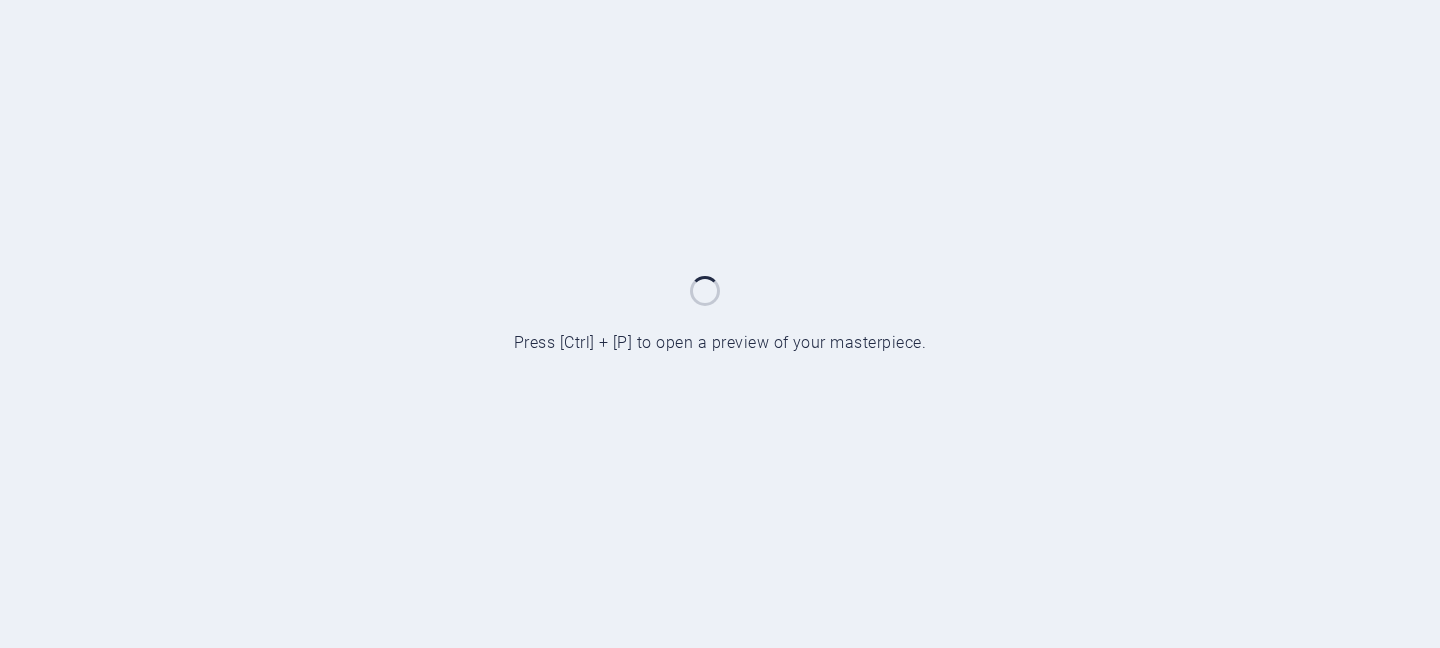 scroll, scrollTop: 0, scrollLeft: 0, axis: both 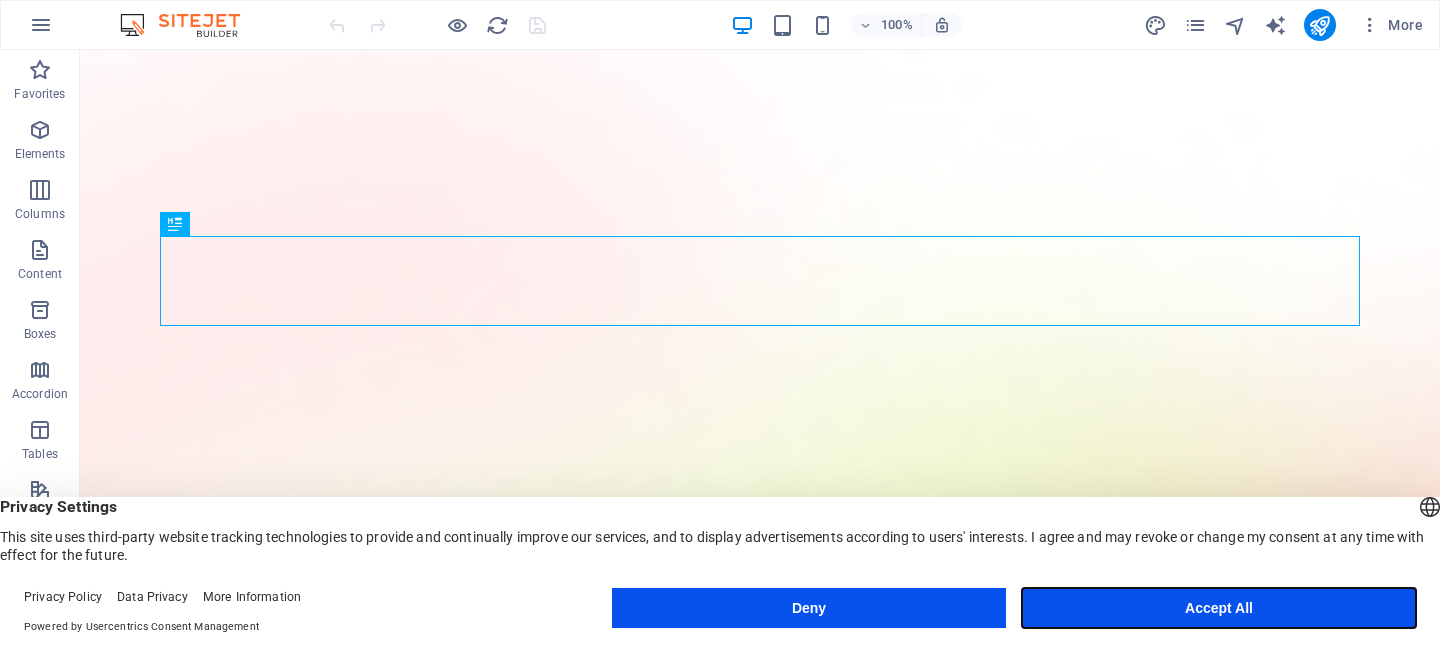click on "Accept All" at bounding box center (1219, 608) 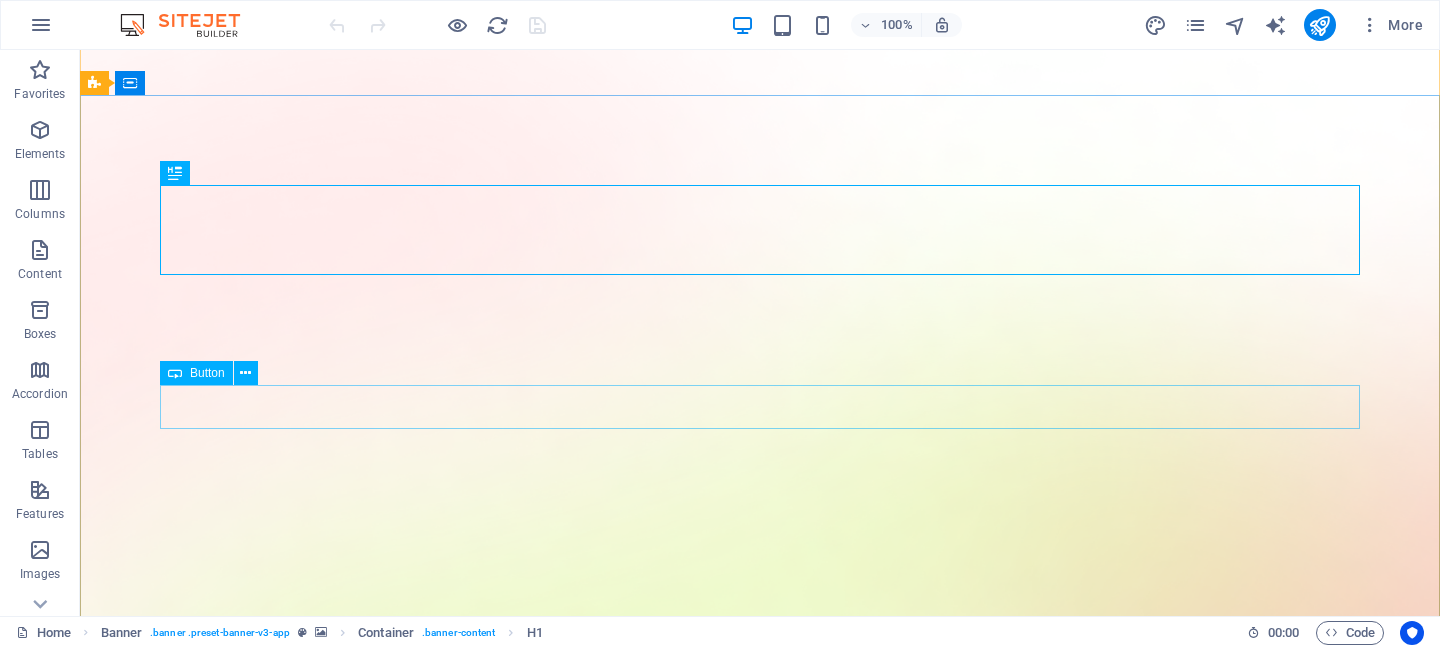 scroll, scrollTop: 0, scrollLeft: 0, axis: both 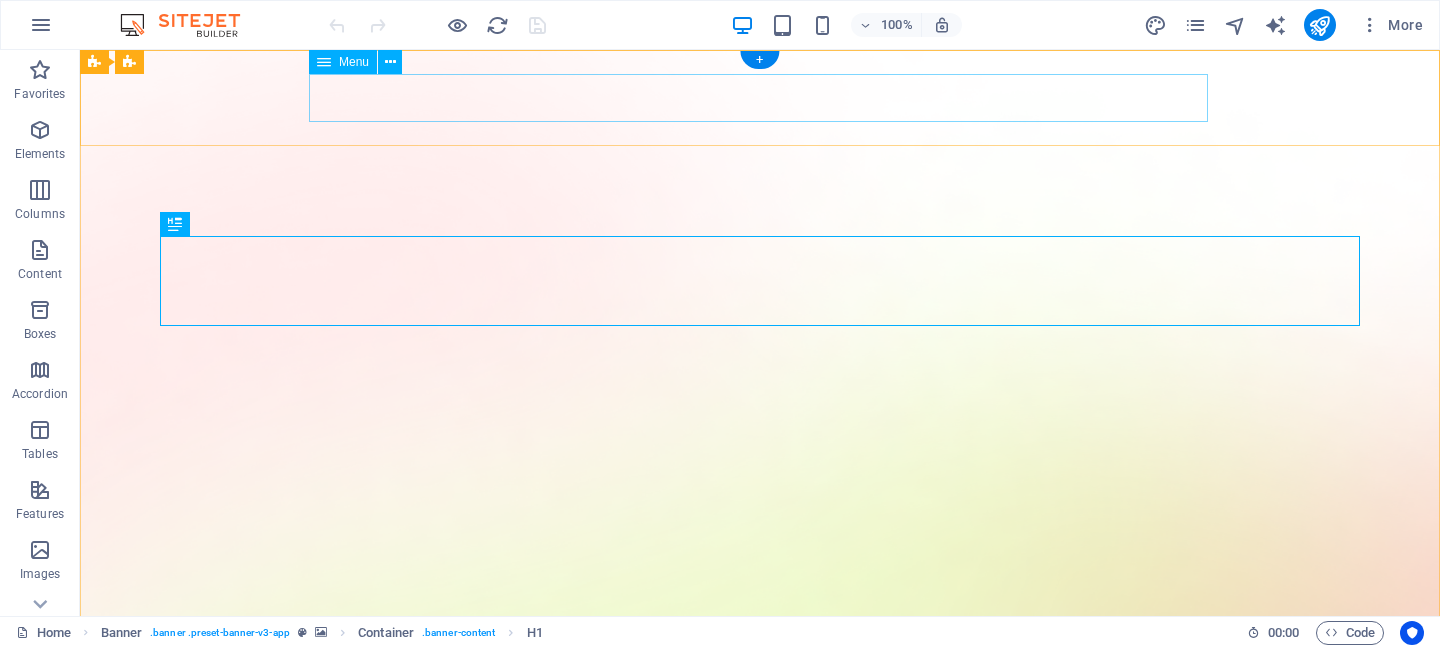 click on "Features Pricing Blog Contact" at bounding box center (760, 1554) 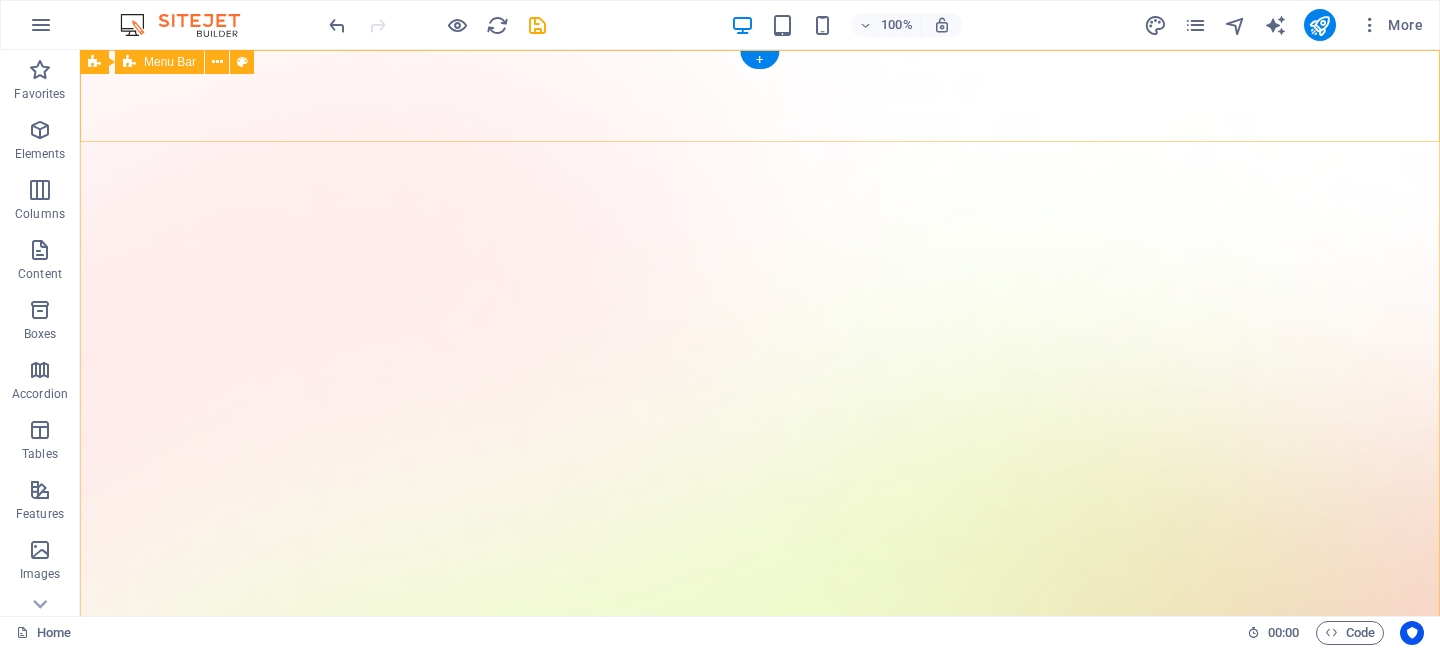 click on "Download App" at bounding box center (760, 1532) 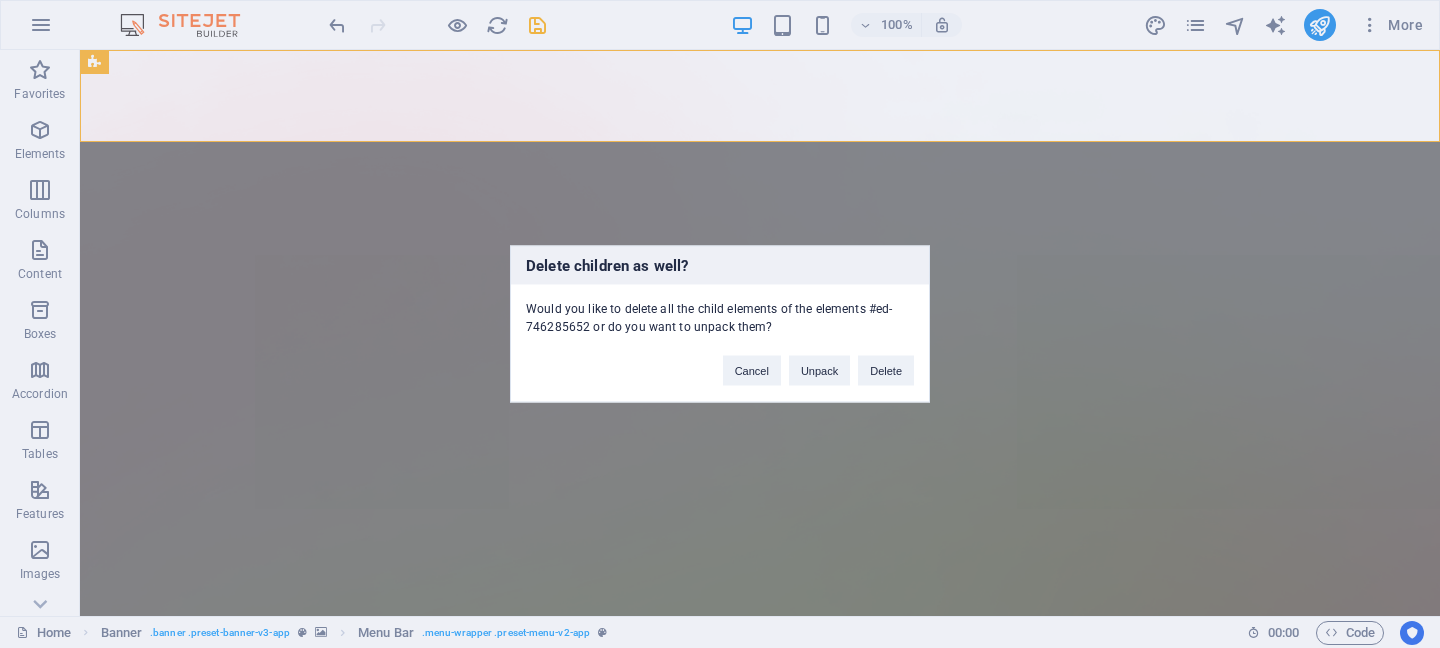 type 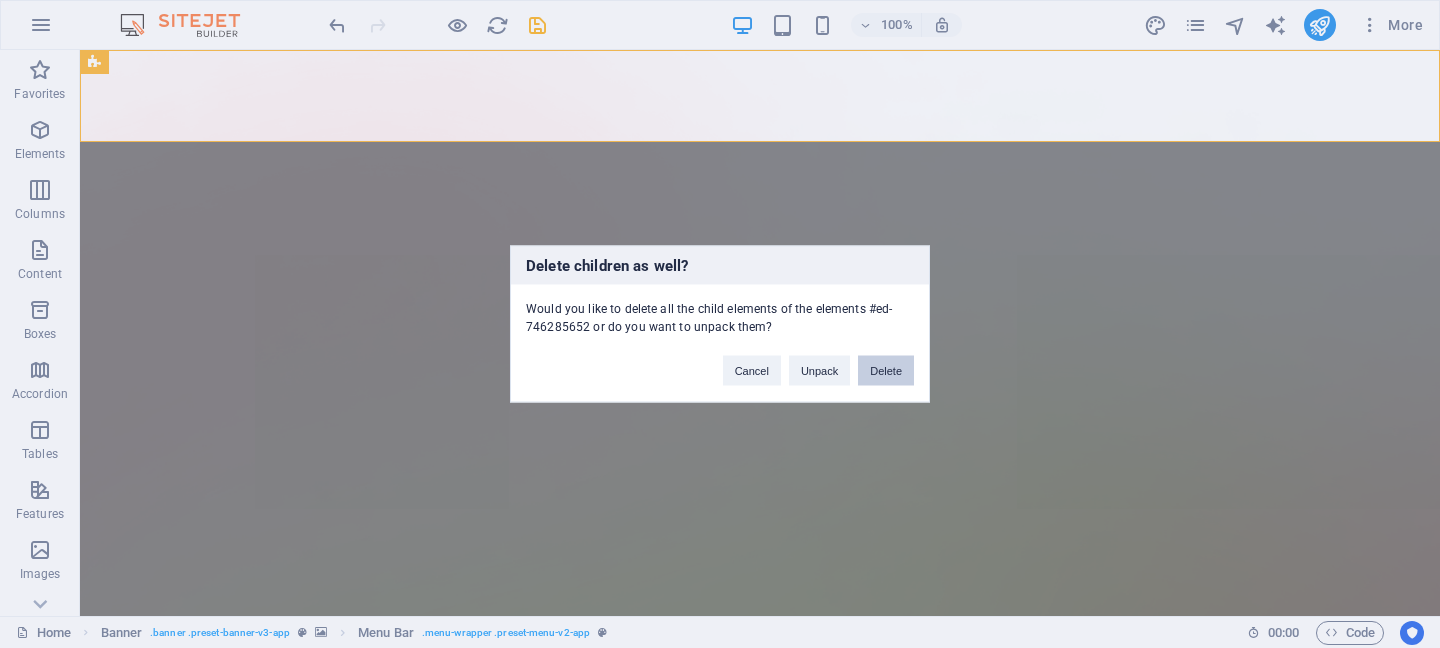 click on "Delete" at bounding box center (886, 371) 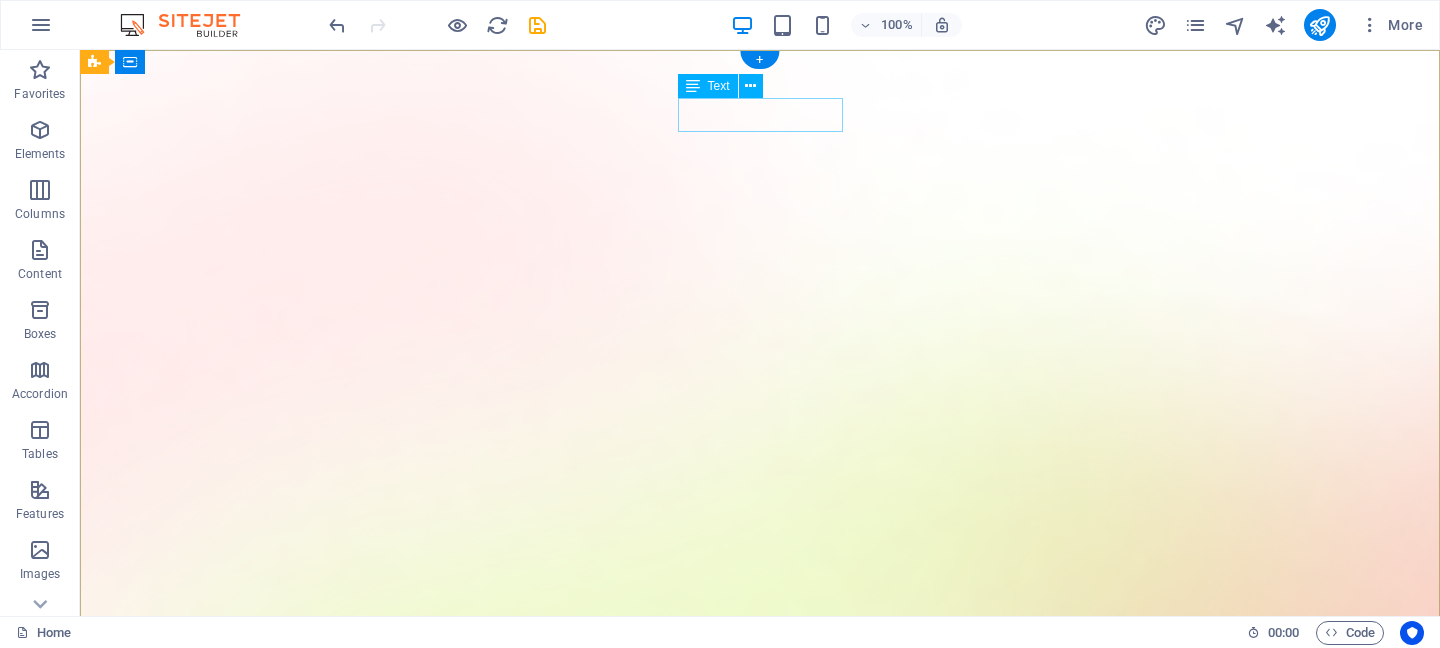 click on "Version 2.0 is here" at bounding box center (760, 1443) 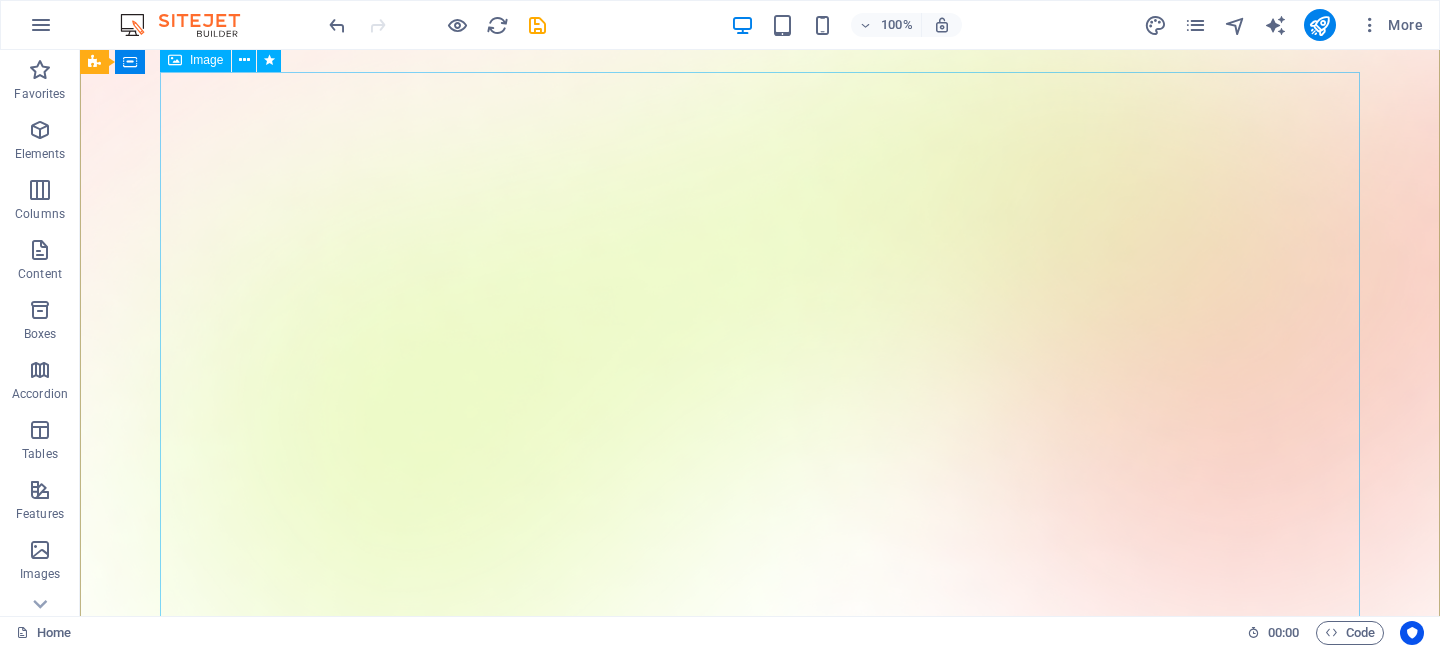 scroll, scrollTop: 338, scrollLeft: 0, axis: vertical 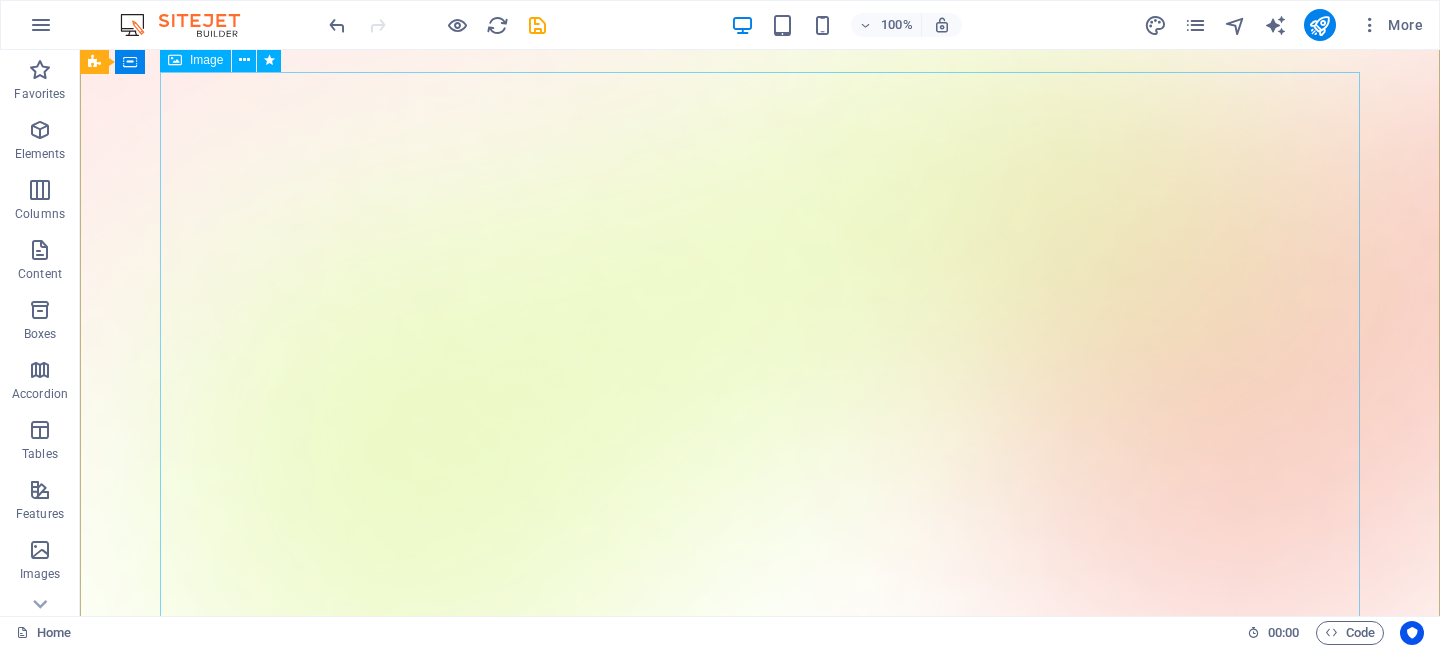 click at bounding box center [760, 1766] 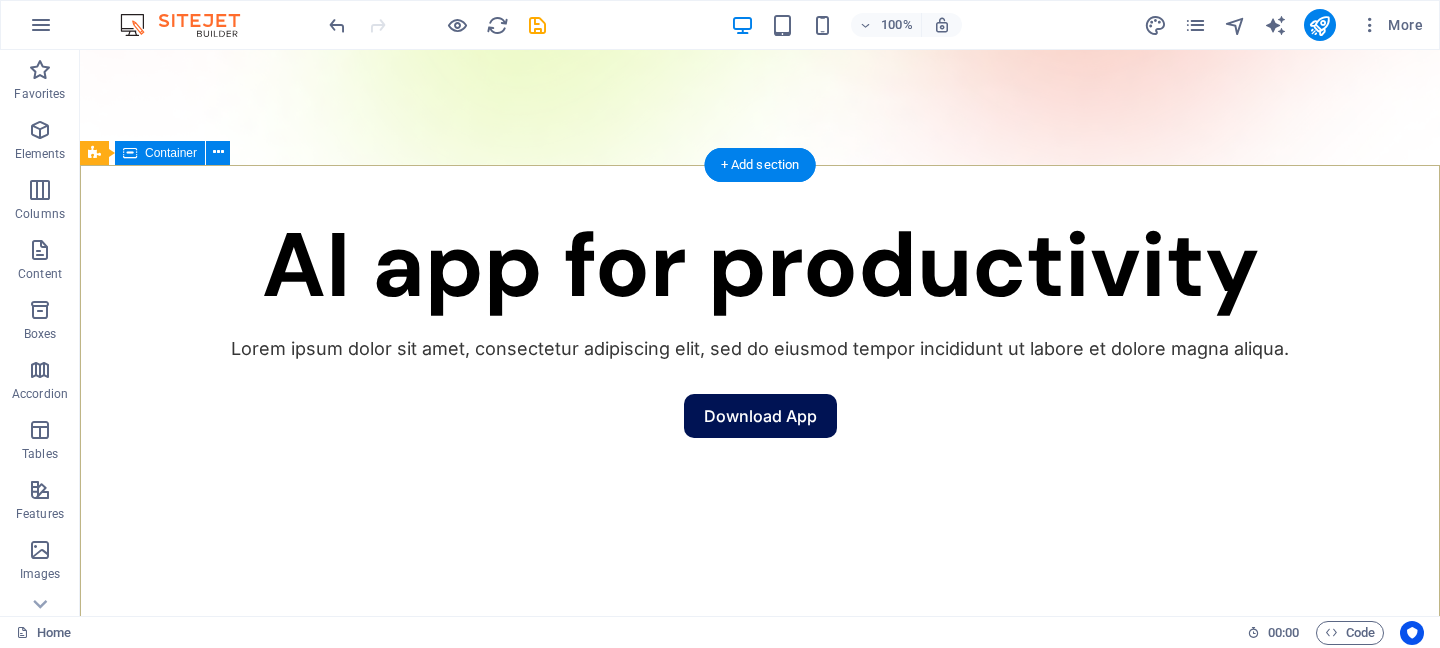 click at bounding box center [760, 1298] 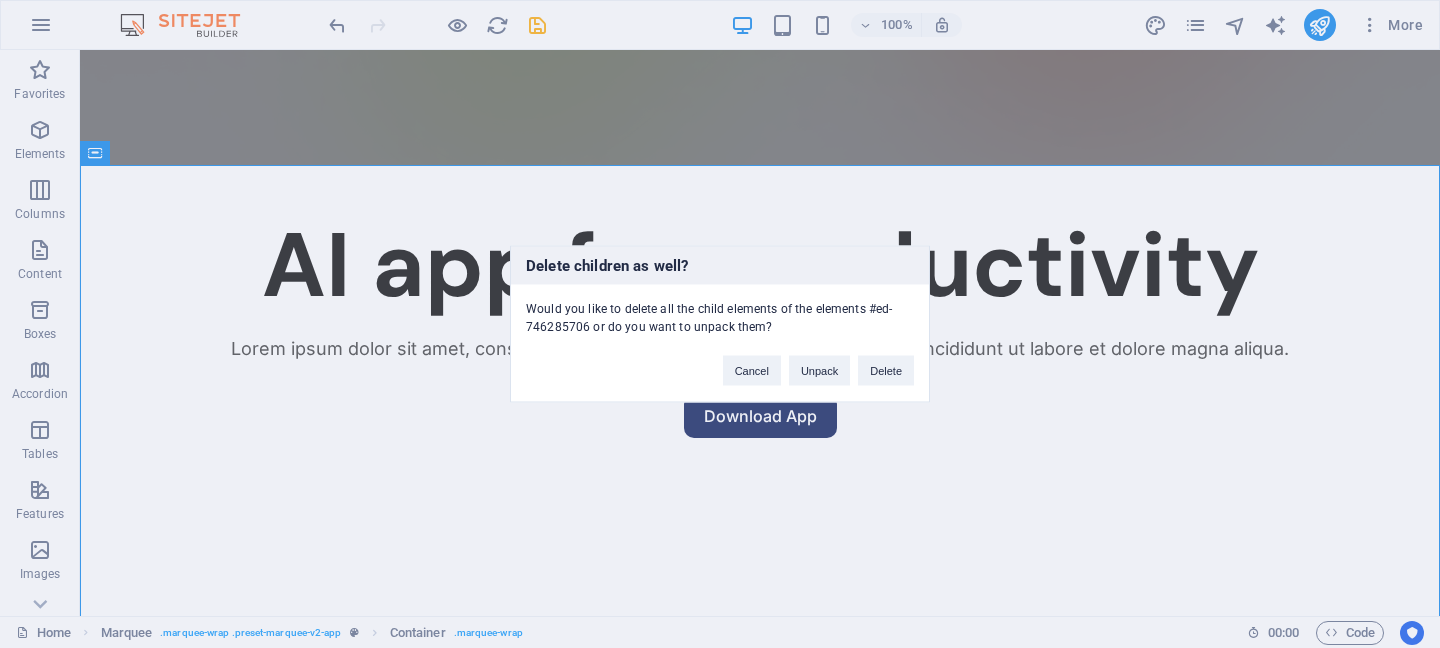 type 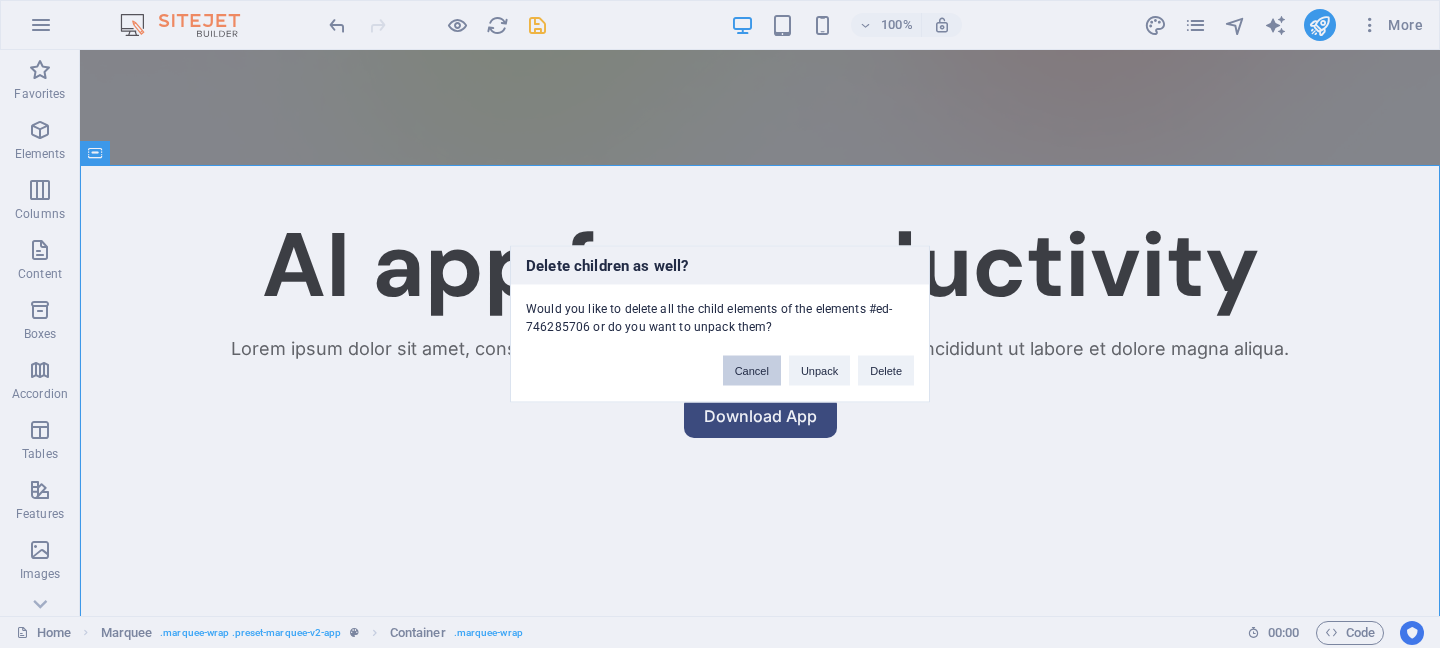 click on "Cancel" at bounding box center (752, 371) 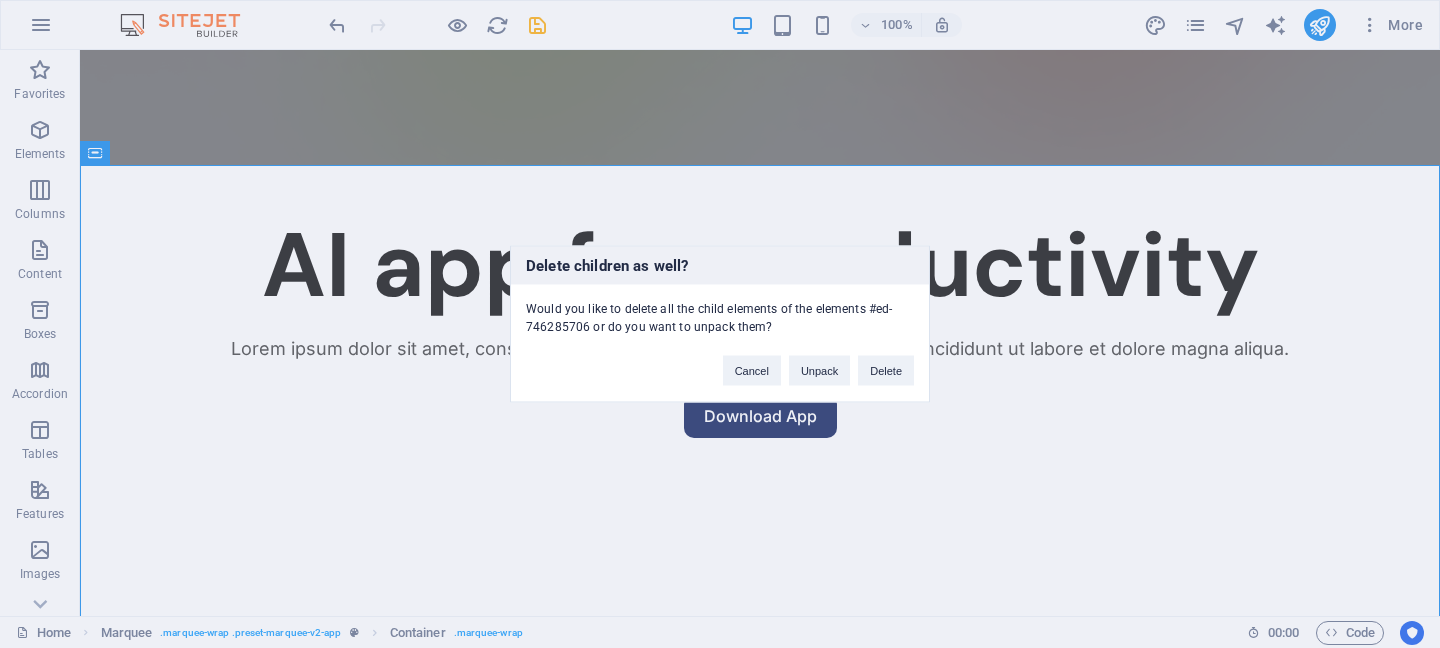 type 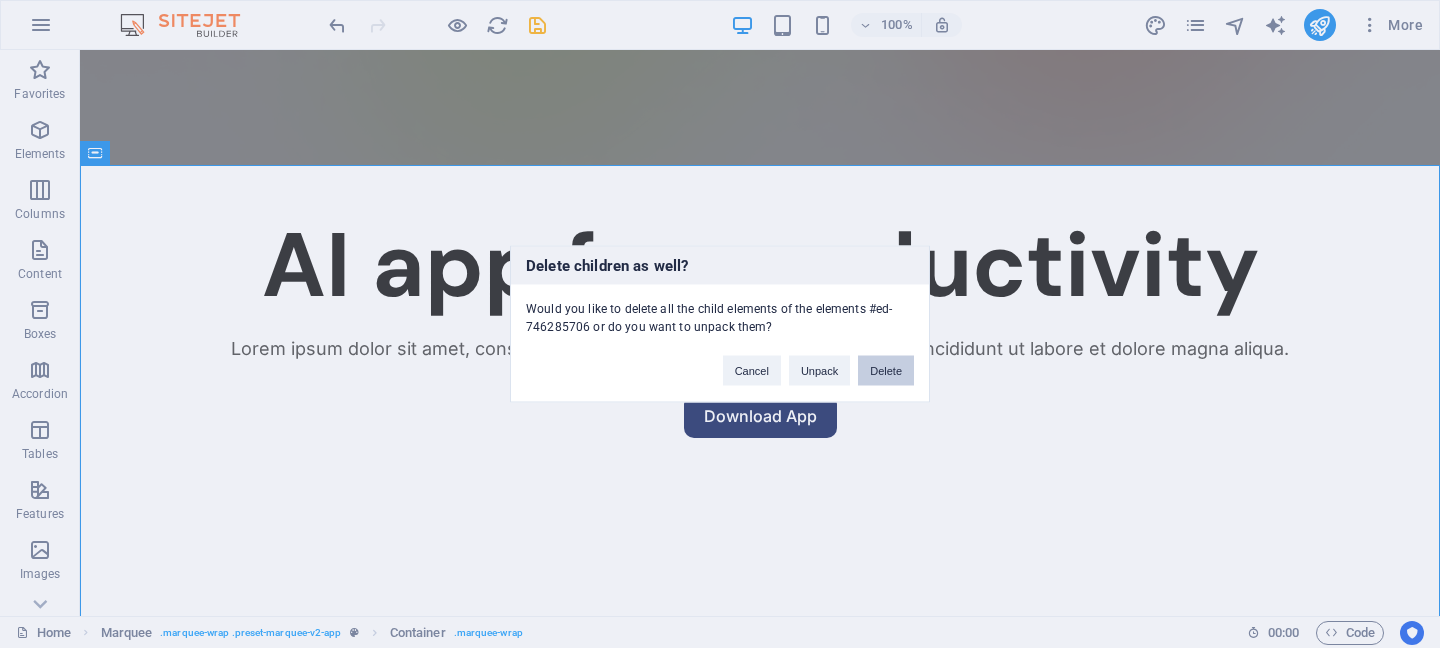 click on "Delete" at bounding box center [886, 371] 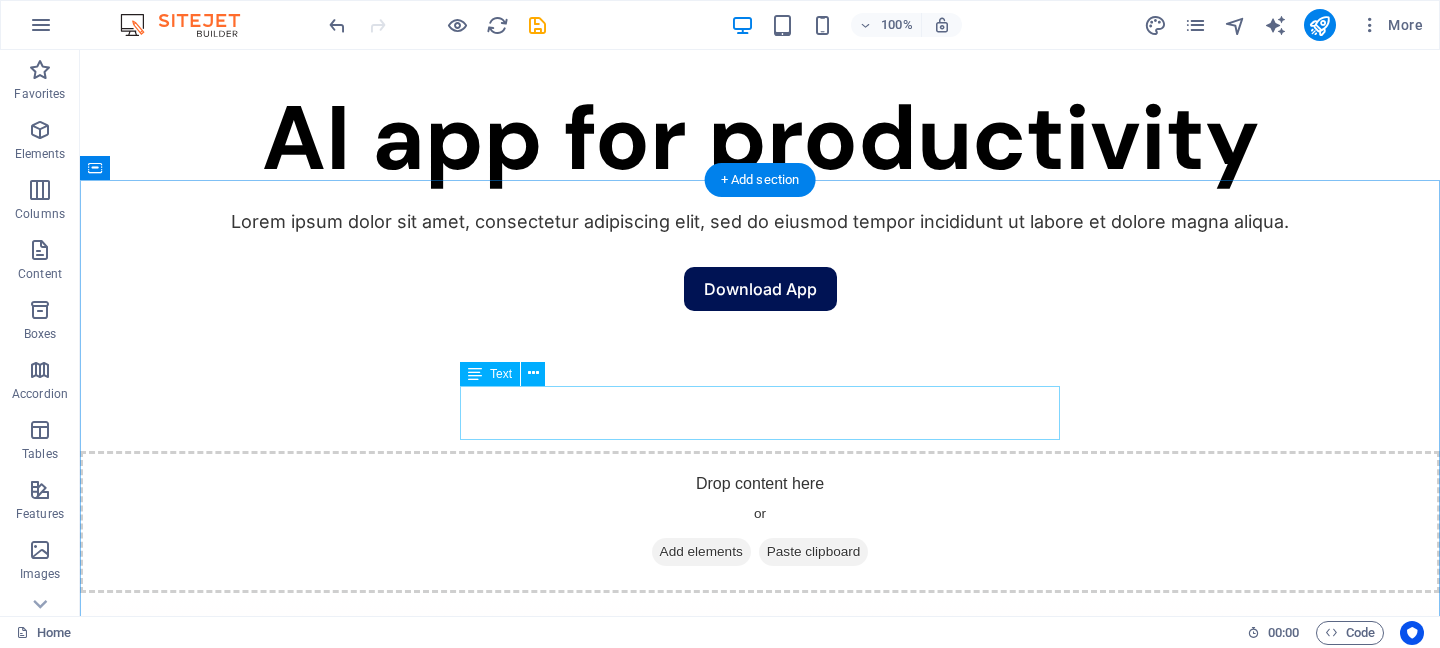 scroll, scrollTop: 0, scrollLeft: 0, axis: both 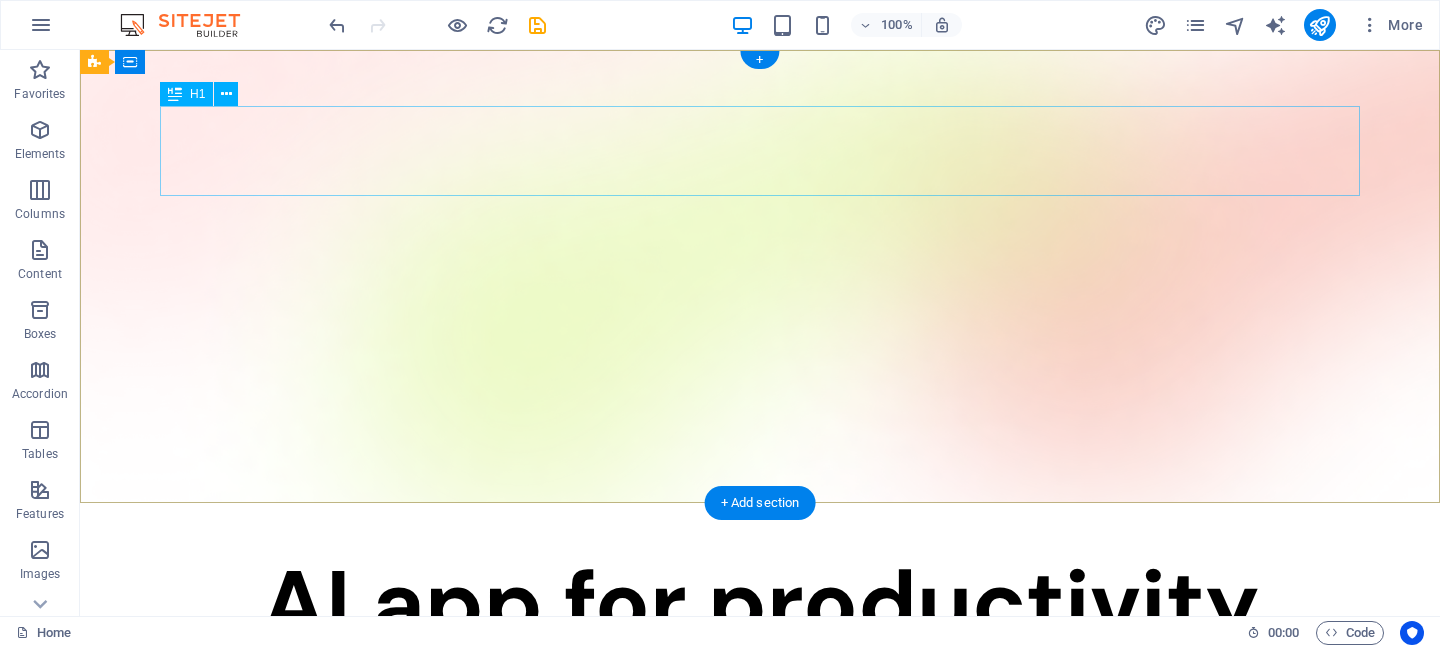 click on "AI app for productivity" at bounding box center (760, 604) 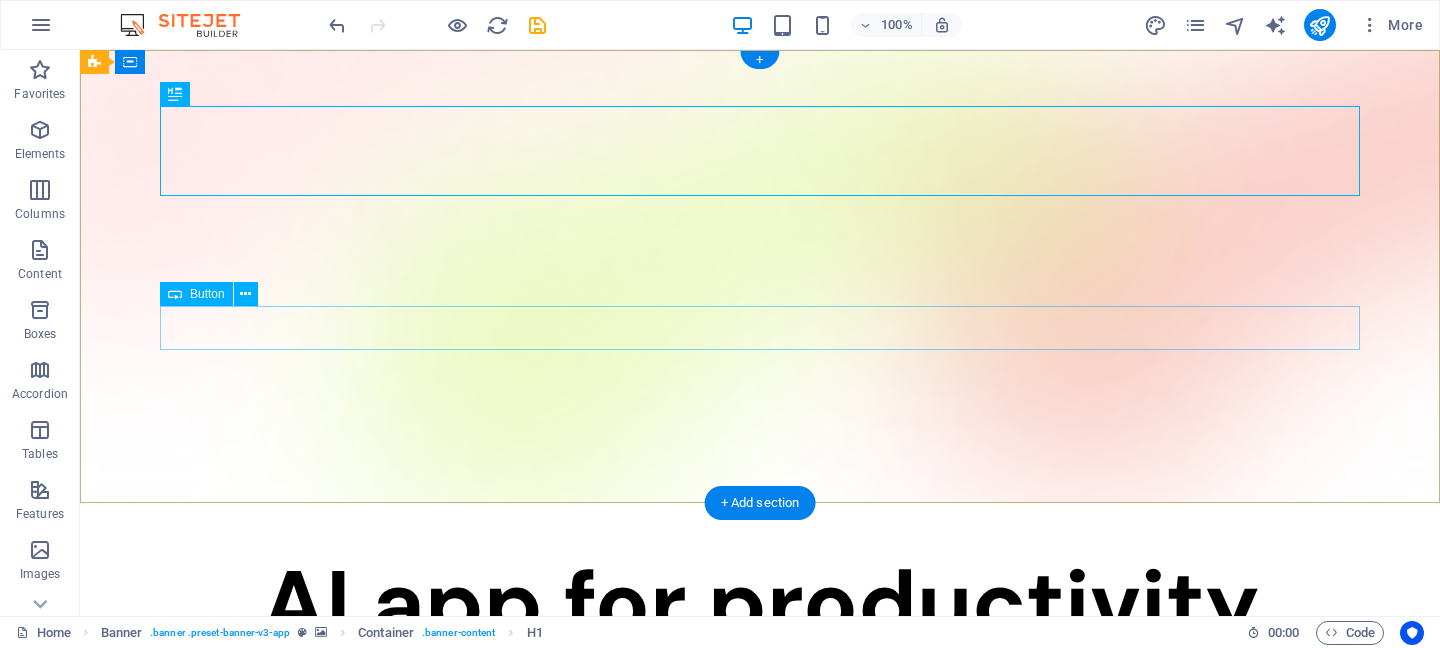 click on "Download App" at bounding box center [760, 754] 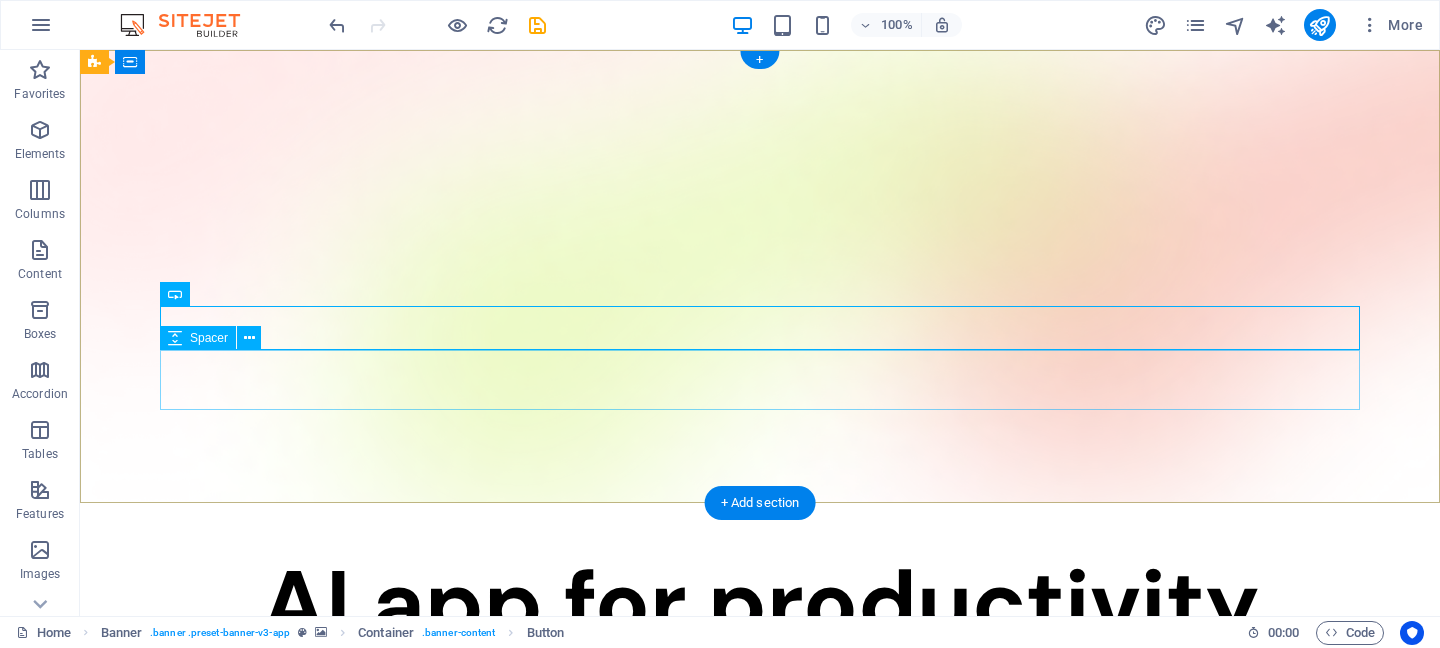 click at bounding box center (760, 806) 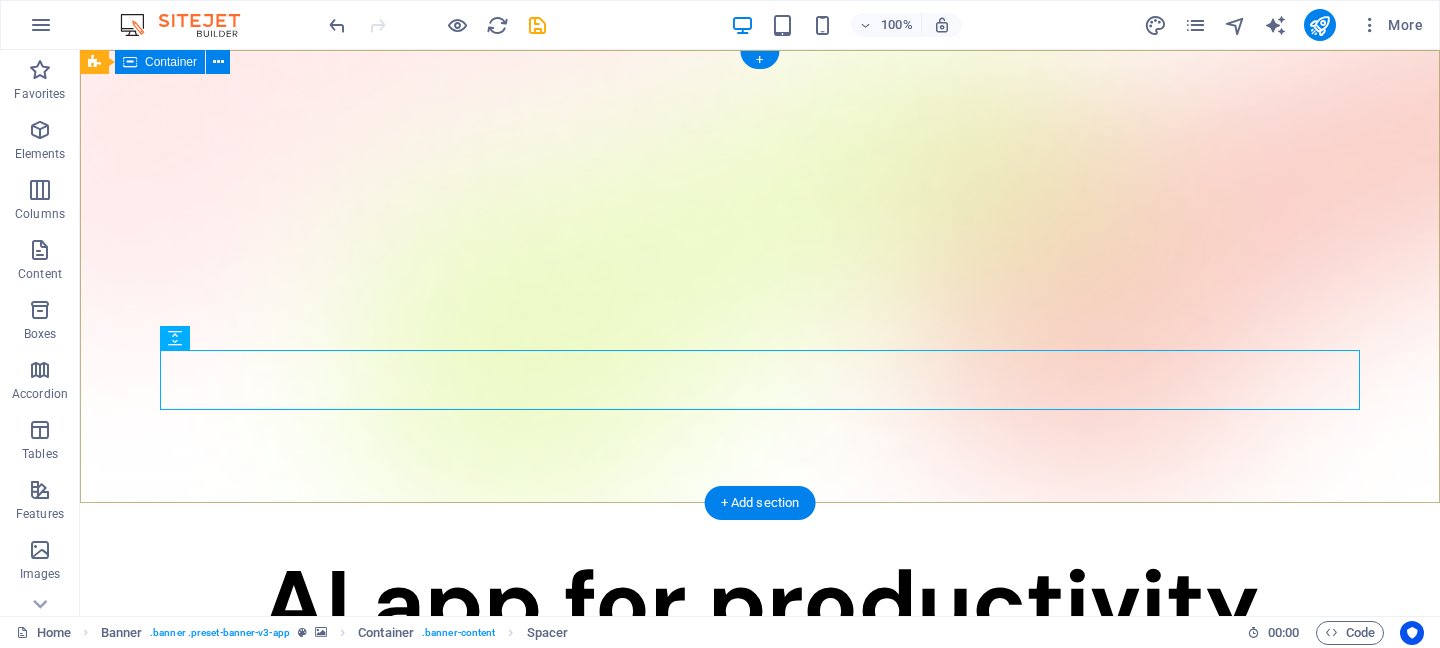 click on "AI app for productivity Lorem ipsum dolor sit amet, consectetur adipiscing elit, sed do eiusmod tempor incididunt ut labore et dolore magna aliqua. Download App" at bounding box center (760, 709) 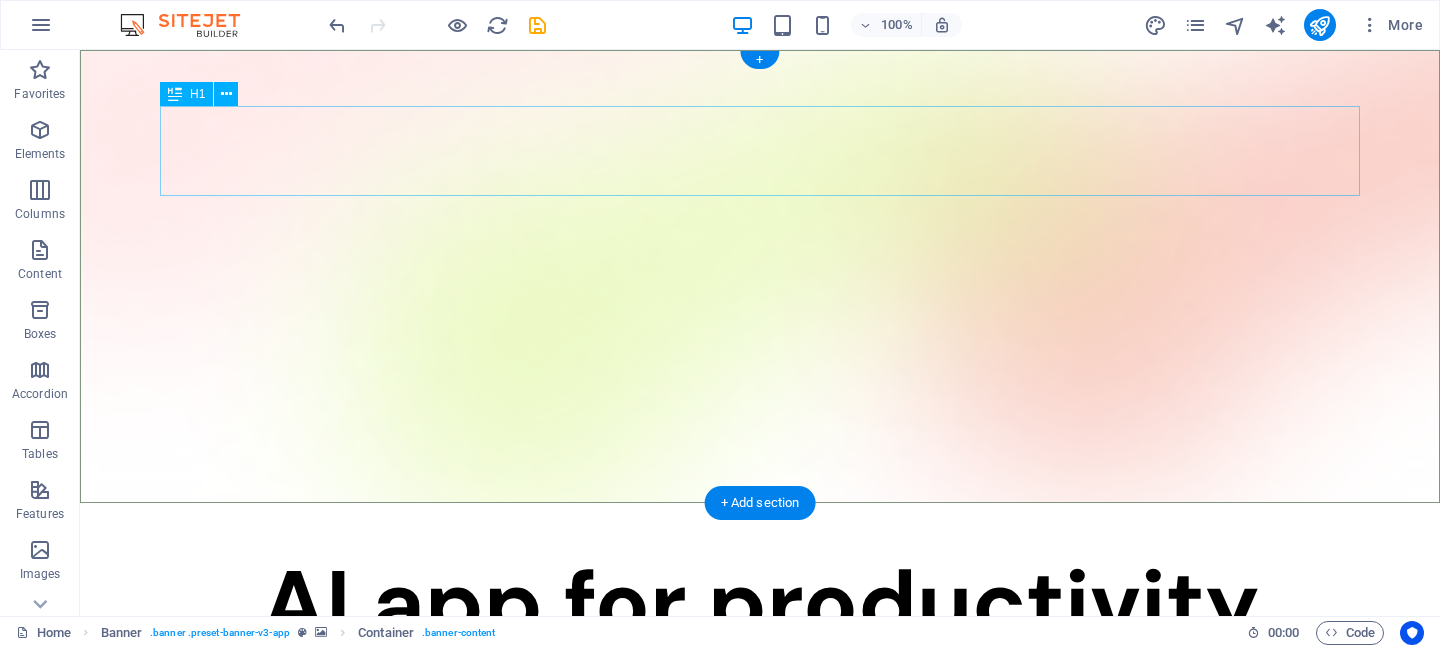 click on "AI app for productivity" at bounding box center [760, 604] 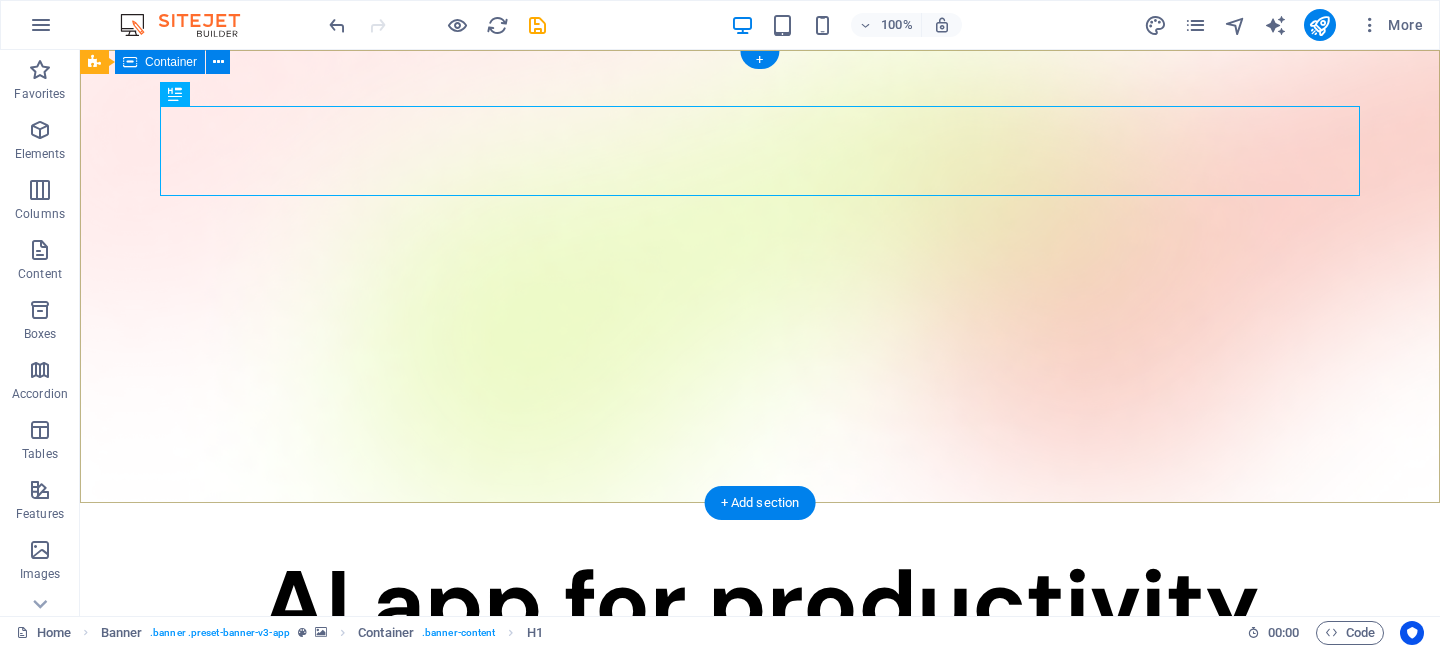 click on "AI app for productivity Lorem ipsum dolor sit amet, consectetur adipiscing elit, sed do eiusmod tempor incididunt ut labore et dolore magna aliqua. Download App" at bounding box center (760, 709) 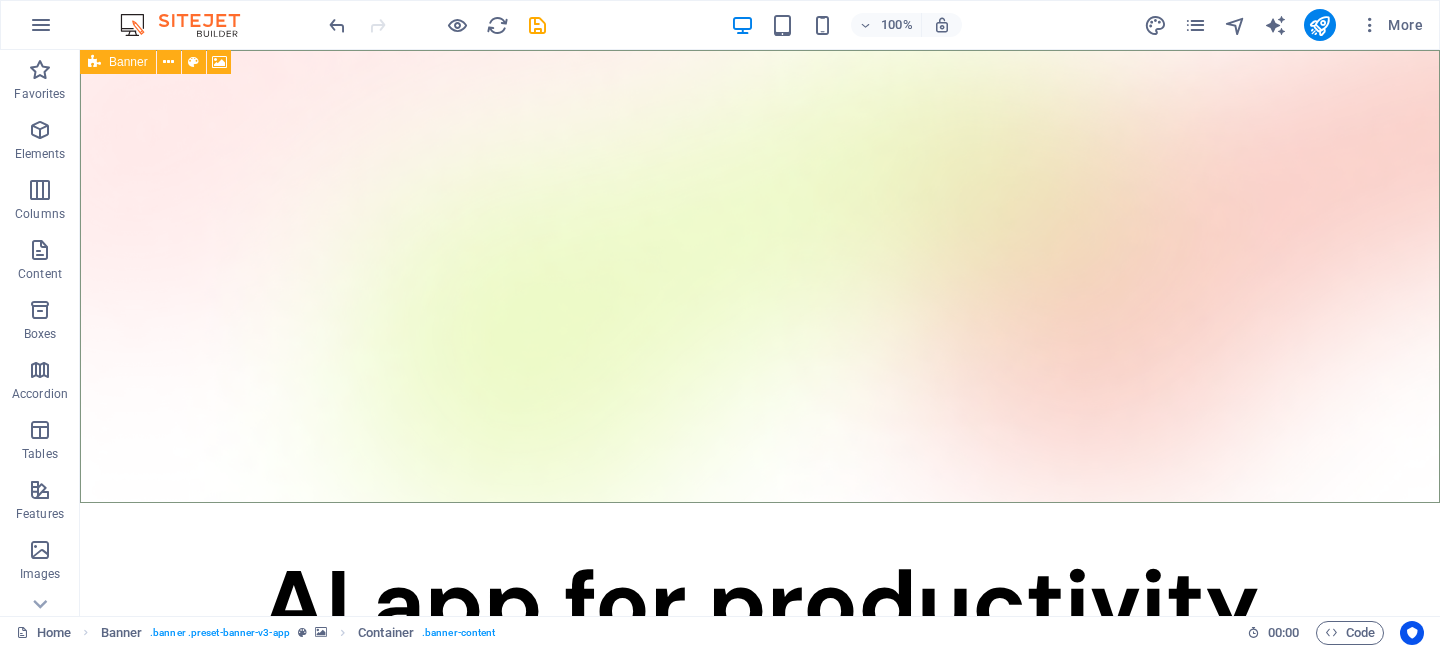 click at bounding box center (94, 62) 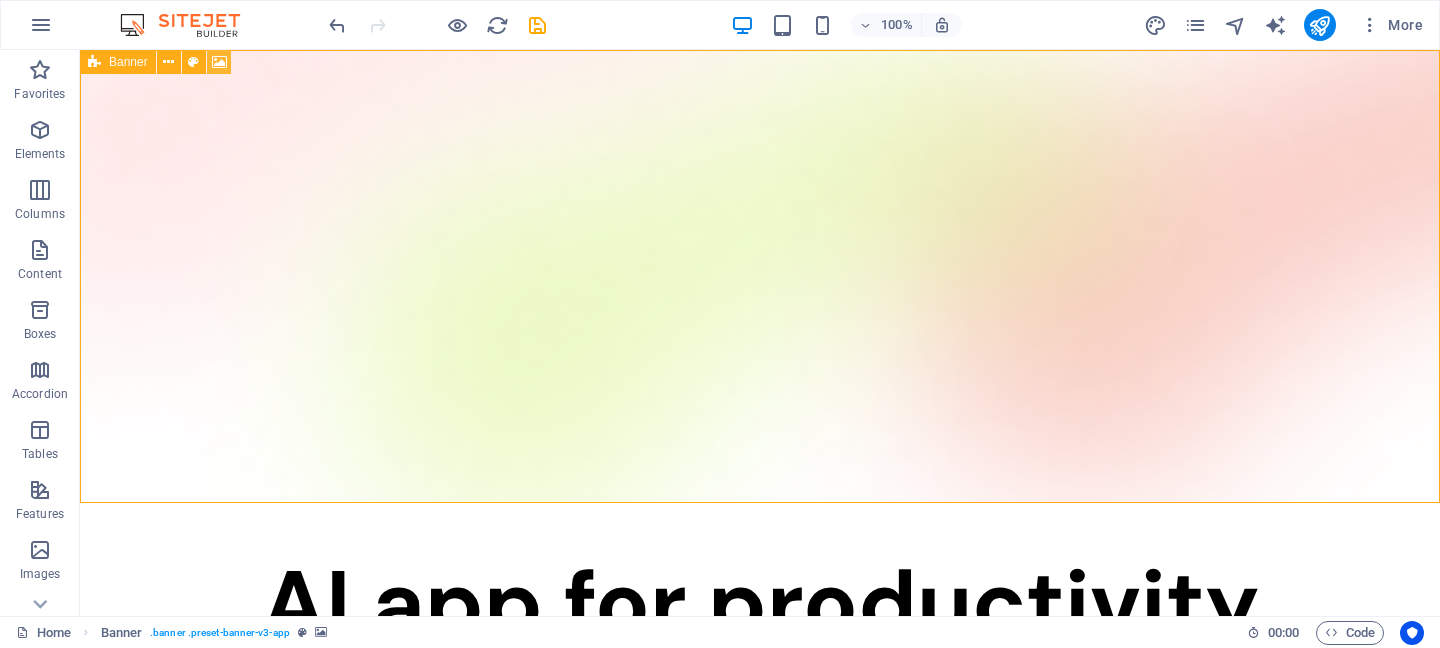 click at bounding box center (219, 62) 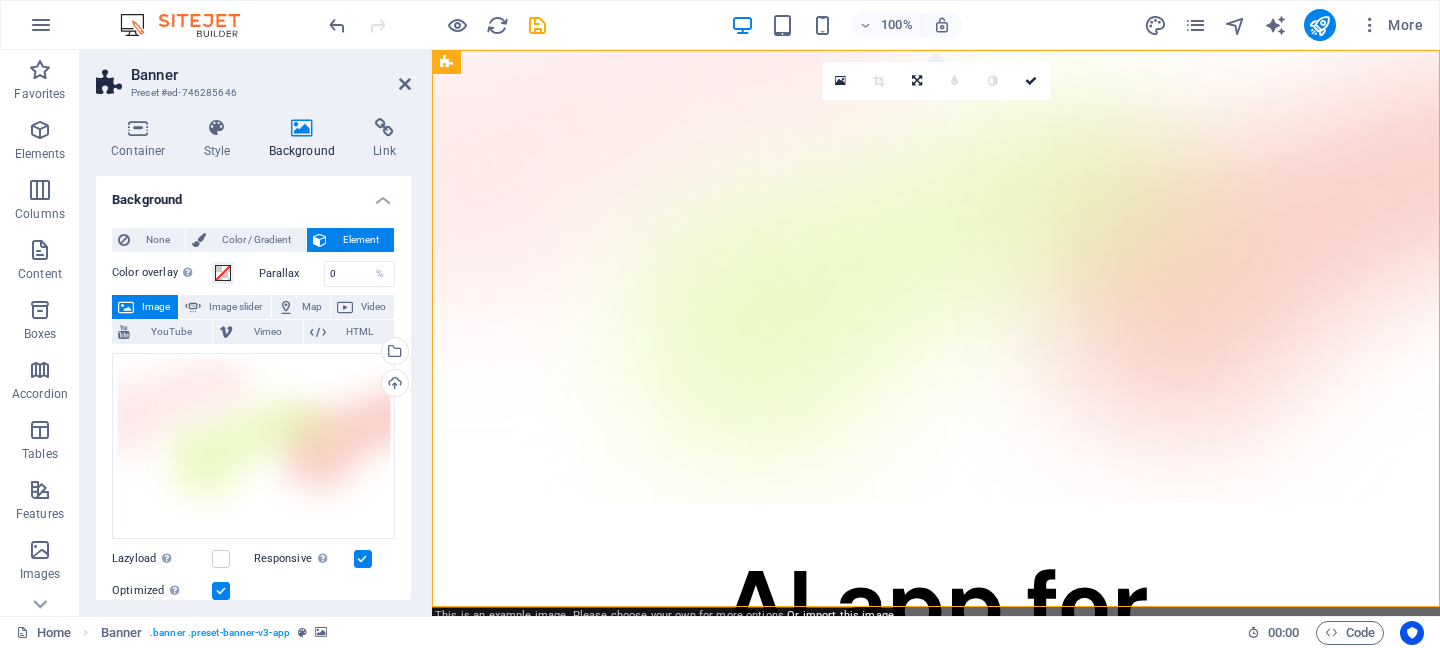 click on "Element" at bounding box center [360, 240] 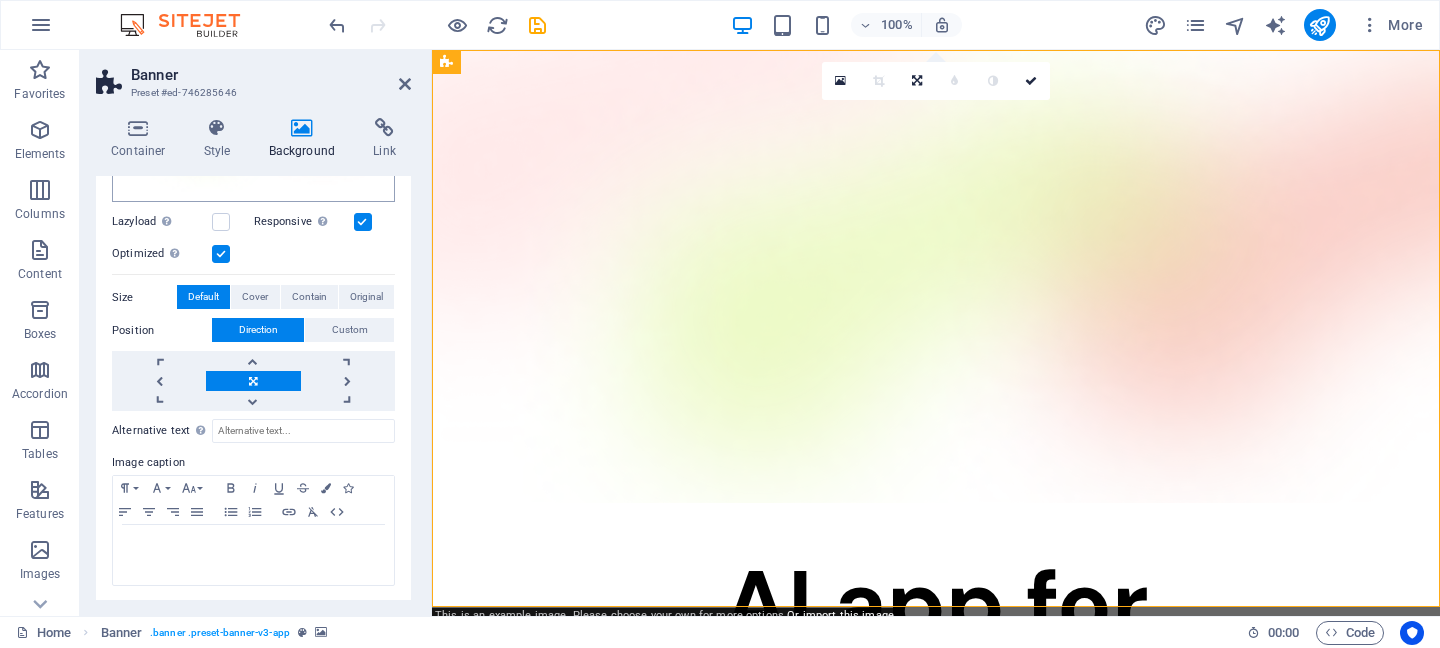 scroll, scrollTop: 0, scrollLeft: 0, axis: both 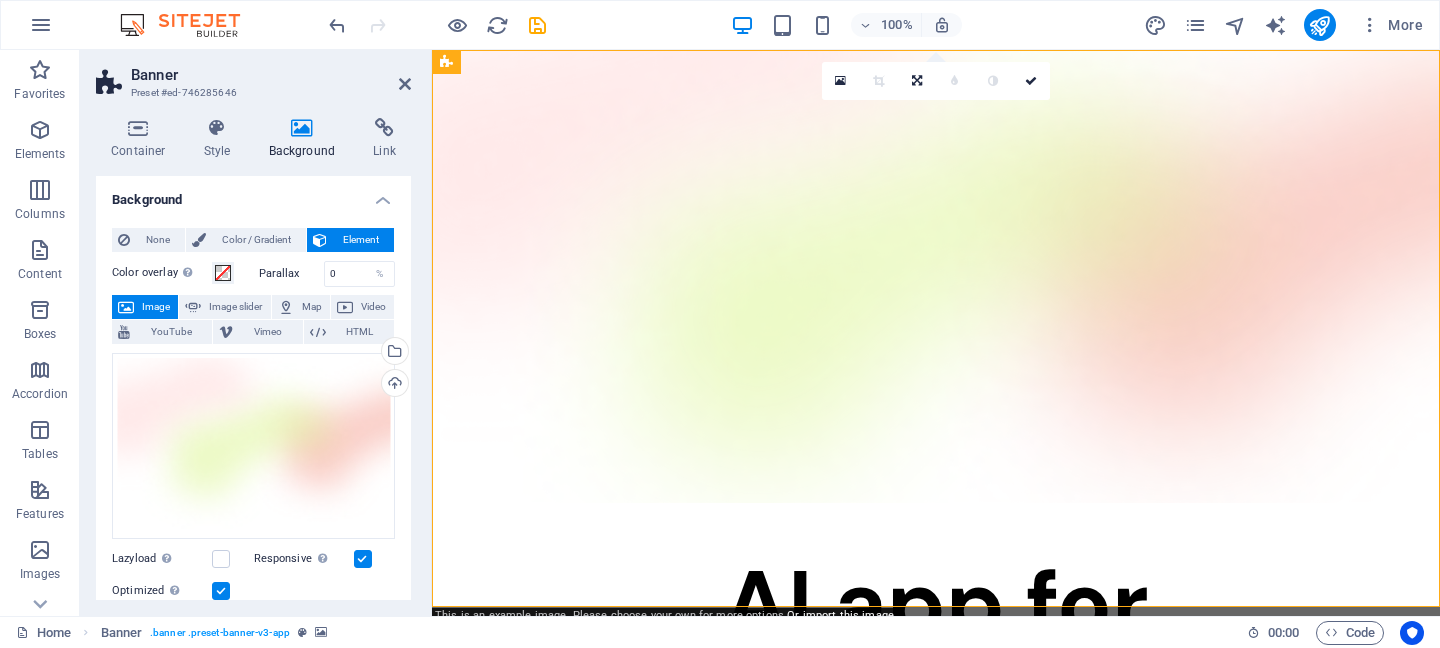click on "Image" at bounding box center (156, 307) 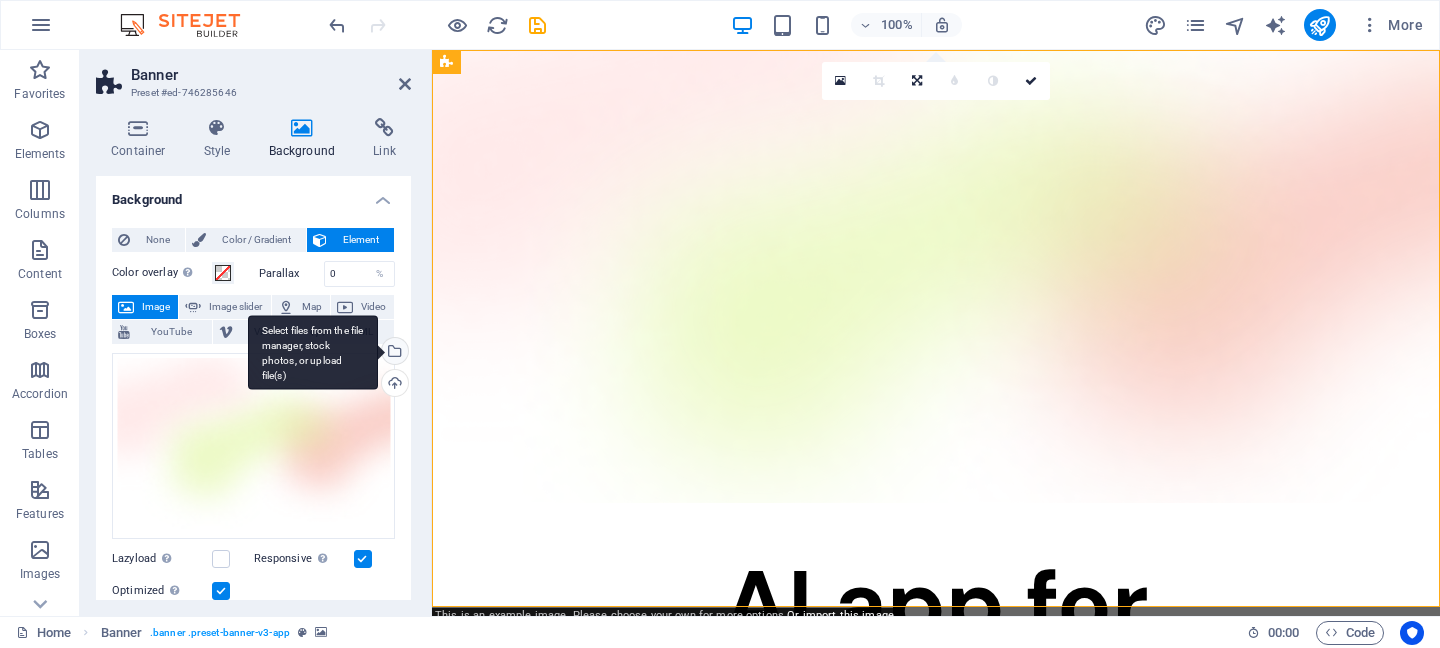 click on "Select files from the file manager, stock photos, or upload file(s)" at bounding box center (393, 353) 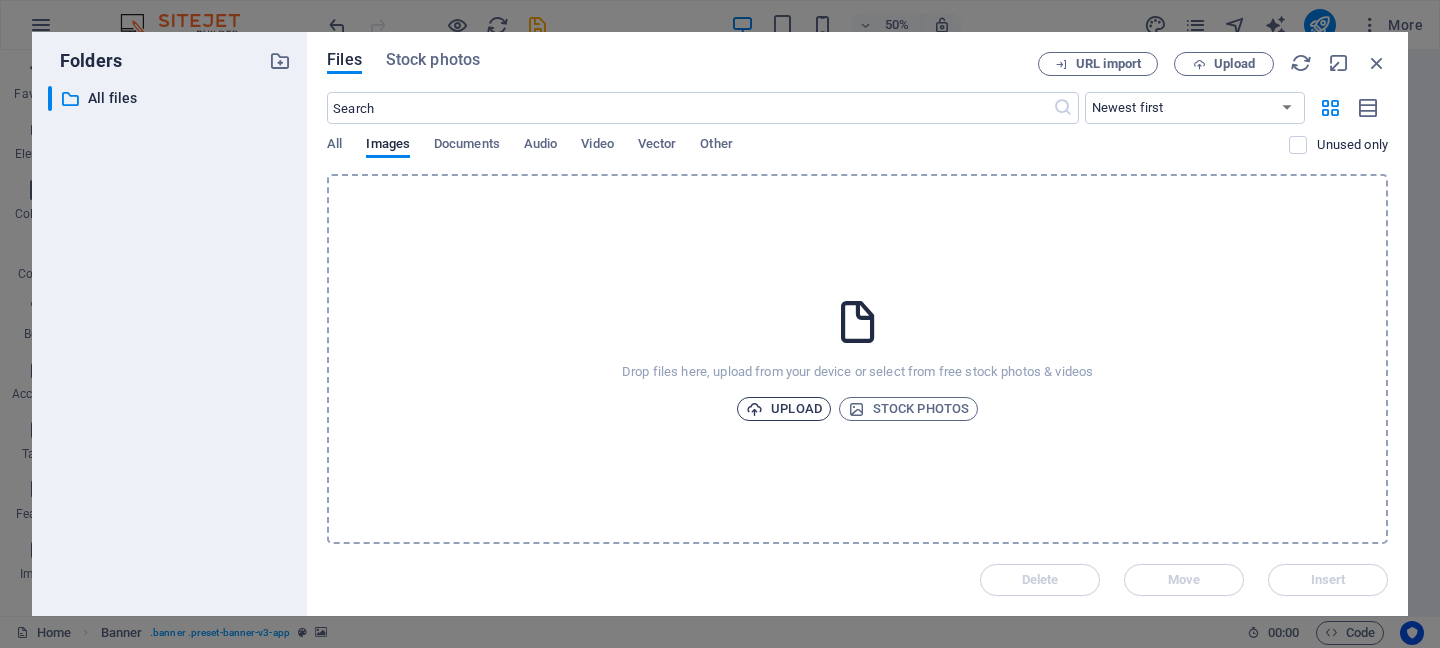 click on "Upload" at bounding box center (784, 409) 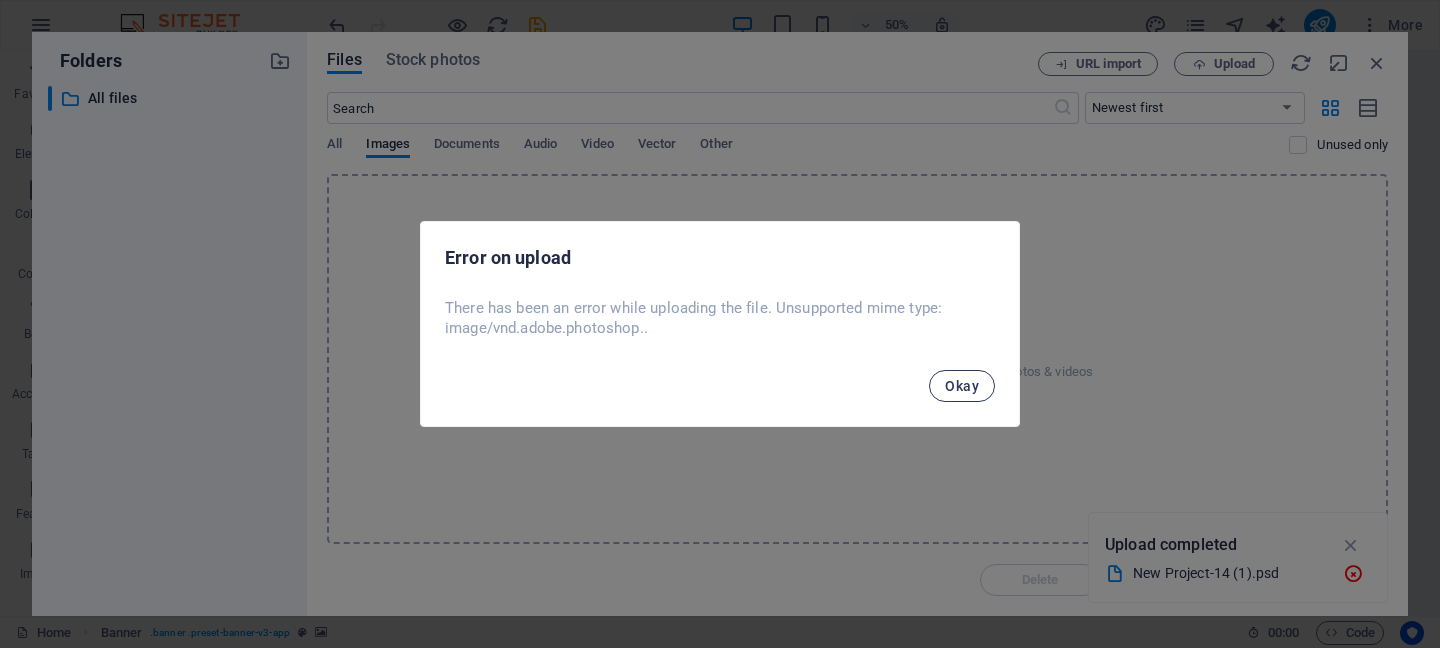 click on "Okay" at bounding box center [962, 386] 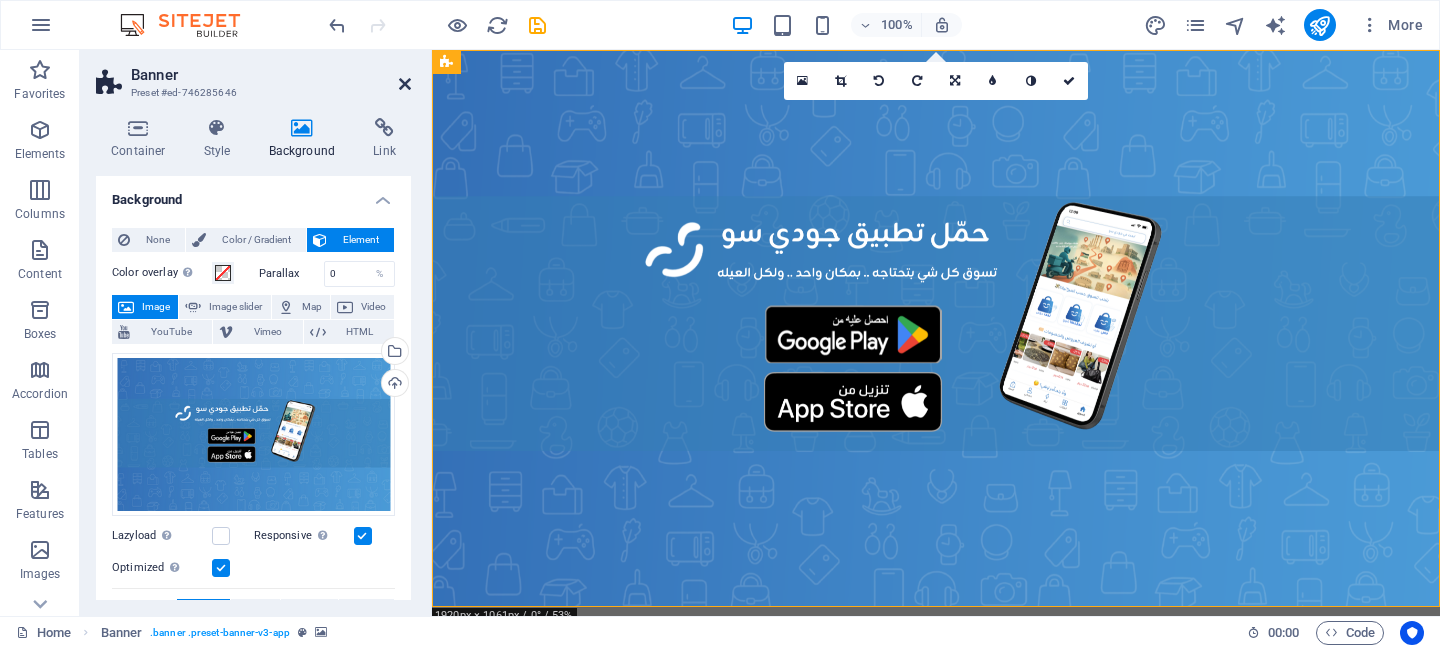 click at bounding box center [405, 84] 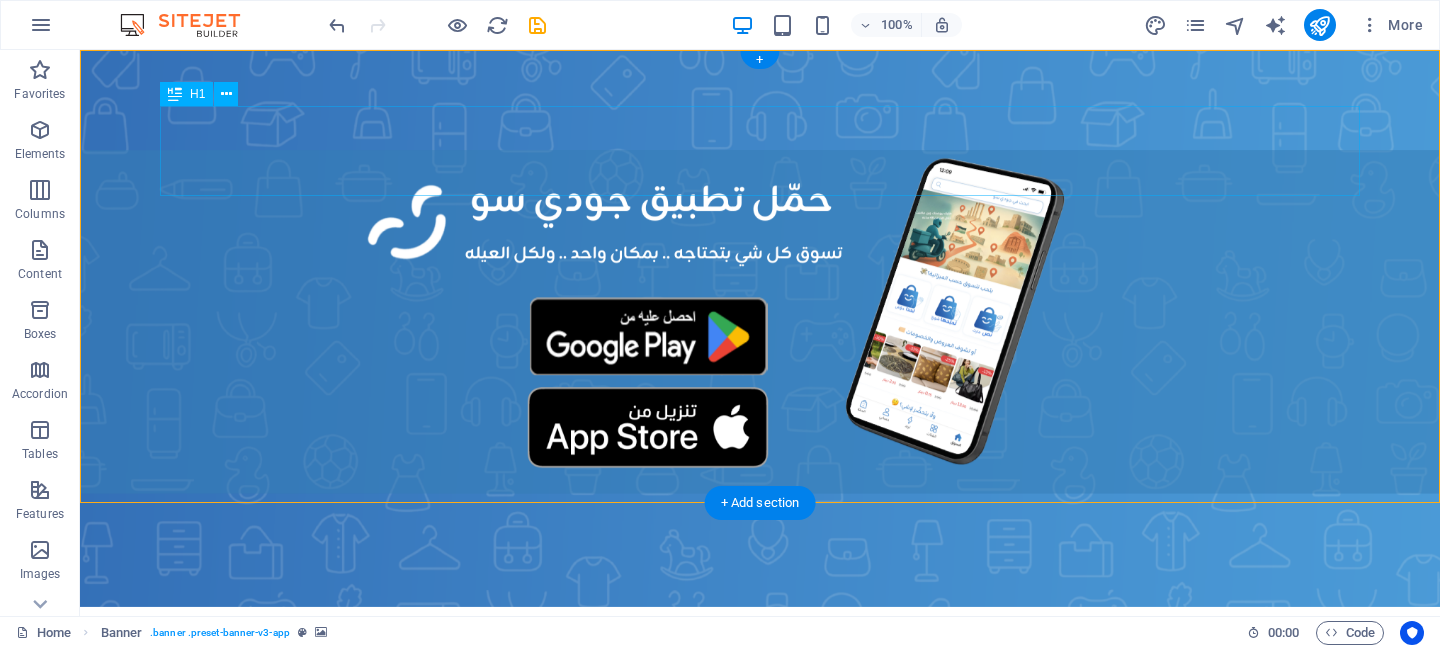 click on "AI app for productivity" at bounding box center (760, 708) 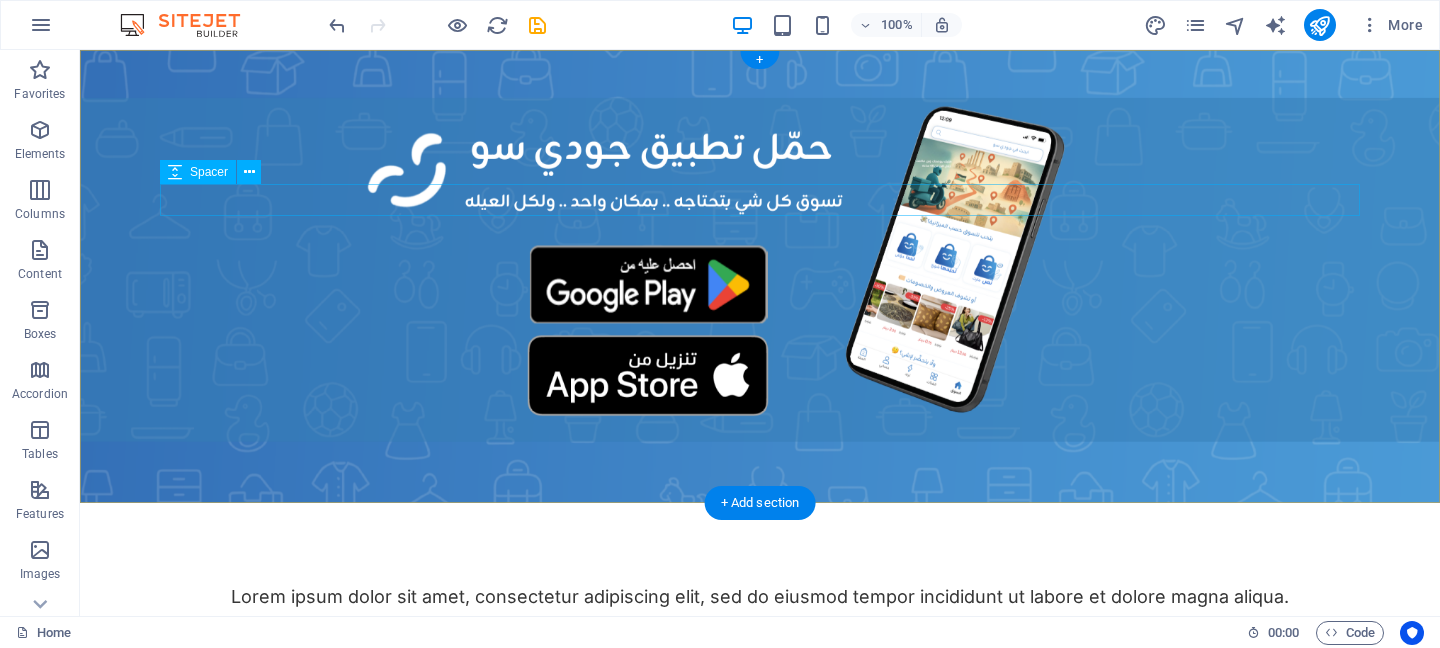 click at bounding box center (760, 626) 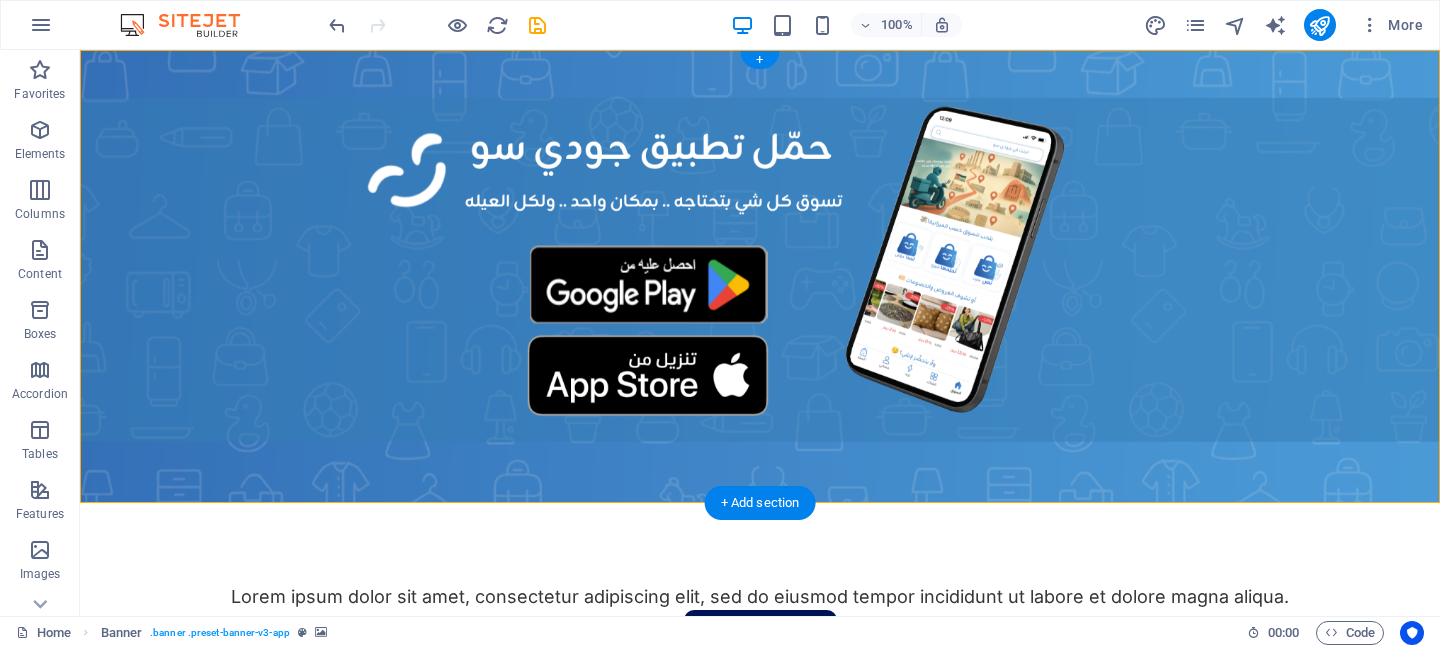 drag, startPoint x: 772, startPoint y: 206, endPoint x: 690, endPoint y: 288, distance: 115.965515 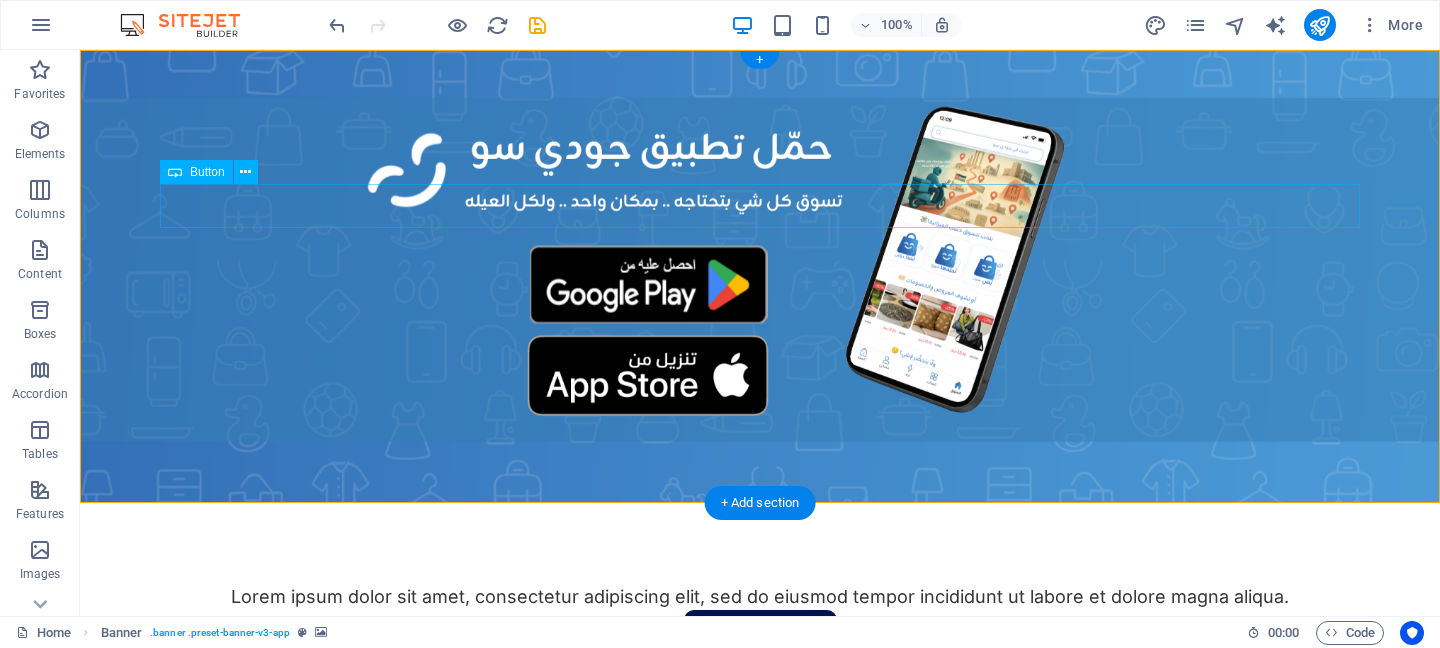 click on "Download App" at bounding box center [760, 632] 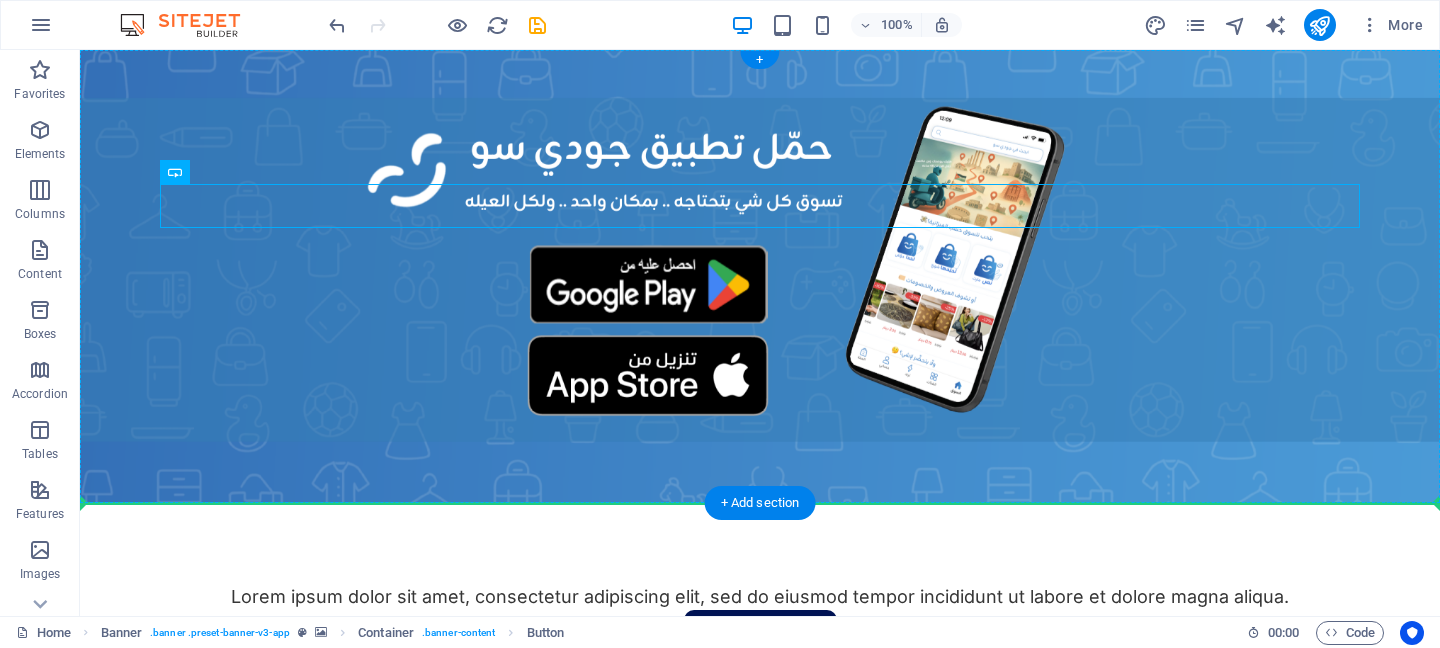 drag, startPoint x: 783, startPoint y: 203, endPoint x: 617, endPoint y: 302, distance: 193.27959 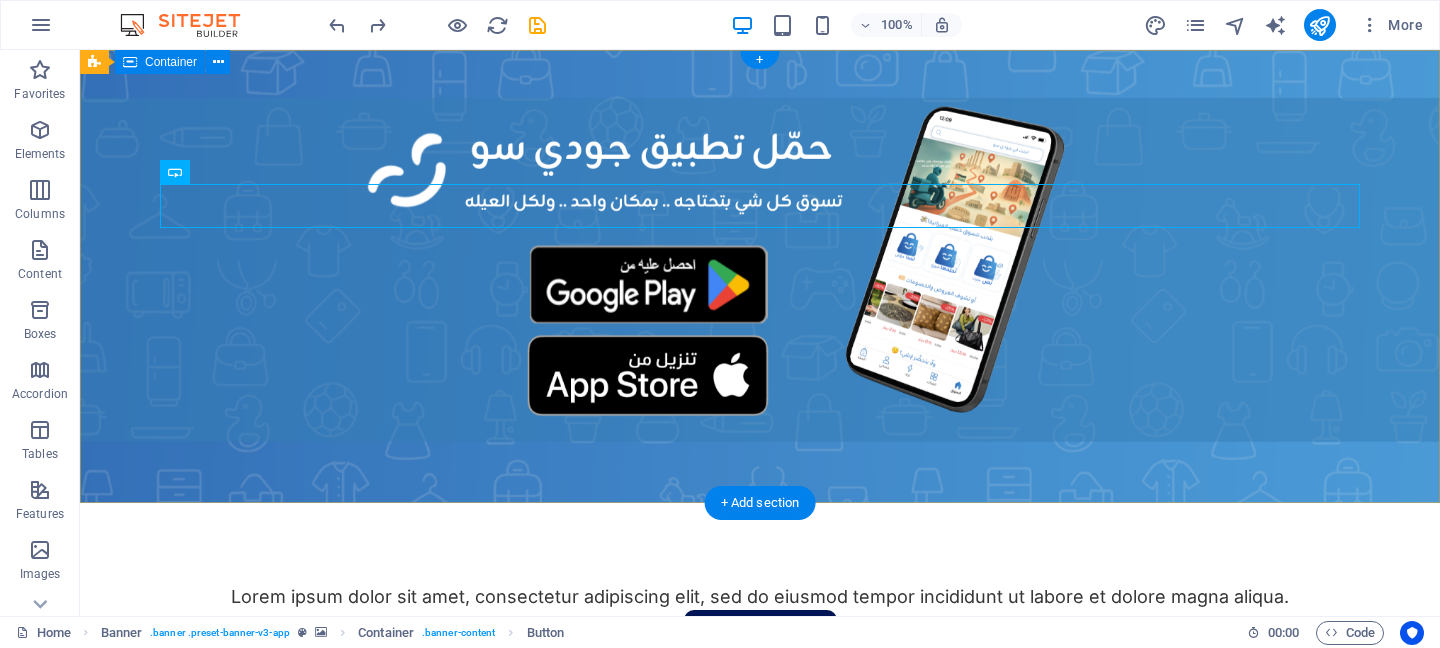 click on "Lorem ipsum dolor sit amet, consectetur adipiscing elit, sed do eiusmod tempor incididunt ut labore et dolore magna aliqua. Download App" at bounding box center (760, 648) 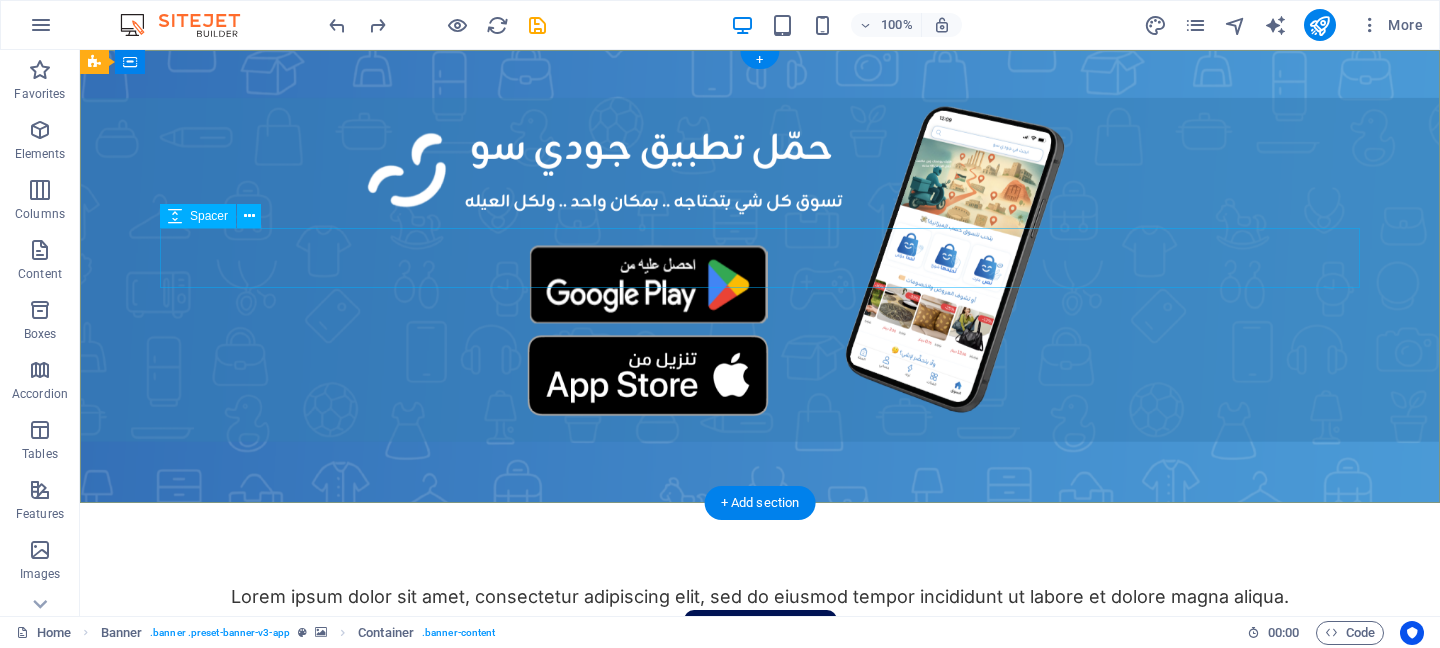 click at bounding box center (760, 684) 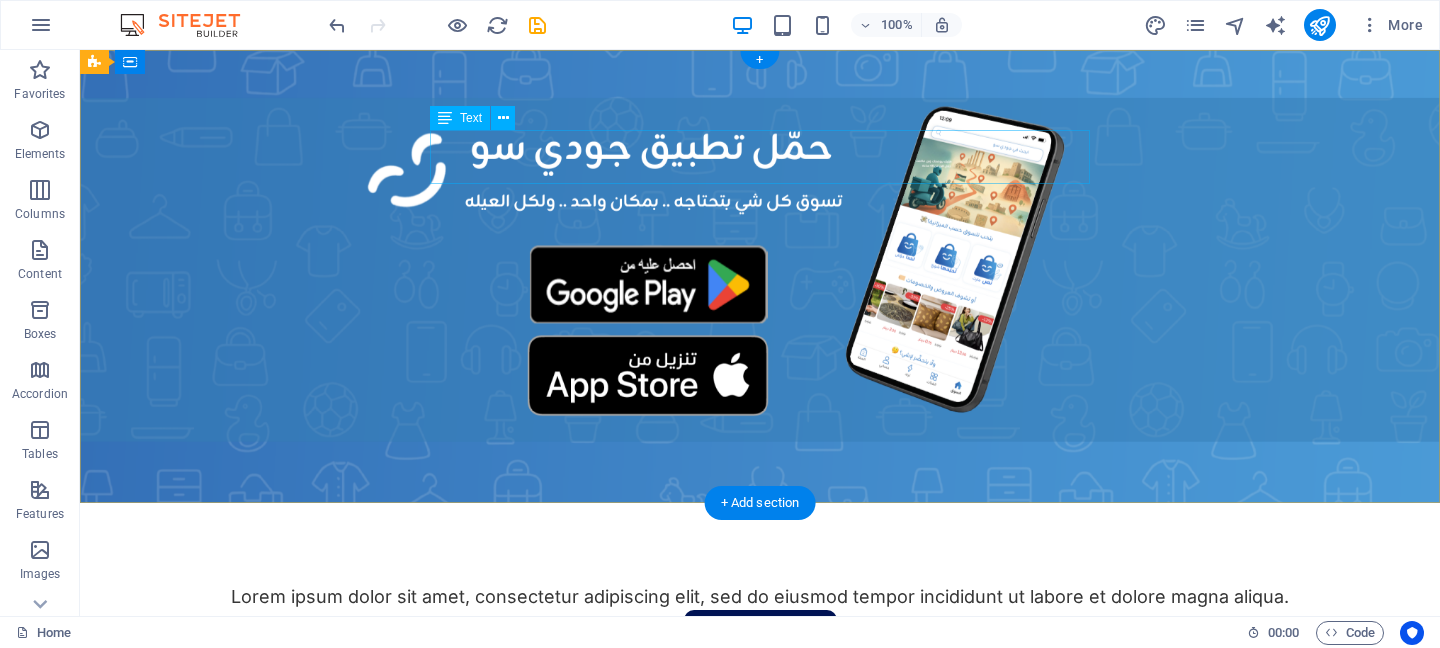 click on "Lorem ipsum dolor sit amet, consectetur adipiscing elit, sed do eiusmod tempor incididunt ut labore et dolore magna aliqua." at bounding box center [760, 596] 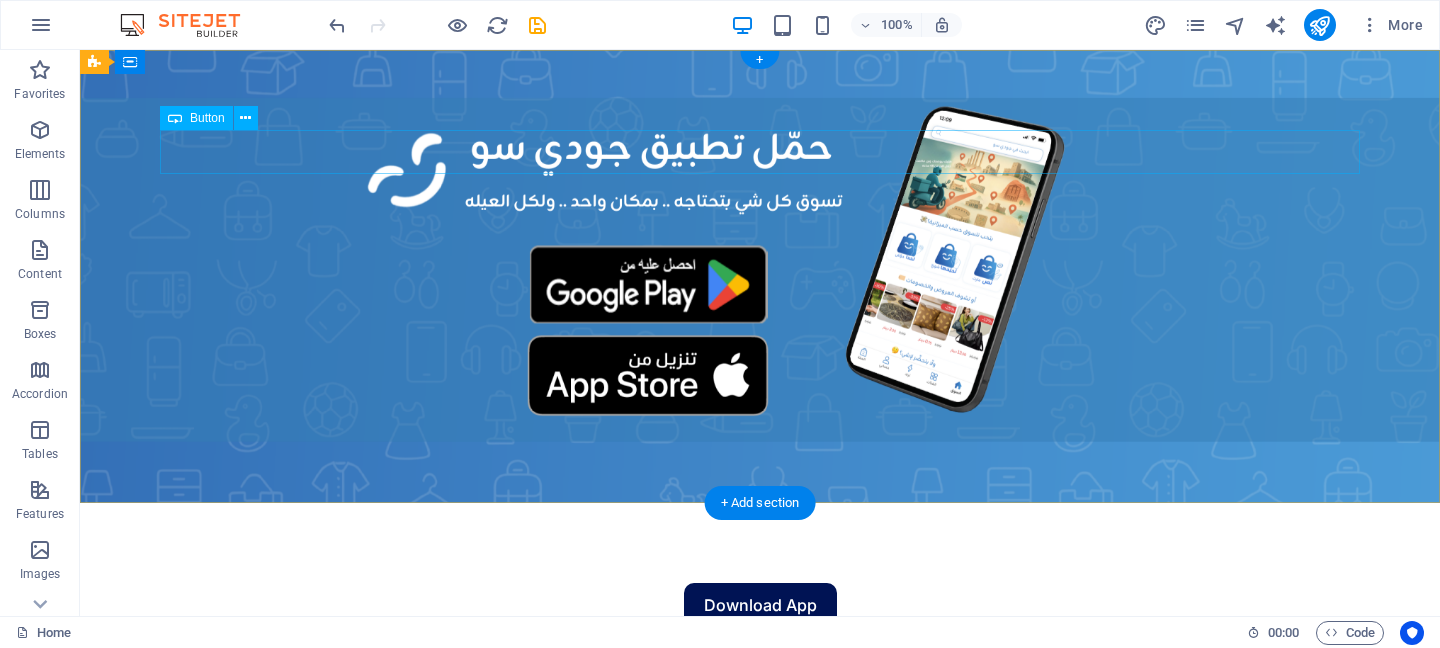 click on "Download App" at bounding box center [760, 605] 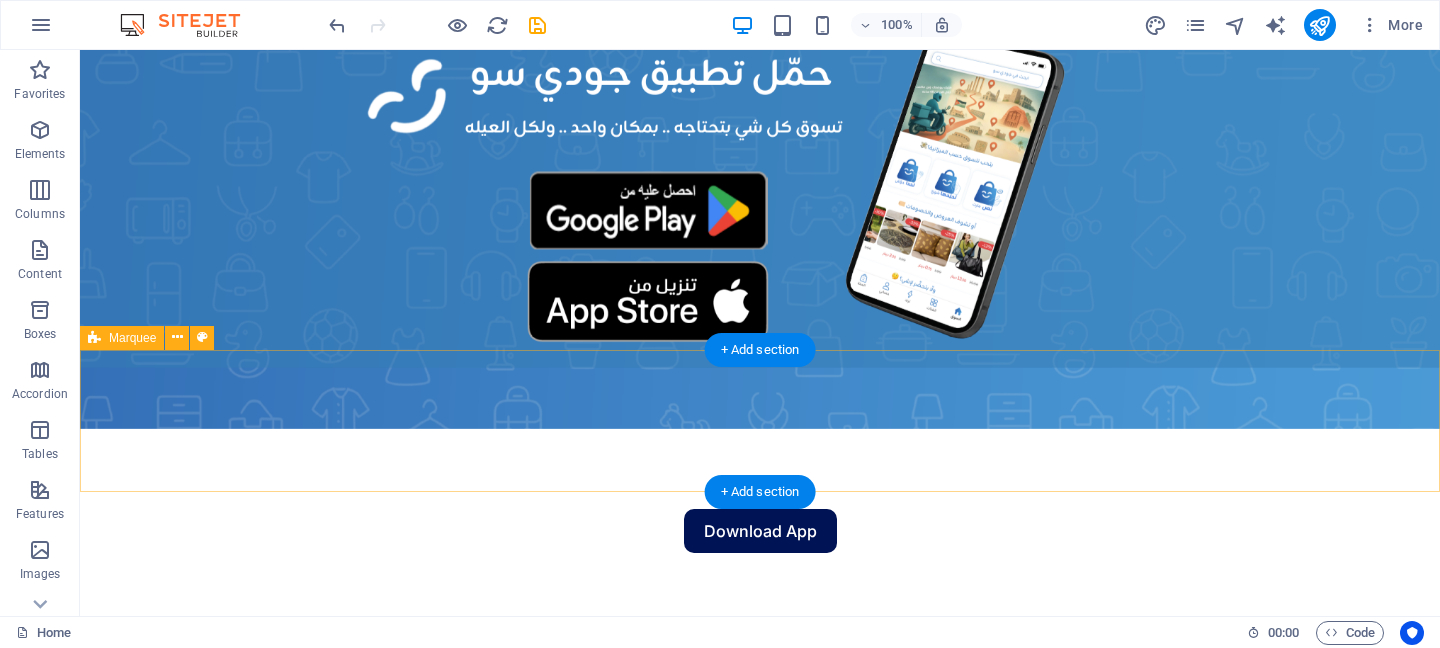 scroll, scrollTop: 0, scrollLeft: 0, axis: both 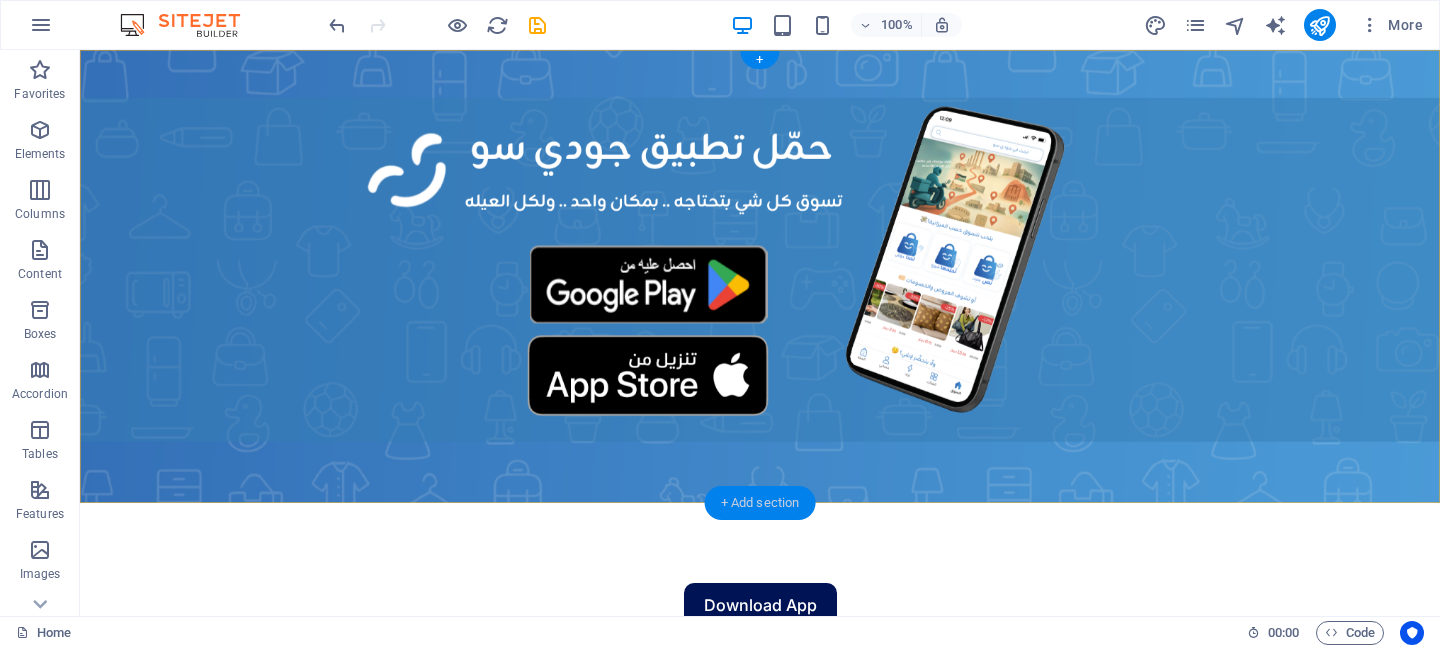 click on "+ Add section" at bounding box center [760, 503] 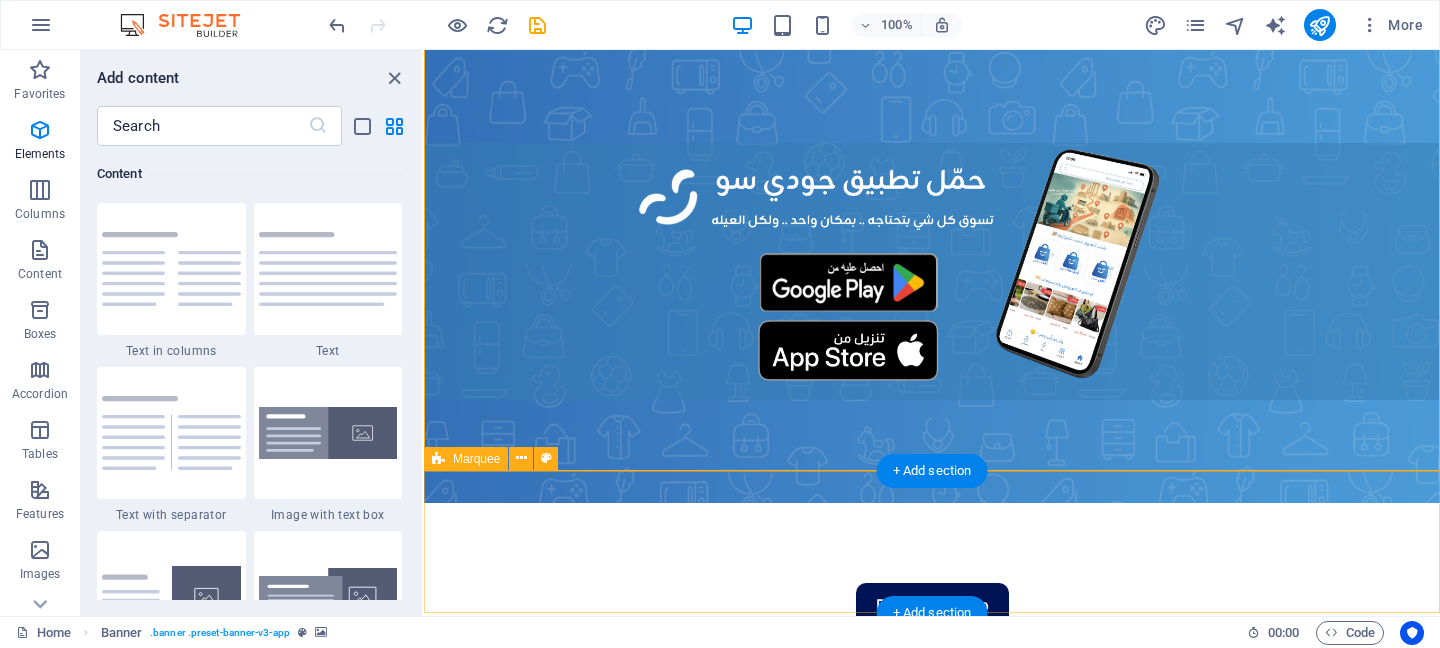 scroll, scrollTop: 3499, scrollLeft: 0, axis: vertical 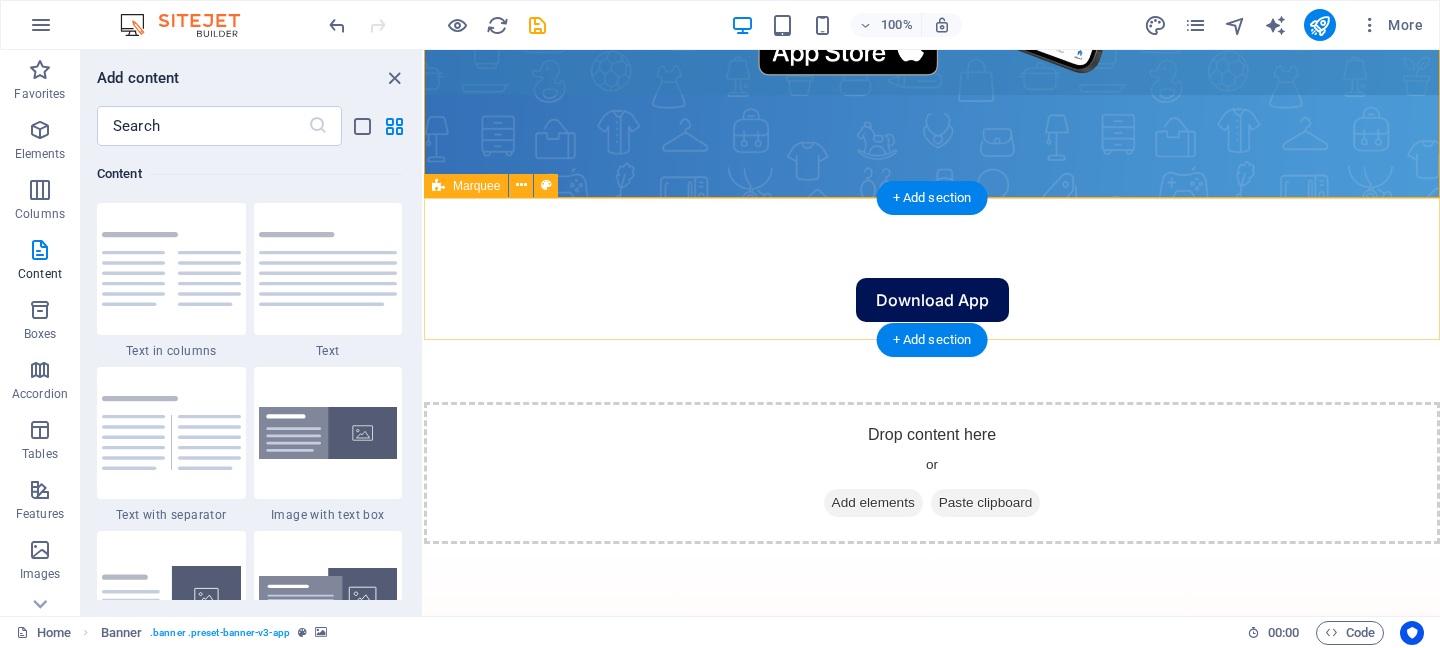 click on "Drop content here or  Add elements  Paste clipboard" at bounding box center [932, 473] 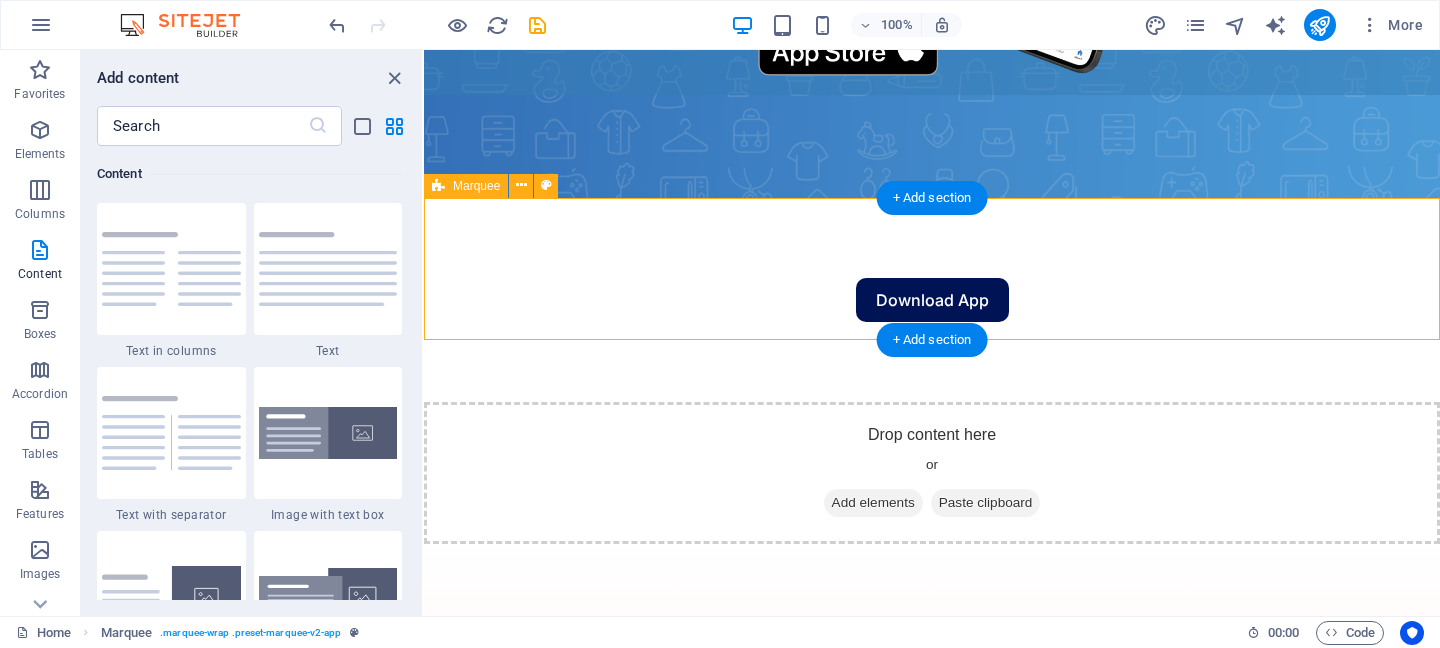 click on "Add elements" at bounding box center (873, 503) 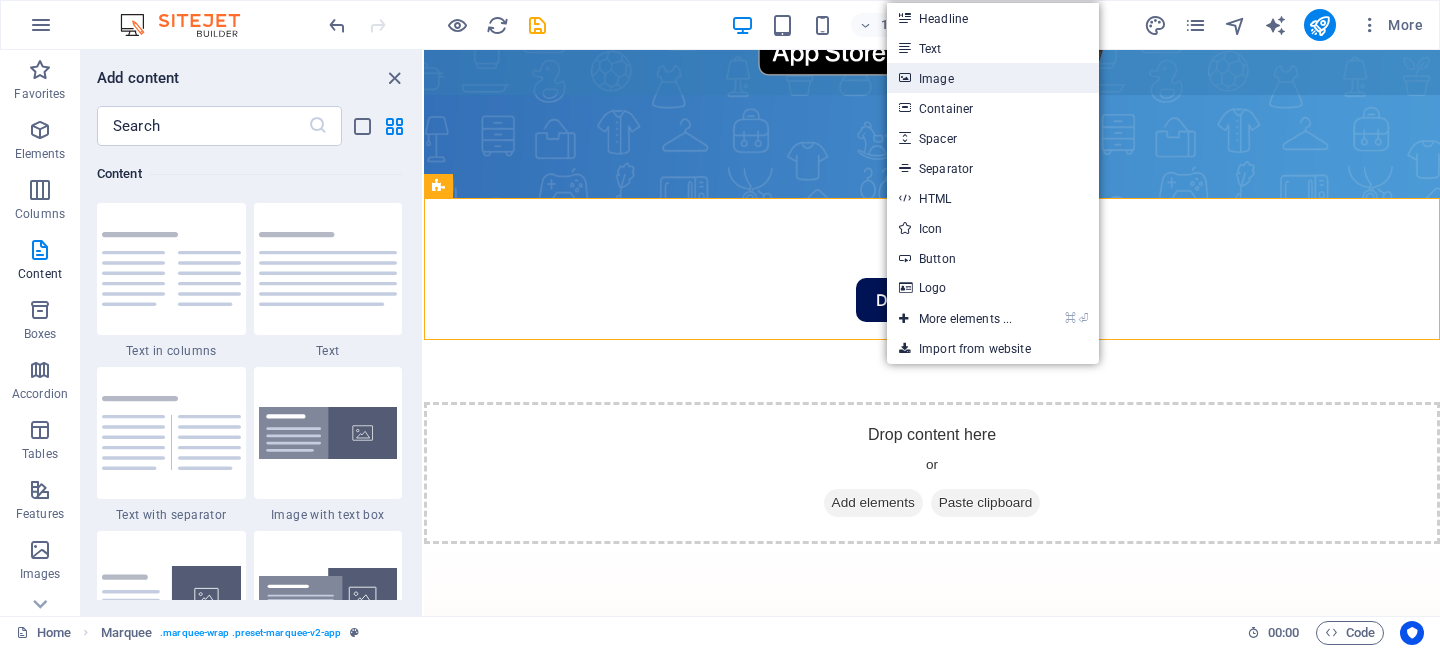 click on "Image" at bounding box center [993, 78] 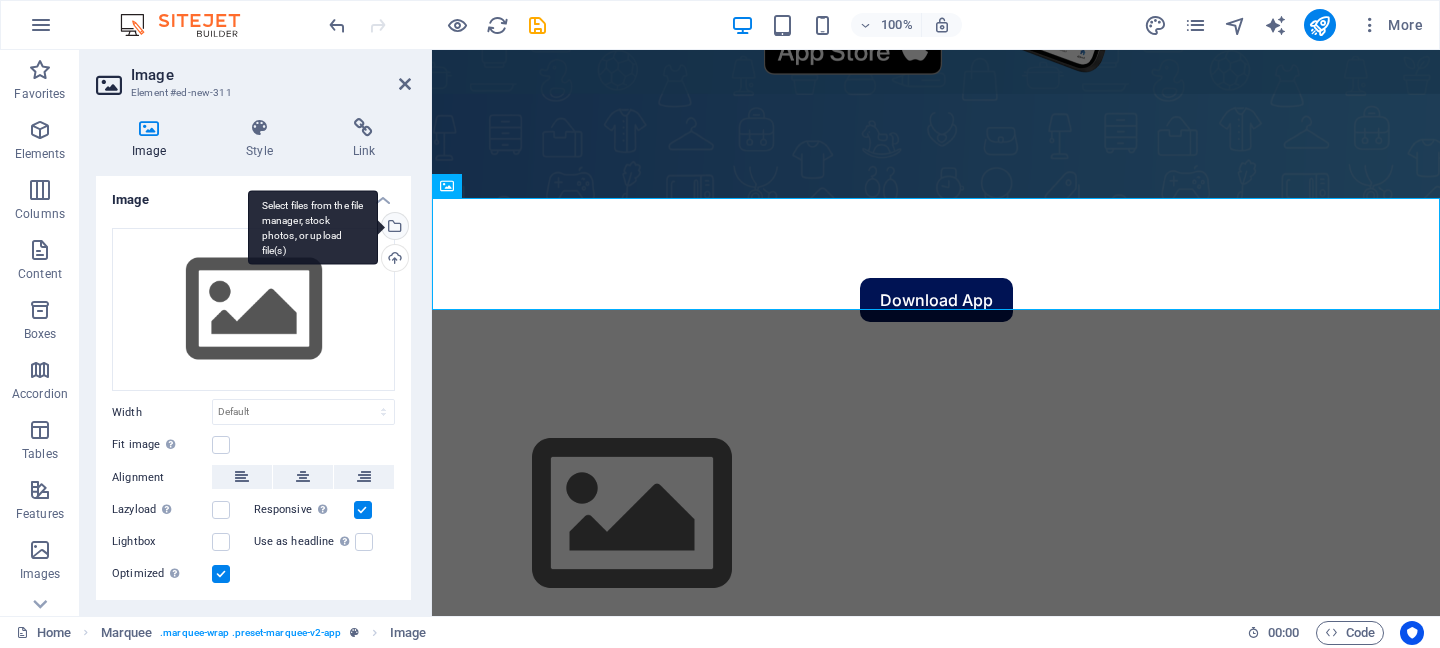 click on "Select files from the file manager, stock photos, or upload file(s)" at bounding box center (393, 228) 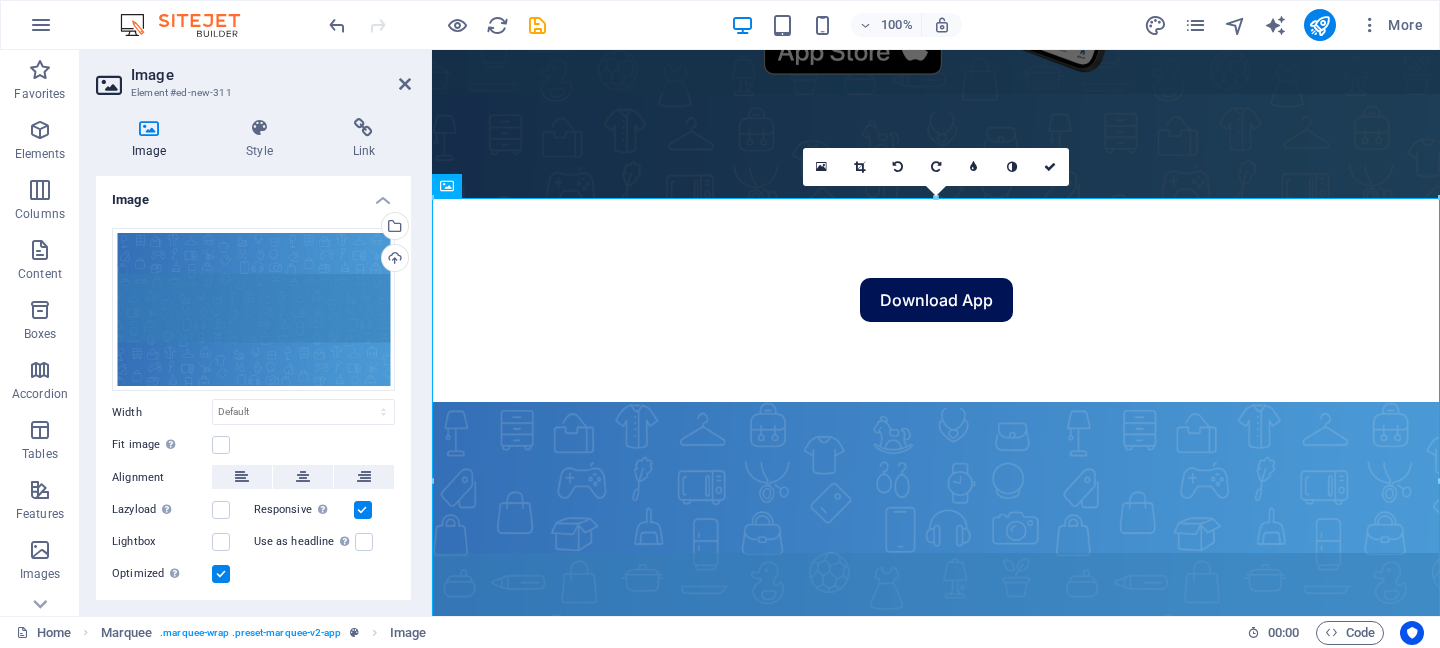 click on "Image Element #ed-new-311 Image Style Link Image Drag files here, click to choose files or select files from Files or our free stock photos & videos Select files from the file manager, stock photos, or upload file(s) Upload Width Default auto px rem % em vh vw Fit image Automatically fit image to a fixed width and height Height Default auto px Alignment Lazyload Loading images after the page loads improves page speed. Responsive Automatically load retina image and smartphone optimized sizes. Lightbox Use as headline The image will be wrapped in an H1 headline tag. Useful for giving alternative text the weight of an H1 headline, e.g. for the logo. Leave unchecked if uncertain. Optimized Images are compressed to improve page speed. Position Direction Custom X offset 50 px rem % vh vw Y offset 50 px rem % vh vw Text Float No float Image left Image right Determine how text should behave around the image. Text Alternative text Image caption Paragraph Format Normal Heading 1 Heading 2 Heading 3 Heading 4 Heading 5" at bounding box center (256, 333) 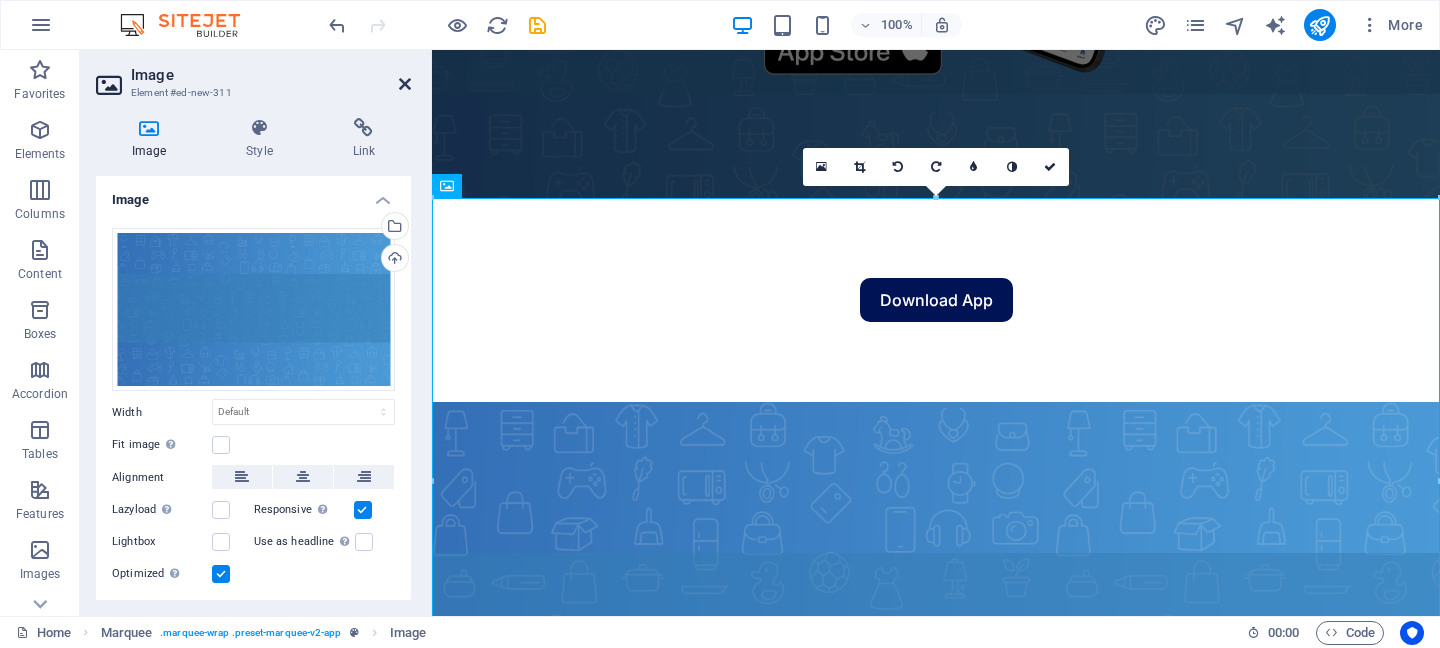 click at bounding box center [405, 84] 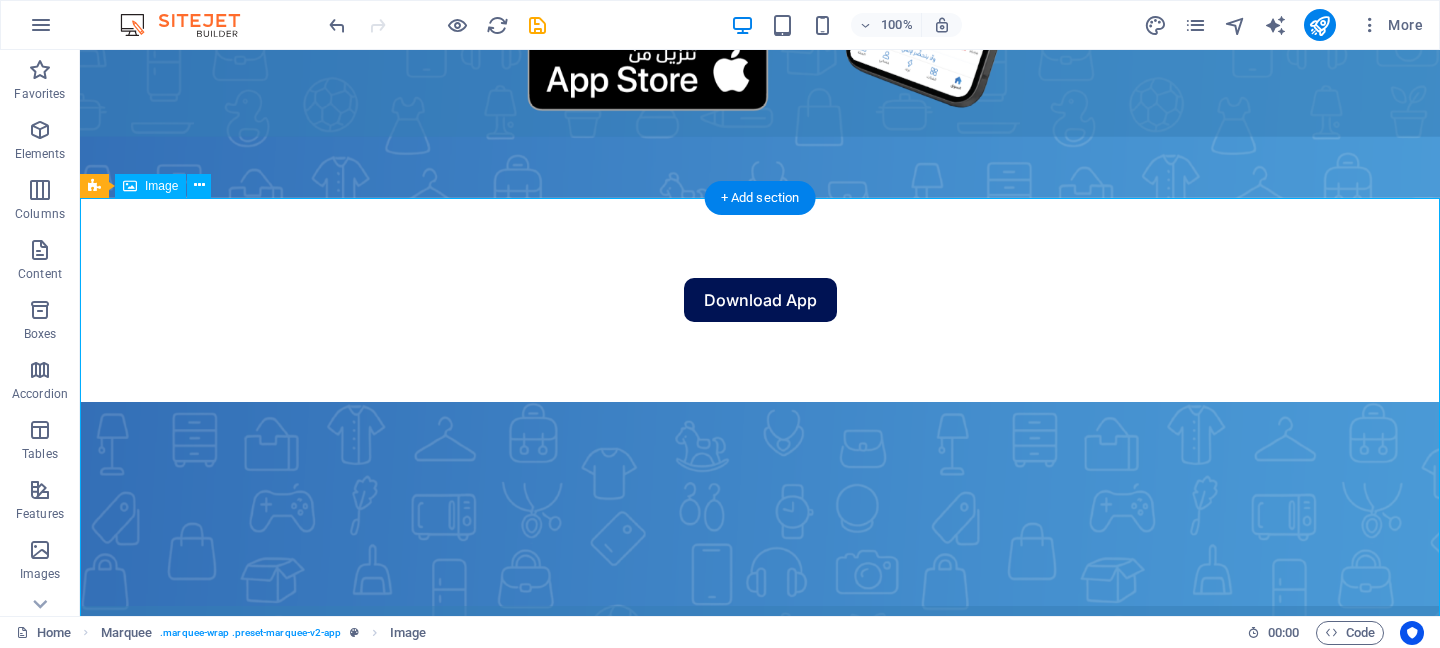 click at bounding box center [760, 784] 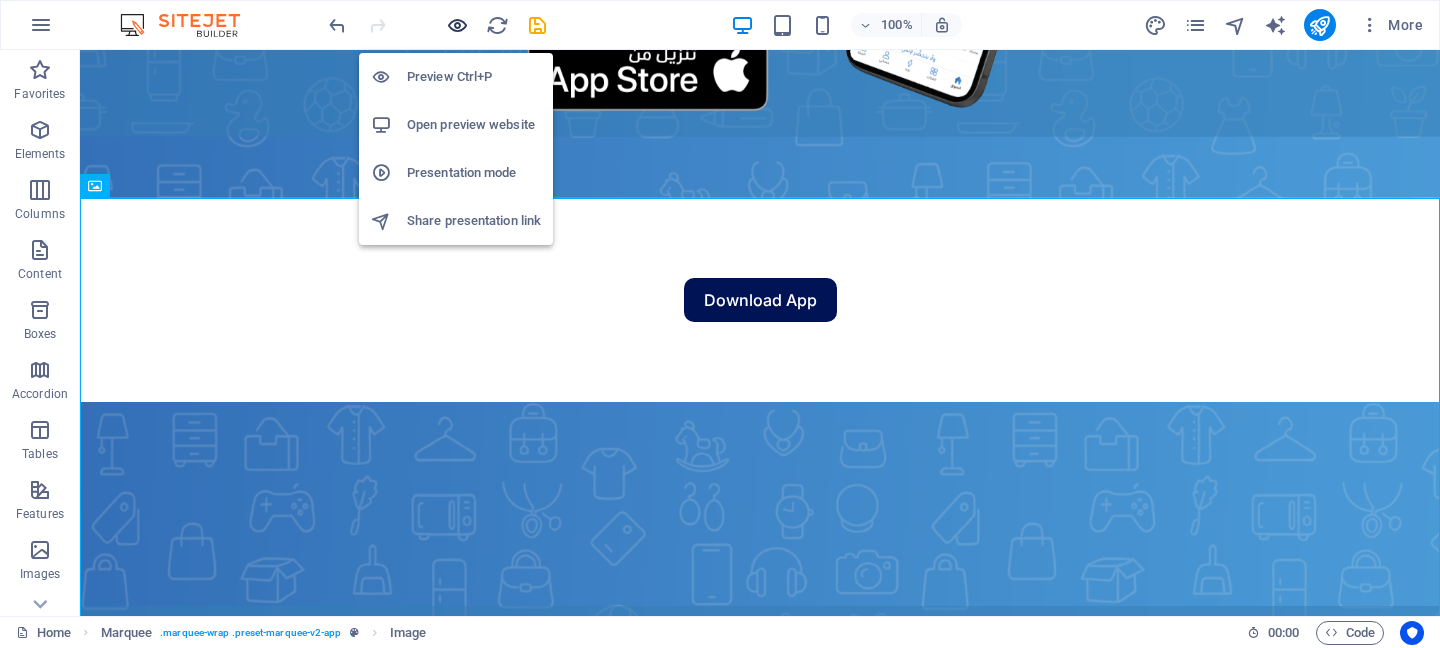 click at bounding box center [457, 25] 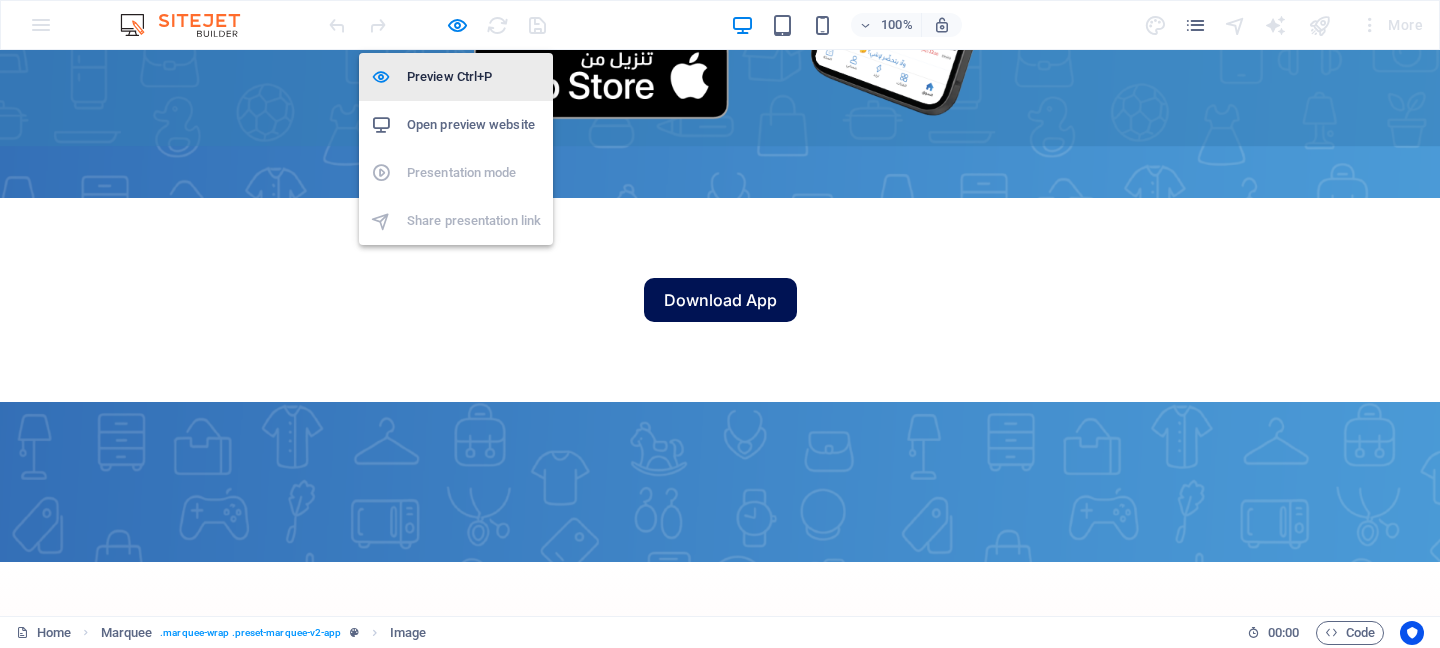 click on "Preview Ctrl+P" at bounding box center (474, 77) 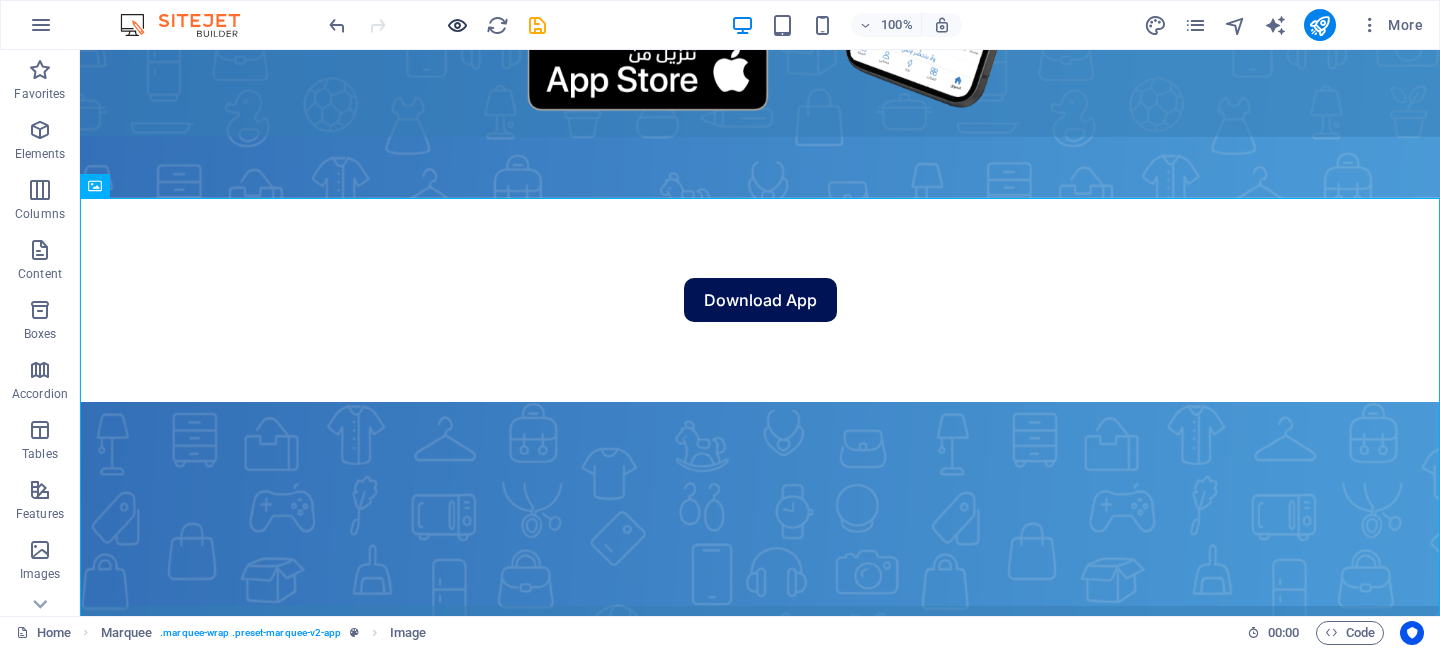 click at bounding box center (457, 25) 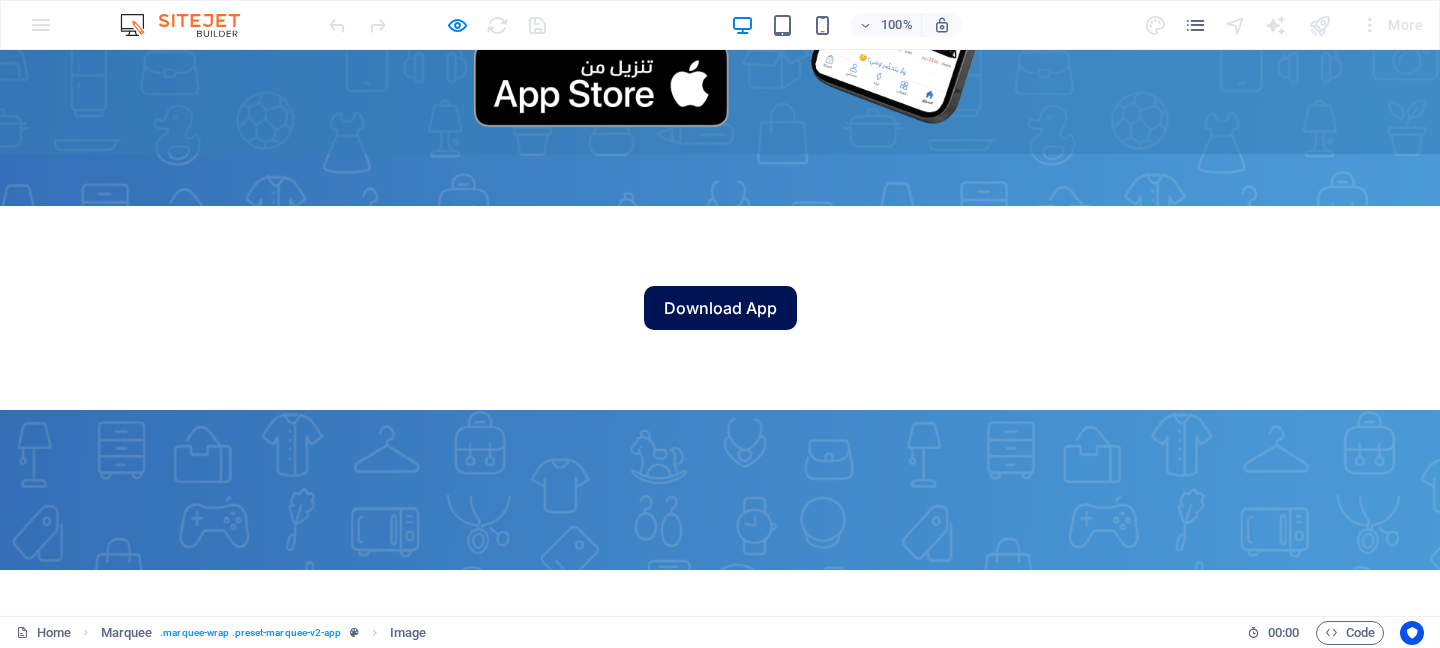scroll, scrollTop: 0, scrollLeft: 0, axis: both 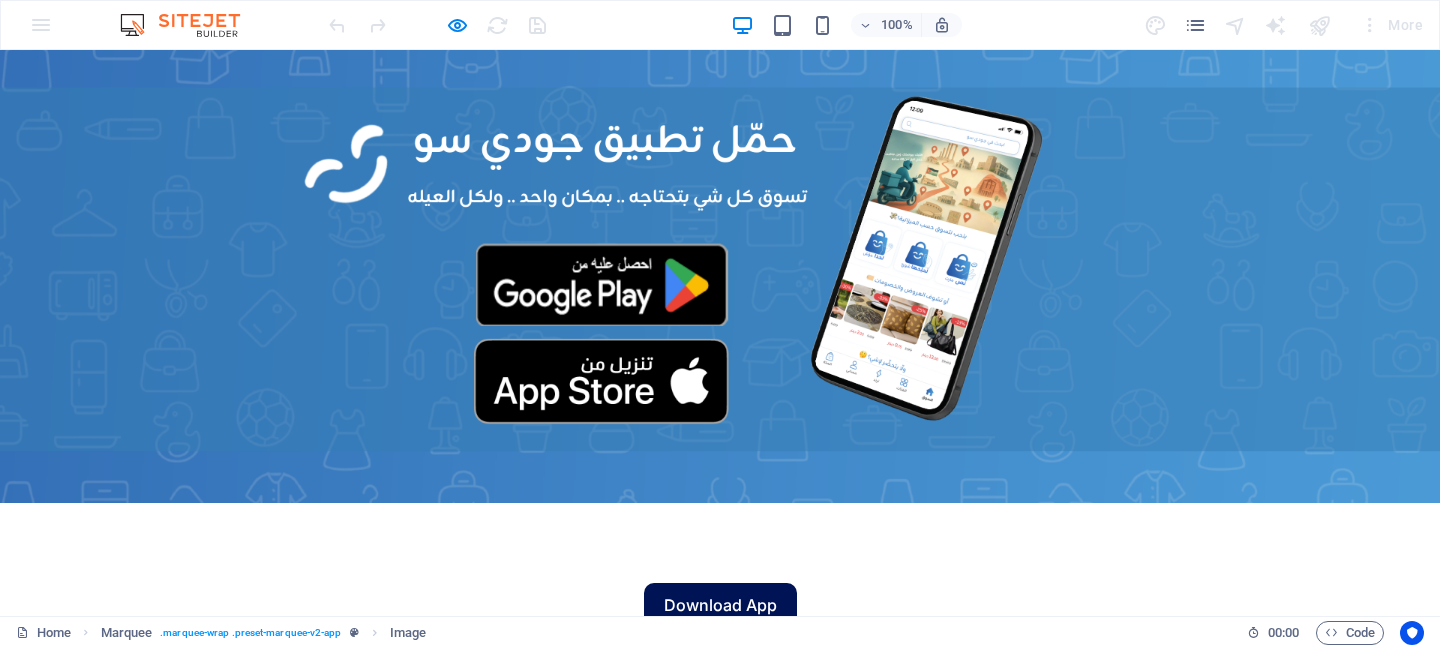 click on "Download App" at bounding box center [720, 605] 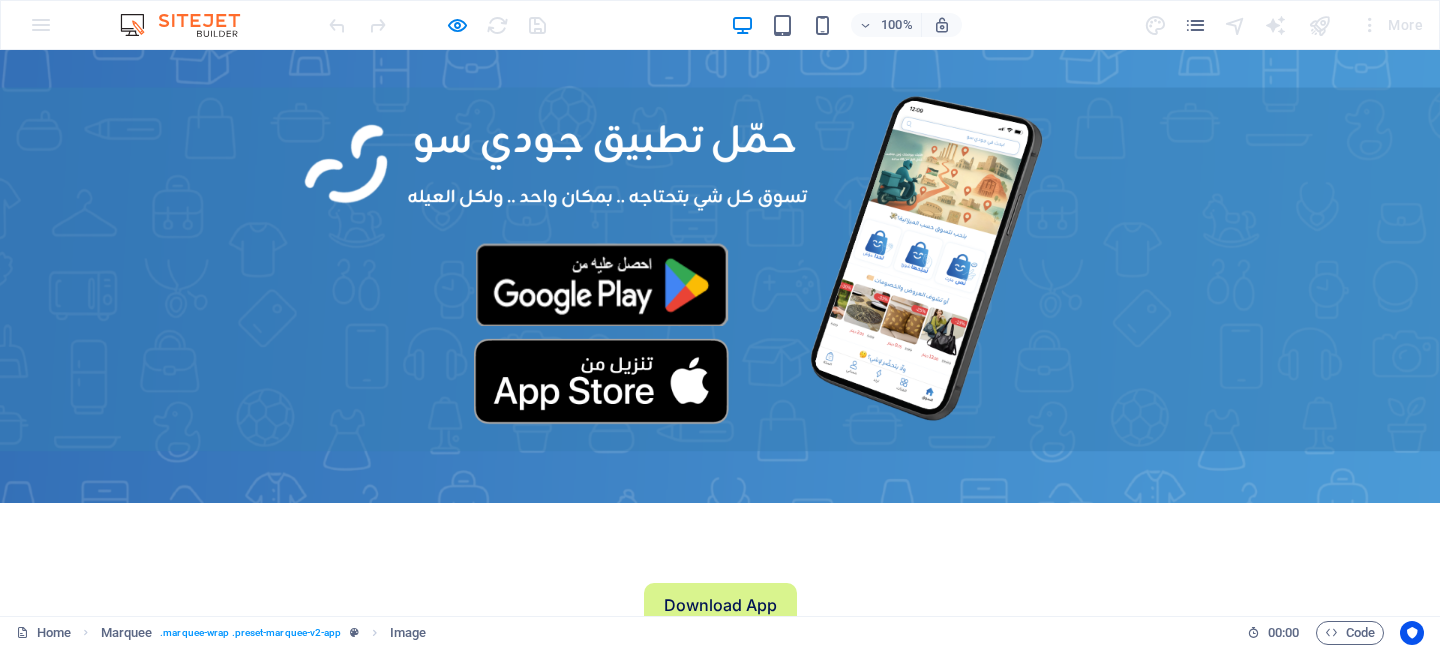 click on "Download App" at bounding box center [720, 605] 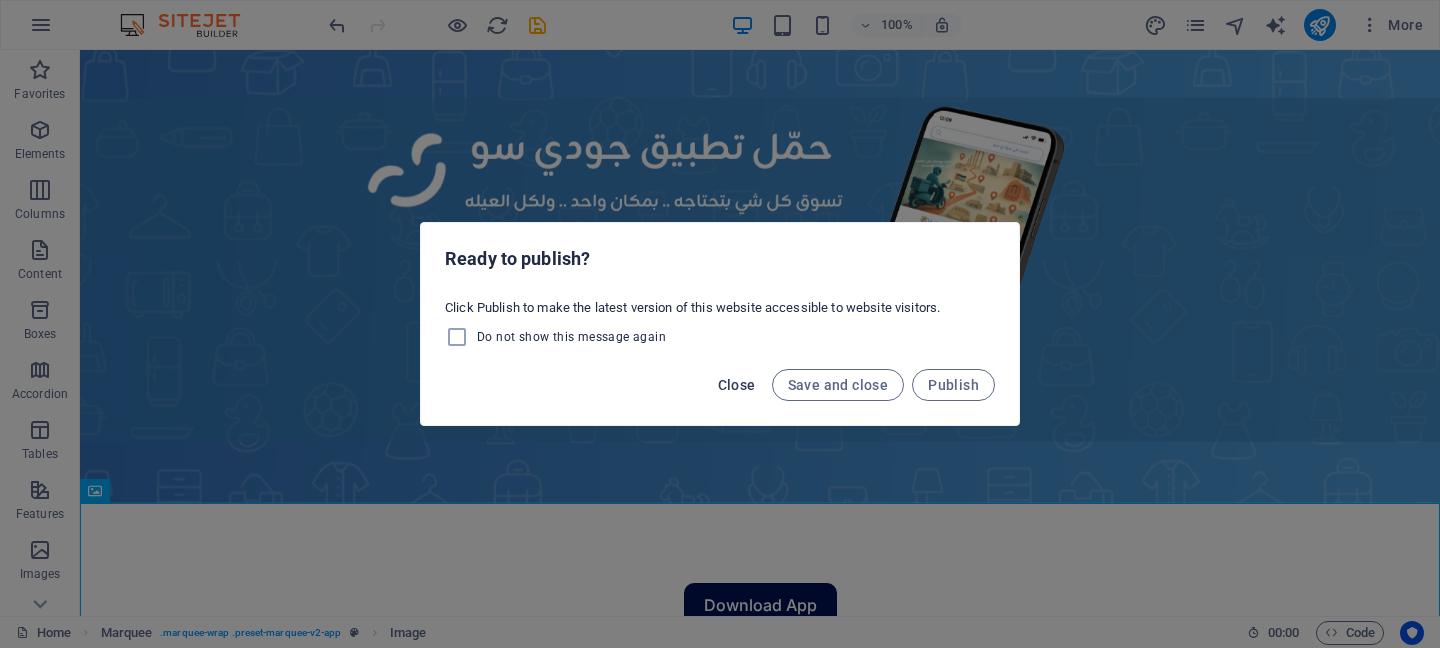 click on "Close" at bounding box center [737, 385] 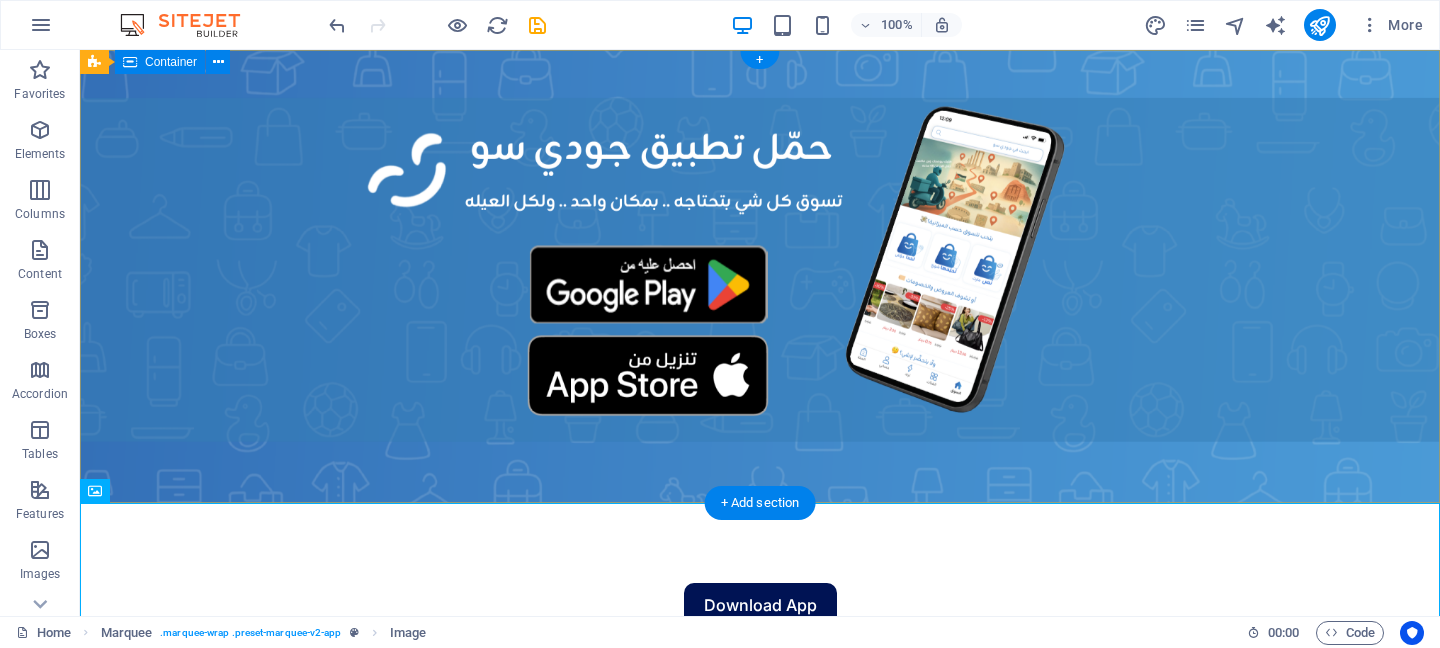 click on "Download App" at bounding box center (760, 605) 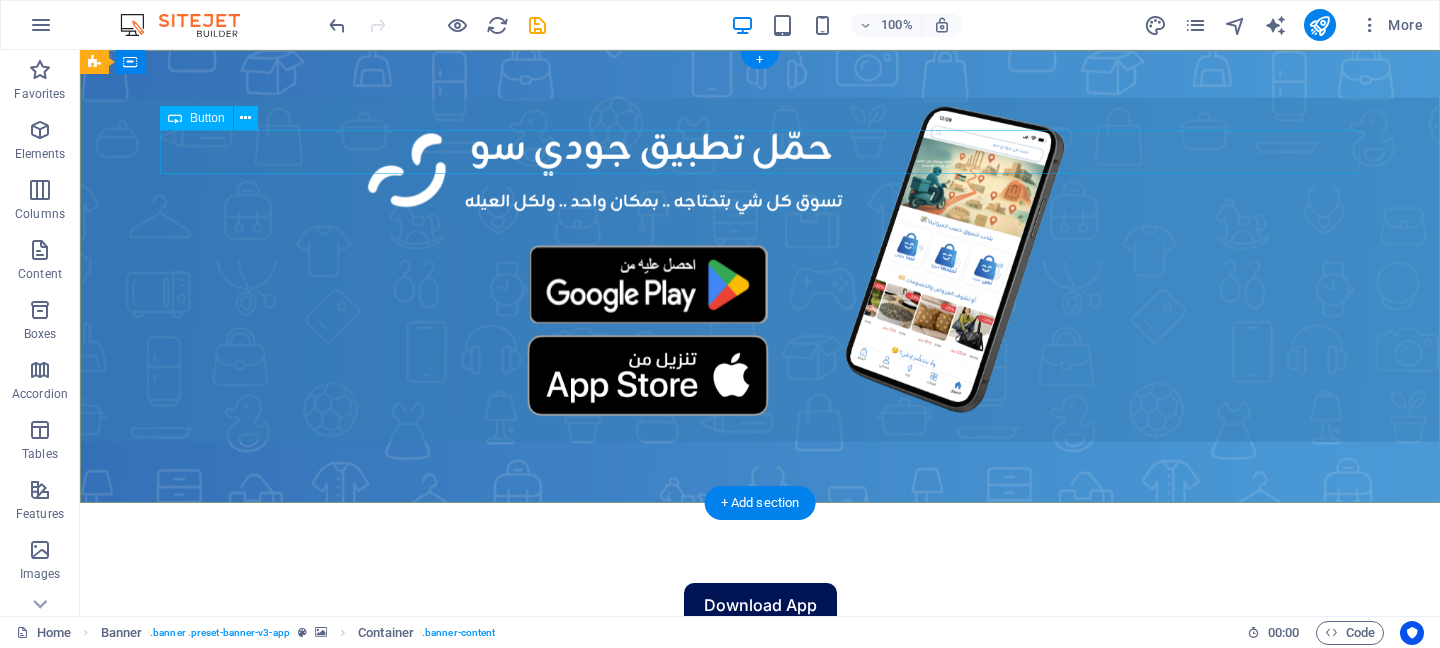 click on "Download App" at bounding box center (760, 605) 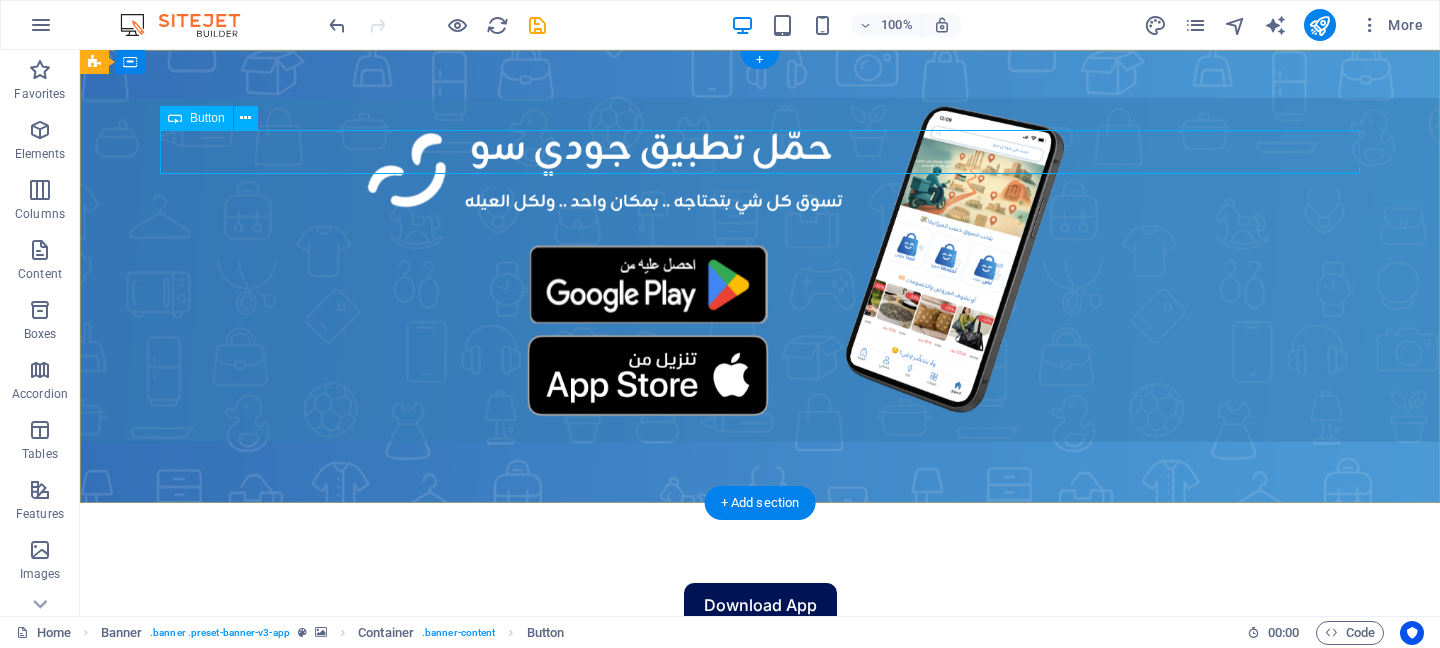 click on "Download App" at bounding box center (760, 605) 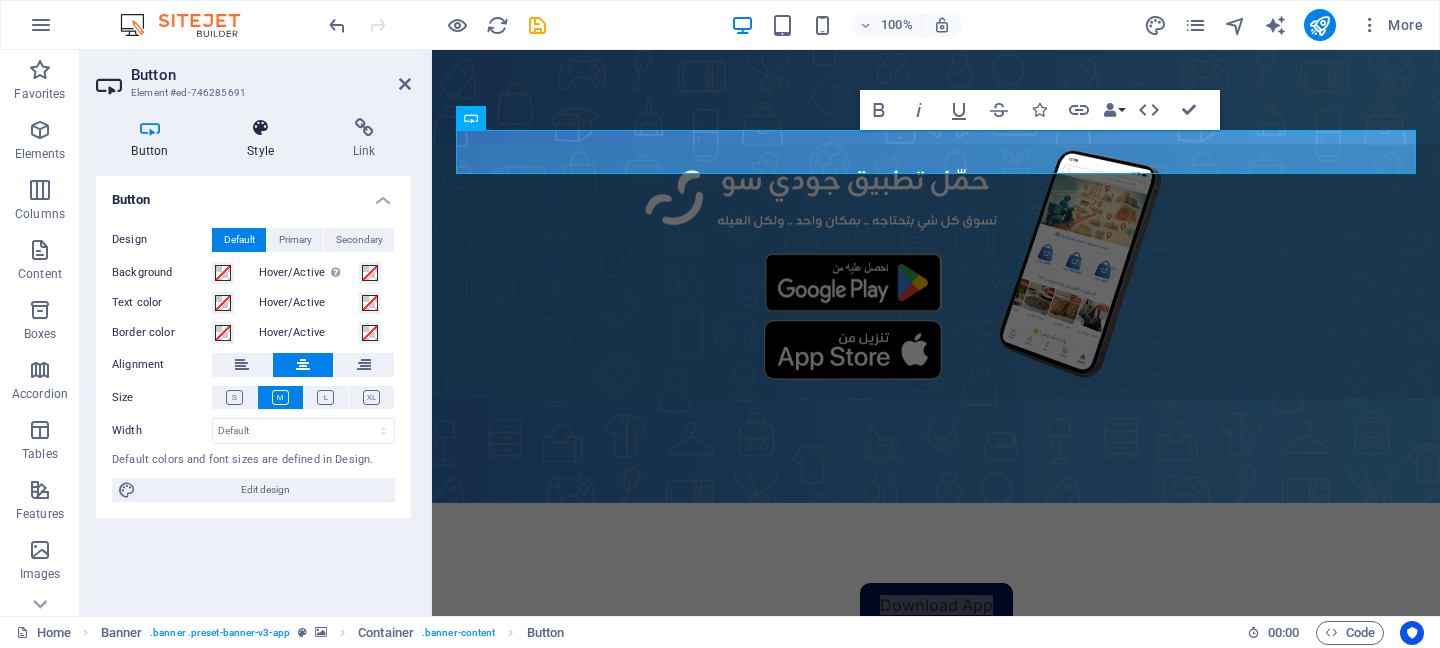 click on "Style" at bounding box center (265, 139) 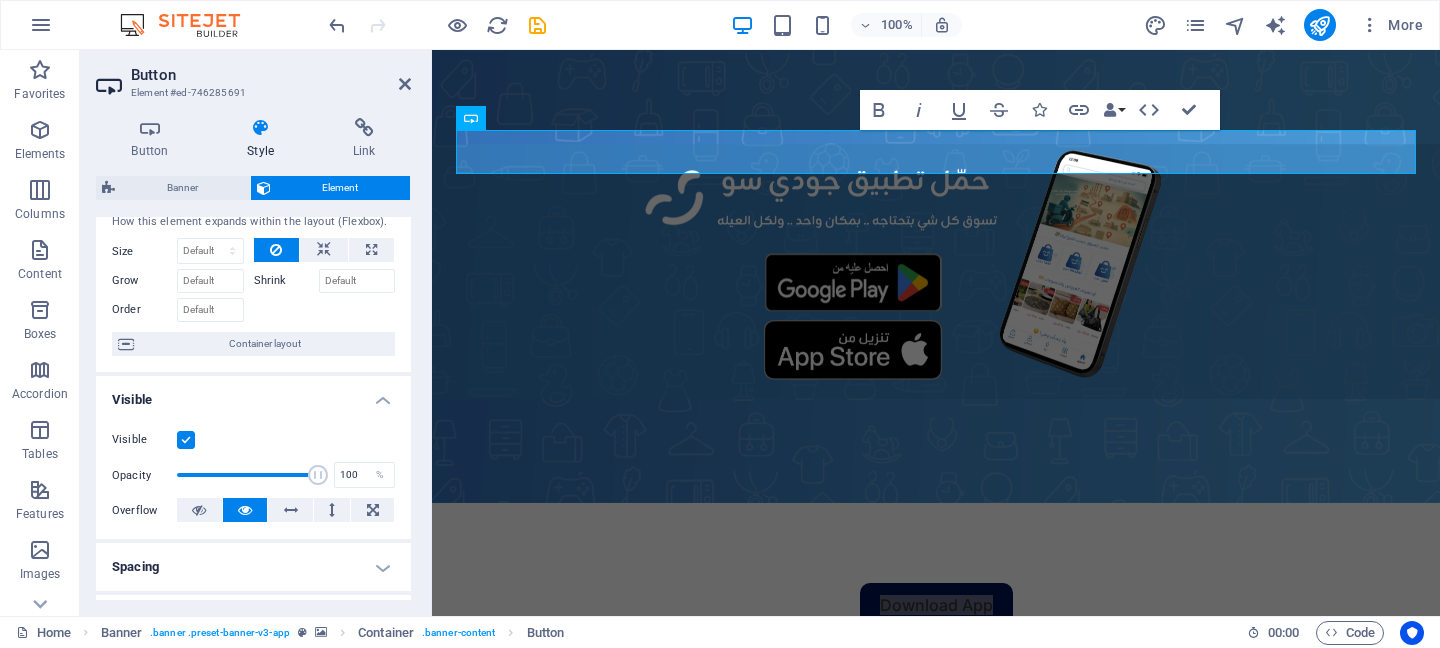 scroll, scrollTop: 0, scrollLeft: 0, axis: both 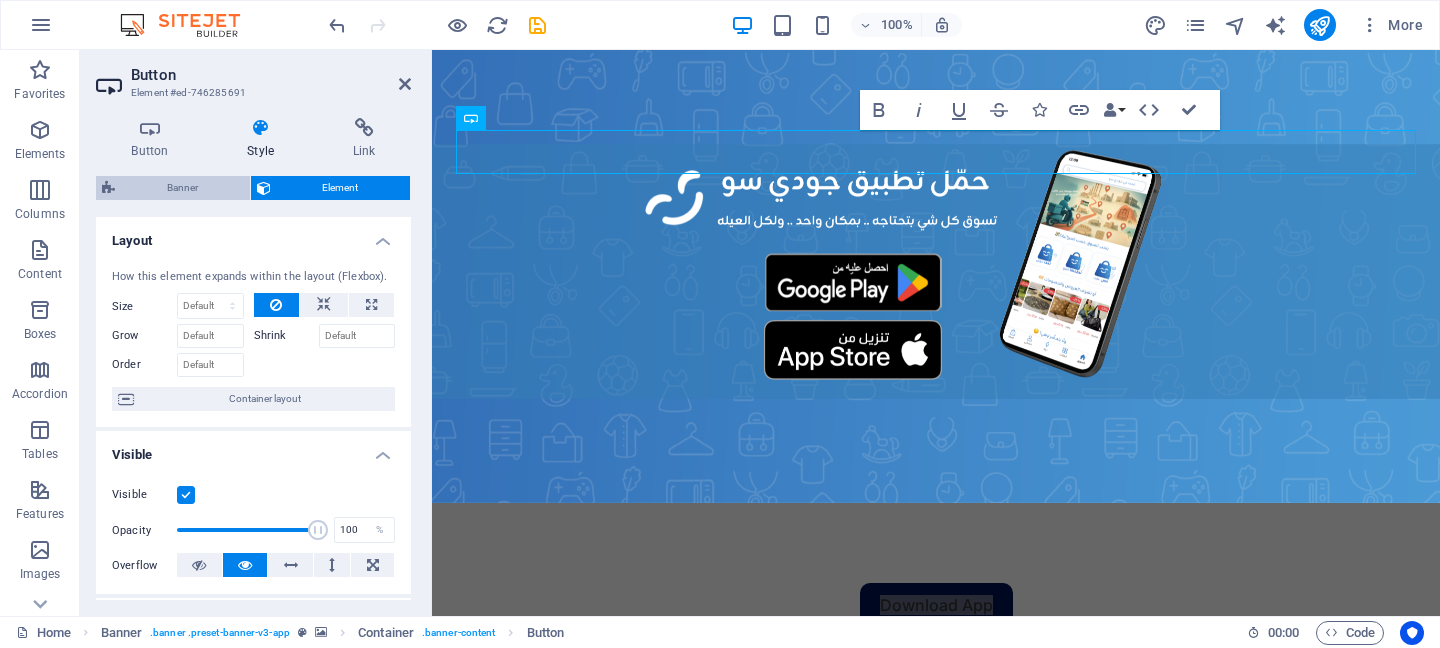 click at bounding box center [108, 188] 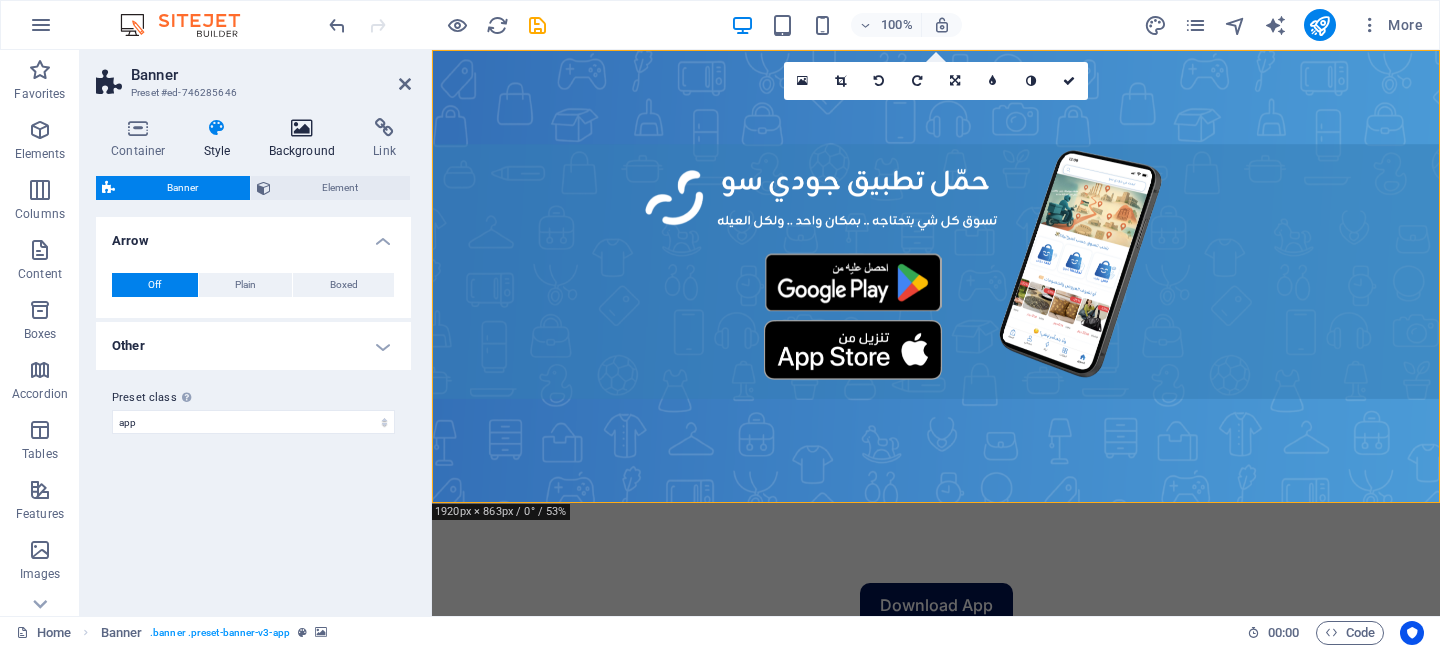 click at bounding box center [302, 128] 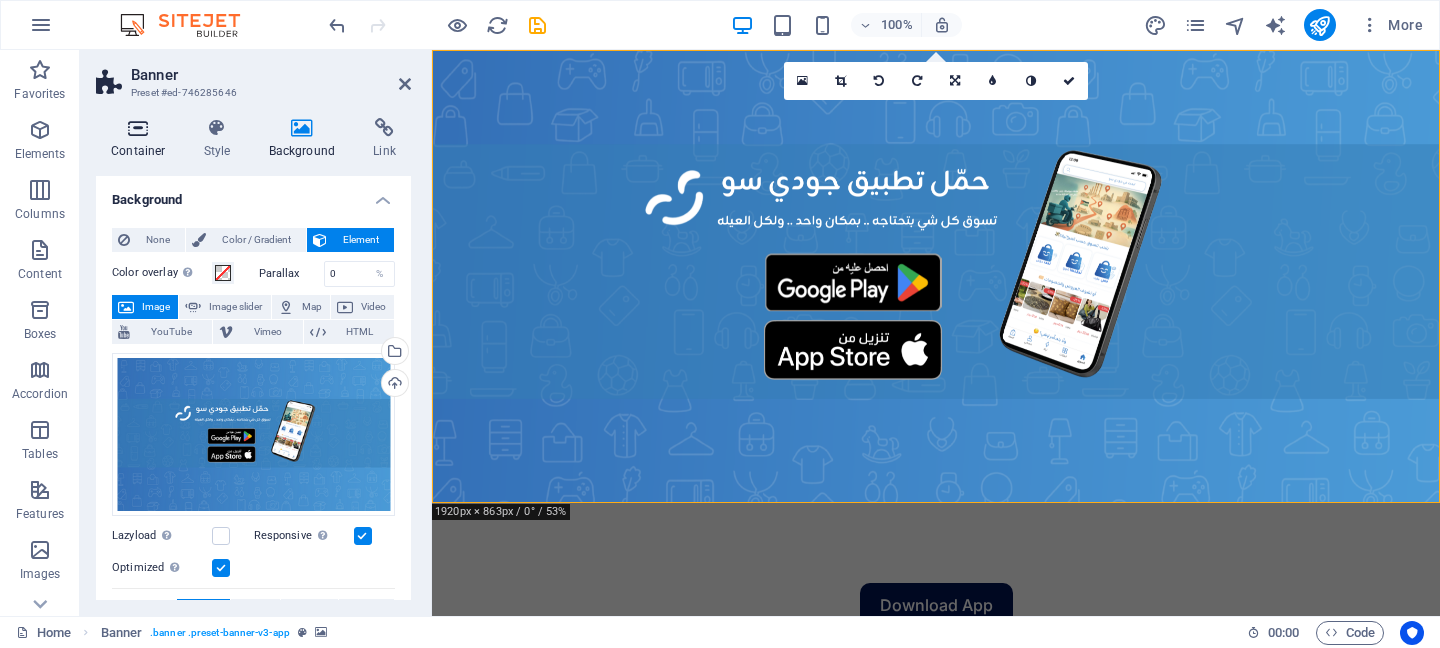 click at bounding box center [138, 128] 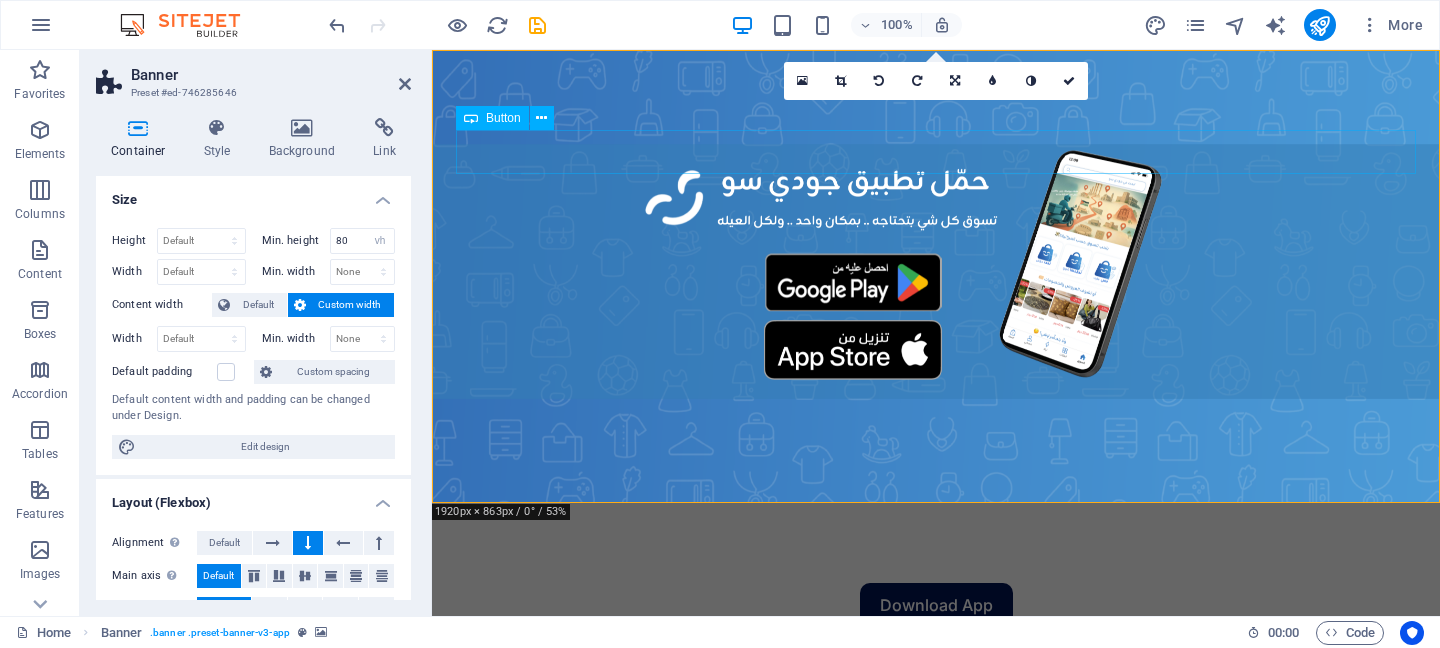 click on "Download App" at bounding box center (936, 605) 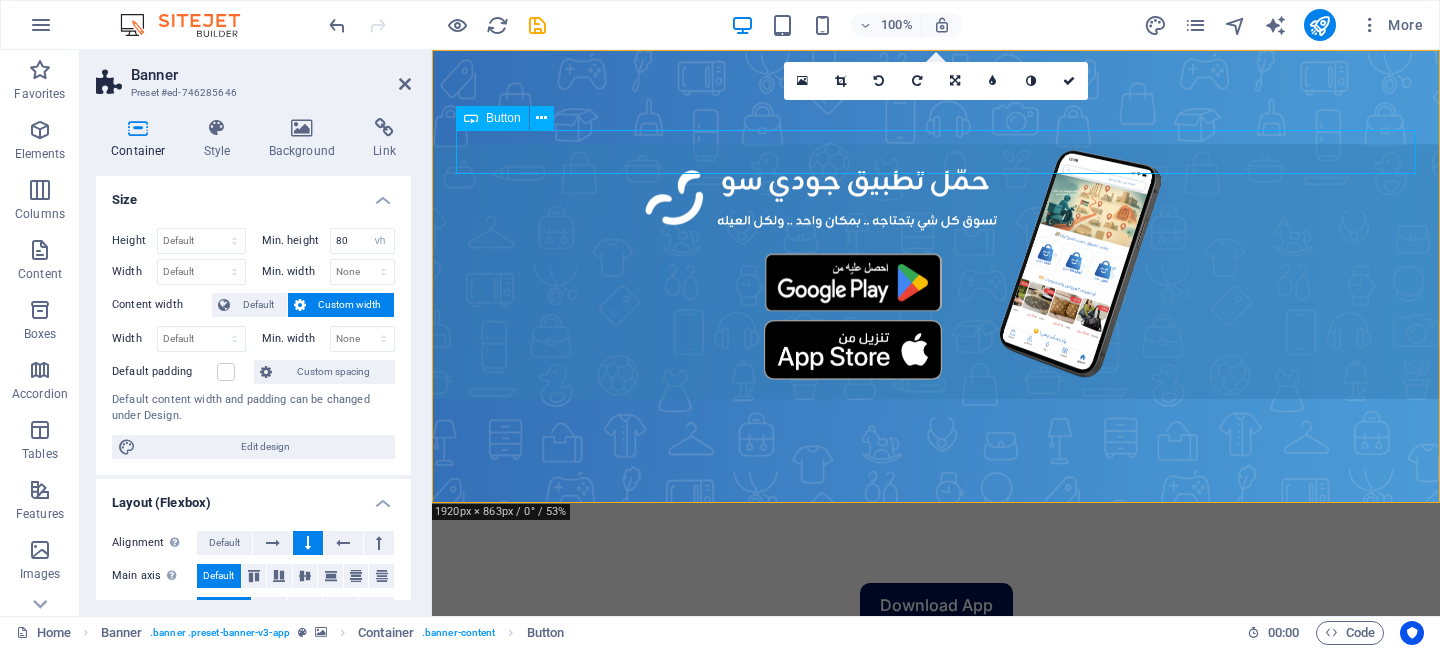 click on "Download App" at bounding box center (936, 605) 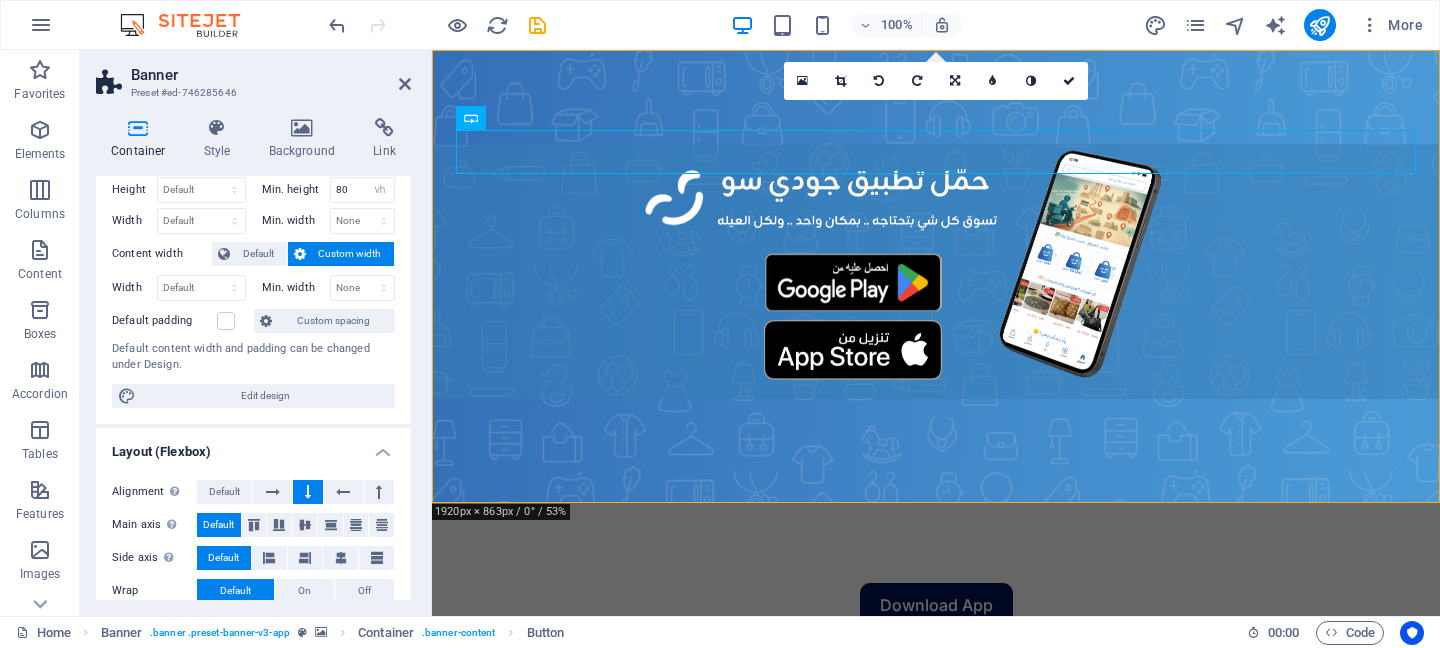 scroll, scrollTop: 66, scrollLeft: 0, axis: vertical 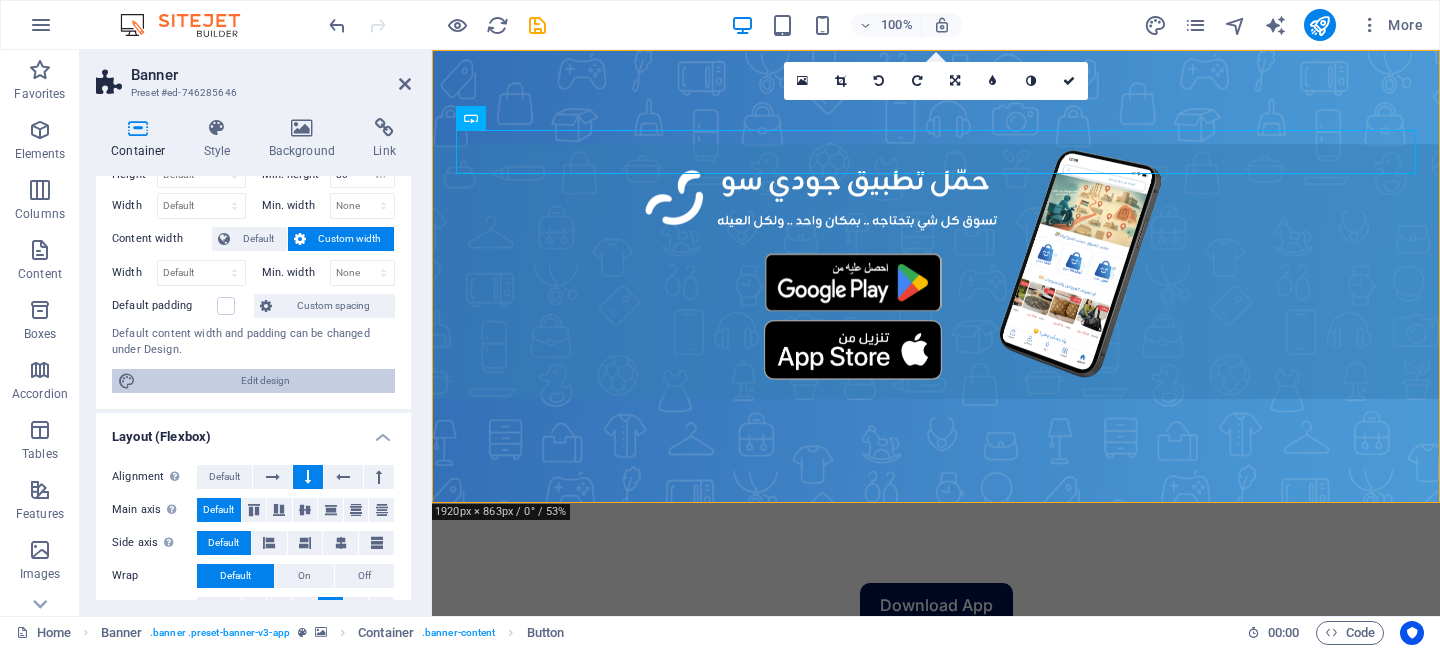 click on "Edit design" at bounding box center [265, 381] 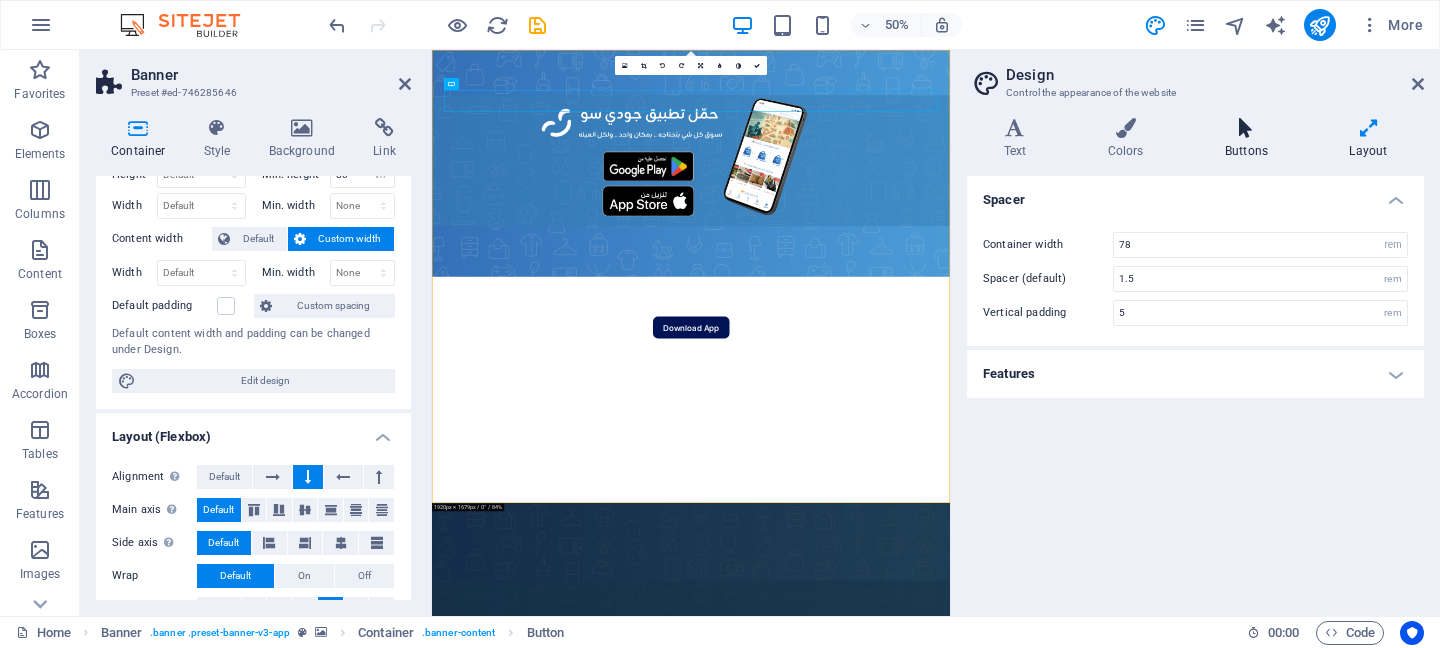 click at bounding box center (1246, 128) 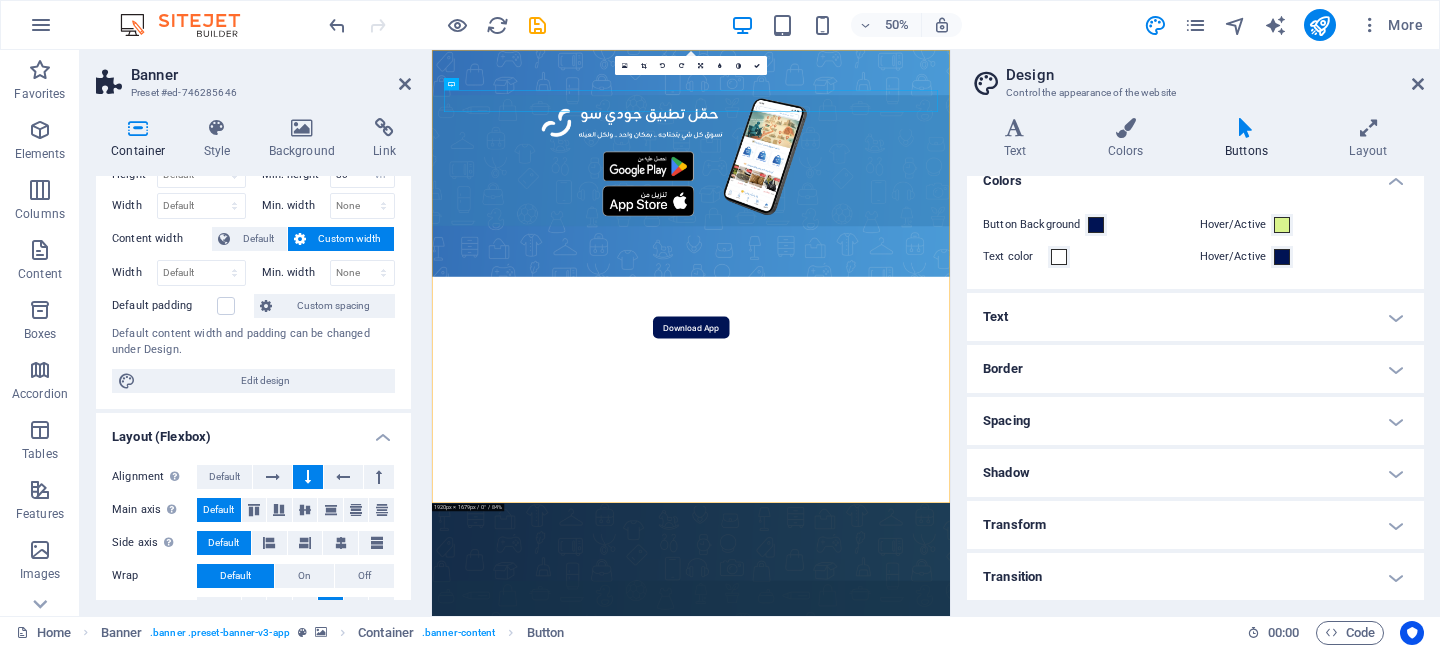 scroll, scrollTop: 0, scrollLeft: 0, axis: both 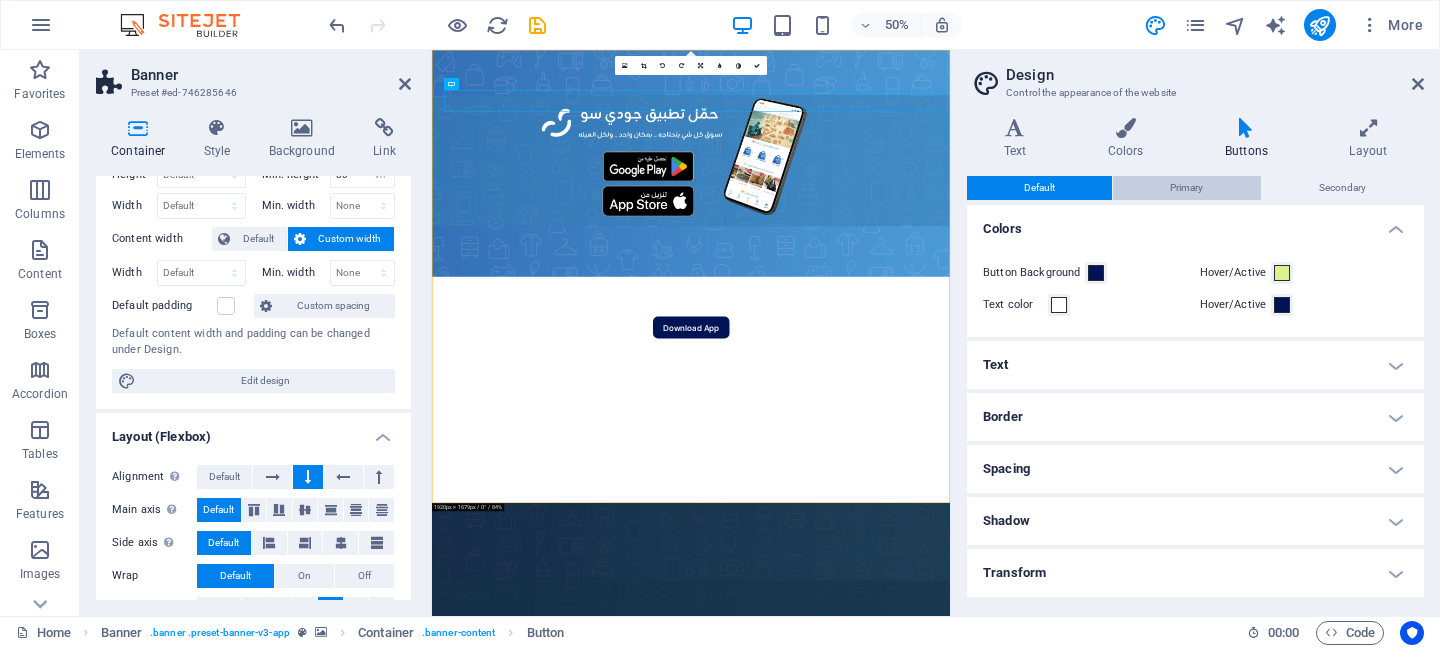 click on "Primary" at bounding box center [1186, 188] 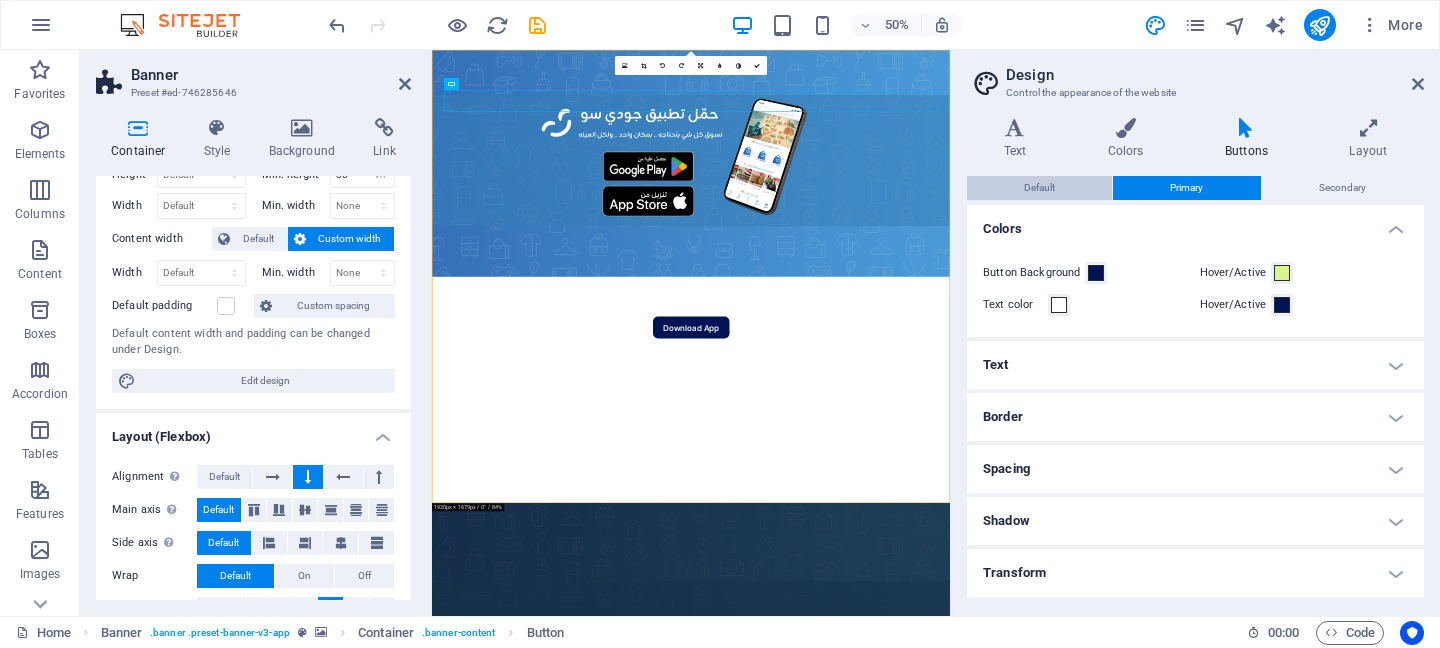 click on "Default" at bounding box center (1039, 188) 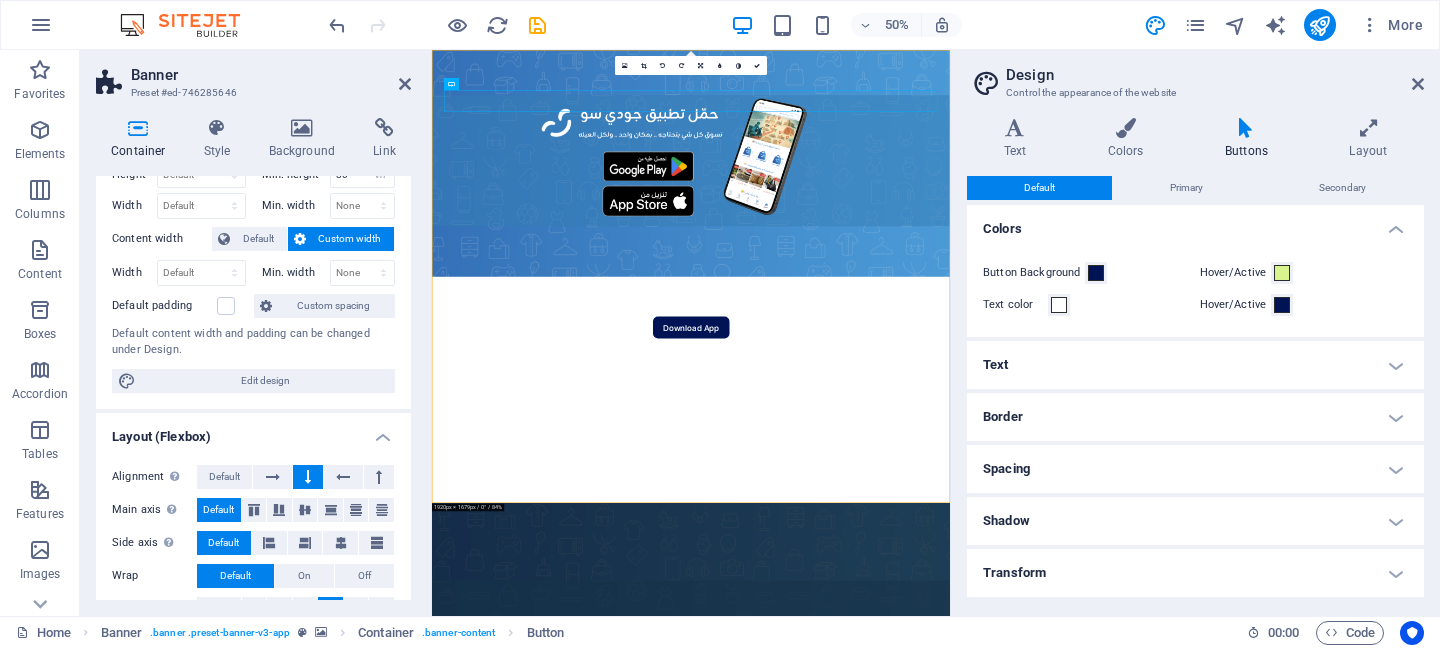 scroll, scrollTop: 0, scrollLeft: 0, axis: both 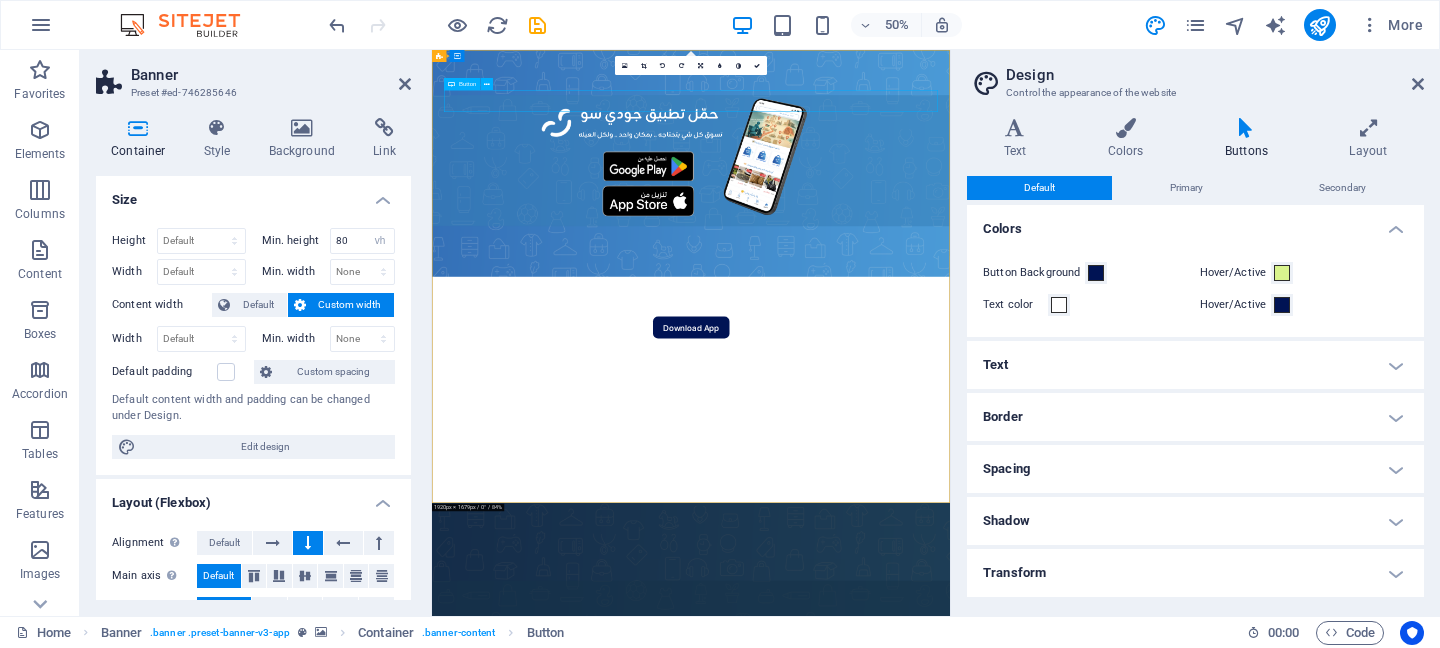 click on "Download App" at bounding box center [950, 605] 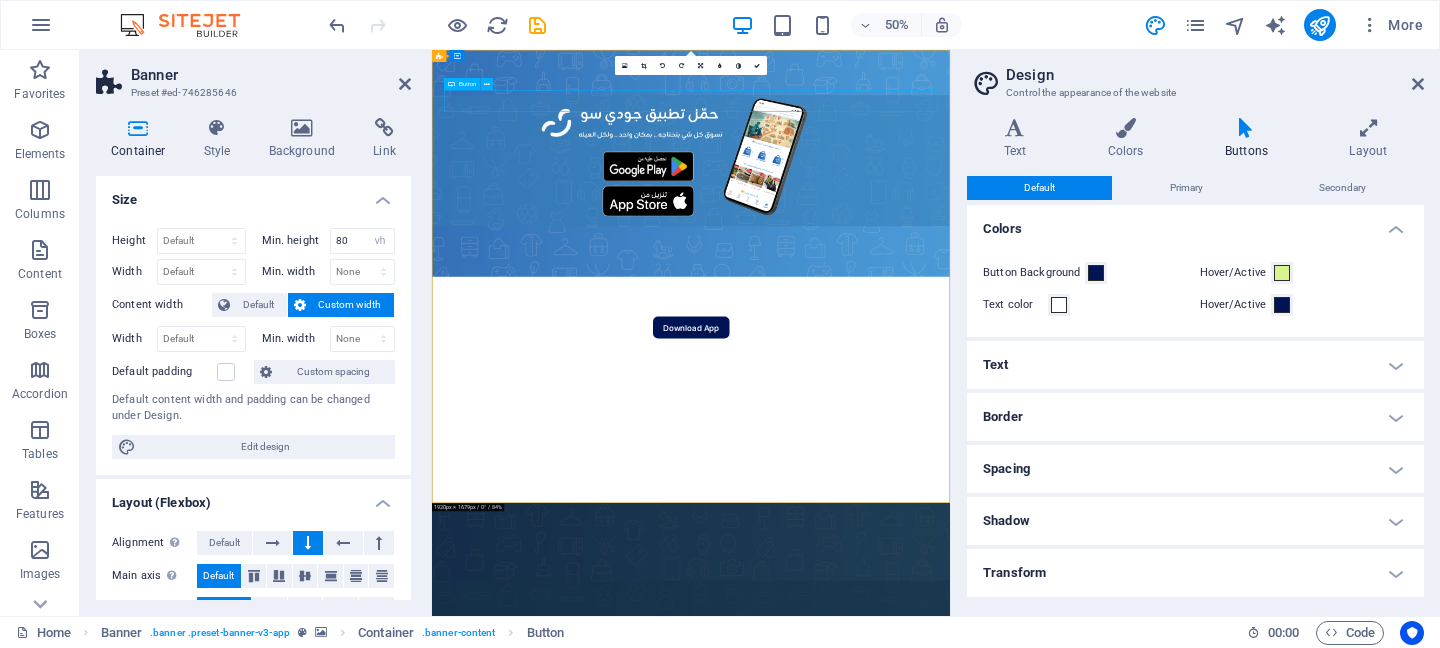 click on "Download App" at bounding box center [950, 605] 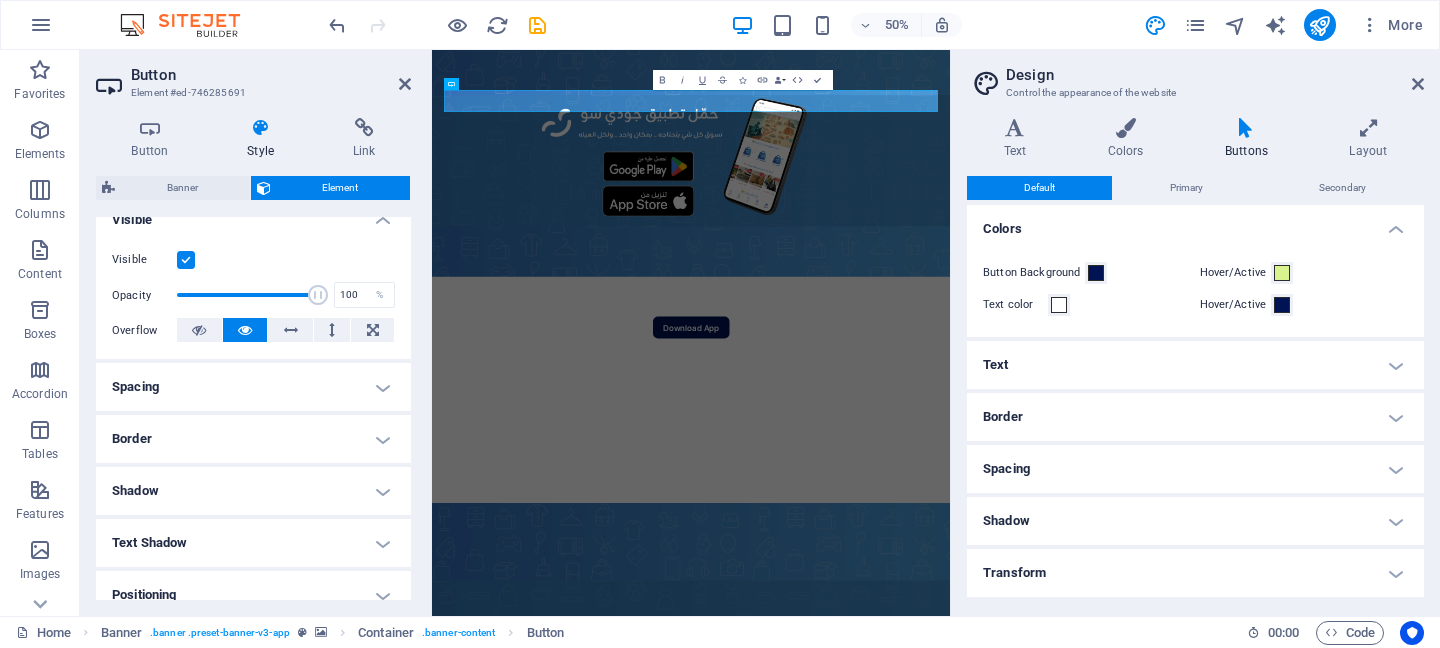 scroll, scrollTop: 0, scrollLeft: 0, axis: both 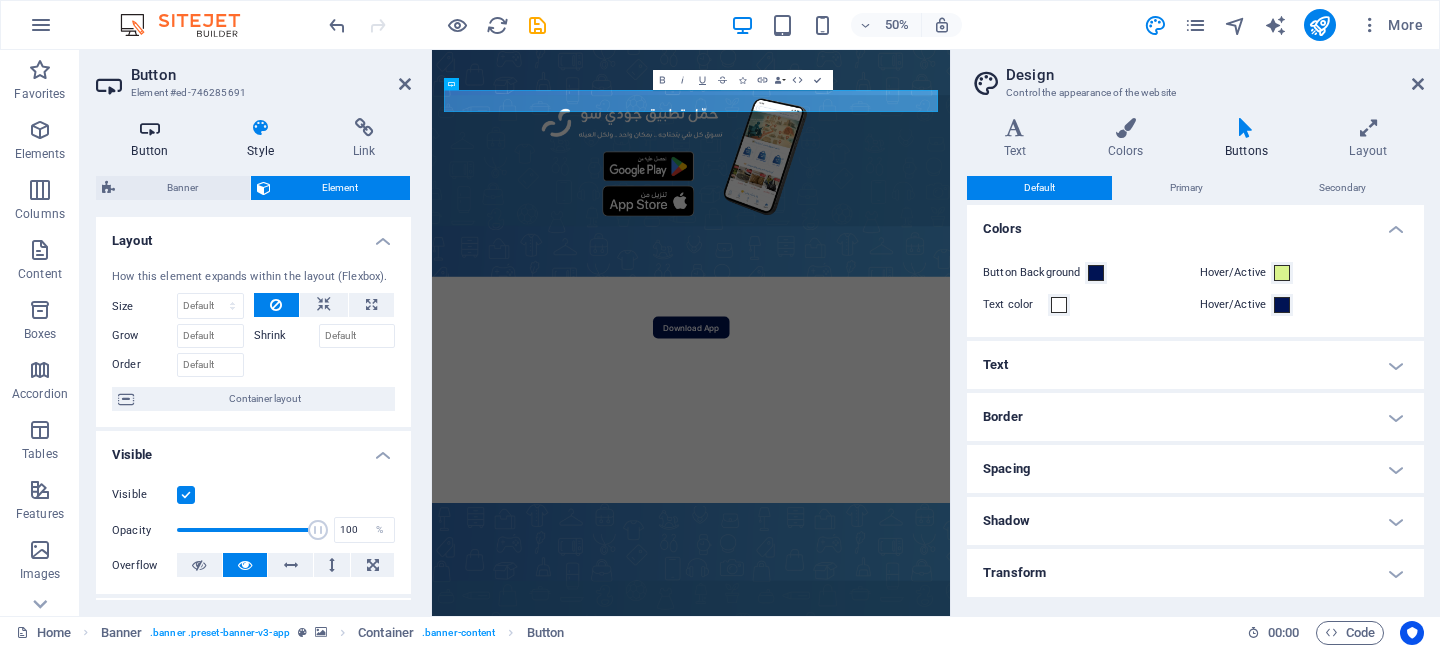 click at bounding box center [150, 128] 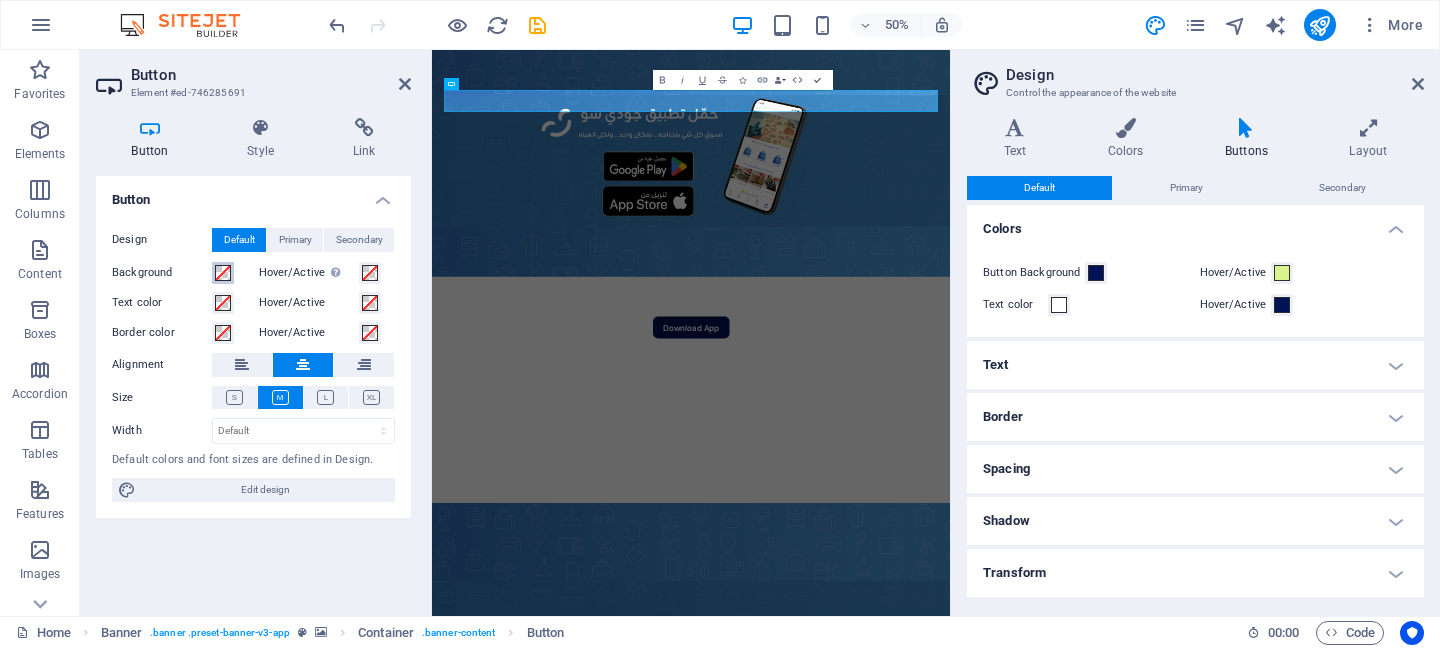 click at bounding box center [223, 273] 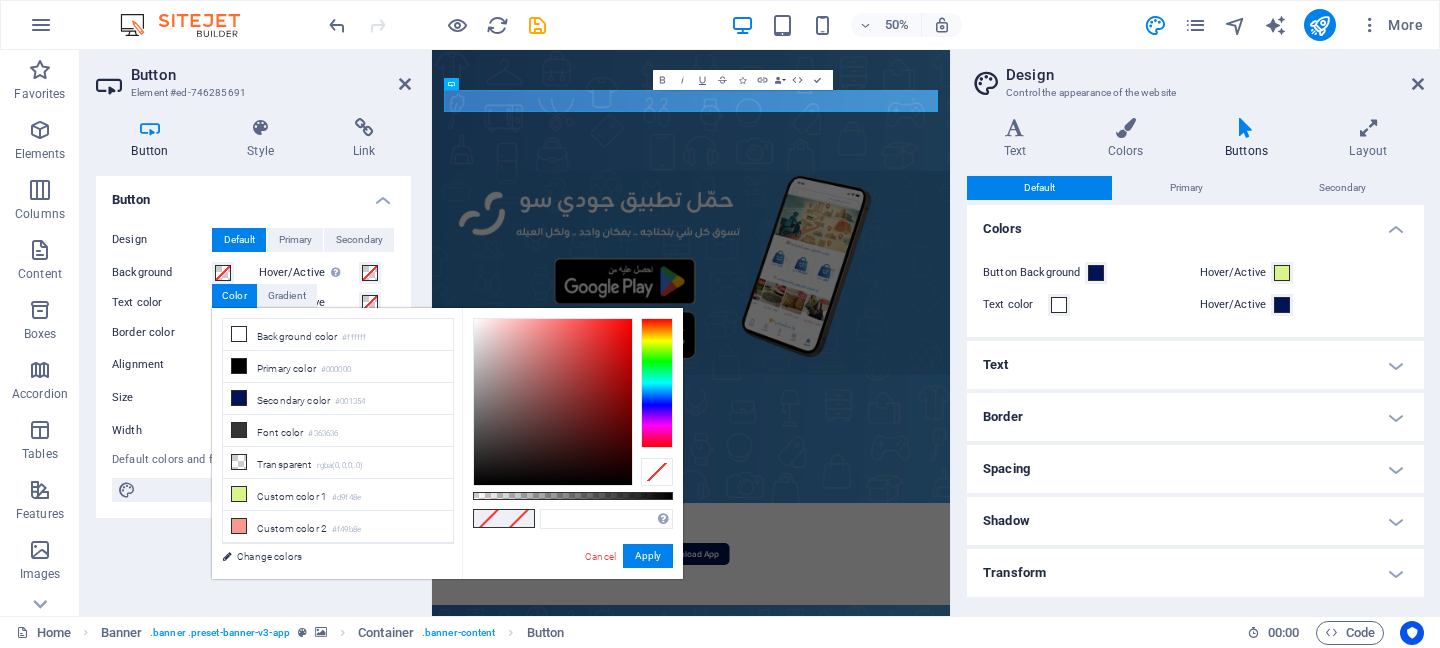 click on "Button" at bounding box center [253, 194] 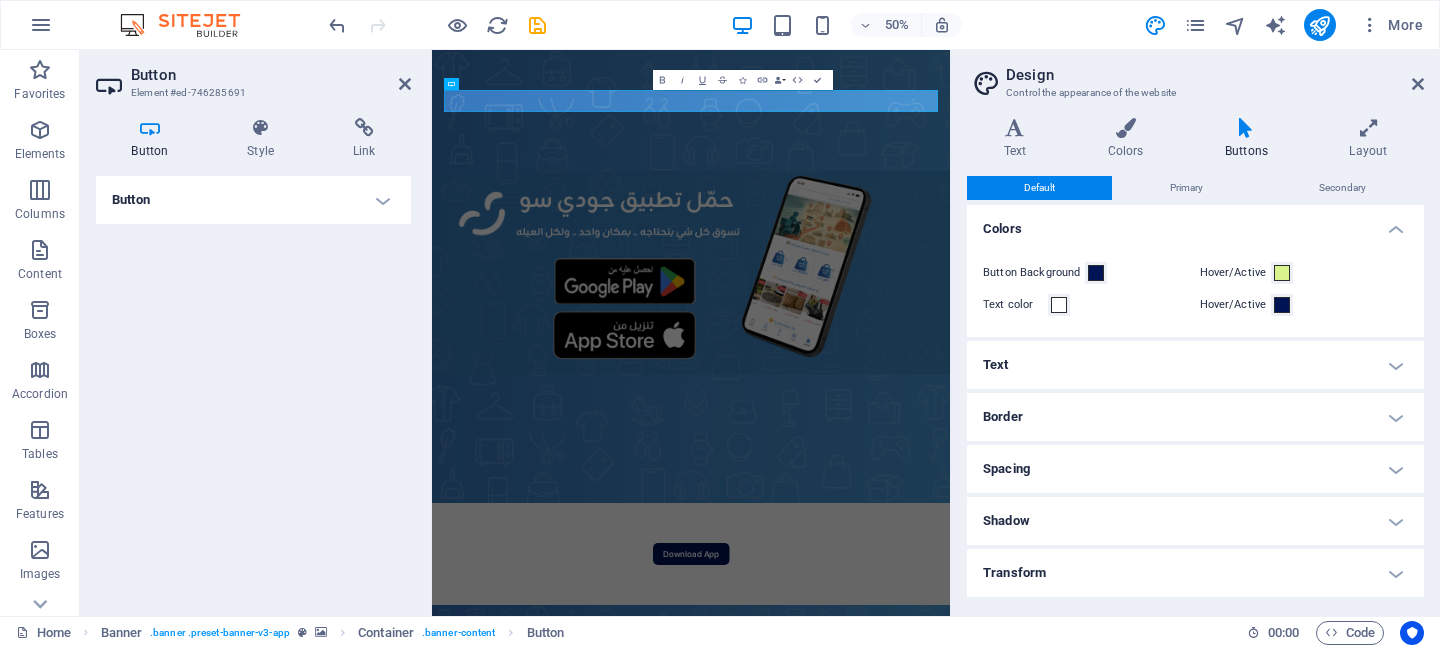 click on "Button" at bounding box center (253, 200) 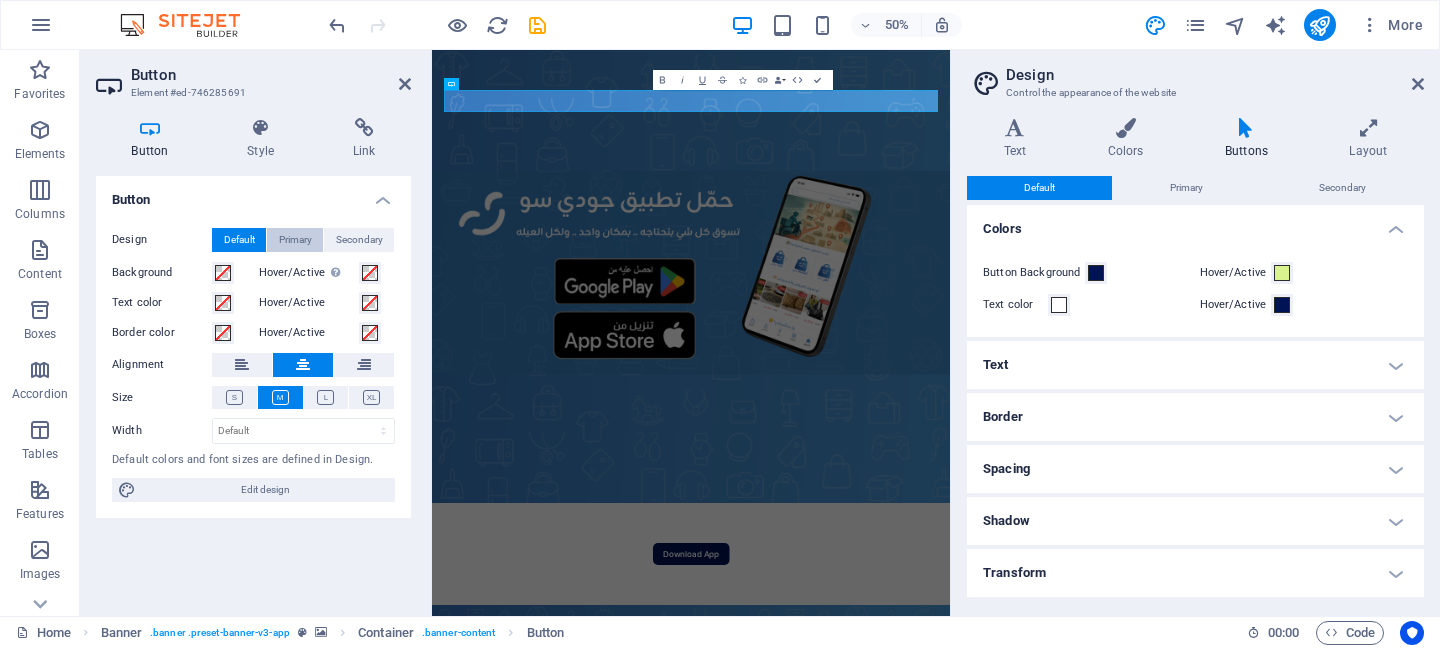 click on "Primary" at bounding box center (295, 240) 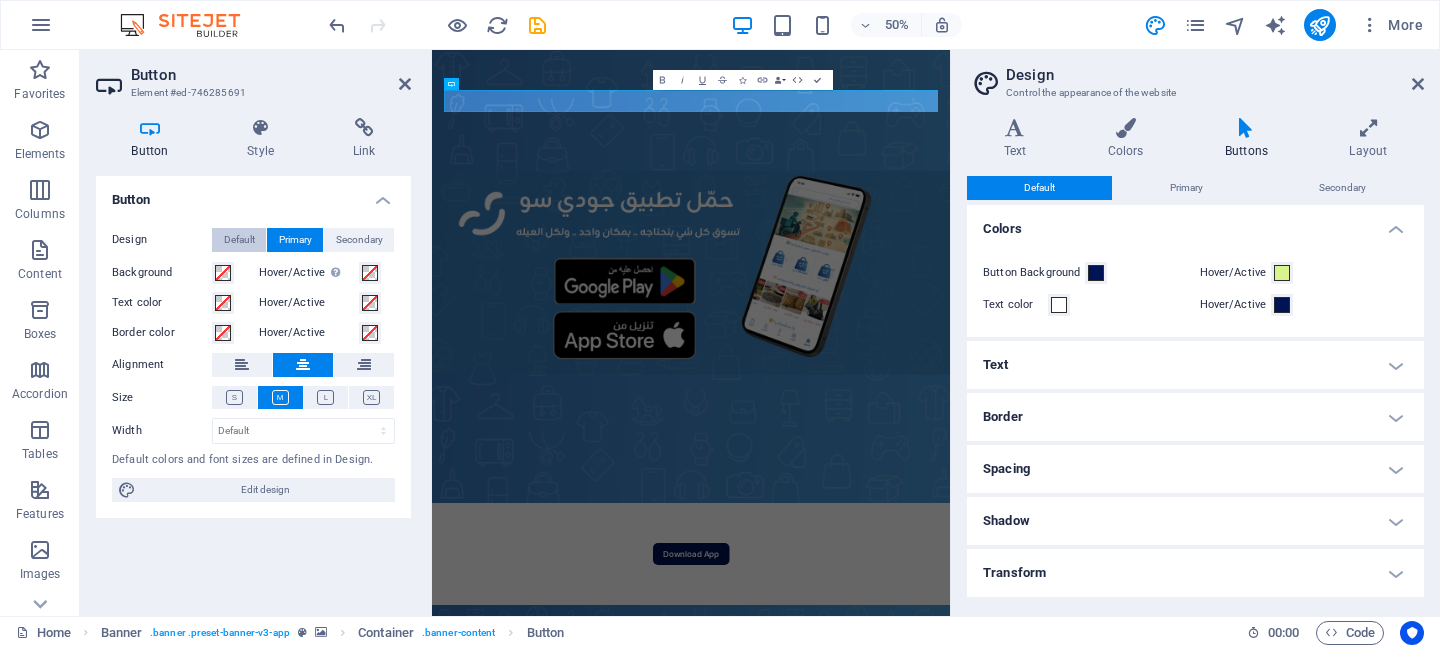 click on "Default" at bounding box center (239, 240) 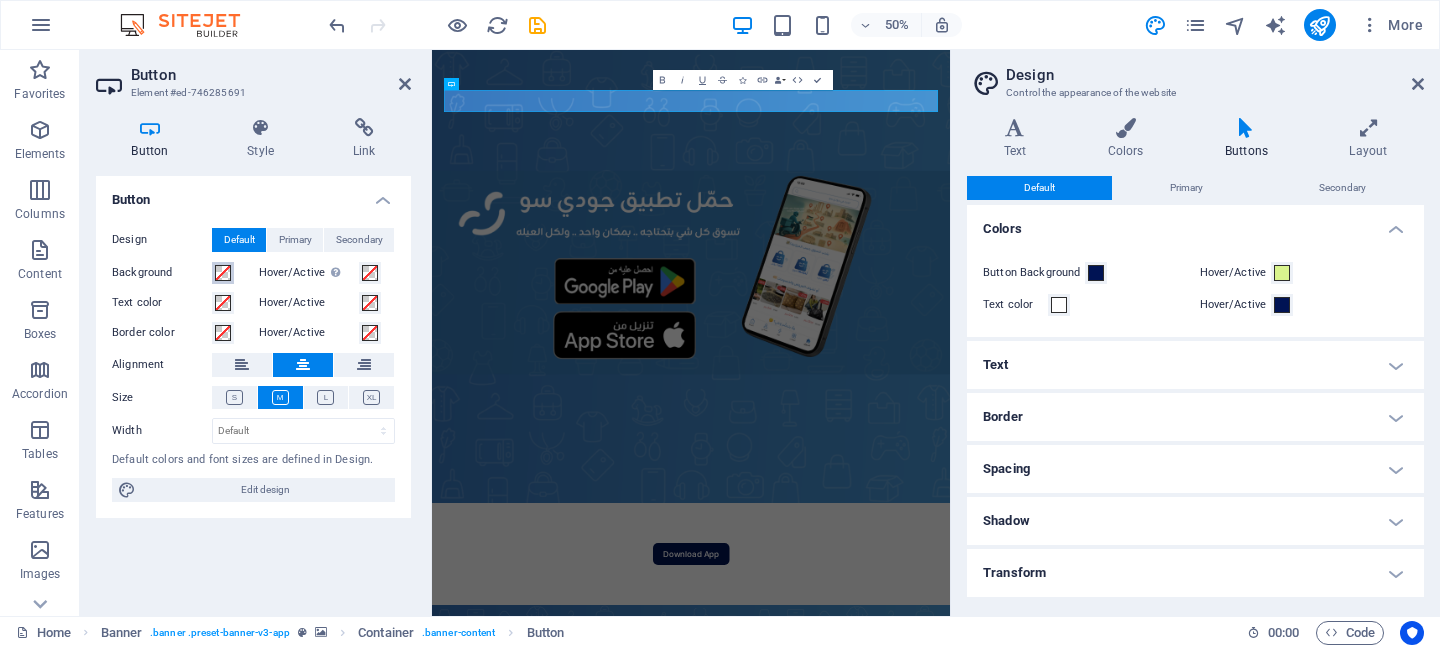 click at bounding box center [223, 273] 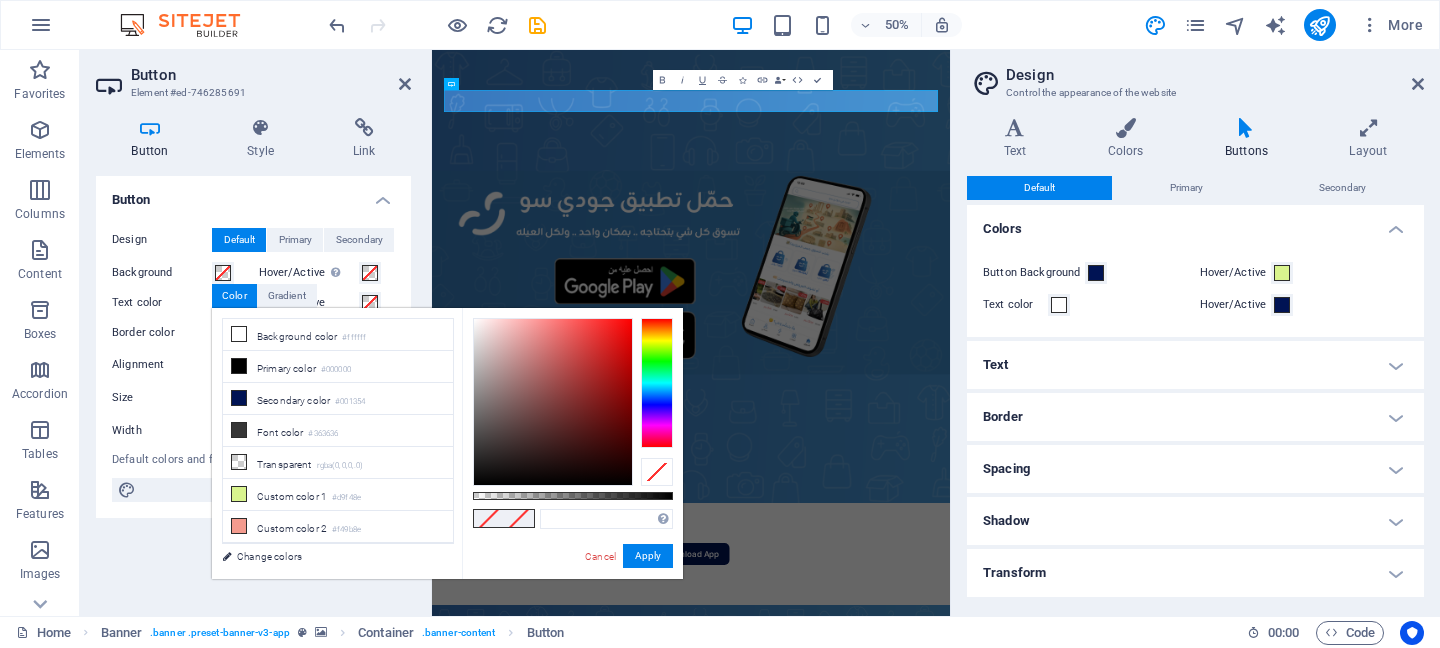 click at bounding box center (519, 518) 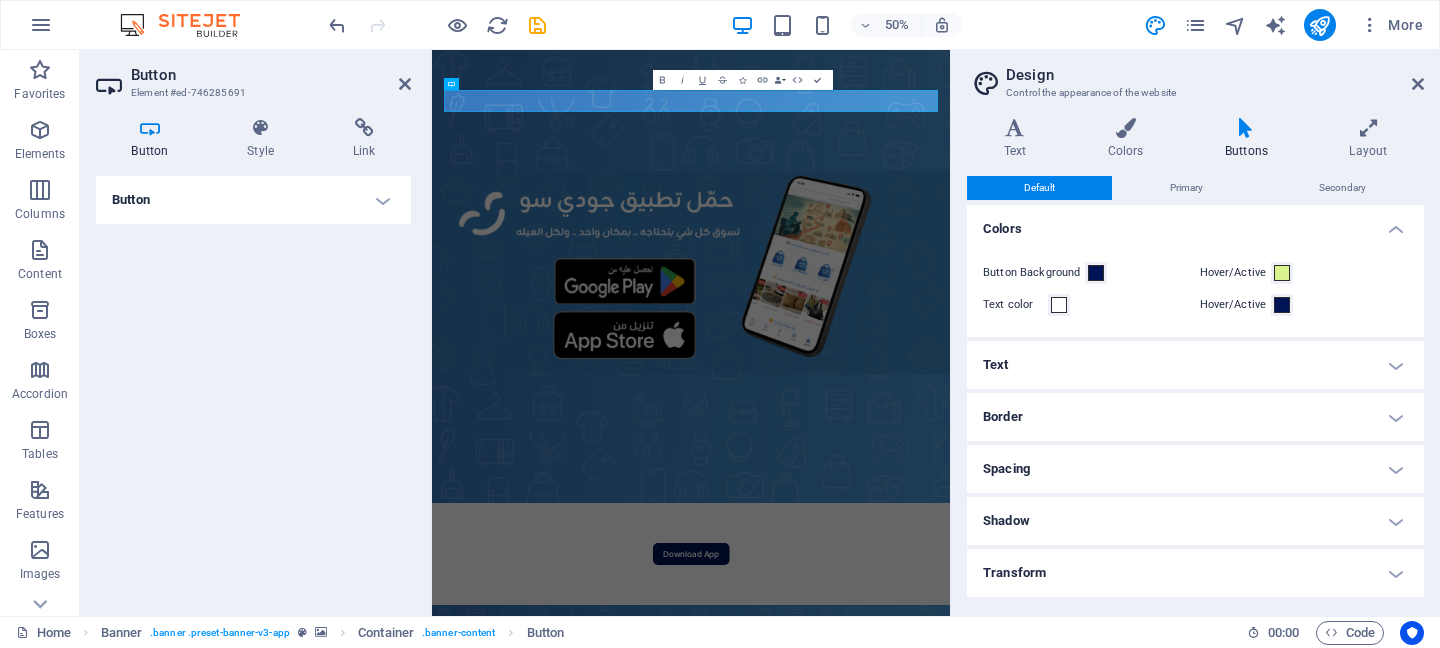 click on "Button" at bounding box center [253, 200] 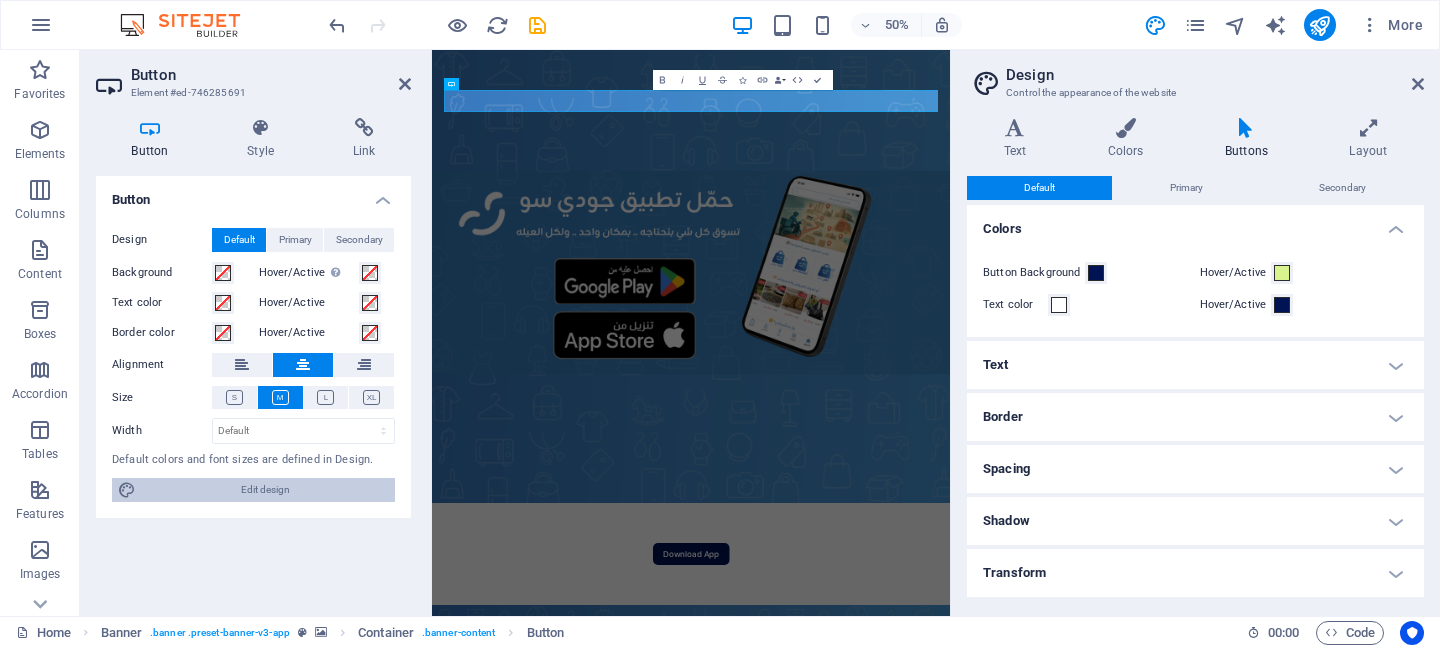 click on "Edit design" at bounding box center (265, 490) 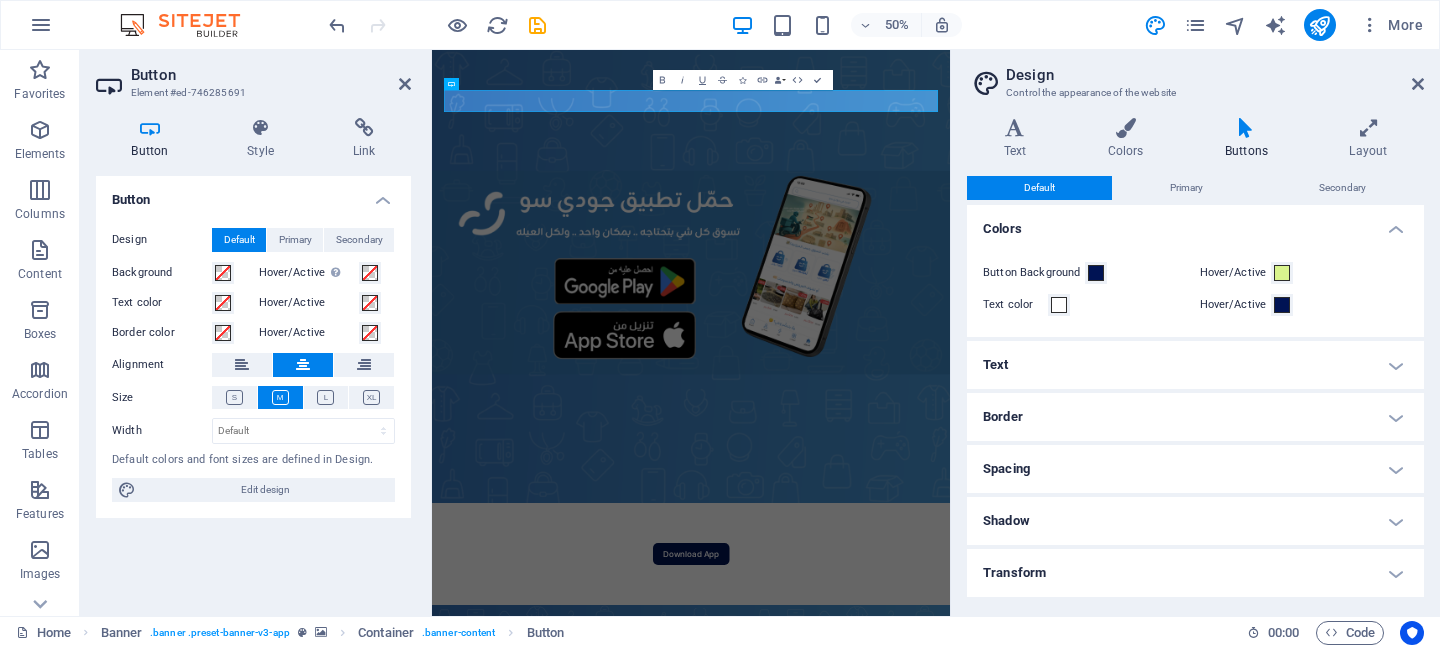 click at bounding box center [1246, 128] 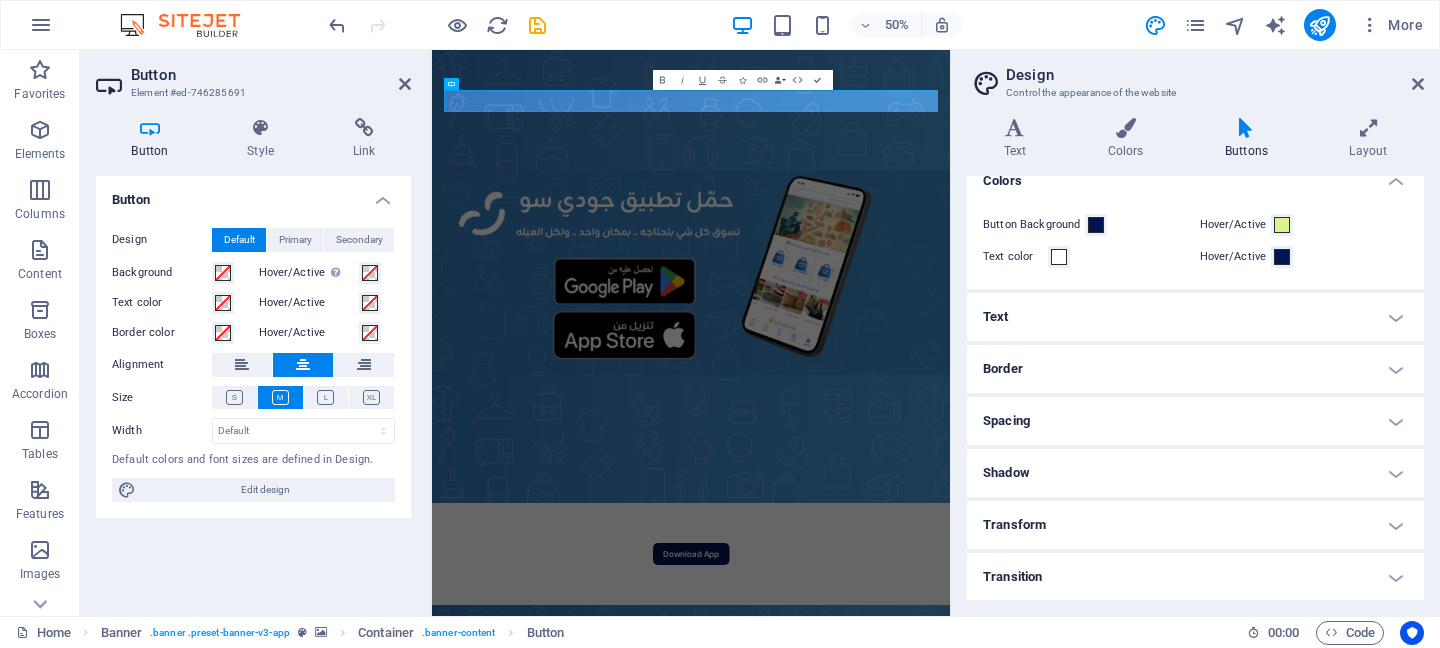 scroll, scrollTop: 0, scrollLeft: 0, axis: both 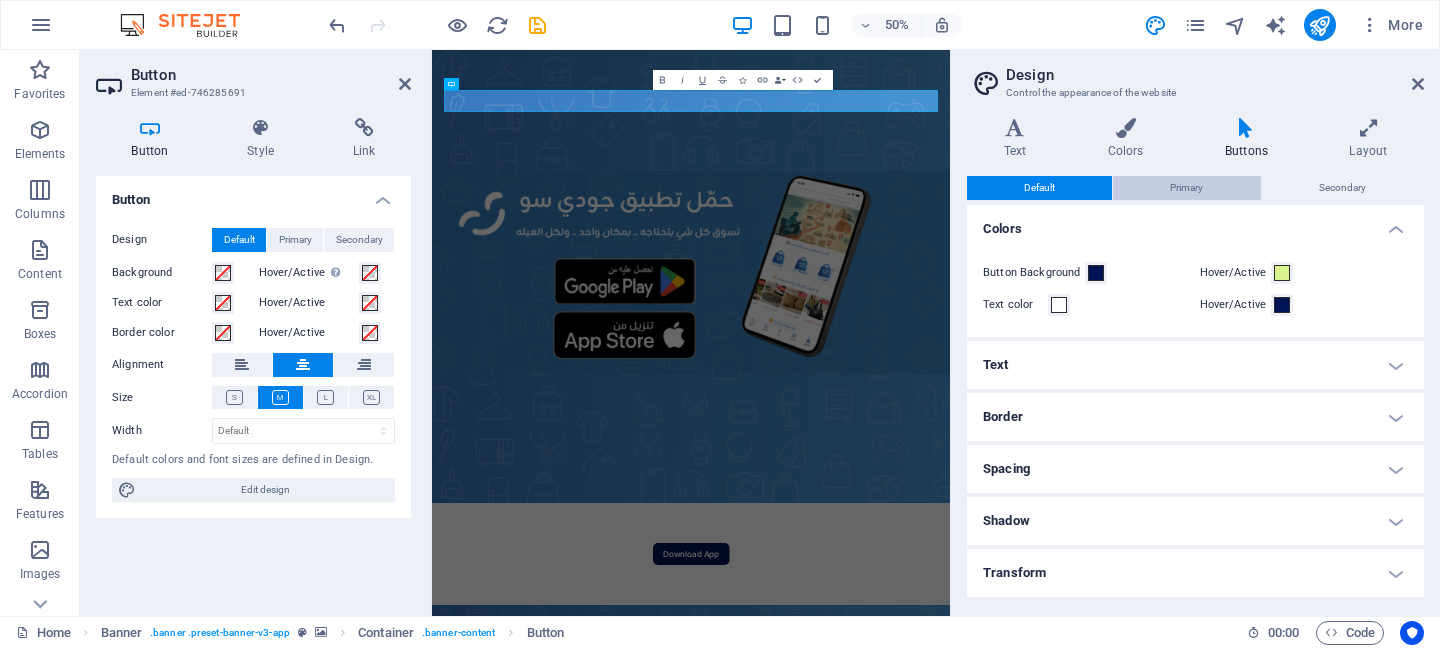 click on "Primary" at bounding box center (1186, 188) 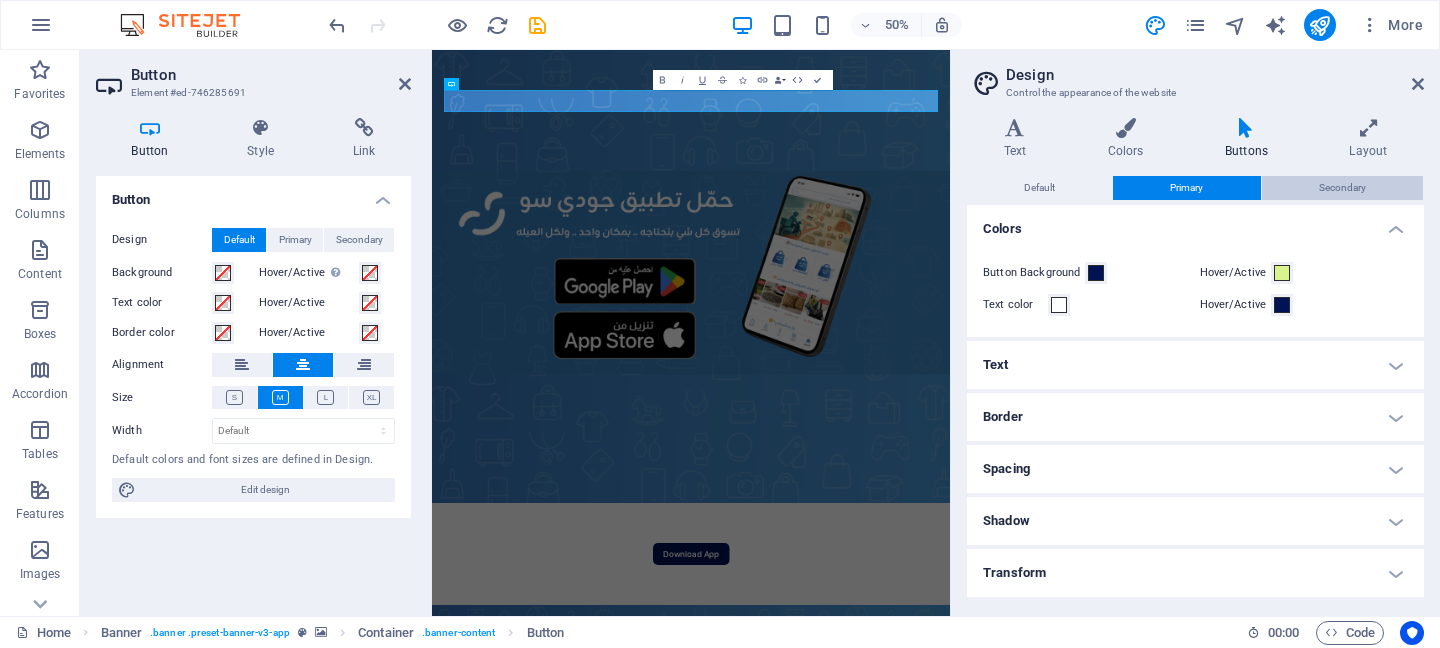click on "Secondary" at bounding box center (1342, 188) 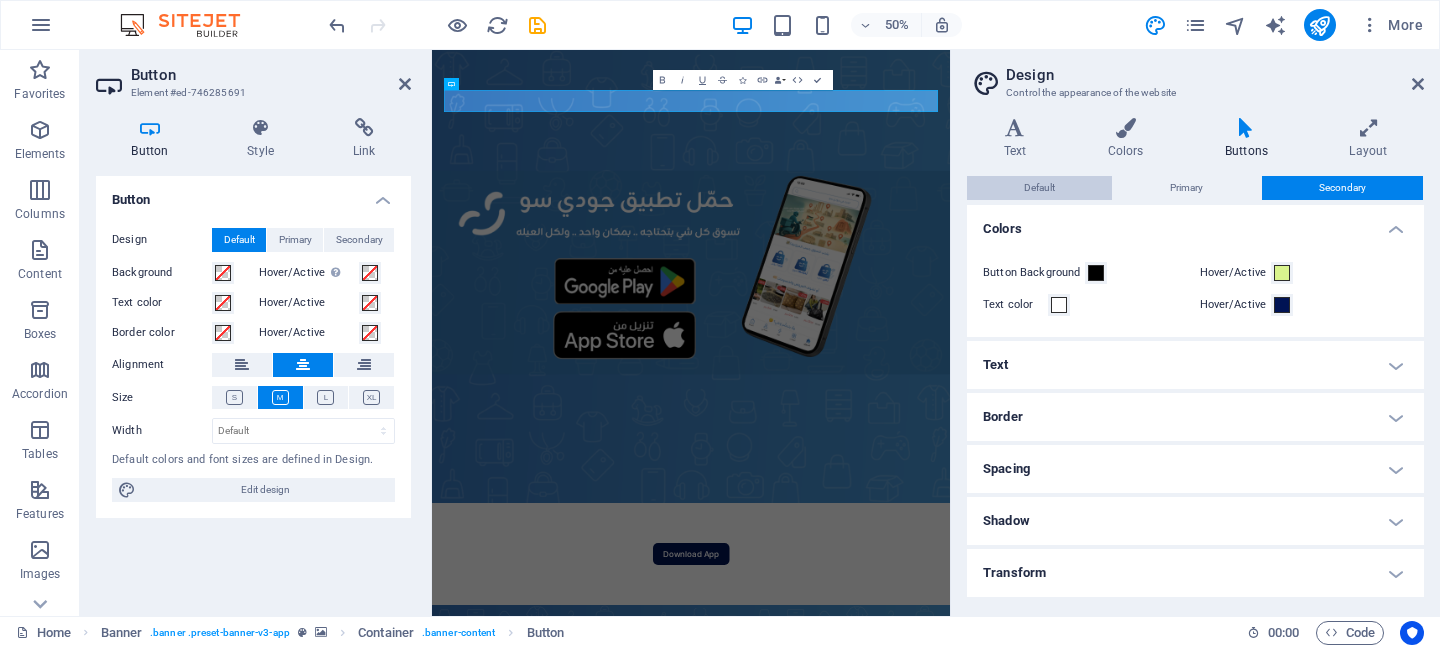 click on "Default" at bounding box center [1039, 188] 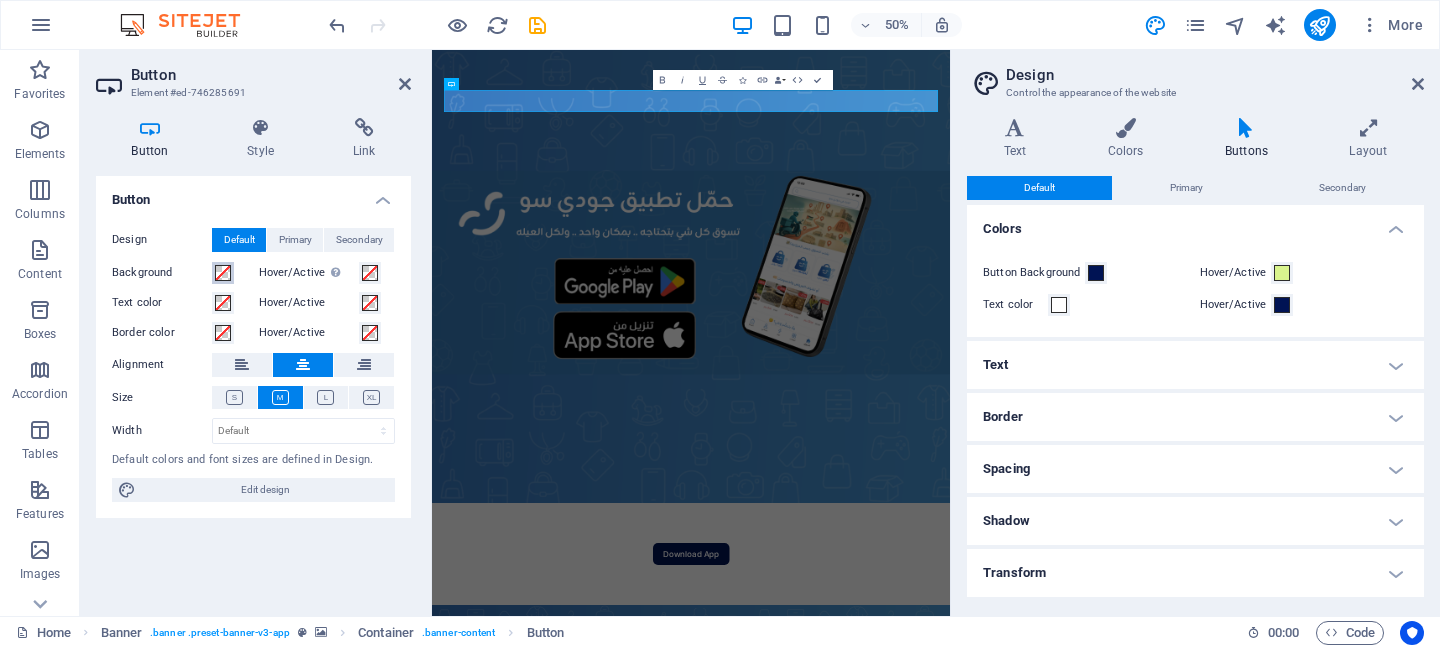 click at bounding box center (223, 273) 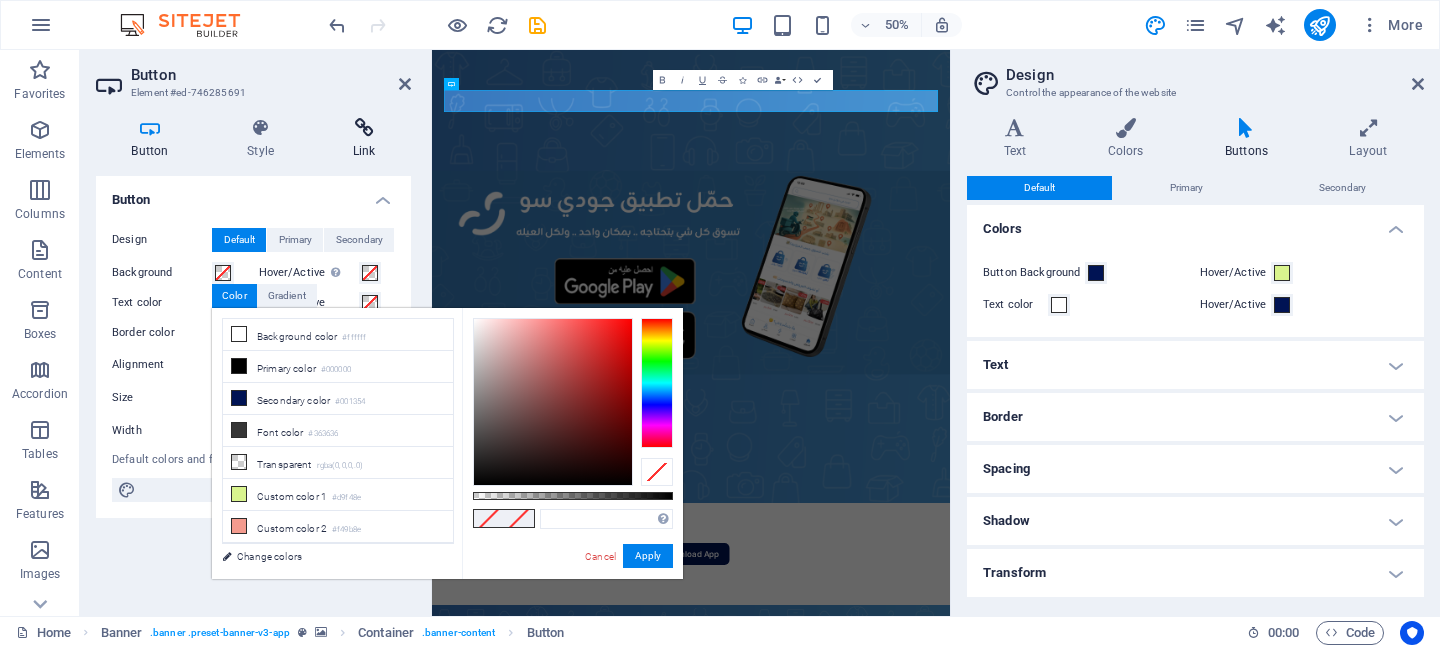 click at bounding box center [364, 128] 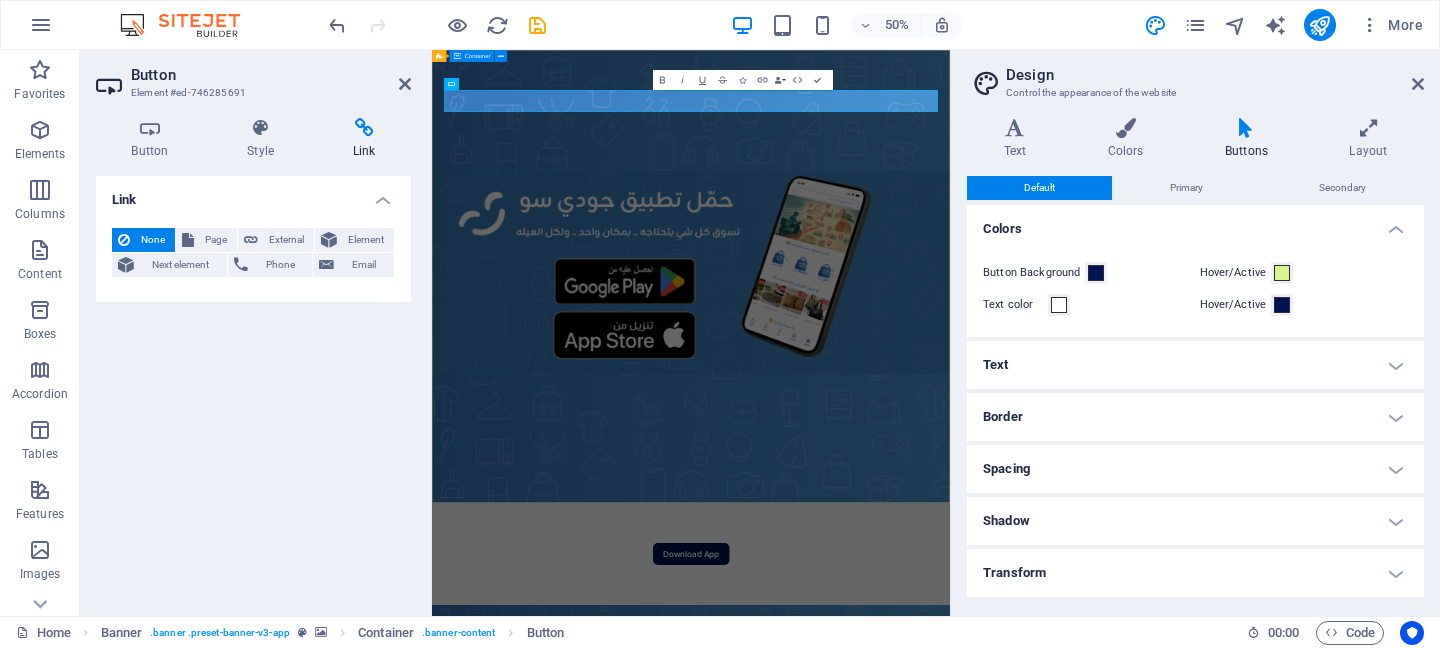 click on "Download App" at bounding box center (950, 1058) 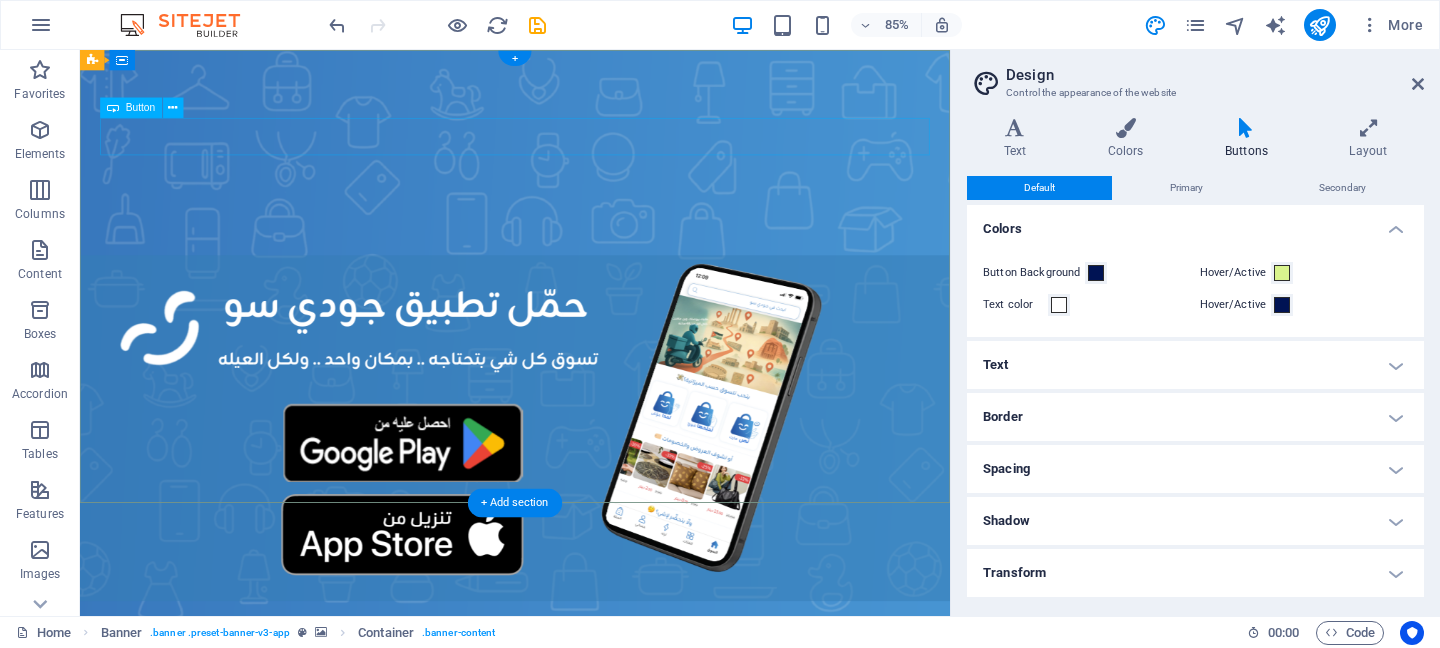 click on "Download App" at bounding box center (592, 1058) 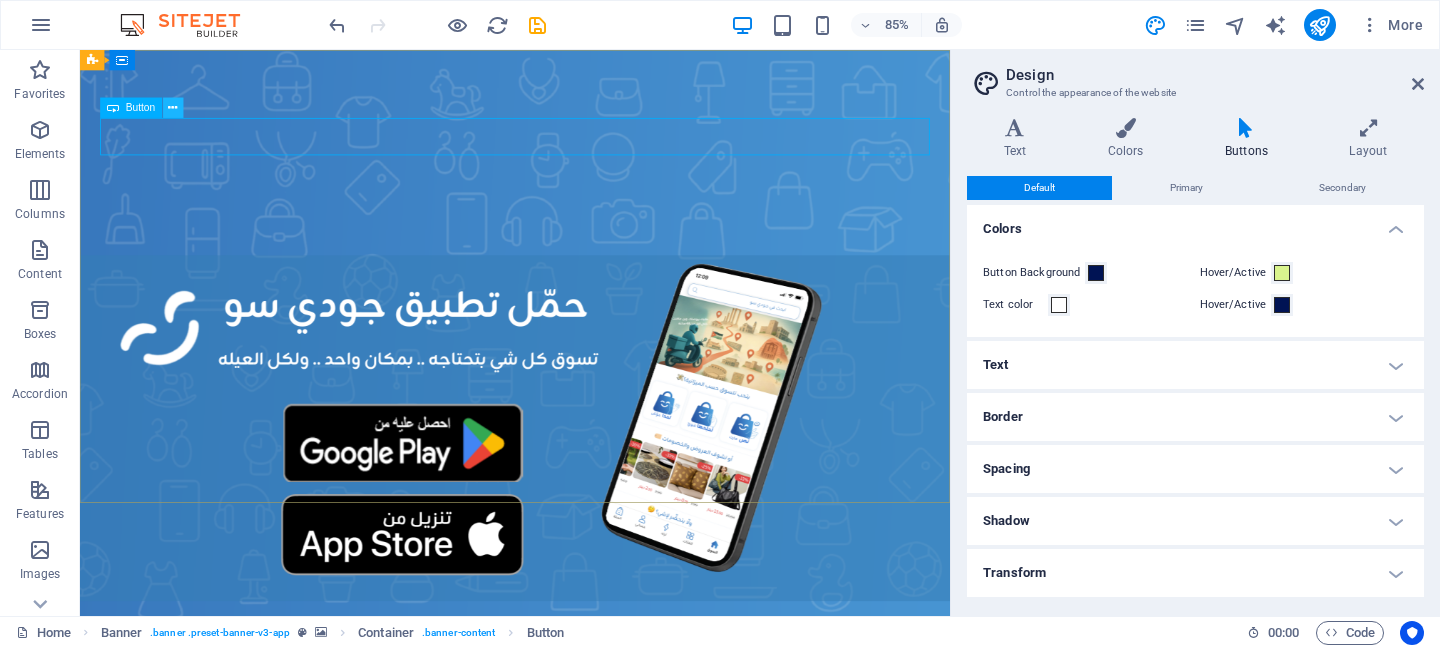 click at bounding box center [173, 108] 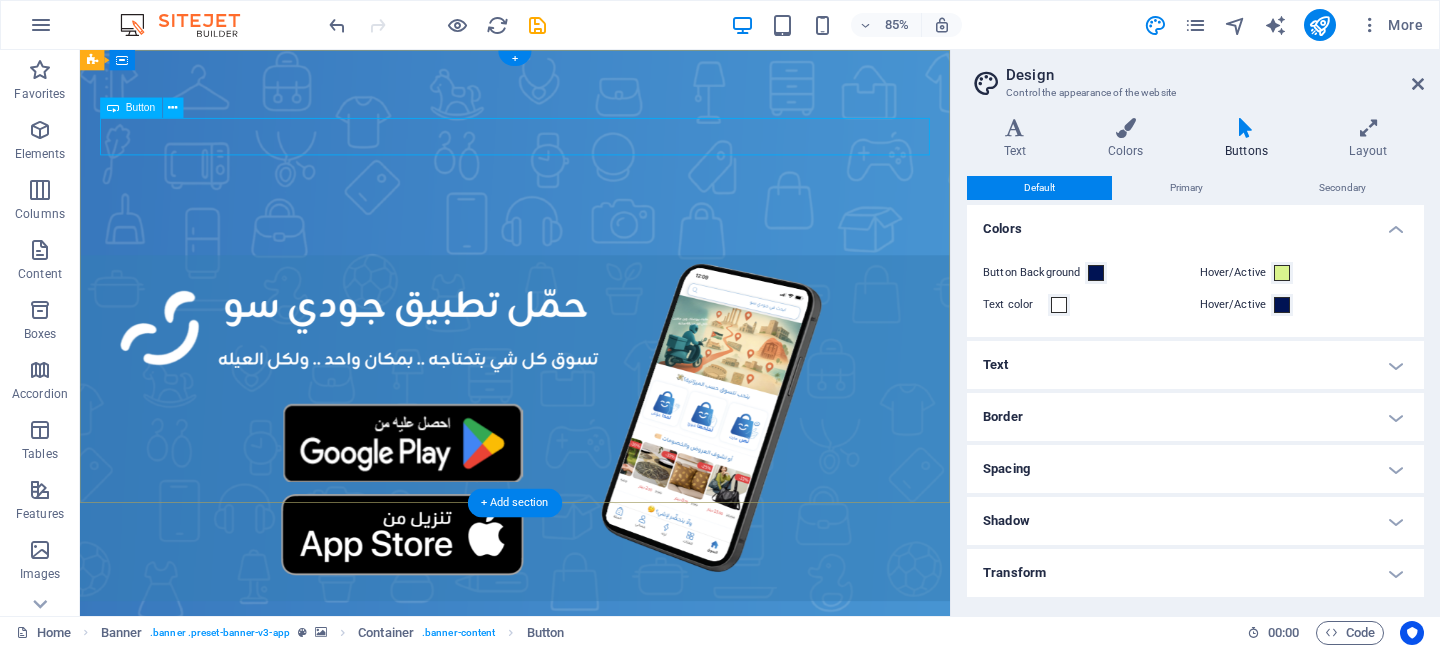 click on "Download App" at bounding box center [592, 1058] 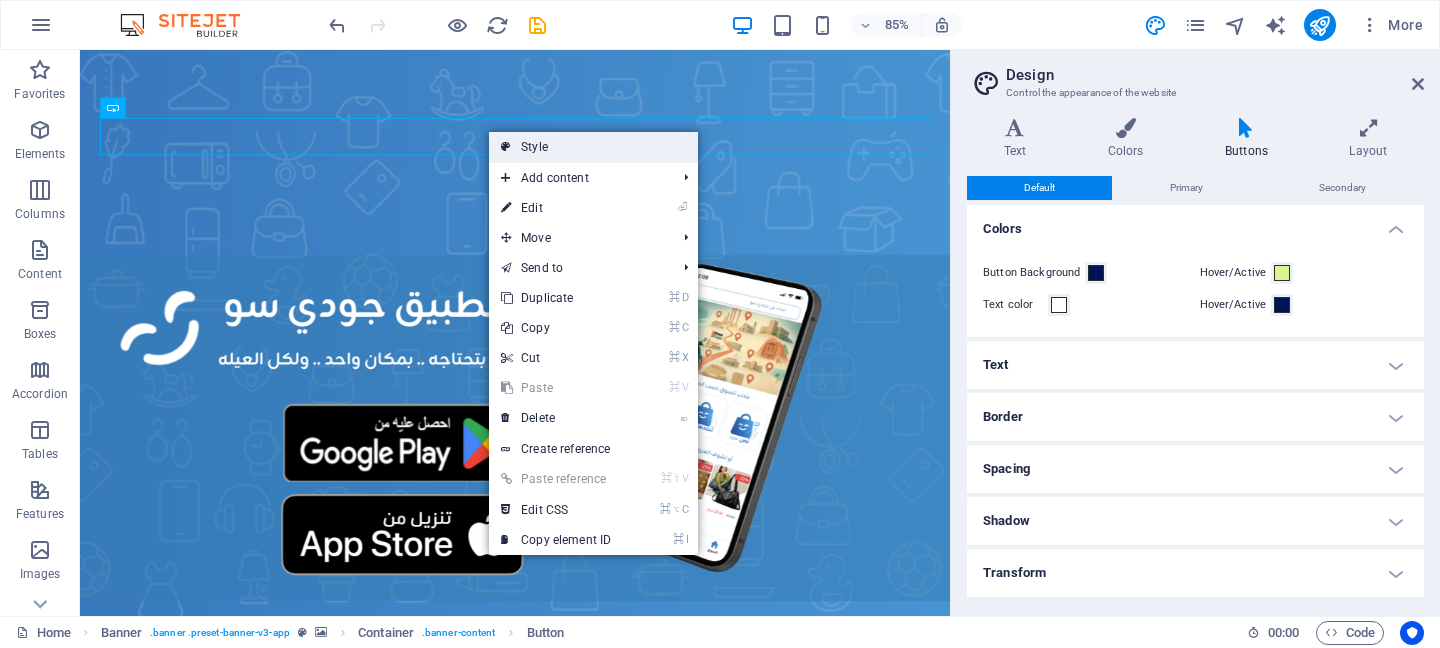 click on "Style" at bounding box center [593, 147] 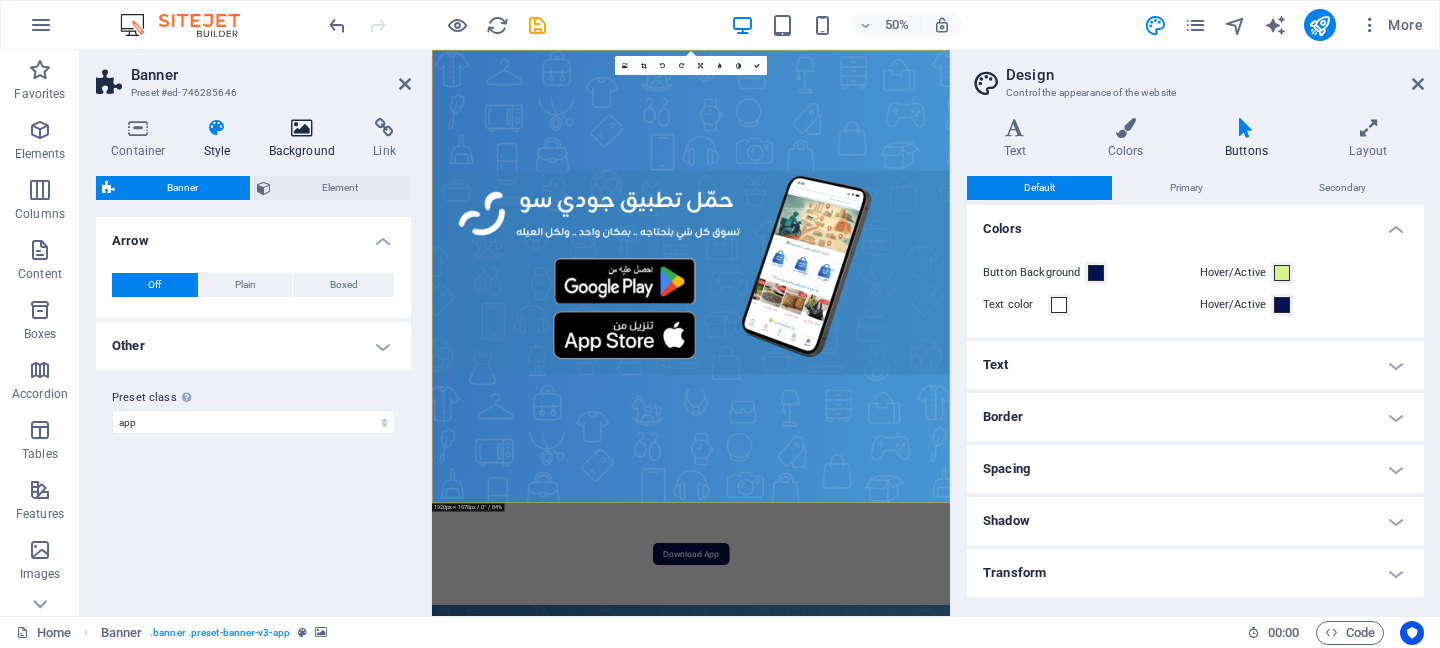 click at bounding box center (302, 128) 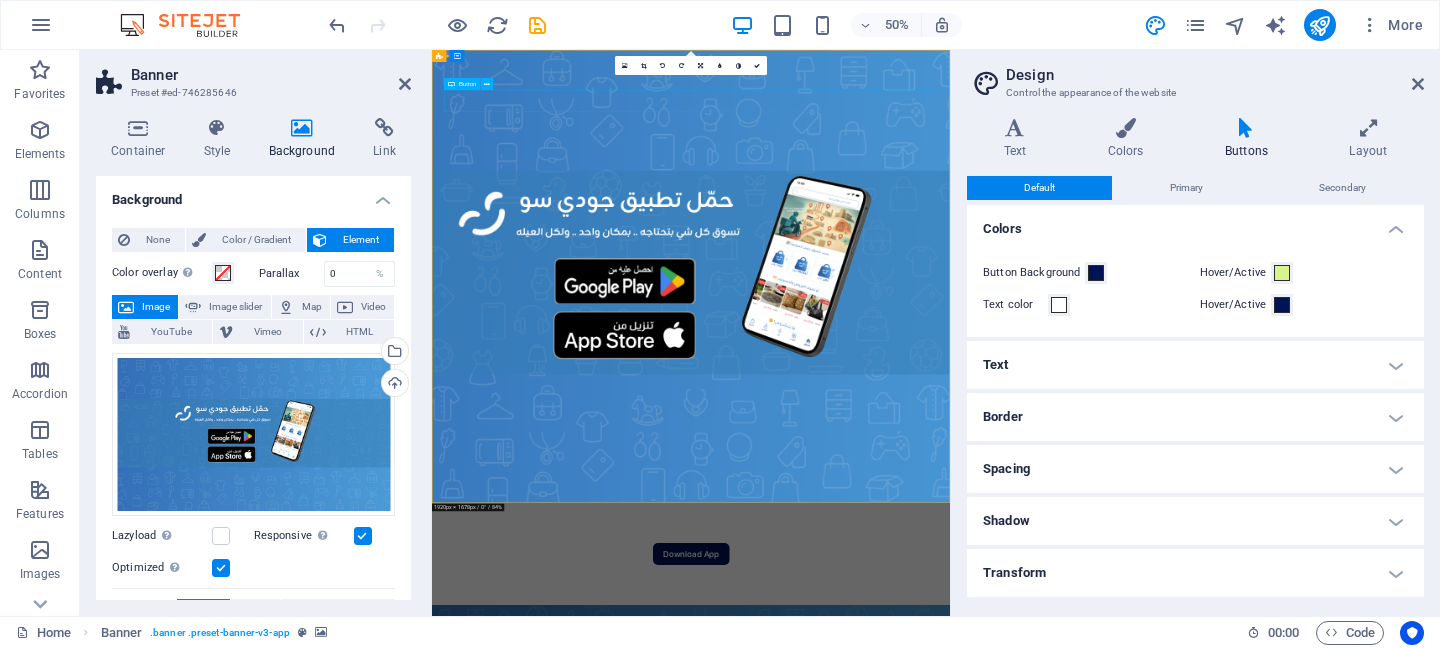 click on "Download App" at bounding box center (950, 1058) 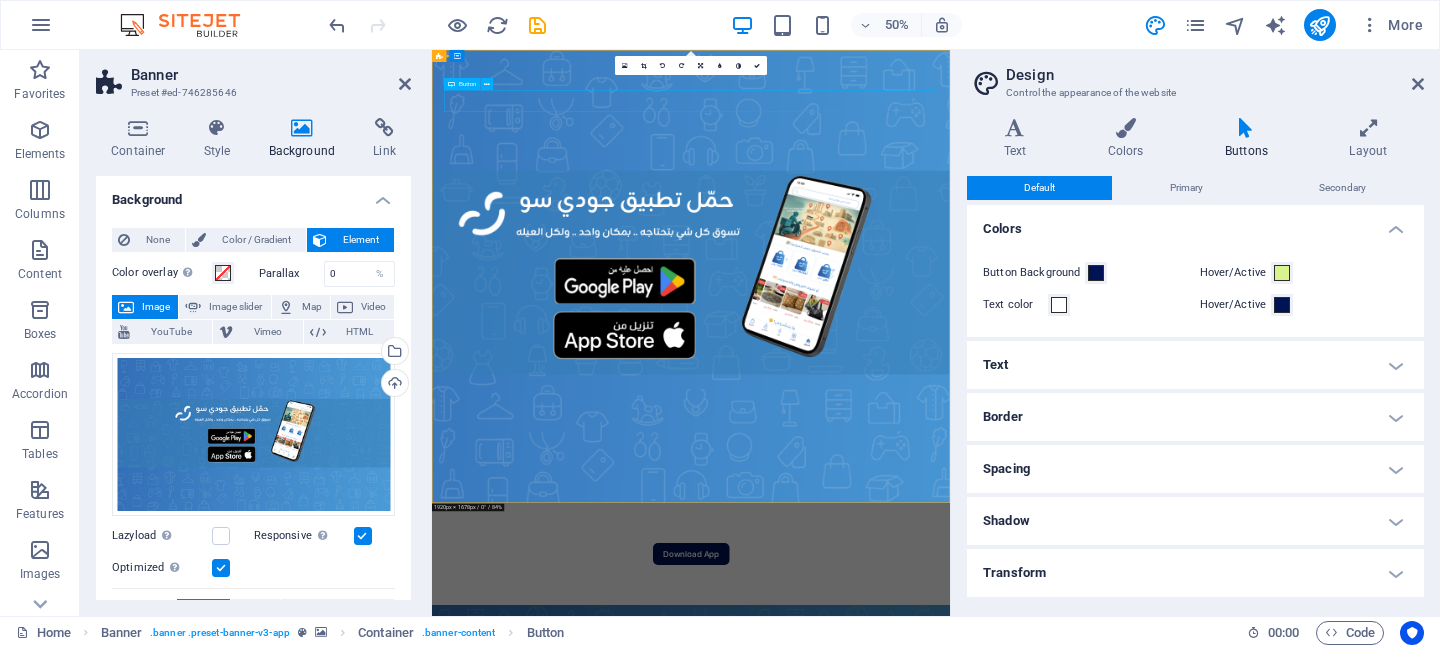click on "Download App" at bounding box center [950, 1058] 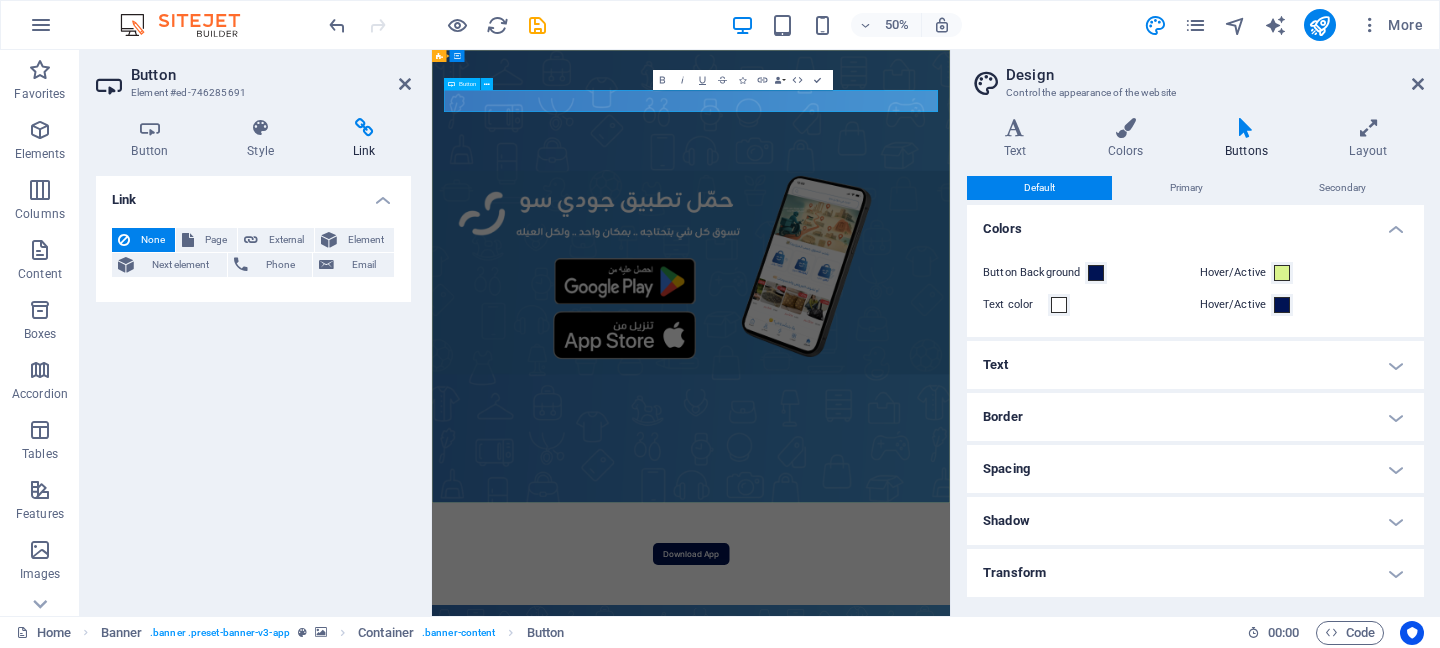 click on "Download App" at bounding box center (950, 1058) 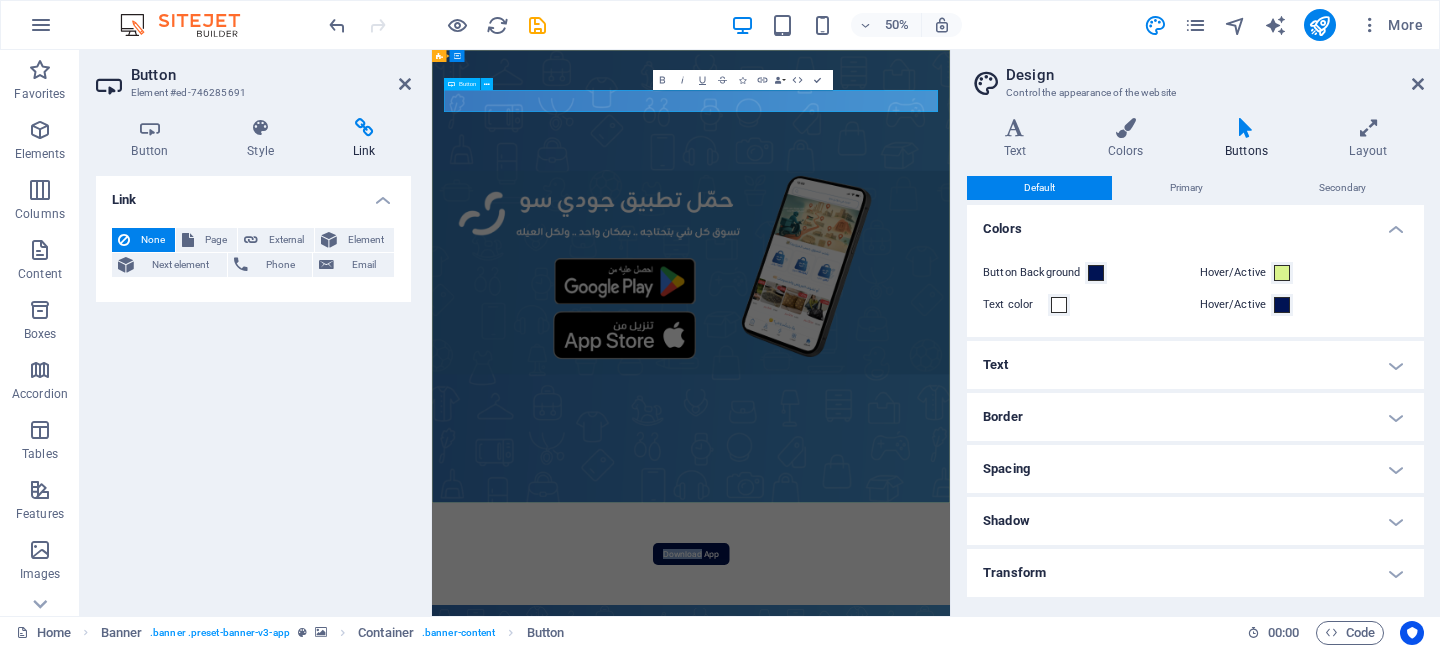 click on "Download App" at bounding box center [950, 1058] 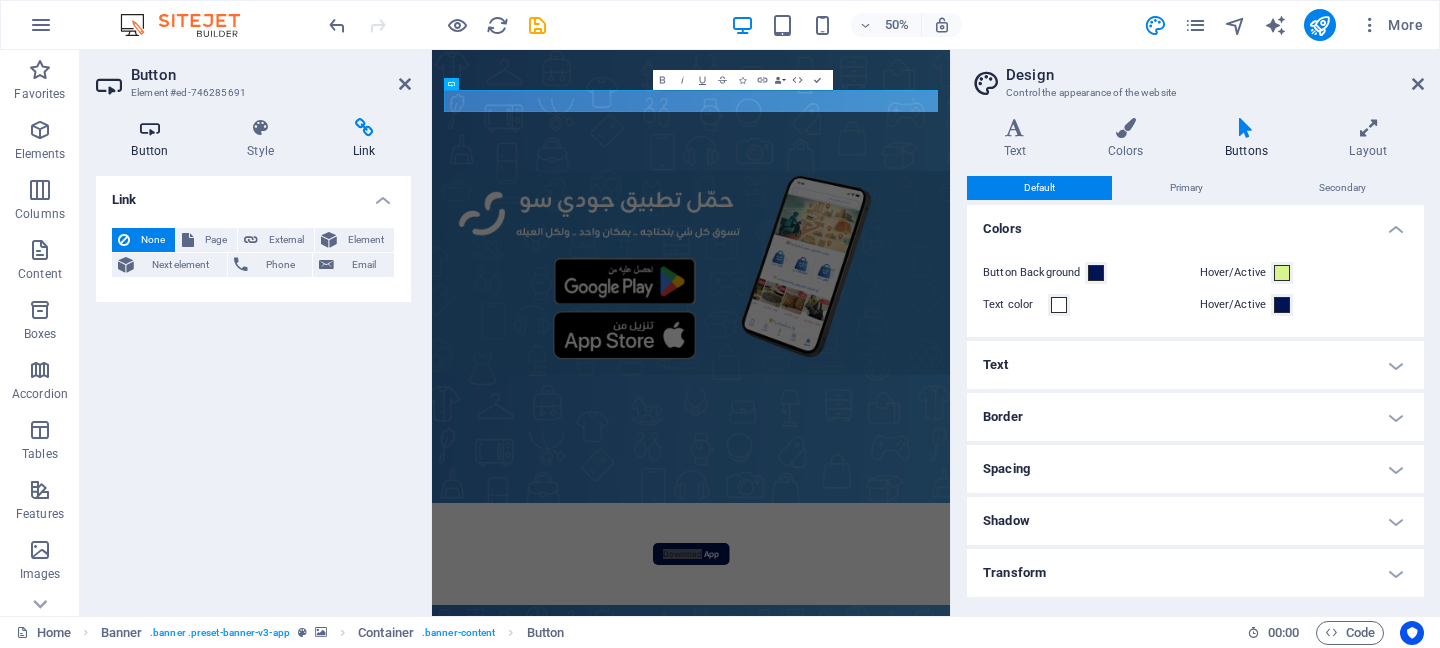 click on "Button" at bounding box center [154, 139] 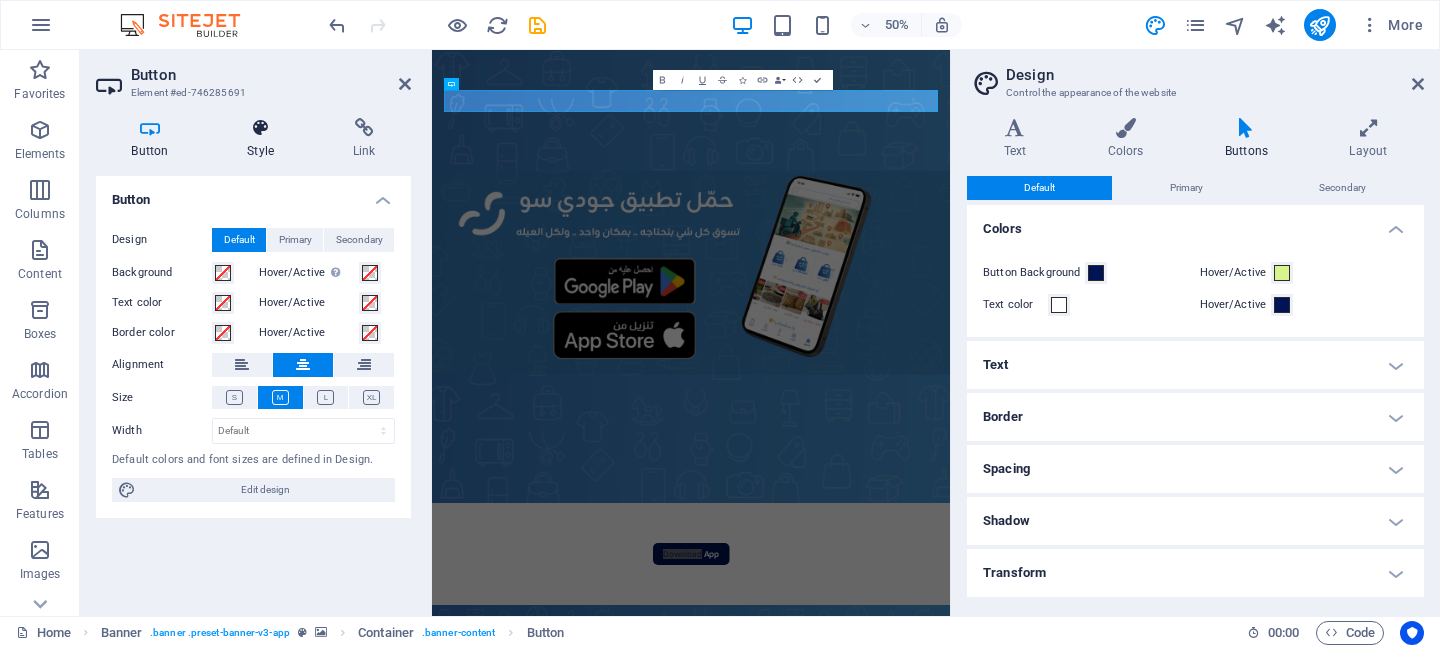 click at bounding box center (261, 128) 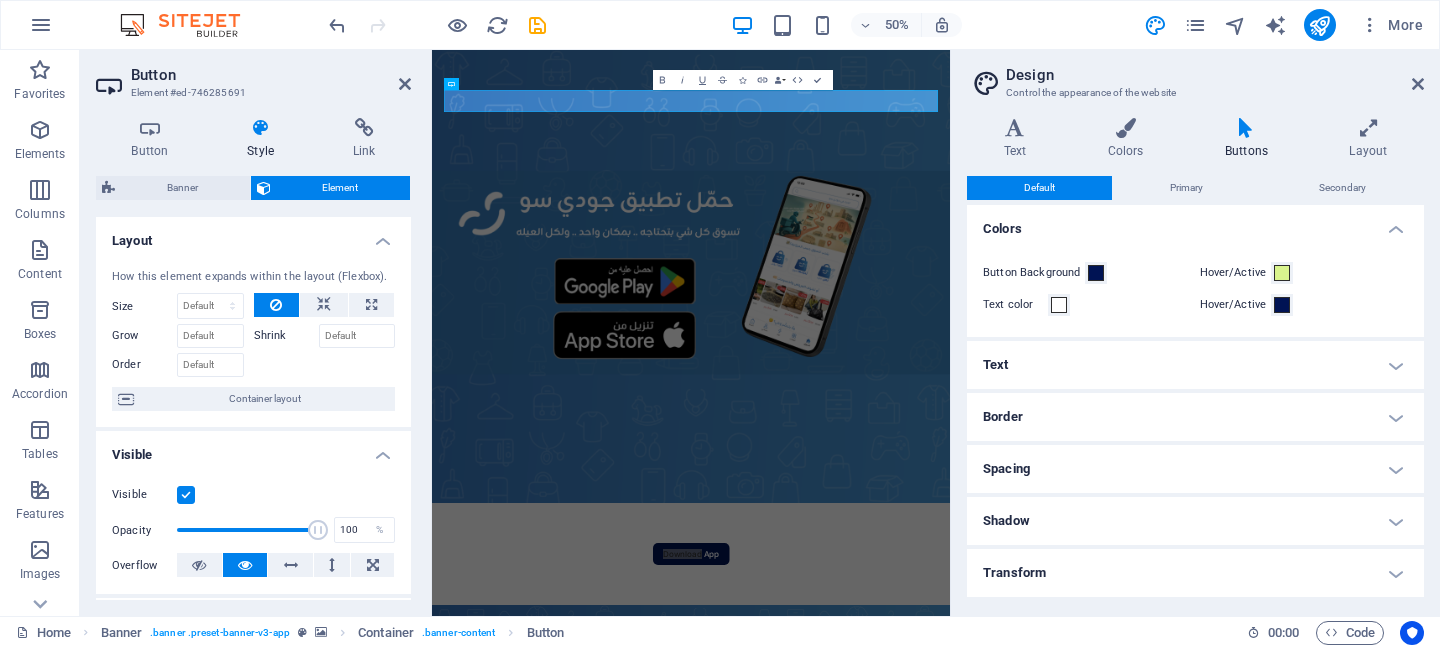 scroll, scrollTop: 91, scrollLeft: 0, axis: vertical 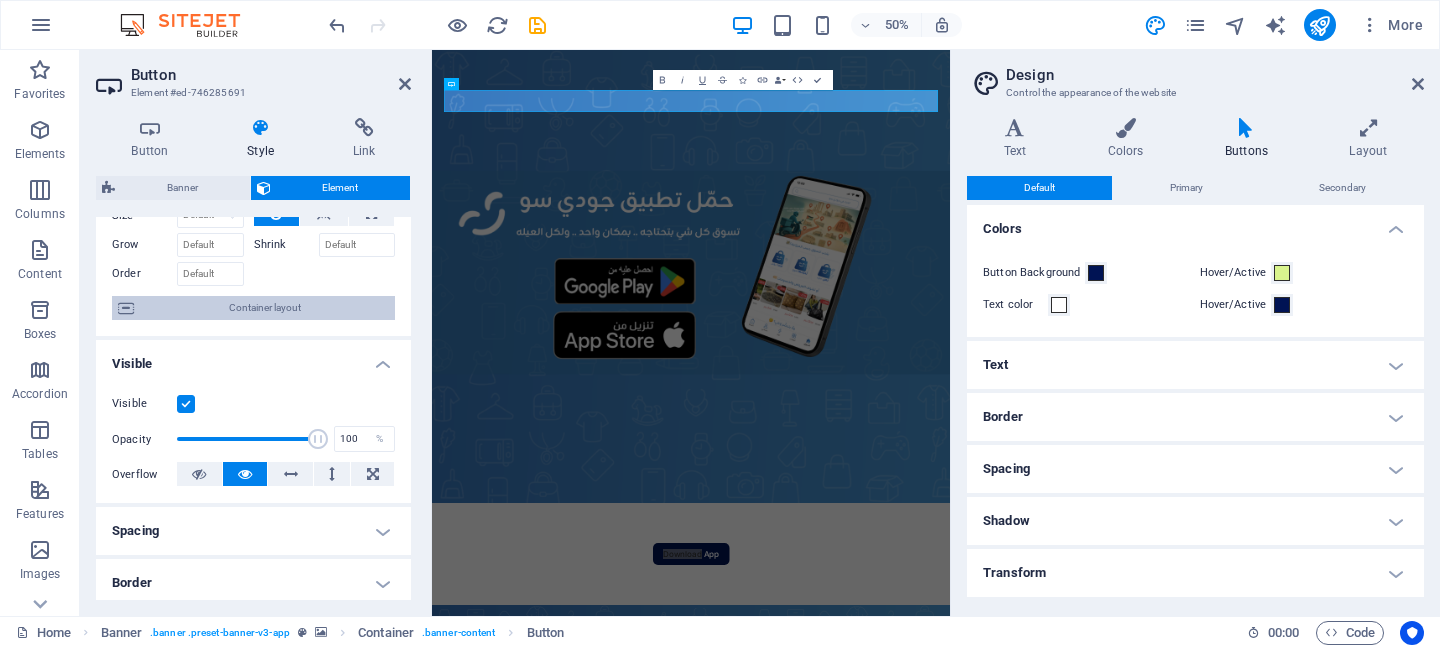 click on "Container layout" at bounding box center (264, 308) 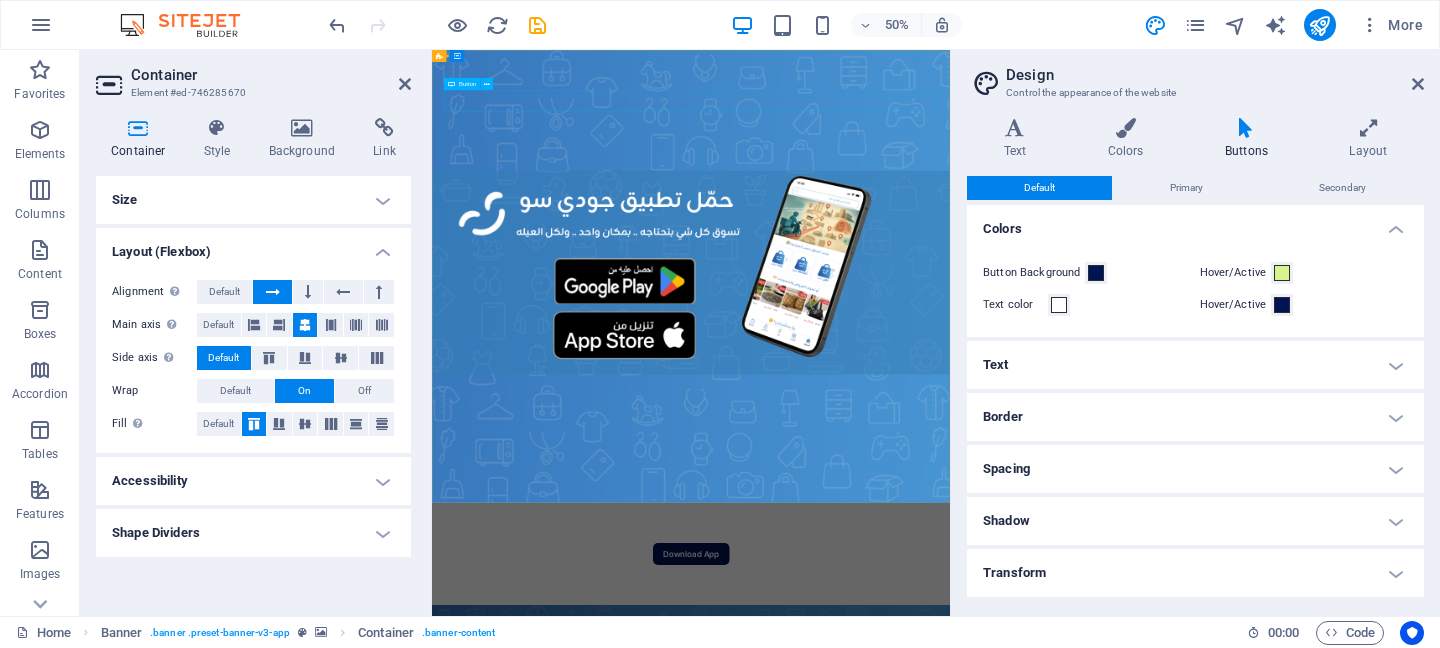 click on "Download App" at bounding box center (950, 1058) 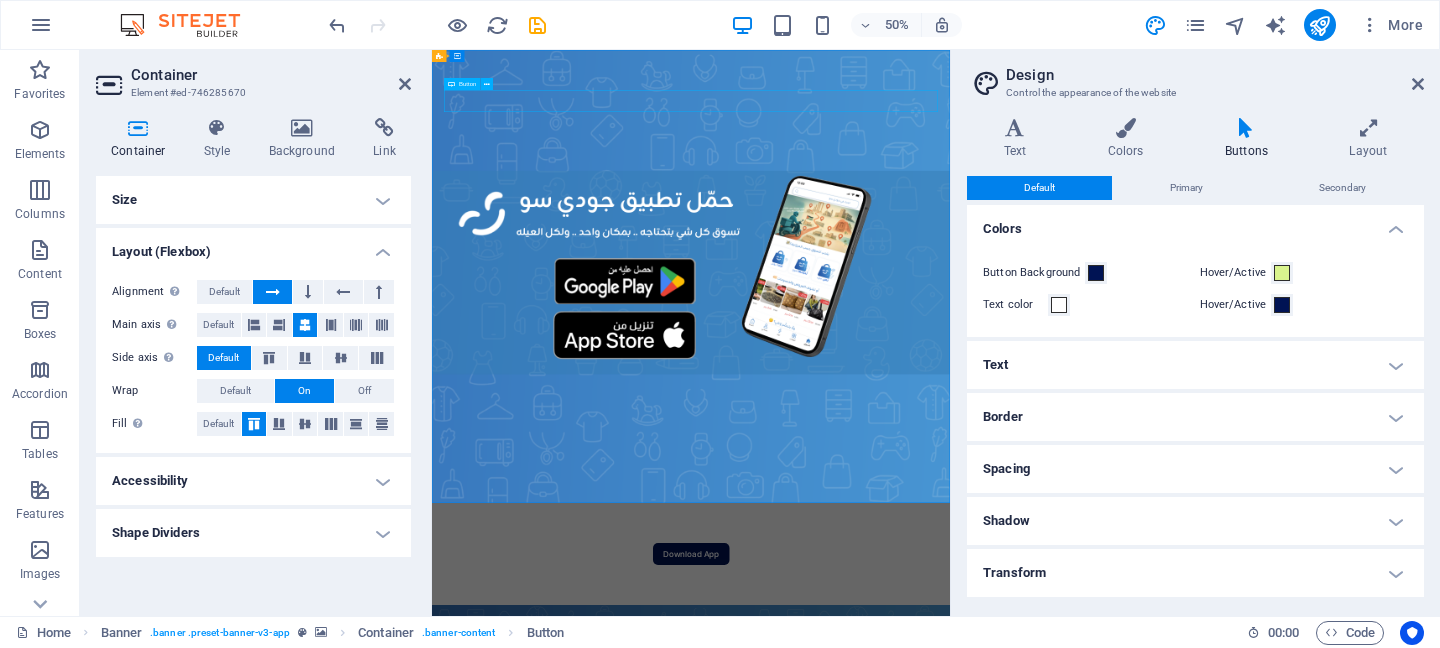 click on "Download App" at bounding box center (950, 1058) 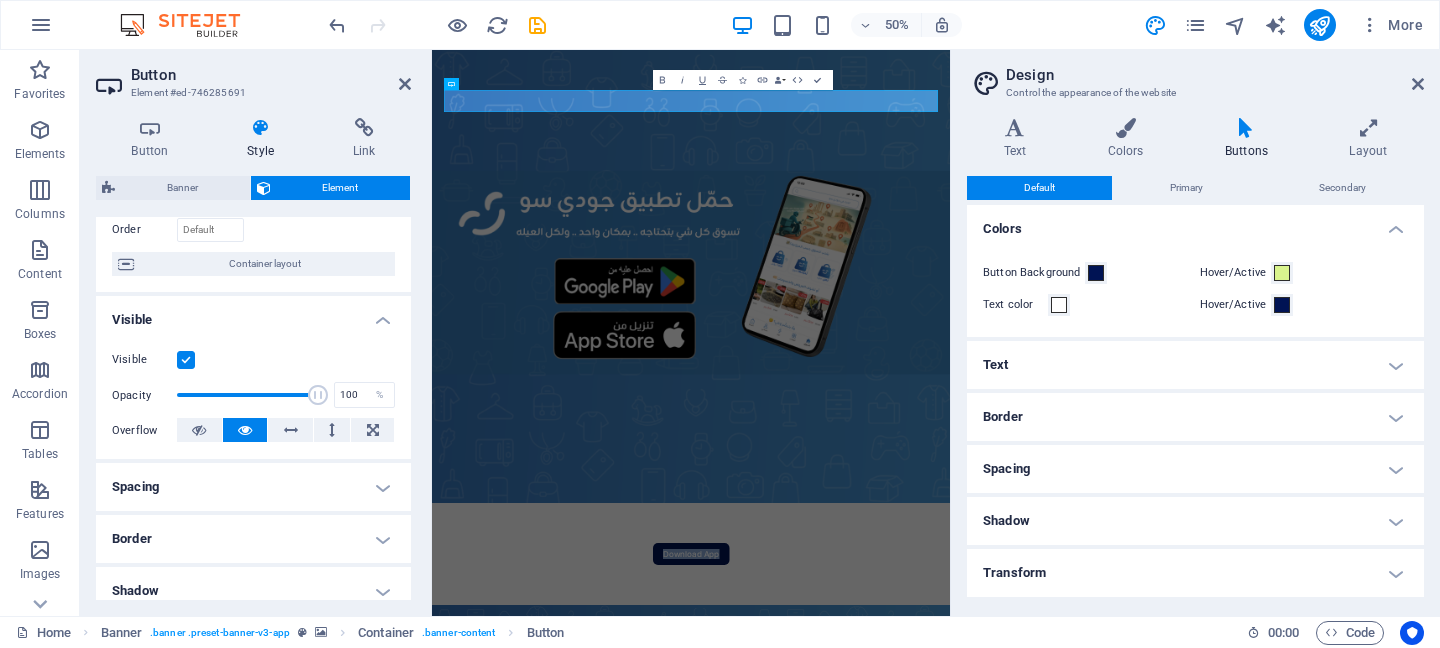 scroll, scrollTop: 0, scrollLeft: 0, axis: both 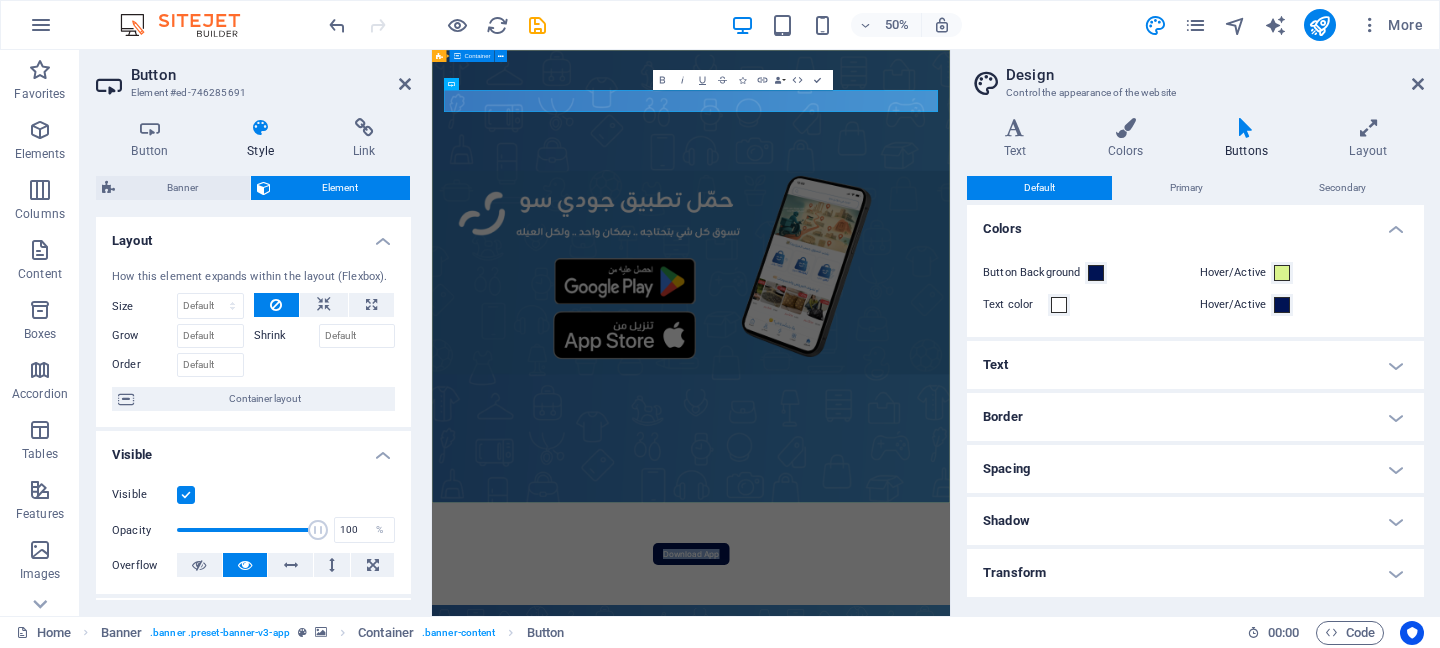 click on "Download App" at bounding box center (950, 1058) 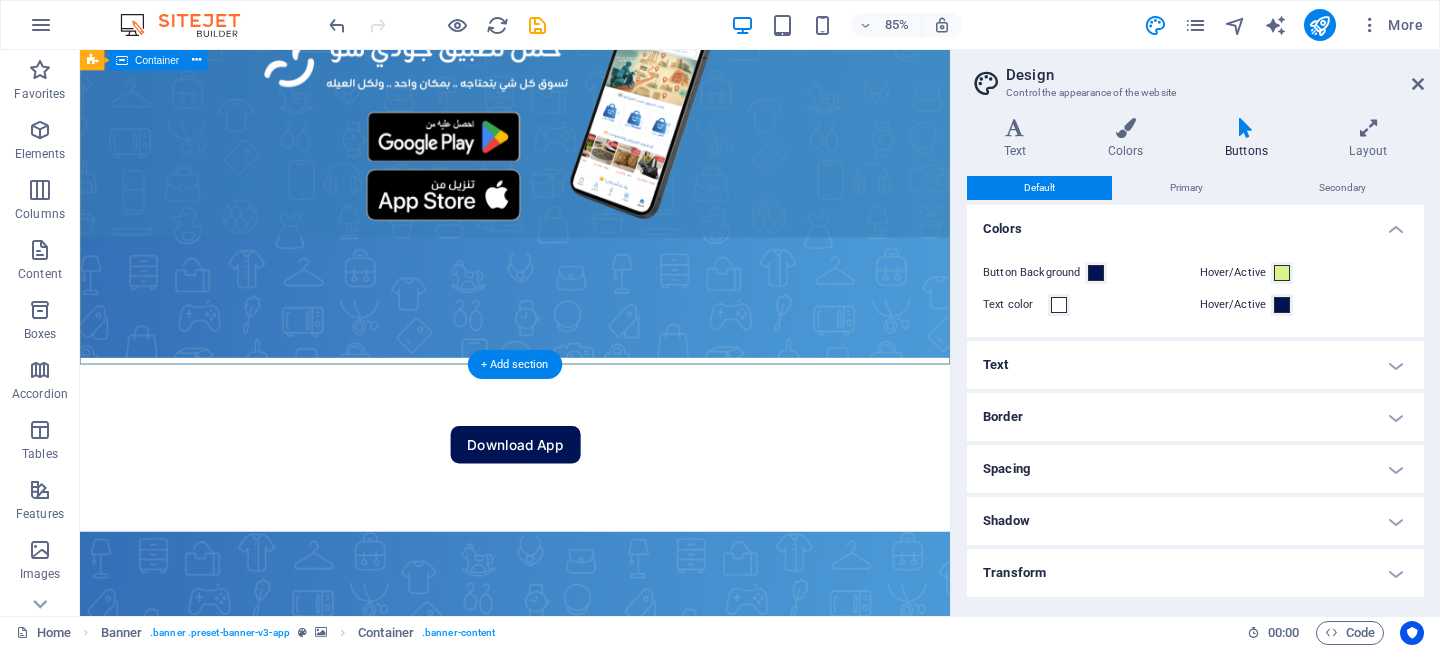 scroll, scrollTop: 182, scrollLeft: 0, axis: vertical 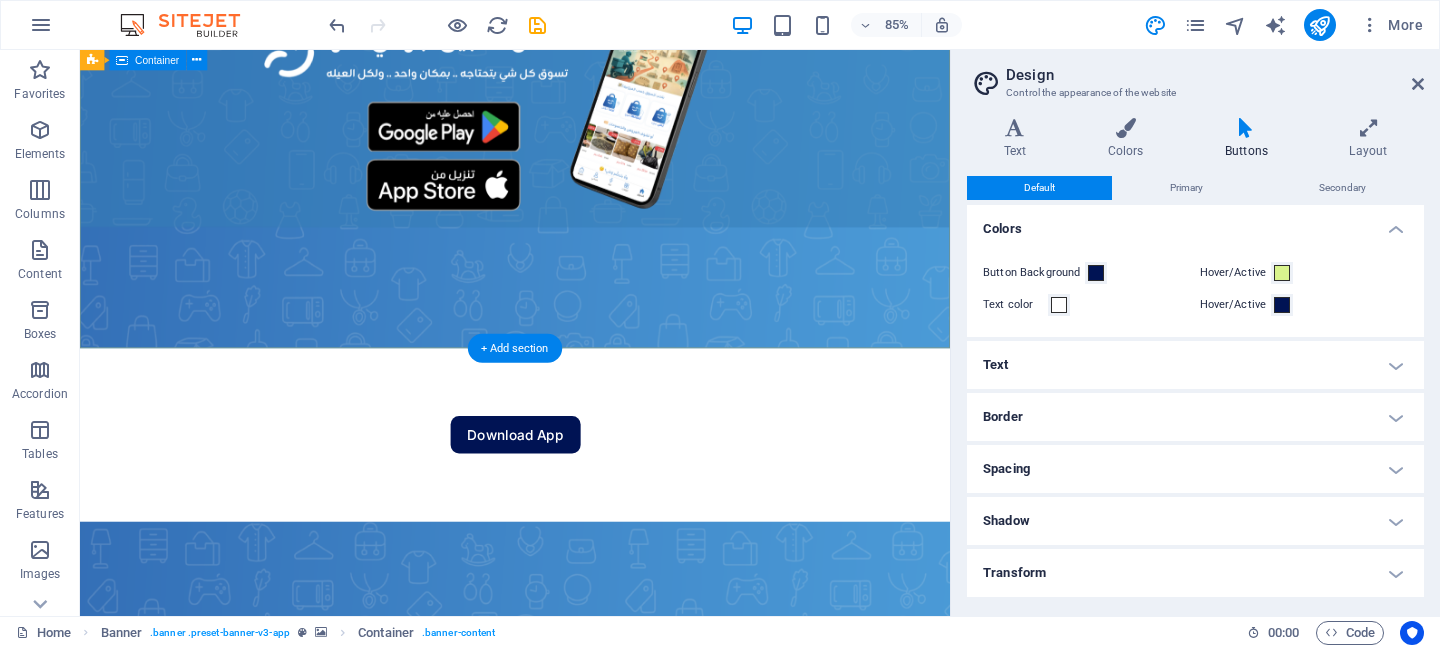 click on "Download App" at bounding box center (592, 503) 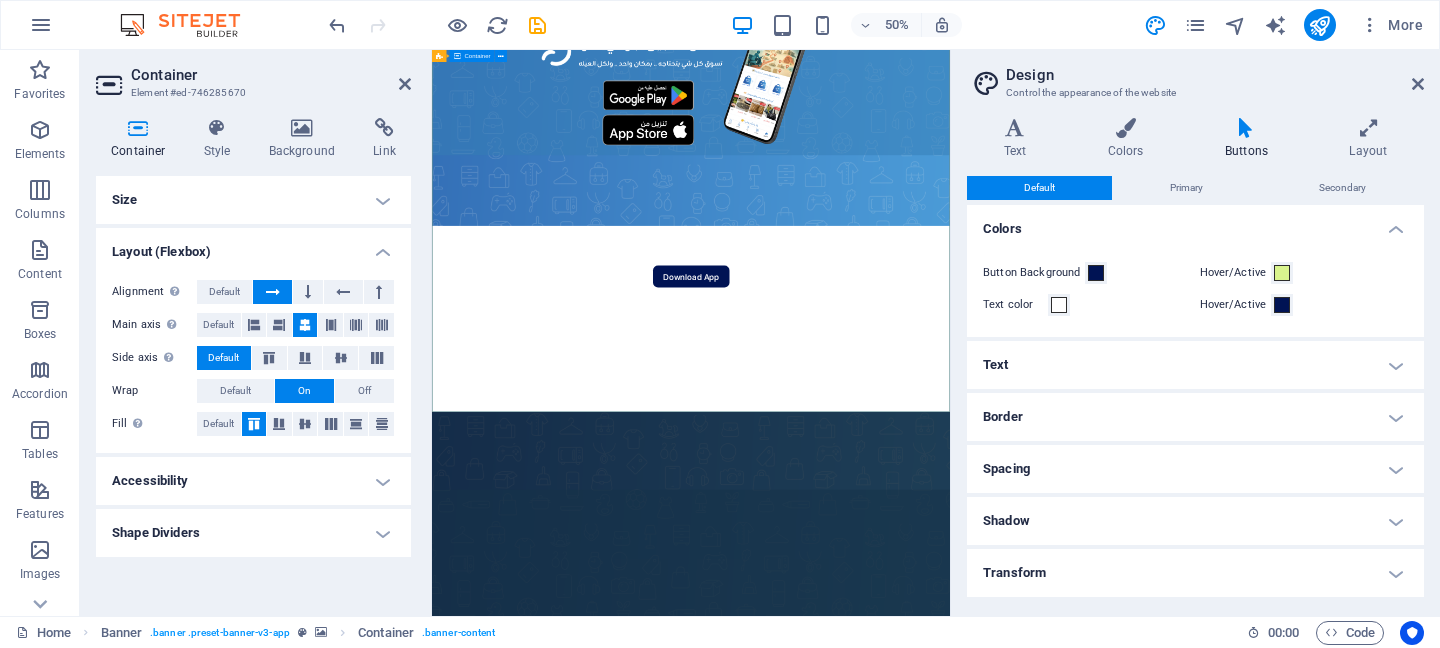 click on "Download App" at bounding box center [950, 503] 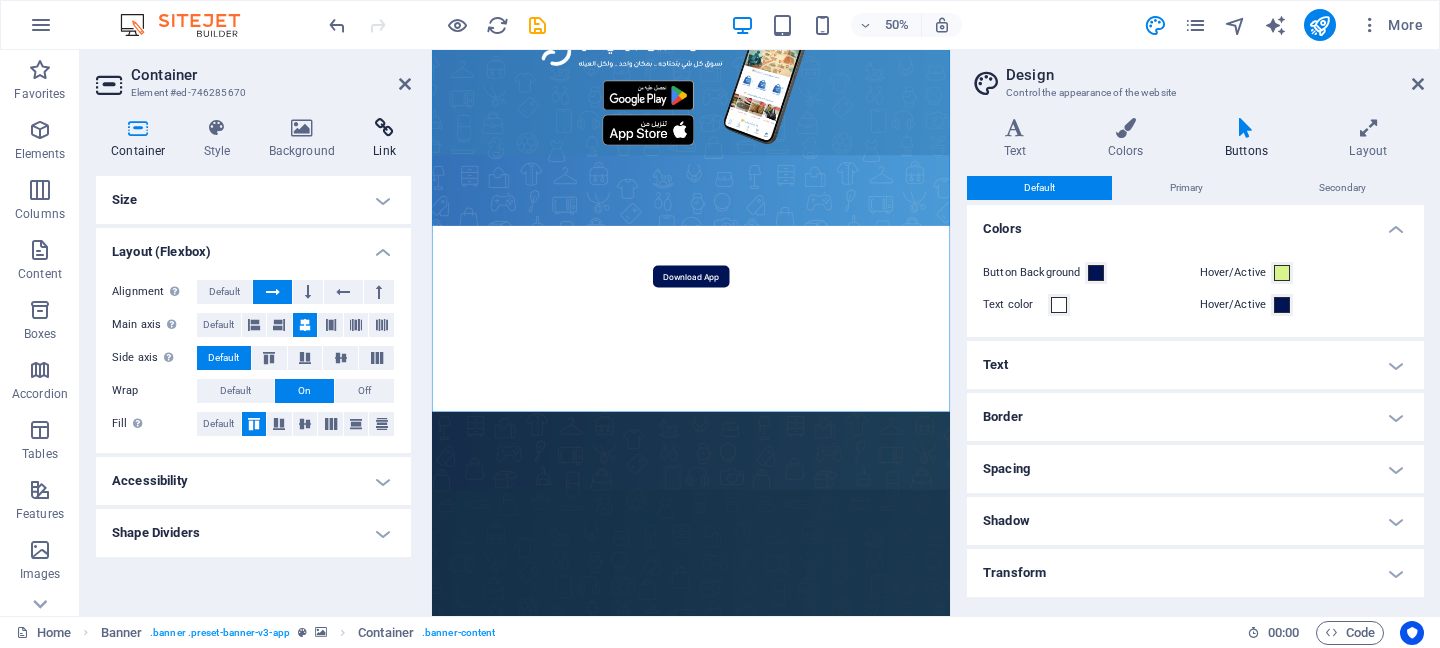 click on "Link" at bounding box center [384, 139] 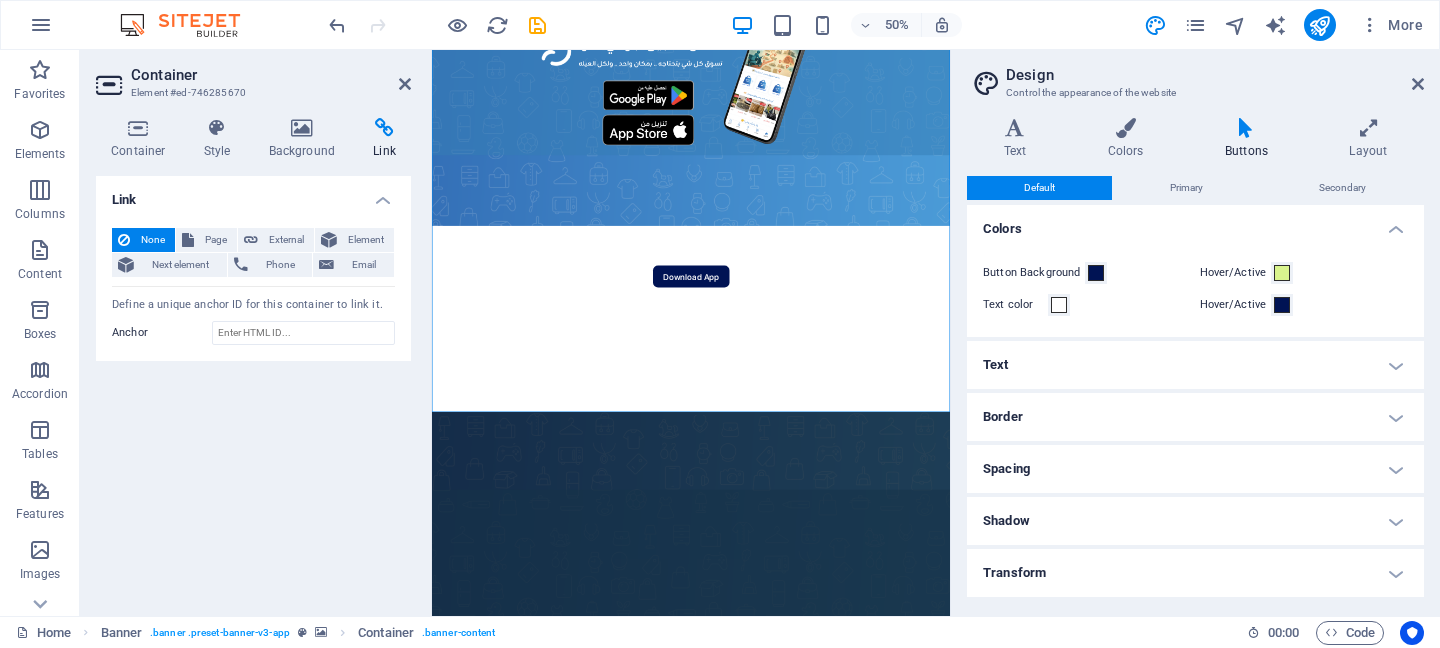 click on "Link" at bounding box center (384, 139) 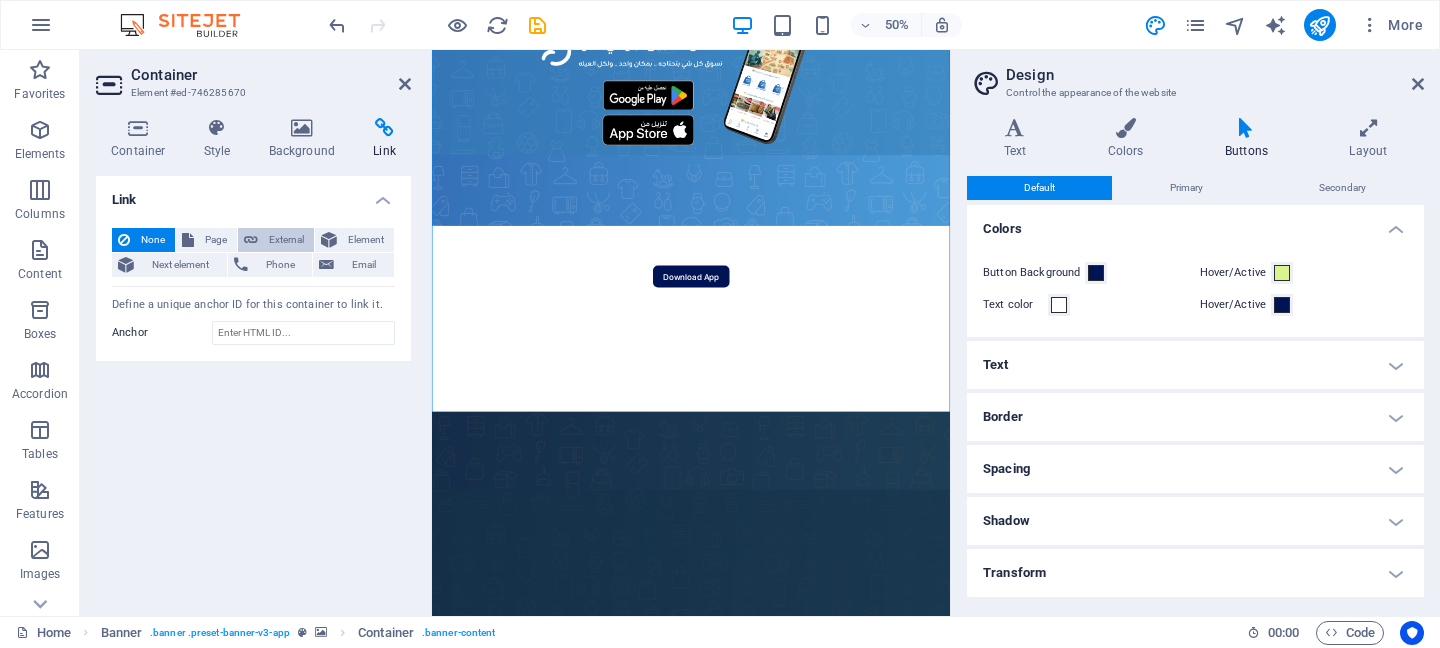 click on "External" at bounding box center (286, 240) 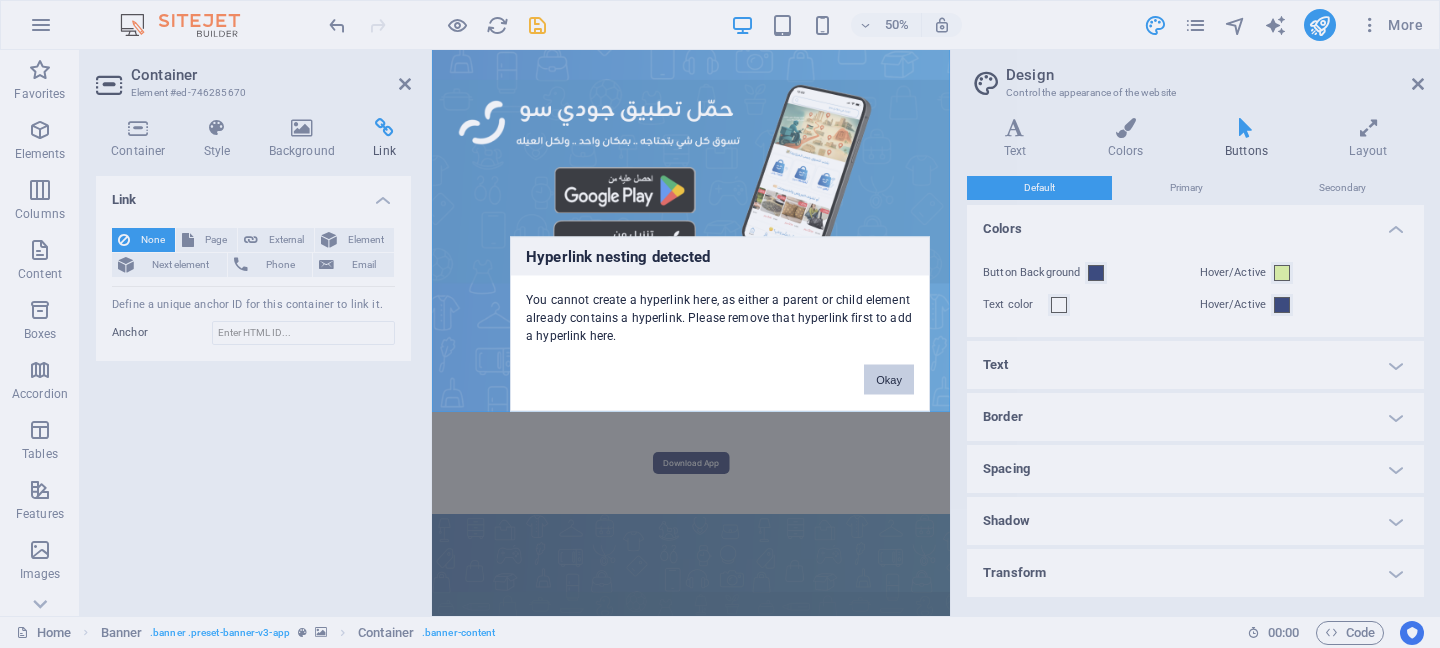 click on "Okay" at bounding box center [889, 380] 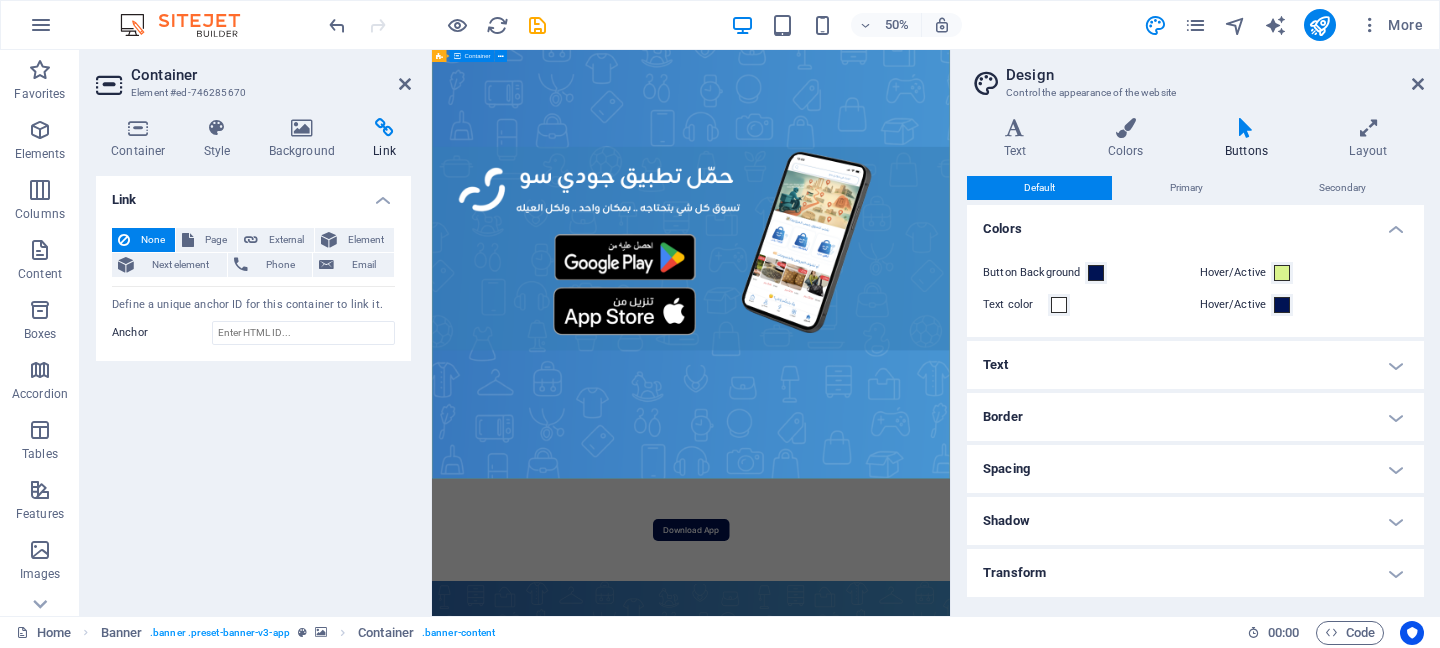 scroll, scrollTop: 0, scrollLeft: 0, axis: both 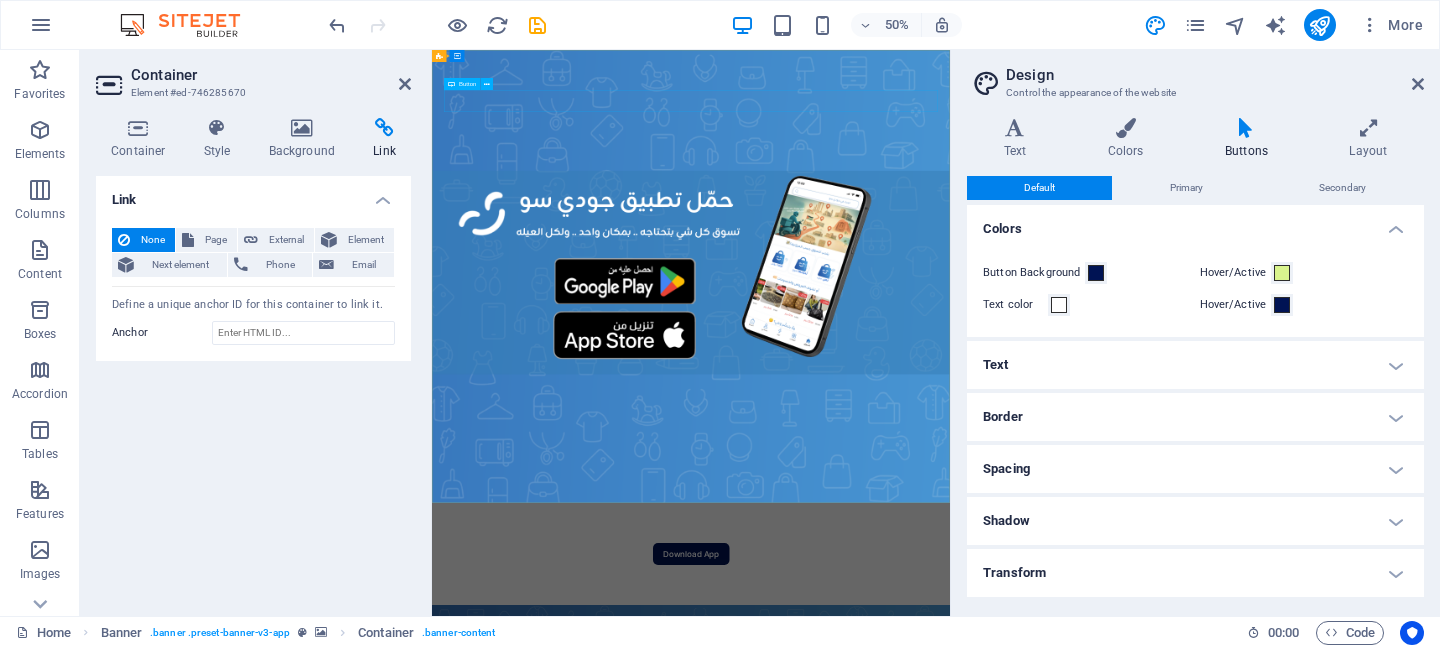 click on "Download App" at bounding box center [950, 1058] 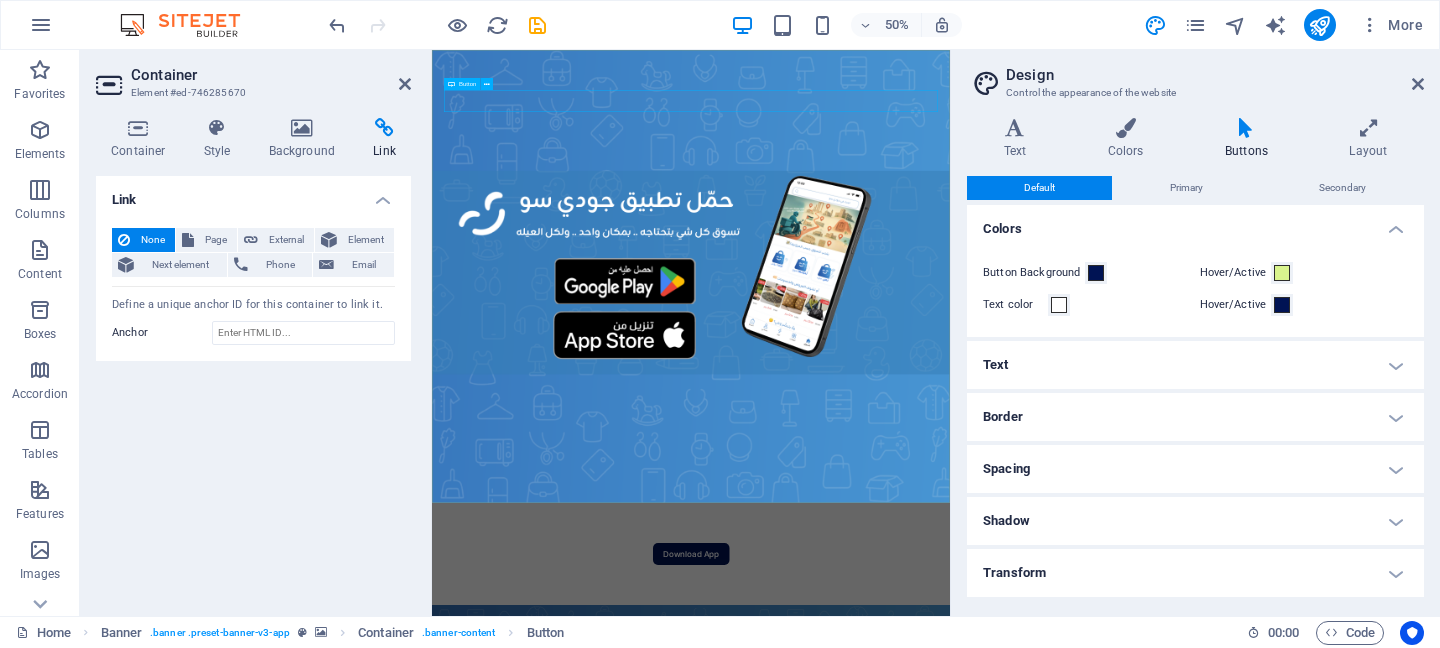 click on "Download App" at bounding box center (950, 1058) 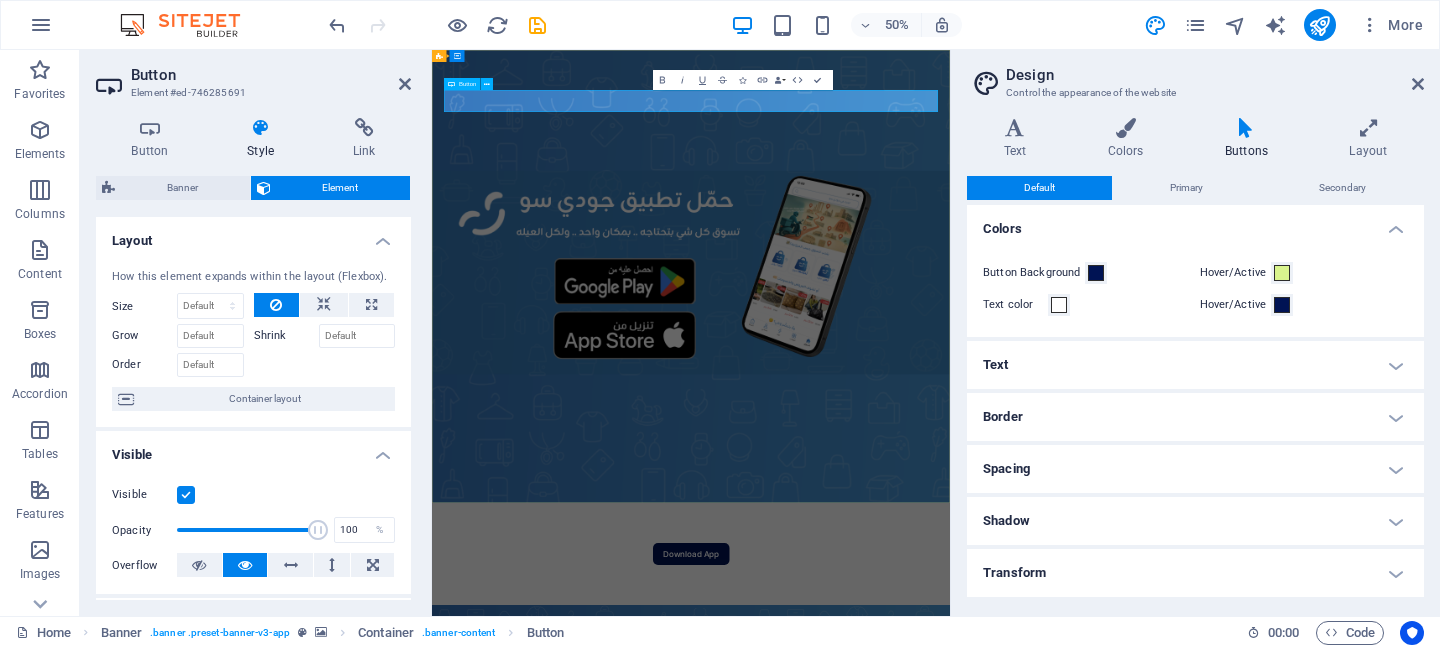 click on "Download App" at bounding box center [950, 1058] 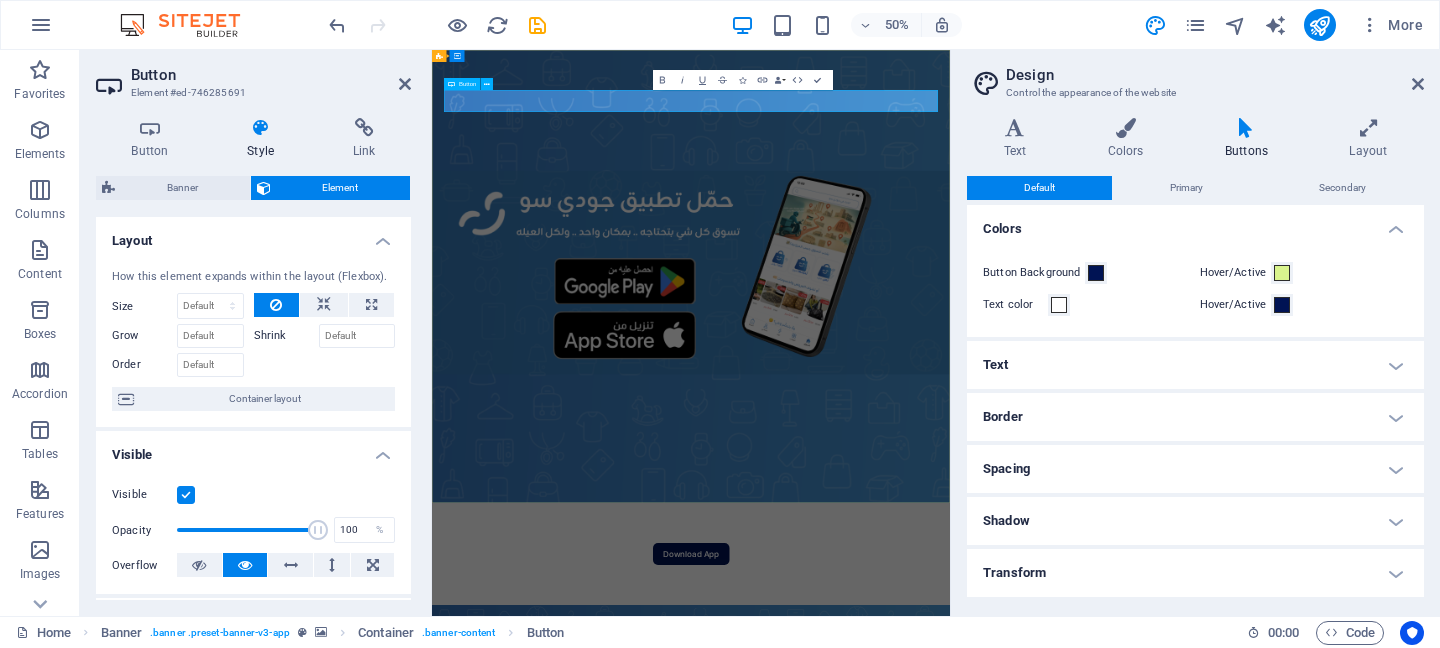 click on "Download App" at bounding box center [950, 1058] 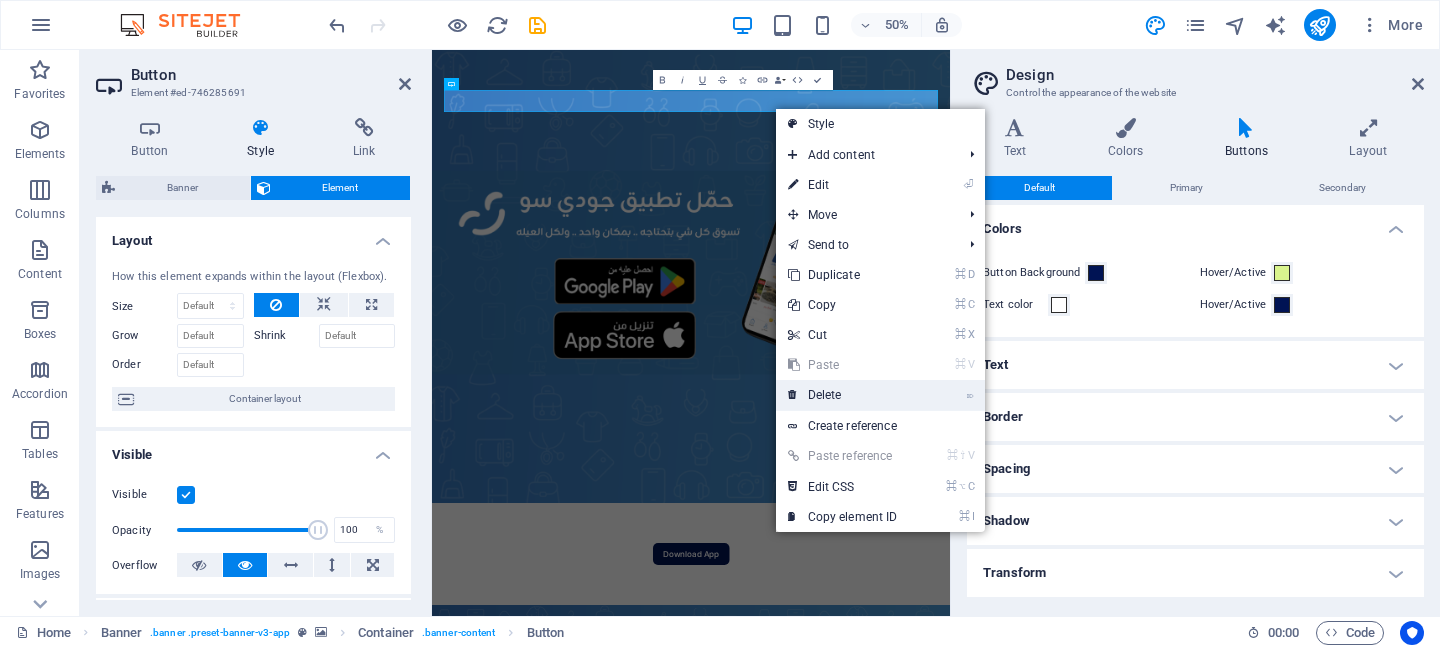 click on "⌦  Delete" at bounding box center [843, 395] 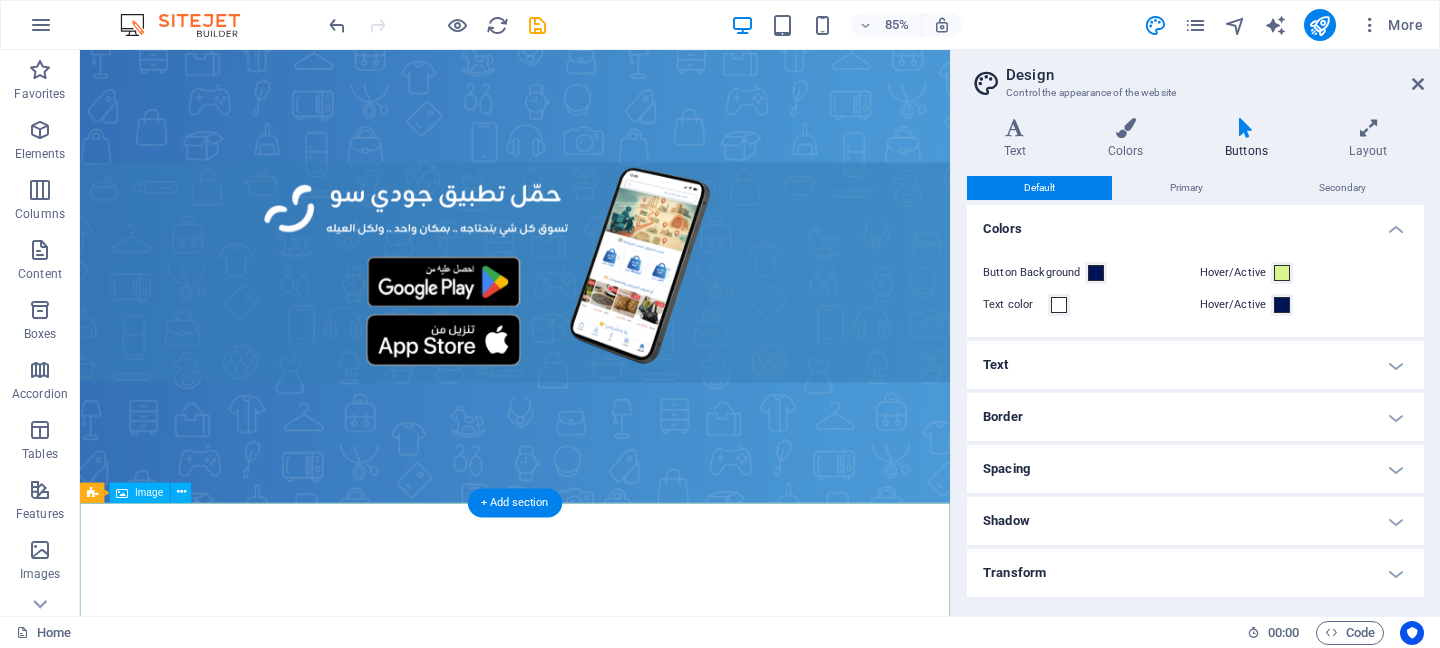 click at bounding box center (592, 1031) 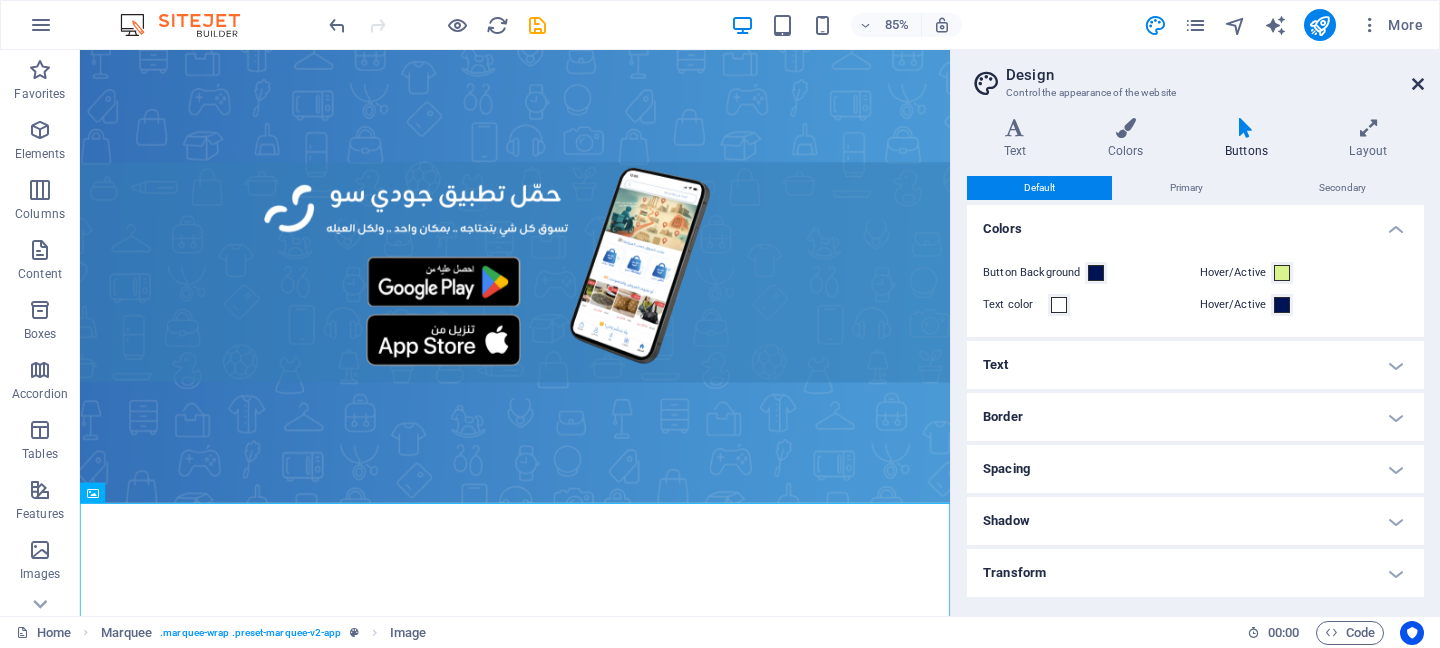 click at bounding box center [1418, 84] 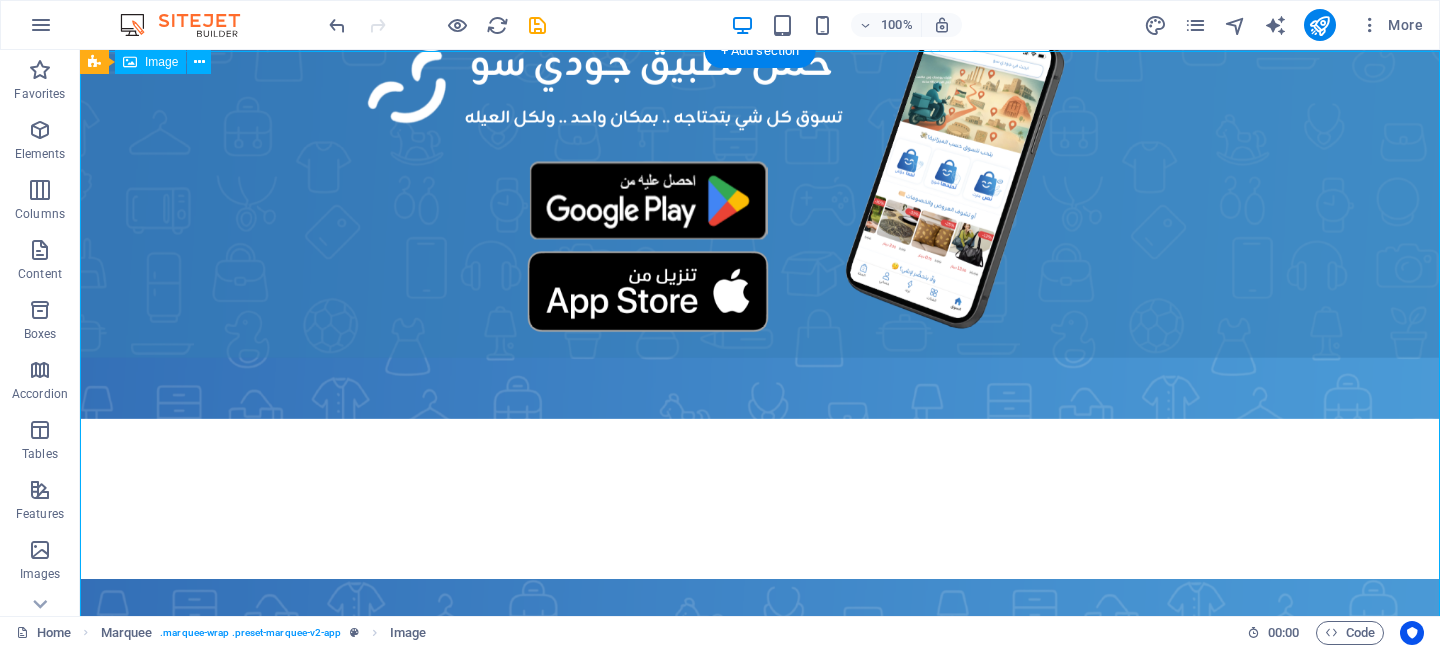 scroll, scrollTop: 0, scrollLeft: 0, axis: both 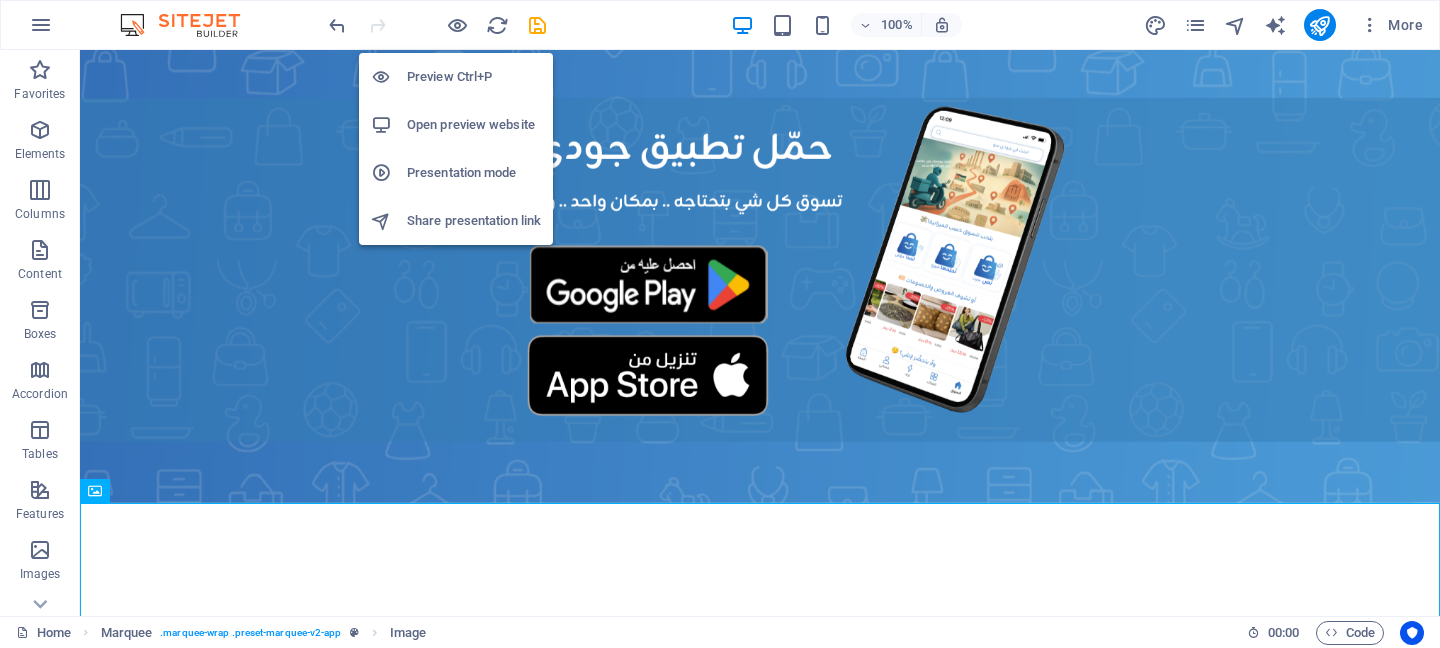 click on "Open preview website" at bounding box center [474, 125] 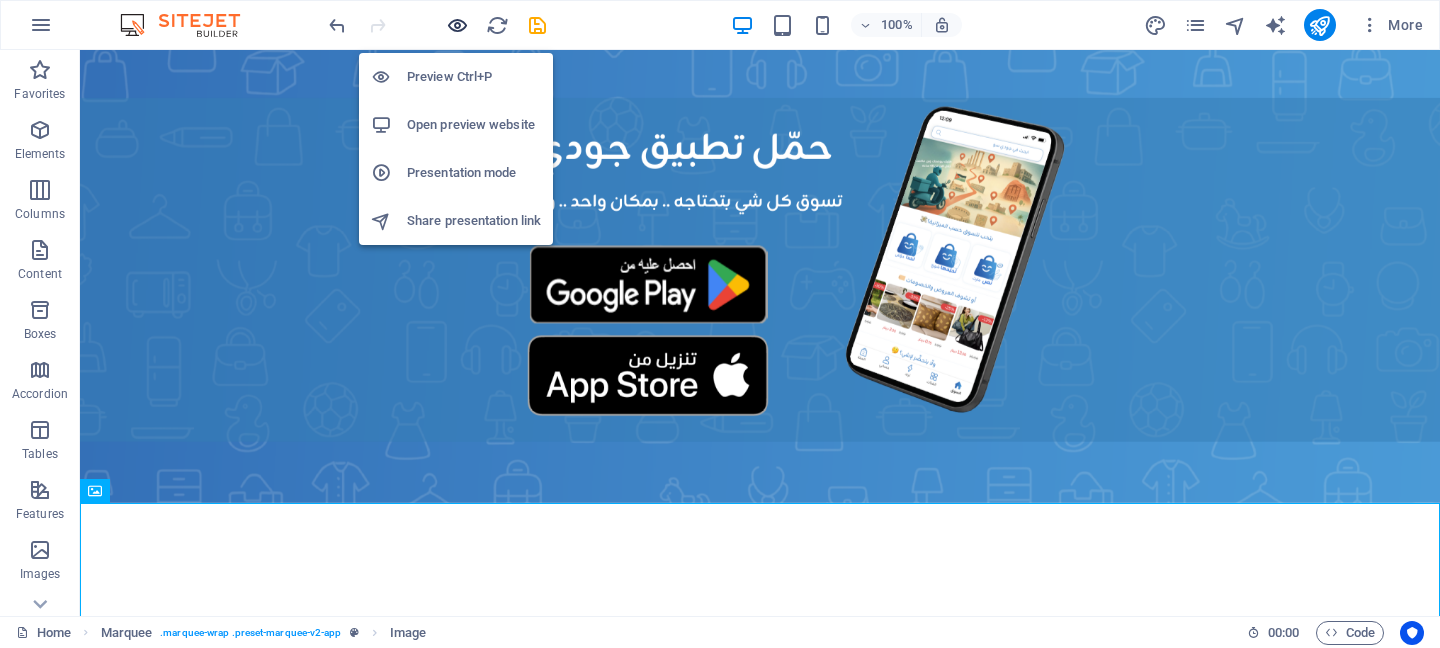 click at bounding box center [457, 25] 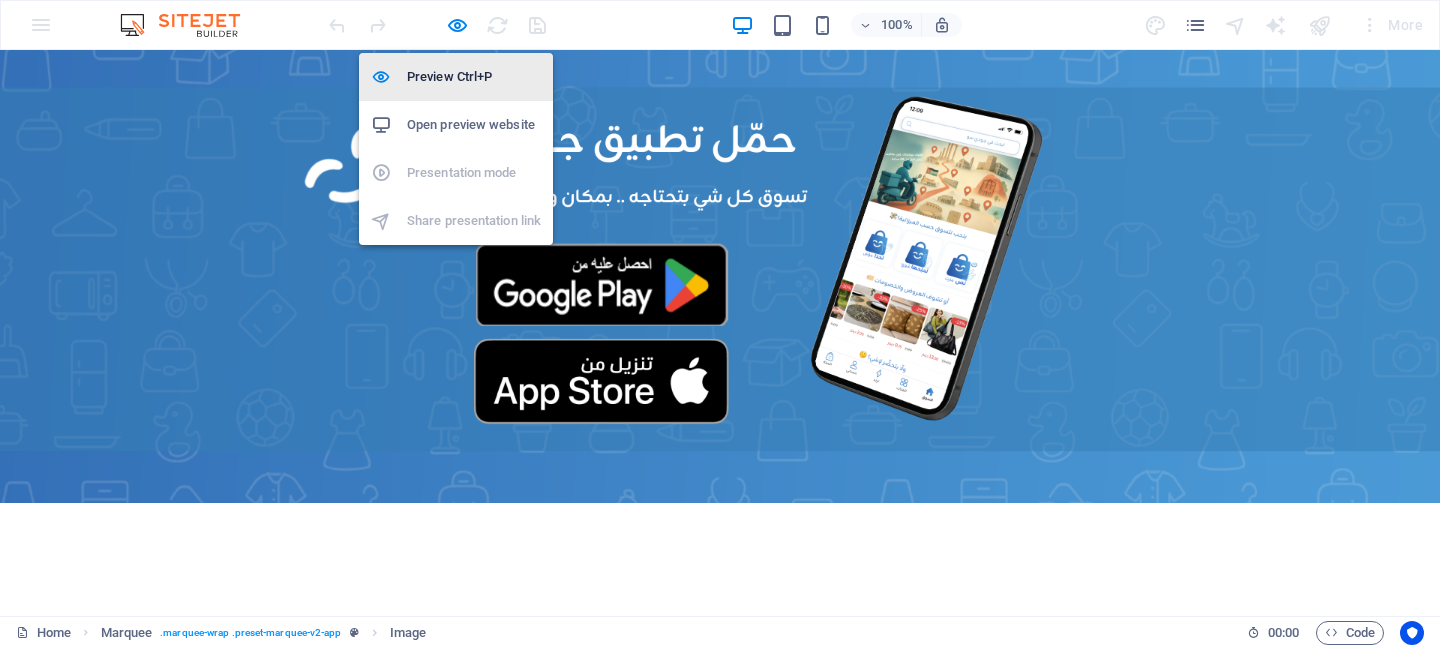 click on "Preview Ctrl+P" at bounding box center (474, 77) 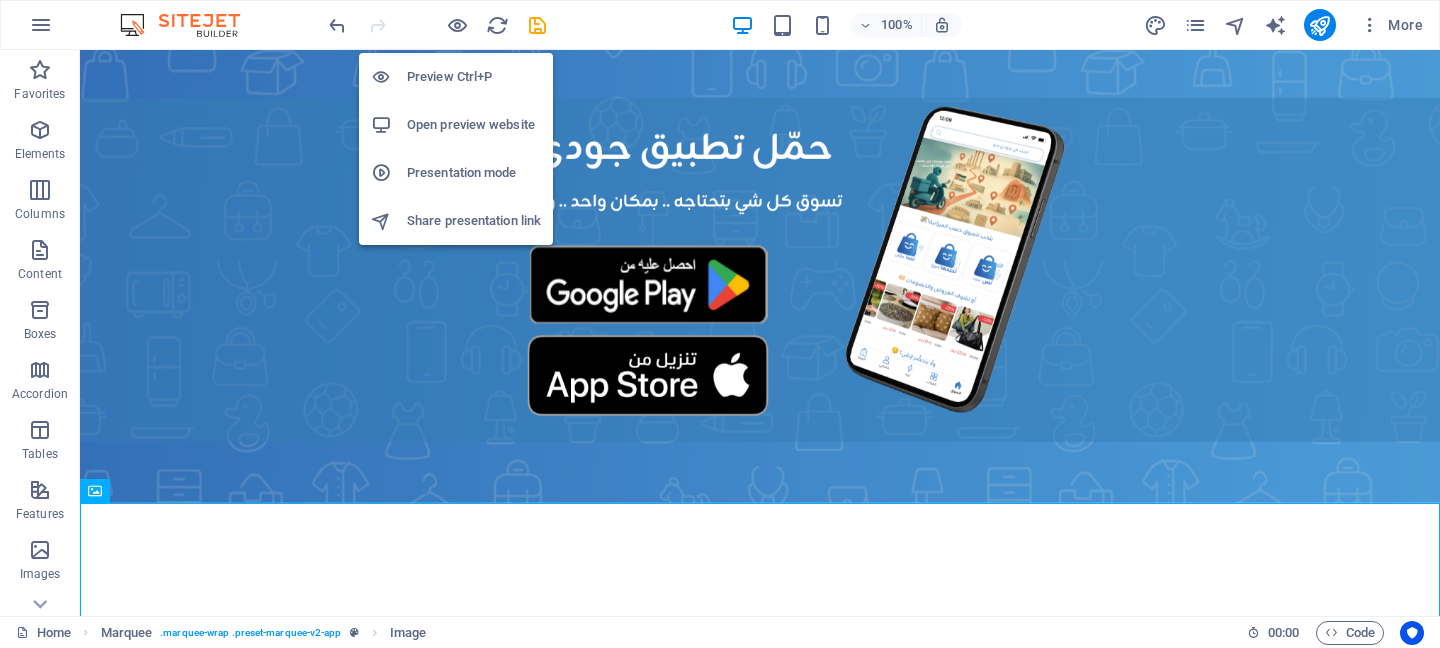 click on "Preview Ctrl+P" at bounding box center [474, 77] 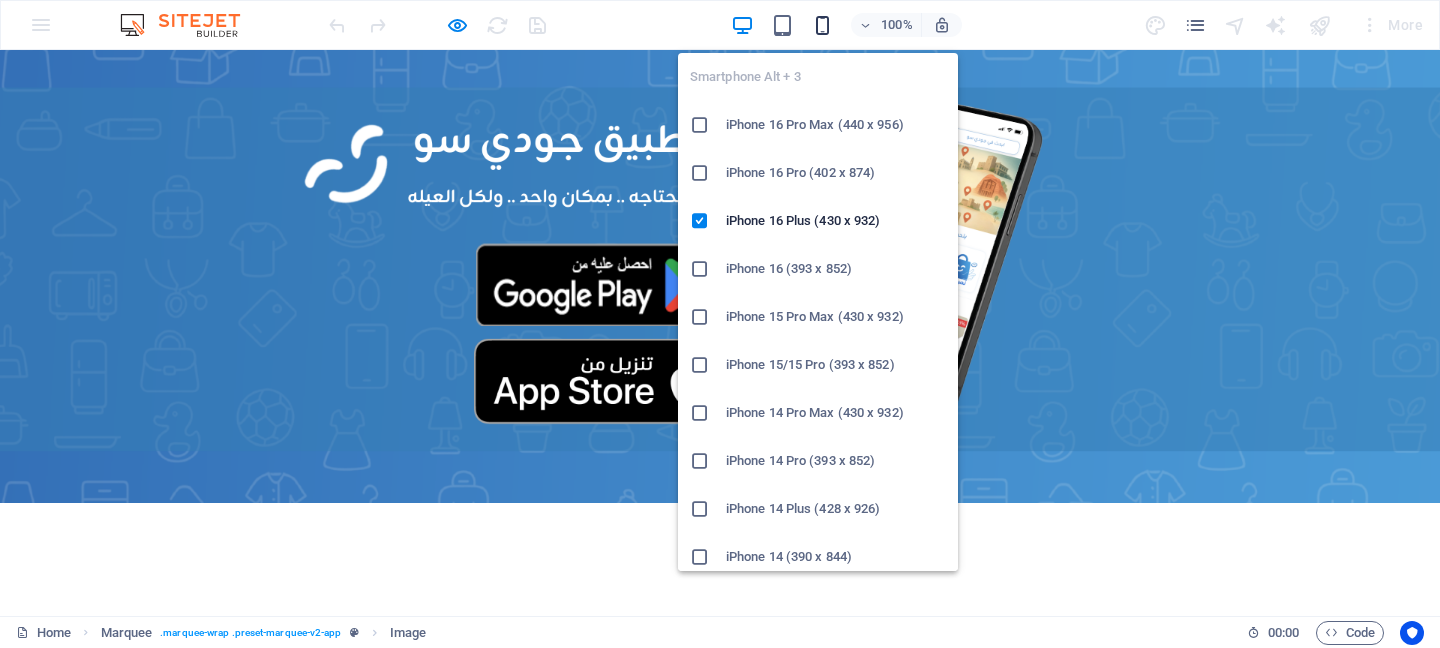 click at bounding box center [822, 25] 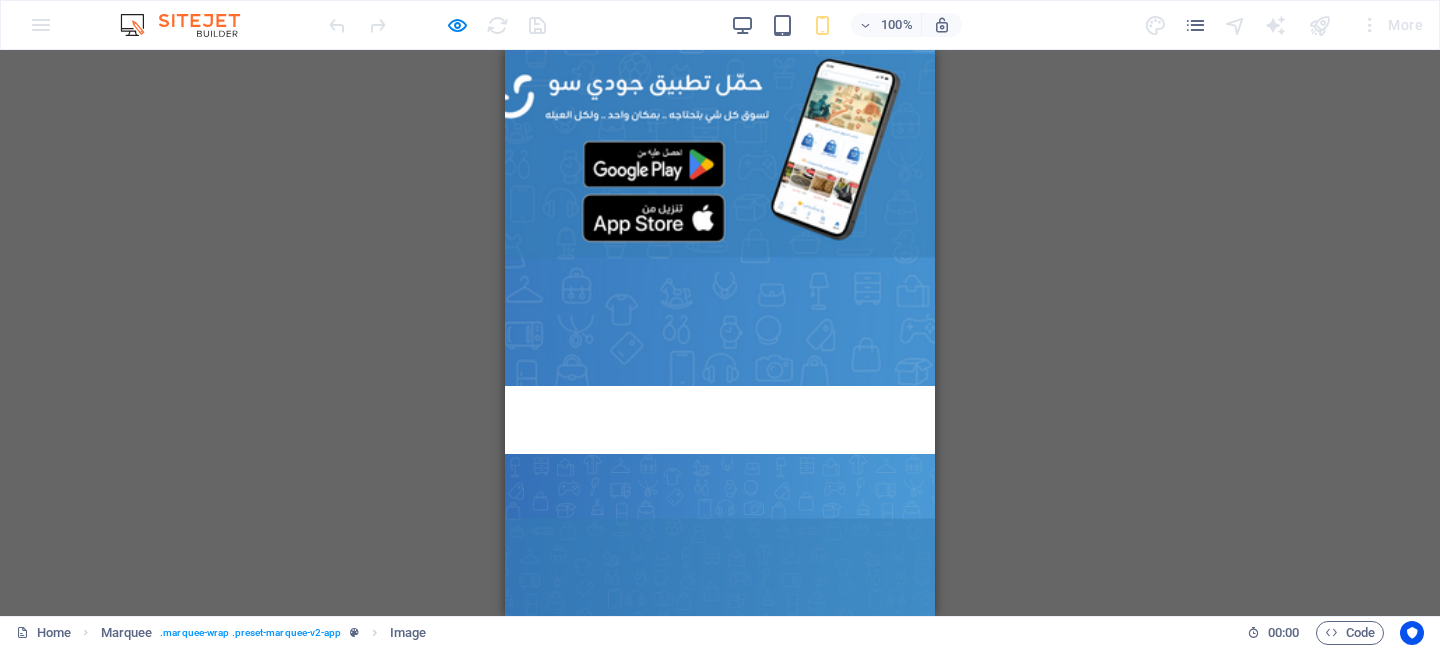 scroll, scrollTop: 0, scrollLeft: 0, axis: both 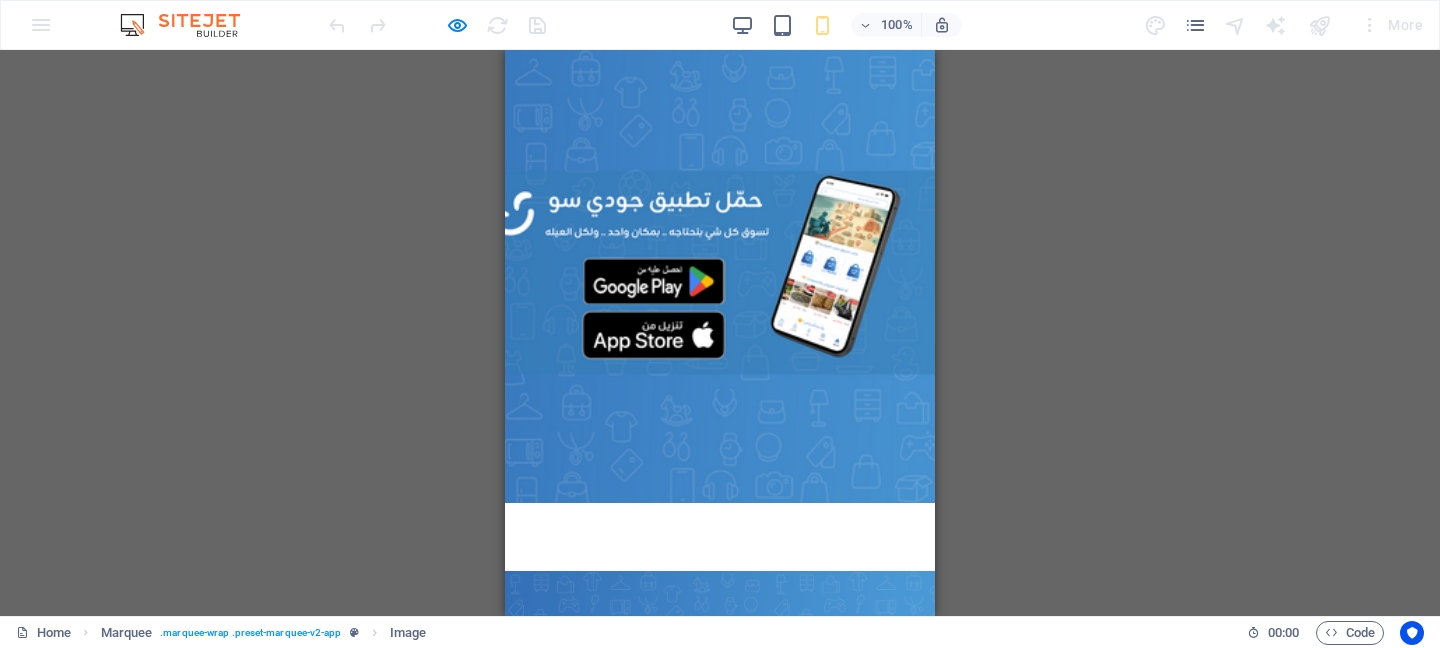 click at bounding box center (720, 537) 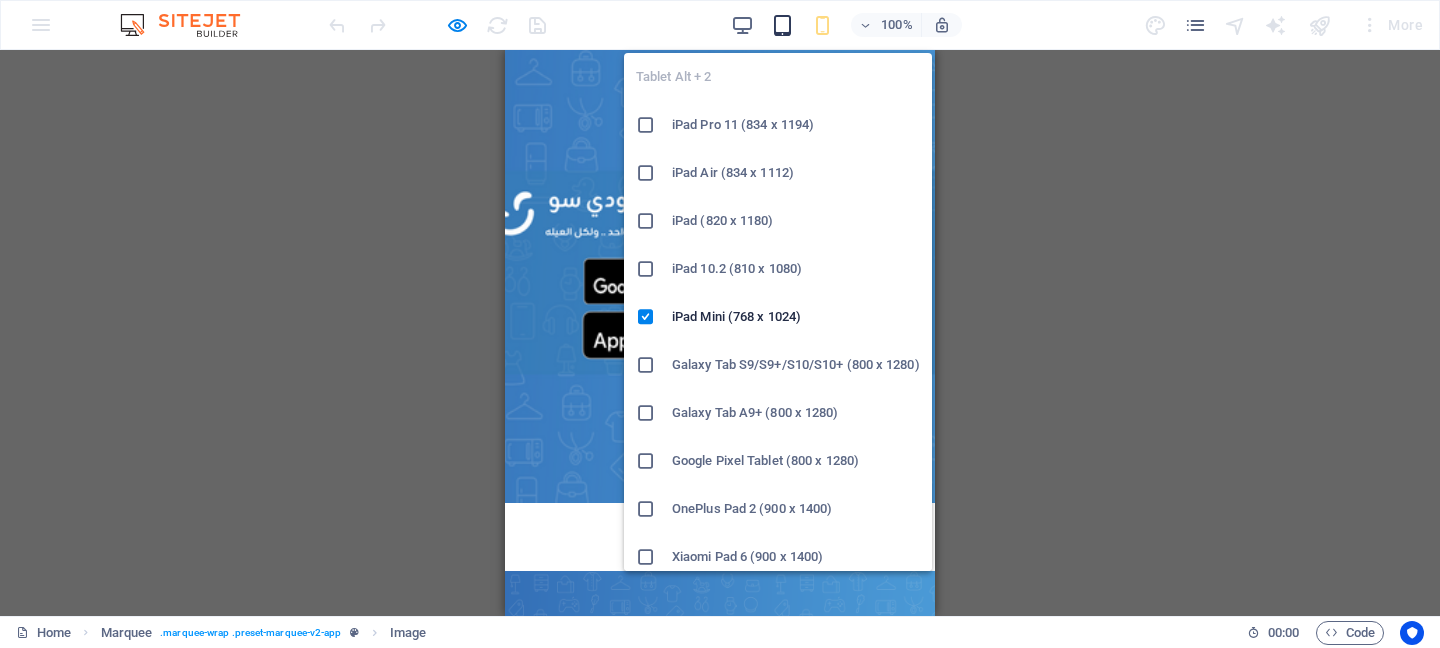 click at bounding box center (782, 25) 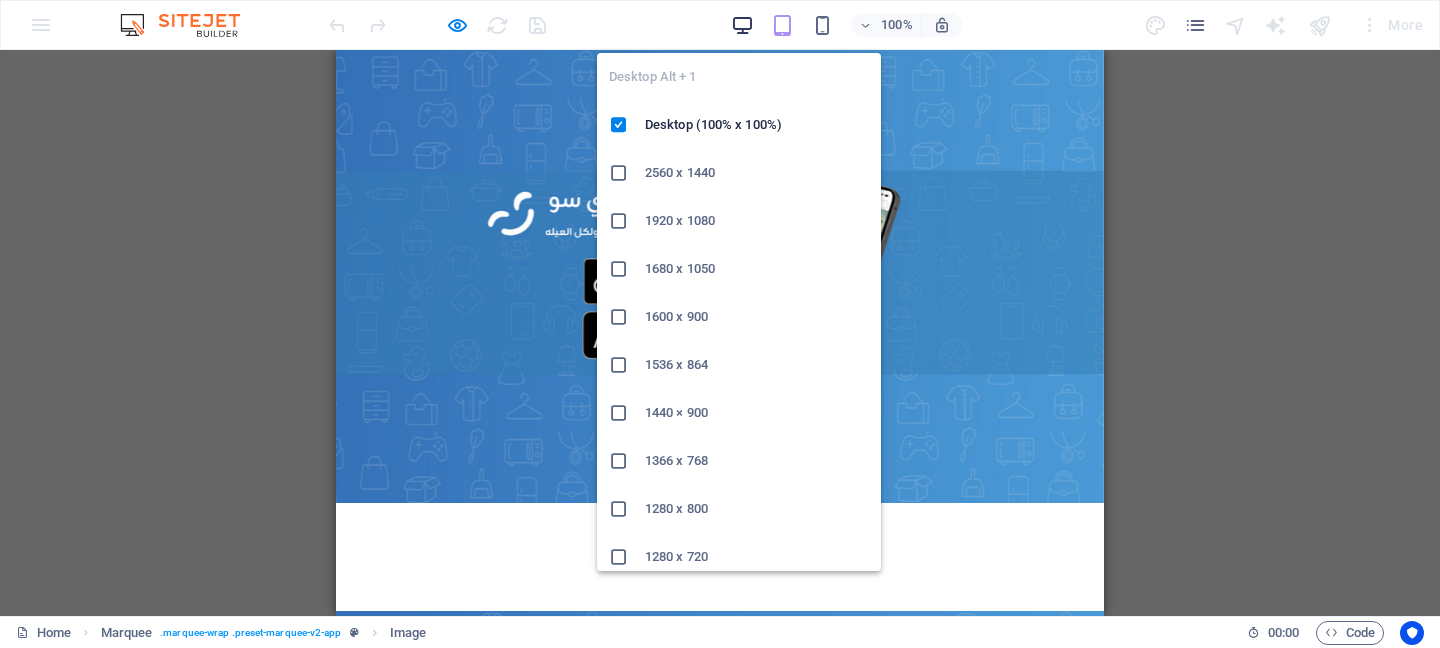click at bounding box center [742, 25] 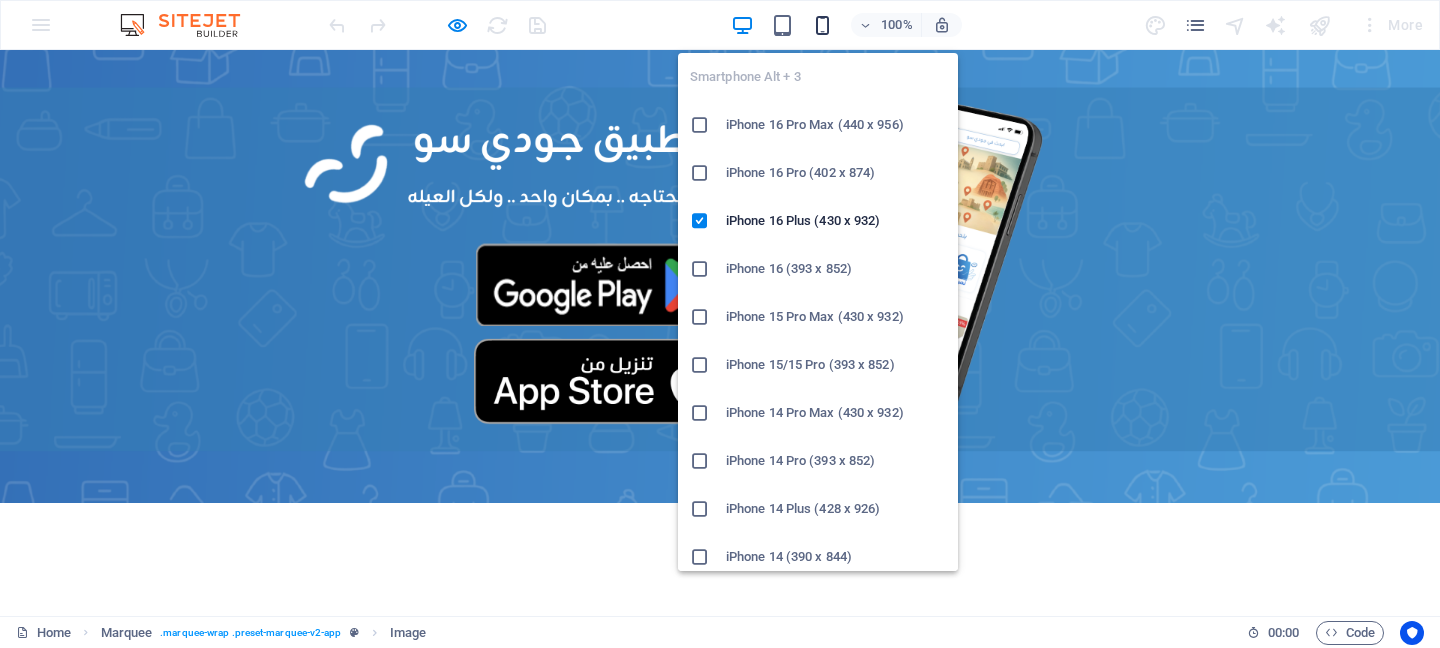 click at bounding box center (822, 25) 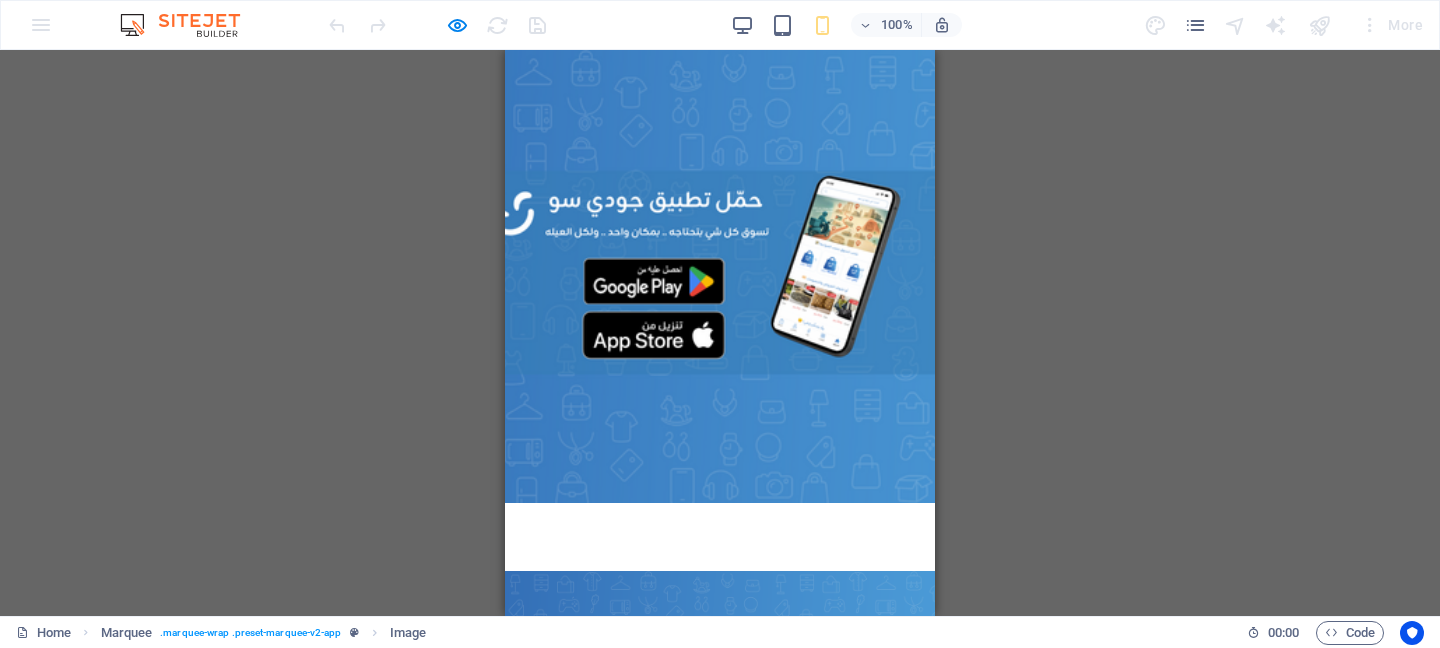 type 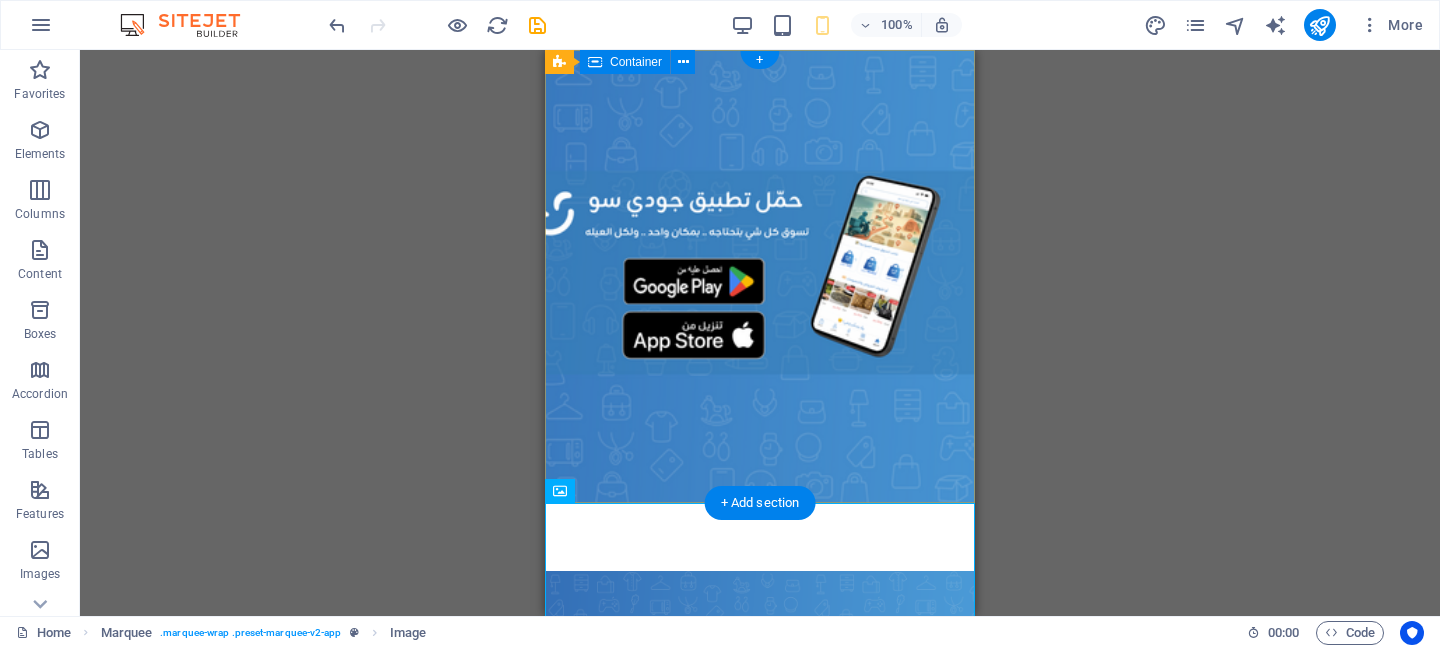 click at bounding box center [760, 537] 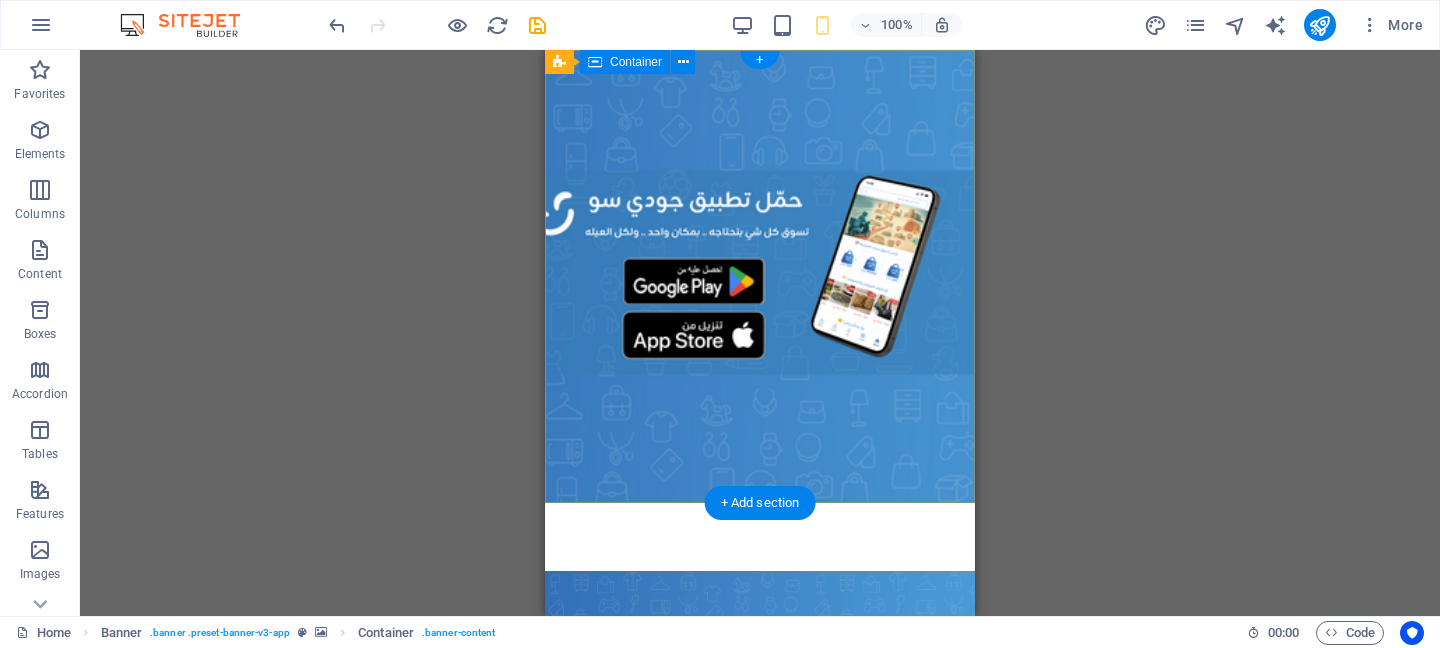 click at bounding box center [760, 537] 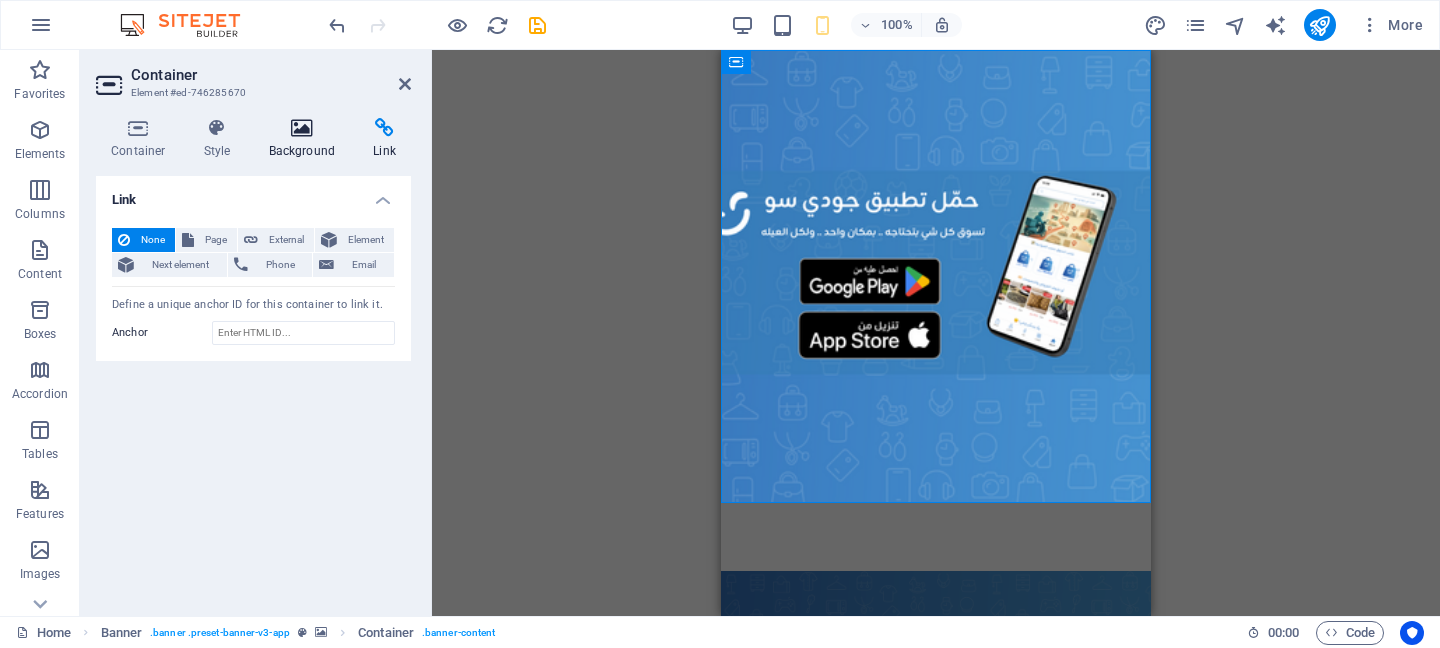 click at bounding box center [302, 128] 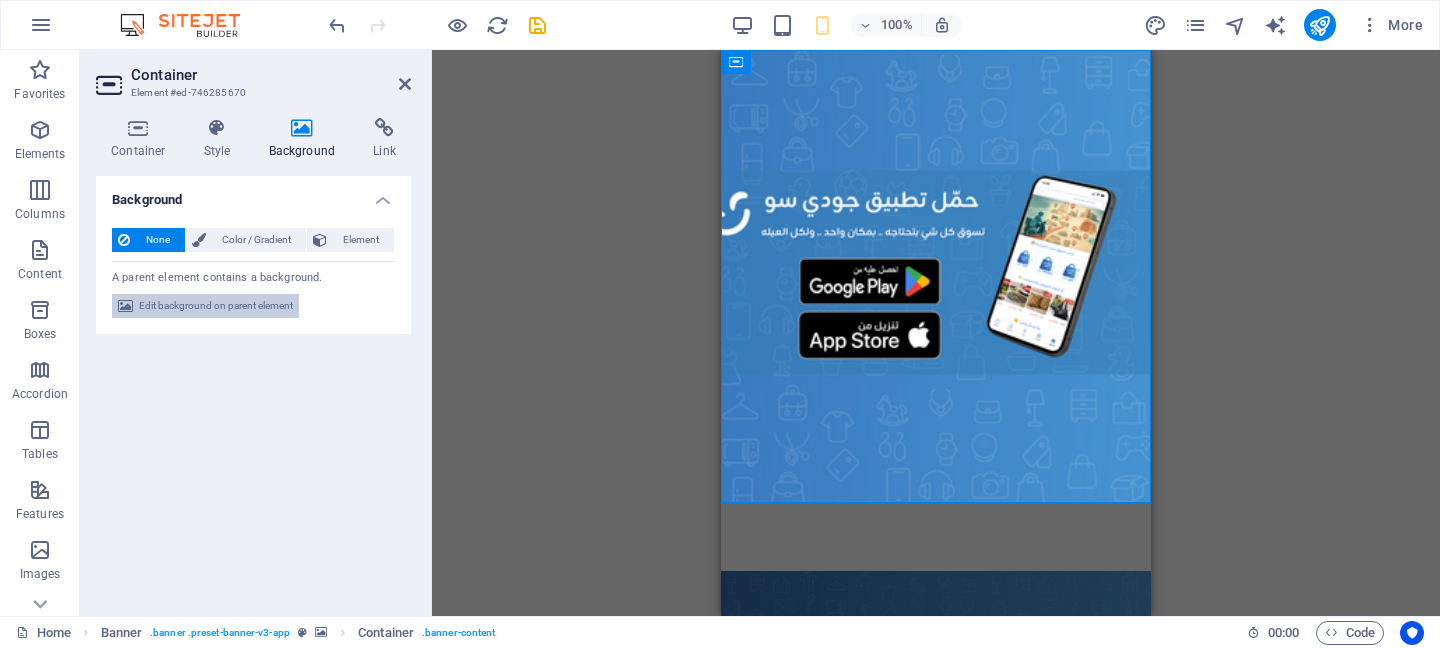 click on "Edit background on parent element" at bounding box center (216, 306) 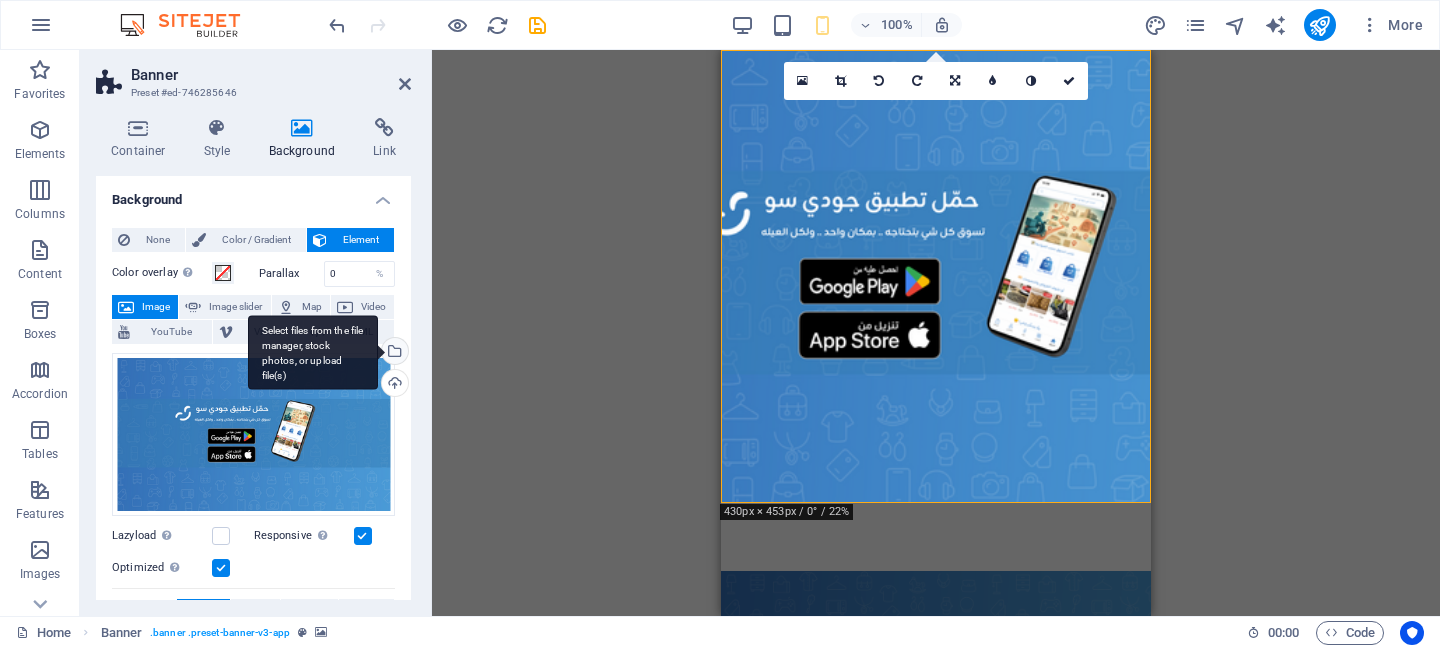 click on "Select files from the file manager, stock photos, or upload file(s)" at bounding box center [393, 353] 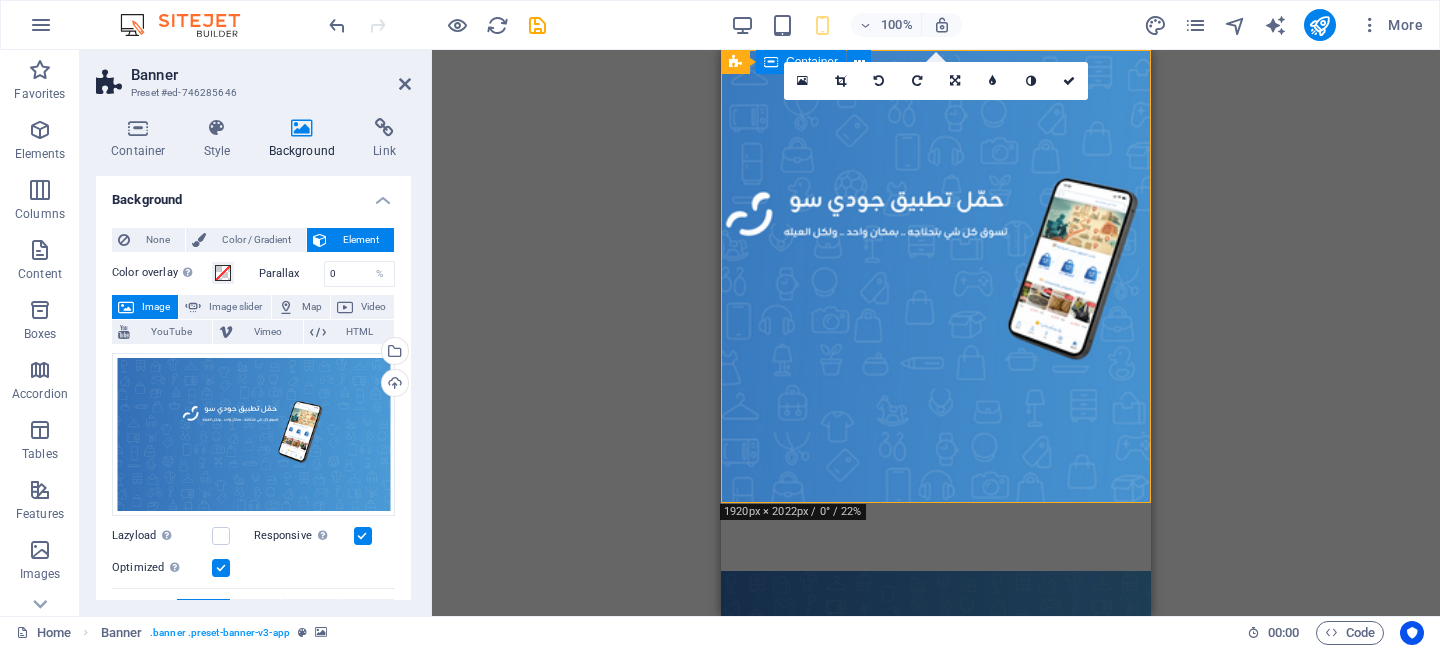 click at bounding box center [936, 537] 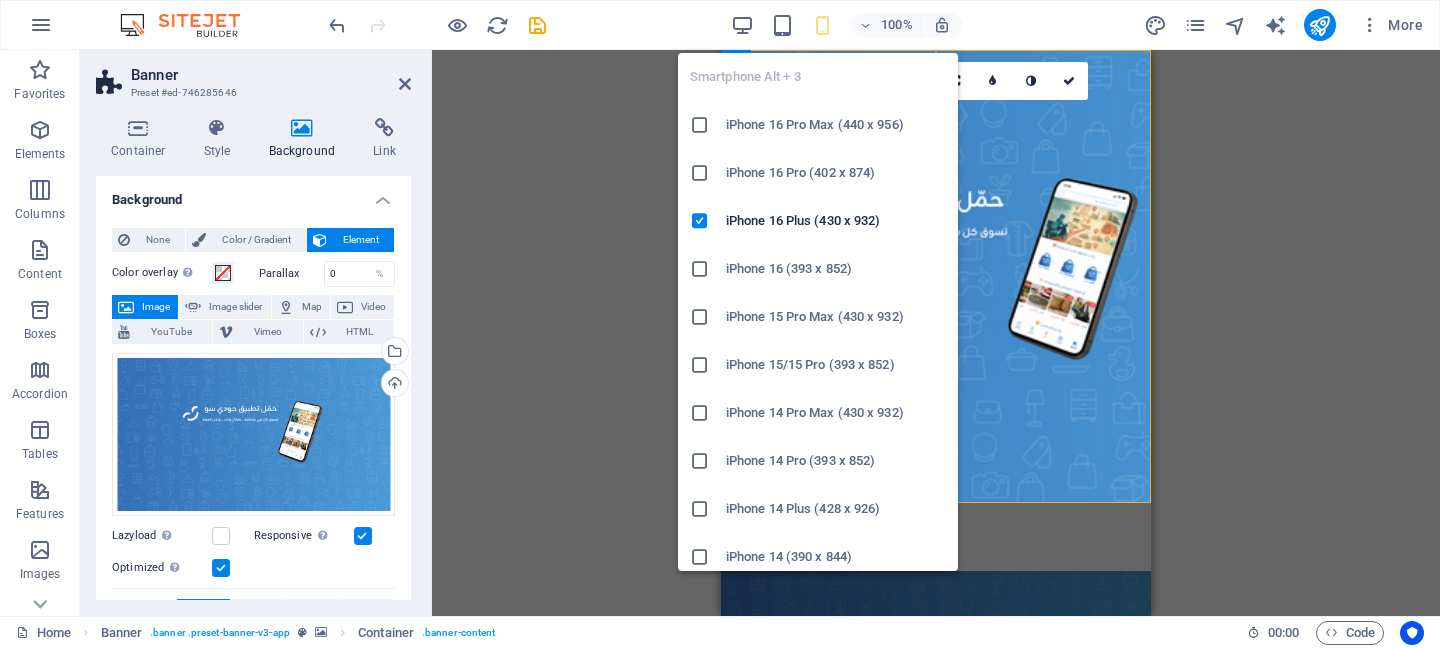 click at bounding box center (822, 25) 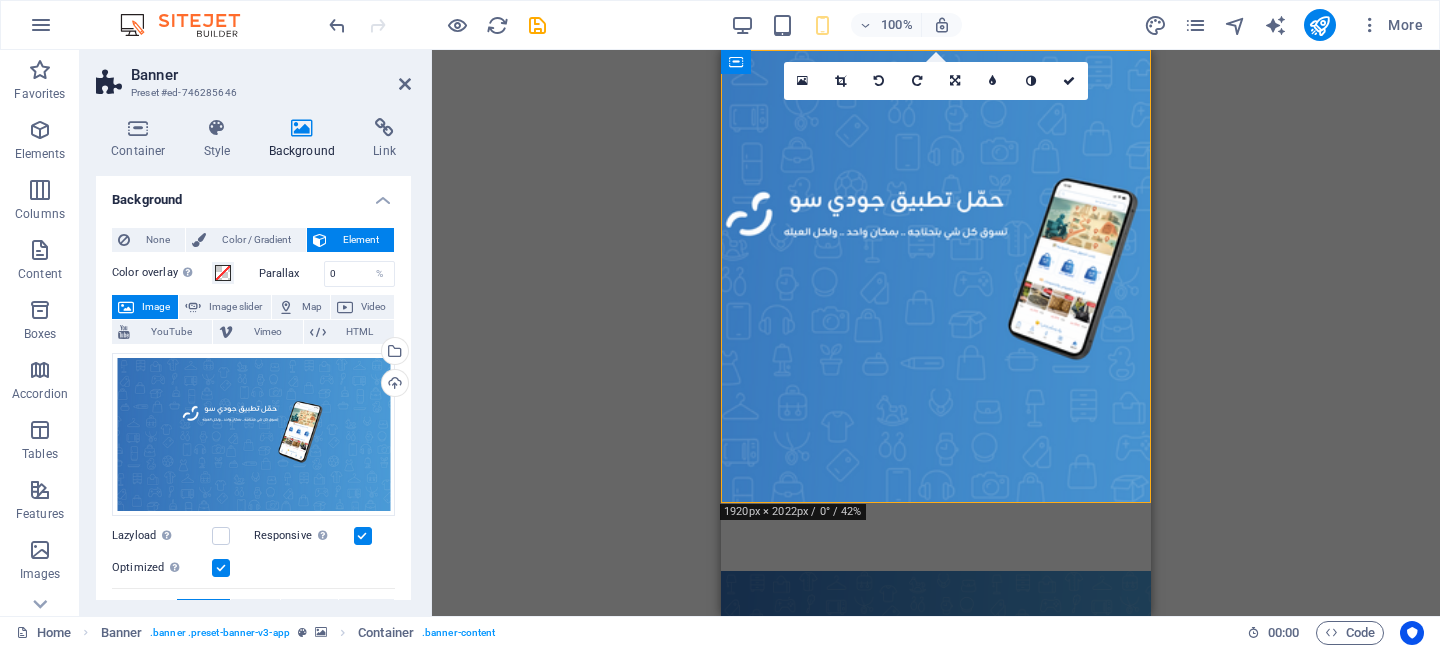 click on "Drag here to replace the existing content. Press “Ctrl” if you want to create a new element.
H1   Banner   Banner   Container   Text   Button   Image   Spacer   Spacer   Banner   Spacer   Menu   Banner   Menu Bar   Spacer   Text   Container   Marquee   Container   Text   Marquee   Placeholder   H2   Spacer   Text   Spacer   Container   Boxes   Container   Spacer   Container   Spacer   Text   Text   Container   Text   H2   Spacer   Text   Spacer   Plans   Container   Container   Container   Text   Container   Container   Button   Text   Container   Text   Spacer   H2   Spacer   Text   Spacer   Container   3 columns   Container   Image   Container   Text   Spacer   Marquee   Image 180 170 160 150 140 130 120 110 100 90 80 70 60 50 40 30 20 10 0 -10 -20 -30 -40 -50 -60 -70 -80 -90 -100 -110 -120 -130 -140 -150 -160 -170 1920px × 2022px / 0° / 42% 16:10 16:9 4:3 1:1 1:2 0" at bounding box center [936, 333] 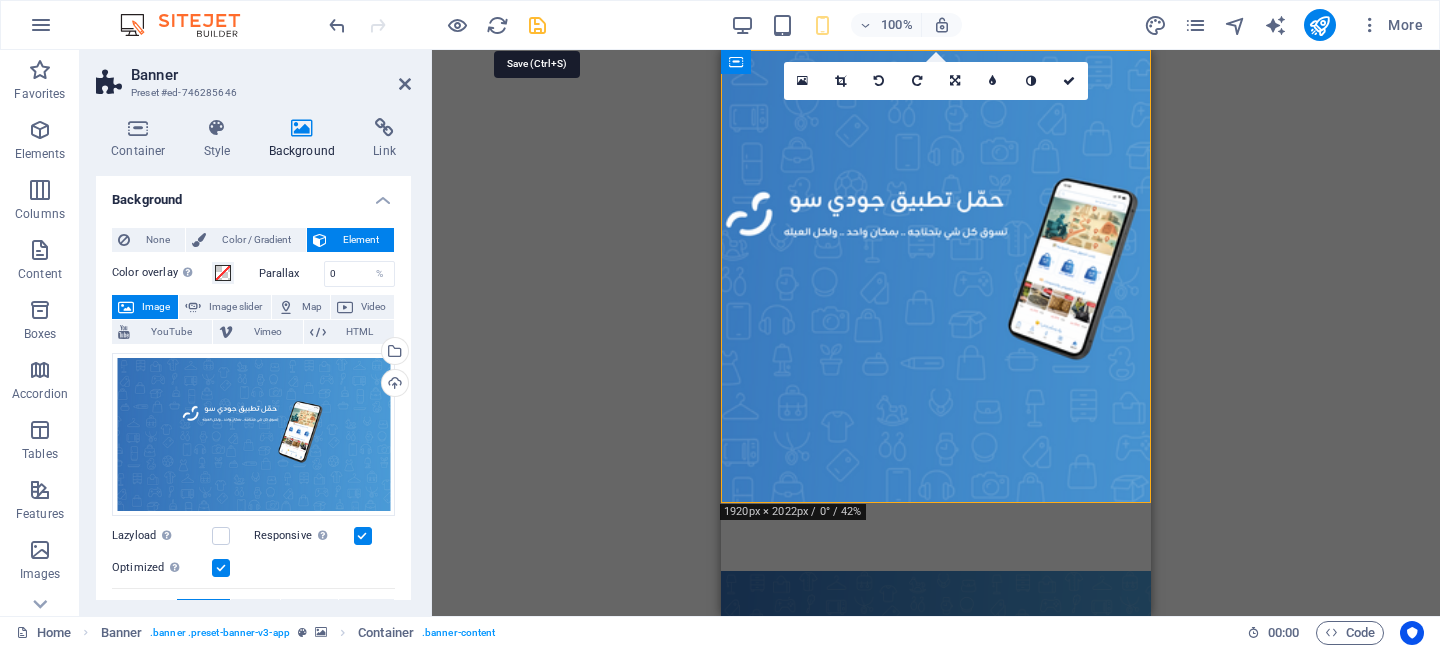 click at bounding box center (537, 25) 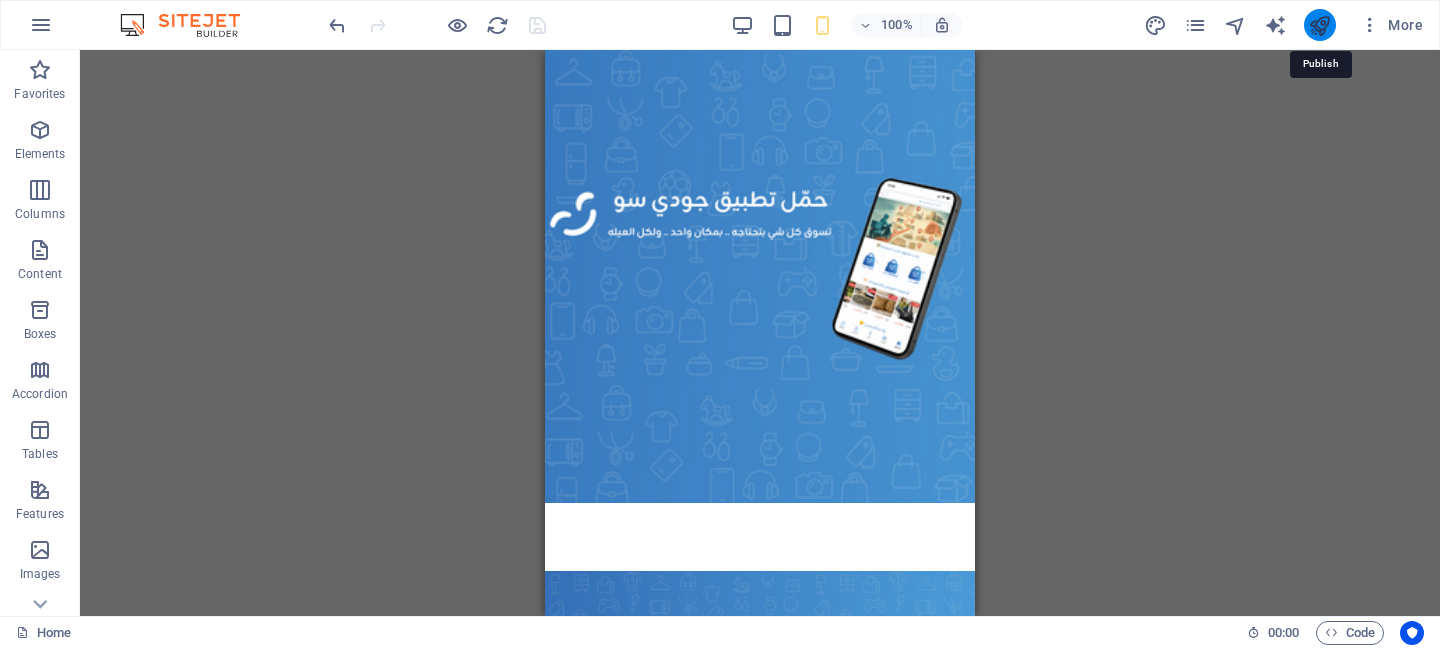 click at bounding box center (1319, 25) 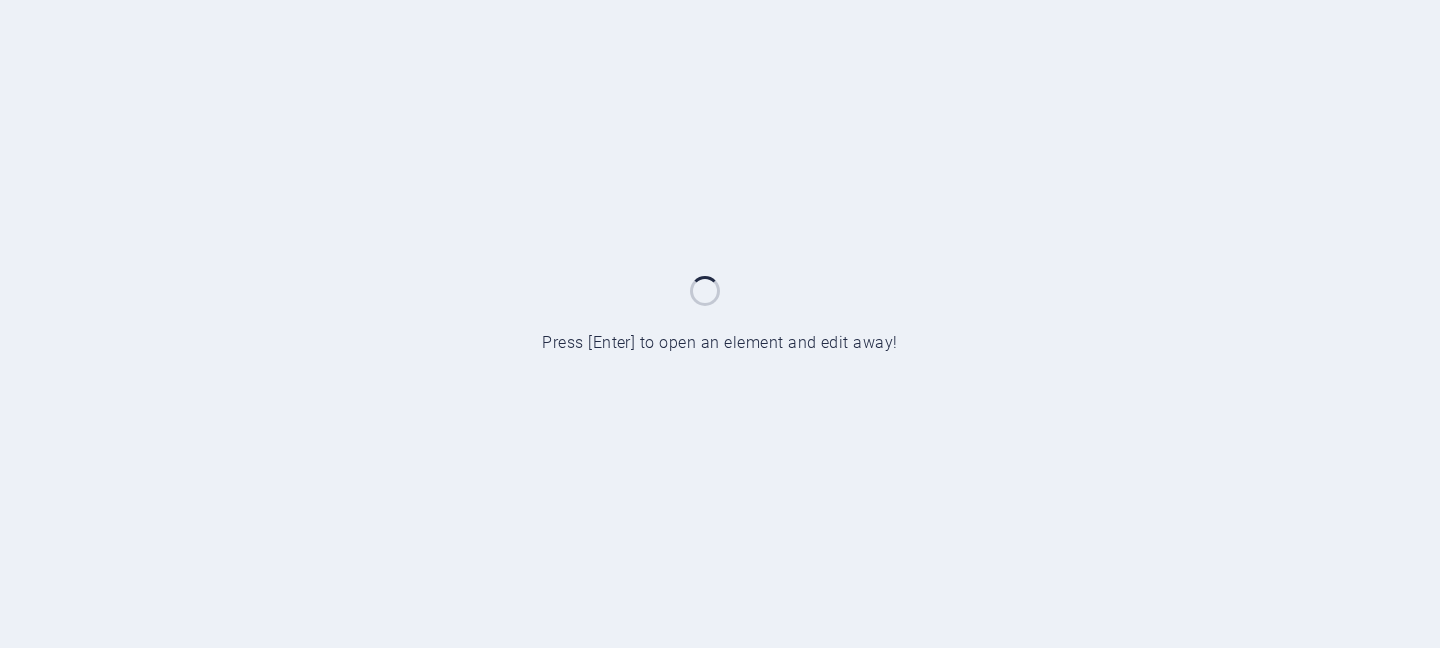 scroll, scrollTop: 0, scrollLeft: 0, axis: both 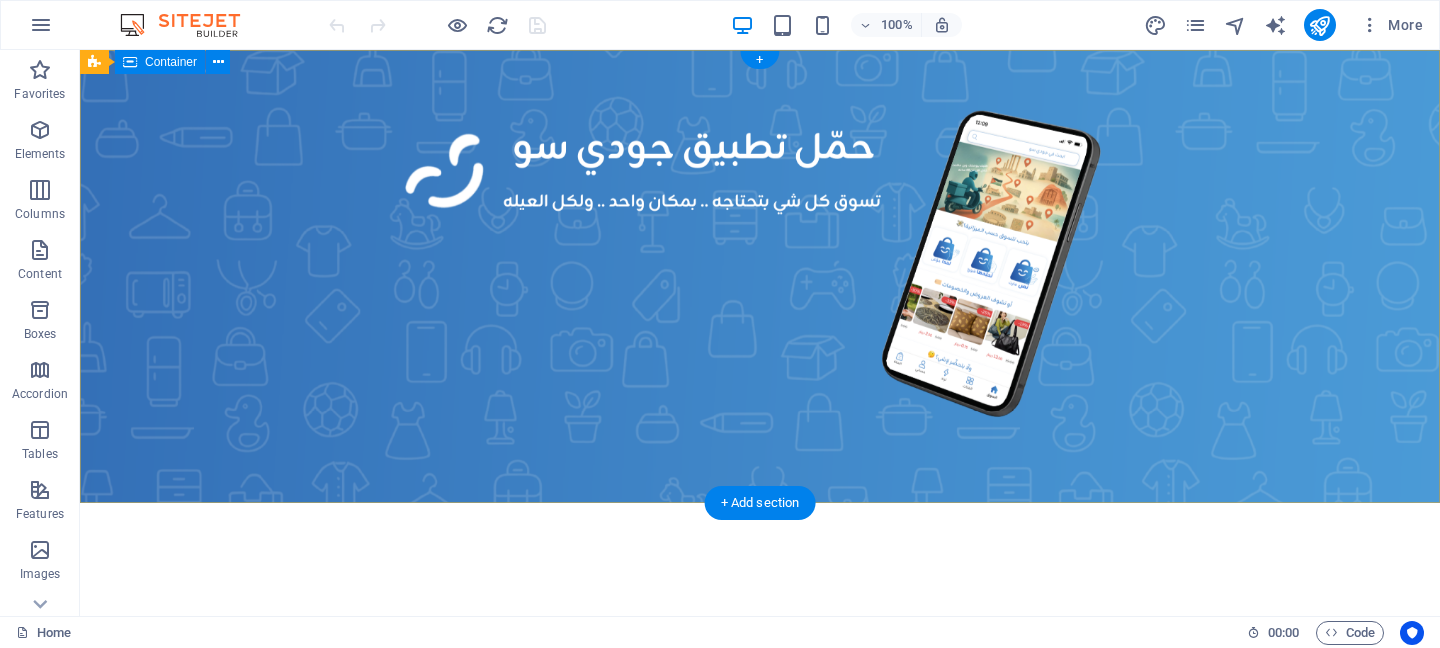 click at bounding box center (760, 583) 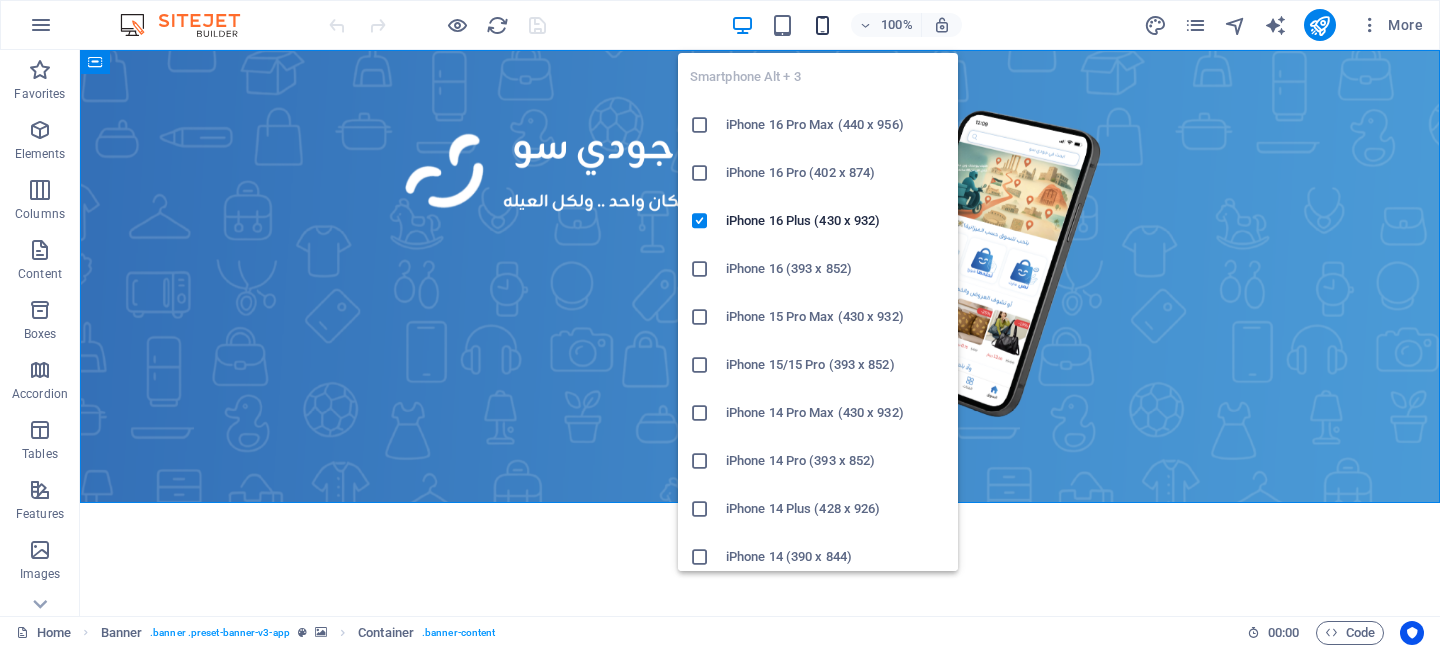 click at bounding box center [822, 25] 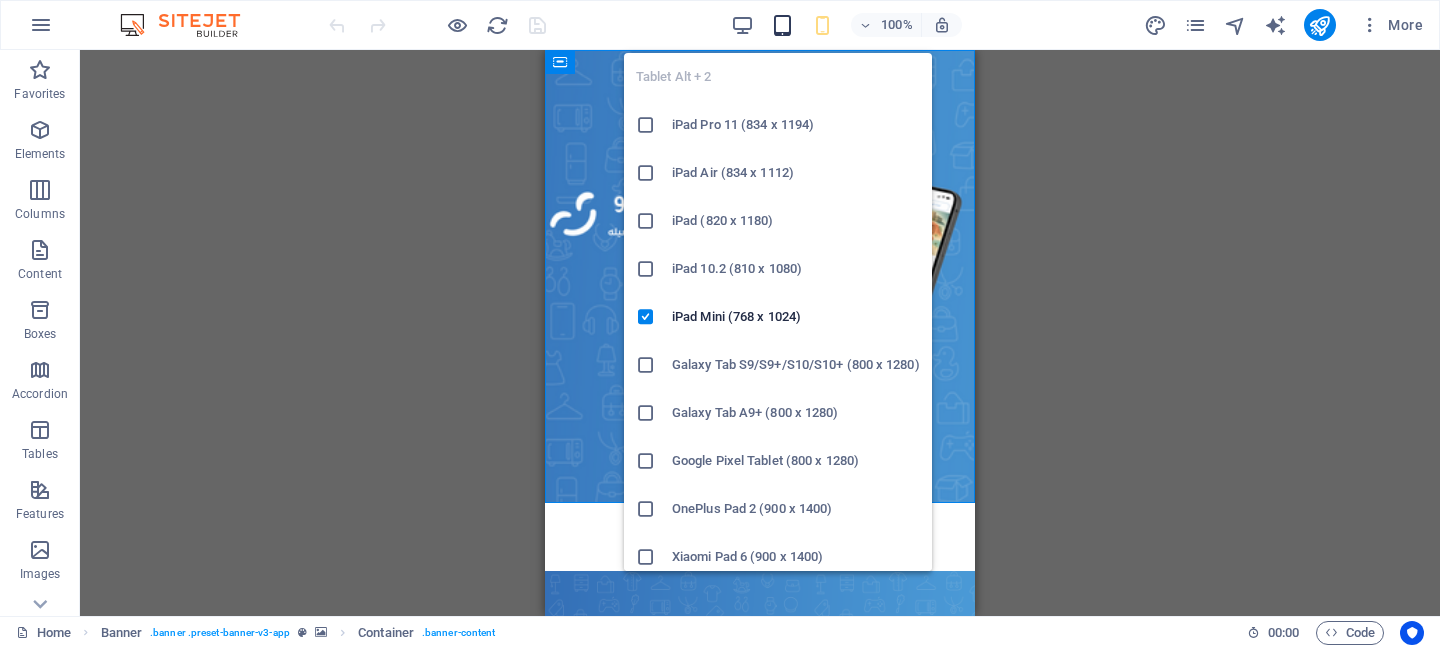 click at bounding box center (782, 25) 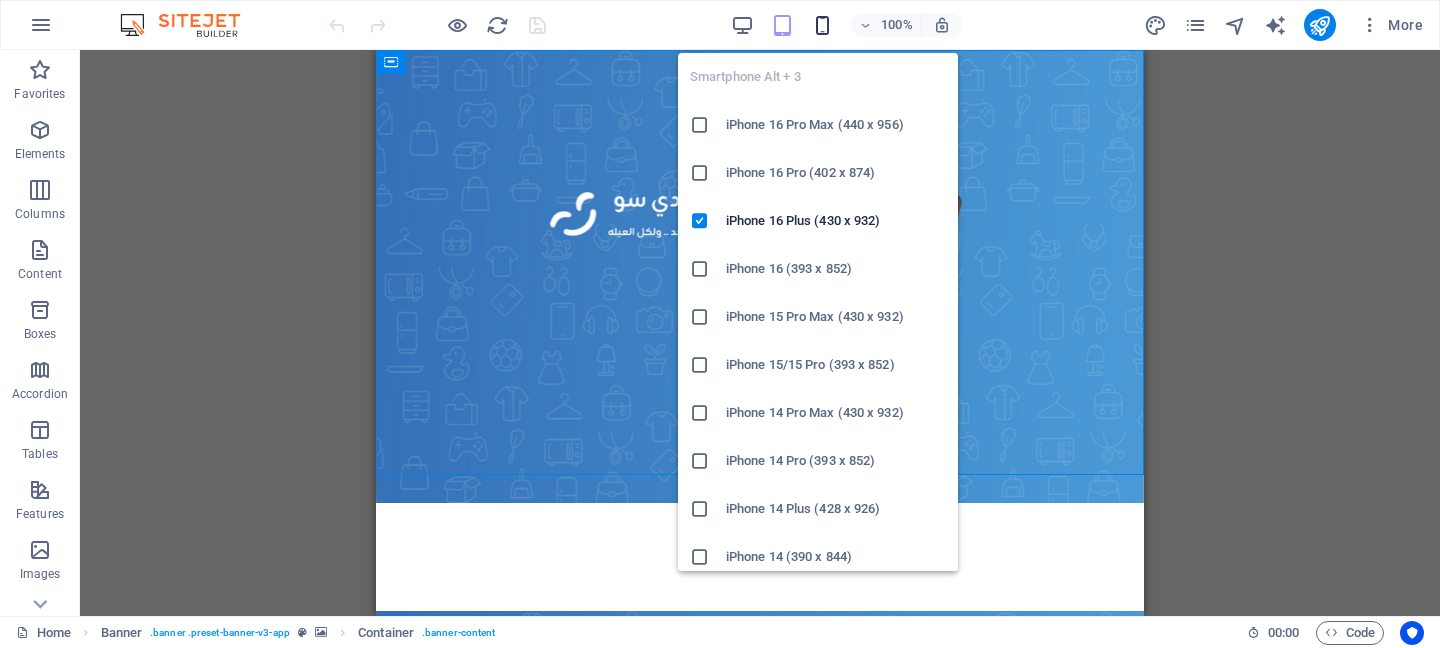 click at bounding box center [822, 25] 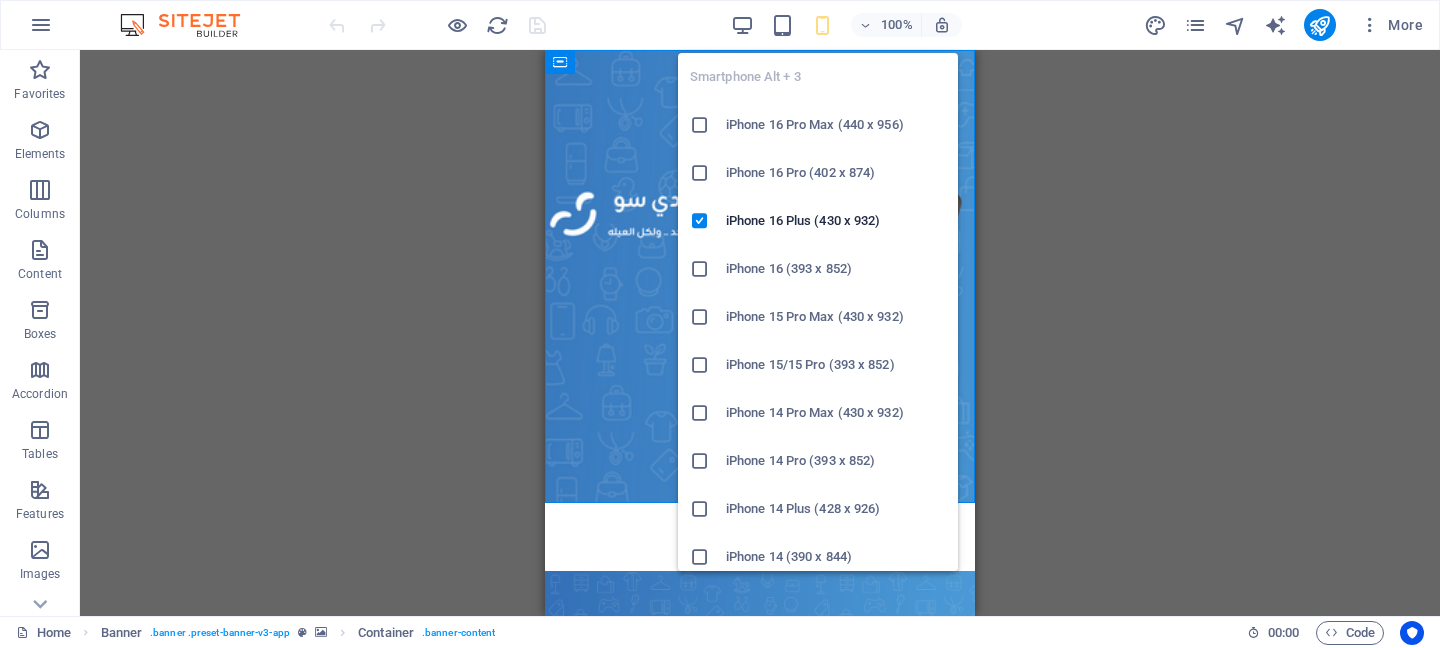 click at bounding box center [822, 25] 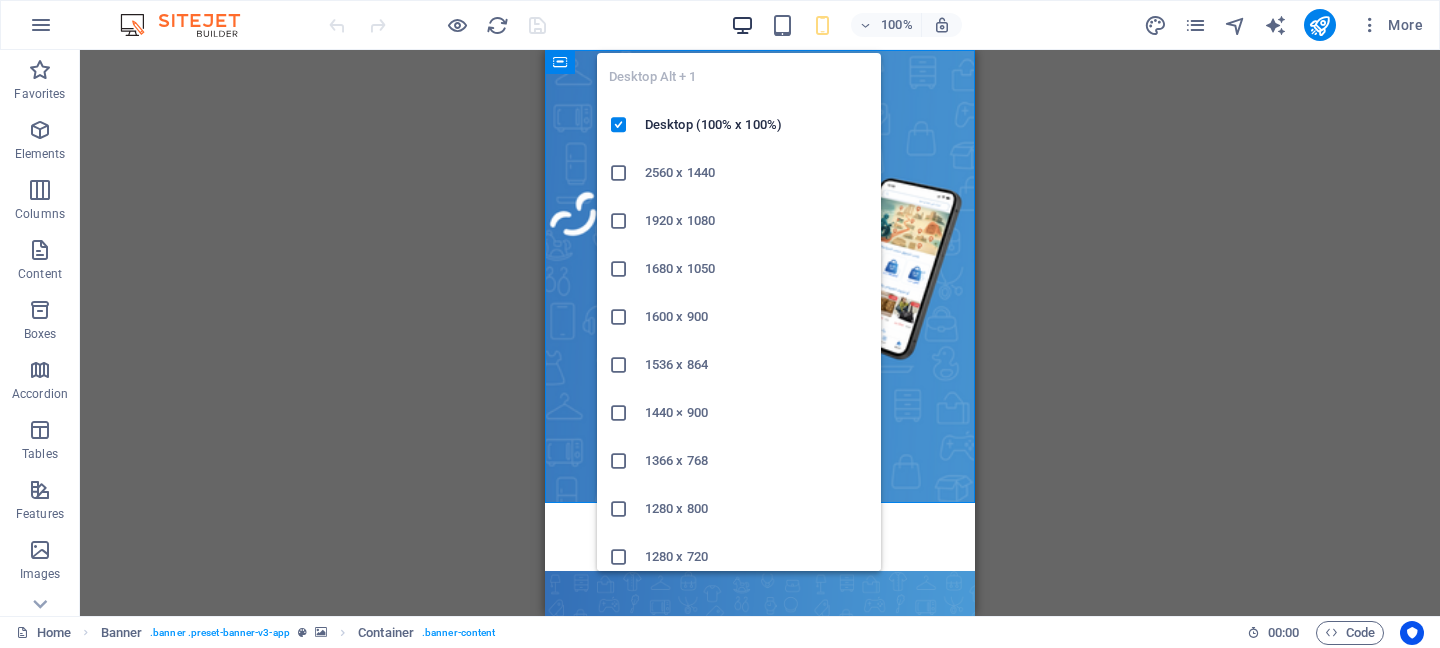 click at bounding box center (742, 25) 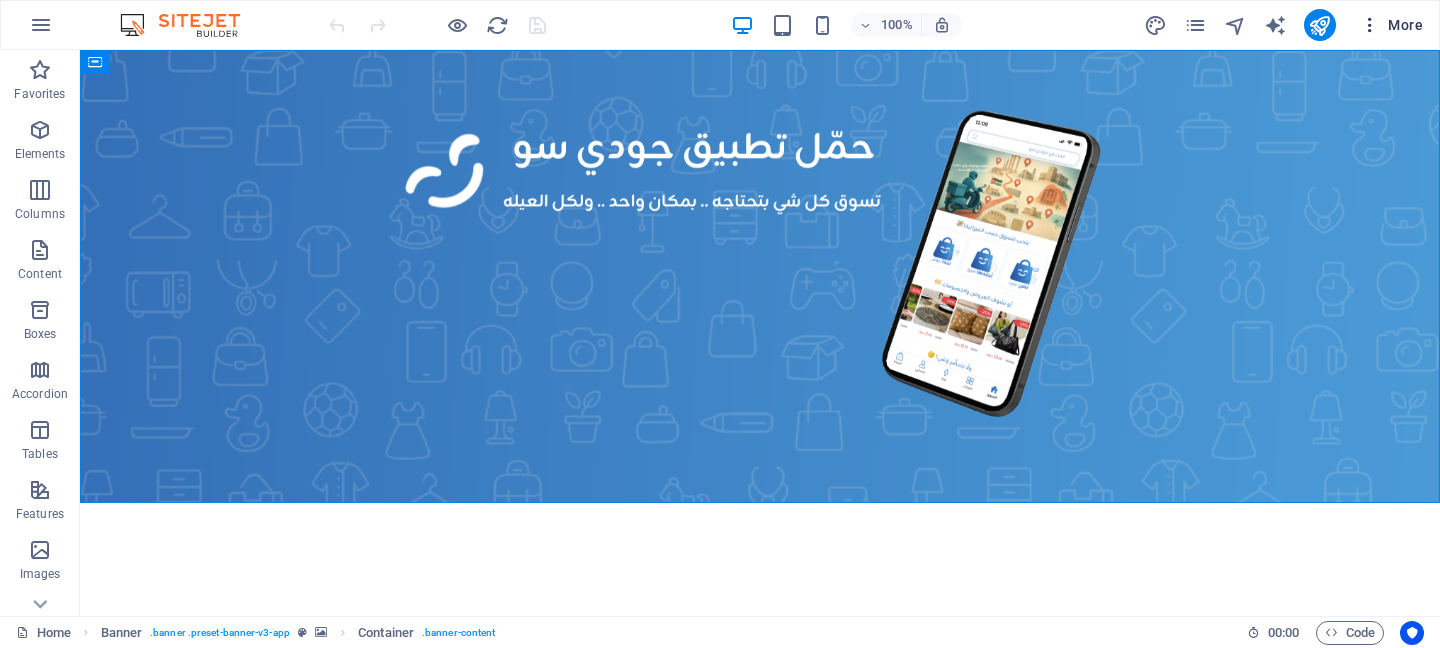 click at bounding box center (1370, 25) 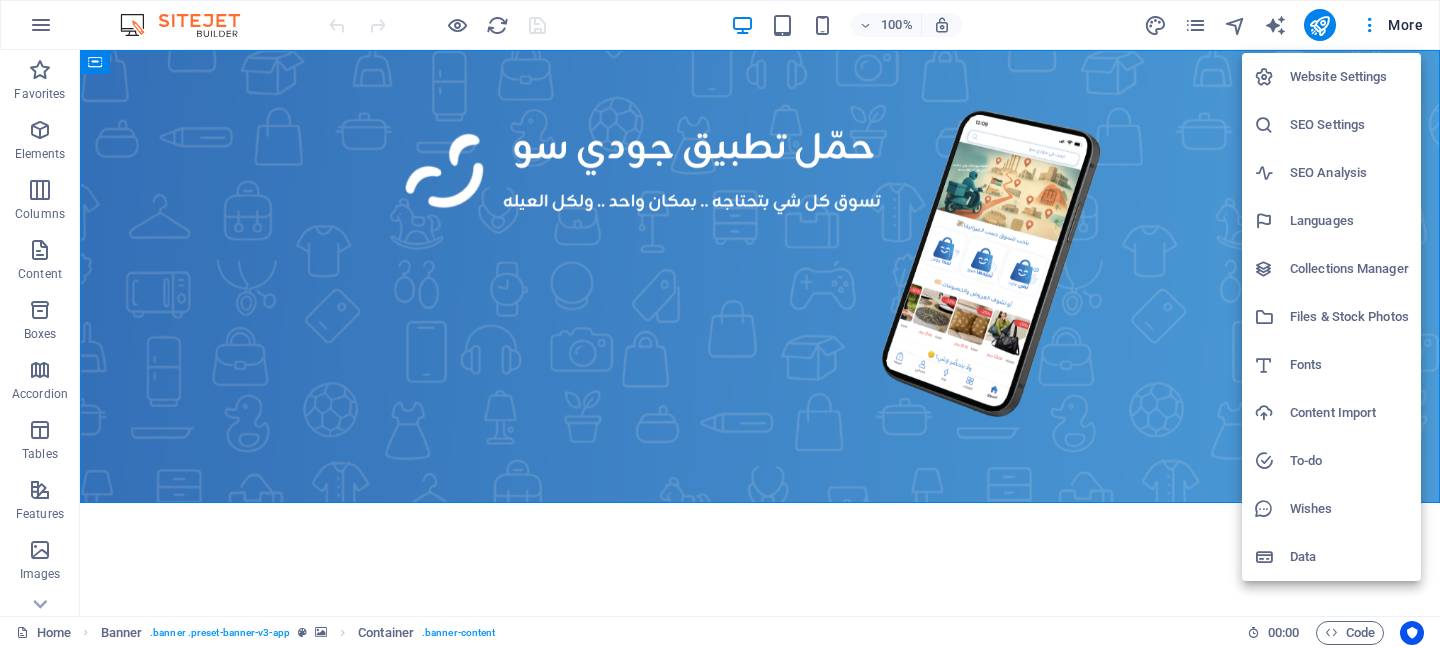 click at bounding box center [720, 324] 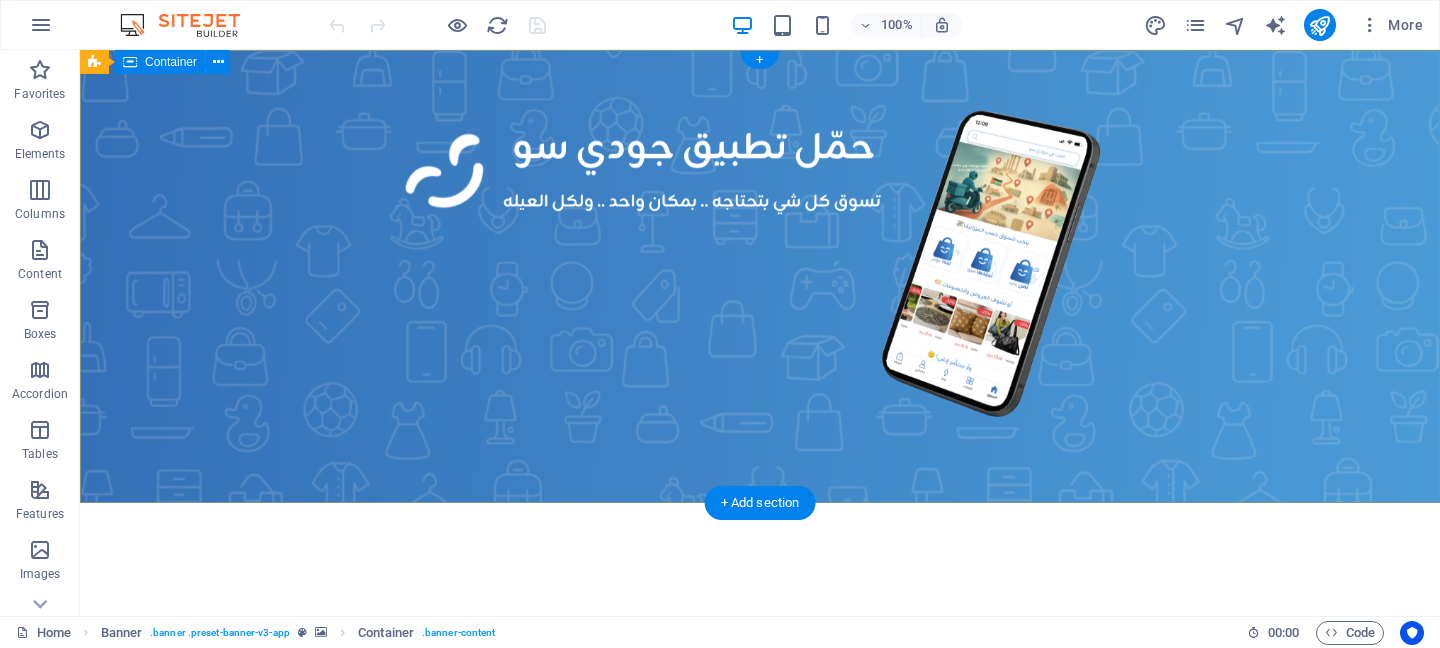 click at bounding box center [760, 583] 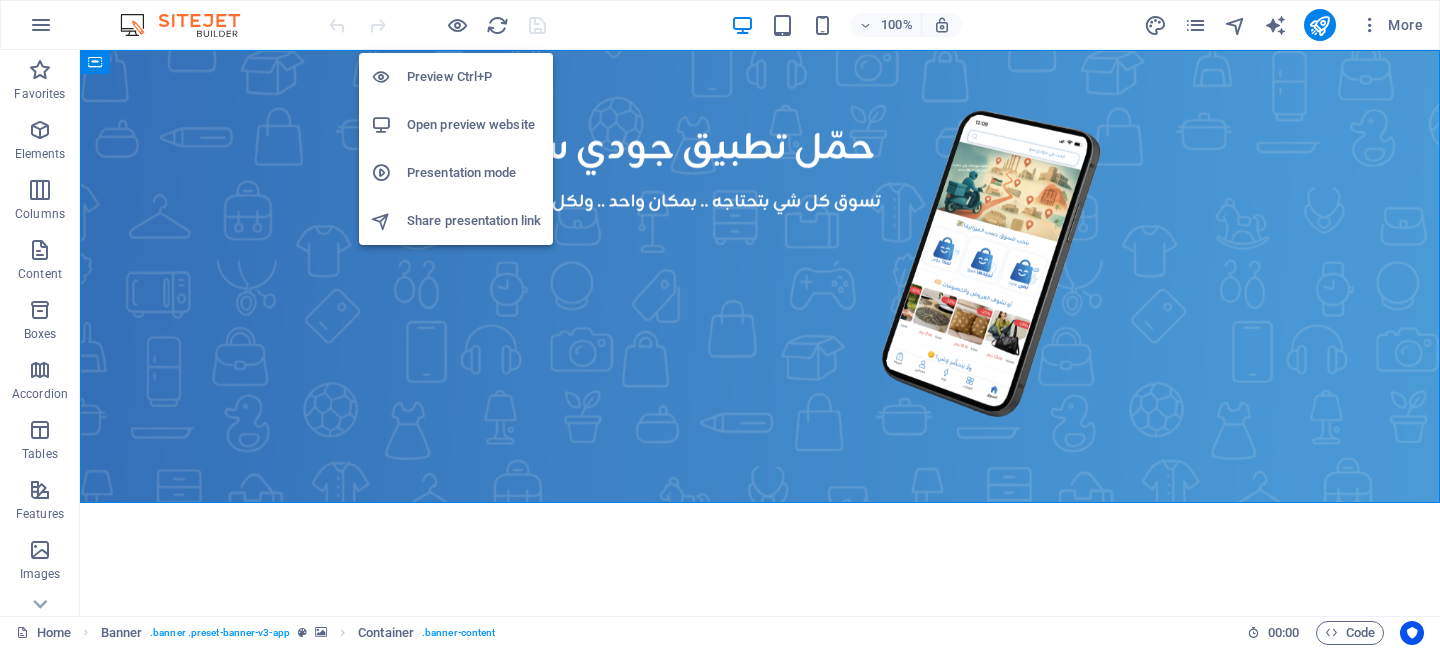 click on "Preview Ctrl+P" at bounding box center (474, 77) 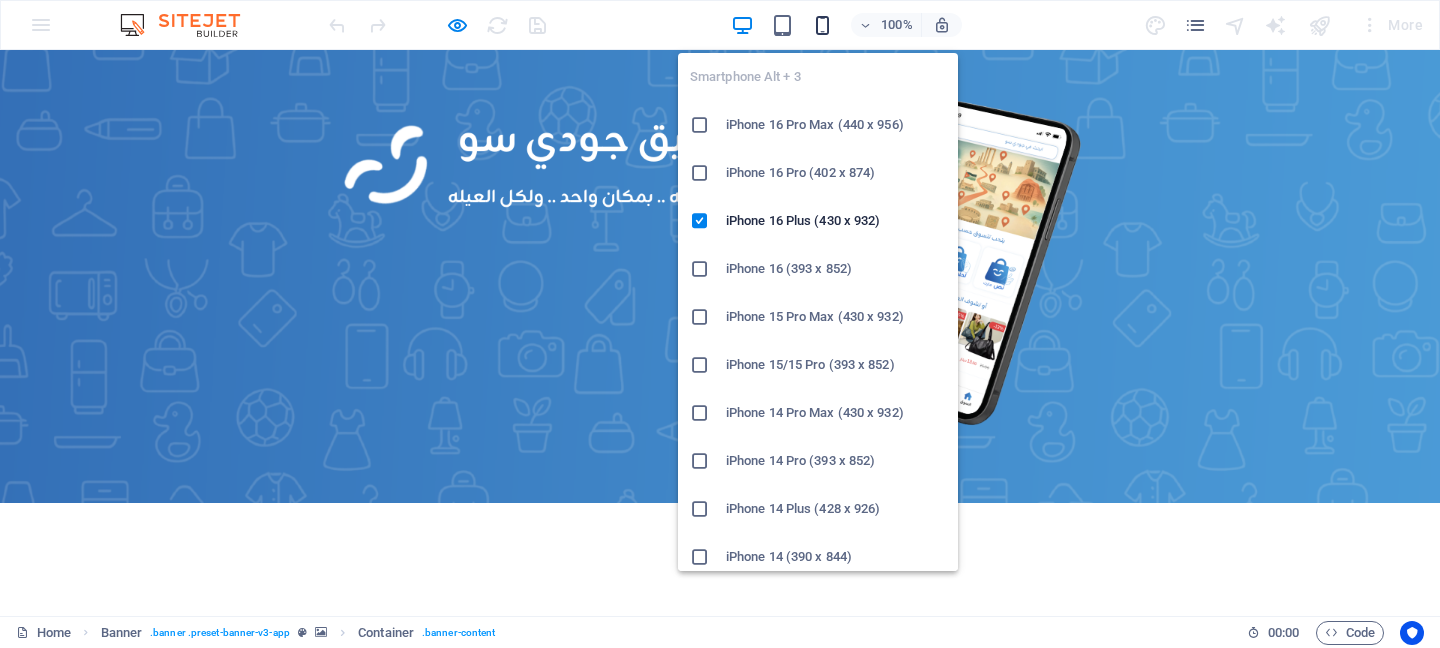click at bounding box center [822, 25] 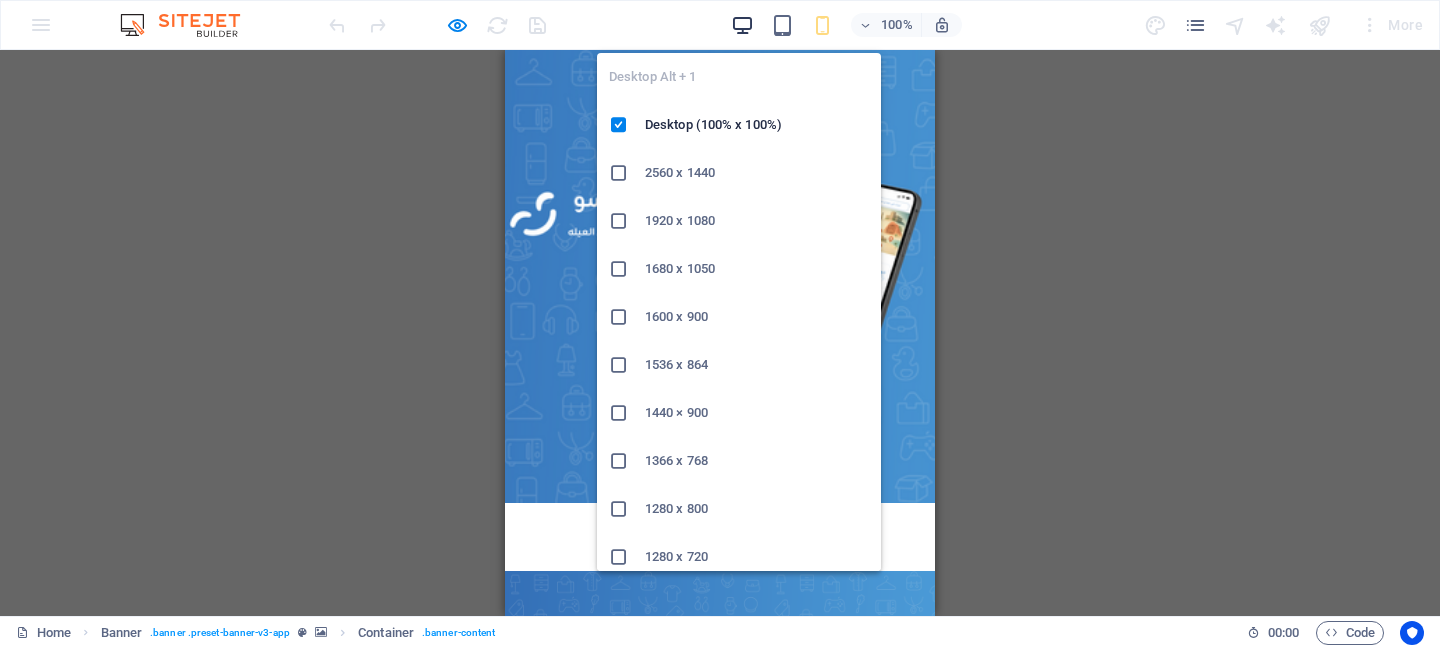 click at bounding box center [742, 25] 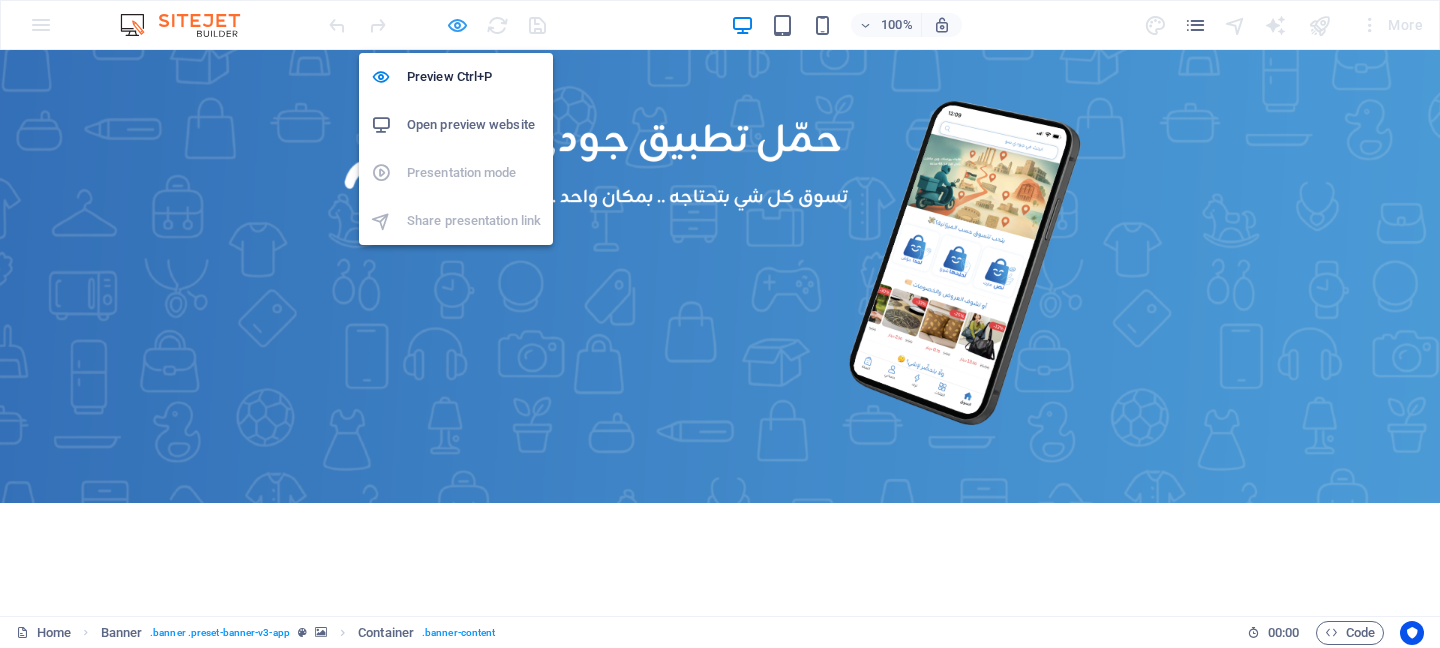 click at bounding box center [457, 25] 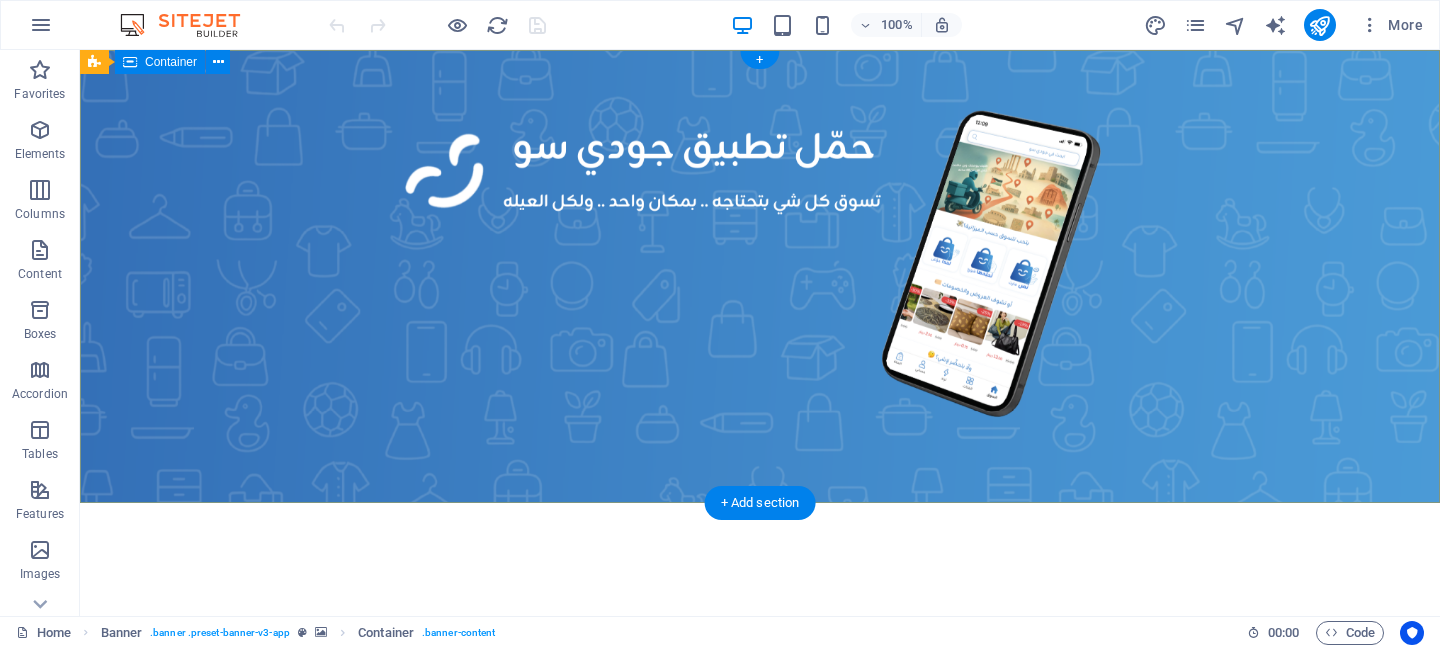 click at bounding box center [760, 583] 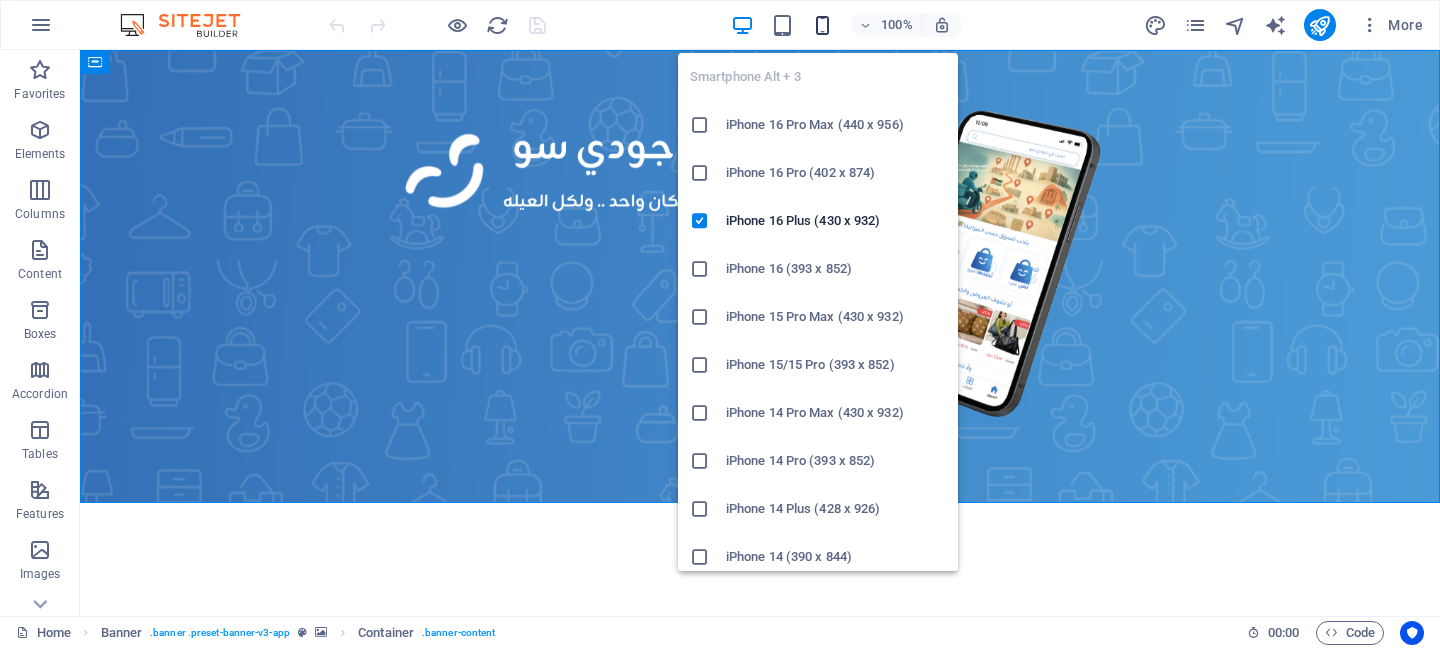 click at bounding box center (822, 25) 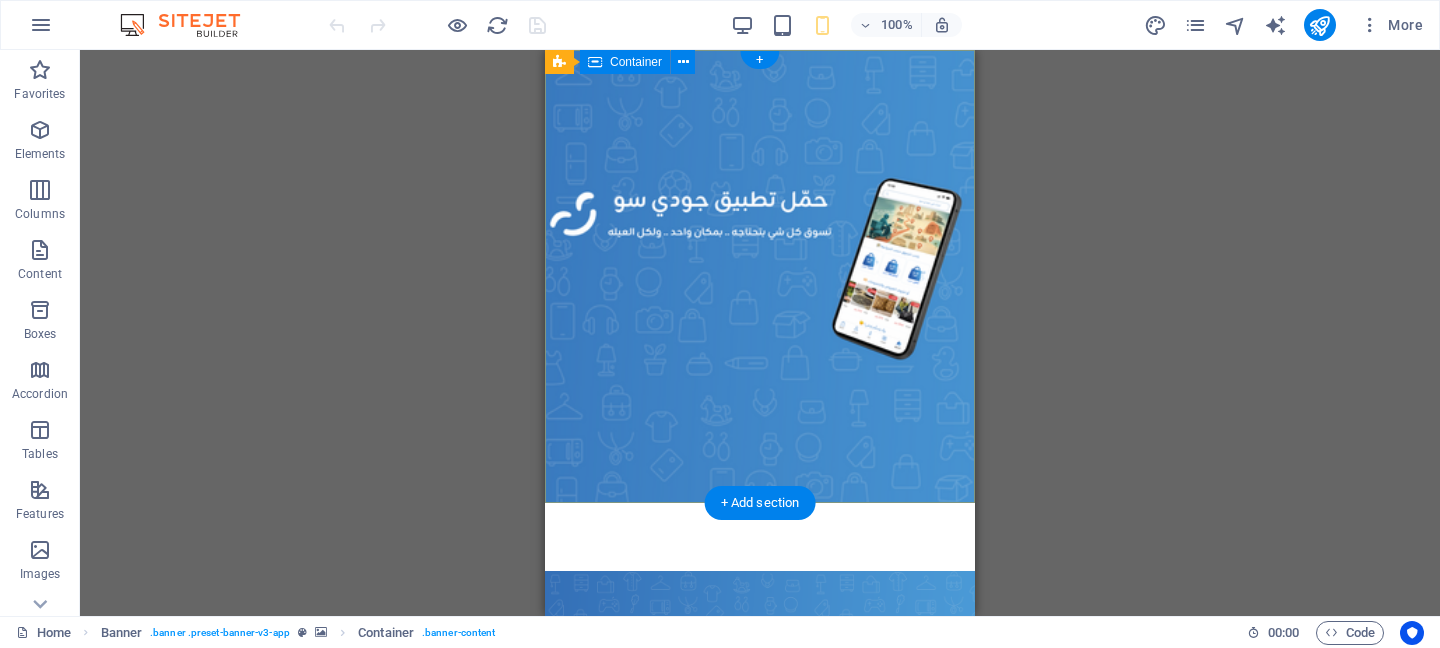 click at bounding box center [760, 537] 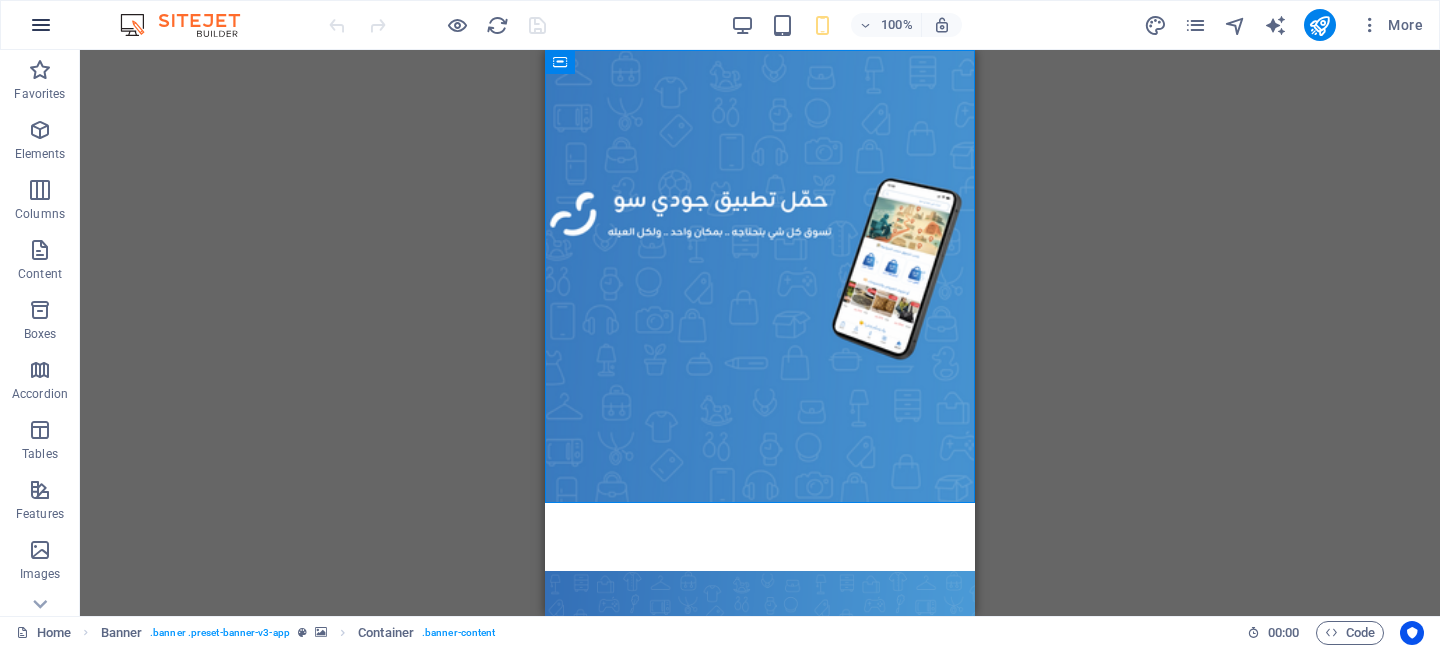 click at bounding box center (41, 25) 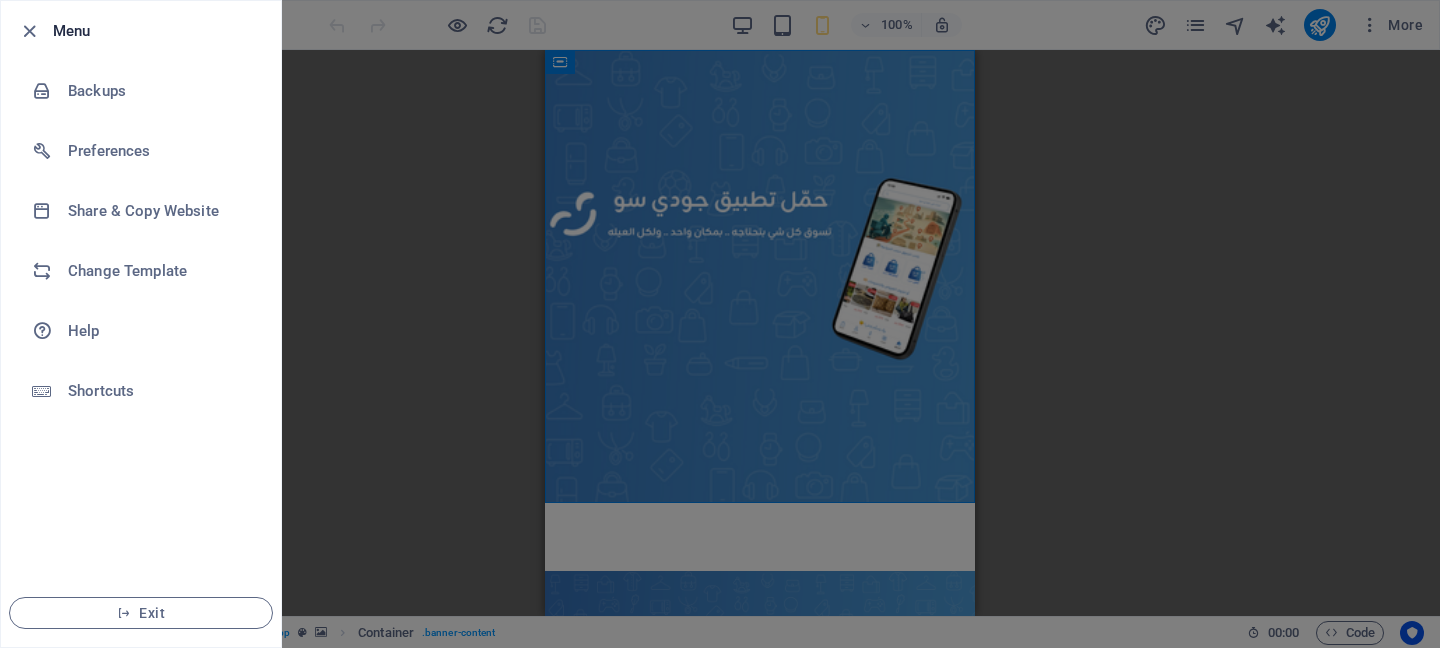 click at bounding box center (720, 324) 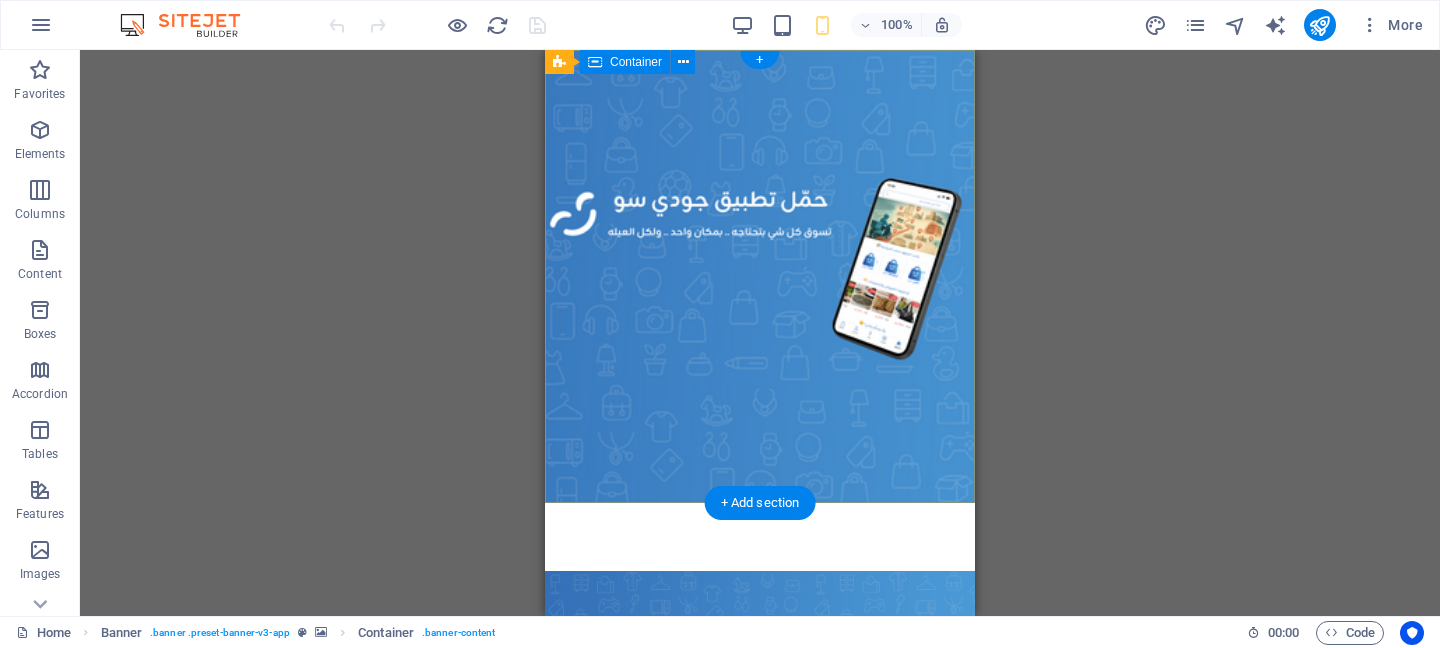 click at bounding box center (760, 537) 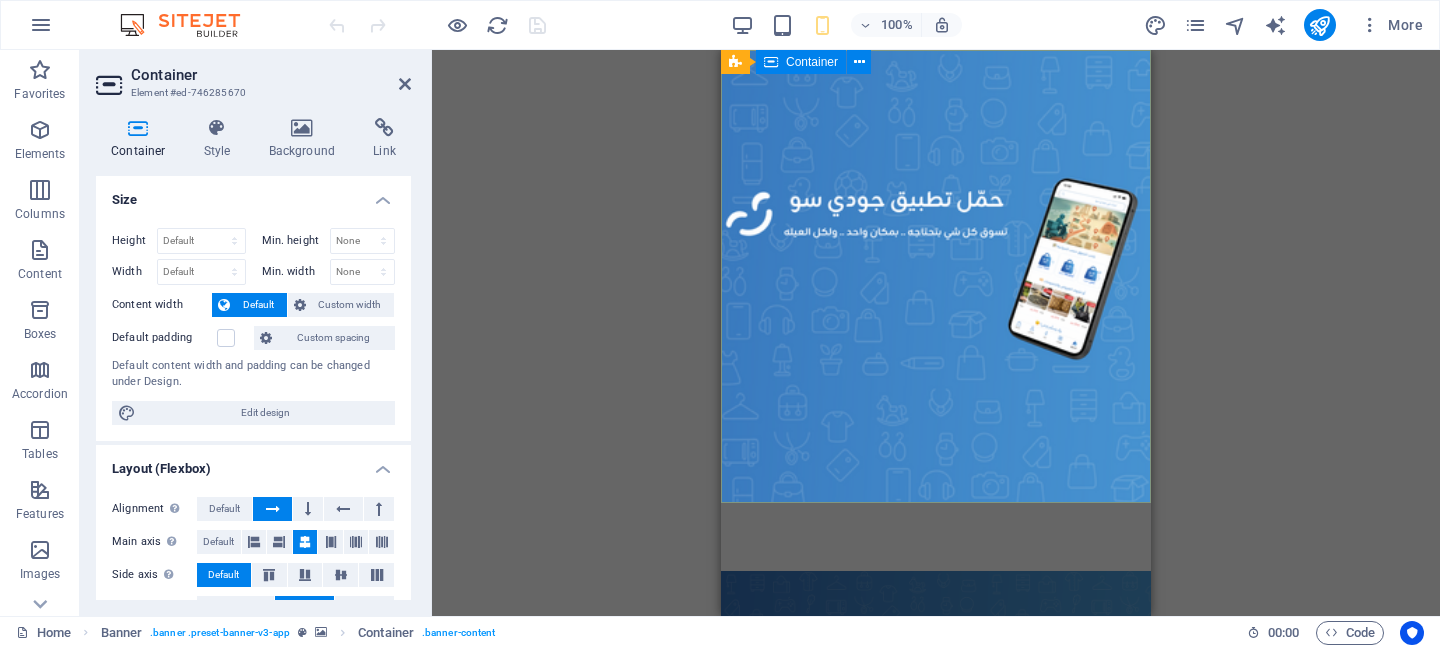 click at bounding box center (936, 537) 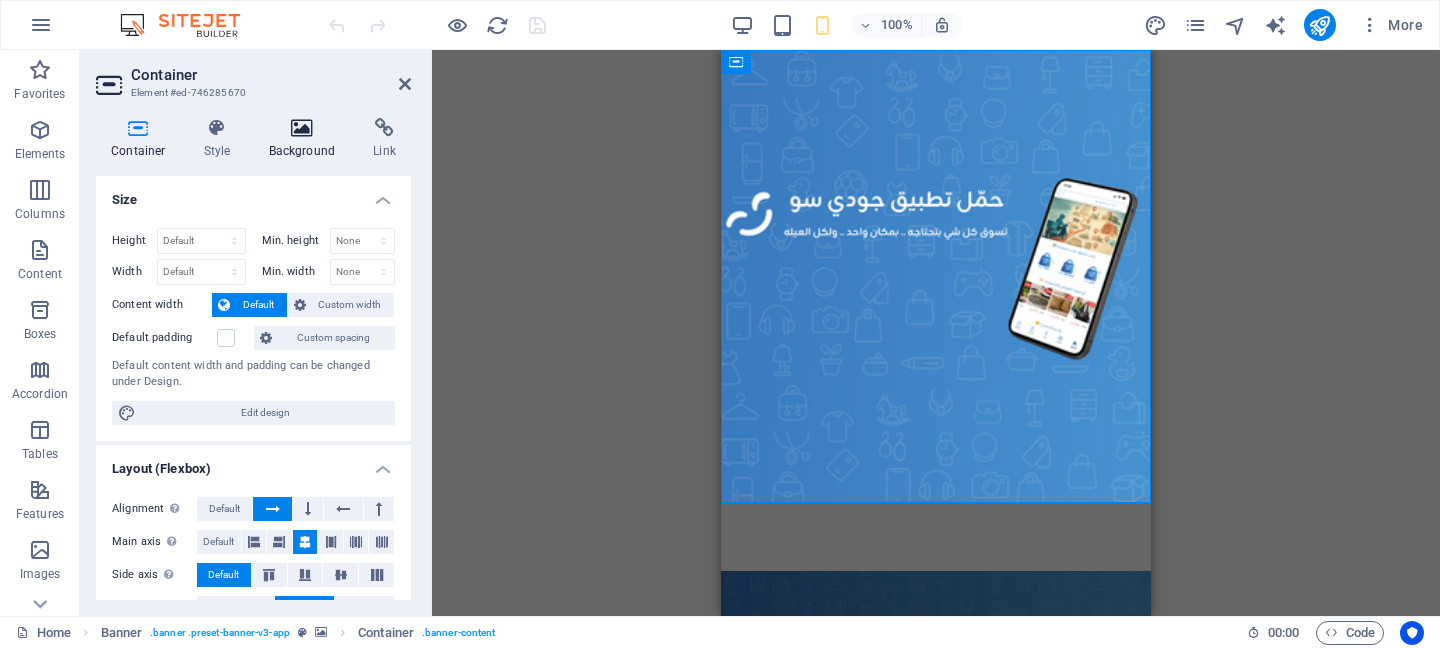 click at bounding box center [302, 128] 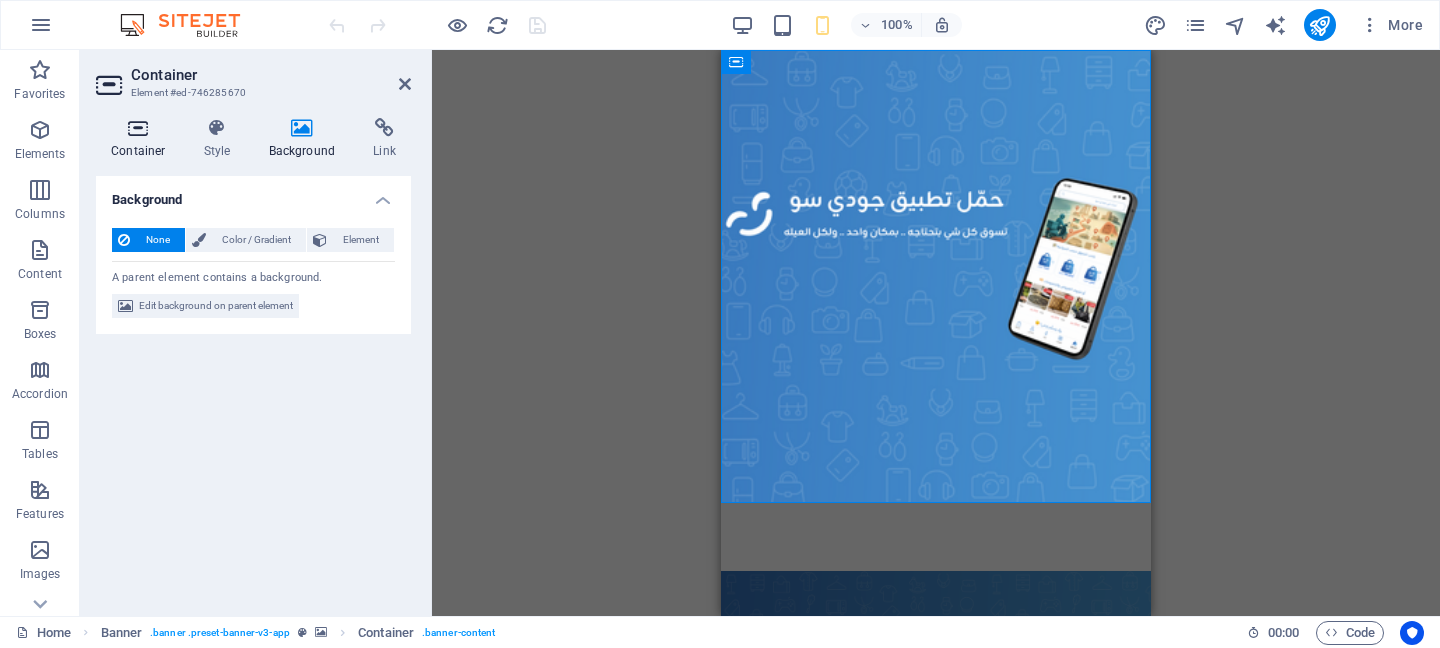 click on "Container" at bounding box center [142, 139] 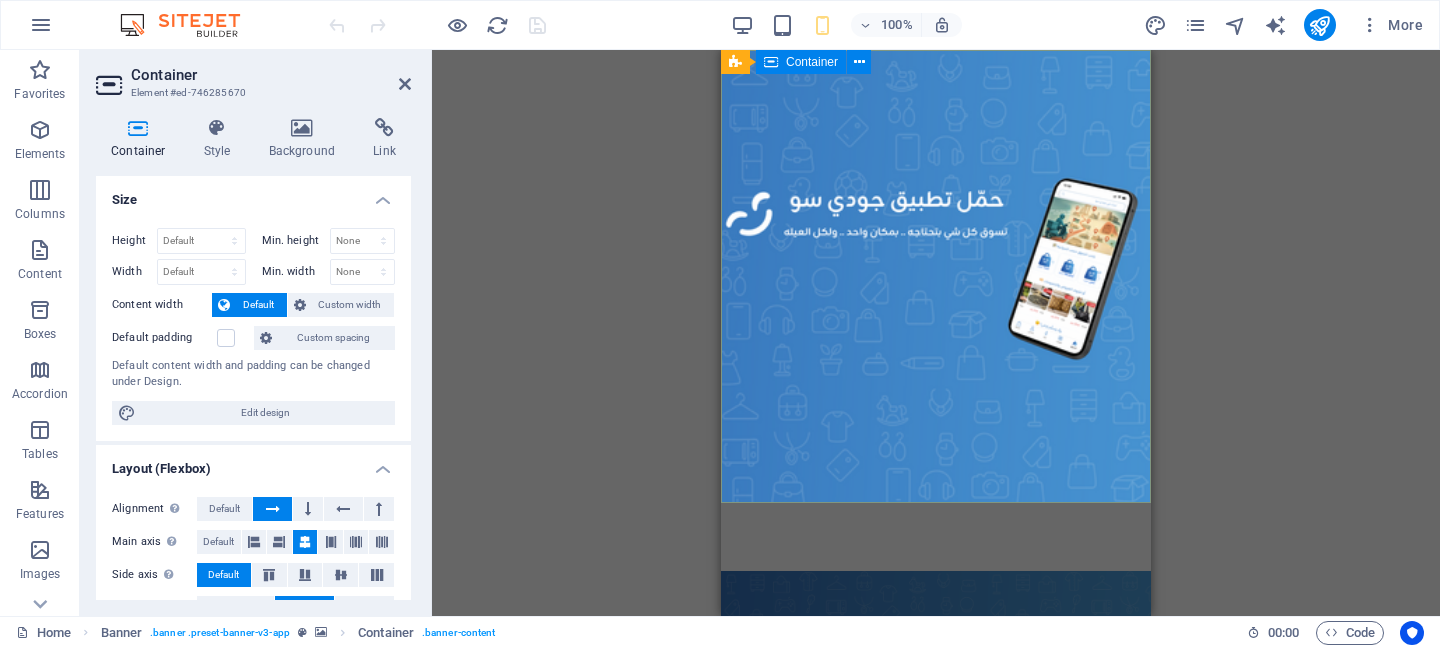 click at bounding box center (936, 537) 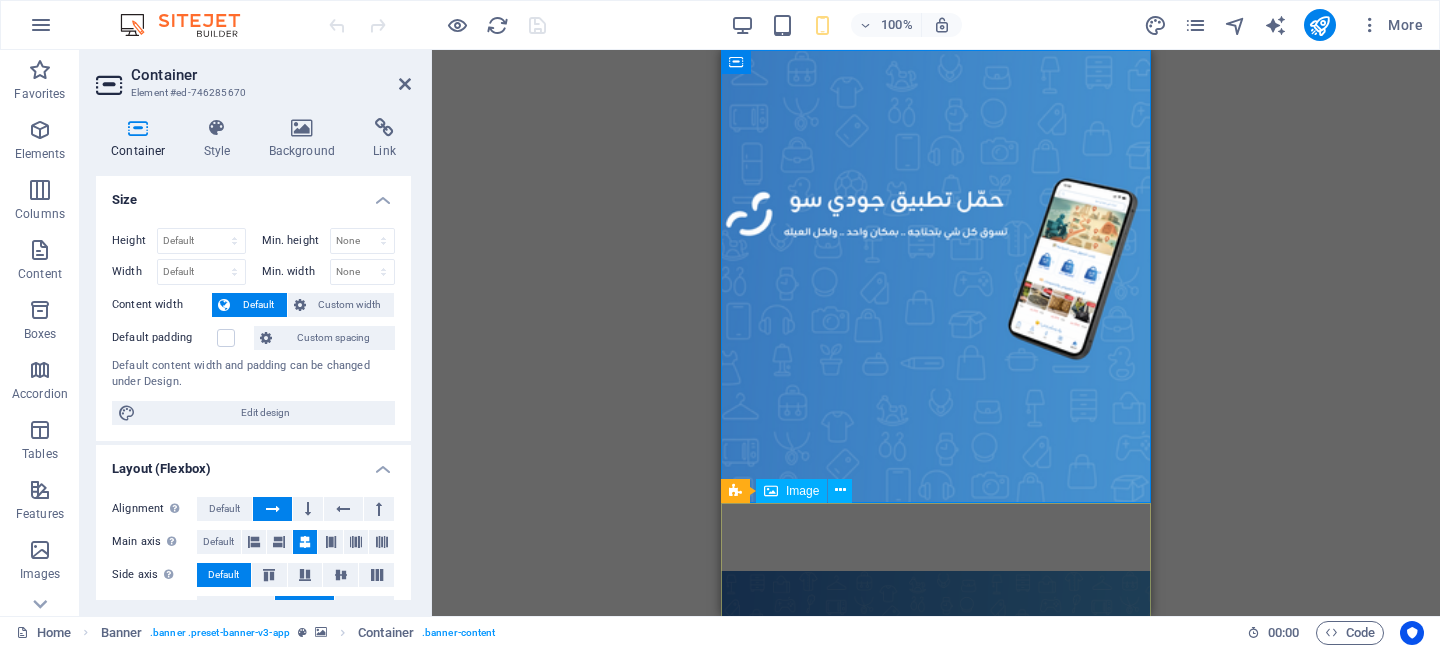 click at bounding box center [936, 692] 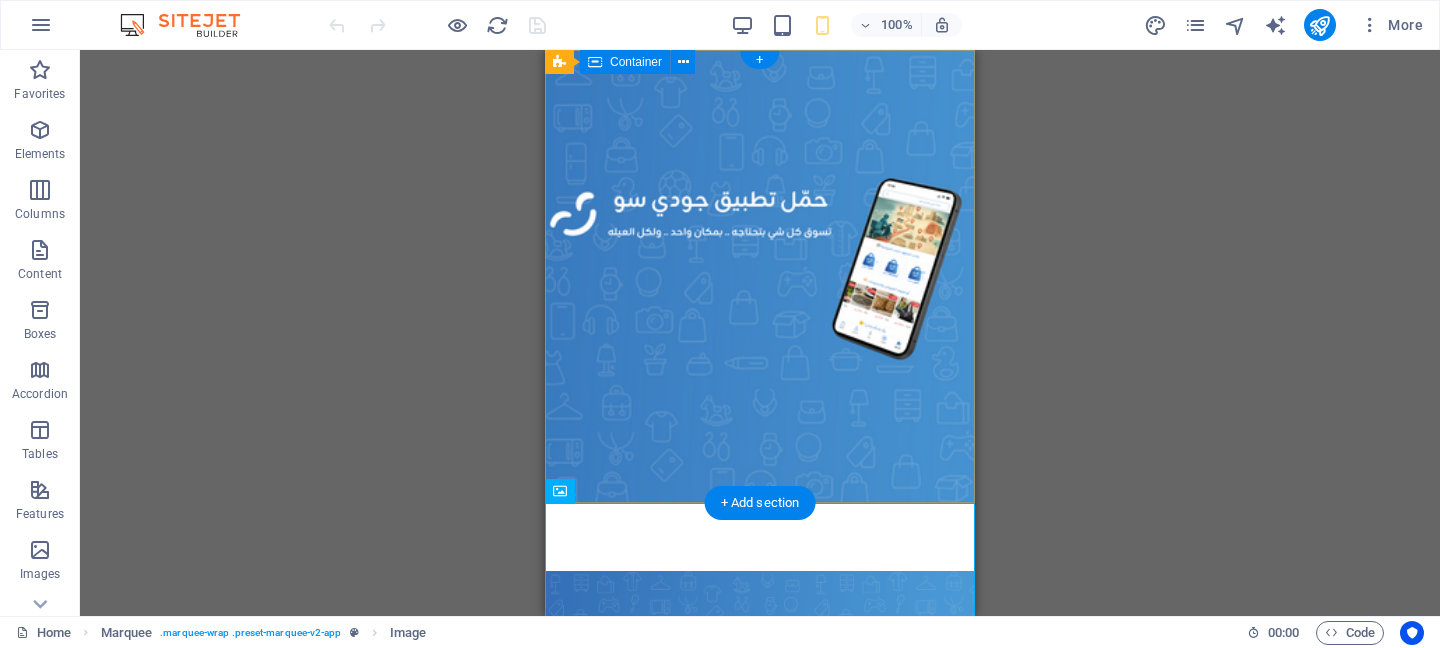 click at bounding box center (760, 537) 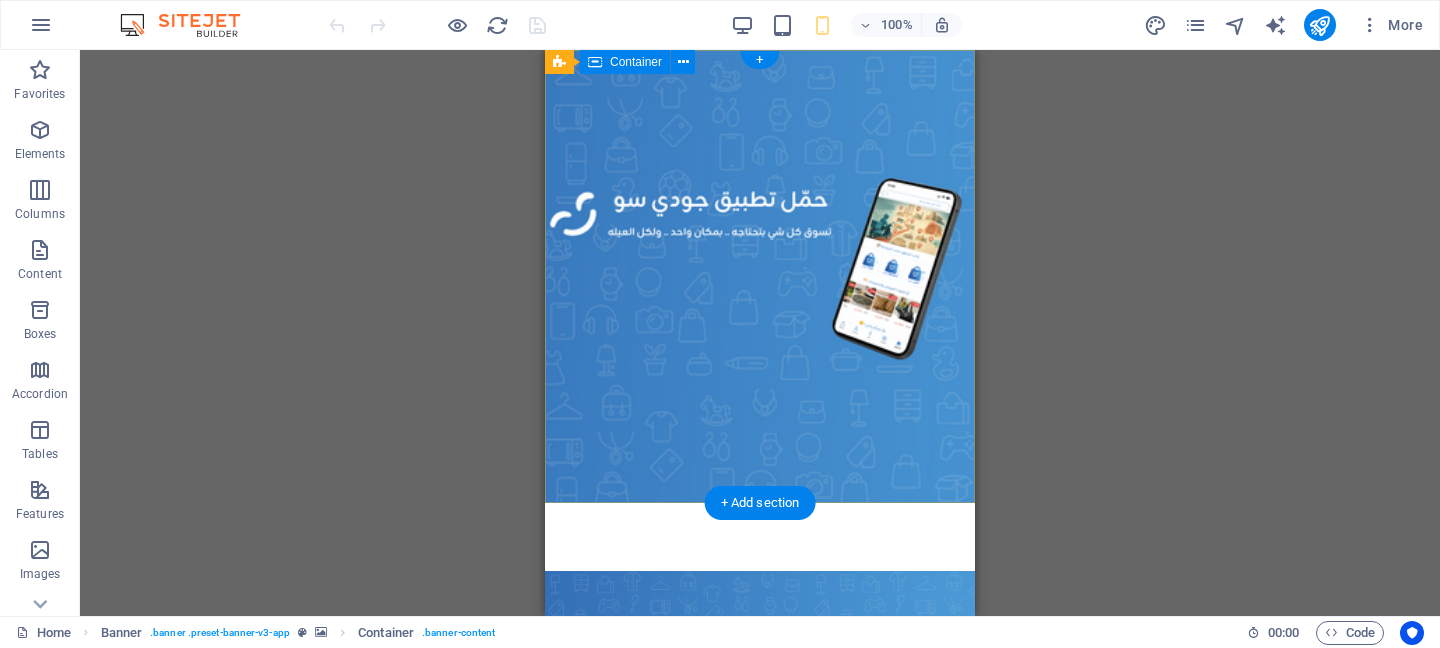 click at bounding box center [760, 537] 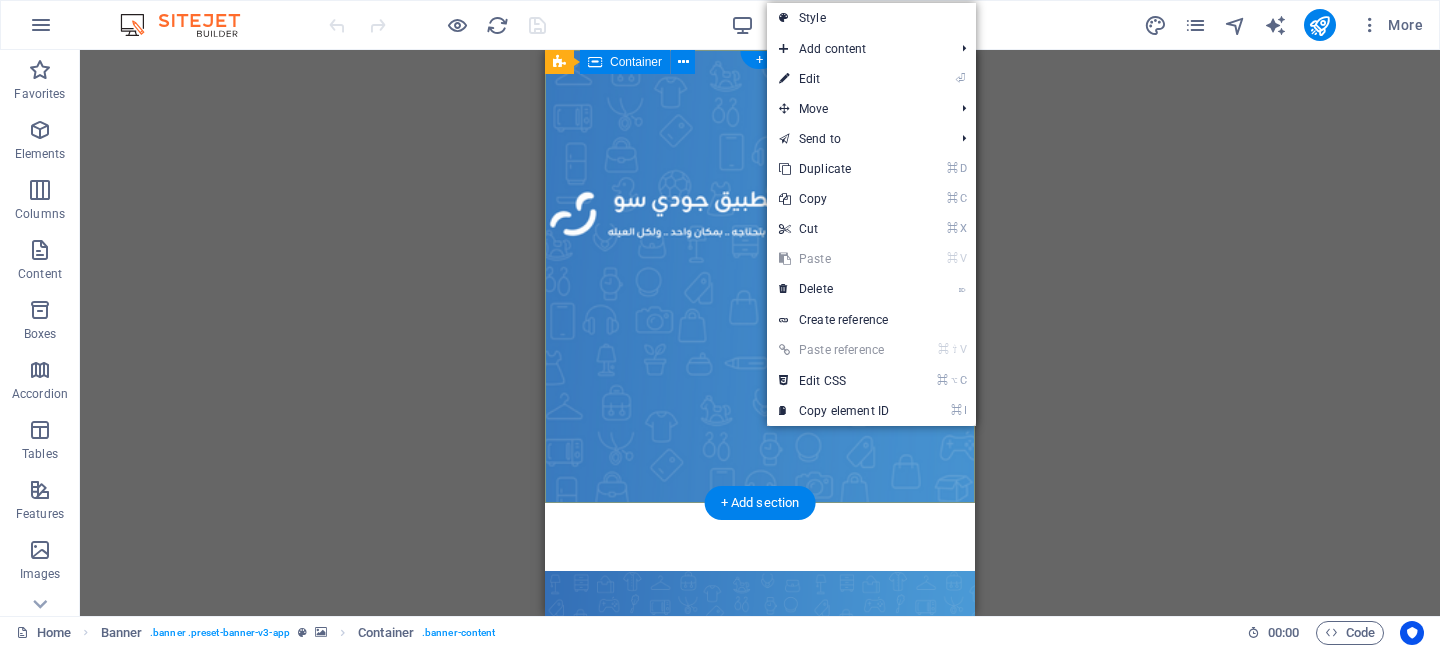 click at bounding box center (760, 537) 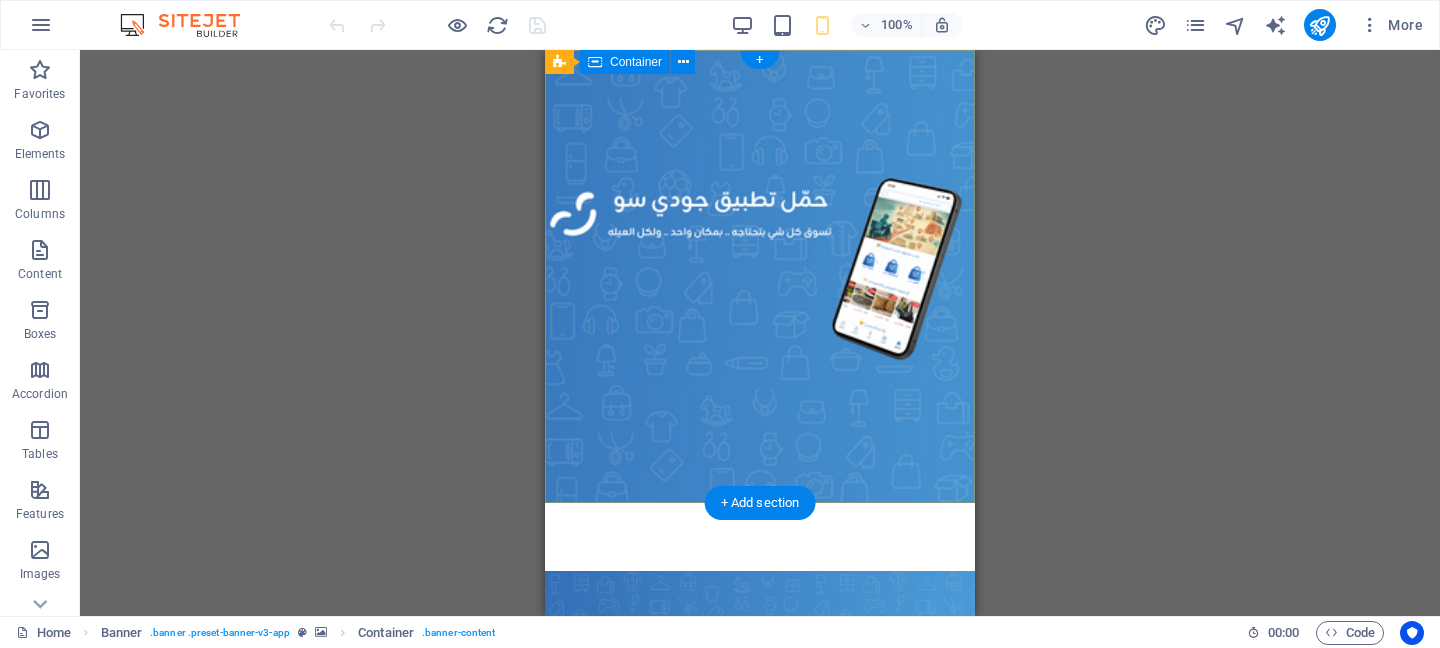 click at bounding box center (760, 537) 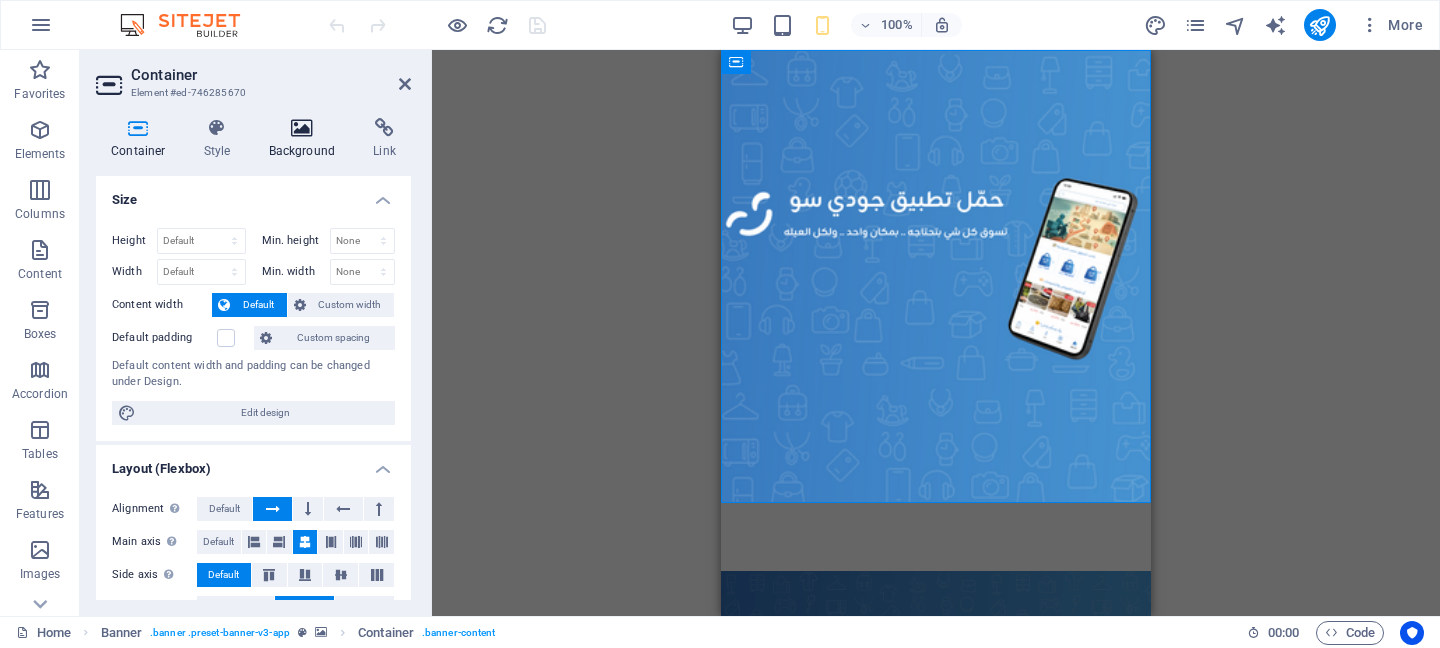 click on "Background" at bounding box center (306, 139) 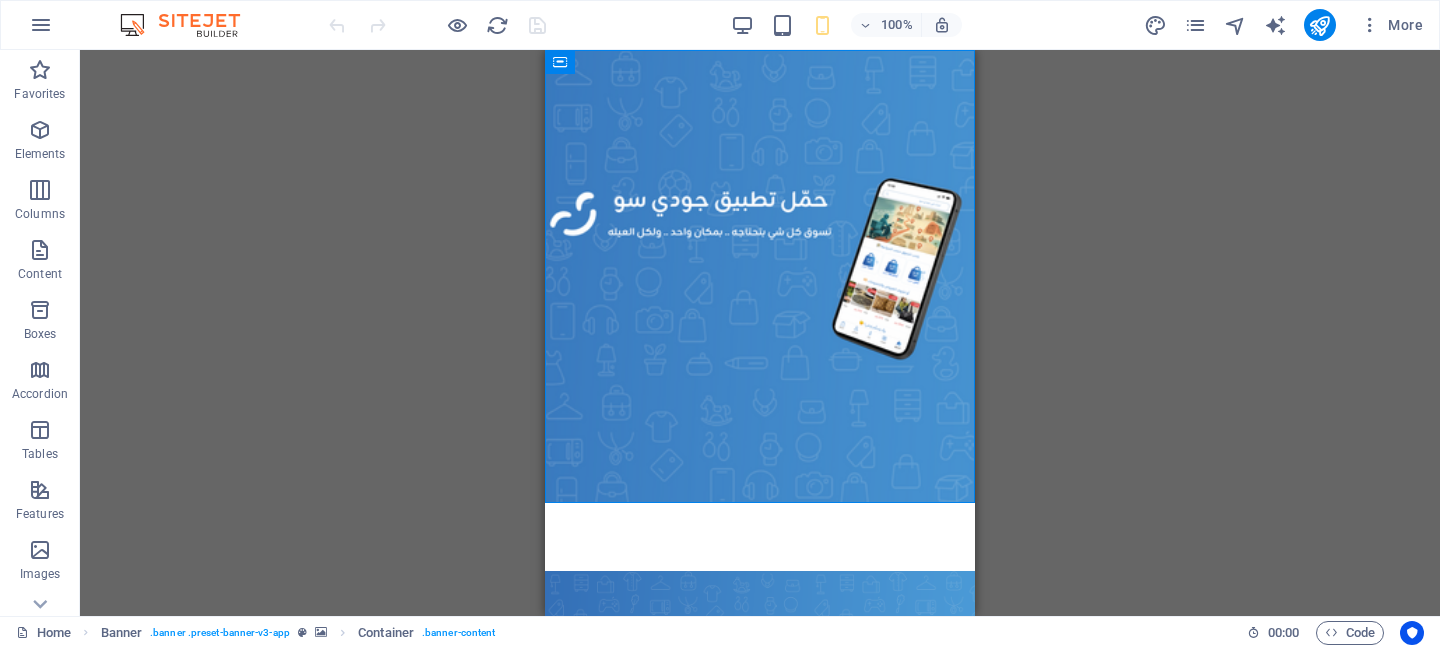 click on "100%" at bounding box center (846, 25) 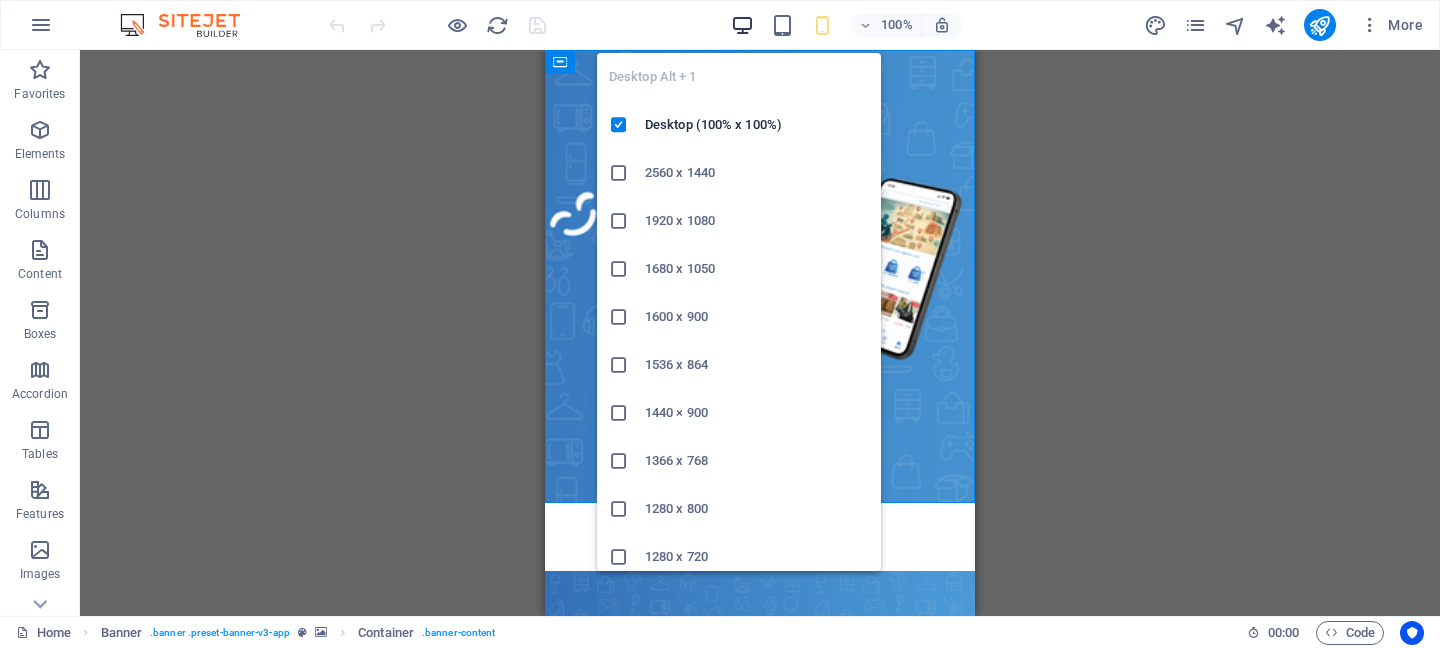 click at bounding box center (742, 25) 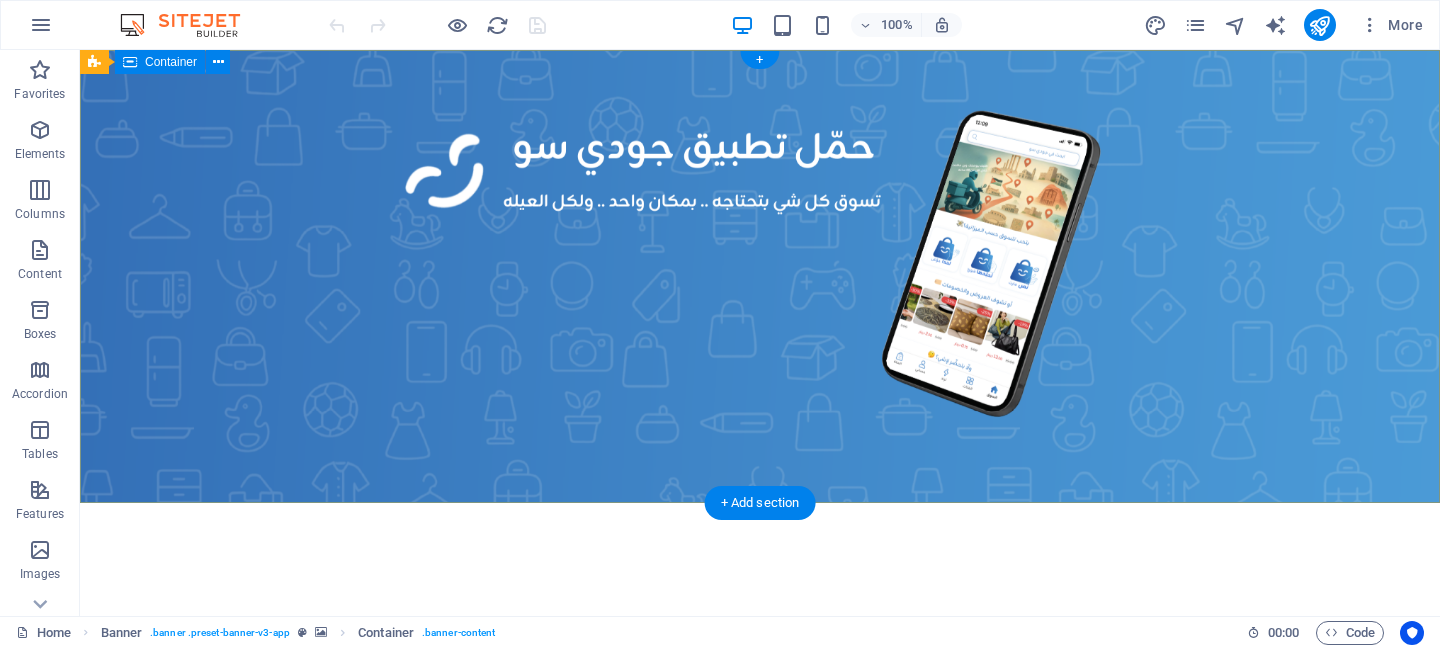 click at bounding box center (760, 583) 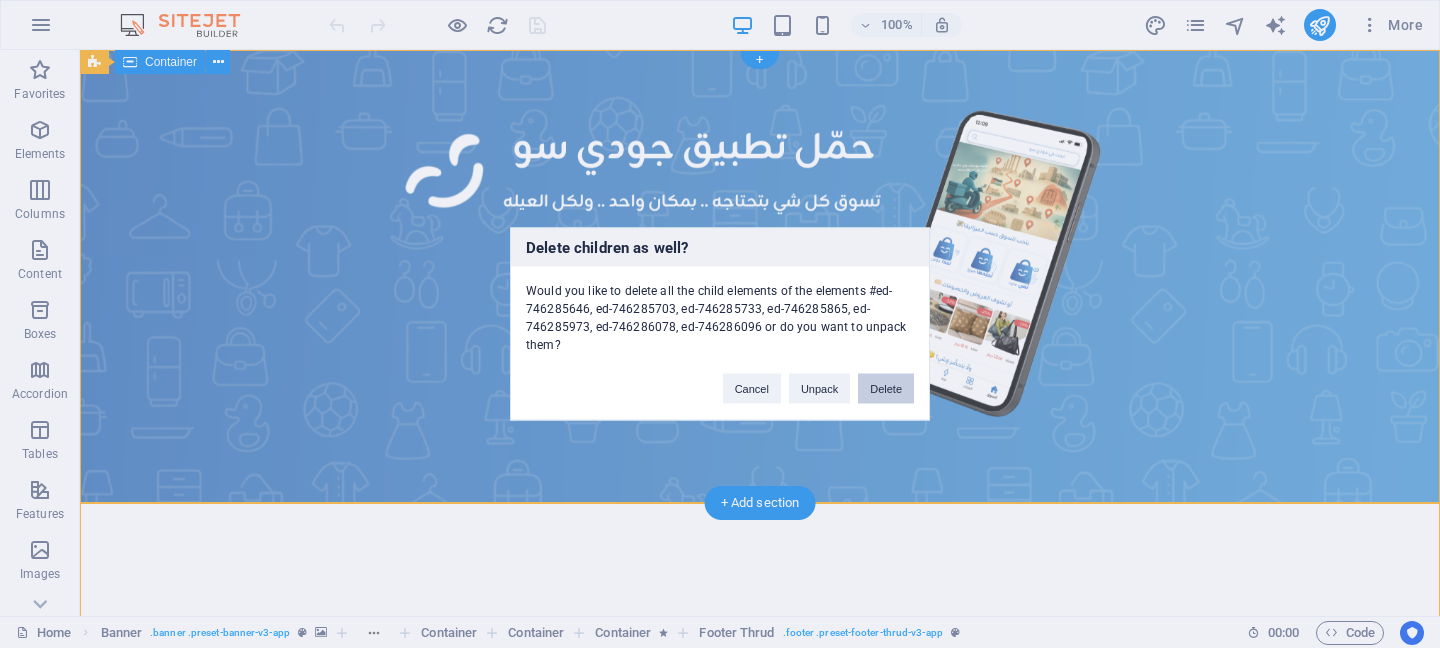 type 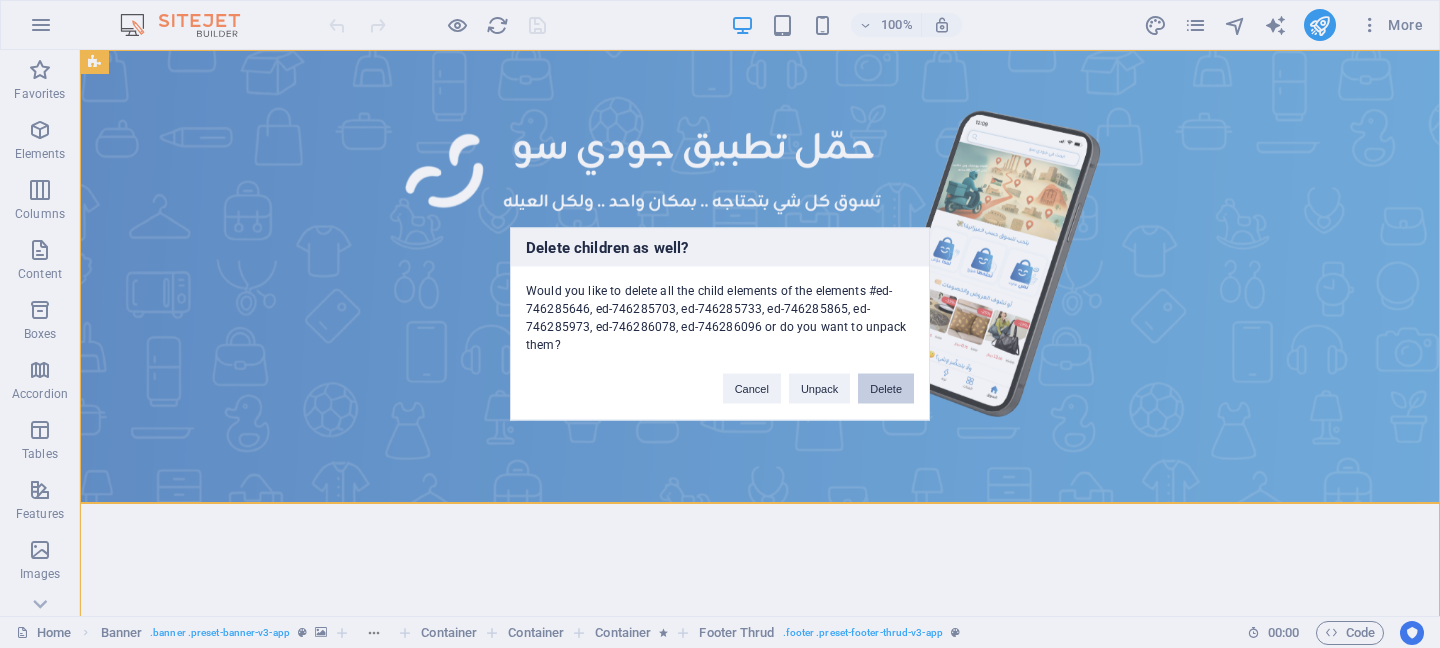click on "Delete" at bounding box center (886, 389) 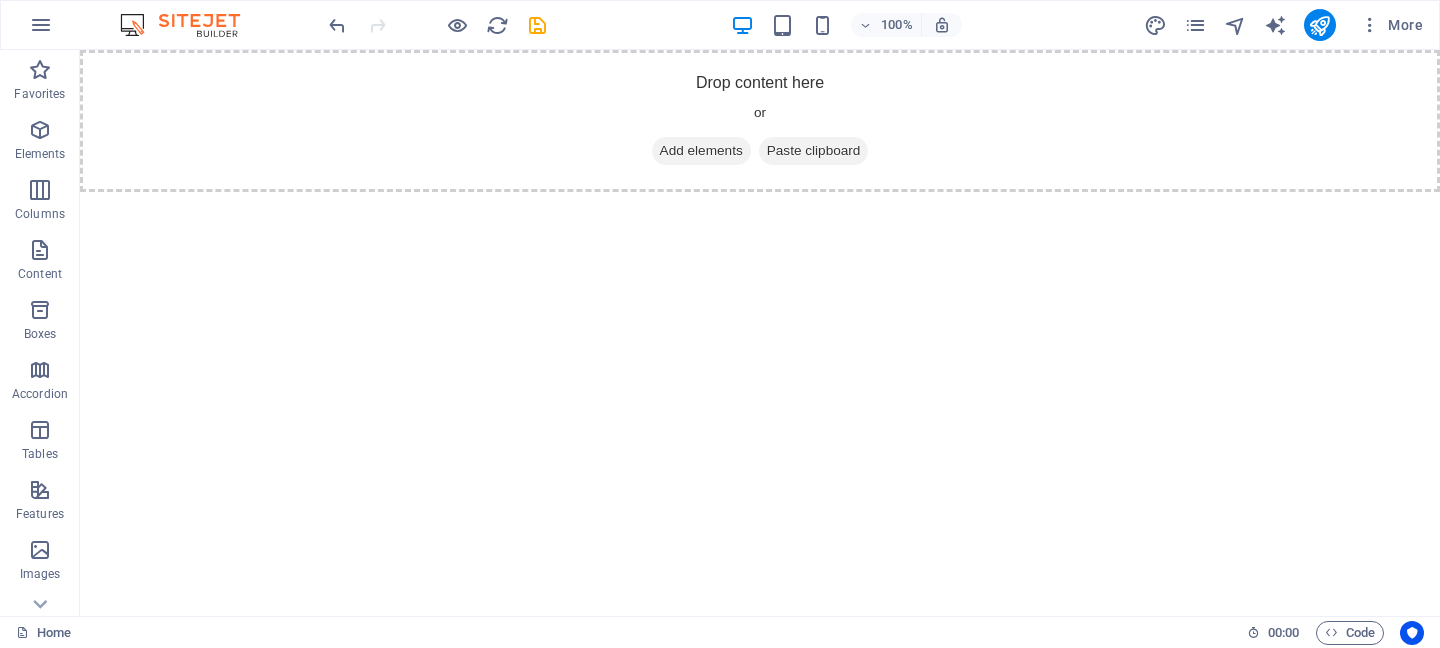 click on "Skip to main content
Drop content here or  Add elements  Paste clipboard" at bounding box center (760, 121) 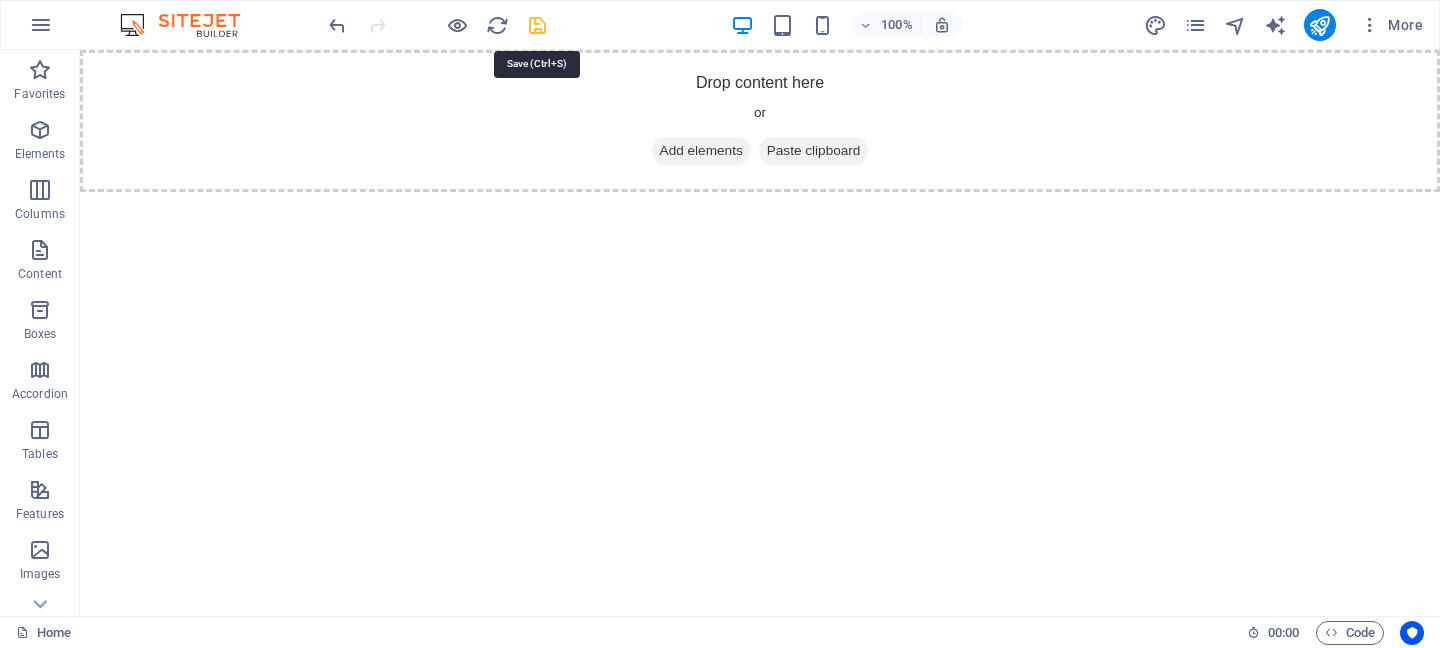 click at bounding box center (537, 25) 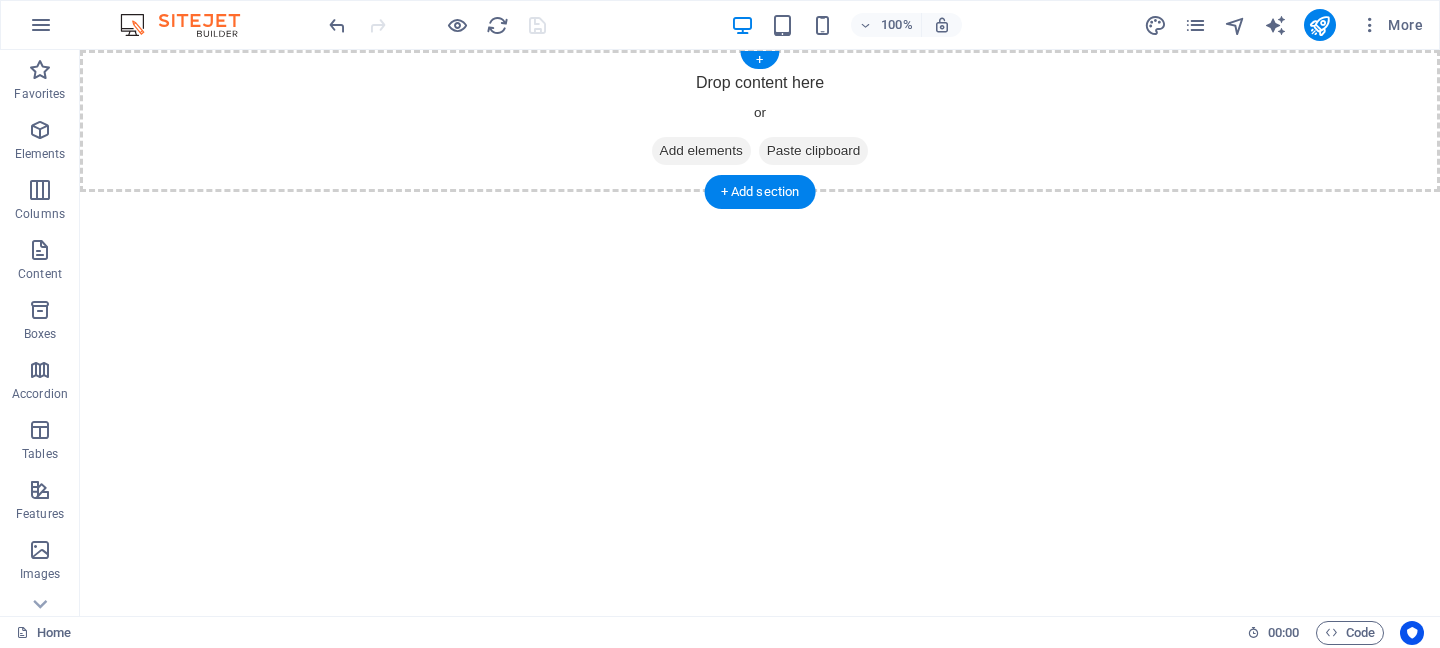 click on "Add elements" at bounding box center (701, 151) 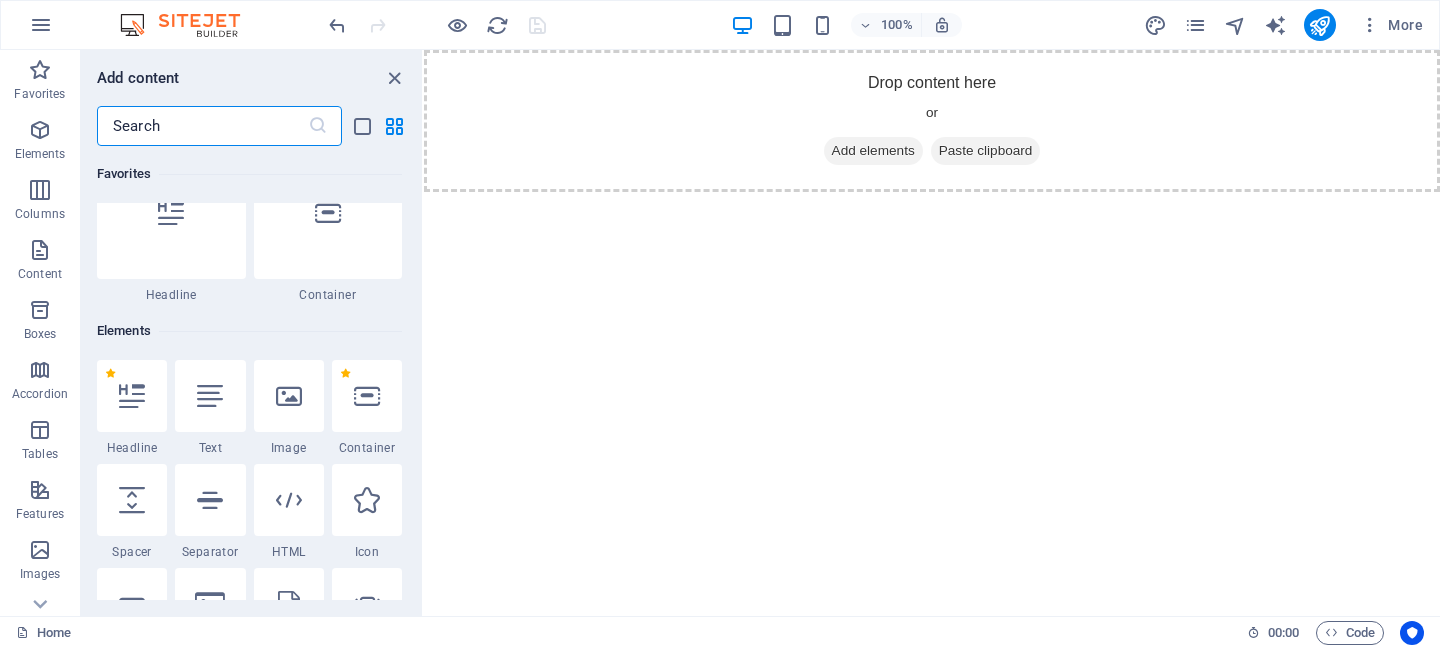 scroll, scrollTop: 65, scrollLeft: 0, axis: vertical 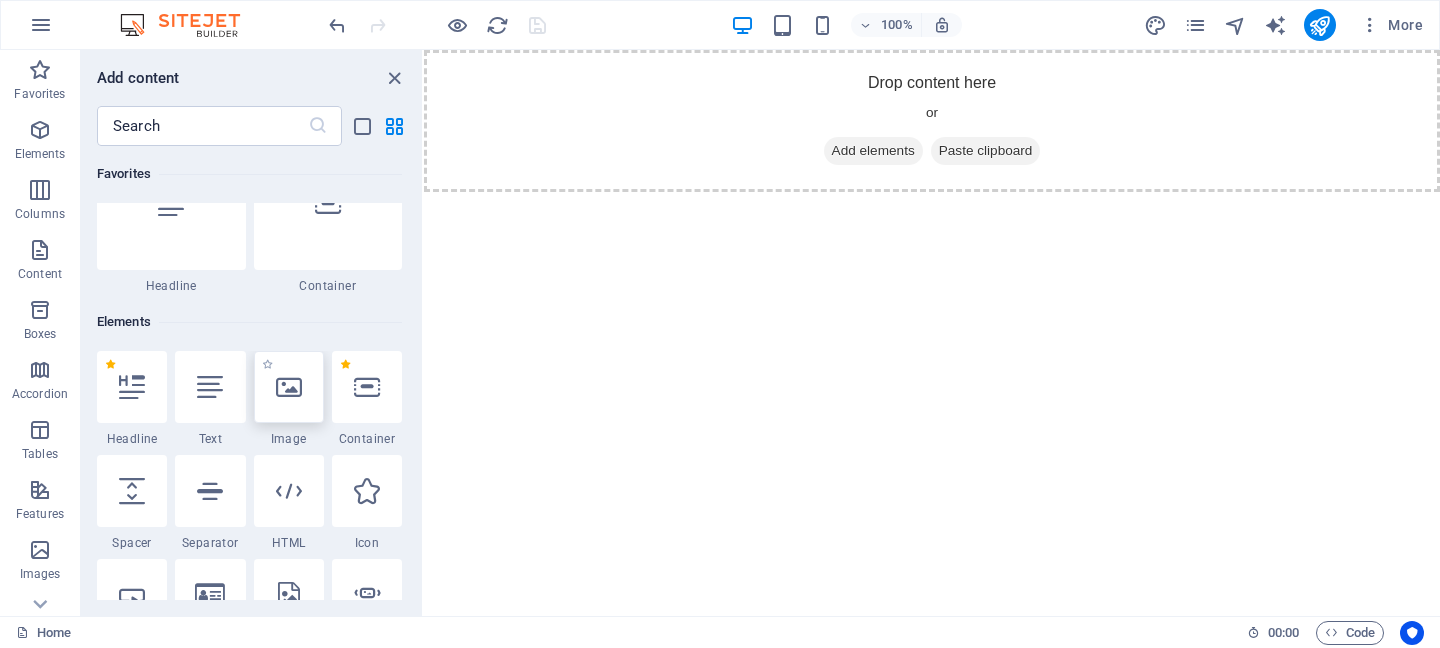 click at bounding box center (289, 387) 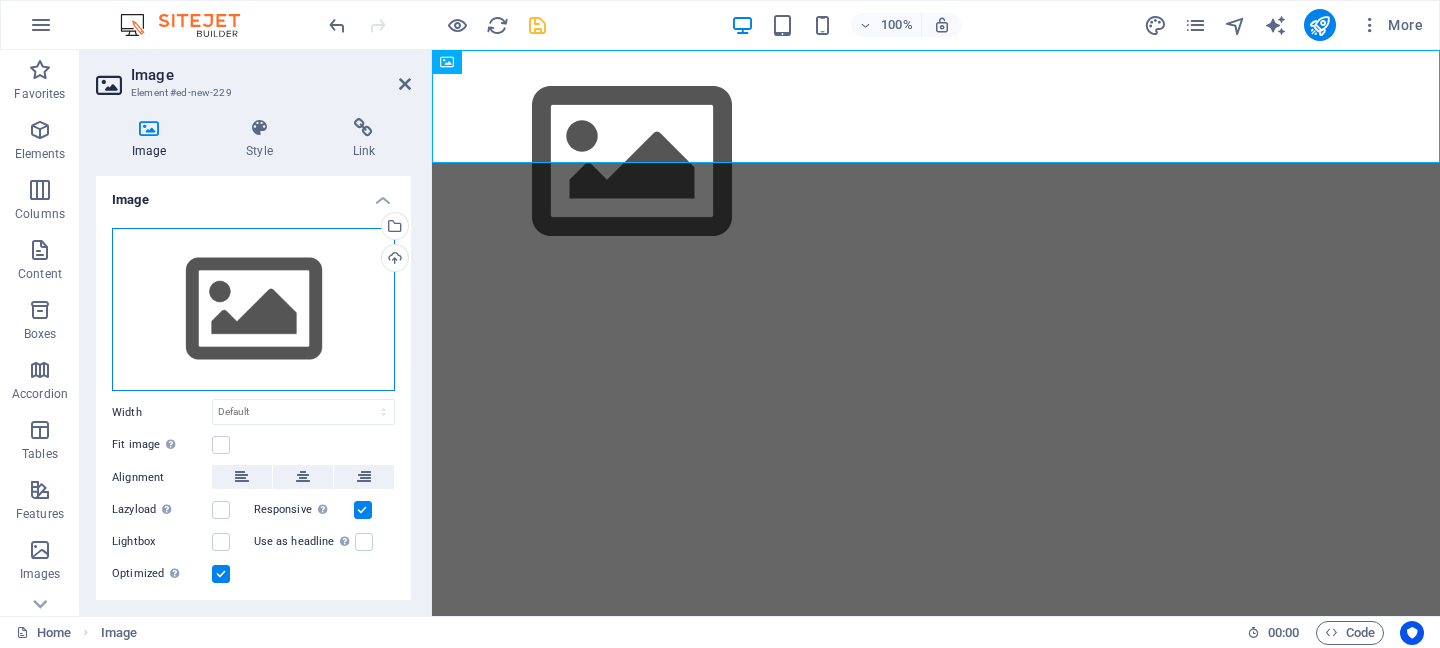 click on "Drag files here, click to choose files or select files from Files or our free stock photos & videos" at bounding box center (253, 310) 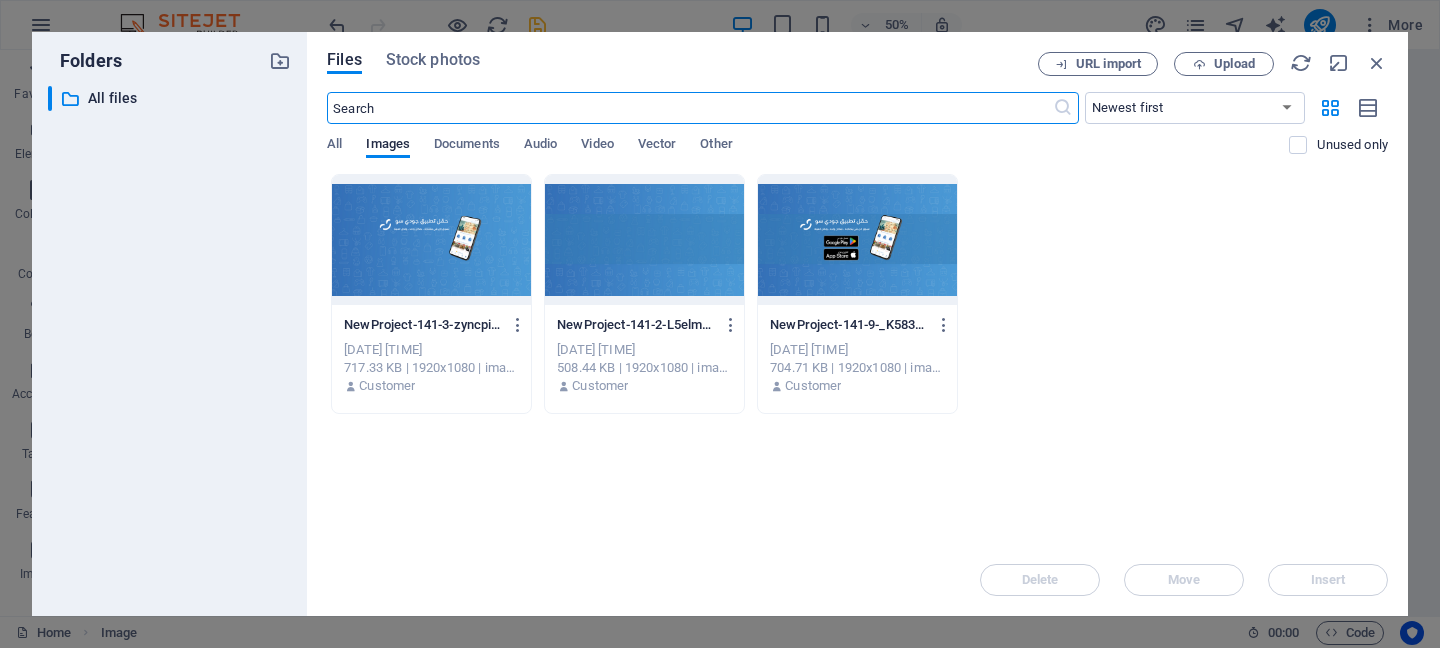 click at bounding box center (431, 240) 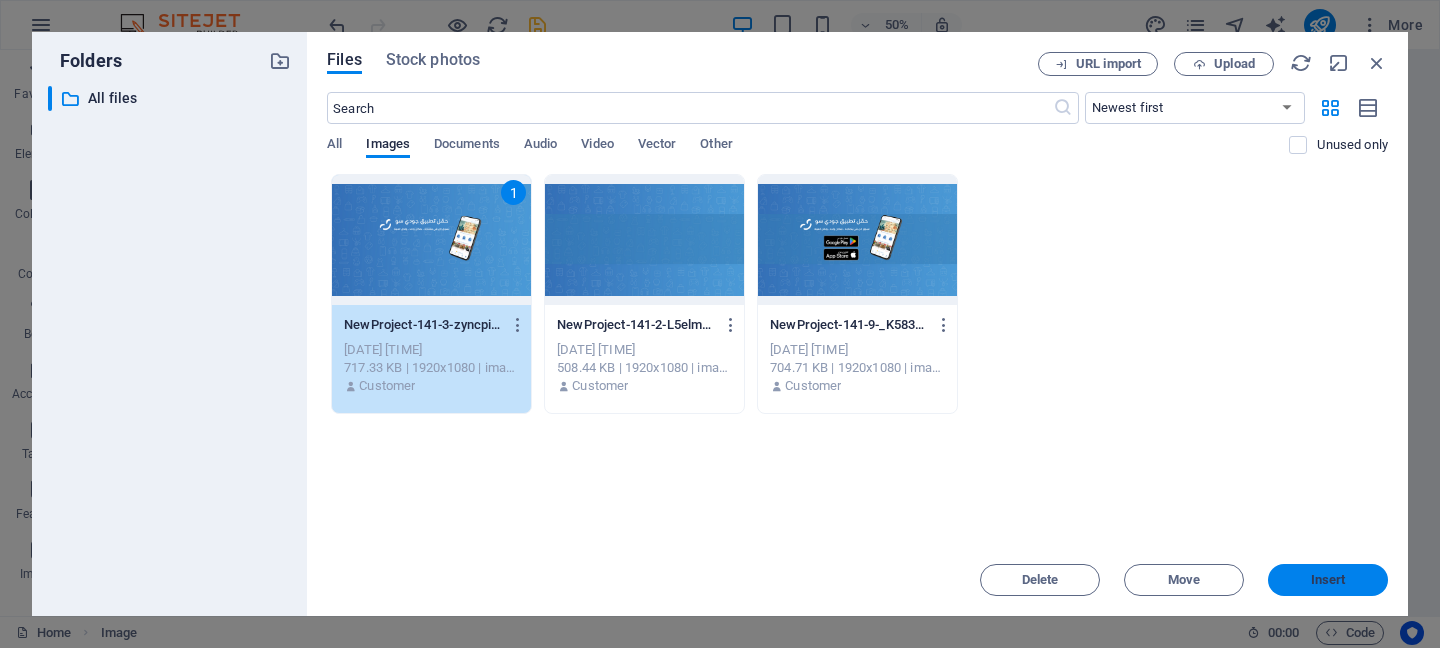 click on "Insert" at bounding box center (1328, 580) 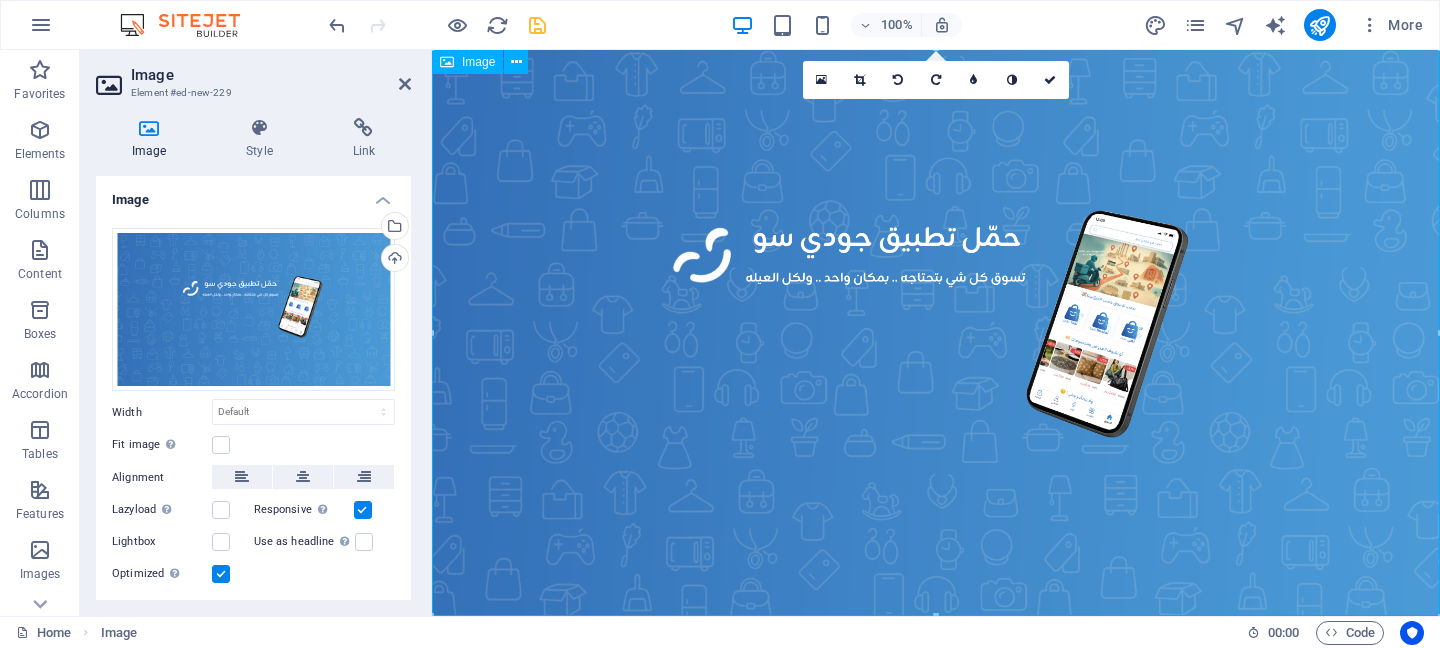 scroll, scrollTop: 1, scrollLeft: 0, axis: vertical 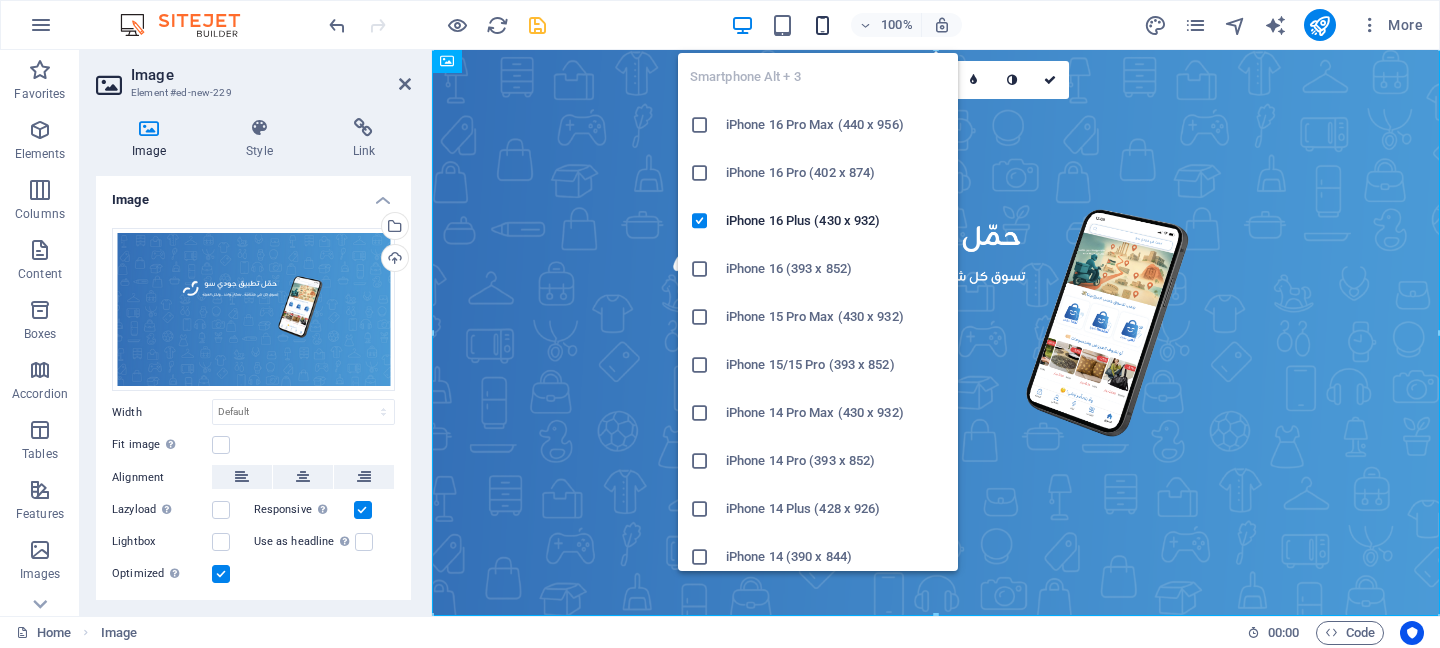 click at bounding box center [822, 25] 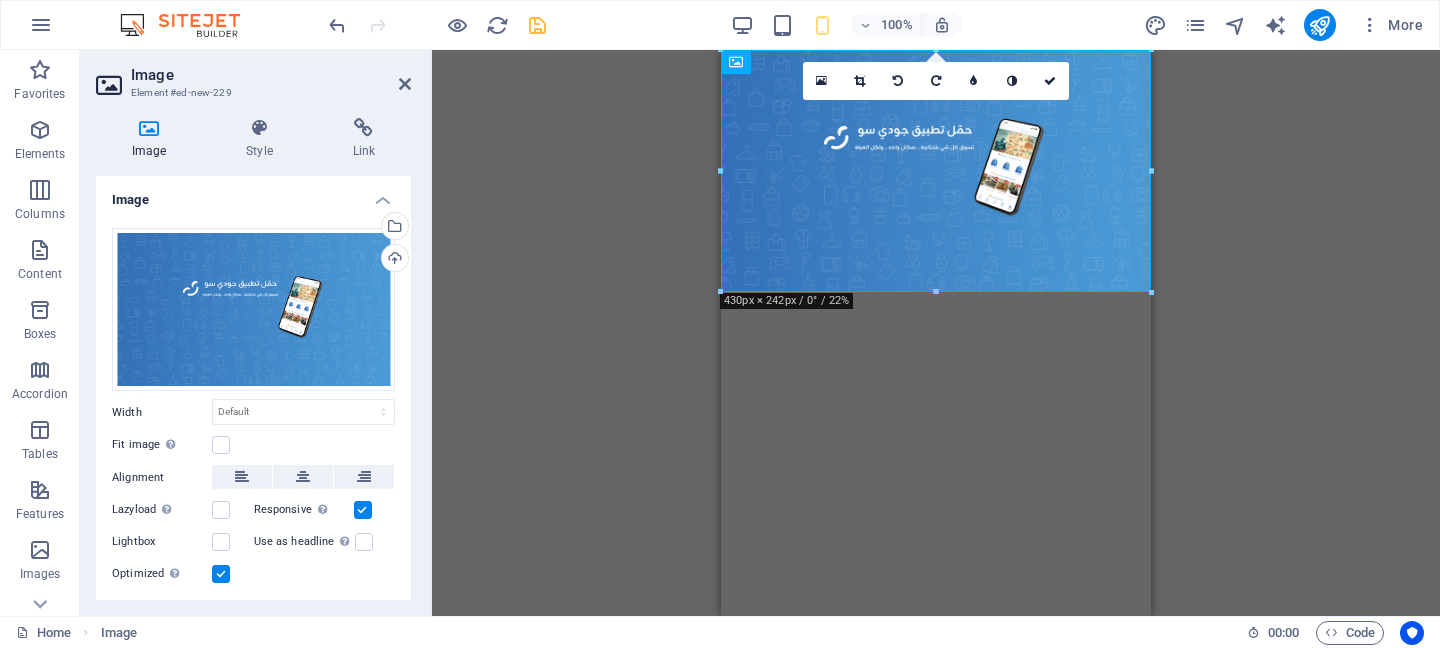 click on "Drag here to replace the existing content. Press “Ctrl” if you want to create a new element.
H2   Container   Banner   Container   Banner   Marquee   Image   Marquee   Spacer   Text   Spacer   Banner   Spacer   Container   Container   Container   Footer Thrud   Placeholder   Image 180 170 160 150 140 130 120 110 100 90 80 70 60 50 40 30 20 10 0 -10 -20 -30 -40 -50 -60 -70 -80 -90 -100 -110 -120 -130 -140 -150 -160 -170 430px × 242px / 0° / 22% 16:10 16:9 4:3 1:1 1:2 0" at bounding box center [936, 333] 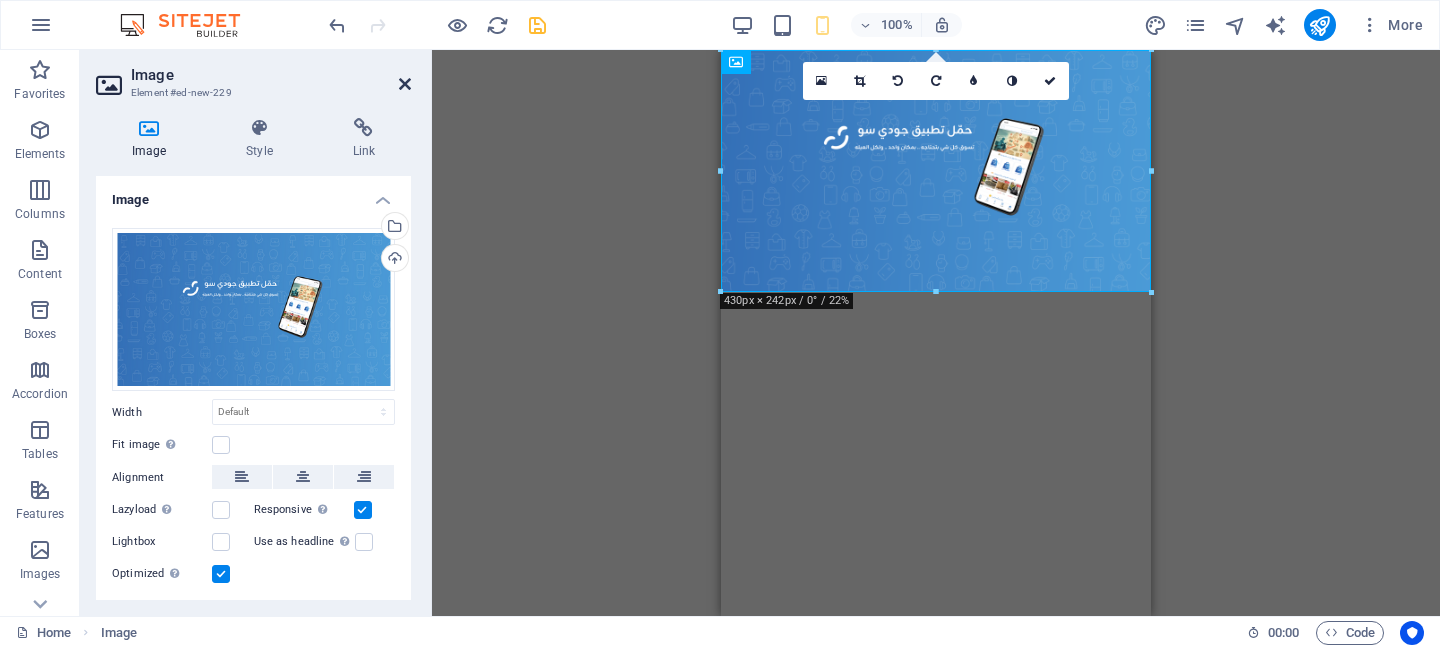 click at bounding box center [405, 84] 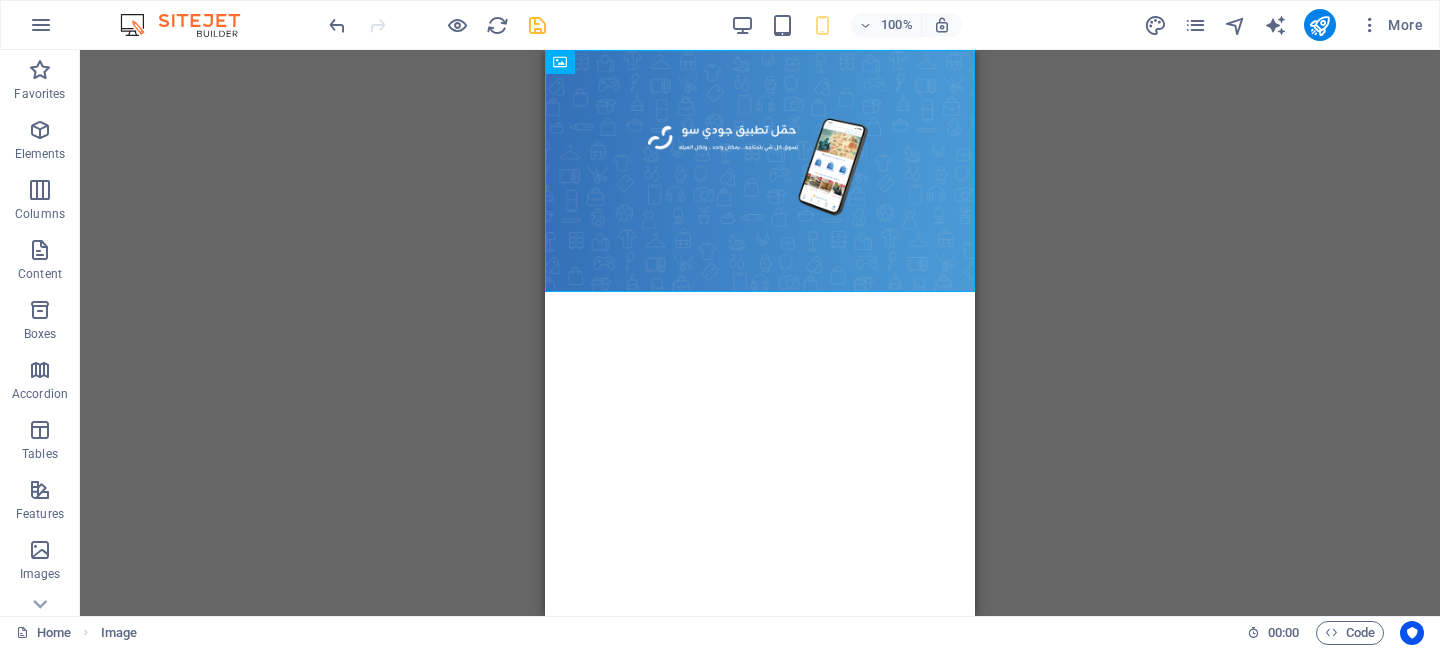 click on "Skip to main content" at bounding box center [760, 171] 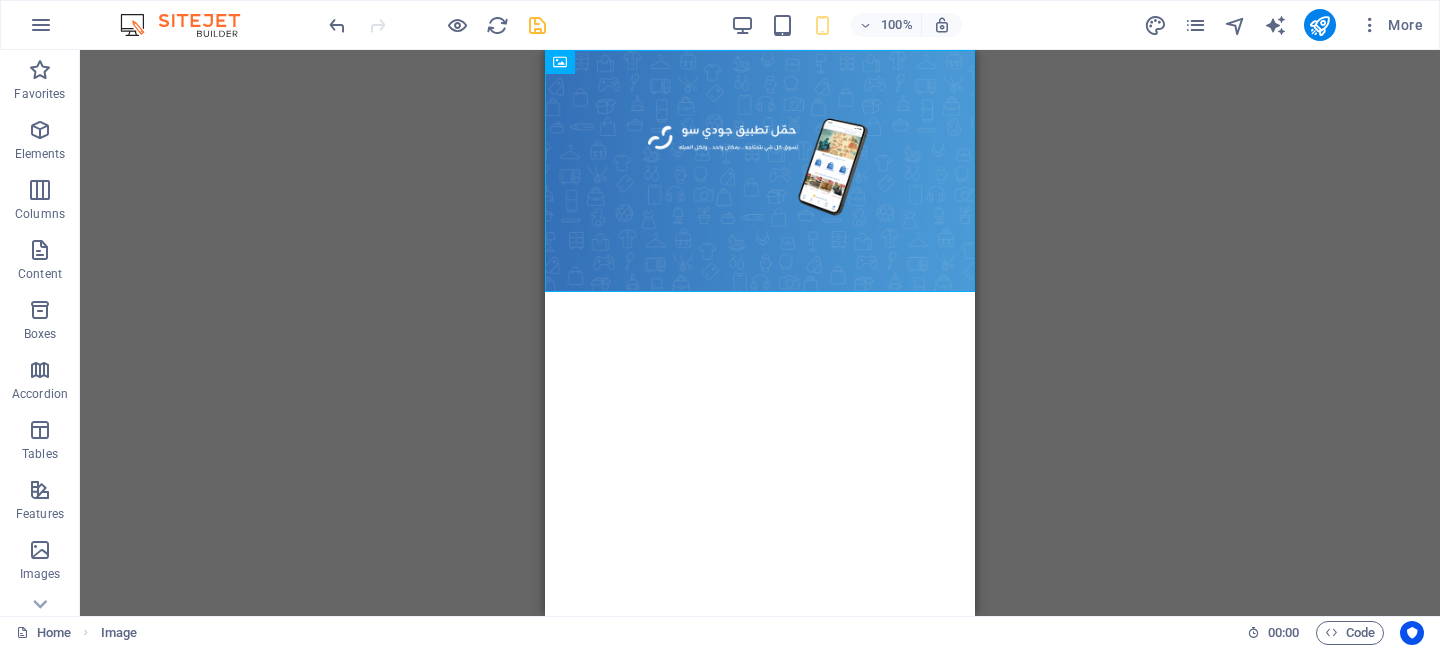 click on "Skip to main content" at bounding box center (760, 171) 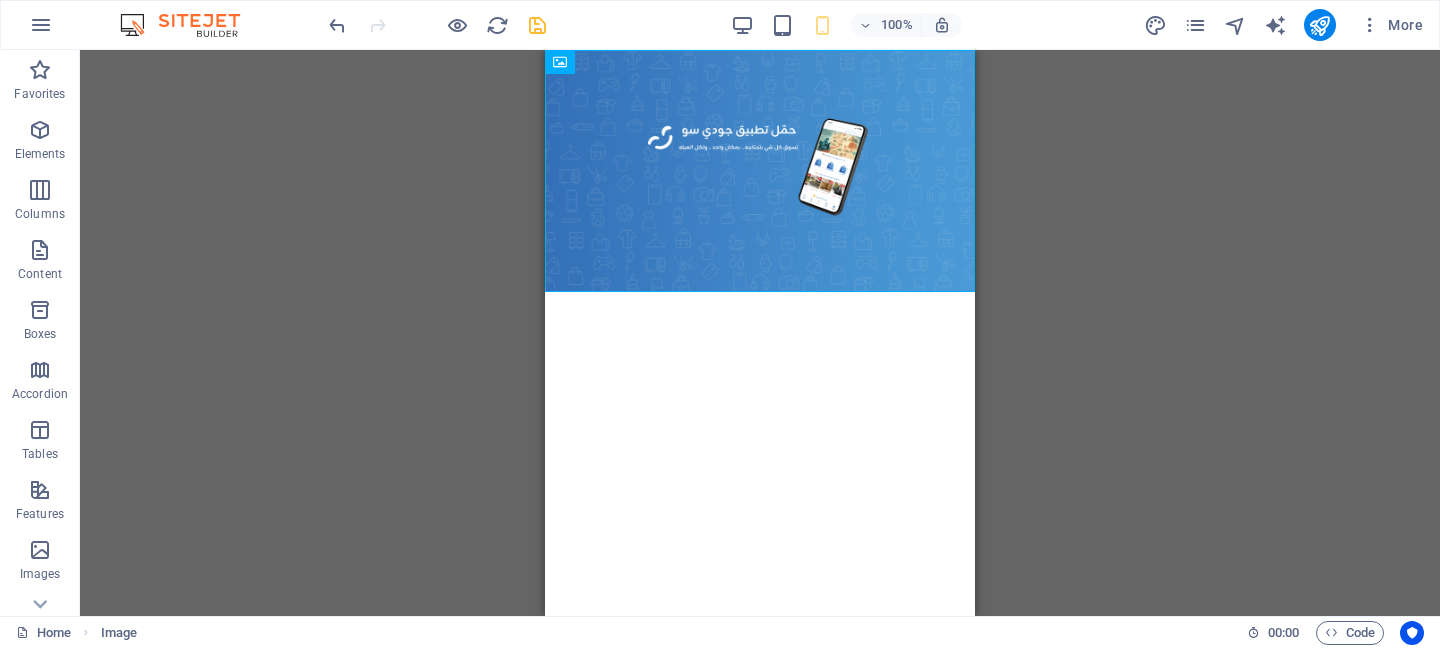 click on "Skip to main content" at bounding box center (760, 171) 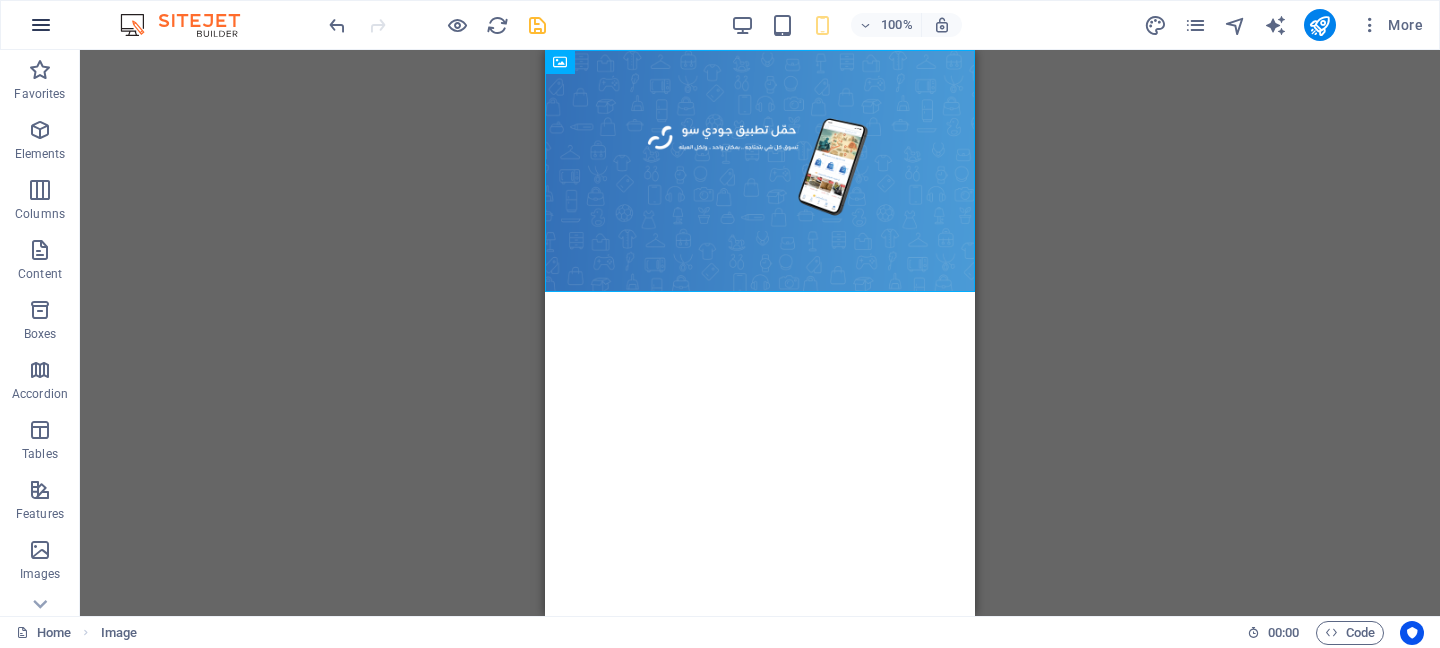 click at bounding box center [41, 25] 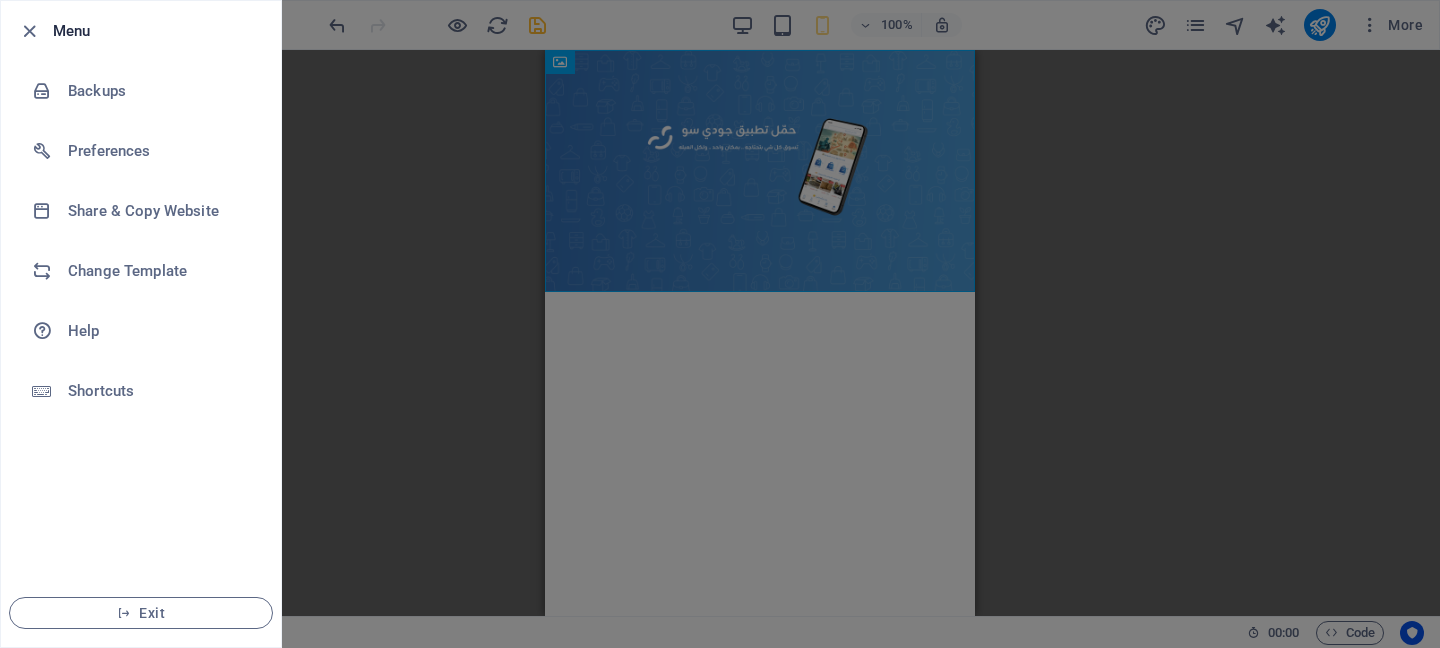 click at bounding box center (720, 324) 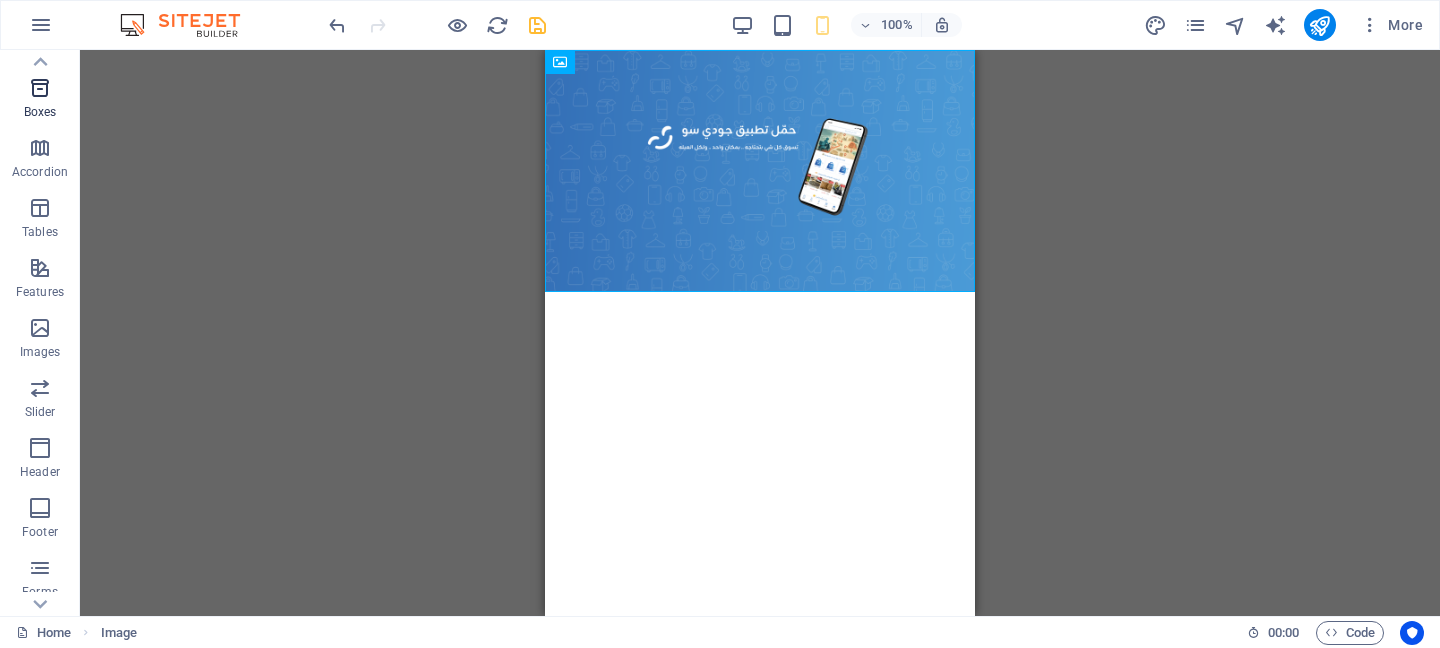 scroll, scrollTop: 334, scrollLeft: 0, axis: vertical 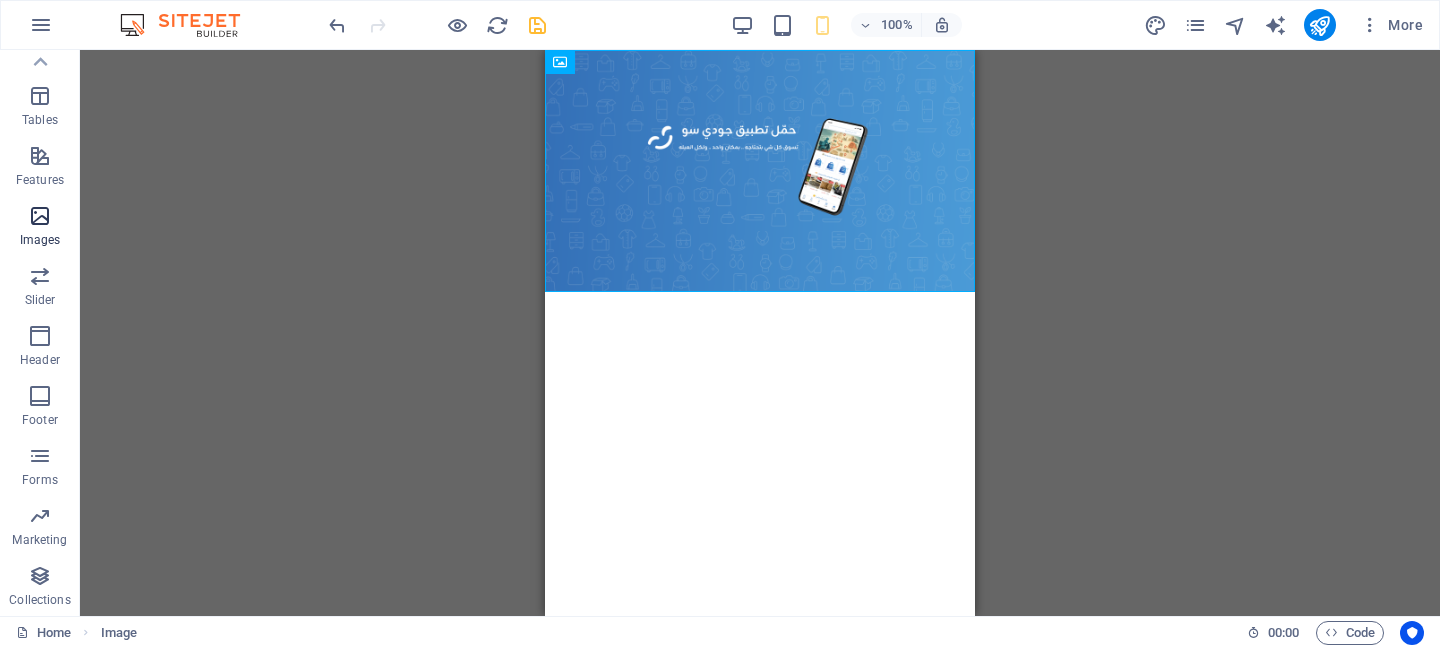 click on "Images" at bounding box center [40, 228] 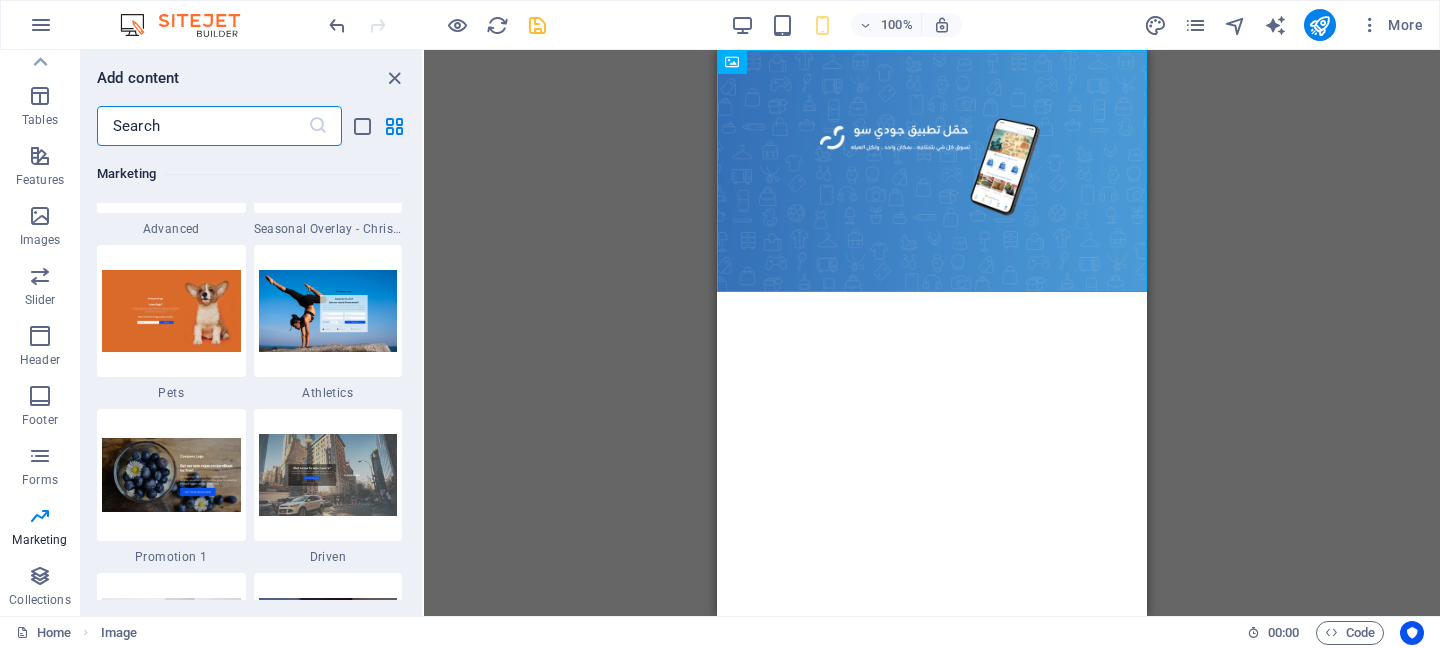 scroll, scrollTop: 17068, scrollLeft: 0, axis: vertical 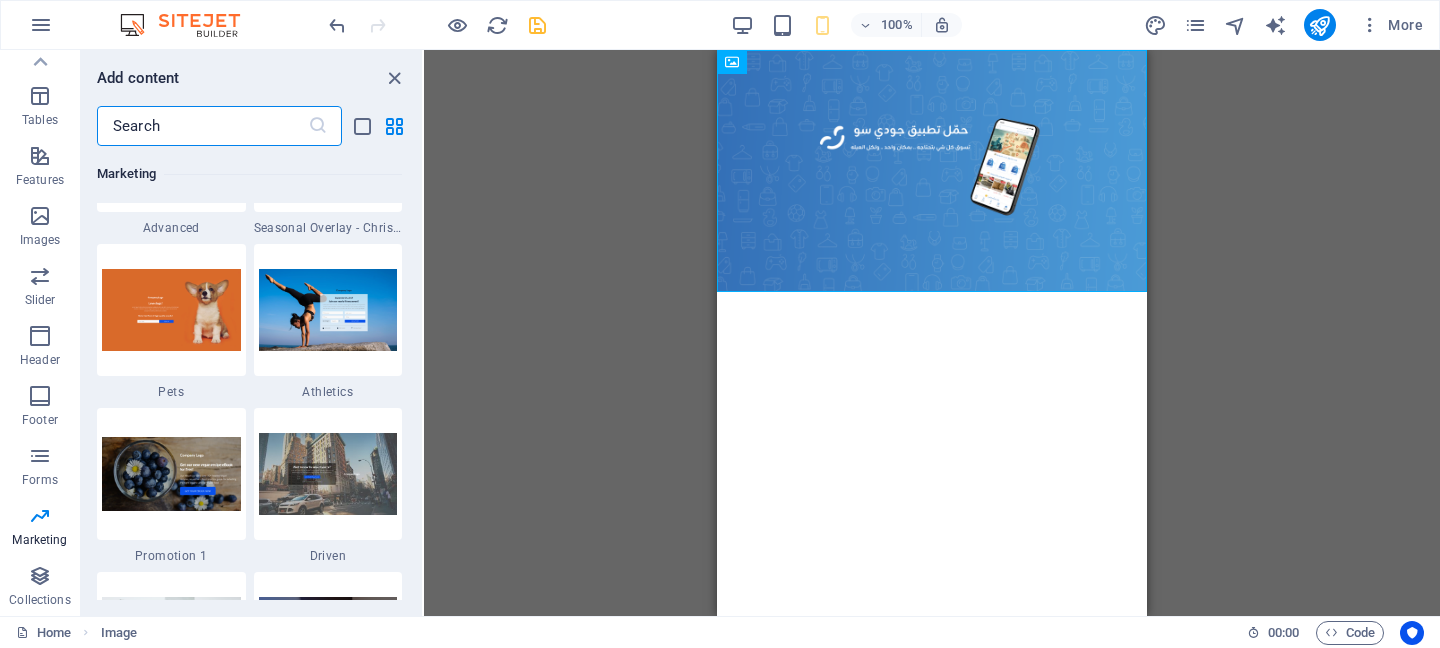 click on "Skip to main content" at bounding box center [932, 171] 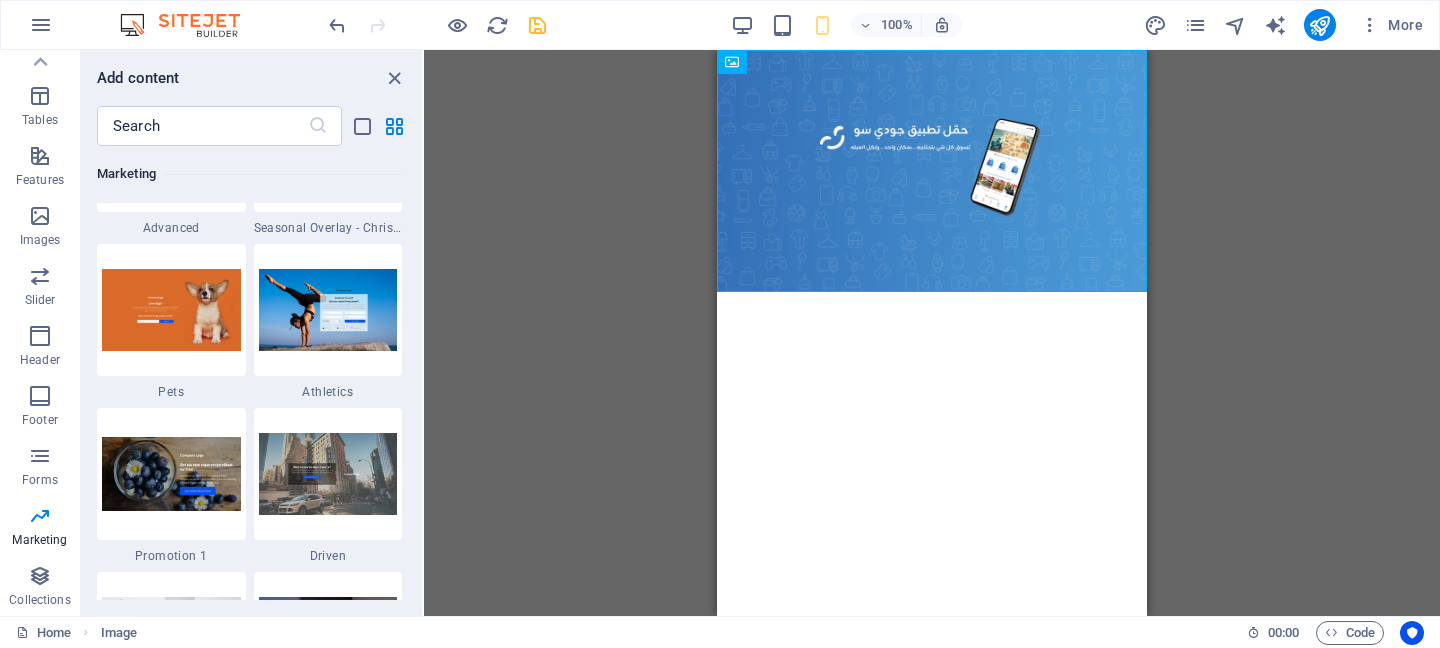 click on "Skip to main content" at bounding box center (932, 171) 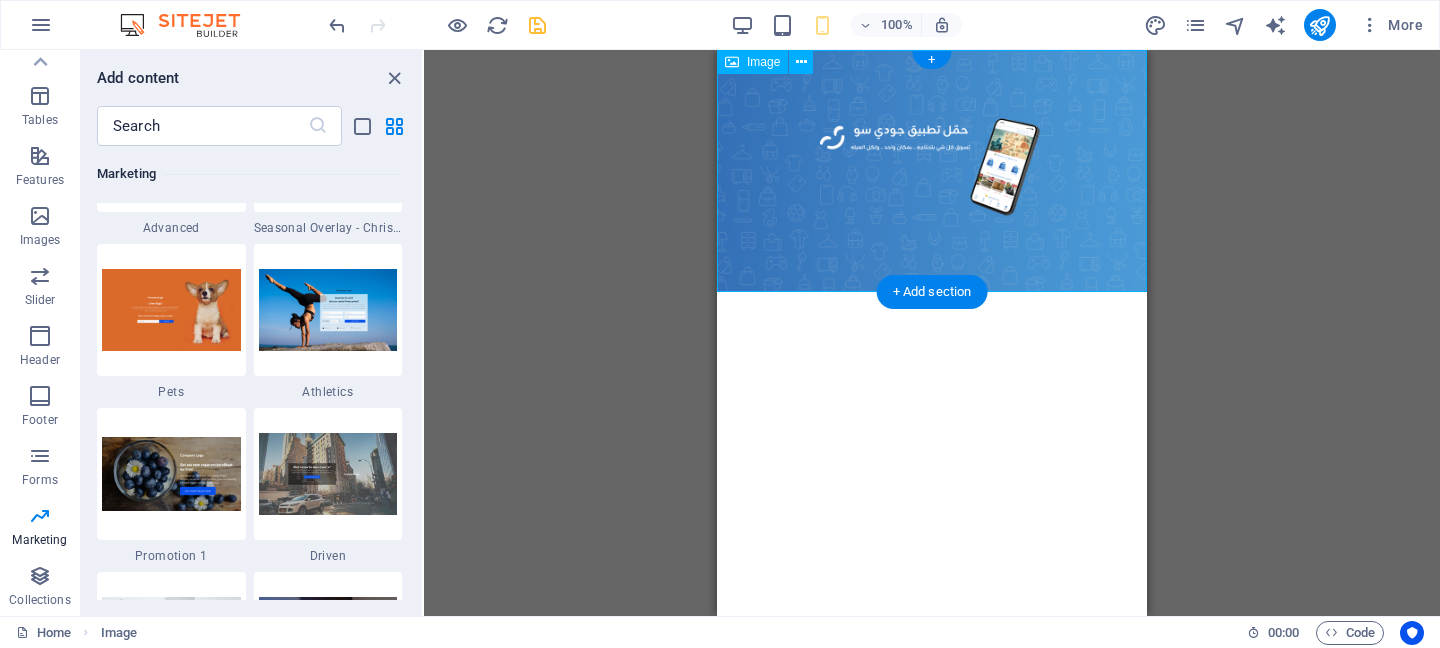 click at bounding box center (932, 171) 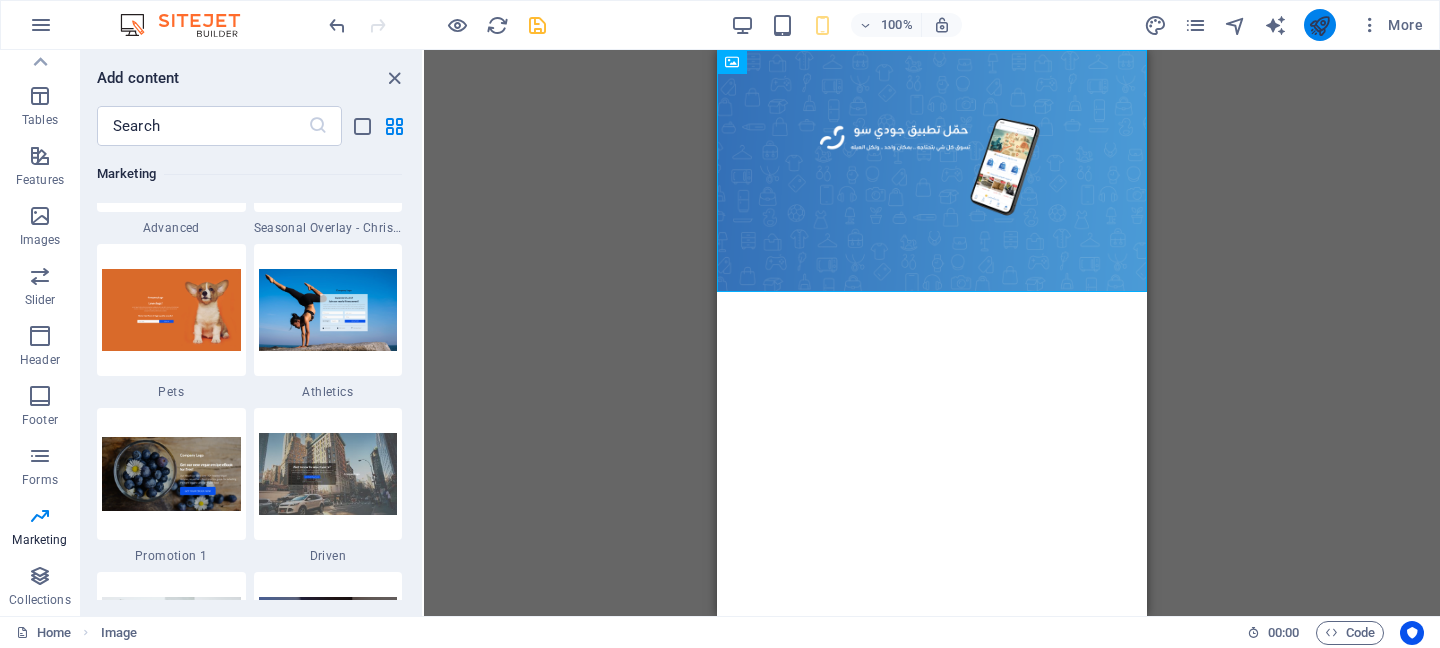 click at bounding box center [1319, 25] 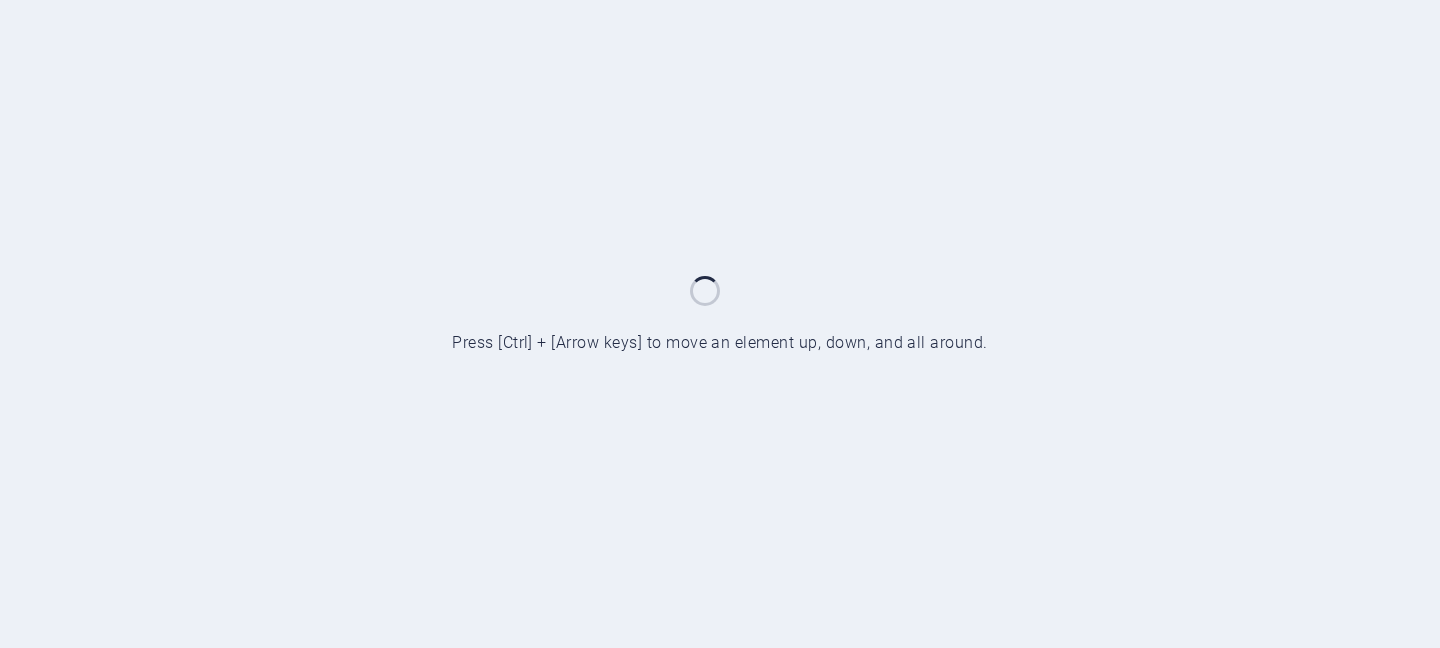 scroll, scrollTop: 0, scrollLeft: 0, axis: both 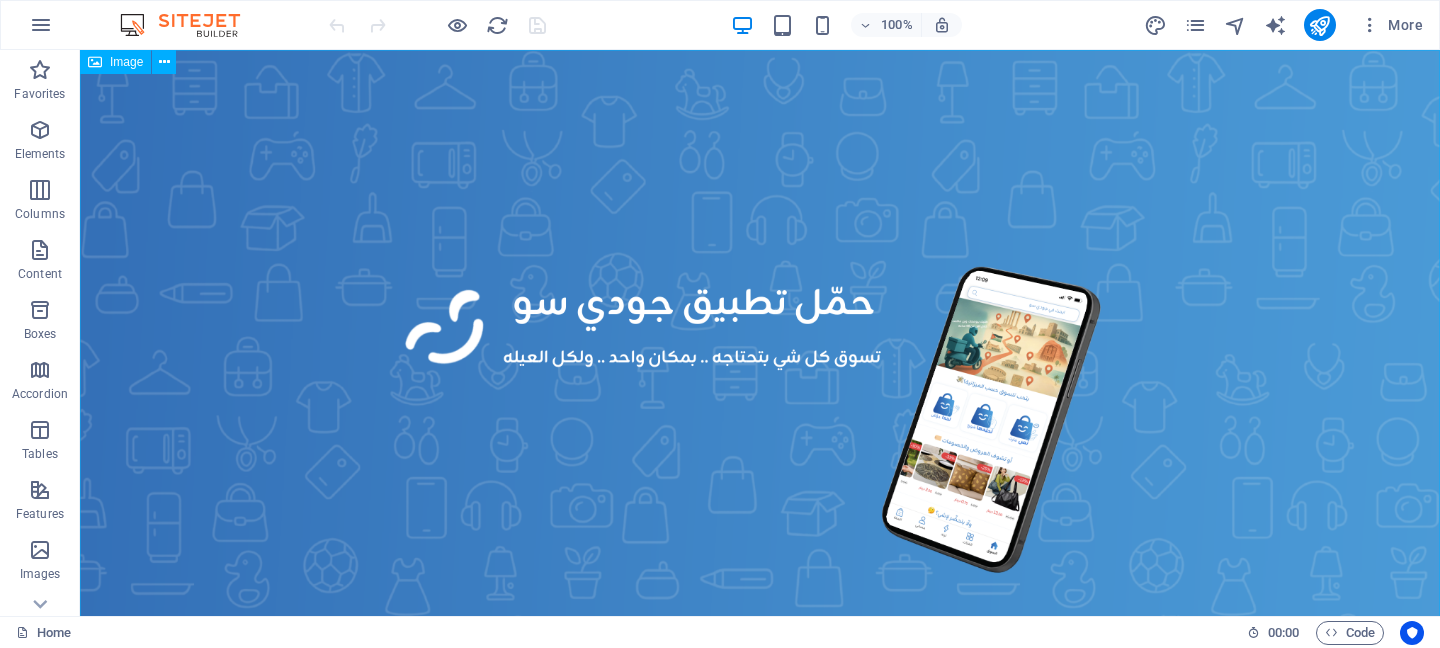click on "Image" at bounding box center [126, 62] 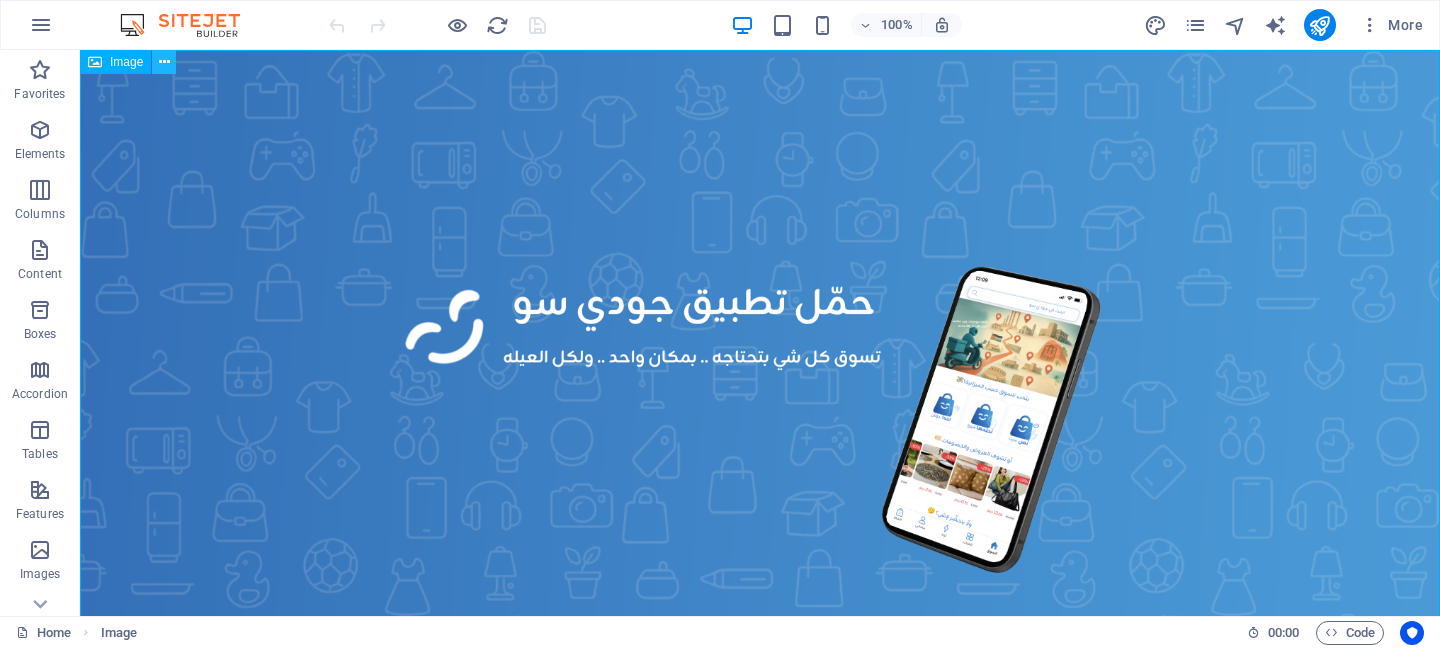 click at bounding box center [164, 62] 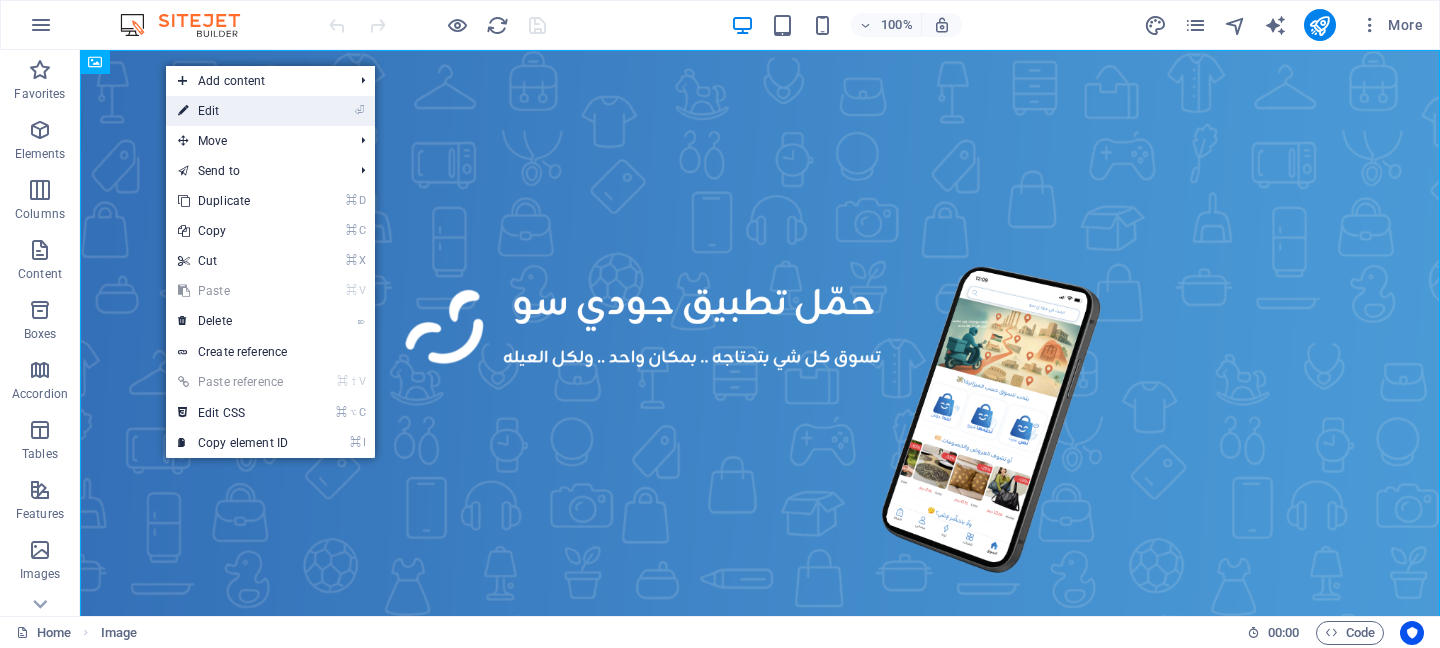 click on "⏎  Edit" at bounding box center [233, 111] 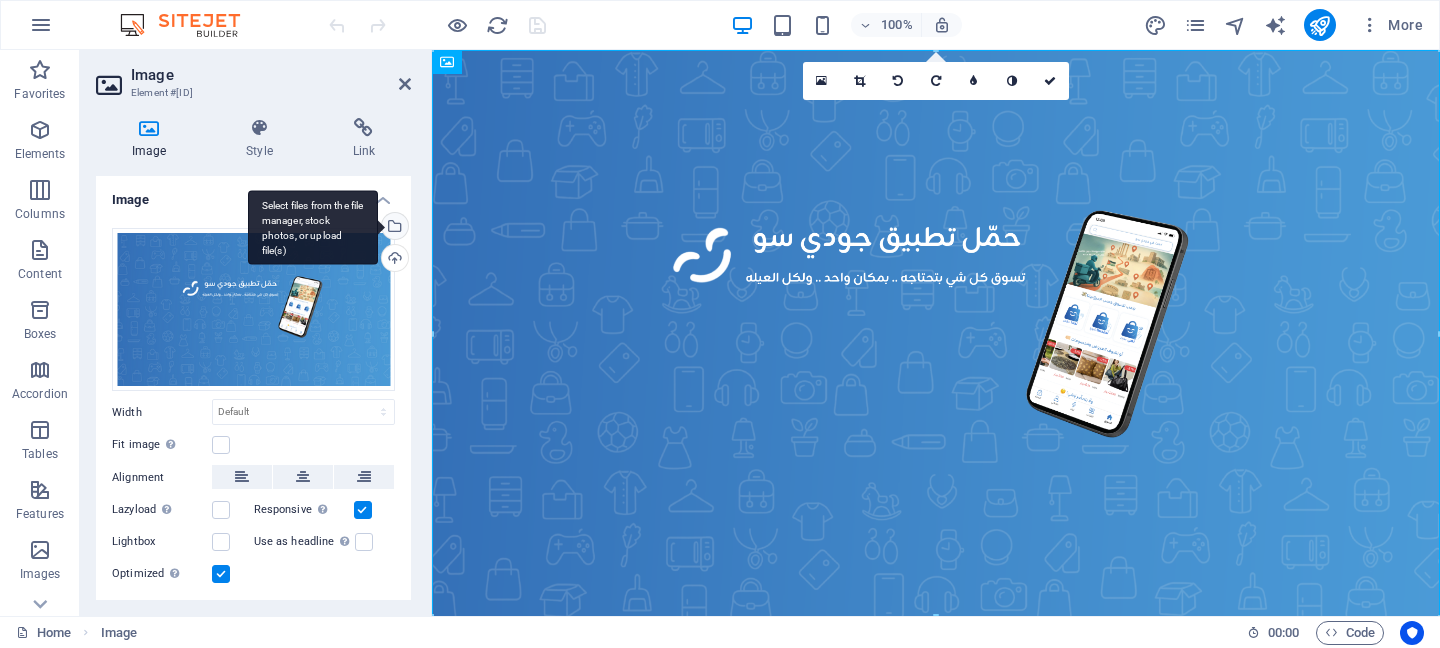 click on "Select files from the file manager, stock photos, or upload file(s)" at bounding box center (393, 228) 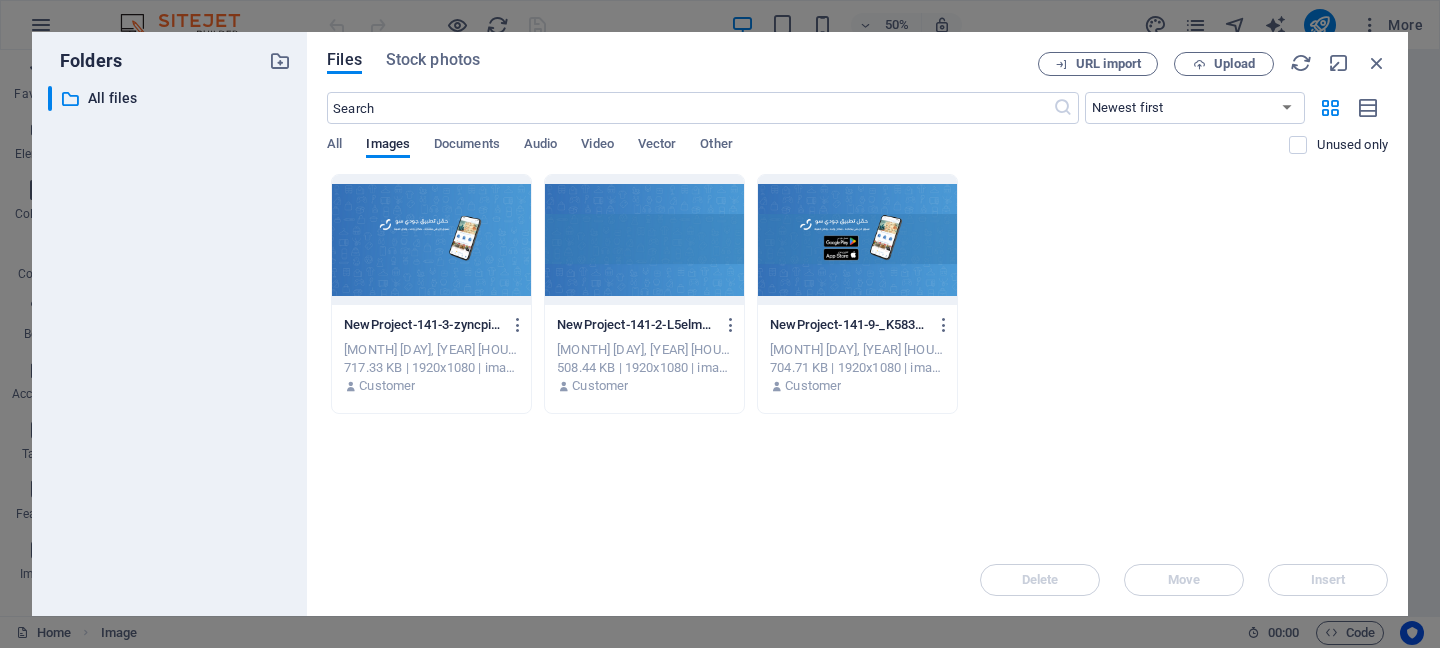 click at bounding box center (644, 240) 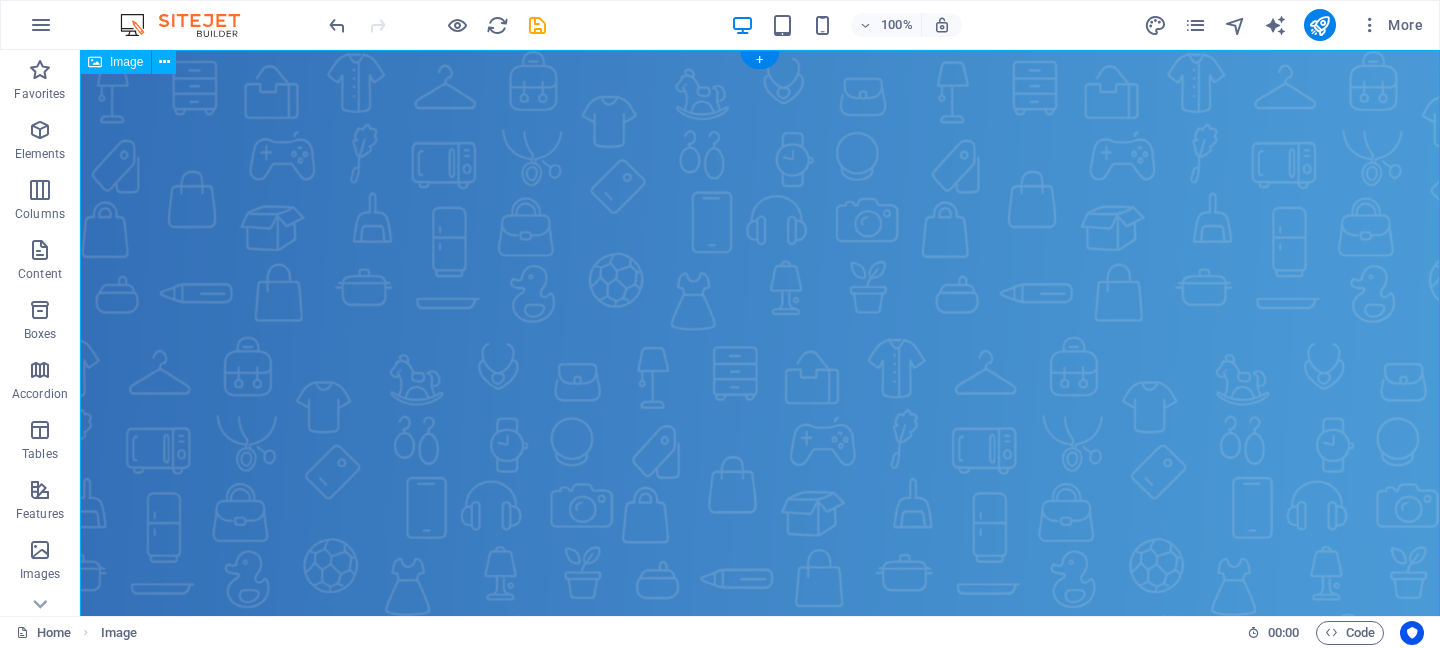 scroll, scrollTop: 199, scrollLeft: 0, axis: vertical 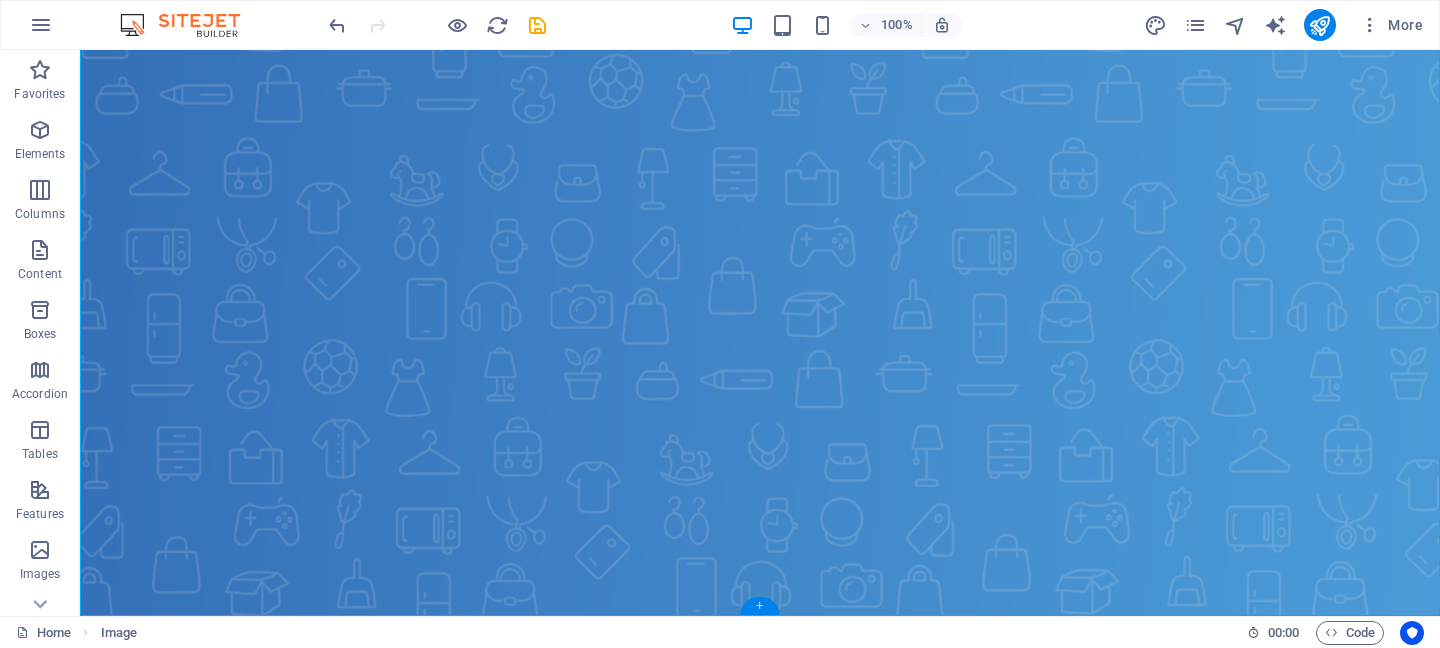 click on "+" at bounding box center [759, 606] 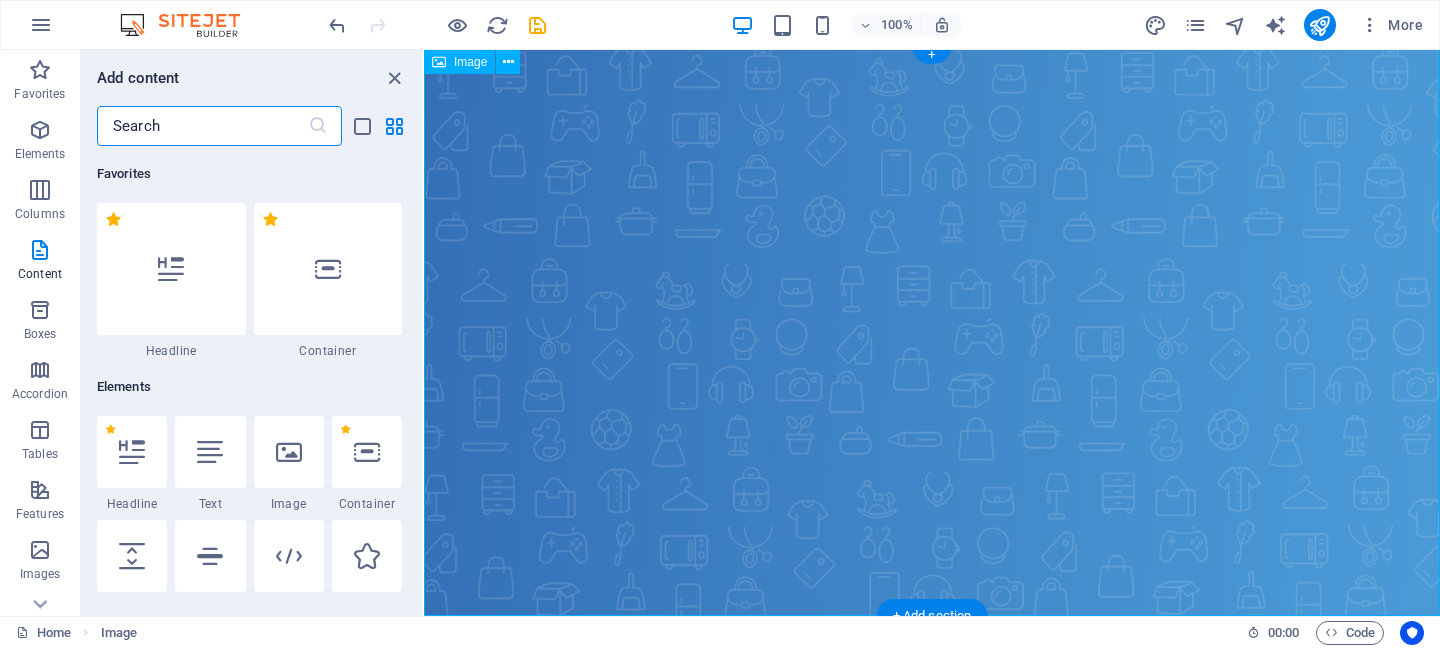 scroll, scrollTop: 5, scrollLeft: 0, axis: vertical 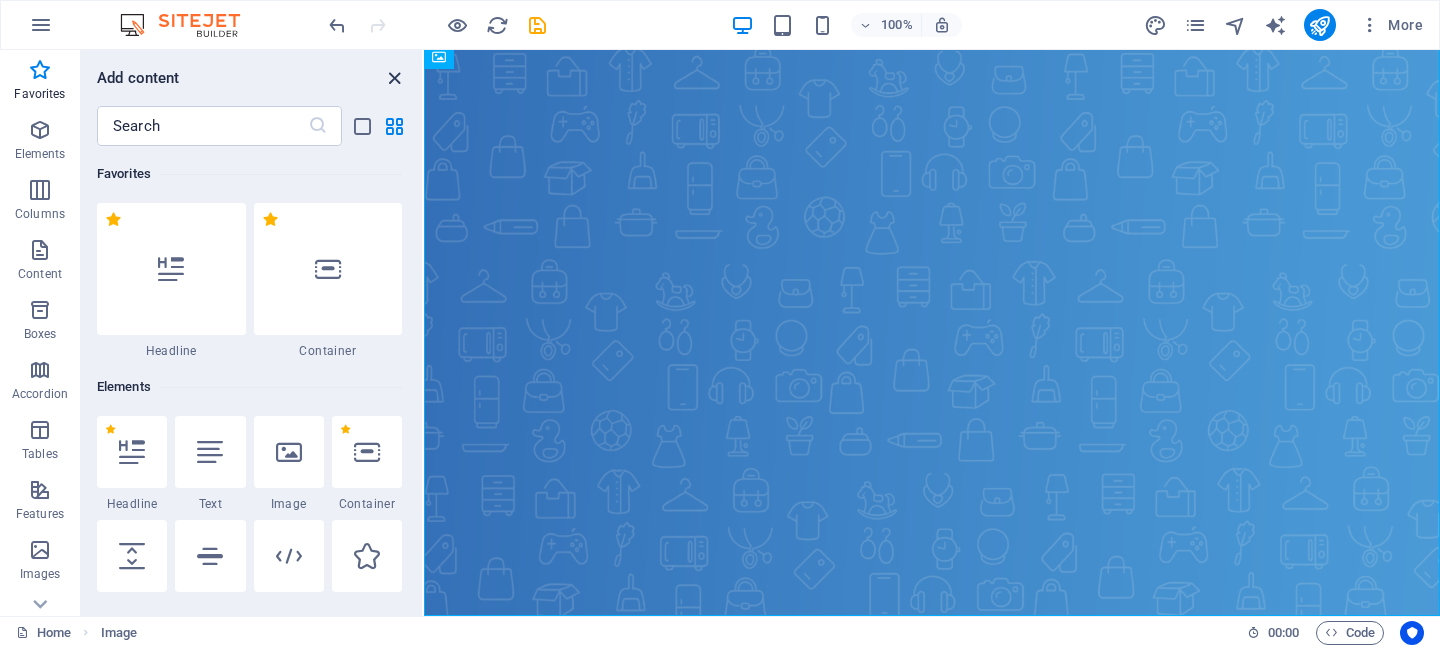 click at bounding box center (394, 78) 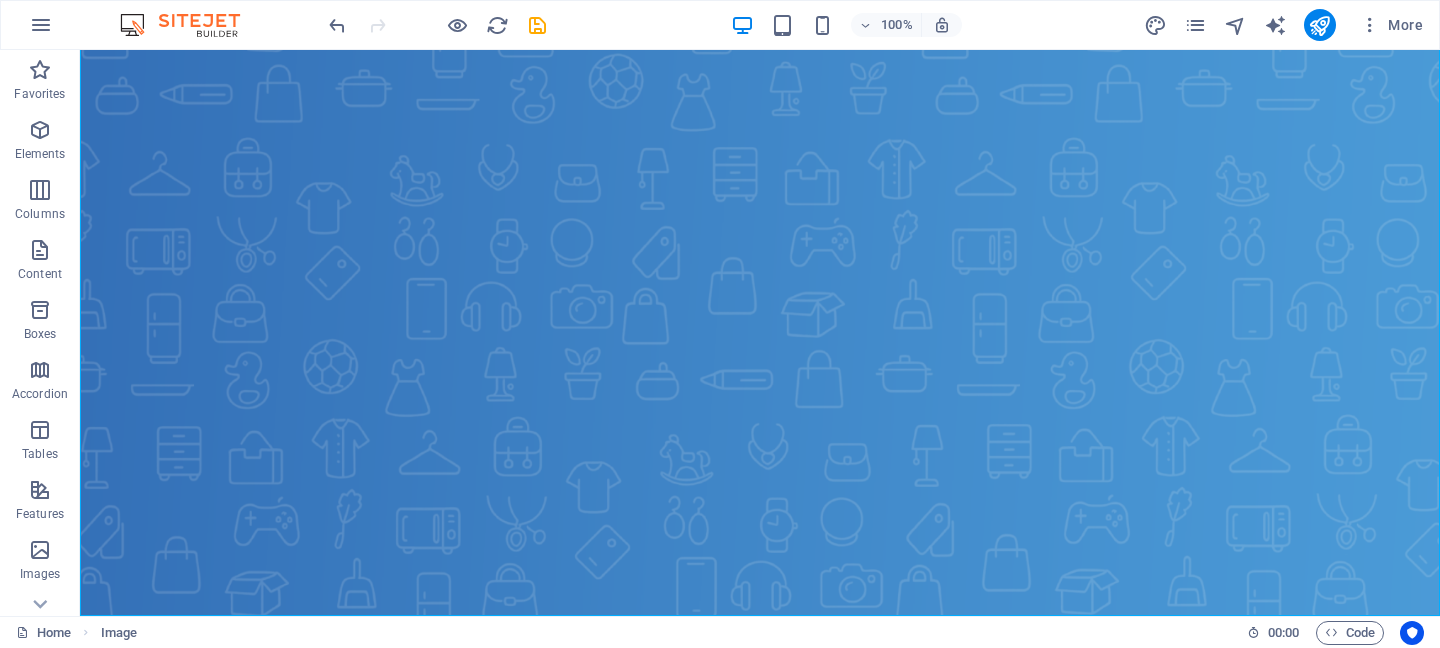 click on "100%" at bounding box center [846, 25] 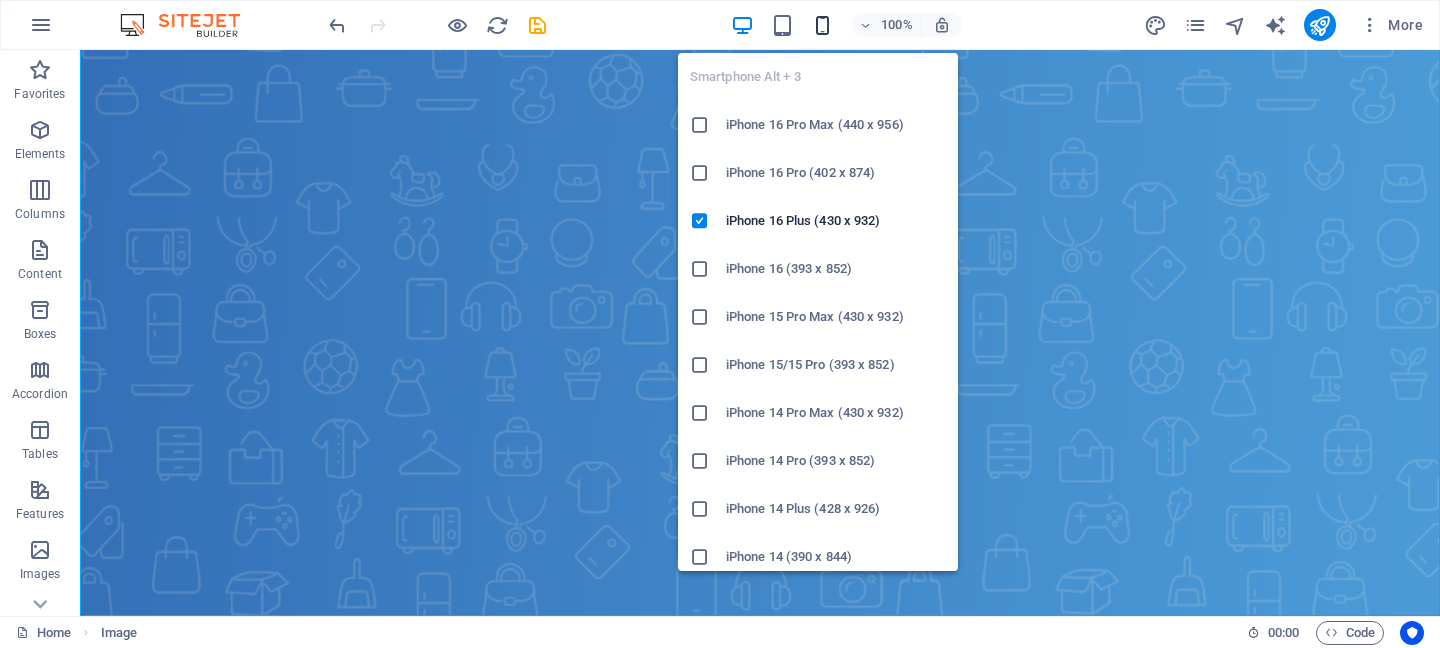 click at bounding box center [822, 25] 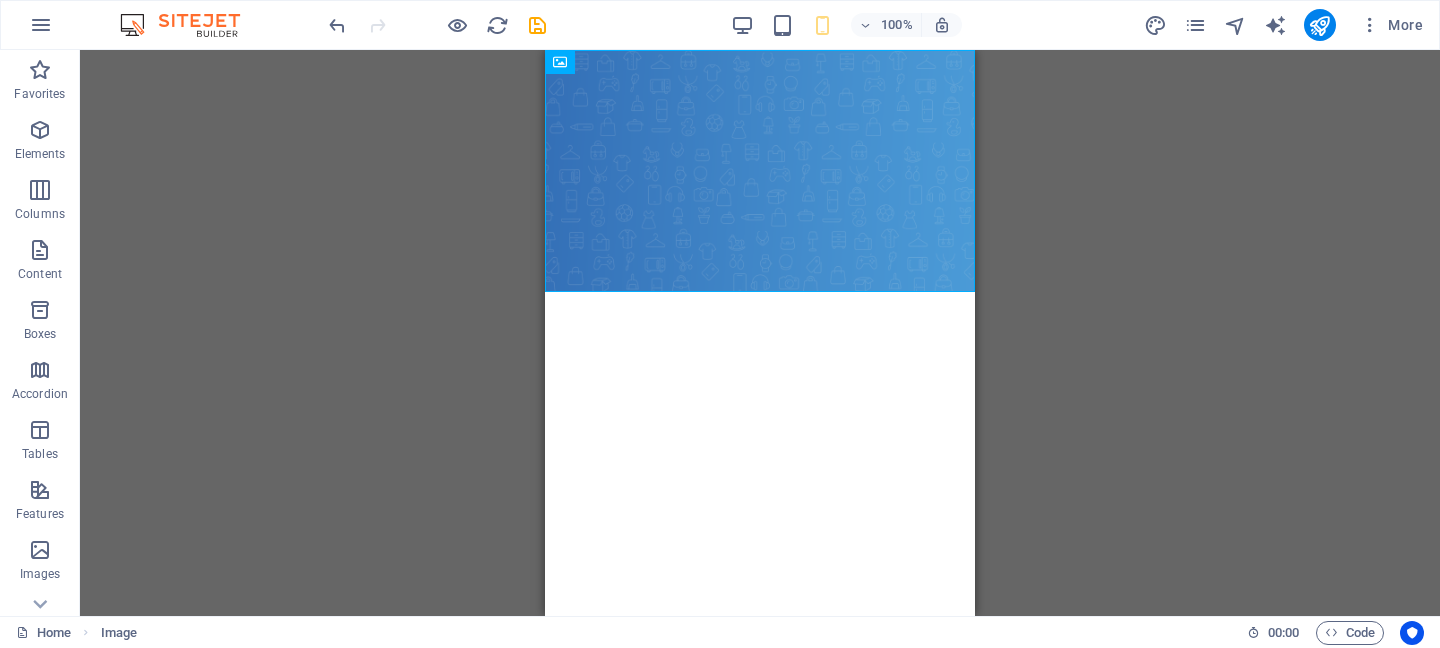click on "Drag here to replace the existing content. Press “Ctrl” if you want to create a new element.
Image" at bounding box center (760, 333) 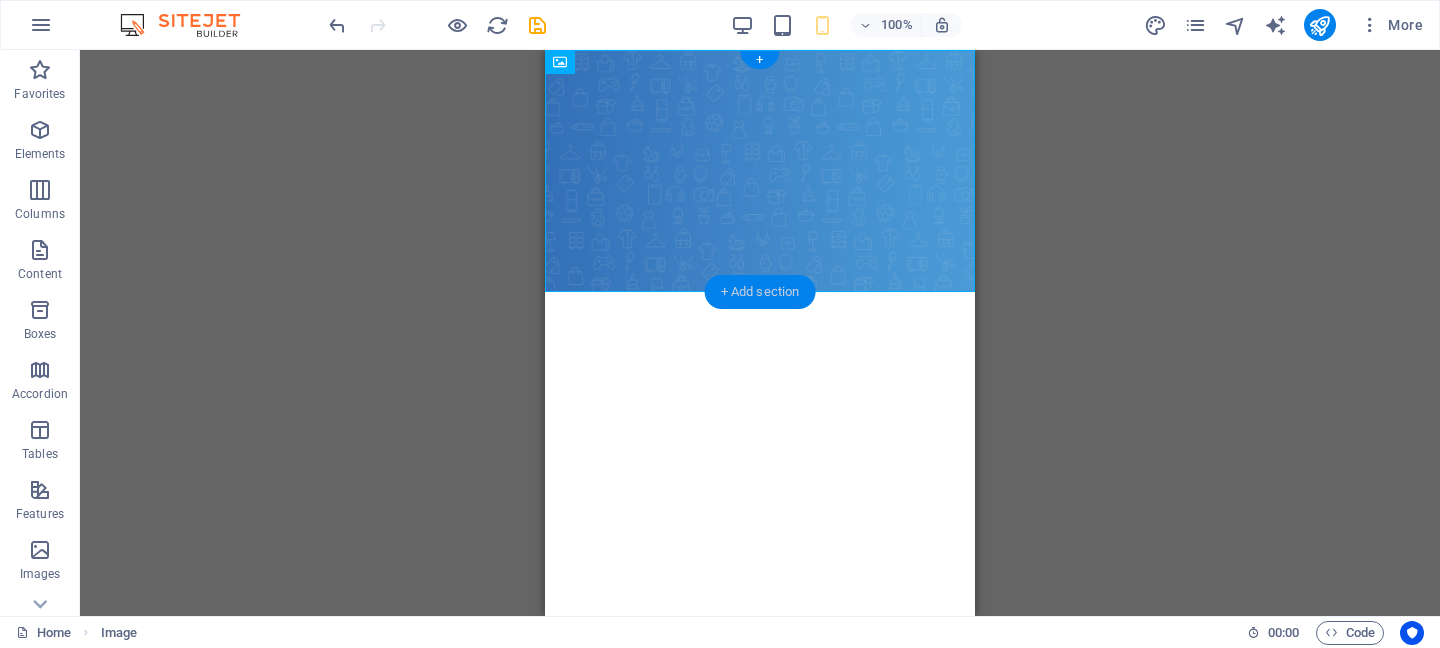 click on "+ Add section" at bounding box center (760, 292) 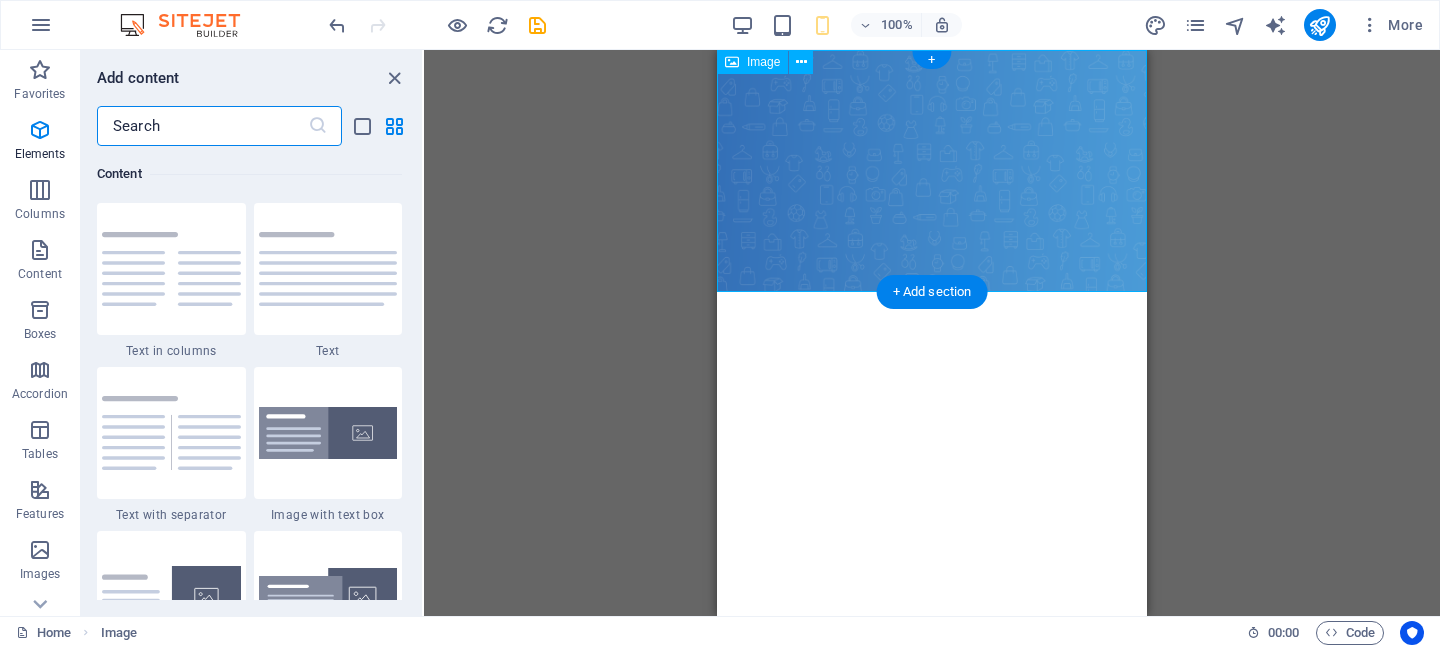 scroll, scrollTop: 3499, scrollLeft: 0, axis: vertical 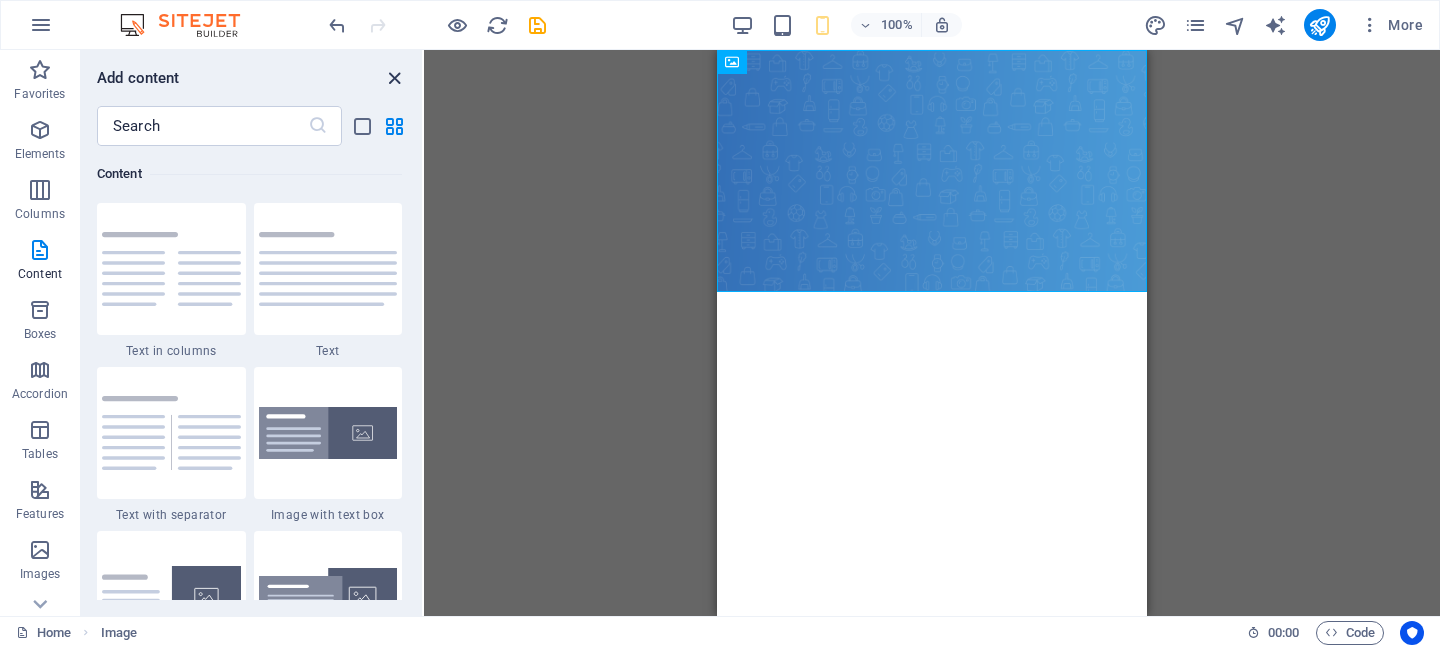 click at bounding box center [394, 78] 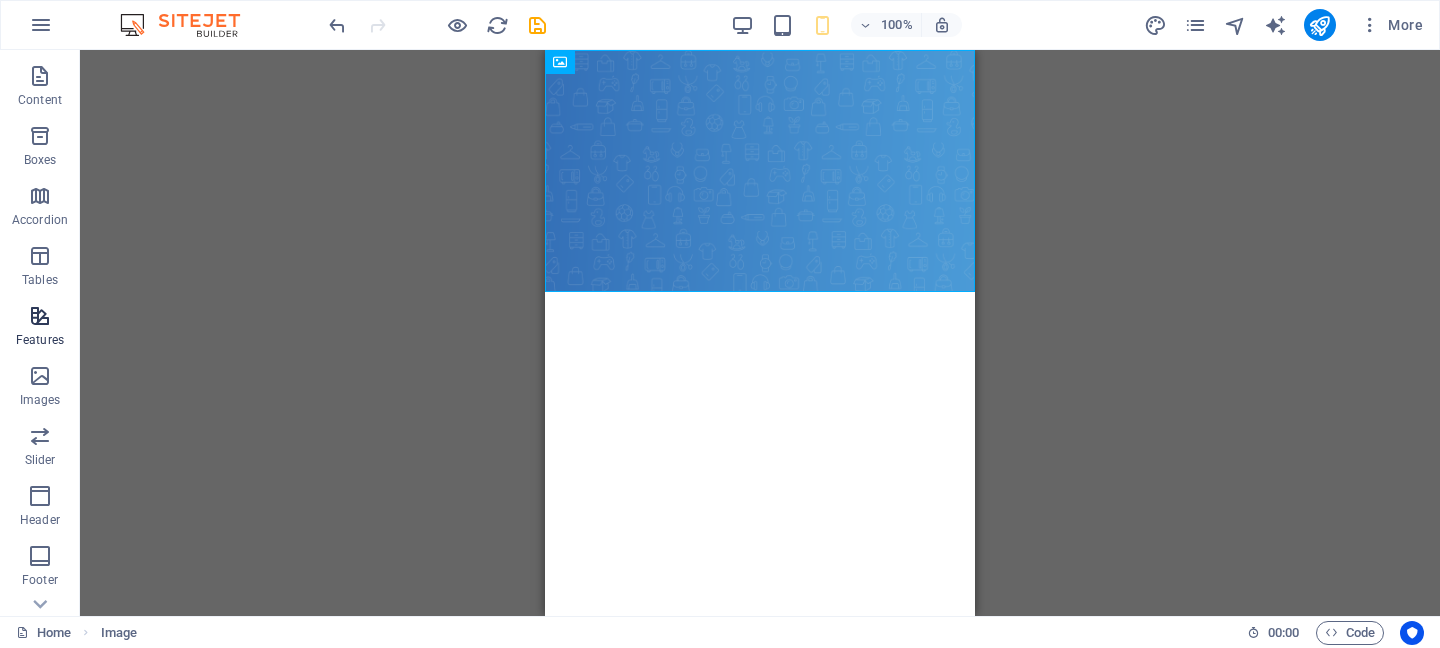 scroll, scrollTop: 213, scrollLeft: 0, axis: vertical 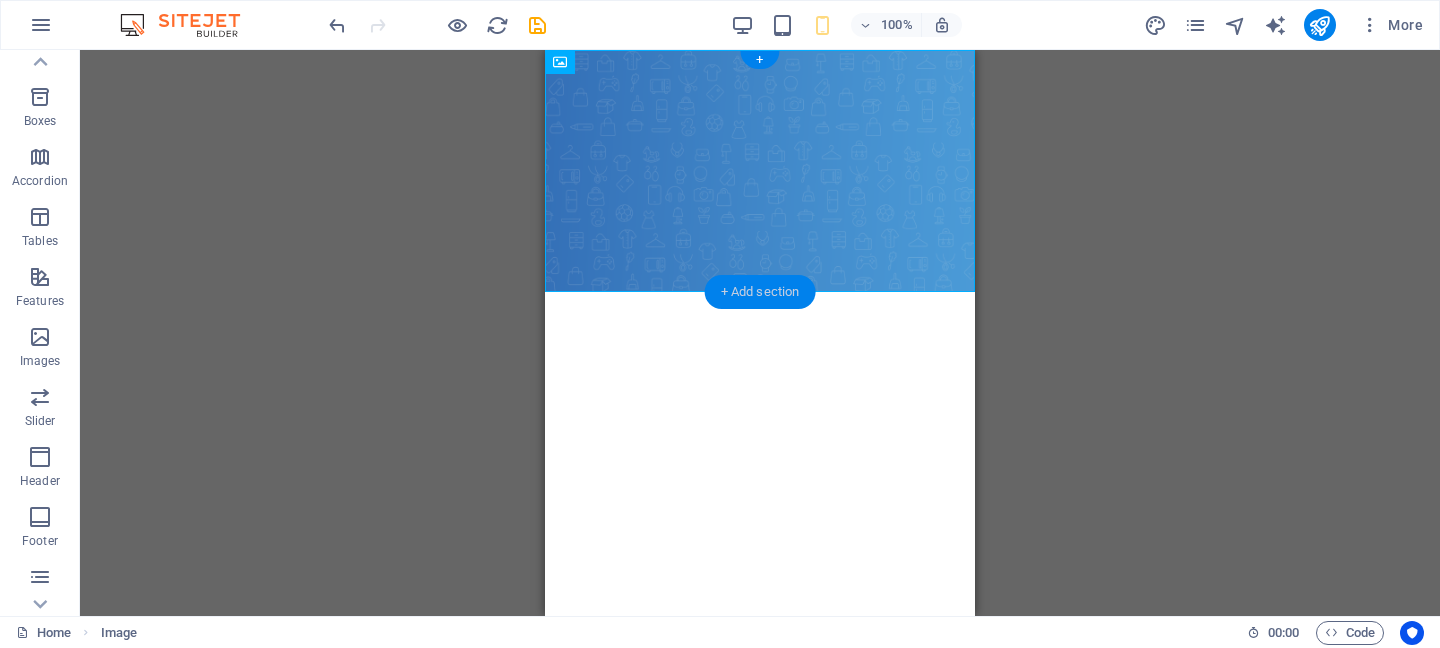 drag, startPoint x: 176, startPoint y: 239, endPoint x: 718, endPoint y: 282, distance: 543.70306 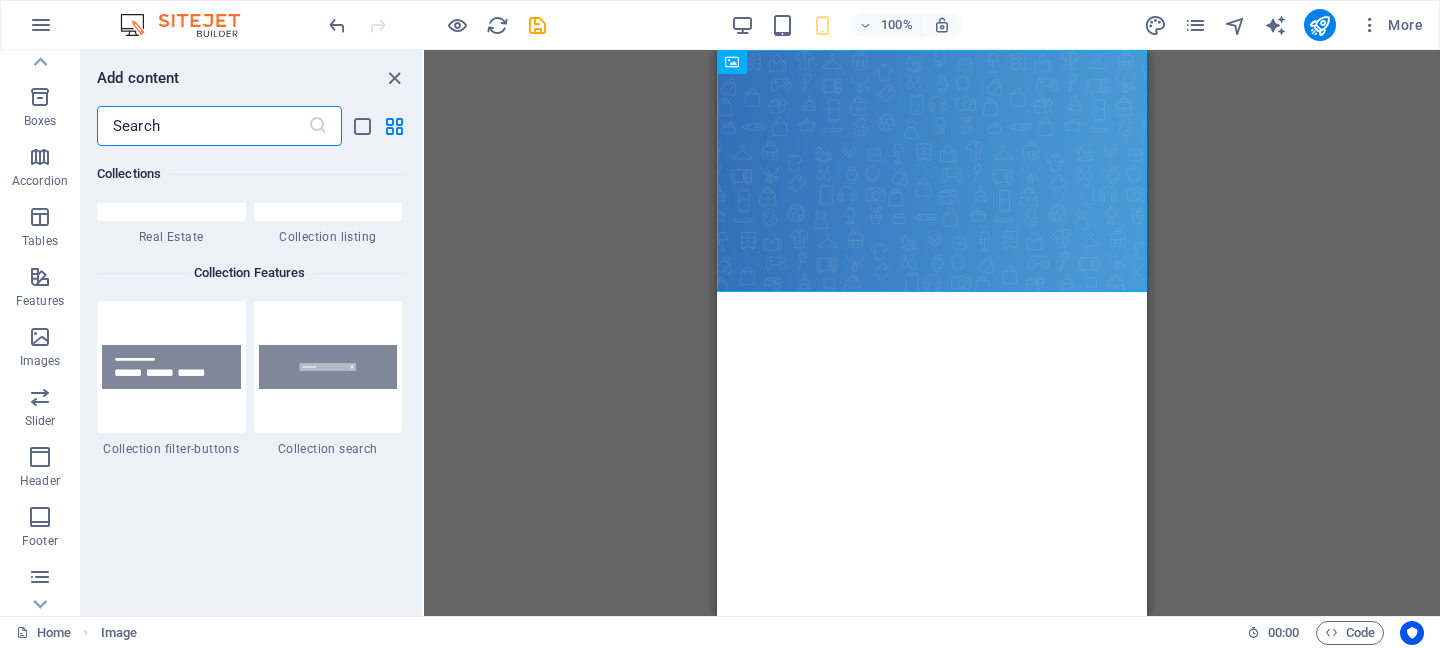 scroll, scrollTop: 19165, scrollLeft: 0, axis: vertical 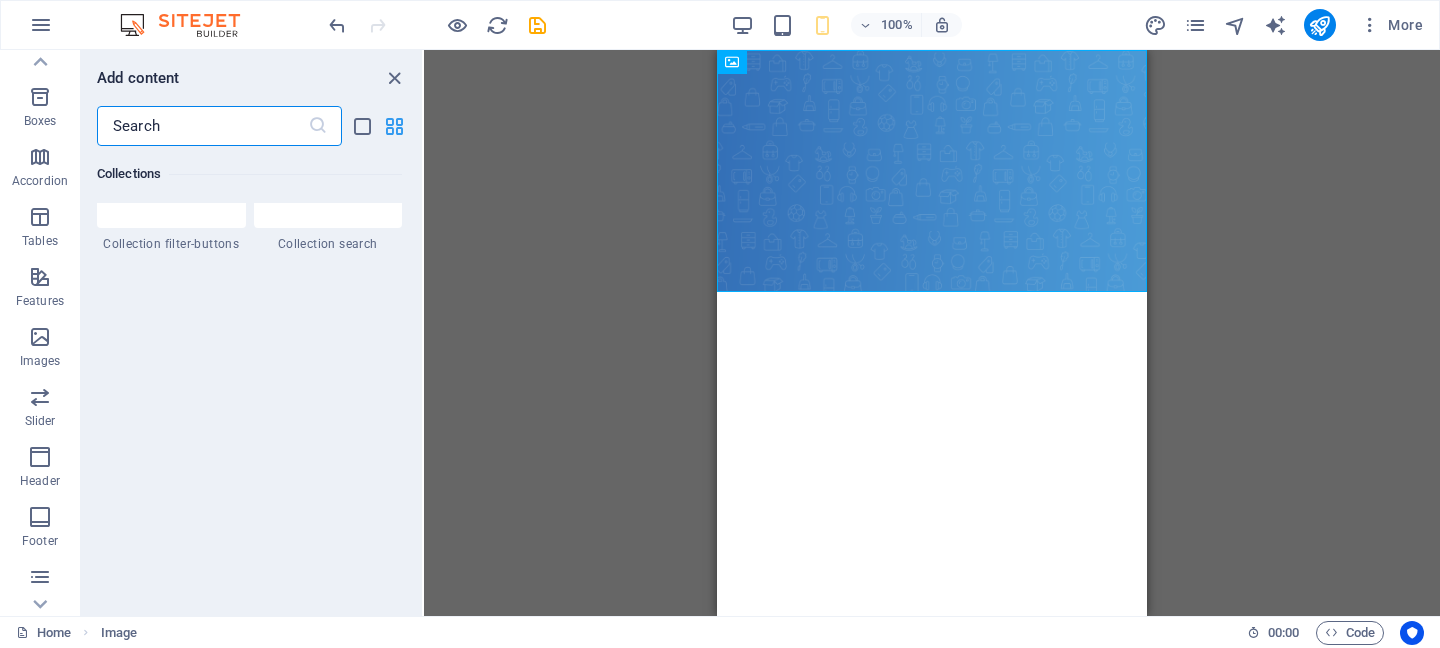 click at bounding box center (394, 126) 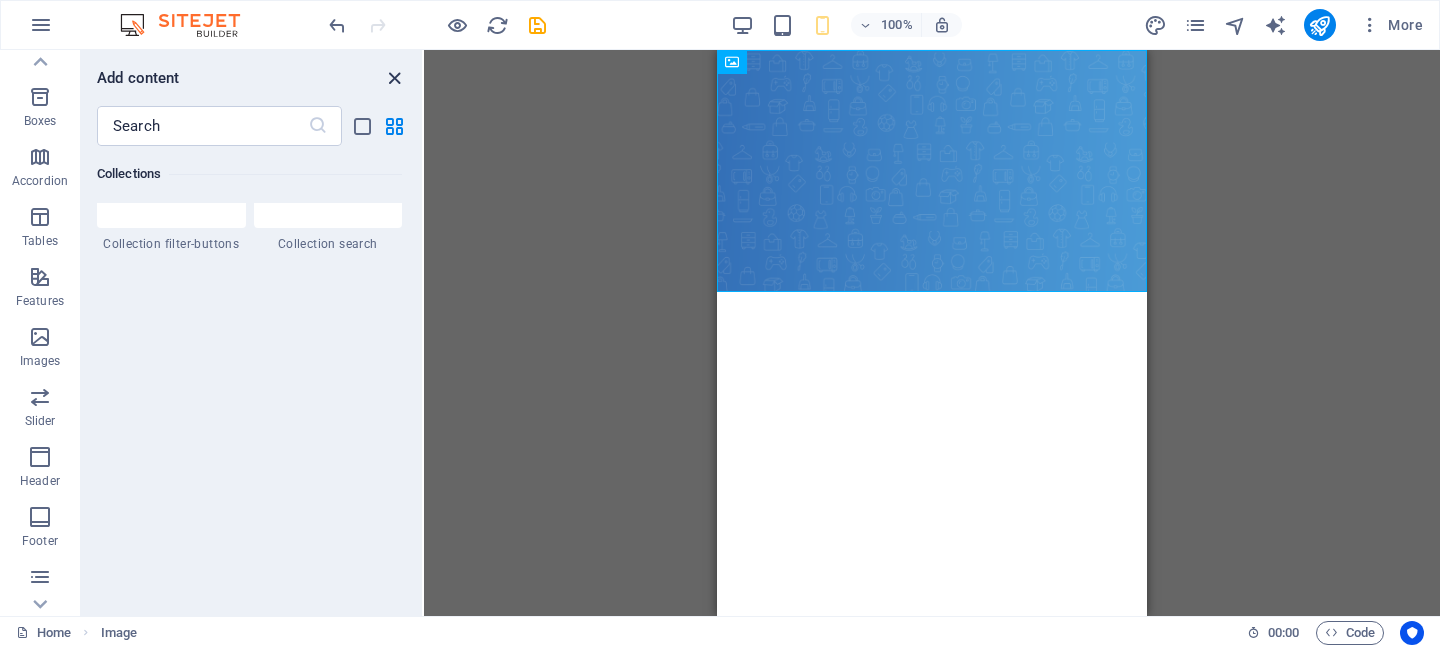click at bounding box center [394, 78] 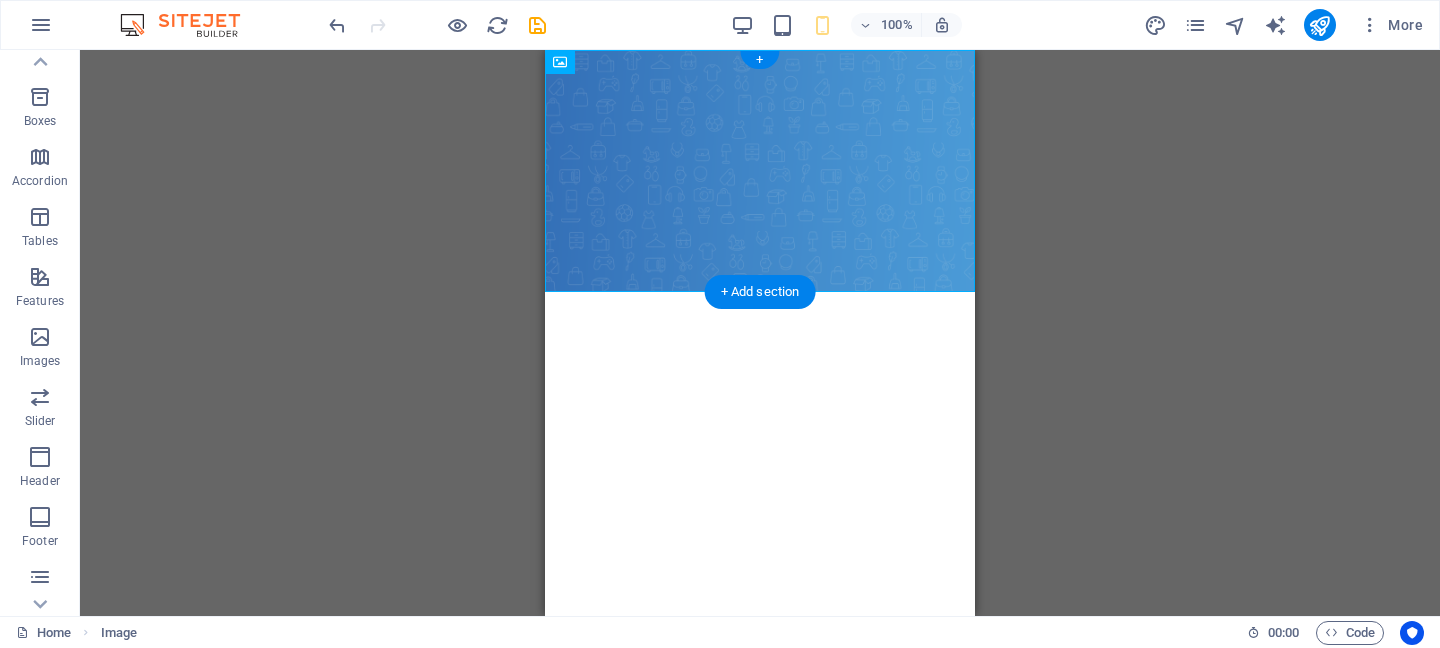 click on "+ Add section" at bounding box center (760, 292) 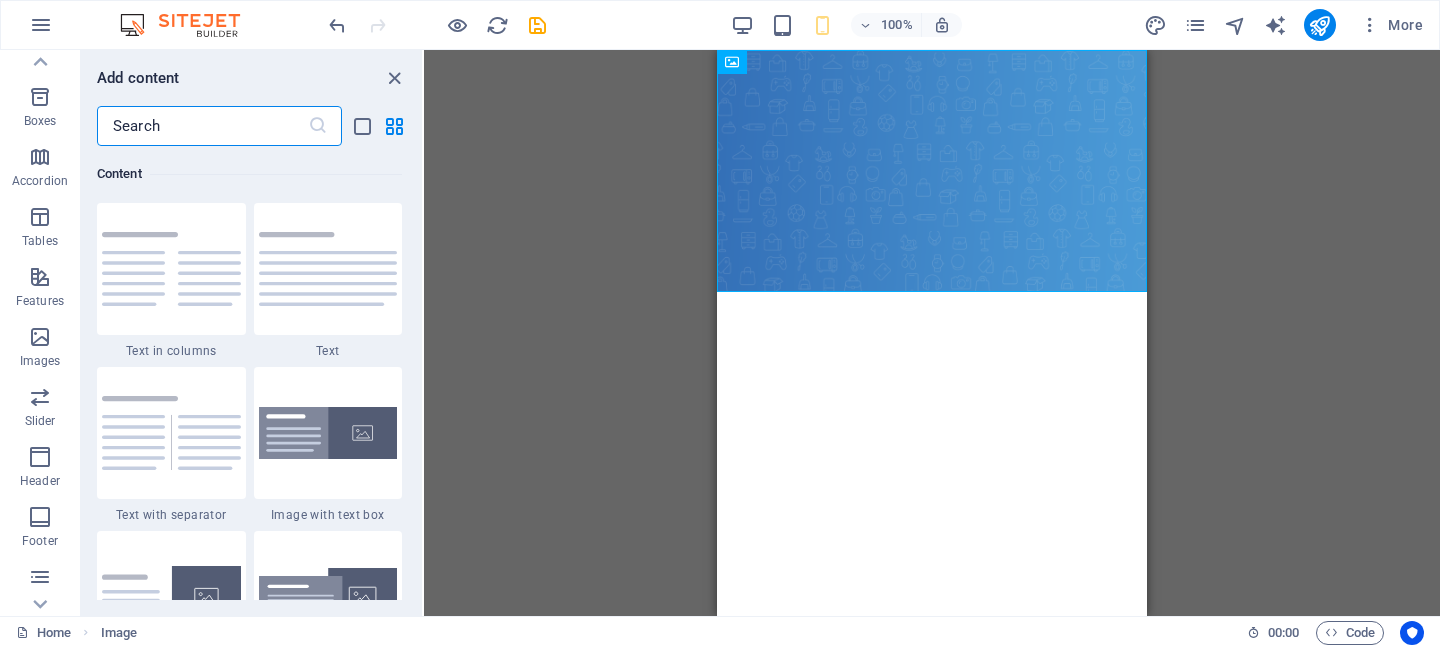 scroll, scrollTop: 3499, scrollLeft: 0, axis: vertical 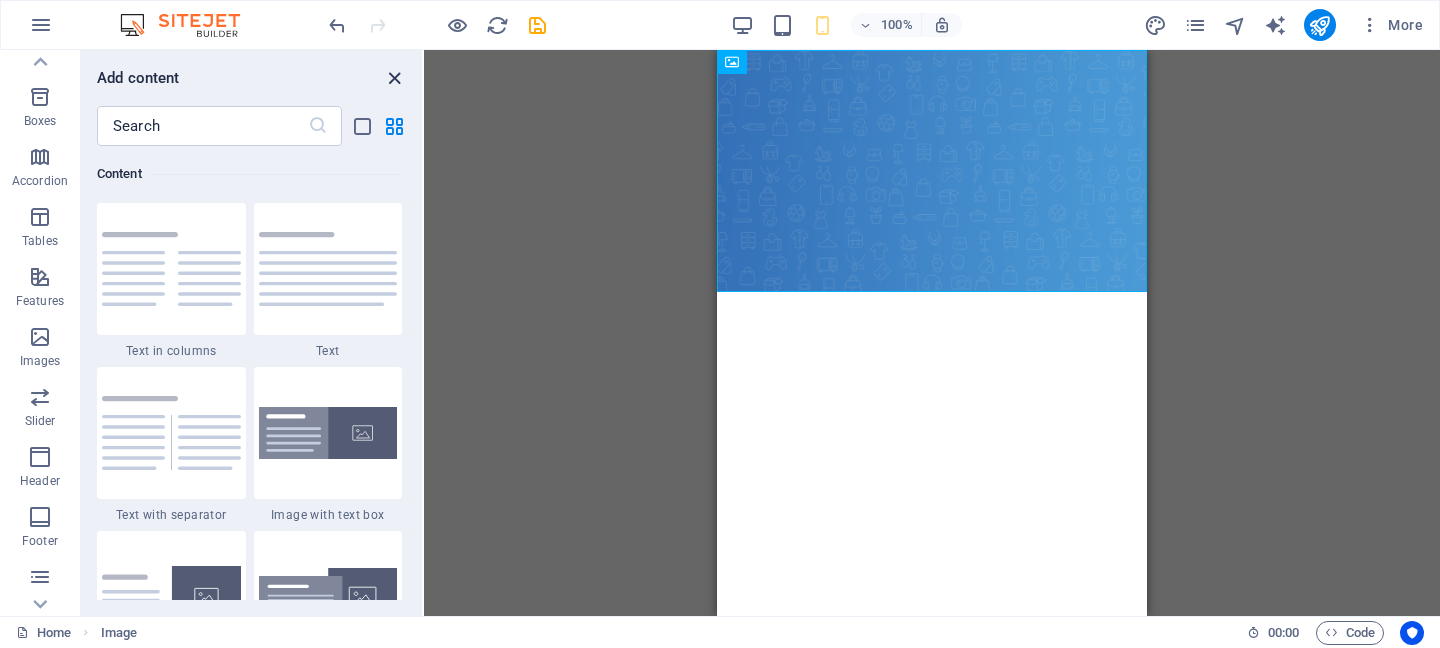 click at bounding box center [394, 78] 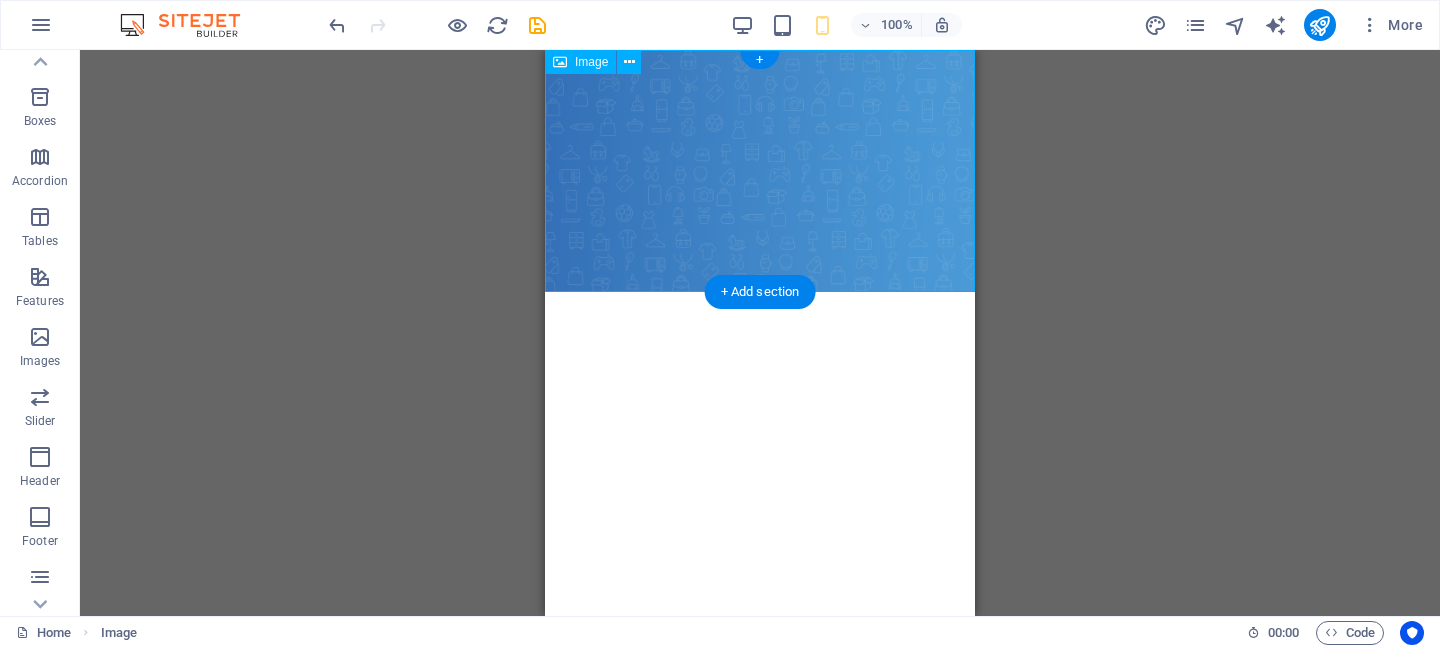 click at bounding box center [760, 171] 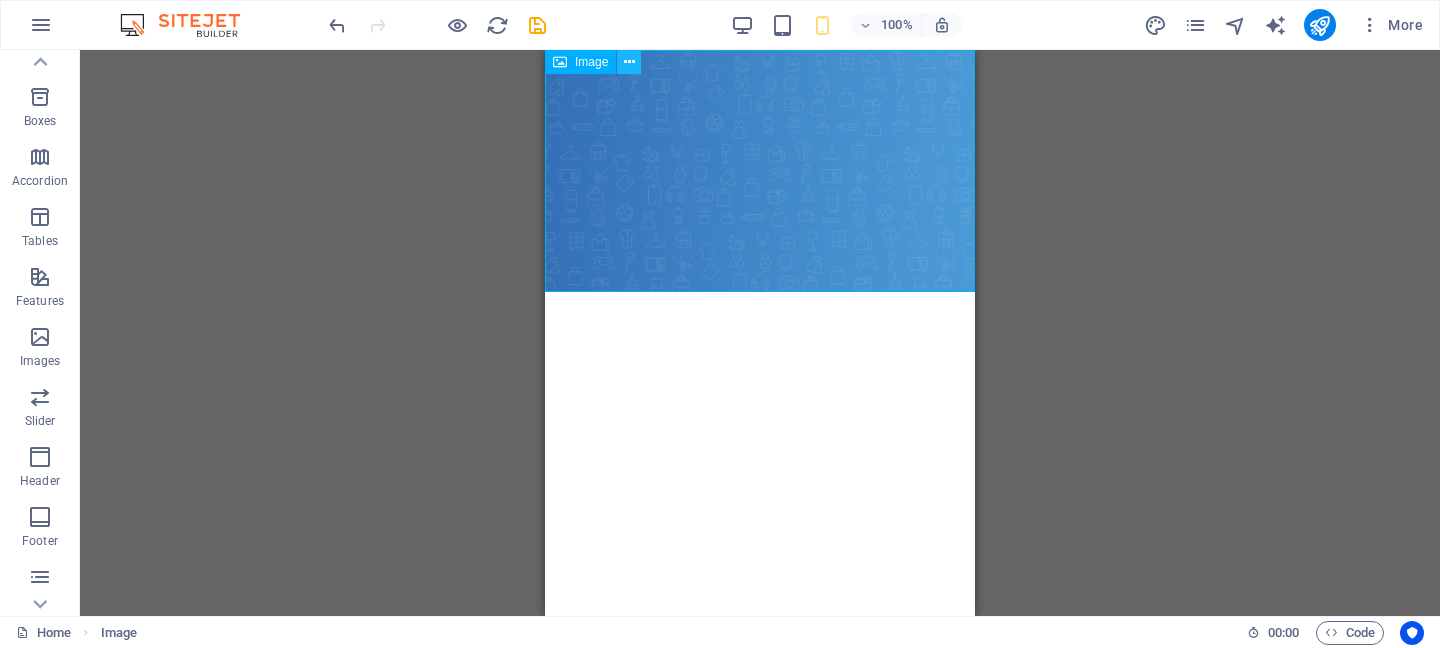 click at bounding box center (629, 62) 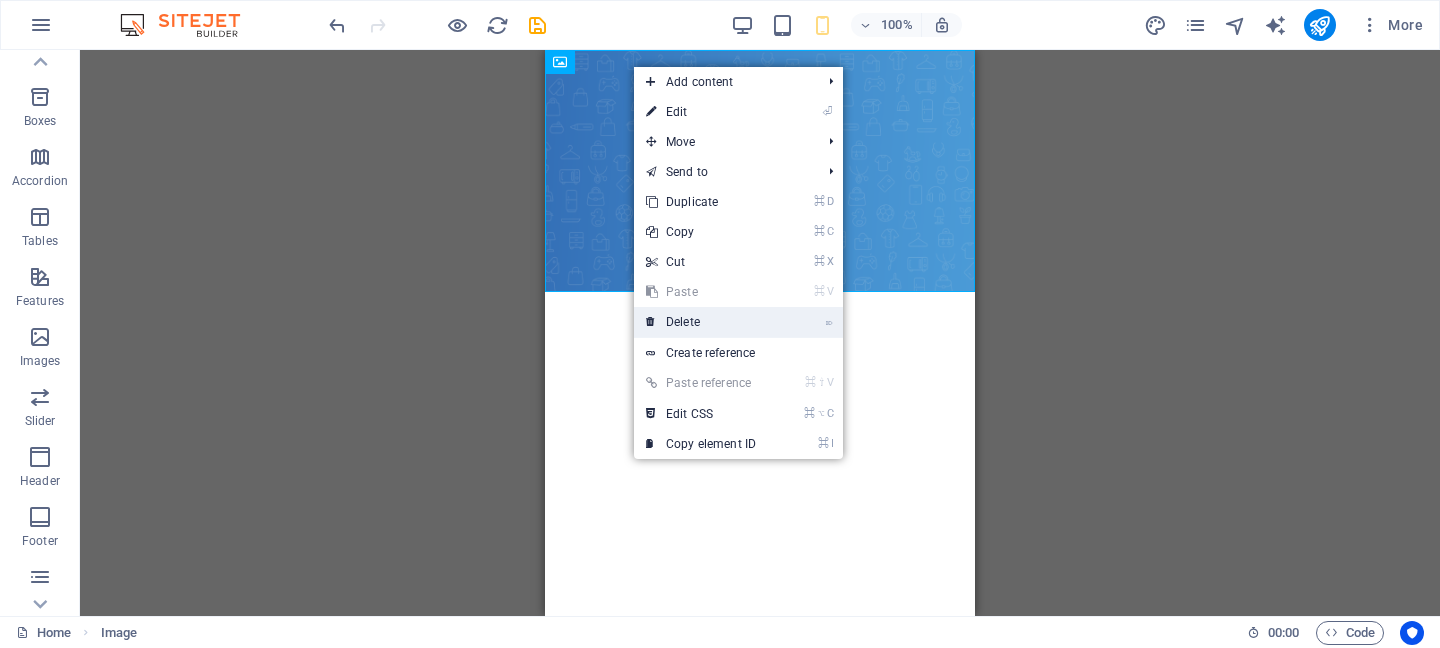 click on "⌦  Delete" at bounding box center (701, 322) 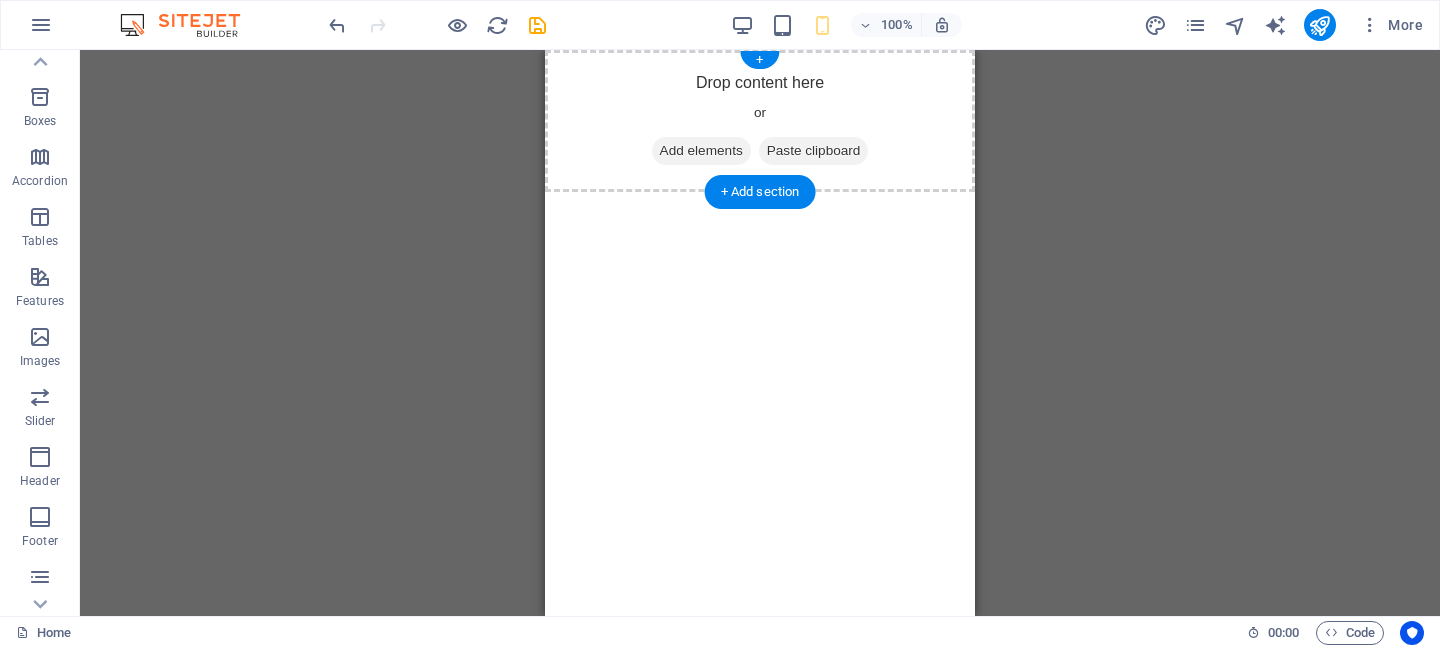 click on "Add elements" at bounding box center [701, 151] 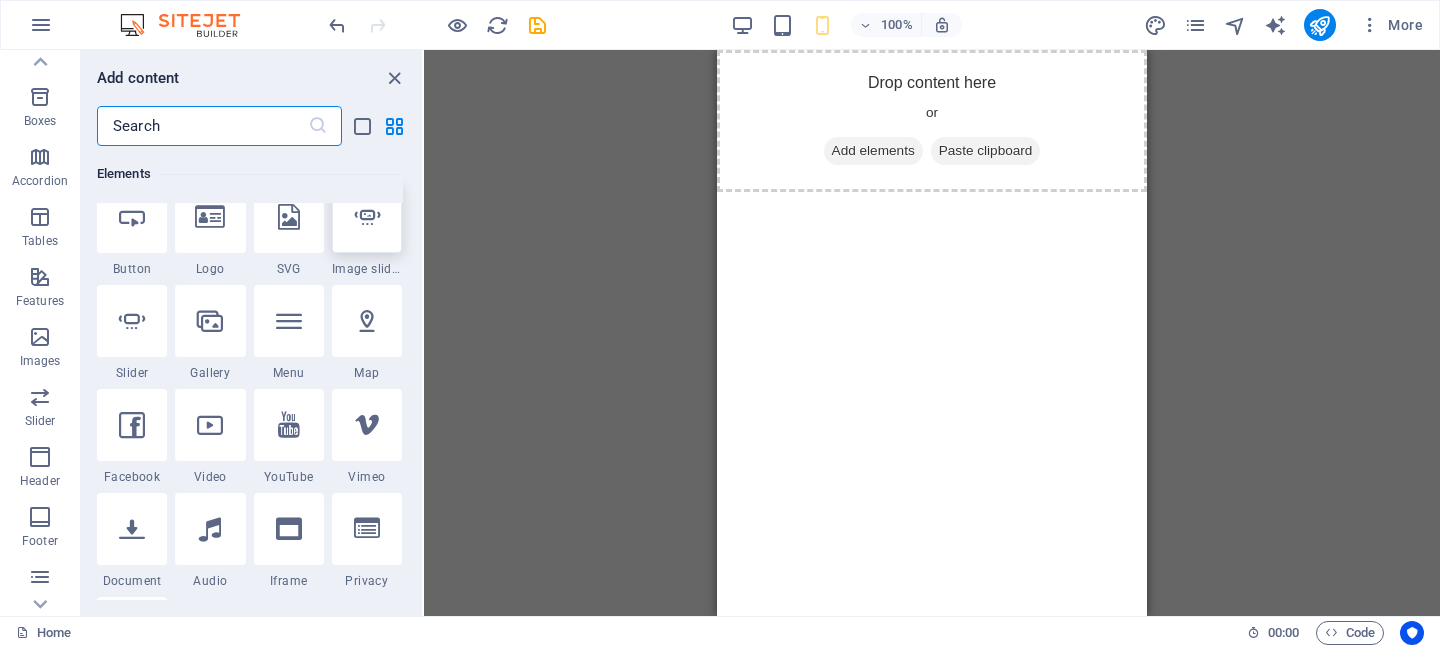scroll, scrollTop: 0, scrollLeft: 0, axis: both 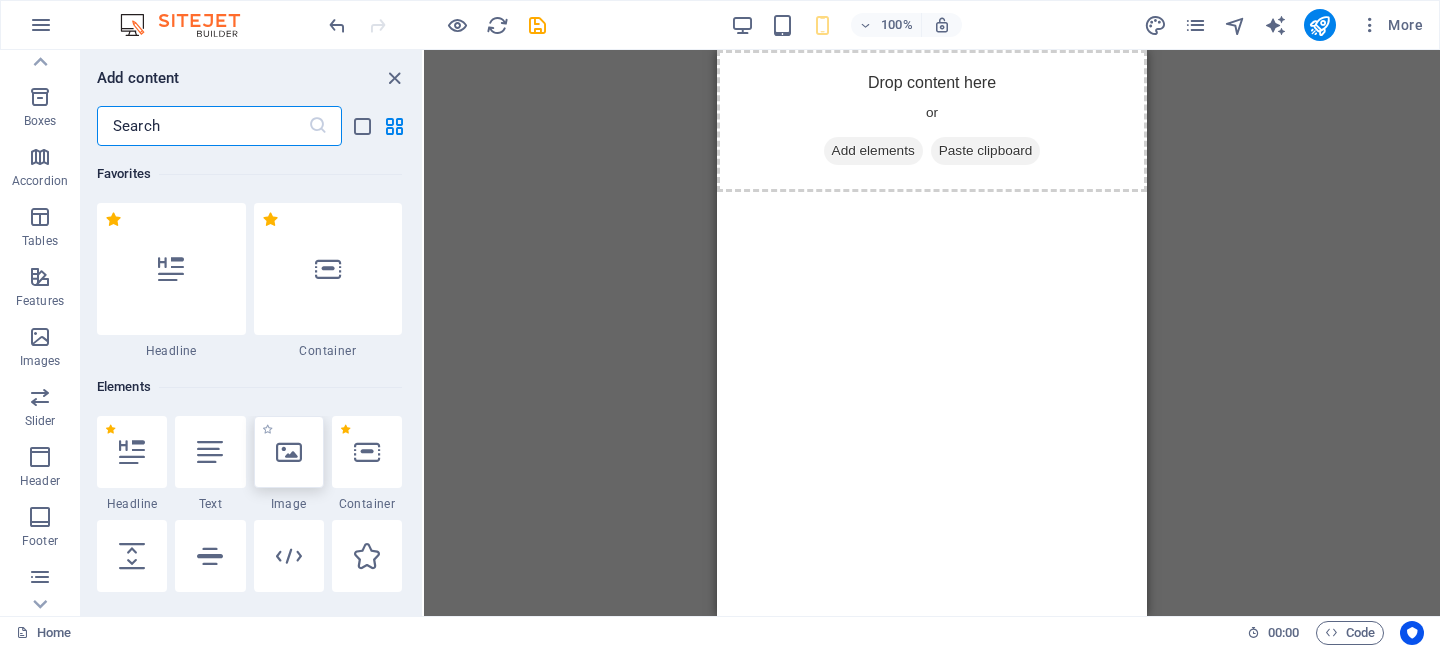 click at bounding box center [289, 452] 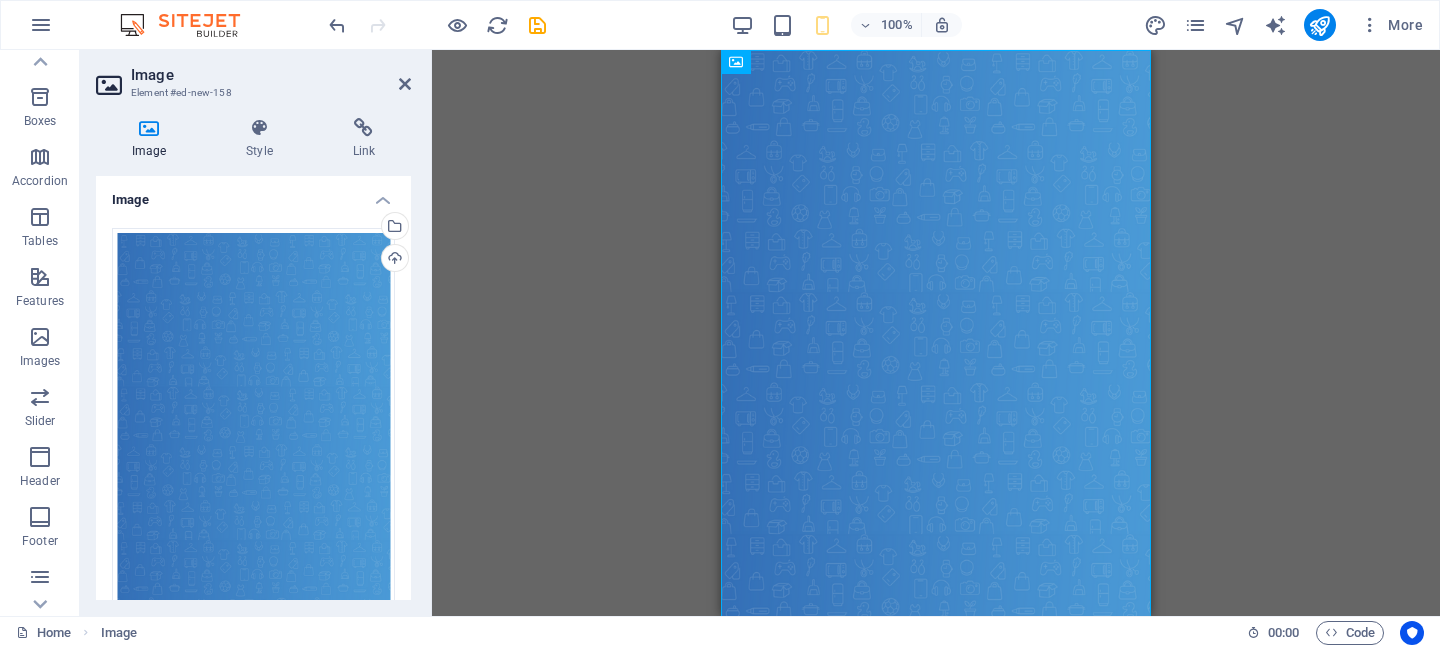 click on "Image   Placeholder   Image" at bounding box center [936, 333] 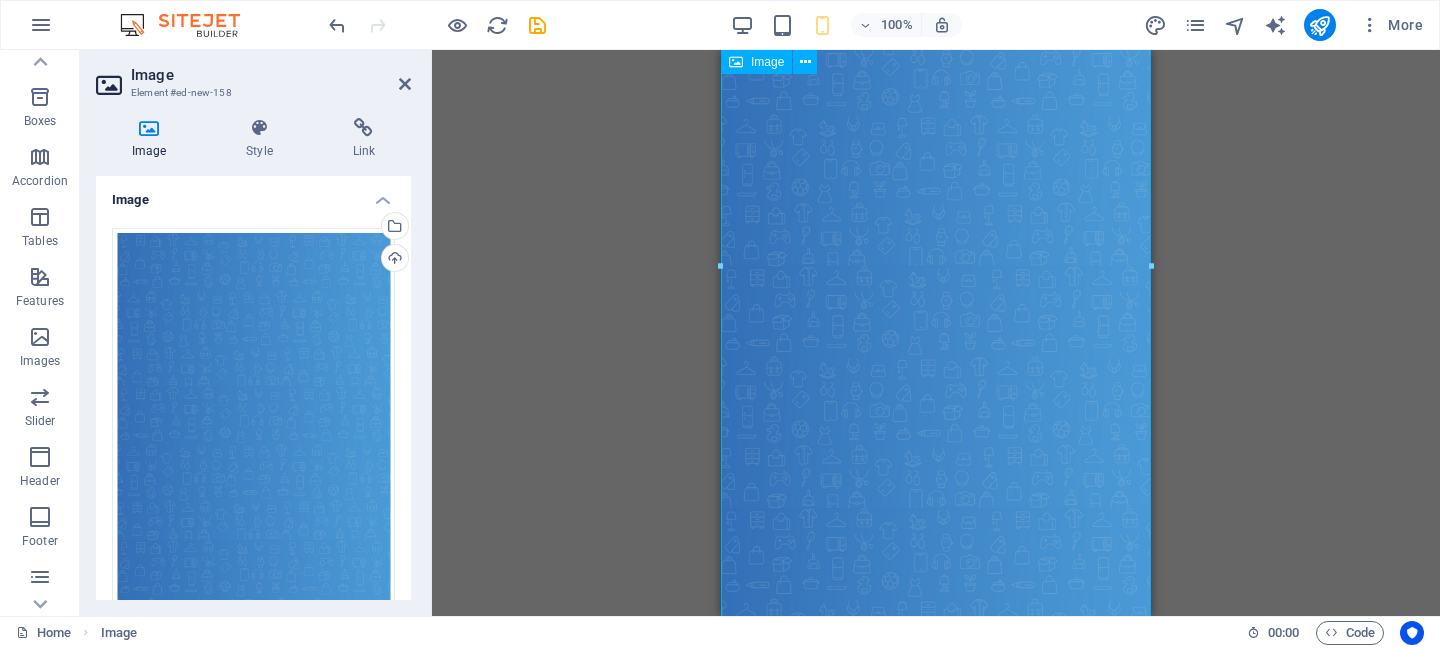 scroll, scrollTop: 0, scrollLeft: 0, axis: both 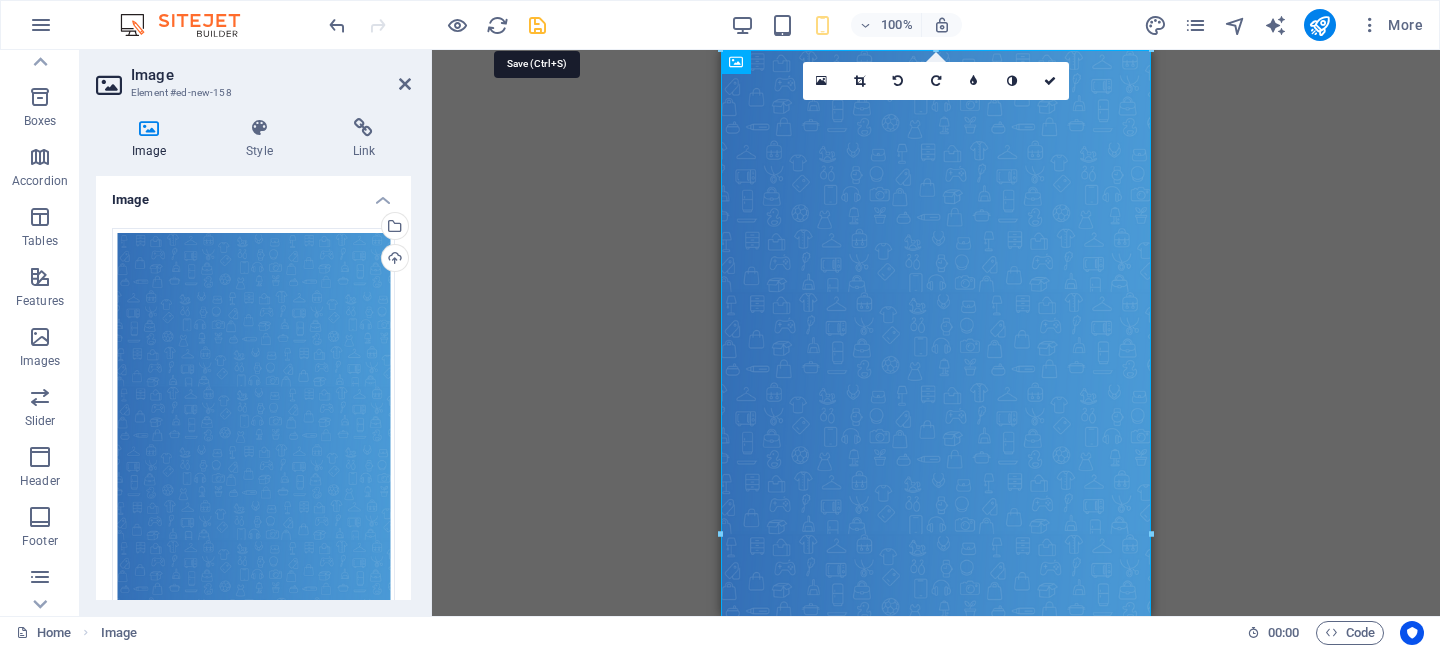 click at bounding box center [537, 25] 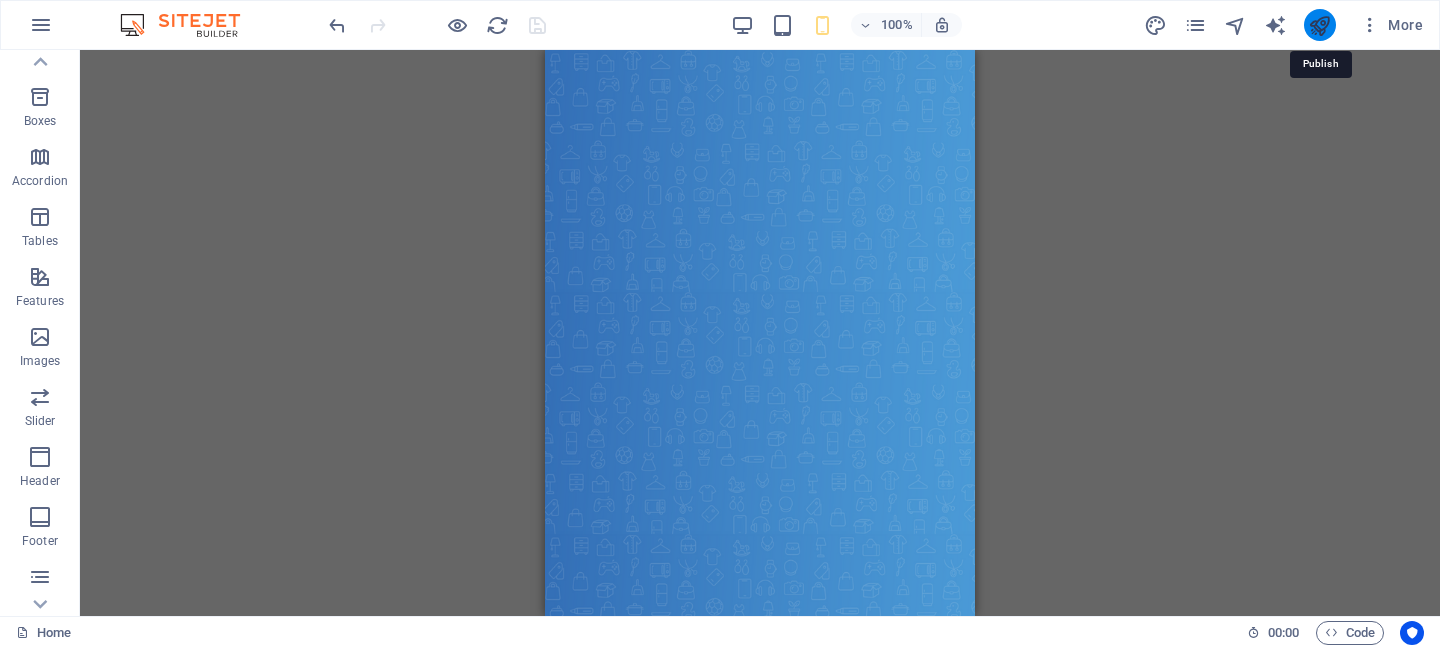 click at bounding box center (1319, 25) 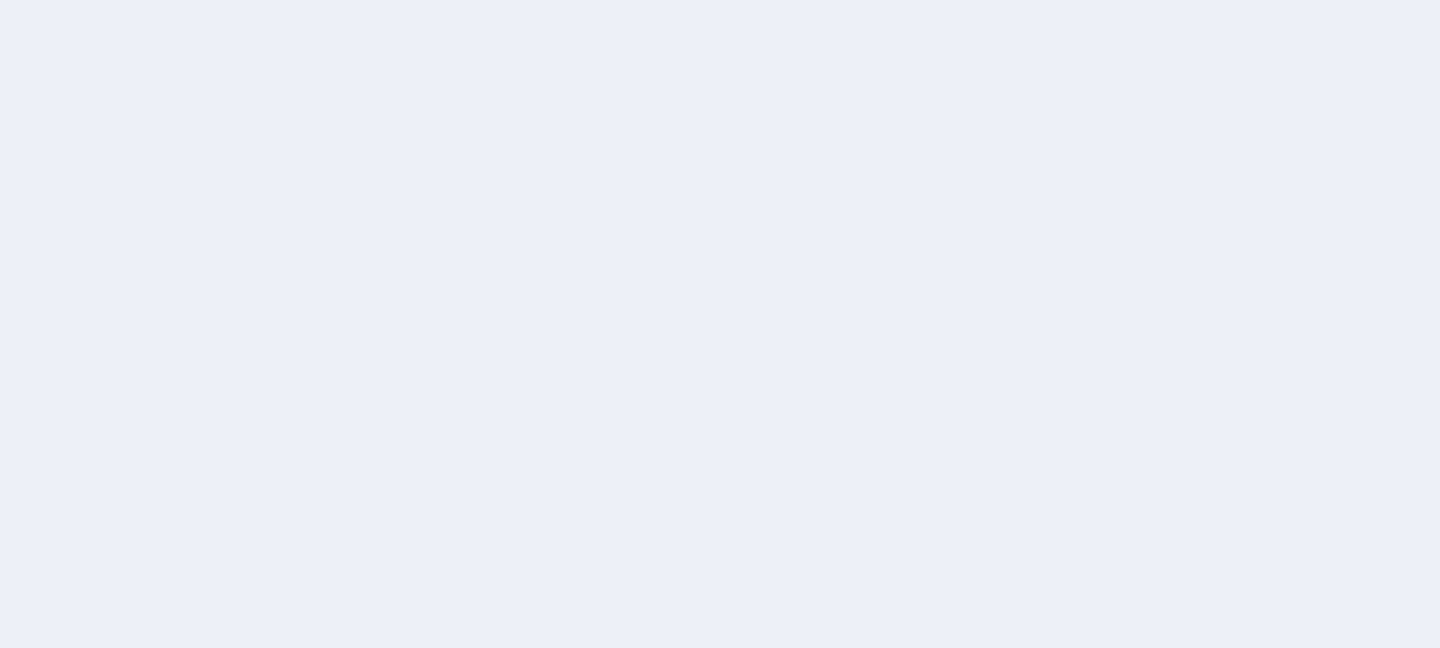 scroll, scrollTop: 0, scrollLeft: 0, axis: both 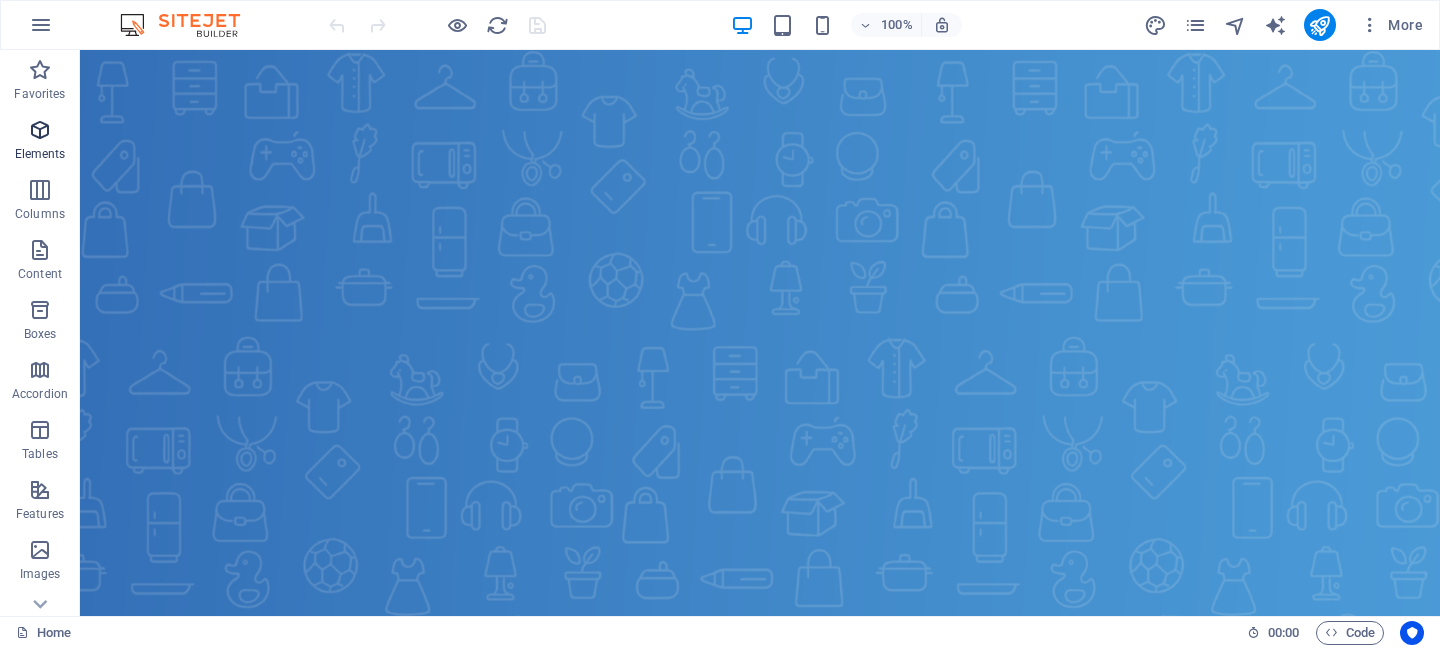 click on "Elements" at bounding box center (40, 142) 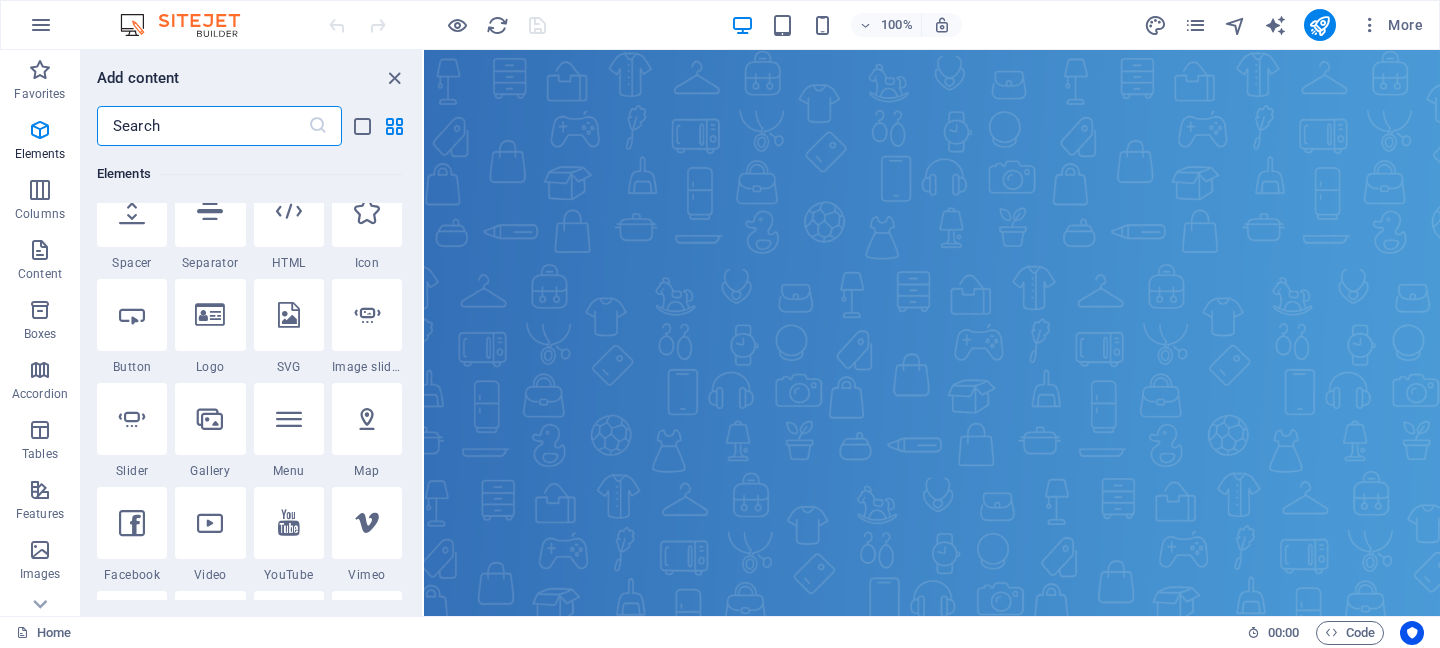 scroll, scrollTop: 347, scrollLeft: 0, axis: vertical 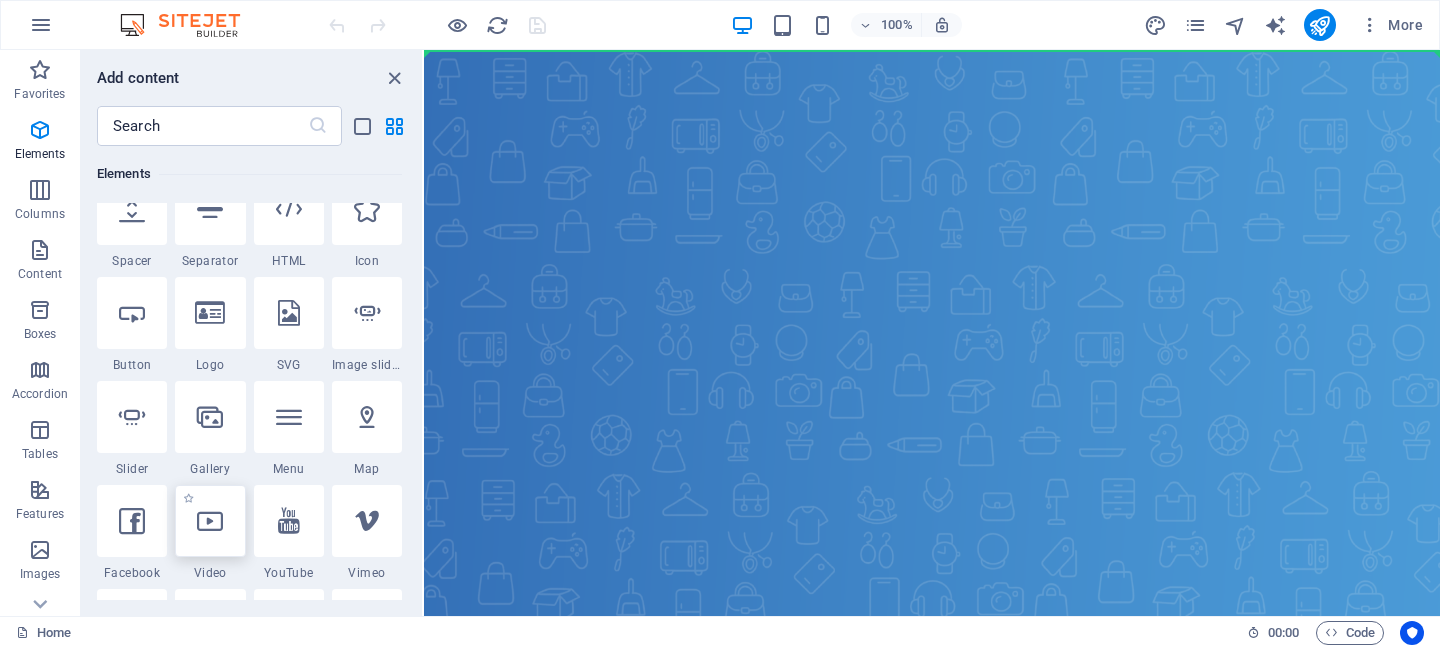 select on "%" 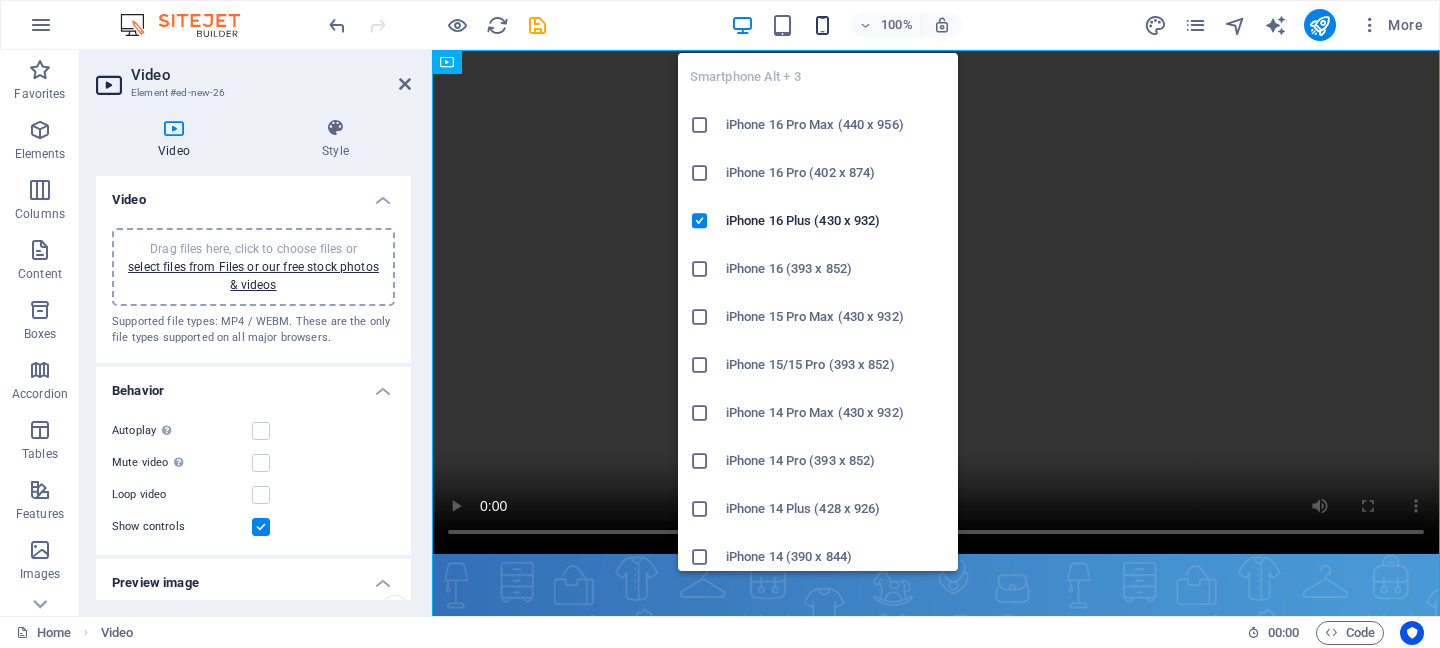 click at bounding box center (822, 25) 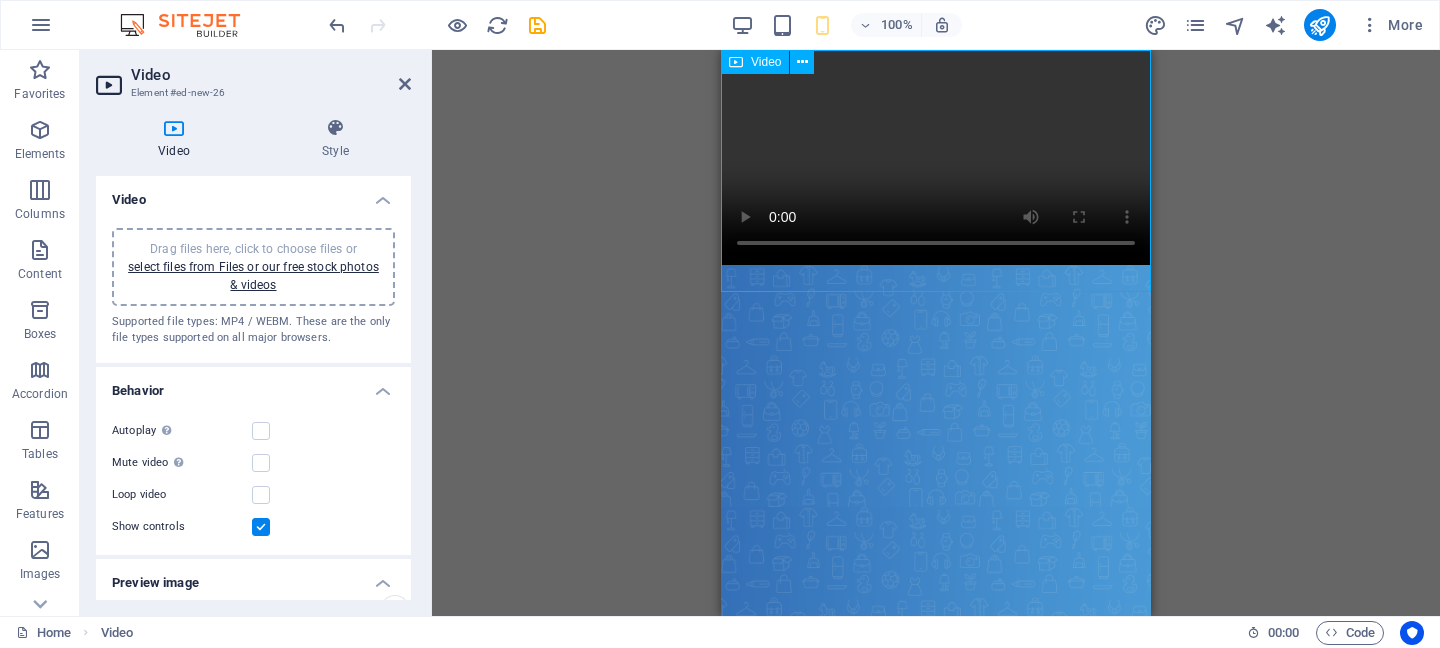 click at bounding box center [936, 157] 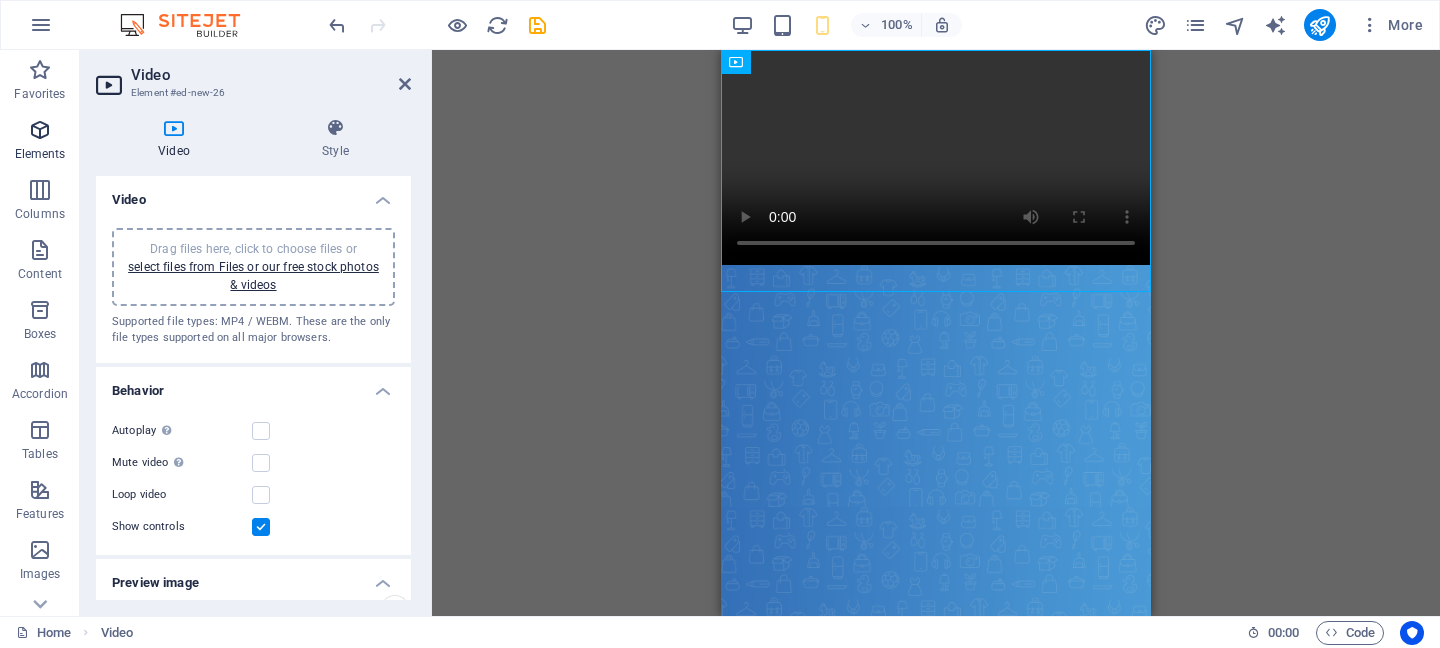 click on "Elements" at bounding box center (40, 142) 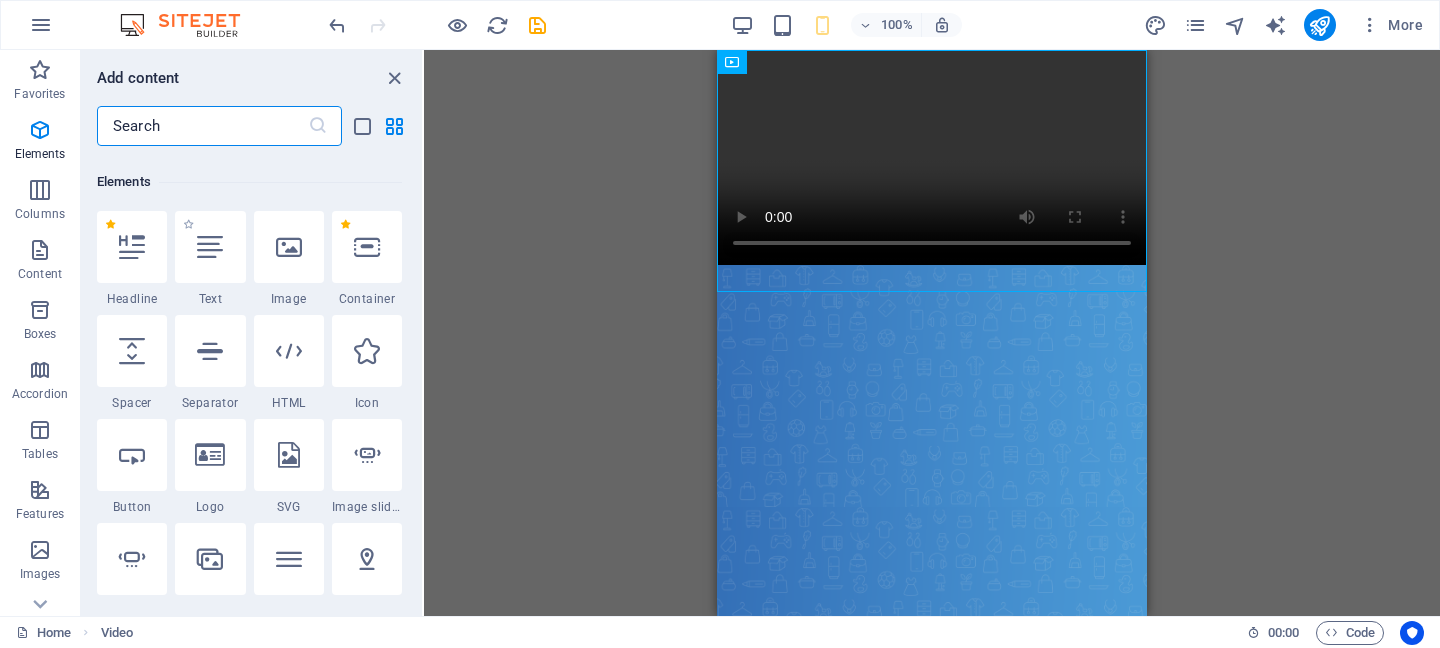scroll, scrollTop: 213, scrollLeft: 0, axis: vertical 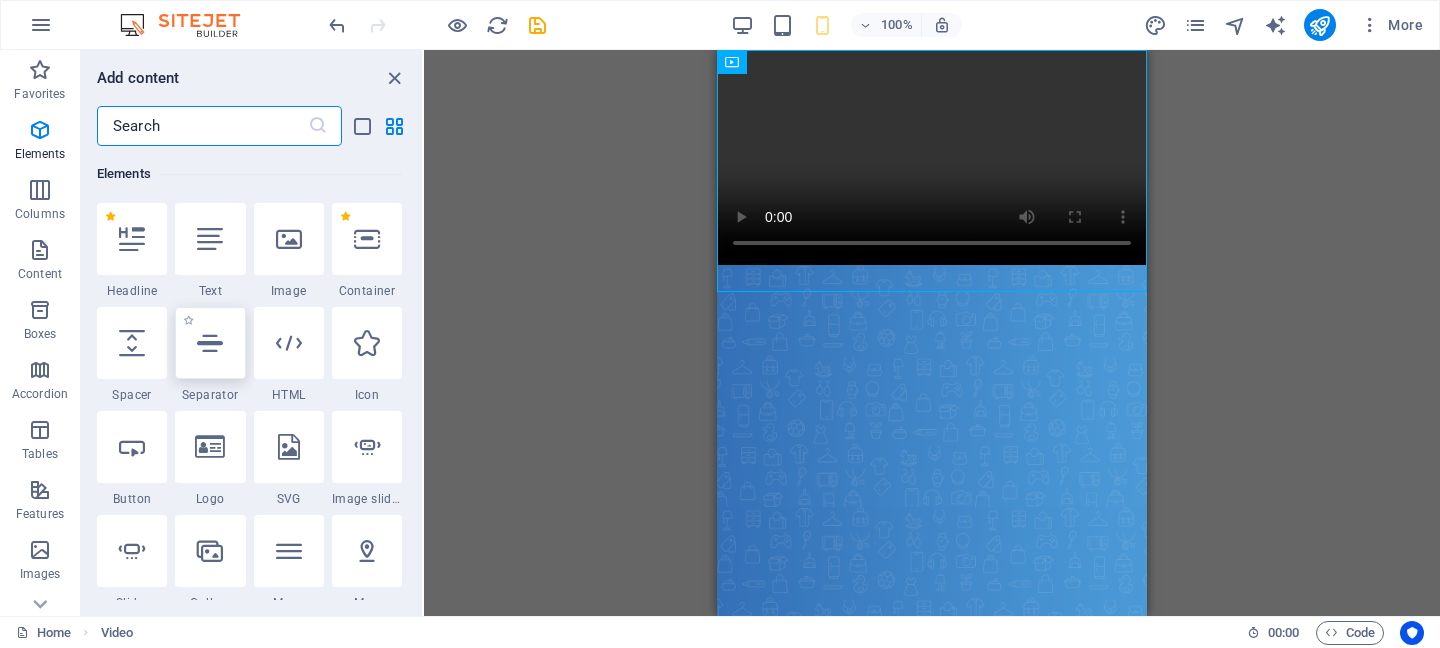 click at bounding box center [210, 343] 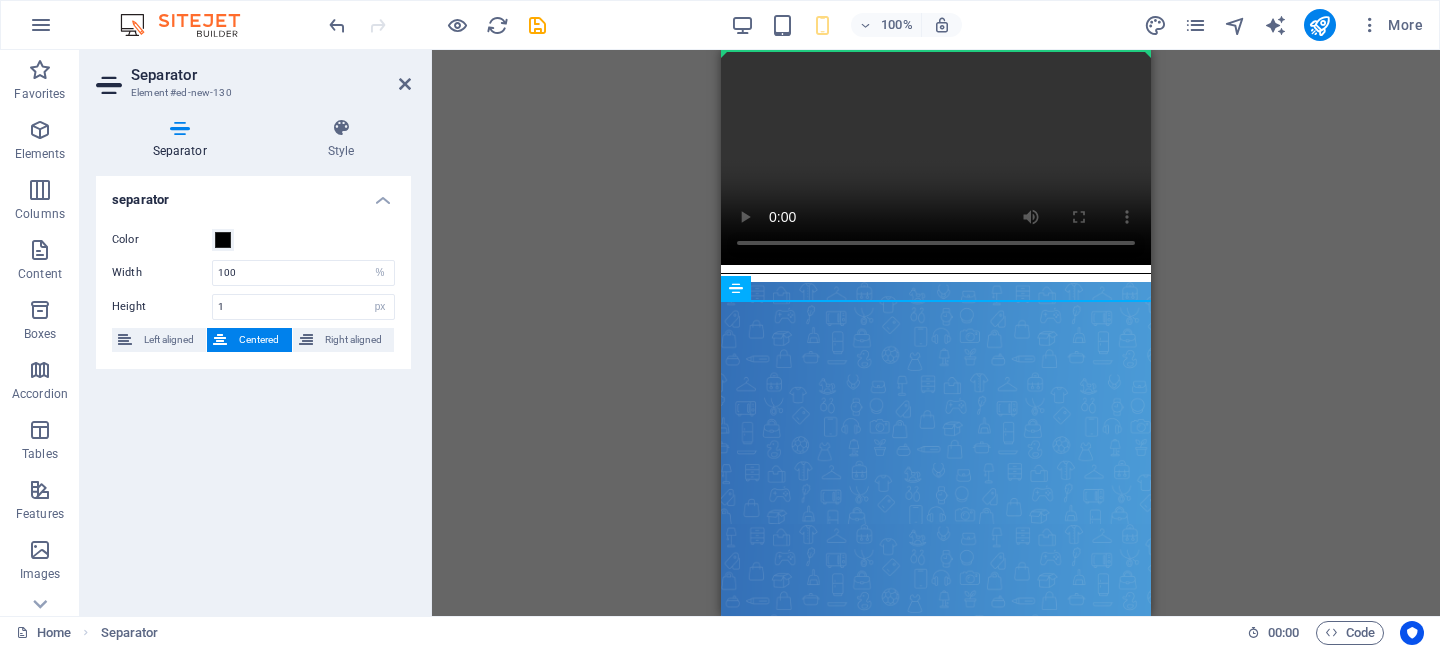 drag, startPoint x: 740, startPoint y: 285, endPoint x: 739, endPoint y: 43, distance: 242.00206 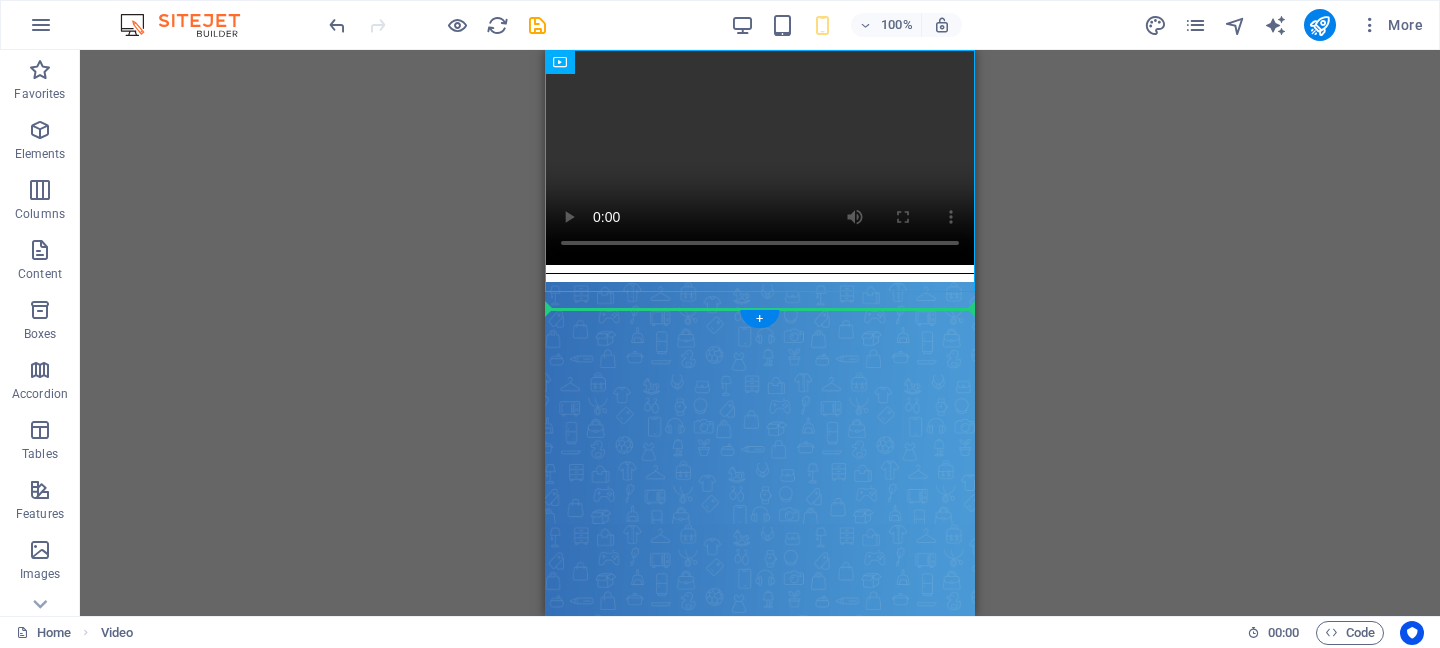 drag, startPoint x: 601, startPoint y: 149, endPoint x: 754, endPoint y: 382, distance: 278.74362 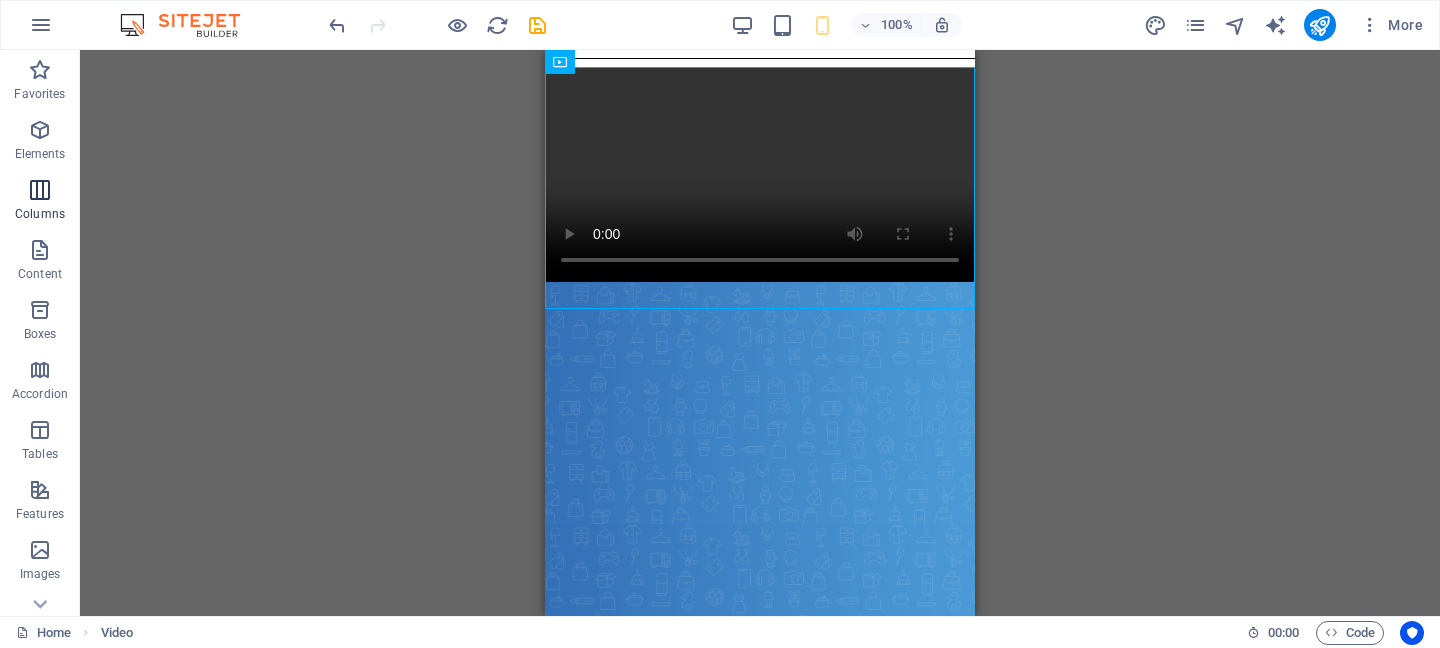 click on "Columns" at bounding box center (40, 202) 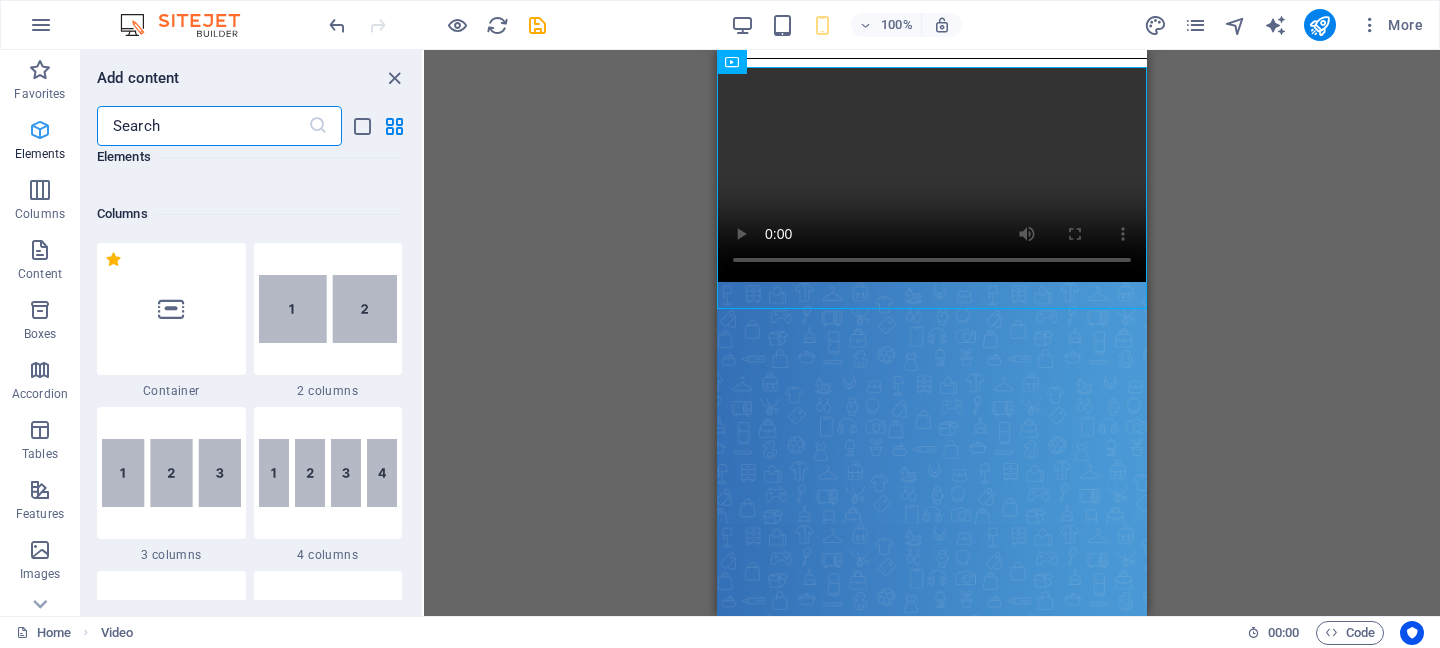 scroll, scrollTop: 990, scrollLeft: 0, axis: vertical 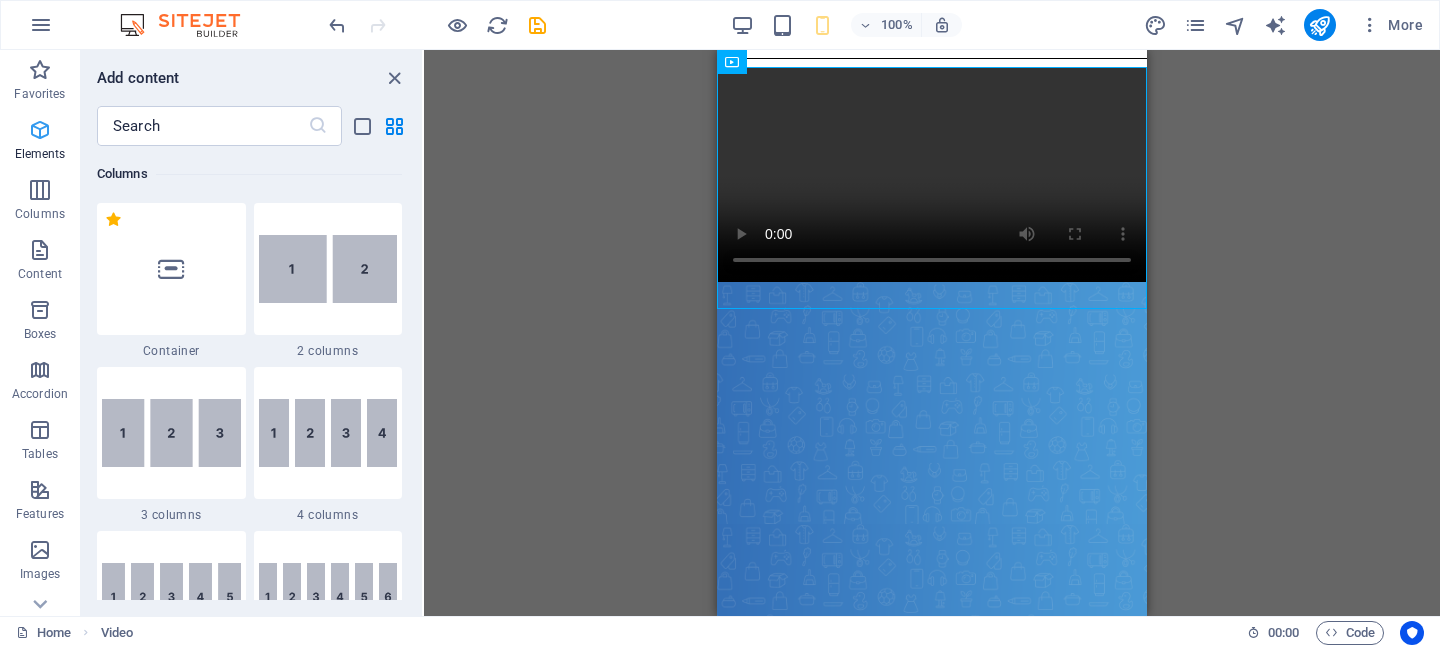 click at bounding box center [40, 130] 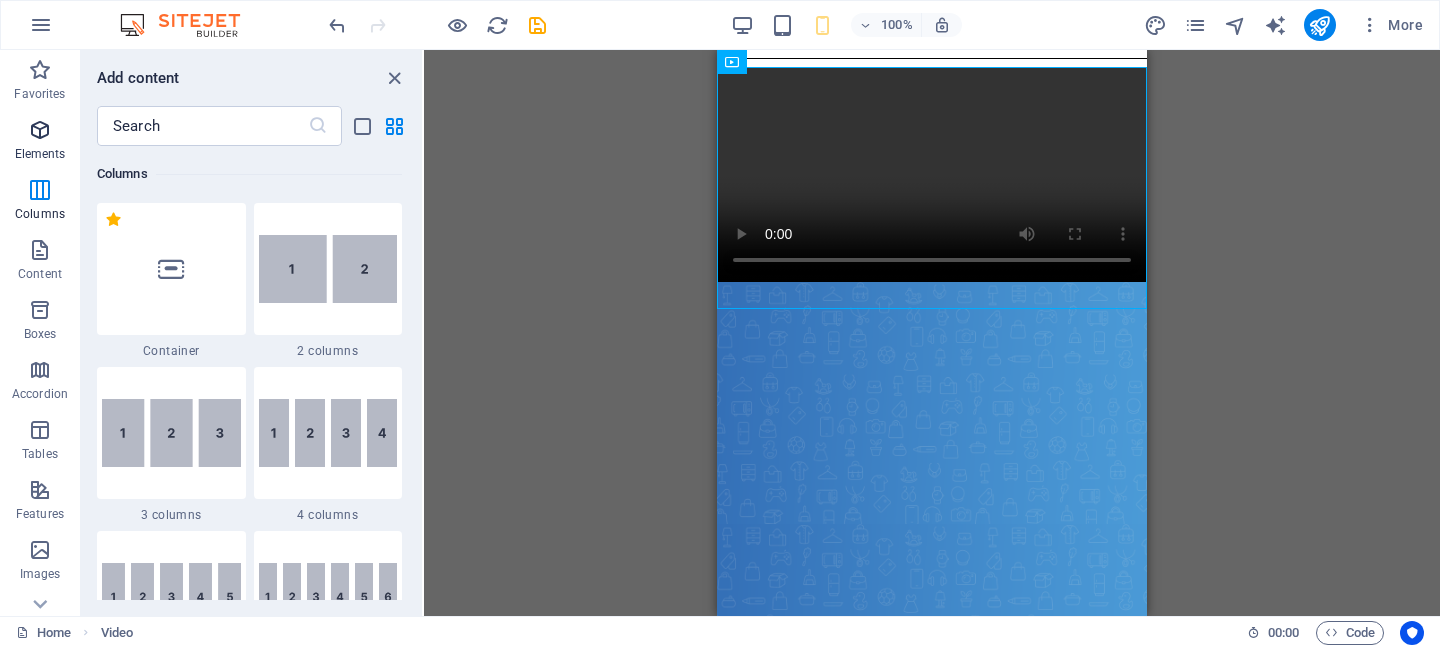 click at bounding box center (40, 130) 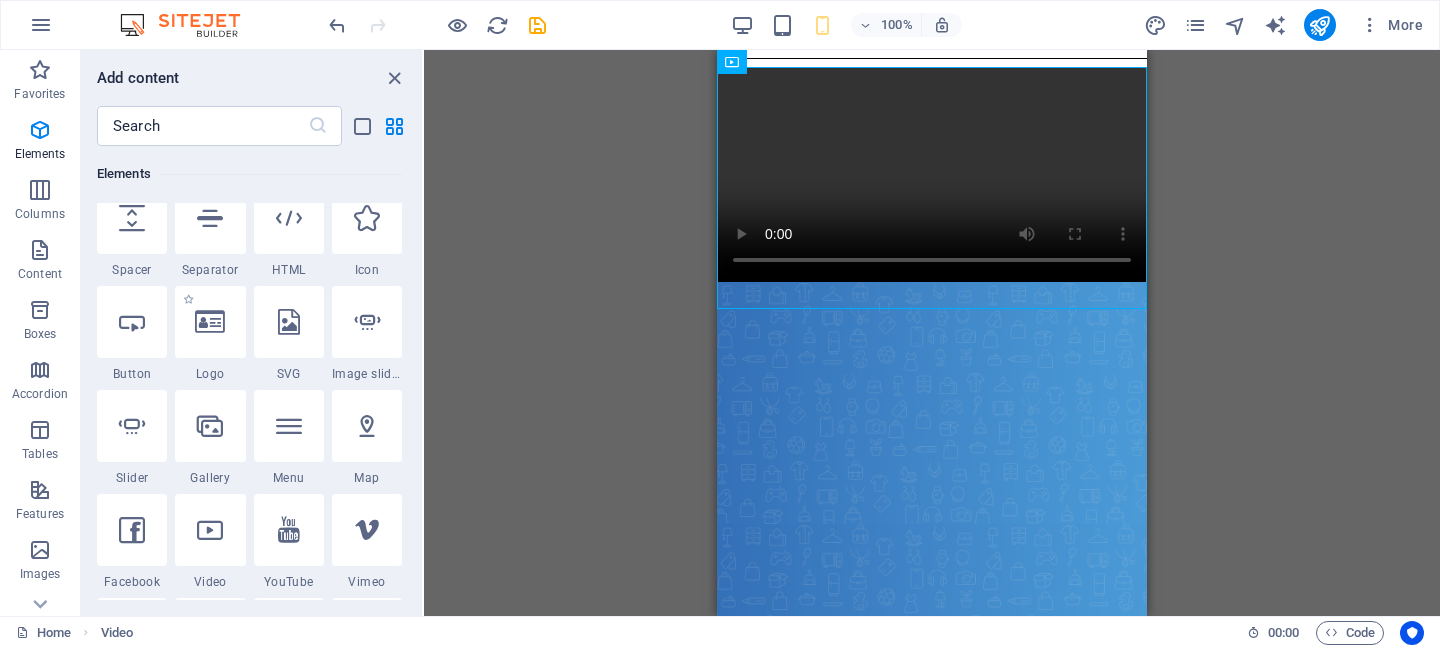 scroll, scrollTop: 365, scrollLeft: 0, axis: vertical 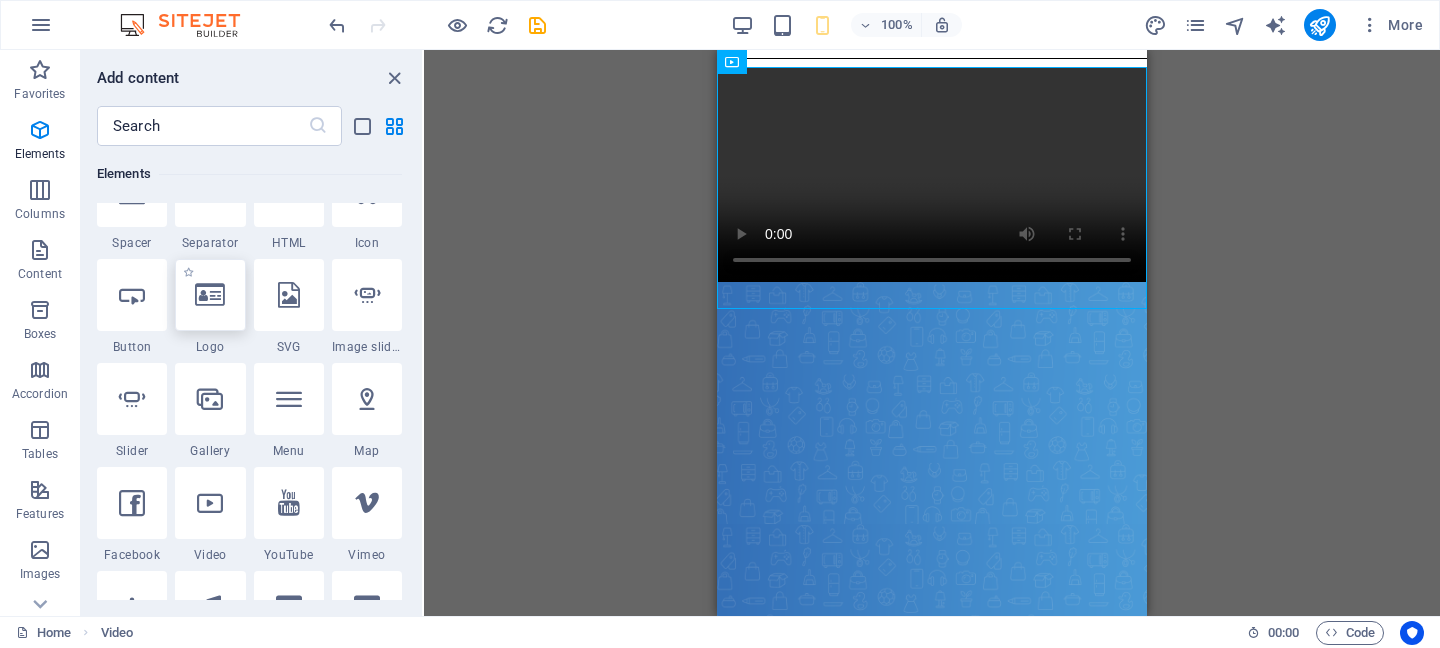 click at bounding box center [210, 295] 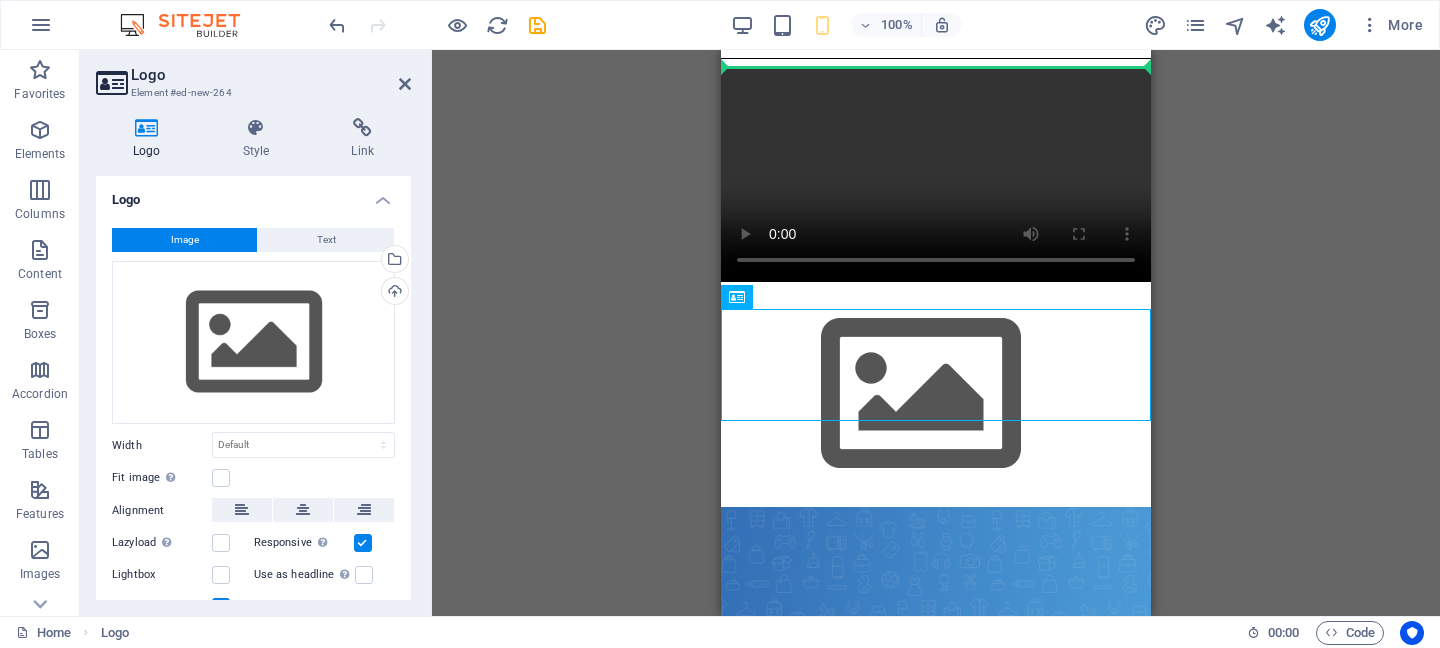 drag, startPoint x: 790, startPoint y: 359, endPoint x: 781, endPoint y: 76, distance: 283.14307 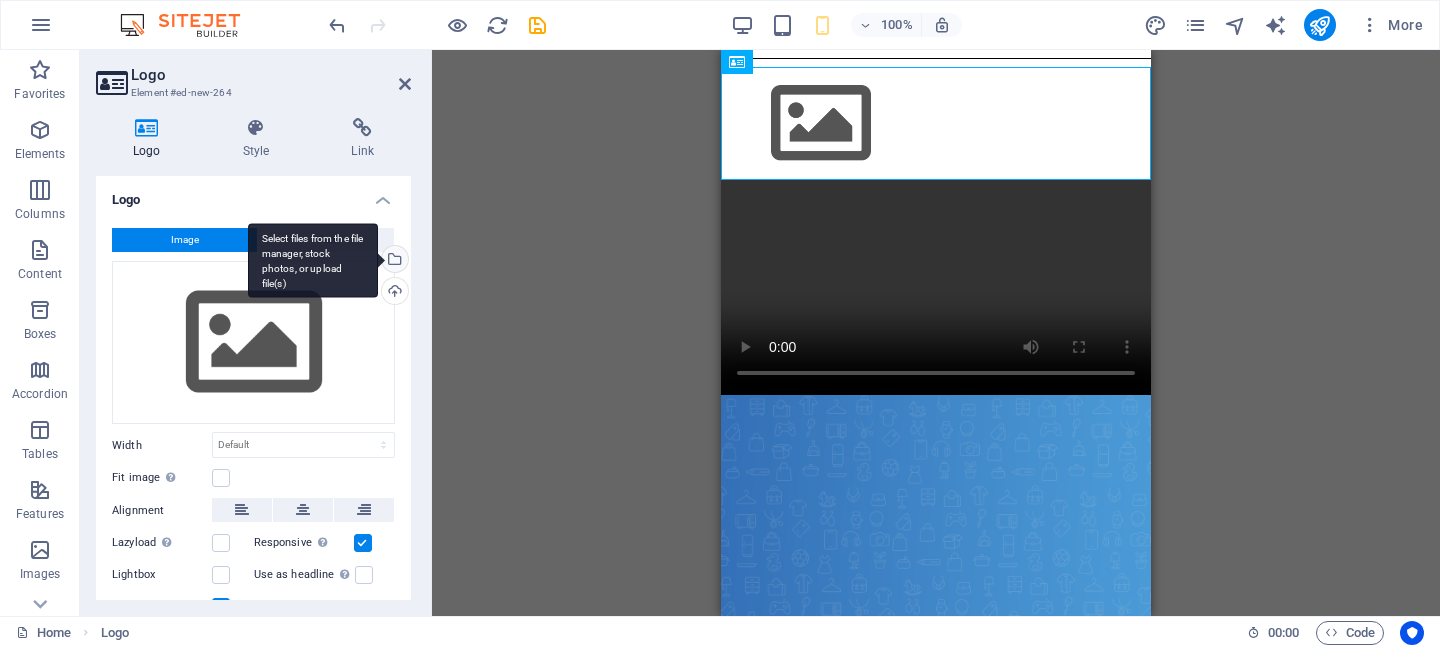 click on "Select files from the file manager, stock photos, or upload file(s)" at bounding box center [393, 261] 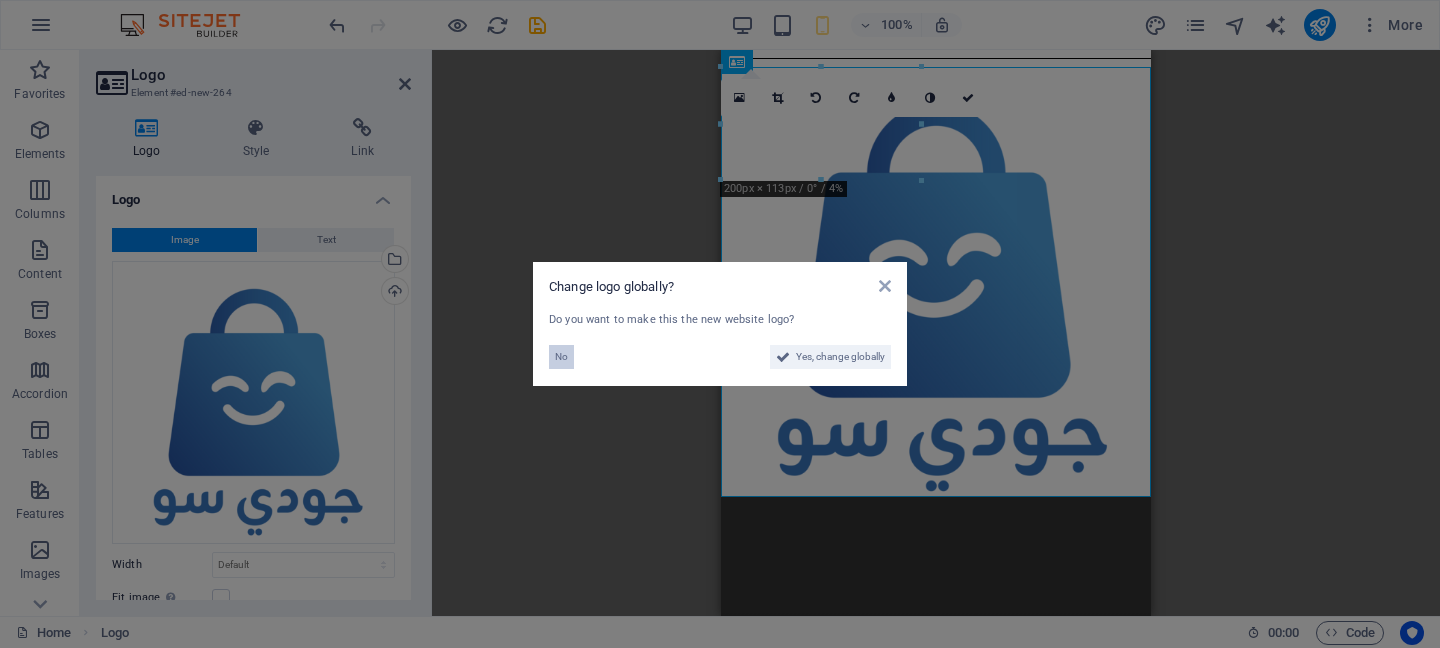 click on "No" at bounding box center [561, 357] 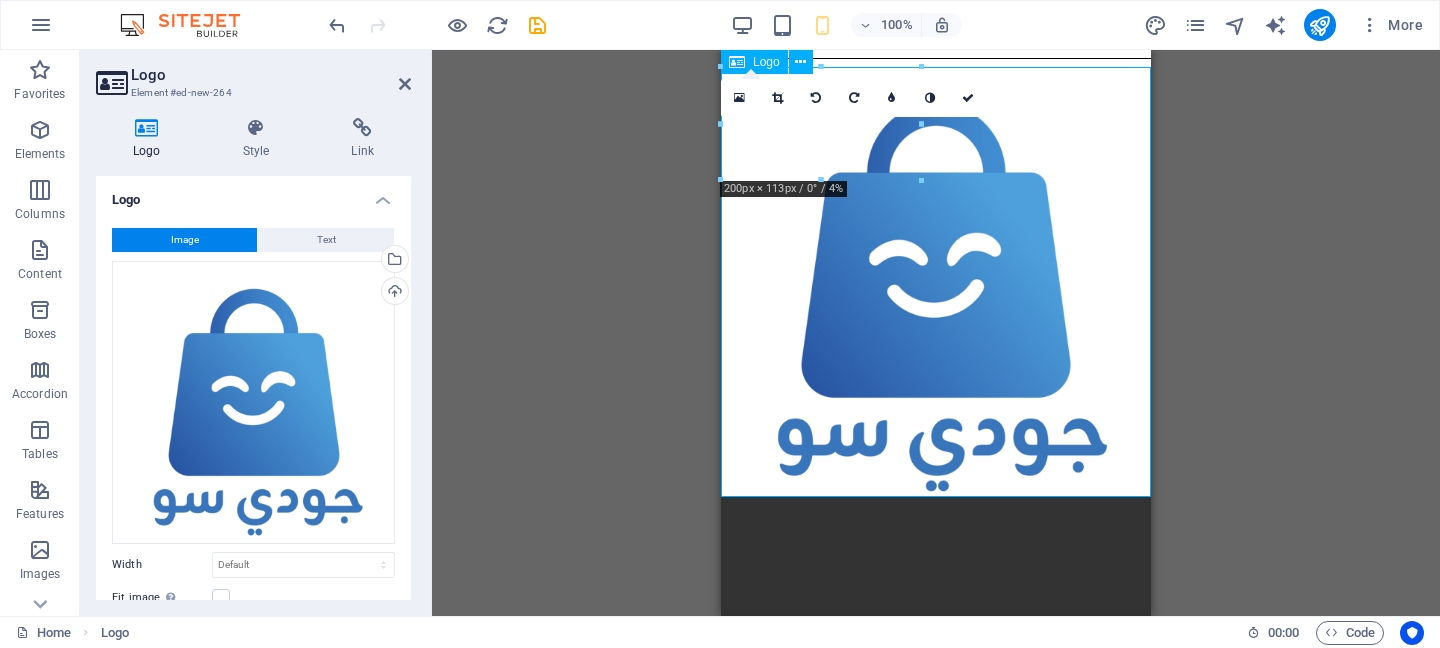 click at bounding box center (936, 282) 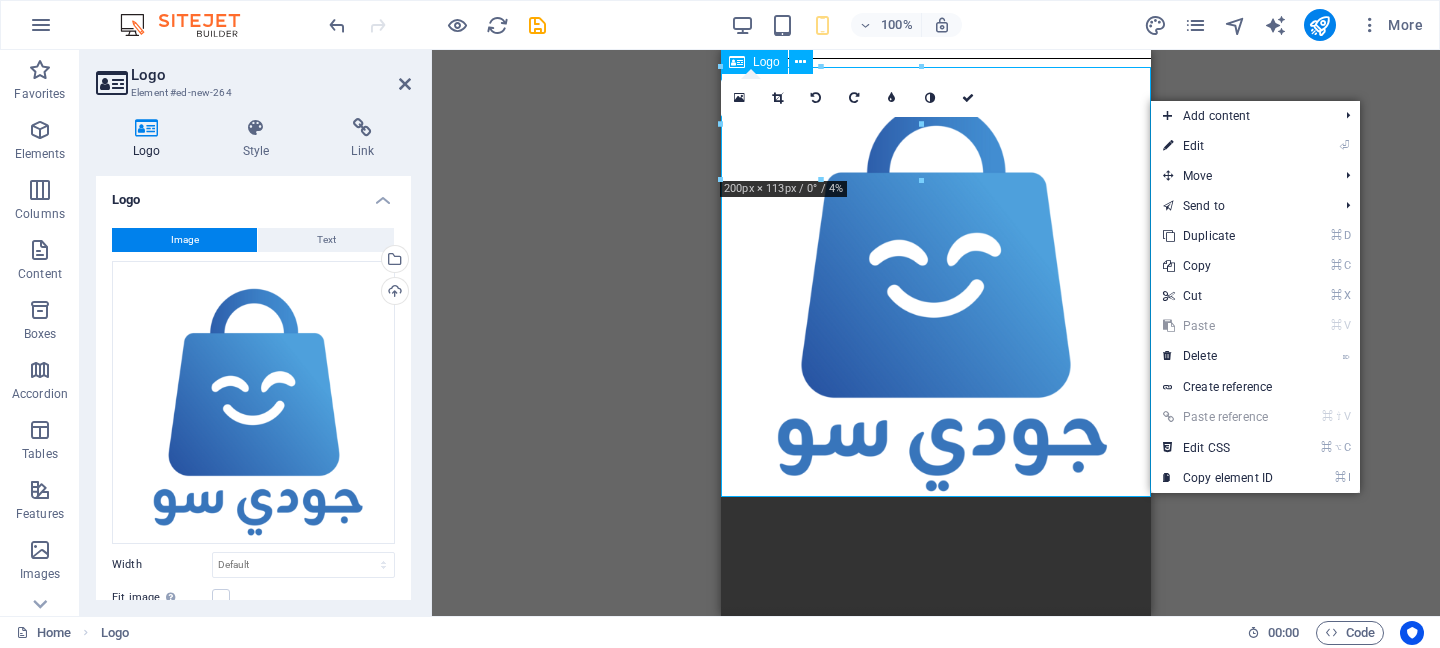 drag, startPoint x: 1149, startPoint y: 495, endPoint x: 1110, endPoint y: 461, distance: 51.739735 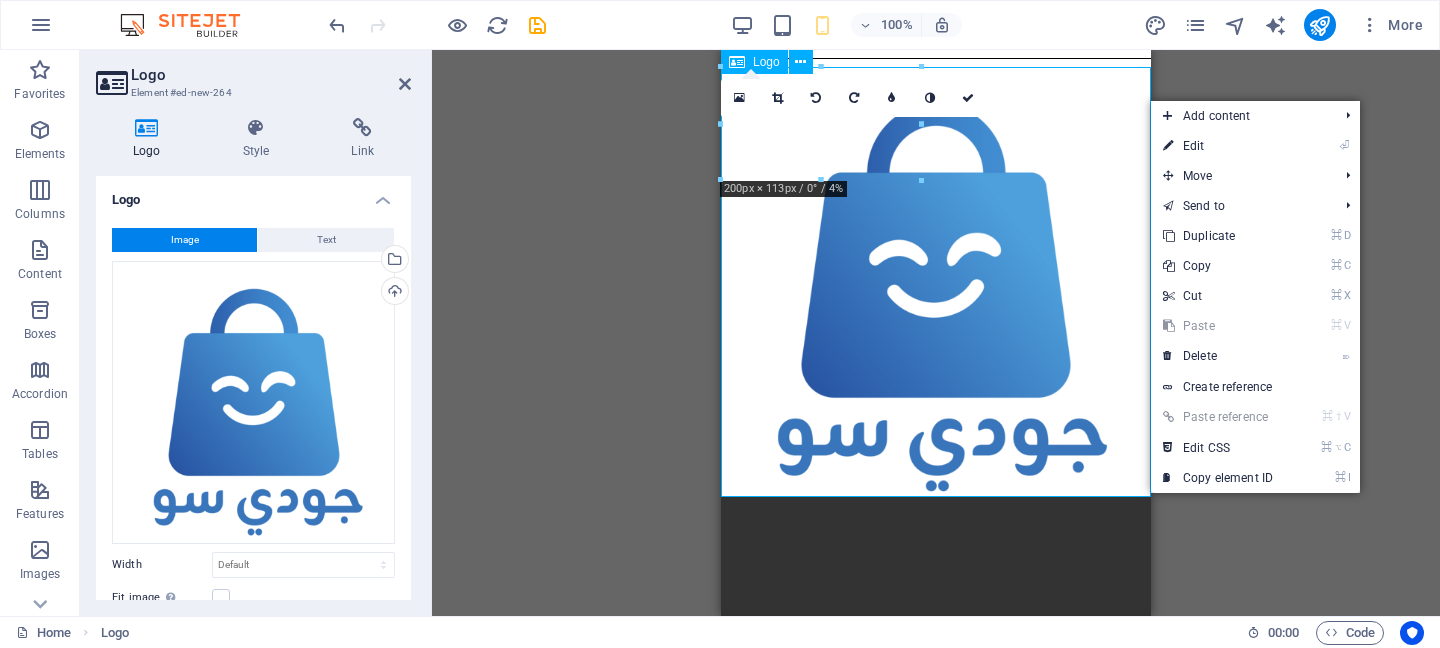 click at bounding box center [936, 282] 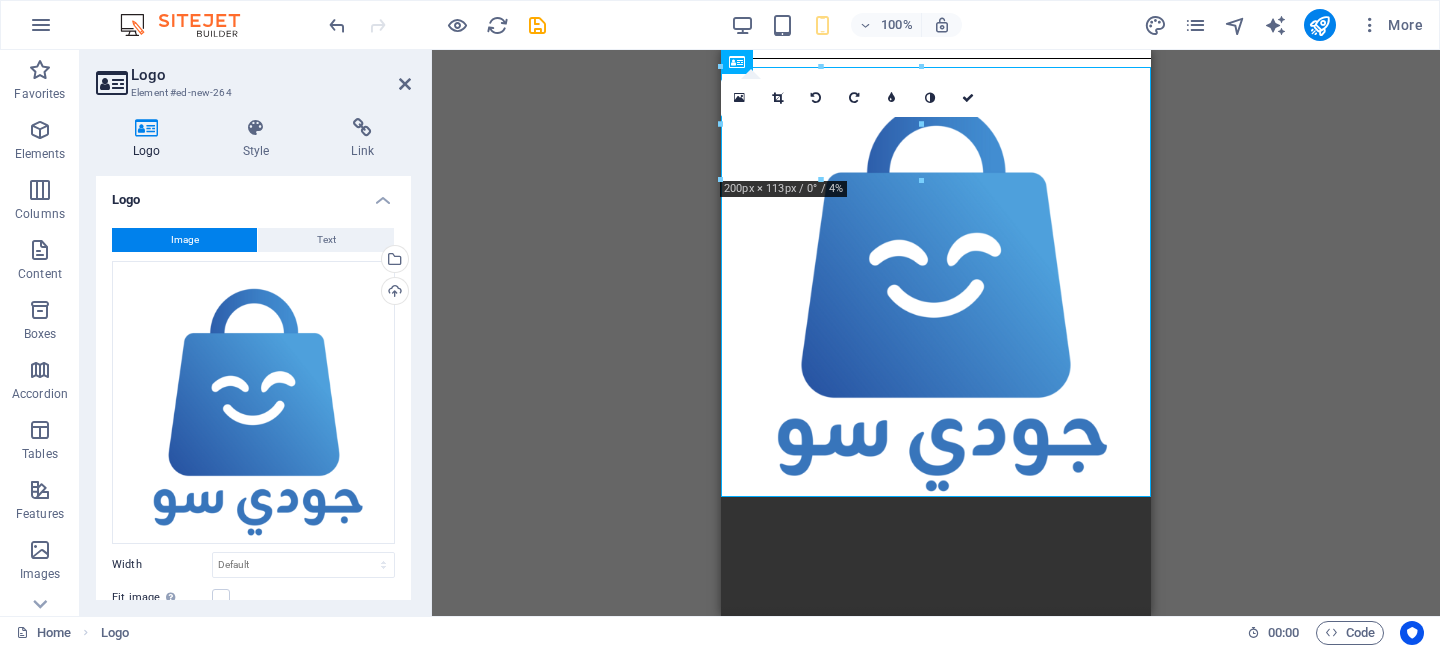 click at bounding box center [821, 66] 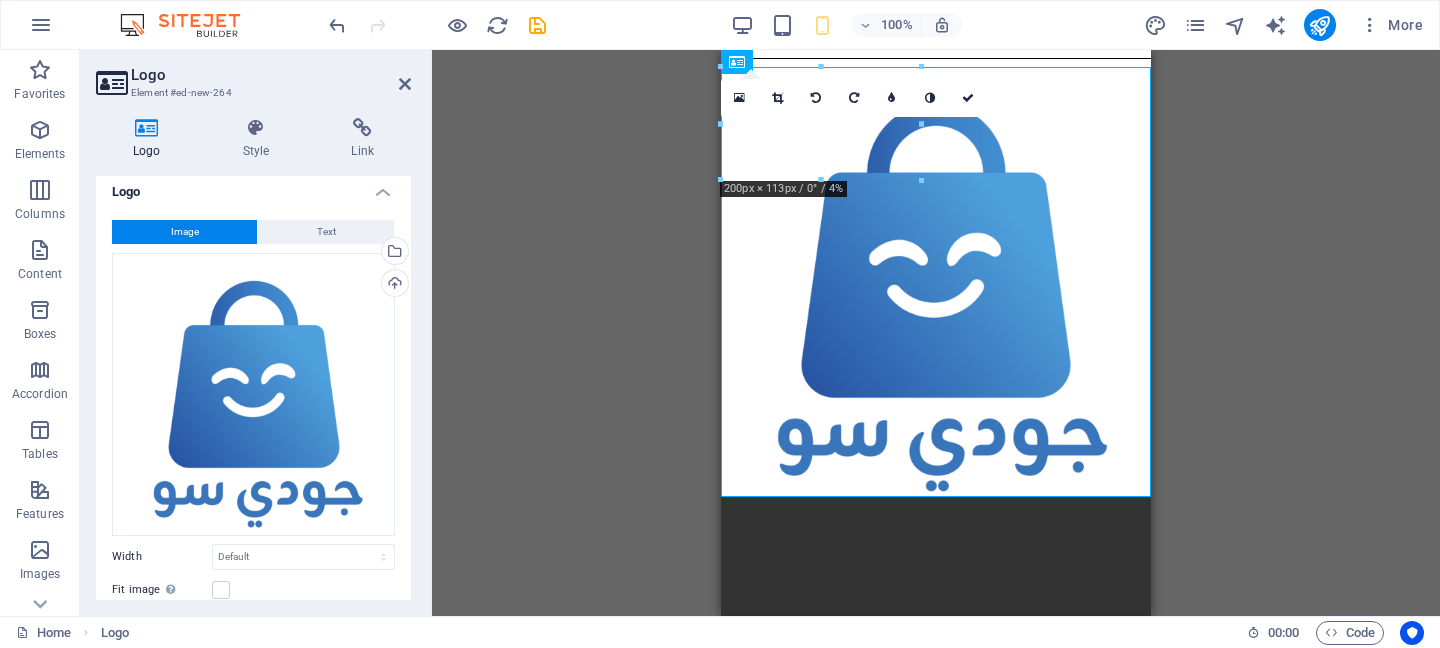 scroll, scrollTop: 0, scrollLeft: 0, axis: both 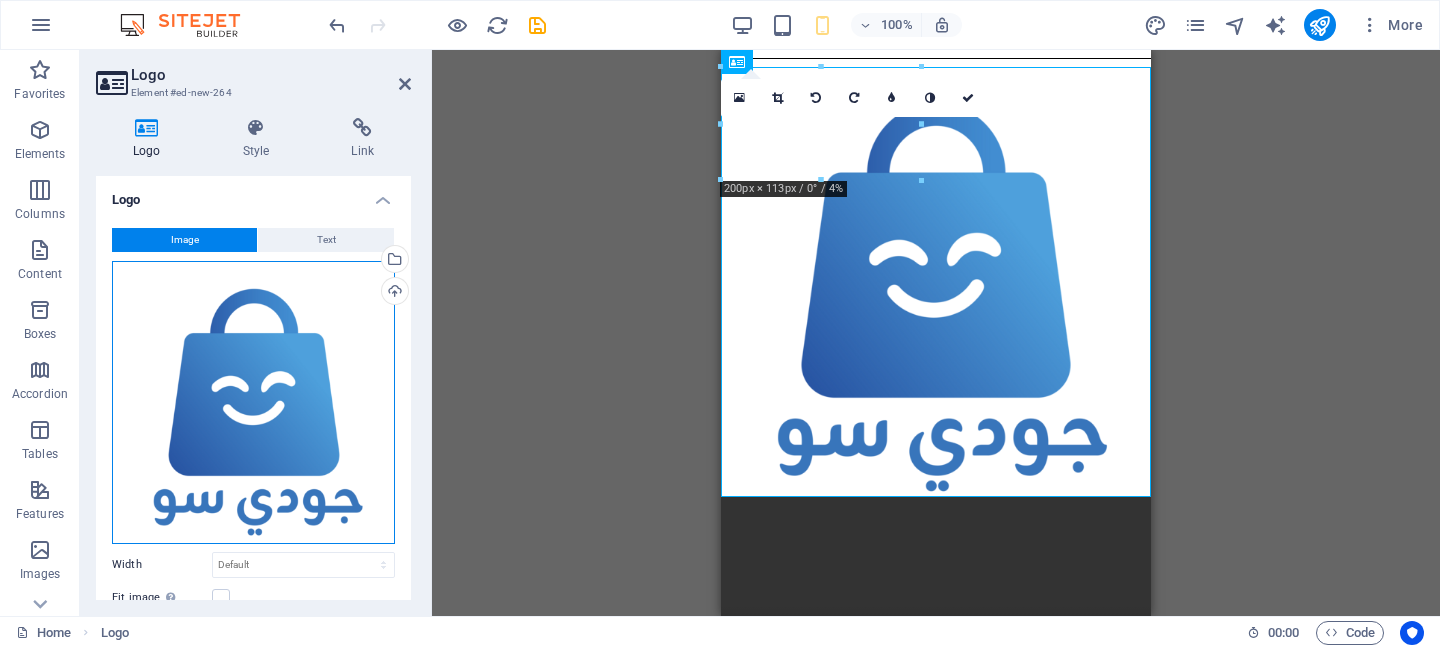 click on "Drag files here, click to choose files or select files from Files or our free stock photos & videos" at bounding box center (253, 402) 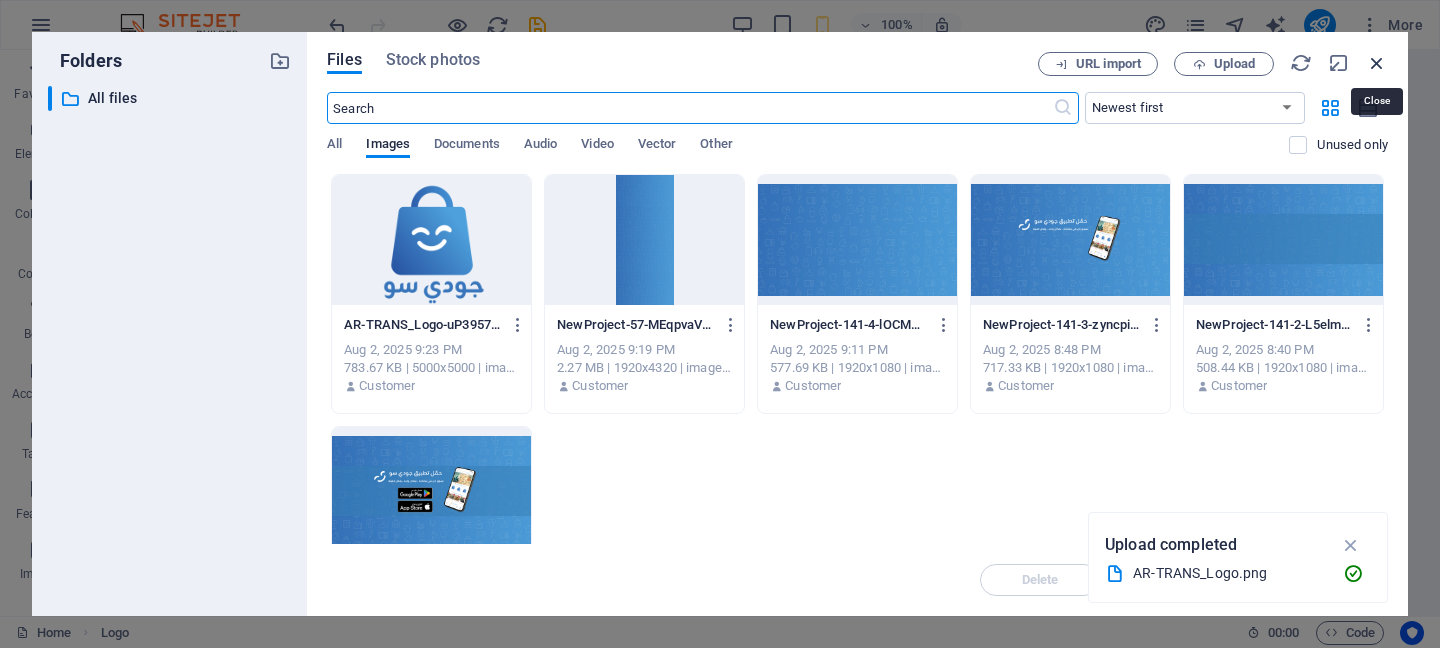 click at bounding box center (1377, 63) 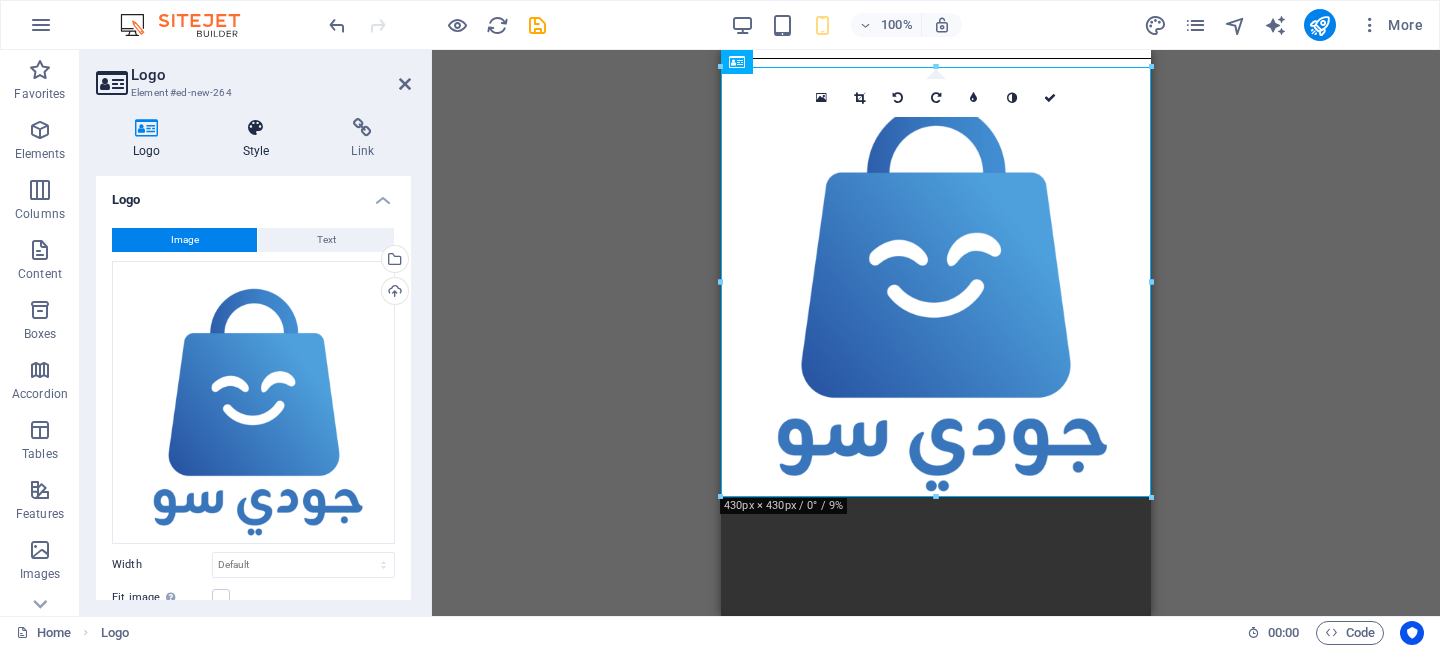 click at bounding box center [256, 128] 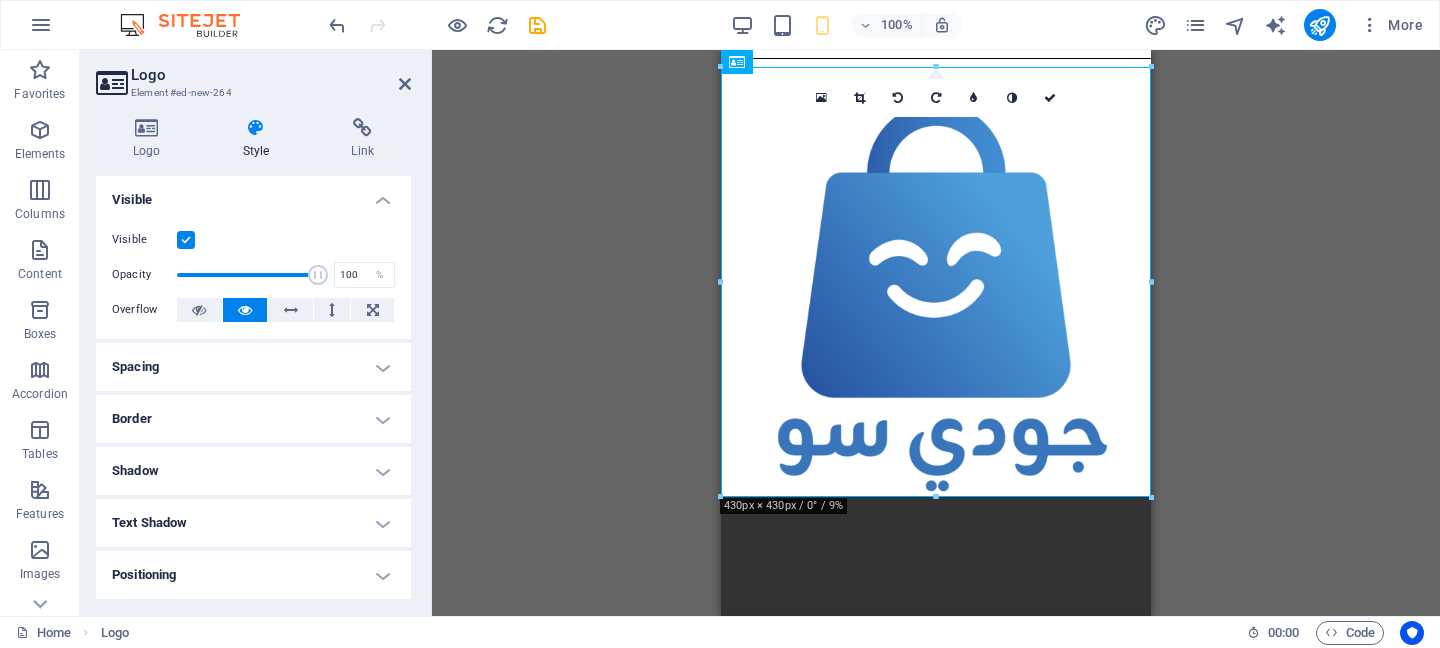 click at bounding box center [186, 240] 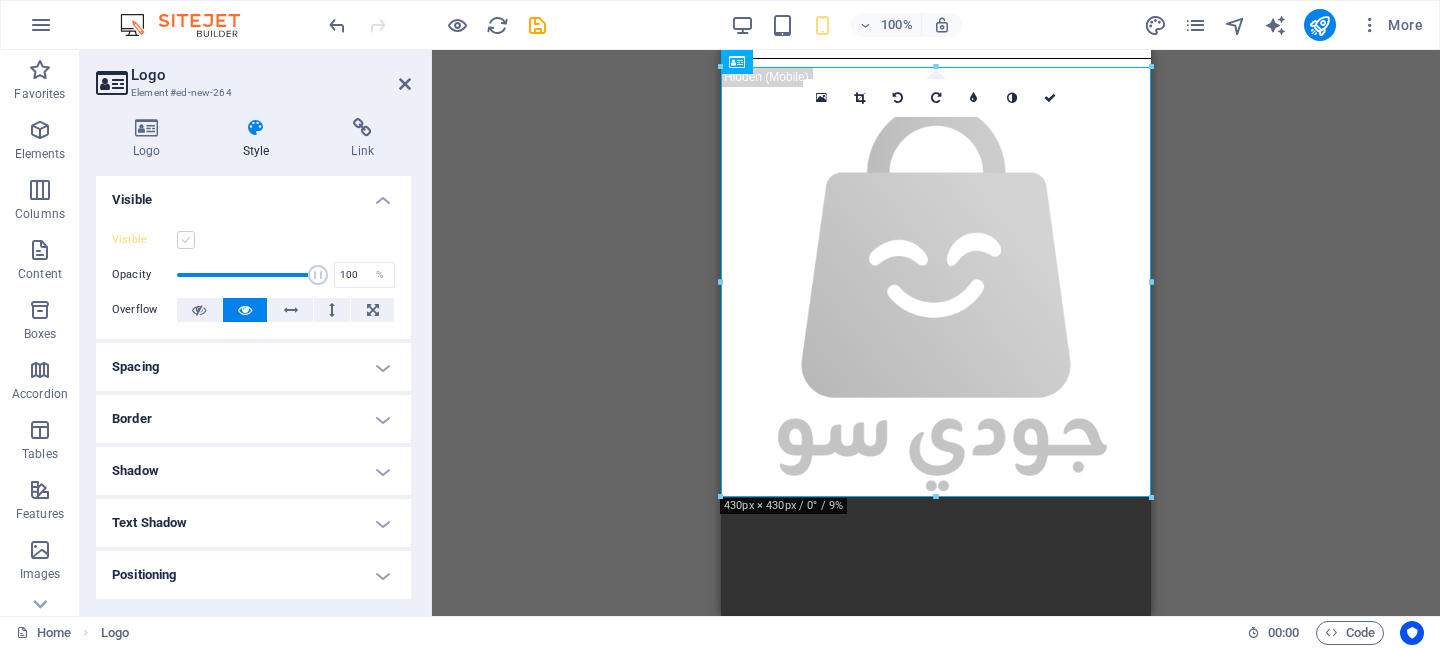 click at bounding box center [186, 240] 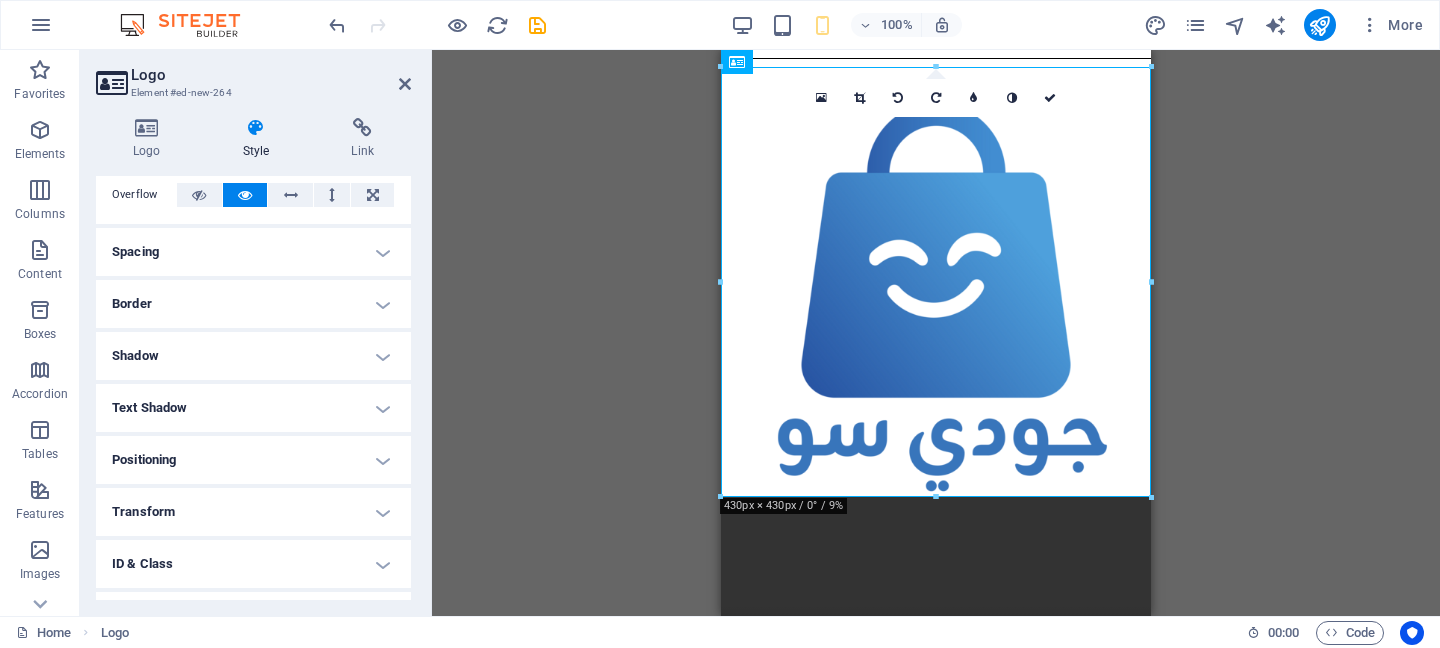 scroll, scrollTop: 116, scrollLeft: 0, axis: vertical 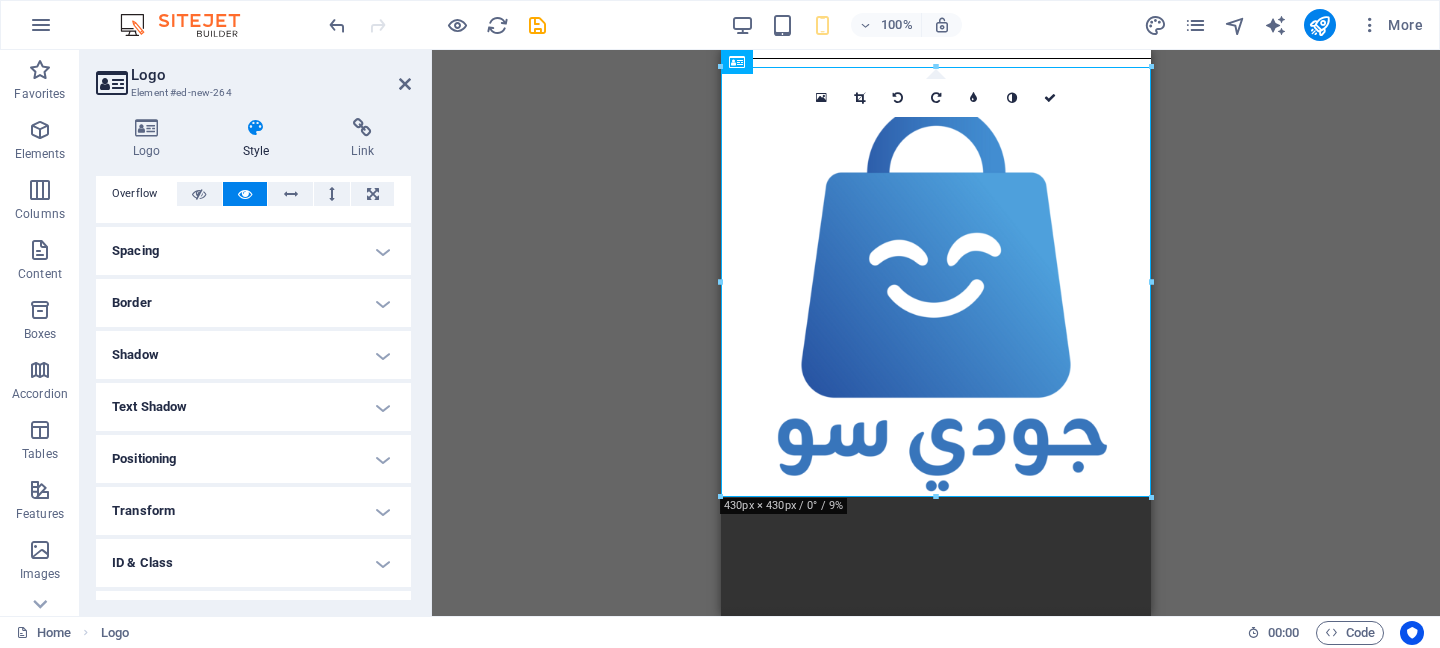 click on "Positioning" at bounding box center [253, 459] 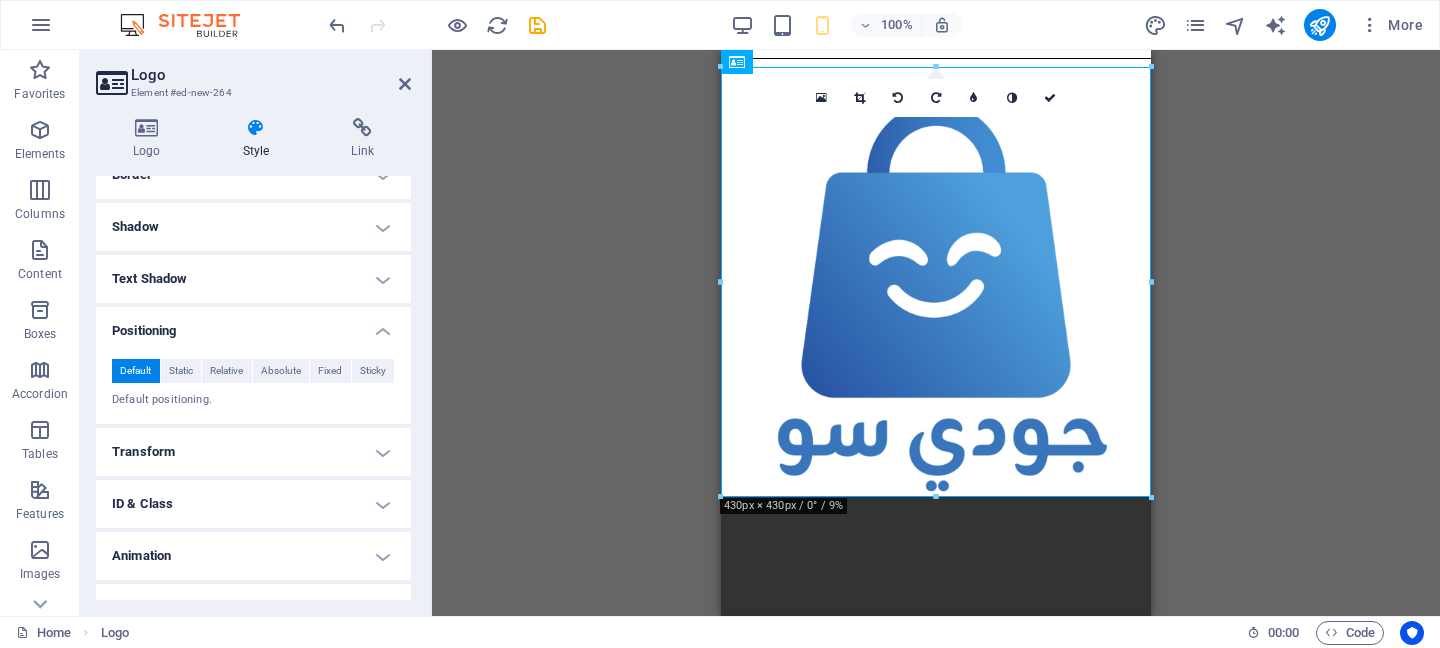 scroll, scrollTop: 276, scrollLeft: 0, axis: vertical 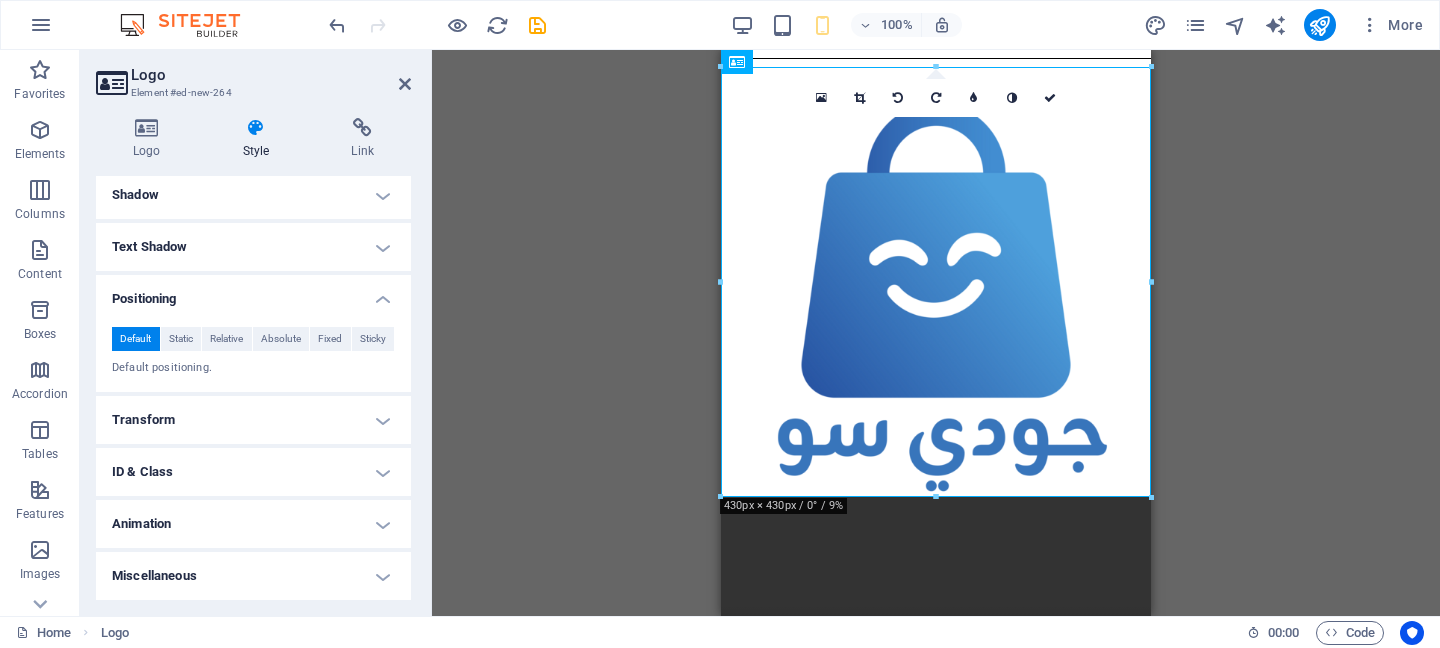 click on "Animation" at bounding box center [253, 524] 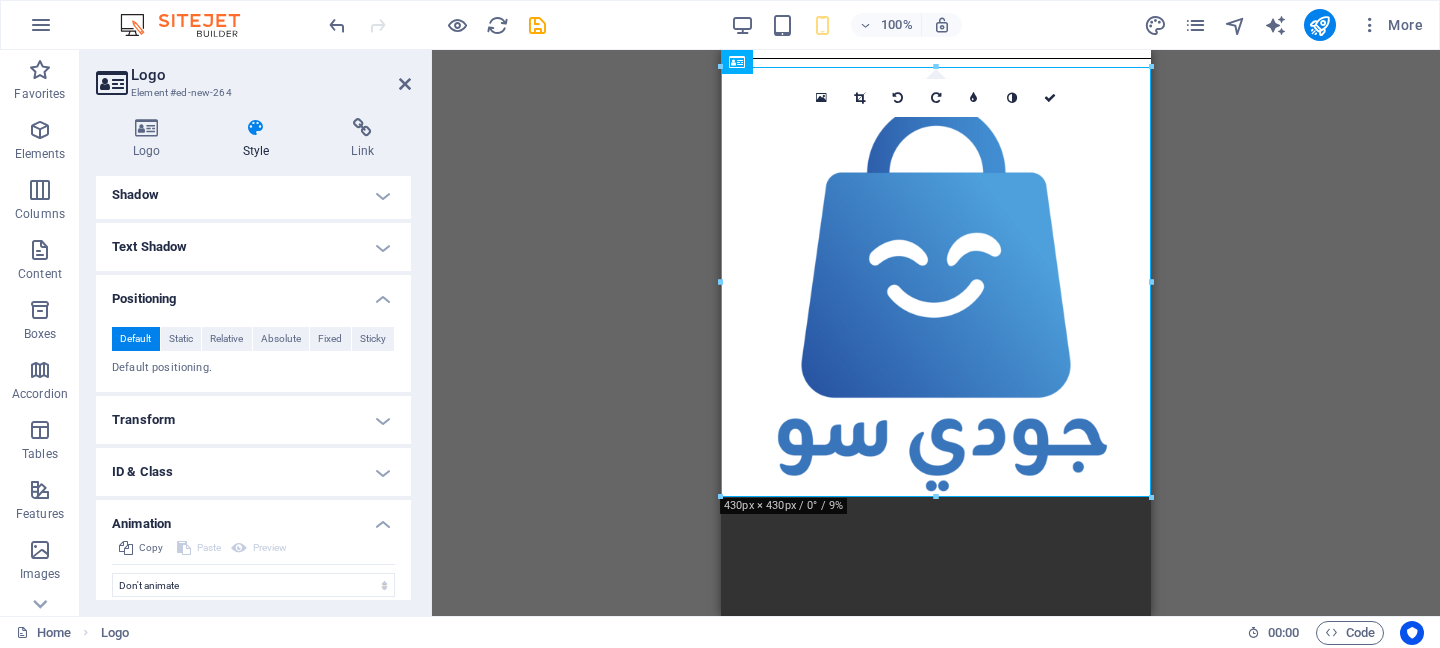 scroll, scrollTop: 341, scrollLeft: 0, axis: vertical 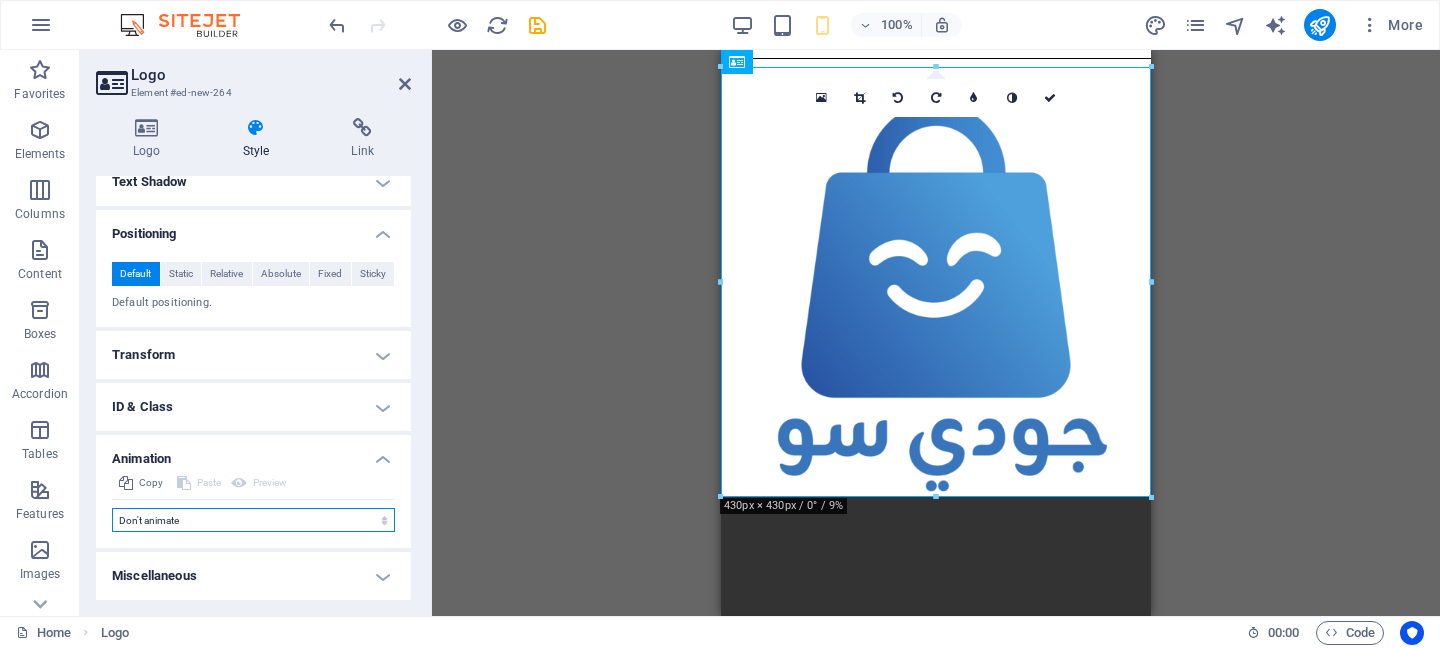 click on "Don't animate Show / Hide Slide up/down Zoom in/out Slide left to right Slide right to left Slide top to bottom Slide bottom to top Pulse Blink Open as overlay" at bounding box center (253, 520) 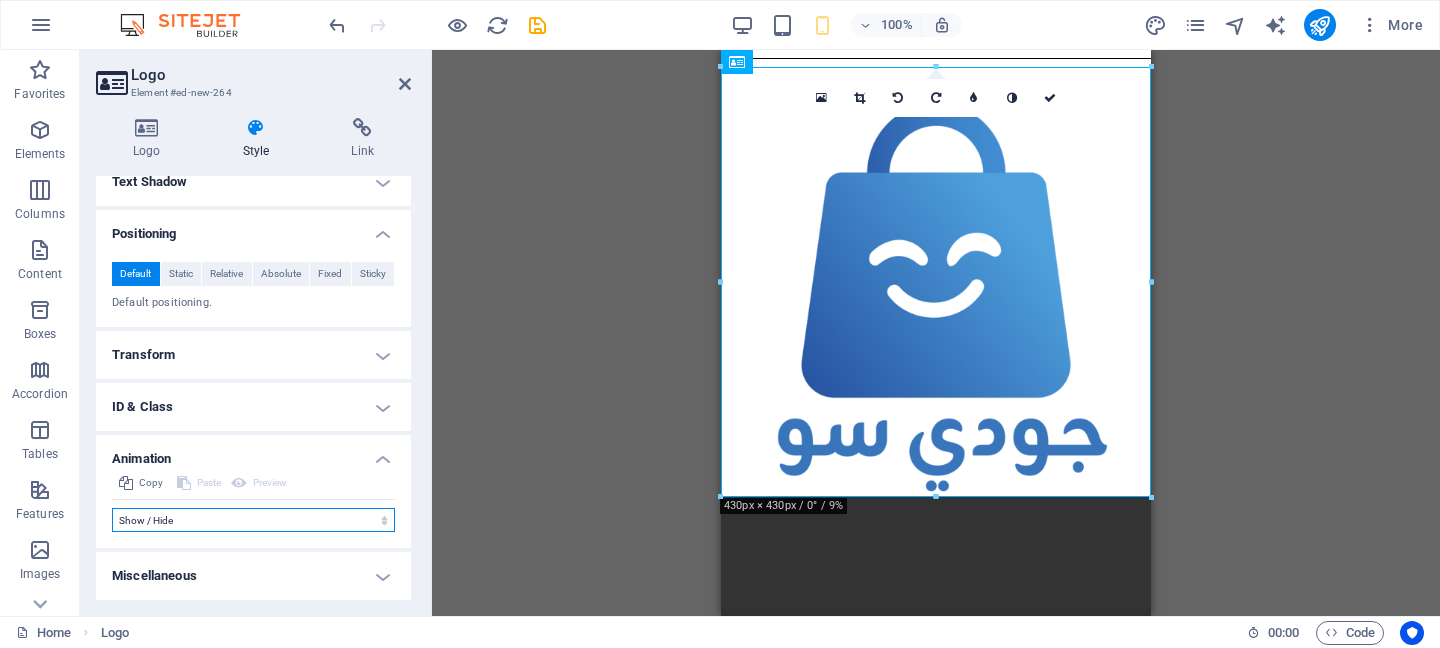 select on "scroll" 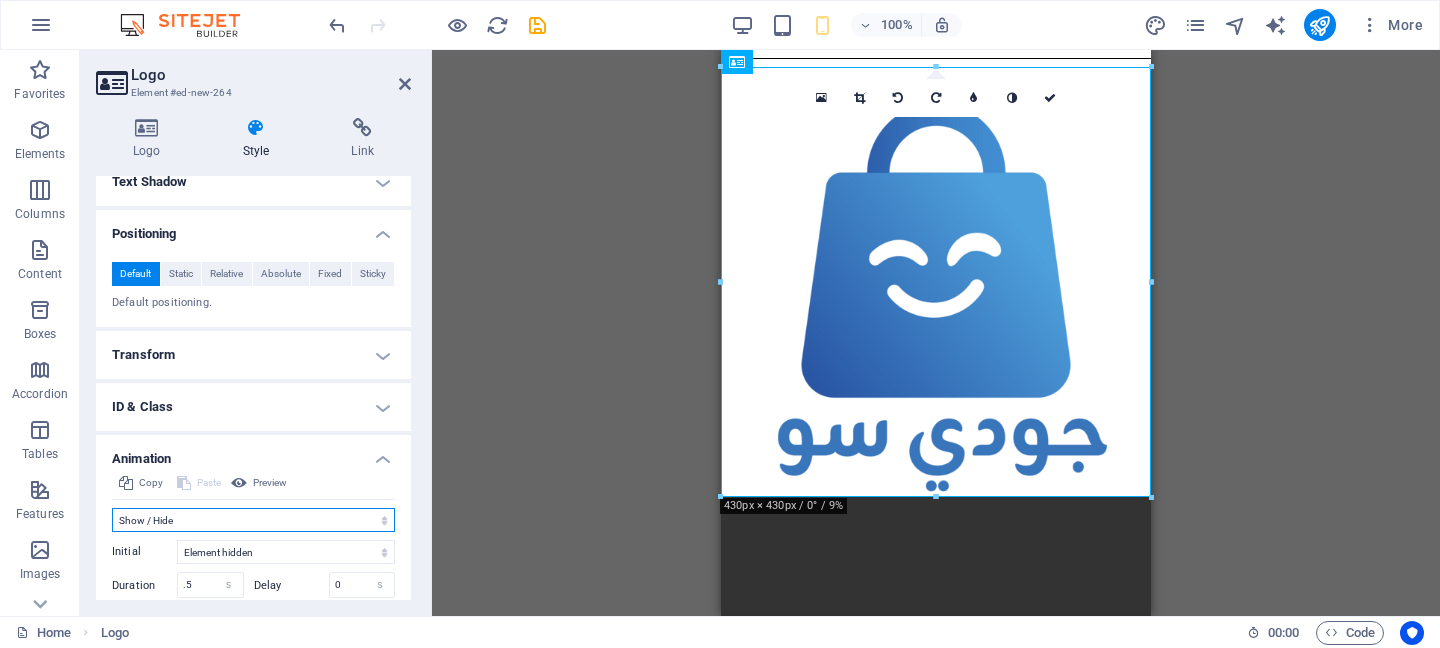 click on "Don't animate Show / Hide Slide up/down Zoom in/out Slide left to right Slide right to left Slide top to bottom Slide bottom to top Pulse Blink Open as overlay" at bounding box center [253, 520] 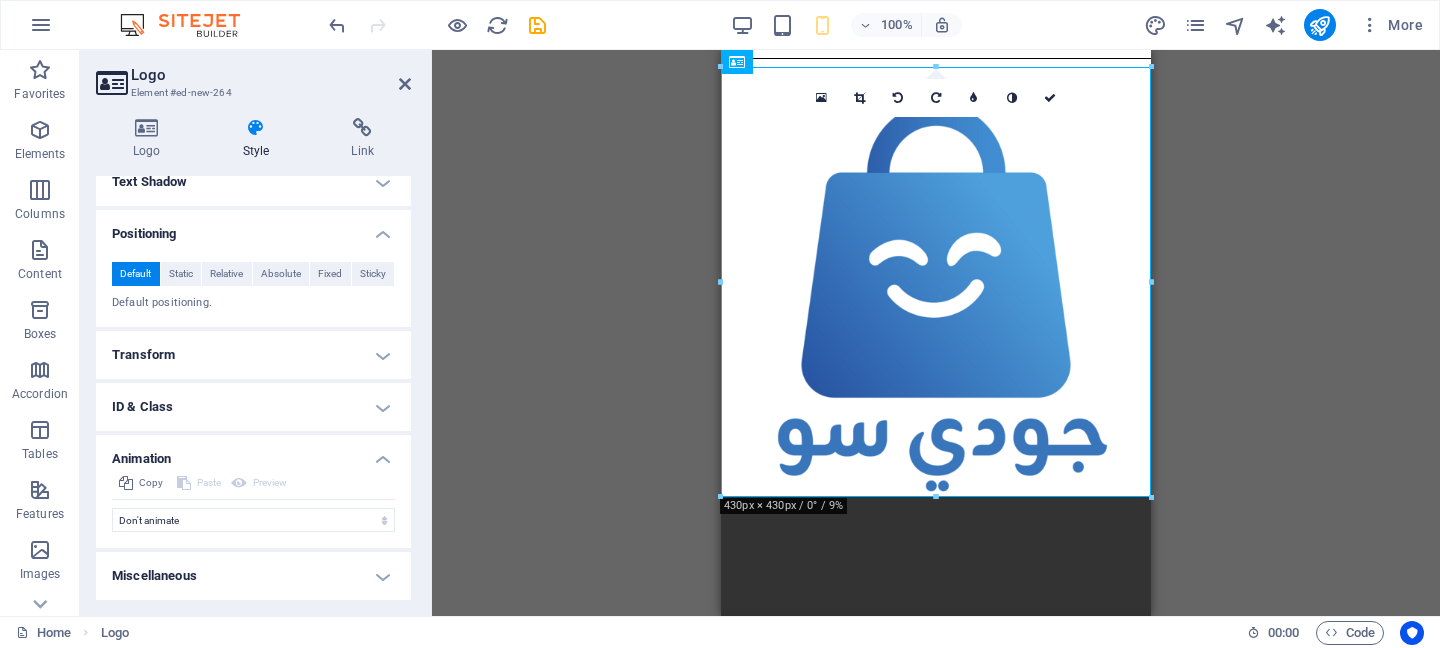 click on "ID & Class" at bounding box center (253, 407) 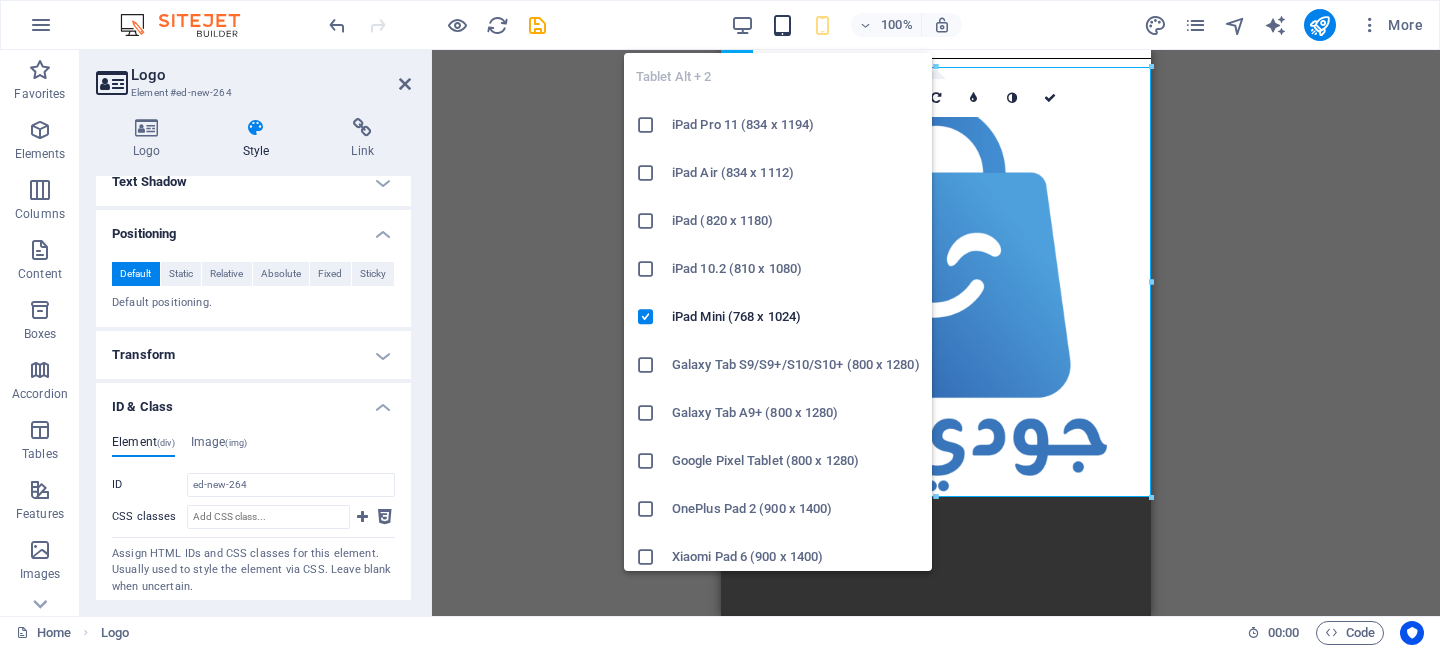 click at bounding box center (782, 25) 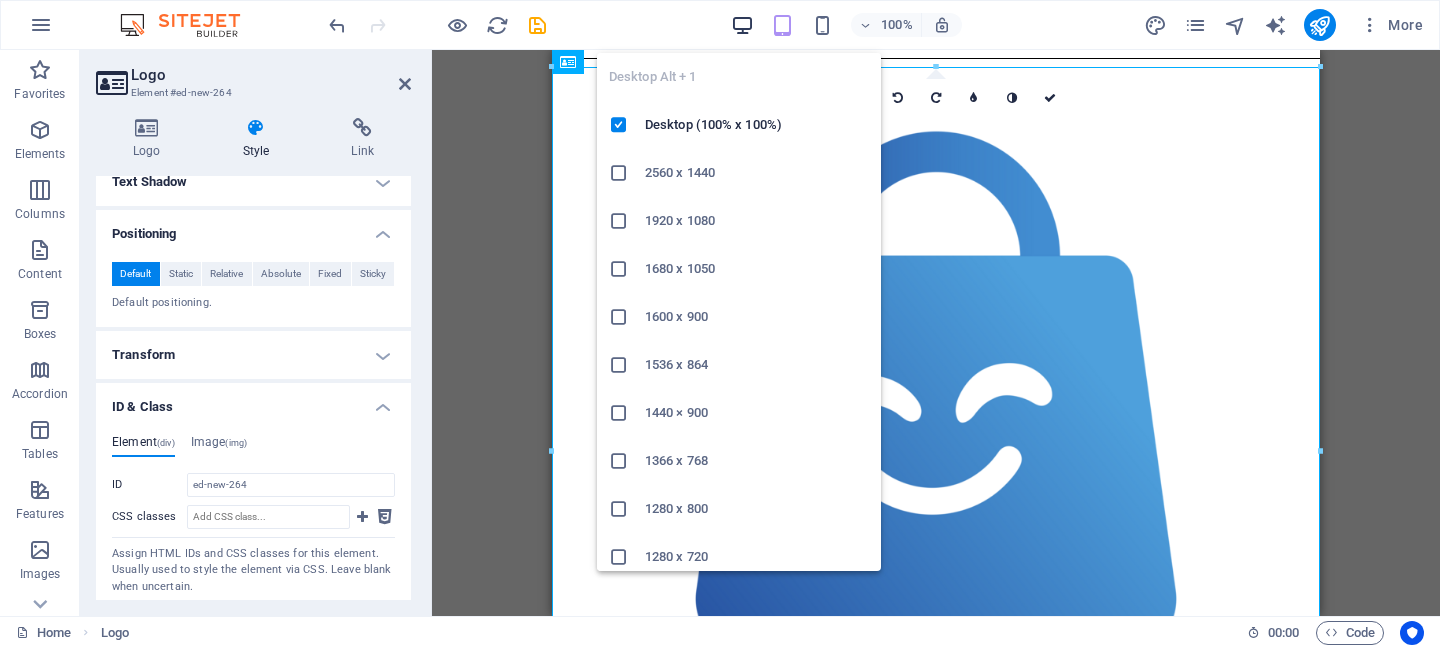 click at bounding box center (742, 25) 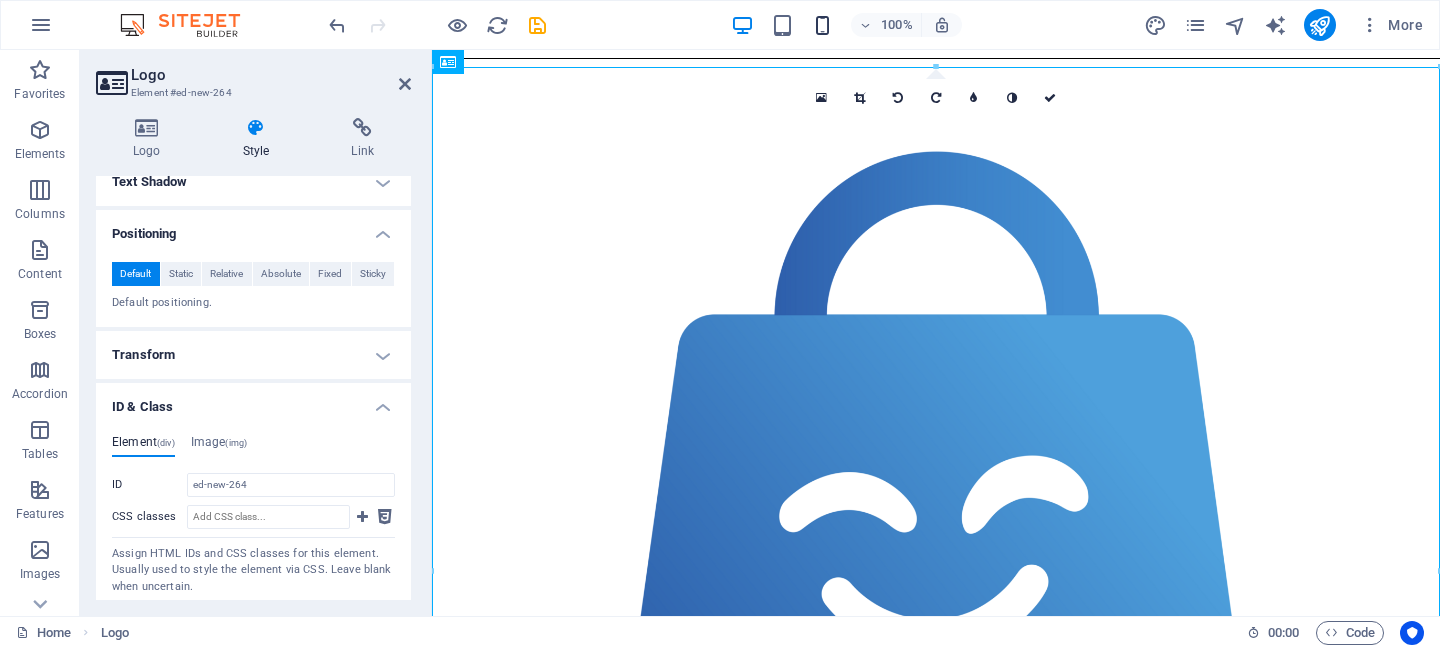 click at bounding box center [822, 25] 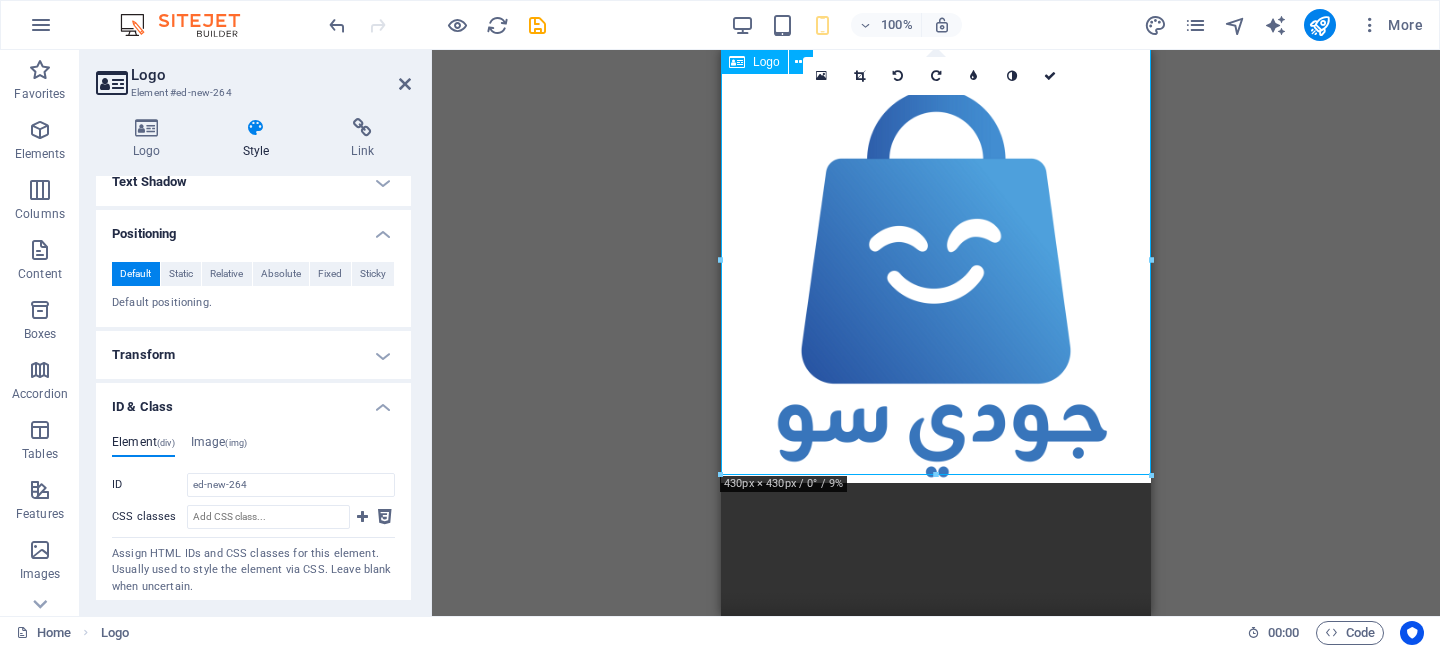 scroll, scrollTop: 13, scrollLeft: 0, axis: vertical 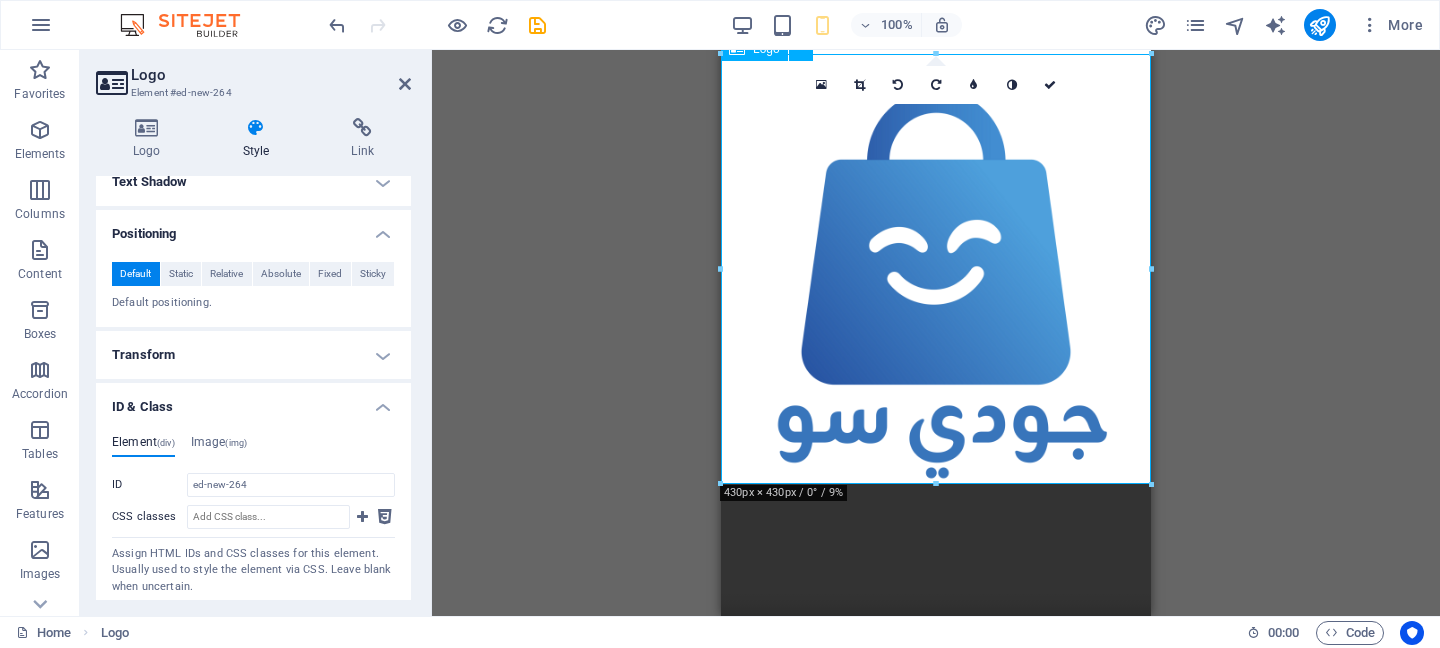 click at bounding box center [936, 269] 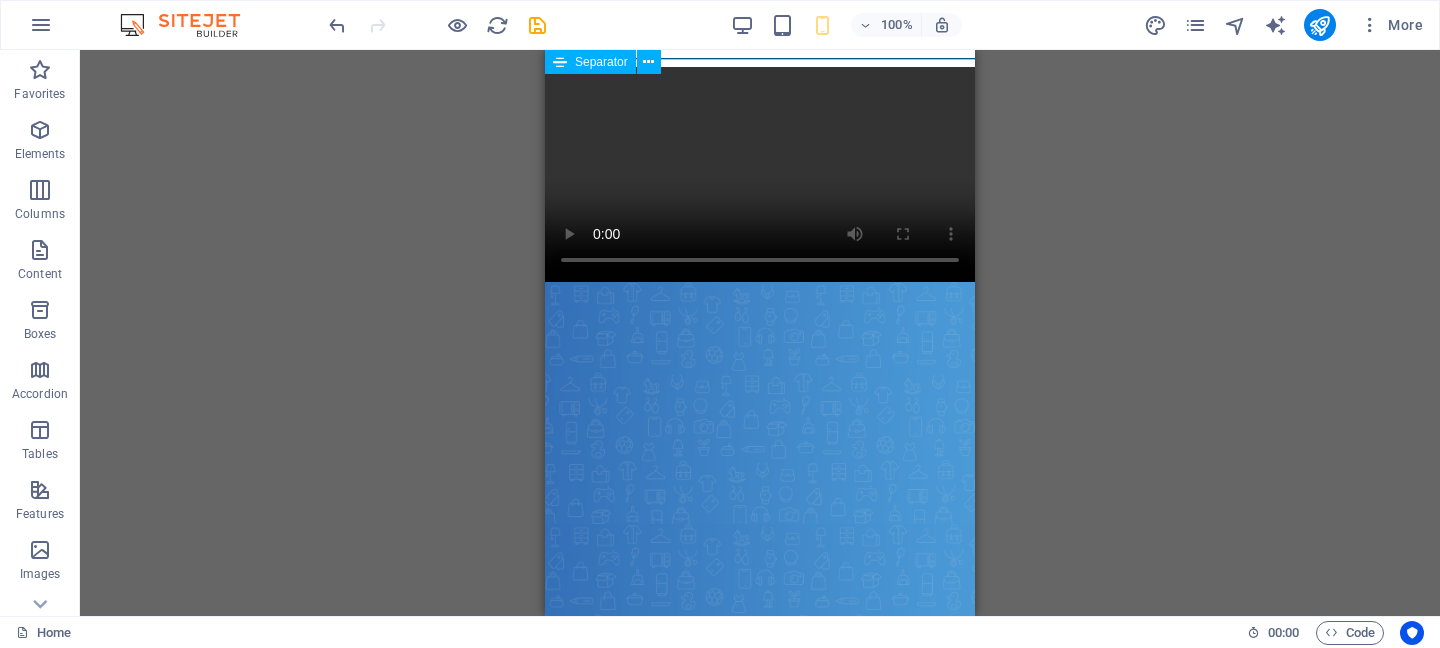 click on "Separator" at bounding box center [609, 62] 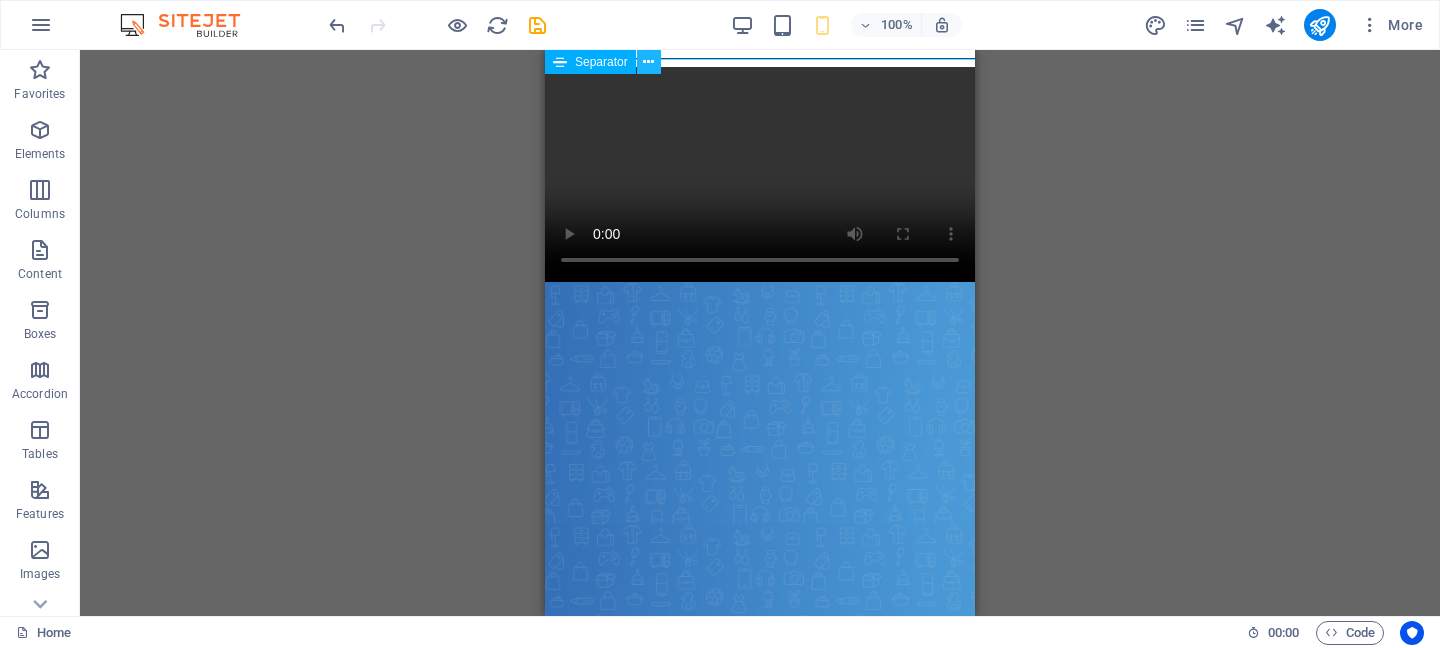 click at bounding box center (648, 62) 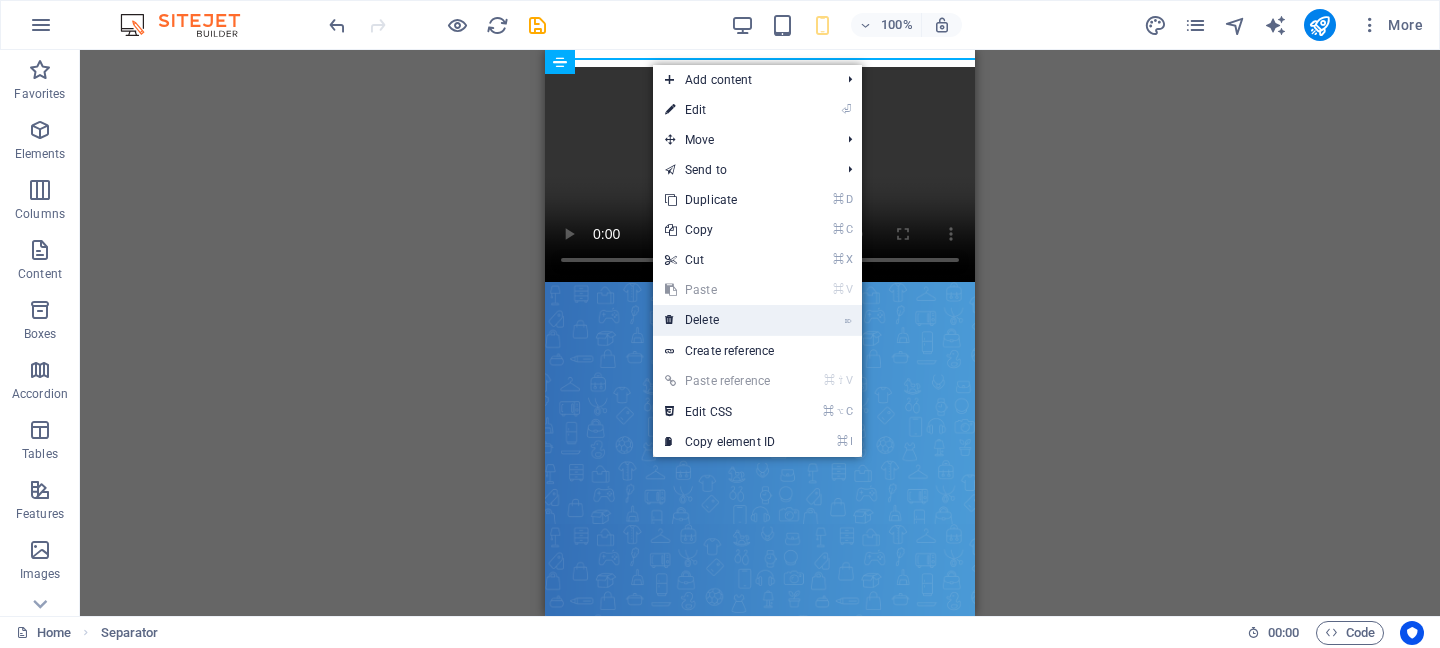 click on "⌦  Delete" at bounding box center (720, 320) 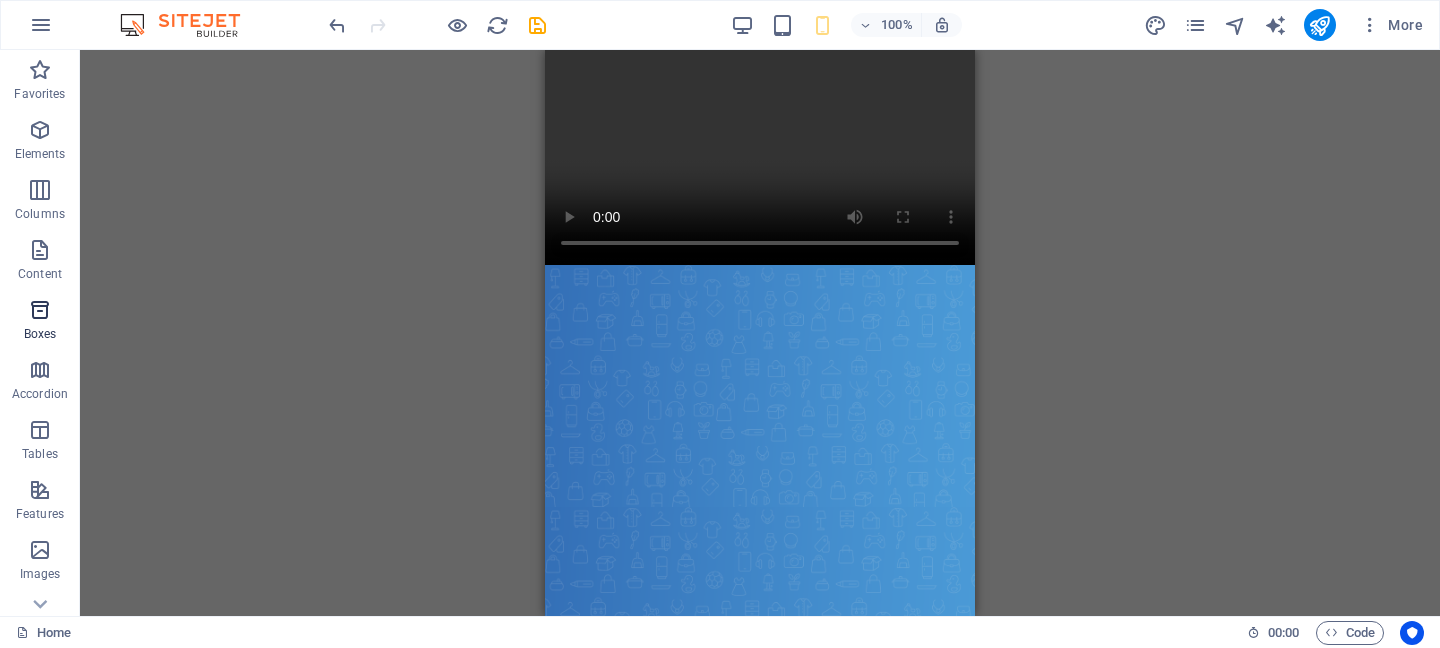 click at bounding box center (40, 310) 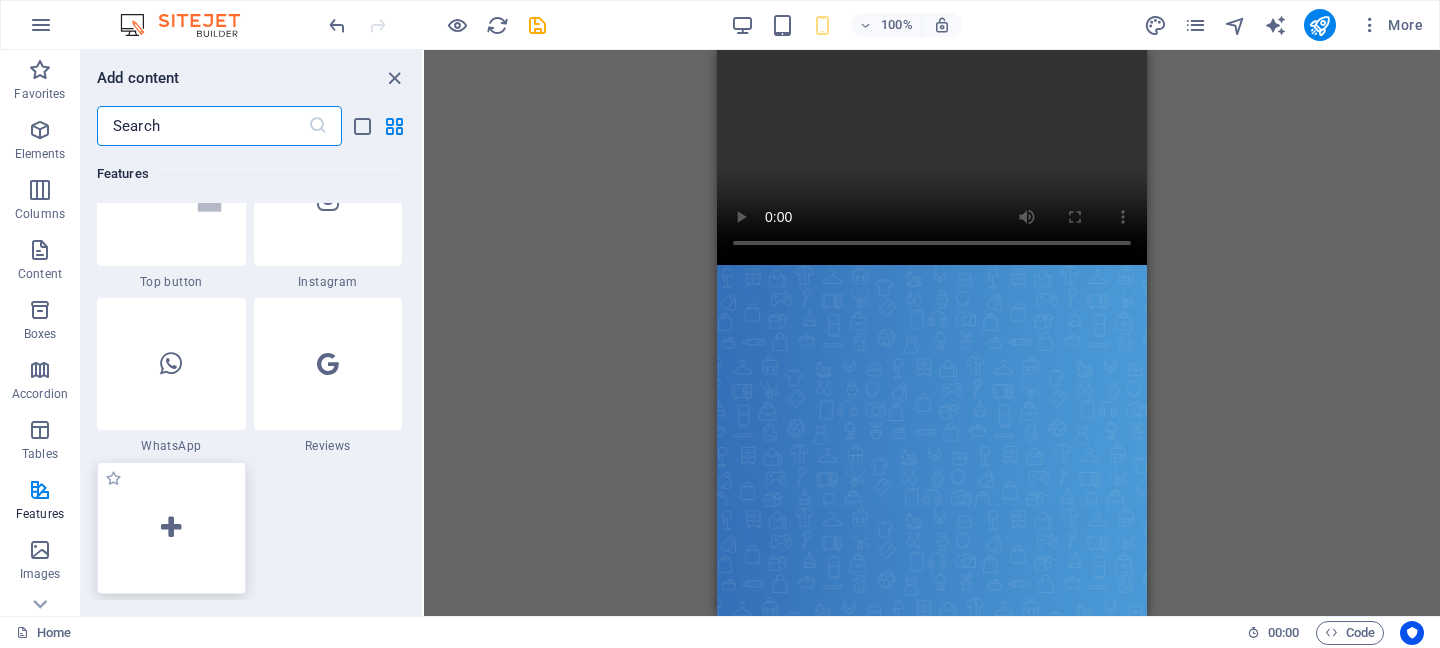 scroll, scrollTop: 9645, scrollLeft: 0, axis: vertical 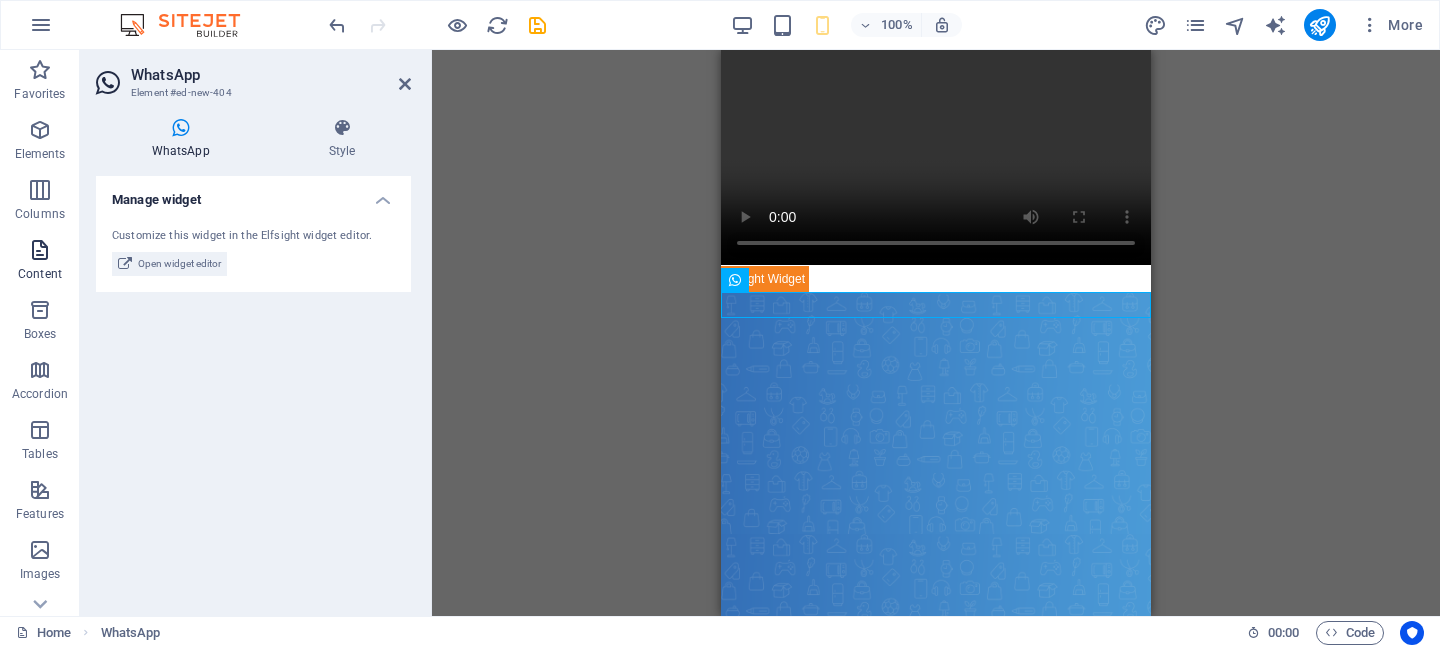 click at bounding box center [40, 250] 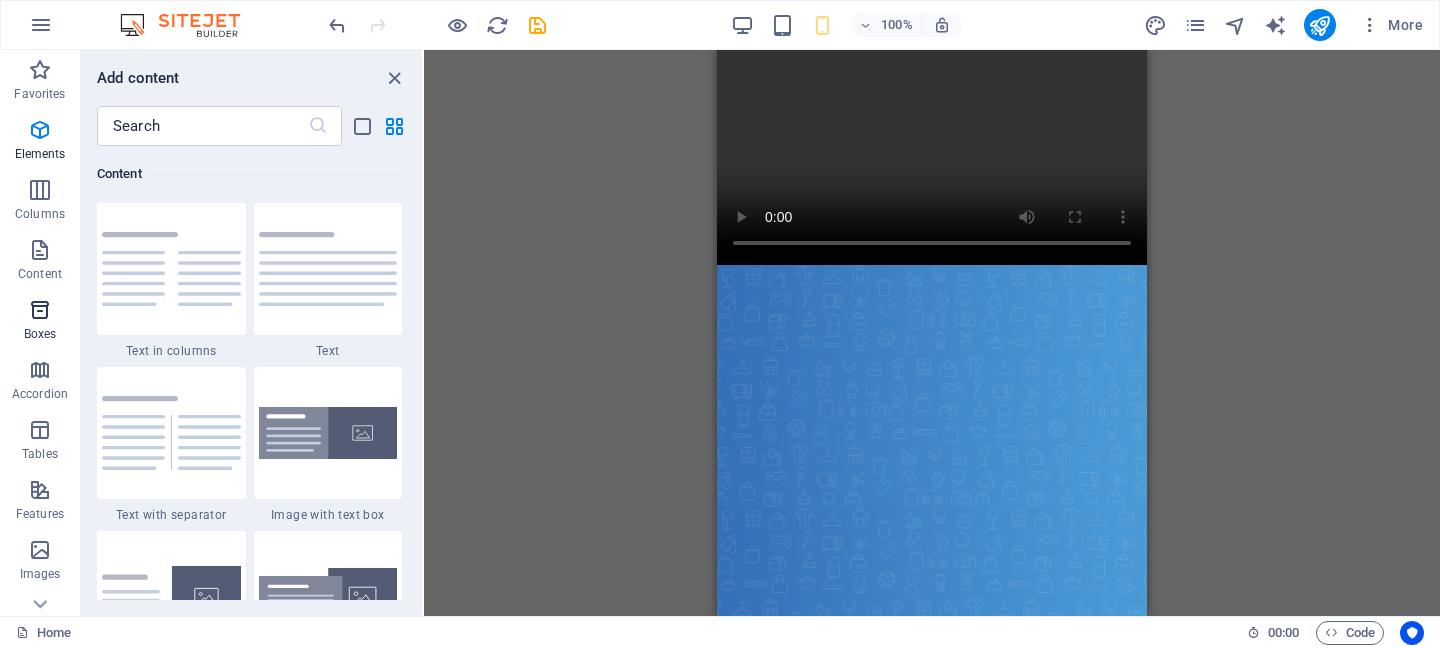 click on "Boxes" at bounding box center [40, 334] 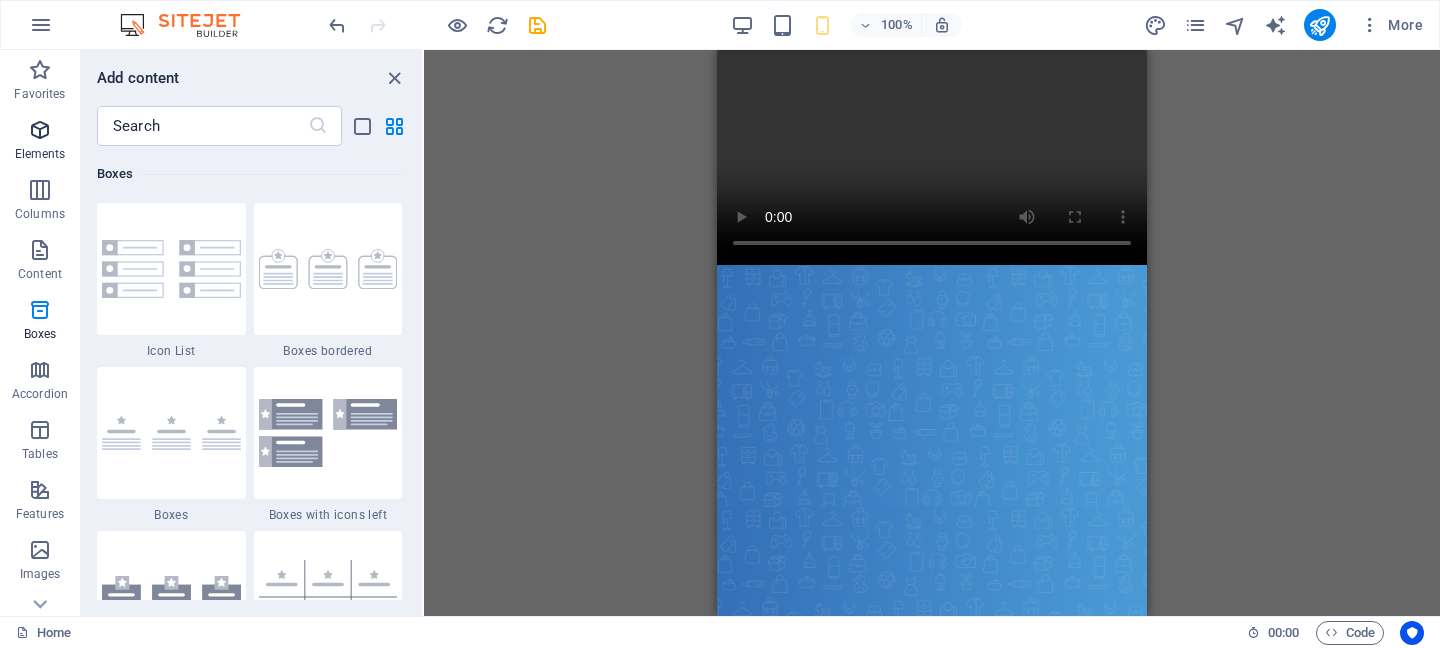 click at bounding box center (40, 130) 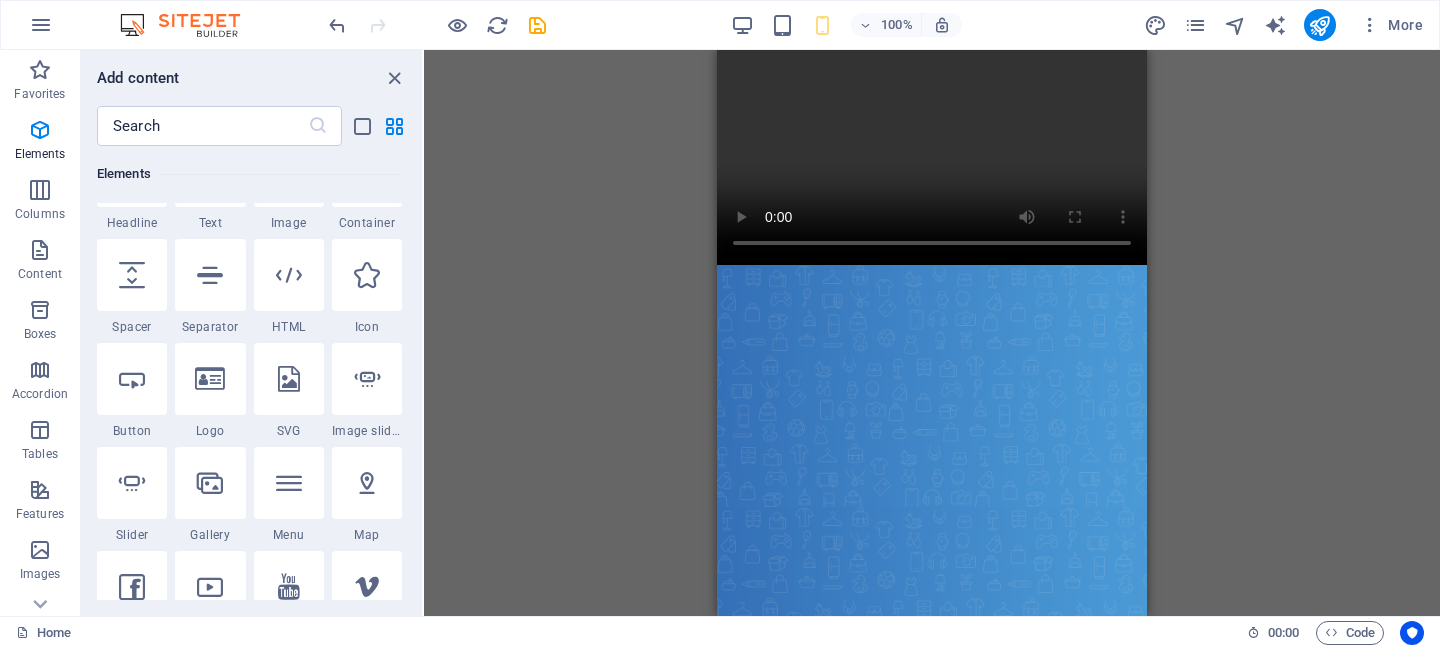 scroll, scrollTop: 213, scrollLeft: 0, axis: vertical 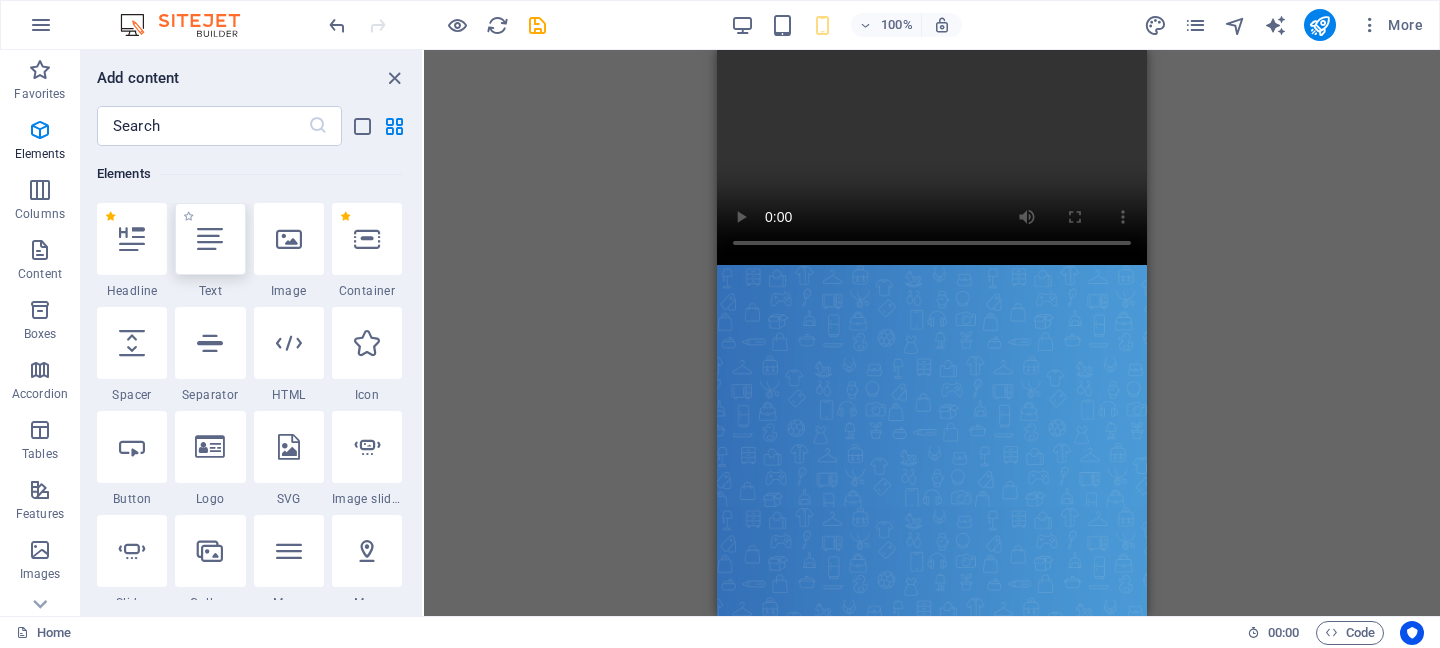 click at bounding box center (210, 239) 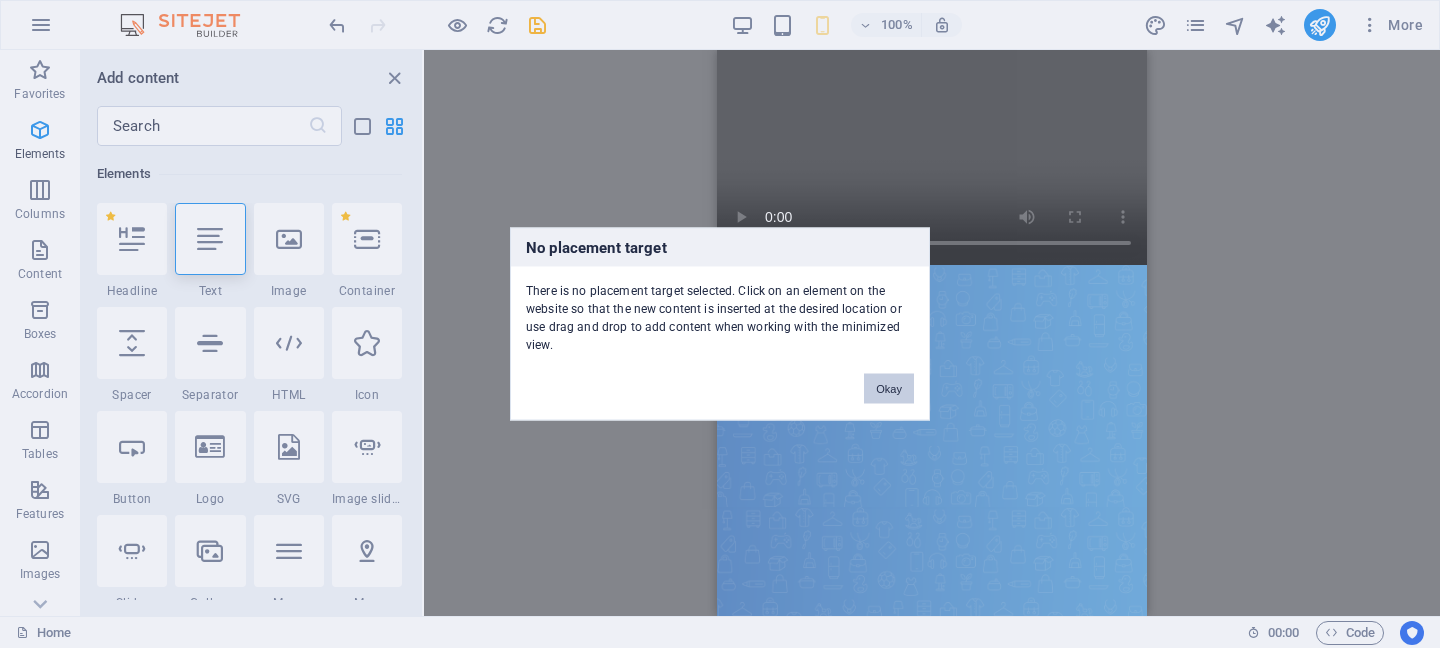 click on "Okay" at bounding box center (889, 389) 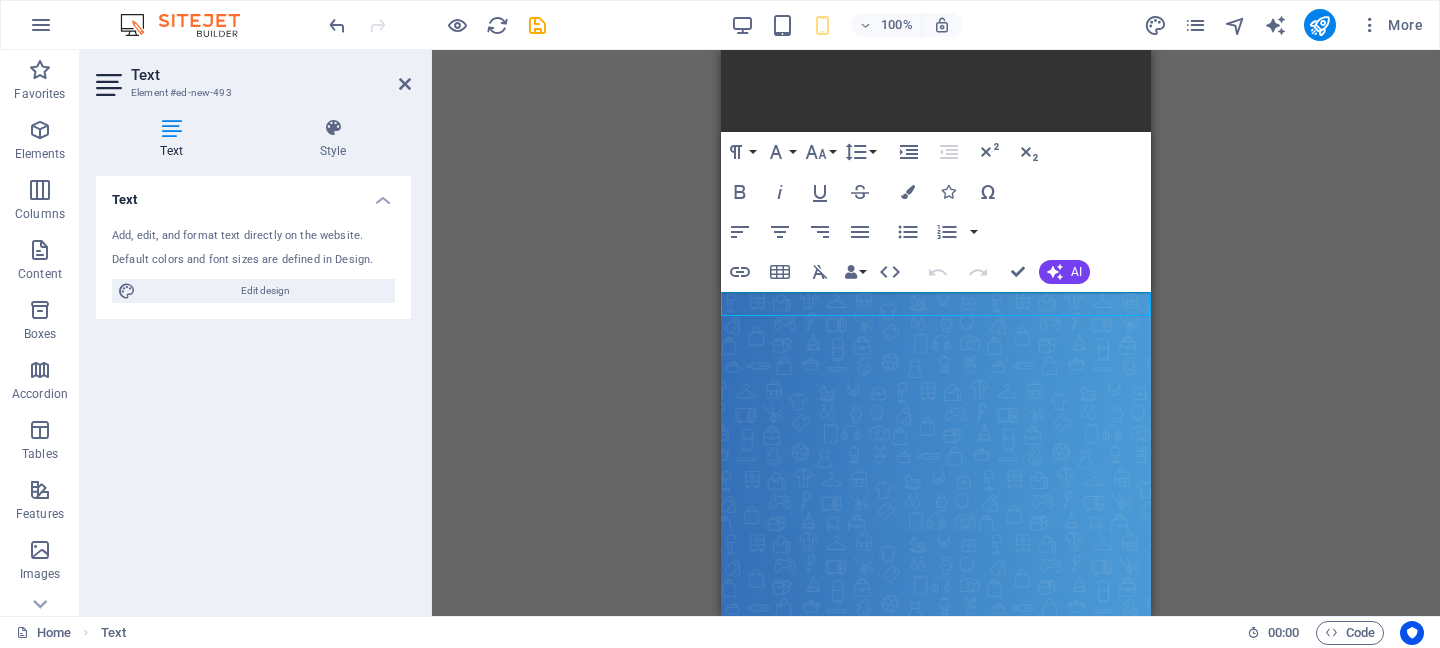 click on "Add, edit, and format text directly on the website. Default colors and font sizes are defined in Design. Edit design" at bounding box center [253, 265] 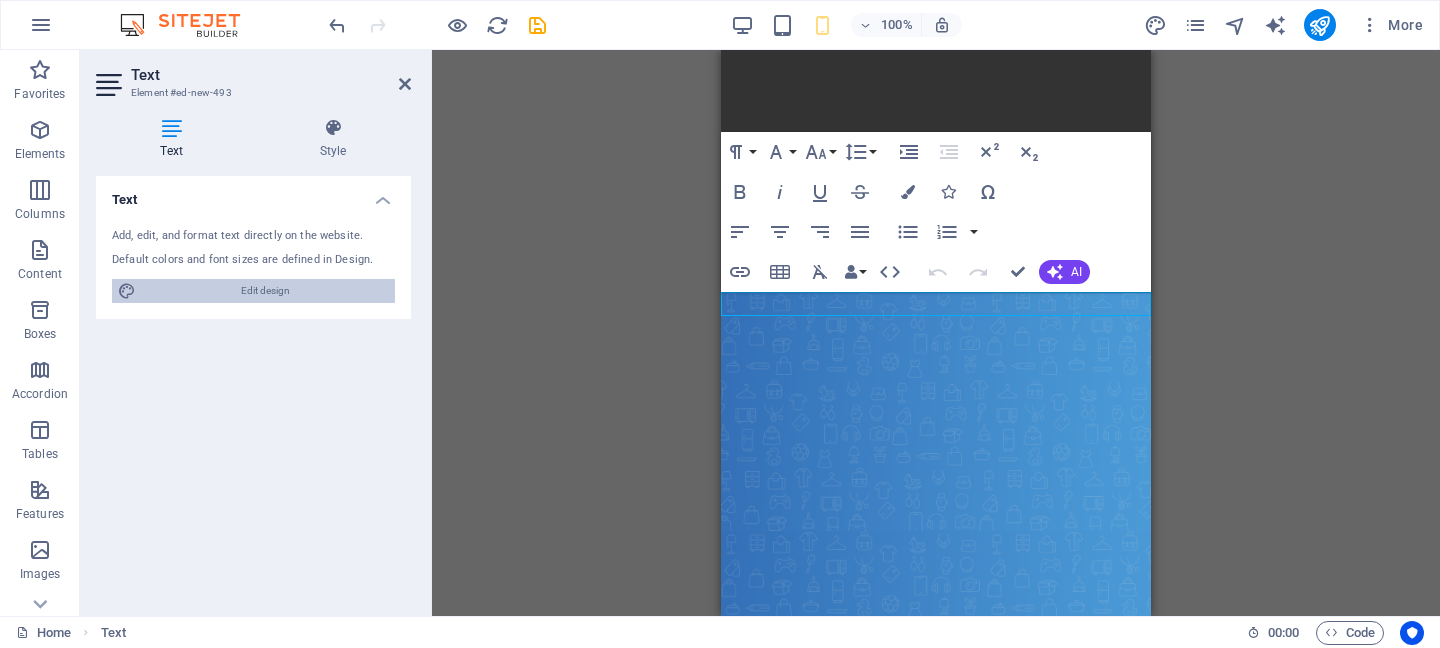 click on "Edit design" at bounding box center [265, 291] 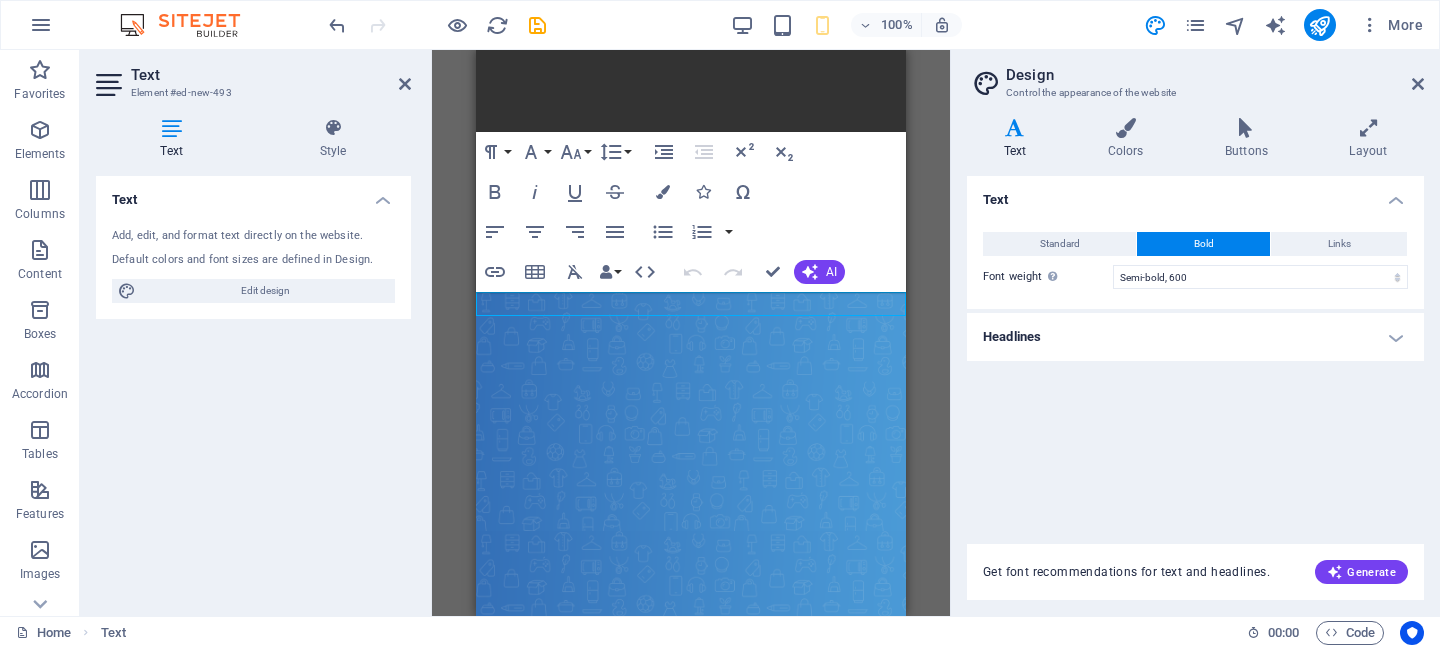 click on "New text element" at bounding box center (691, 277) 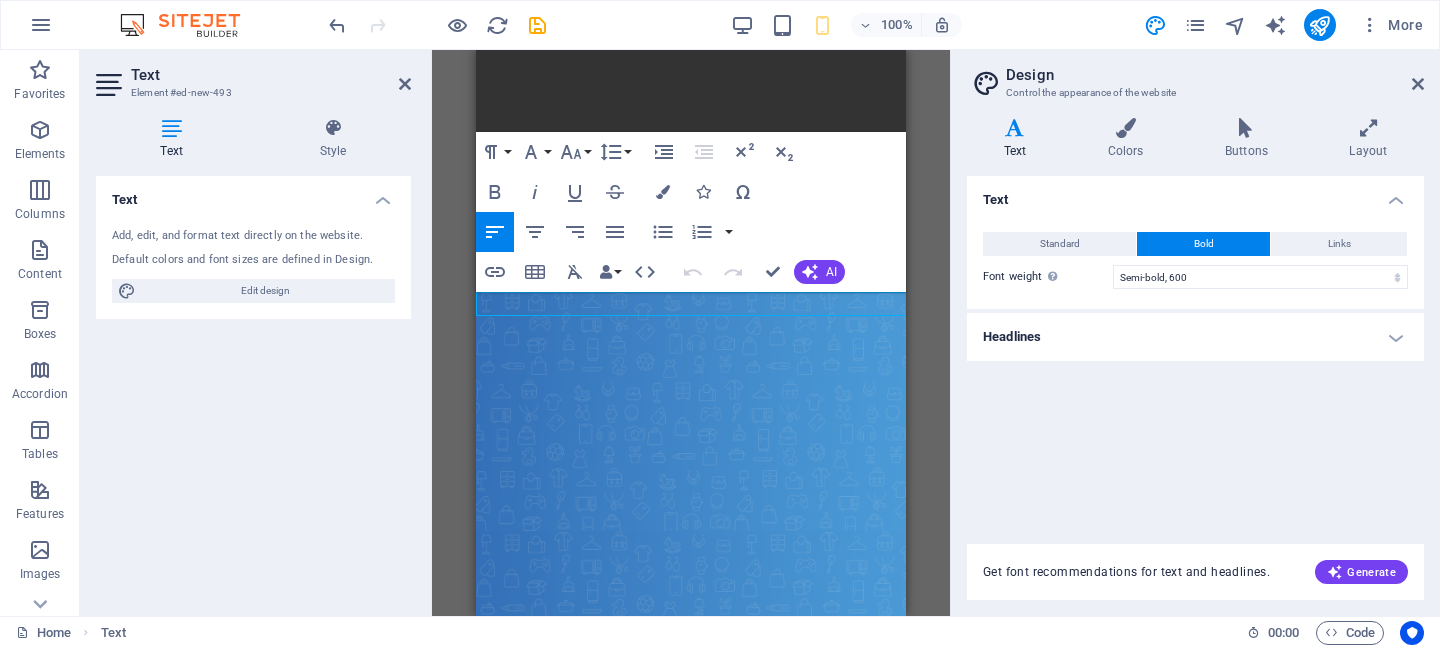 click on "New text element" at bounding box center [691, 277] 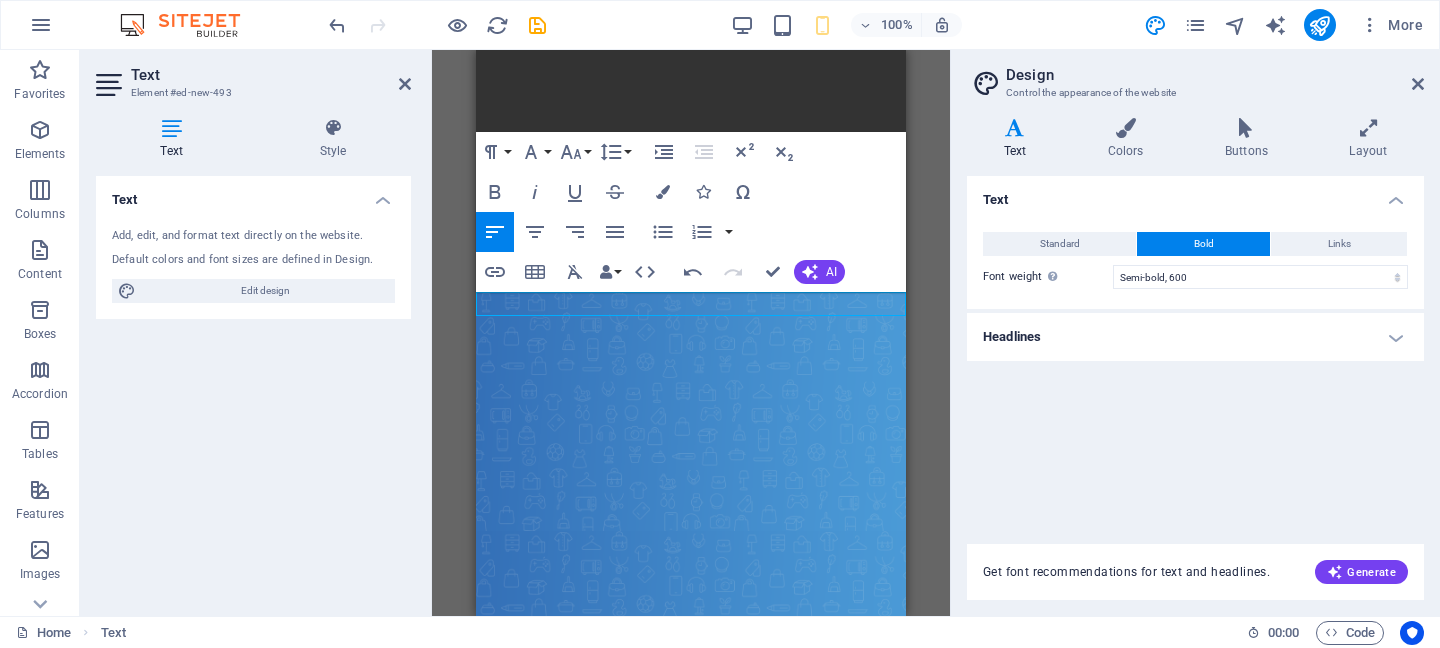 click on "​حمّل تطبيق جودي سو" at bounding box center [691, 277] 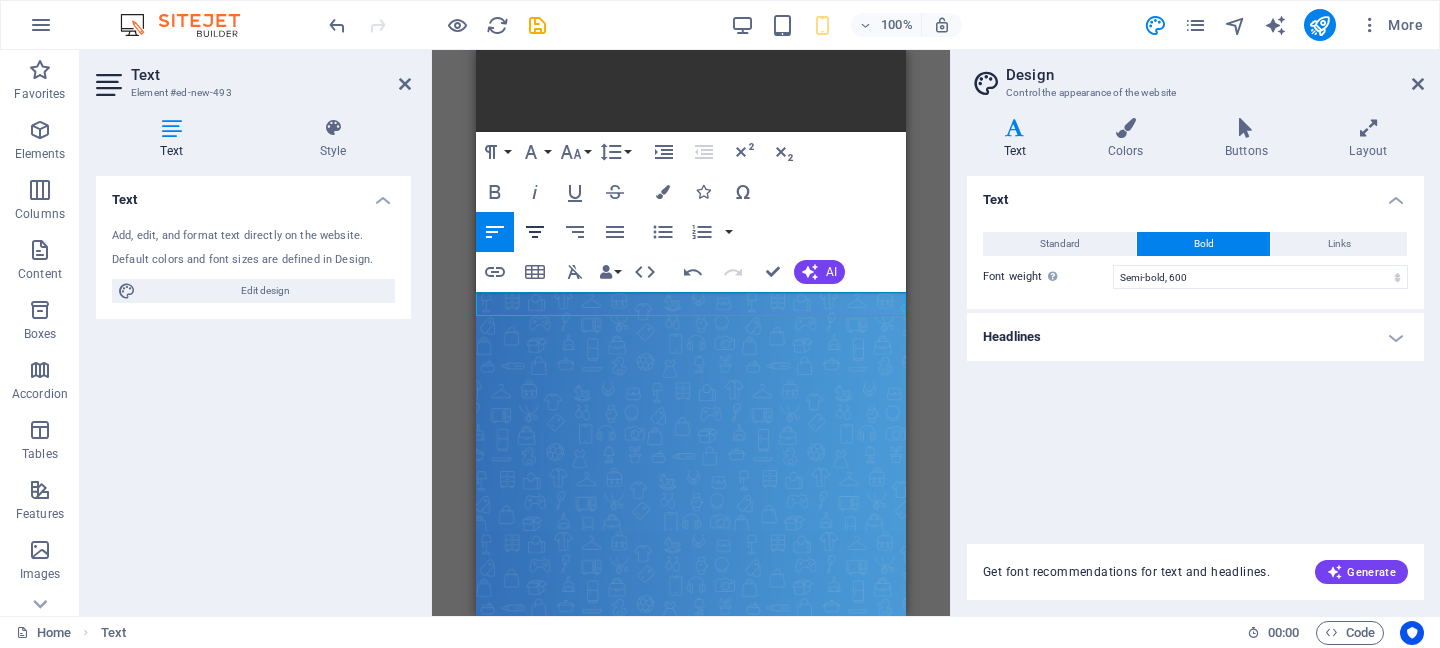 click 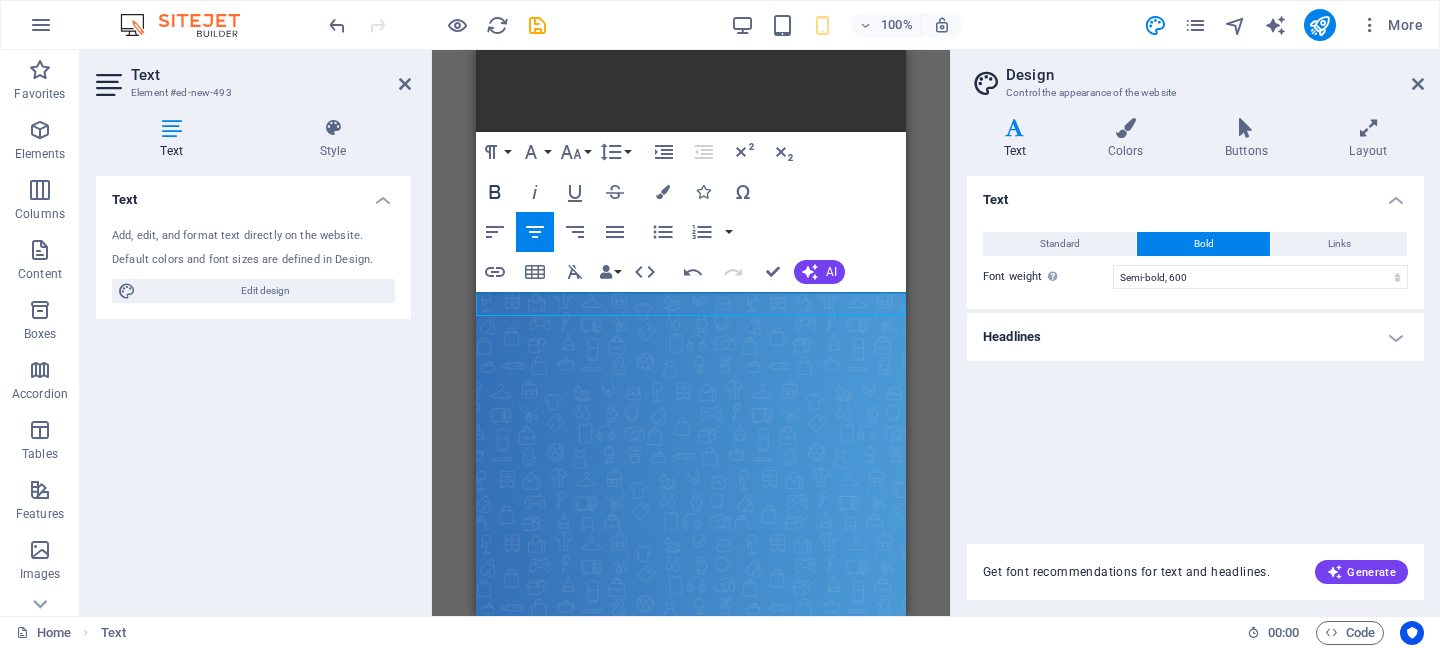 click 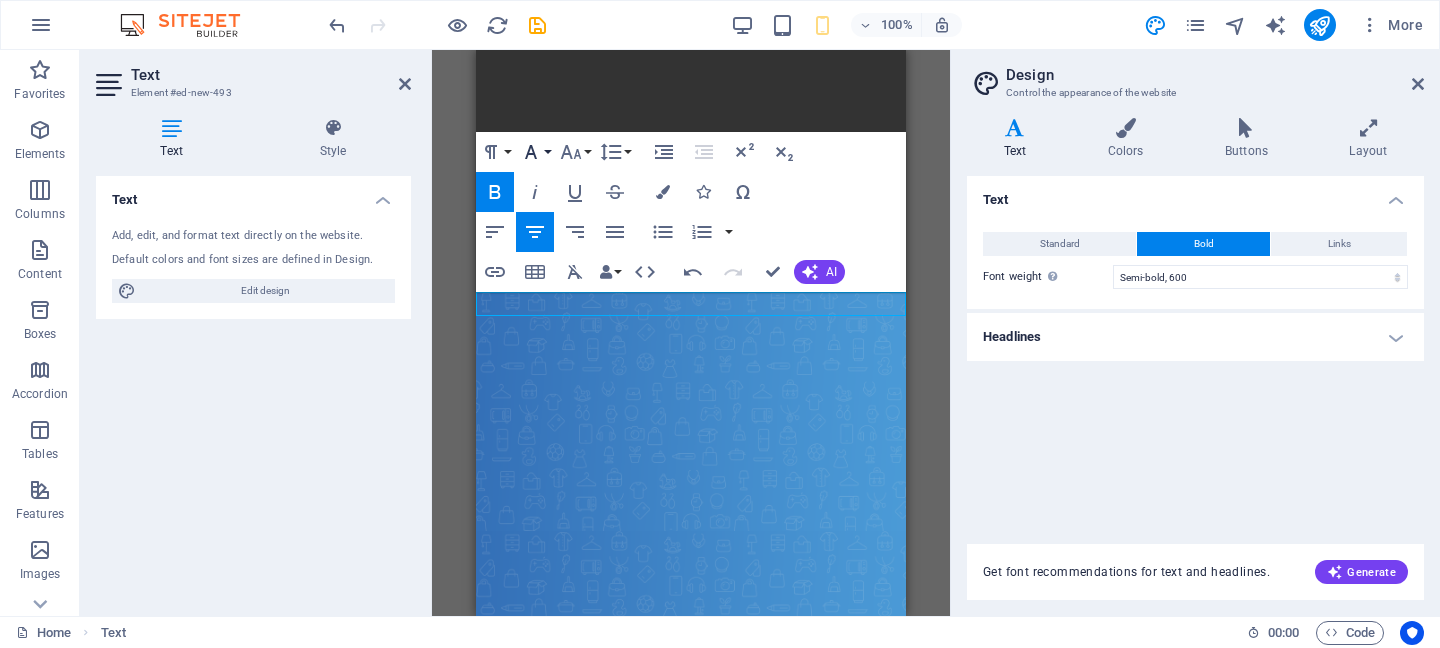 click on "Font Family" at bounding box center [535, 152] 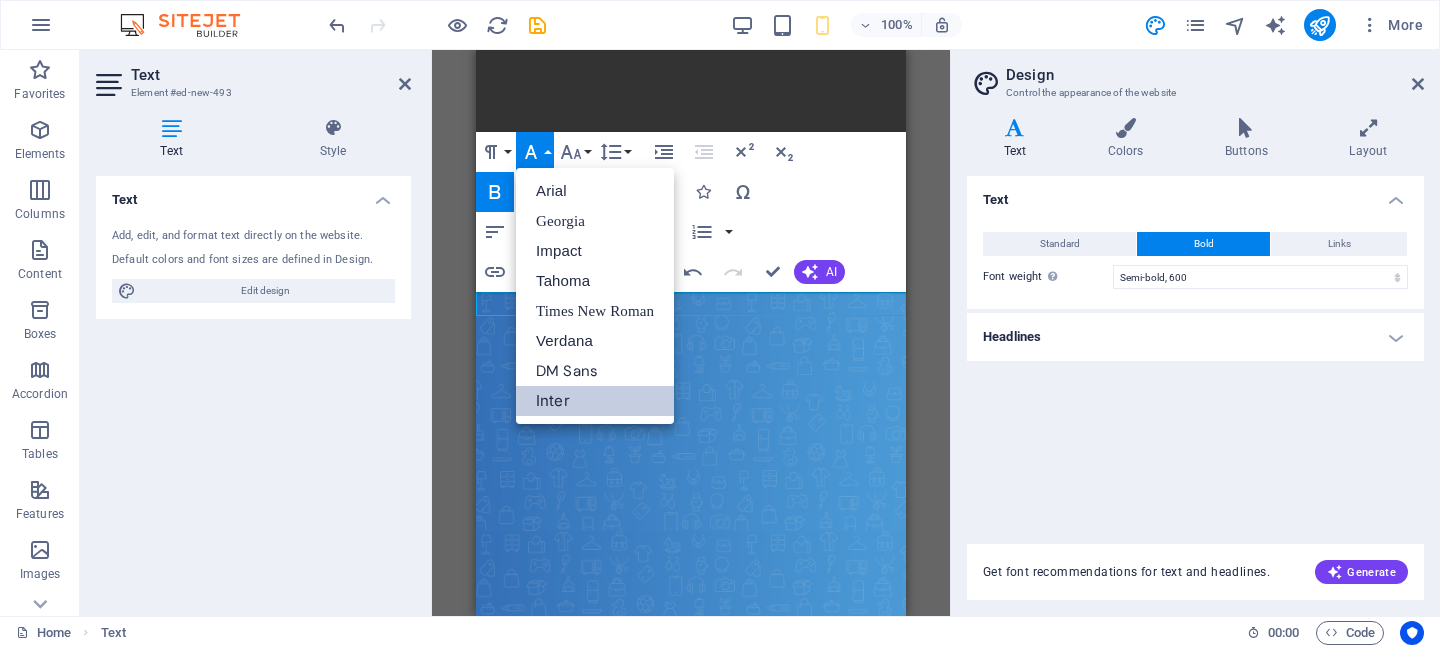 scroll, scrollTop: 0, scrollLeft: 0, axis: both 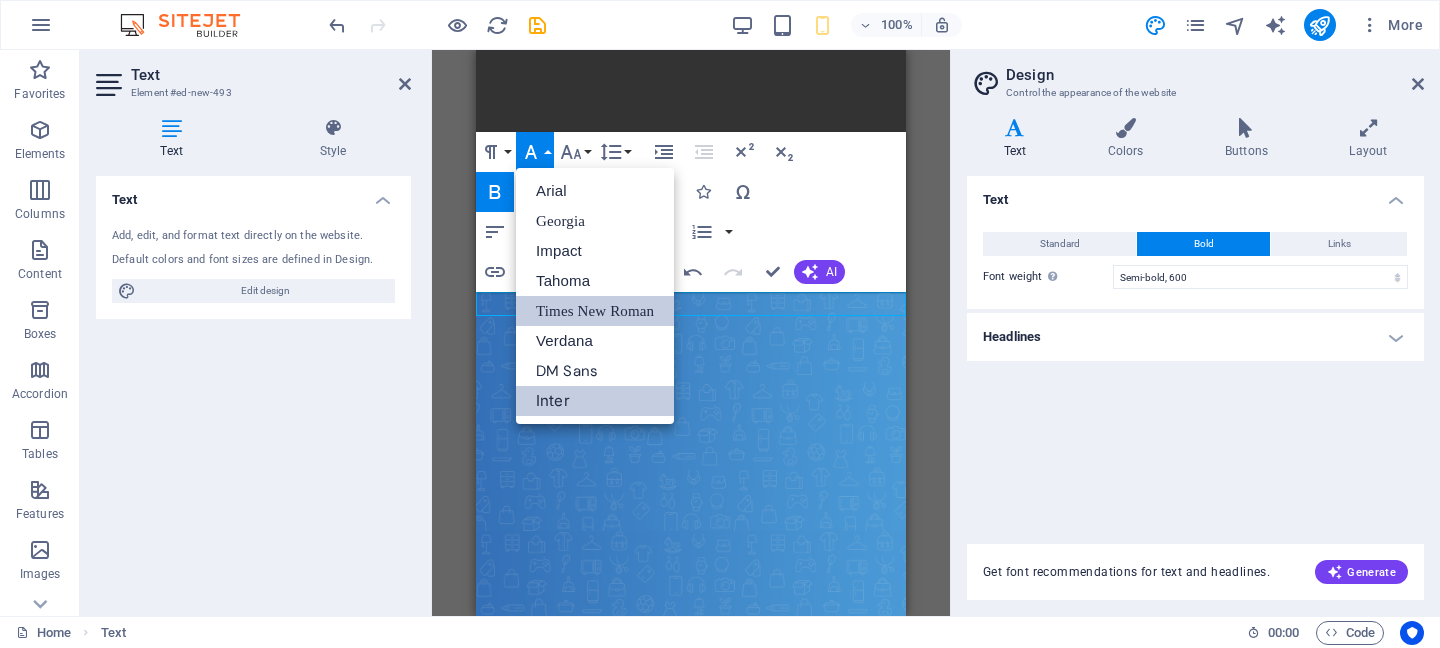 click on "Times New Roman" at bounding box center [595, 311] 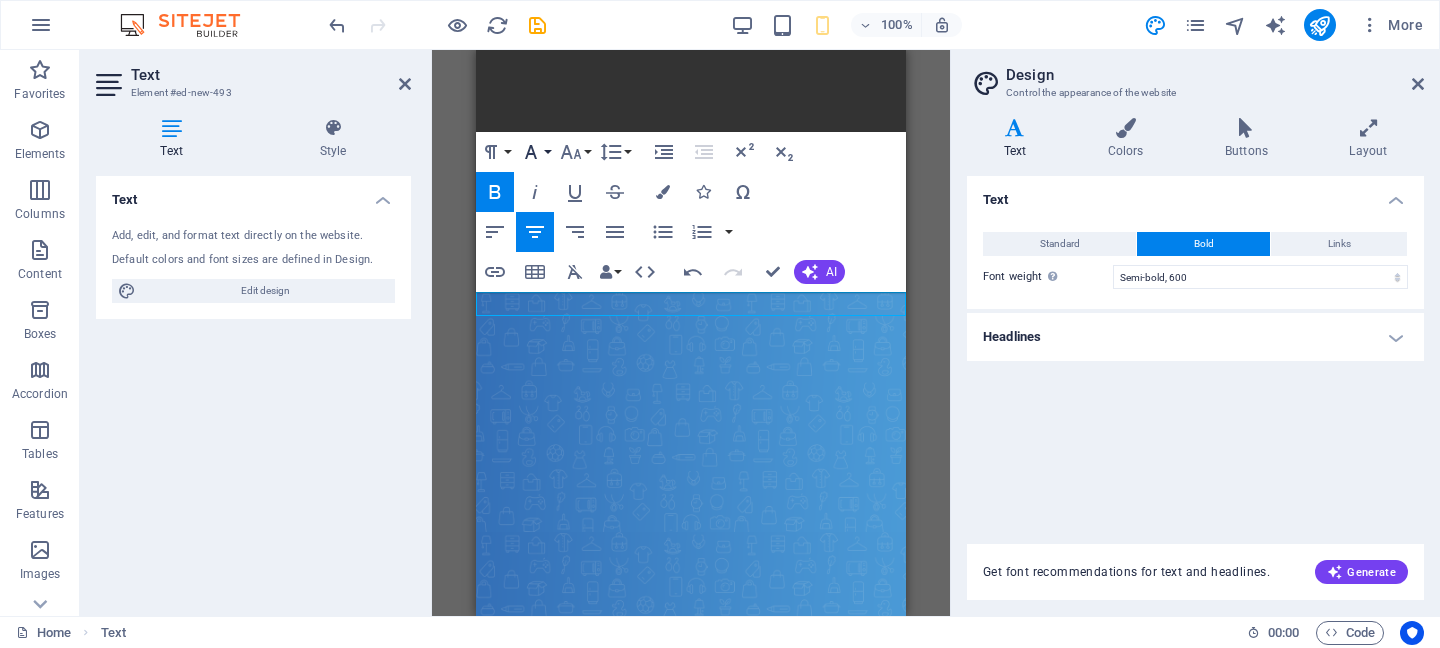 click 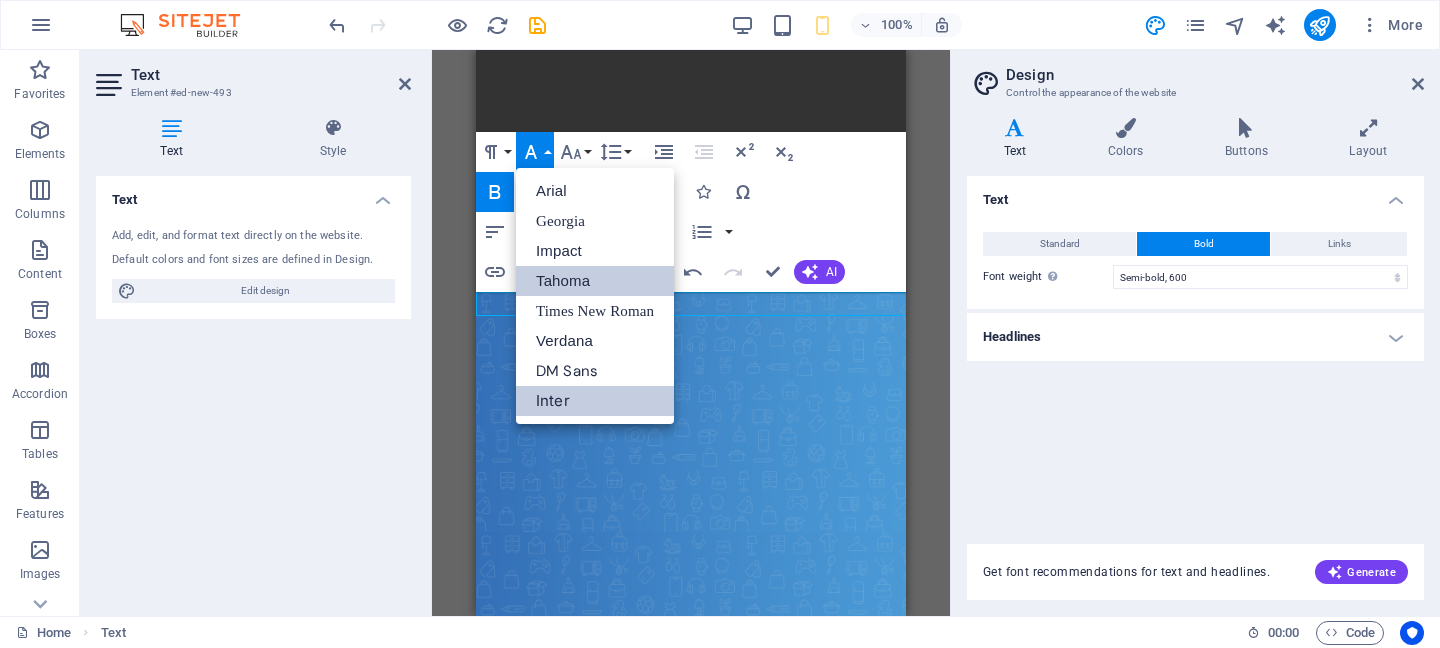 scroll, scrollTop: 0, scrollLeft: 0, axis: both 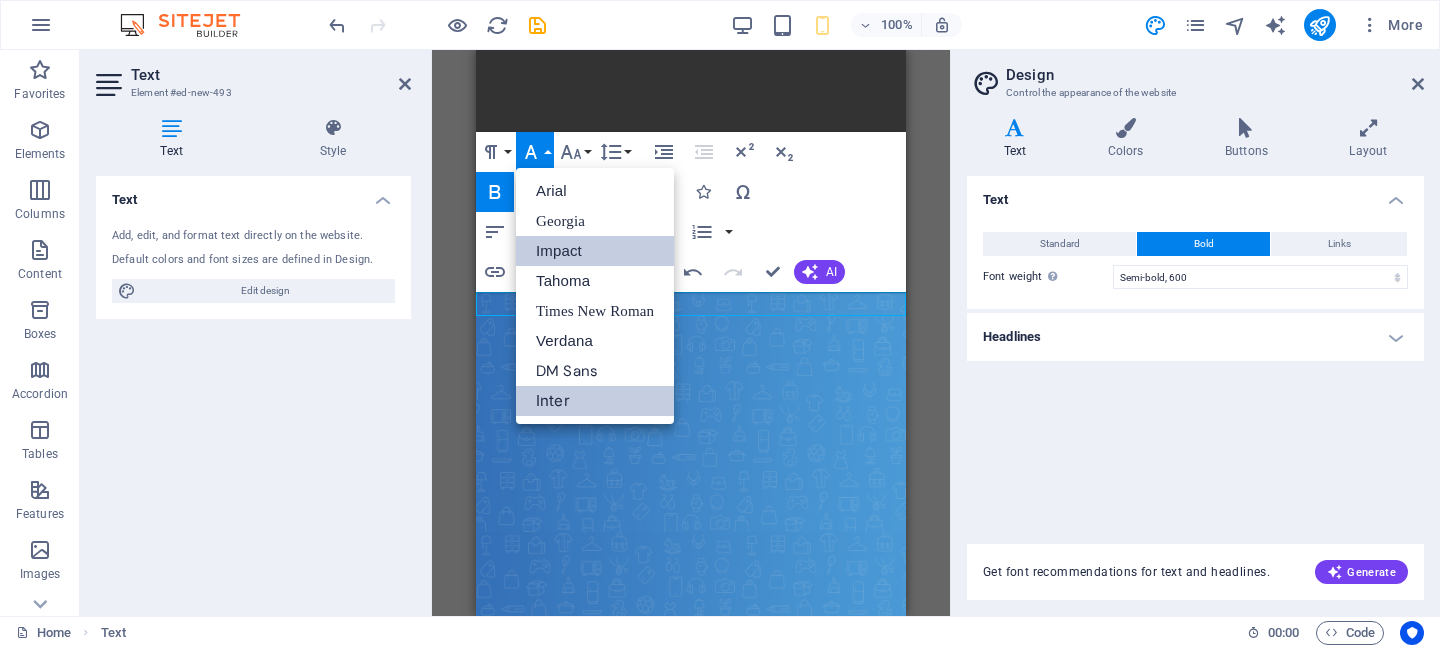click on "Impact" at bounding box center (595, 251) 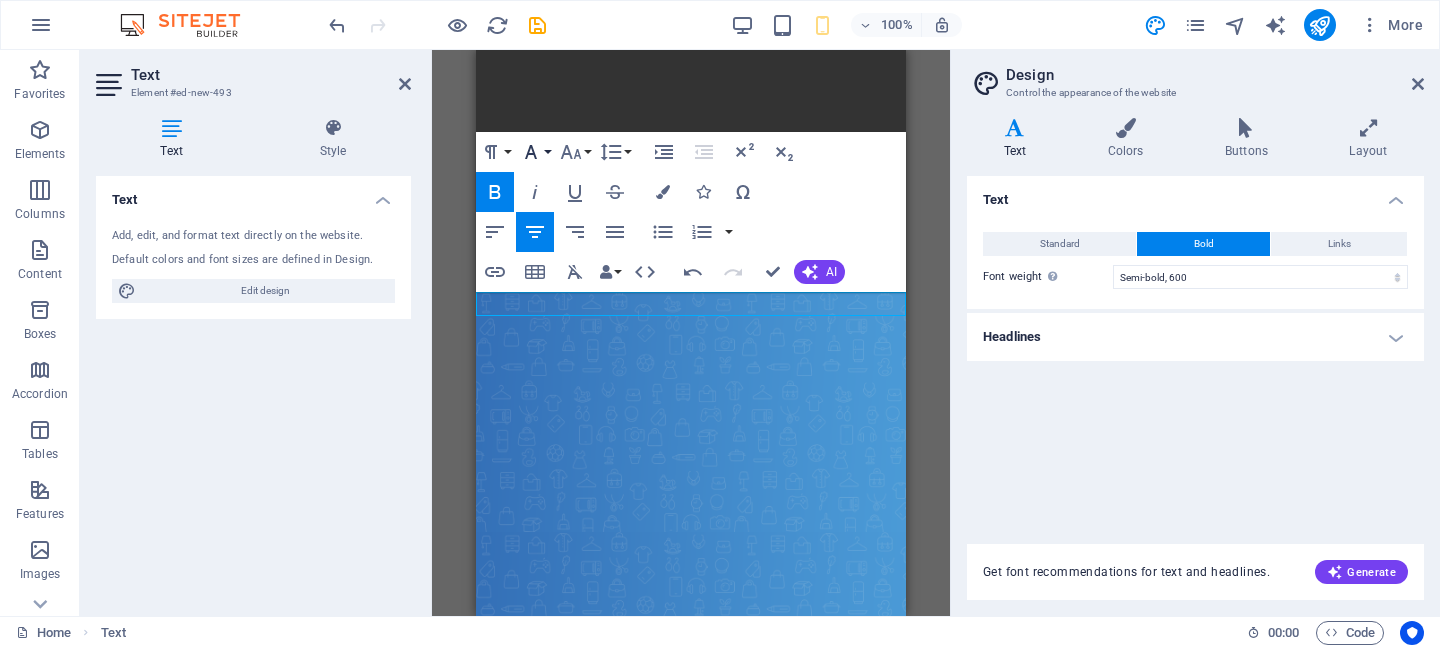 click 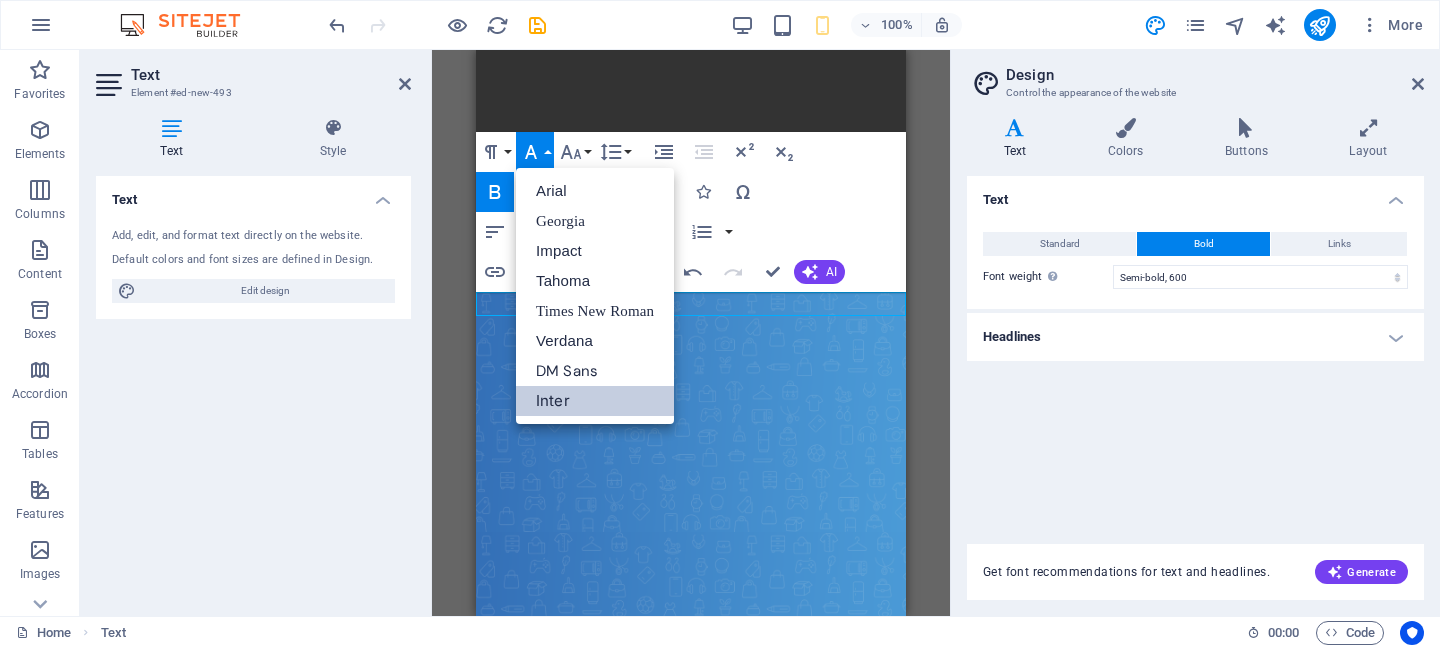scroll, scrollTop: 0, scrollLeft: 0, axis: both 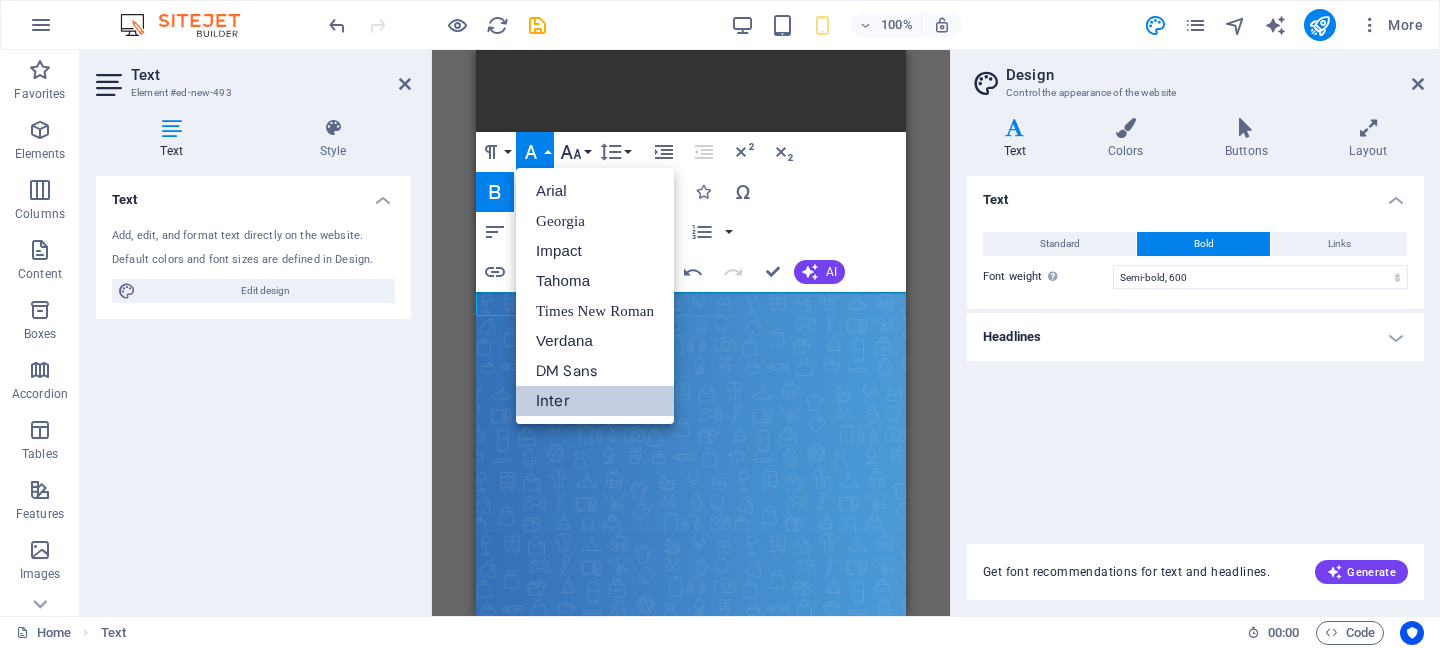 click on "Font Size" at bounding box center (575, 152) 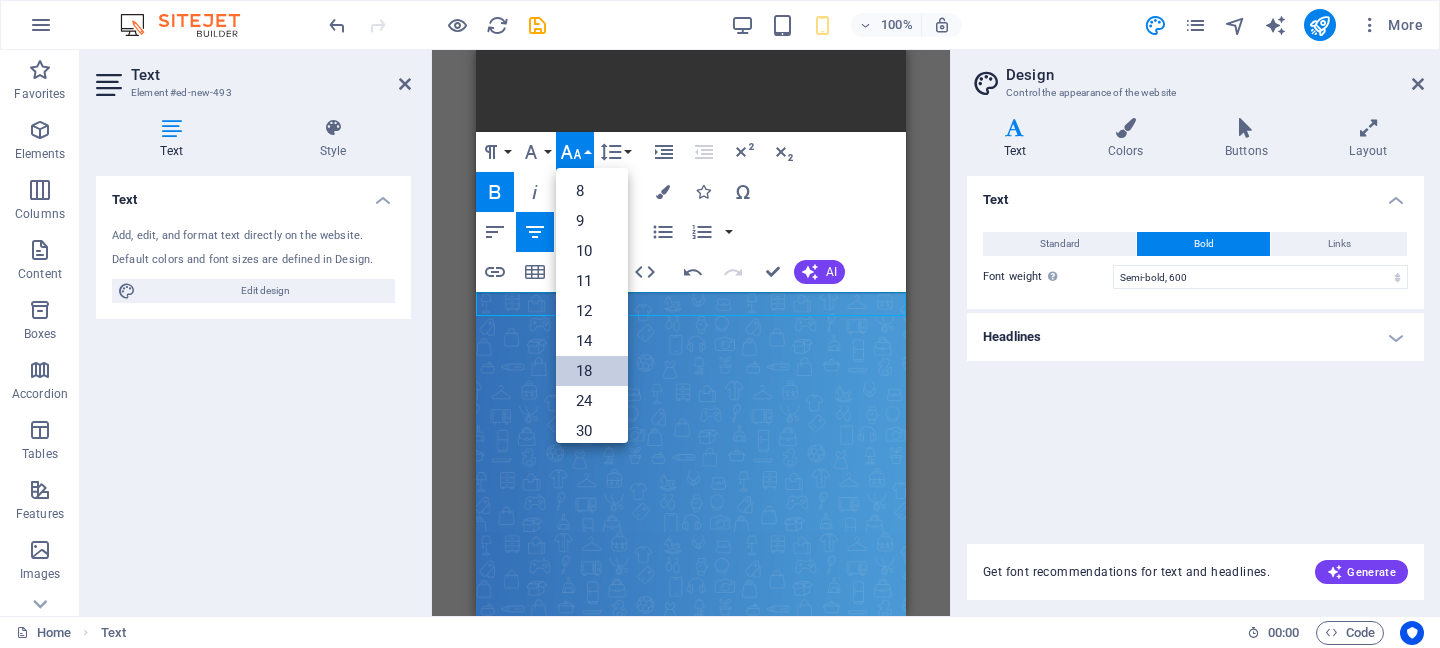 click on "18" at bounding box center (592, 371) 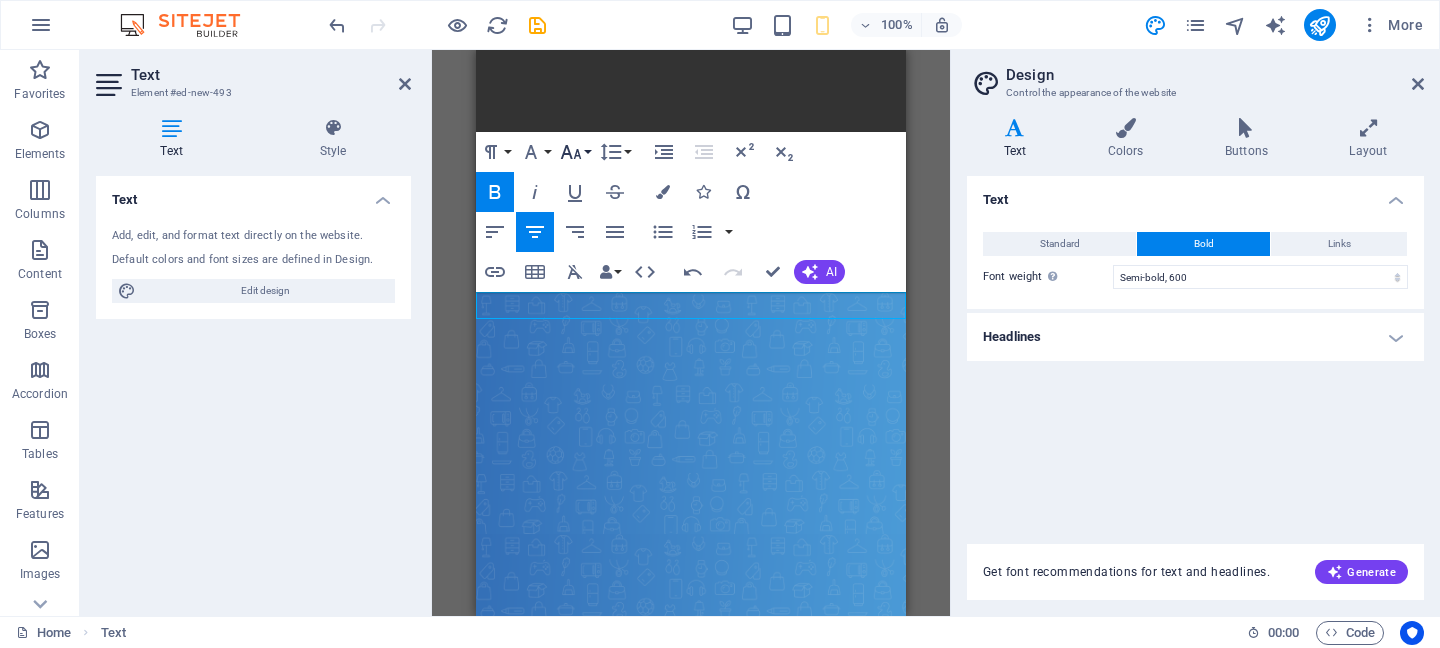 click 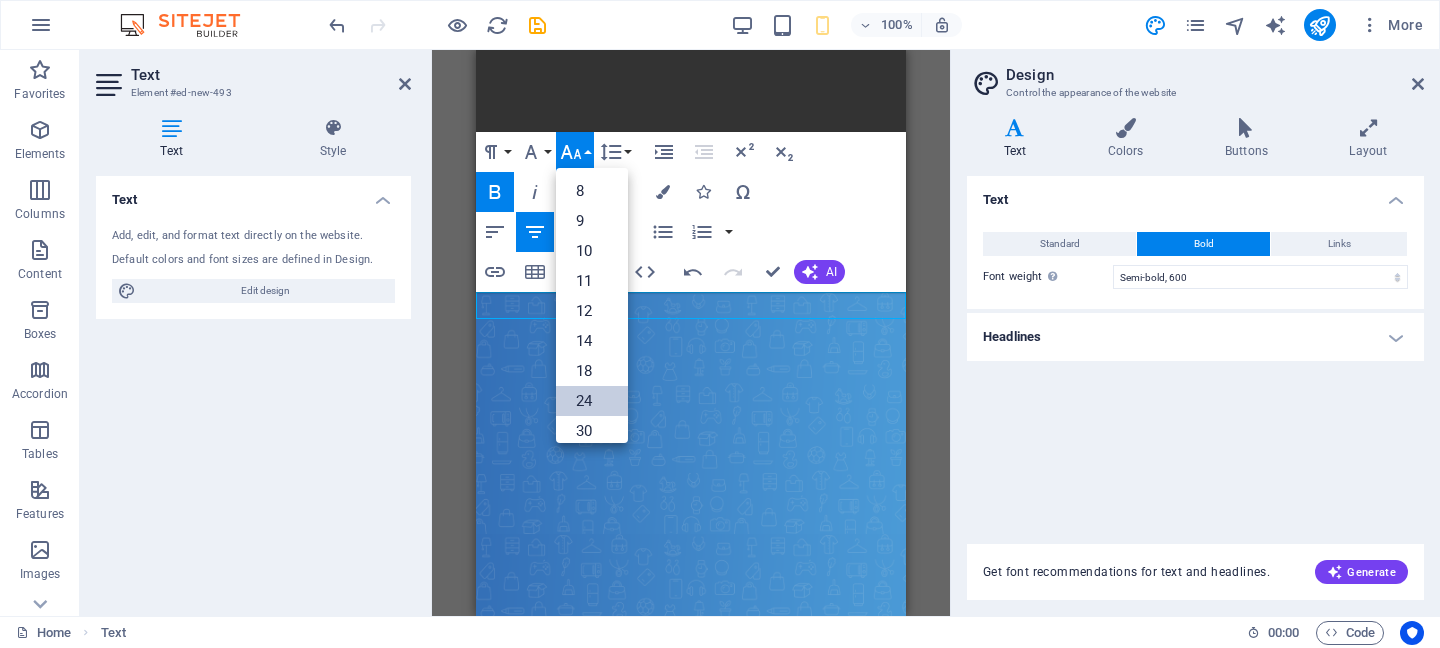 click on "24" at bounding box center [592, 401] 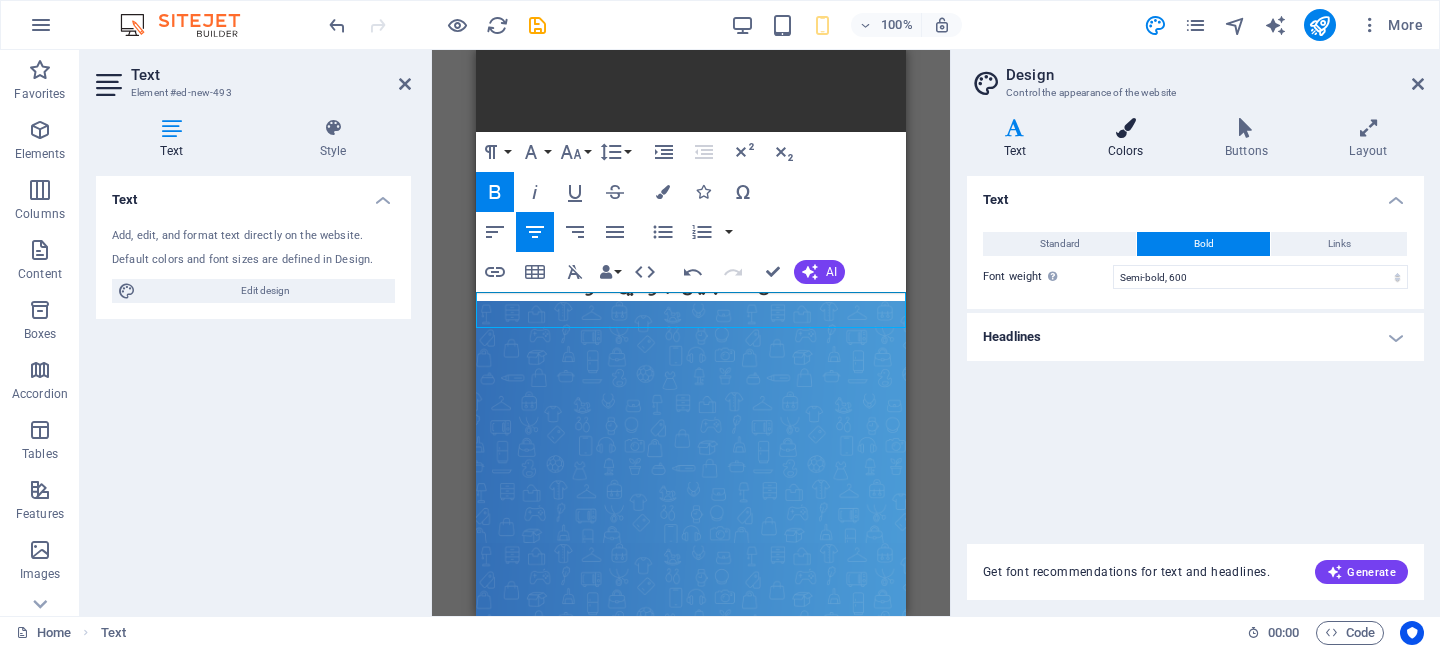 click on "Colors" at bounding box center (1129, 139) 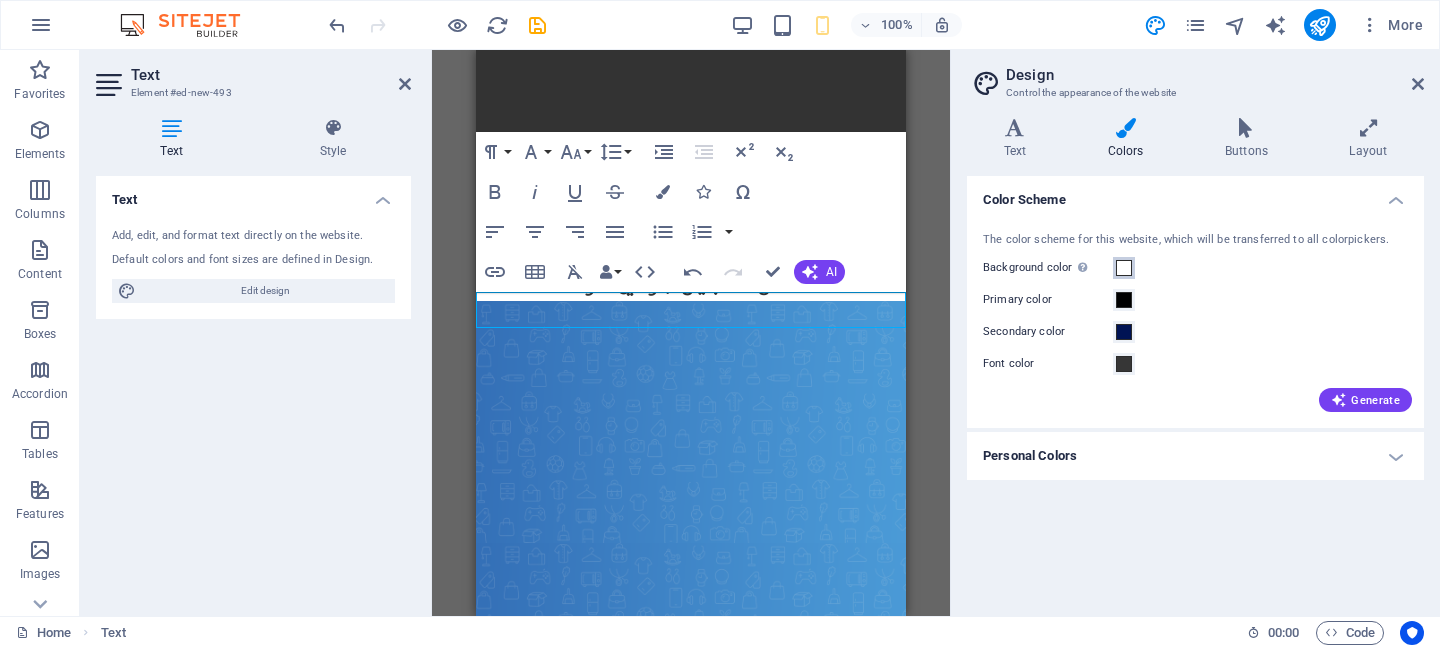 click at bounding box center (1124, 268) 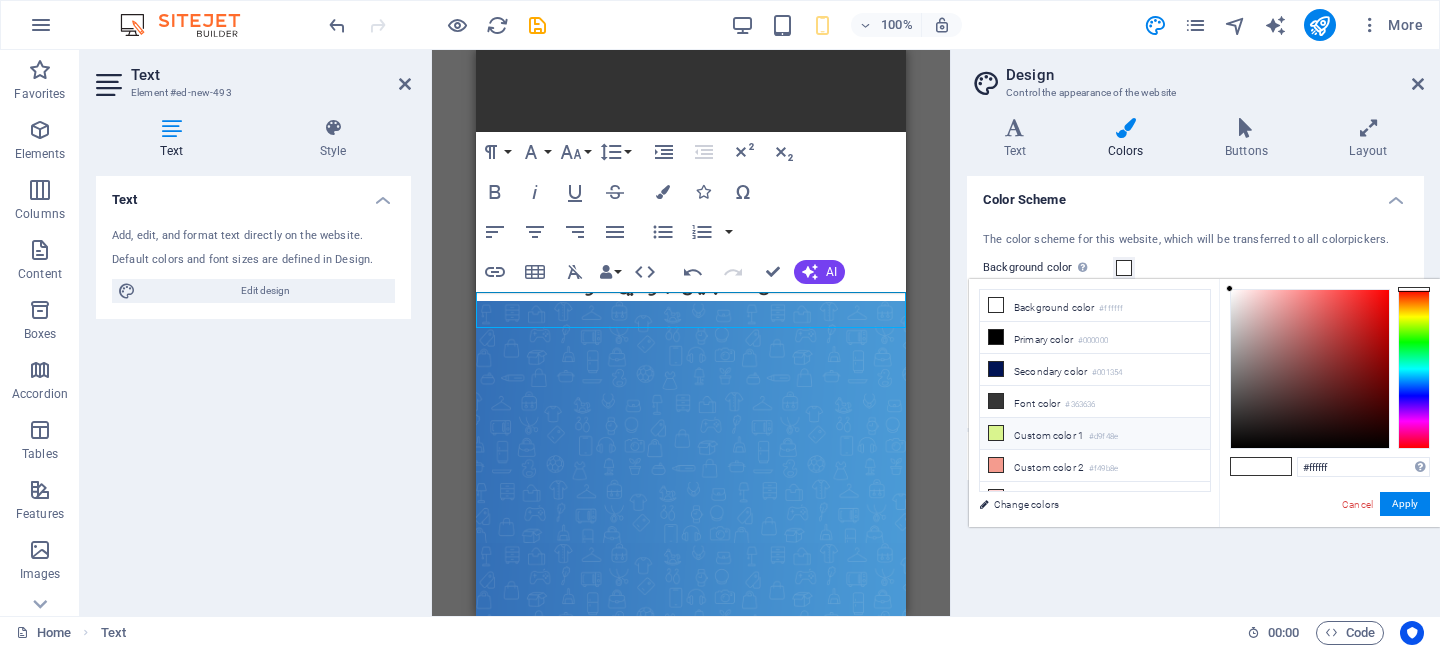 scroll, scrollTop: 82, scrollLeft: 0, axis: vertical 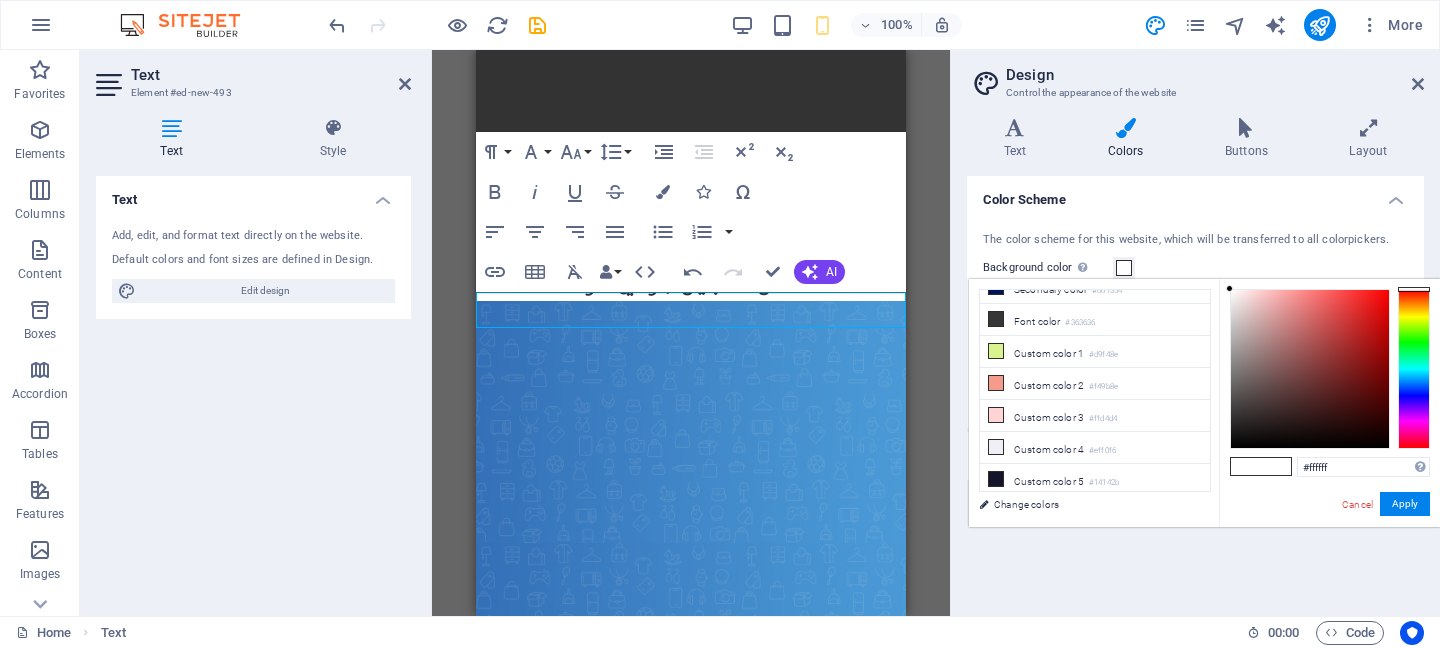 click at bounding box center [1261, 466] 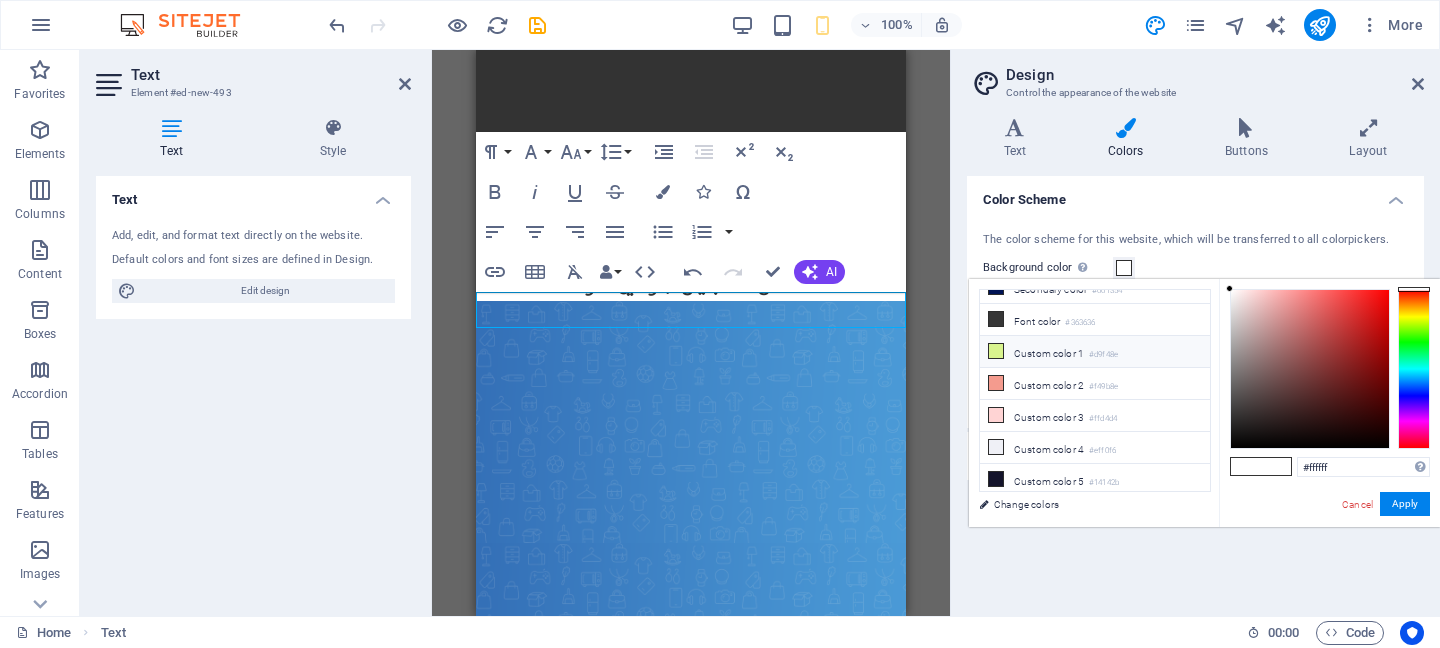 scroll, scrollTop: 0, scrollLeft: 0, axis: both 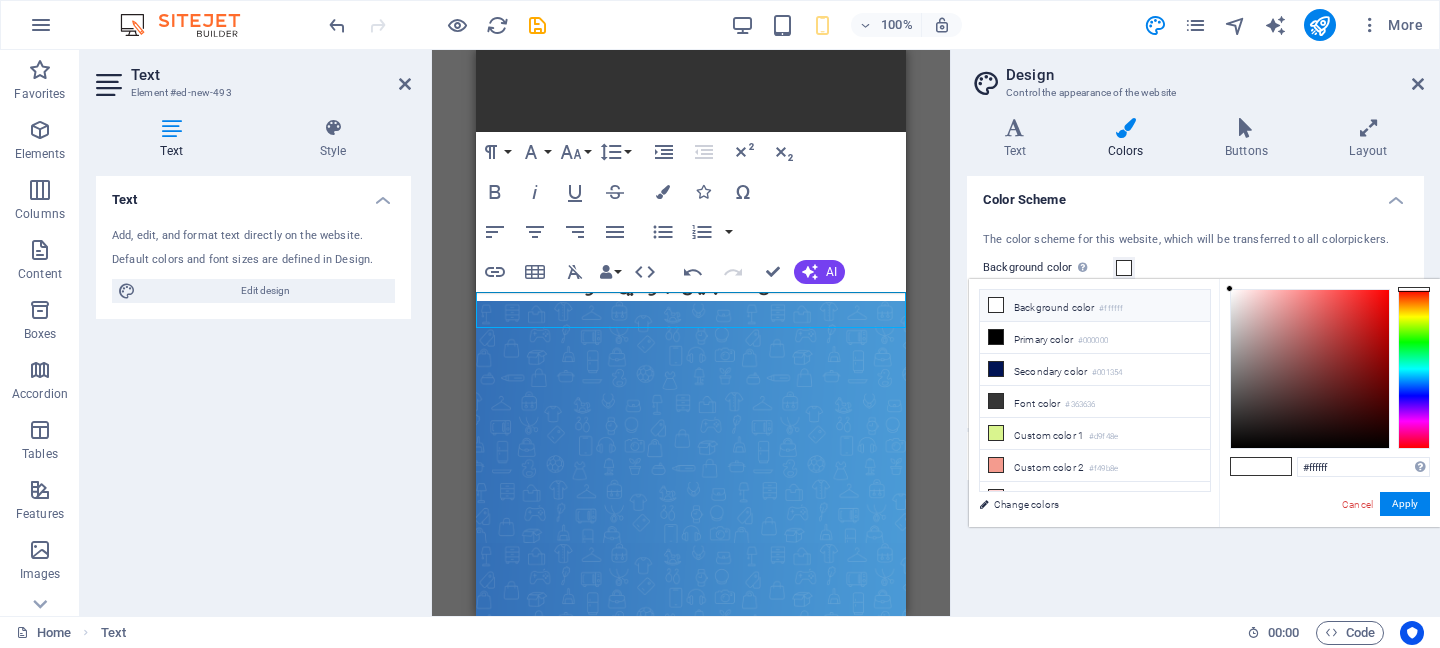 click on "Background color
#ffffff" at bounding box center [1095, 306] 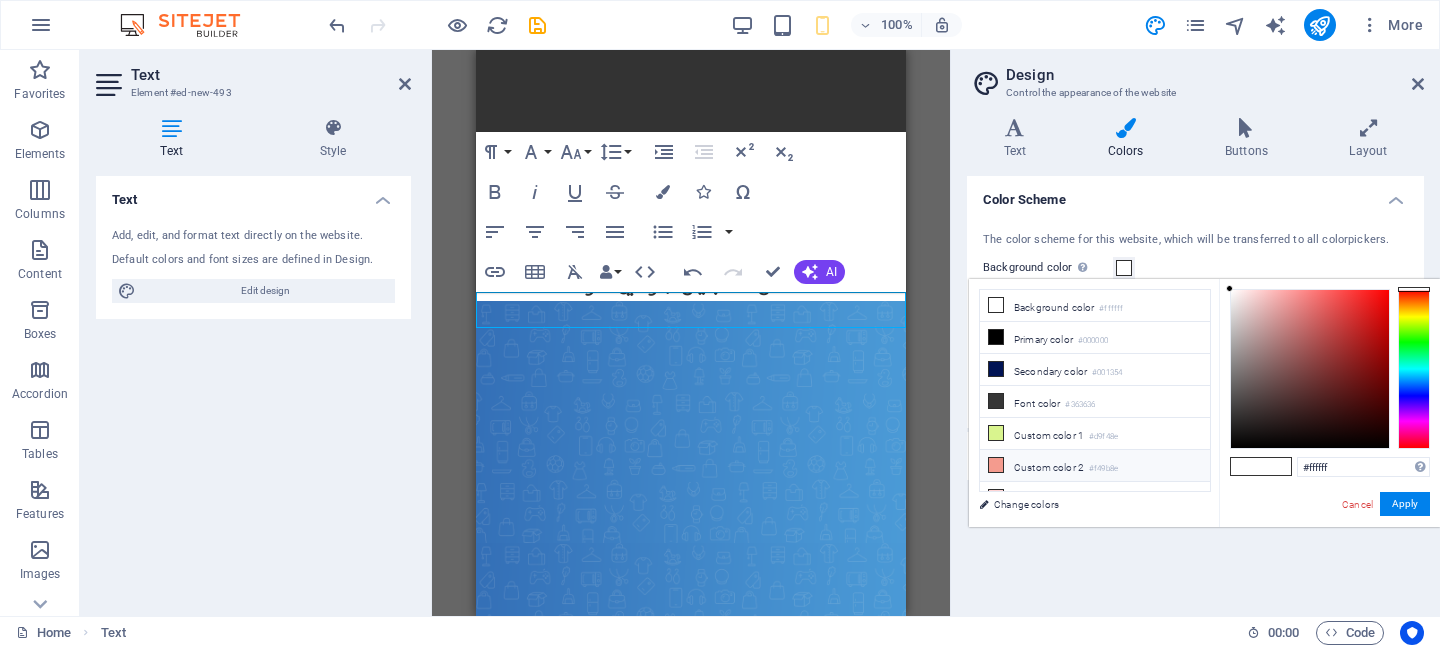 scroll, scrollTop: 82, scrollLeft: 0, axis: vertical 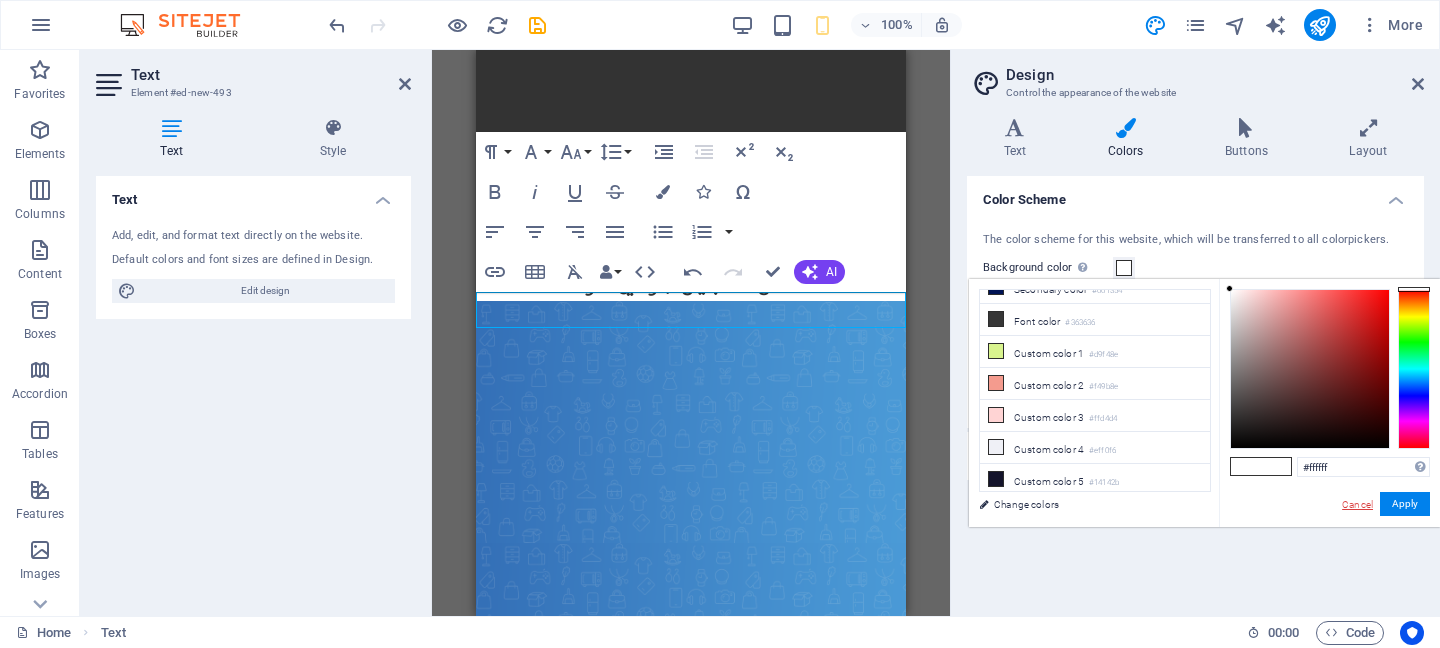 click on "Cancel" at bounding box center (1357, 504) 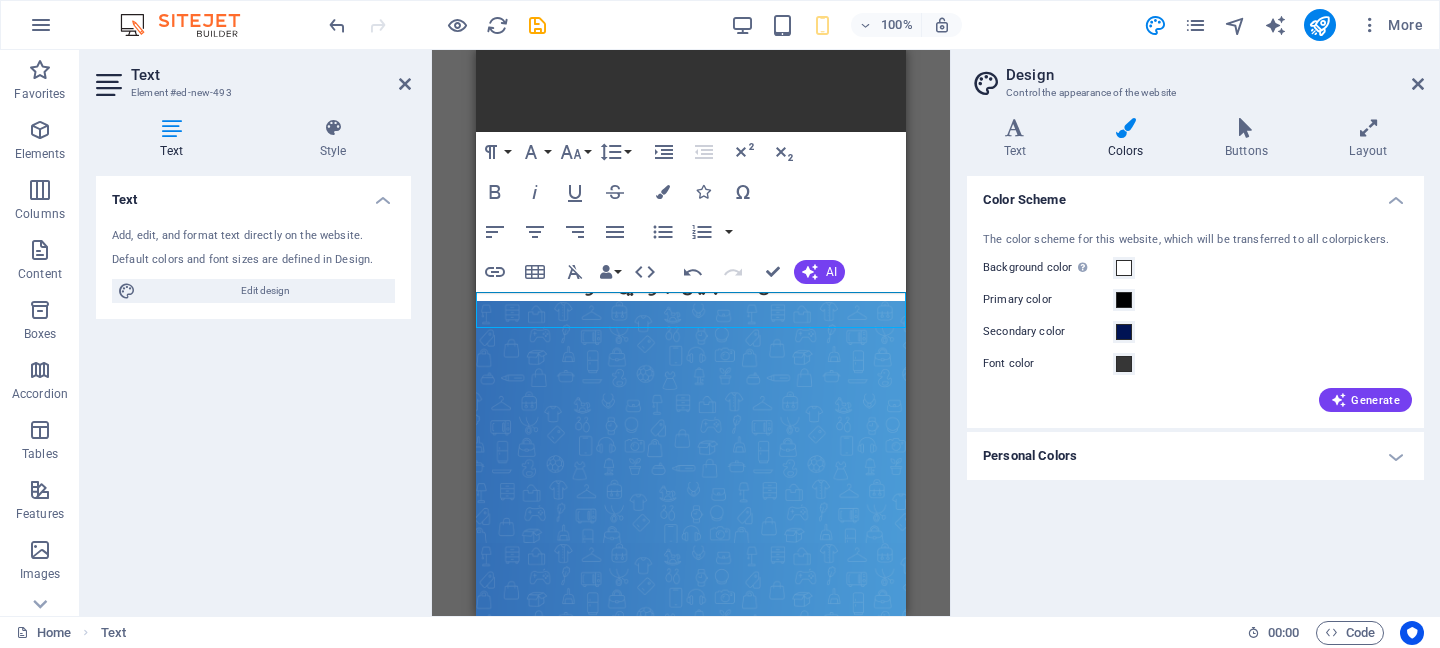 click on "Personal Colors" at bounding box center [1195, 456] 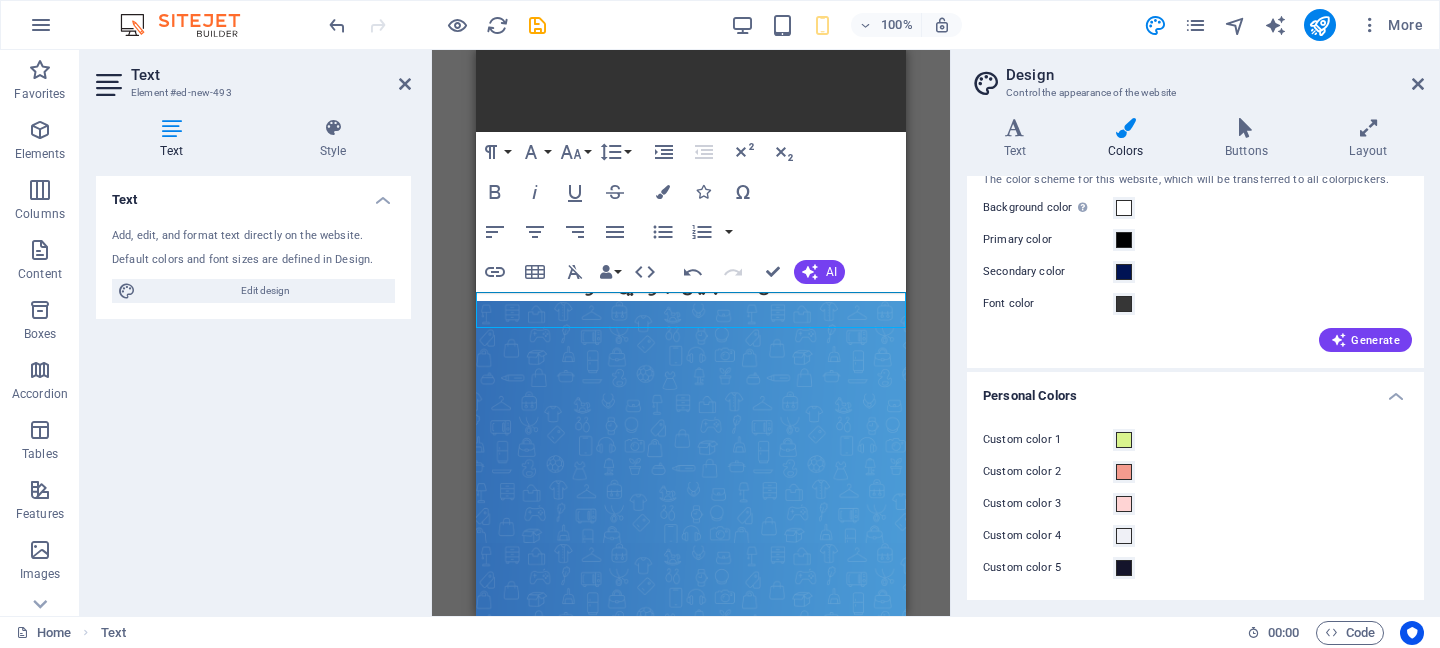 scroll, scrollTop: 0, scrollLeft: 0, axis: both 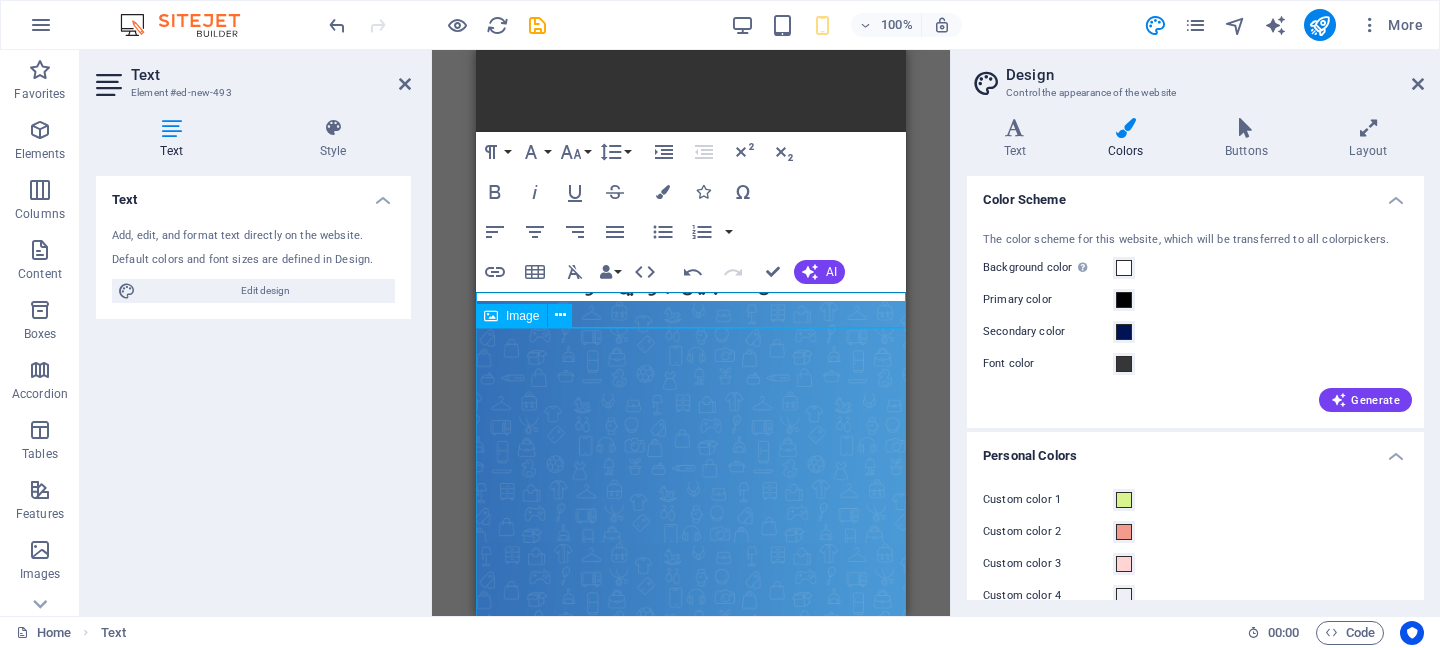 click at bounding box center [691, 785] 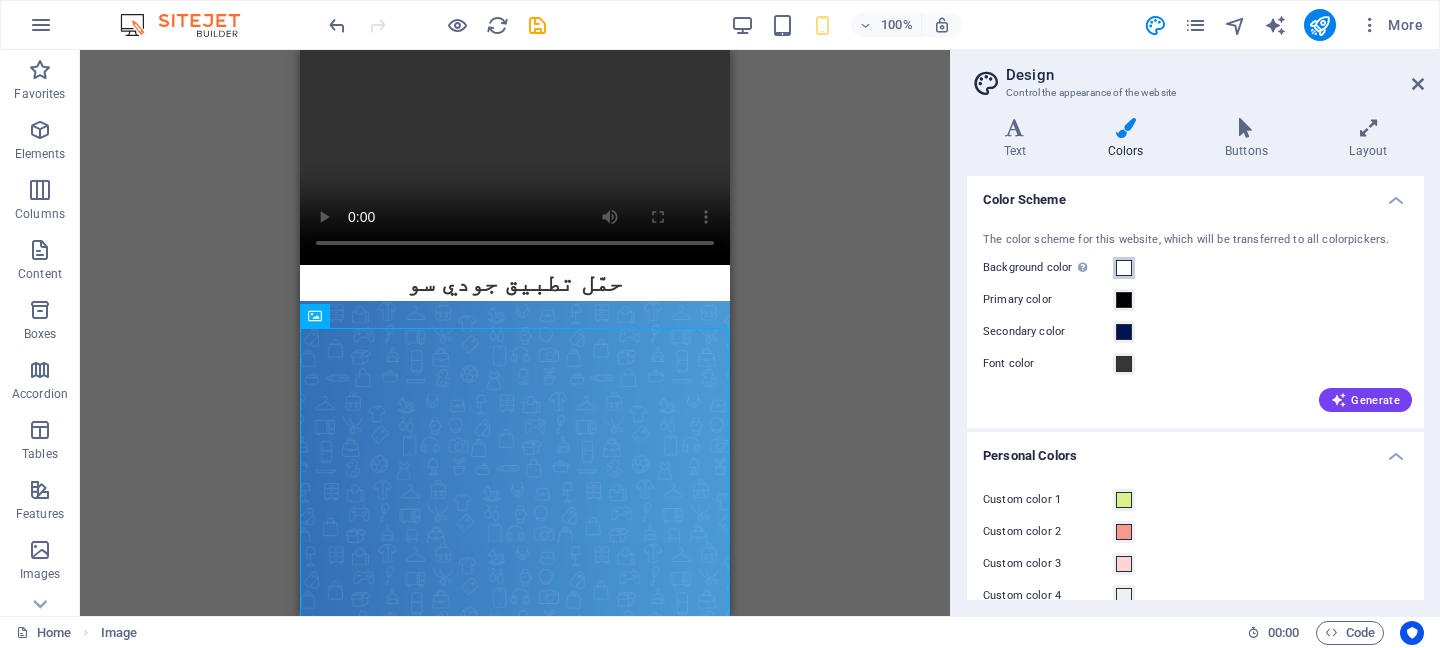 click at bounding box center [1124, 268] 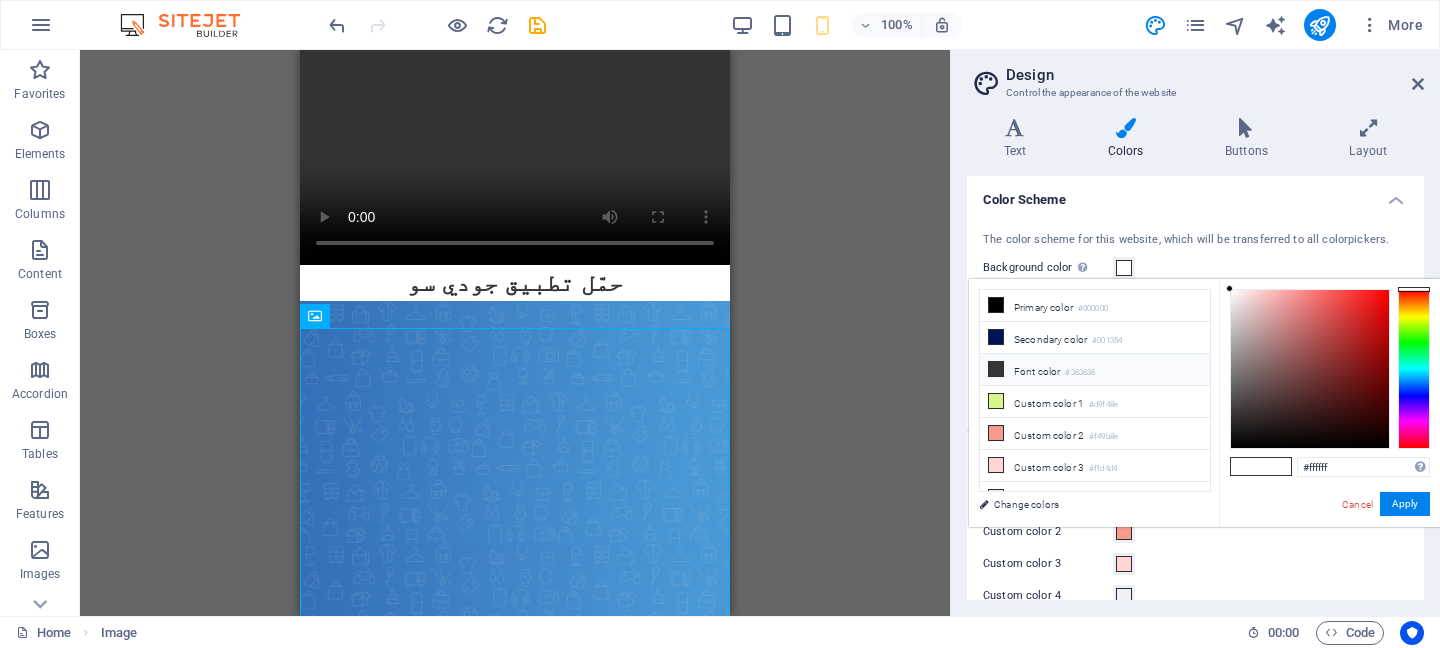scroll, scrollTop: 82, scrollLeft: 0, axis: vertical 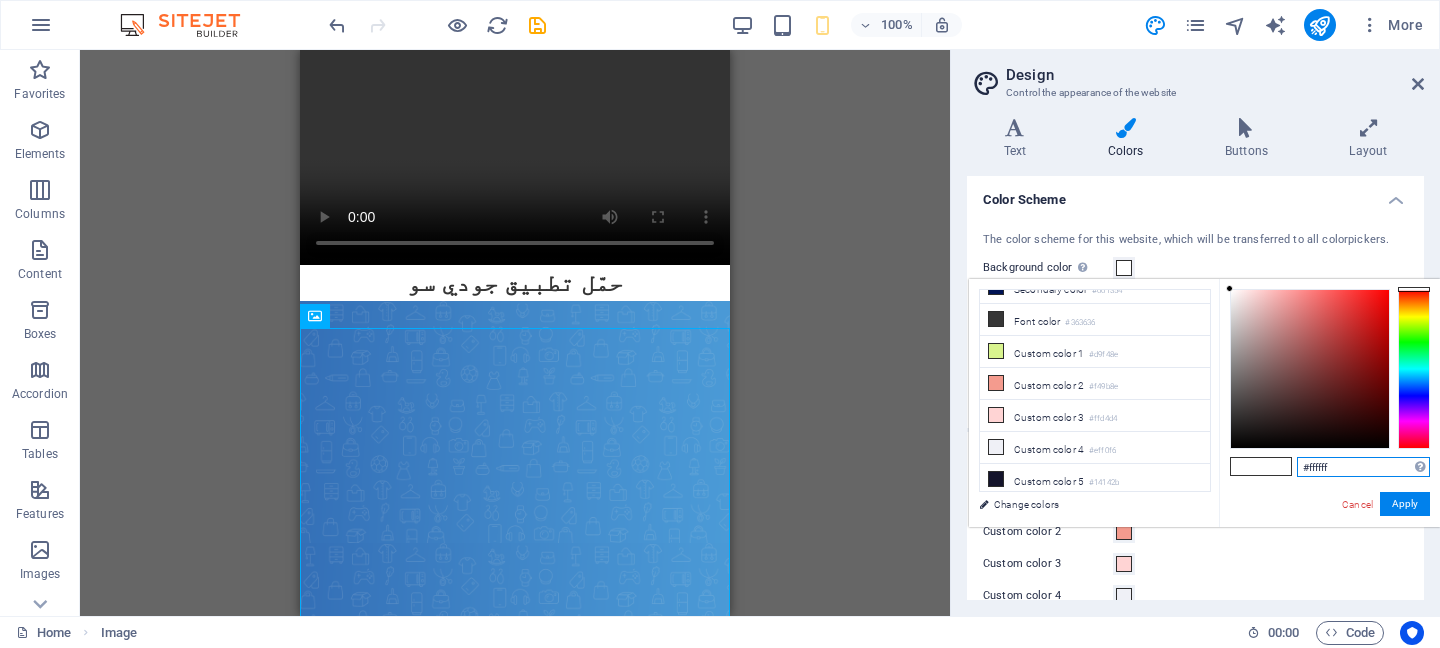 type on "#" 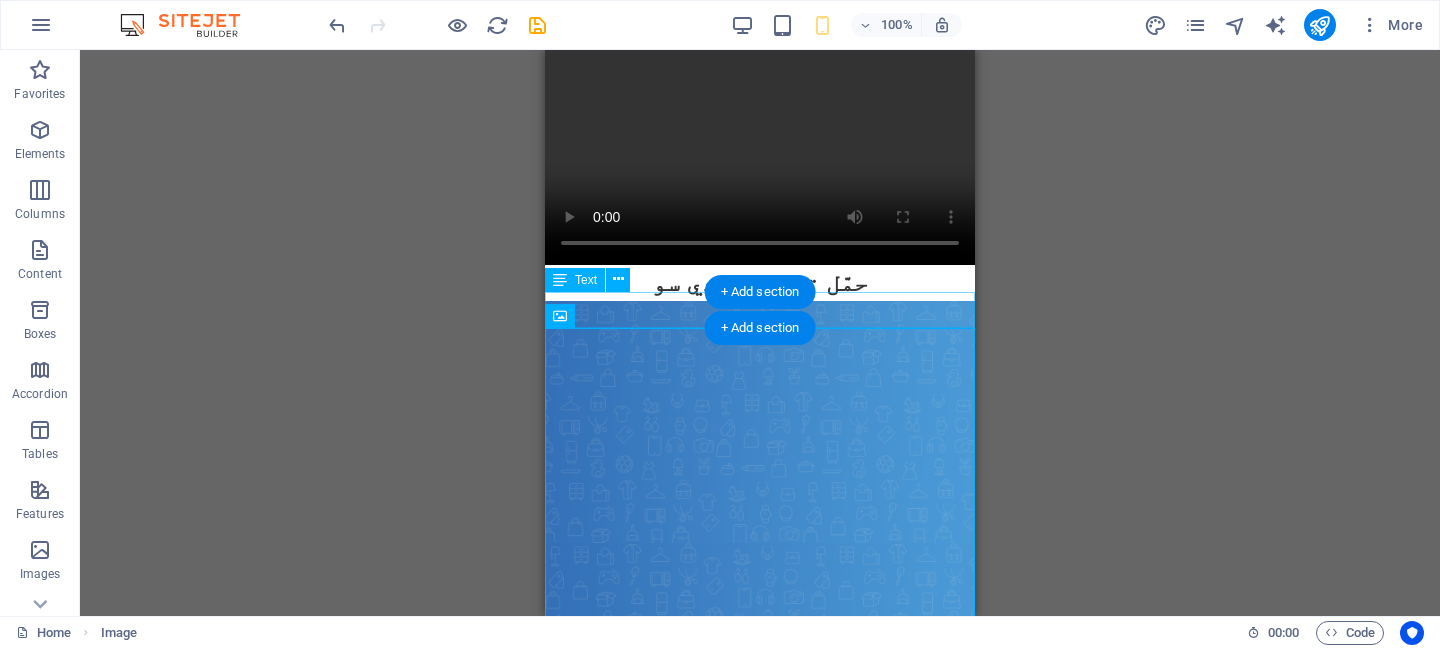 click on "حمّل تطبيق جودي سو" at bounding box center (760, 283) 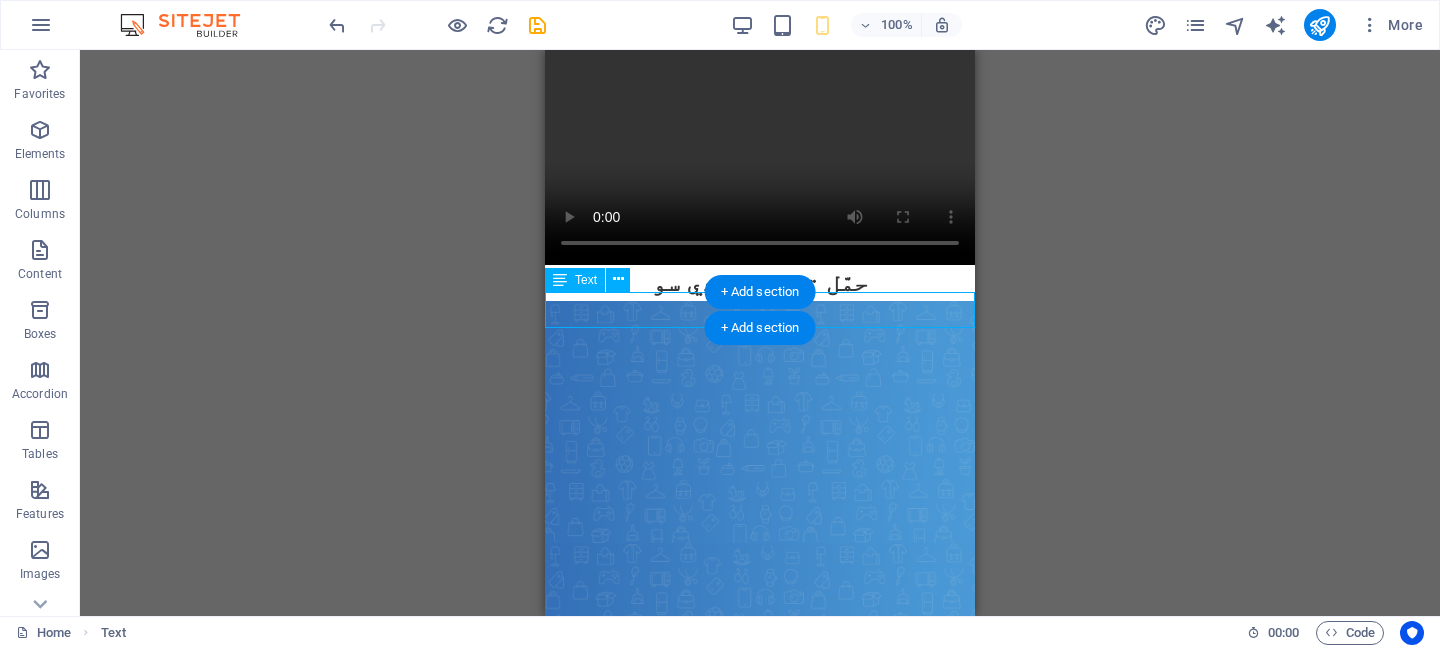 click on "حمّل تطبيق جودي سو" at bounding box center (760, 283) 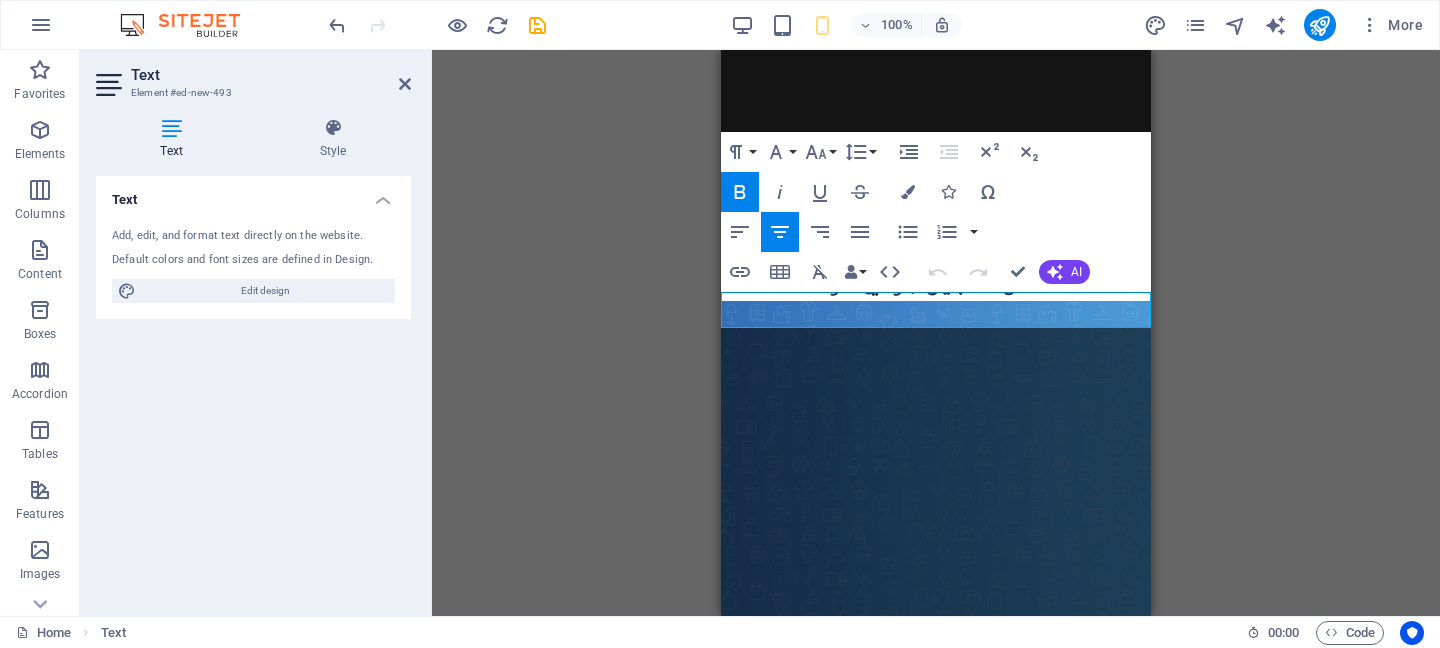 click on "حمّل تطبيق جودي سو" at bounding box center (936, 282) 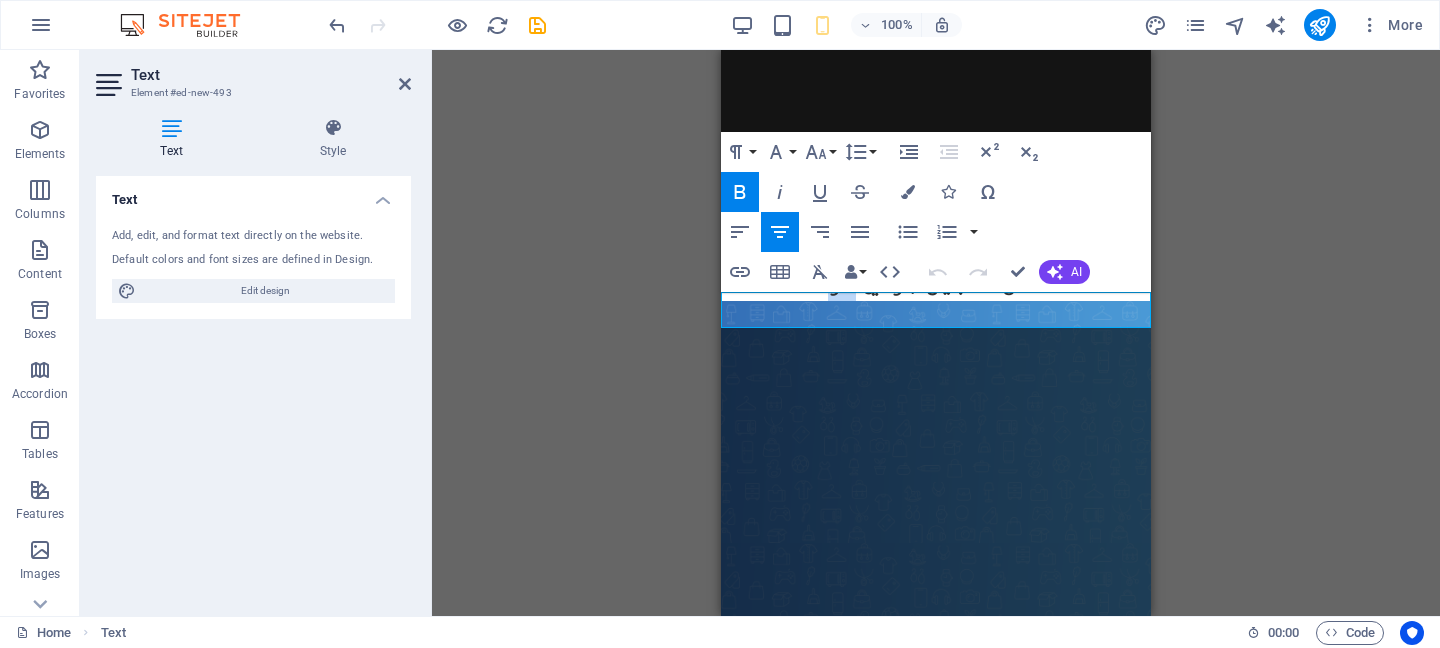 click on "حمّل تطبيق جودي سو" at bounding box center [936, 282] 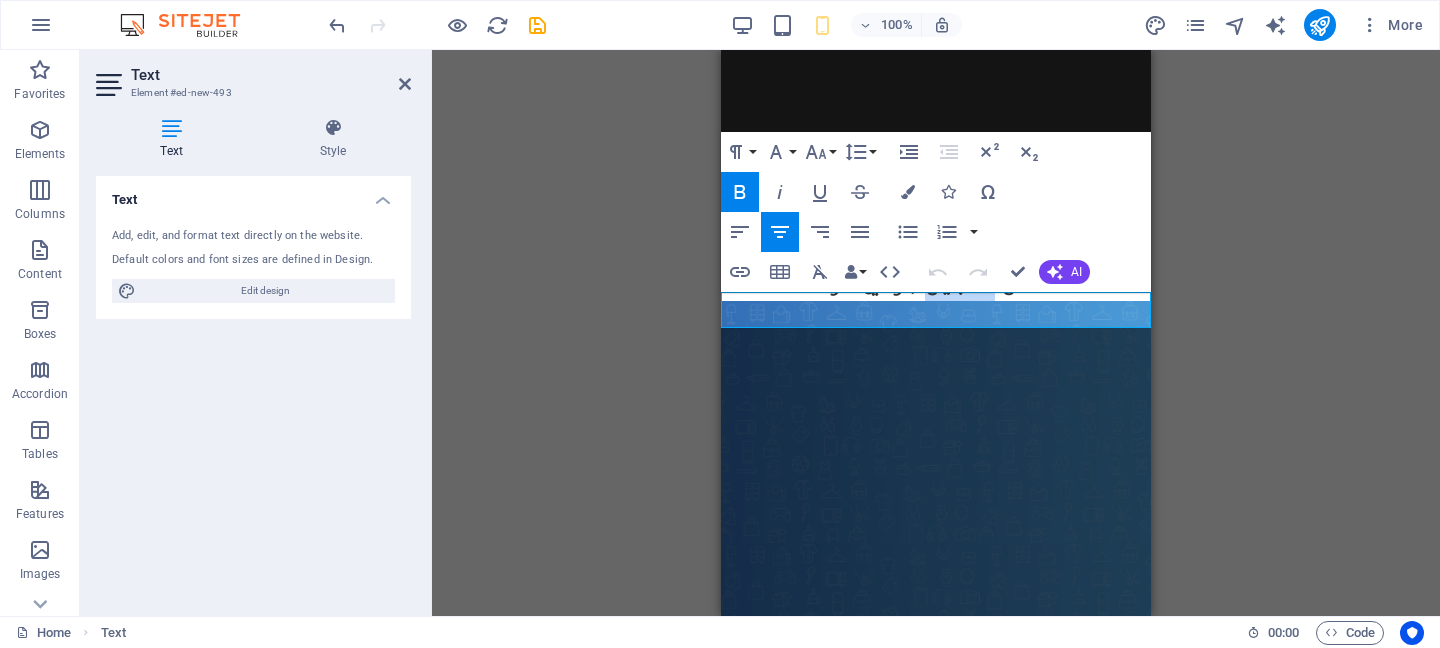 click on "حمّل تطبيق جودي سو" at bounding box center [936, 282] 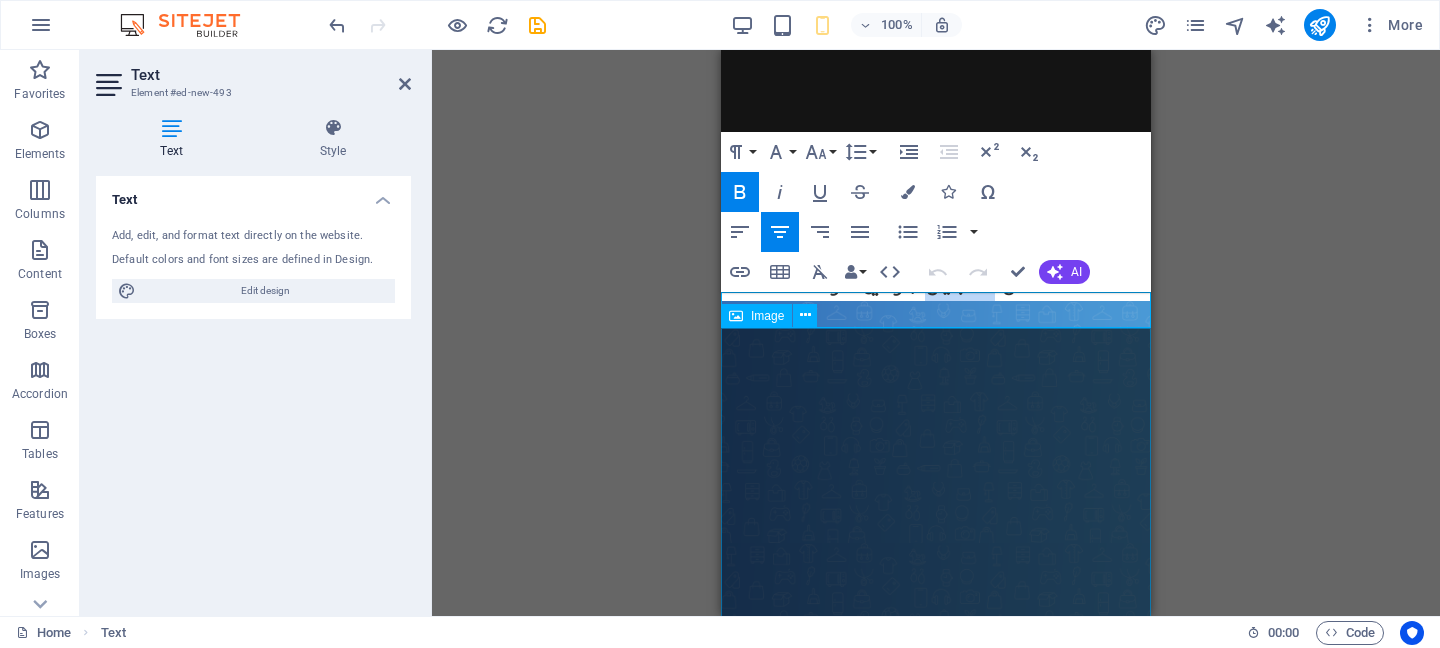 click at bounding box center [936, 785] 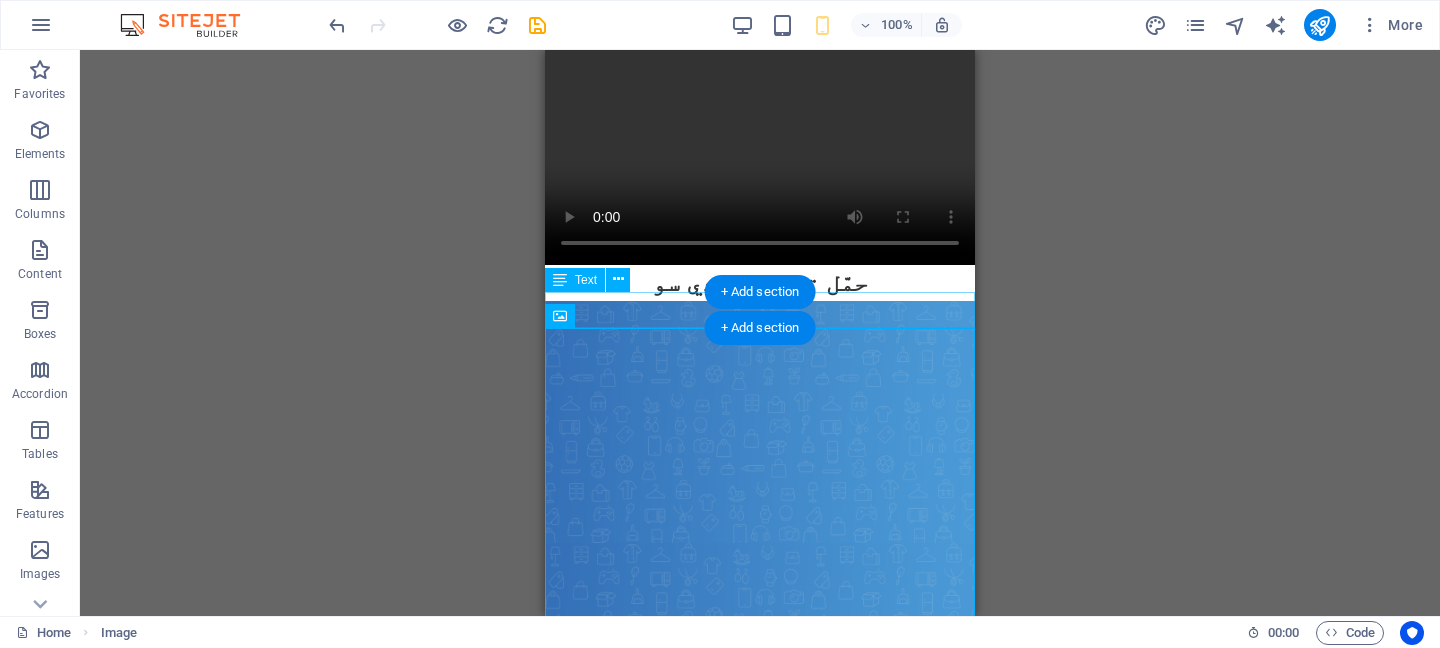 click on "حمّل تطبيق جودي سو" at bounding box center (760, 283) 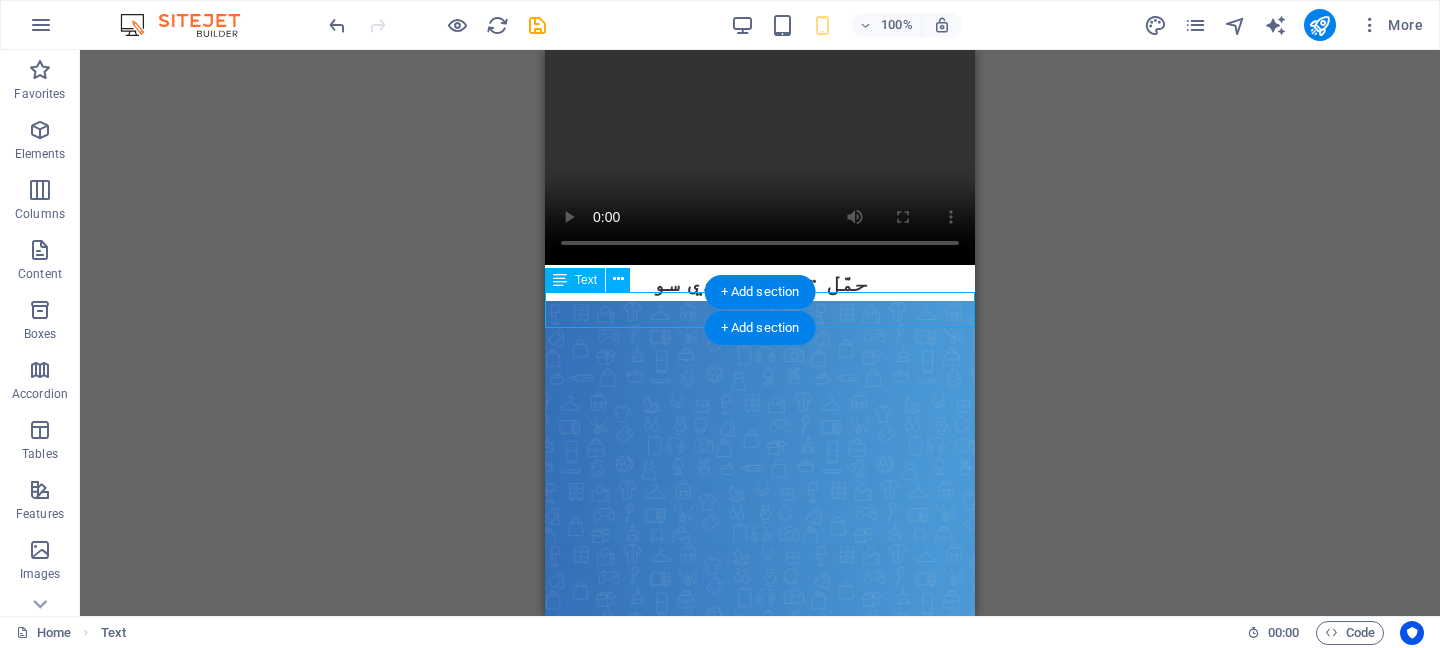 click on "حمّل تطبيق جودي سو" at bounding box center [760, 283] 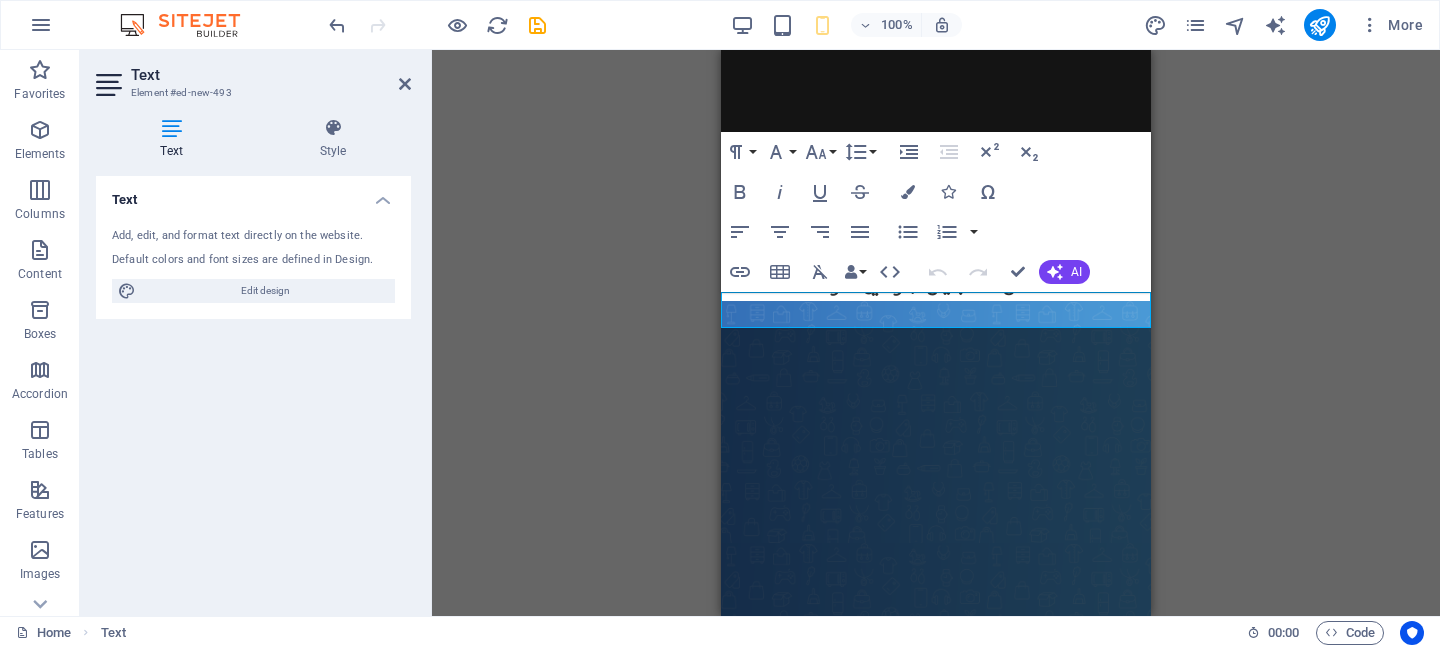 click on "Image   Video   Separator   Logo   WhatsApp   Text Paragraph Format Normal Heading 1 Heading 2 Heading 3 Heading 4 Heading 5 Heading 6 Code Font Family Arial Georgia Impact Tahoma Times New Roman Verdana DM Sans Inter Font Size 8 9 10 11 12 14 18 24 30 36 48 60 72 96 Line Height Default Single 1.15 1.5 Double Increase Indent Decrease Indent Superscript Subscript Bold Italic Underline Strikethrough Colors Icons Special Characters Align Left Align Center Align Right Align Justify Unordered List   Default Circle Disc Square    Ordered List   Default Lower Alpha Lower Greek Lower Roman Upper Alpha Upper Roman    Insert Link Insert Table Clear Formatting Data Bindings Company First name Last name Street ZIP code City Email Phone Mobile Fax Custom field 1 Custom field 2 Custom field 3 Custom field 4 Custom field 5 Custom field 6 HTML Undo Redo Confirm (⌘+⏎) AI Improve Make shorter Make longer Fix spelling & grammar Translate to Arabic Generate text" at bounding box center (936, 333) 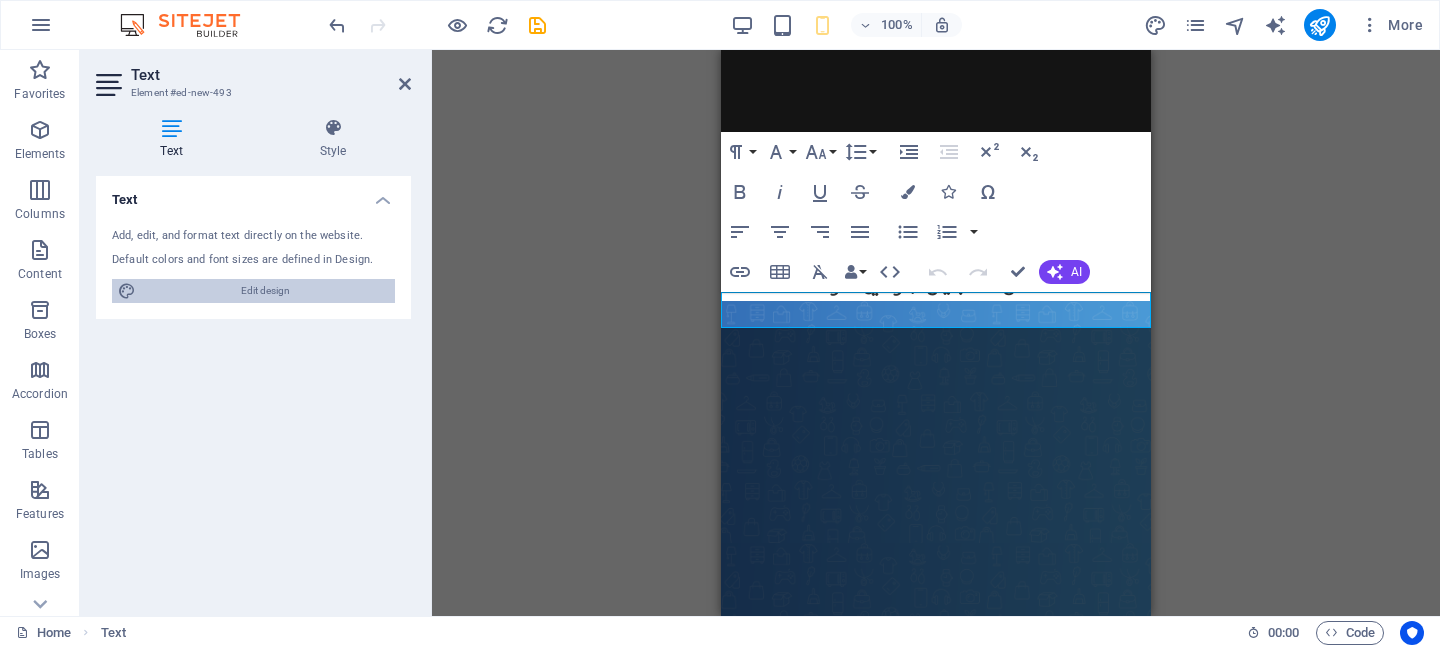 click on "Edit design" at bounding box center (265, 291) 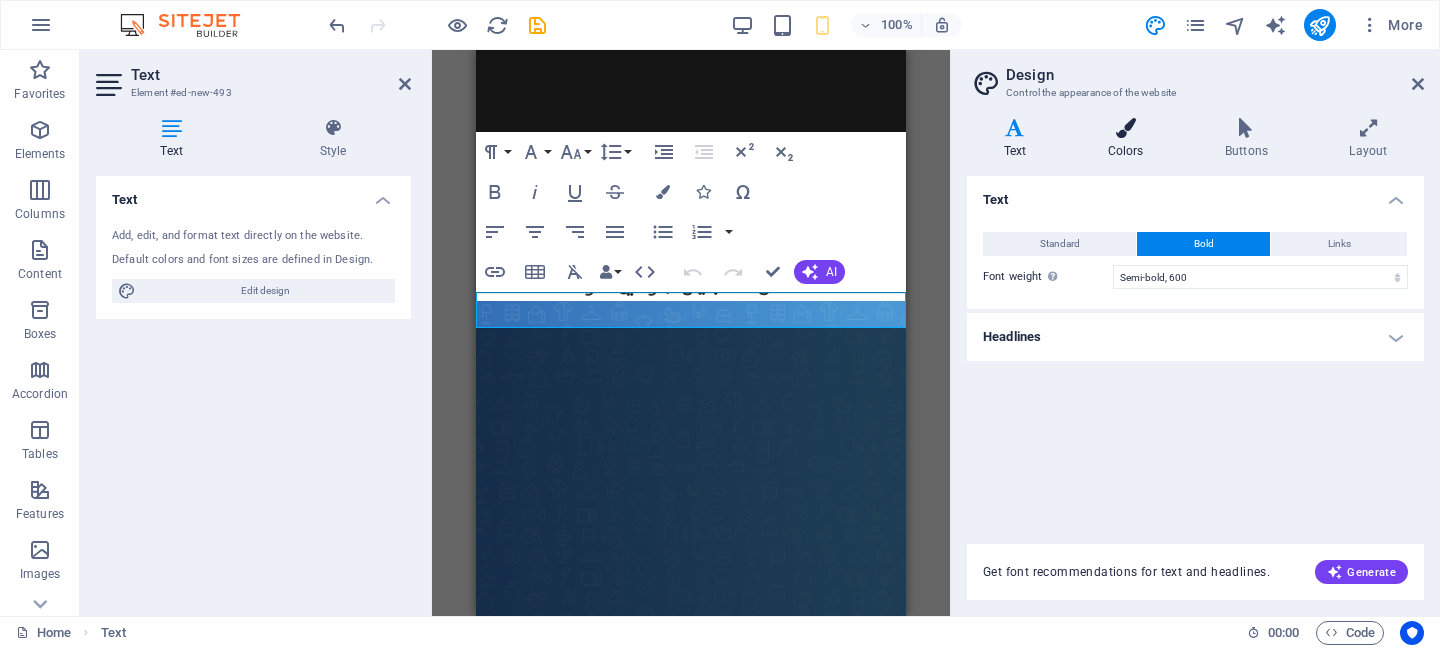 click on "Colors" at bounding box center [1129, 139] 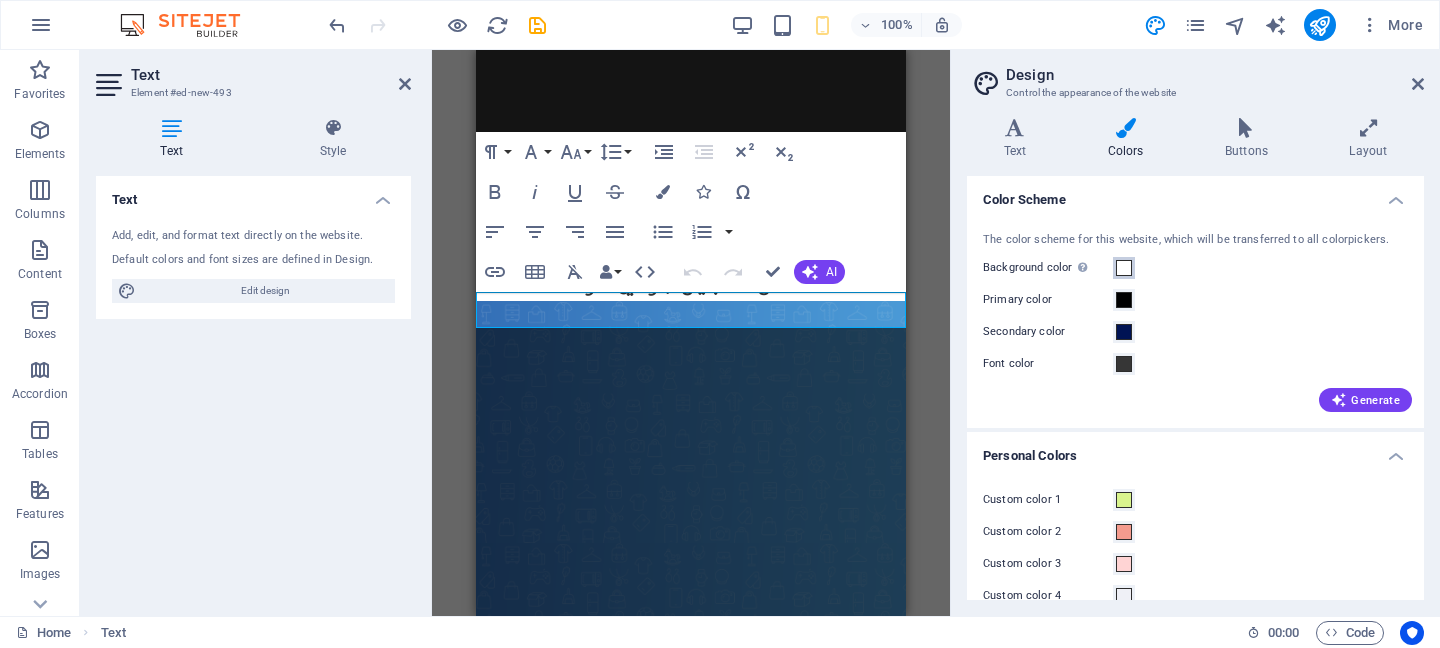 click at bounding box center (1124, 268) 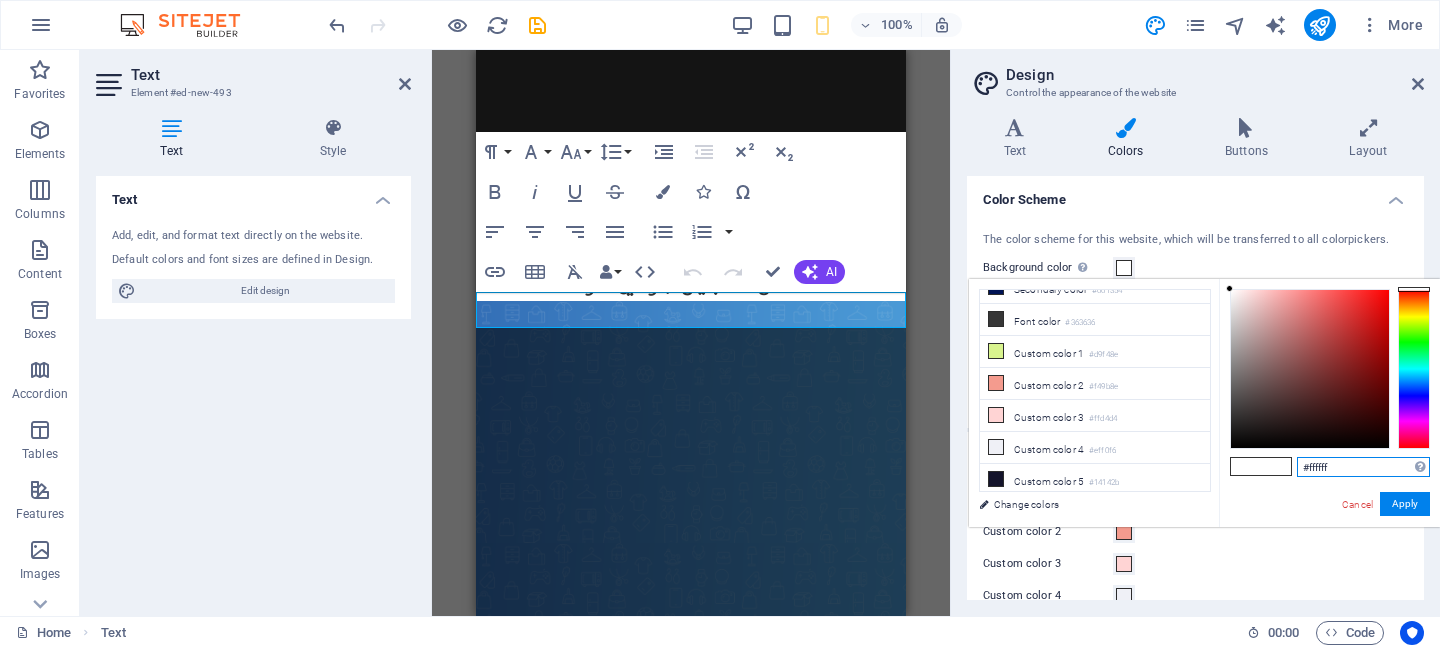 click on "#ffffff" at bounding box center (1363, 467) 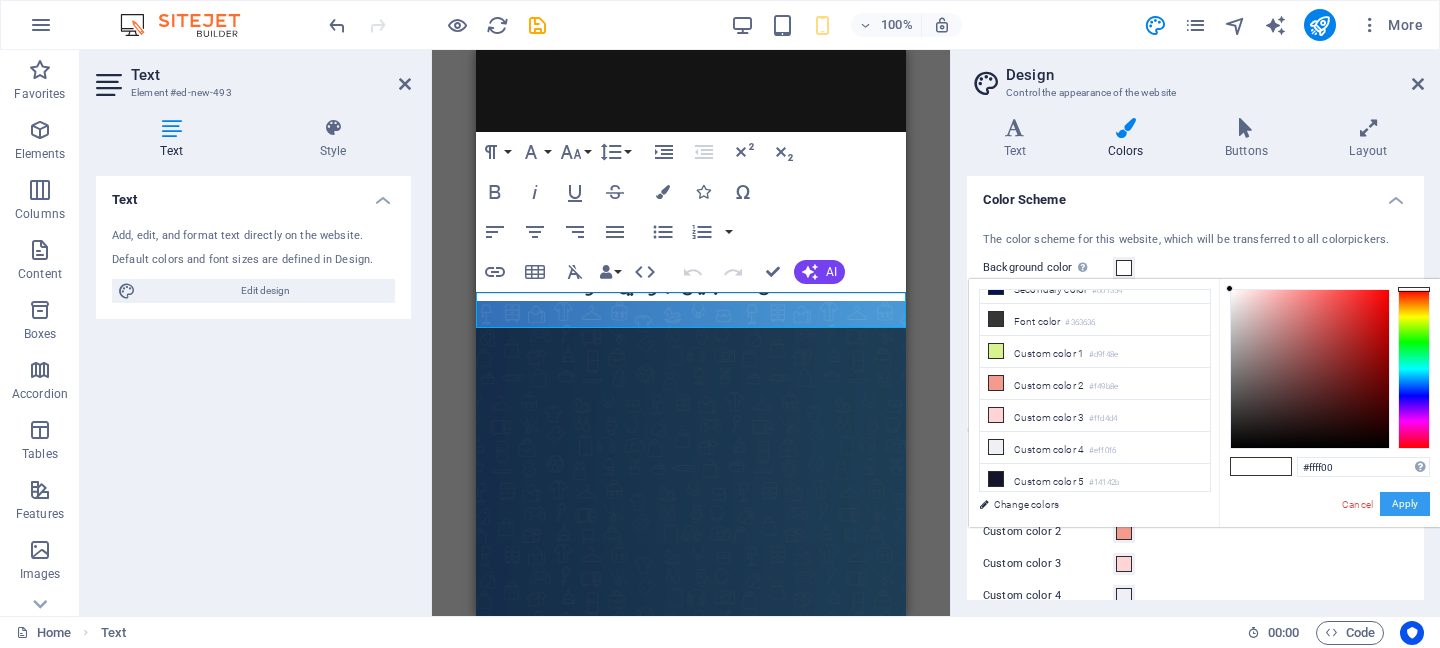 click on "Apply" at bounding box center (1405, 504) 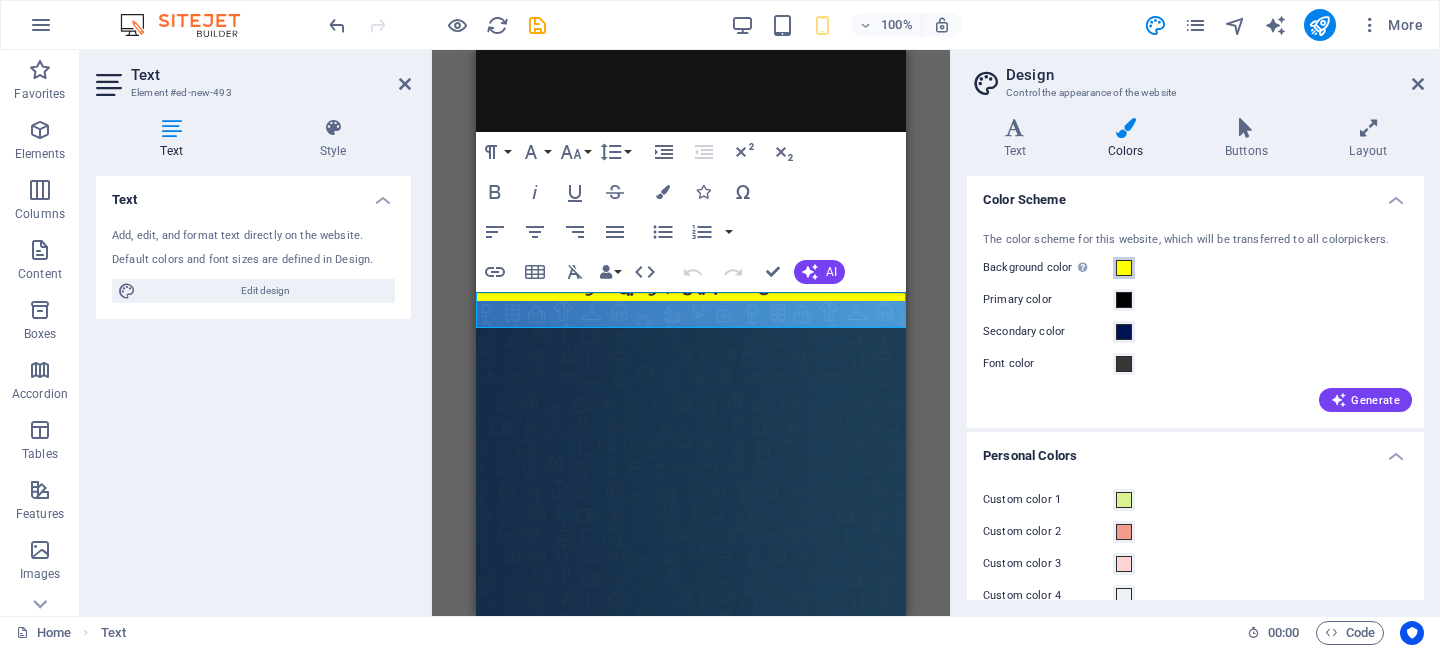 click at bounding box center [1124, 268] 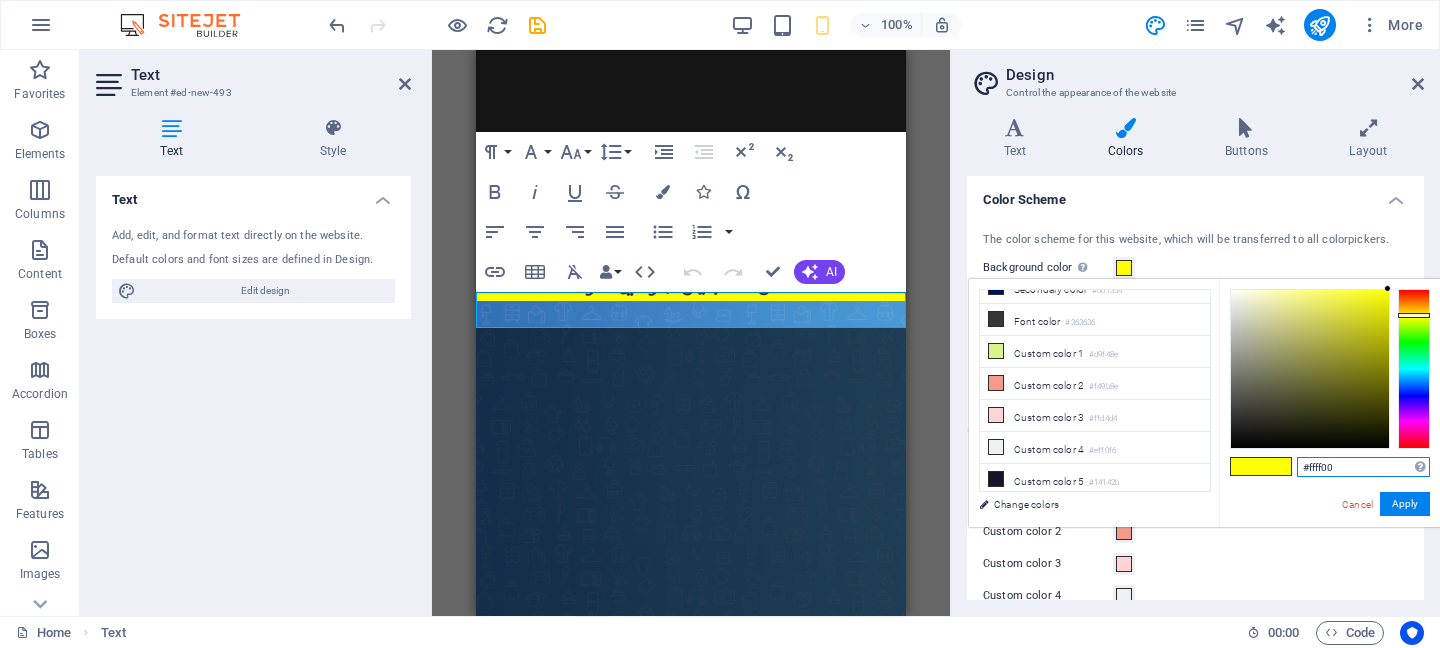 click on "#ffff00" at bounding box center (1363, 467) 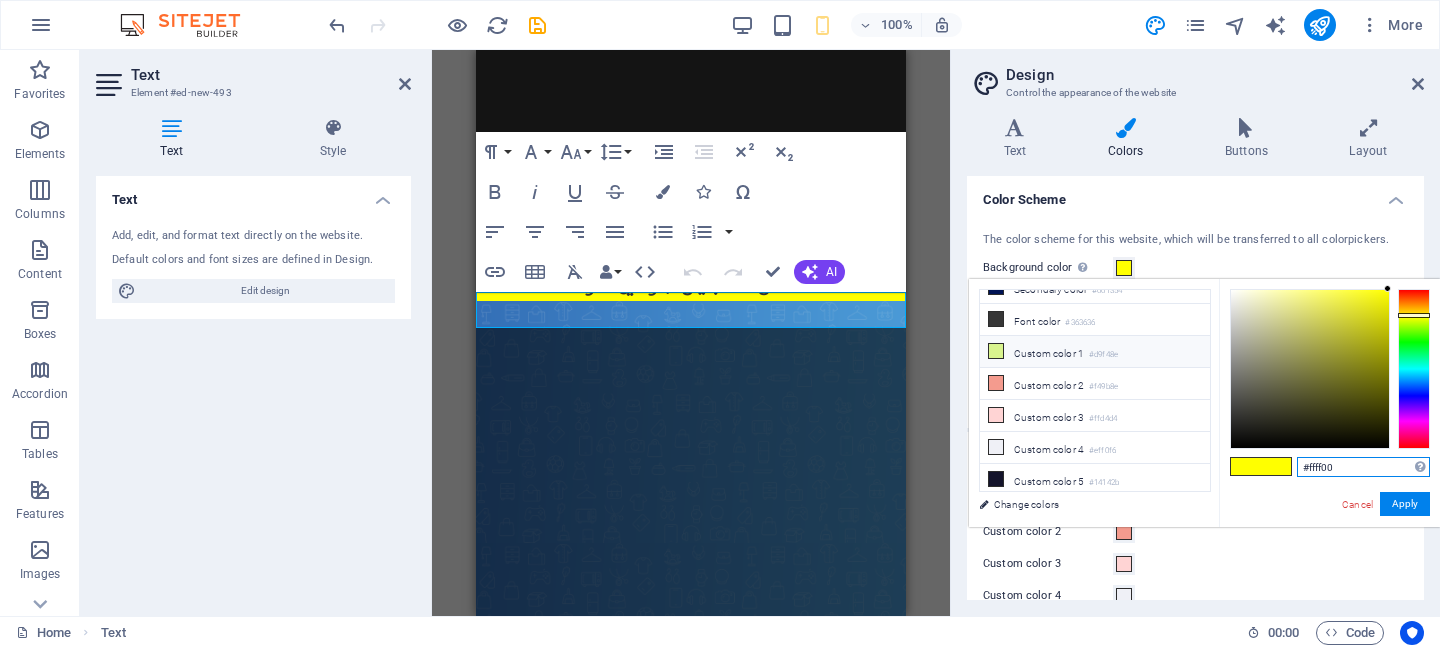 scroll, scrollTop: 0, scrollLeft: 0, axis: both 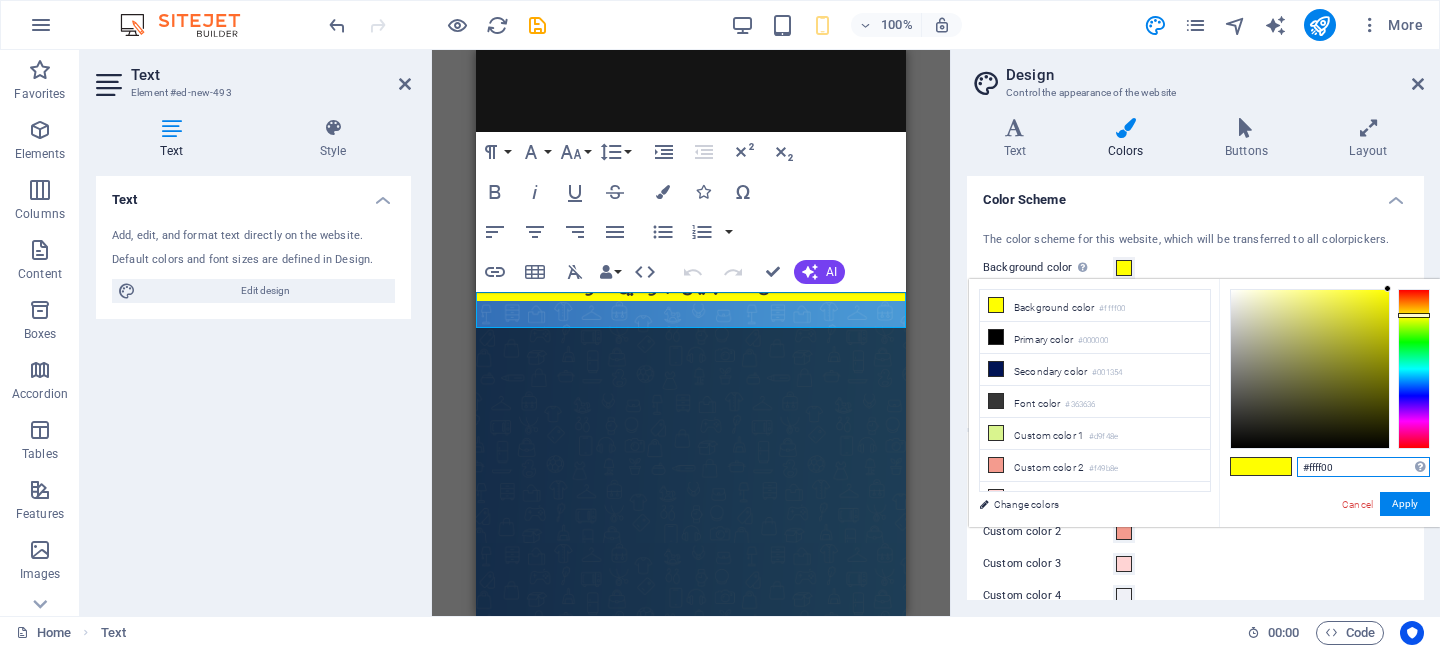 click on "#ffff00" at bounding box center [1363, 467] 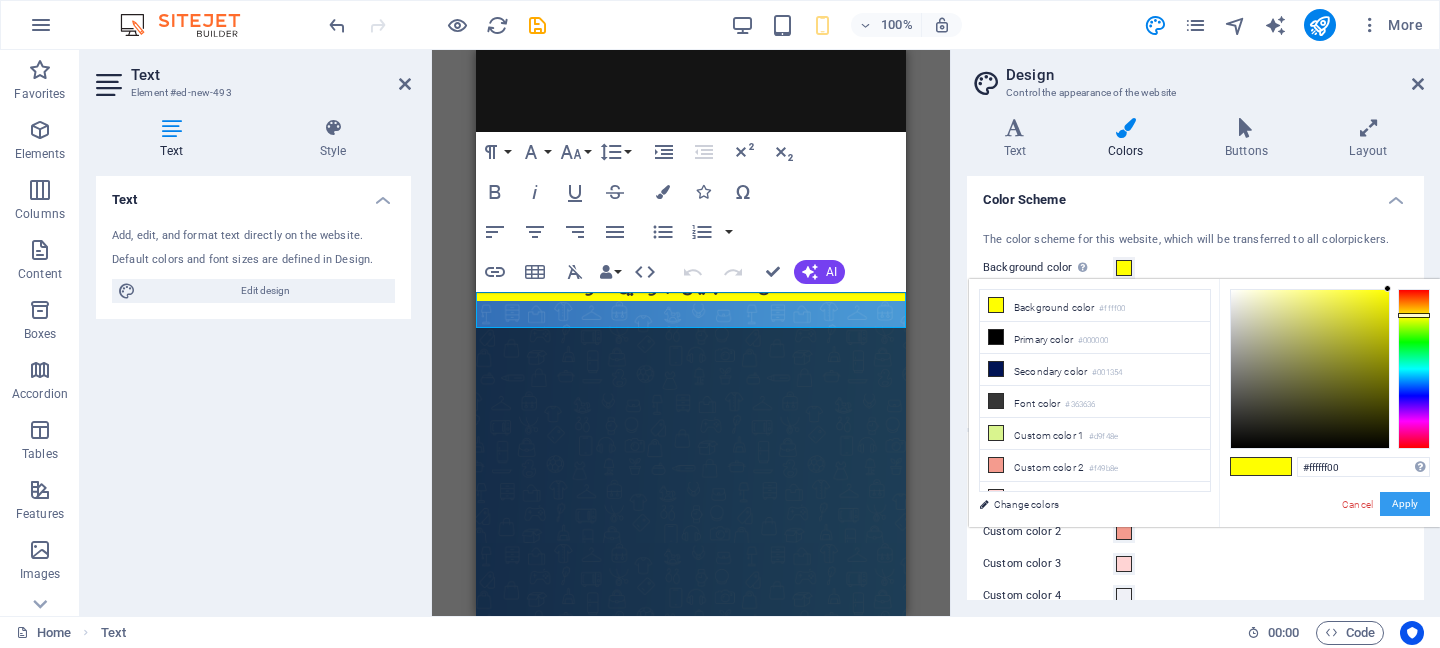 type on "#ffff00" 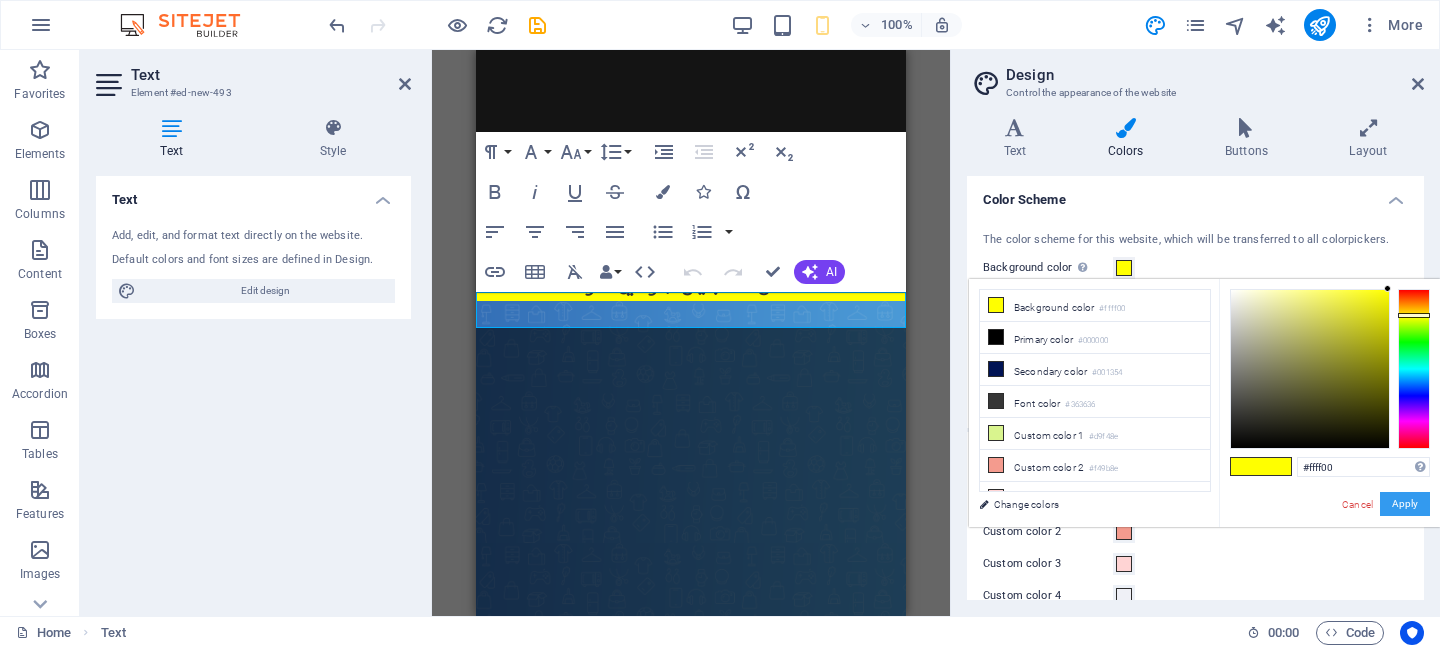 click on "Apply" at bounding box center [1405, 504] 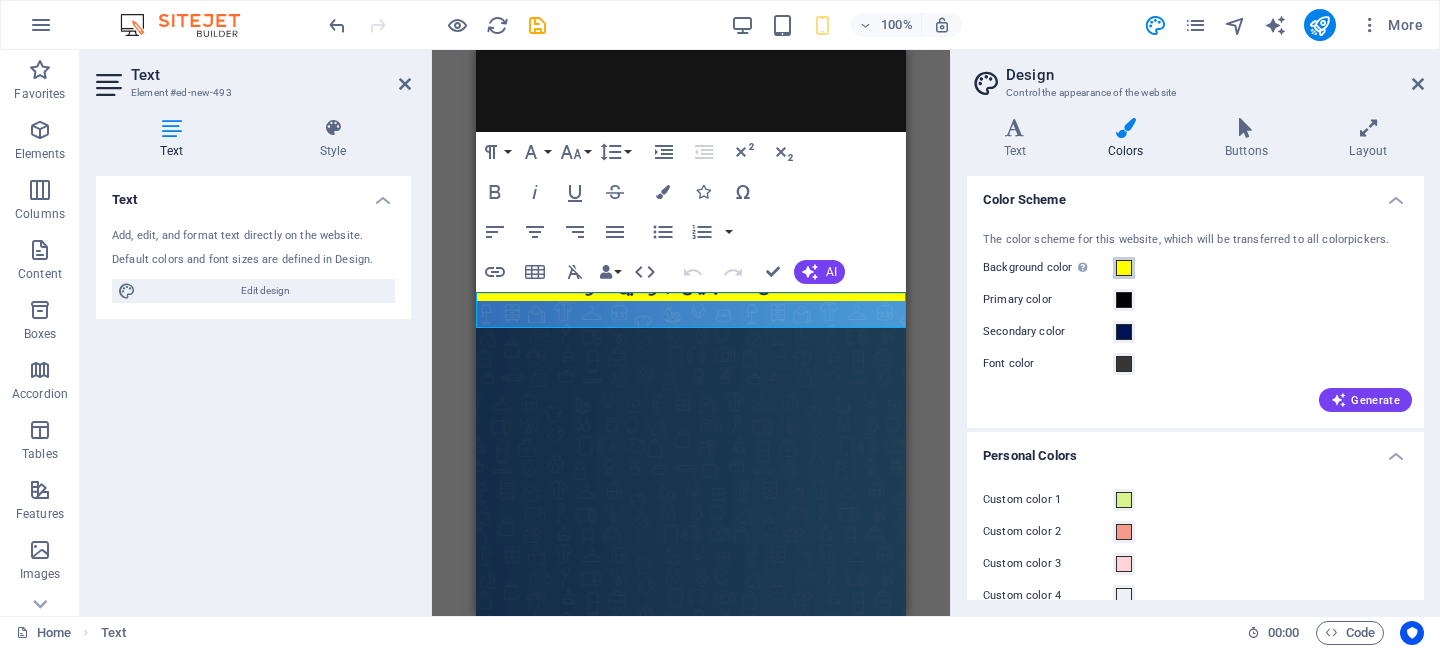 click at bounding box center [1124, 268] 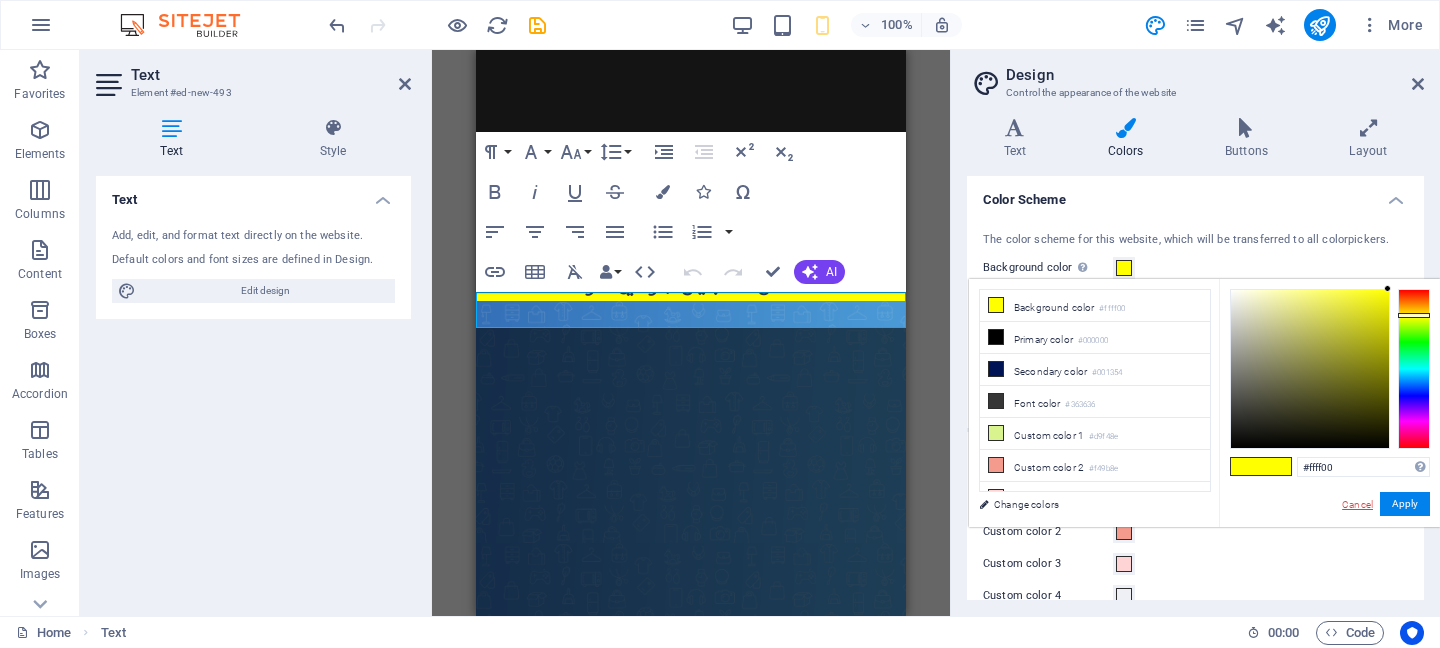 click on "Cancel" at bounding box center (1357, 504) 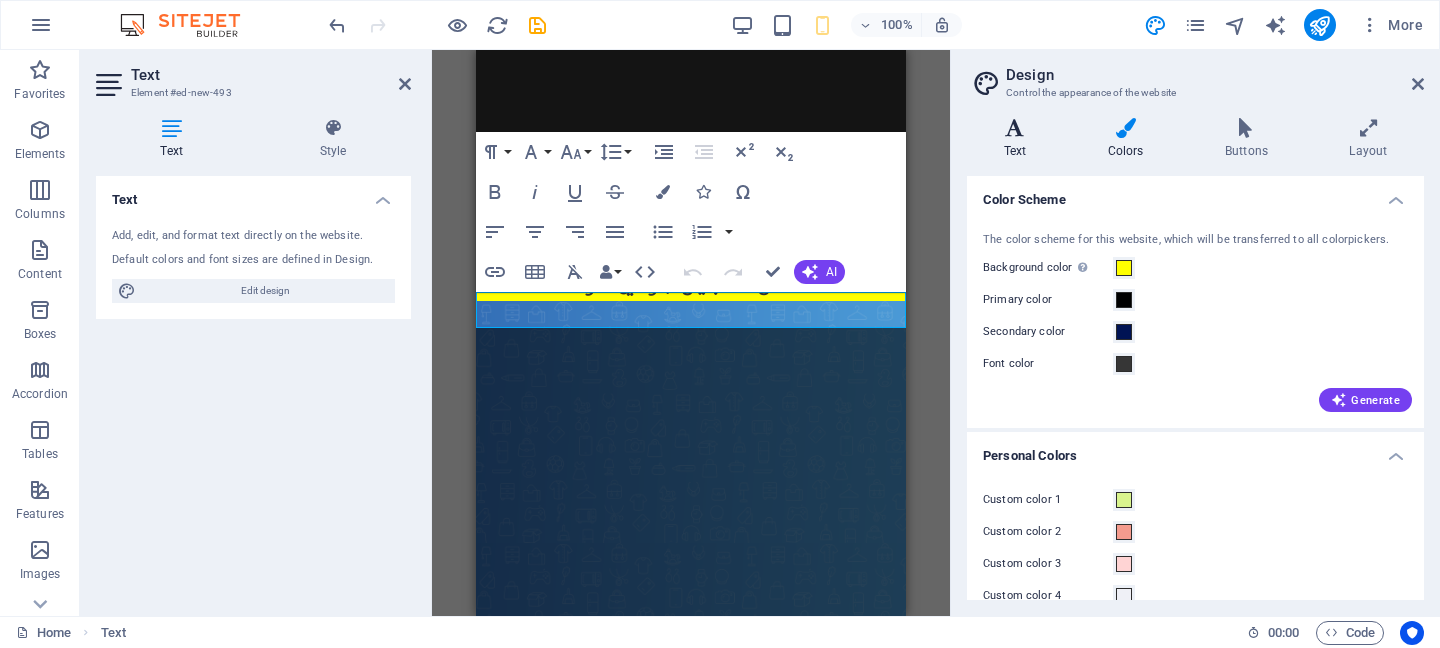 click on "Text" at bounding box center (1019, 139) 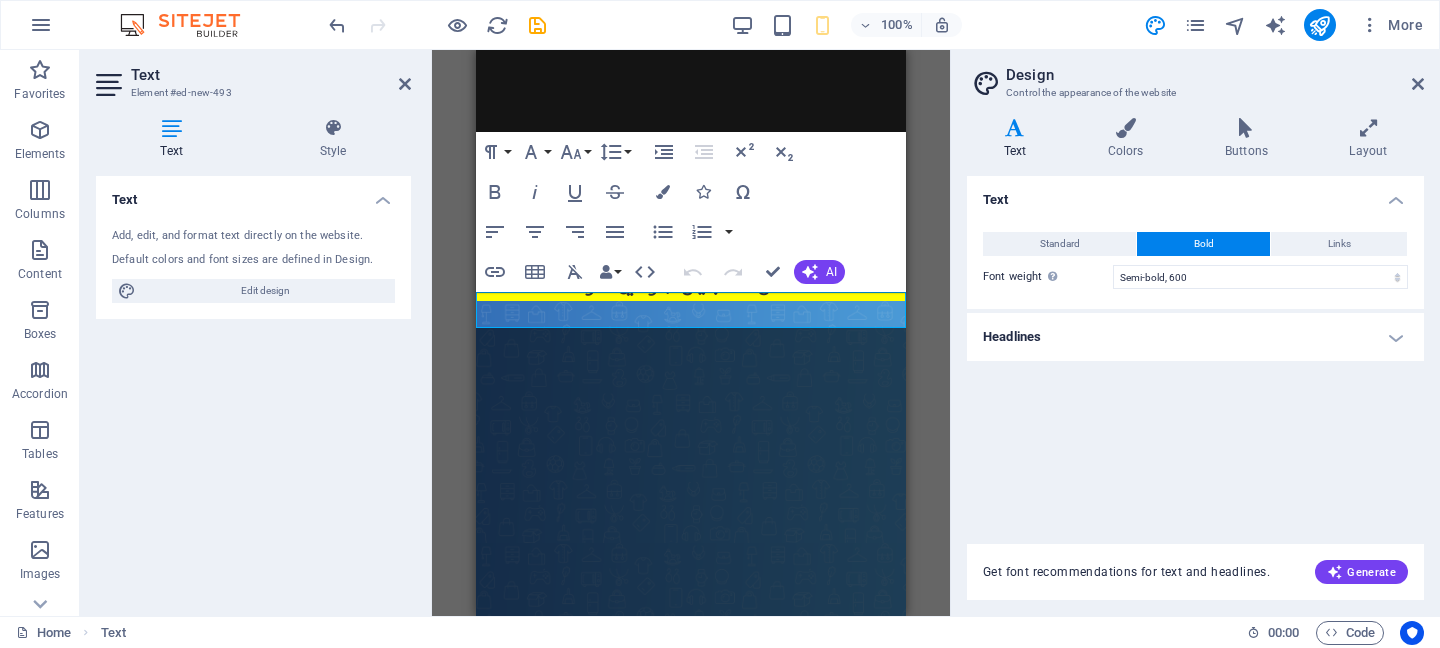 click on "Headlines" at bounding box center [1195, 337] 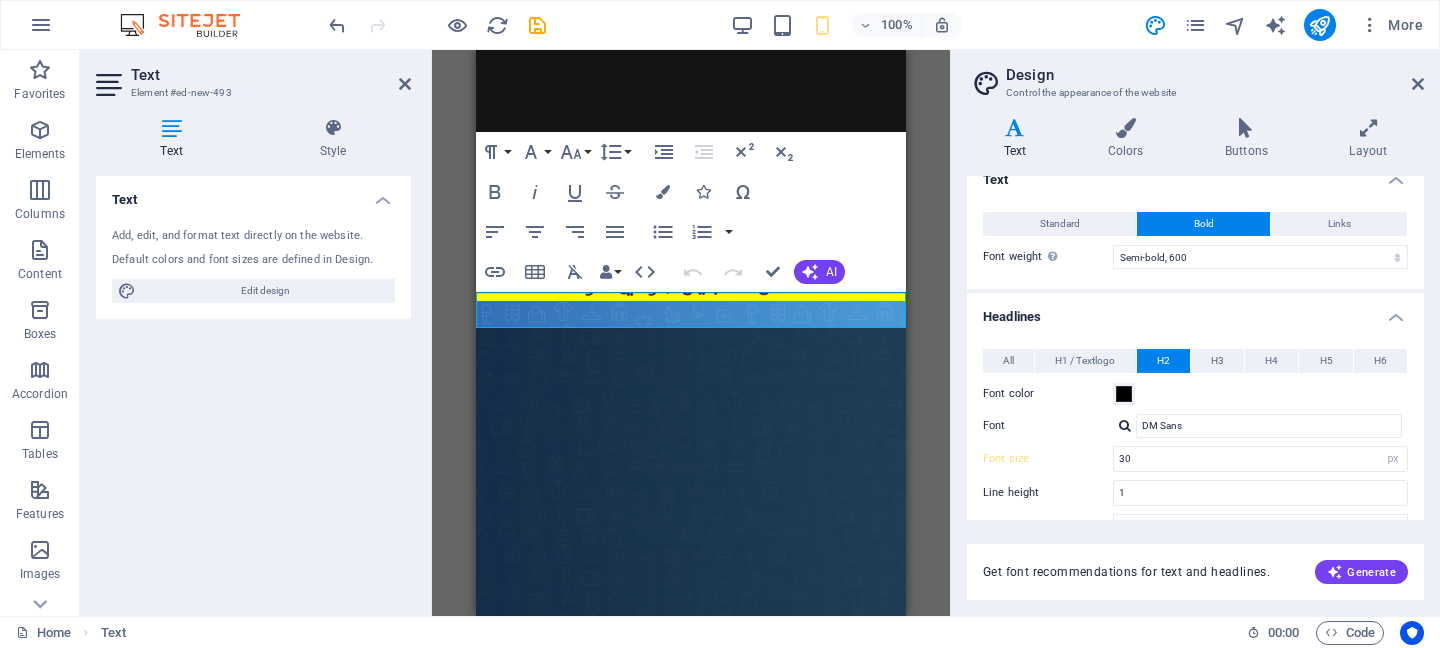 scroll, scrollTop: 0, scrollLeft: 0, axis: both 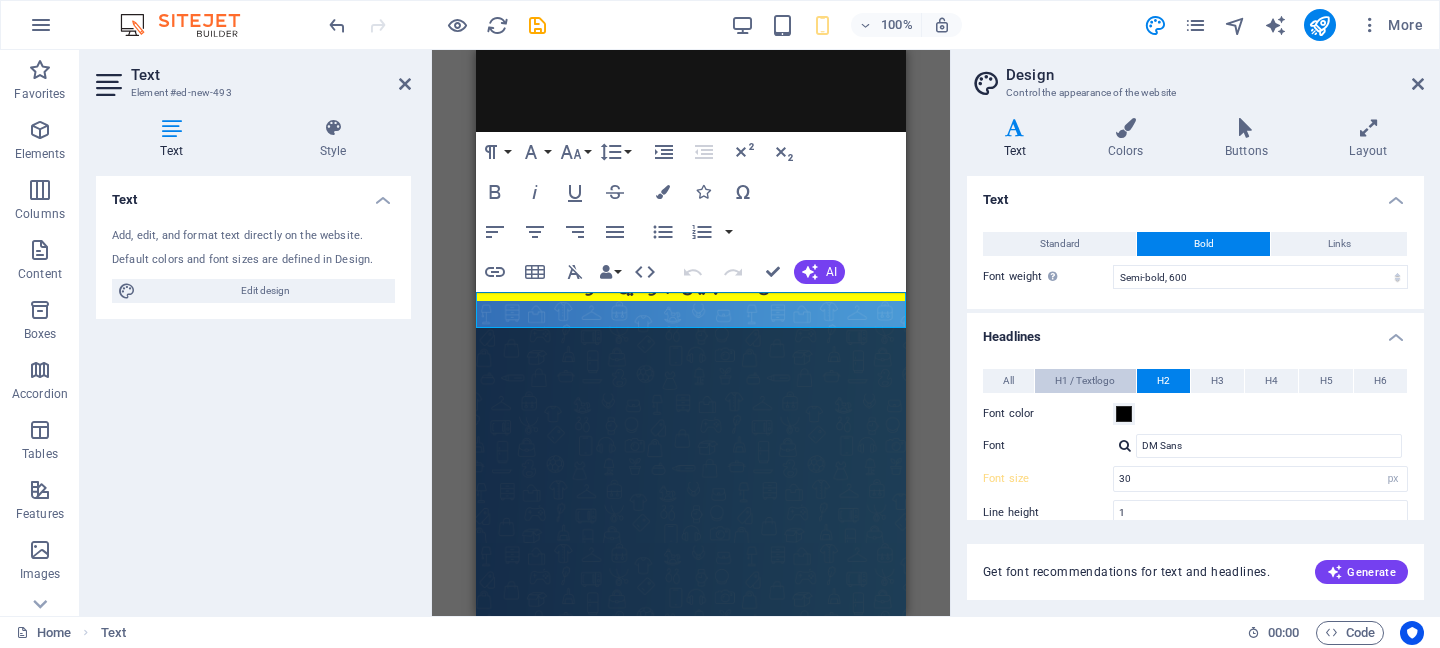click on "H1 / Textlogo" at bounding box center (1085, 381) 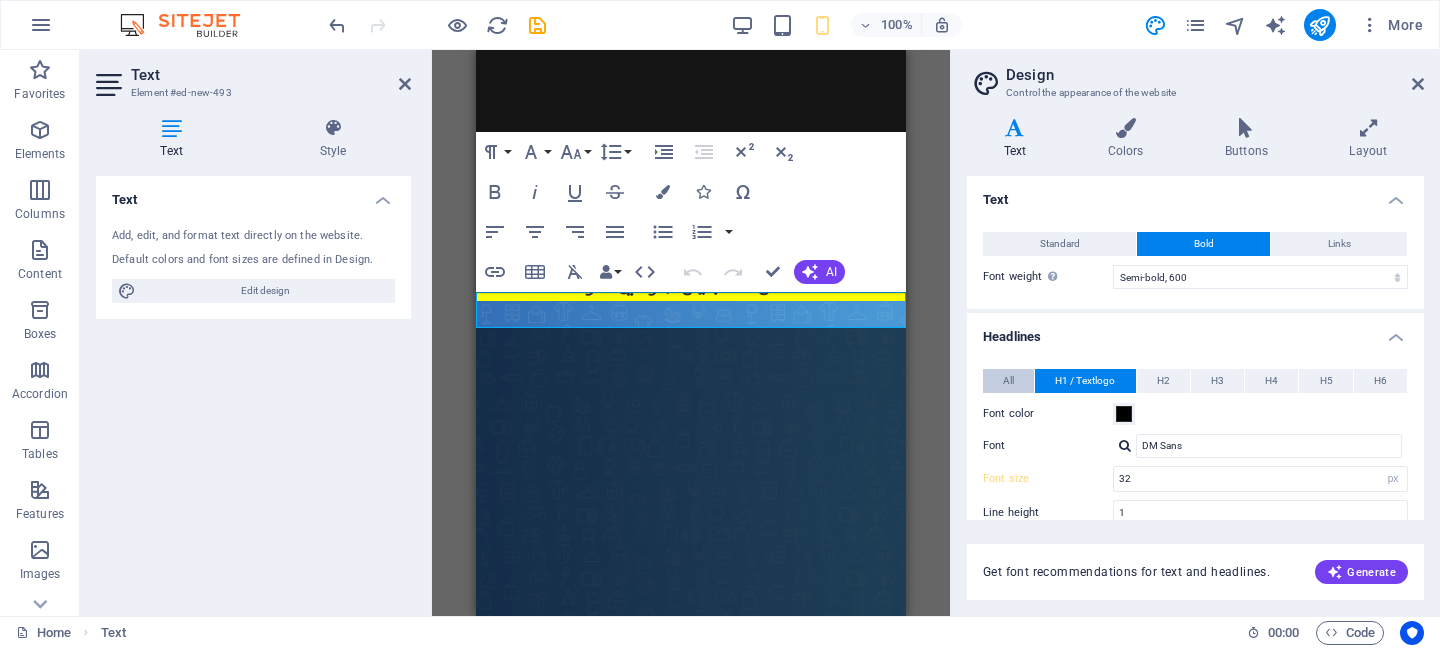 click on "All" at bounding box center [1008, 381] 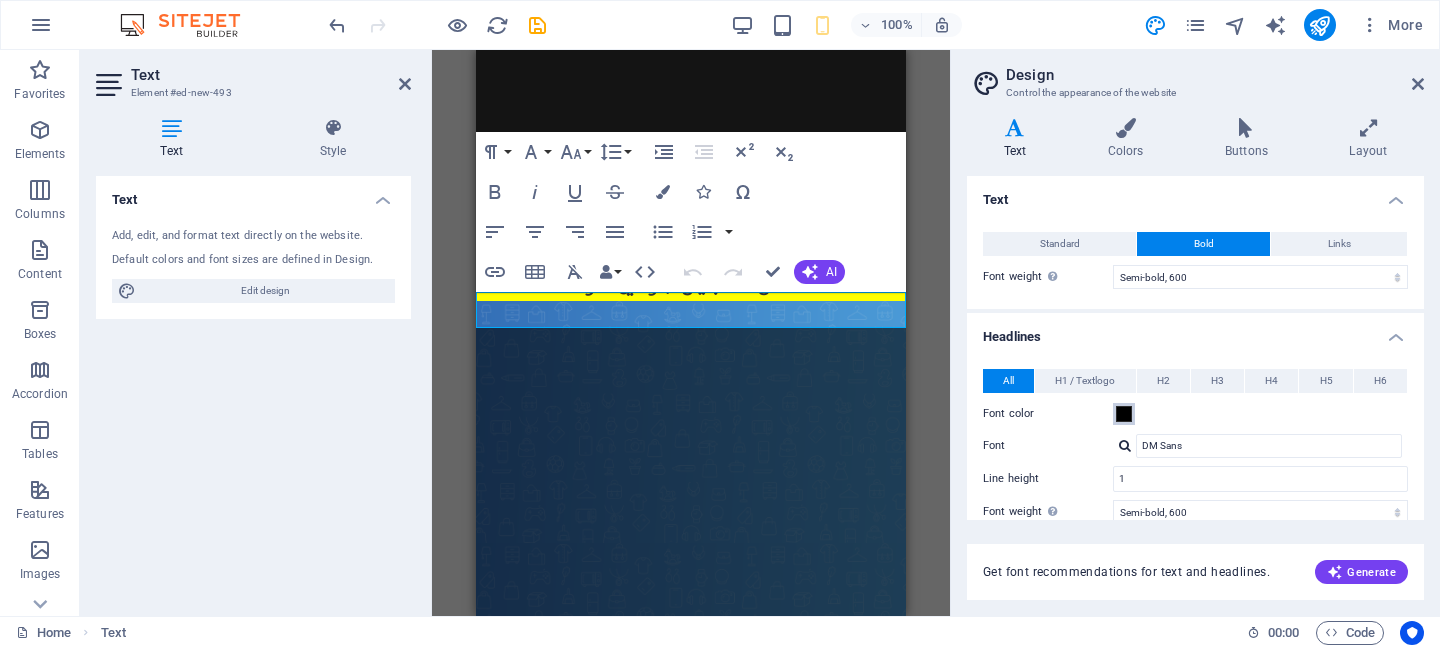 click at bounding box center (1124, 414) 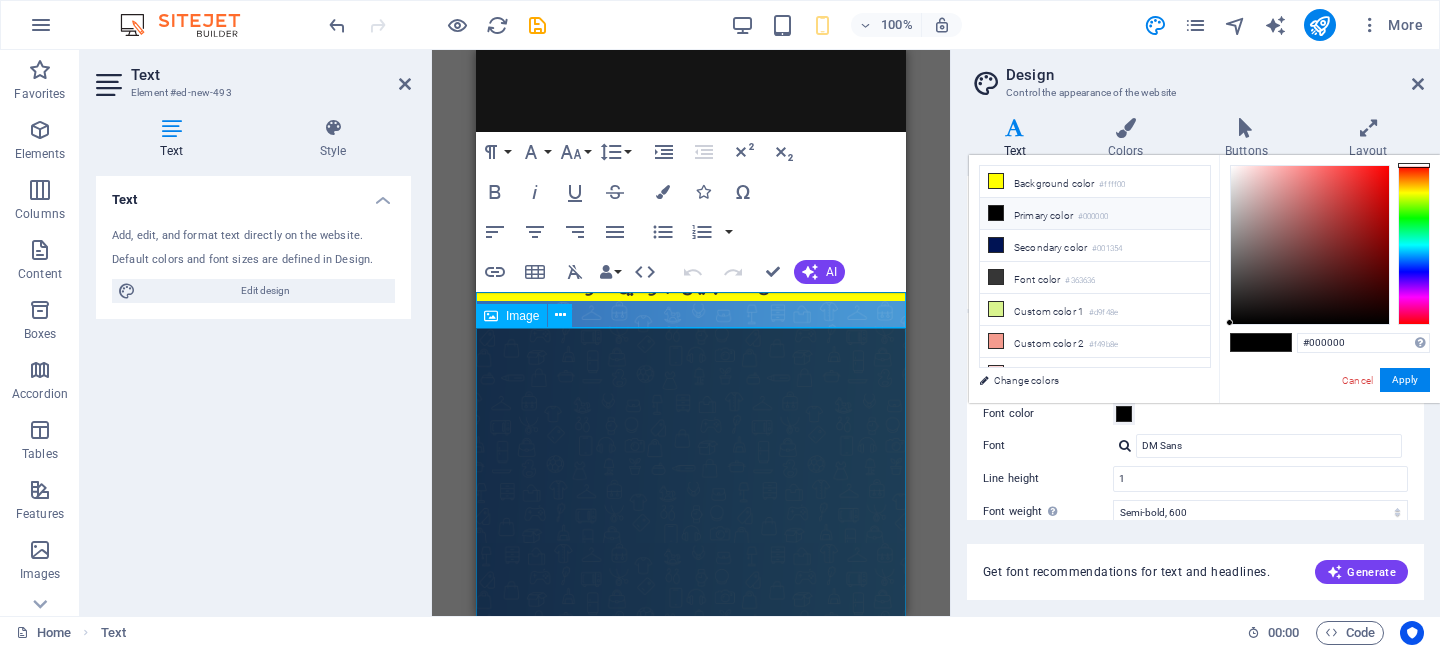 click at bounding box center (691, 785) 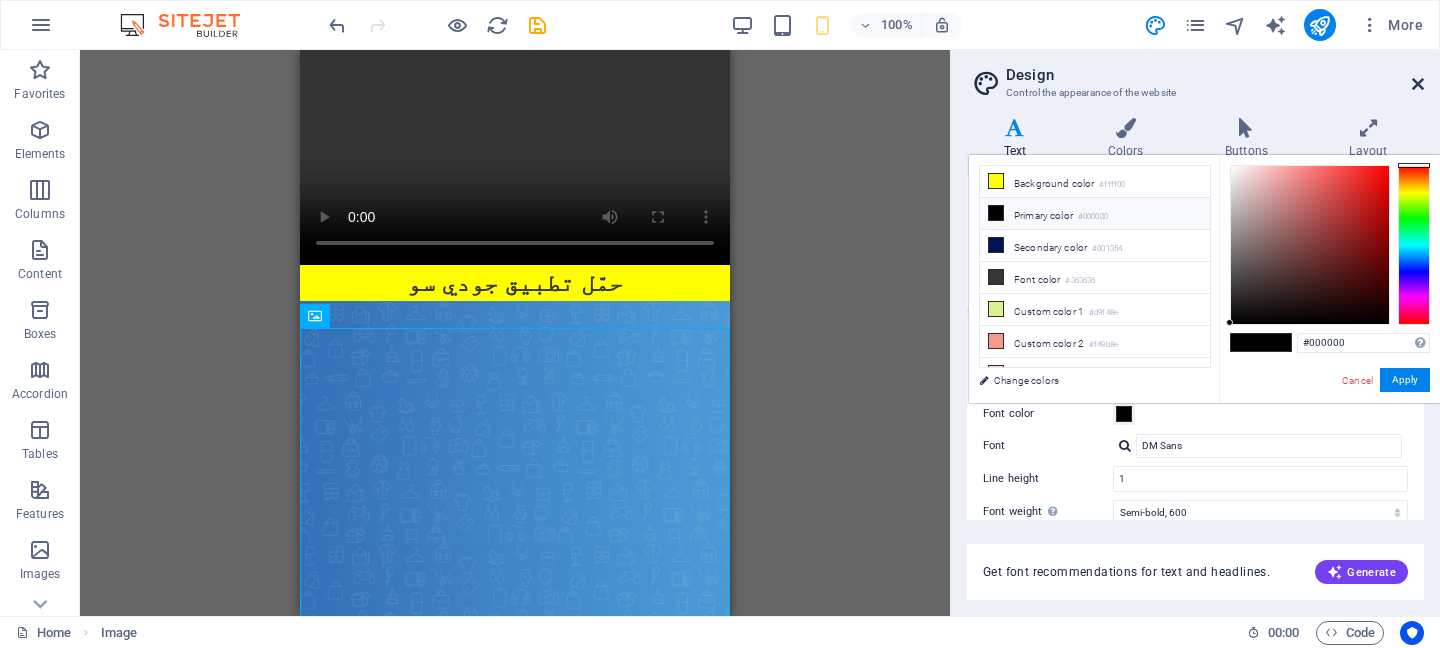 click at bounding box center [1418, 84] 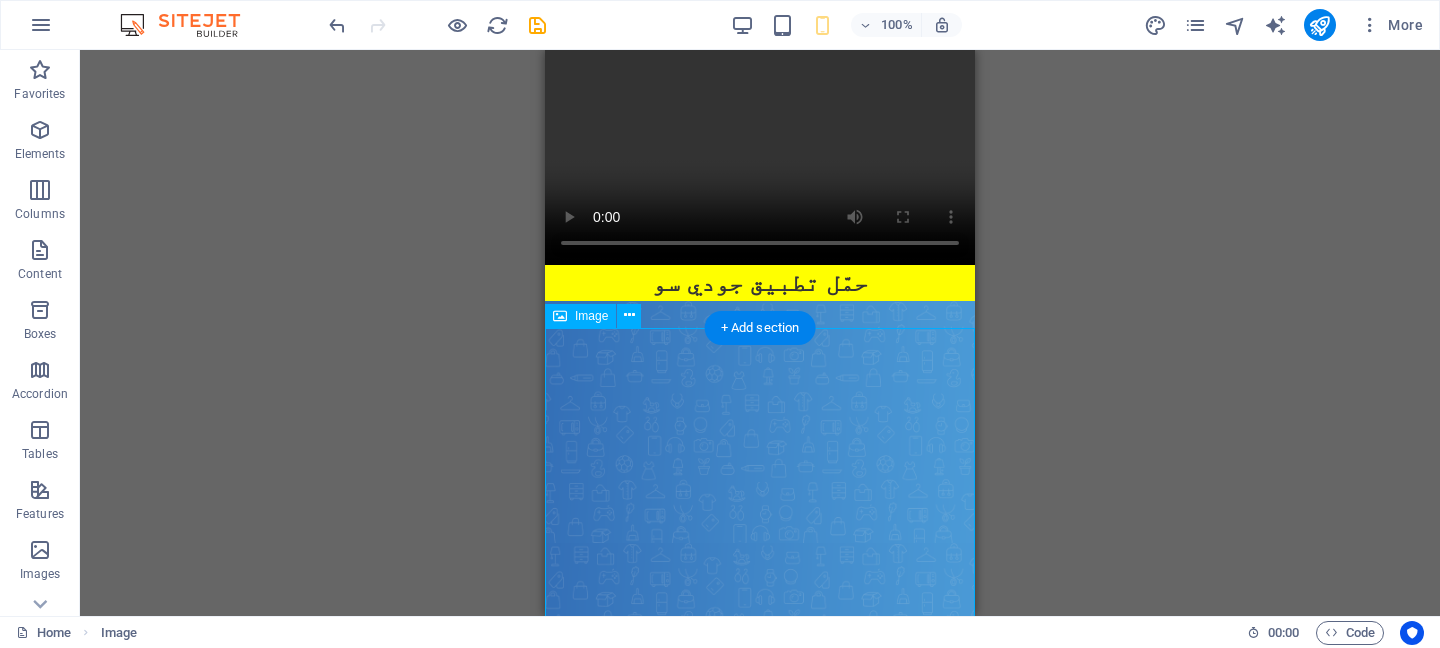 click at bounding box center (760, 785) 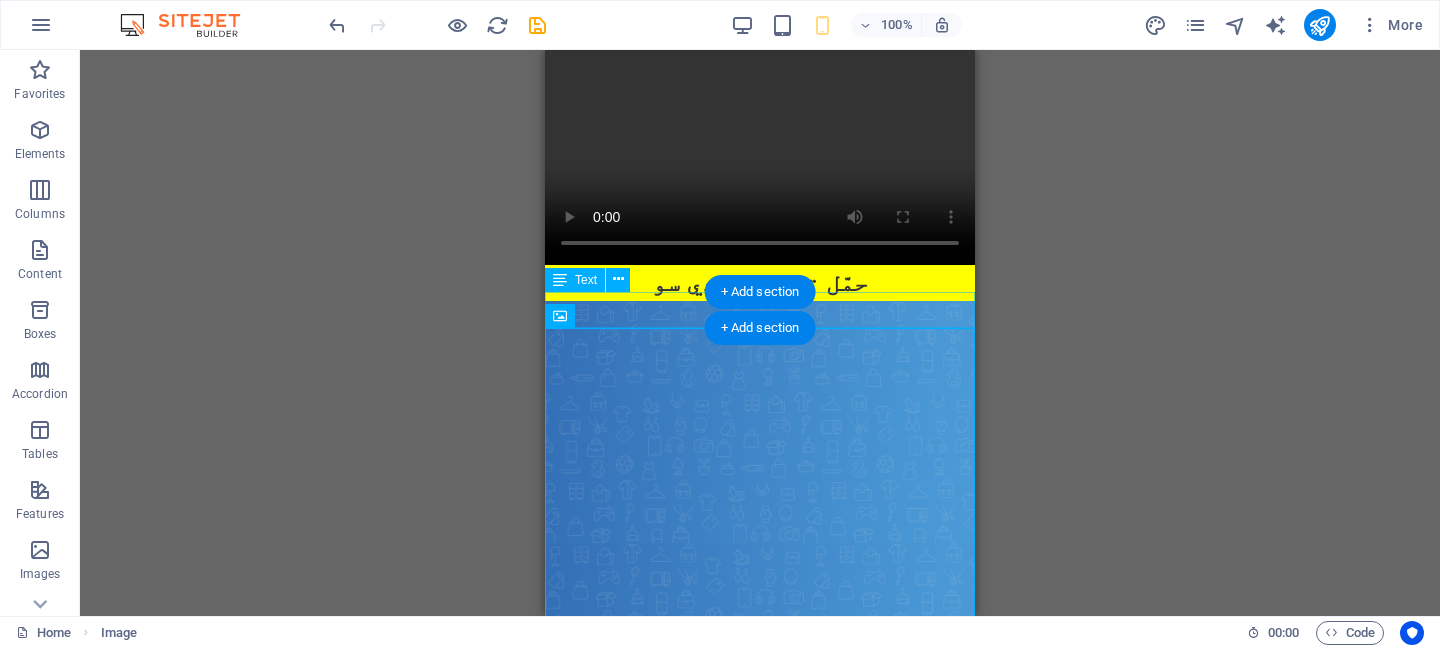 click on "حمّل تطبيق جودي سو" at bounding box center (760, 283) 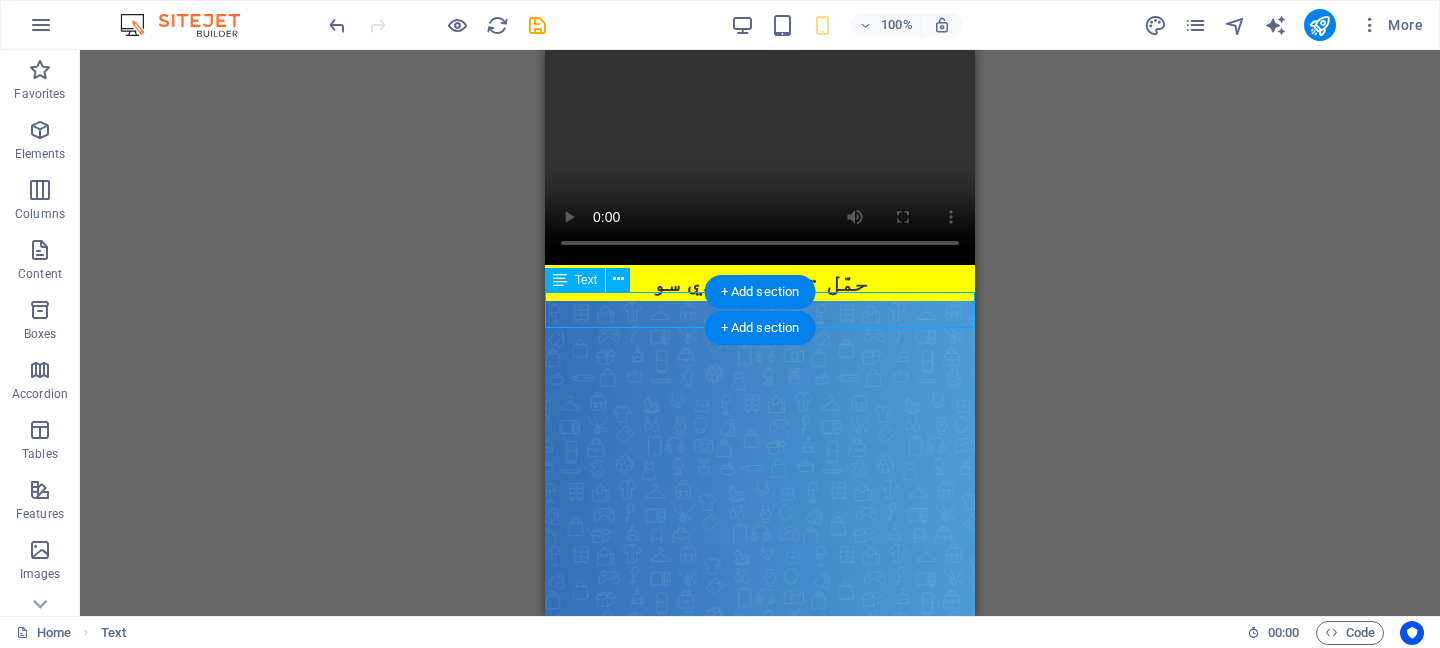 click on "حمّل تطبيق جودي سو" at bounding box center (760, 283) 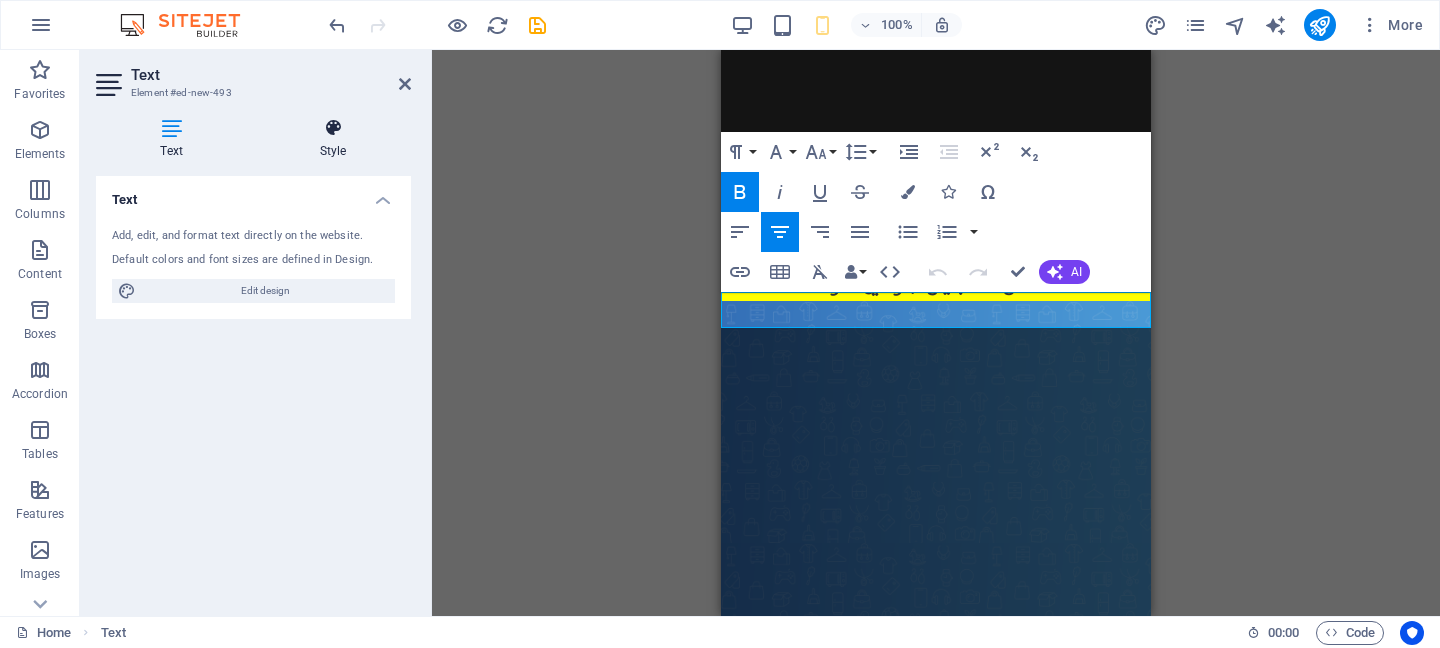 click on "Style" at bounding box center (333, 139) 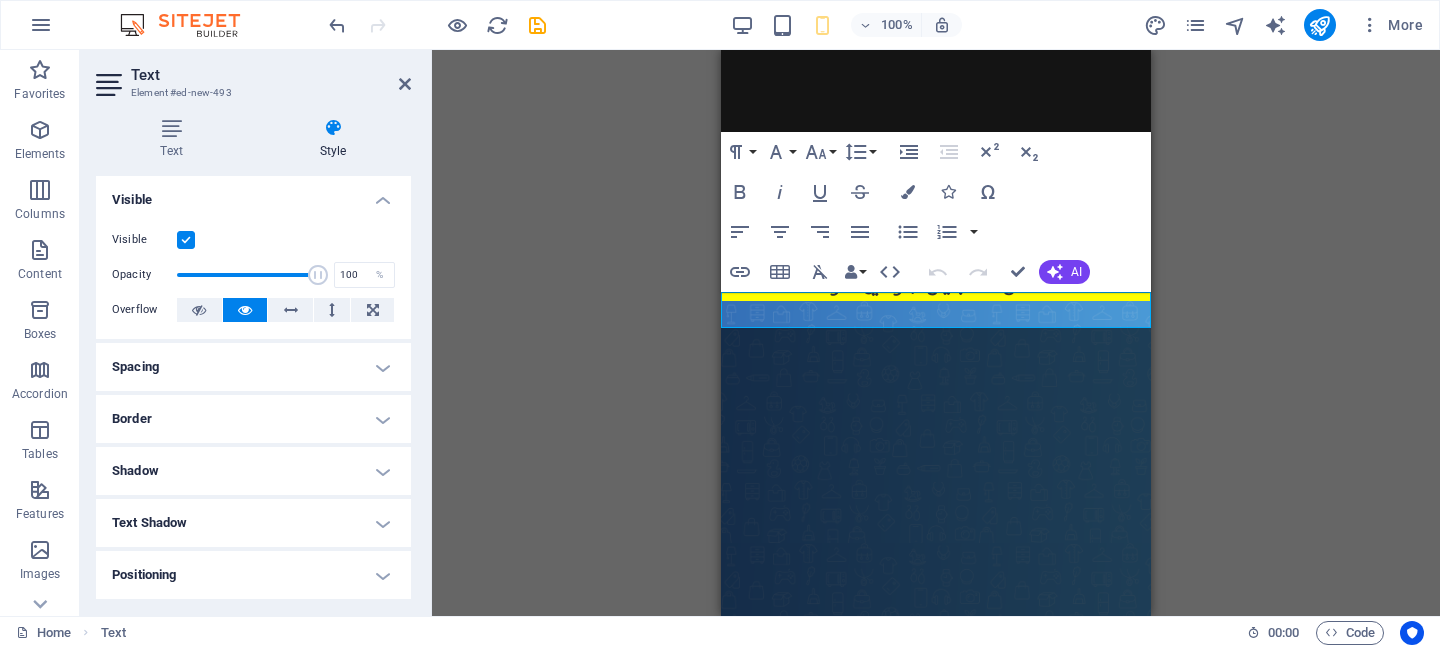 click on "Spacing" at bounding box center [253, 367] 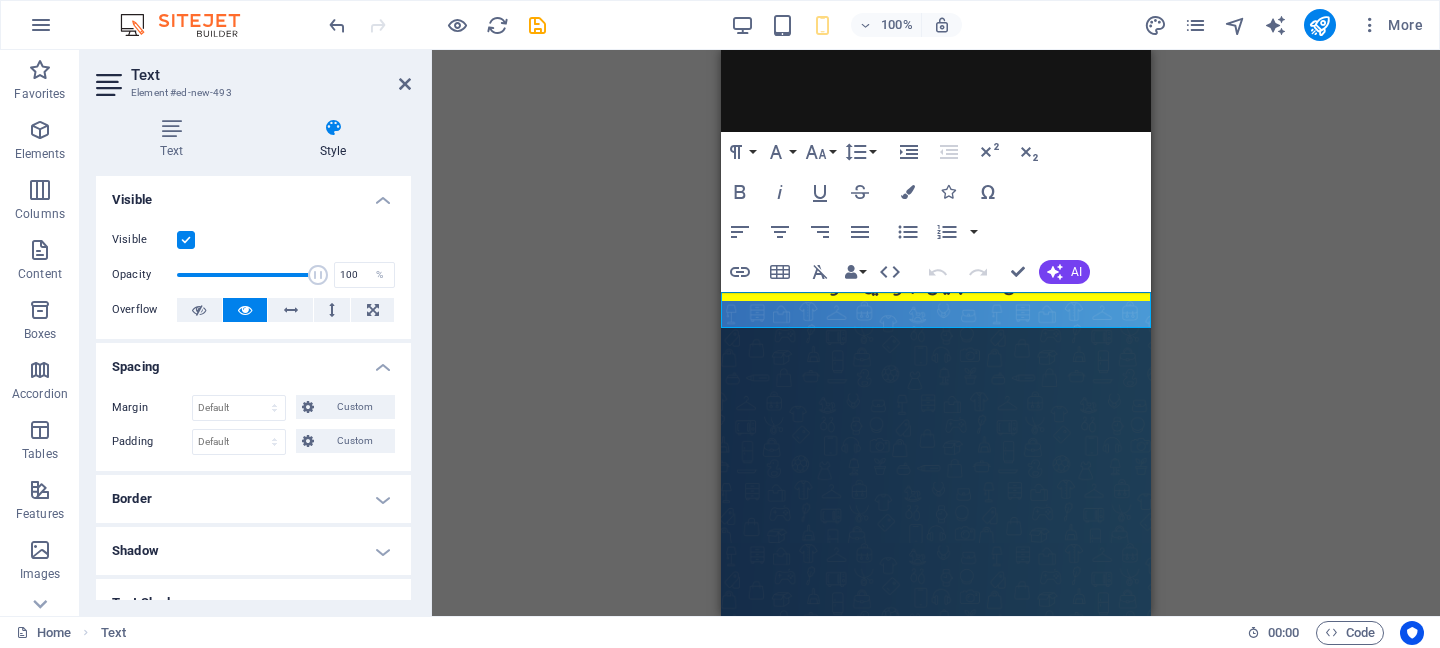 click on "Spacing" at bounding box center (253, 361) 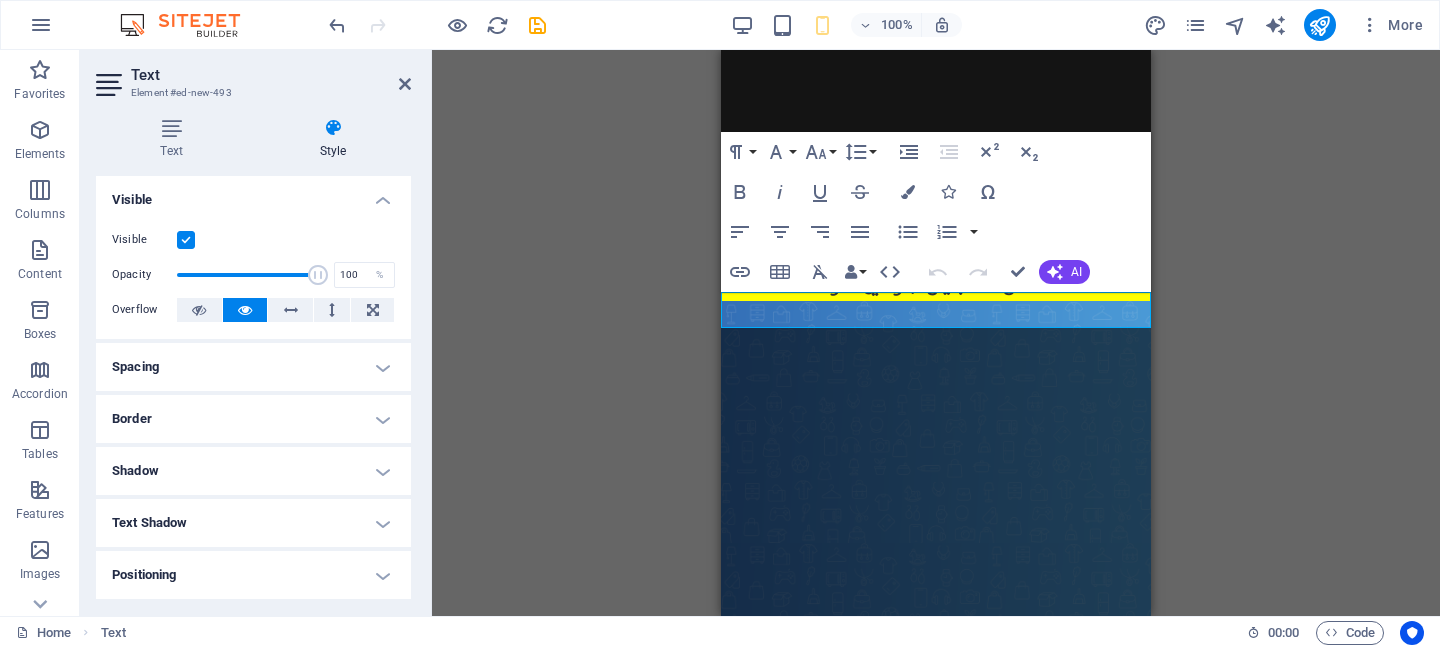 click on "Border" at bounding box center (253, 419) 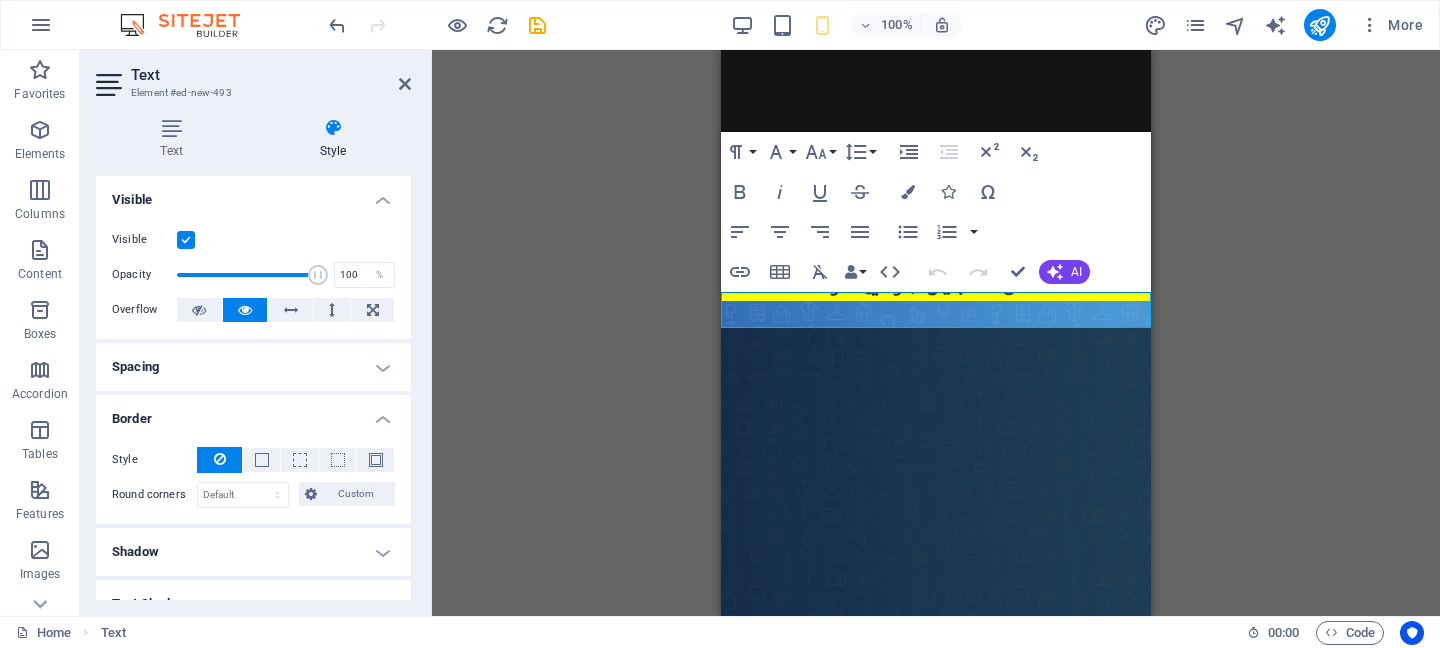 click on "Border" at bounding box center [253, 413] 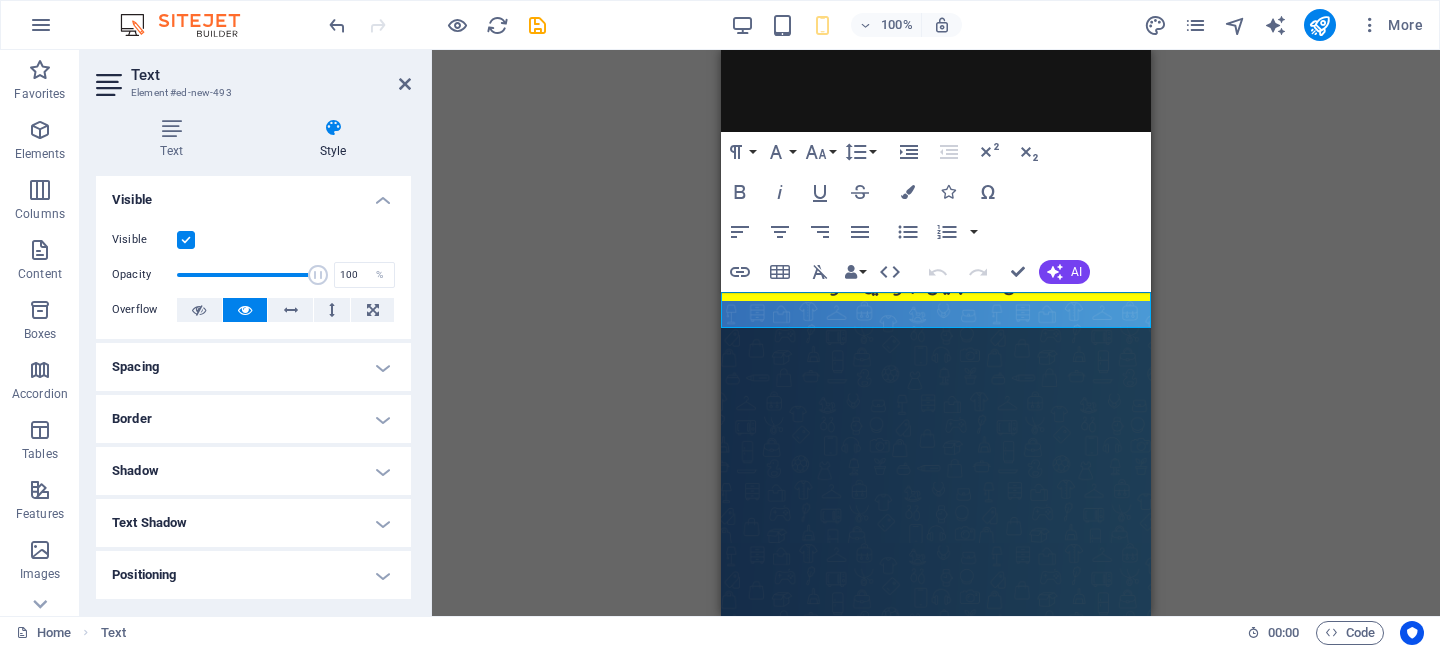 click on "Shadow" at bounding box center [253, 471] 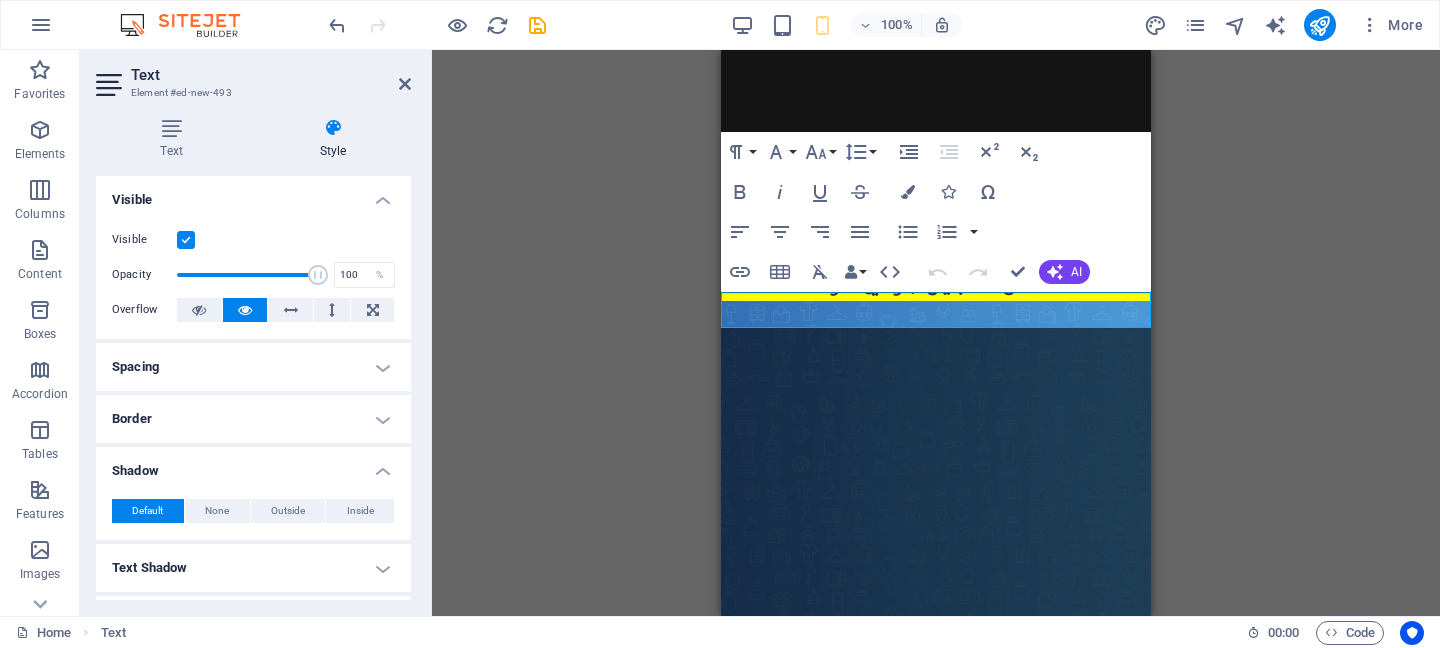 click on "Shadow" at bounding box center (253, 465) 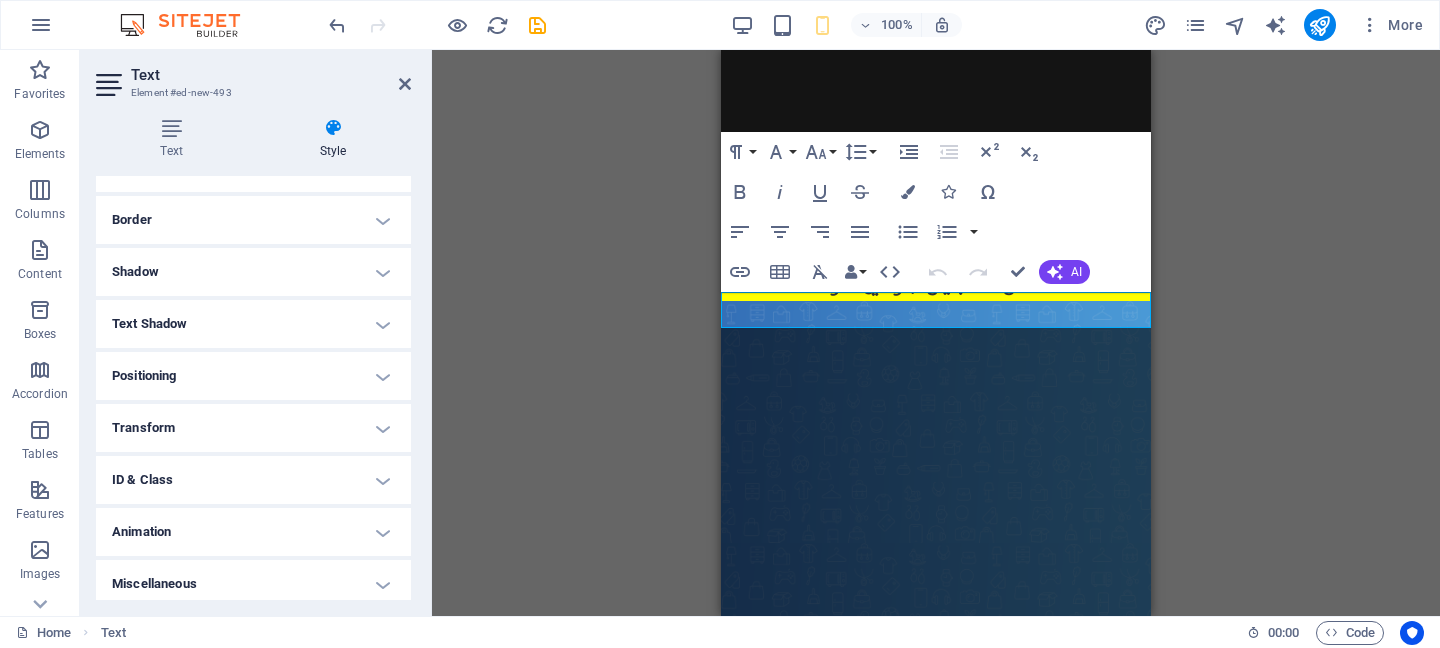 scroll, scrollTop: 206, scrollLeft: 0, axis: vertical 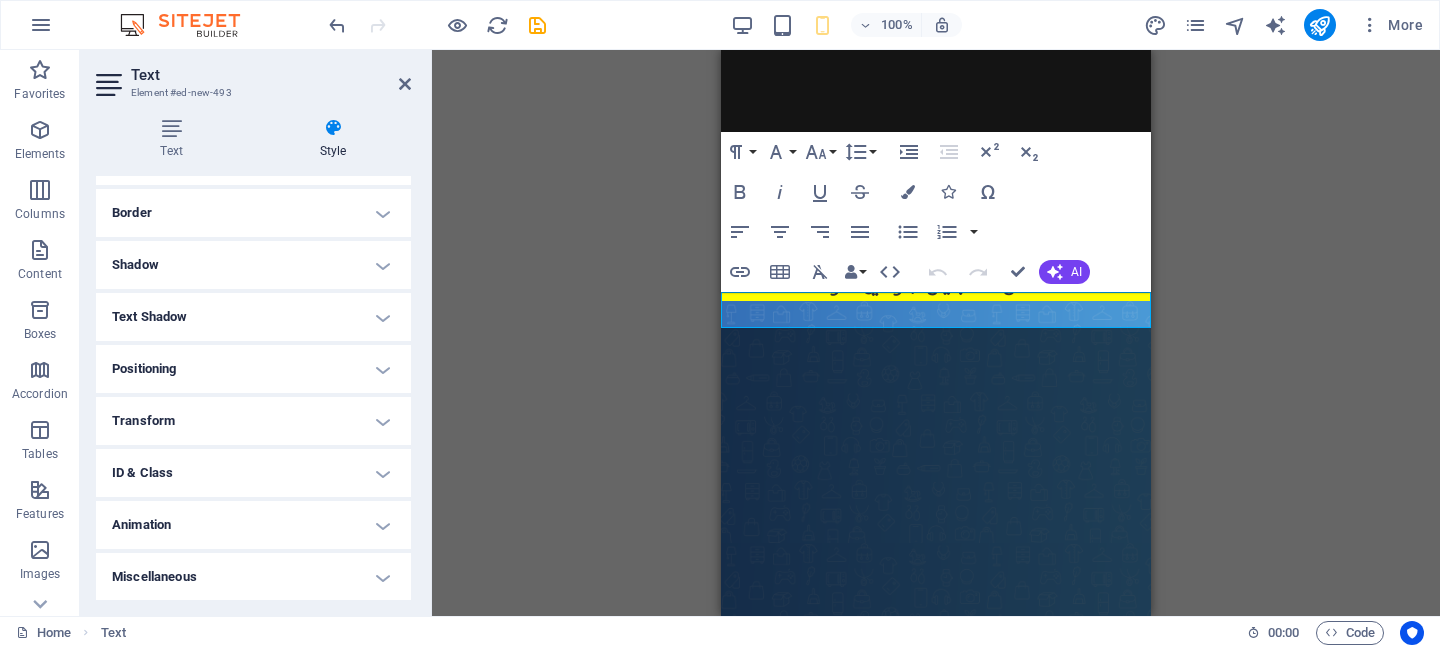 click on "Animation" at bounding box center [253, 525] 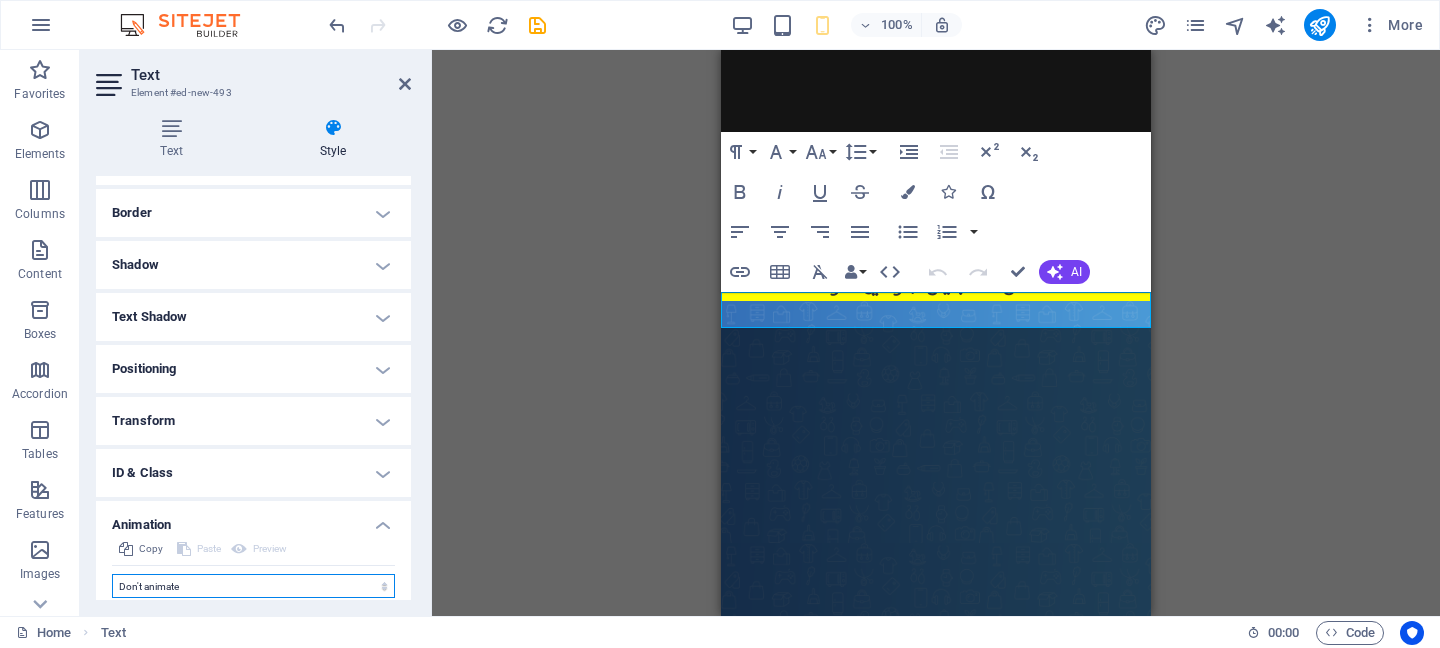 click on "Don't animate Show / Hide Slide up/down Zoom in/out Slide left to right Slide right to left Slide top to bottom Slide bottom to top Pulse Blink Open as overlay" at bounding box center (253, 586) 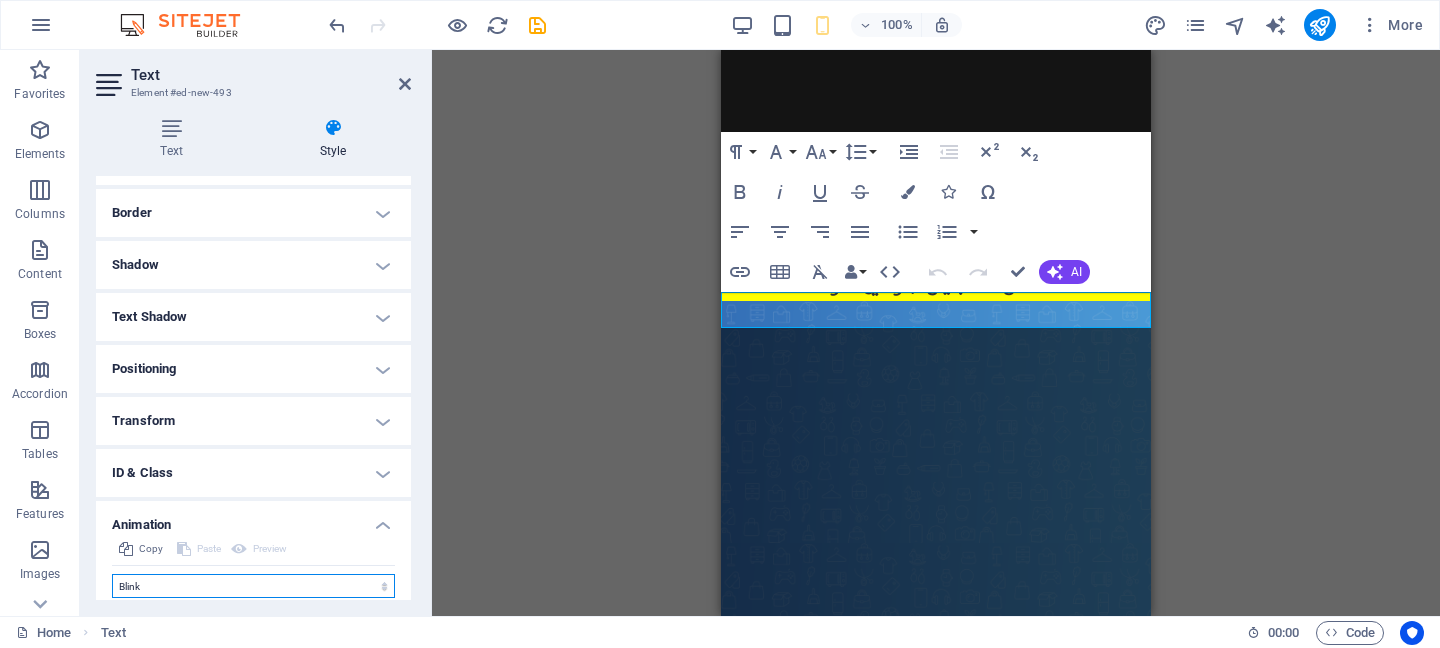 select on "scroll" 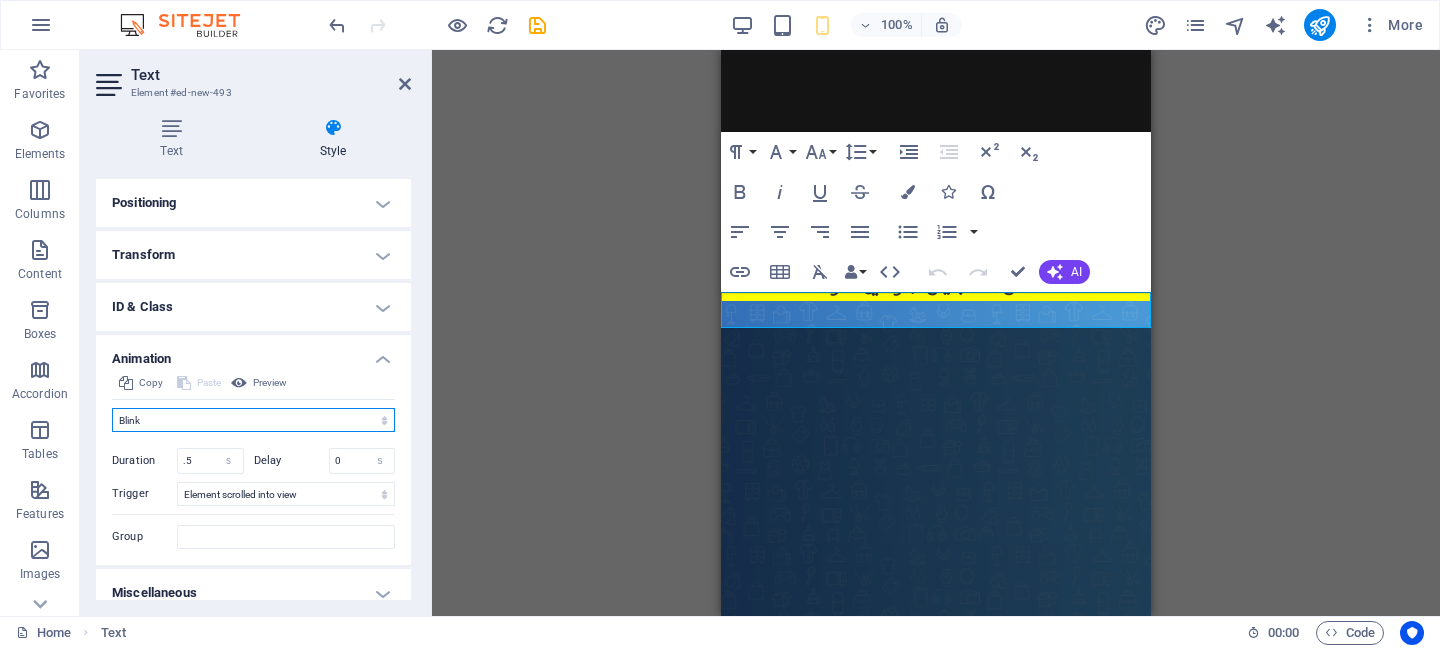scroll, scrollTop: 388, scrollLeft: 0, axis: vertical 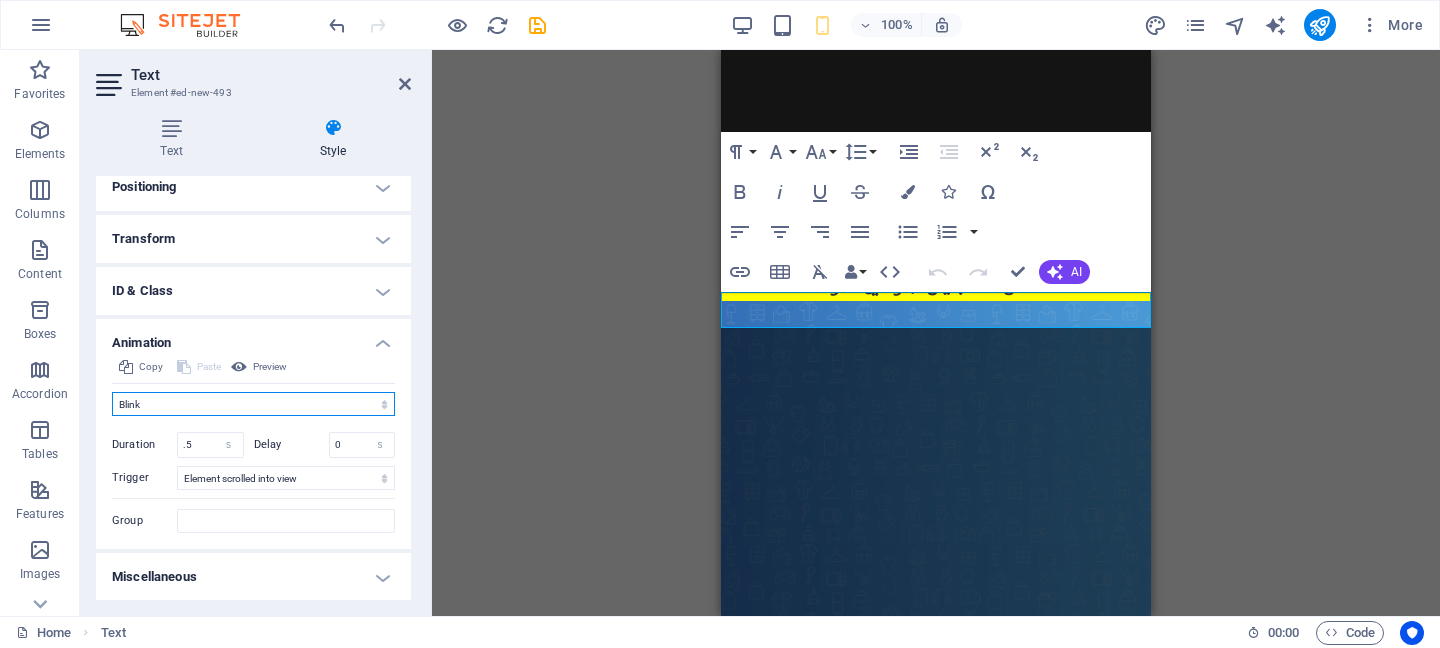 click on "Don't animate Show / Hide Slide up/down Zoom in/out Slide left to right Slide right to left Slide top to bottom Slide bottom to top Pulse Blink Open as overlay" at bounding box center [253, 404] 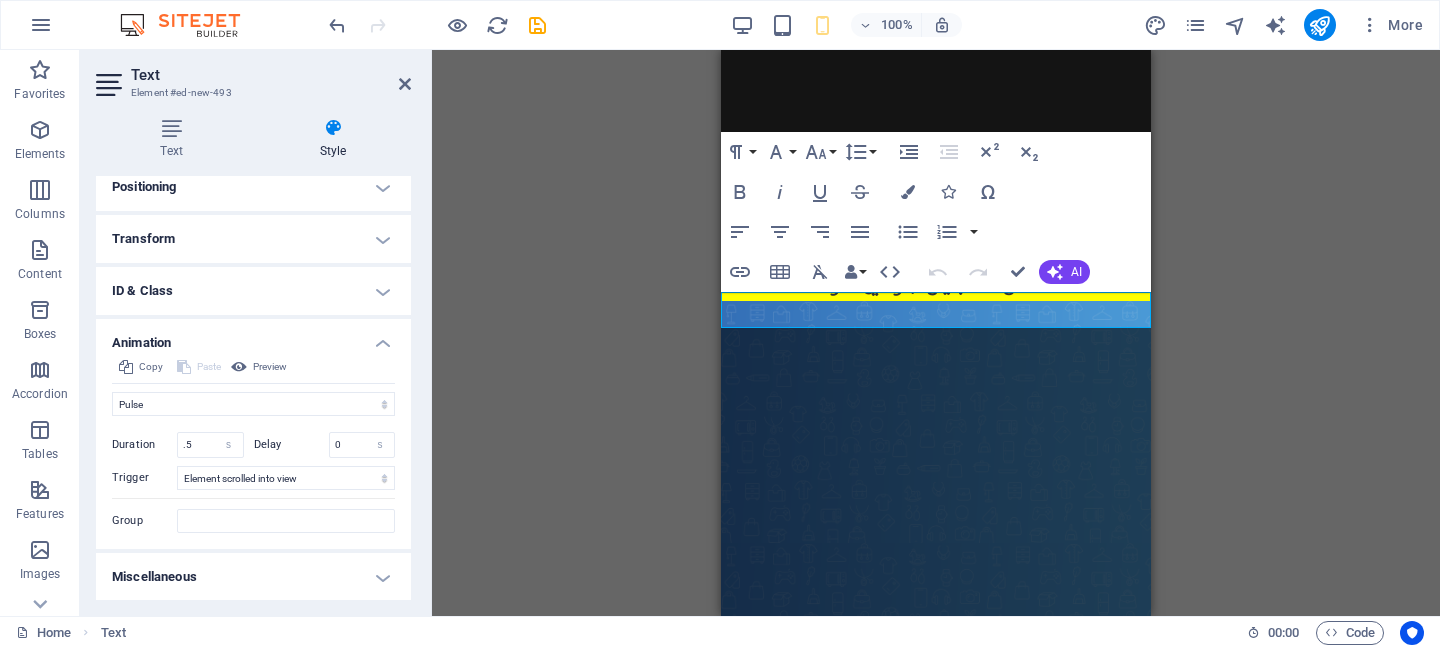 click on "Miscellaneous" at bounding box center [253, 577] 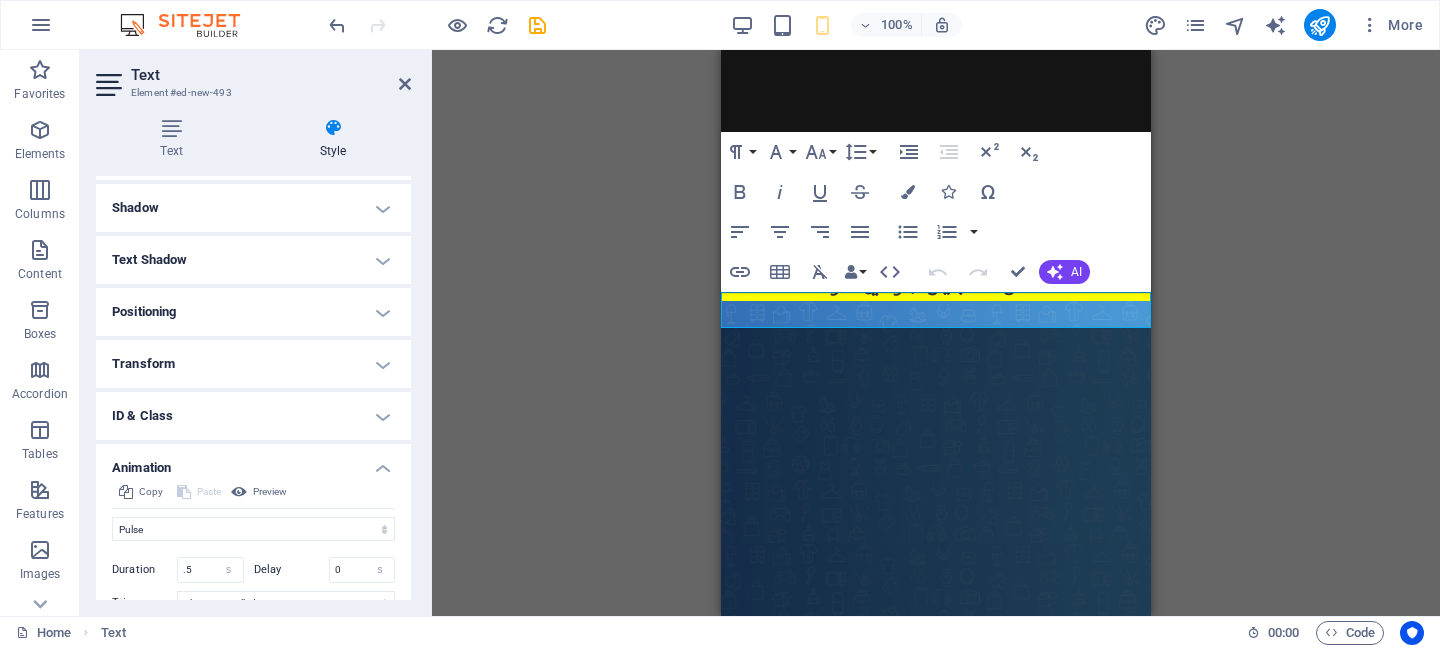 scroll, scrollTop: 214, scrollLeft: 0, axis: vertical 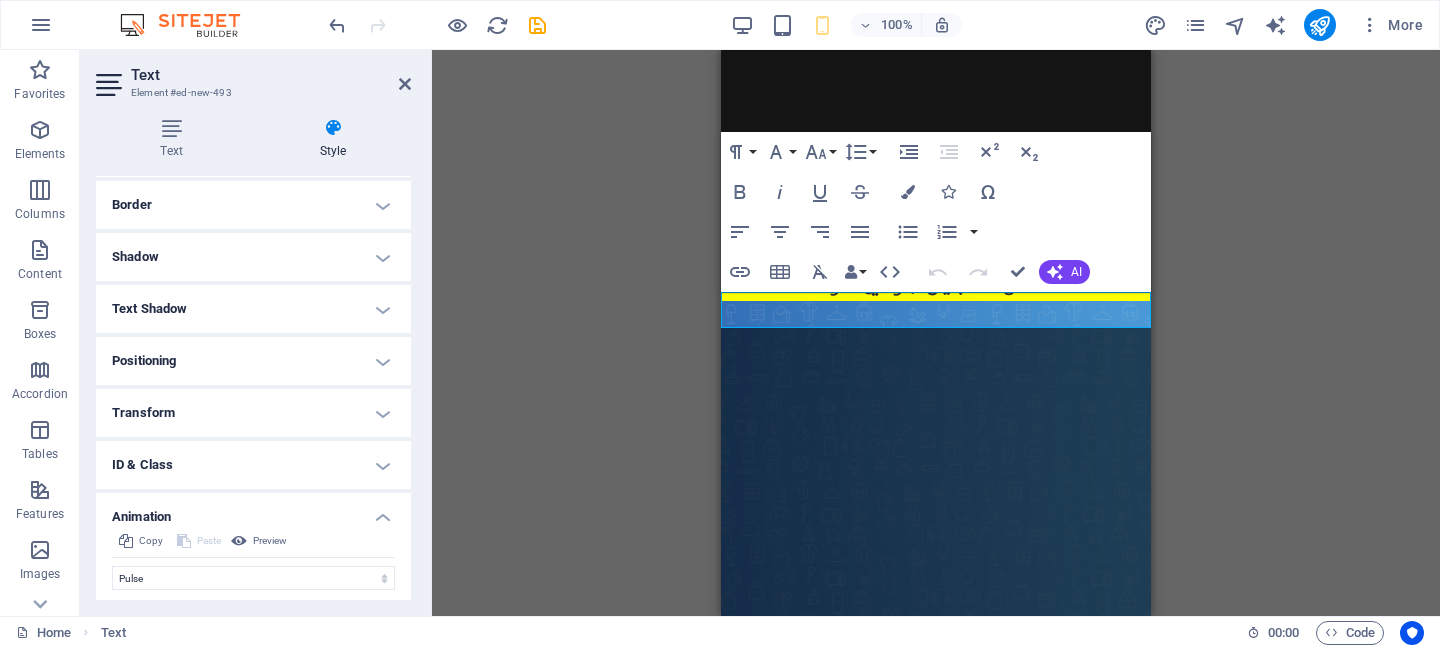 click on "Transform" at bounding box center [253, 413] 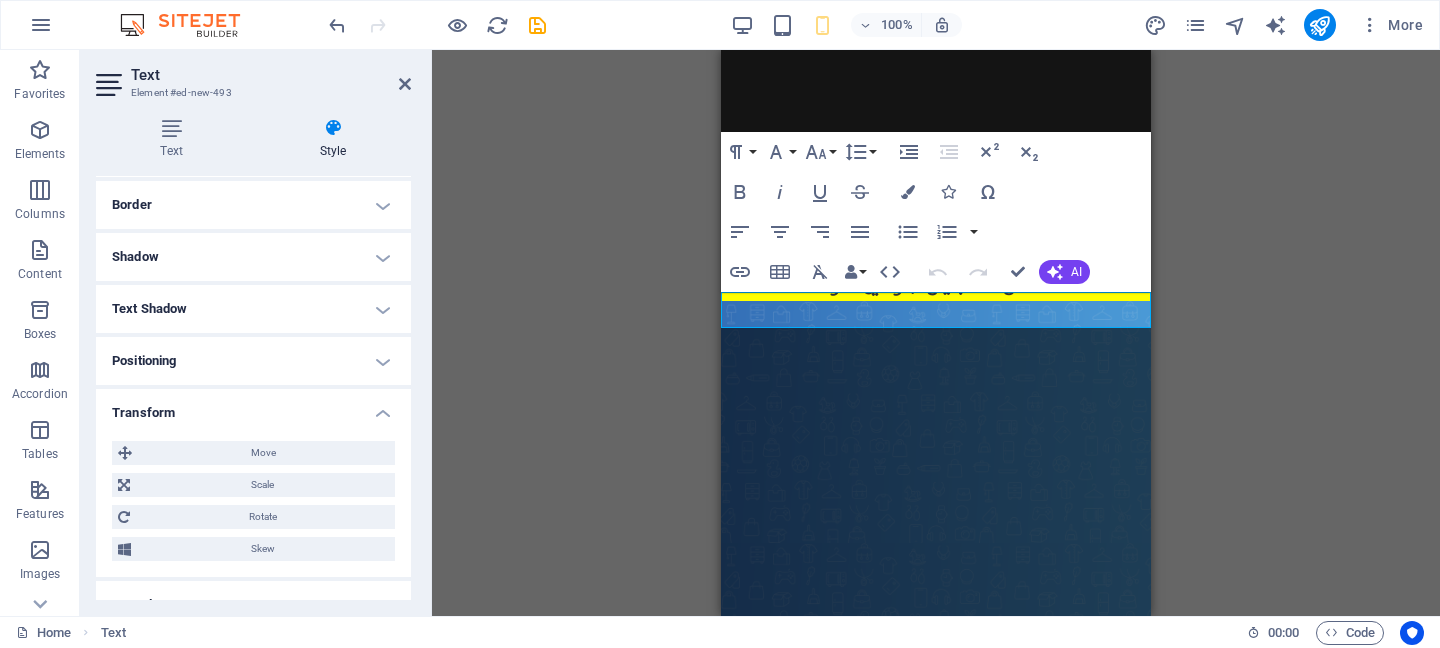 click on "Positioning" at bounding box center (253, 361) 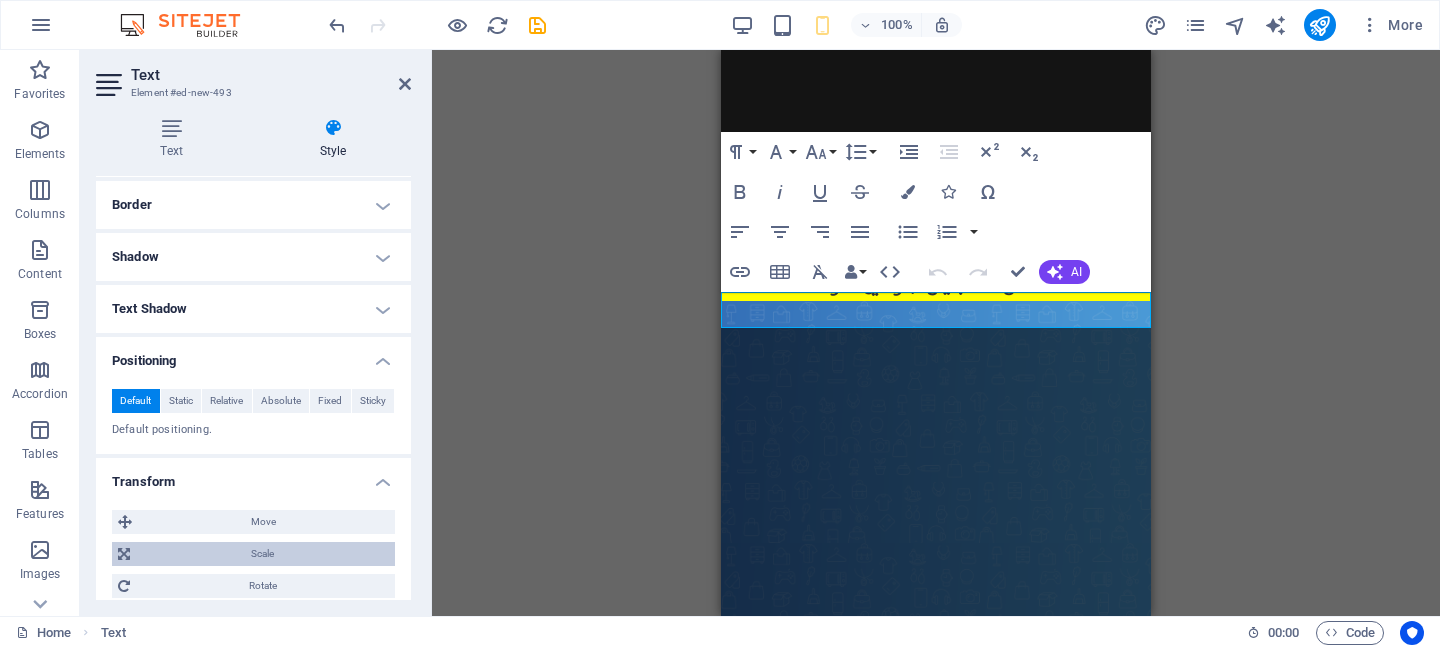 click on "Scale" at bounding box center [262, 554] 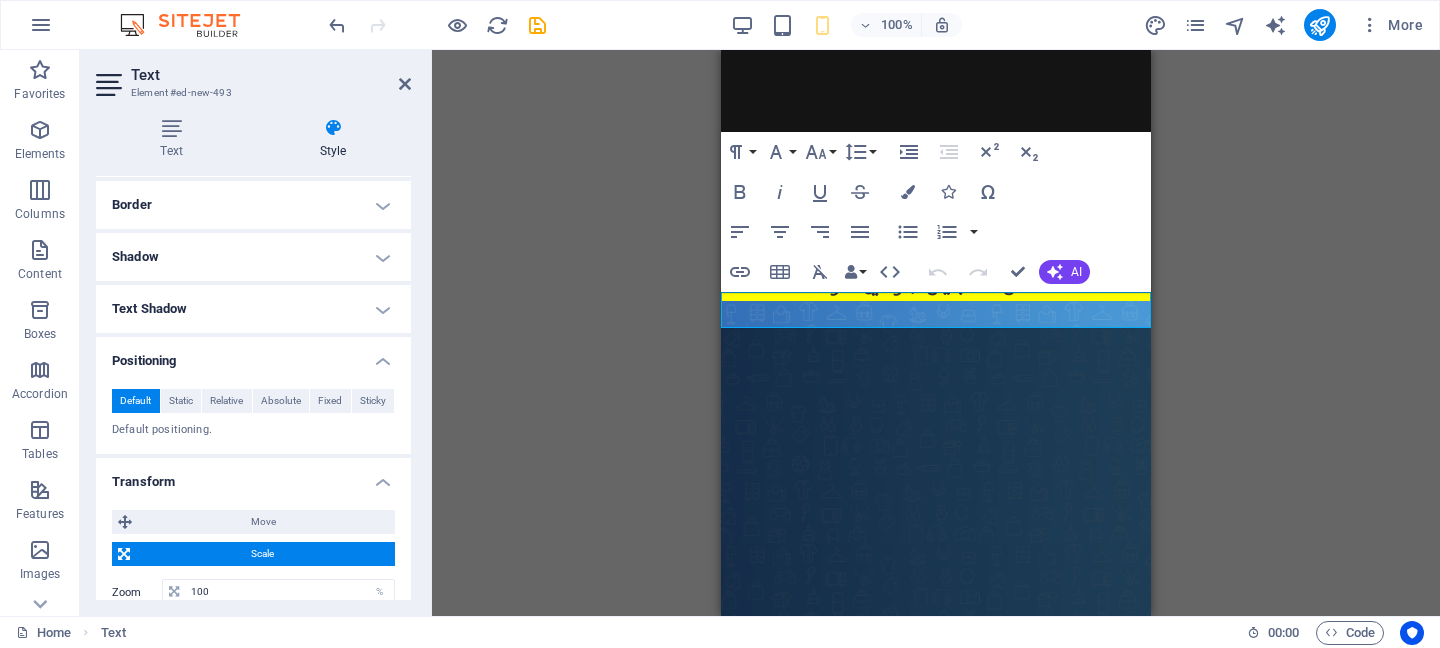 click on "Text Shadow" at bounding box center (253, 309) 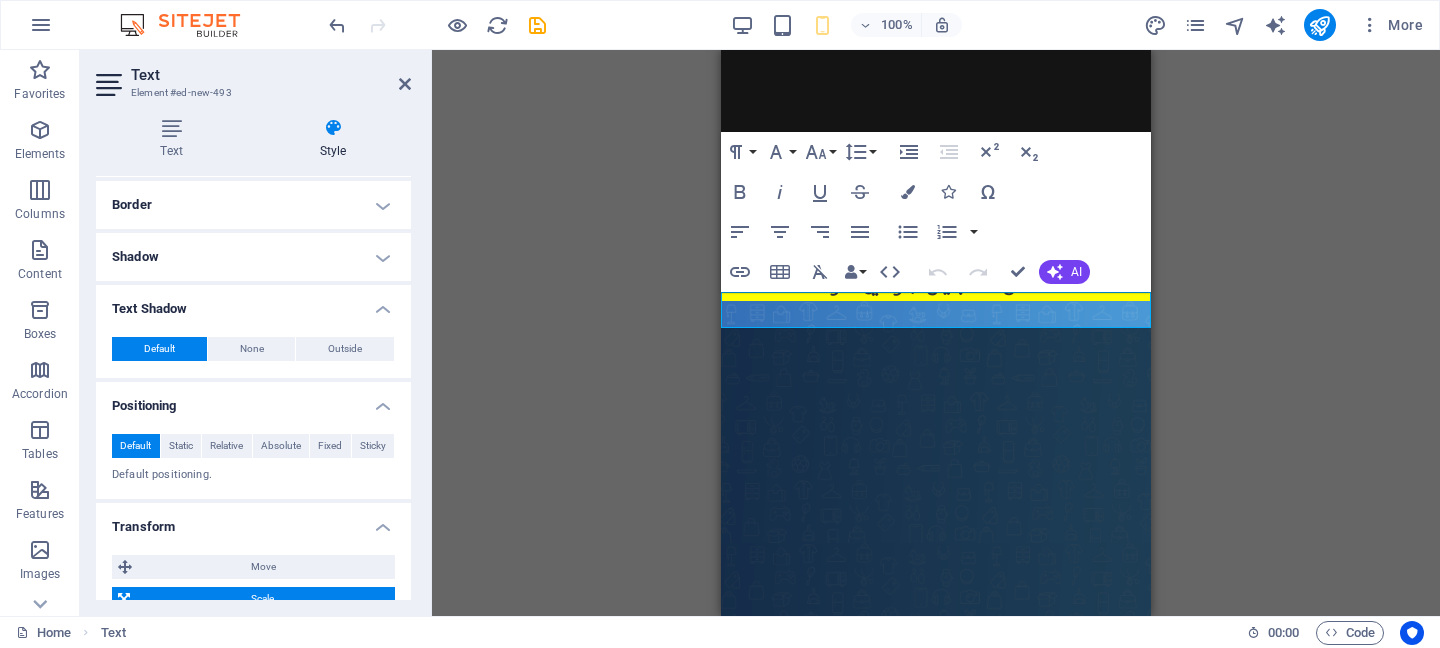 click on "Shadow" at bounding box center (253, 257) 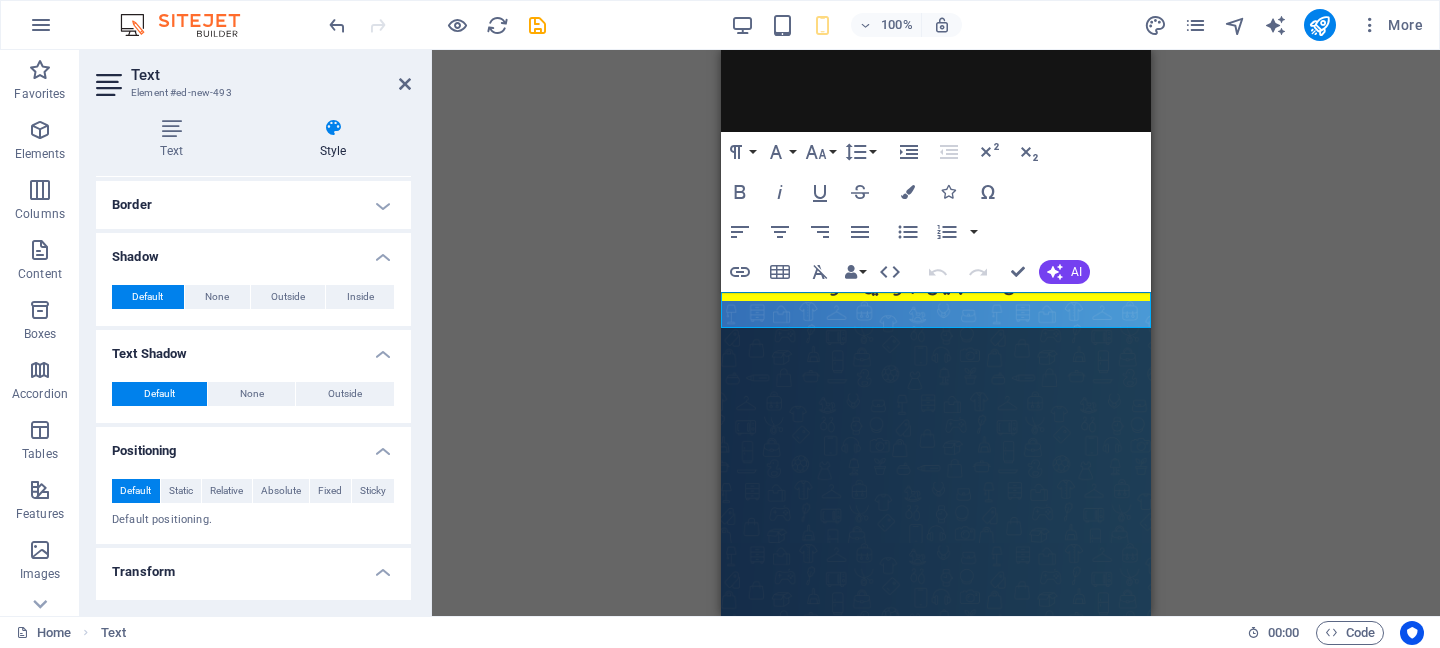 click on "Border" at bounding box center (253, 205) 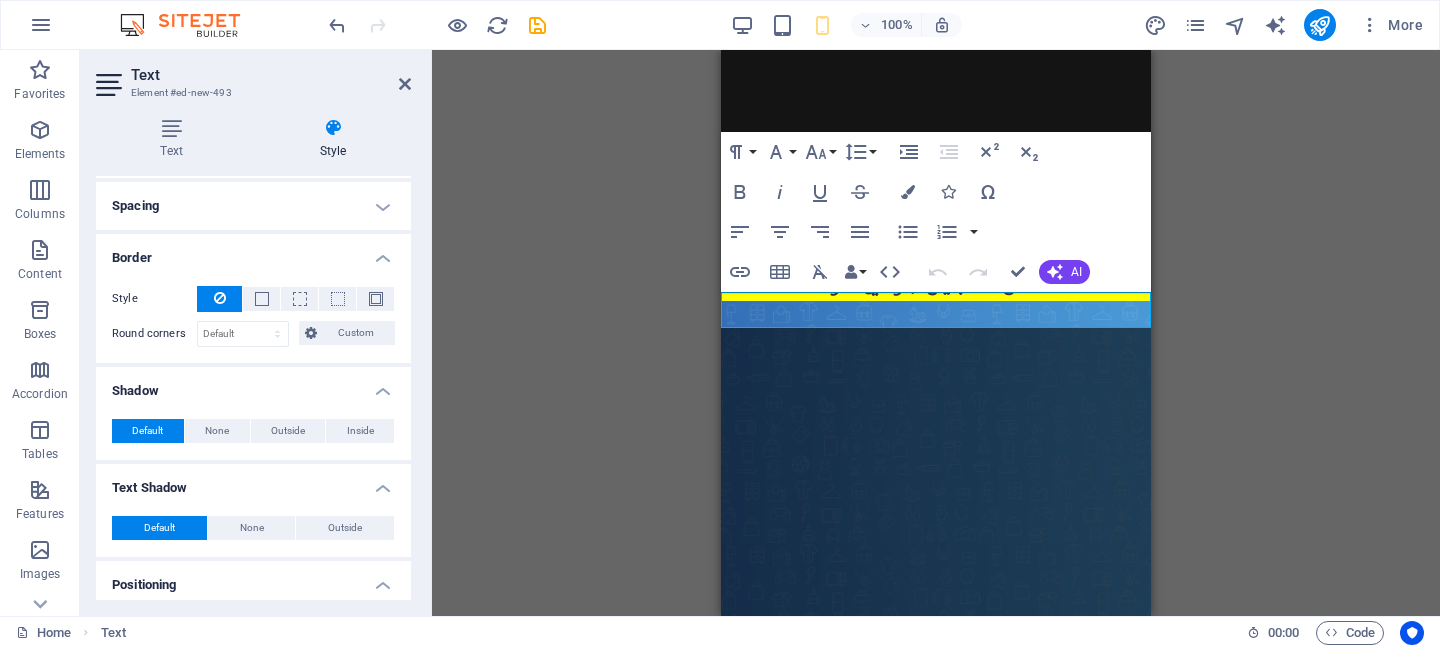 scroll, scrollTop: 157, scrollLeft: 0, axis: vertical 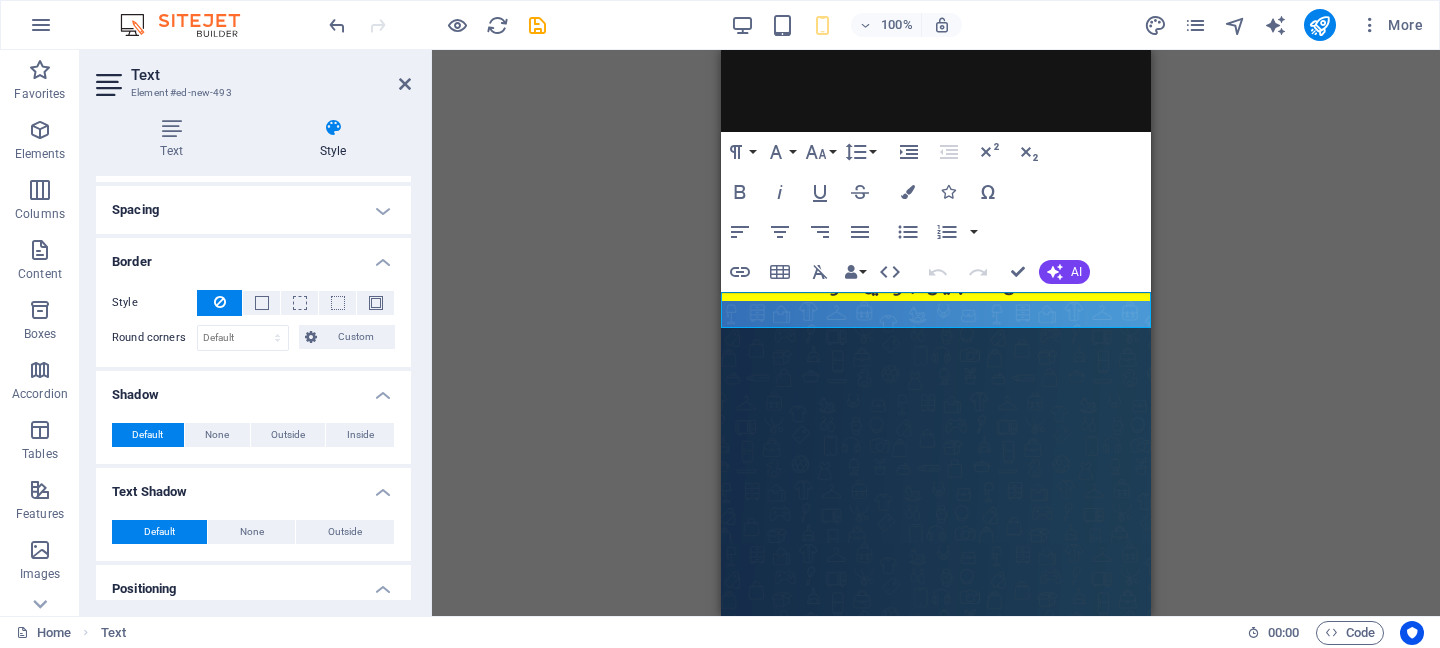click at bounding box center [219, 303] 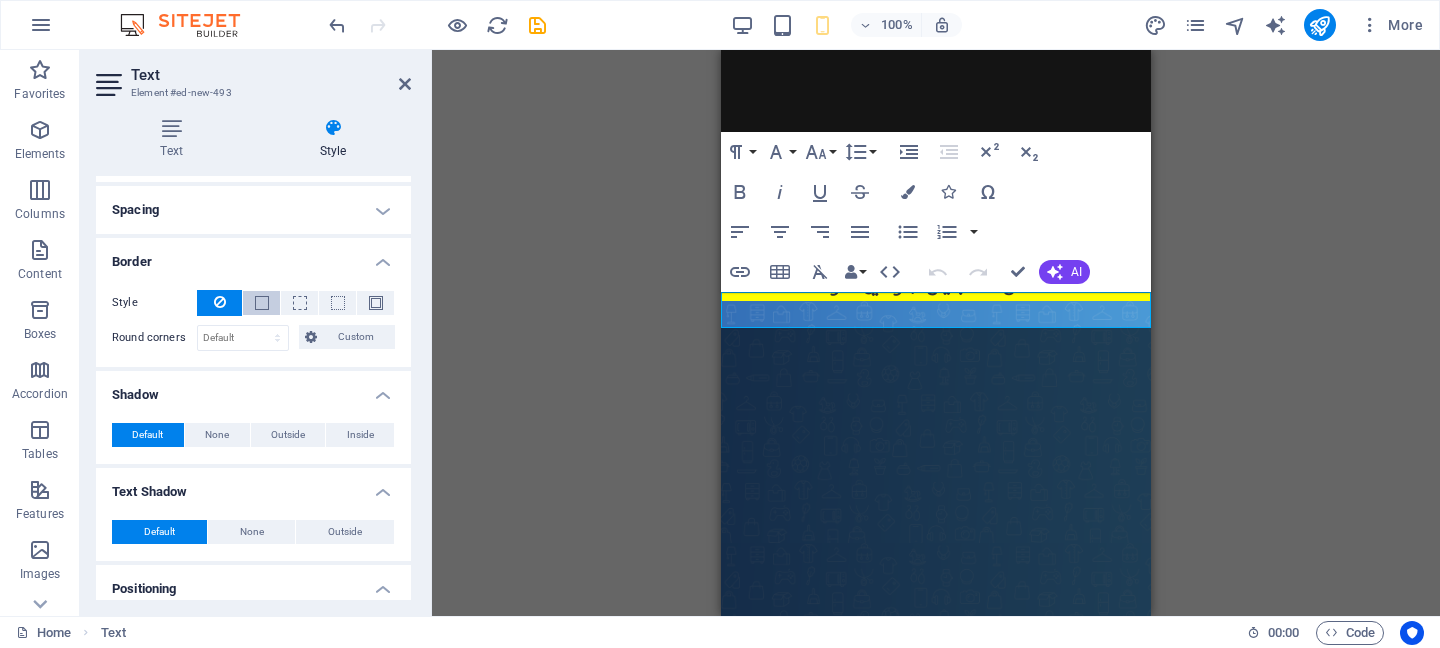 click at bounding box center (261, 303) 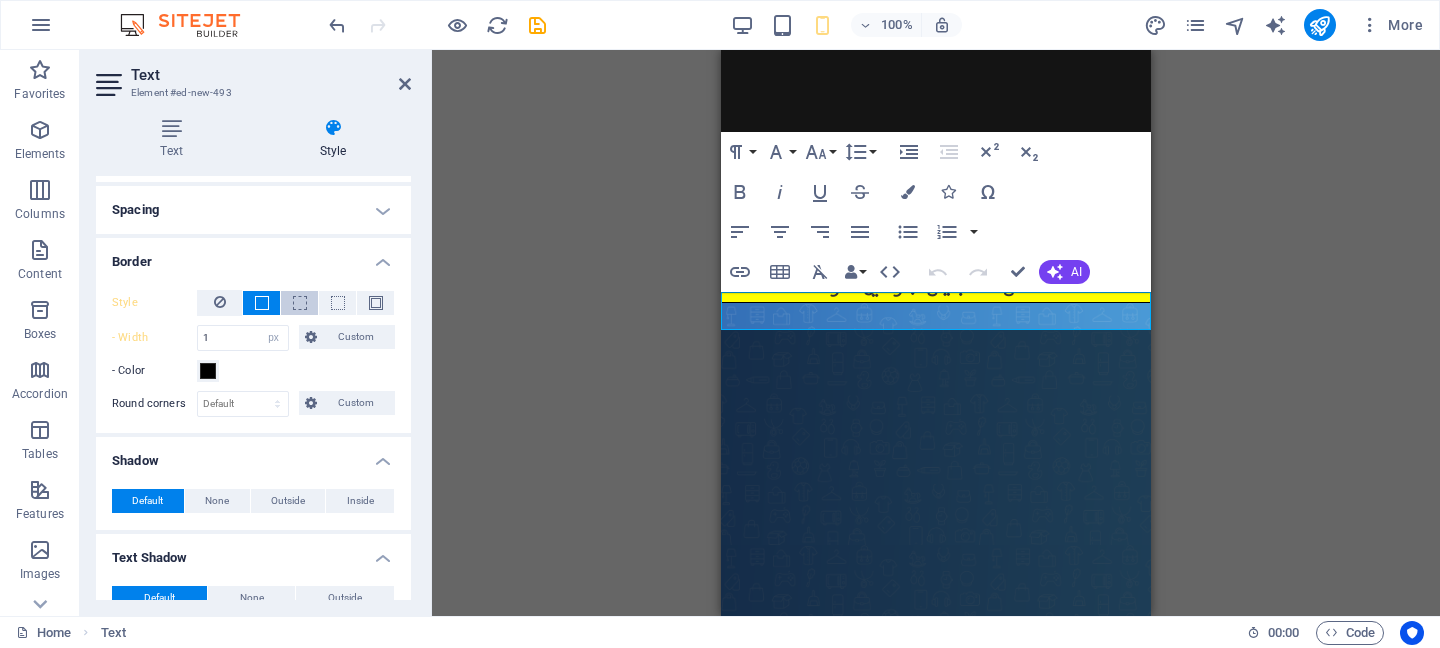 click at bounding box center (299, 303) 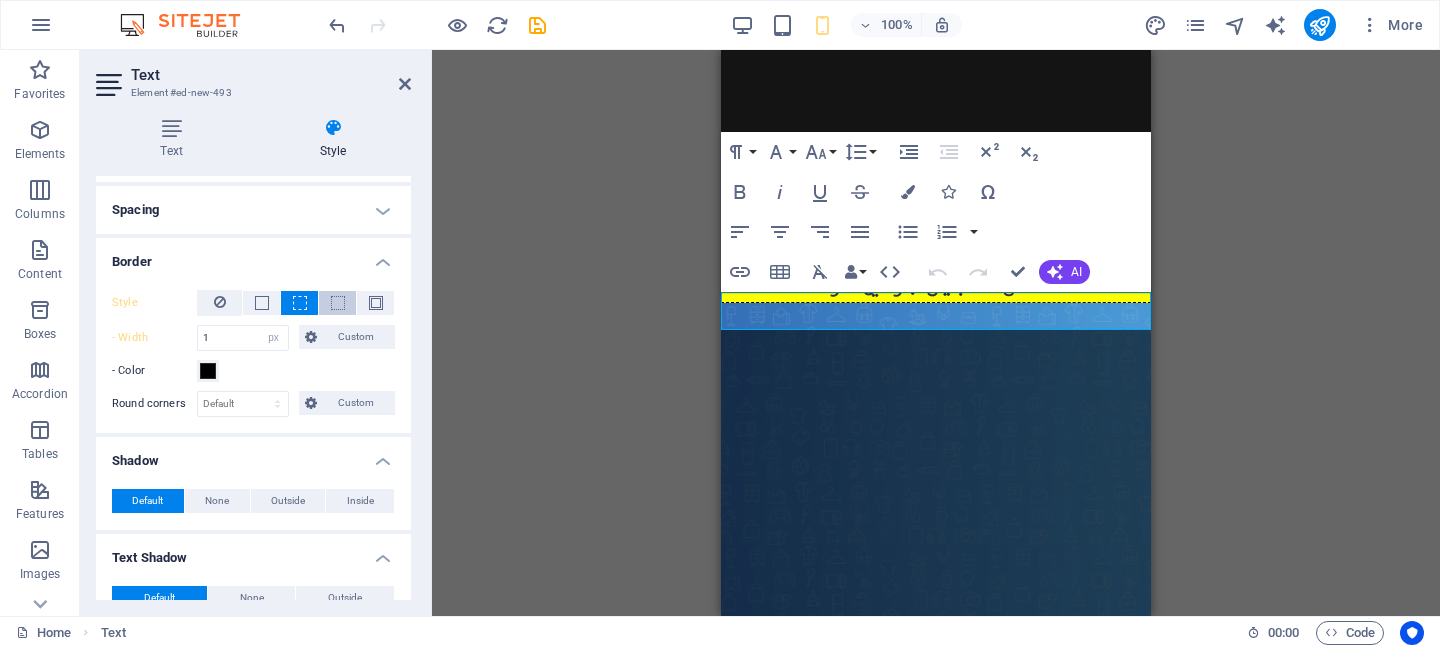 click at bounding box center (338, 303) 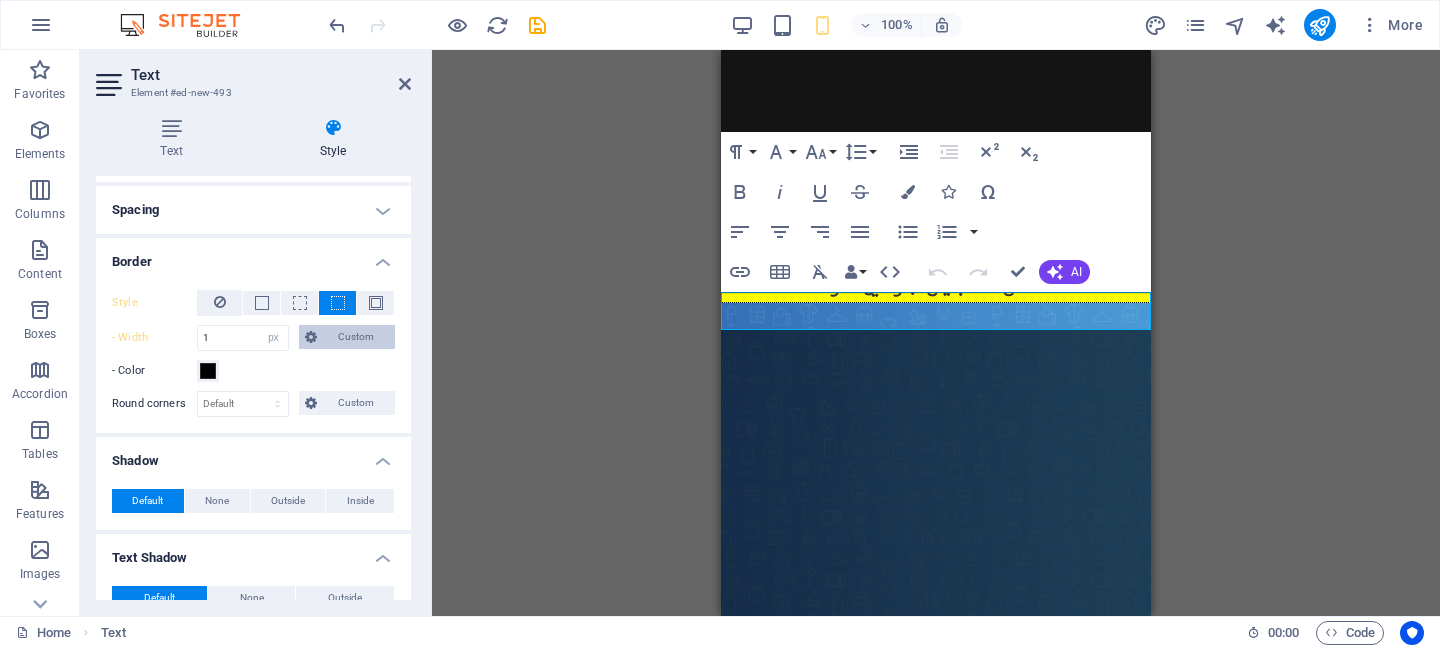 click on "Custom" at bounding box center [356, 337] 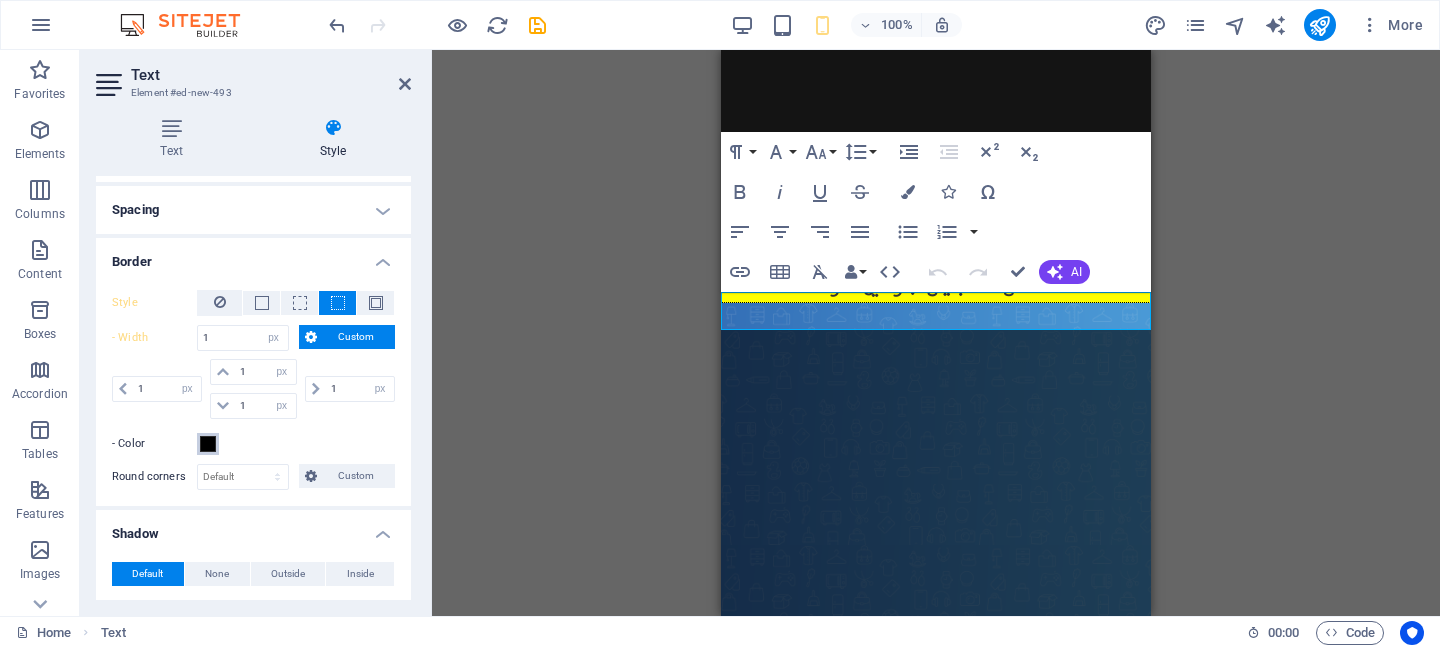 click at bounding box center [208, 444] 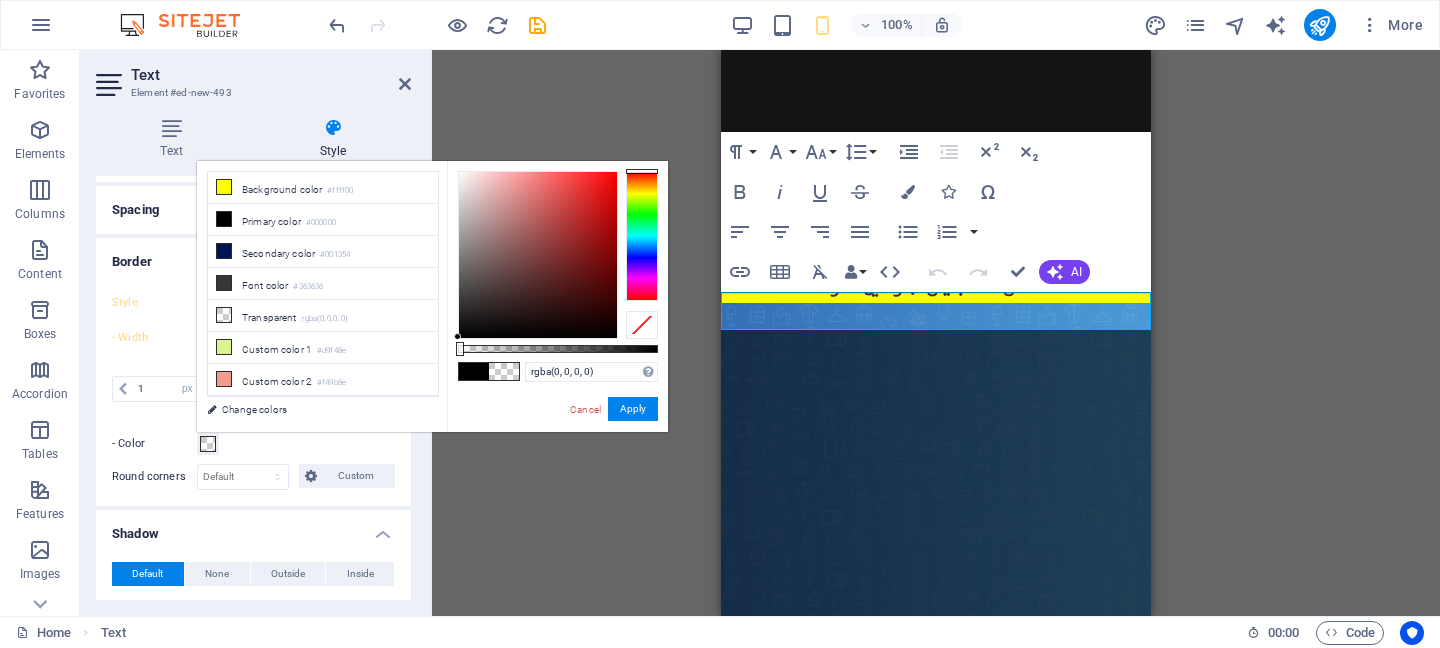 drag, startPoint x: 635, startPoint y: 345, endPoint x: 441, endPoint y: 340, distance: 194.06442 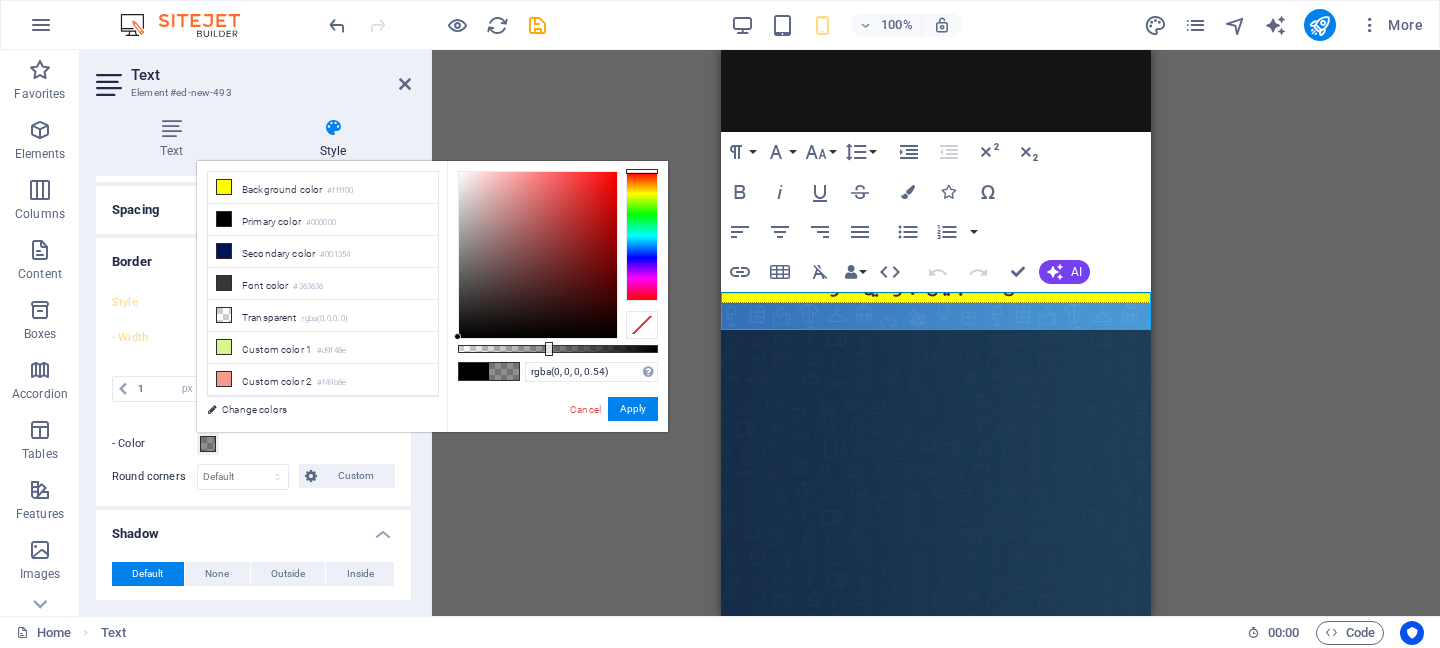 type on "rgba(0, 0, 0, 0.55)" 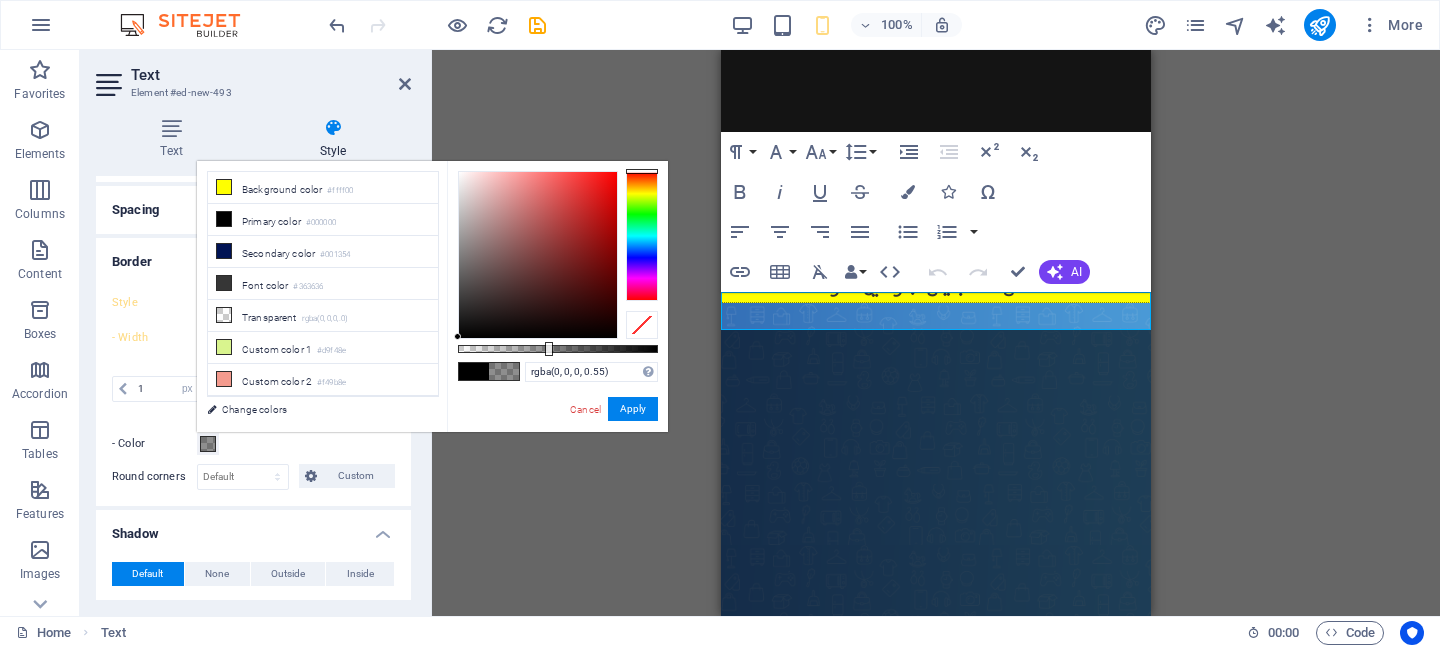 drag, startPoint x: 468, startPoint y: 346, endPoint x: 568, endPoint y: 346, distance: 100 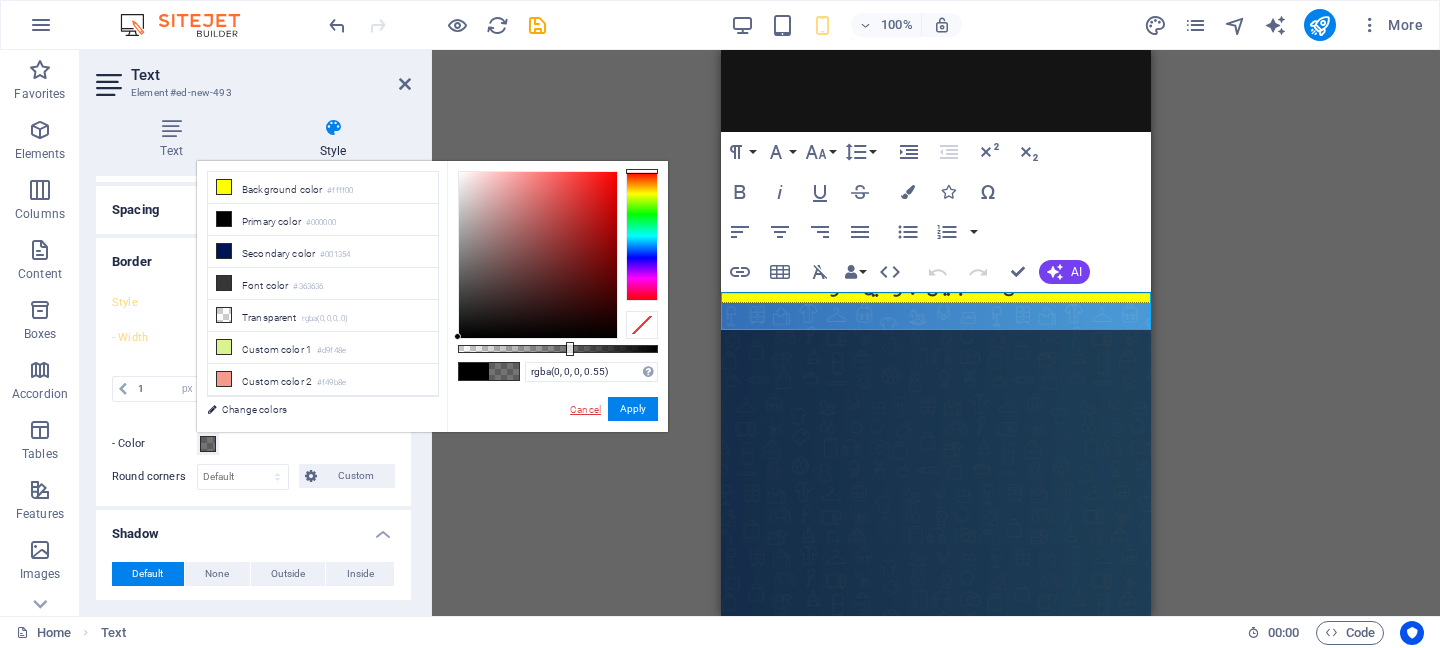 click on "Cancel" at bounding box center [585, 409] 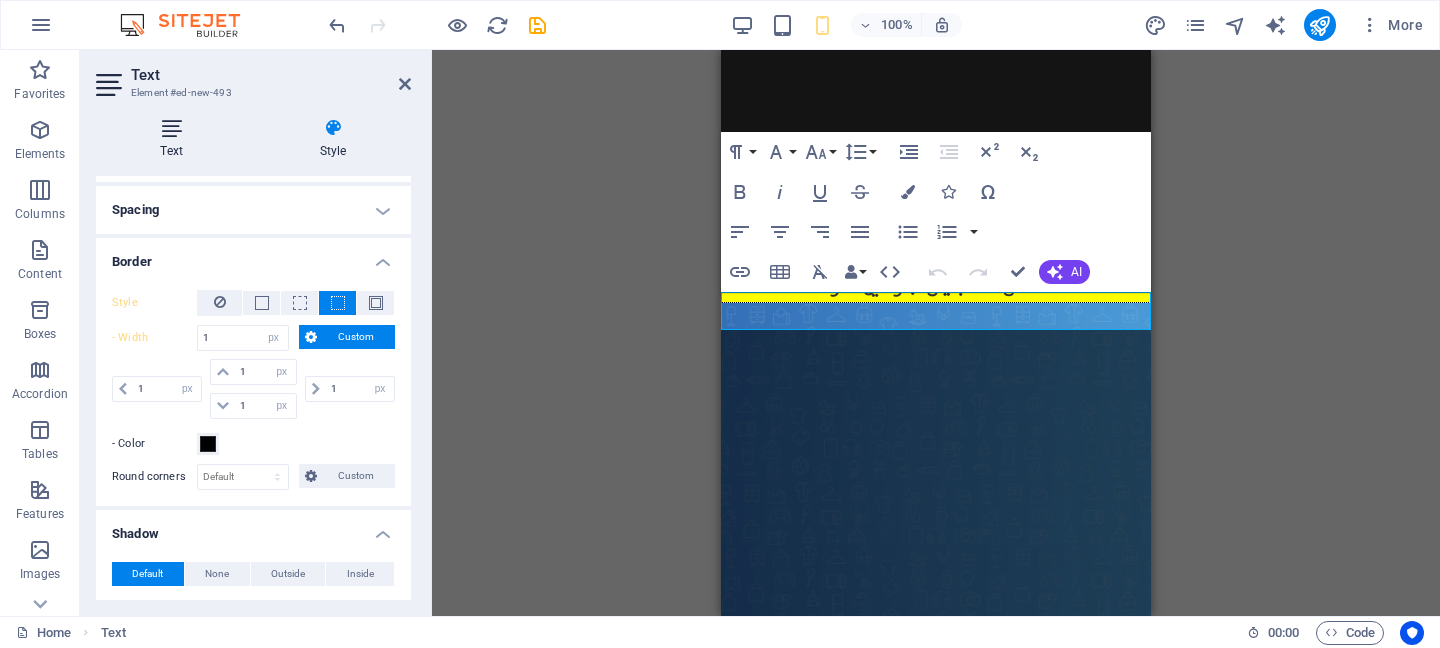 click on "Text" at bounding box center (175, 139) 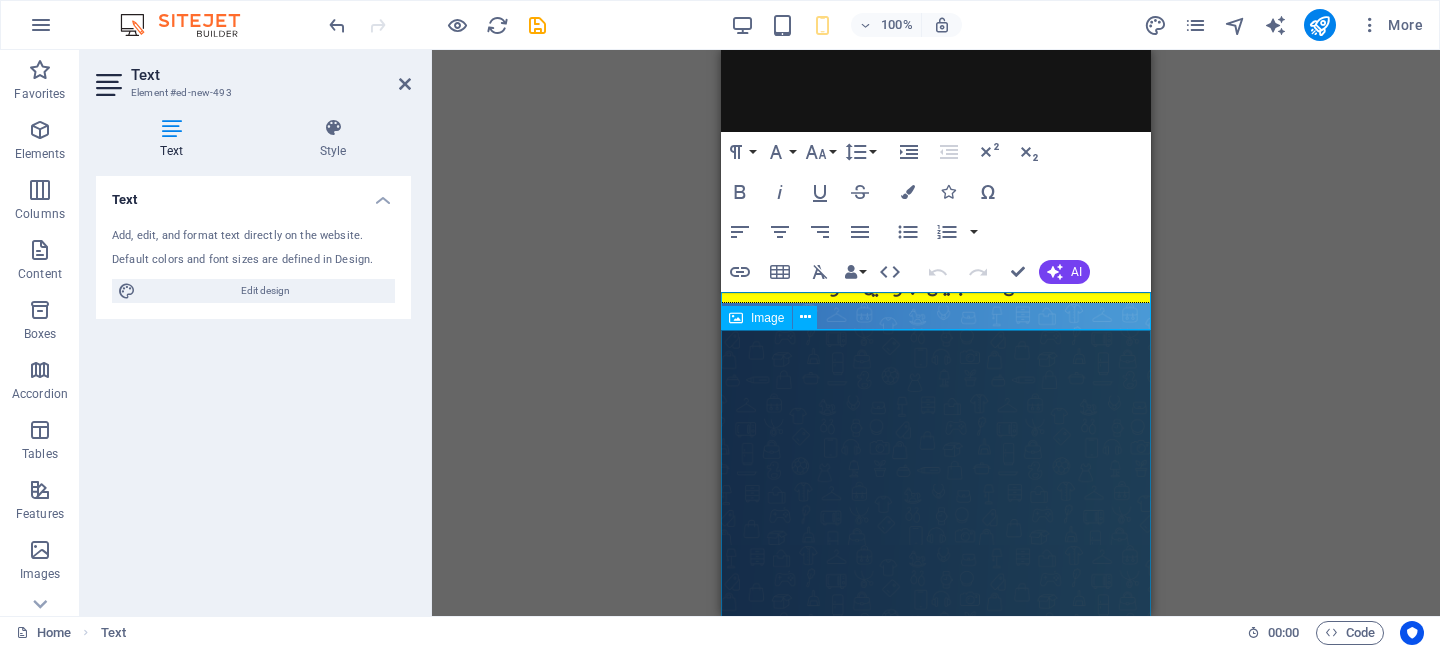 click at bounding box center (936, 787) 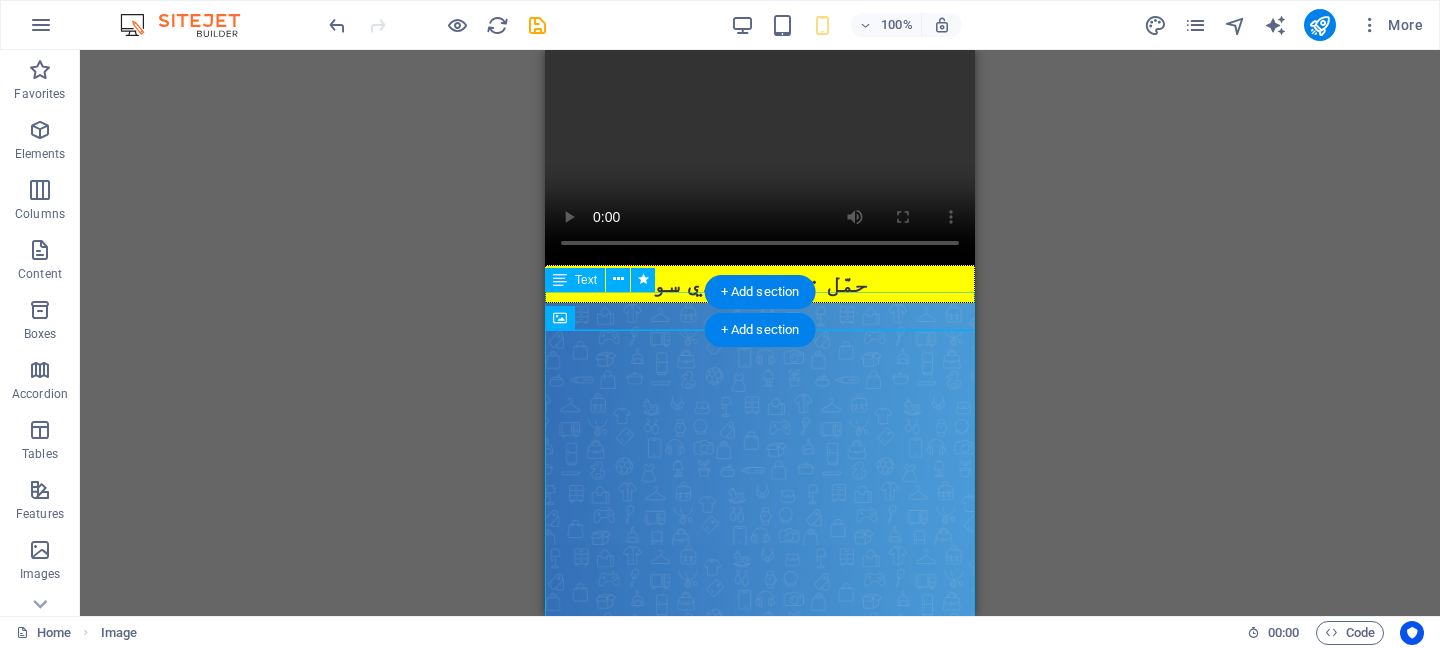 click on "حمّل تطبيق جودي سو" at bounding box center (760, 284) 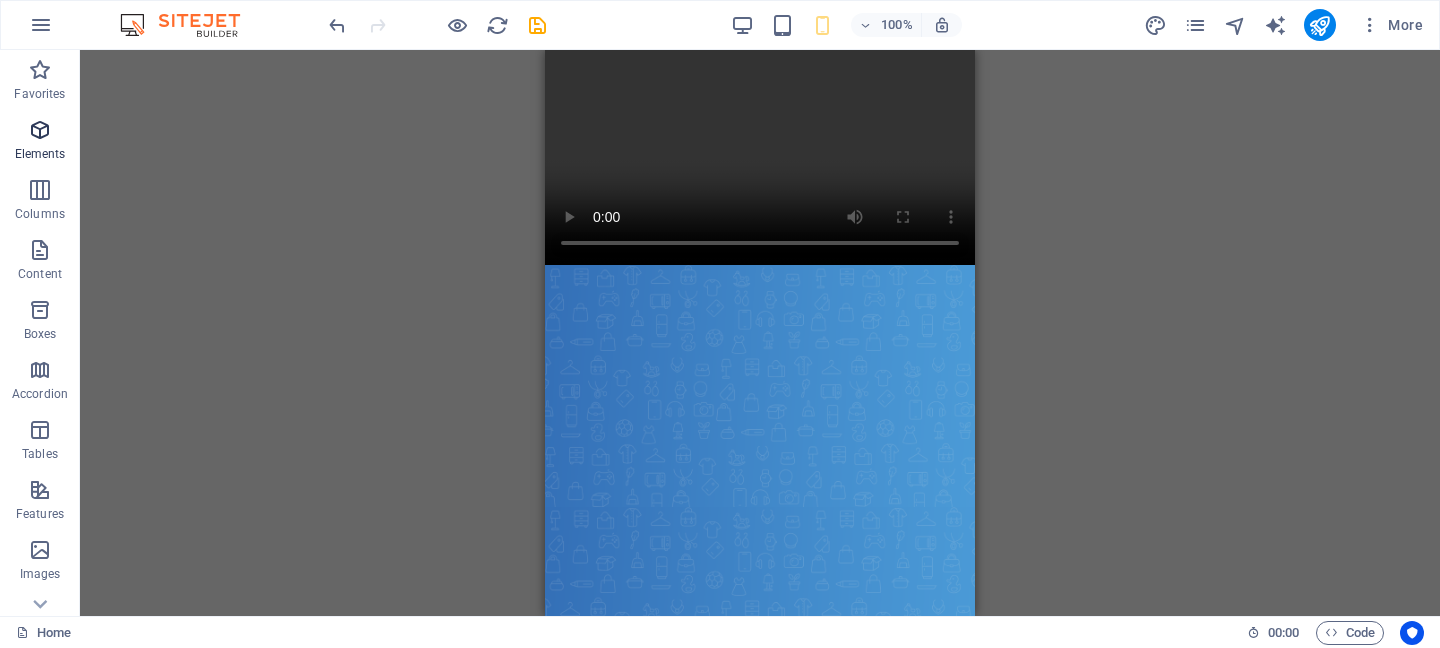 click on "Elements" at bounding box center (40, 142) 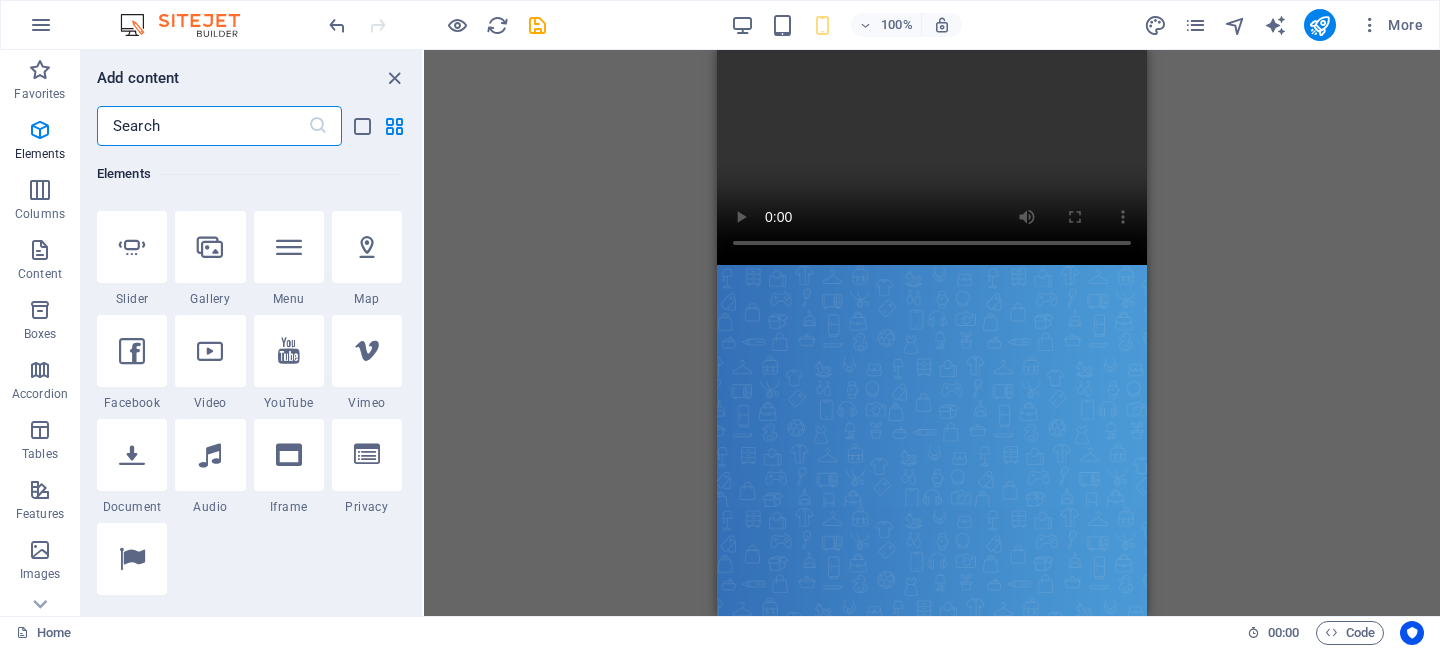 scroll, scrollTop: 519, scrollLeft: 0, axis: vertical 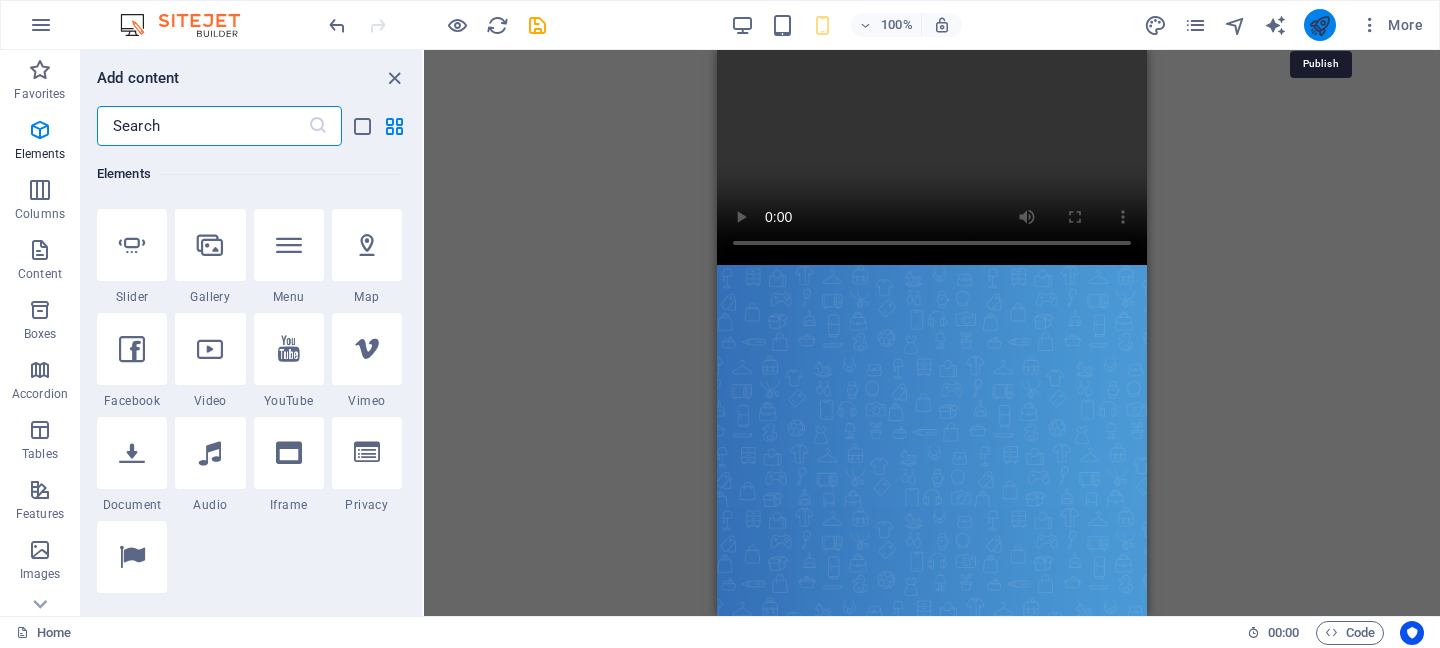 click at bounding box center (1319, 25) 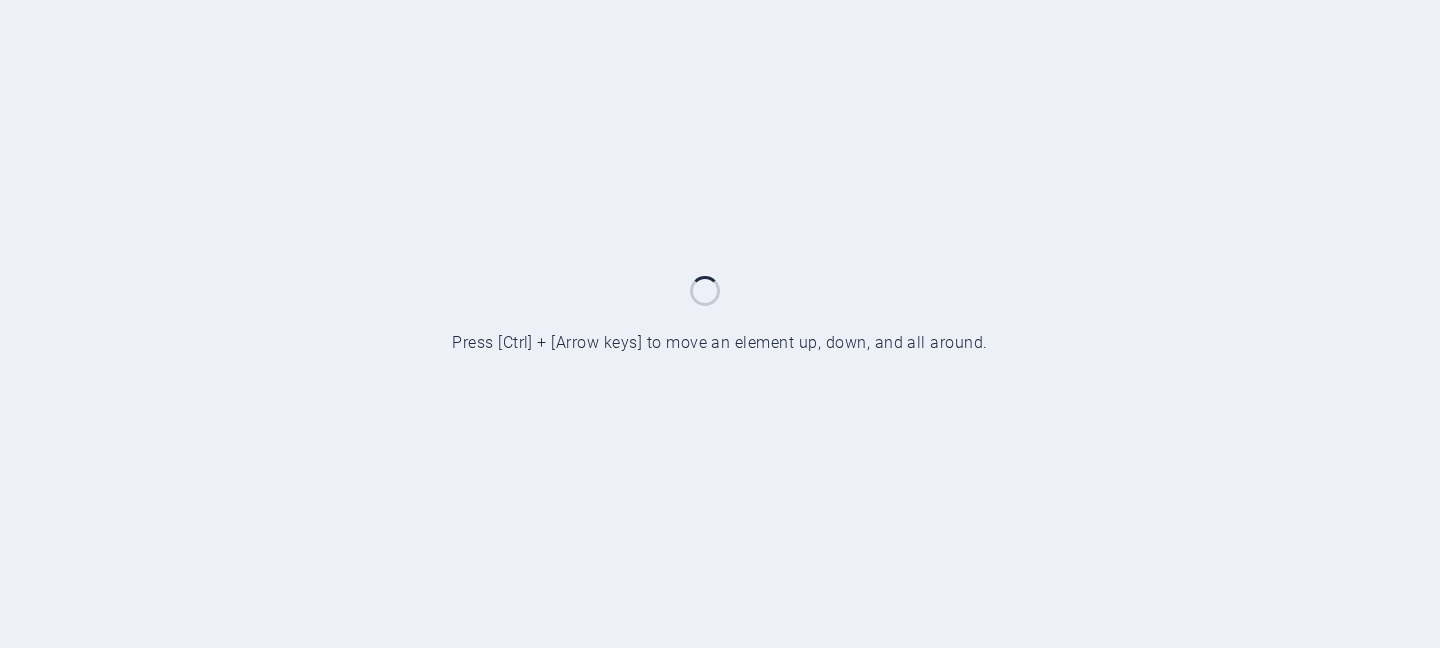 scroll, scrollTop: 0, scrollLeft: 0, axis: both 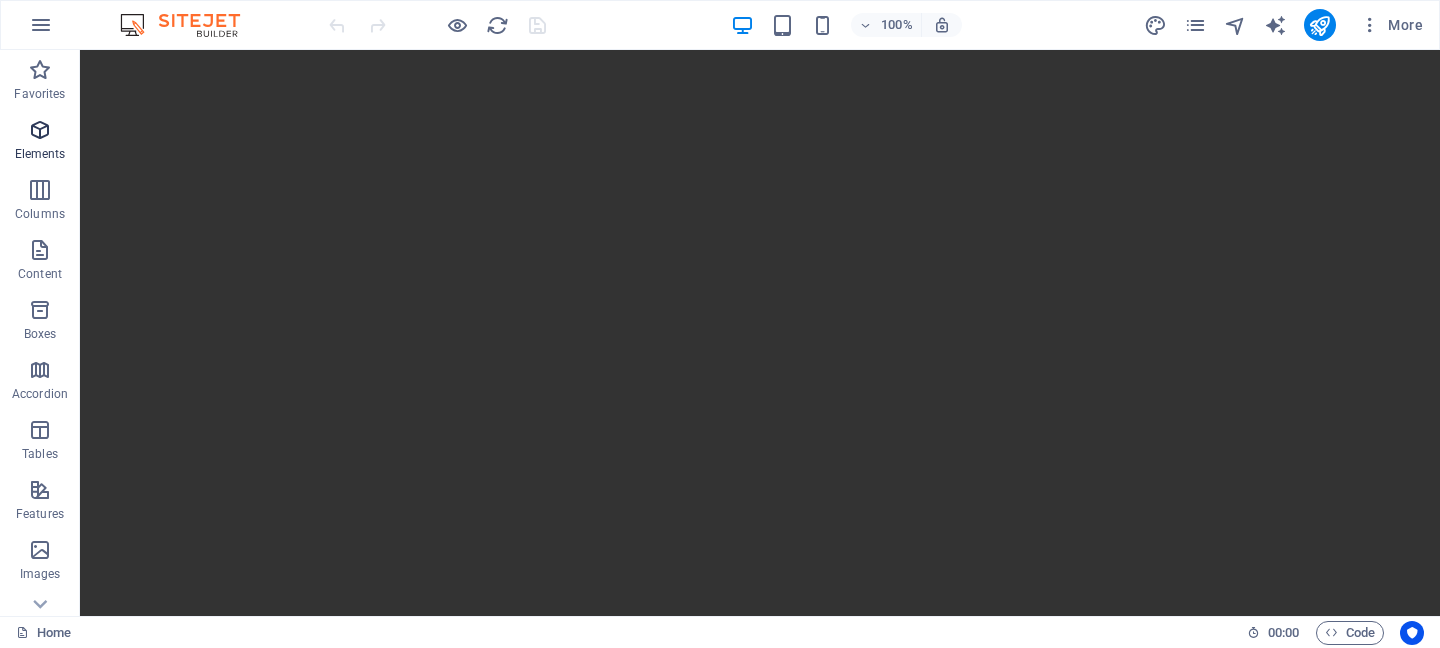 click on "Elements" at bounding box center [40, 142] 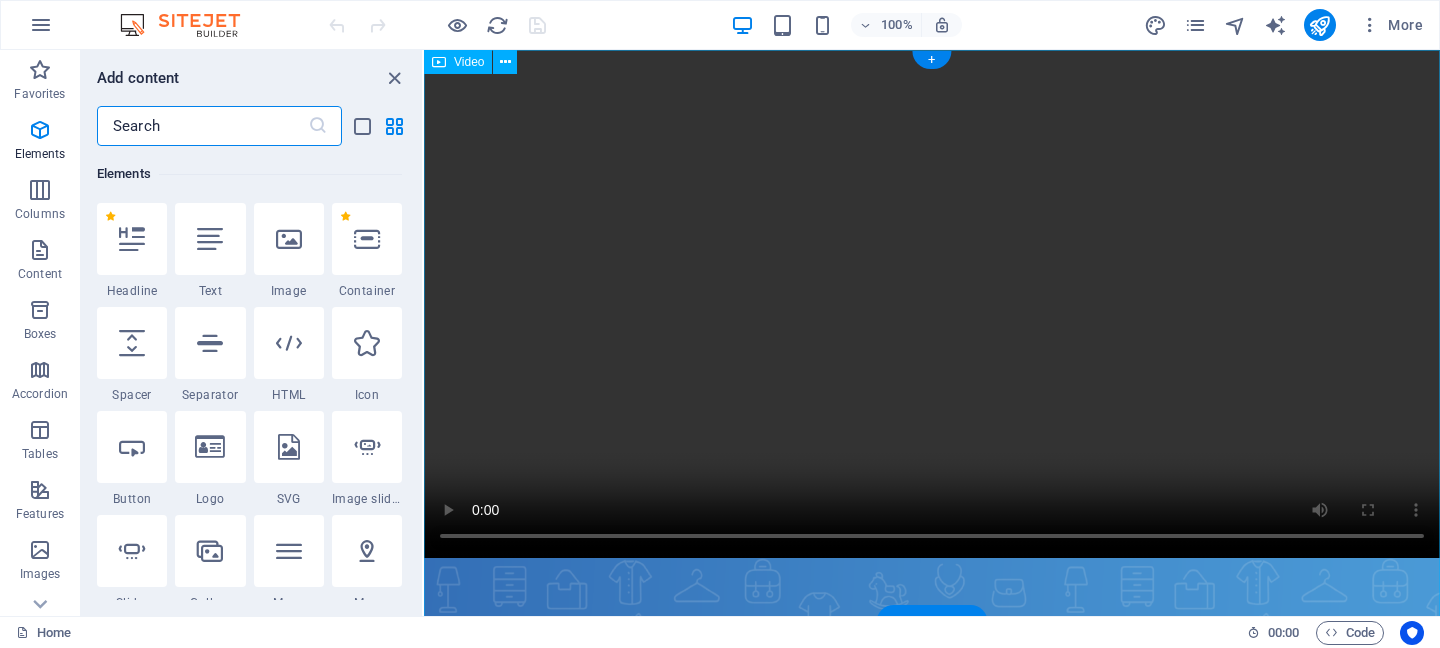 scroll, scrollTop: 213, scrollLeft: 0, axis: vertical 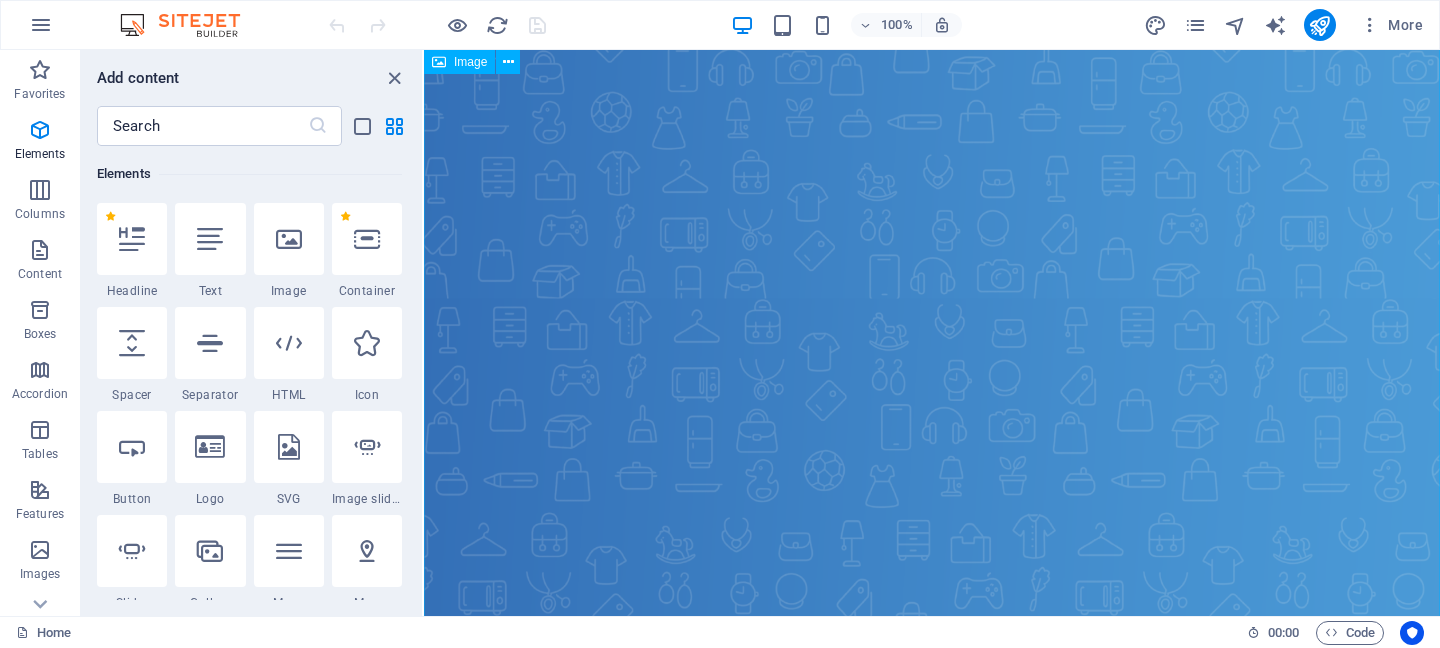 click at bounding box center (932, 870) 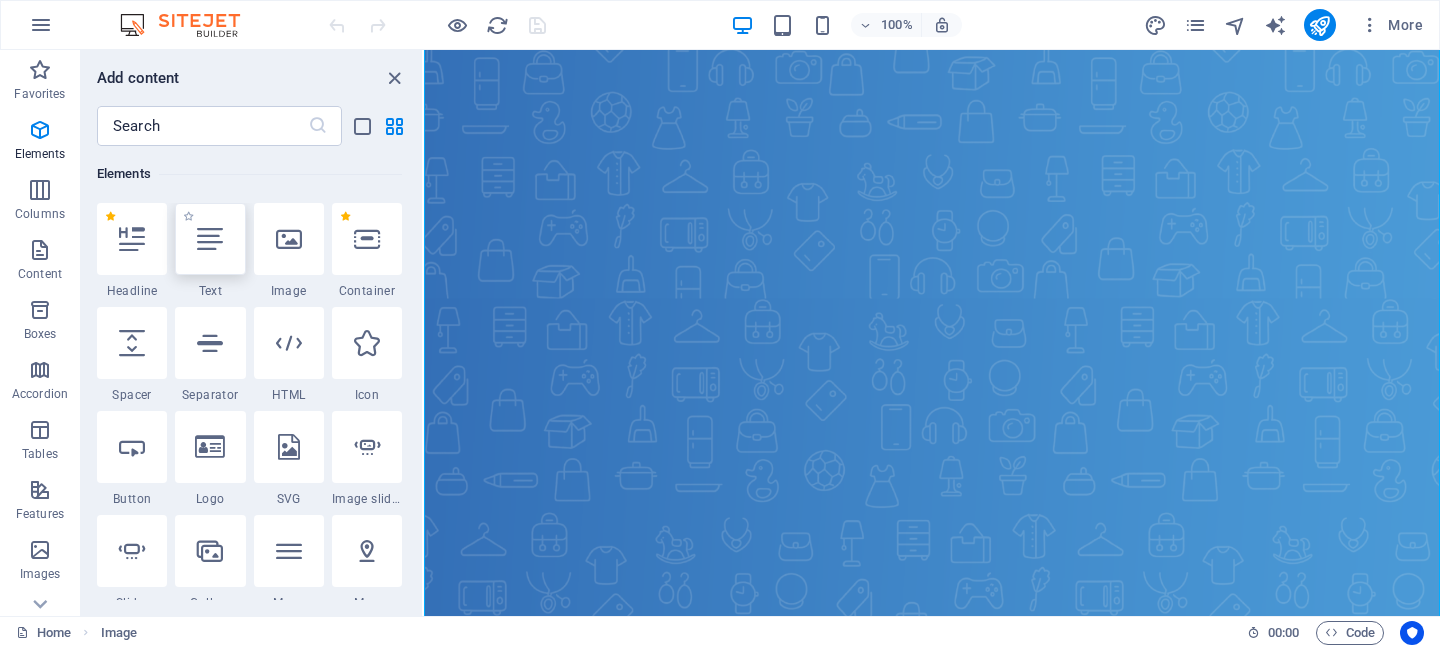 click at bounding box center (210, 239) 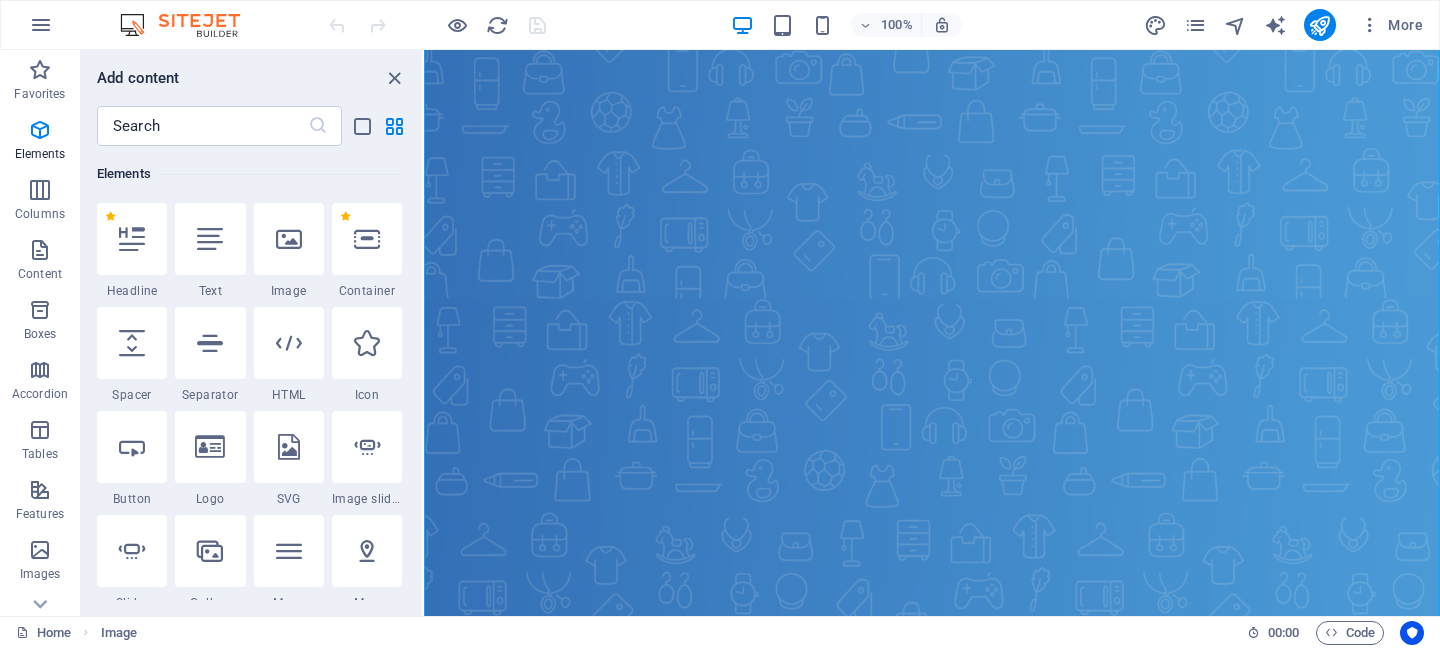 scroll, scrollTop: 2293, scrollLeft: 0, axis: vertical 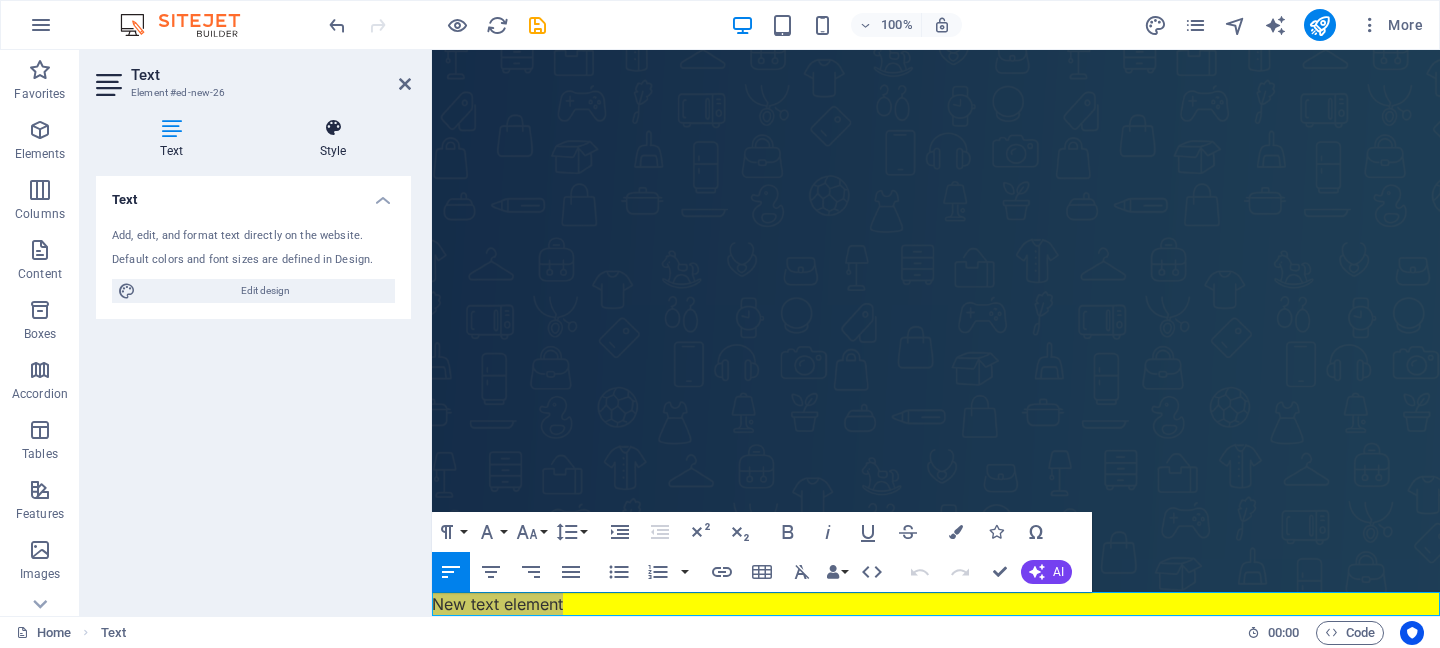 click at bounding box center [333, 128] 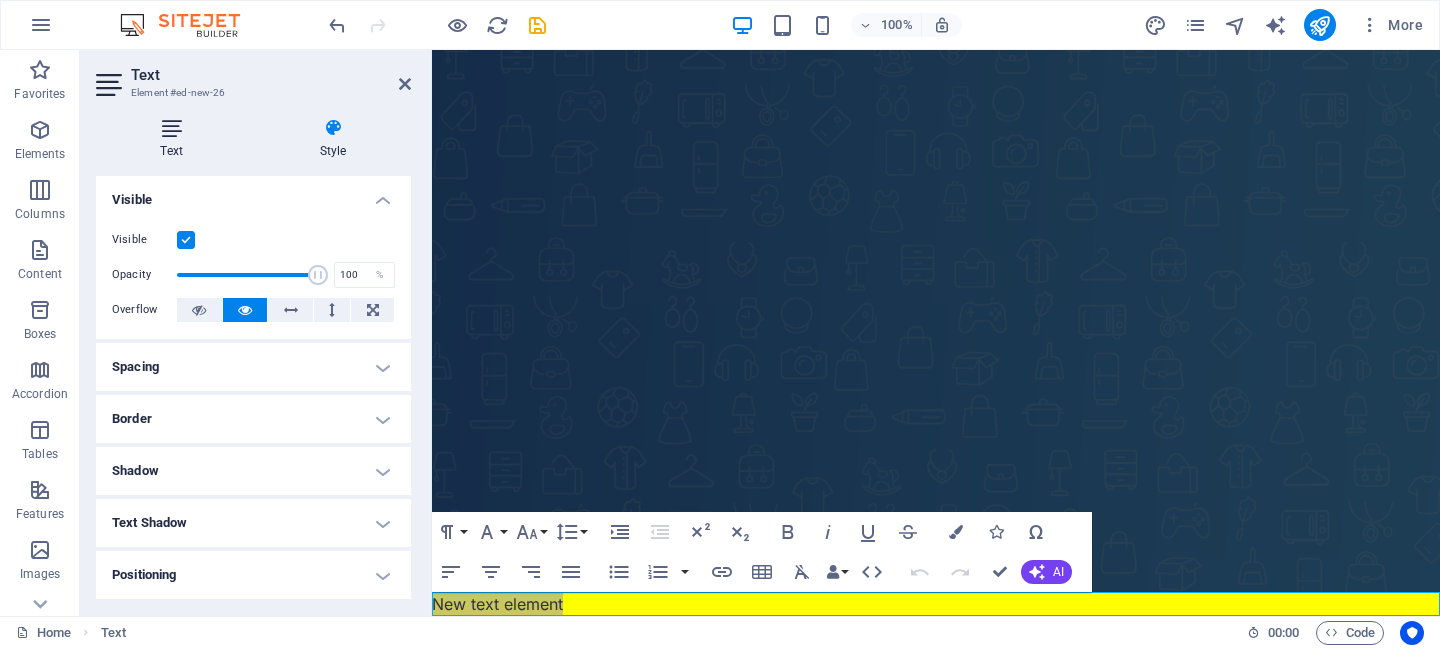 click on "Text" at bounding box center (175, 139) 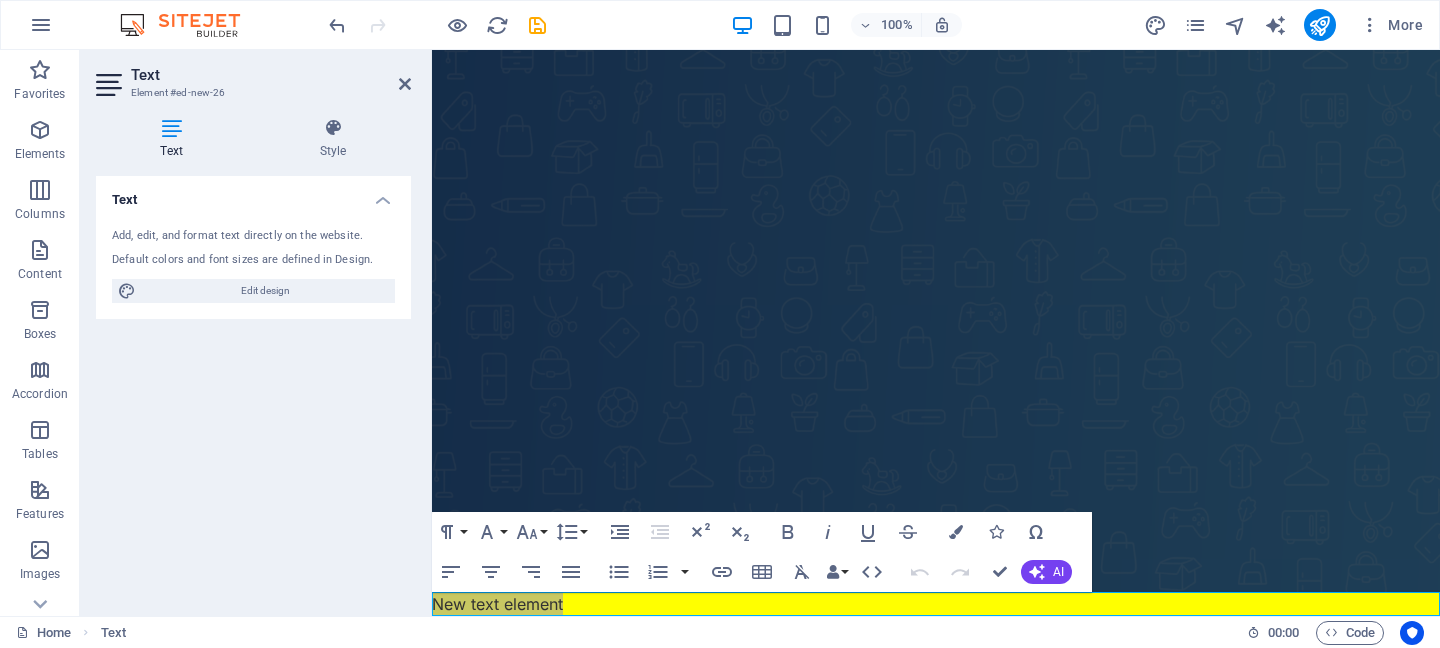 click on "Add, edit, and format text directly on the website. Default colors and font sizes are defined in Design. Edit design" at bounding box center [253, 265] 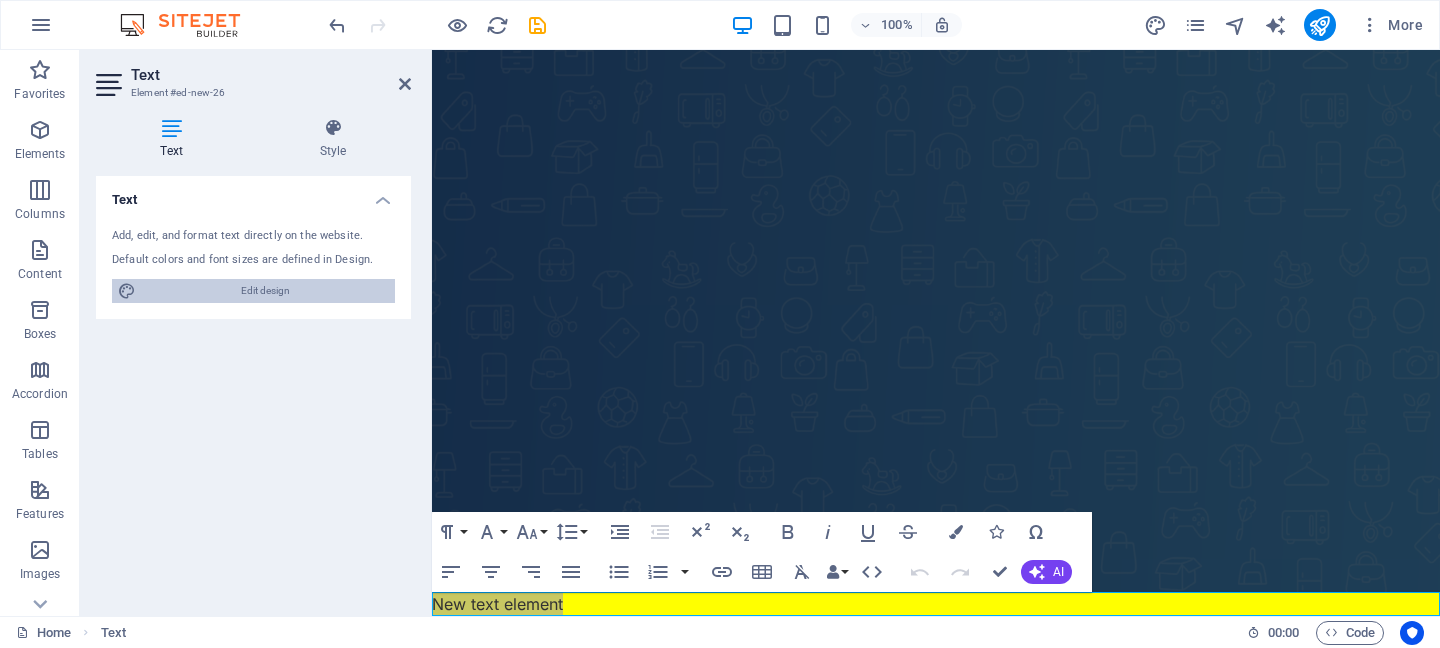 click on "Edit design" at bounding box center [265, 291] 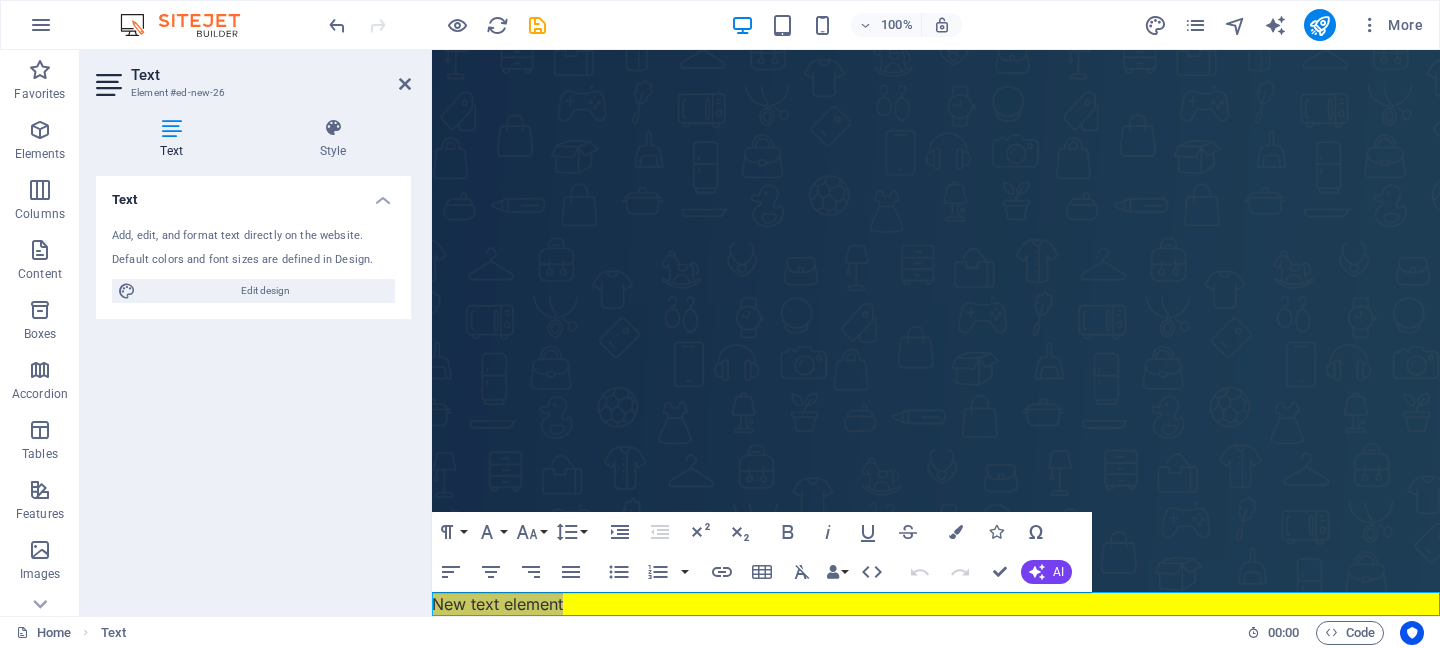 select on "600" 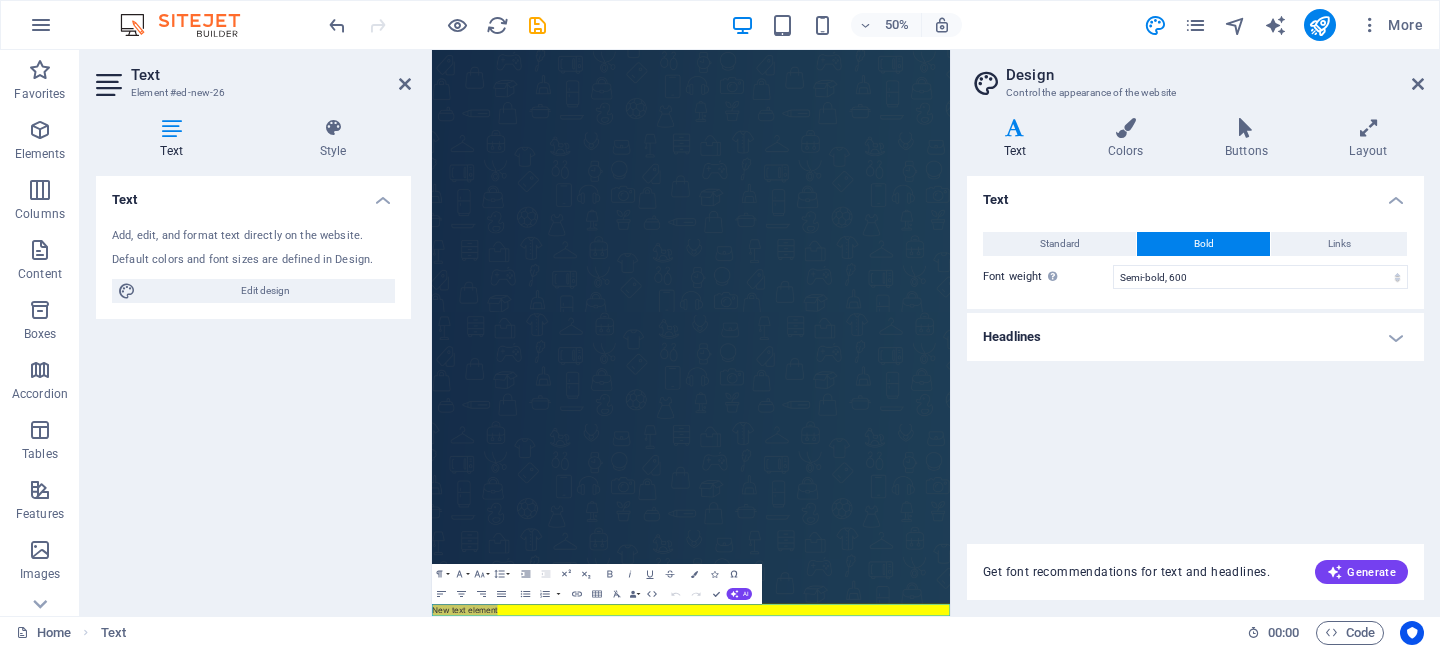 scroll, scrollTop: 1806, scrollLeft: 0, axis: vertical 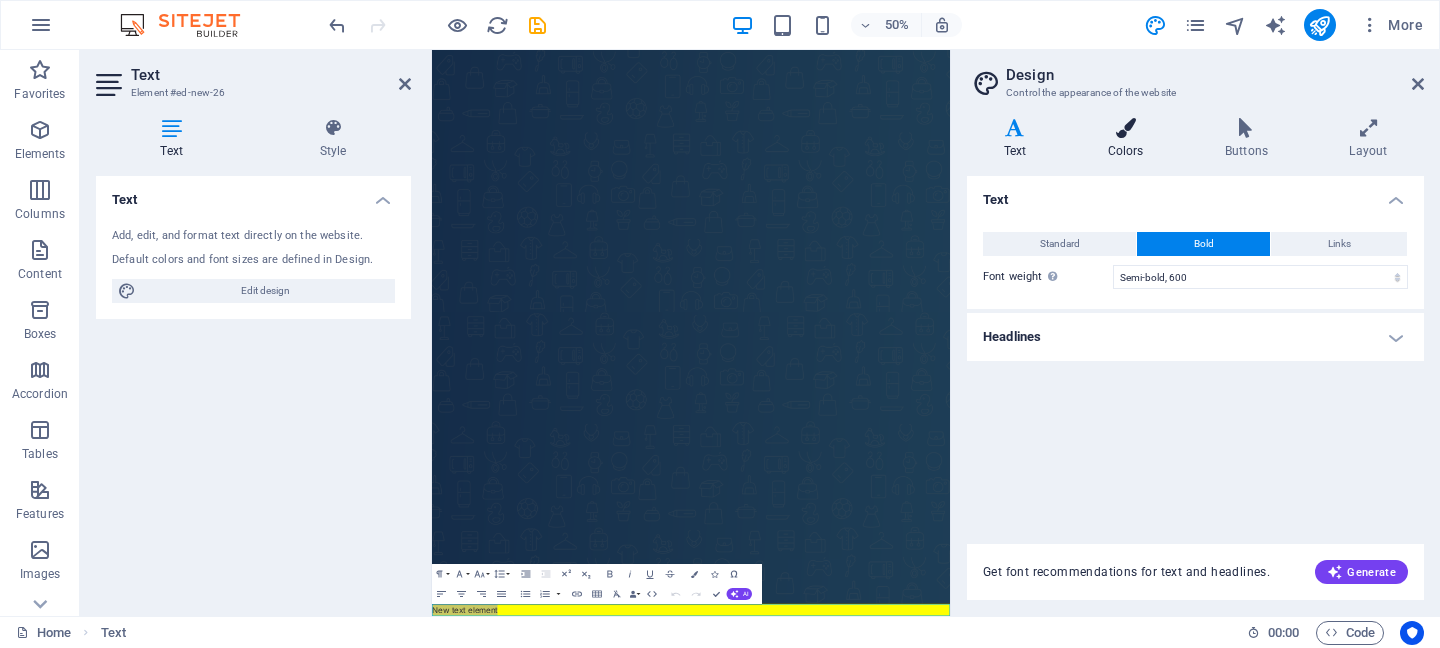 click on "Colors" at bounding box center [1129, 139] 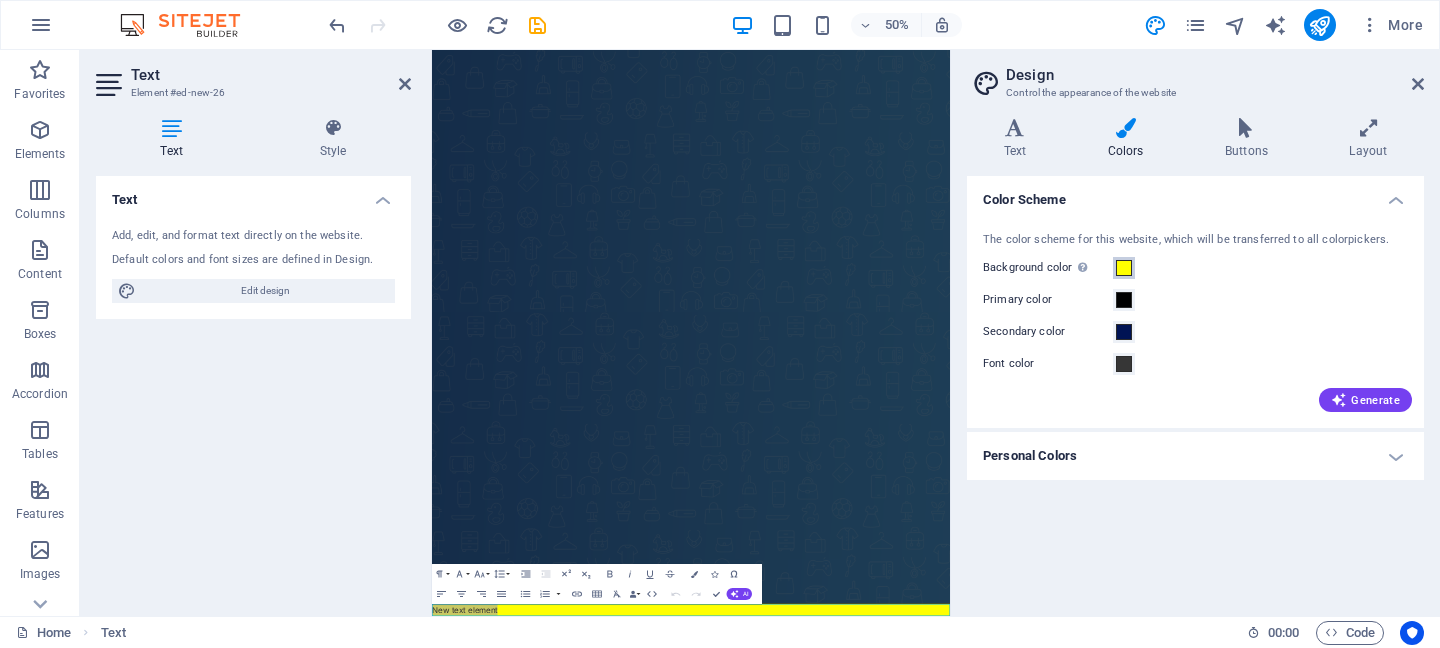 click at bounding box center (1124, 268) 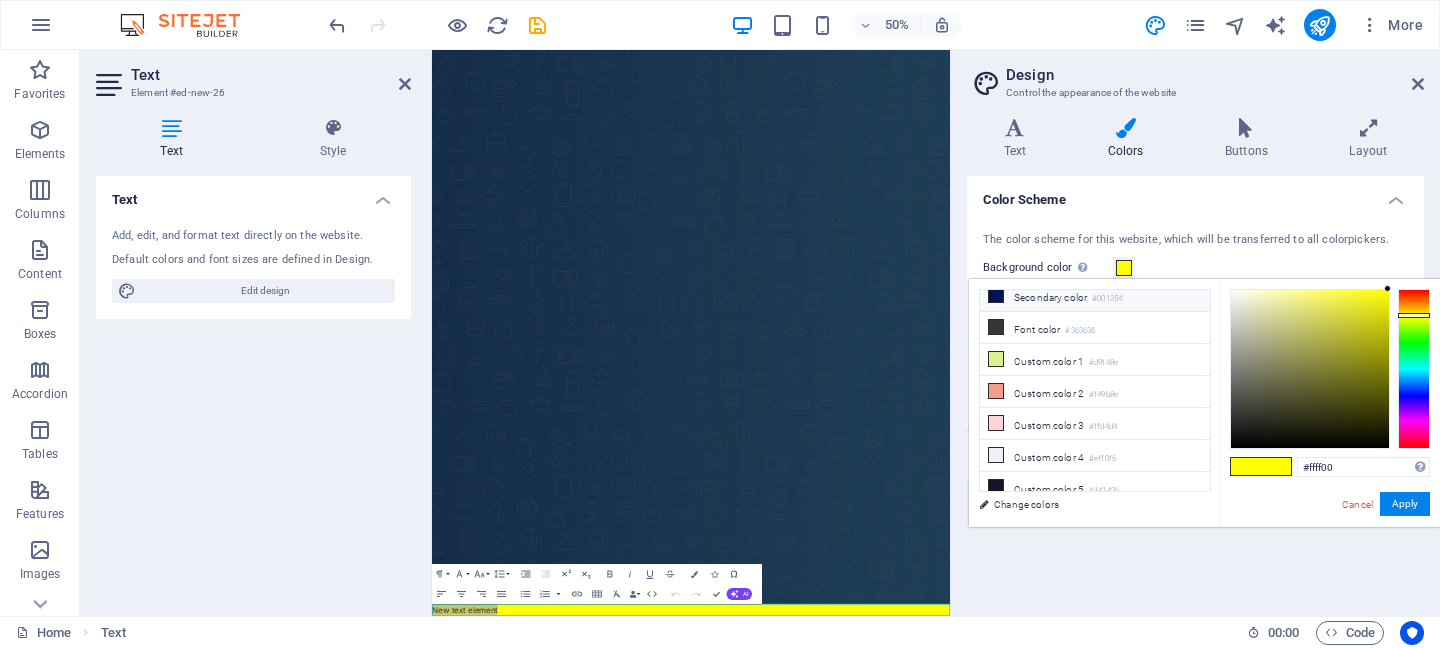 scroll, scrollTop: 82, scrollLeft: 0, axis: vertical 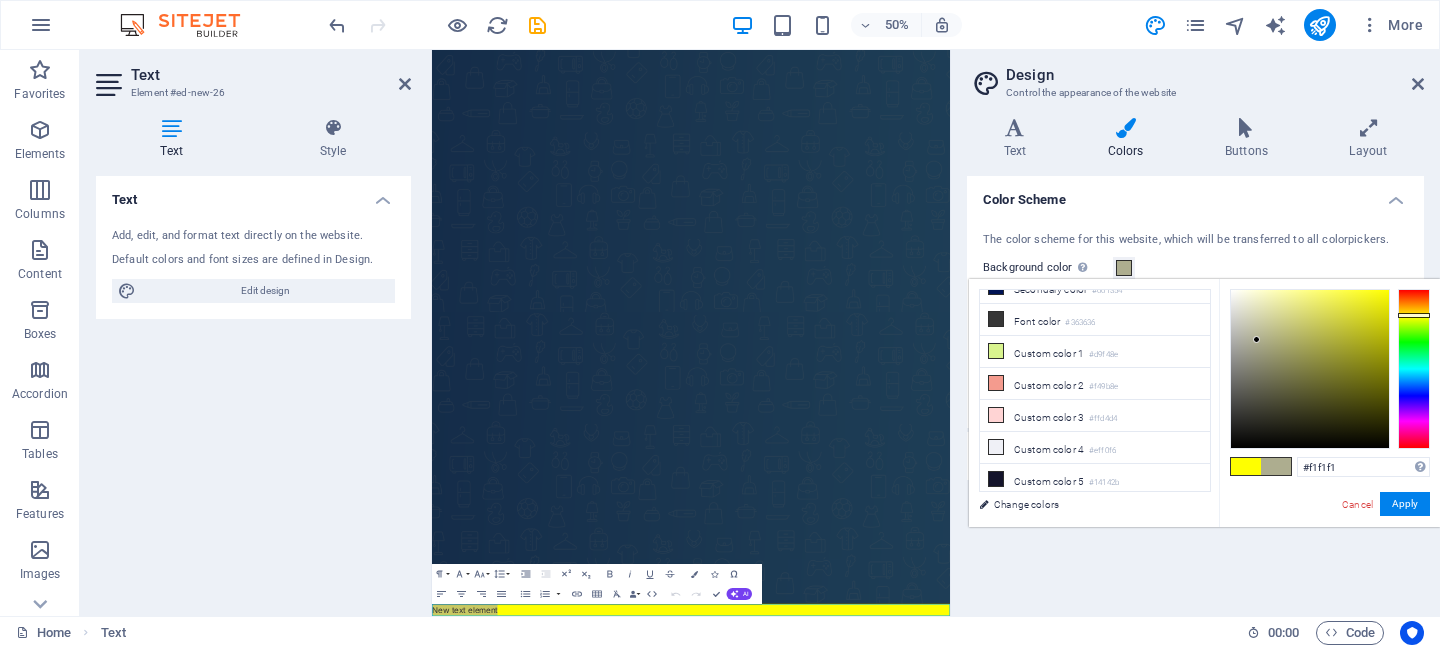 type on "#ffffff" 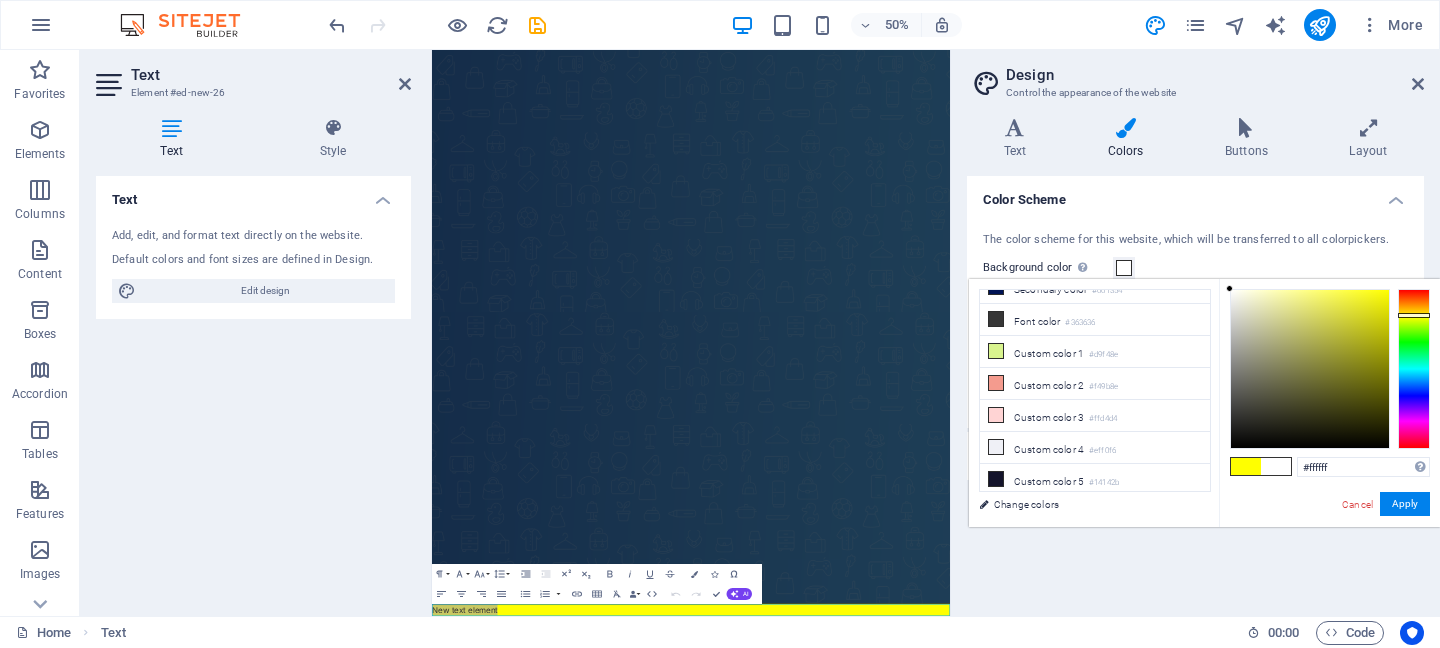 drag, startPoint x: 1270, startPoint y: 349, endPoint x: 1124, endPoint y: 235, distance: 185.23499 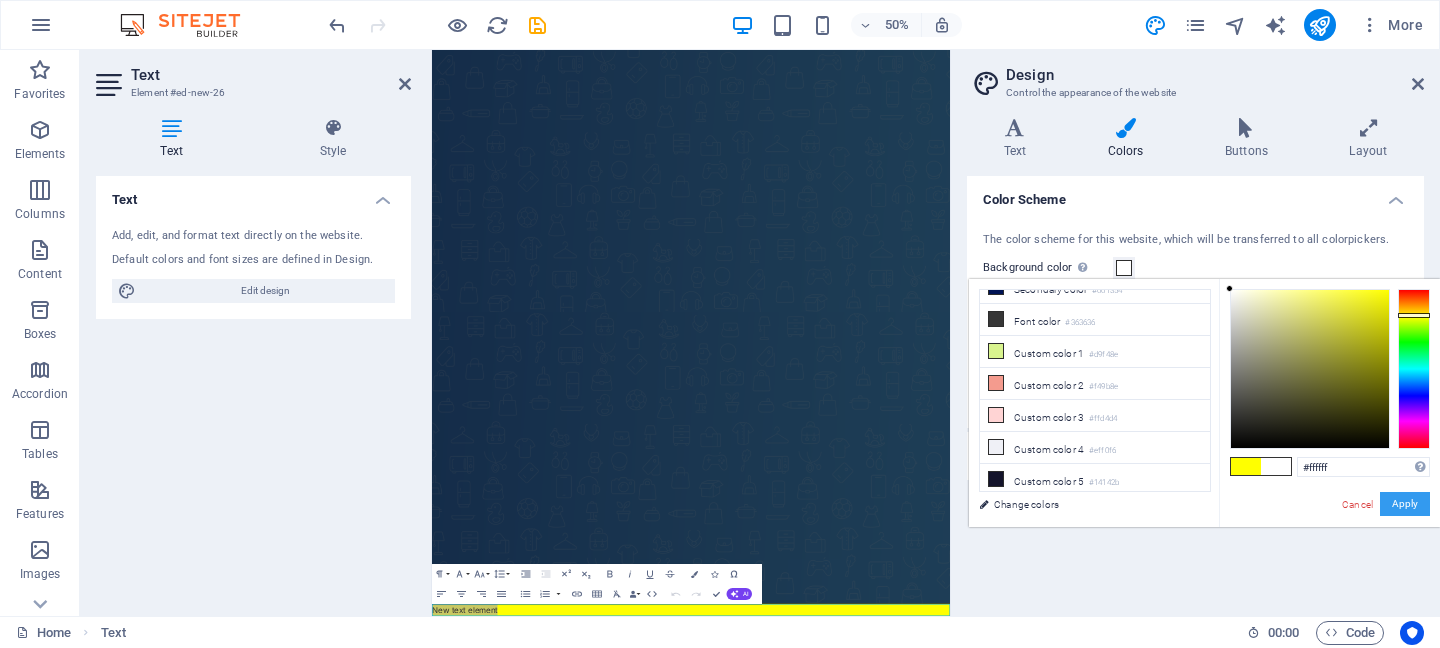click on "Apply" at bounding box center [1405, 504] 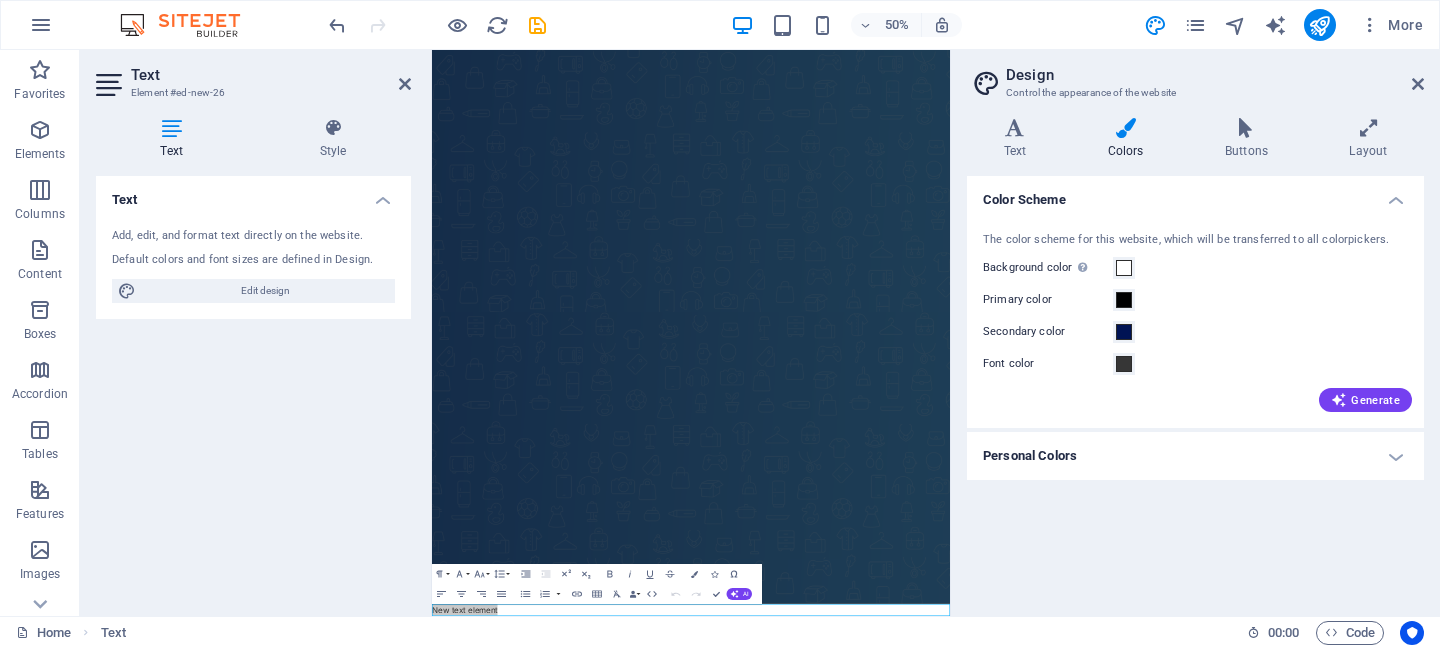click on "Text Add, edit, and format text directly on the website. Default colors and font sizes are defined in Design. Edit design Alignment Left aligned Centered Right aligned" at bounding box center (253, 388) 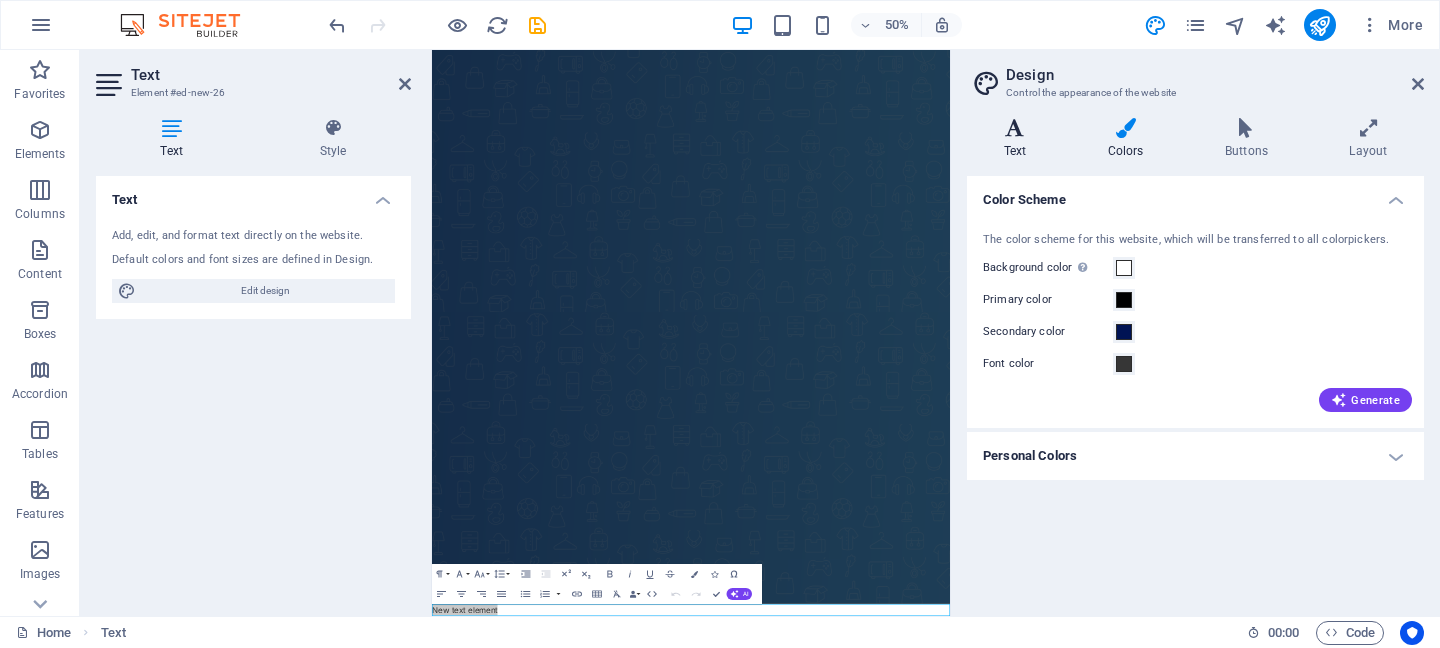 click at bounding box center [1015, 128] 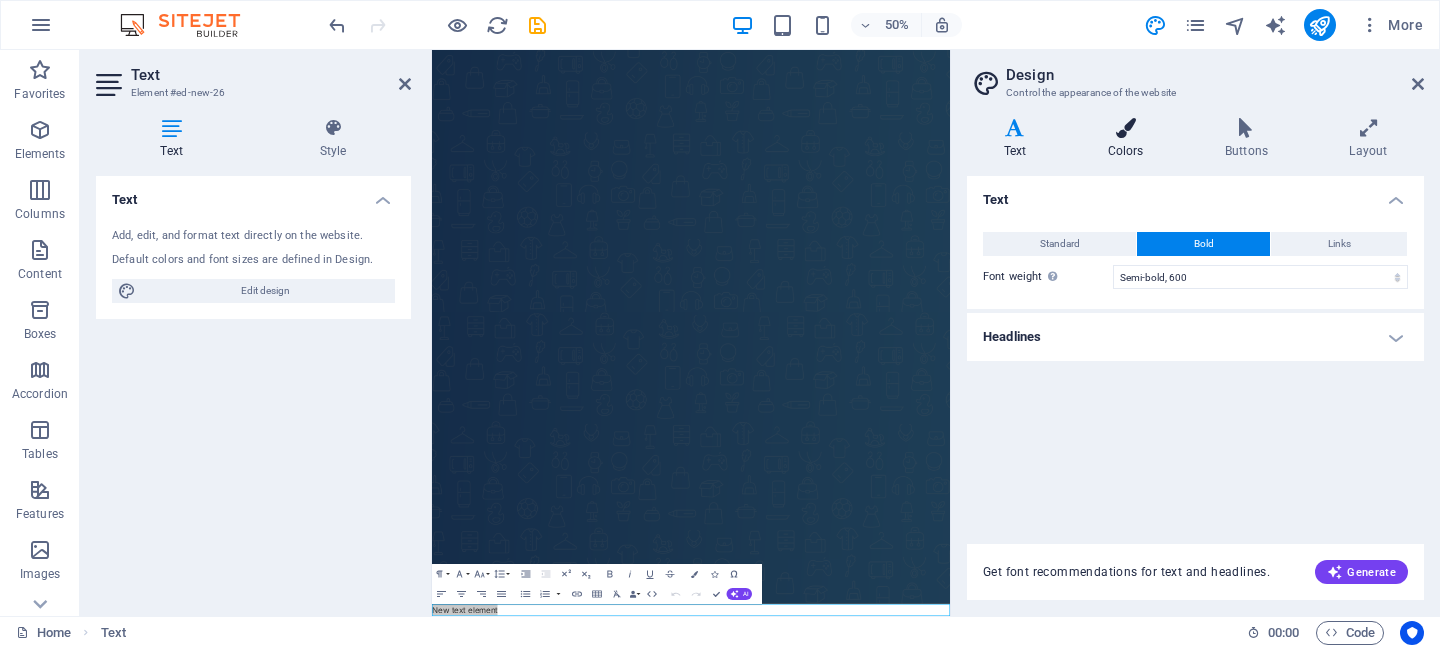 click at bounding box center [1125, 128] 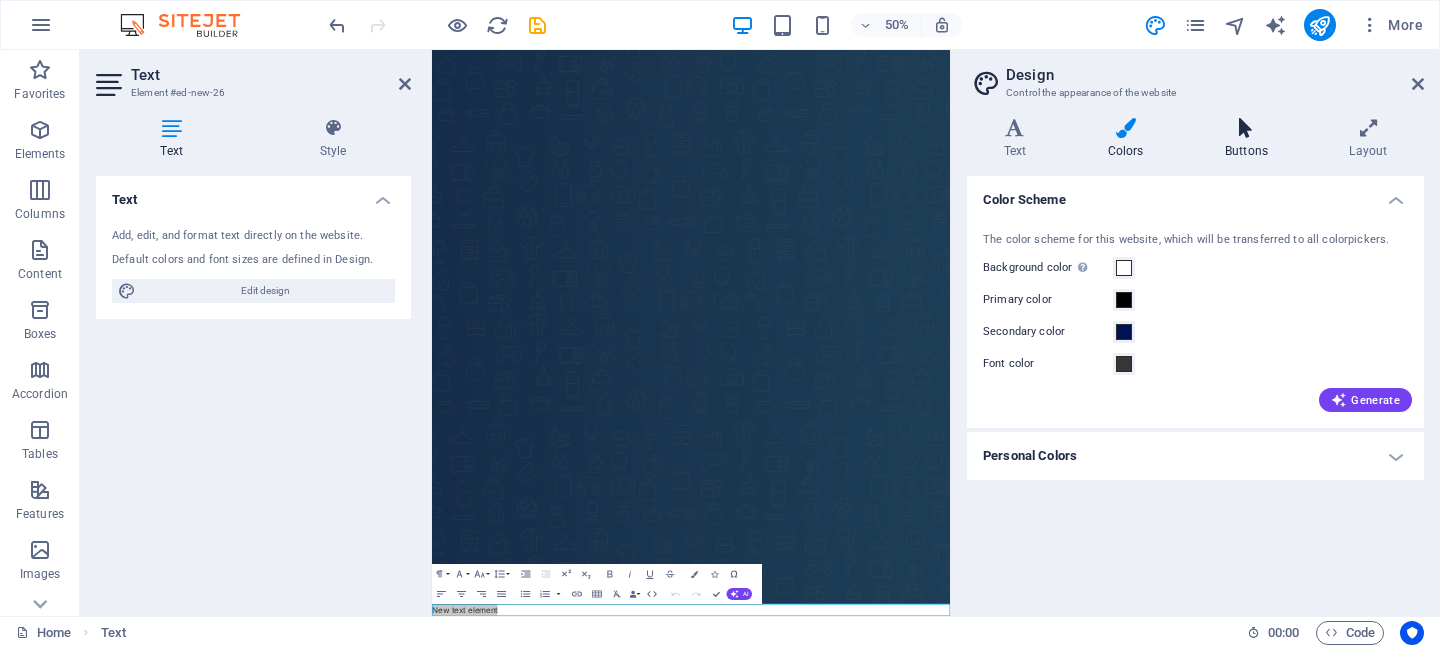 click at bounding box center [1246, 128] 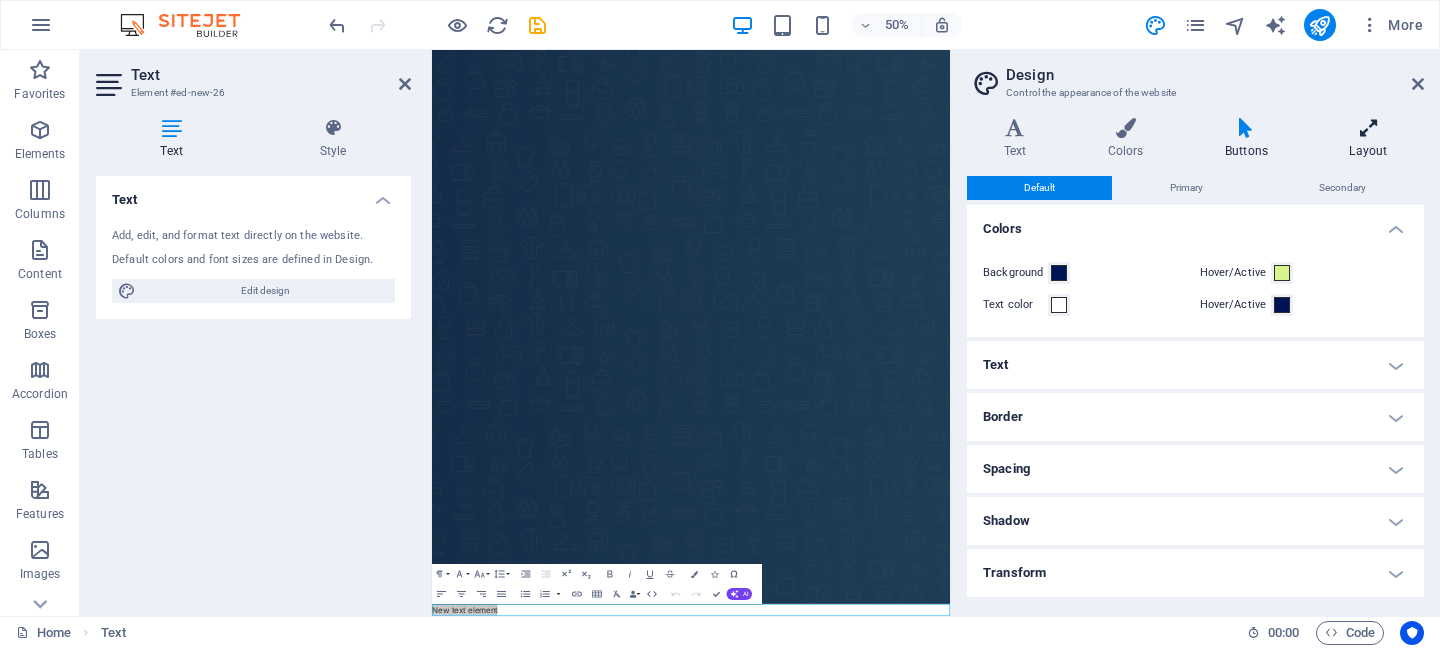 click on "Layout" at bounding box center (1368, 139) 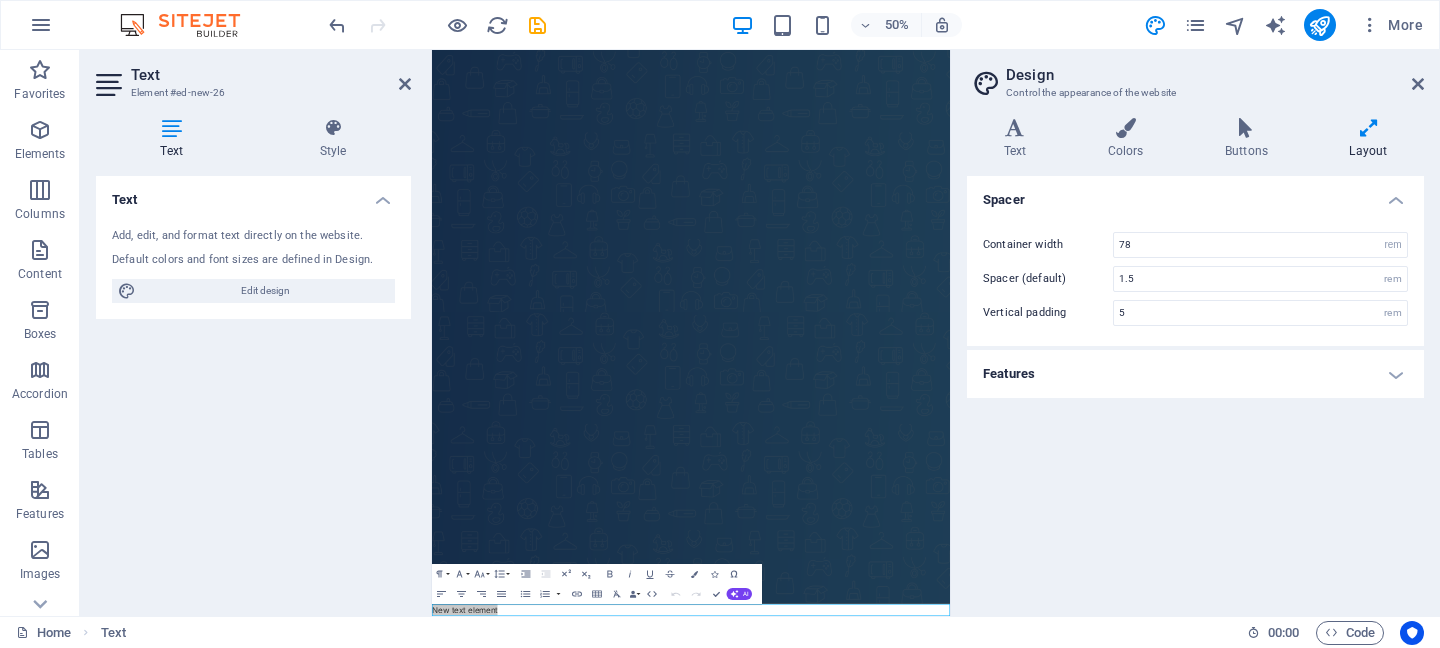 click on "Design Control the appearance of the website" at bounding box center [1197, 76] 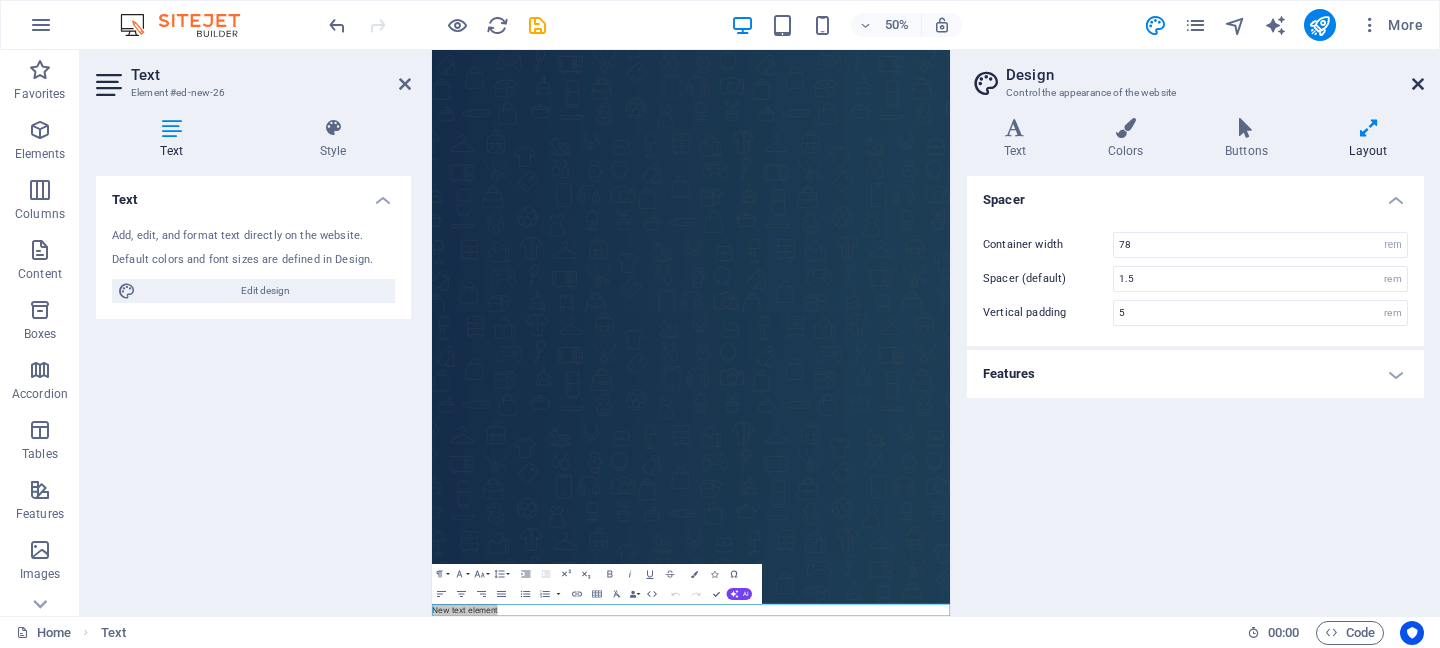 drag, startPoint x: 1413, startPoint y: 79, endPoint x: 981, endPoint y: 29, distance: 434.88388 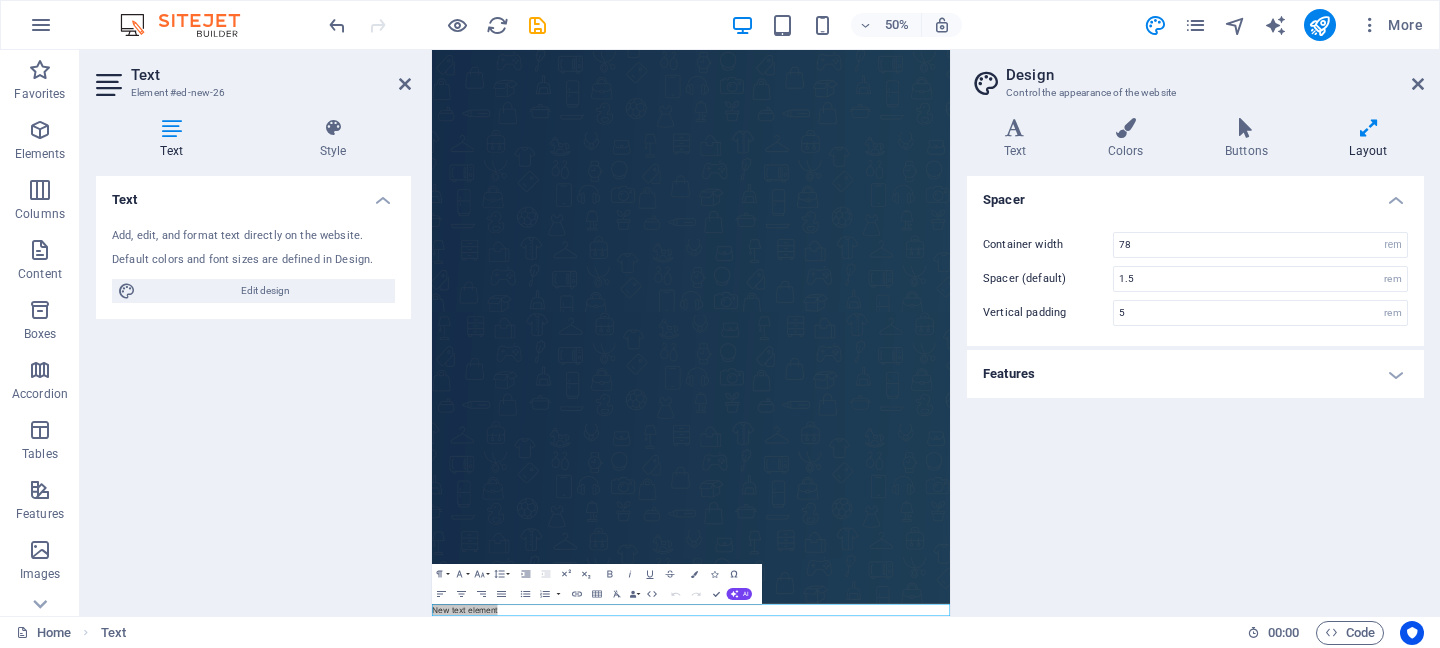 scroll, scrollTop: 2293, scrollLeft: 0, axis: vertical 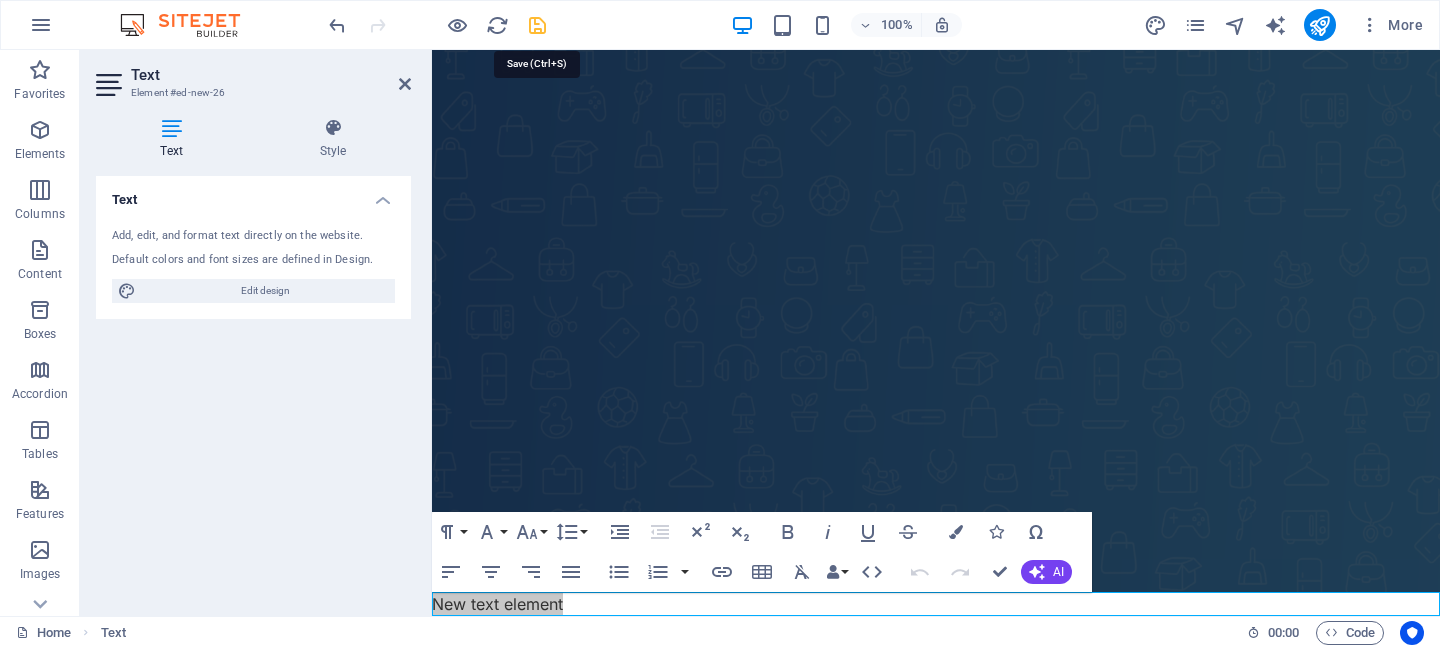 click at bounding box center [537, 25] 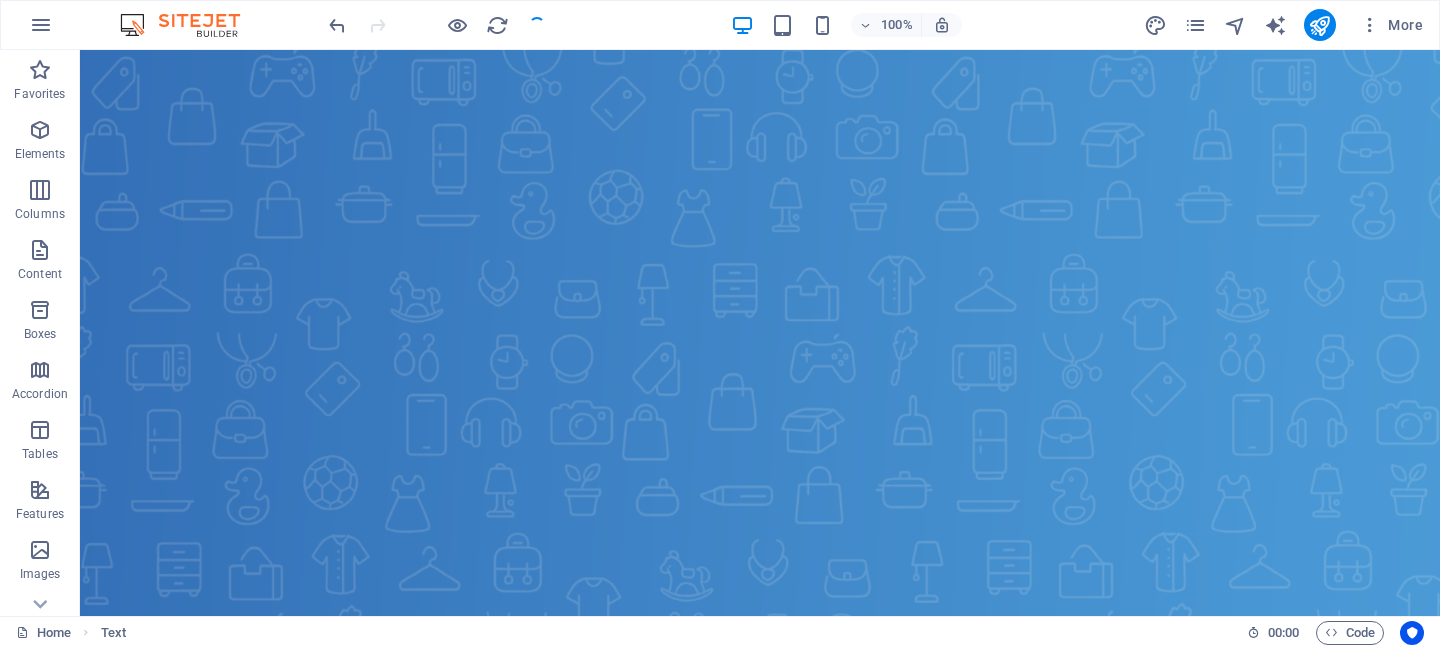 scroll, scrollTop: 2491, scrollLeft: 0, axis: vertical 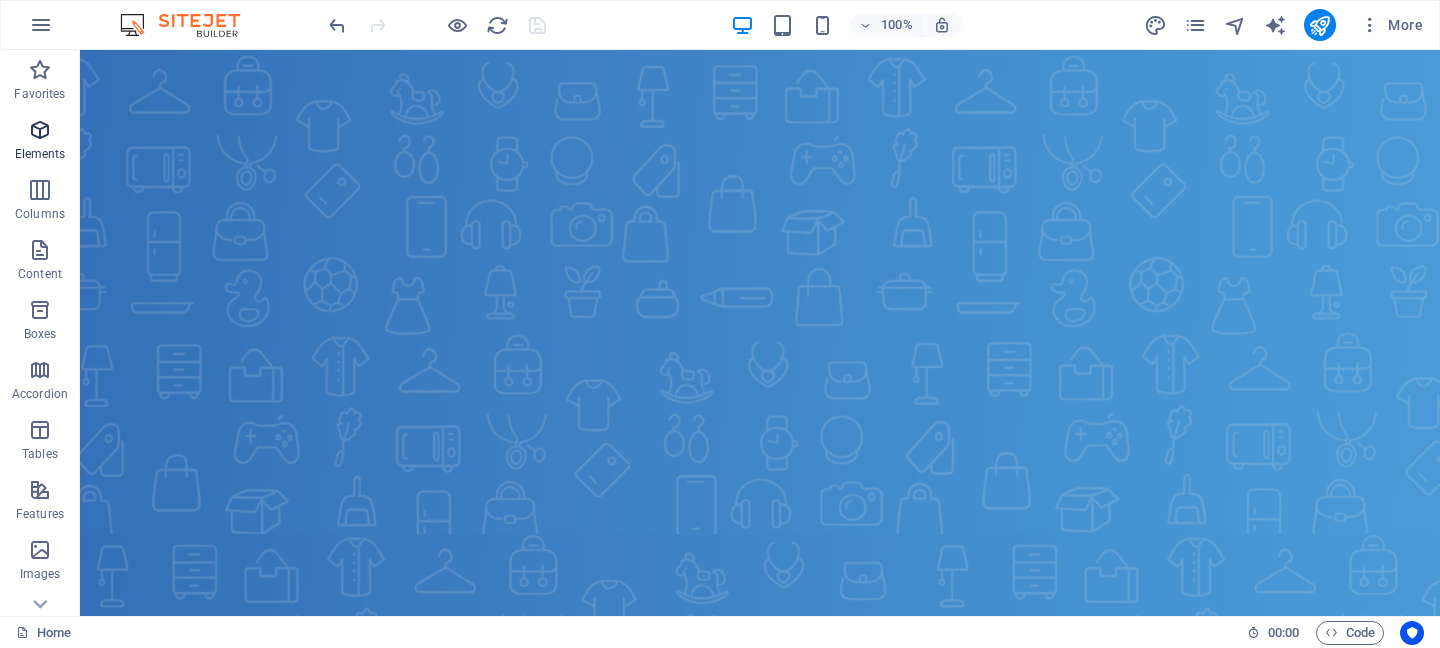 click on "Elements" at bounding box center (40, 142) 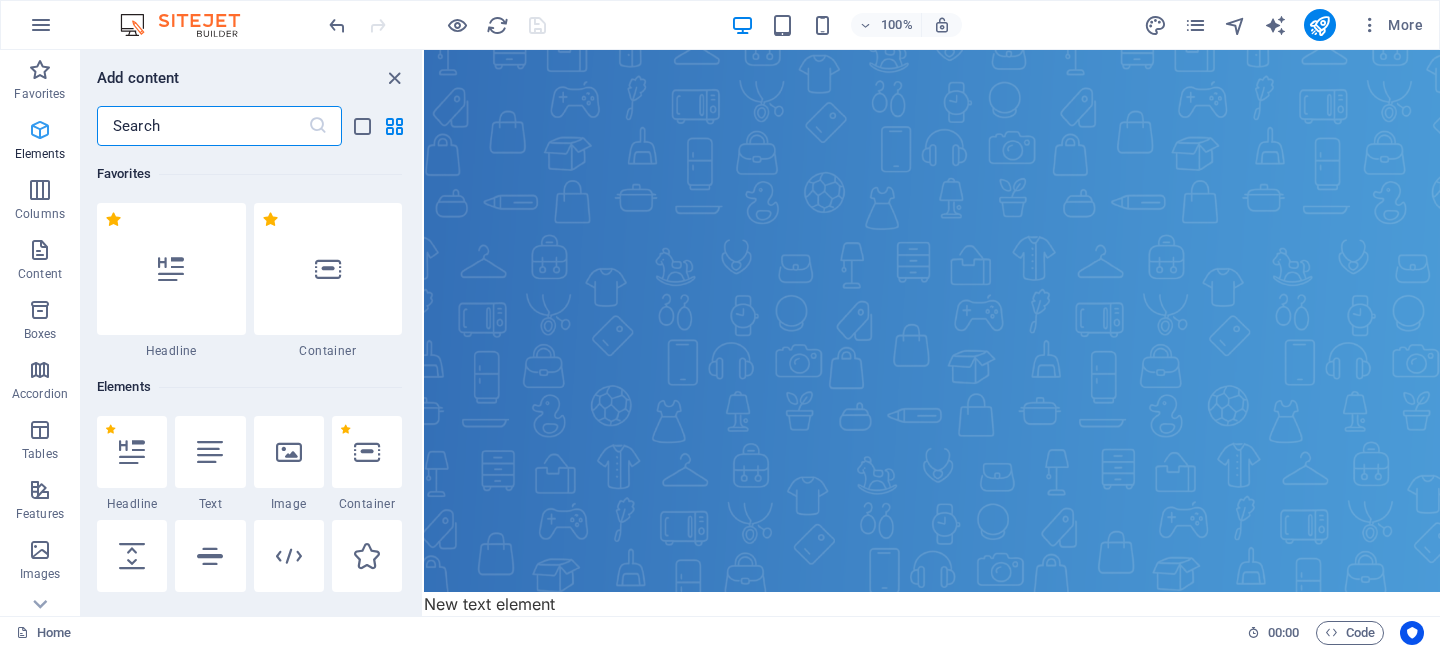 scroll, scrollTop: 2297, scrollLeft: 0, axis: vertical 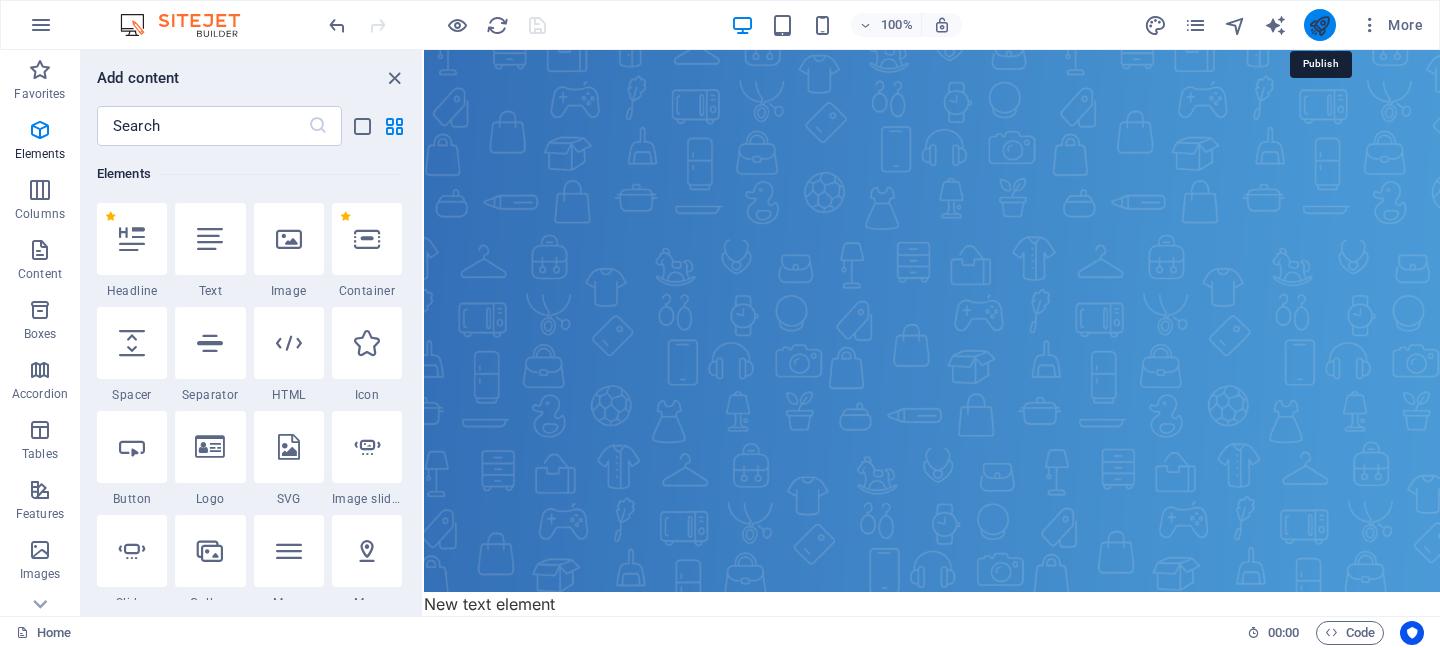 click at bounding box center (1319, 25) 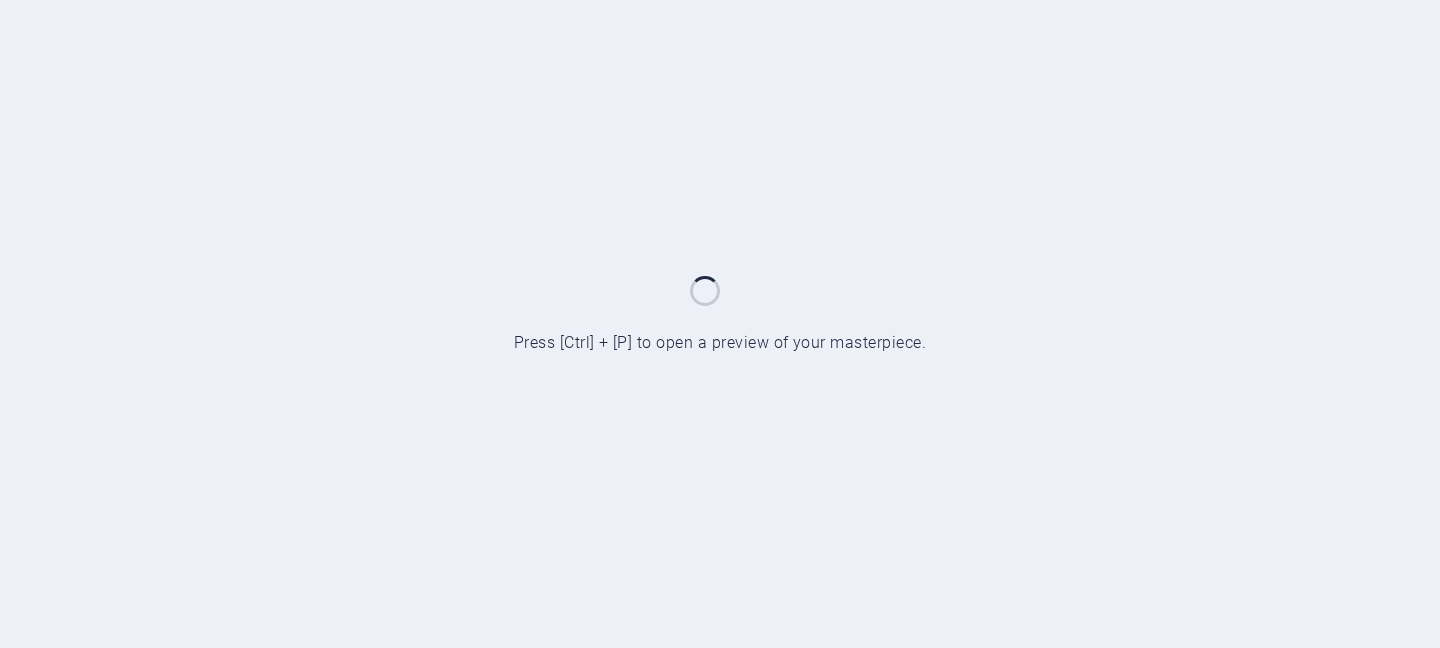 scroll, scrollTop: 0, scrollLeft: 0, axis: both 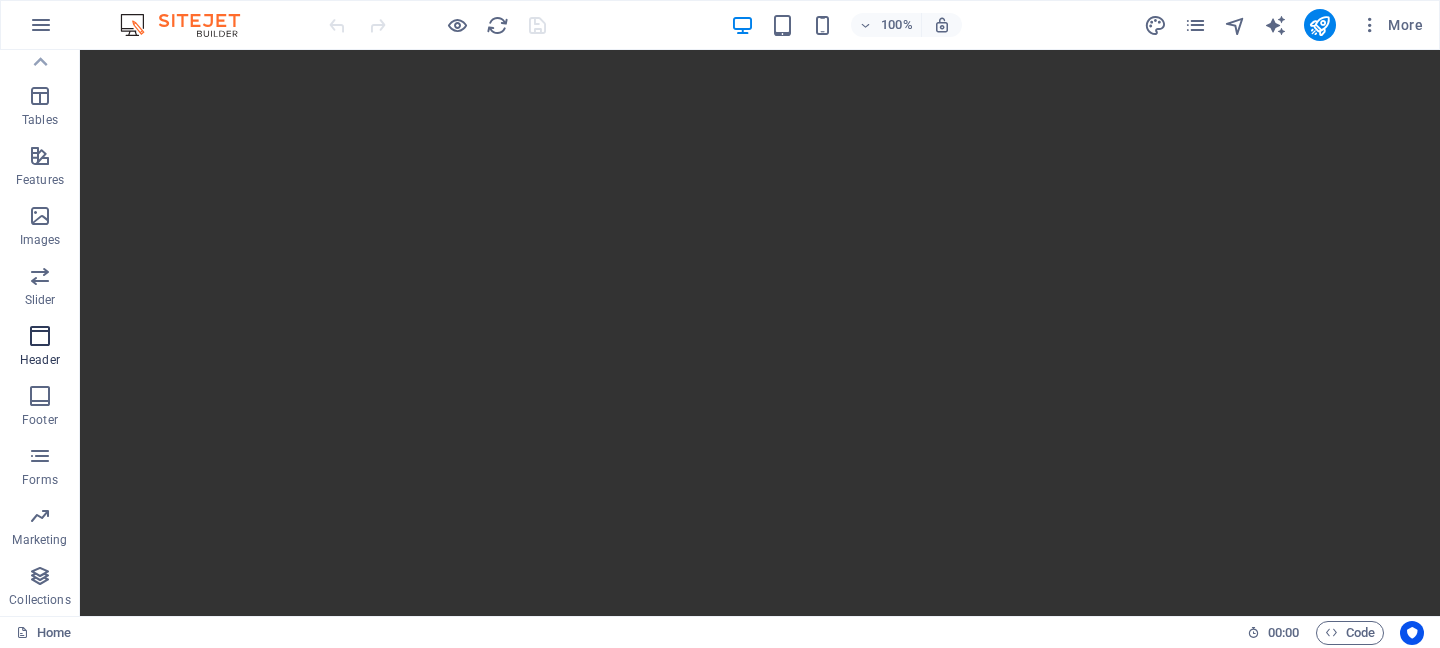 click on "Header" at bounding box center (40, 360) 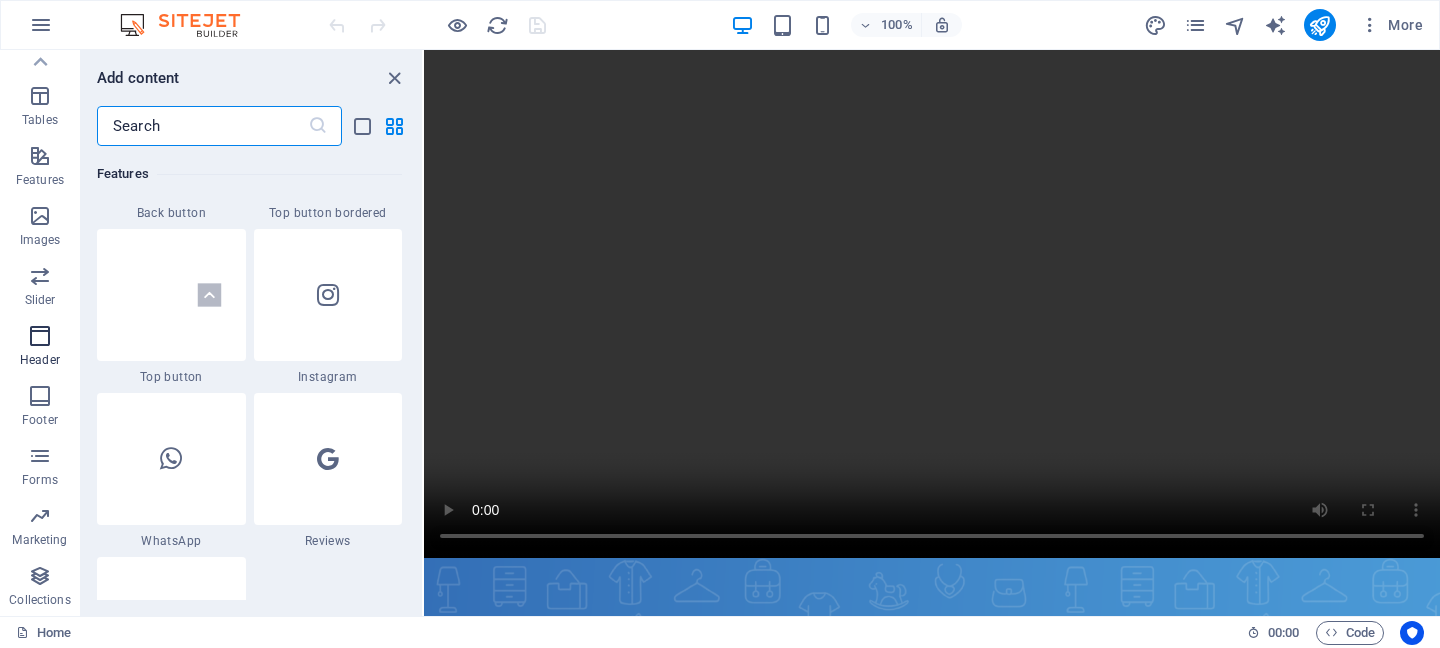 scroll, scrollTop: 12042, scrollLeft: 0, axis: vertical 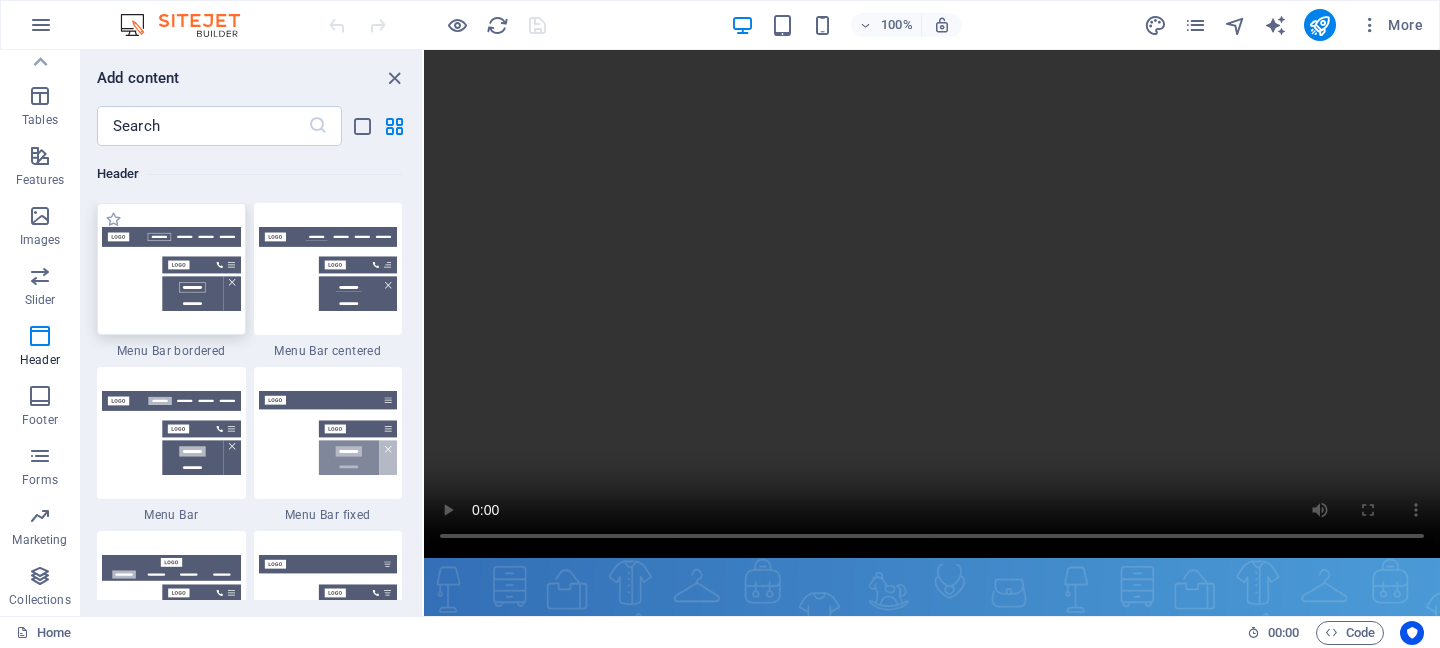 click at bounding box center (171, 269) 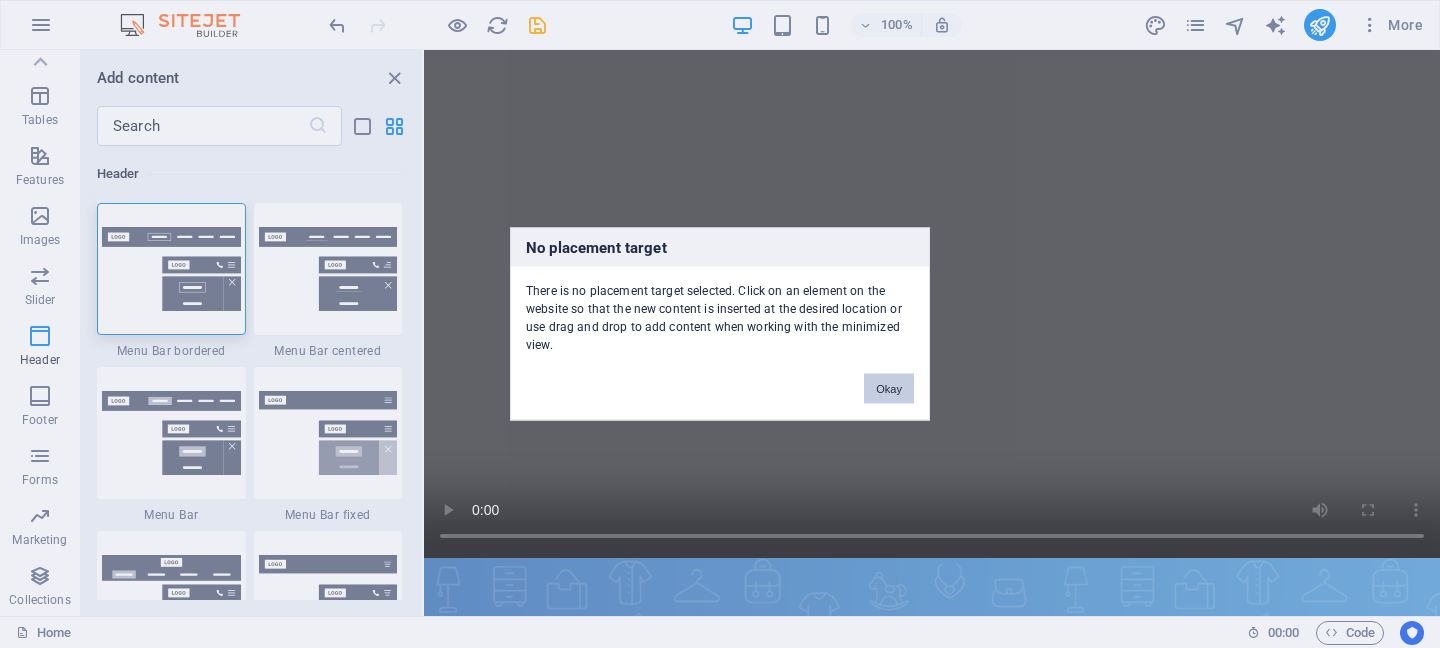 click on "Okay" at bounding box center [889, 389] 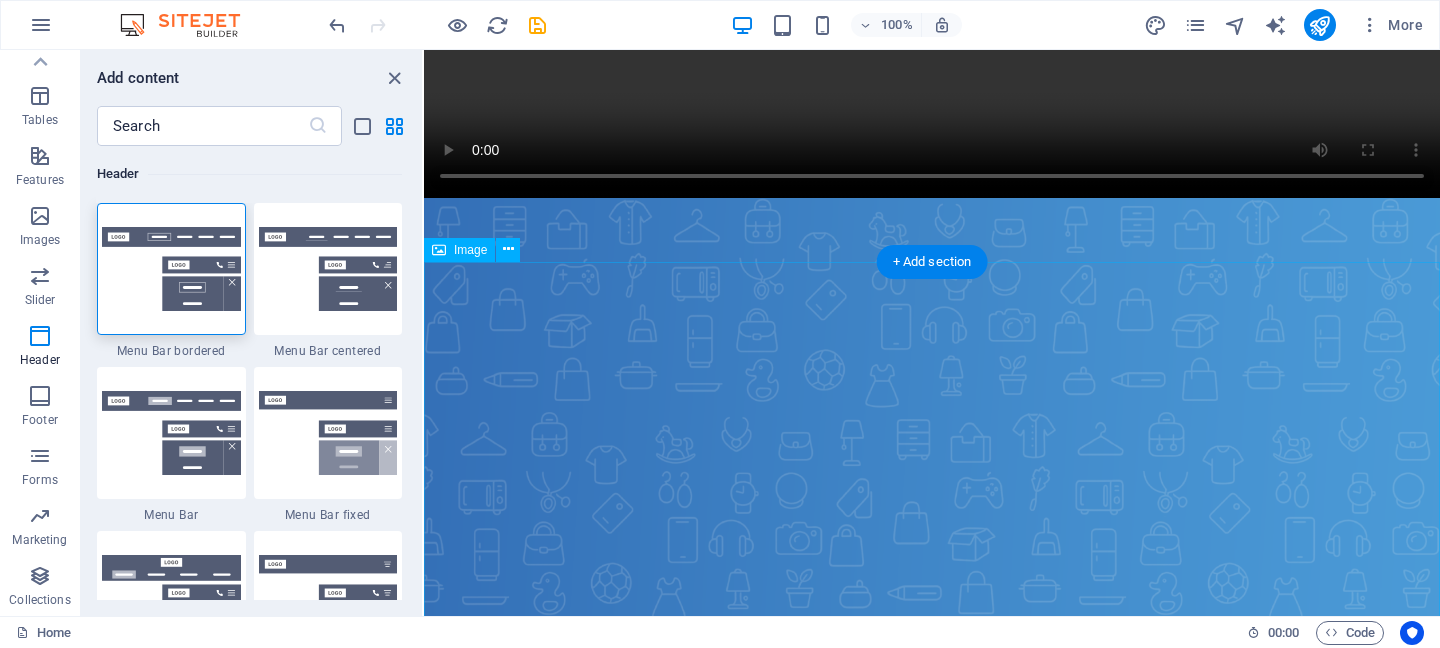 scroll, scrollTop: 0, scrollLeft: 0, axis: both 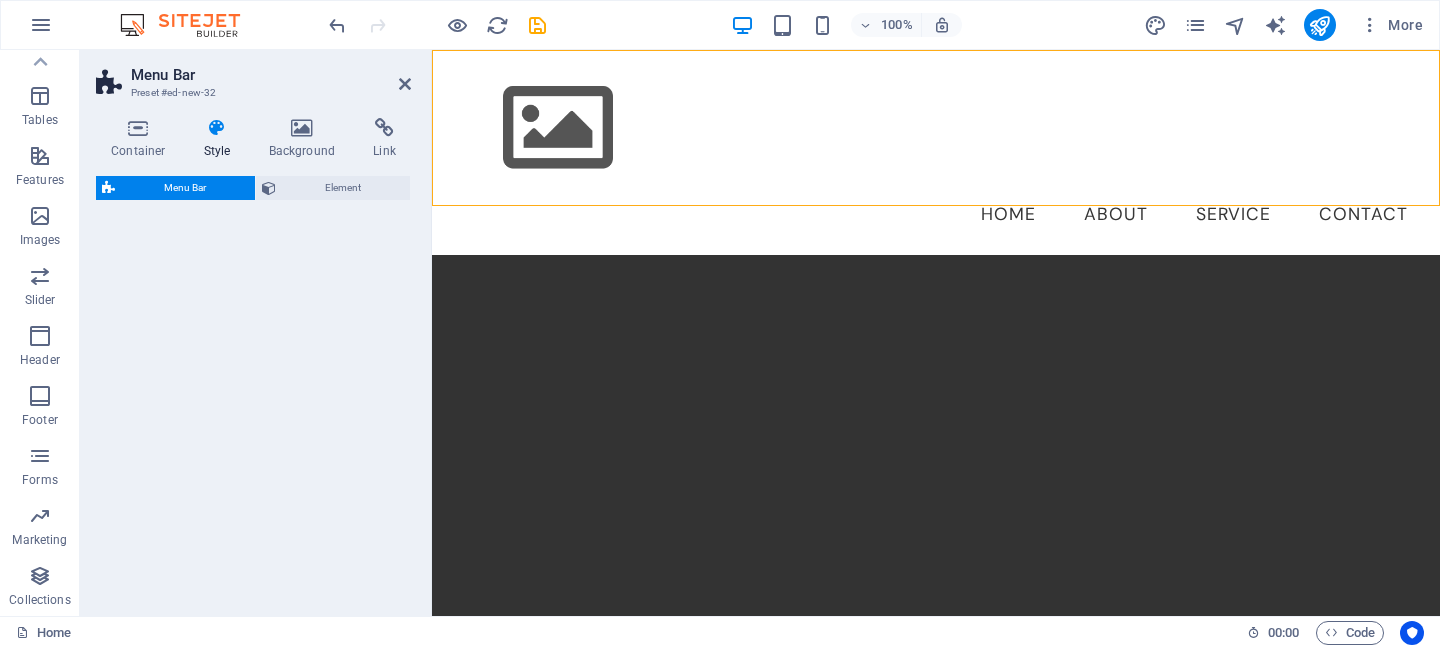 select on "rem" 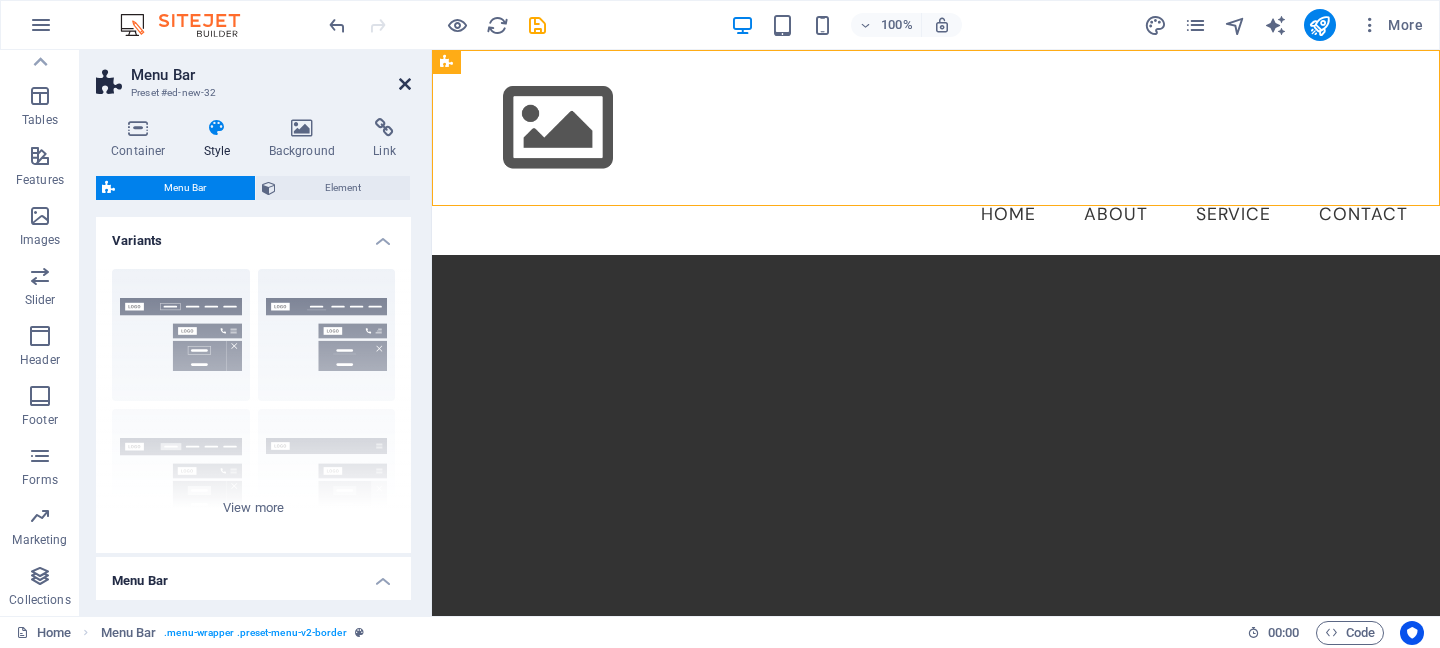 click at bounding box center (405, 84) 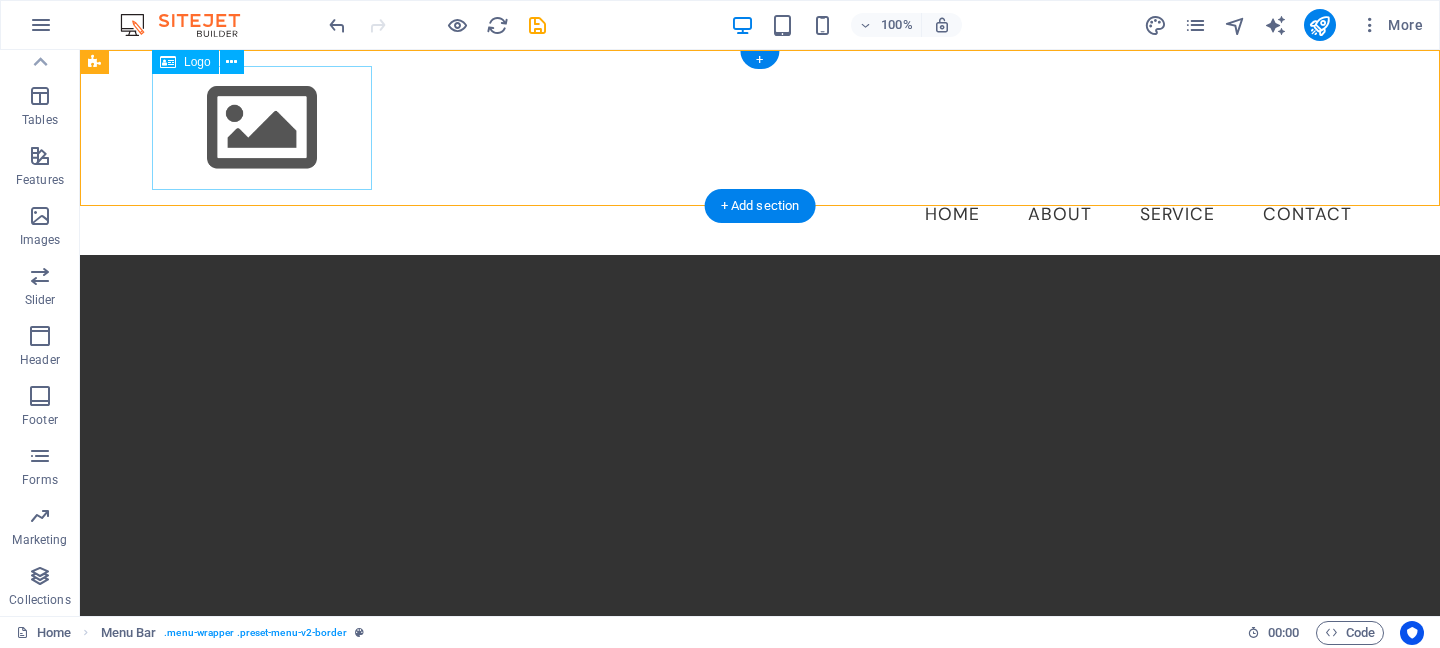 click at bounding box center [760, 128] 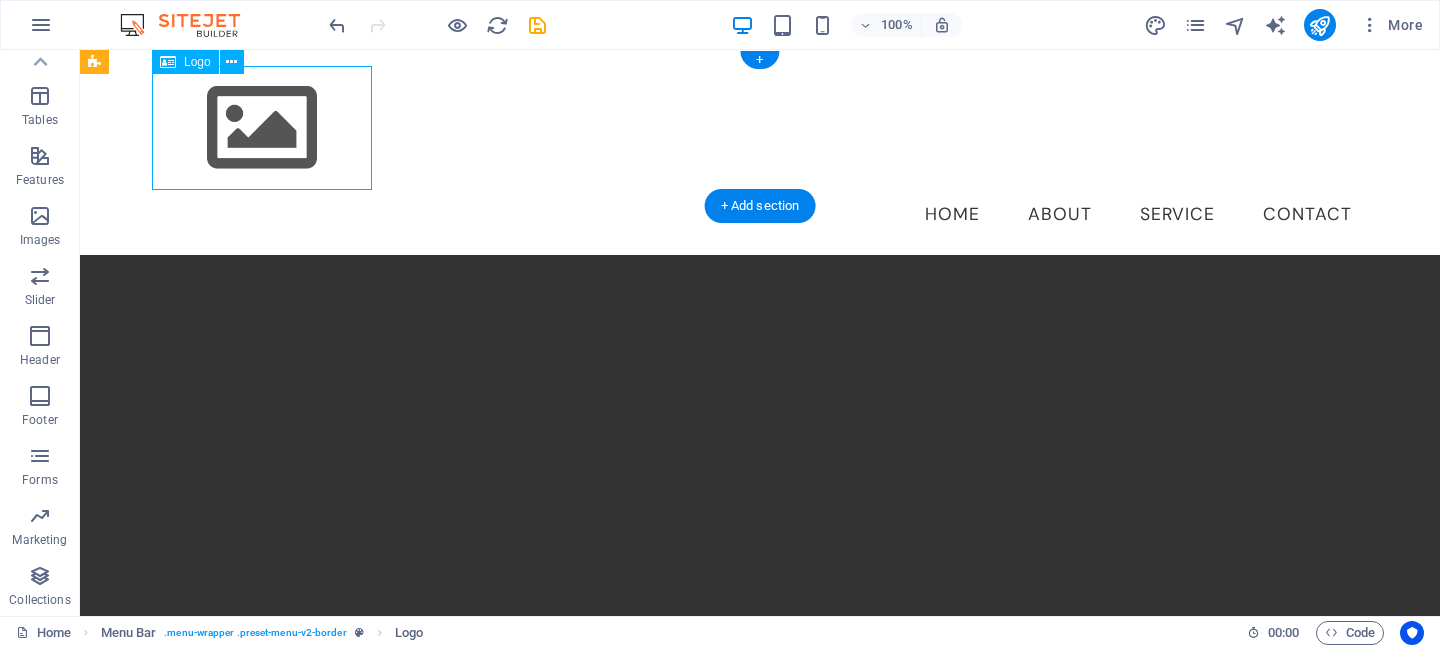 click at bounding box center [760, 128] 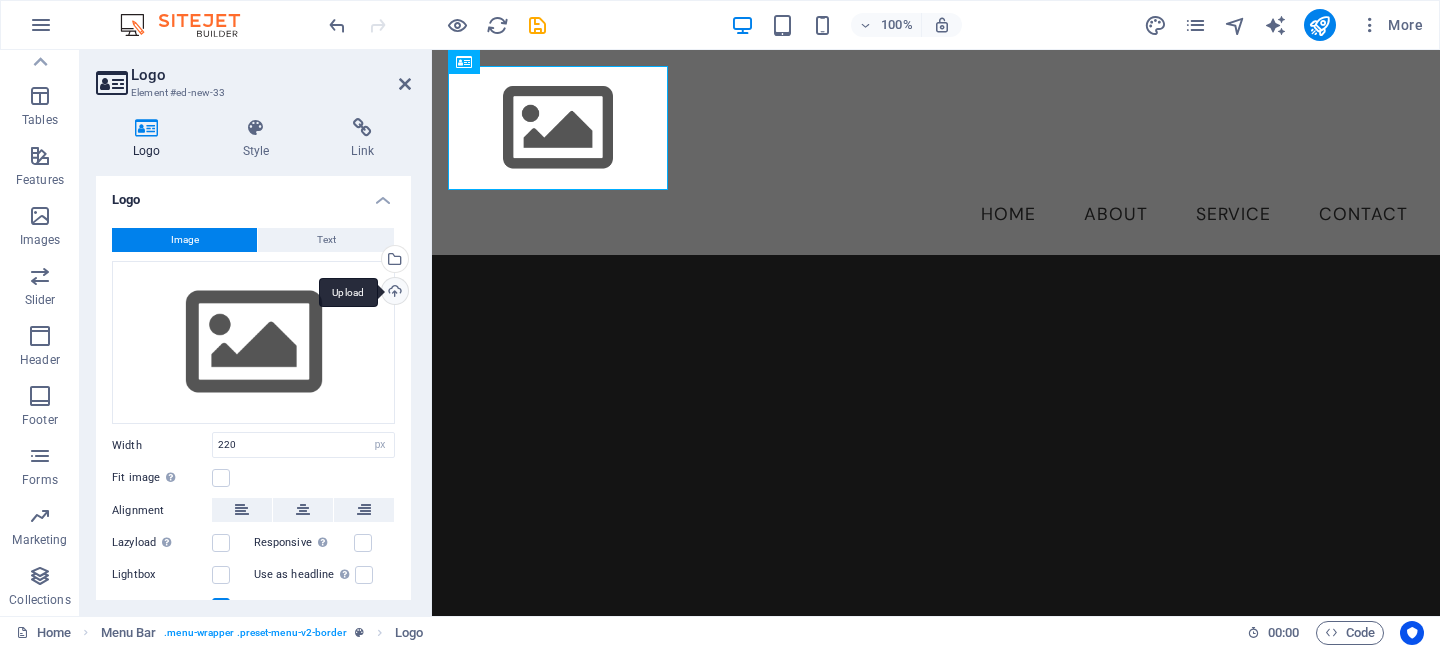 click on "Upload" at bounding box center [393, 293] 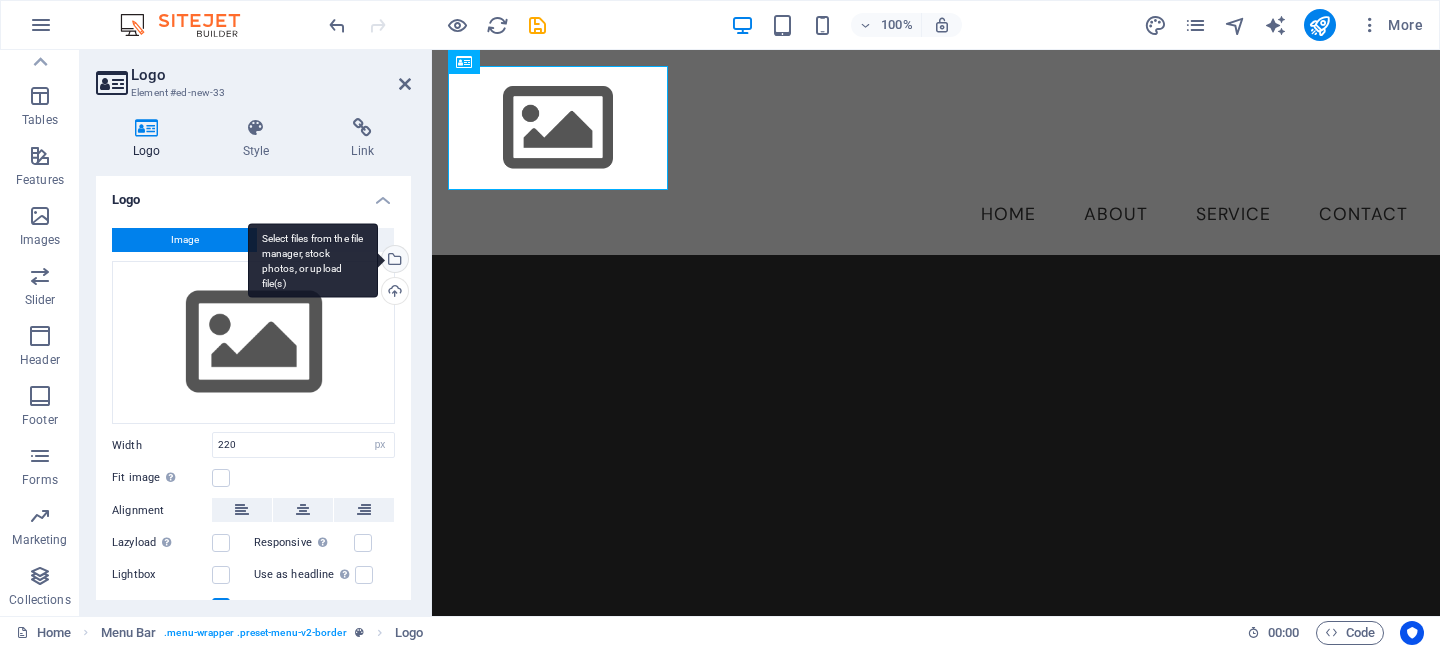 click on "Select files from the file manager, stock photos, or upload file(s)" at bounding box center [393, 261] 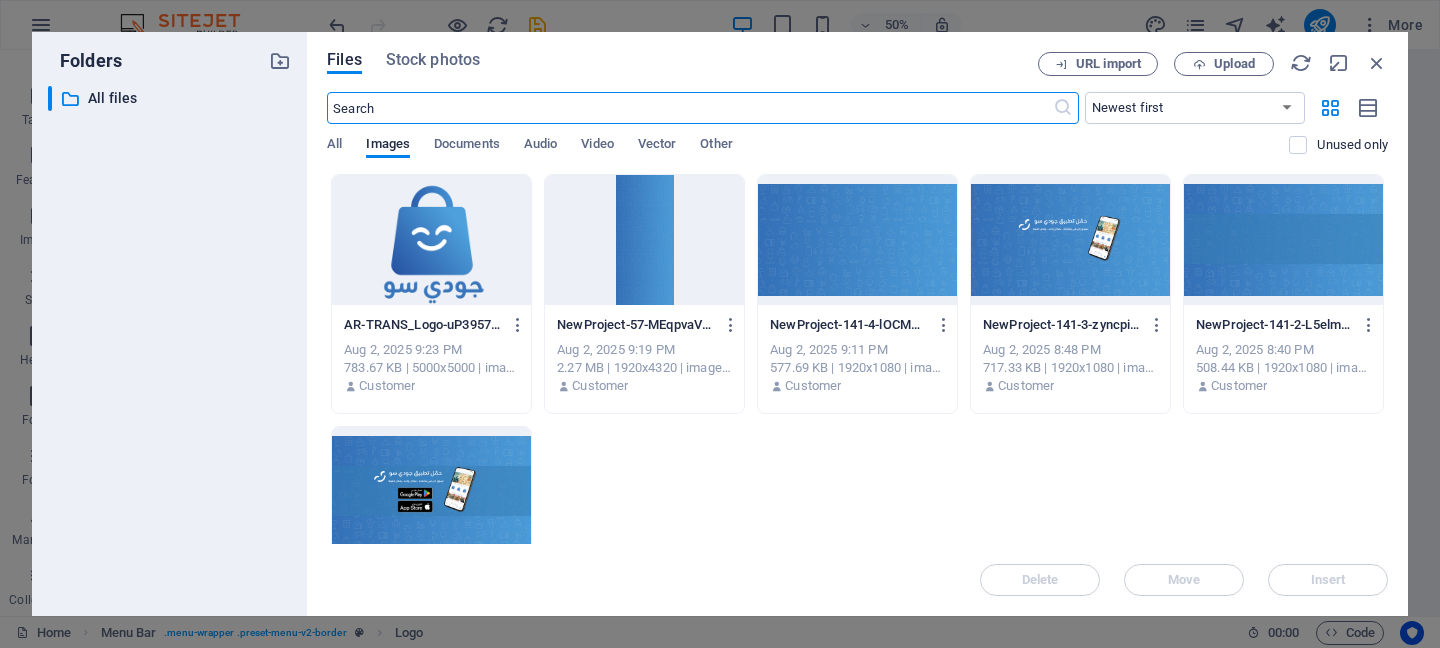 click at bounding box center [431, 240] 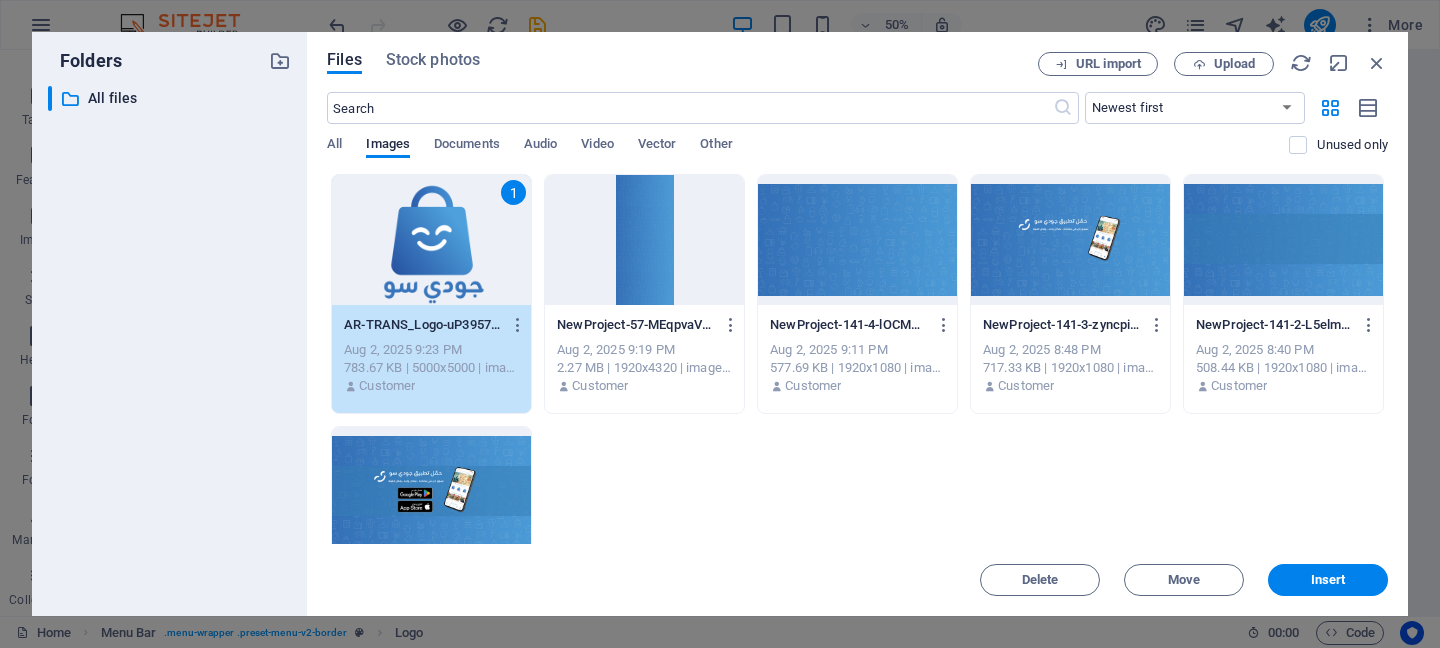 click on "1" at bounding box center (431, 240) 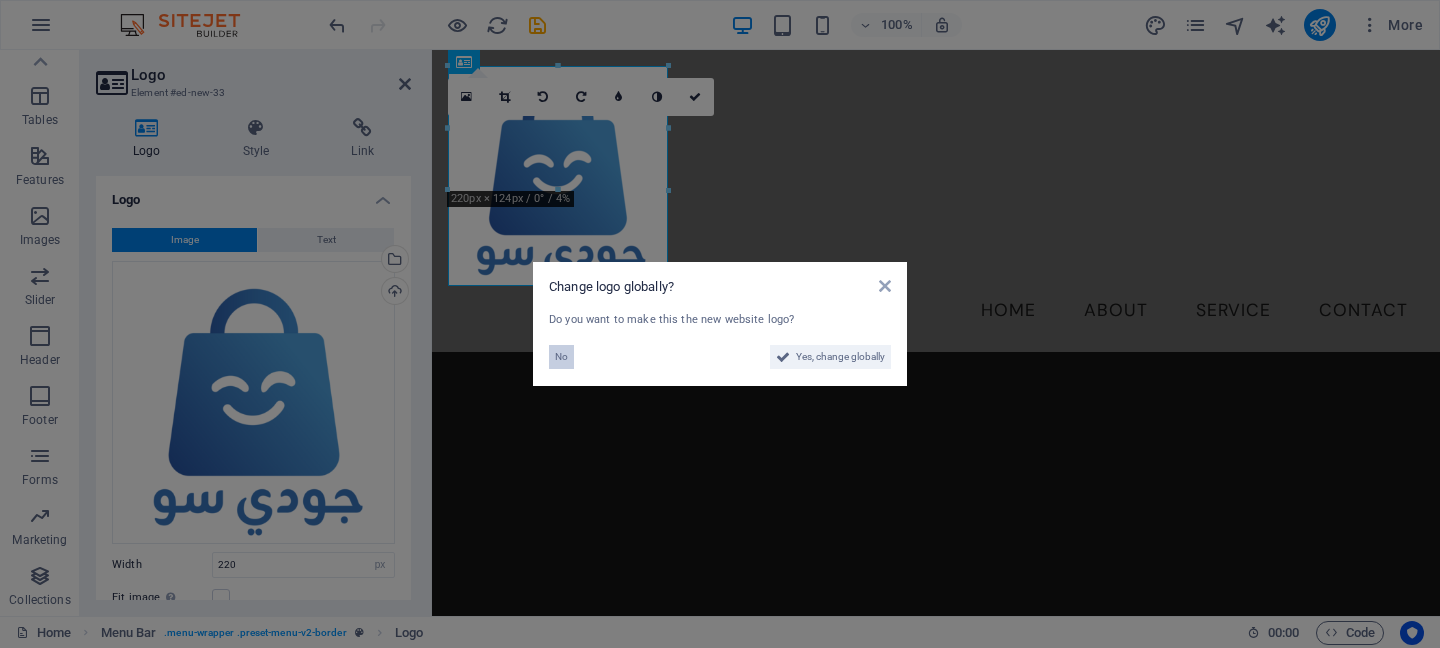 click on "No" at bounding box center [561, 357] 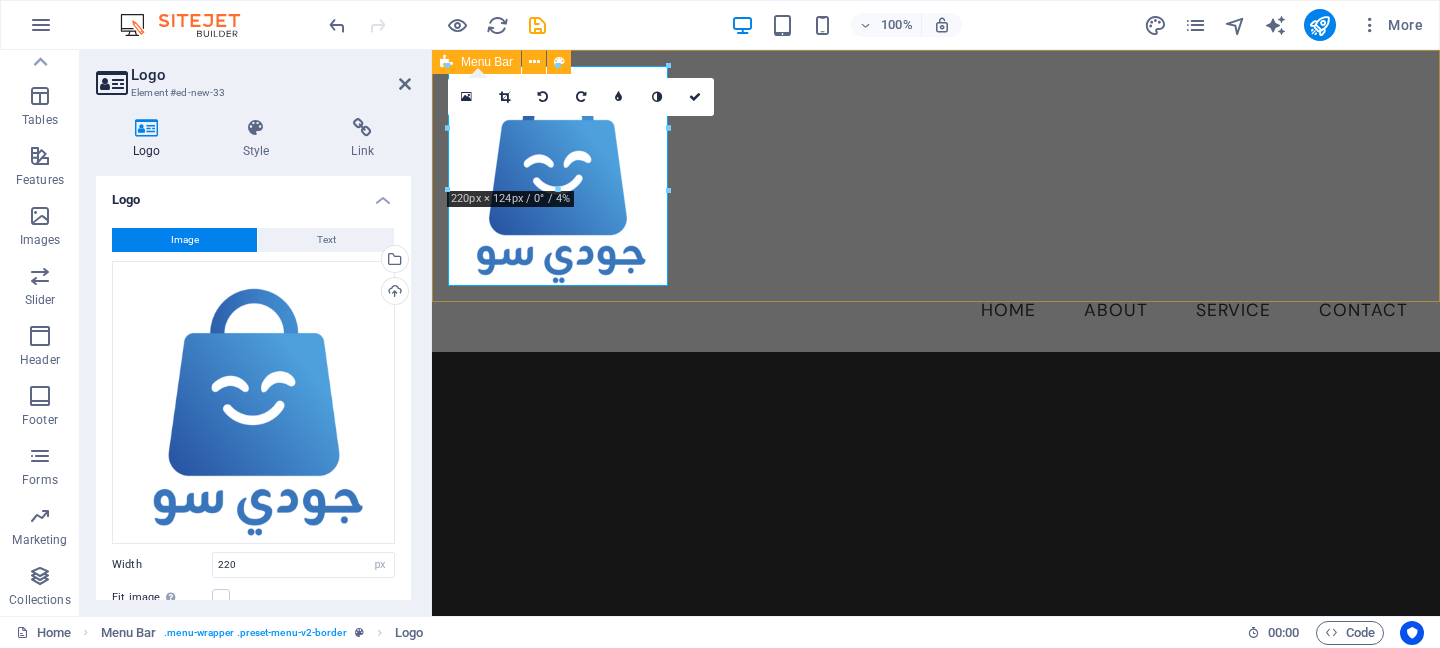 click on "Menu Home About Service Contact" at bounding box center [936, 201] 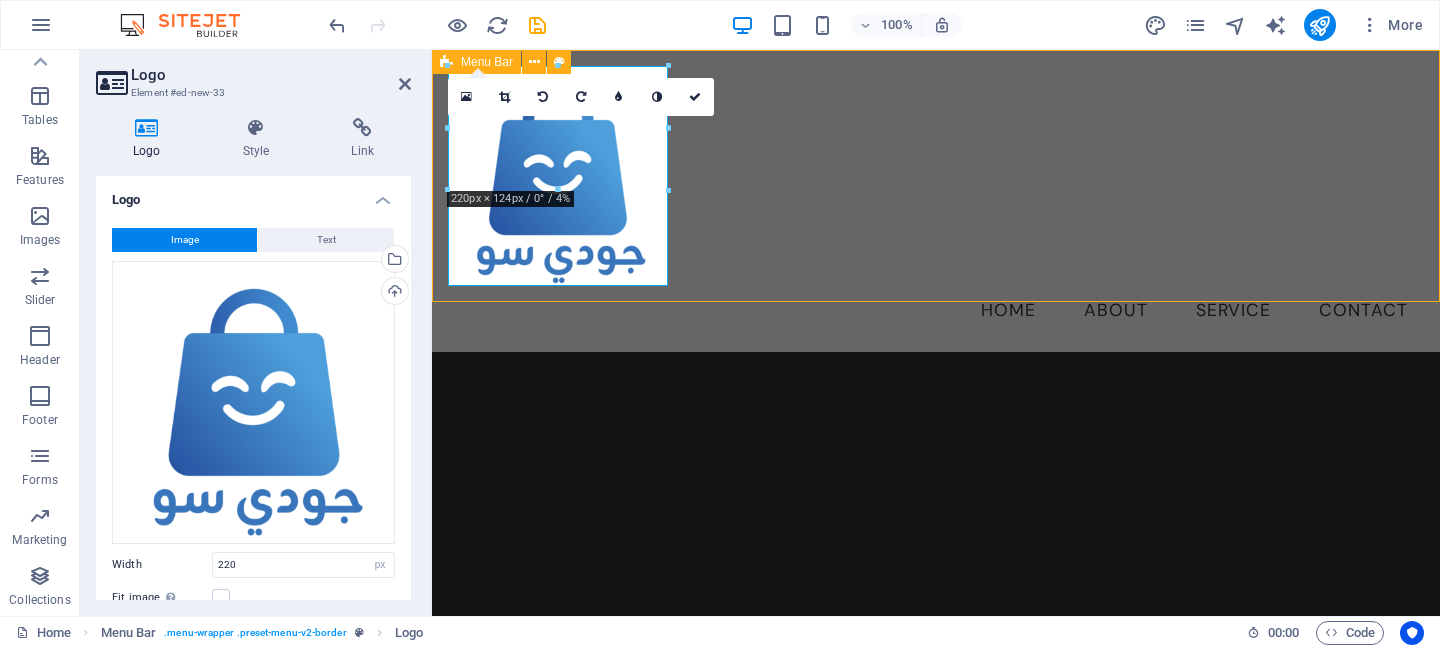 click on "Menu Home About Service Contact" at bounding box center [936, 201] 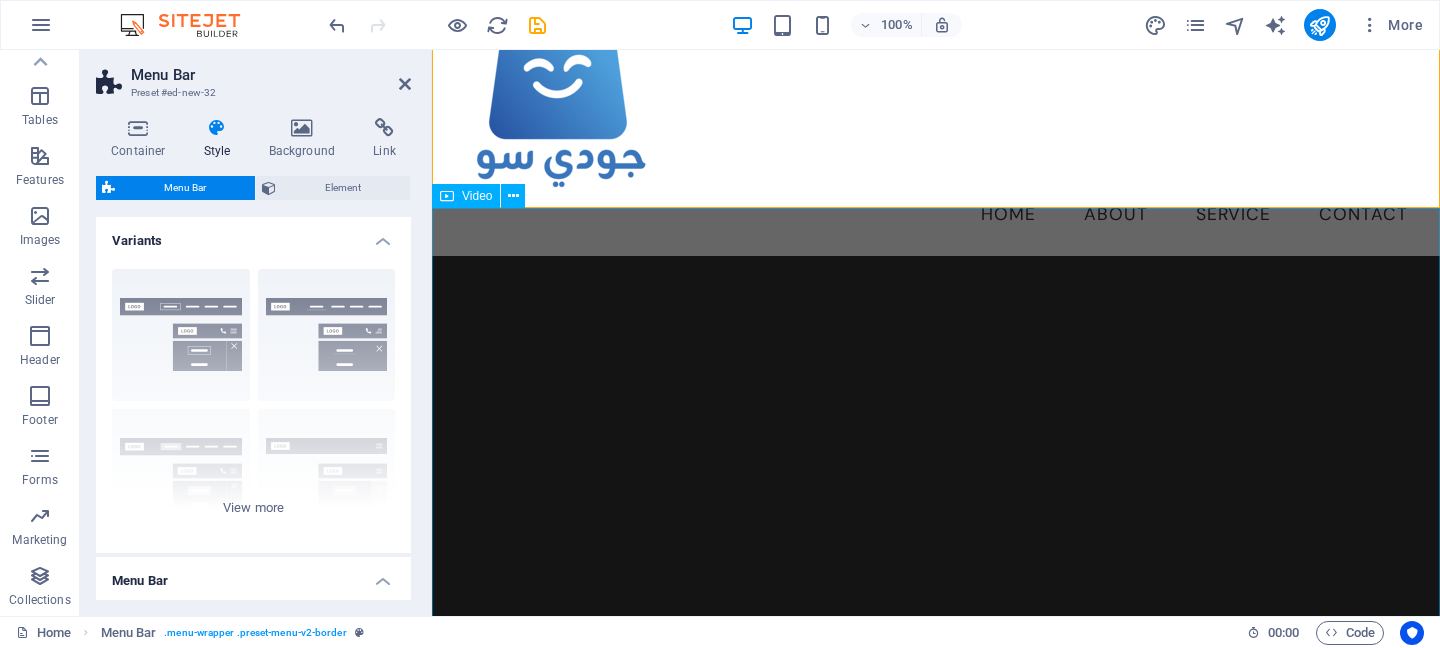 scroll, scrollTop: 27, scrollLeft: 0, axis: vertical 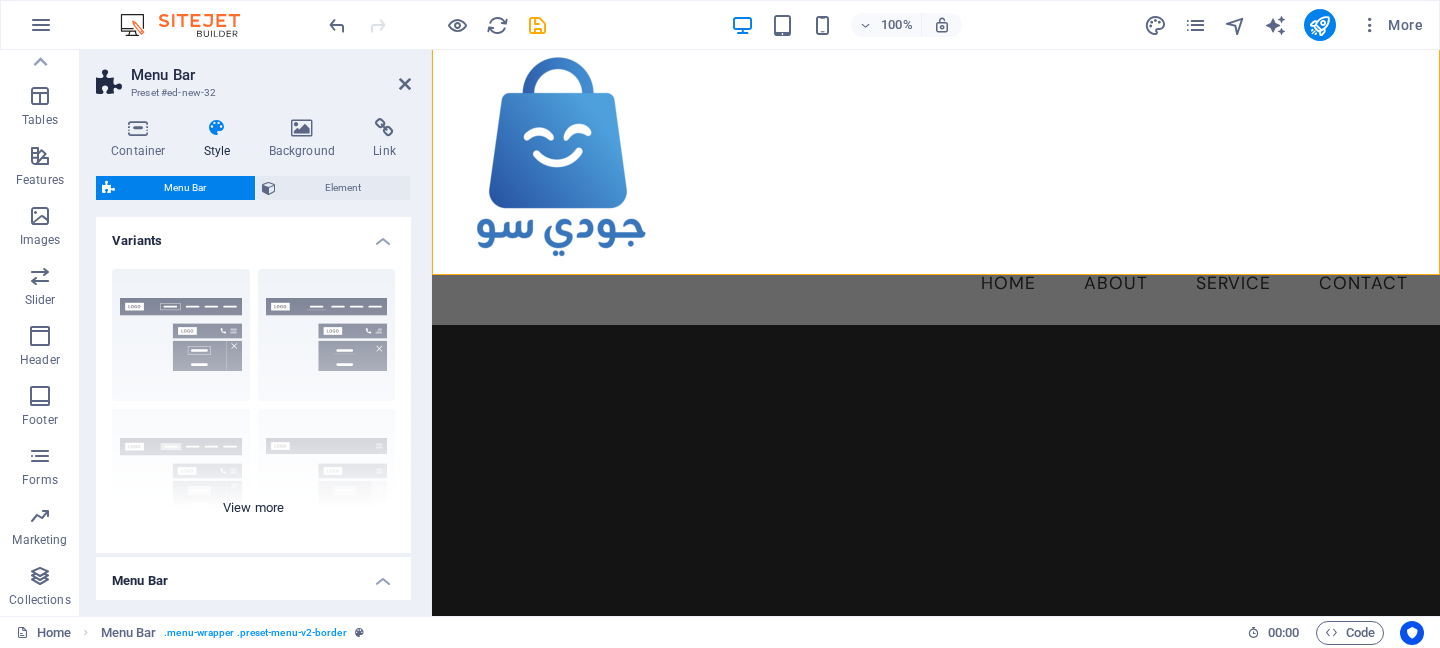 click on "Border Centered Default Fixed Loki Trigger Wide XXL" at bounding box center (253, 403) 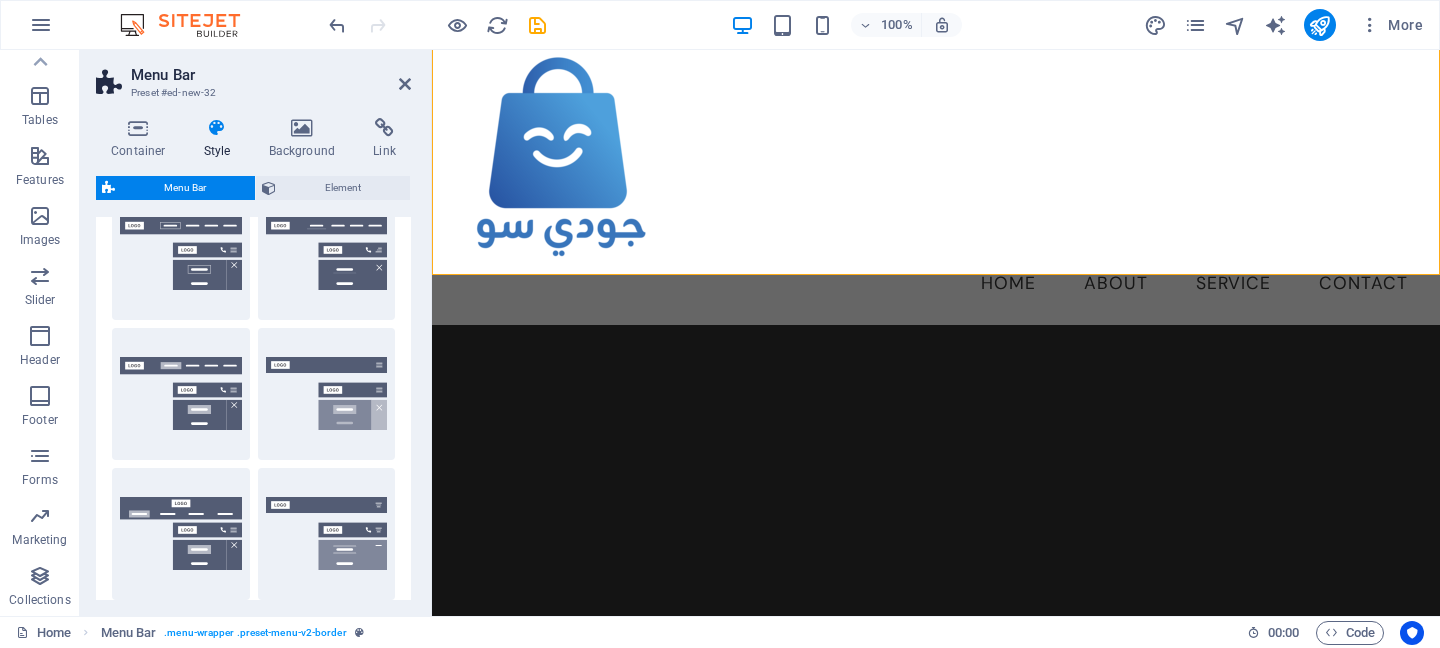 scroll, scrollTop: 0, scrollLeft: 0, axis: both 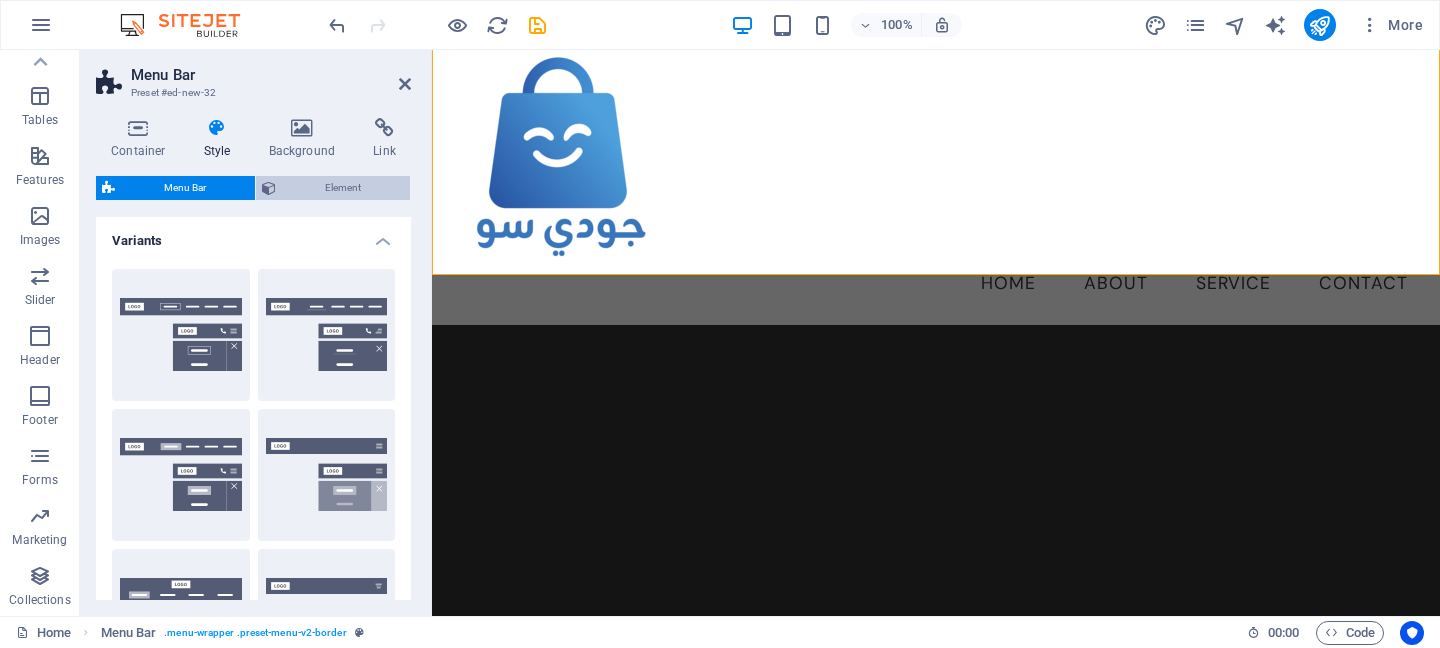 click on "Element" at bounding box center [343, 188] 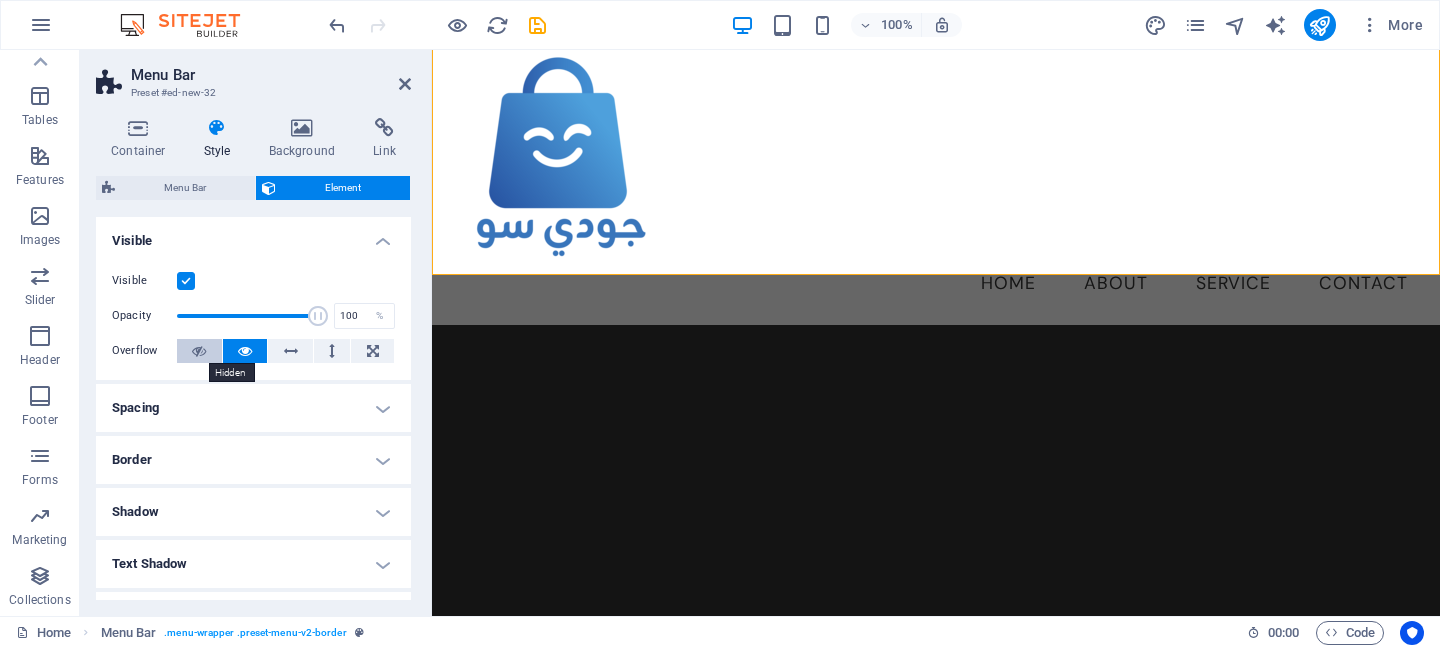 click at bounding box center [199, 351] 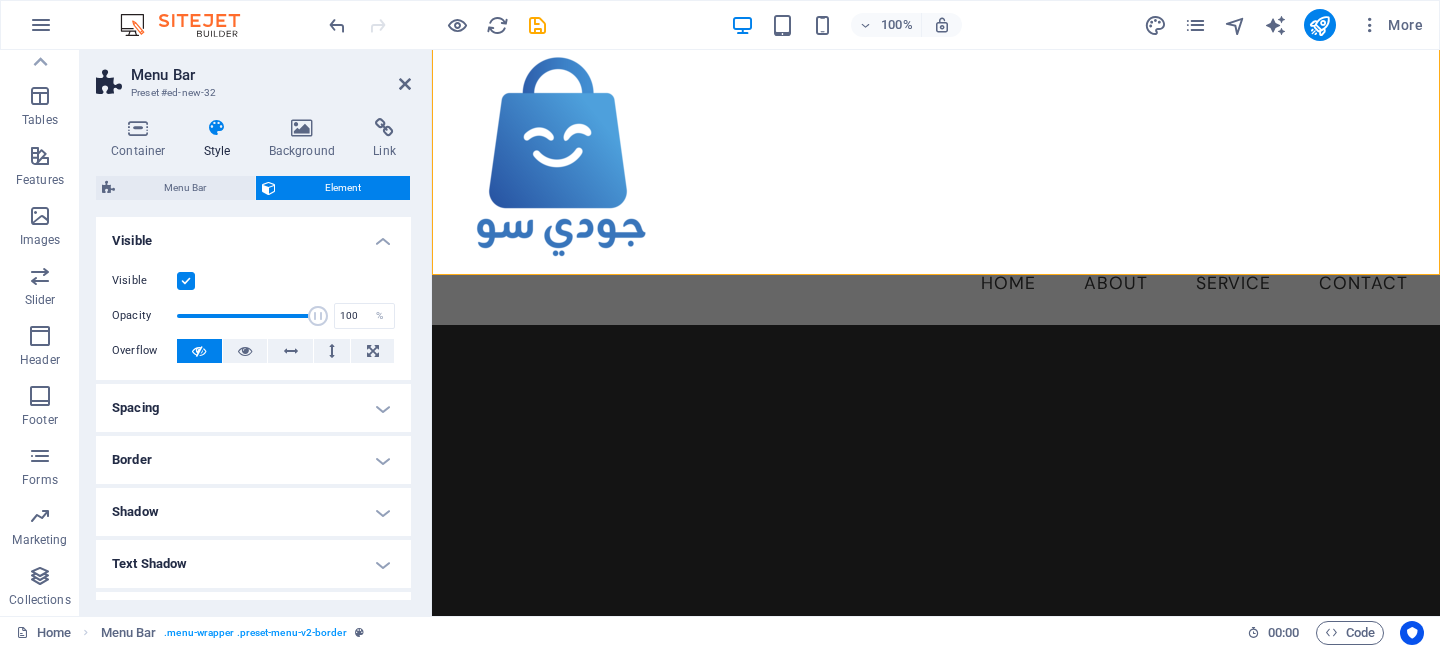 click at bounding box center [199, 351] 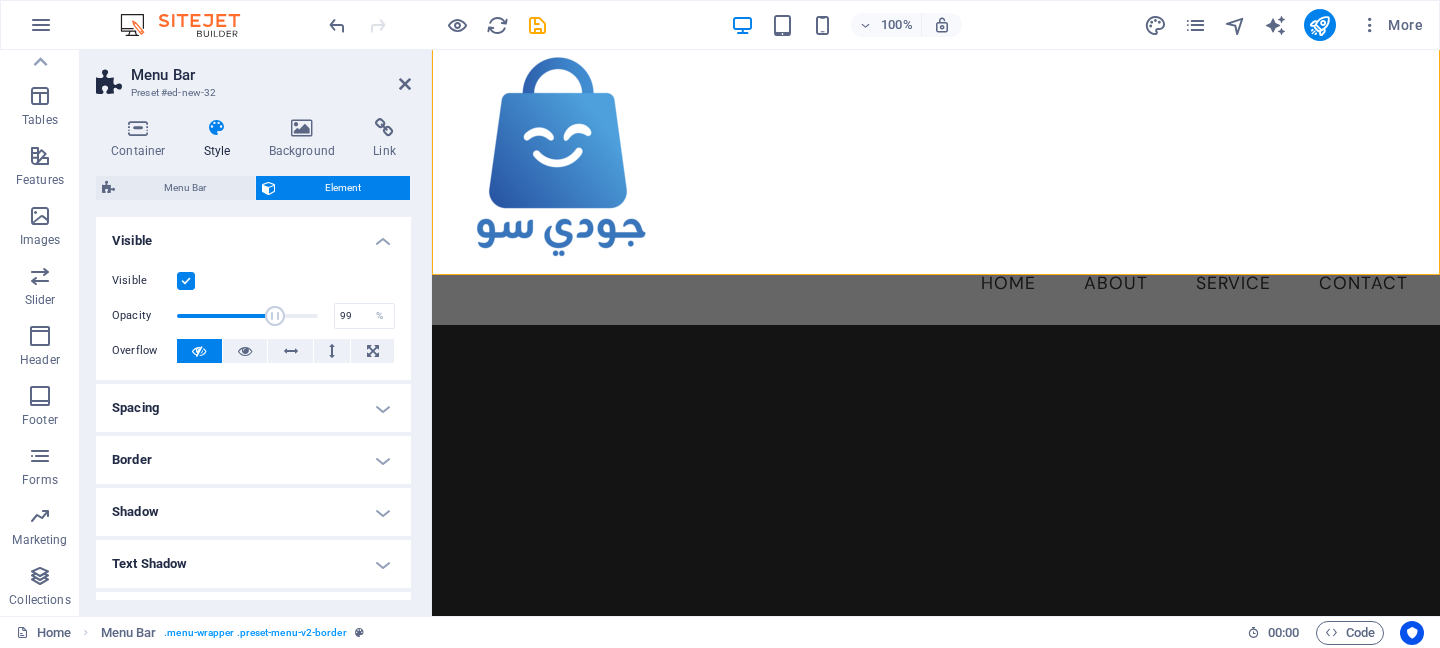 type on "100" 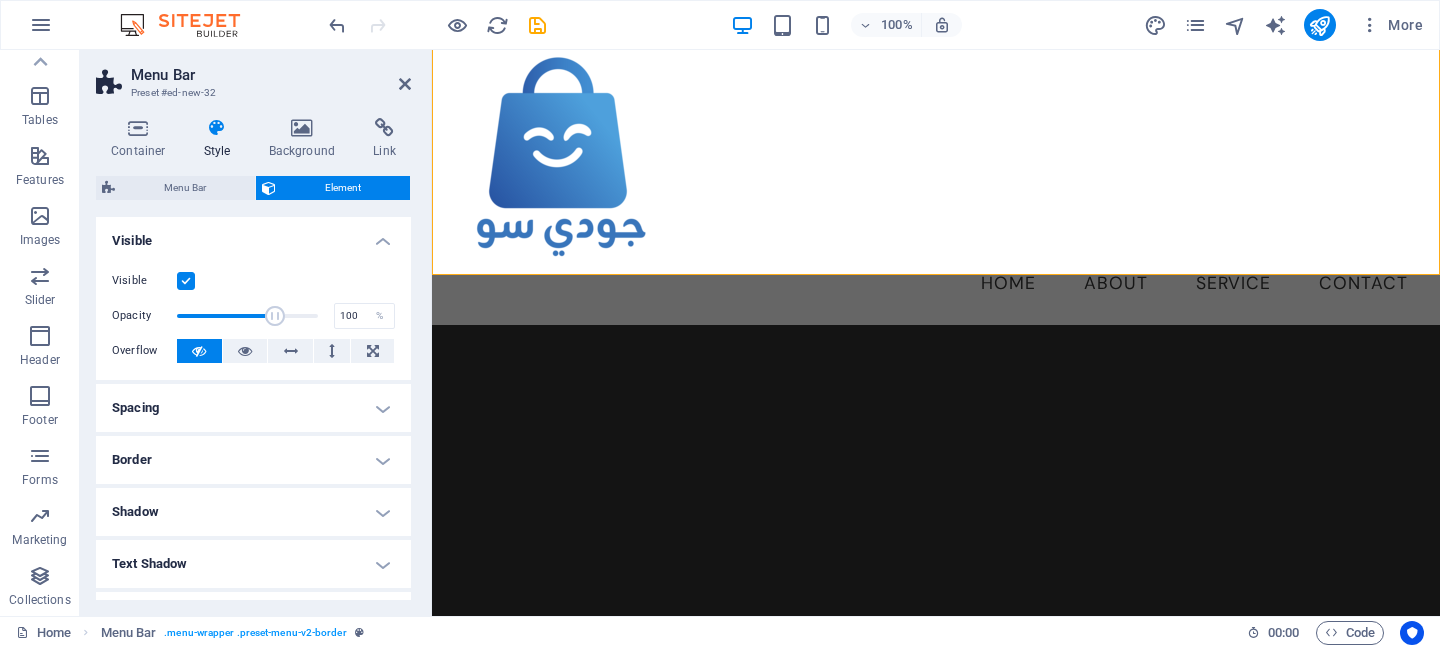 drag, startPoint x: 296, startPoint y: 318, endPoint x: 390, endPoint y: 341, distance: 96.77293 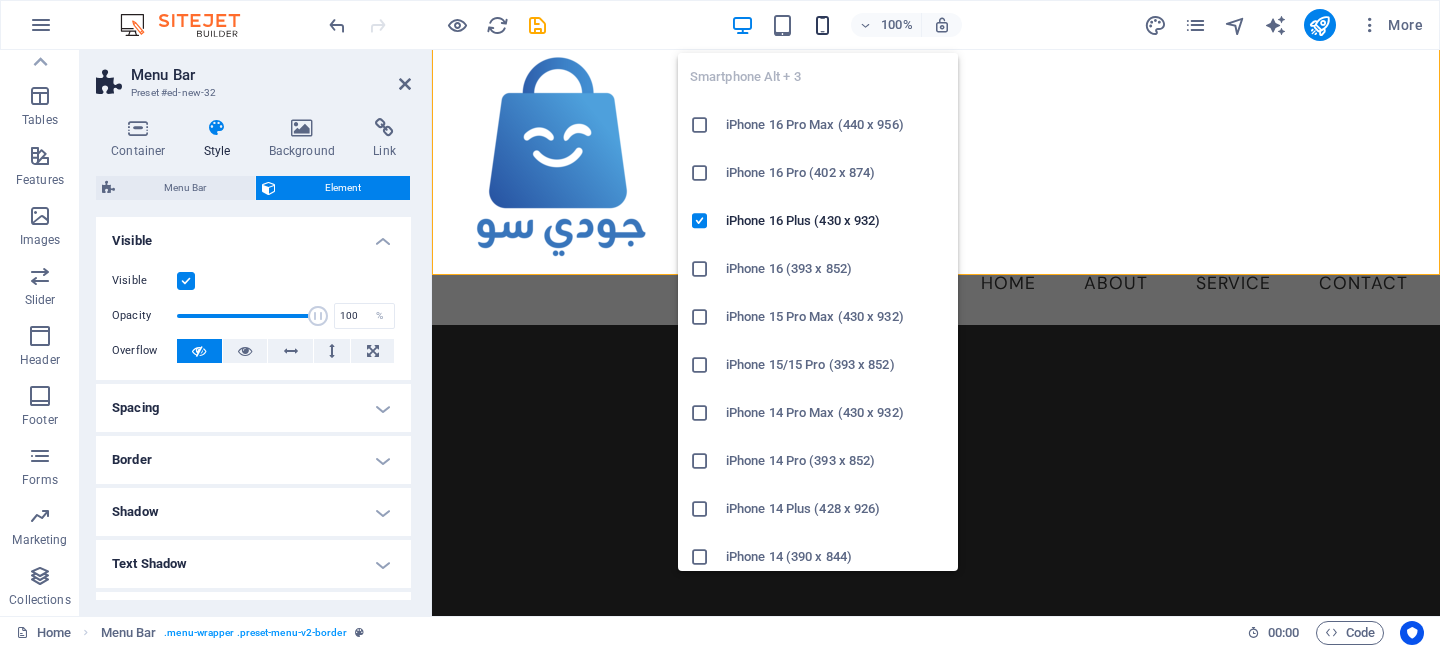 click at bounding box center (822, 25) 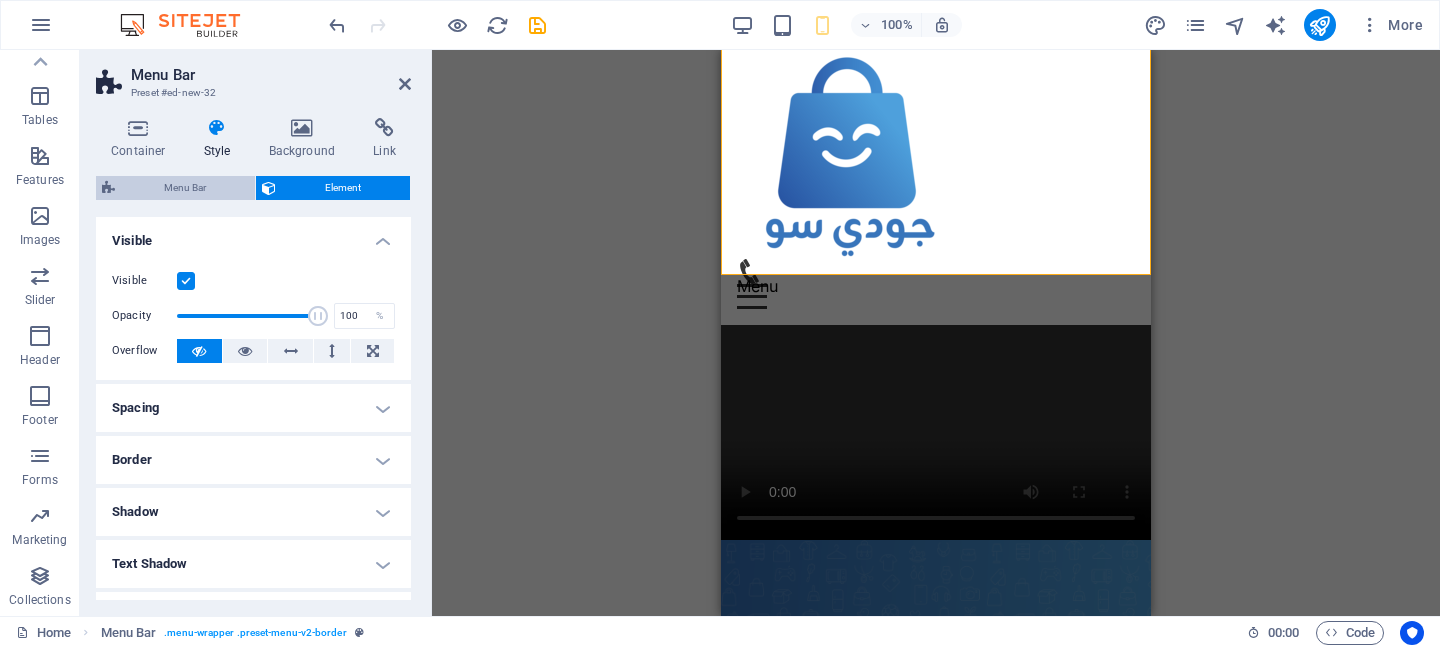 click on "Menu Bar" at bounding box center (185, 188) 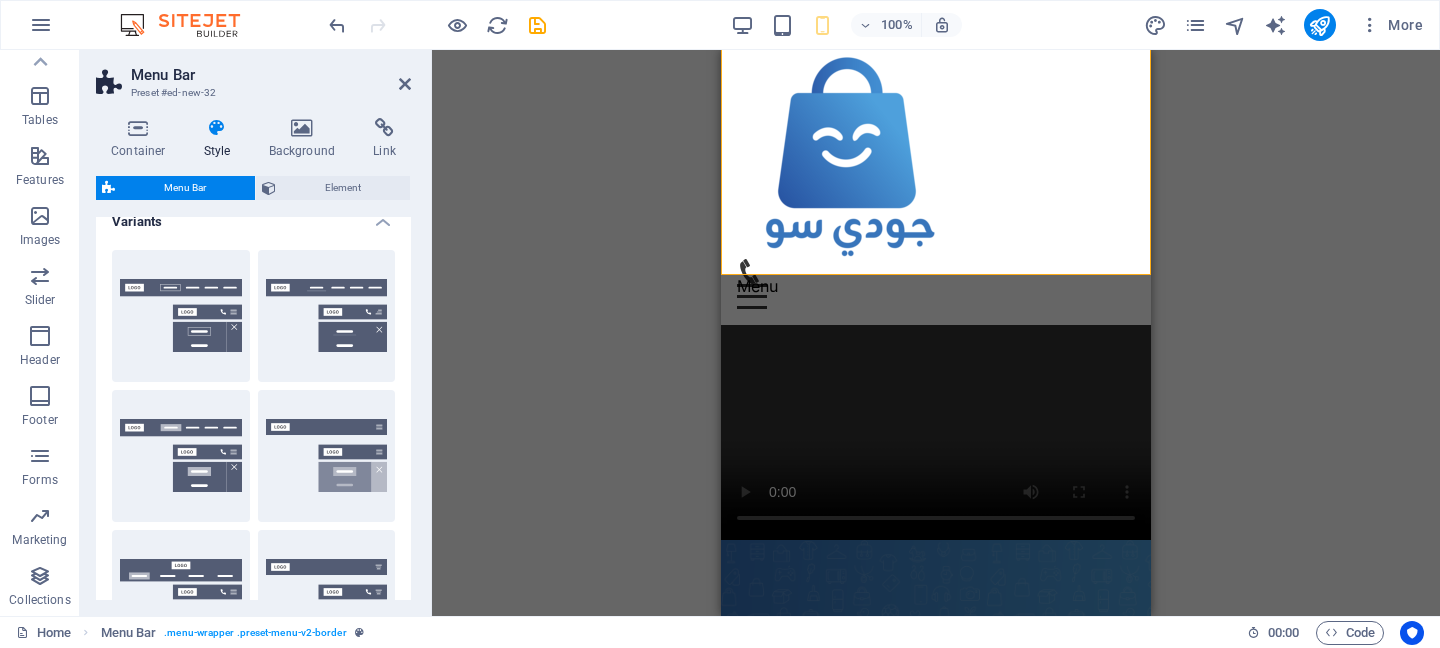 scroll, scrollTop: 0, scrollLeft: 0, axis: both 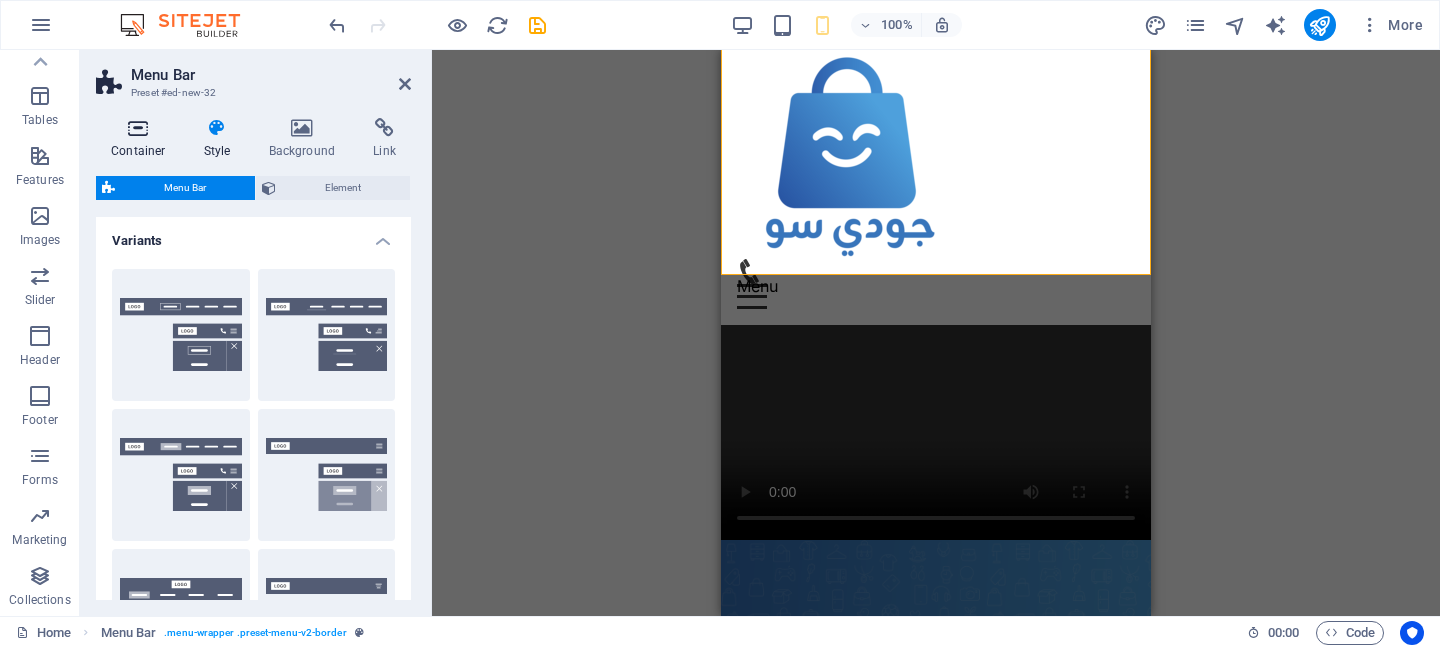 click at bounding box center (138, 128) 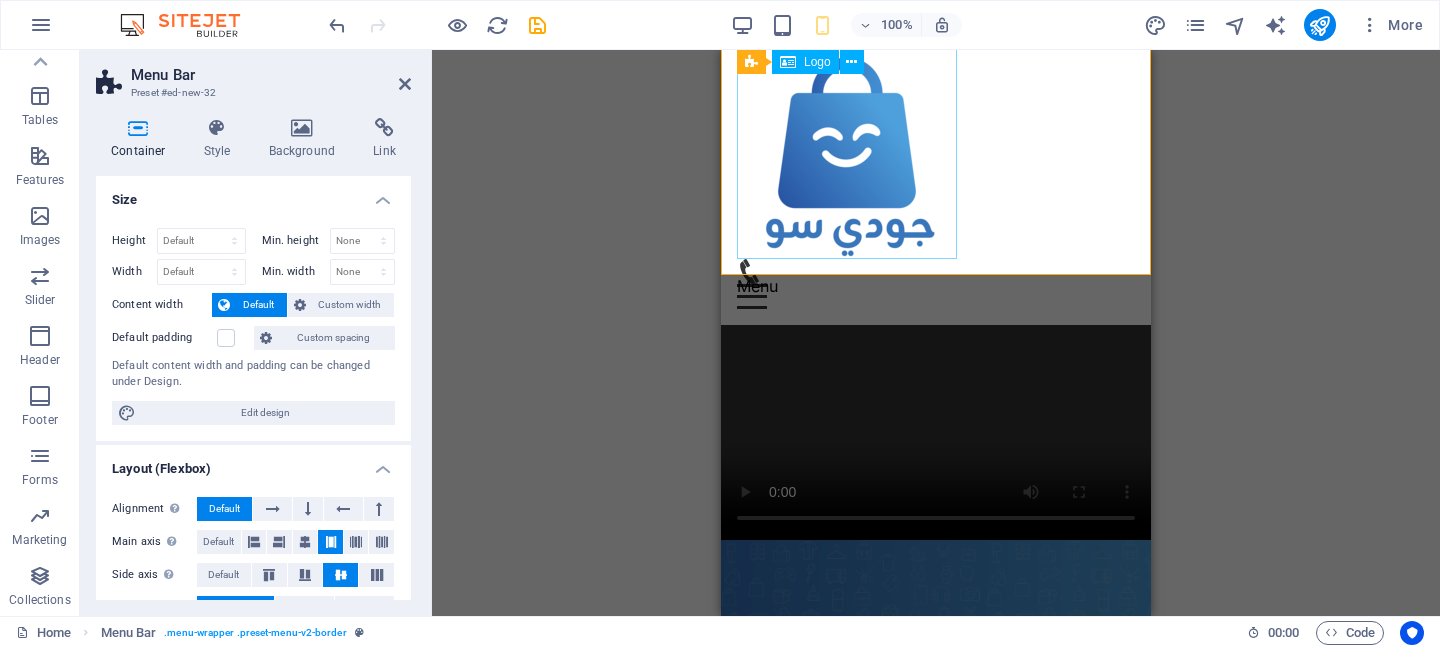 click at bounding box center (936, 149) 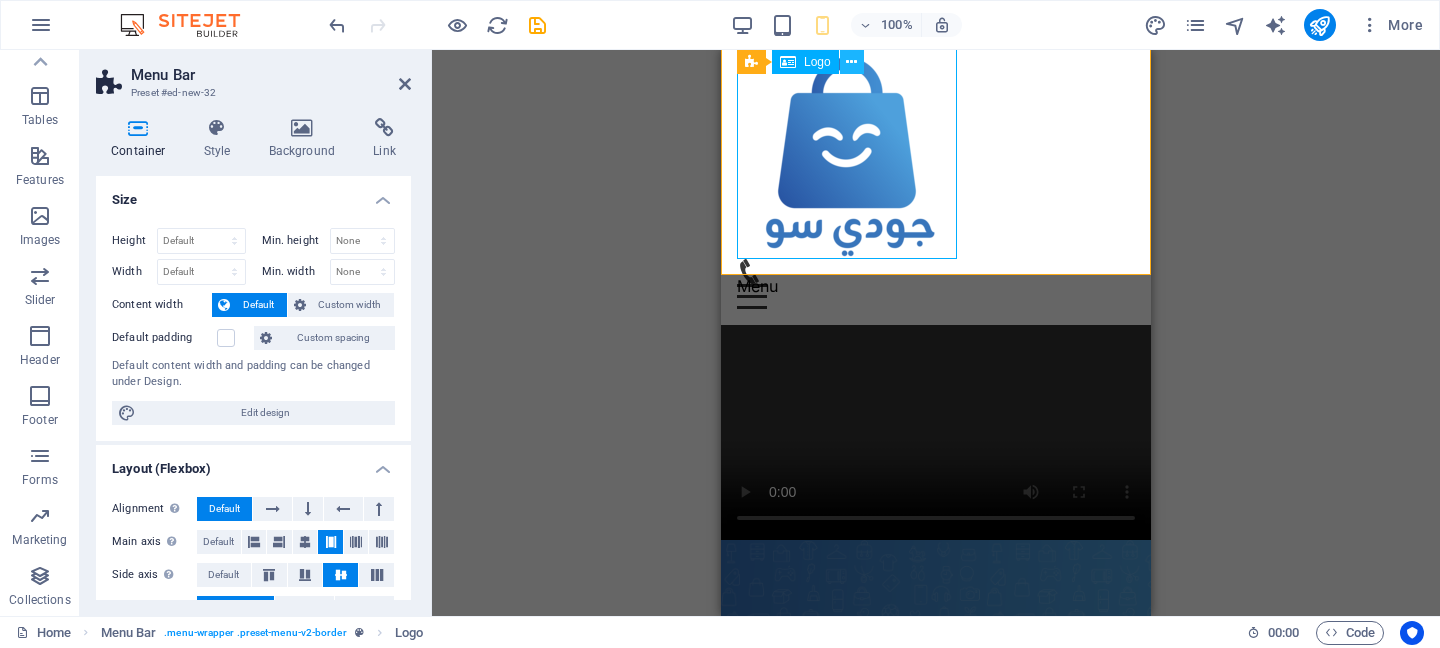 click at bounding box center [851, 62] 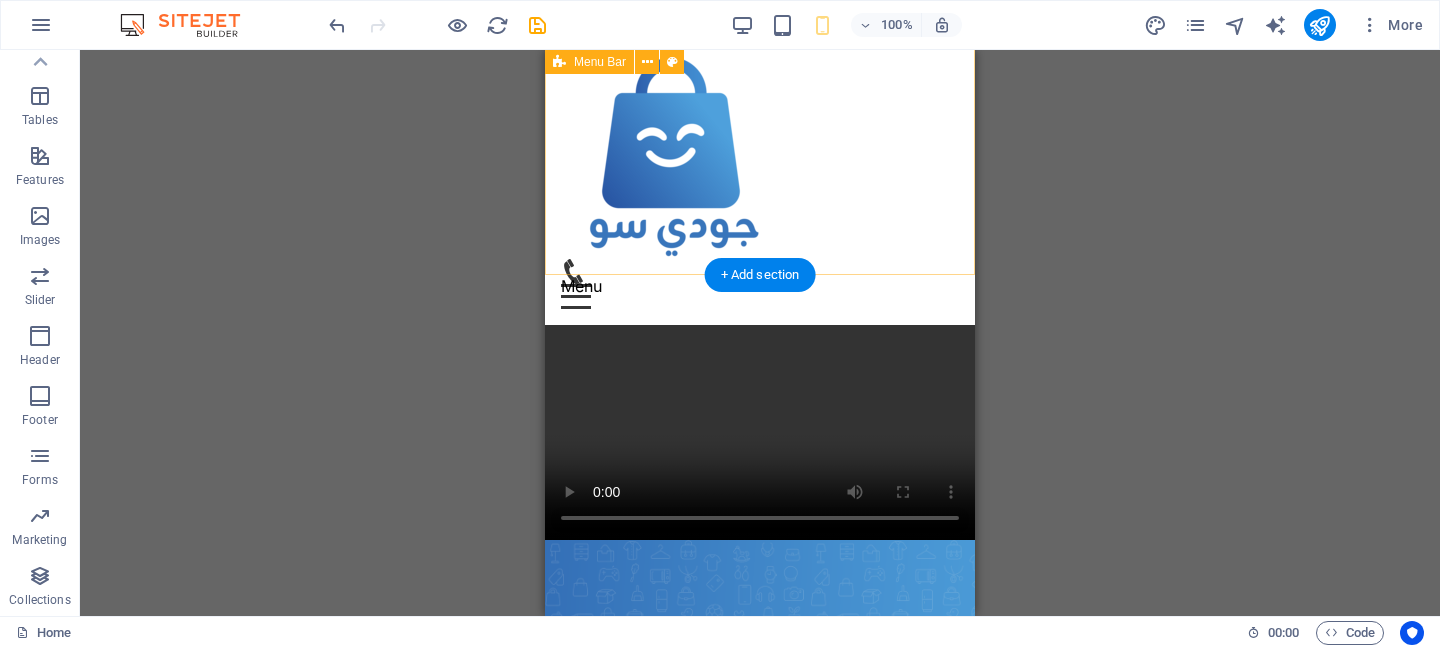 click on "Menu Home About Service Contact" at bounding box center (760, 174) 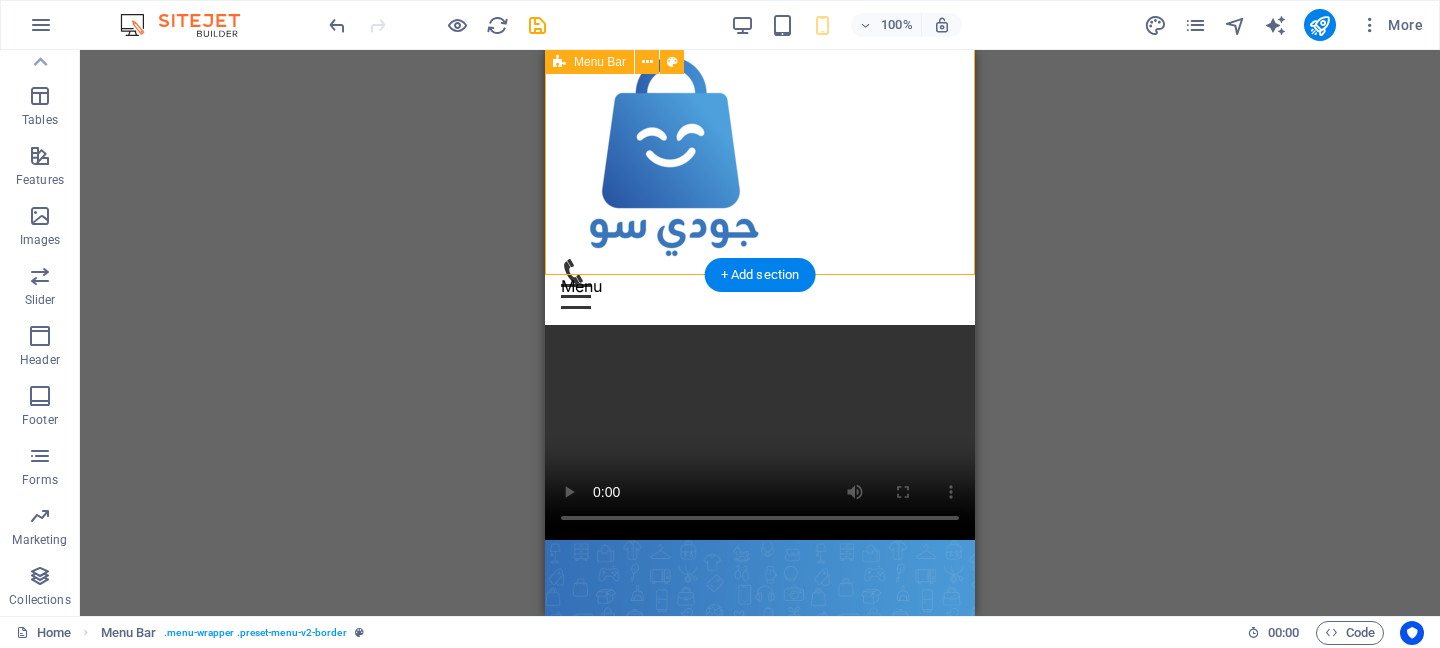click on "Menu Home About Service Contact" at bounding box center [760, 174] 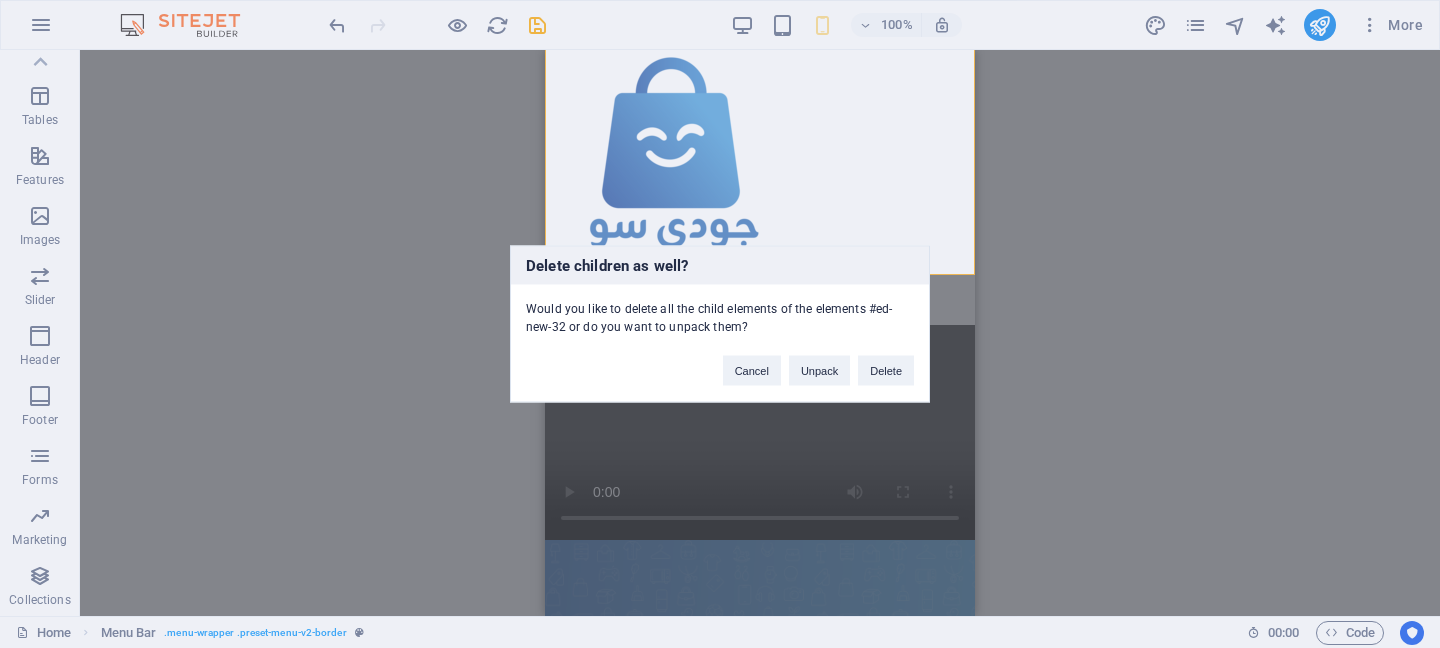 type 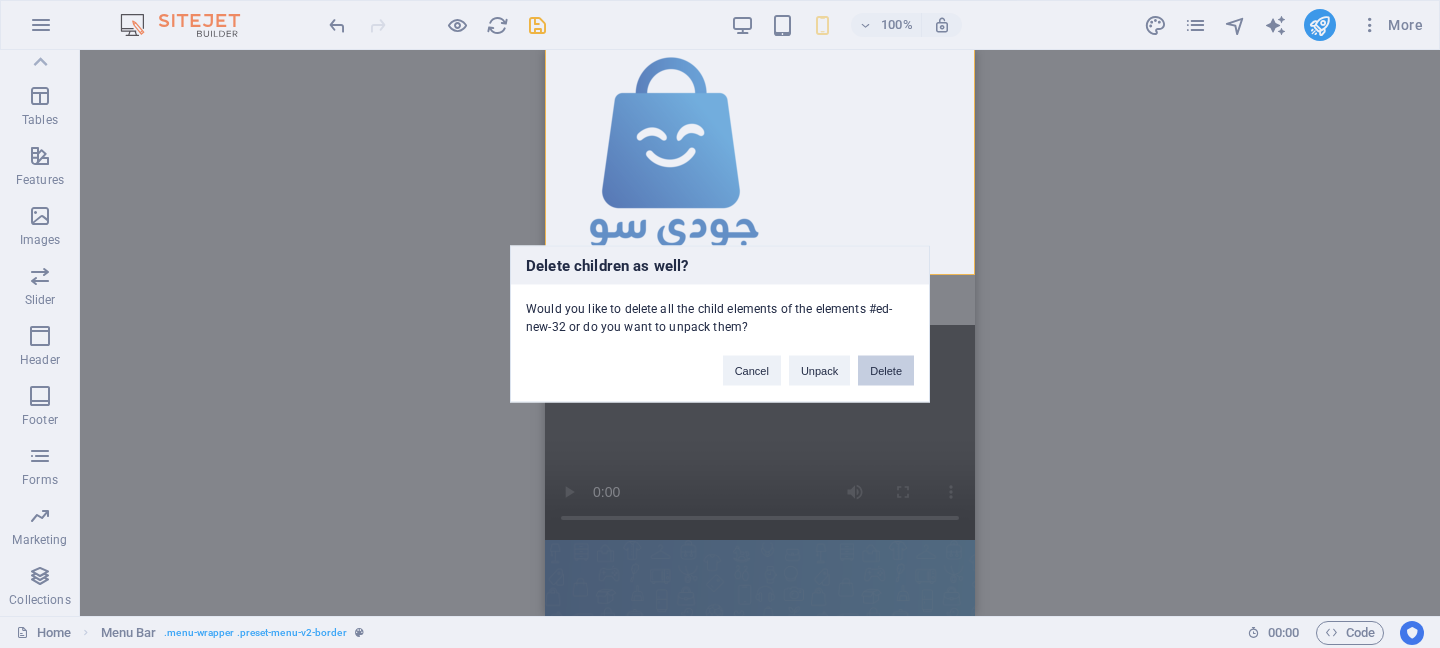 click on "Delete" at bounding box center (886, 371) 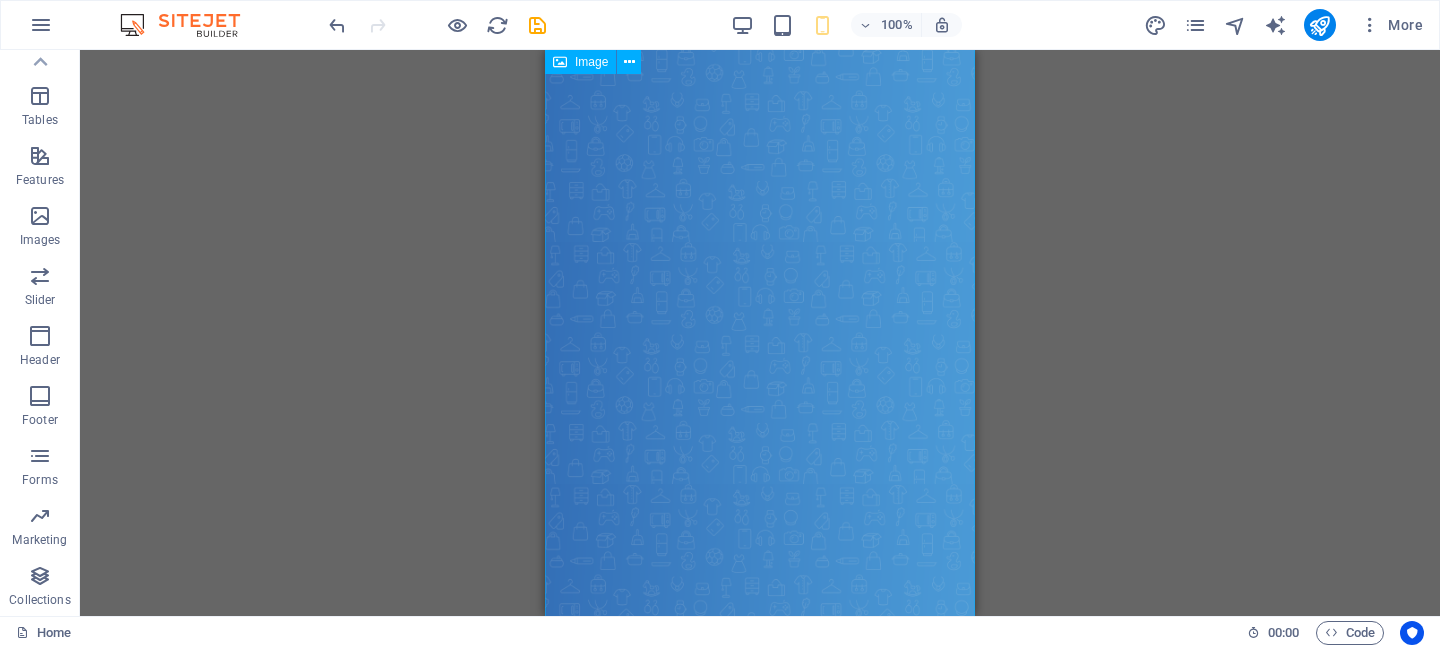 scroll, scrollTop: 193, scrollLeft: 0, axis: vertical 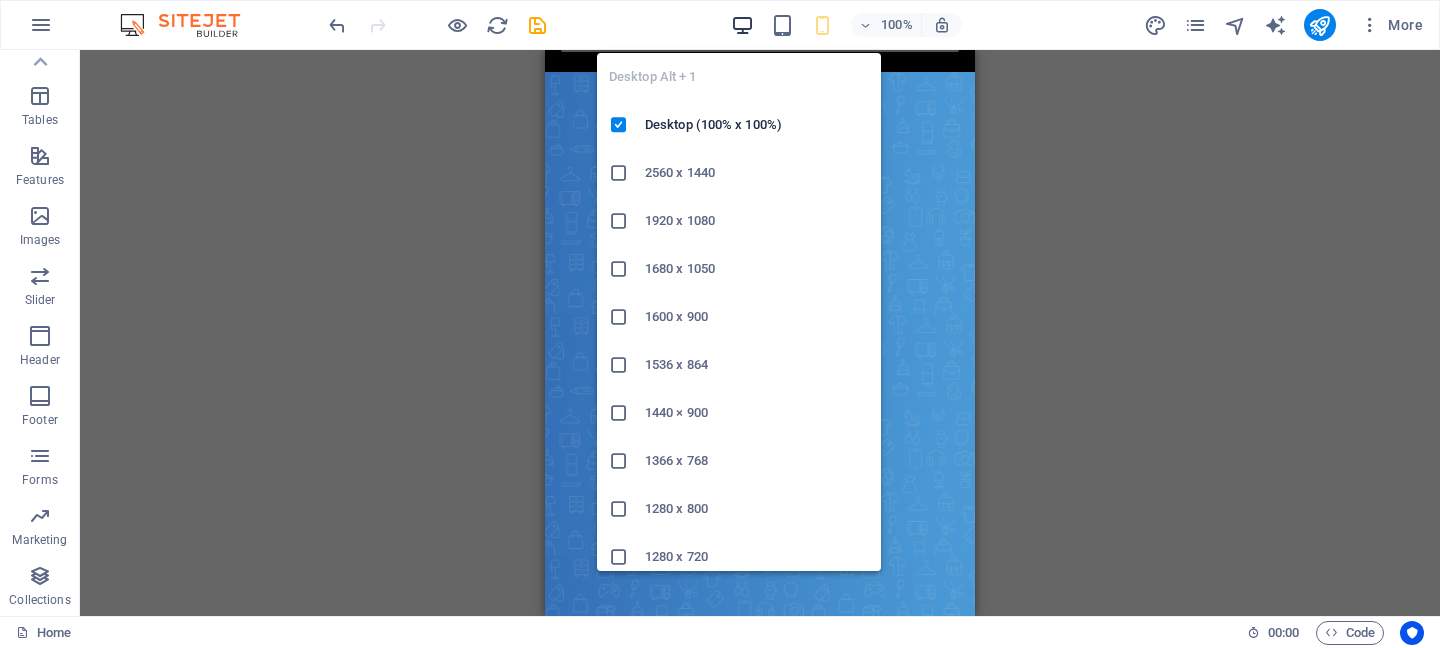 click at bounding box center [742, 25] 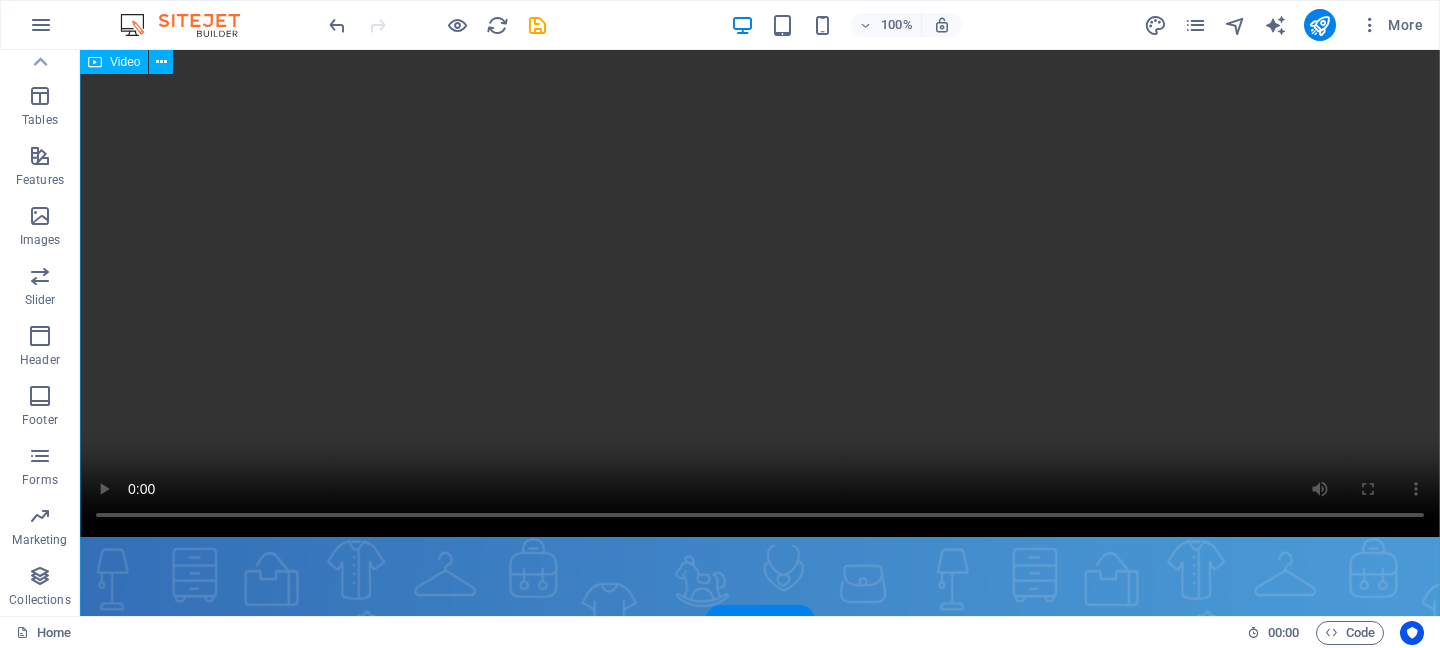 click at bounding box center [760, 197] 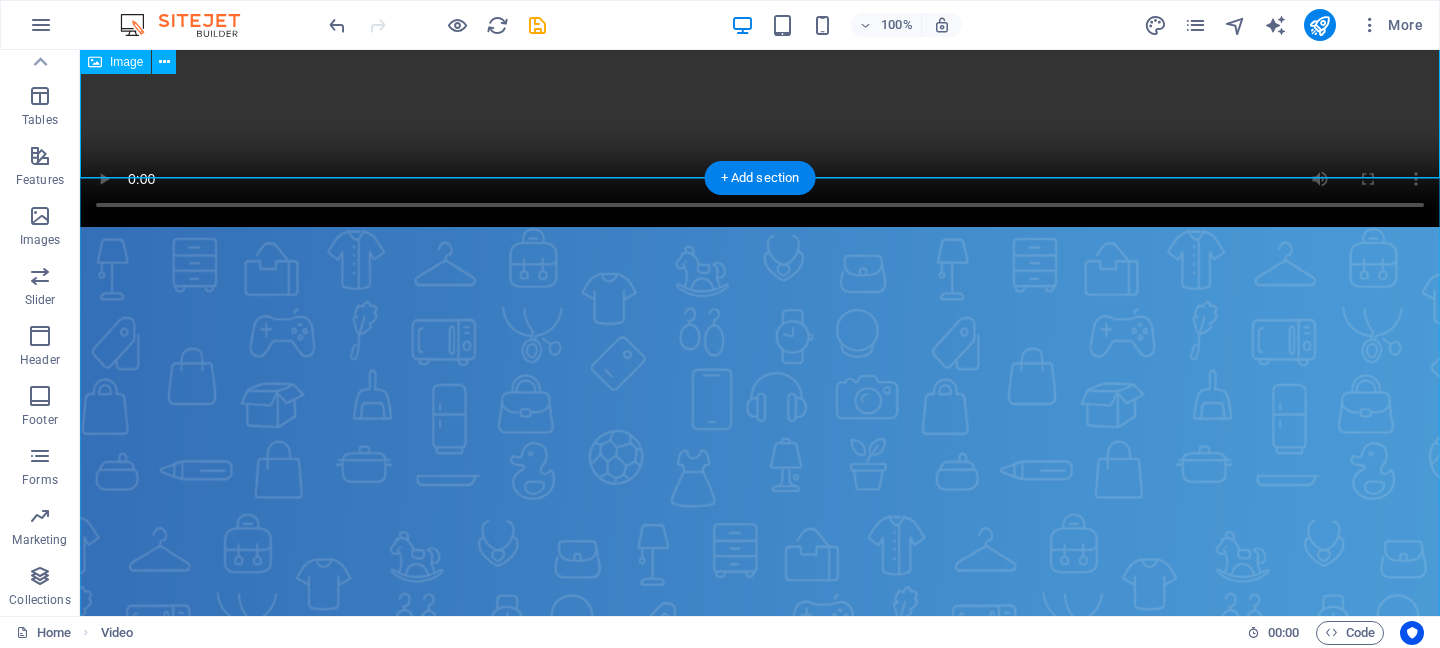 scroll, scrollTop: 473, scrollLeft: 0, axis: vertical 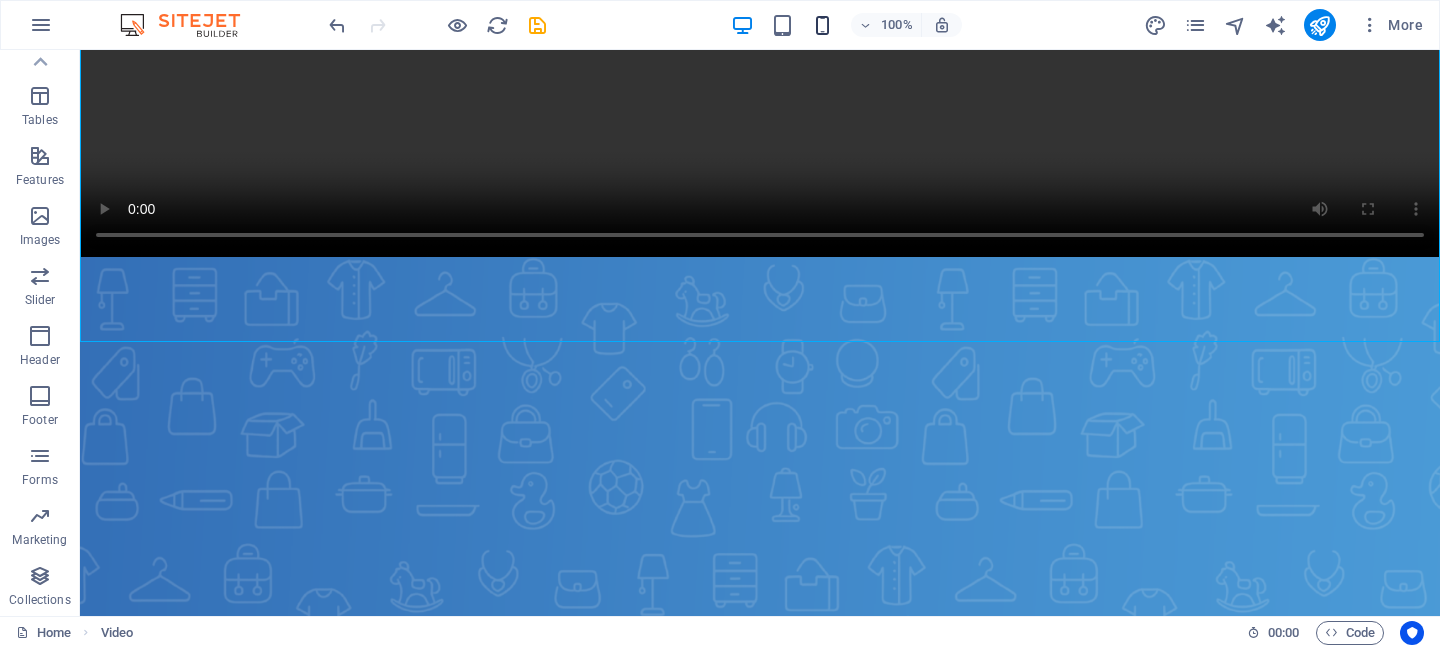 click at bounding box center [822, 25] 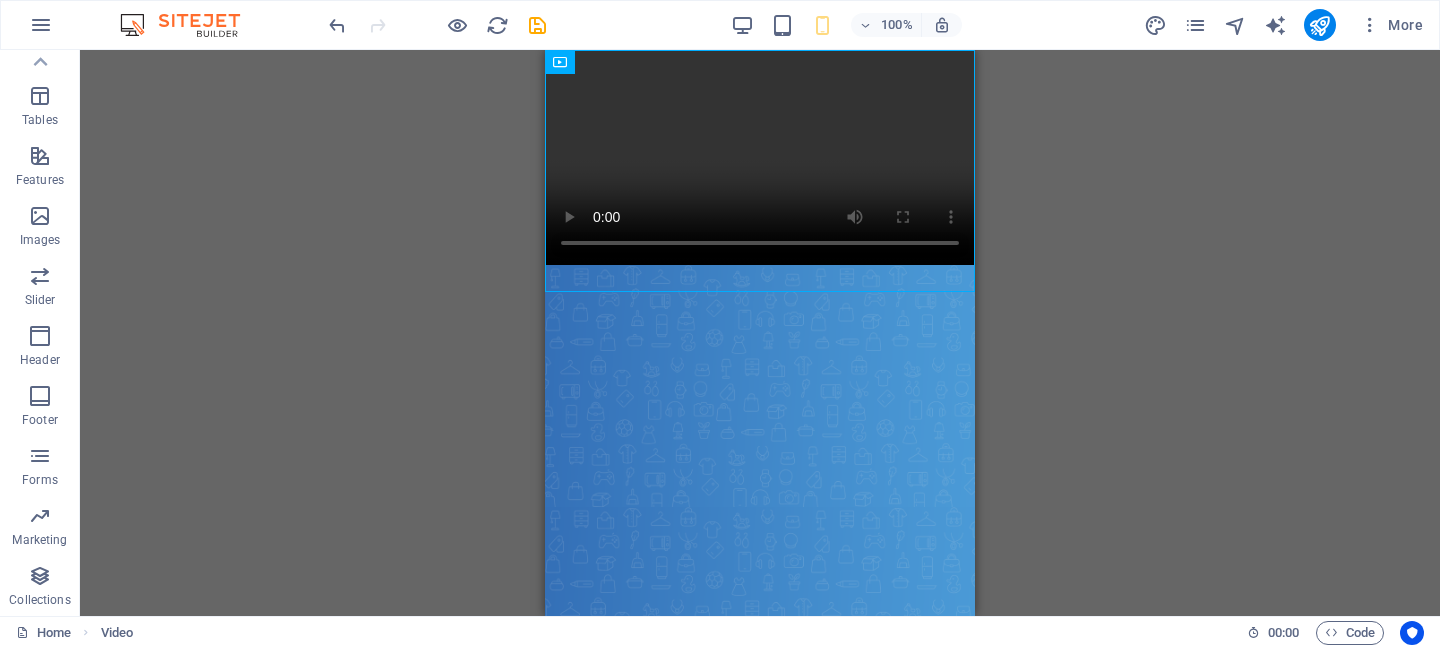 click on "Drag here to replace the existing content. Press “Ctrl” if you want to create a new element.
Video   Image   Menu Bar   Logo   Menu" at bounding box center [760, 333] 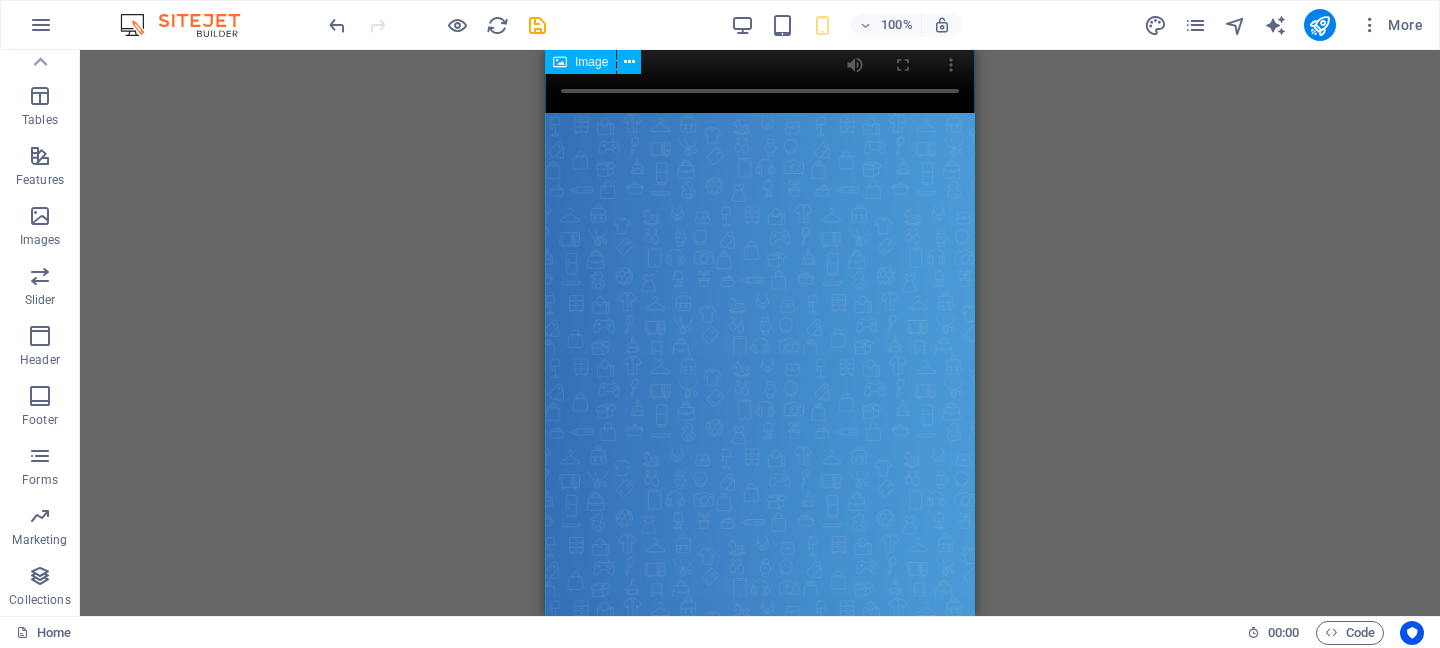 scroll, scrollTop: 0, scrollLeft: 0, axis: both 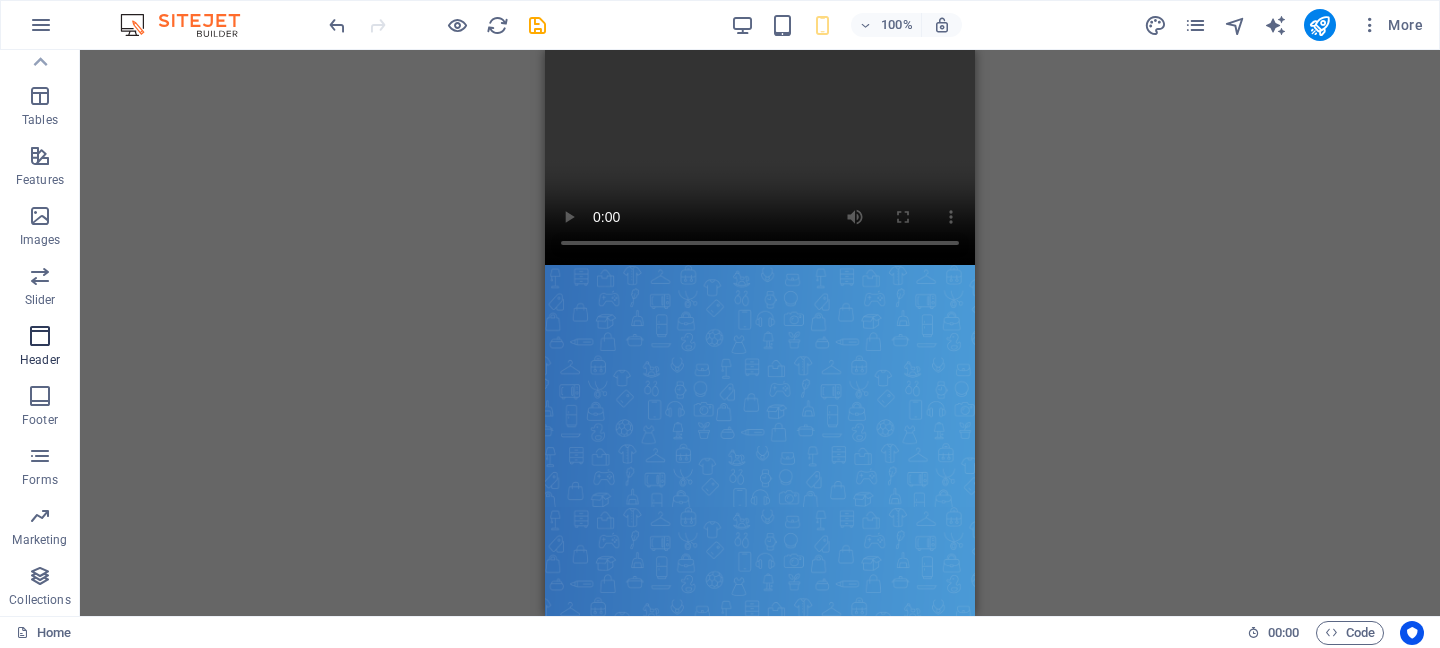 click on "Header" at bounding box center (40, 360) 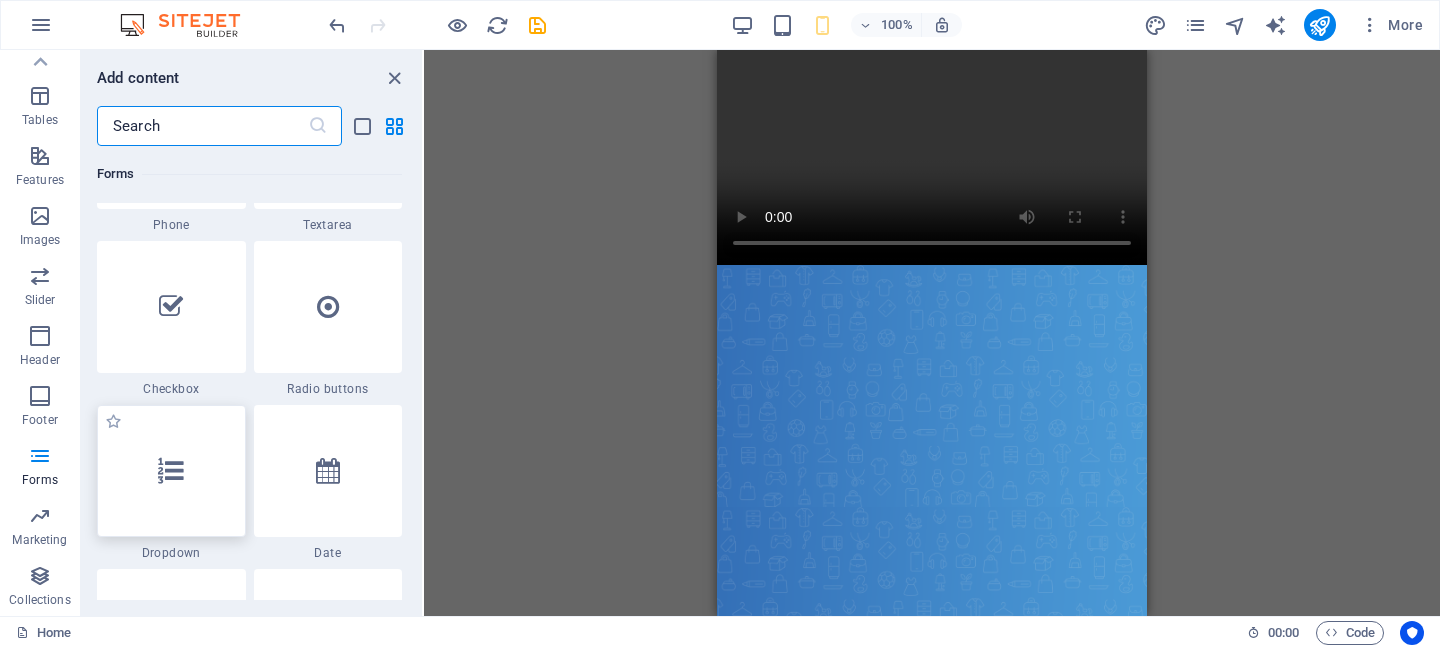 scroll, scrollTop: 15355, scrollLeft: 0, axis: vertical 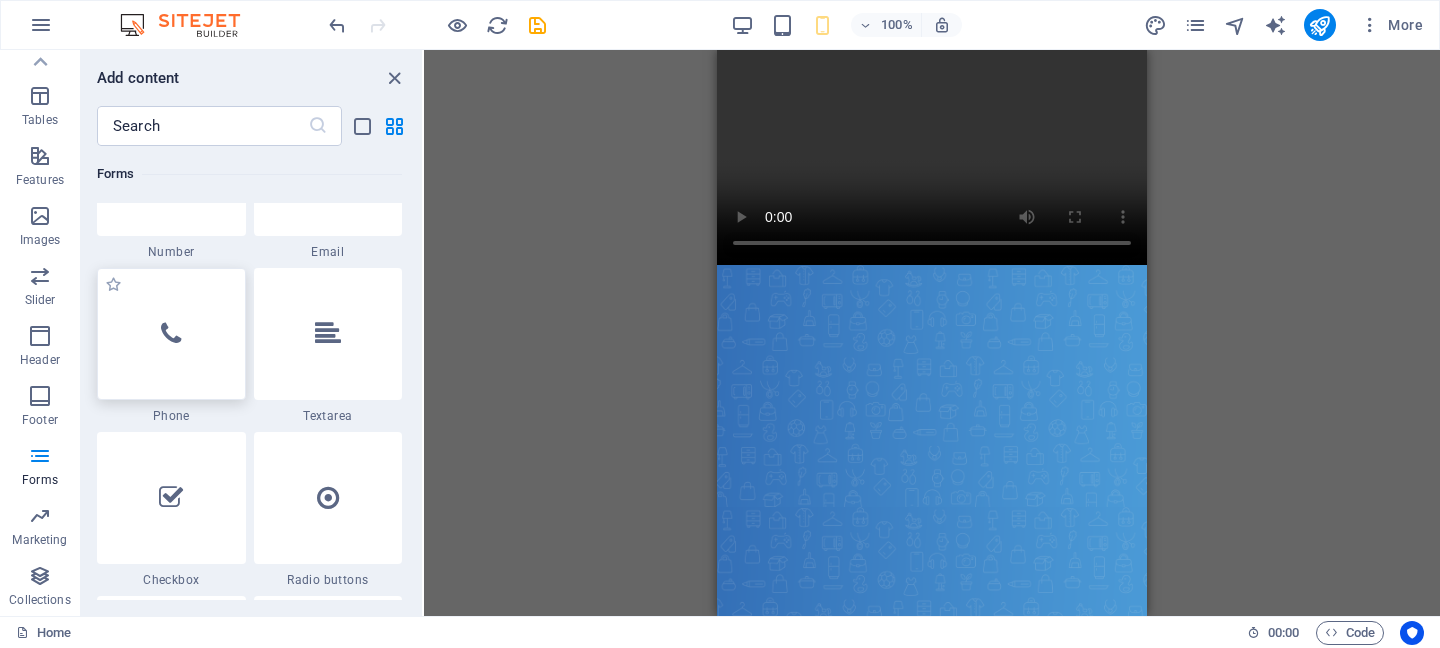 click at bounding box center (171, 334) 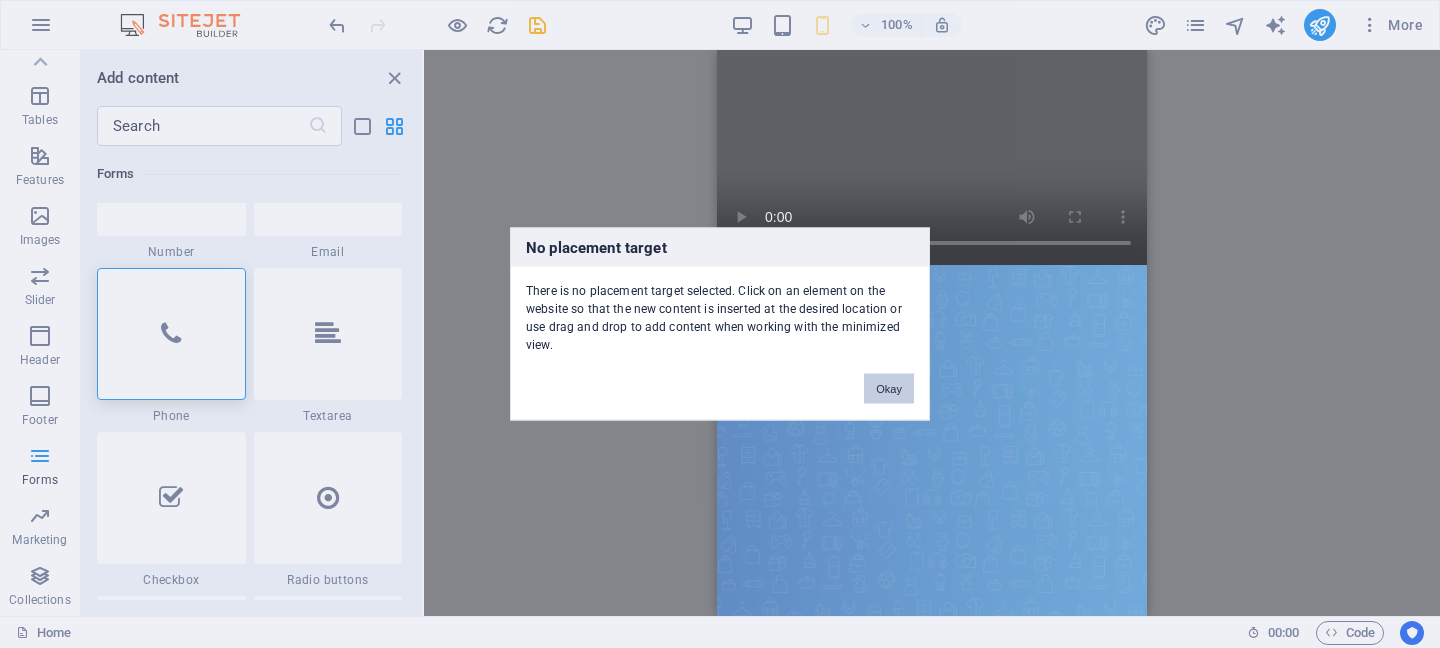 click on "Okay" at bounding box center (889, 389) 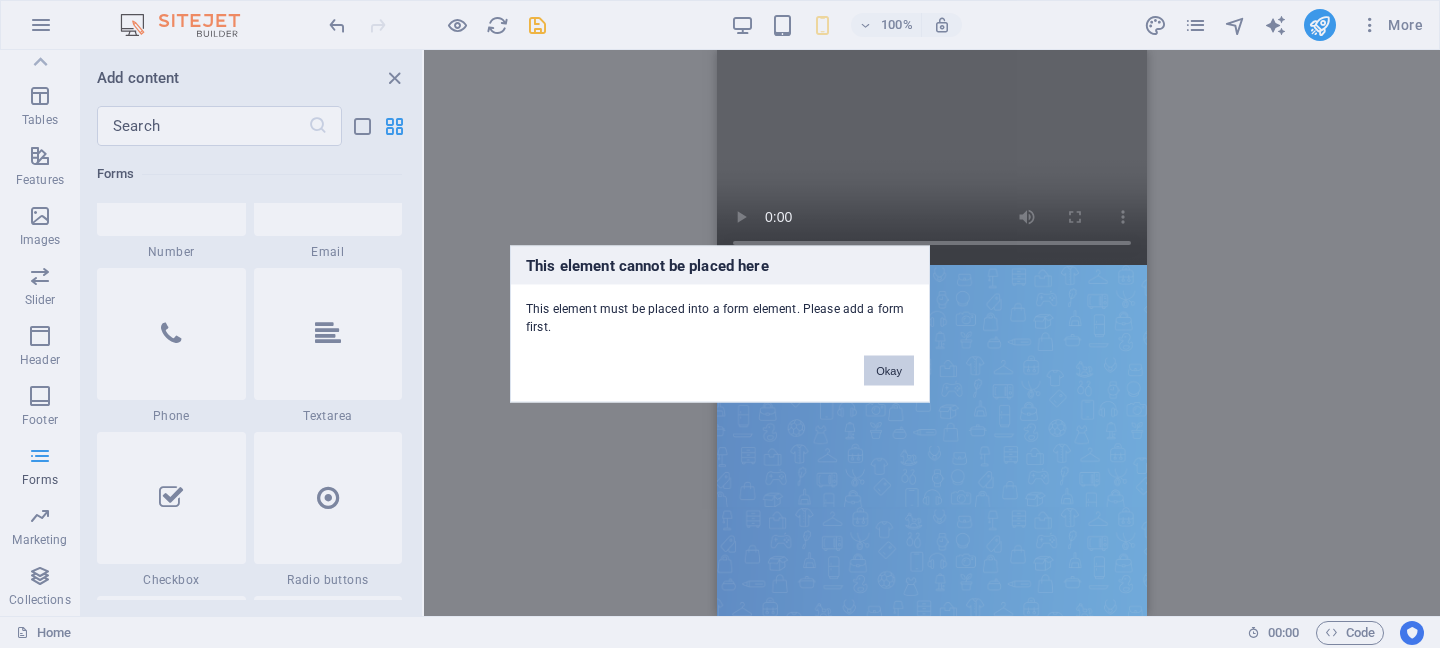 click on "Okay" at bounding box center (889, 371) 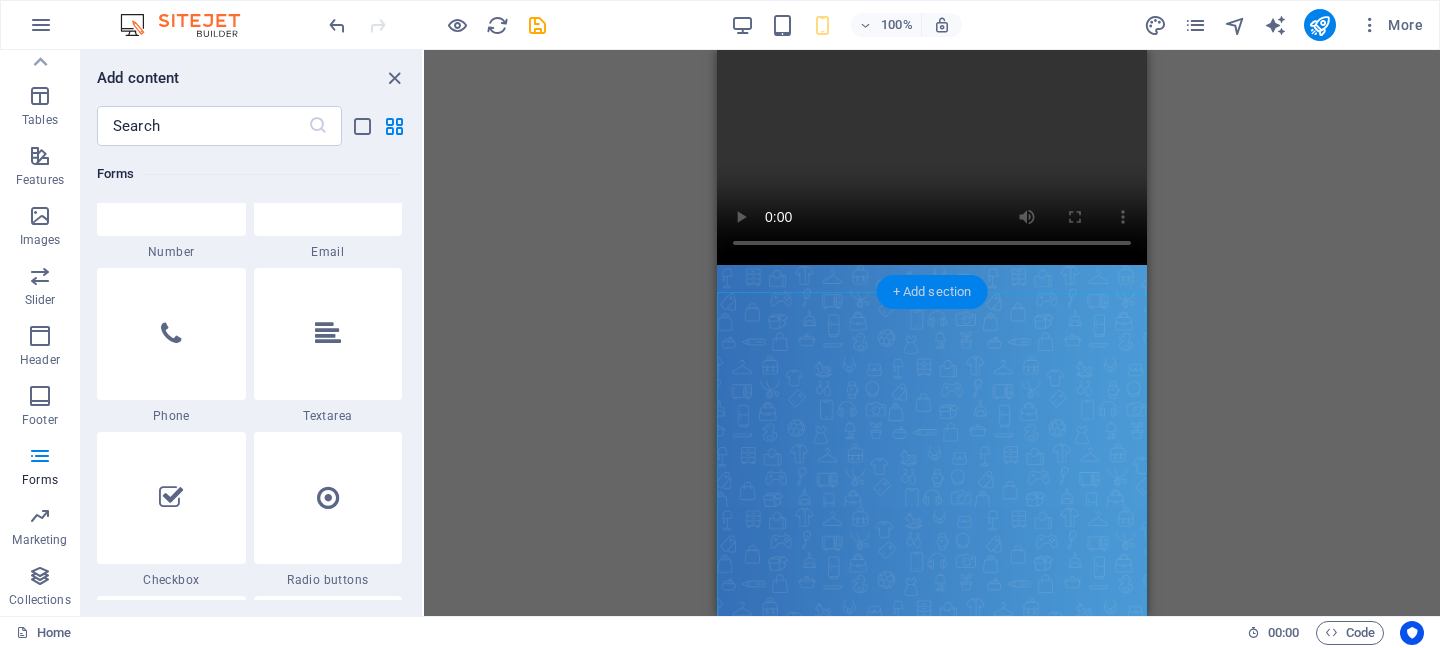 click on "+ Add section" at bounding box center [932, 292] 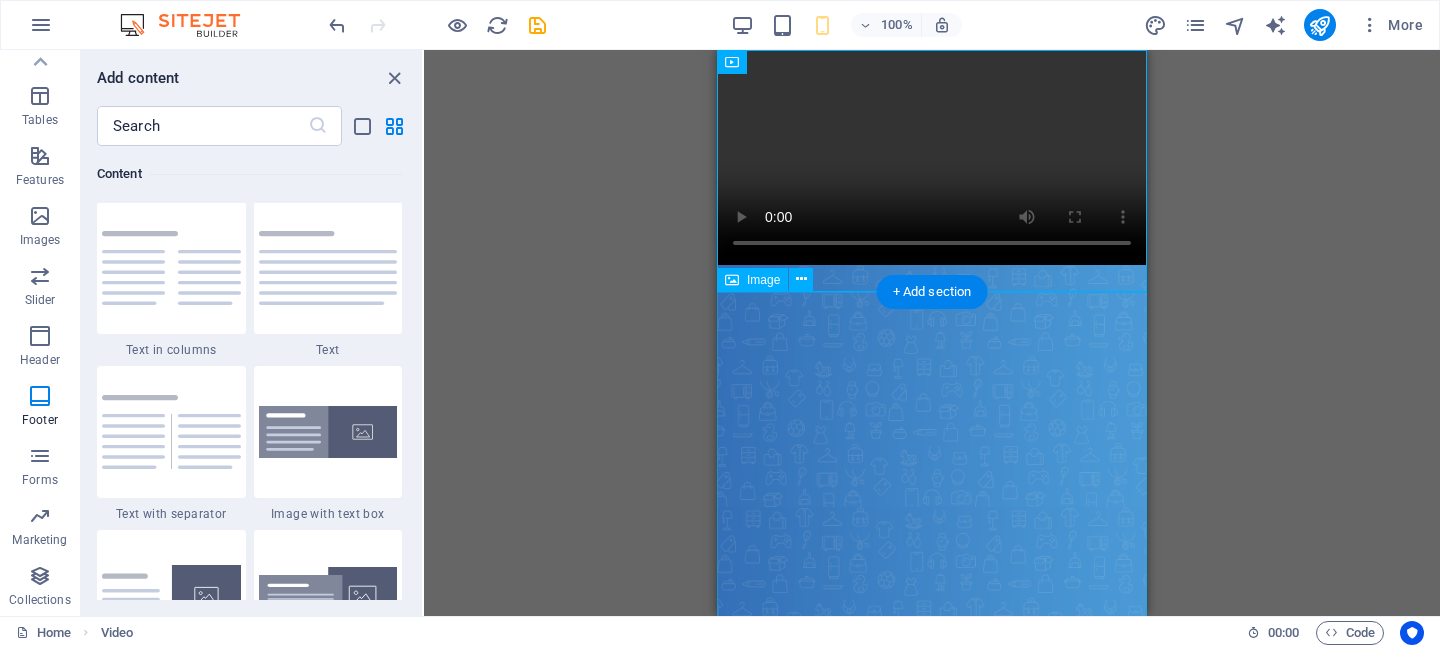 scroll, scrollTop: 3499, scrollLeft: 0, axis: vertical 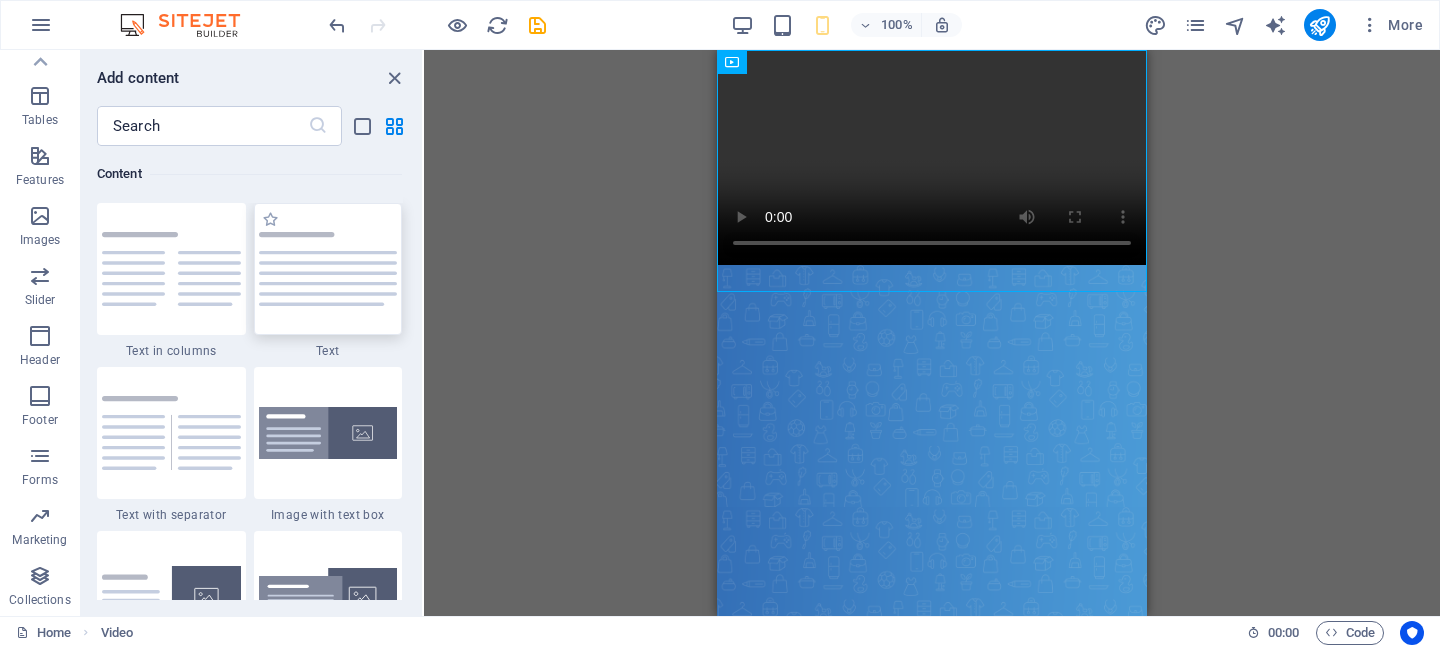 click at bounding box center (328, 269) 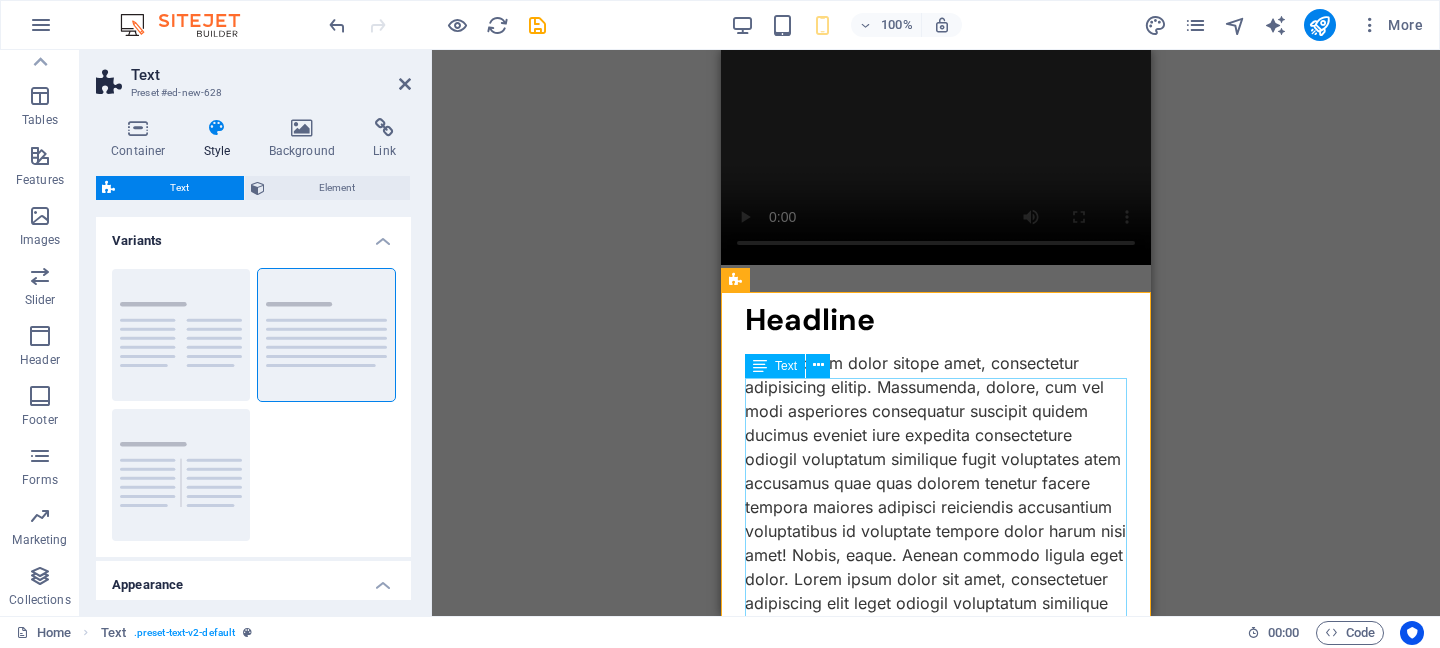 click on "Lorem ipsum dolor sitope amet, consectetur adipisicing elitip. Massumenda, dolore, cum vel modi asperiores consequatur suscipit quidem ducimus eveniet iure expedita consecteture odiogil voluptatum similique fugit voluptates atem accusamus quae quas dolorem tenetur facere tempora maiores adipisci reiciendis accusantium voluptatibus id voluptate tempore dolor harum nisi amet! Nobis, eaque. Aenean commodo ligula eget dolor. Lorem ipsum dolor sit amet, consectetuer adipiscing elit leget odiogil voluptatum similique fugit voluptates dolor. Libero assumenda, dolore, cum vel modi asperiores consequatur." at bounding box center [936, 507] 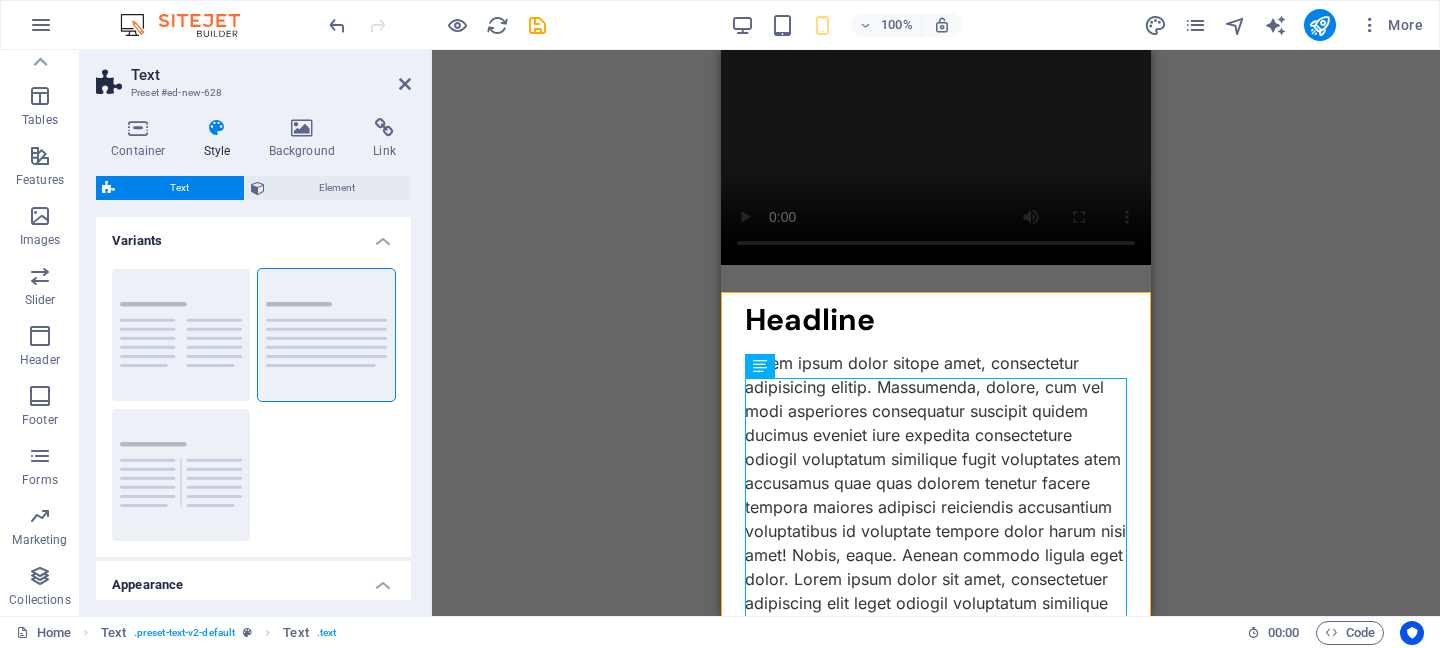 scroll, scrollTop: 141, scrollLeft: 0, axis: vertical 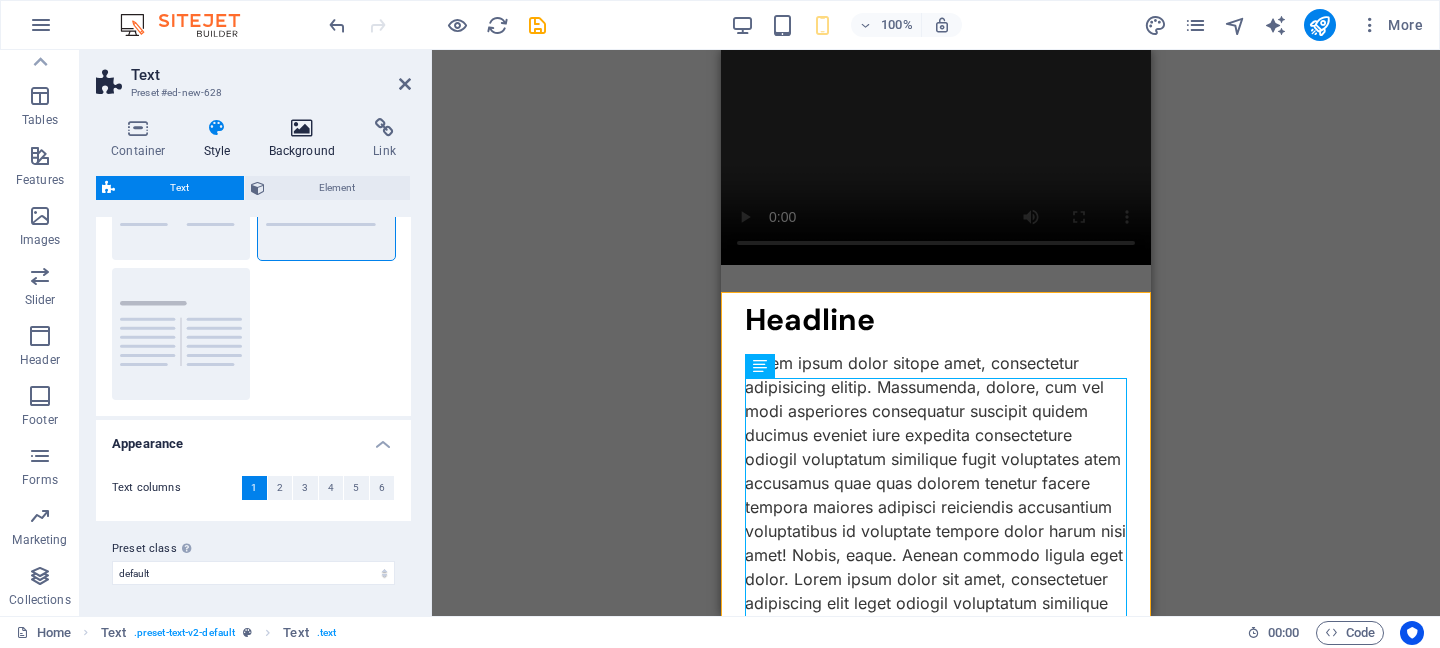 click on "Background" at bounding box center [306, 139] 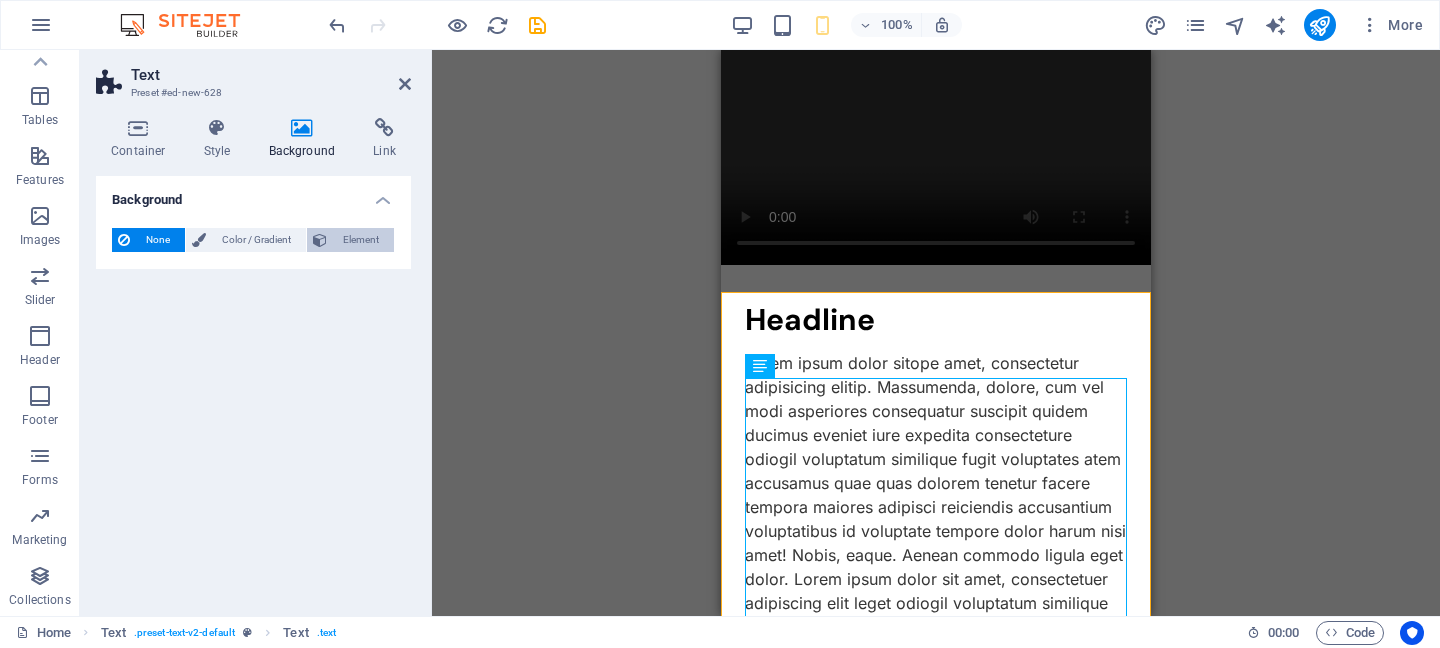 click on "Element" at bounding box center (350, 240) 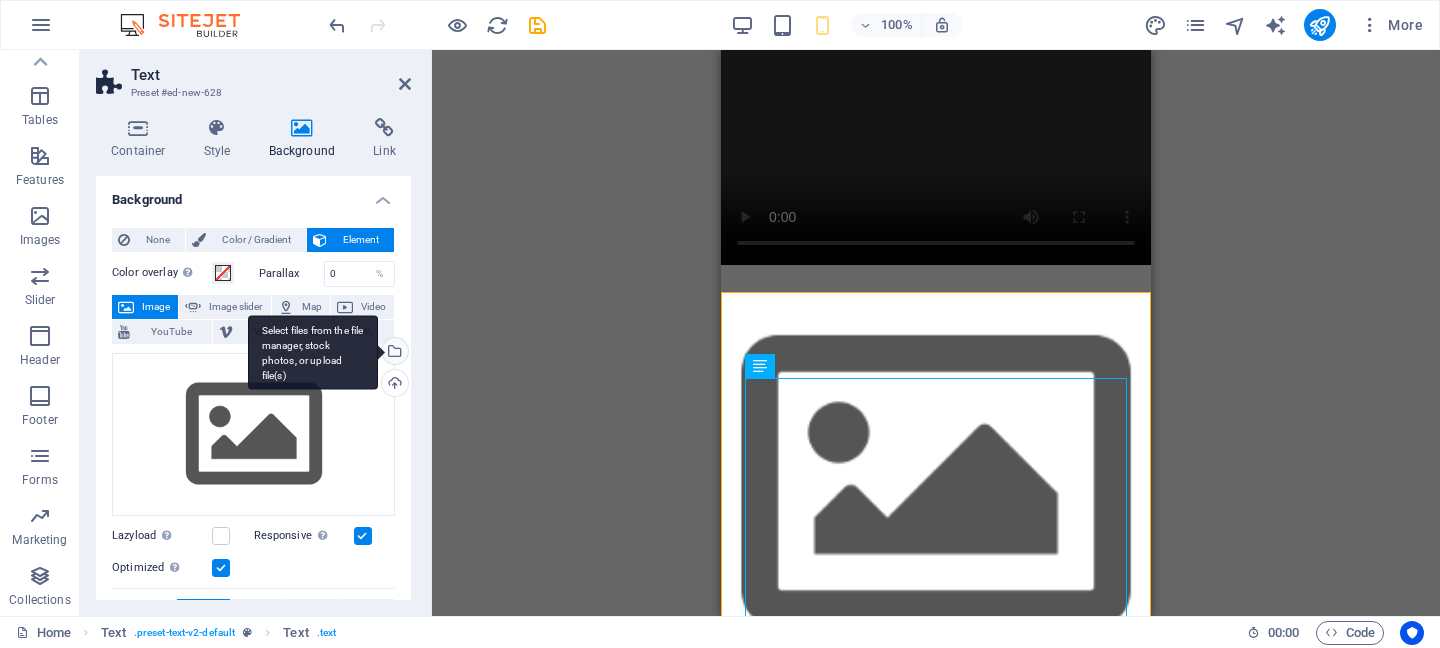 click on "Select files from the file manager, stock photos, or upload file(s)" at bounding box center (393, 353) 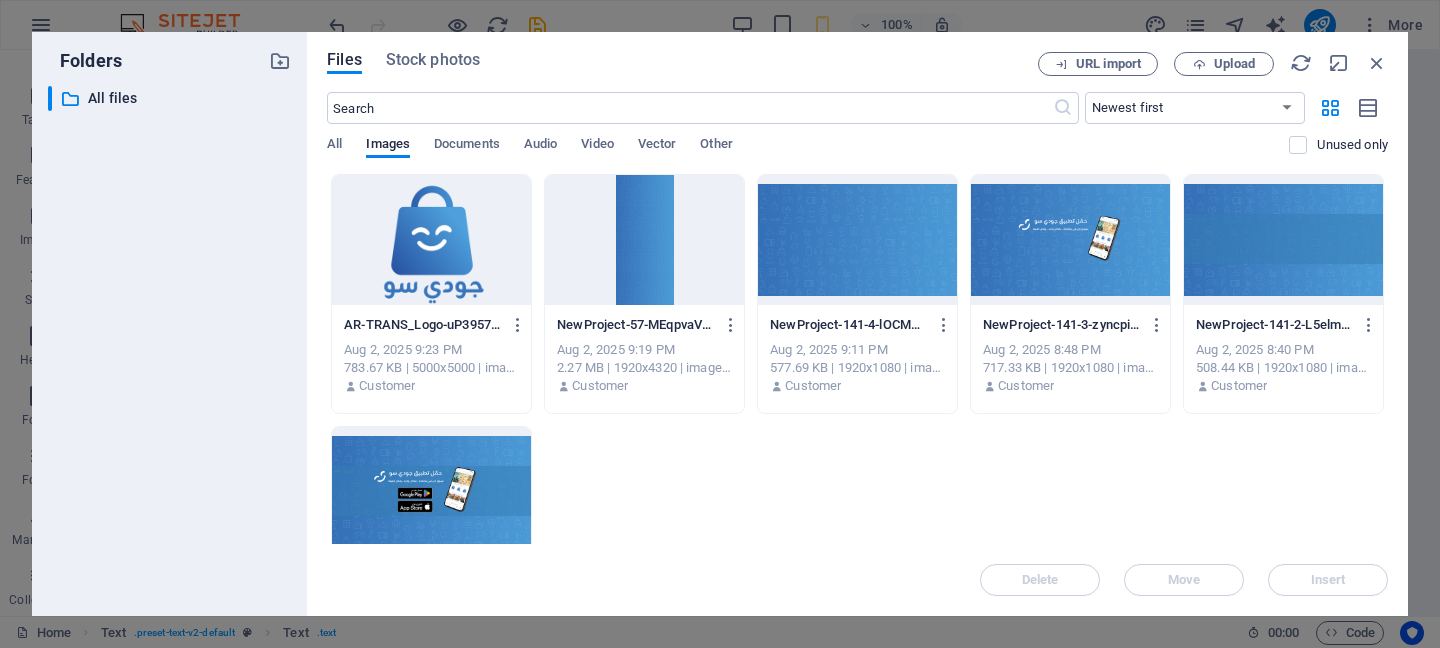 click at bounding box center [644, 240] 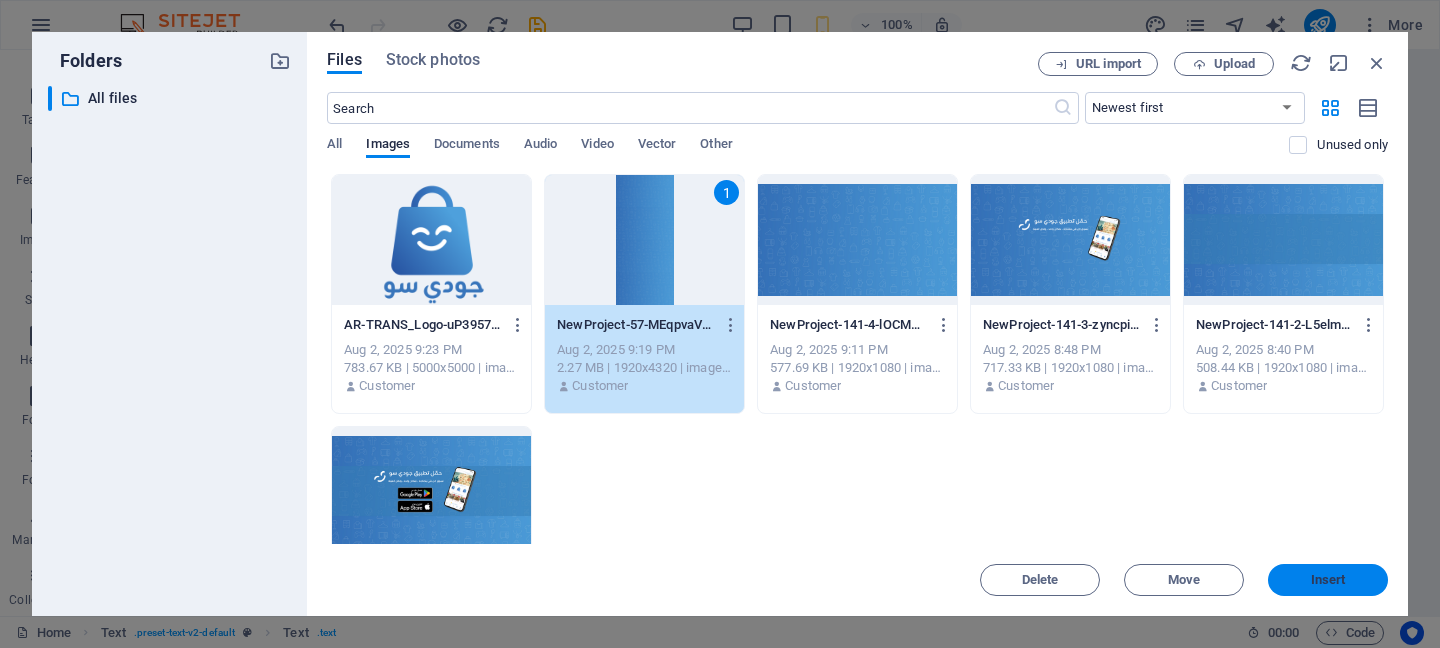 click on "Insert" at bounding box center [1328, 580] 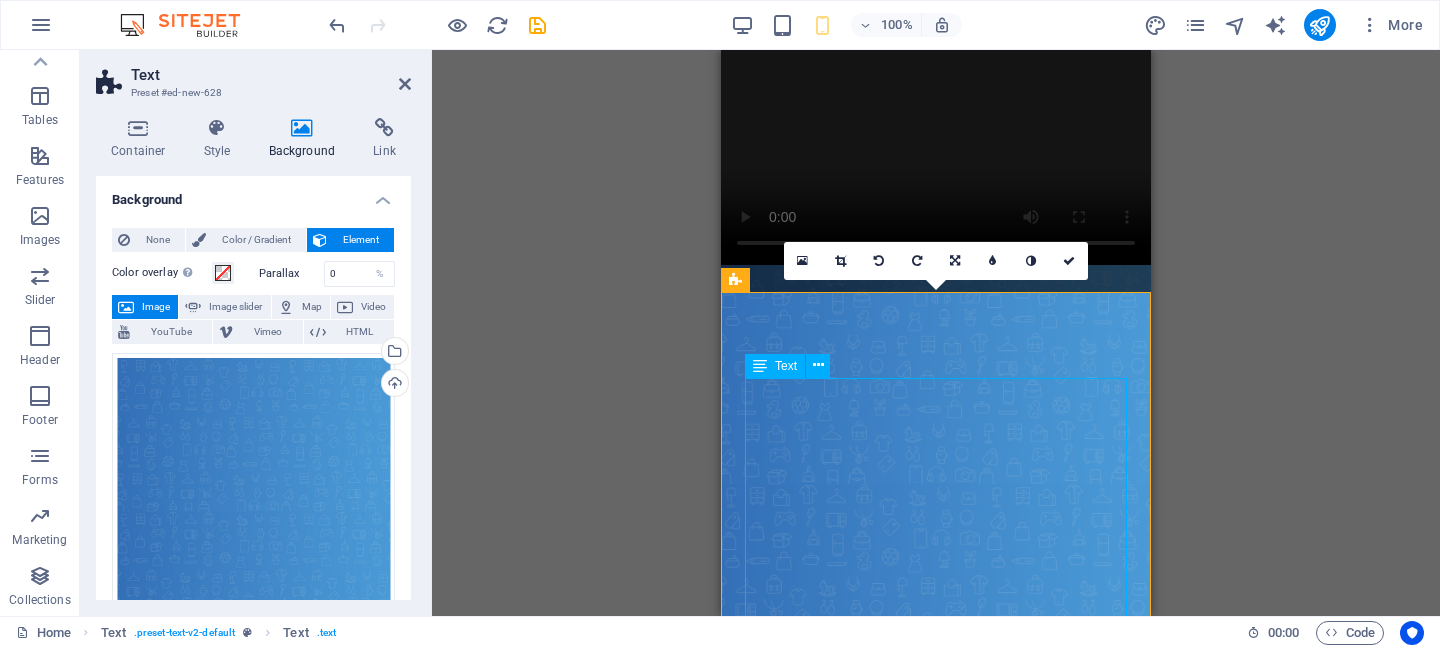 click on "Lorem ipsum dolor sitope amet, consectetur adipisicing elitip. Massumenda, dolore, cum vel modi asperiores consequatur suscipit quidem ducimus eveniet iure expedita consecteture odiogil voluptatum similique fugit voluptates atem accusamus quae quas dolorem tenetur facere tempora maiores adipisci reiciendis accusantium voluptatibus id voluptate tempore dolor harum nisi amet! Nobis, eaque. Aenean commodo ligula eget dolor. Lorem ipsum dolor sit amet, consectetuer adipiscing elit leget odiogil voluptatum similique fugit voluptates dolor. Libero assumenda, dolore, cum vel modi asperiores consequatur." at bounding box center [936, 945] 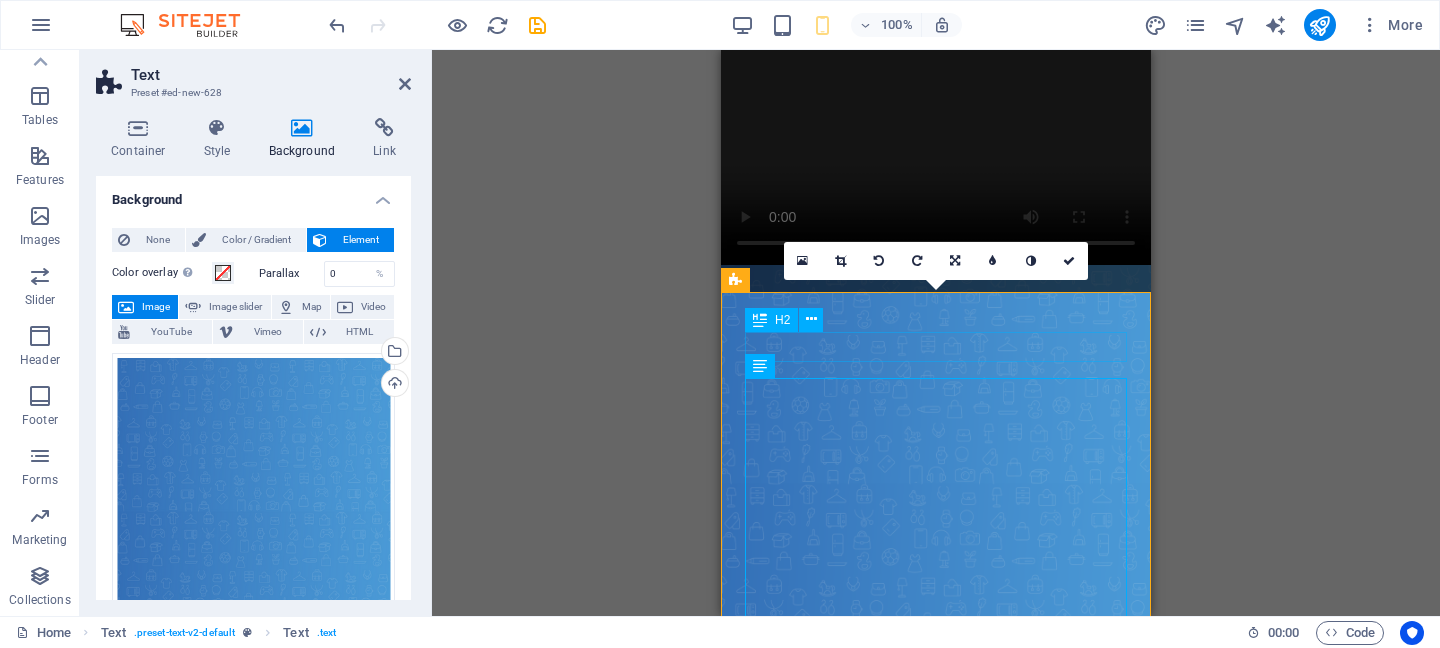 click on "Headline" at bounding box center (936, 758) 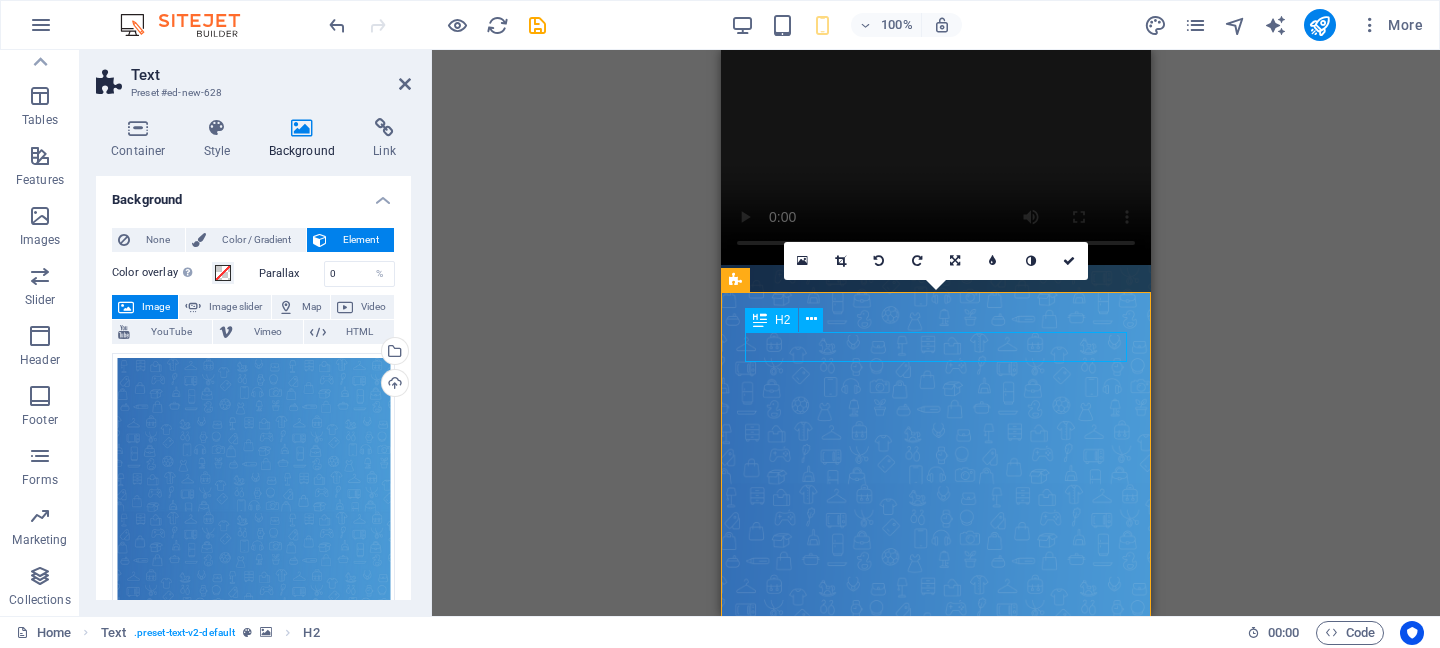 click on "Headline" at bounding box center [936, 758] 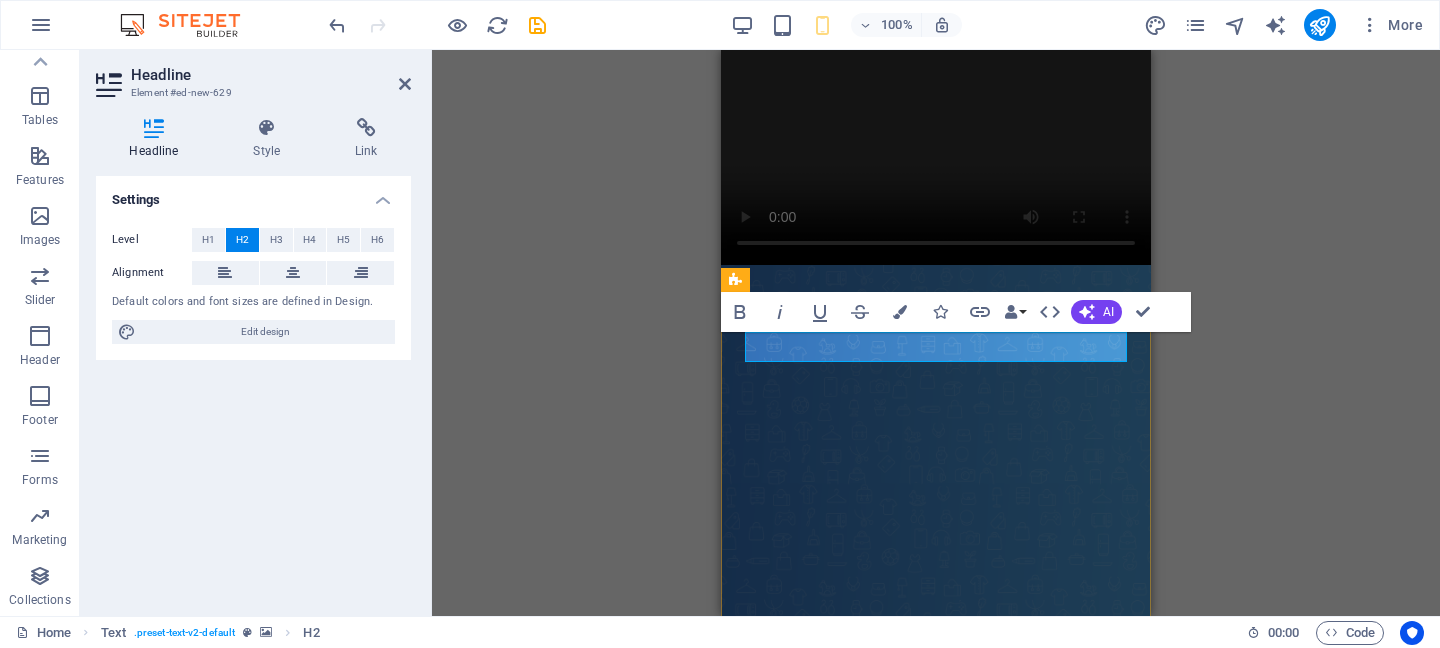 type 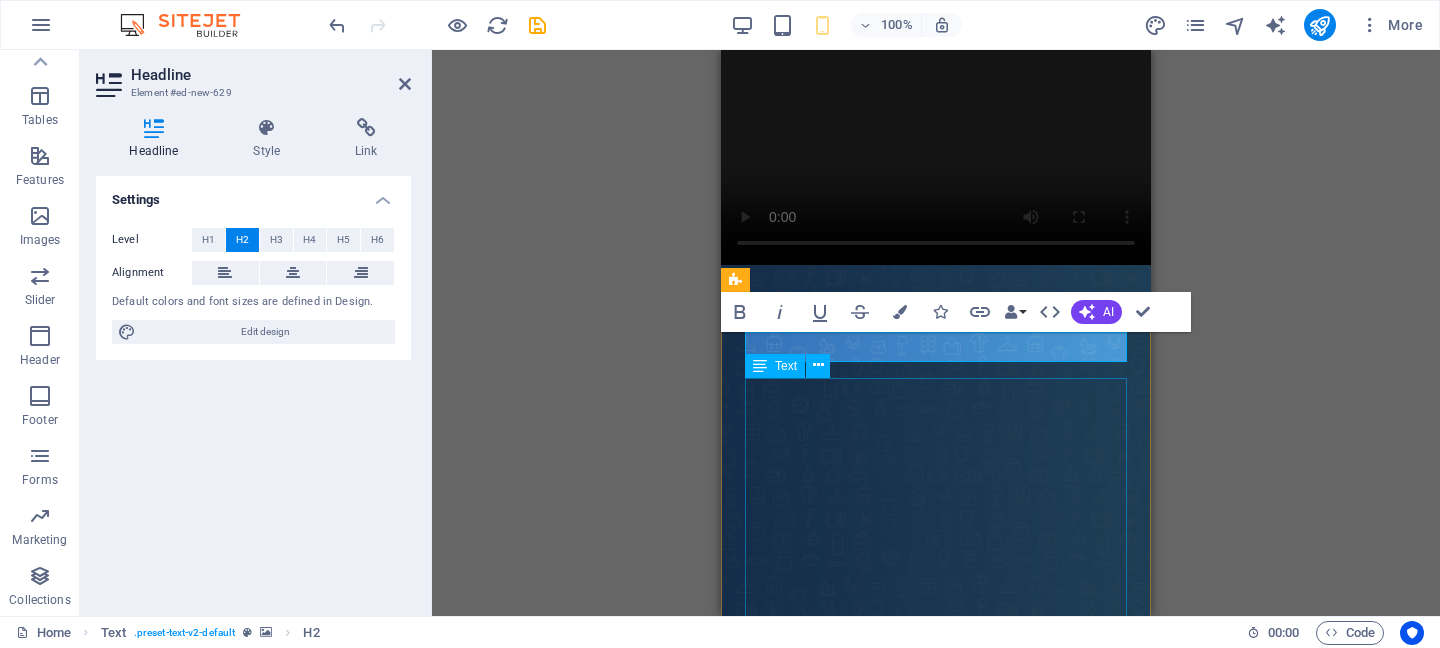 click on "Lorem ipsum dolor sitope amet, consectetur adipisicing elitip. Massumenda, dolore, cum vel modi asperiores consequatur suscipit quidem ducimus eveniet iure expedita consecteture odiogil voluptatum similique fugit voluptates atem accusamus quae quas dolorem tenetur facere tempora maiores adipisci reiciendis accusantium voluptatibus id voluptate tempore dolor harum nisi amet! Nobis, eaque. Aenean commodo ligula eget dolor. Lorem ipsum dolor sit amet, consectetuer adipiscing elit leget odiogil voluptatum similique fugit voluptates dolor. Libero assumenda, dolore, cum vel modi asperiores consequatur." at bounding box center [936, 945] 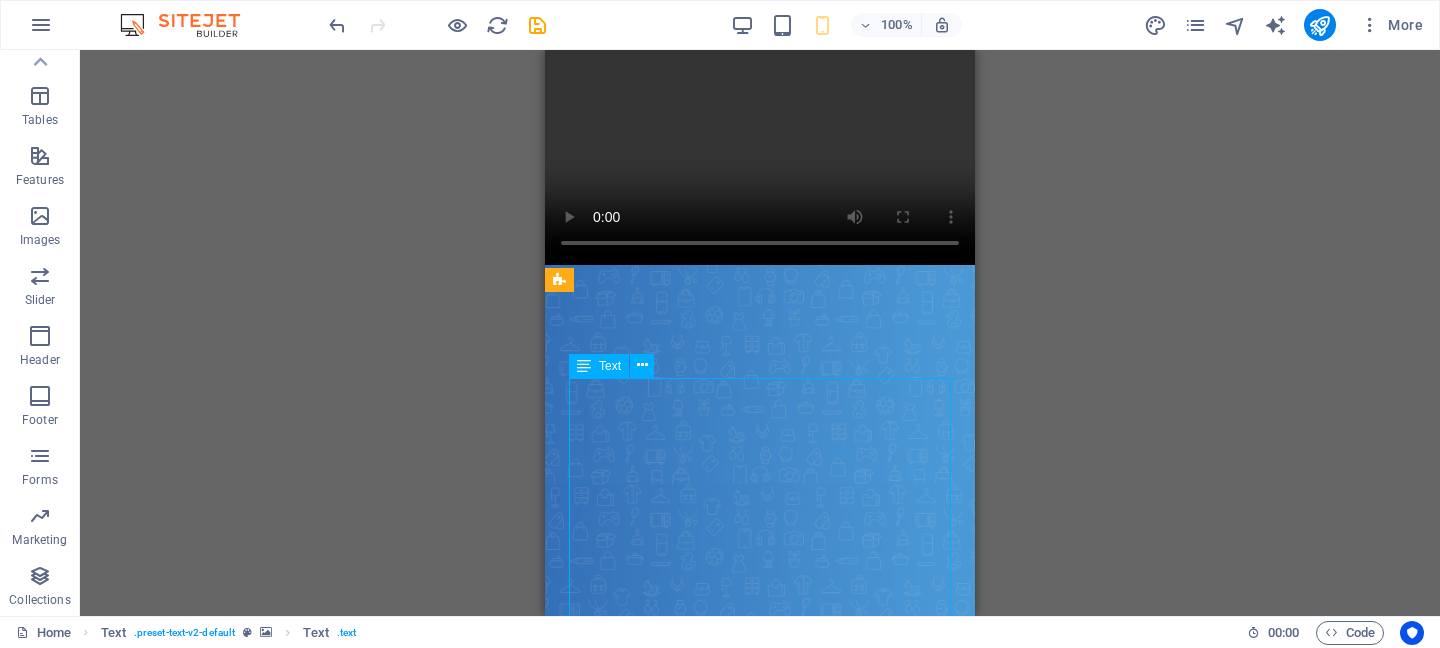 click on "Lorem ipsum dolor sitope amet, consectetur adipisicing elitip. Massumenda, dolore, cum vel modi asperiores consequatur suscipit quidem ducimus eveniet iure expedita consecteture odiogil voluptatum similique fugit voluptates atem accusamus quae quas dolorem tenetur facere tempora maiores adipisci reiciendis accusantium voluptatibus id voluptate tempore dolor harum nisi amet! Nobis, eaque. Aenean commodo ligula eget dolor. Lorem ipsum dolor sit amet, consectetuer adipiscing elit leget odiogil voluptatum similique fugit voluptates dolor. Libero assumenda, dolore, cum vel modi asperiores consequatur." at bounding box center [760, 945] 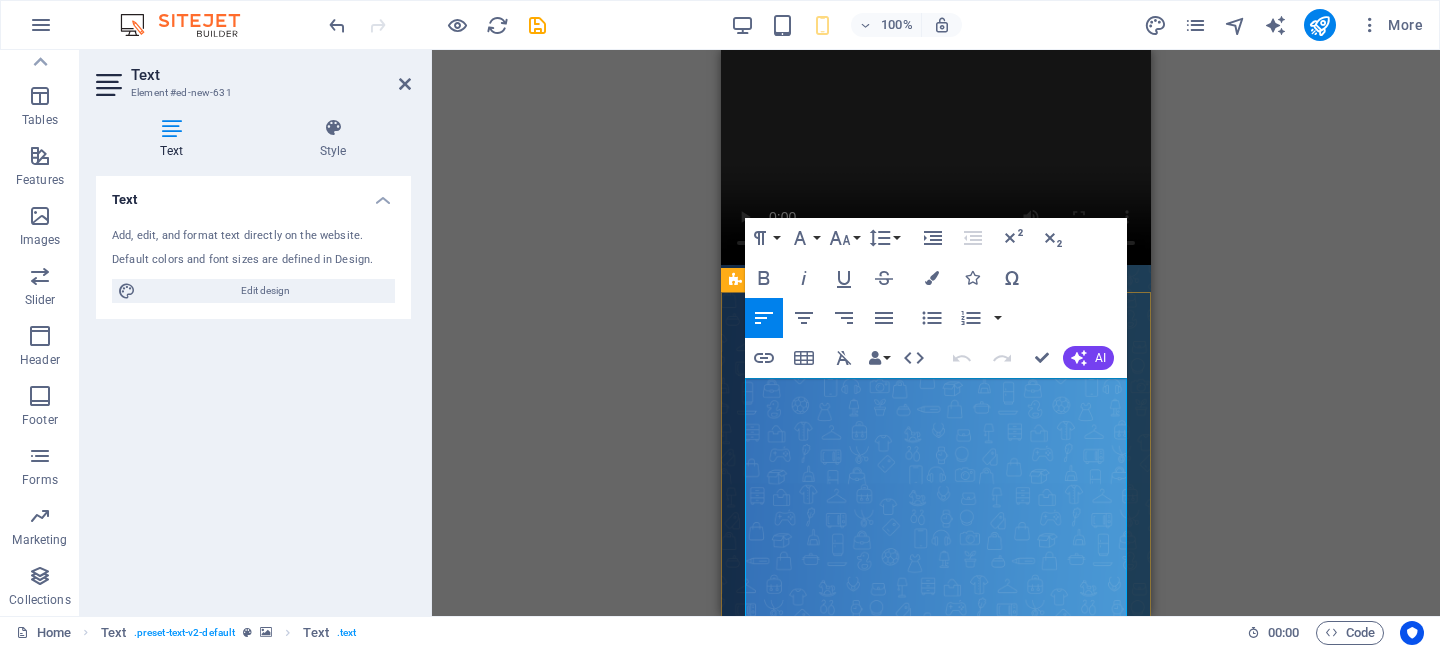 type 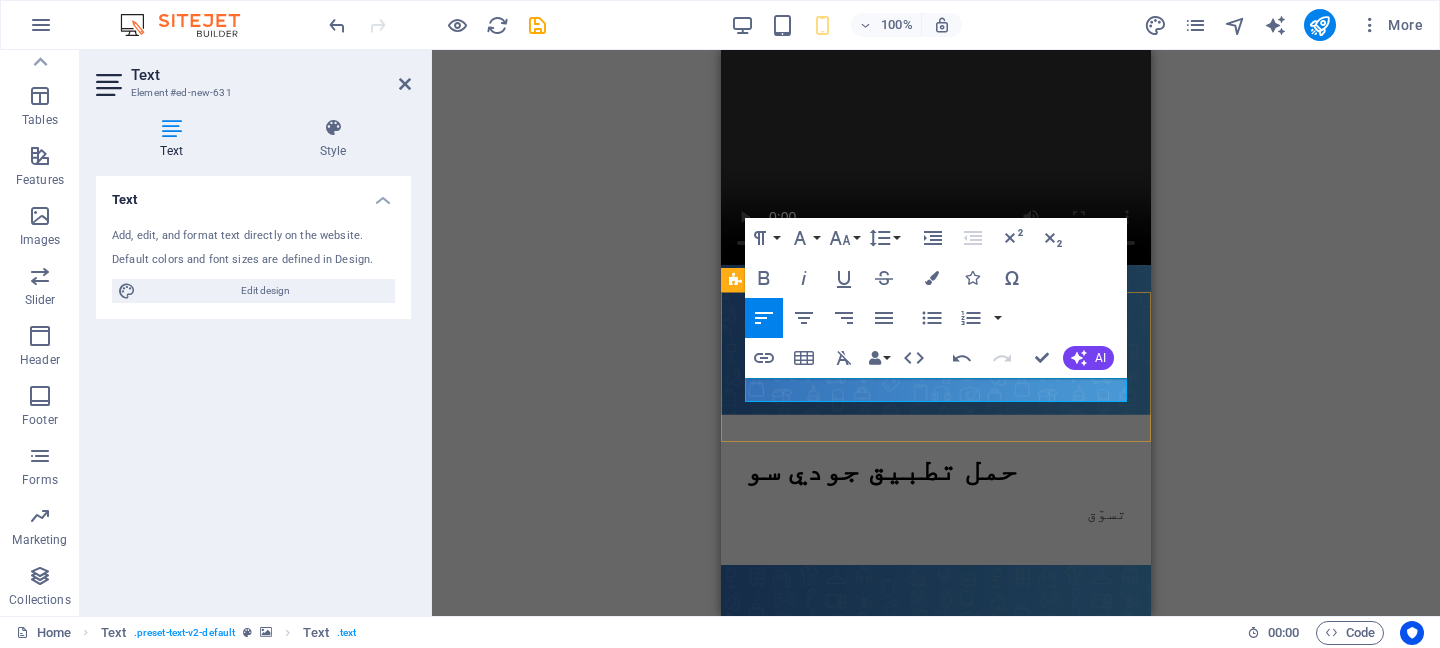 click on "تسوّق" at bounding box center (936, 513) 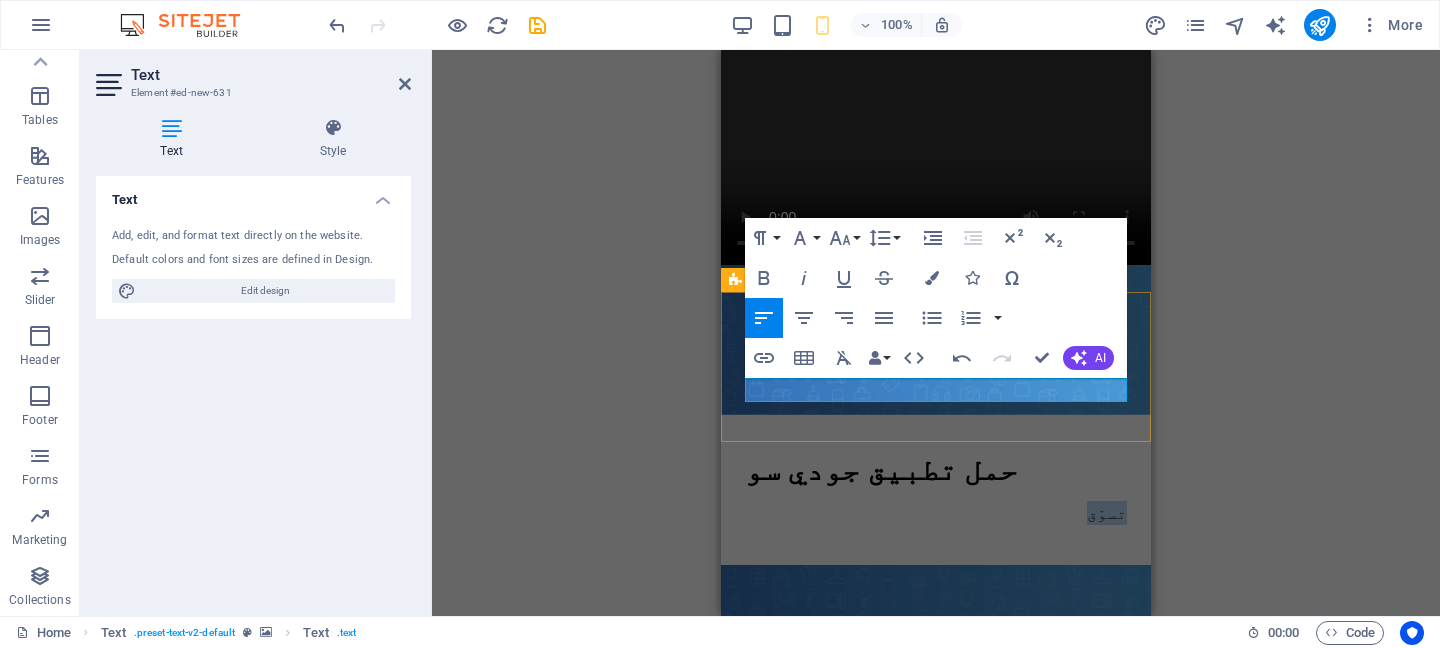 click on "تسوّق" at bounding box center [936, 513] 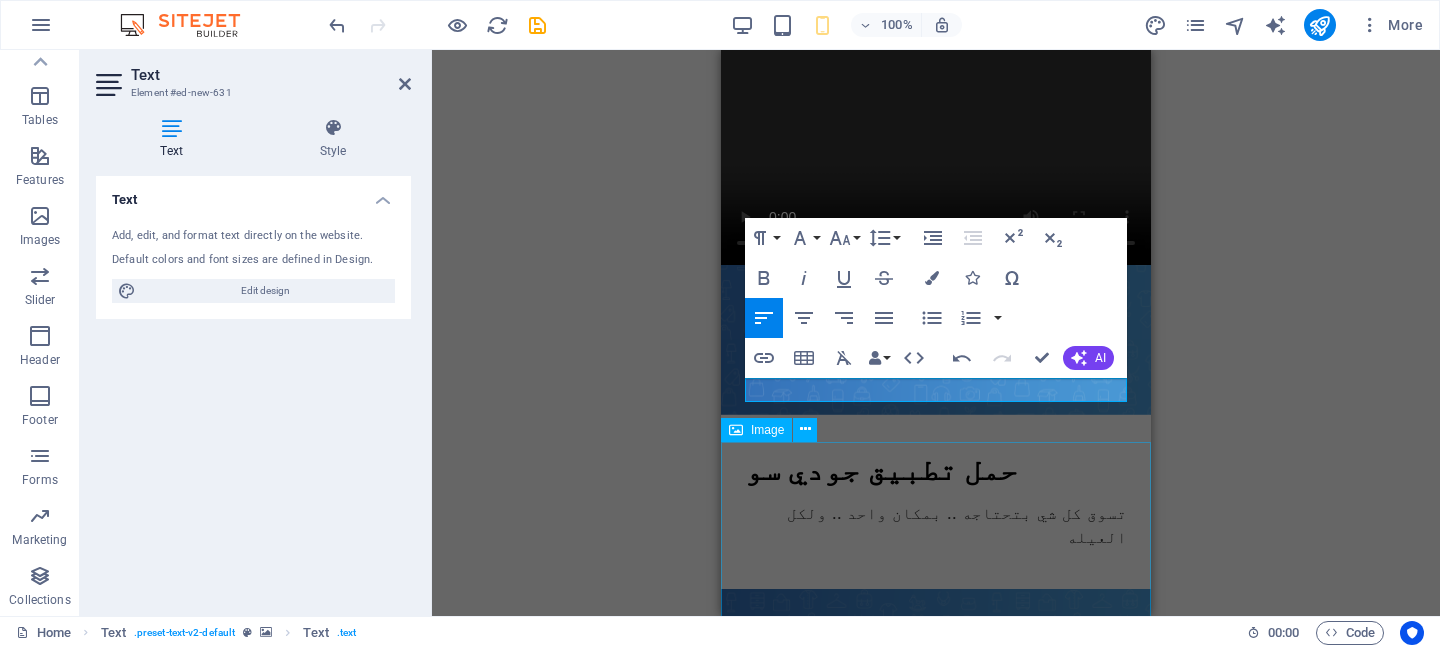 click at bounding box center [936, 1073] 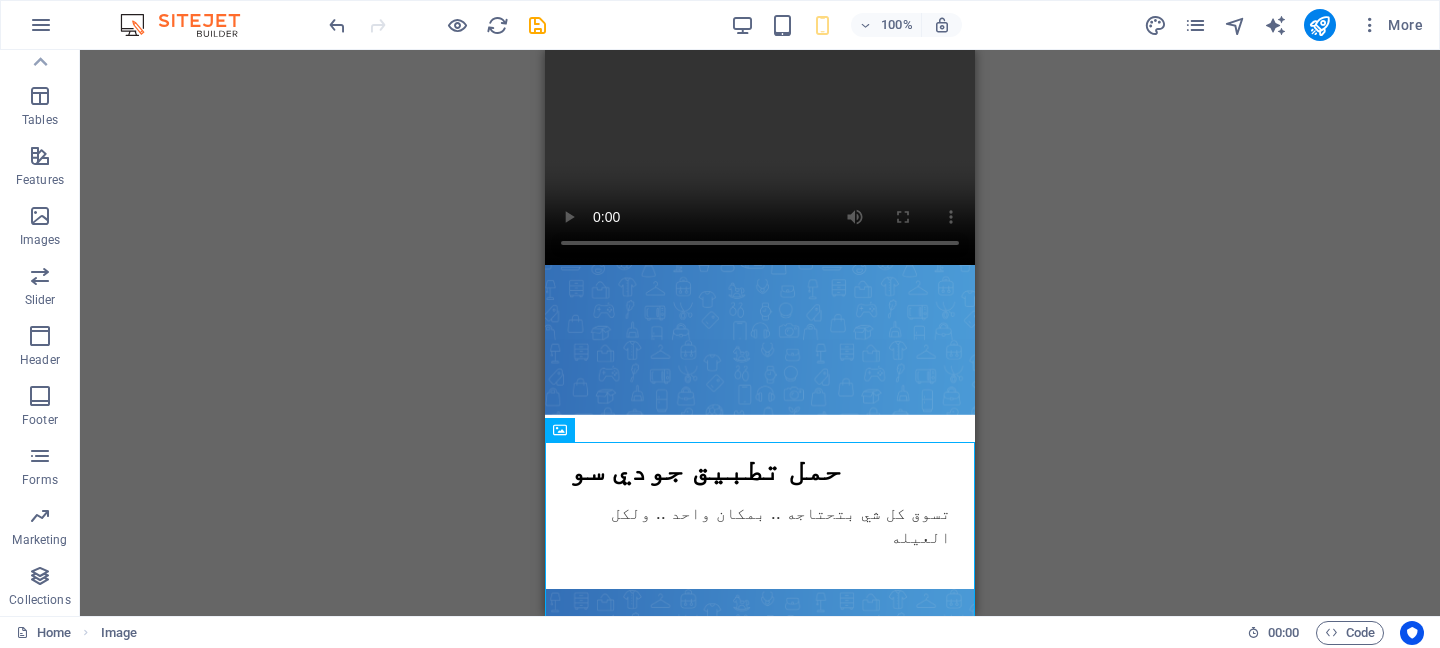 click on "Video   Image   Menu Bar   Logo   Menu   Text   H2   Spacer   Text" at bounding box center (760, 333) 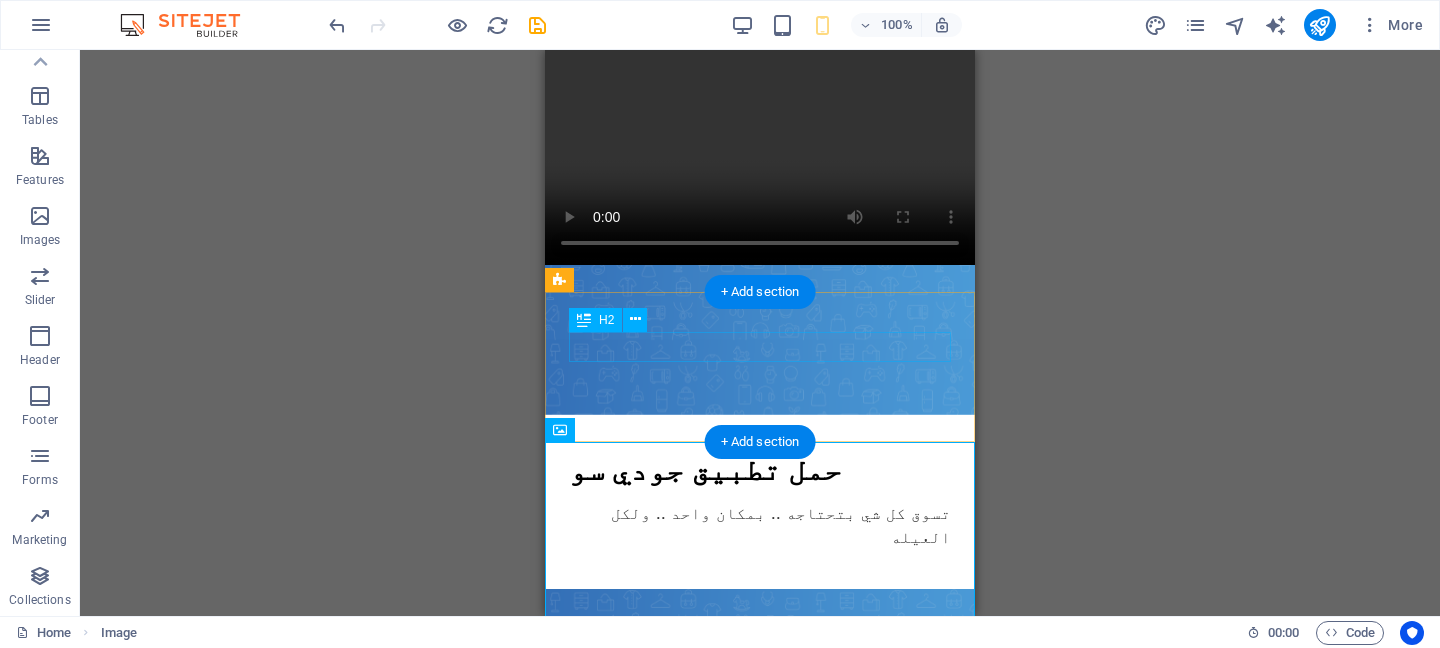 click on "حمل تطبيق جودي سو" at bounding box center (760, 470) 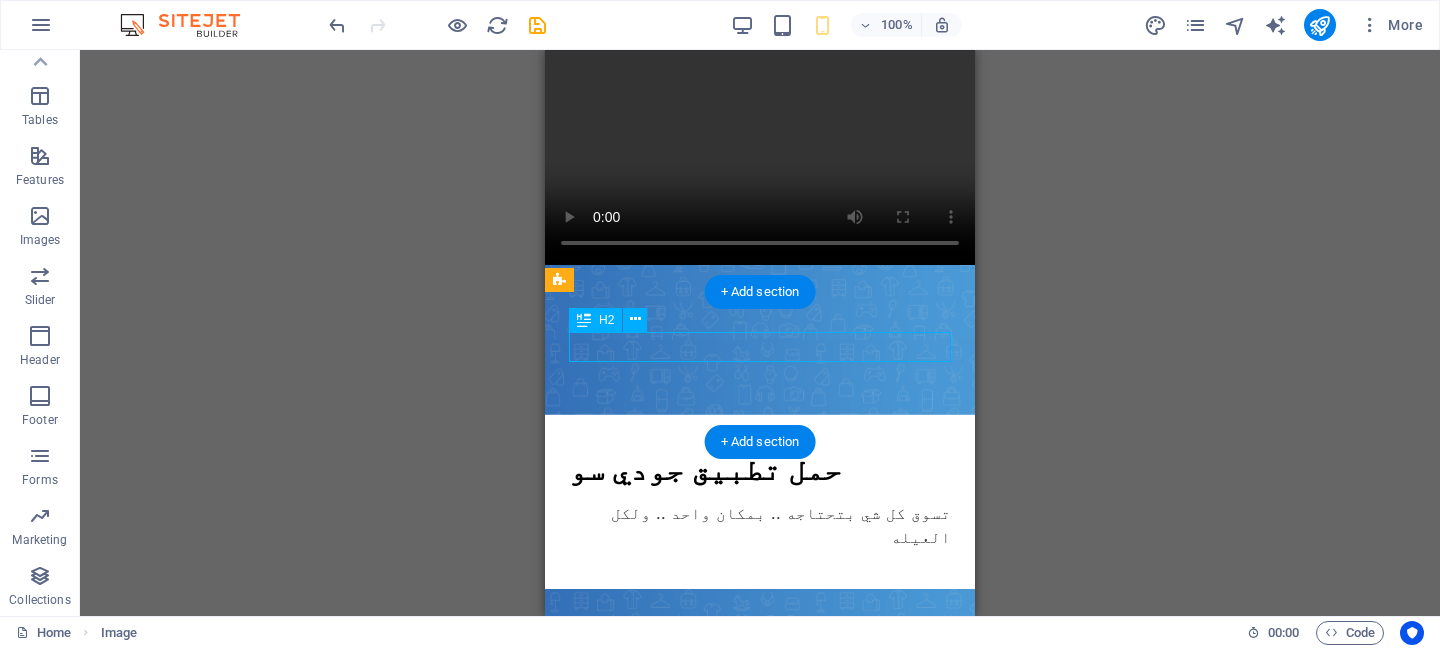 click on "حمل تطبيق جودي سو" at bounding box center [760, 470] 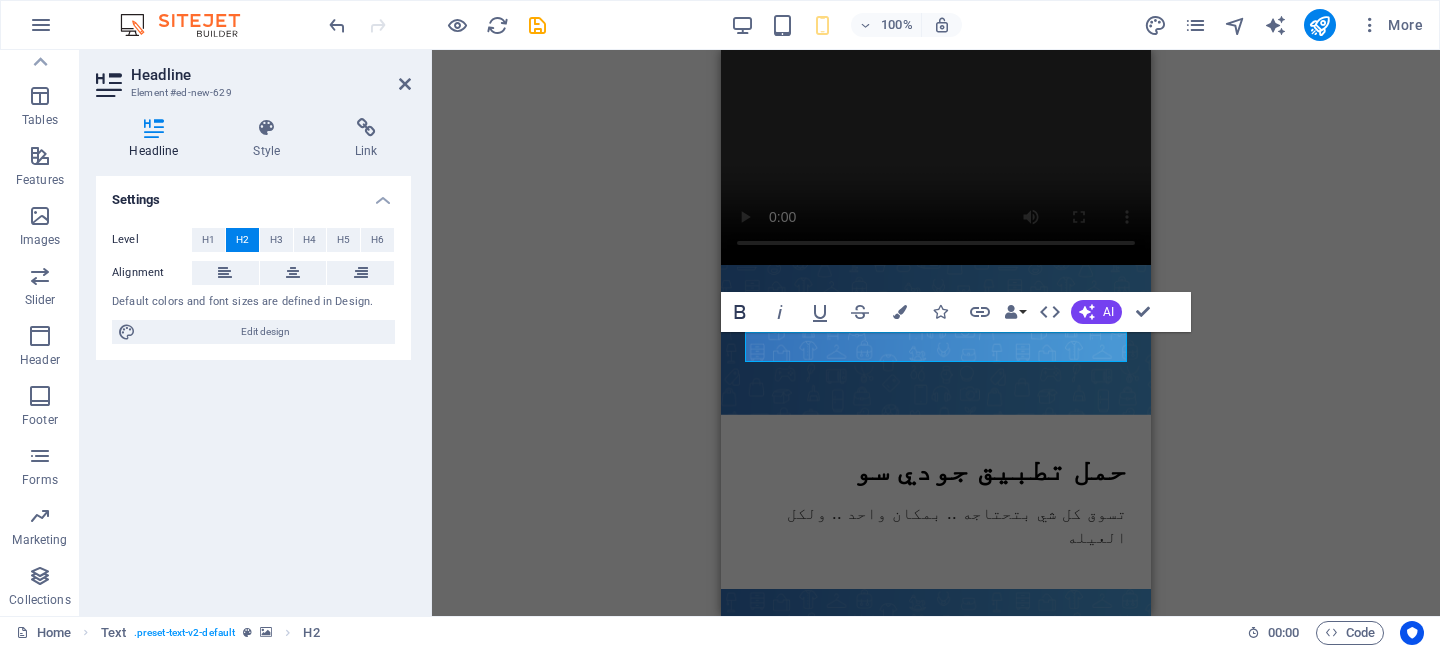 click 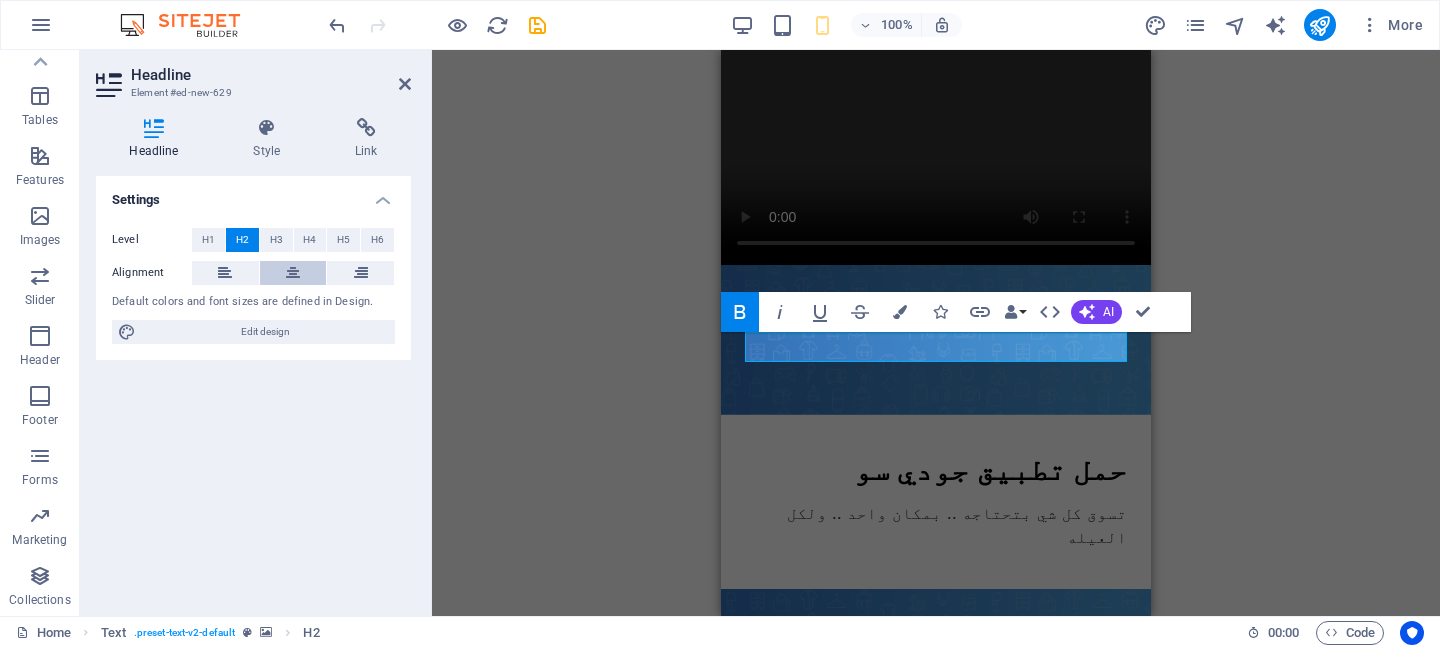 click at bounding box center (293, 273) 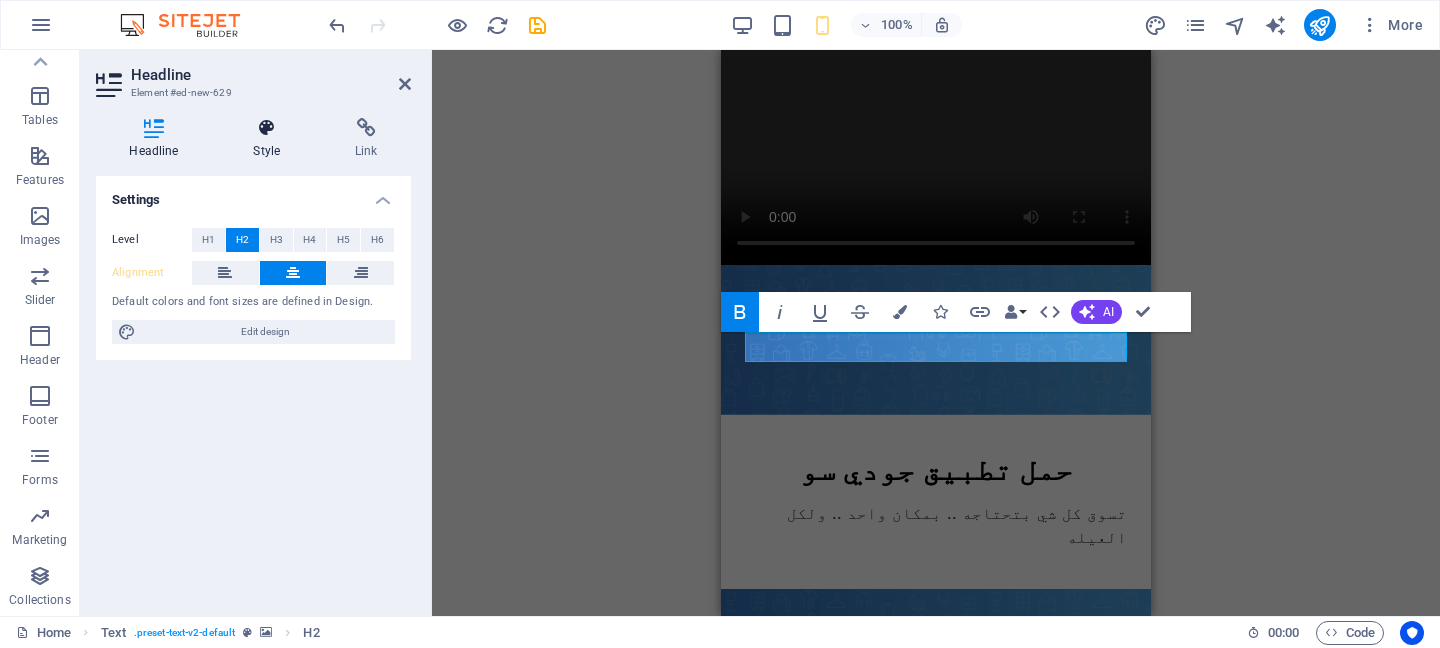 click at bounding box center [267, 128] 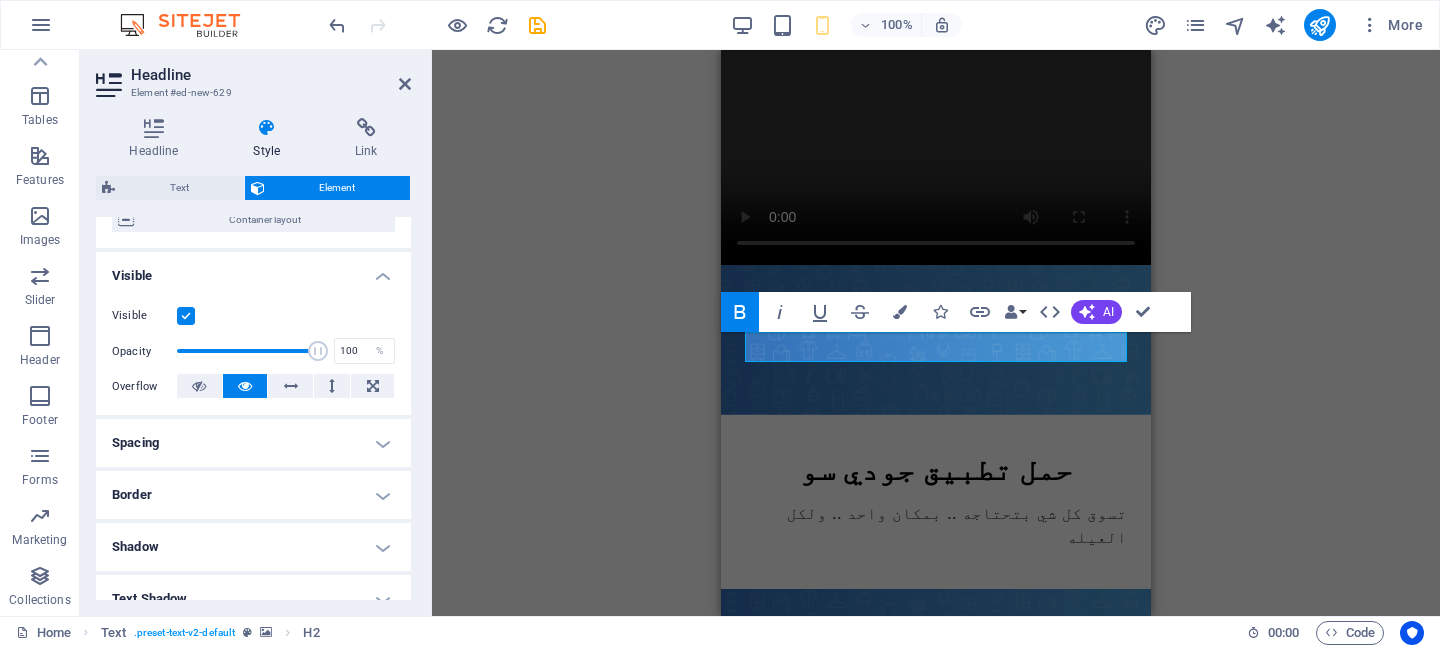 scroll, scrollTop: 0, scrollLeft: 0, axis: both 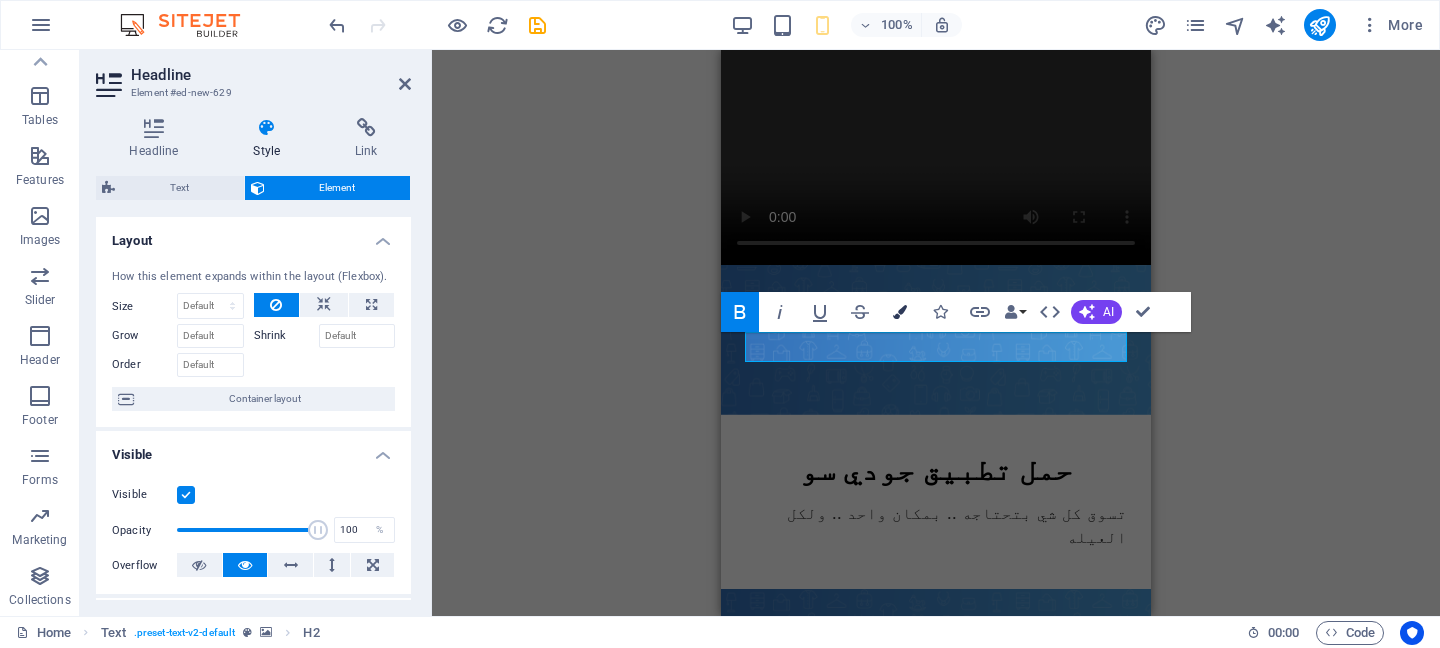 click on "Colors" at bounding box center (900, 312) 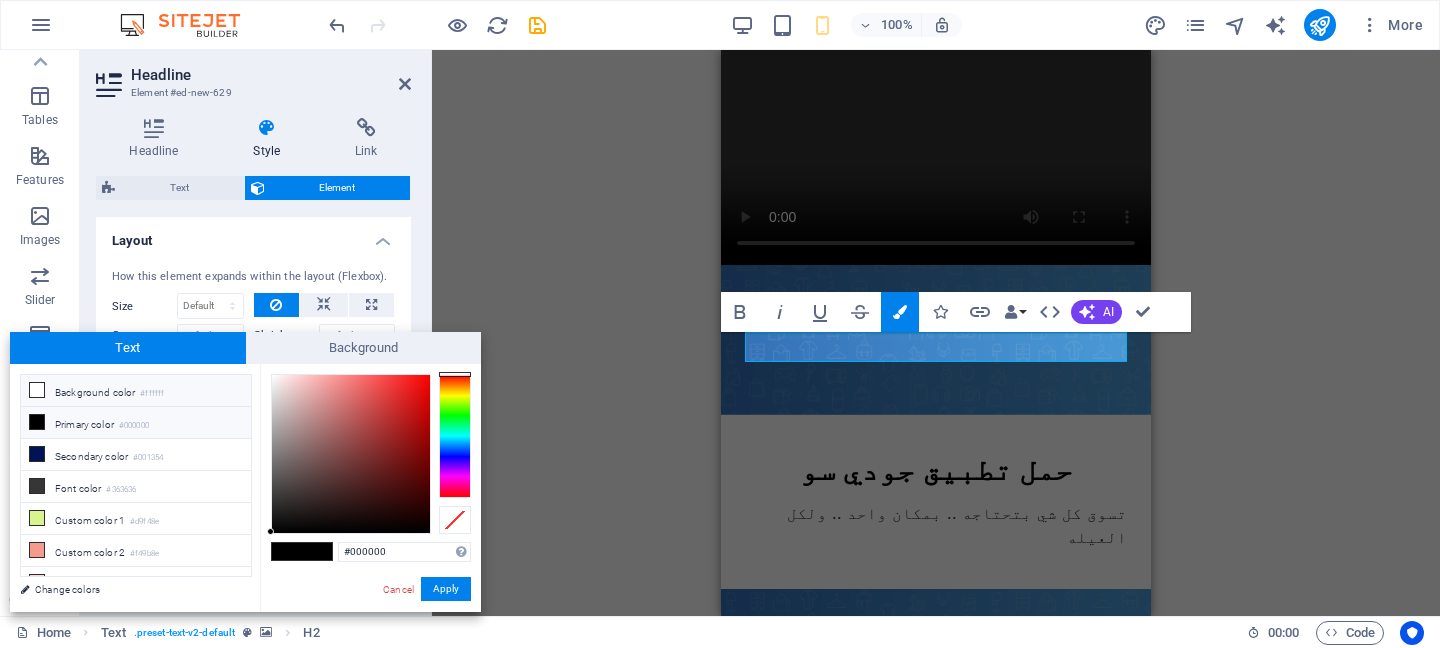 click on "Background color
#ffffff" at bounding box center [136, 391] 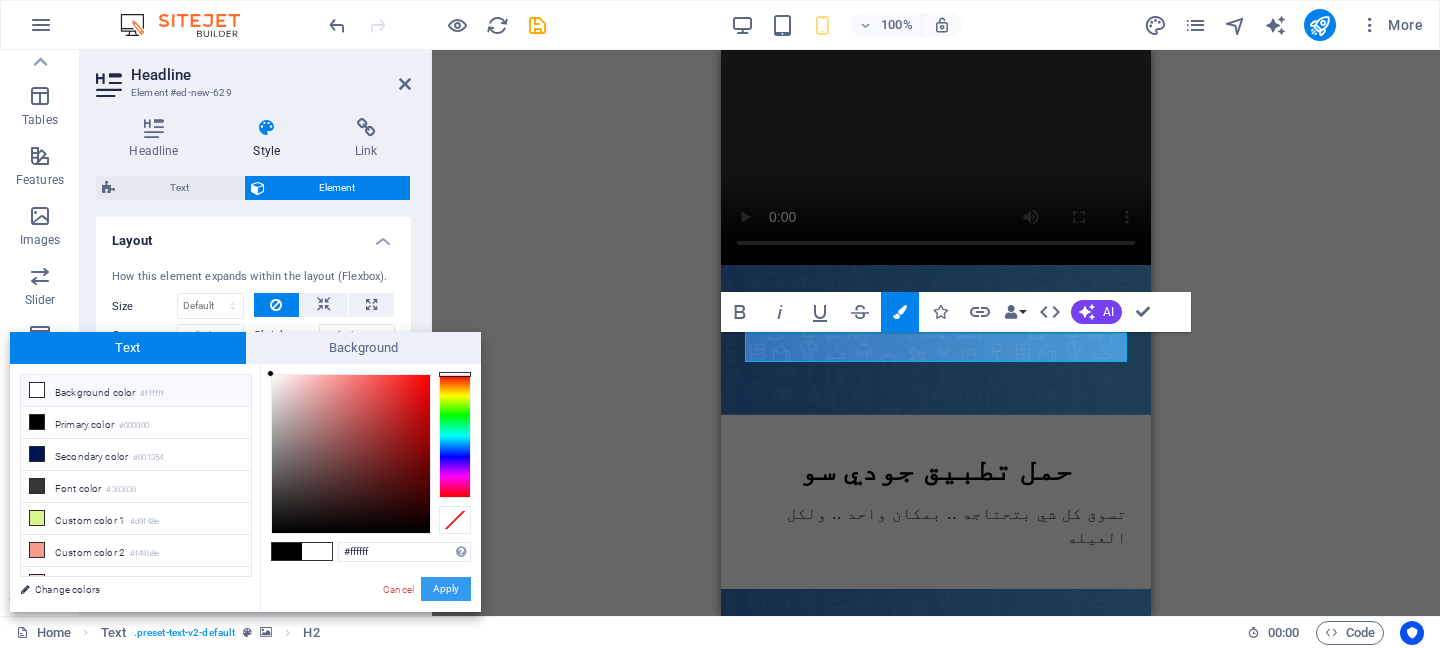 click on "Apply" at bounding box center (446, 589) 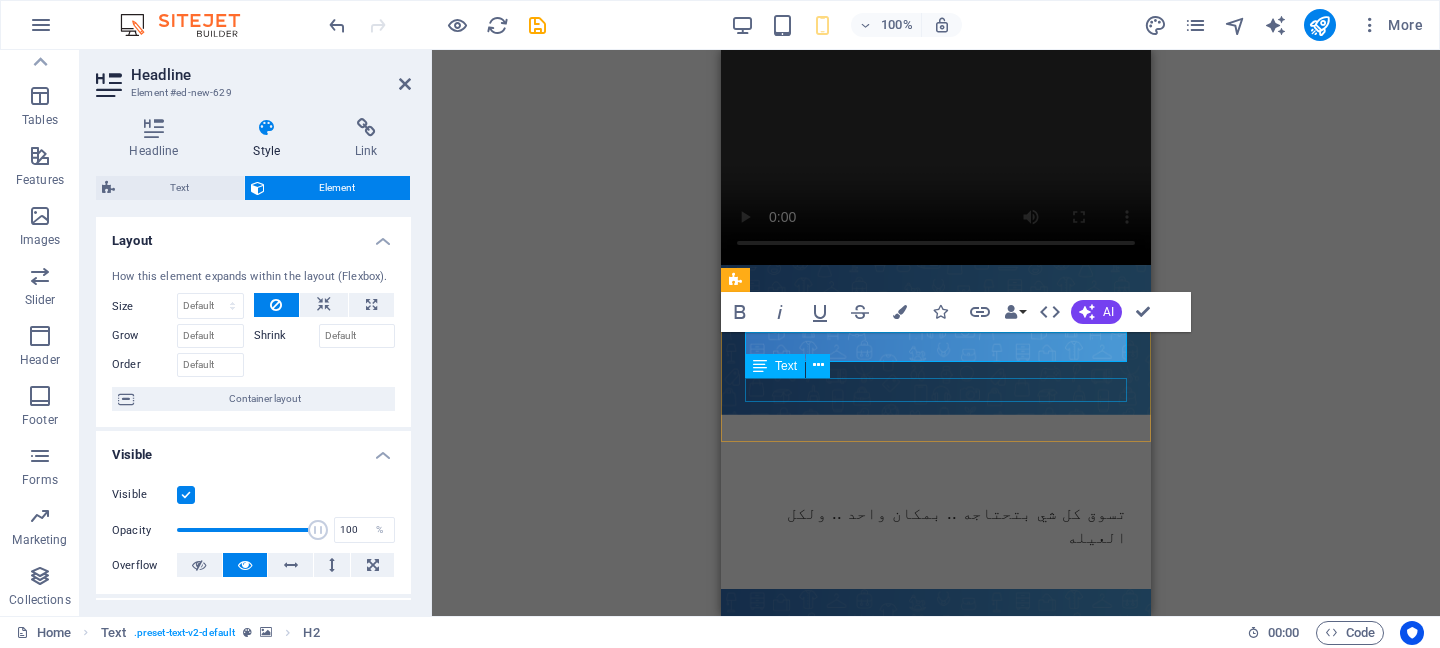 click on "تسوق كل شي بتحتاجه .. بمكان واحد .. ولكل العيله" at bounding box center (936, 525) 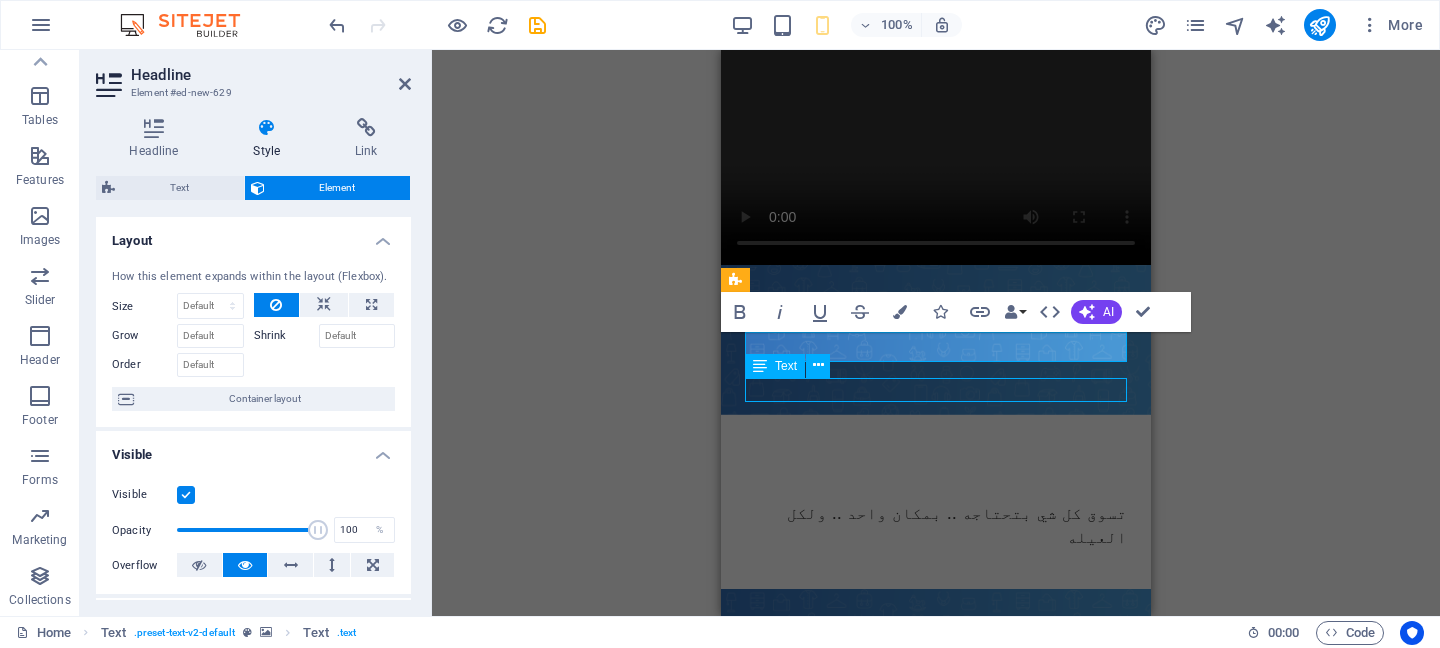 click on "تسوق كل شي بتحتاجه .. بمكان واحد .. ولكل العيله" at bounding box center [936, 525] 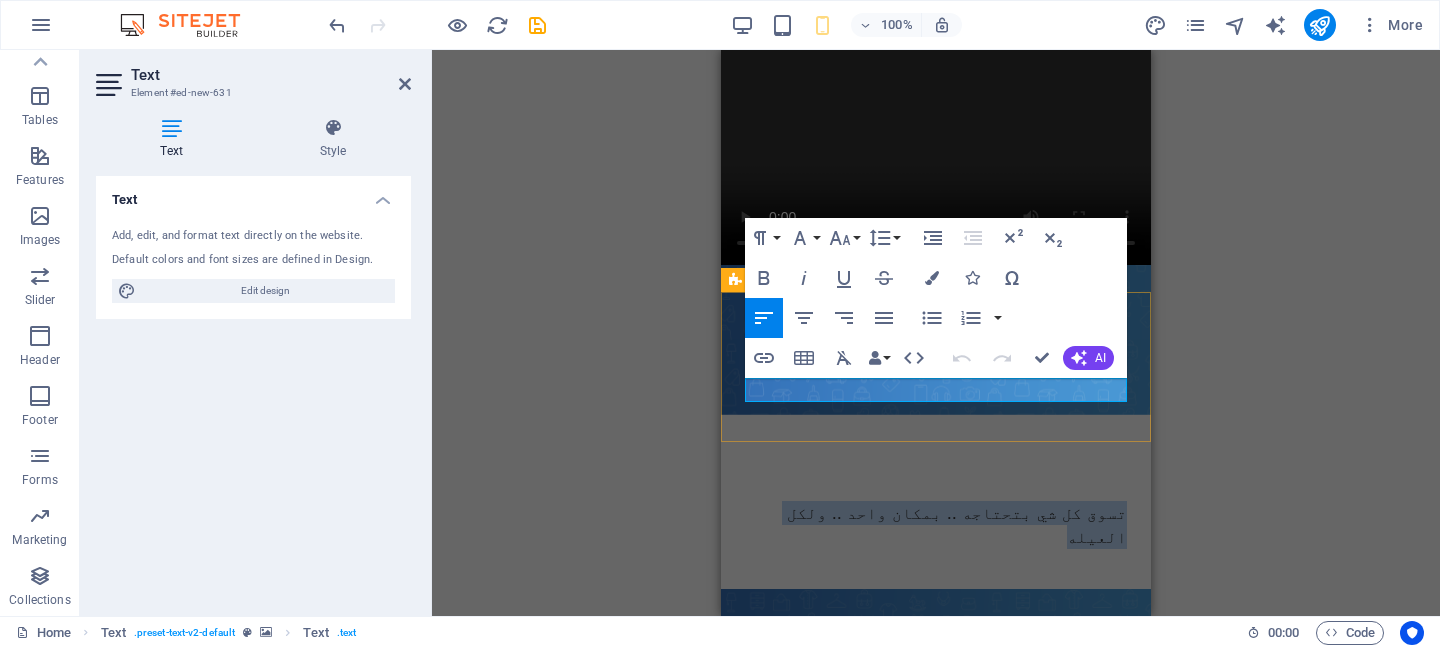 click on "تسوق كل شي بتحتاجه .. بمكان واحد .. ولكل العيله" at bounding box center (936, 525) 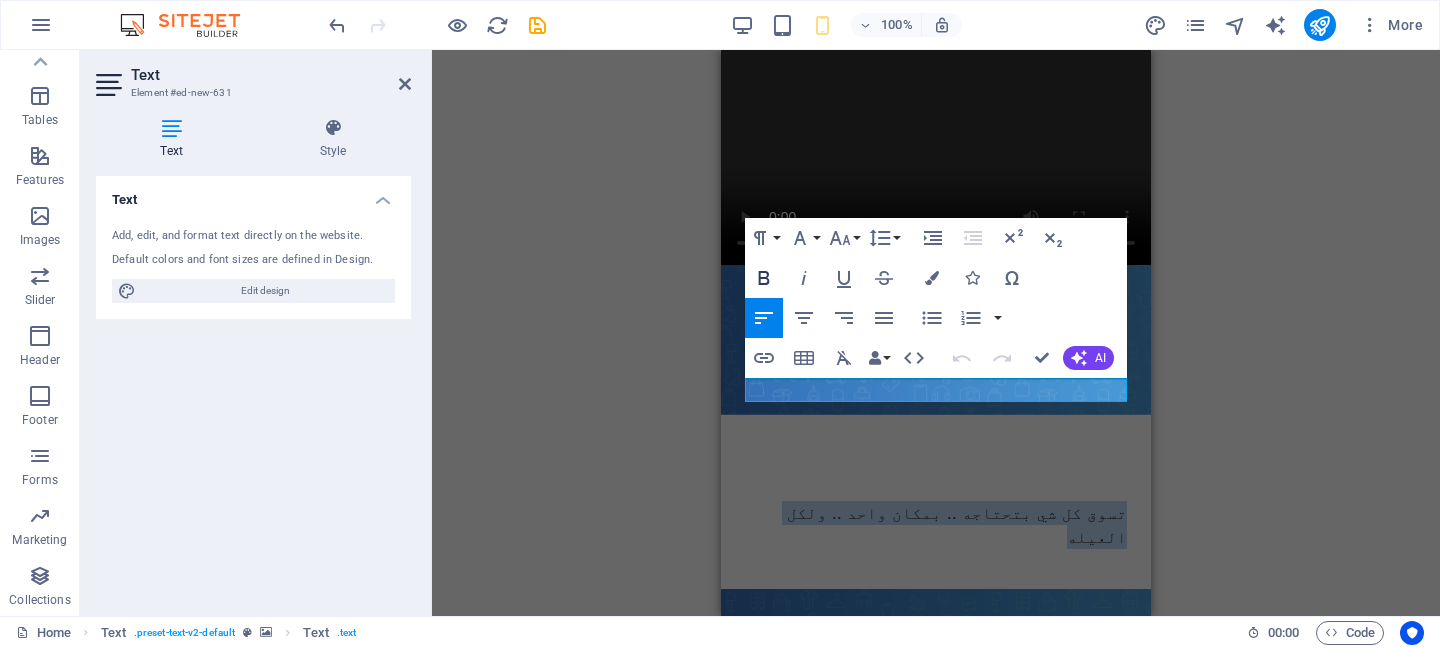 click 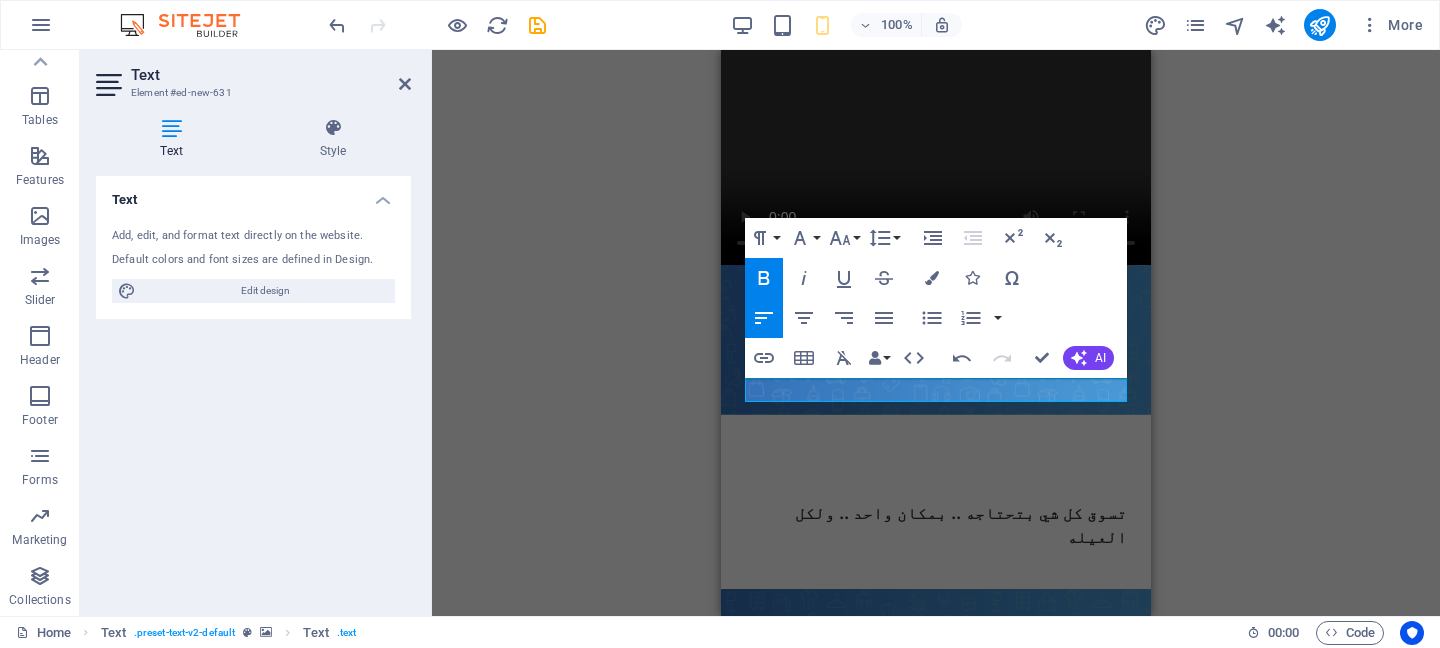 click on "Text" at bounding box center (175, 139) 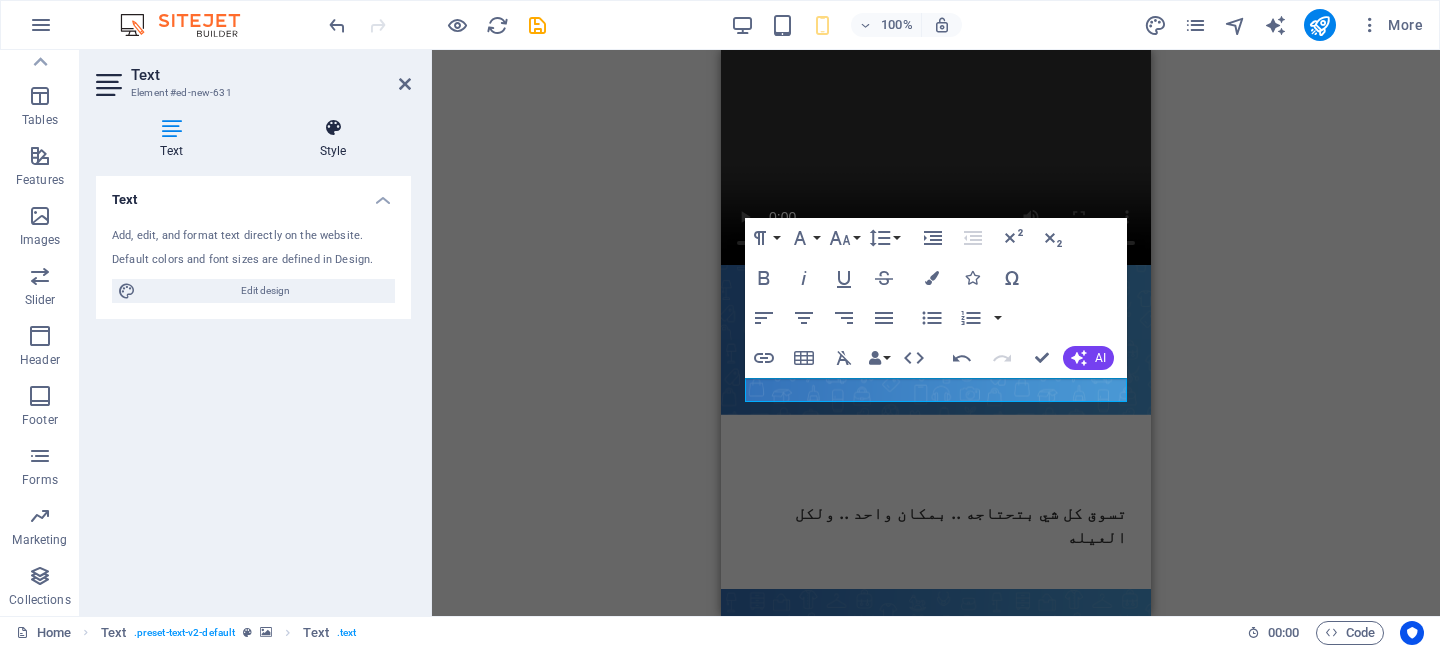 click on "Style" at bounding box center [333, 139] 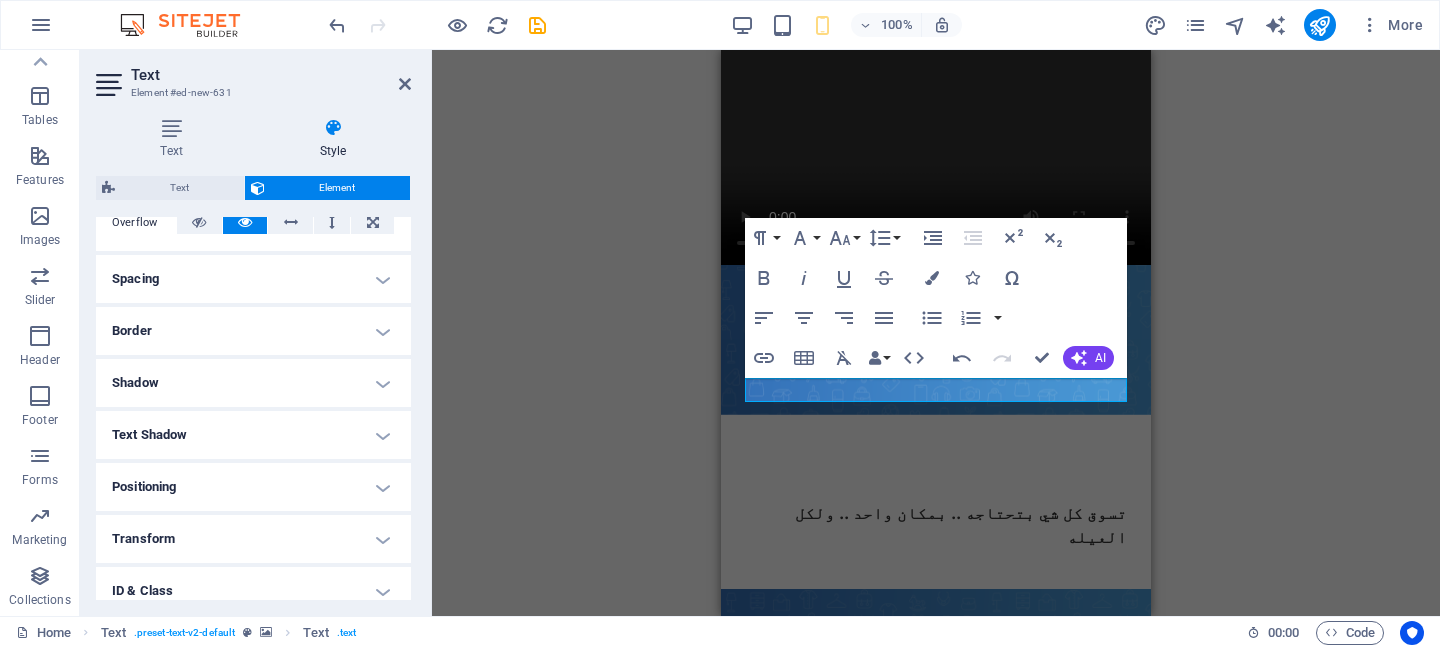 scroll, scrollTop: 462, scrollLeft: 0, axis: vertical 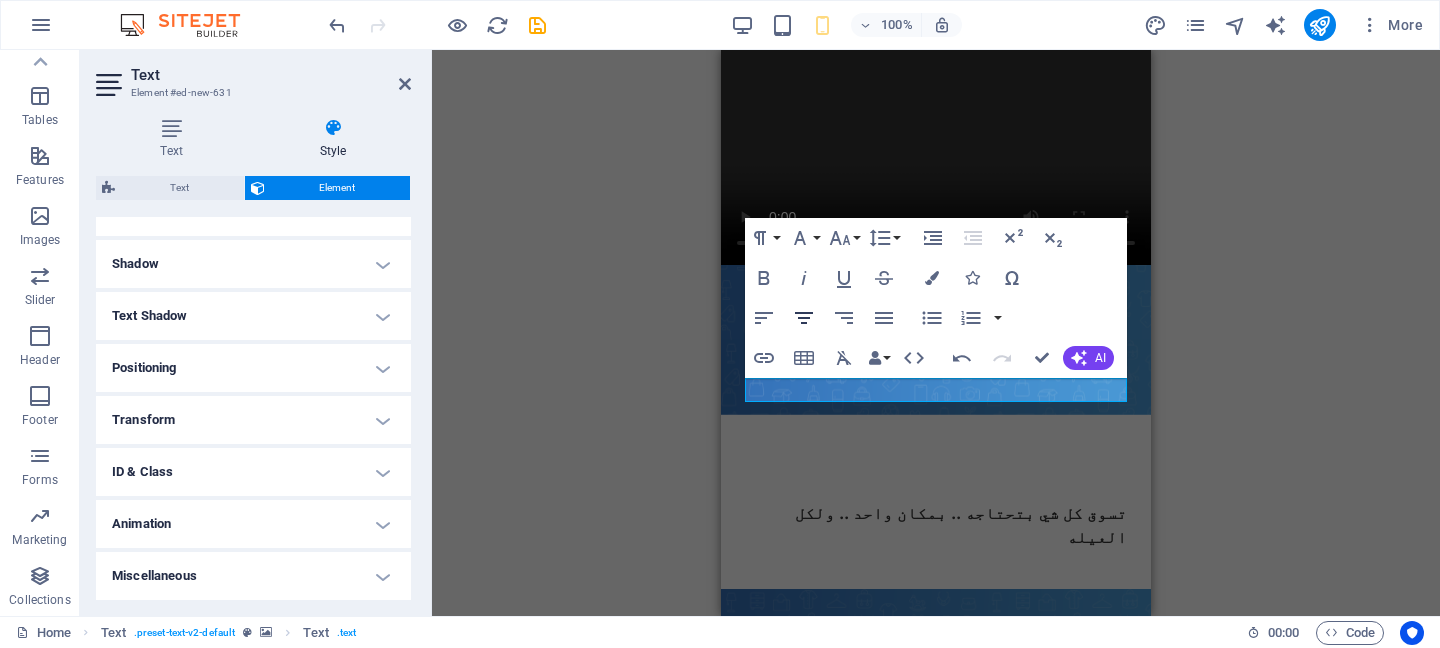 click 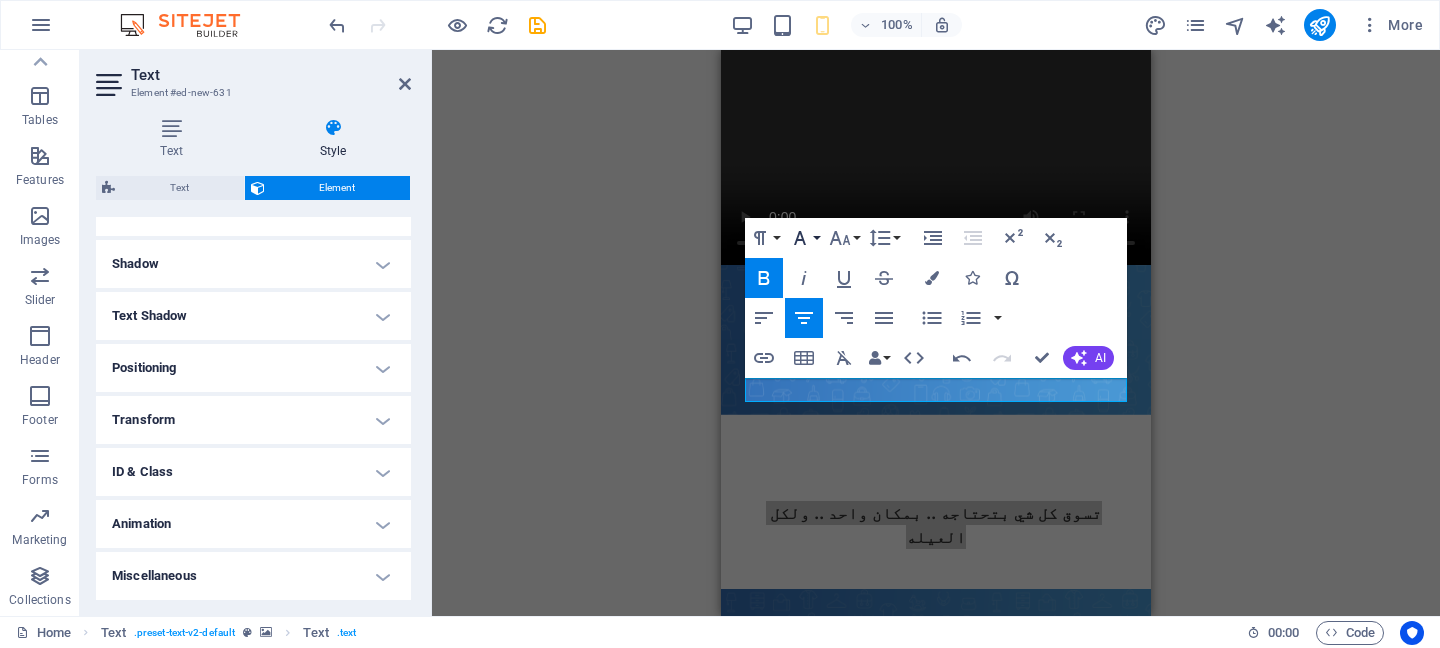 click 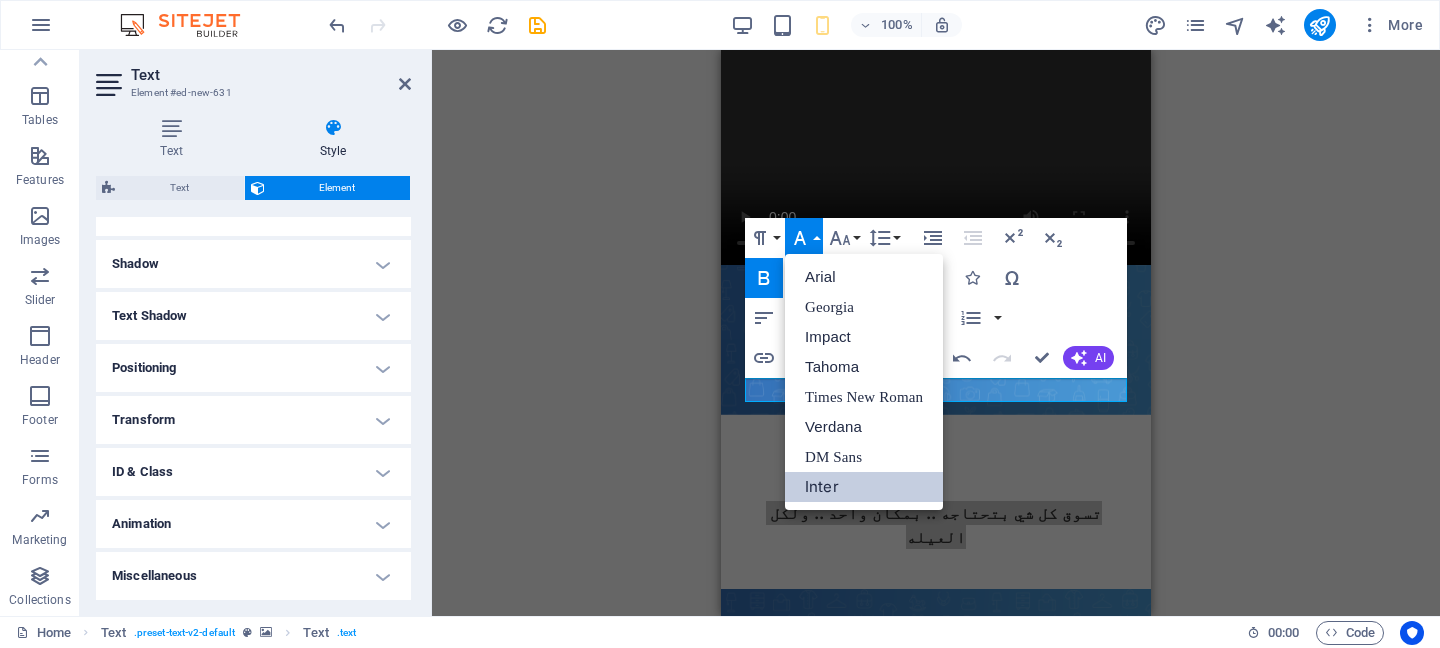 scroll, scrollTop: 0, scrollLeft: 0, axis: both 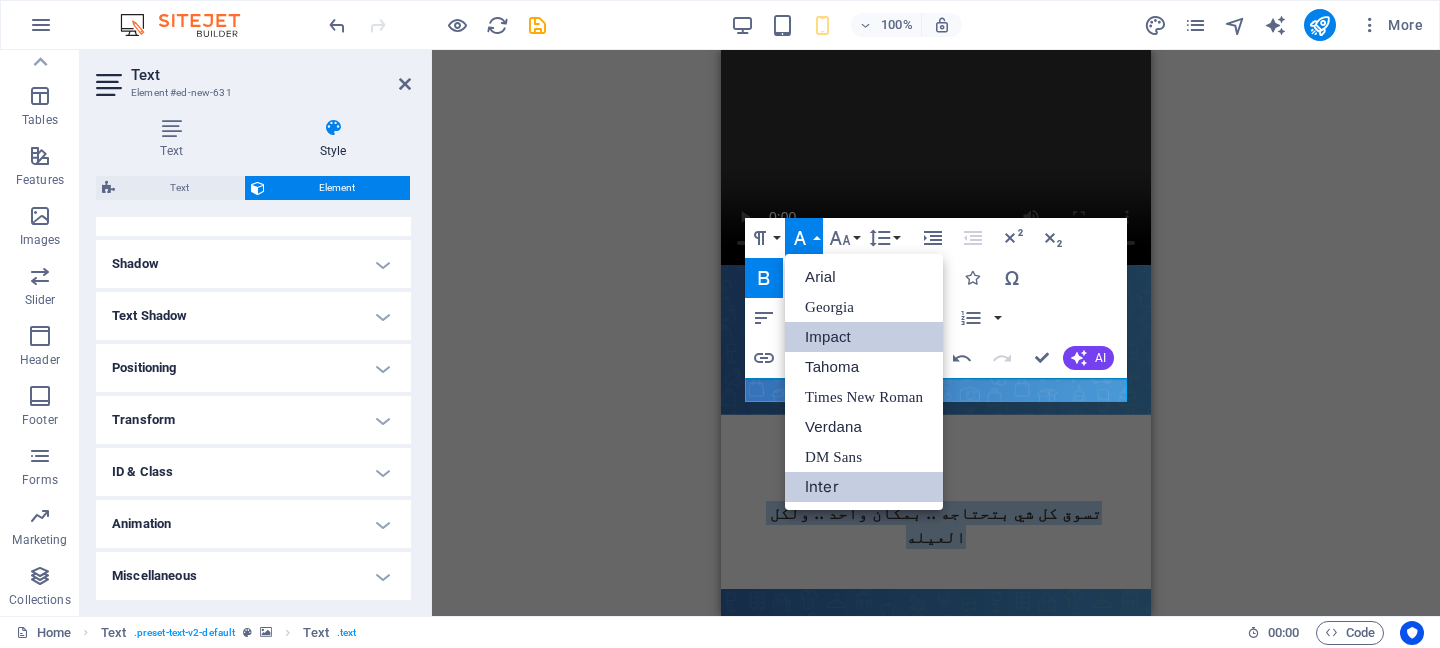 click on "Impact" at bounding box center [864, 337] 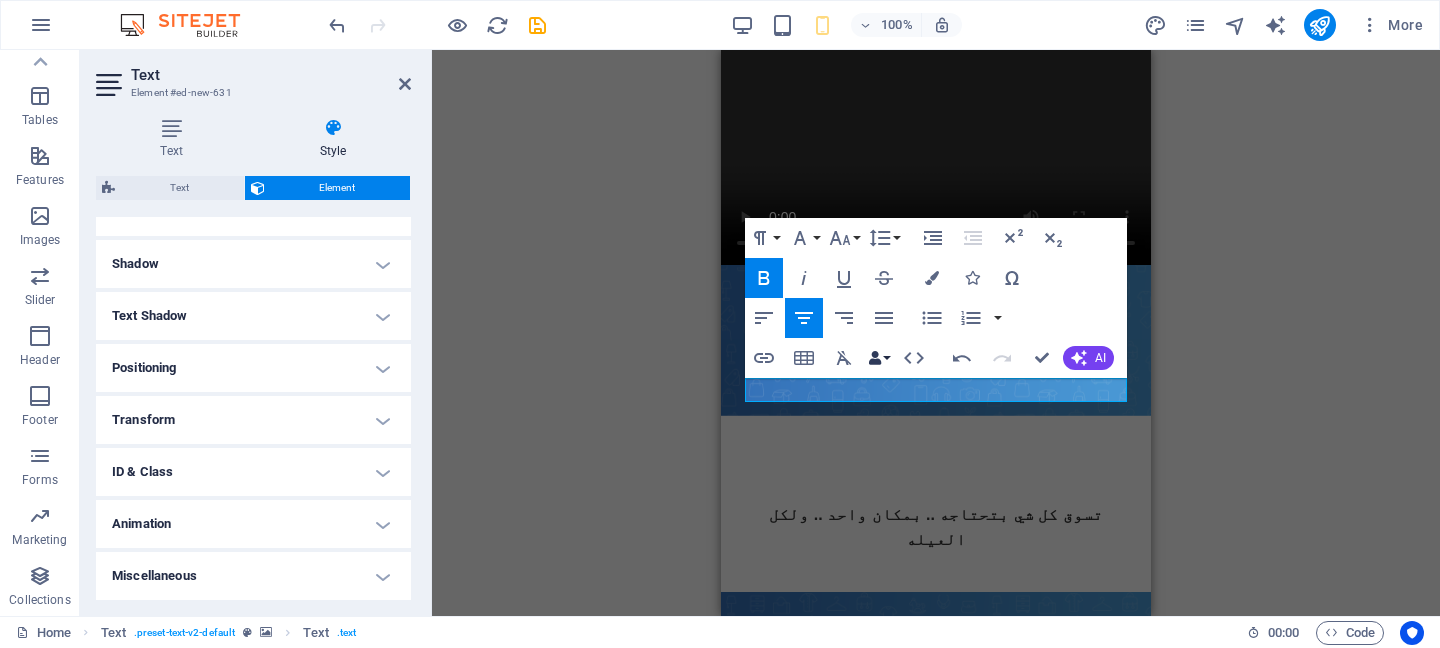 click on "Data Bindings" at bounding box center [879, 358] 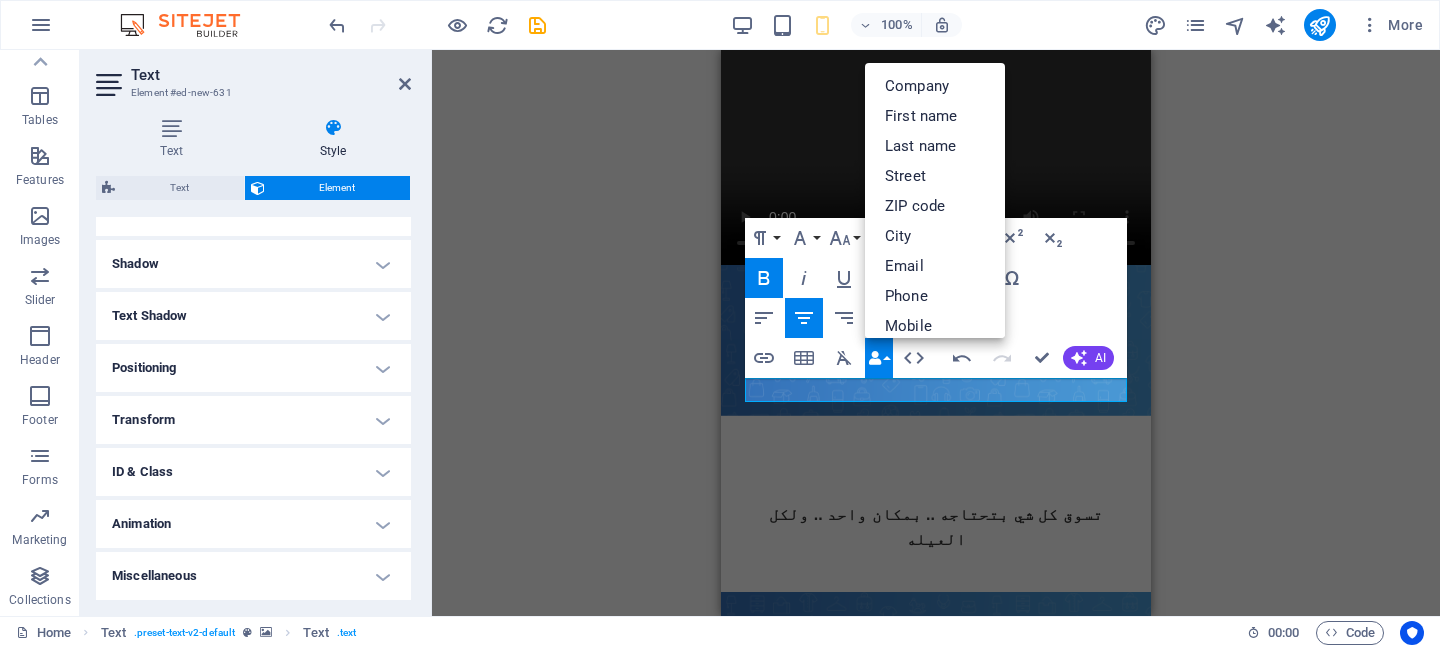 type 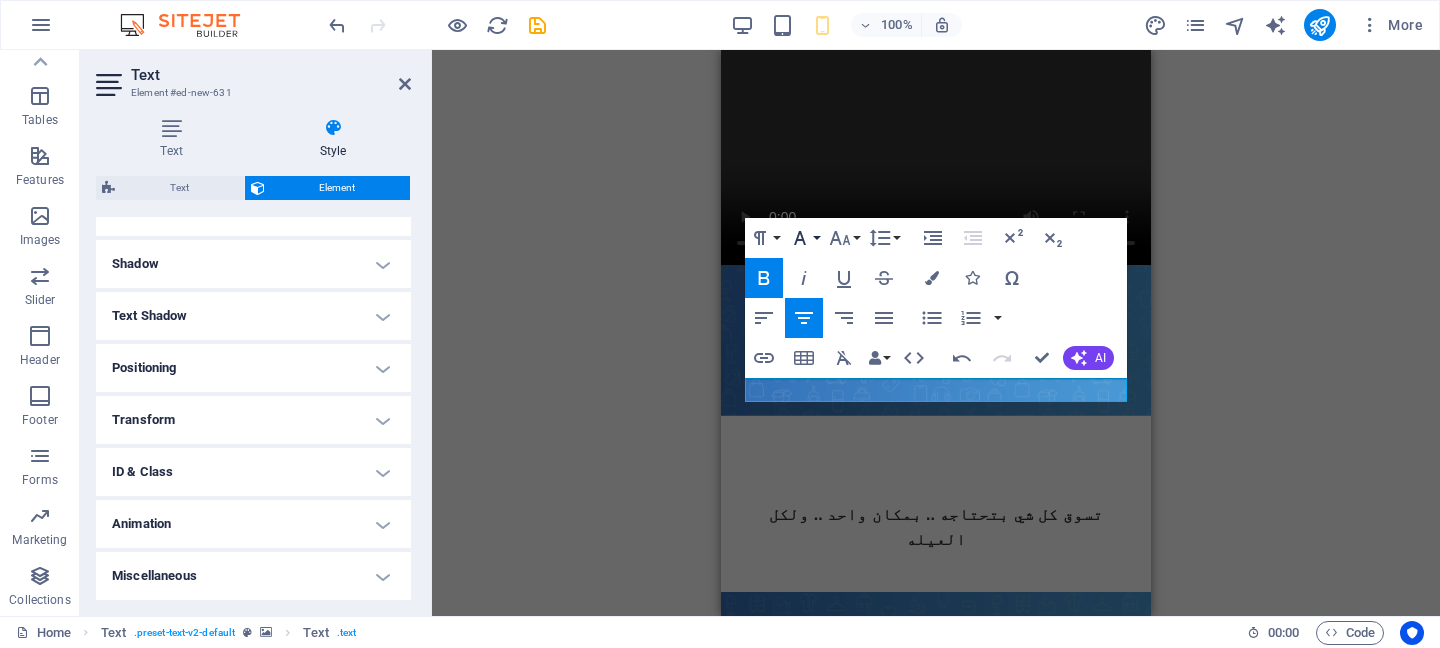 click on "Font Family" at bounding box center [804, 238] 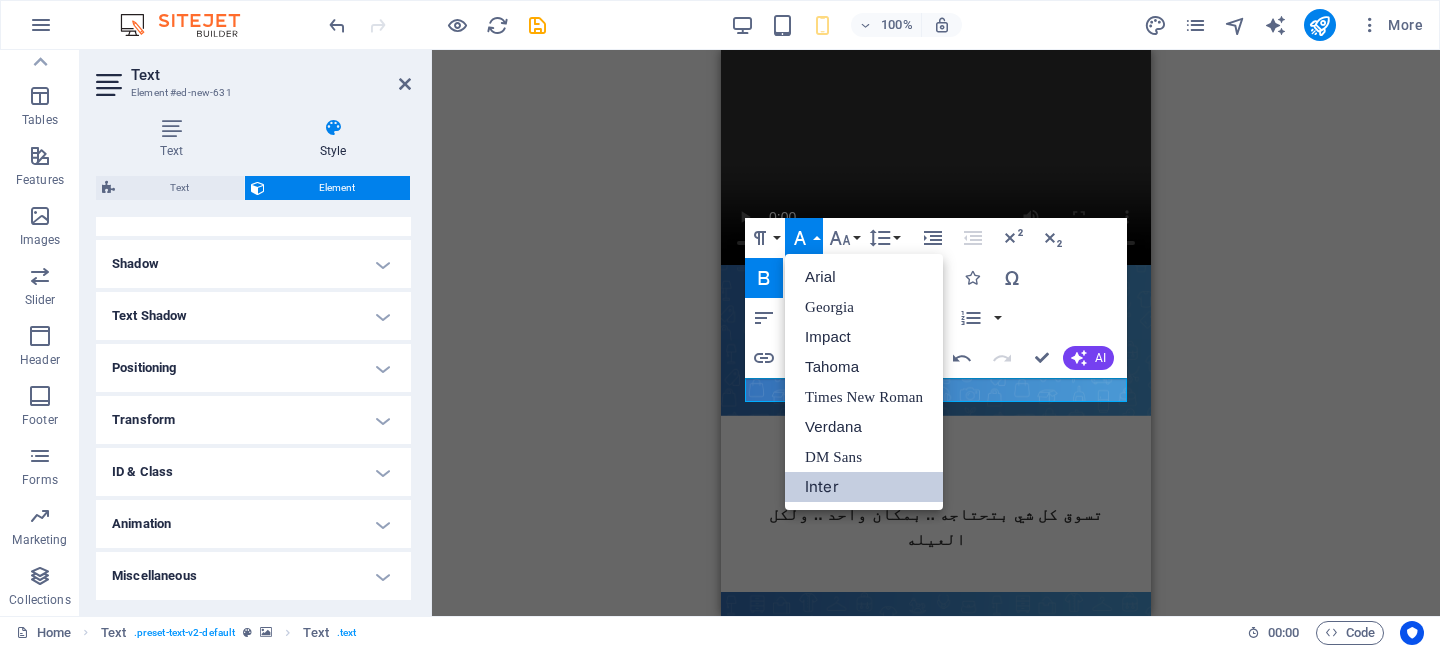 scroll, scrollTop: 0, scrollLeft: 0, axis: both 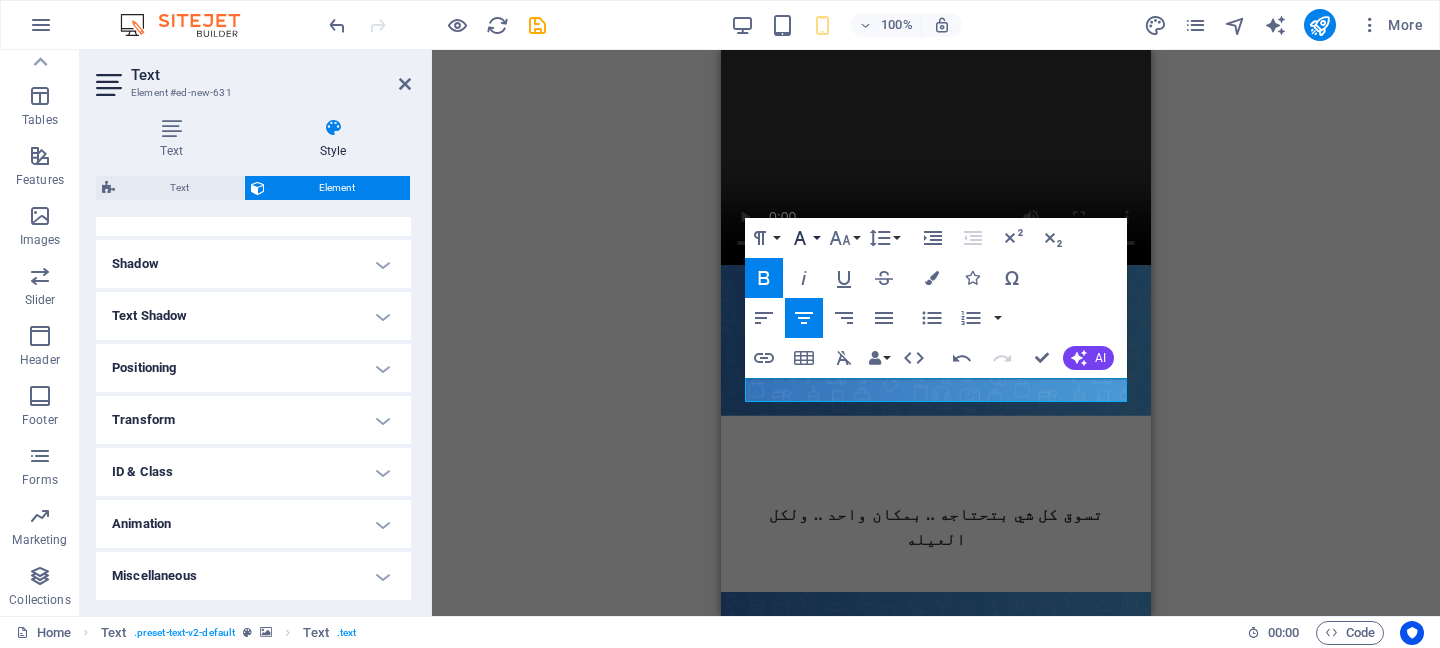 type 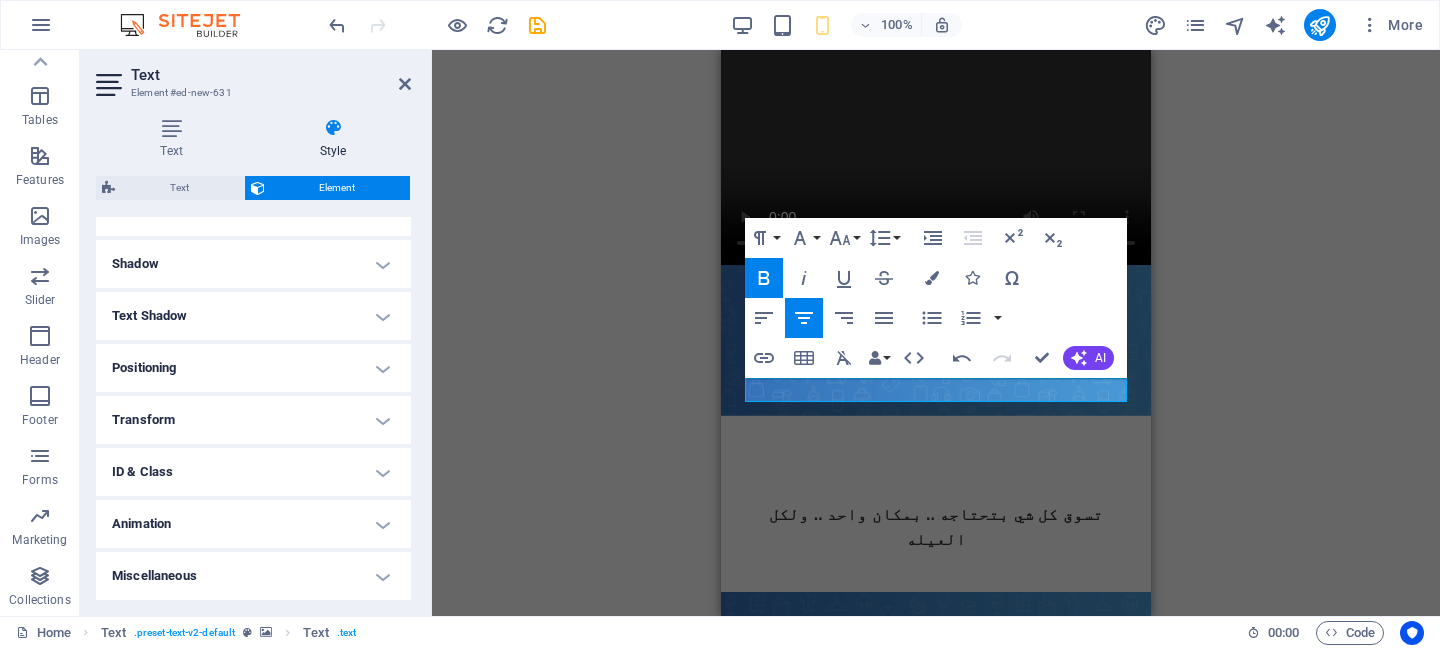 click on "Style" at bounding box center [333, 139] 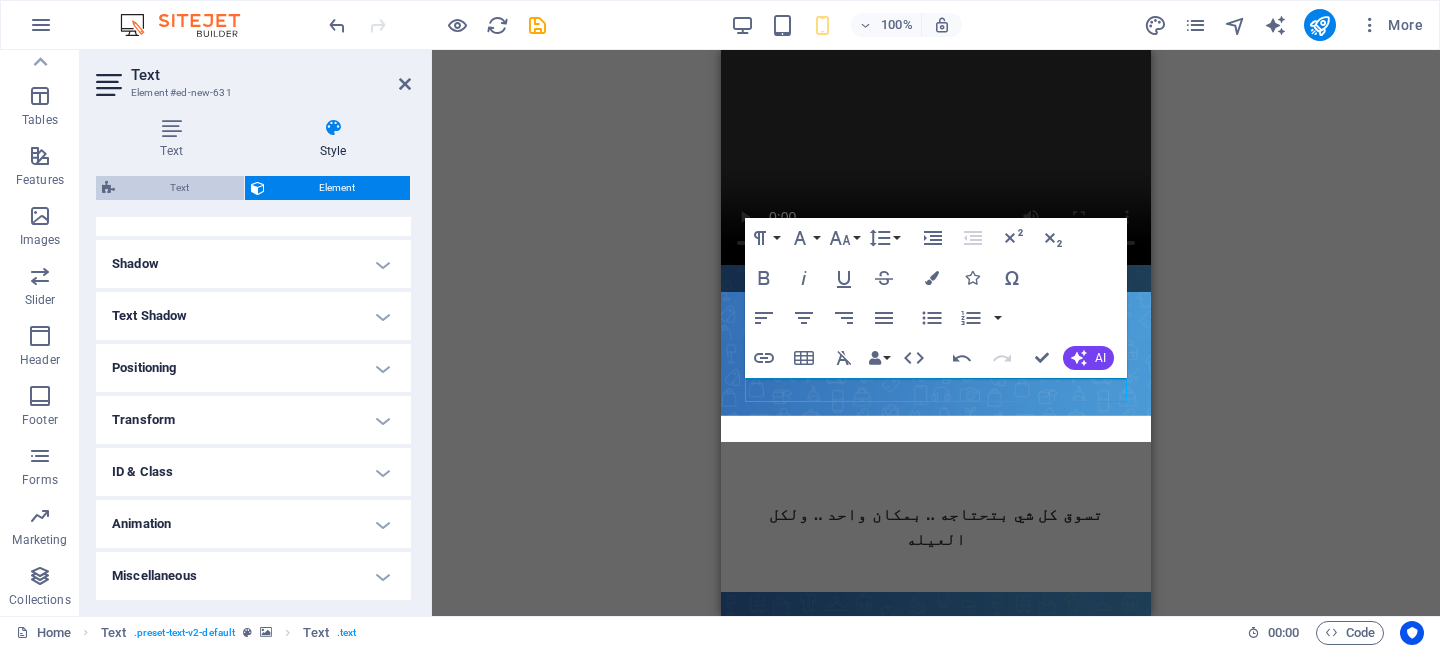 click on "Text" at bounding box center (179, 188) 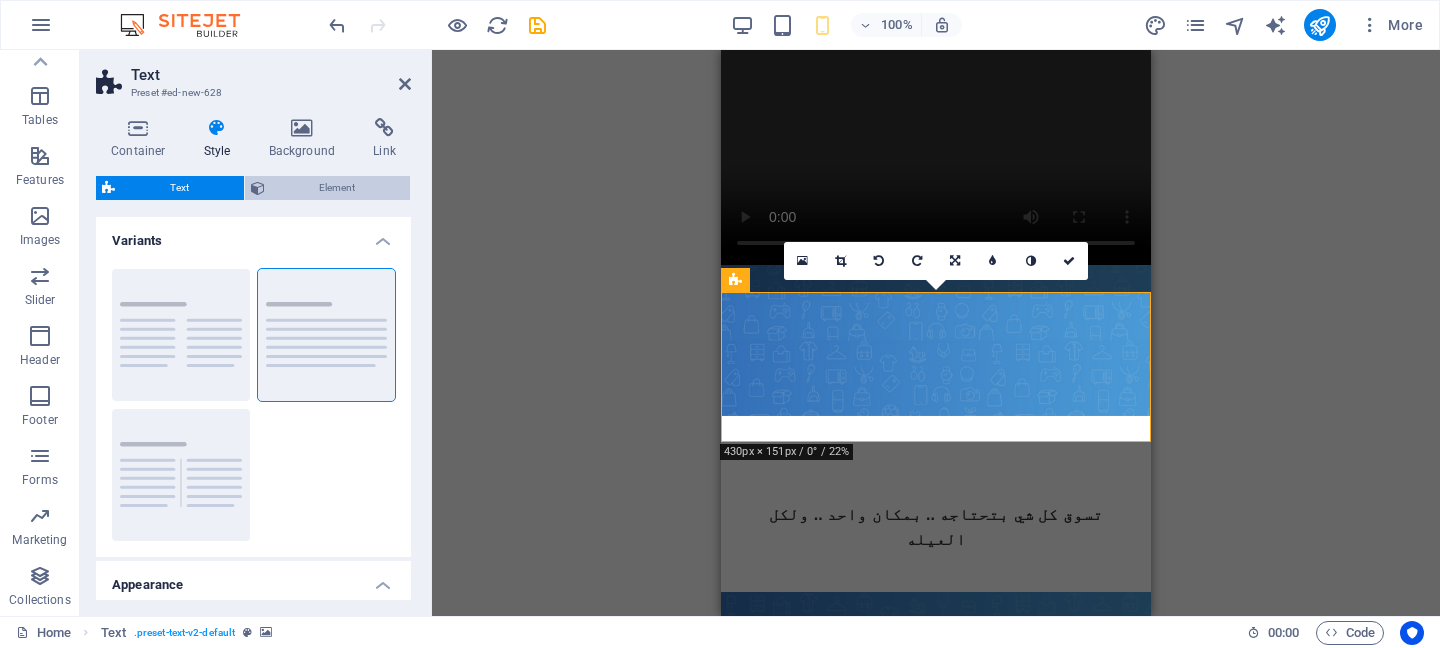 click on "Element" at bounding box center [338, 188] 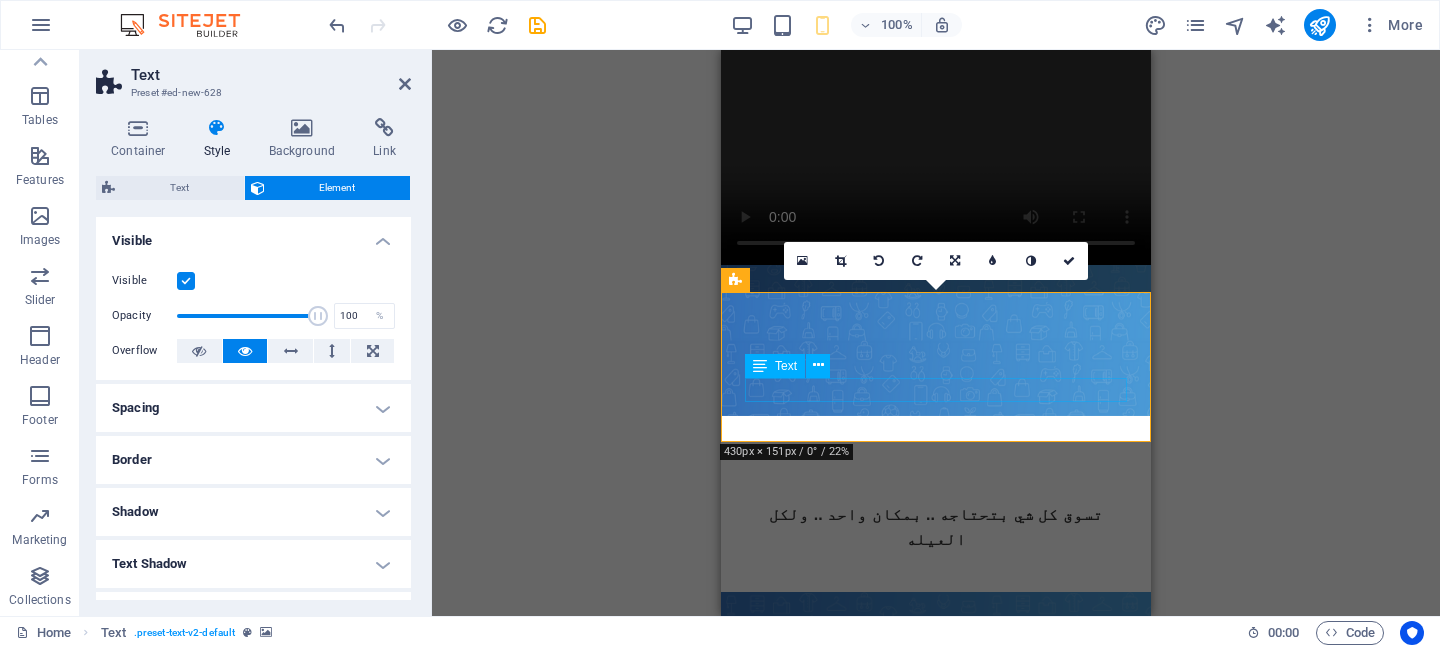 click on "تسوق كل شي بتحتاجه .. بمكان واحد .. ولكل العيله" at bounding box center (936, 527) 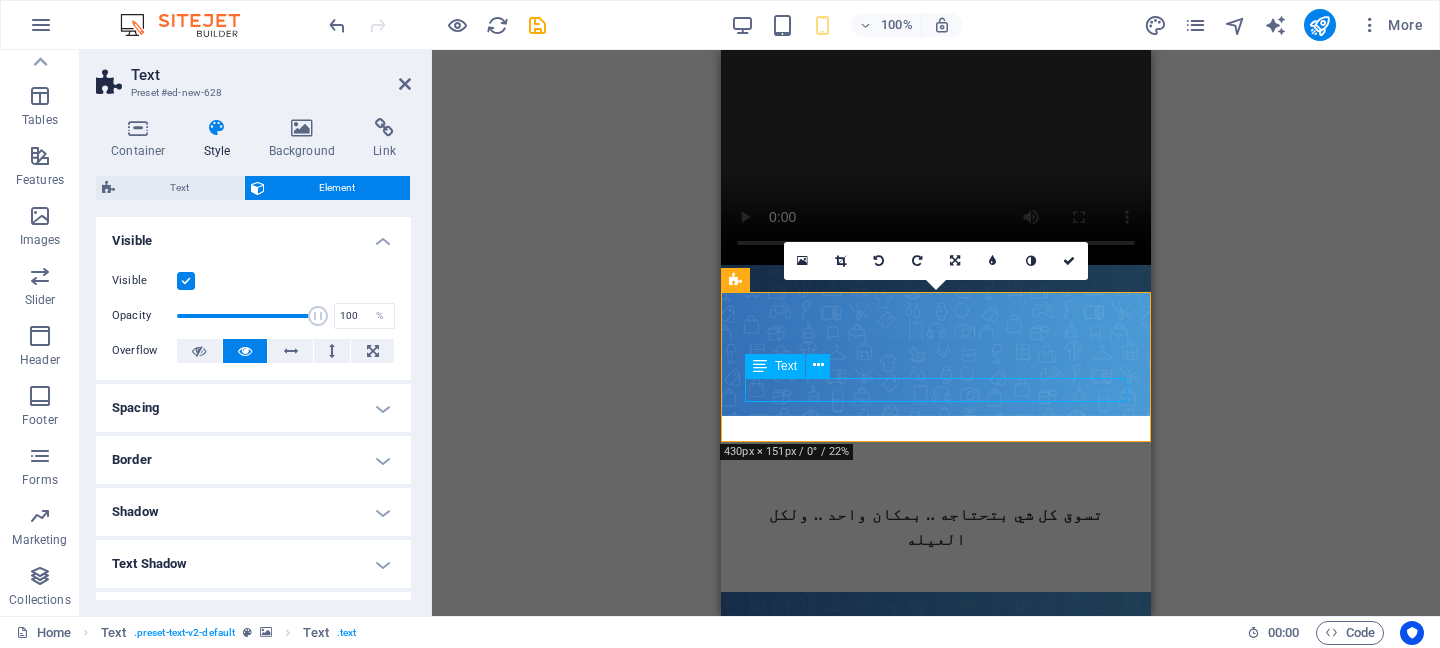 click on "تسوق كل شي بتحتاجه .. بمكان واحد .. ولكل العيله" at bounding box center [936, 527] 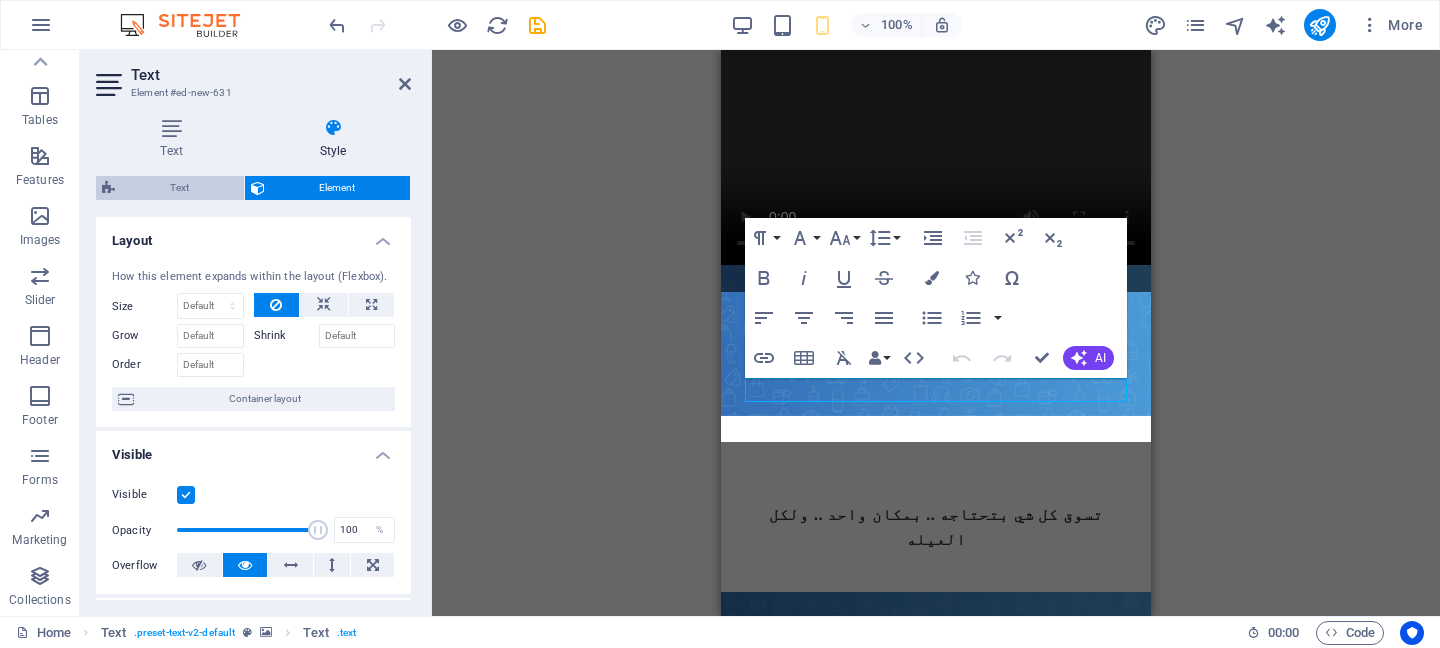 click on "Text" at bounding box center [179, 188] 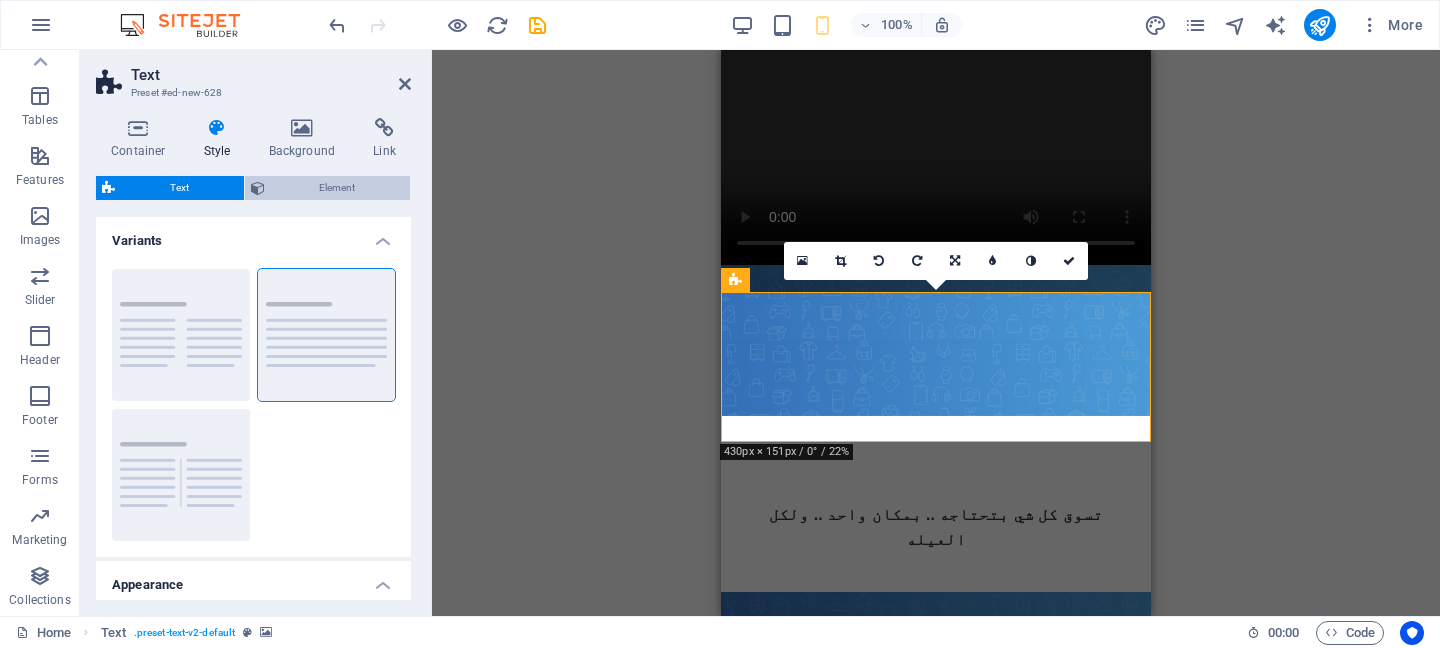 click on "Element" at bounding box center [338, 188] 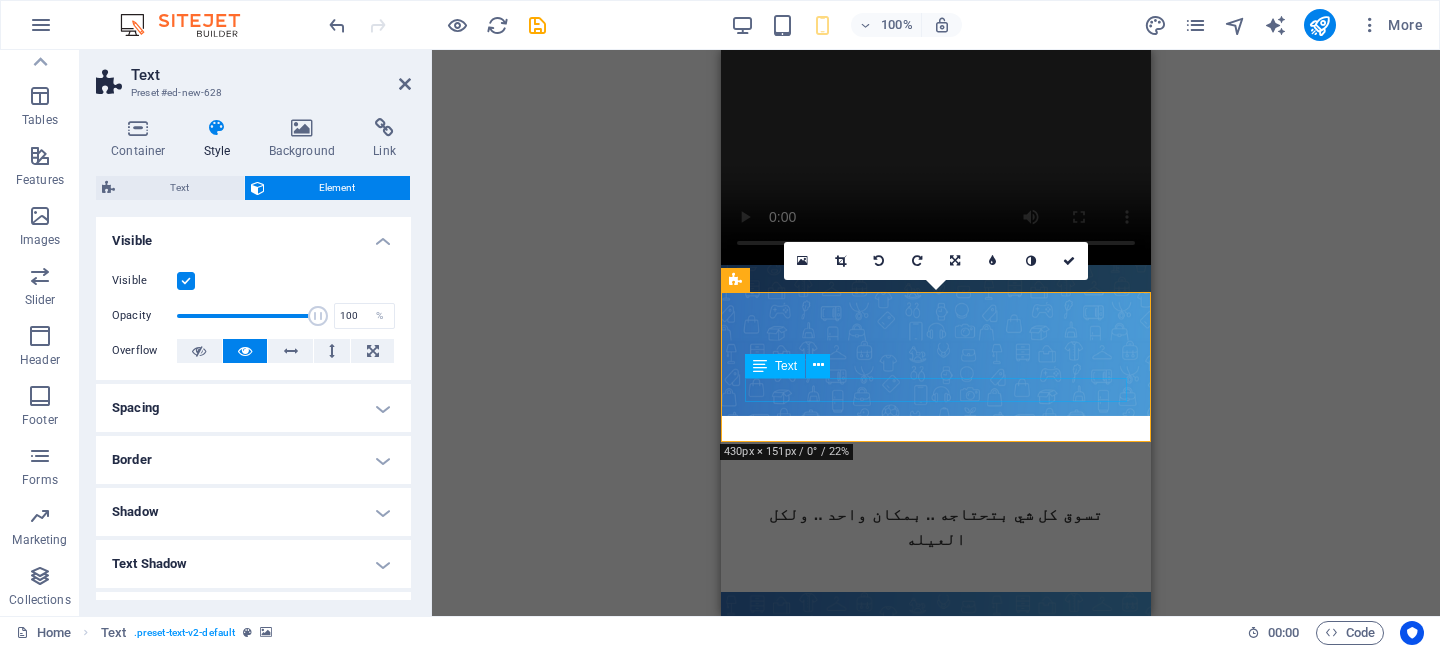 click on "تسوق كل شي بتحتاجه .. بمكان واحد .. ولكل العيله" at bounding box center [936, 527] 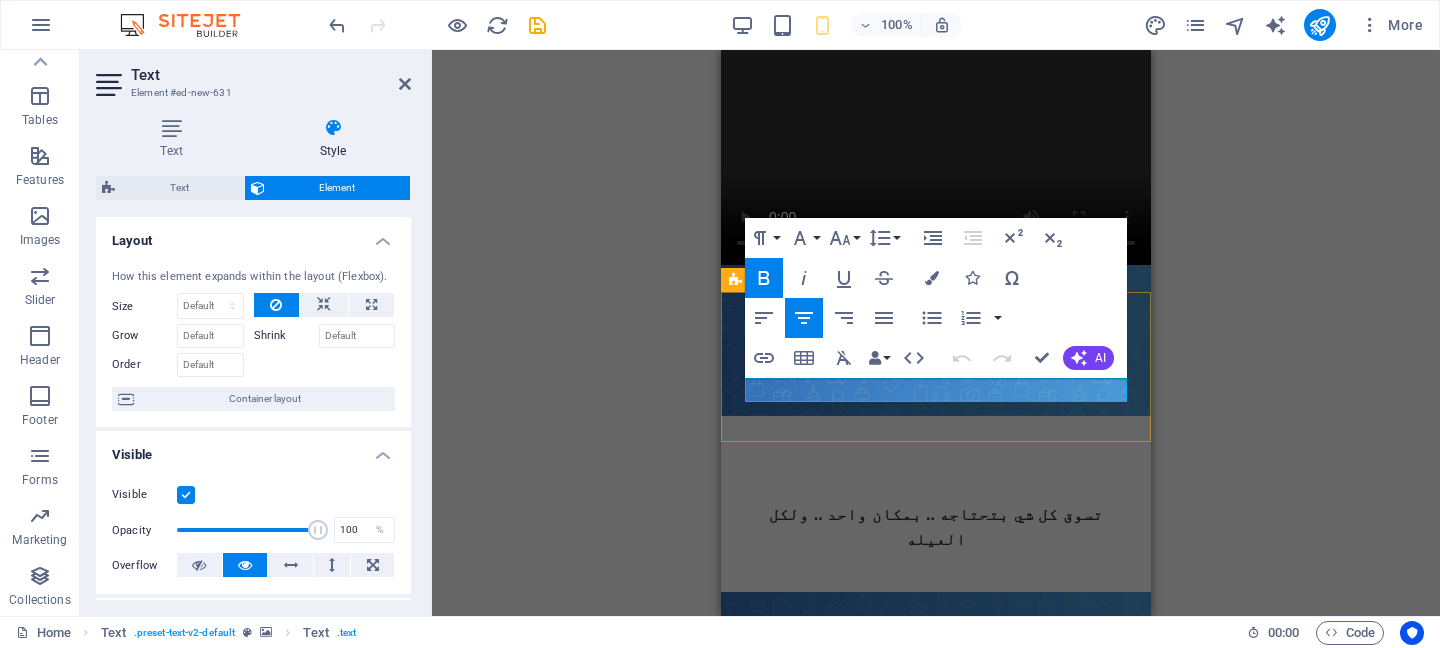 click on "تسوق كل شي بتحتاجه .. بمكان واحد .. ولكل العيله" at bounding box center [935, 527] 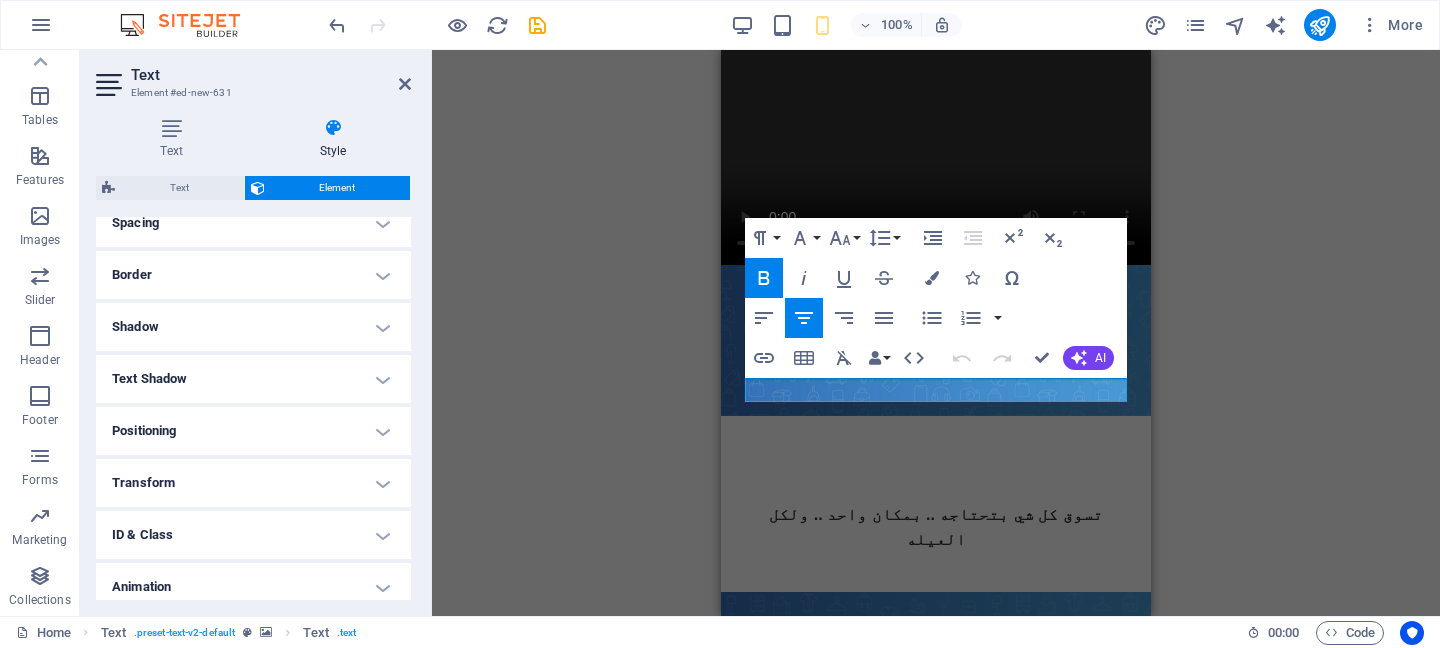 scroll, scrollTop: 298, scrollLeft: 0, axis: vertical 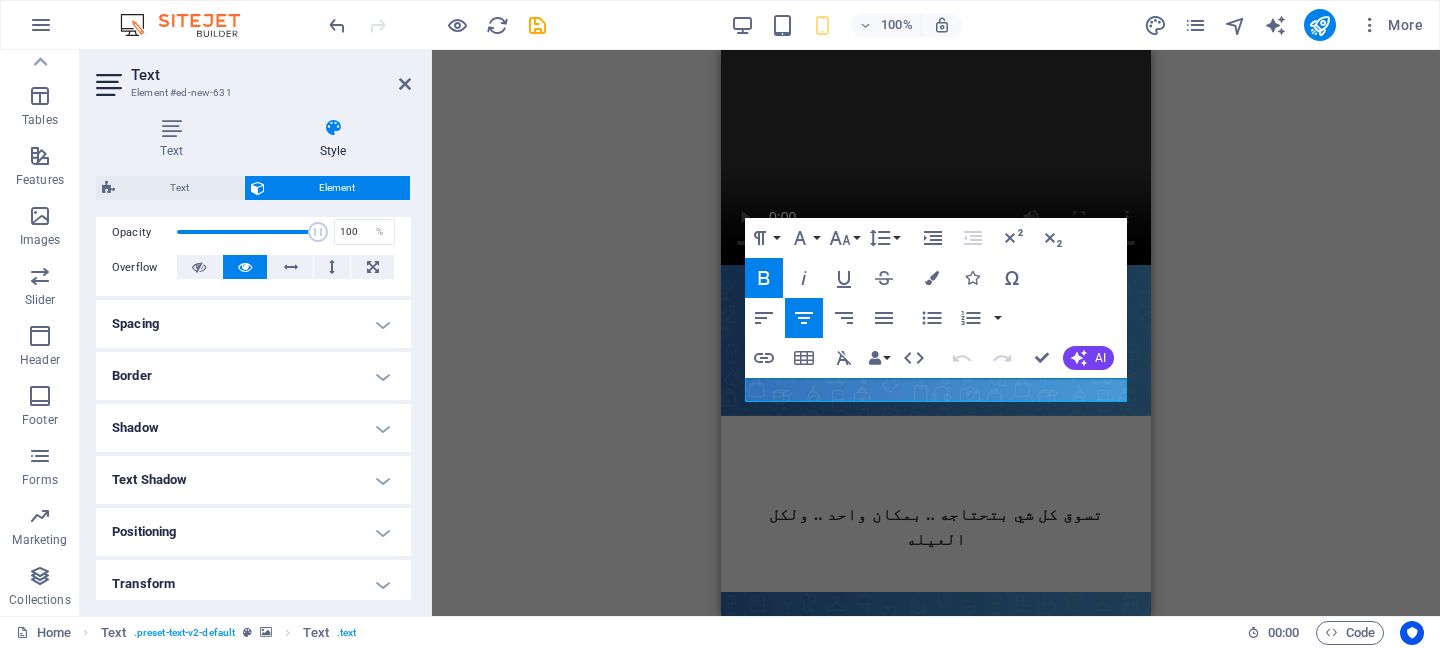 click on "Spacing" at bounding box center (253, 324) 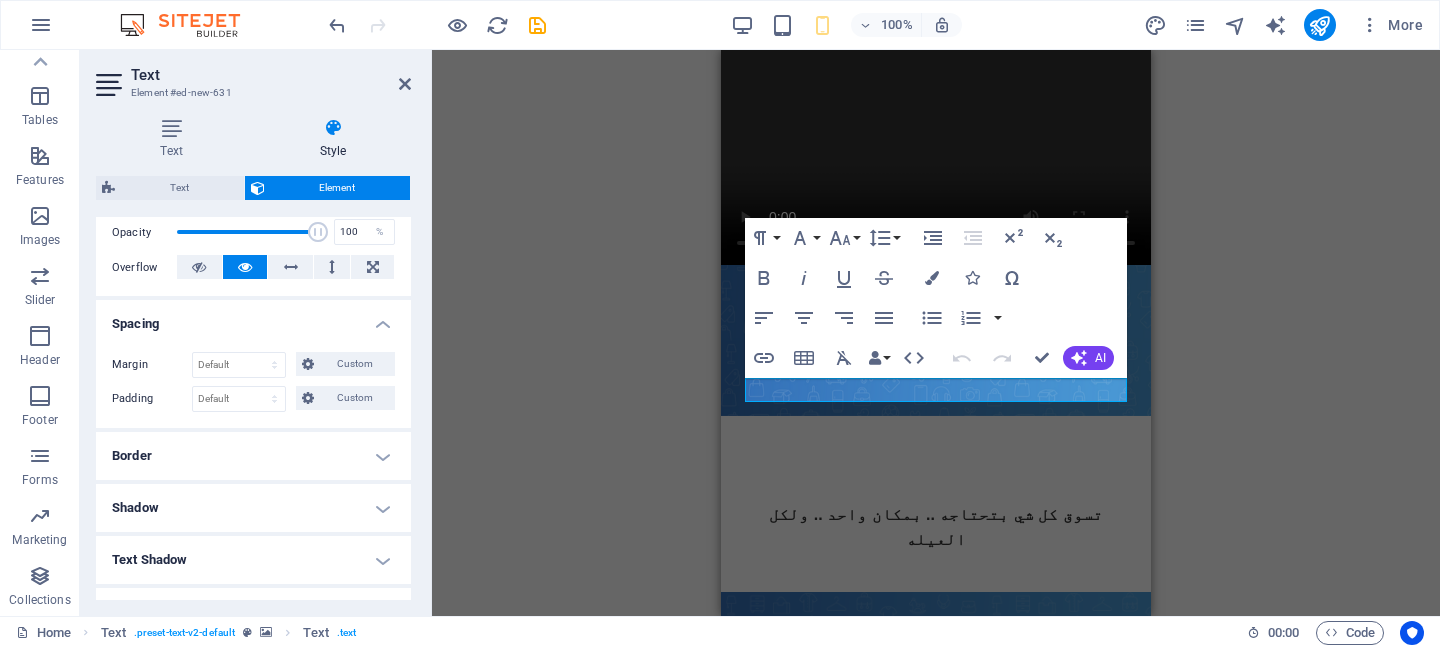 click on "Spacing" at bounding box center (253, 318) 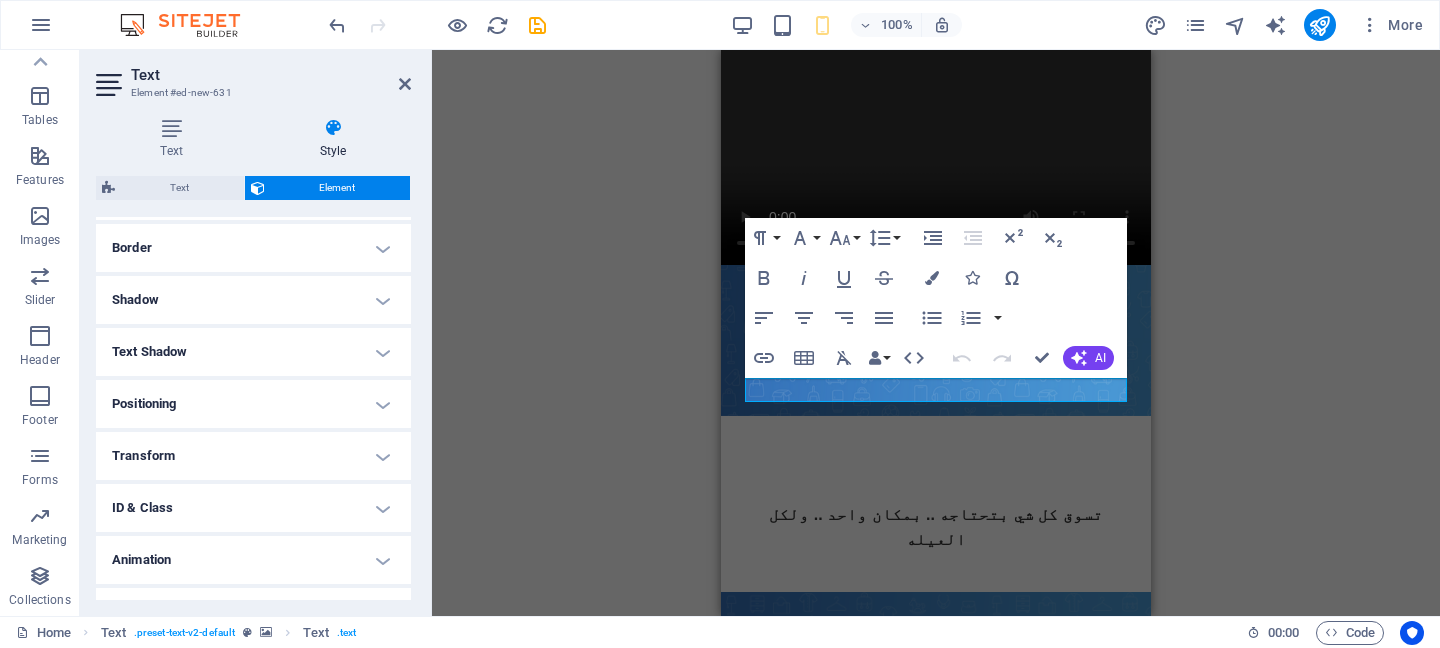 scroll, scrollTop: 462, scrollLeft: 0, axis: vertical 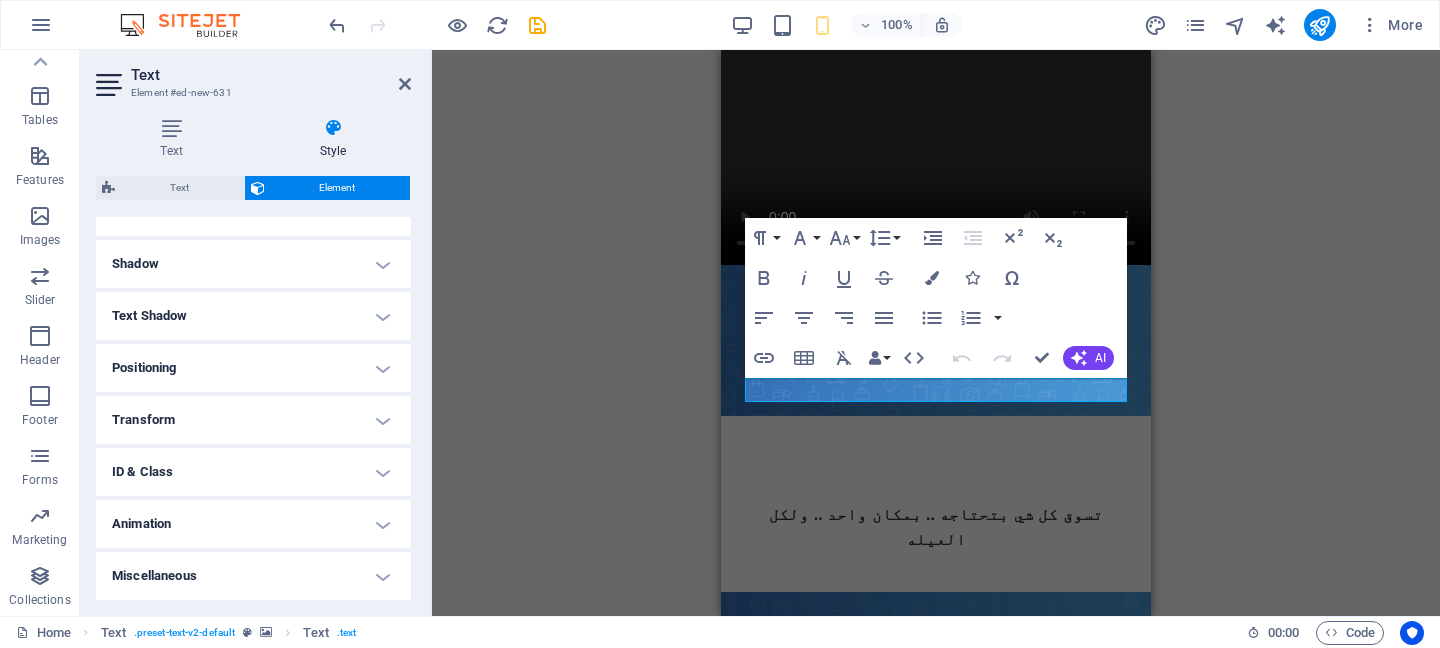 click on "Animation" at bounding box center (253, 524) 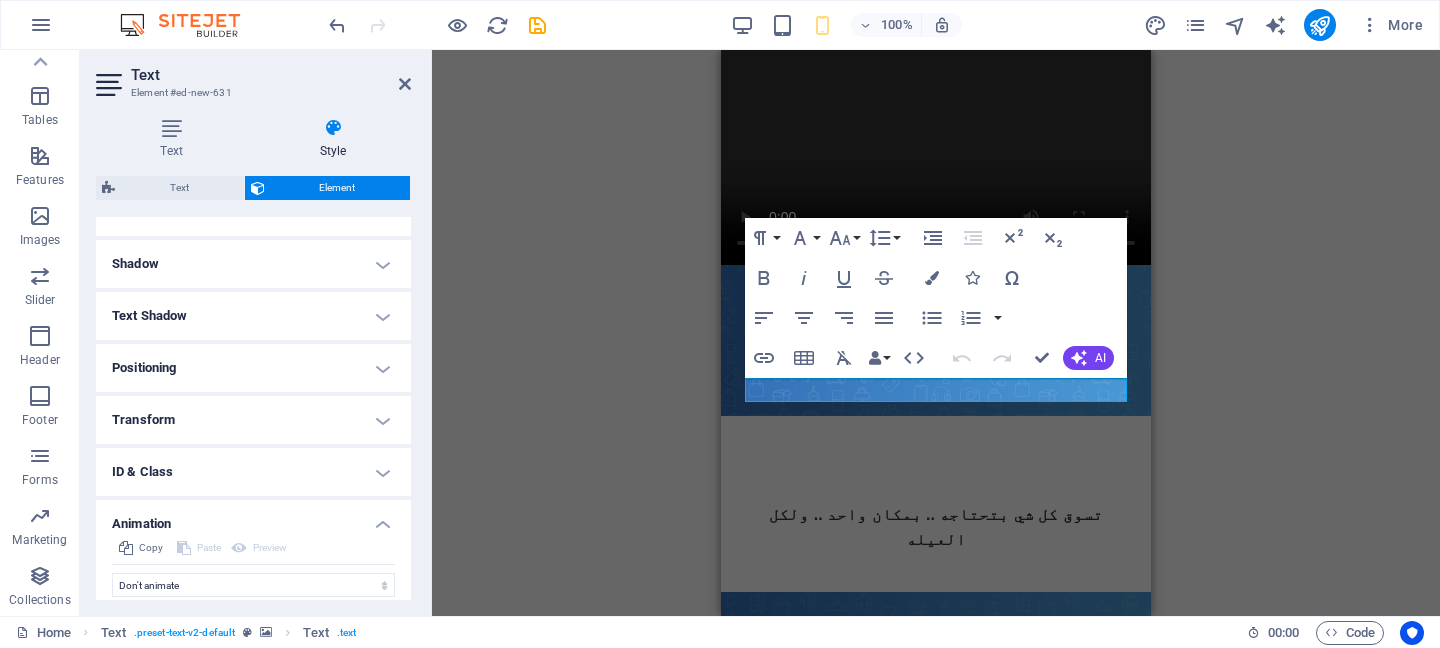 scroll, scrollTop: 527, scrollLeft: 0, axis: vertical 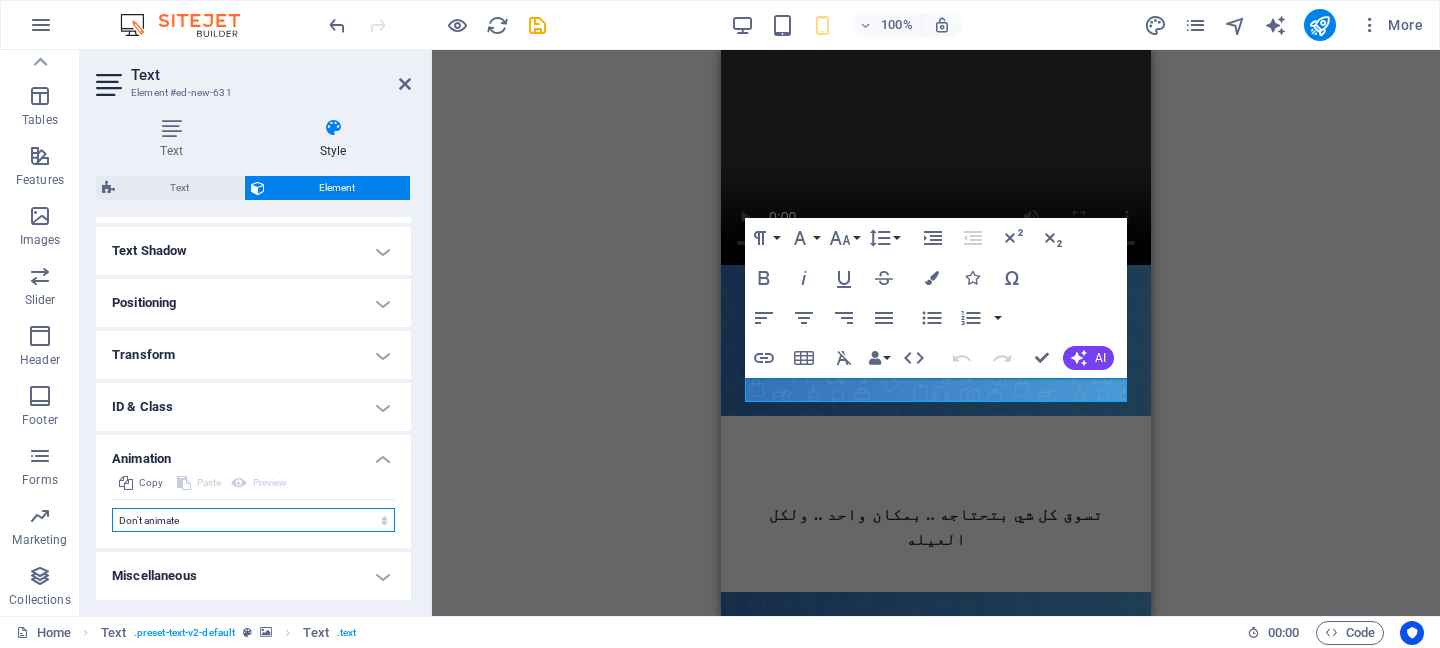 click on "Don't animate Show / Hide Slide up/down Zoom in/out Slide left to right Slide right to left Slide top to bottom Slide bottom to top Pulse Blink Open as overlay" at bounding box center (253, 520) 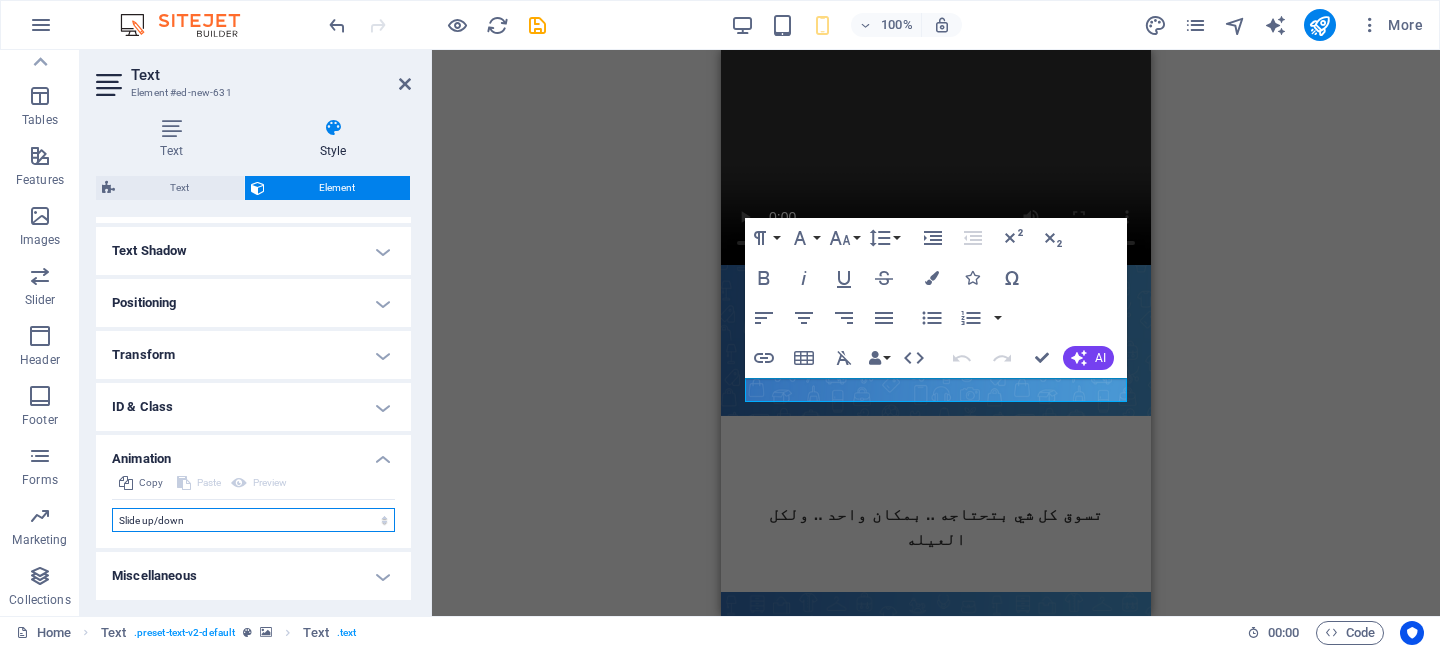select on "scroll" 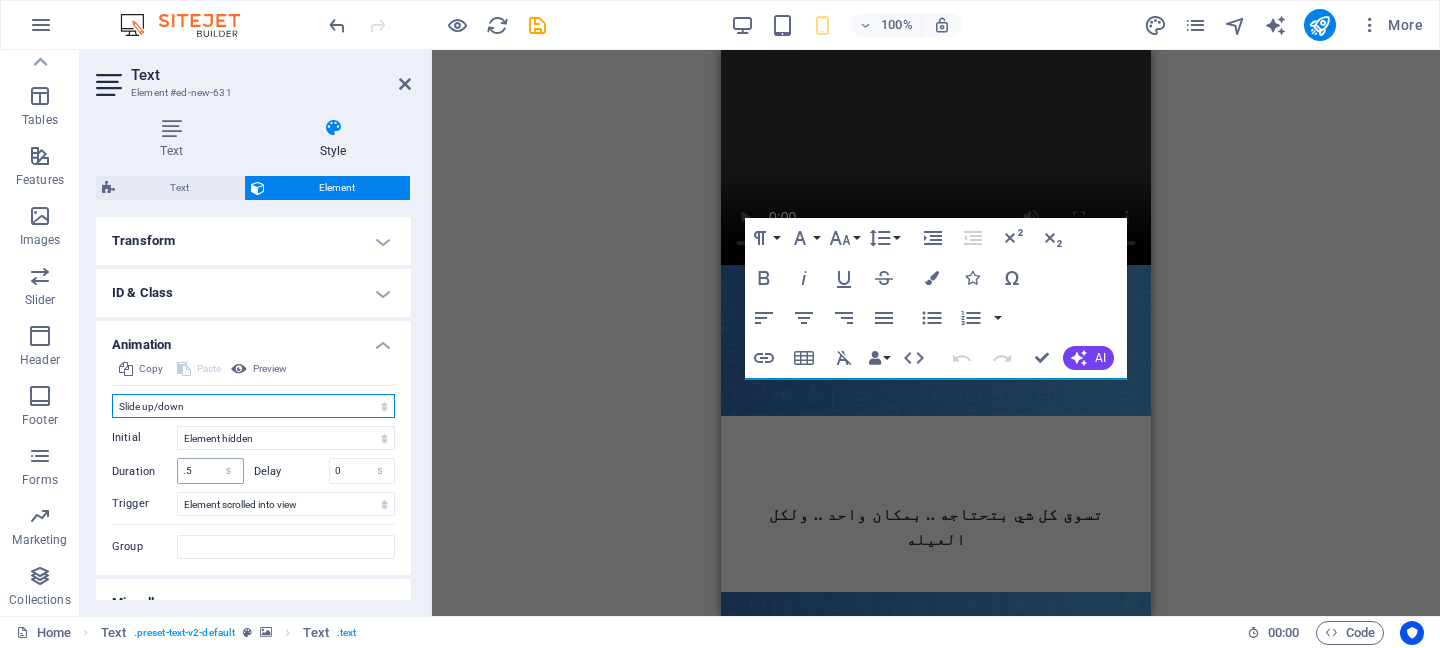 scroll, scrollTop: 668, scrollLeft: 0, axis: vertical 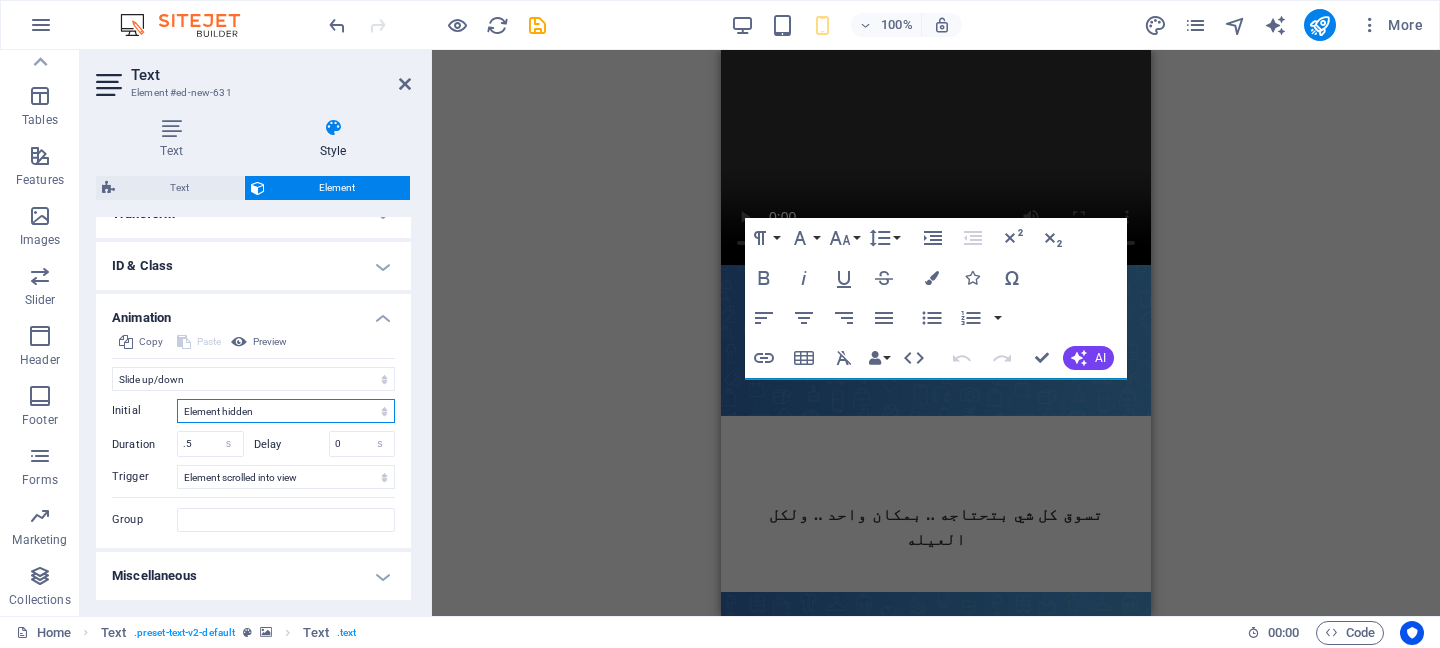 click on "Element hidden Element shown" at bounding box center [286, 411] 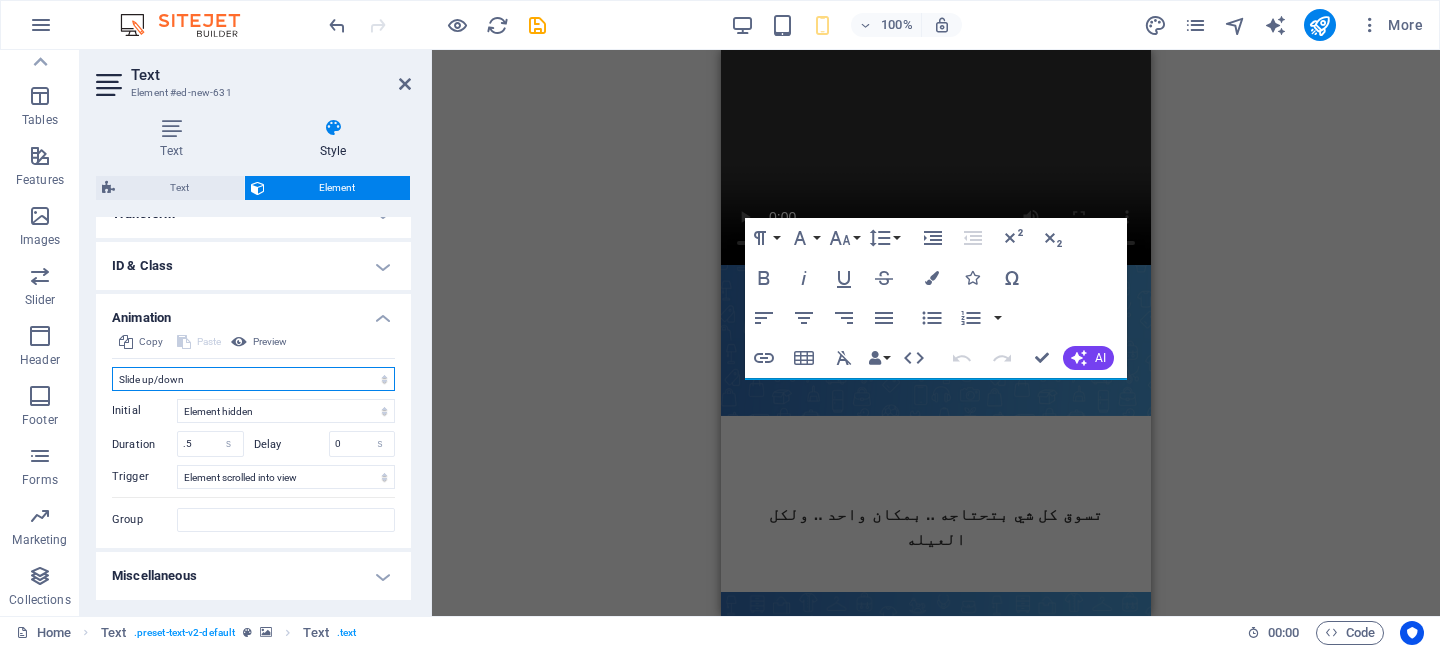 click on "Don't animate Show / Hide Slide up/down Zoom in/out Slide left to right Slide right to left Slide top to bottom Slide bottom to top Pulse Blink Open as overlay" at bounding box center [253, 379] 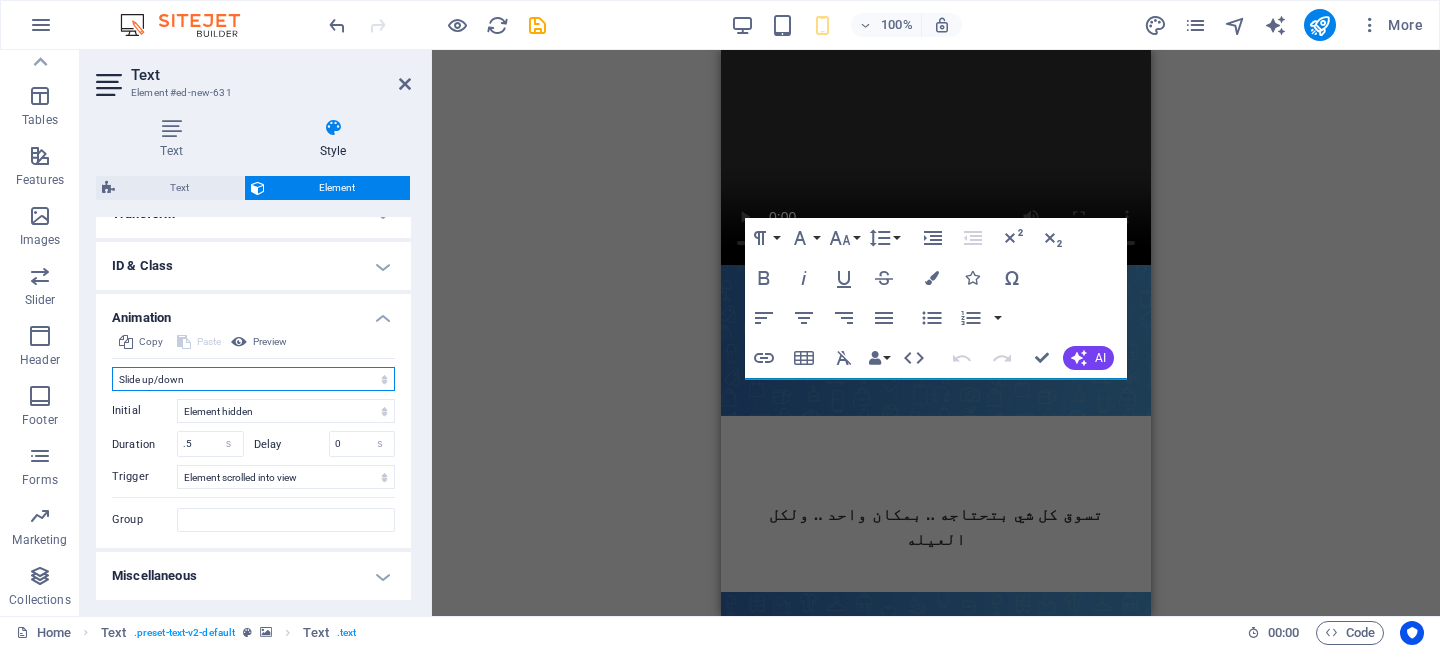 select on "pulse" 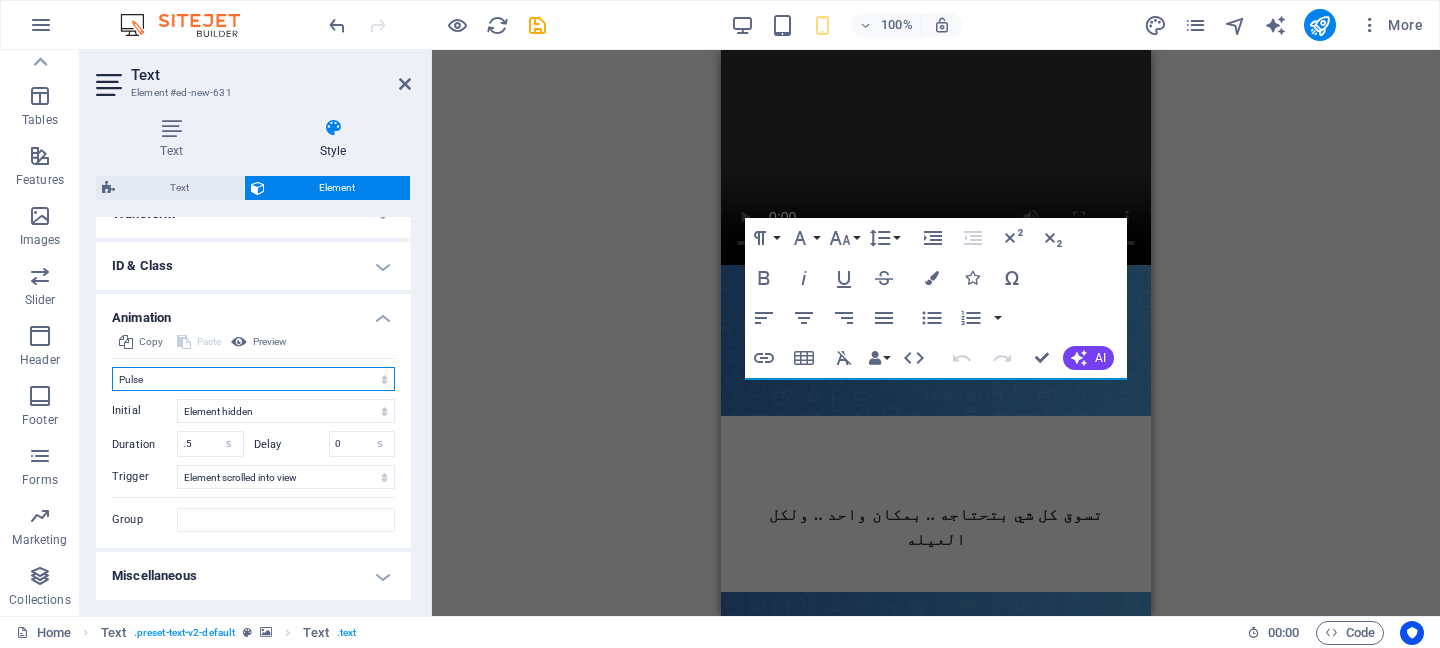 scroll, scrollTop: 644, scrollLeft: 0, axis: vertical 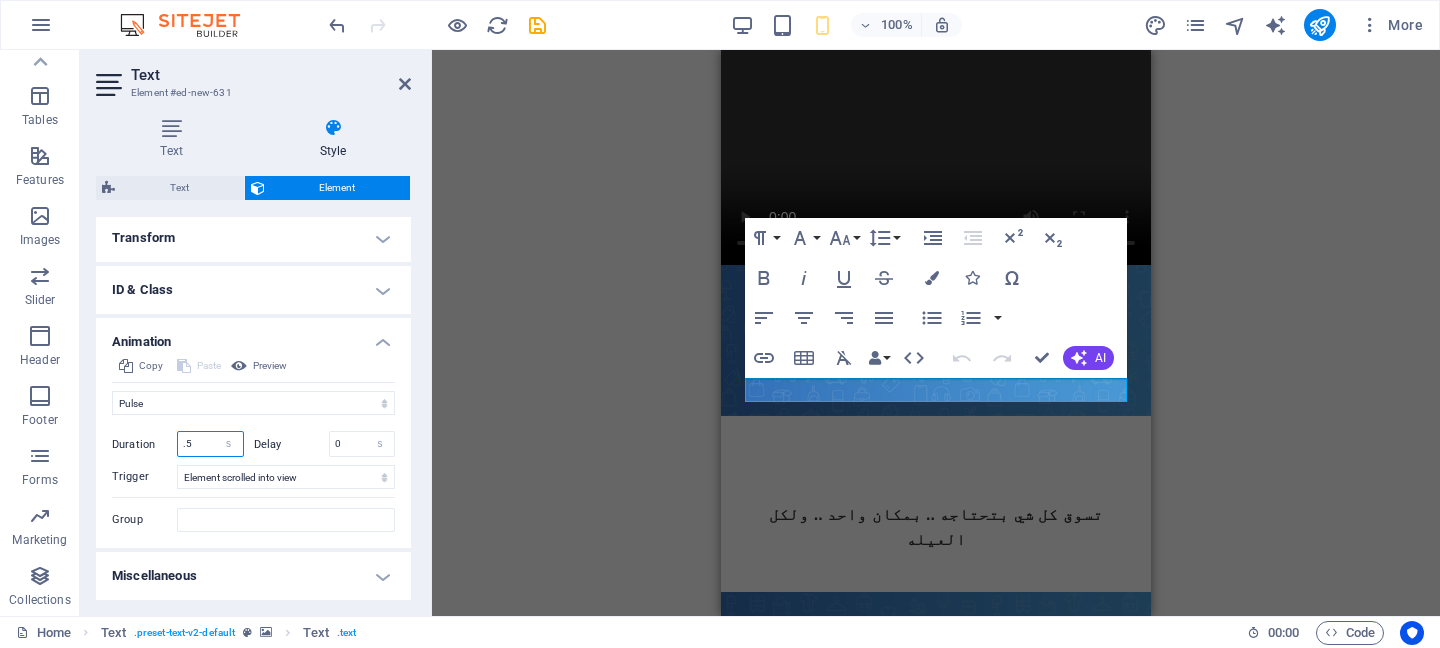 click on ".5" at bounding box center [210, 444] 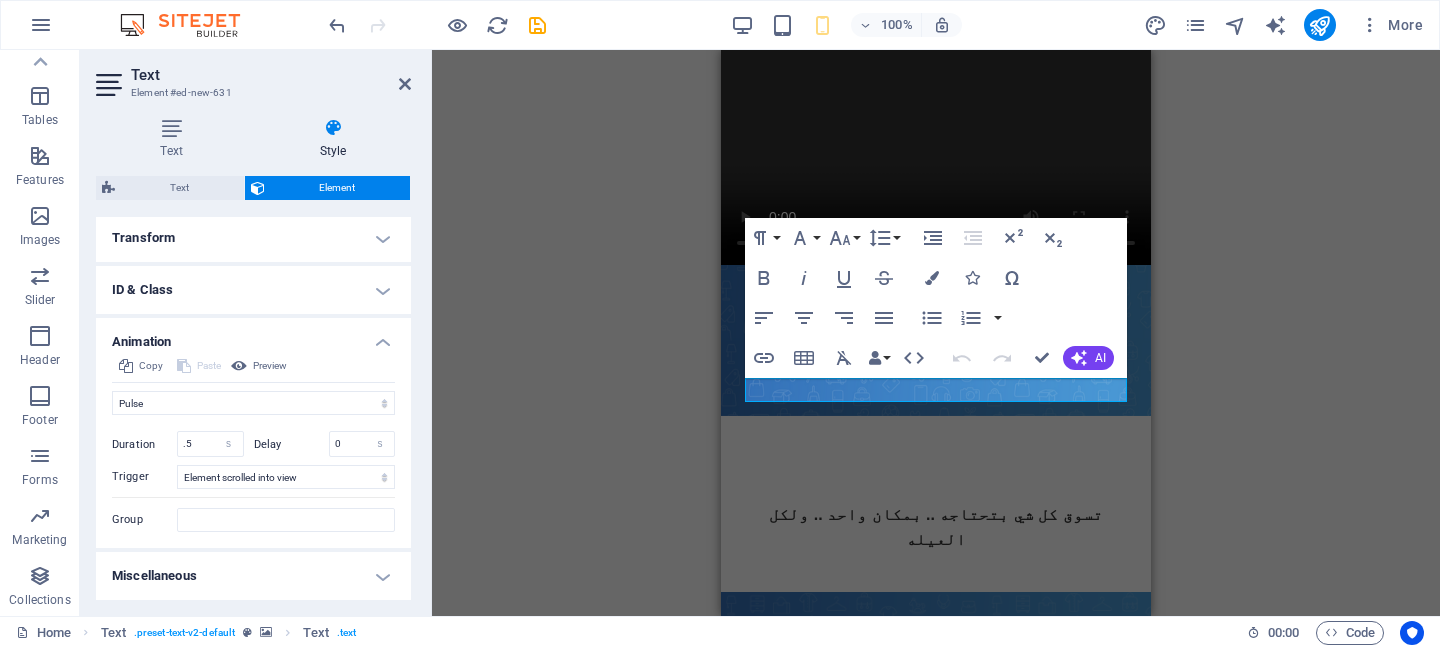 click on "Video   Image   Menu Bar   Logo   Menu   Text   H2   Spacer   Text Paragraph Format Normal Heading 1 Heading 2 Heading 3 Heading 4 Heading 5 Heading 6 Code Font Family Arial Georgia Impact Tahoma Times New Roman Verdana DM Sans Inter Font Size 8 9 10 11 12 14 18 24 30 36 48 60 72 96 Line Height Default Single 1.15 1.5 Double Increase Indent Decrease Indent Superscript Subscript Bold Italic Underline Strikethrough Colors Icons Special Characters Align Left Align Center Align Right Align Justify Unordered List   Default Circle Disc Square    Ordered List   Default Lower Alpha Lower Greek Lower Roman Upper Alpha Upper Roman    Insert Link Insert Table Clear Formatting Data Bindings Company First name Last name Street ZIP code City Email Phone Mobile Fax Custom field 1 Custom field 2 Custom field 3 Custom field 4 Custom field 5 Custom field 6 HTML Undo Redo Confirm (⌘+⏎) AI Improve Make shorter Make longer Fix spelling & grammar Translate to Arabic Generate text" at bounding box center [936, 333] 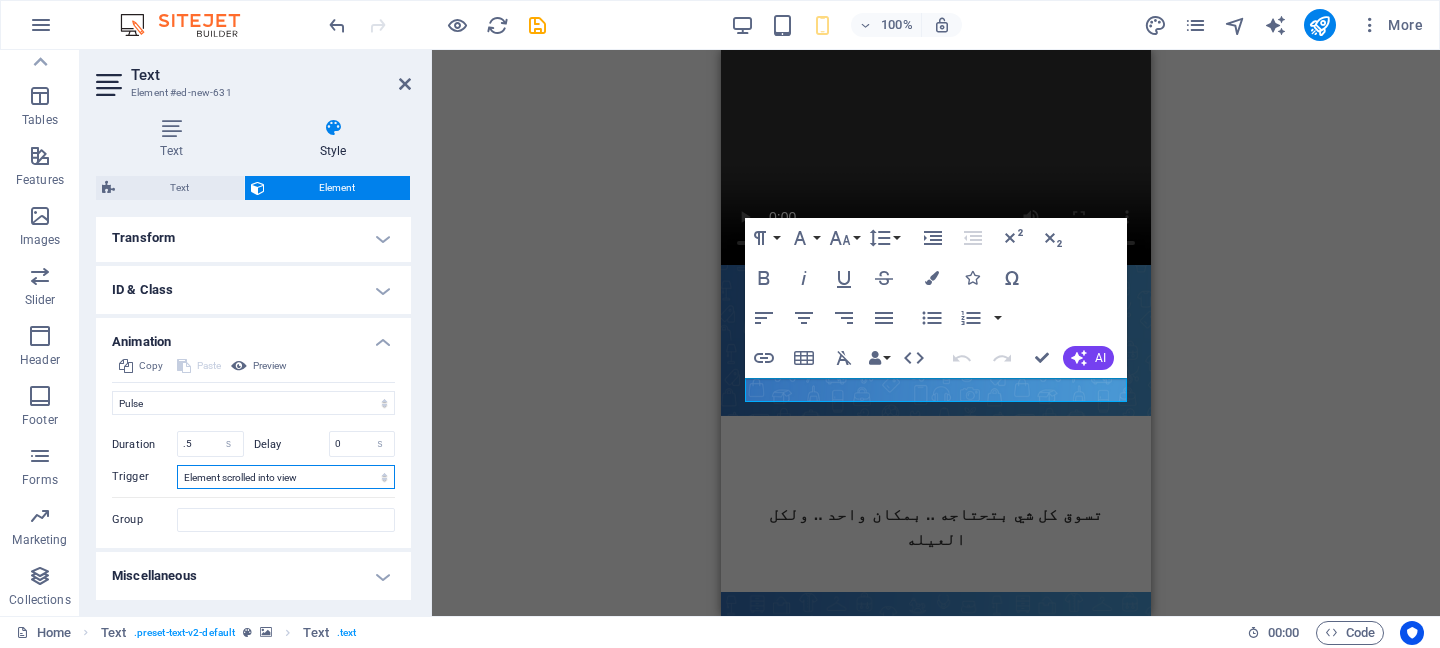 click on "No automatic trigger On page load Element scrolled into view" at bounding box center [286, 477] 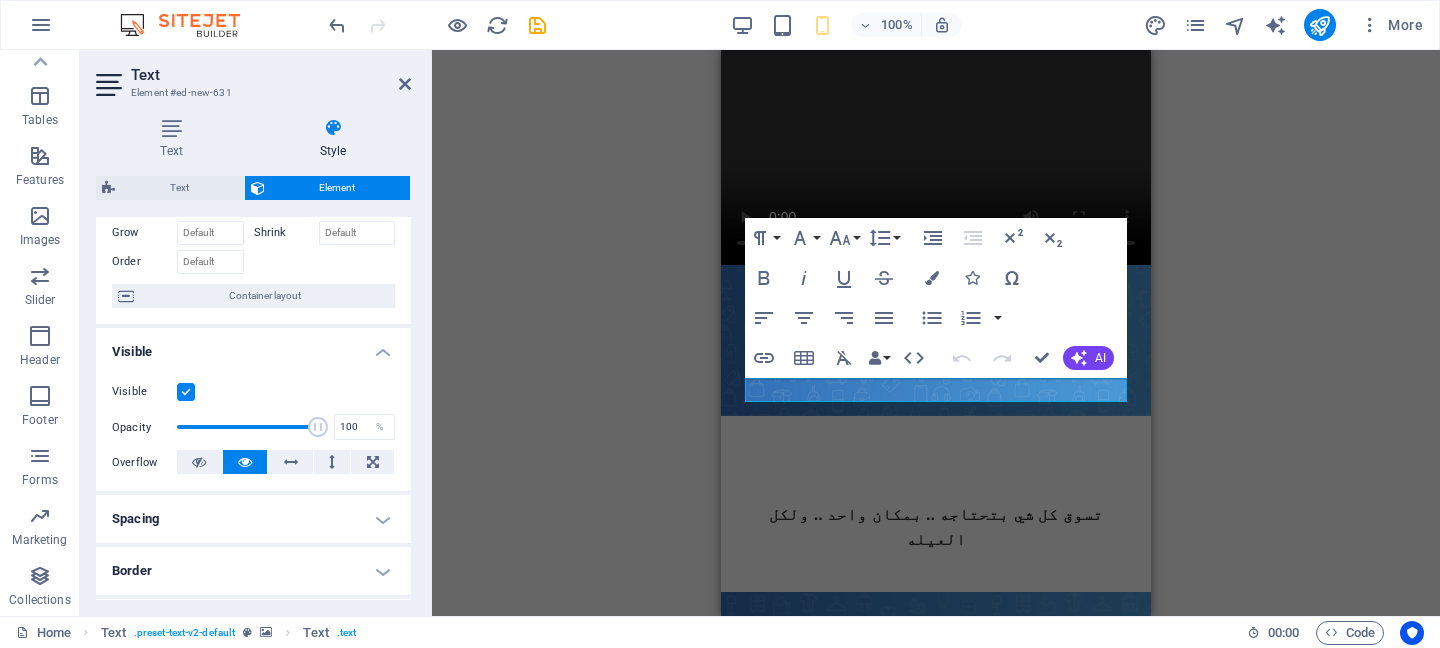 scroll, scrollTop: 98, scrollLeft: 0, axis: vertical 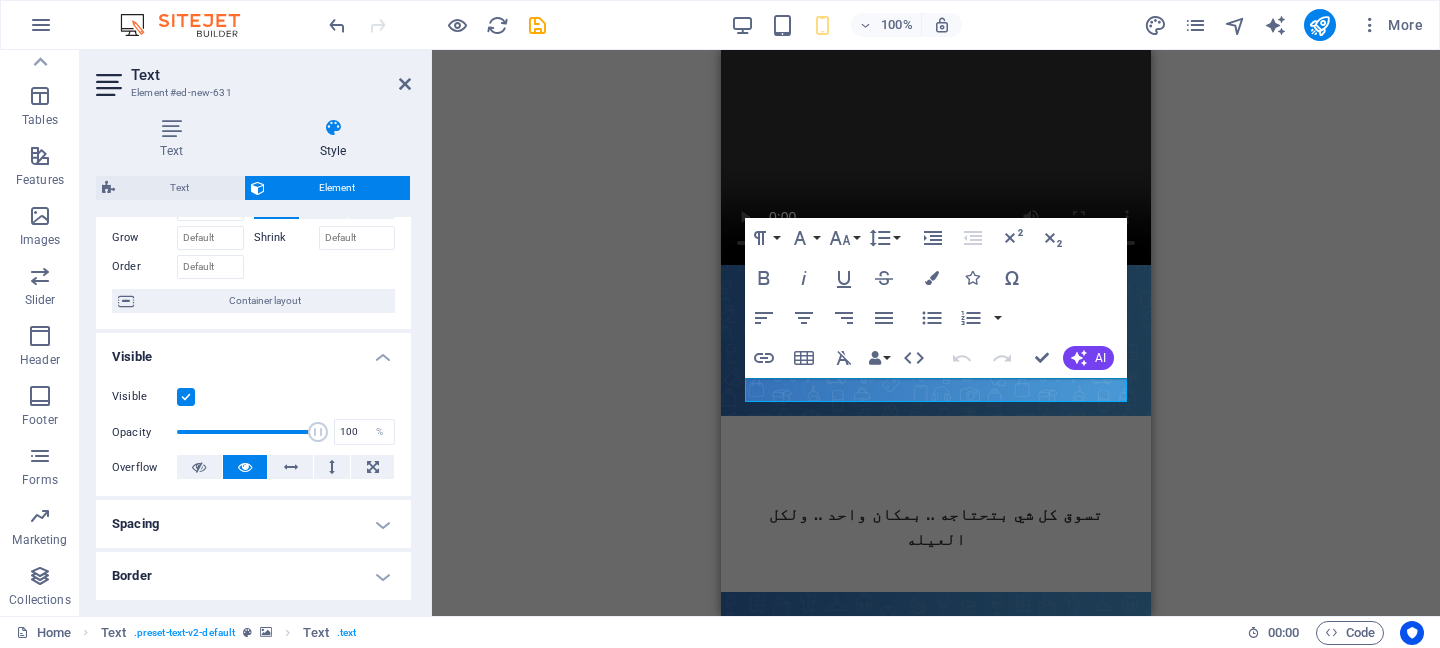 click on "Overflow" at bounding box center (253, 467) 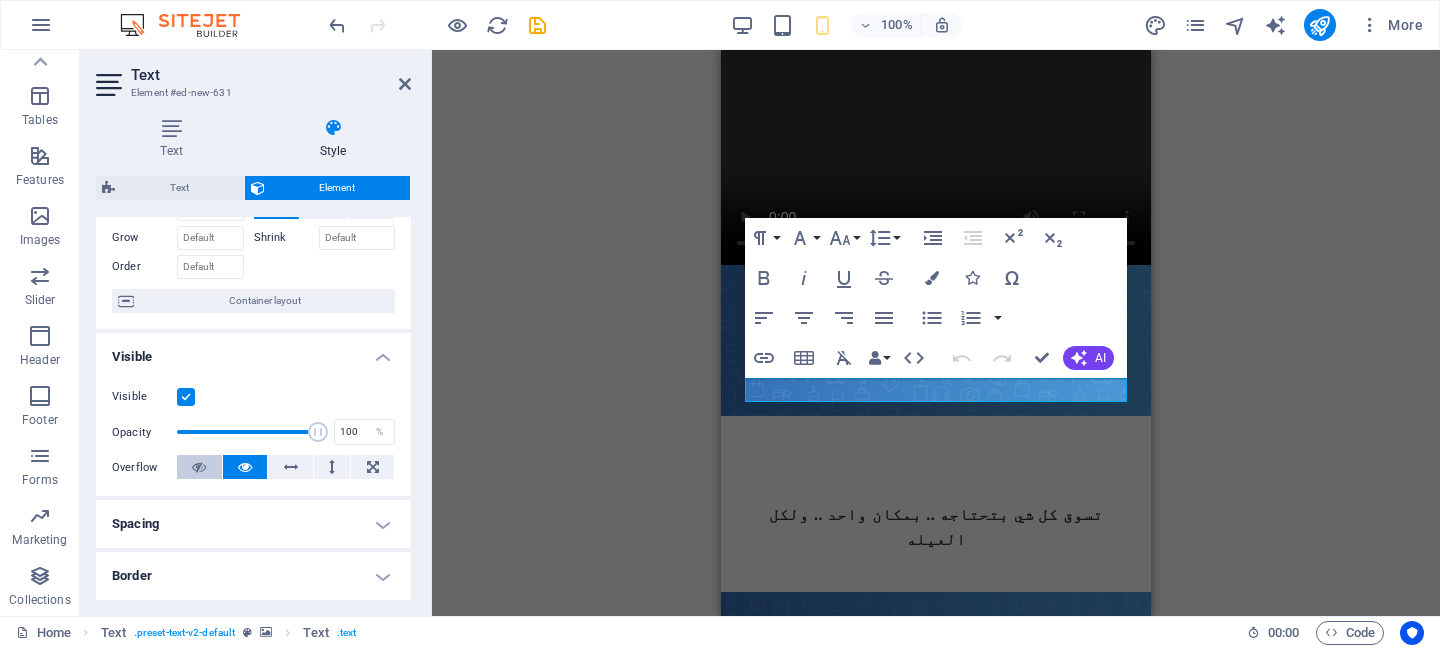 click at bounding box center (199, 467) 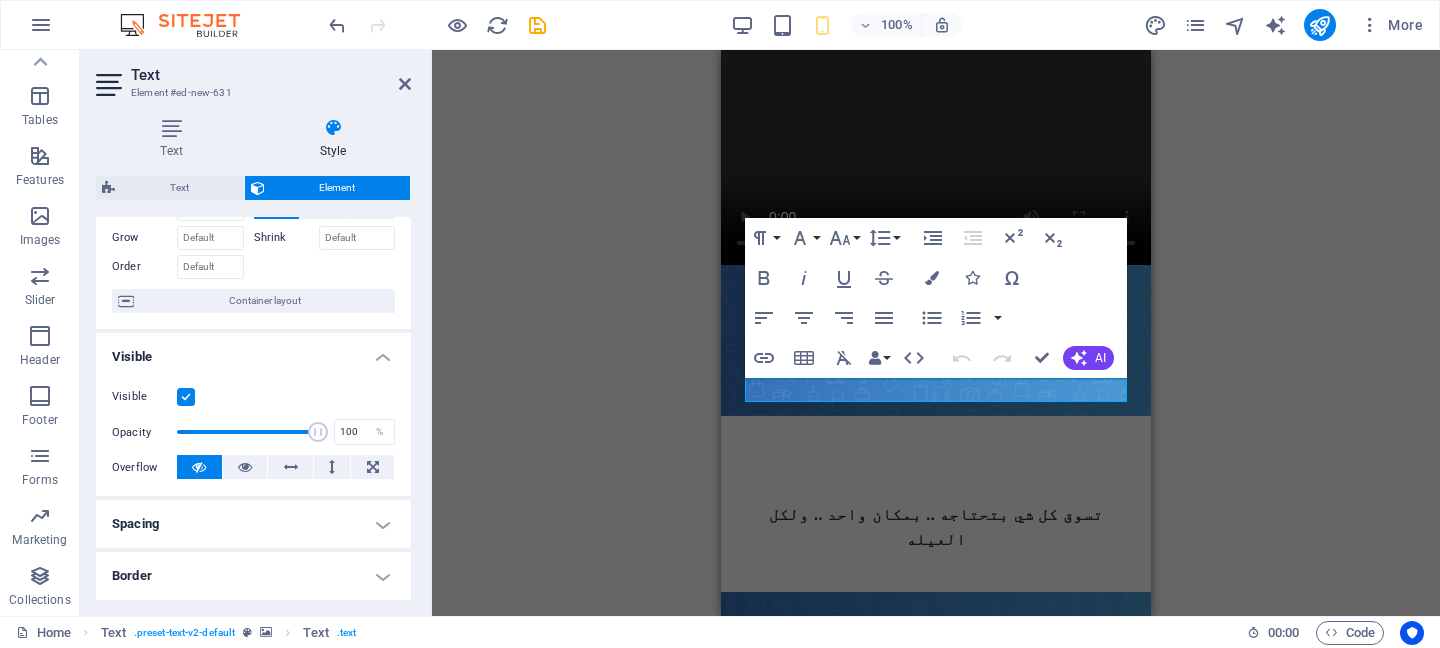 click at bounding box center [199, 467] 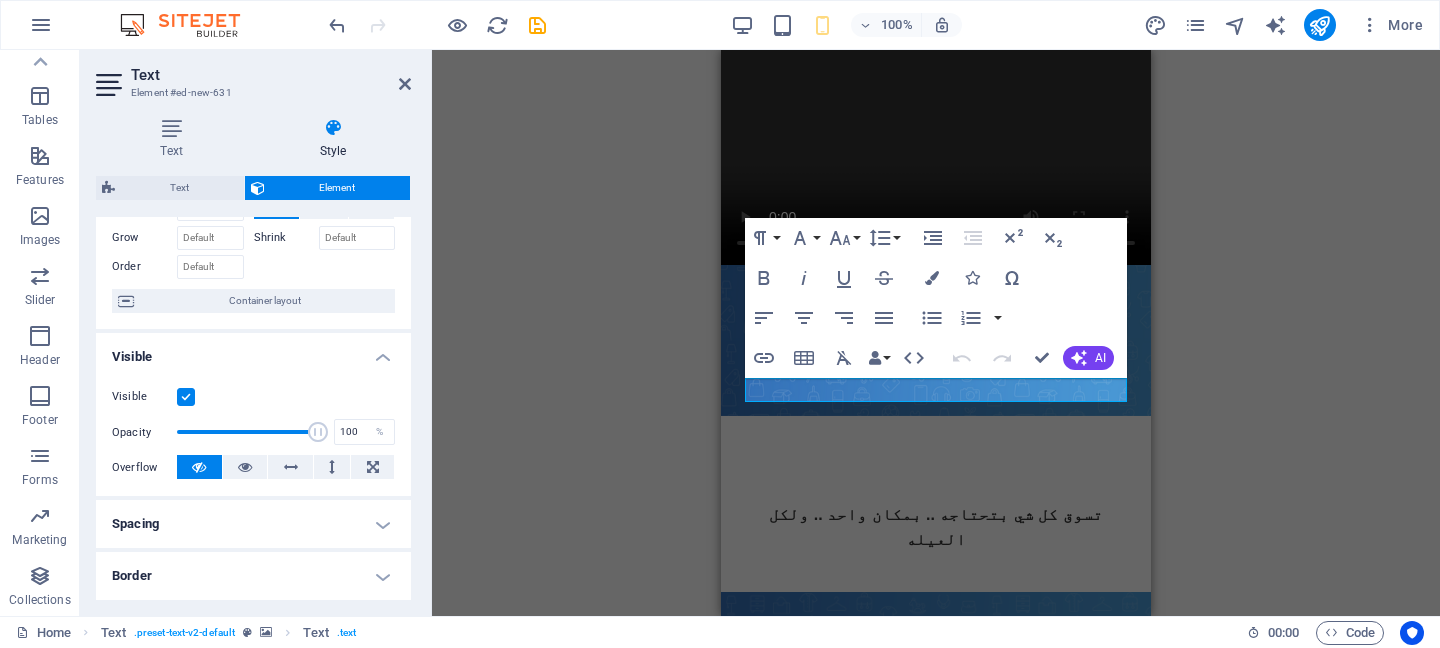 click on "Visible Opacity 100 % Overflow" at bounding box center (253, 432) 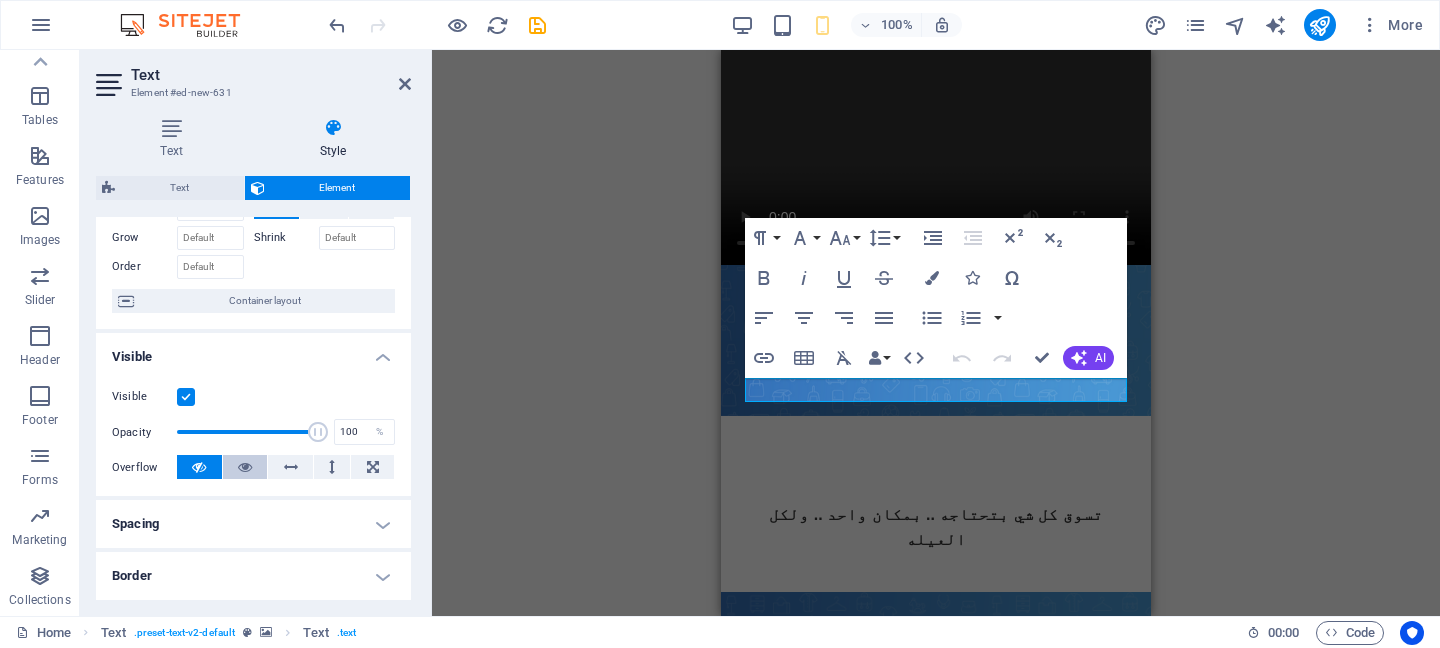click at bounding box center [245, 467] 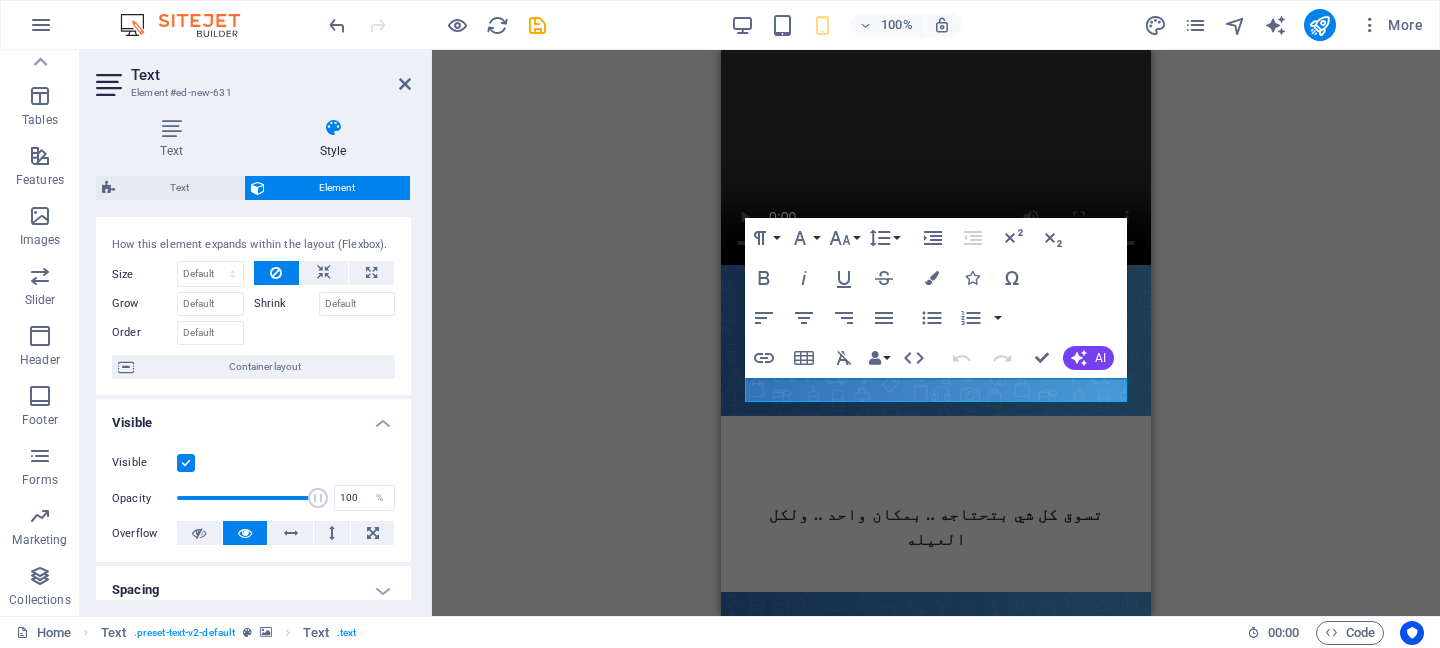 scroll, scrollTop: 0, scrollLeft: 0, axis: both 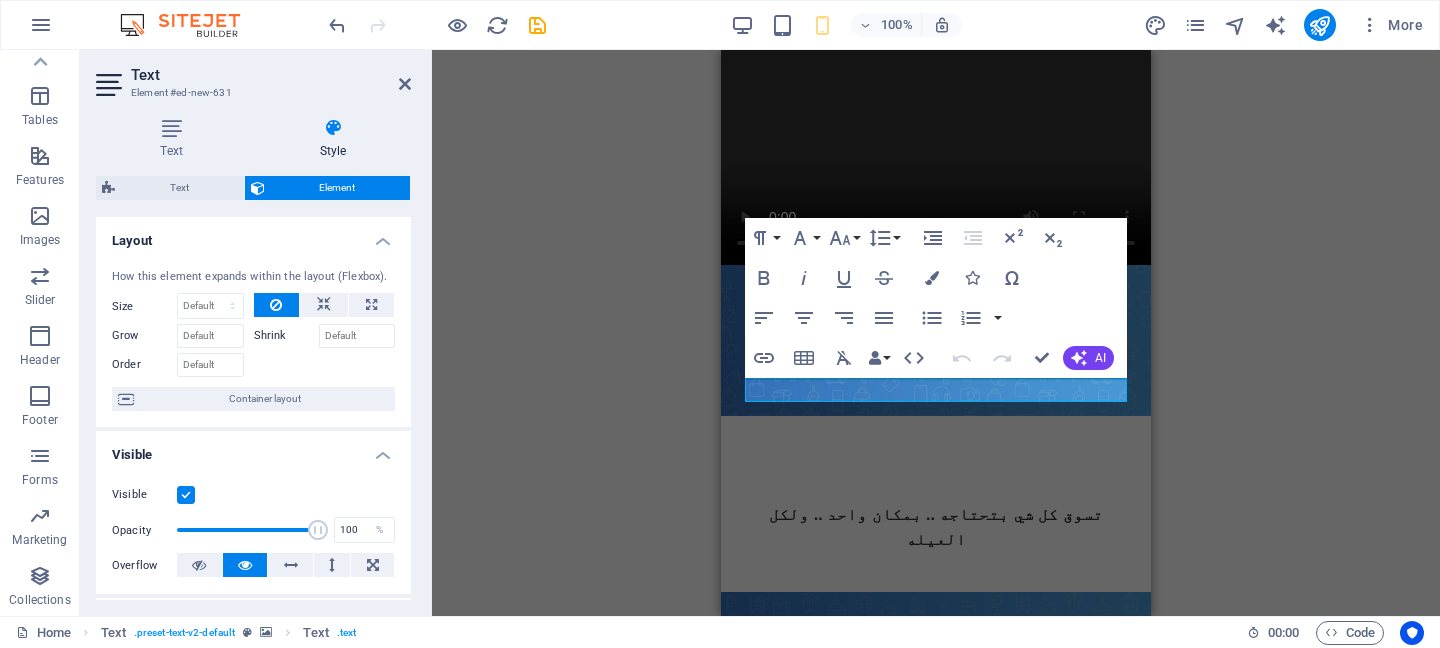 click on "Video   Image   Menu Bar   Logo   Menu   Text   H2   Spacer   Text Paragraph Format Normal Heading 1 Heading 2 Heading 3 Heading 4 Heading 5 Heading 6 Code Font Family Arial Georgia Impact Tahoma Times New Roman Verdana DM Sans Inter Font Size 8 9 10 11 12 14 18 24 30 36 48 60 72 96 Line Height Default Single 1.15 1.5 Double Increase Indent Decrease Indent Superscript Subscript Bold Italic Underline Strikethrough Colors Icons Special Characters Align Left Align Center Align Right Align Justify Unordered List   Default Circle Disc Square    Ordered List   Default Lower Alpha Lower Greek Lower Roman Upper Alpha Upper Roman    Insert Link Insert Table Clear Formatting Data Bindings Company First name Last name Street ZIP code City Email Phone Mobile Fax Custom field 1 Custom field 2 Custom field 3 Custom field 4 Custom field 5 Custom field 6 HTML Undo Redo Confirm (⌘+⏎) AI Improve Make shorter Make longer Fix spelling & grammar Translate to Arabic Generate text" at bounding box center [936, 333] 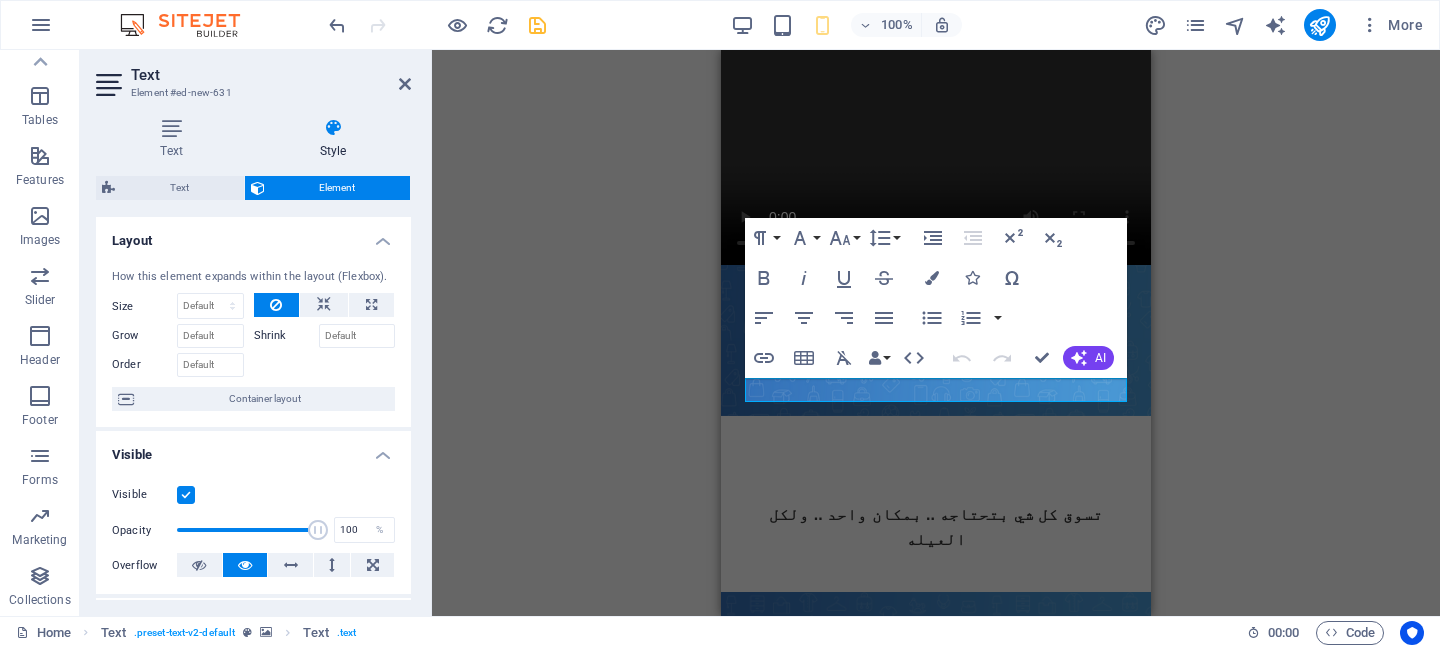 click at bounding box center (537, 25) 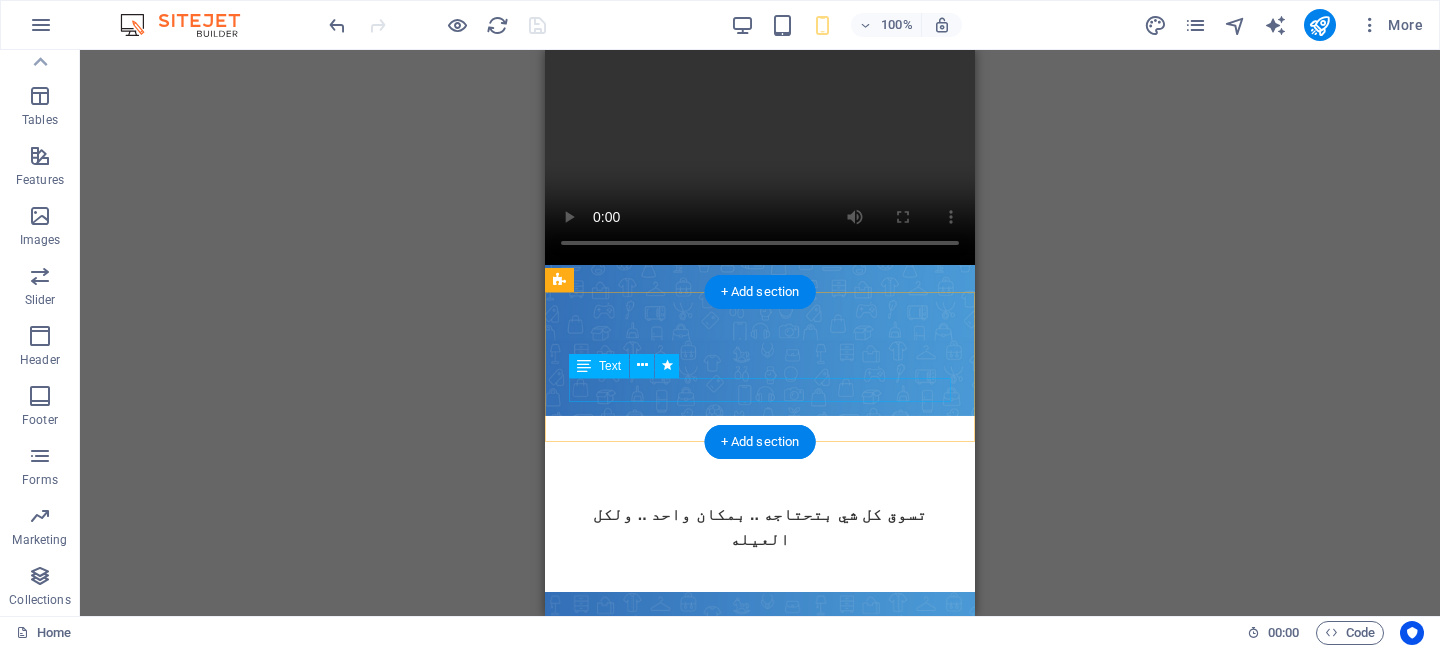 click on "تسوق كل شي بتحتاجه .. بمكان واحد .. ولكل العيله" at bounding box center [760, 527] 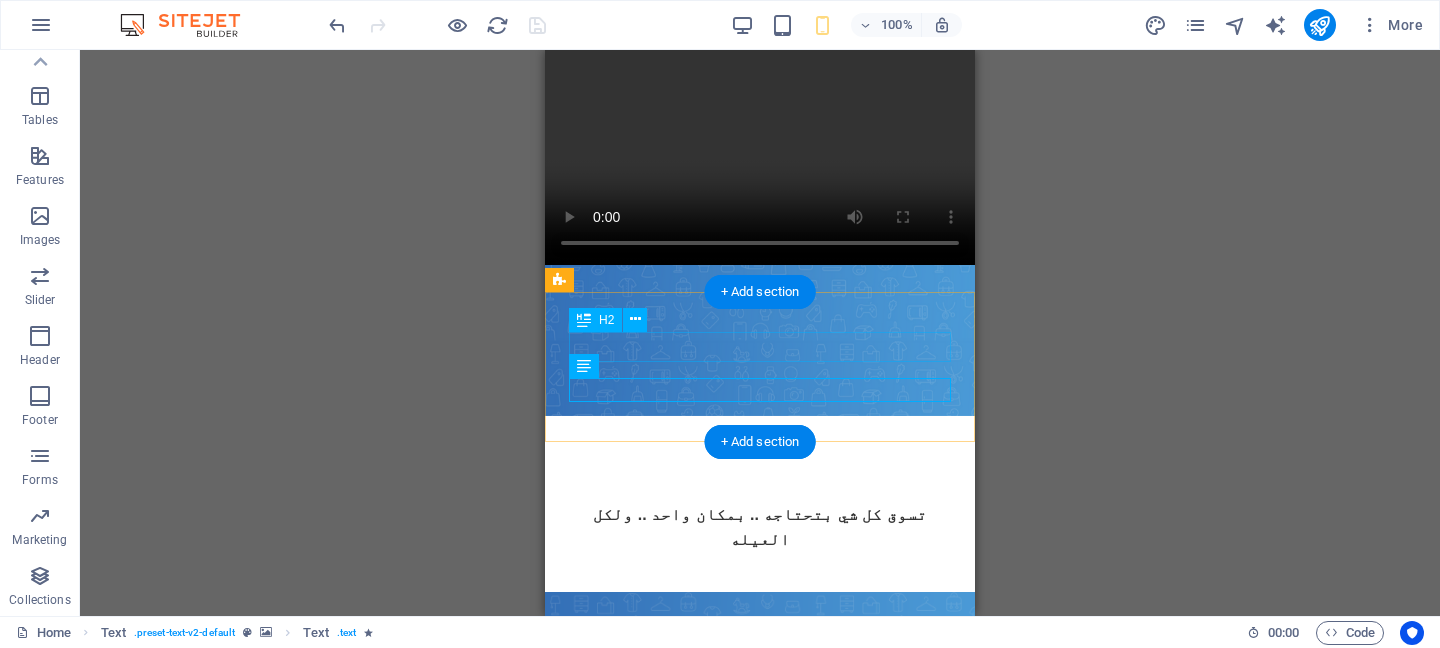 click on "حمل تطبيق جودي سو" at bounding box center (760, 471) 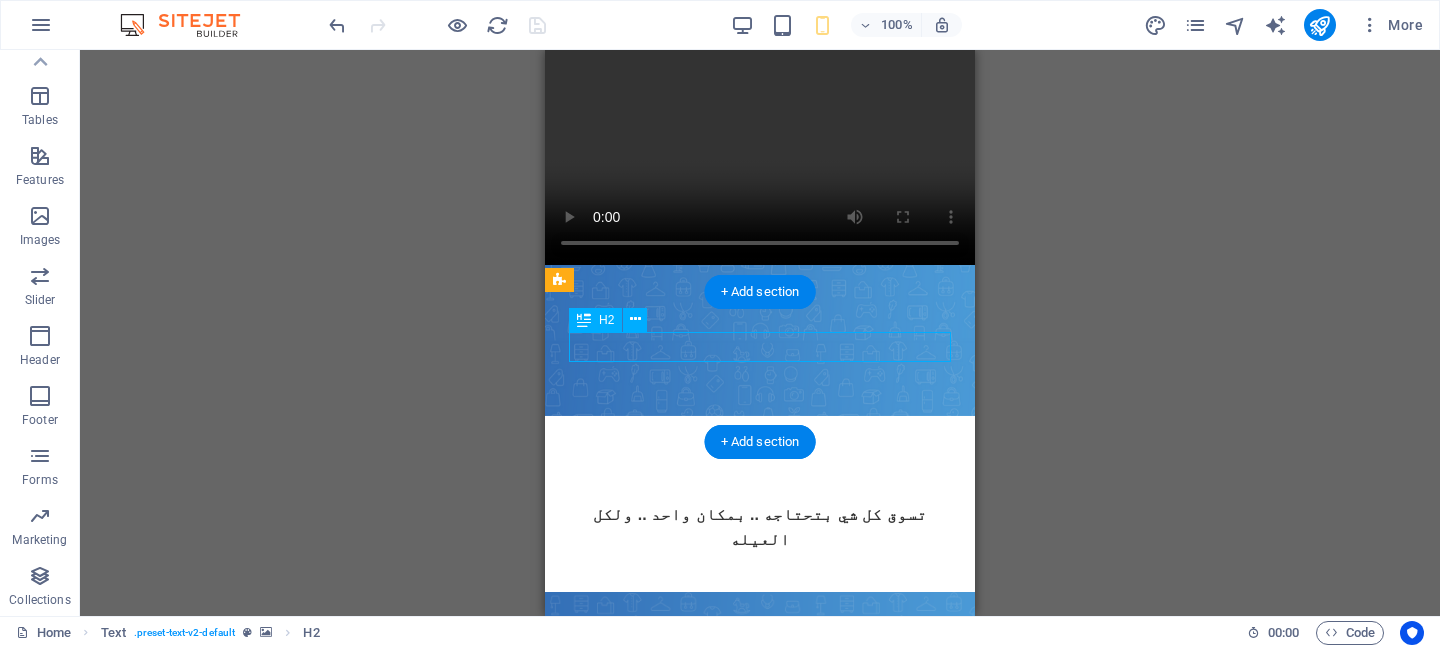 click on "حمل تطبيق جودي سو" at bounding box center [760, 471] 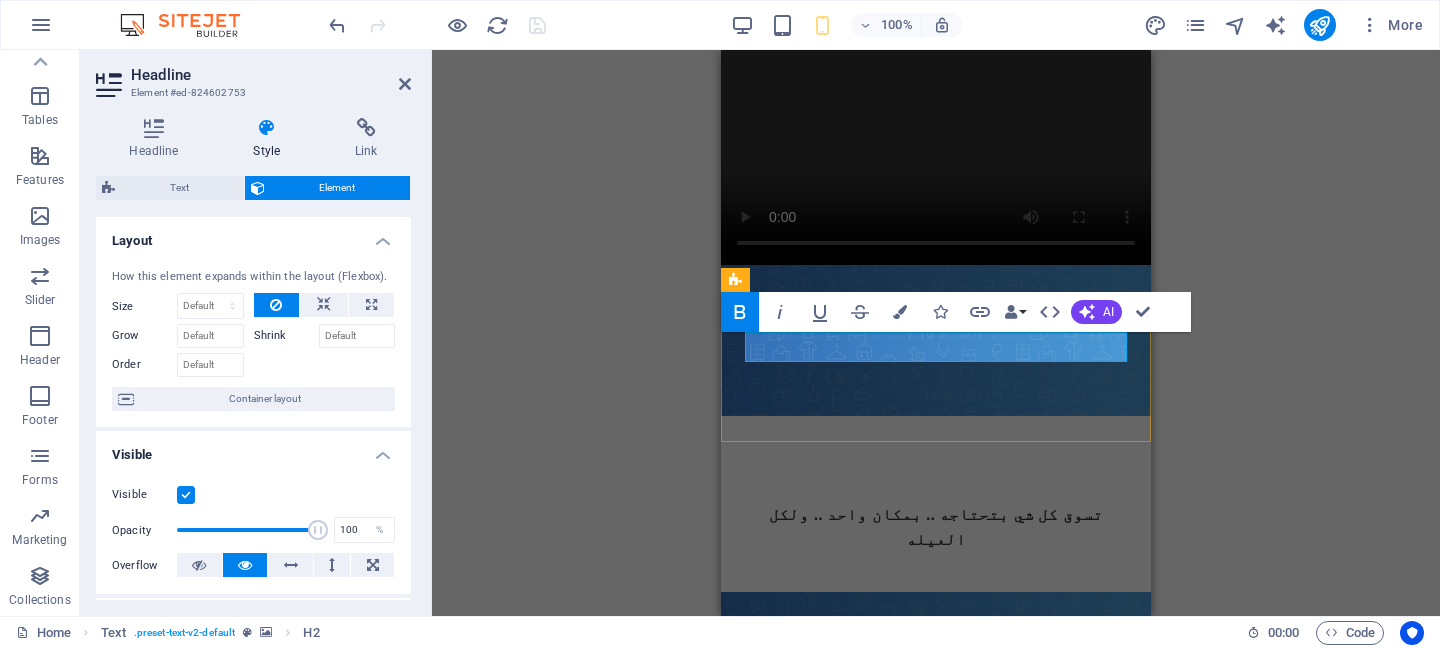 click on "حمل تطبيق جودي سو" at bounding box center (936, 470) 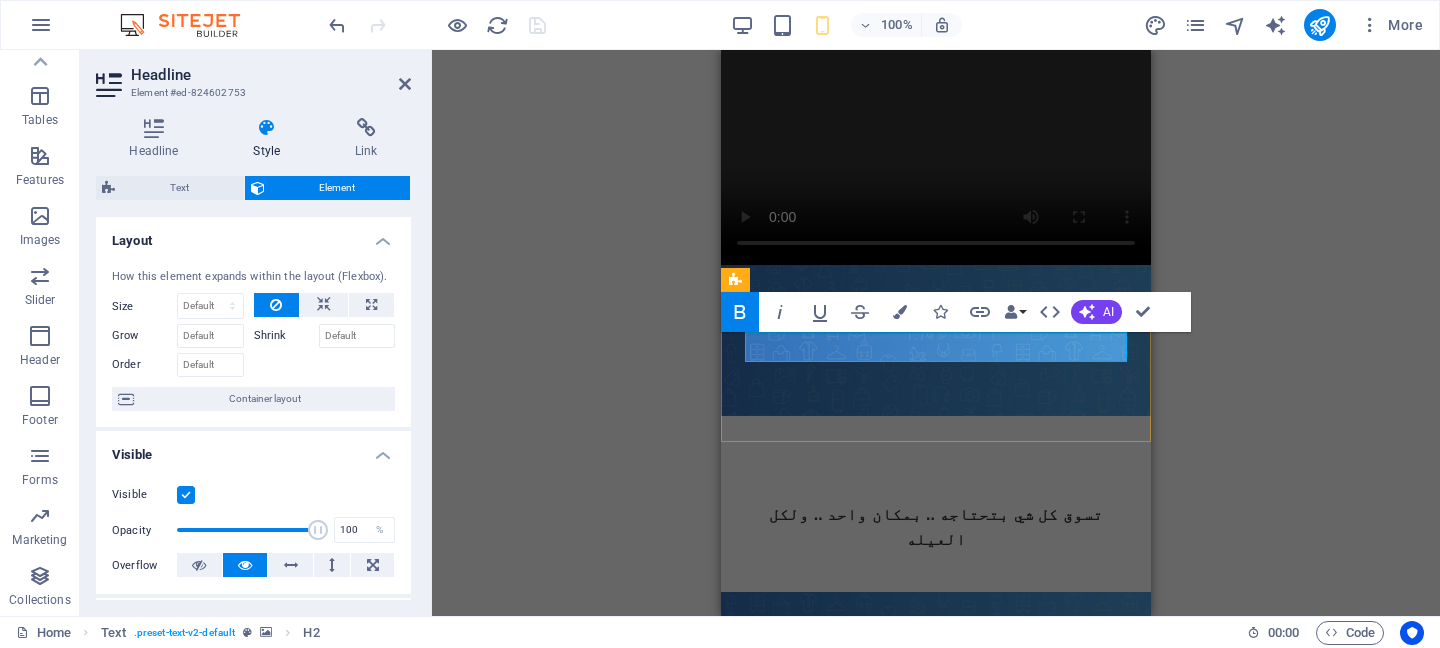 click on "حمل تطبيق جودي سو" at bounding box center [936, 470] 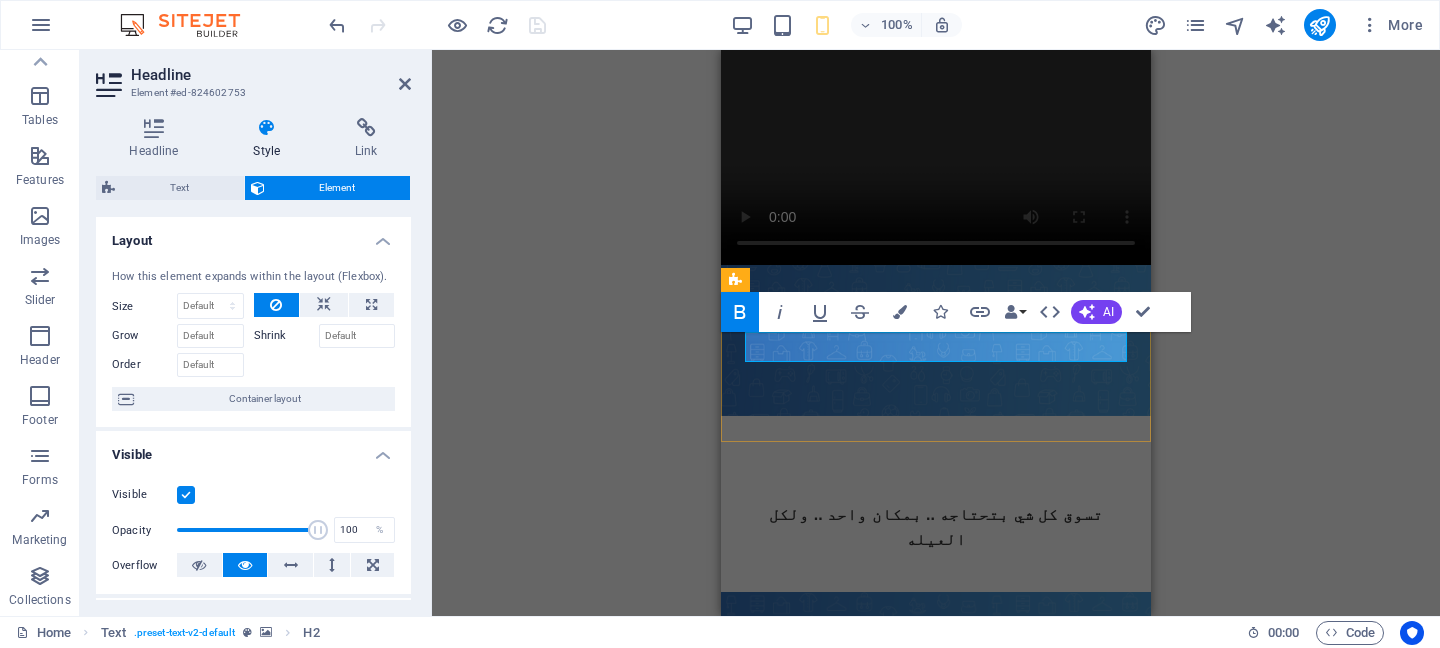 type 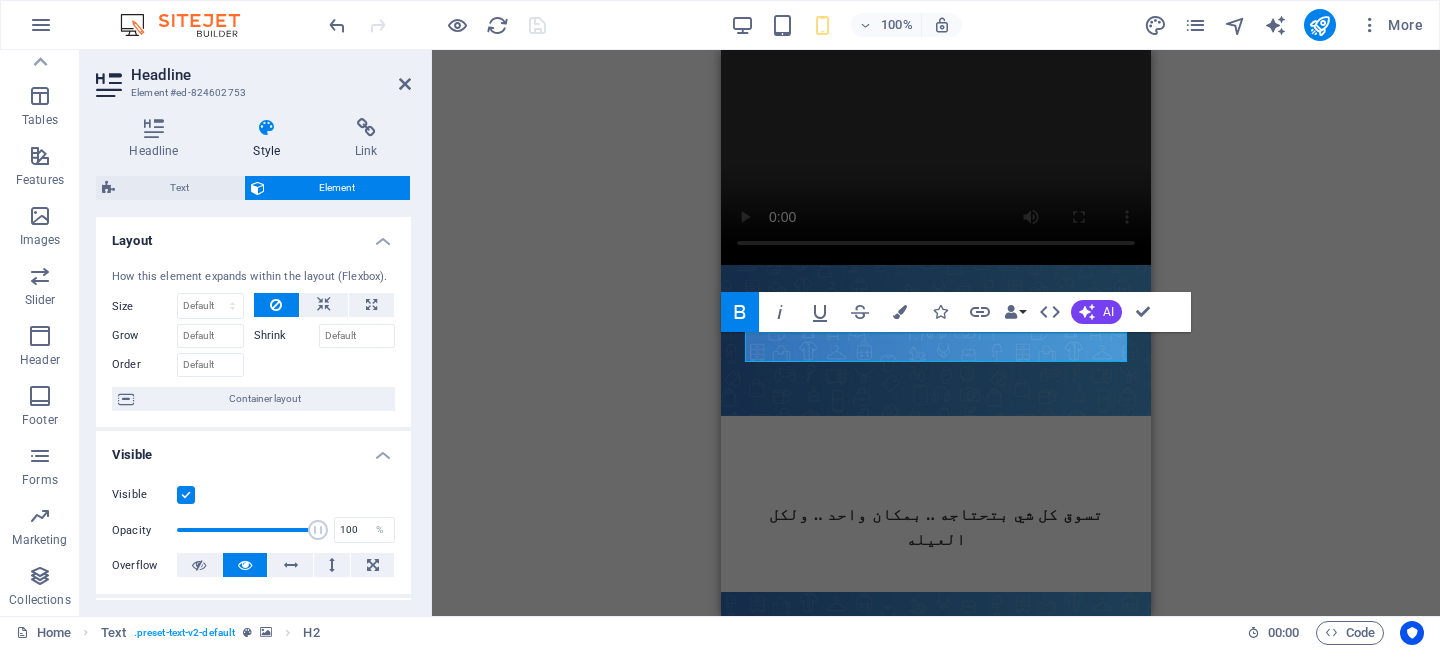 click on "Style" at bounding box center [271, 139] 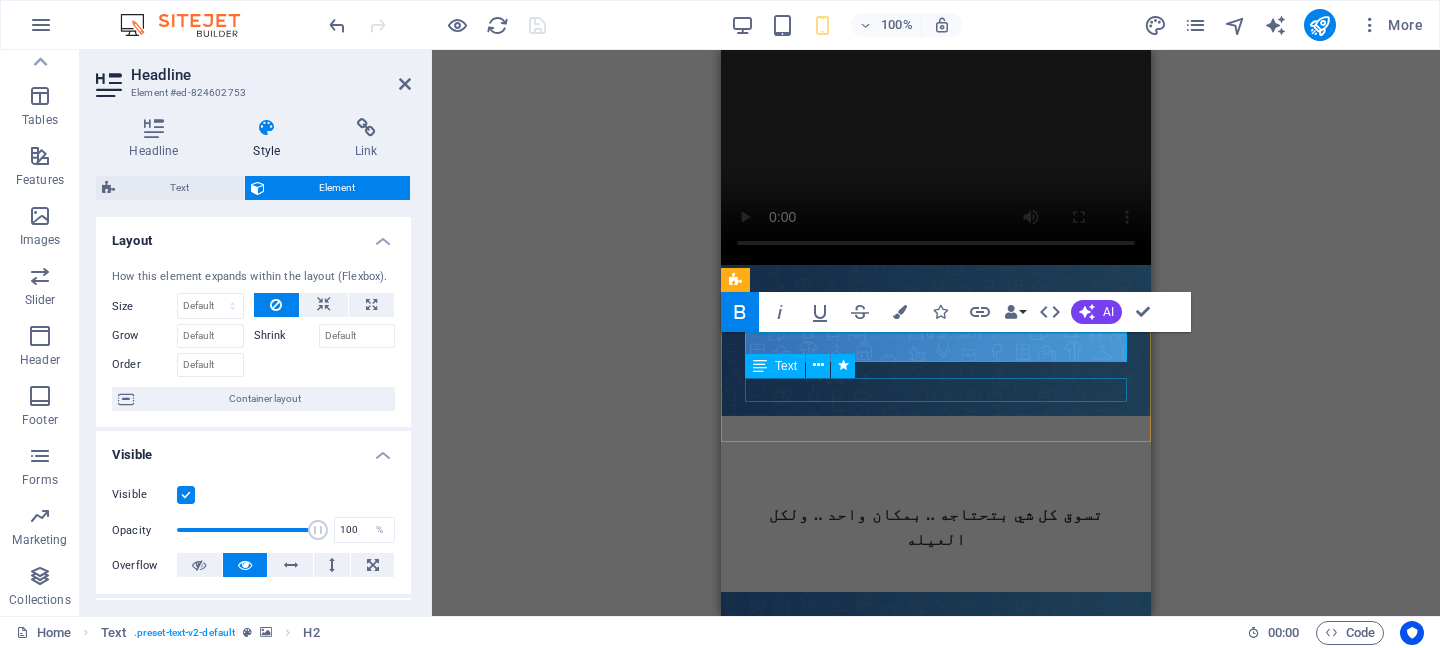 click on "تسوق كل شي بتحتاجه .. بمكان واحد .. ولكل العيله" at bounding box center (936, 527) 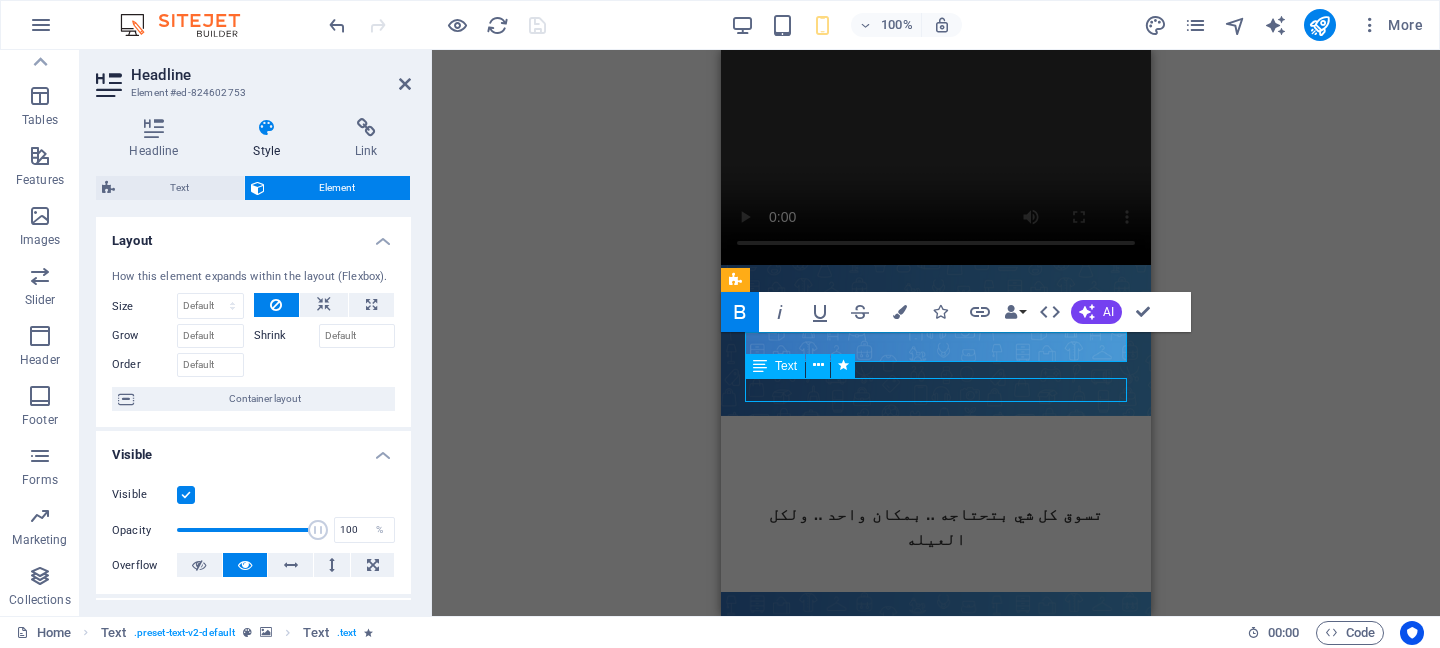 click on "تسوق كل شي بتحتاجه .. بمكان واحد .. ولكل العيله" at bounding box center [936, 527] 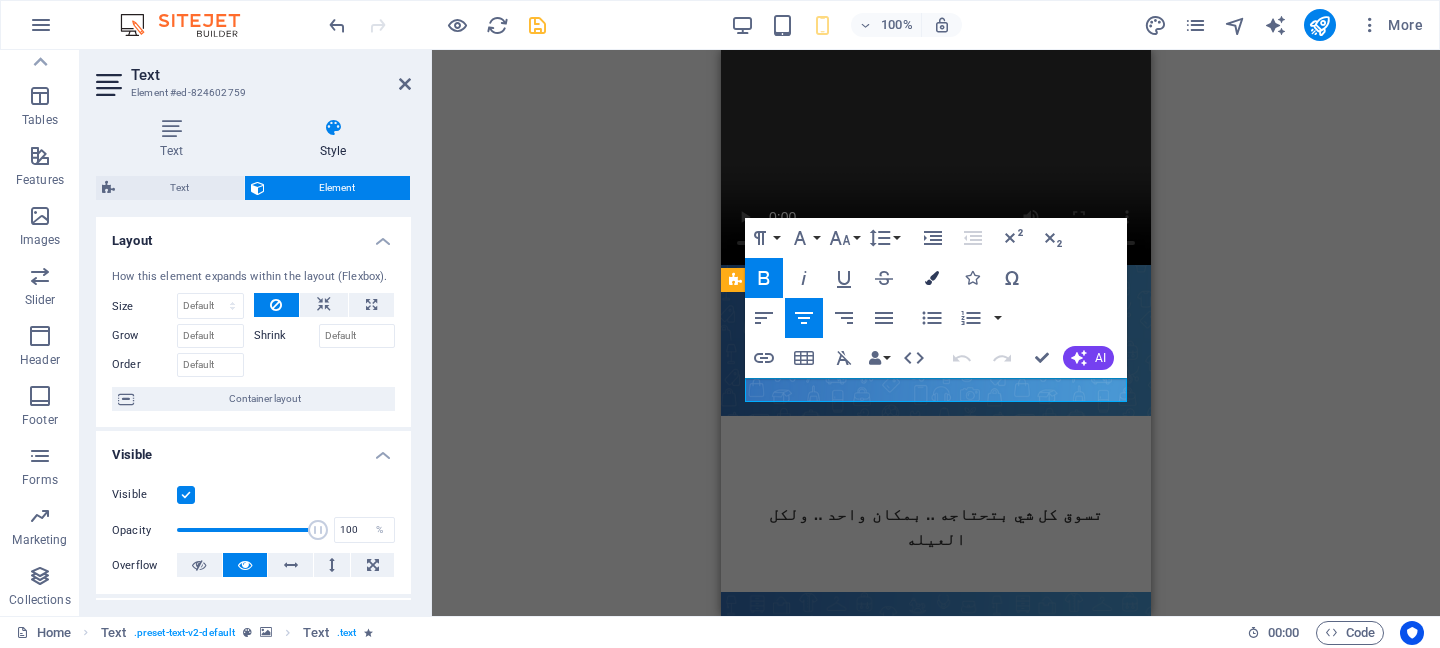 click at bounding box center [932, 278] 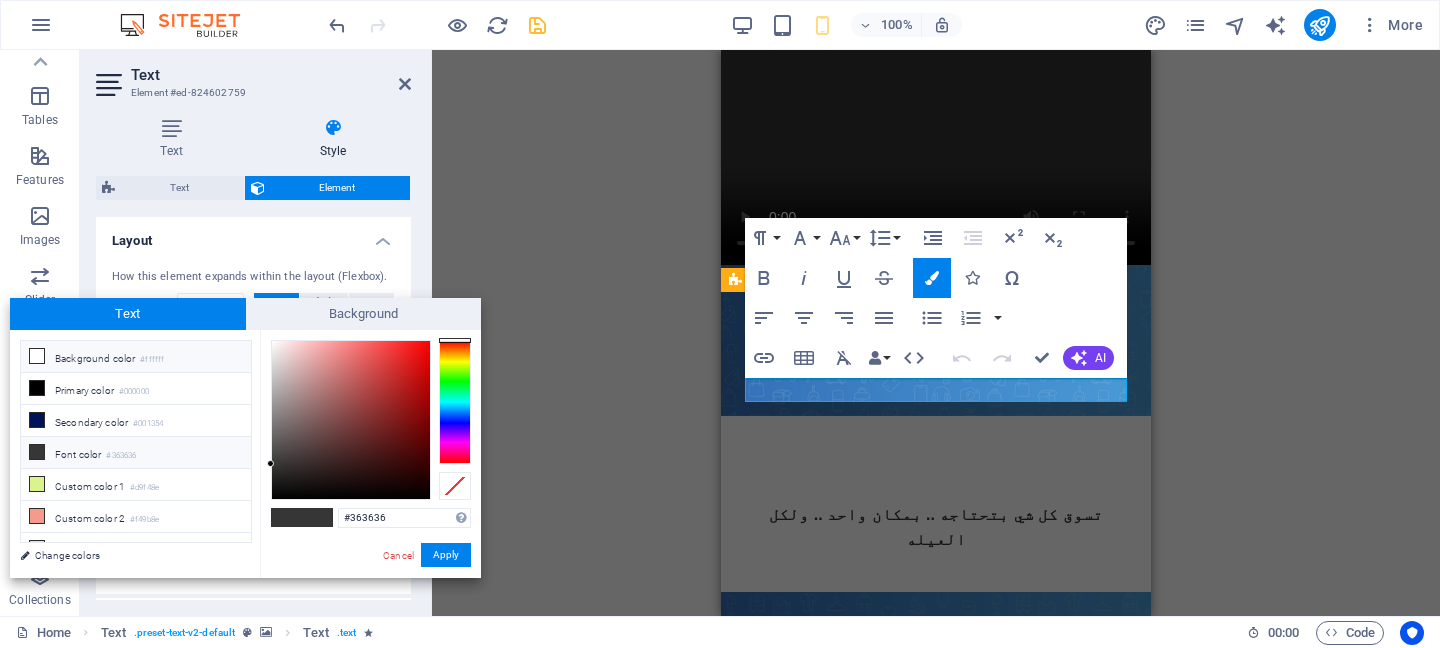 click on "Background color
#ffffff" at bounding box center (136, 357) 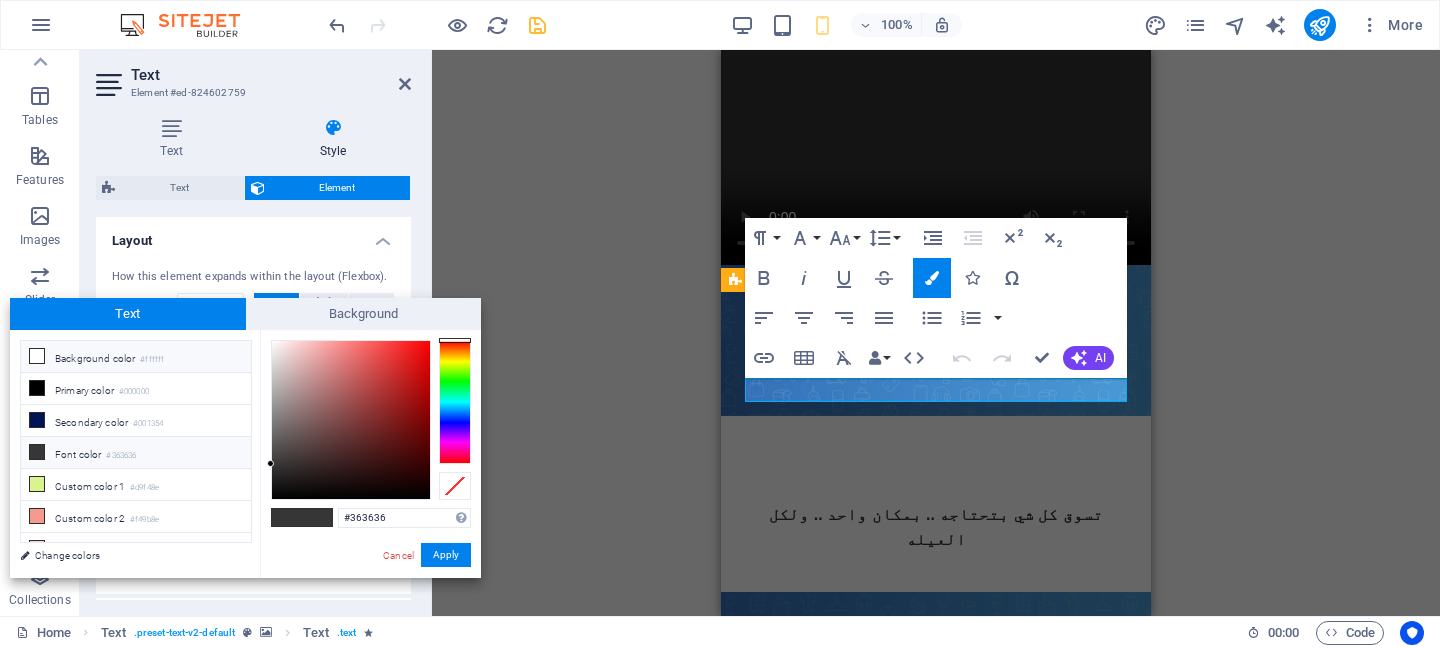 type on "#ffffff" 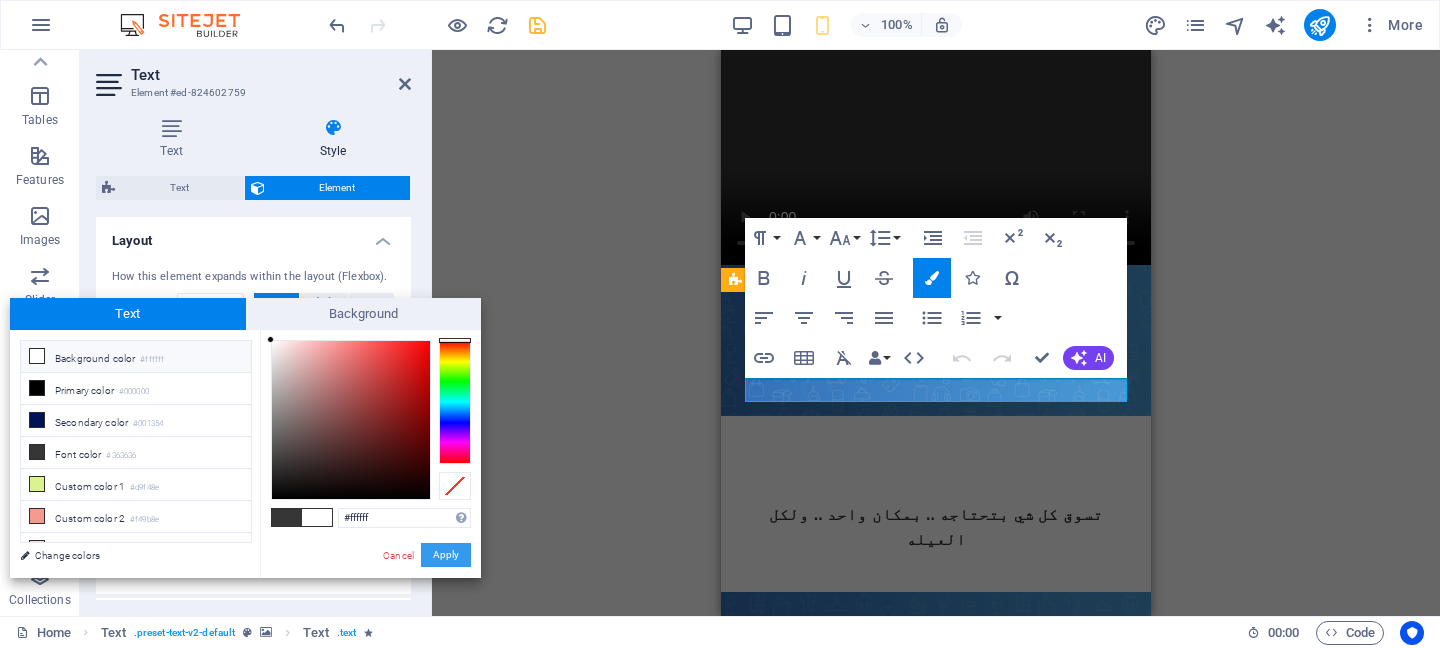 click on "Apply" at bounding box center (446, 555) 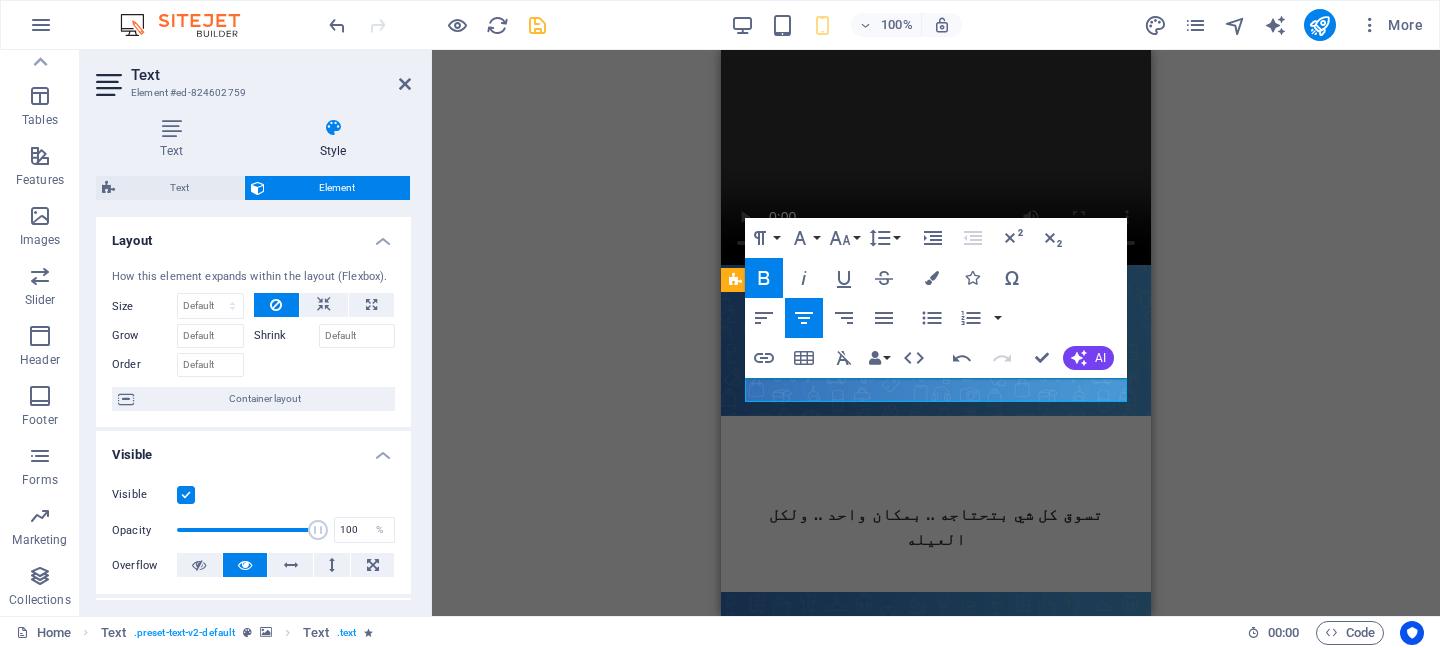 click on "Video   Image   Menu Bar   Logo   Menu   Text   H2   Spacer   Text   Text   H2   Text   Spacer Paragraph Format Normal Heading 1 Heading 2 Heading 3 Heading 4 Heading 5 Heading 6 Code Font Family Arial Georgia Impact Tahoma Times New Roman Verdana DM Sans Inter Font Size 8 9 10 11 12 14 18 24 30 36 48 60 72 96 Line Height Default Single 1.15 1.5 Double Increase Indent Decrease Indent Superscript Subscript Bold Italic Underline Strikethrough Colors Icons Special Characters Align Left Align Center Align Right Align Justify Unordered List   Default Circle Disc Square    Ordered List   Default Lower Alpha Lower Greek Lower Roman Upper Alpha Upper Roman    Insert Link Insert Table Clear Formatting Data Bindings Company First name Last name Street ZIP code City Email Phone Mobile Fax Custom field 1 Custom field 2 Custom field 3 Custom field 4 Custom field 5 Custom field 6 HTML Undo Redo Confirm (⌘+⏎) AI Improve Make shorter Make longer Fix spelling & grammar Translate to Arabic Generate text" at bounding box center (936, 333) 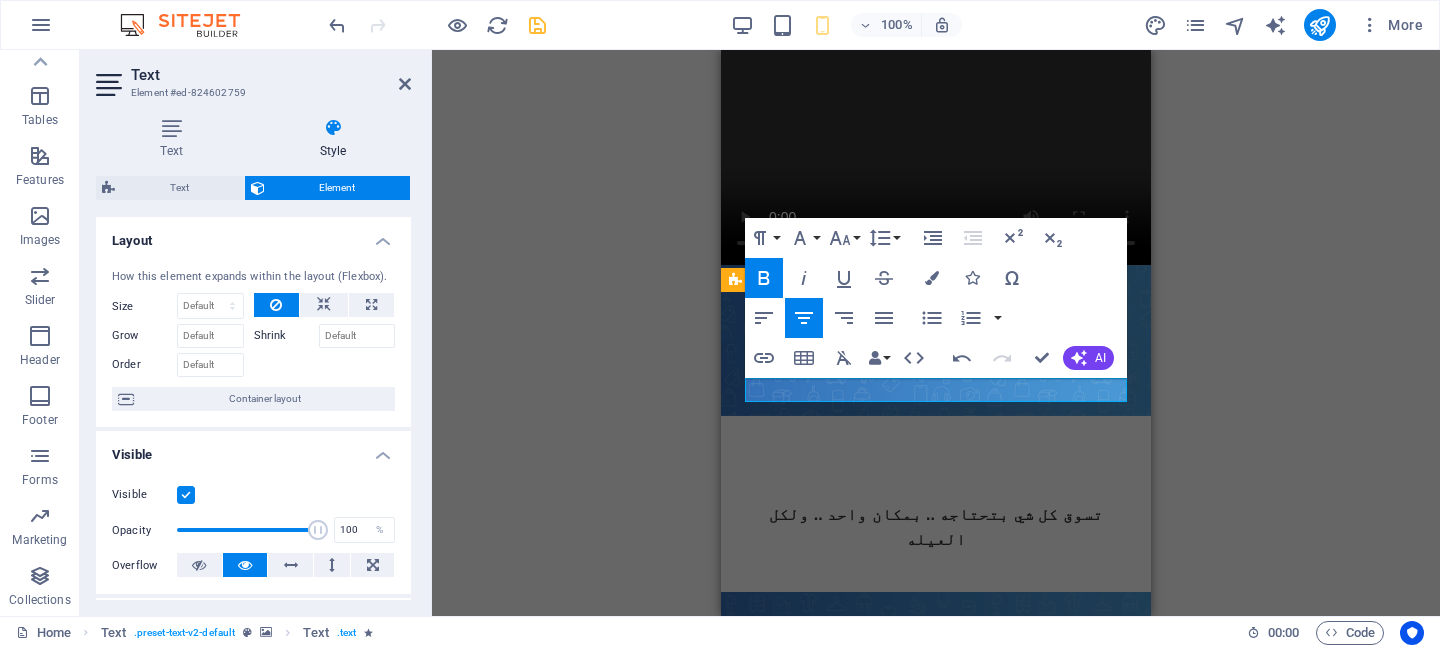 click on "Video   Image   Menu Bar   Logo   Menu   Text   H2   Spacer   Text   Text   H2   Text   Spacer Paragraph Format Normal Heading 1 Heading 2 Heading 3 Heading 4 Heading 5 Heading 6 Code Font Family Arial Georgia Impact Tahoma Times New Roman Verdana DM Sans Inter Font Size 8 9 10 11 12 14 18 24 30 36 48 60 72 96 Line Height Default Single 1.15 1.5 Double Increase Indent Decrease Indent Superscript Subscript Bold Italic Underline Strikethrough Colors Icons Special Characters Align Left Align Center Align Right Align Justify Unordered List   Default Circle Disc Square    Ordered List   Default Lower Alpha Lower Greek Lower Roman Upper Alpha Upper Roman    Insert Link Insert Table Clear Formatting Data Bindings Company First name Last name Street ZIP code City Email Phone Mobile Fax Custom field 1 Custom field 2 Custom field 3 Custom field 4 Custom field 5 Custom field 6 HTML Undo Redo Confirm (⌘+⏎) AI Improve Make shorter Make longer Fix spelling & grammar Translate to Arabic Generate text" at bounding box center [936, 333] 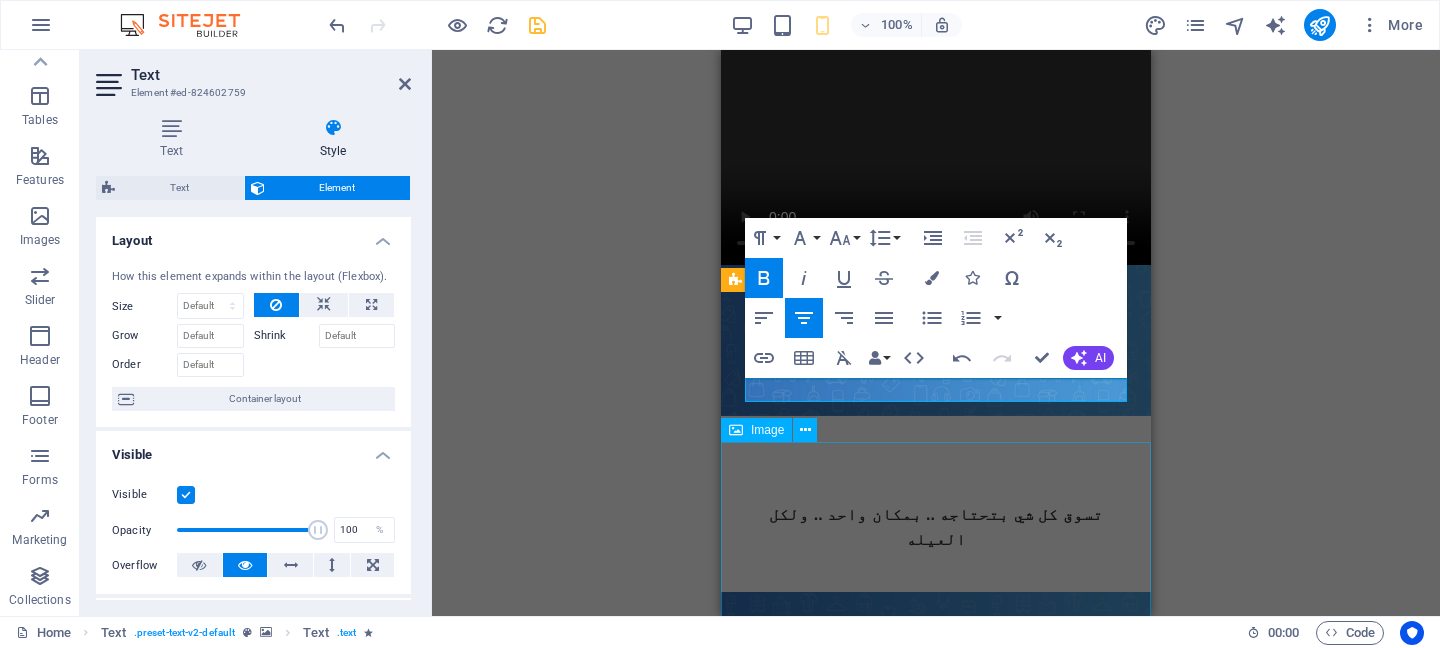 click at bounding box center [936, 1076] 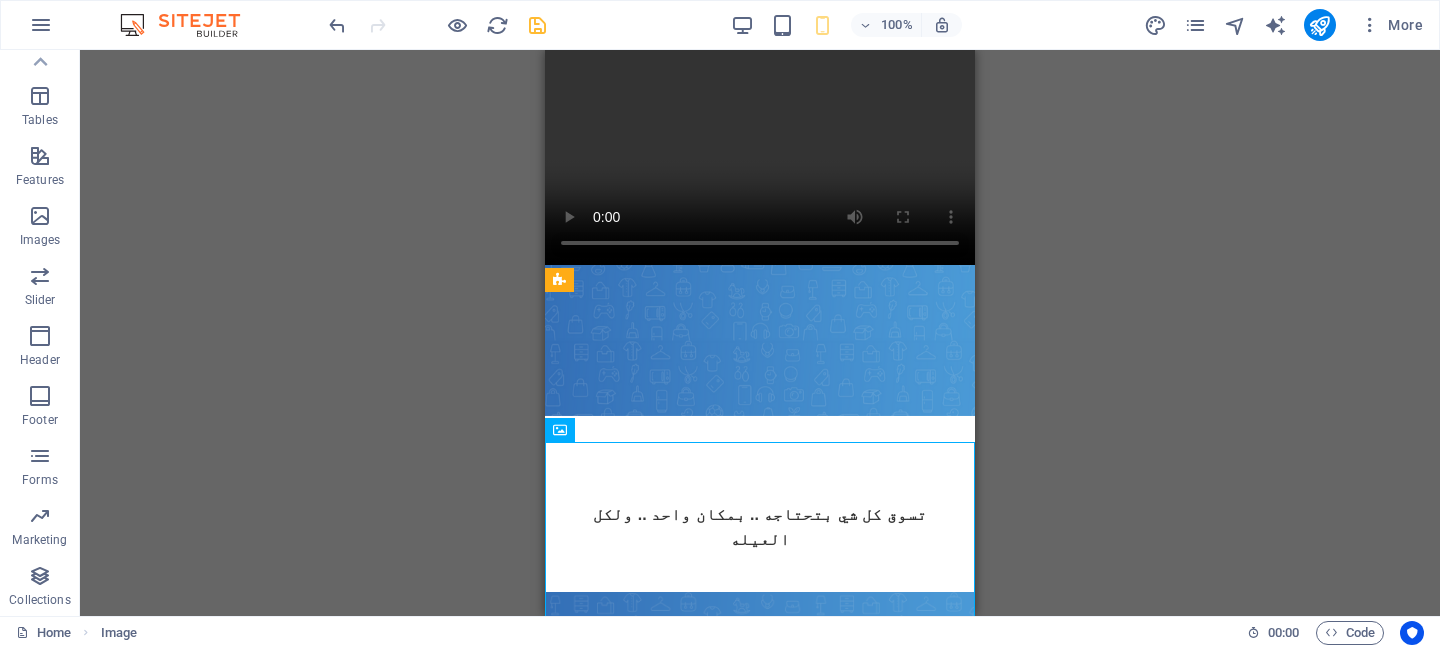 click on "Video   Image   Menu Bar   Logo   Menu   Text   H2   Spacer   Text   Text   H2   Text   Spacer" at bounding box center [760, 333] 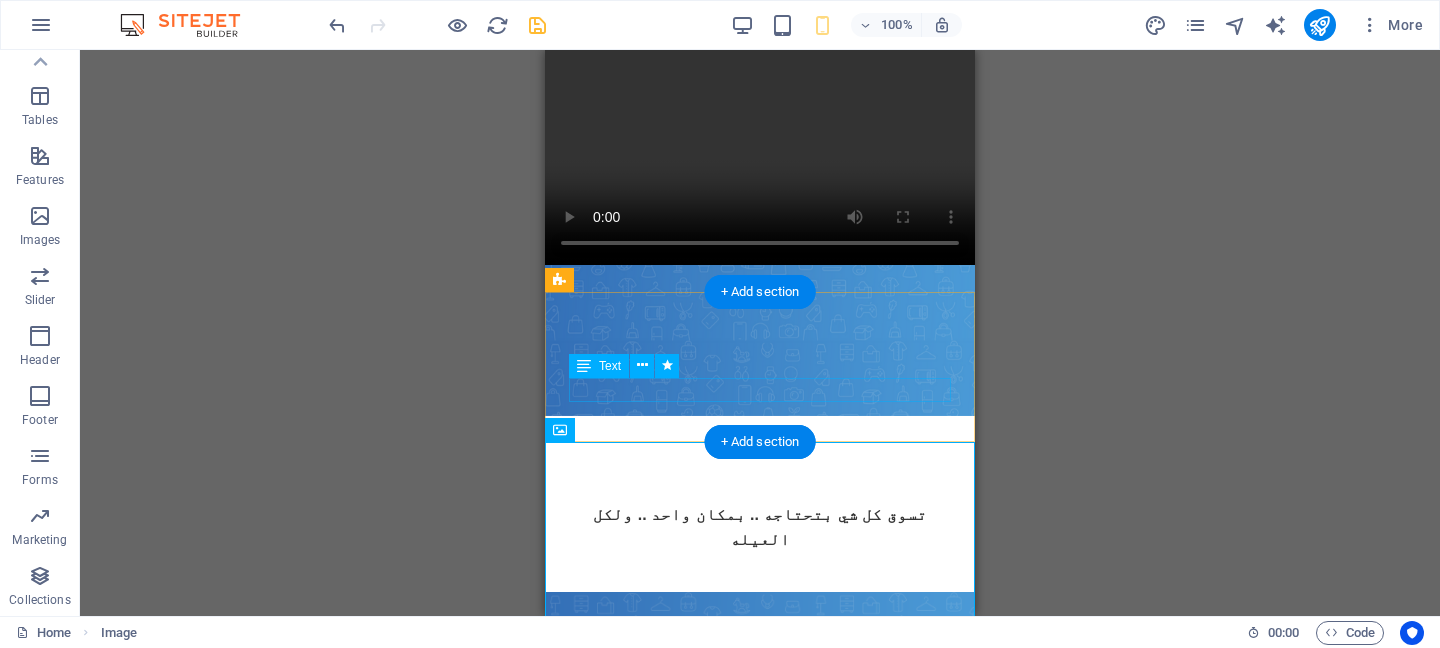 click on "تسوق كل شي بتحتاجه .. بمكان واحد .. ولكل العيله" at bounding box center (760, 527) 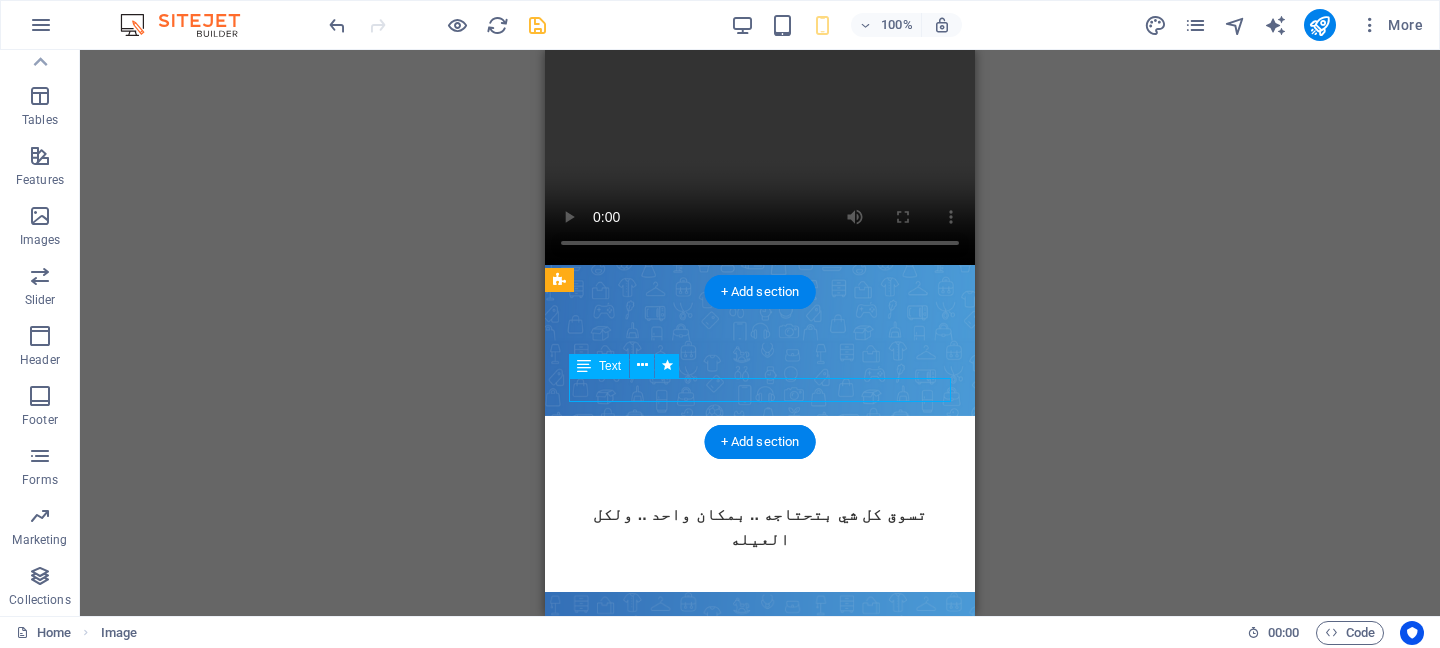 click on "تسوق كل شي بتحتاجه .. بمكان واحد .. ولكل العيله" at bounding box center (760, 527) 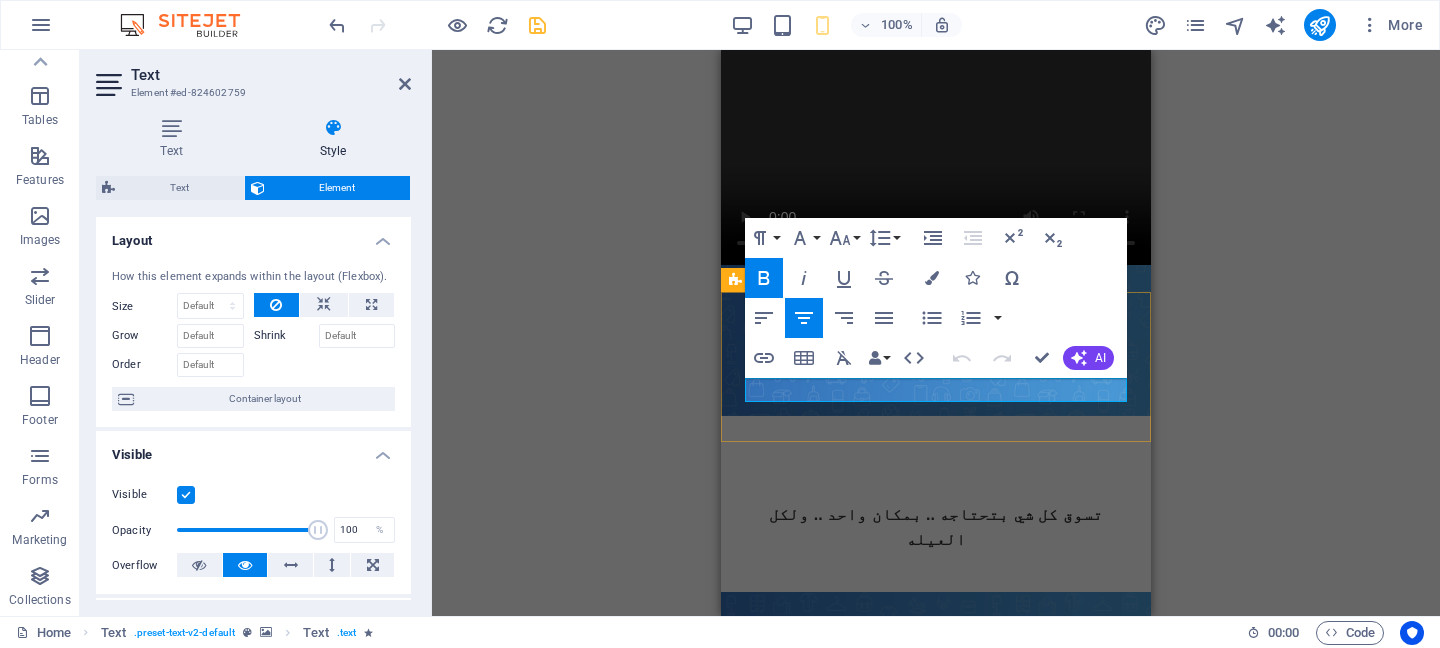 click on "تسوق كل شي بتحتاجه .. بمكان واحد .. ولكل العيله" at bounding box center (935, 527) 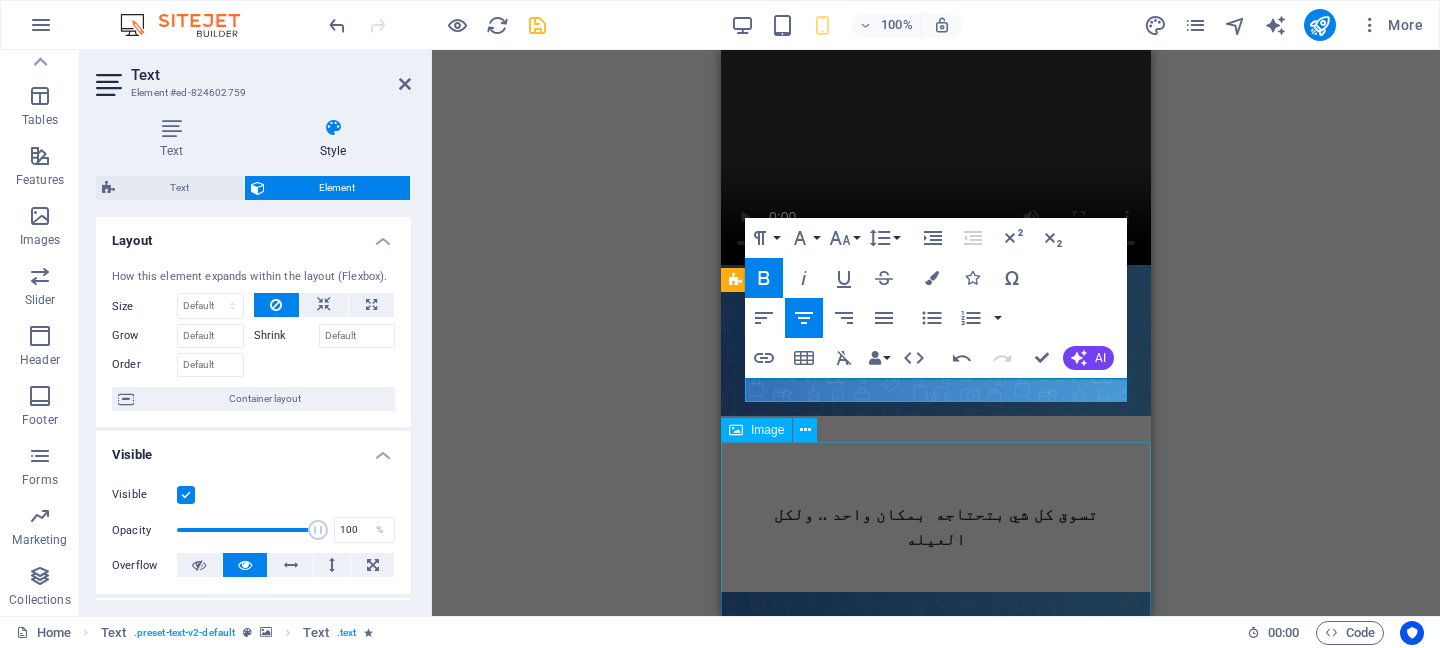 type 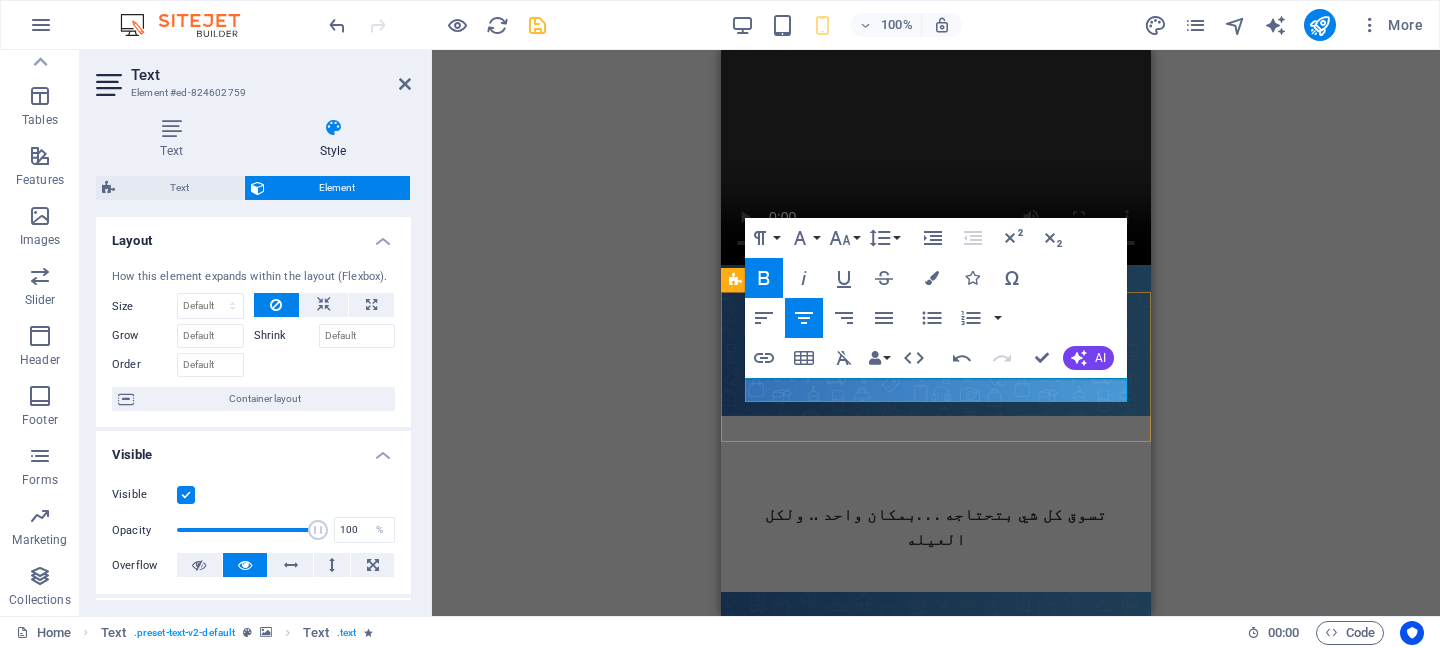 click on "تسوق كل شي بتحتاجه . . .  بمكان واحد .. ولكل العيله" at bounding box center [936, 527] 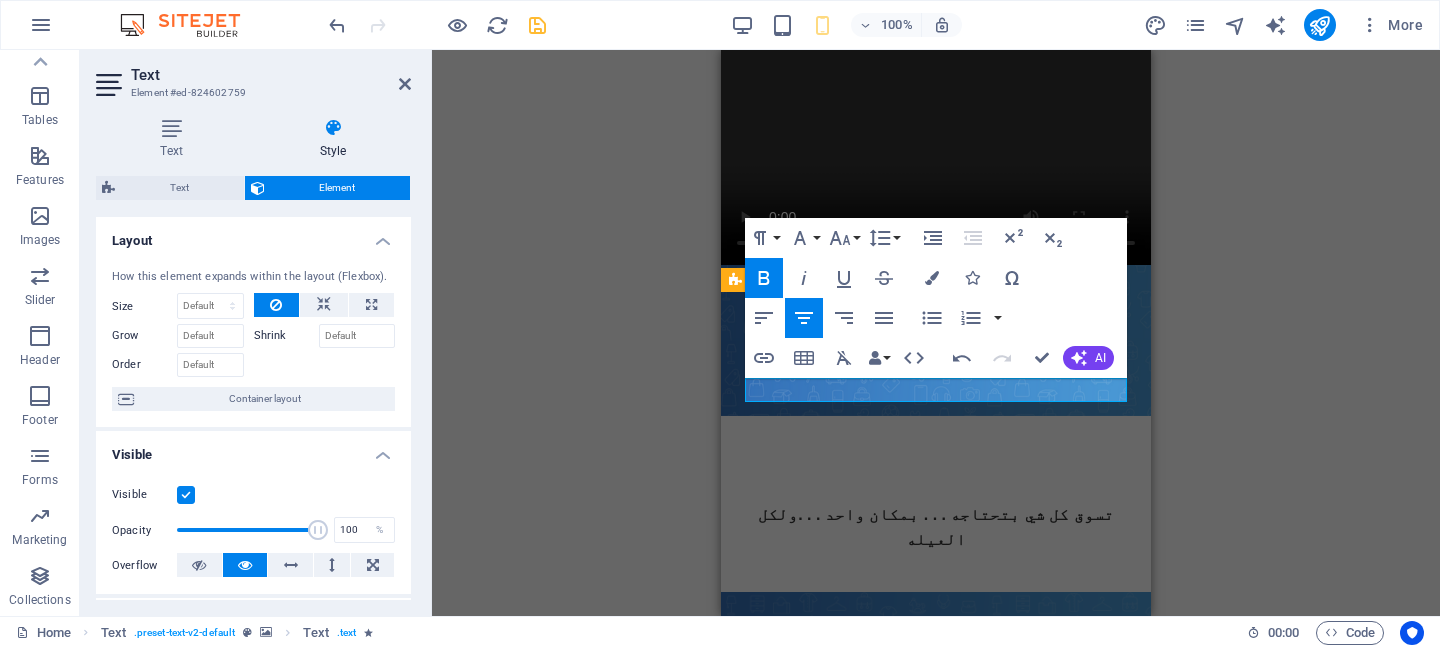 click on "Video   Image   Menu Bar   Logo   Menu   Text   H2   Spacer   Text   Text   H2   Text   Spacer Paragraph Format Normal Heading 1 Heading 2 Heading 3 Heading 4 Heading 5 Heading 6 Code Font Family Arial Georgia Impact Tahoma Times New Roman Verdana DM Sans Inter Font Size 8 9 10 11 12 14 18 24 30 36 48 60 72 96 Line Height Default Single 1.15 1.5 Double Increase Indent Decrease Indent Superscript Subscript Bold Italic Underline Strikethrough Colors Icons Special Characters Align Left Align Center Align Right Align Justify Unordered List   Default Circle Disc Square    Ordered List   Default Lower Alpha Lower Greek Lower Roman Upper Alpha Upper Roman    Insert Link Insert Table Clear Formatting Data Bindings Company First name Last name Street ZIP code City Email Phone Mobile Fax Custom field 1 Custom field 2 Custom field 3 Custom field 4 Custom field 5 Custom field 6 HTML Undo Redo Confirm (⌘+⏎) AI Improve Make shorter Make longer Fix spelling & grammar Translate to Arabic Generate text" at bounding box center (936, 333) 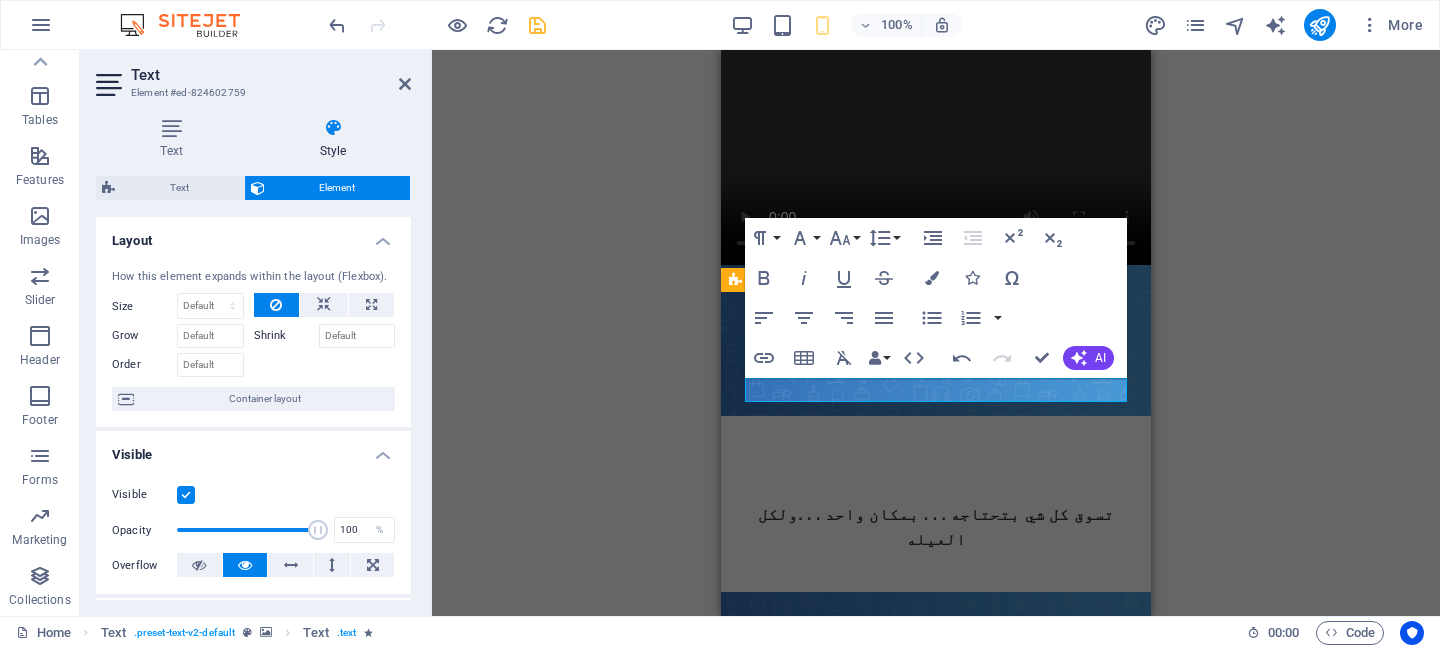 click on "Video   Image   Menu Bar   Logo   Menu   Text   H2   Spacer   Text   Text   H2   Text   Spacer Paragraph Format Normal Heading 1 Heading 2 Heading 3 Heading 4 Heading 5 Heading 6 Code Font Family Arial Georgia Impact Tahoma Times New Roman Verdana DM Sans Inter Font Size 8 9 10 11 12 14 18 24 30 36 48 60 72 96 Line Height Default Single 1.15 1.5 Double Increase Indent Decrease Indent Superscript Subscript Bold Italic Underline Strikethrough Colors Icons Special Characters Align Left Align Center Align Right Align Justify Unordered List   Default Circle Disc Square    Ordered List   Default Lower Alpha Lower Greek Lower Roman Upper Alpha Upper Roman    Insert Link Insert Table Clear Formatting Data Bindings Company First name Last name Street ZIP code City Email Phone Mobile Fax Custom field 1 Custom field 2 Custom field 3 Custom field 4 Custom field 5 Custom field 6 HTML Undo Redo Confirm (⌘+⏎) AI Improve Make shorter Make longer Fix spelling & grammar Translate to Arabic Generate text" at bounding box center [936, 333] 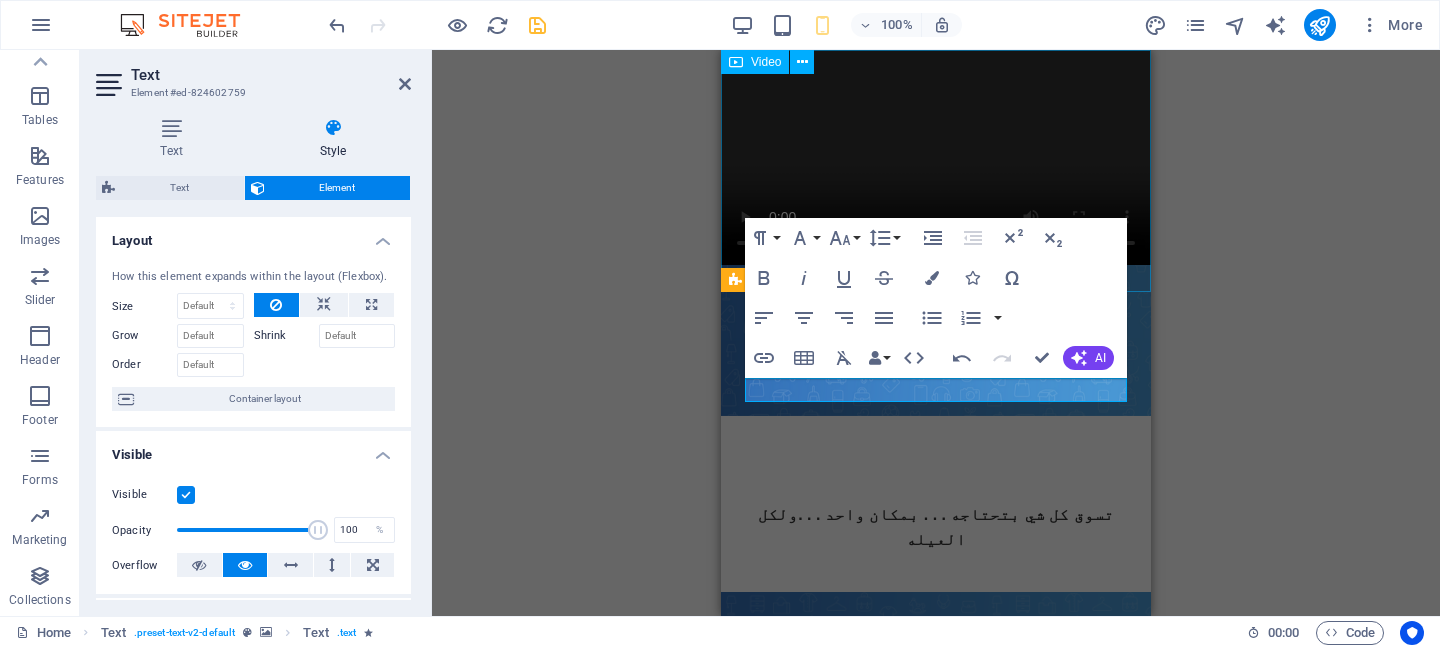 click at bounding box center (936, 157) 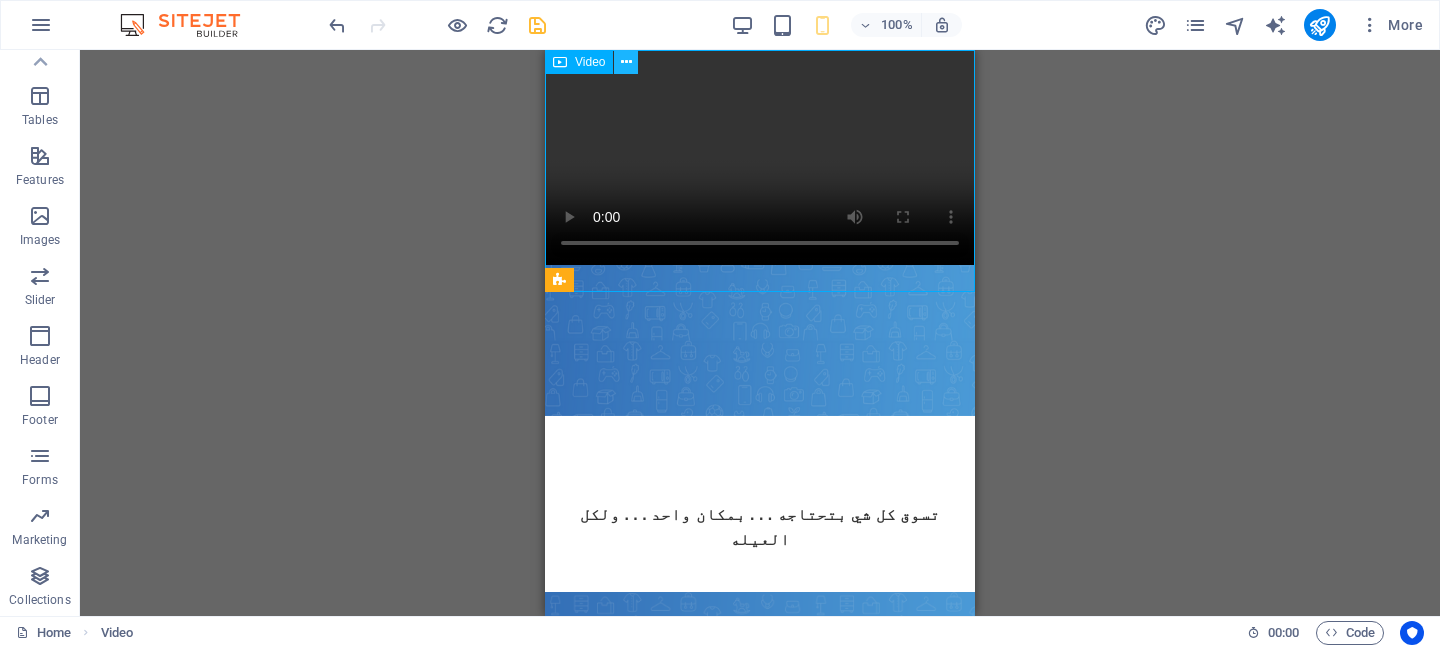 click at bounding box center (626, 62) 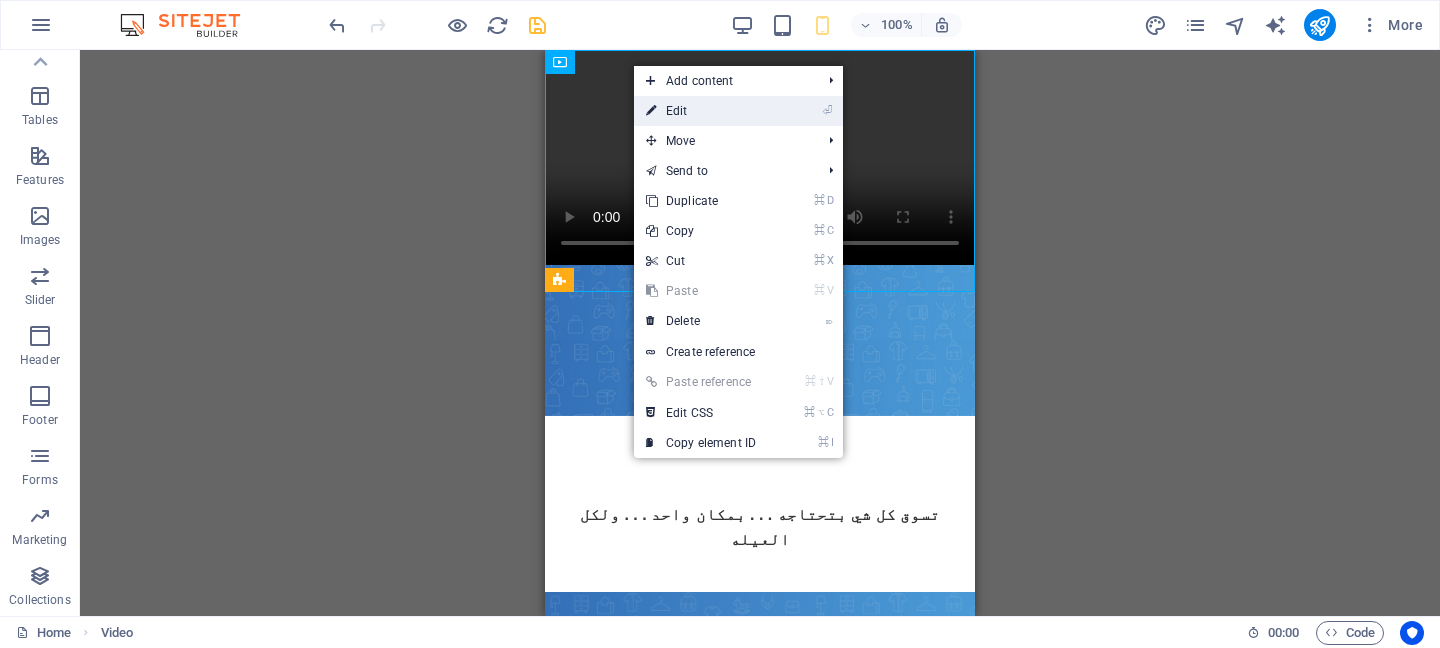 click on "⏎  Edit" at bounding box center [701, 111] 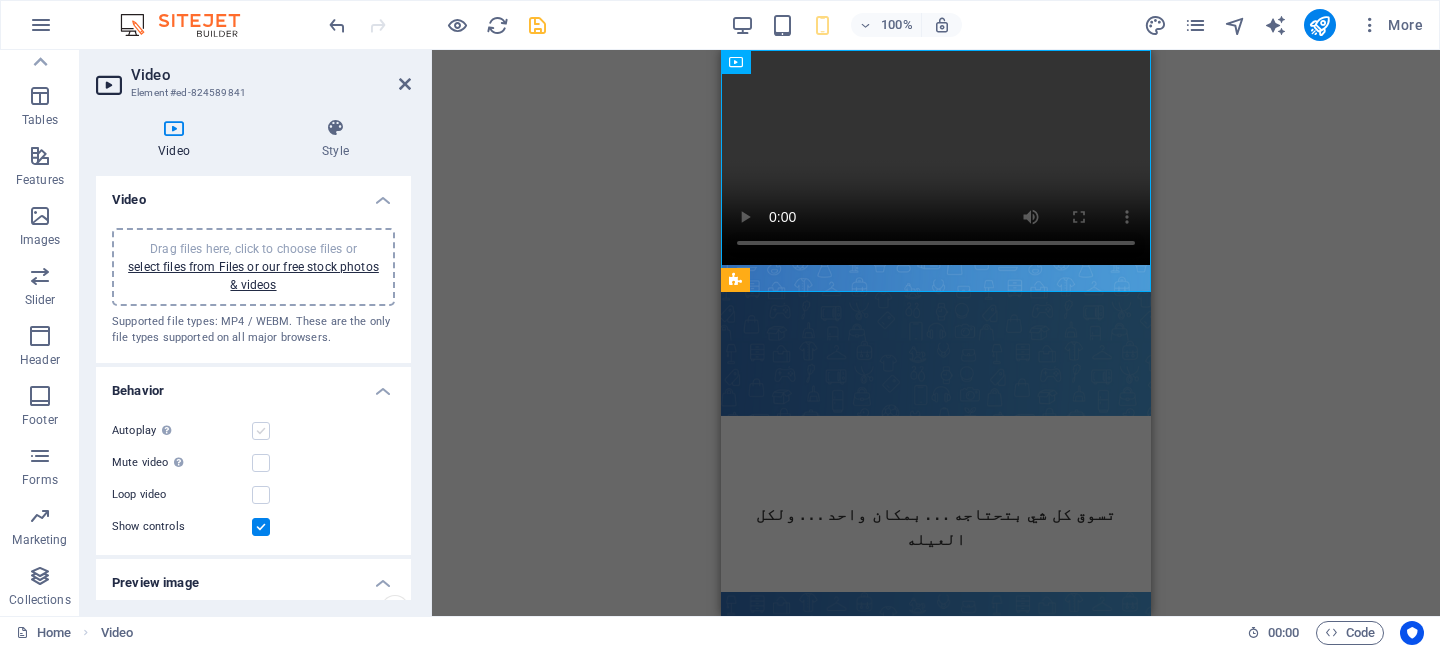 click at bounding box center [261, 431] 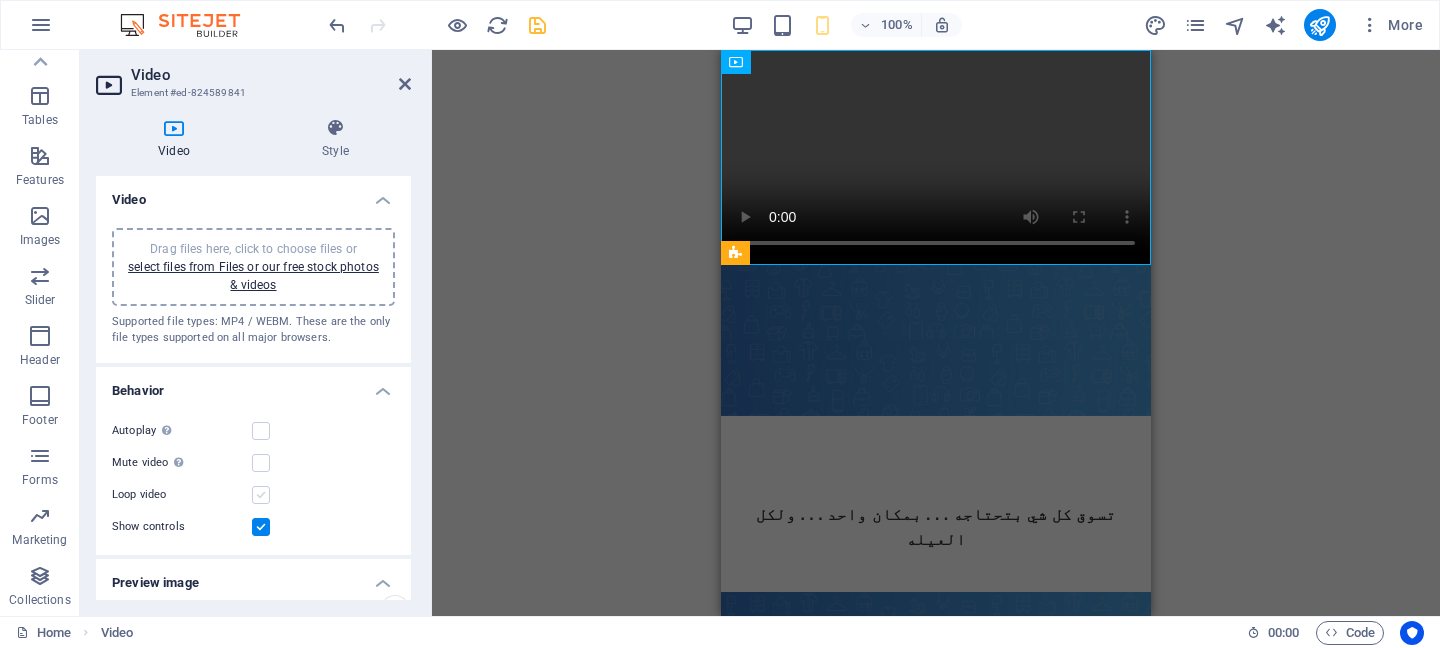 click at bounding box center (261, 495) 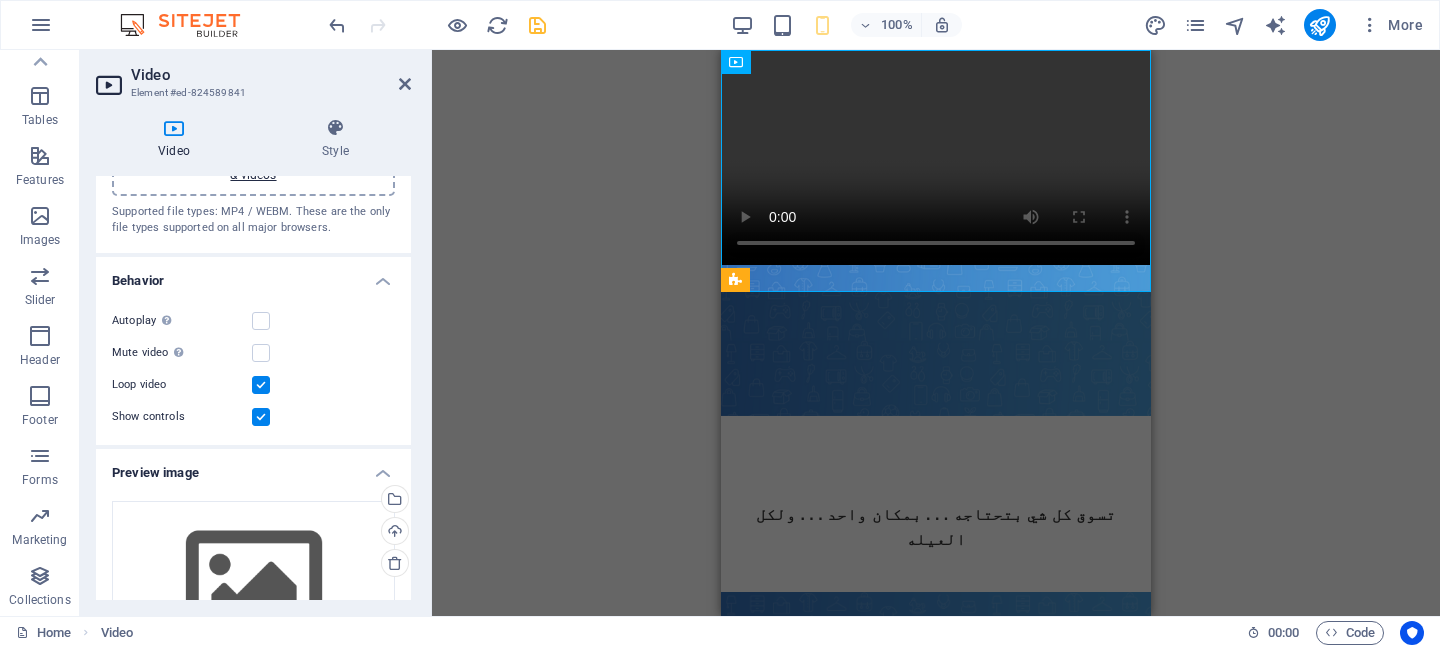 scroll, scrollTop: 128, scrollLeft: 0, axis: vertical 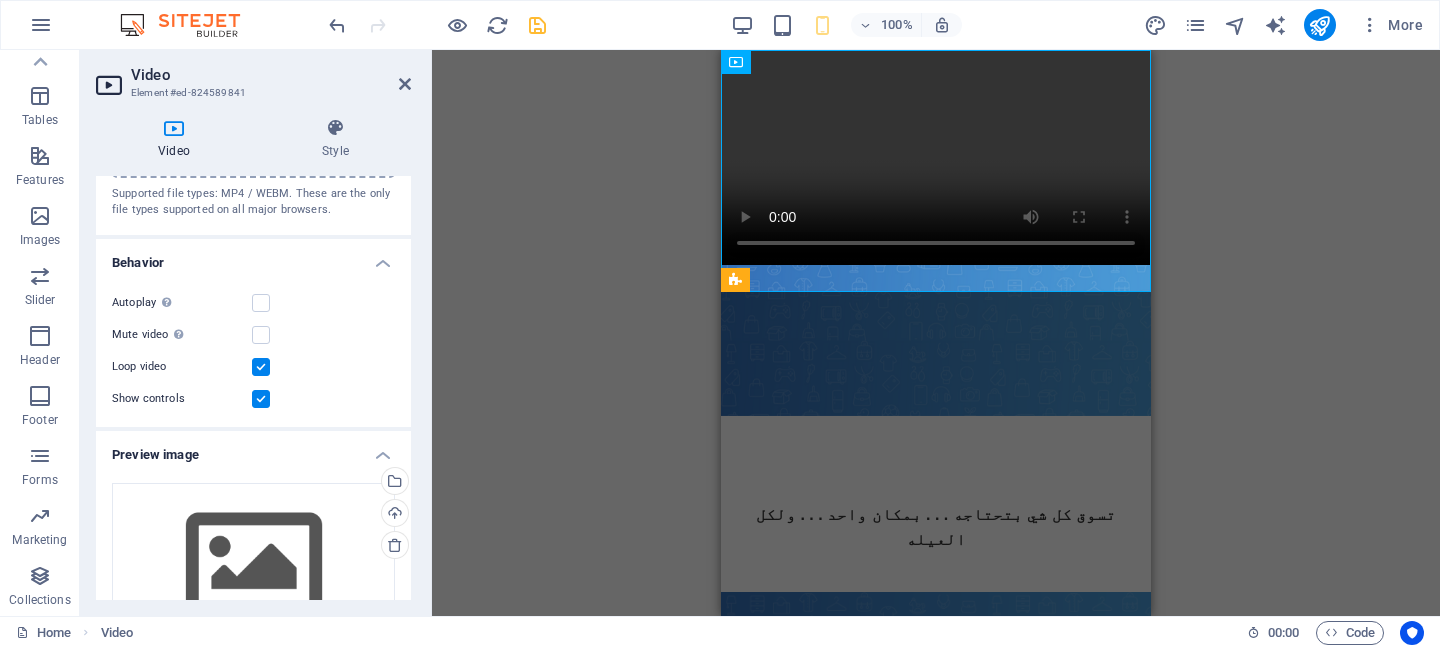 click at bounding box center [261, 399] 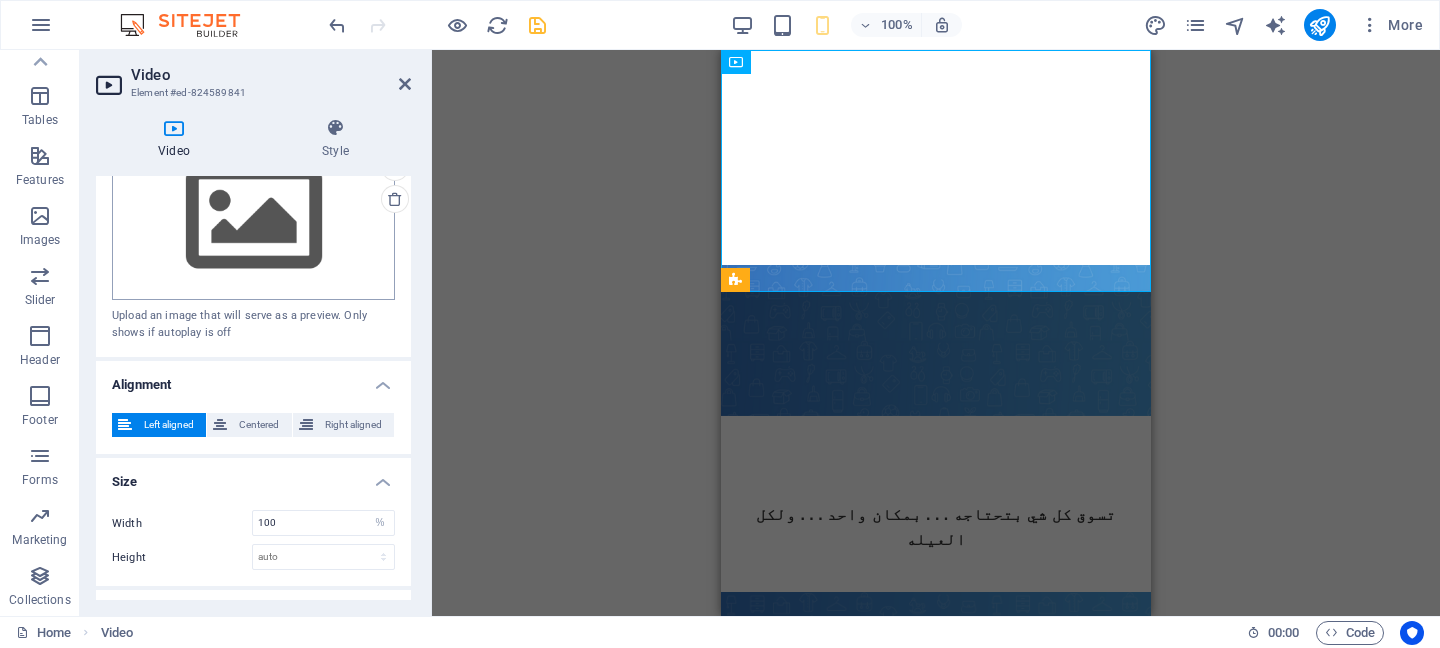 scroll, scrollTop: 510, scrollLeft: 0, axis: vertical 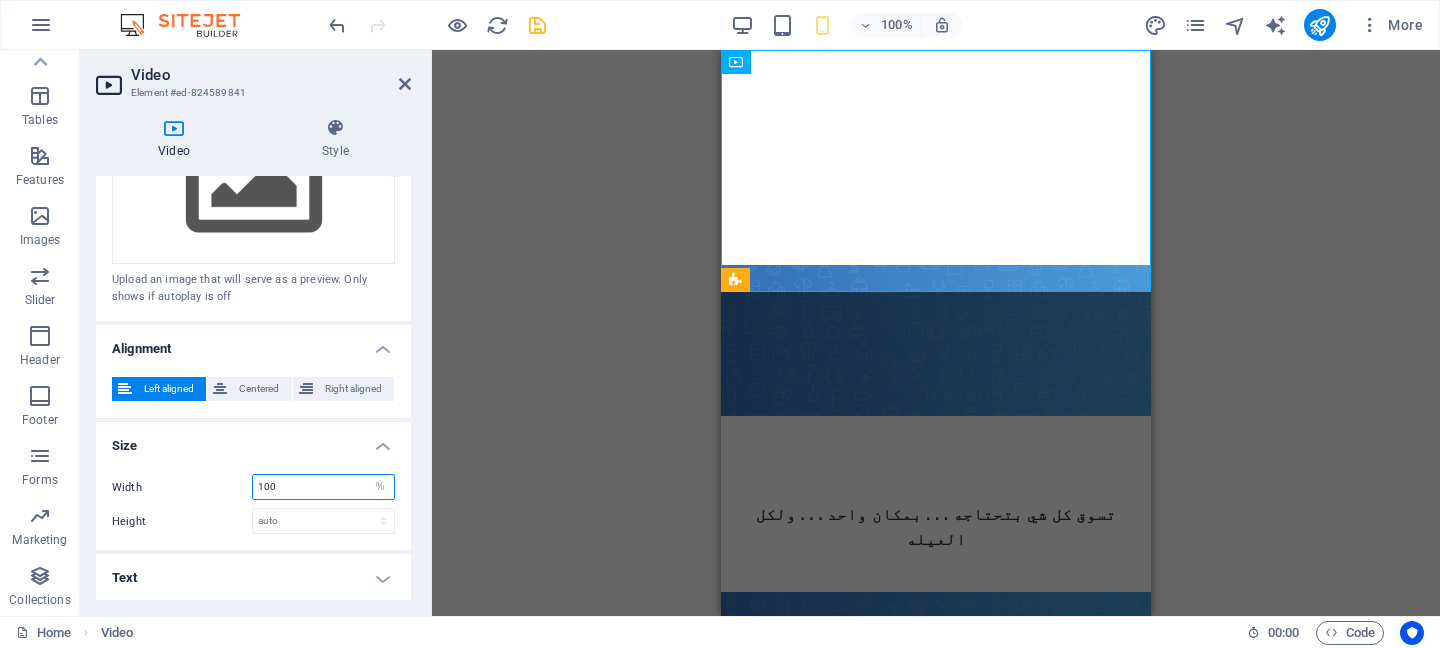 click on "100" at bounding box center [323, 487] 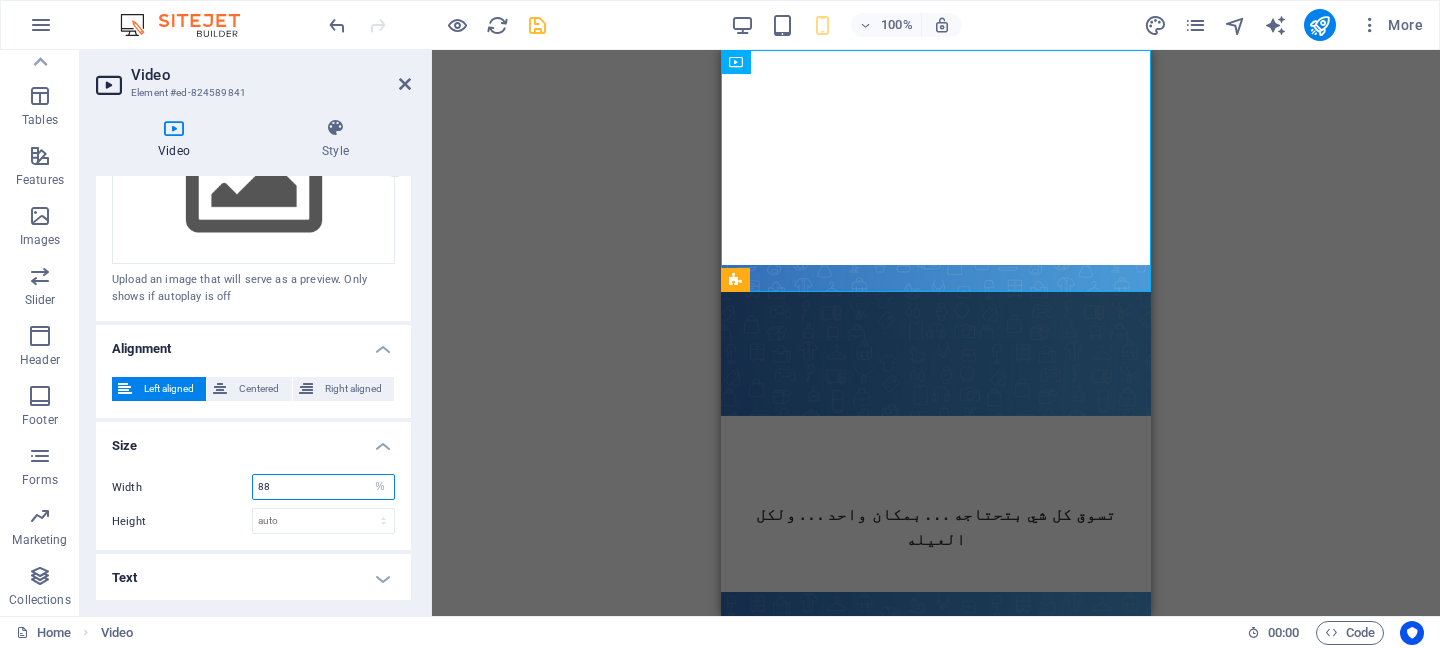 type on "88" 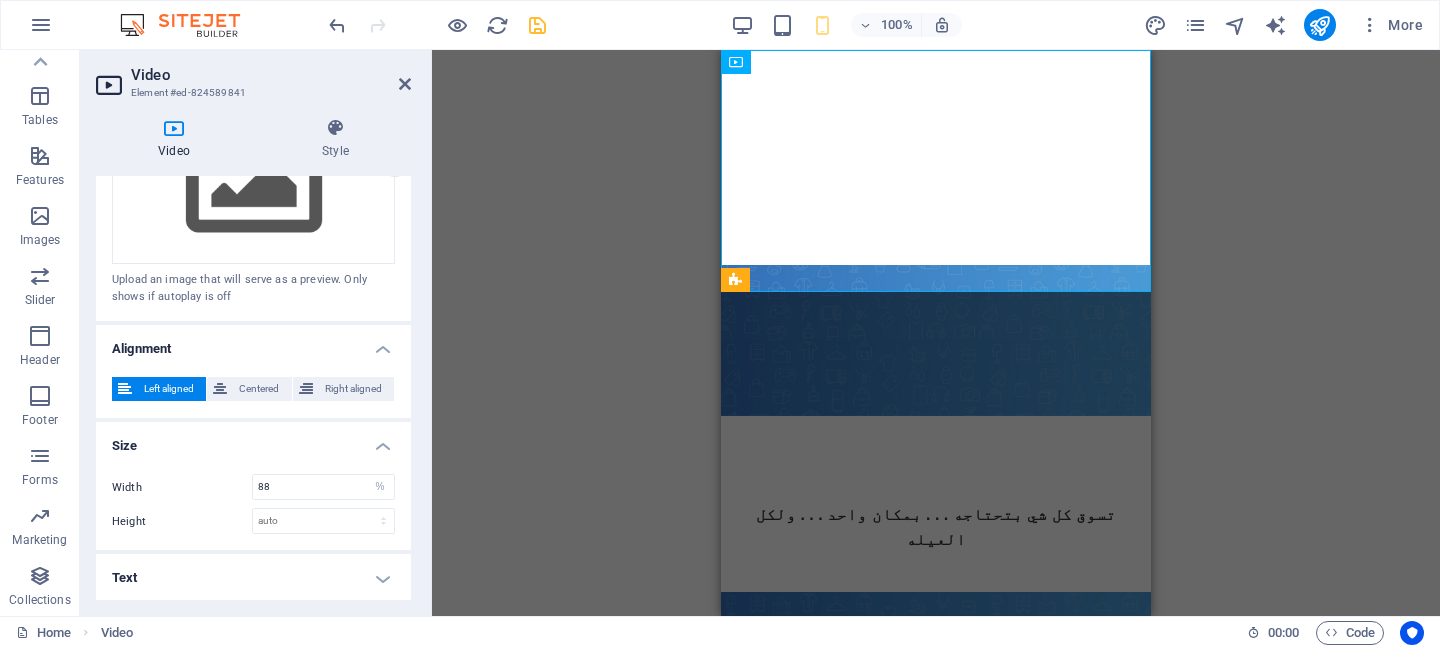 click on "Text" at bounding box center (253, 578) 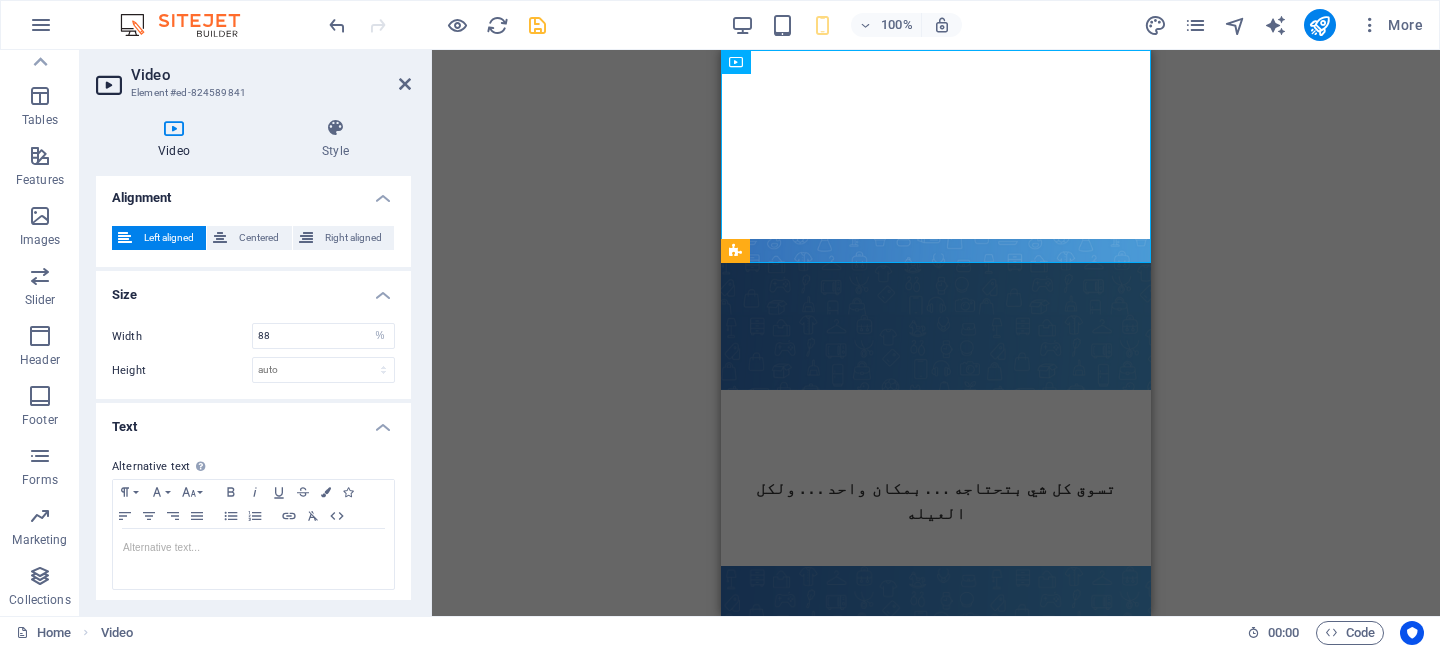scroll, scrollTop: 666, scrollLeft: 0, axis: vertical 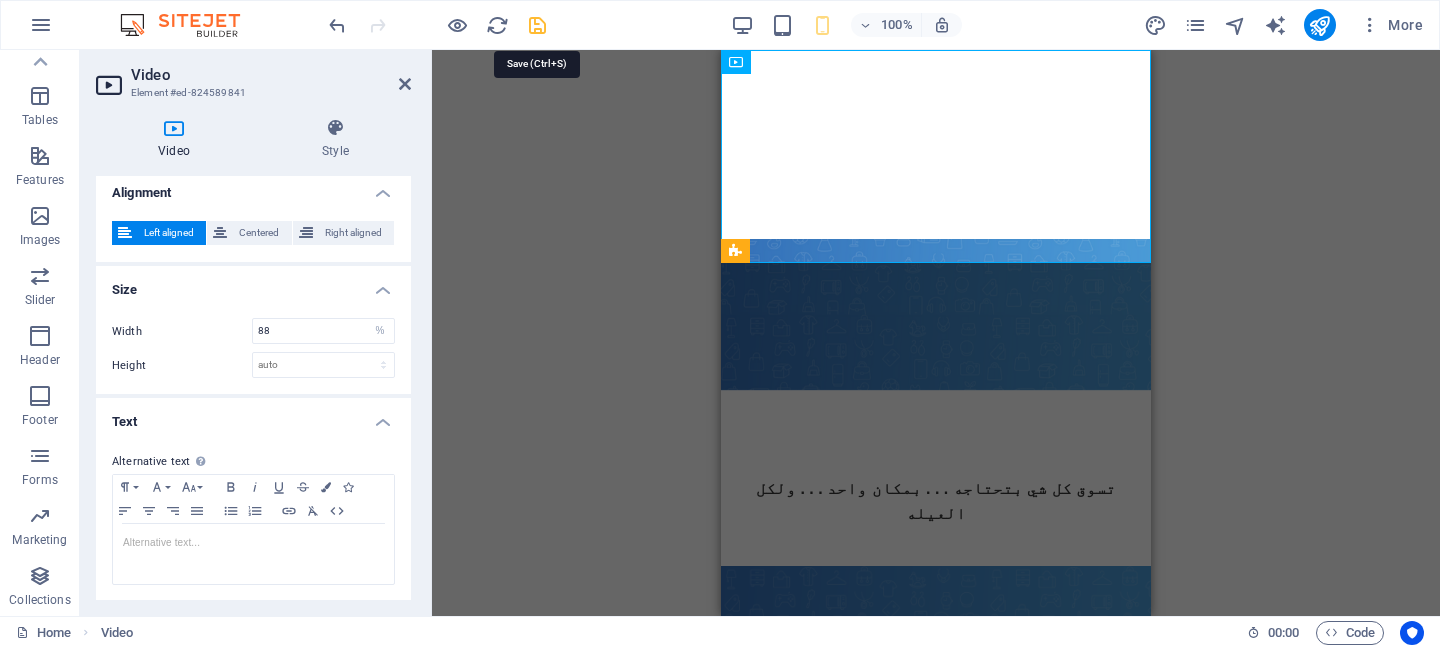 click at bounding box center (537, 25) 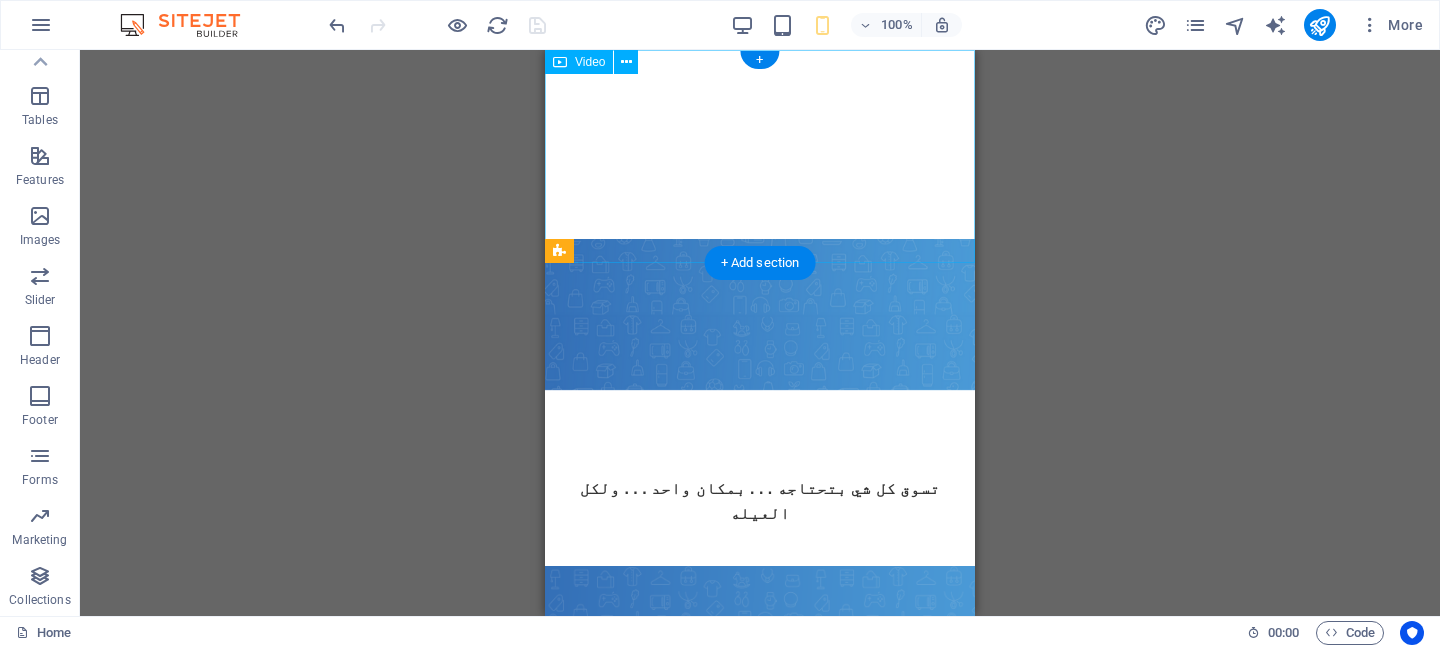 click at bounding box center [760, 144] 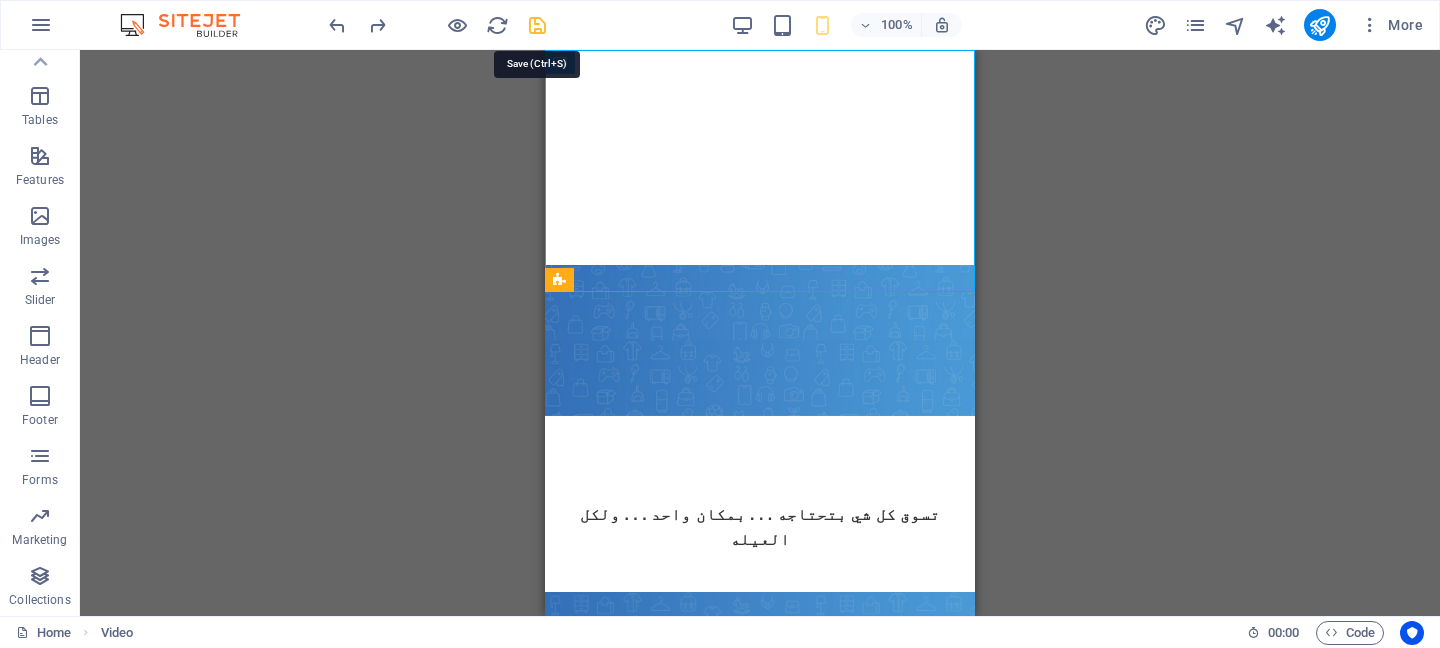 click at bounding box center (537, 25) 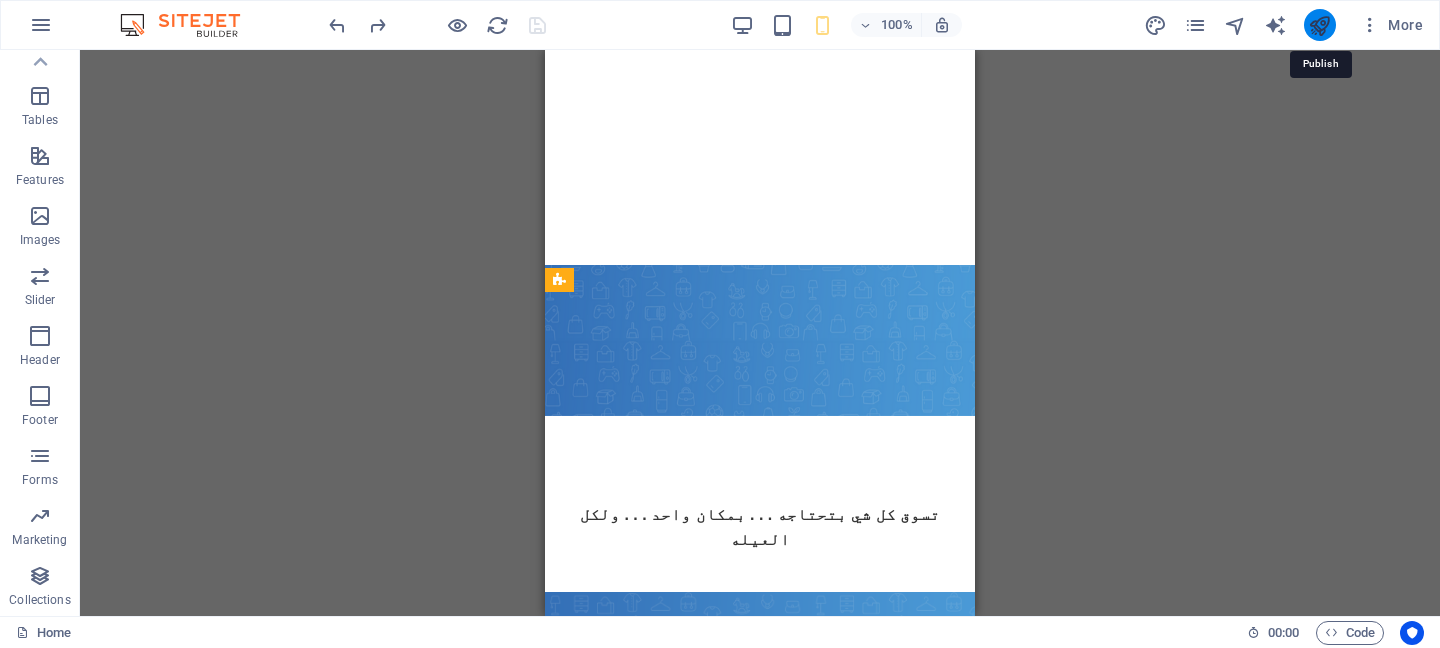 click at bounding box center [1319, 25] 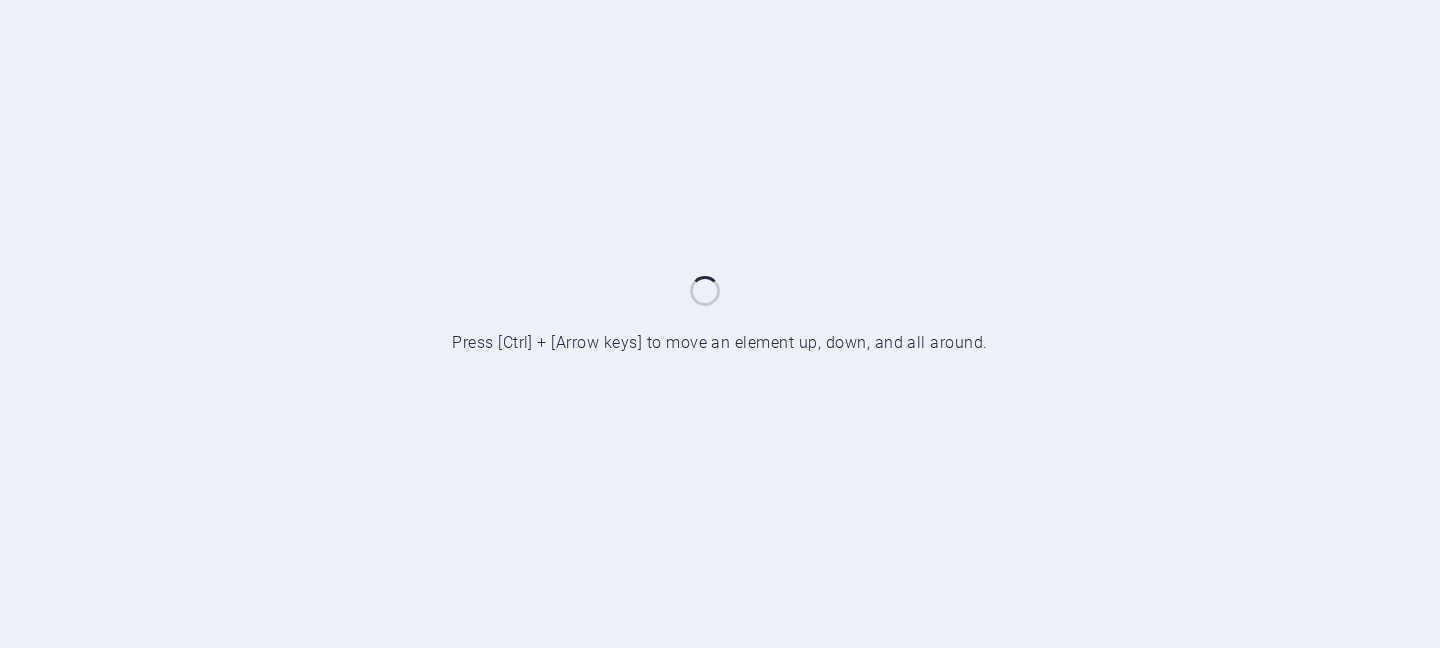 scroll, scrollTop: 0, scrollLeft: 0, axis: both 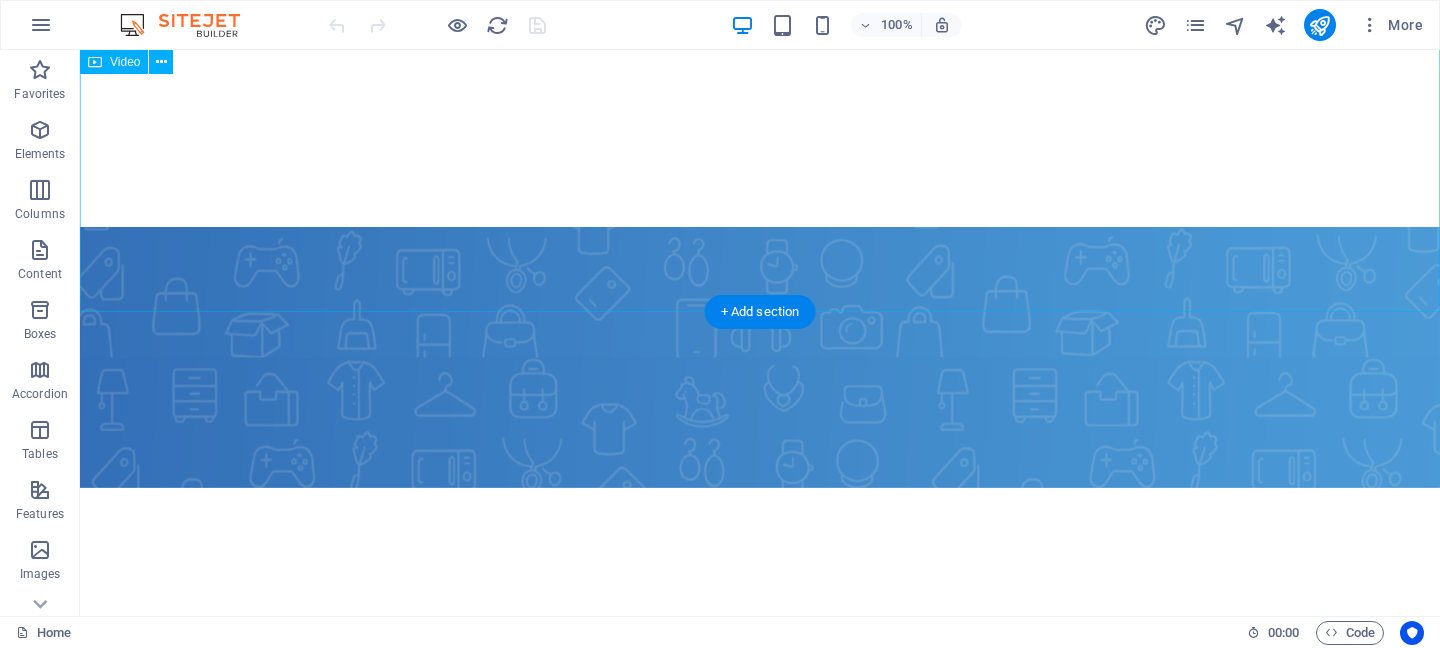 click at bounding box center [760, -113] 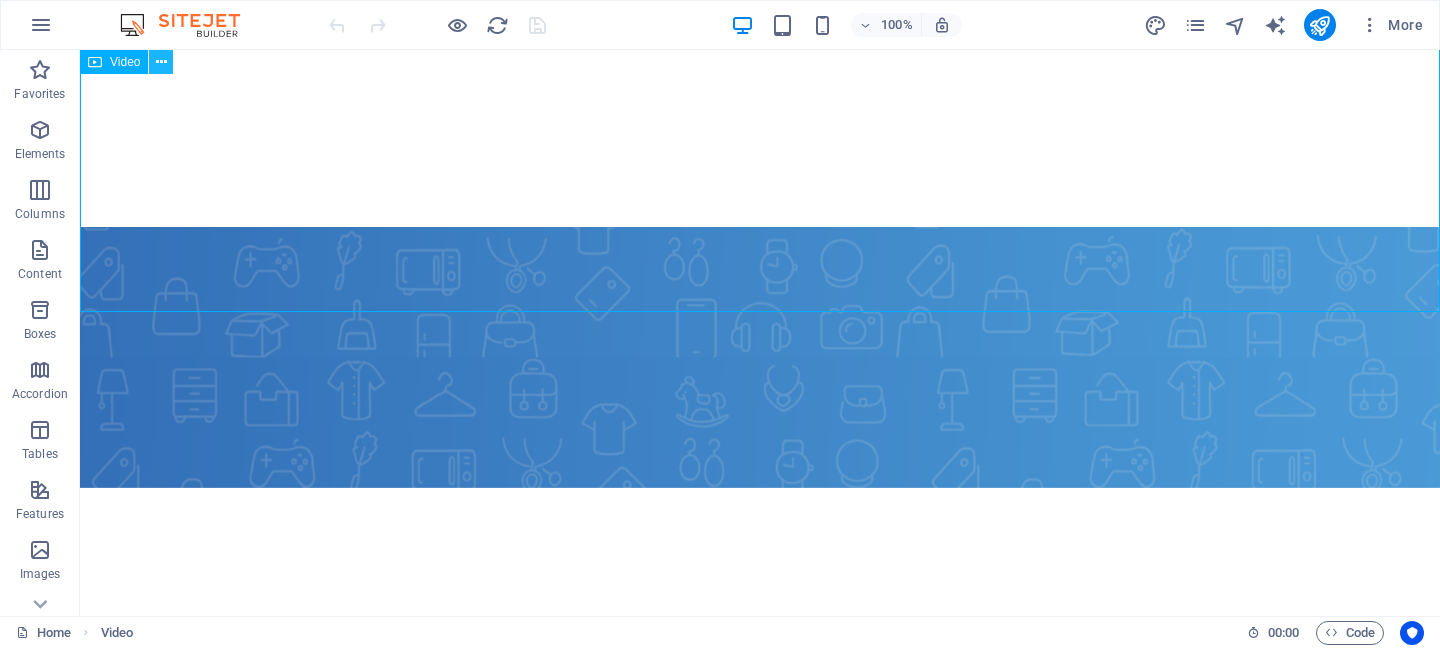 click at bounding box center [161, 62] 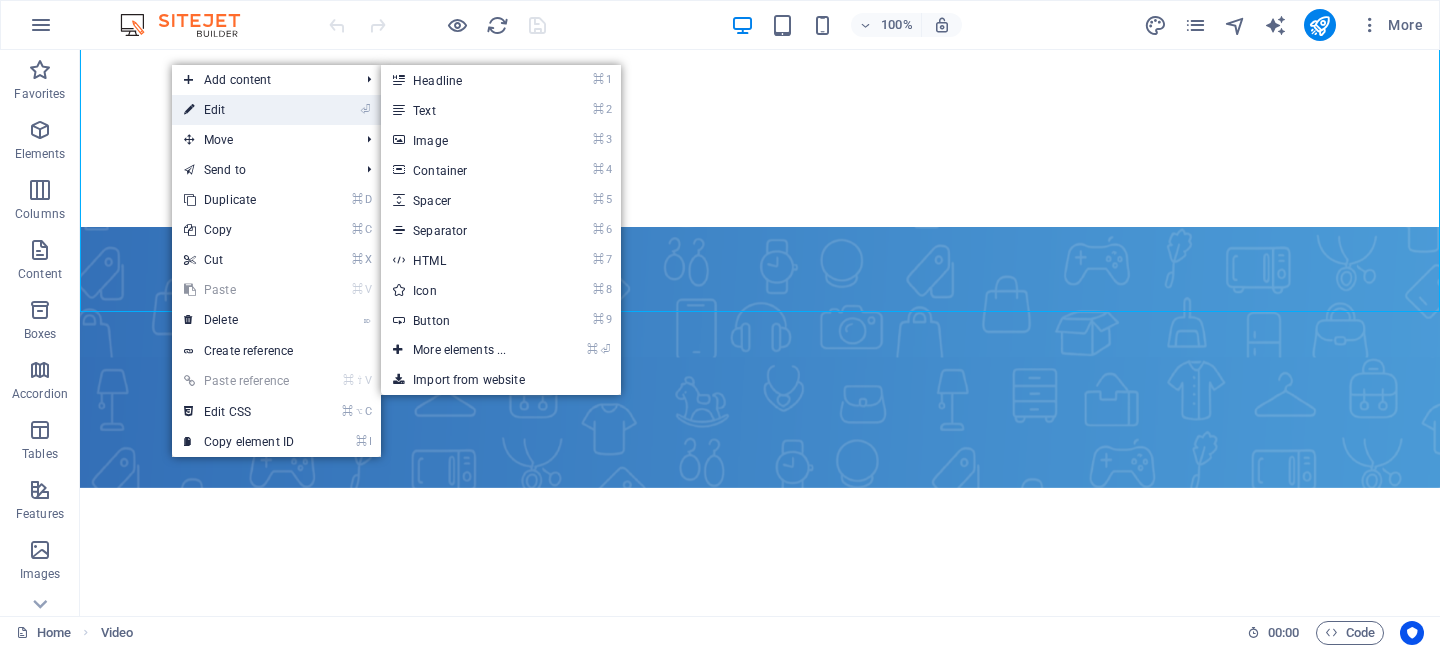 click on "⏎  Edit" at bounding box center (239, 110) 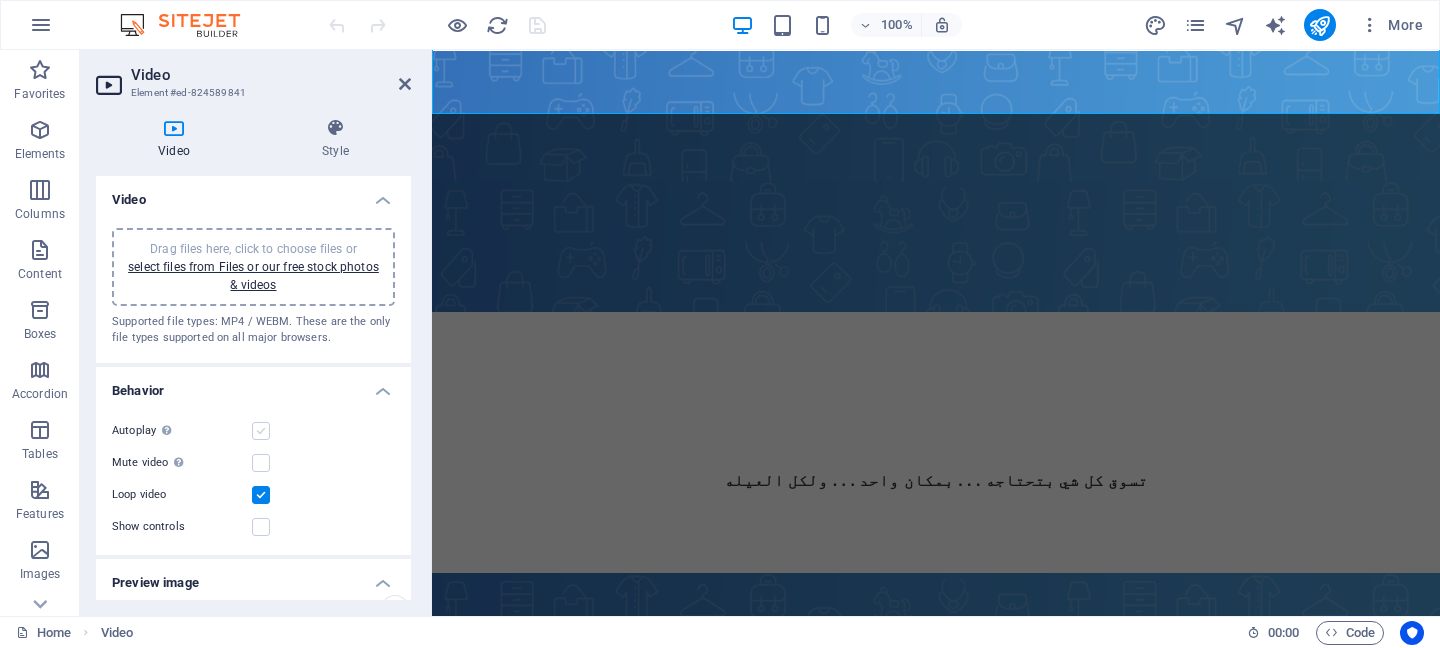 click at bounding box center [261, 431] 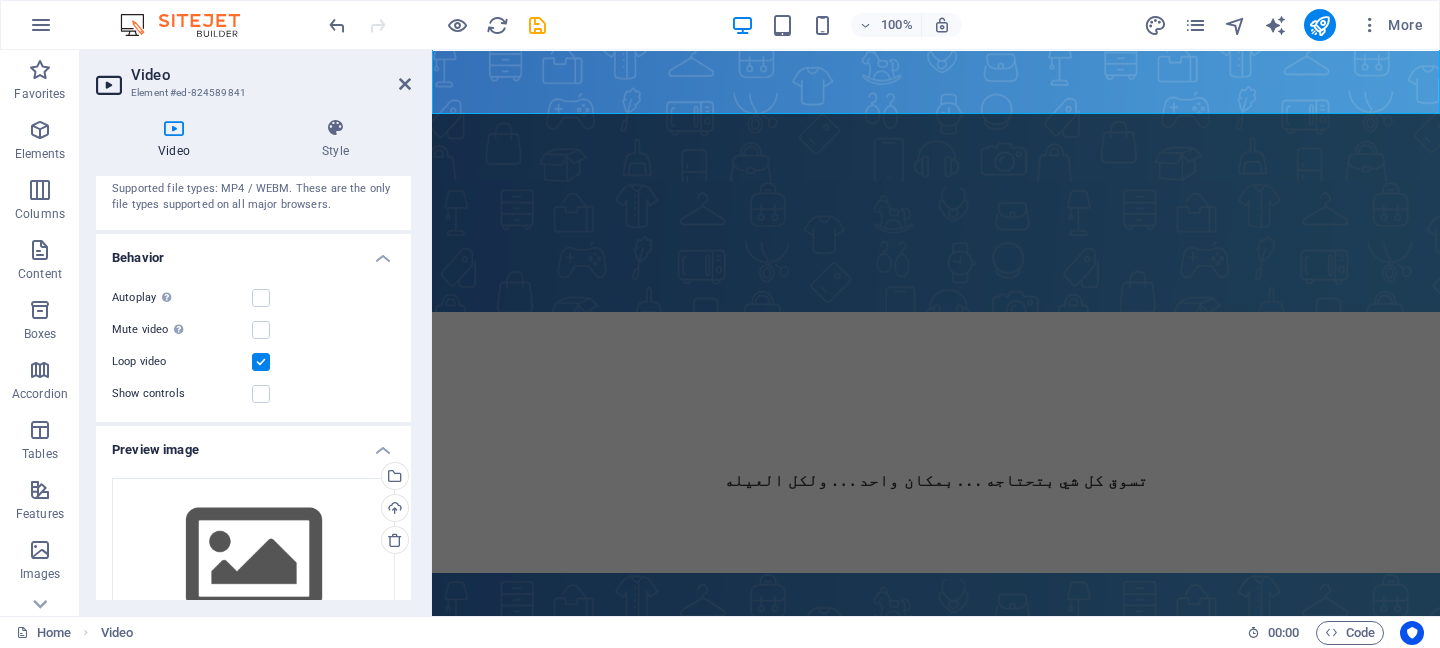 scroll, scrollTop: 134, scrollLeft: 0, axis: vertical 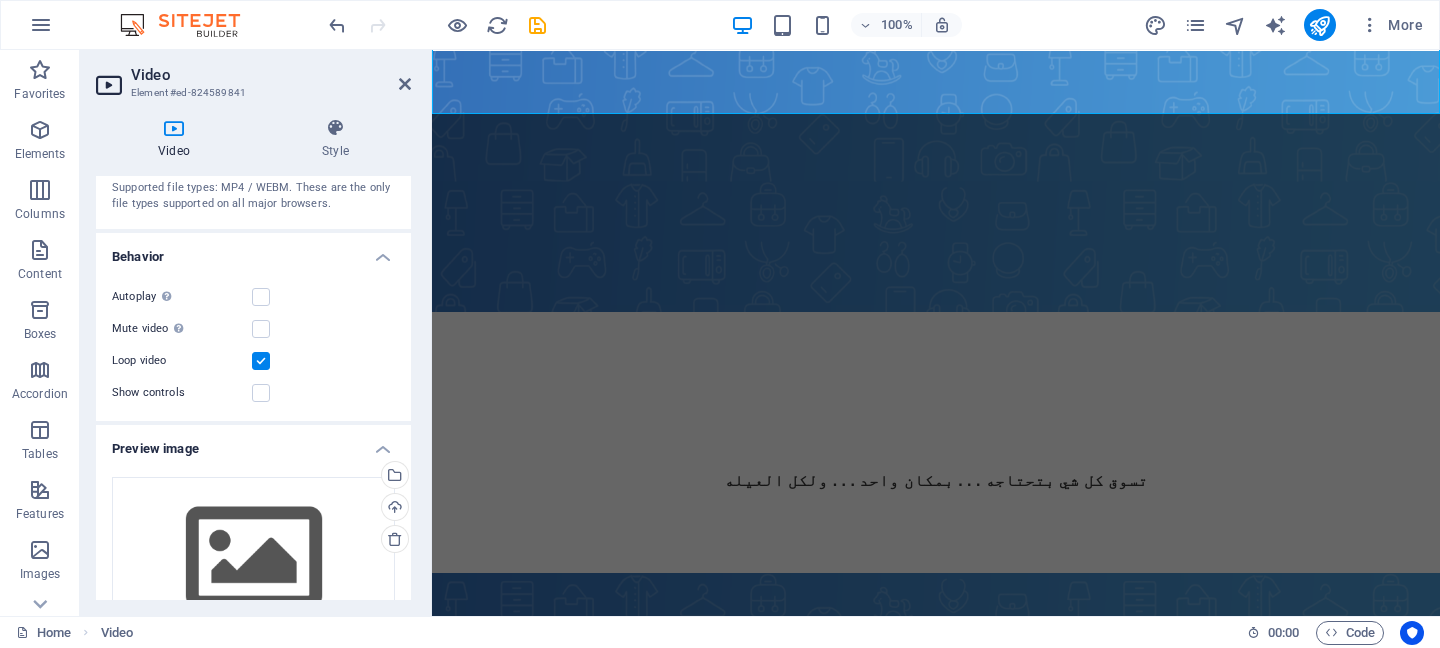 click at bounding box center (261, 361) 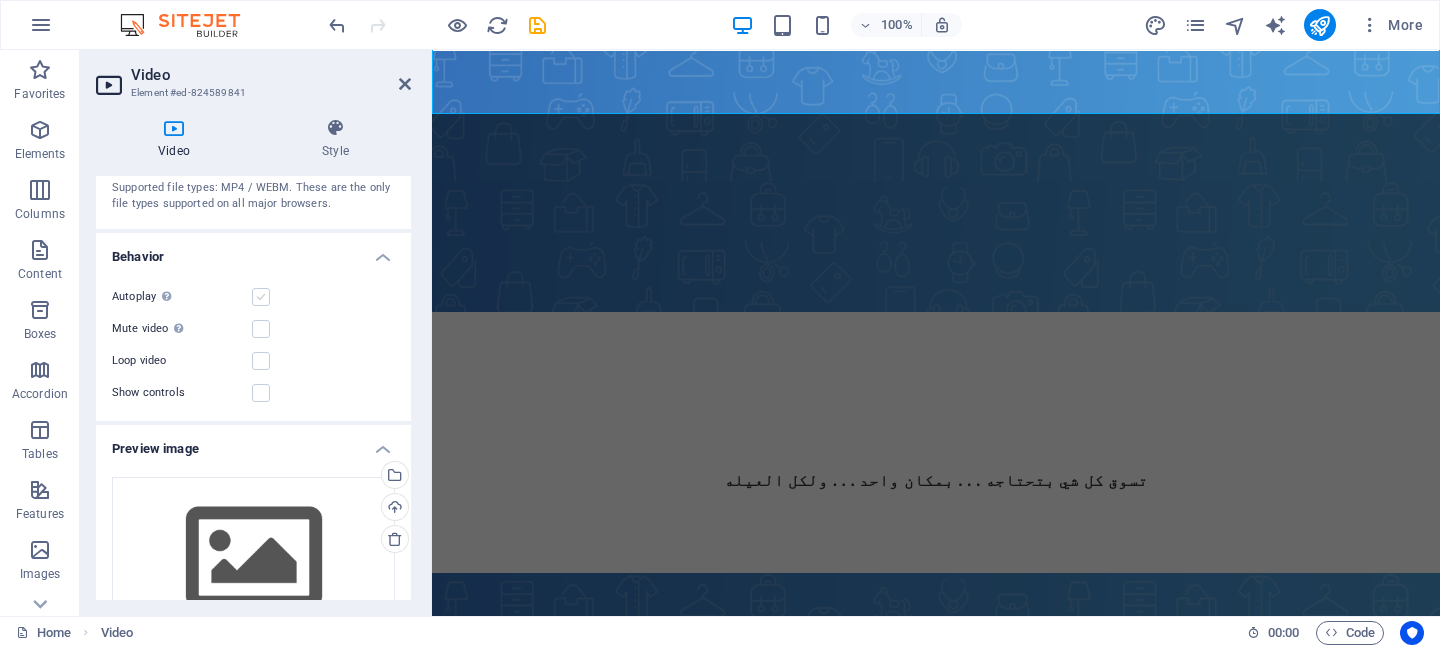 click at bounding box center (261, 297) 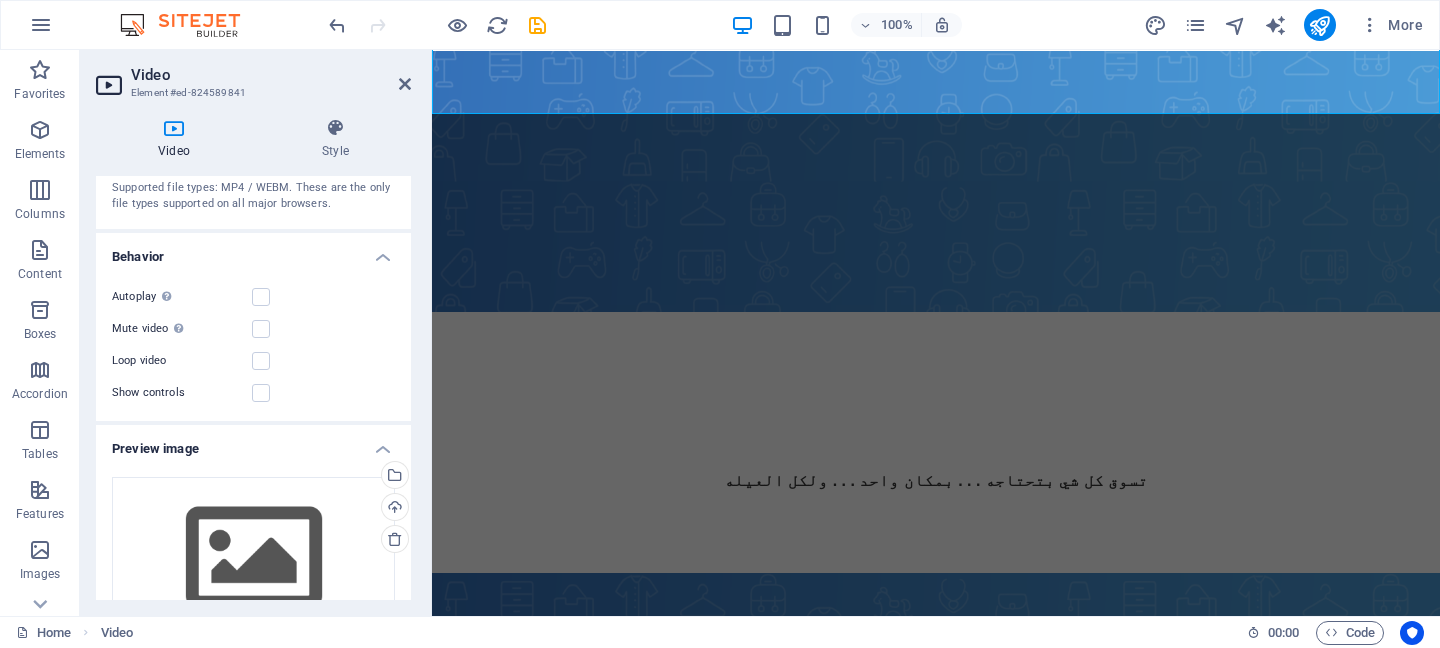 click on "Autoplay Autoplay is only available if muted is checked" at bounding box center [253, 297] 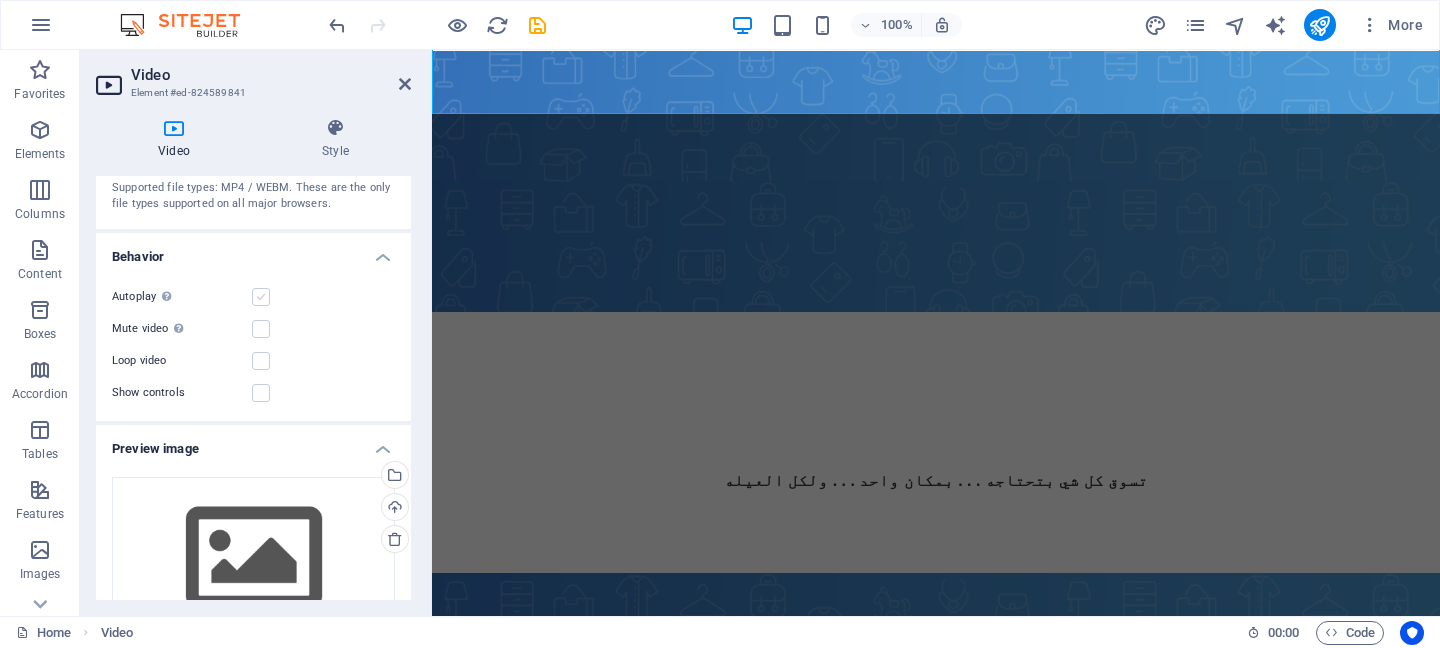 click at bounding box center [261, 297] 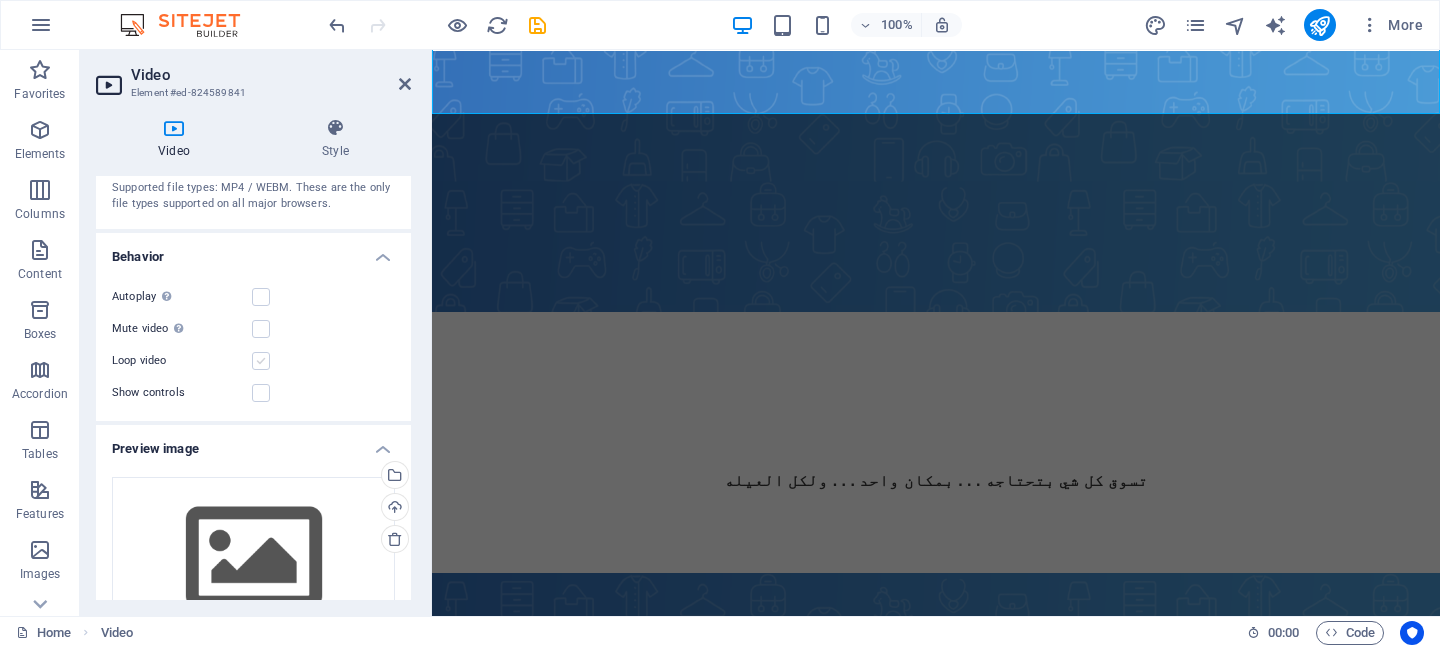 click at bounding box center (261, 361) 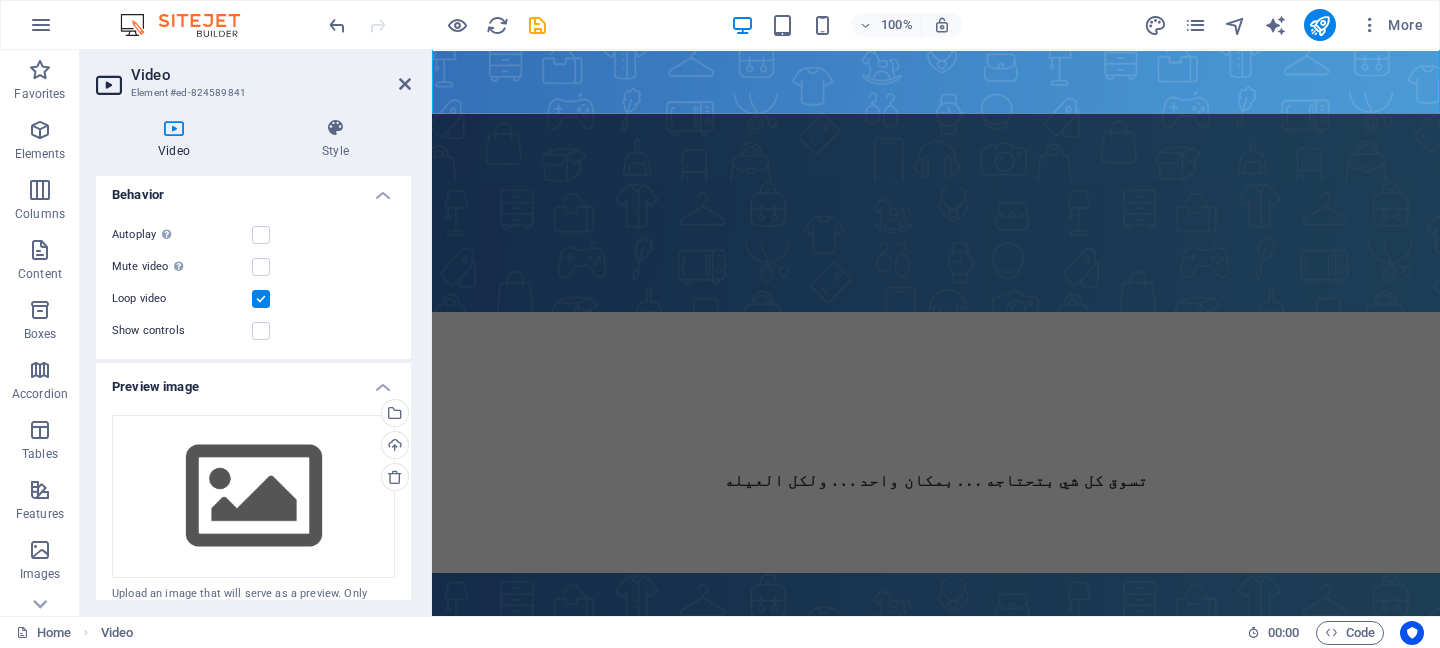 scroll, scrollTop: 213, scrollLeft: 0, axis: vertical 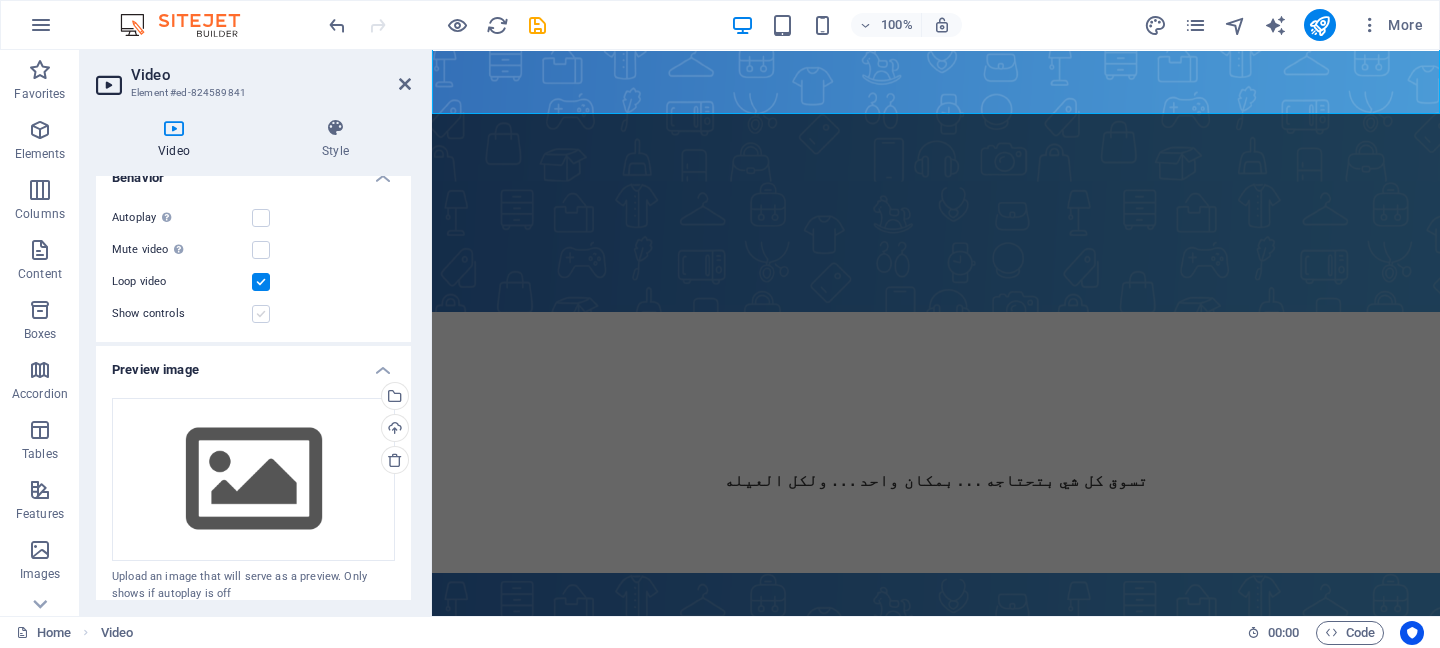 click at bounding box center (261, 314) 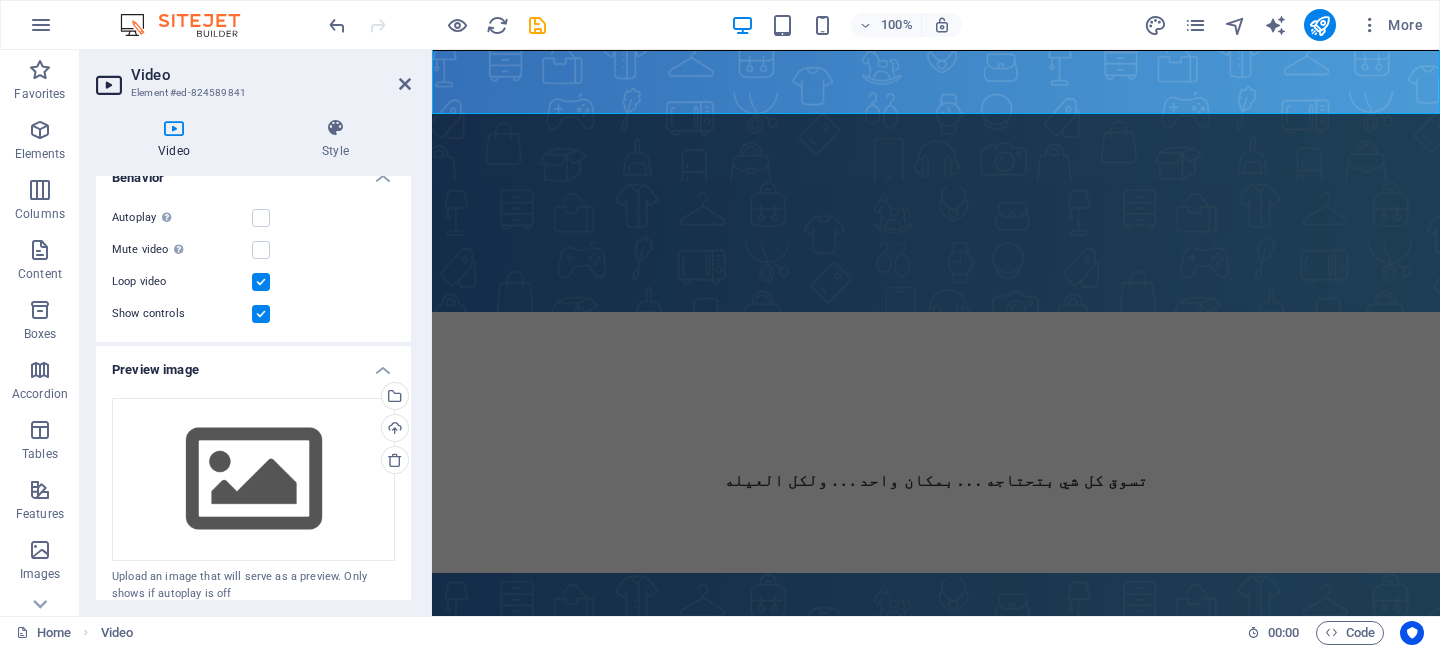 scroll, scrollTop: 0, scrollLeft: 0, axis: both 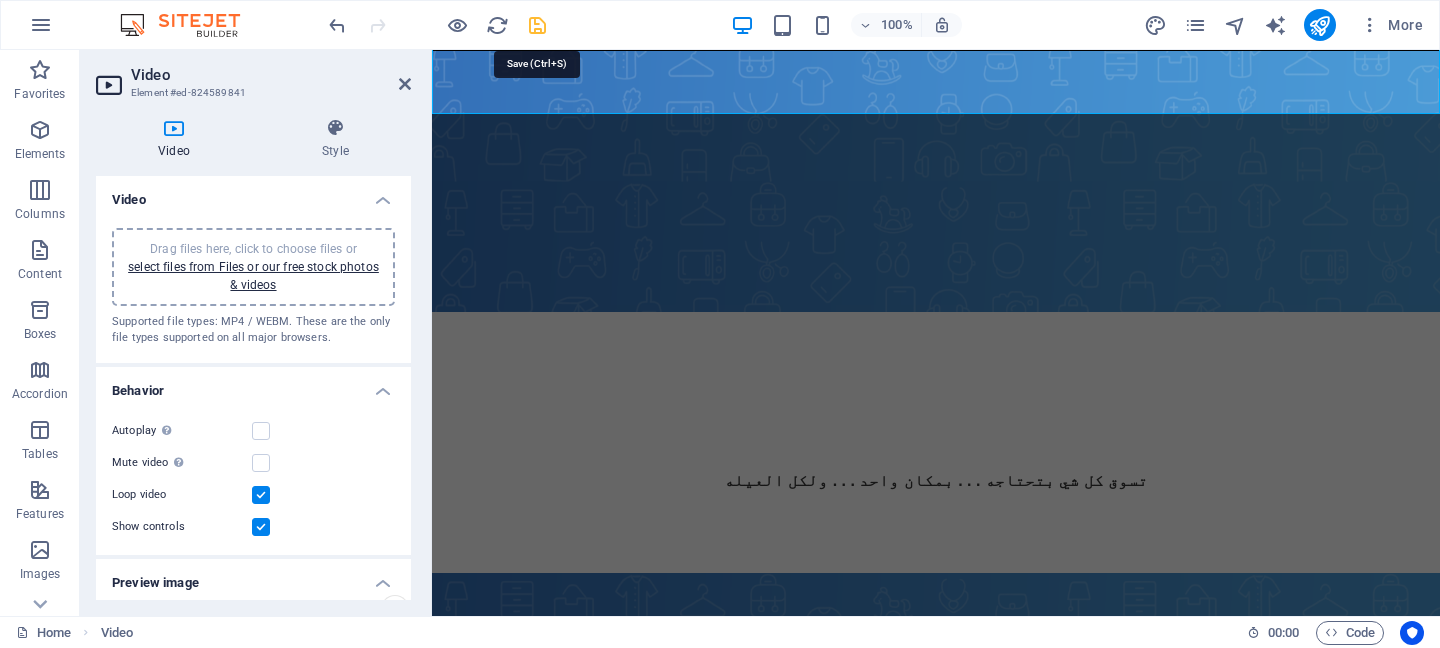 click at bounding box center [537, 25] 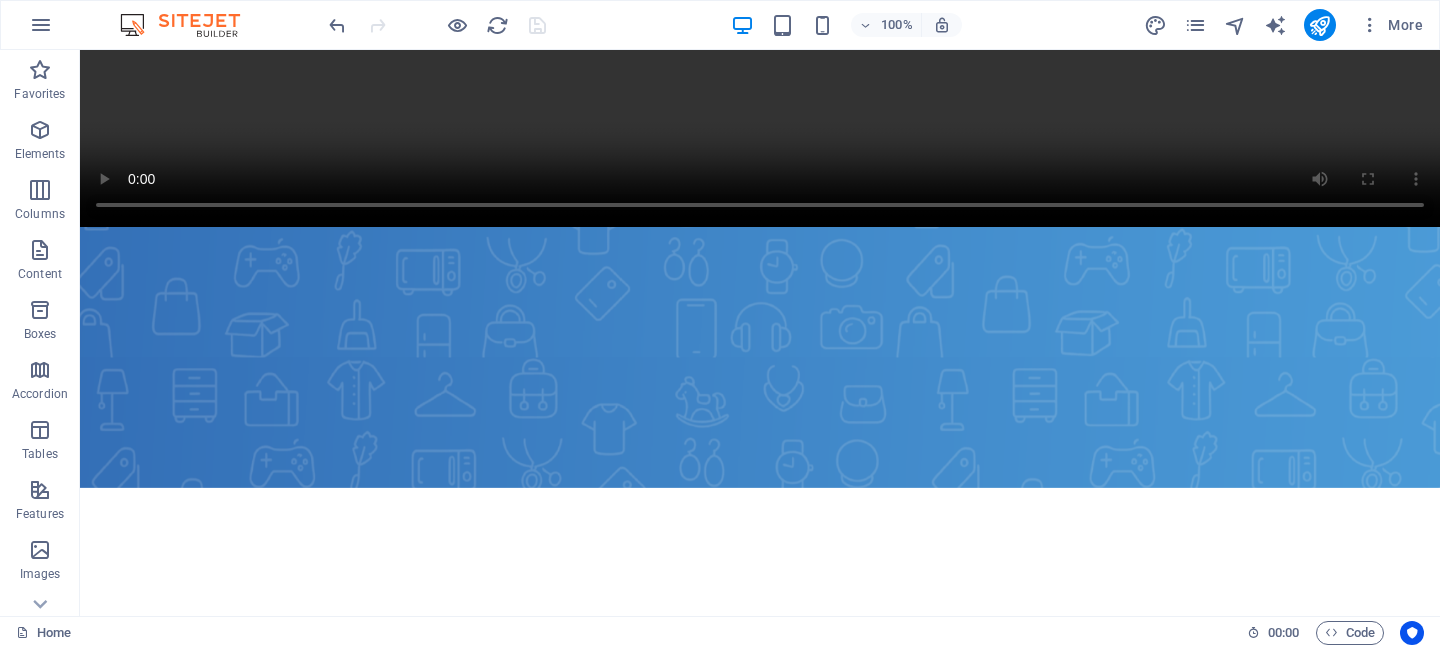 click on "100% More" at bounding box center (720, 25) 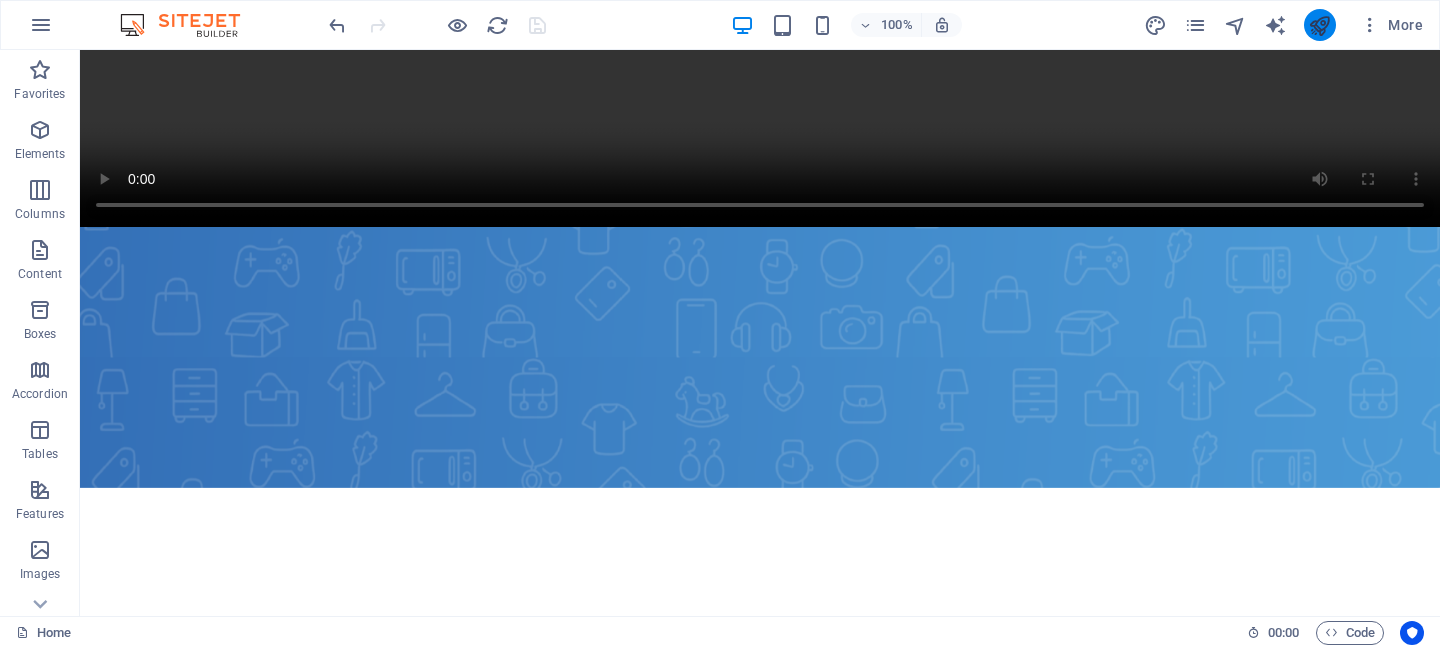 click at bounding box center (1319, 25) 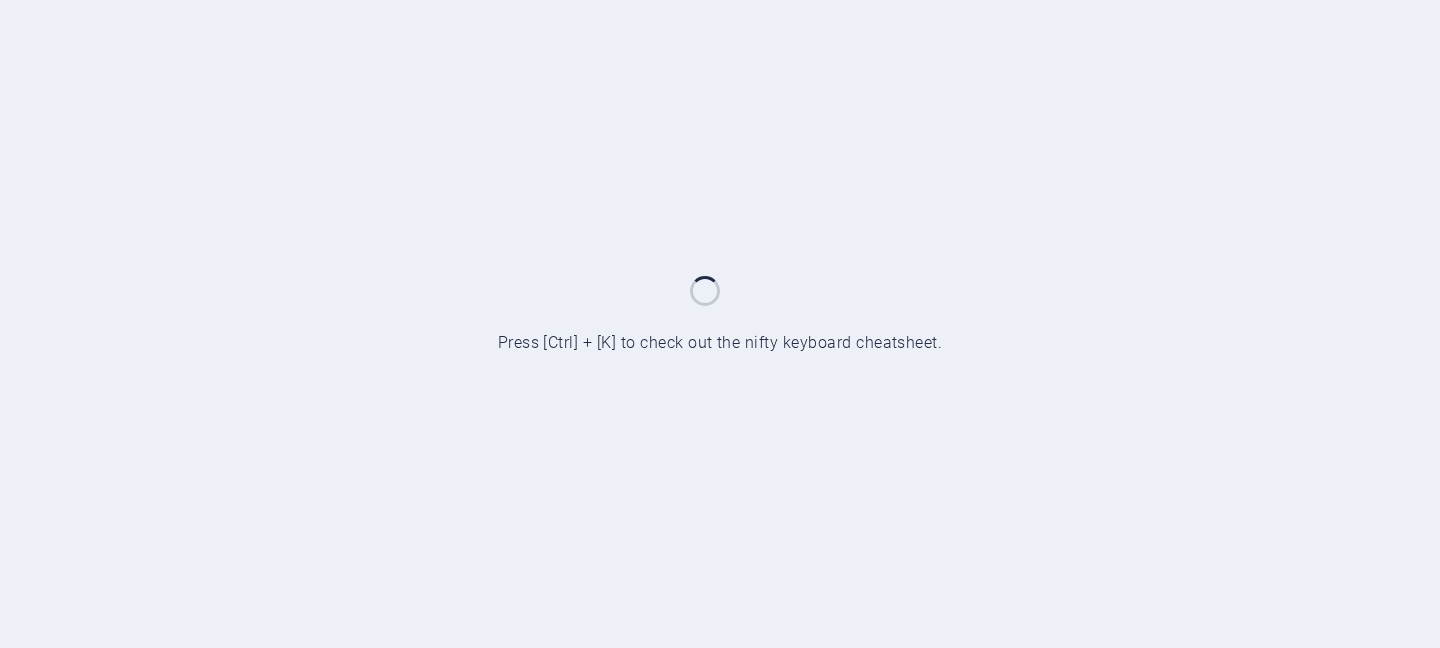 scroll, scrollTop: 0, scrollLeft: 0, axis: both 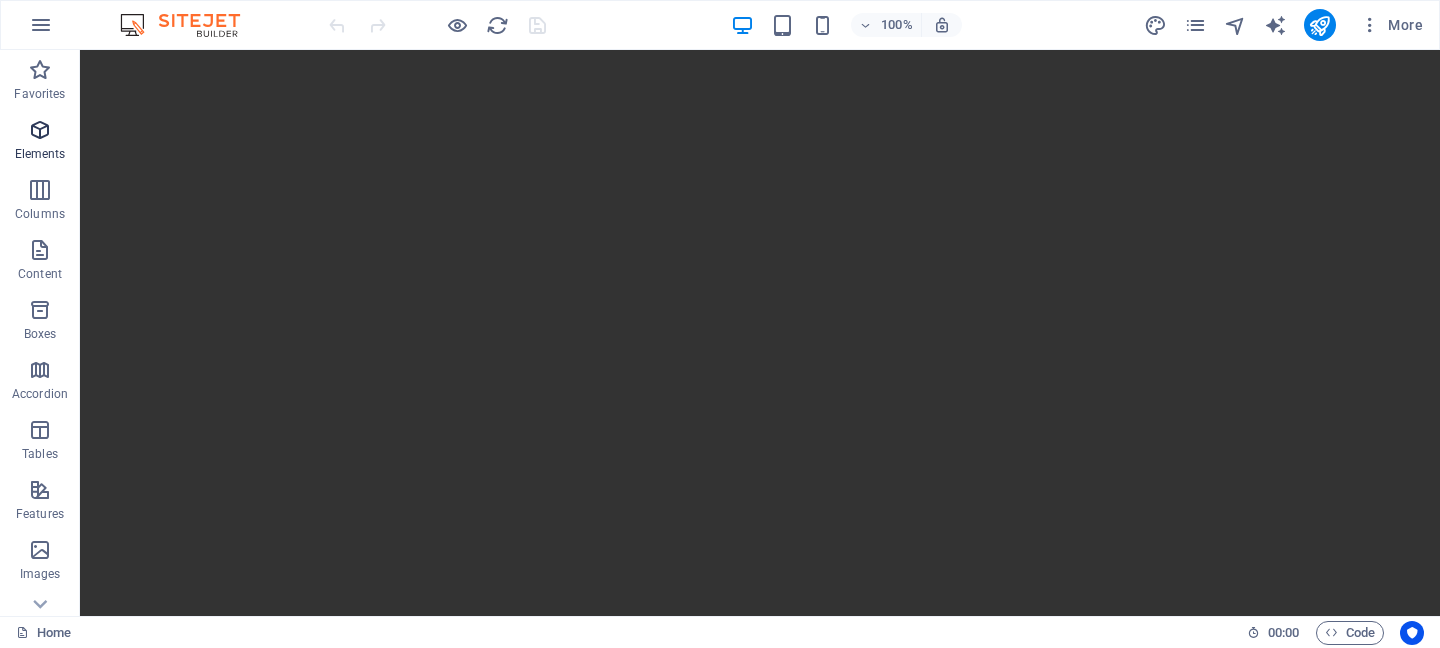 click on "Elements" at bounding box center [40, 142] 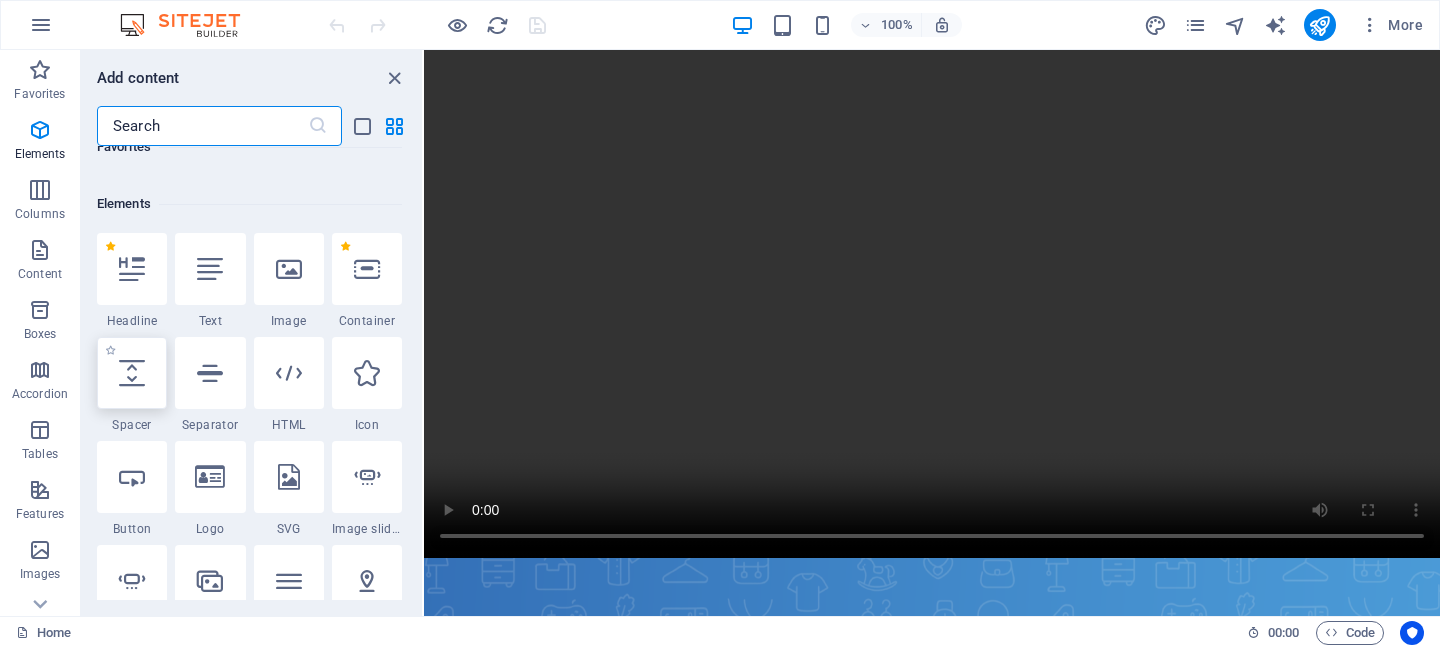 scroll, scrollTop: 213, scrollLeft: 0, axis: vertical 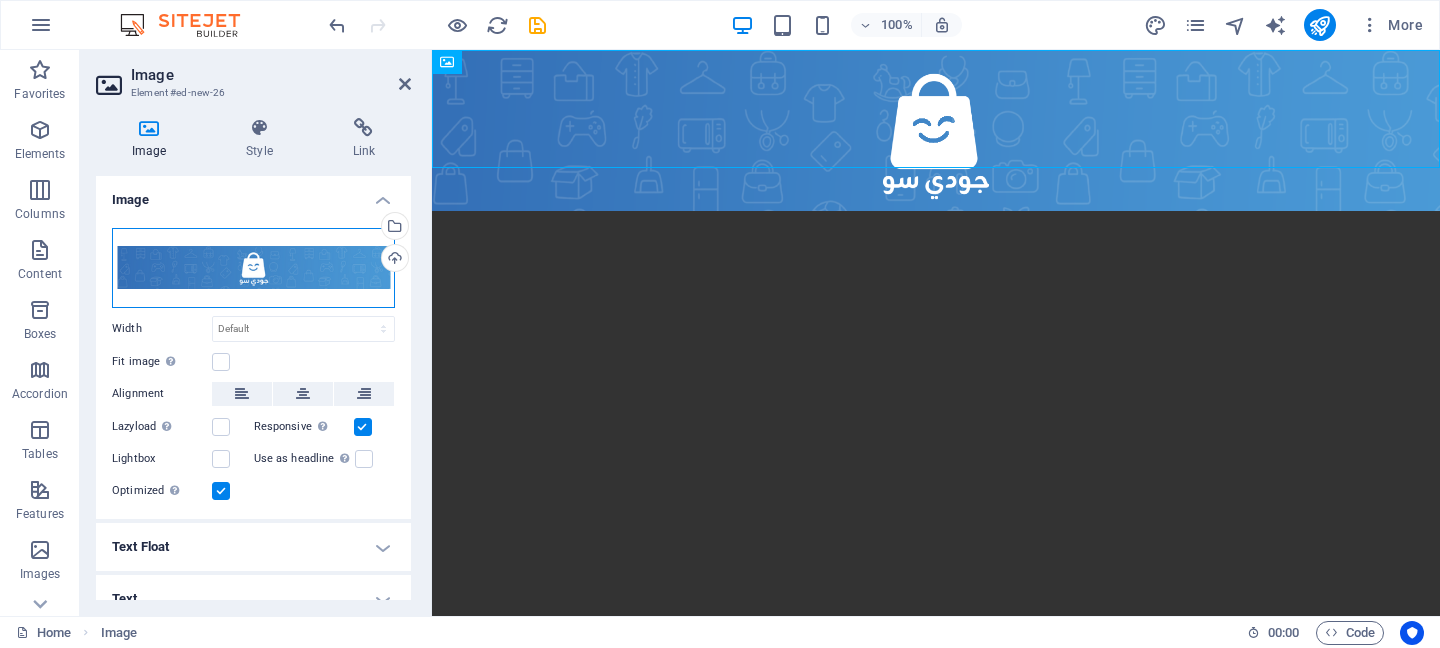 click on "Drag files here, click to choose files or select files from Files or our free stock photos & videos" at bounding box center (253, 268) 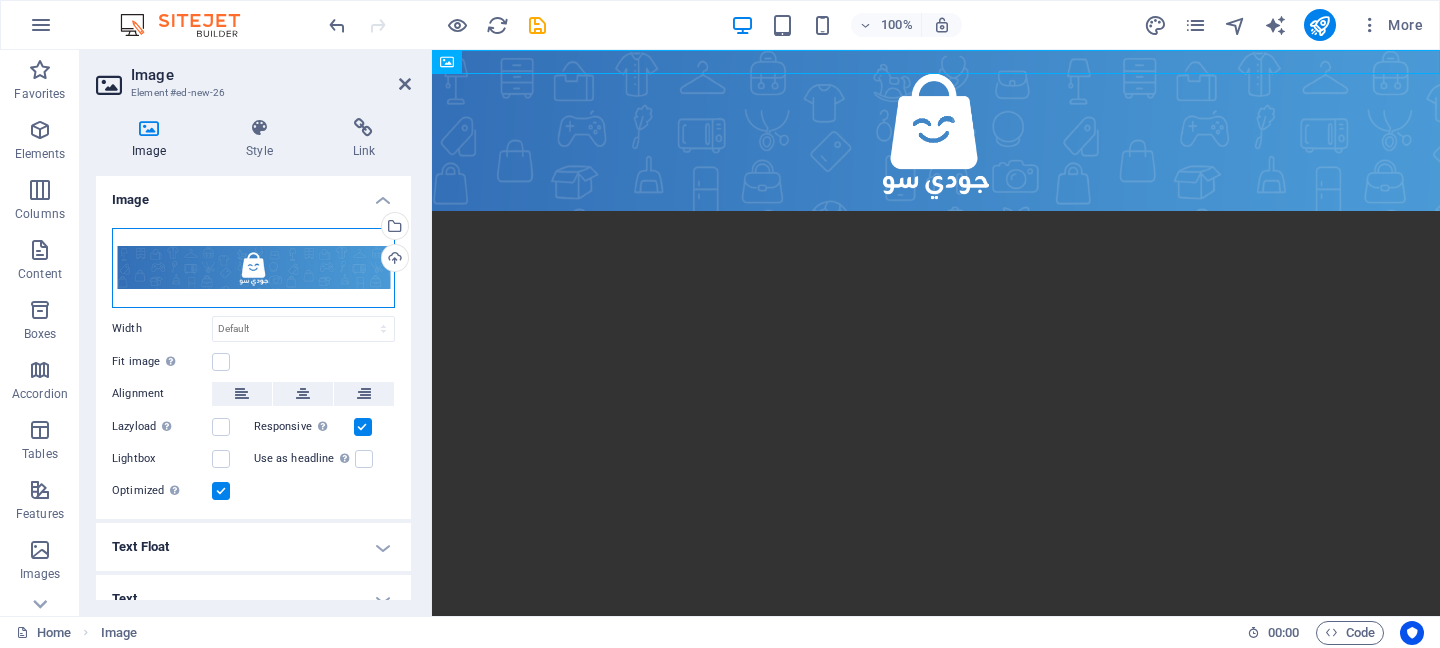 click on "Drag files here, click to choose files or select files from Files or our free stock photos & videos" at bounding box center [253, 268] 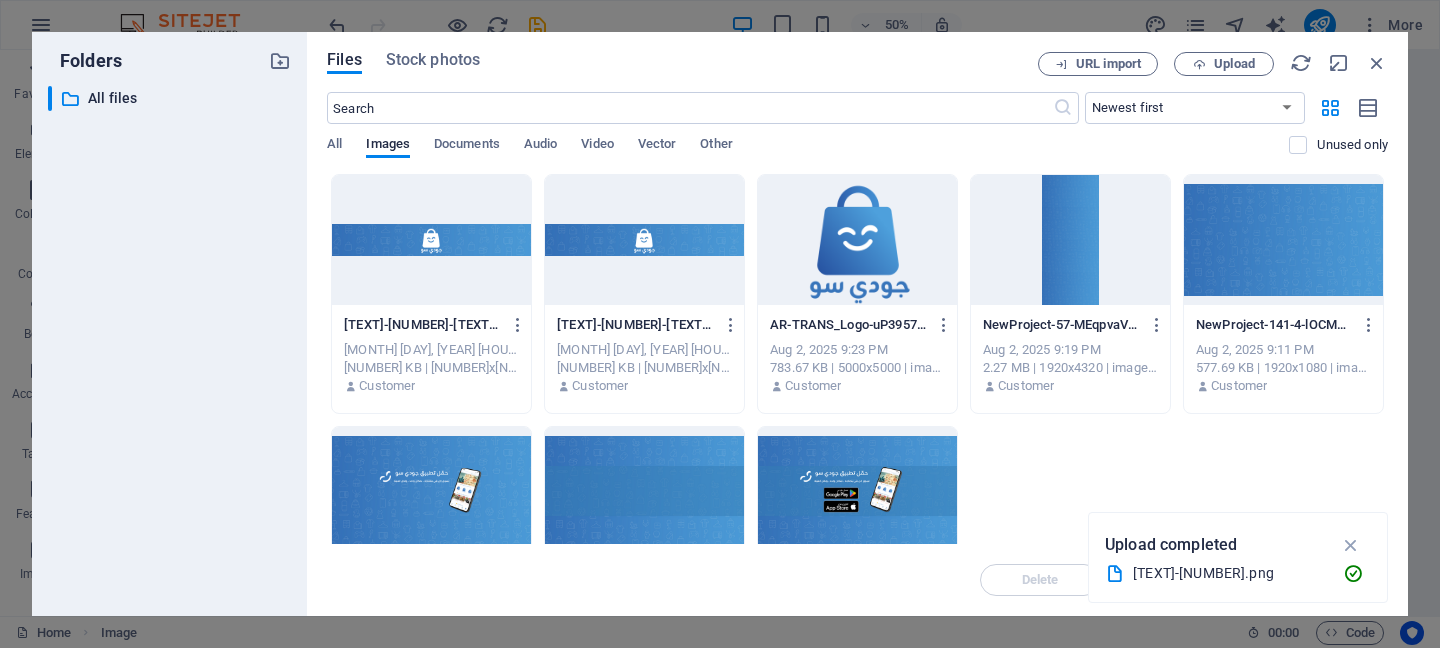 click at bounding box center [431, 240] 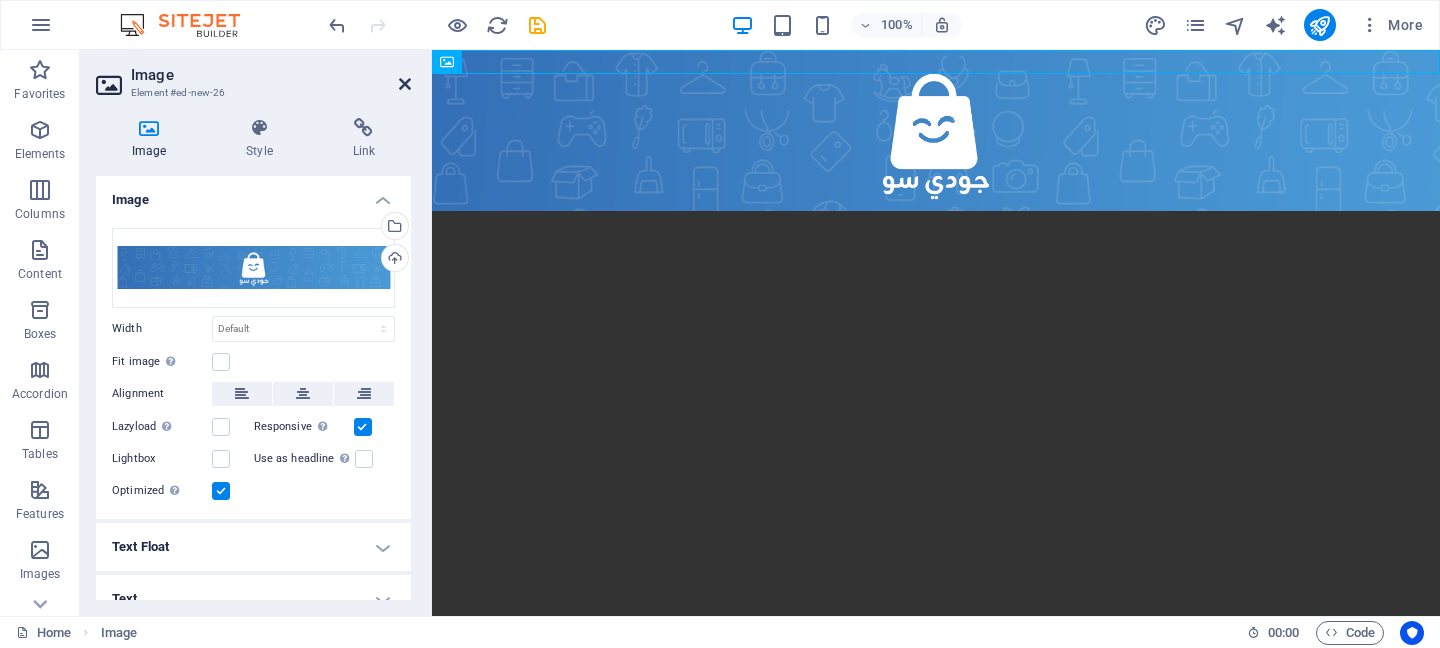 click at bounding box center [405, 84] 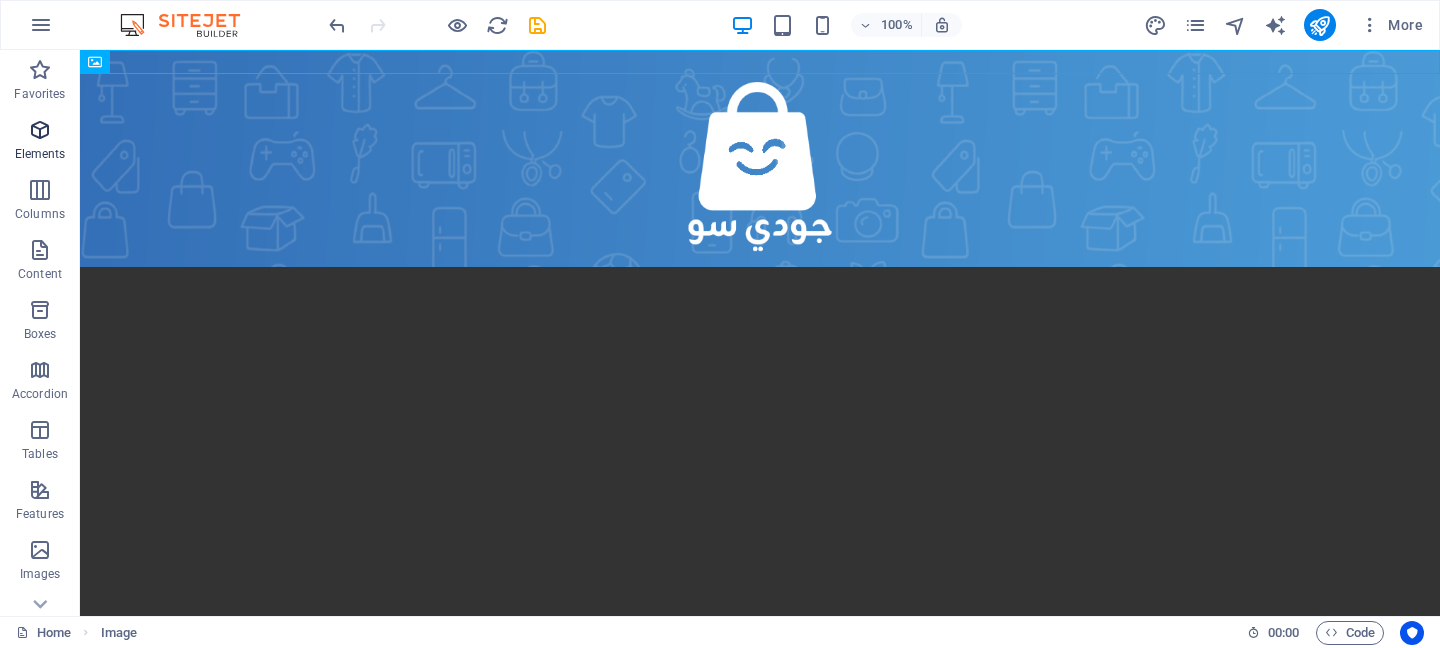 click at bounding box center [40, 130] 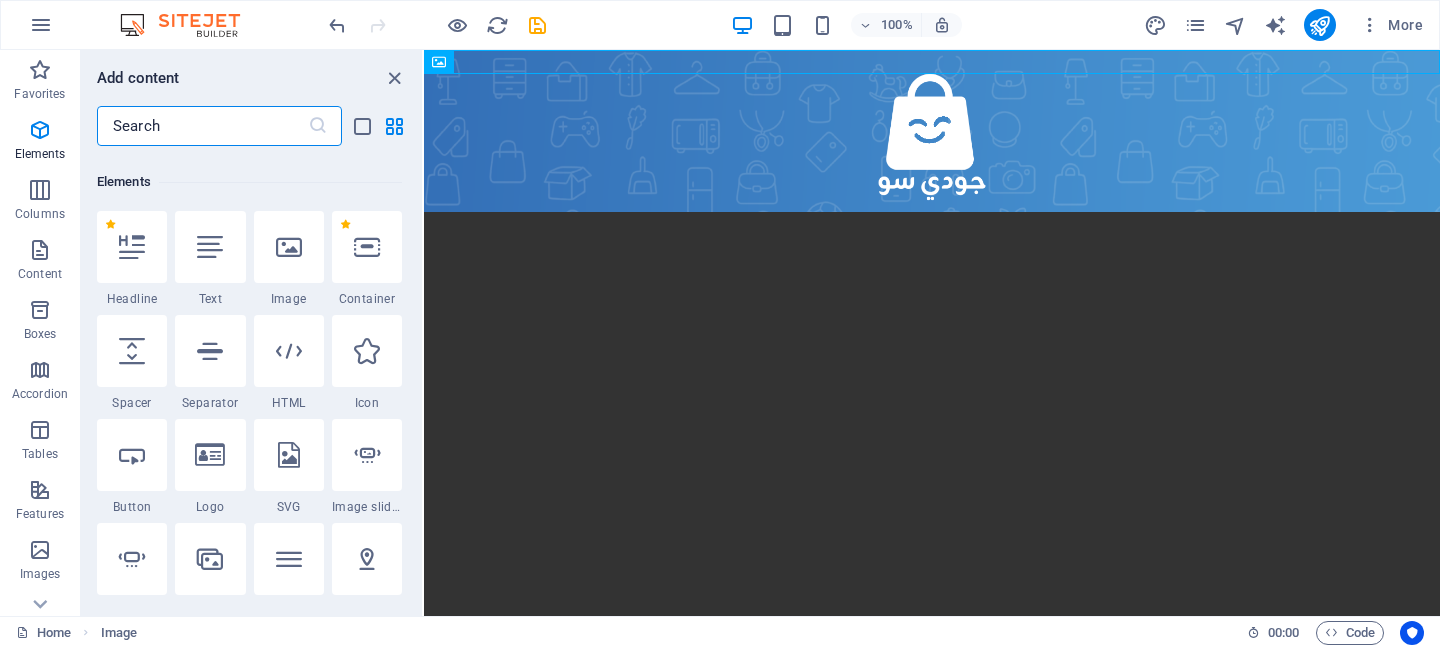 scroll, scrollTop: 213, scrollLeft: 0, axis: vertical 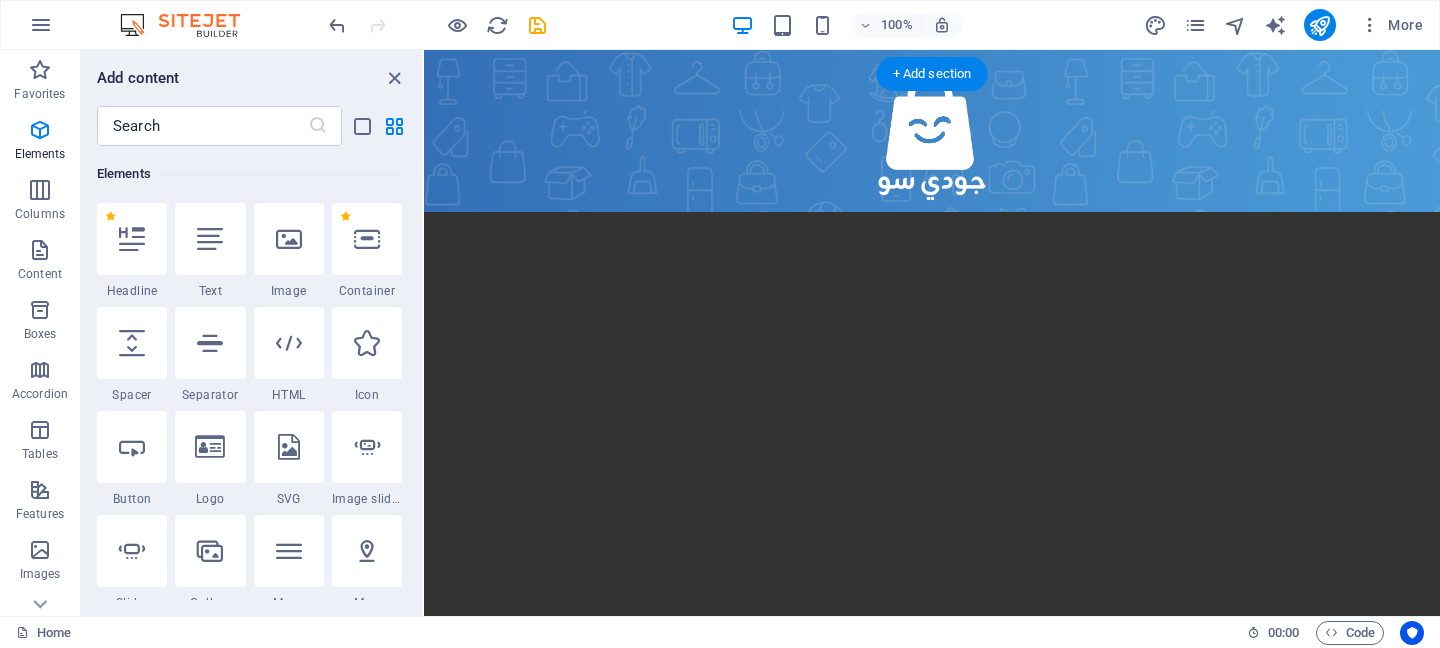 click at bounding box center [932, 131] 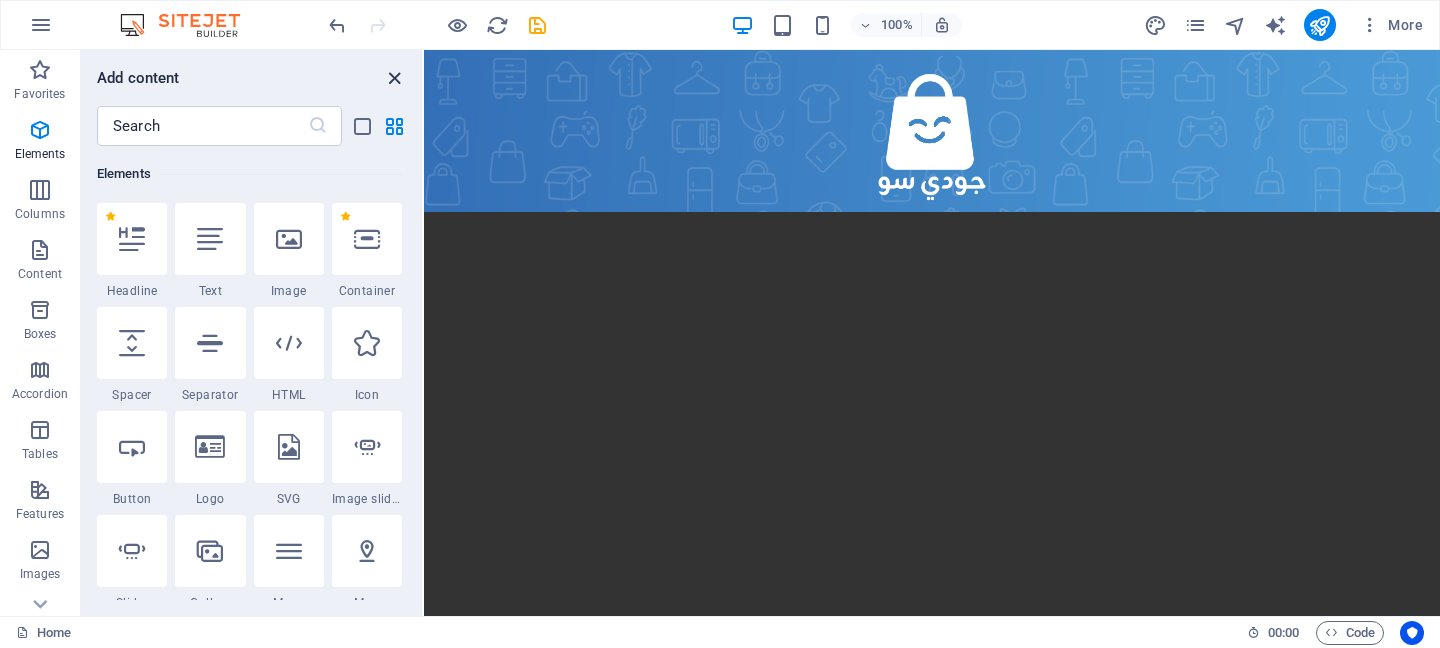 click at bounding box center (394, 78) 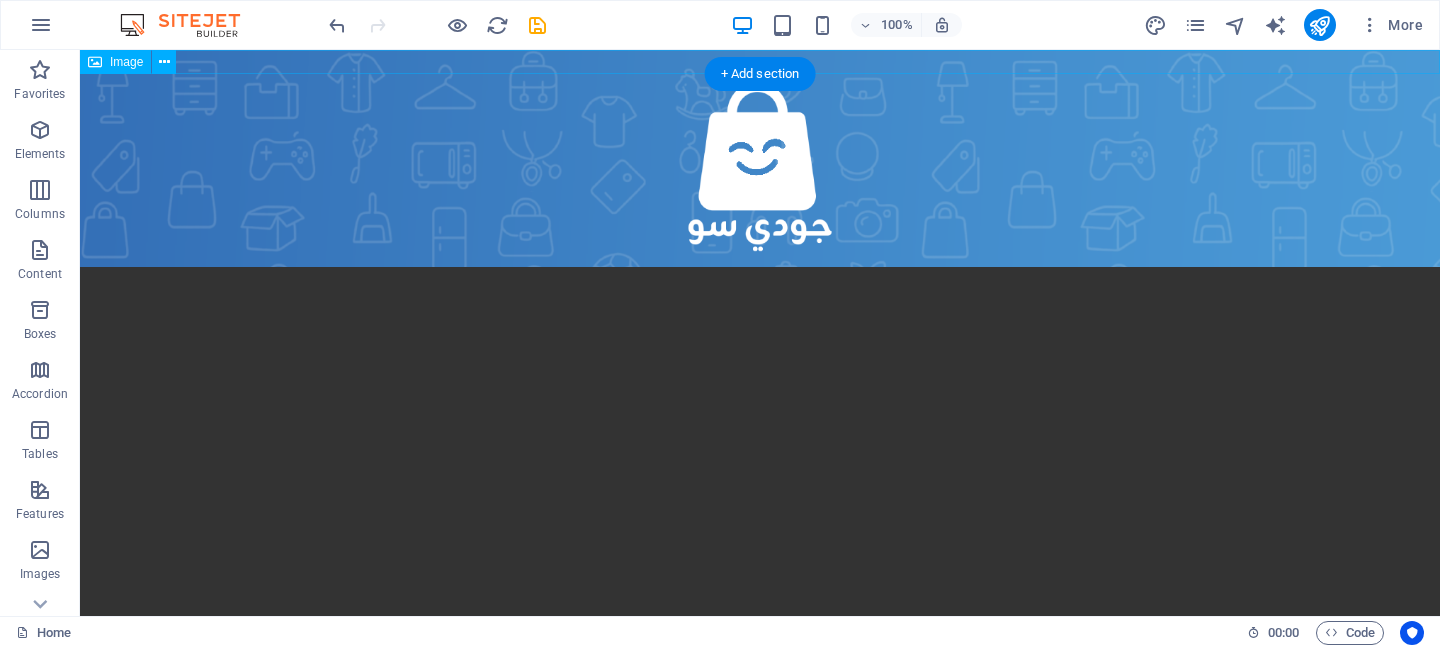 click at bounding box center [760, 158] 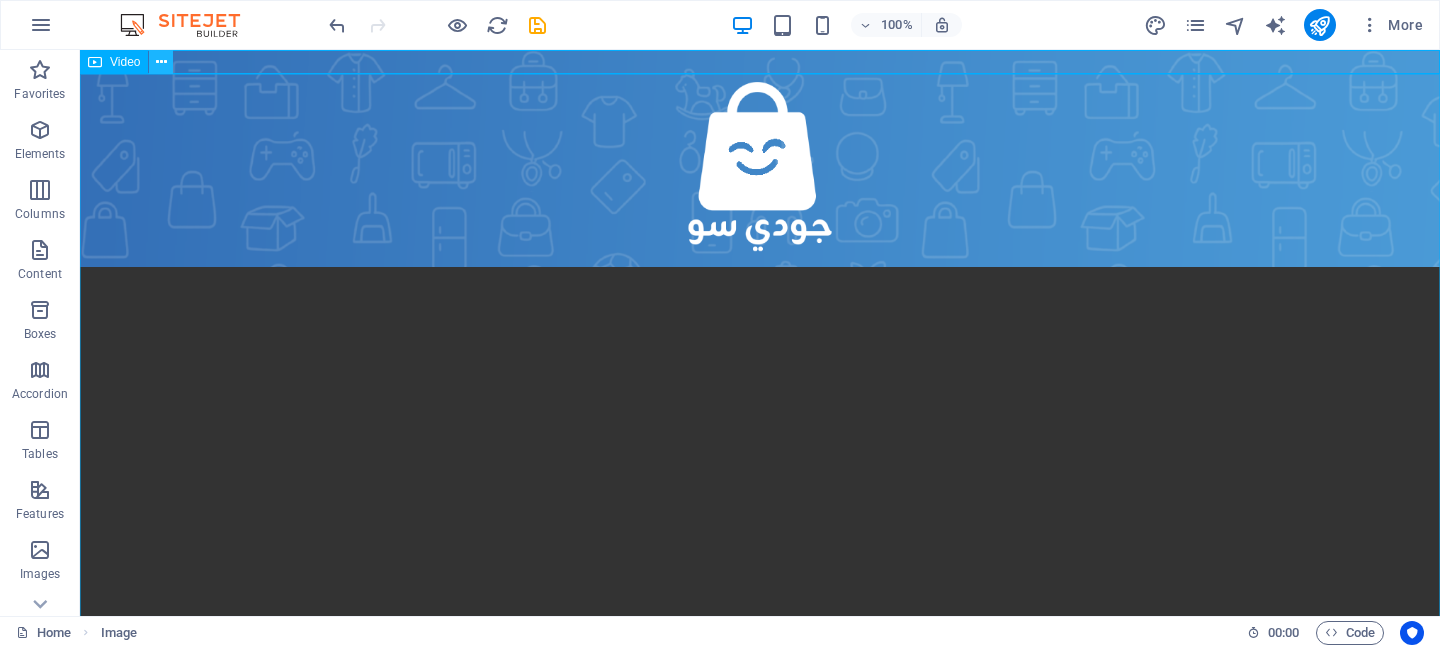 click at bounding box center (161, 62) 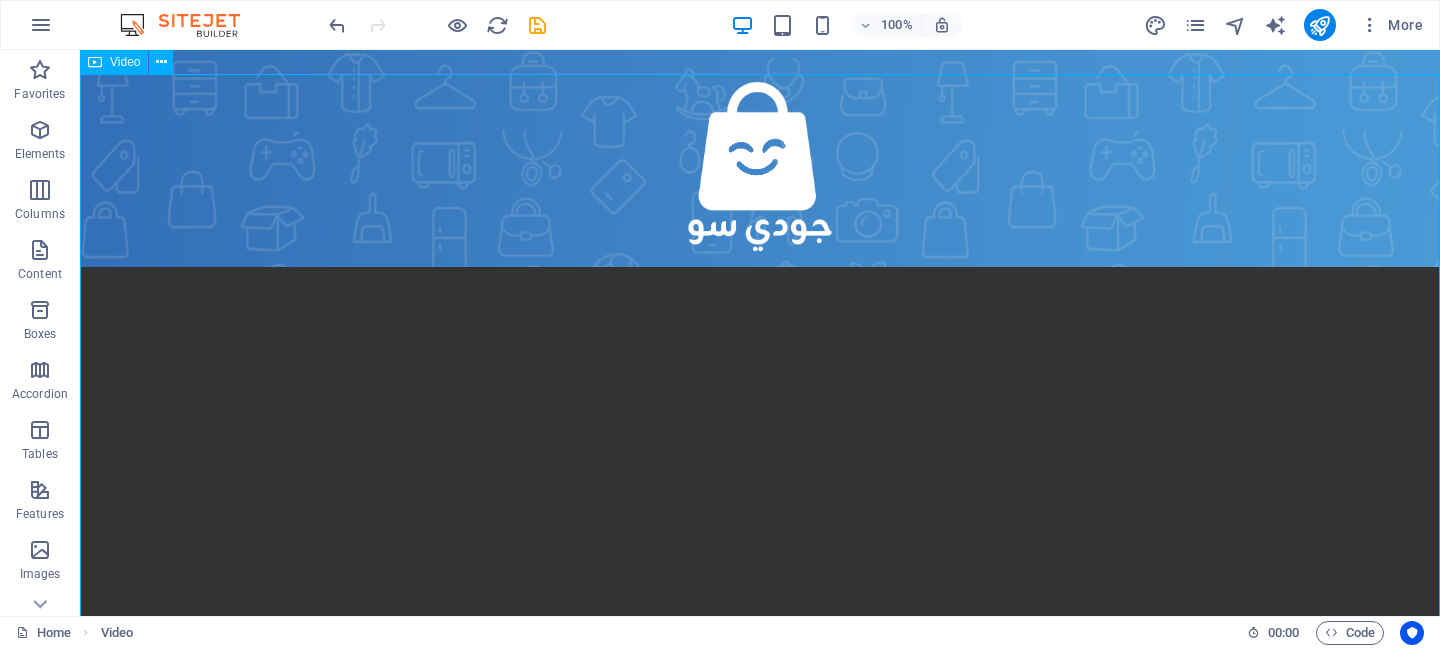 click on "Video" at bounding box center (133, 62) 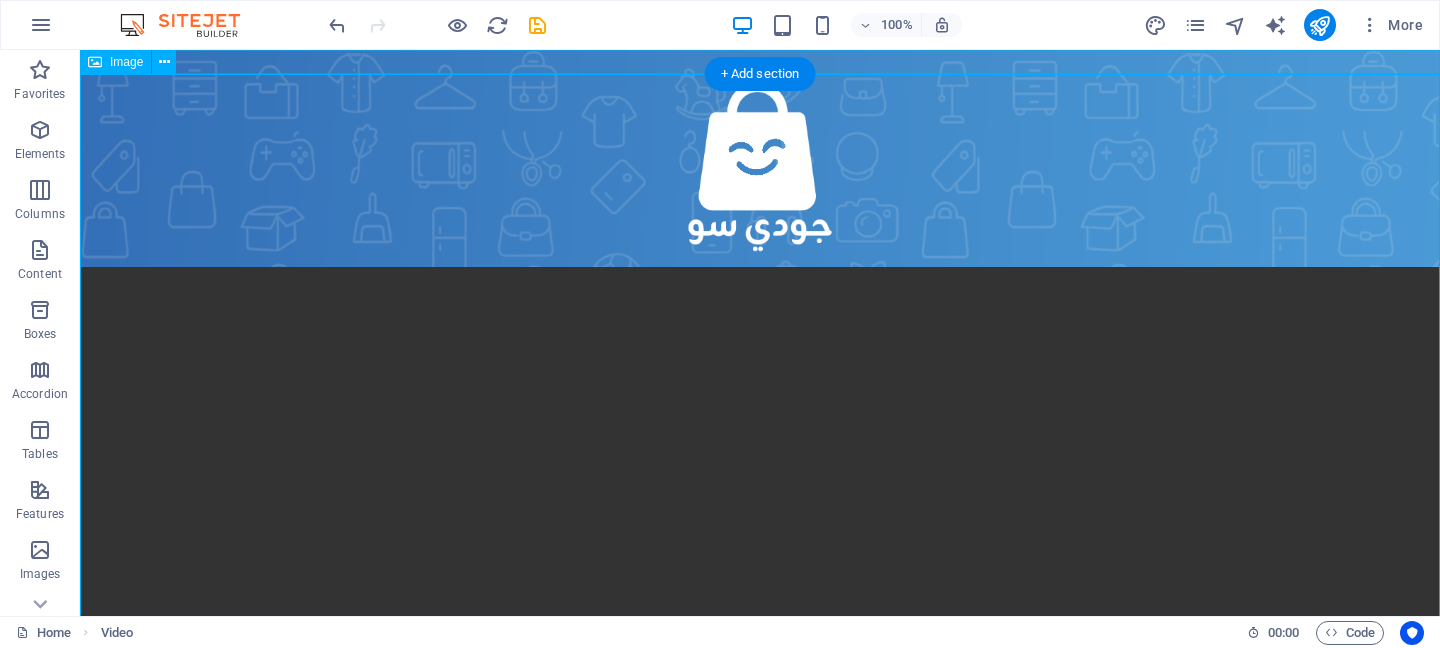 click at bounding box center (760, 158) 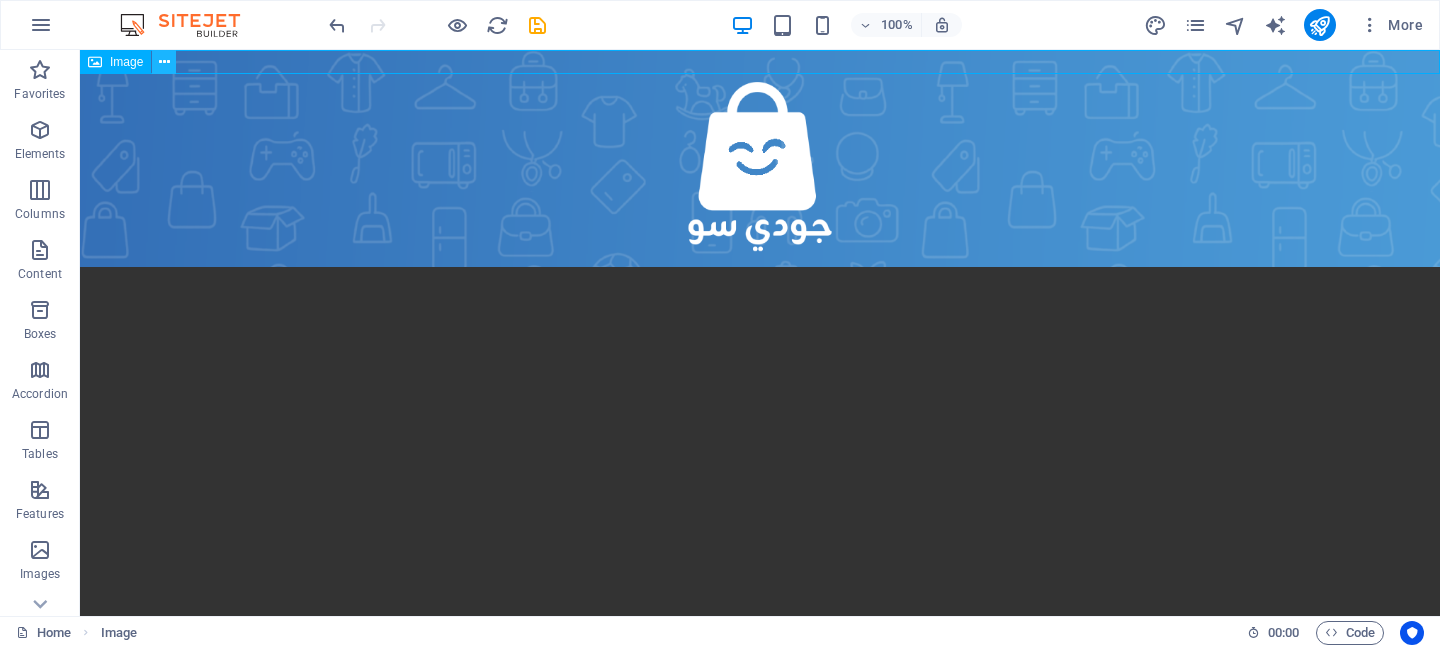 click at bounding box center (164, 62) 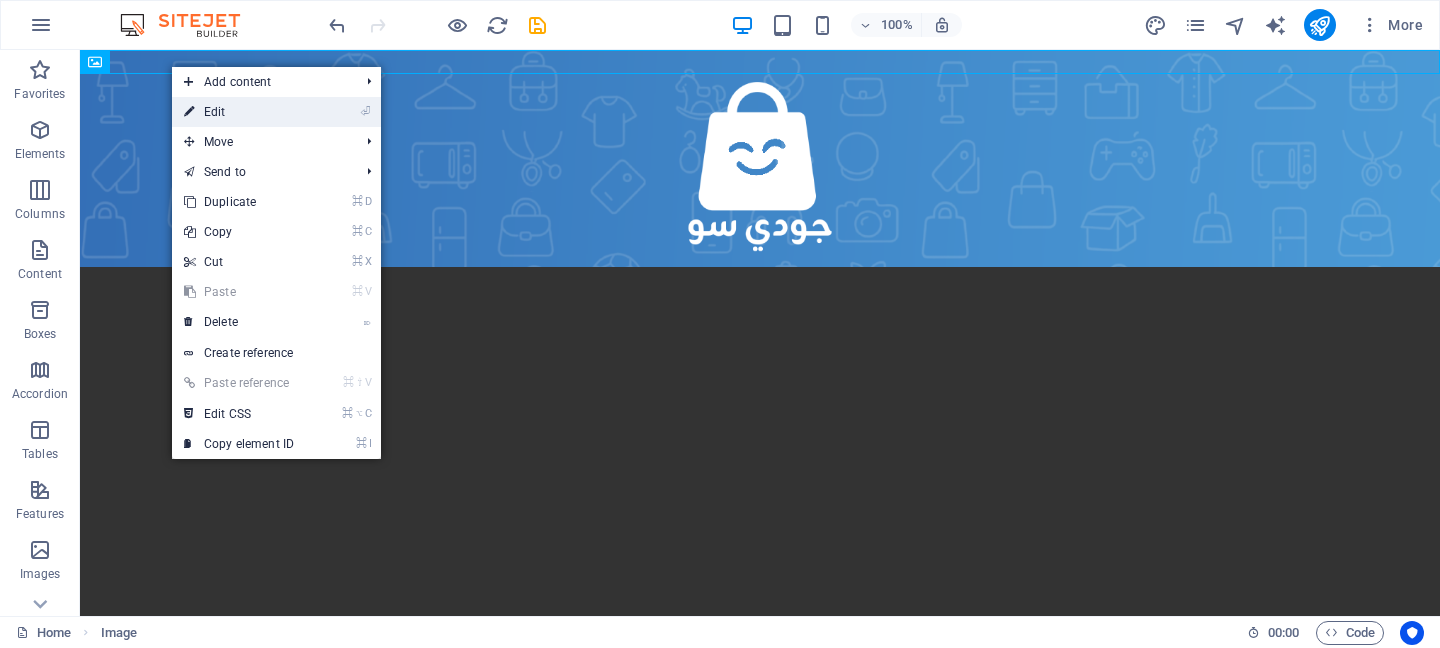 click on "⏎  Edit" at bounding box center (239, 112) 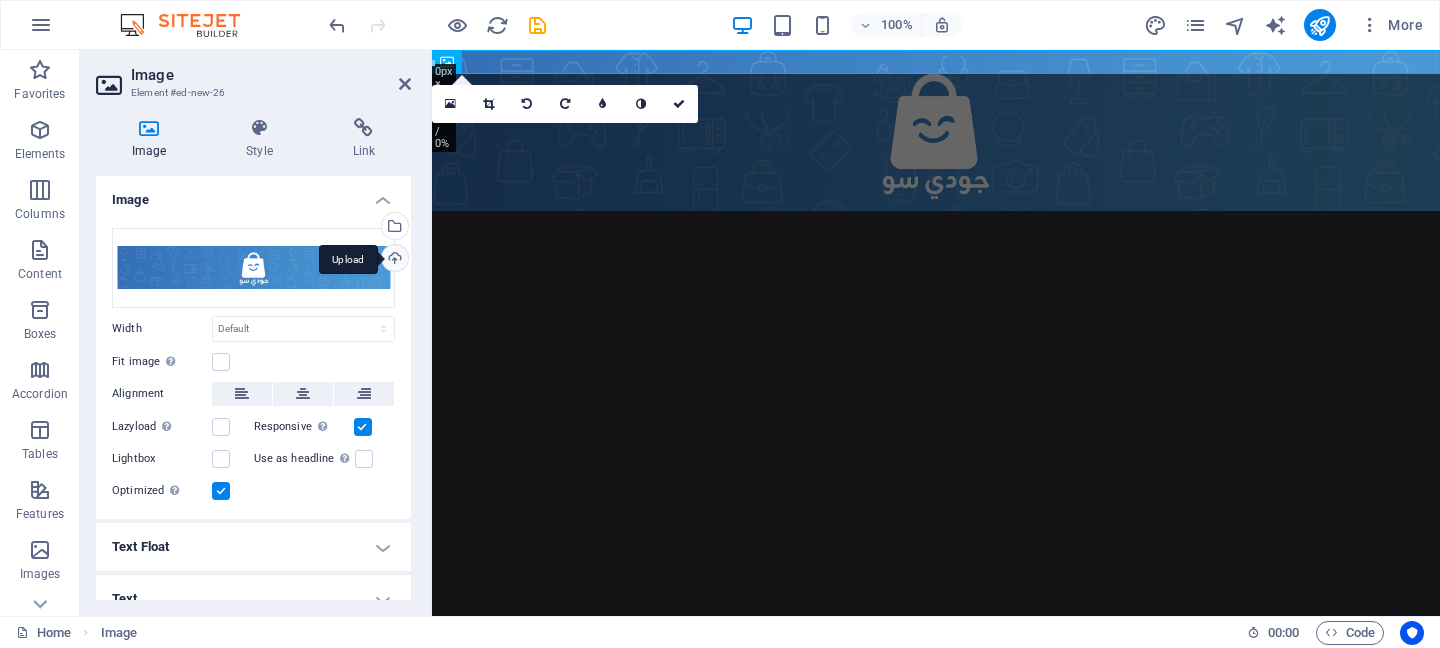 click on "Upload" at bounding box center [393, 260] 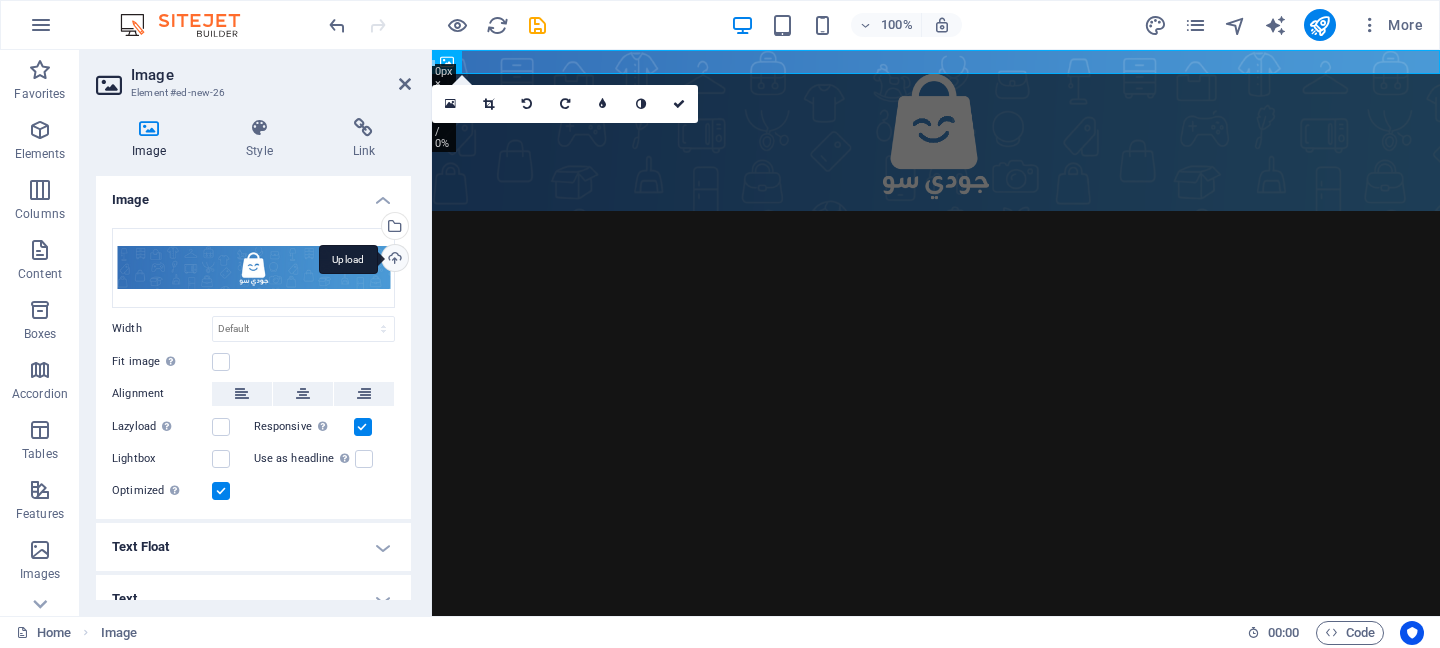 click on "Upload" at bounding box center [393, 260] 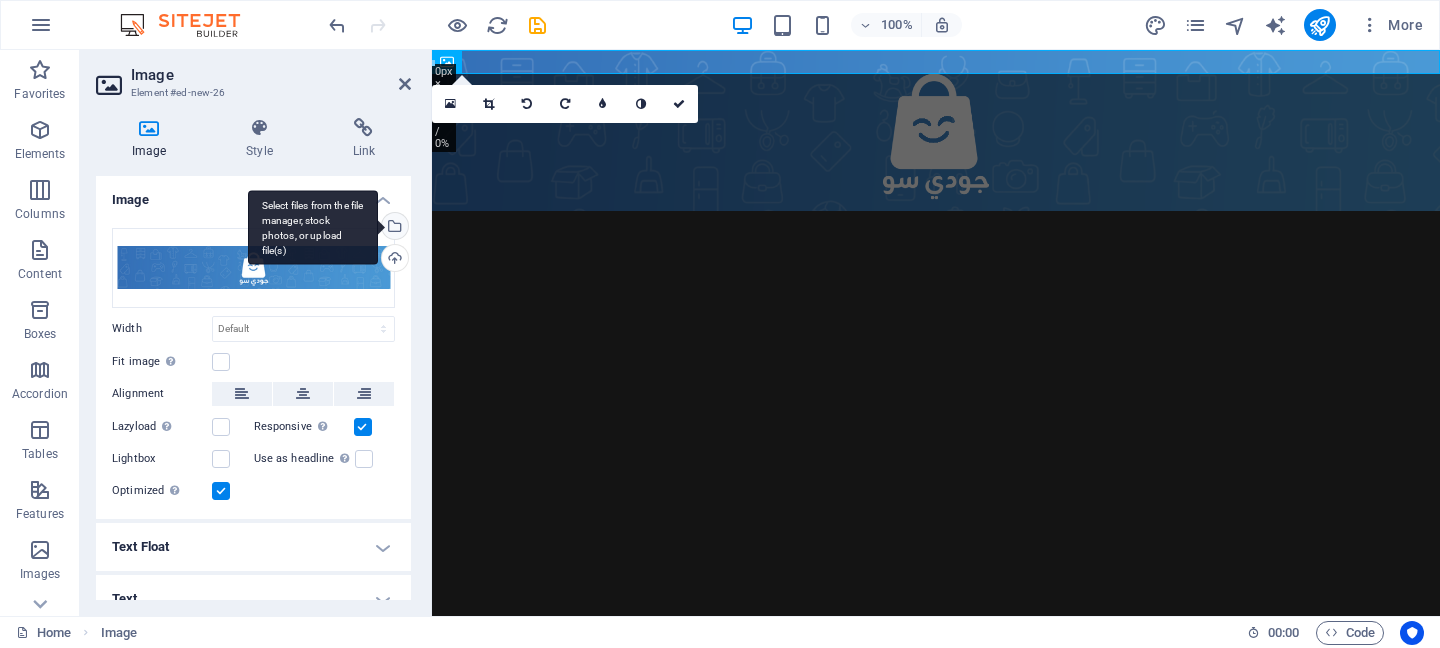 click on "Select files from the file manager, stock photos, or upload file(s)" at bounding box center [393, 228] 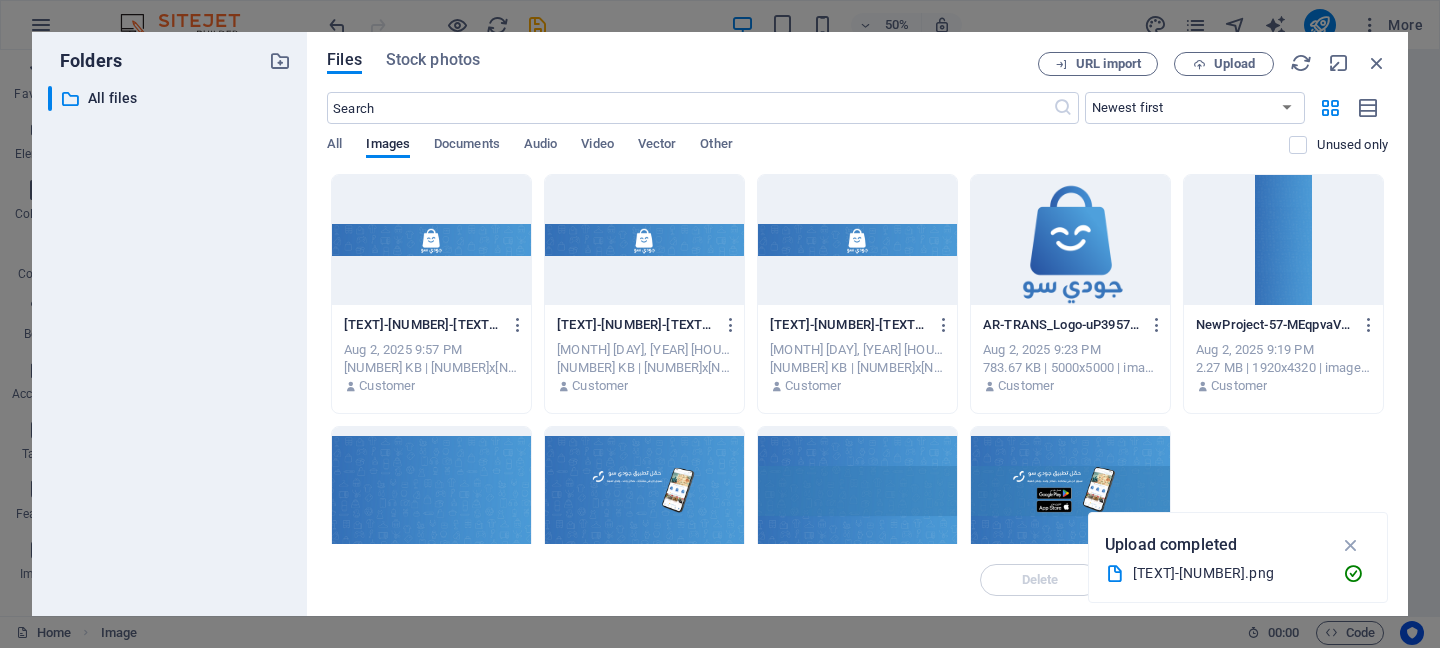 click at bounding box center (1283, 240) 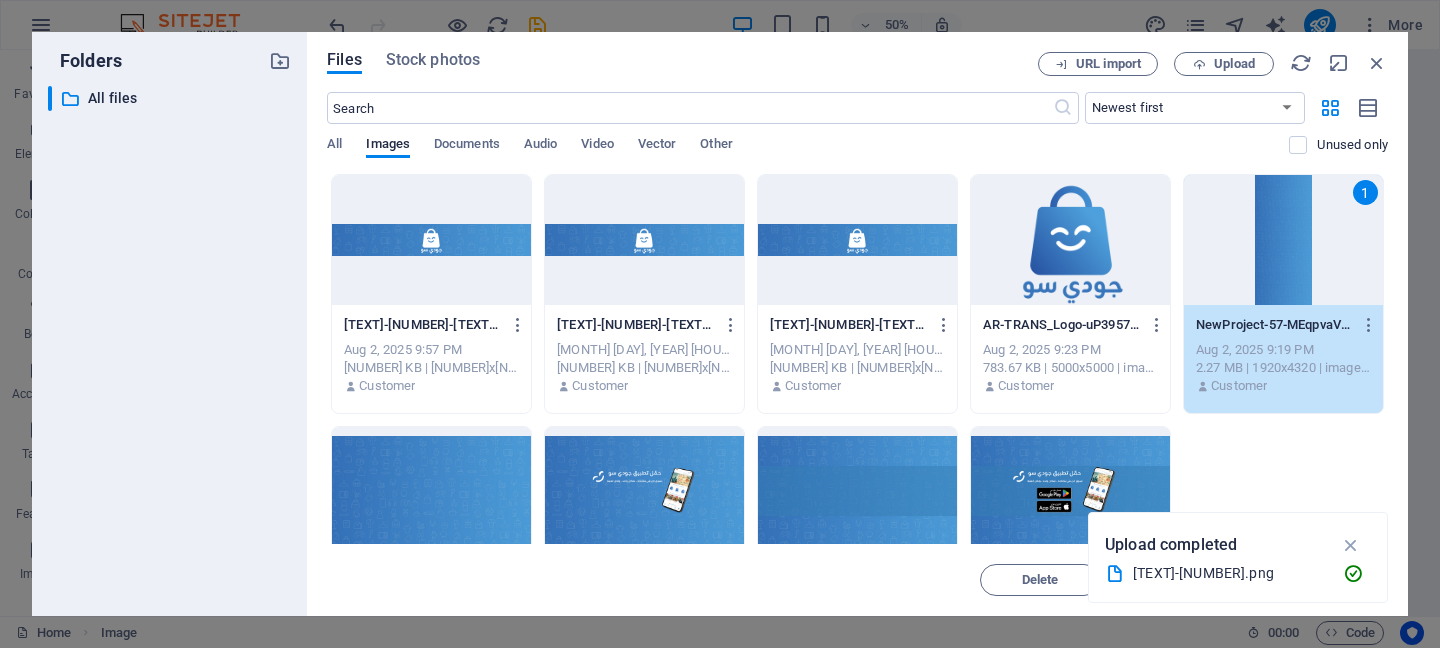 click on "1" at bounding box center (1283, 240) 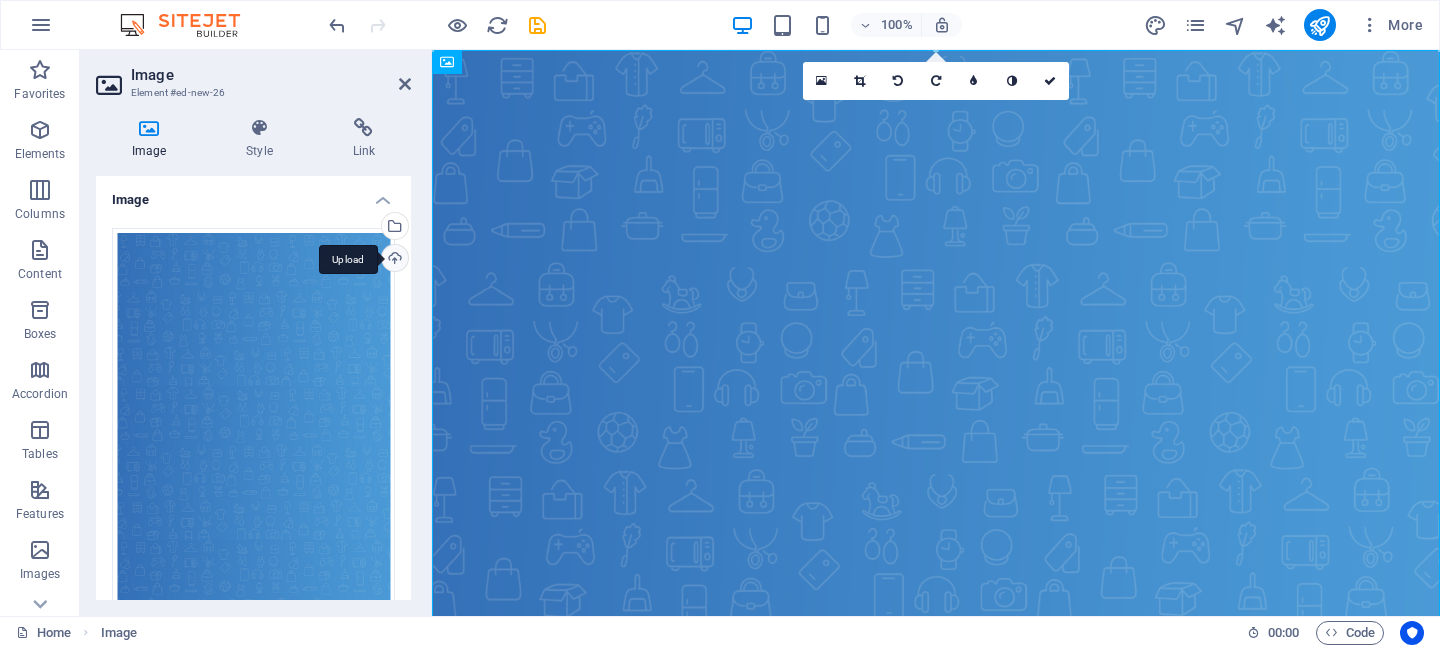 click on "Upload" at bounding box center (393, 260) 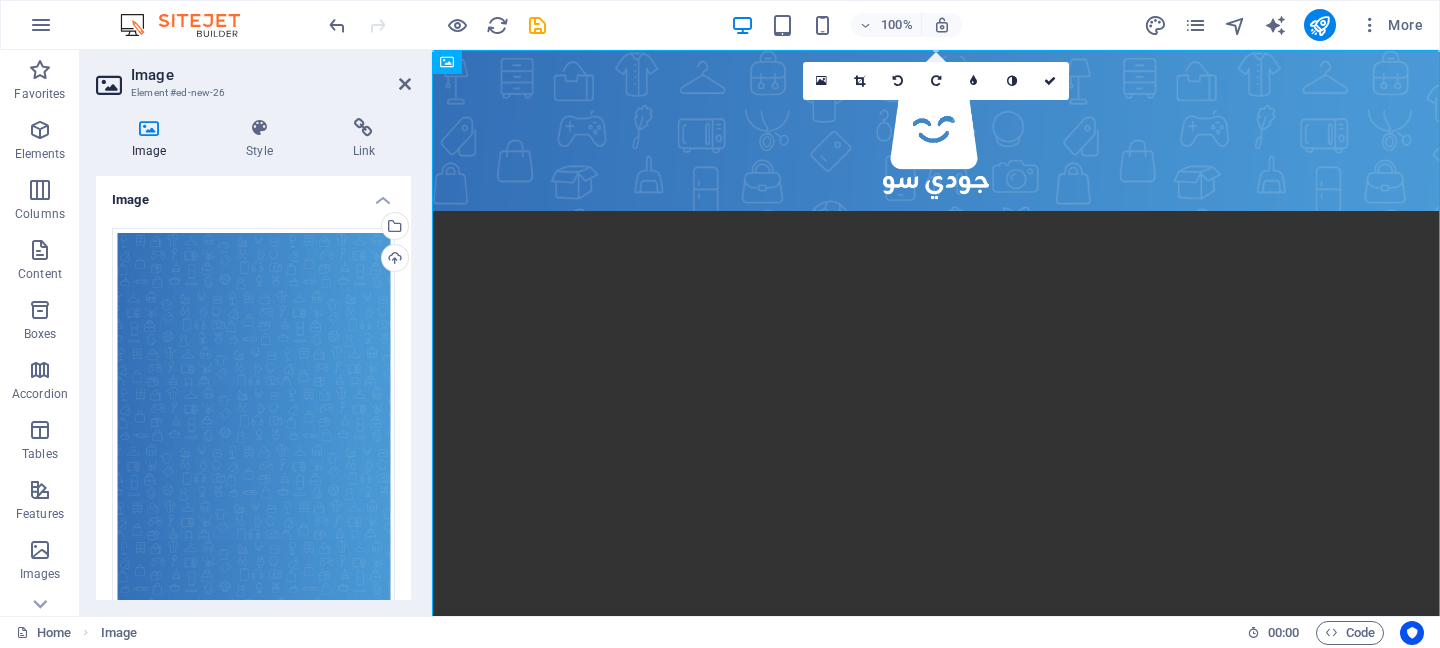 click at bounding box center [221, 1035] 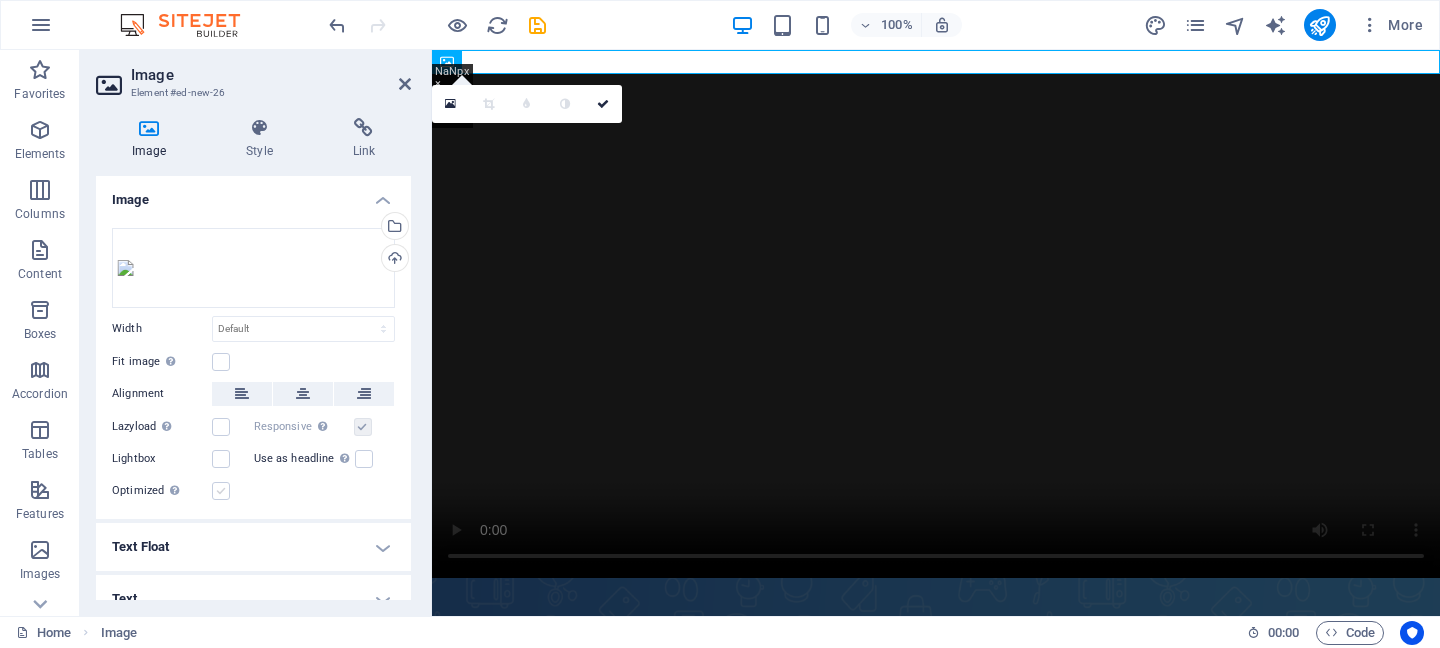 click at bounding box center (221, 491) 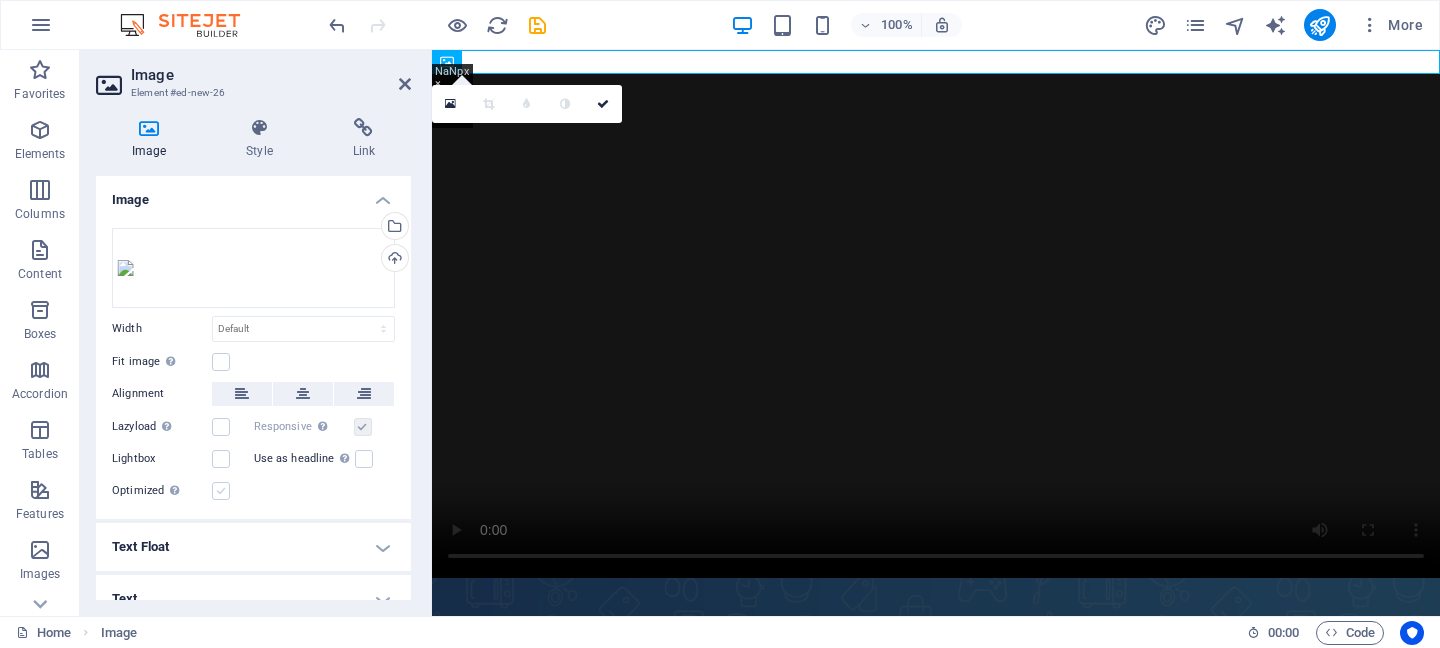 click on "Optimized Images are compressed to improve page speed." at bounding box center [0, 0] 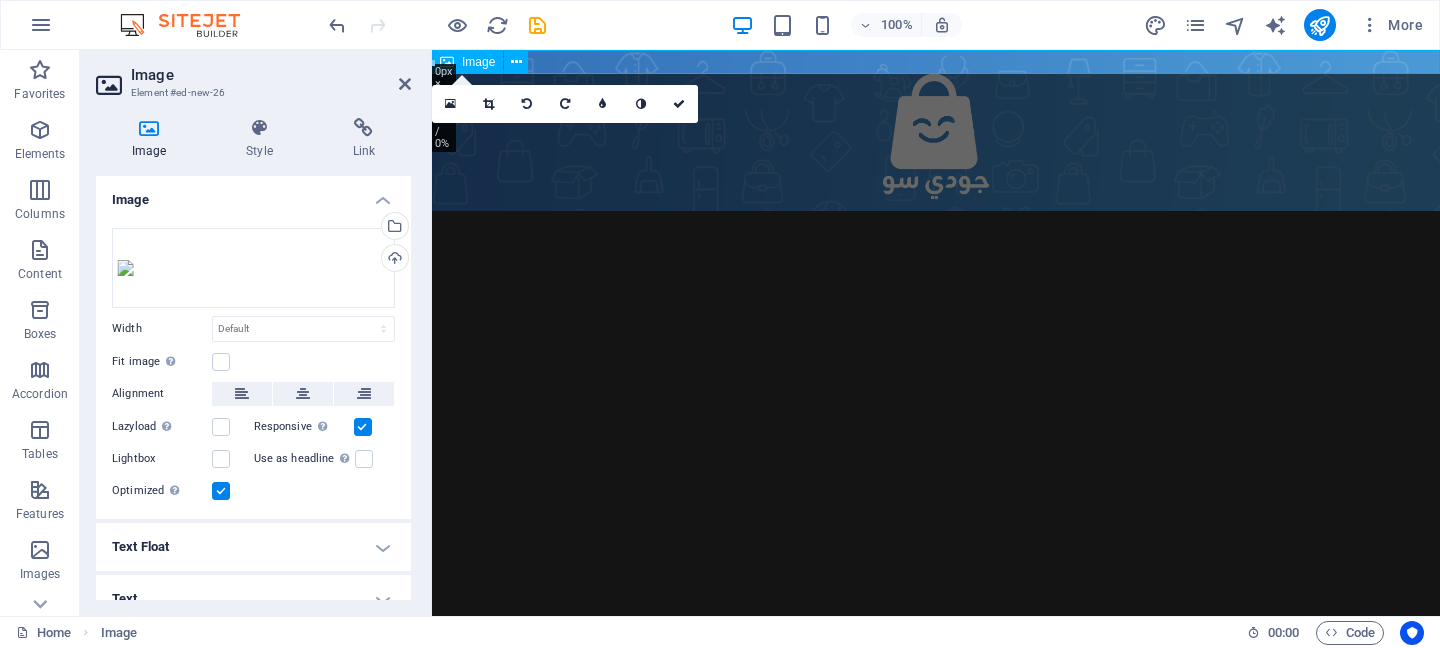 click at bounding box center [936, 130] 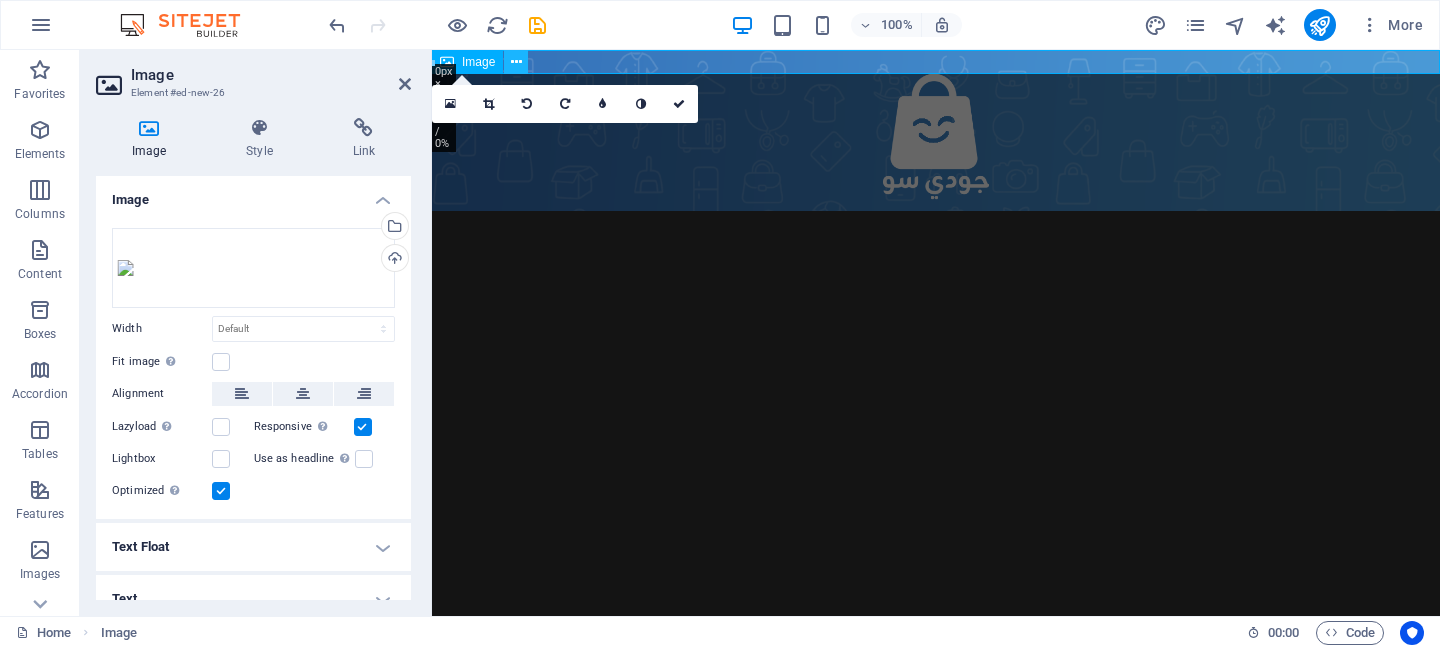 click at bounding box center (516, 62) 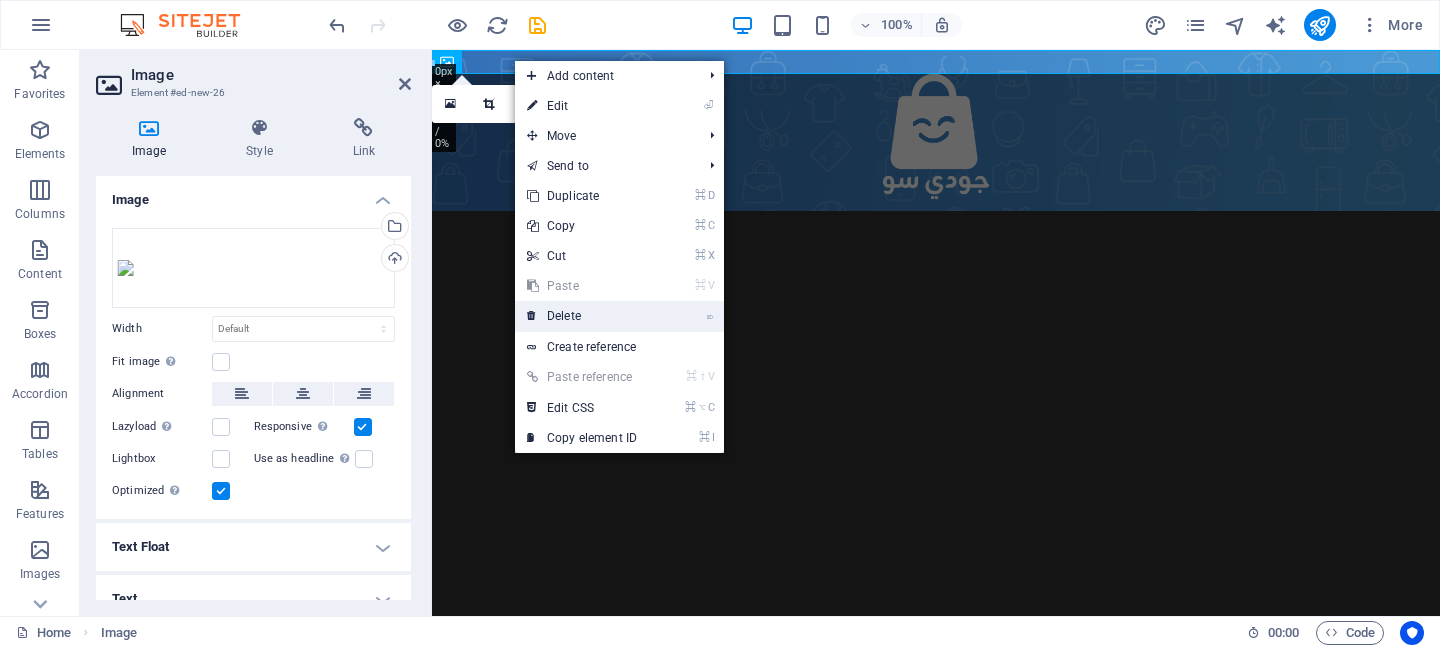 click on "⌦  Delete" at bounding box center [582, 316] 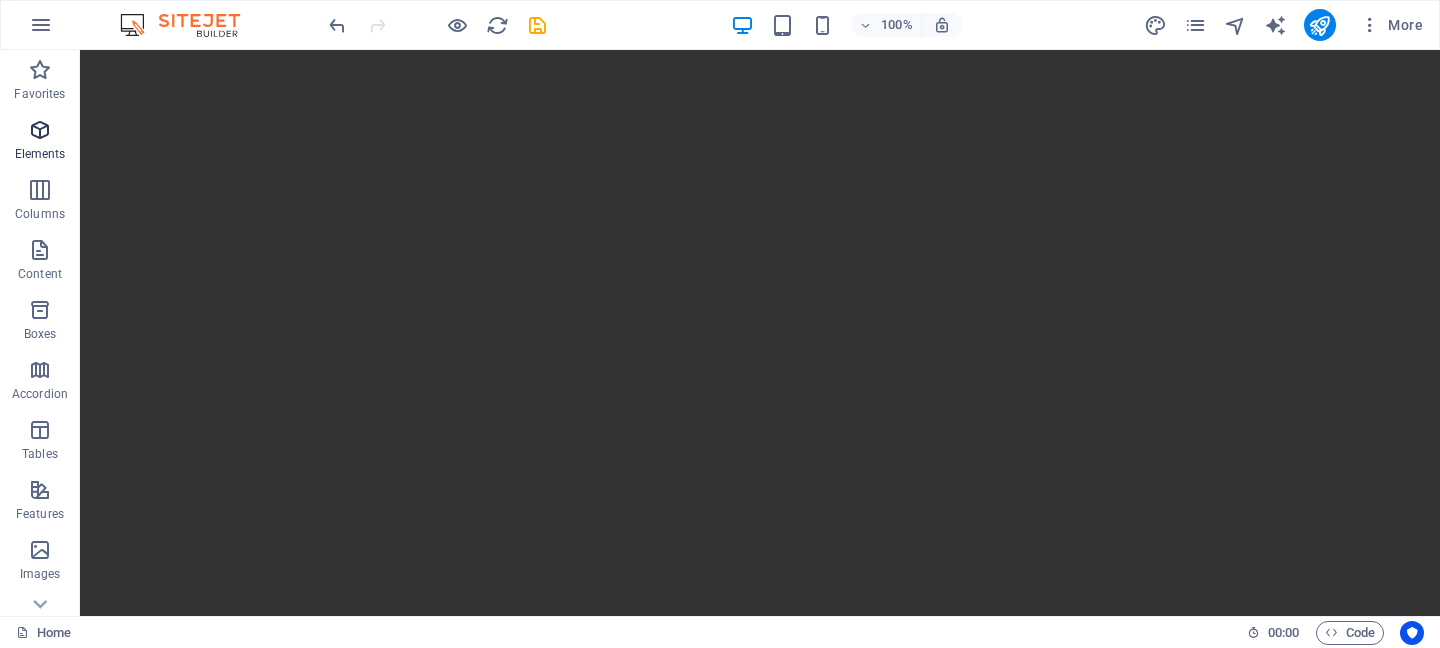 click at bounding box center [40, 130] 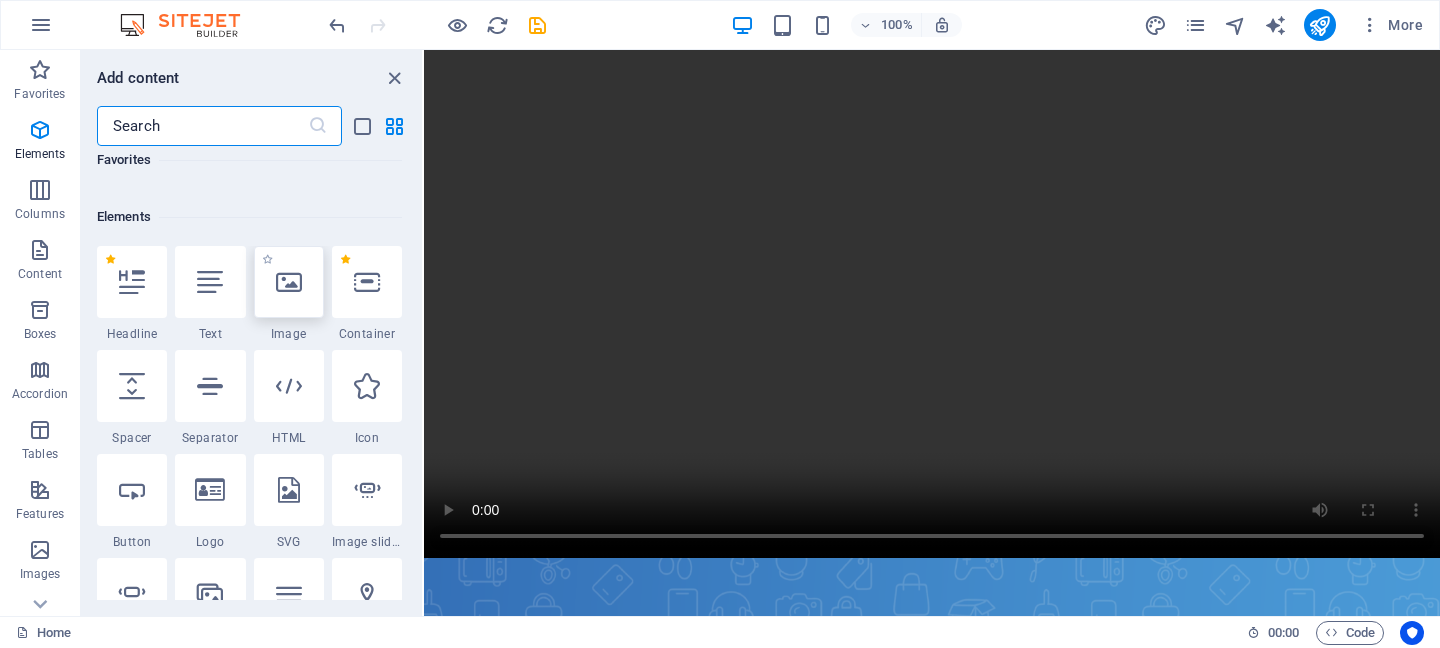 scroll, scrollTop: 213, scrollLeft: 0, axis: vertical 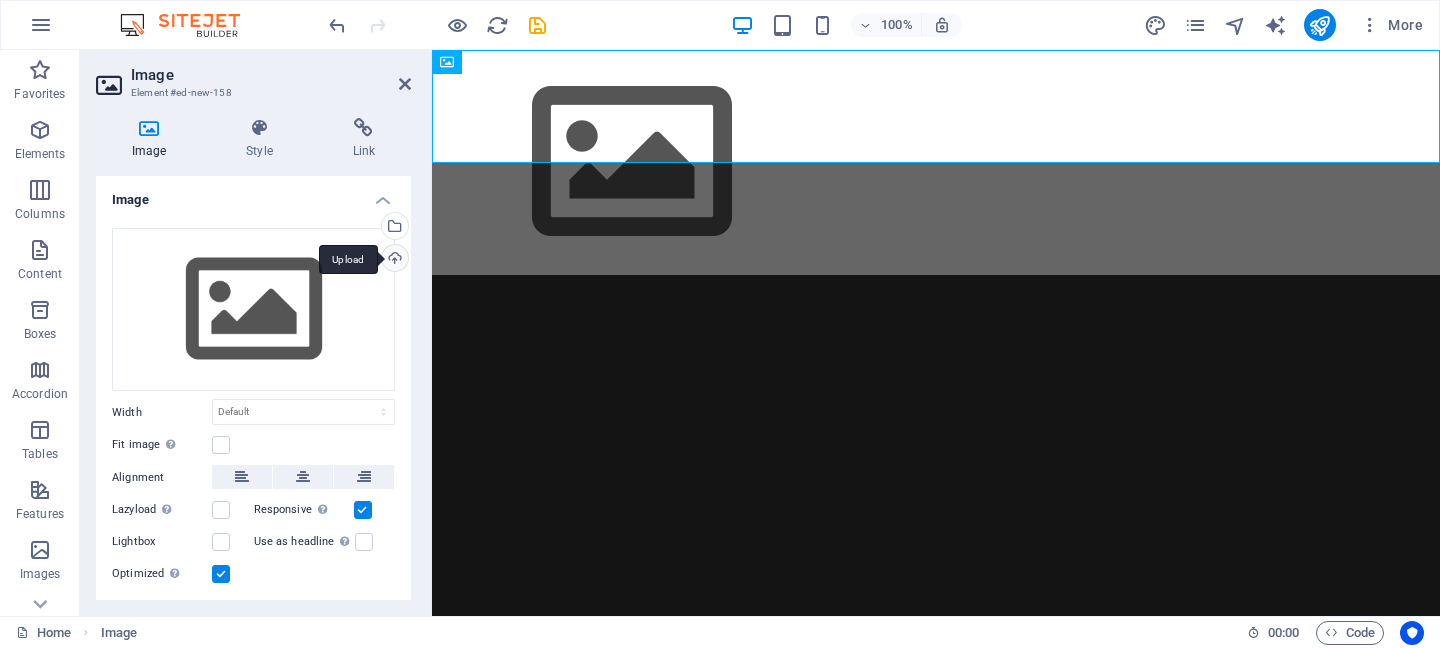 click on "Upload" at bounding box center (393, 260) 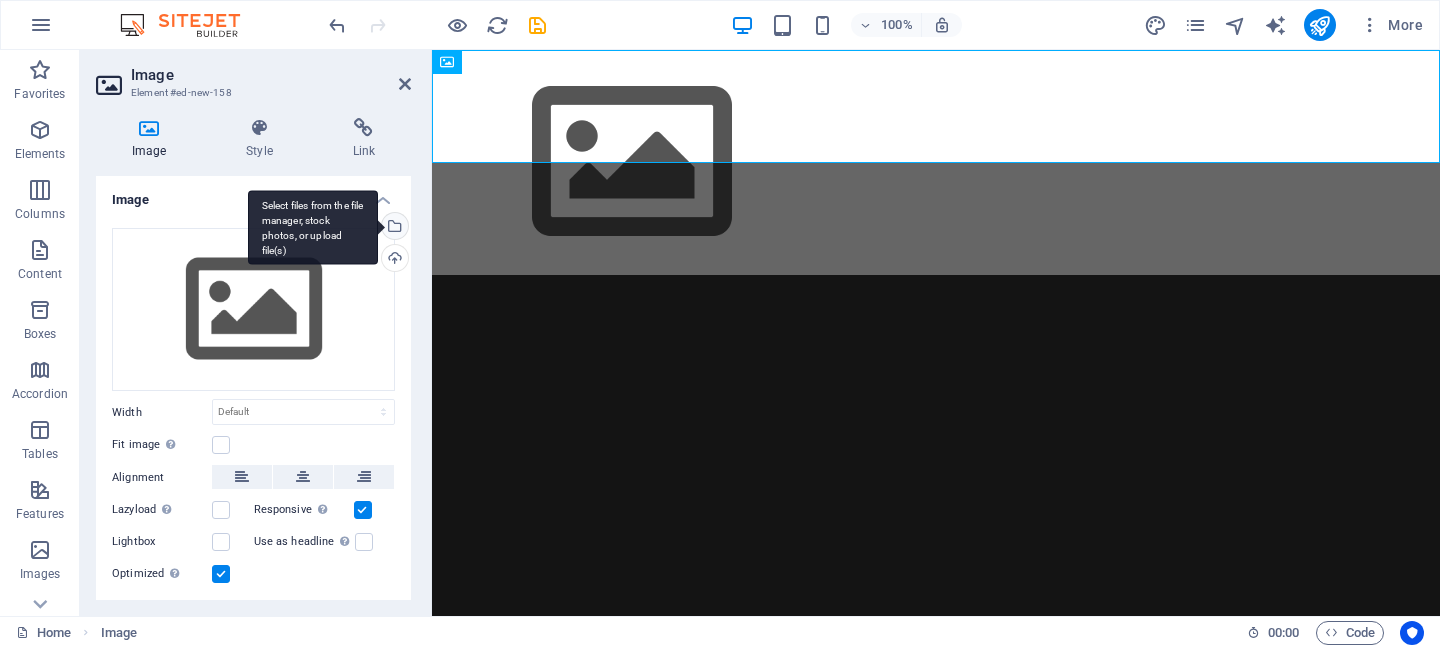 click on "Select files from the file manager, stock photos, or upload file(s)" at bounding box center (393, 228) 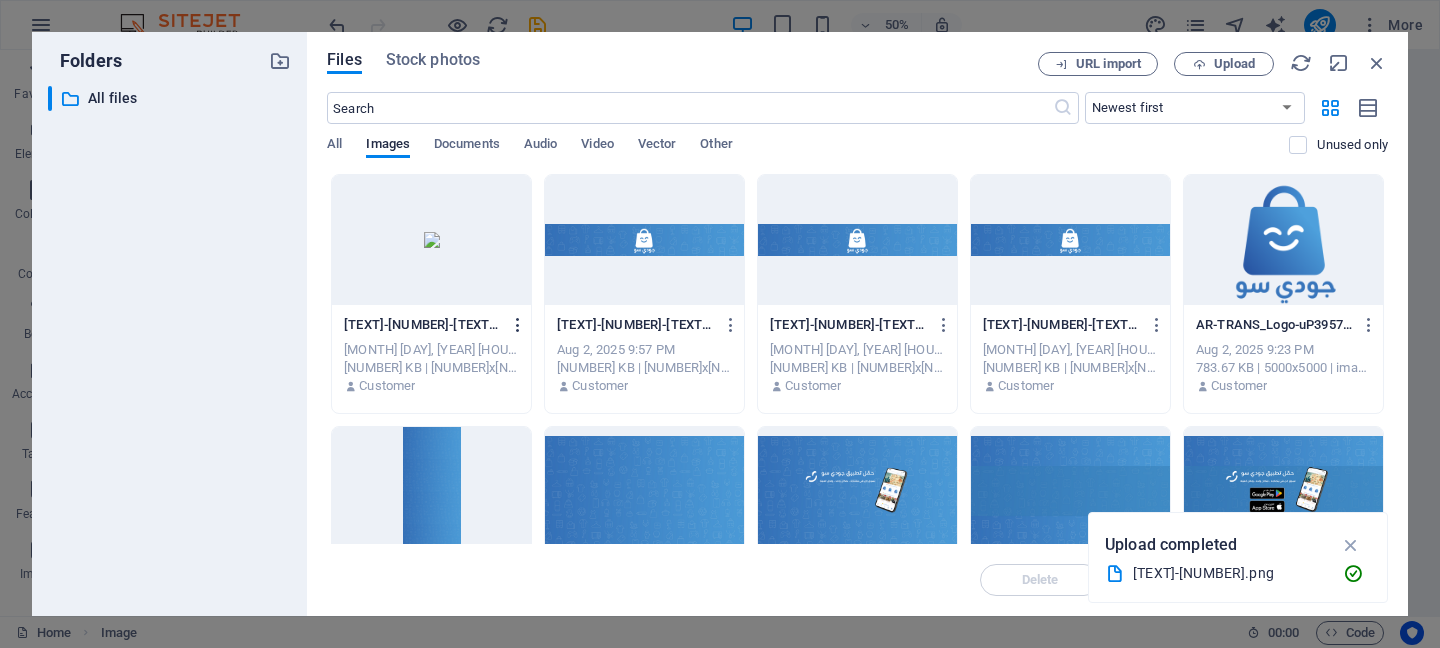 click at bounding box center (518, 325) 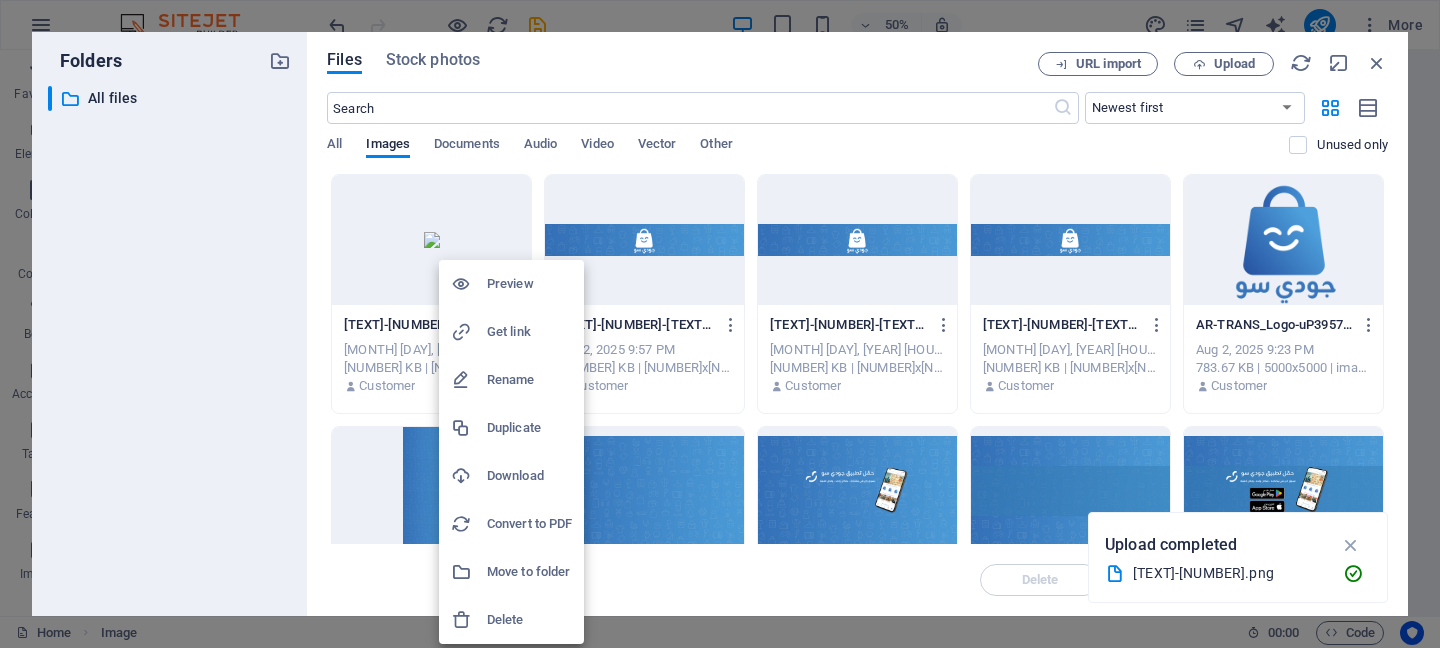 click on "Delete" at bounding box center [529, 620] 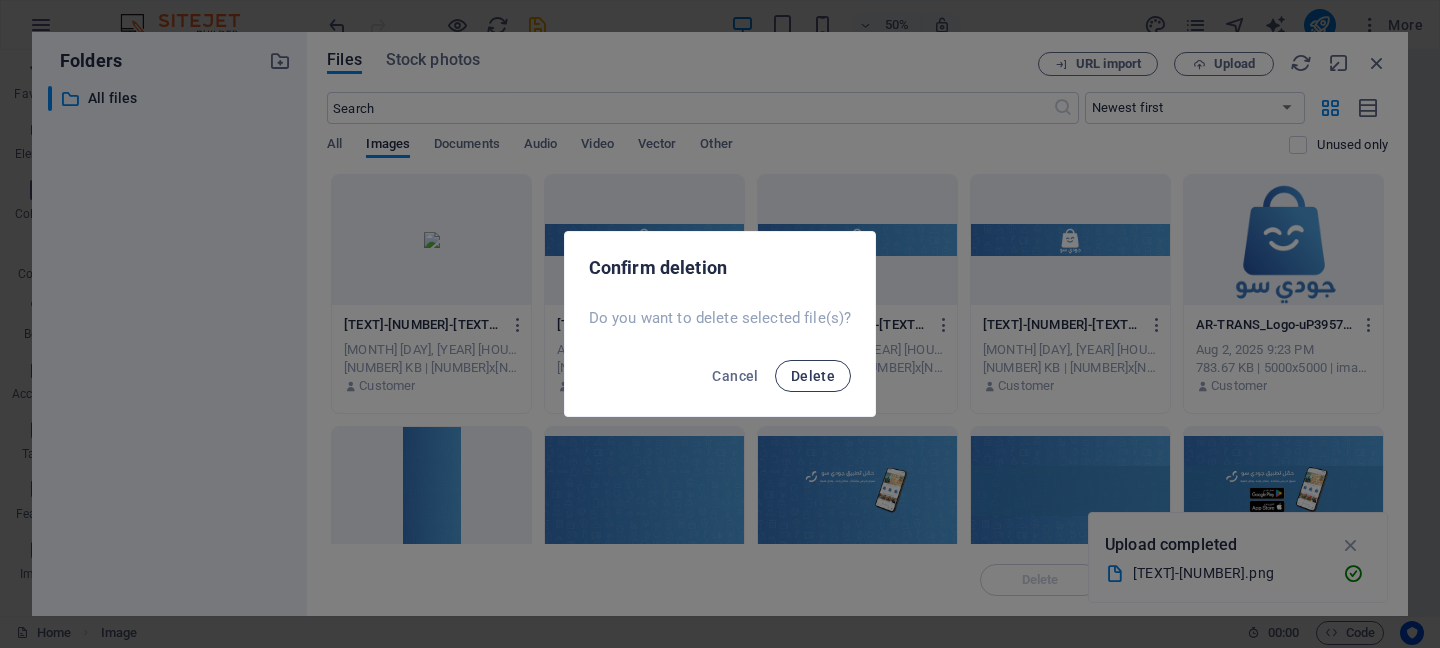 click on "Delete" at bounding box center (813, 376) 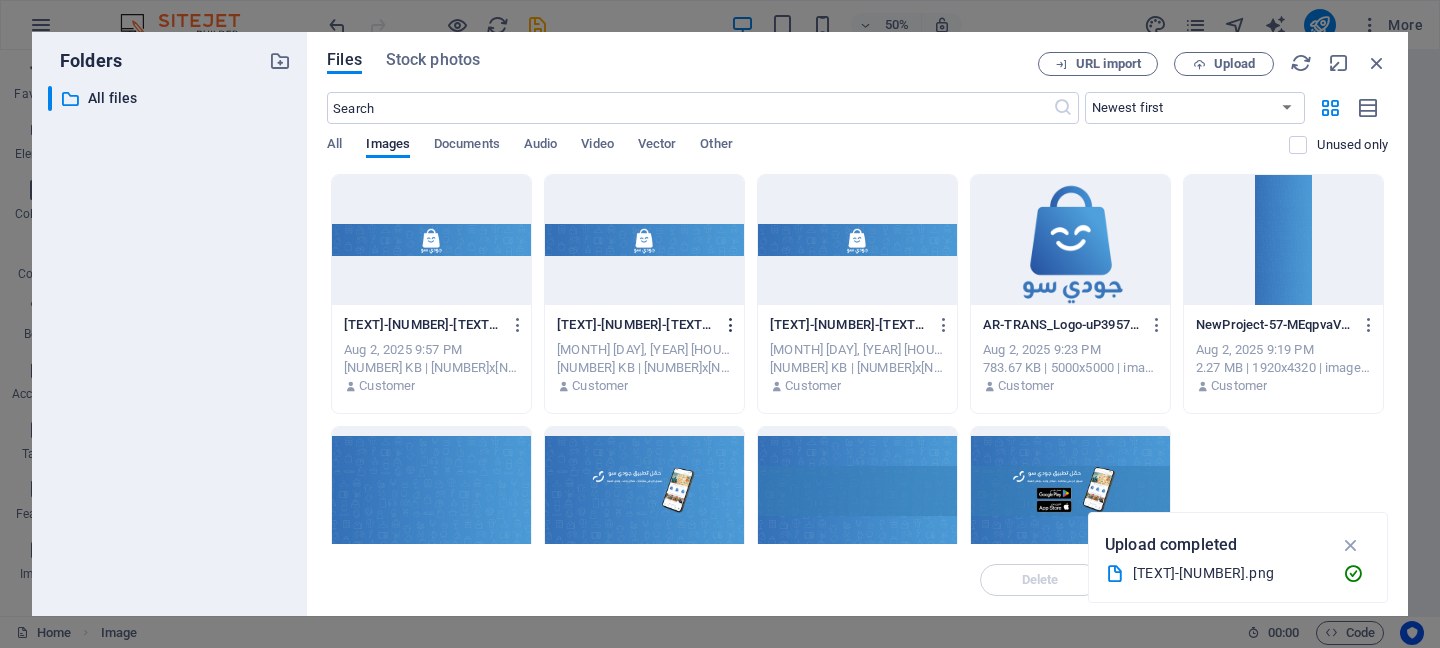 click at bounding box center [731, 325] 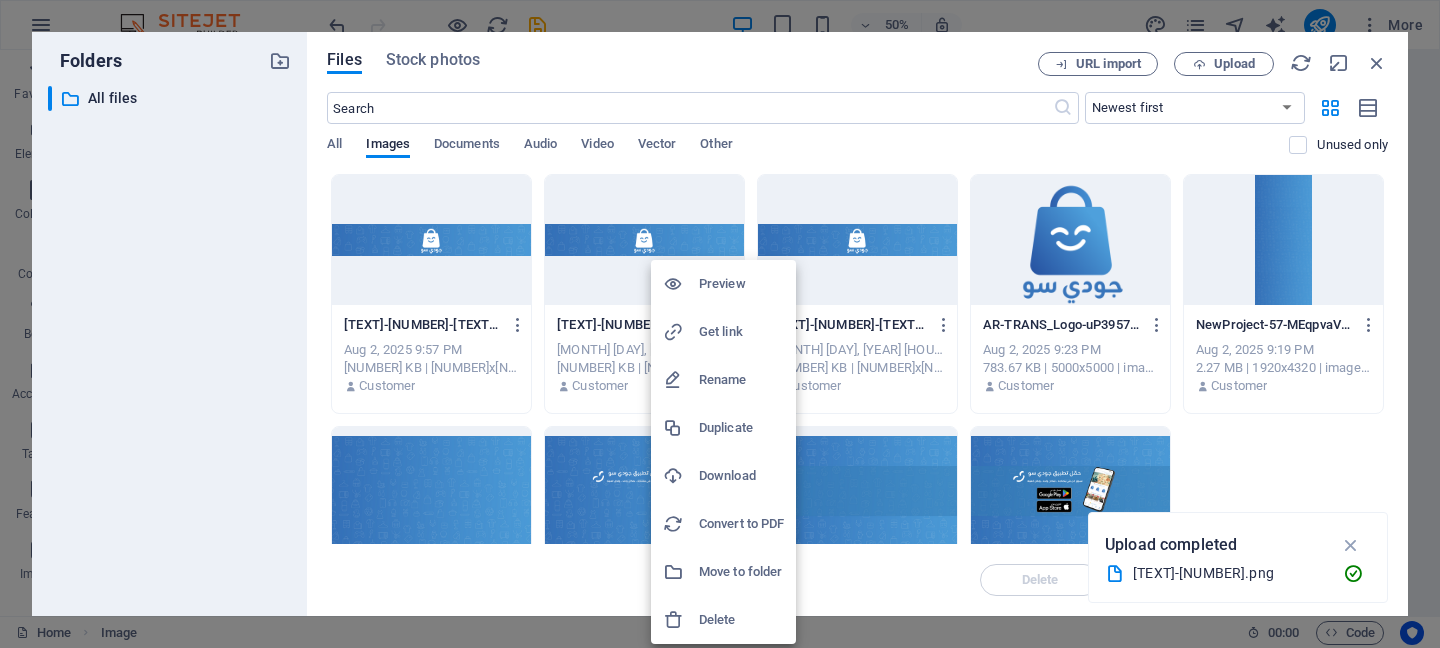 click on "Delete" at bounding box center (741, 620) 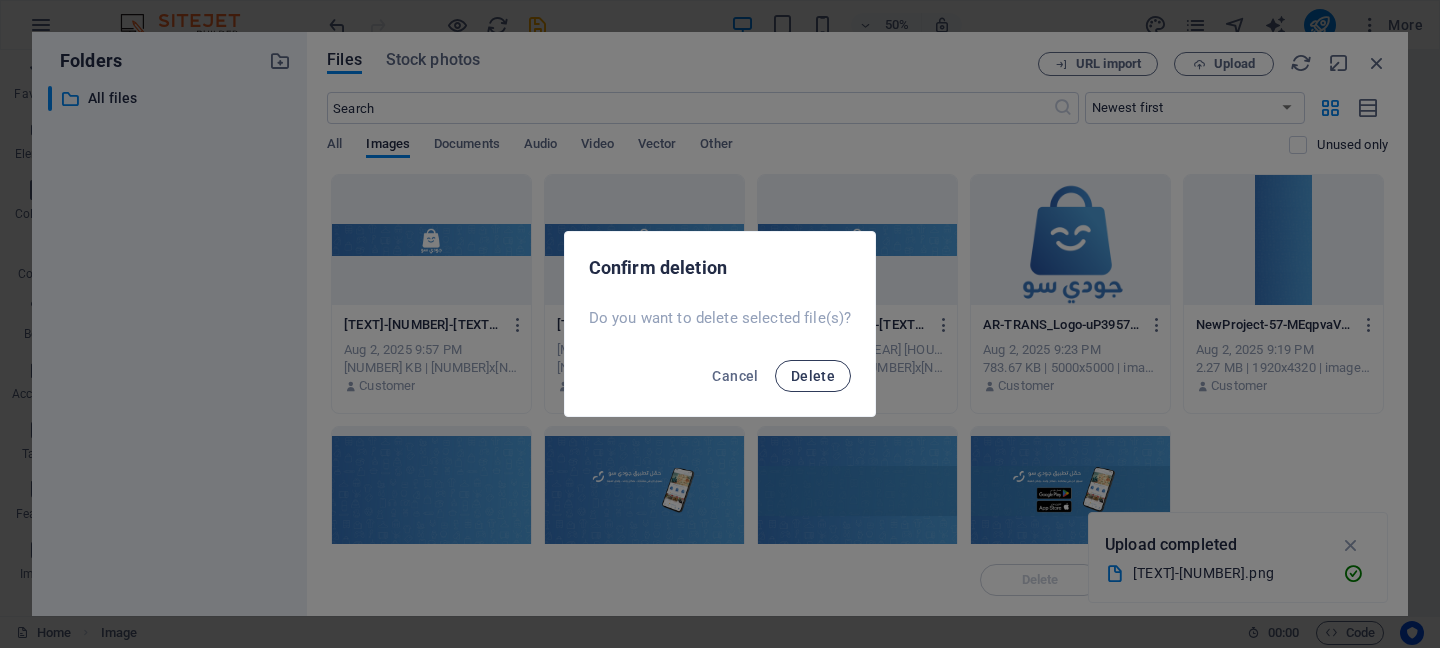click on "Delete" at bounding box center (813, 376) 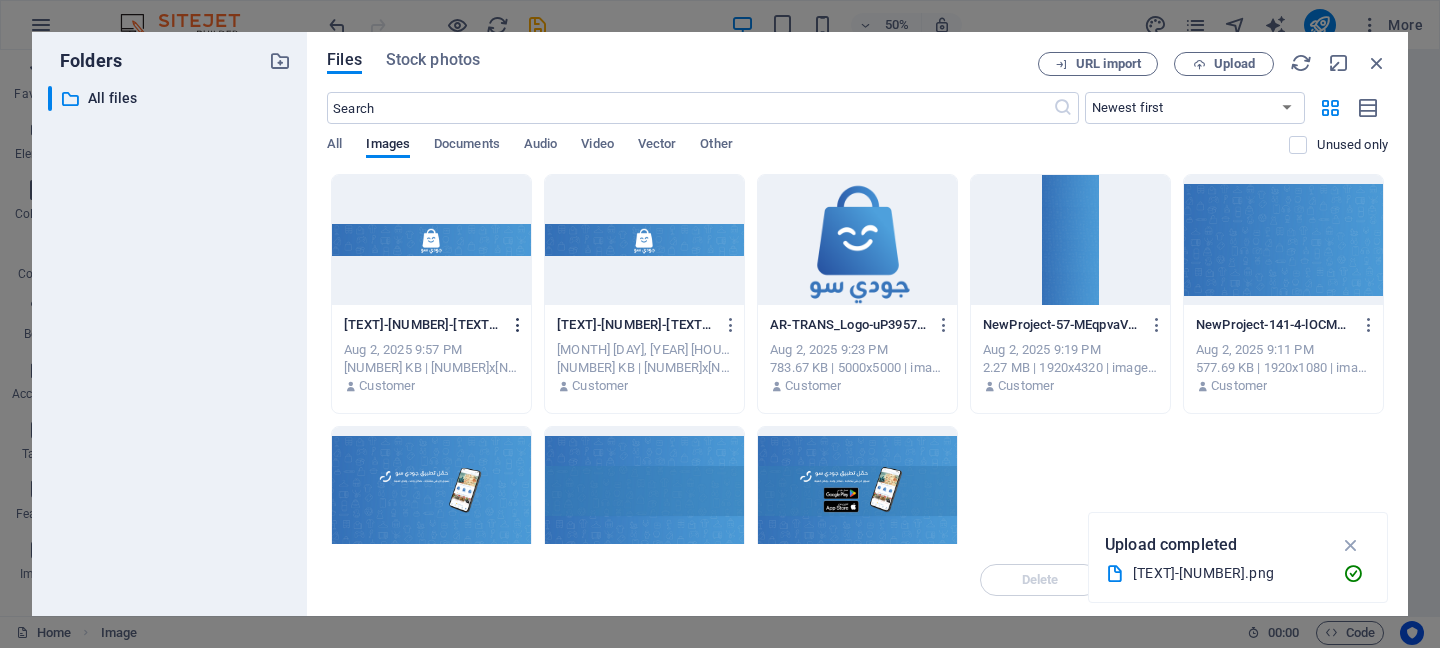 click at bounding box center (518, 325) 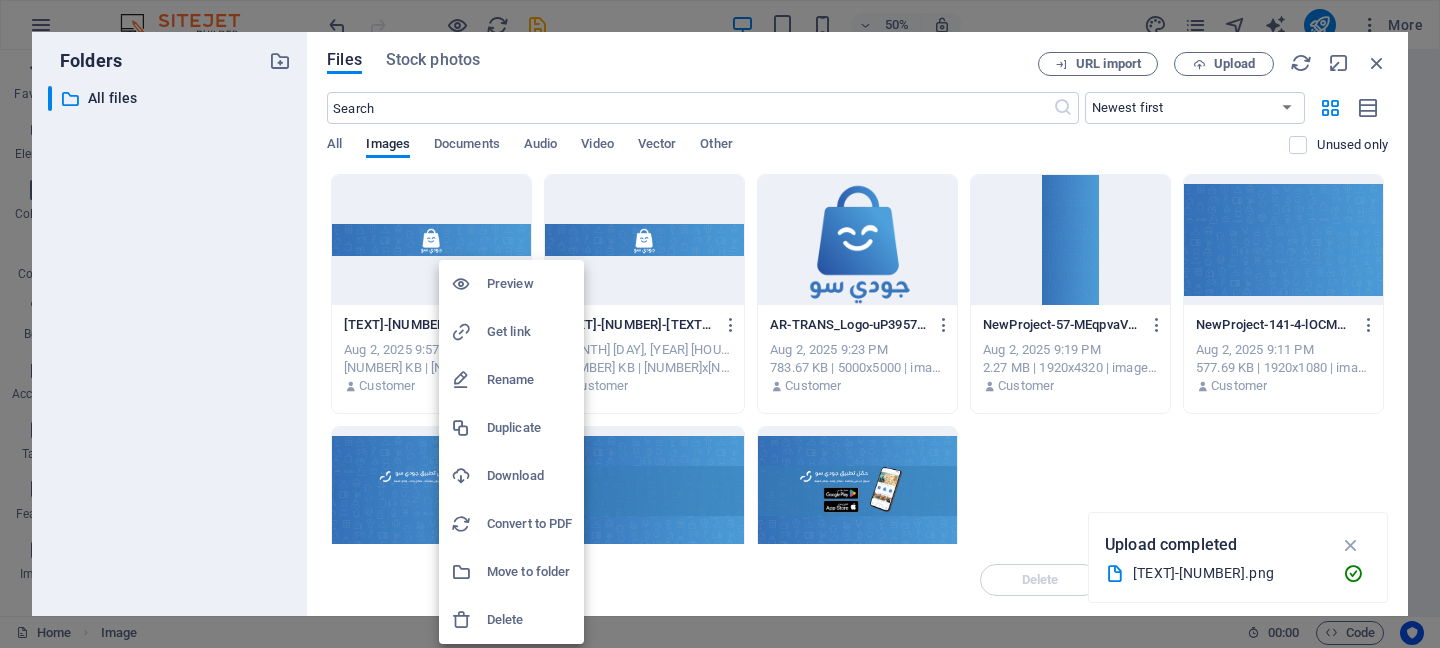 click on "Delete" at bounding box center [511, 620] 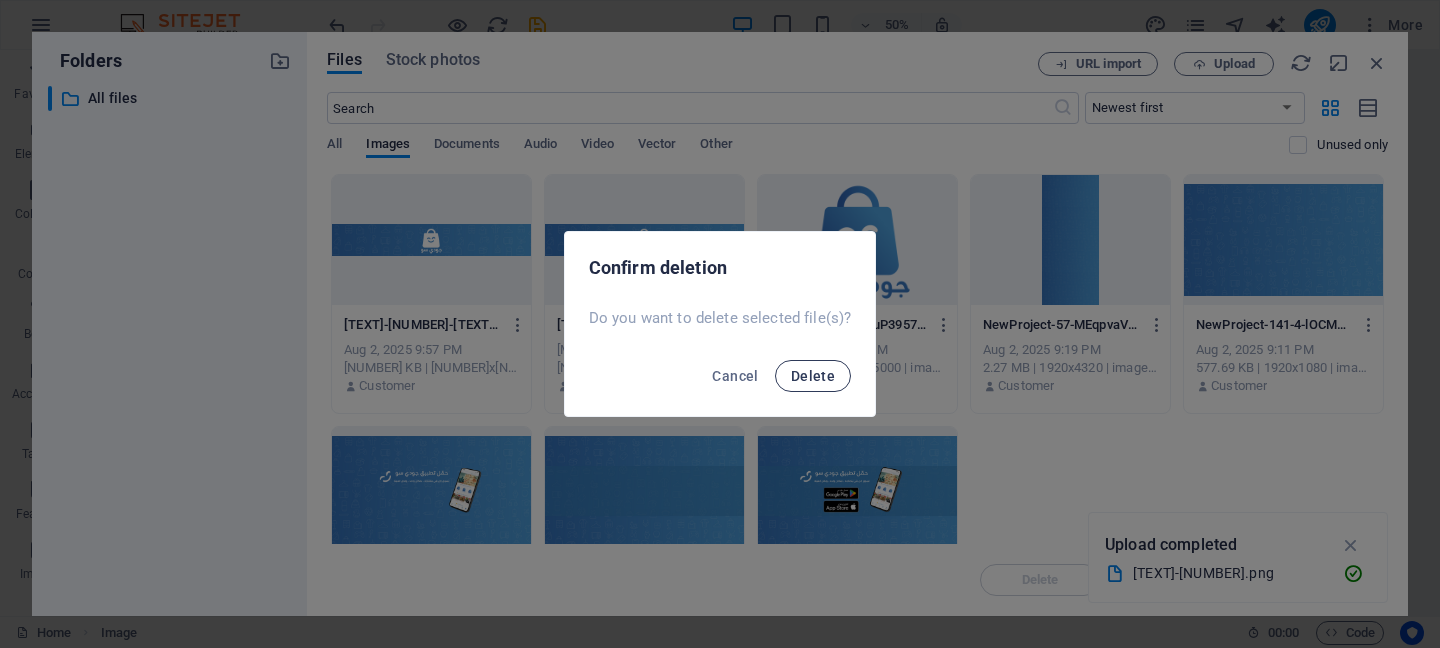 click on "Delete" at bounding box center (813, 376) 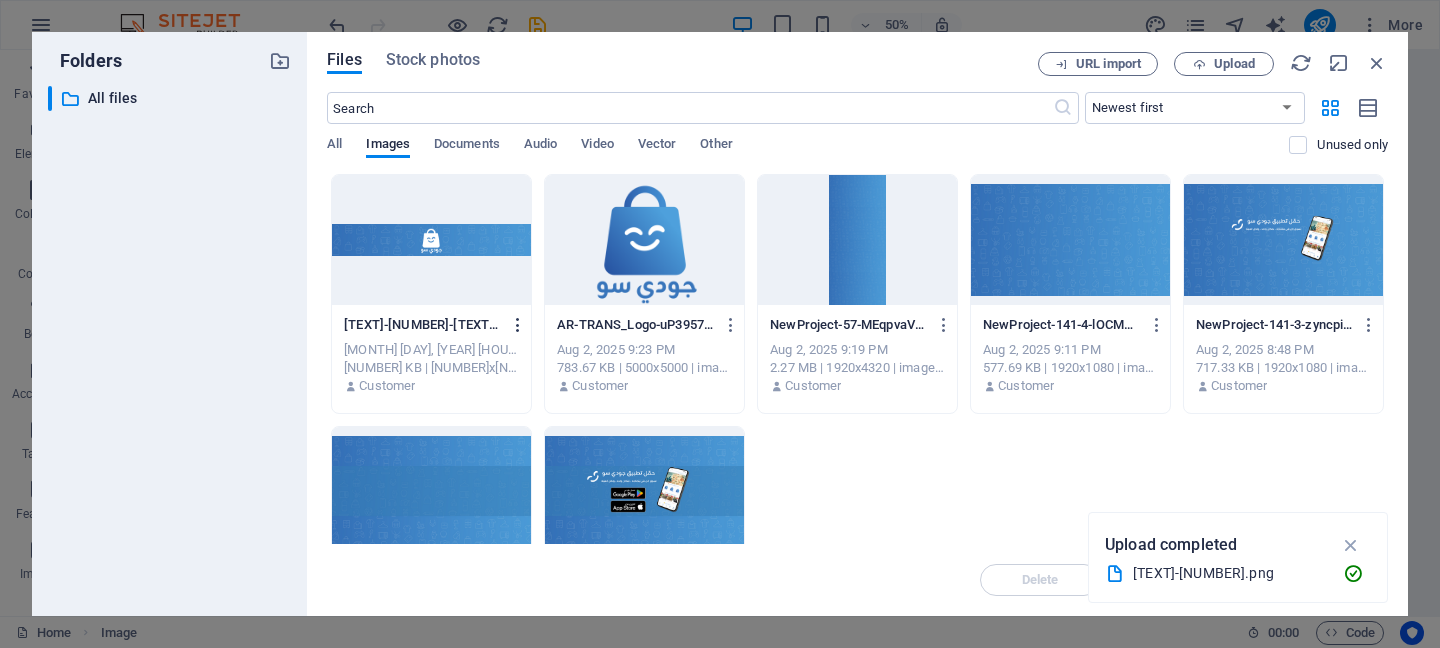 click at bounding box center [518, 325] 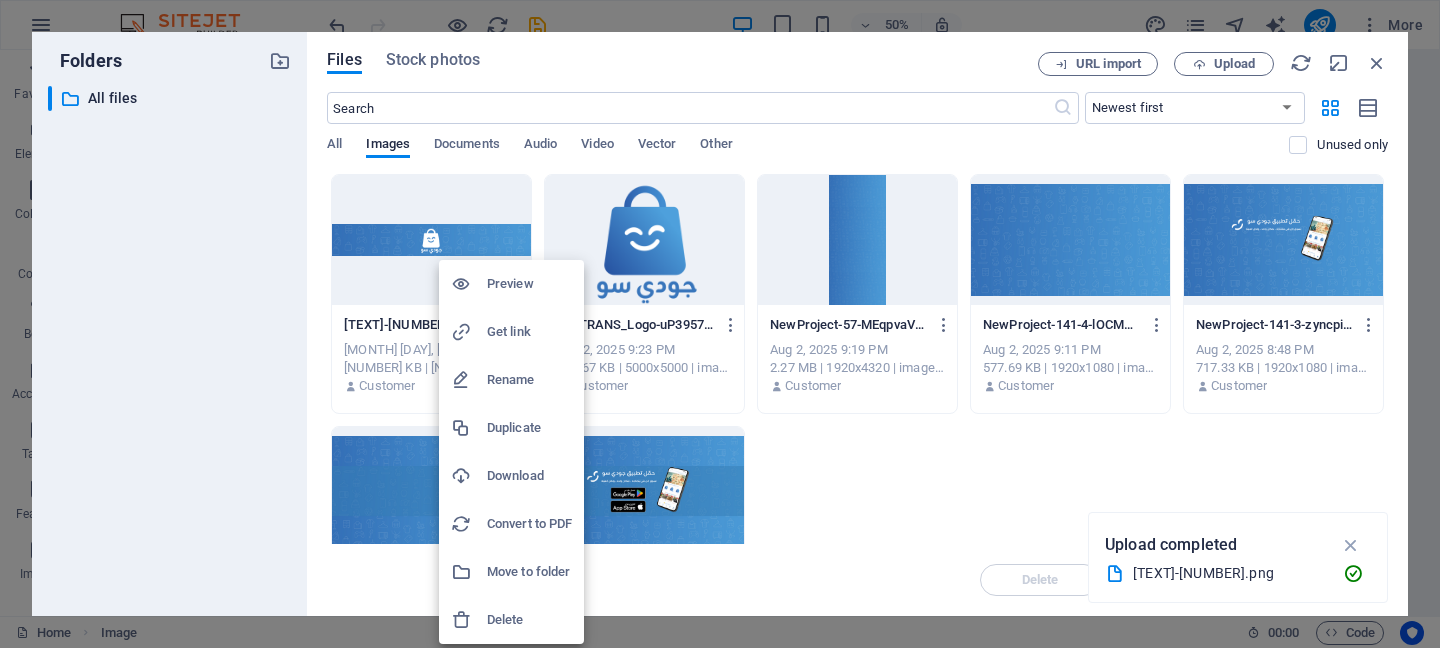click on "Delete" at bounding box center [529, 620] 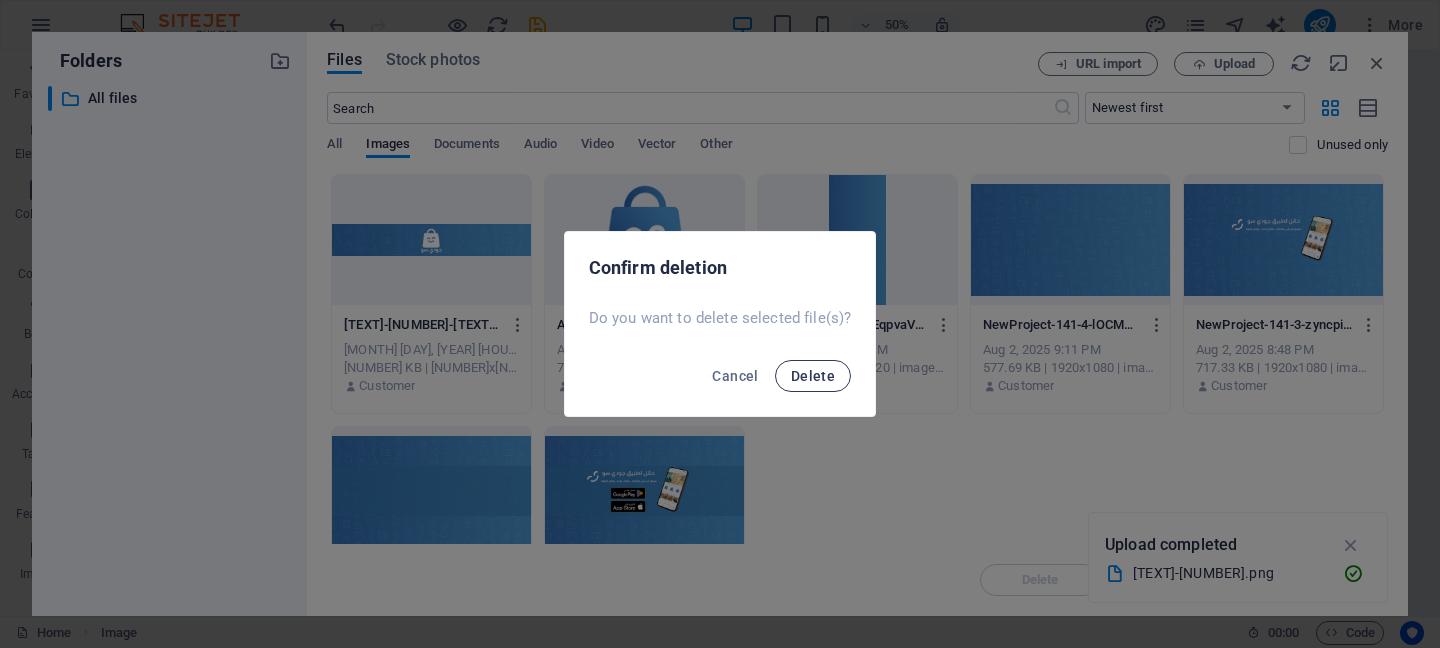 click on "Delete" at bounding box center [813, 376] 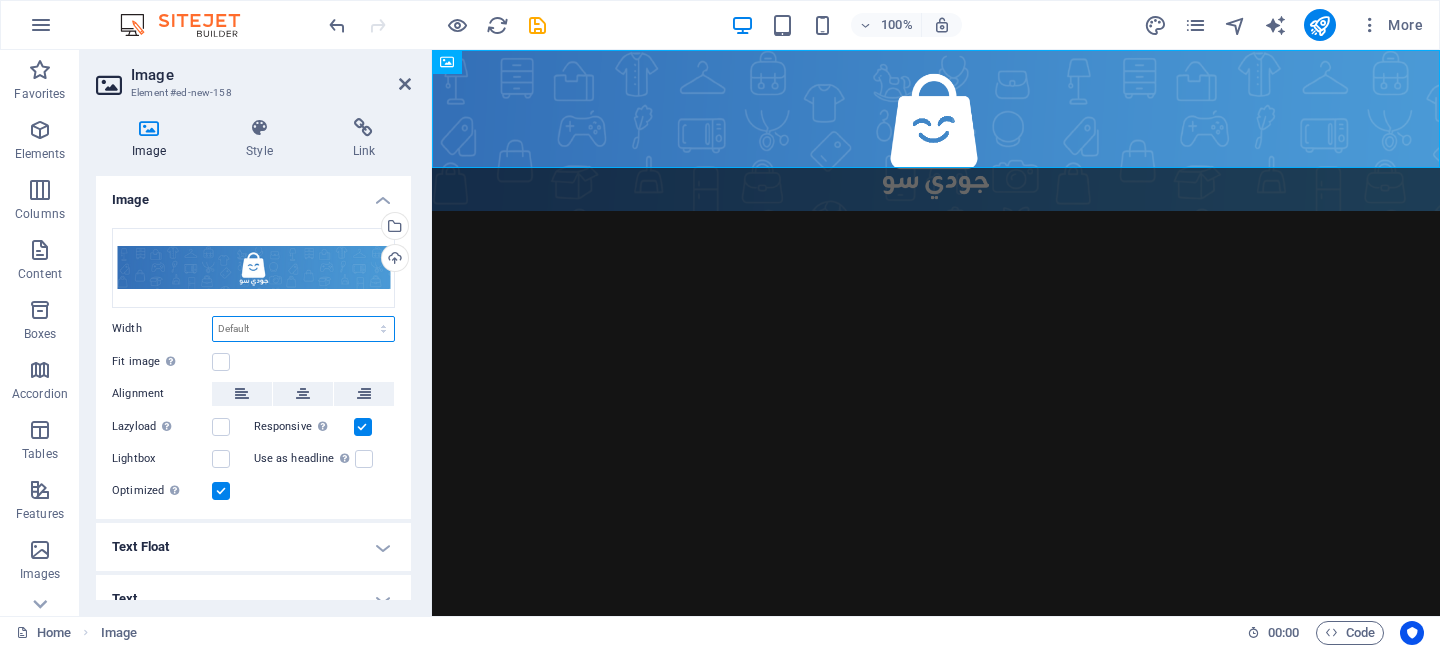 click on "Default auto px rem % em vh vw" at bounding box center [303, 329] 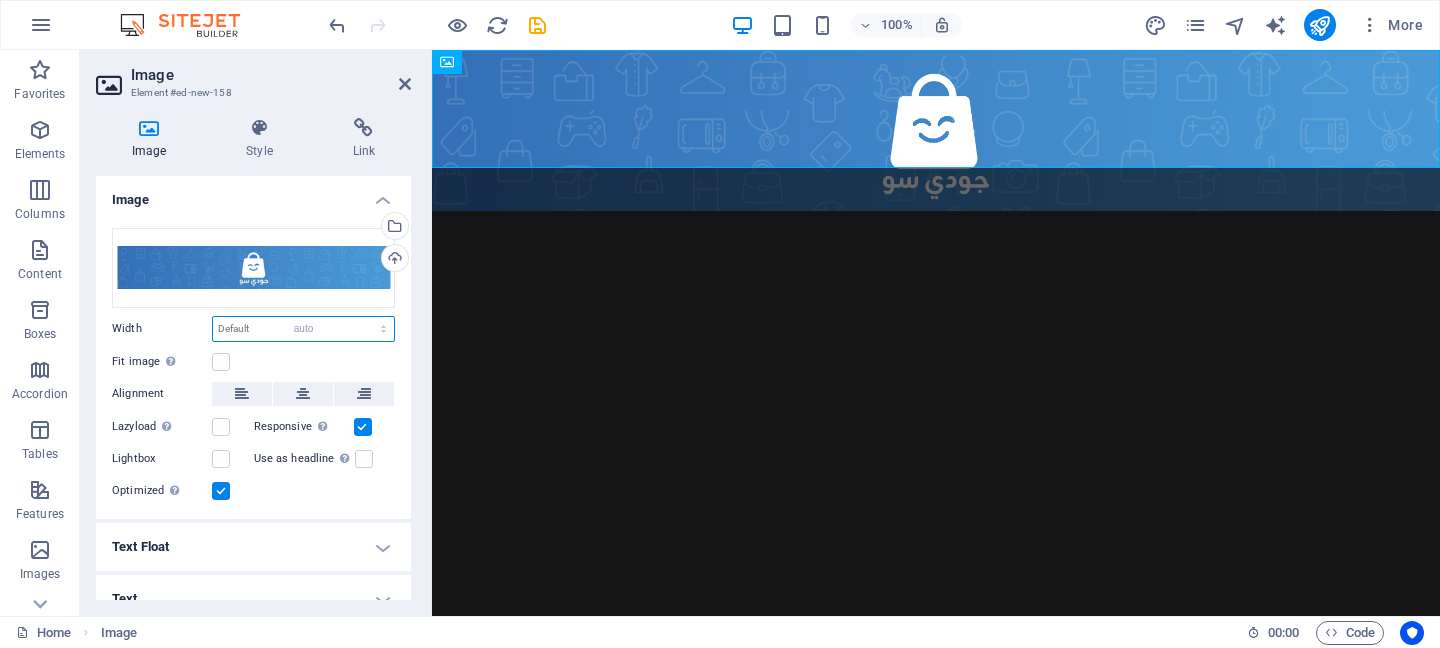 select on "DISABLED_OPTION_VALUE" 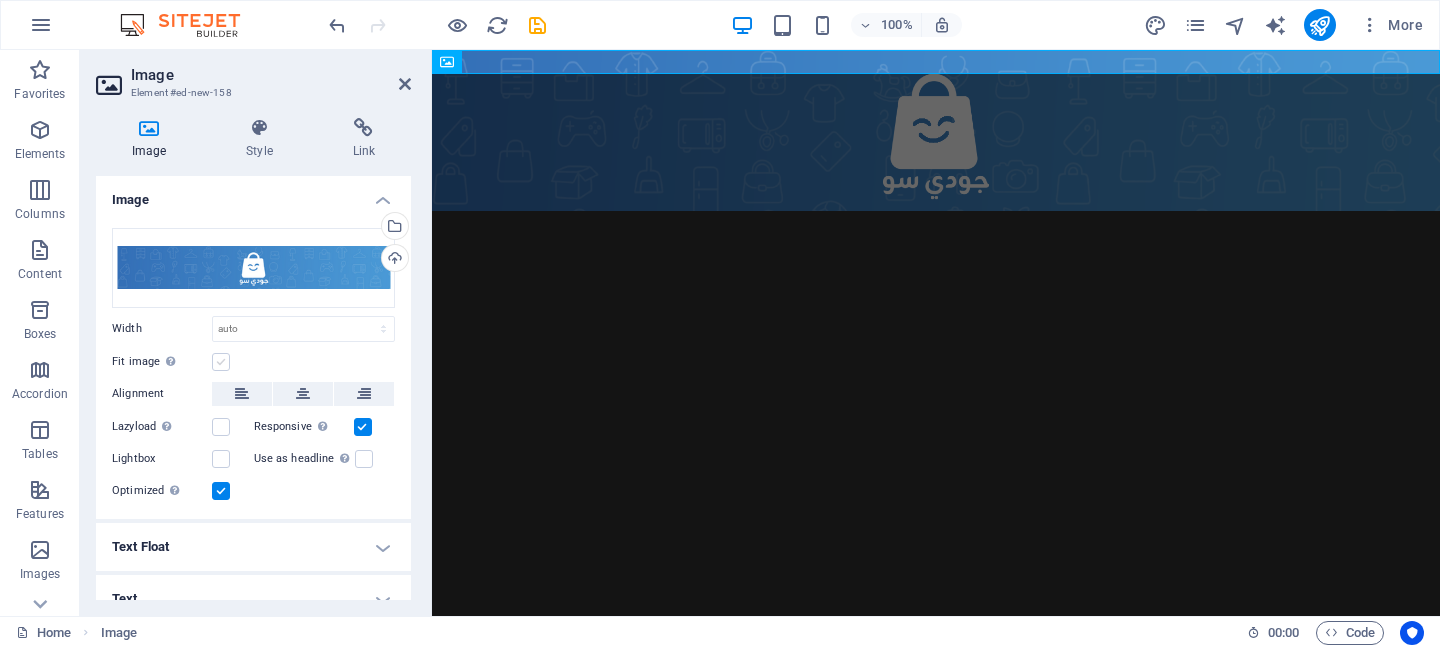 click at bounding box center (221, 362) 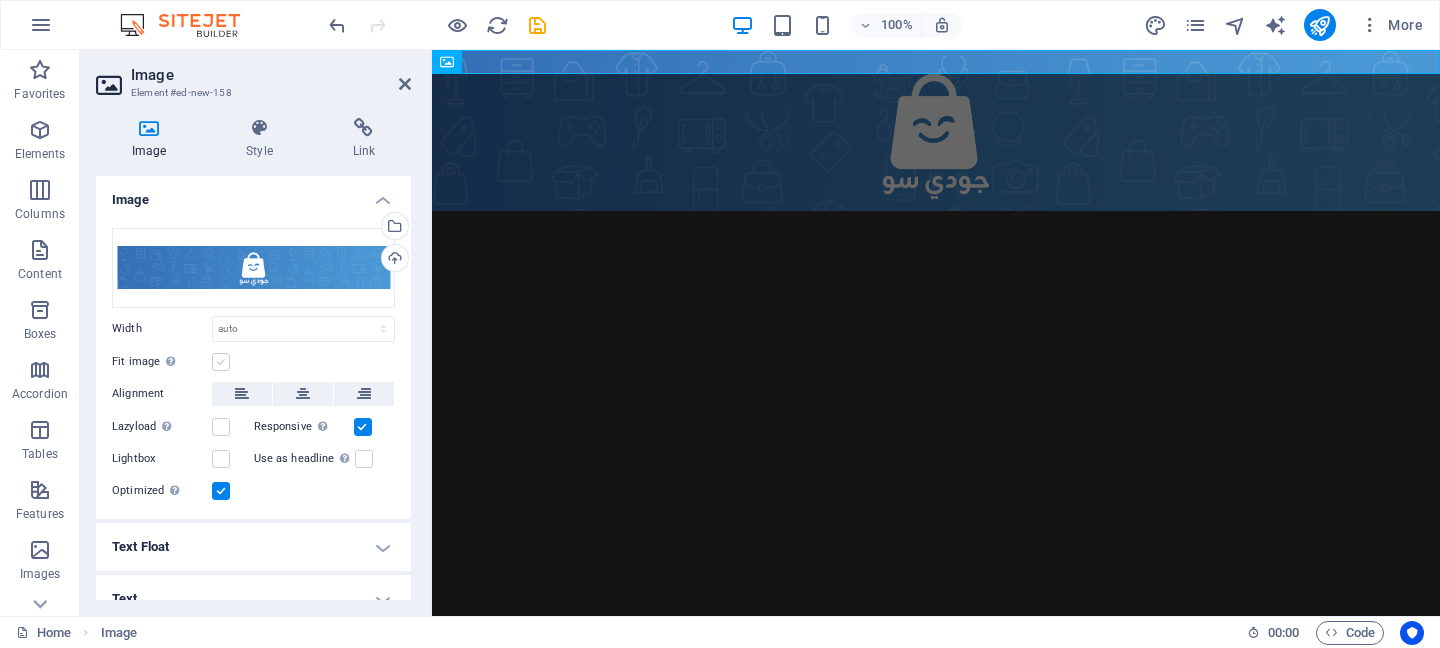 click on "Fit image Automatically fit image to a fixed width and height" at bounding box center [0, 0] 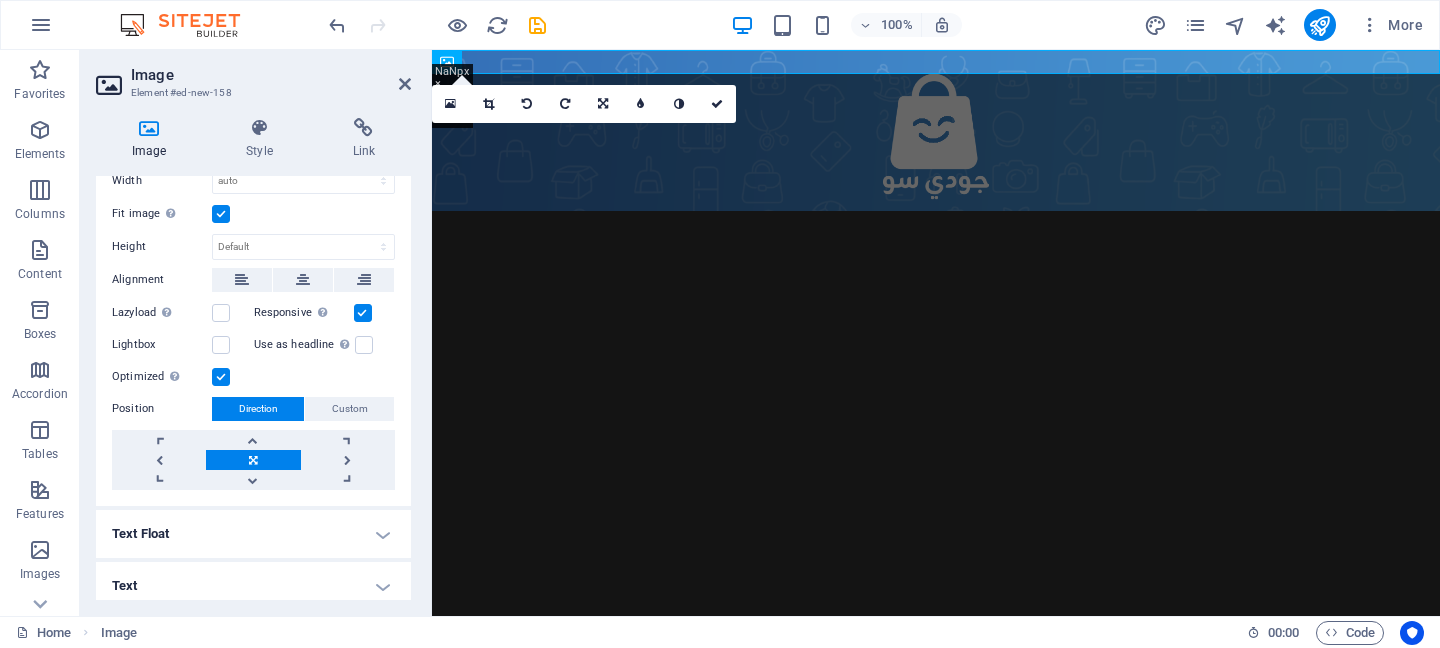 scroll, scrollTop: 155, scrollLeft: 0, axis: vertical 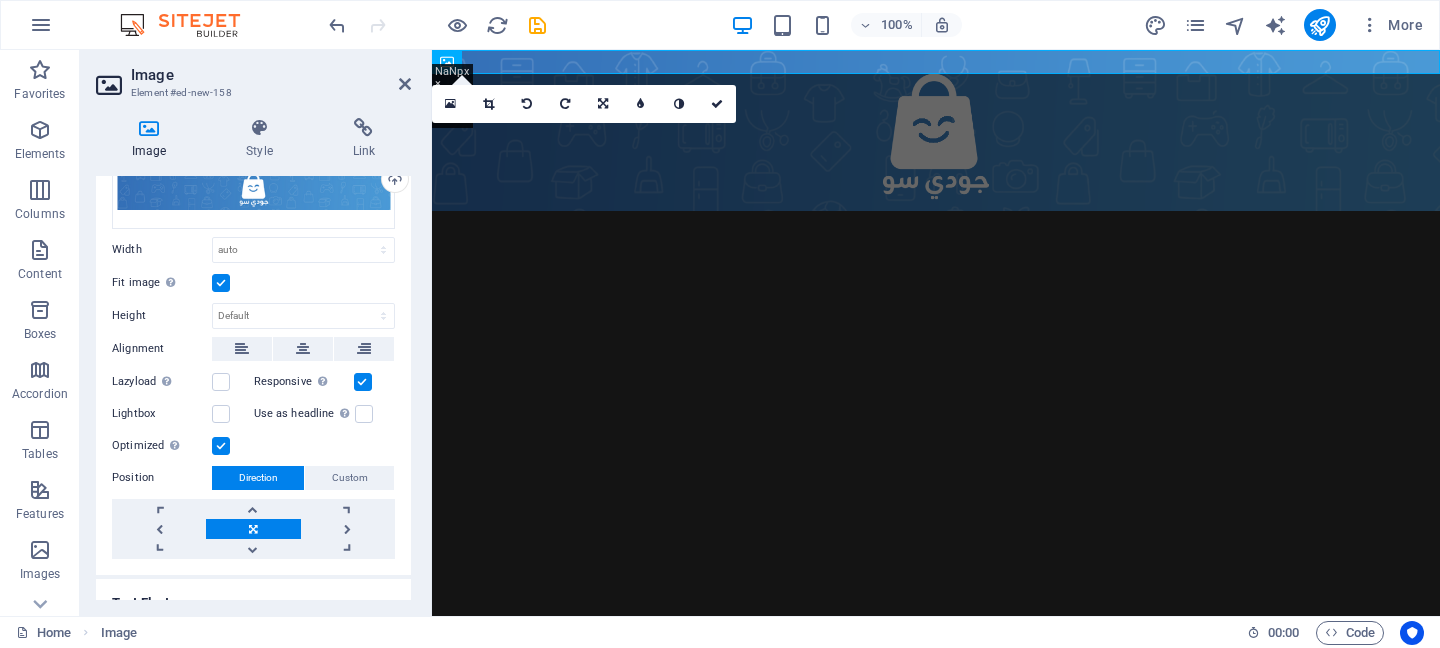 click at bounding box center [221, 283] 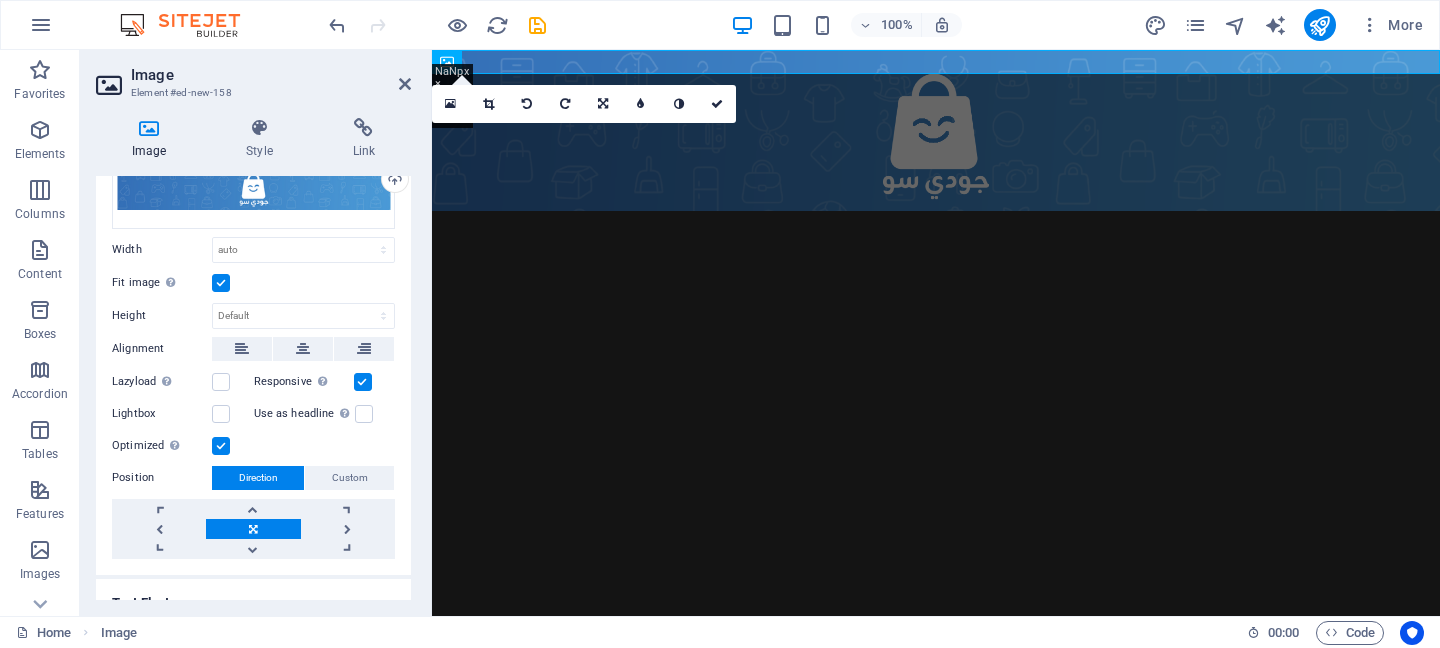 click on "Fit image Automatically fit image to a fixed width and height" at bounding box center (0, 0) 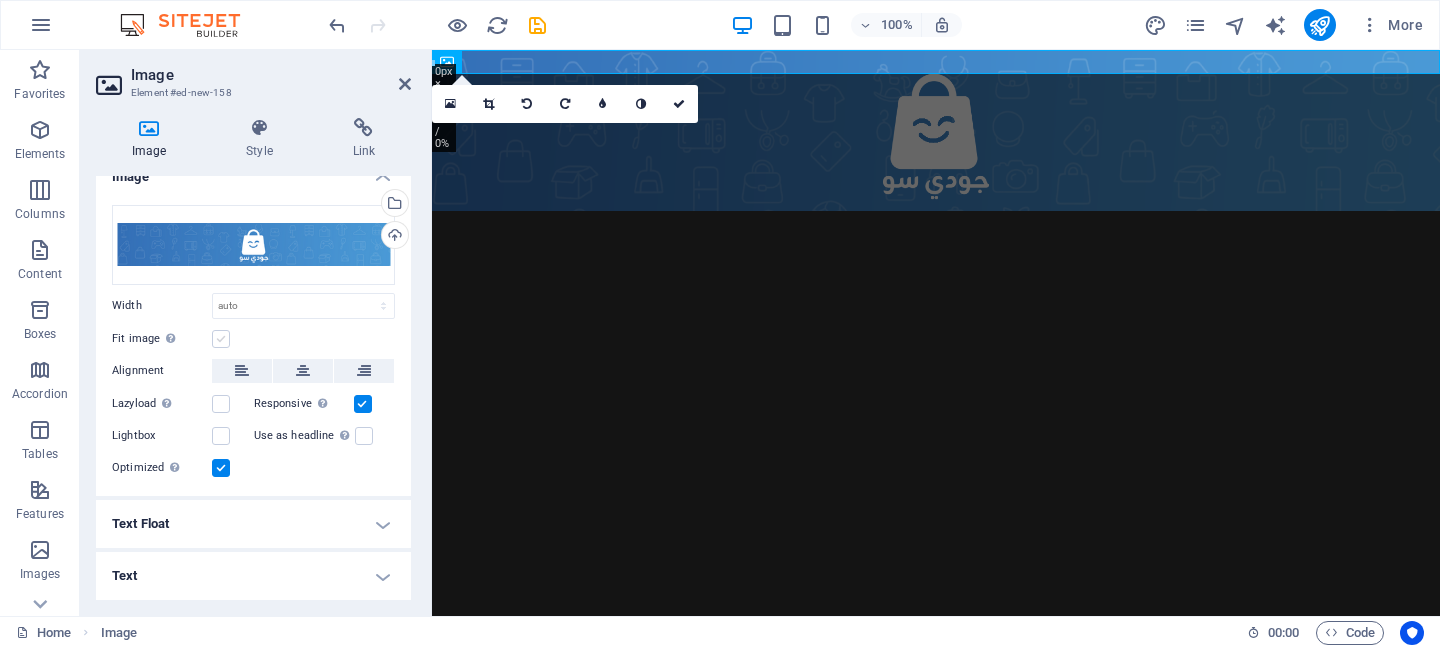 scroll, scrollTop: 22, scrollLeft: 0, axis: vertical 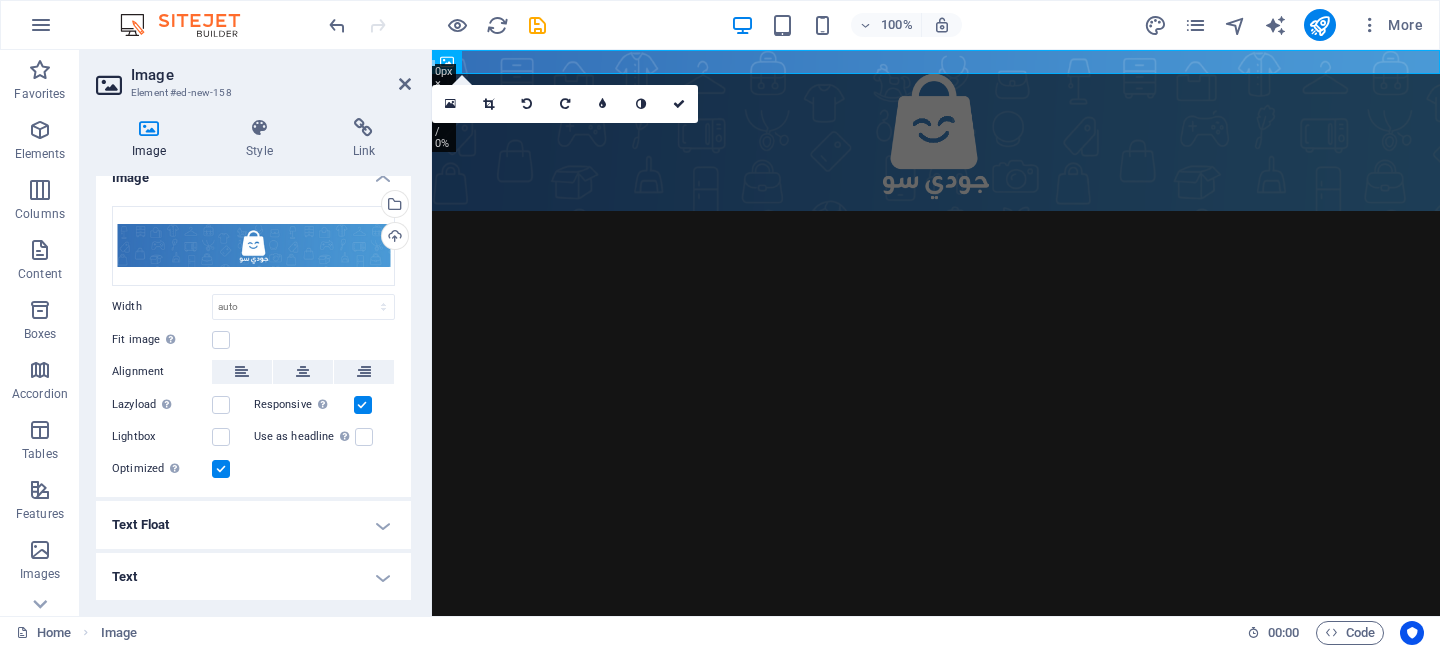 click at bounding box center (363, 405) 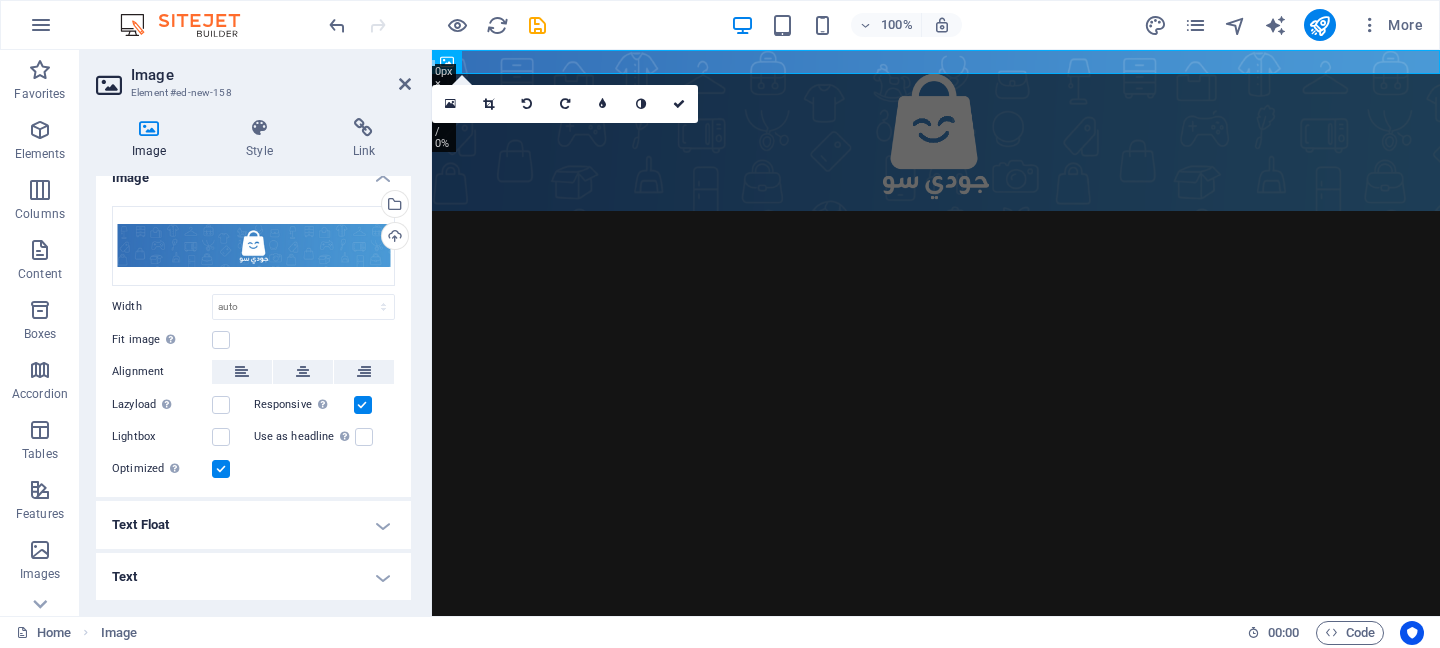 click on "Responsive Automatically load retina image and smartphone optimized sizes." at bounding box center [0, 0] 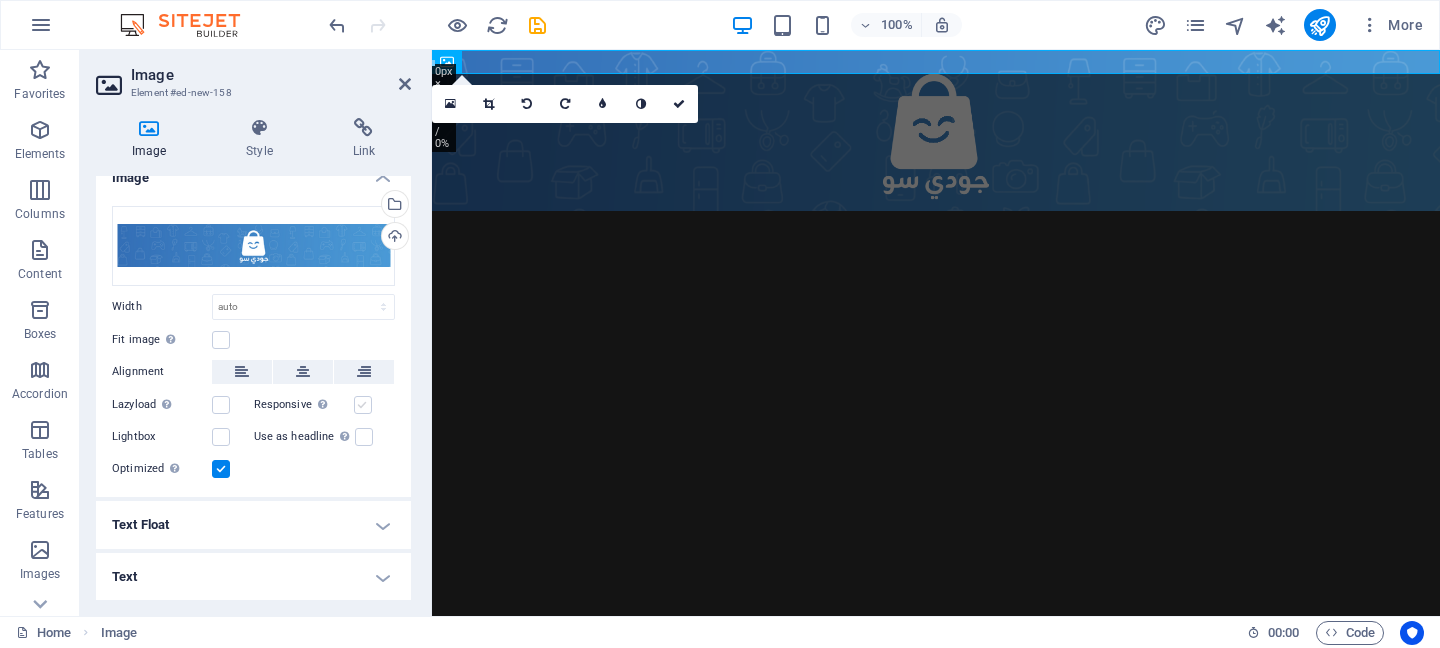 click at bounding box center (363, 405) 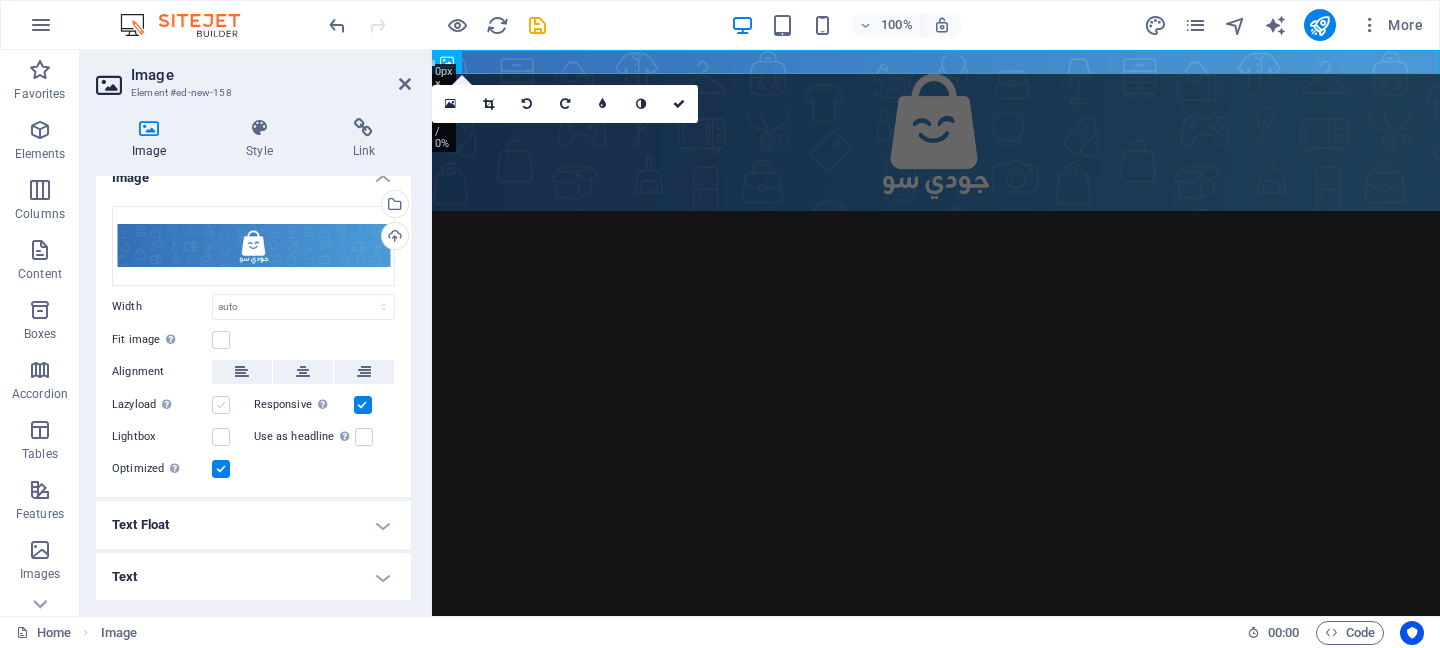 click at bounding box center (221, 405) 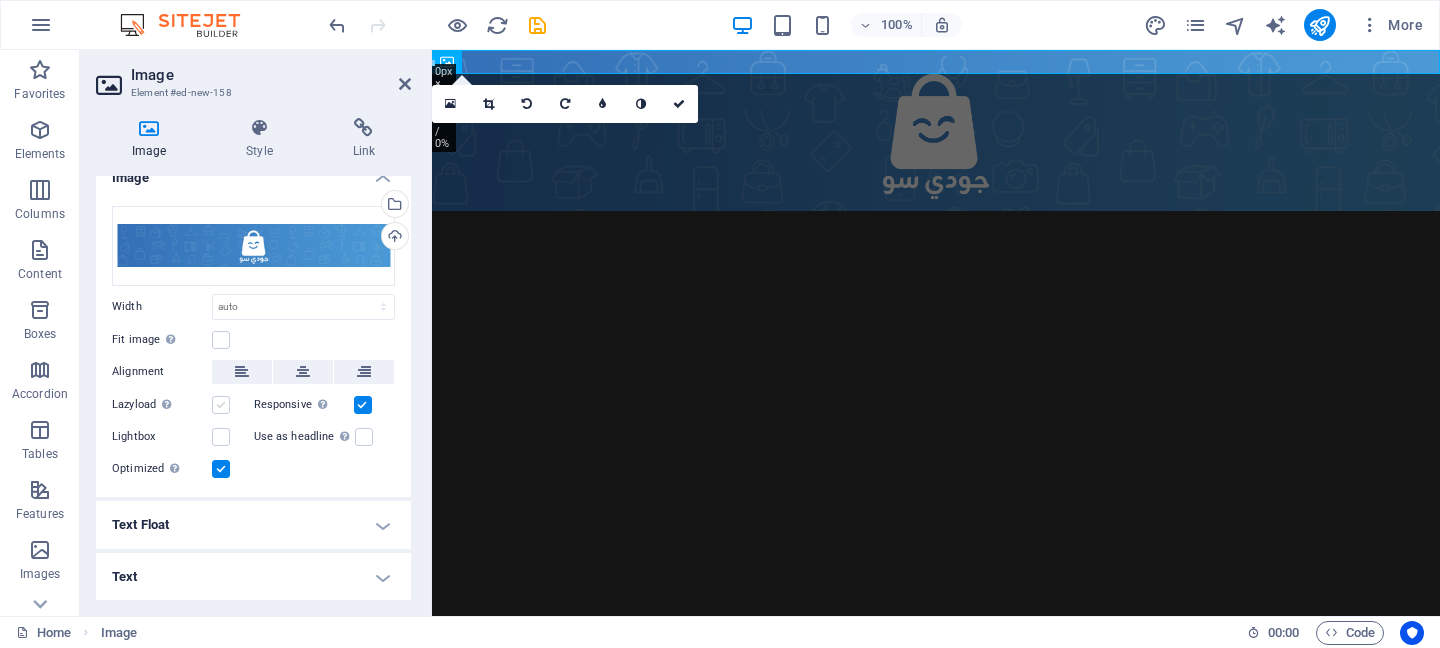 click on "Lazyload Loading images after the page loads improves page speed." at bounding box center (0, 0) 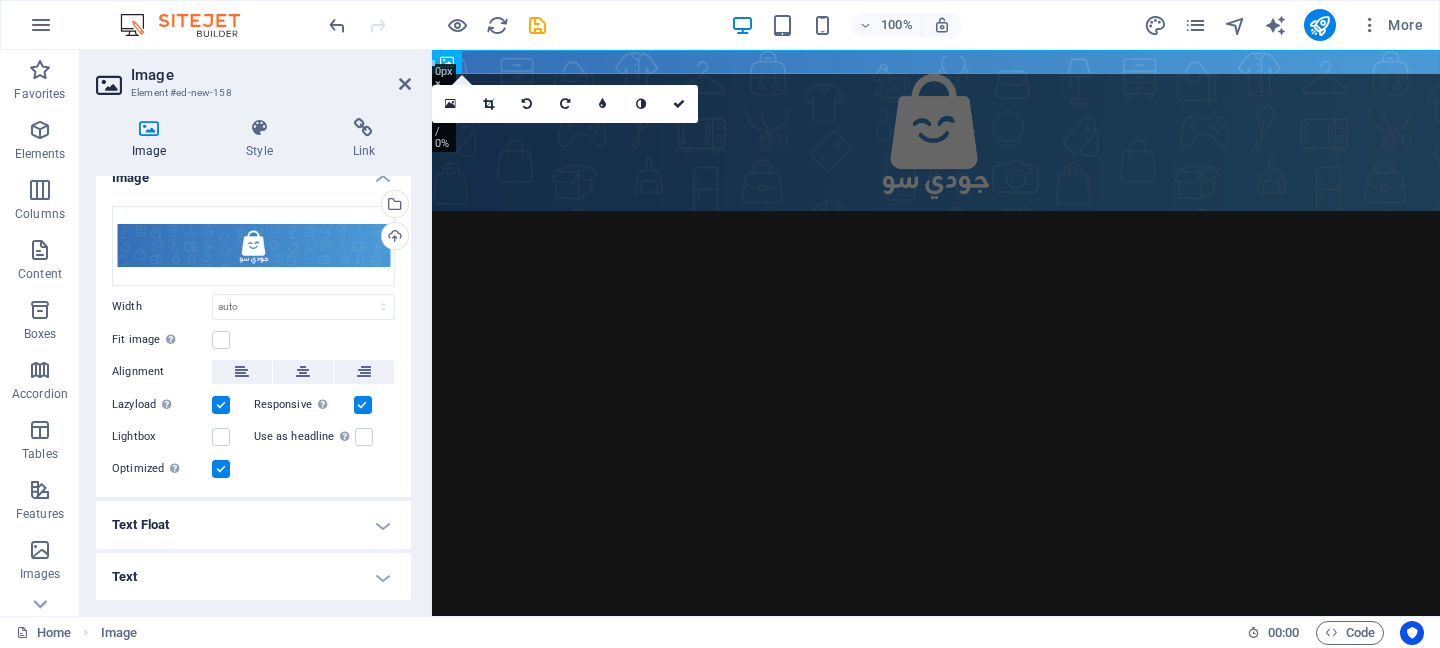 click at bounding box center [221, 405] 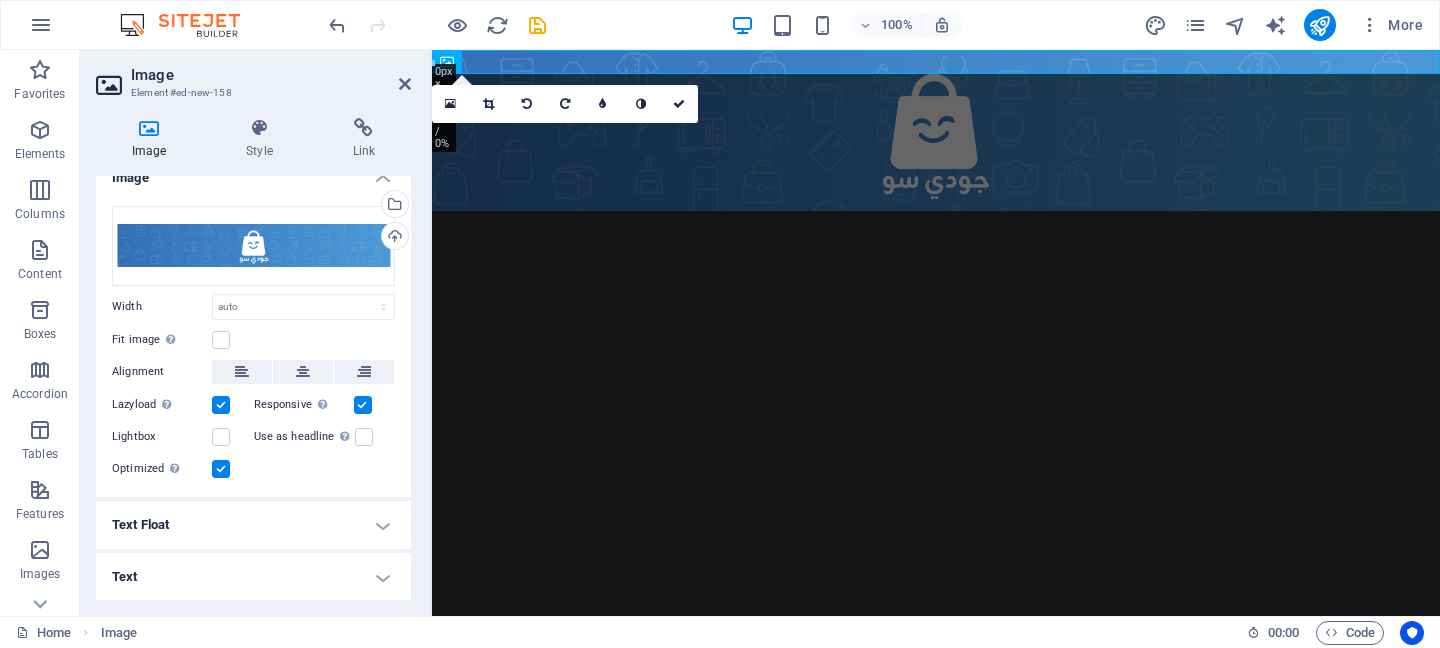 click on "Lazyload Loading images after the page loads improves page speed." at bounding box center [0, 0] 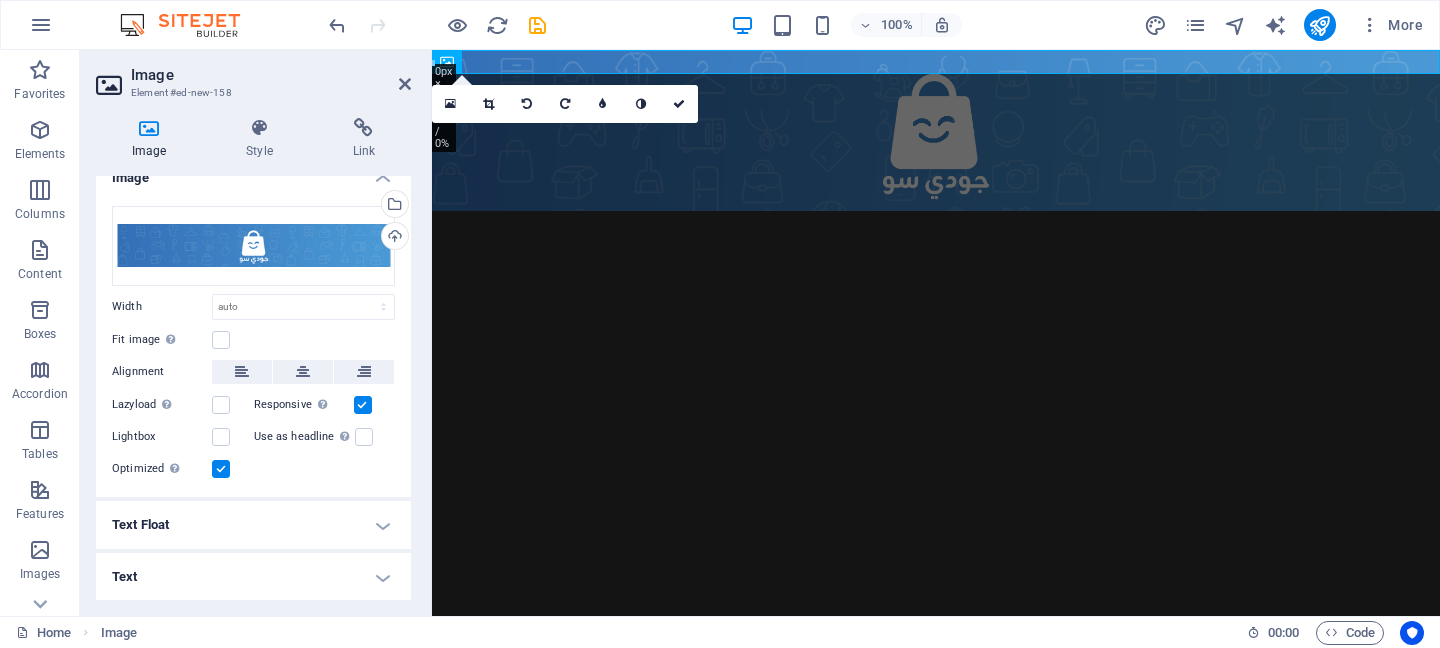 scroll, scrollTop: 0, scrollLeft: 0, axis: both 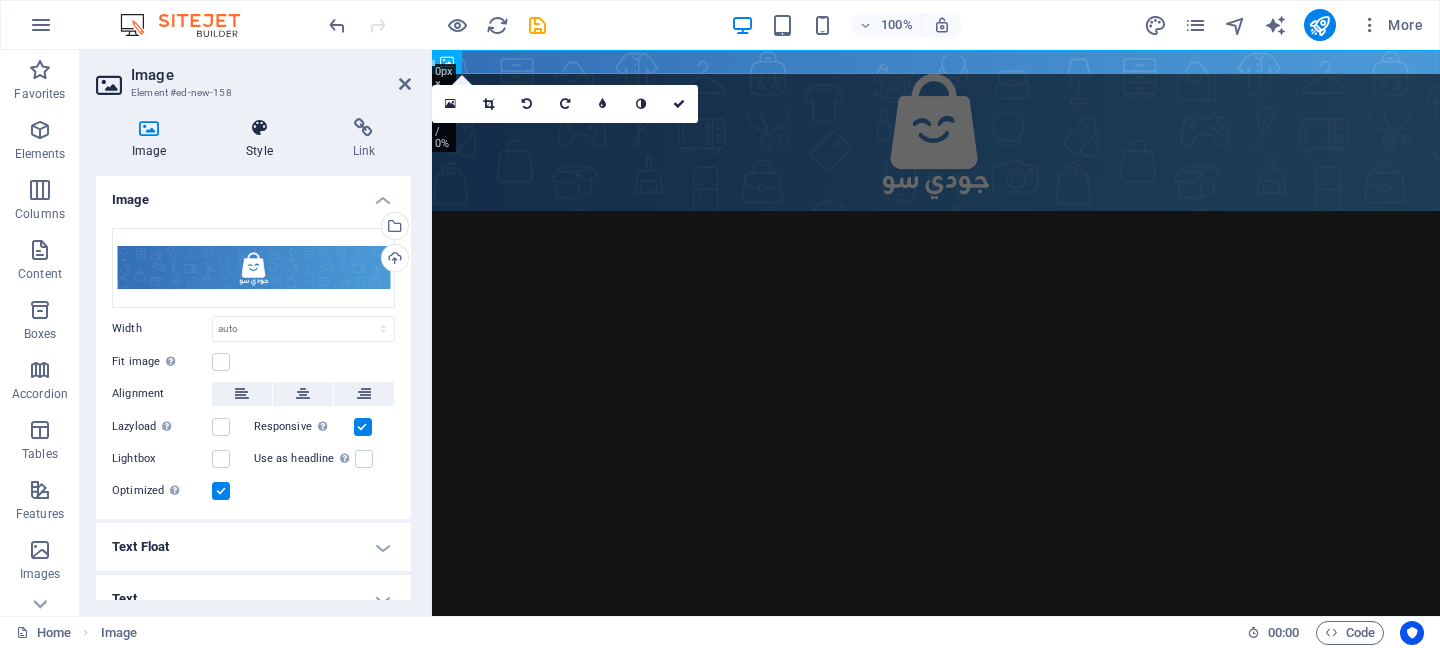 click on "Style" at bounding box center (263, 139) 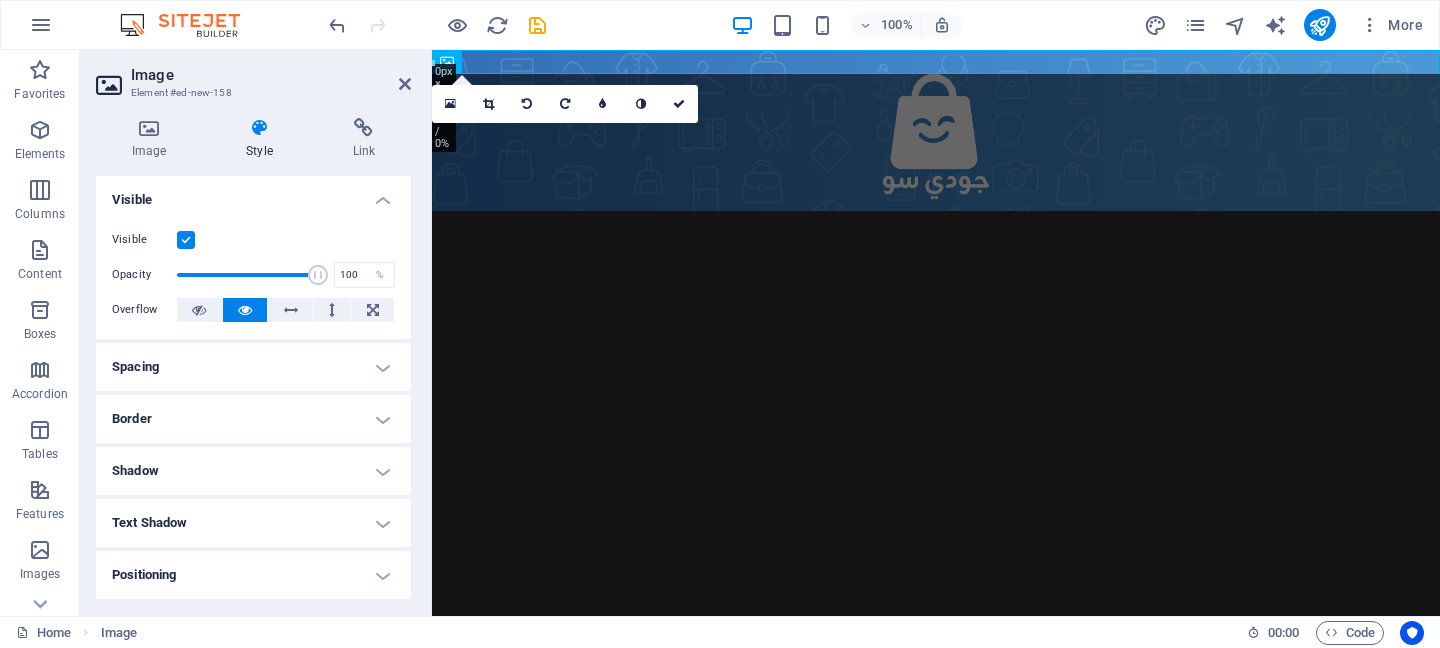 click at bounding box center (186, 240) 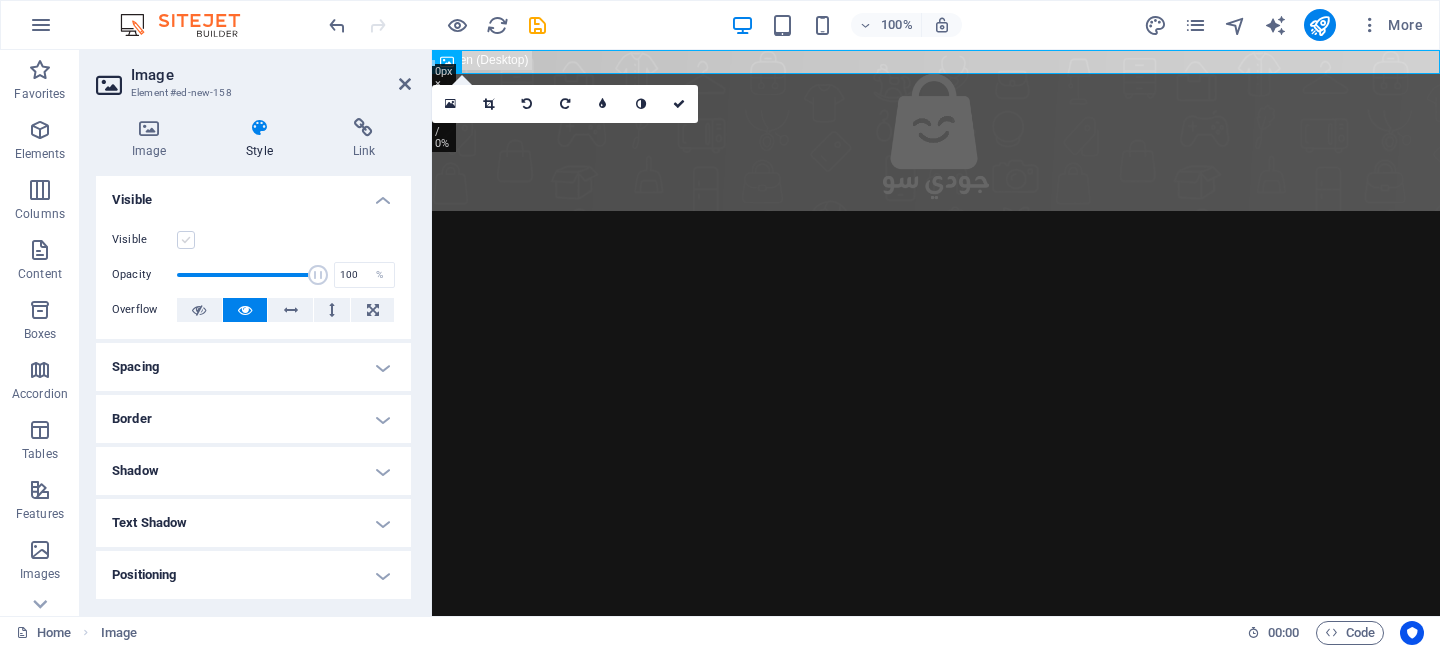 click at bounding box center (186, 240) 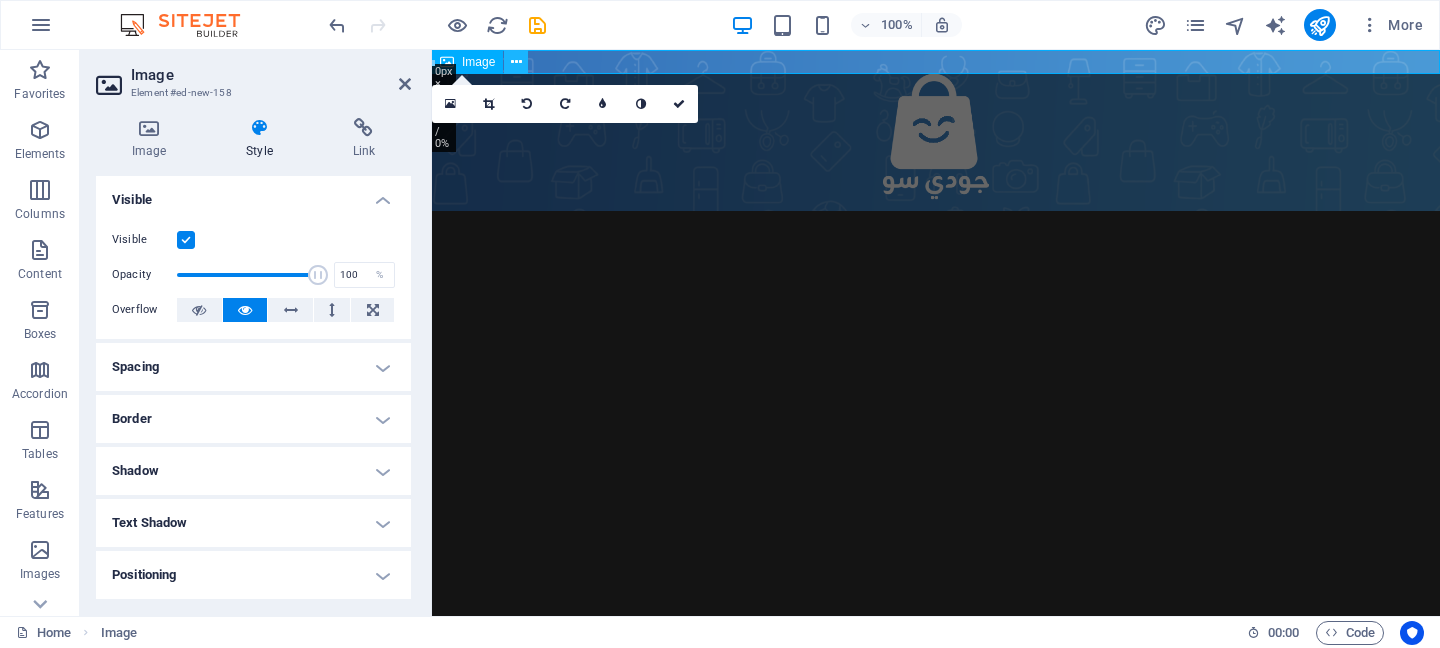 click at bounding box center (516, 62) 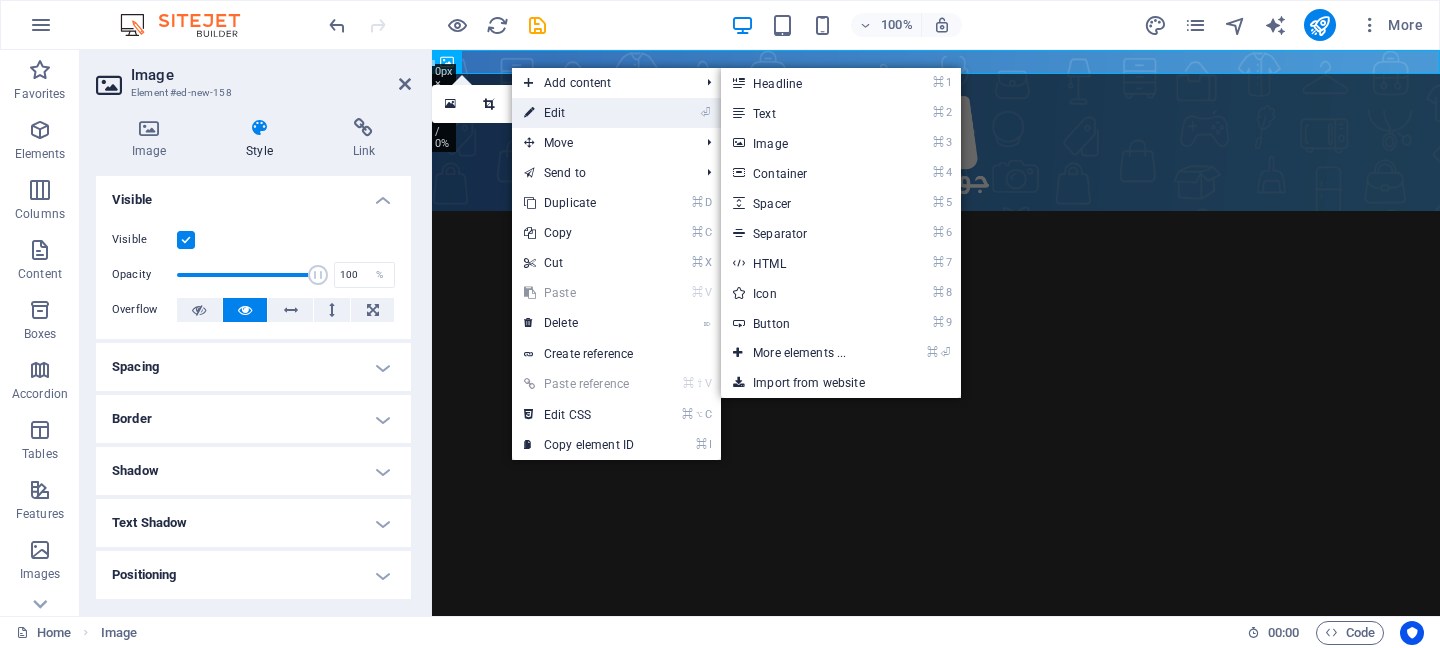 click on "⏎  Edit" at bounding box center [579, 113] 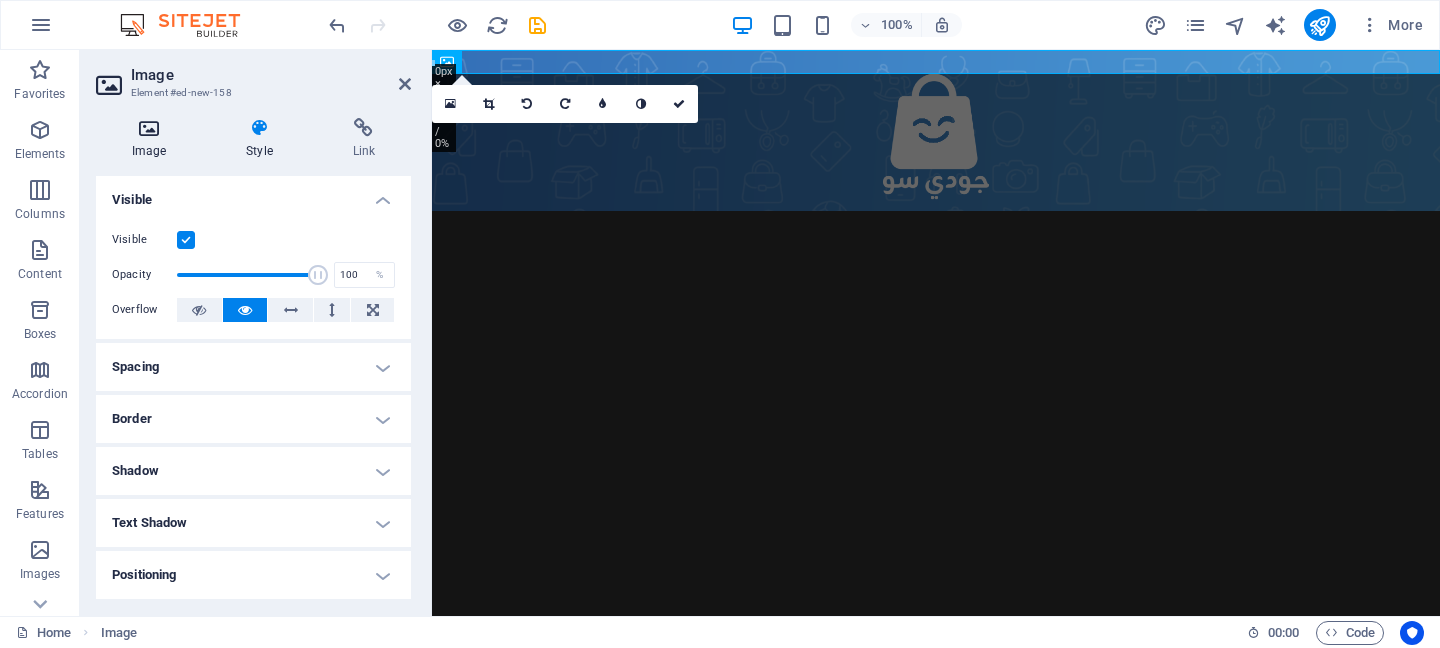 click on "Image" at bounding box center [153, 139] 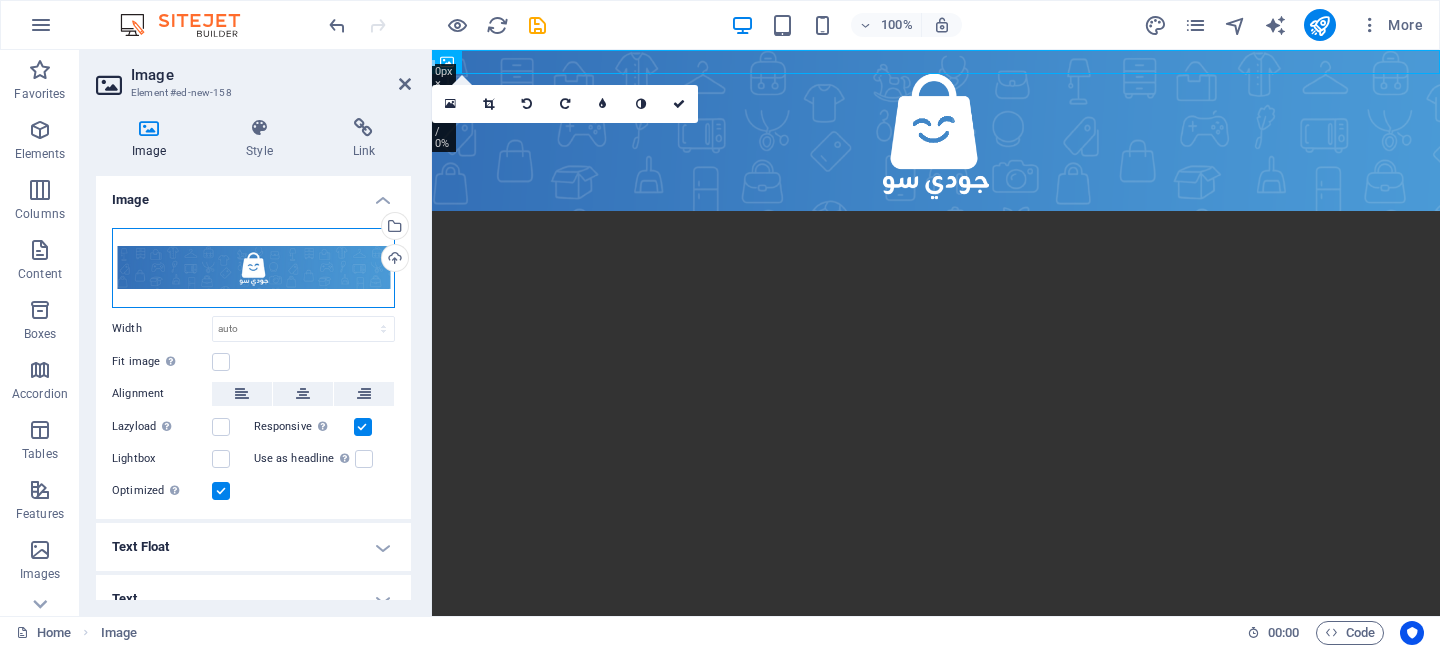 click on "Drag files here, click to choose files or select files from Files or our free stock photos & videos" at bounding box center [253, 268] 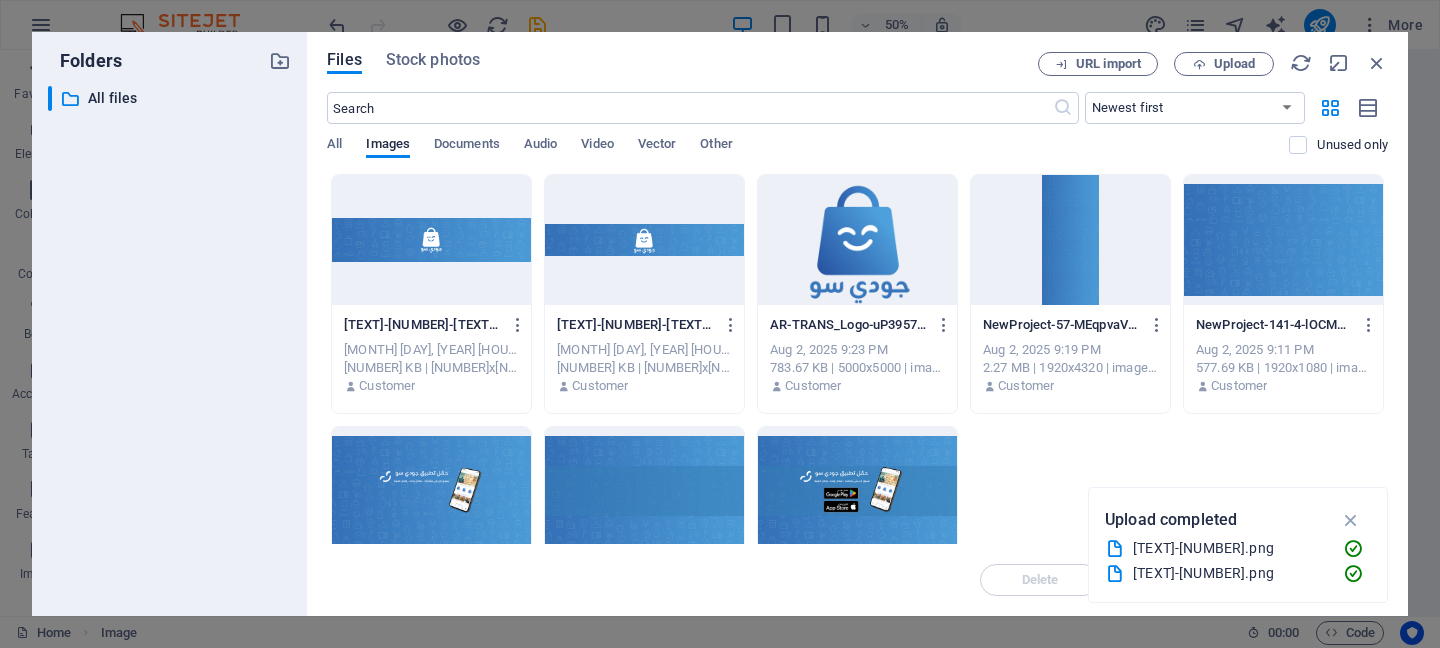 click at bounding box center [431, 240] 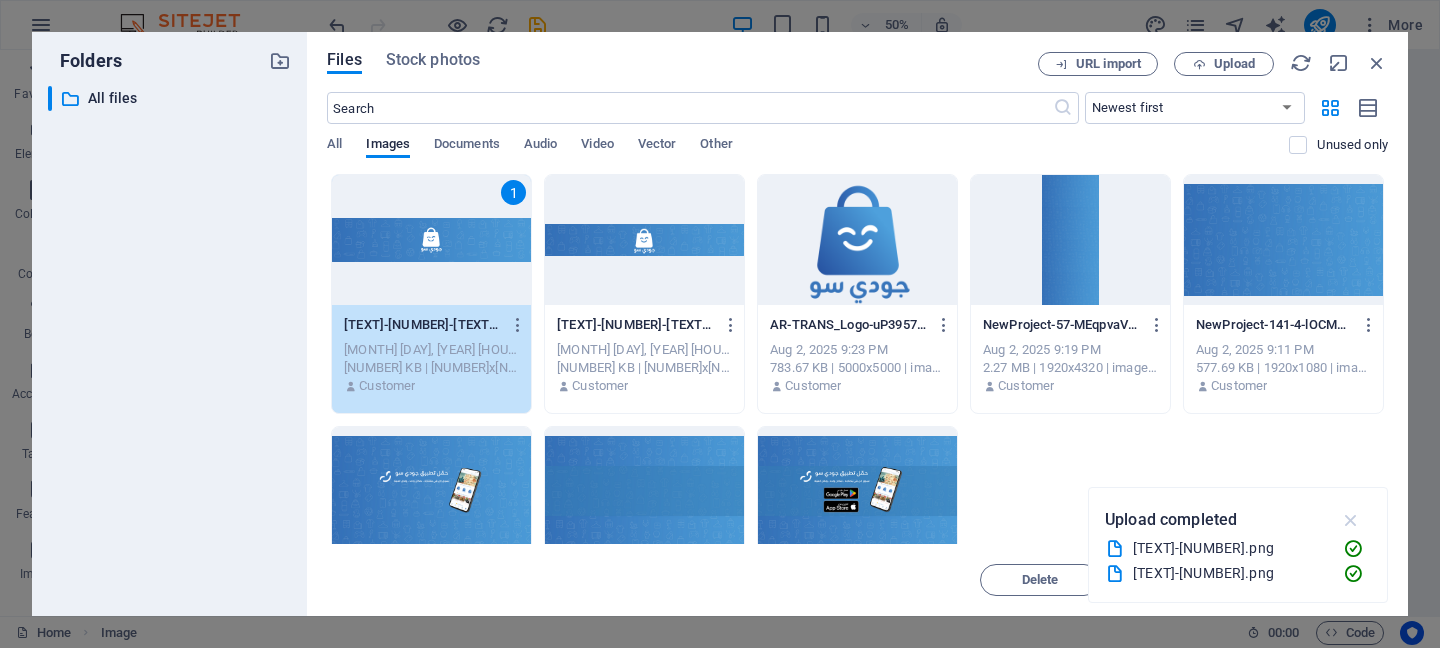 click at bounding box center [1351, 520] 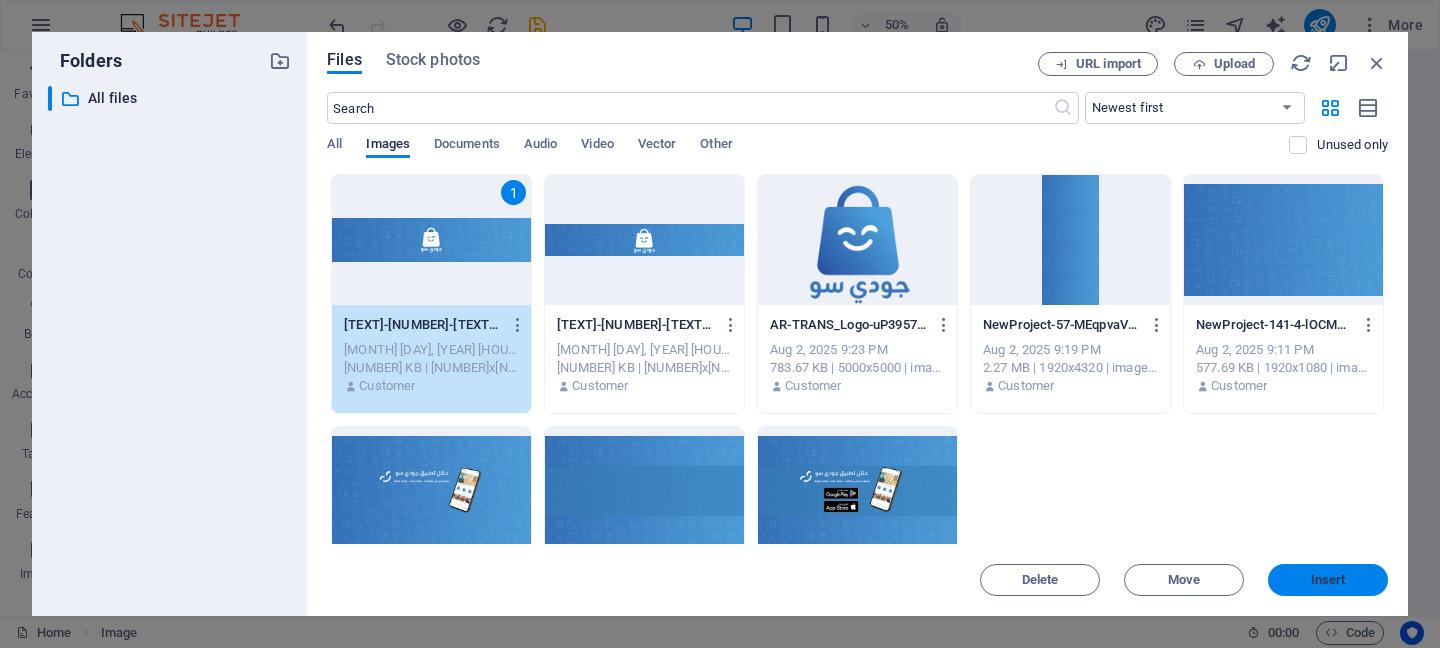 click on "Insert" at bounding box center (1328, 580) 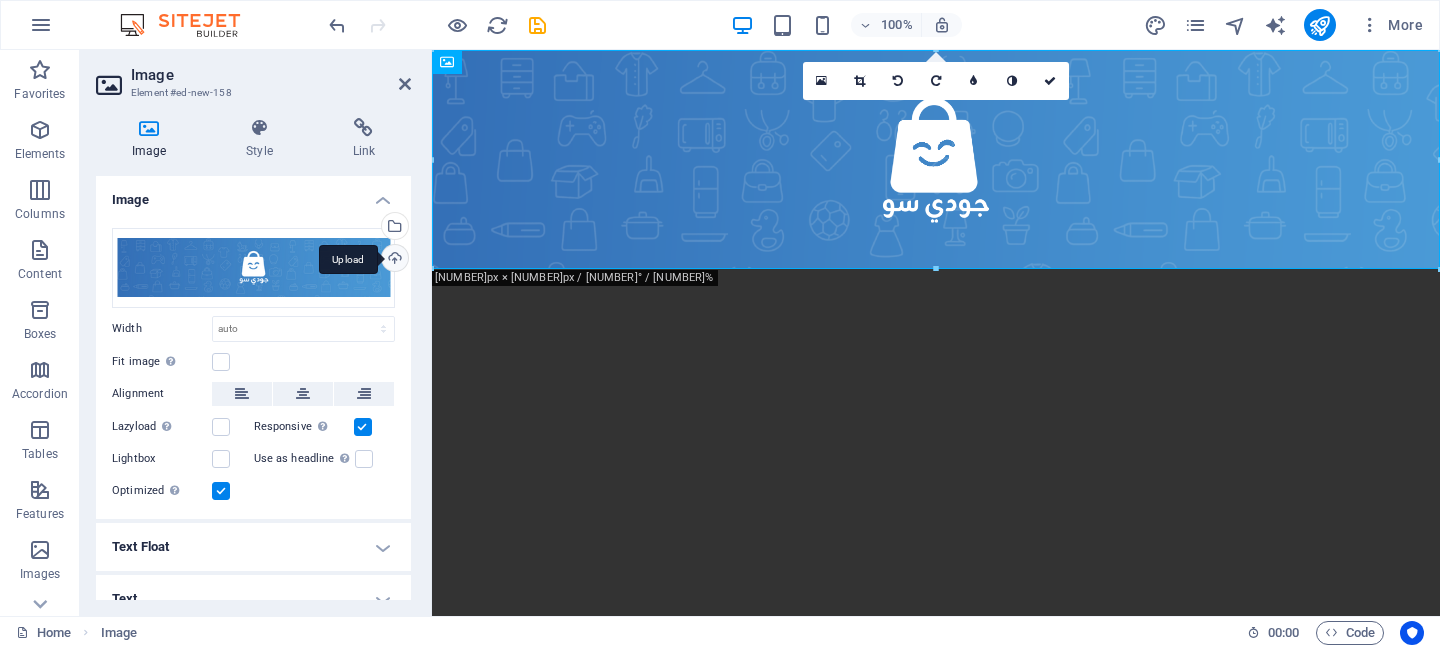 click on "Upload" at bounding box center (393, 260) 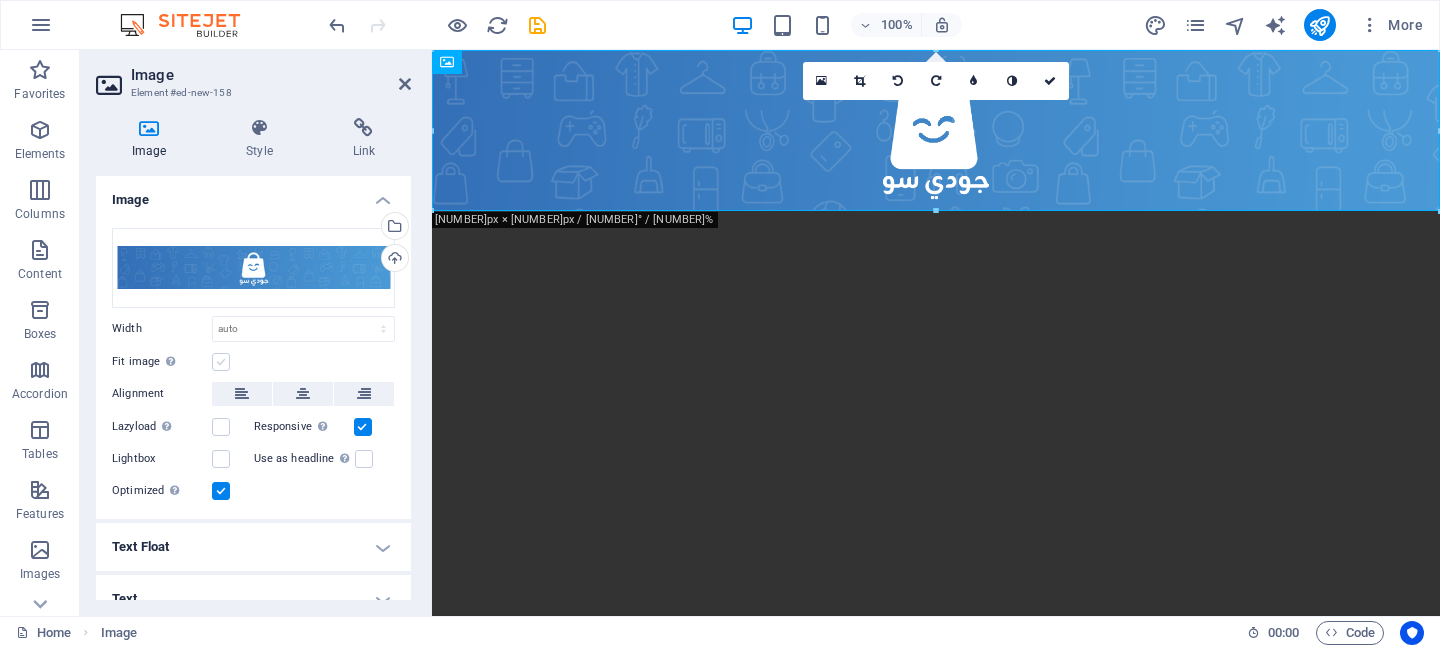 click at bounding box center (221, 362) 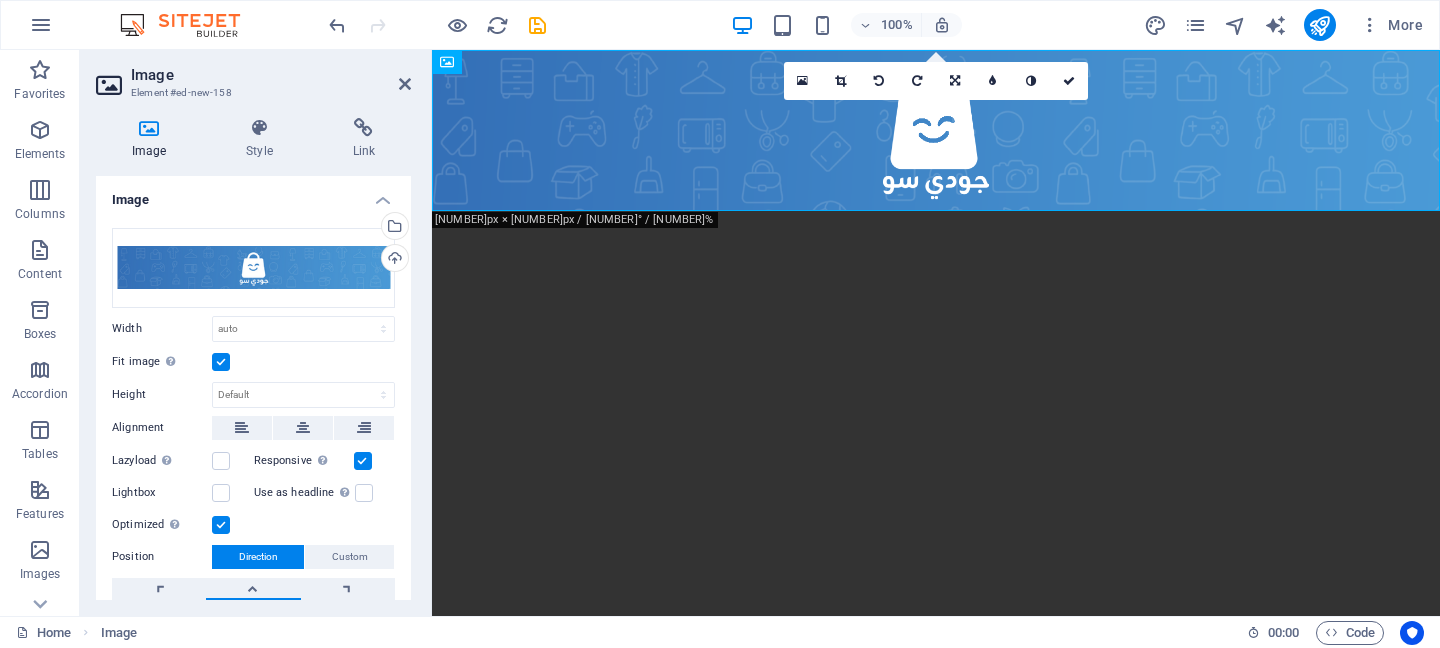 click at bounding box center (221, 362) 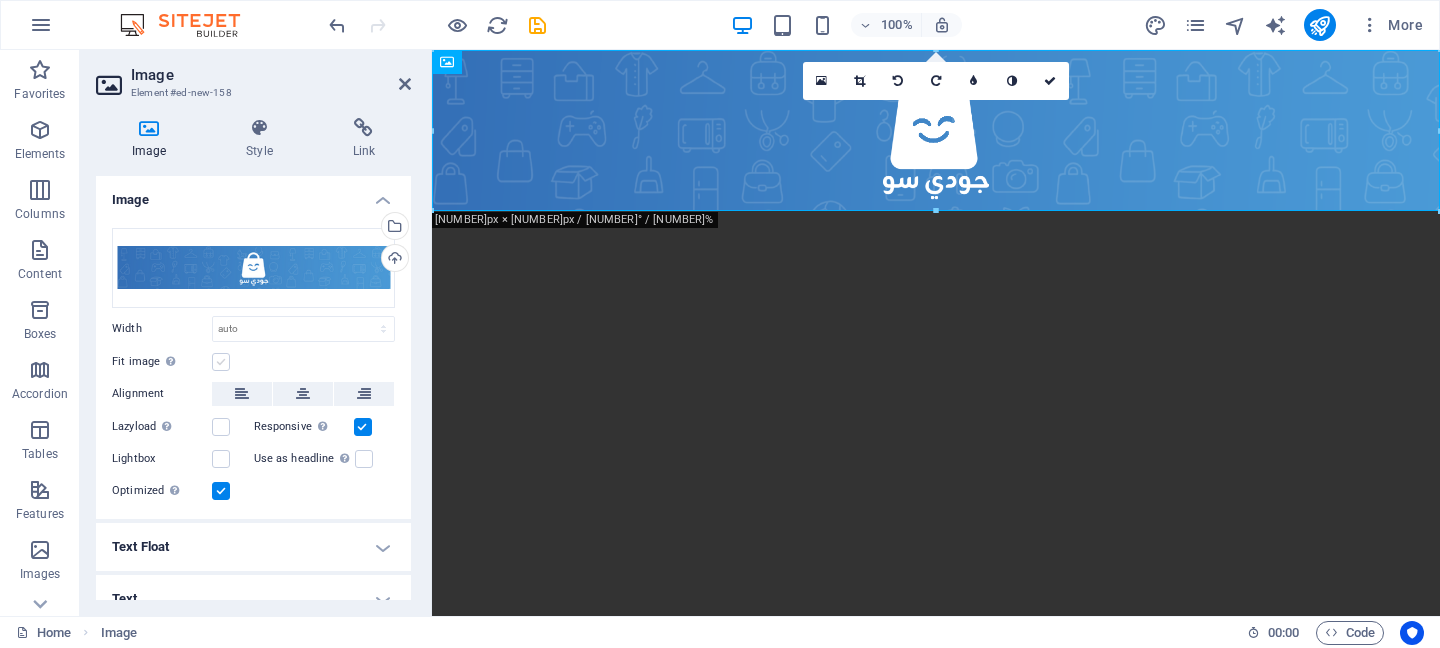 click at bounding box center (221, 362) 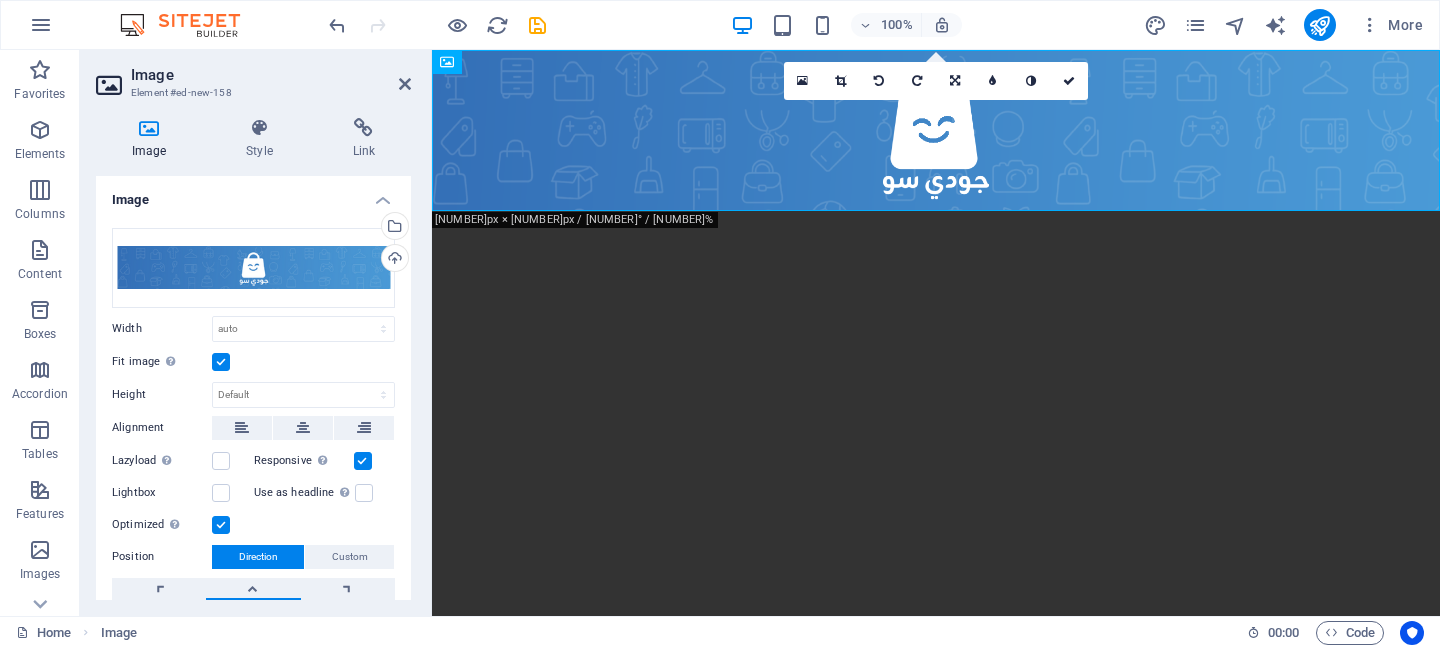 click at bounding box center [221, 362] 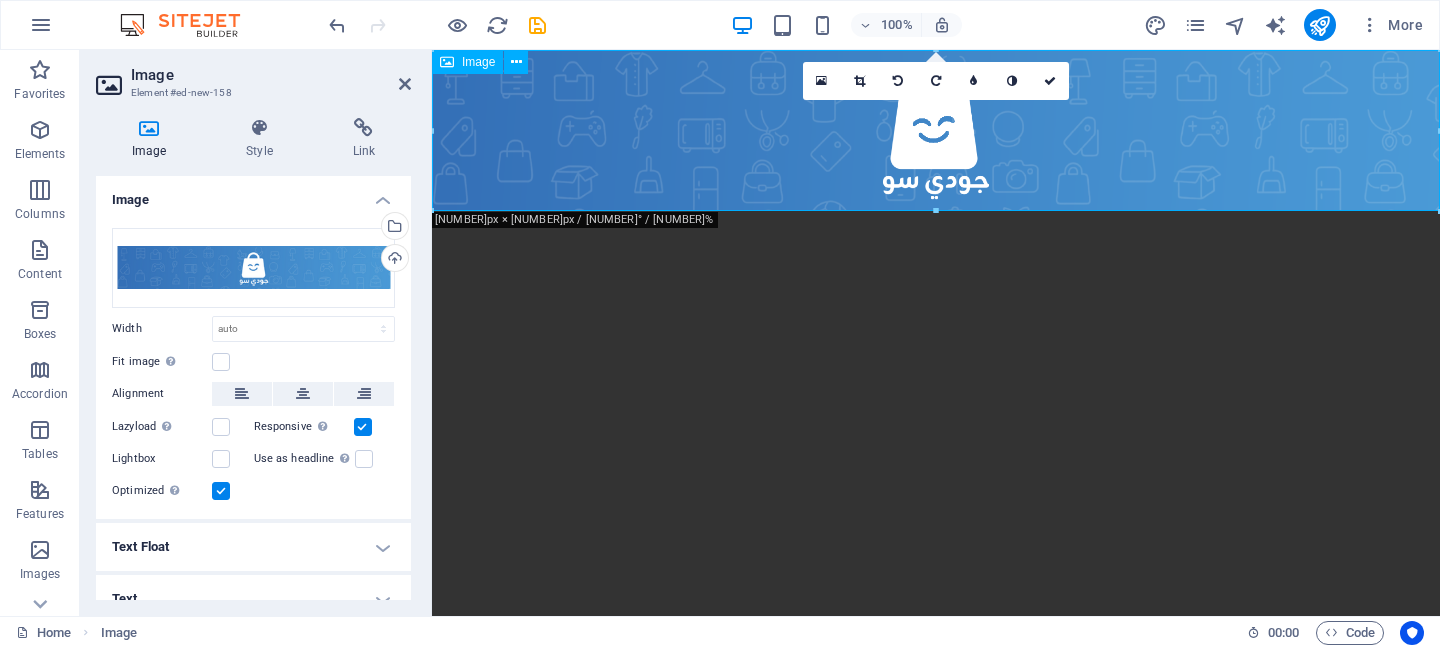 click at bounding box center (936, 130) 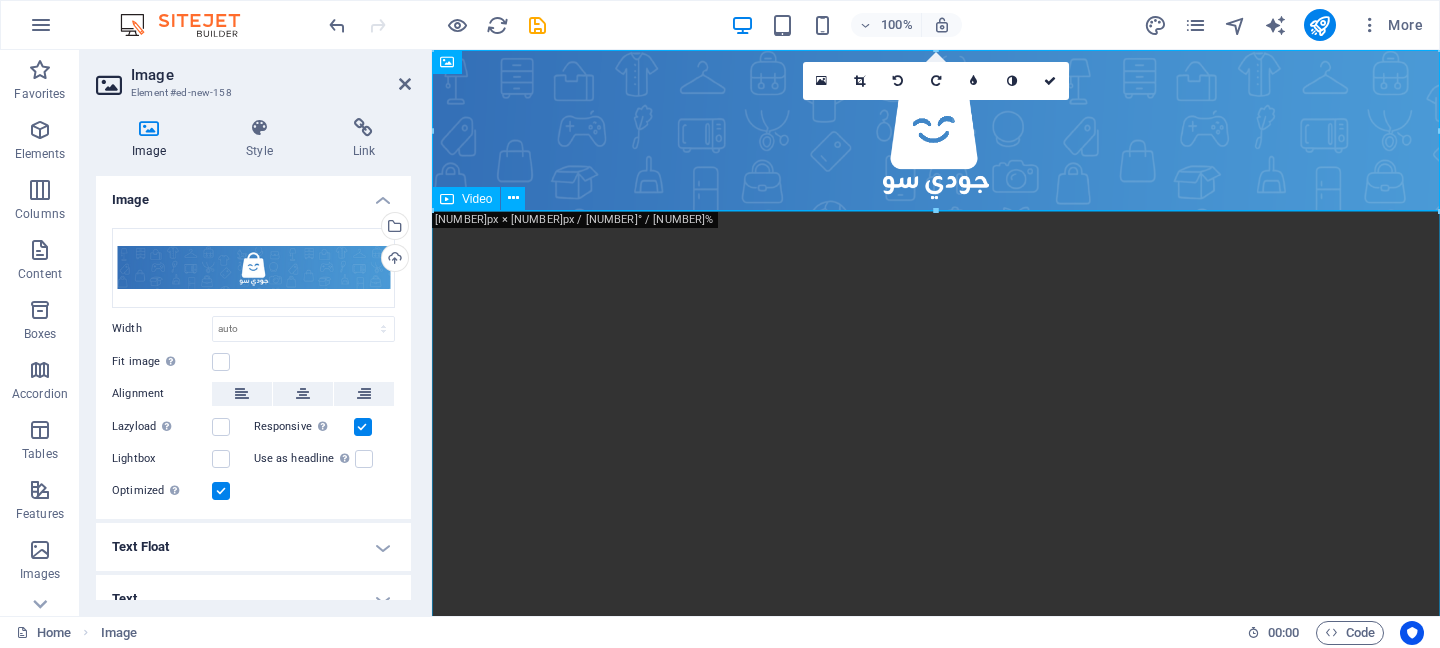 click at bounding box center (936, 463) 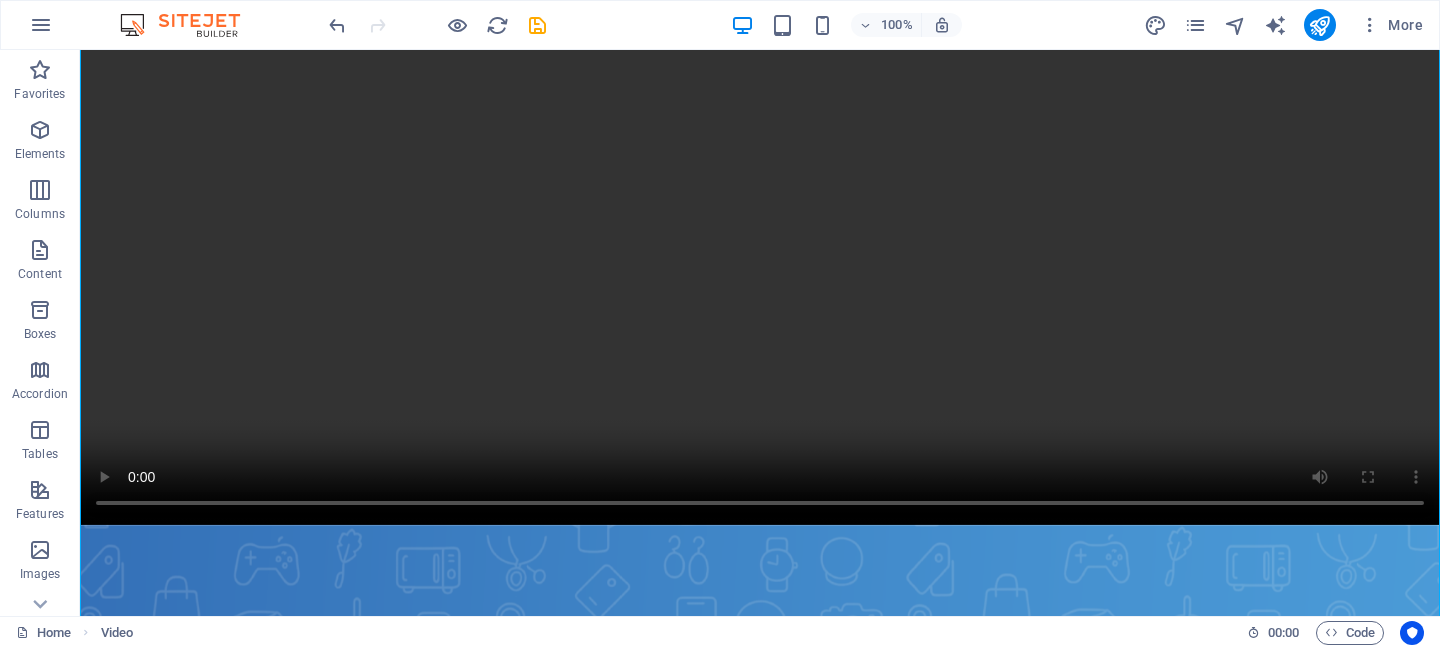 scroll, scrollTop: 515, scrollLeft: 0, axis: vertical 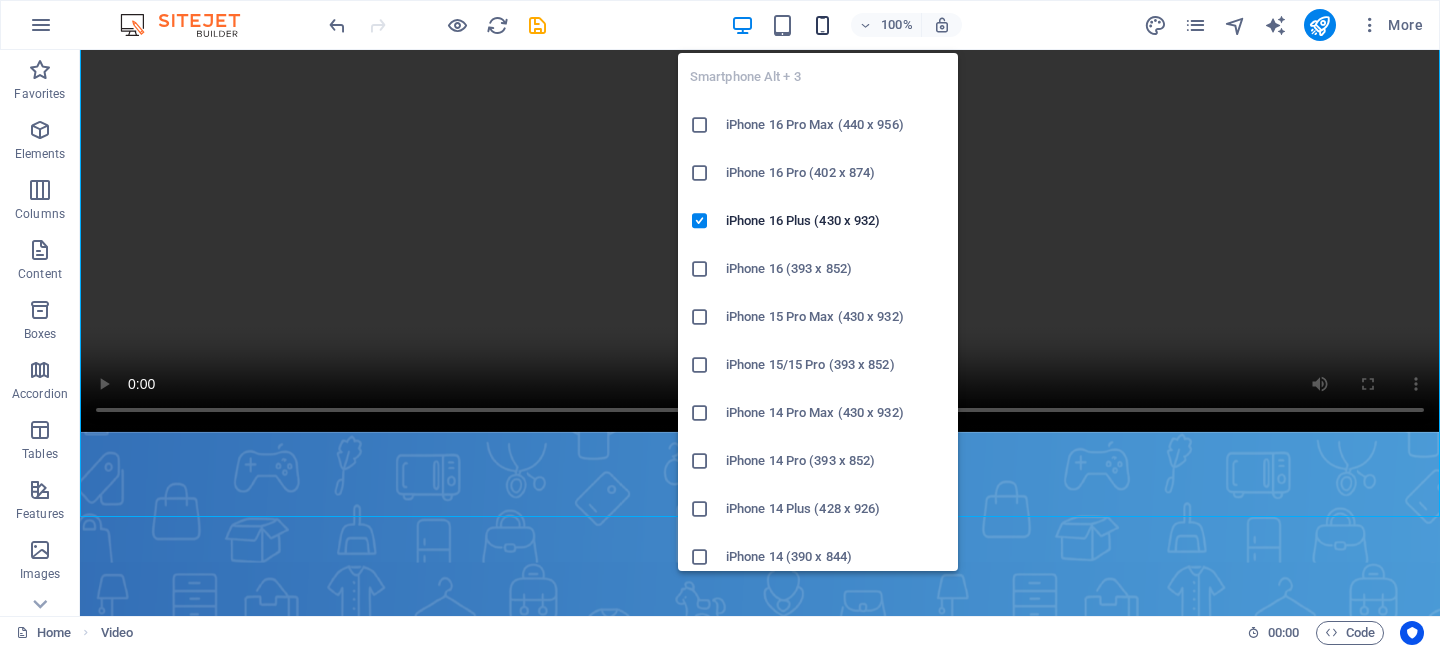 click at bounding box center [822, 25] 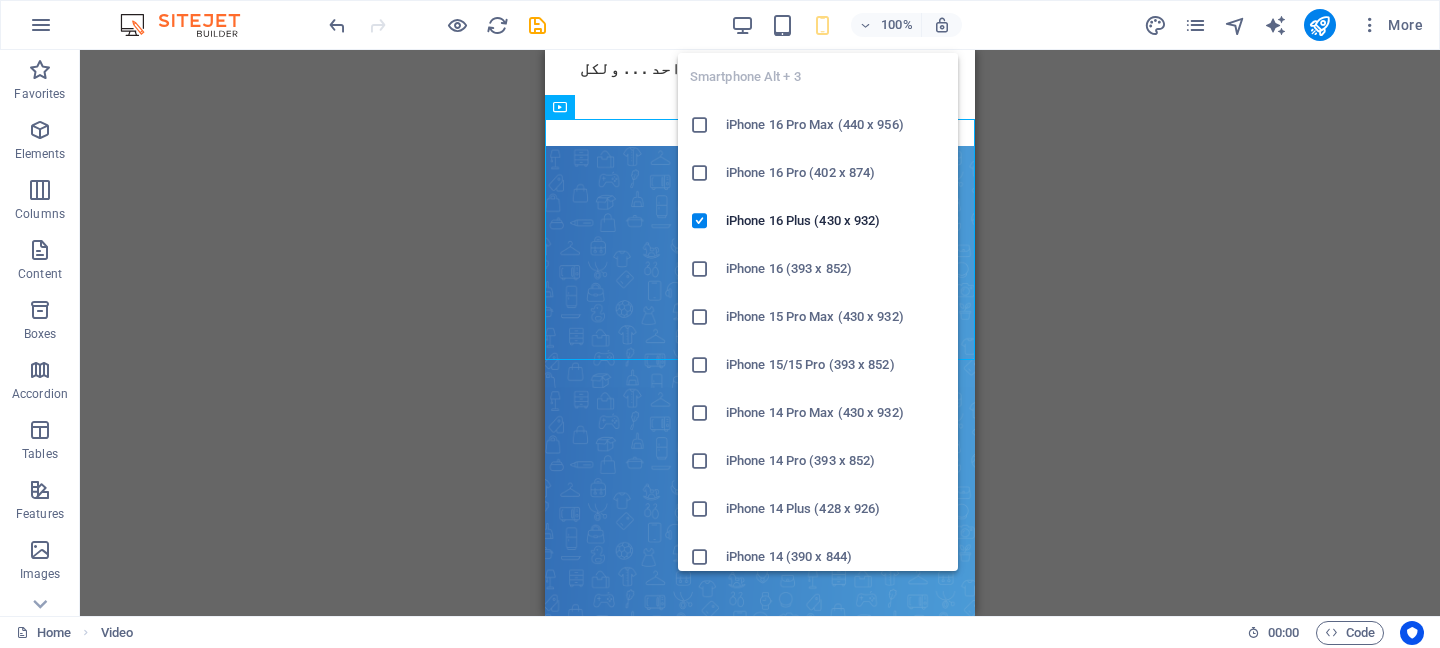 scroll, scrollTop: 0, scrollLeft: 0, axis: both 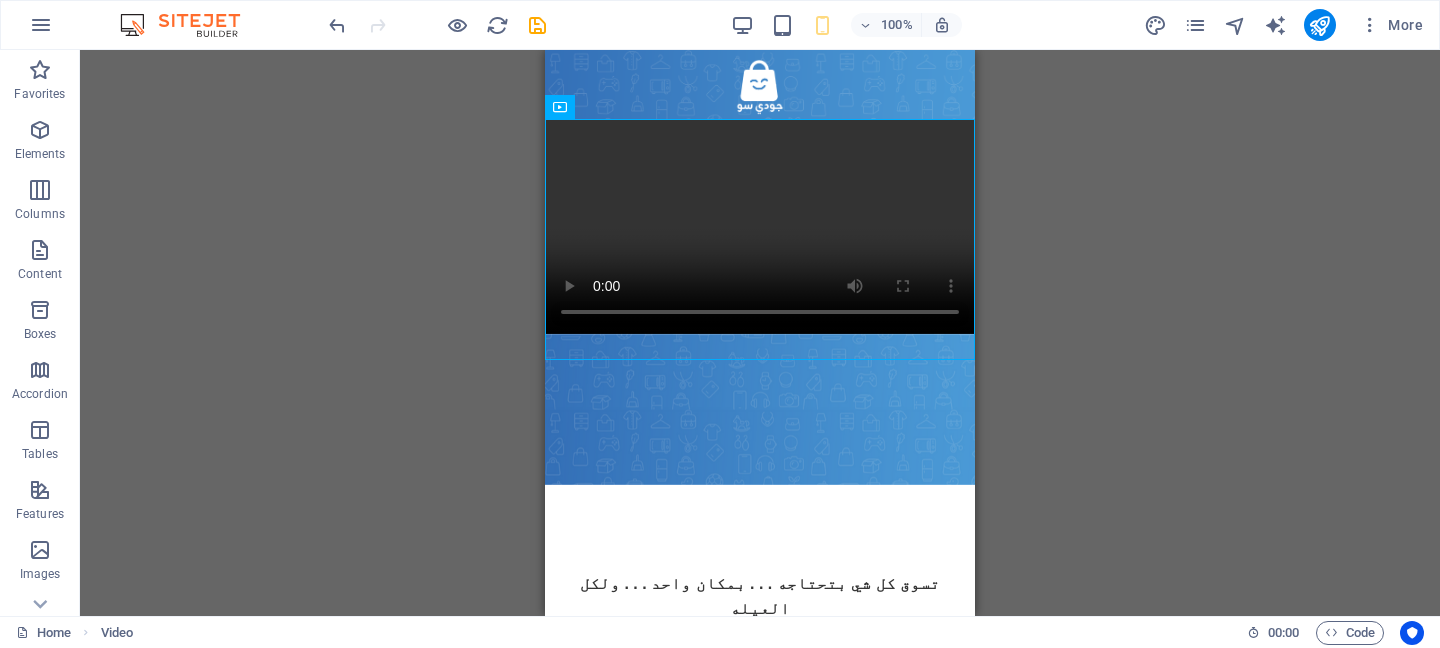 click on "Drag here to replace the existing content. Press “Ctrl” if you want to create a new element.
H2   Text   Video   Spacer   Text   Image   Image" at bounding box center [760, 333] 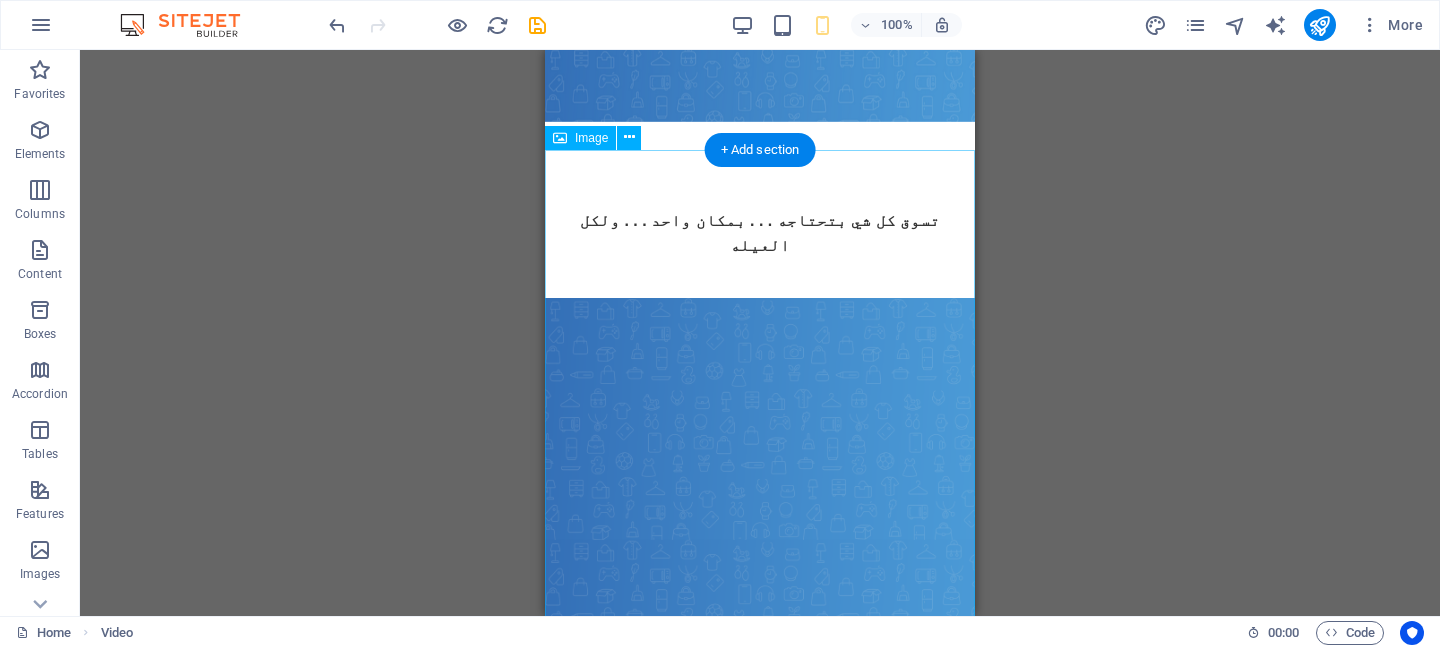scroll, scrollTop: 364, scrollLeft: 0, axis: vertical 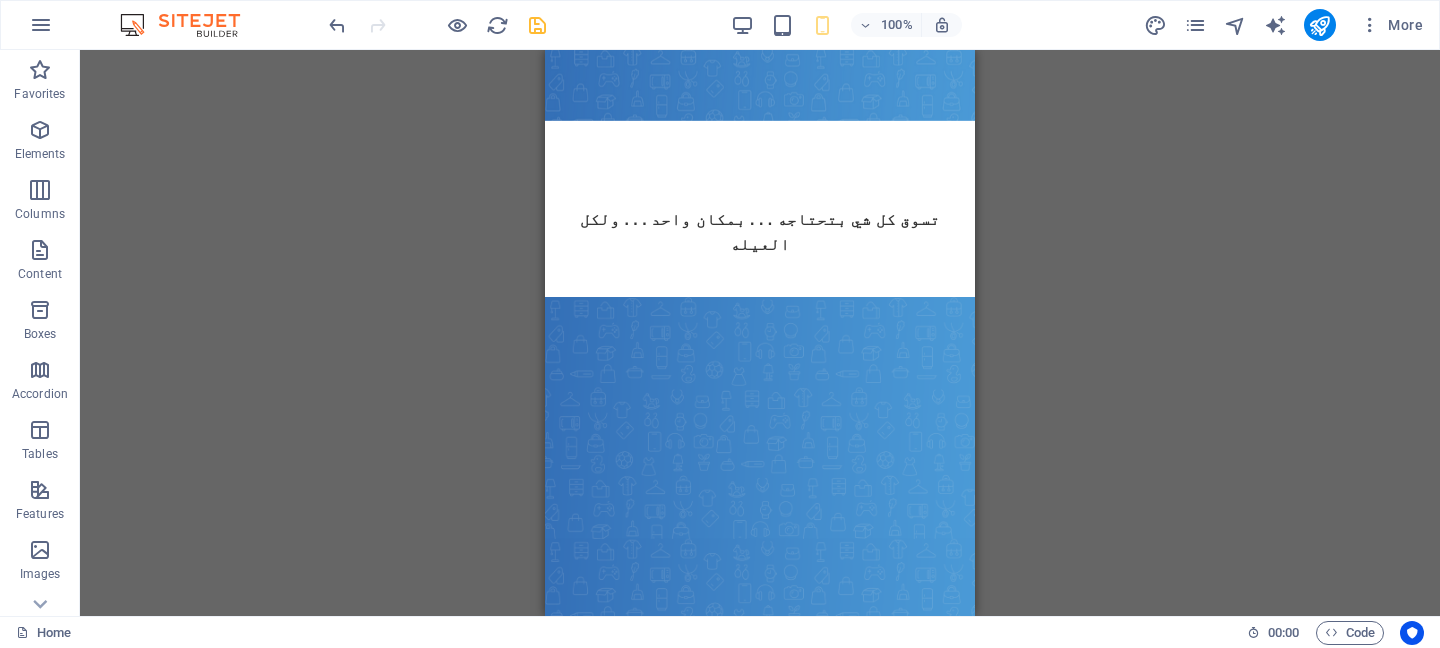 click at bounding box center (537, 25) 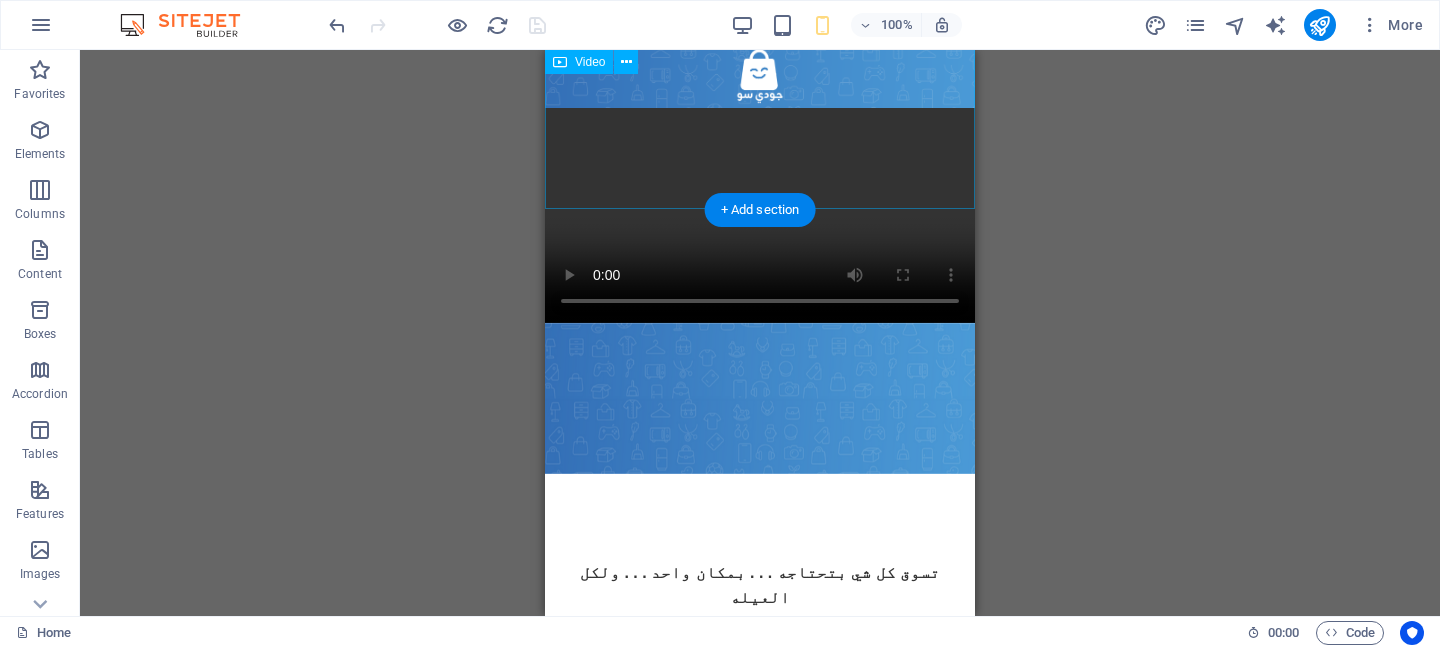 scroll, scrollTop: 0, scrollLeft: 0, axis: both 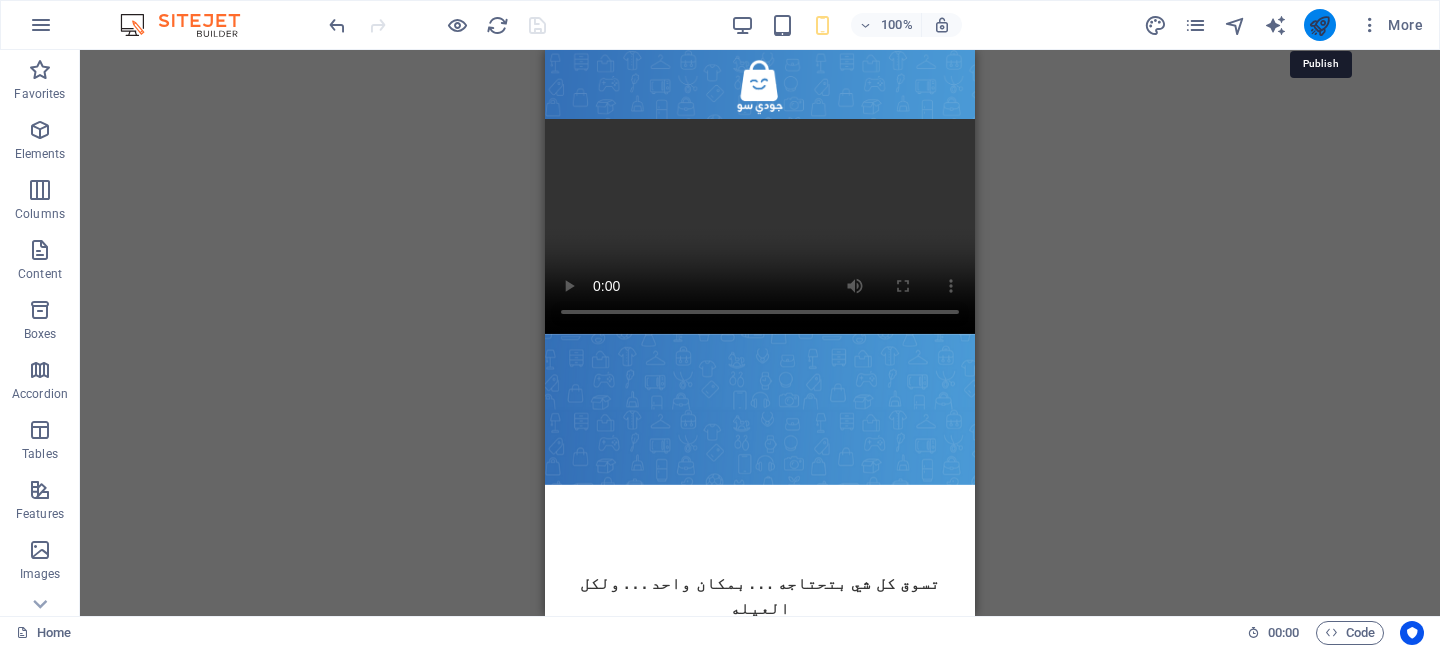 click at bounding box center [1319, 25] 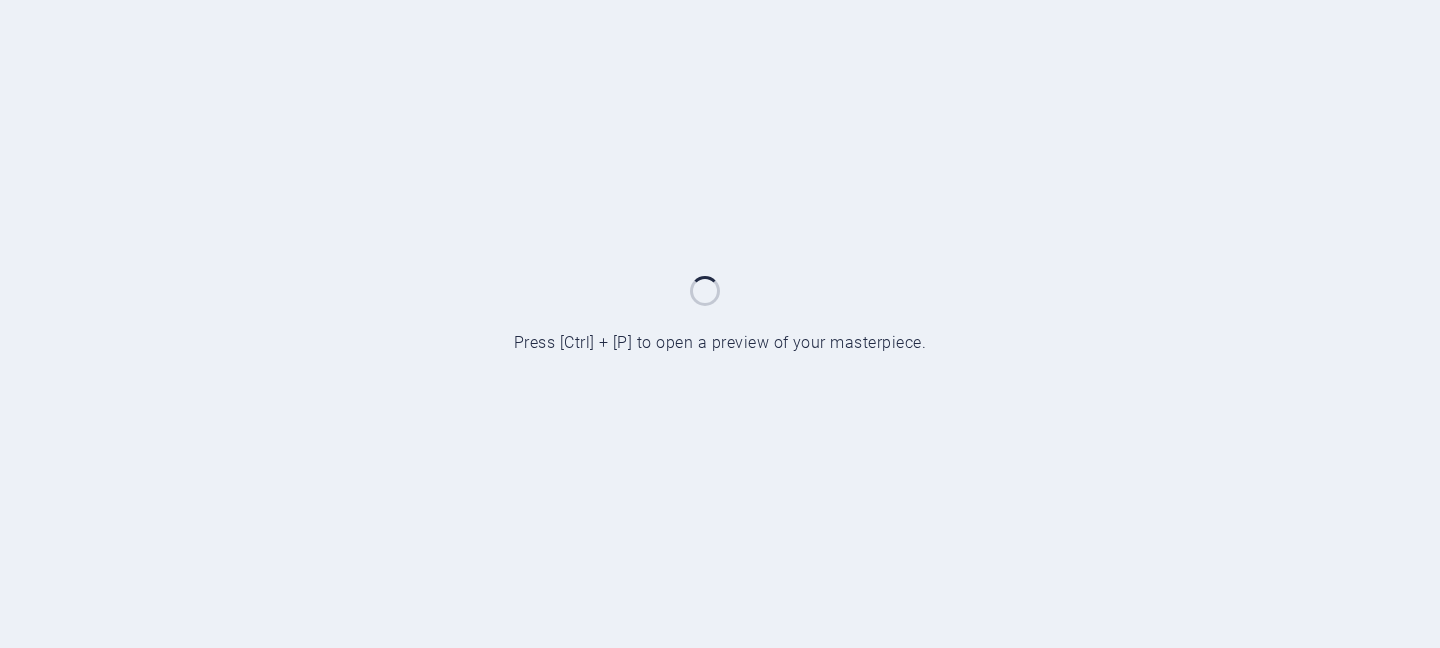 scroll, scrollTop: 0, scrollLeft: 0, axis: both 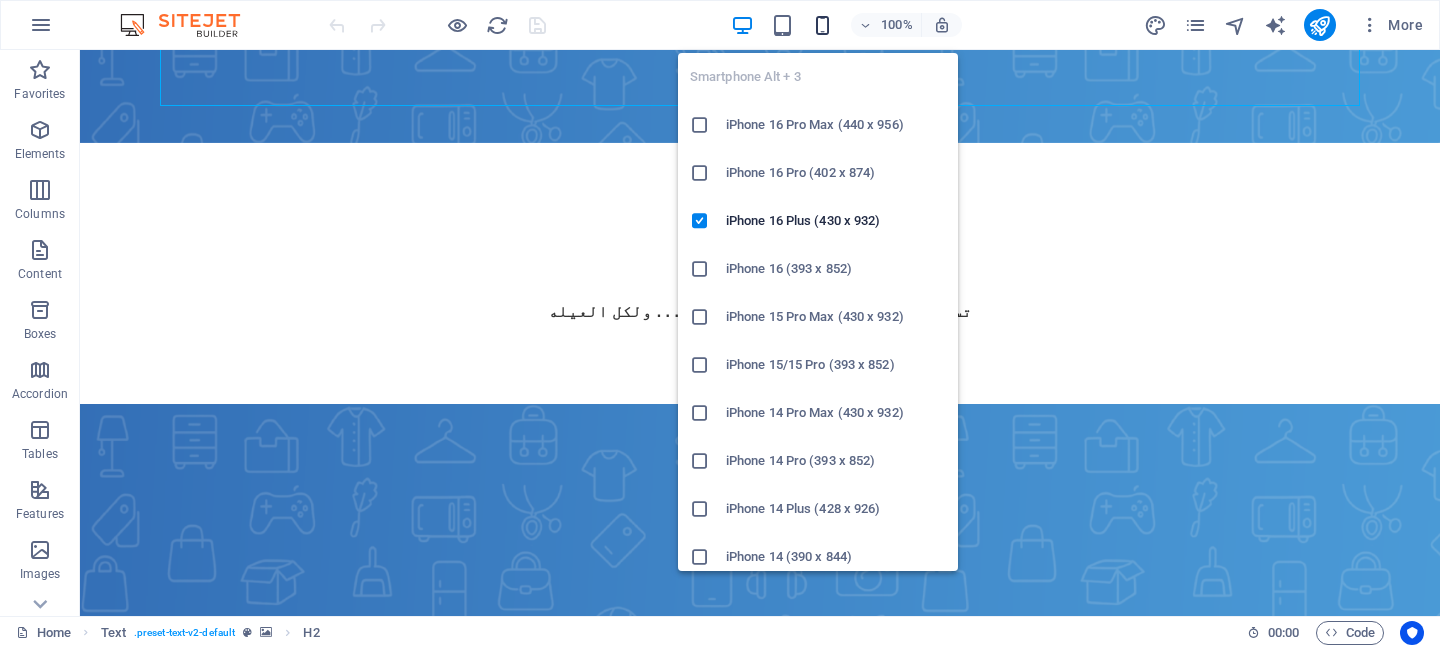 click at bounding box center [822, 25] 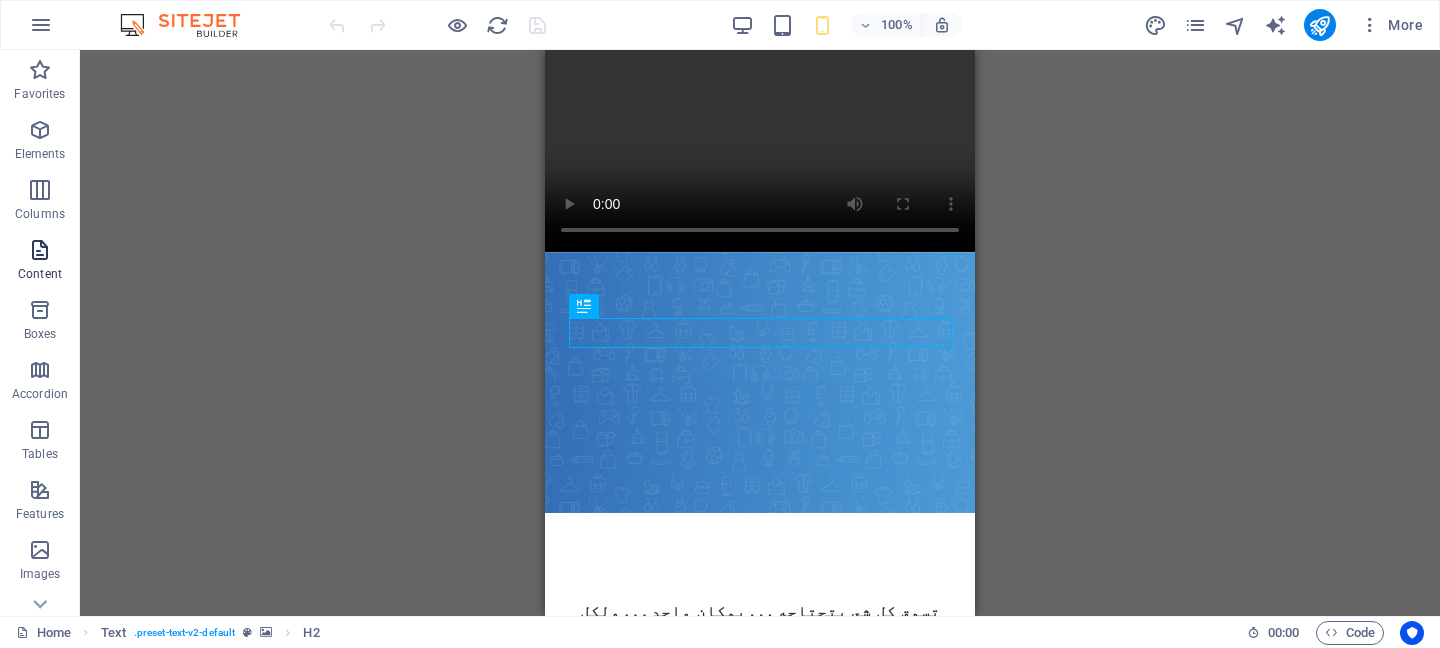 click on "Content" at bounding box center [40, 274] 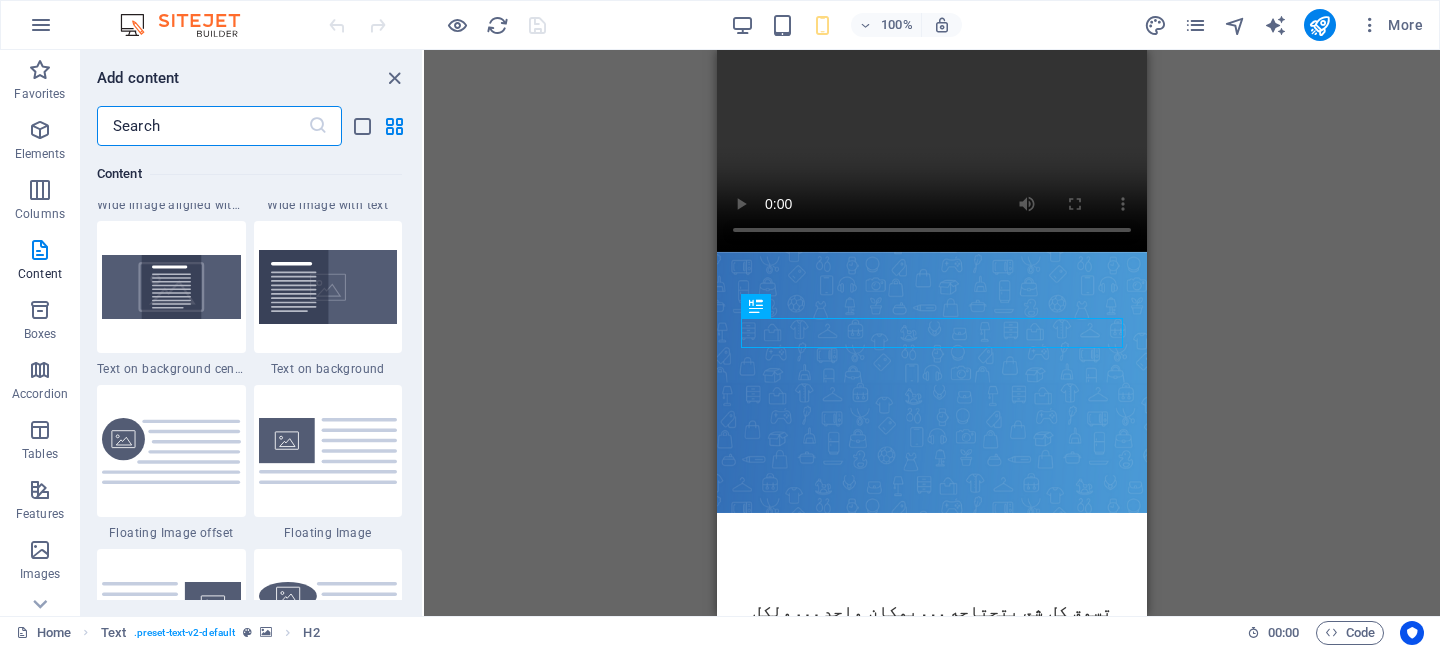 scroll, scrollTop: 4140, scrollLeft: 0, axis: vertical 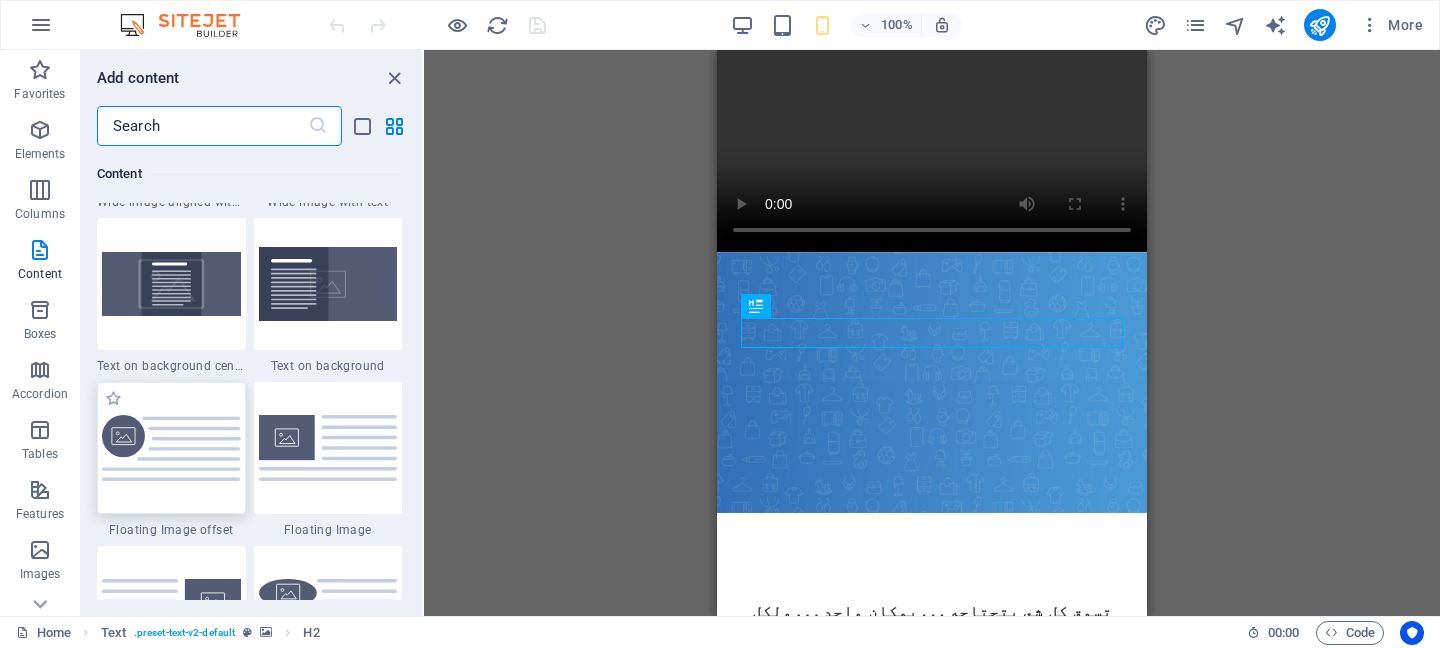 click at bounding box center [171, 448] 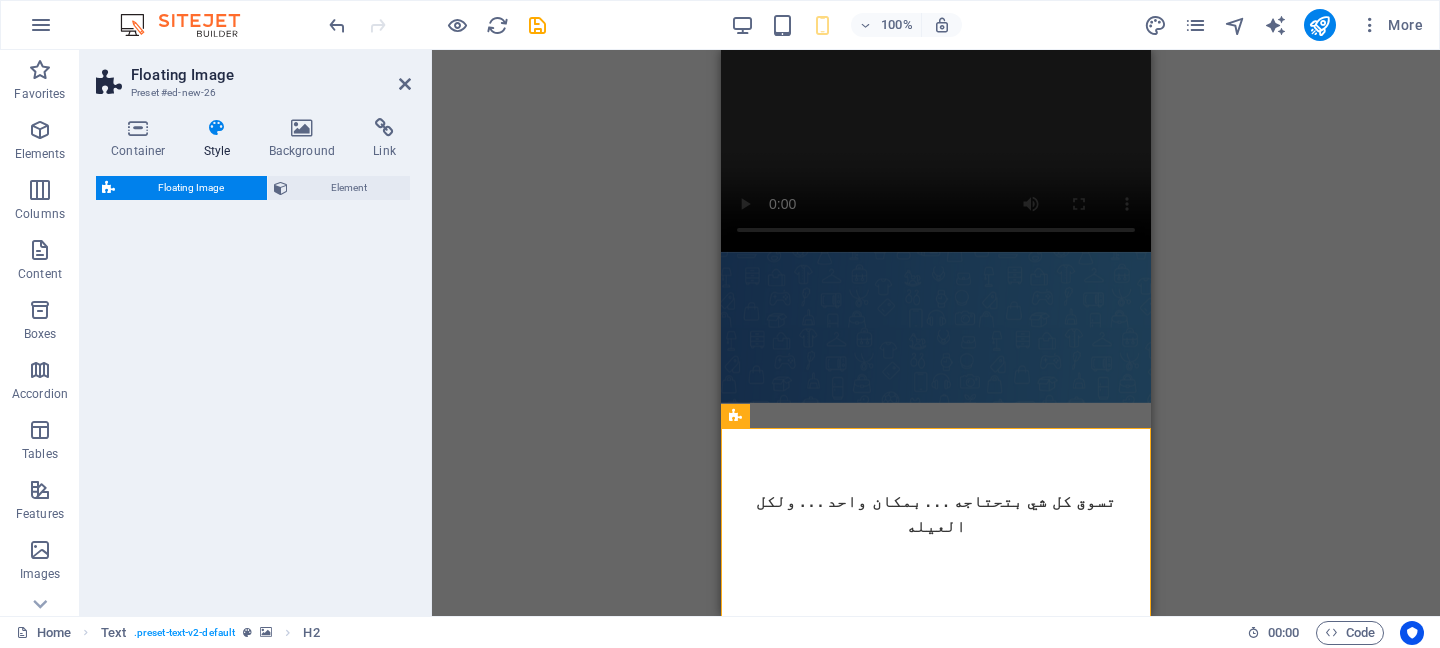 select on "%" 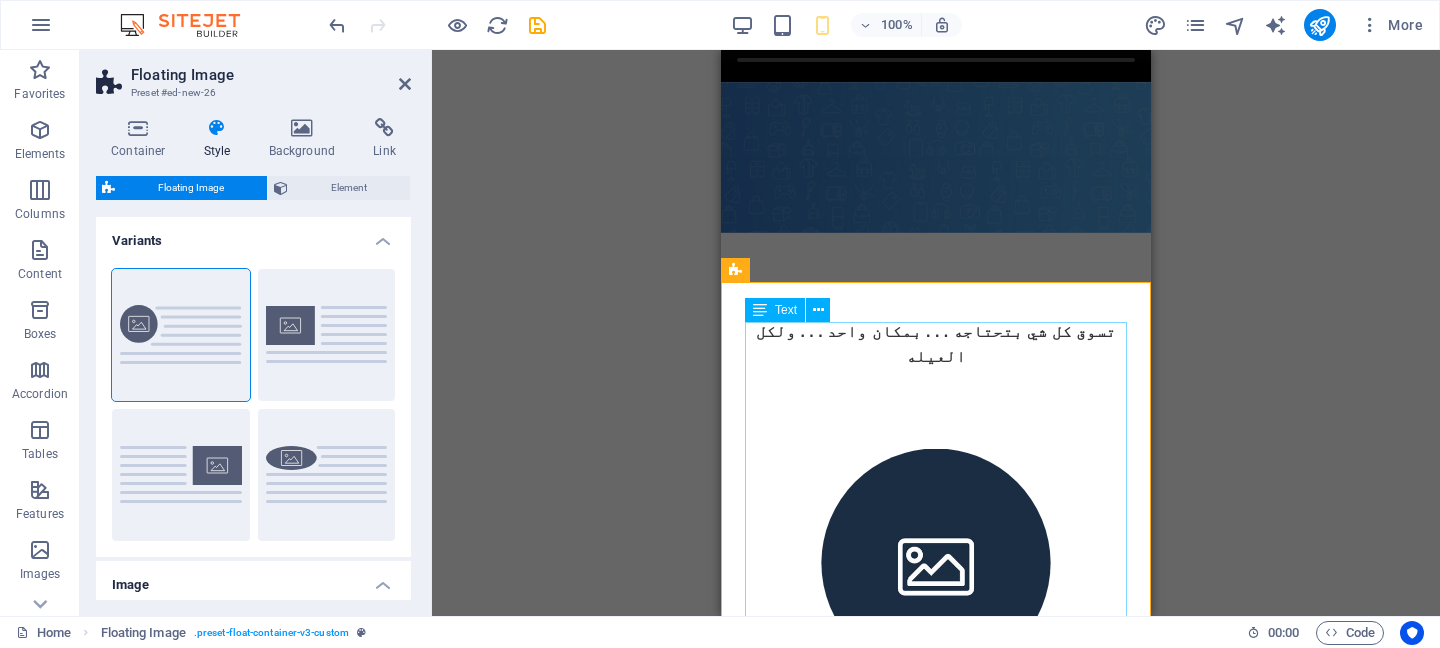 scroll, scrollTop: 228, scrollLeft: 0, axis: vertical 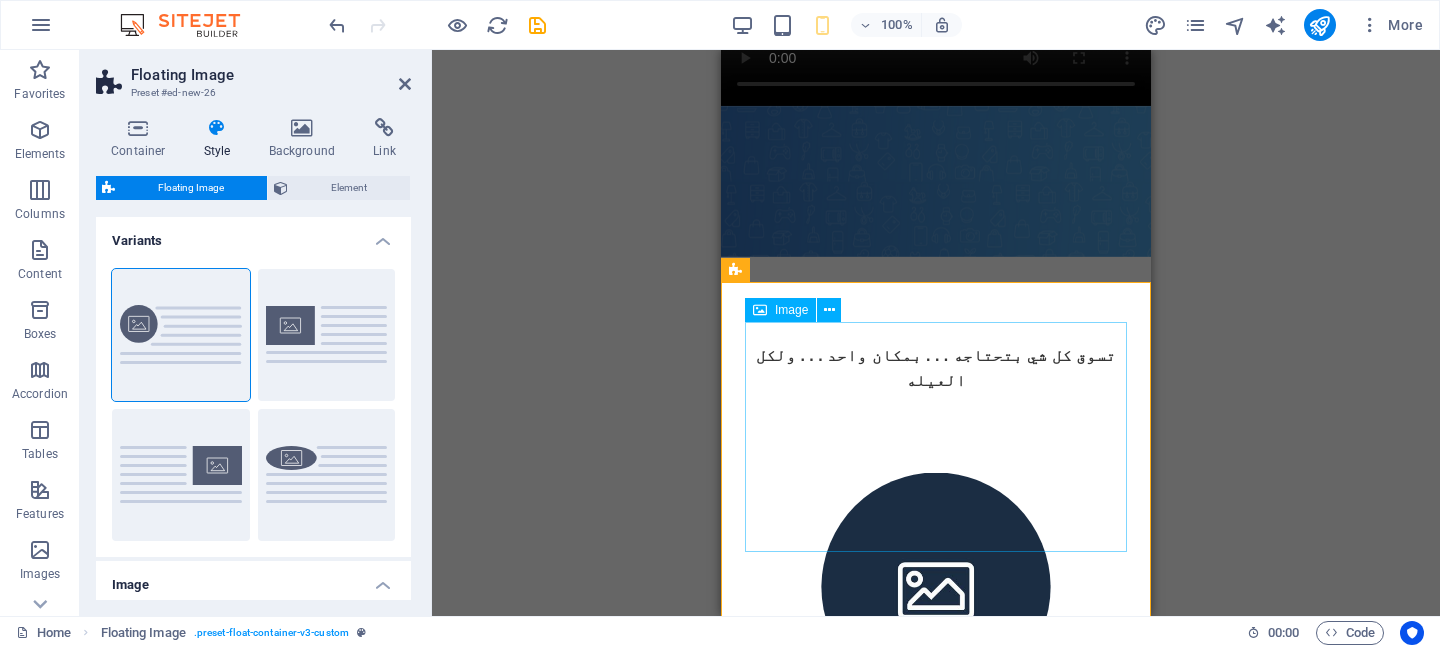 click at bounding box center [936, 587] 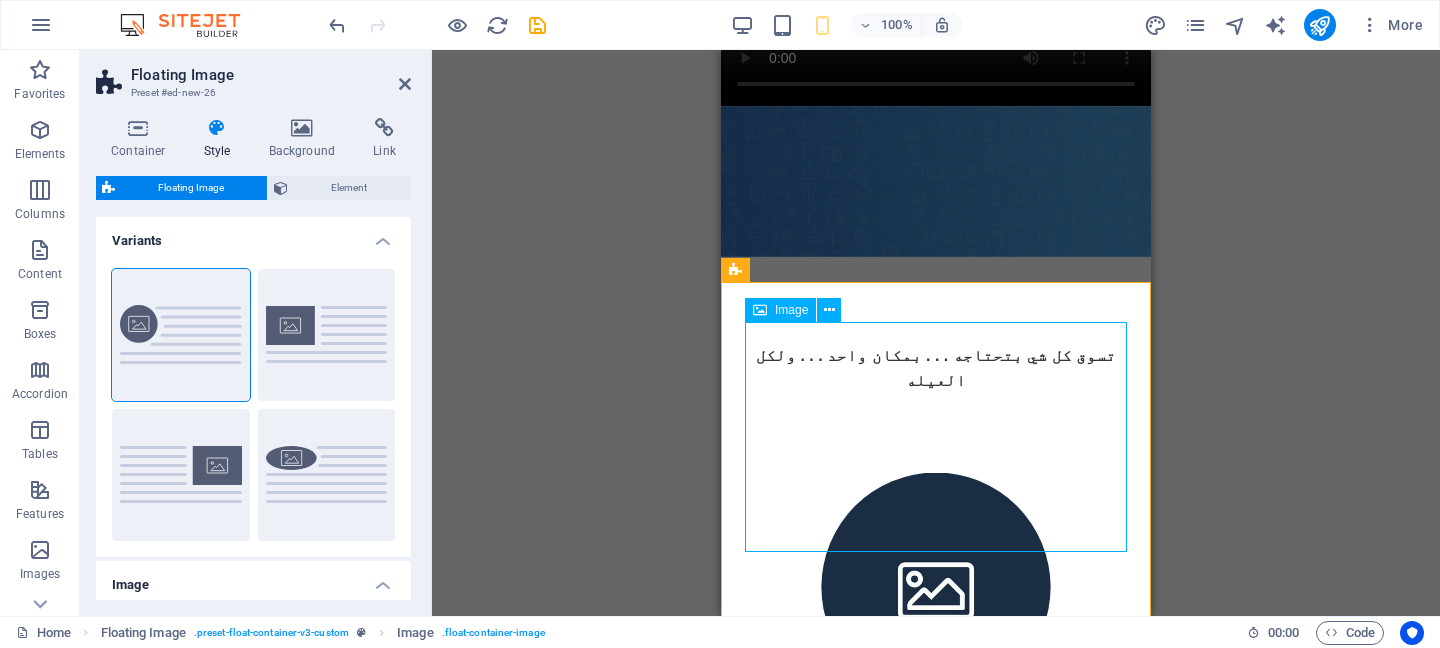 click at bounding box center (936, 587) 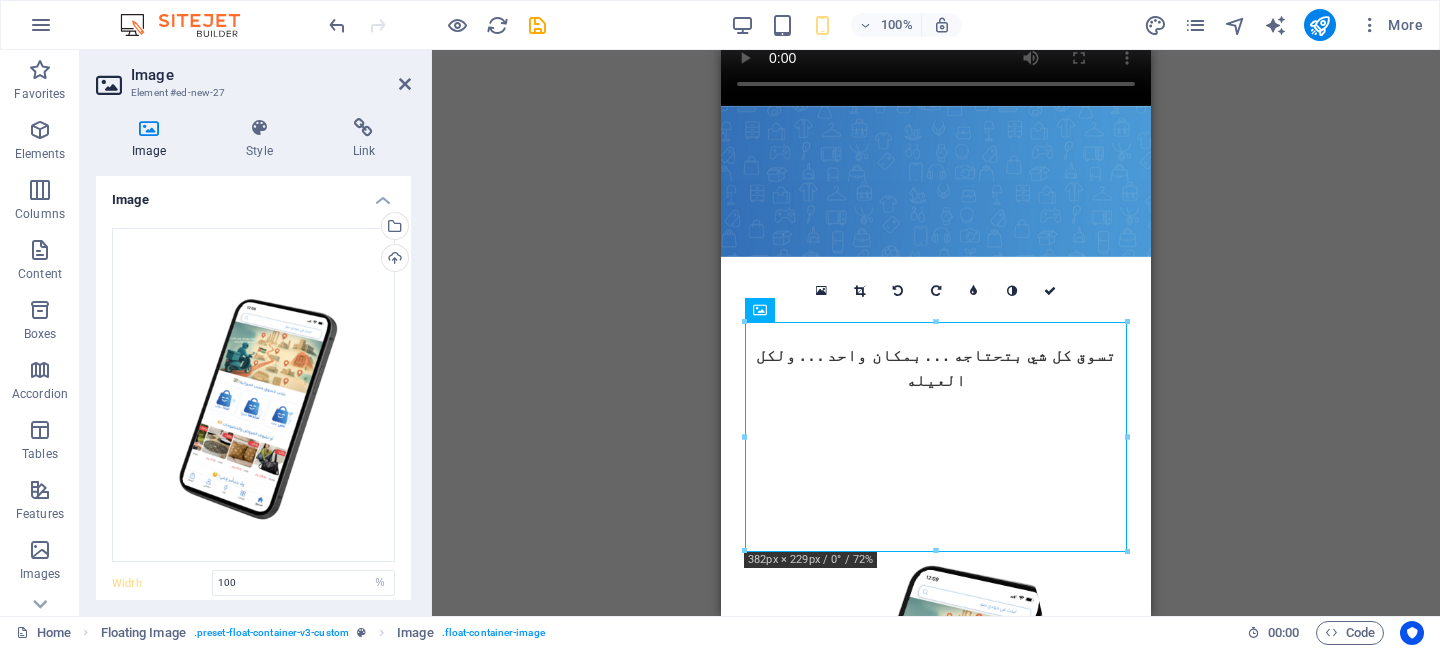 click on "Drag here to replace the existing content. Press “Ctrl” if you want to create a new element.
H2   Text   Video   Spacer   Text   Floating Image   Text   Image 180 170 160 150 140 130 120 110 100 90 80 70 60 50 40 30 20 10 0 -10 -20 -30 -40 -50 -60 -70 -80 -90 -100 -110 -120 -130 -140 -150 -160 -170 382px × 229px / 0° / 72% 16:10 16:9 4:3 1:1 1:2 0" at bounding box center [936, 333] 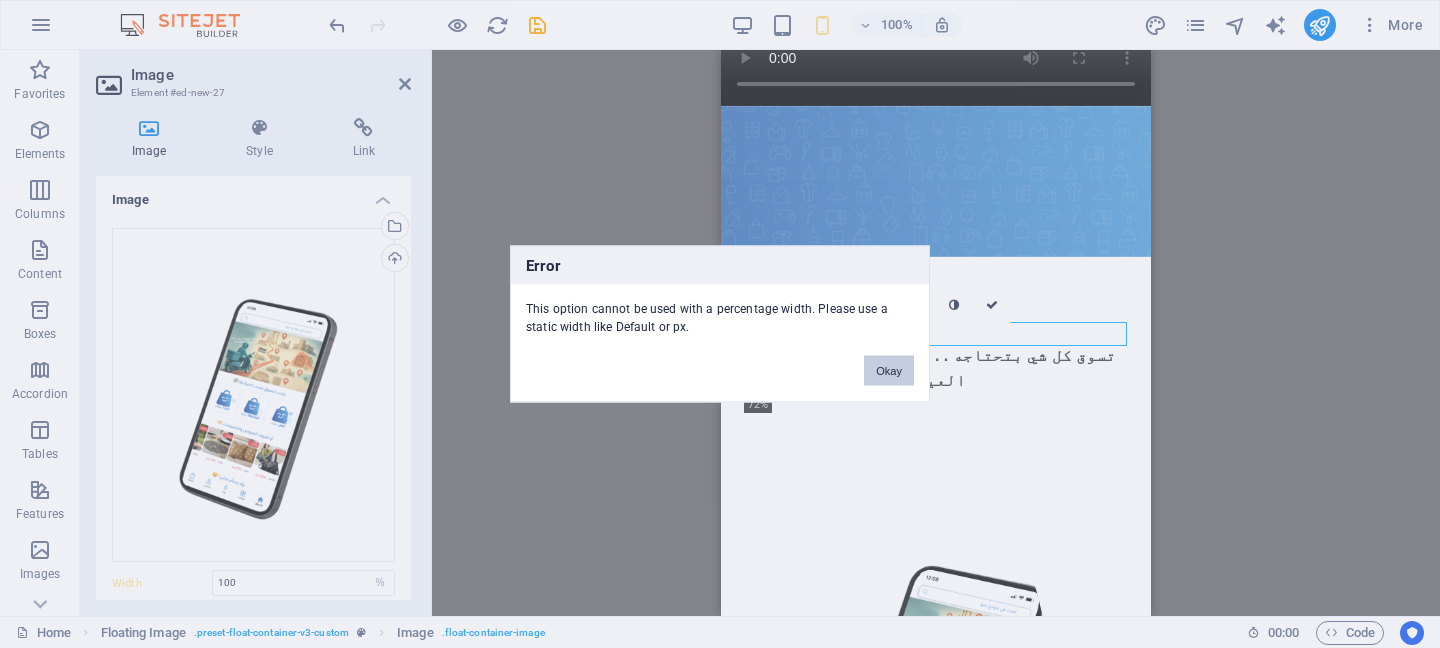 click on "Okay" at bounding box center (889, 371) 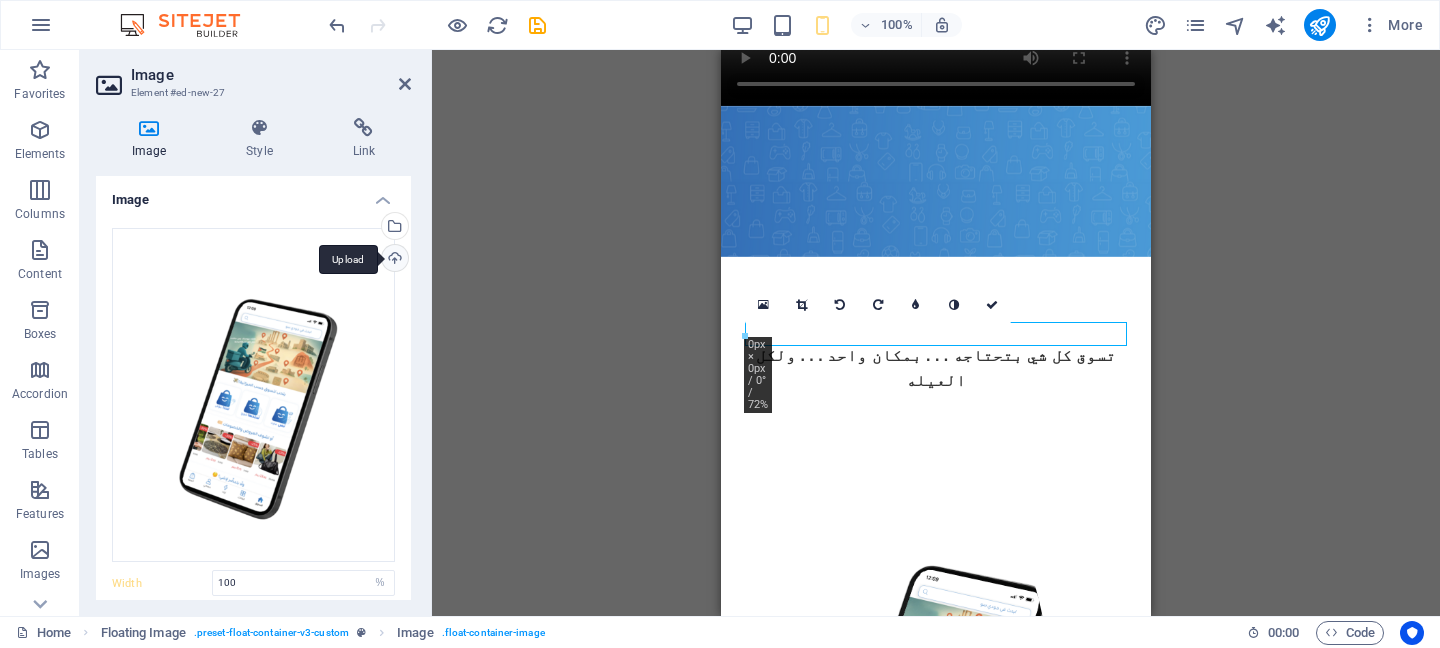 click on "Upload" at bounding box center (393, 260) 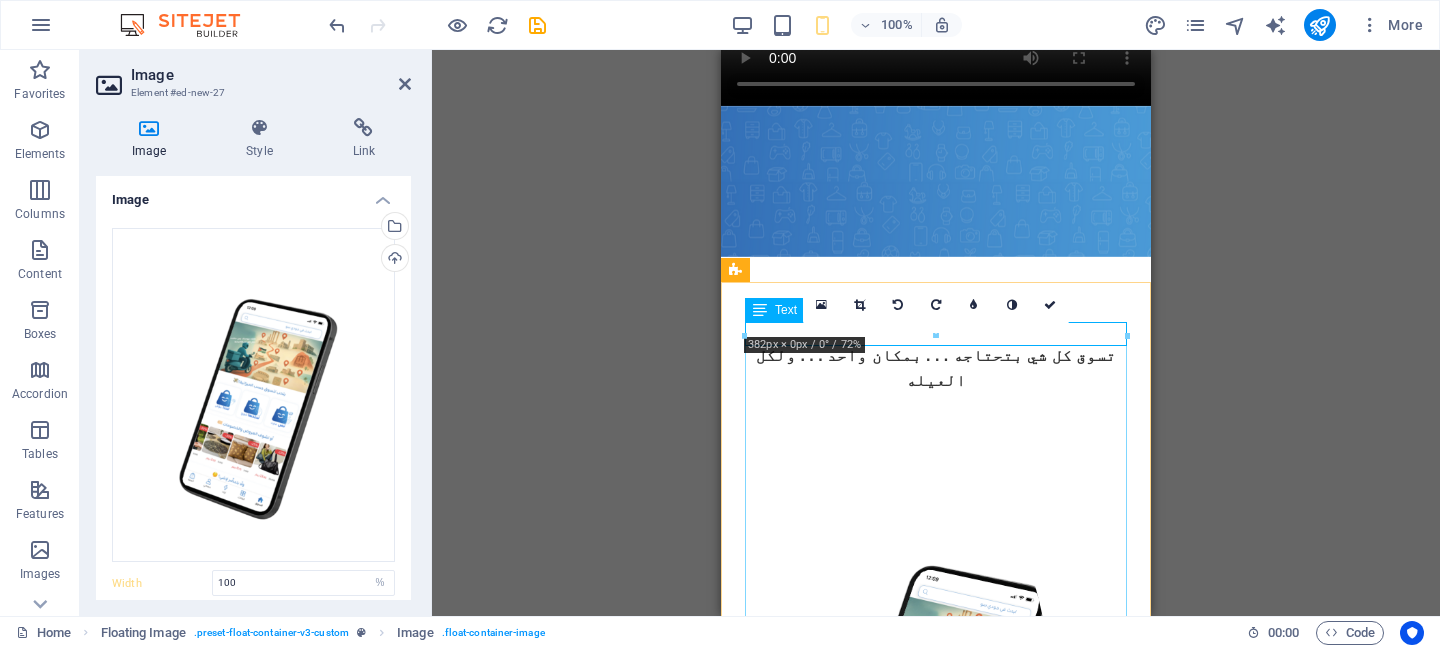 click at bounding box center [936, 1080] 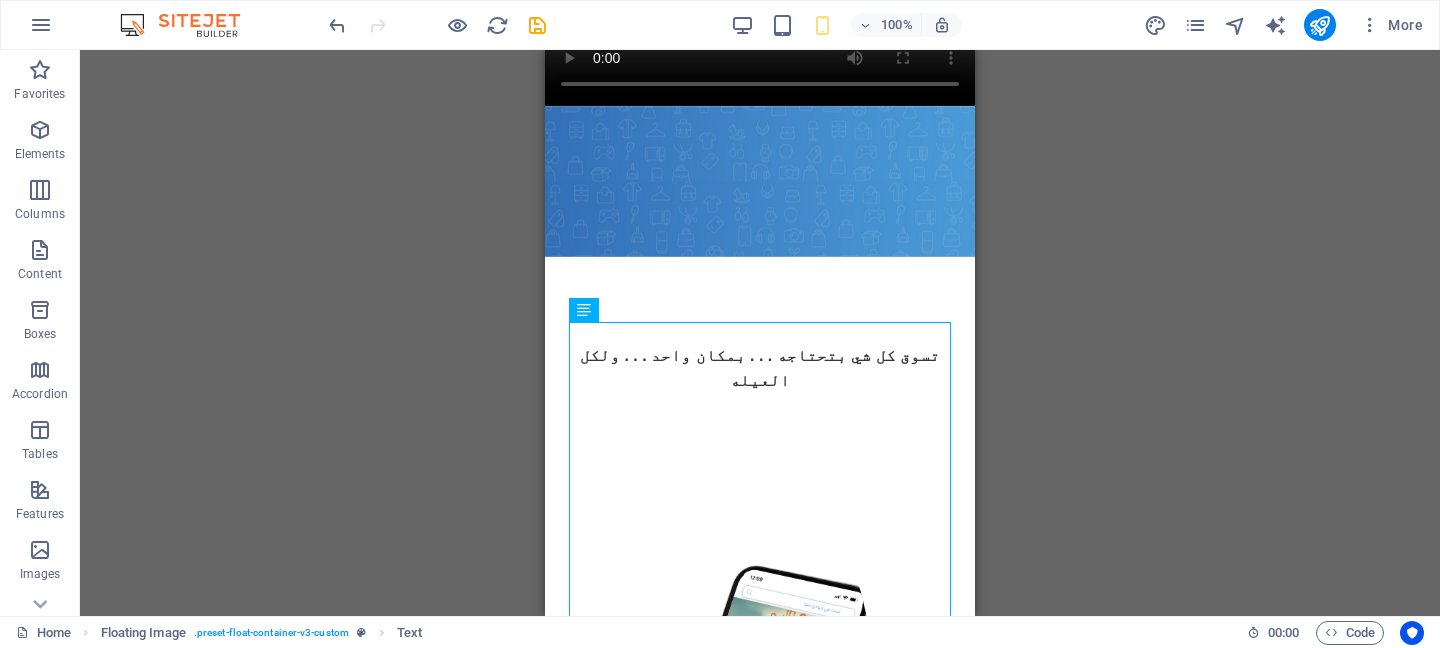 click on "Drag here to replace the existing content. Press “Ctrl” if you want to create a new element.
H2   Text   Video   Spacer   Text   Floating Image   Text   Image" at bounding box center (760, 333) 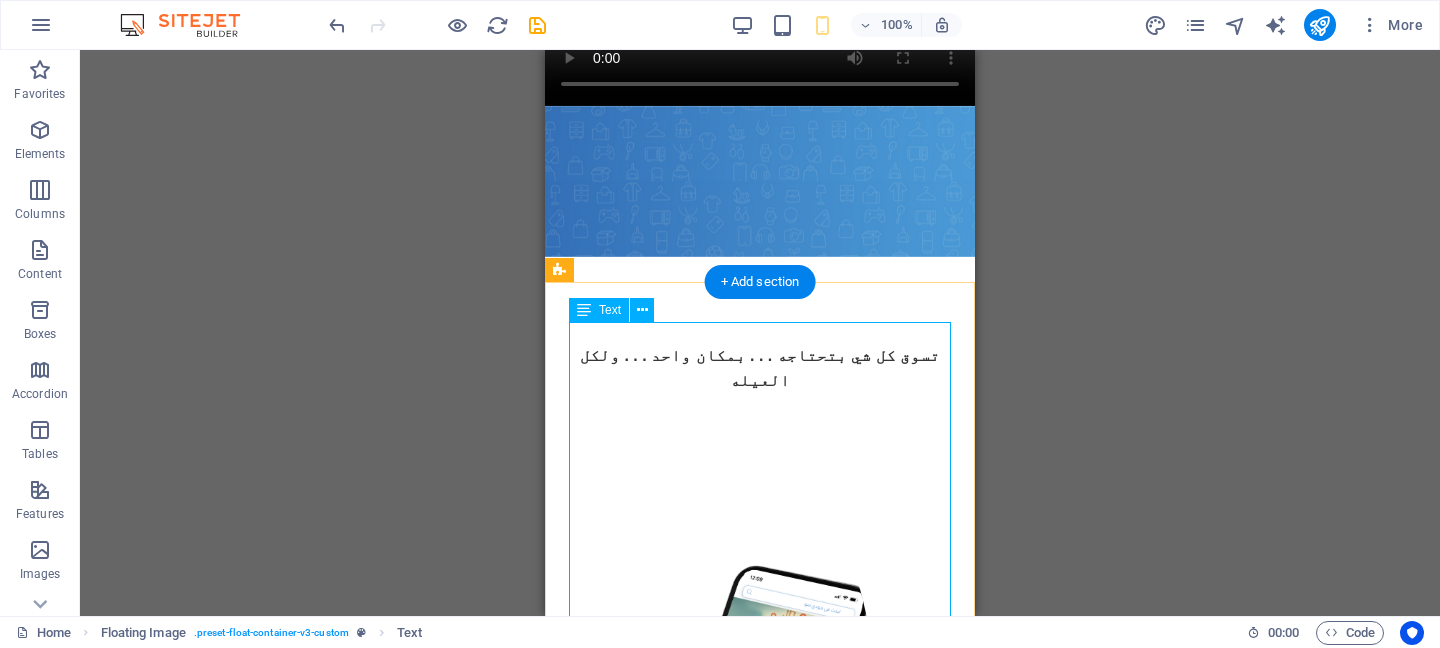 click at bounding box center [760, 1080] 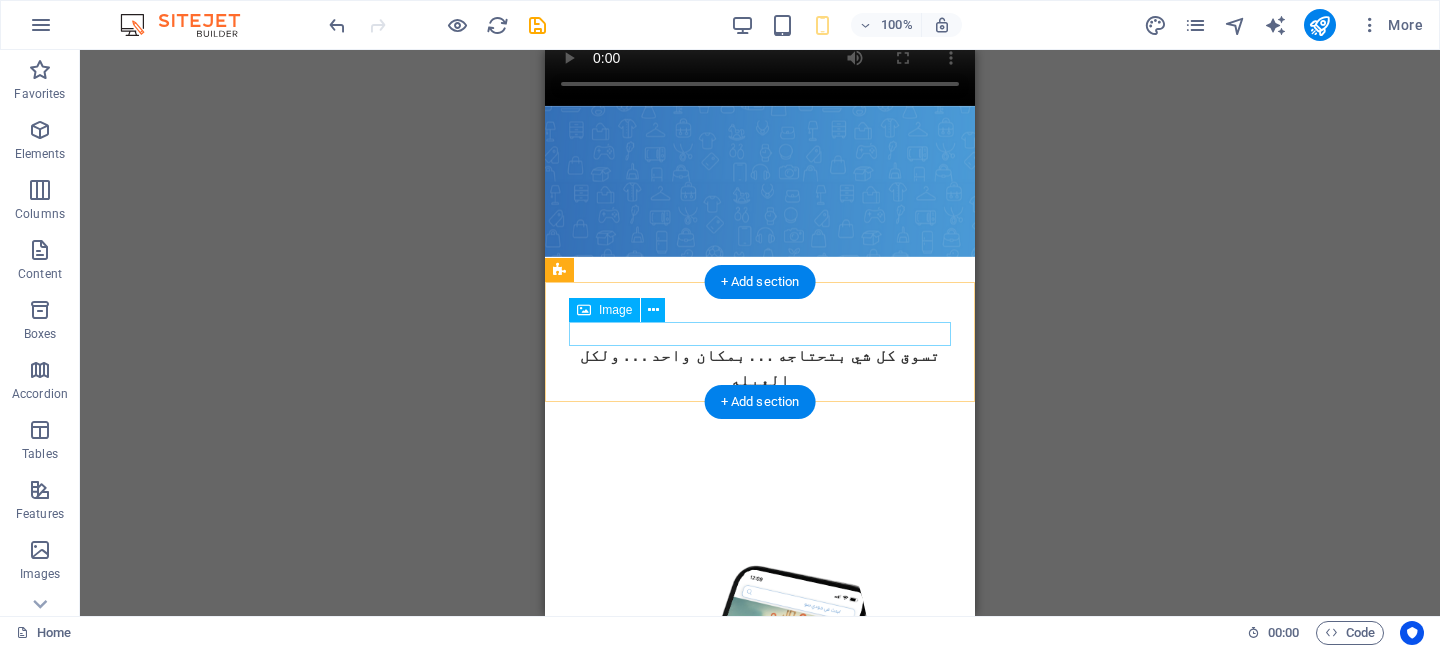 click at bounding box center [760, 700] 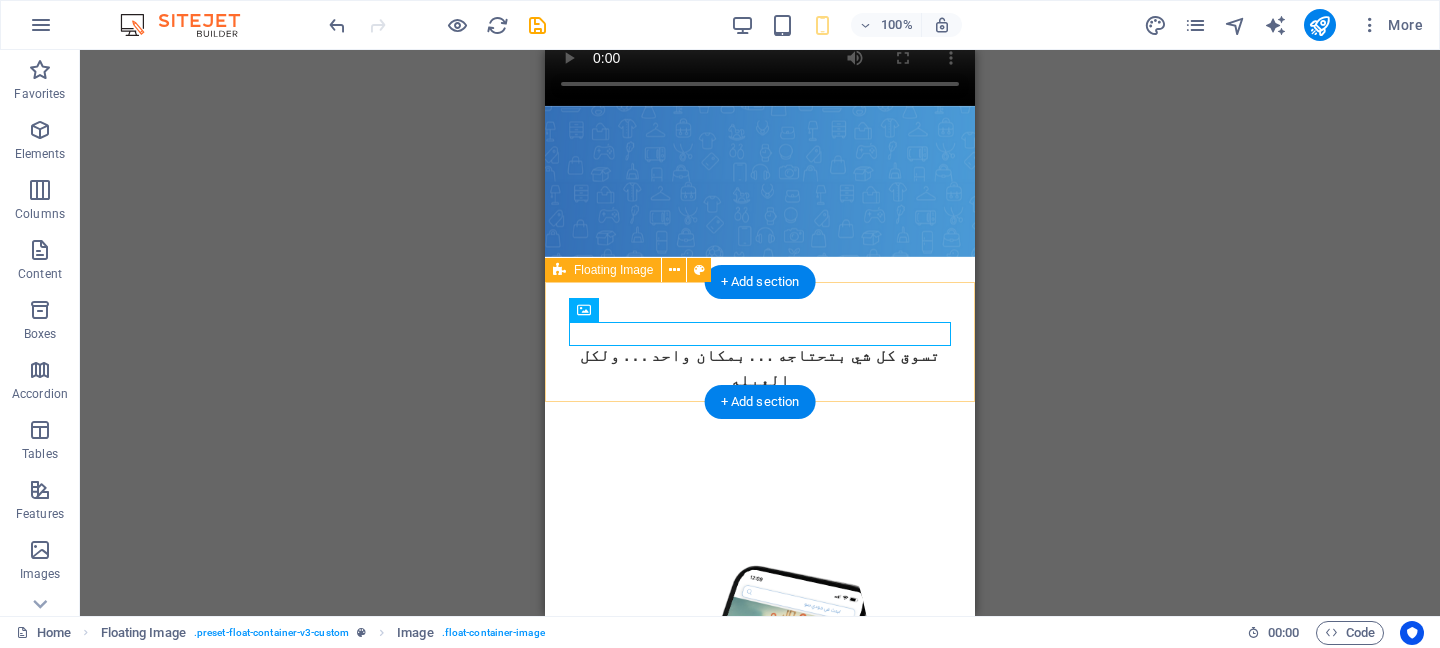 click at bounding box center [760, 473] 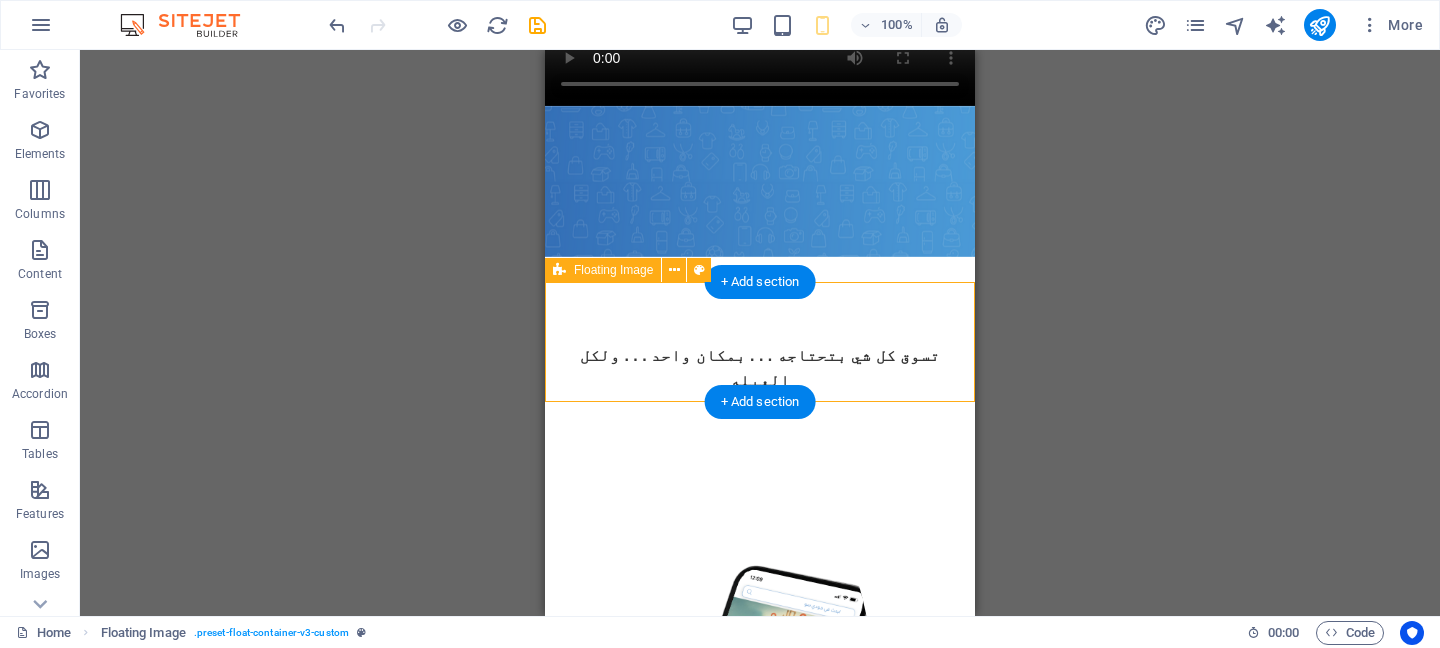 click at bounding box center (760, 473) 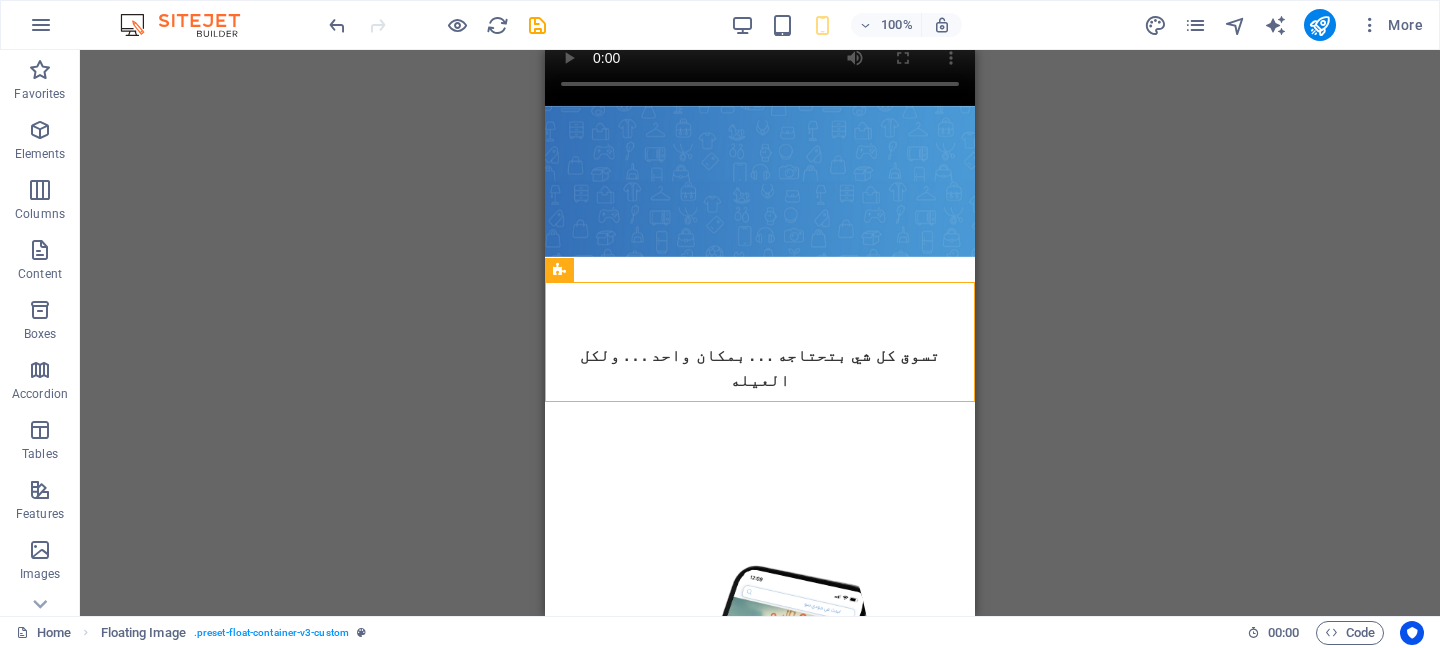 click on "Drag here to replace the existing content. Press “Ctrl” if you want to create a new element.
H2   Text   Video   Spacer   Text   Floating Image   Text   Image   Image" at bounding box center [760, 333] 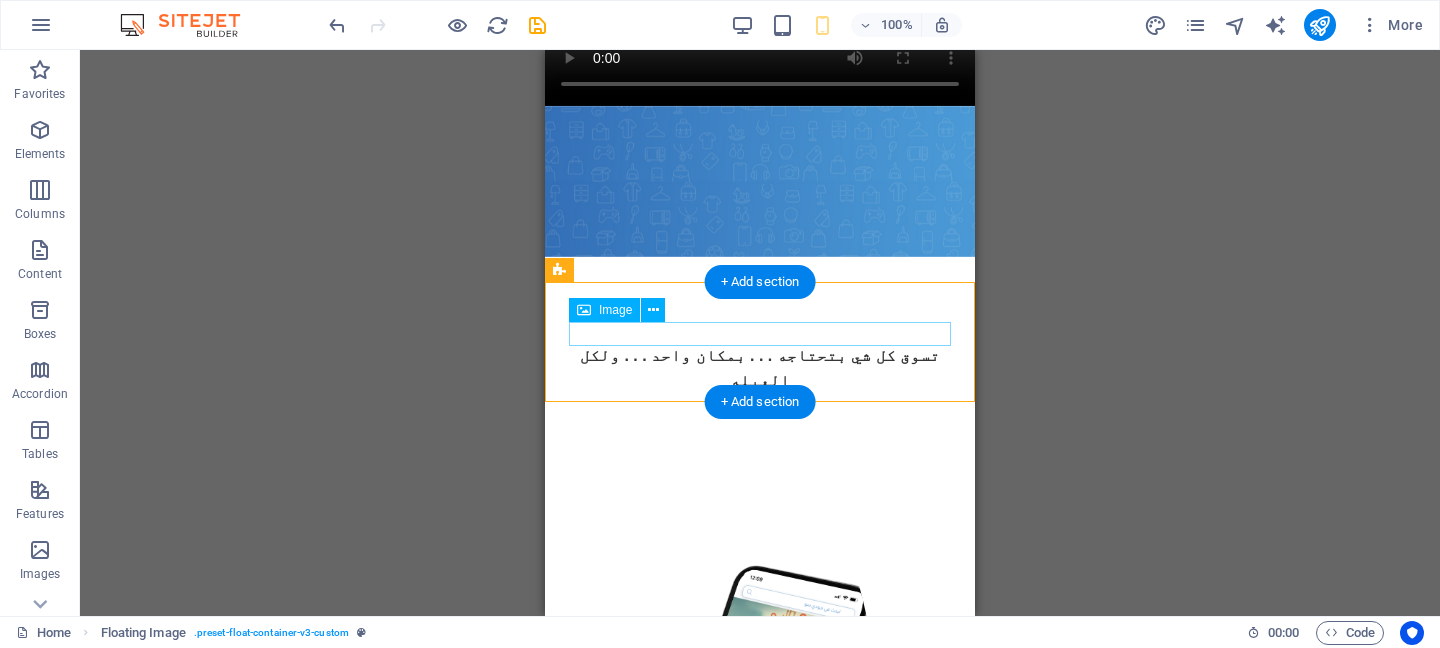 click at bounding box center (760, 700) 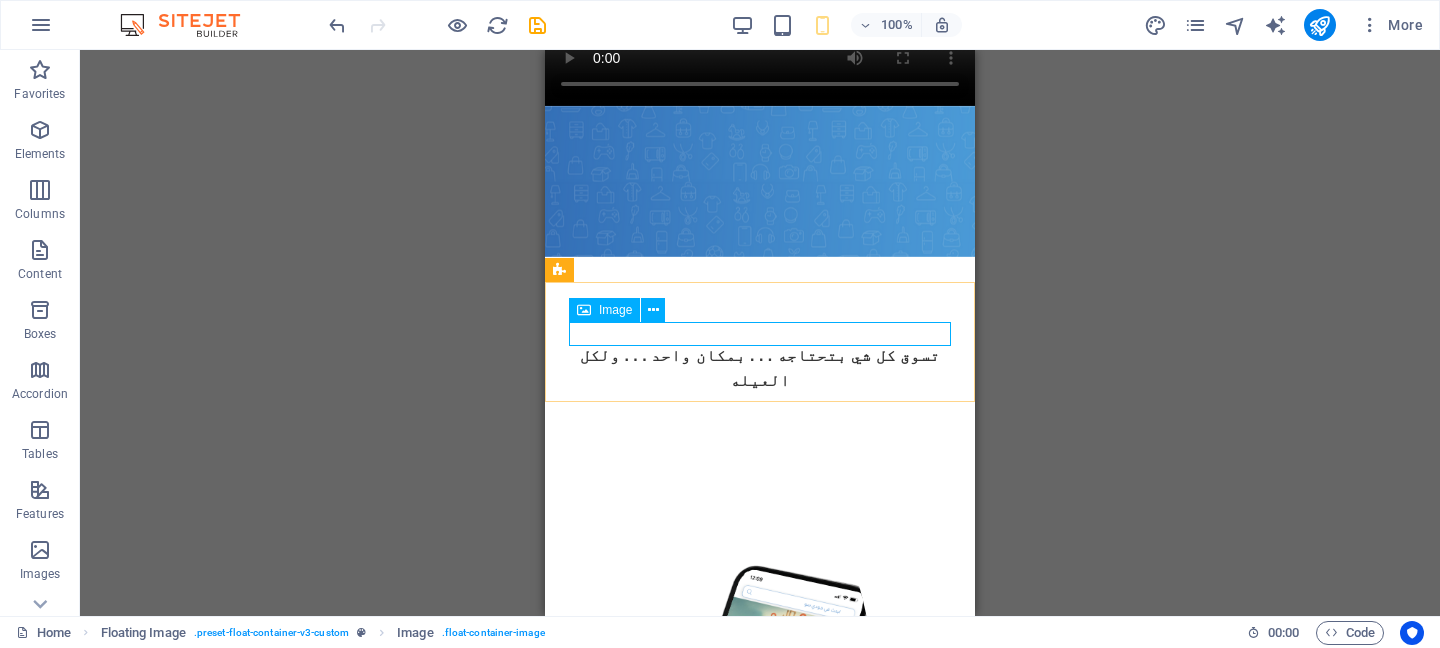 click at bounding box center (584, 310) 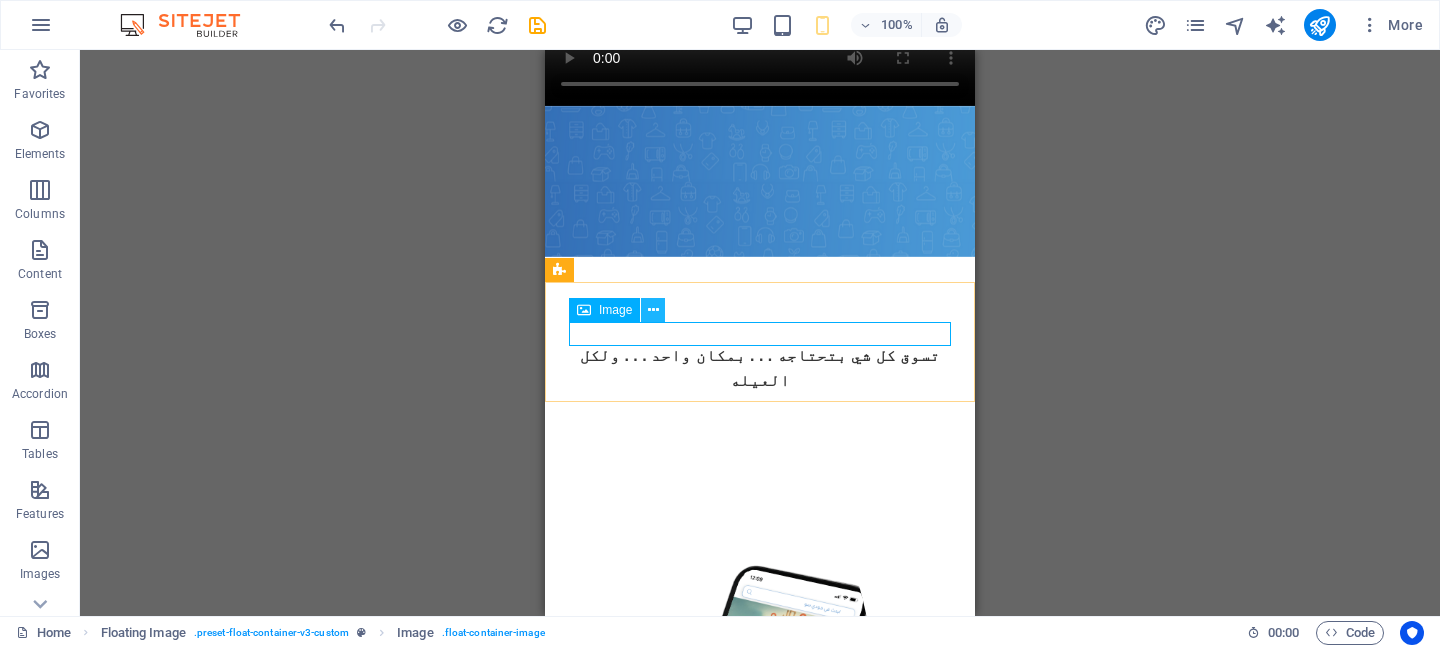 click at bounding box center [653, 310] 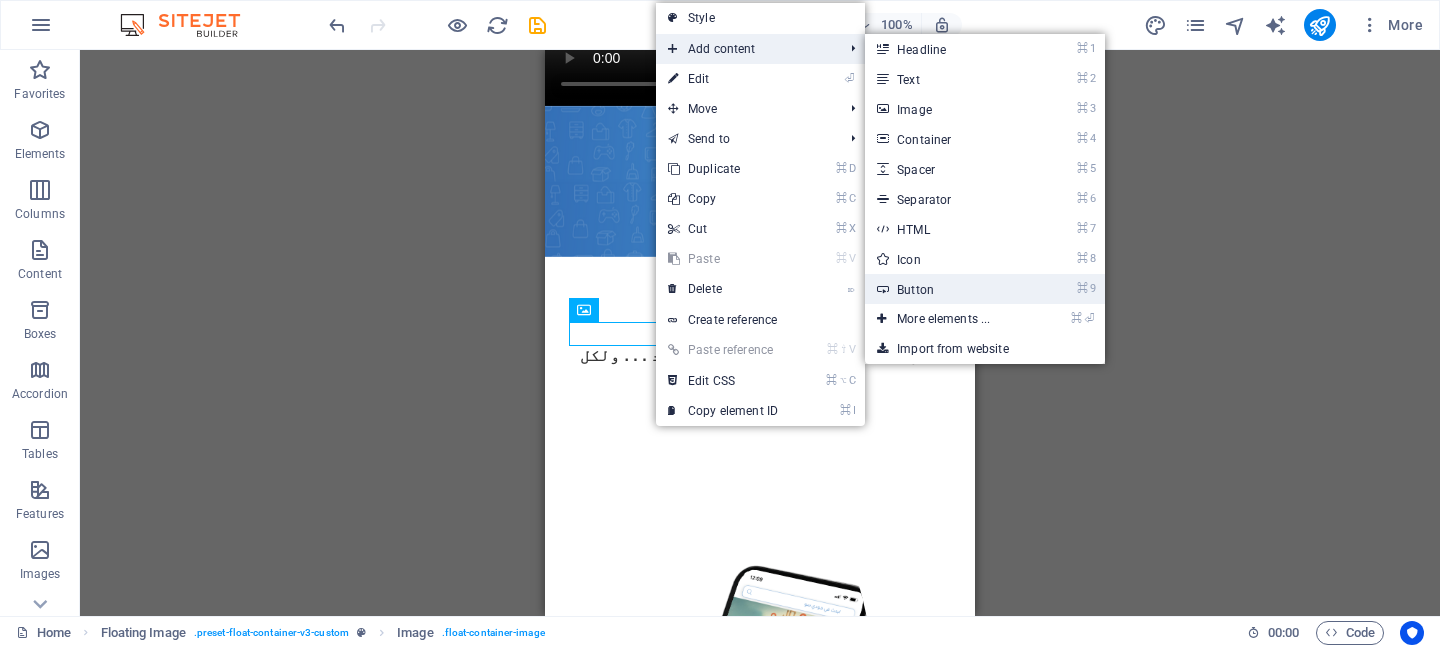click on "⌘ 9  Button" at bounding box center [947, 289] 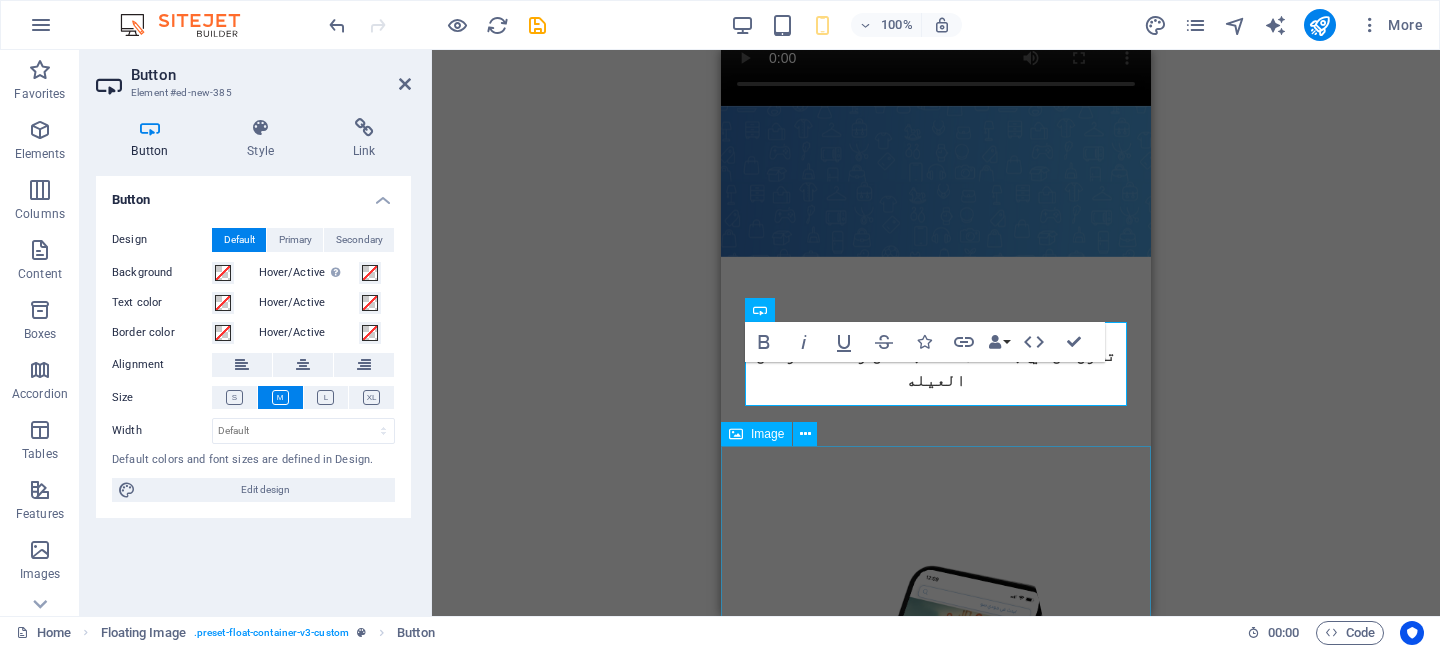 click at bounding box center (936, 1511) 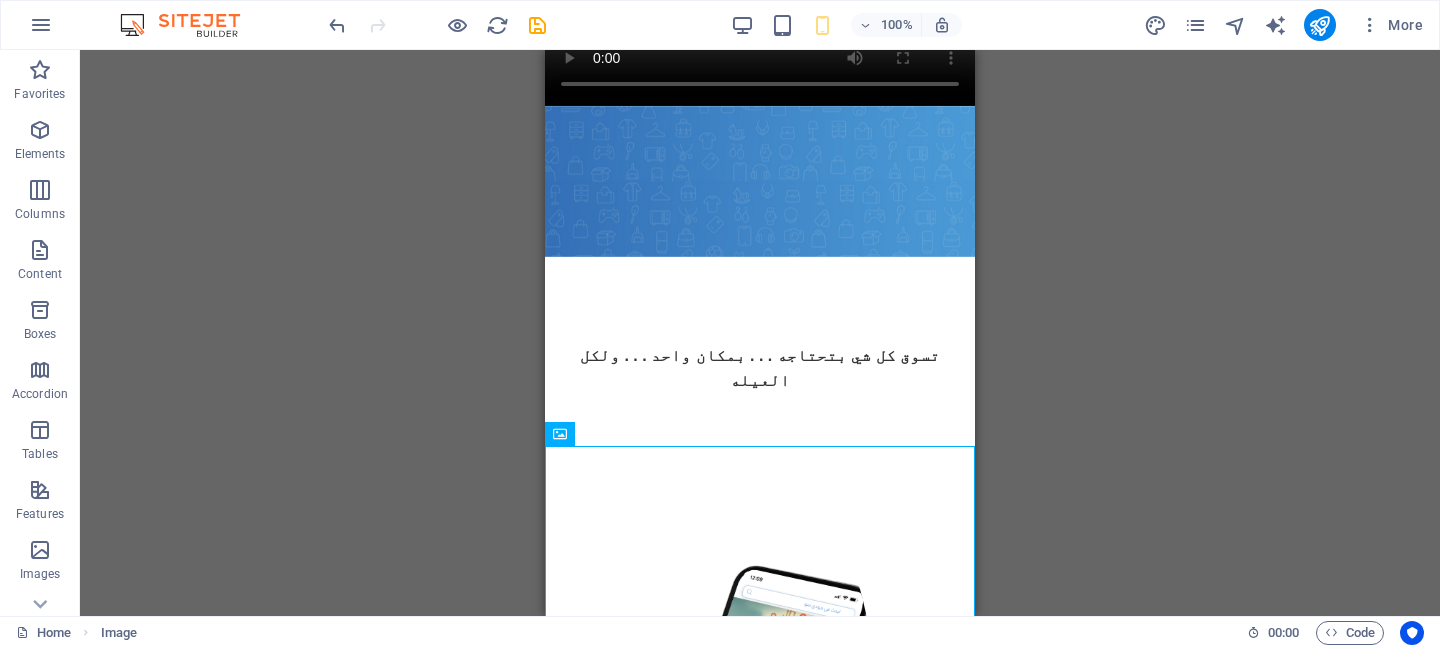 click on "H2   Text   Video   Spacer   Text   Floating Image   Text   Image   Image   Button" at bounding box center (760, 333) 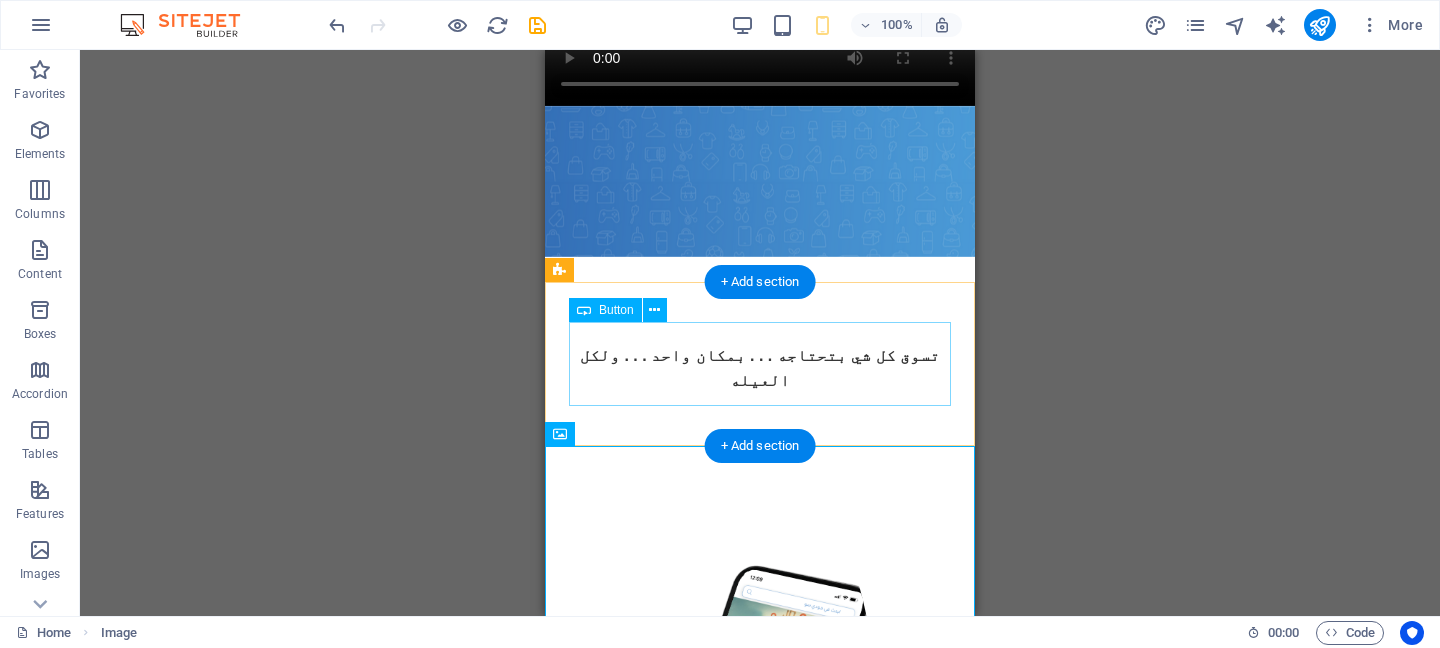 click on "Button label" at bounding box center (760, 730) 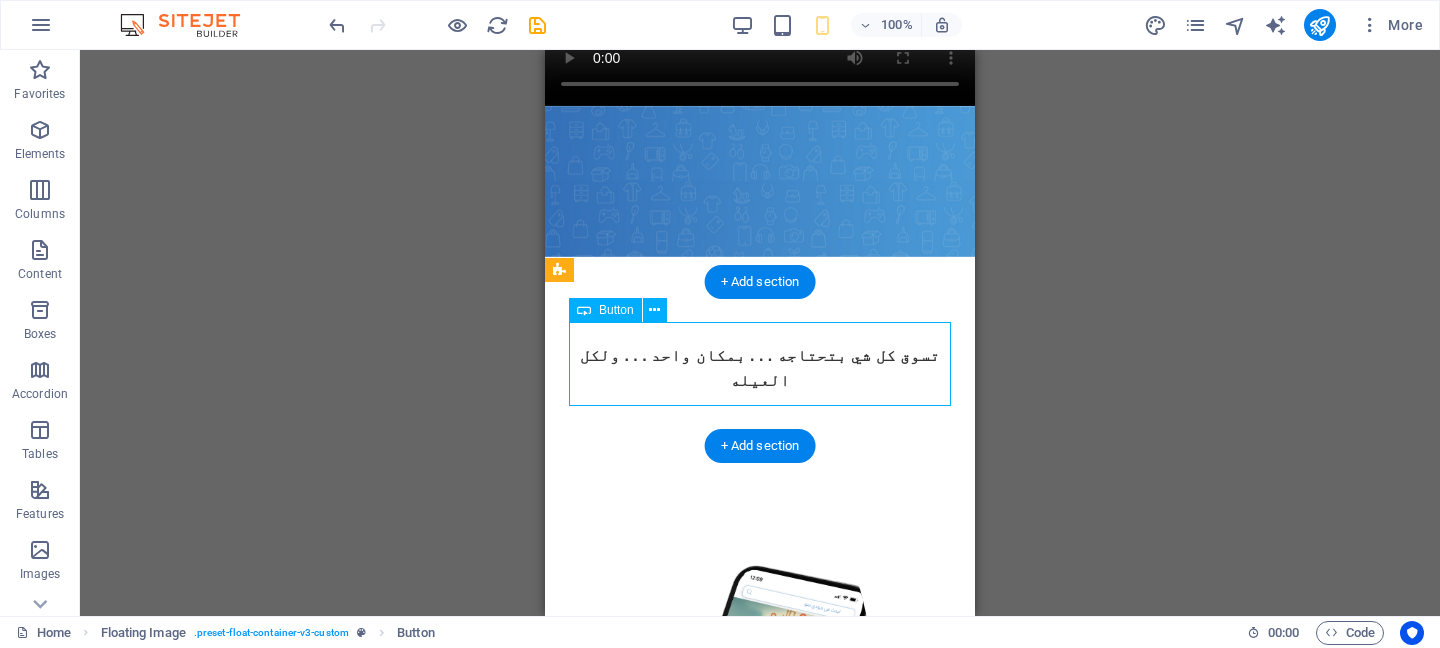 click on "Button label" at bounding box center (760, 730) 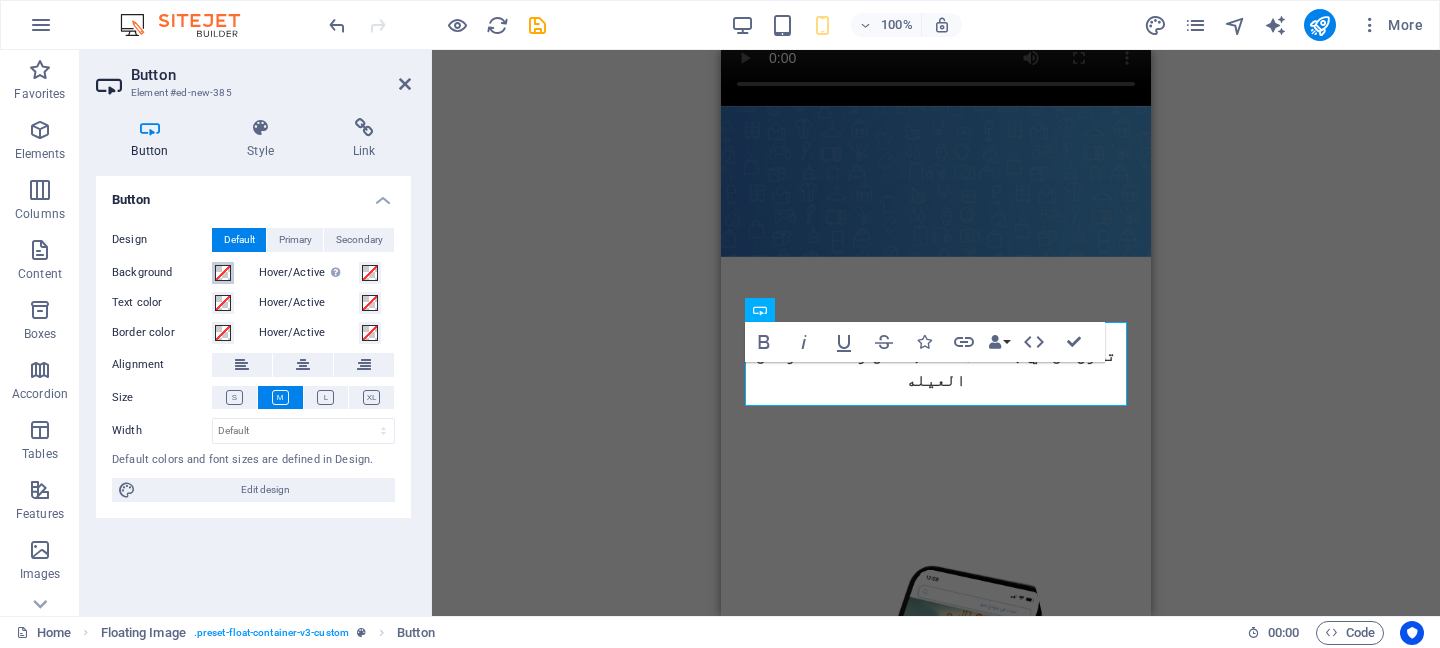 click at bounding box center (223, 273) 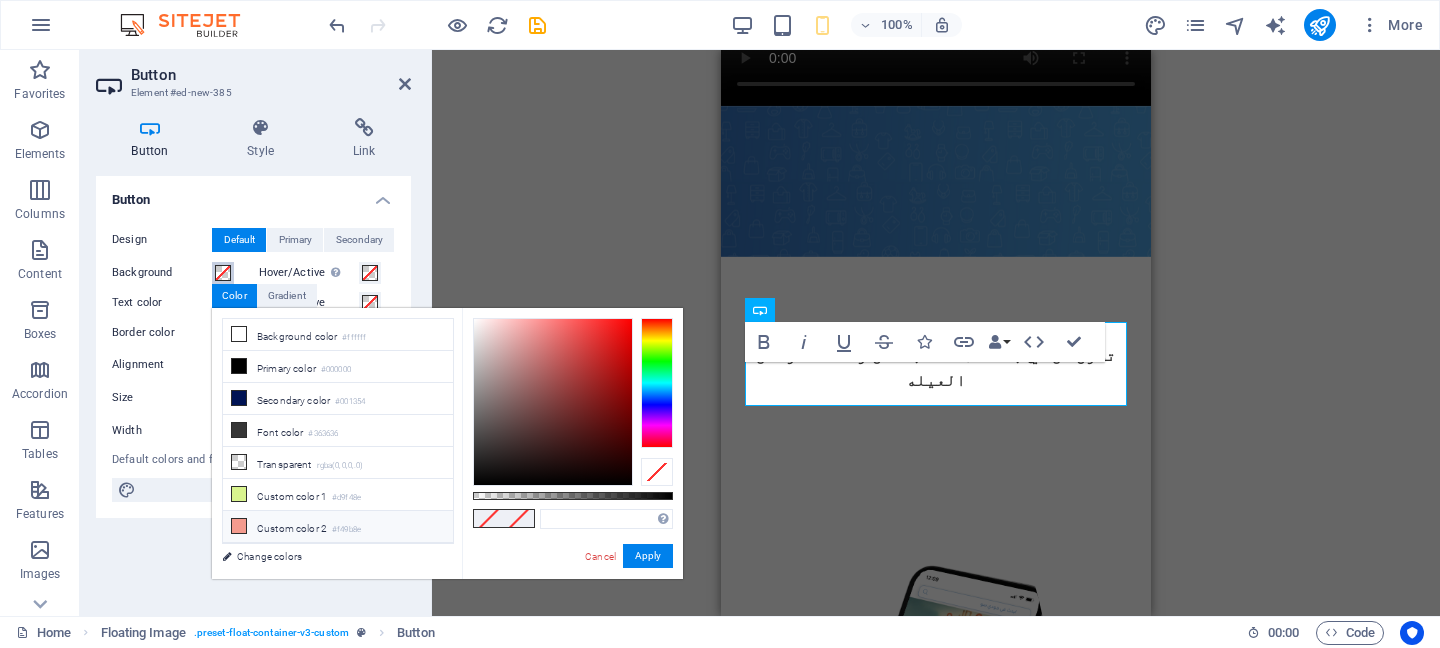 scroll, scrollTop: 91, scrollLeft: 0, axis: vertical 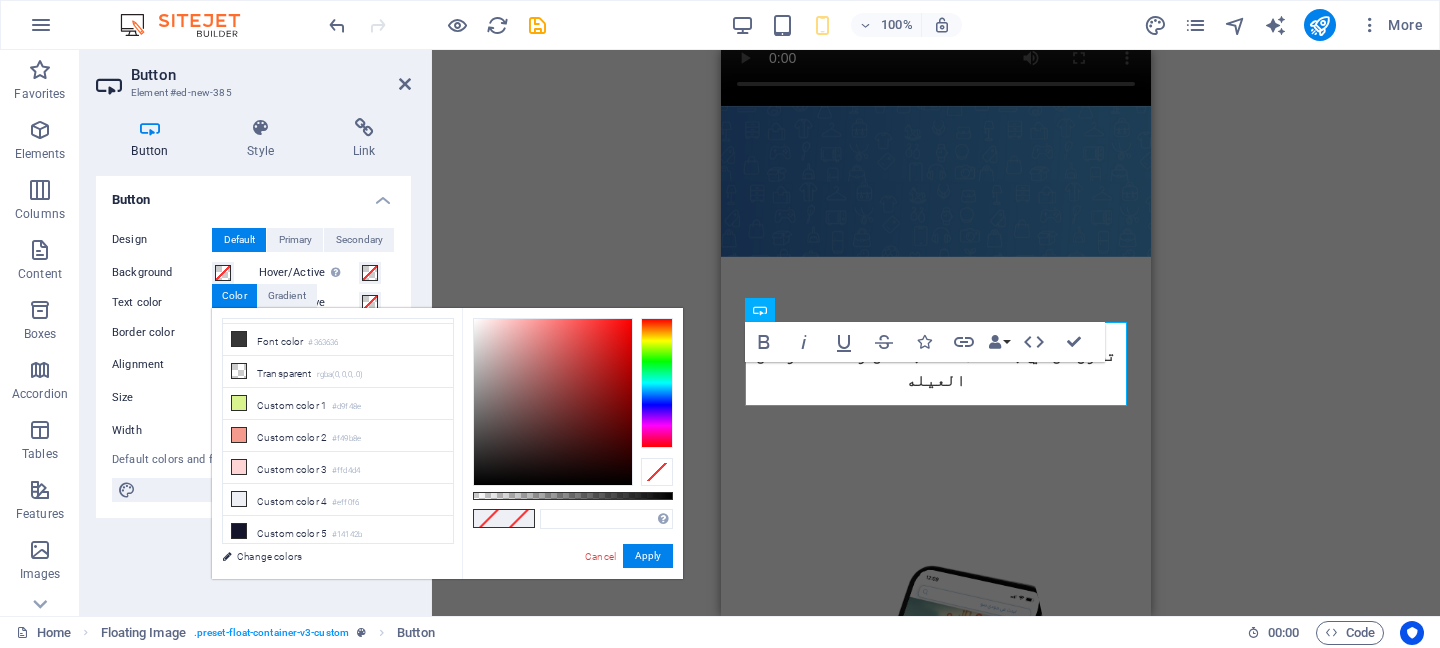 click on "H2   Text   Video   Spacer   Text   Floating Image   Text   Image   Image   Button Bold Italic Underline Strikethrough Icons Link Data Bindings Company First name Last name Street ZIP code City Email Phone Mobile Fax Custom field 1 Custom field 2 Custom field 3 Custom field 4 Custom field 5 Custom field 6 HTML Confirm (⌘+⏎)" at bounding box center (936, 333) 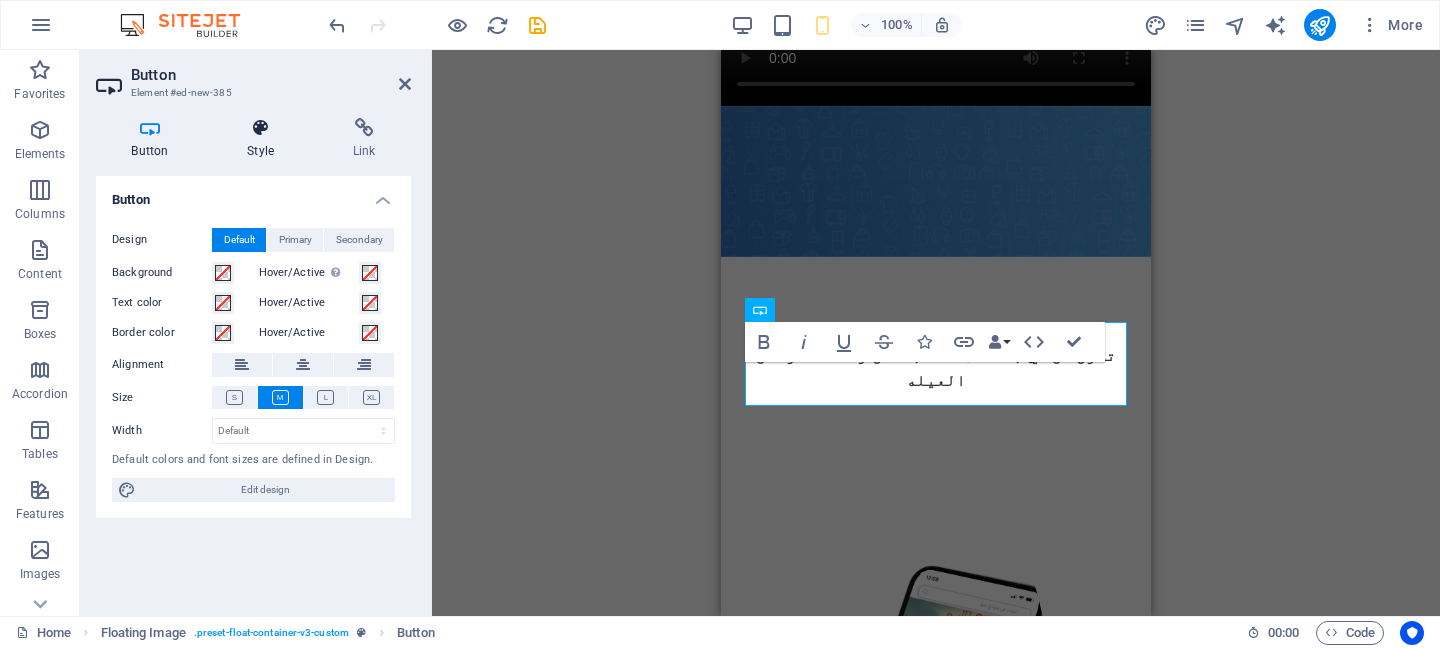 click on "Style" at bounding box center (265, 139) 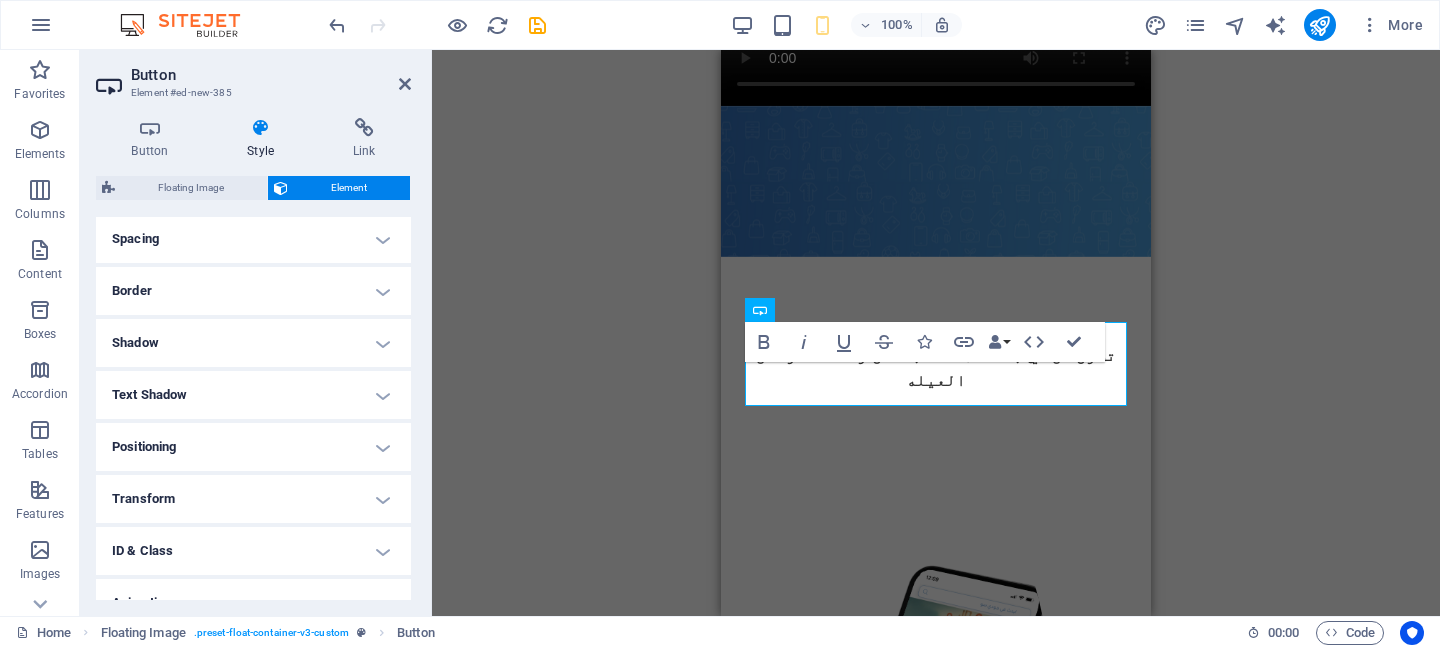 scroll, scrollTop: 0, scrollLeft: 0, axis: both 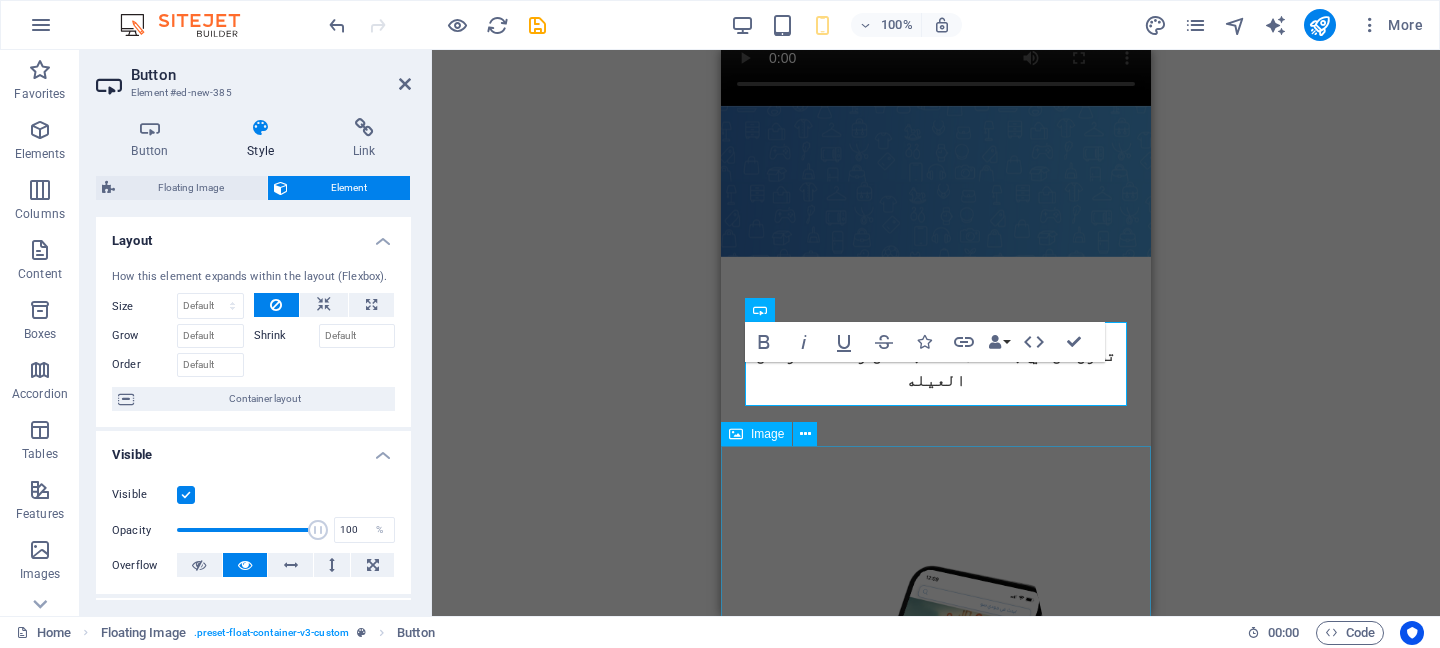 click at bounding box center [936, 1511] 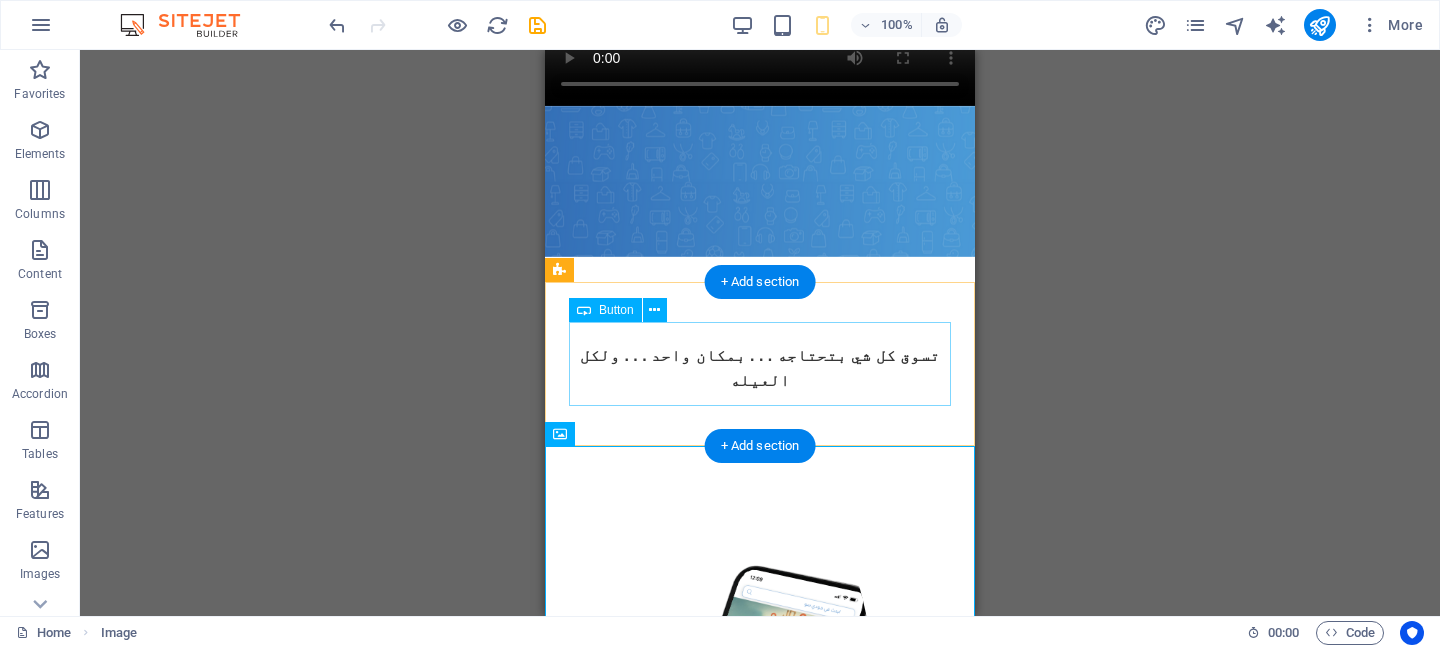 click on "Button label" at bounding box center (760, 730) 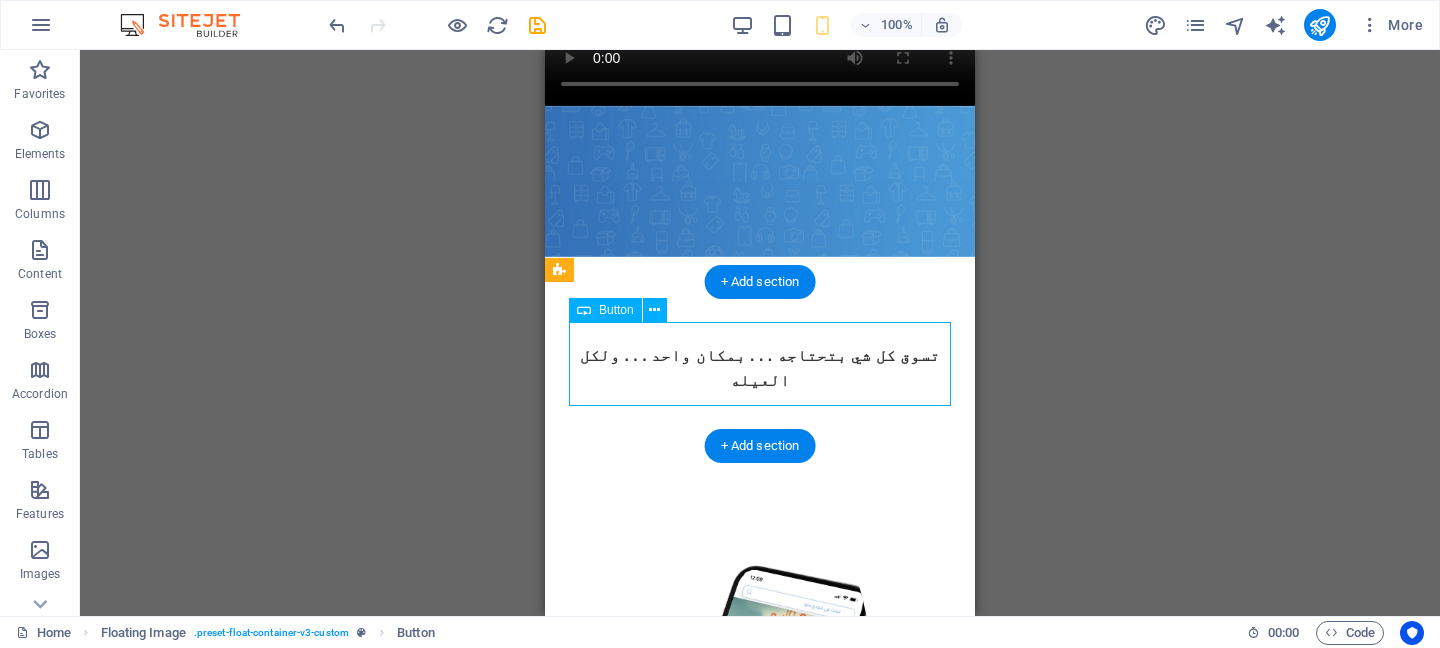 click on "Button label" at bounding box center (760, 730) 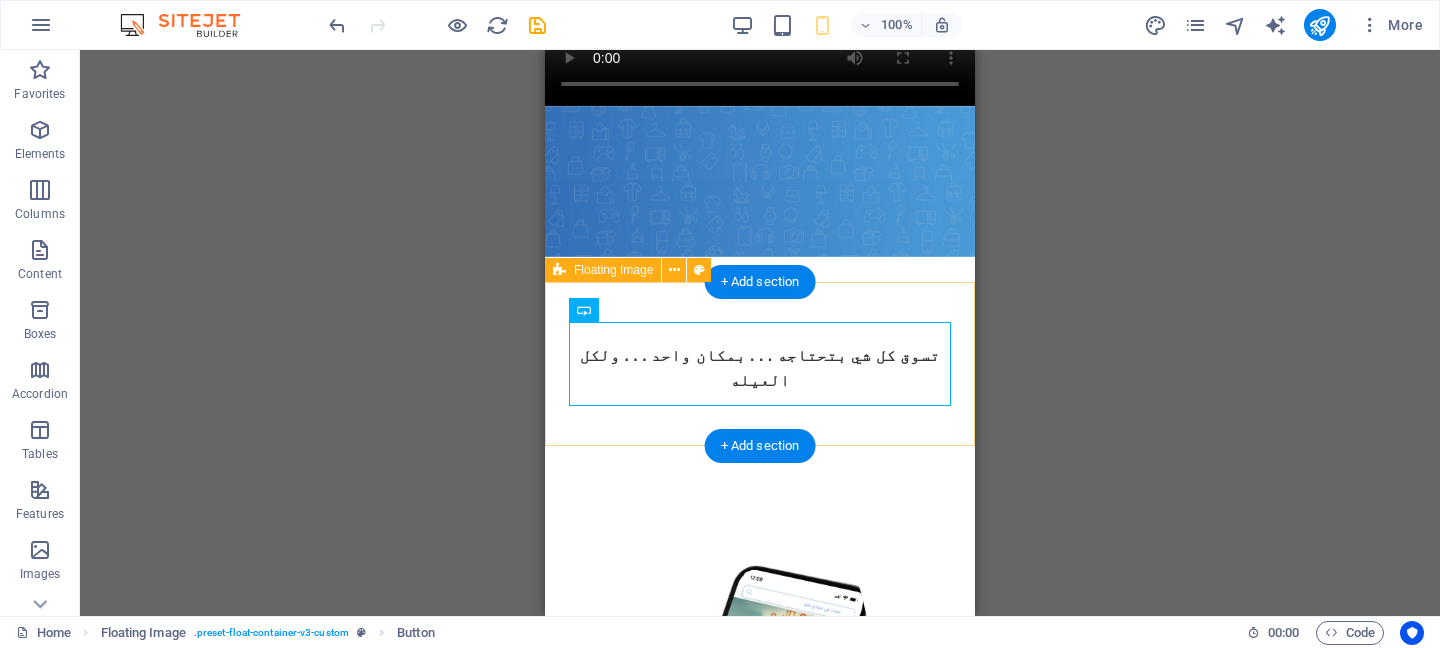 click on "Button label" at bounding box center [760, 730] 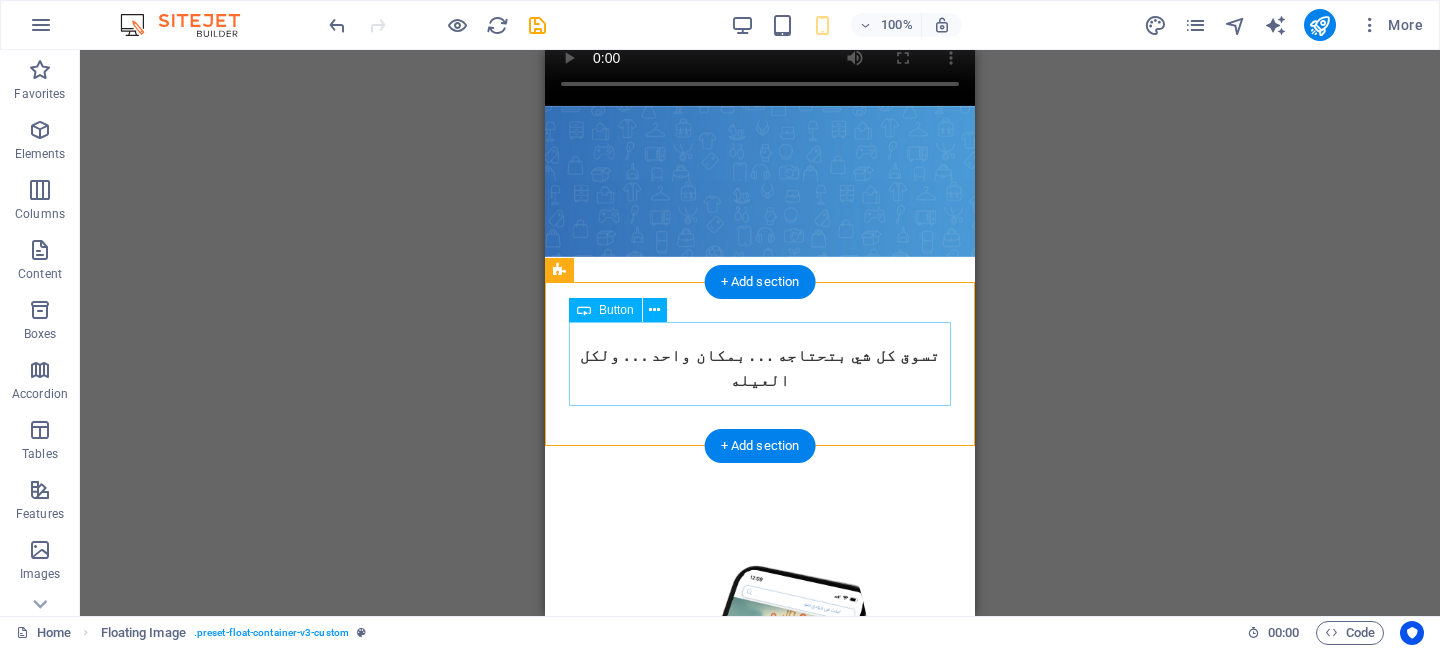 click on "Button label" at bounding box center [760, 730] 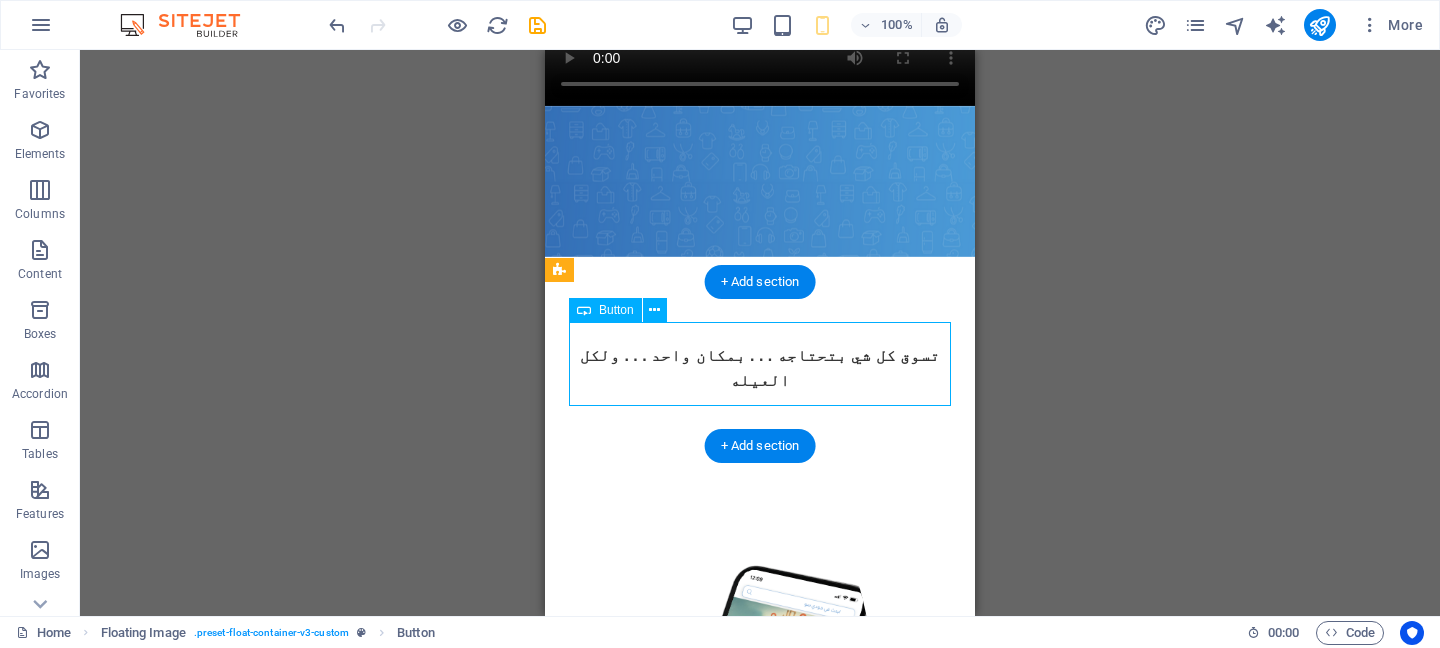 click on "Button label" at bounding box center [760, 730] 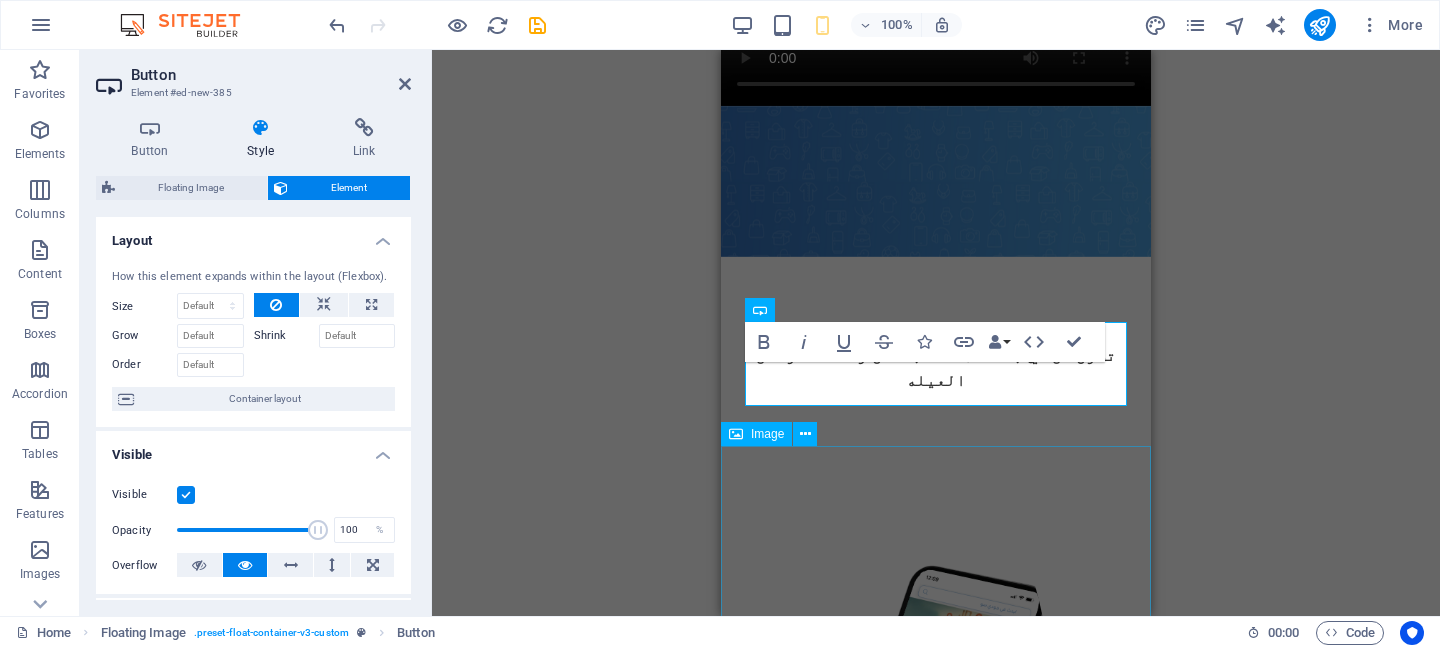 click at bounding box center [936, 1511] 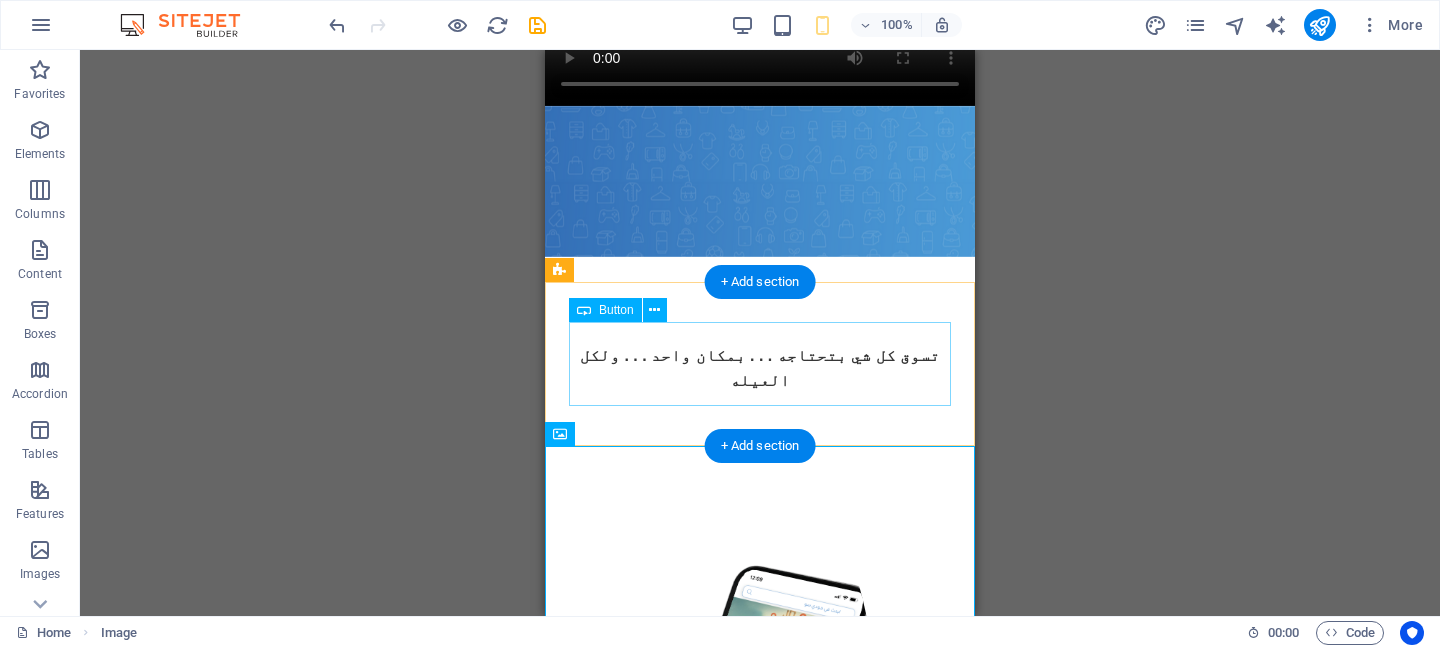click on "Button label" at bounding box center [760, 730] 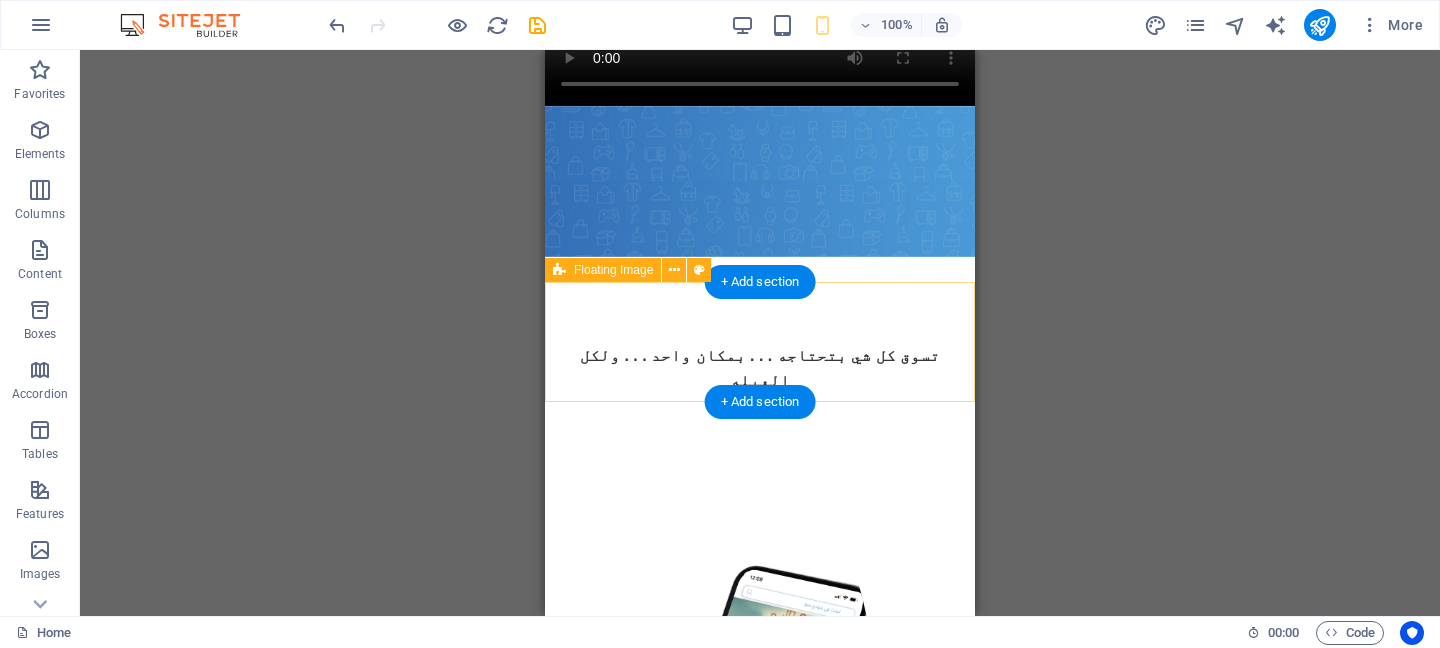click at bounding box center (760, 473) 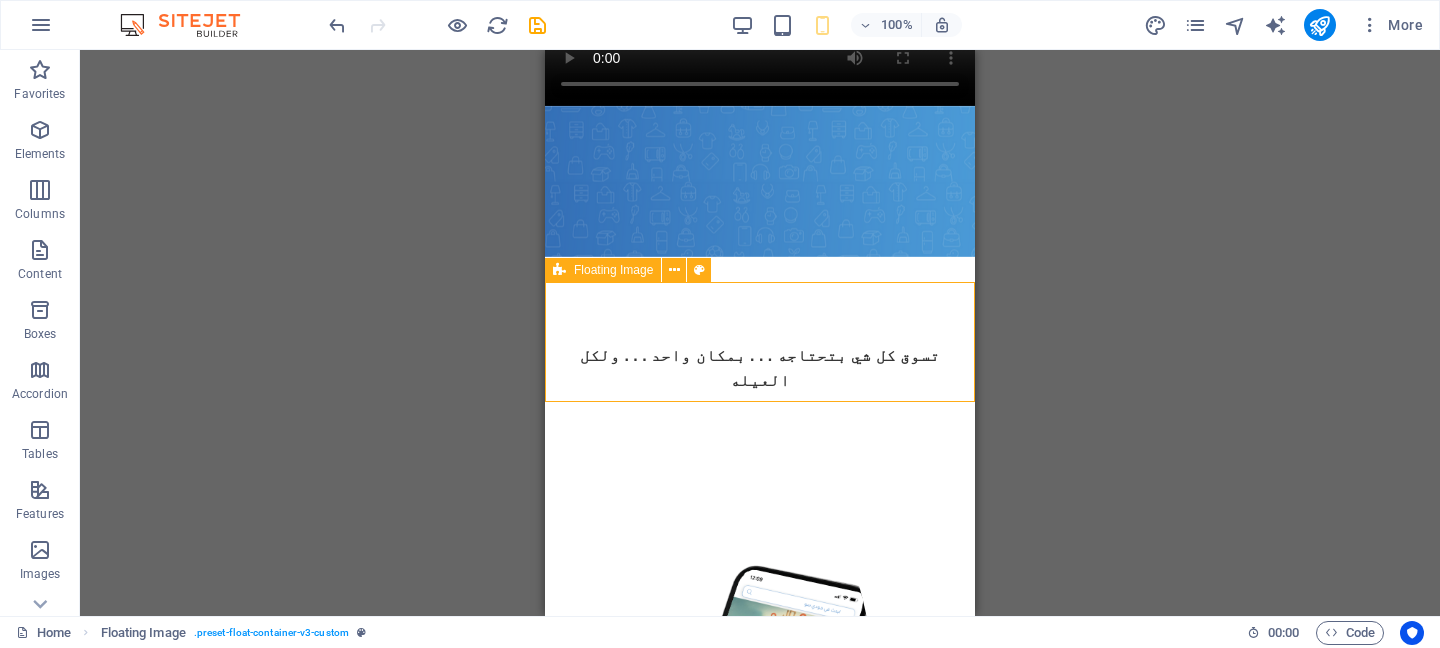 click on "Floating Image" at bounding box center (613, 270) 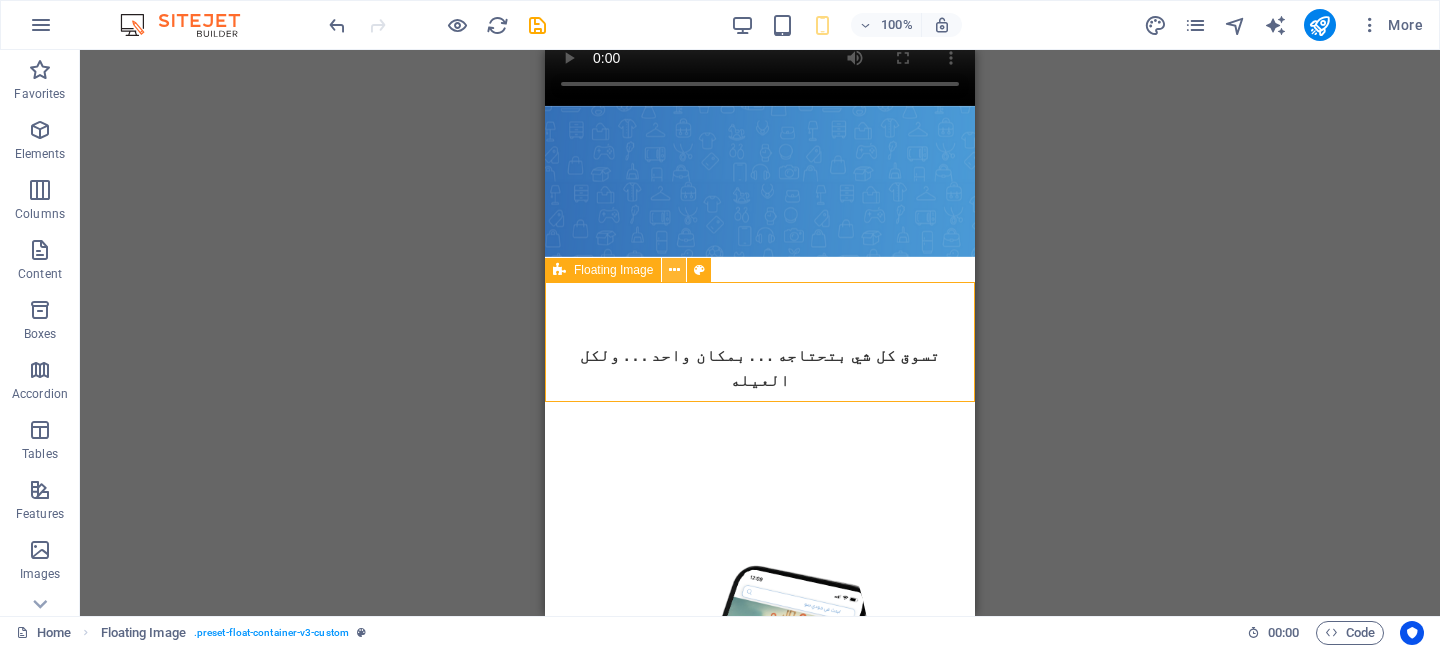 click at bounding box center (674, 270) 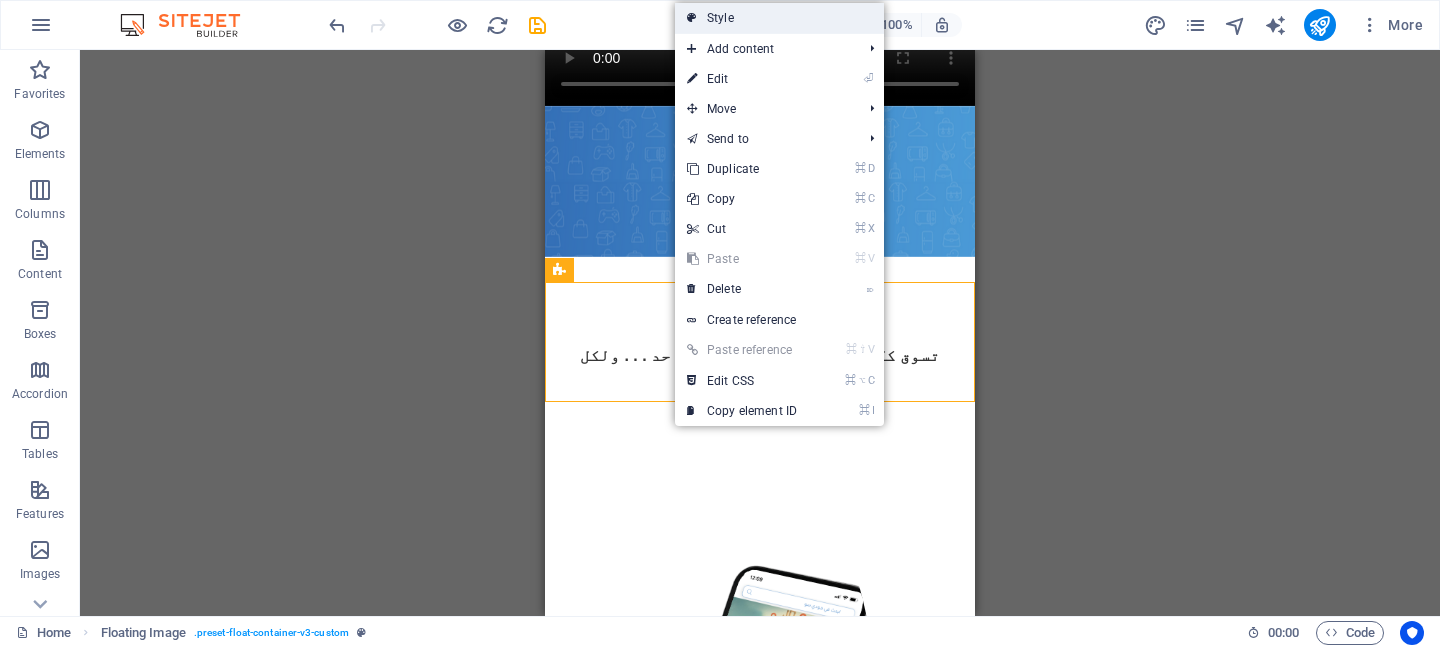 click on "Style" at bounding box center [779, 18] 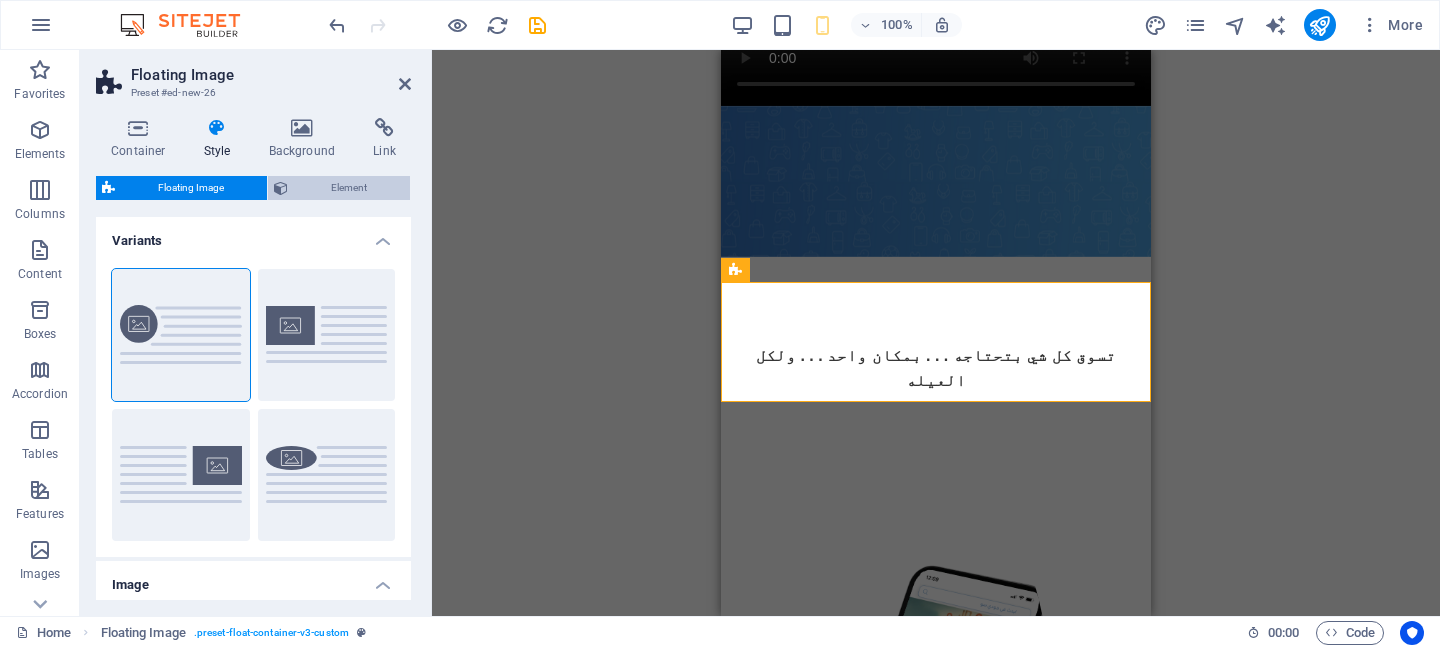 click on "Element" at bounding box center [349, 188] 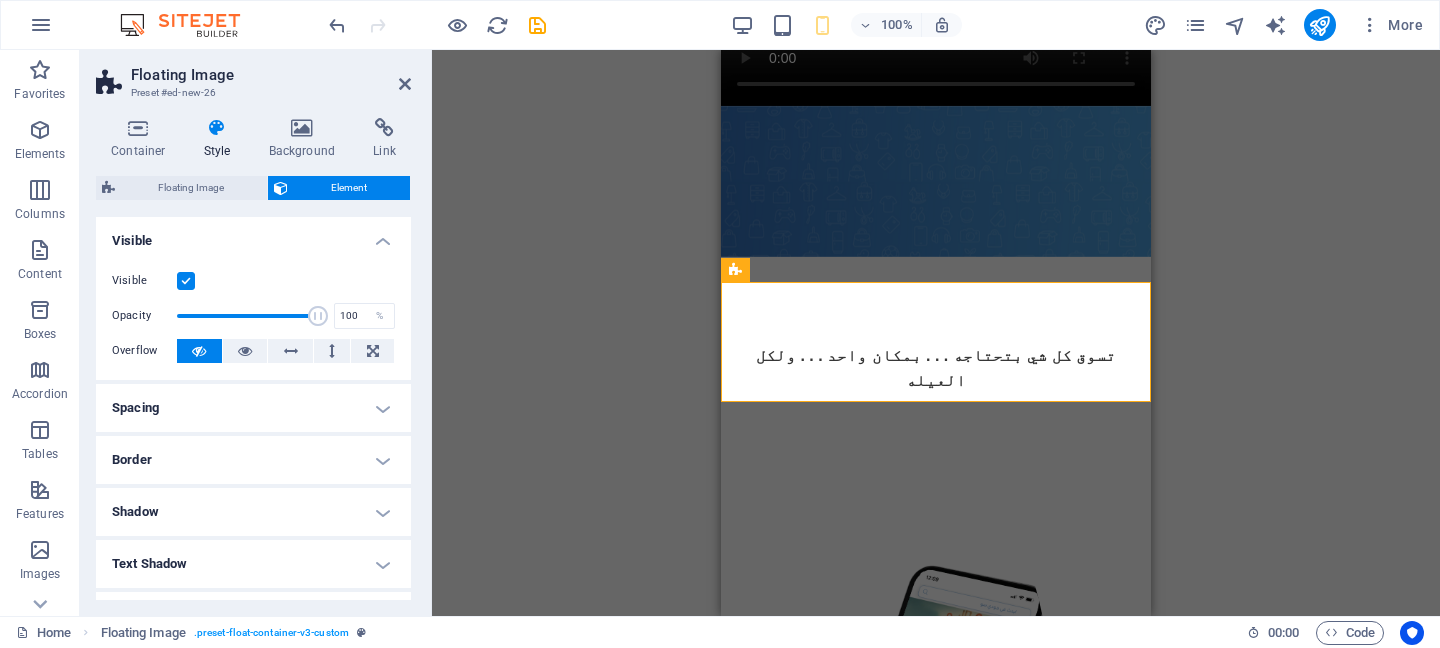 click on "Drag here to replace the existing content. Press “Ctrl” if you want to create a new element.
H2   Text   Video   Spacer   Text   Floating Image   Text   Image   Image   Button" at bounding box center (936, 333) 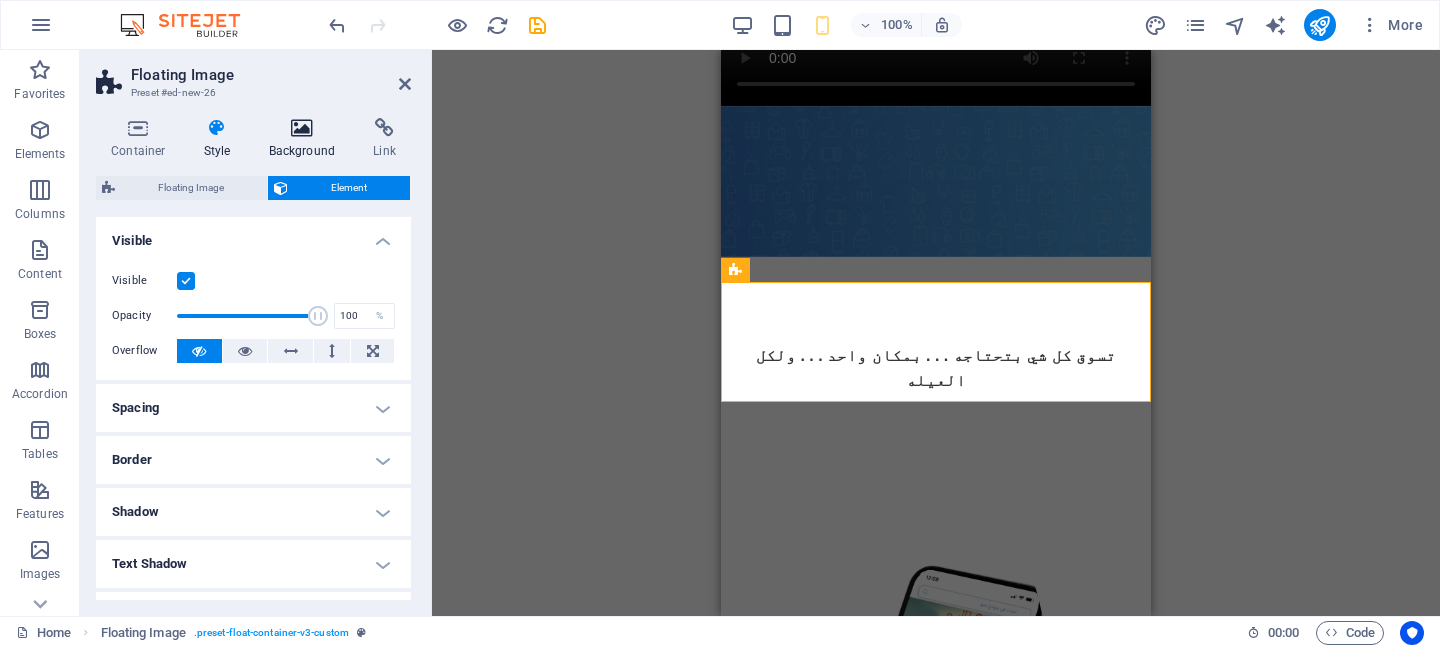 click at bounding box center [302, 128] 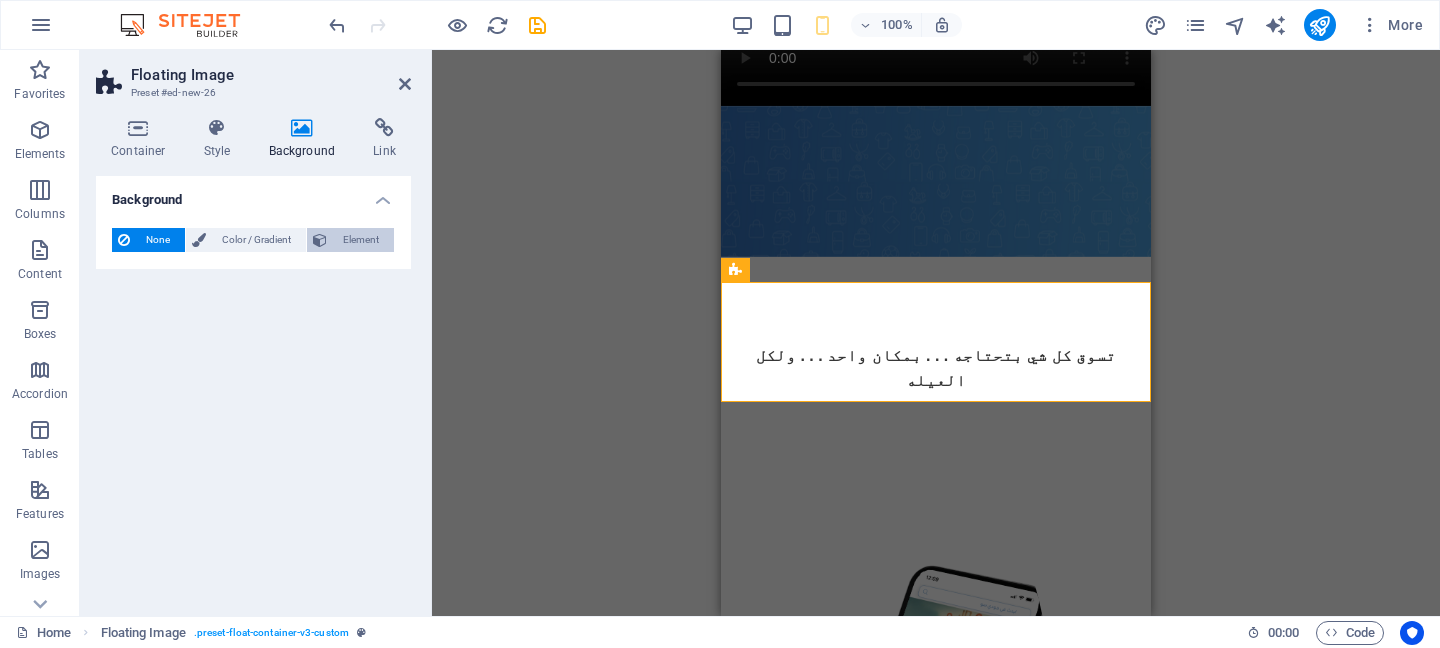 click on "Element" at bounding box center (360, 240) 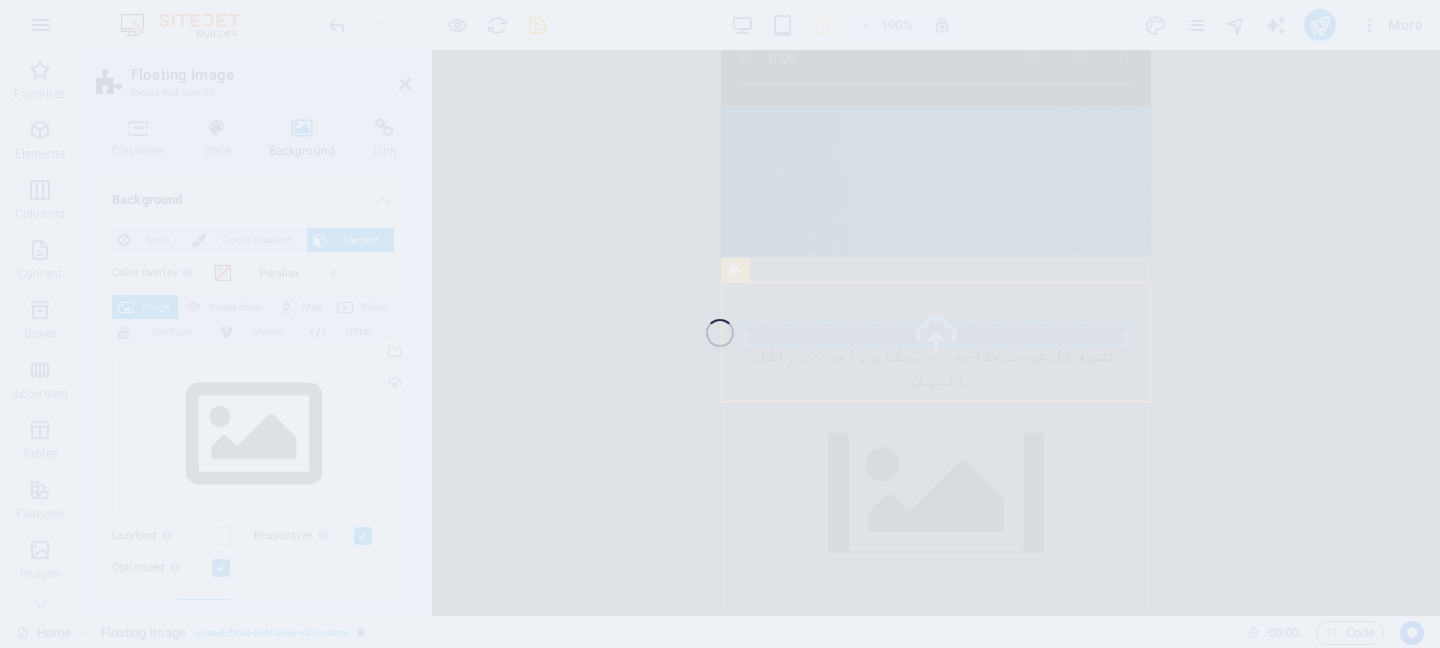 select on "%" 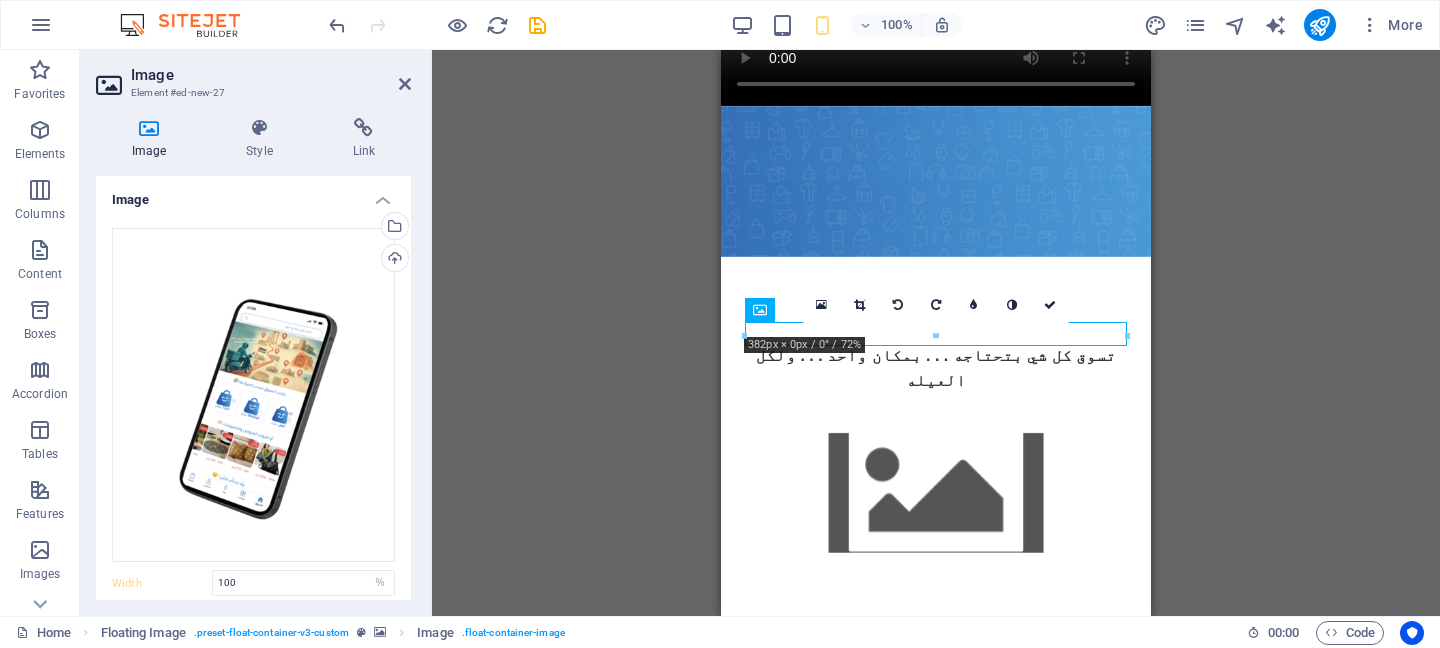click at bounding box center [936, 493] 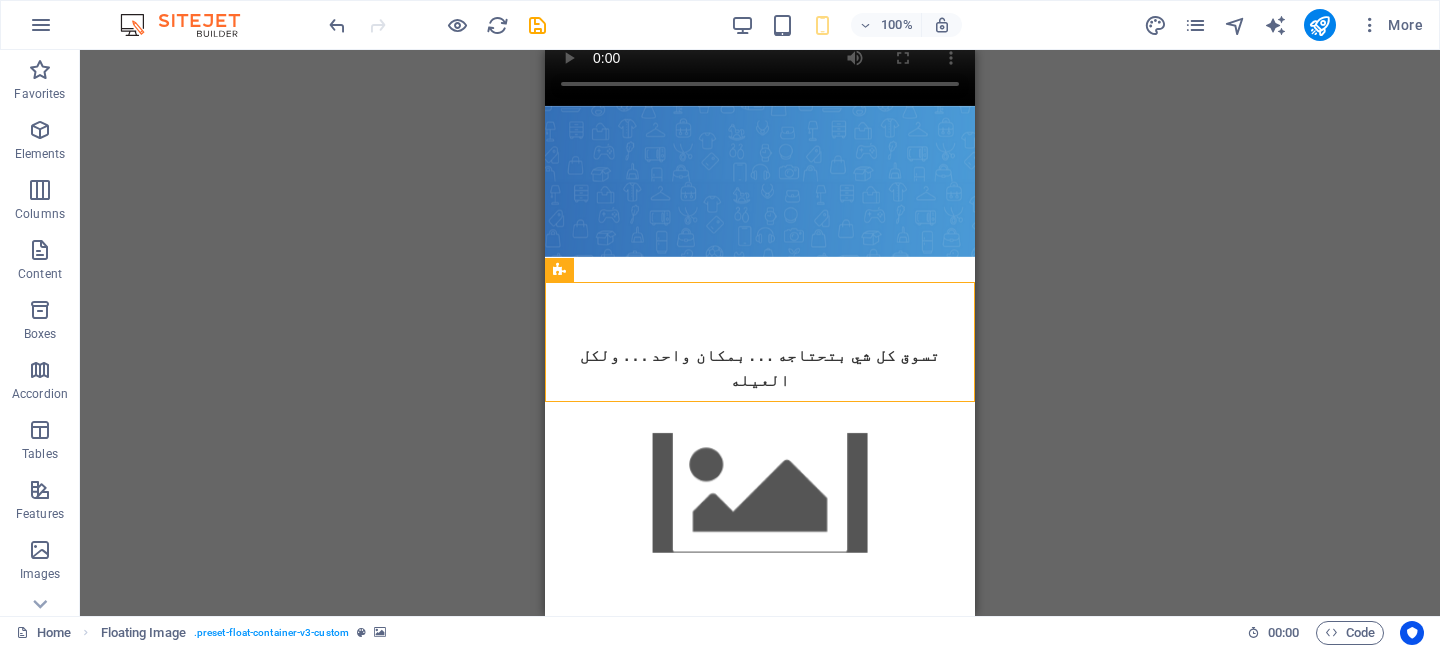 click at bounding box center (760, 493) 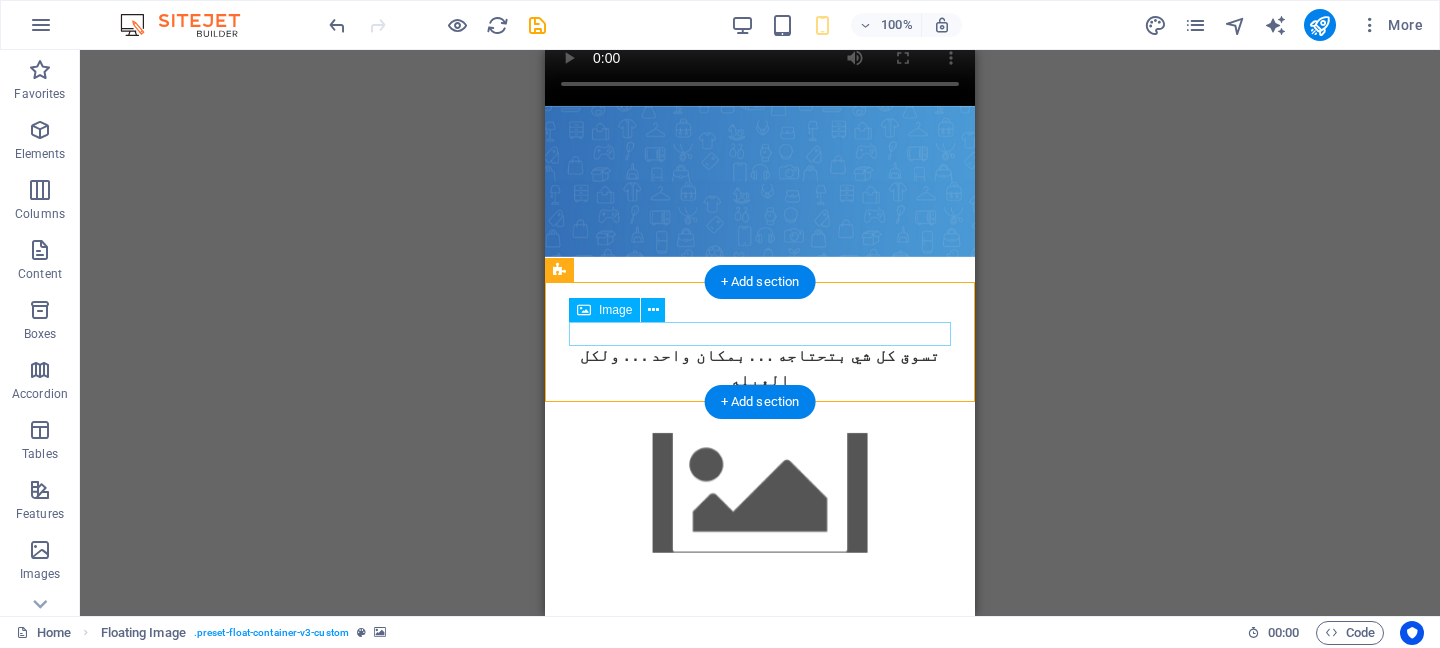 click at bounding box center (760, 820) 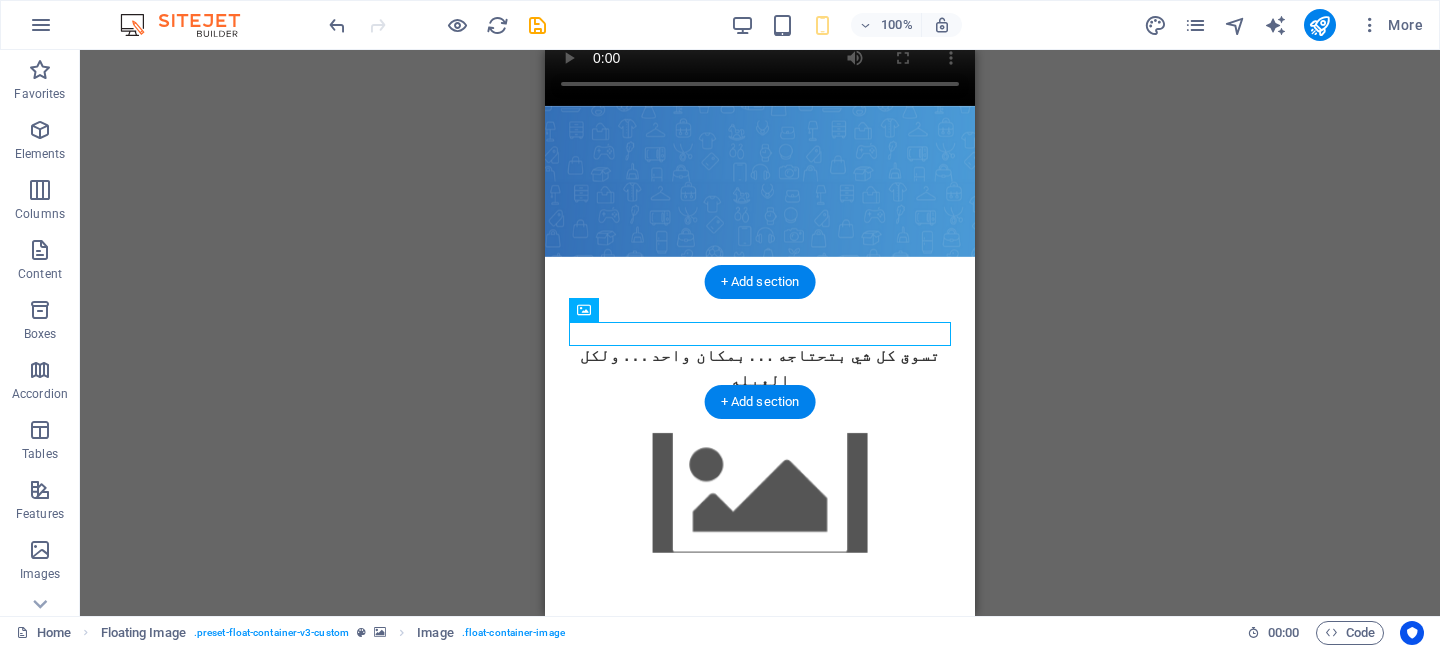 click at bounding box center (760, 493) 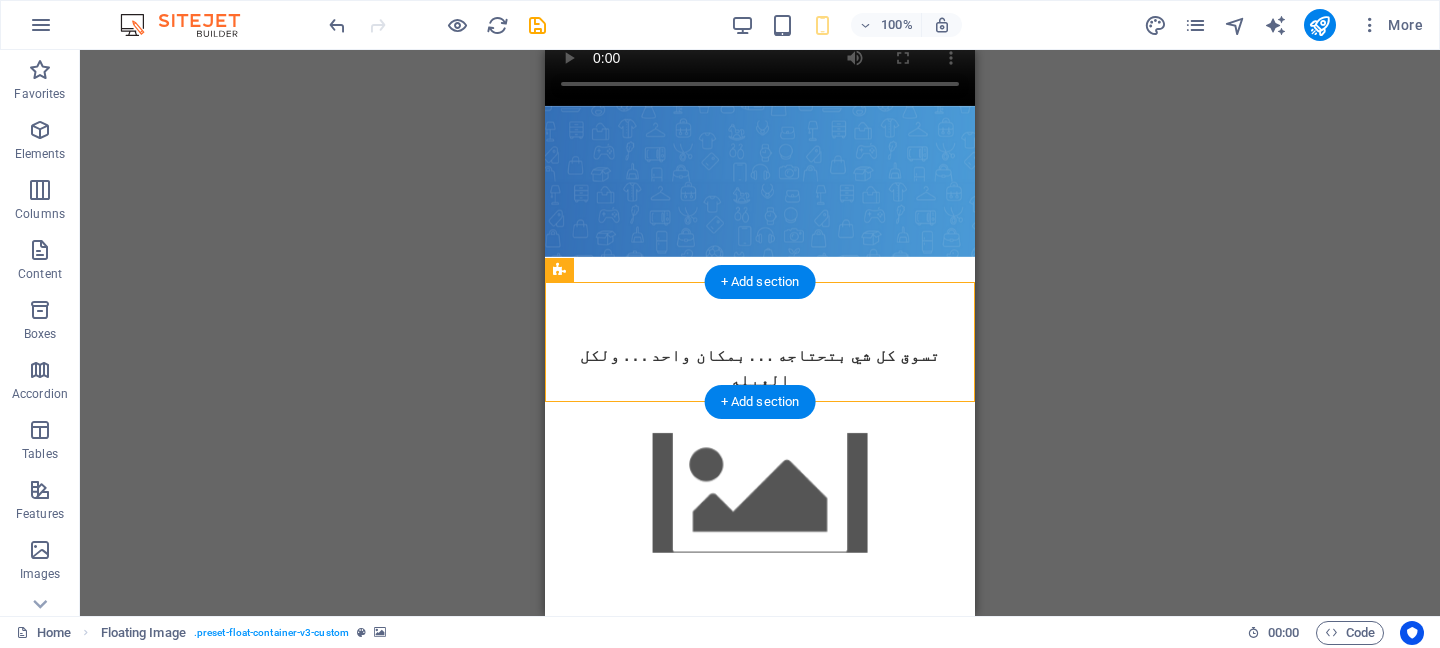 click at bounding box center (760, 493) 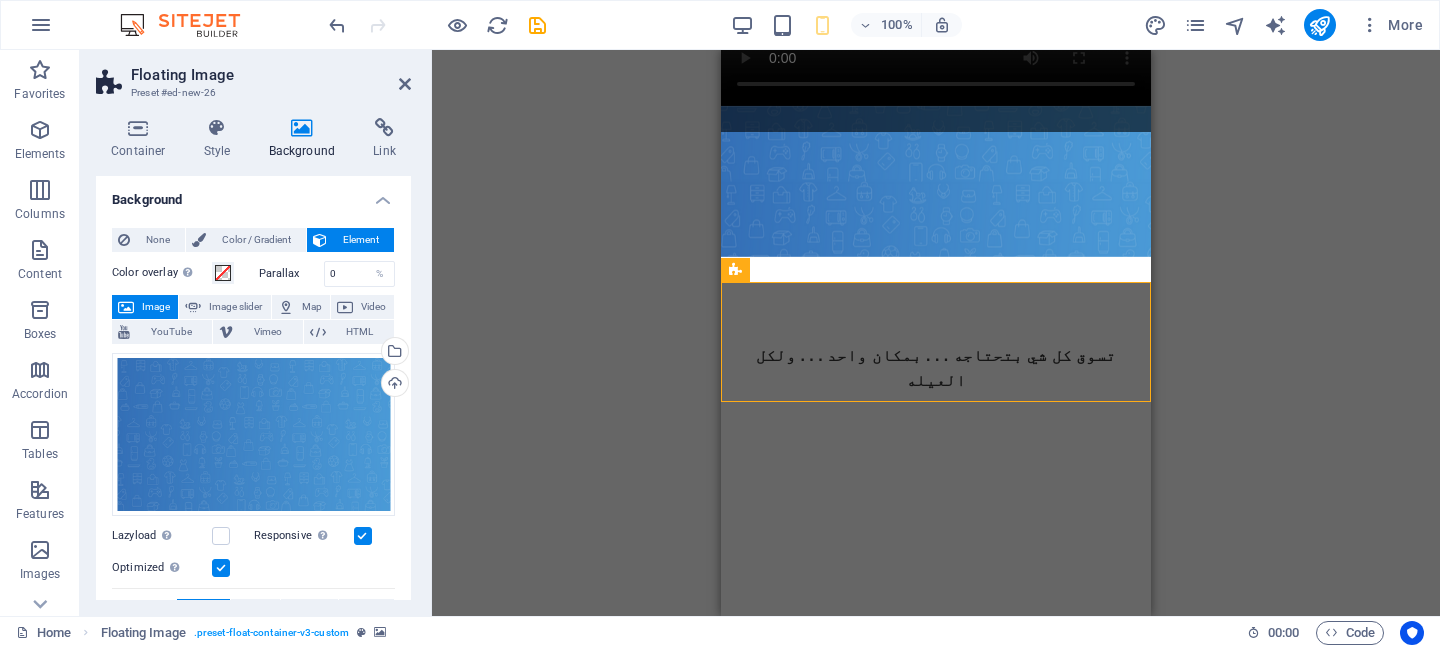 click on "Drag here to replace the existing content. Press “Ctrl” if you want to create a new element.
H2   Text   Video   Spacer   Text   Floating Image   Text   Image   Image   Button" at bounding box center (936, 333) 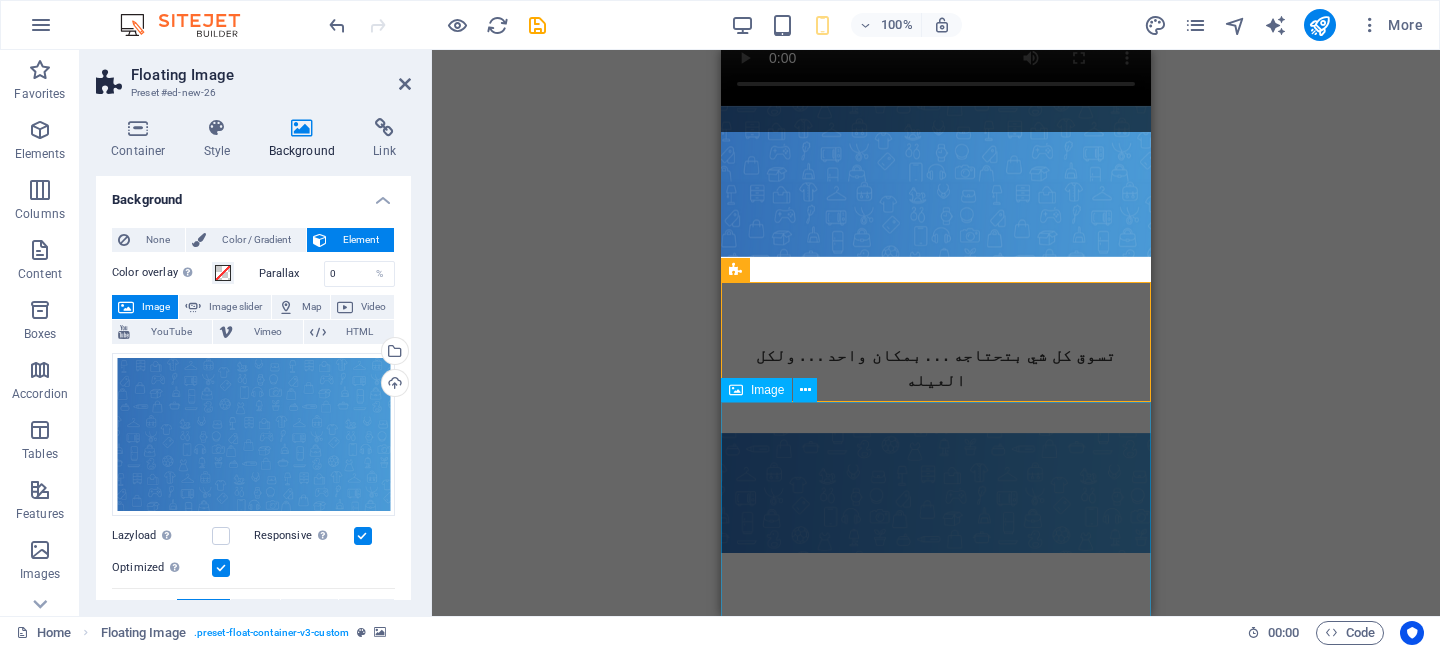 click at bounding box center [936, 1332] 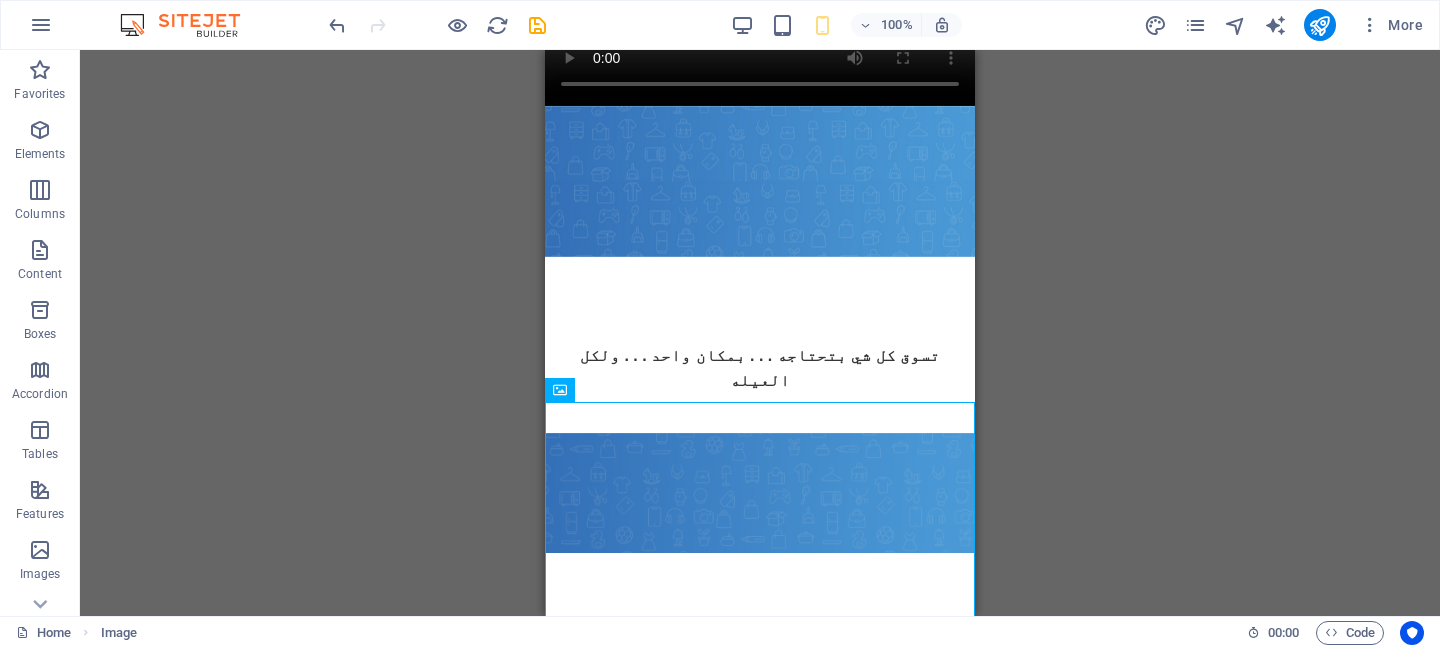 click on "Drag here to replace the existing content. Press “Ctrl” if you want to create a new element.
H2   Text   Video   Spacer   Text   Floating Image   Text   Image   Image   Button" at bounding box center [760, 333] 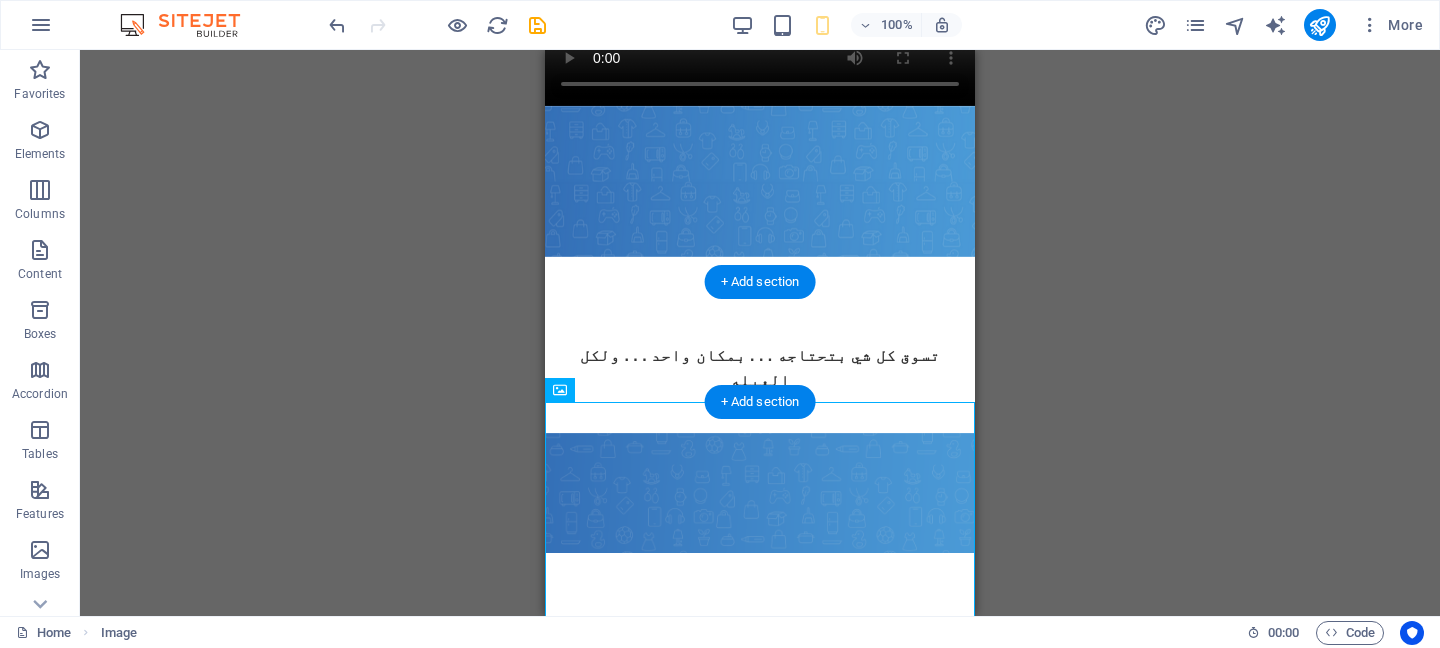 click at bounding box center (760, 493) 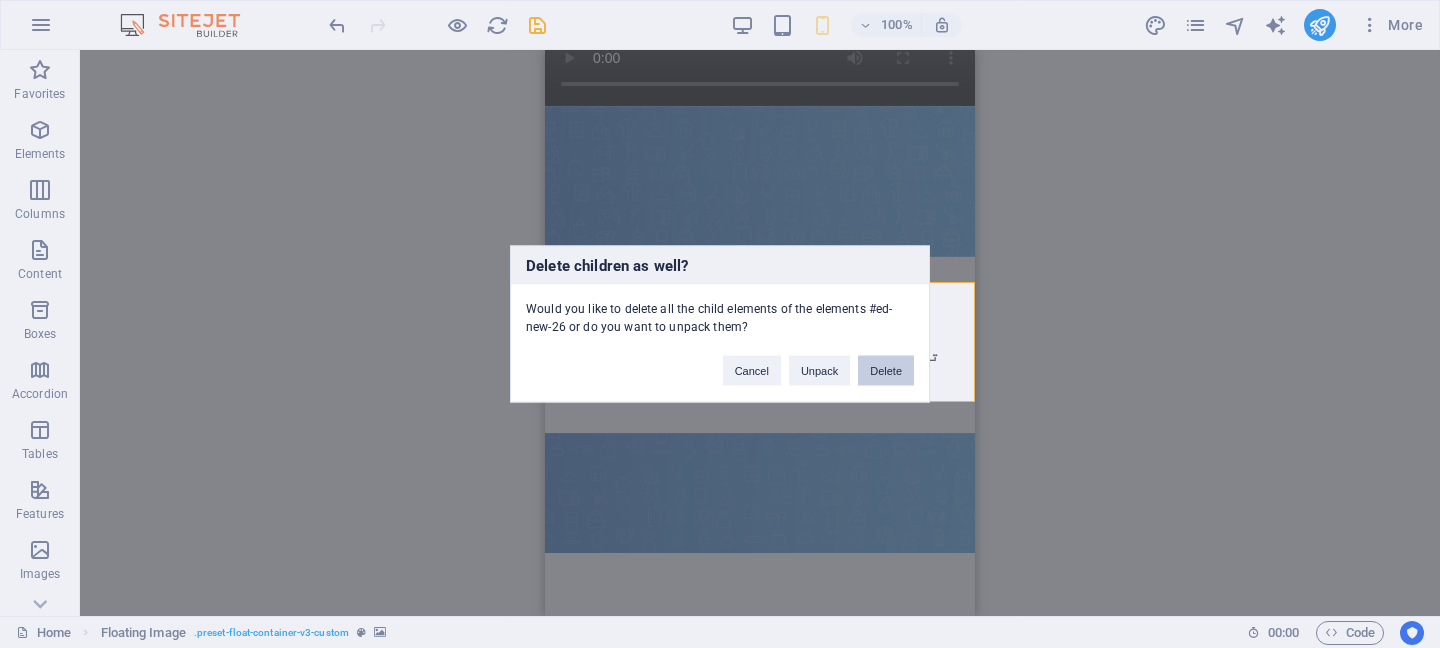 click on "Delete" at bounding box center (886, 371) 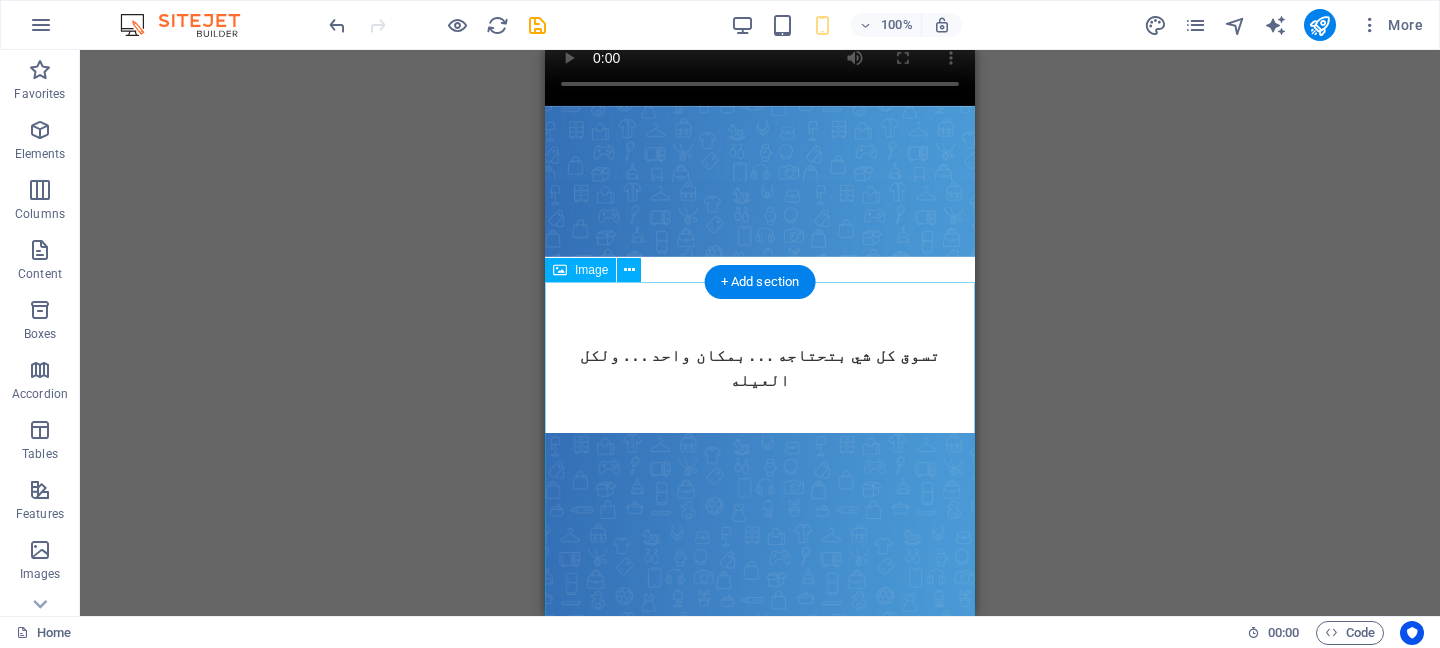 click at bounding box center [760, 917] 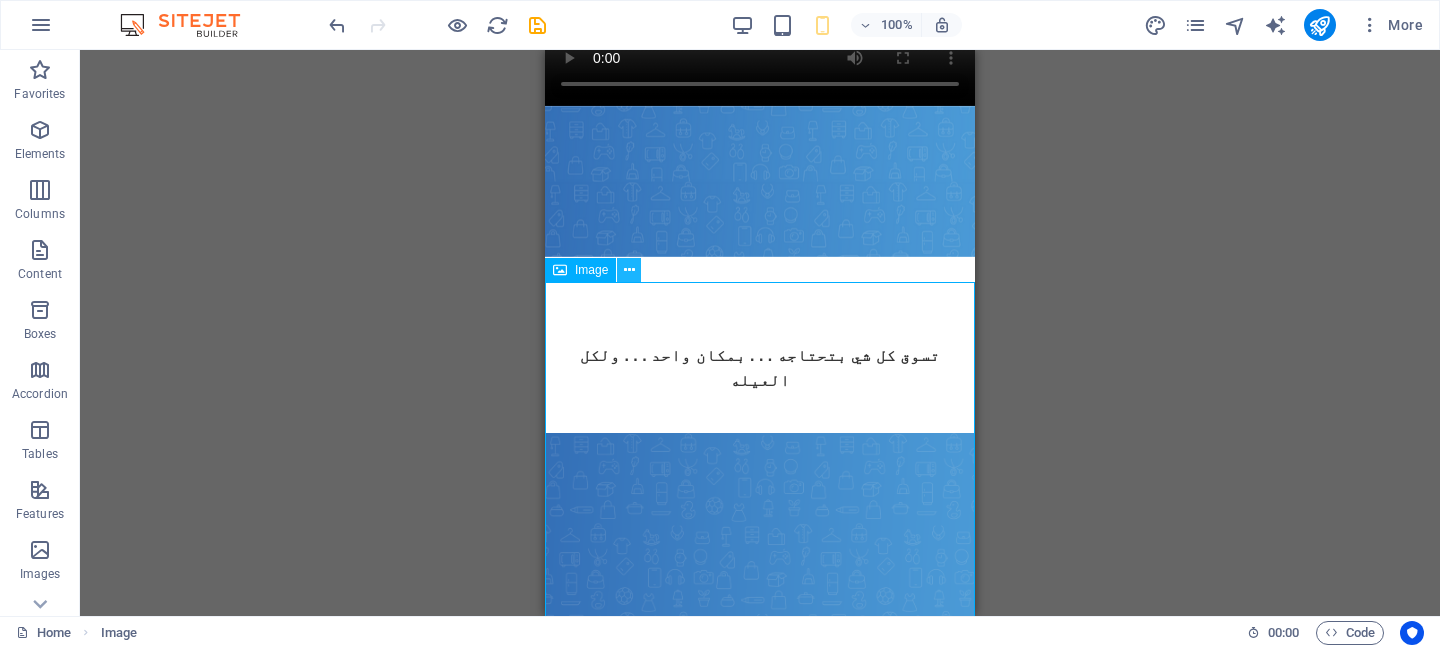 click at bounding box center [629, 270] 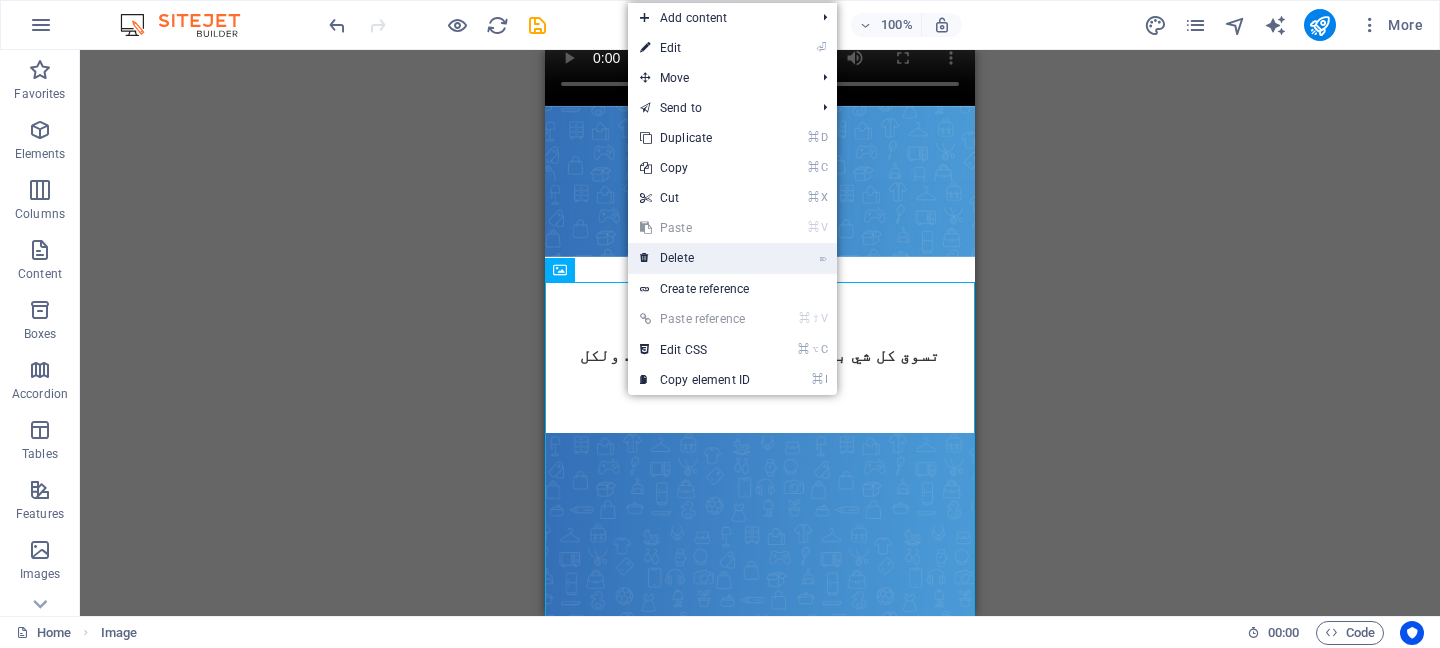 click on "⌦  Delete" at bounding box center [695, 258] 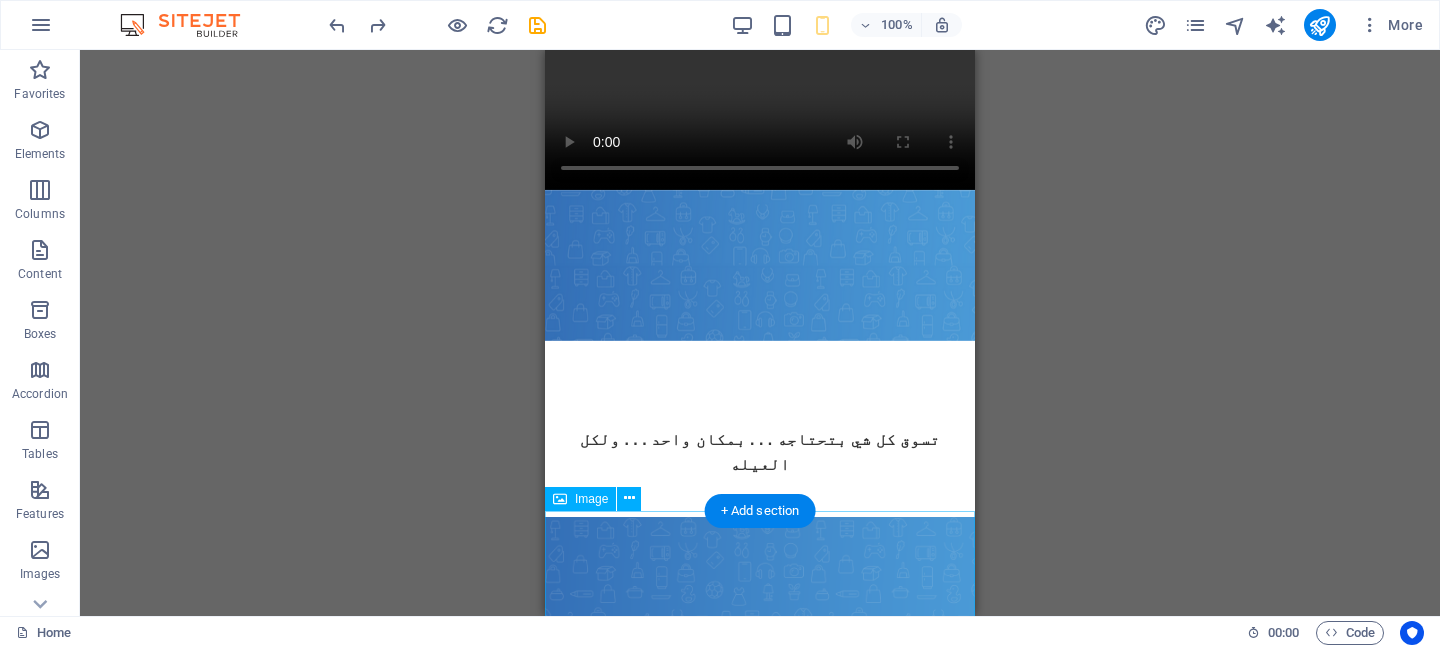 scroll, scrollTop: 0, scrollLeft: 0, axis: both 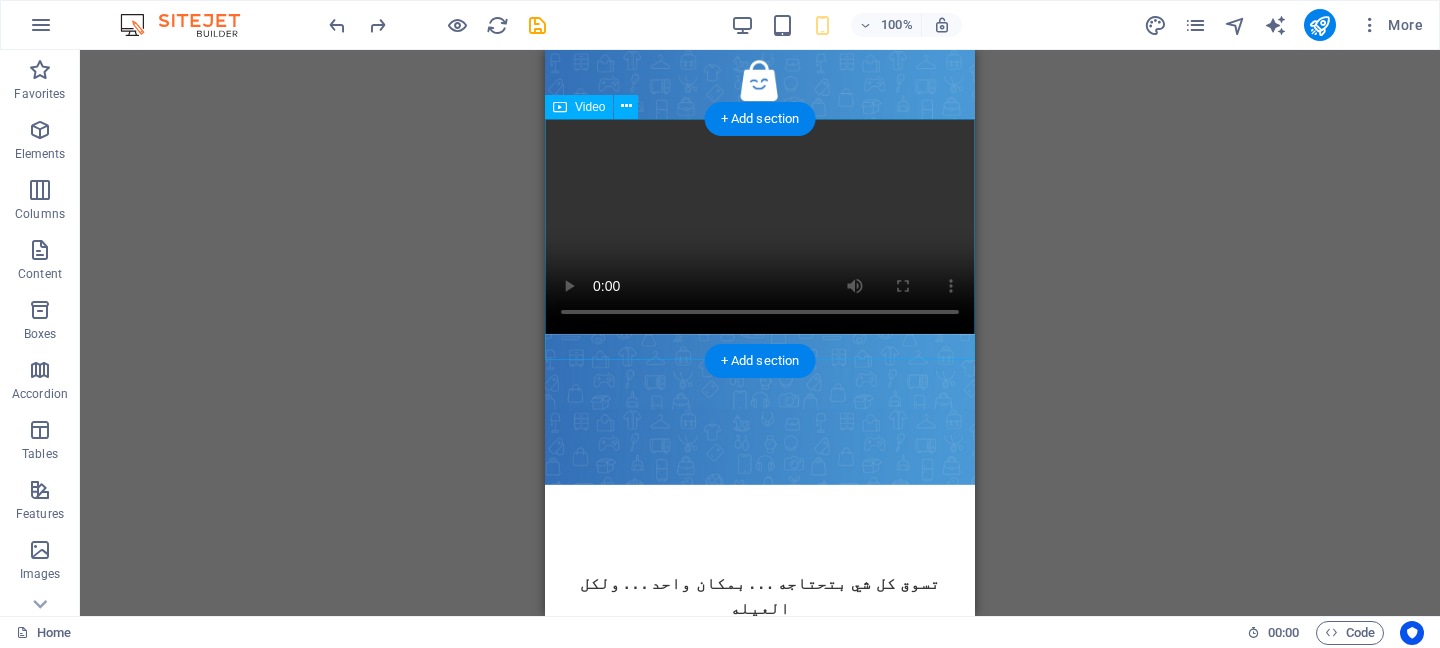 click at bounding box center [760, 226] 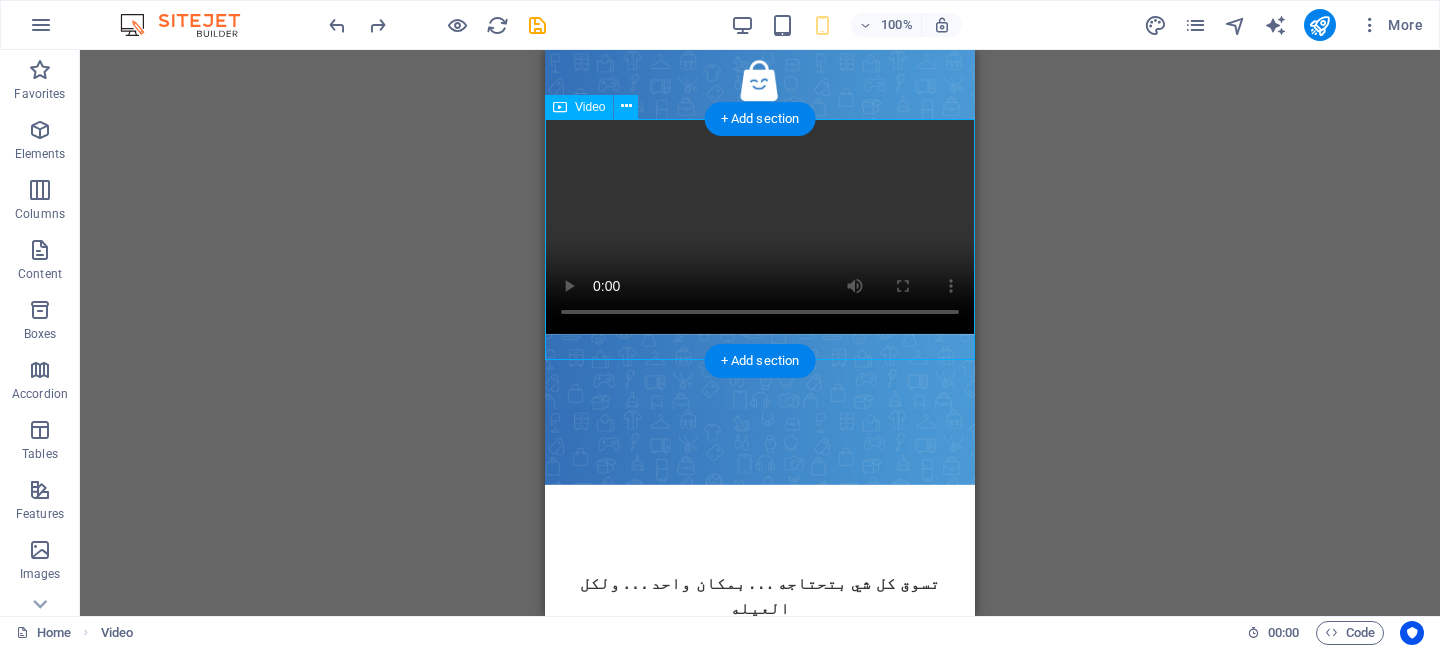 click at bounding box center (760, 226) 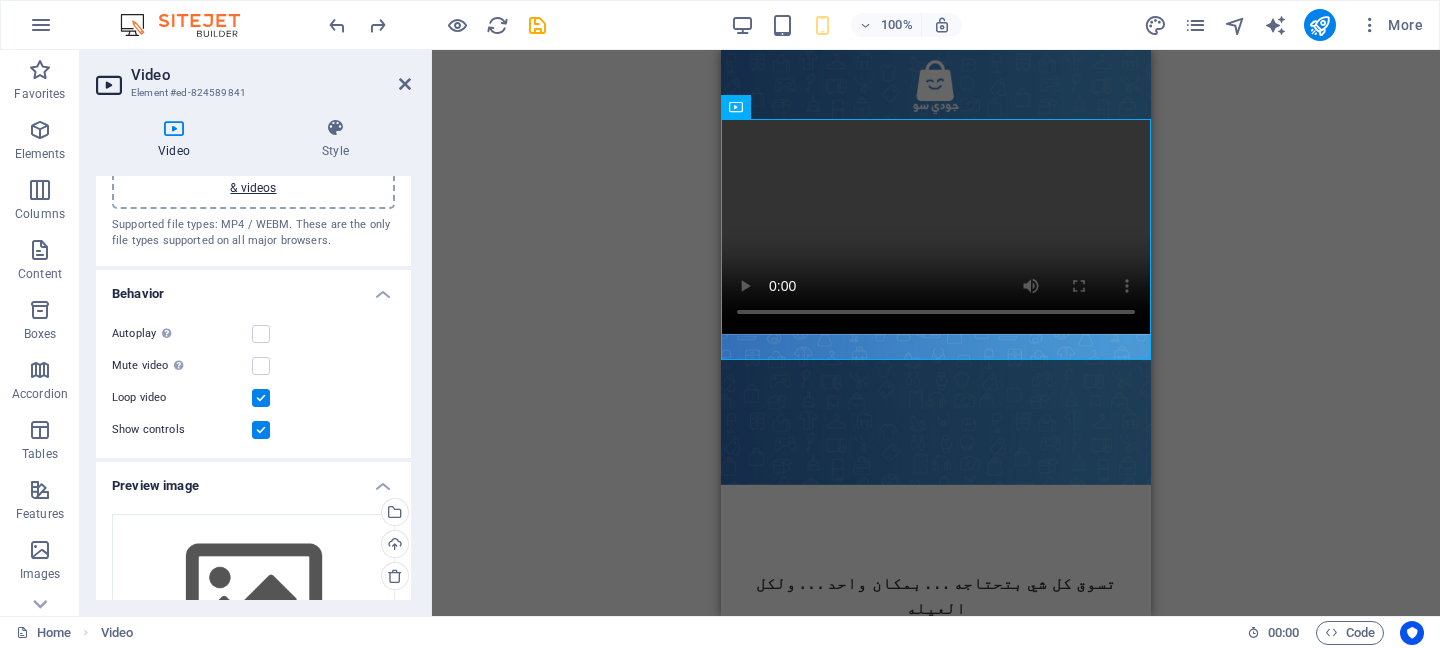 scroll, scrollTop: 104, scrollLeft: 0, axis: vertical 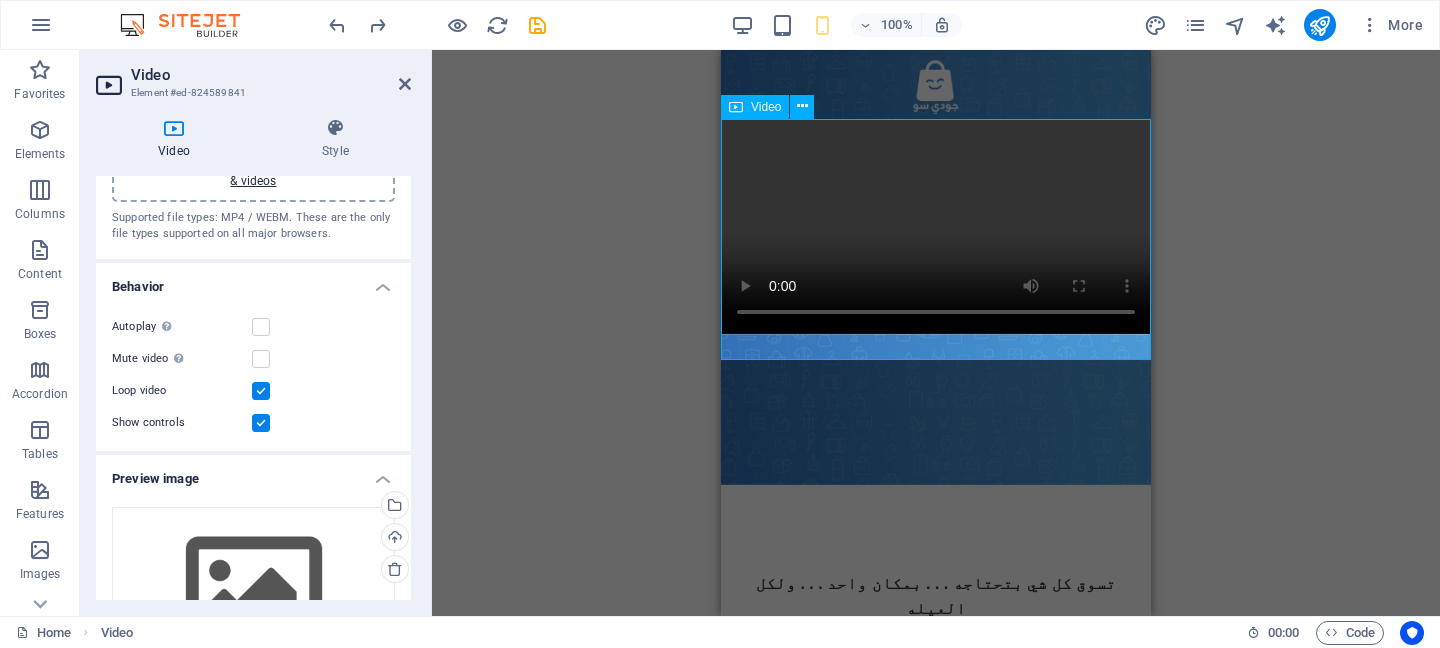 click at bounding box center (936, 226) 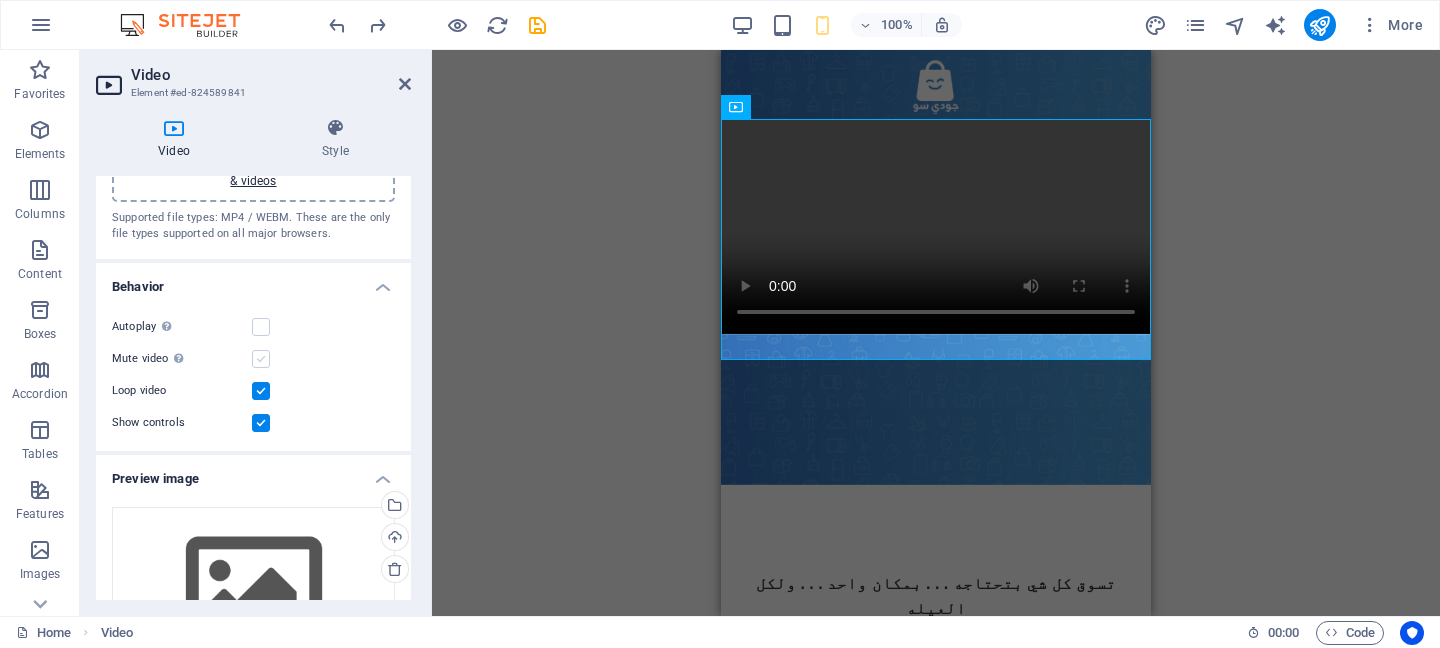 click at bounding box center (261, 359) 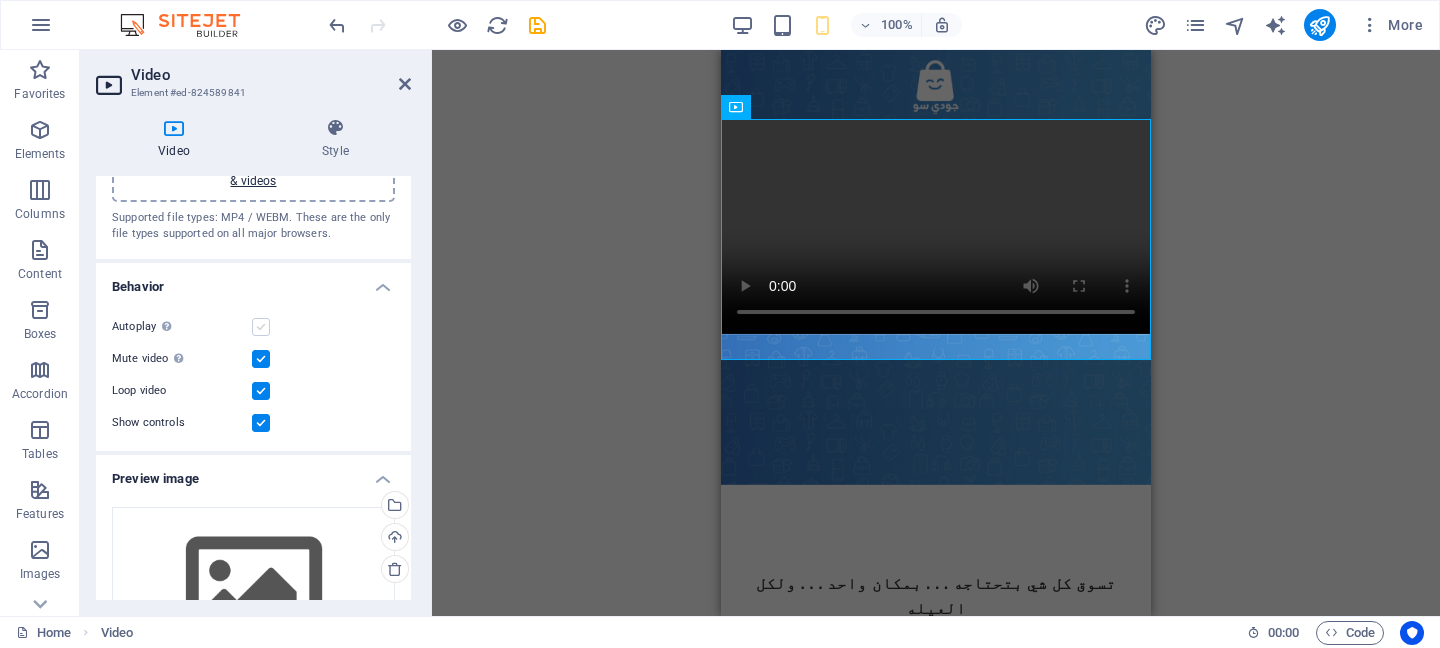click at bounding box center (261, 327) 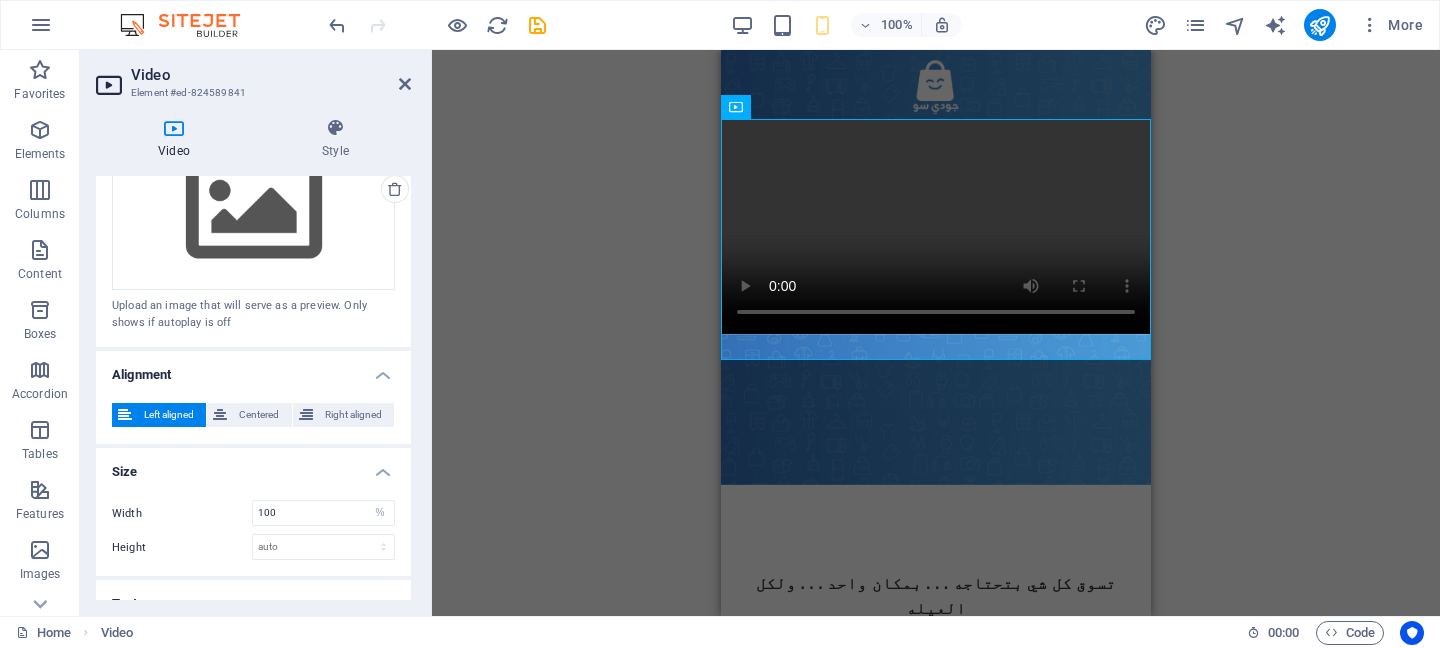 scroll, scrollTop: 510, scrollLeft: 0, axis: vertical 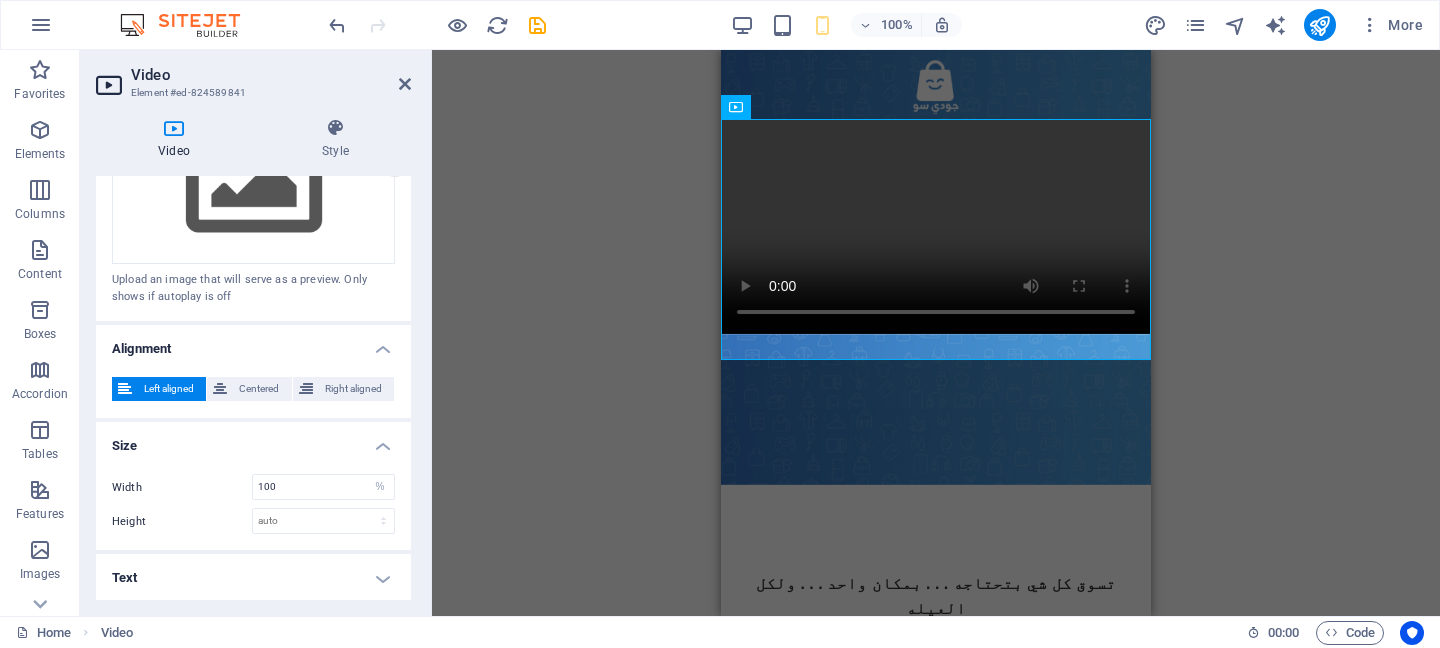 click on "Text" at bounding box center (253, 578) 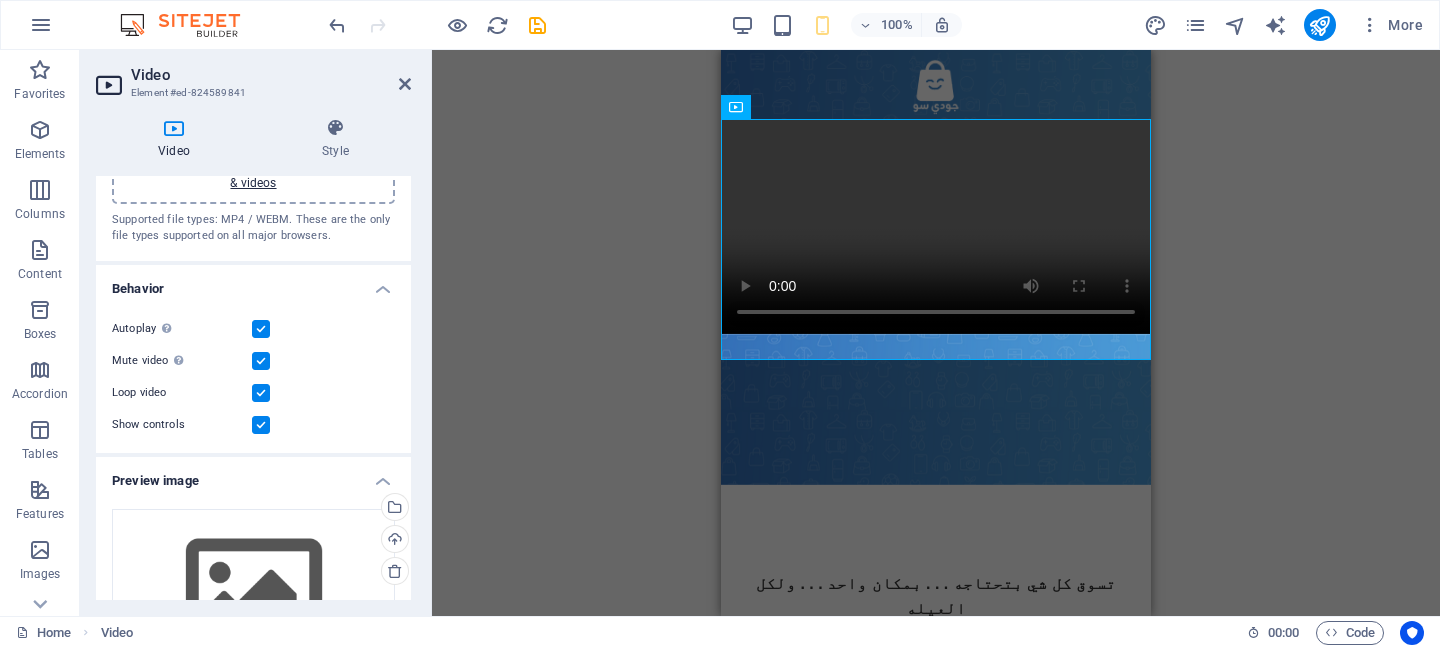 scroll, scrollTop: 0, scrollLeft: 0, axis: both 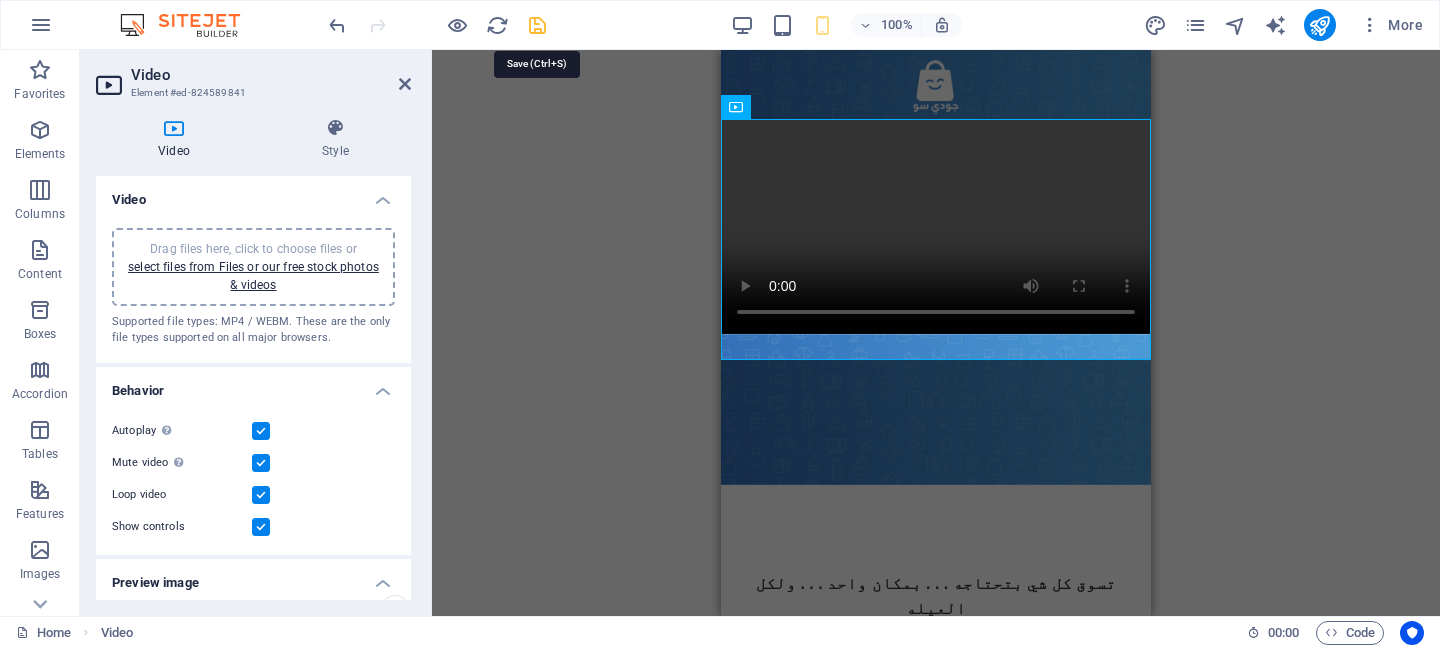 click at bounding box center (537, 25) 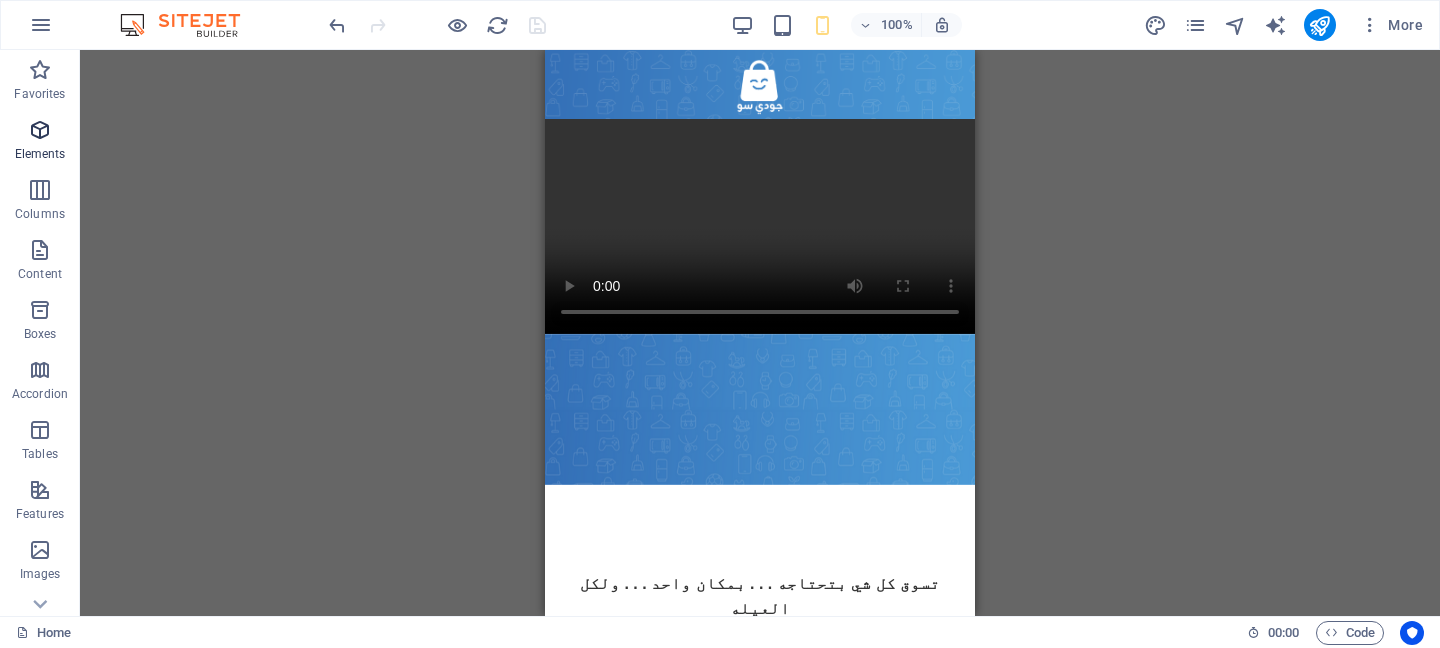 click at bounding box center (40, 130) 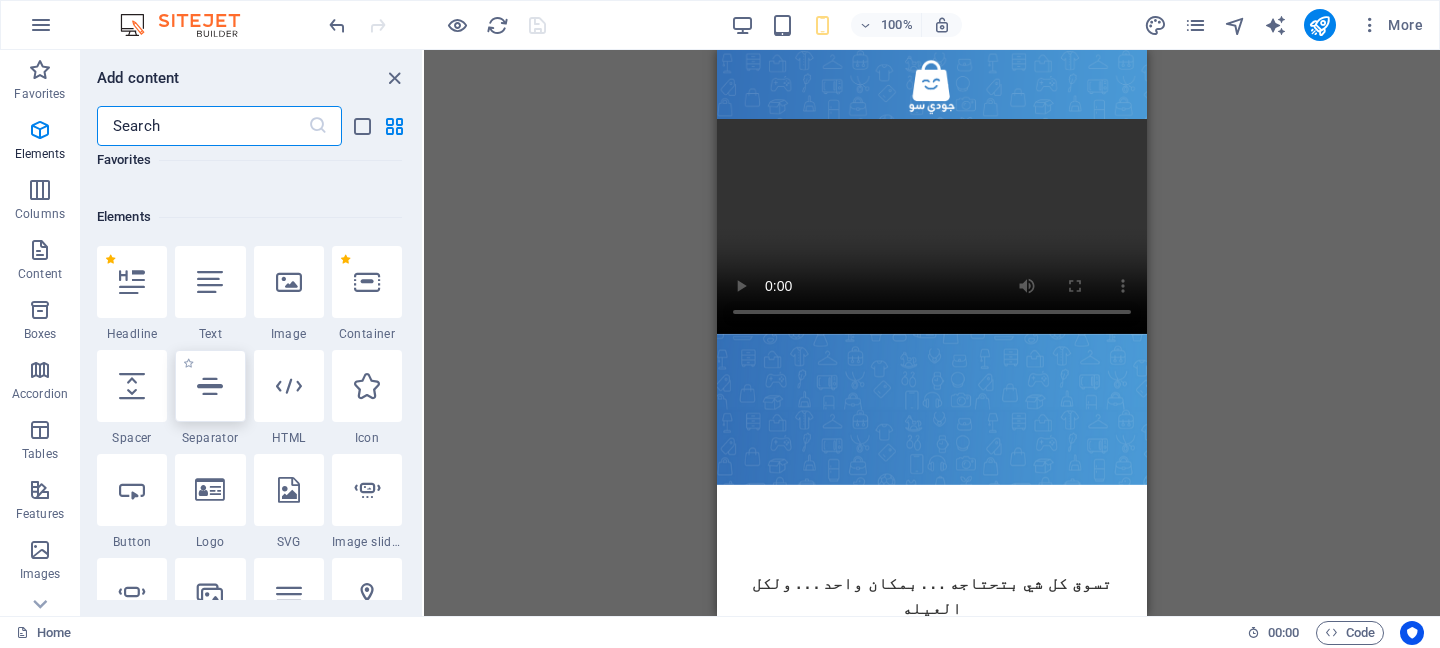 scroll, scrollTop: 213, scrollLeft: 0, axis: vertical 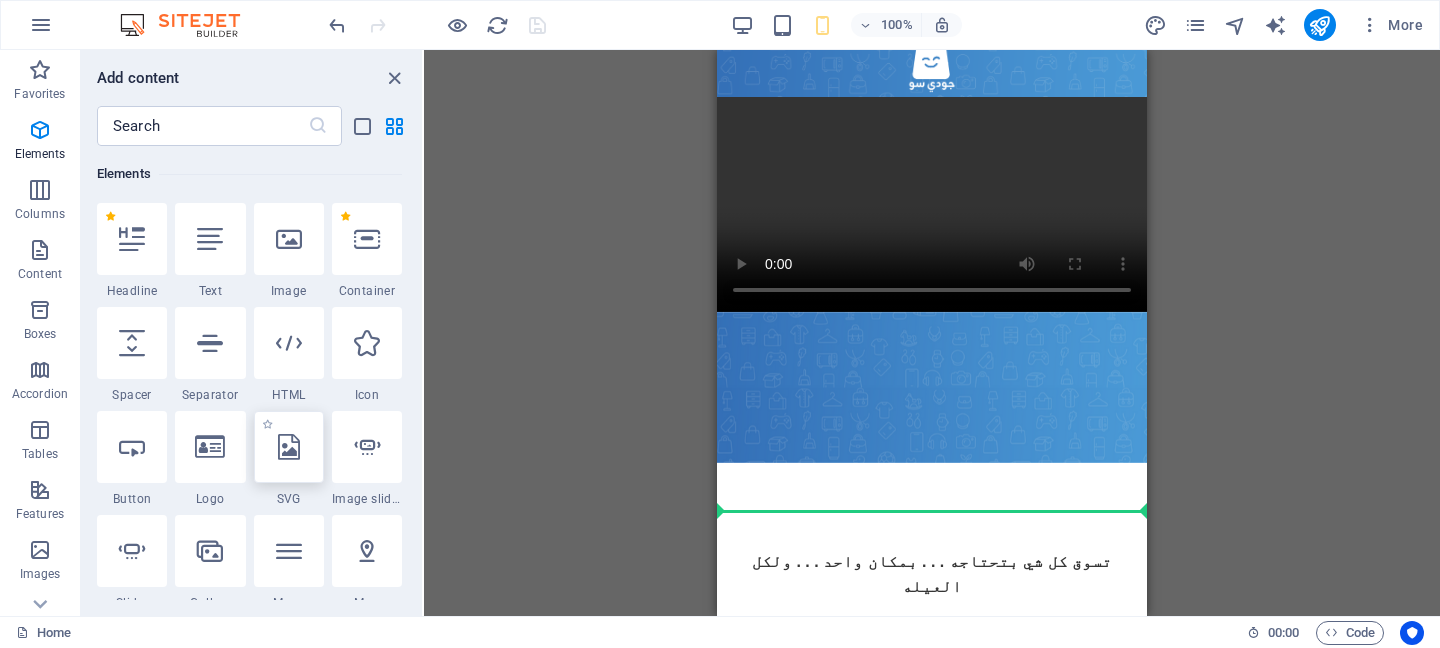 select on "xMidYMid" 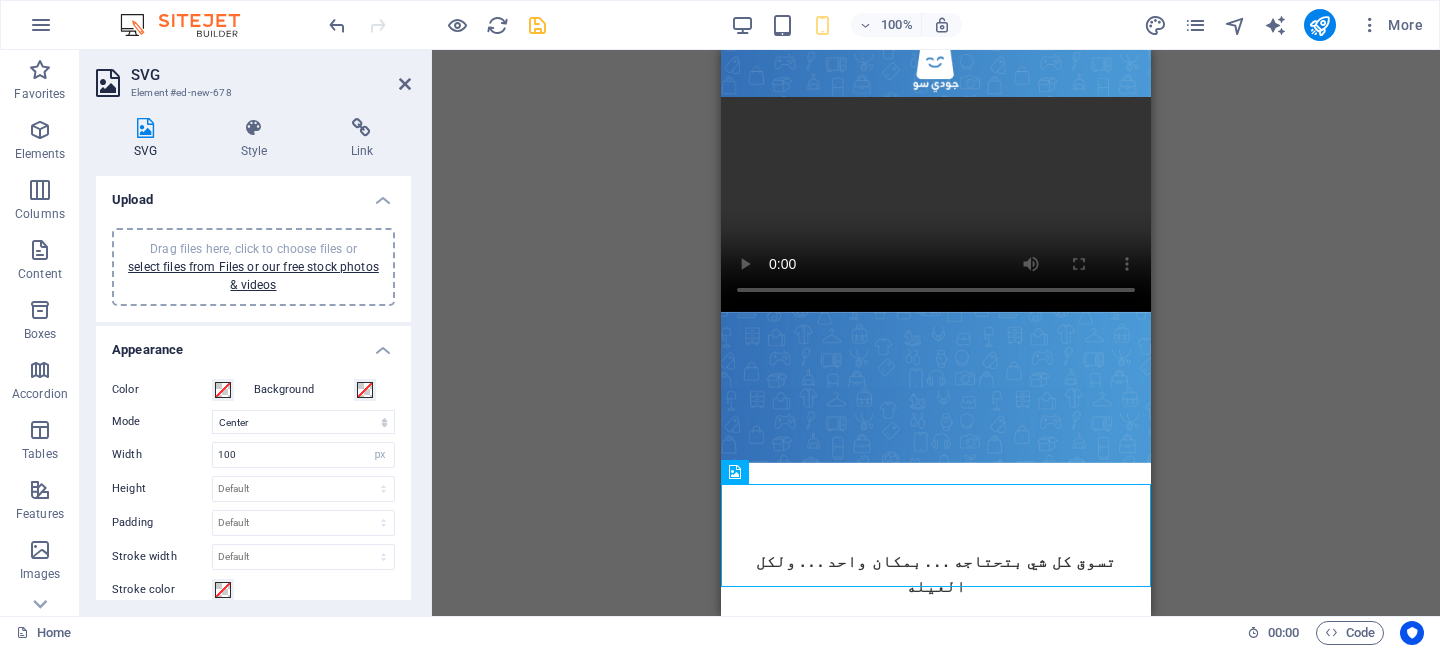 scroll, scrollTop: 27, scrollLeft: 0, axis: vertical 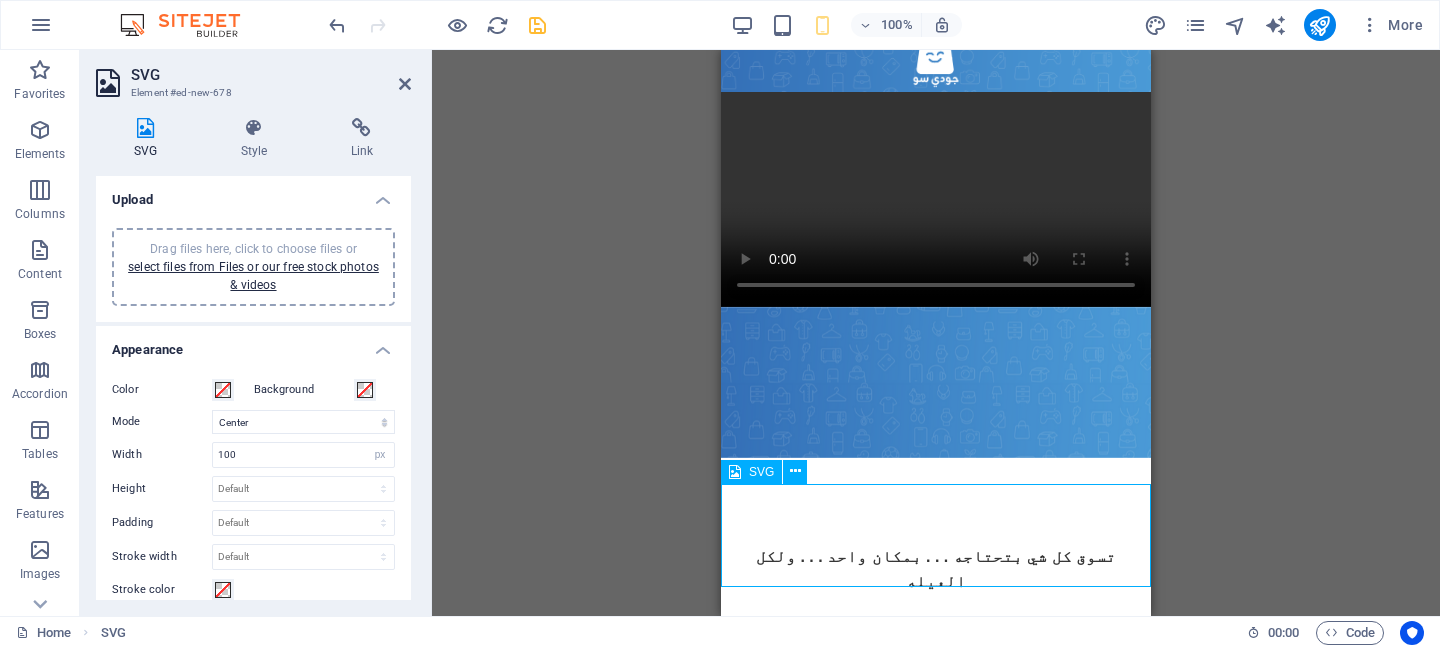 click at bounding box center [936, 685] 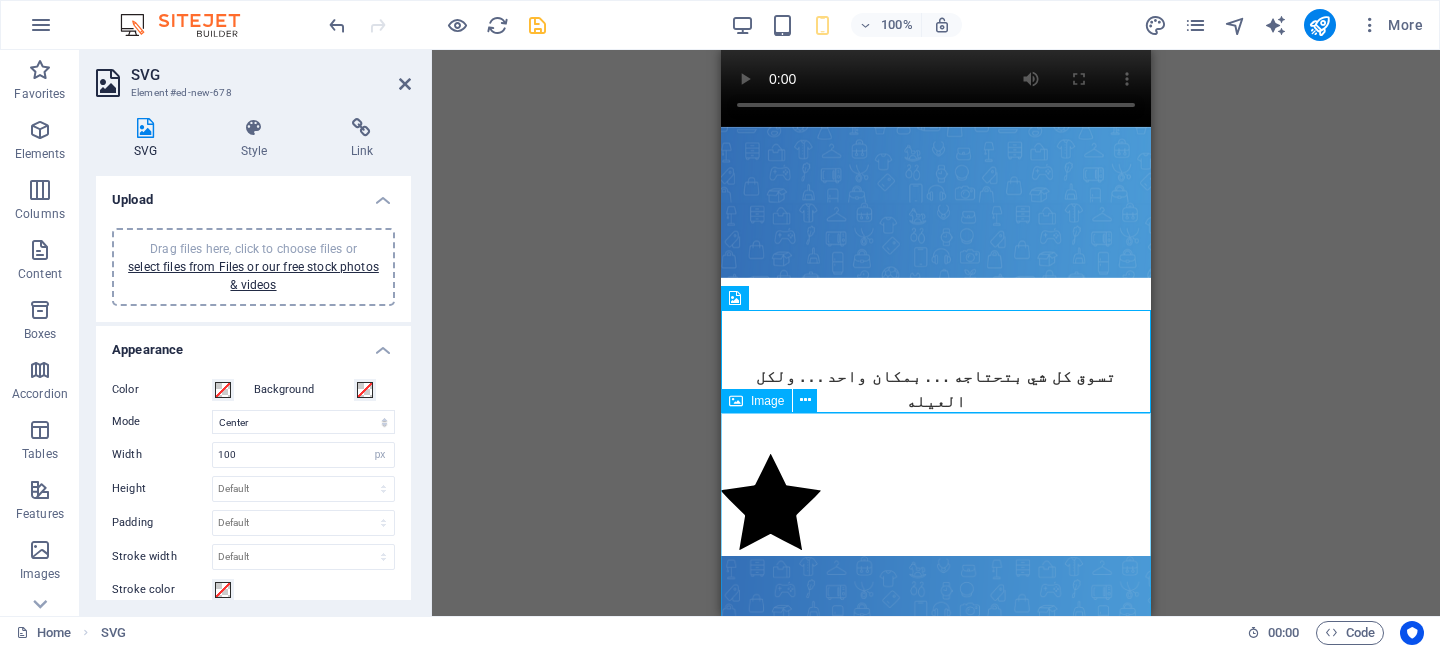 scroll, scrollTop: 214, scrollLeft: 0, axis: vertical 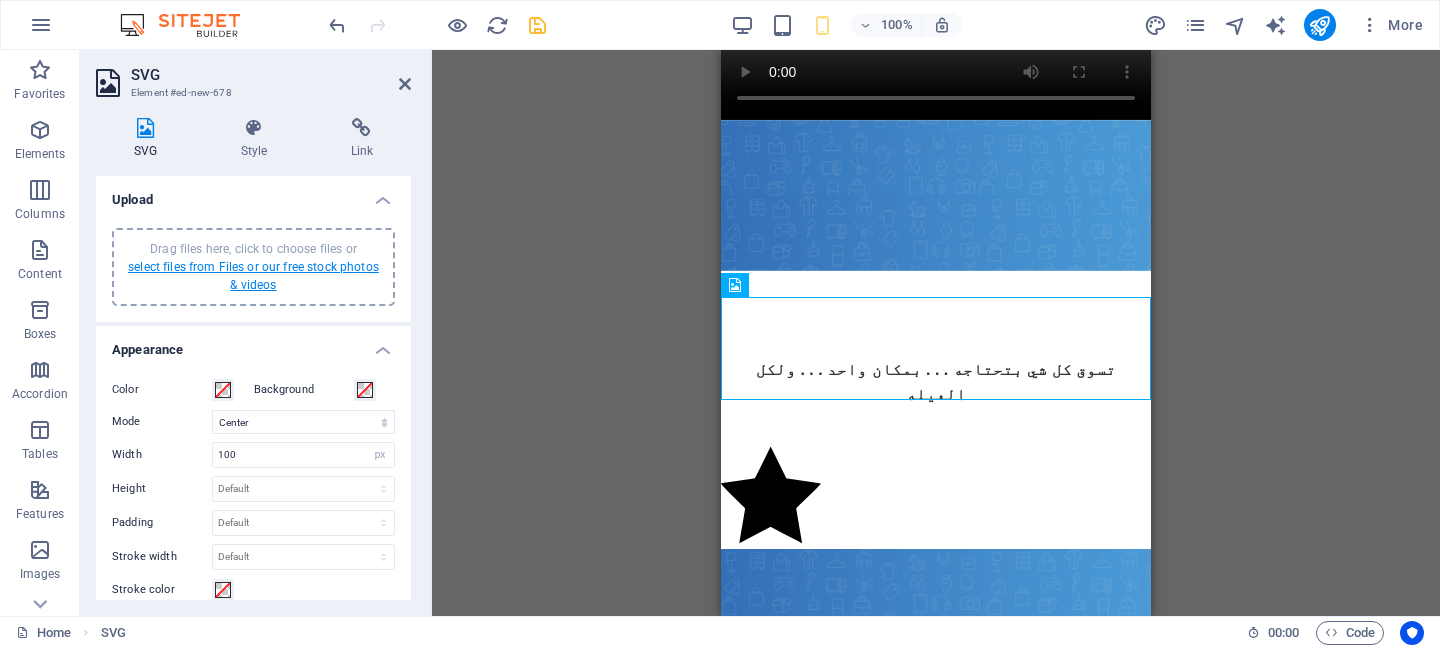click on "select files from Files or our free stock photos & videos" at bounding box center (253, 276) 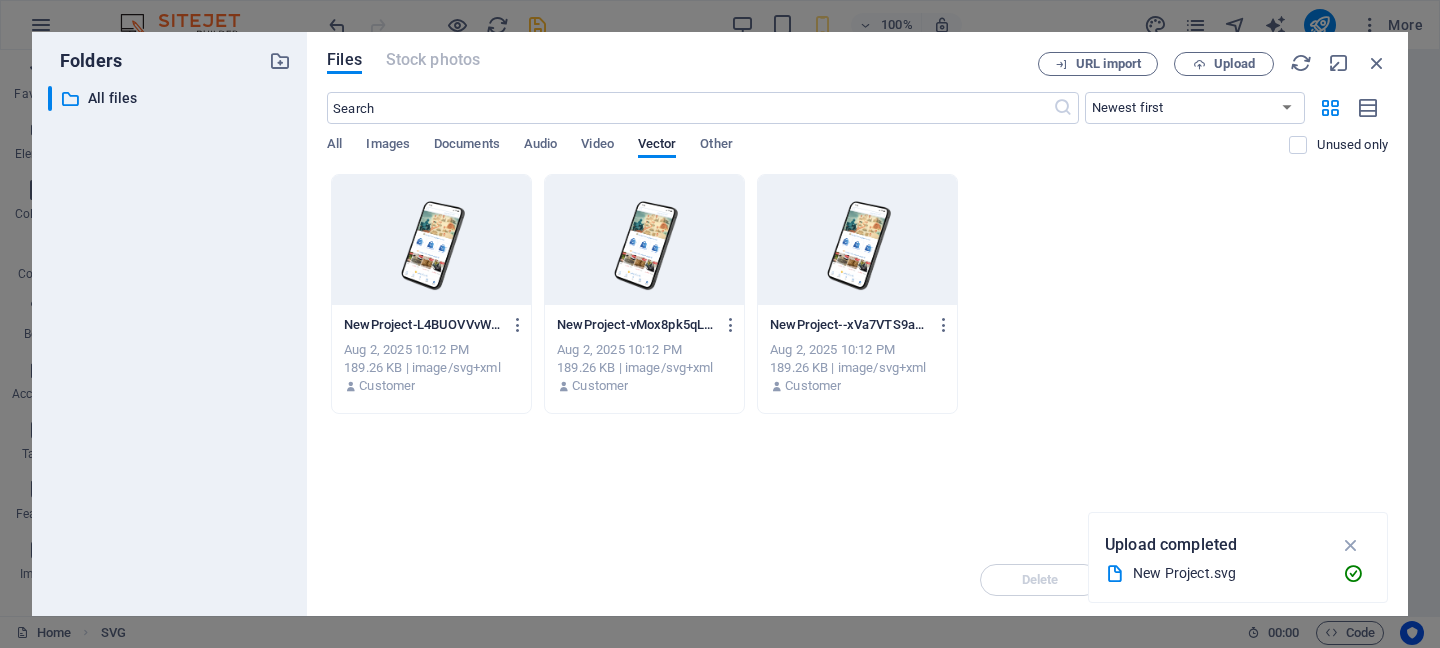 click at bounding box center (431, 240) 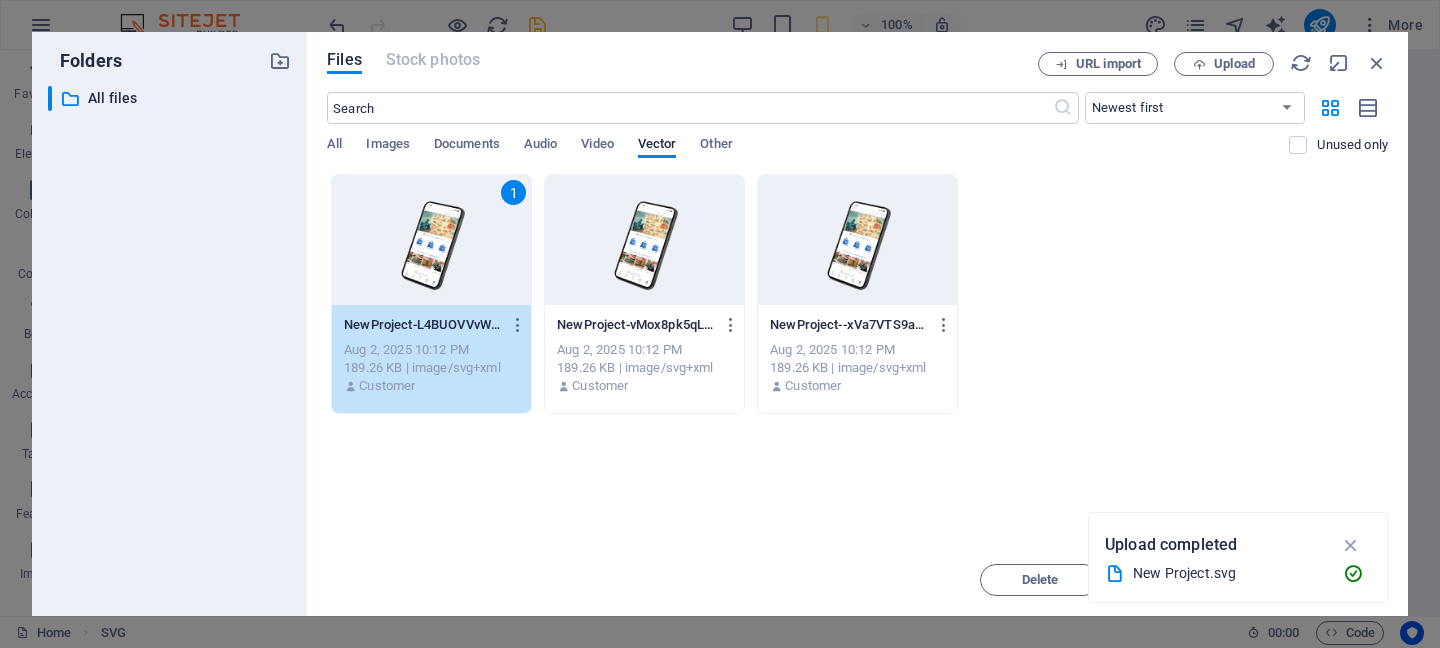 click on "1" at bounding box center (431, 240) 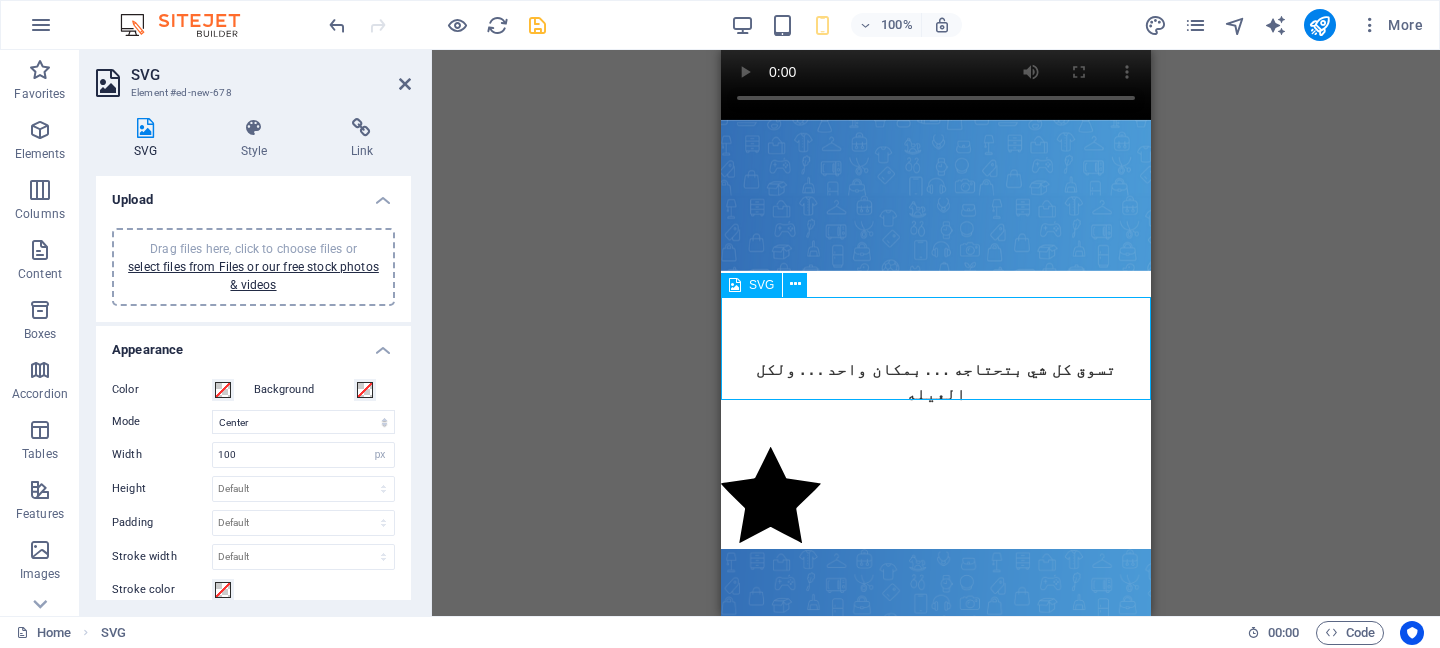 click at bounding box center [936, 498] 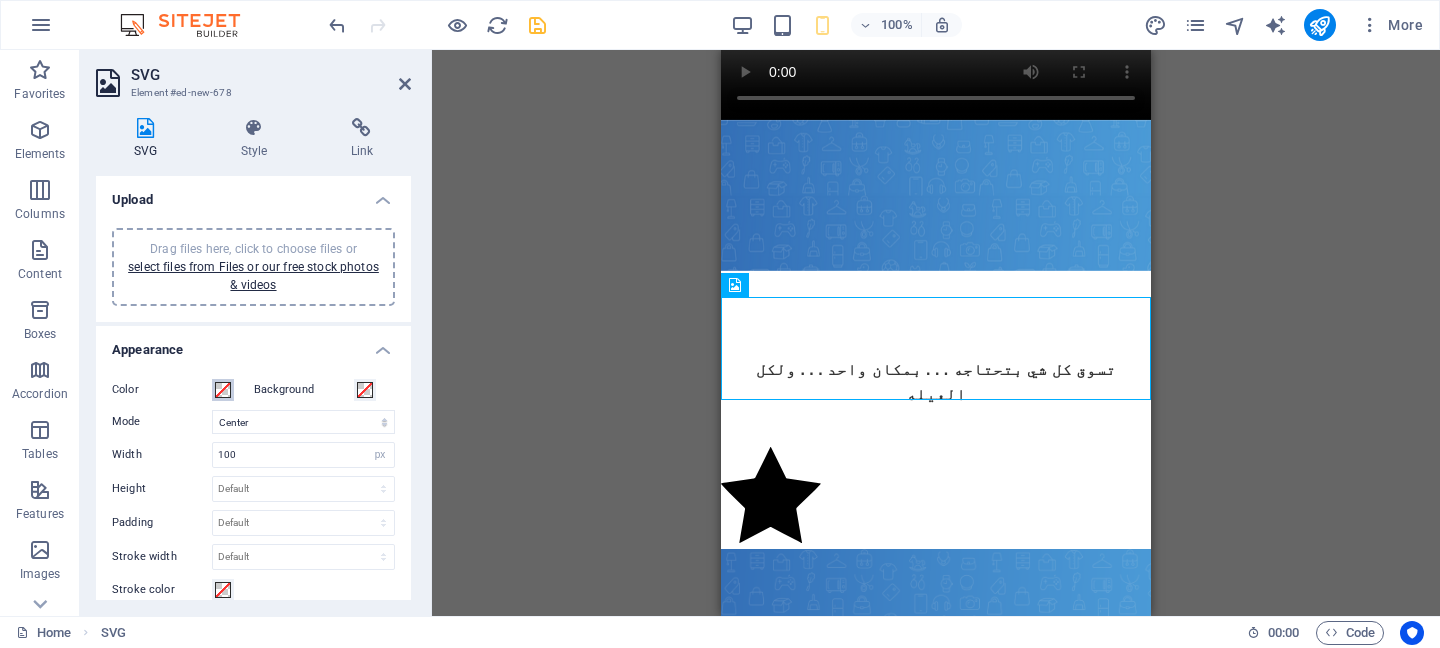 click at bounding box center (223, 390) 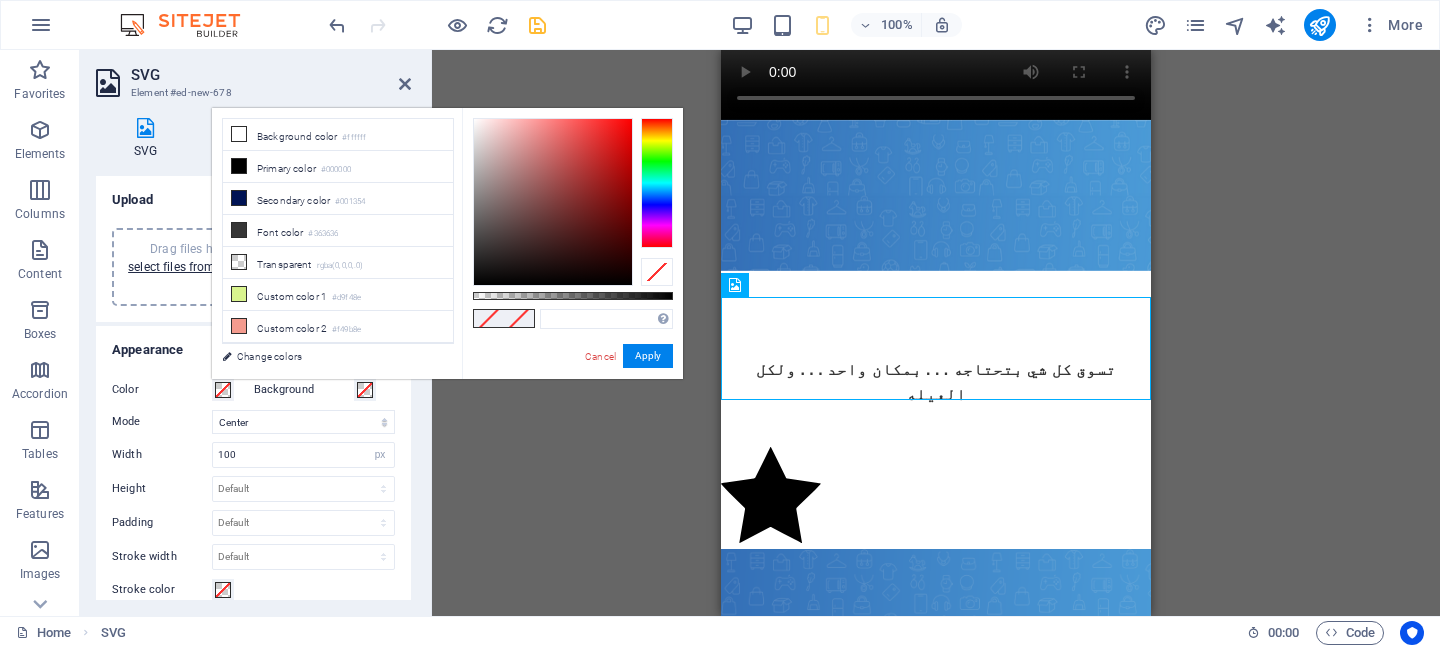 click at bounding box center (223, 390) 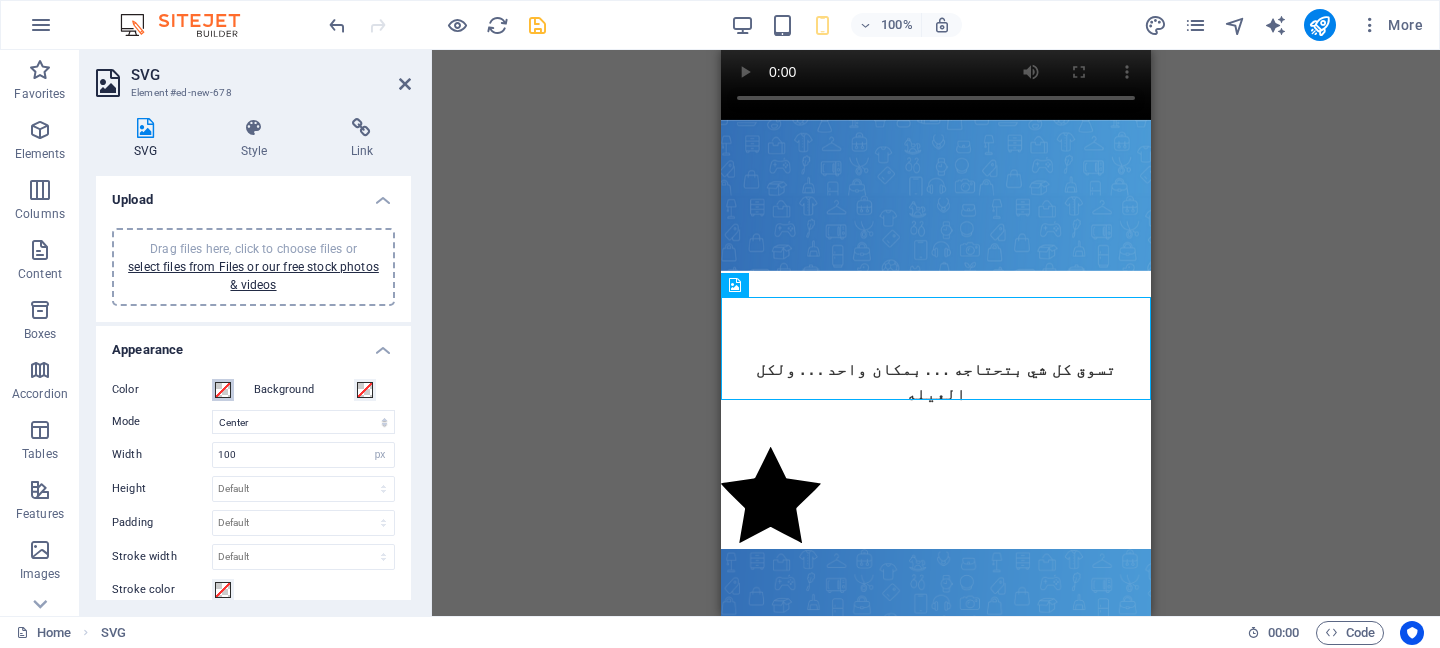 click at bounding box center [223, 390] 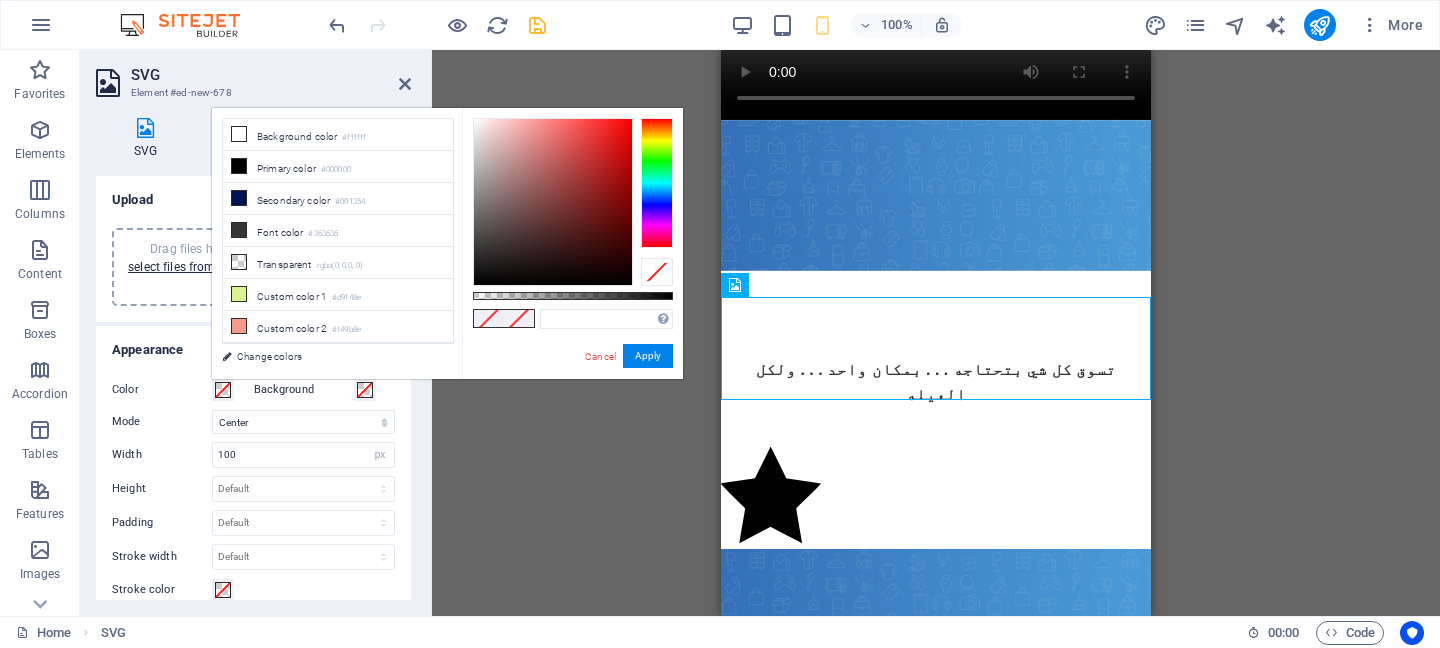 click on "Background" at bounding box center [325, 390] 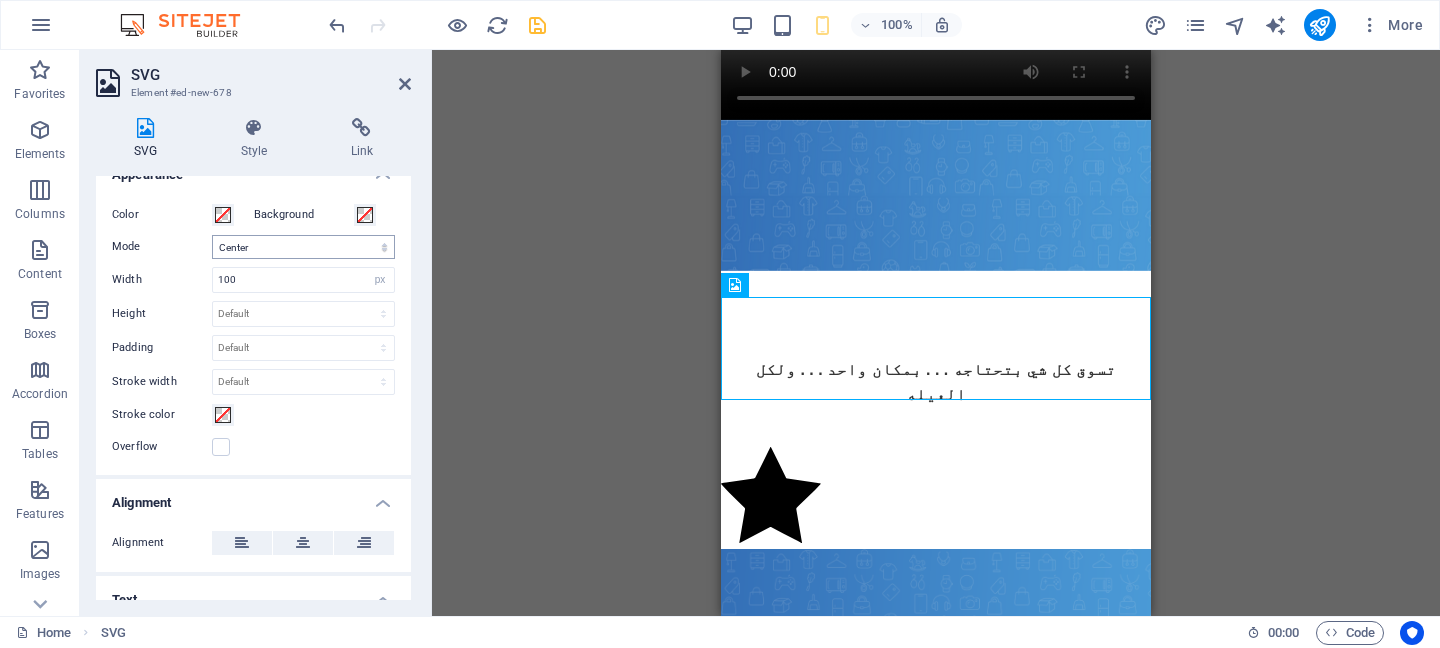 scroll, scrollTop: 0, scrollLeft: 0, axis: both 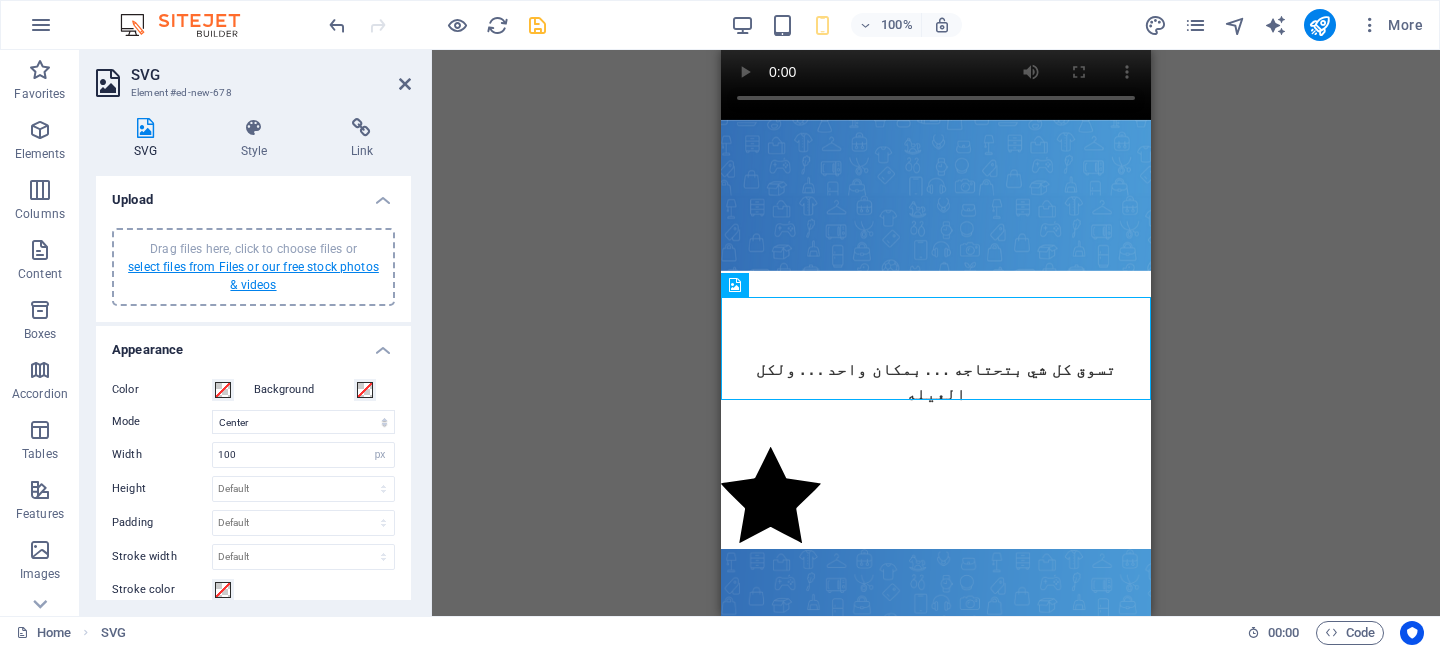 click on "select files from Files or our free stock photos & videos" at bounding box center [253, 276] 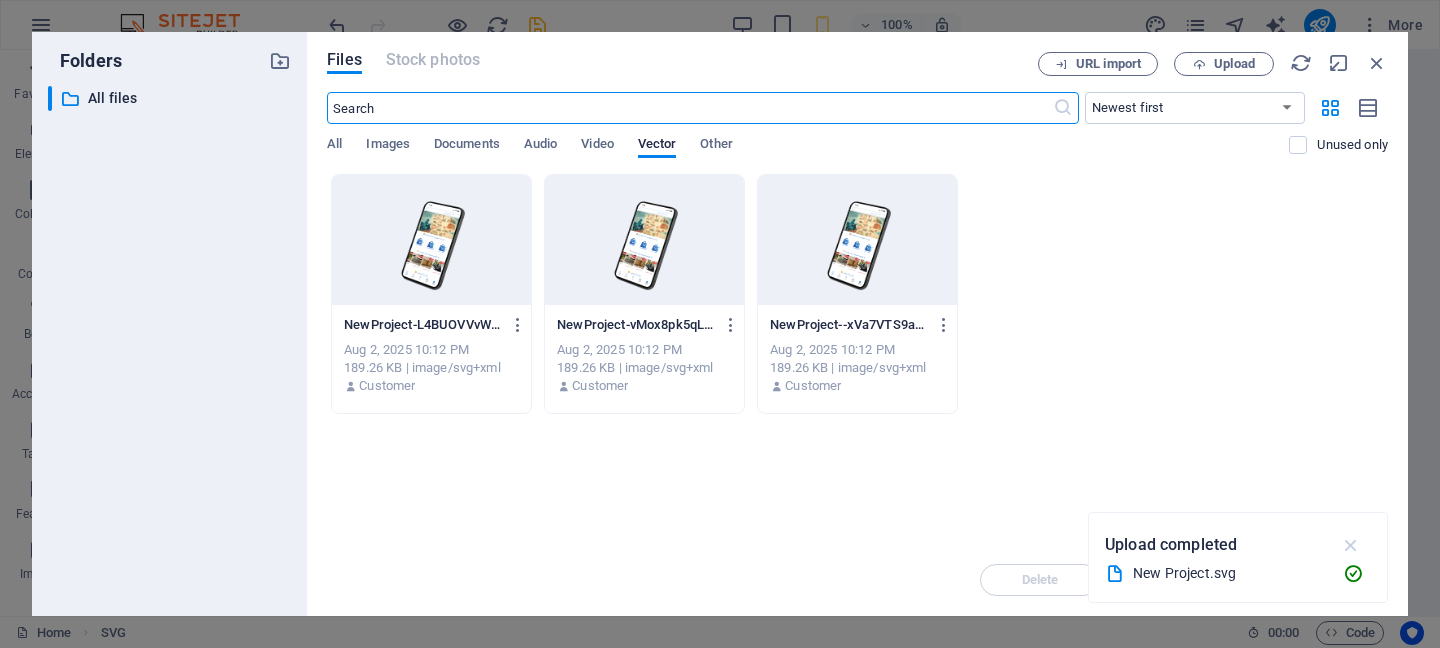 click at bounding box center (1351, 545) 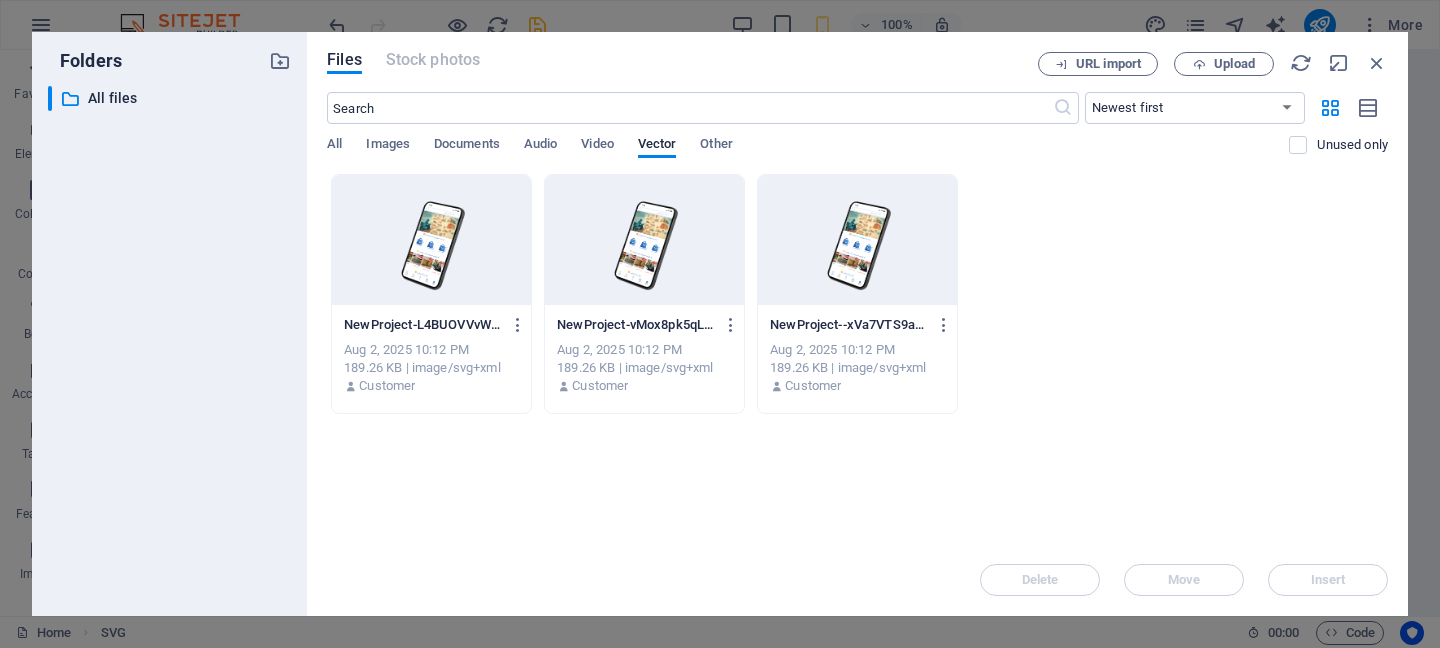 click on "Files Stock photos URL import Upload ​ Newest first Oldest first Name (A-Z) Name (Z-A) Size (0-9) Size (9-0) Resolution (0-9) Resolution (9-0) All Images Documents Audio Video Vector Other Unused only Drop files here to upload them instantly NewProject-L4BUOVVvW9skLXYE3OfhHA.svg NewProject-L4BUOVVvW9skLXYE3OfhHA.svg Aug 2, 2025 10:12 PM 189.26 KB | image/svg+xml Customer NewProject-vMox8pk5qLUfJndttK3qtQ.svg NewProject-vMox8pk5qLUfJndttK3qtQ.svg Aug 2, 2025 10:12 PM 189.26 KB | image/svg+xml Customer NewProject--xVa7VTS9ad8y6FywIsiiA.svg NewProject--xVa7VTS9ad8y6FywIsiiA.svg Aug 2, 2025 10:12 PM 189.26 KB | image/svg+xml Customer Delete Move Insert" at bounding box center (857, 324) 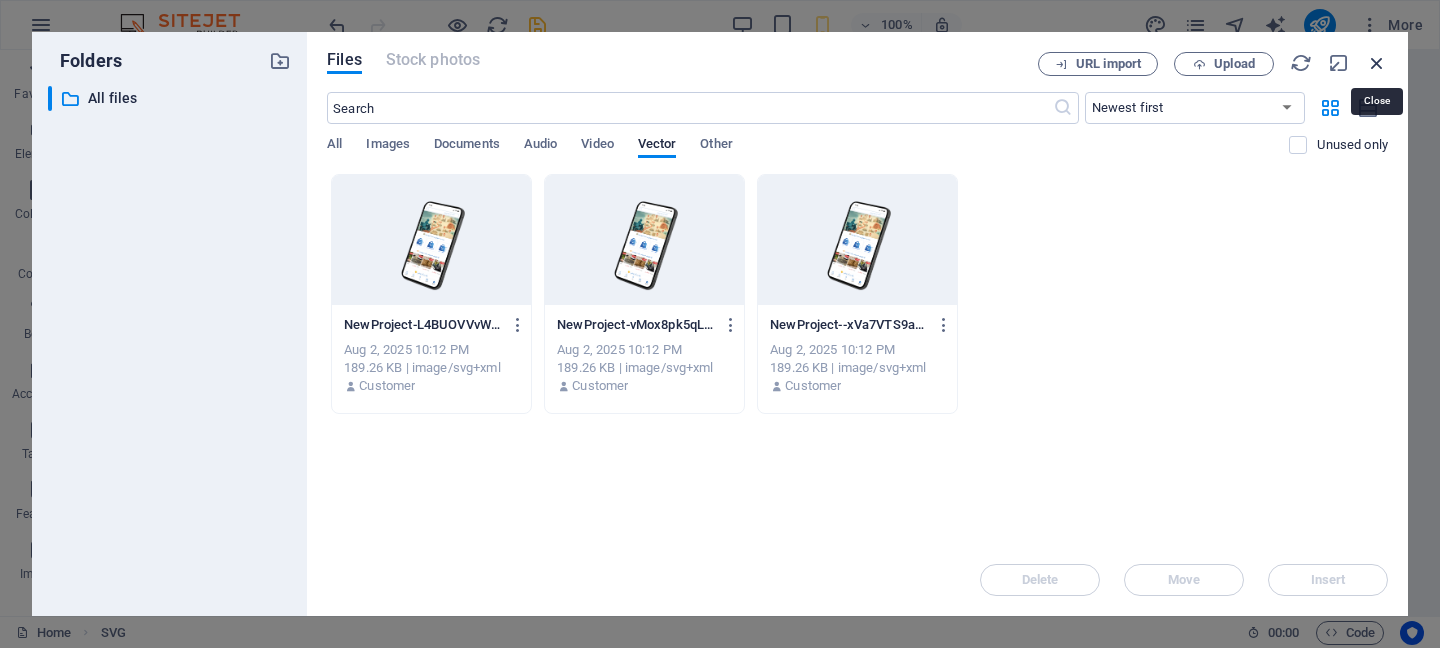 click at bounding box center (1377, 63) 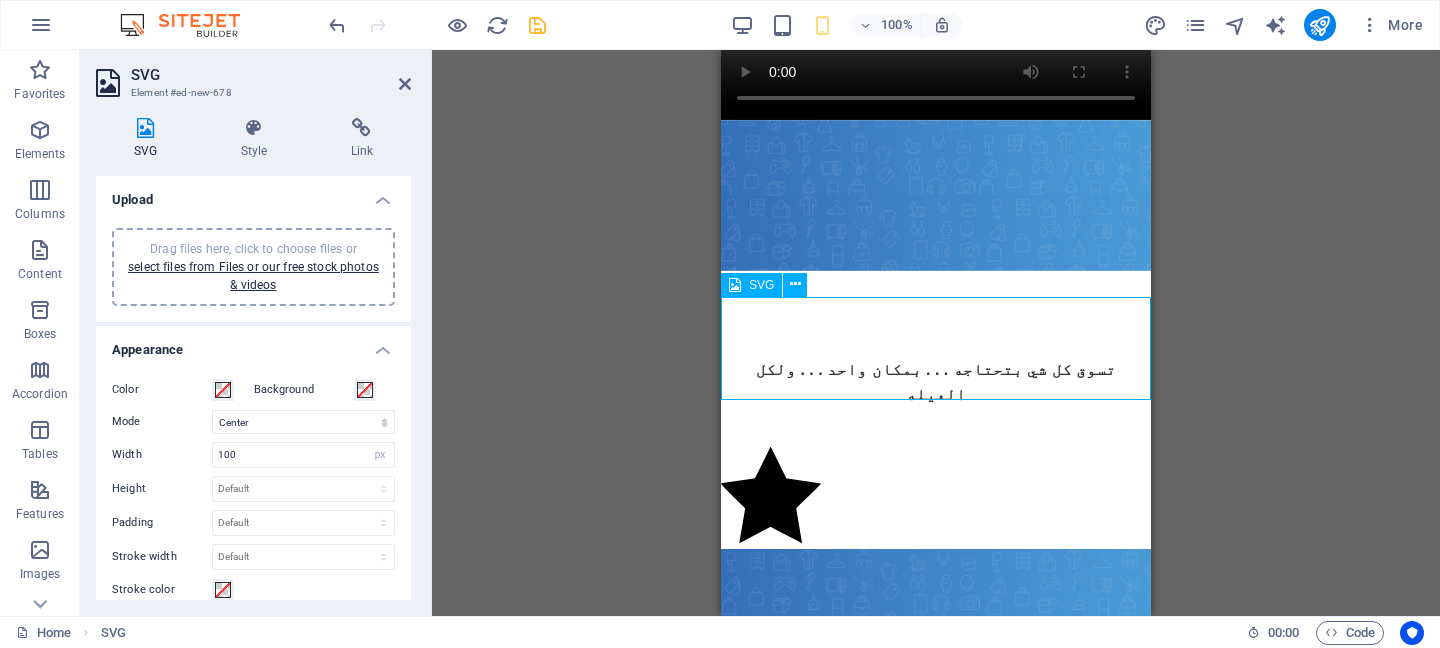 click at bounding box center (936, 498) 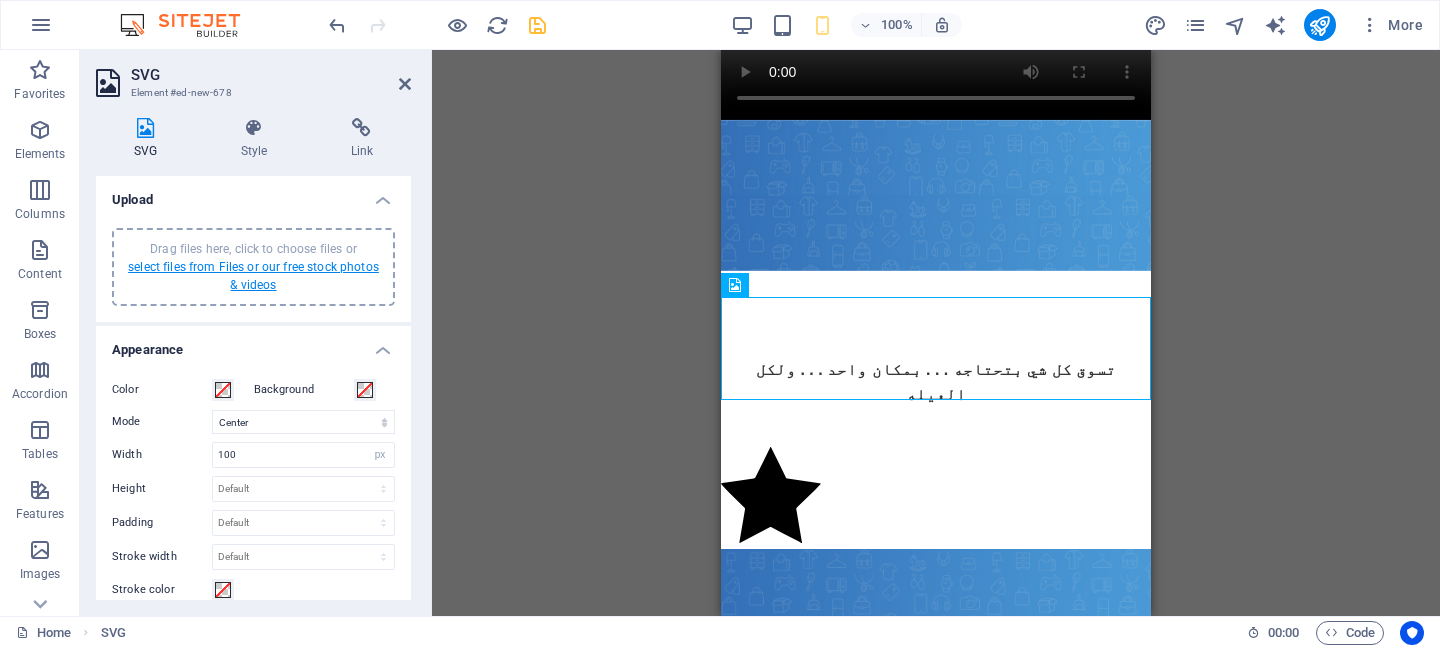click on "select files from Files or our free stock photos & videos" at bounding box center (253, 276) 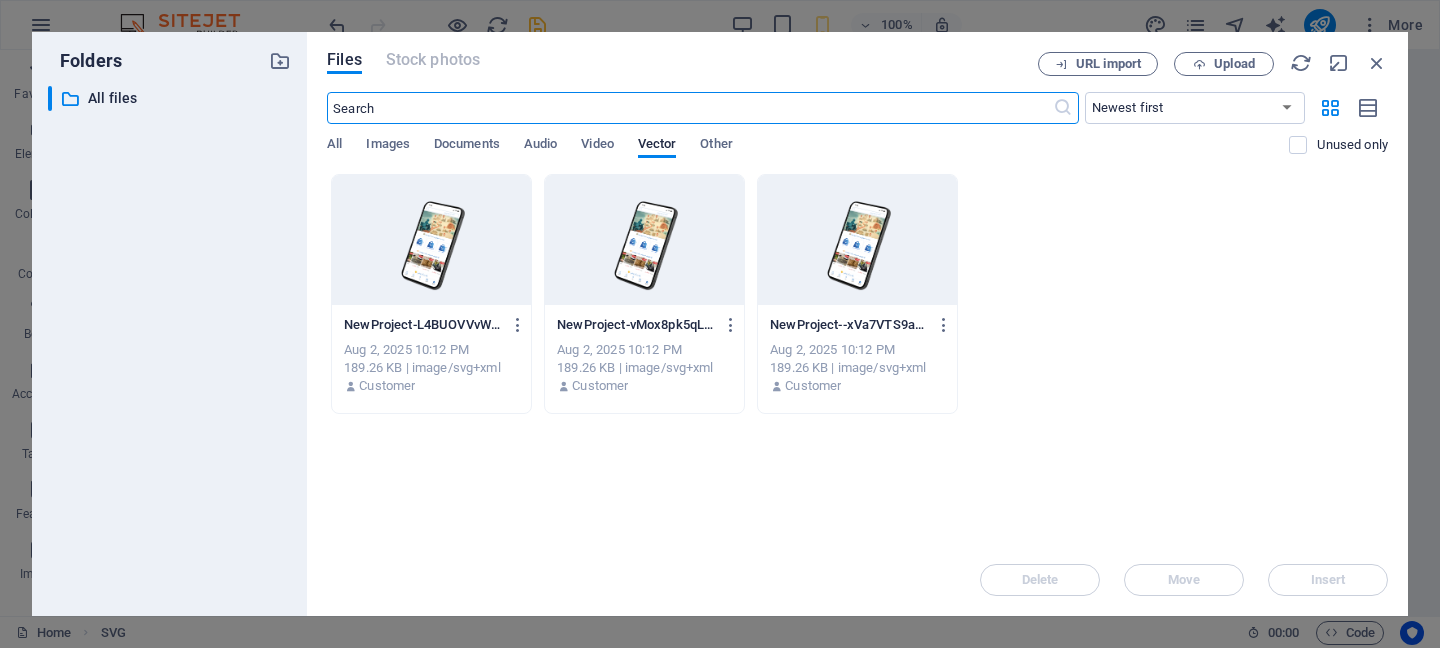 click at bounding box center [431, 240] 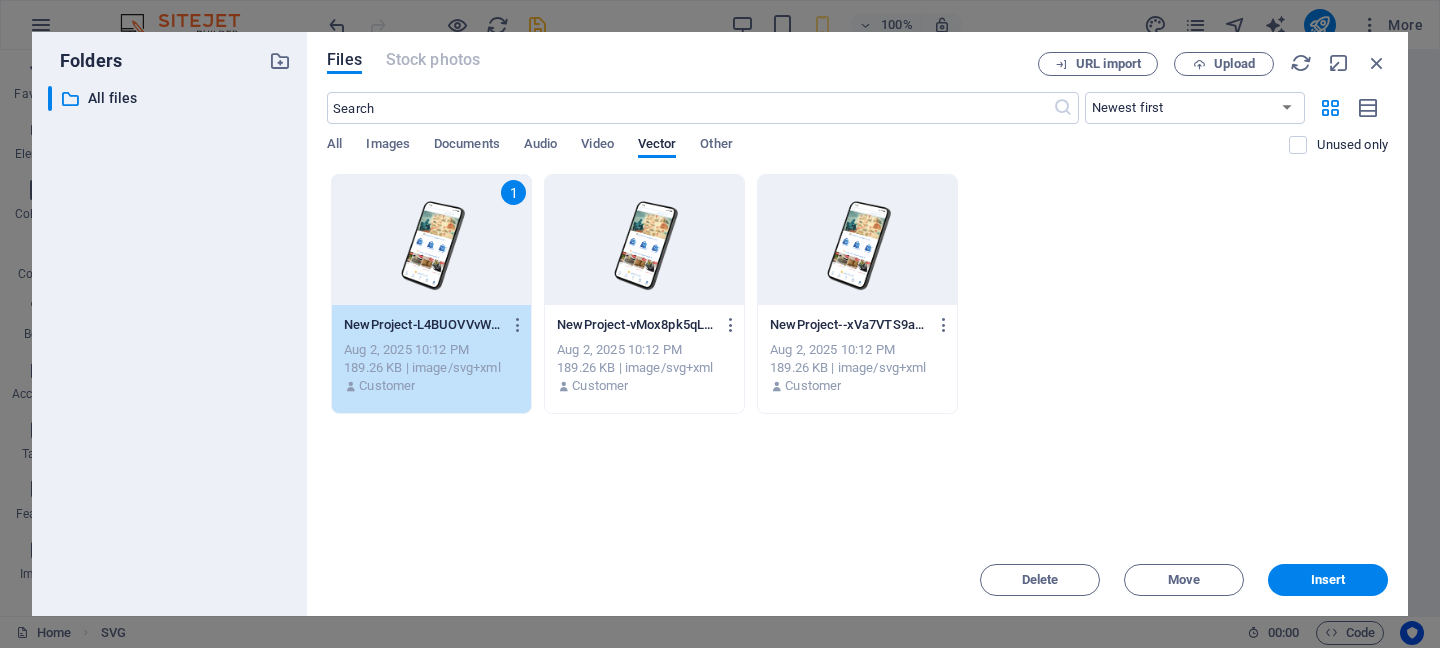 click at bounding box center (857, 240) 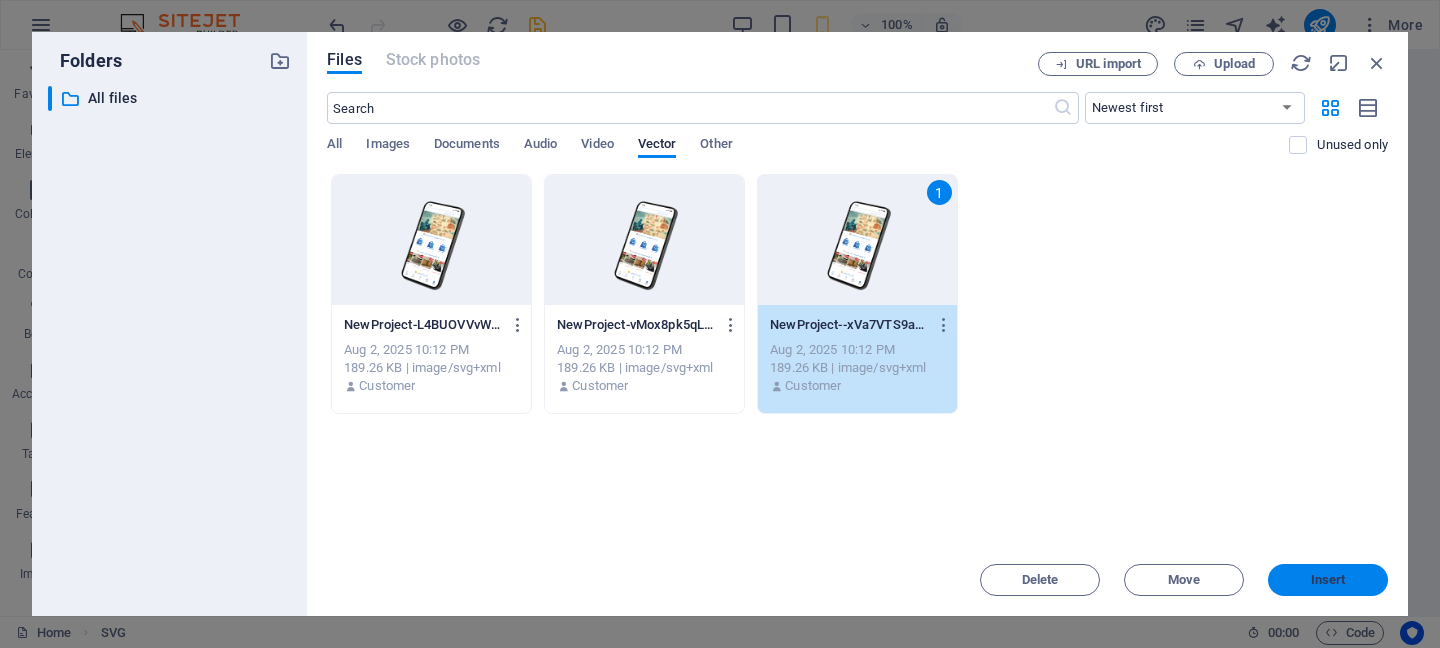 click on "Insert" at bounding box center (1328, 580) 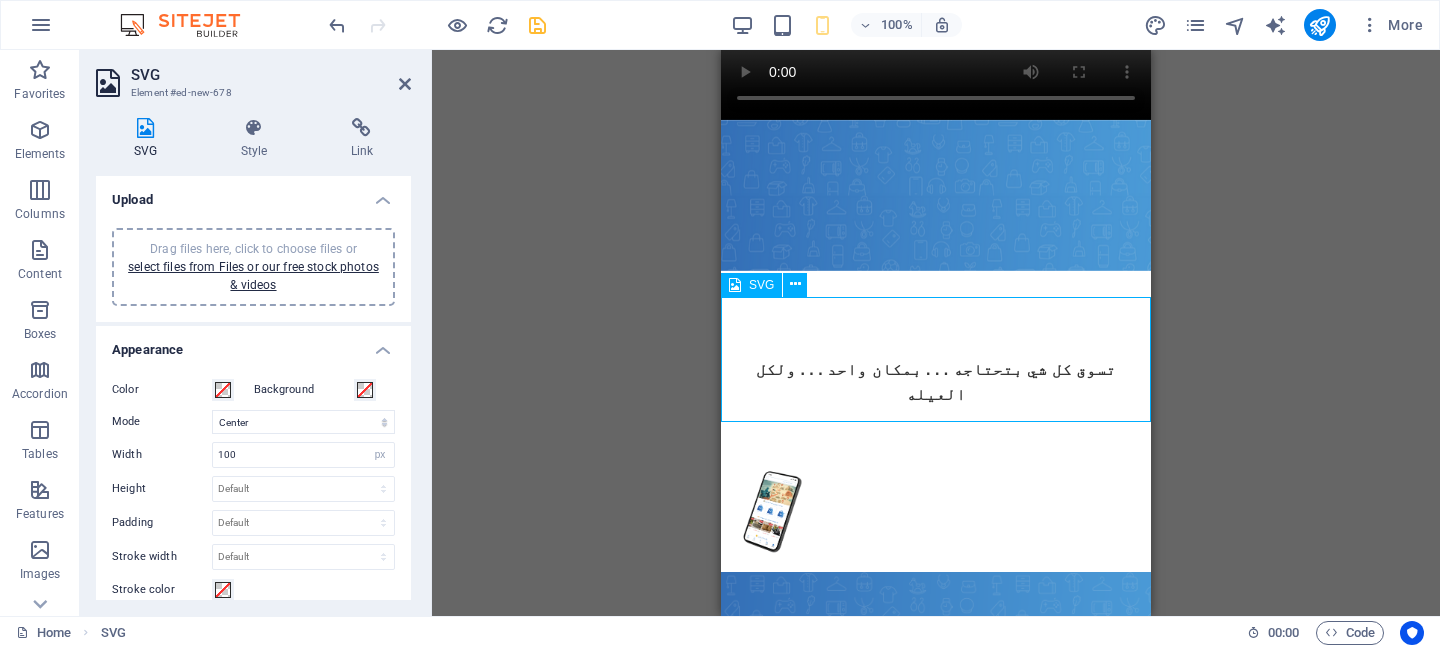 click at bounding box center [936, 509] 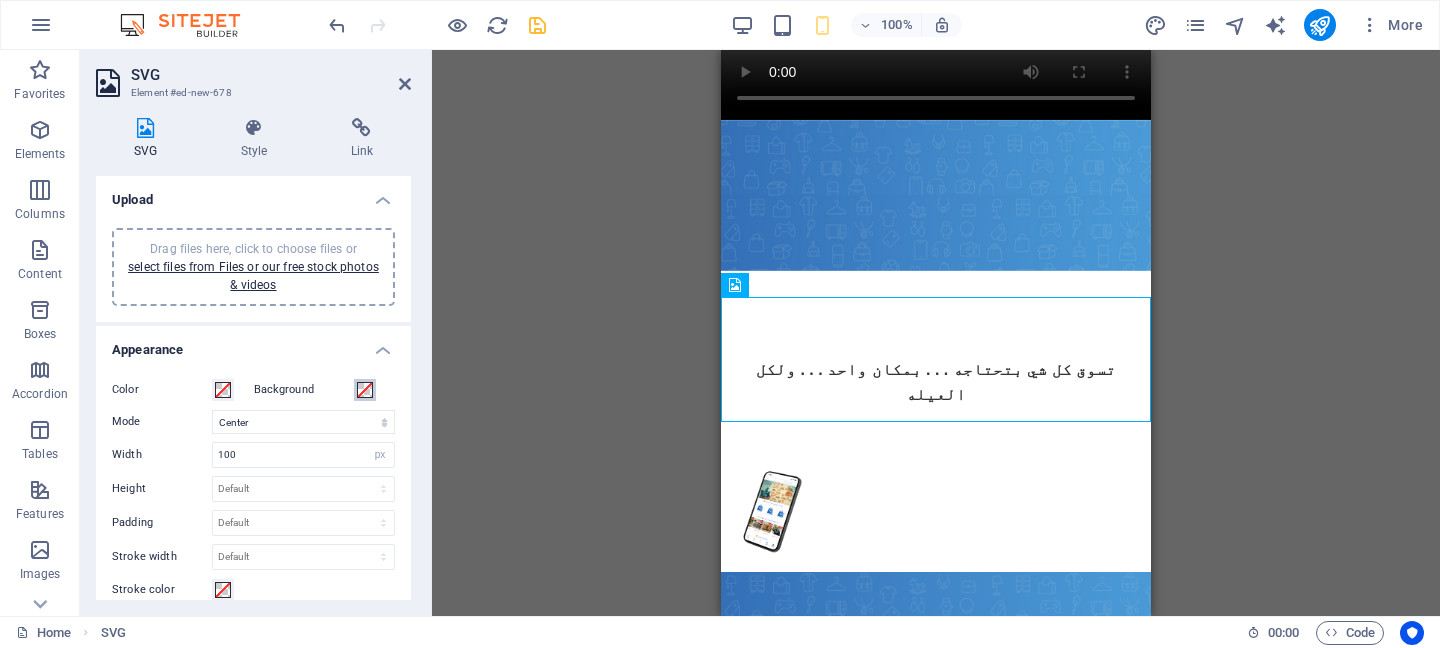 click at bounding box center [365, 390] 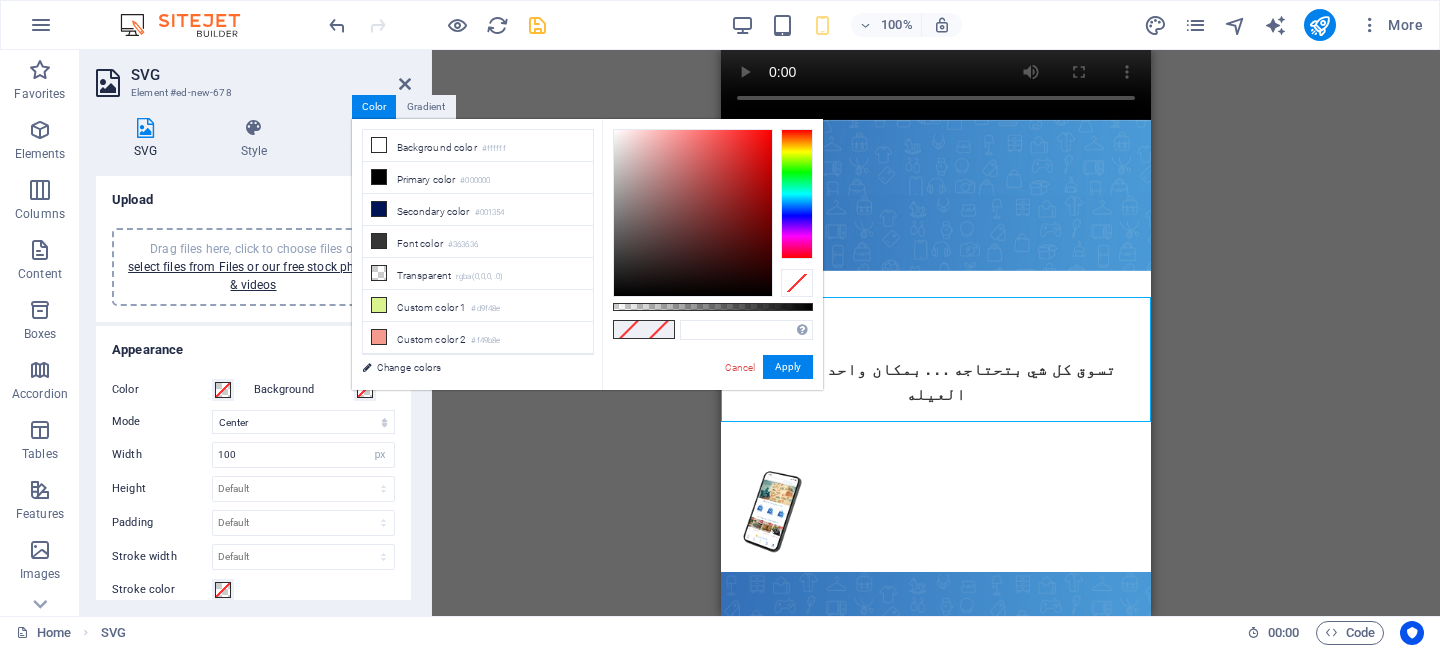 click at bounding box center (659, 329) 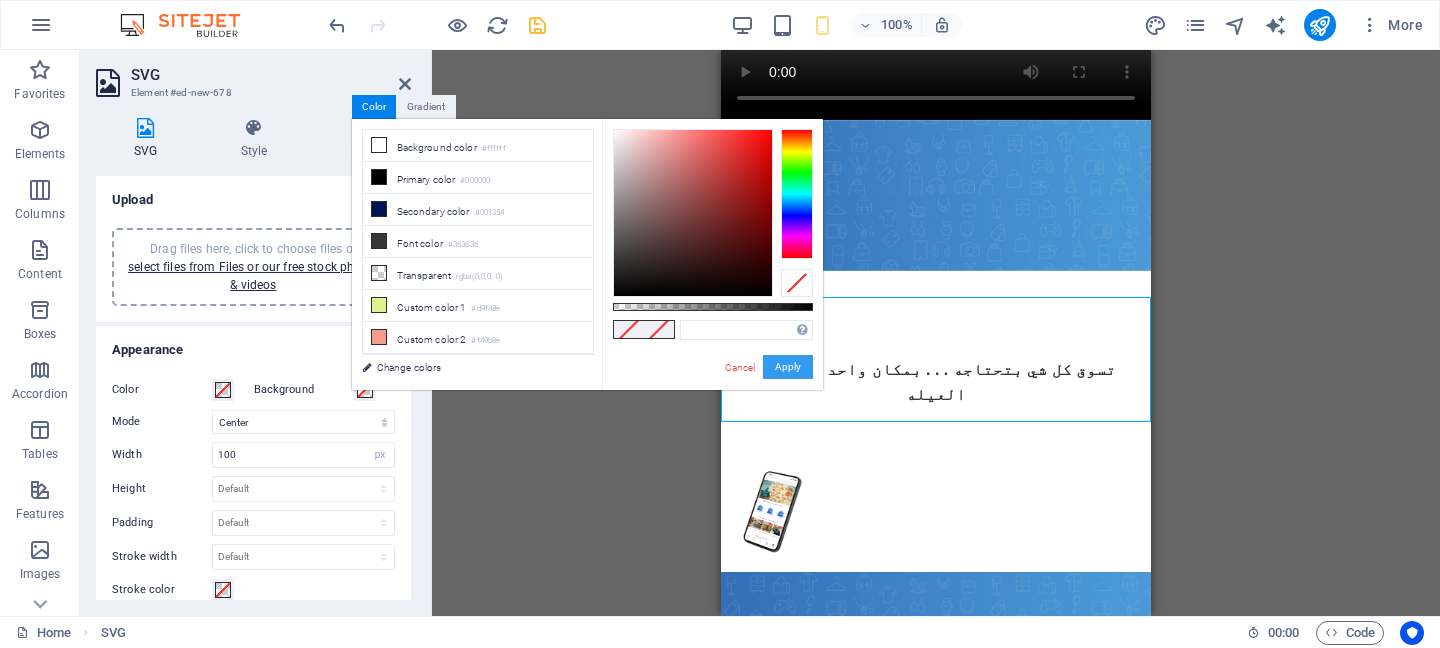 click on "Apply" at bounding box center (788, 367) 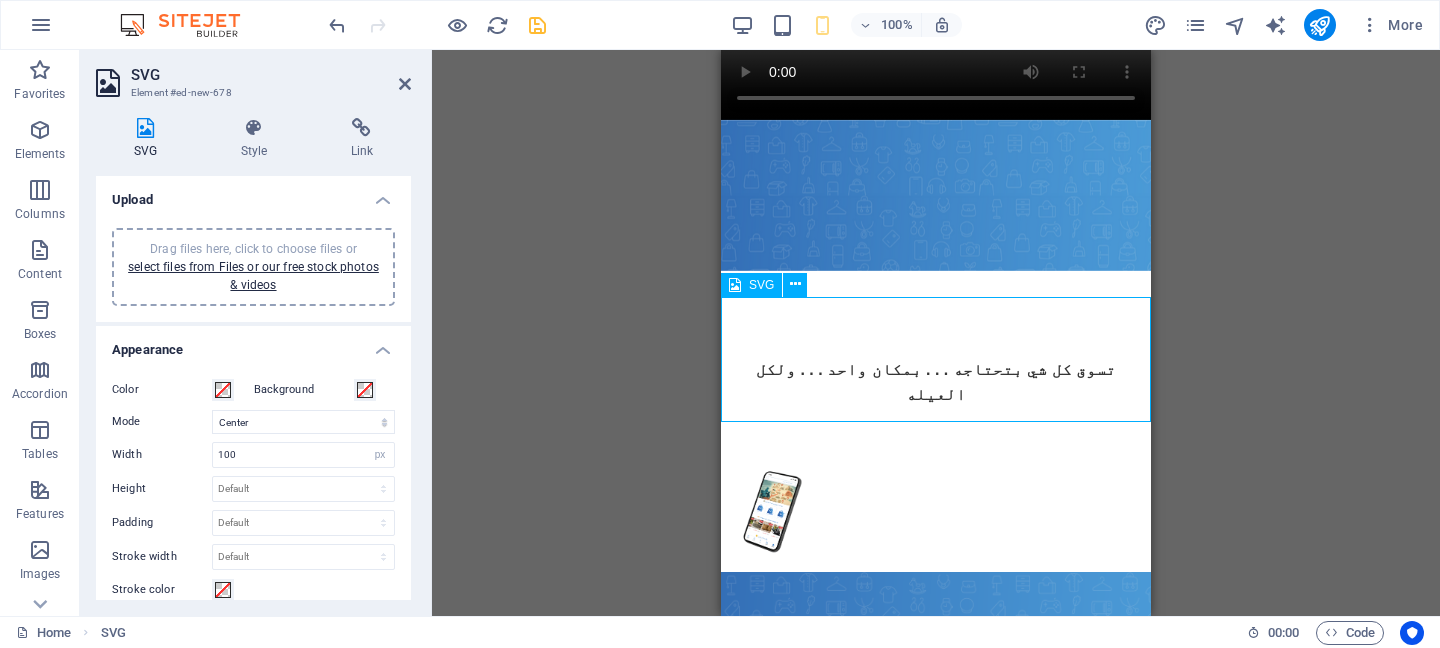 click at bounding box center (936, 509) 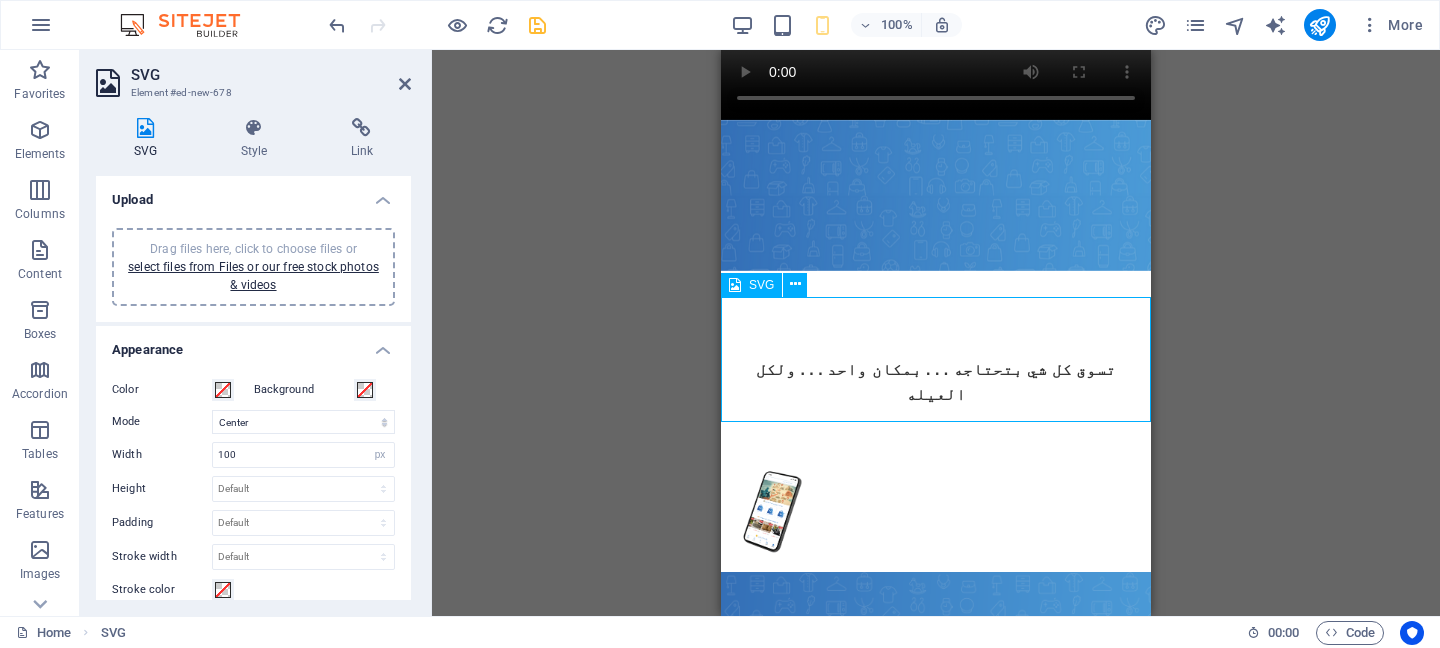 click at bounding box center [936, 509] 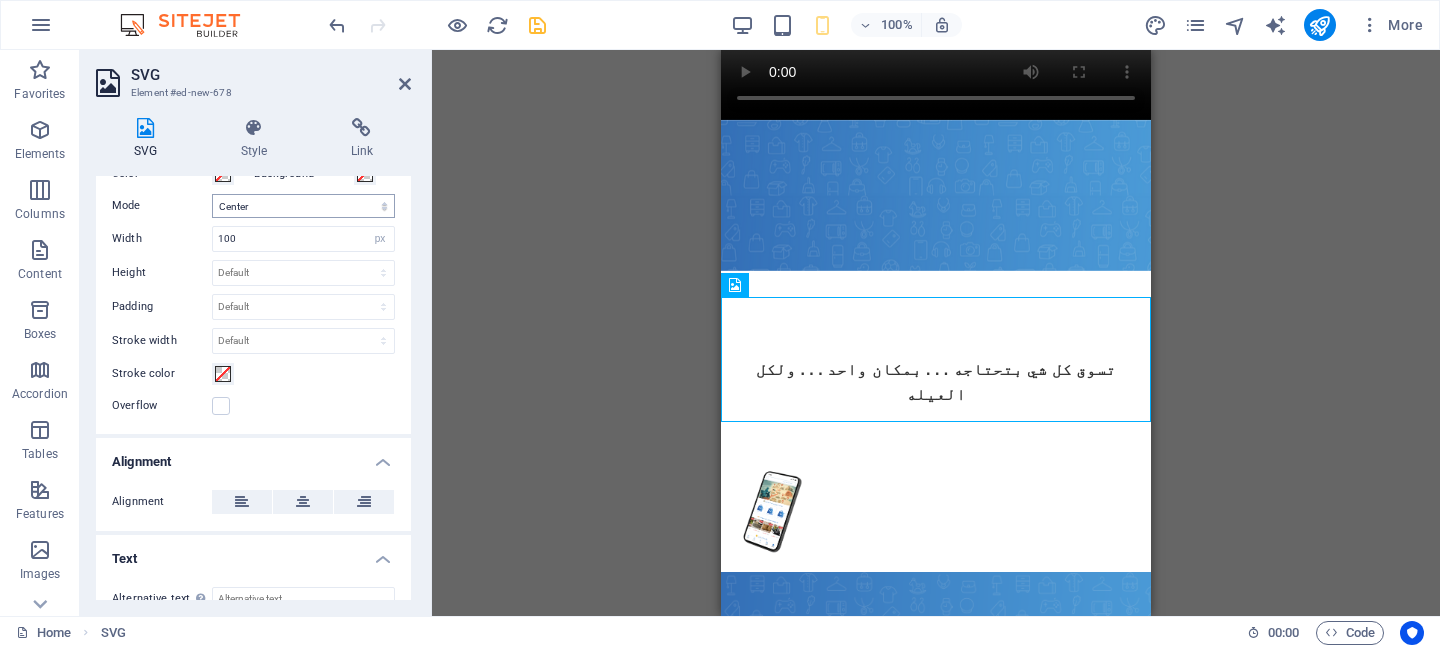 scroll, scrollTop: 242, scrollLeft: 0, axis: vertical 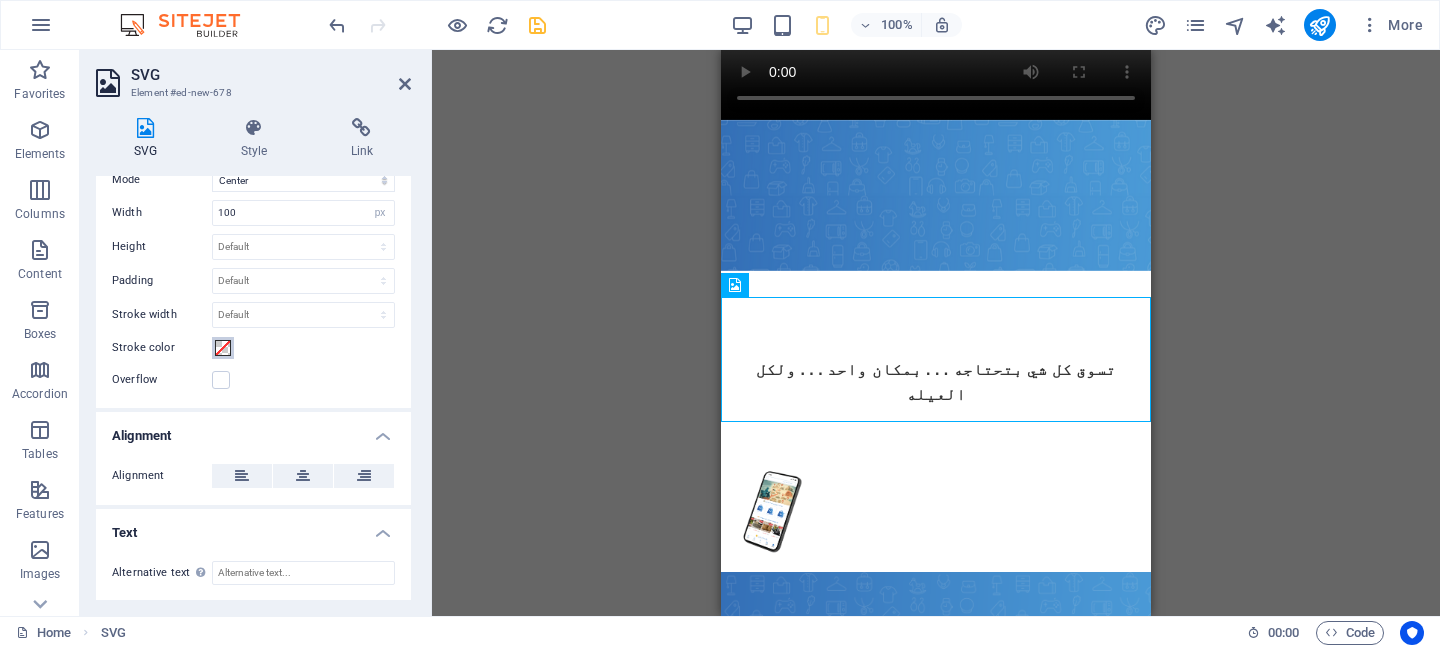 click at bounding box center (223, 348) 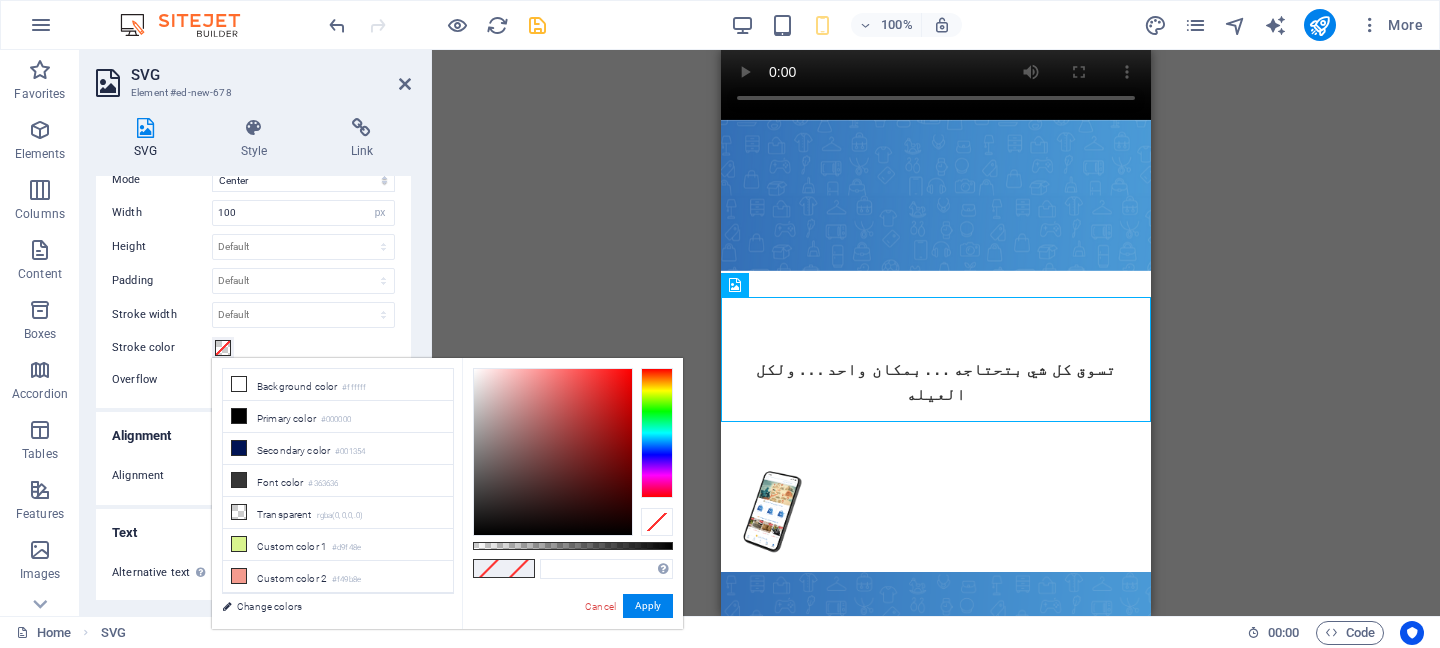 click at bounding box center [223, 348] 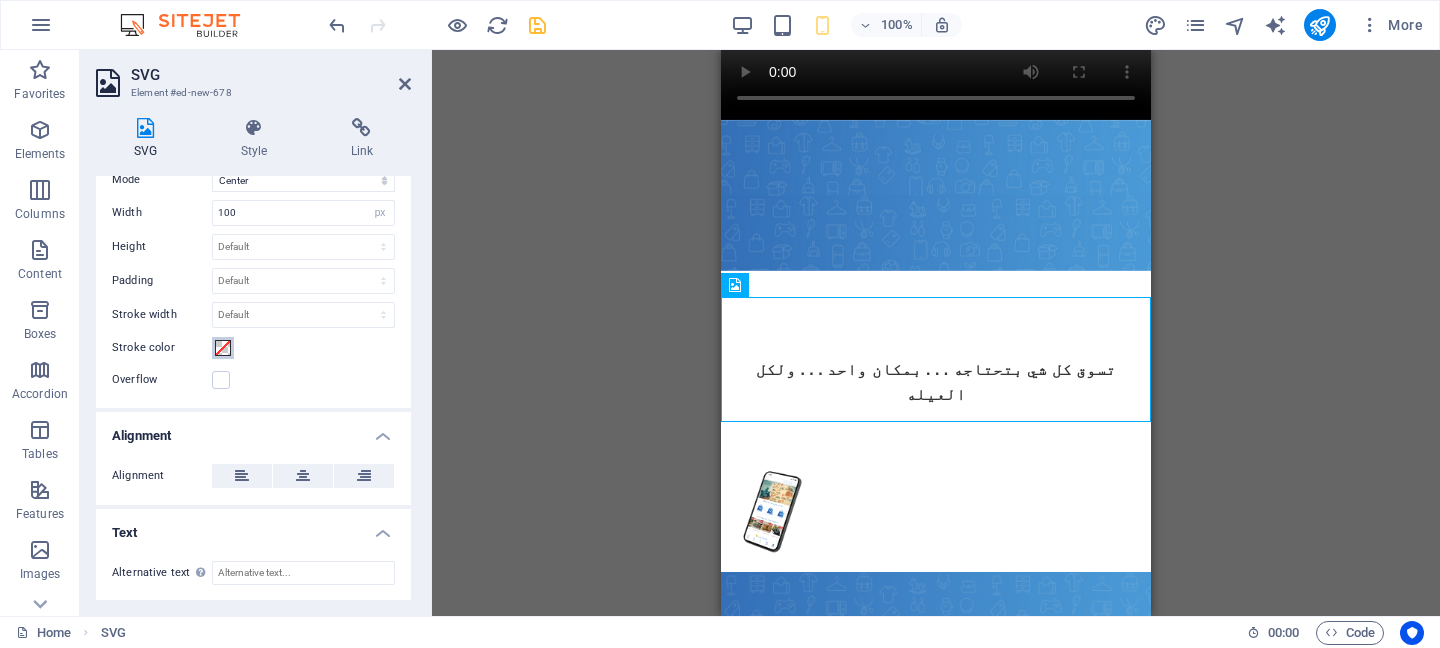 scroll, scrollTop: 237, scrollLeft: 0, axis: vertical 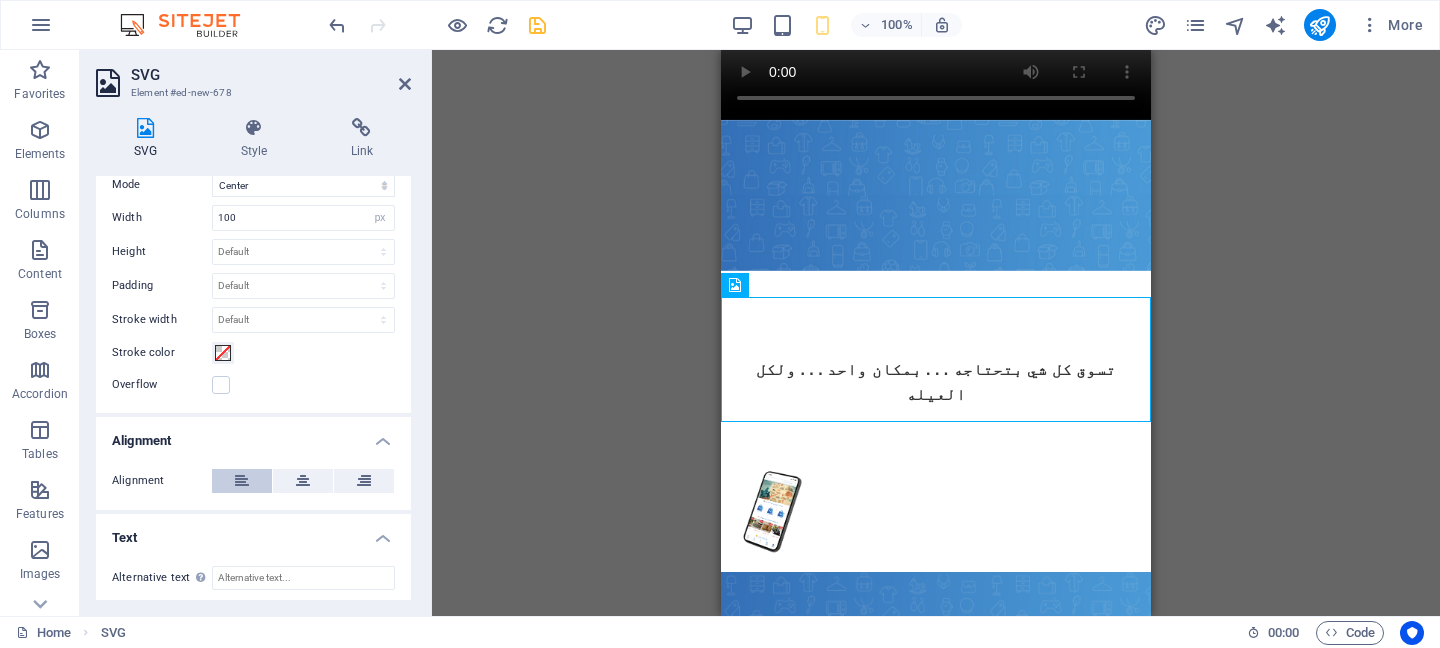 click at bounding box center (242, 481) 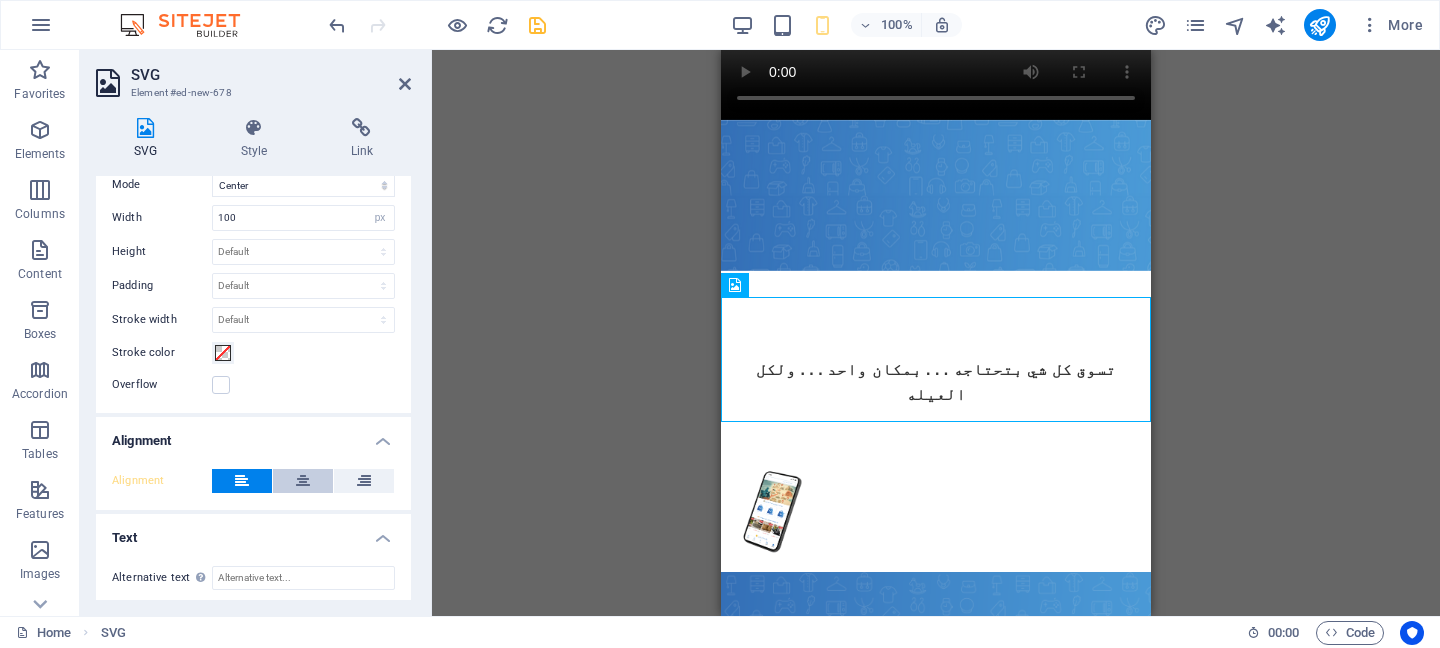 click at bounding box center [303, 481] 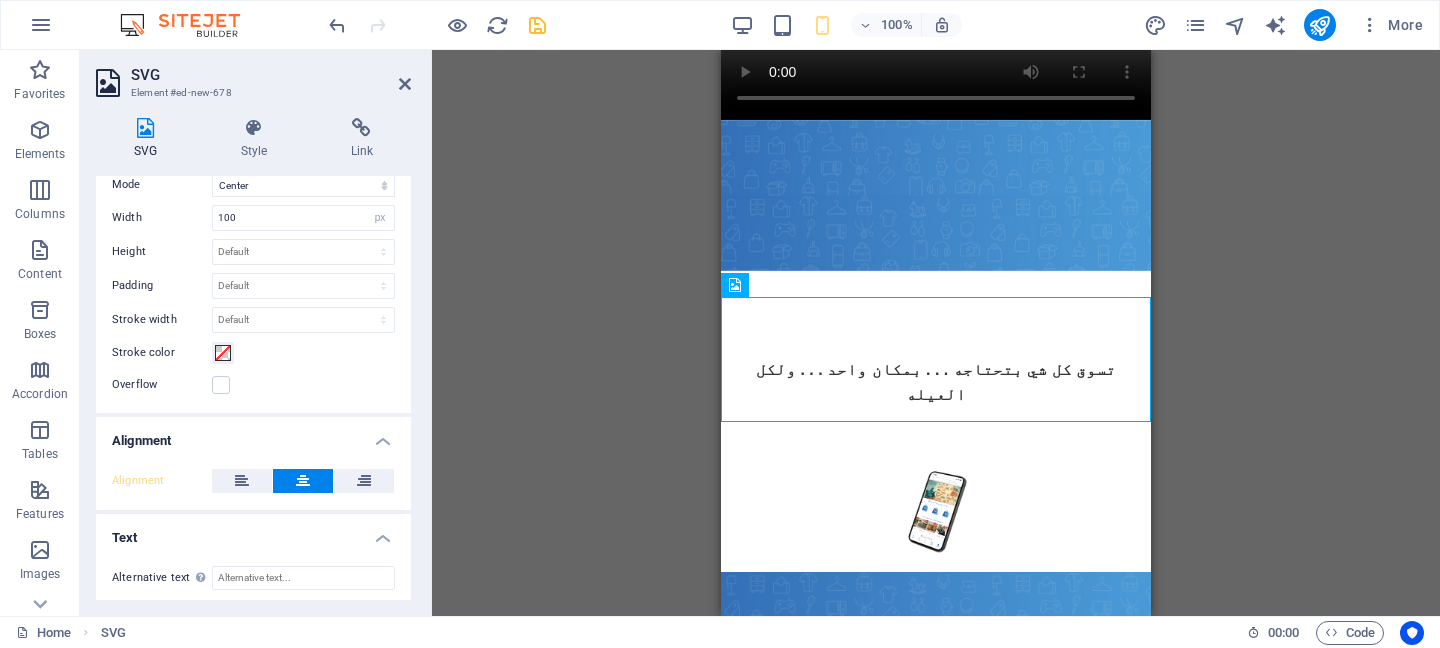 click at bounding box center [303, 481] 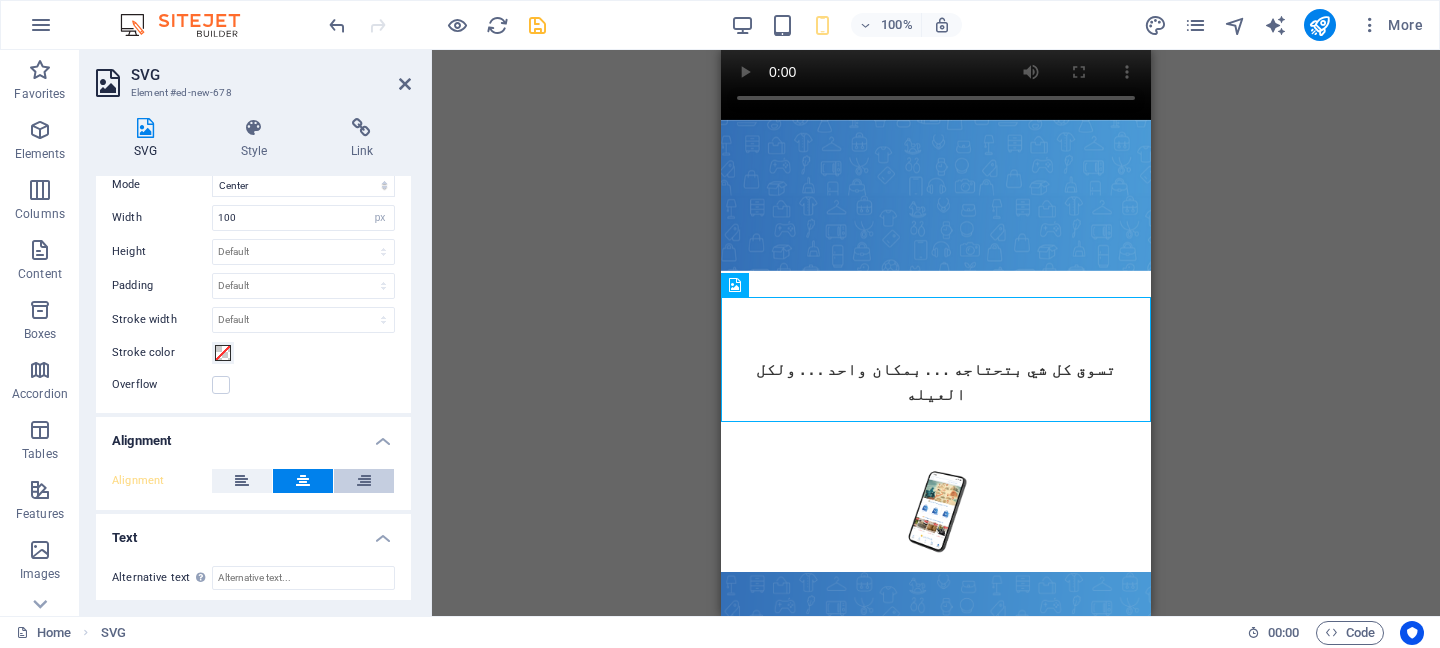 click at bounding box center (364, 481) 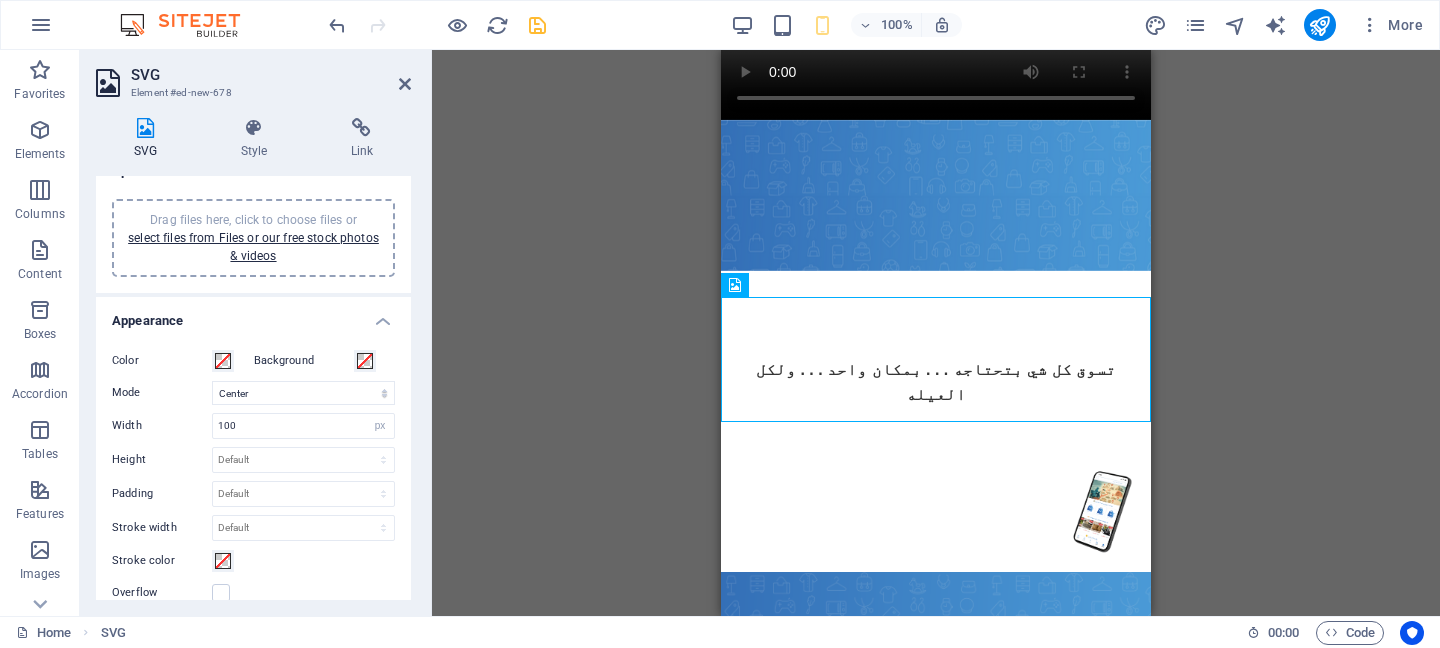 scroll, scrollTop: 0, scrollLeft: 0, axis: both 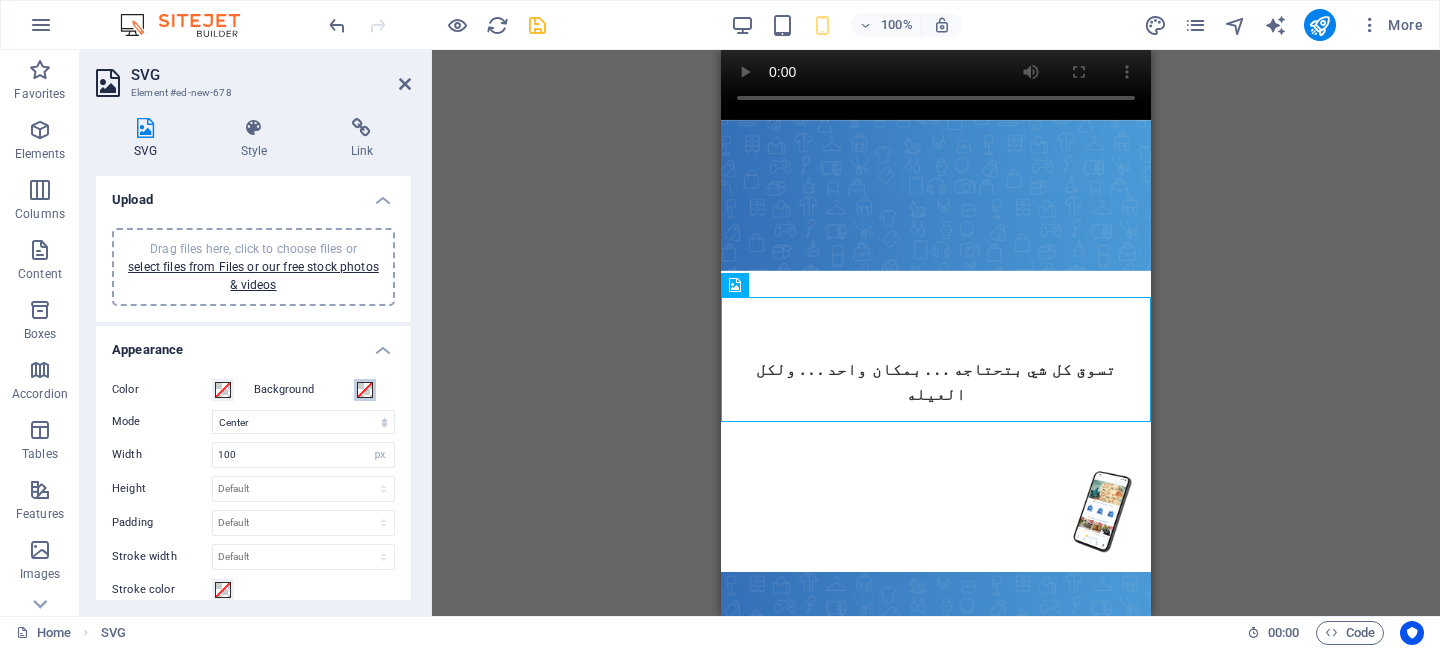 click at bounding box center [365, 390] 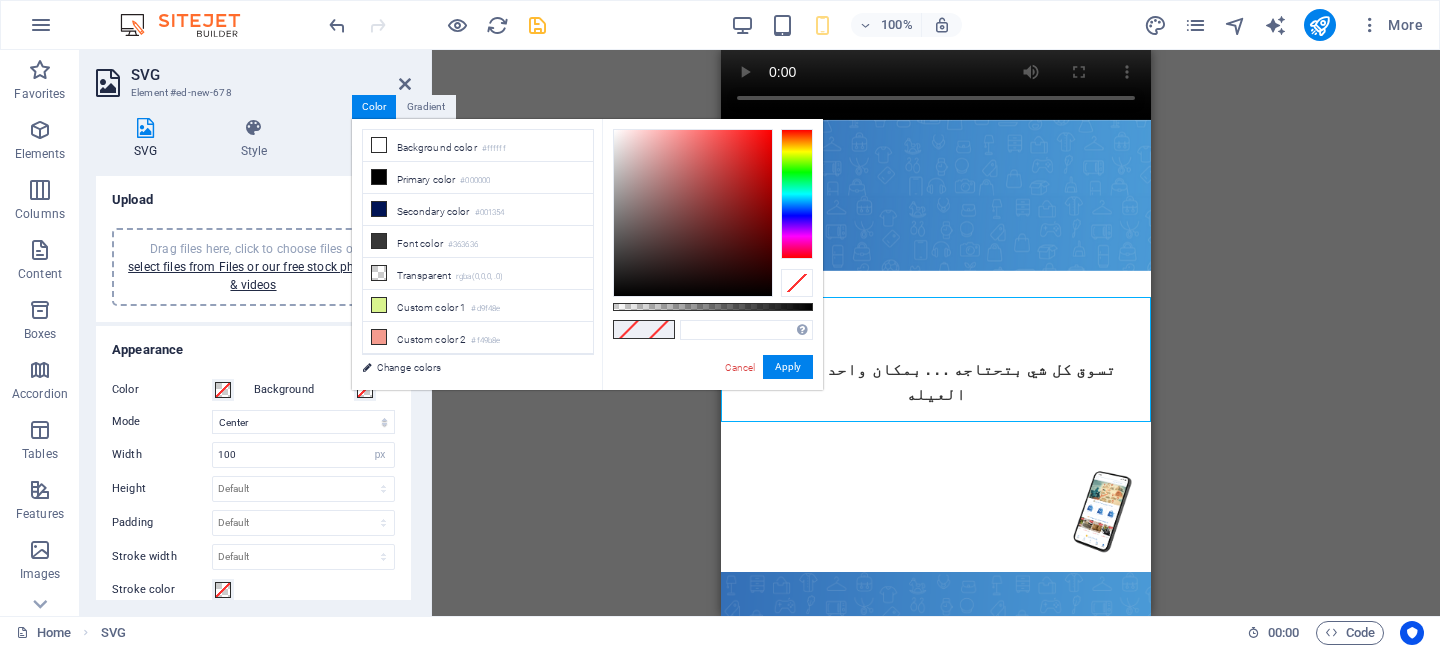click at bounding box center [629, 329] 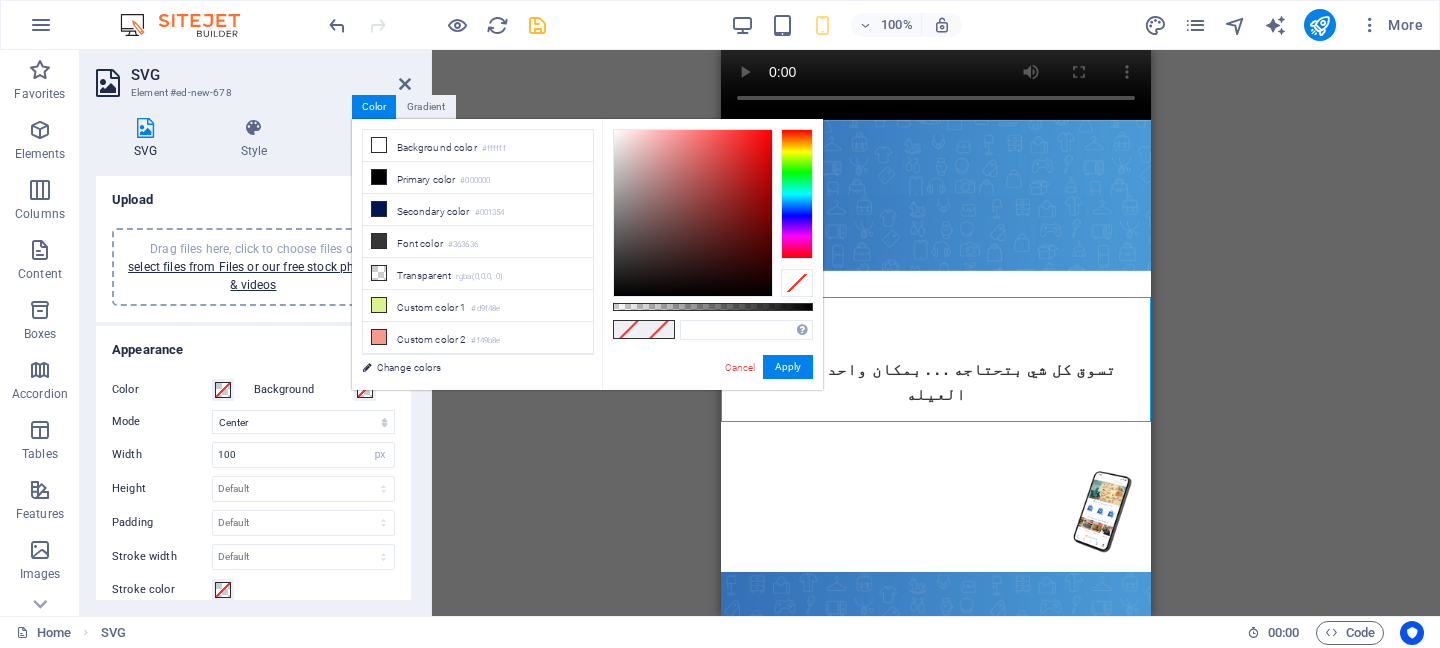 click at bounding box center (629, 329) 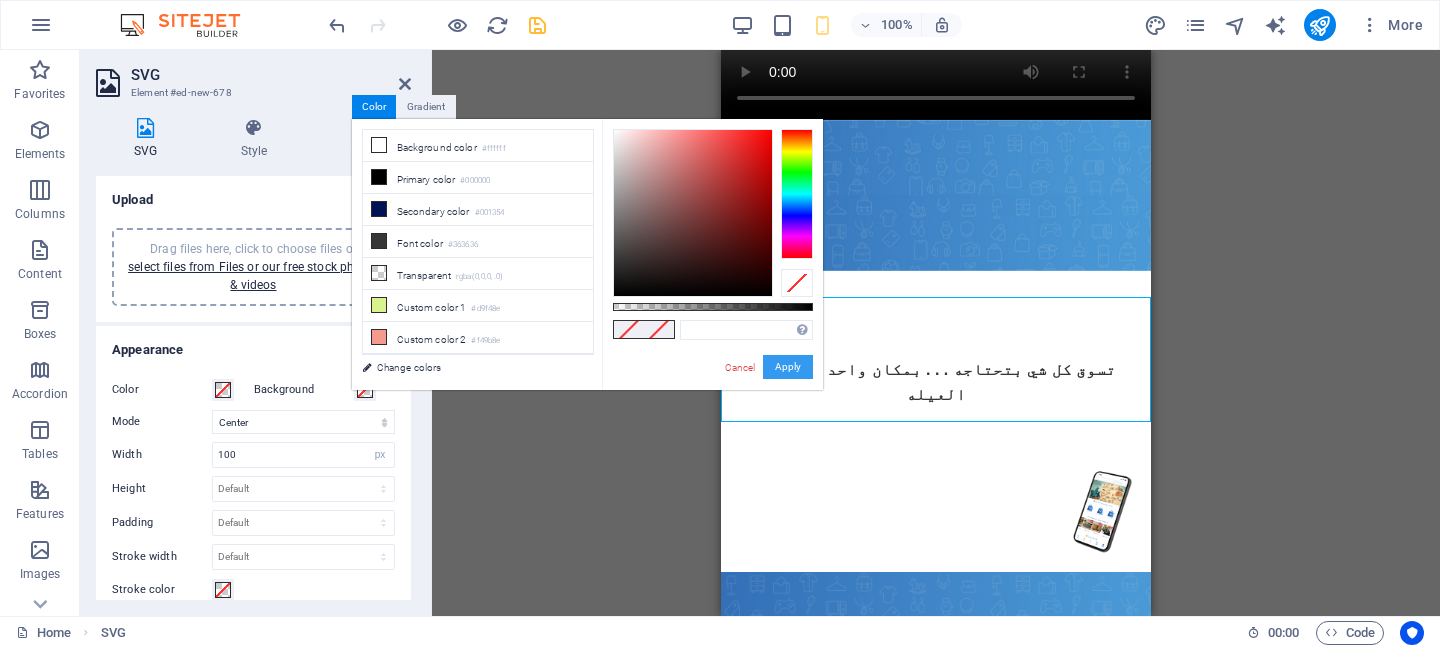 drag, startPoint x: 779, startPoint y: 364, endPoint x: 58, endPoint y: 314, distance: 722.7316 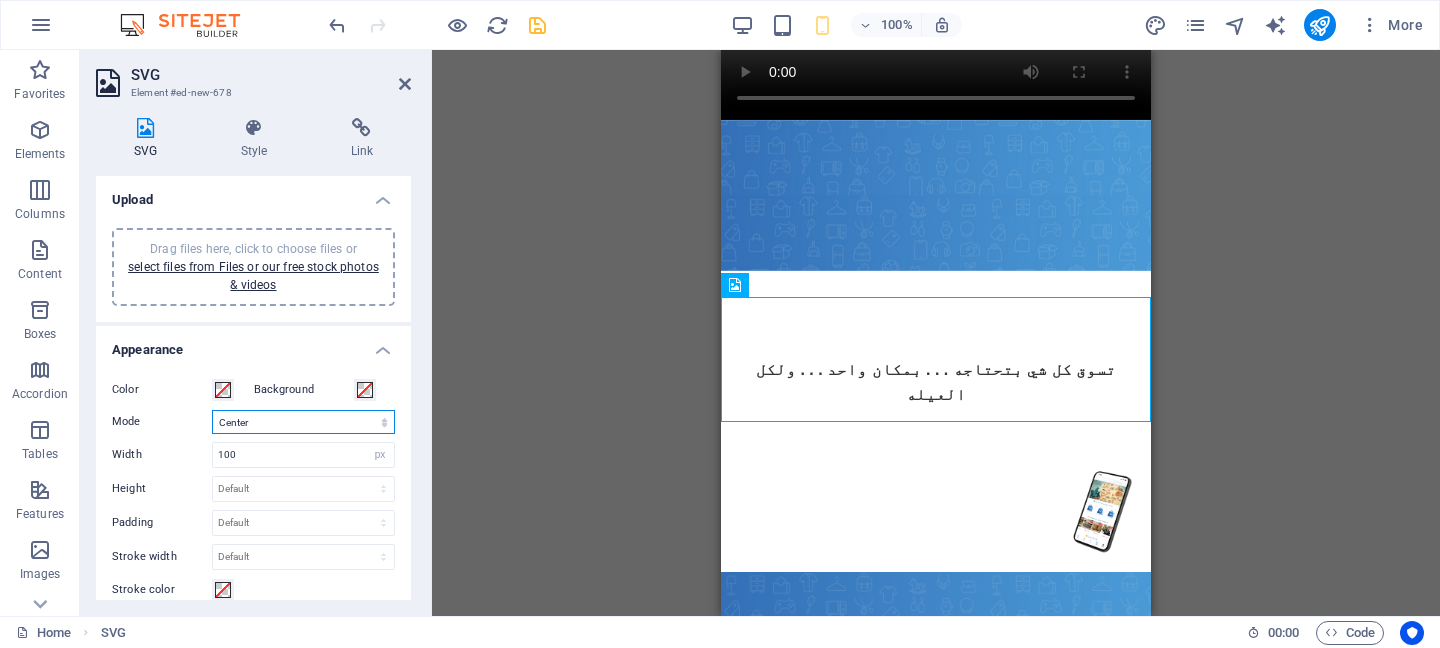 click on "Scale Left Center Right" at bounding box center (303, 422) 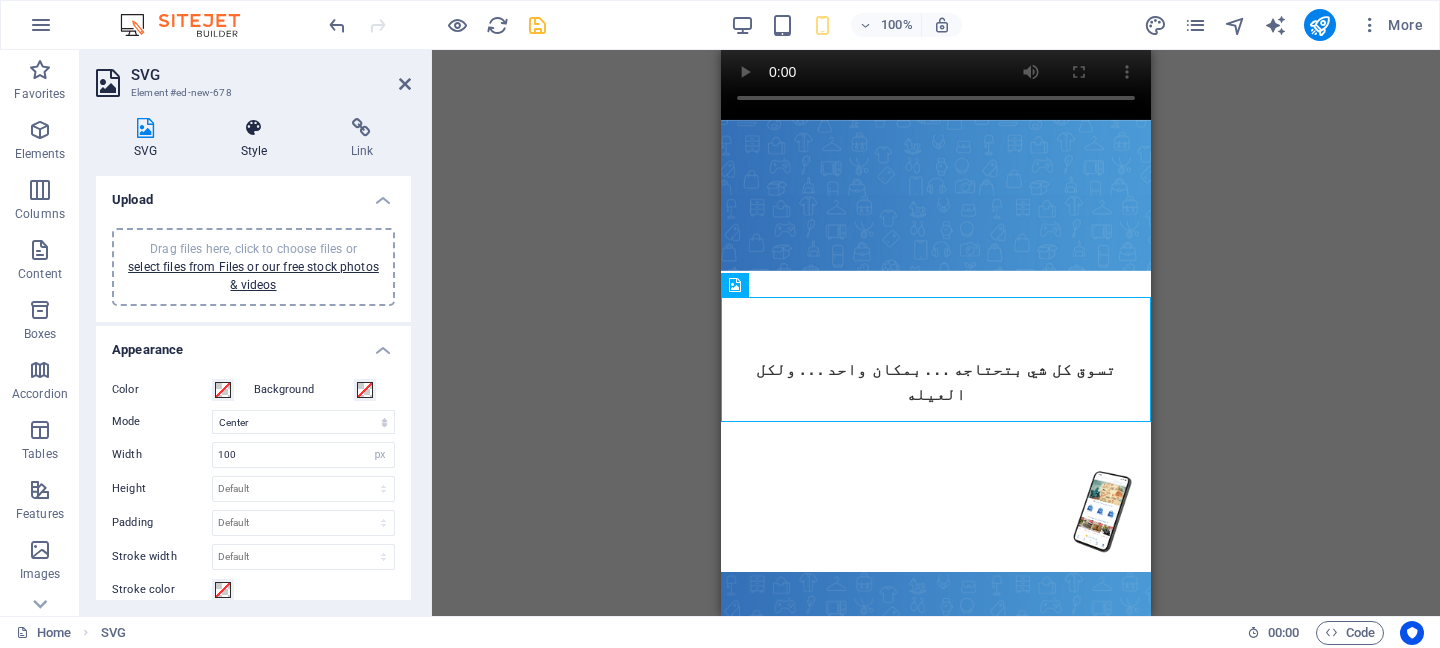 click on "Style" at bounding box center [258, 139] 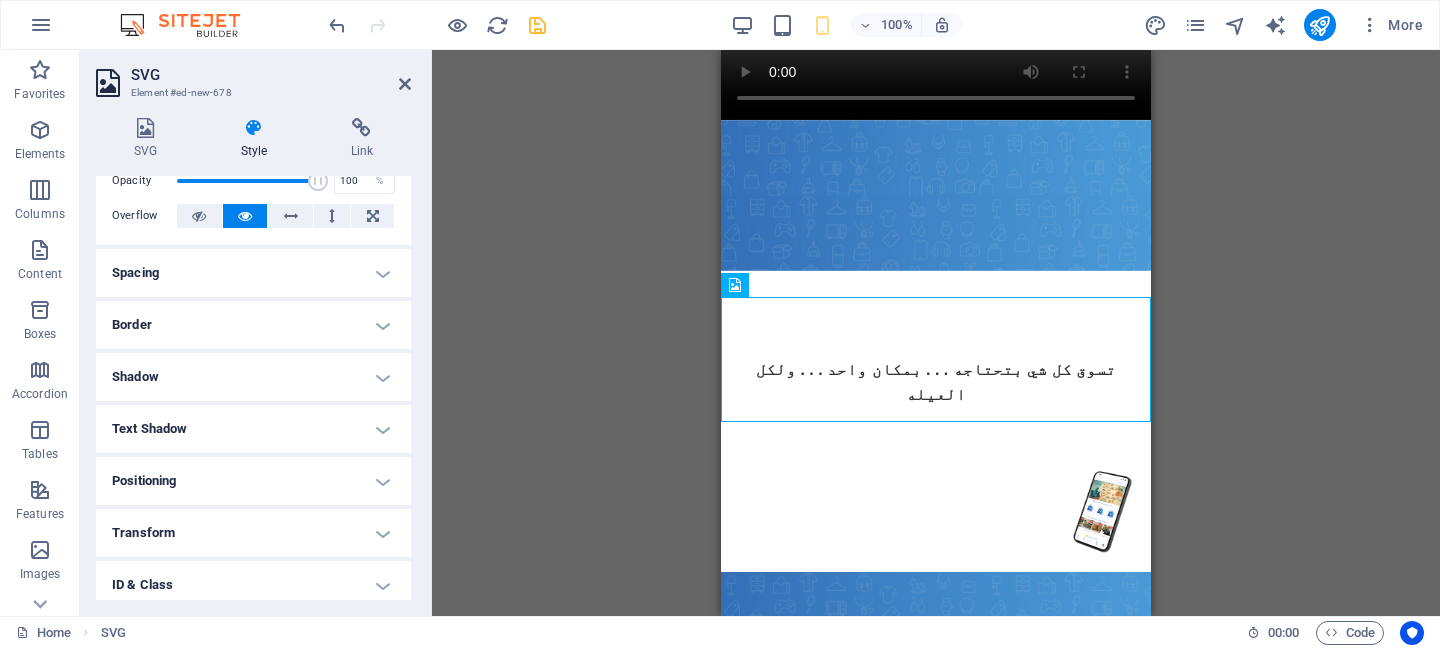 scroll, scrollTop: 206, scrollLeft: 0, axis: vertical 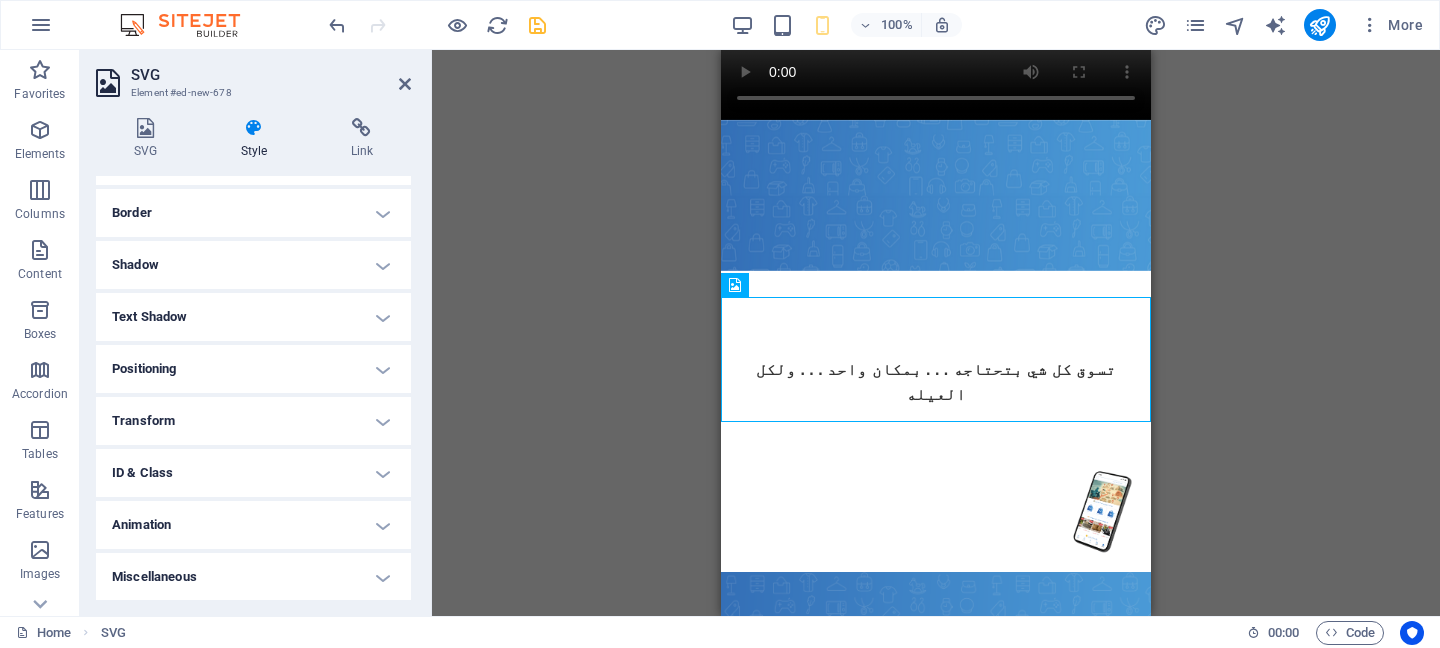 click on "H2   Text   Video   Spacer   Text   Floating Image   Text   Image   Image   Button   Image   SVG" at bounding box center [936, 333] 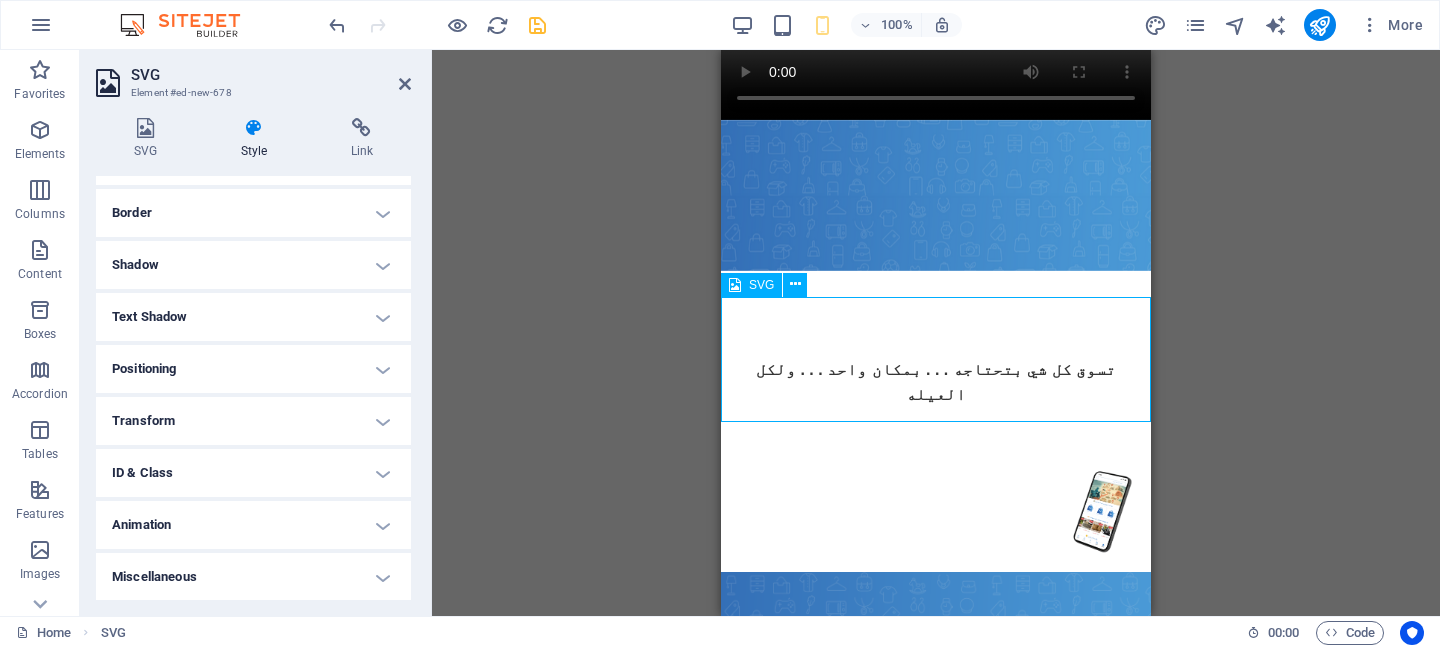click at bounding box center (936, 509) 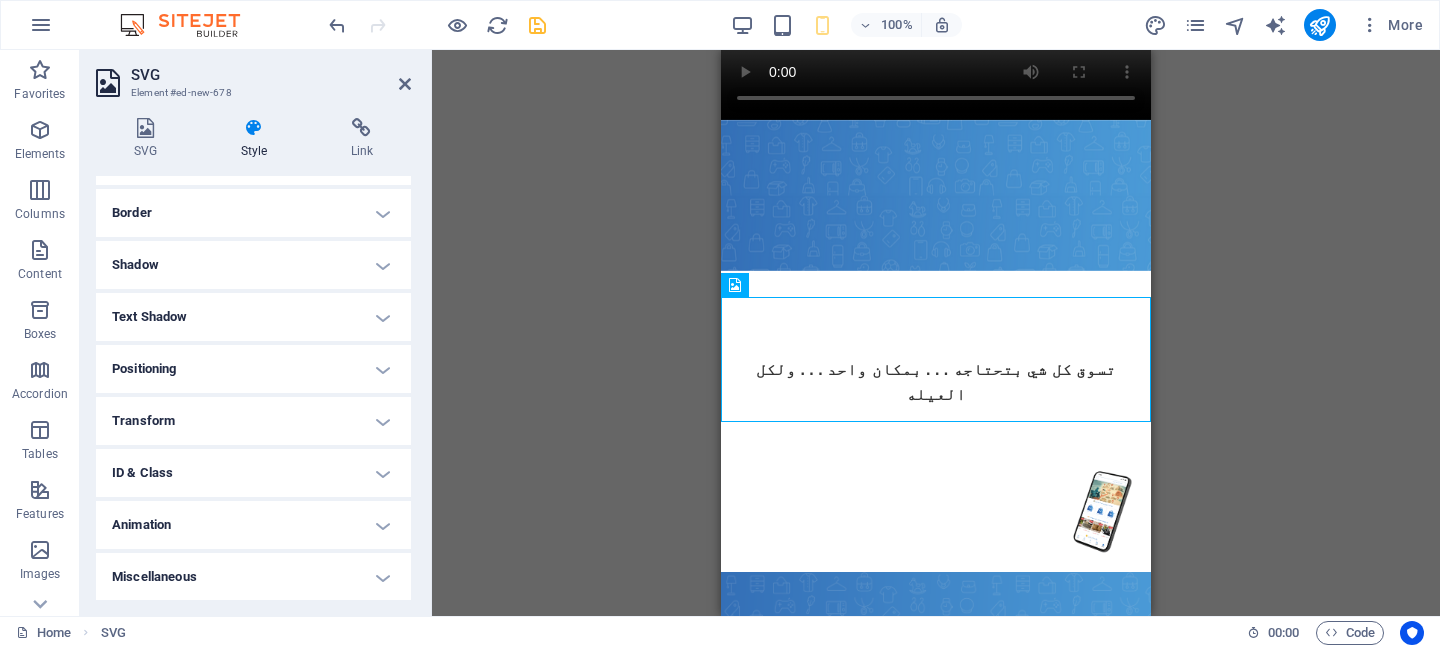click on "H2   Text   Video   Spacer   Text   Floating Image   Text   Image   Image   Button   Image   SVG" at bounding box center [936, 333] 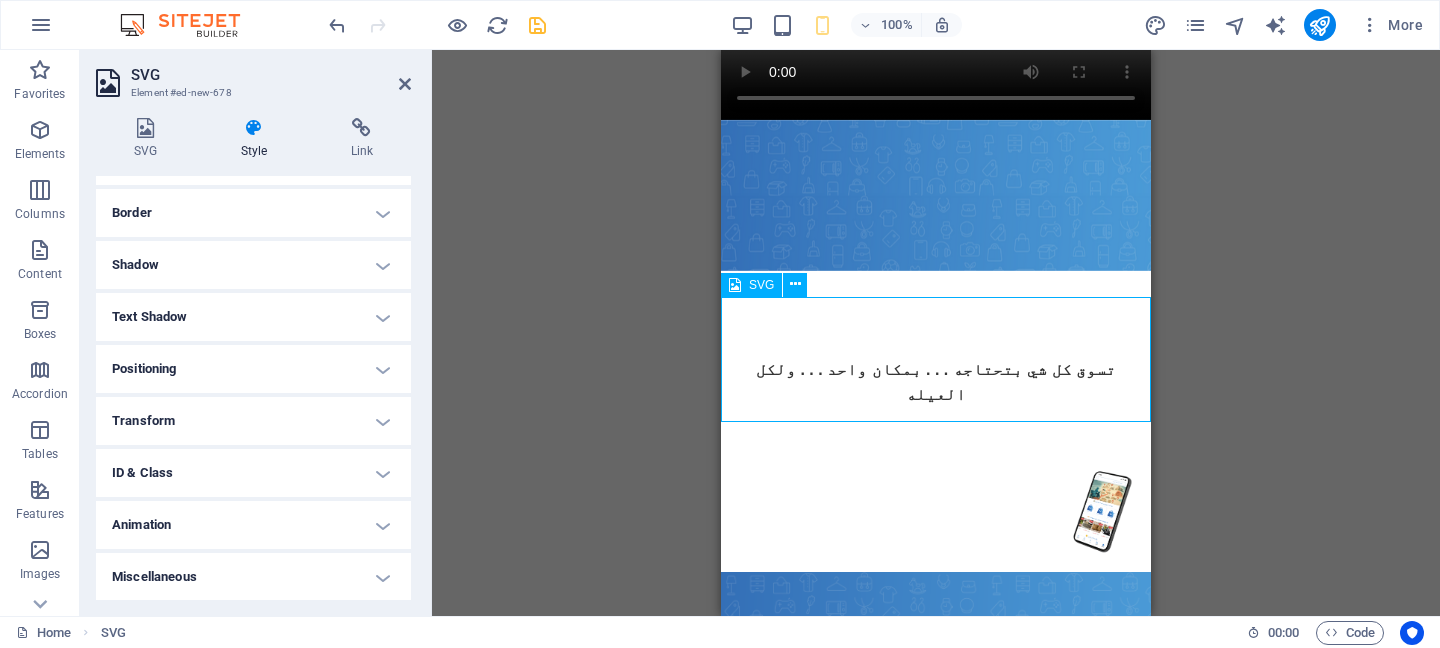 click at bounding box center [936, 509] 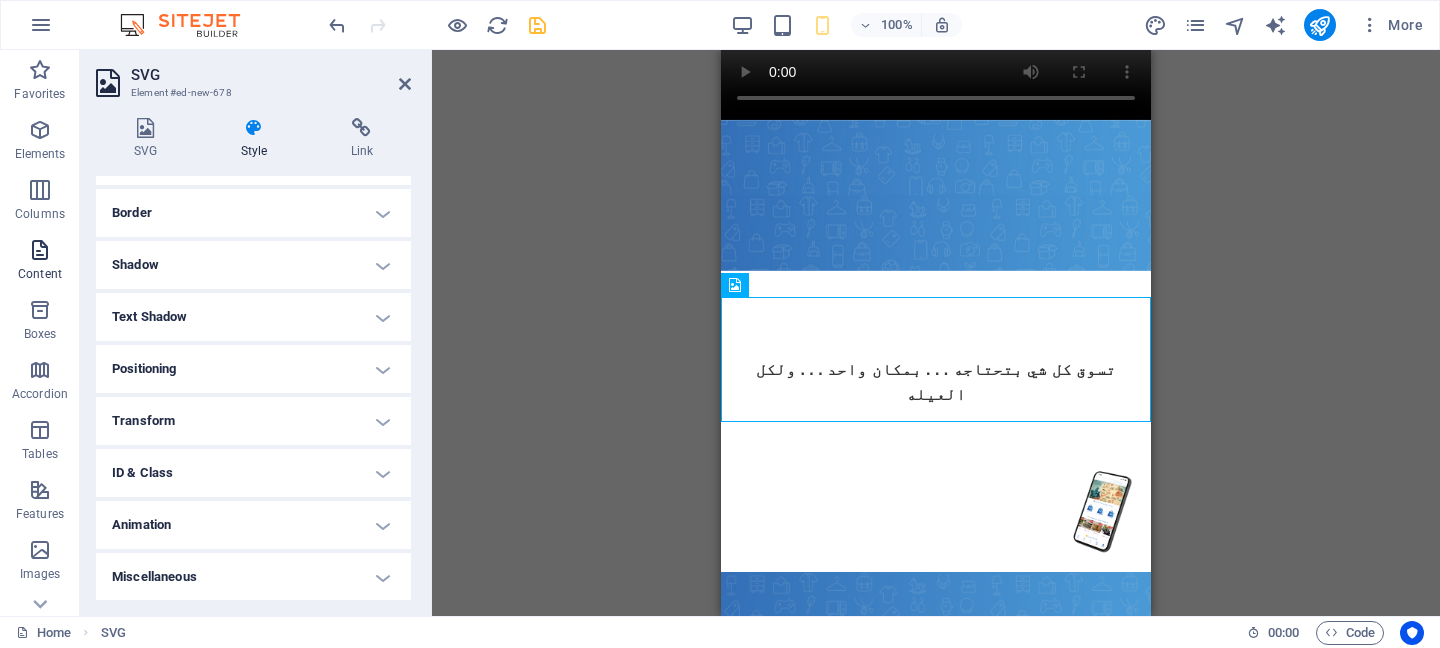 click on "Content" at bounding box center [40, 262] 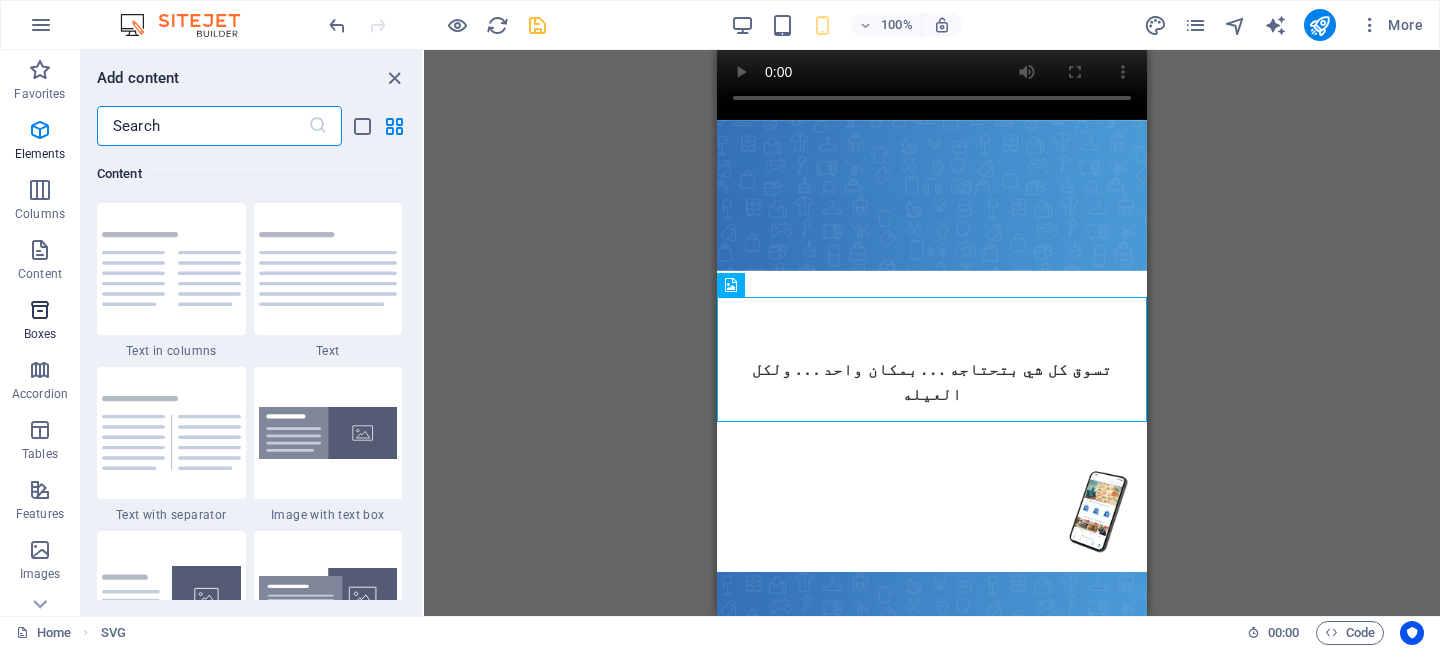 click at bounding box center (40, 310) 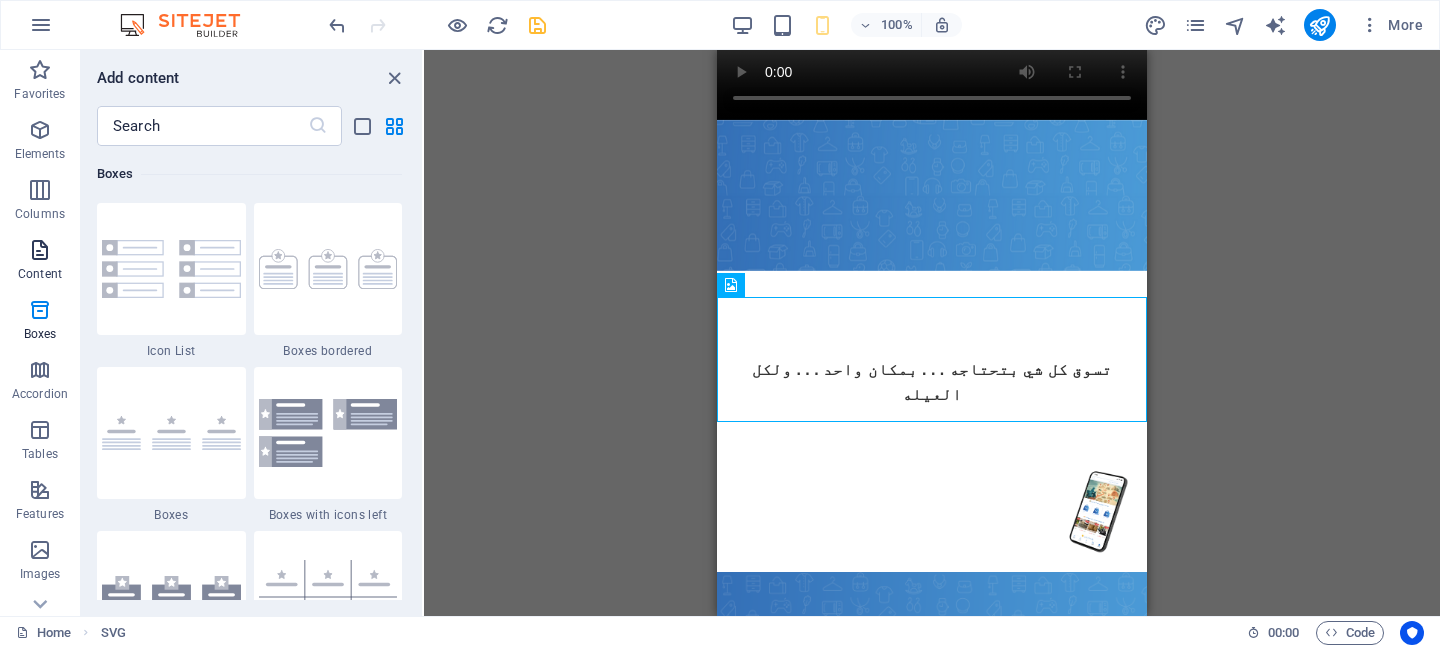 click on "Content" at bounding box center [40, 260] 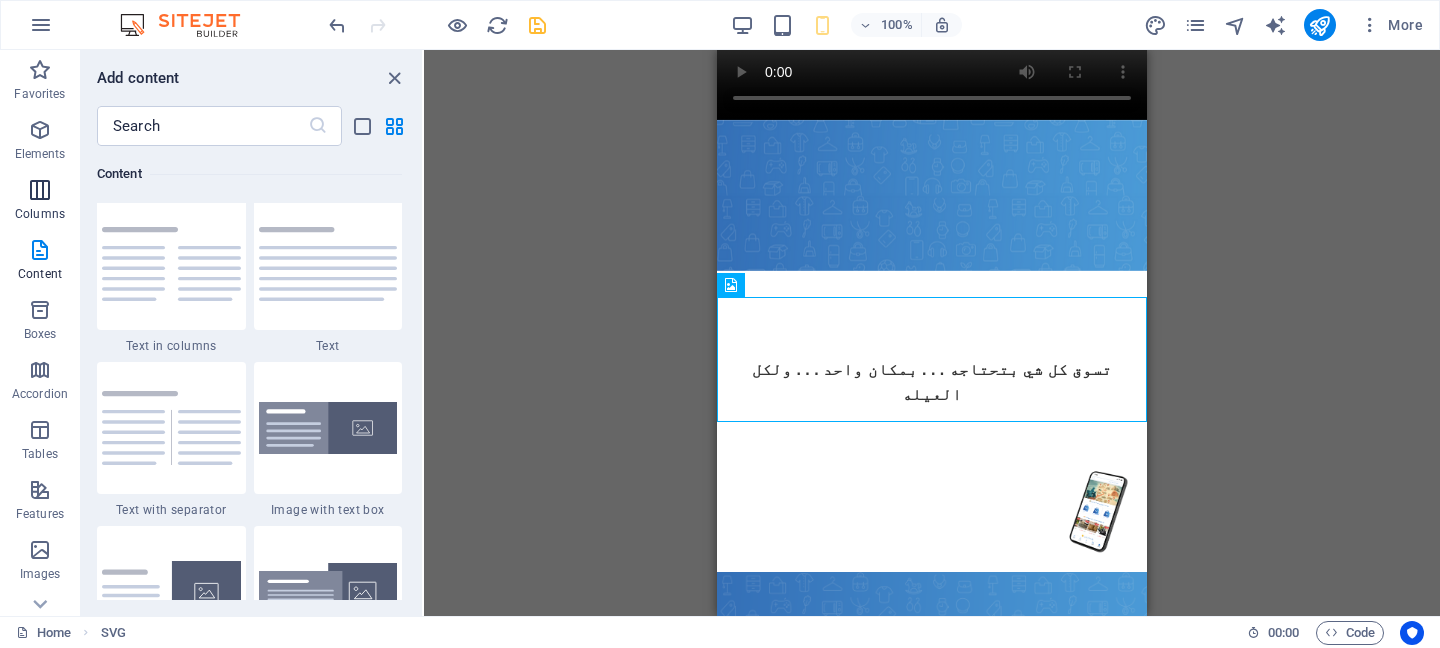 click at bounding box center (40, 190) 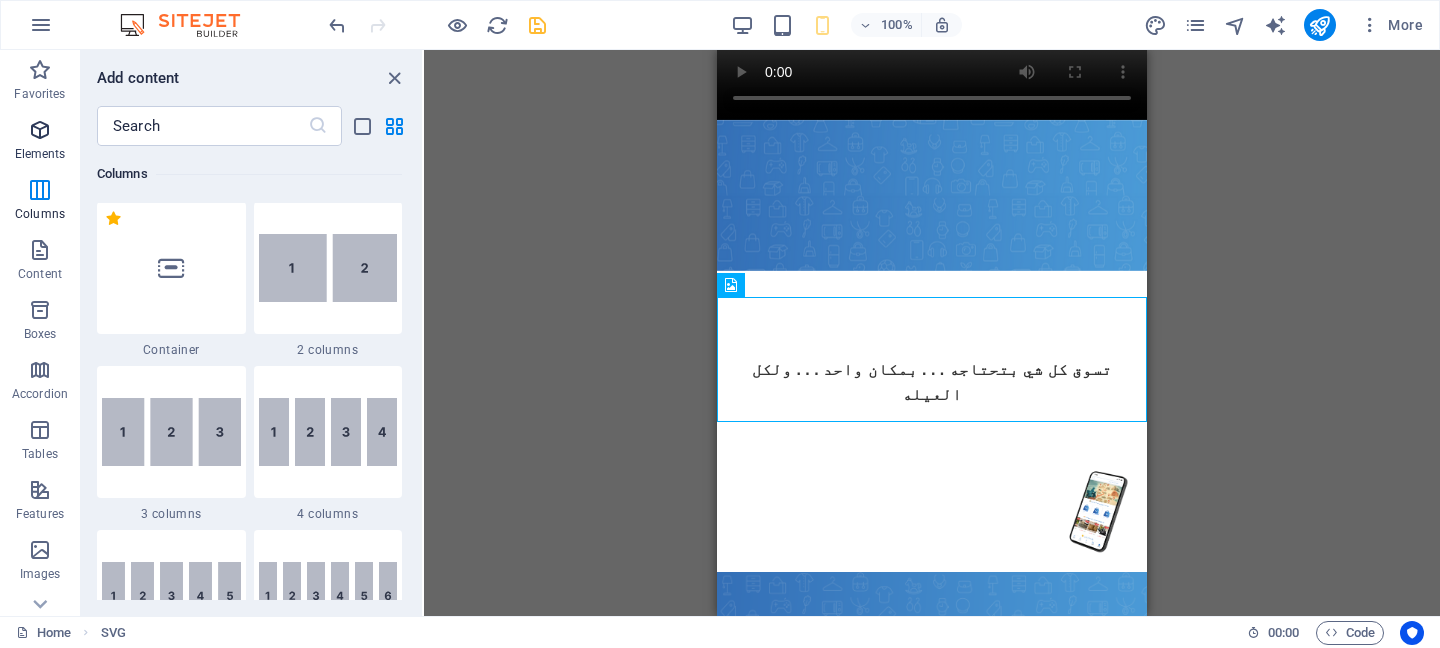 click on "Elements" at bounding box center (40, 154) 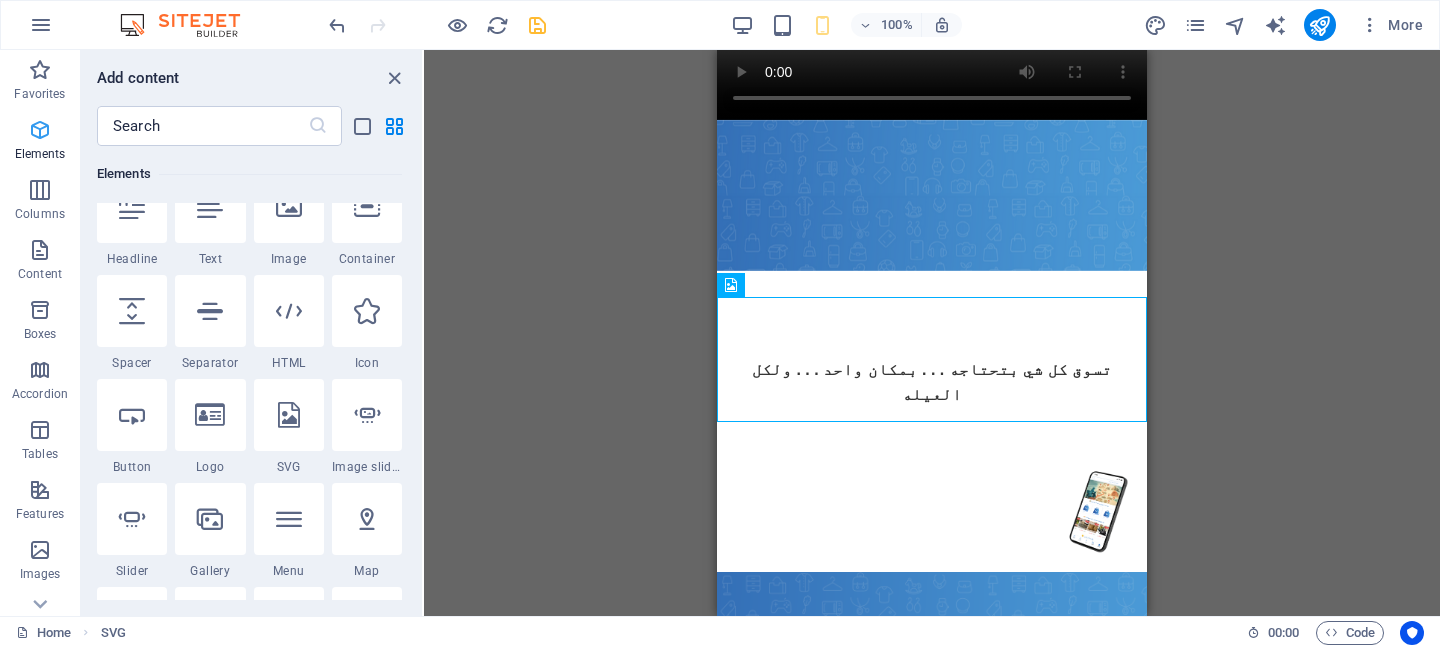 scroll, scrollTop: 213, scrollLeft: 0, axis: vertical 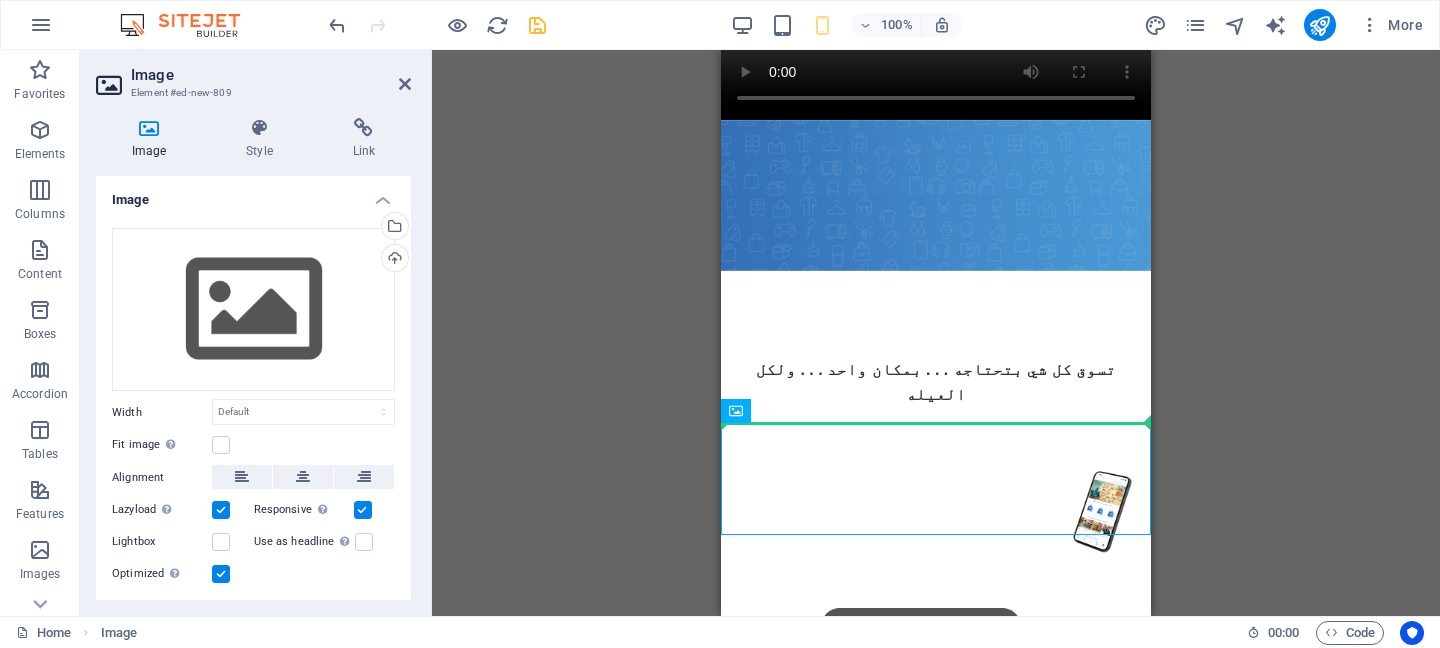drag, startPoint x: 815, startPoint y: 491, endPoint x: 913, endPoint y: 346, distance: 175.01143 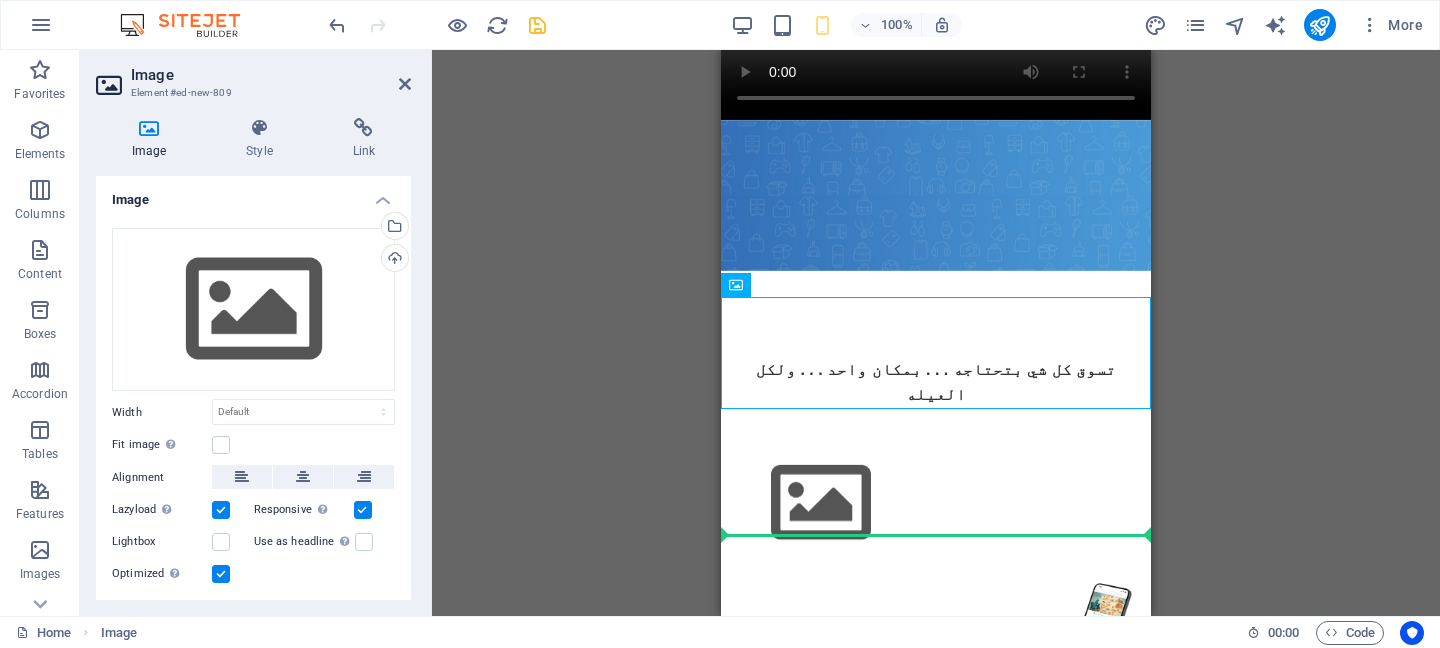 drag, startPoint x: 829, startPoint y: 345, endPoint x: 832, endPoint y: 497, distance: 152.0296 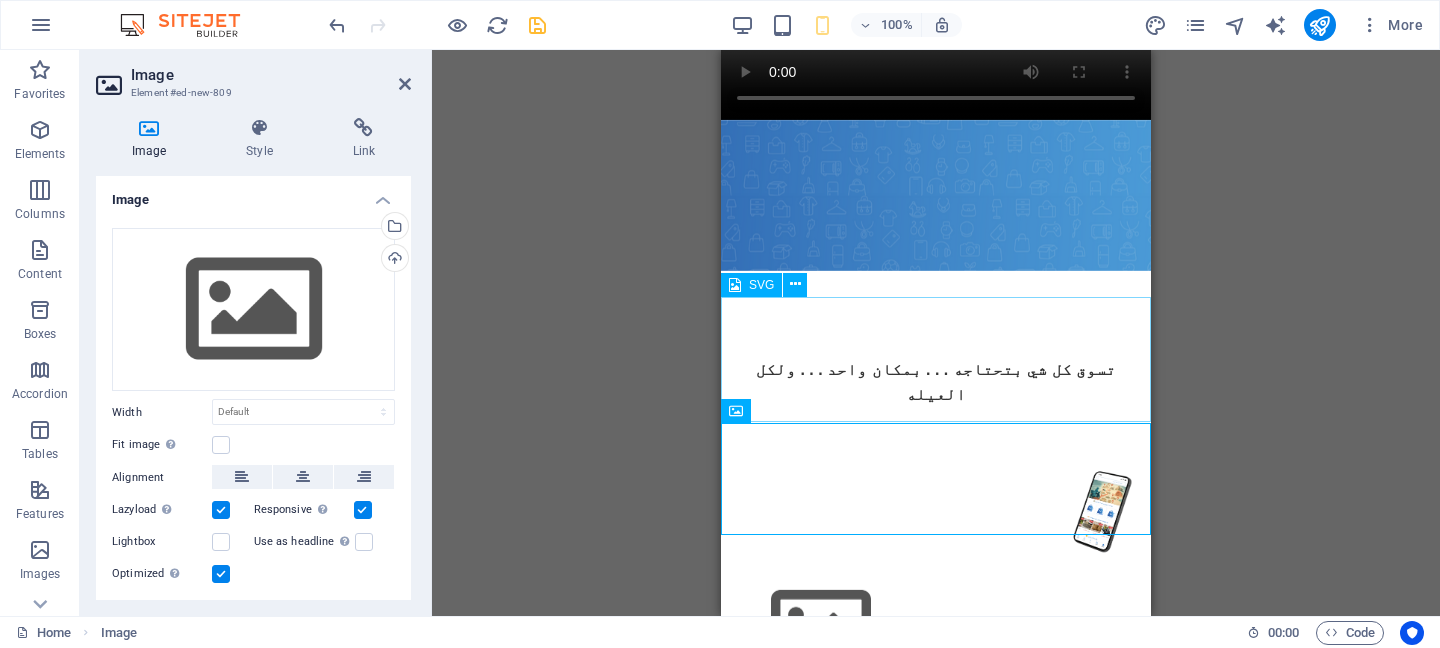 click at bounding box center [936, 509] 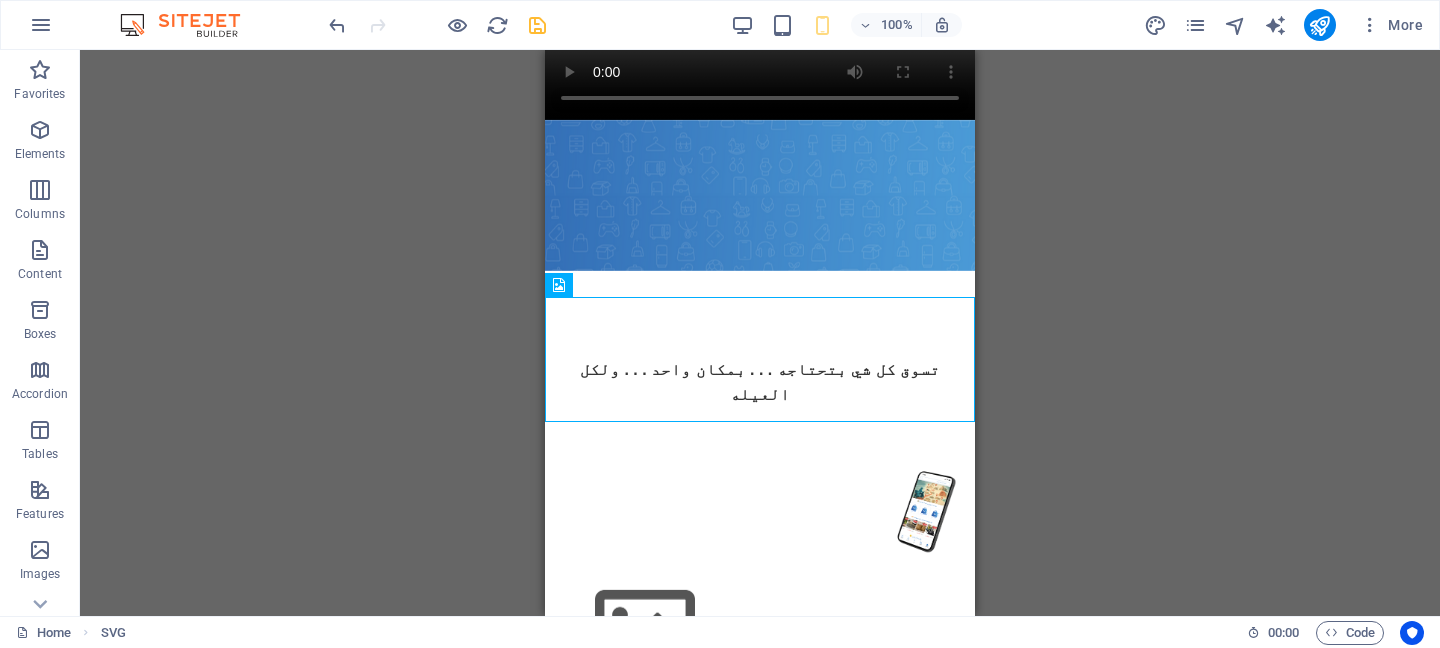 click on "H2   Text   Video   Spacer   Text   Floating Image   Text   Image   Image   Button   Image   SVG   Image" at bounding box center [760, 333] 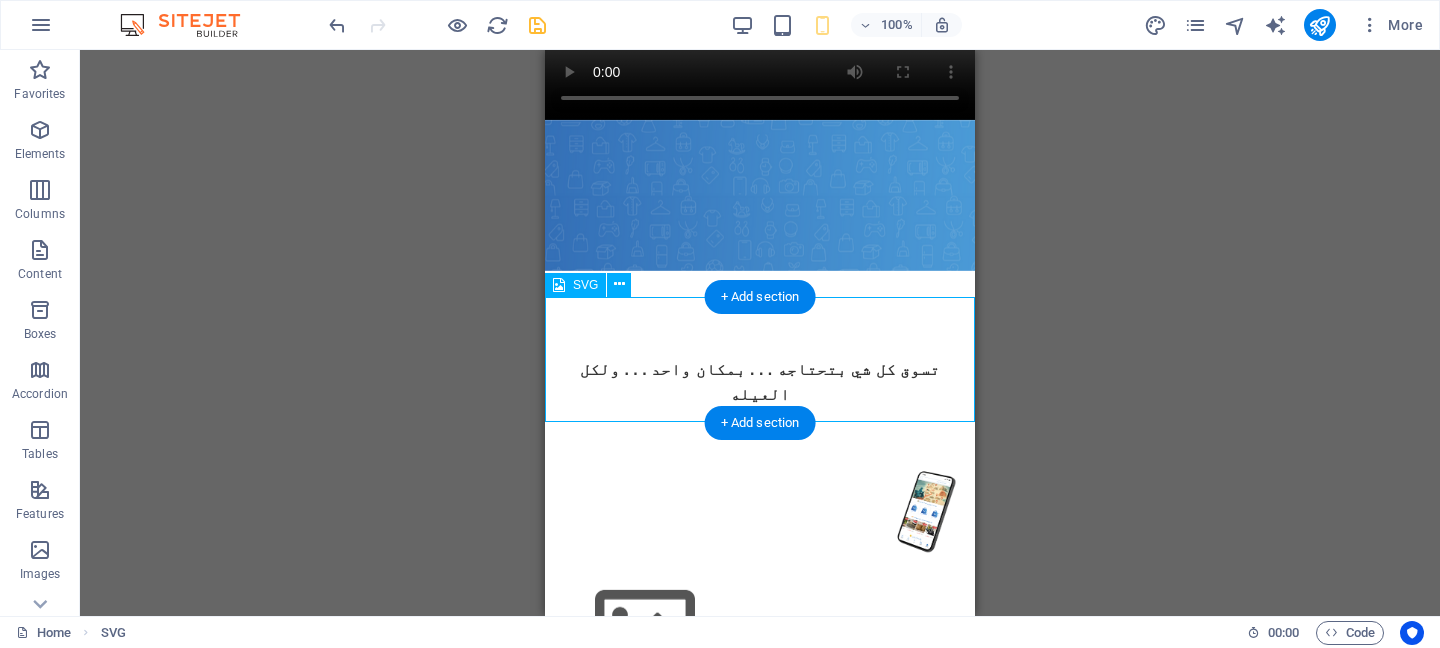 click at bounding box center (760, 509) 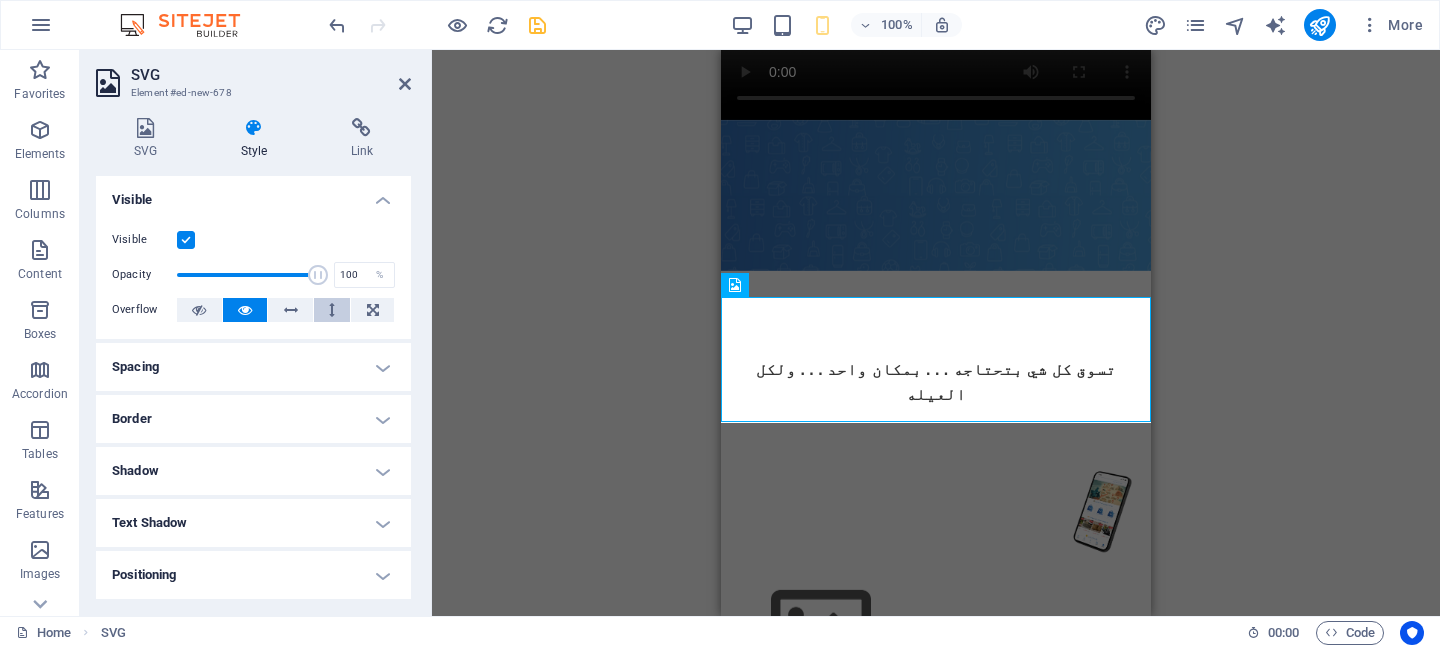 click at bounding box center (332, 310) 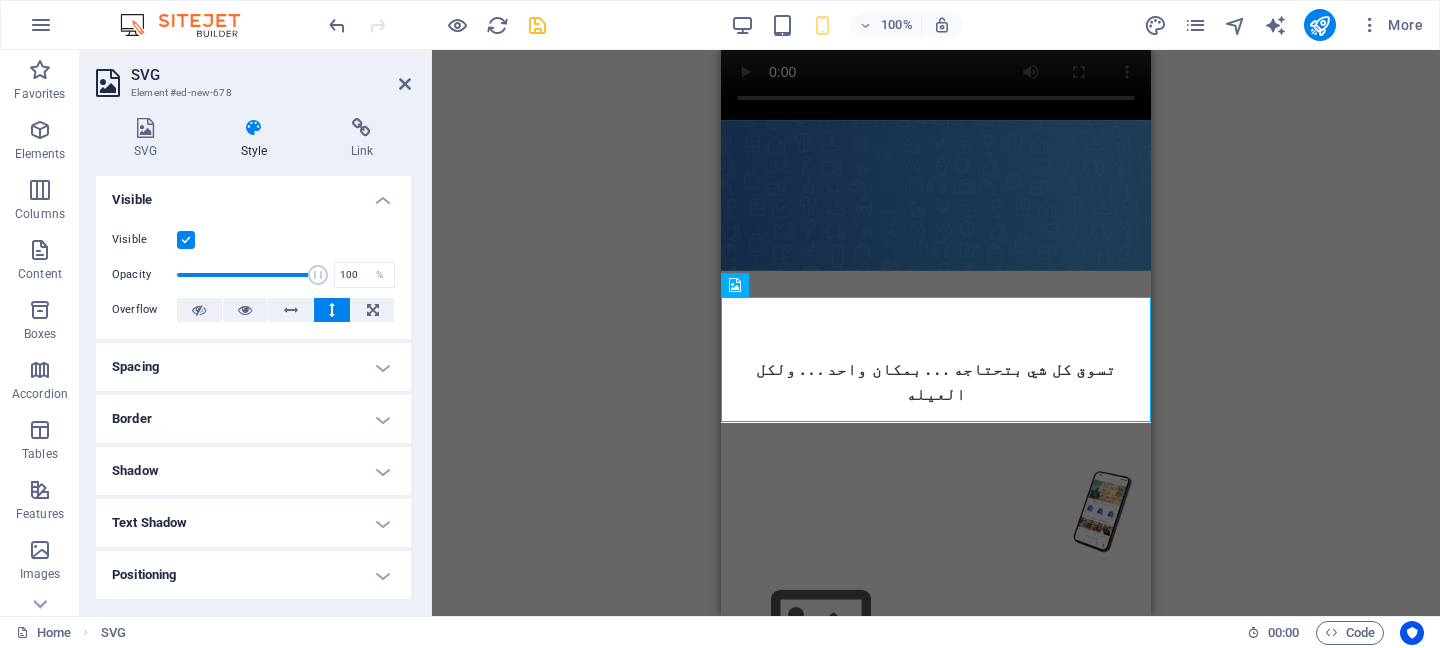 click on "Visible Opacity 100 % Overflow" at bounding box center (253, 275) 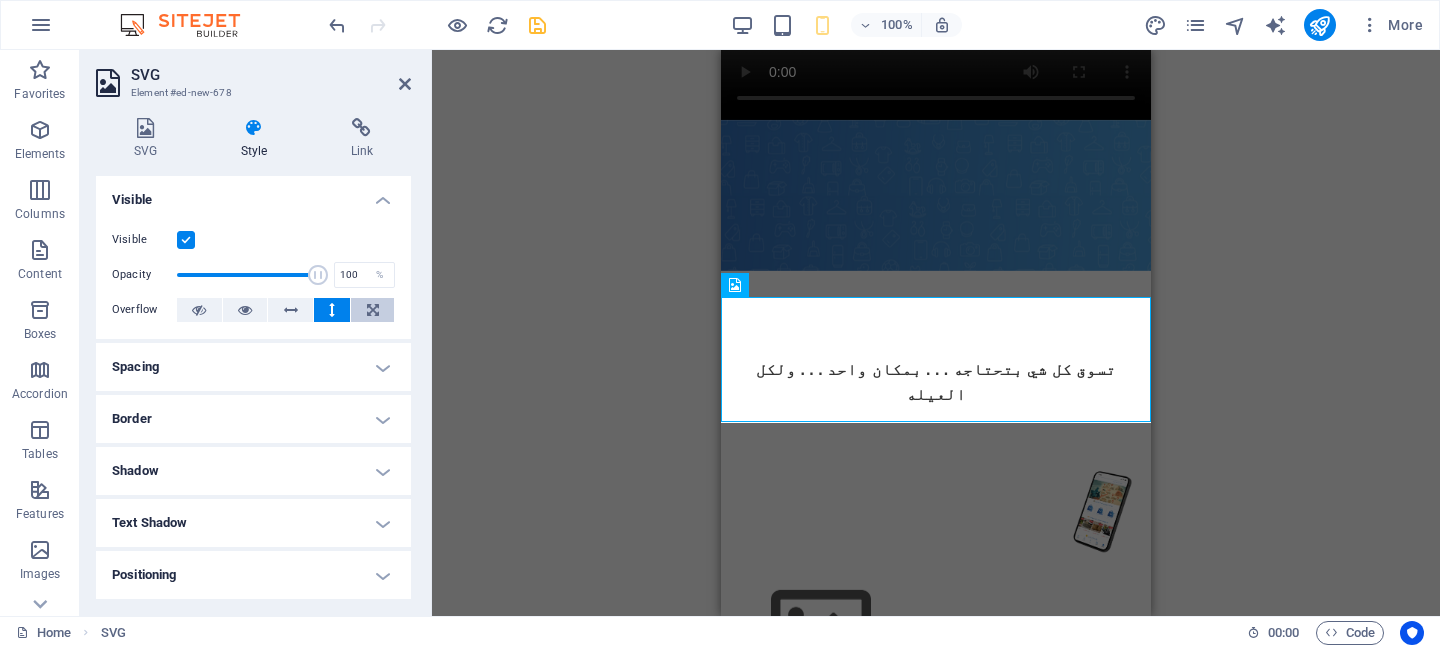 click at bounding box center [372, 310] 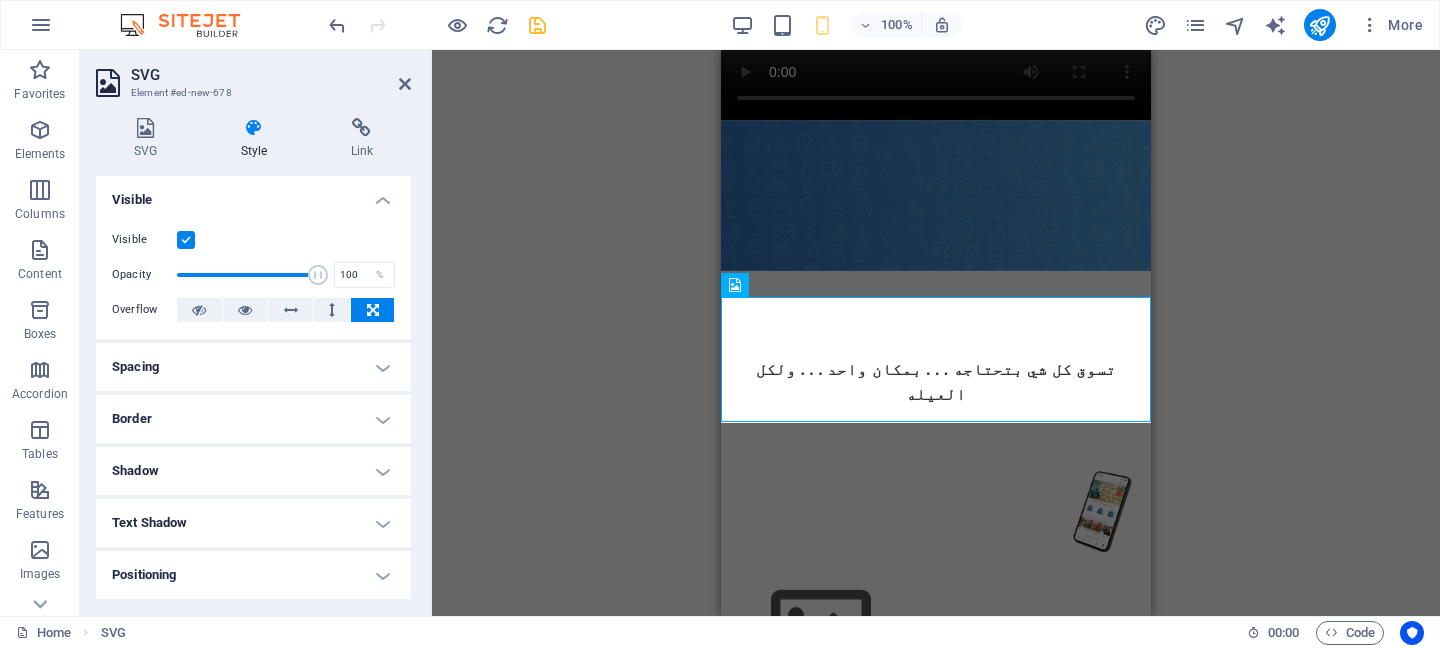 click on "Spacing" at bounding box center (253, 367) 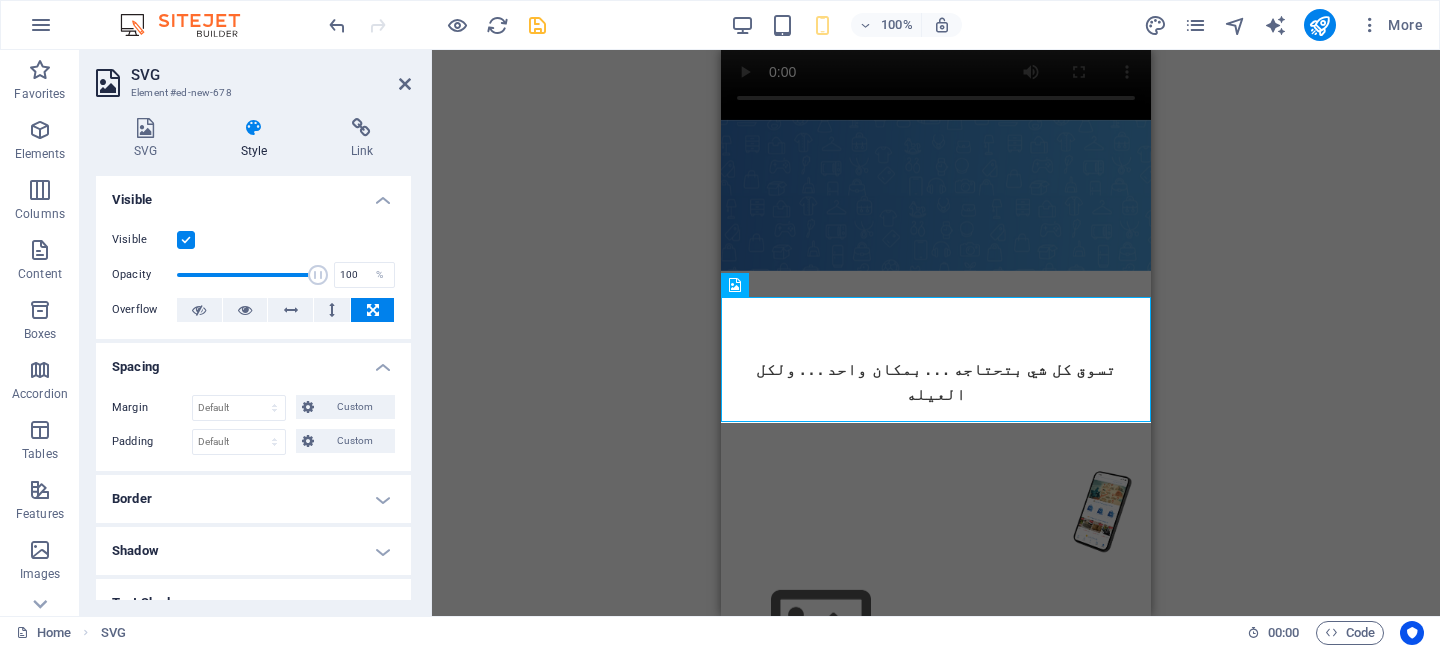 click on "Spacing" at bounding box center (253, 361) 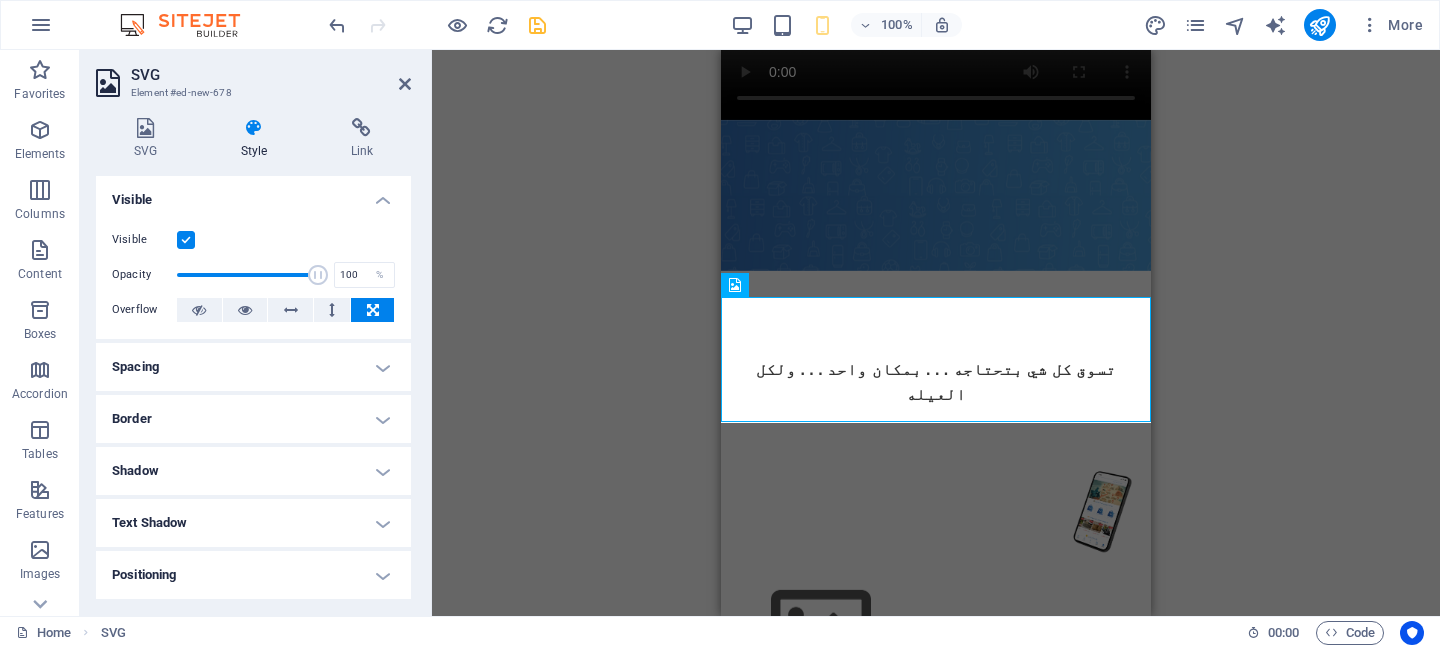 click on "Border" at bounding box center [253, 419] 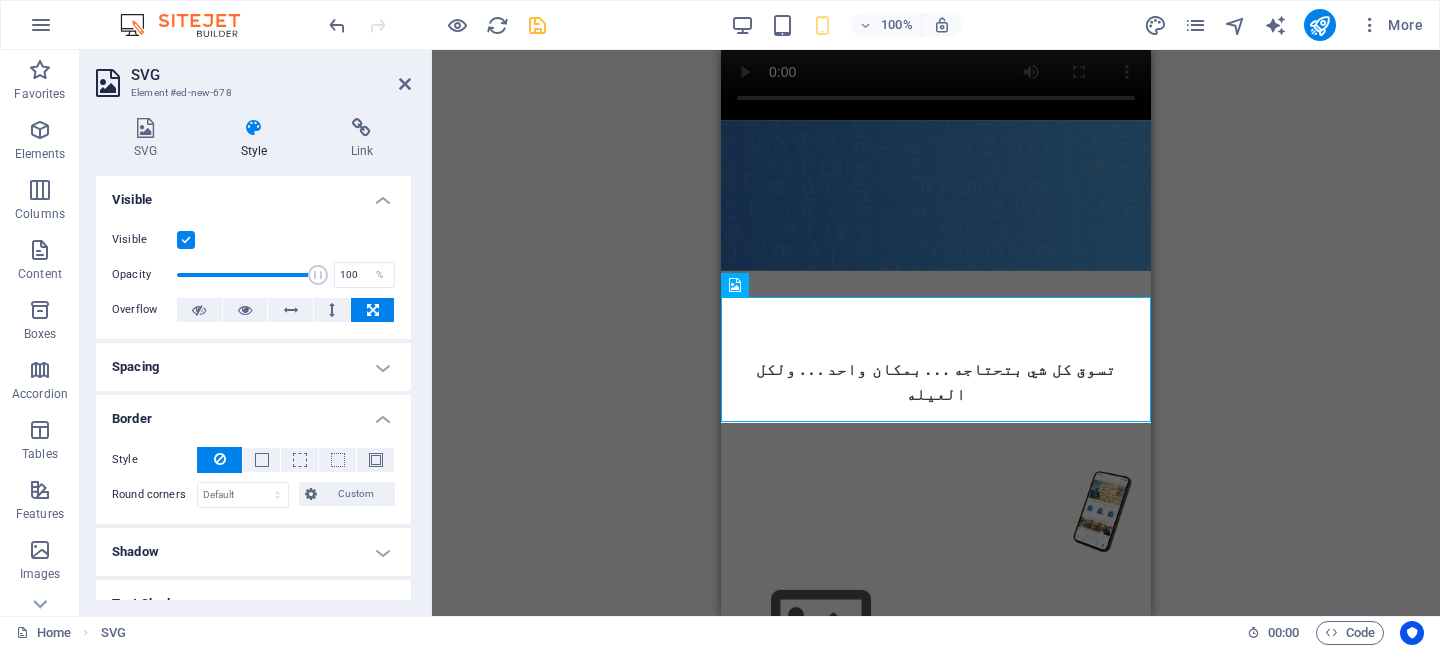 click on "Border" at bounding box center (253, 413) 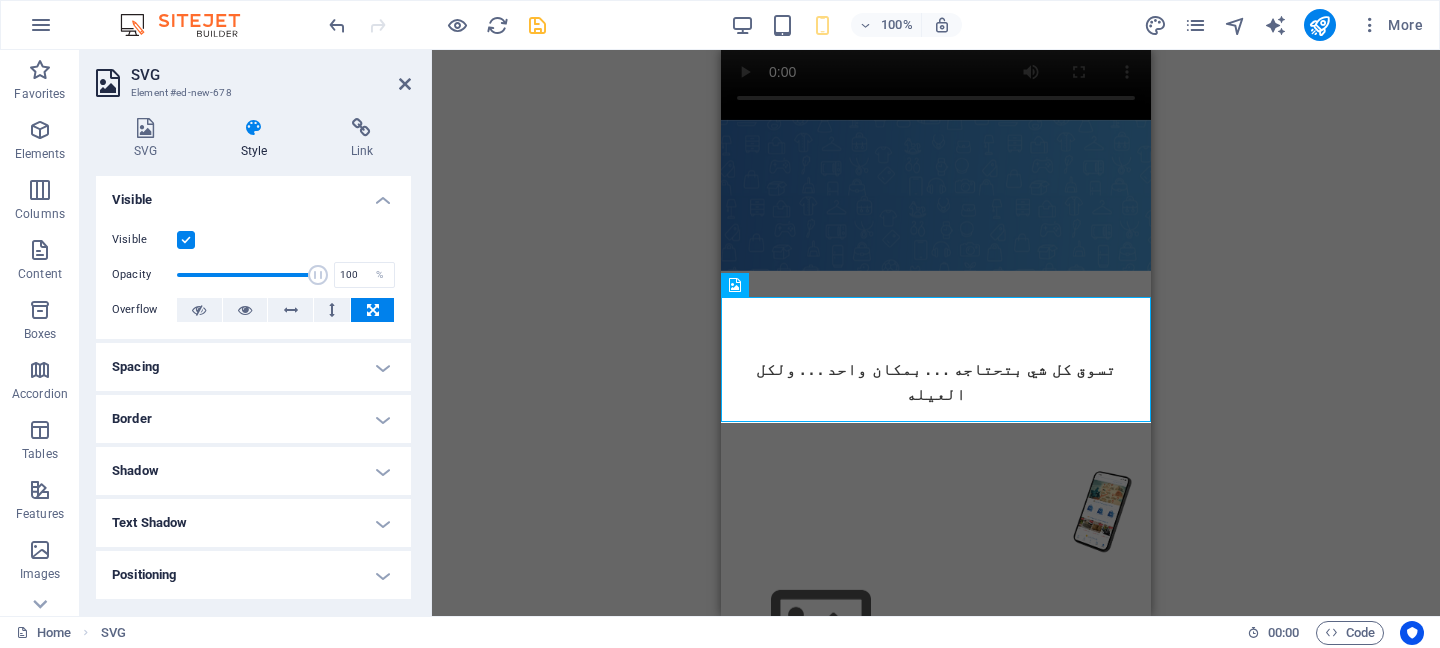 click on "Shadow" at bounding box center (253, 471) 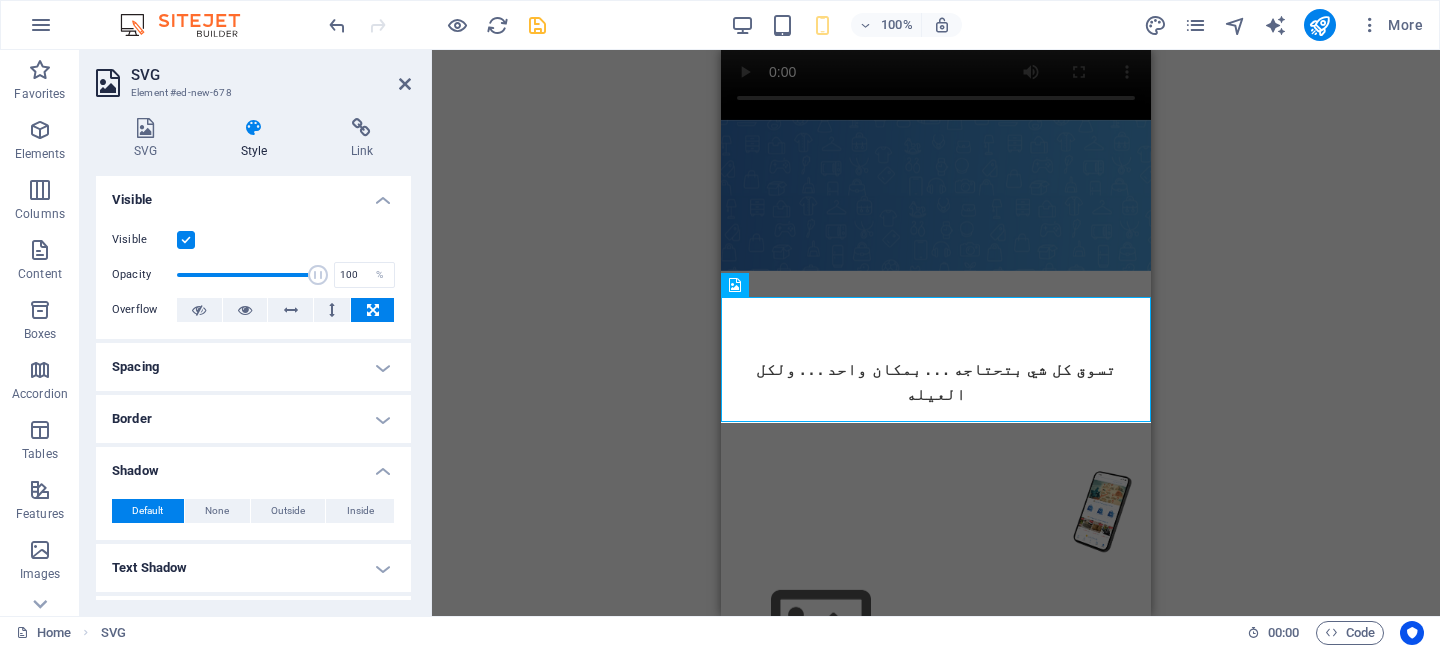 click on "Shadow" at bounding box center [253, 465] 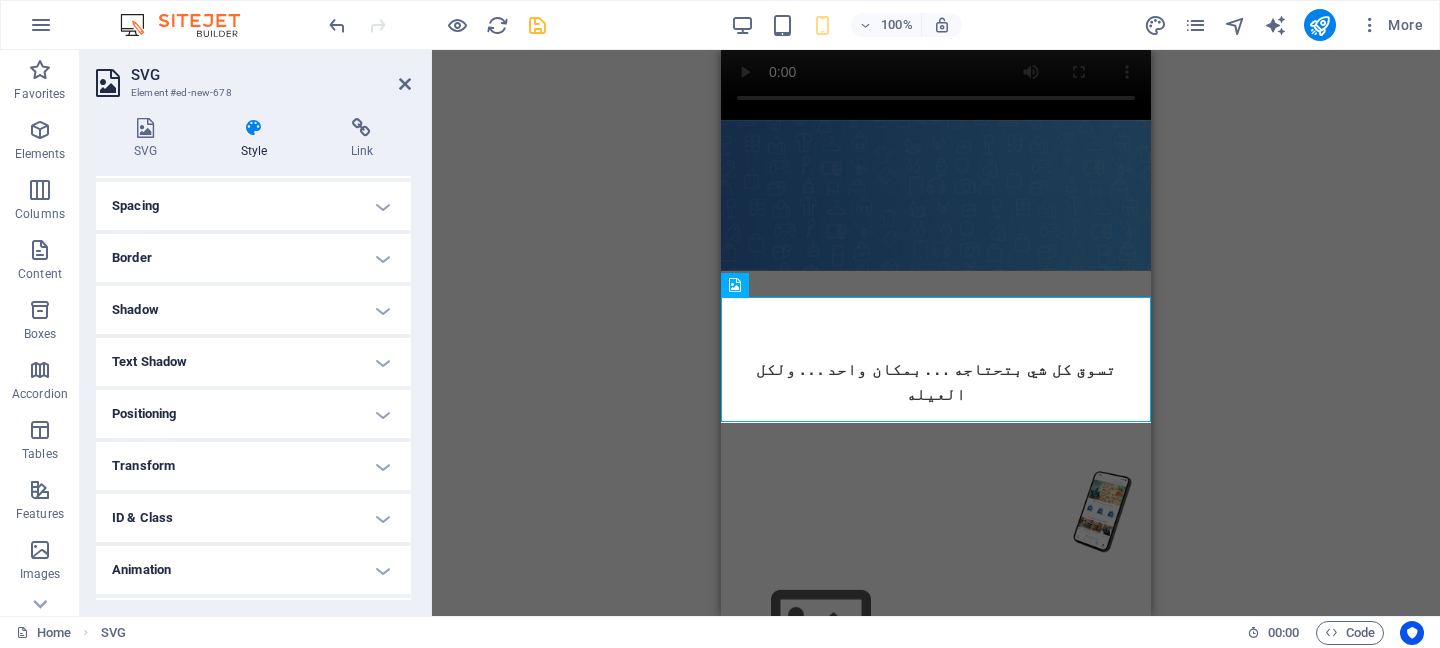 scroll, scrollTop: 197, scrollLeft: 0, axis: vertical 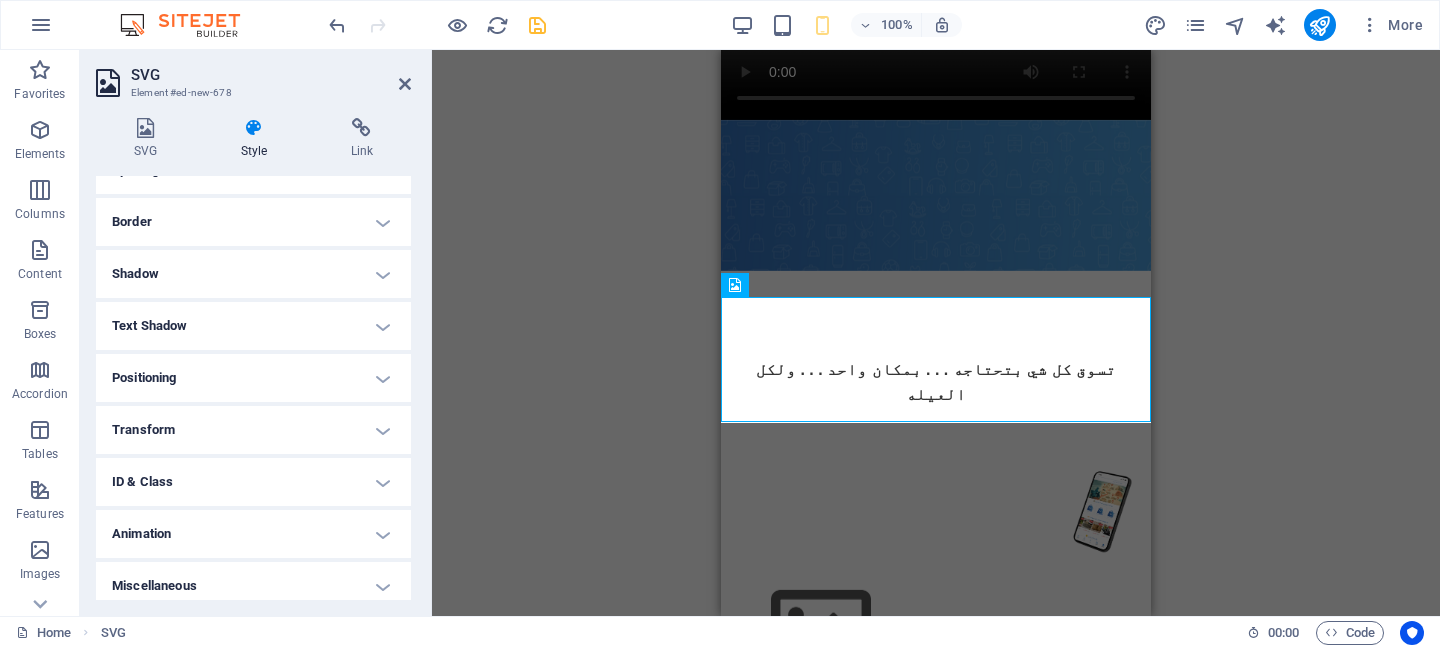 click on "Transform" at bounding box center [253, 430] 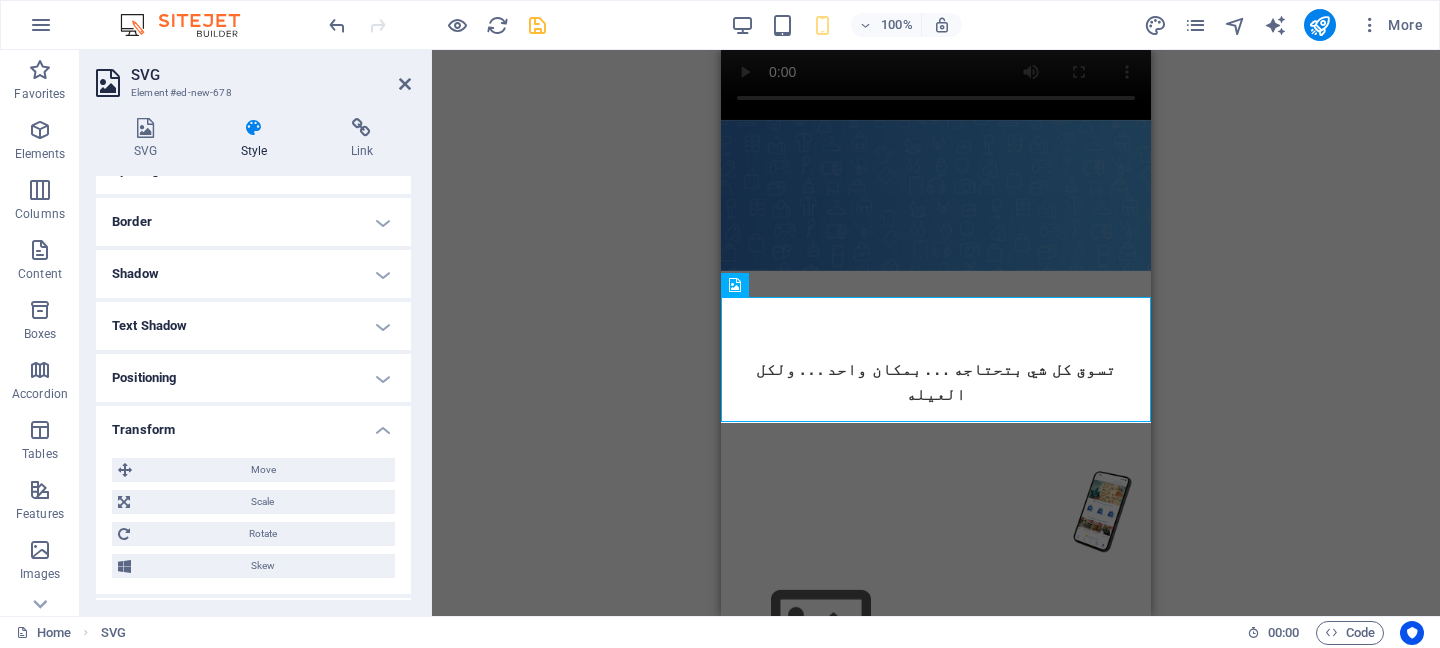 click on "Transform" at bounding box center (253, 424) 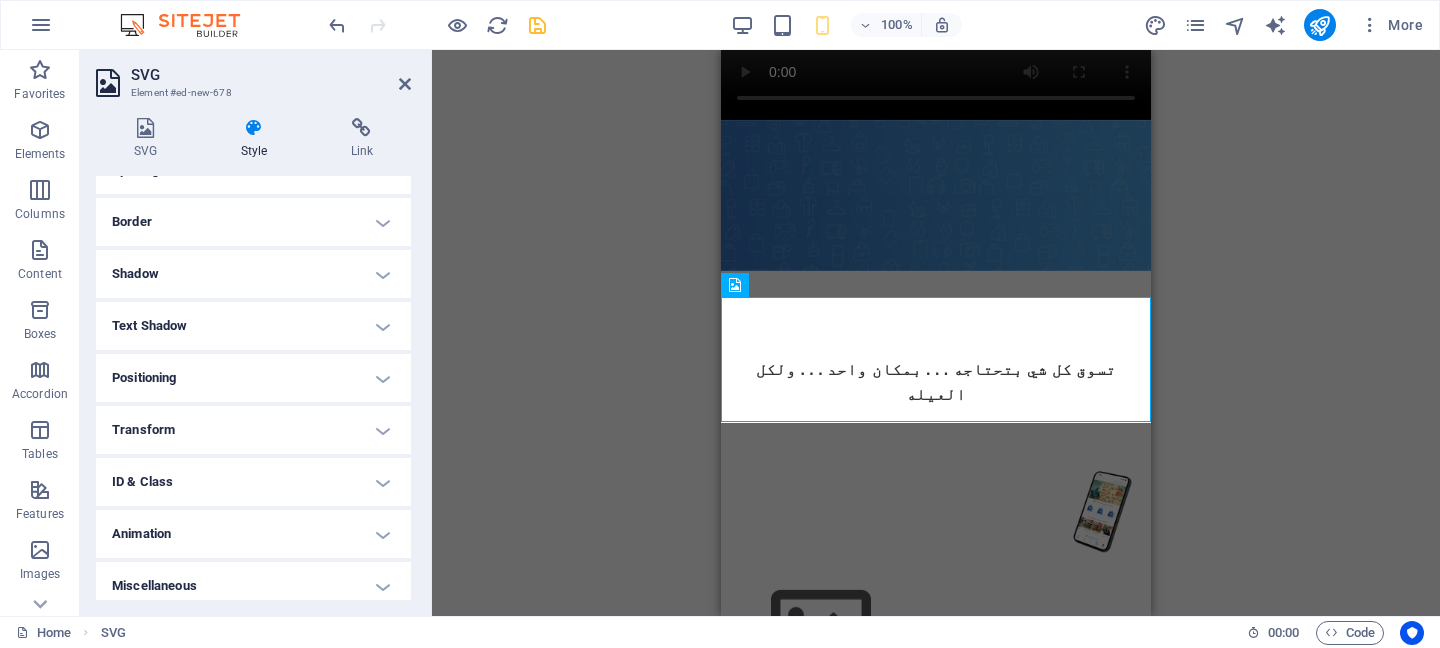 scroll, scrollTop: 206, scrollLeft: 0, axis: vertical 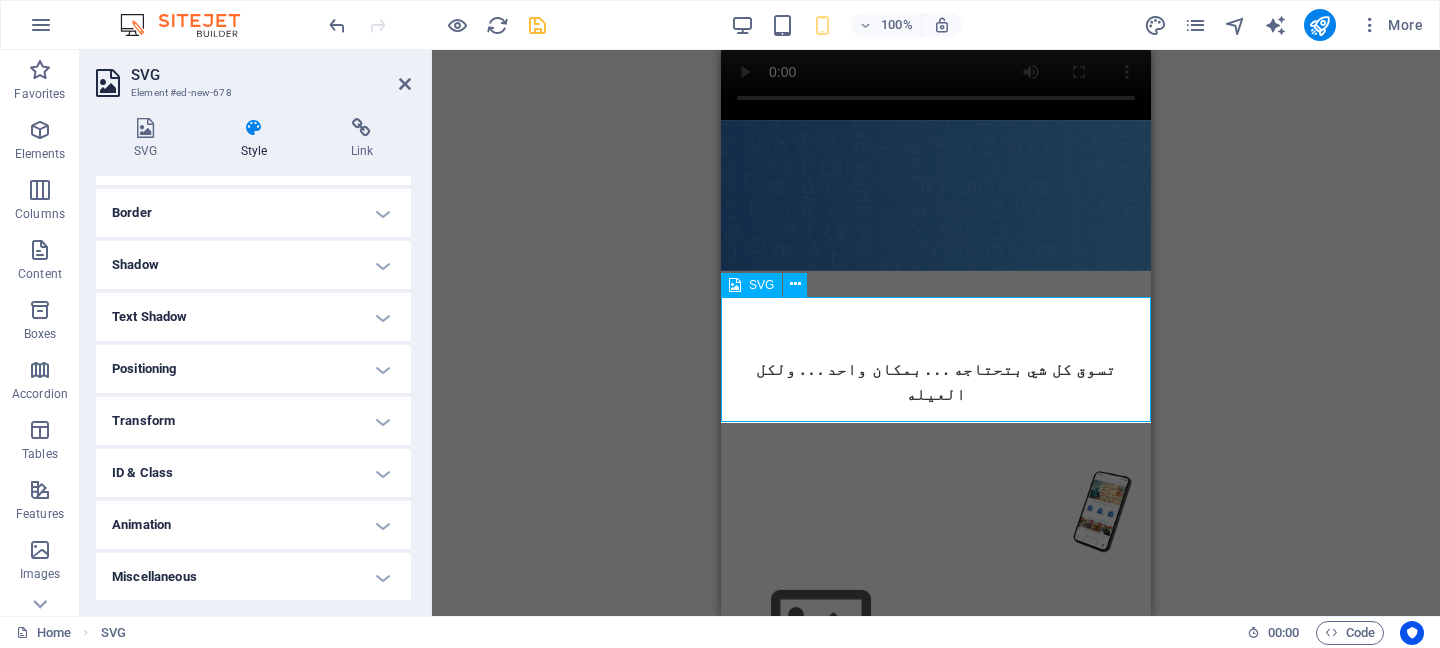 click at bounding box center [936, 509] 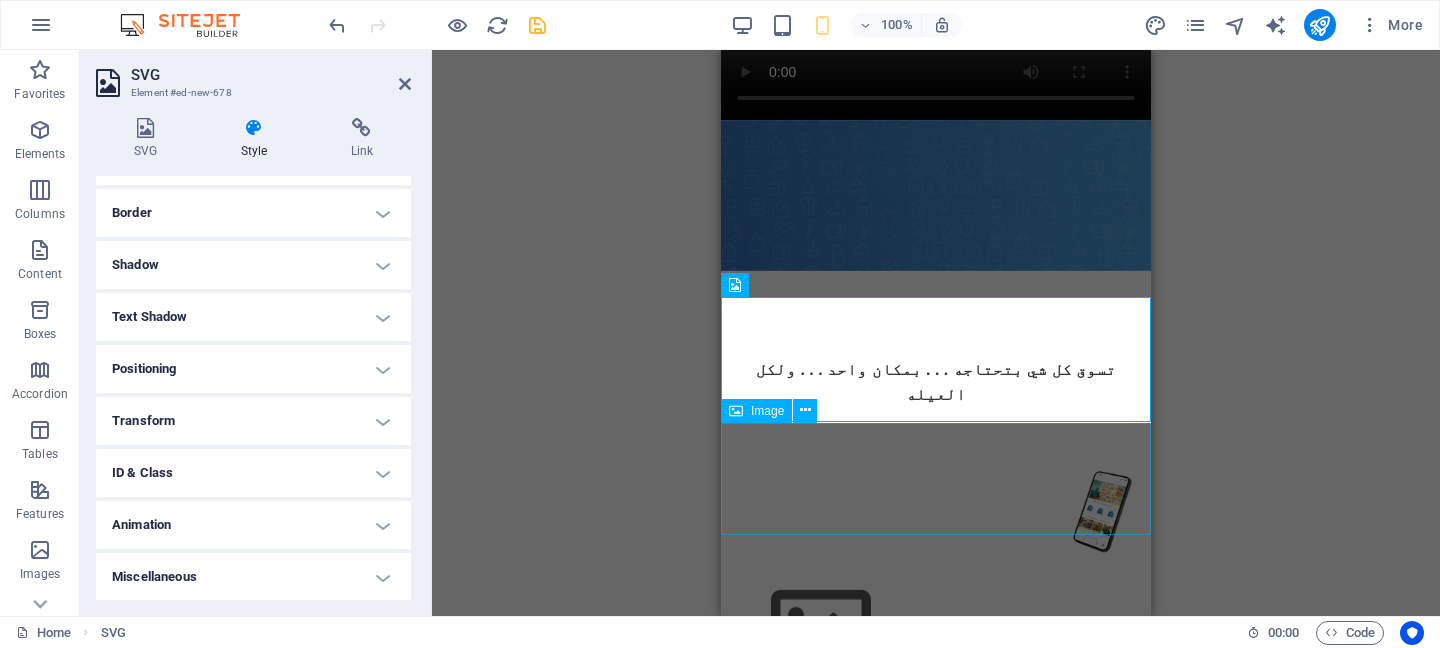 click at bounding box center (936, 628) 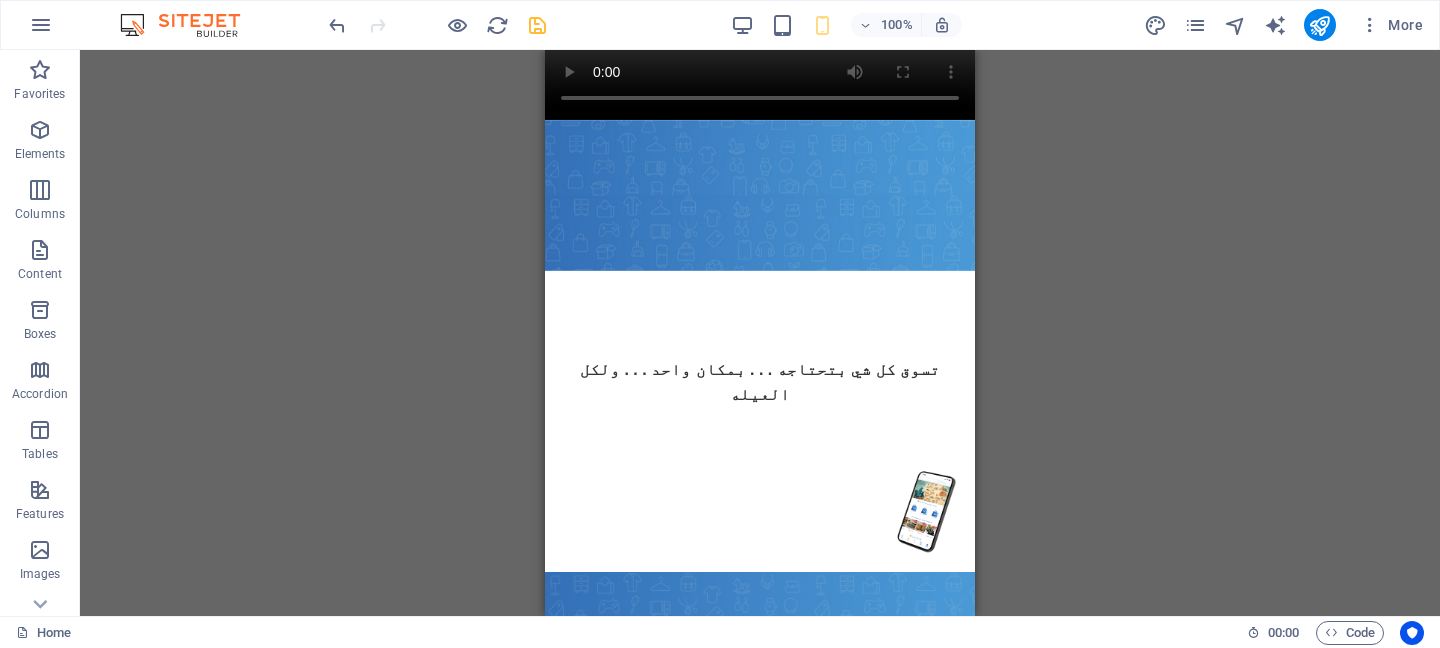 click on "H2   Text   Video   Spacer   Text   Floating Image   Text   Image   Image   Button   Image   SVG   Image" at bounding box center (760, 333) 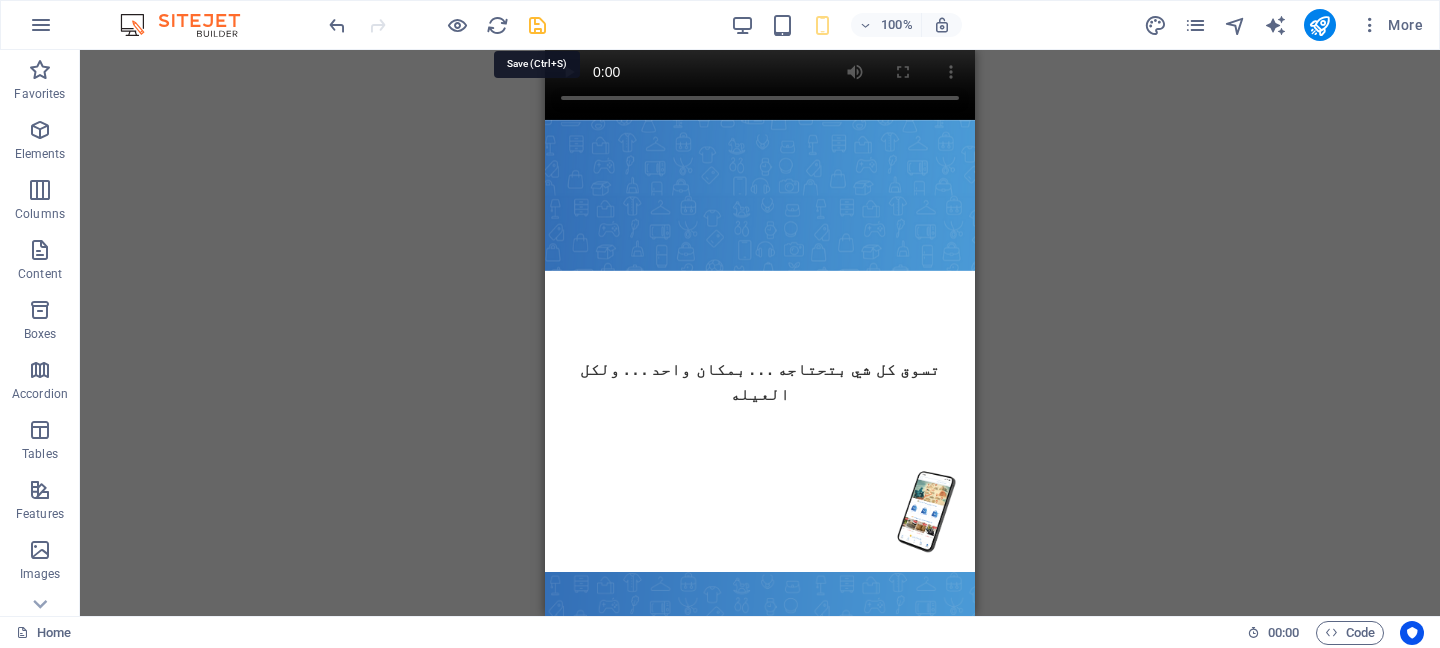click at bounding box center (537, 25) 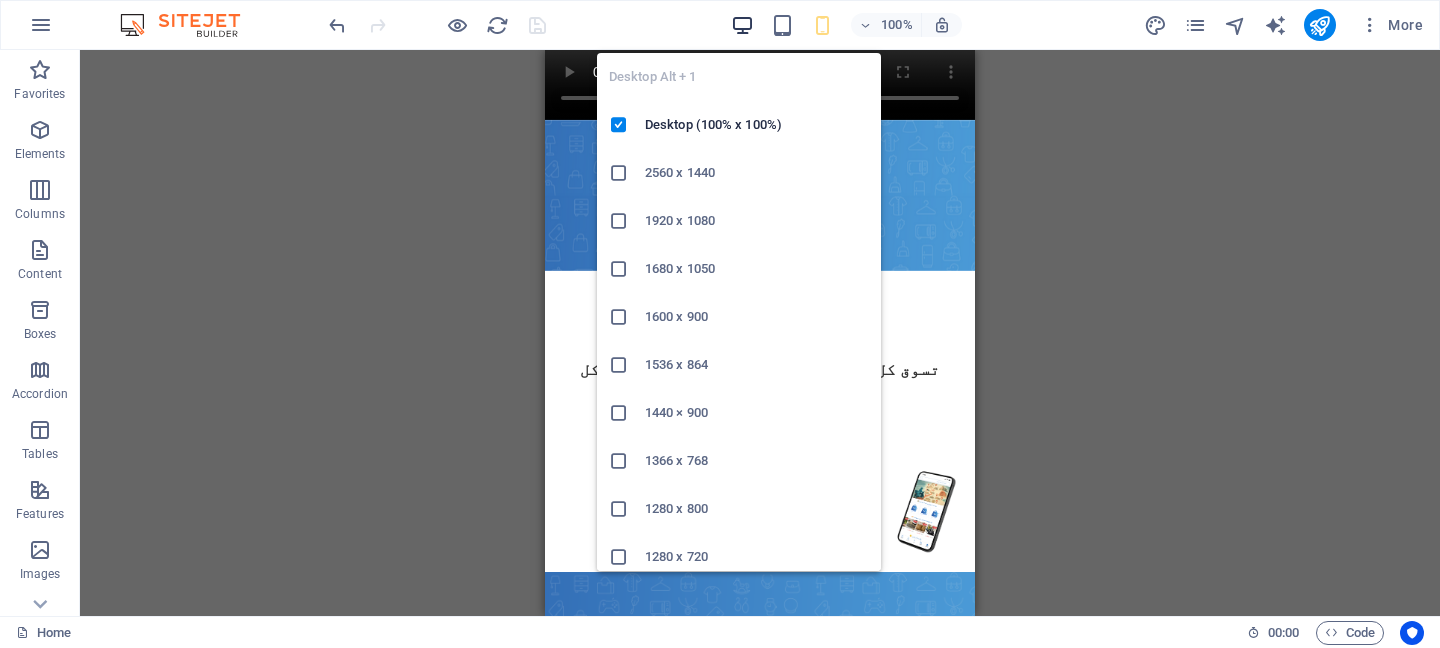 click at bounding box center [742, 25] 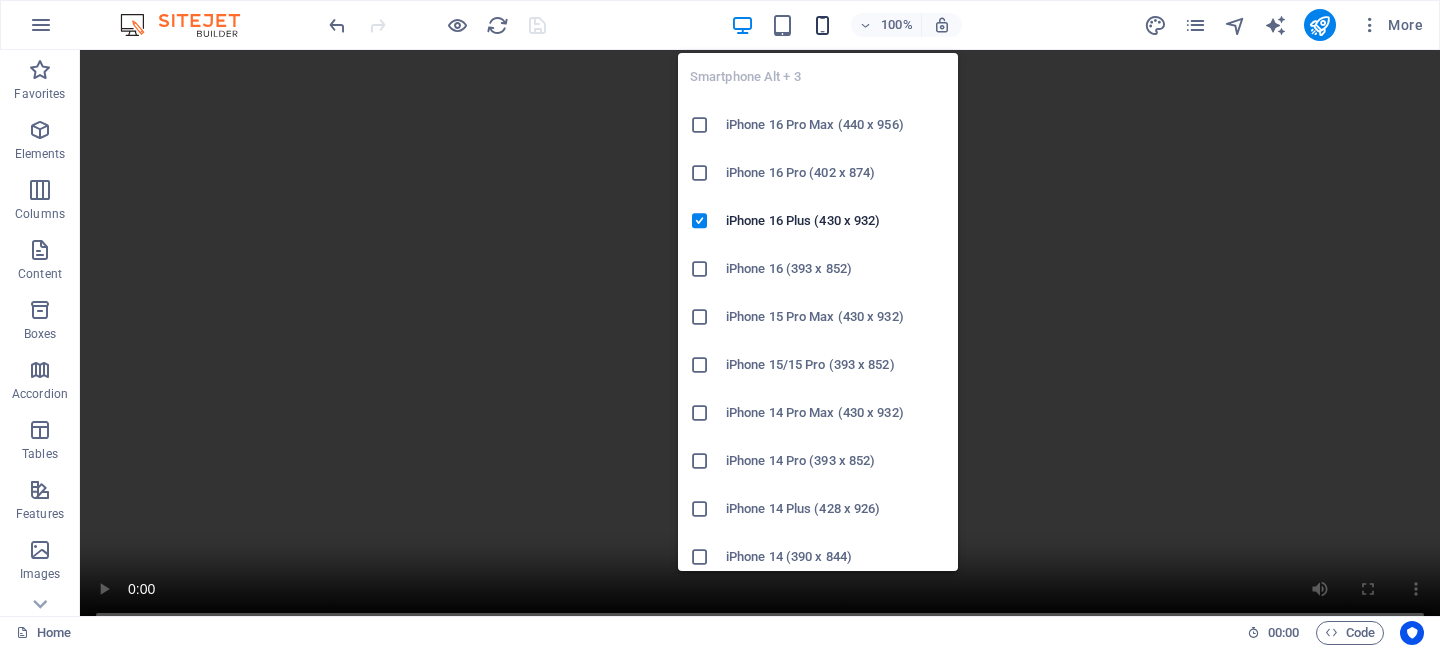click at bounding box center [822, 25] 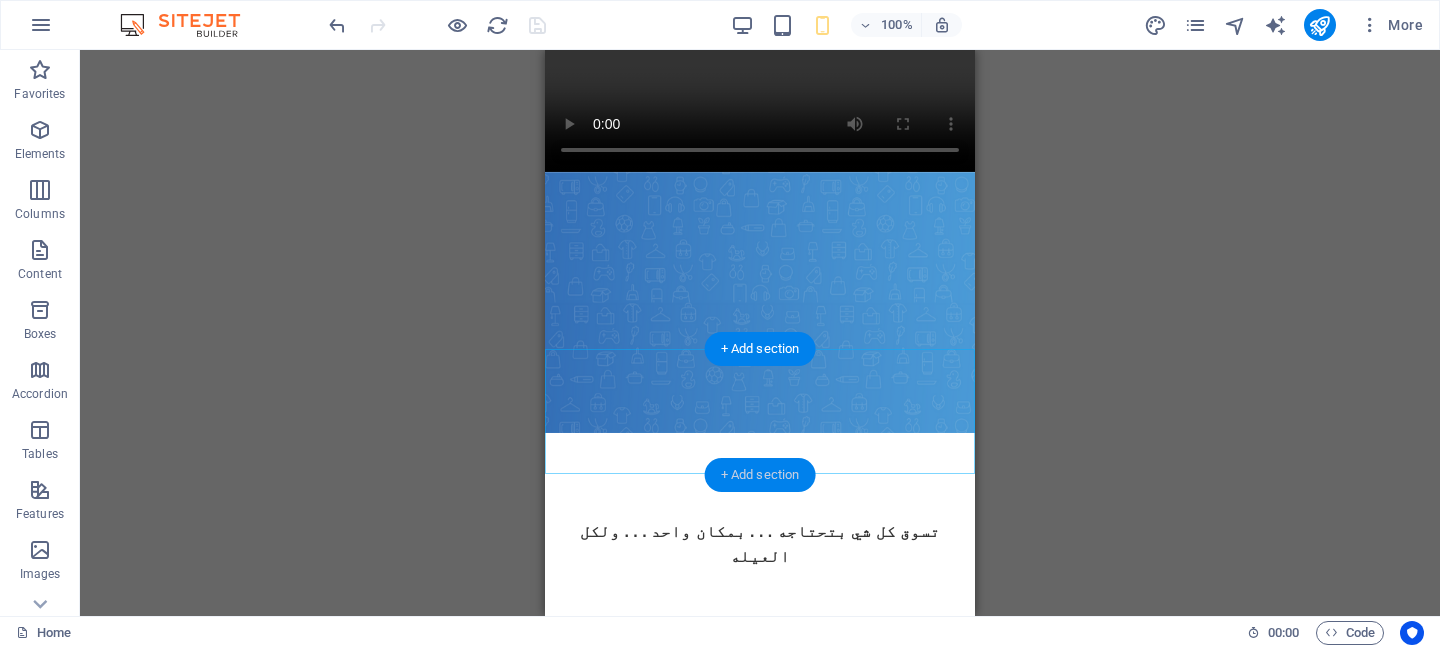 click on "+ Add section" at bounding box center (760, 475) 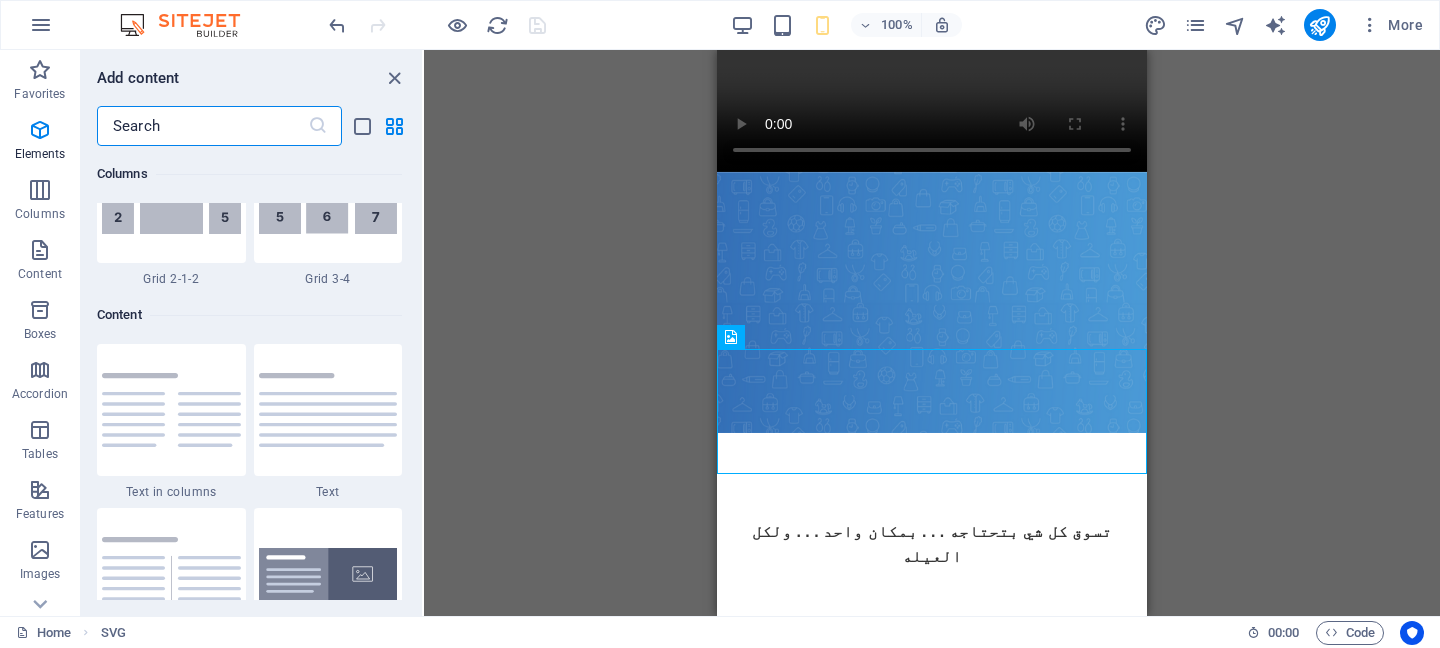 scroll, scrollTop: 3499, scrollLeft: 0, axis: vertical 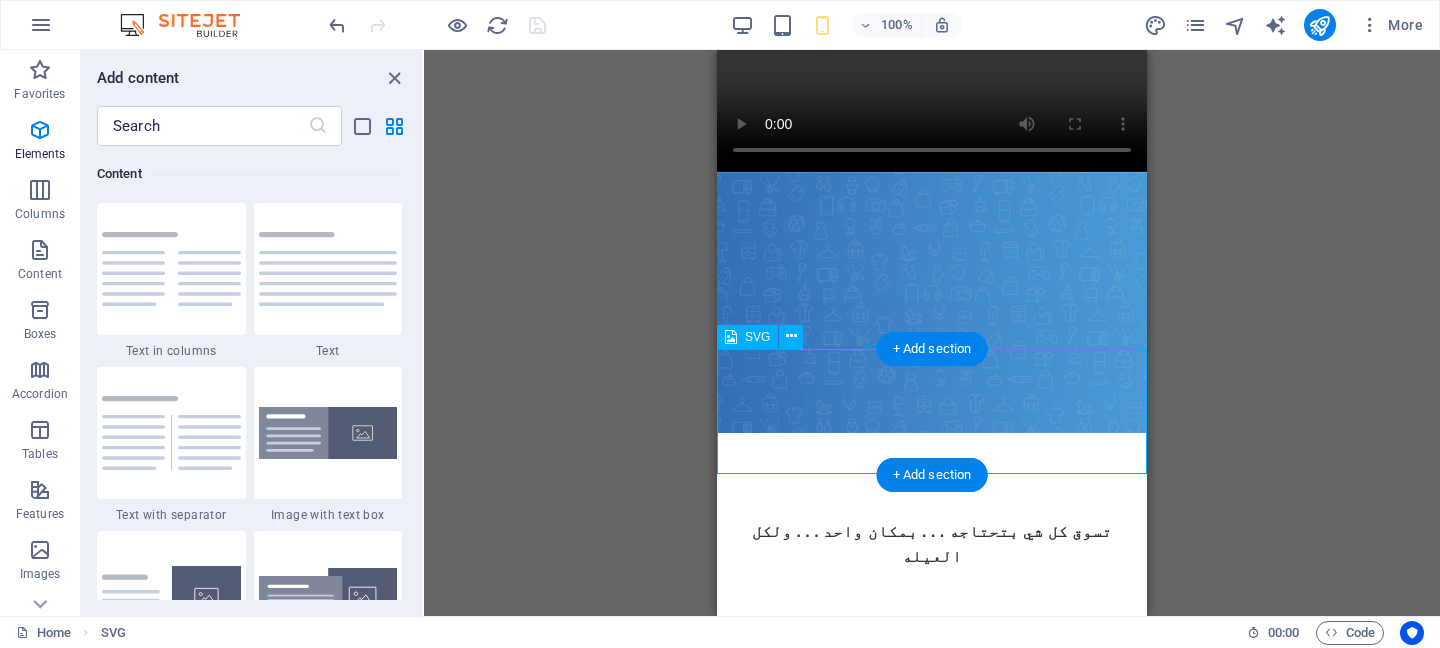 click at bounding box center (932, 671) 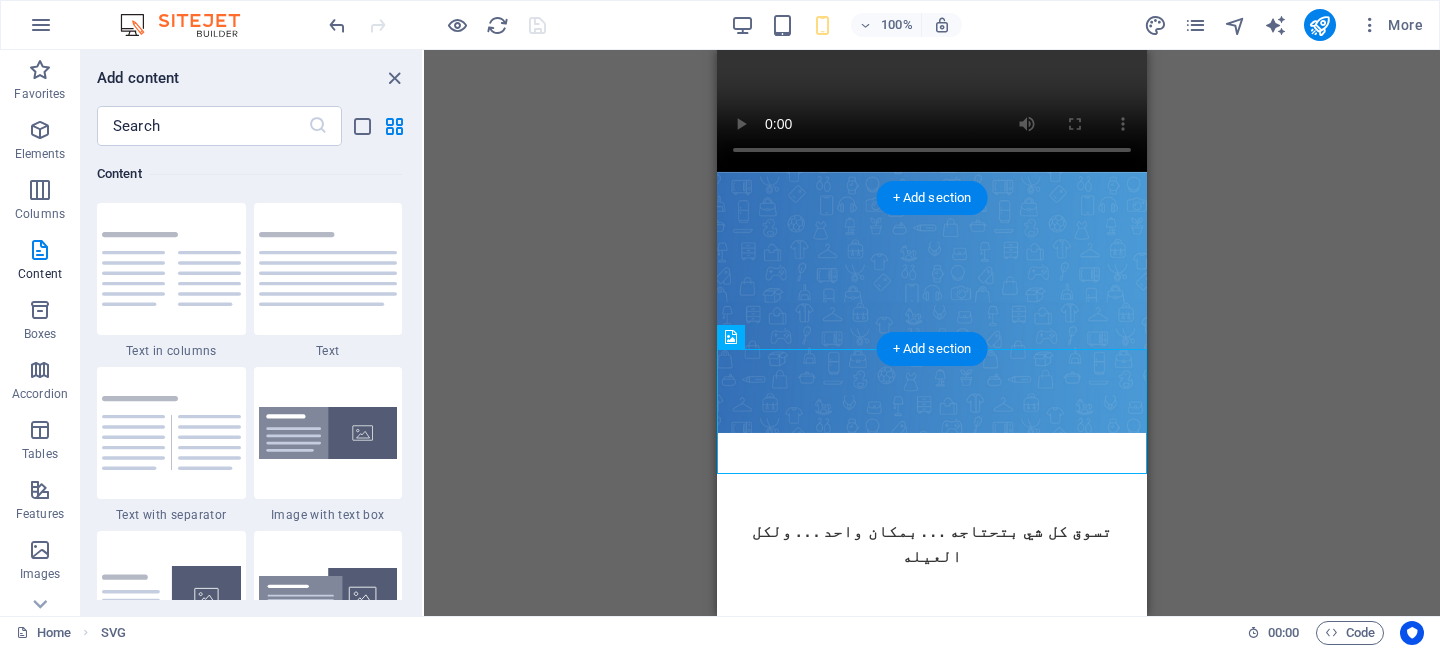 click at bounding box center [932, 302] 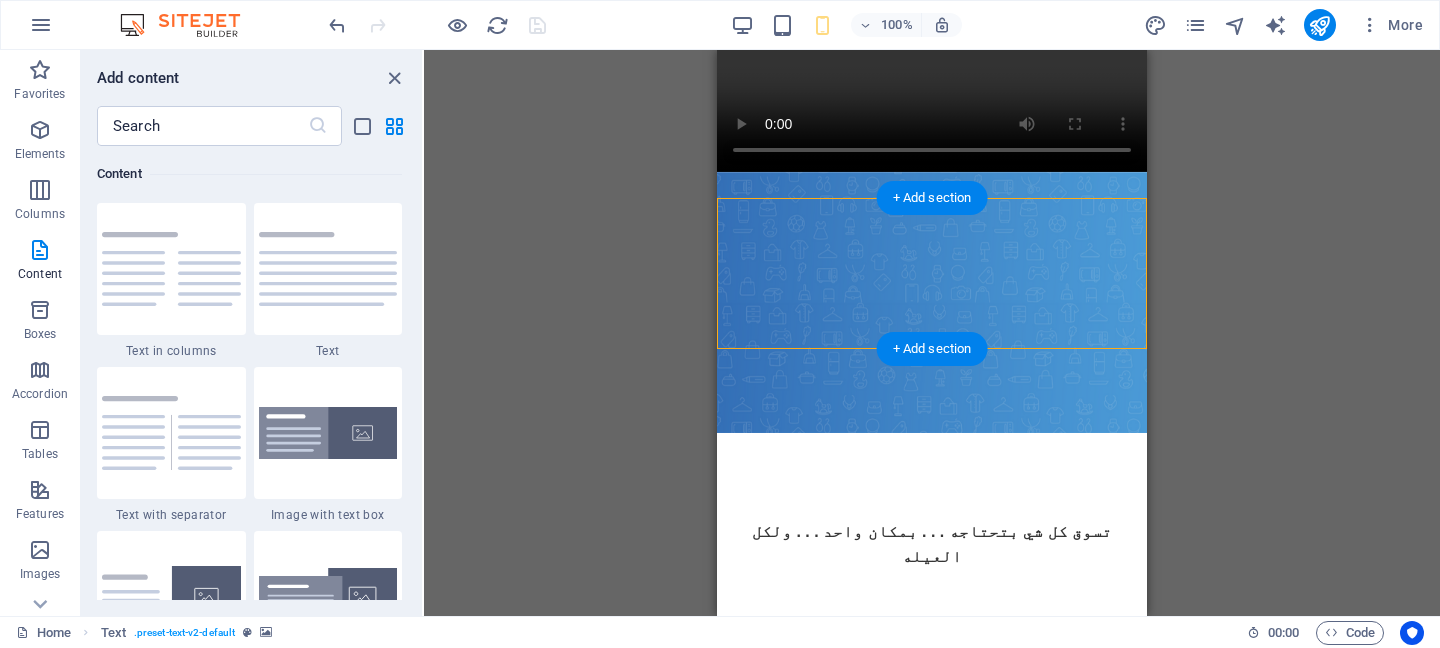 click at bounding box center [932, 302] 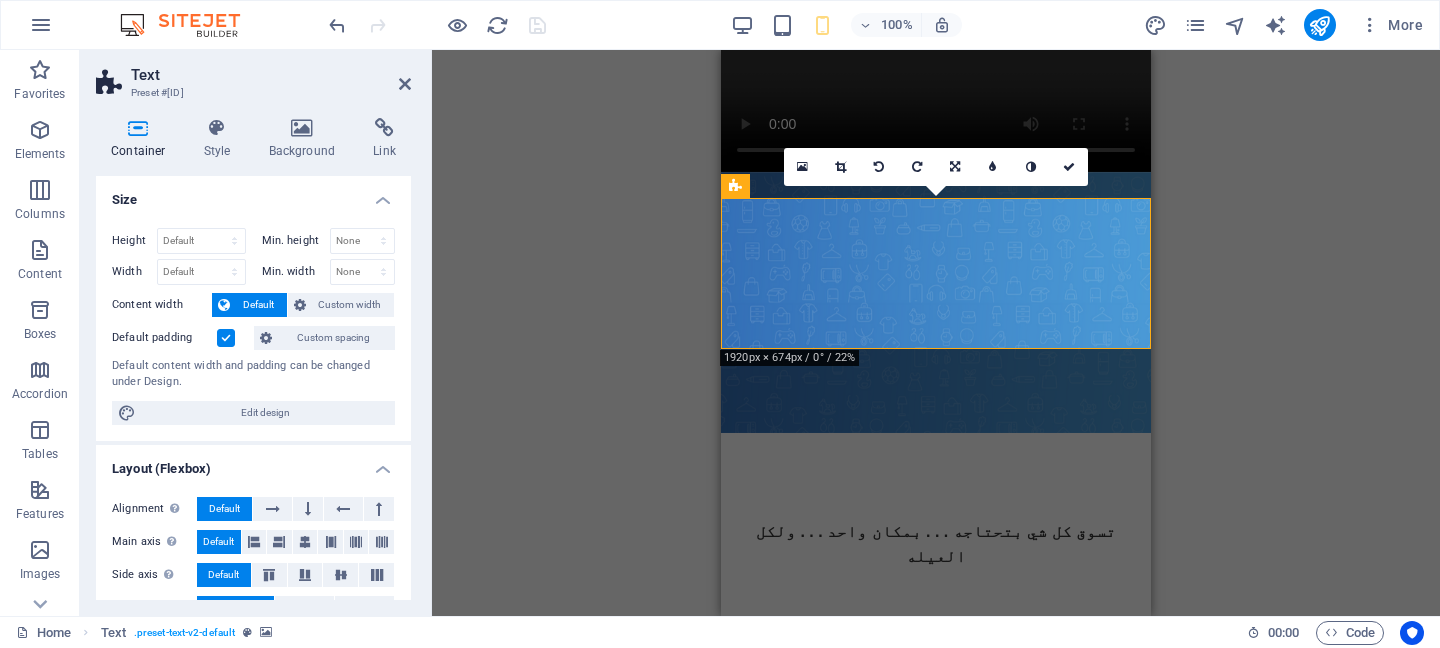 click at bounding box center [936, 302] 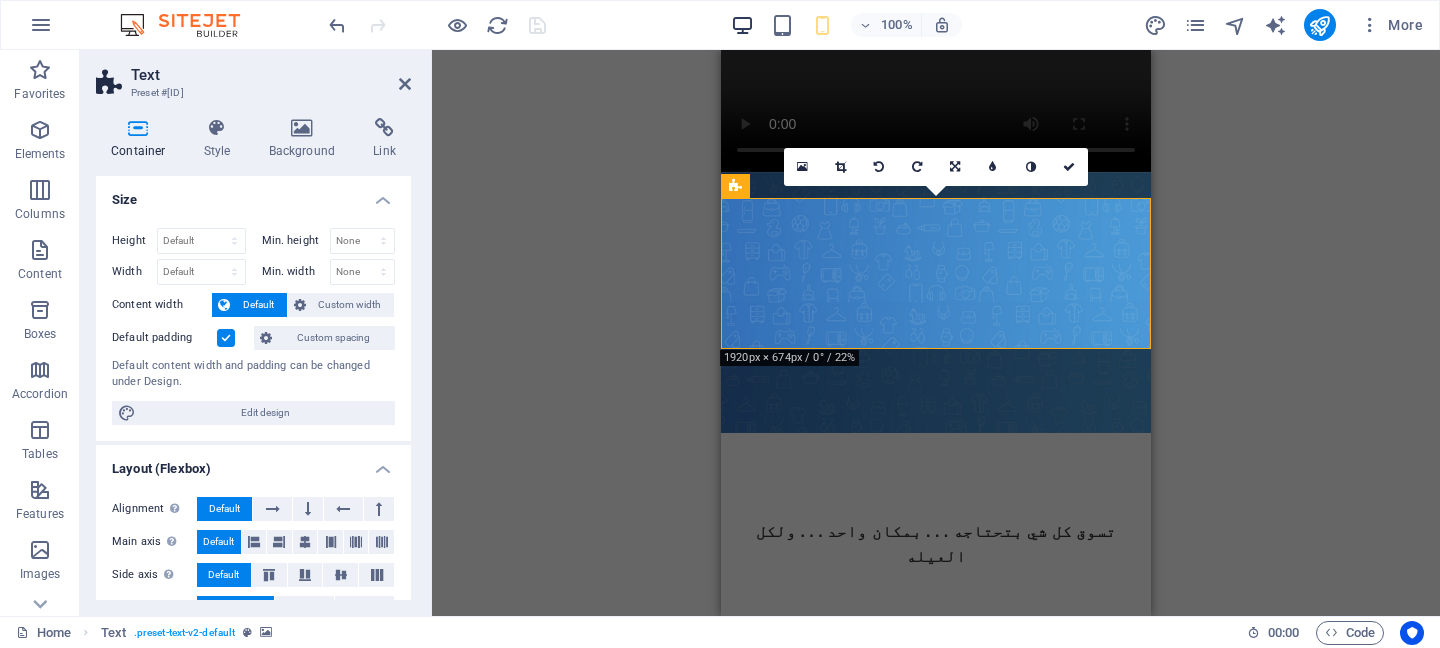 click at bounding box center (742, 25) 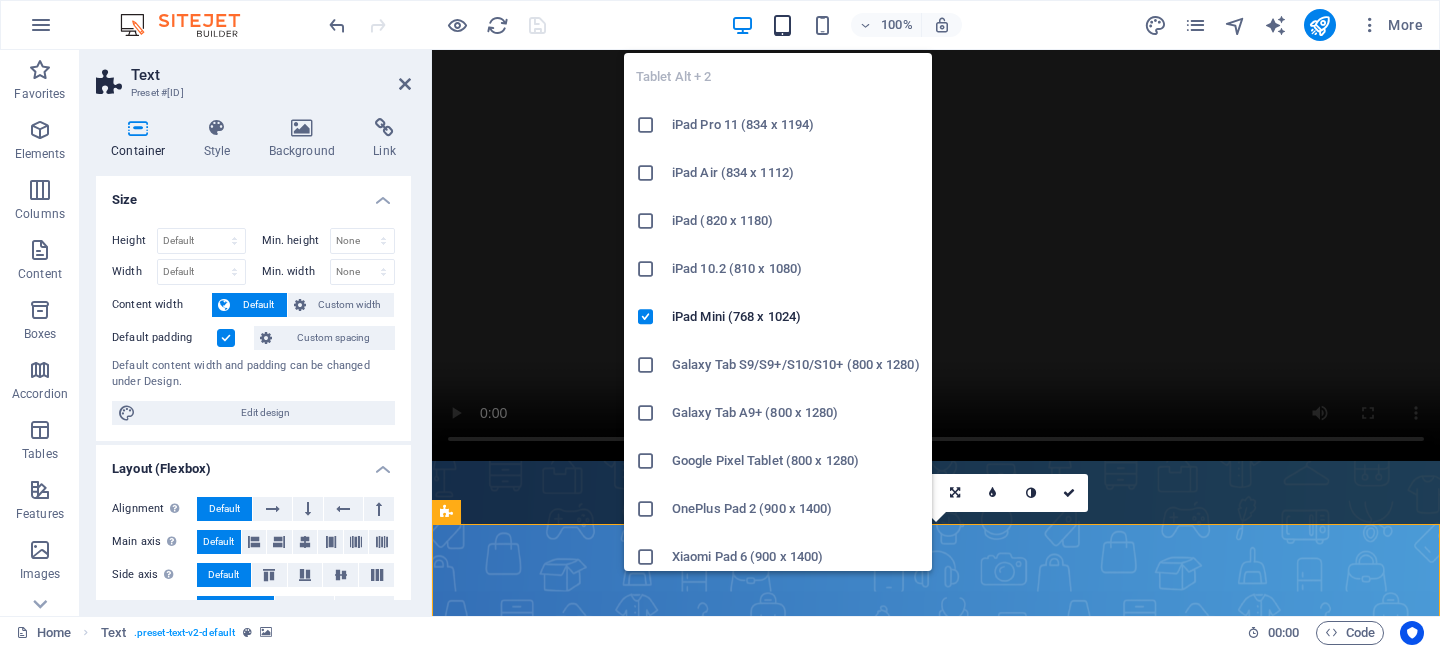 click at bounding box center [782, 25] 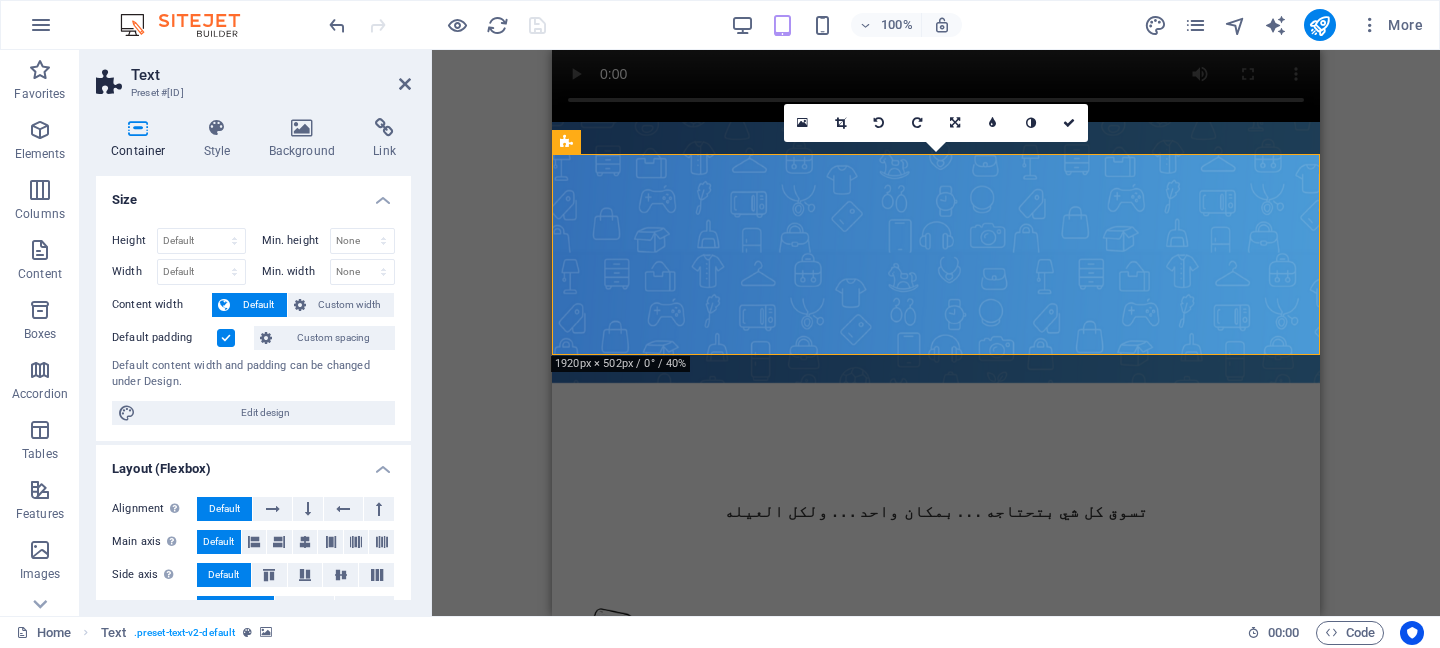scroll, scrollTop: 450, scrollLeft: 0, axis: vertical 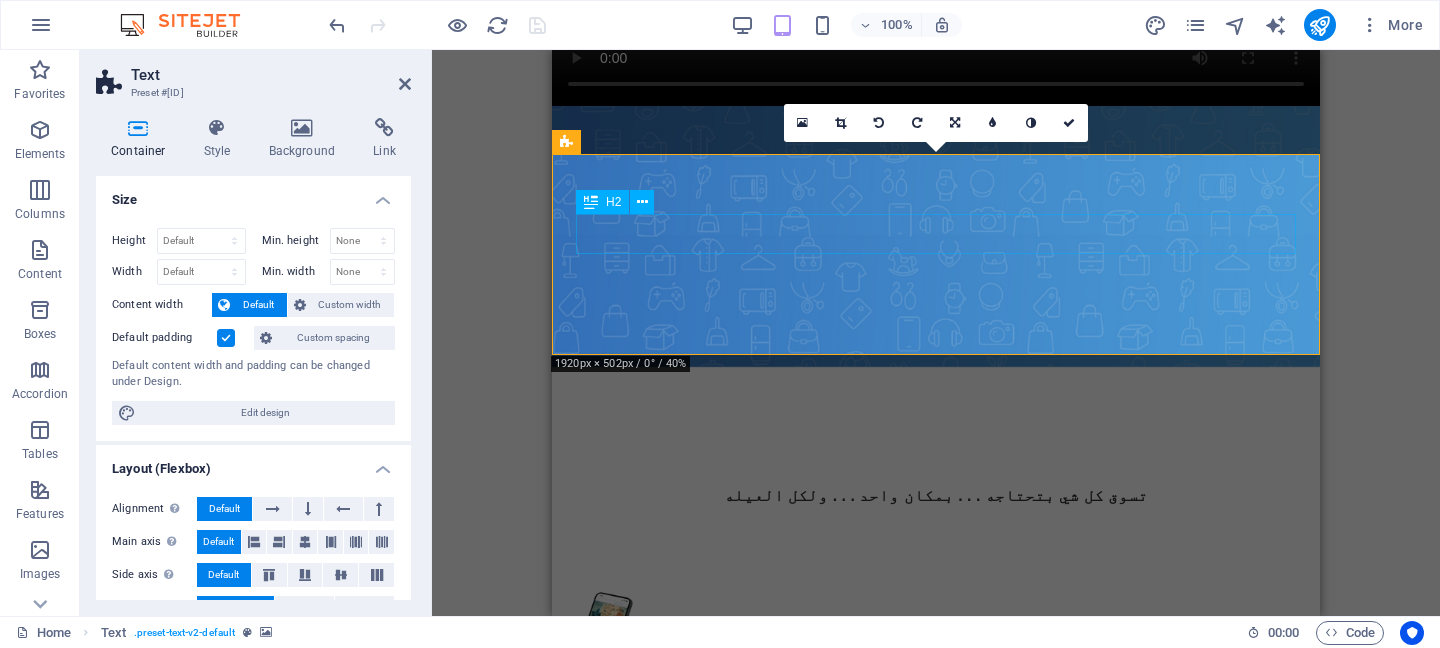 click on "حمّل تطبيق جودي سو" at bounding box center [936, 447] 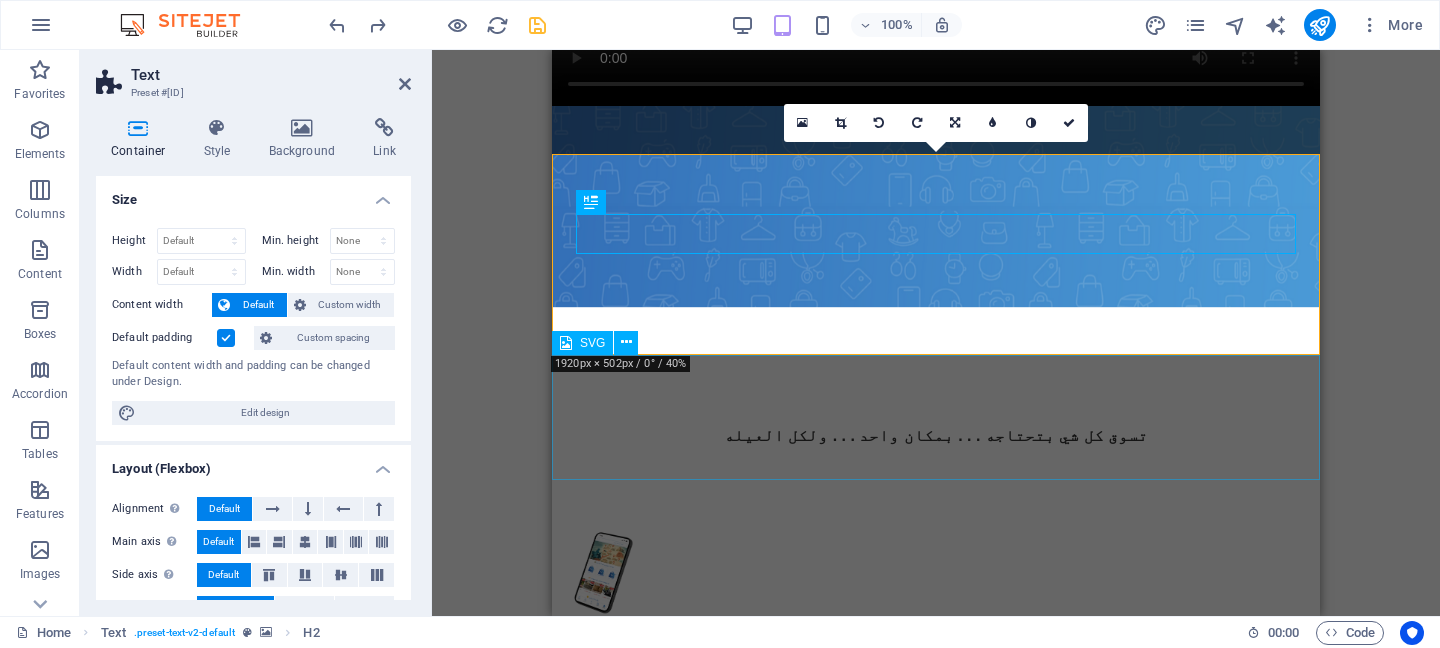 click at bounding box center (936, 570) 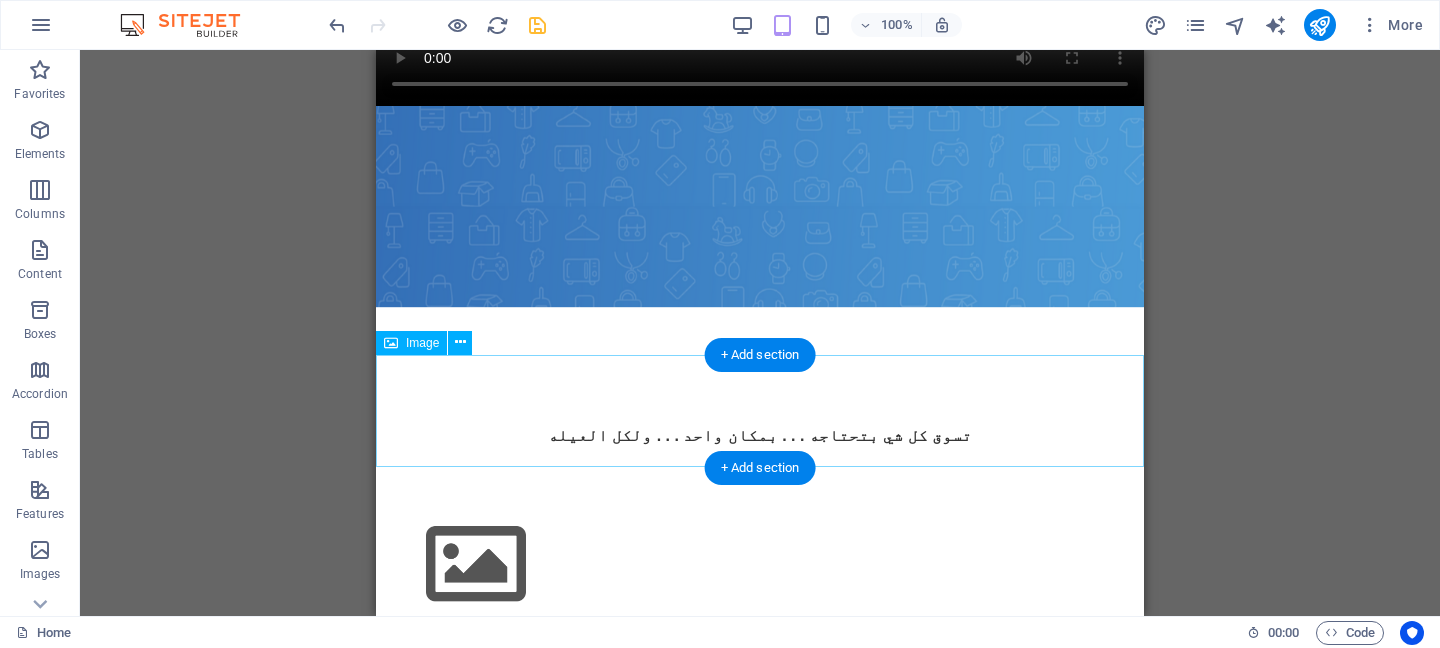 click at bounding box center (760, 564) 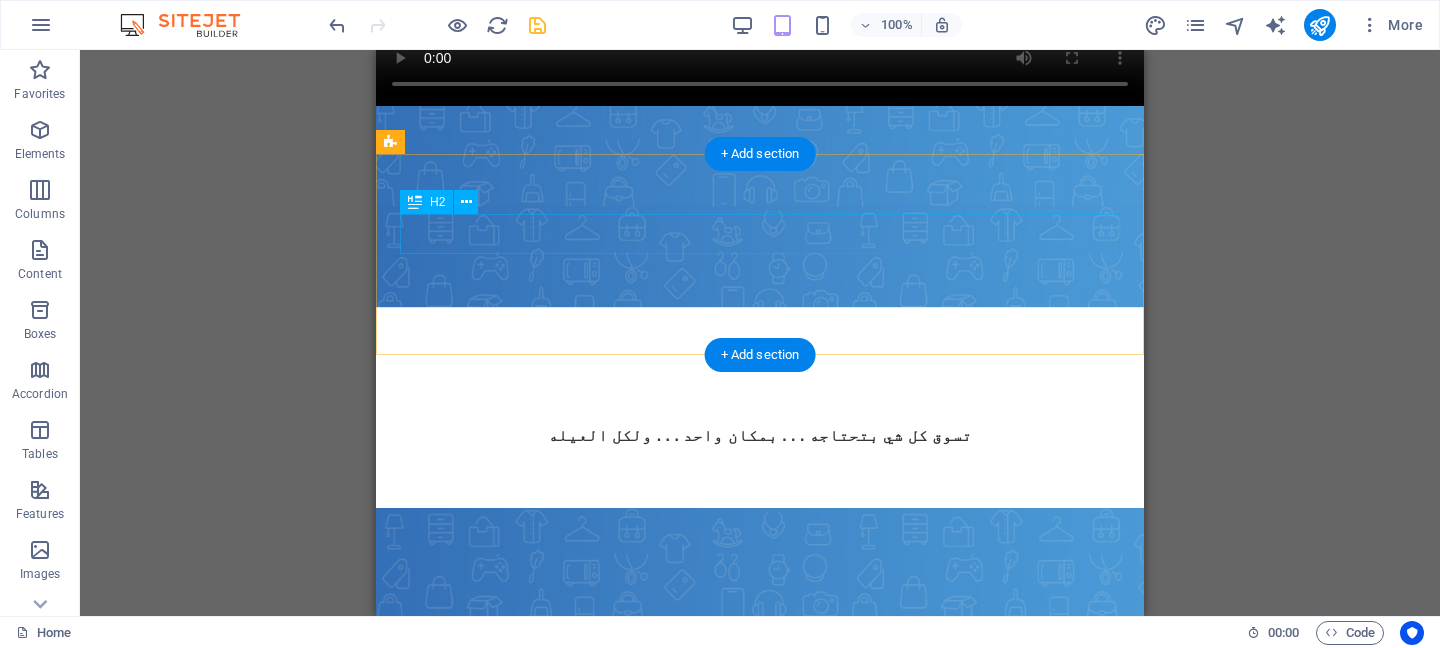 click on "حمّل تطبيق جودي سو" at bounding box center [760, 387] 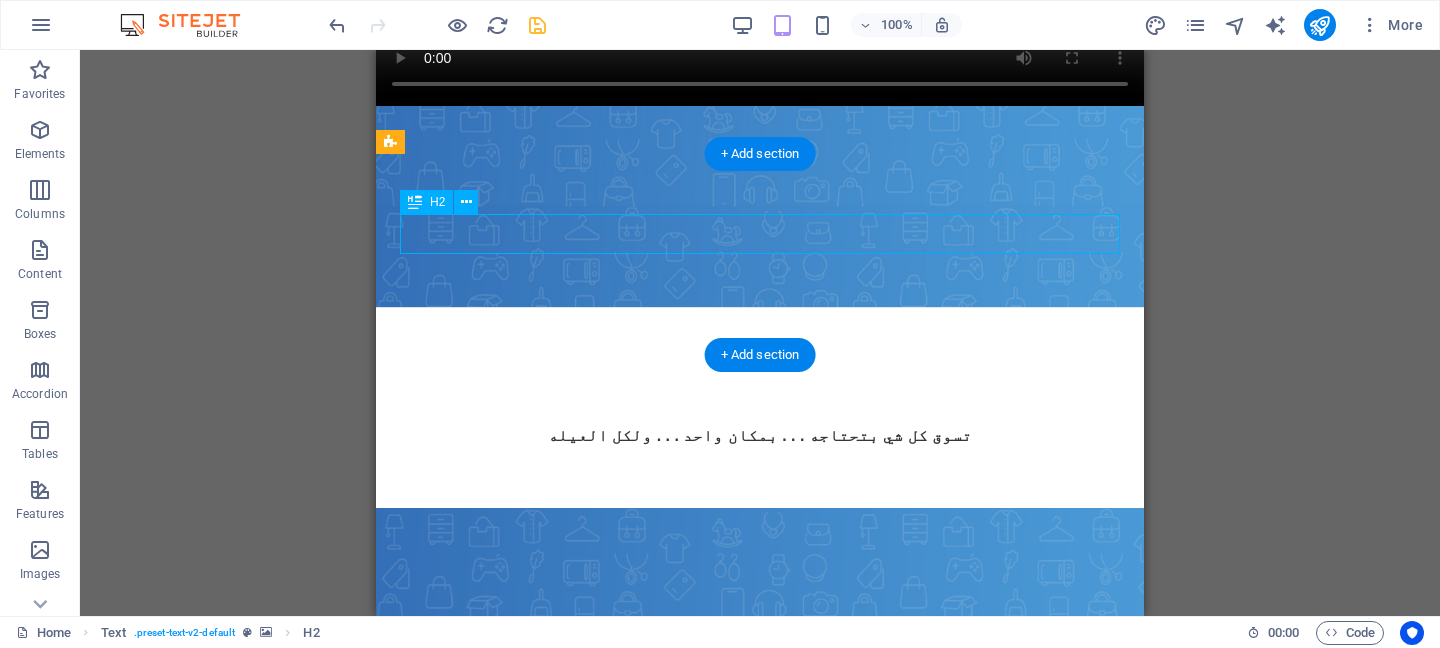 click on "حمّل تطبيق جودي سو" at bounding box center [760, 387] 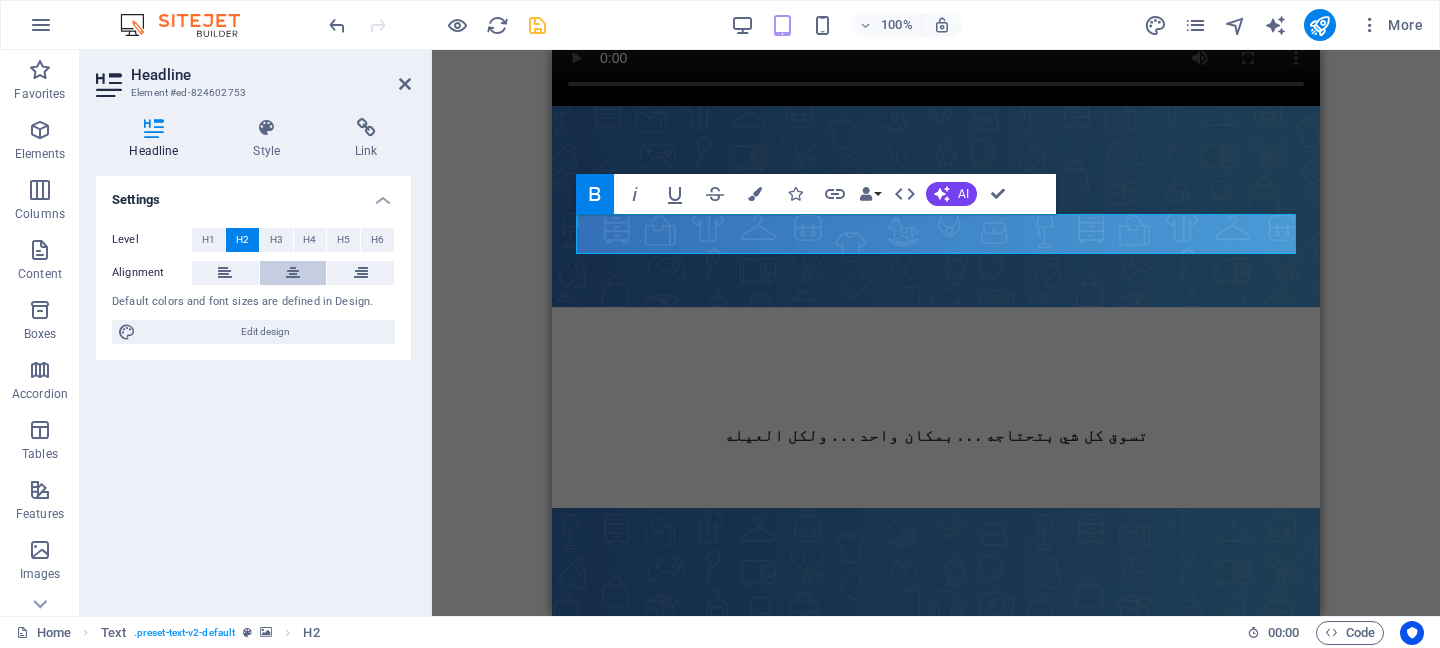 click at bounding box center [293, 273] 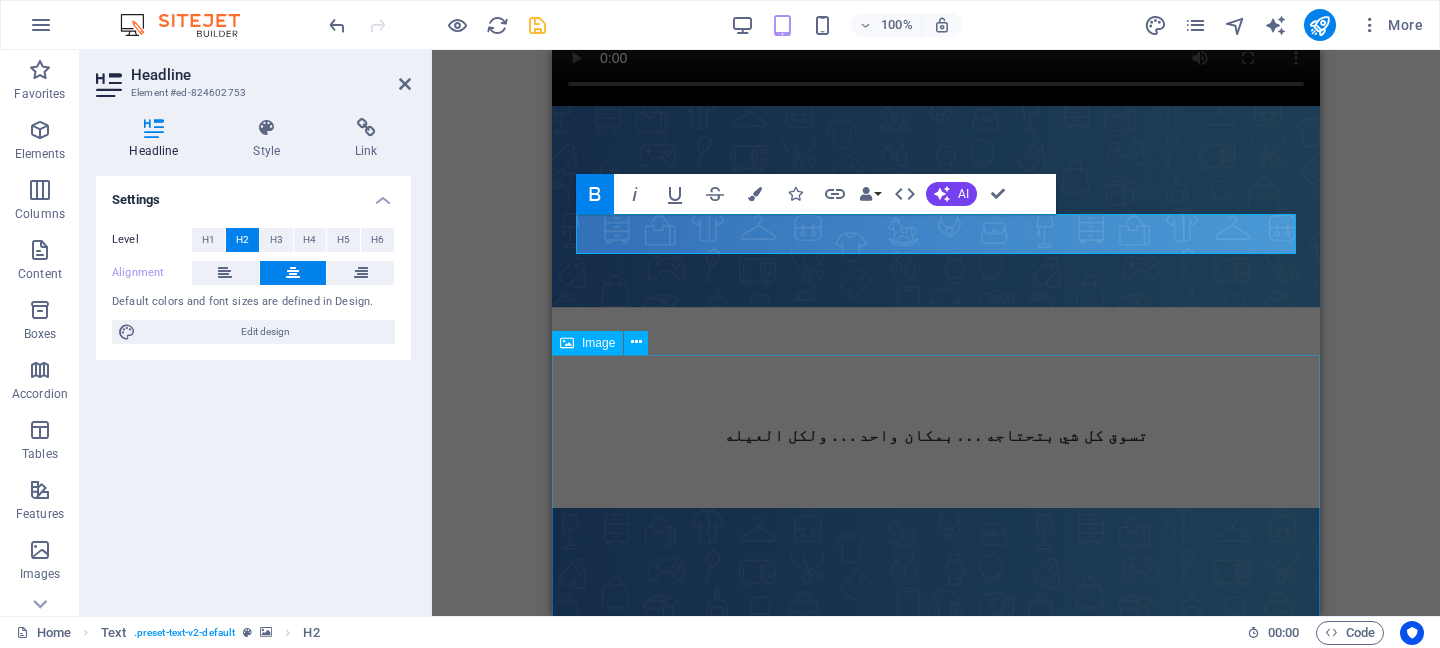 click at bounding box center (936, 1372) 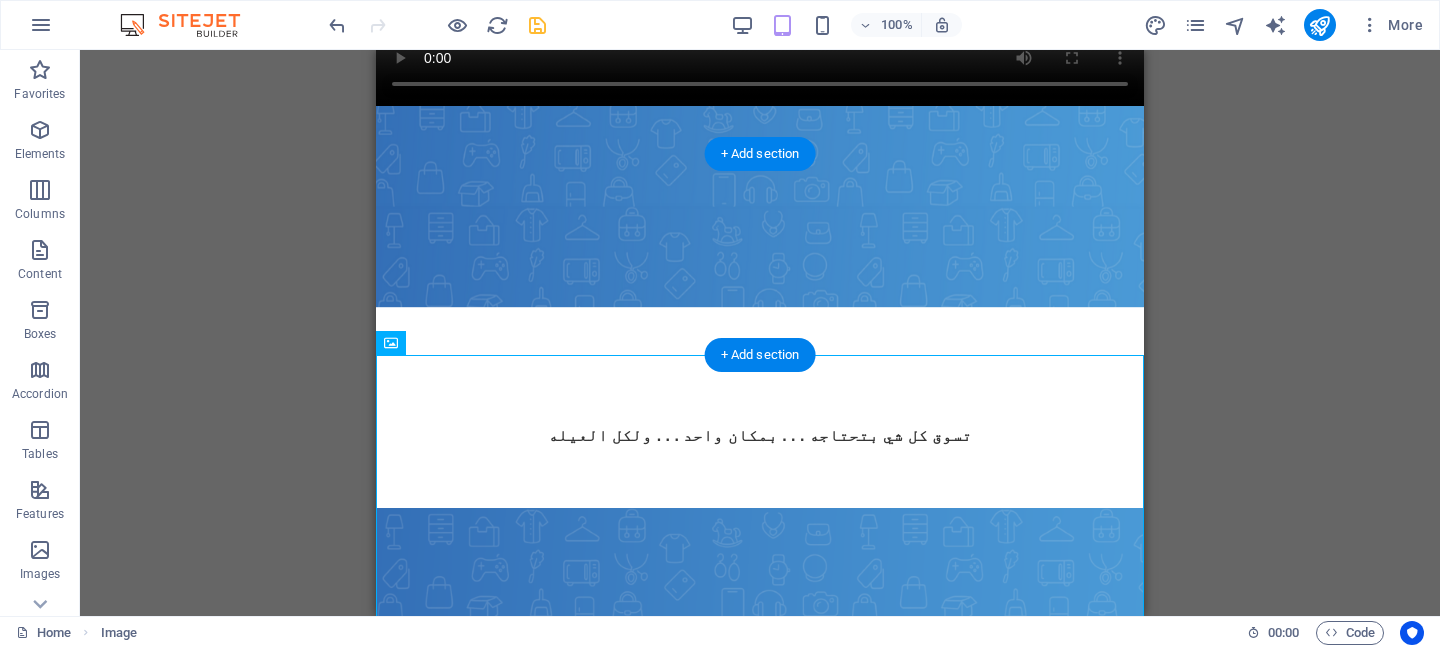 click at bounding box center [760, 206] 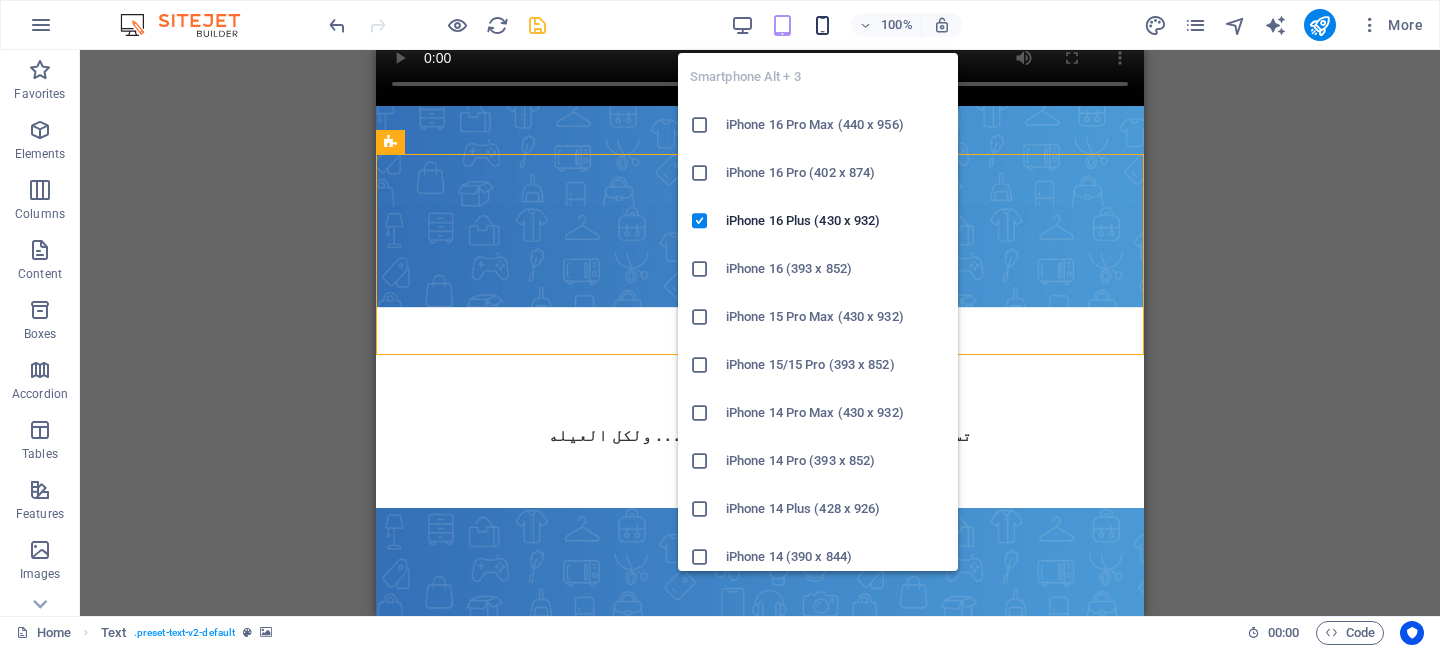 click at bounding box center (822, 25) 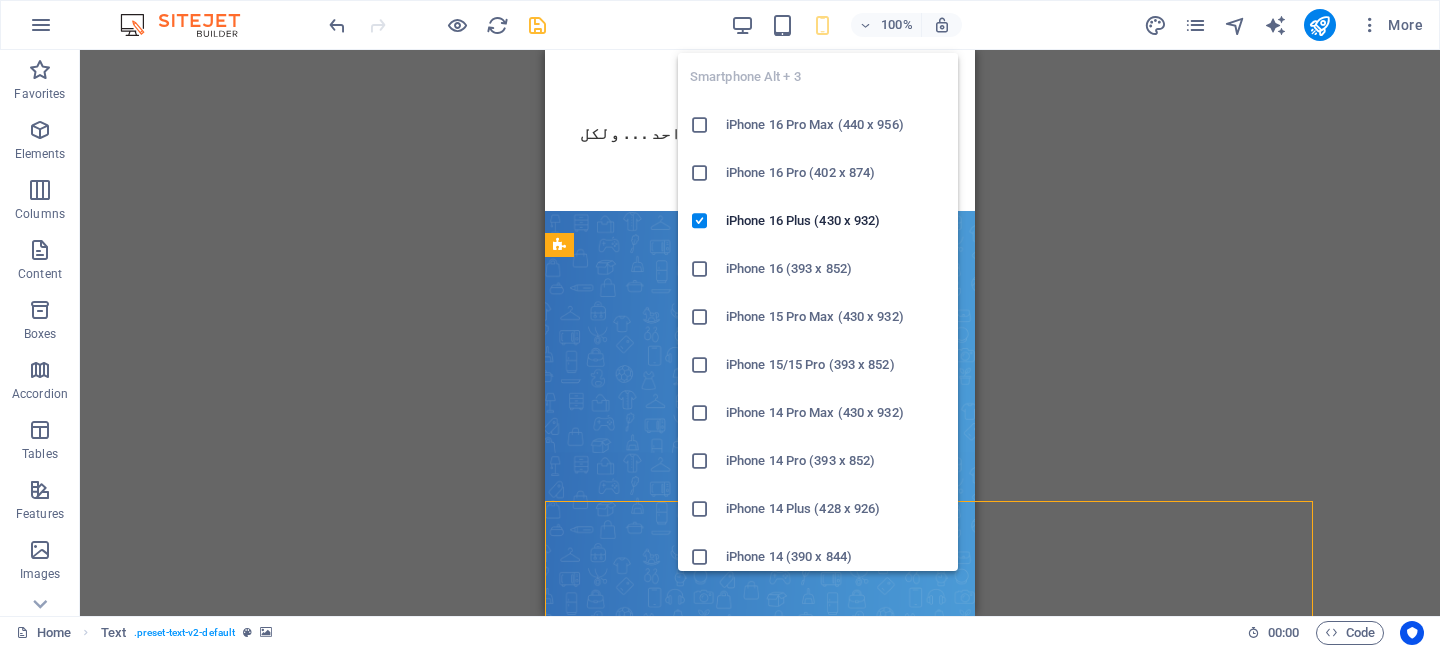 scroll, scrollTop: 103, scrollLeft: 0, axis: vertical 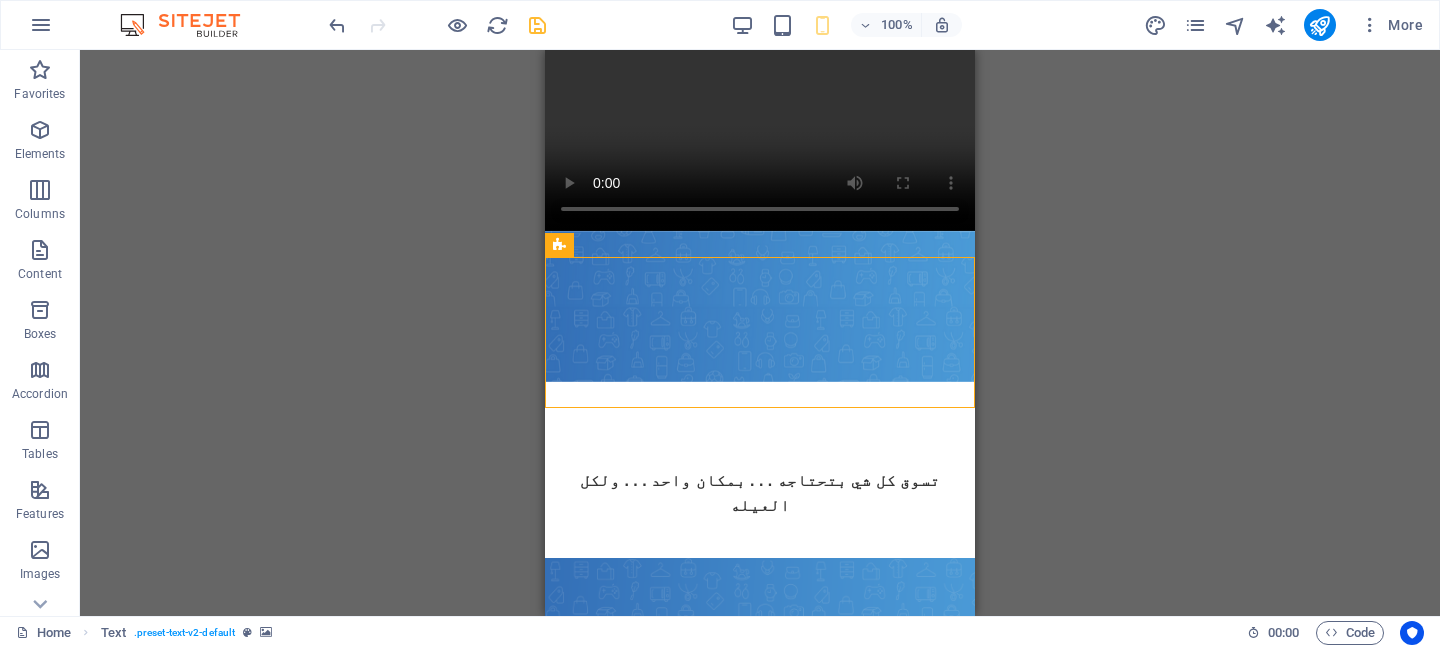 click on "H2   Text   Video   Spacer   Text   Floating Image   Text   Image   Image   Button   Image   SVG   Image   SVG" at bounding box center [760, 333] 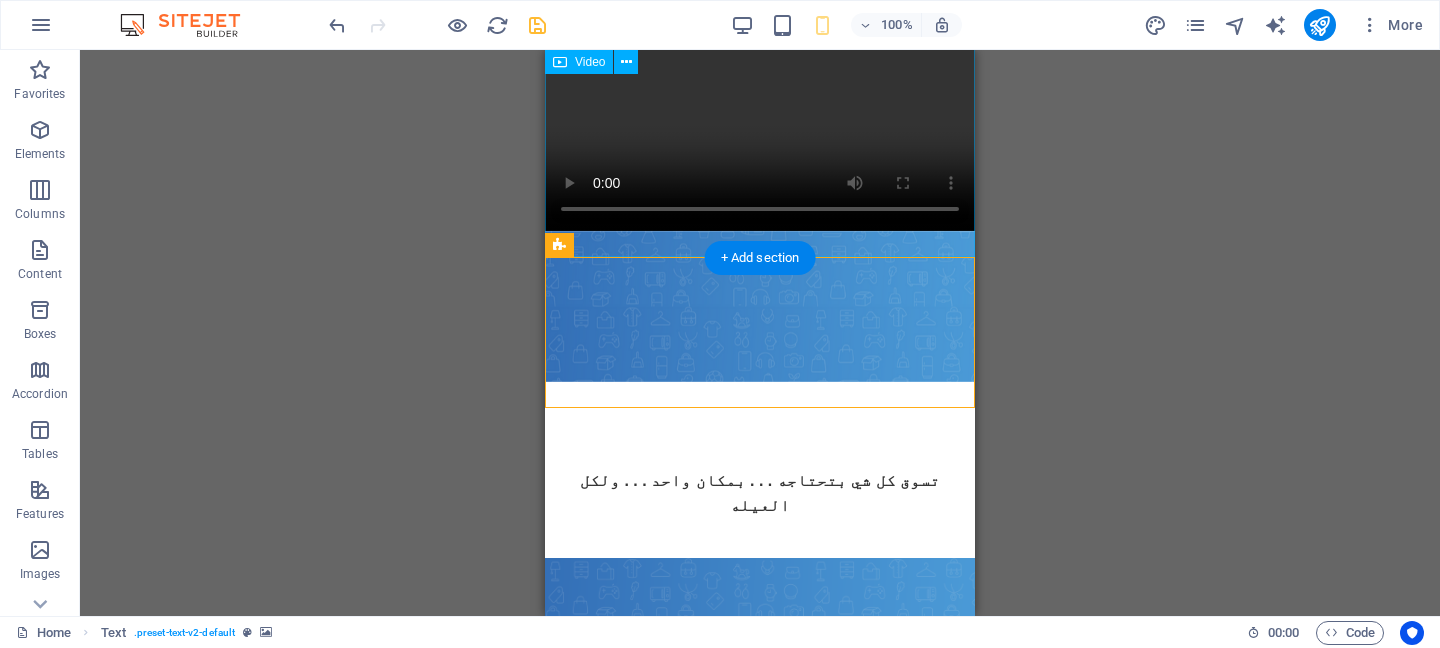 scroll, scrollTop: 0, scrollLeft: 0, axis: both 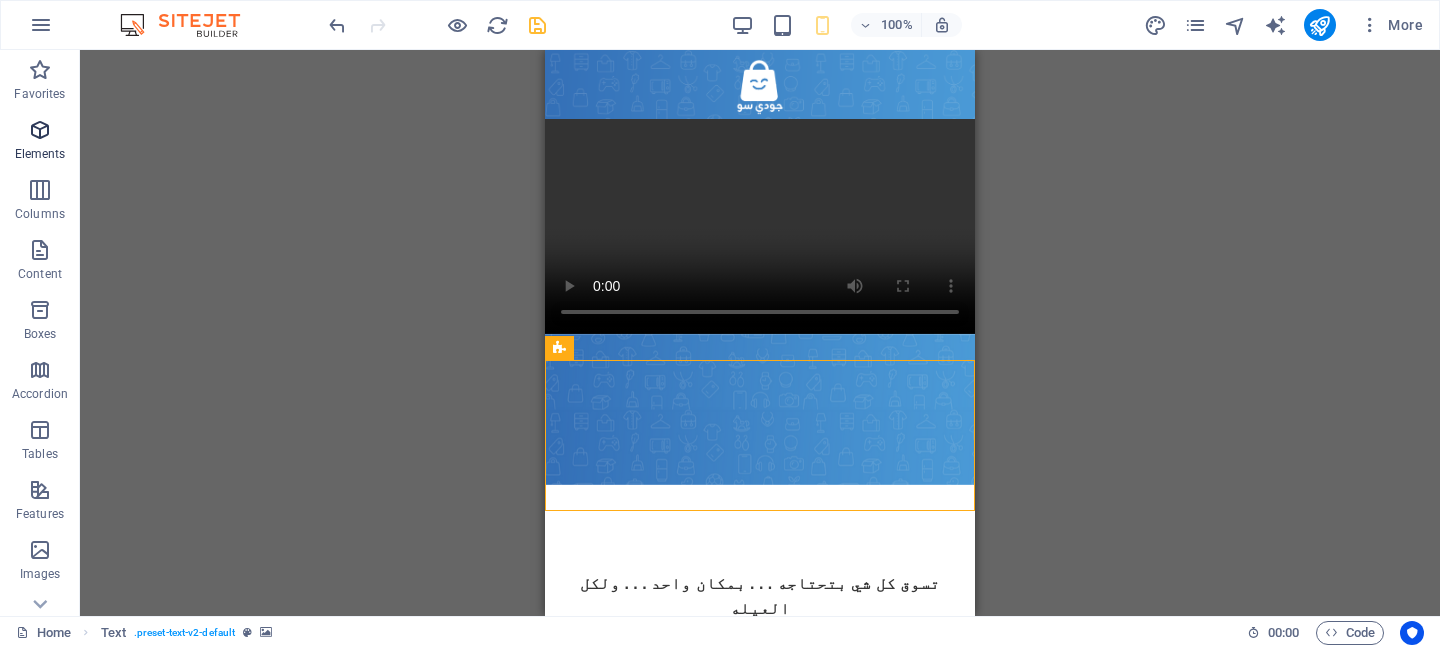 click at bounding box center (40, 130) 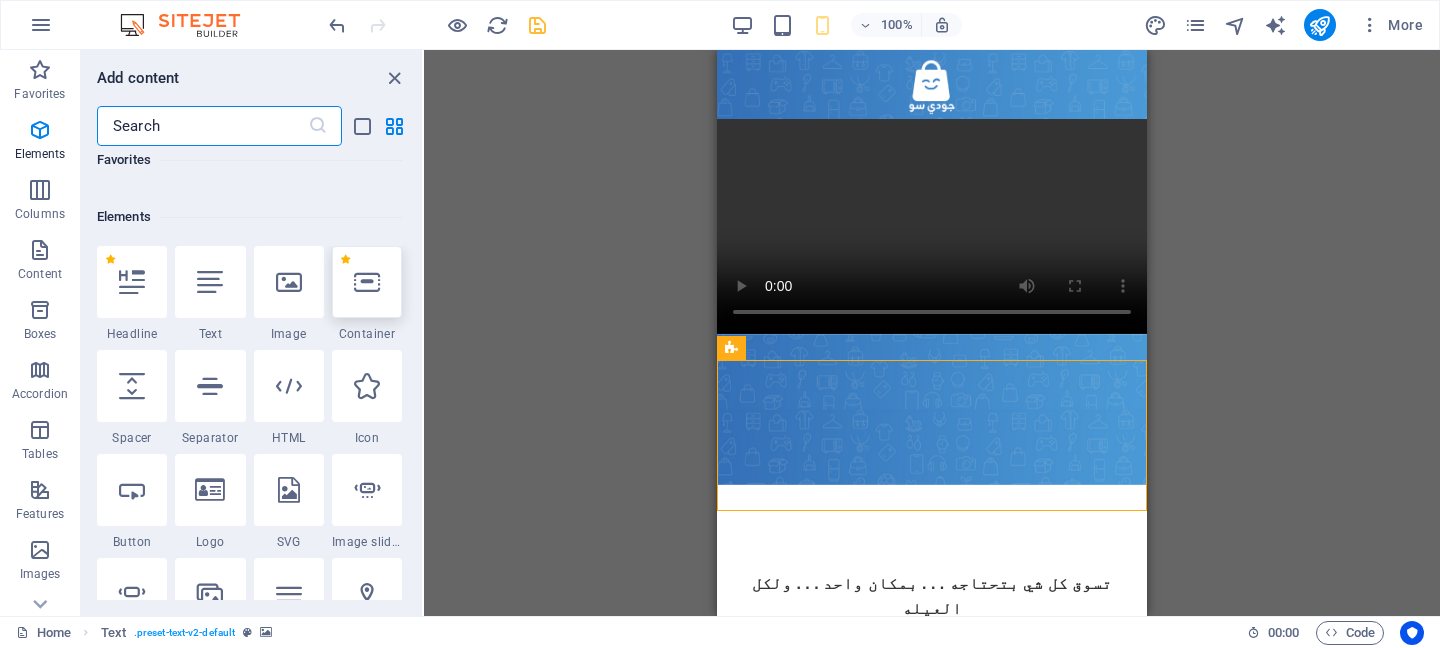scroll, scrollTop: 213, scrollLeft: 0, axis: vertical 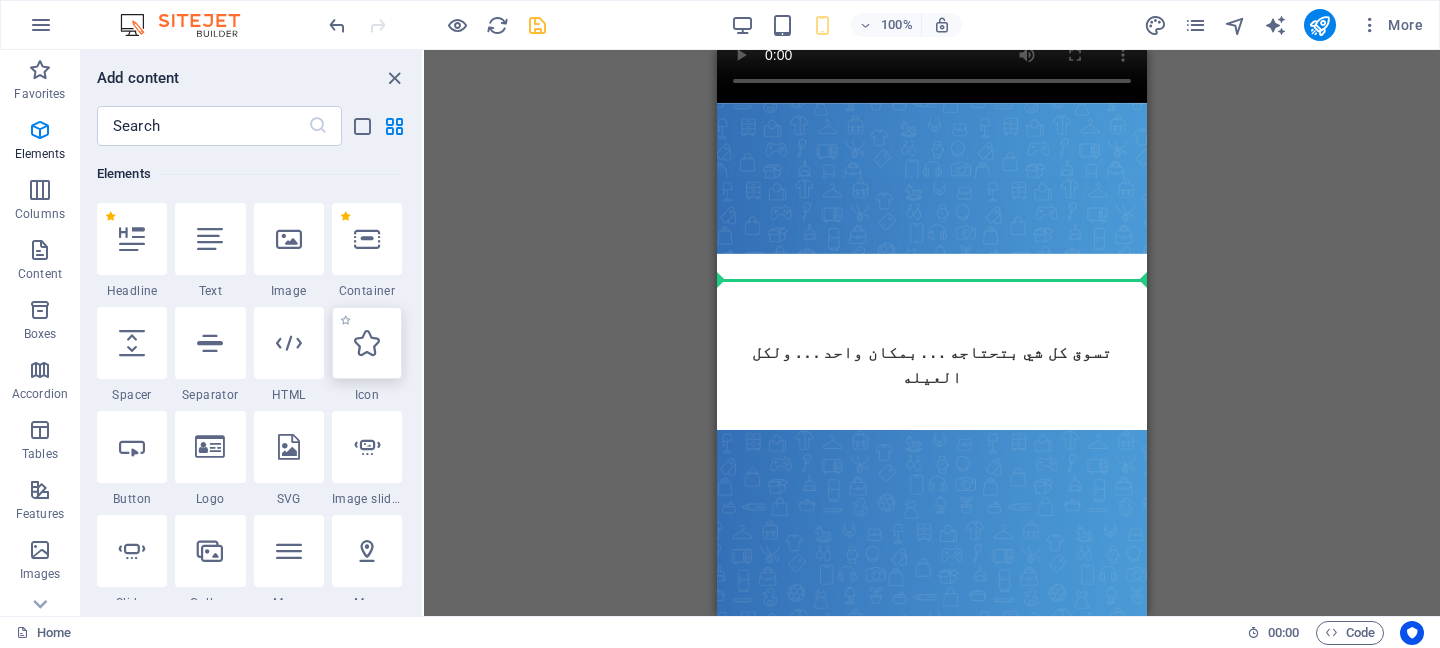 select on "xMidYMid" 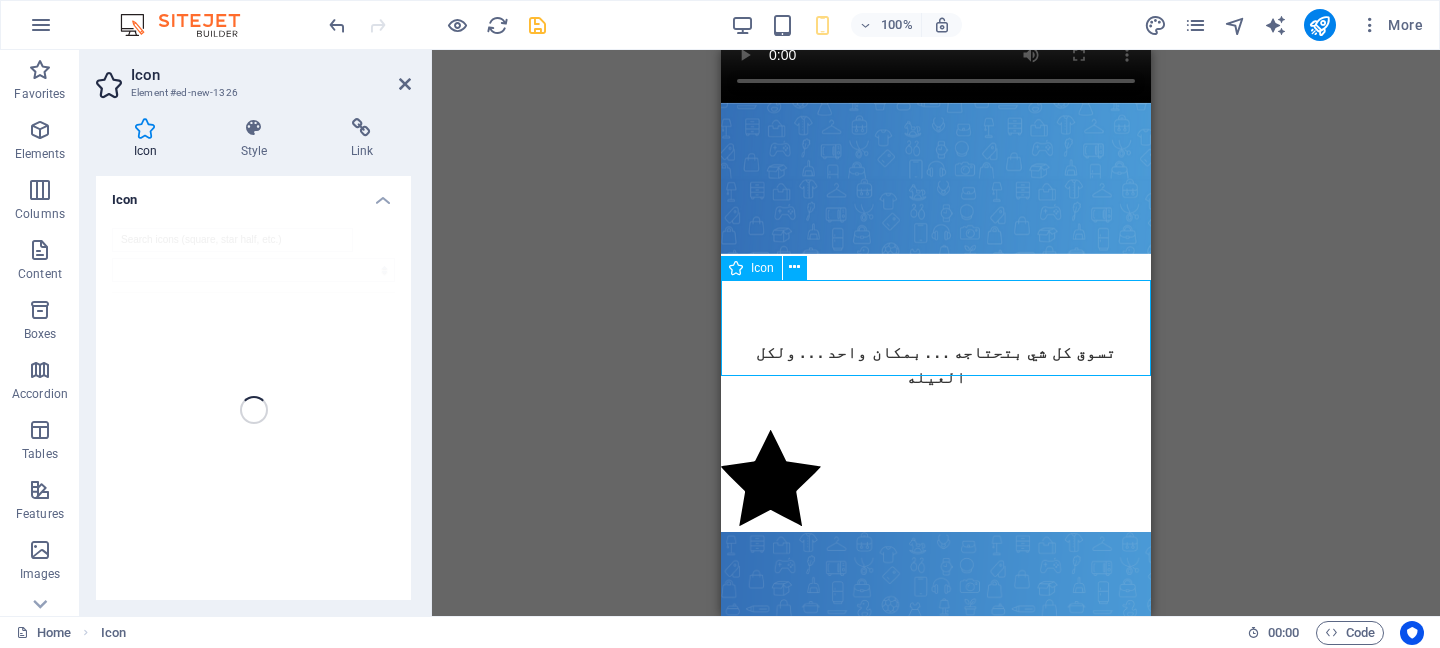 click at bounding box center (936, 481) 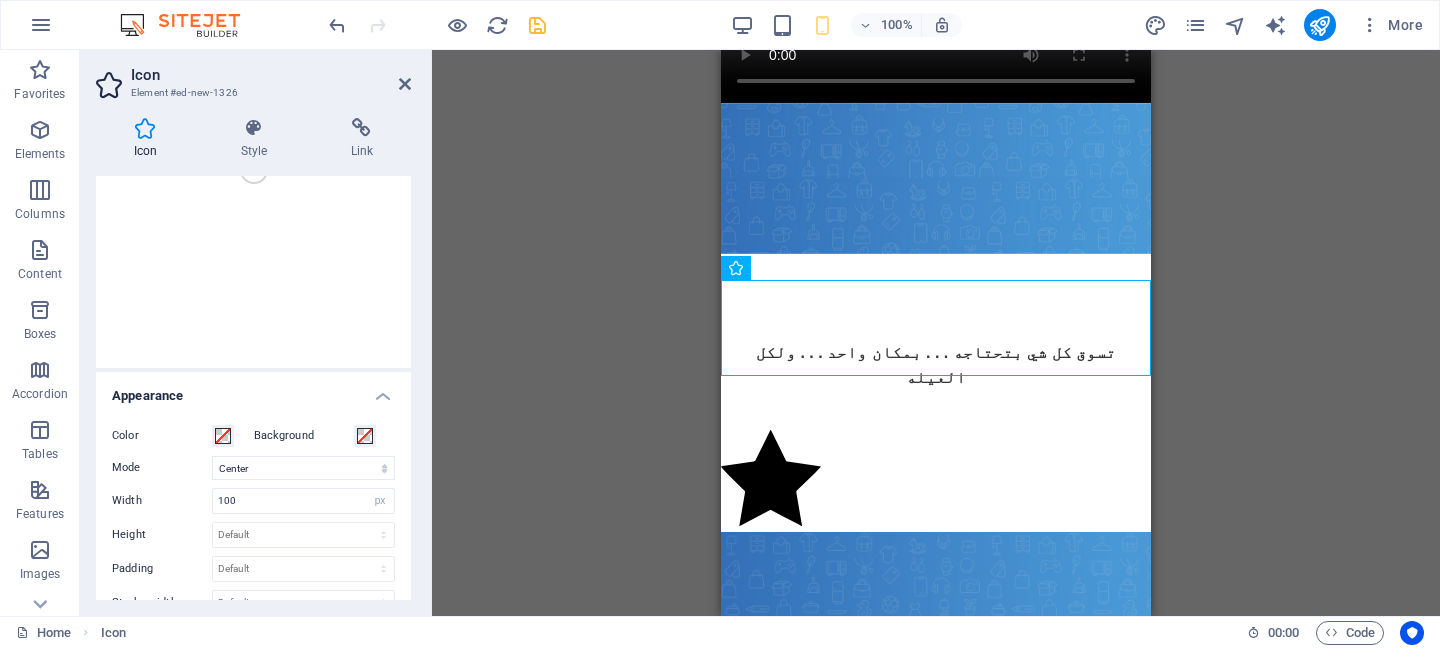 scroll, scrollTop: 0, scrollLeft: 0, axis: both 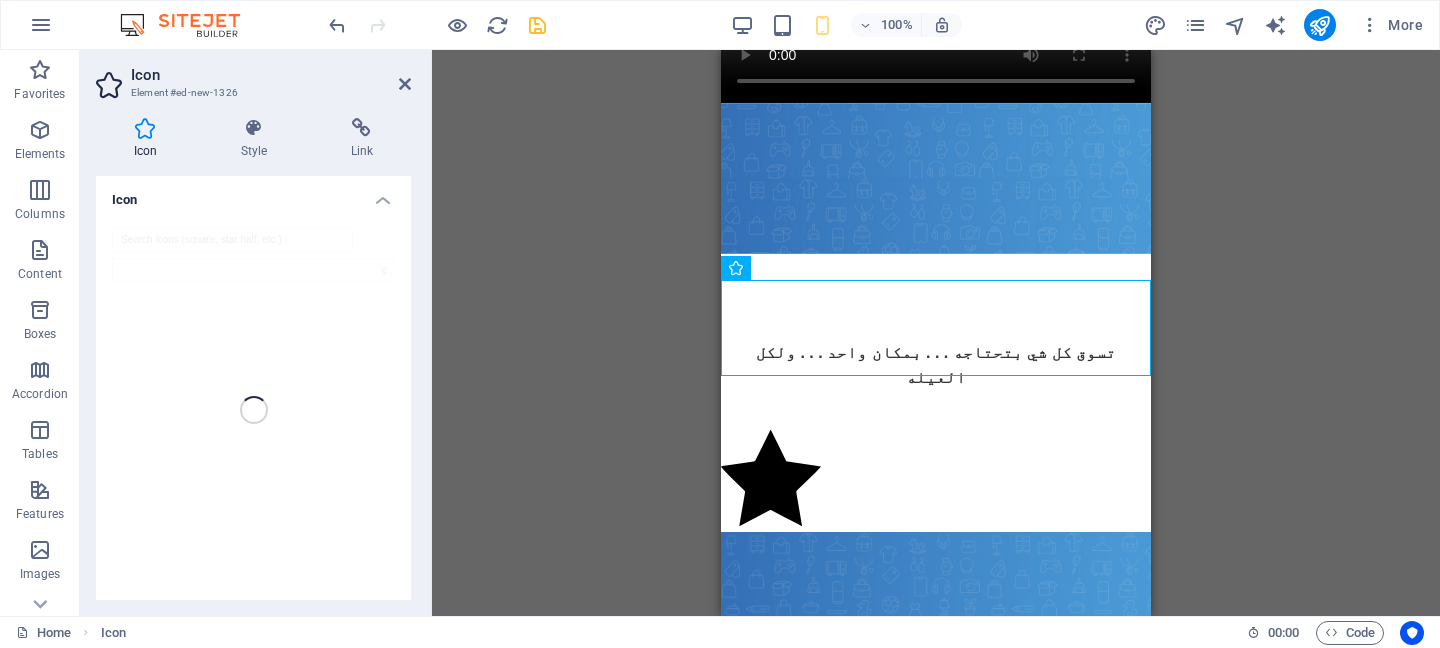 click on "Icon" at bounding box center [253, 194] 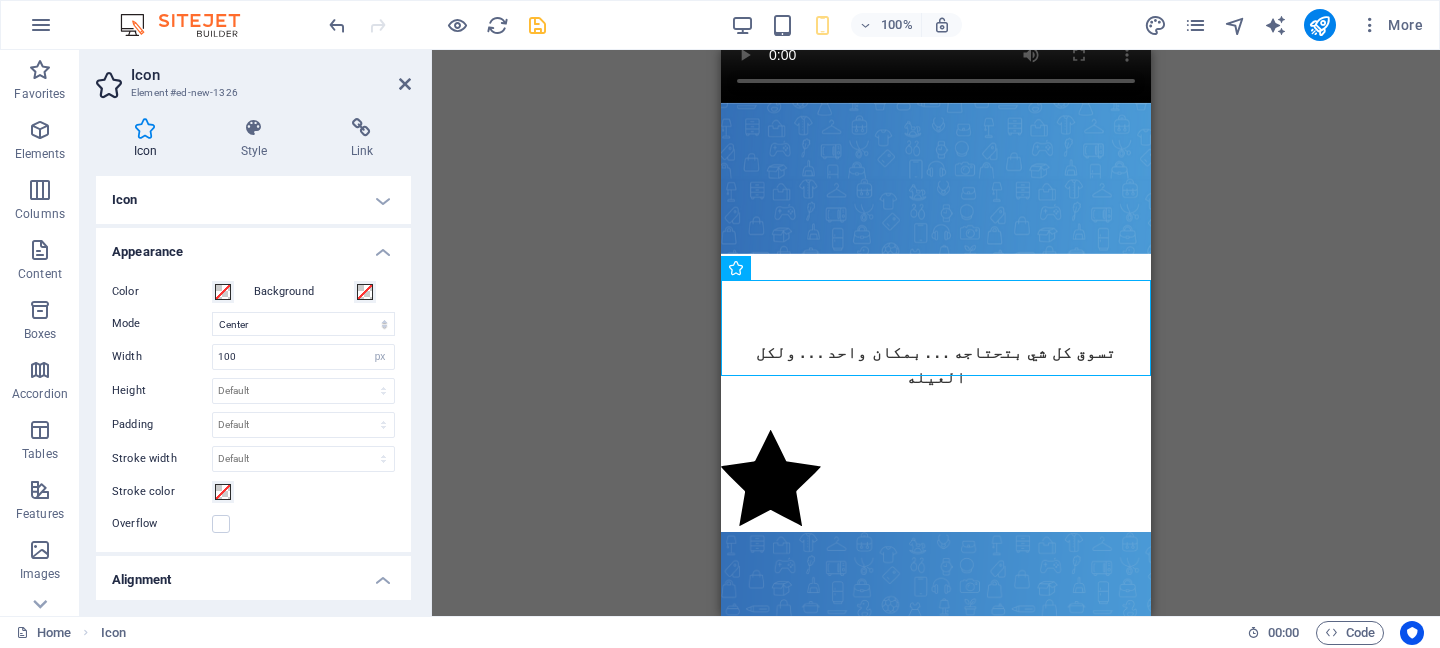 click on "Icon" at bounding box center (253, 200) 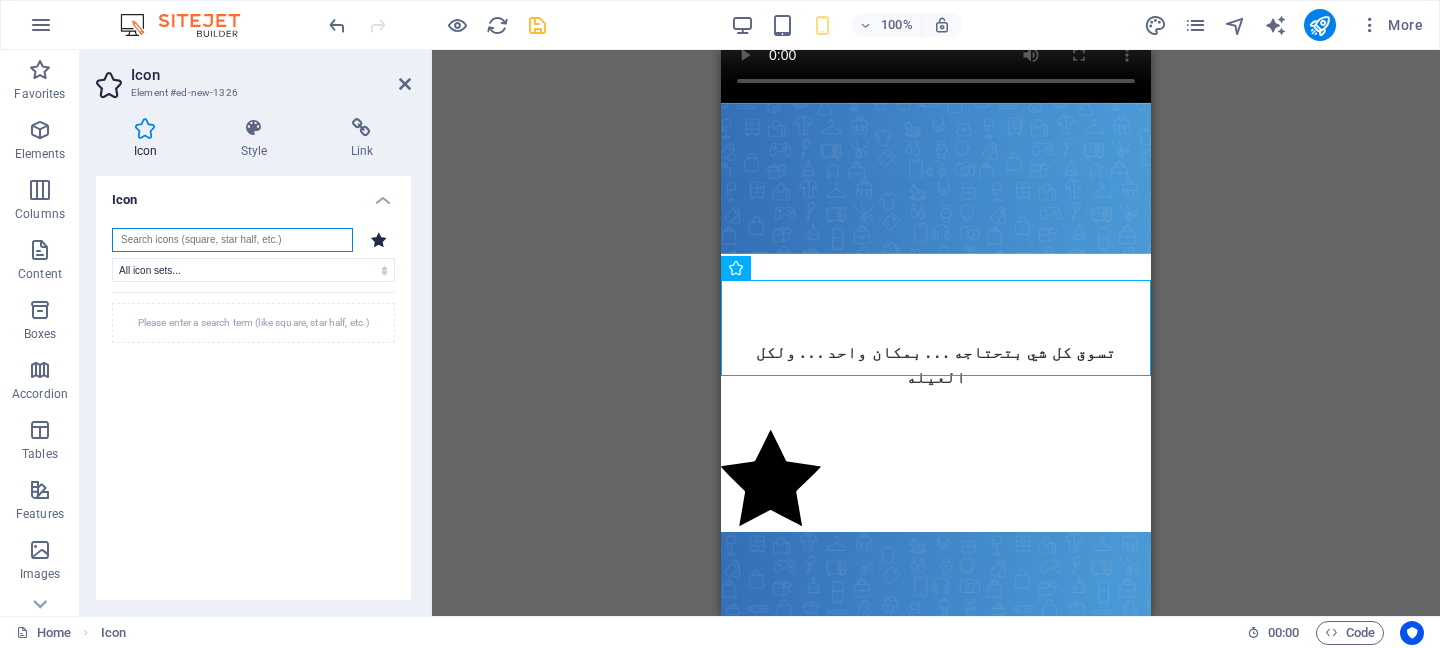 click at bounding box center [232, 240] 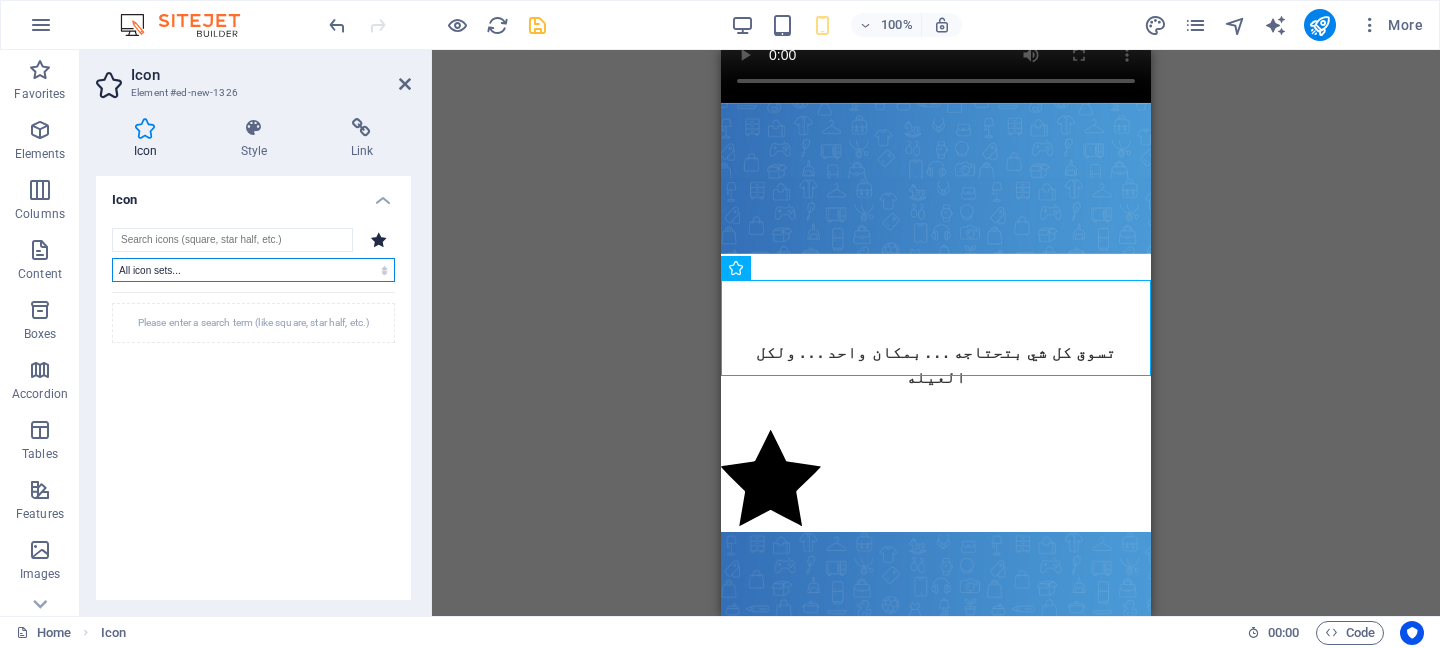 click on "All icon sets... IcoFont Ionicons FontAwesome Brands FontAwesome Duotone FontAwesome Solid FontAwesome Regular FontAwesome Light FontAwesome Thin FontAwesome Sharp Solid FontAwesome Sharp Regular FontAwesome Sharp Light FontAwesome Sharp Thin" at bounding box center (253, 270) 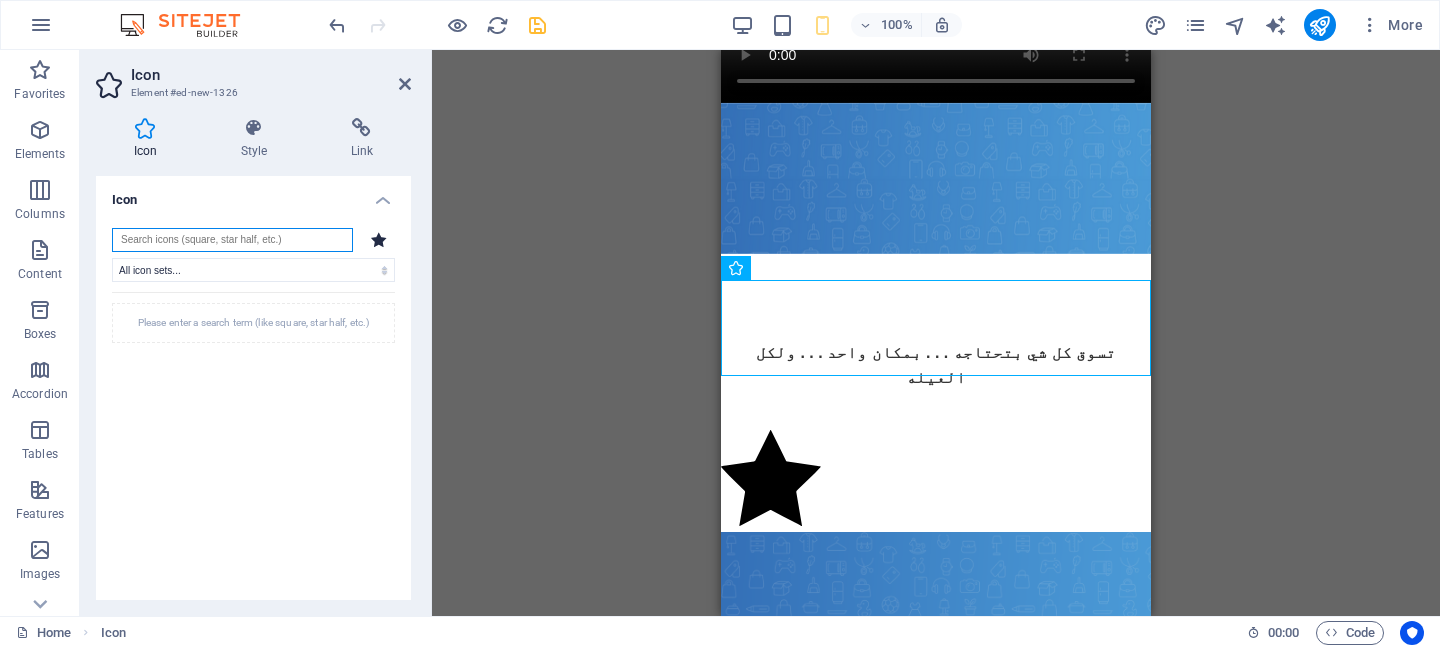 click at bounding box center (232, 240) 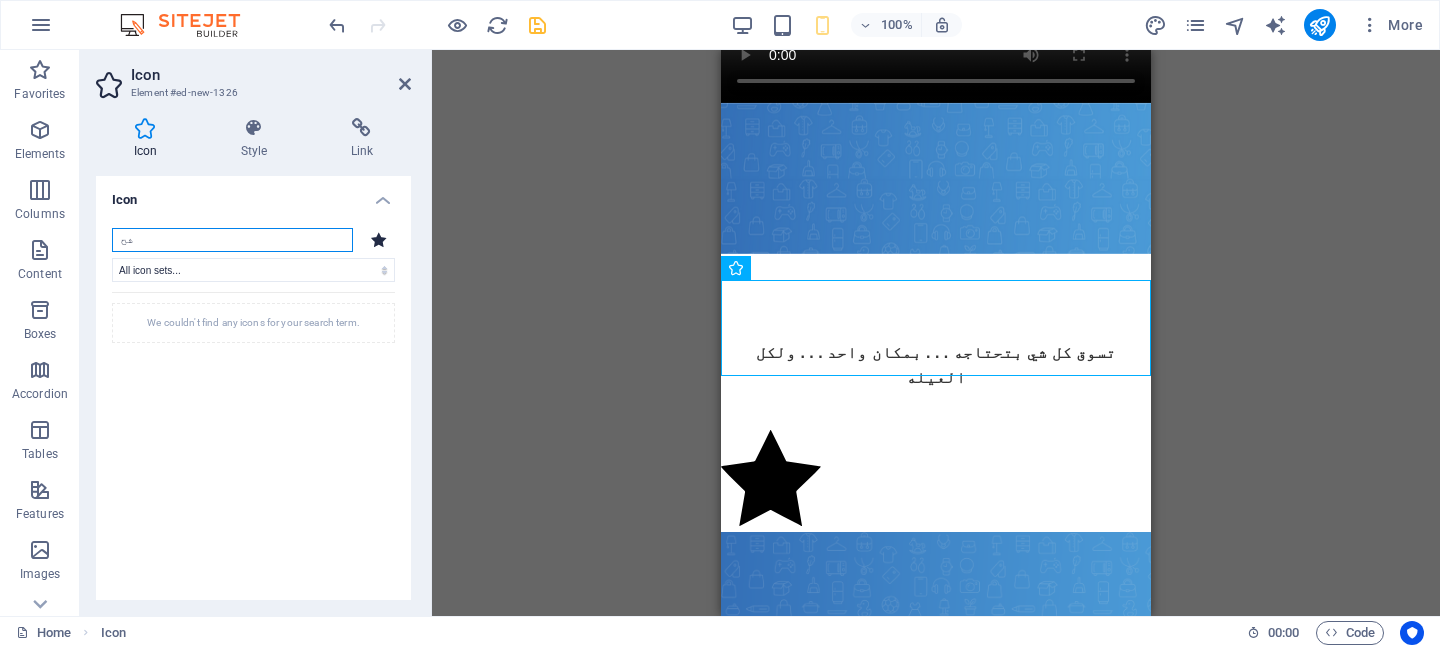 type on "ش" 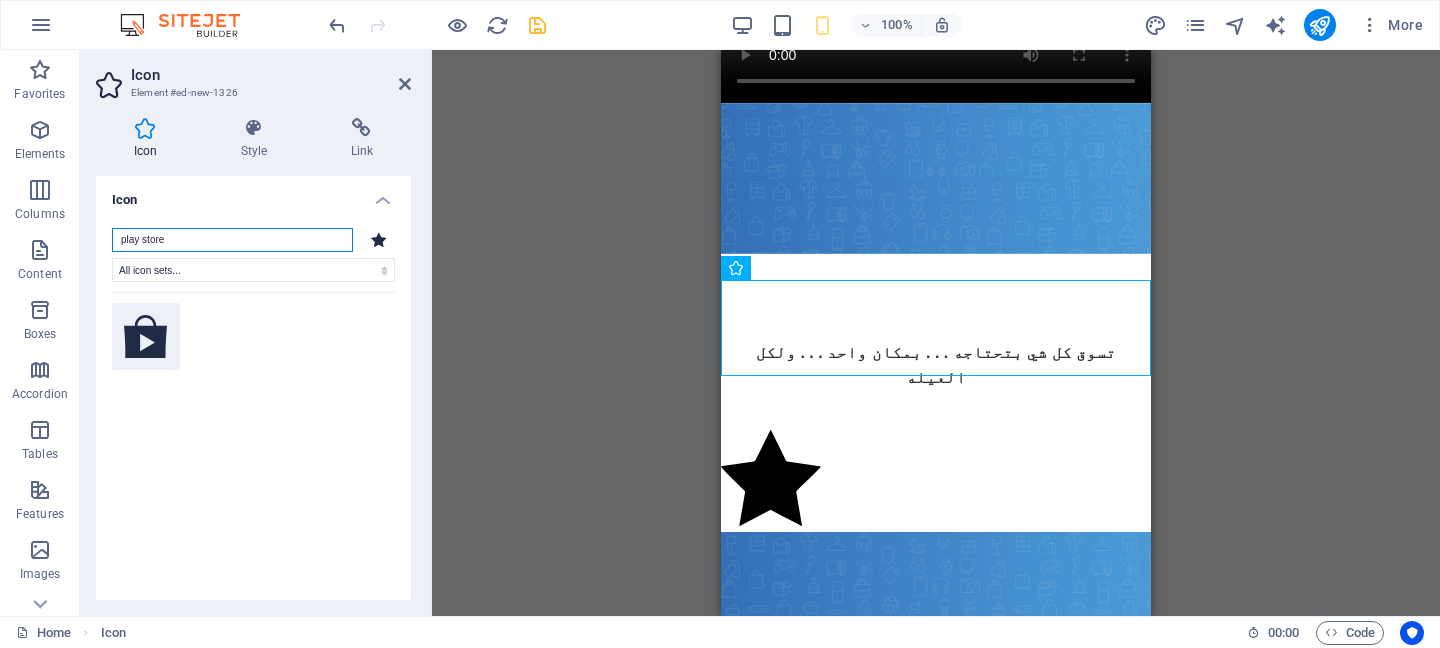 type on "play store" 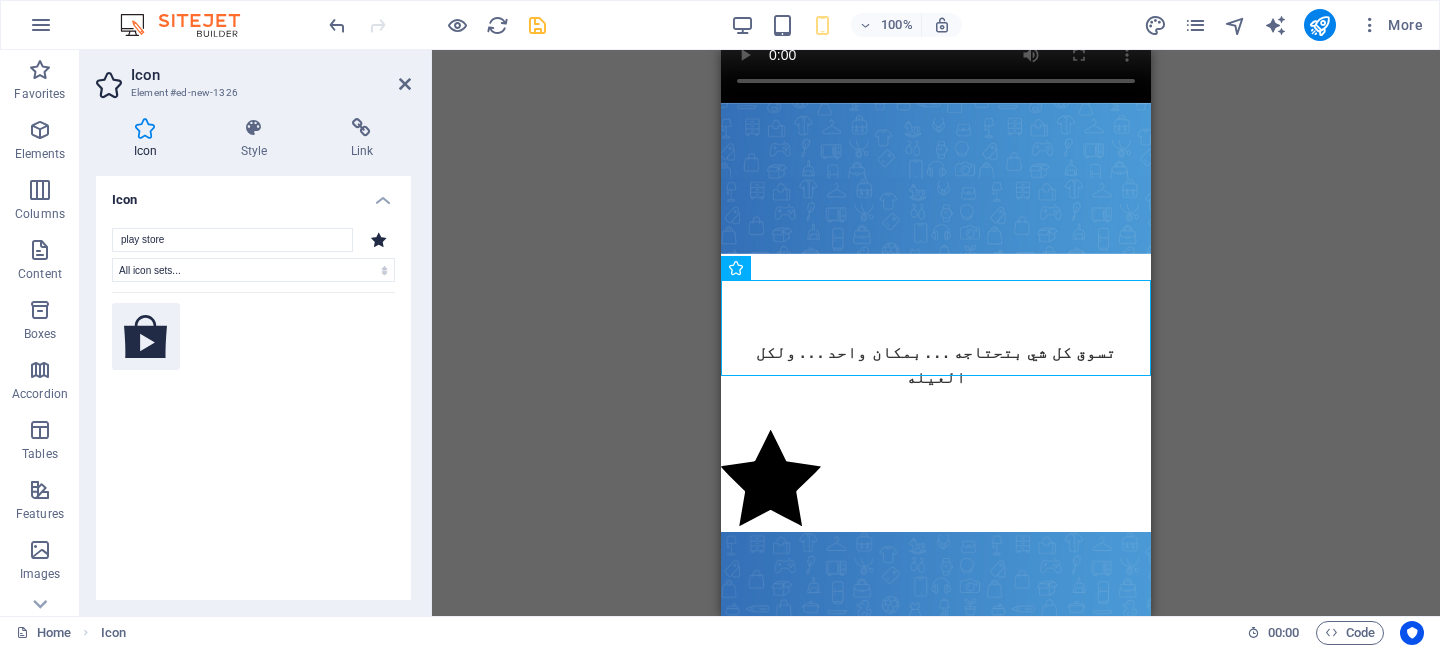 click 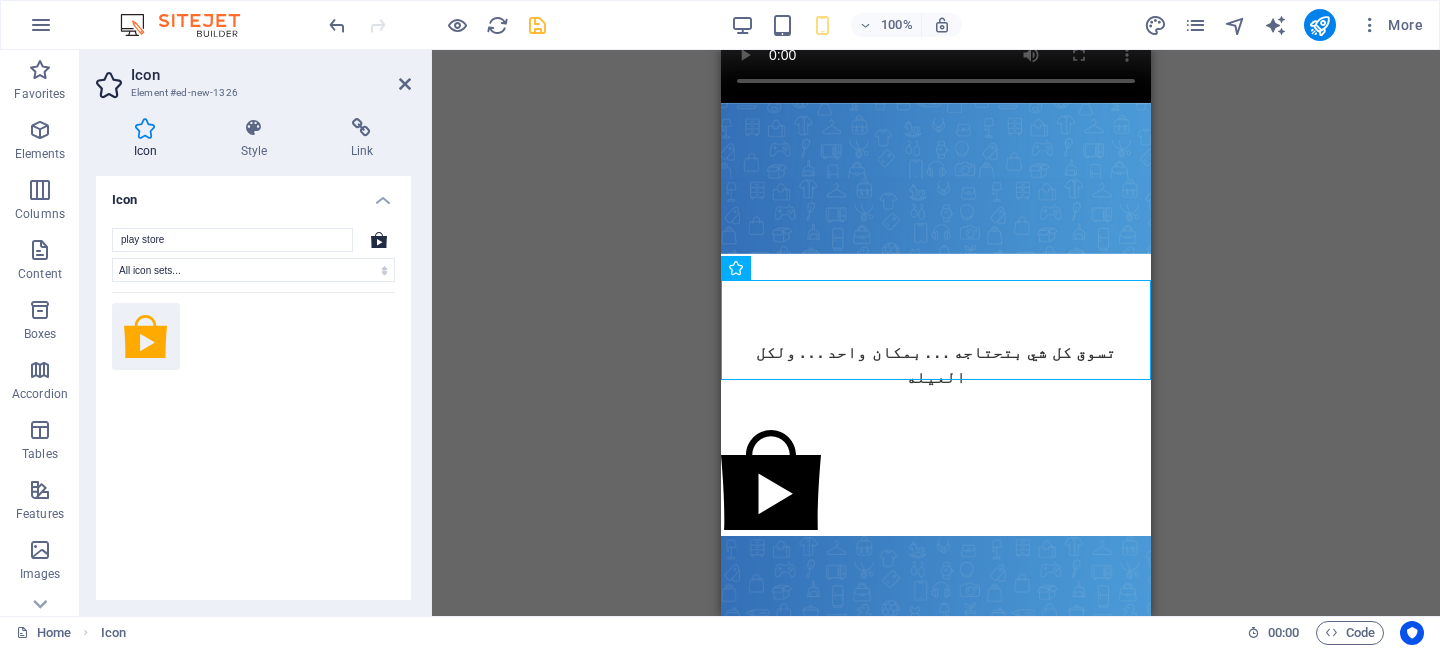 click 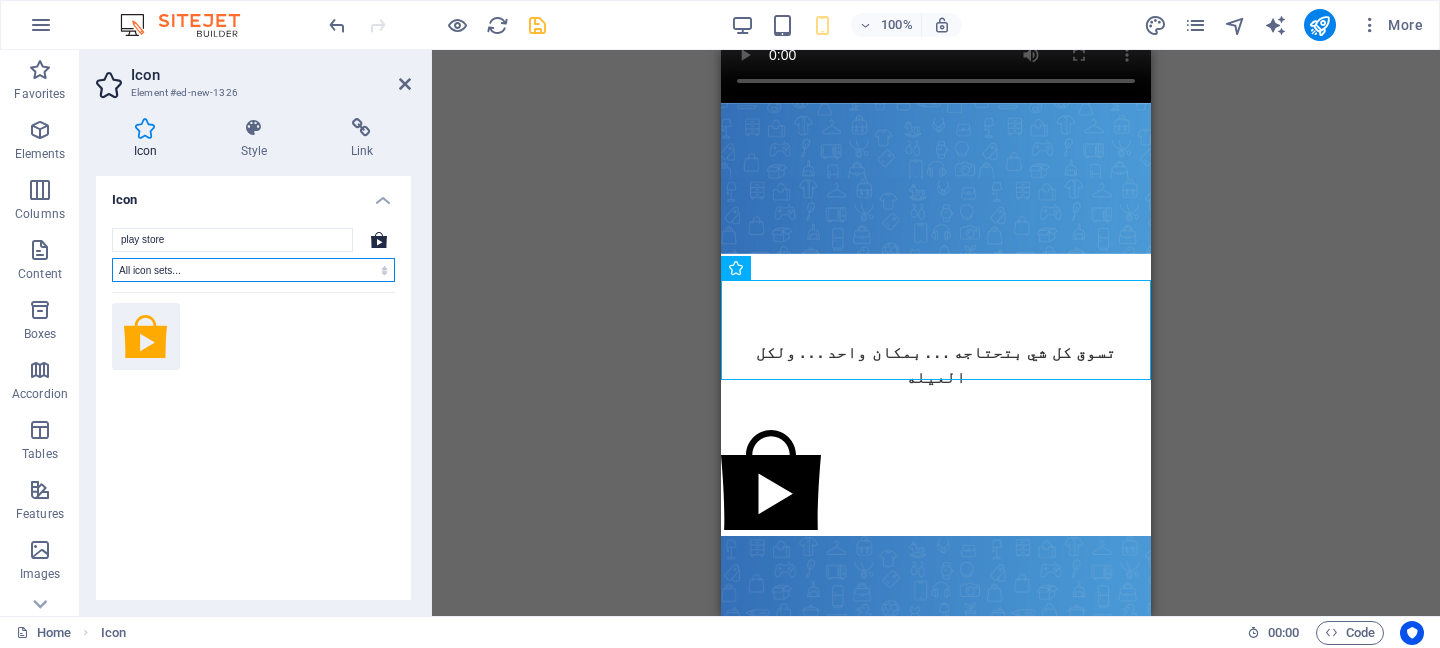 click on "All icon sets... IcoFont Ionicons FontAwesome Brands FontAwesome Duotone FontAwesome Solid FontAwesome Regular FontAwesome Light FontAwesome Thin FontAwesome Sharp Solid FontAwesome Sharp Regular FontAwesome Sharp Light FontAwesome Sharp Thin" at bounding box center (253, 270) 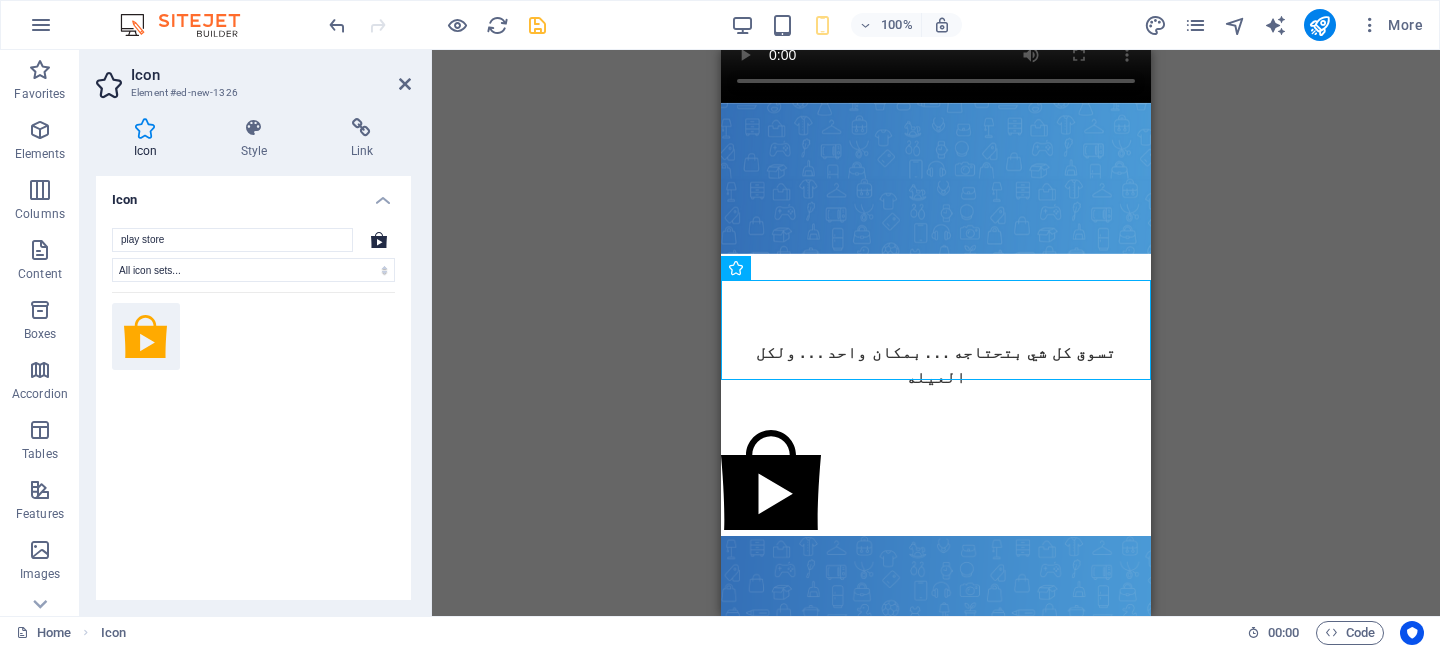 click on "H2   Text   Video   Spacer   Text   Floating Image   Text   Image   Image   Button   Image   SVG   Image   SVG   Icon" at bounding box center [936, 333] 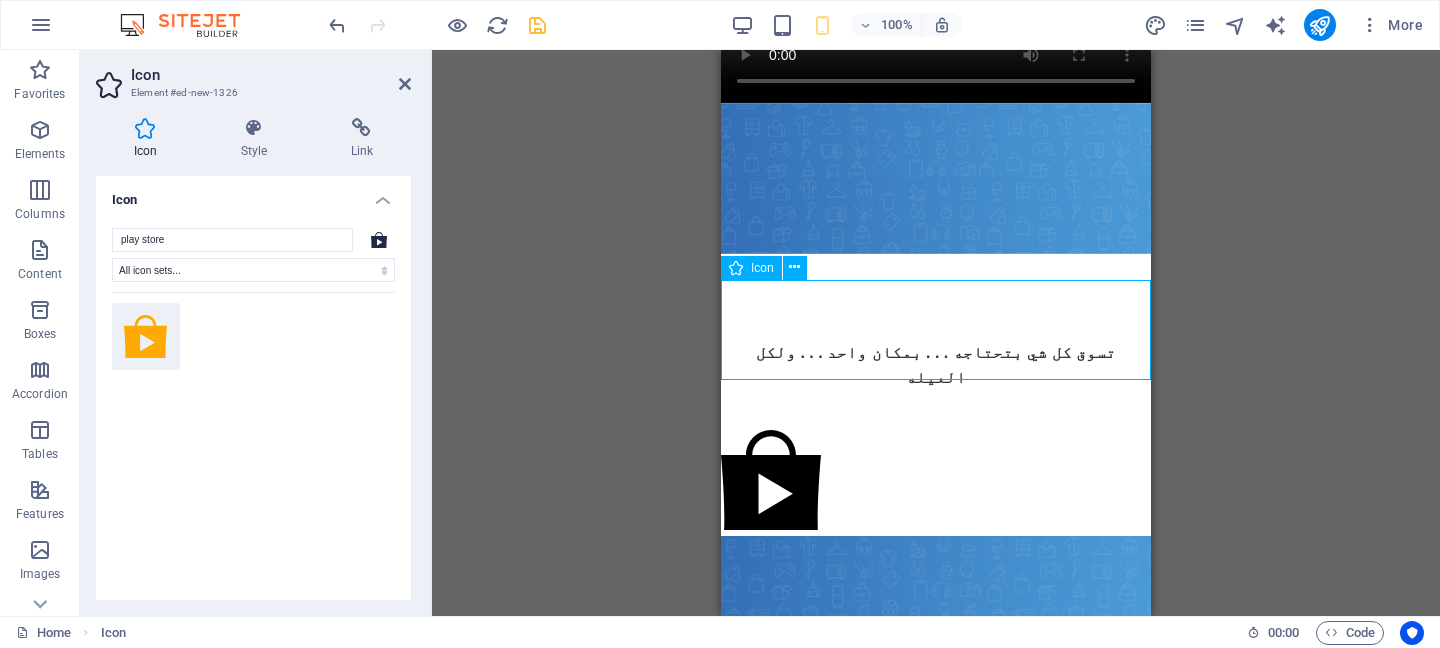 drag, startPoint x: 1311, startPoint y: 394, endPoint x: 807, endPoint y: 344, distance: 506.4741 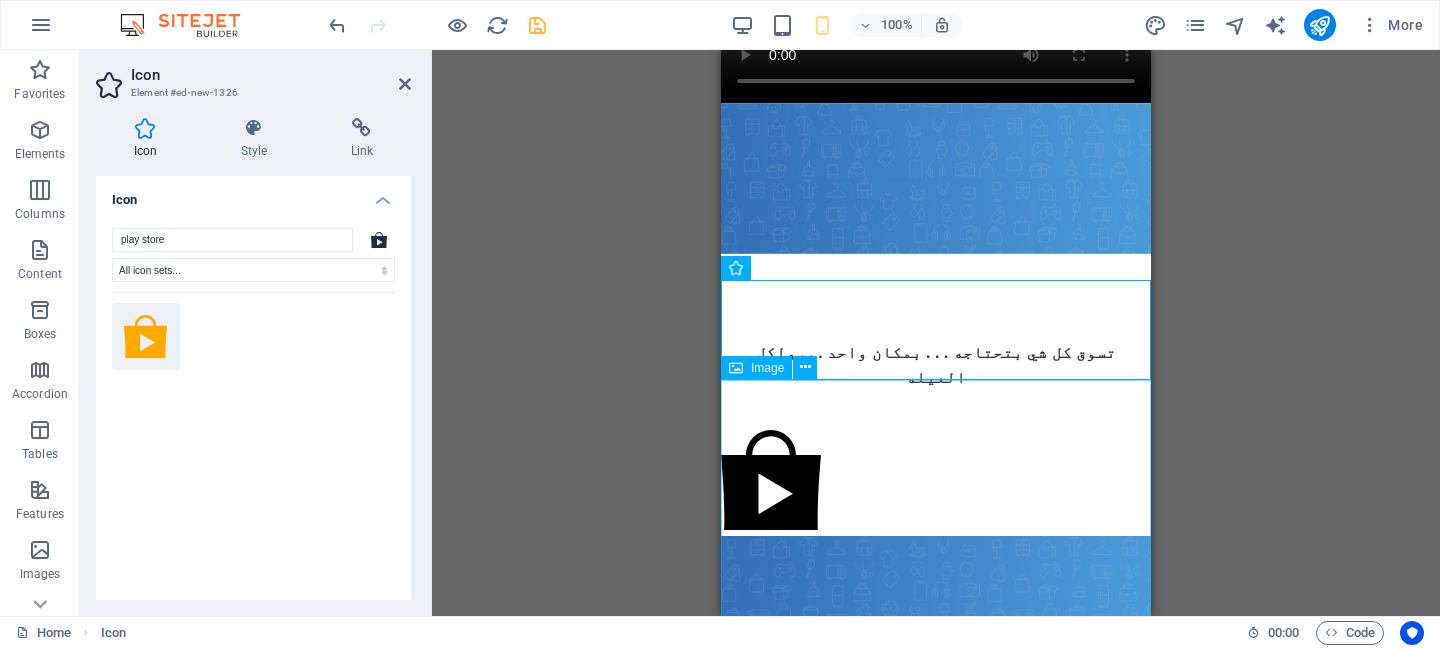 click at bounding box center [936, 1020] 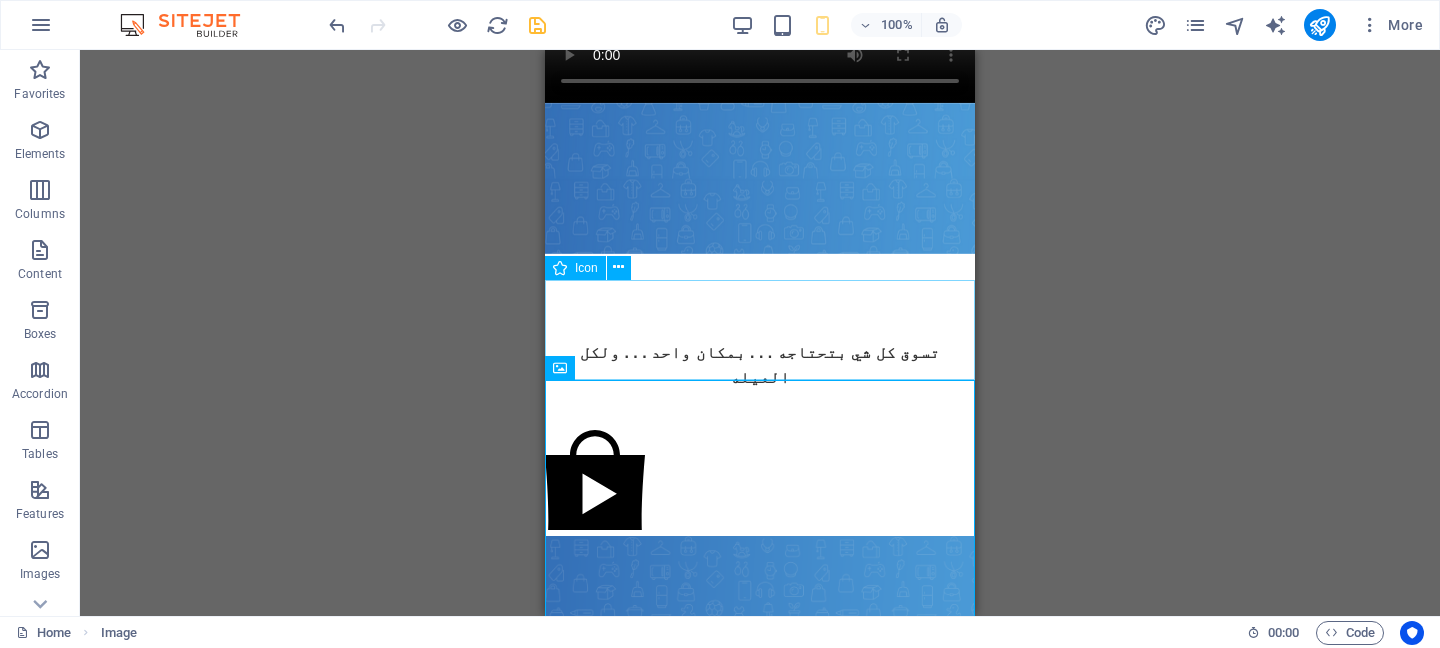 click at bounding box center (760, 483) 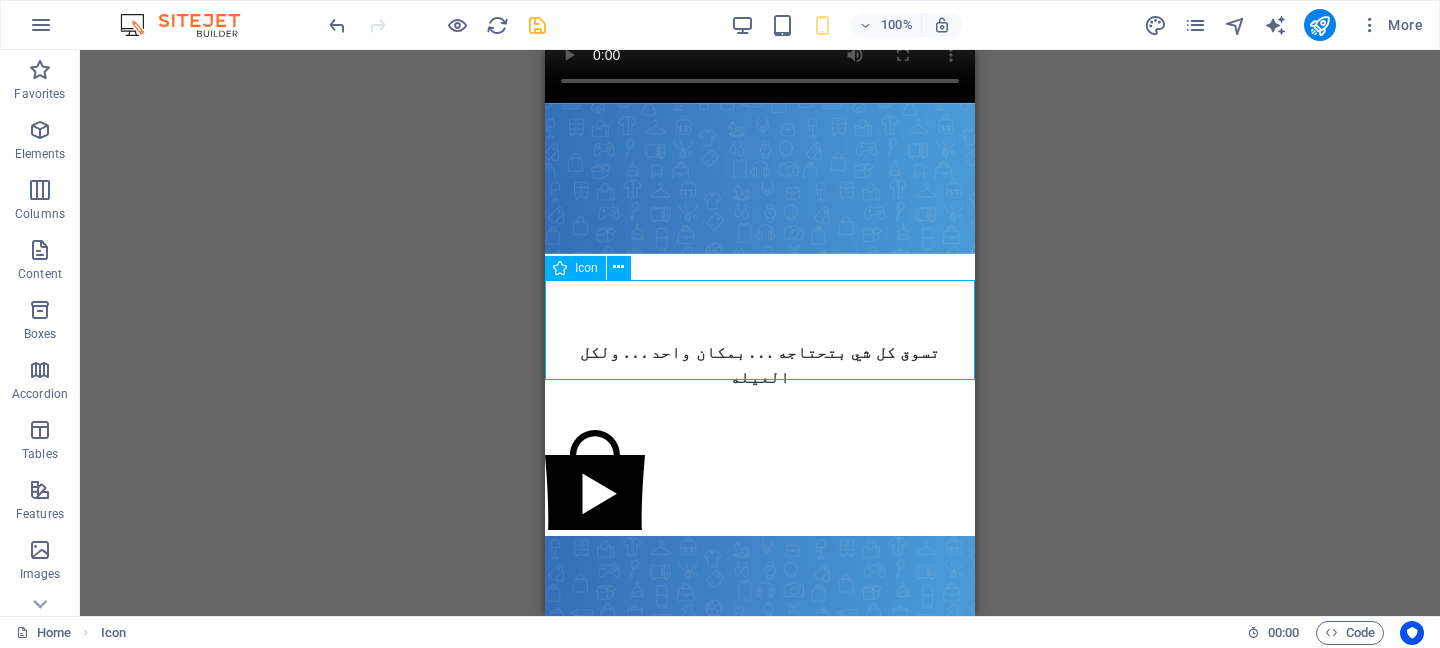 click at bounding box center [760, 483] 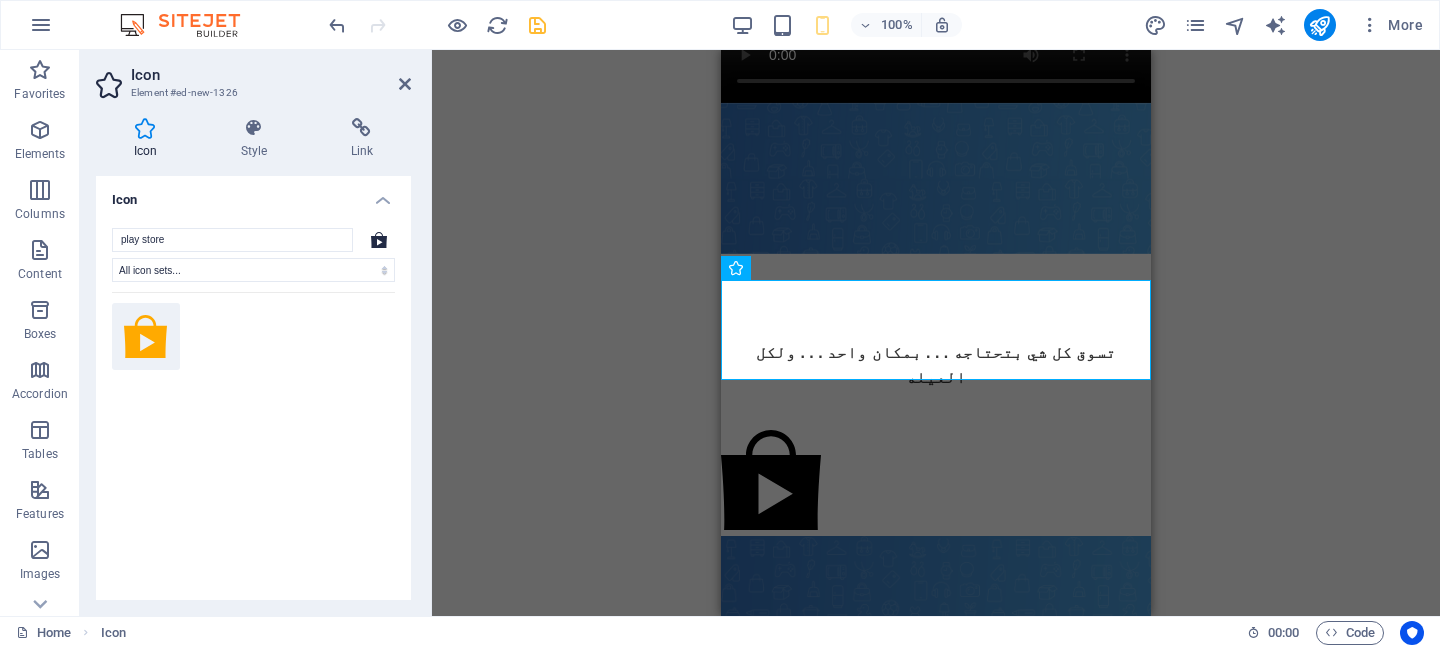 click at bounding box center [145, 128] 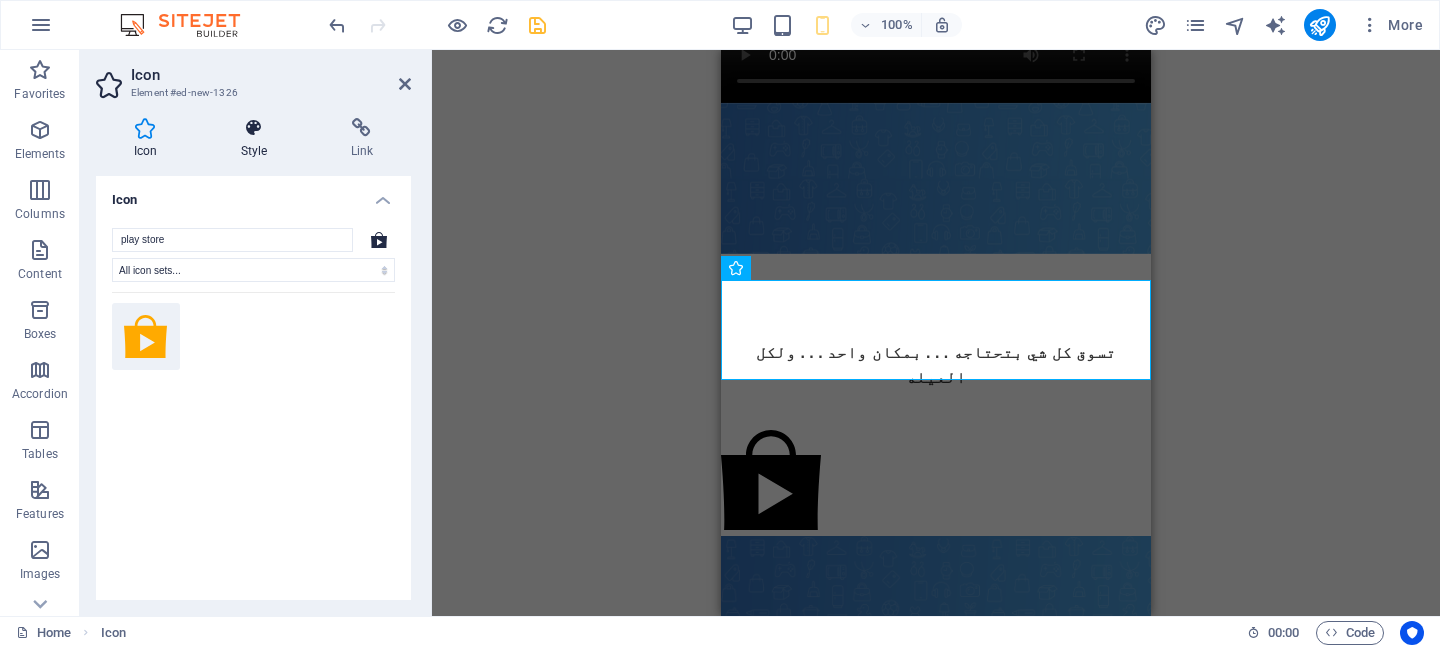 click on "Style" at bounding box center [258, 139] 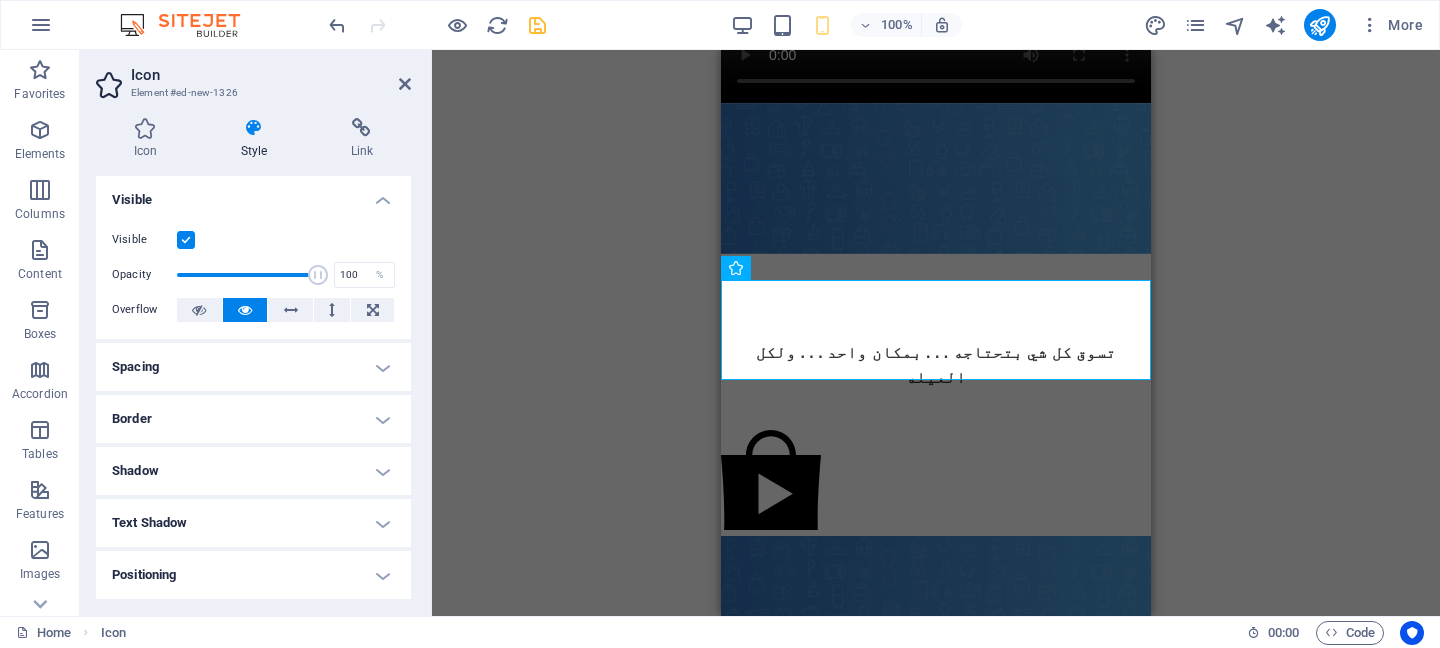 scroll, scrollTop: 206, scrollLeft: 0, axis: vertical 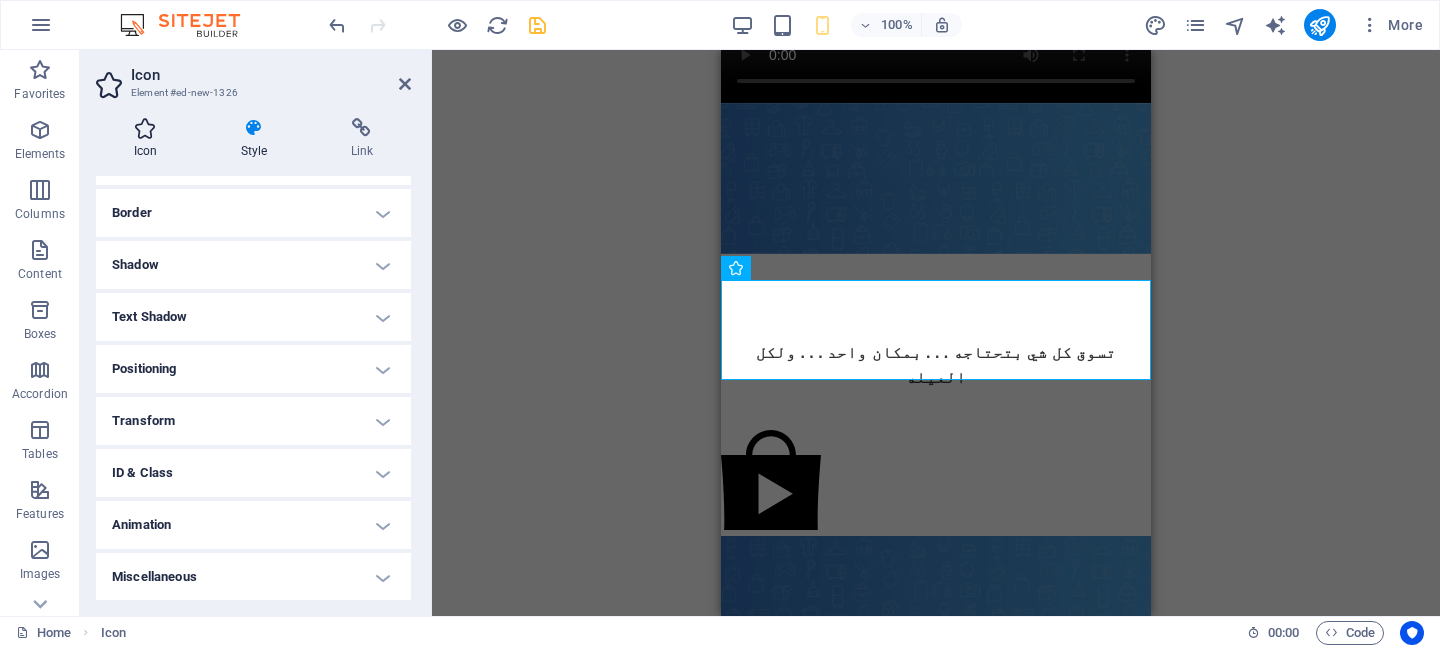 click at bounding box center [145, 128] 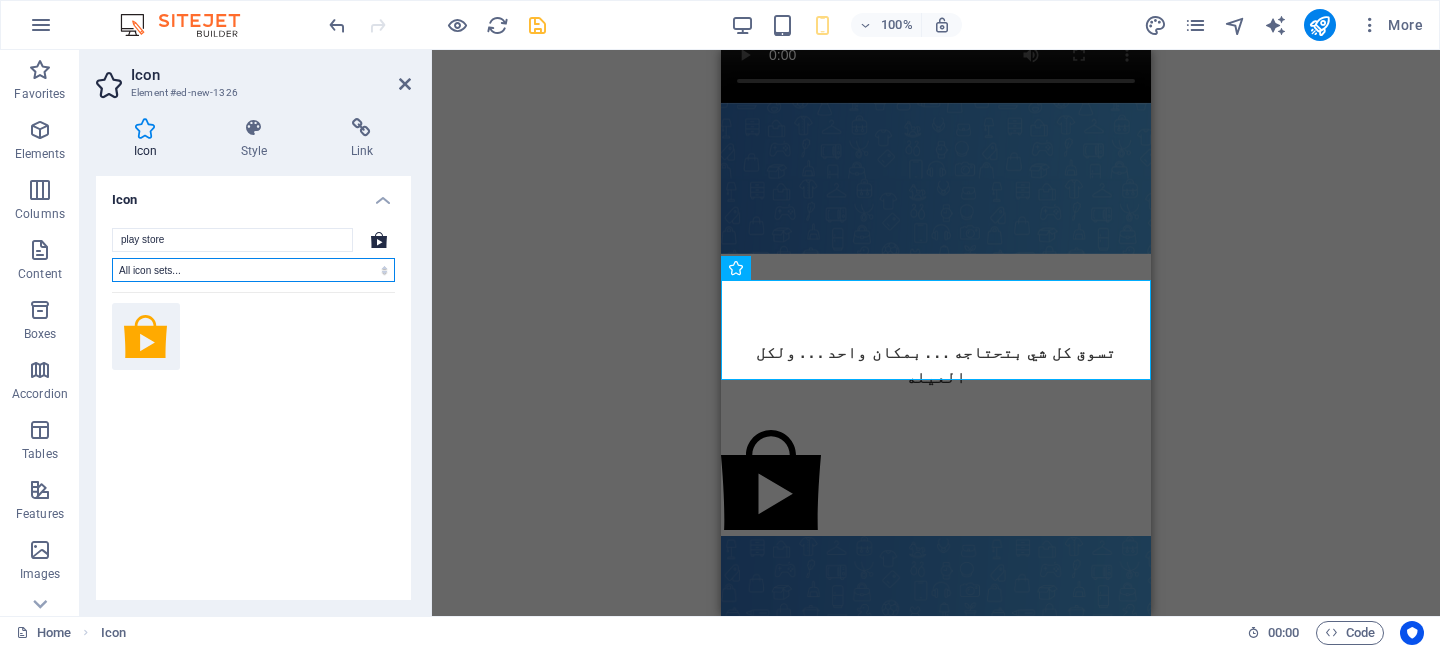click on "All icon sets... IcoFont Ionicons FontAwesome Brands FontAwesome Duotone FontAwesome Solid FontAwesome Regular FontAwesome Light FontAwesome Thin FontAwesome Sharp Solid FontAwesome Sharp Regular FontAwesome Sharp Light FontAwesome Sharp Thin" at bounding box center (253, 270) 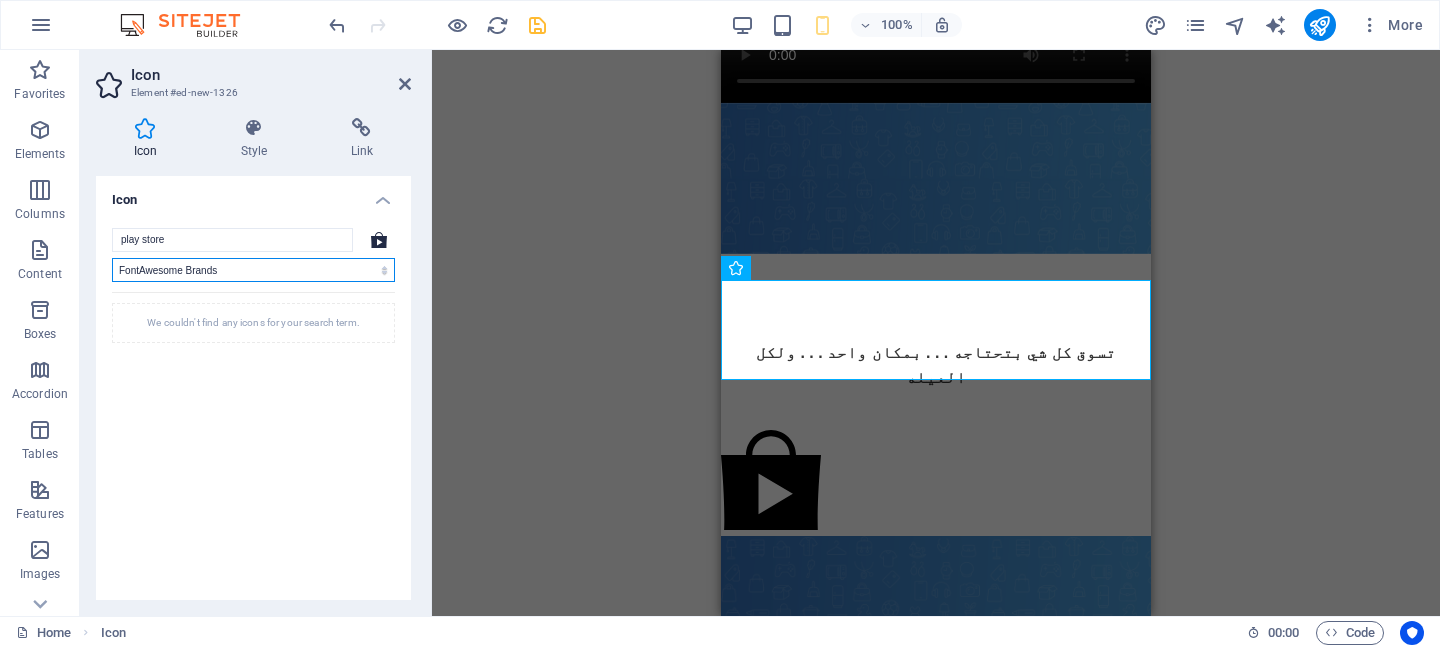 click on "All icon sets... IcoFont Ionicons FontAwesome Brands FontAwesome Duotone FontAwesome Solid FontAwesome Regular FontAwesome Light FontAwesome Thin FontAwesome Sharp Solid FontAwesome Sharp Regular FontAwesome Sharp Light FontAwesome Sharp Thin" at bounding box center (253, 270) 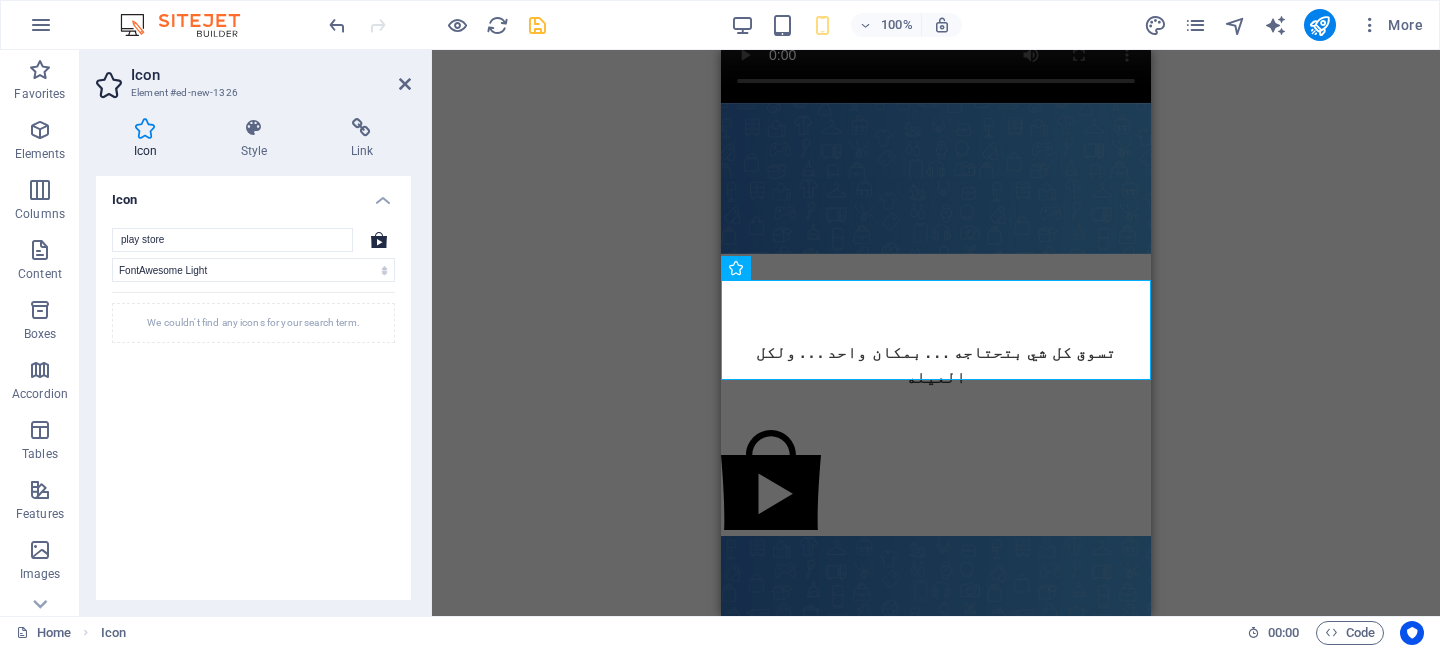 click on "H2   Text   Video   Spacer   Text   Floating Image   Text   Image   Image   Button   Image   SVG   Image   SVG   Icon" at bounding box center (936, 333) 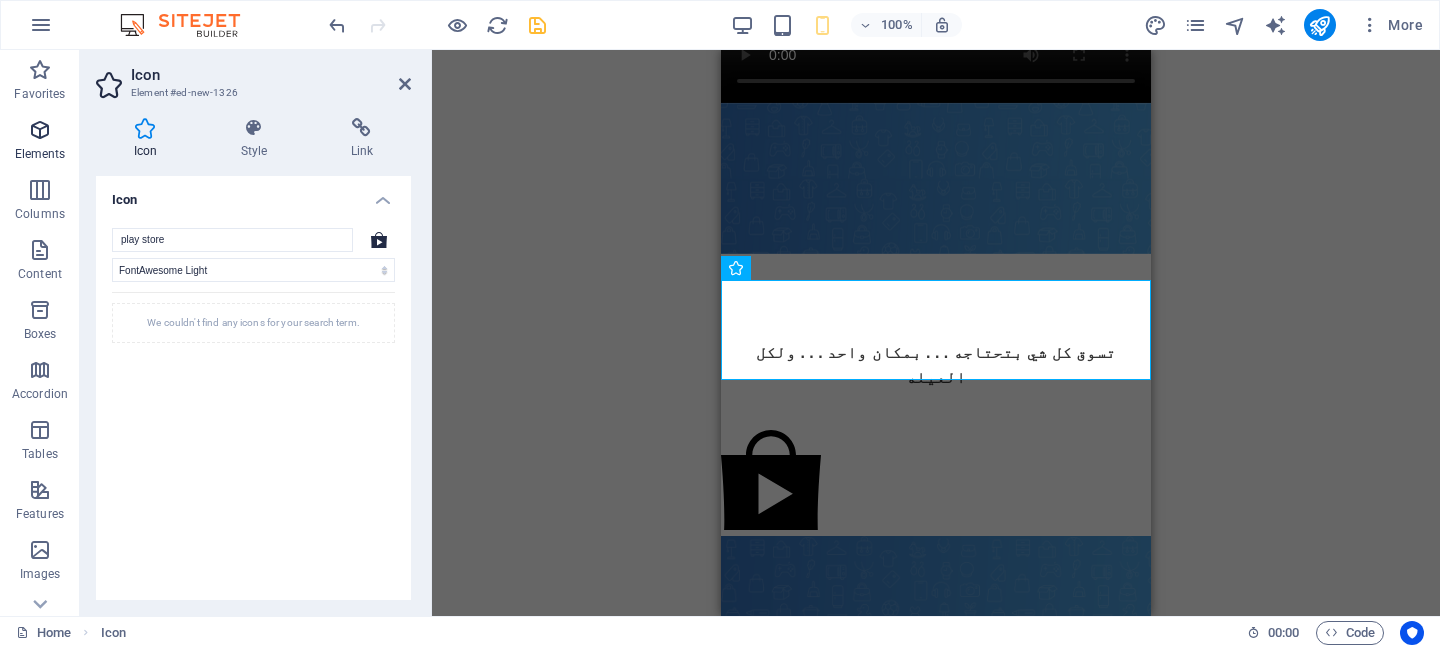 click on "Elements" at bounding box center [40, 140] 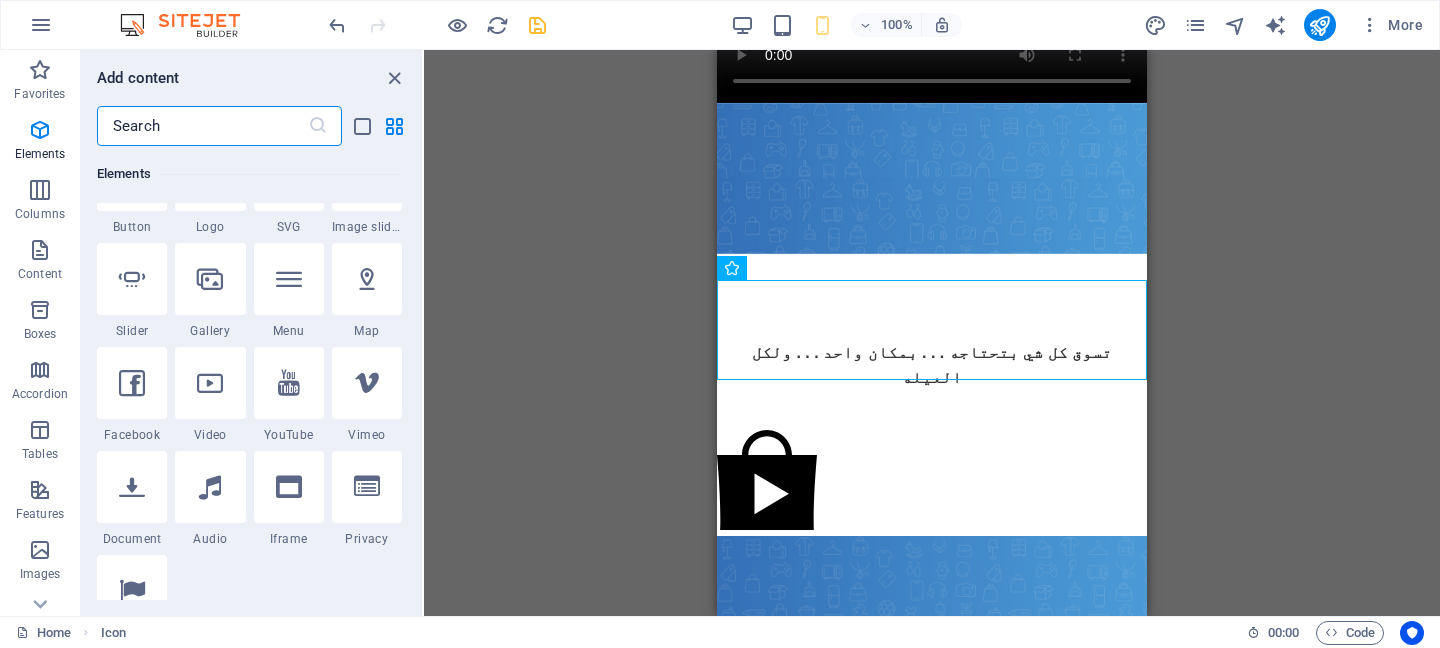 scroll, scrollTop: 473, scrollLeft: 0, axis: vertical 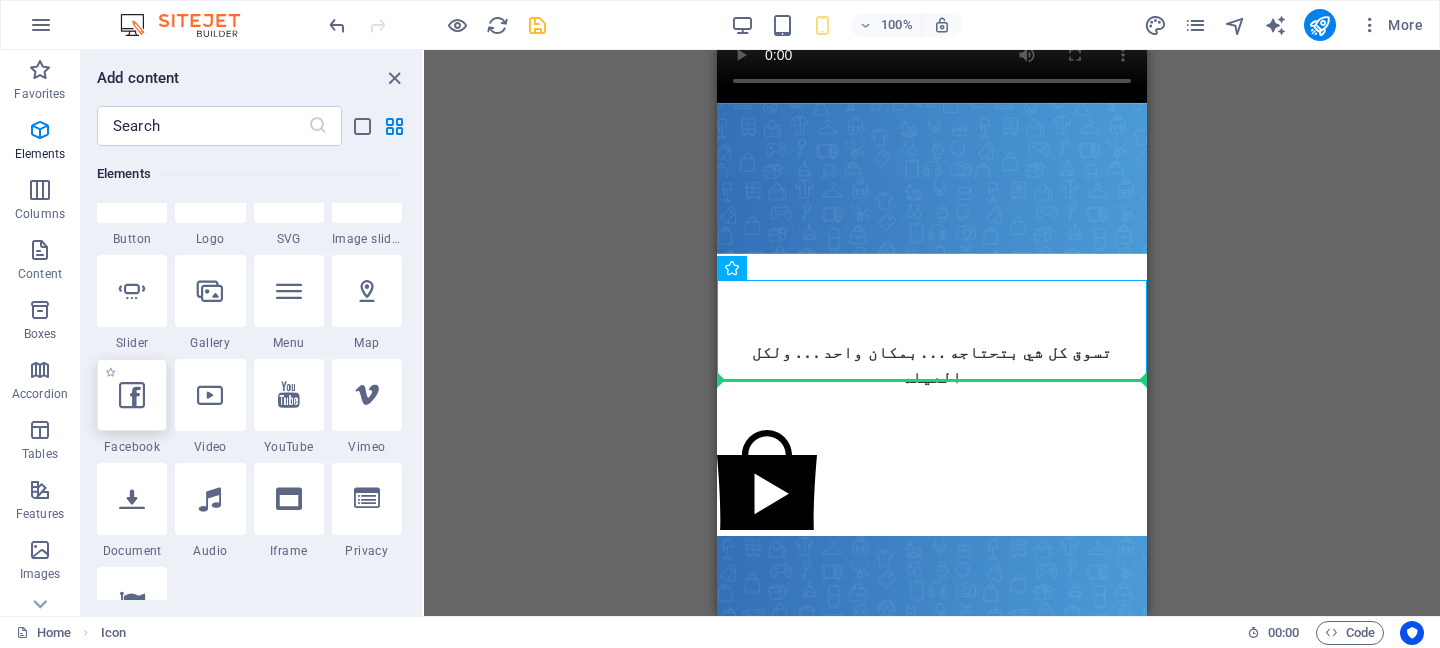 select on "%" 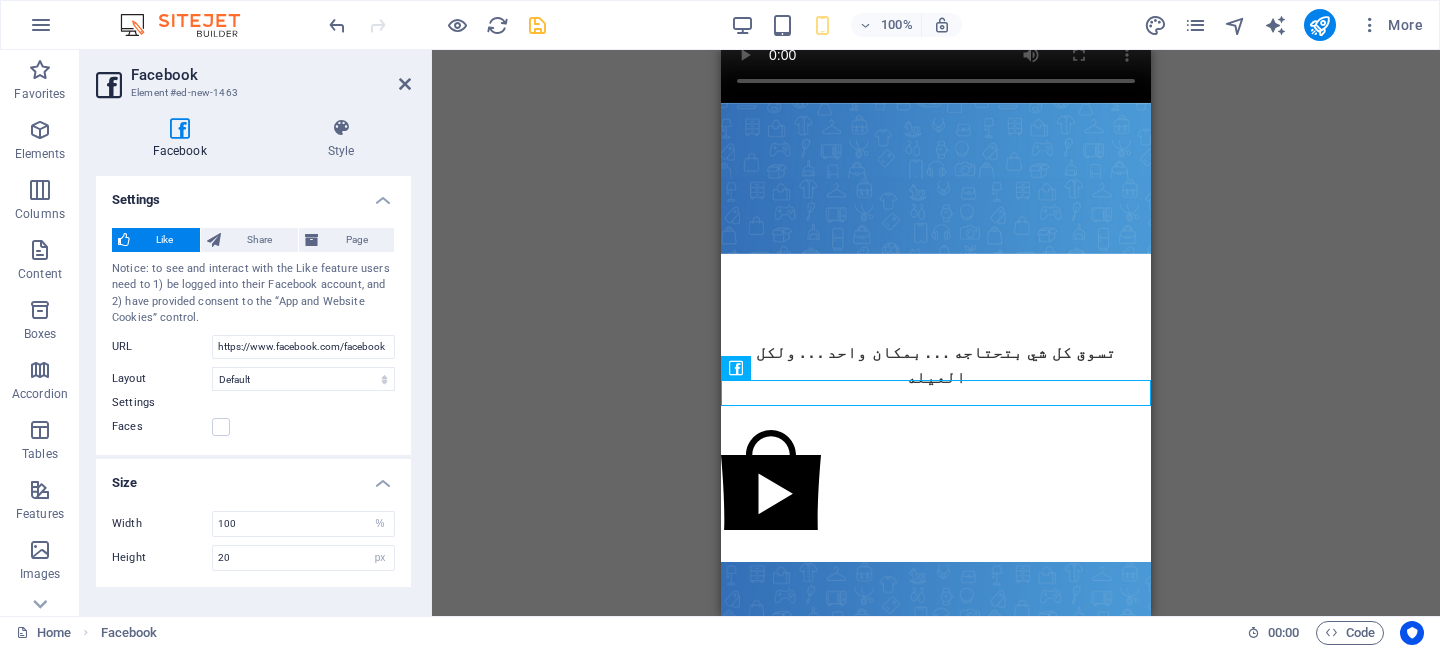 click on "H2   Text   Video   Spacer   Text   Floating Image   Text   Image   Image   Button   Image   SVG   Image   SVG   Icon   Facebook" at bounding box center (936, 333) 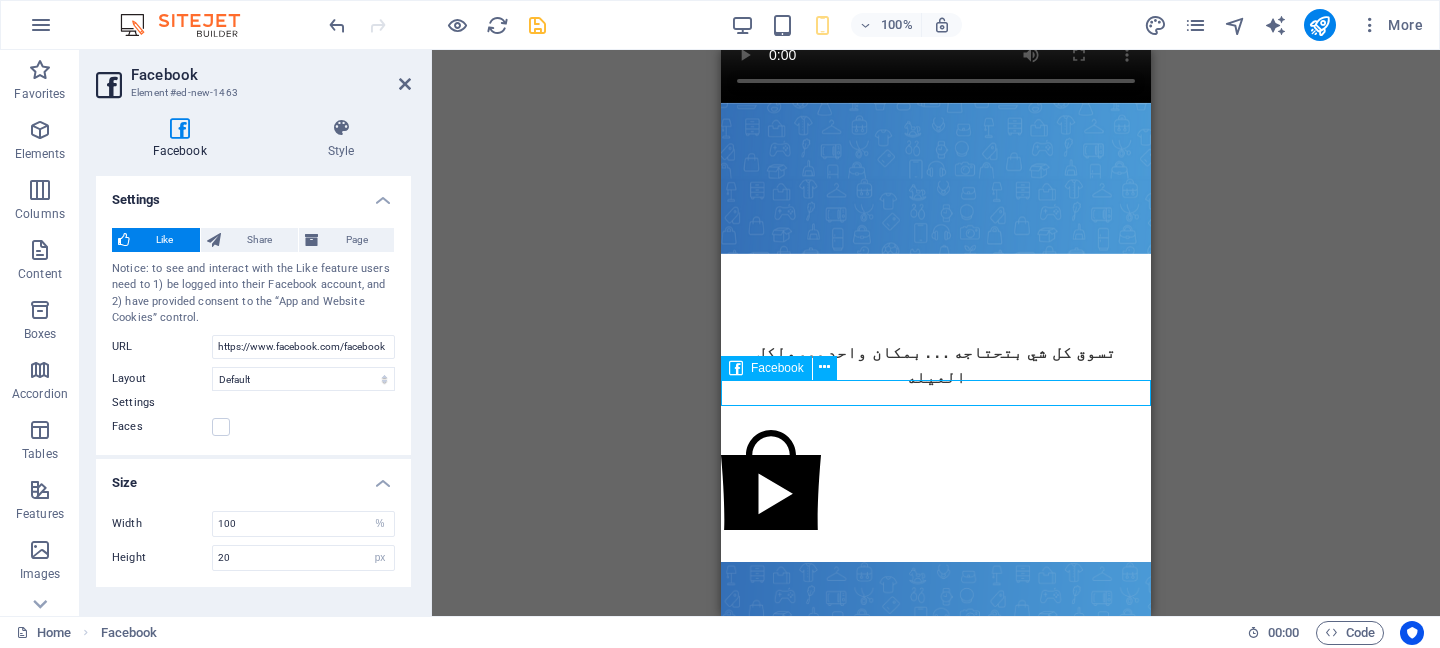 click at bounding box center [936, 549] 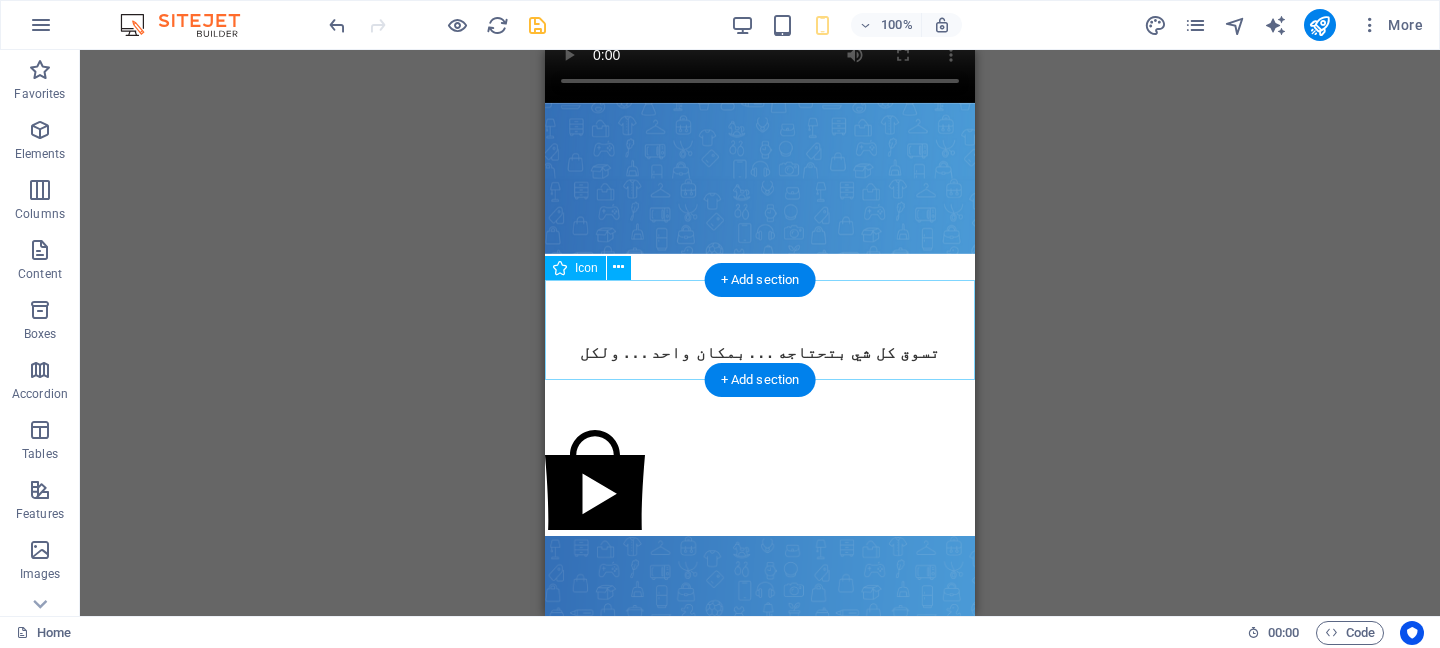 click at bounding box center (760, 483) 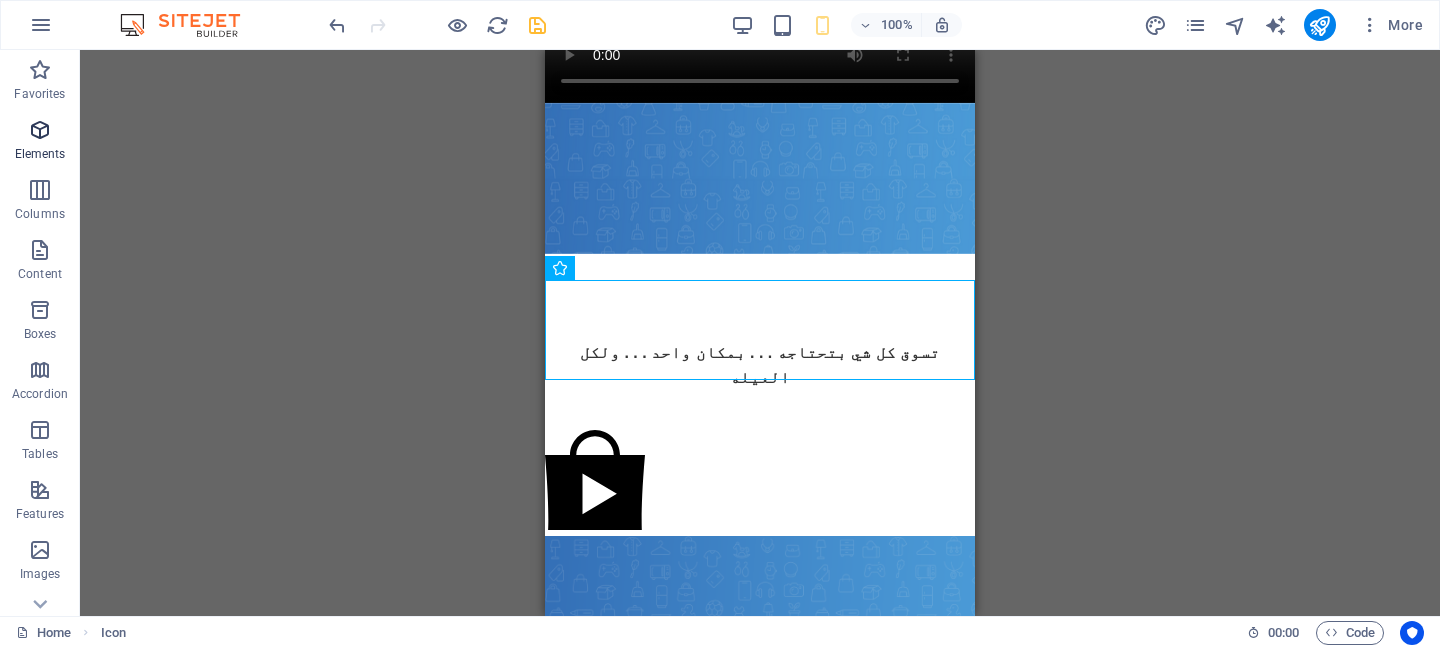 click on "Elements" at bounding box center [40, 140] 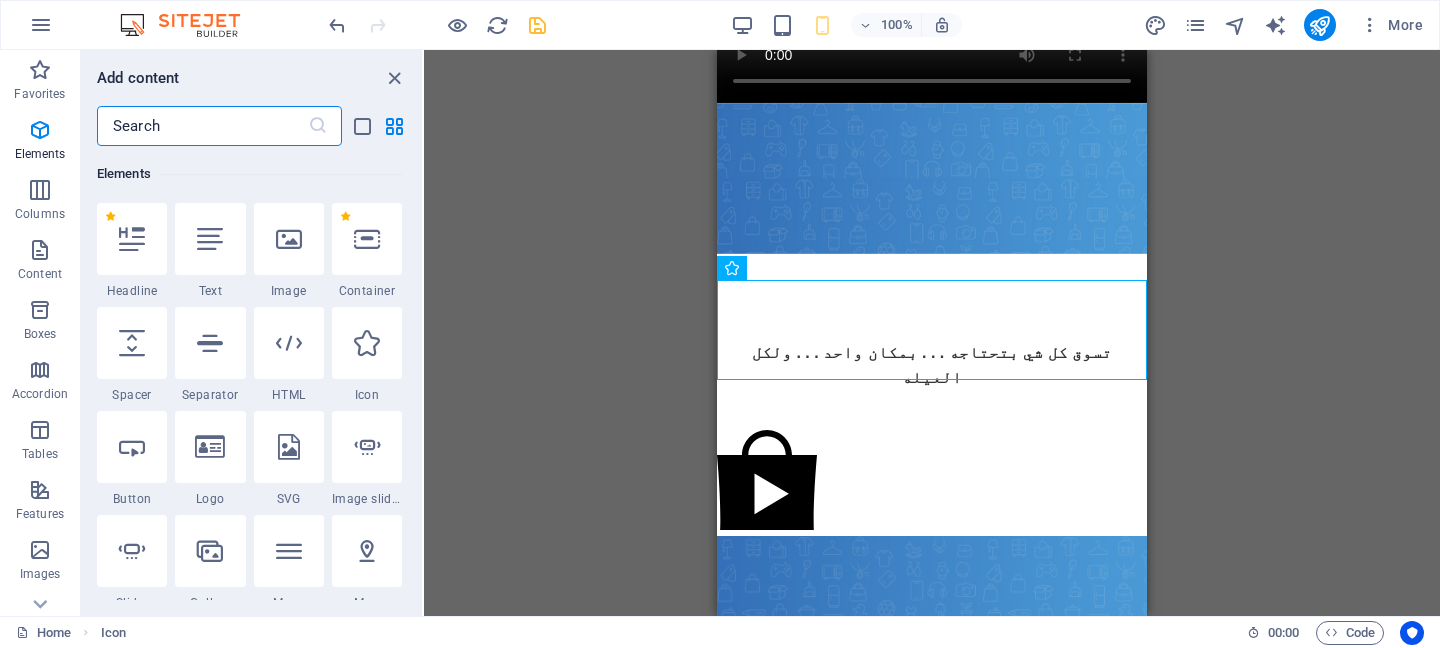 scroll, scrollTop: 213, scrollLeft: 0, axis: vertical 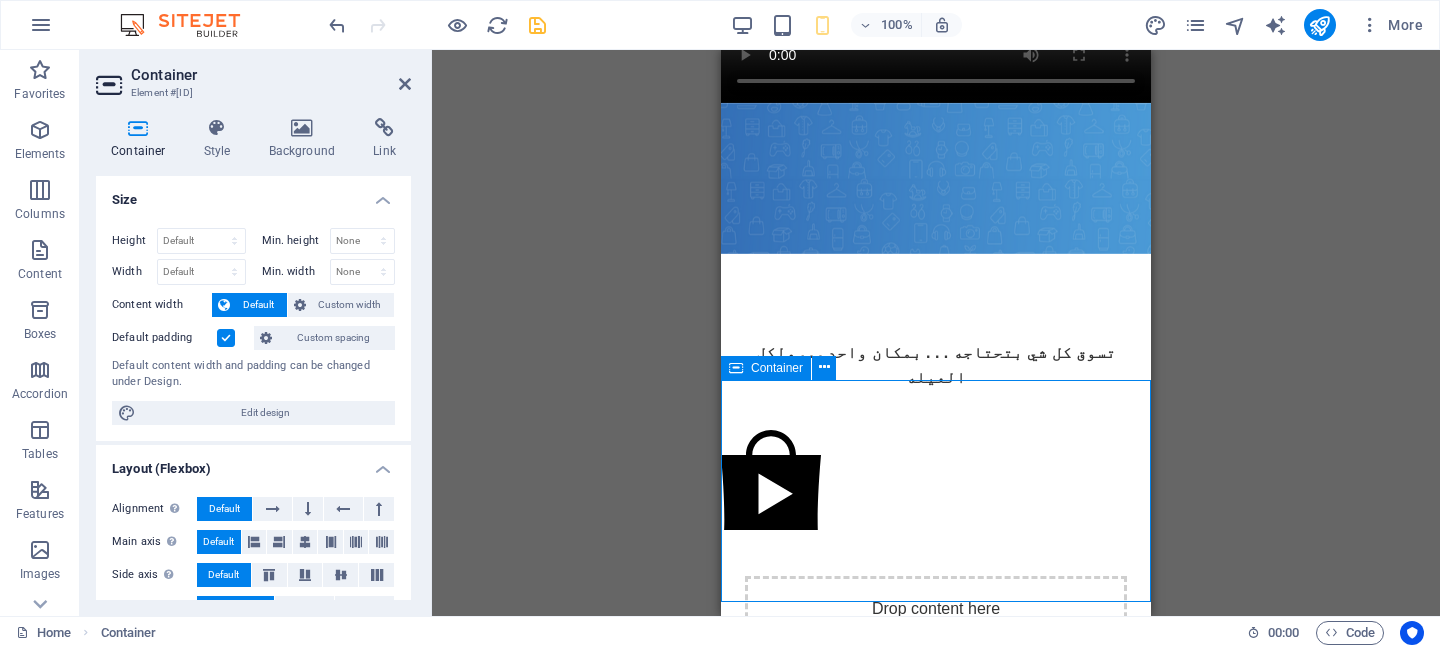 click on "Add elements" at bounding box center [877, 677] 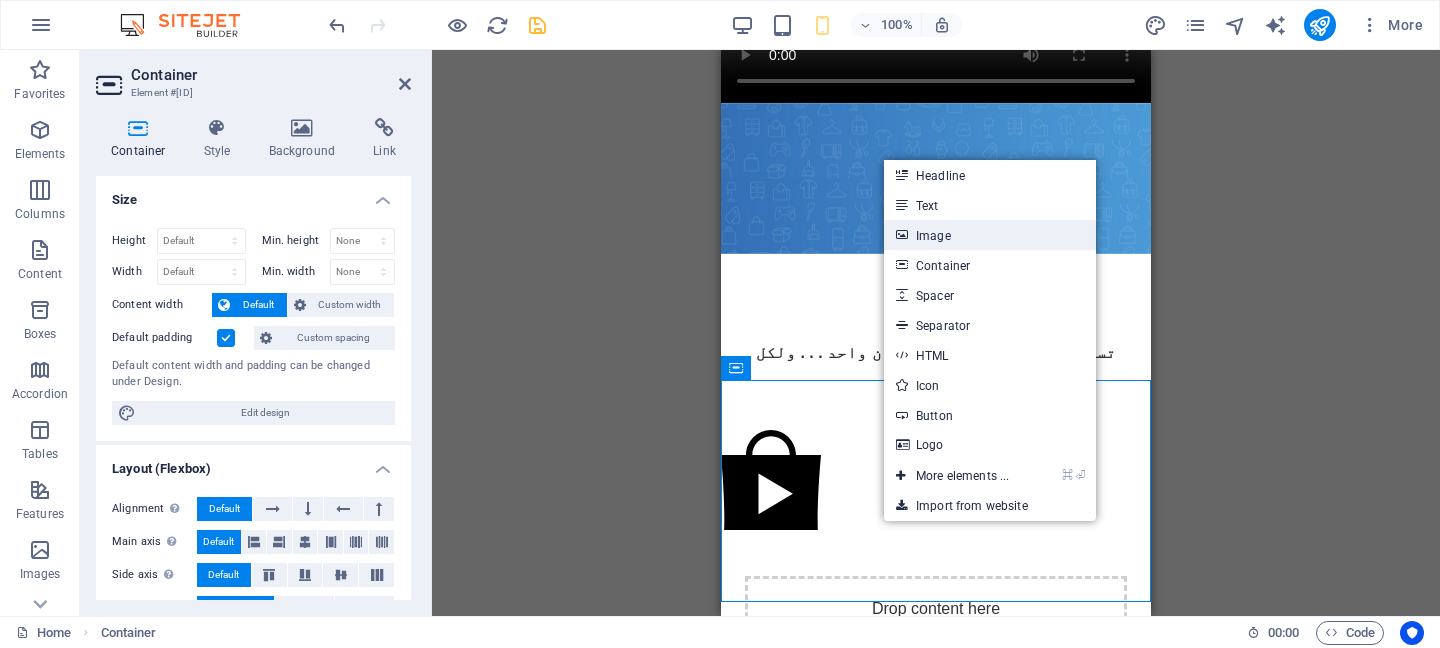 click on "Image" at bounding box center (990, 235) 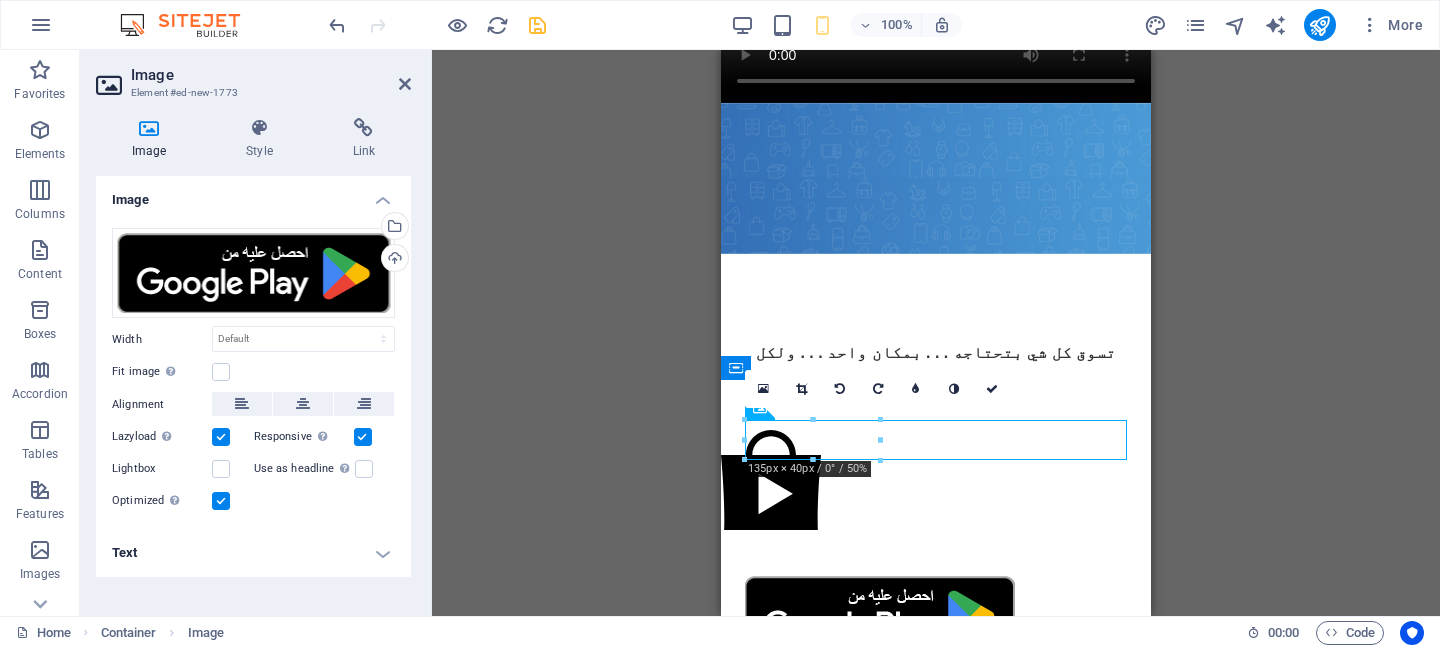 click on "H2   Text   Video   Spacer   Text   Floating Image   Text   Image   Image   Button   Image   SVG   Image   SVG   Icon   Facebook   Container   Placeholder   Image 180 170 160 150 140 130 120 110 100 90 80 70 60 50 40 30 20 10 0 -10 -20 -30 -40 -50 -60 -70 -80 -90 -100 -110 -120 -130 -140 -150 -160 -170 135px × 40px / 0° / 50% 16:10 16:9 4:3 1:1 1:2 0" at bounding box center [936, 333] 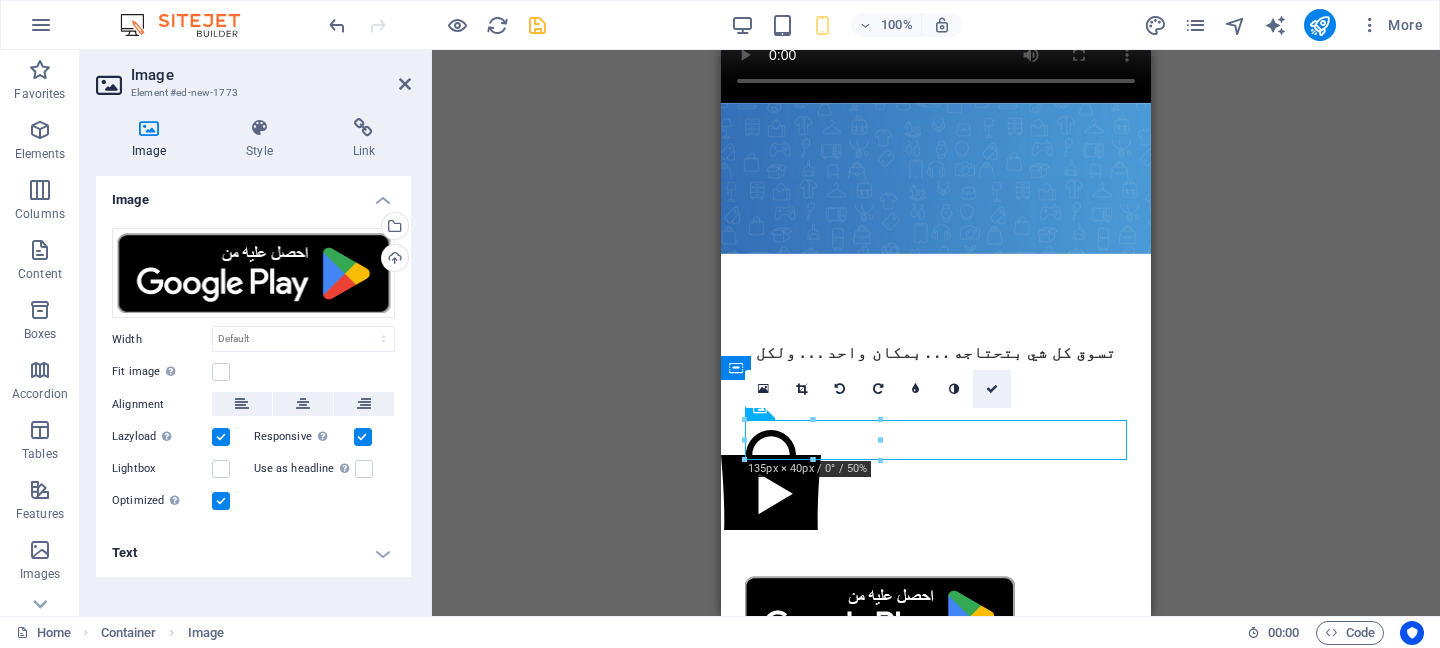 click at bounding box center [992, 389] 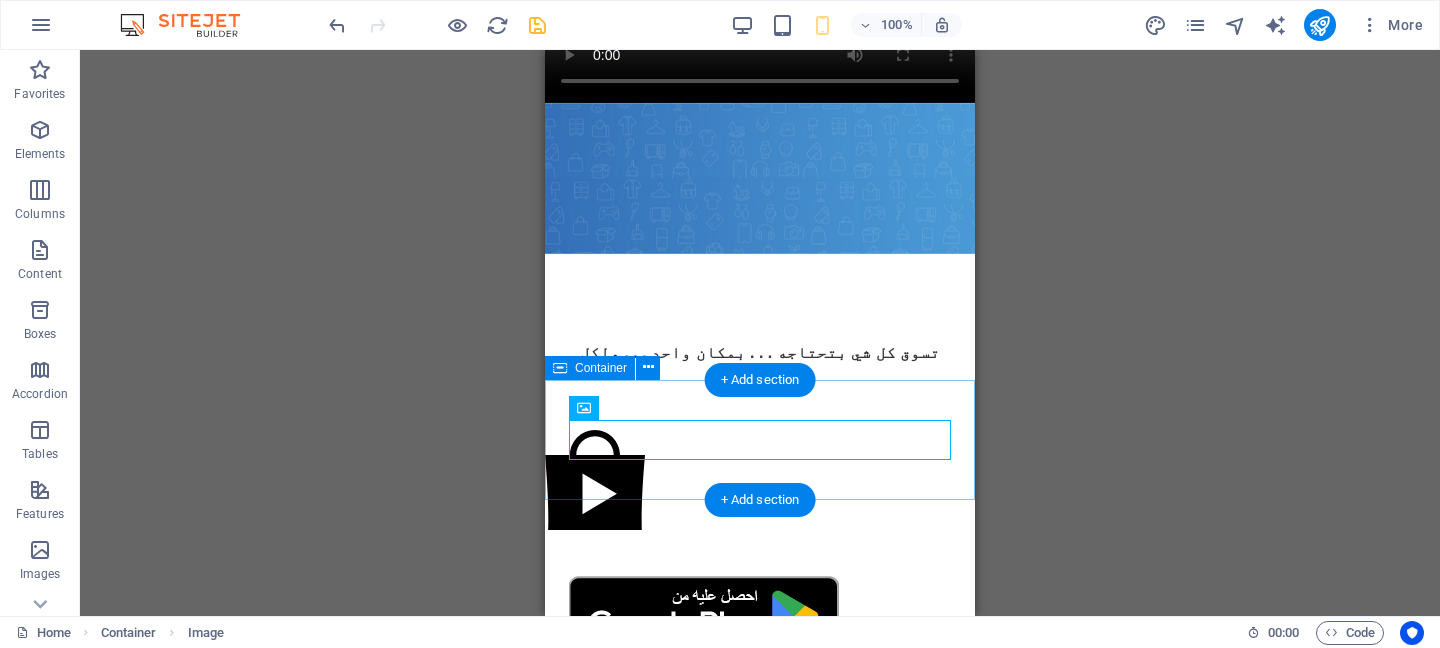 click at bounding box center [760, 616] 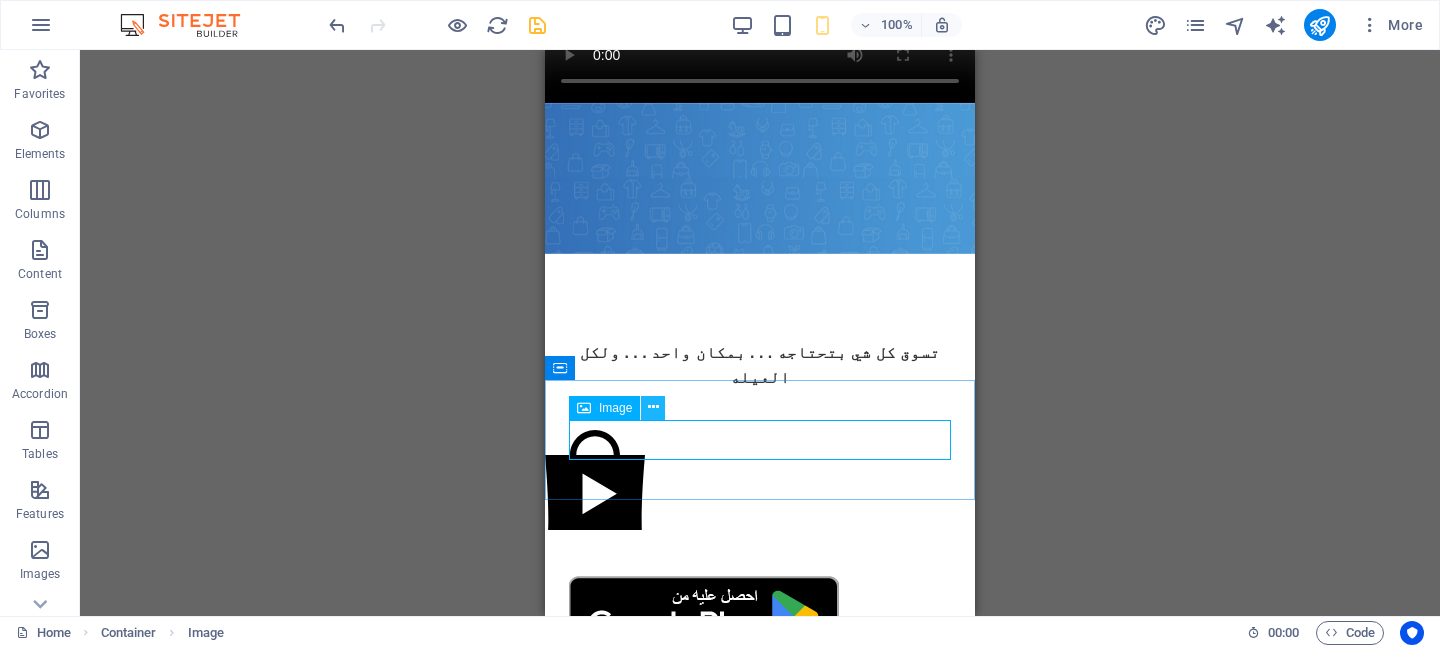 click at bounding box center [653, 407] 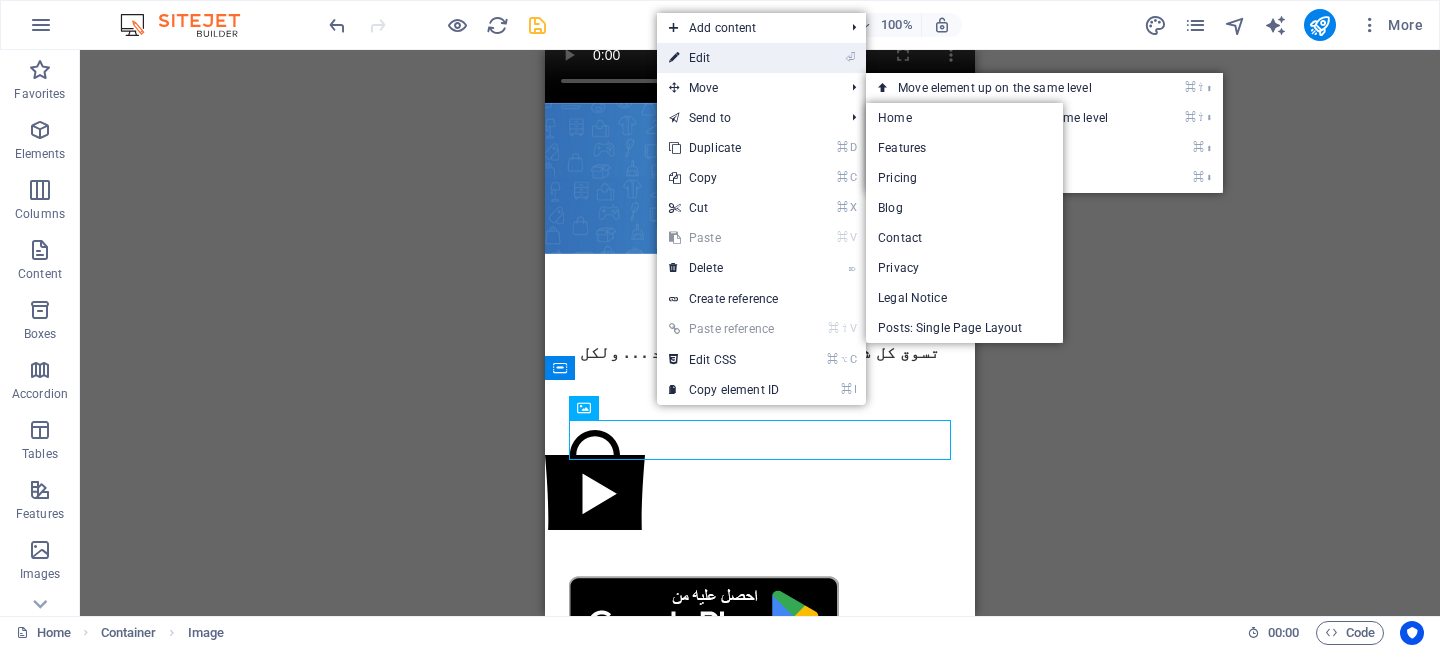 click on "⏎  Edit" at bounding box center (724, 58) 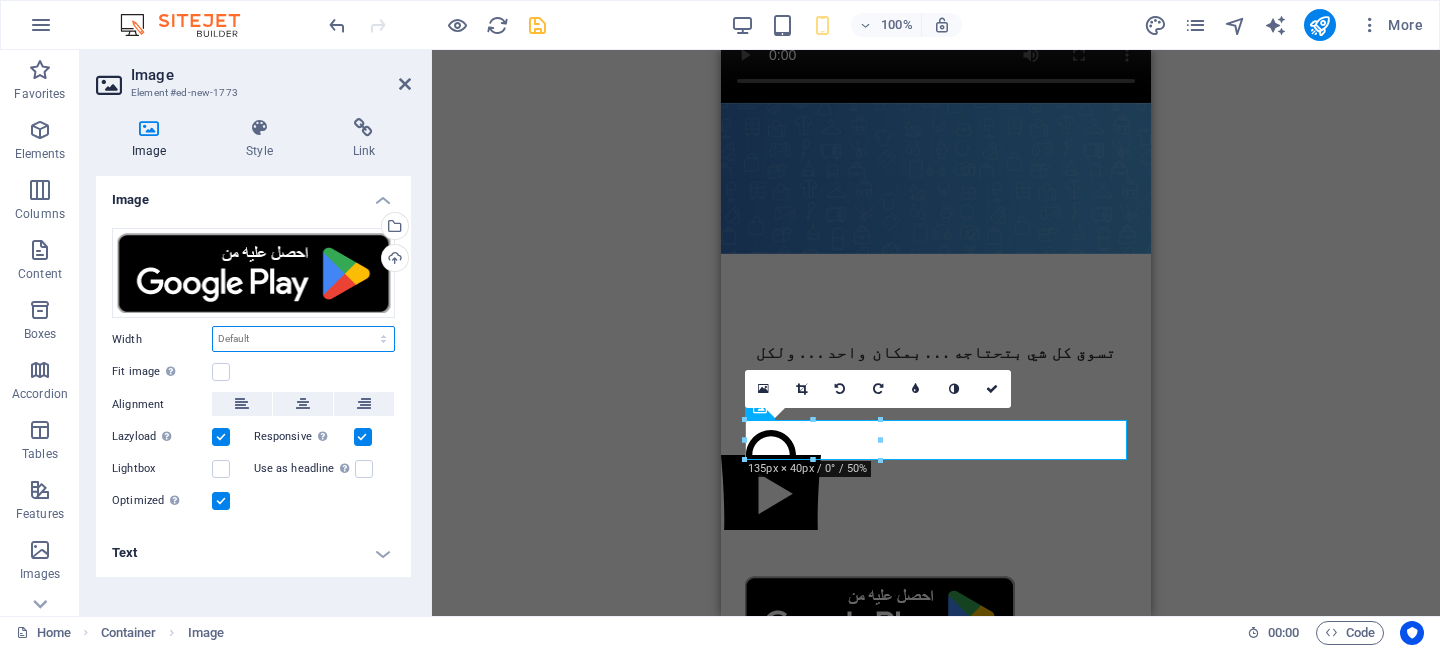 click on "Default auto px rem % em vh vw" at bounding box center (303, 339) 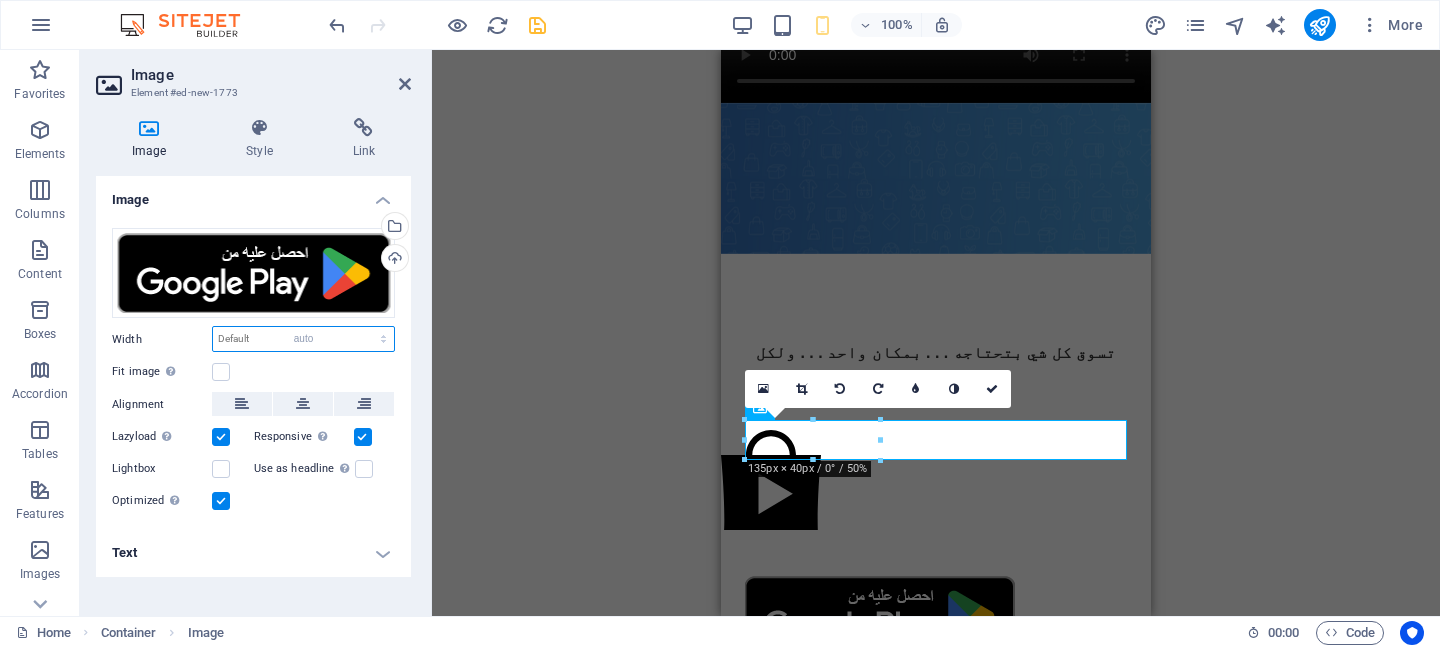 select on "DISABLED_OPTION_VALUE" 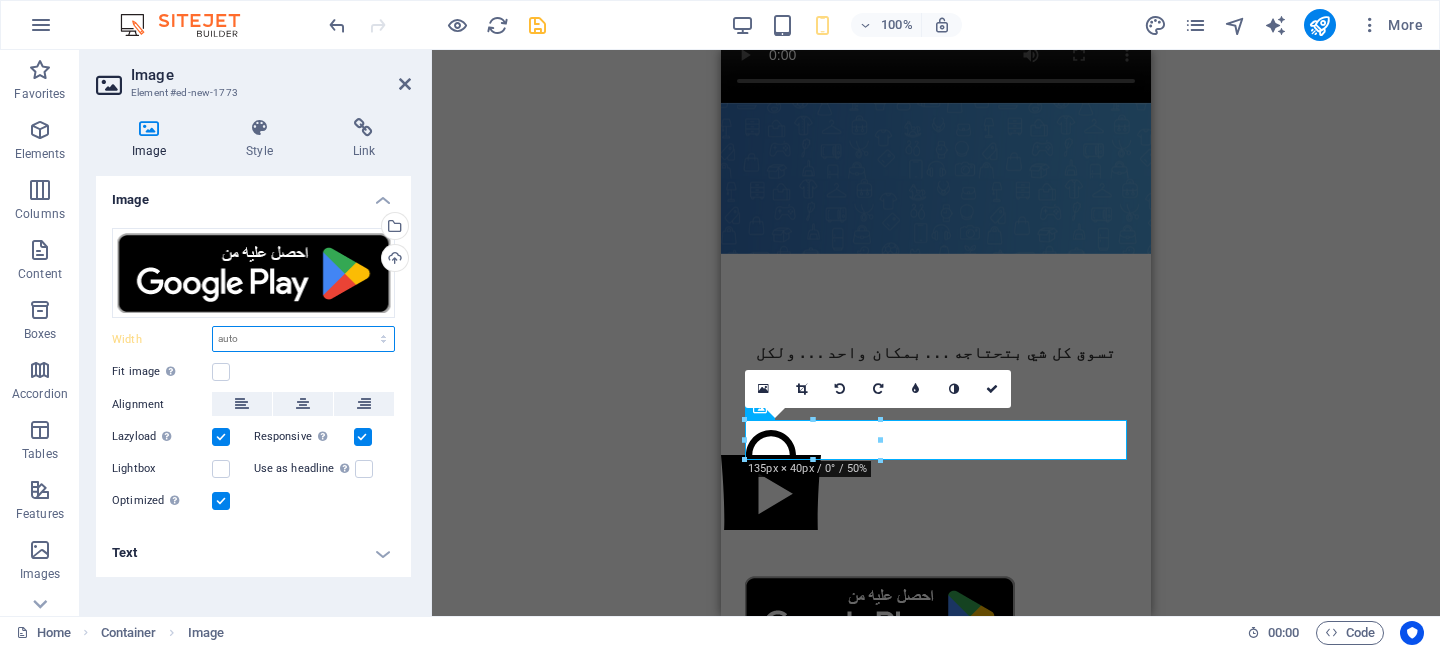 click on "Default auto px rem % em vh vw" at bounding box center [303, 339] 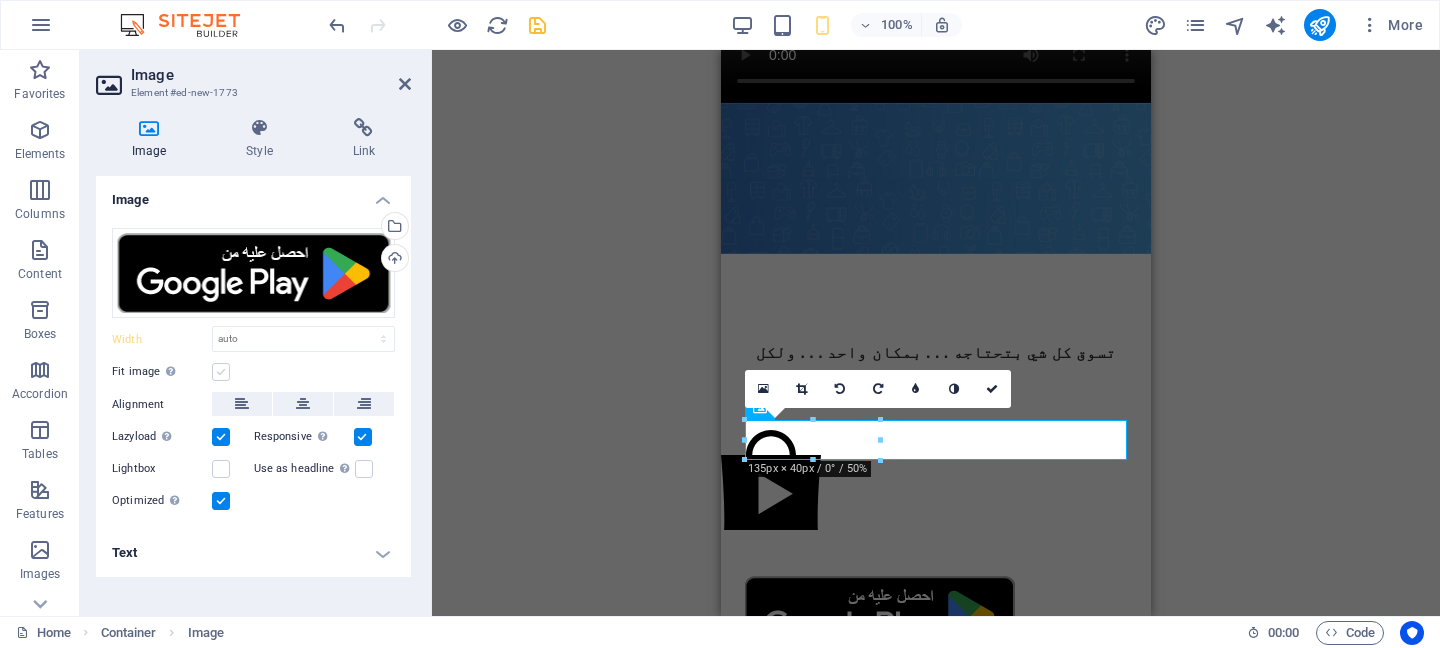 click at bounding box center (221, 372) 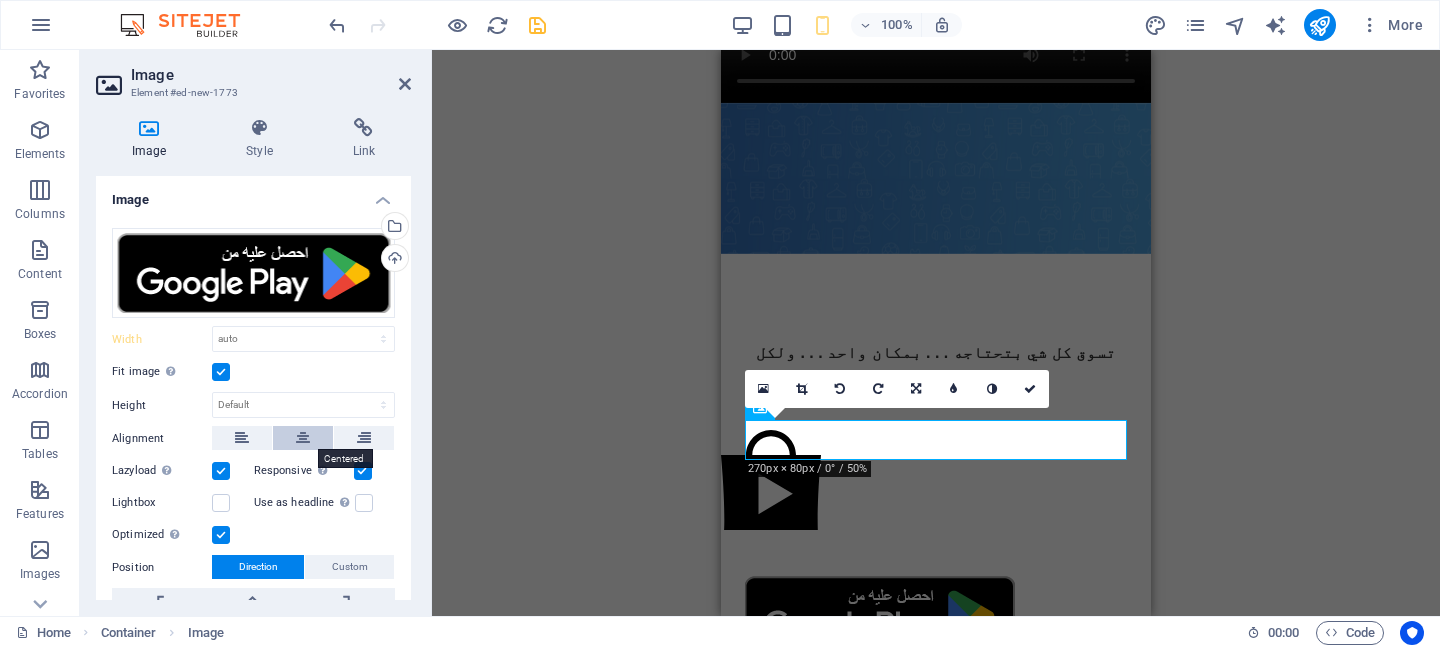 click at bounding box center [303, 438] 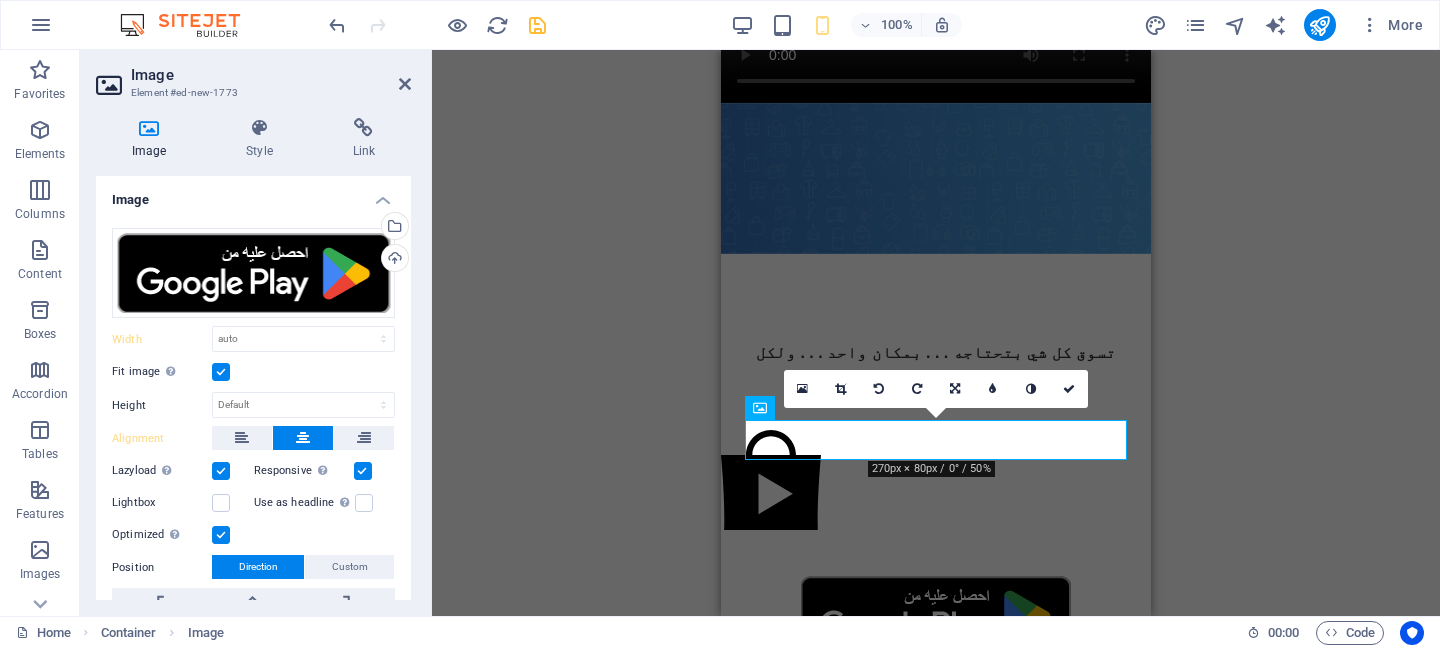 click on "H2   Text   Video   Spacer   Text   Floating Image   Text   Image   Image   Button   Image   SVG   Image   SVG   Icon   Facebook   Container   Container   Placeholder   Image 180 170 160 150 140 130 120 110 100 90 80 70 60 50 40 30 20 10 0 -10 -20 -30 -40 -50 -60 -70 -80 -90 -100 -110 -120 -130 -140 -150 -160 -170 270px × 80px / 0° / 50% 16:10 16:9 4:3 1:1 1:2 0" at bounding box center [936, 333] 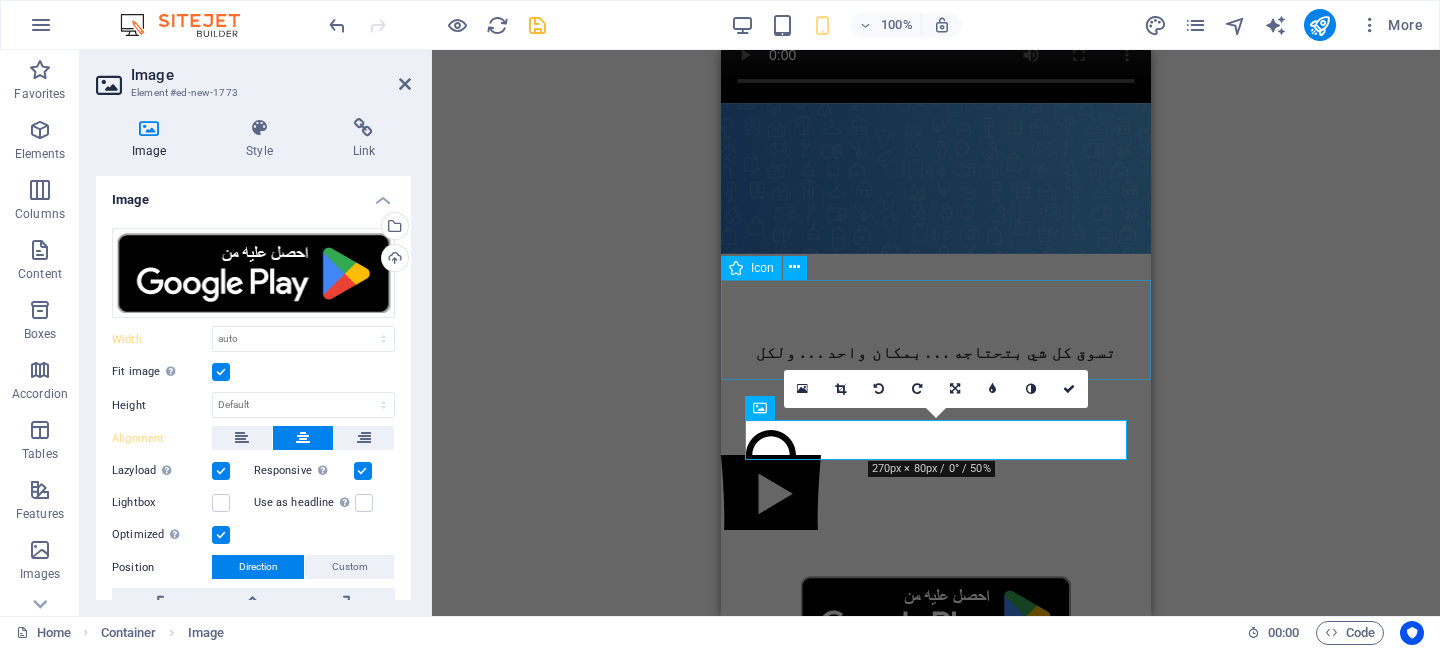 click at bounding box center (936, 483) 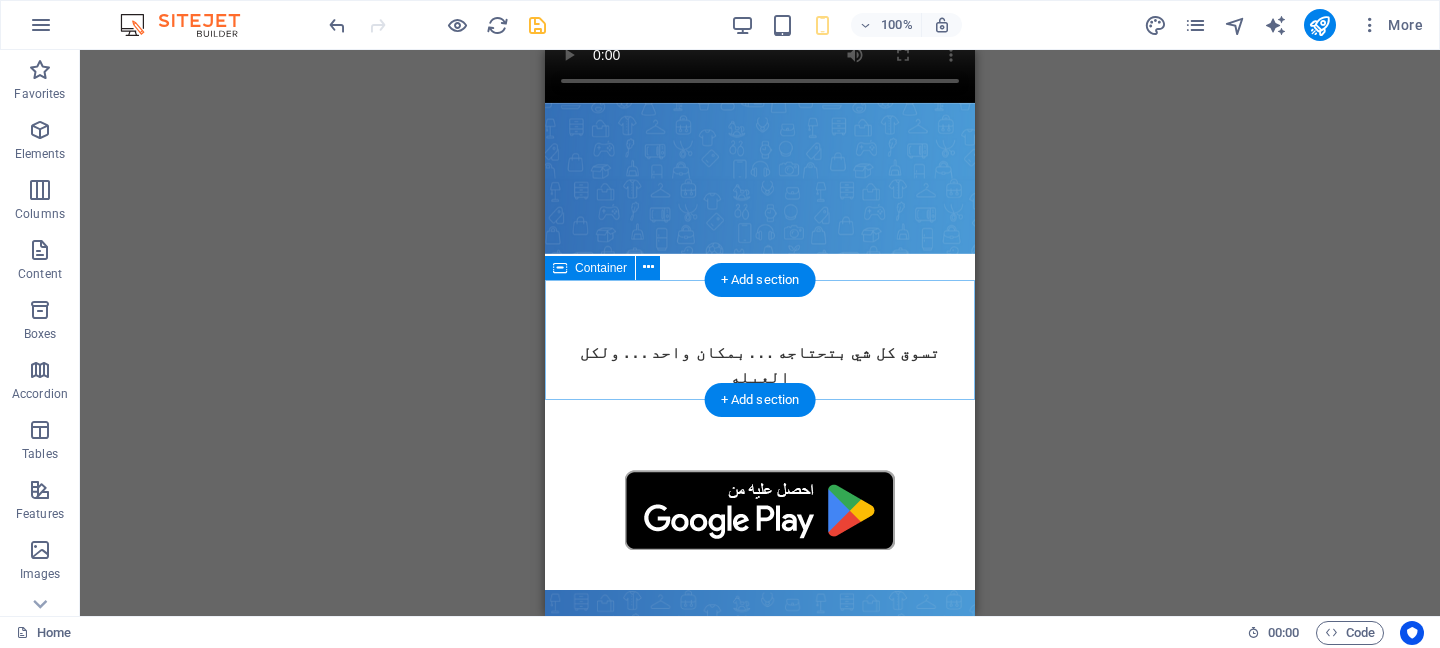 click at bounding box center (760, 510) 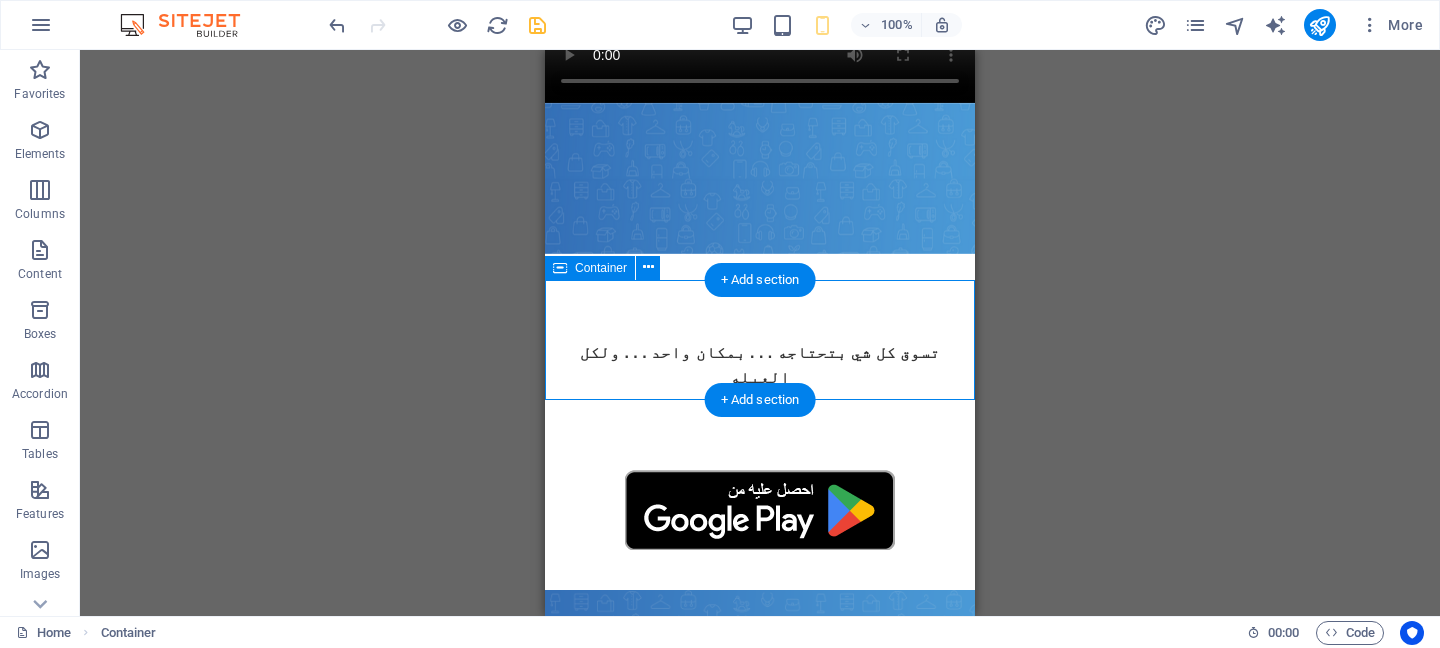 click at bounding box center [760, 510] 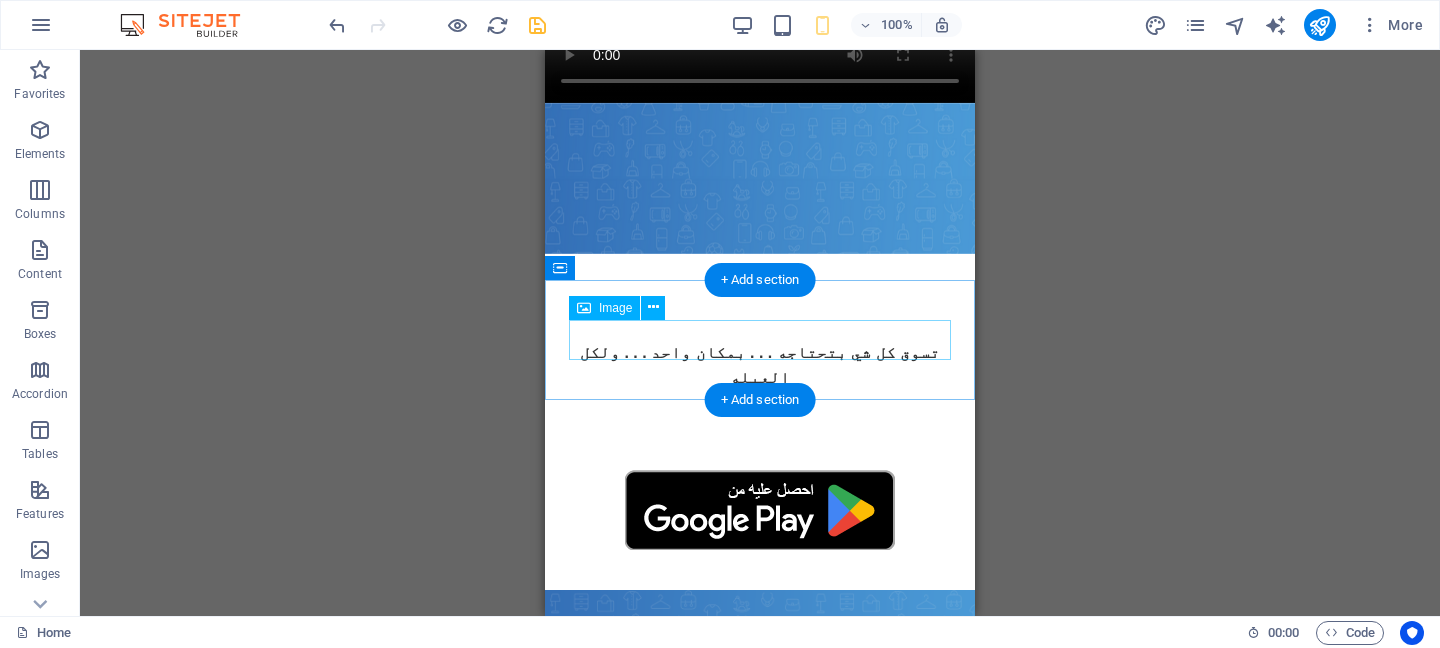 click at bounding box center [760, 510] 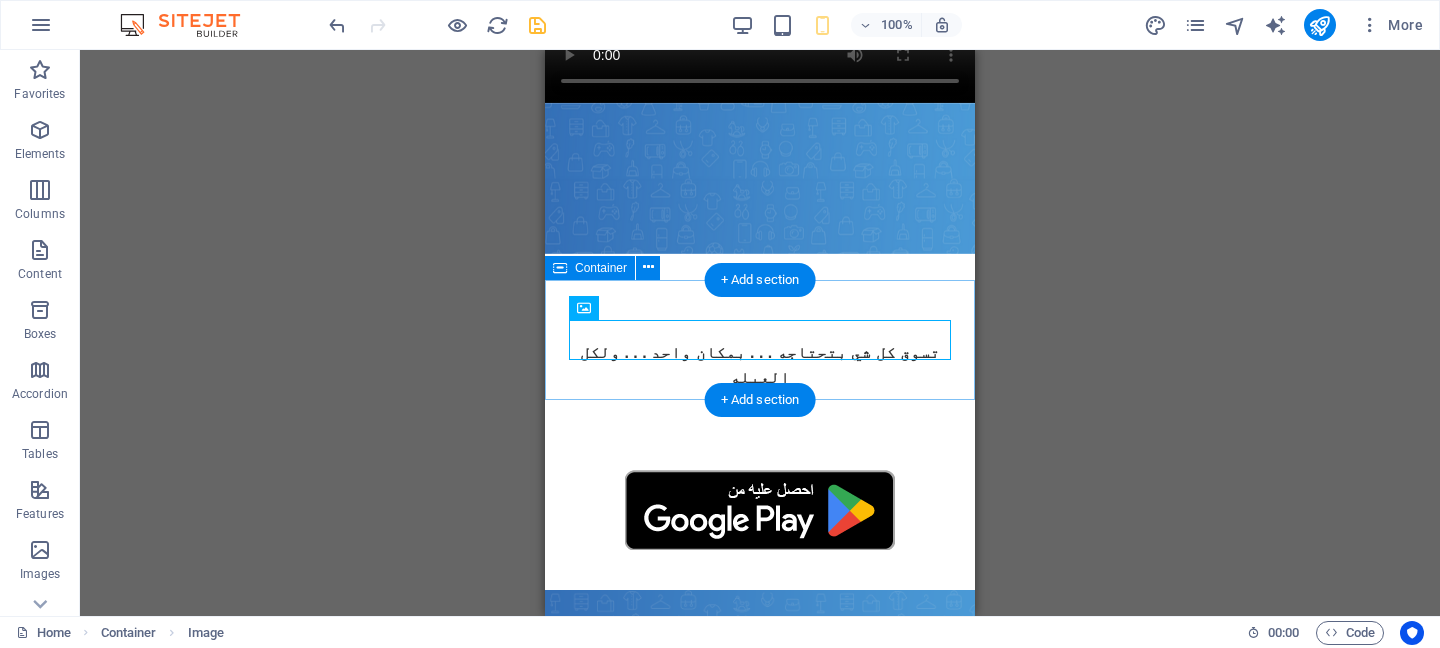 click at bounding box center [760, 510] 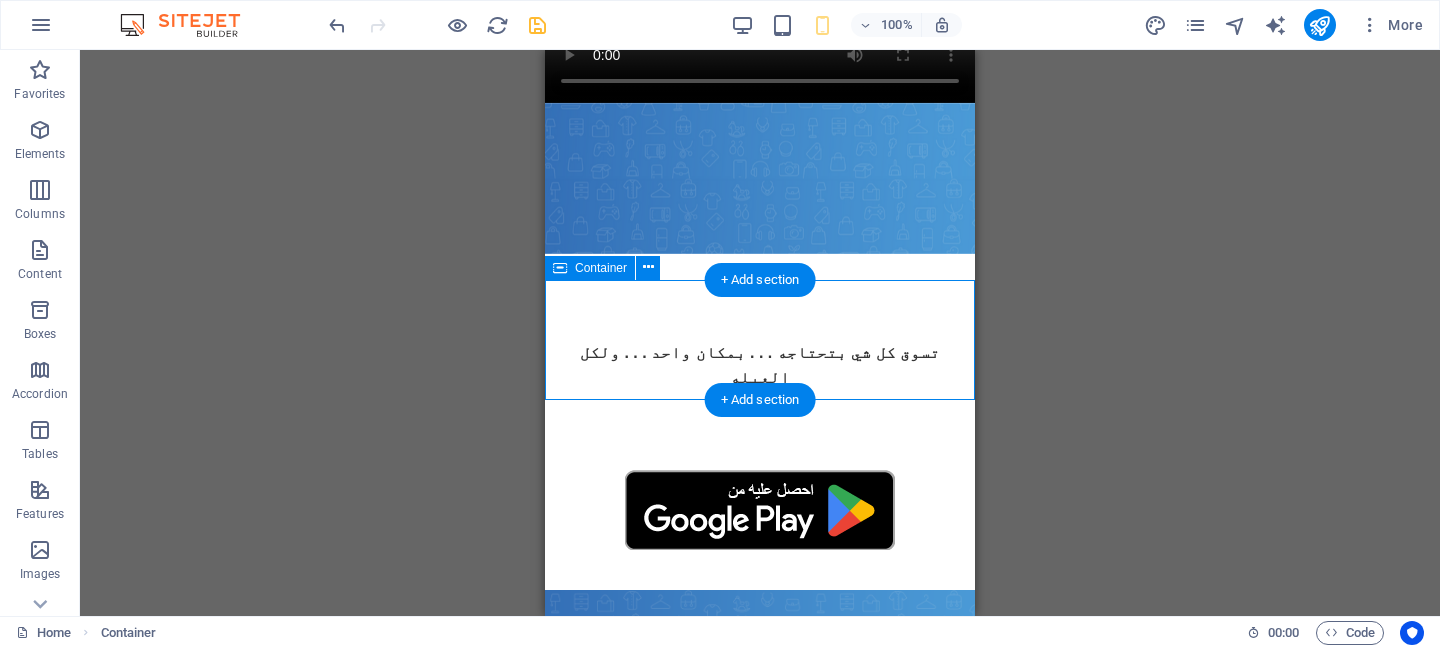 click at bounding box center (760, 510) 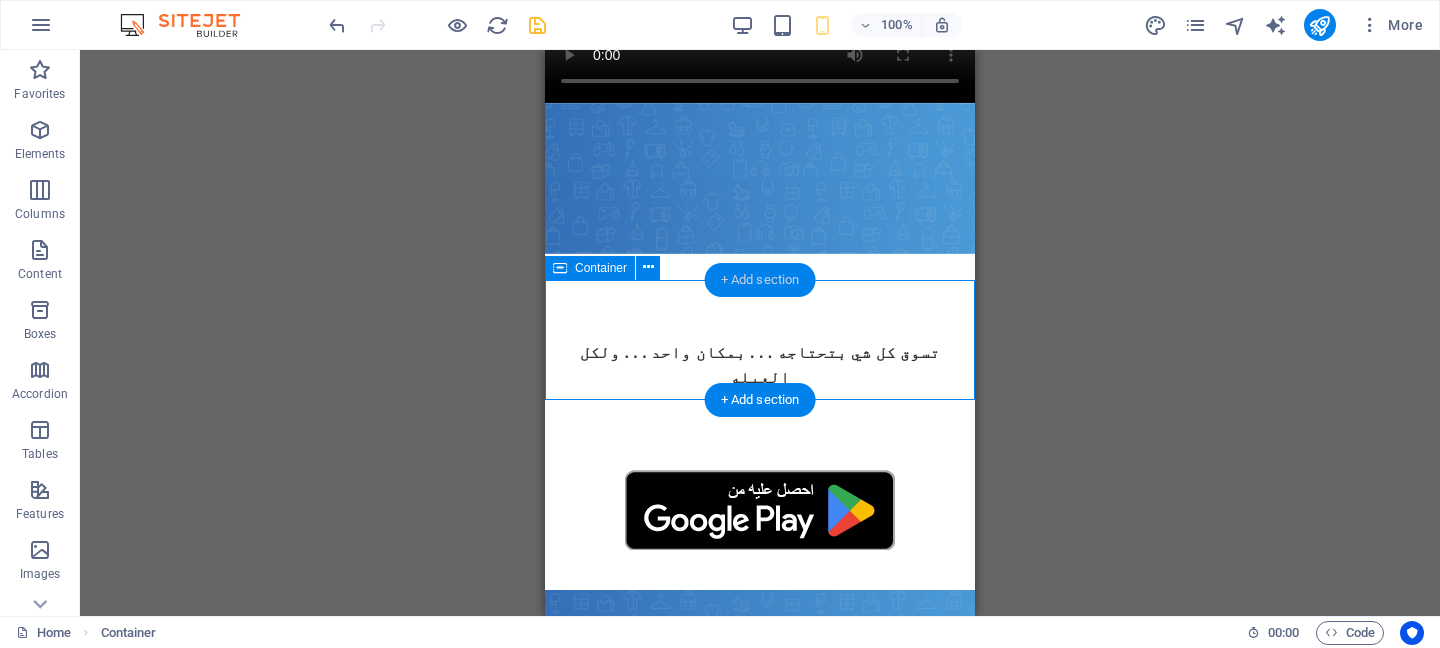 click on "+ Add section" at bounding box center (760, 280) 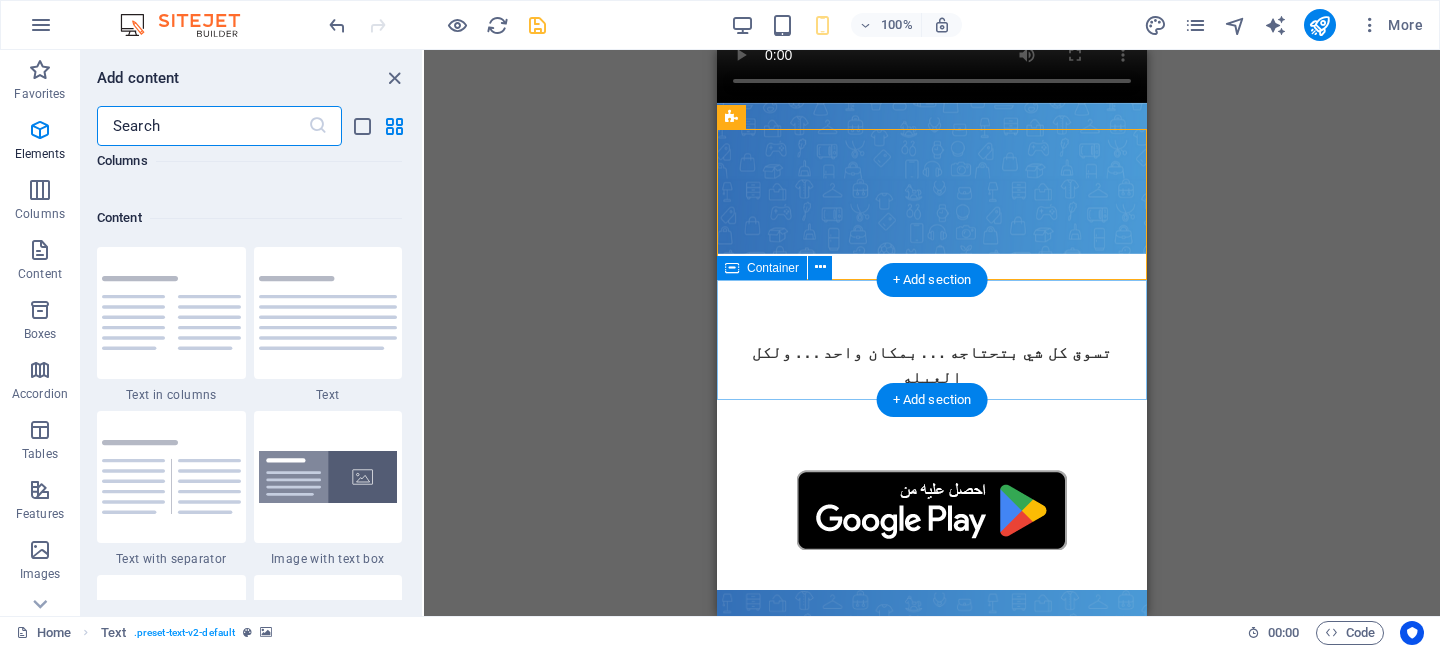 scroll, scrollTop: 3499, scrollLeft: 0, axis: vertical 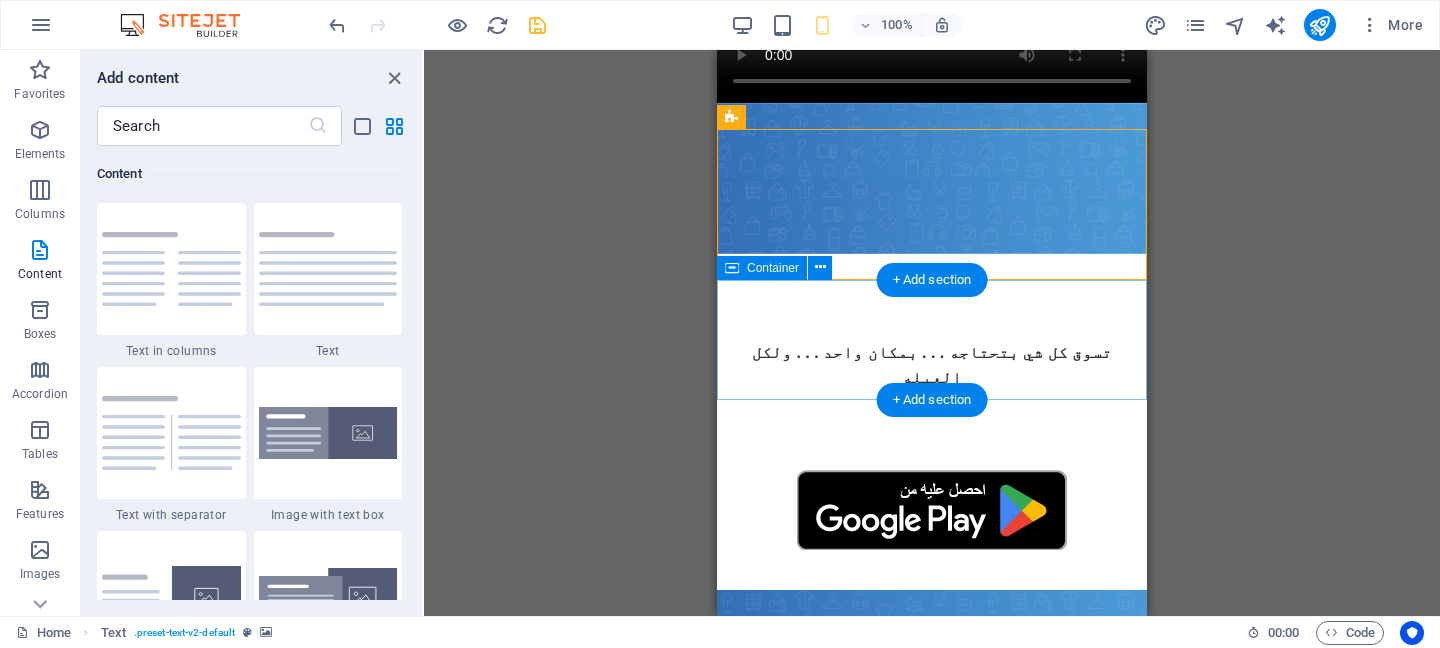 click at bounding box center [932, 510] 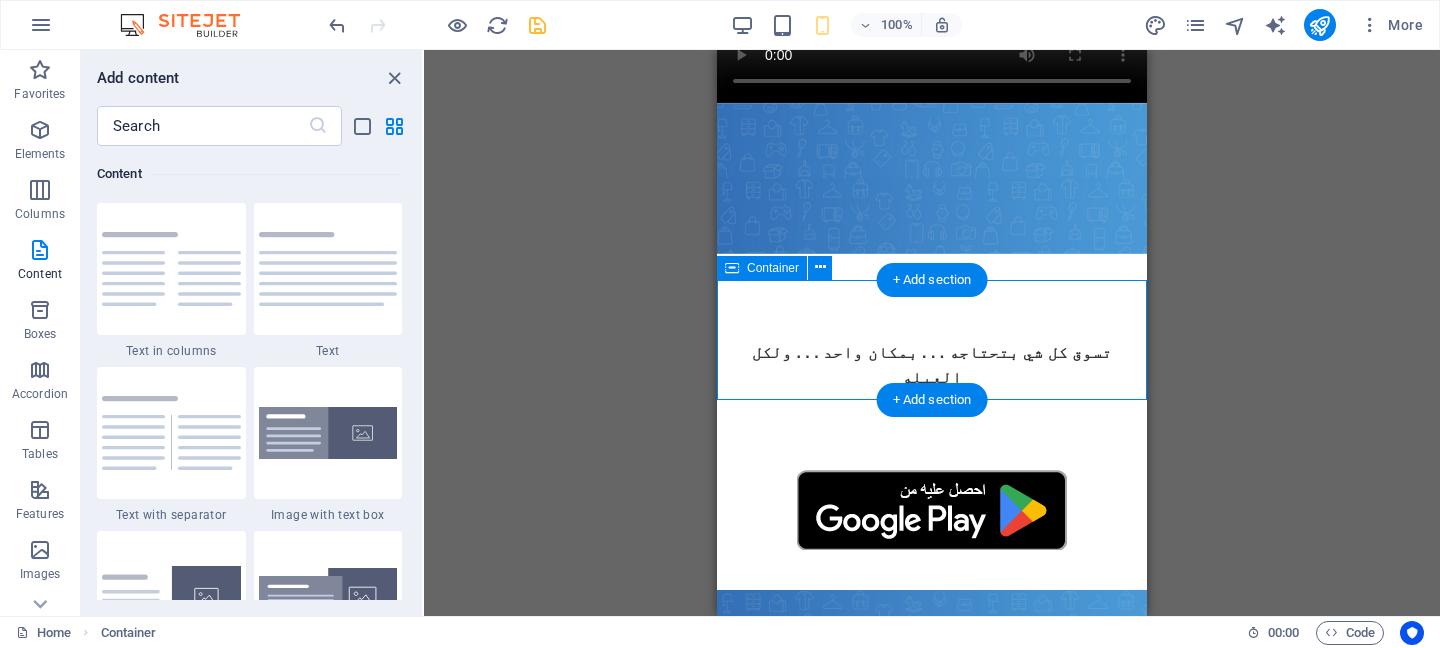 click at bounding box center [932, 510] 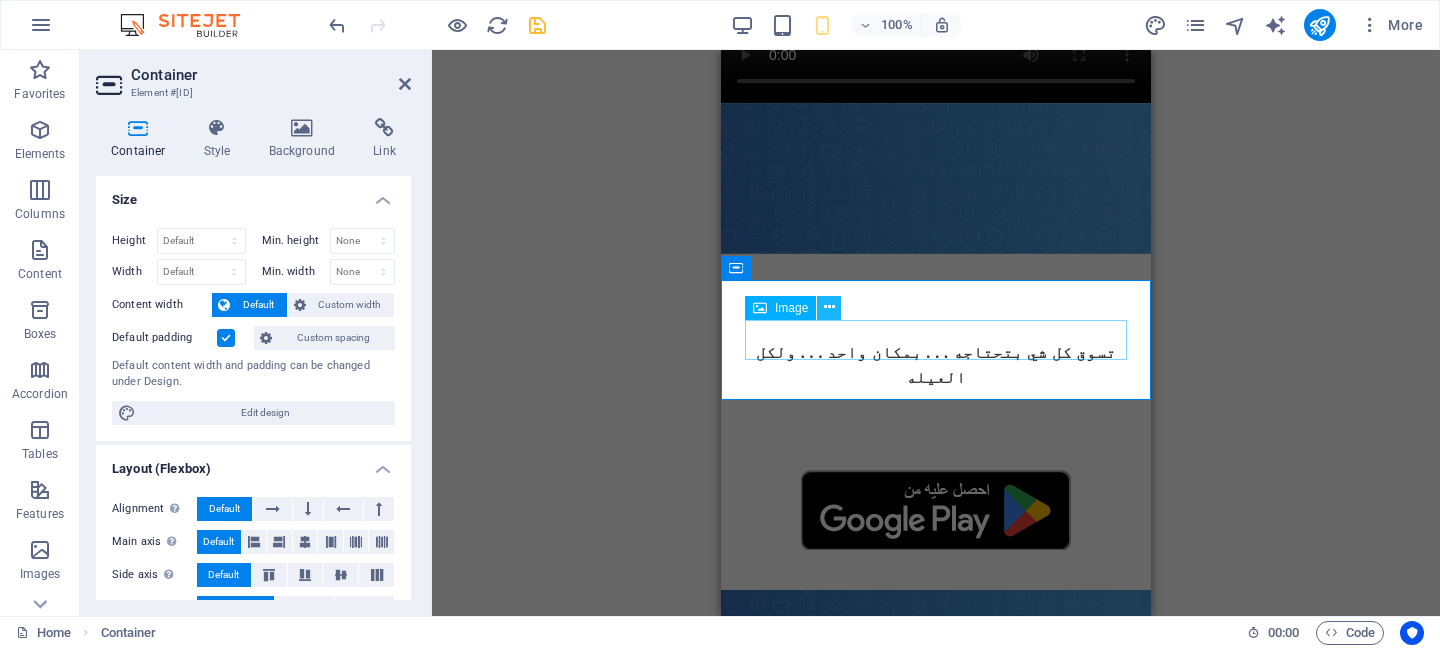 click at bounding box center [829, 308] 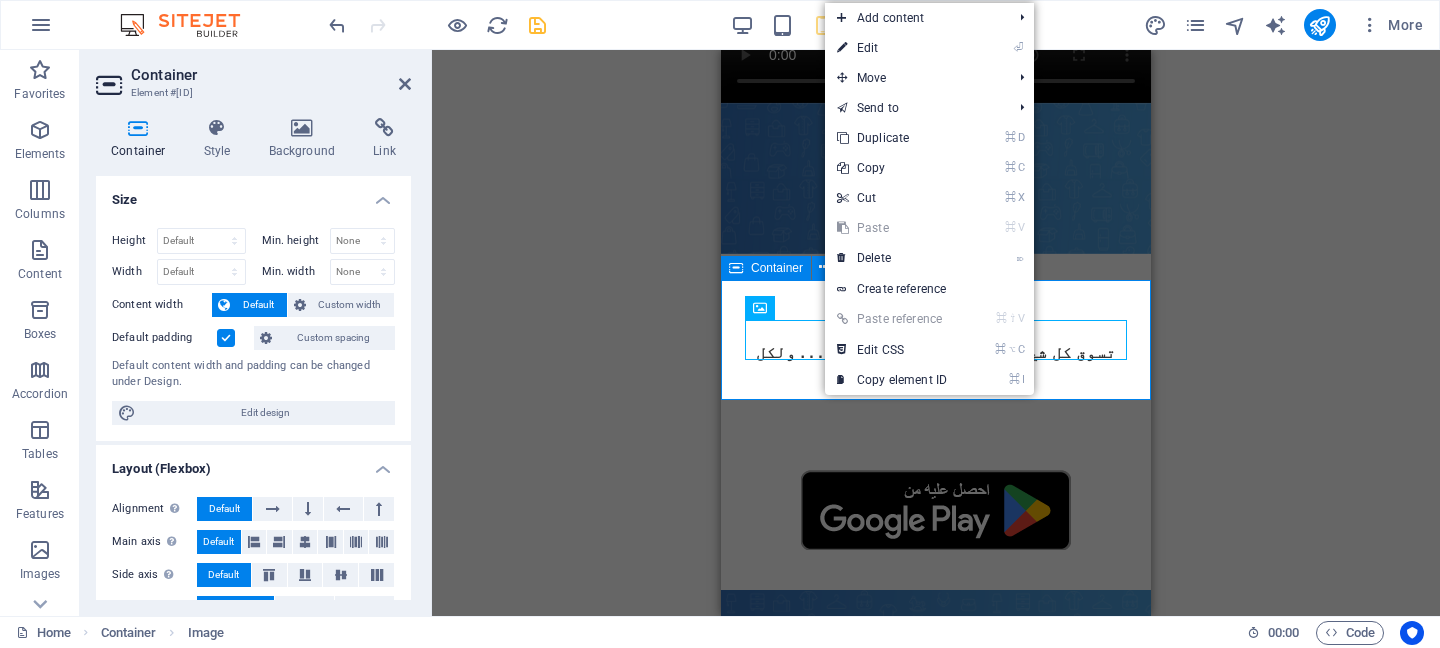 click at bounding box center (936, 510) 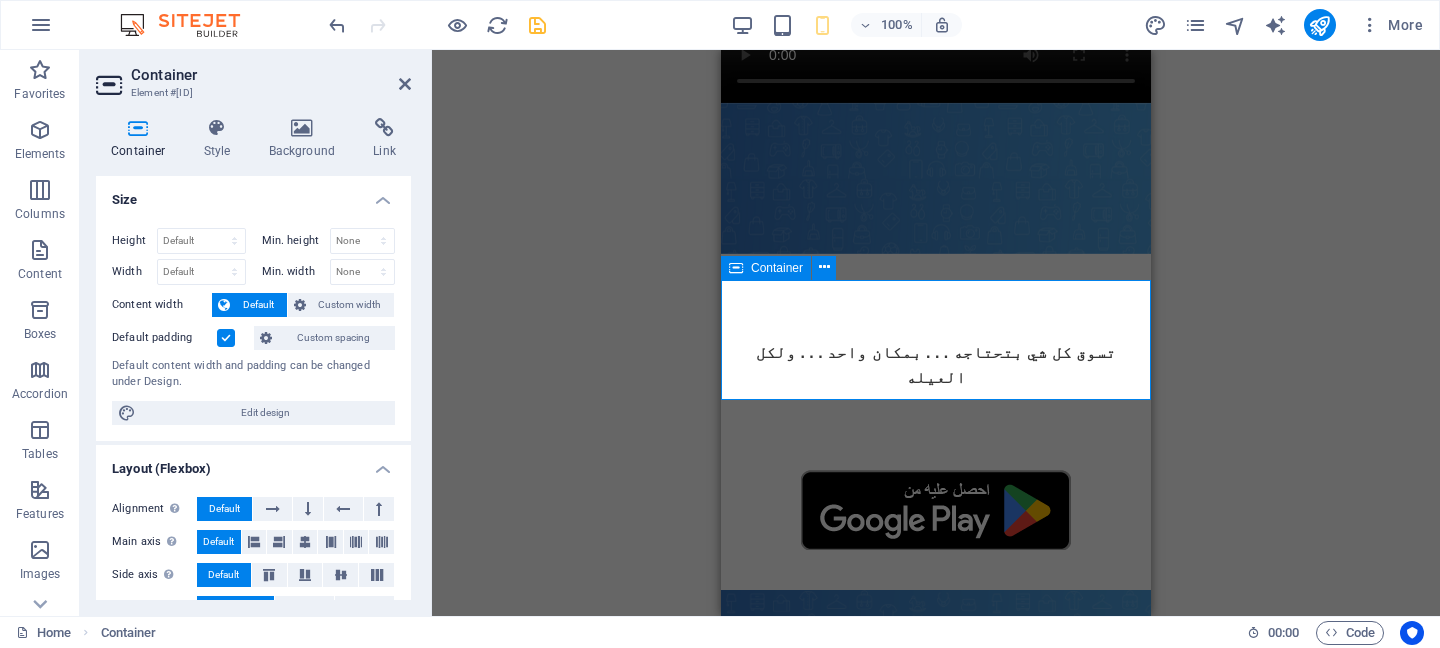 click at bounding box center [936, 510] 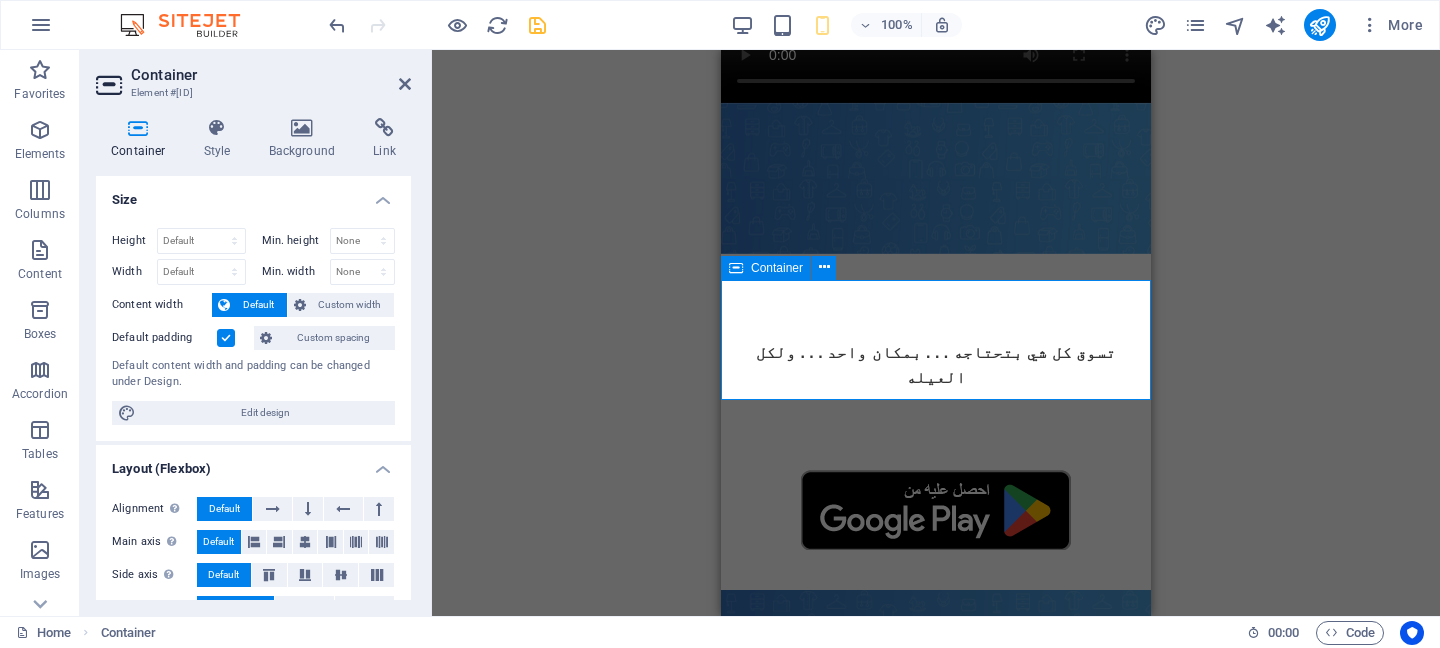 click at bounding box center (936, 510) 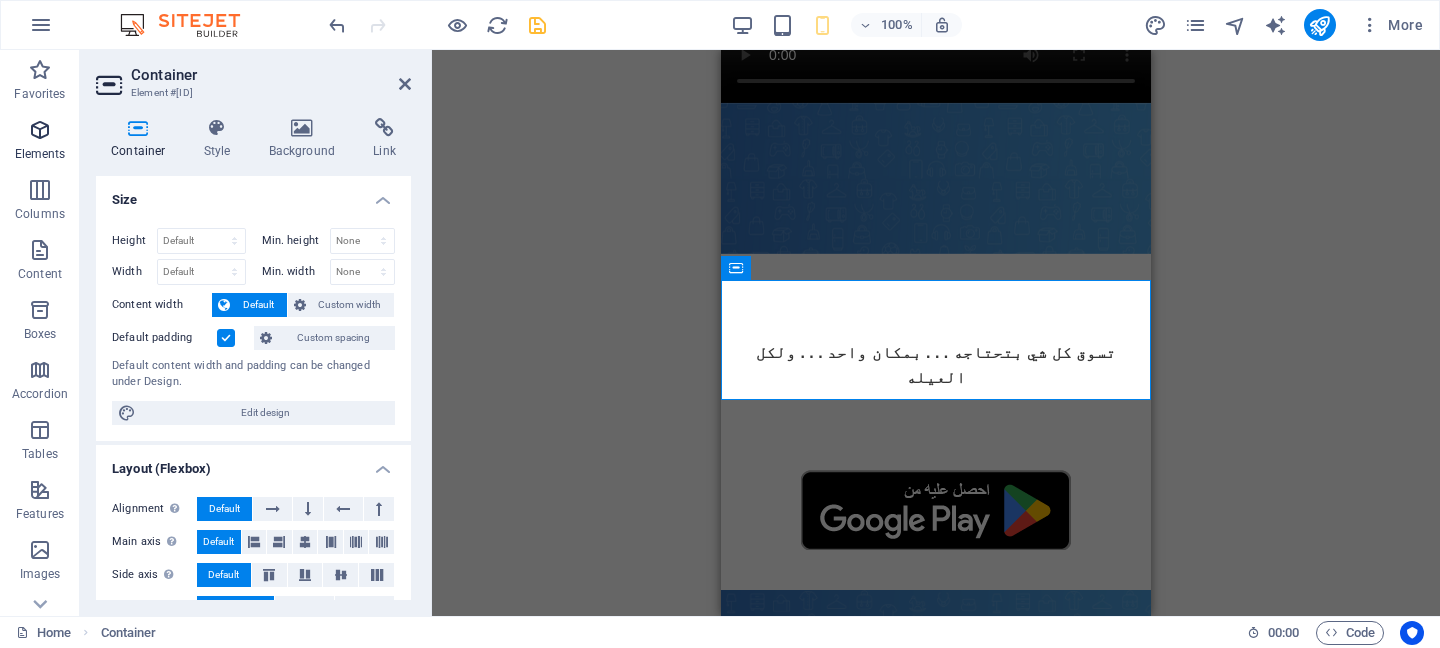 click at bounding box center [40, 130] 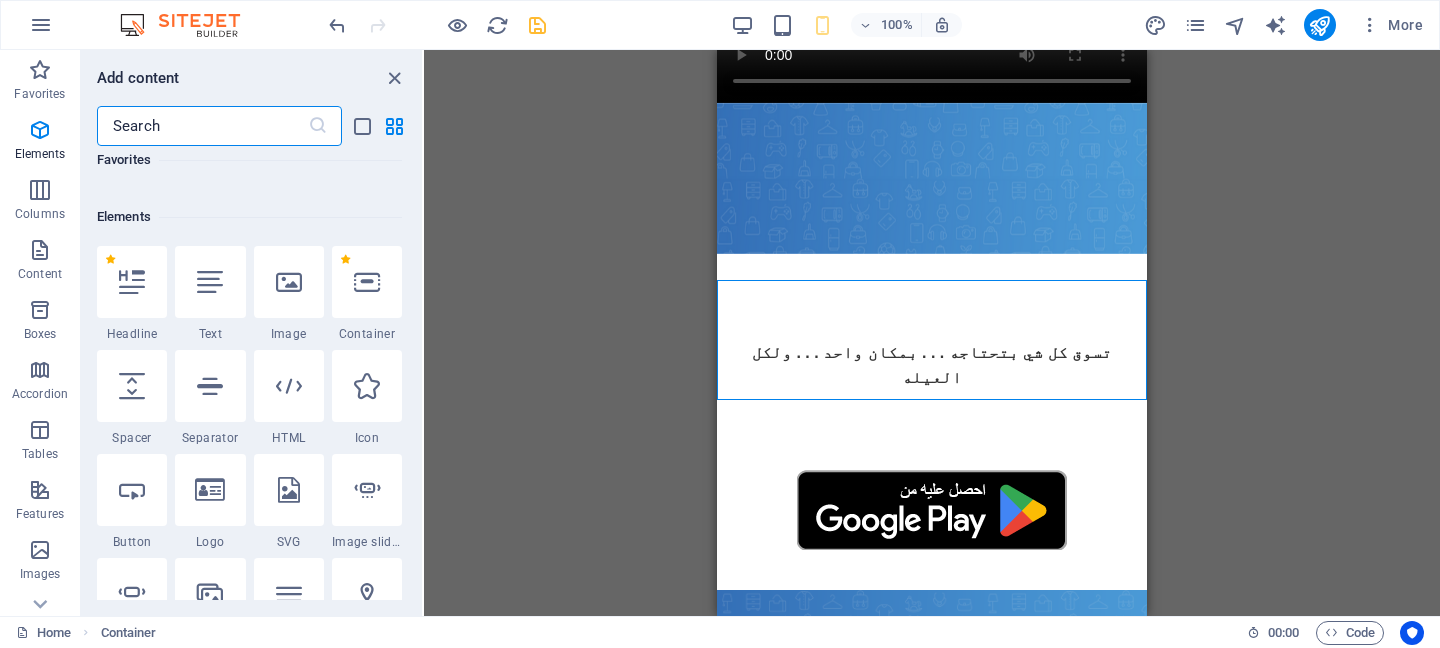 scroll, scrollTop: 213, scrollLeft: 0, axis: vertical 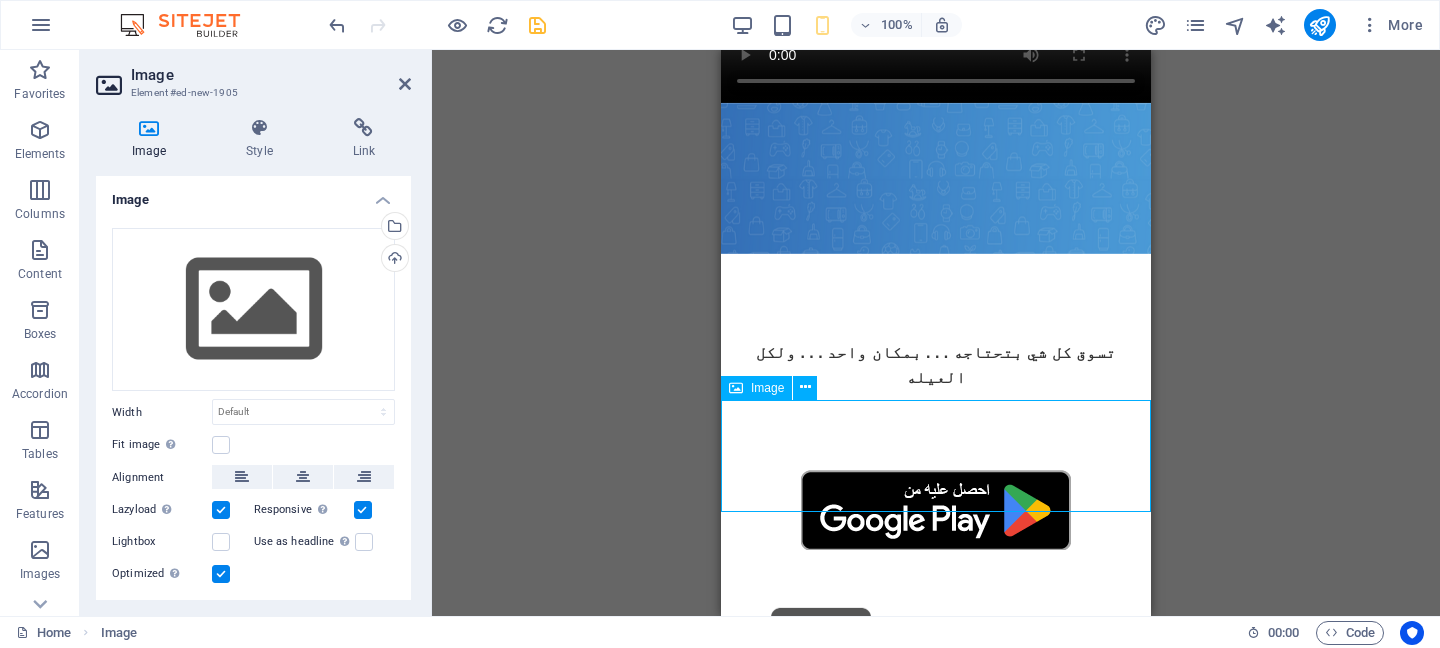click at bounding box center [936, 646] 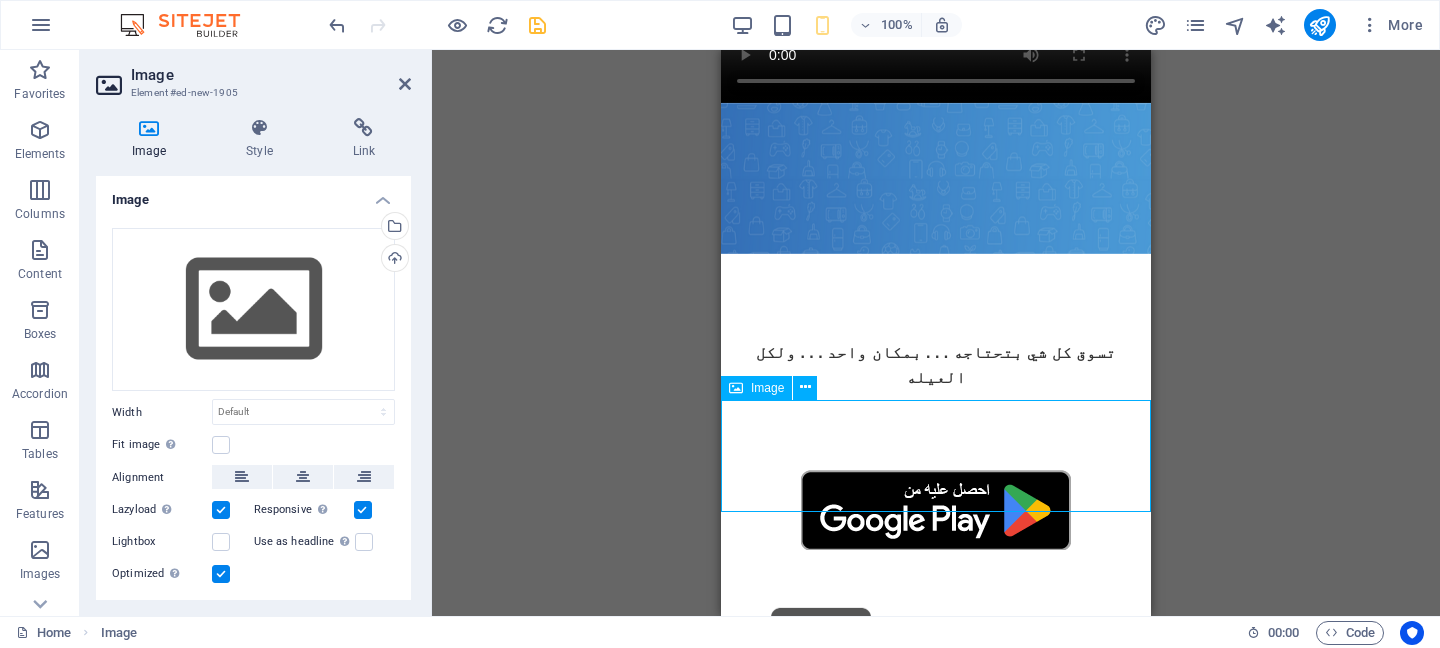 click at bounding box center (936, 646) 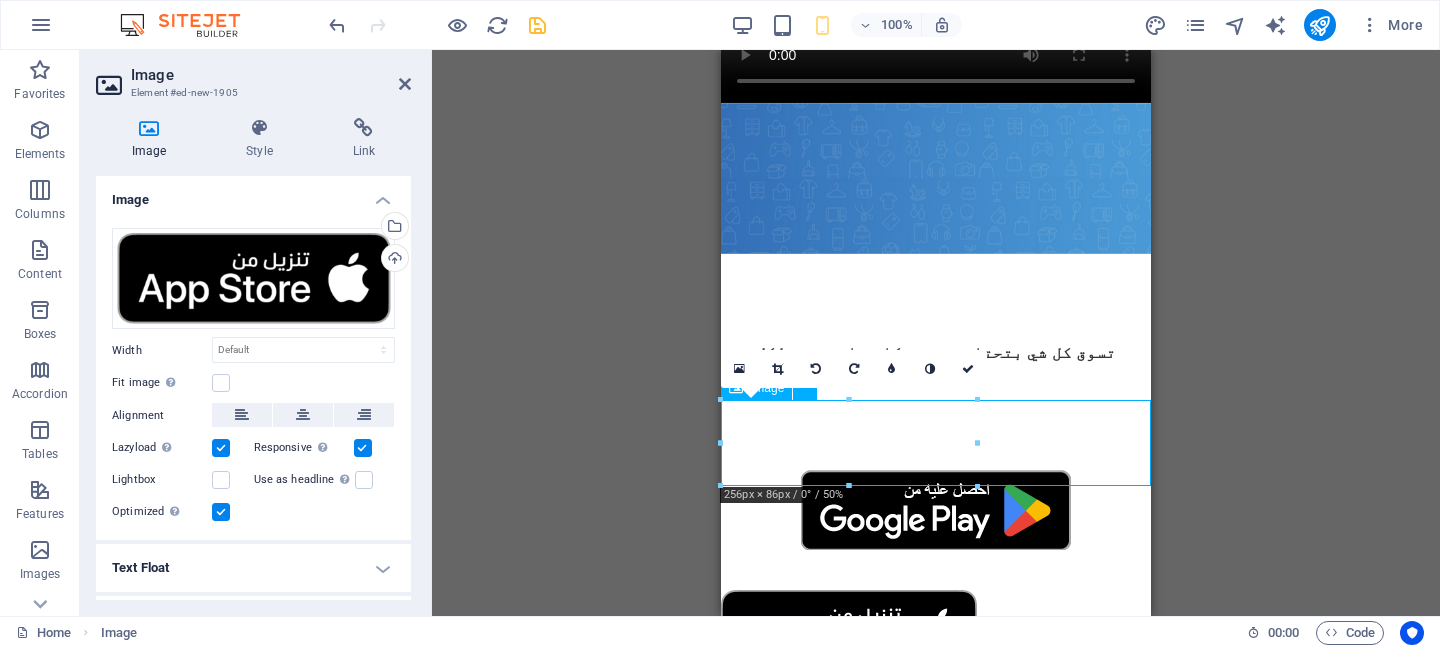 drag, startPoint x: 1699, startPoint y: 448, endPoint x: 899, endPoint y: 433, distance: 800.1406 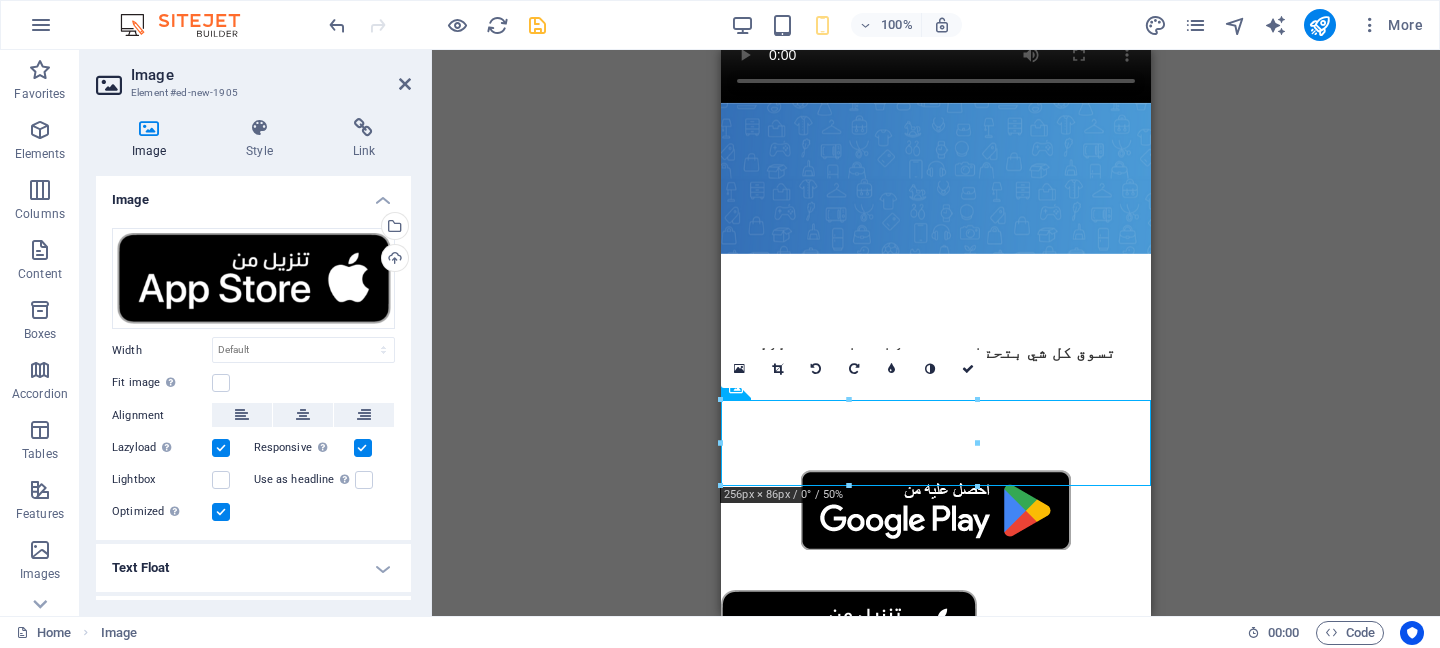 click on "H2   Text   Video   Spacer   Text   Floating Image   Text   Image   Image   Button   Image   SVG   Image   SVG   Icon   Facebook   Container   Placeholder   Image   Image 180 170 160 150 140 130 120 110 100 90 80 70 60 50 40 30 20 10 0 -10 -20 -30 -40 -50 -60 -70 -80 -90 -100 -110 -120 -130 -140 -150 -160 -170 256px × 86px / 0° / 50% 16:10 16:9 4:3 1:1 1:2 0" at bounding box center [936, 333] 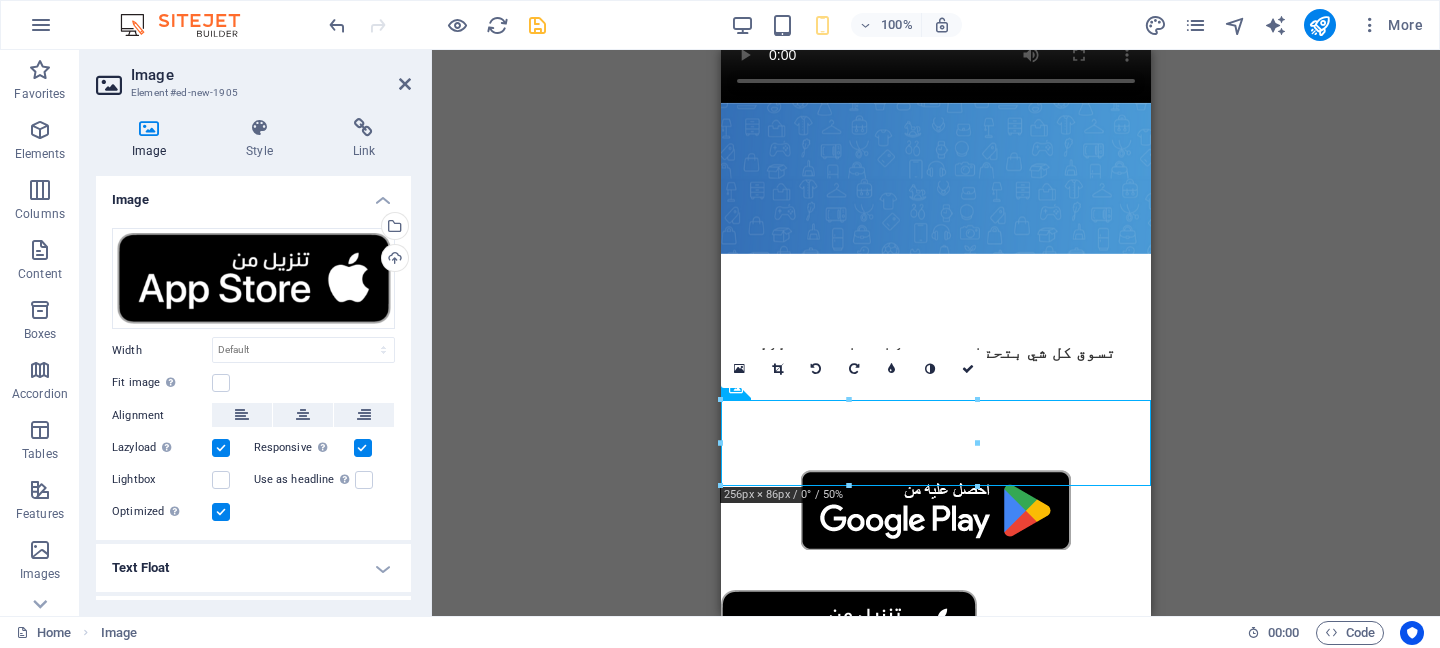 click on "H2   Text   Video   Spacer   Text   Floating Image   Text   Image   Image   Button   Image   SVG   Image   SVG   Icon   Facebook   Container   Placeholder   Image   Image 180 170 160 150 140 130 120 110 100 90 80 70 60 50 40 30 20 10 0 -10 -20 -30 -40 -50 -60 -70 -80 -90 -100 -110 -120 -130 -140 -150 -160 -170 256px × 86px / 0° / 50% 16:10 16:9 4:3 1:1 1:2 0" at bounding box center (936, 333) 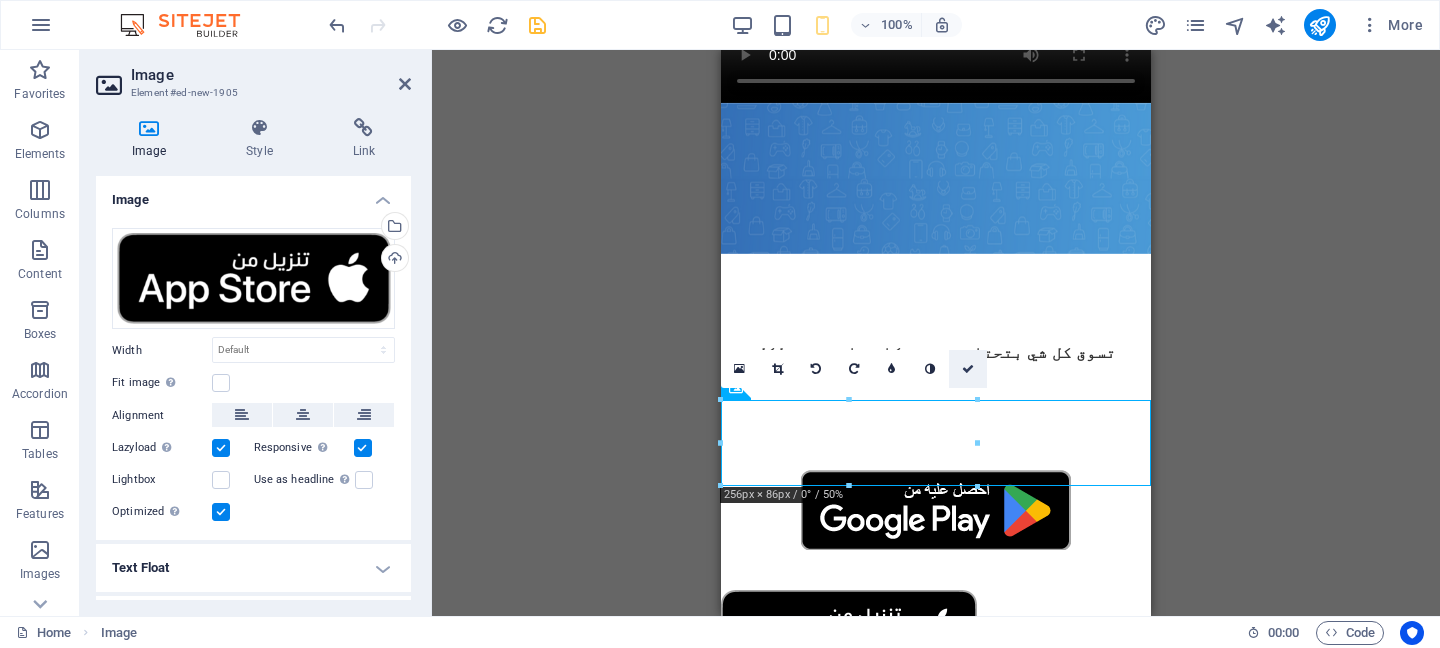 click at bounding box center (968, 369) 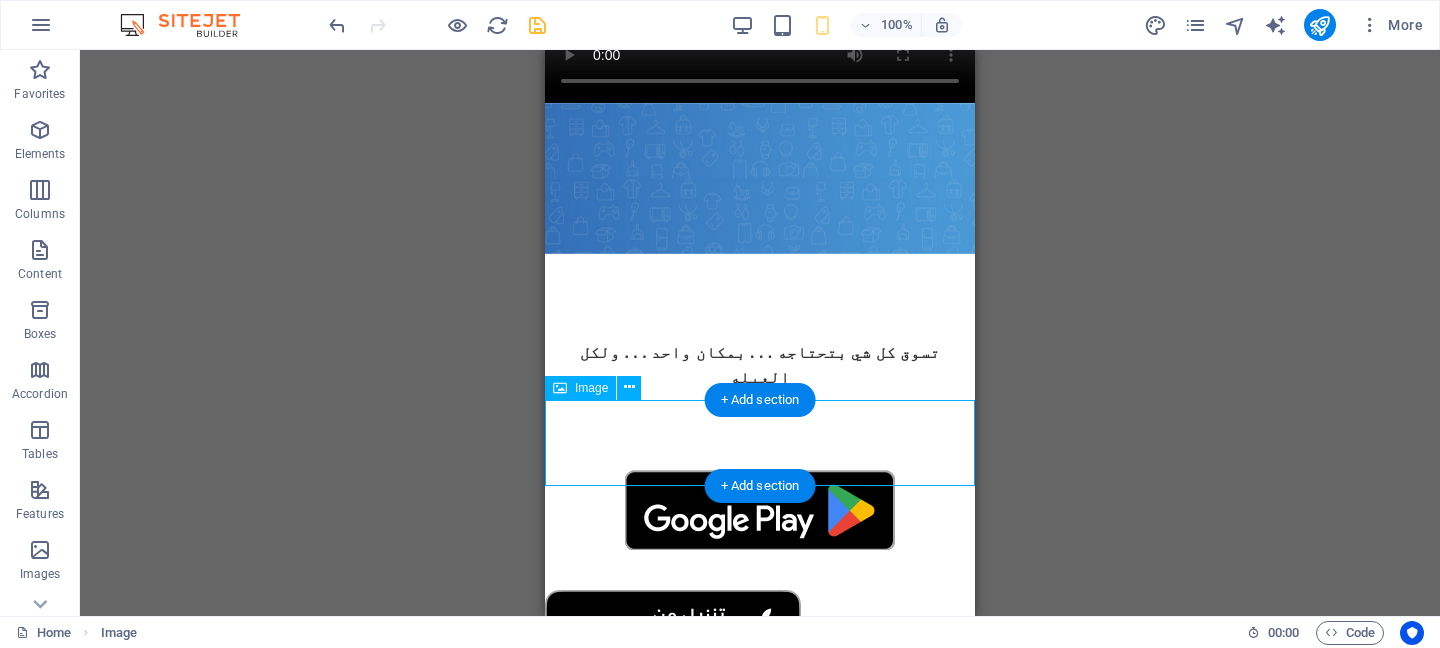 click at bounding box center [760, 633] 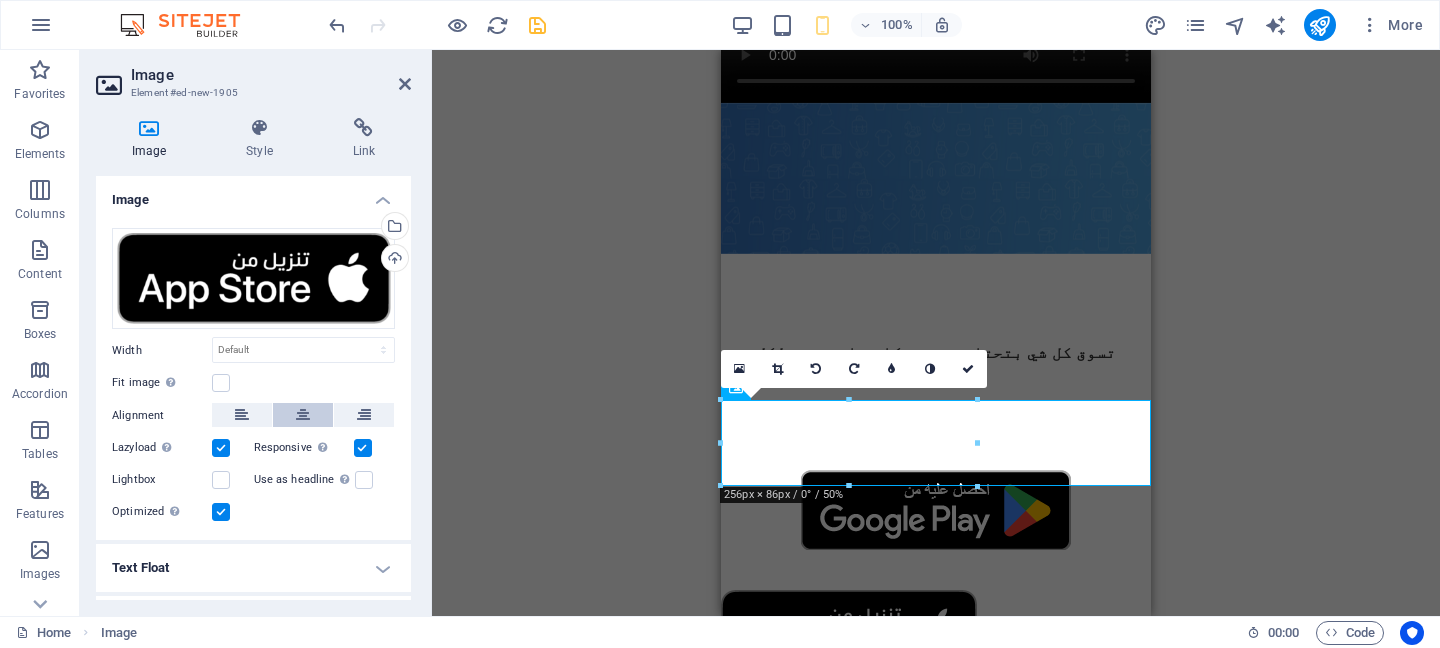 click at bounding box center [303, 415] 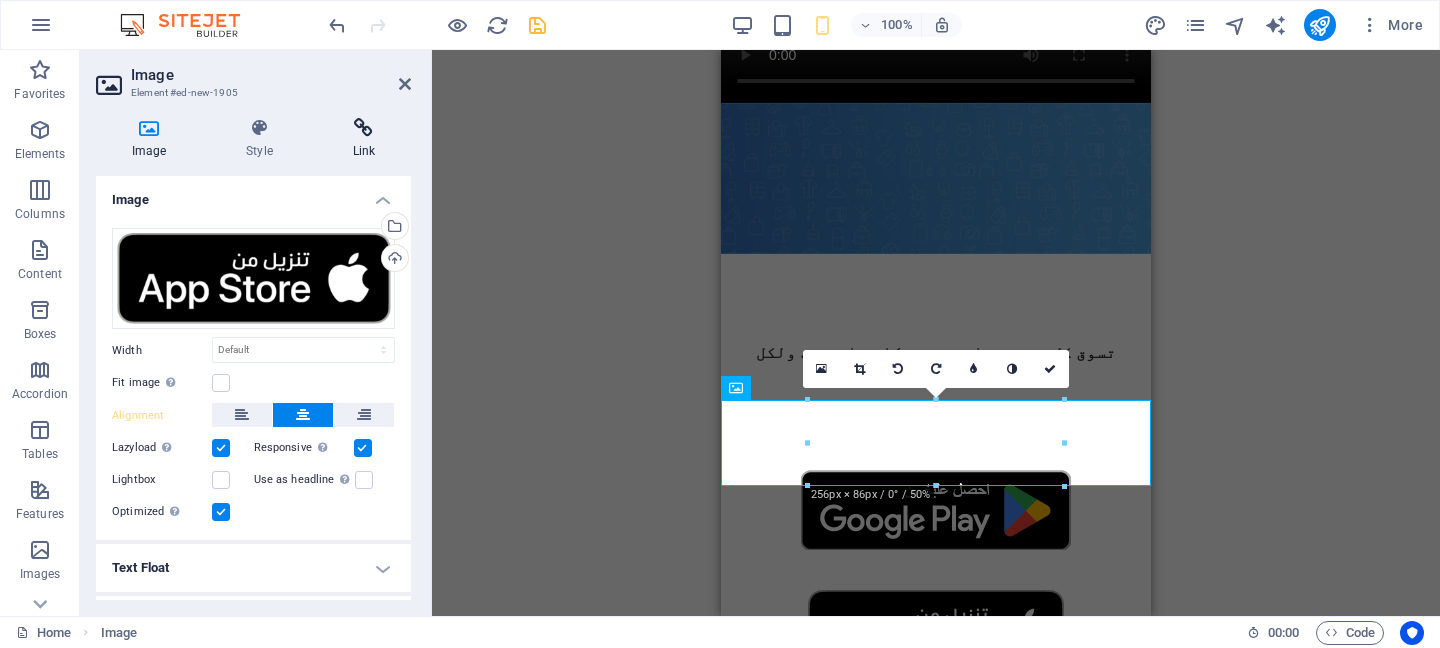 click on "Link" at bounding box center (364, 139) 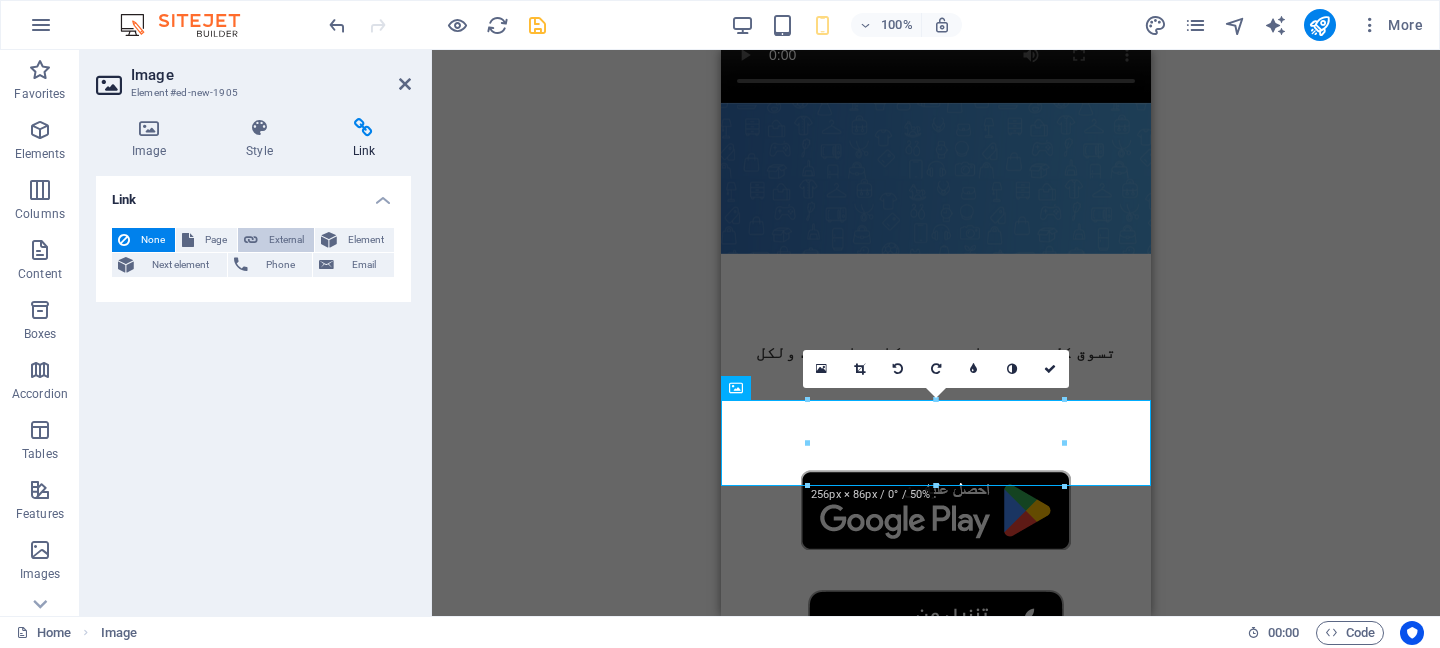 click on "External" at bounding box center [286, 240] 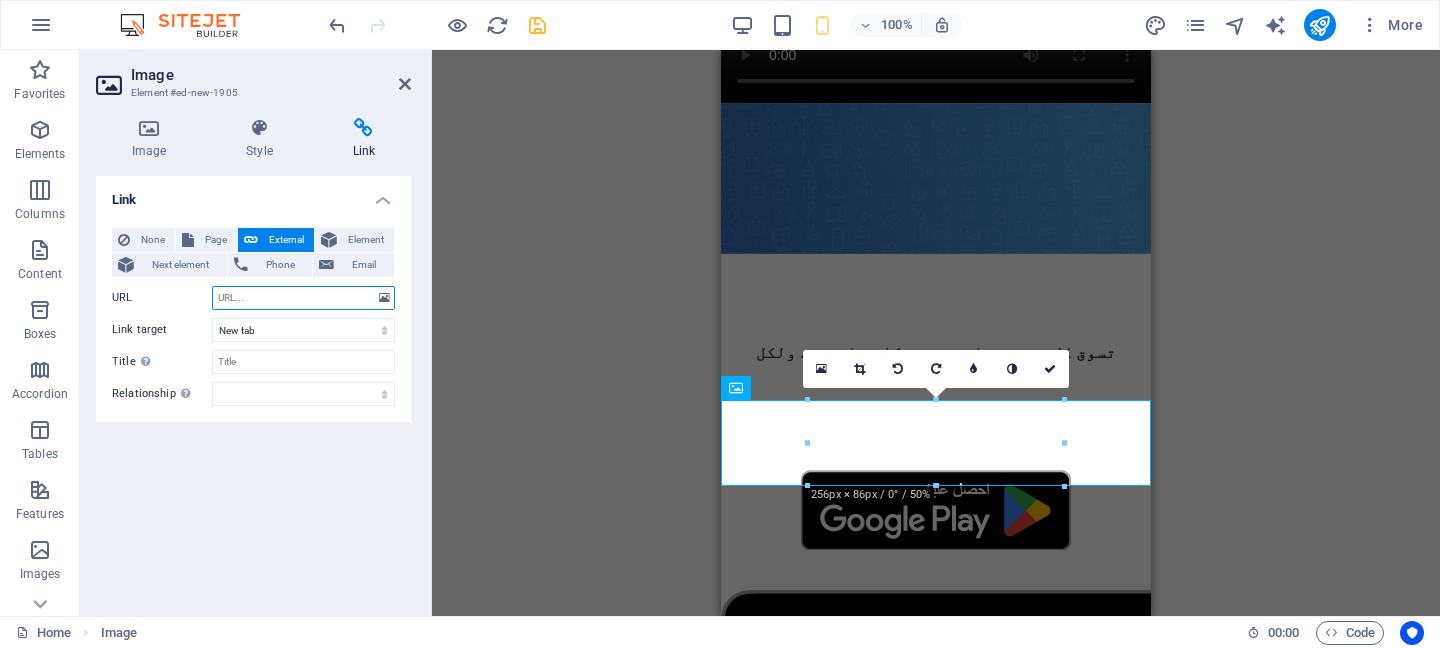 click on "URL" at bounding box center (303, 298) 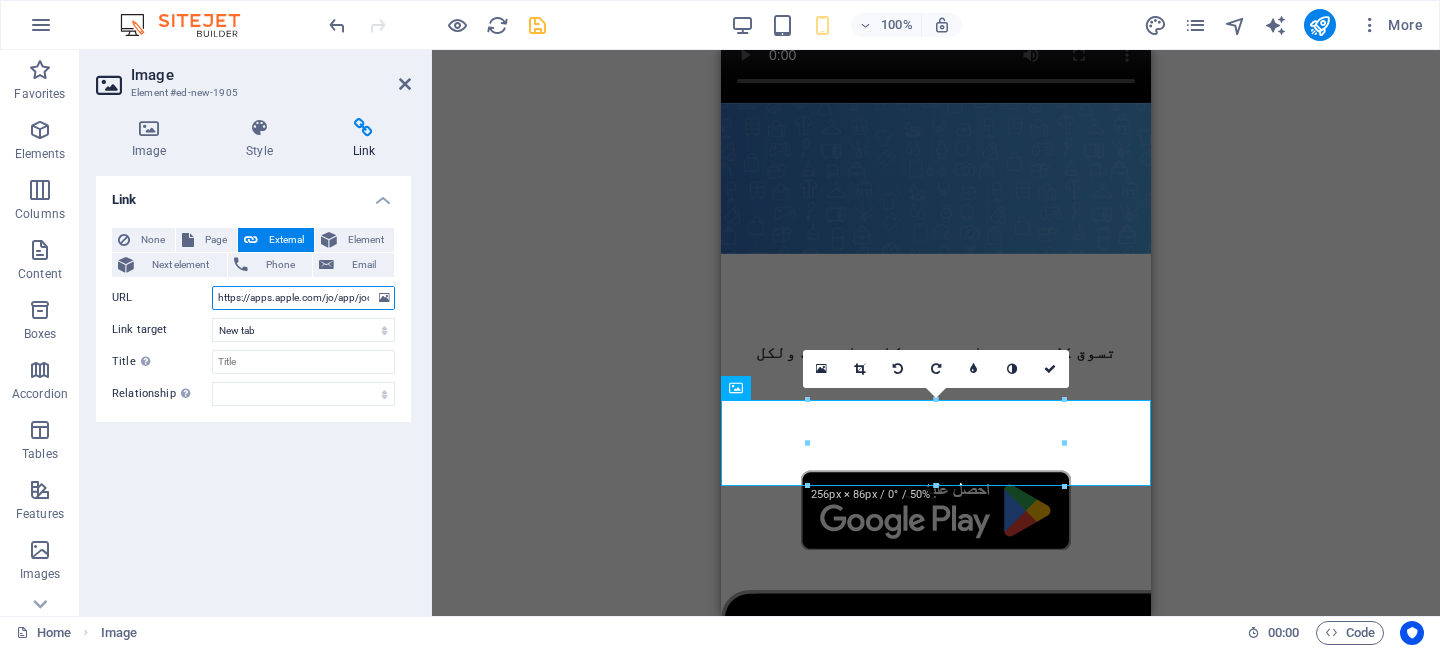 scroll, scrollTop: 0, scrollLeft: 85, axis: horizontal 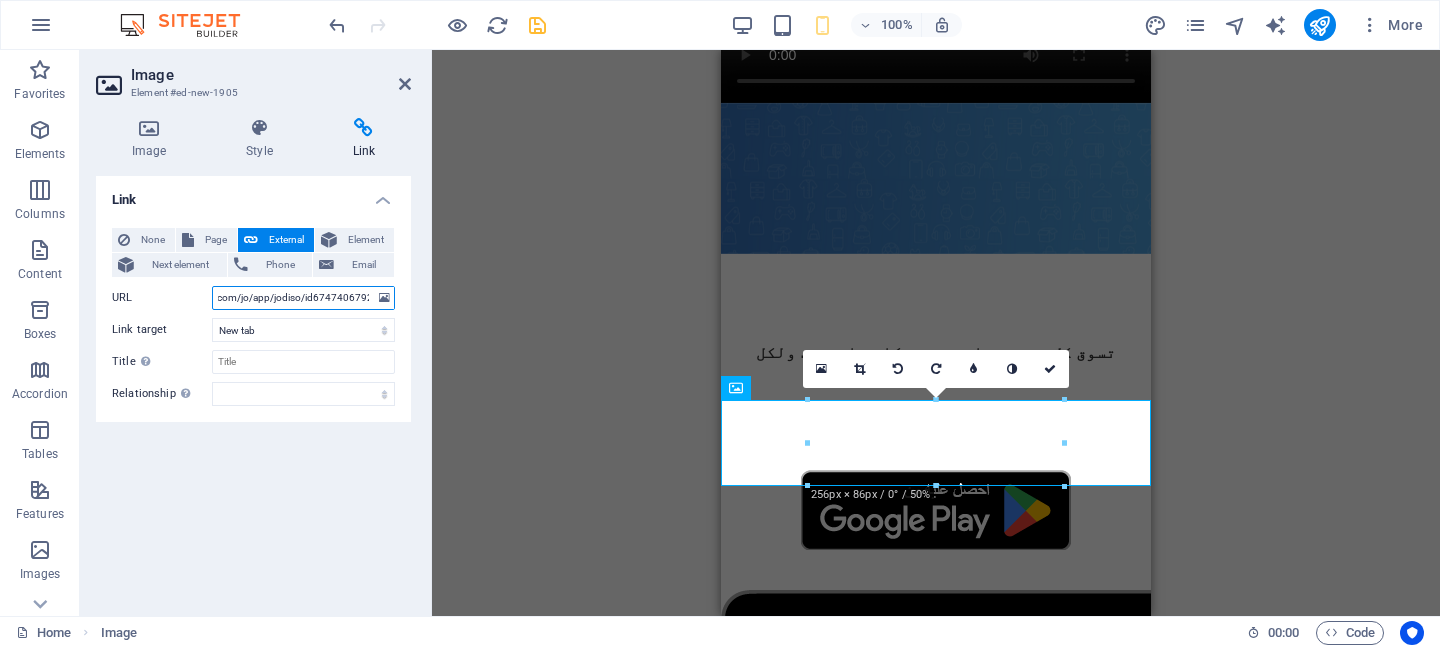 type on "https://apps.apple.com/jo/app/jodiso/id6747406792" 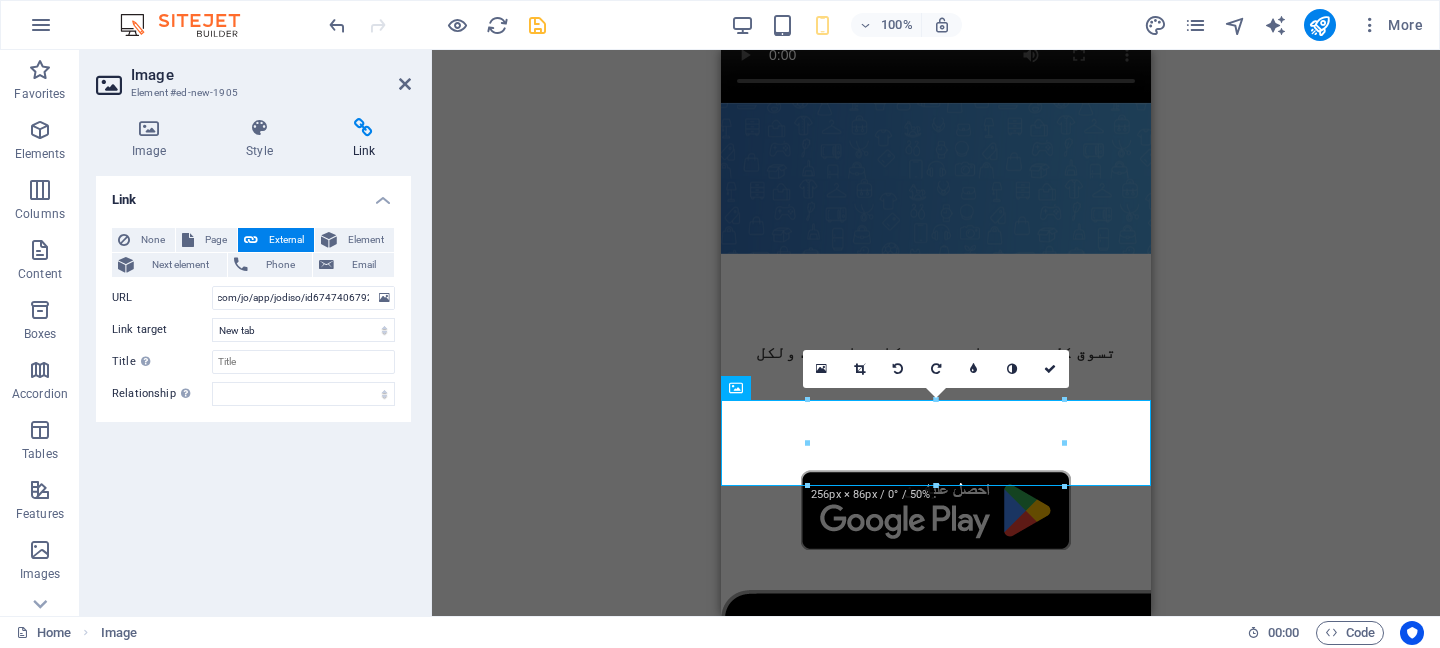 scroll, scrollTop: 0, scrollLeft: 0, axis: both 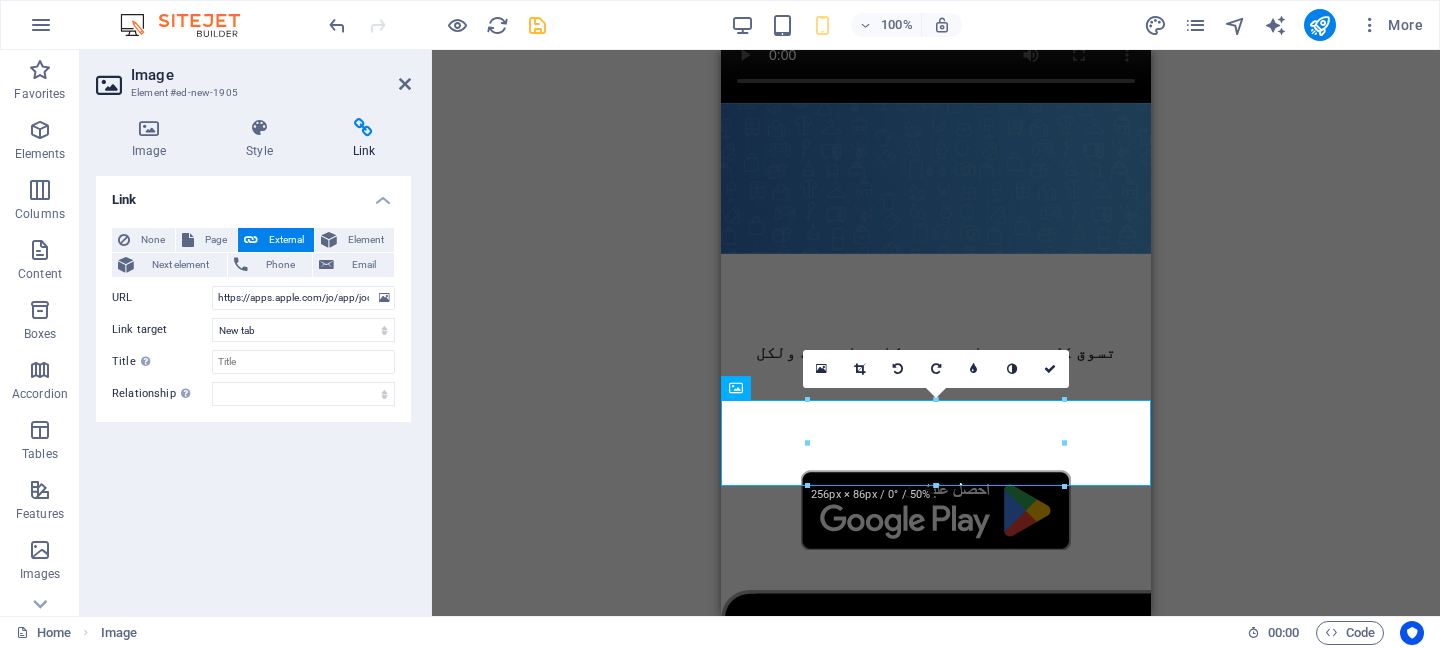 click on "Link None Page External Element Next element Phone Email Page Home Features Pricing Blog Contact Privacy Legal Notice Element
URL https://apps.apple.com/jo/app/jodiso/id6747406792 Phone Email Link target New tab Same tab Overlay Title Additional link description, should not be the same as the link text. The title is most often shown as a tooltip text when the mouse moves over the element. Leave empty if uncertain. Relationship Sets the  relationship of this link to the link target . For example, the value "nofollow" instructs search engines not to follow the link. Can be left empty. alternate author bookmark external help license next nofollow noreferrer noopener prev search tag" at bounding box center (253, 388) 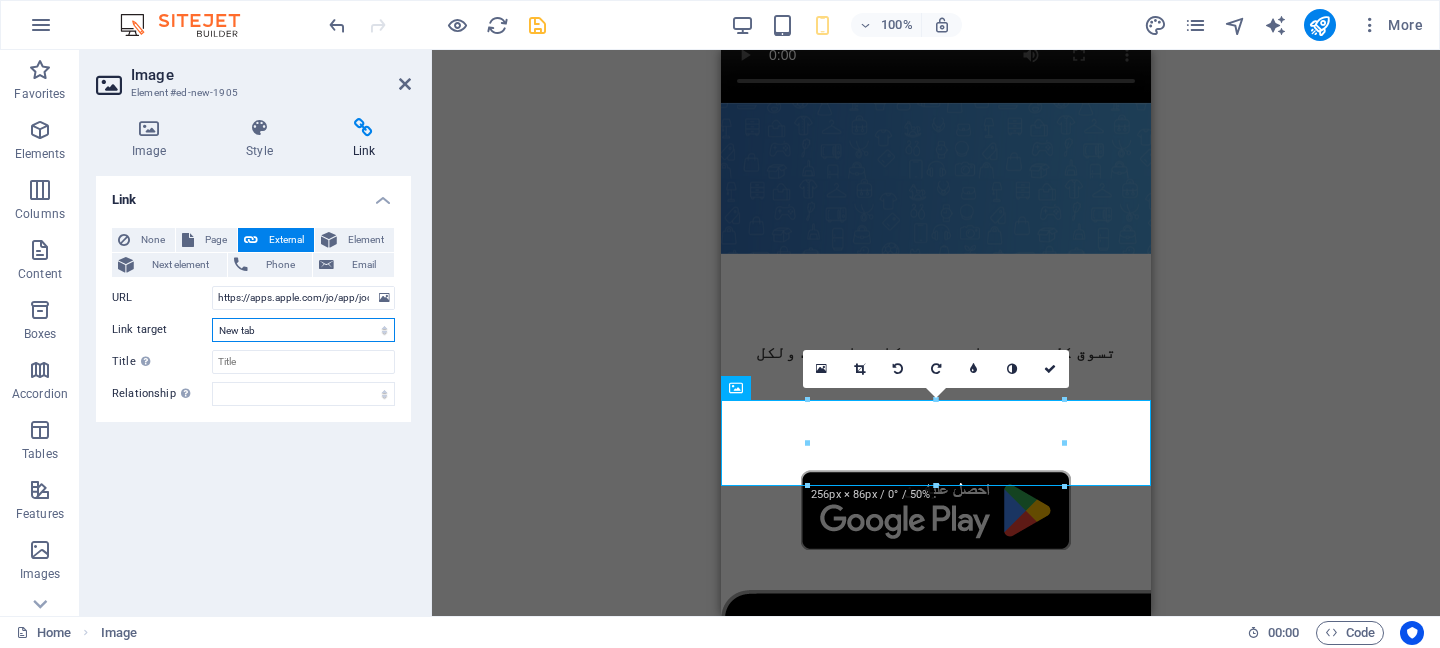 click on "New tab Same tab Overlay" at bounding box center [303, 330] 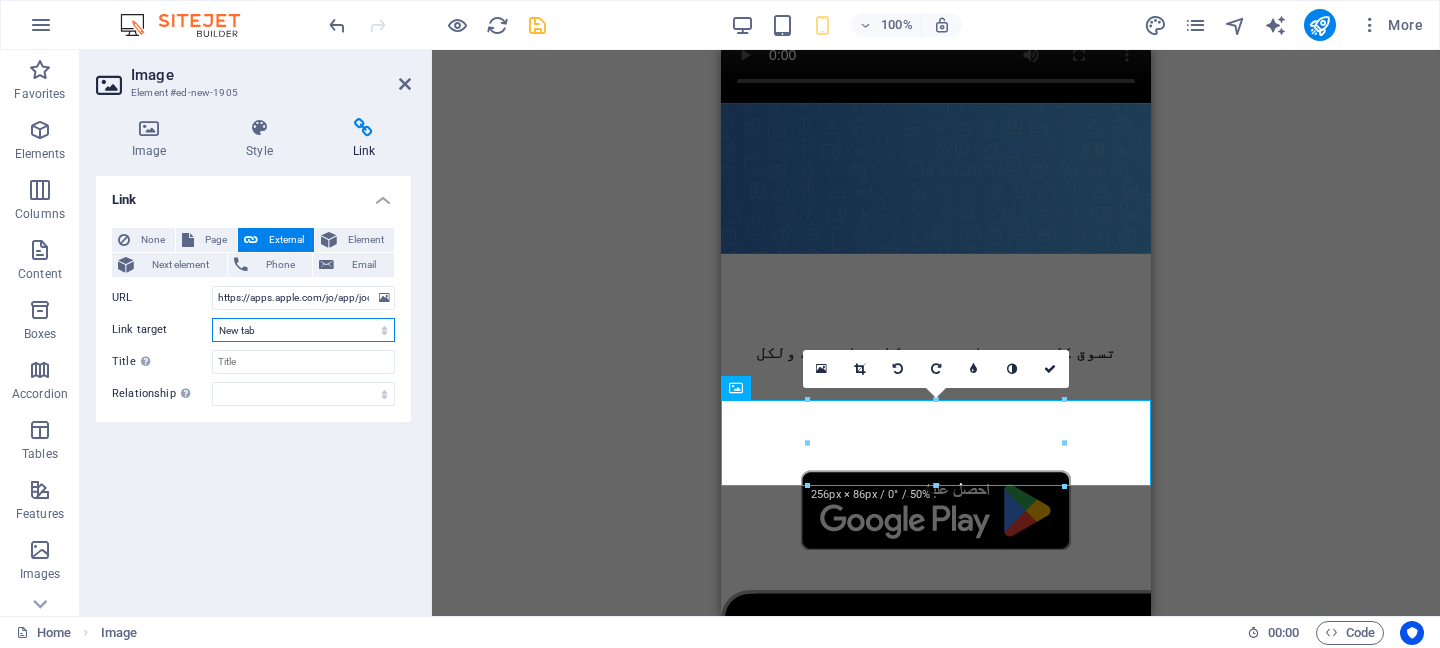 select 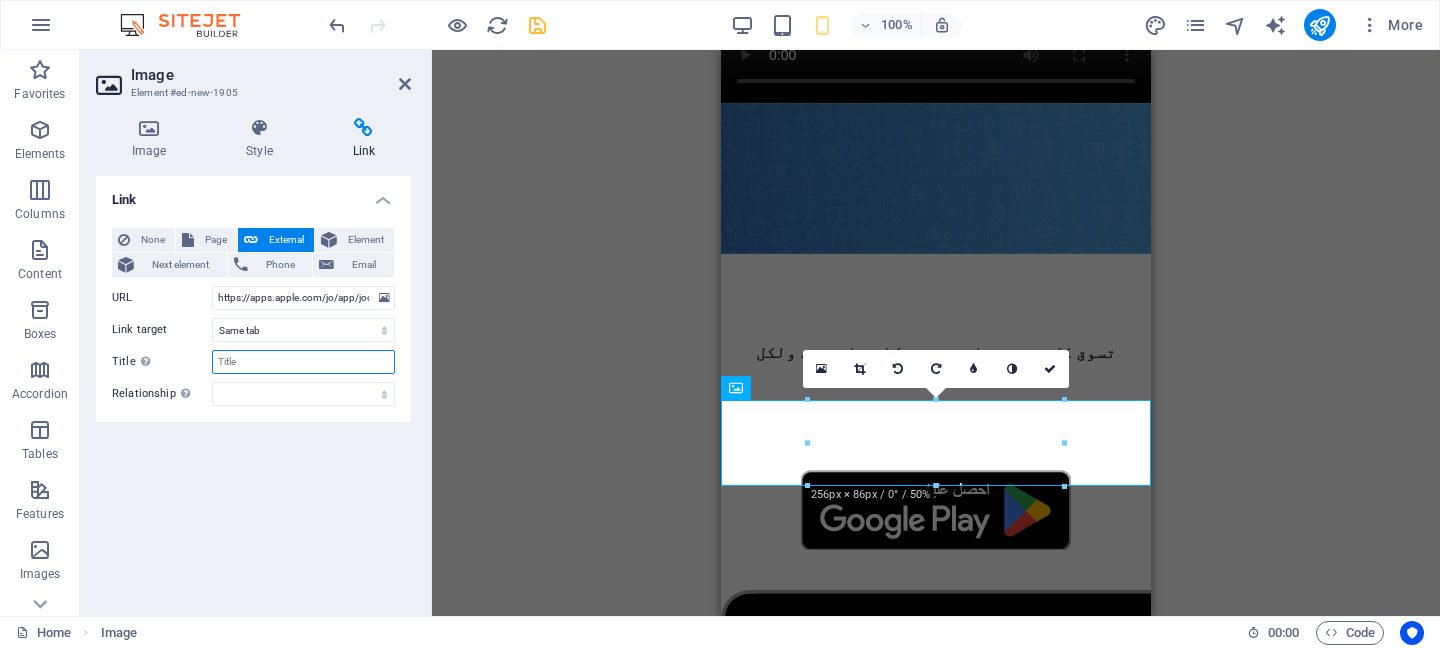 click on "Title Additional link description, should not be the same as the link text. The title is most often shown as a tooltip text when the mouse moves over the element. Leave empty if uncertain." at bounding box center [303, 362] 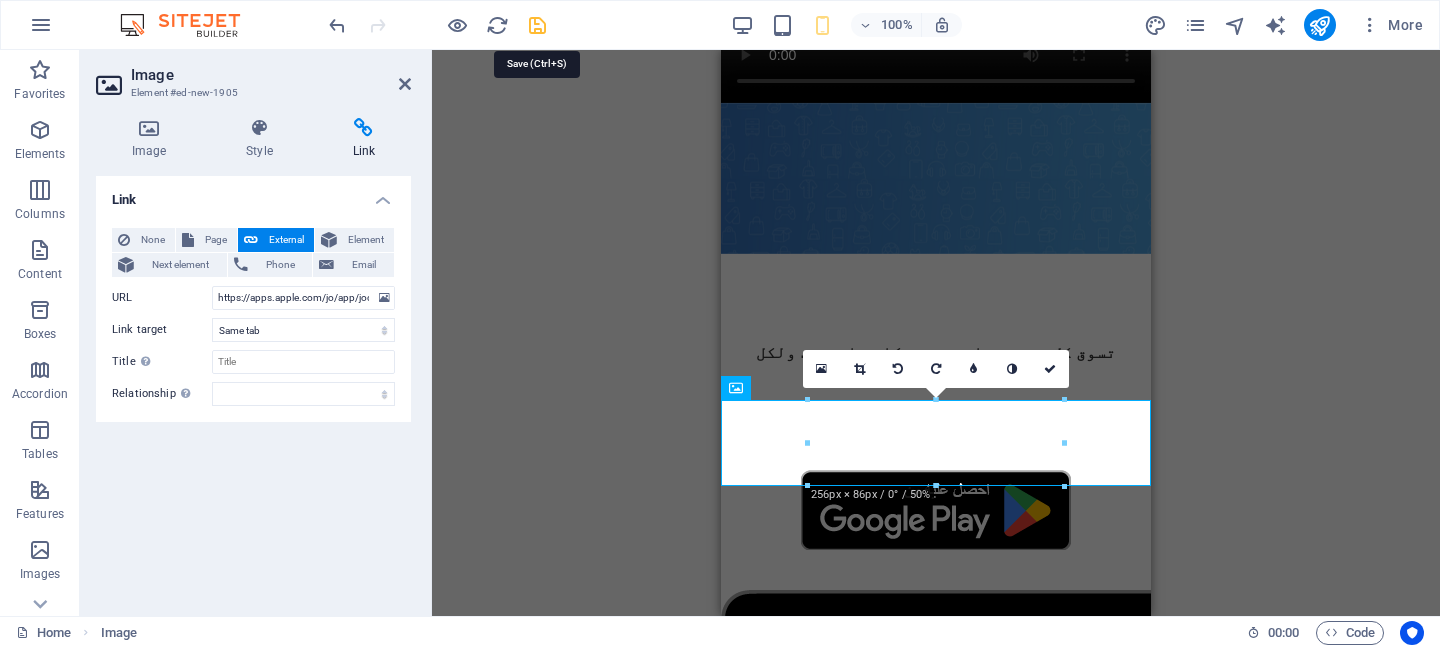 click at bounding box center (537, 25) 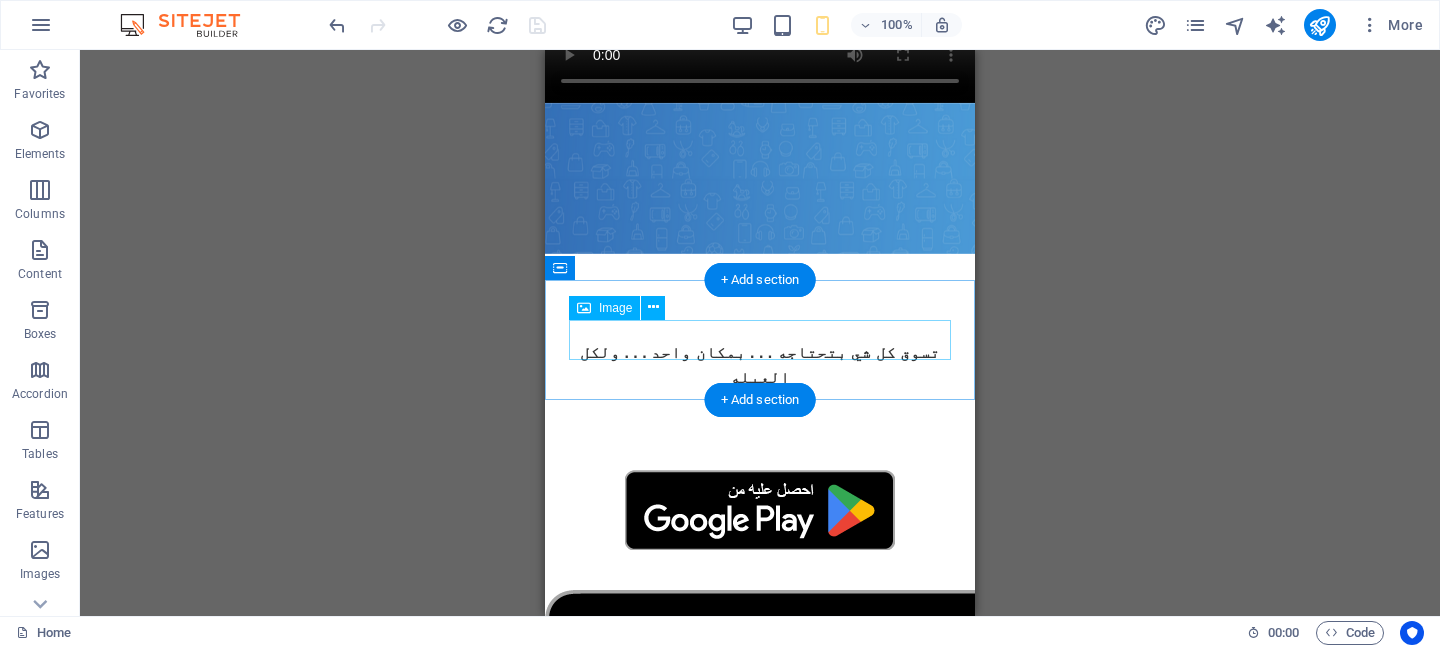 click at bounding box center (760, 510) 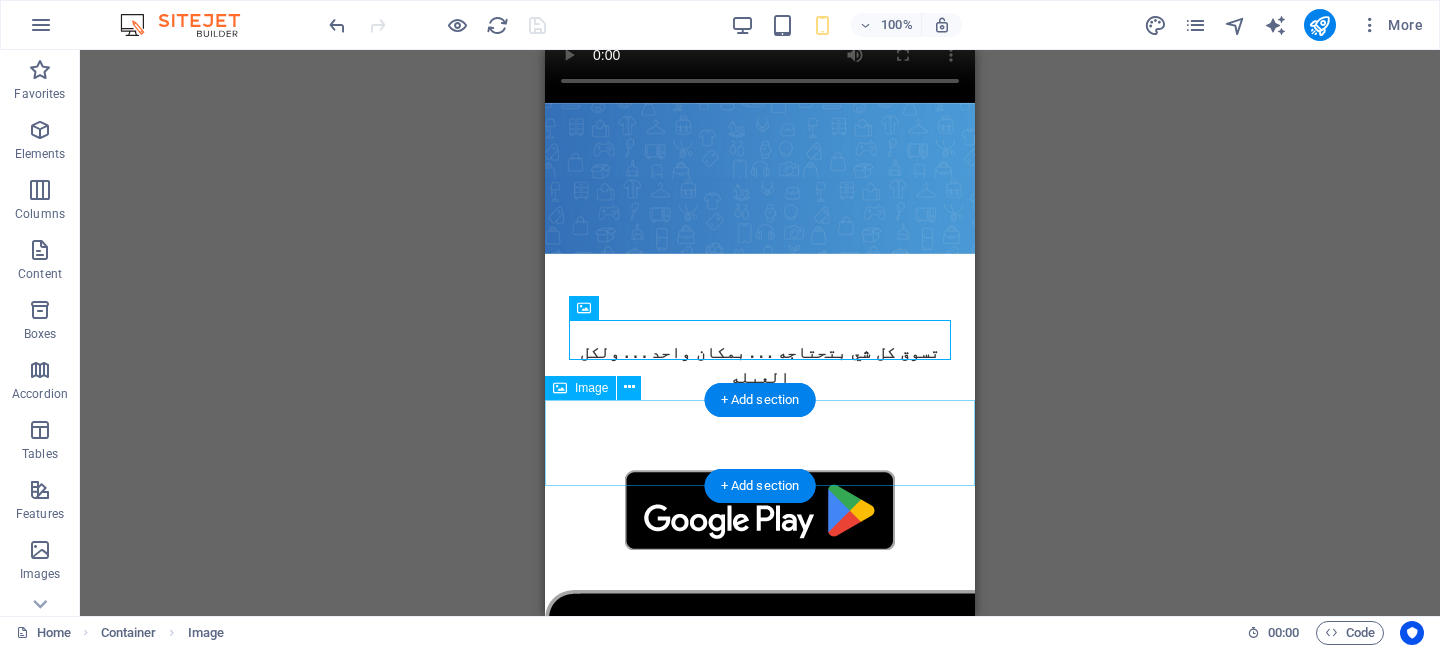 click at bounding box center (760, 676) 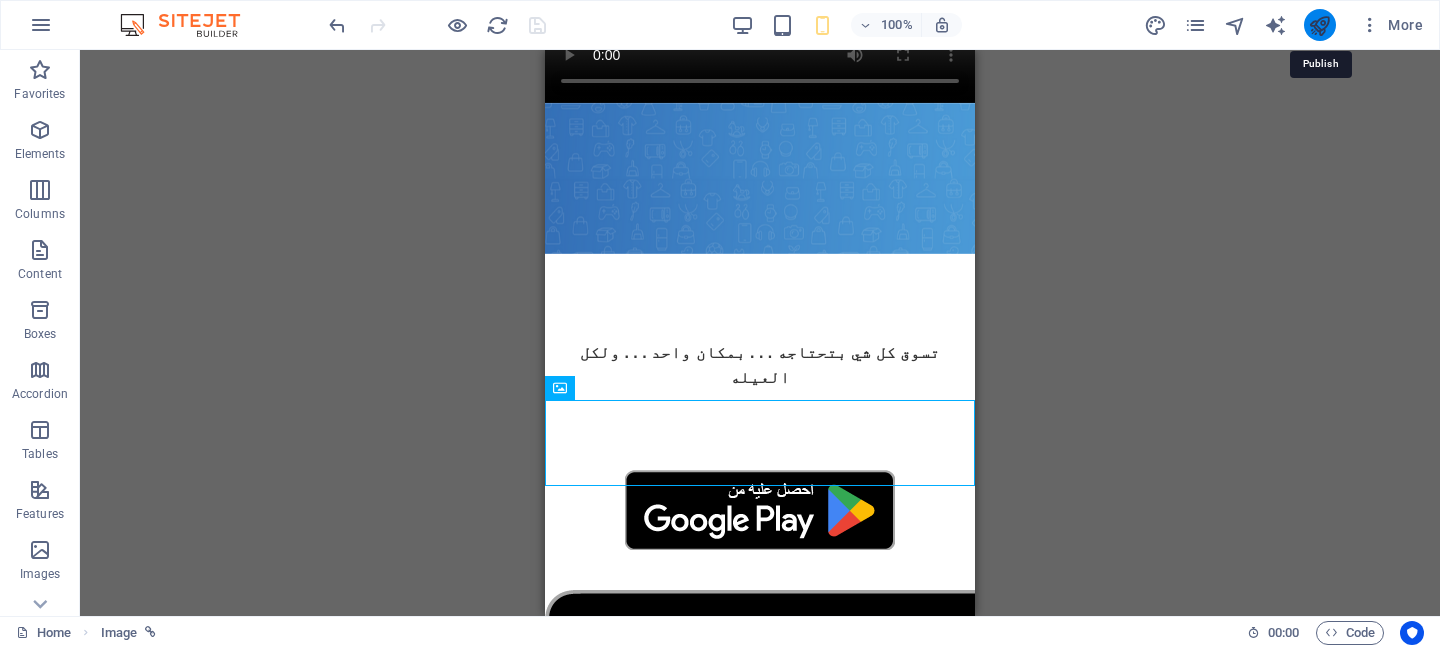 click at bounding box center (1319, 25) 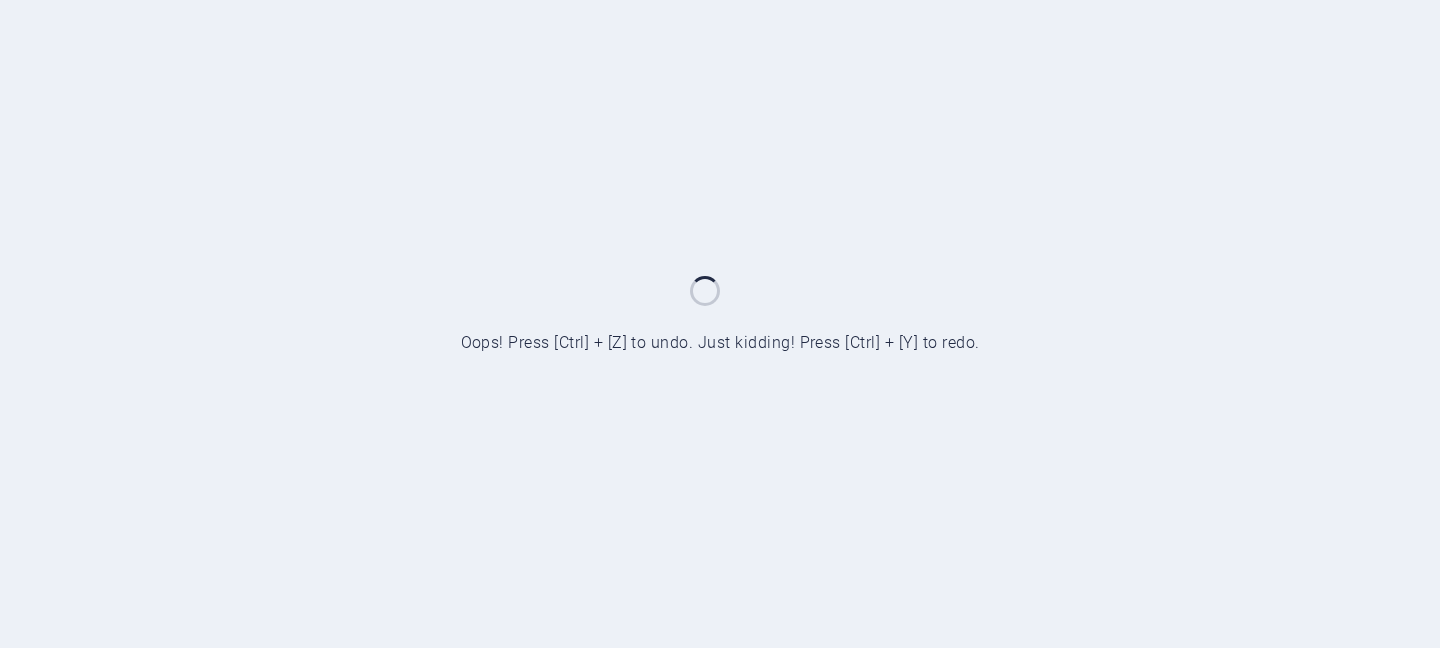 scroll, scrollTop: 0, scrollLeft: 0, axis: both 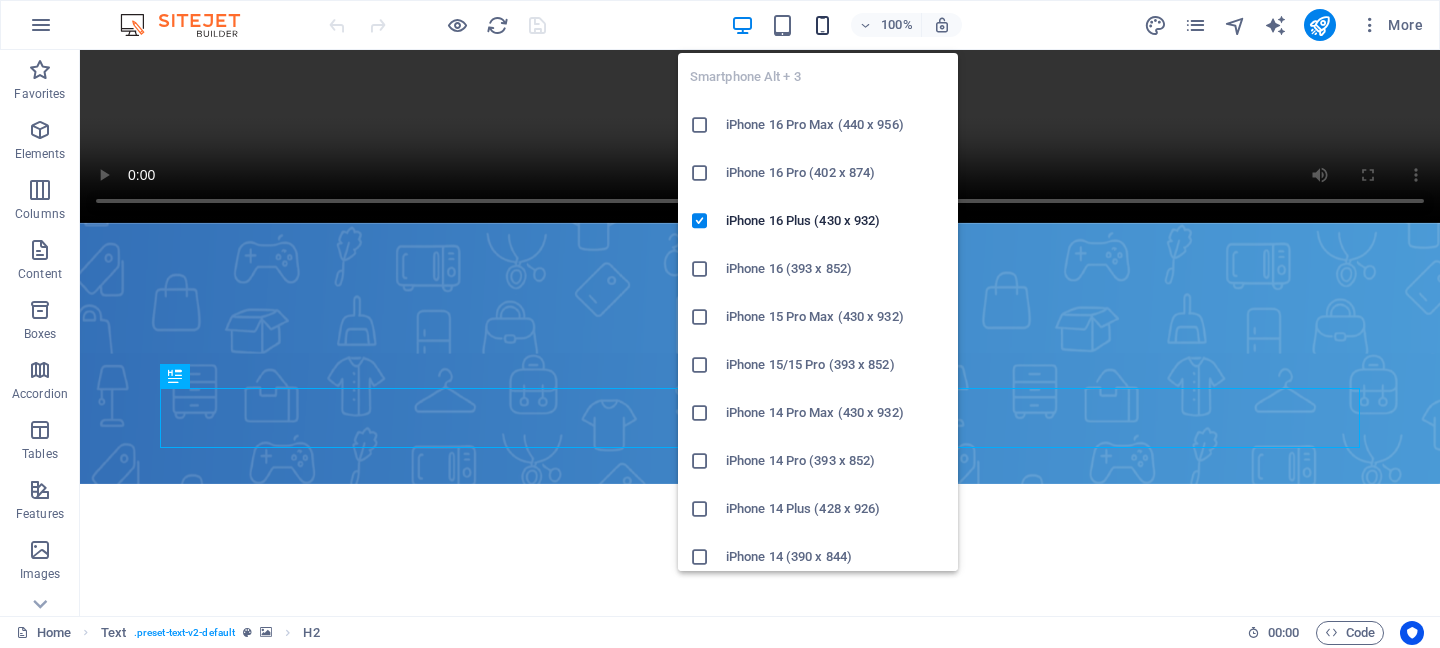 click at bounding box center [822, 25] 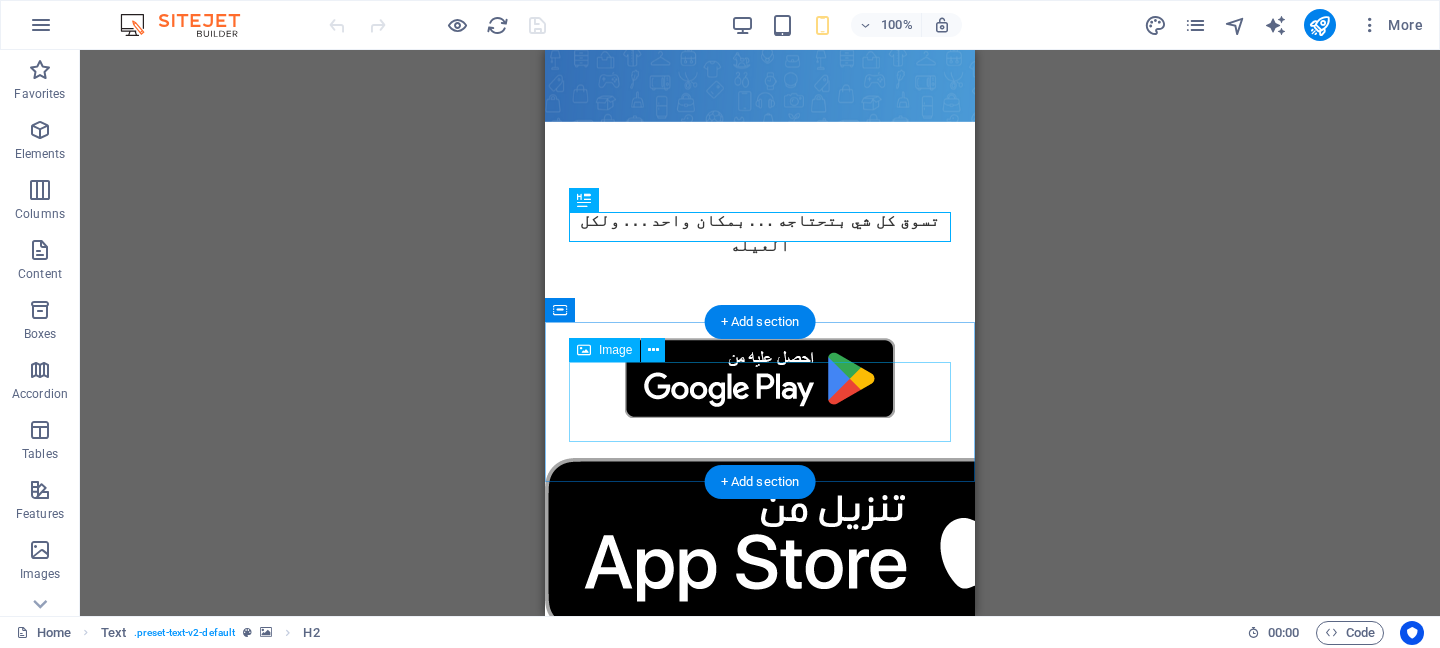 scroll, scrollTop: 412, scrollLeft: 0, axis: vertical 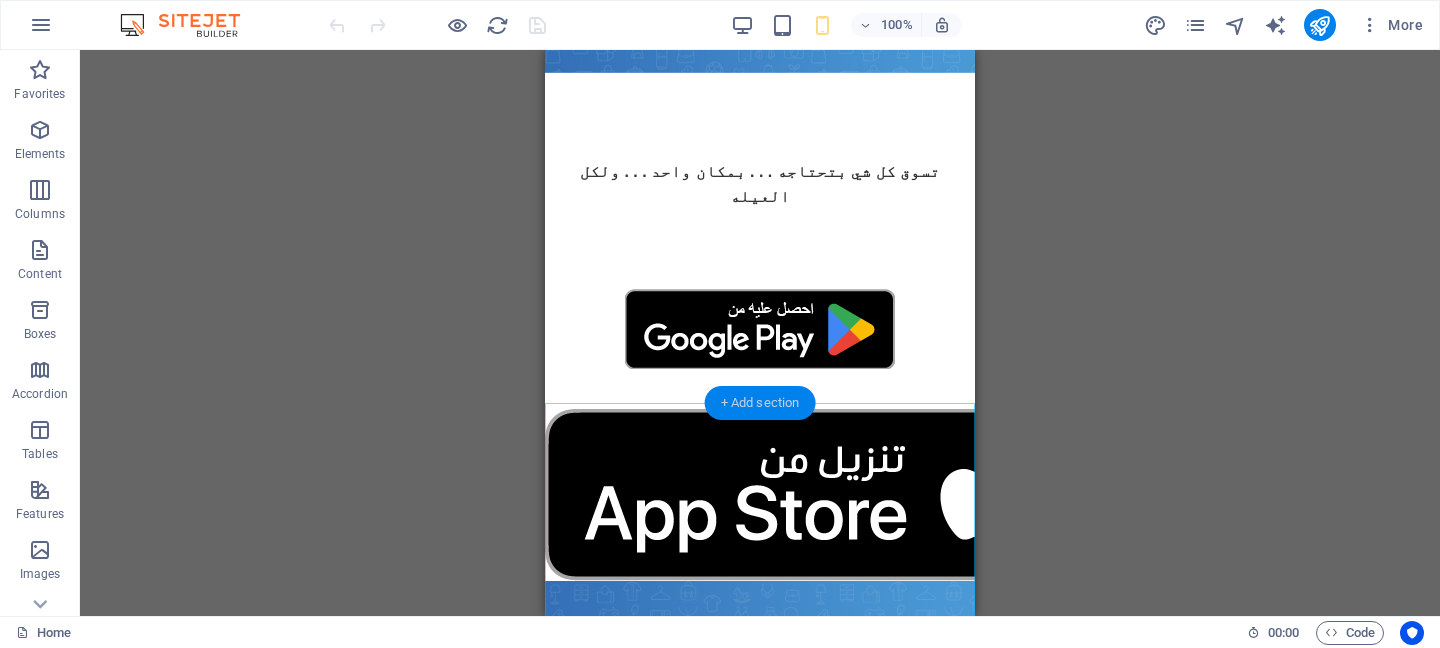 click on "+ Add section" at bounding box center (760, 403) 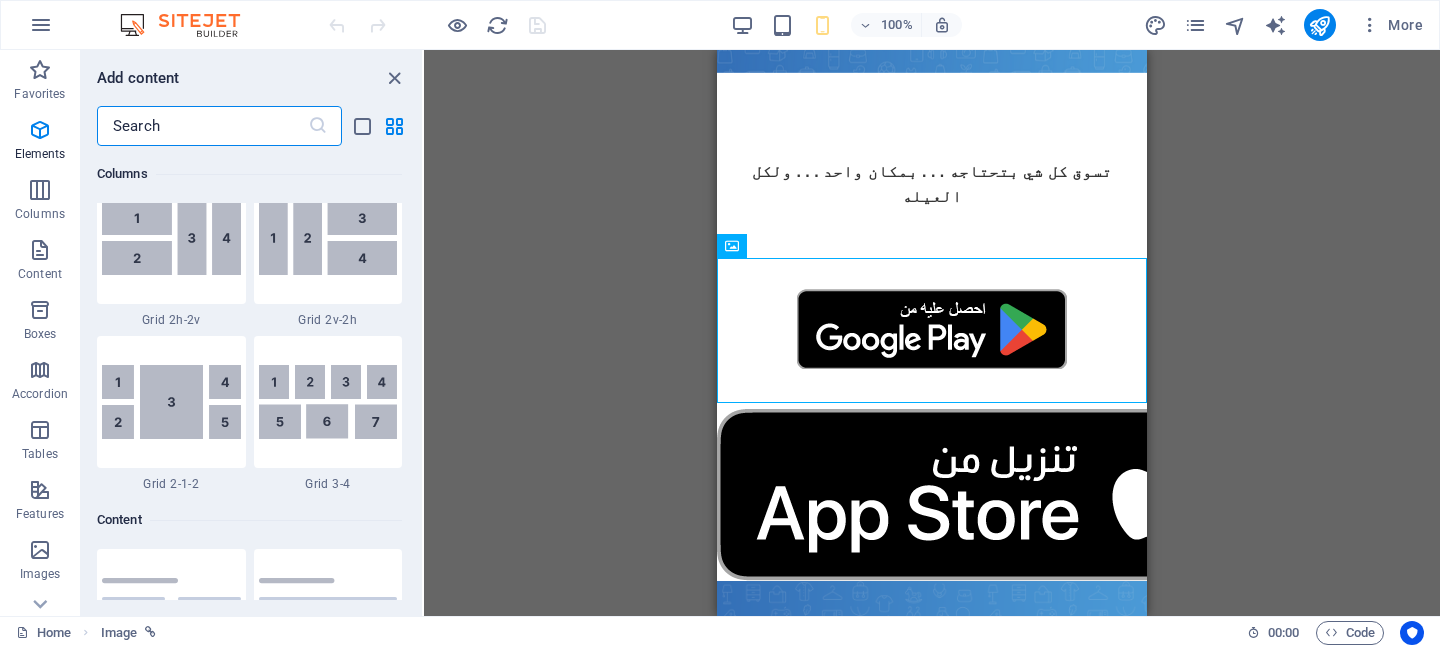 scroll, scrollTop: 3499, scrollLeft: 0, axis: vertical 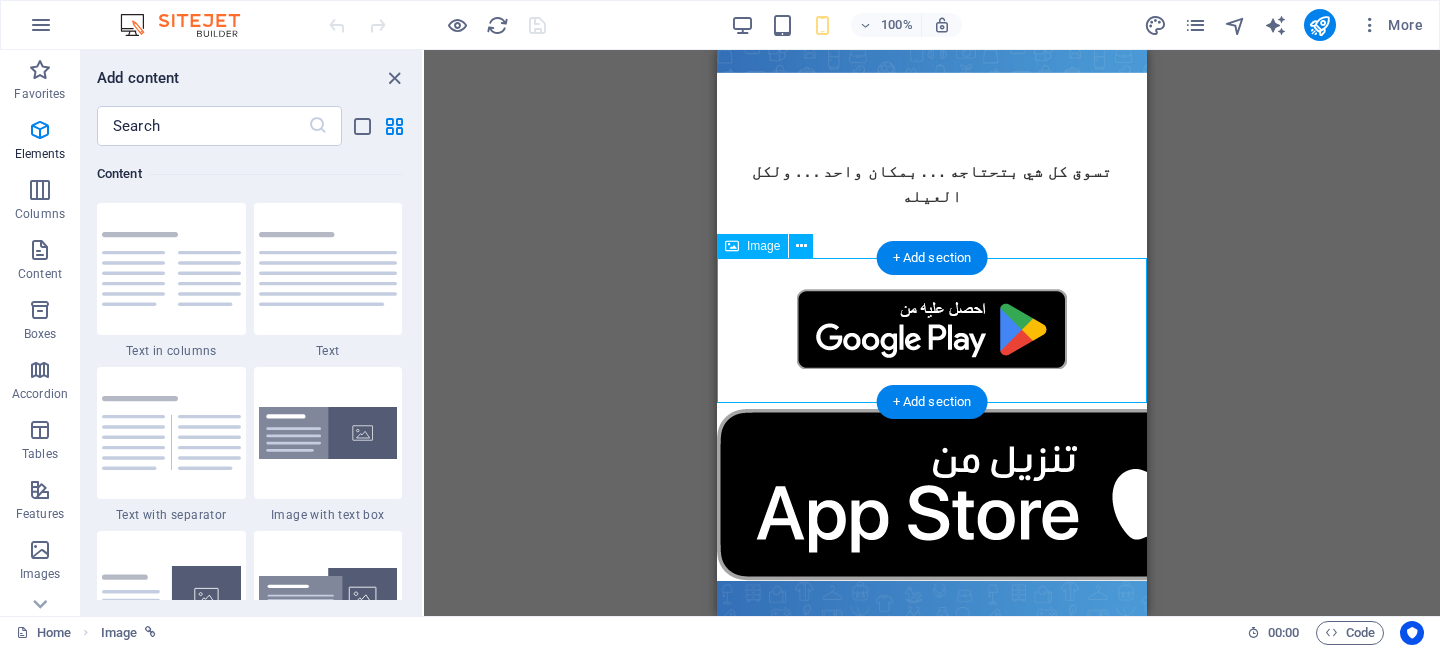 click at bounding box center [932, 495] 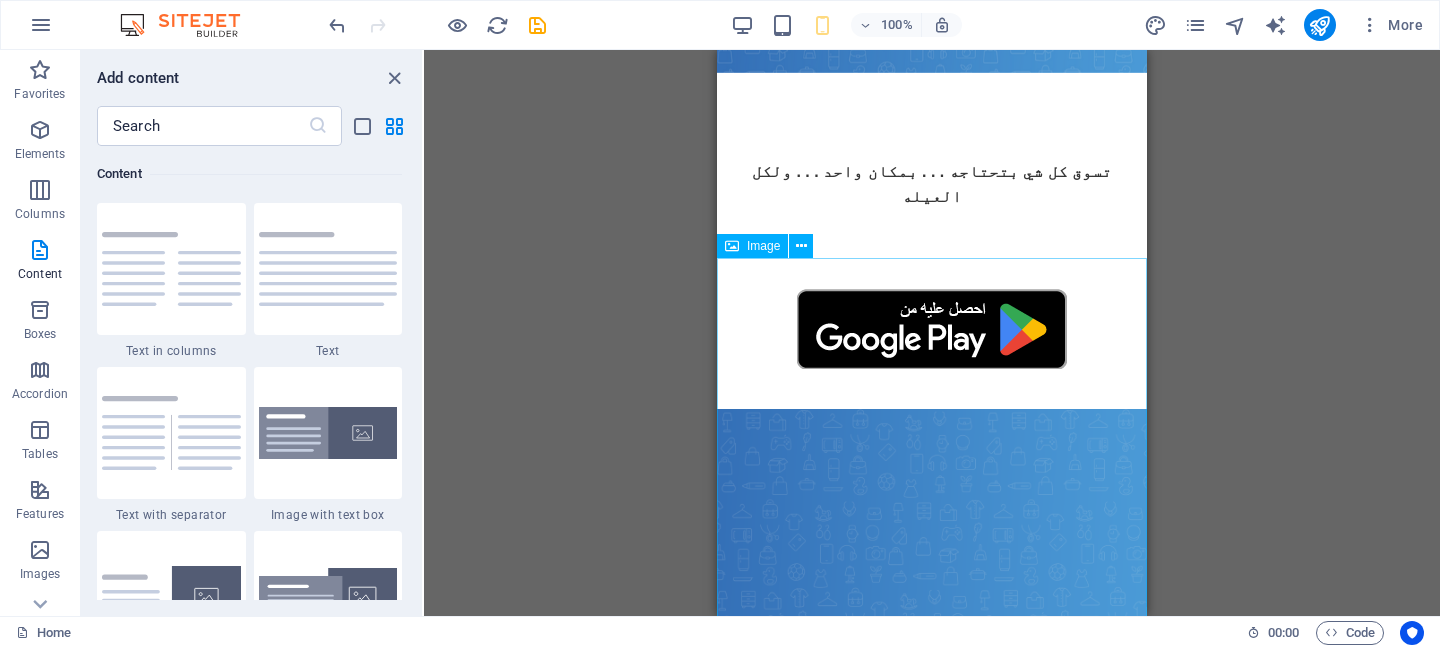 click at bounding box center (932, 329) 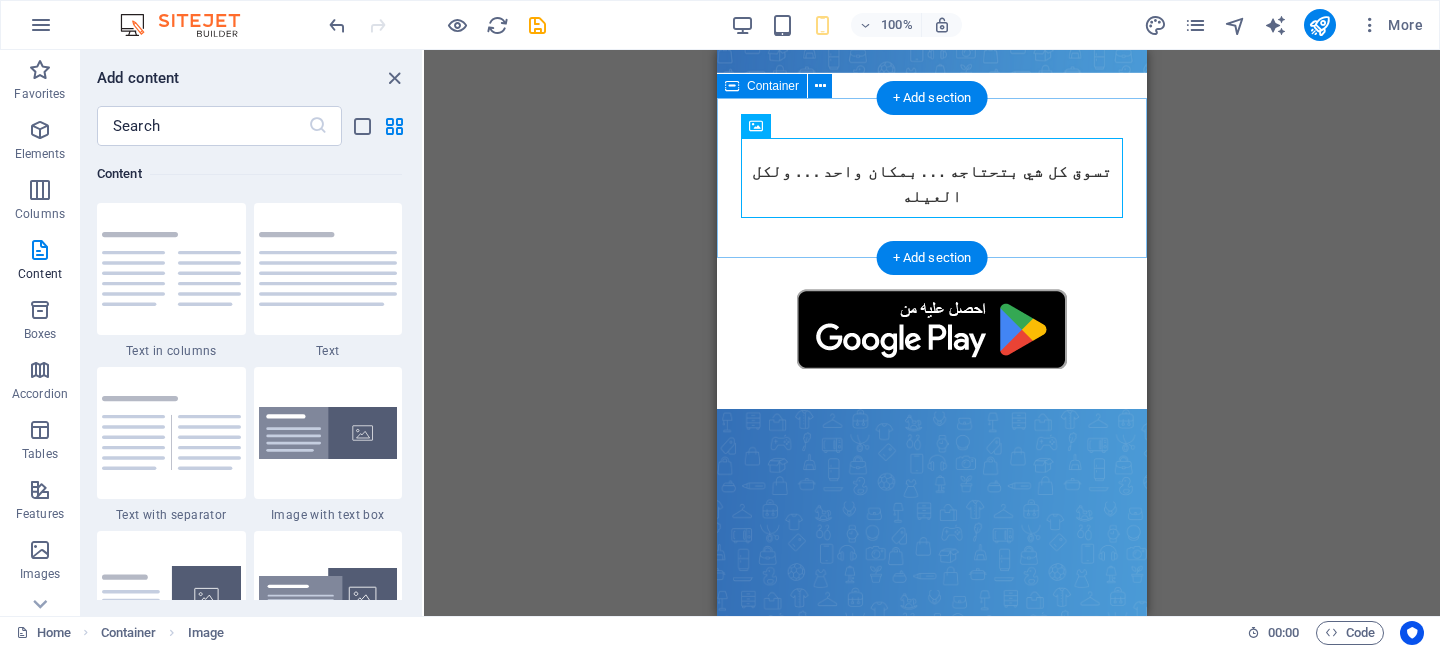 click at bounding box center (932, 329) 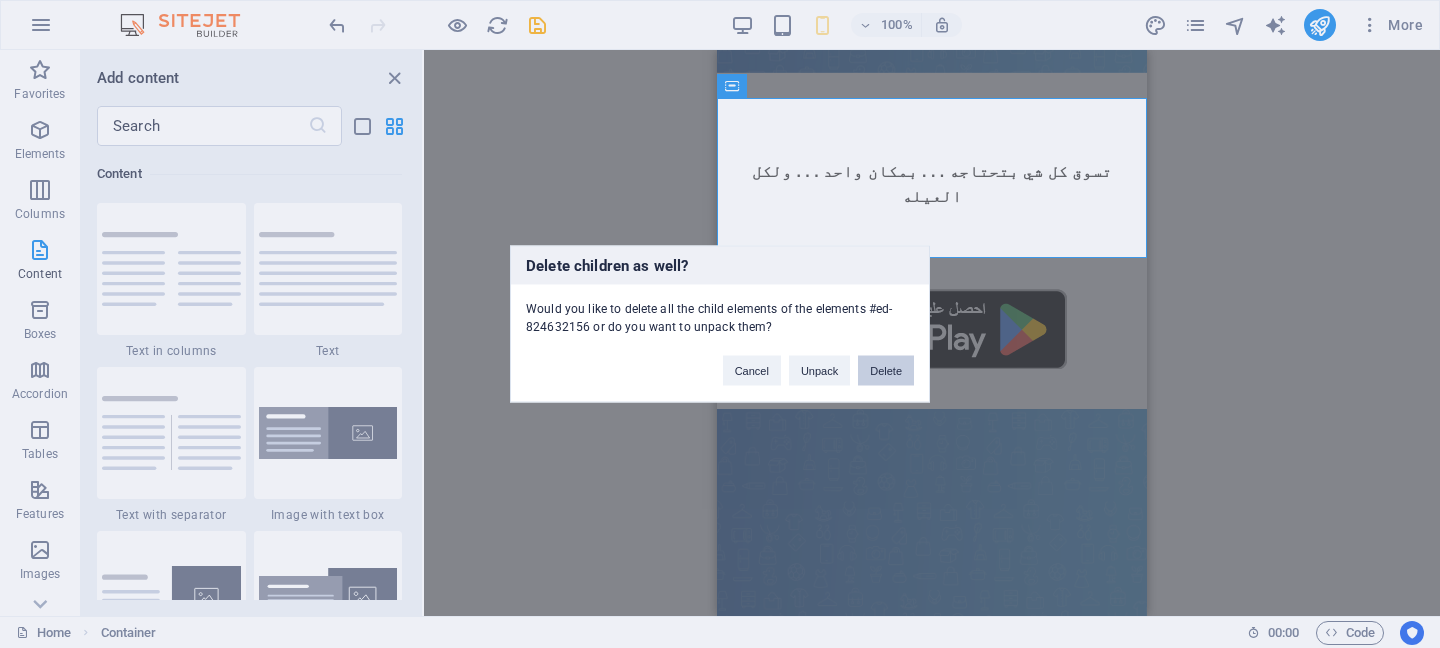click on "Delete" at bounding box center (886, 371) 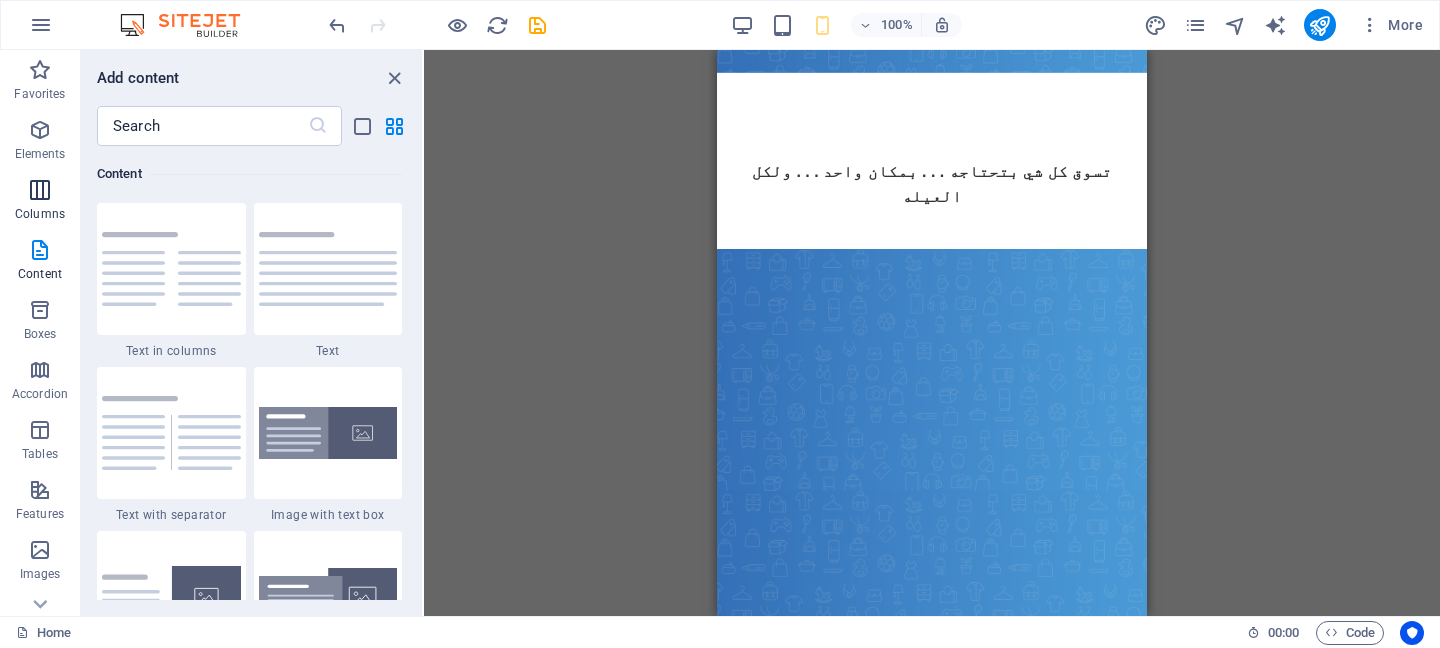 click at bounding box center [40, 190] 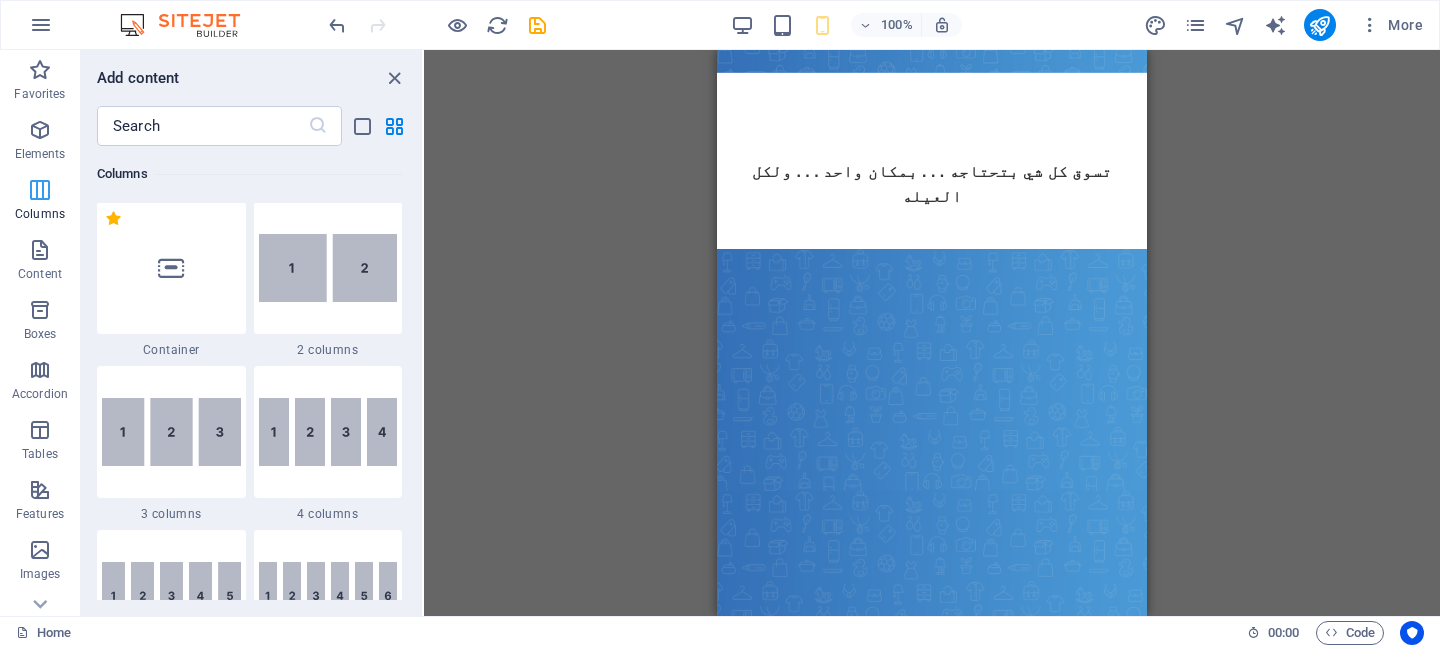 scroll, scrollTop: 990, scrollLeft: 0, axis: vertical 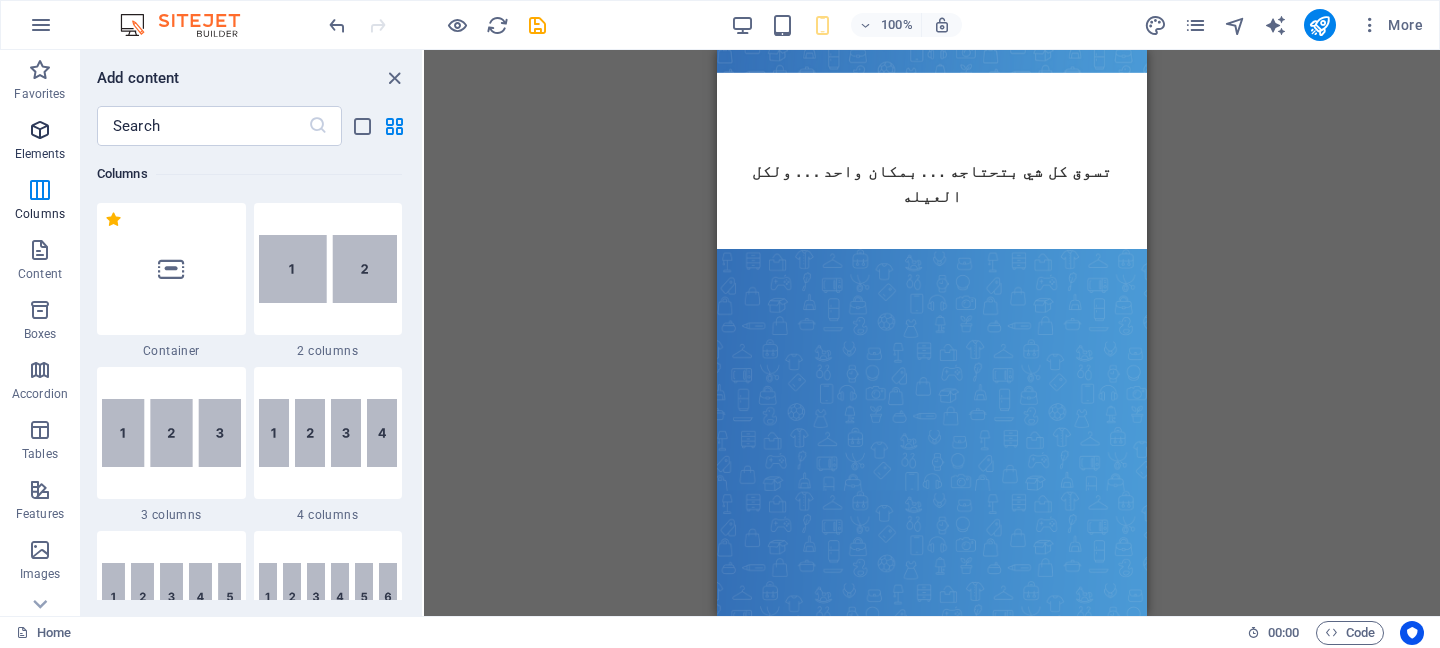 click at bounding box center (40, 130) 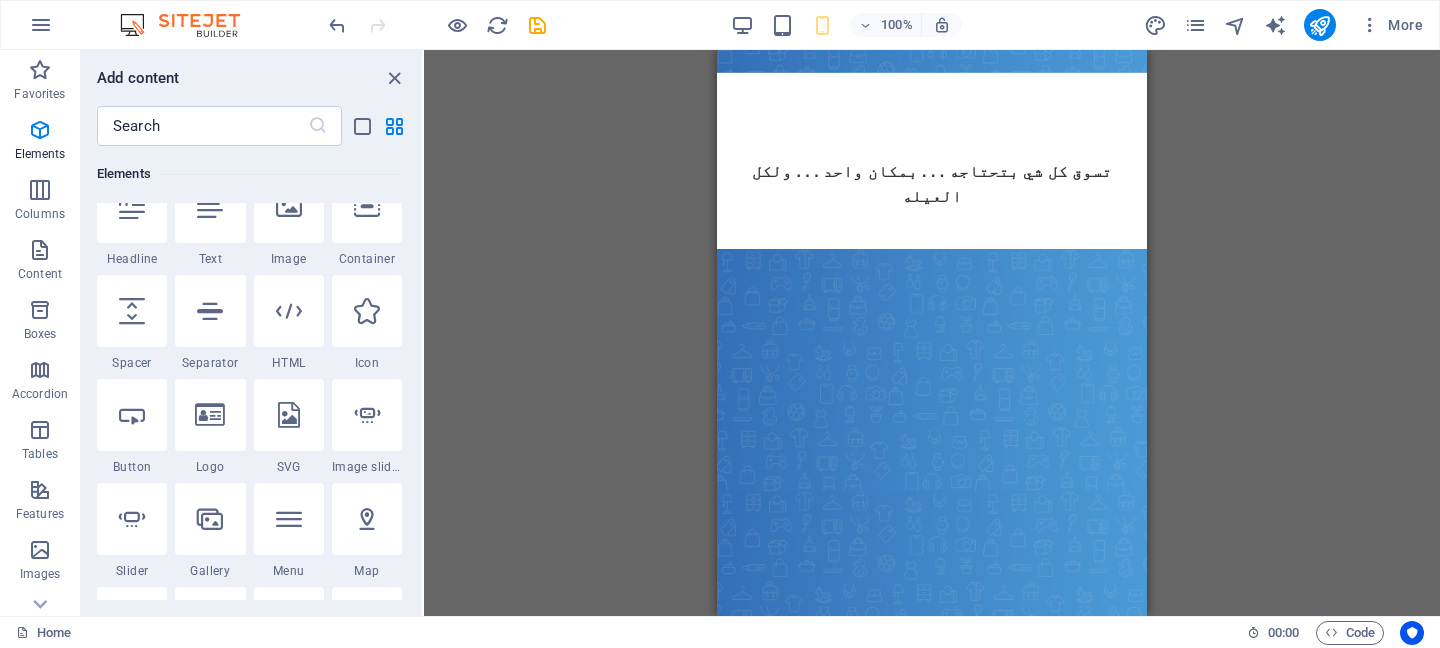 scroll, scrollTop: 213, scrollLeft: 0, axis: vertical 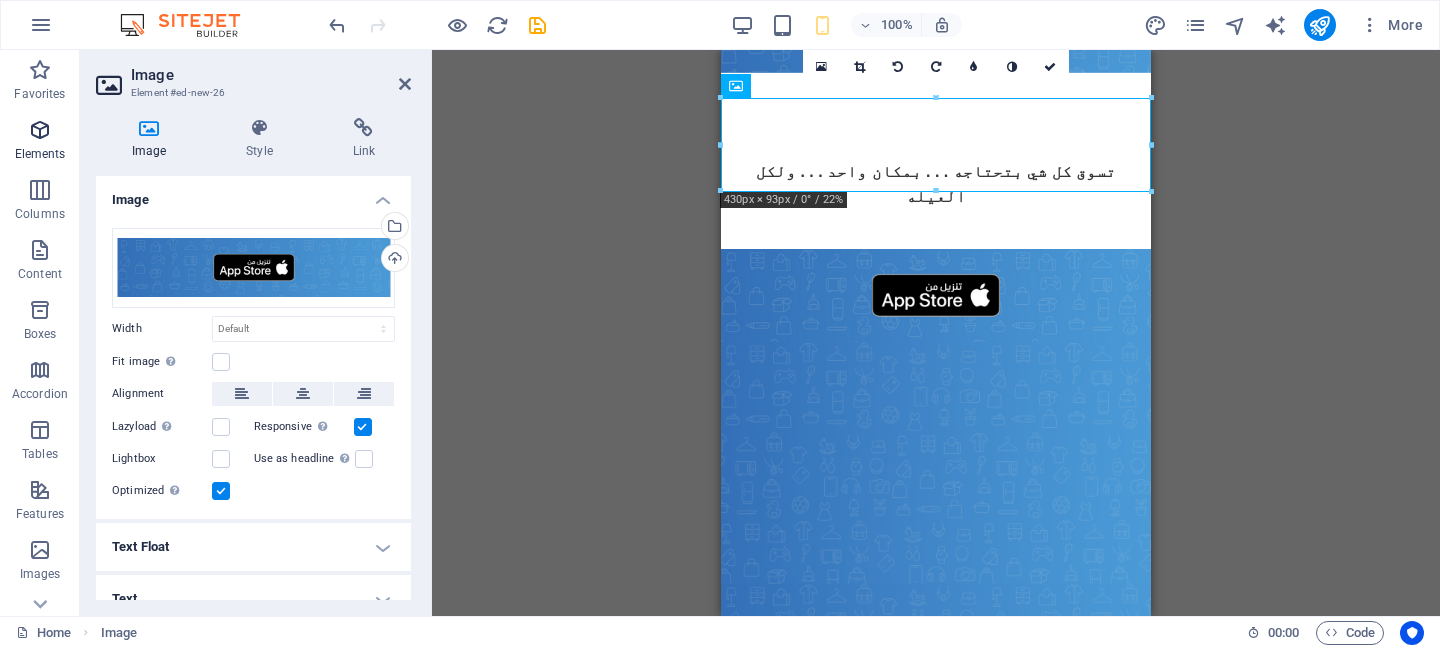 click on "Elements" at bounding box center [40, 142] 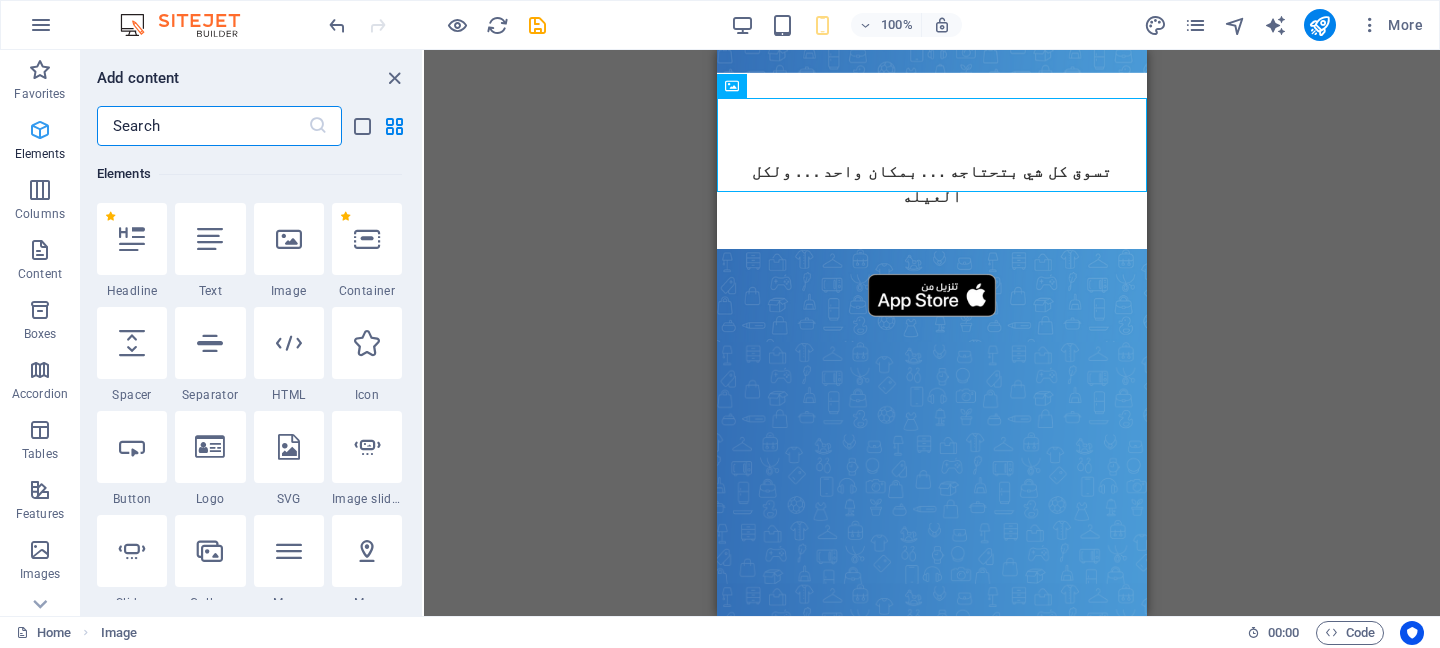 scroll, scrollTop: 213, scrollLeft: 0, axis: vertical 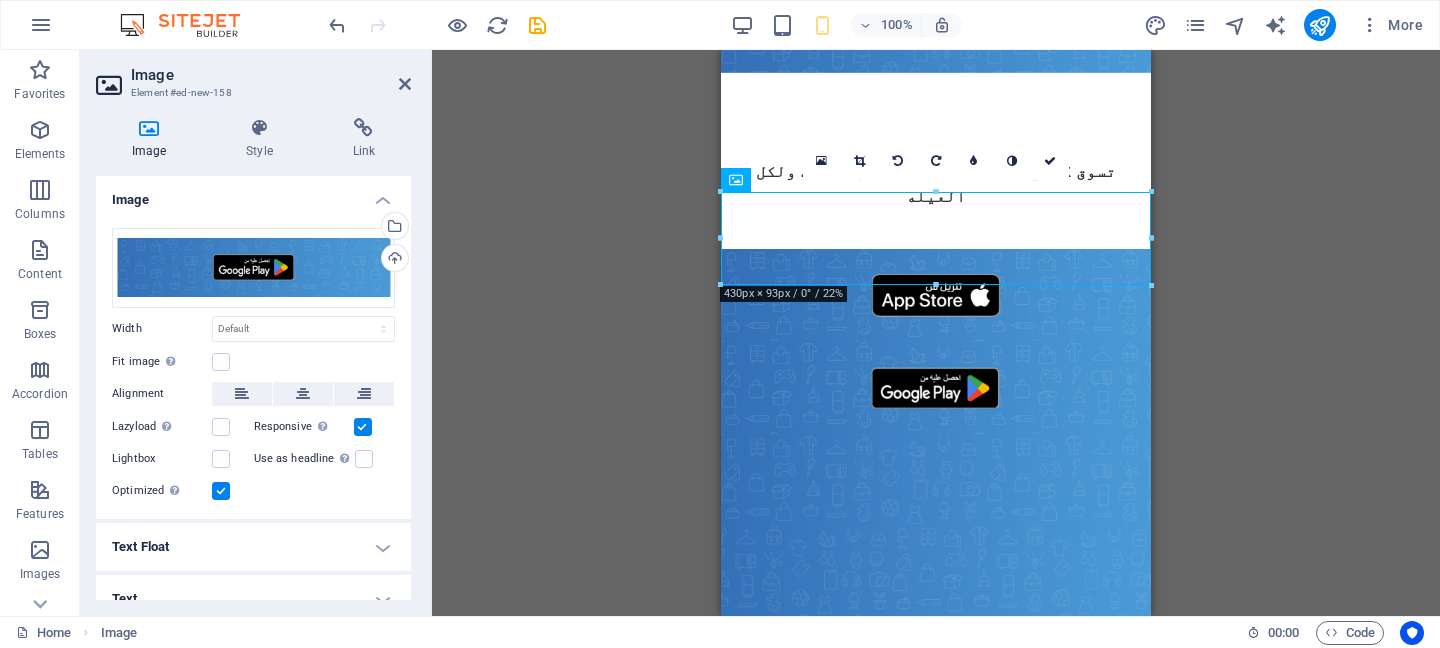 click on "H2   Text   Video   Text   Container   Image   Image   Image   Image   Image 180 170 160 150 140 130 120 110 100 90 80 70 60 50 40 30 20 10 0 -10 -20 -30 -40 -50 -60 -70 -80 -90 -100 -110 -120 -130 -140 -150 -160 -170 430px × 93px / 0° / 22% 16:10 16:9 4:3 1:1 1:2 0" at bounding box center (936, 333) 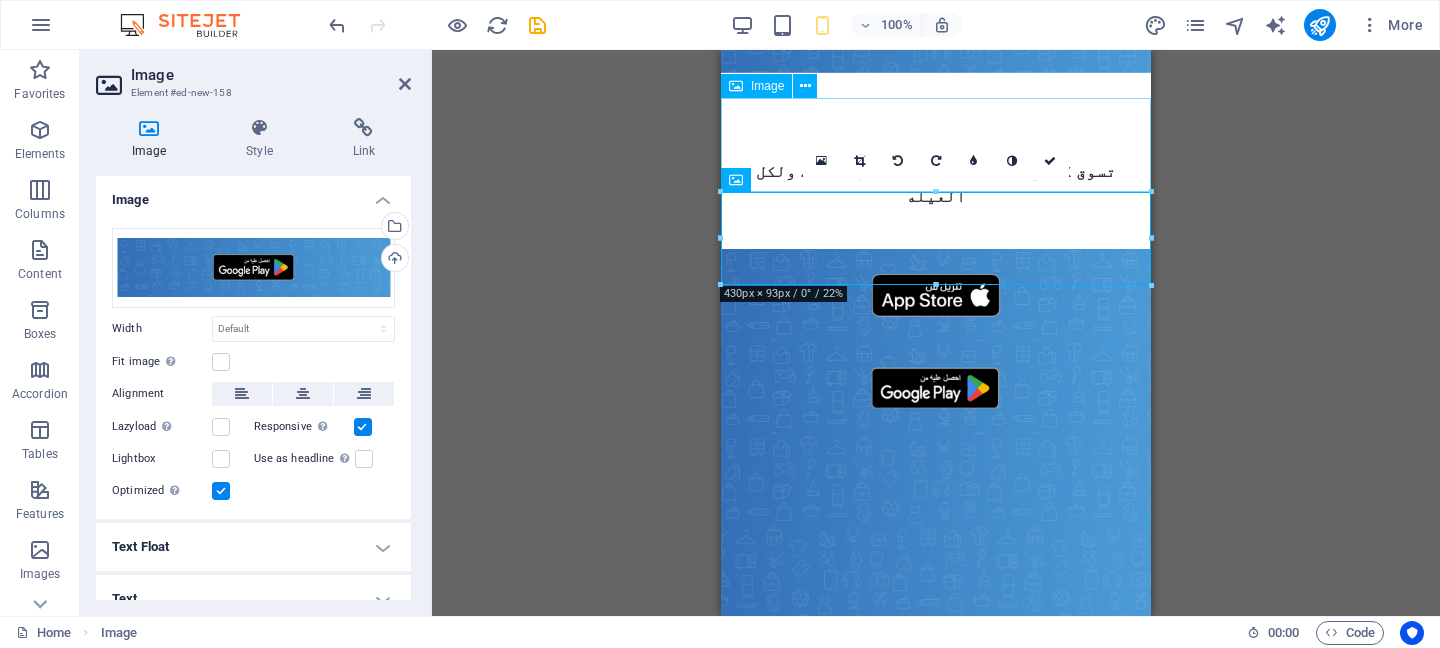 click at bounding box center (936, 295) 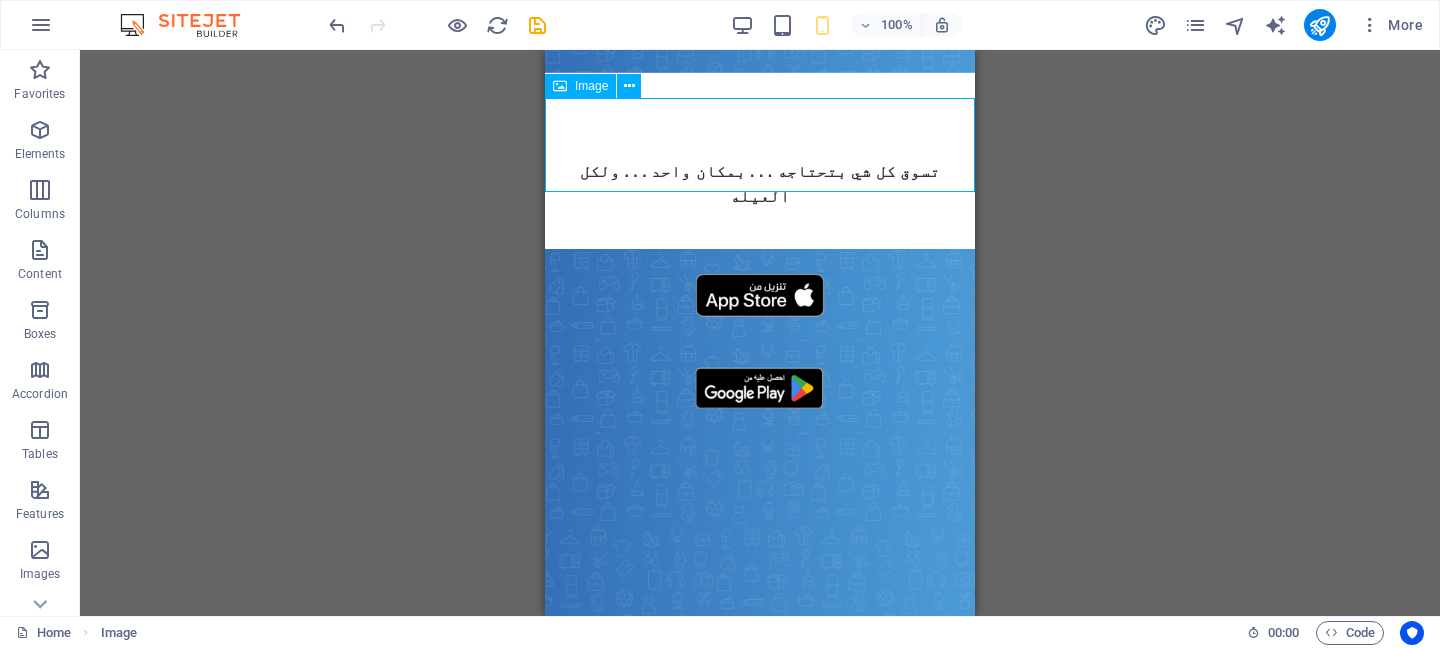 click at bounding box center [760, 295] 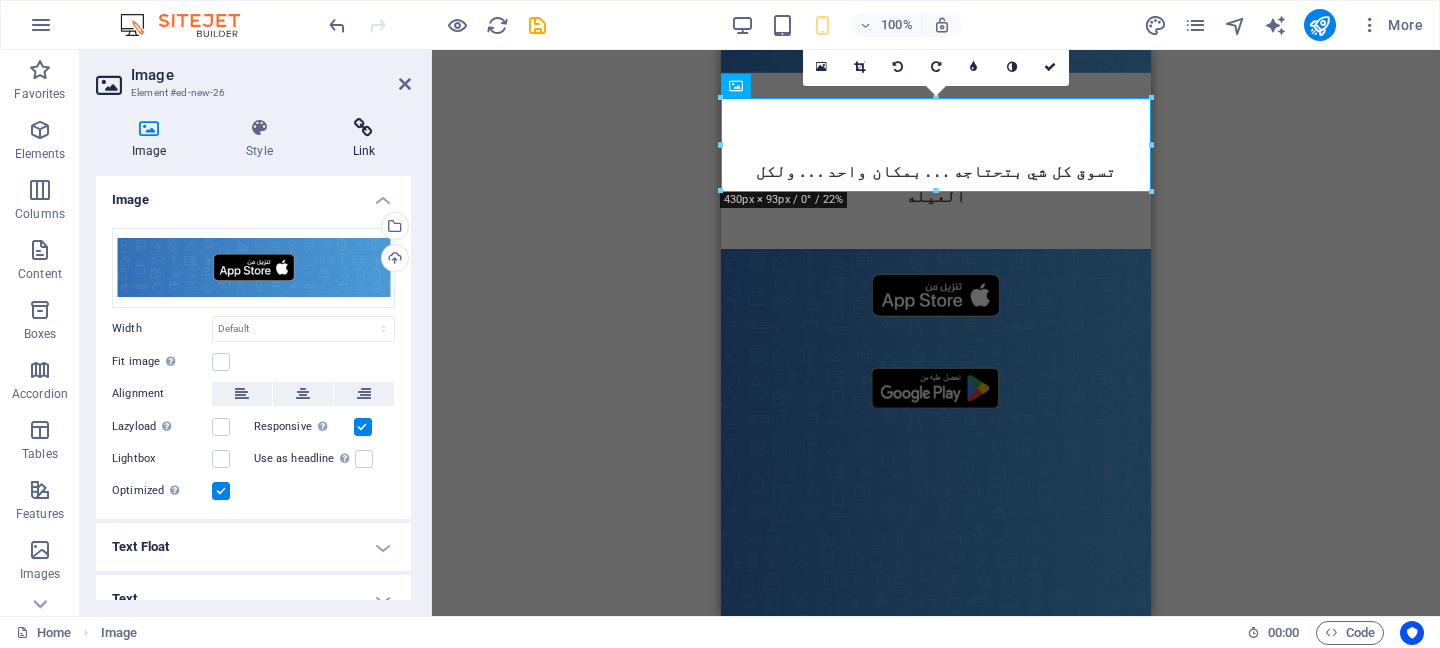 click at bounding box center (364, 128) 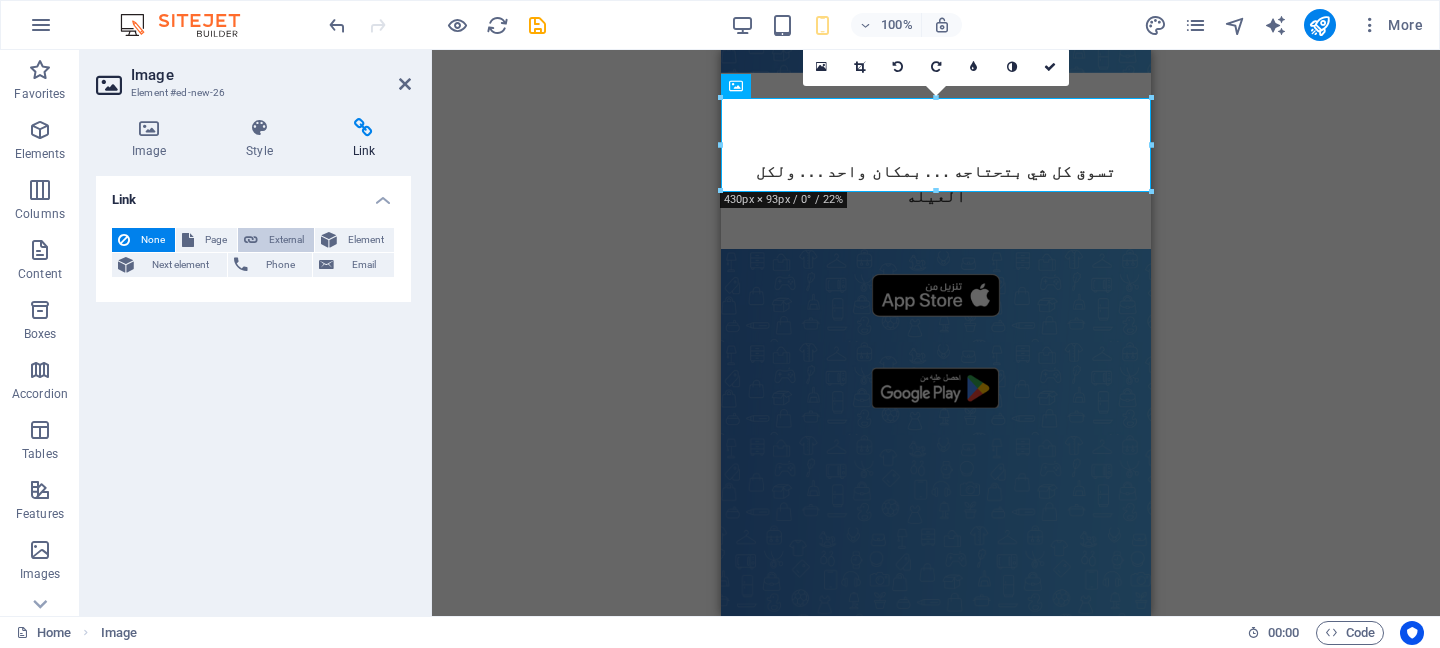 click on "External" at bounding box center (286, 240) 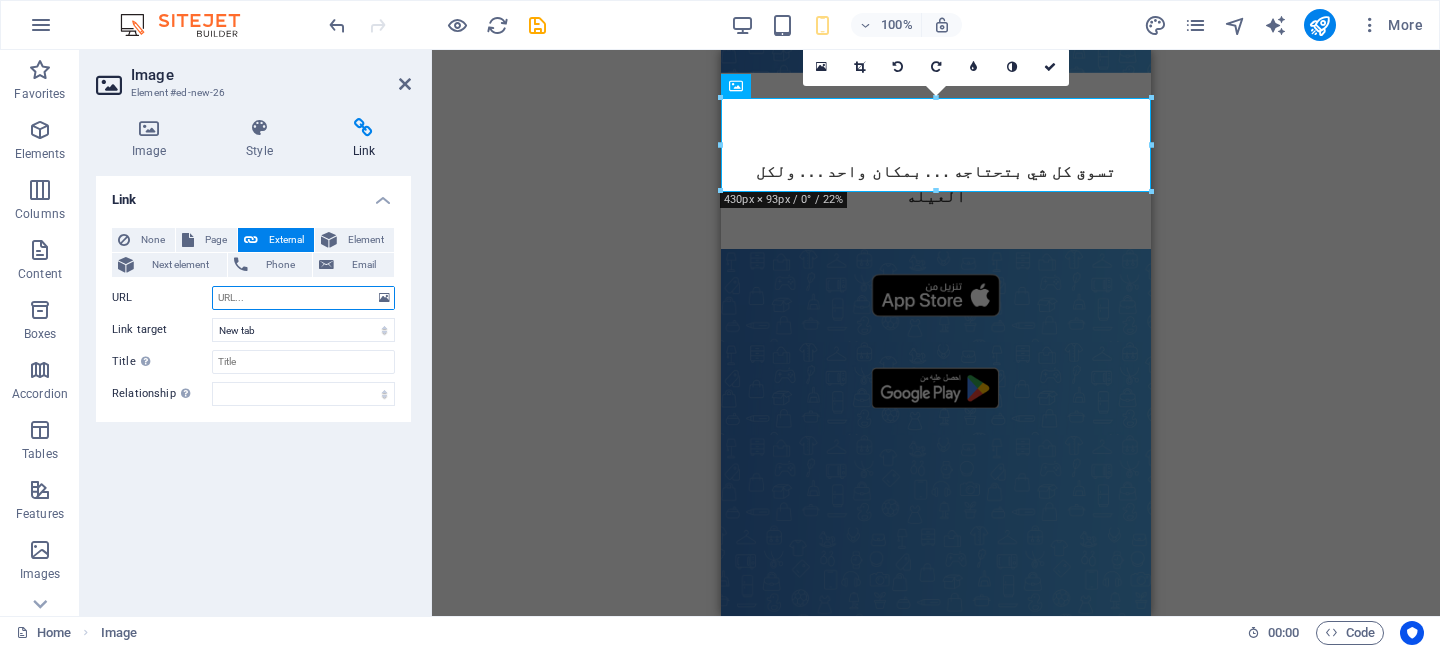 paste on "https://apps.apple.com/jo/app/jodiso/id6747406792" 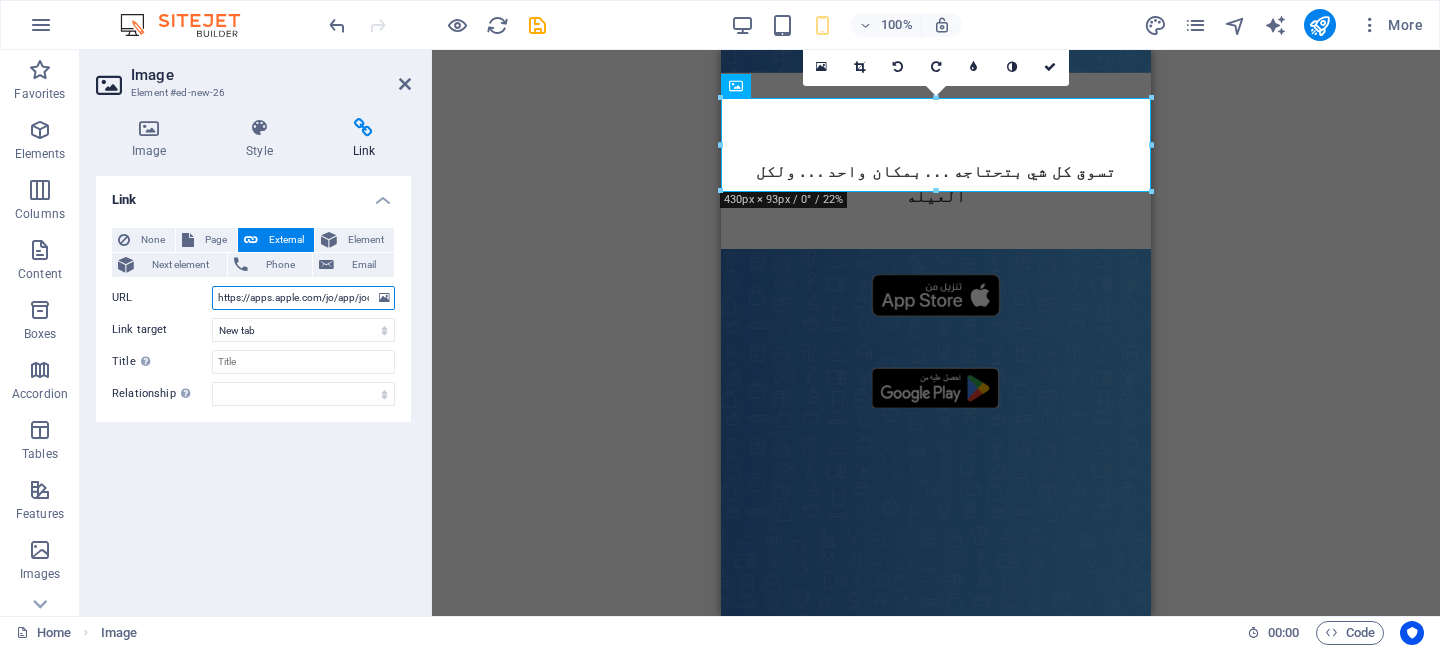 scroll, scrollTop: 0, scrollLeft: 85, axis: horizontal 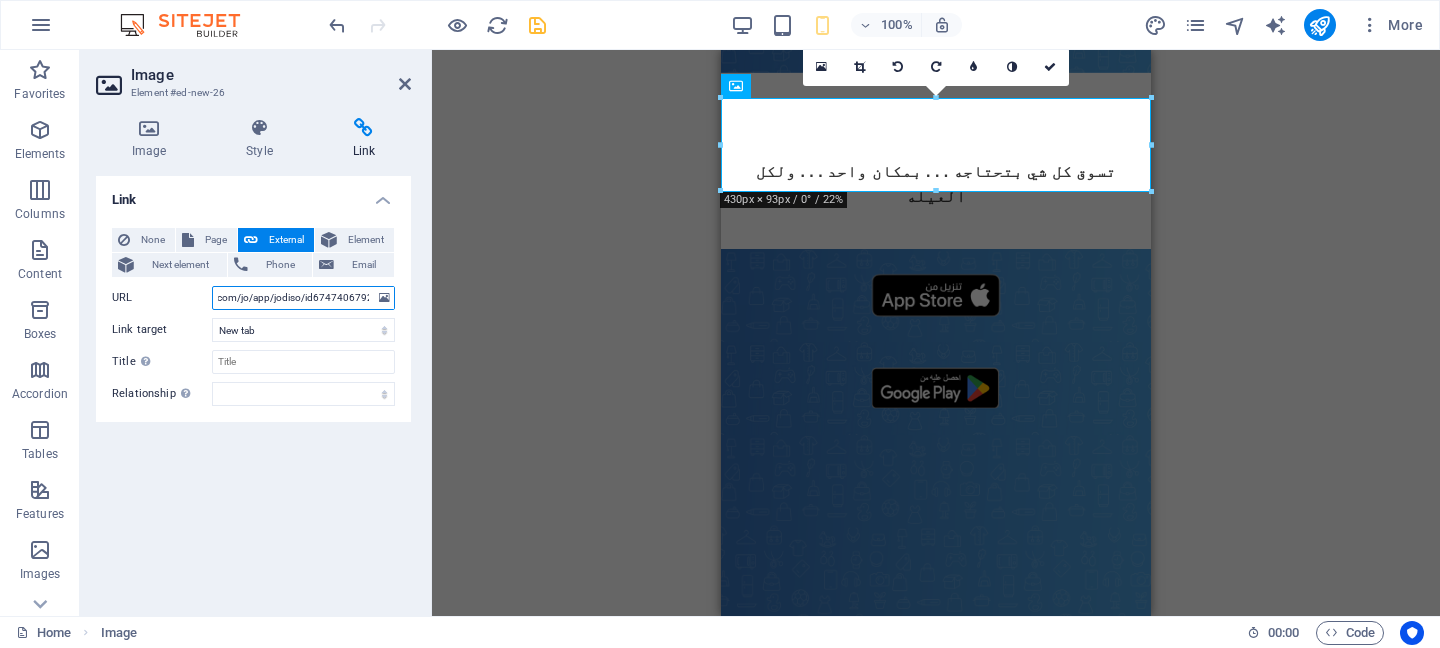 type on "https://apps.apple.com/jo/app/jodiso/id6747406792" 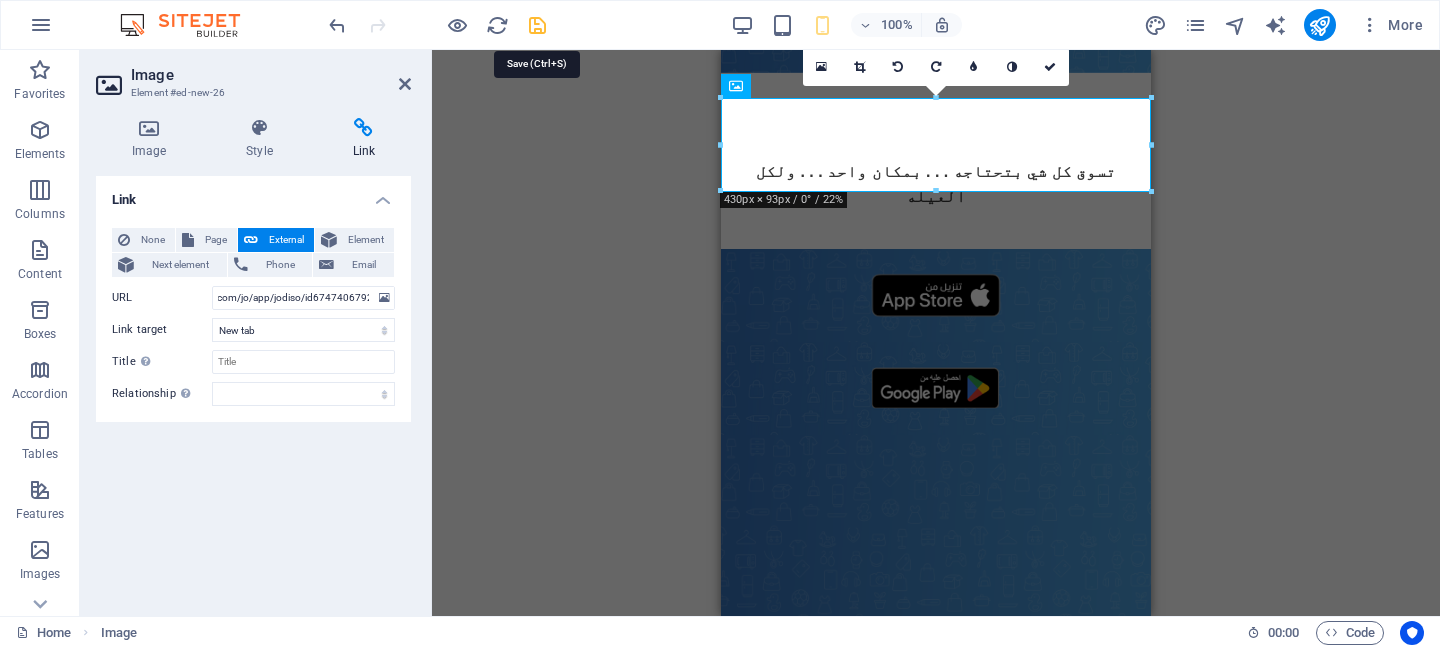 scroll, scrollTop: 0, scrollLeft: 0, axis: both 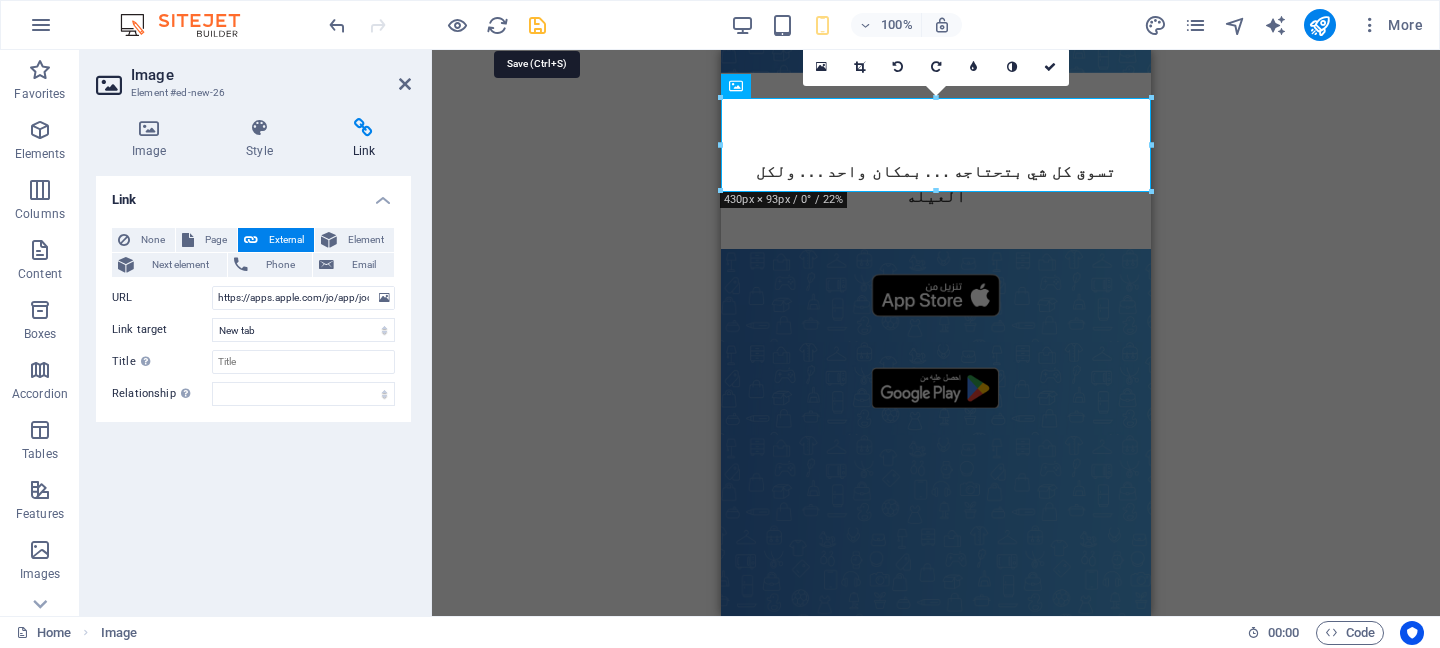 click at bounding box center (537, 25) 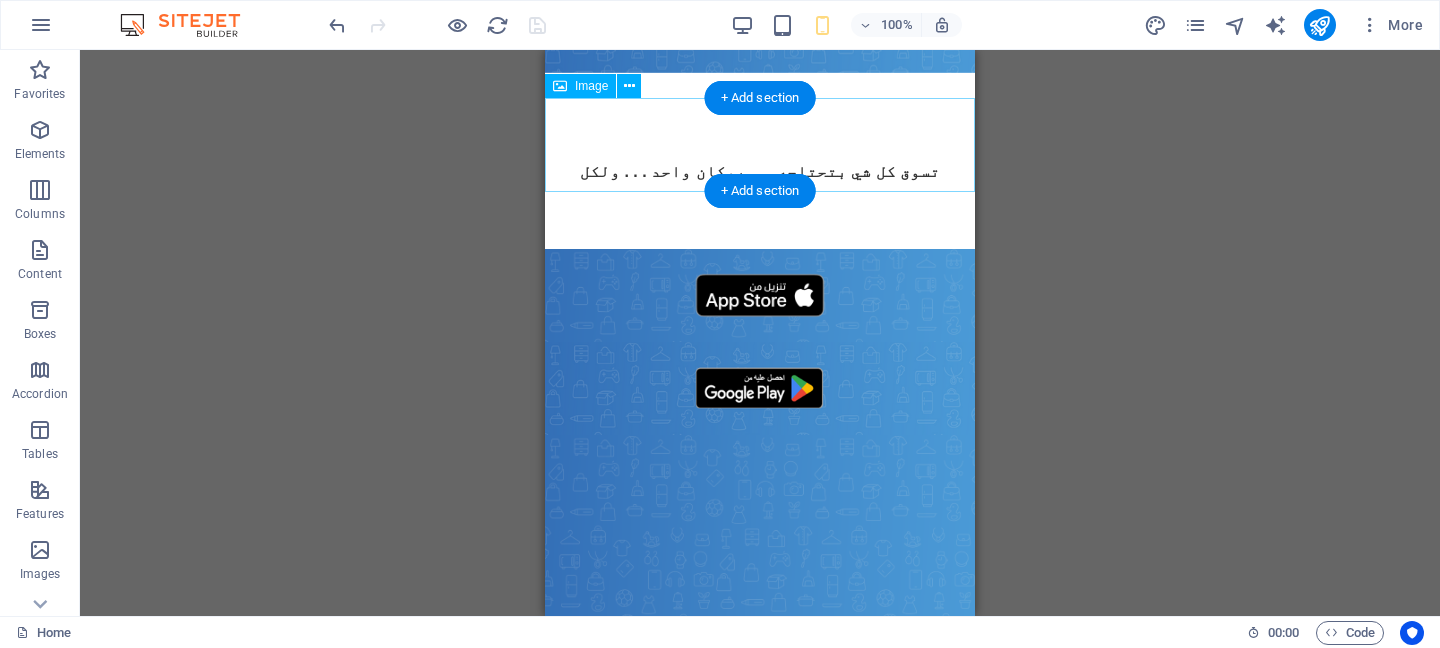 click at bounding box center (760, 296) 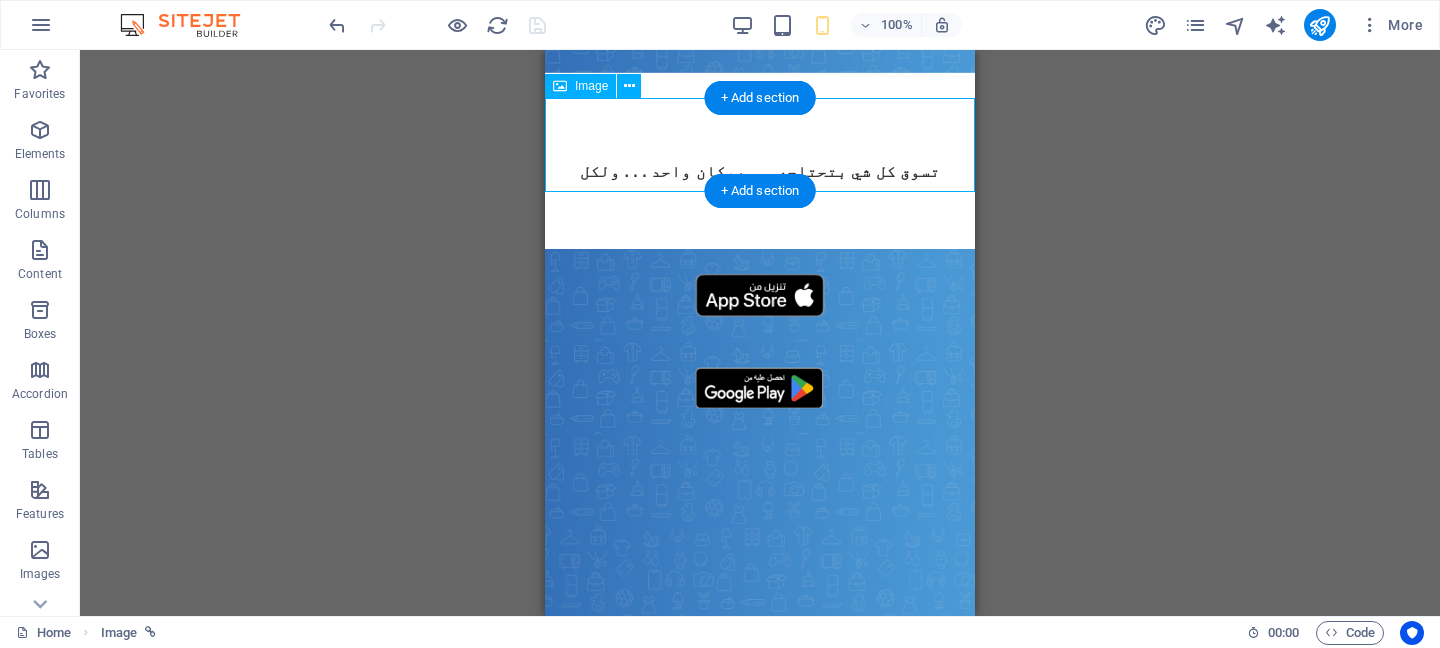 click at bounding box center (760, 296) 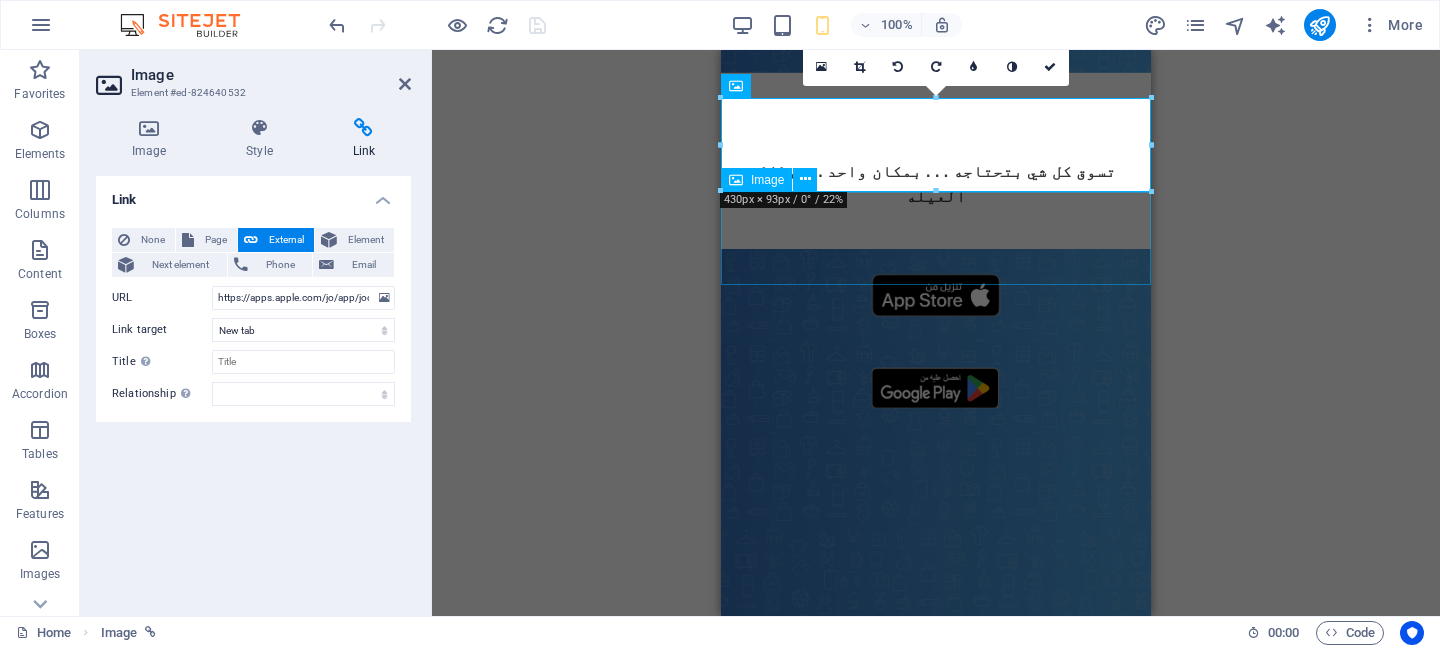 click at bounding box center (936, 388) 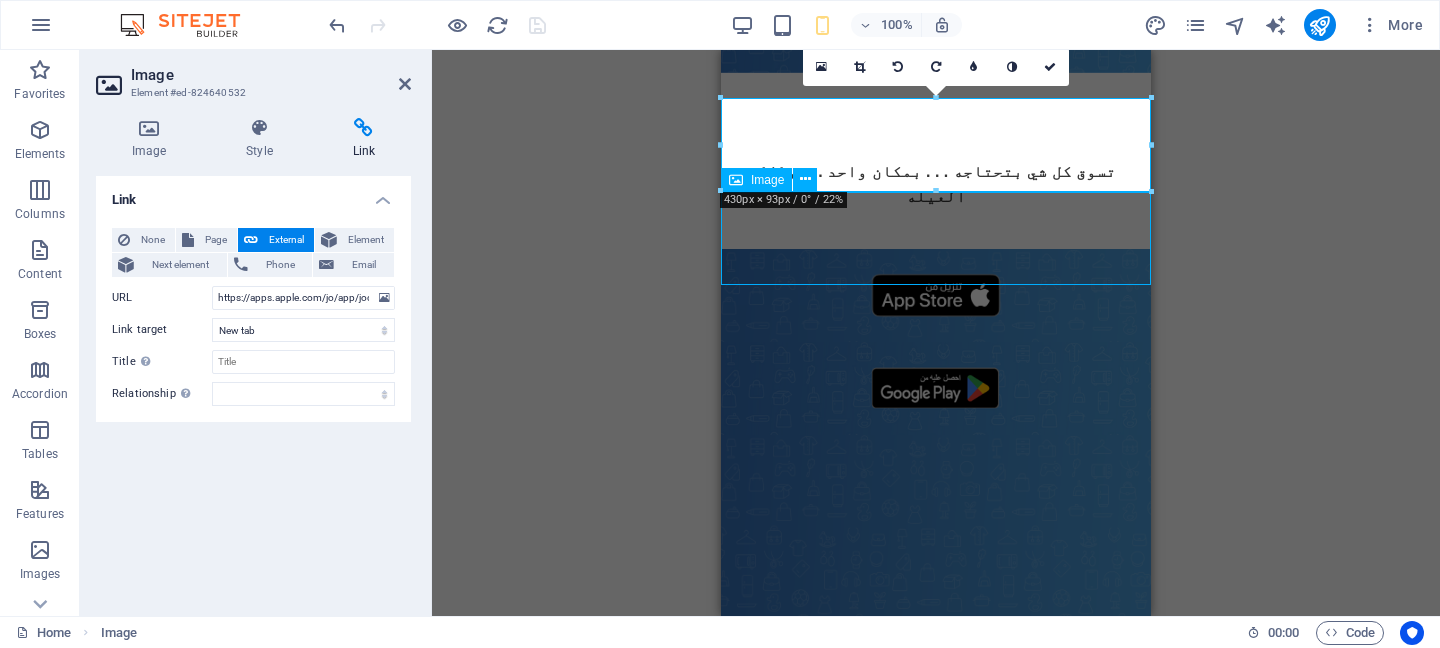 click at bounding box center [936, 388] 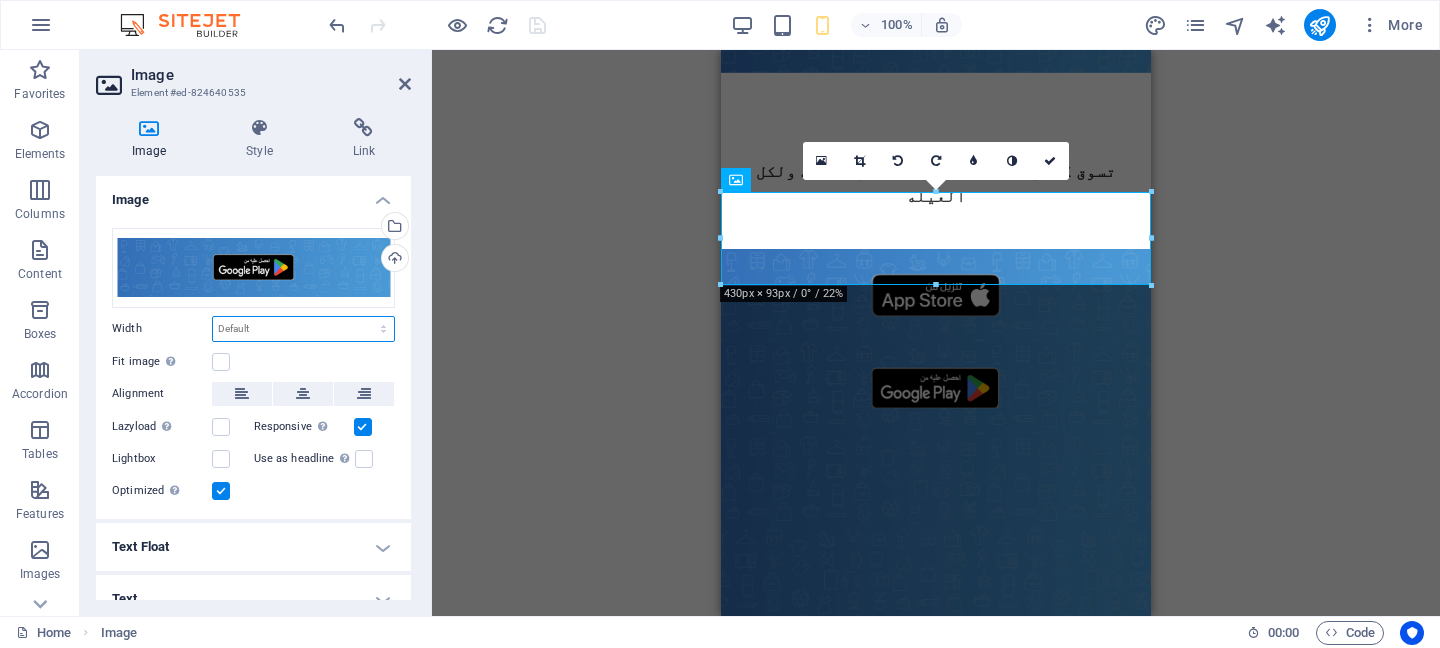 click on "Default auto px rem % em vh vw" at bounding box center [303, 329] 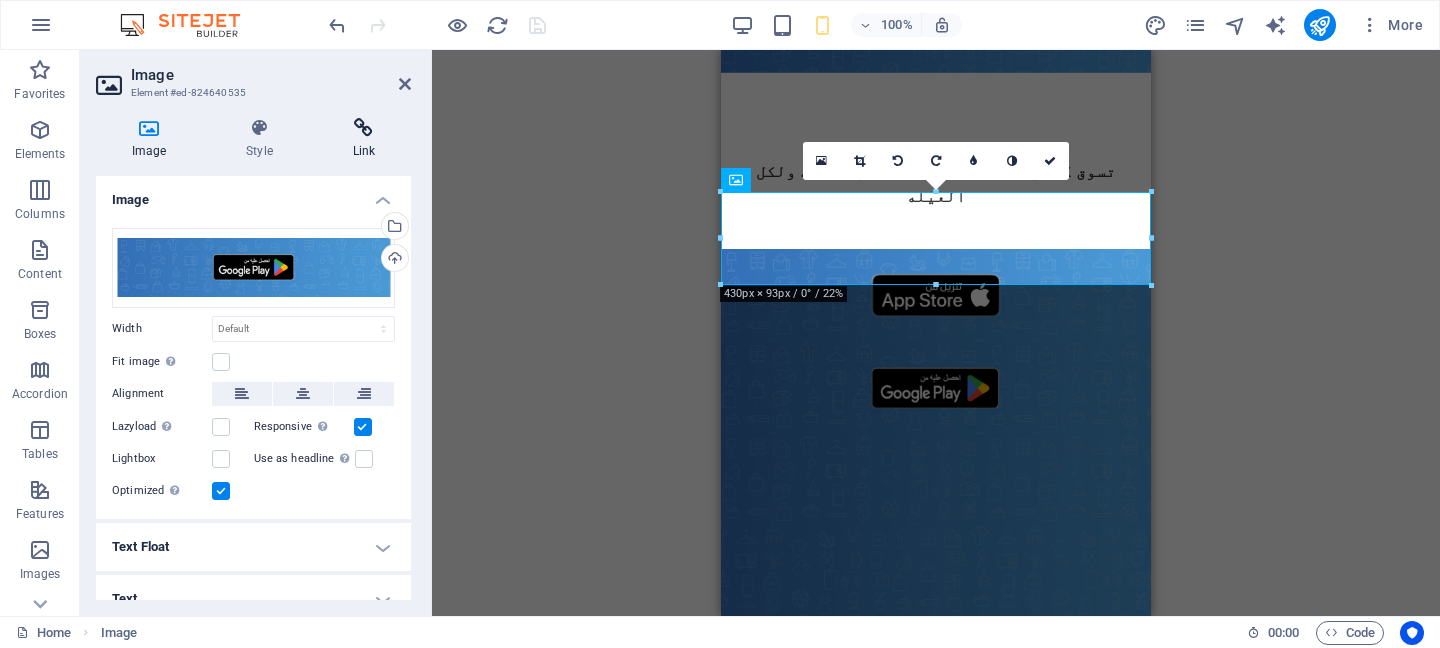 click on "Link" at bounding box center (364, 139) 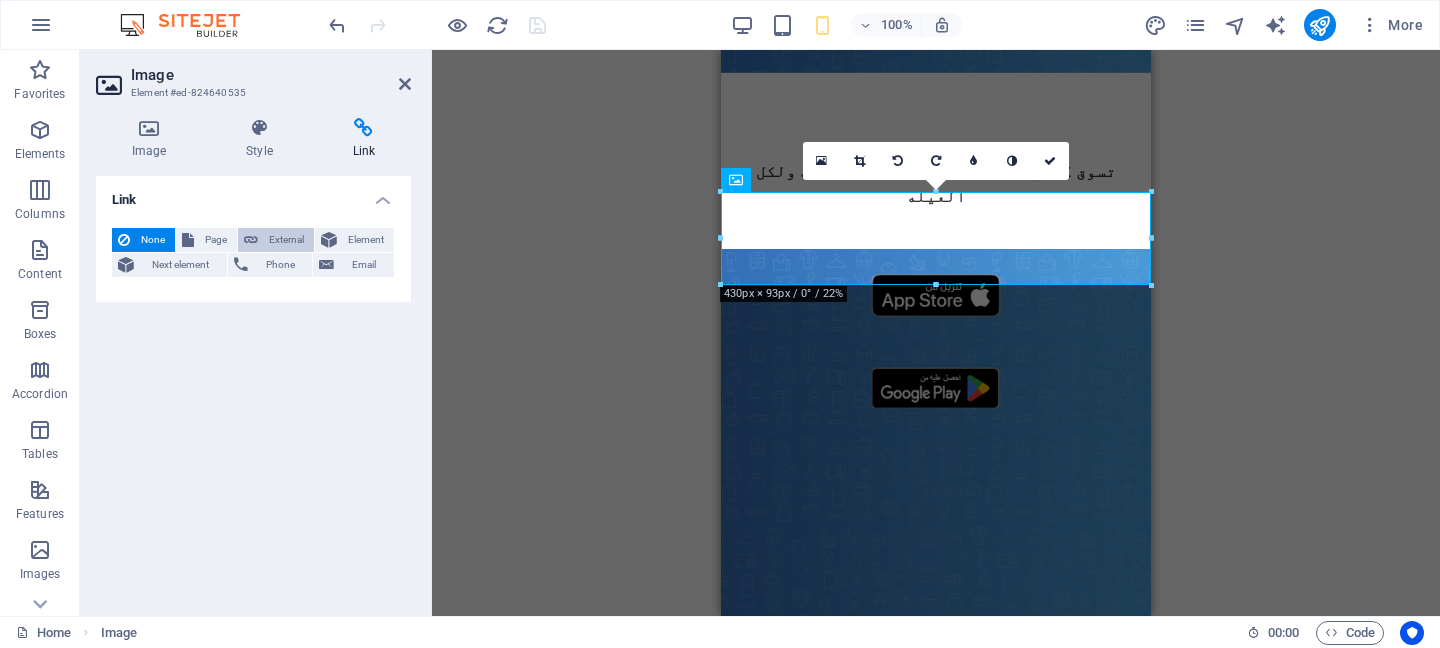 click on "External" at bounding box center [286, 240] 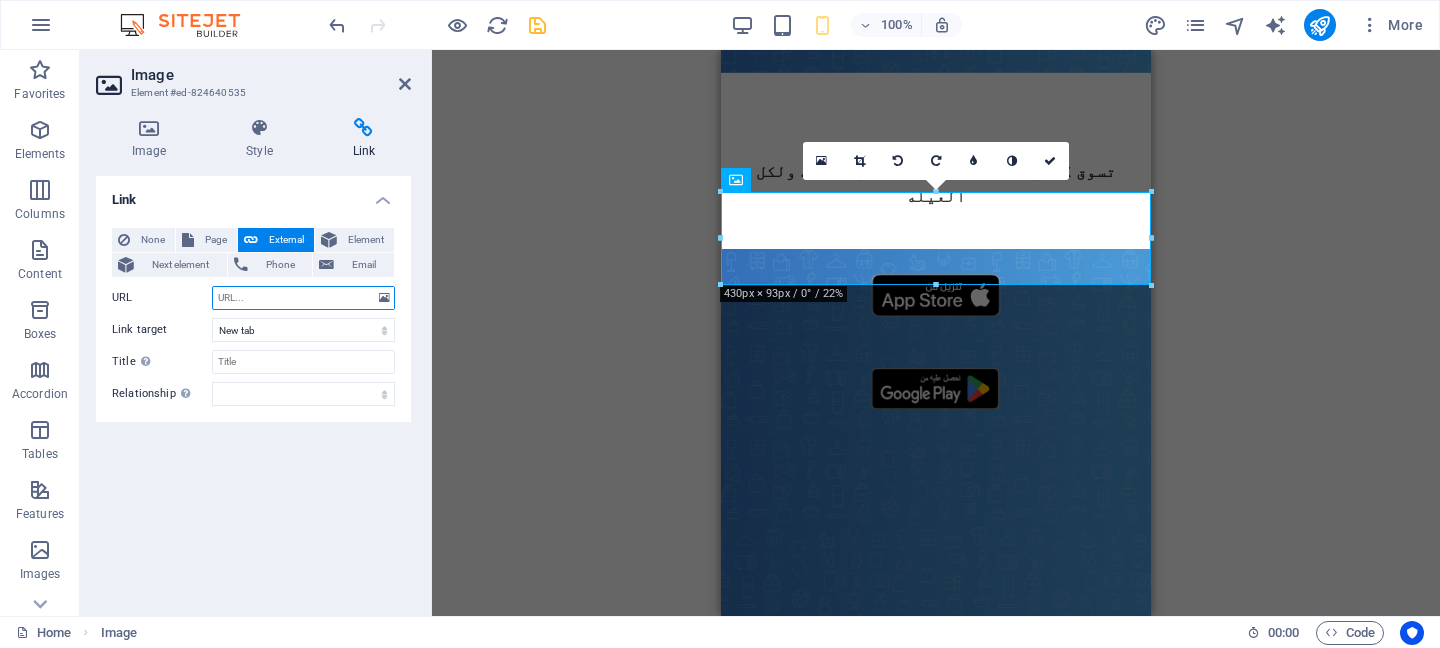 click on "URL" at bounding box center (303, 298) 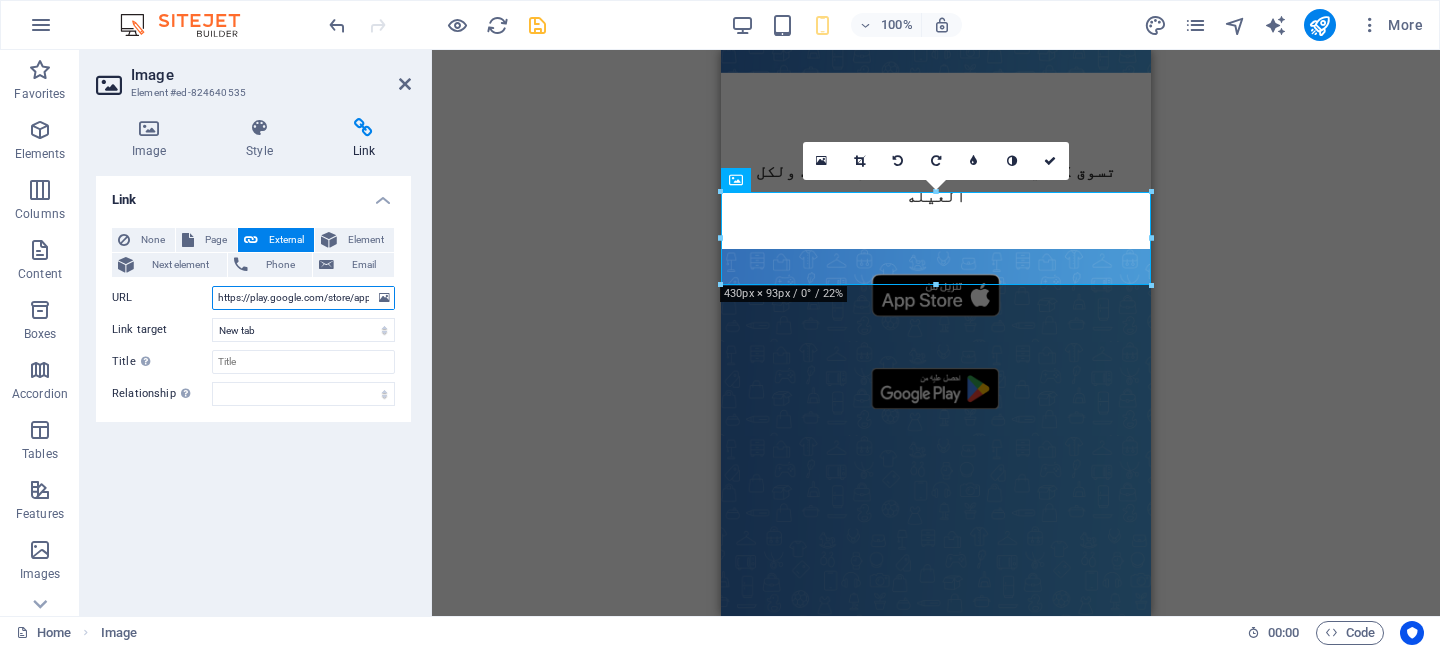 scroll, scrollTop: 0, scrollLeft: 108, axis: horizontal 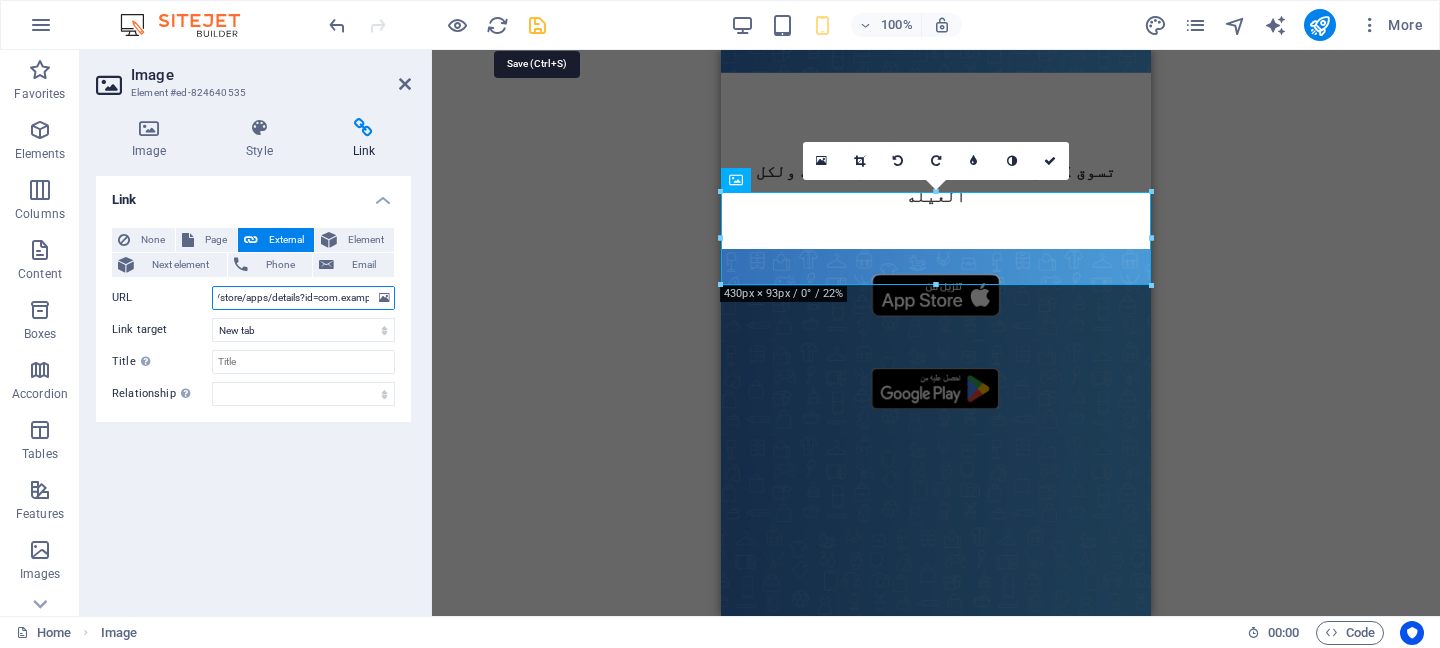 type on "https://play.google.com/store/apps/details?id=com.example" 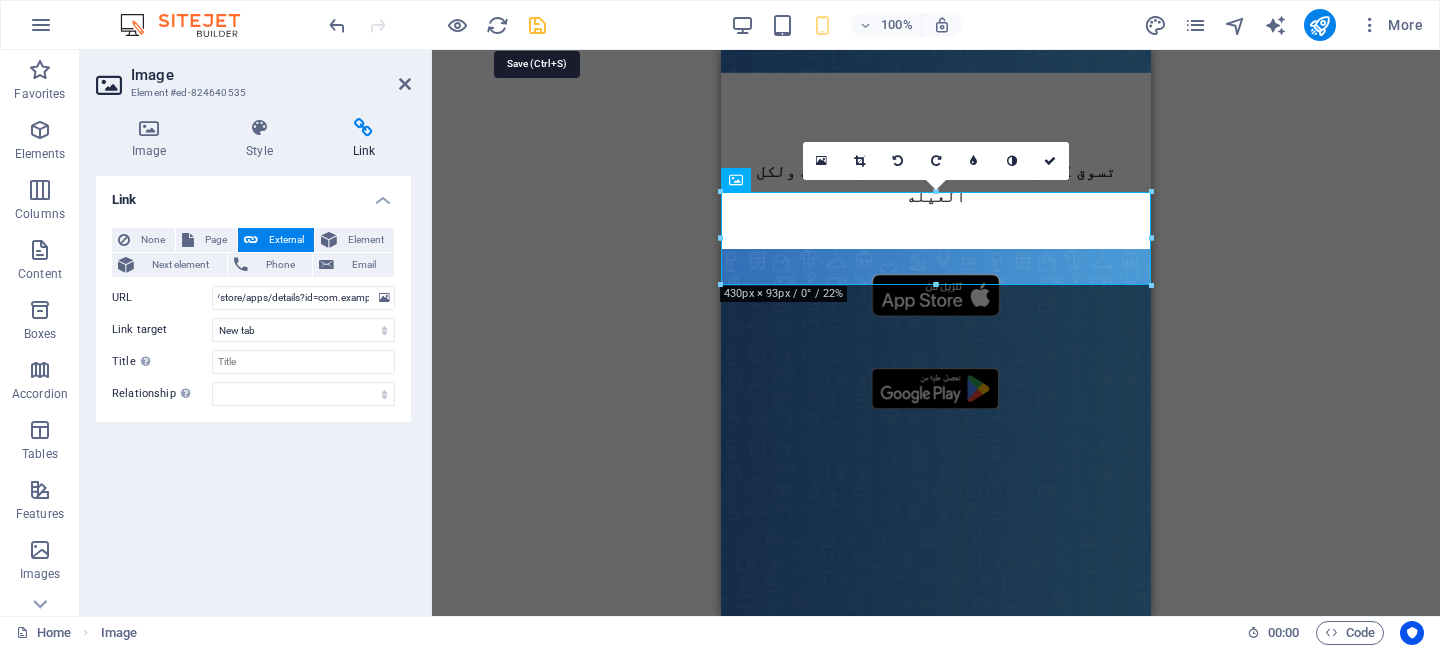 scroll, scrollTop: 0, scrollLeft: 0, axis: both 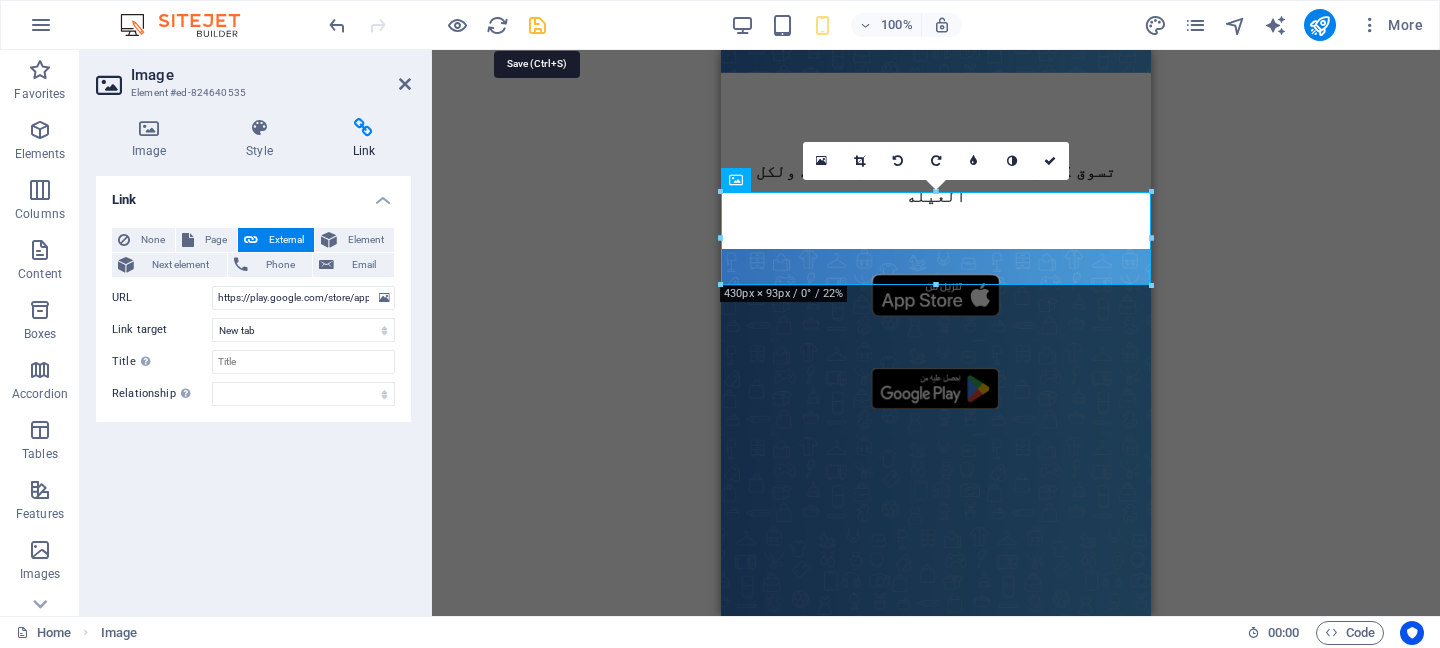 click at bounding box center (537, 25) 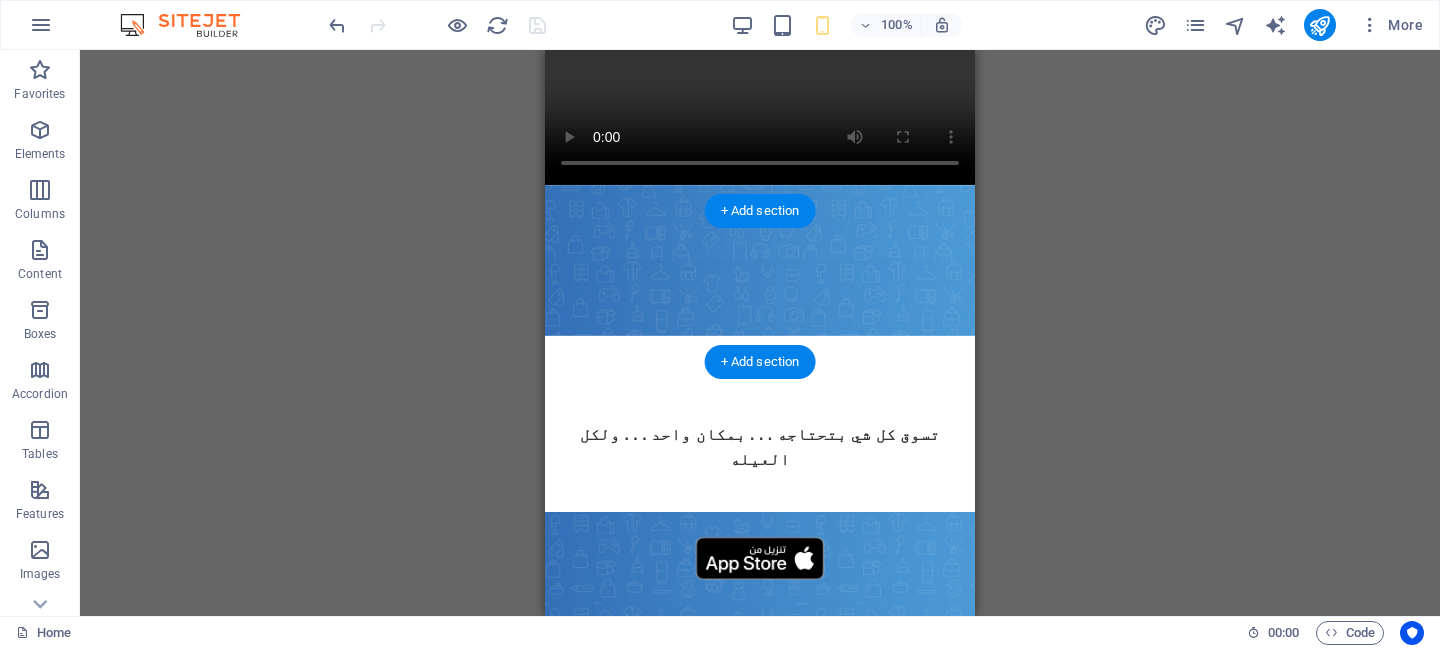 scroll, scrollTop: 160, scrollLeft: 0, axis: vertical 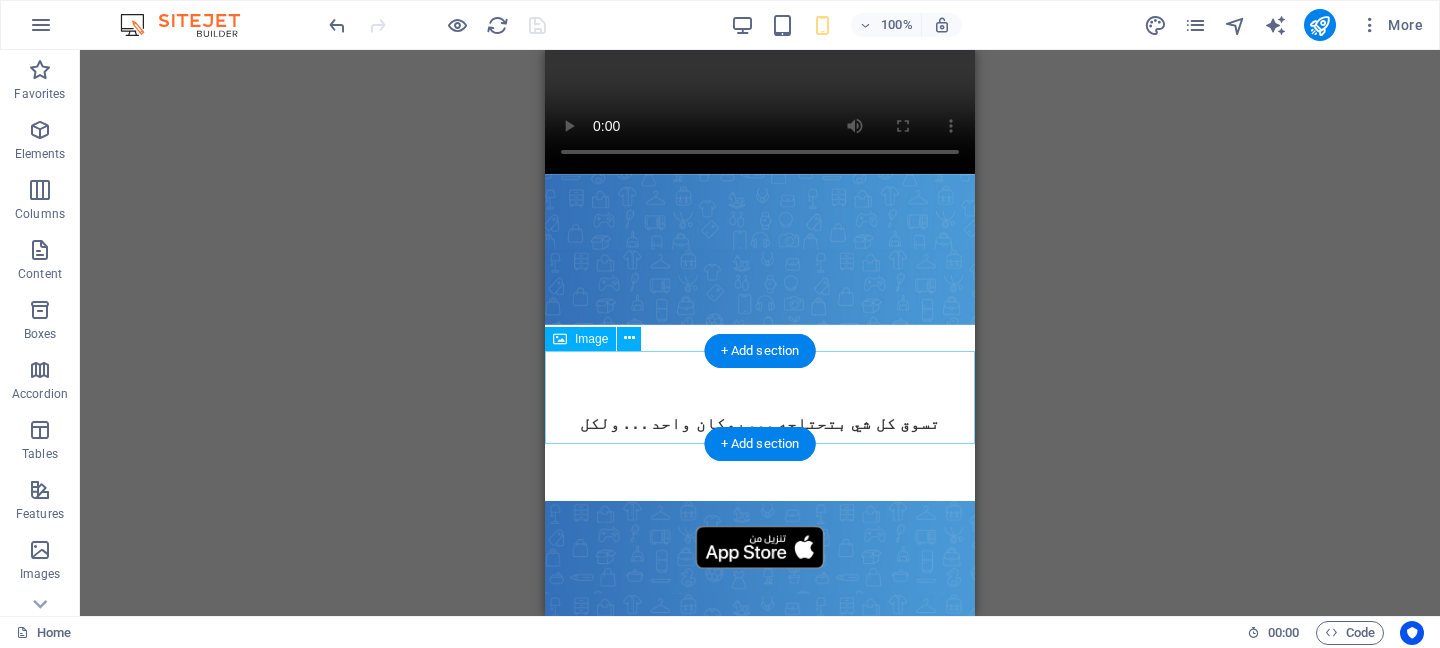 click at bounding box center [760, 548] 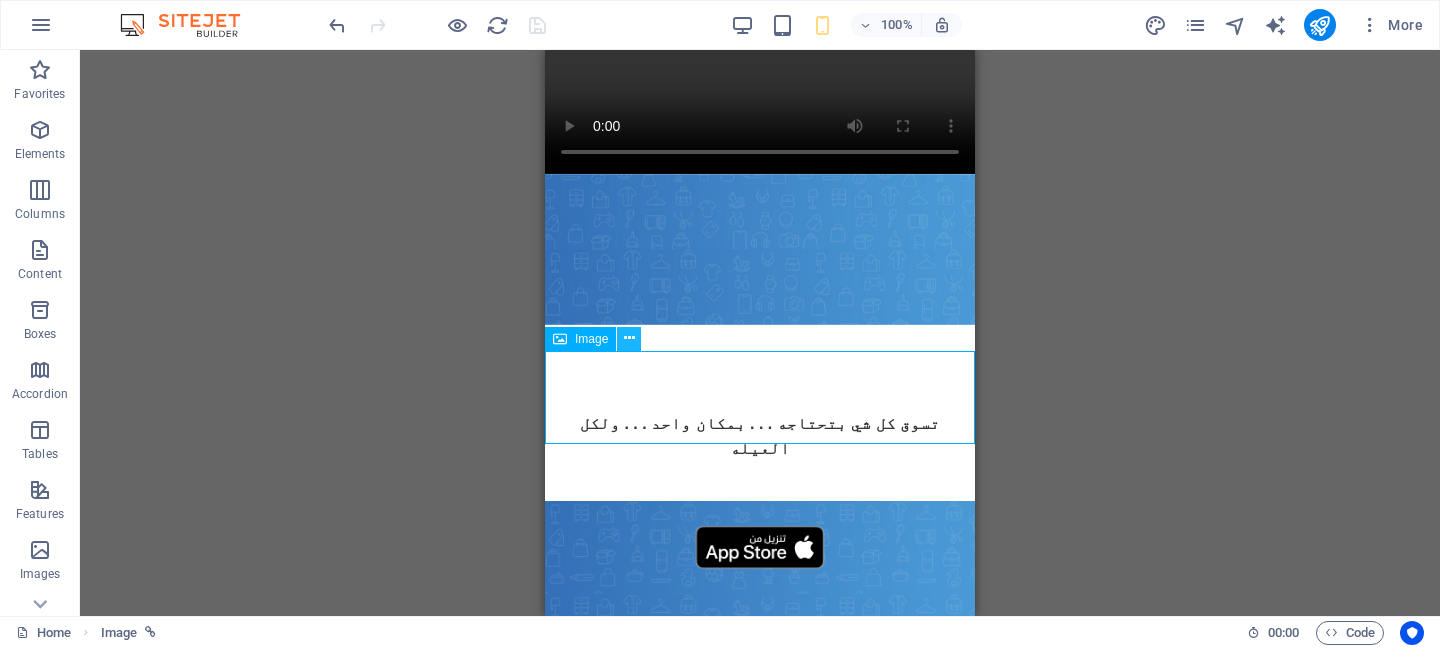 click at bounding box center (629, 338) 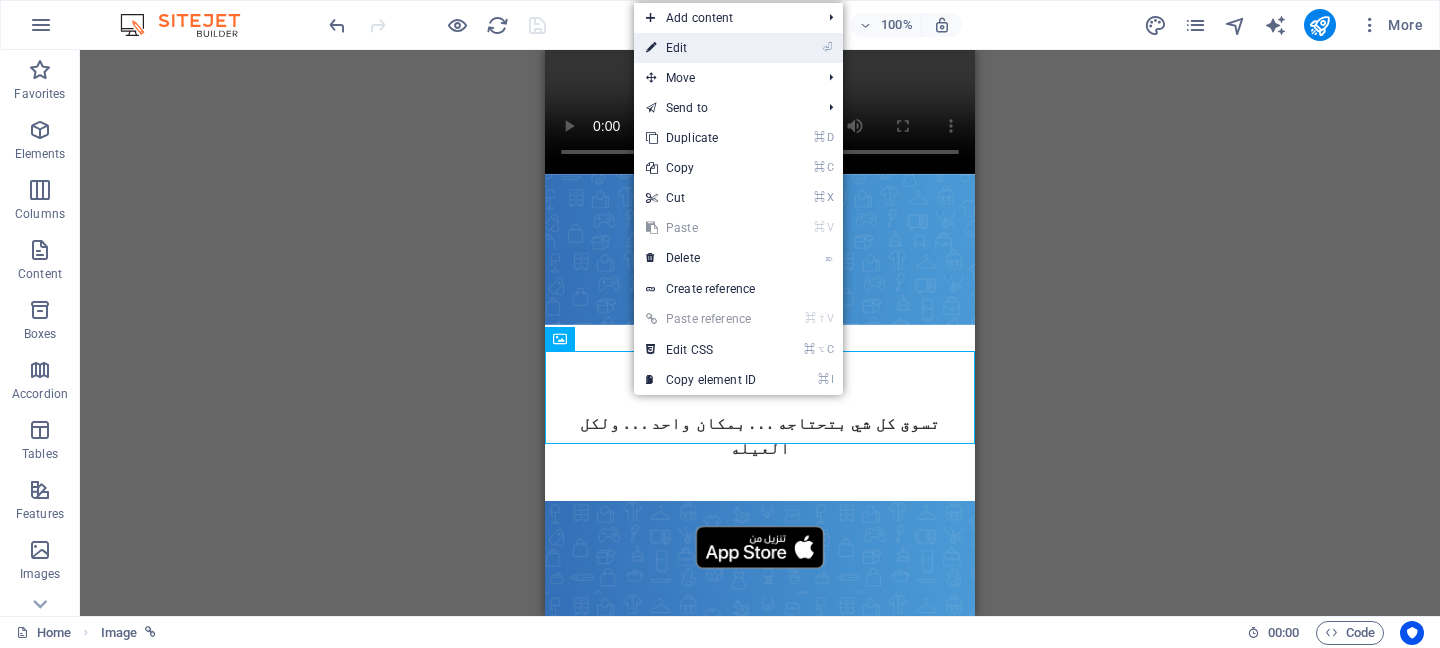 click on "⏎  Edit" at bounding box center [701, 48] 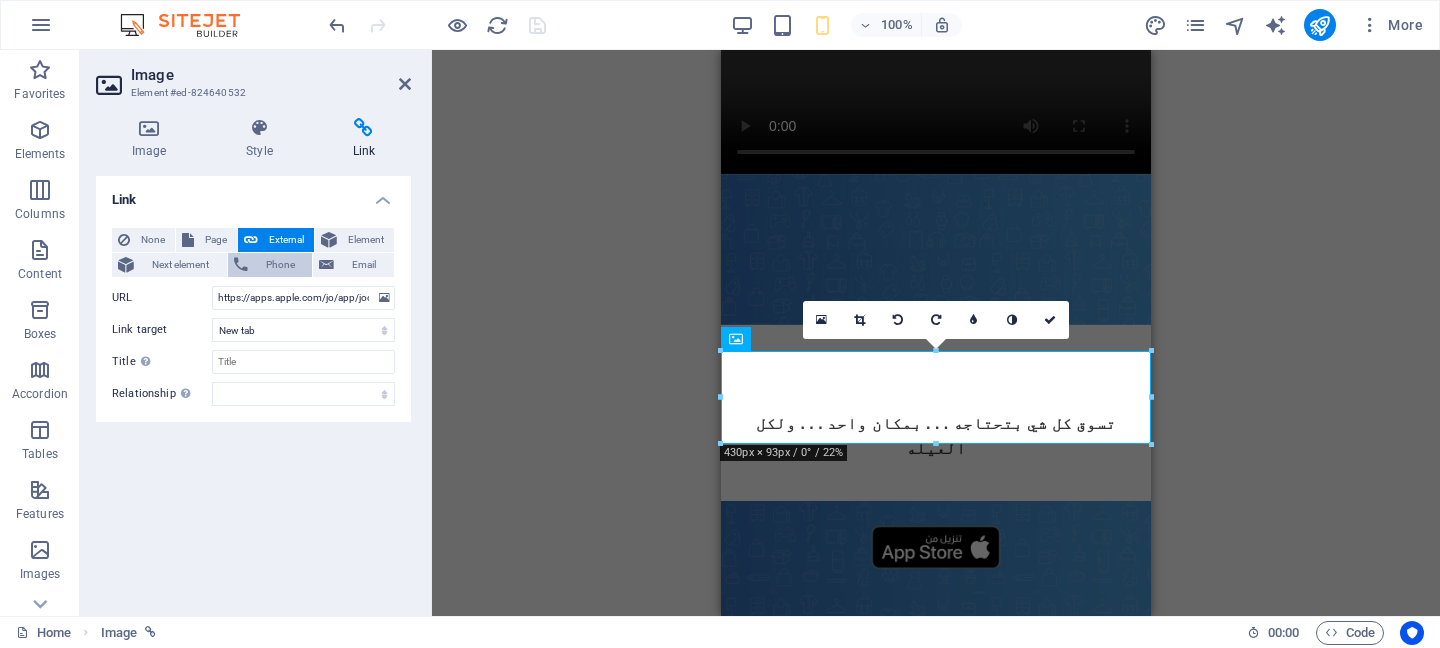 click on "Phone" at bounding box center (280, 265) 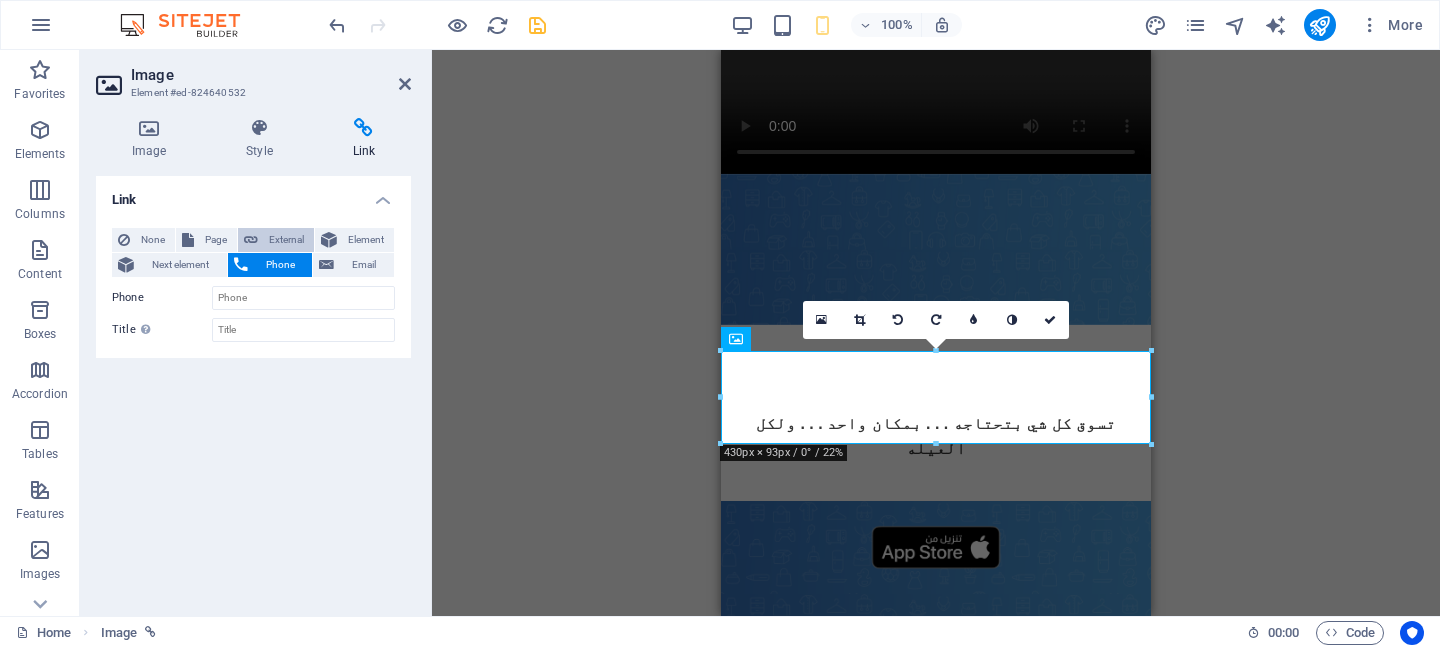 click on "External" at bounding box center [286, 240] 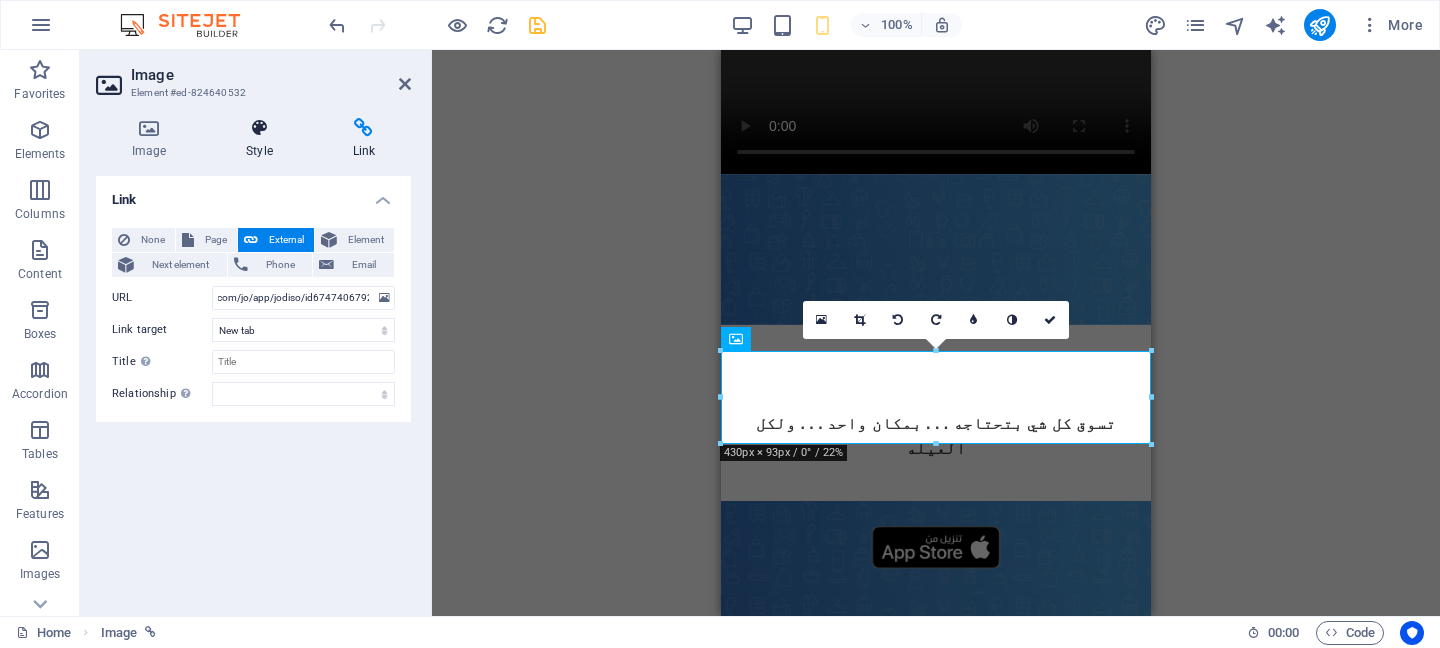 click on "Style" at bounding box center [263, 139] 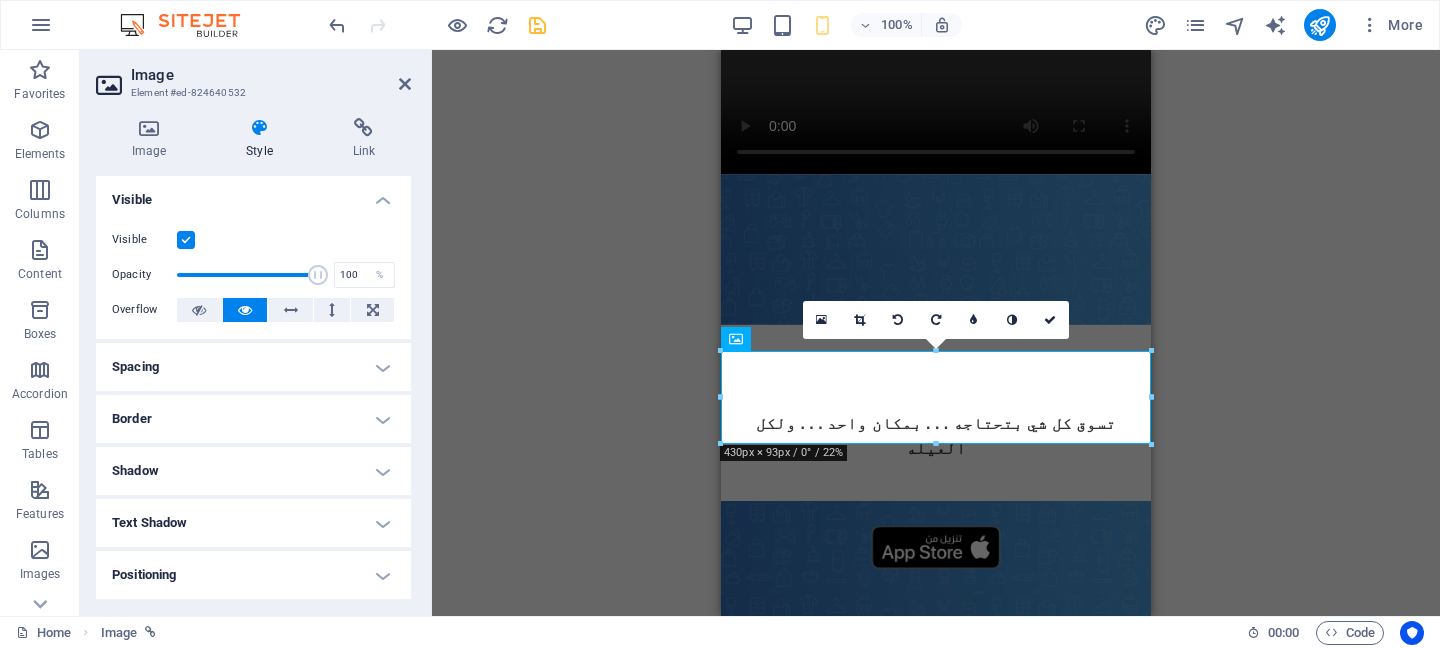 scroll, scrollTop: 206, scrollLeft: 0, axis: vertical 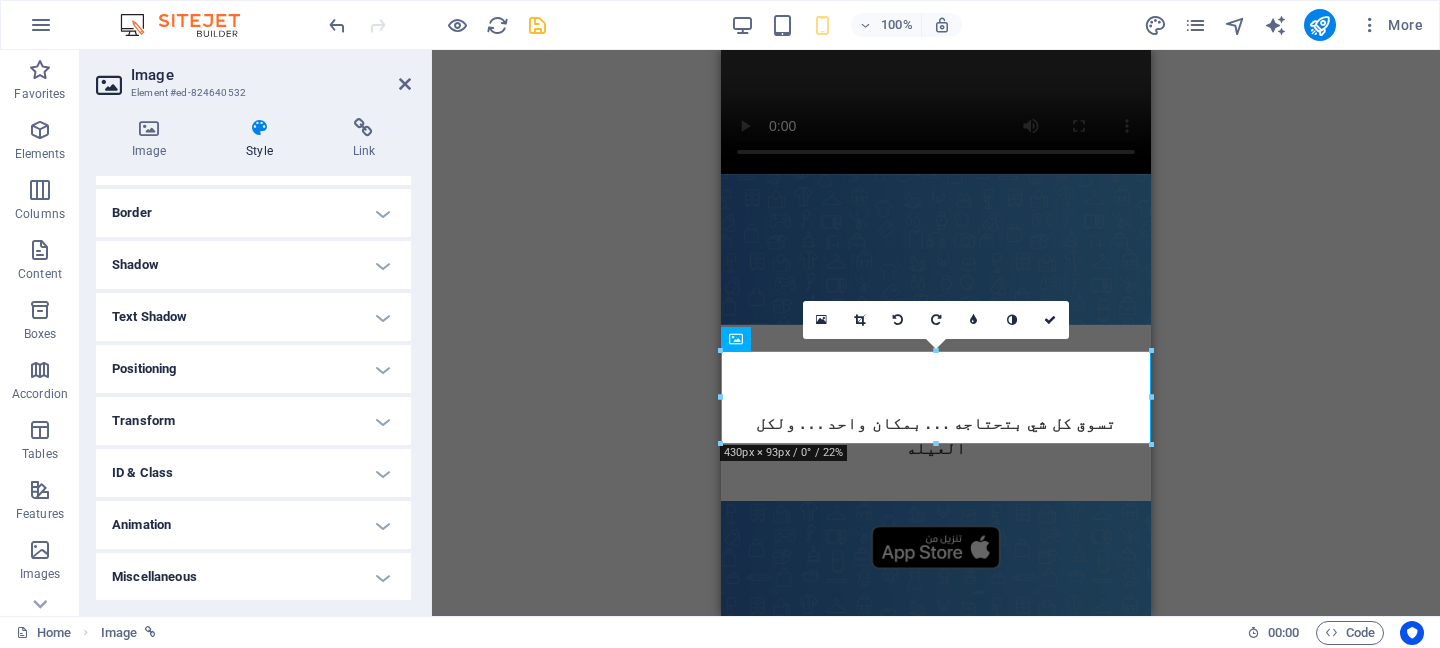 click on "Animation" at bounding box center [253, 525] 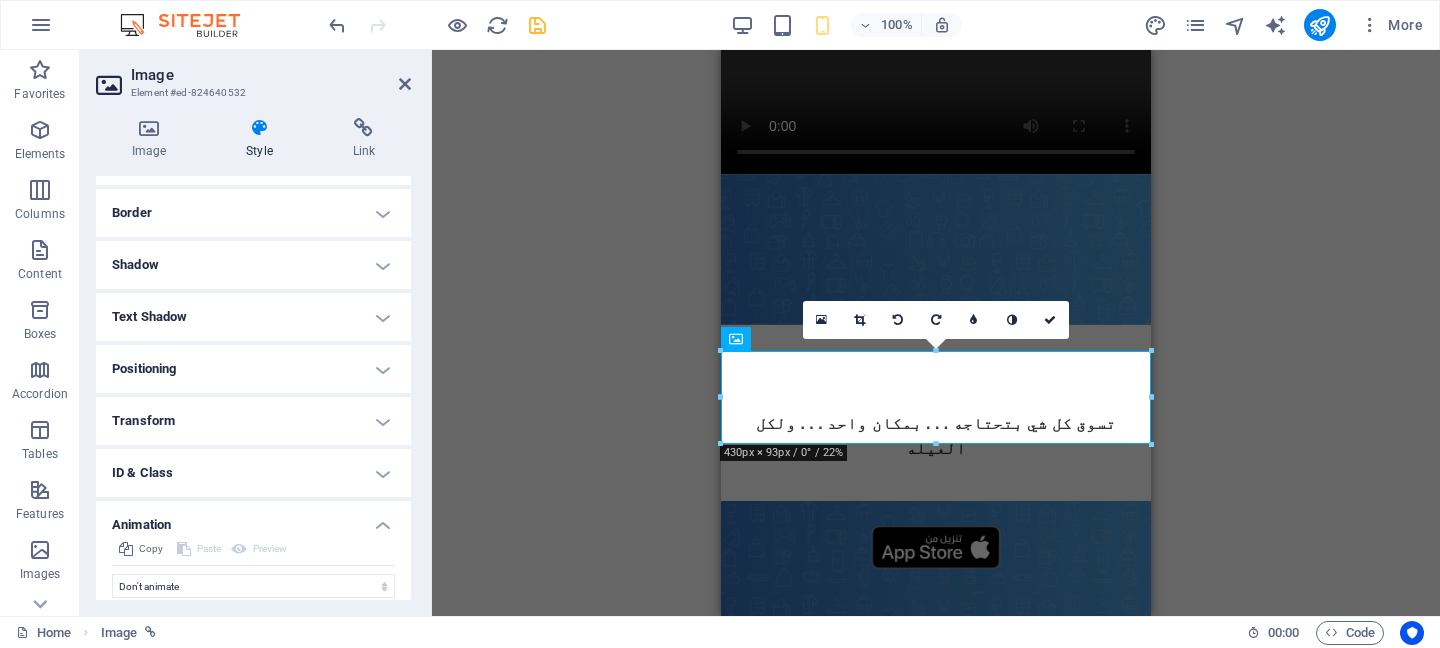scroll, scrollTop: 271, scrollLeft: 0, axis: vertical 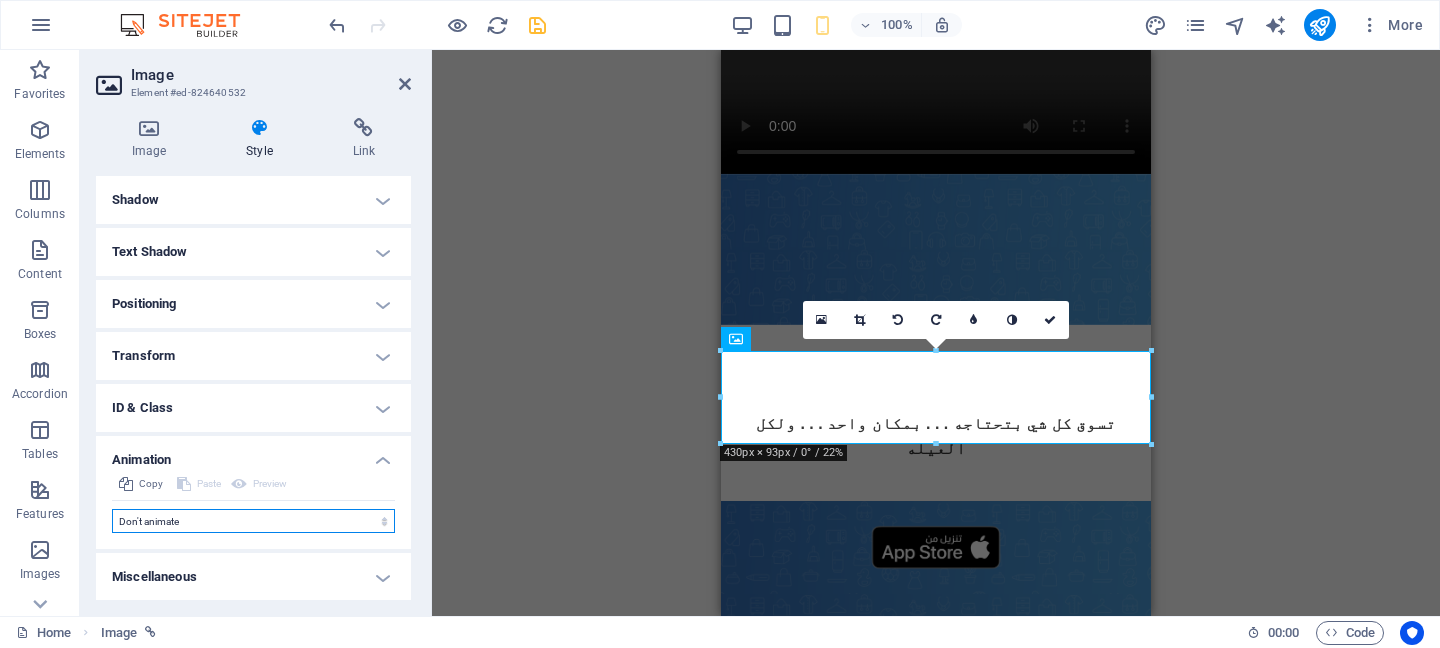 click on "Don't animate Show / Hide Slide up/down Zoom in/out Slide left to right Slide right to left Slide top to bottom Slide bottom to top Pulse Blink Open as overlay" at bounding box center (253, 521) 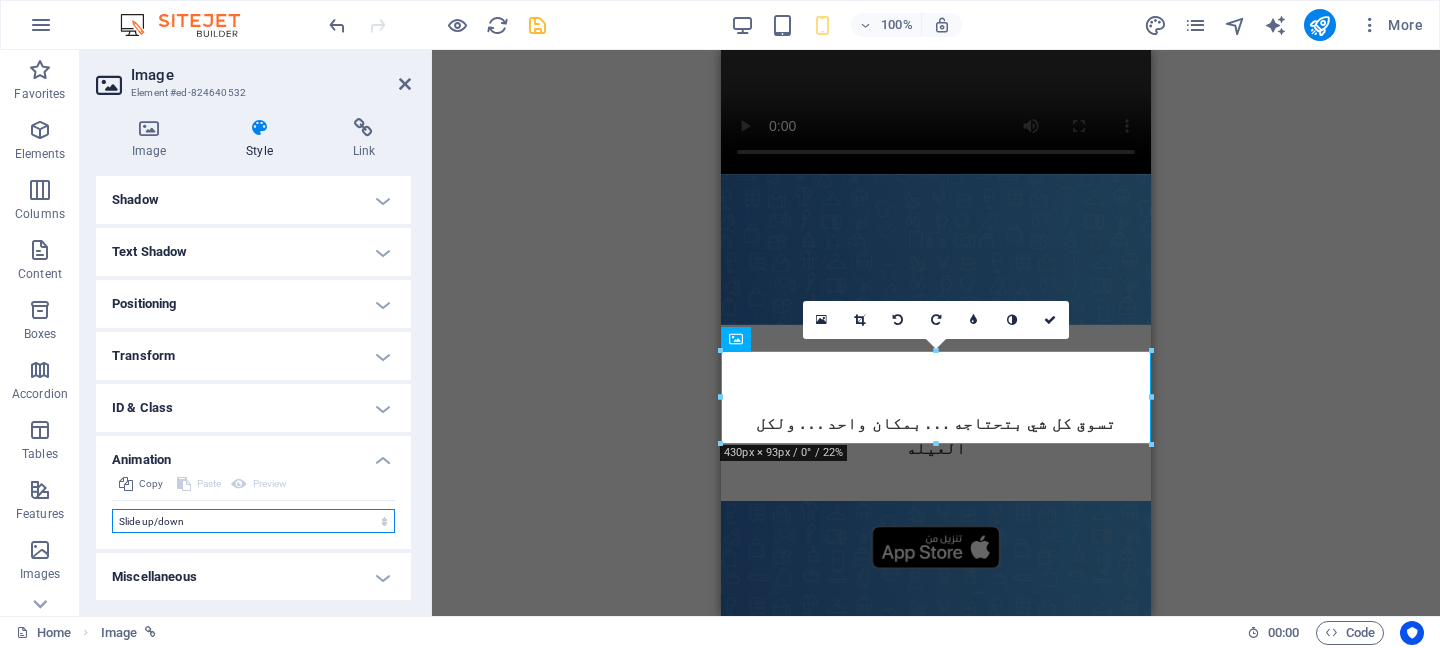 select on "scroll" 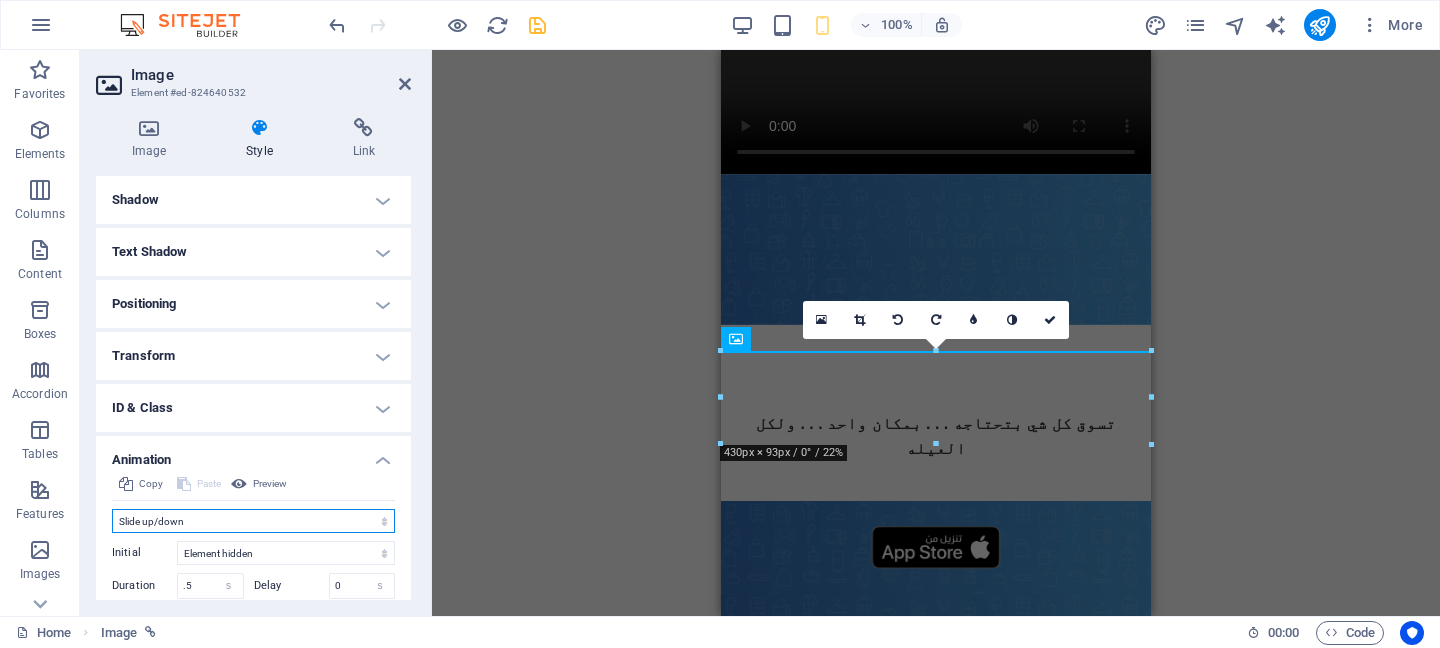 click on "Don't animate Show / Hide Slide up/down Zoom in/out Slide left to right Slide right to left Slide top to bottom Slide bottom to top Pulse Blink Open as overlay" at bounding box center [253, 521] 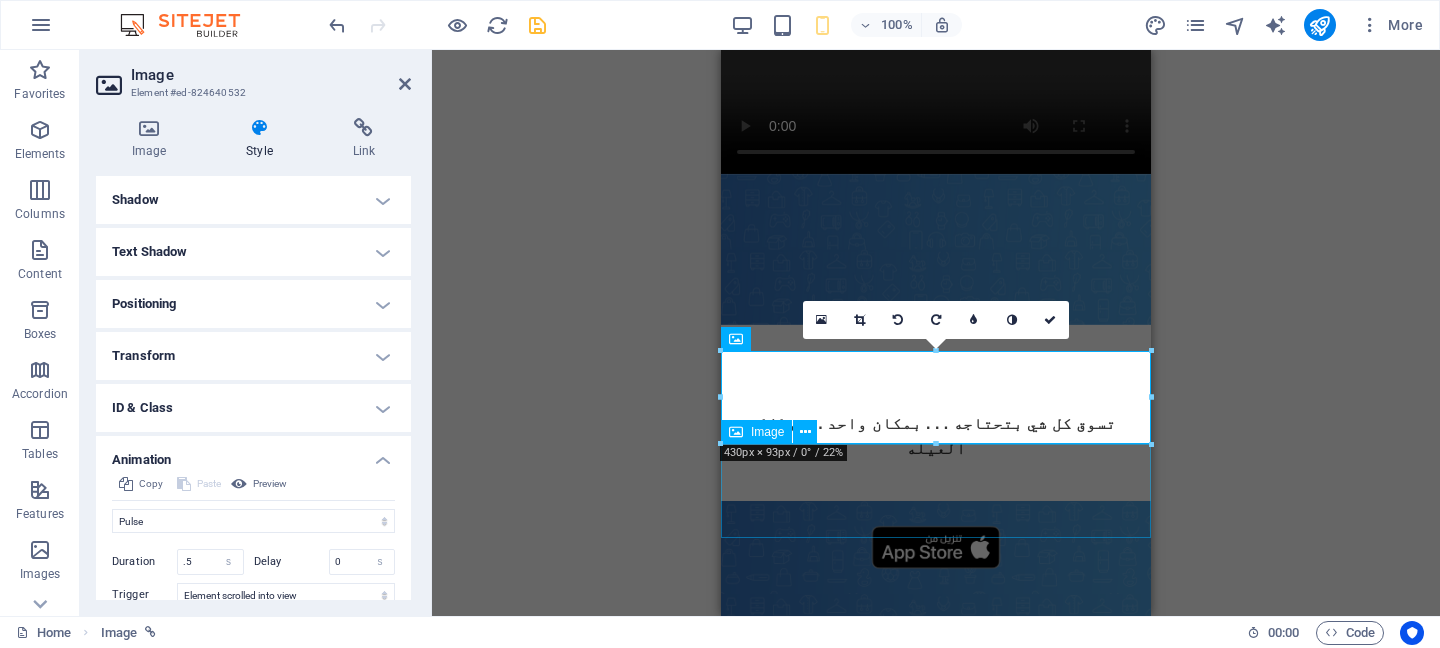 click at bounding box center [936, 641] 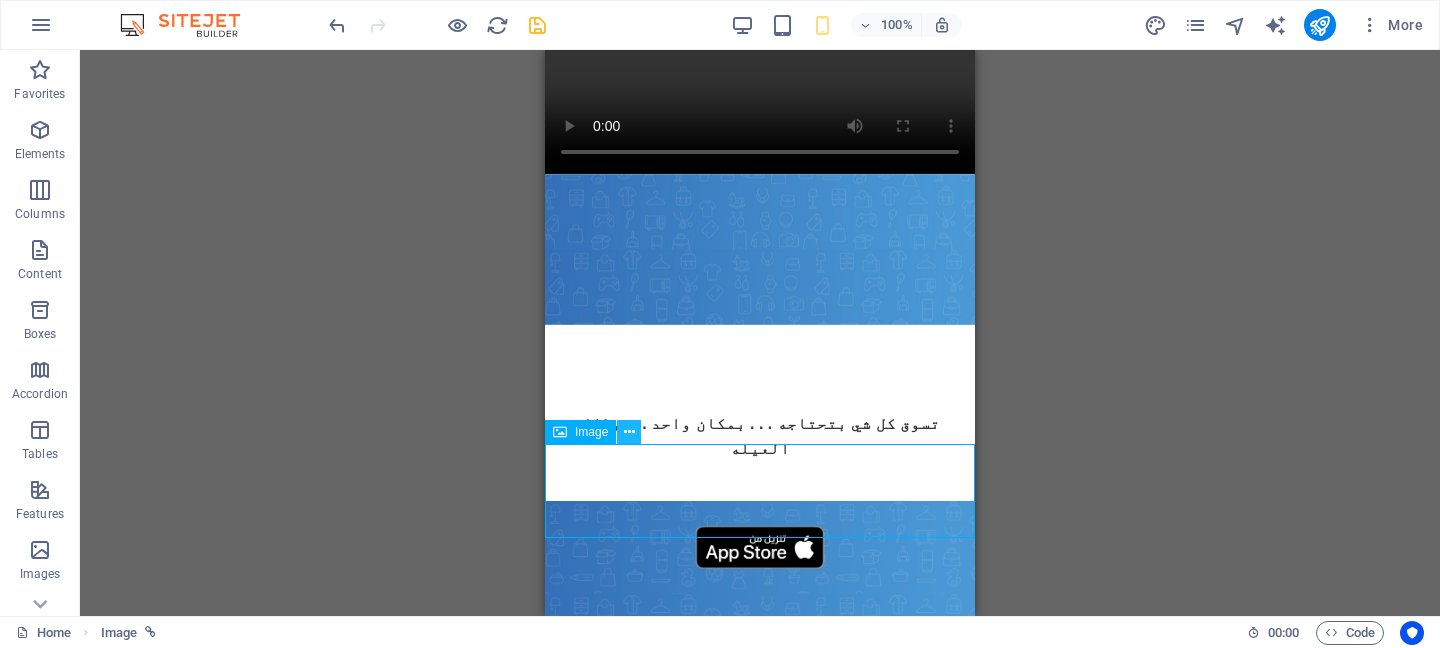 click at bounding box center [629, 432] 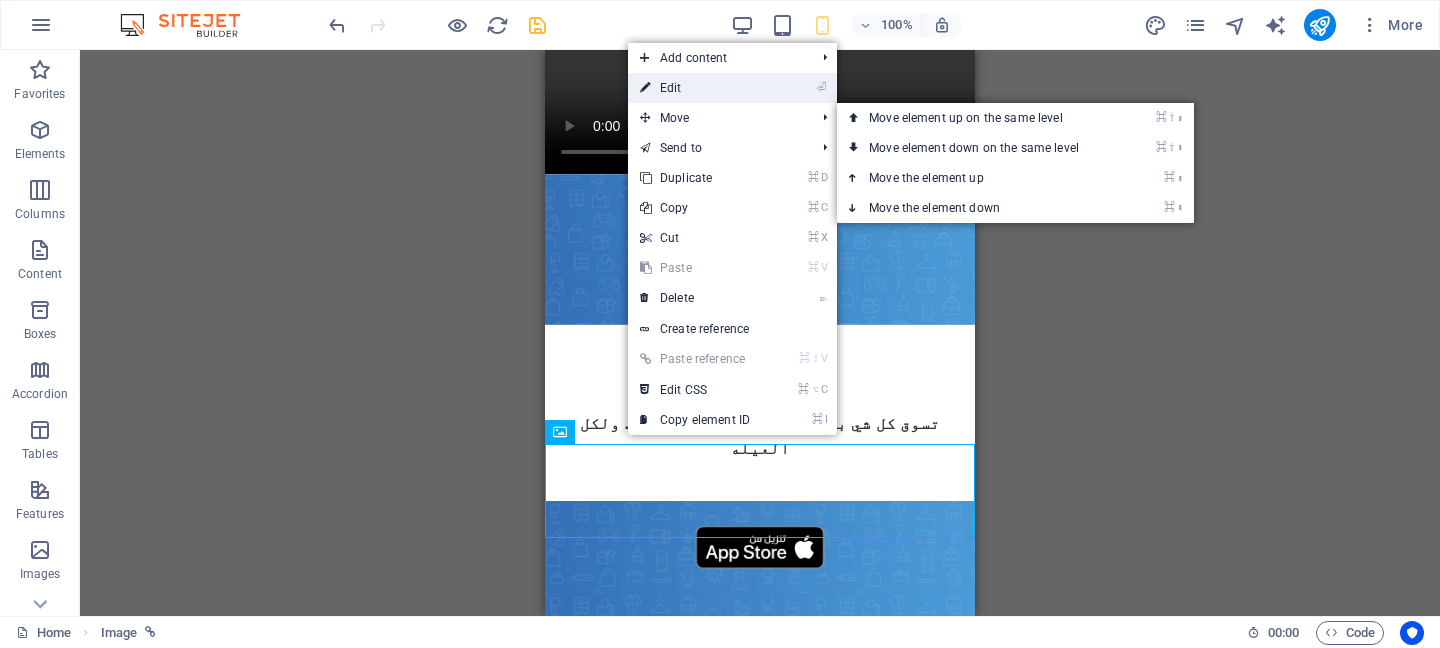 click on "⏎  Edit" at bounding box center (695, 88) 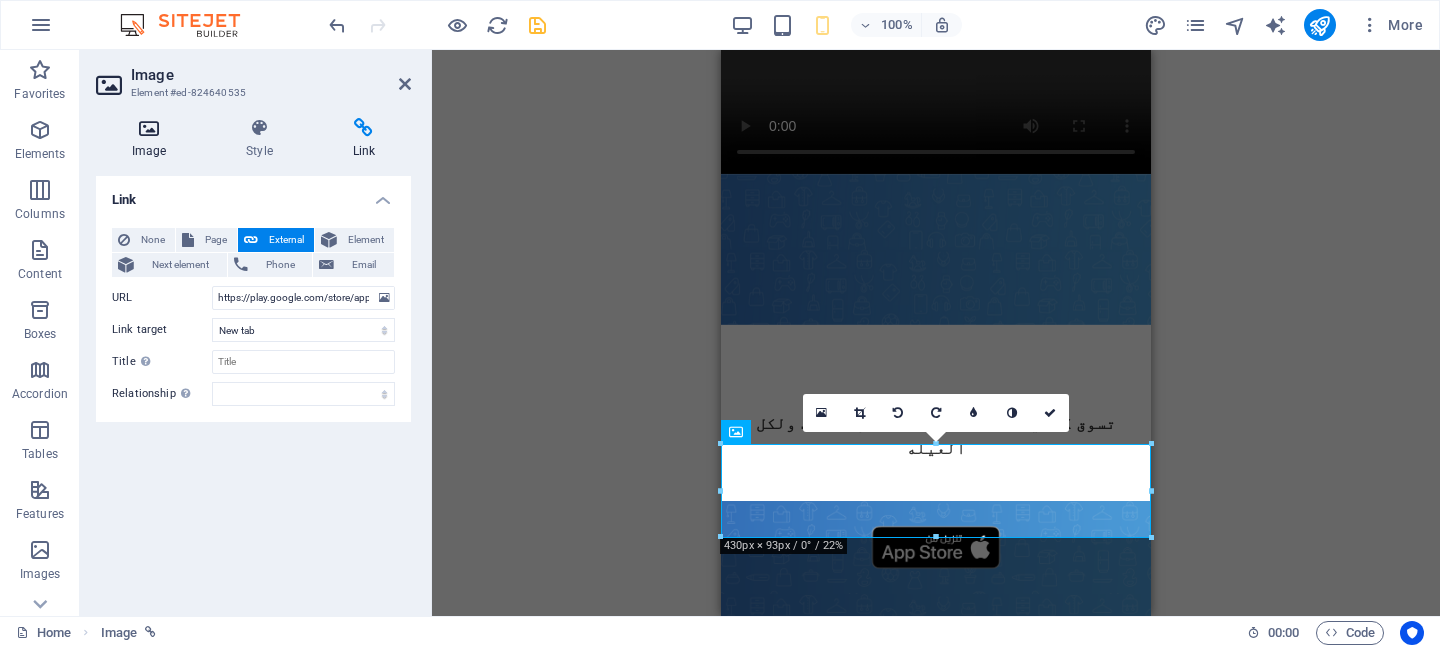 click on "Image" at bounding box center (153, 139) 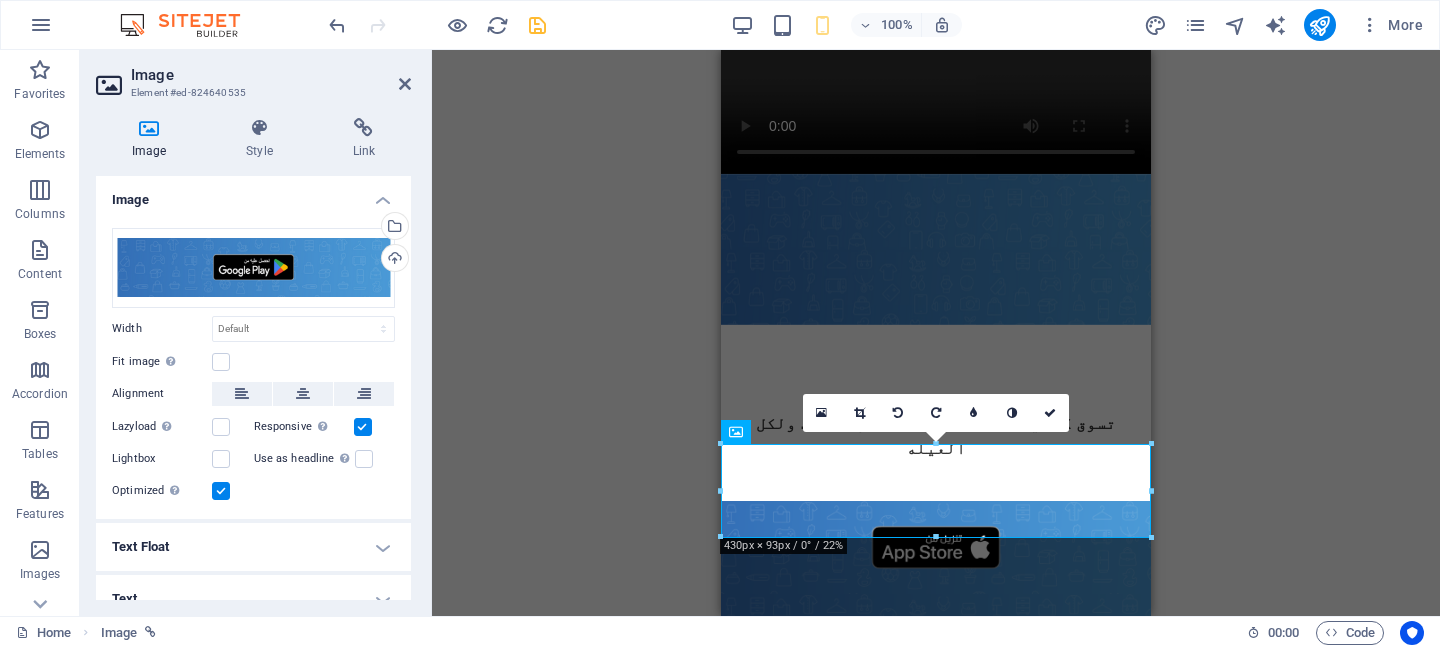 scroll, scrollTop: 22, scrollLeft: 0, axis: vertical 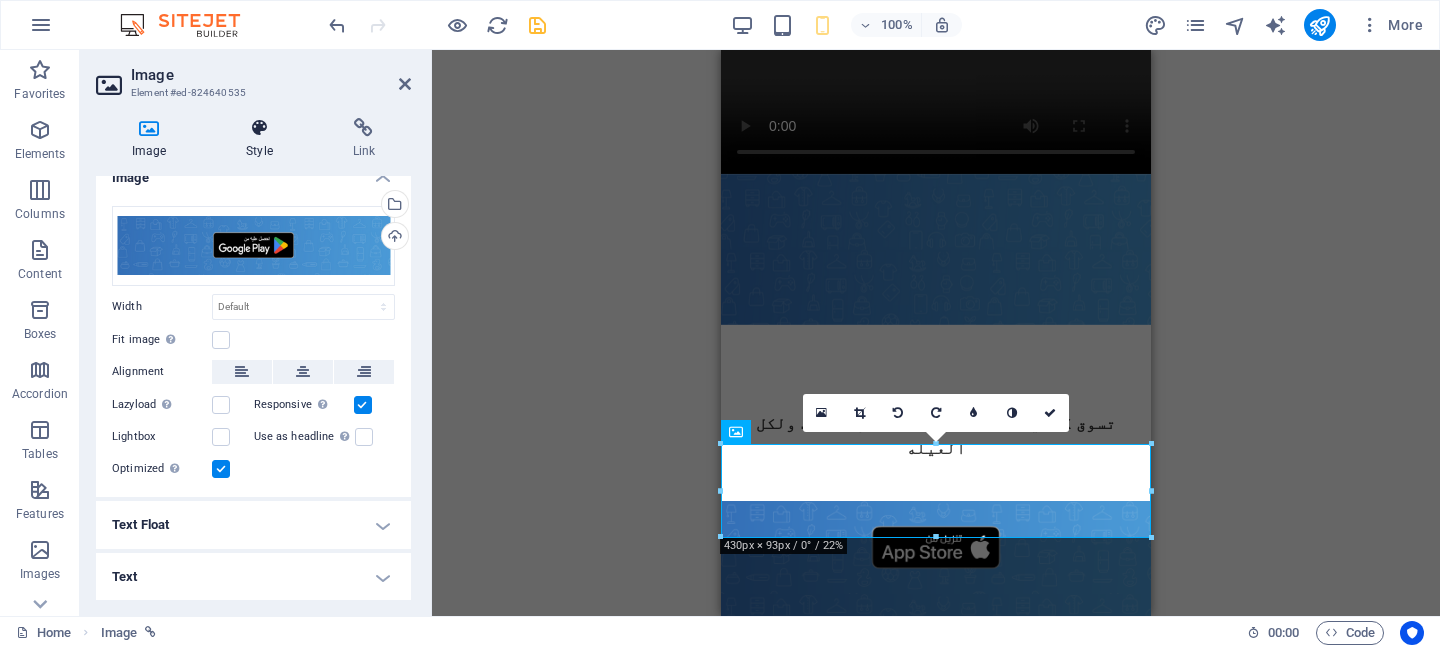 click on "Style" at bounding box center [263, 139] 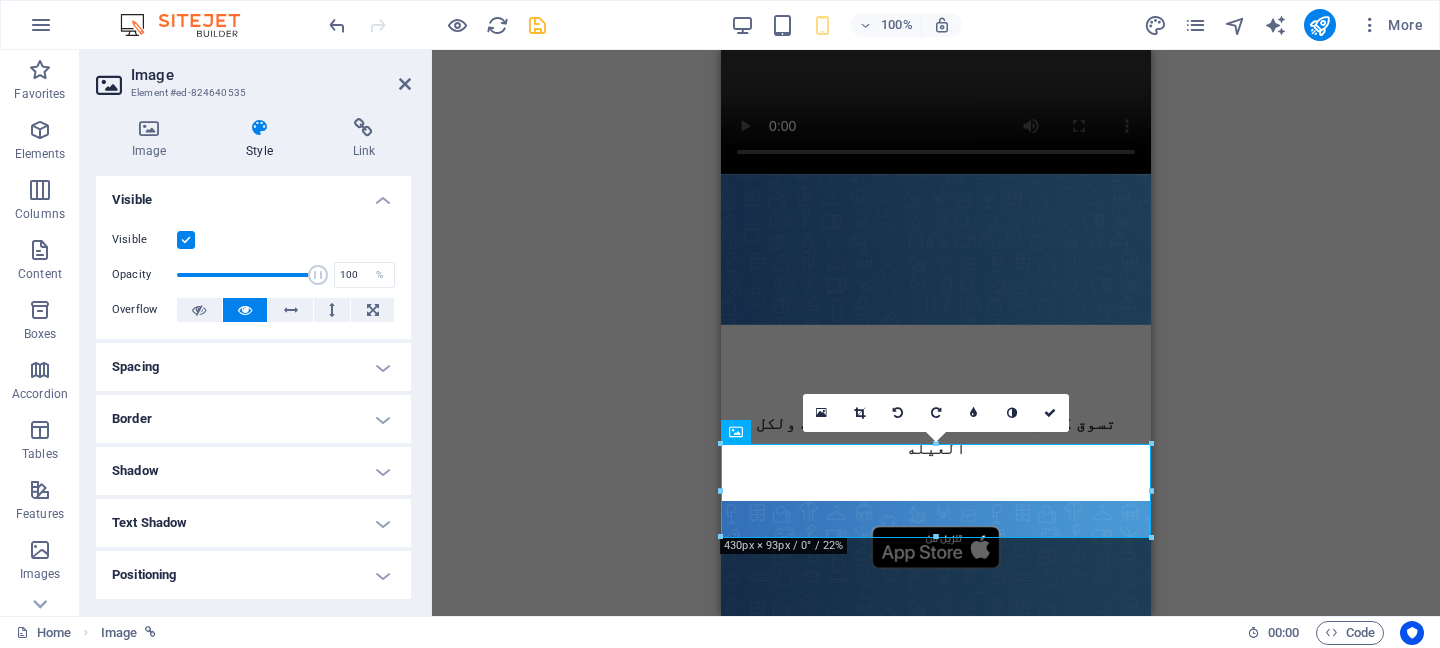 scroll, scrollTop: 206, scrollLeft: 0, axis: vertical 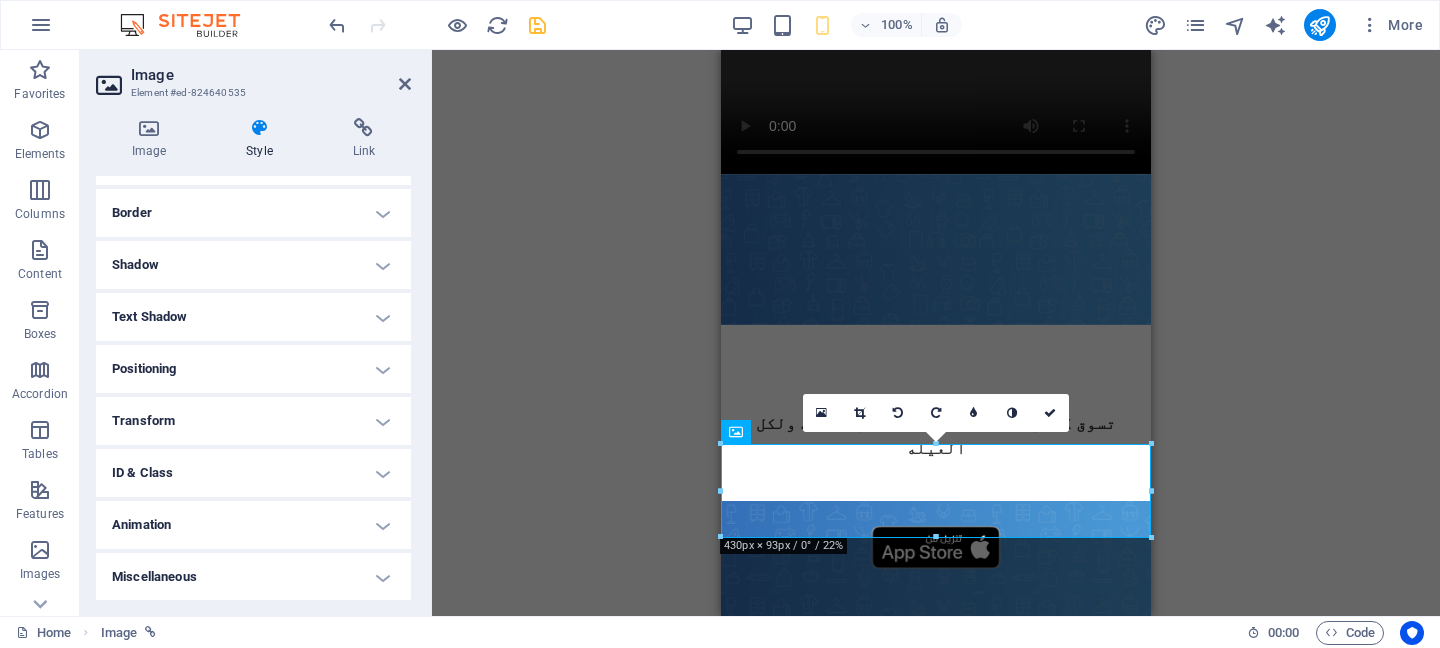 click on "Animation" at bounding box center (253, 525) 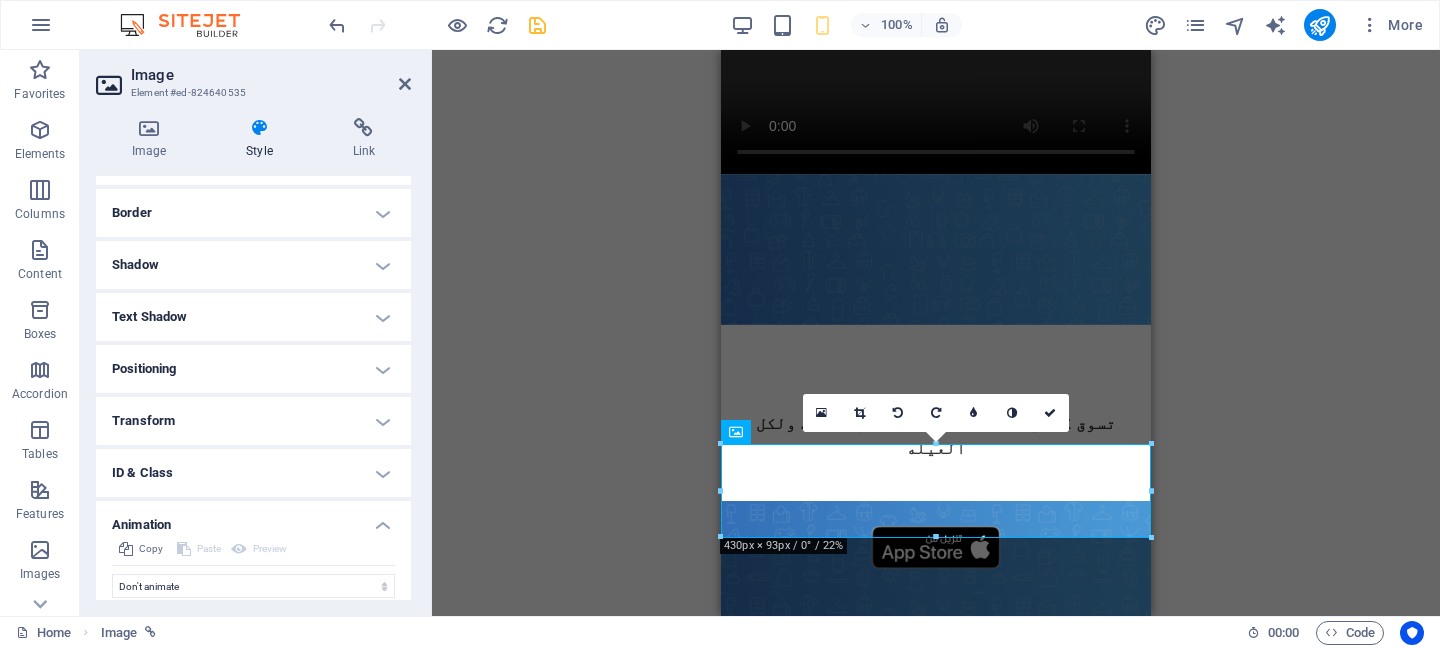 scroll, scrollTop: 271, scrollLeft: 0, axis: vertical 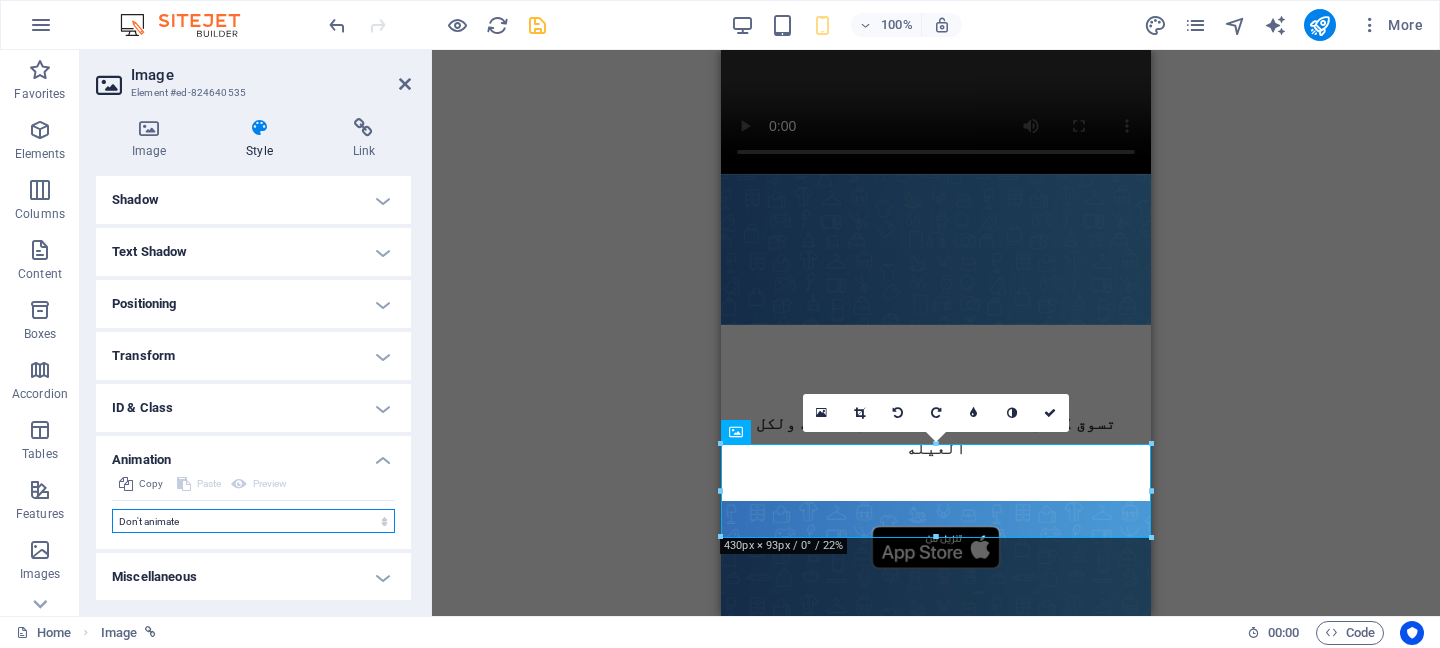 click on "Don't animate Show / Hide Slide up/down Zoom in/out Slide left to right Slide right to left Slide top to bottom Slide bottom to top Pulse Blink Open as overlay" at bounding box center [253, 521] 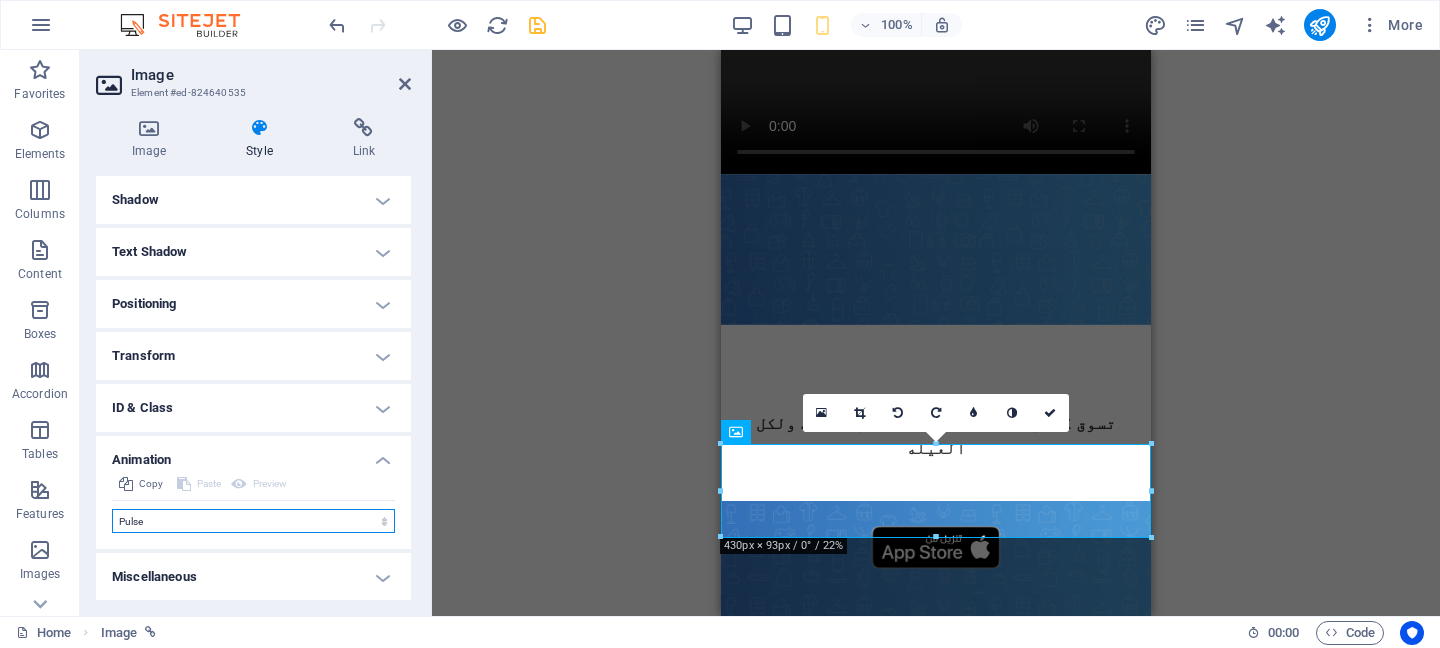 select on "scroll" 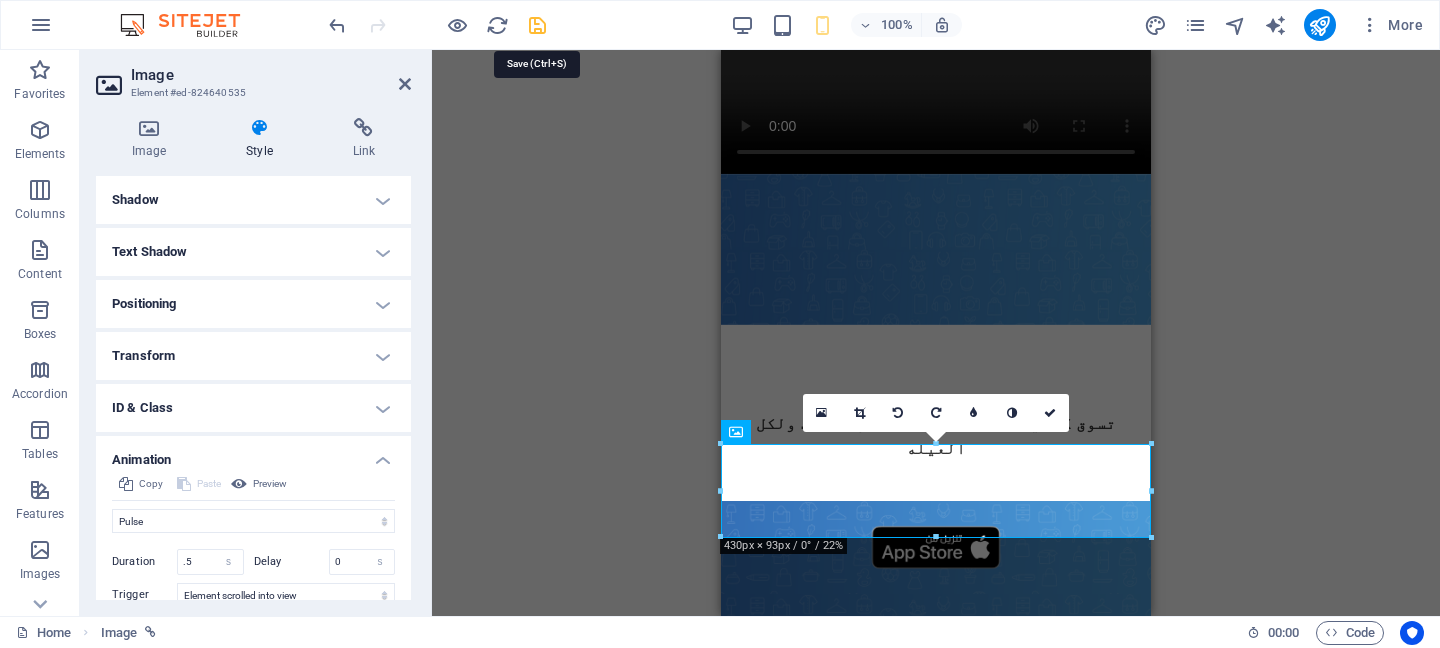 click at bounding box center (537, 25) 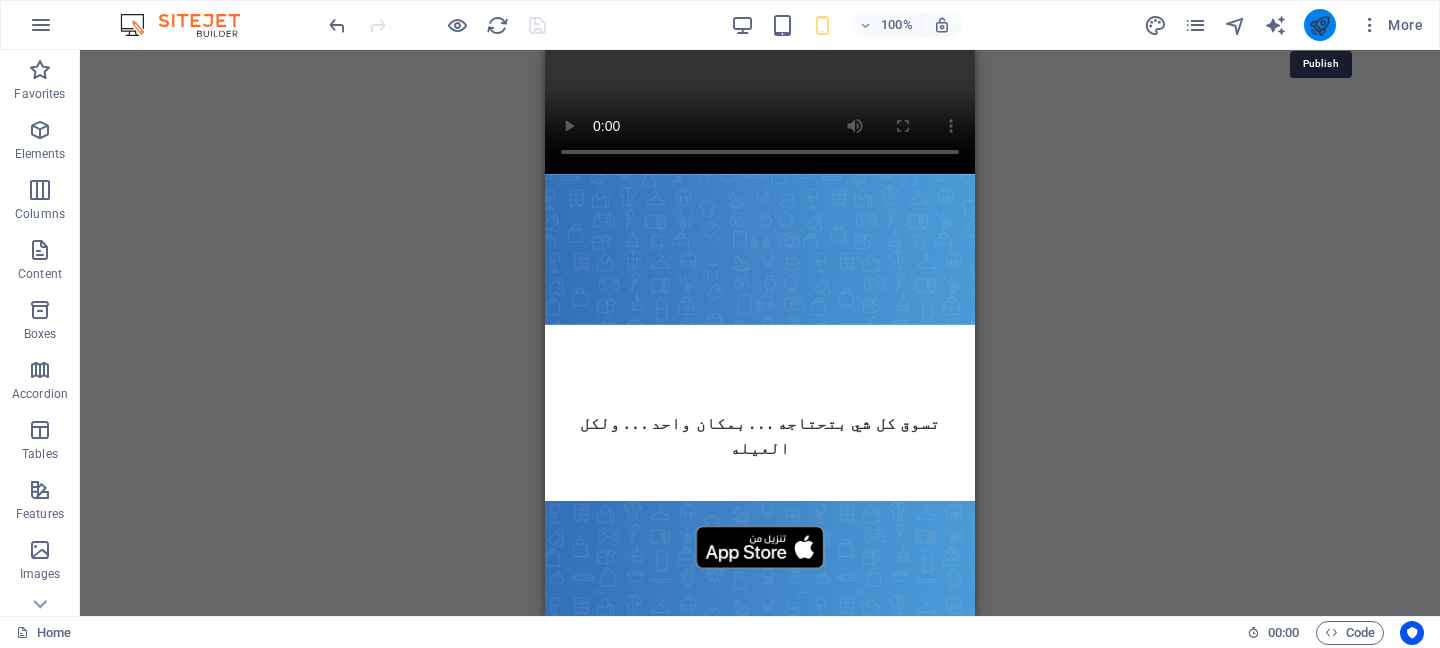 click at bounding box center [1319, 25] 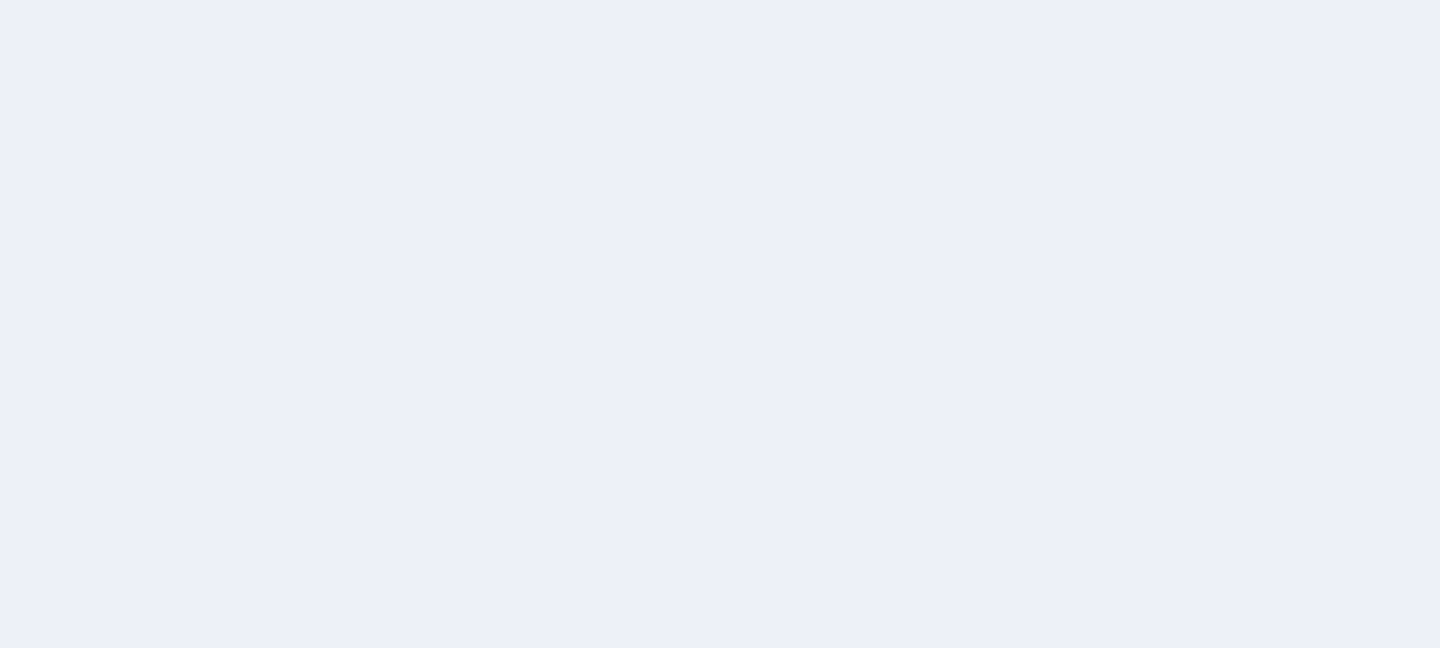scroll, scrollTop: 0, scrollLeft: 0, axis: both 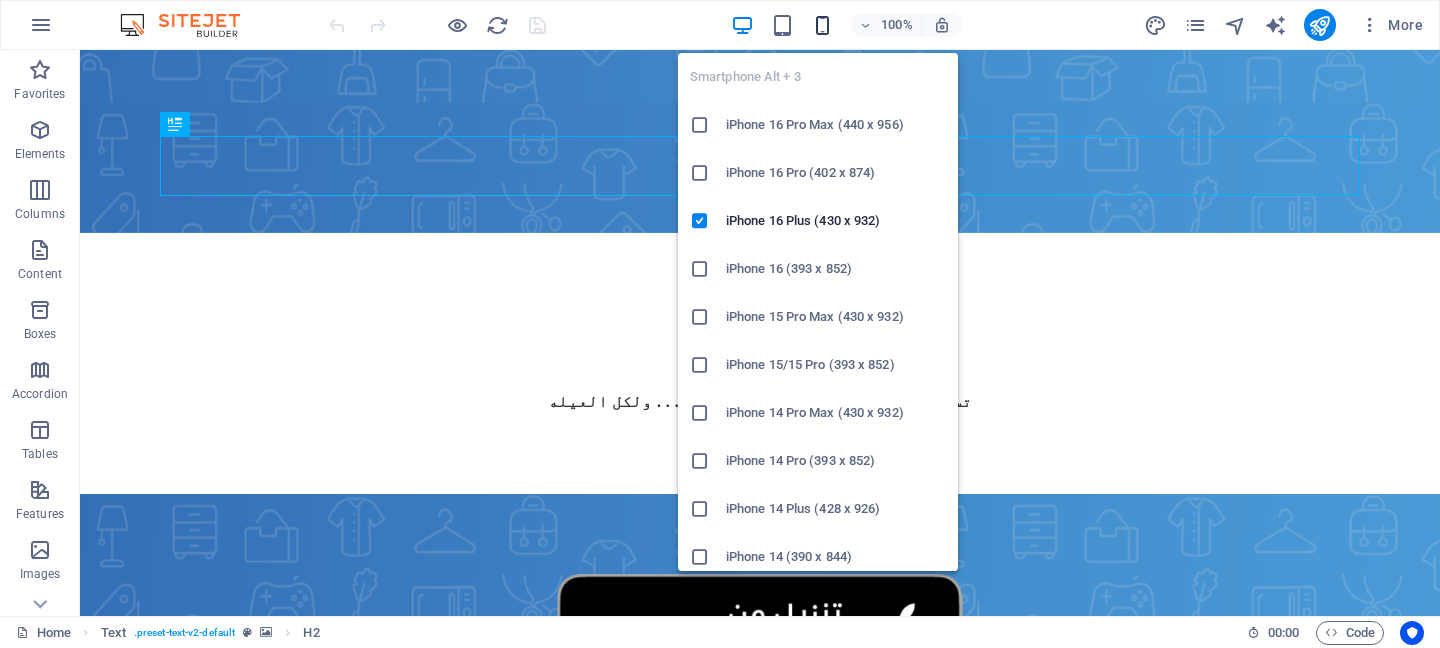 click at bounding box center (822, 25) 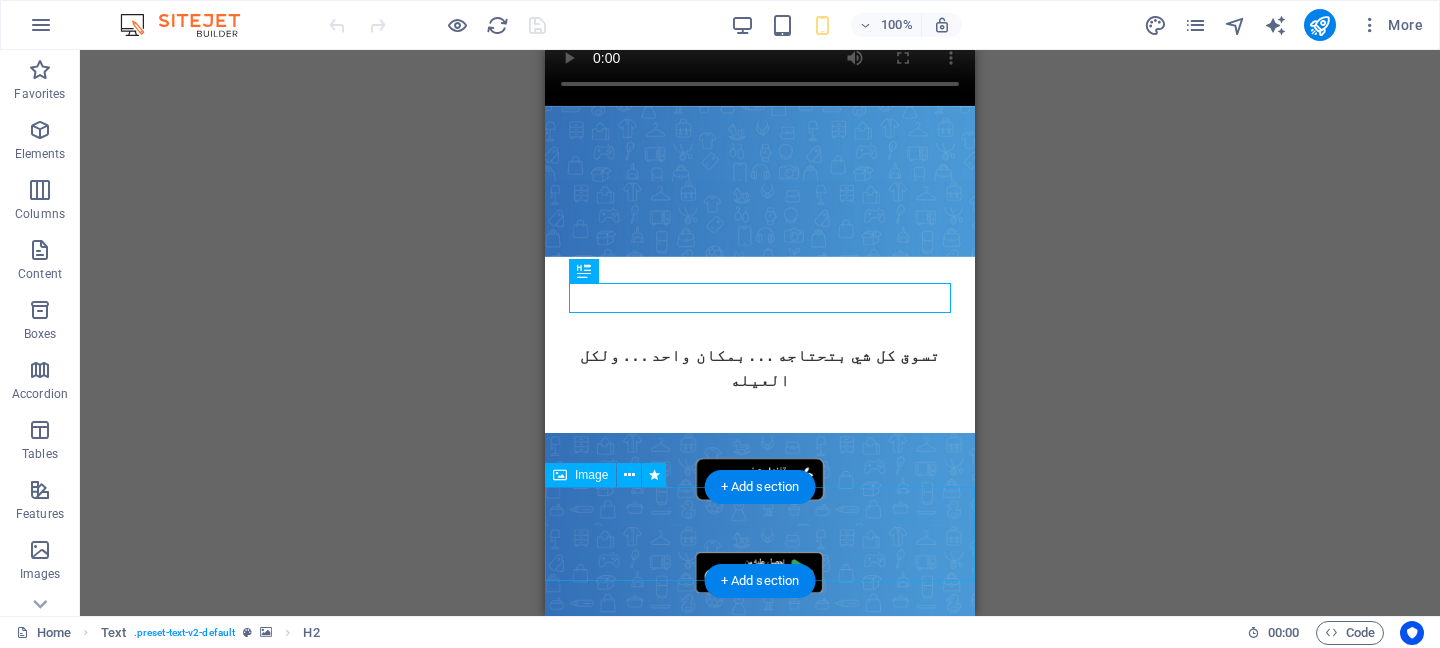 scroll, scrollTop: 258, scrollLeft: 0, axis: vertical 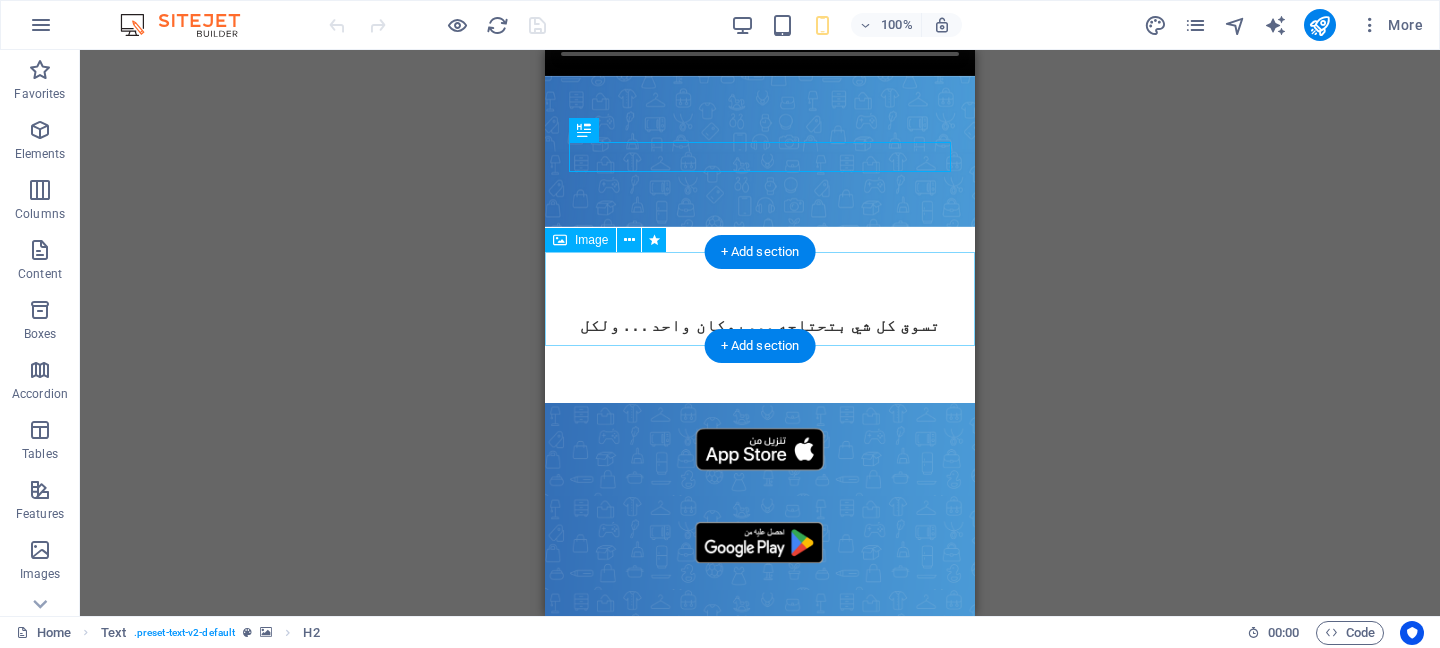 click at bounding box center (760, 450) 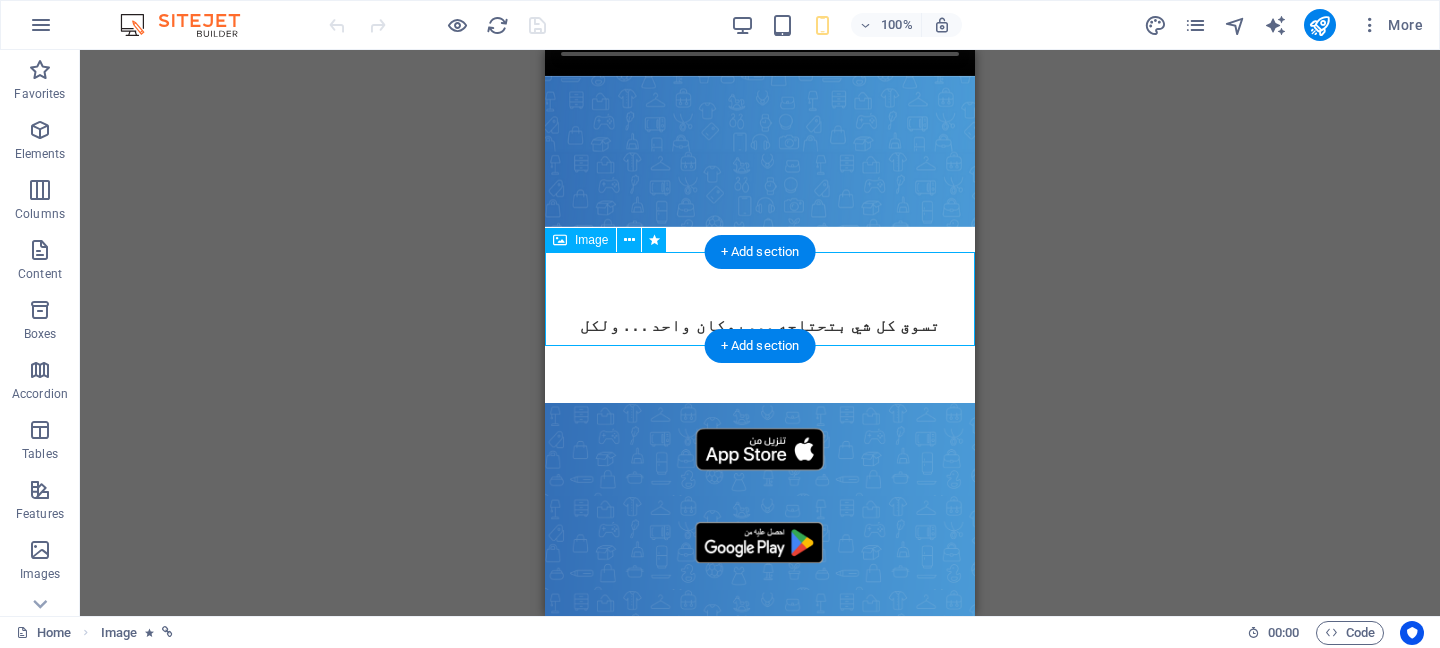 click at bounding box center (760, 450) 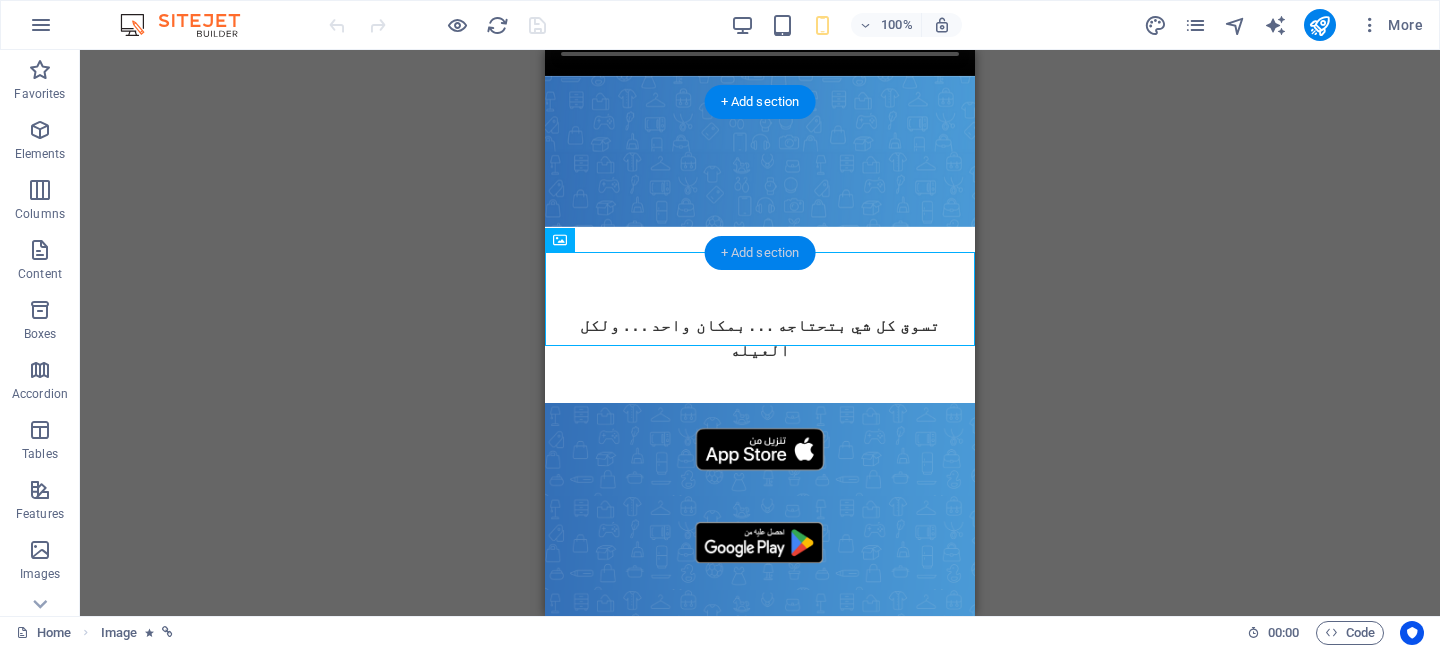drag, startPoint x: 658, startPoint y: 238, endPoint x: 713, endPoint y: 238, distance: 55 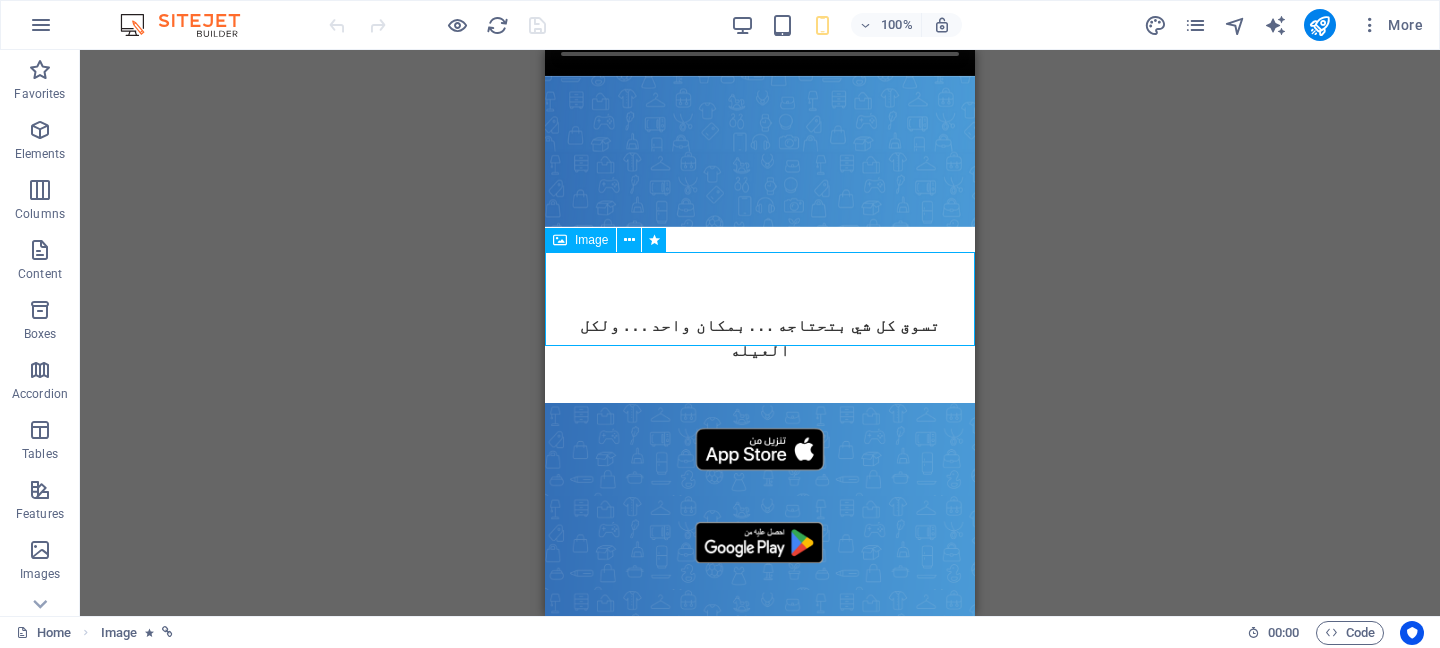 click on "Image" at bounding box center [580, 240] 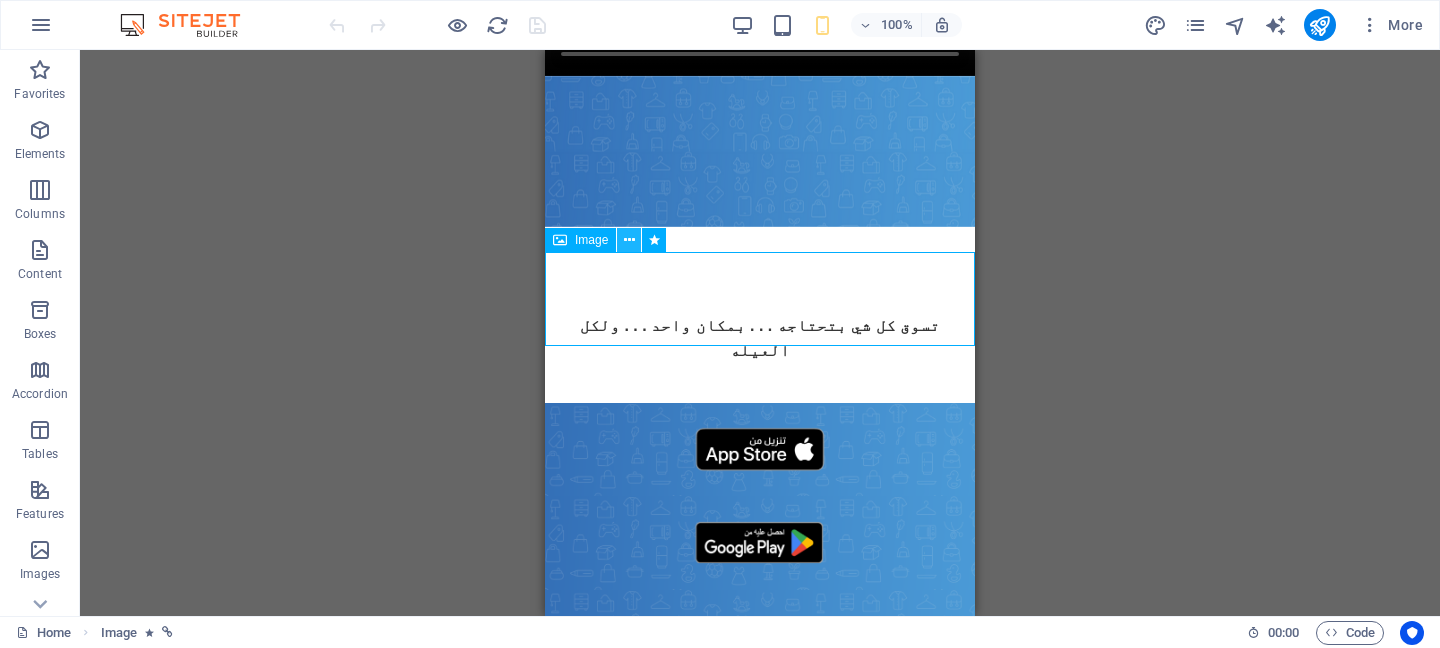 click at bounding box center [629, 240] 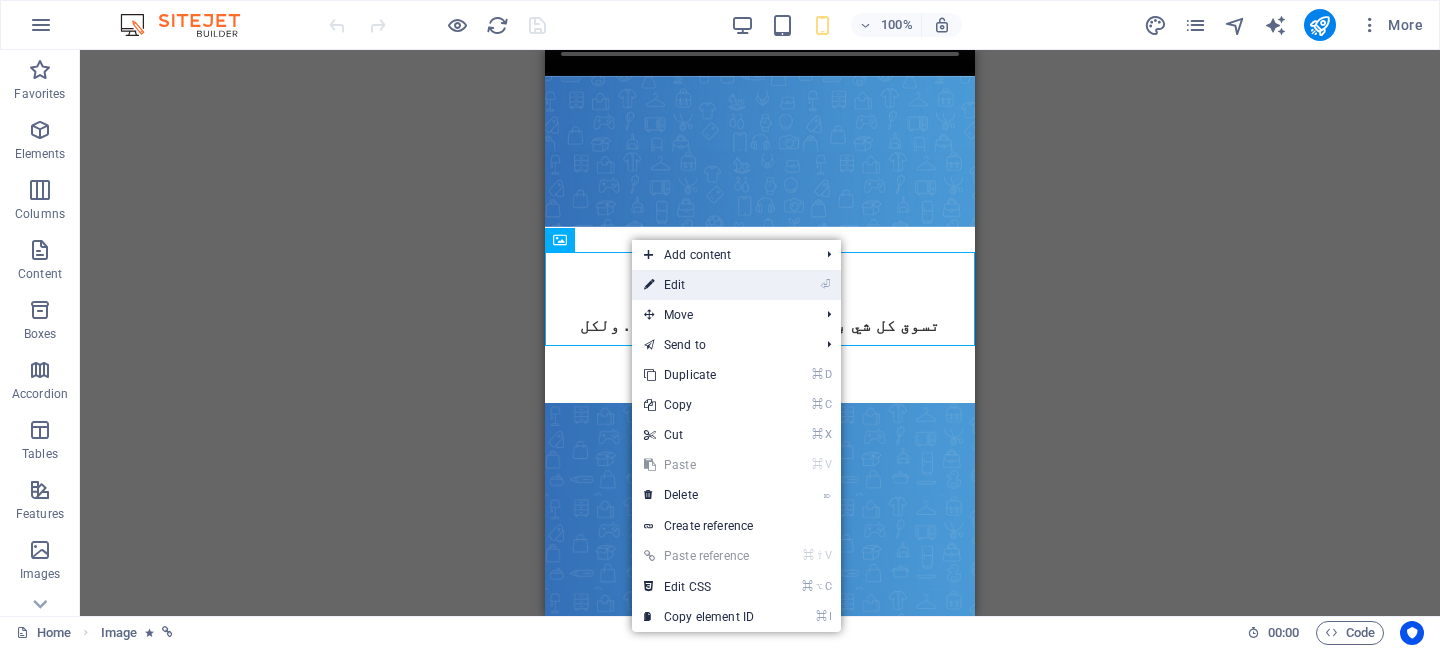 click on "⏎  Edit" at bounding box center [699, 285] 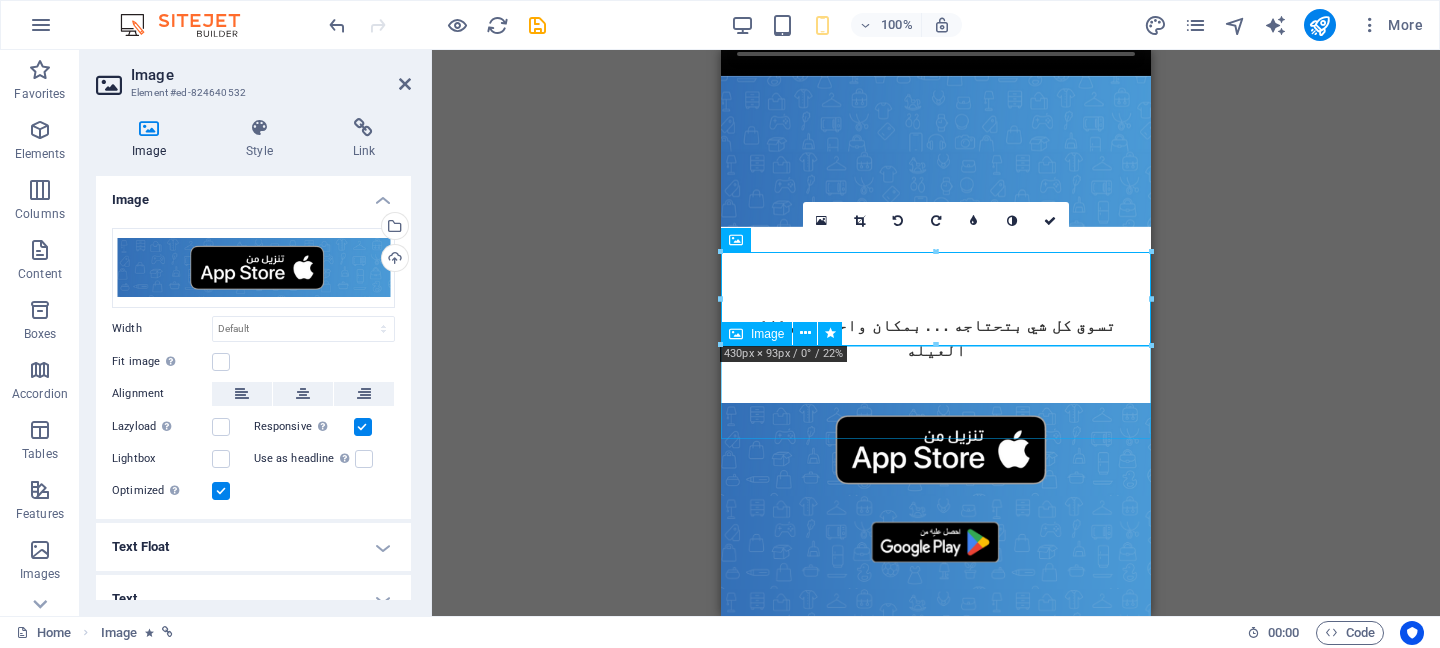 click at bounding box center [936, 543] 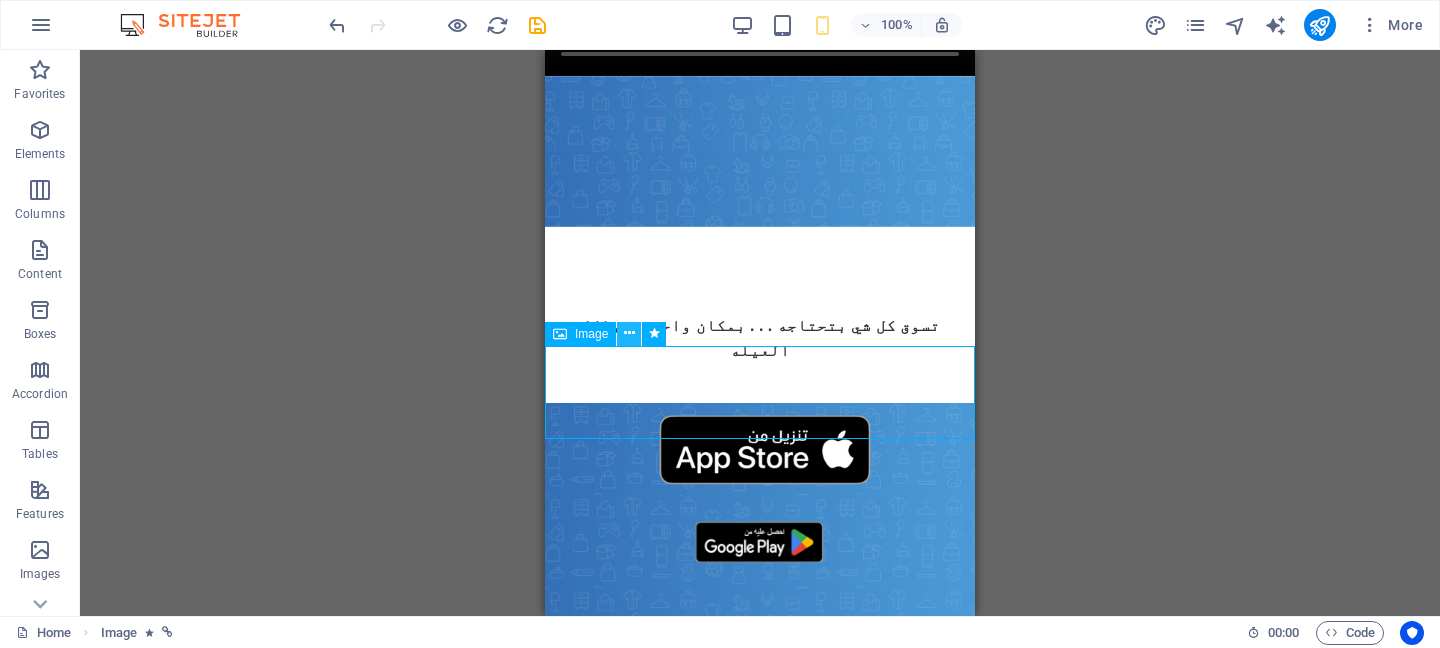 click at bounding box center (629, 333) 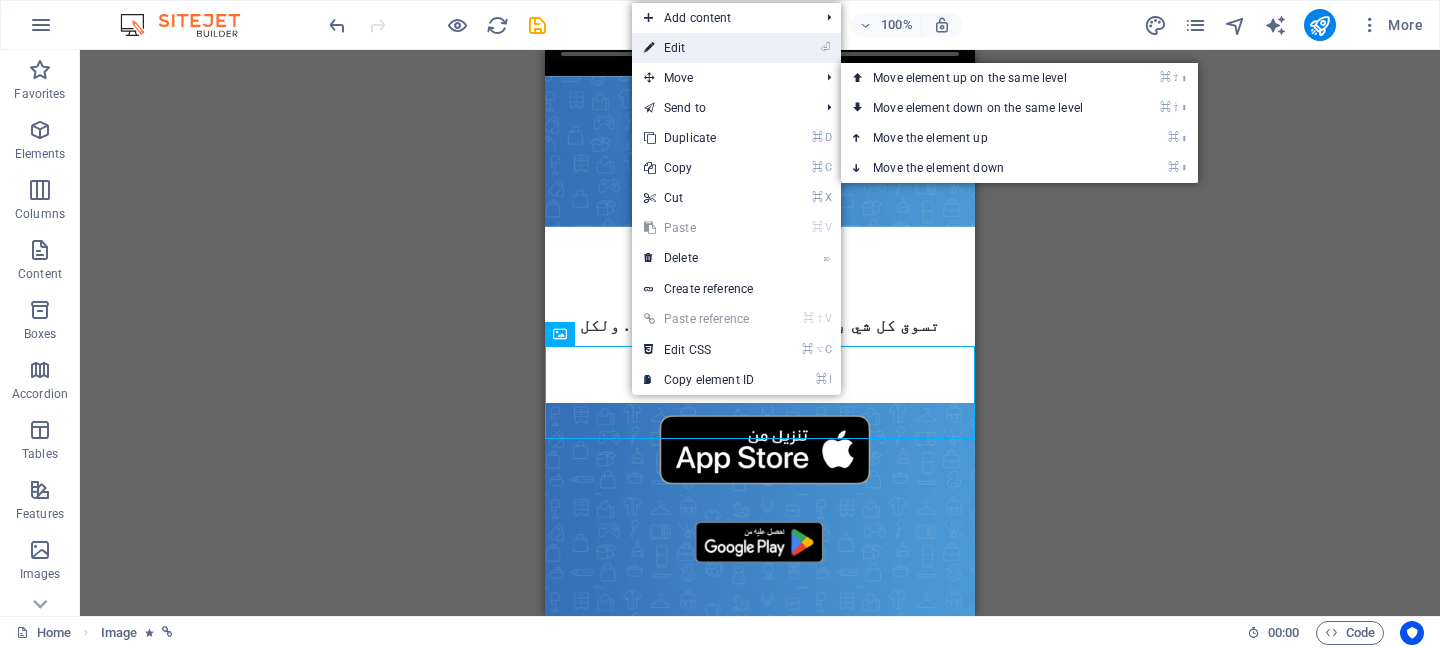 click on "⏎  Edit" at bounding box center (699, 48) 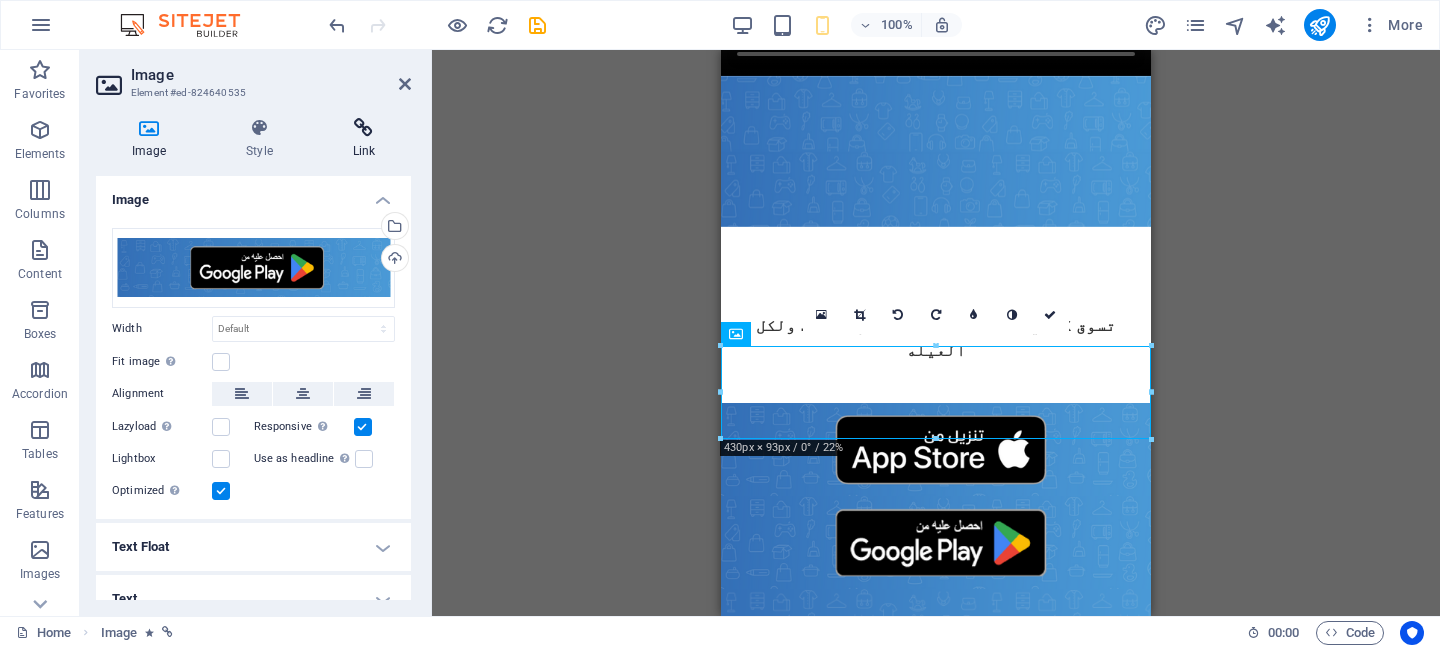 click at bounding box center (364, 128) 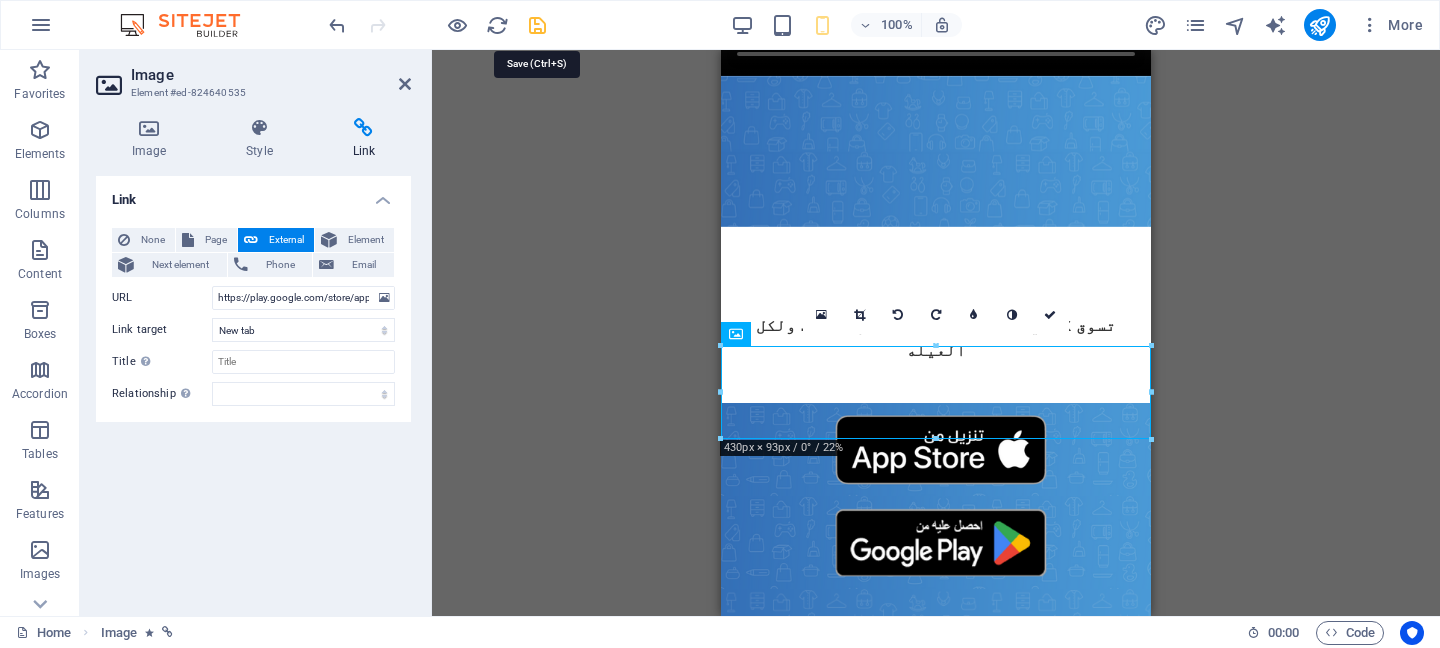 click at bounding box center [537, 25] 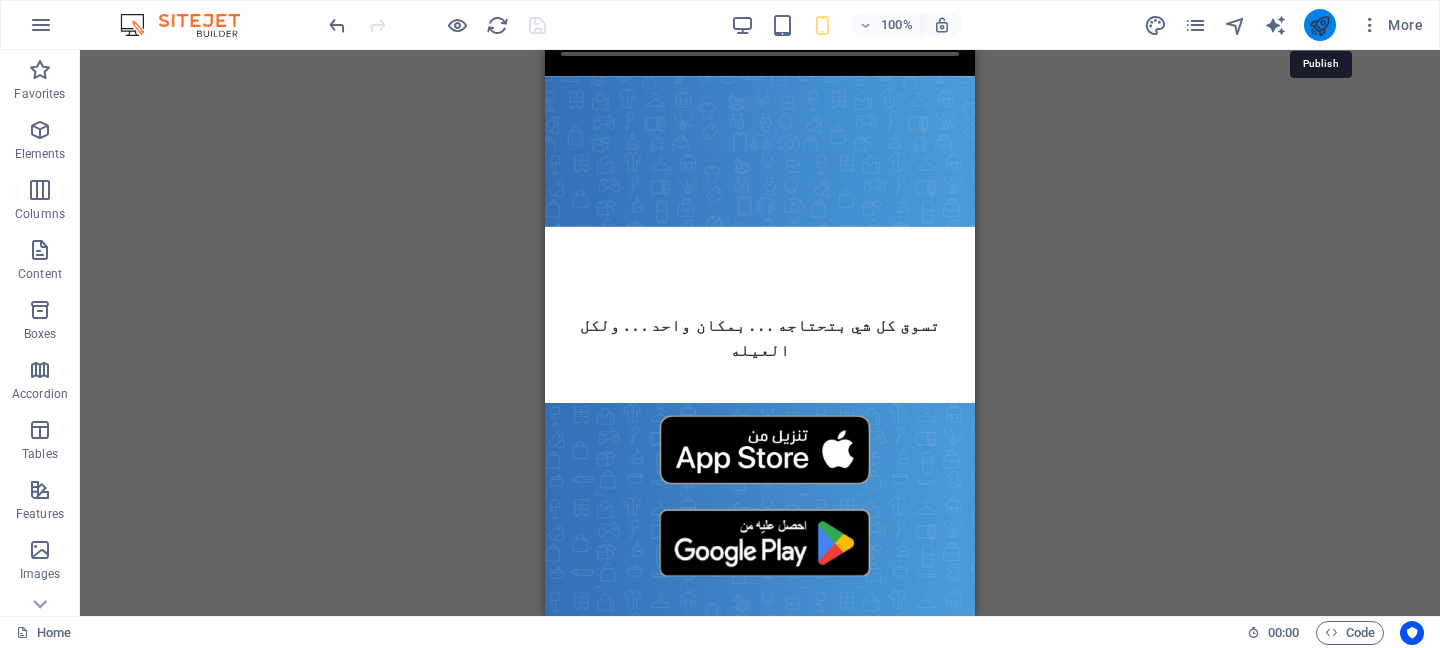 click at bounding box center [1319, 25] 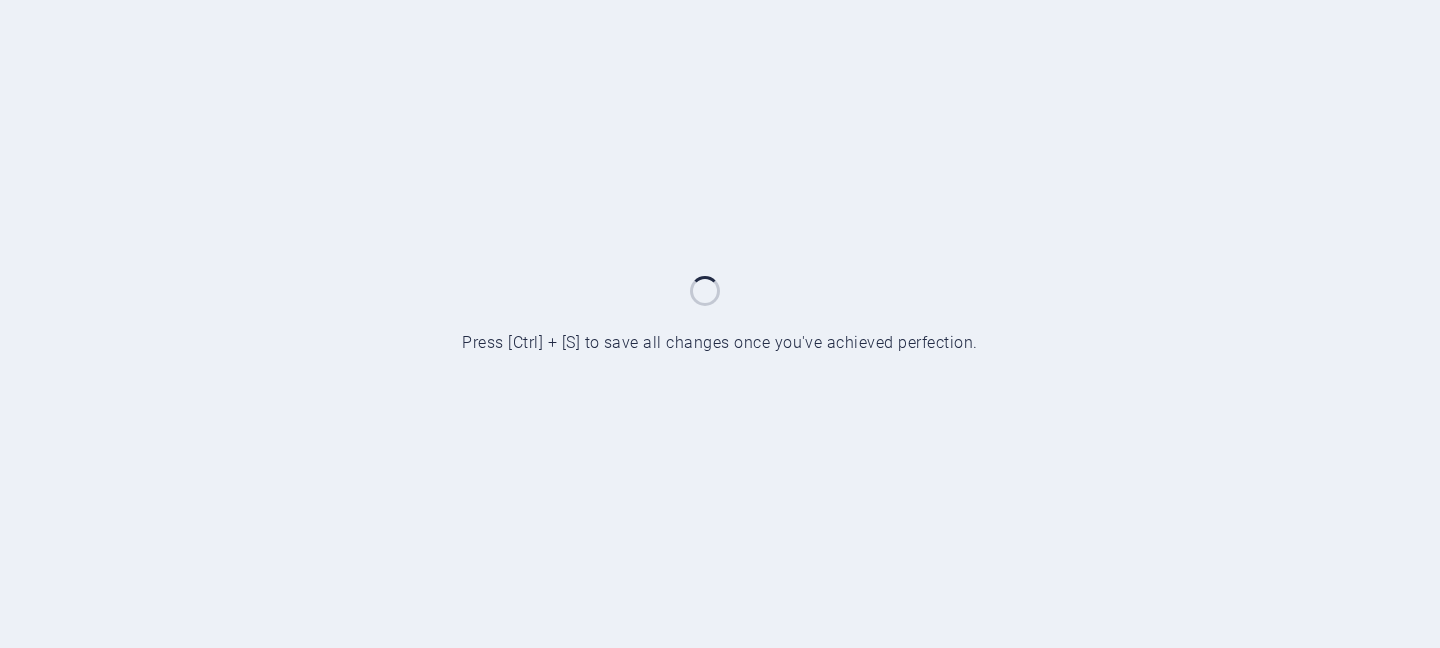 scroll, scrollTop: 0, scrollLeft: 0, axis: both 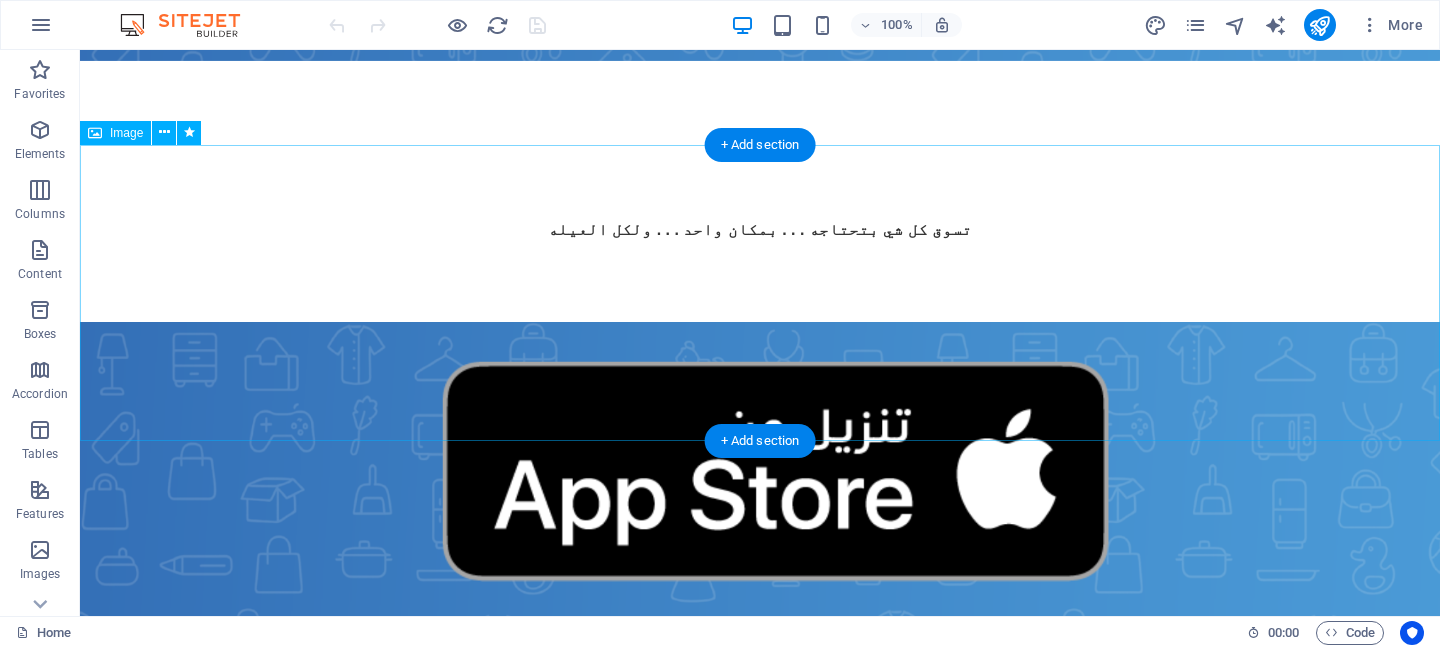 click at bounding box center (760, 470) 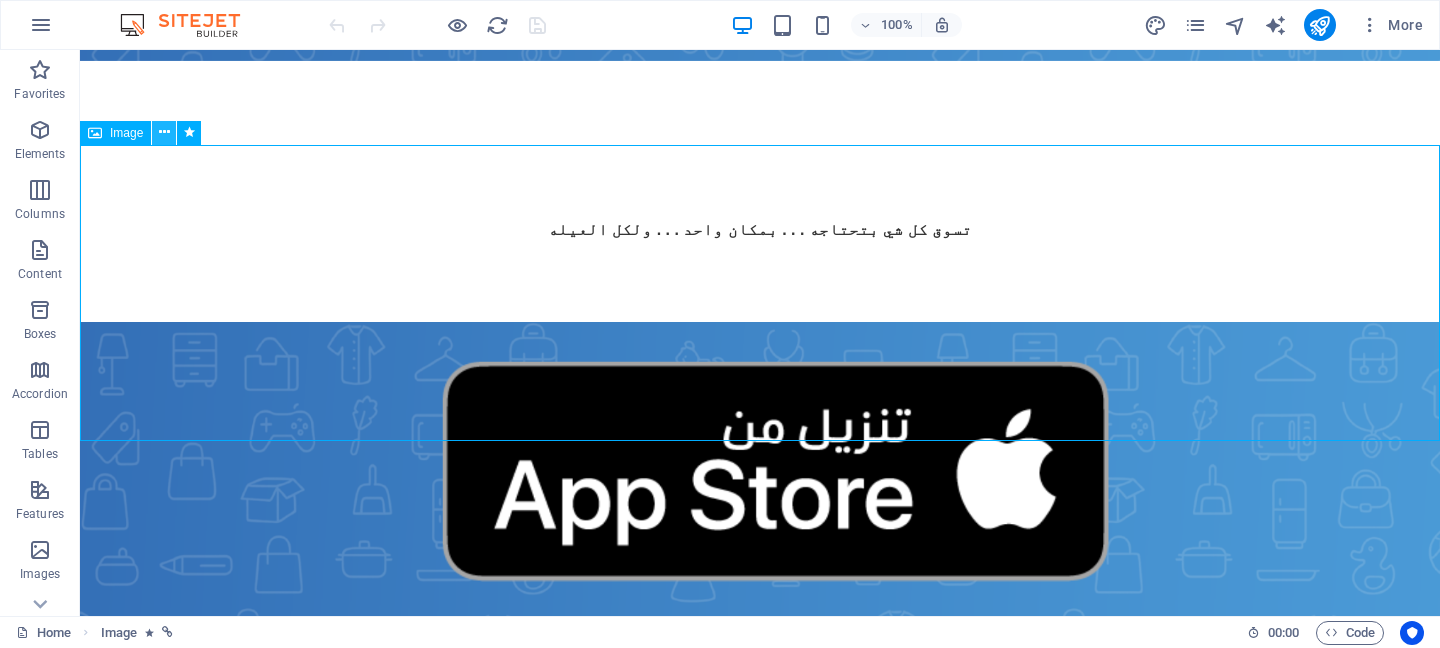click at bounding box center (164, 132) 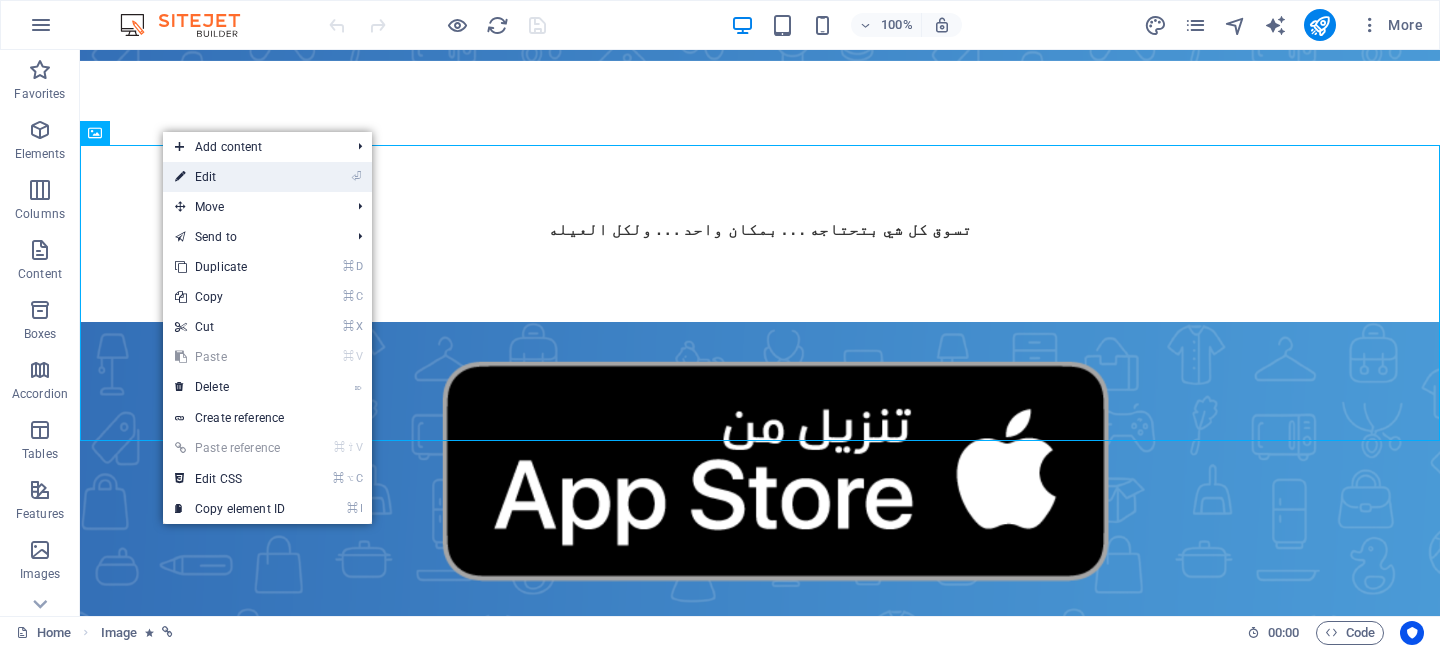 click on "⏎  Edit" at bounding box center [230, 177] 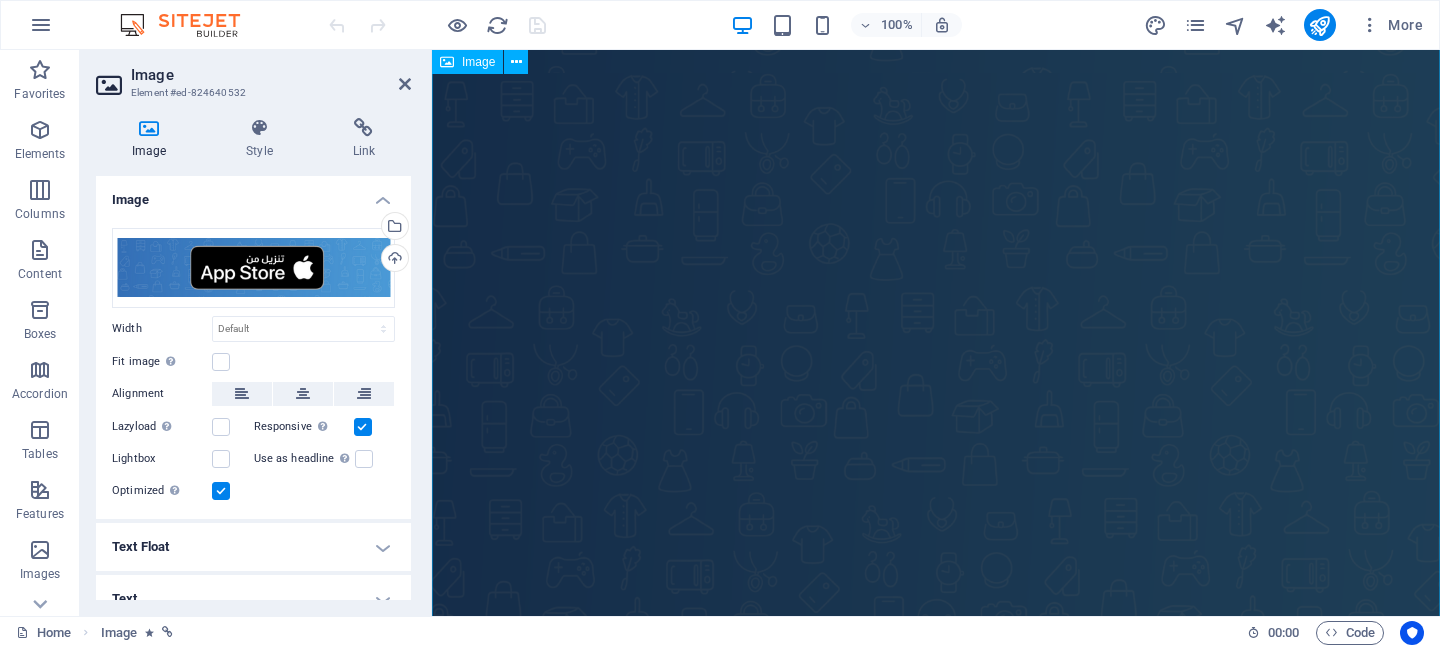scroll, scrollTop: 1602, scrollLeft: 0, axis: vertical 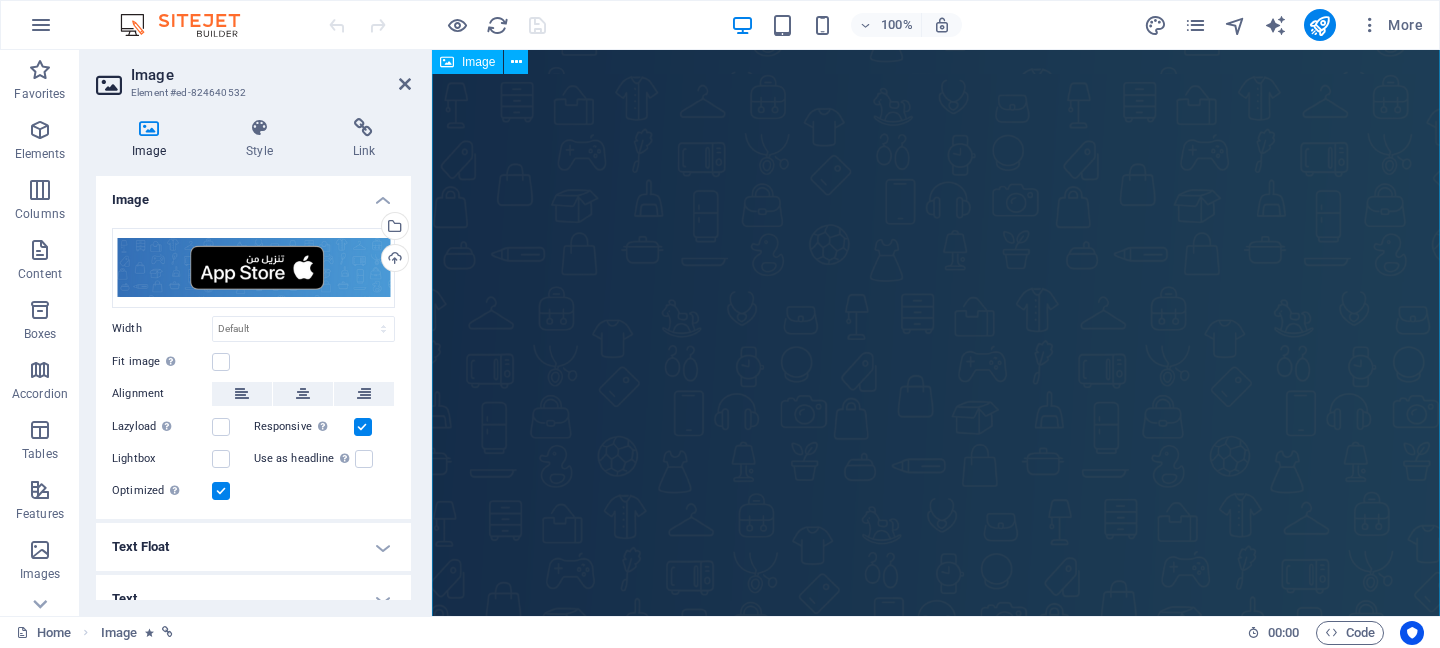 click at bounding box center [936, 1208] 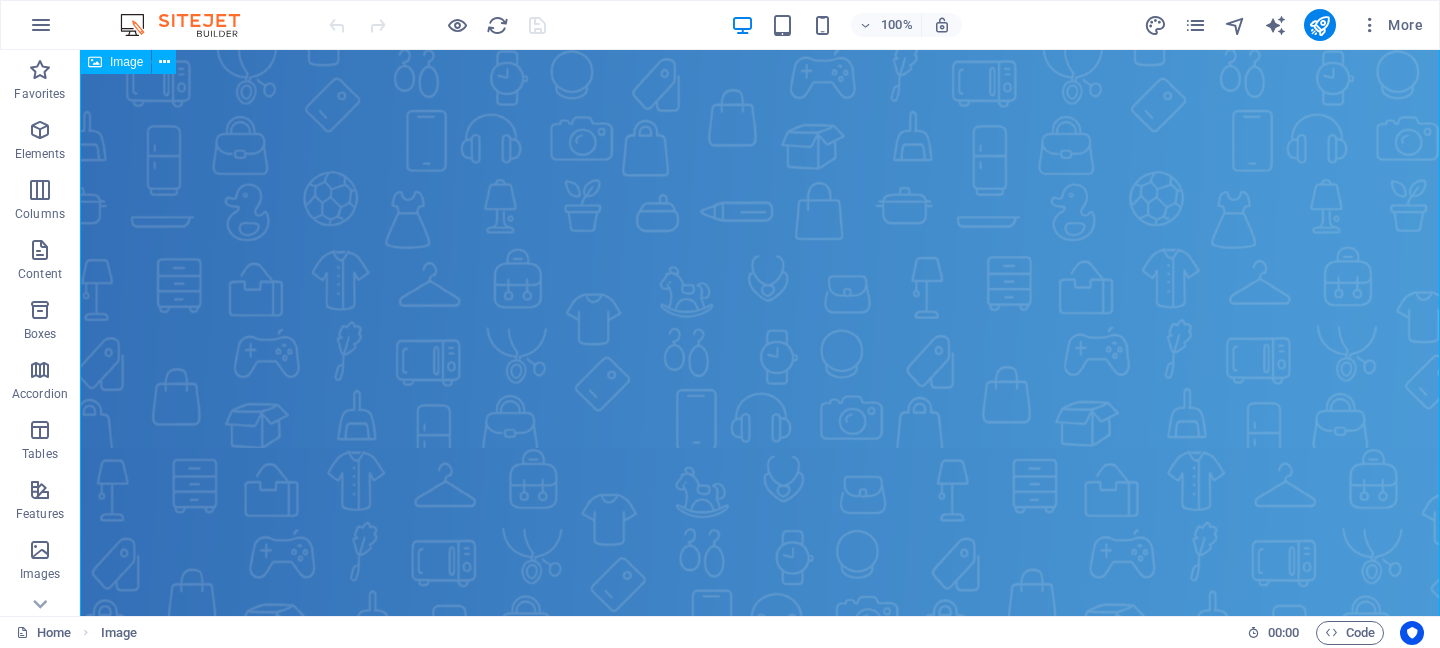 scroll, scrollTop: 4352, scrollLeft: 0, axis: vertical 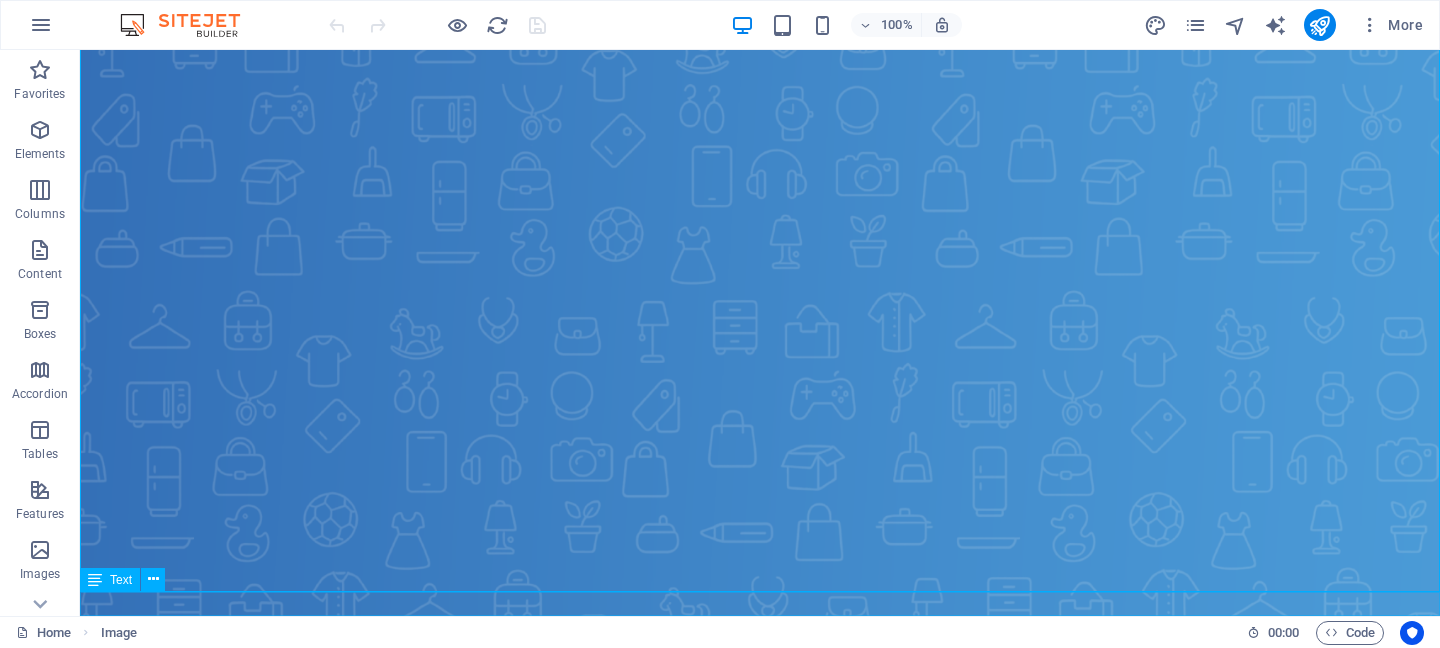 click on "New text element" at bounding box center (760, 781) 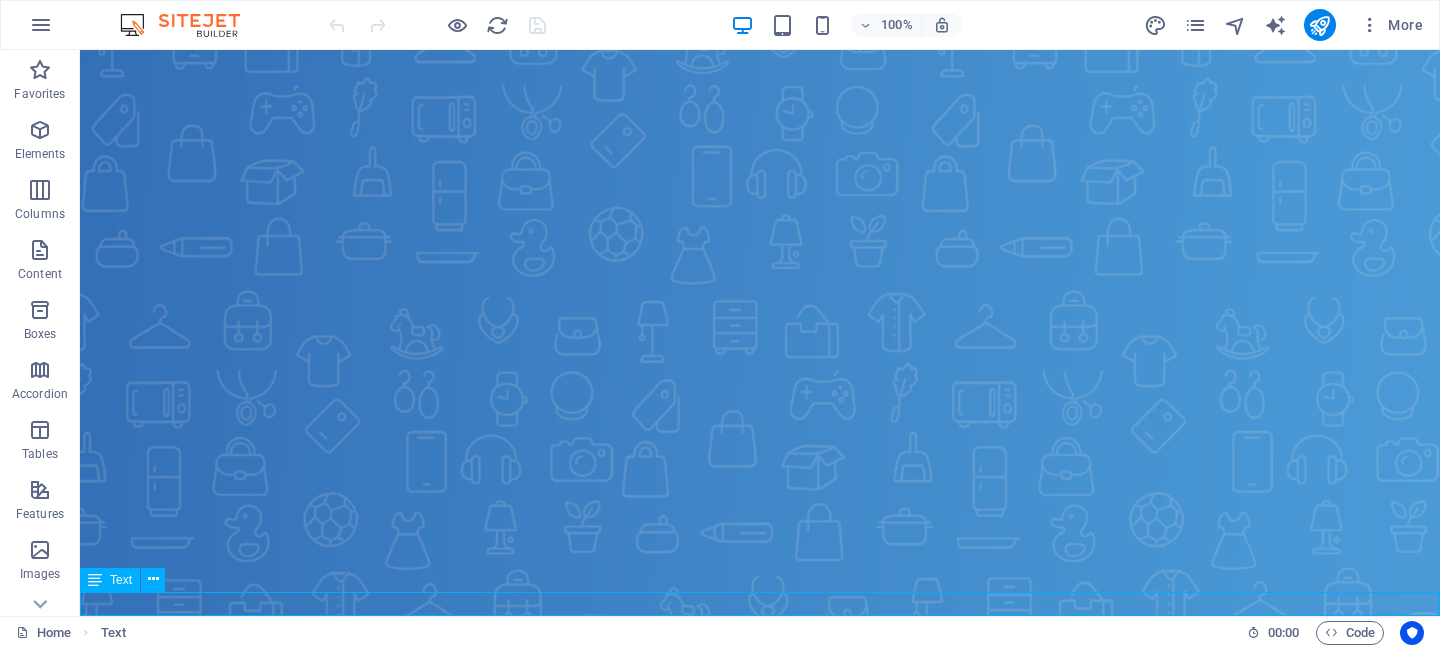click on "New text element" at bounding box center (760, 781) 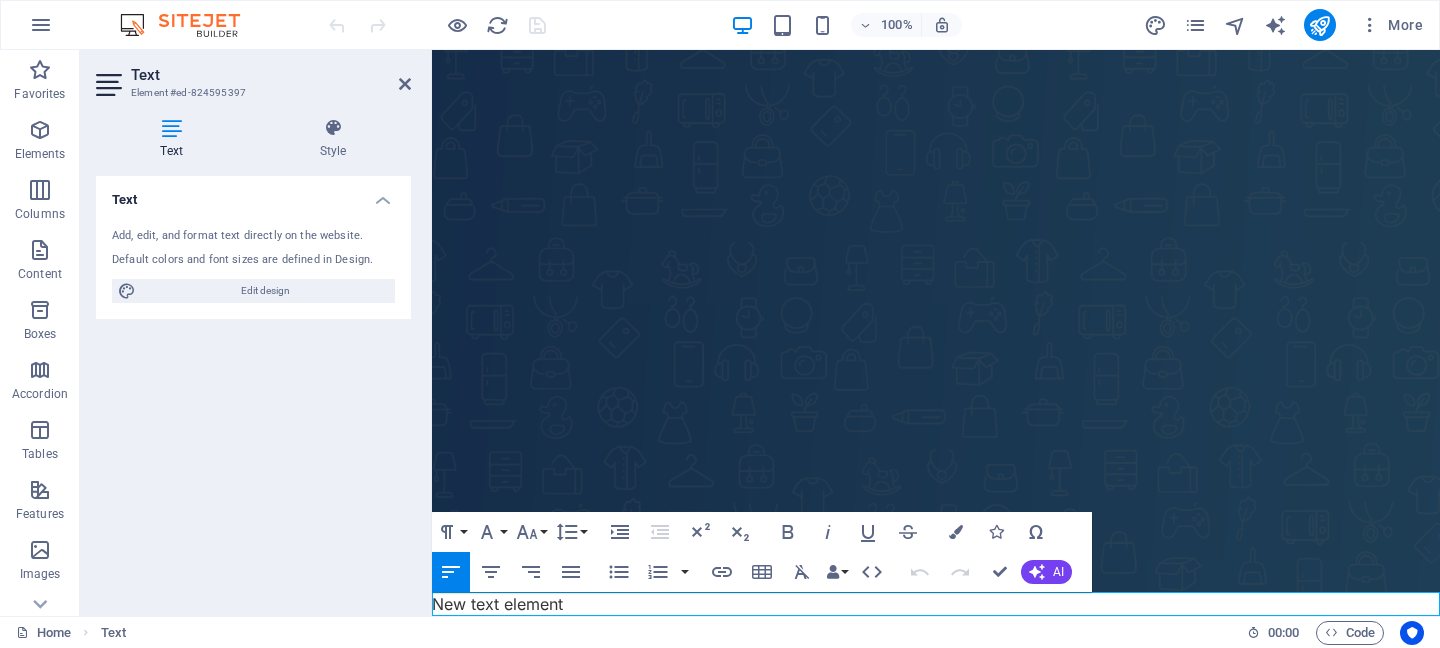 scroll, scrollTop: 3153, scrollLeft: 0, axis: vertical 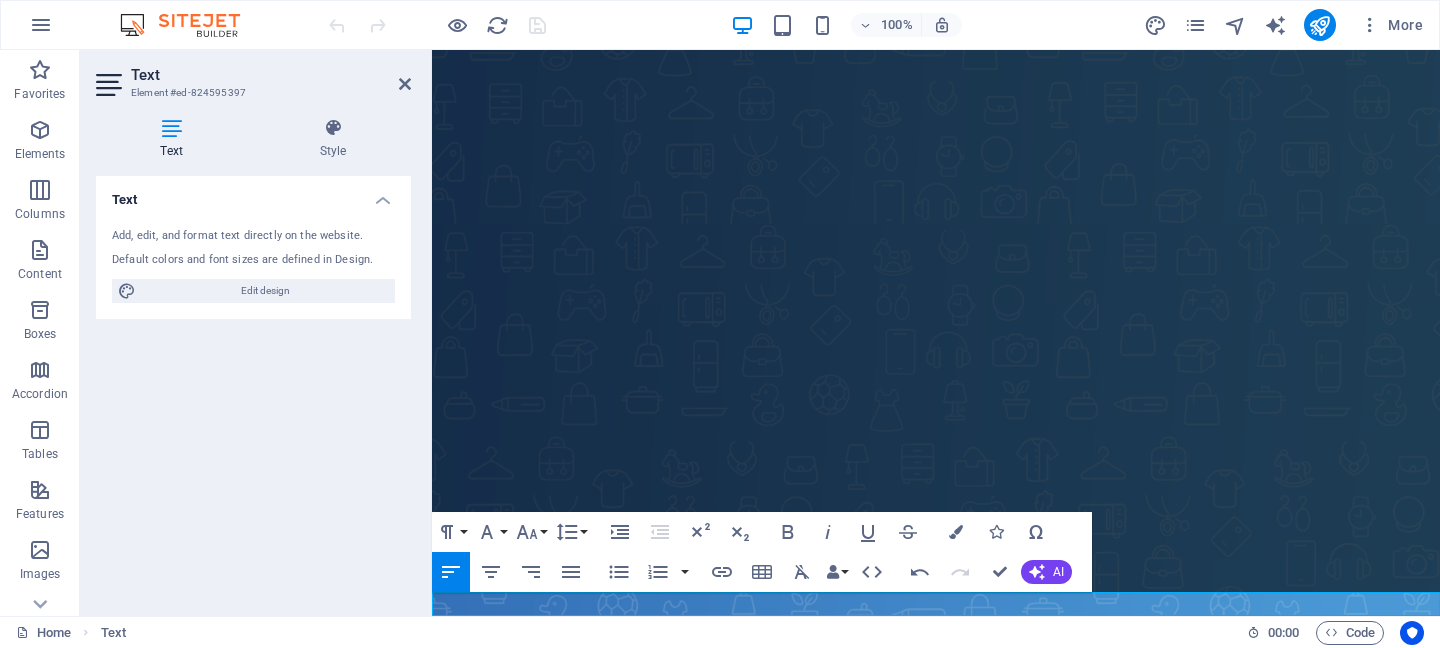 click on "Text Add, edit, and format text directly on the website. Default colors and font sizes are defined in Design. Edit design Alignment Left aligned Centered Right aligned" at bounding box center [253, 388] 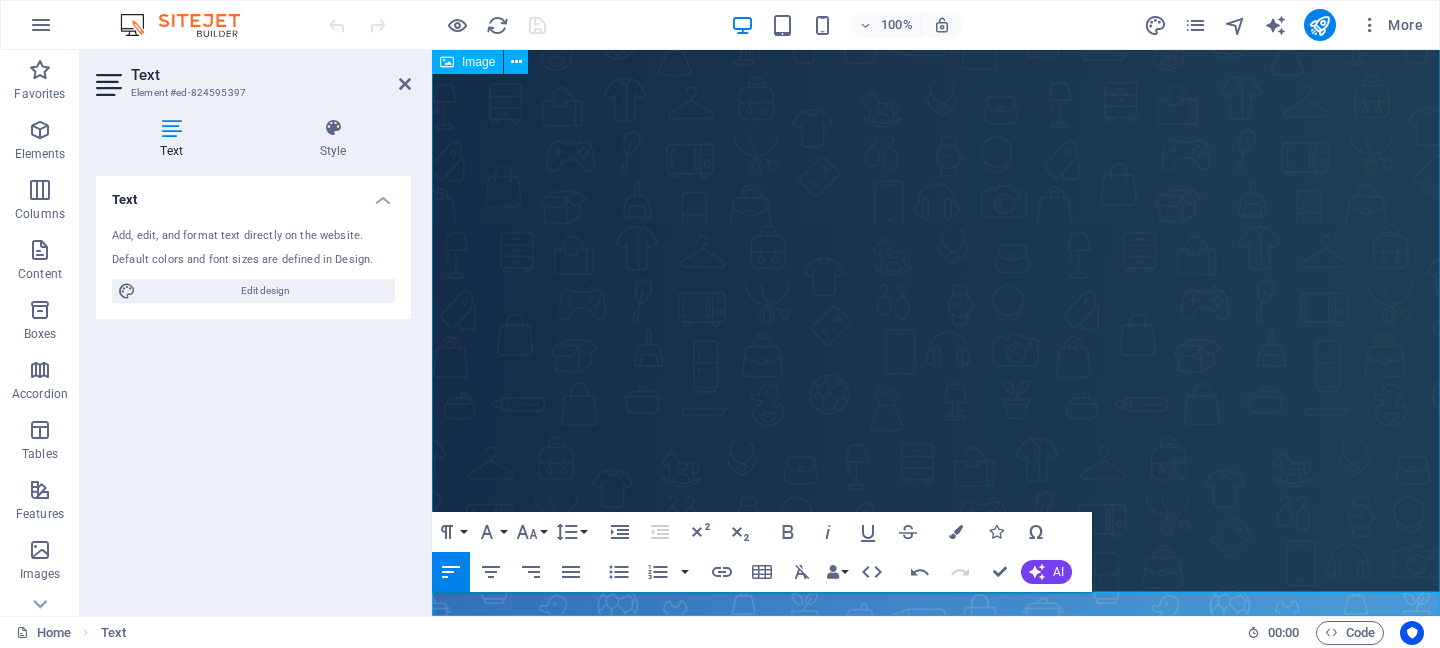 click at bounding box center [936, -343] 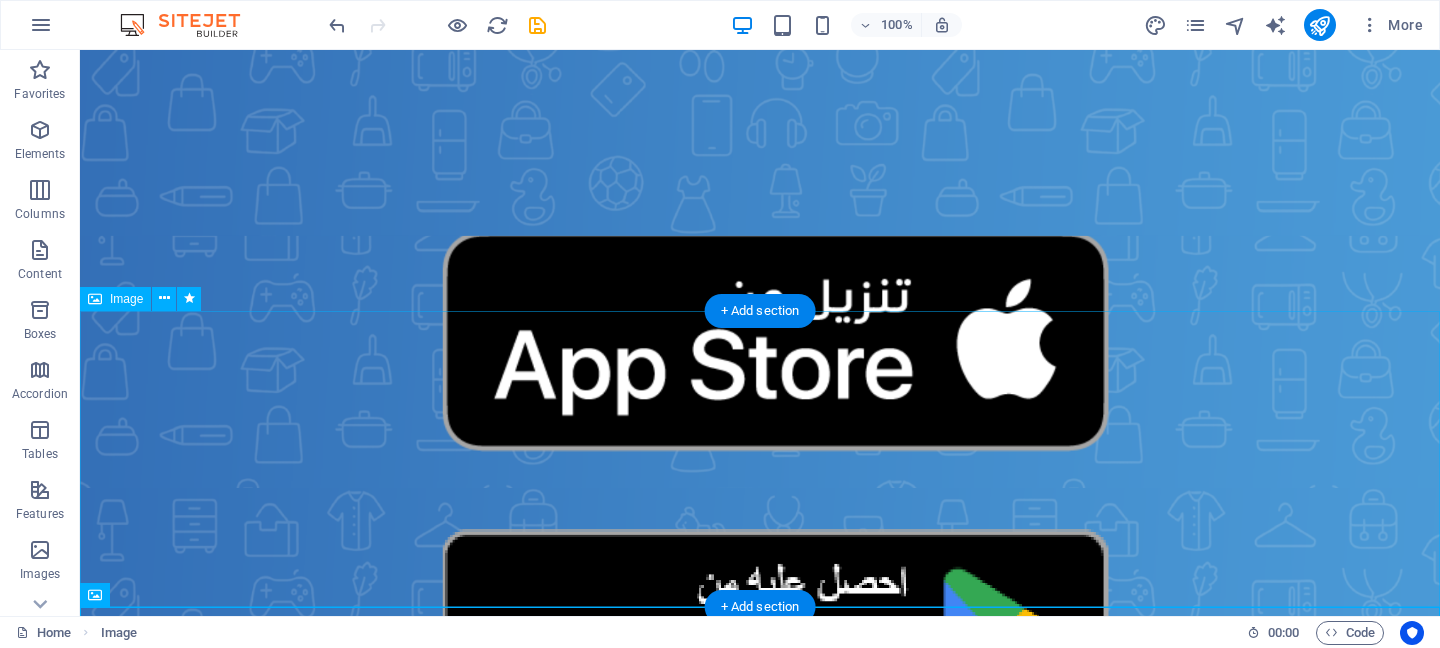 scroll, scrollTop: 1175, scrollLeft: 0, axis: vertical 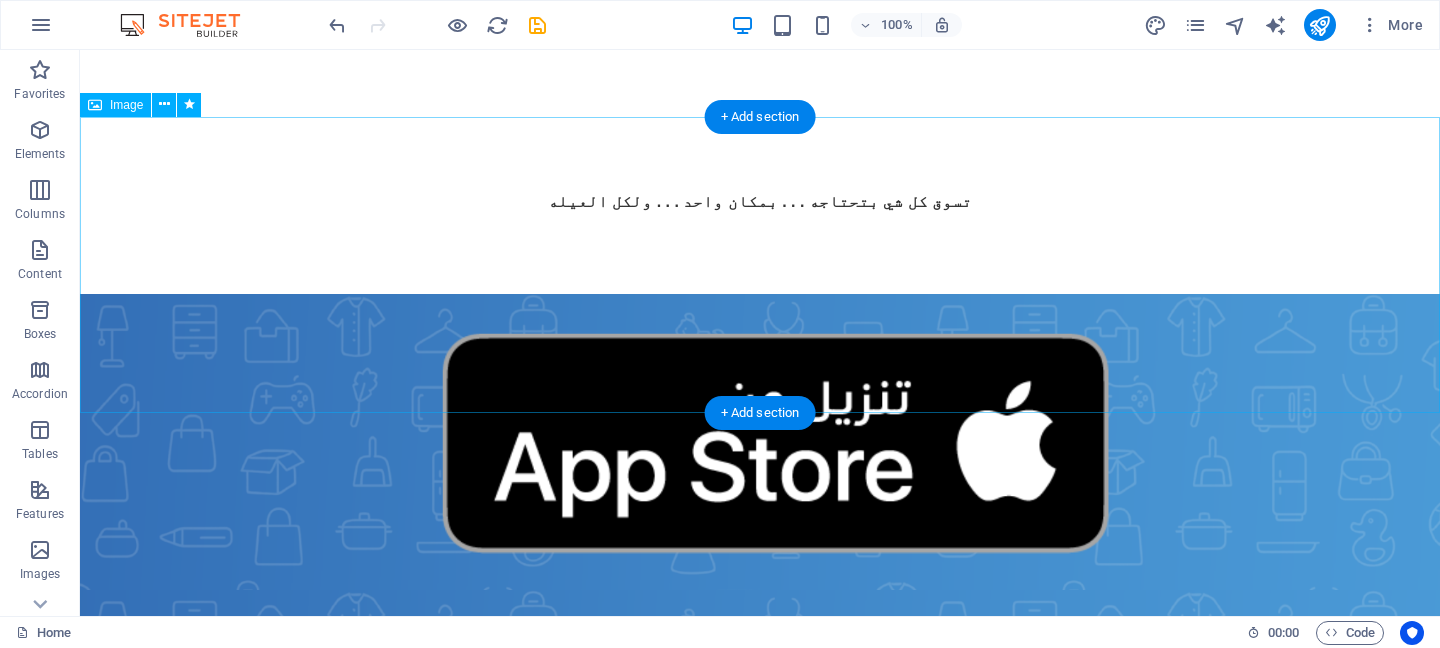 click at bounding box center (760, 442) 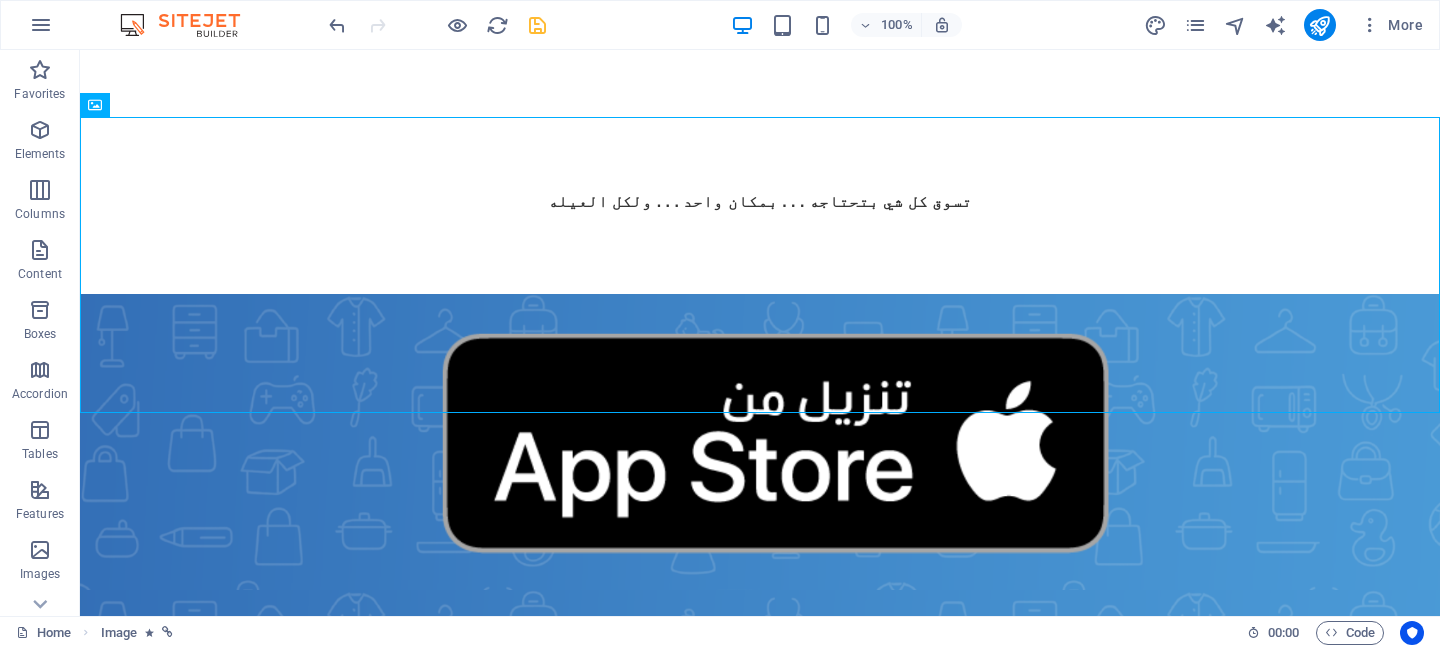 click at bounding box center (537, 25) 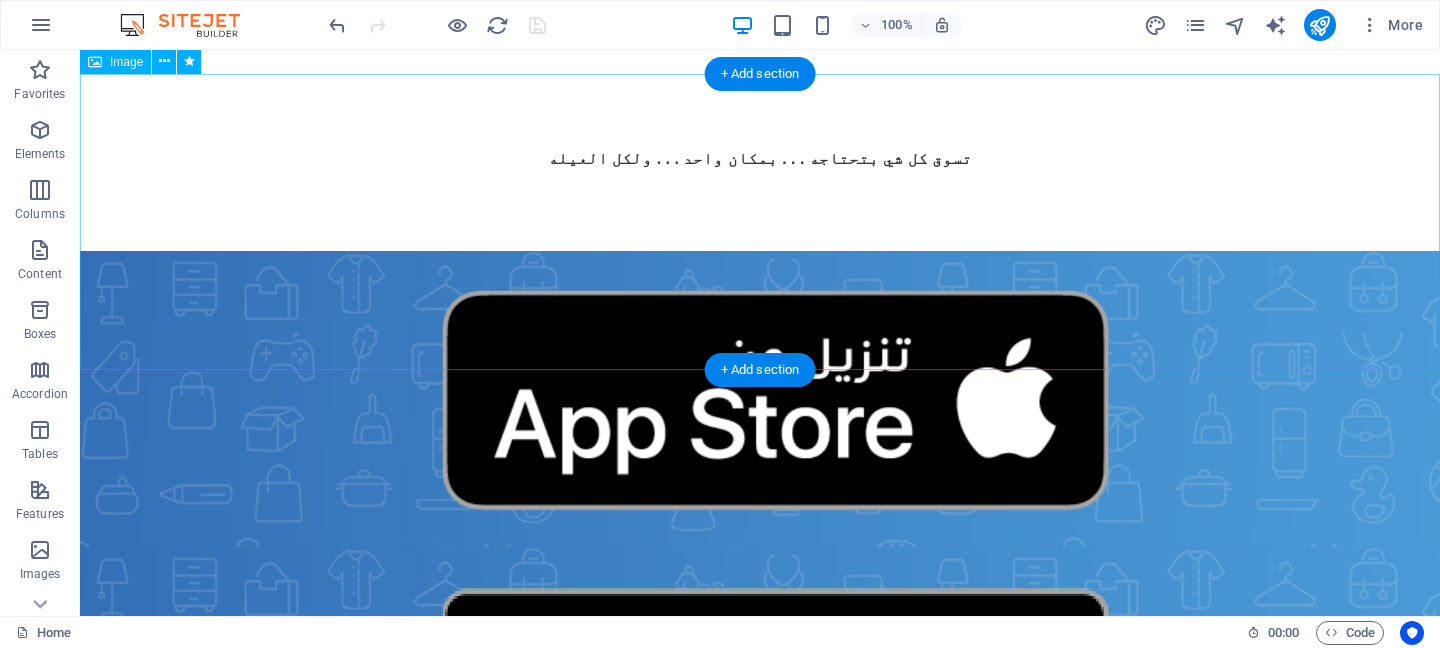 scroll, scrollTop: 1219, scrollLeft: 0, axis: vertical 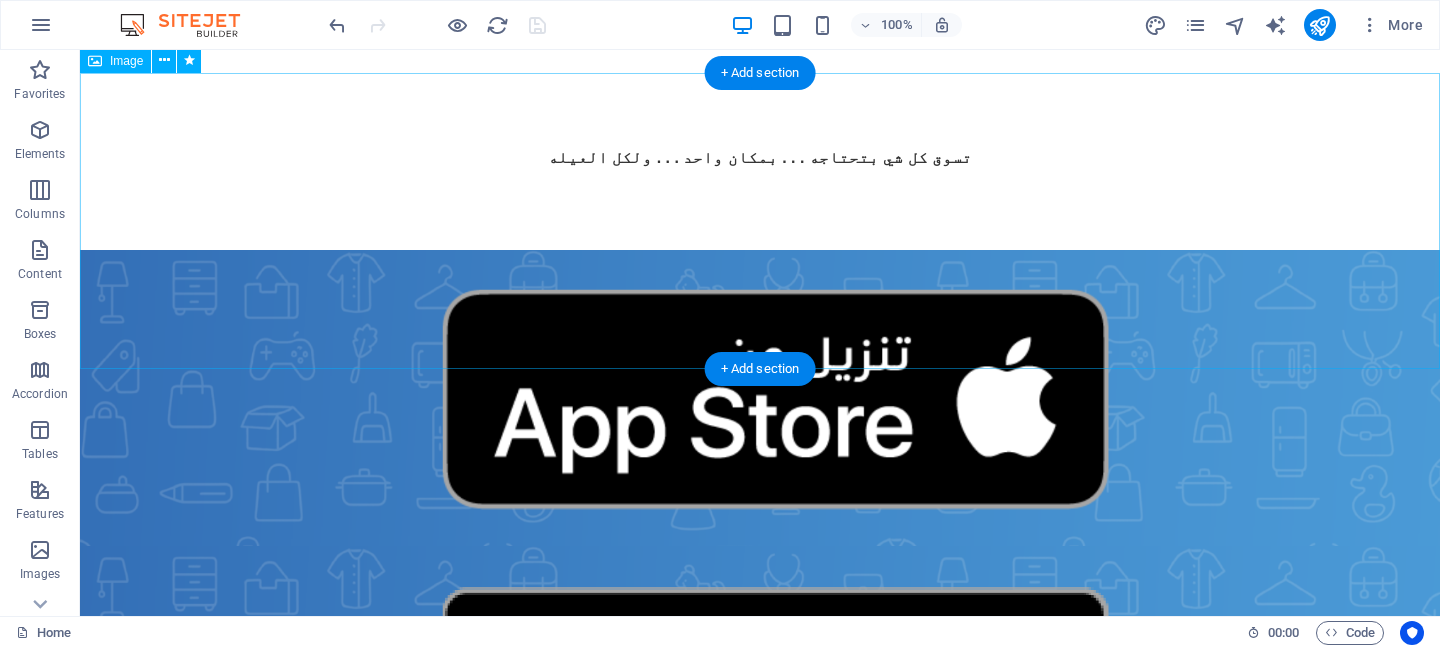 click at bounding box center (760, 398) 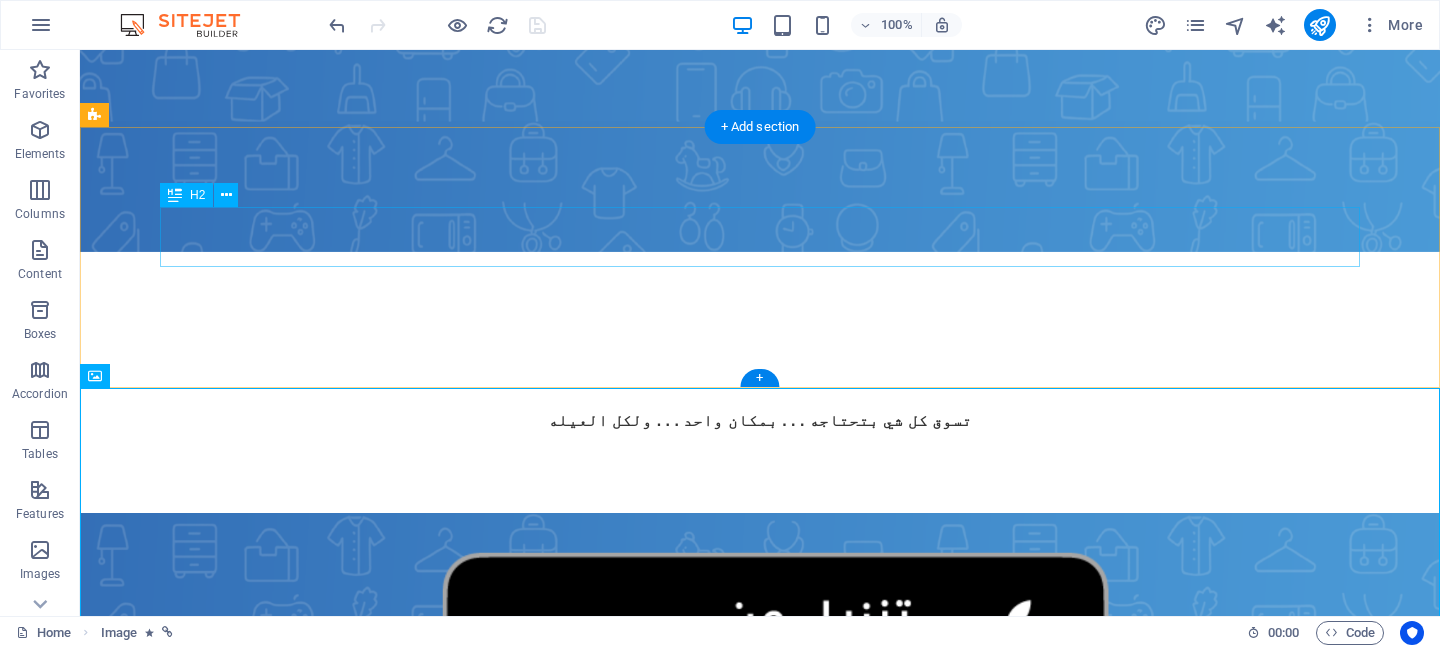 scroll, scrollTop: 865, scrollLeft: 0, axis: vertical 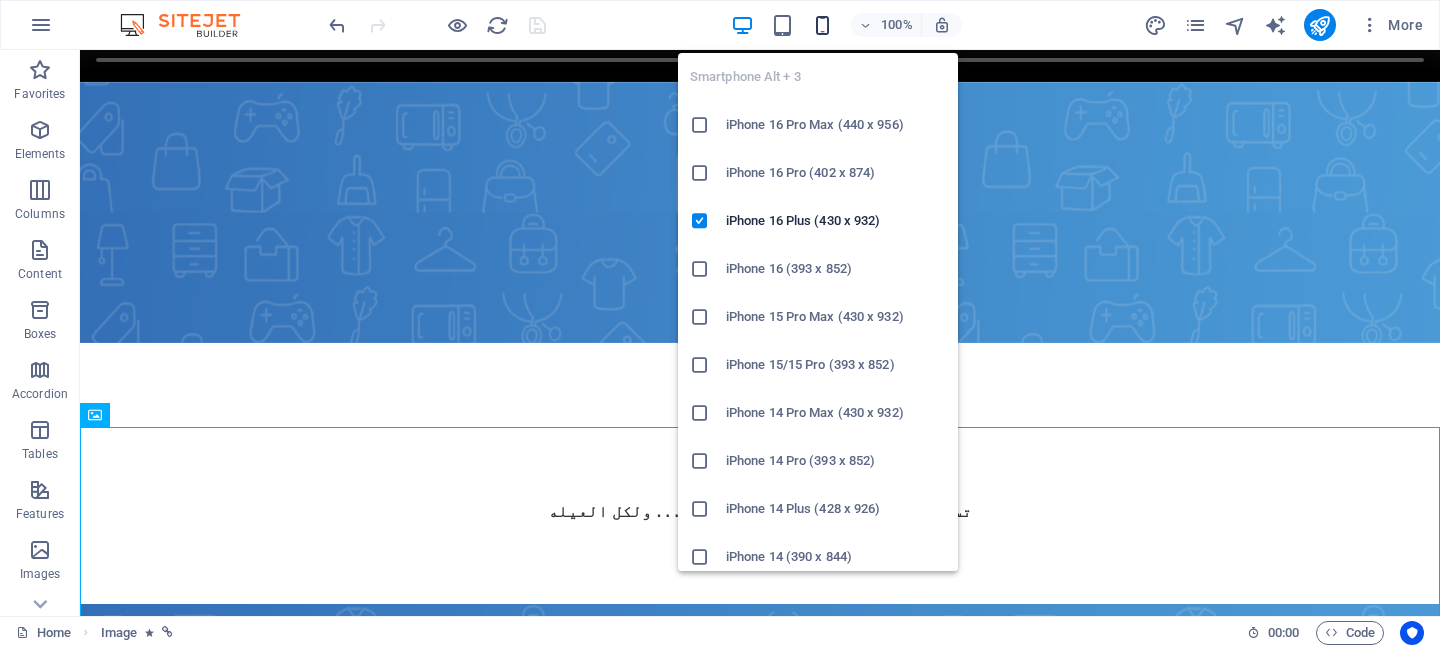 click at bounding box center (822, 25) 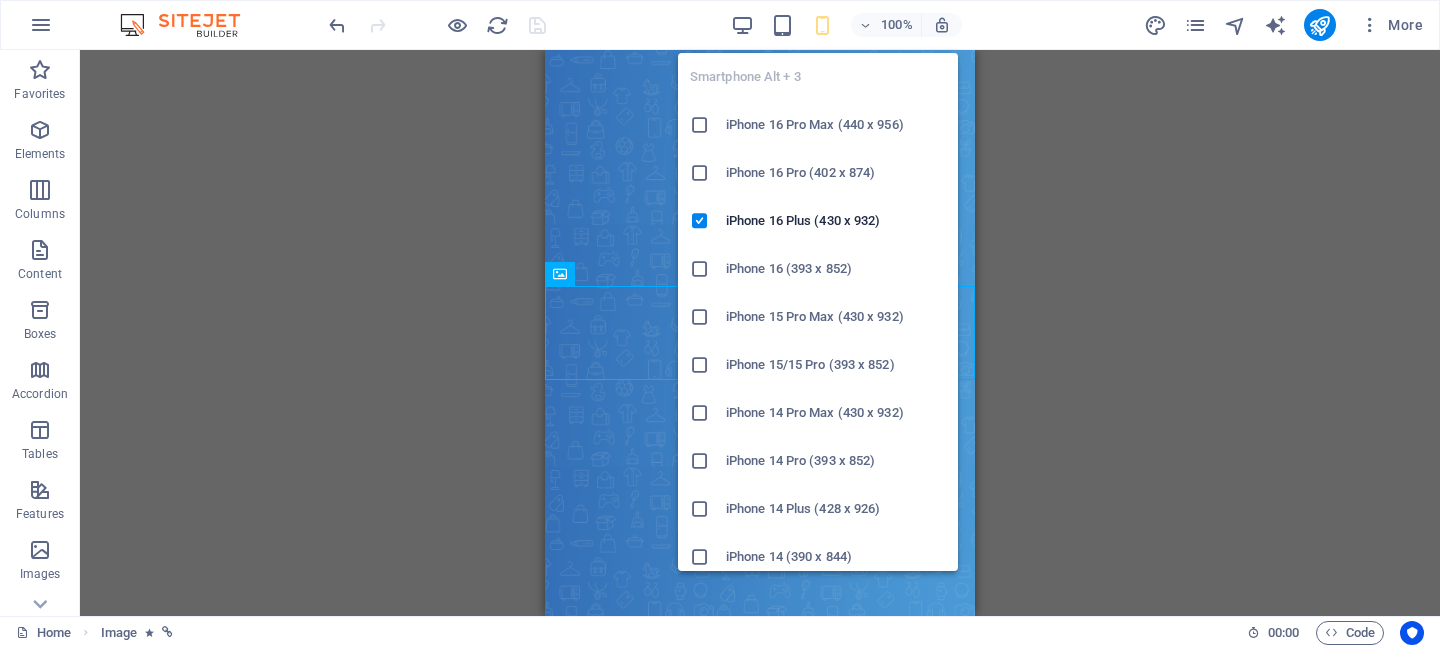 scroll, scrollTop: 225, scrollLeft: 0, axis: vertical 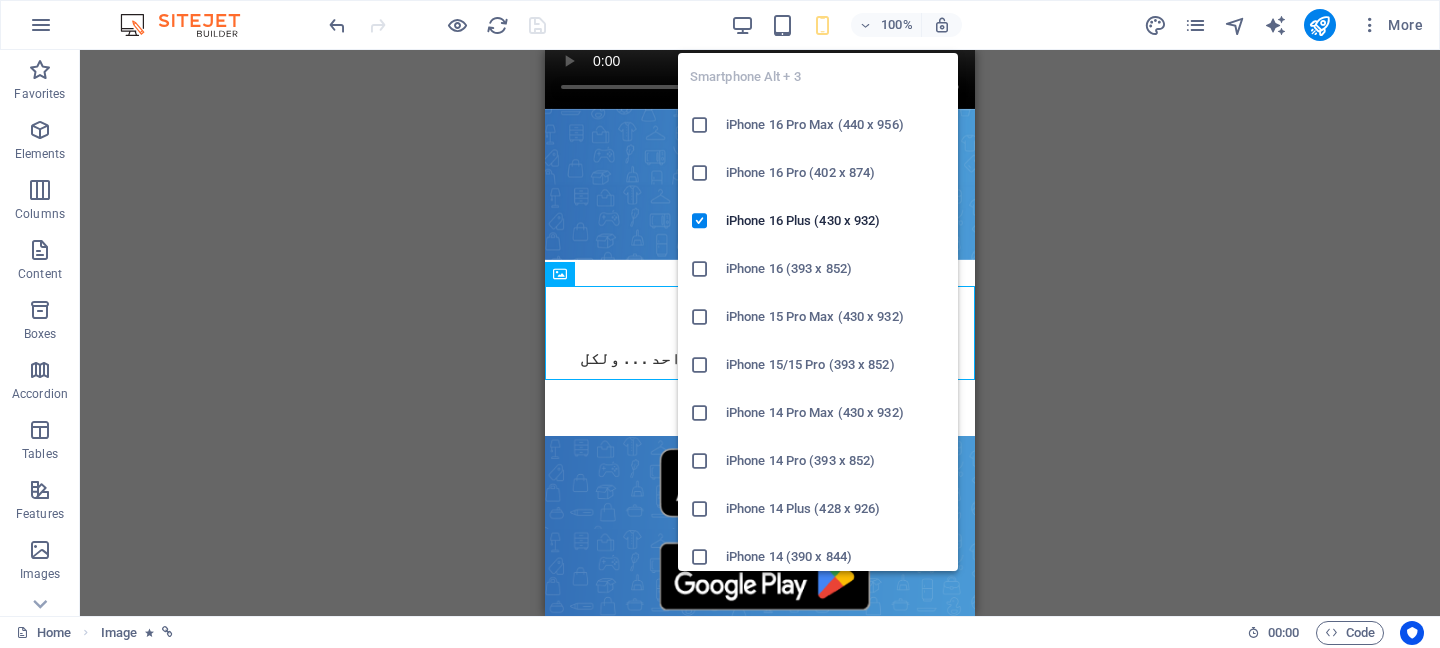 click on "iPhone 15 Pro Max (430 x 932)" at bounding box center (836, 317) 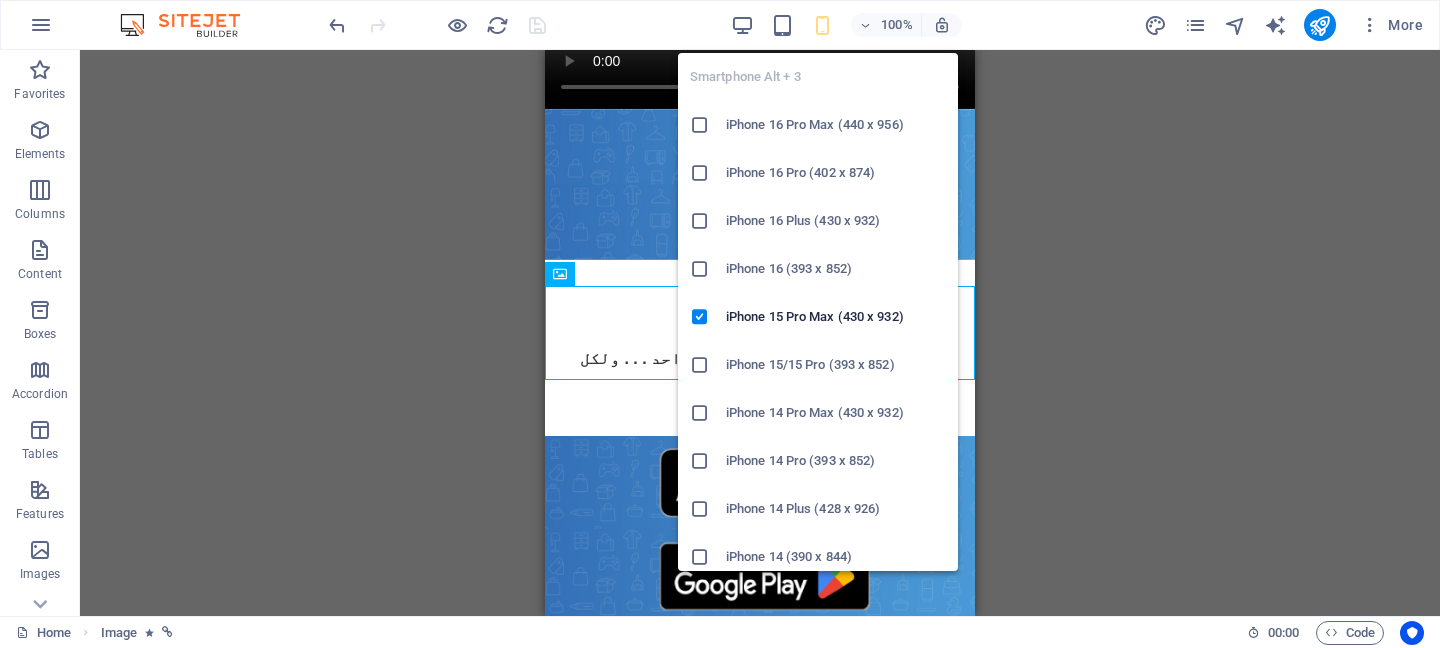 click on "iPhone 14 Pro (393 x 852)" at bounding box center [818, 461] 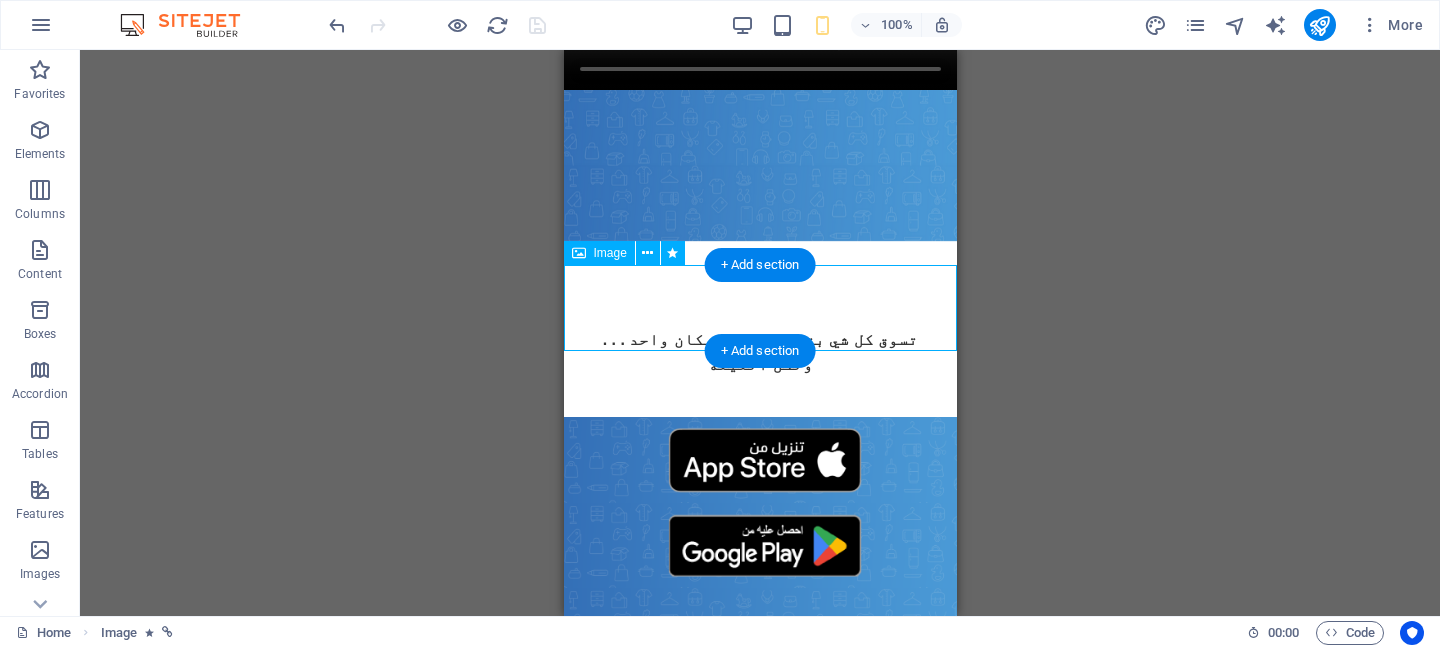 click at bounding box center [759, 460] 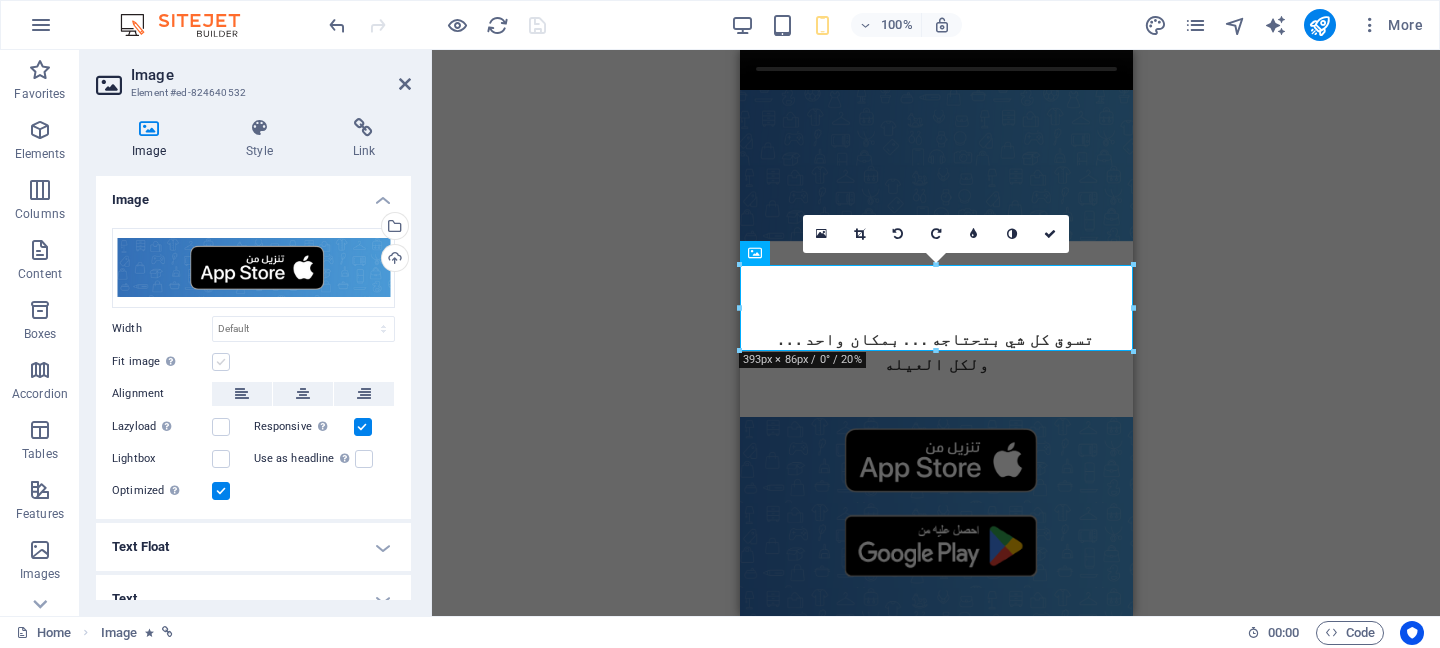 click at bounding box center [221, 362] 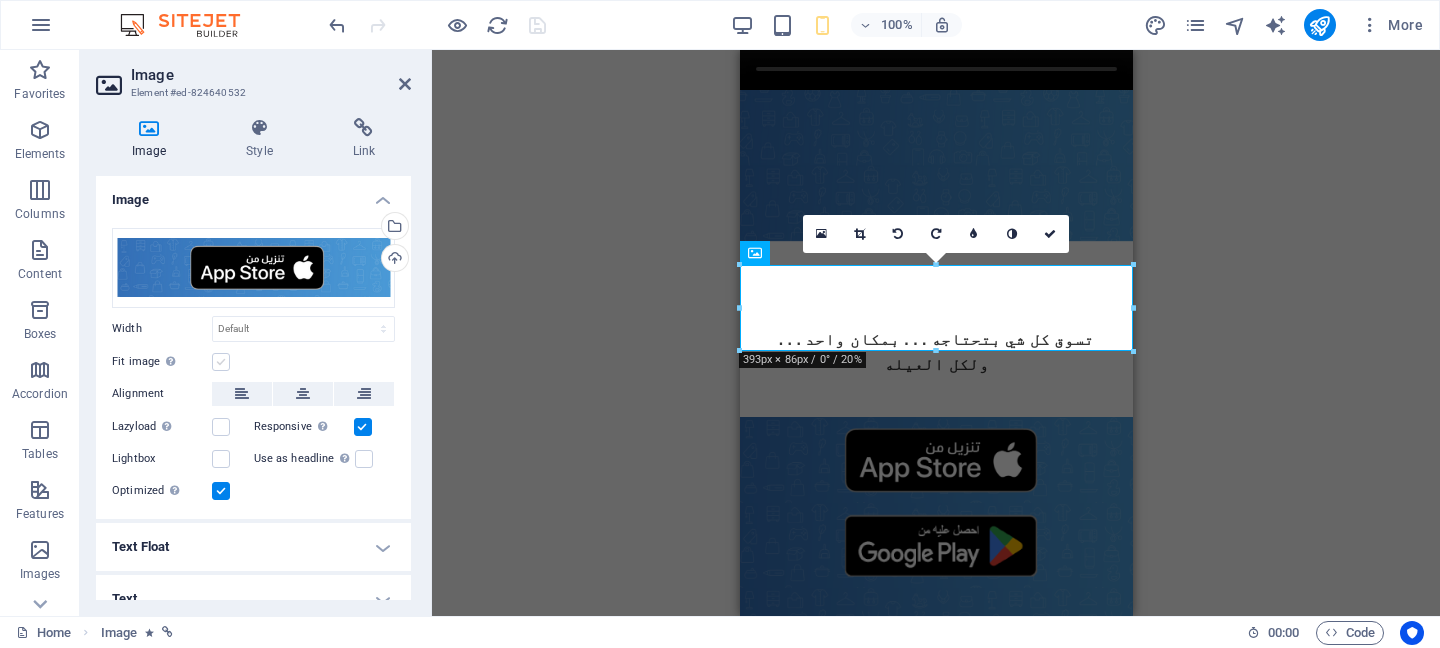 click on "Fit image Automatically fit image to a fixed width and height" at bounding box center [0, 0] 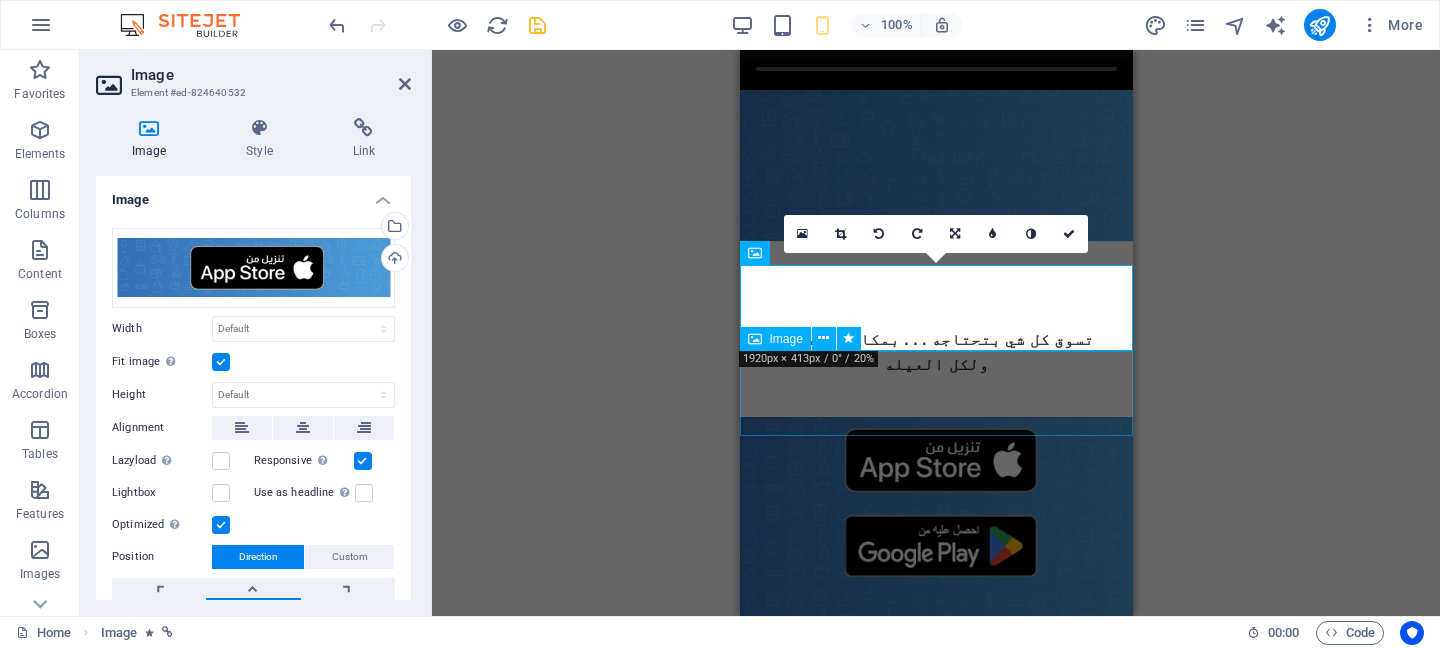 click at bounding box center (935, 546) 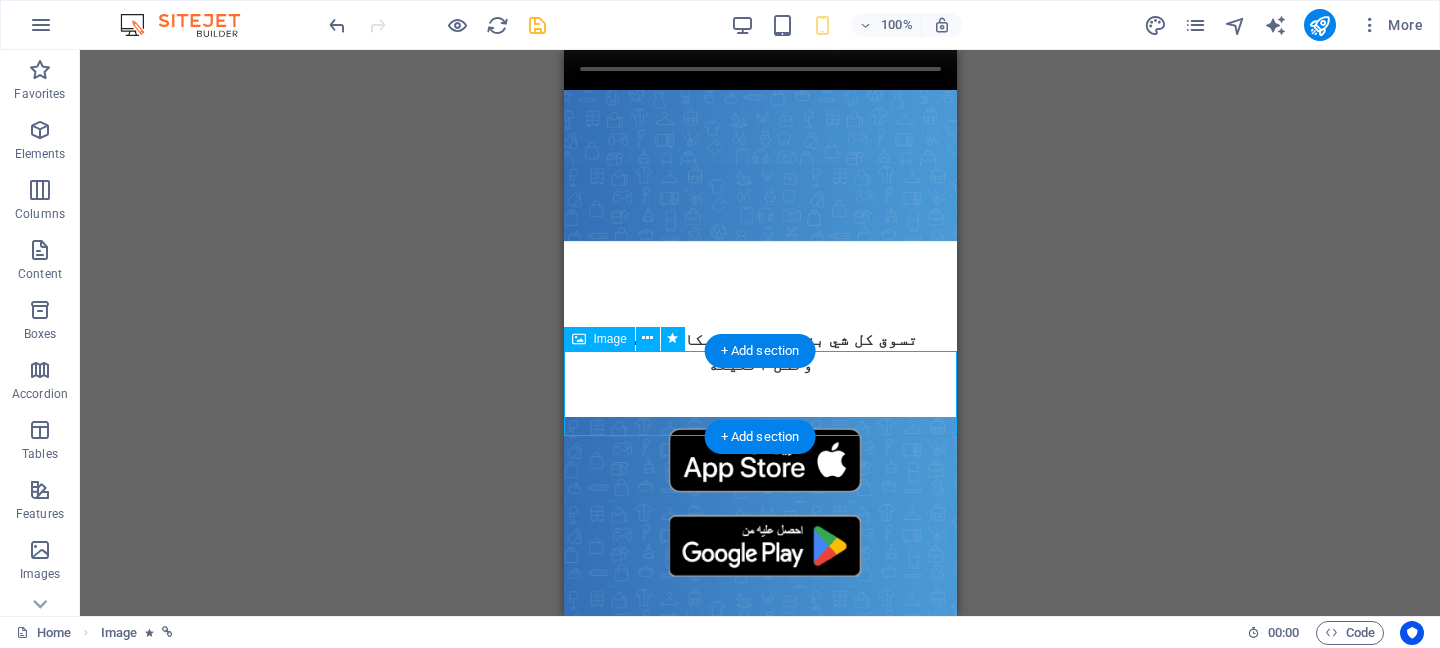click at bounding box center (759, 546) 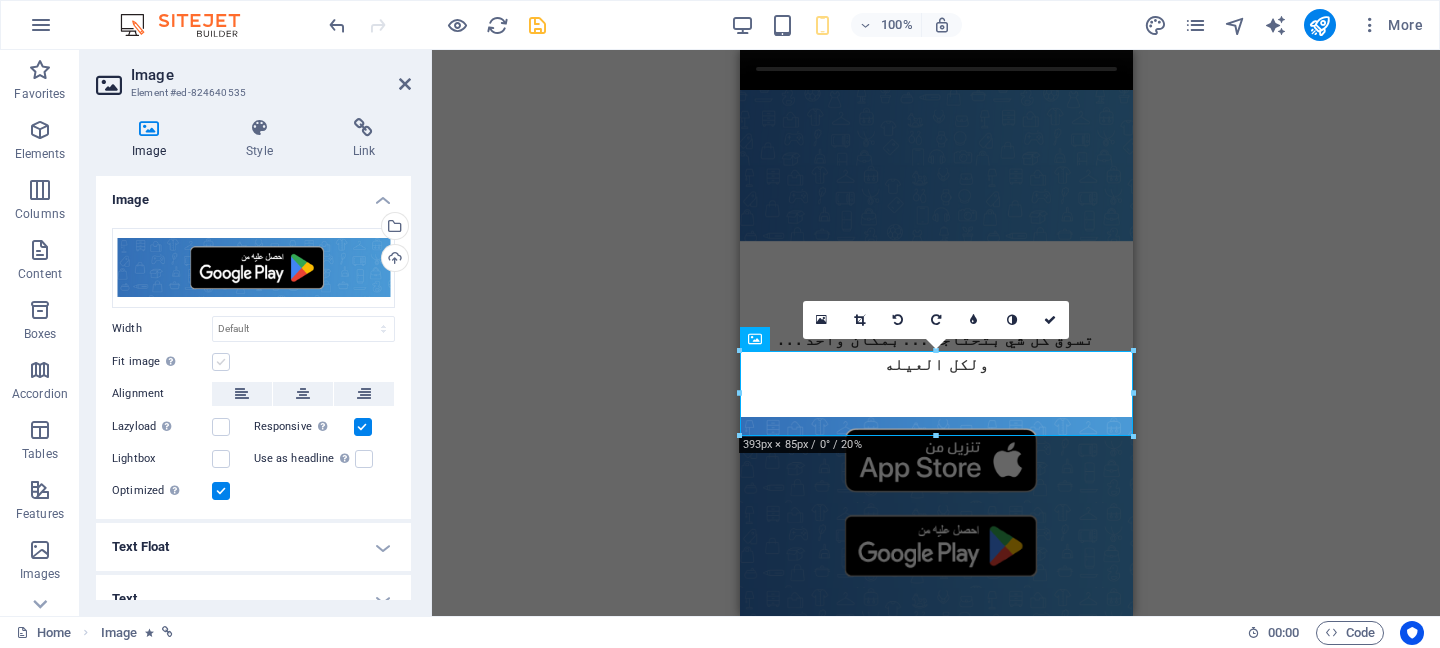 click at bounding box center (221, 362) 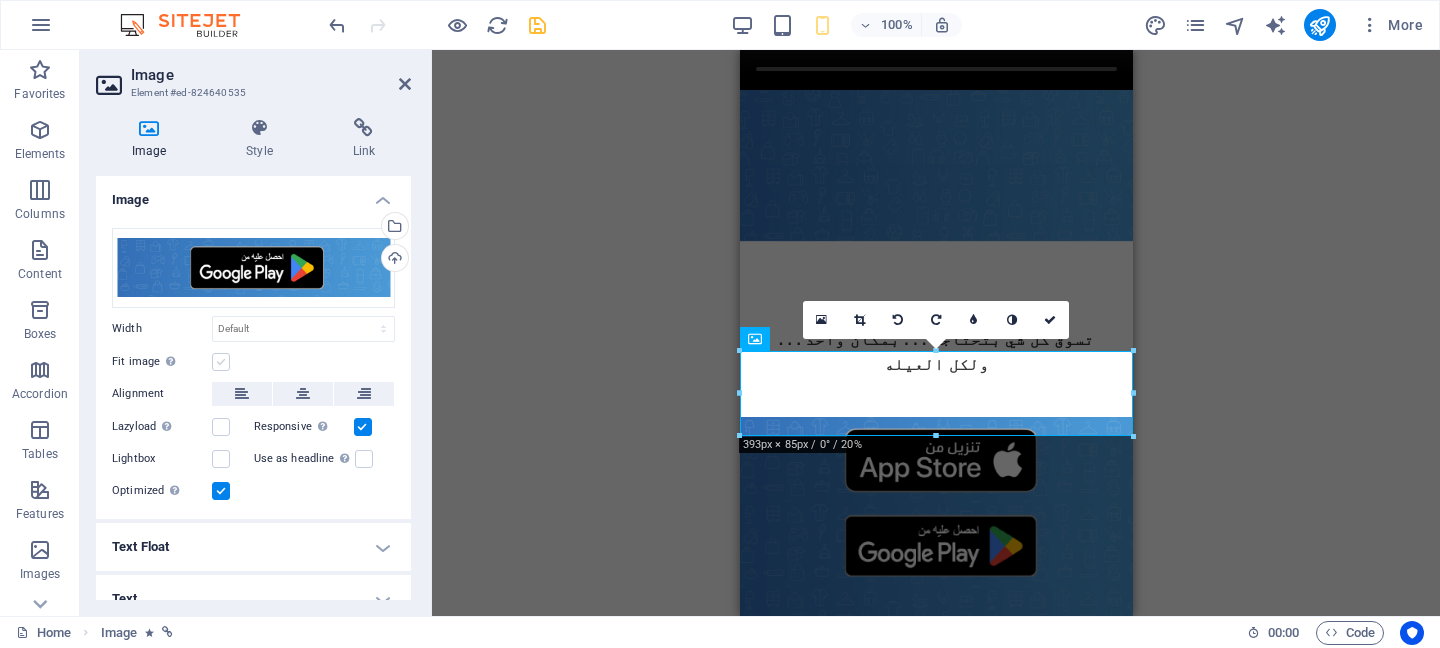 click on "Fit image Automatically fit image to a fixed width and height" at bounding box center [0, 0] 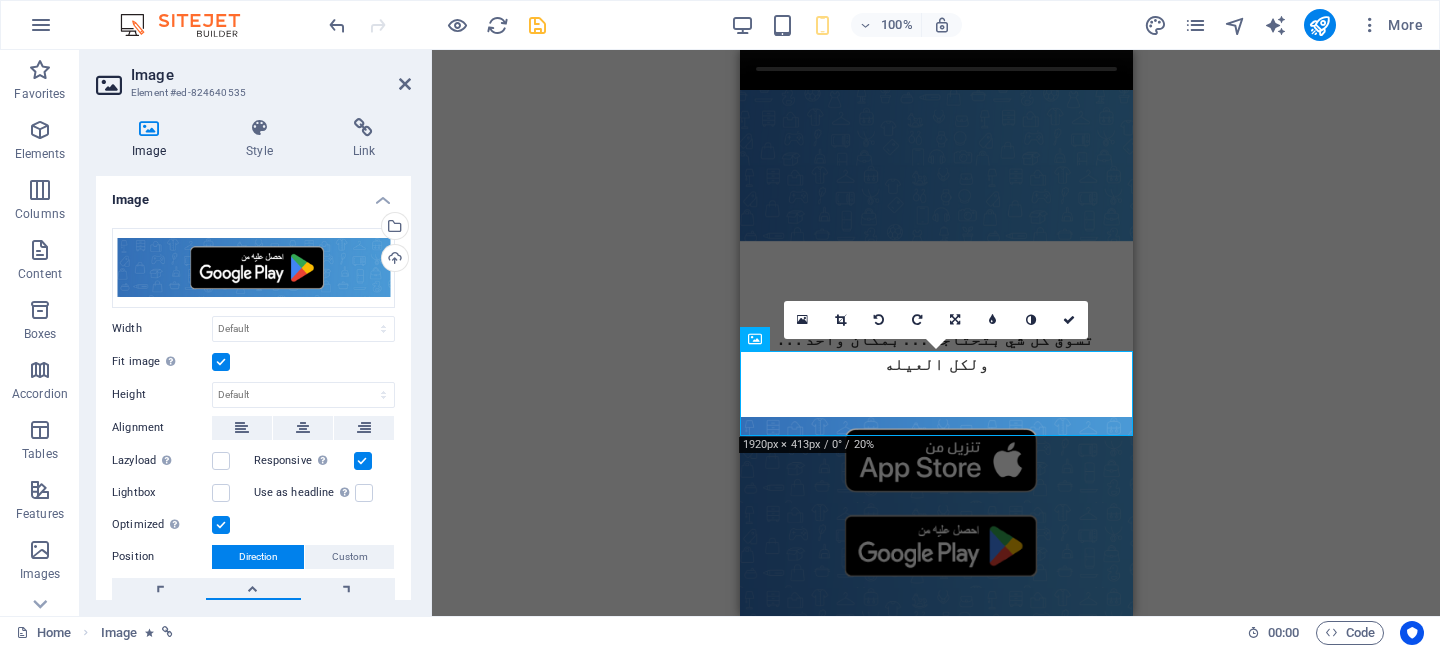 click on "H2   Text   Video   Text   Image   Image   Text   Image   Spacer 180 170 160 150 140 130 120 110 100 90 80 70 60 50 40 30 20 10 0 -10 -20 -30 -40 -50 -60 -70 -80 -90 -100 -110 -120 -130 -140 -150 -160 -170 1920px × 413px / 0° / 20% 16:10 16:9 4:3 1:1 1:2 0" at bounding box center [936, 333] 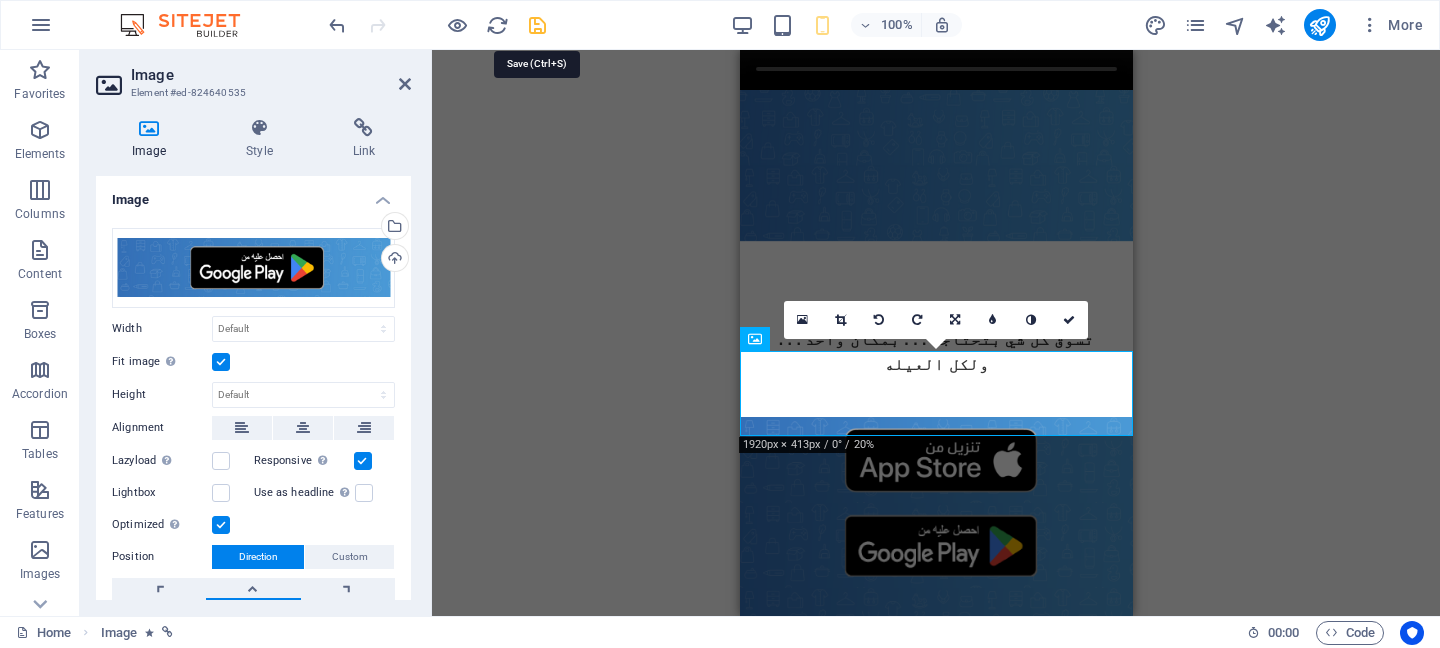 click at bounding box center [537, 25] 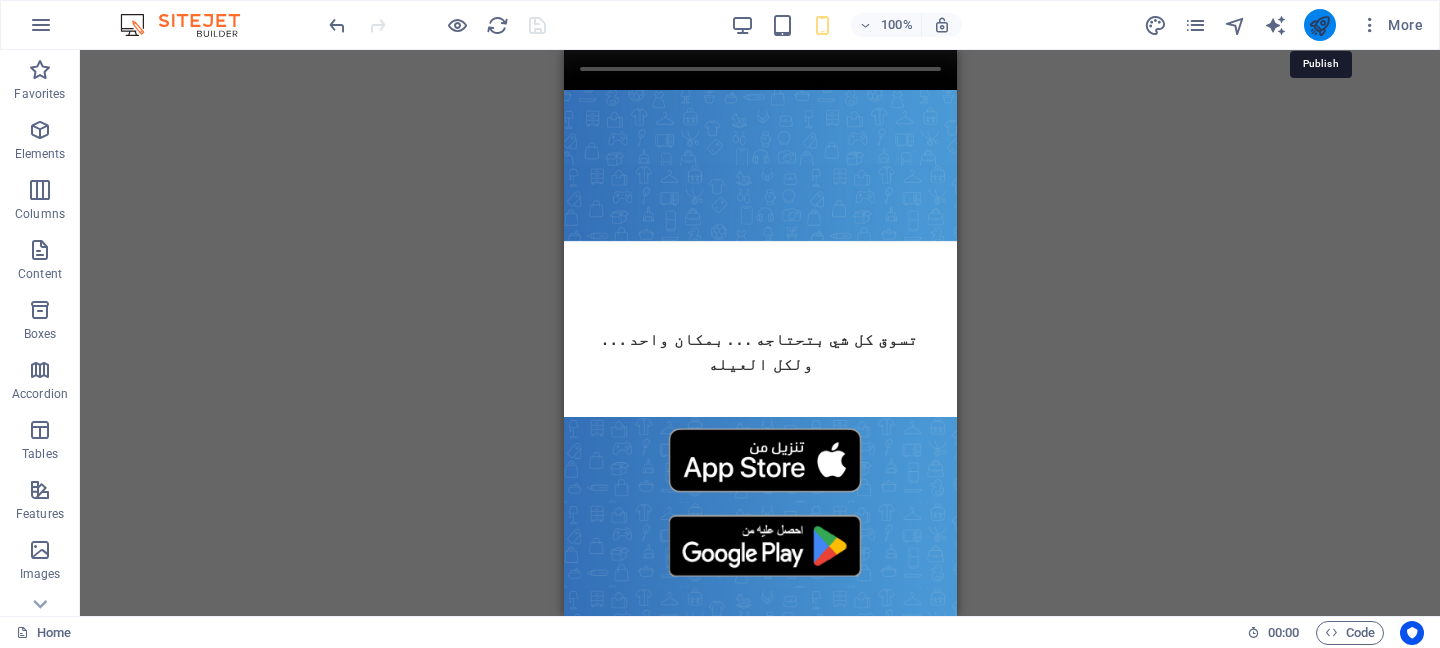 click at bounding box center [1319, 25] 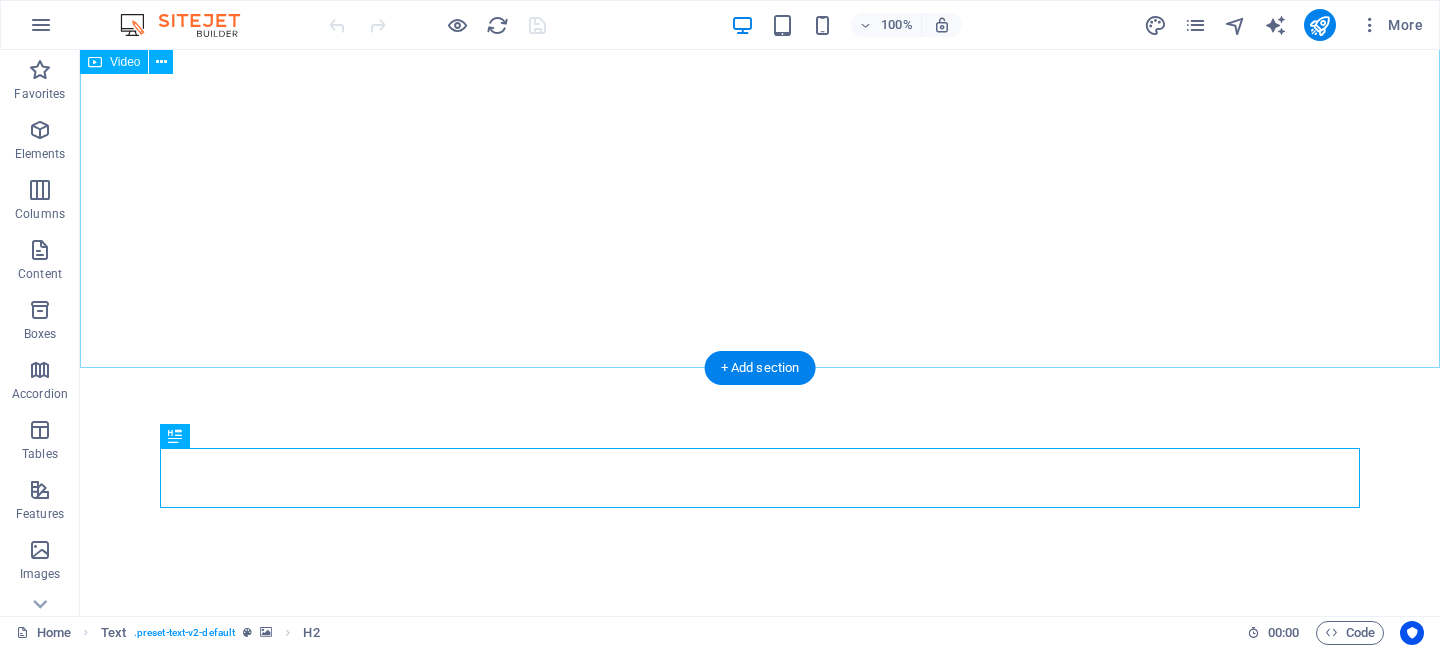 scroll, scrollTop: 0, scrollLeft: 0, axis: both 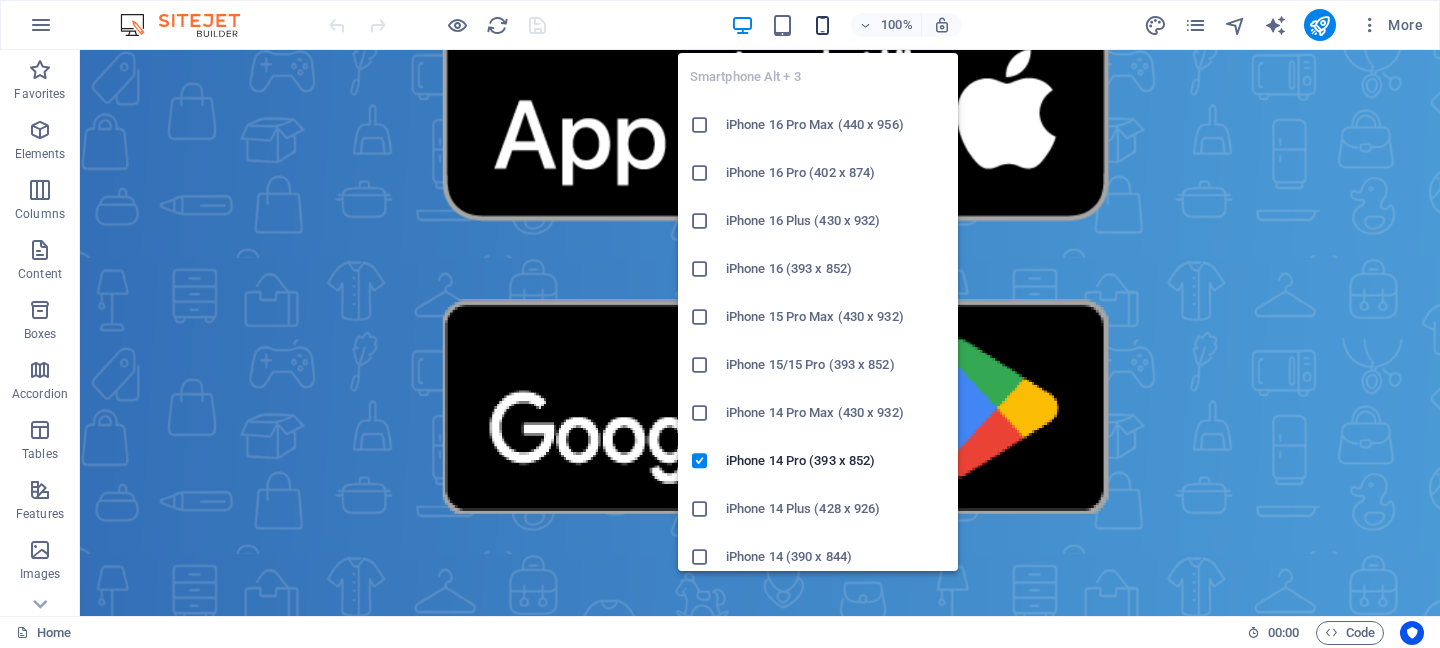 click at bounding box center [822, 25] 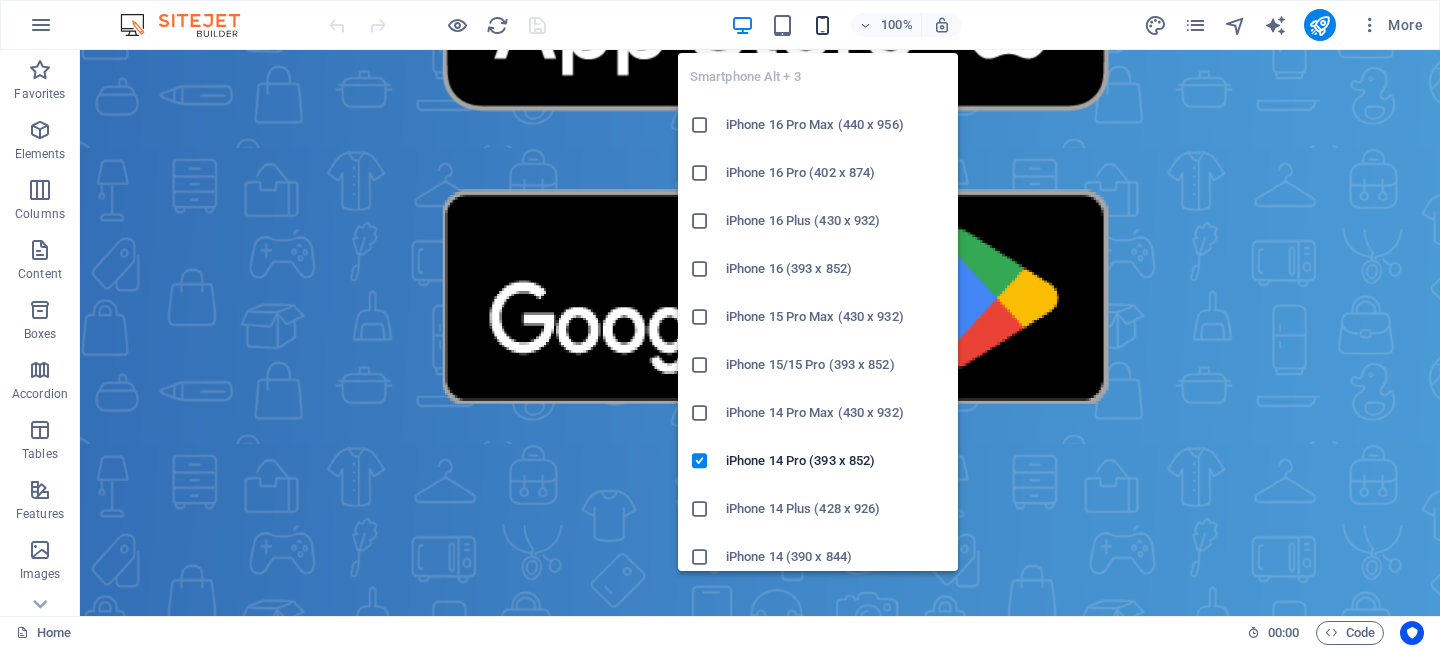 scroll, scrollTop: 699, scrollLeft: 0, axis: vertical 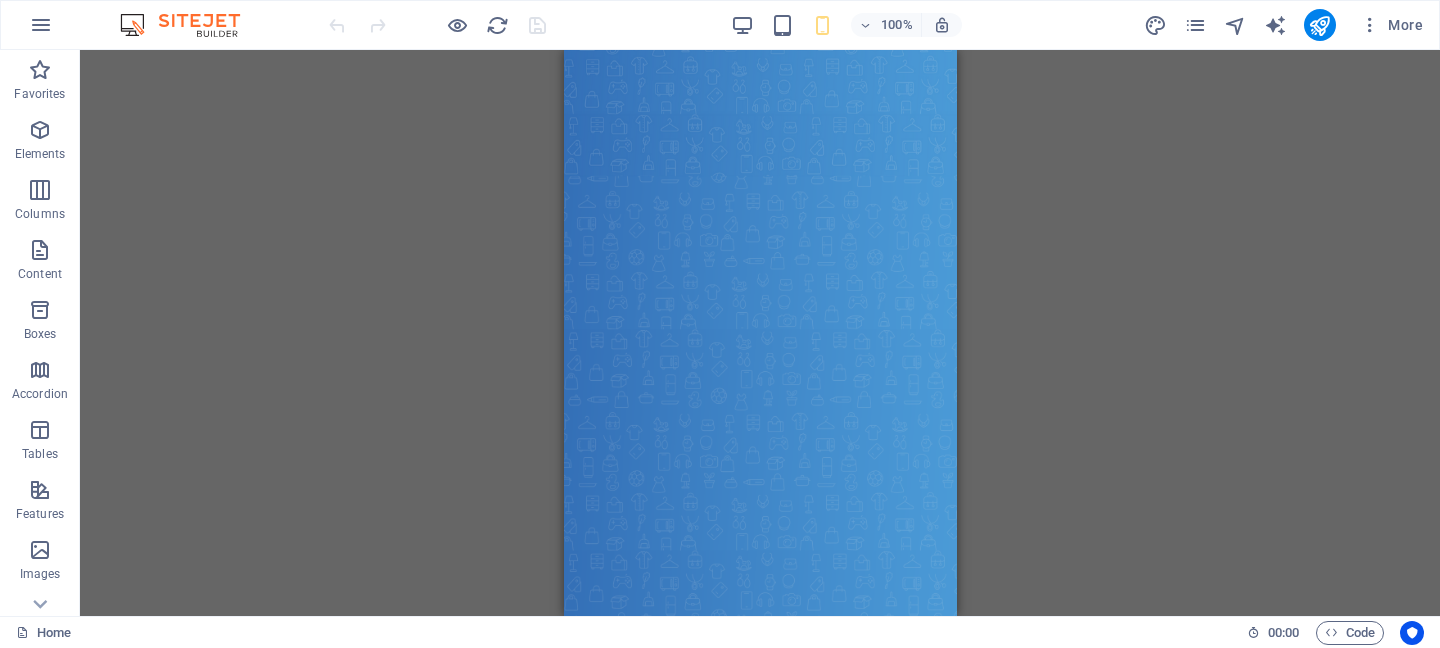 click on "Drag here to replace the existing content. Press “Ctrl” if you want to create a new element.
H2   Text   Video   Spacer   Image   Image   Image" at bounding box center [760, 333] 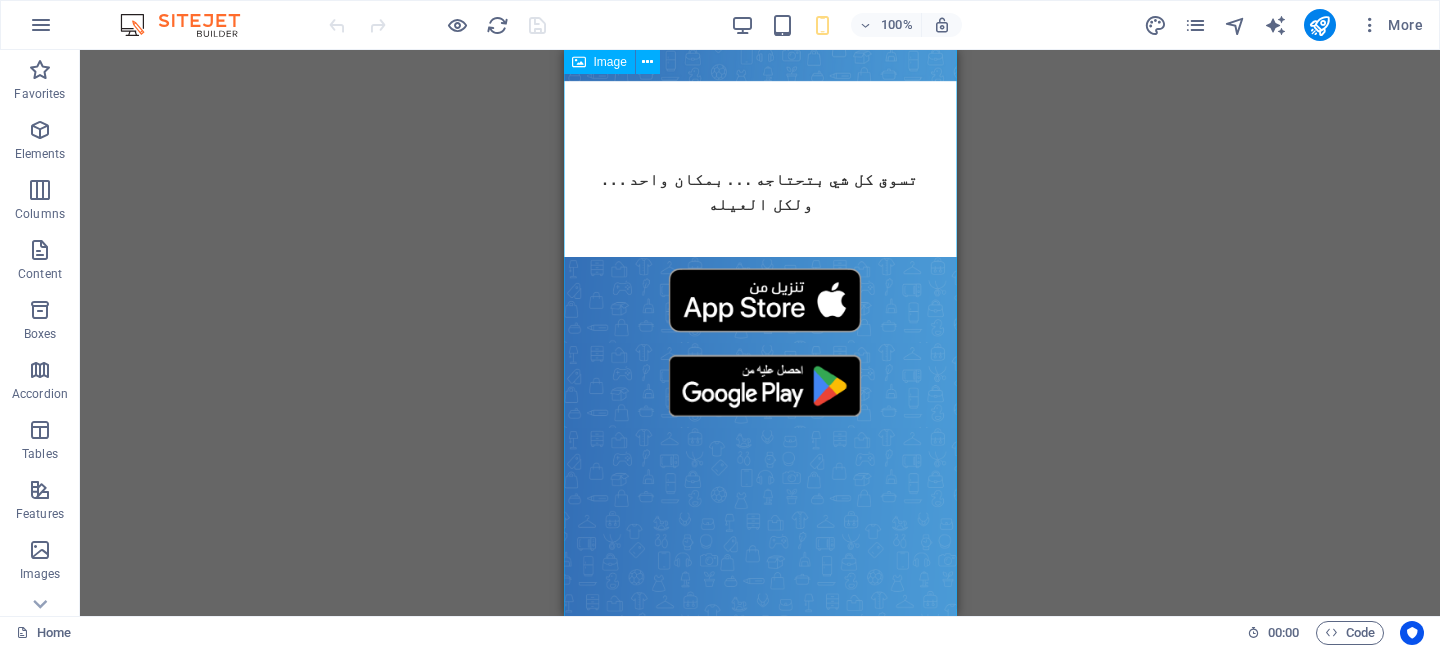 scroll, scrollTop: 0, scrollLeft: 0, axis: both 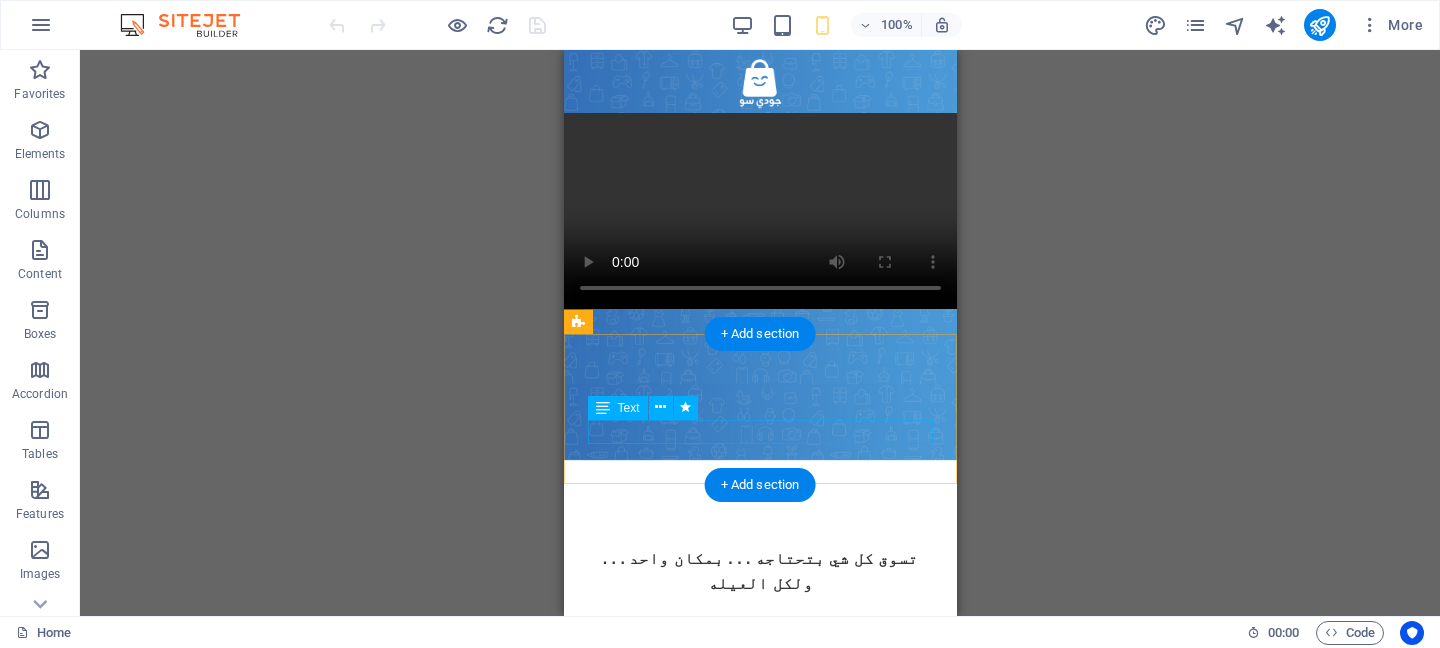 click on "تسوق كل شي بتحتاجه . . . بمكان واحد . . . ولكل العيله" at bounding box center (759, 571) 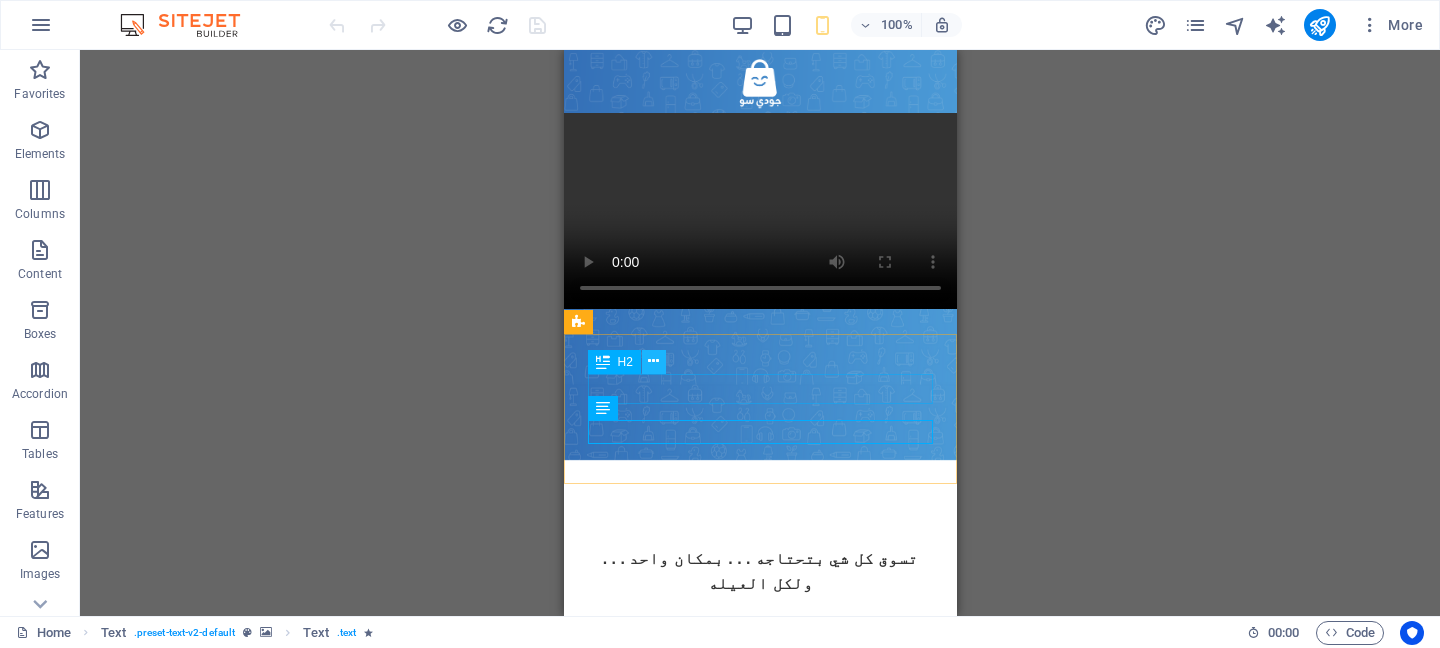 click at bounding box center [654, 362] 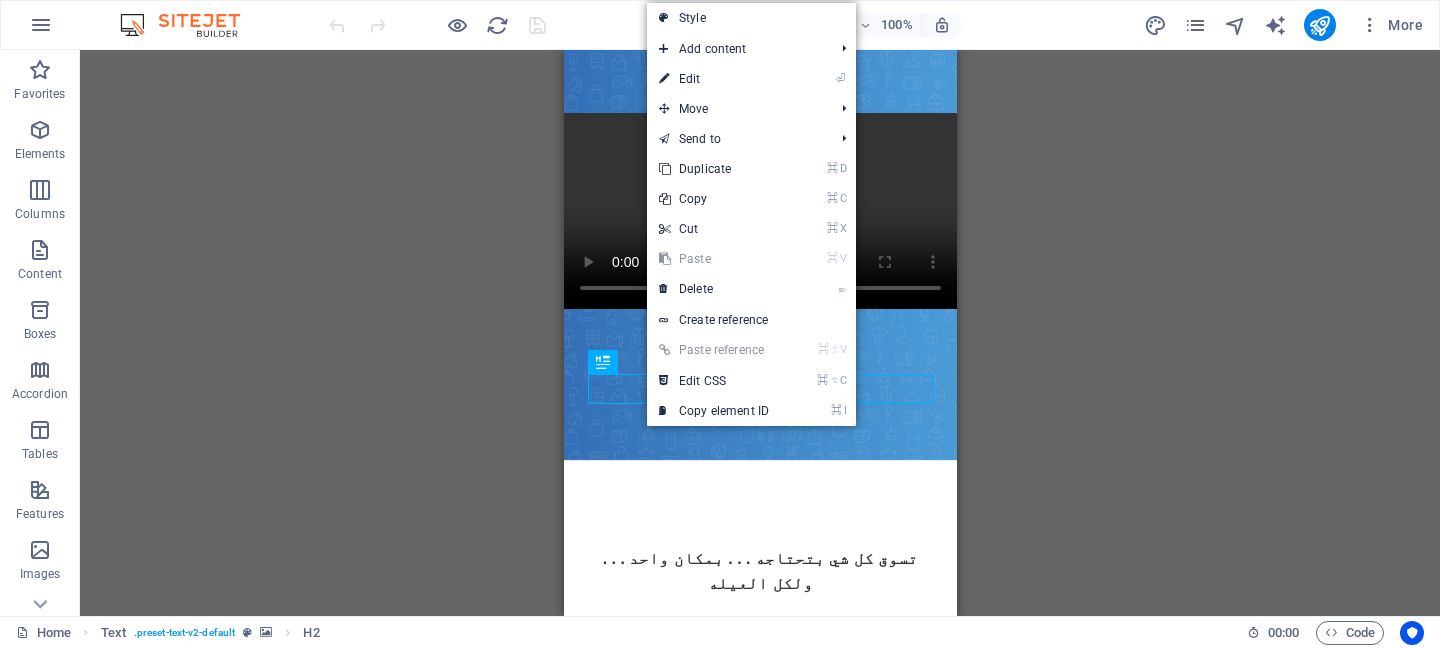 click on "Drag here to replace the existing content. Press “Ctrl” if you want to create a new element.
H2   Text   Video   Spacer   Image   Image   Image   Image   Text" at bounding box center [760, 333] 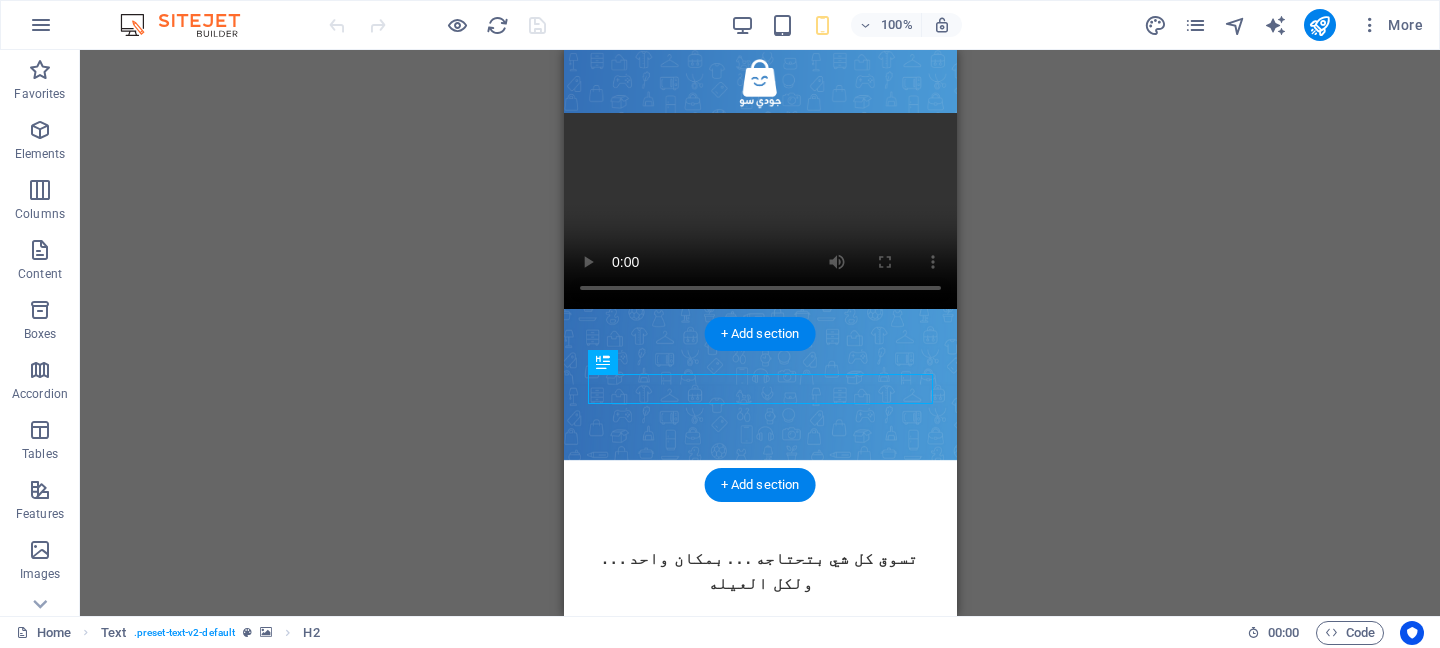 click at bounding box center (759, 384) 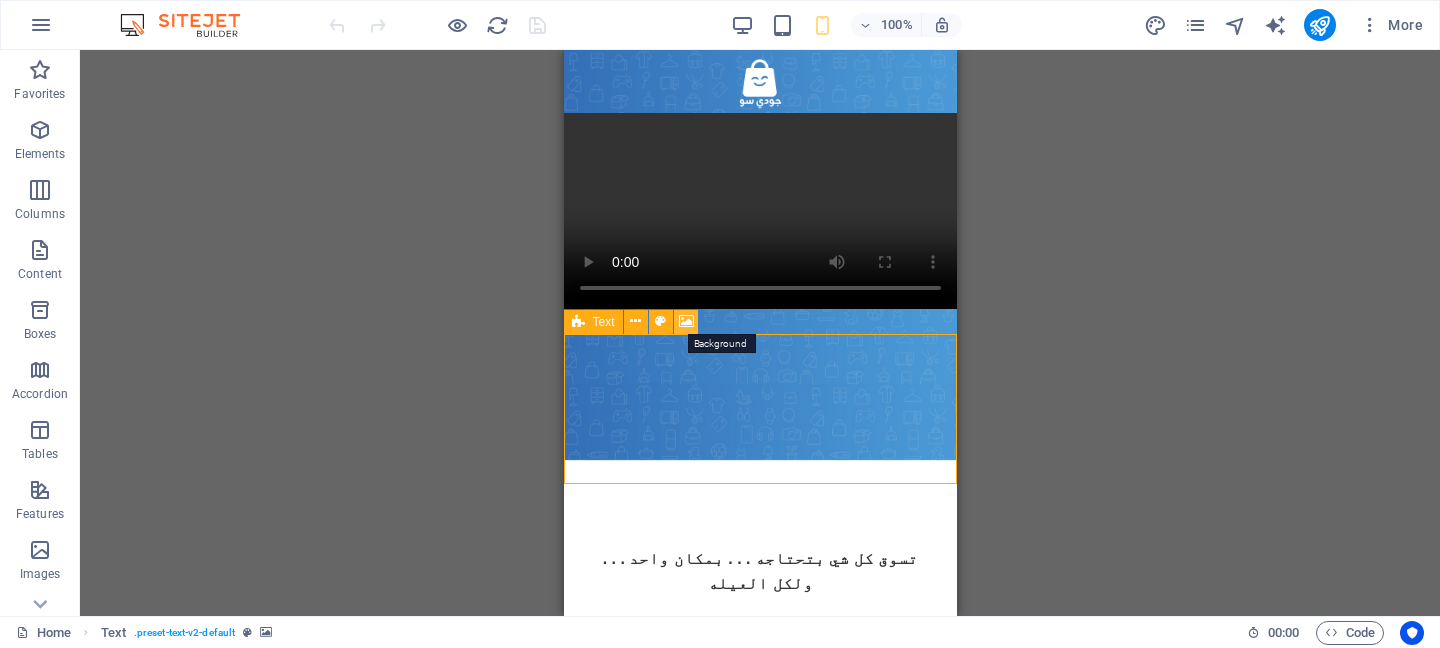click at bounding box center [686, 322] 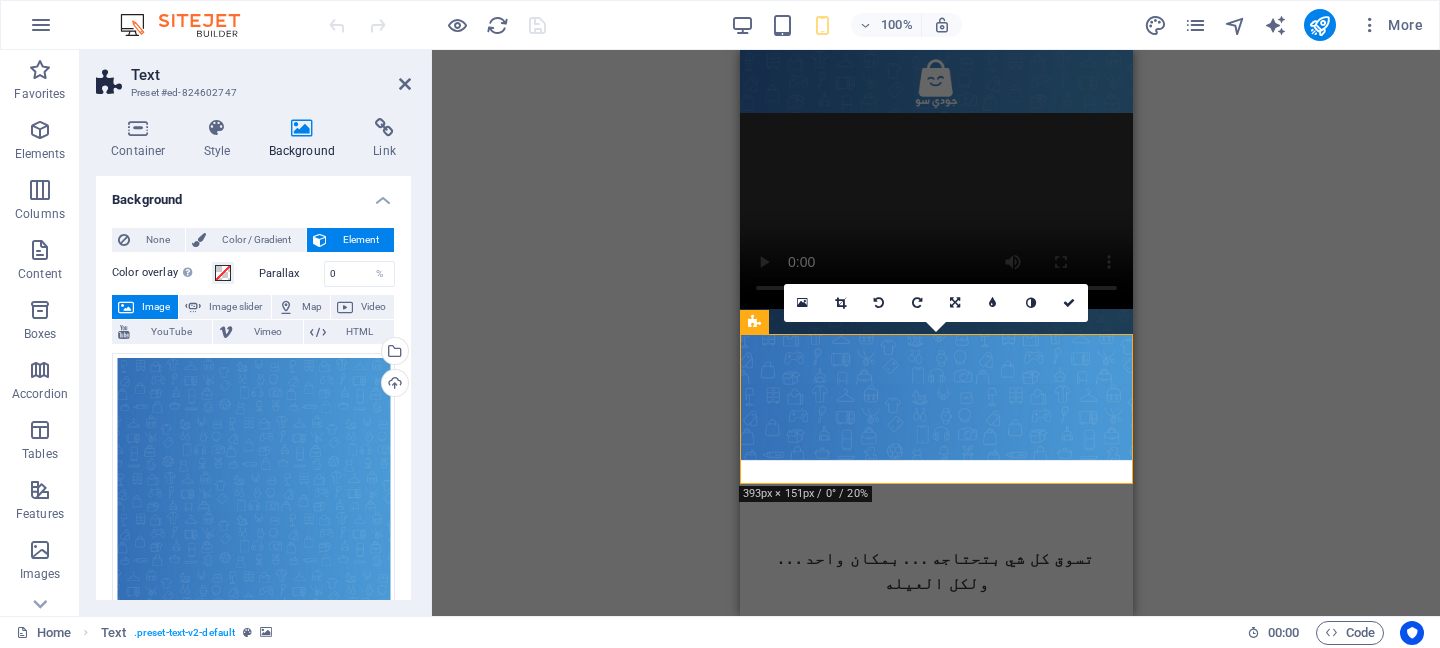click on "Image" at bounding box center (156, 307) 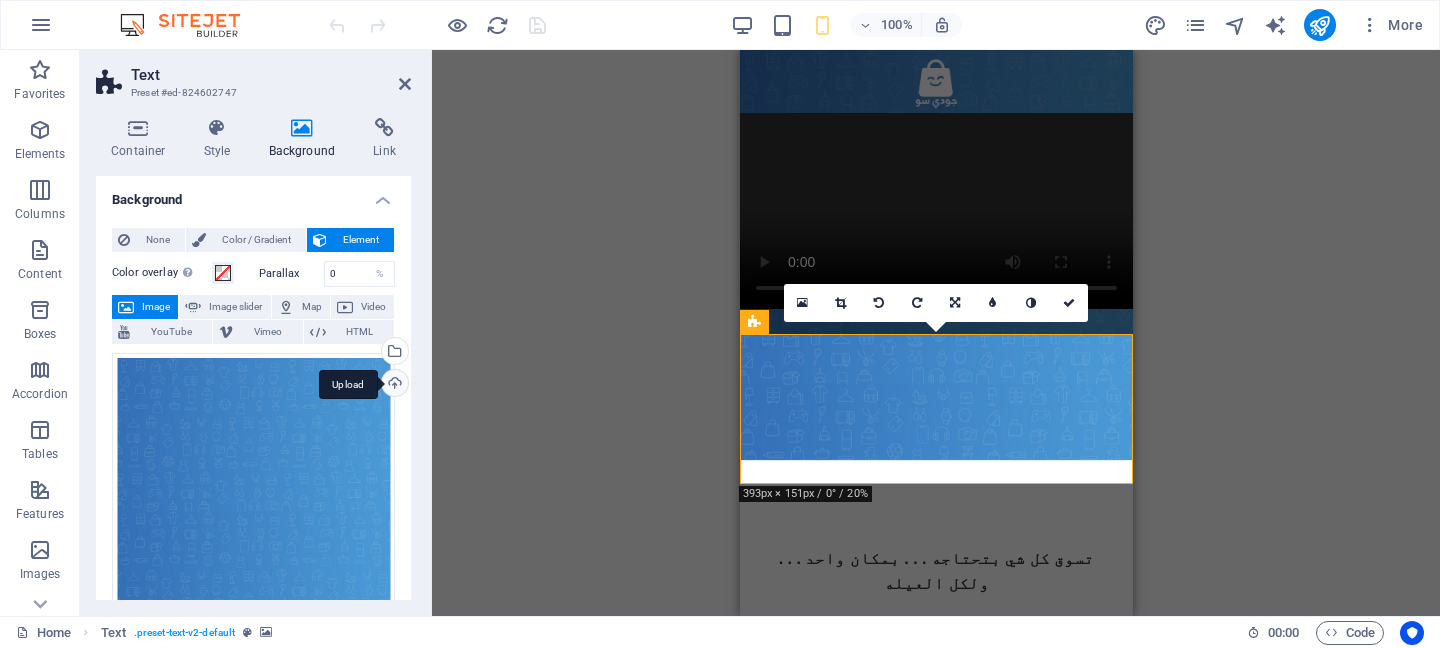click on "Upload" at bounding box center [393, 385] 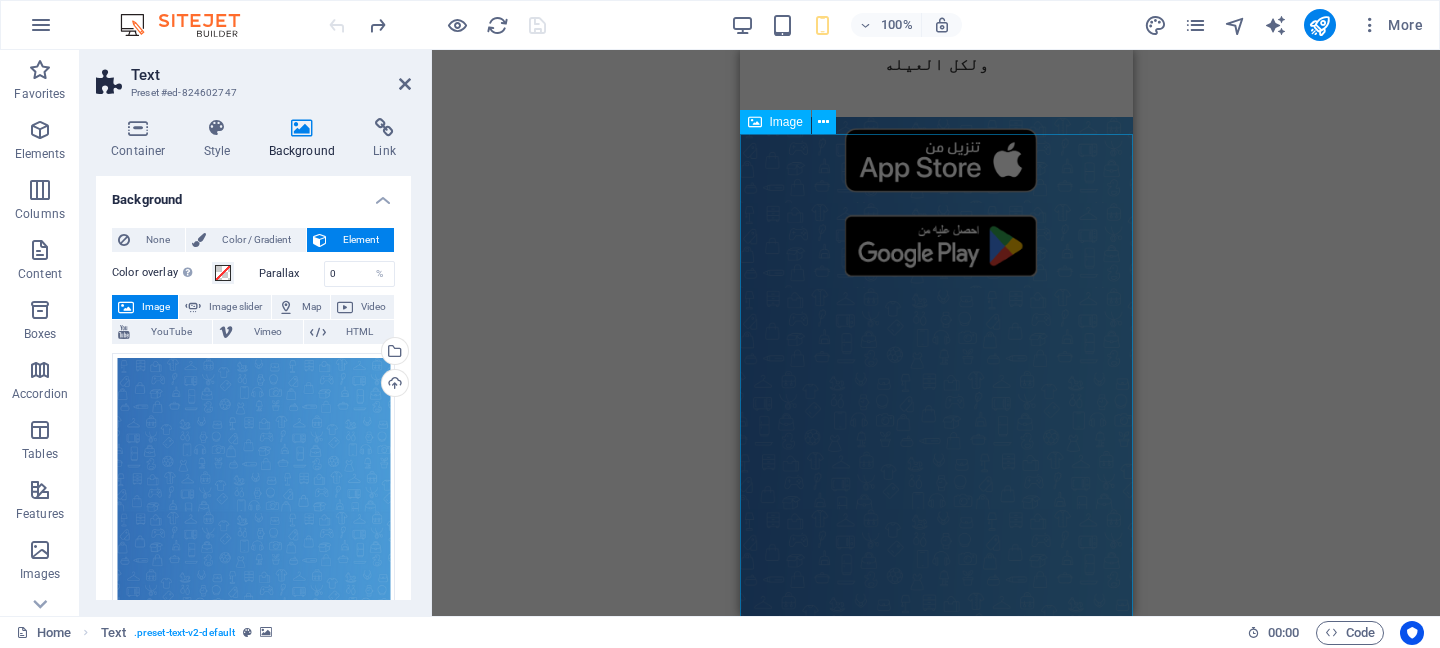 scroll, scrollTop: 522, scrollLeft: 0, axis: vertical 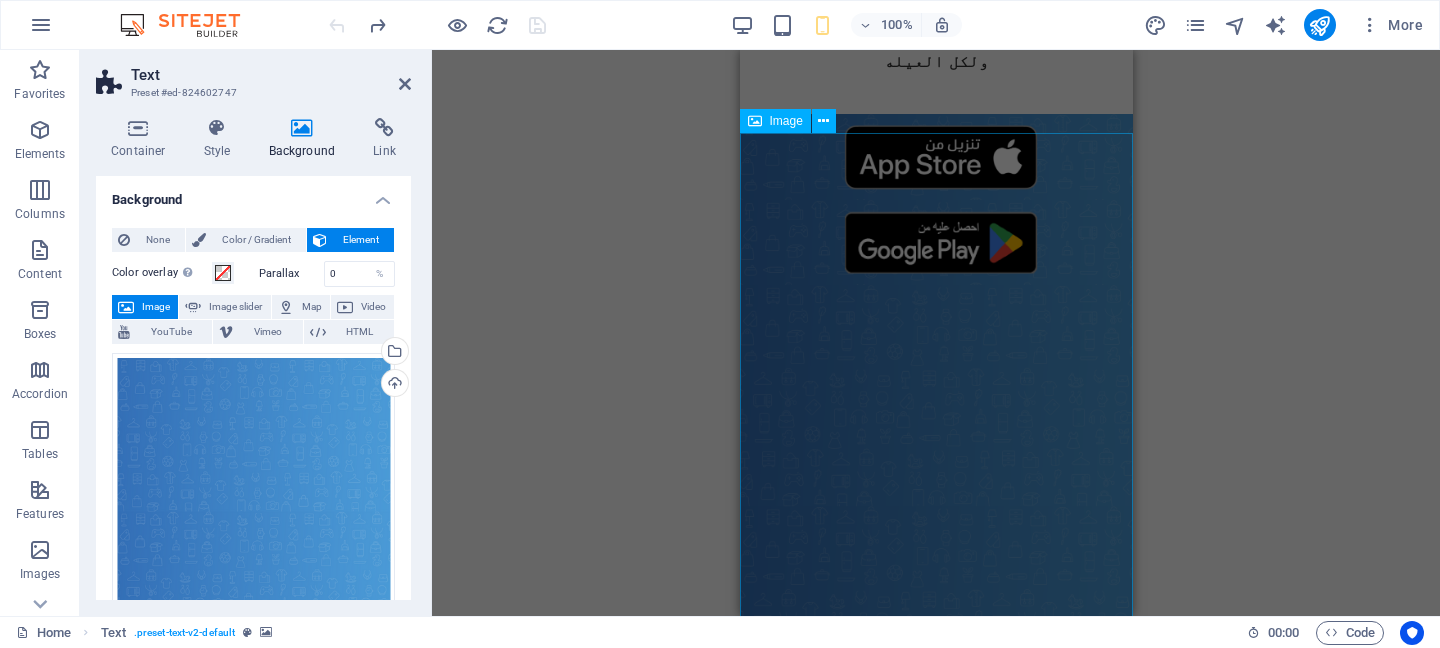 click at bounding box center (935, 727) 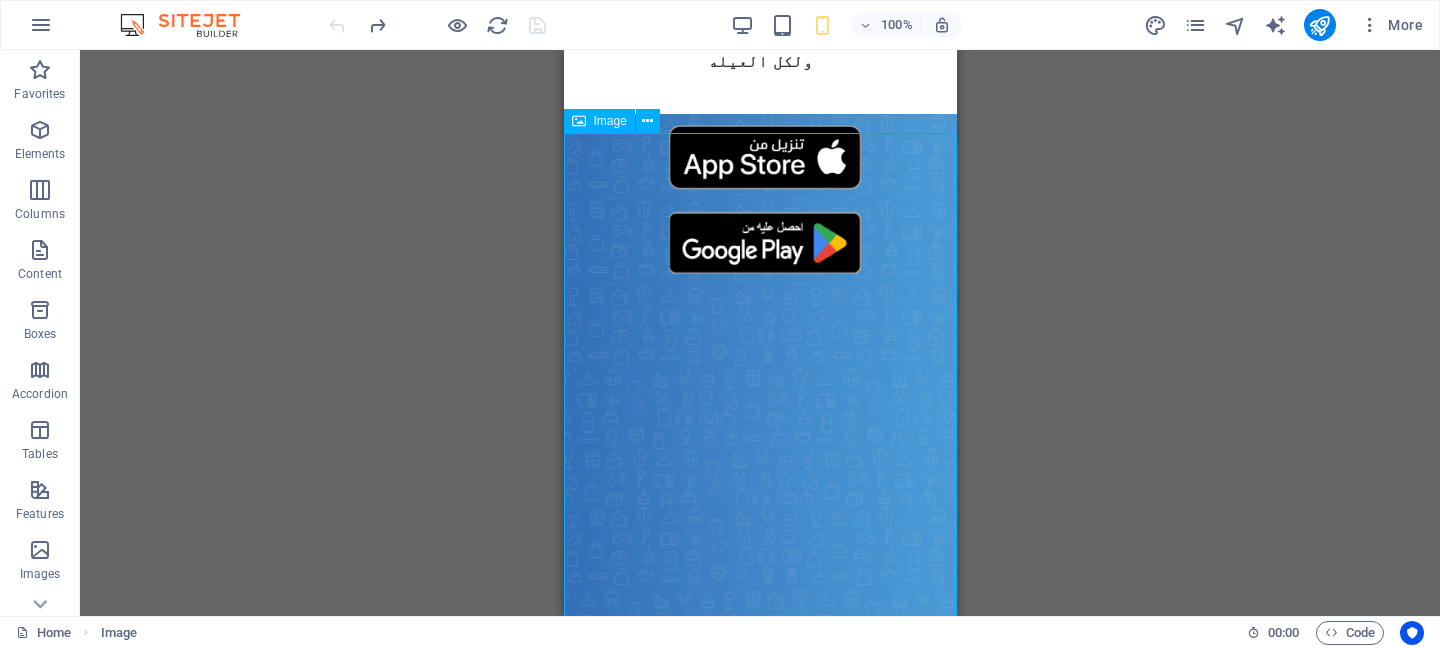 click at bounding box center [759, 727] 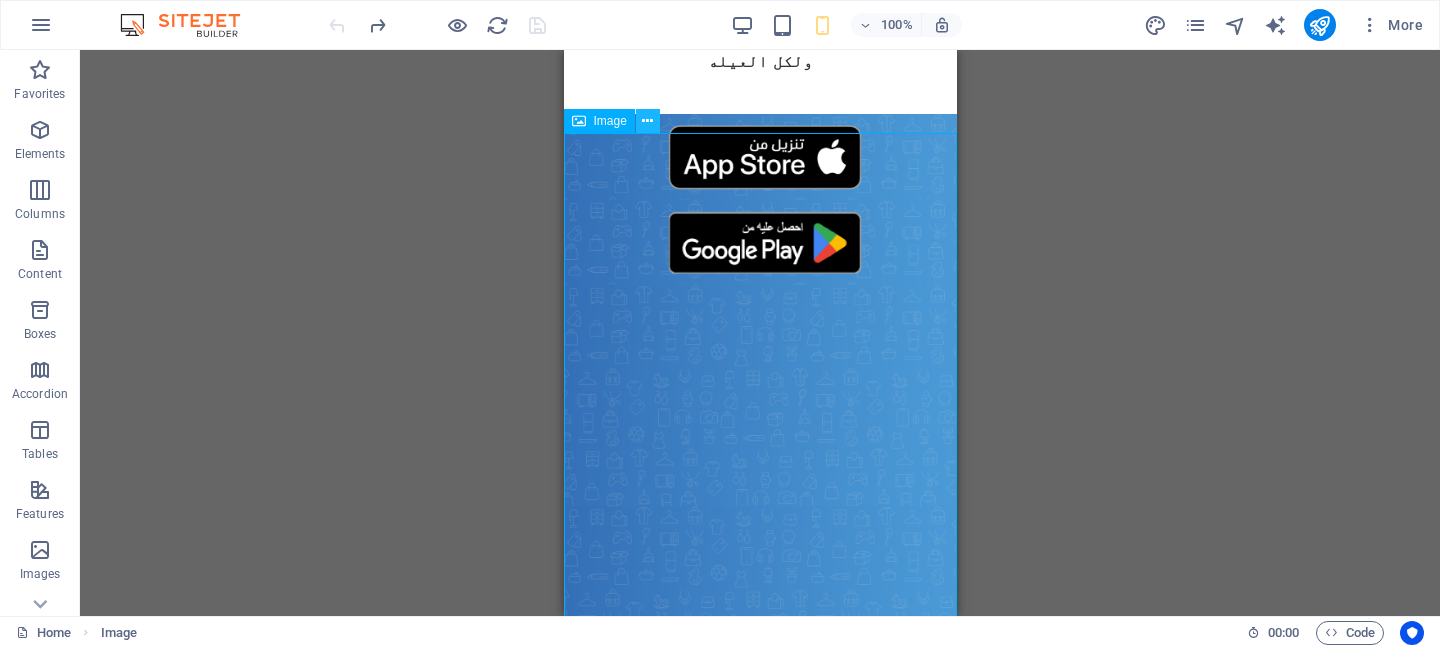 click at bounding box center (647, 121) 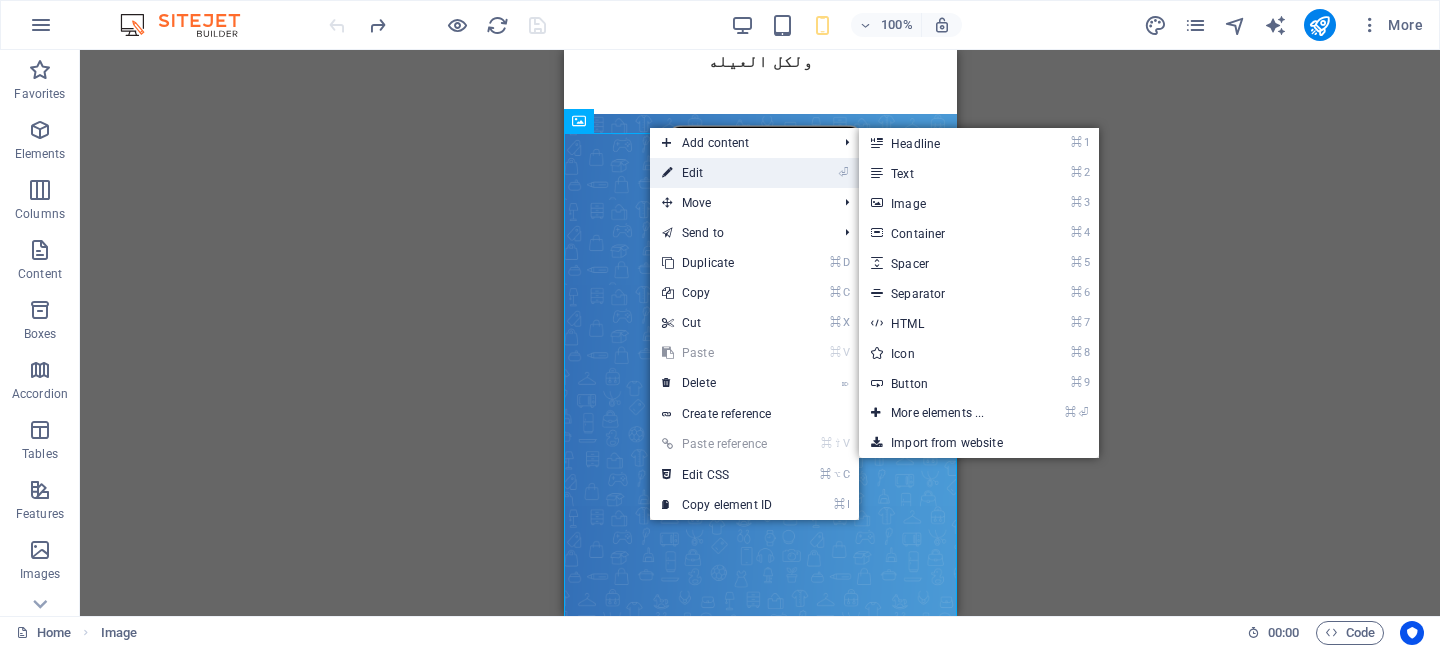 click on "⏎  Edit" at bounding box center [717, 173] 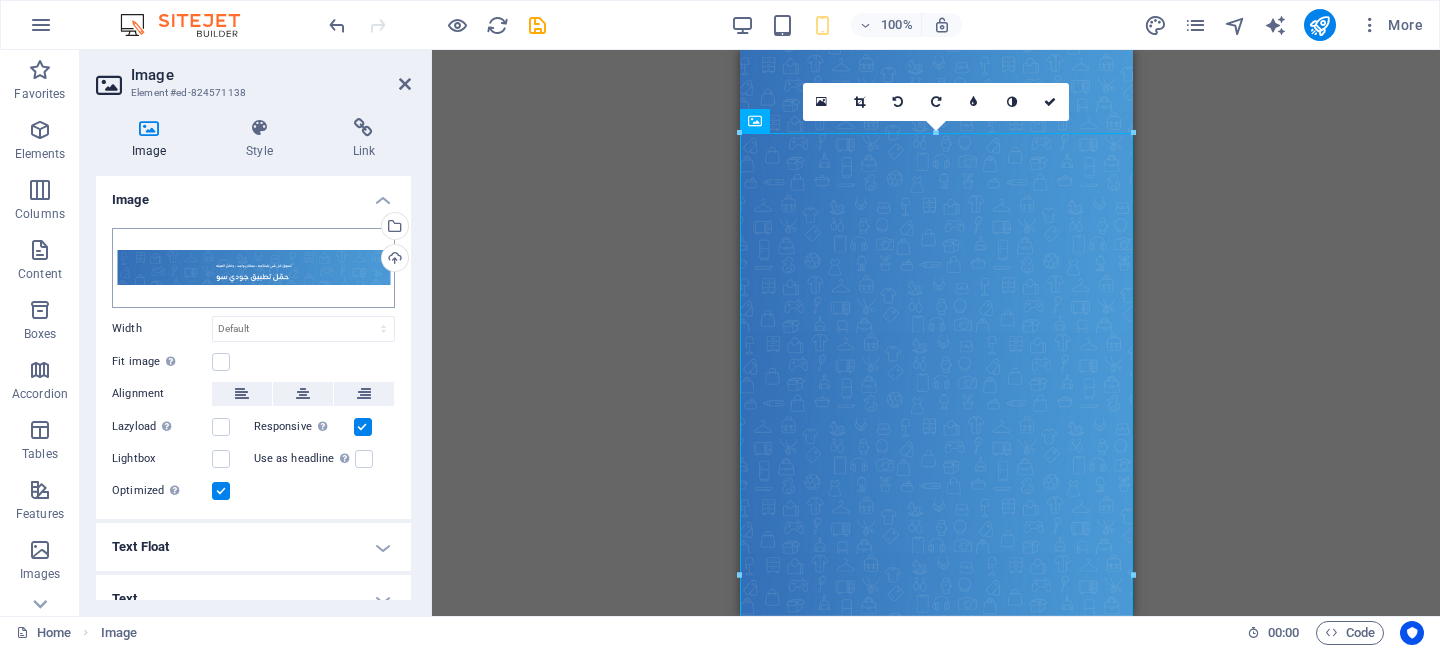 scroll, scrollTop: 63, scrollLeft: 0, axis: vertical 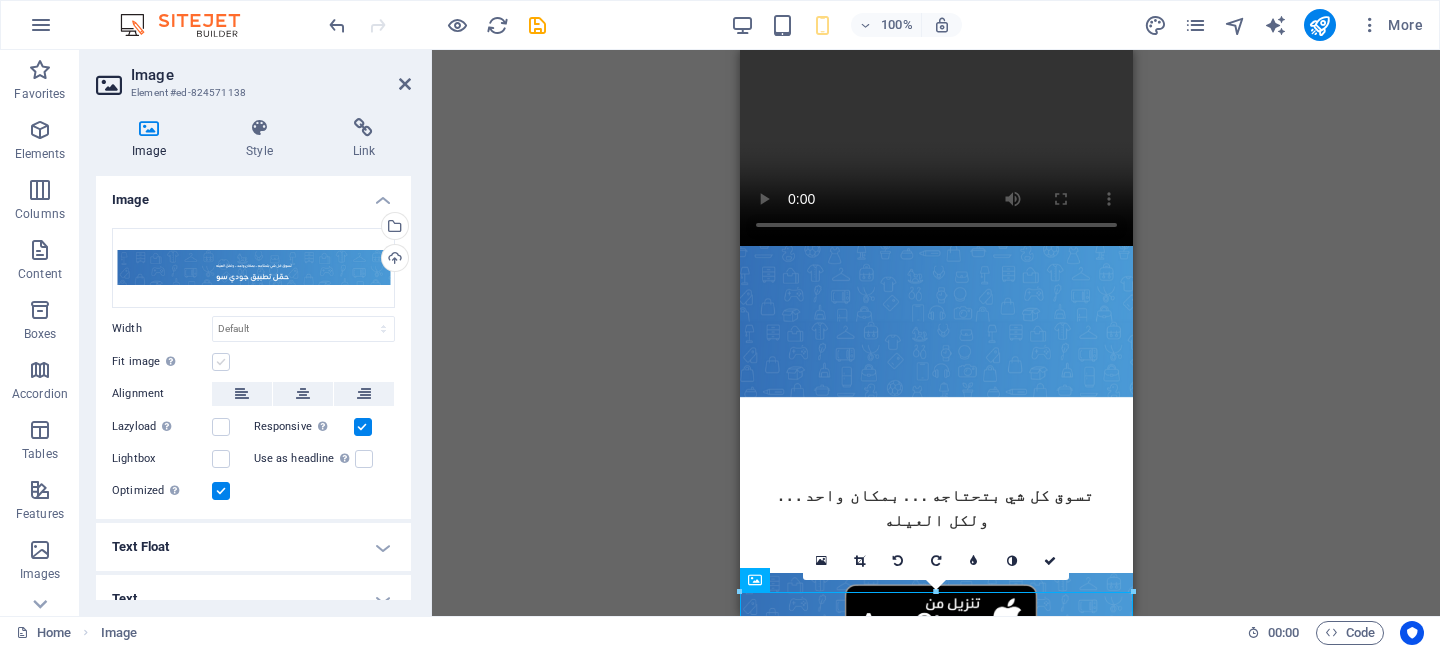 click at bounding box center [221, 362] 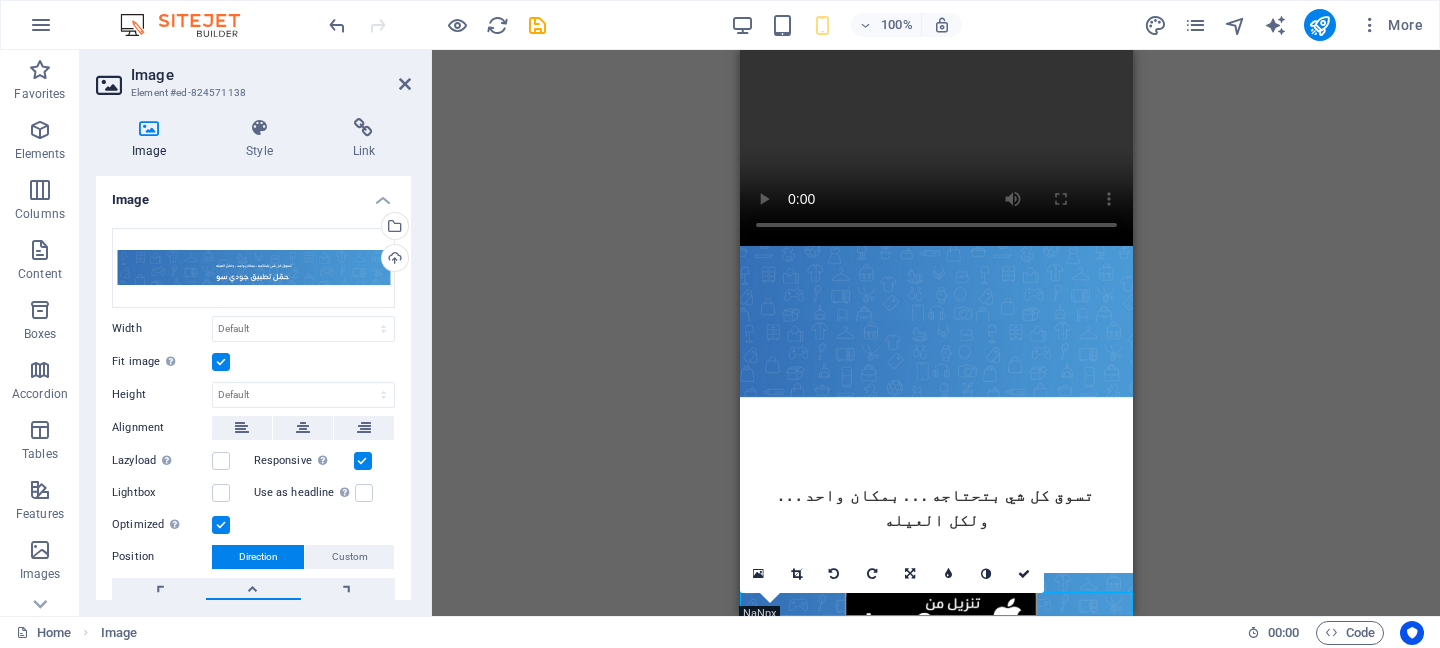 click at bounding box center [221, 362] 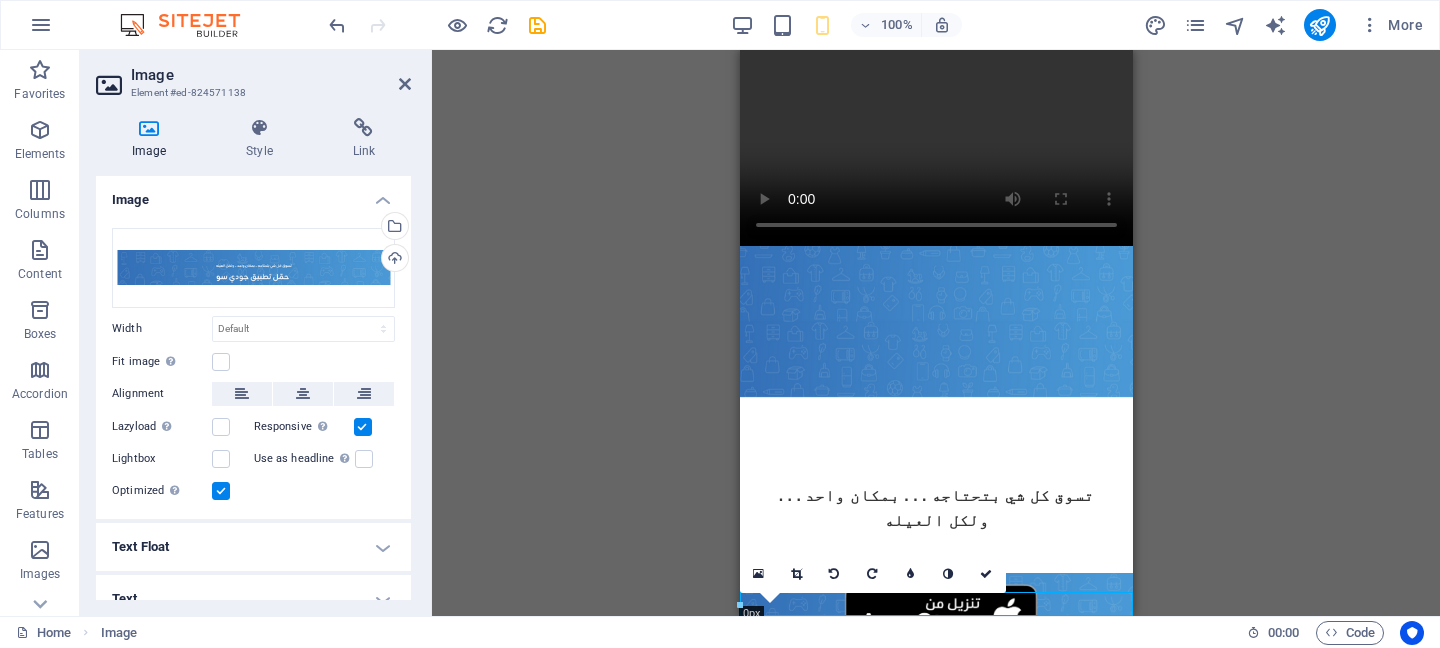 click on "Drag here to replace the existing content. Press “Ctrl” if you want to create a new element.
H2   Text   Video   Spacer   Image   Image   Image   Image   Text 180 170 160 150 140 130 120 110 100 90 80 70 60 50 40 30 20 10 0 -10 -20 -30 -40 -50 -60 -70 -80 -90 -100 -110 -120 -130 -140 -150 -160 -170 0px × 0px / 0° / 0% 16:10 16:9 4:3 1:1 1:2 0" at bounding box center (936, 333) 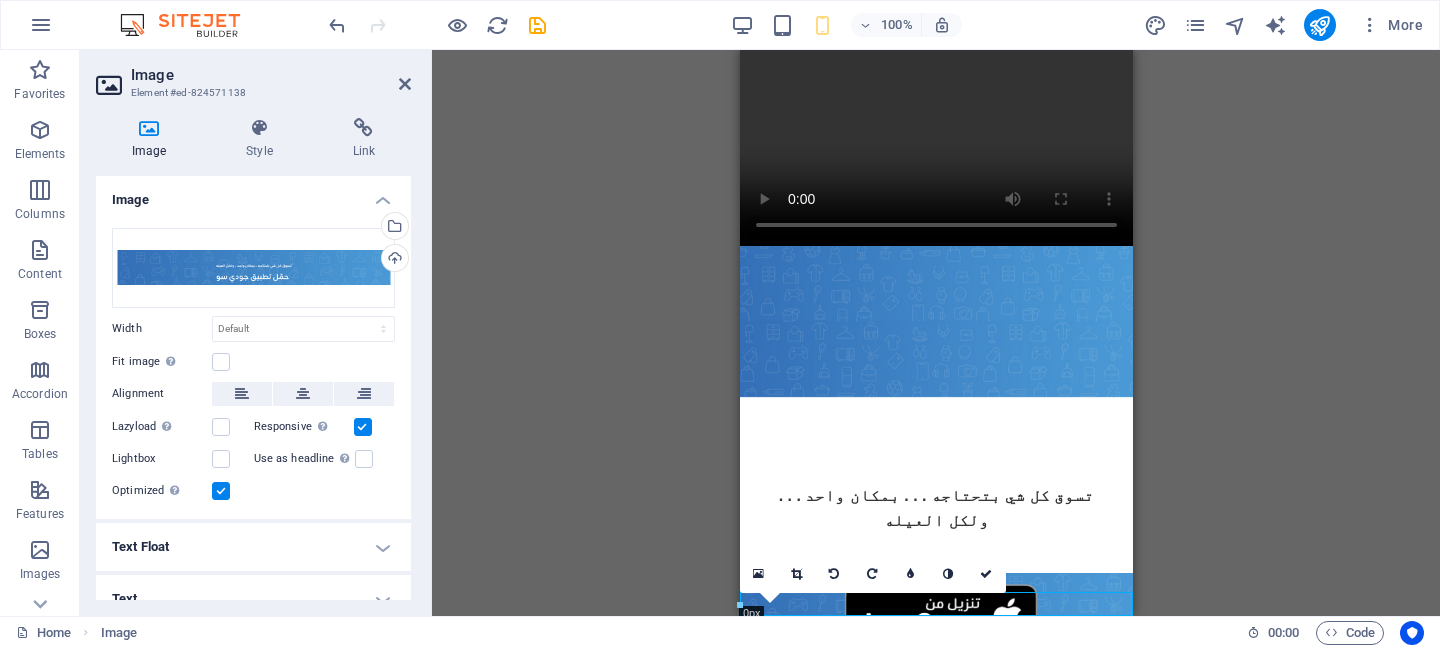 click on "16:10 16:9 4:3 1:1 1:2 0" at bounding box center [873, 574] 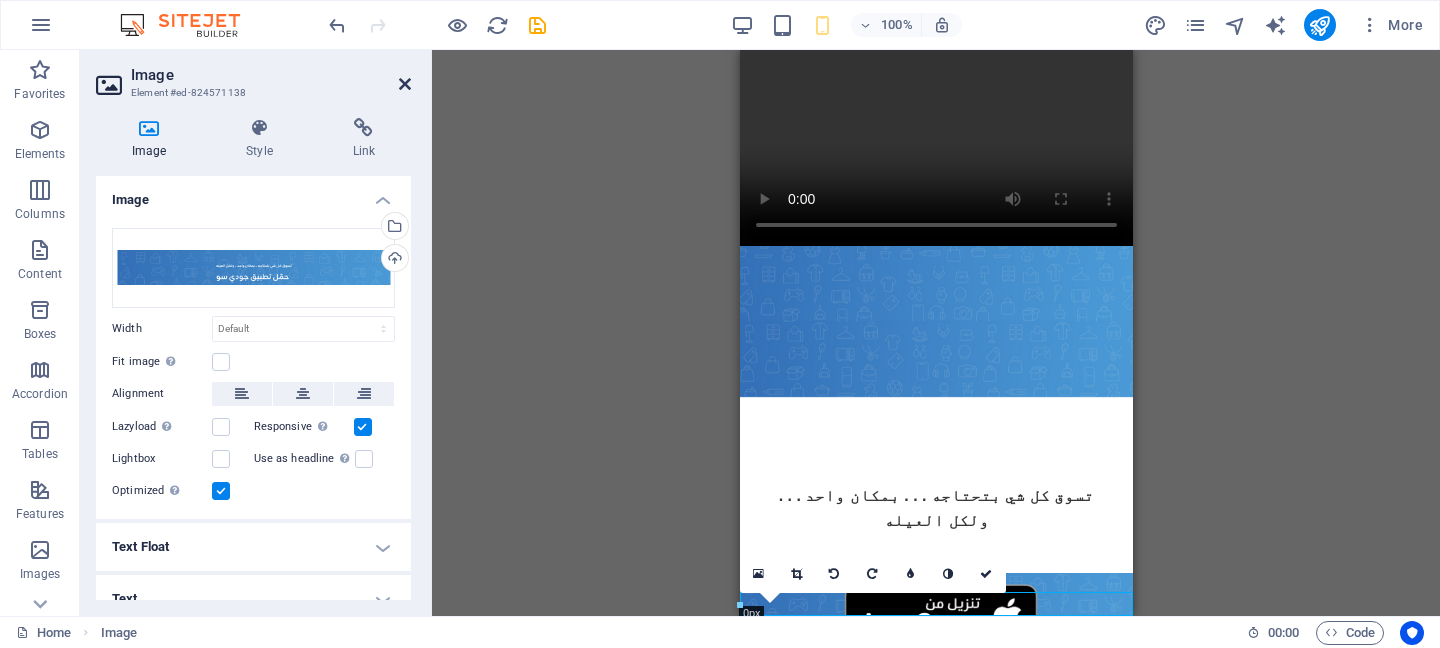 click at bounding box center [405, 84] 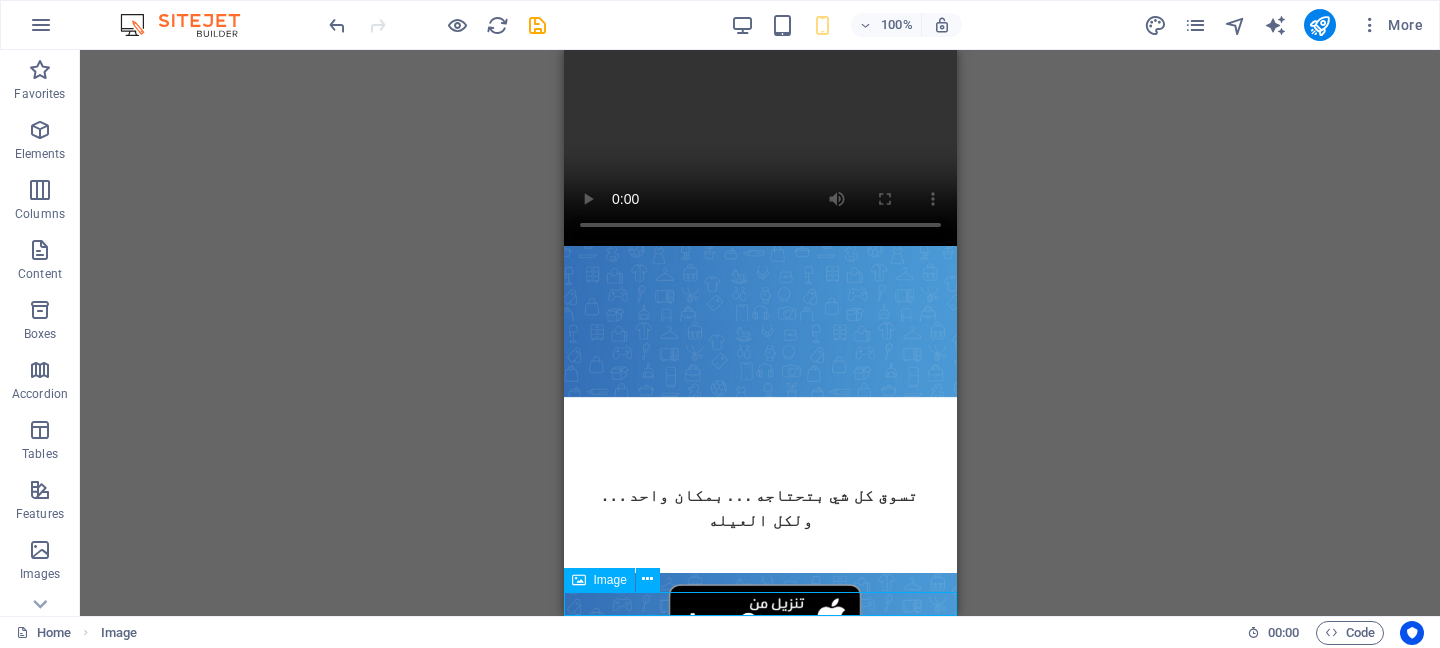 click at bounding box center (579, 580) 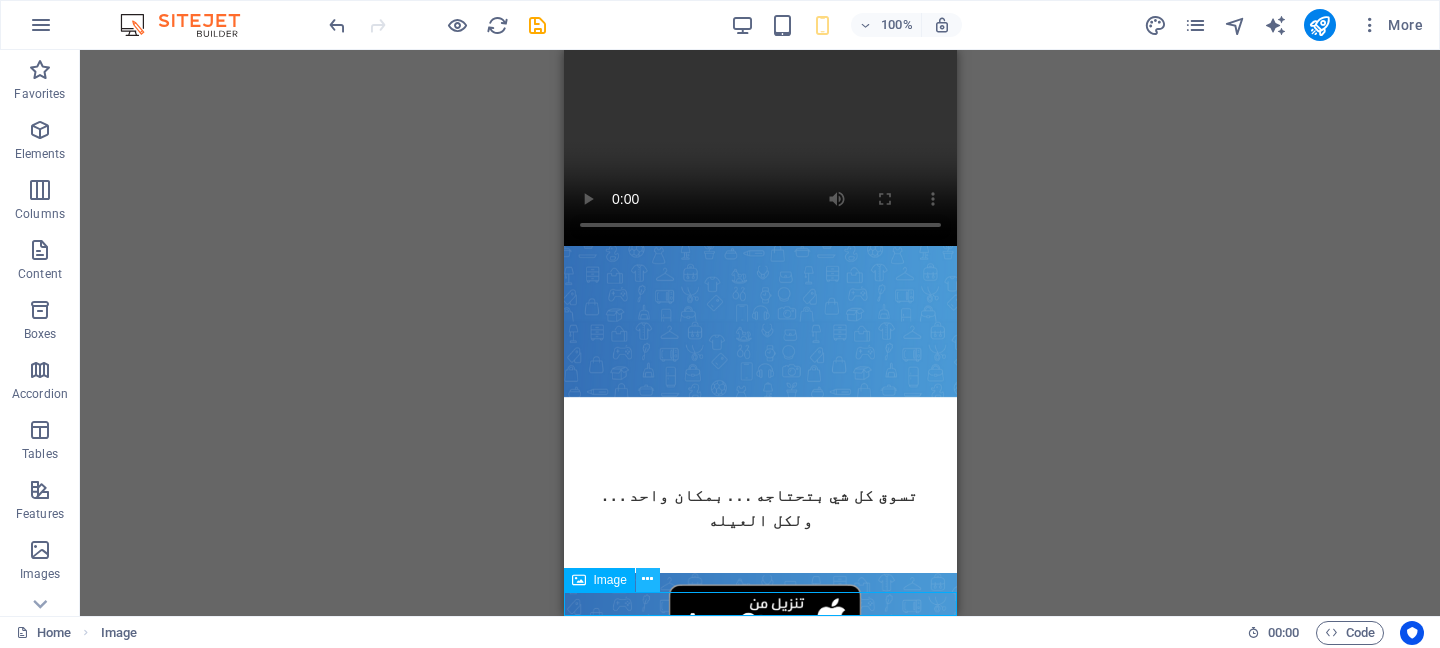 click at bounding box center (647, 579) 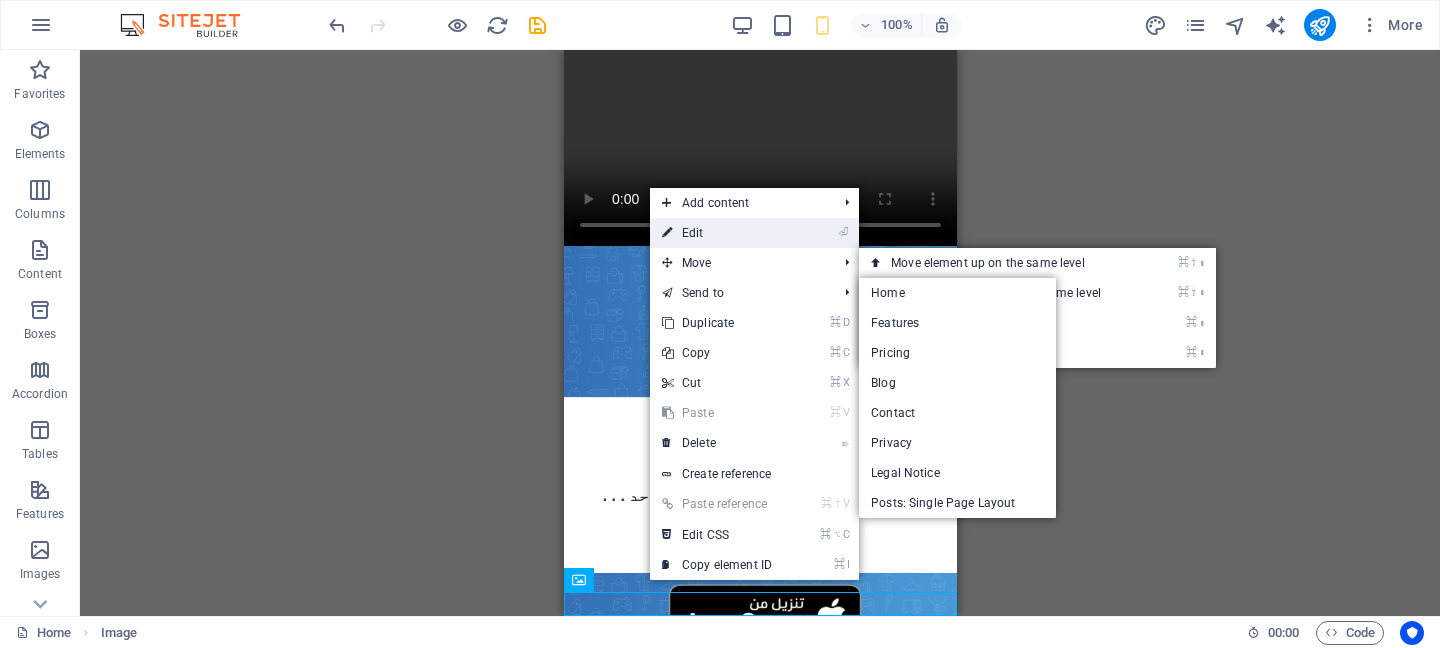 click on "⏎  Edit" at bounding box center (717, 233) 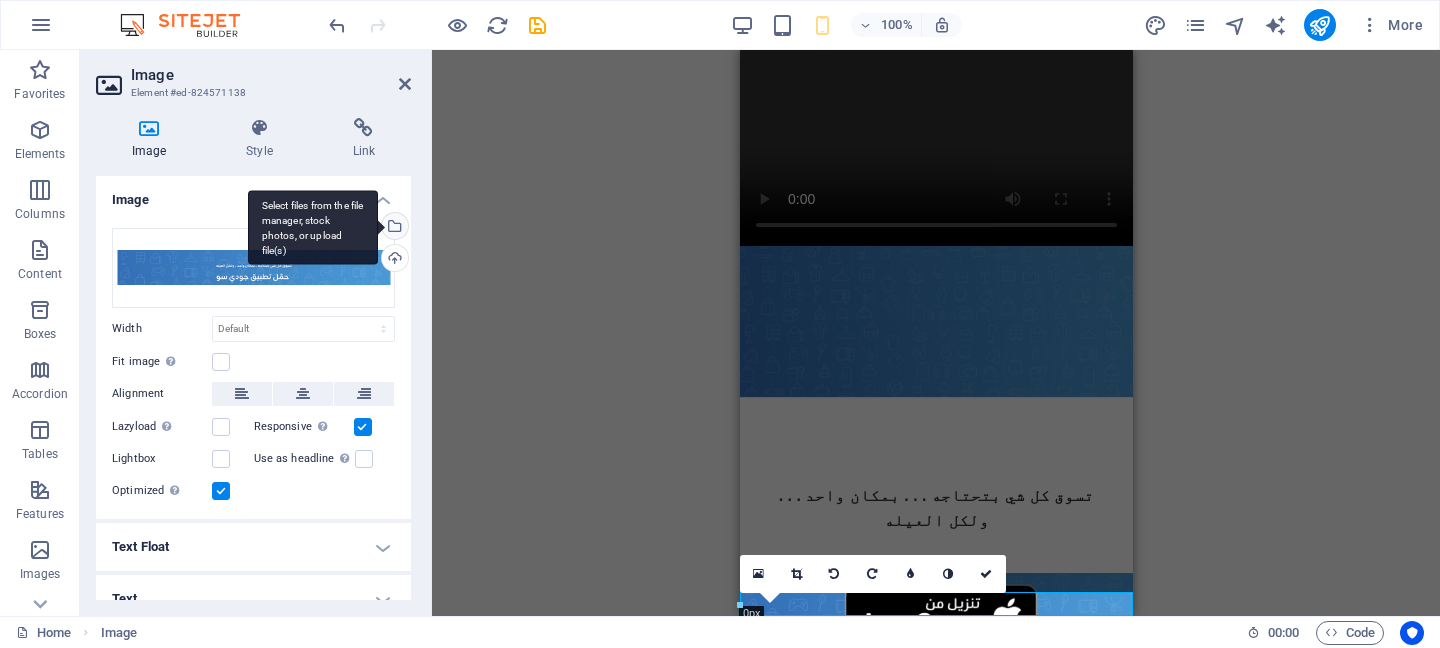click on "Select files from the file manager, stock photos, or upload file(s)" at bounding box center (393, 228) 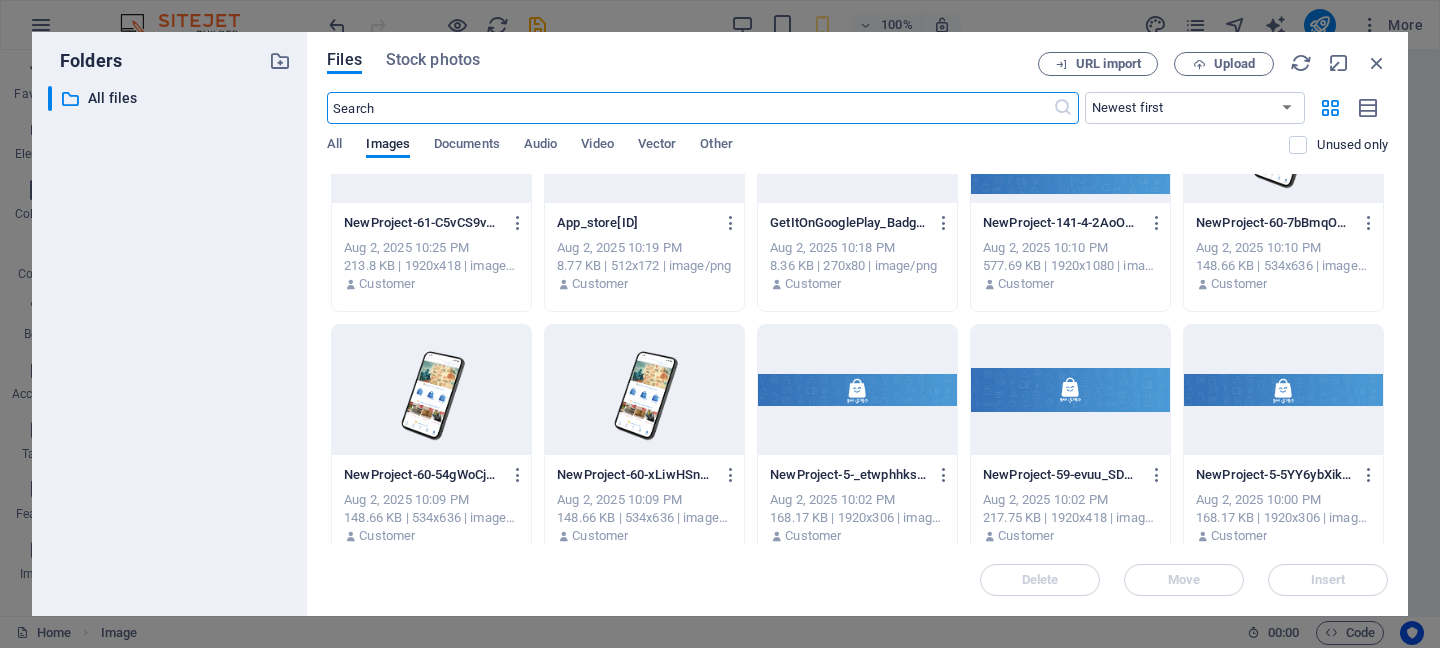 scroll, scrollTop: 0, scrollLeft: 0, axis: both 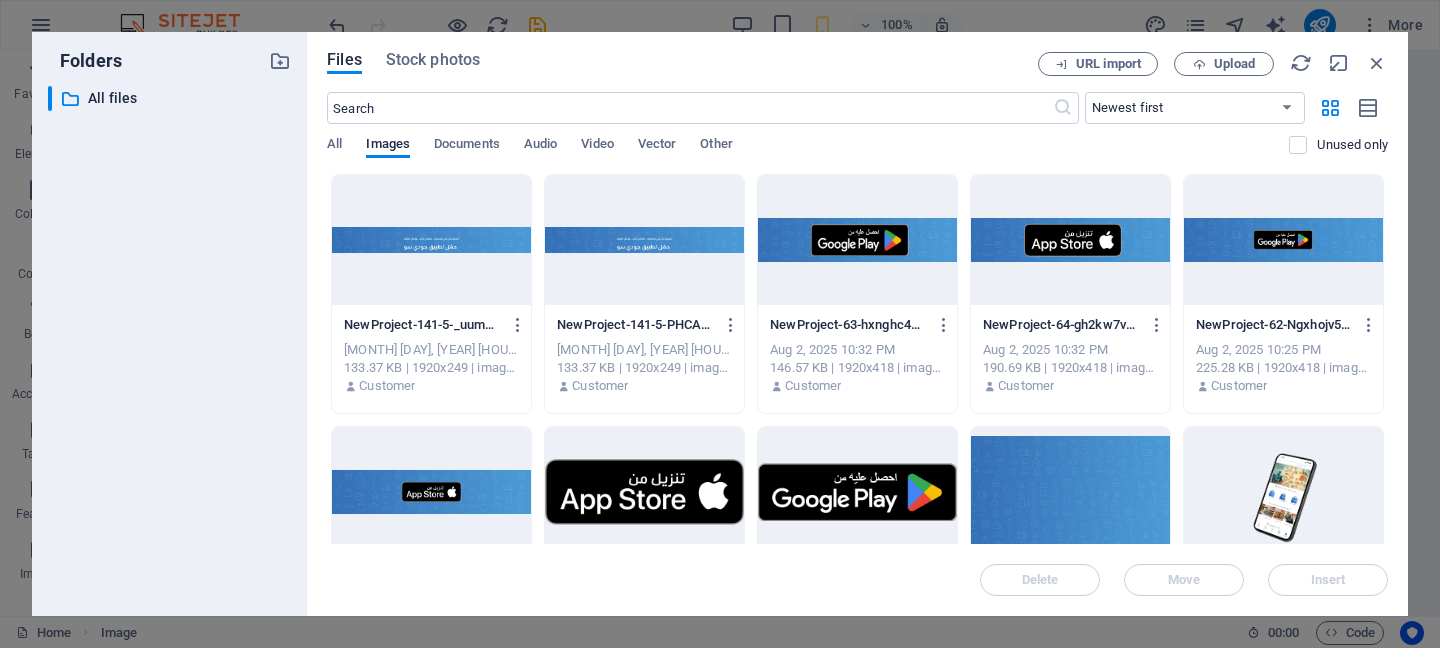 click on "All Images Documents Audio Video Vector Other" at bounding box center (808, 155) 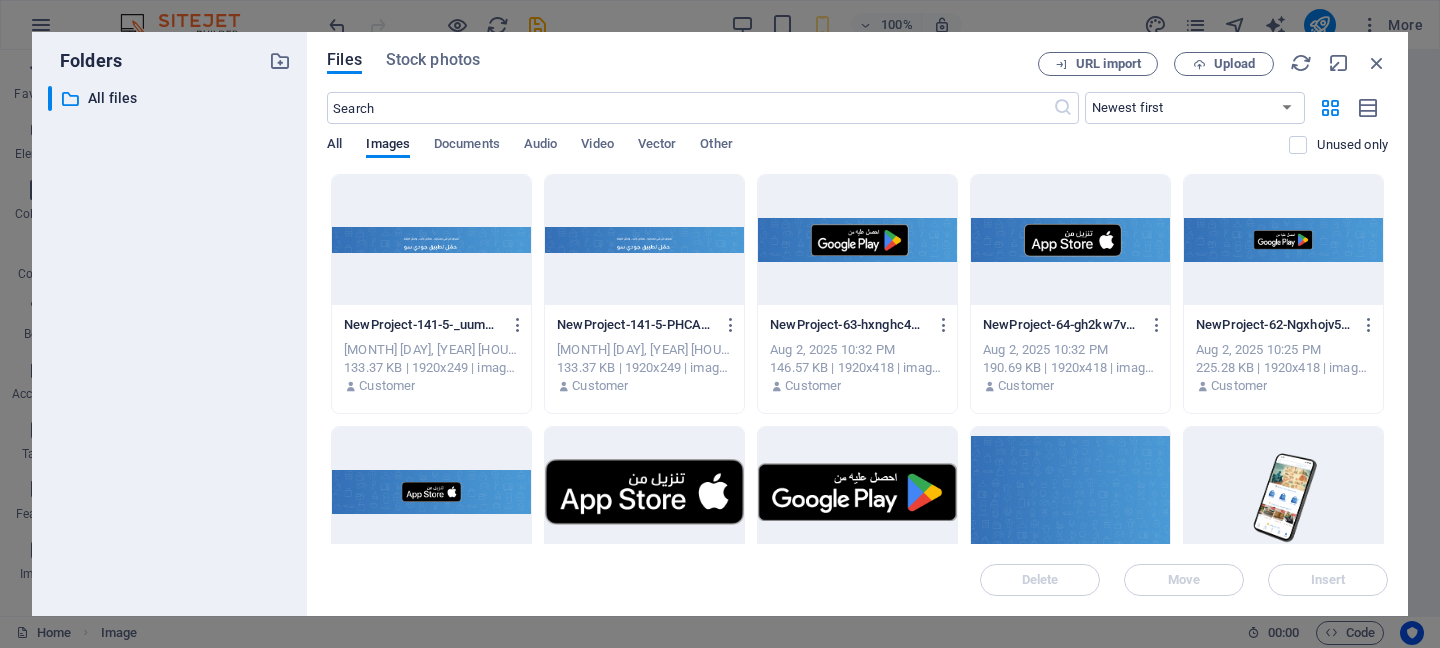 click on "All" at bounding box center [334, 146] 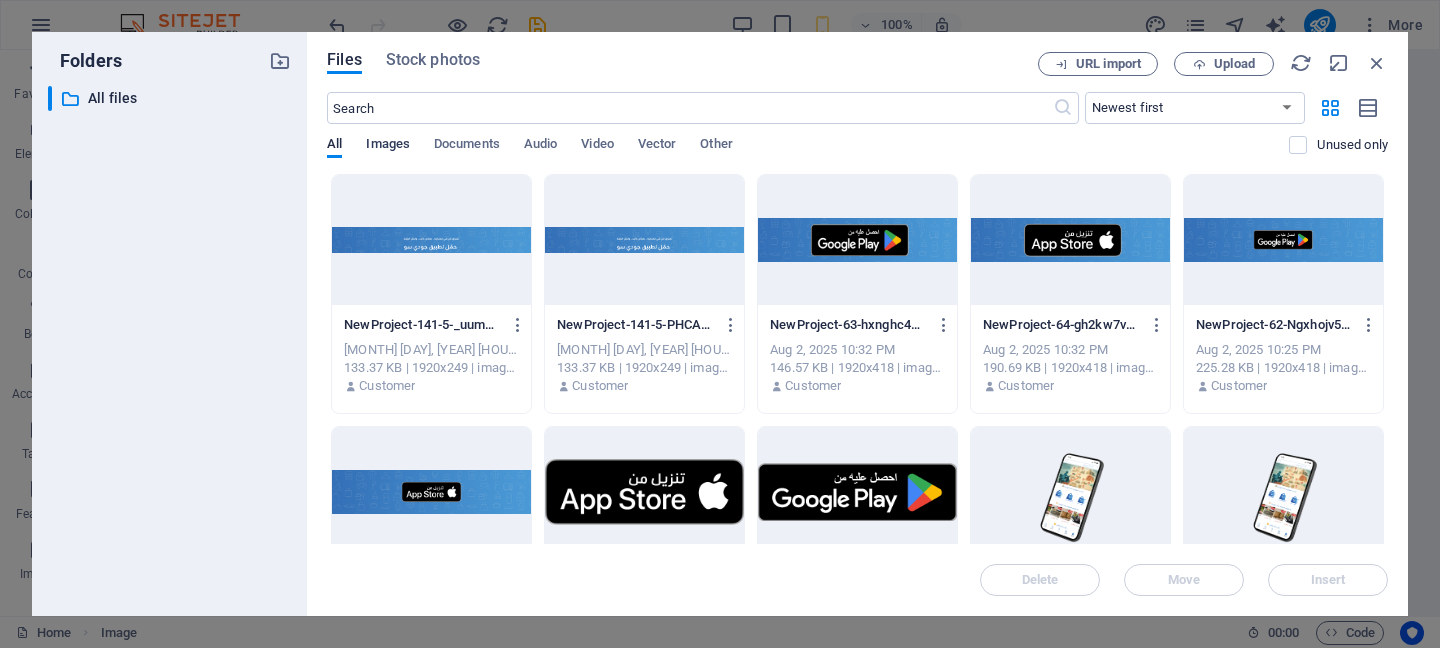 click on "Images" at bounding box center [388, 146] 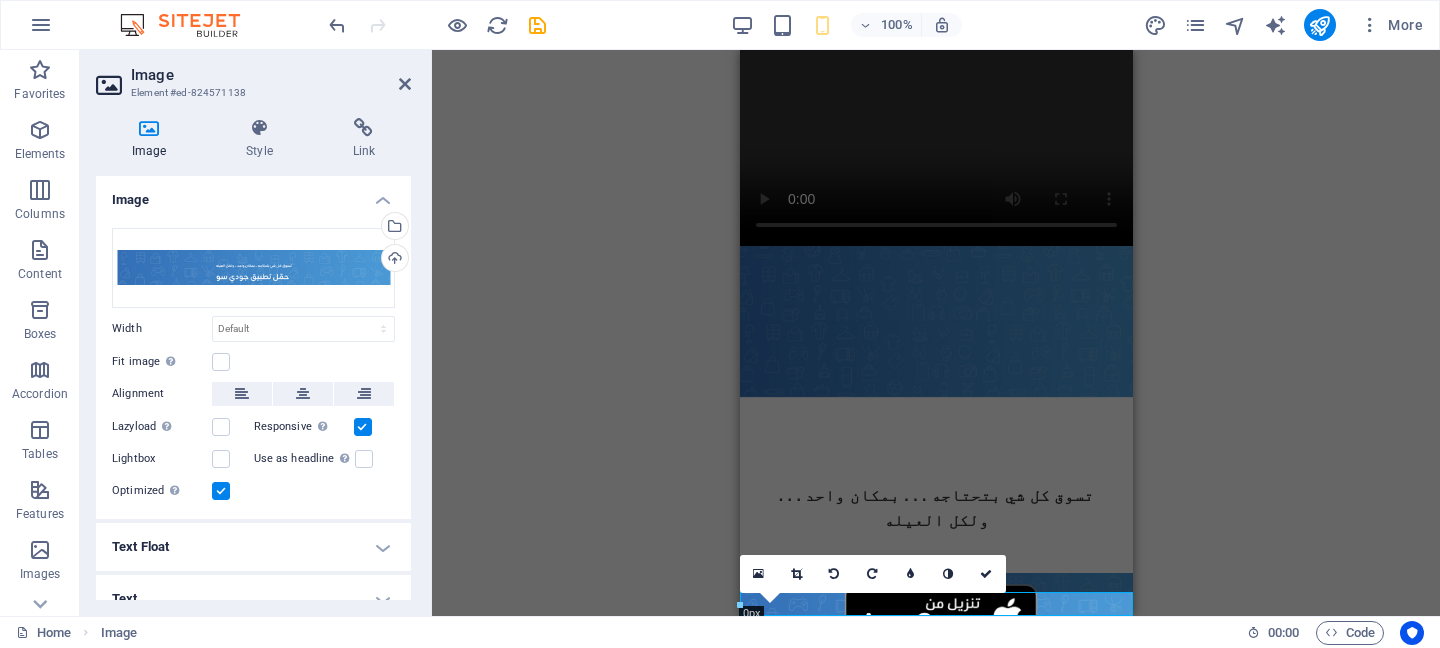 click on "Image Element #ed-824571138 Image Style Link Image Drag files here, click to choose files or select files from Files or our free stock photos & videos Select files from the file manager, stock photos, or upload file(s) Upload Width Default auto px rem % em vh vw Fit image Automatically fit image to a fixed width and height Height Default auto px Alignment Lazyload Loading images after the page loads improves page speed. Responsive Automatically load retina image and smartphone optimized sizes. Lightbox Use as headline The image will be wrapped in an H1 headline tag. Useful for giving alternative text the weight of an H1 headline, e.g. for the logo. Leave unchecked if uncertain. Optimized Images are compressed to improve page speed. Position Direction Custom X offset 50 px rem % vh vw Y offset 50 px rem % vh vw Text Float No float Image left Image right Determine how text should behave around the image. Text Alternative text Image caption Paragraph Format Normal Heading 1 Heading 2 Heading 3 Heading 4 Code 8 9" at bounding box center [256, 333] 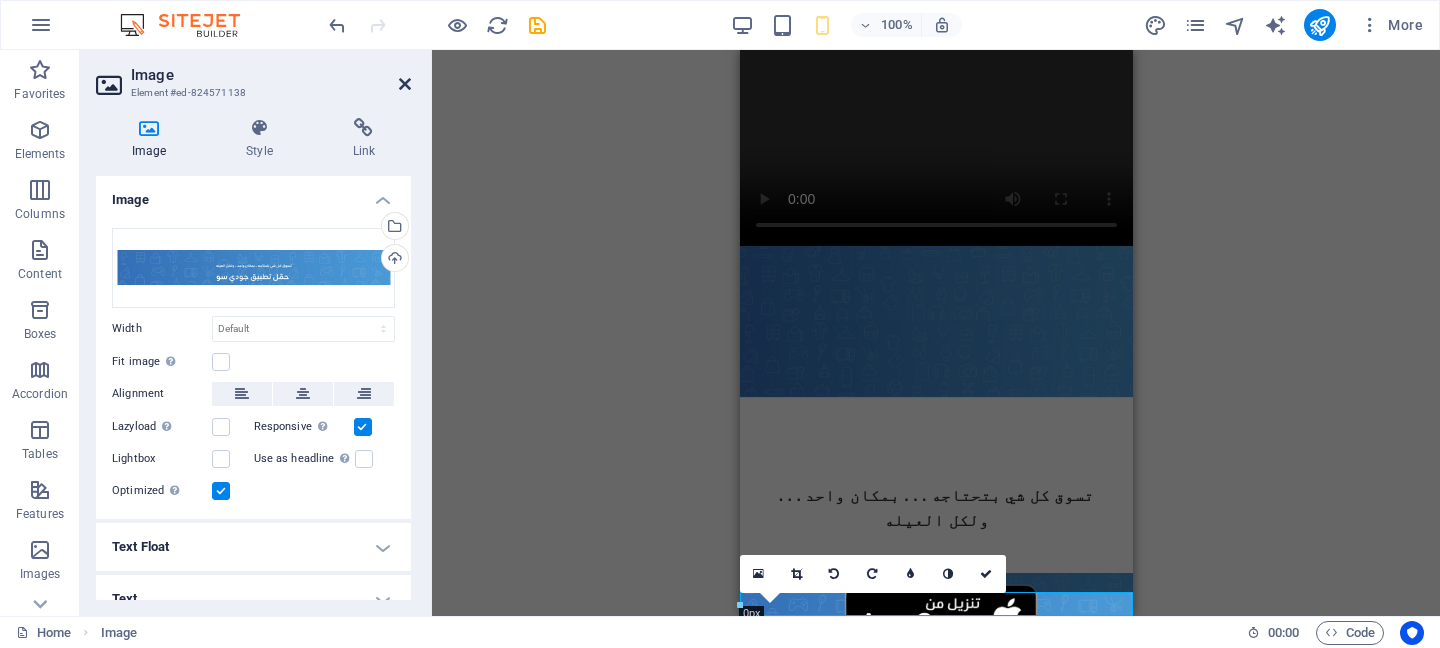 click at bounding box center (405, 84) 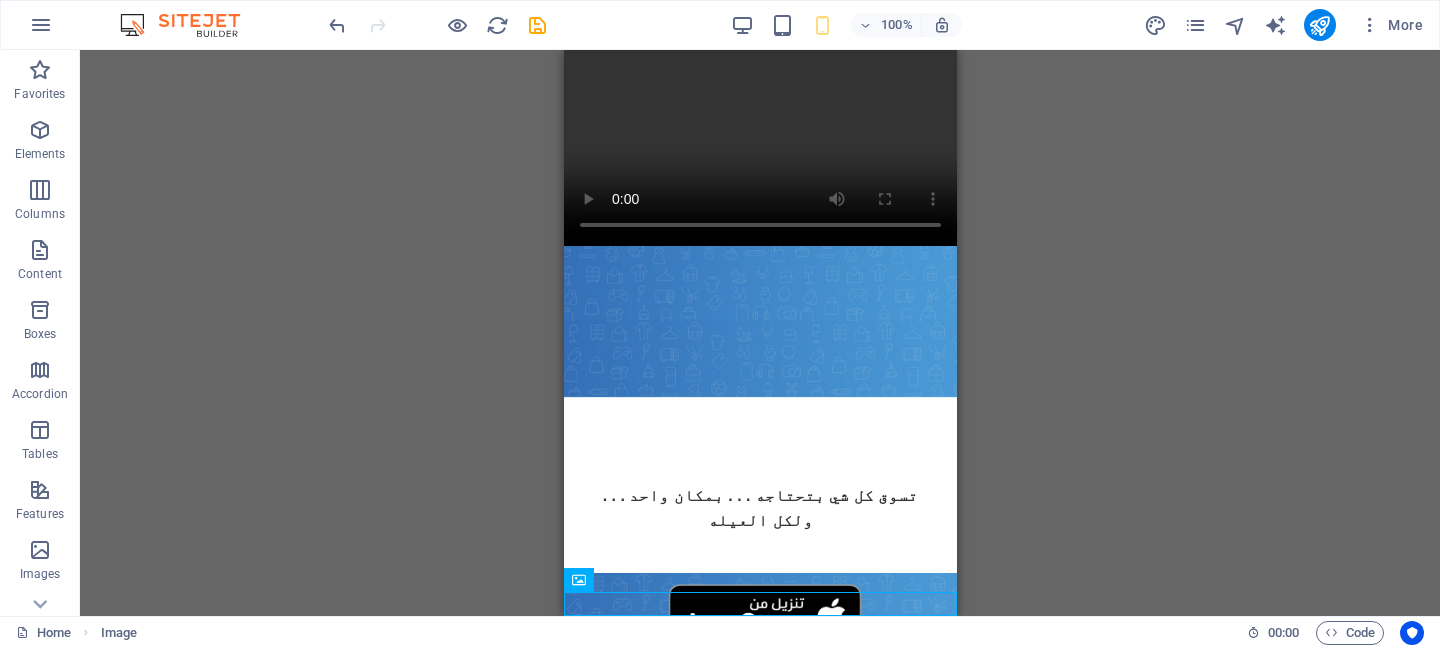 click on "H2   Text   Video   Spacer   Image   Image   Image   Image   Text" at bounding box center (760, 333) 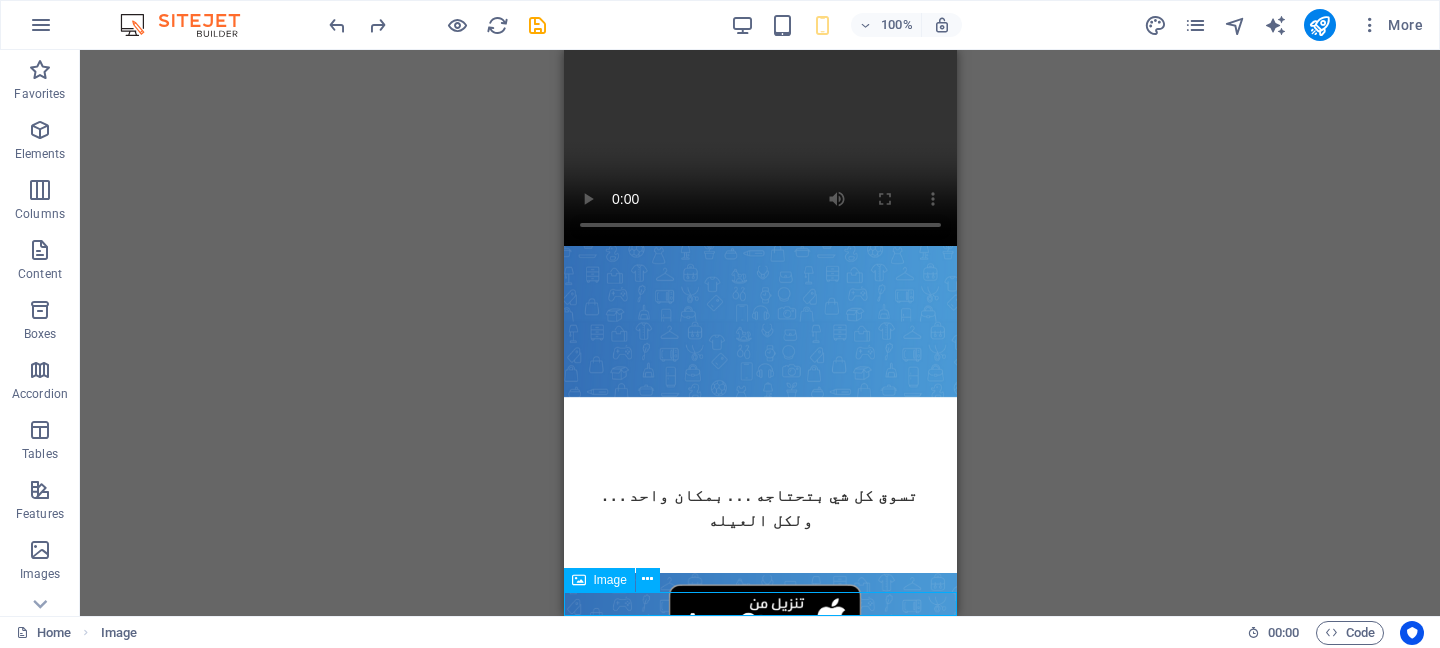 click at bounding box center (759, 769) 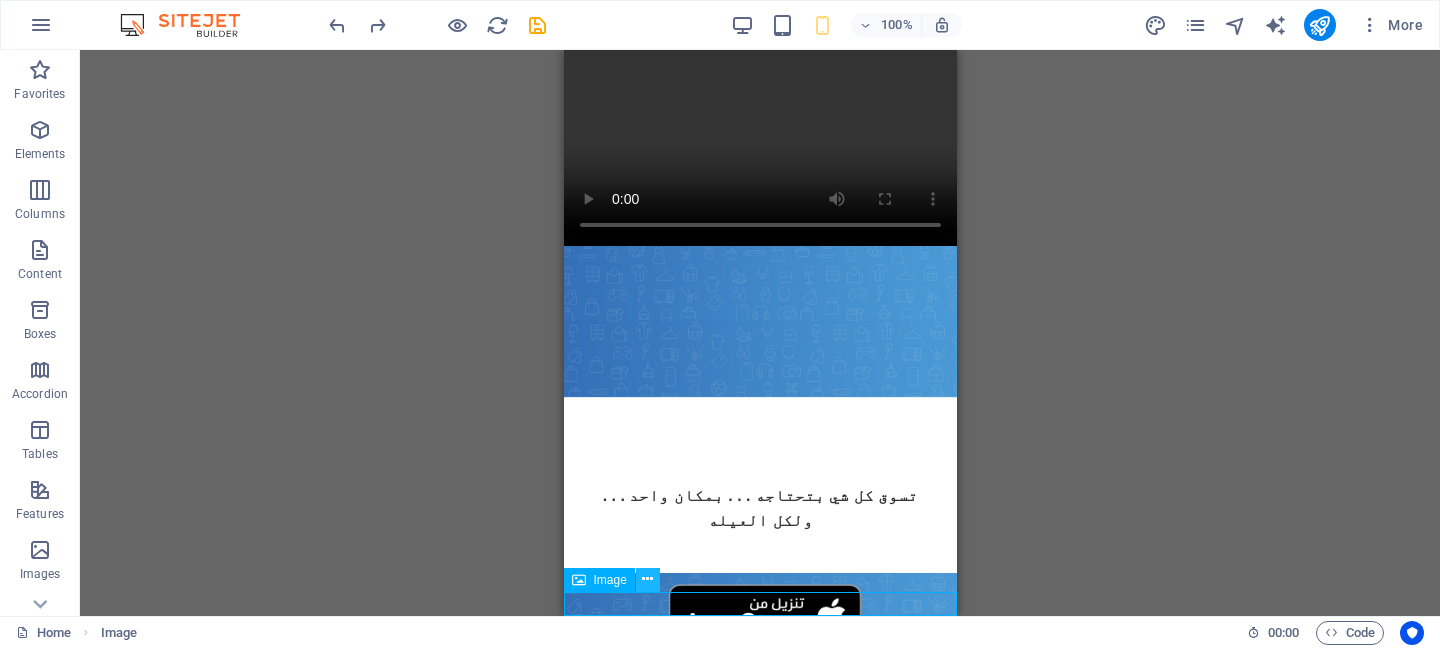 click at bounding box center [647, 579] 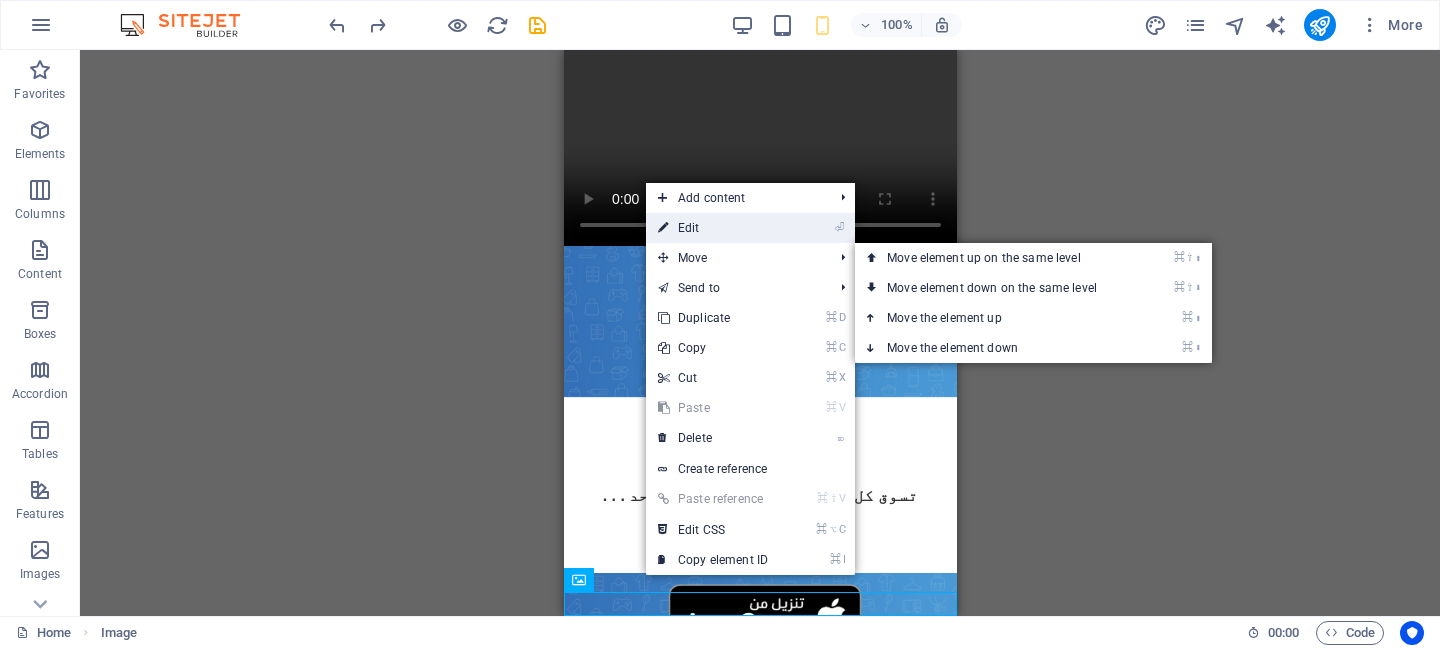 click on "⏎  Edit" at bounding box center [713, 228] 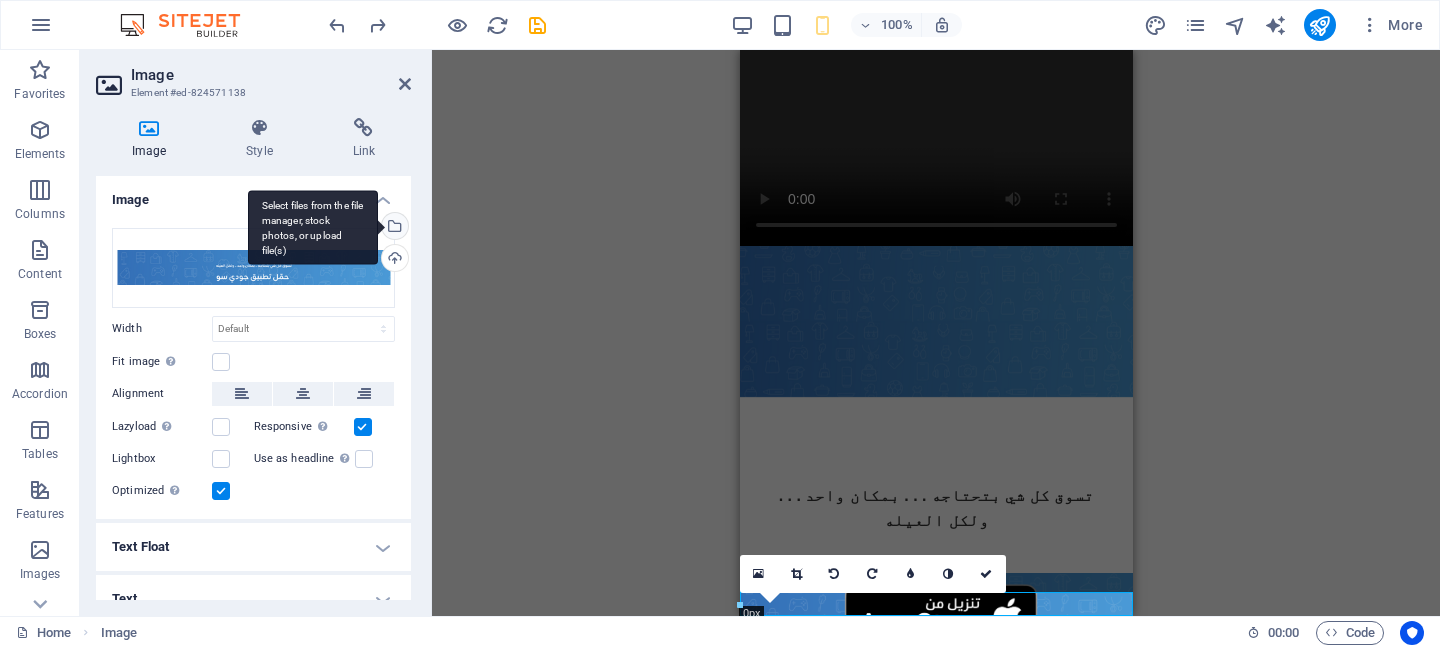 click on "Select files from the file manager, stock photos, or upload file(s)" at bounding box center [393, 228] 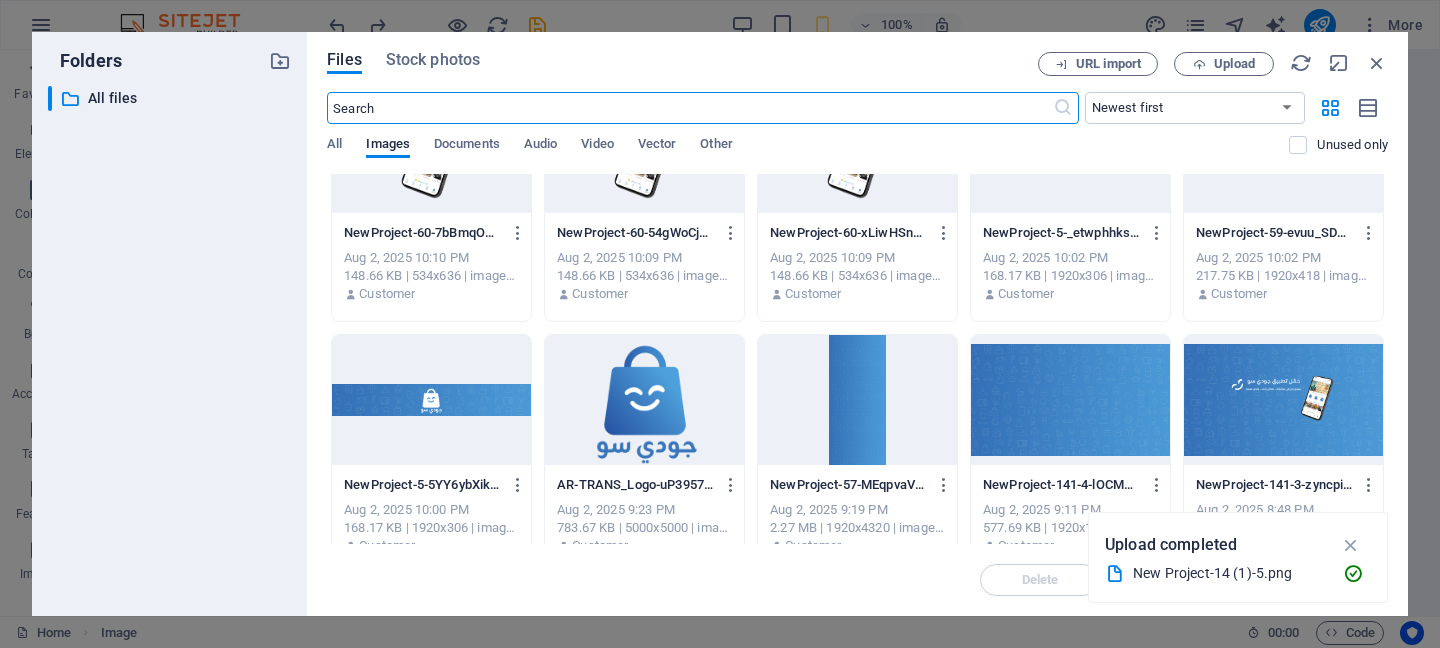 scroll, scrollTop: 597, scrollLeft: 0, axis: vertical 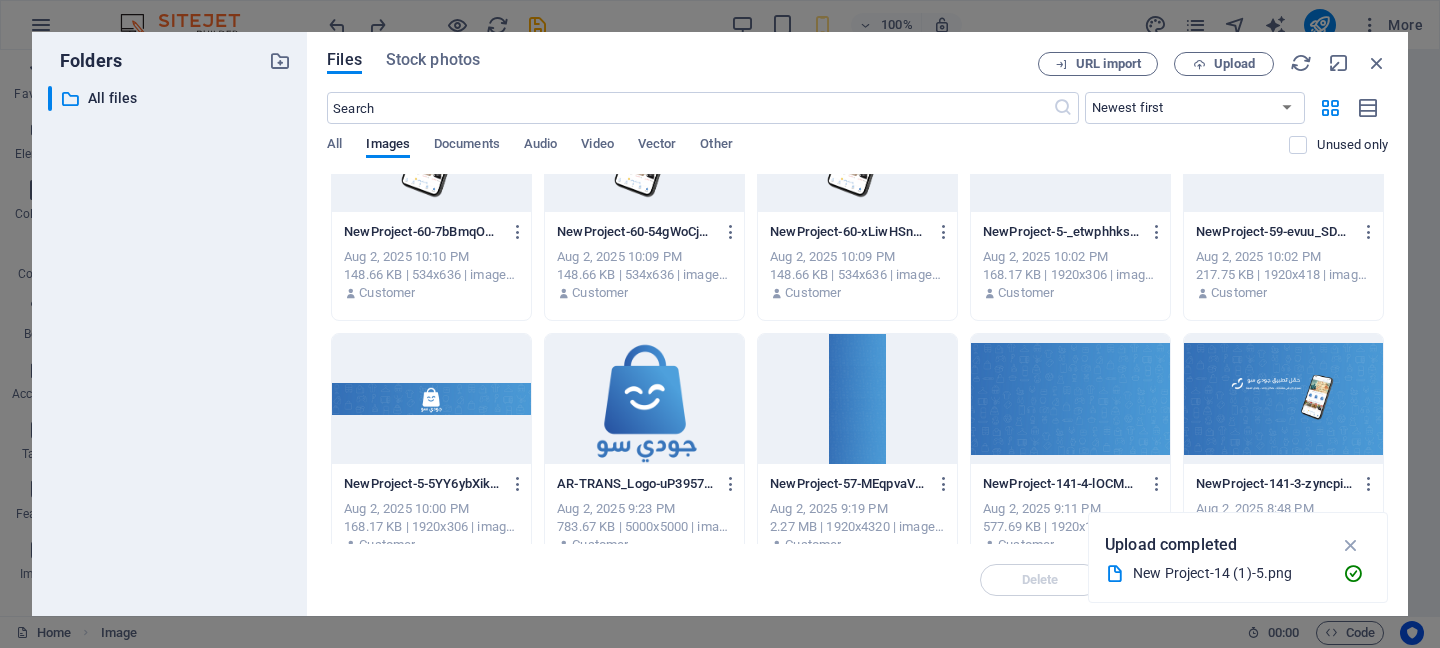 click at bounding box center (857, 399) 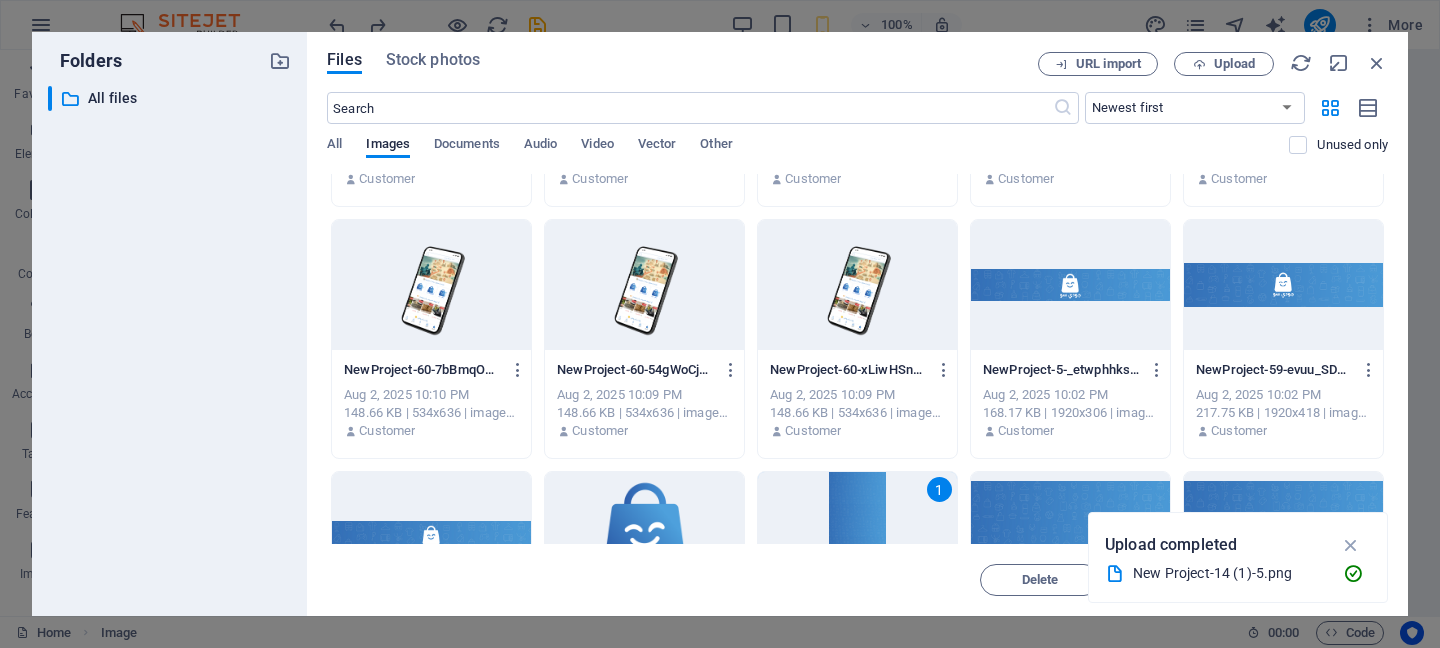 scroll, scrollTop: 0, scrollLeft: 0, axis: both 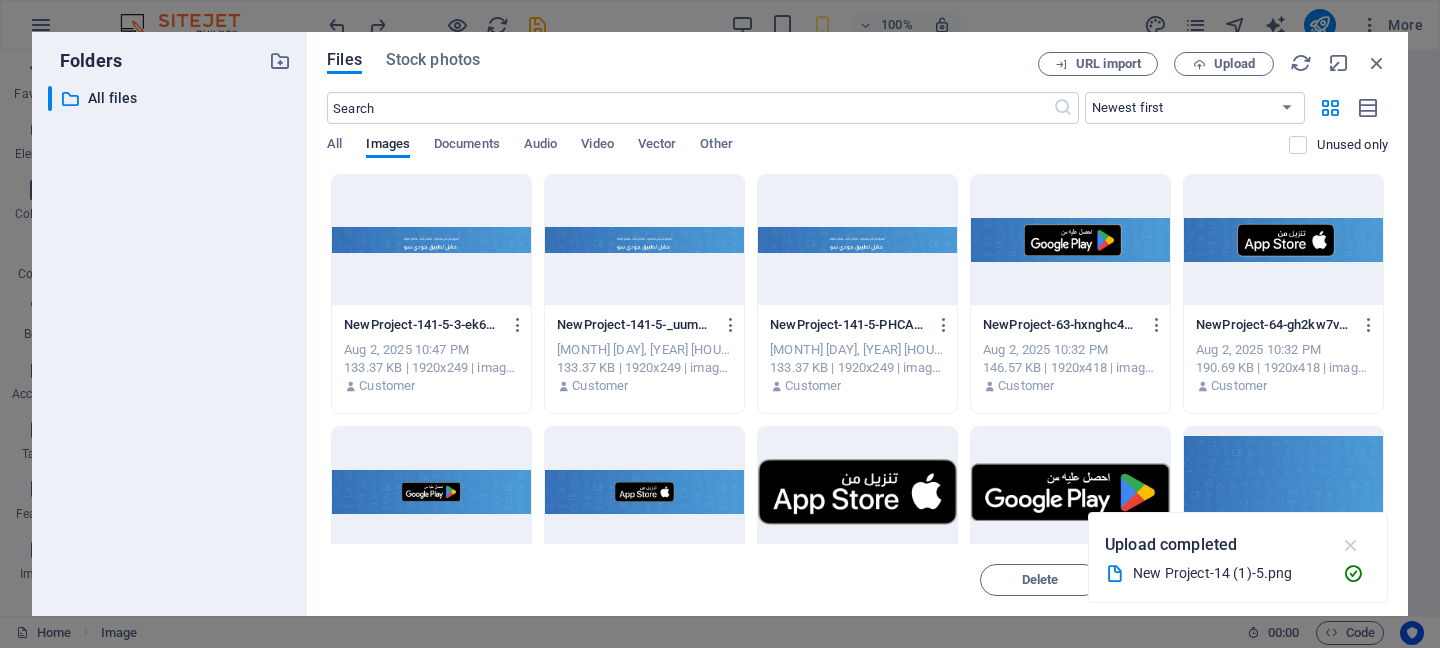 click at bounding box center [1351, 545] 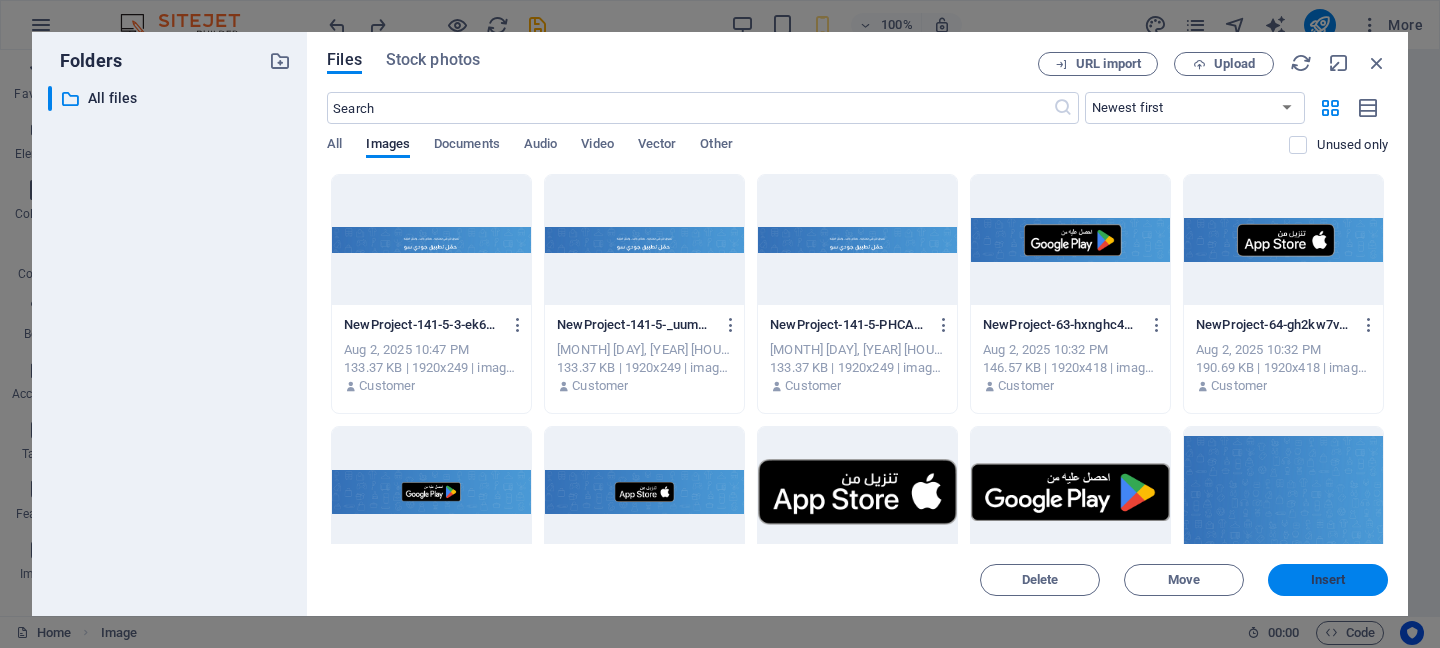 click on "Insert" at bounding box center (1328, 580) 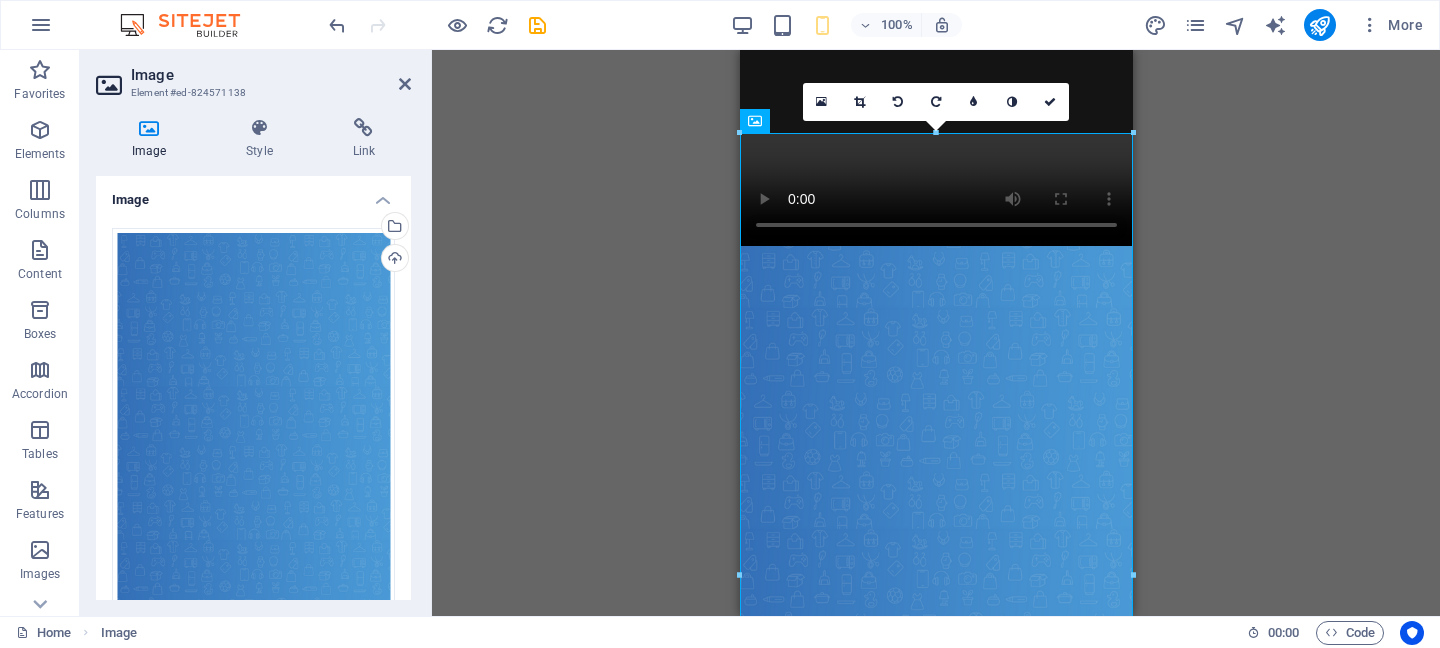 scroll, scrollTop: 522, scrollLeft: 0, axis: vertical 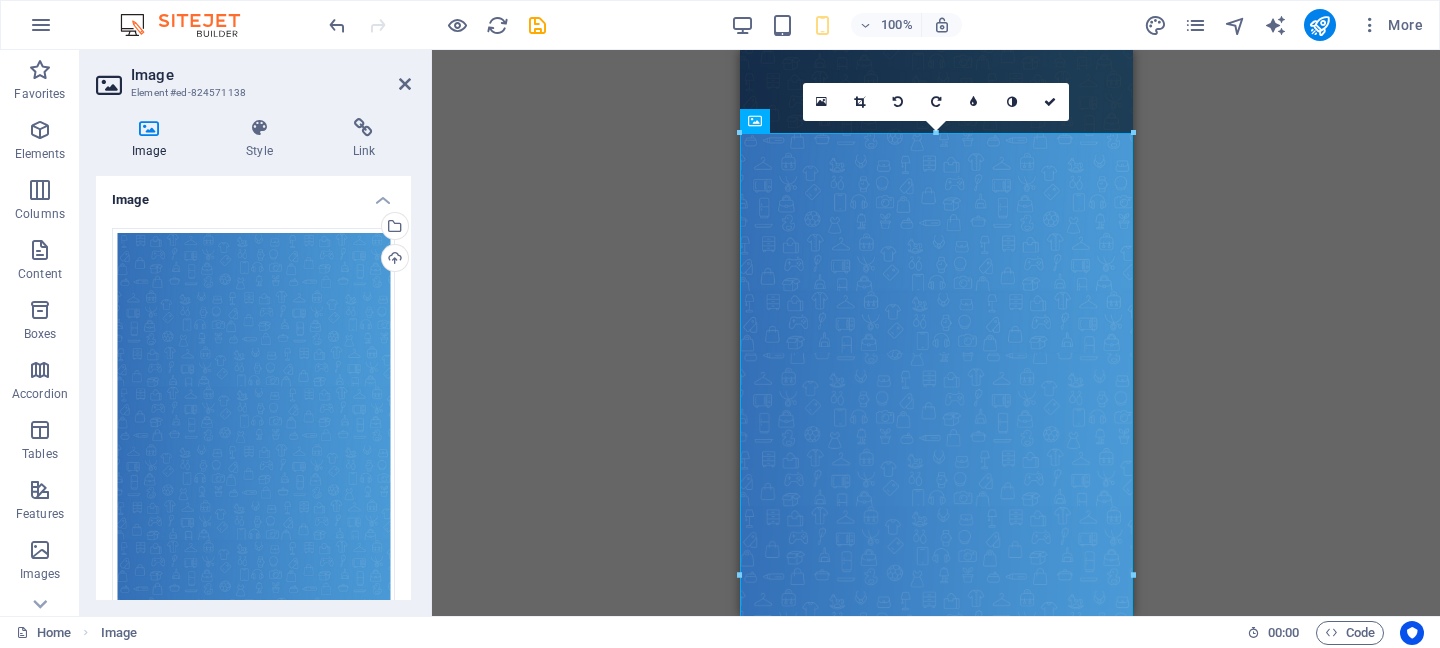 click on "Drag here to replace the existing content. Press “Ctrl” if you want to create a new element.
H2   Text   Video   Spacer   Image   Image   Image   Image   Text 180 170 160 150 140 130 120 110 100 90 80 70 60 50 40 30 20 10 0 -10 -20 -30 -40 -50 -60 -70 -80 -90 -100 -110 -120 -130 -140 -150 -160 -170 393px × 884px / 0° / 0% 16:10 16:9 4:3 1:1 1:2 0" at bounding box center (936, 333) 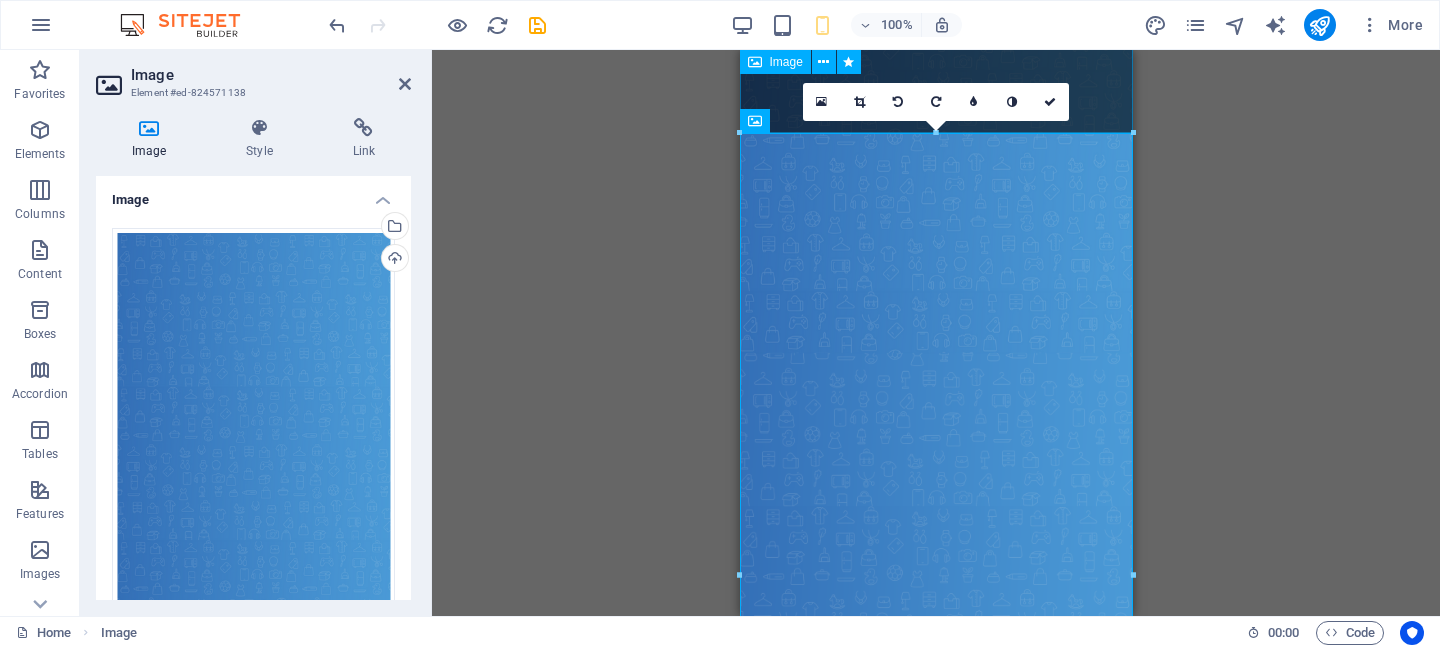 click at bounding box center (935, 243) 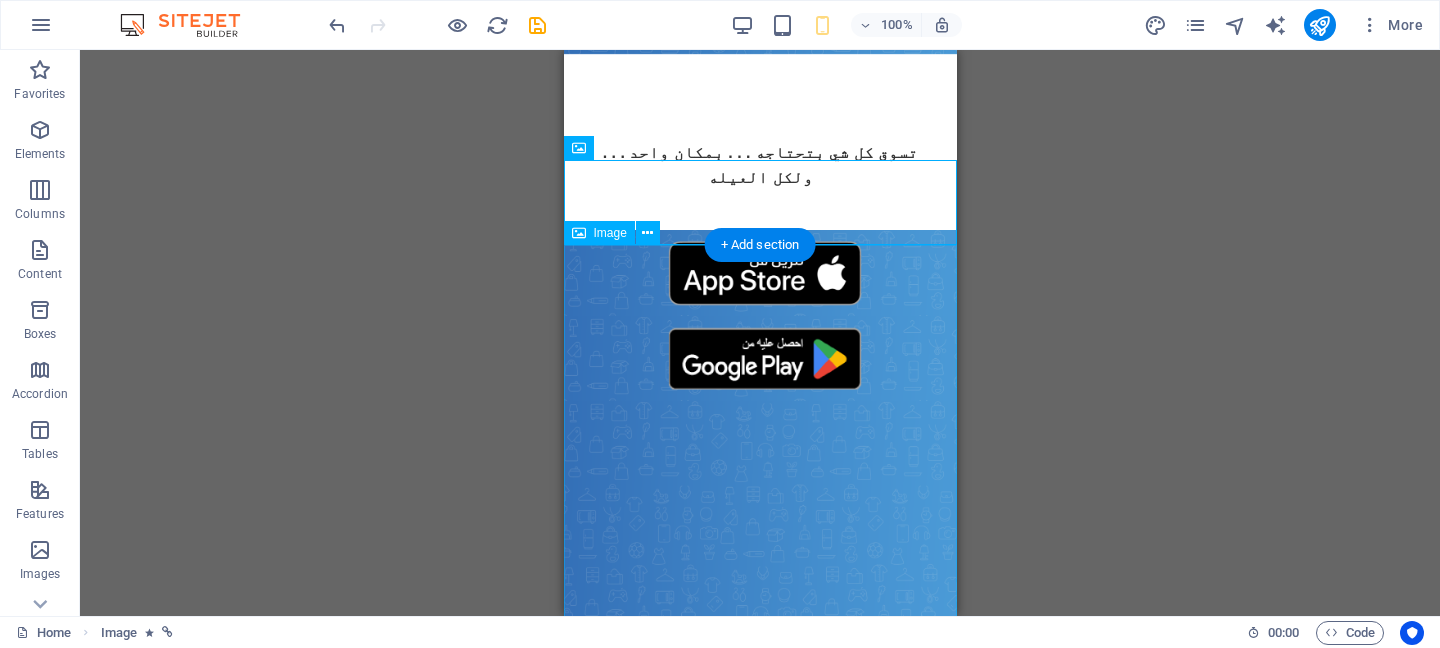 scroll, scrollTop: 418, scrollLeft: 0, axis: vertical 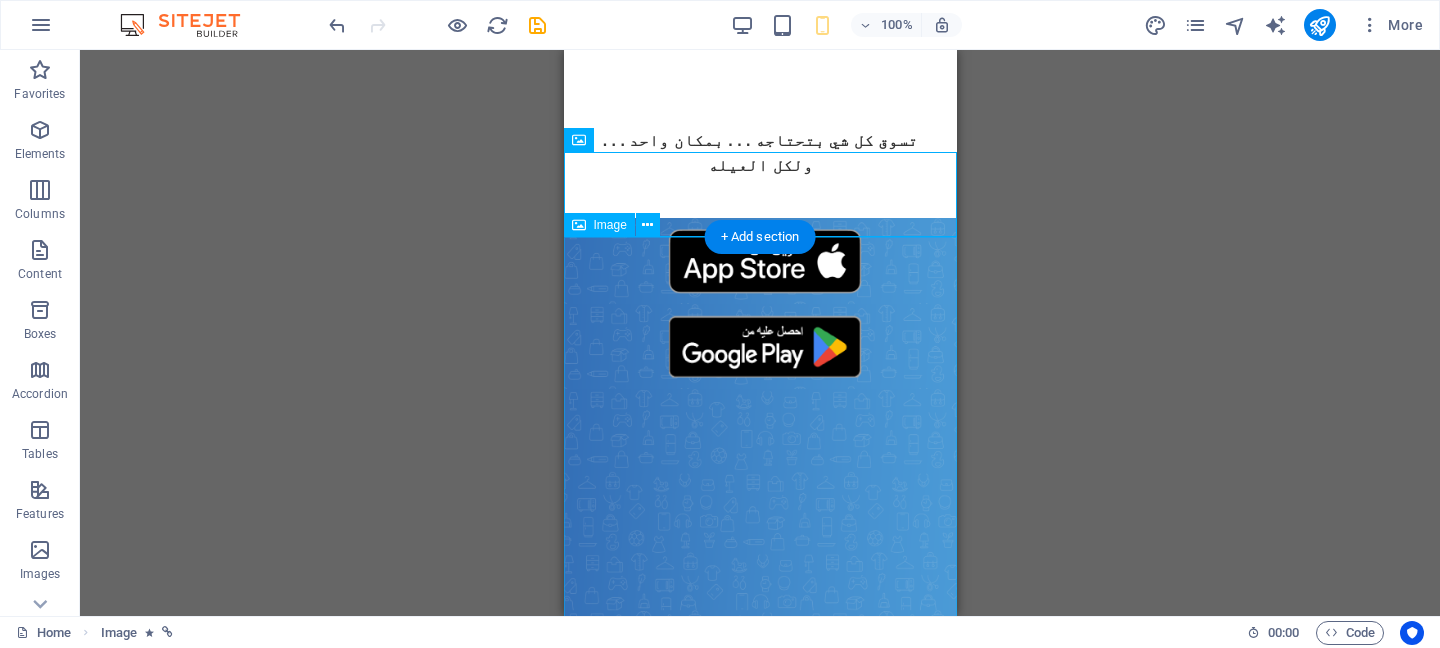 click at bounding box center [759, 831] 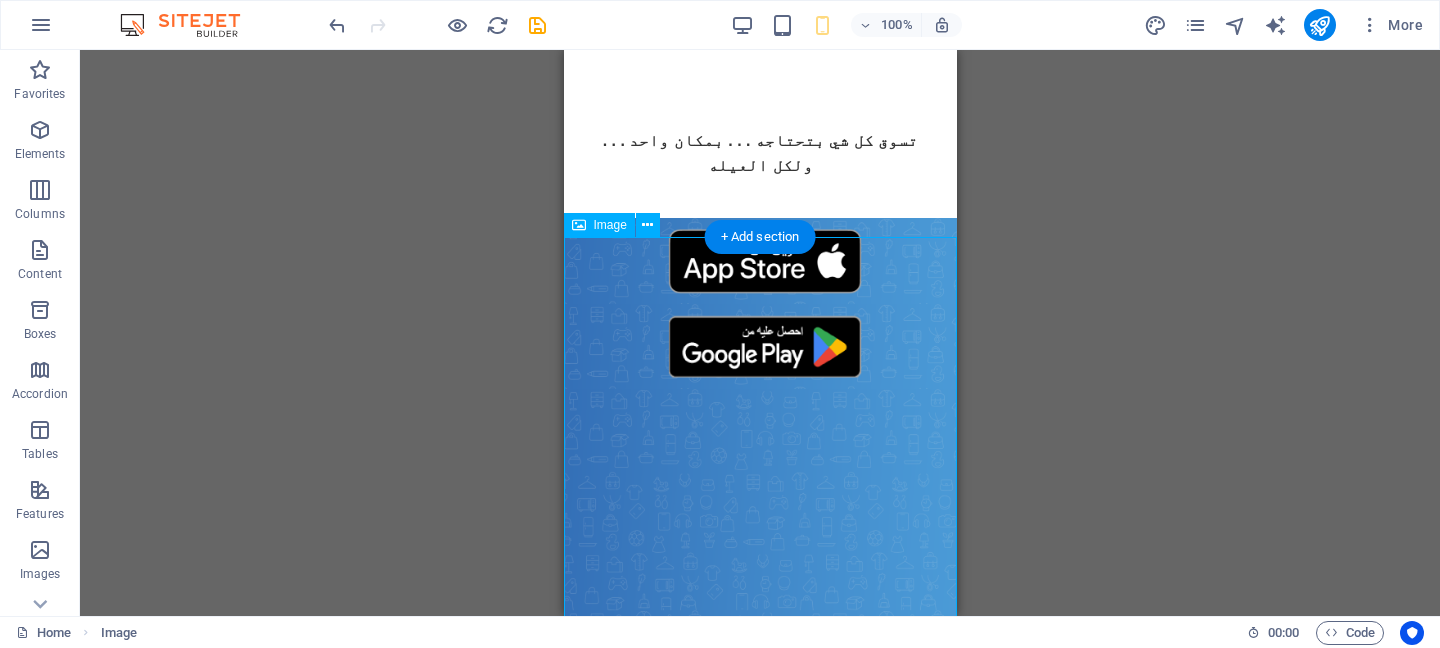 click at bounding box center (759, 831) 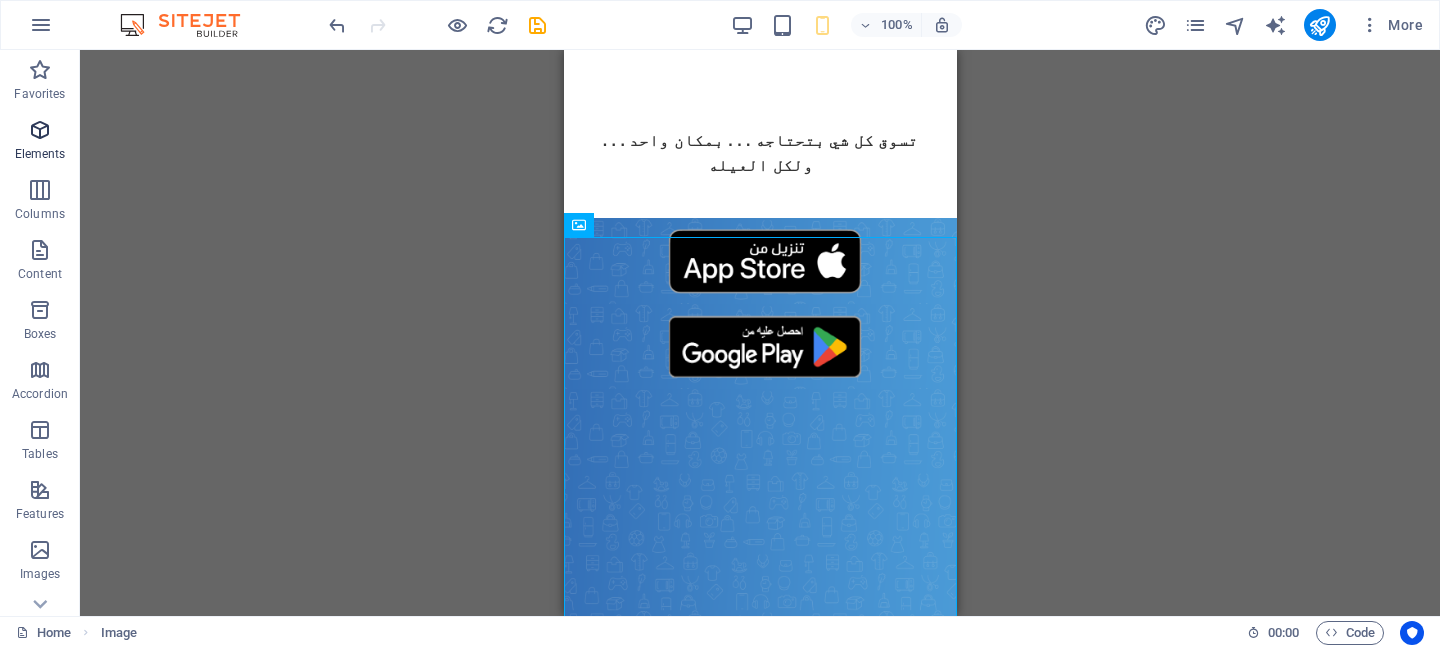 click on "Elements" at bounding box center (40, 154) 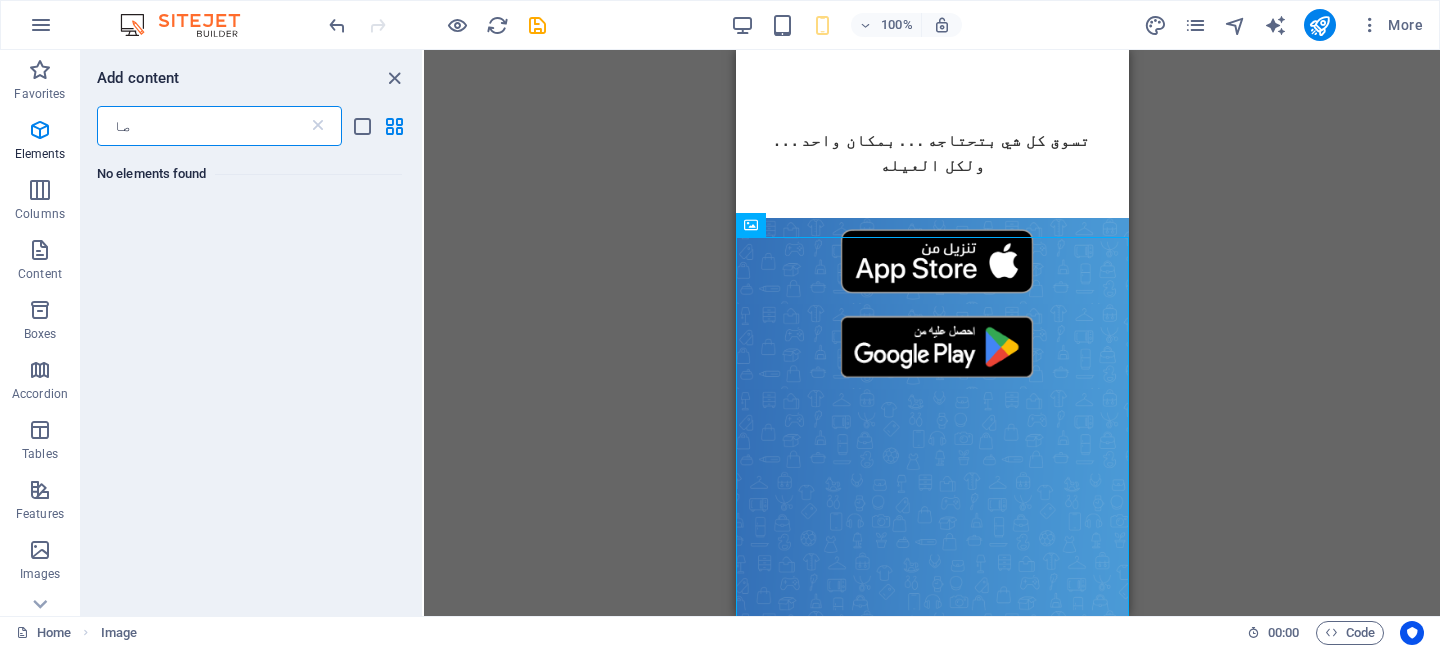 scroll, scrollTop: 0, scrollLeft: 0, axis: both 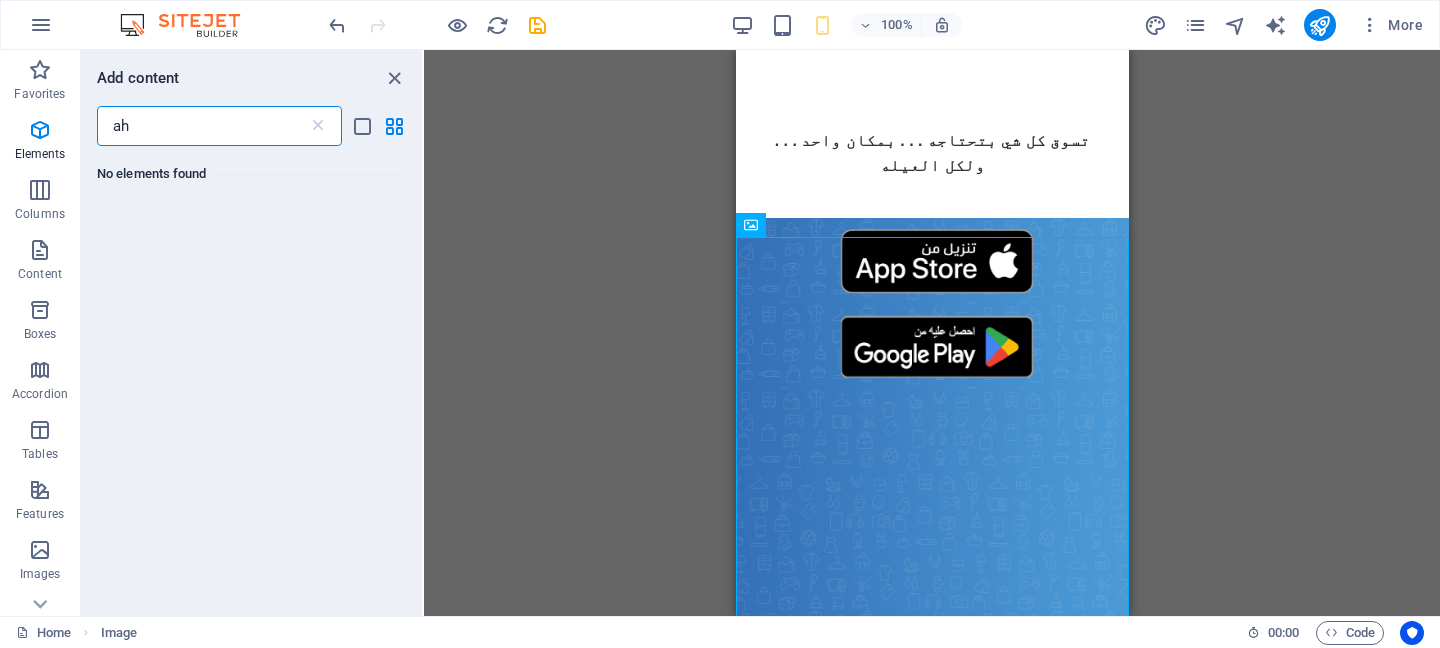 type on "a" 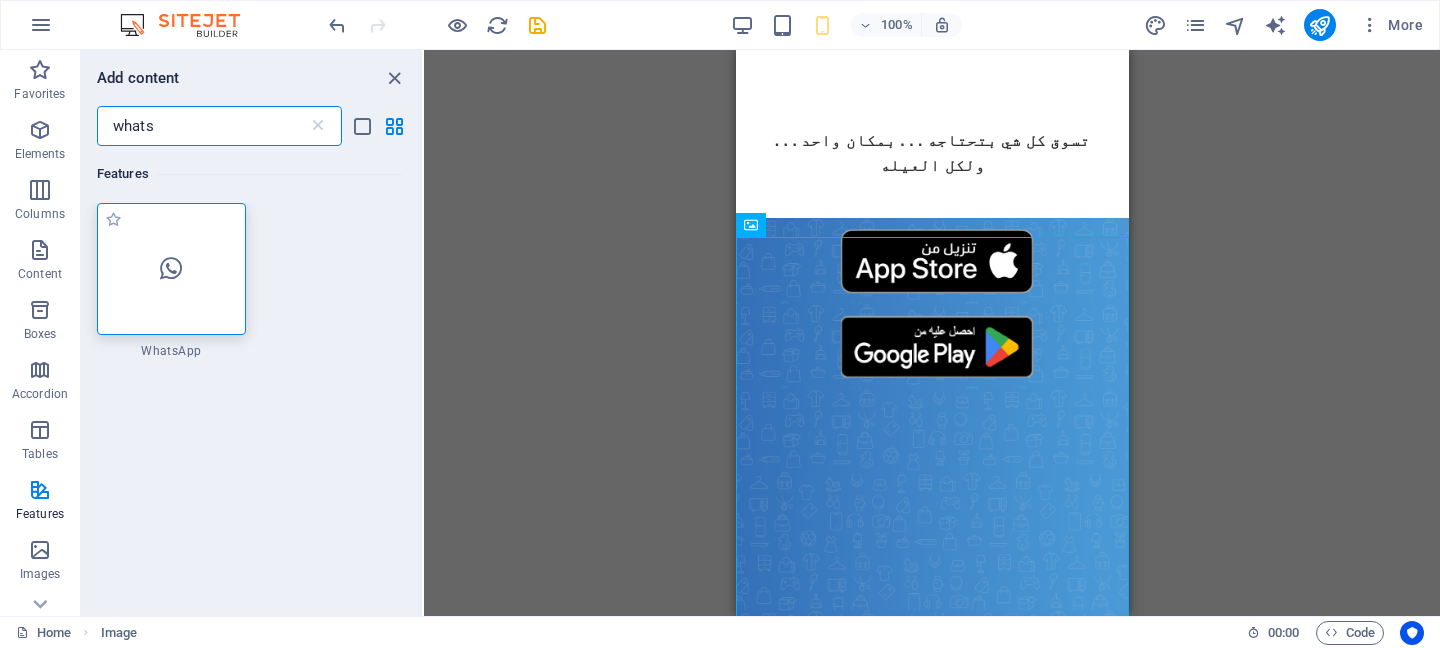 type on "whats" 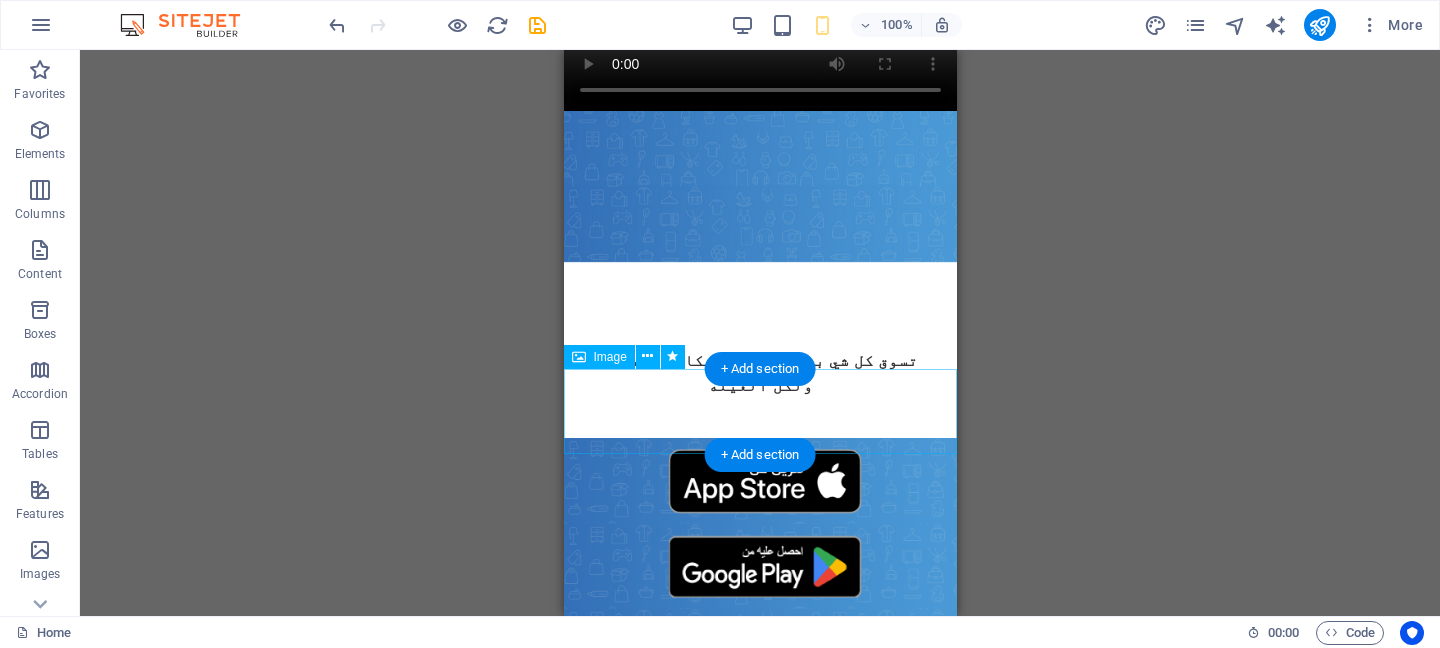 scroll, scrollTop: 202, scrollLeft: 0, axis: vertical 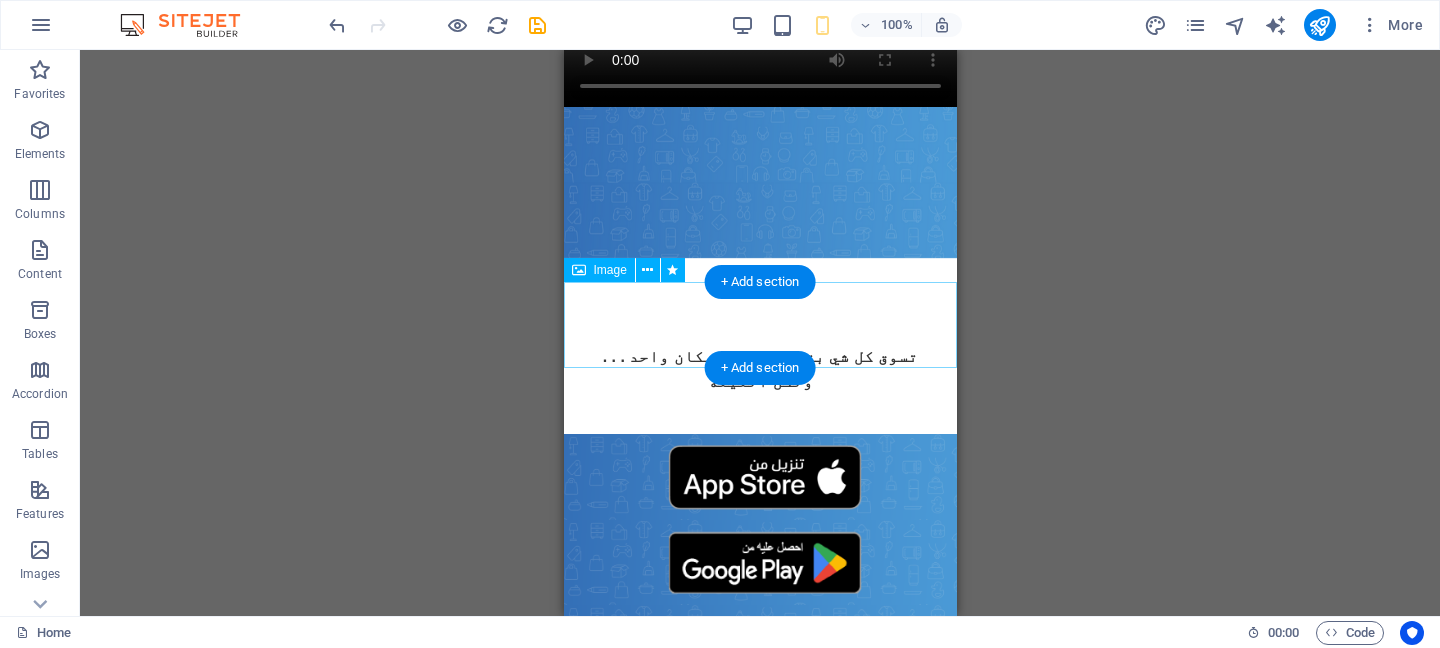 click at bounding box center [759, 477] 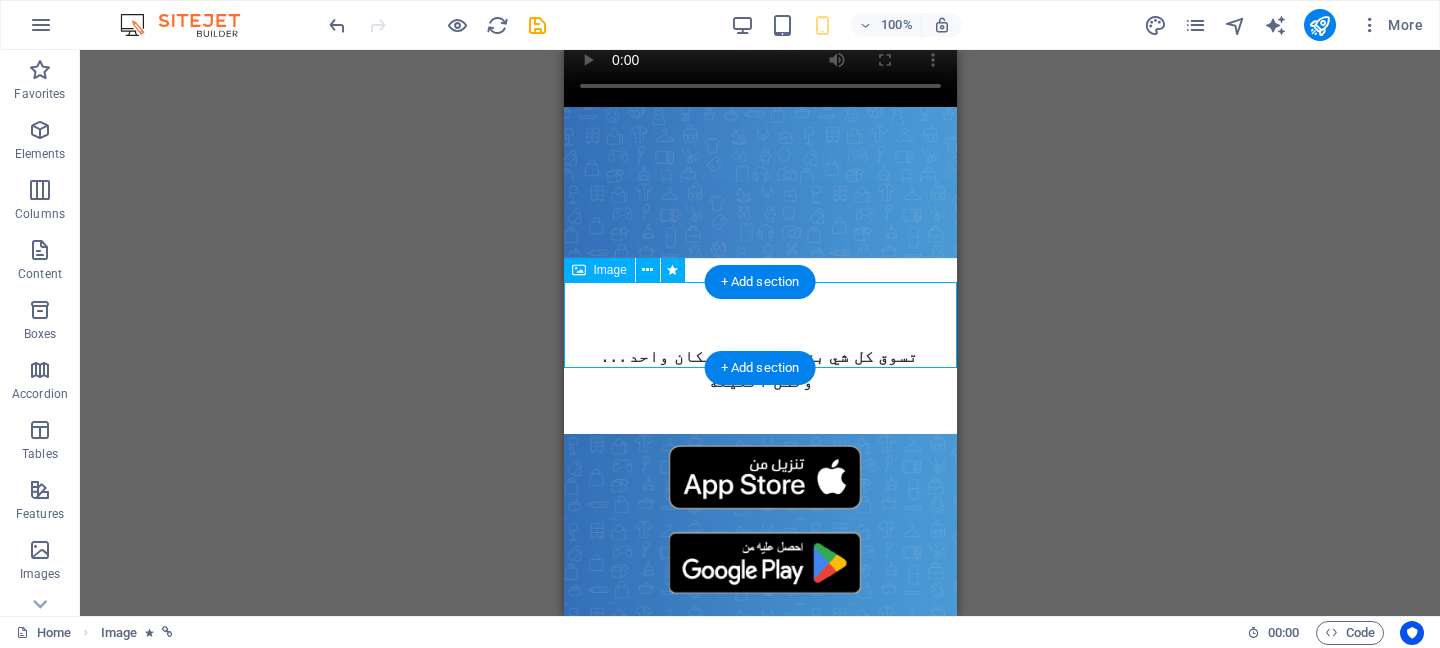 click at bounding box center [759, 477] 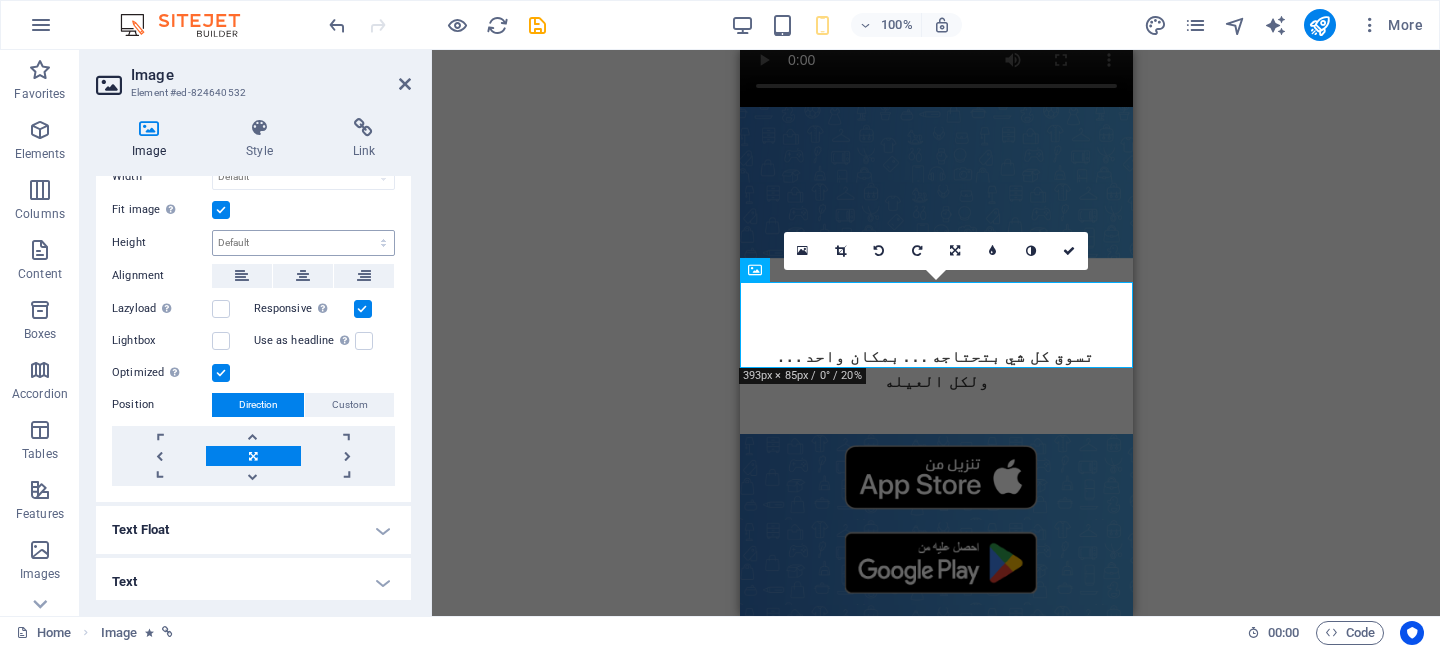 scroll, scrollTop: 157, scrollLeft: 0, axis: vertical 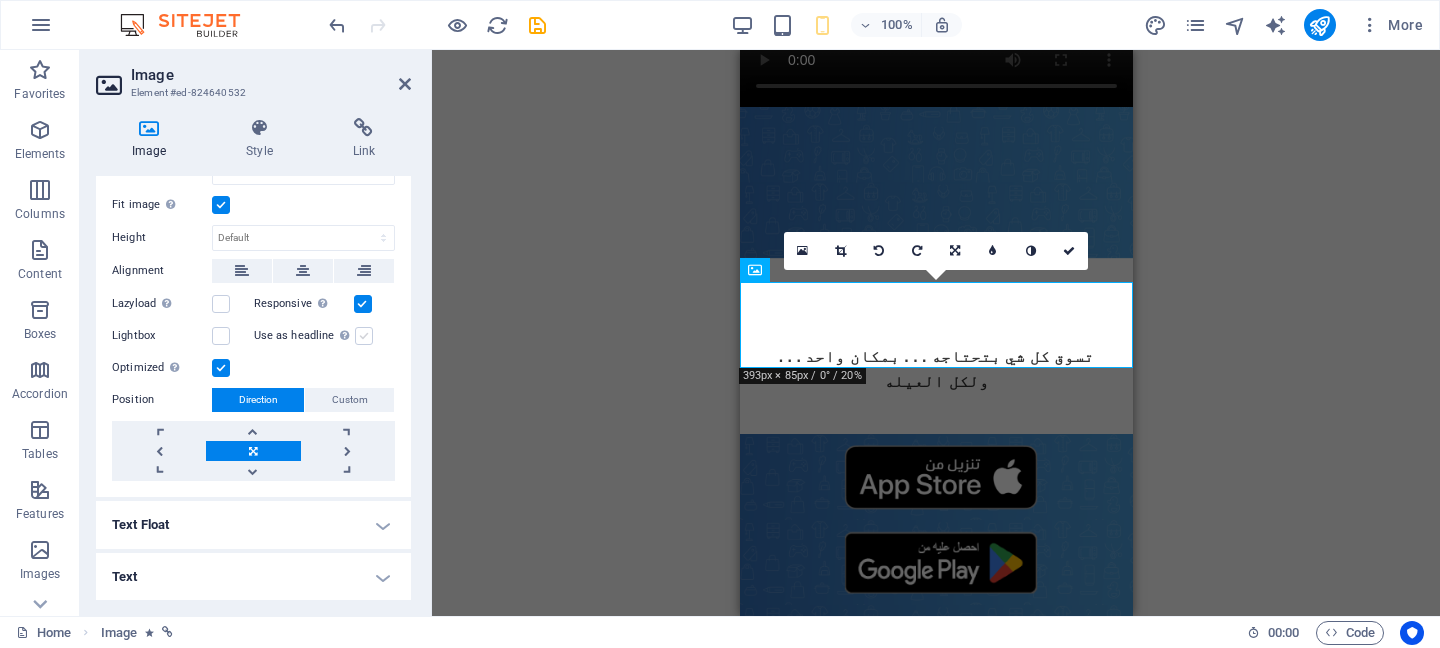 click at bounding box center (364, 336) 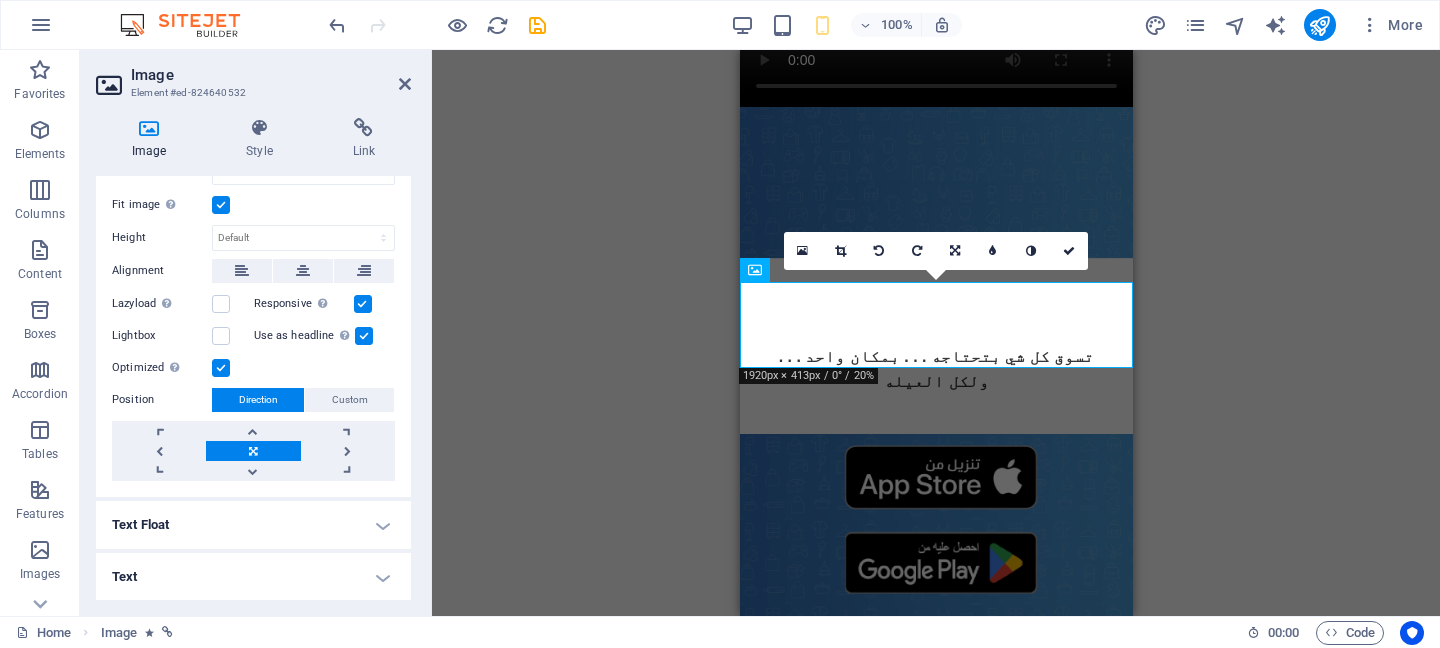 click at bounding box center (364, 336) 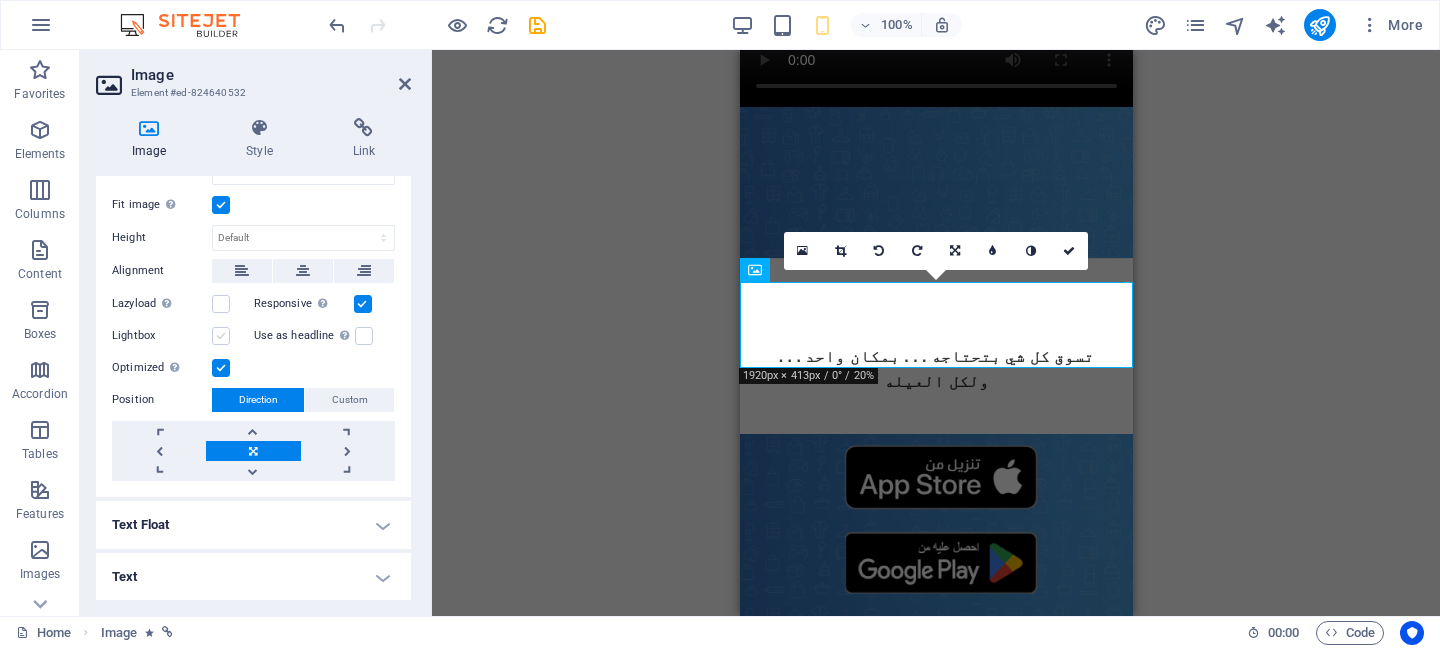 click at bounding box center [221, 336] 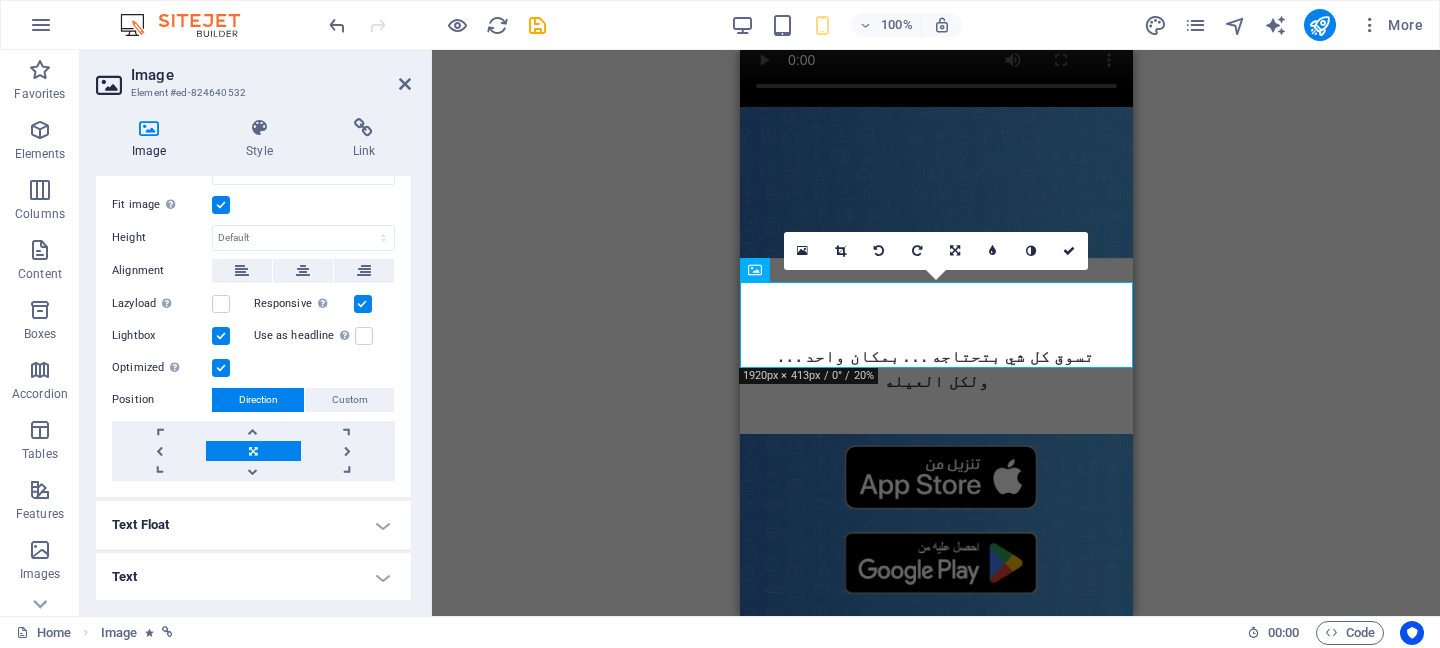 click at bounding box center [221, 336] 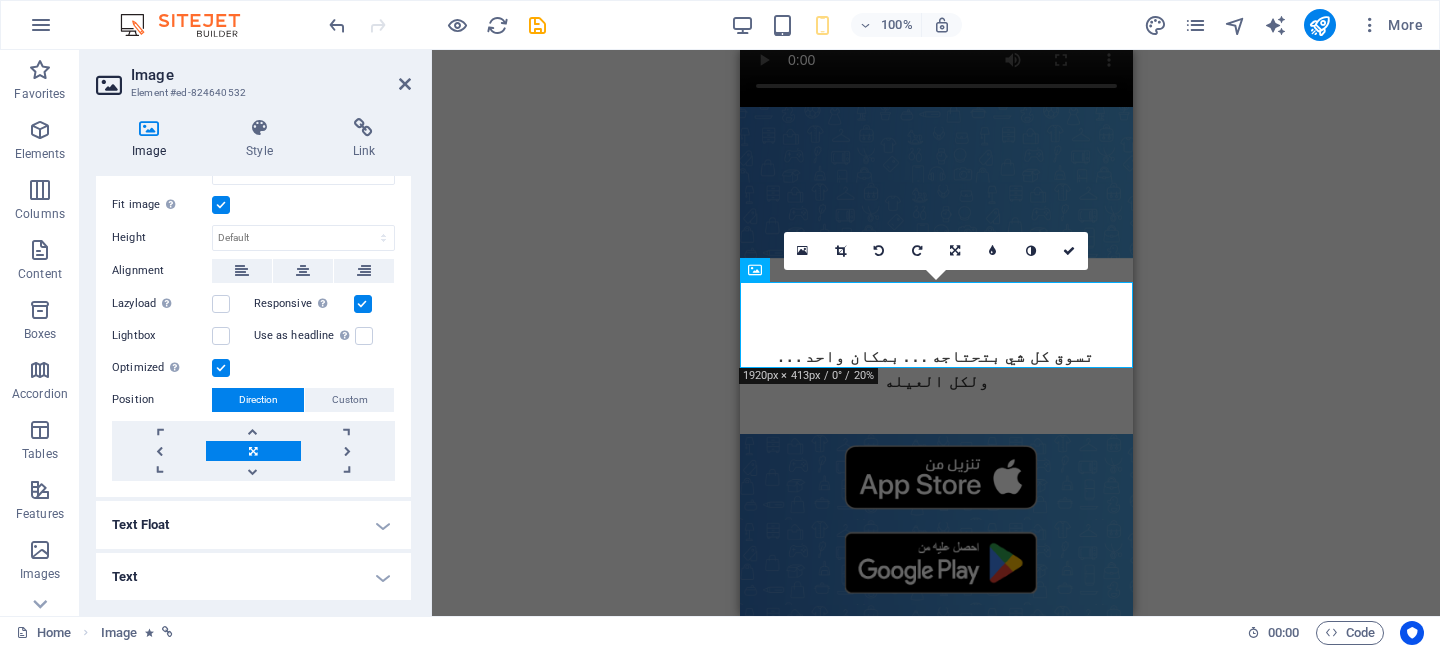 click at bounding box center [253, 451] 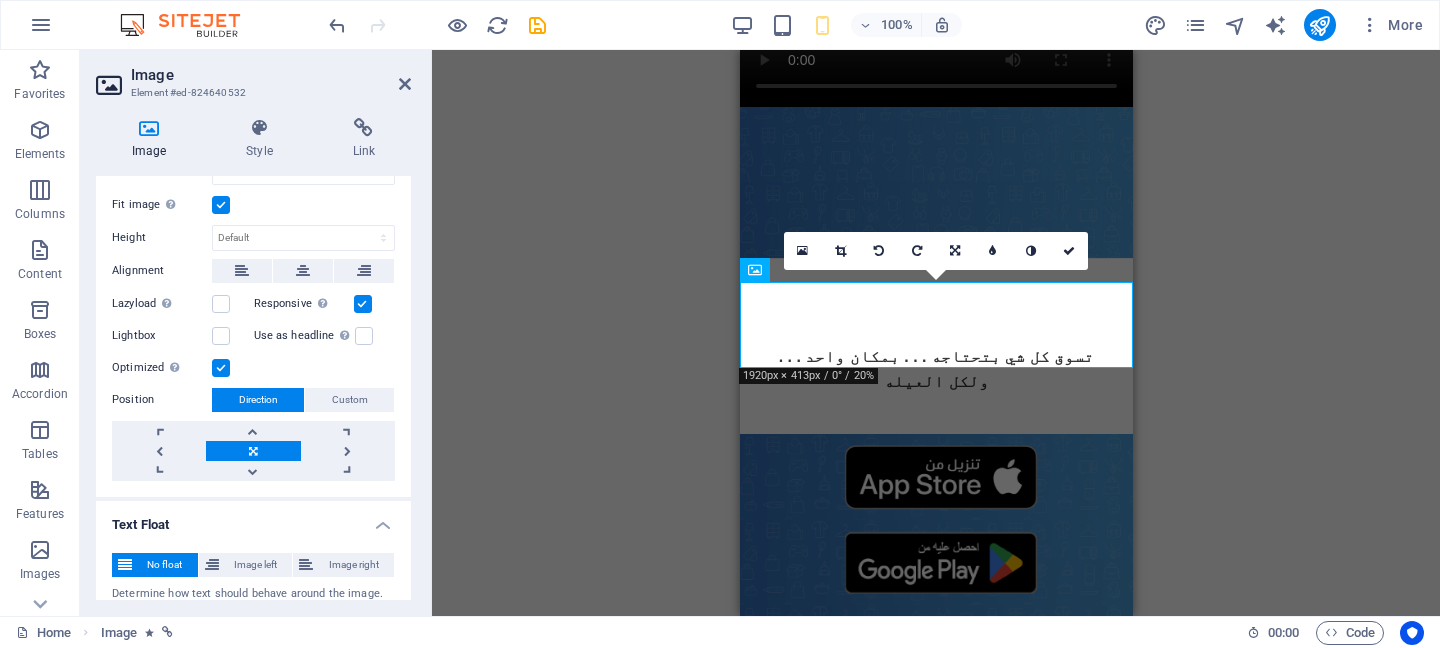 scroll, scrollTop: 227, scrollLeft: 0, axis: vertical 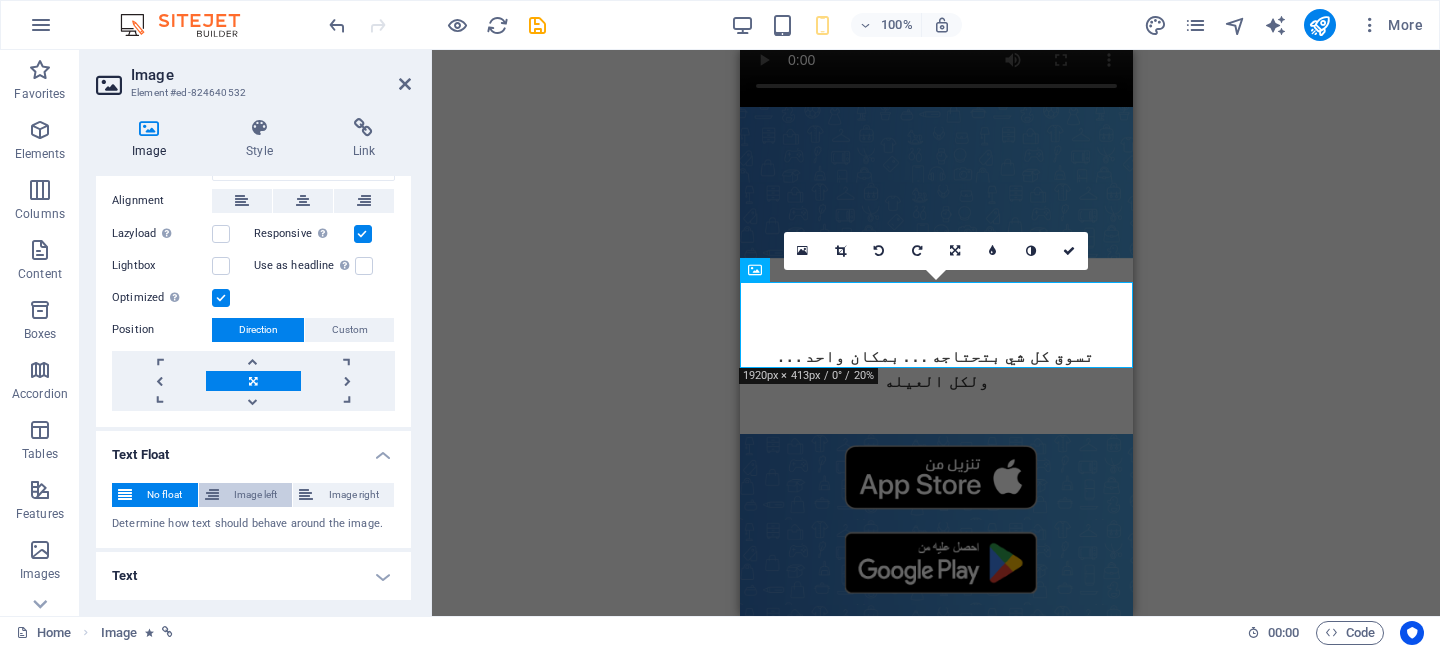 click on "Image left" at bounding box center [256, 495] 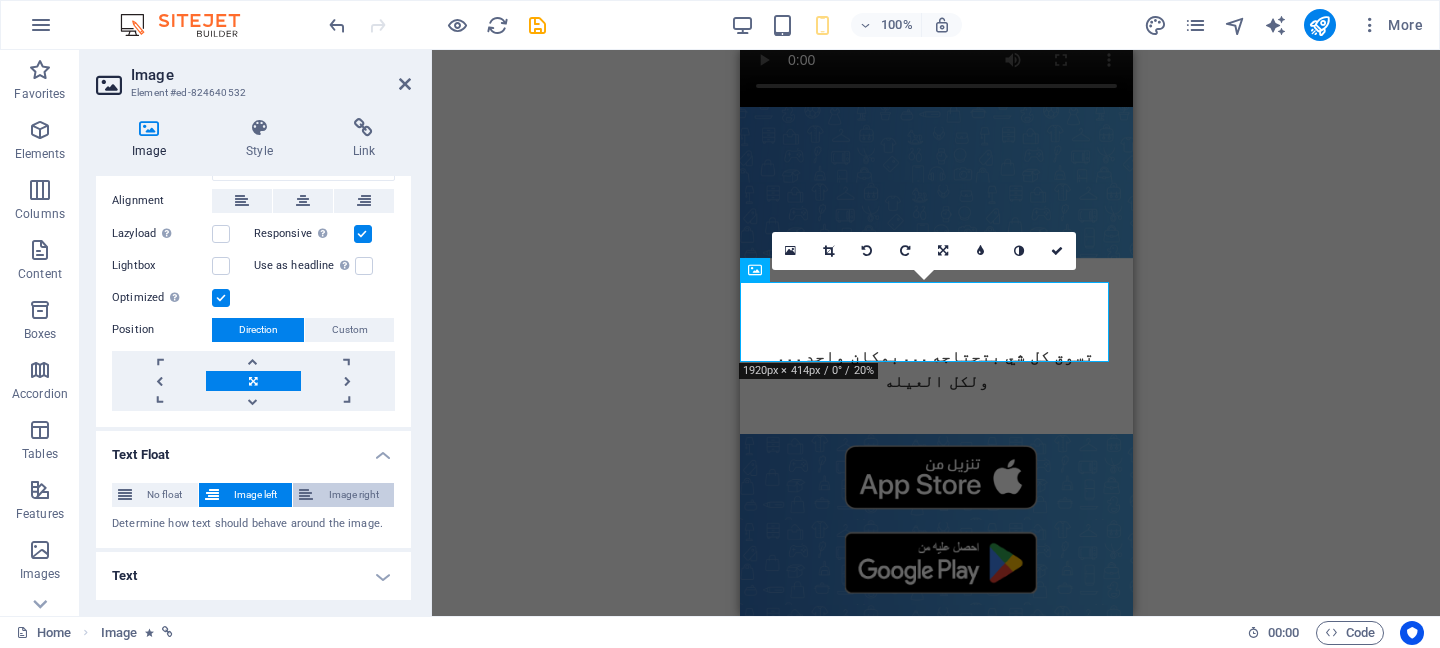 click on "Image right" at bounding box center [353, 495] 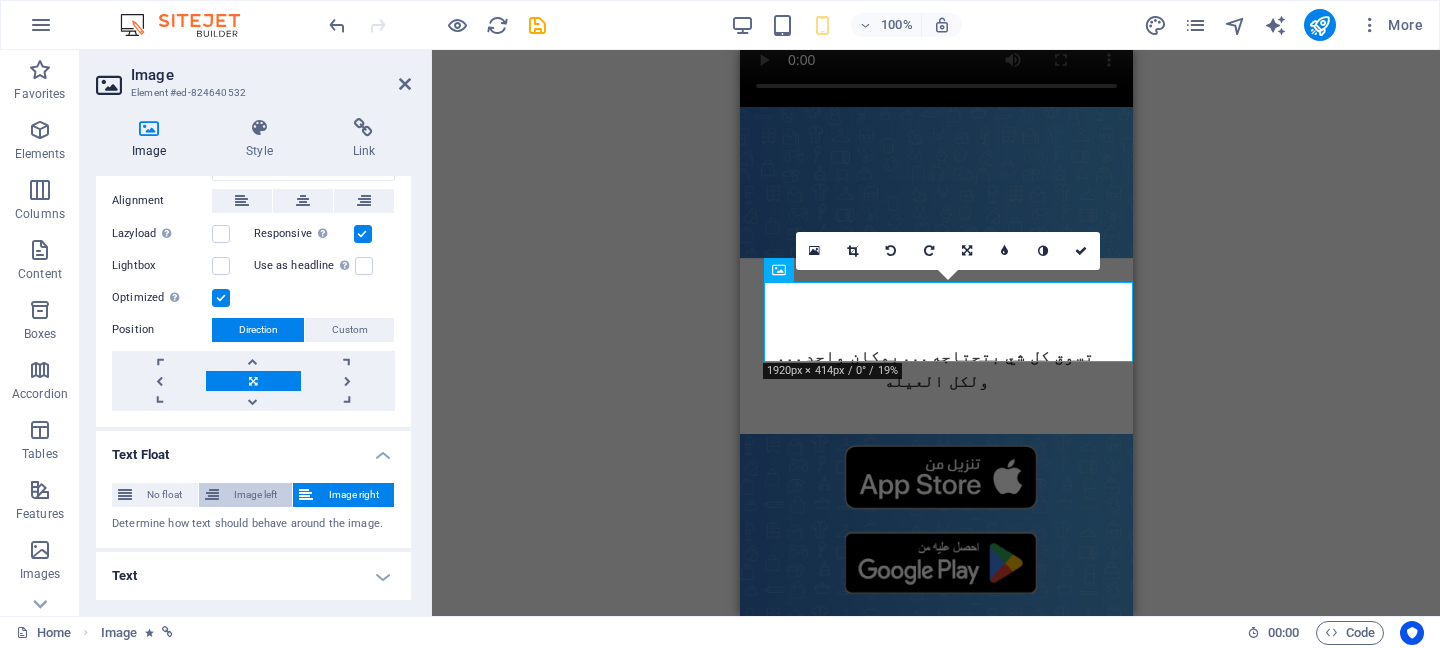 click on "Image left" at bounding box center (256, 495) 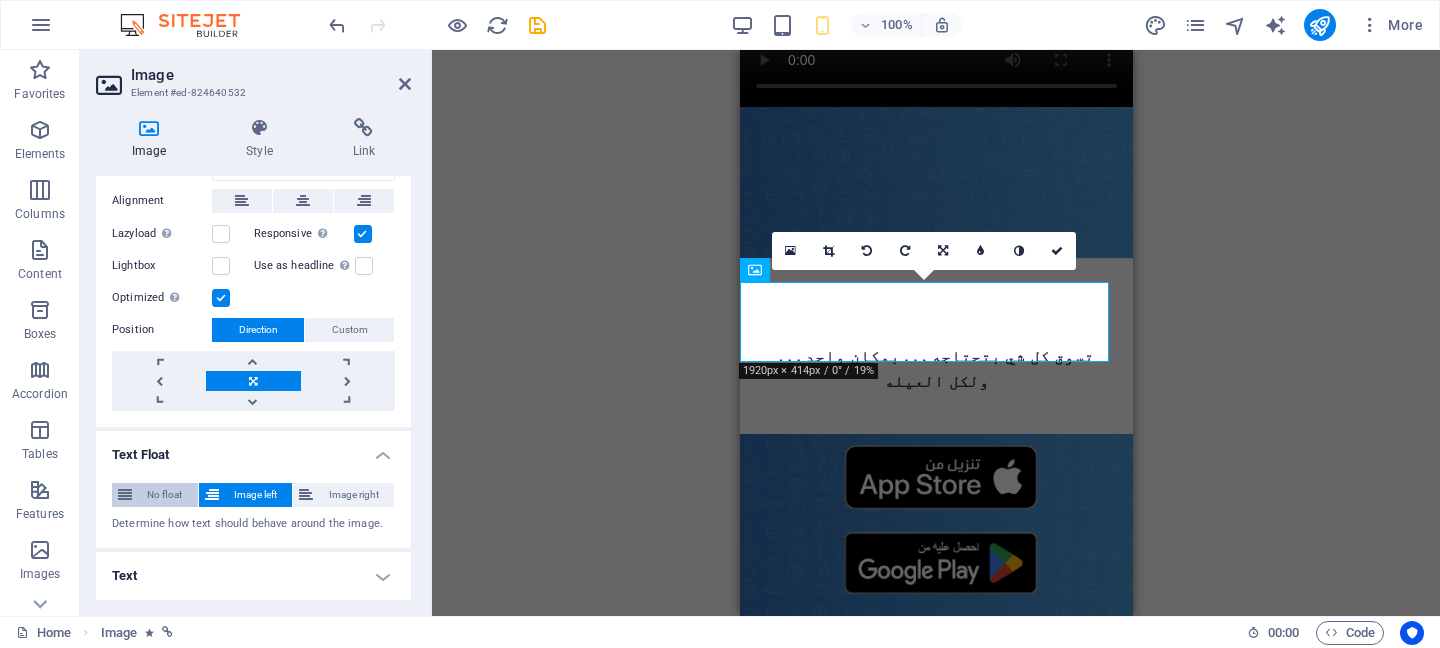 click on "No float" at bounding box center (165, 495) 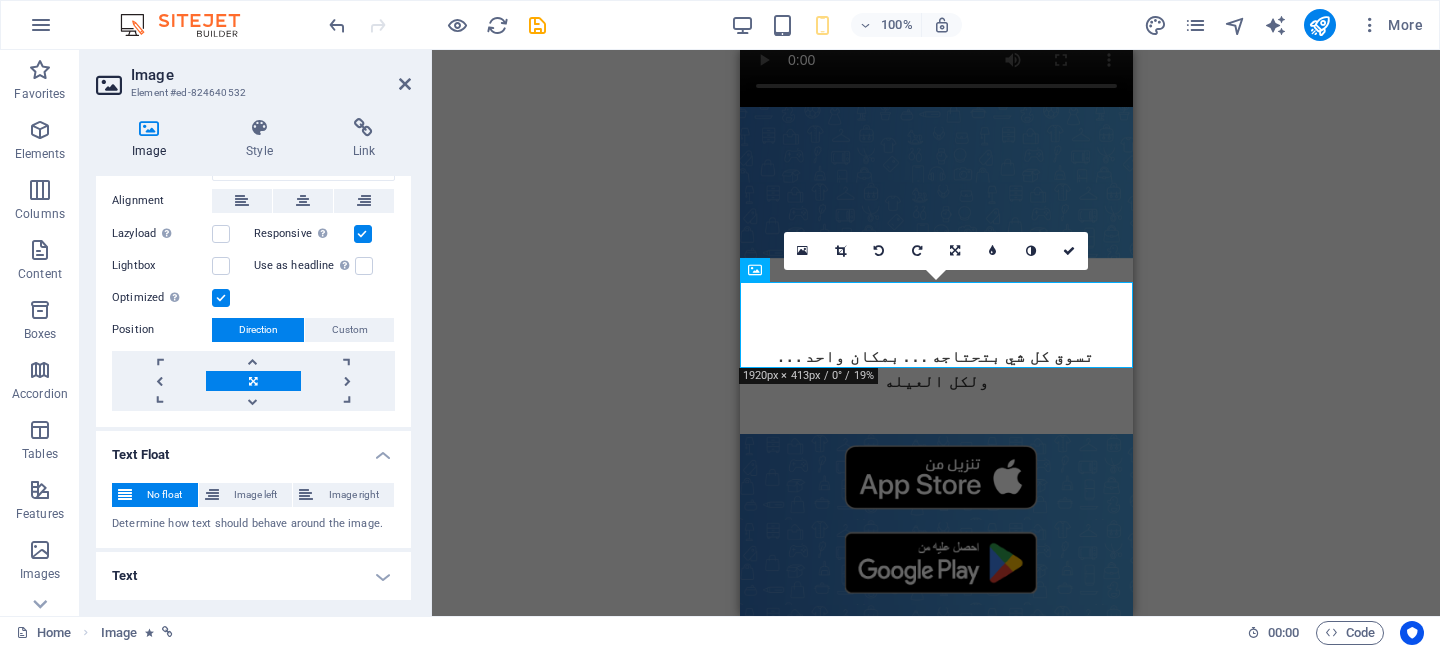 click on "Text" at bounding box center [253, 576] 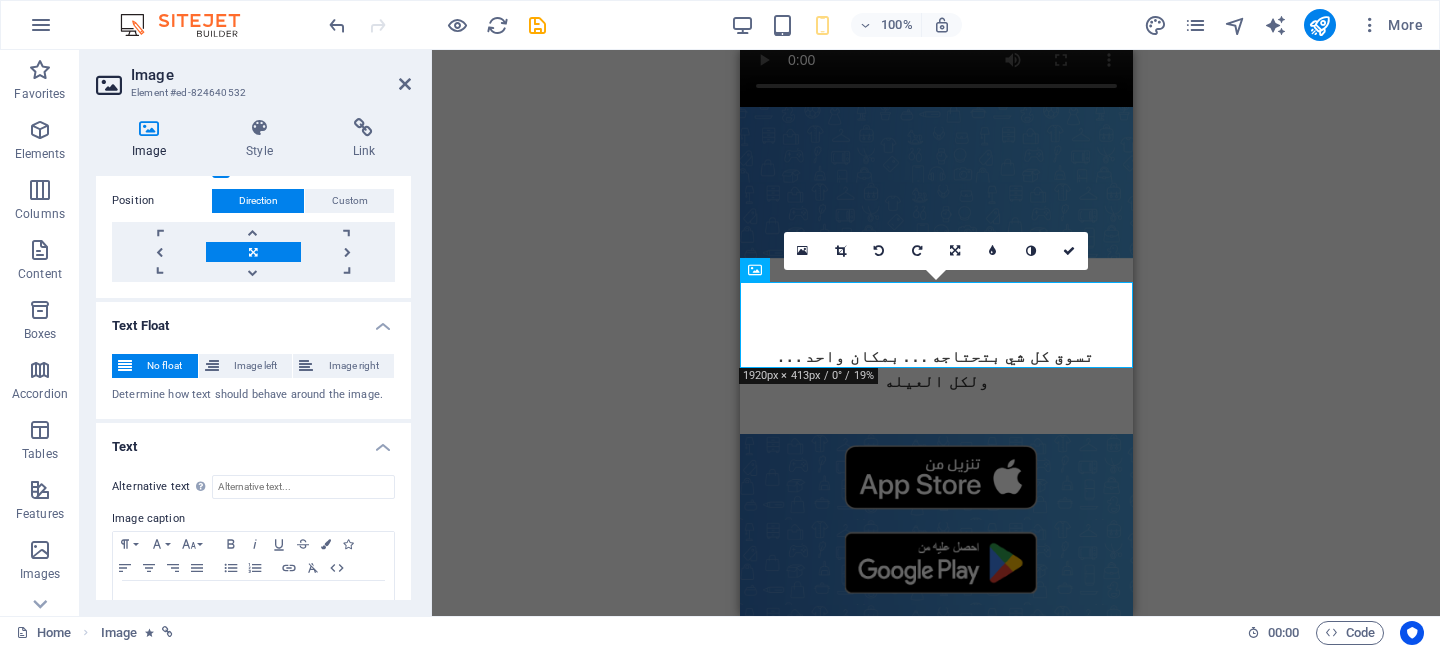scroll, scrollTop: 415, scrollLeft: 0, axis: vertical 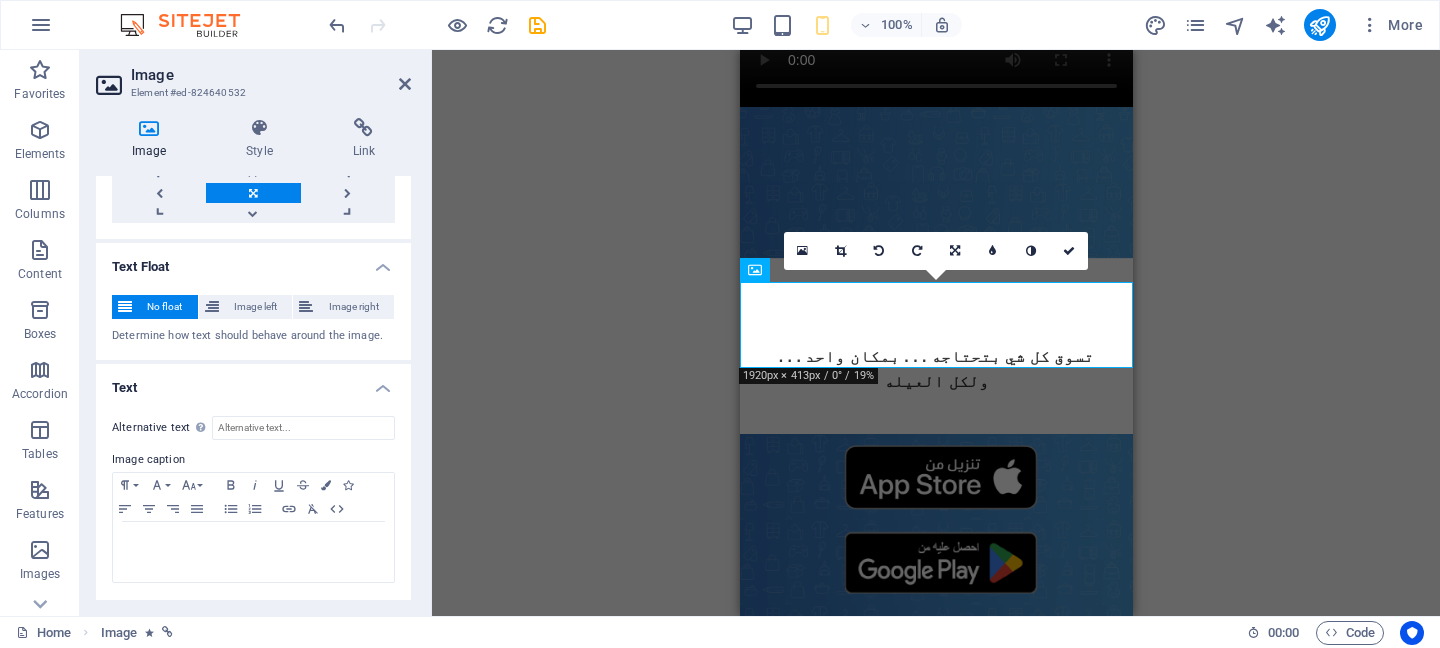 click on "Alternative text The alternative text is used by devices that cannot display images (e.g. image search engines) and should be added to every image to improve website accessibility. Image caption Paragraph Format Normal Heading 1 Heading 2 Heading 3 Heading 4 Heading 5 Heading 6 Code Font Family Arial Georgia Impact Tahoma Times New Roman Verdana Font Size 8 9 10 11 12 14 18 24 30 36 48 60 72 96 Bold Italic Underline Strikethrough Colors Icons Align Left Align Center Align Right Align Justify Unordered List Ordered List Insert Link Clear Formatting HTML" at bounding box center (253, 500) 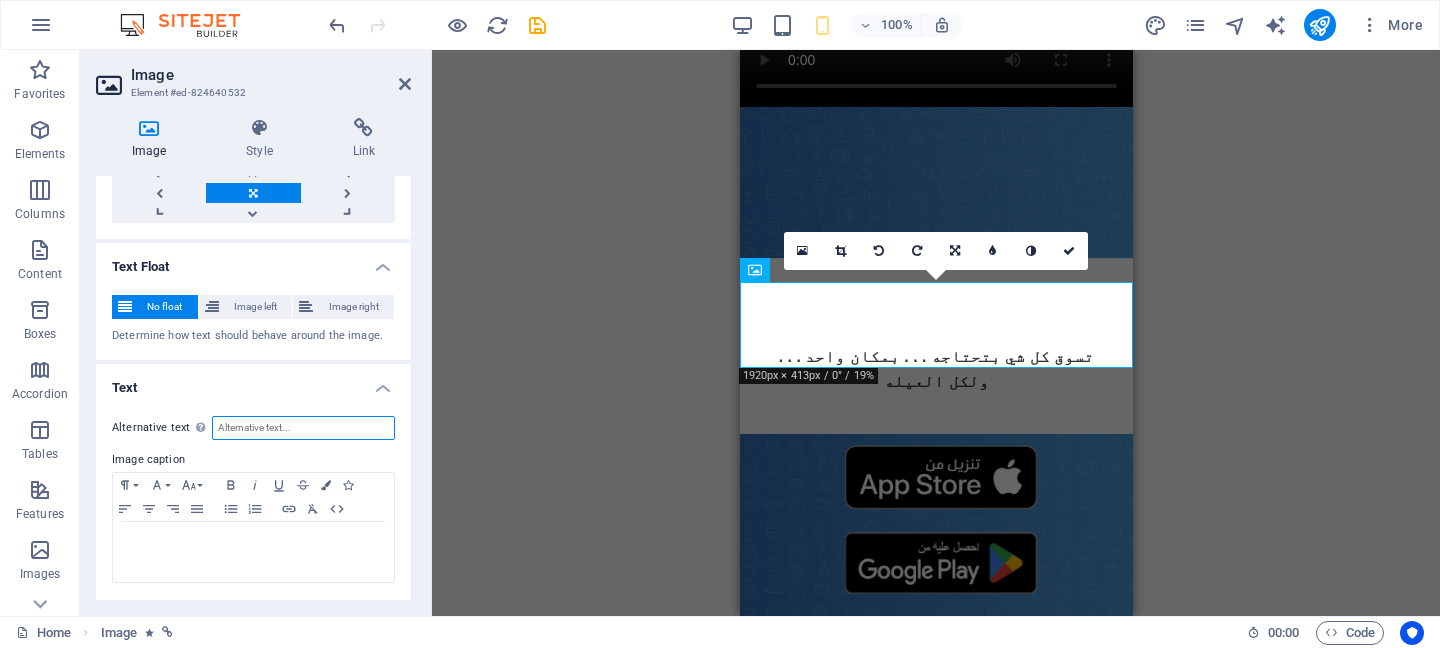click on "Alternative text The alternative text is used by devices that cannot display images (e.g. image search engines) and should be added to every image to improve website accessibility." at bounding box center [303, 428] 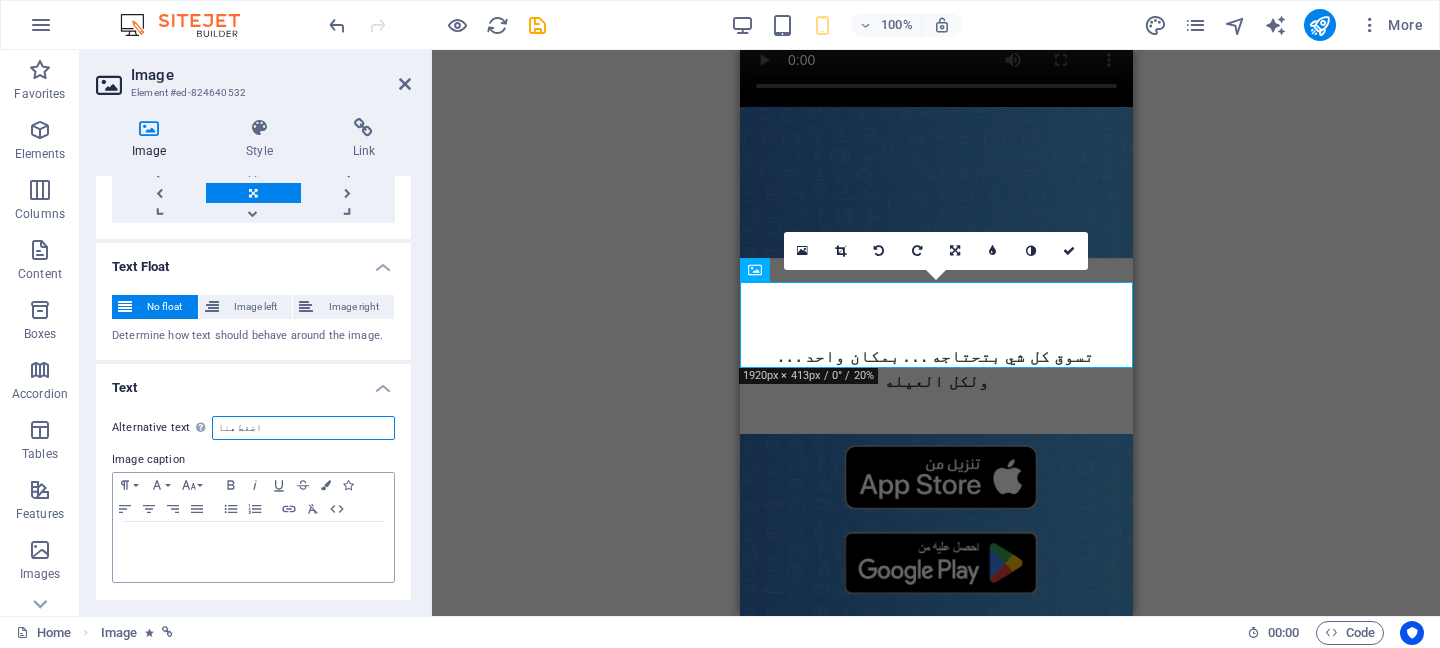 type on "اضغط هنا" 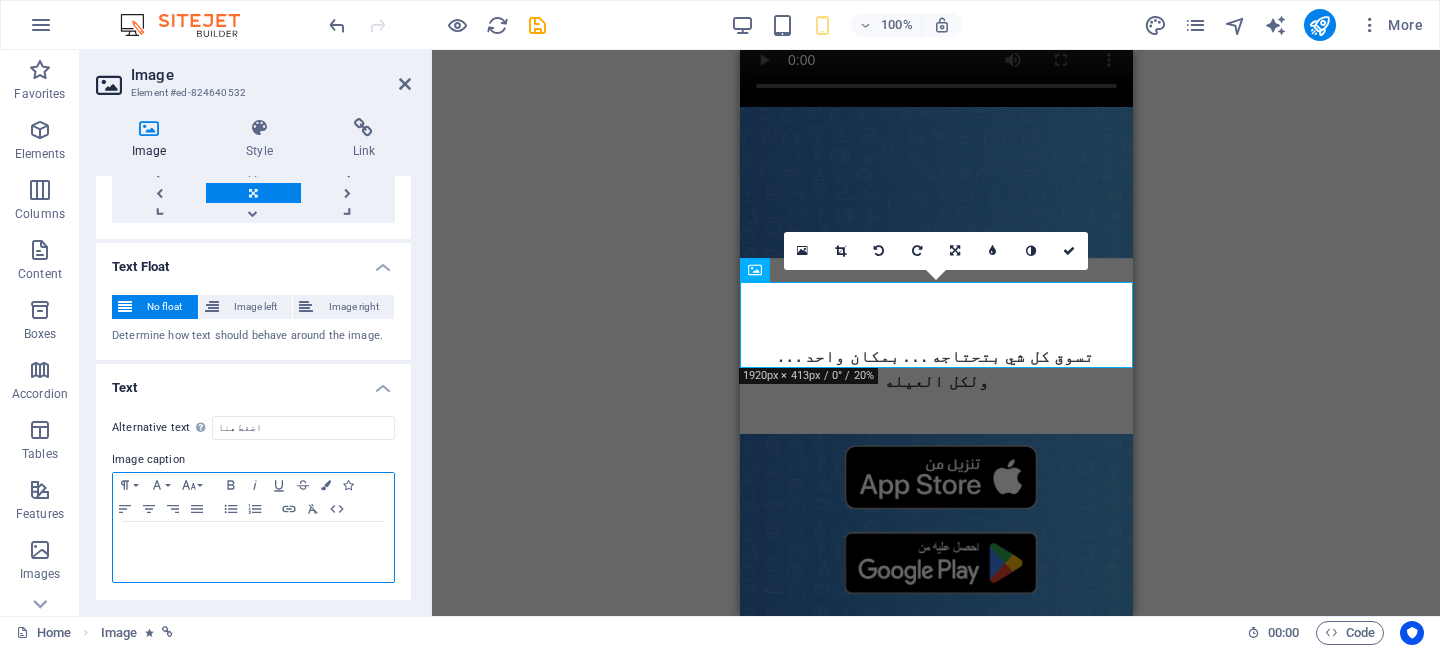 click at bounding box center [253, 541] 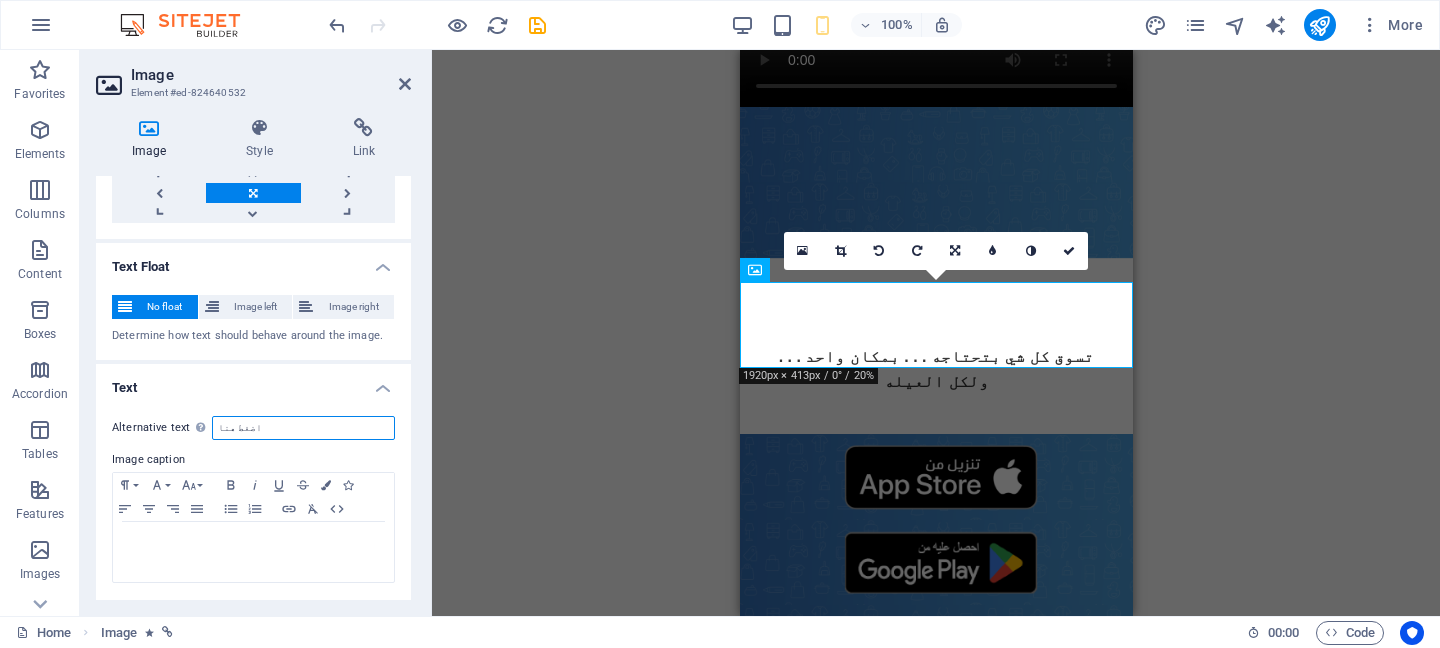 click on "اضغط هنا" at bounding box center (303, 428) 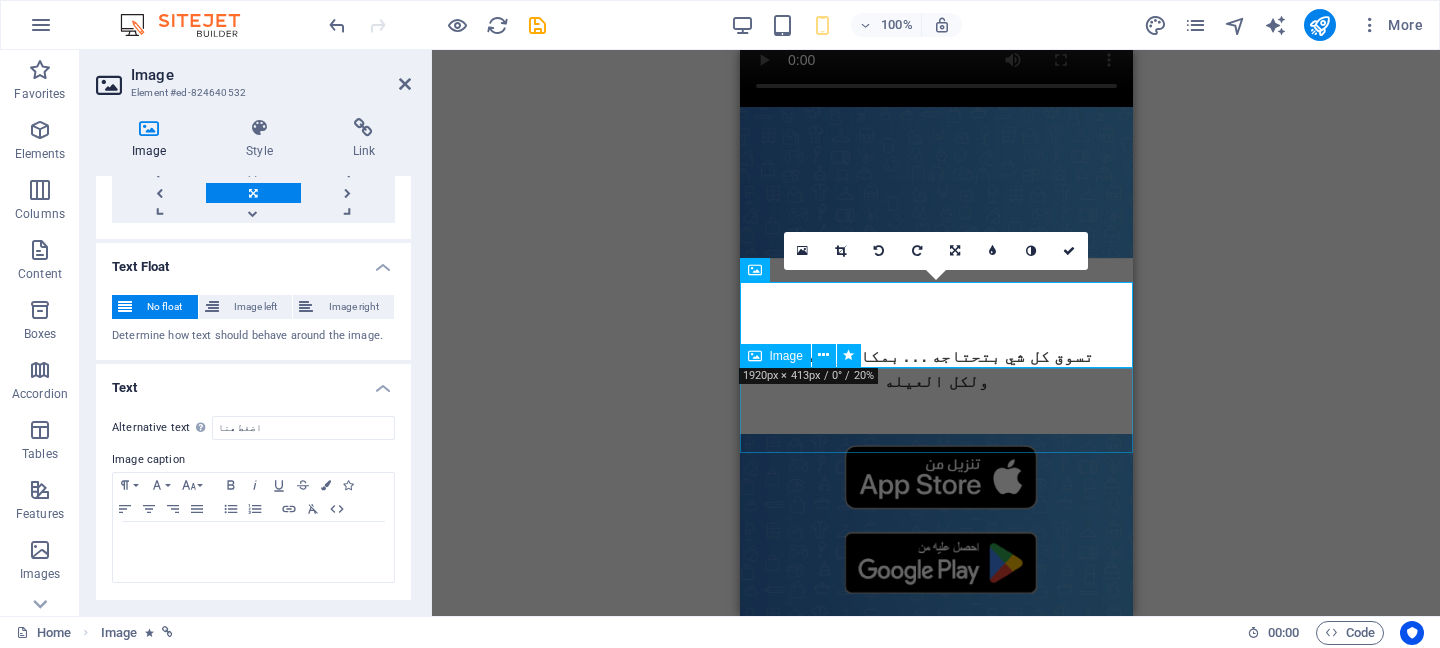 click at bounding box center (935, 563) 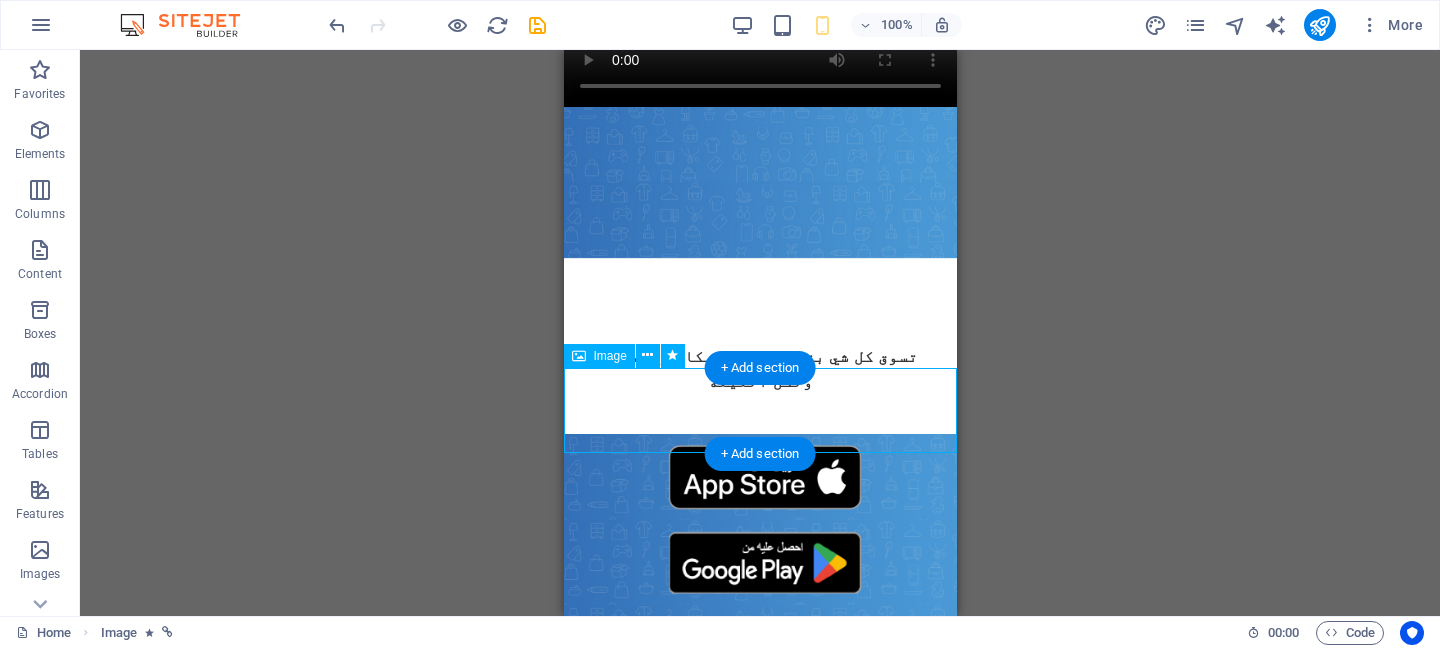 click at bounding box center [759, 563] 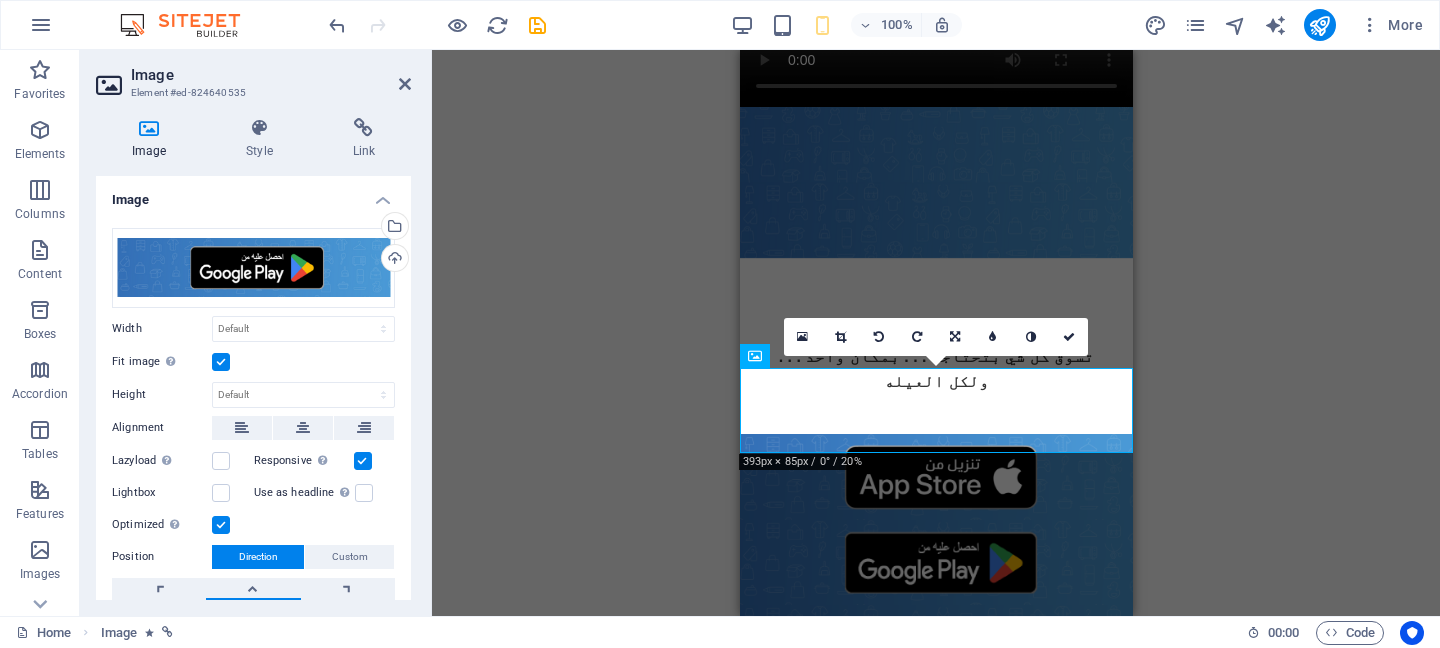 scroll, scrollTop: 157, scrollLeft: 0, axis: vertical 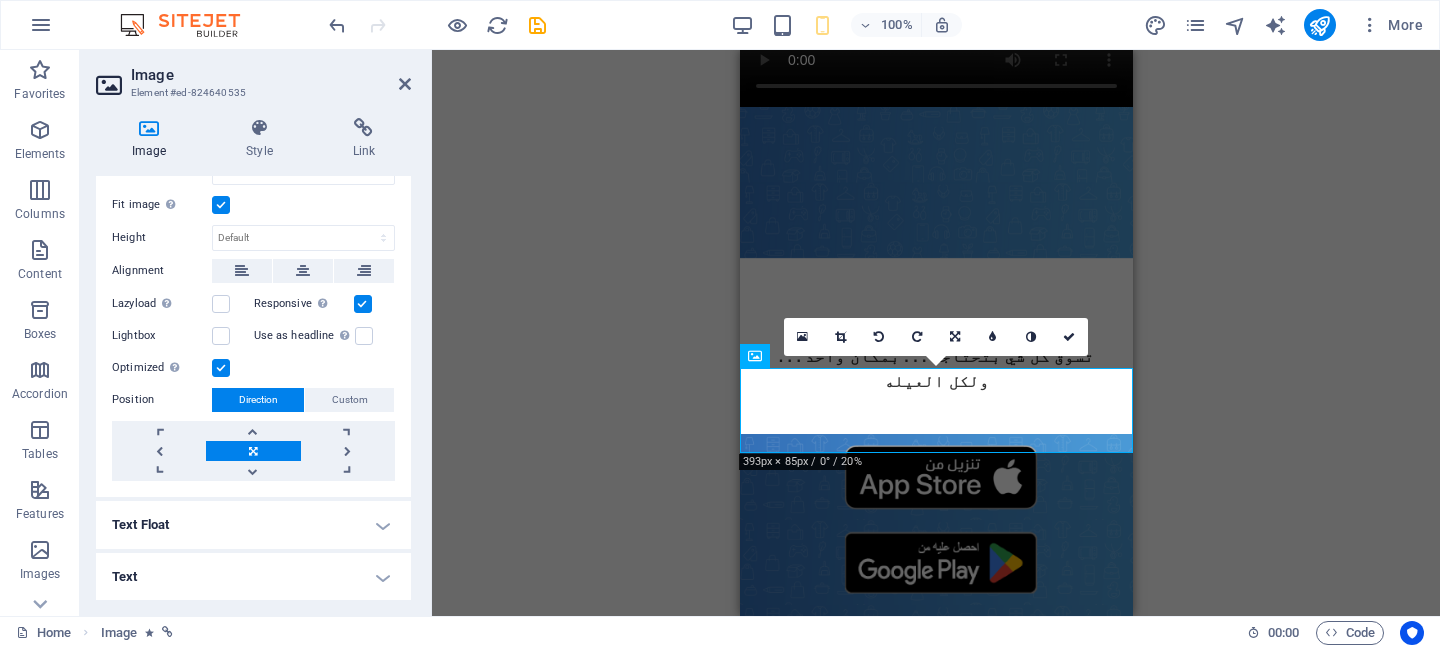click on "Text" at bounding box center [253, 577] 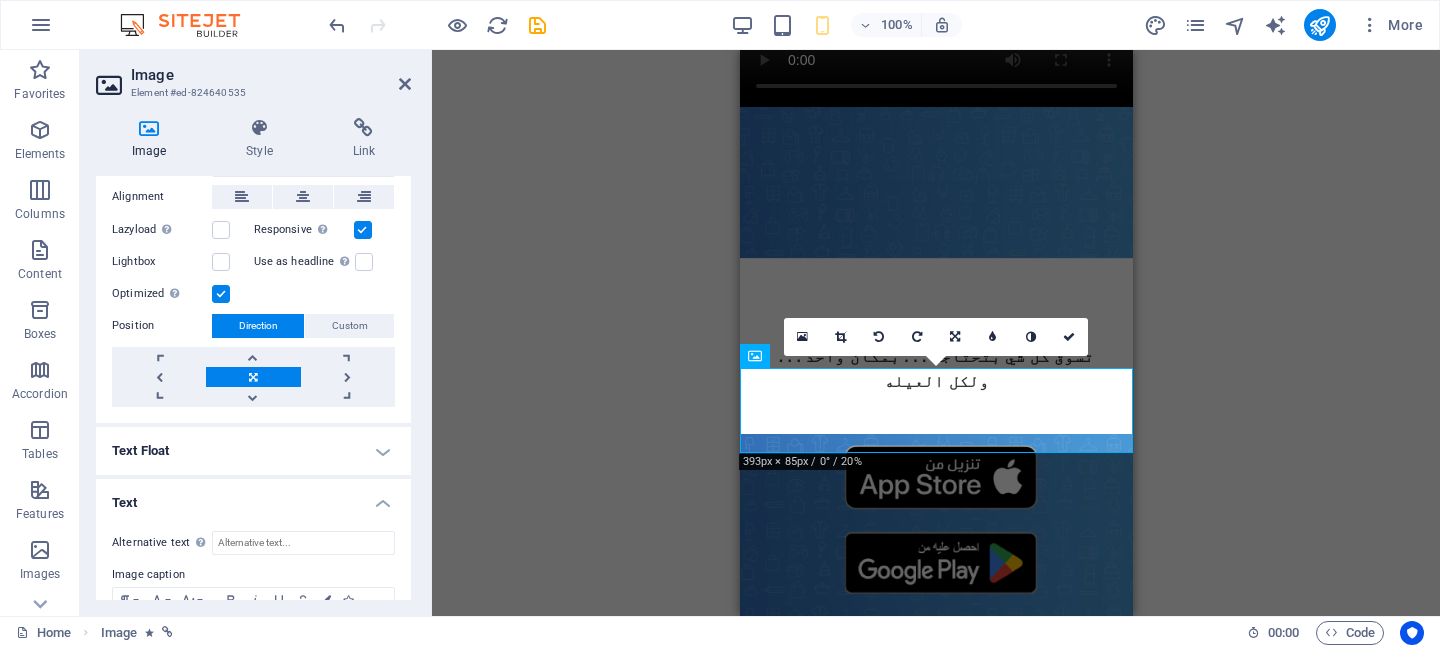 scroll, scrollTop: 345, scrollLeft: 0, axis: vertical 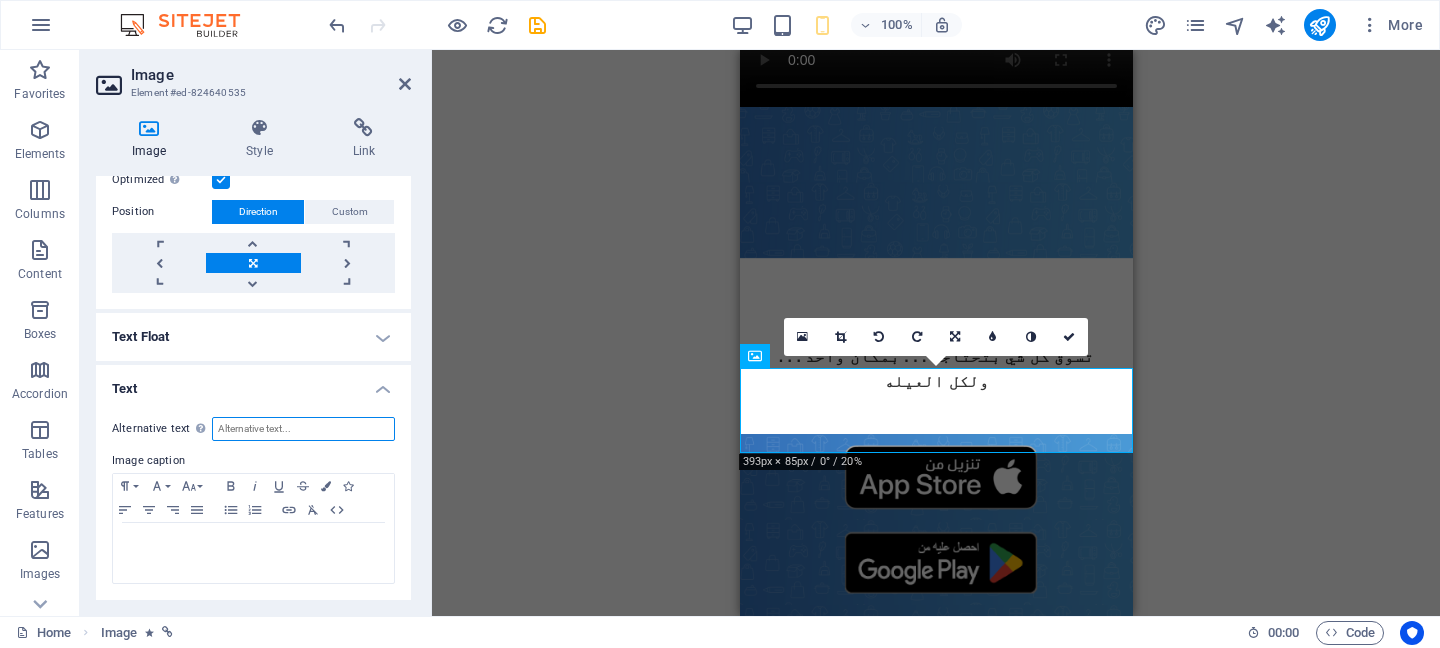 click on "Alternative text The alternative text is used by devices that cannot display images (e.g. image search engines) and should be added to every image to improve website accessibility." at bounding box center (303, 429) 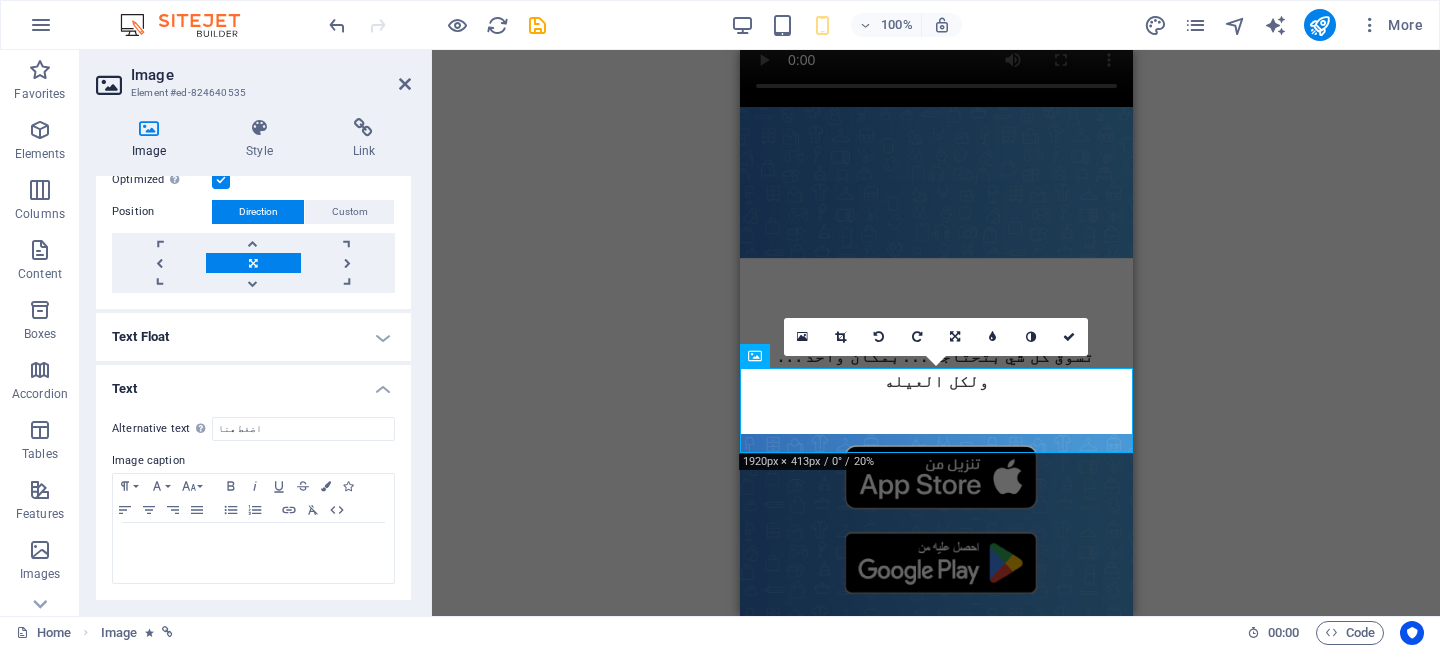 click on "H2   Text   Video   Spacer   Image   Image   Image   Image   Text   WhatsApp 180 170 160 150 140 130 120 110 100 90 80 70 60 50 40 30 20 10 0 -10 -20 -30 -40 -50 -60 -70 -80 -90 -100 -110 -120 -130 -140 -150 -160 -170 1920px × 413px / 0° / 20% 16:10 16:9 4:3 1:1 1:2 0" at bounding box center (936, 333) 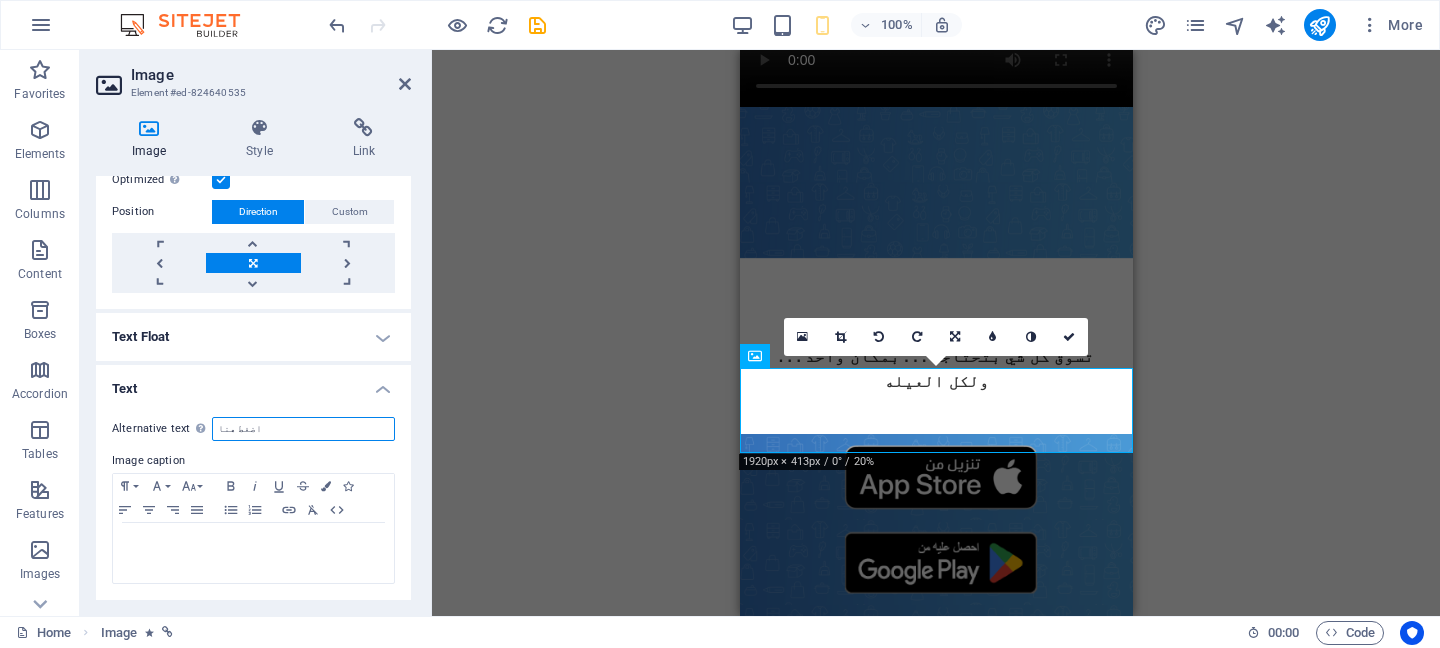 click on "اضغط هنا" at bounding box center [303, 429] 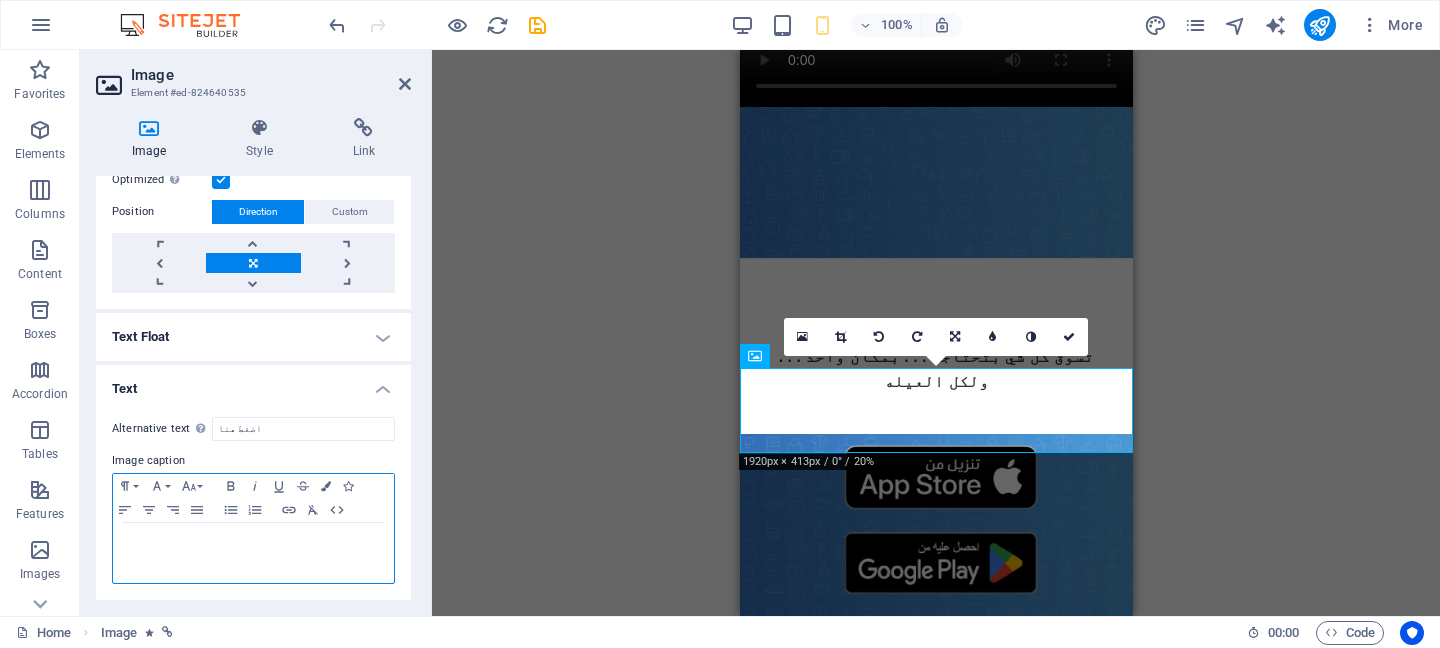 click at bounding box center (253, 542) 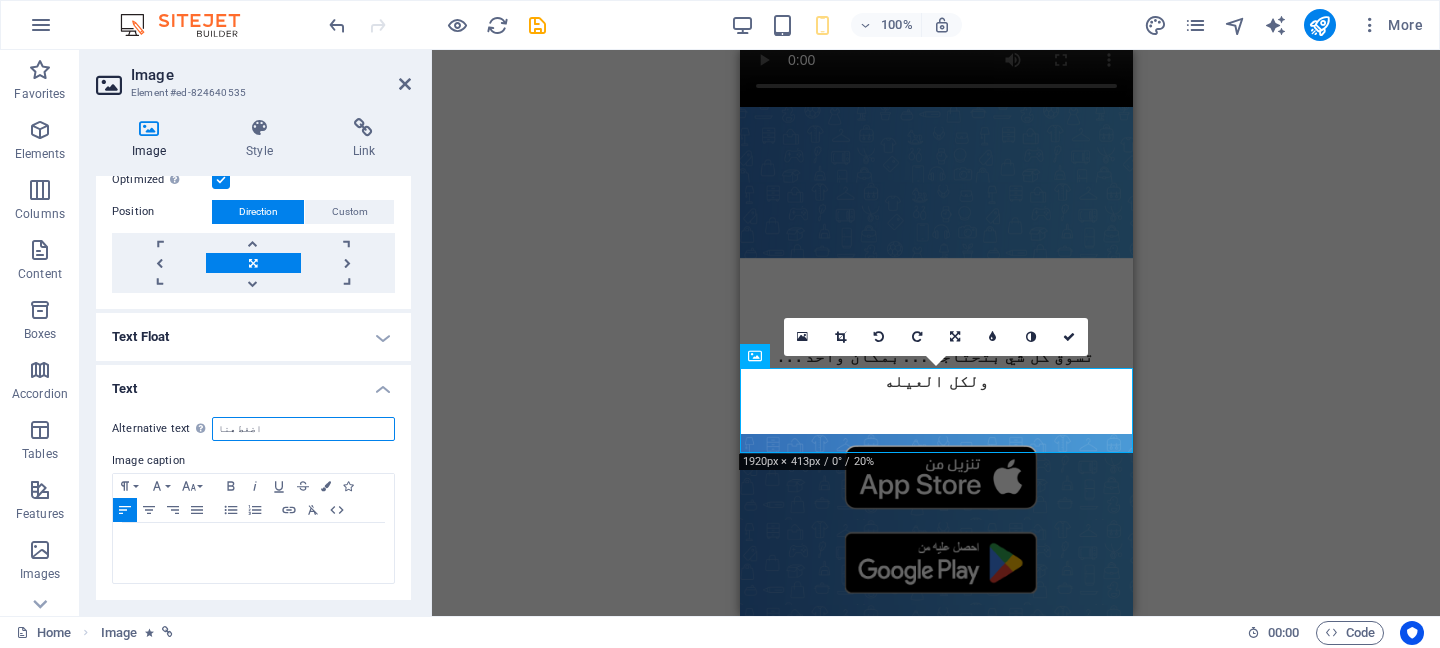 click on "اضغط هنا" at bounding box center [303, 429] 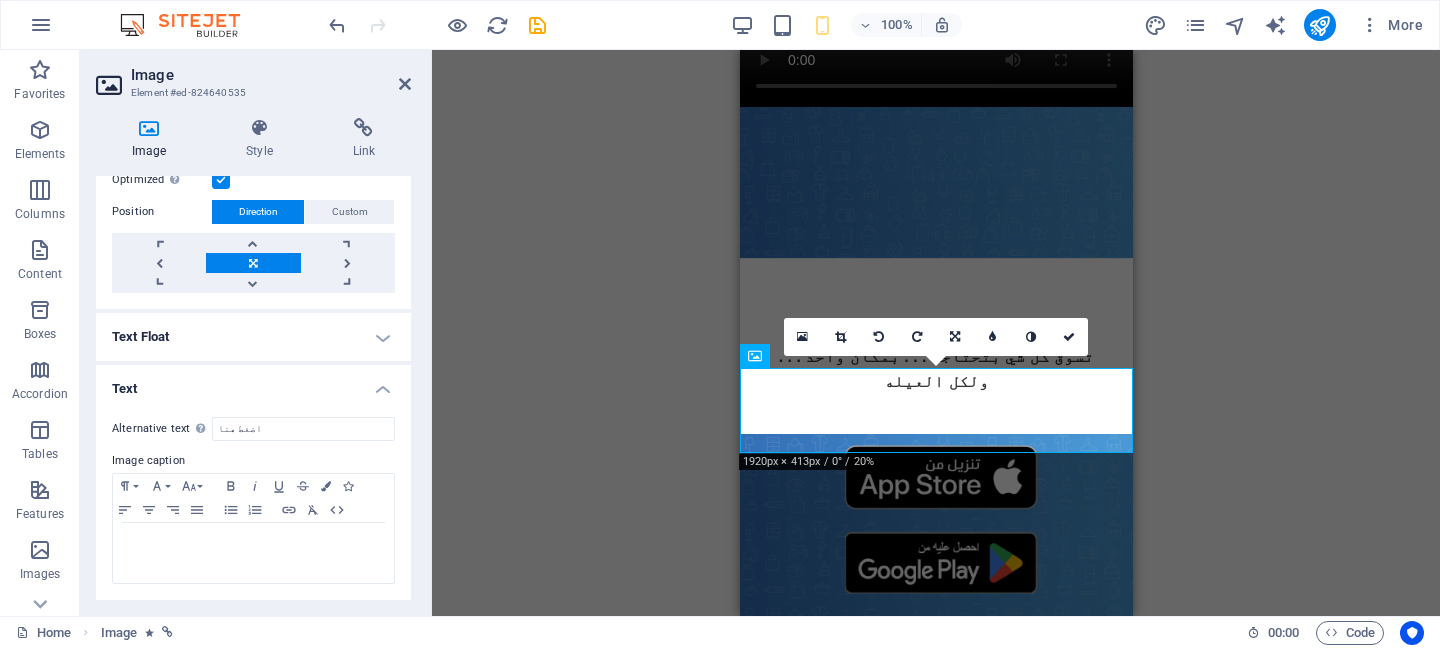 click on "Alternative text The alternative text is used by devices that cannot display images (e.g. image search engines) and should be added to every image to improve website accessibility. اضغط هنا Image caption Paragraph Format Normal Heading 1 Heading 2 Heading 3 Heading 4 Heading 5 Heading 6 Code Font Family Arial Georgia Impact Tahoma Times New Roman Verdana Font Size 8 9 10 11 12 14 18 24 30 36 48 60 72 96 Bold Italic Underline Strikethrough Colors Icons Align Left Align Center Align Right Align Justify Unordered List Ordered List Insert Link Clear Formatting HTML" at bounding box center (253, 501) 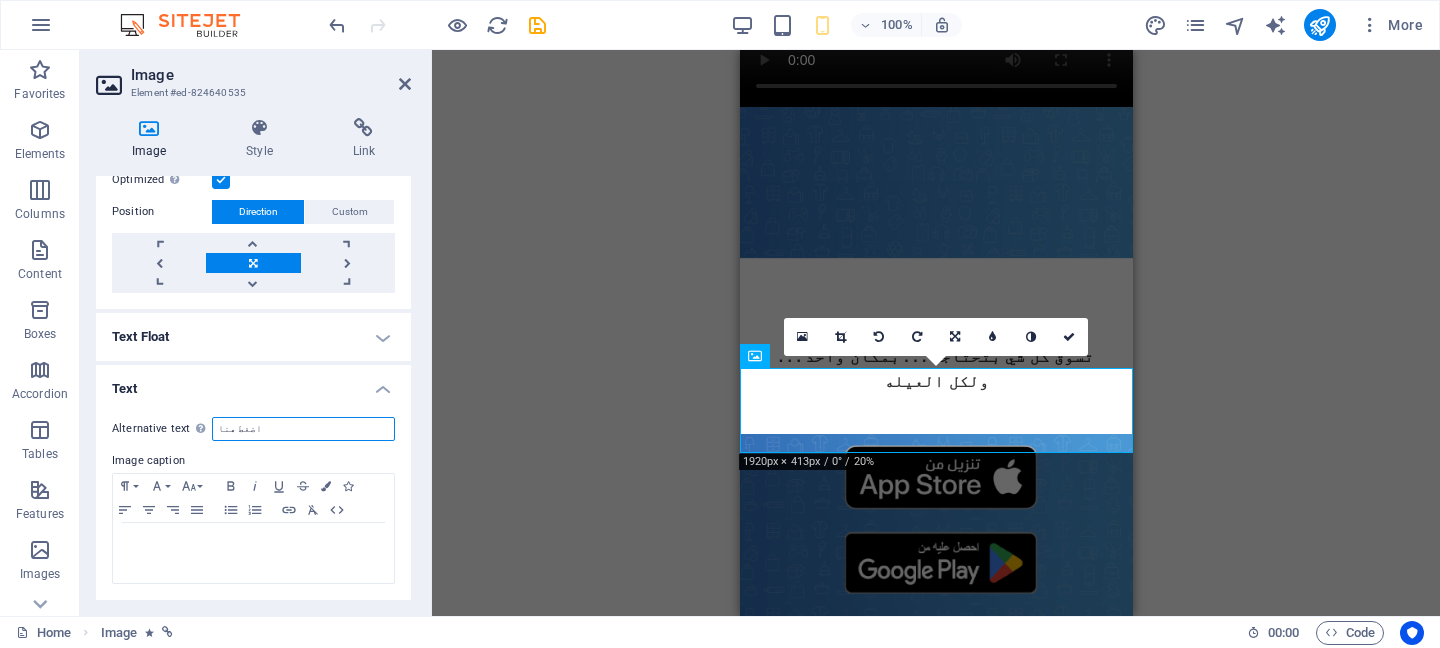 click on "اضغط هنا" at bounding box center [303, 429] 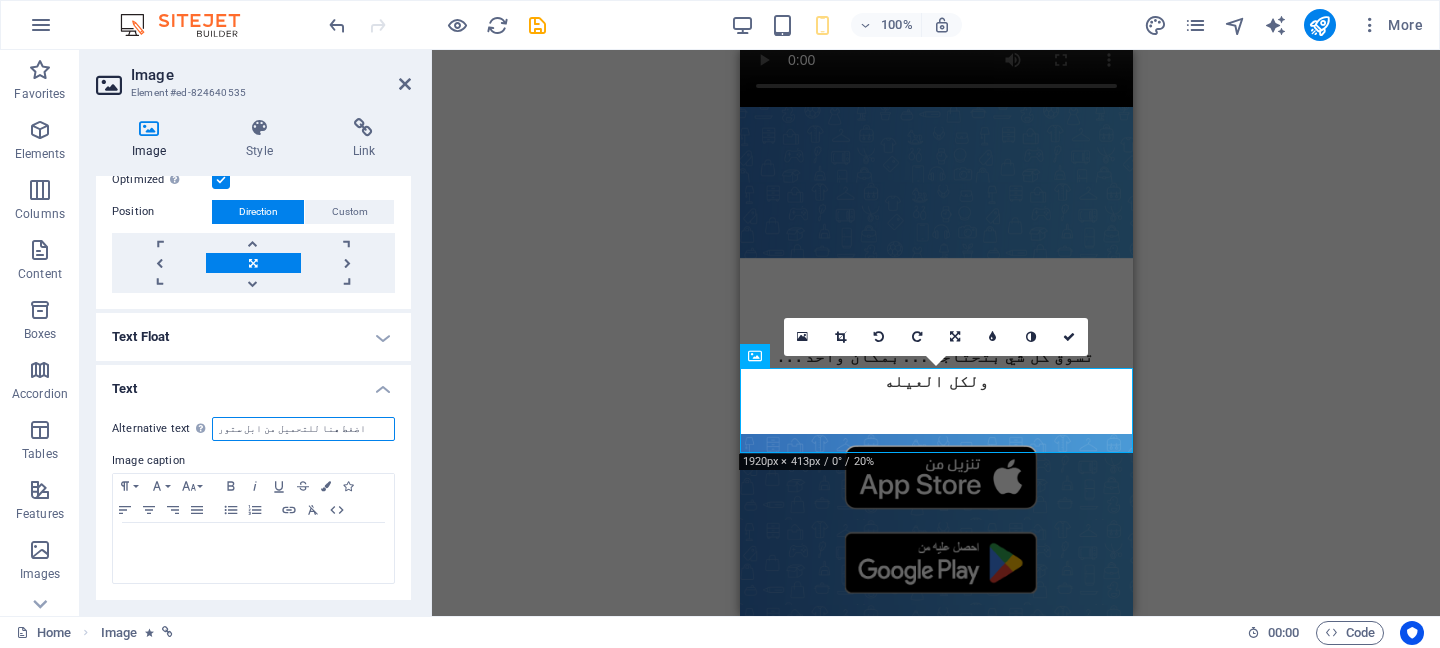 drag, startPoint x: 249, startPoint y: 428, endPoint x: 159, endPoint y: 430, distance: 90.02222 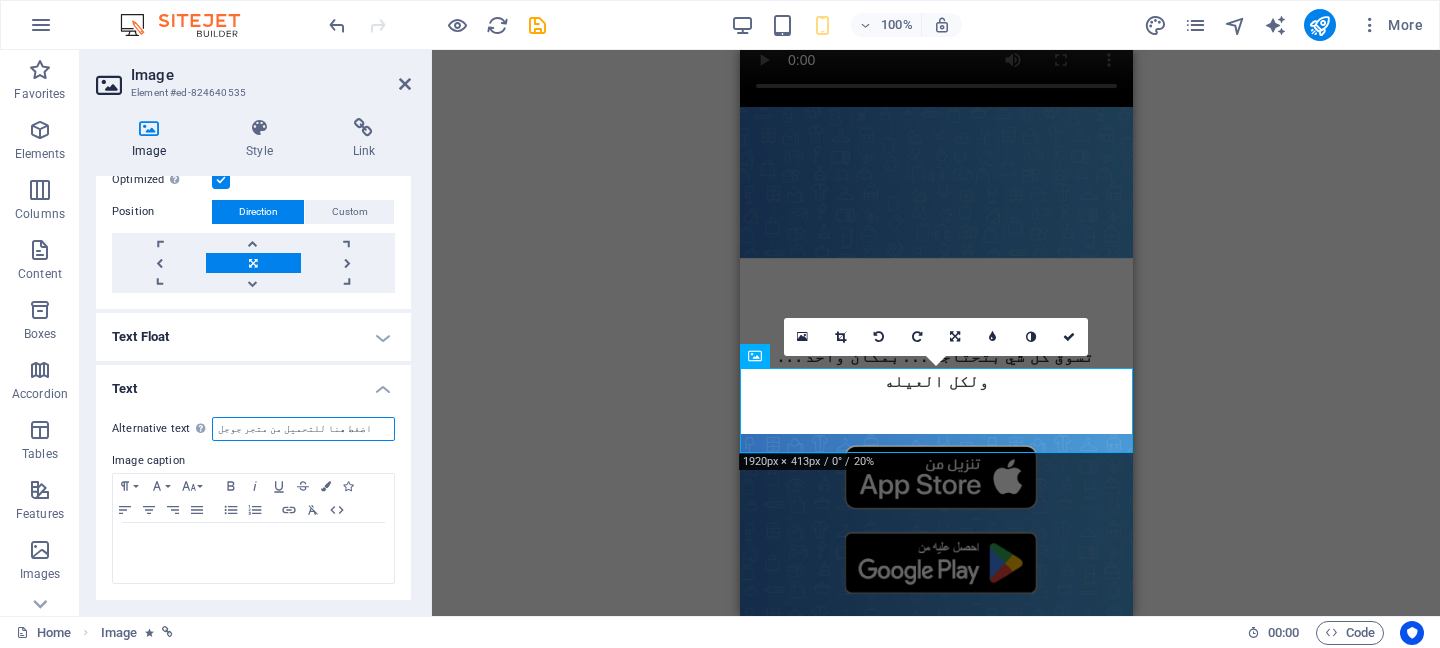 click on "اضغط هنا للتحميل من متجر جوجل" at bounding box center [303, 429] 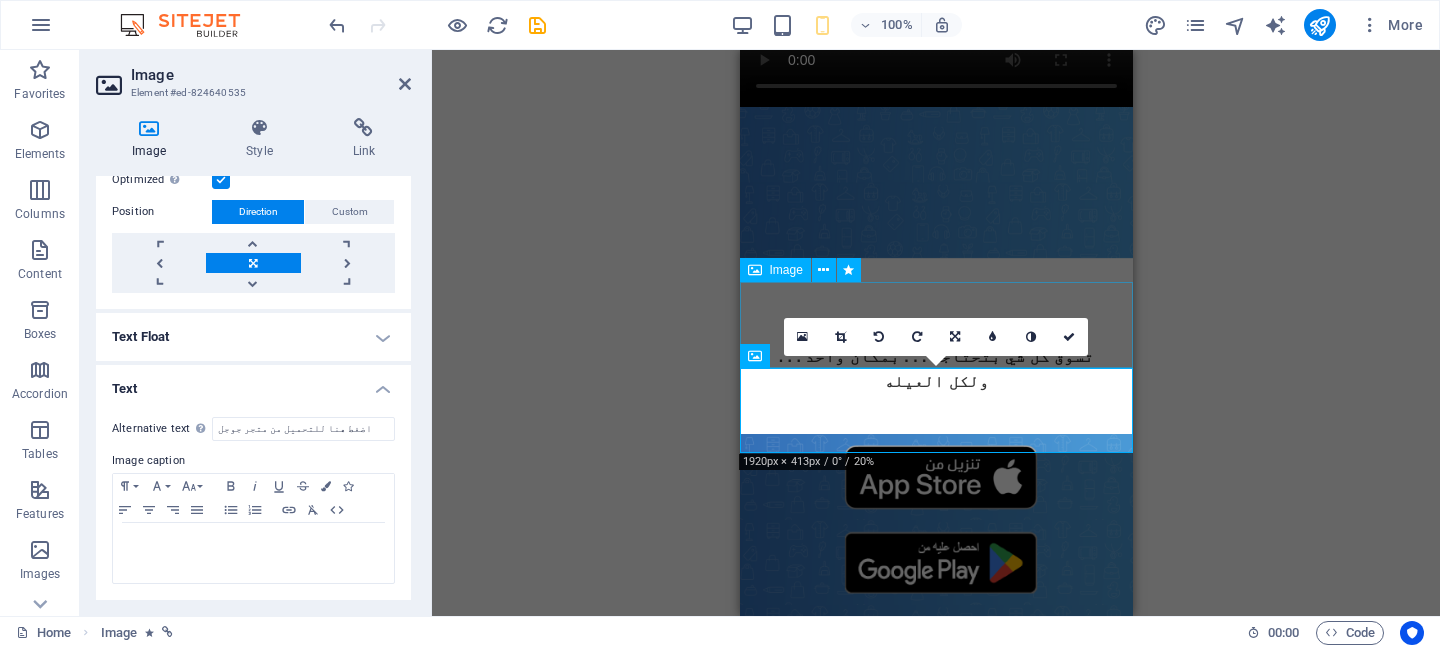 click at bounding box center (935, 477) 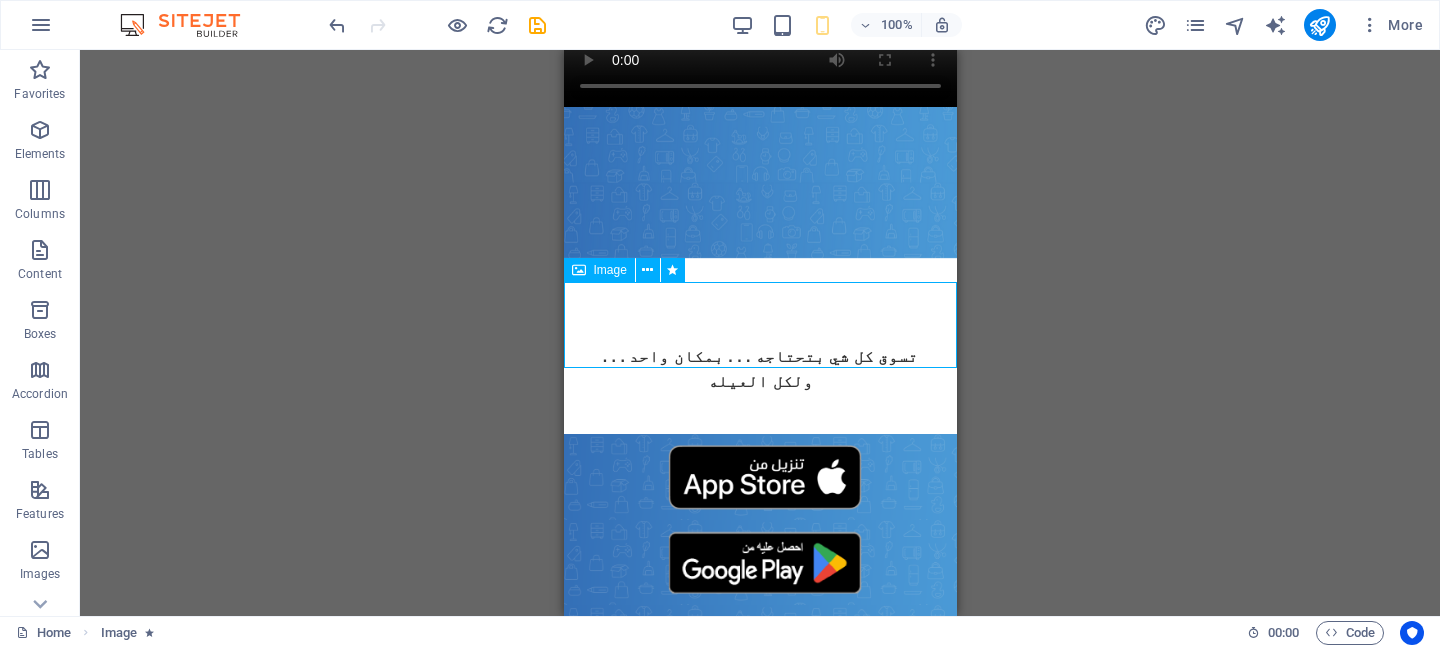 click at bounding box center (759, 477) 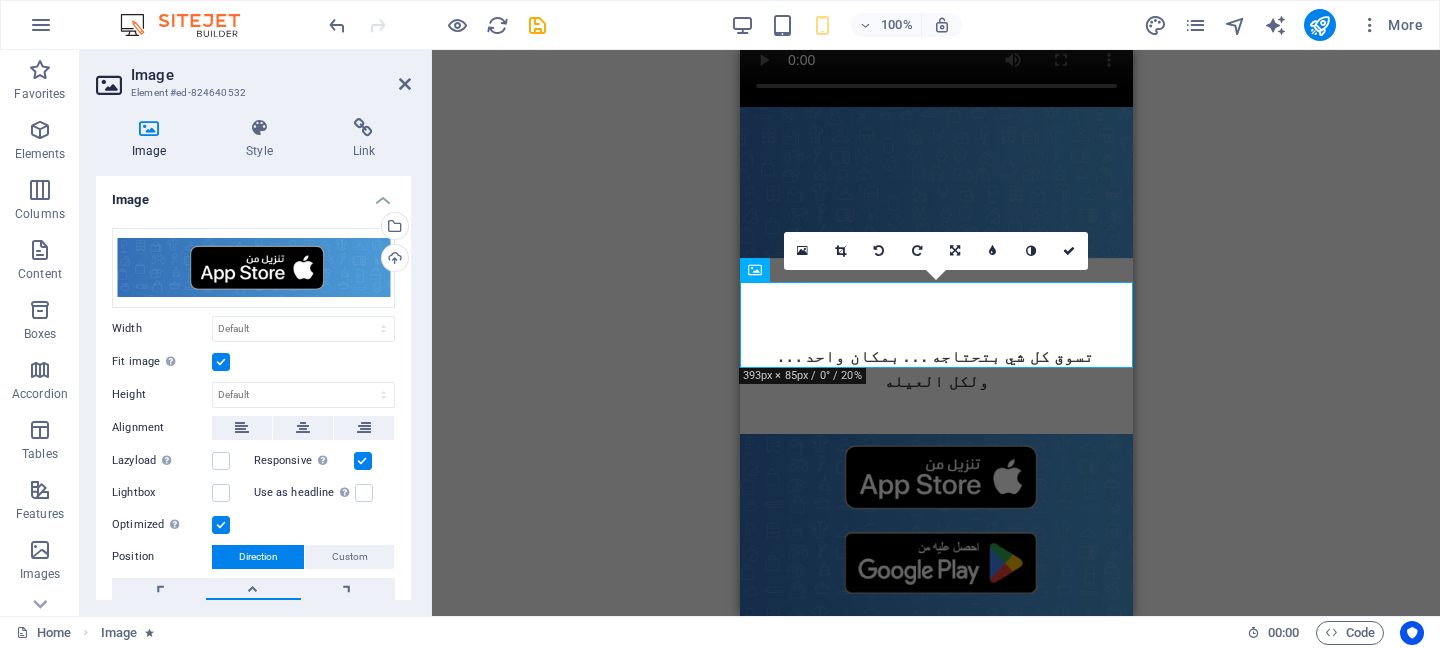scroll, scrollTop: 415, scrollLeft: 0, axis: vertical 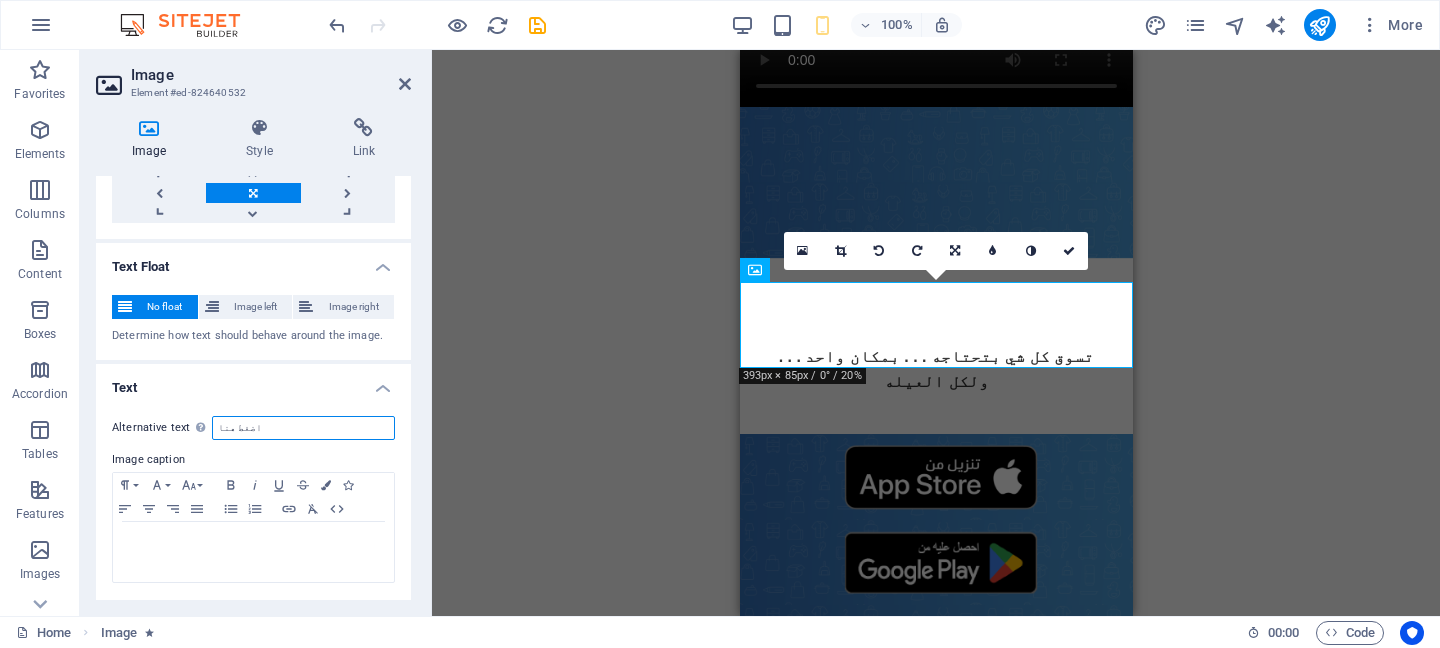 click on "اضغط هنا" at bounding box center (303, 428) 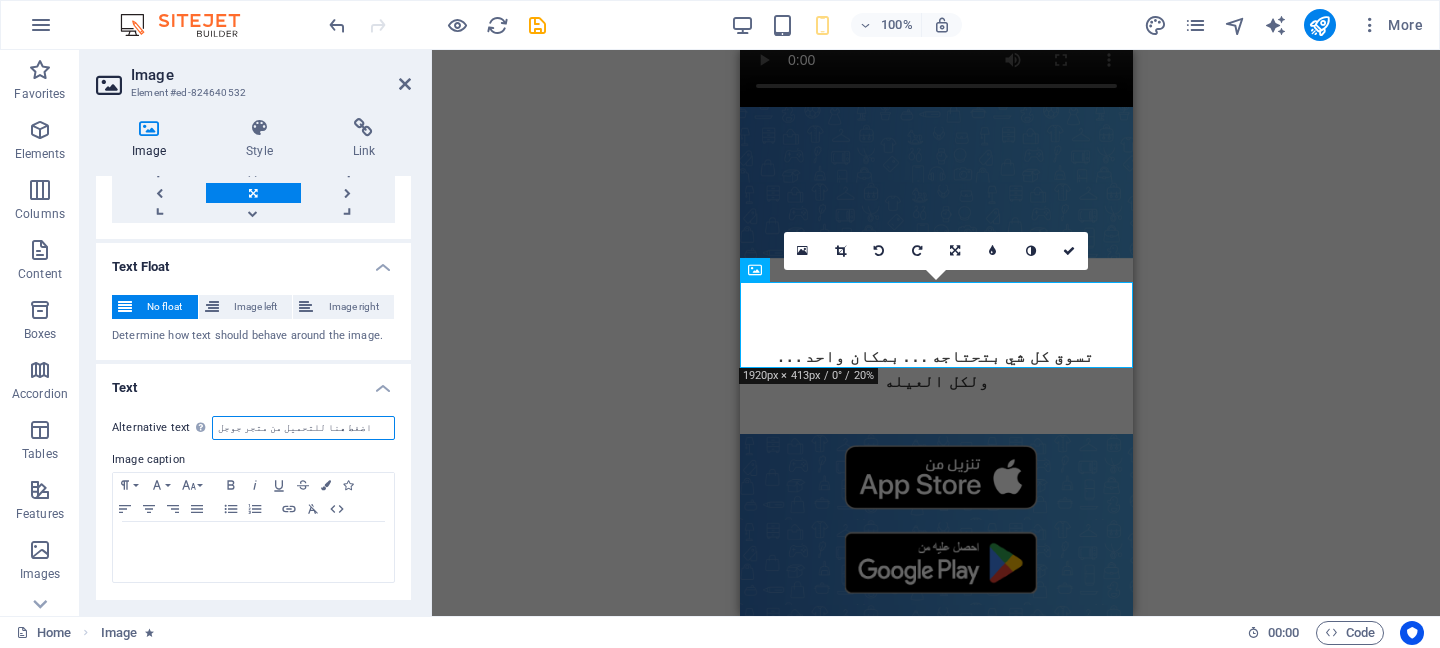 click on "اضغط هنا للتحميل من متجر جوجل" at bounding box center (303, 428) 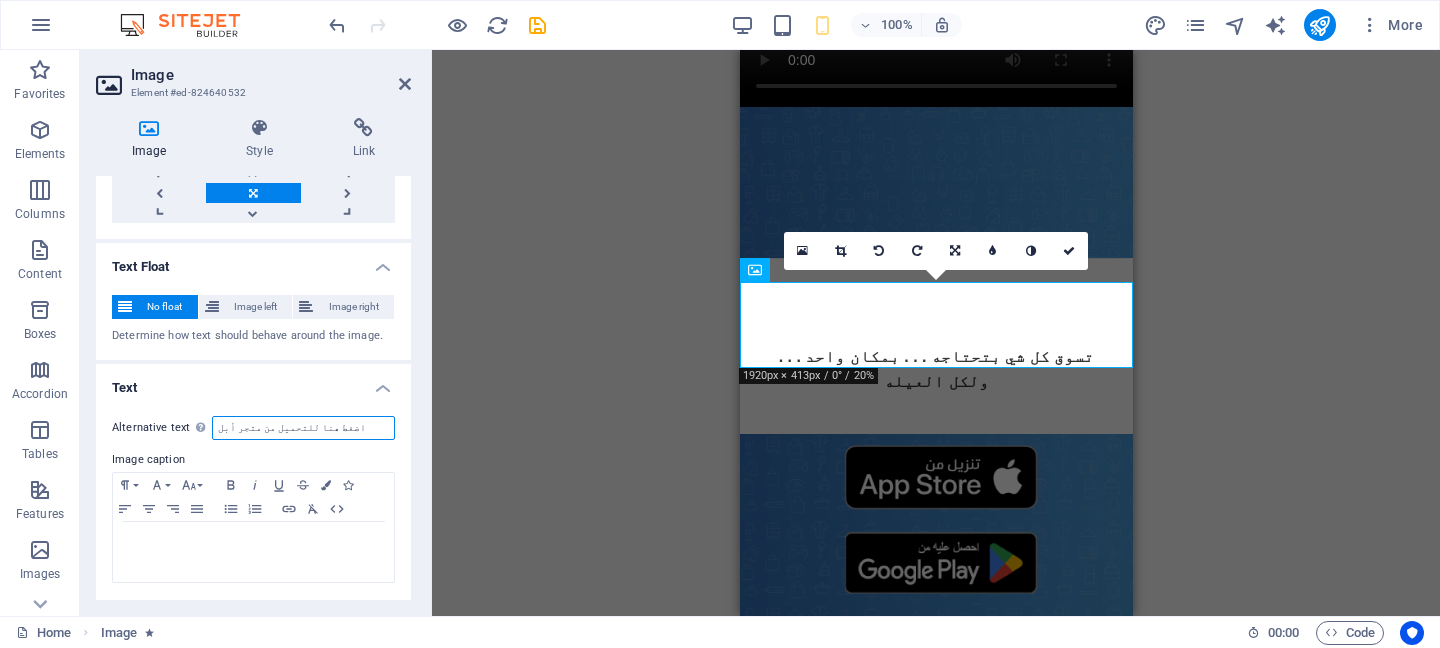 type on "اضغط هنا للتحميل من متجر أبل" 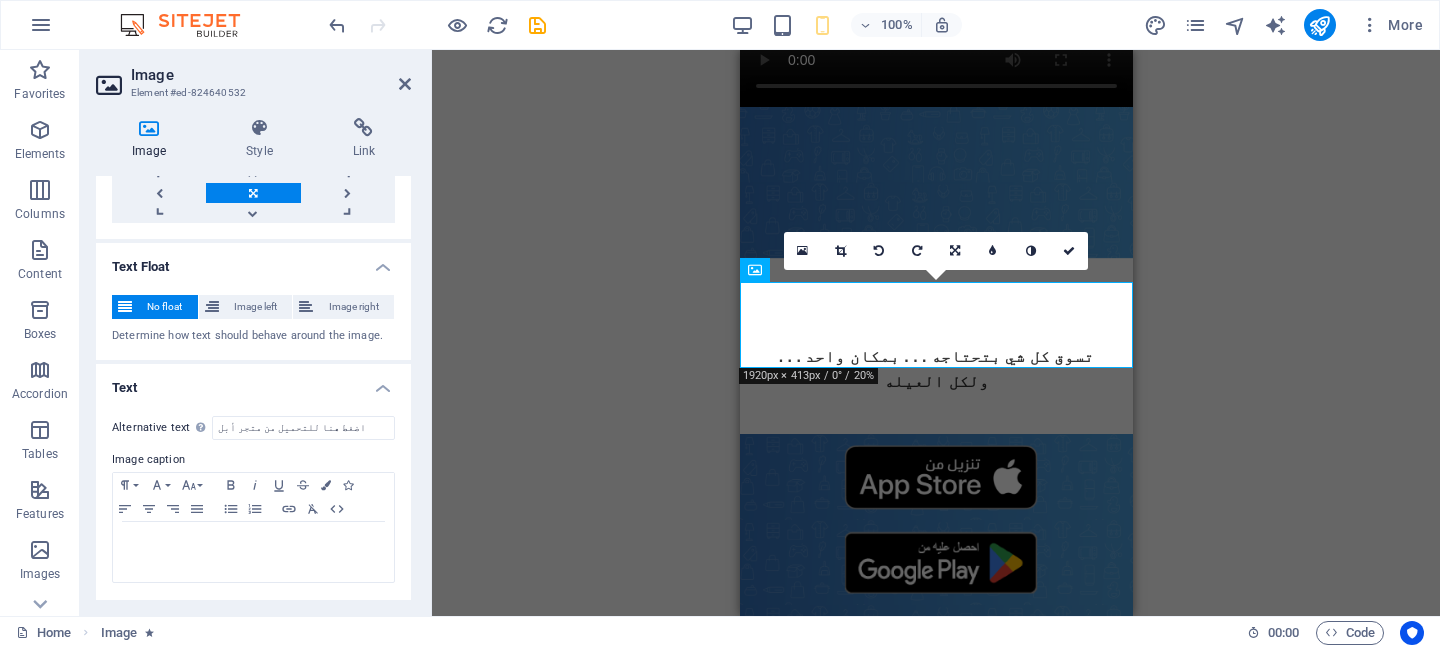 click on "H2   Text   Video   Spacer   Image   Image   Image   Image   Text   WhatsApp 180 170 160 150 140 130 120 110 100 90 80 70 60 50 40 30 20 10 0 -10 -20 -30 -40 -50 -60 -70 -80 -90 -100 -110 -120 -130 -140 -150 -160 -170 1920px × 413px / 0° / 20% 16:10 16:9 4:3 1:1 1:2 0" at bounding box center [936, 333] 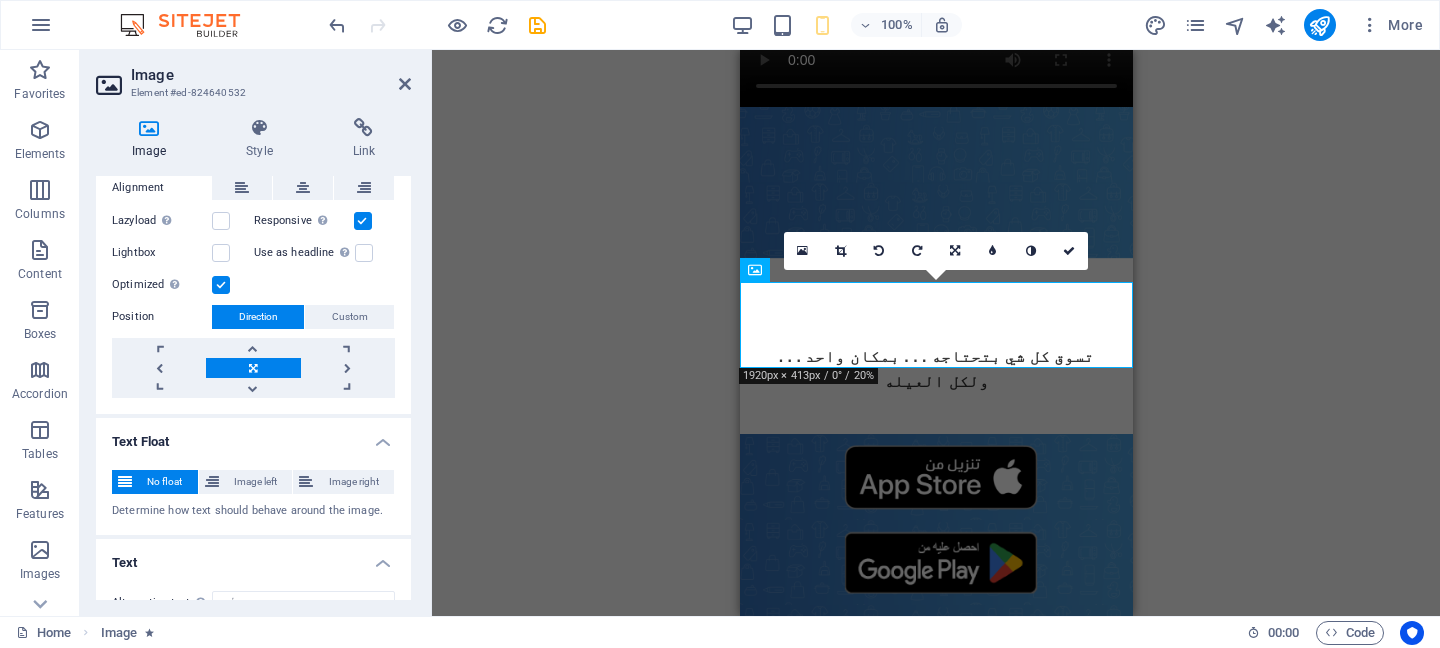 scroll, scrollTop: 0, scrollLeft: 0, axis: both 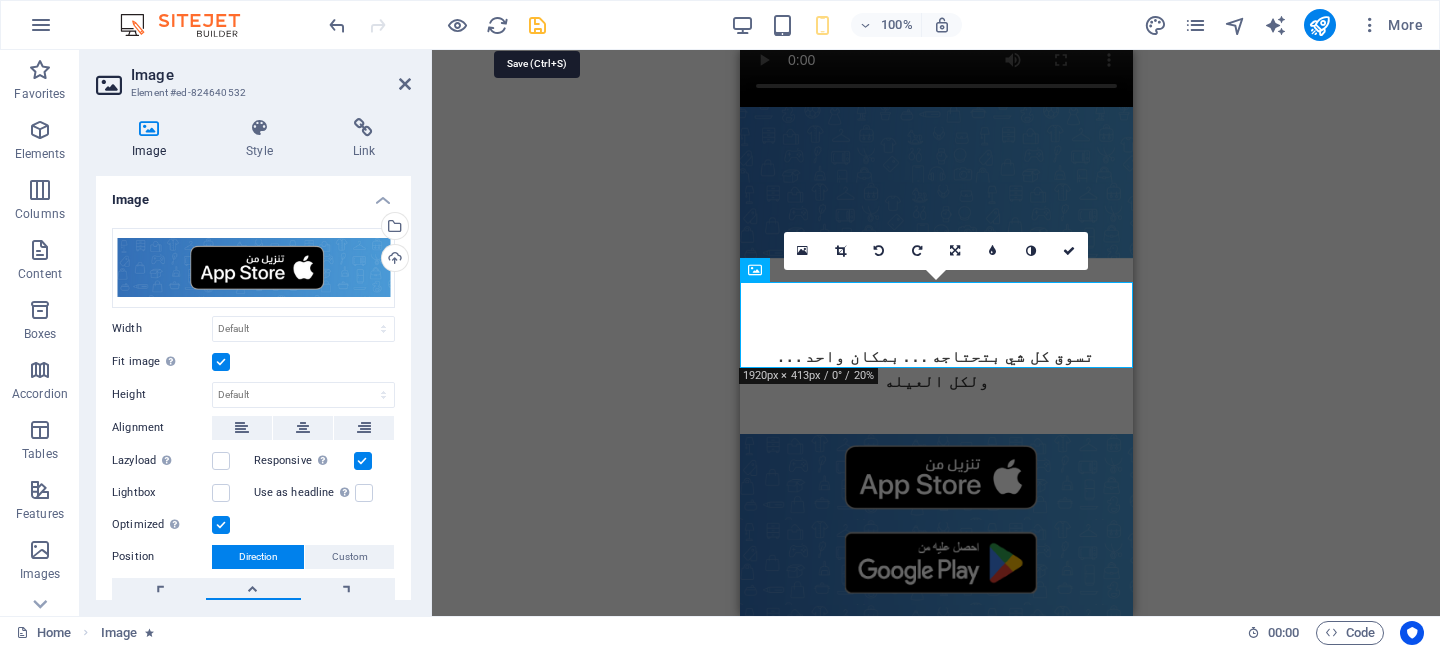 click at bounding box center [537, 25] 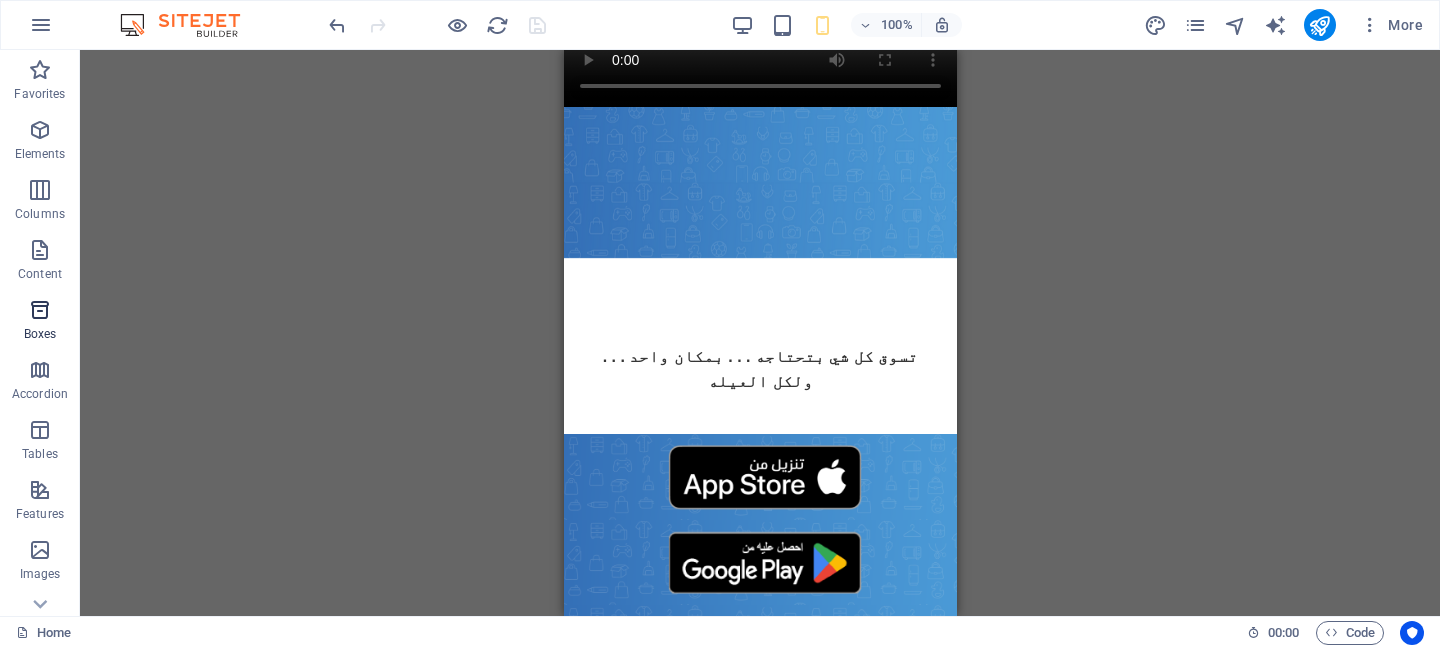 click on "Boxes" at bounding box center [40, 334] 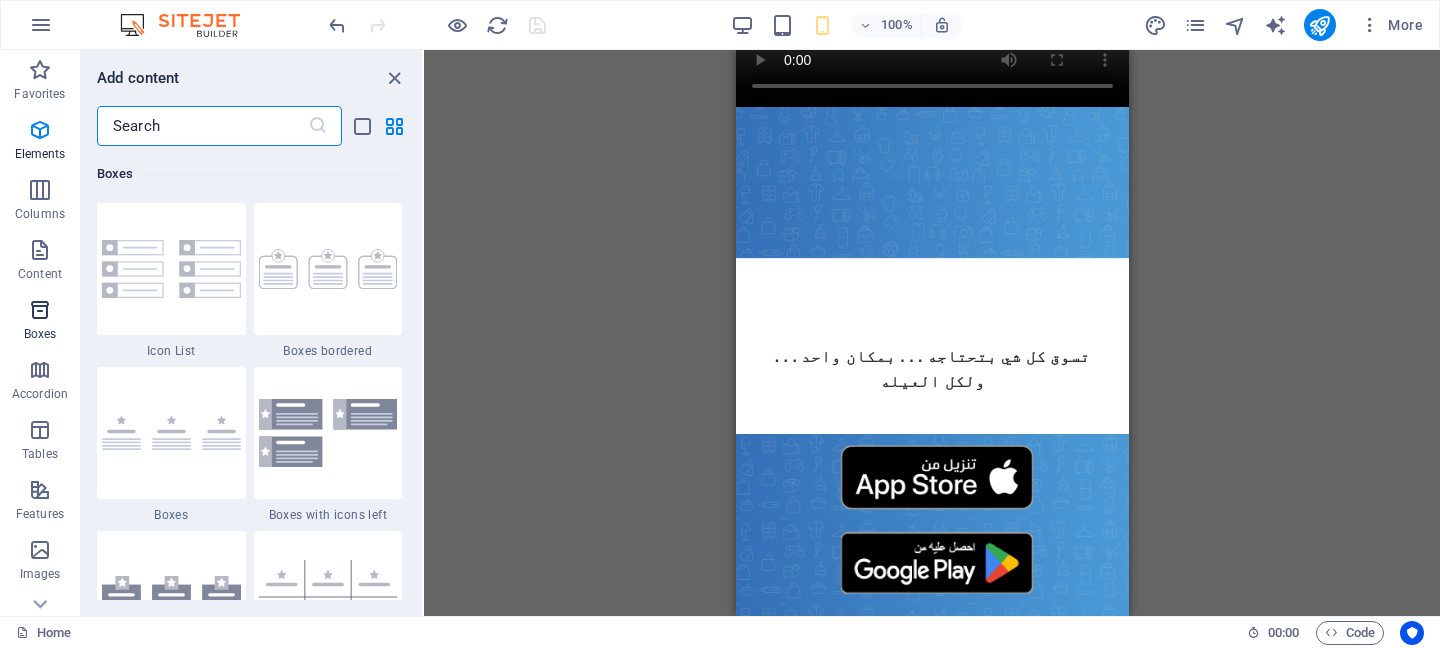 scroll, scrollTop: 5516, scrollLeft: 0, axis: vertical 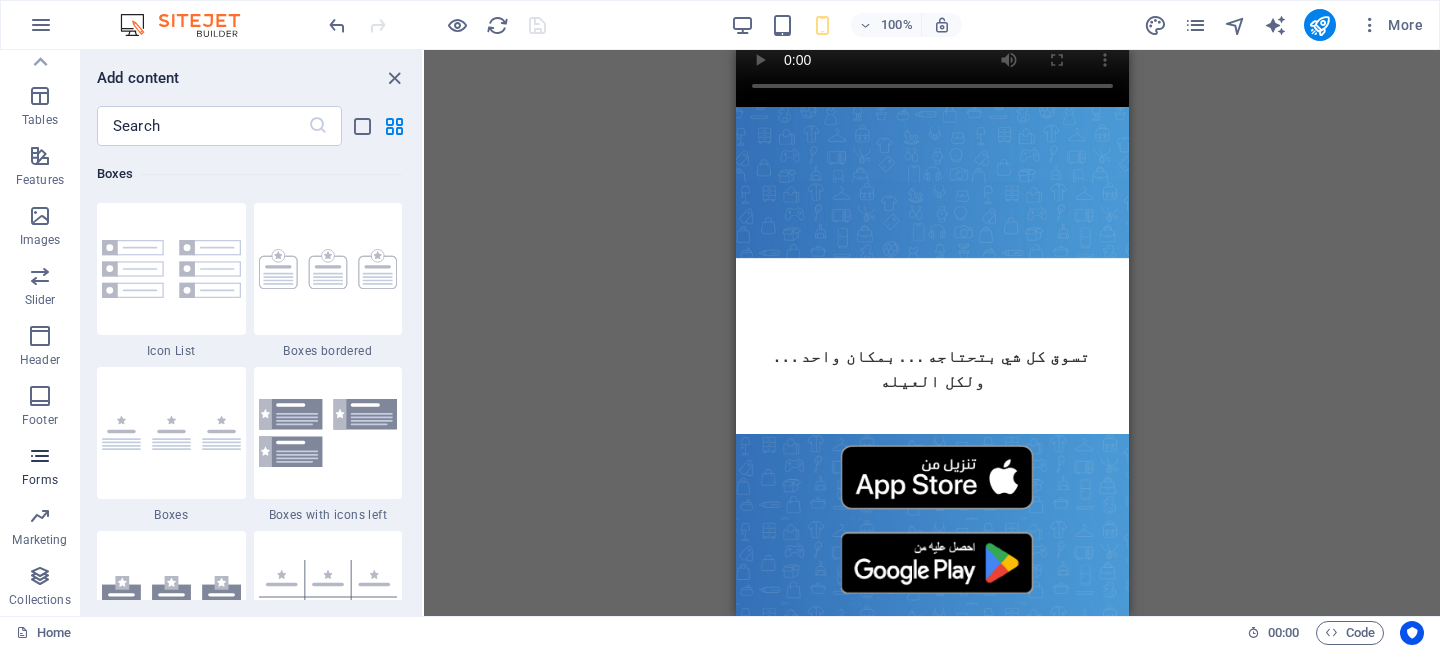 click on "Forms" at bounding box center (40, 468) 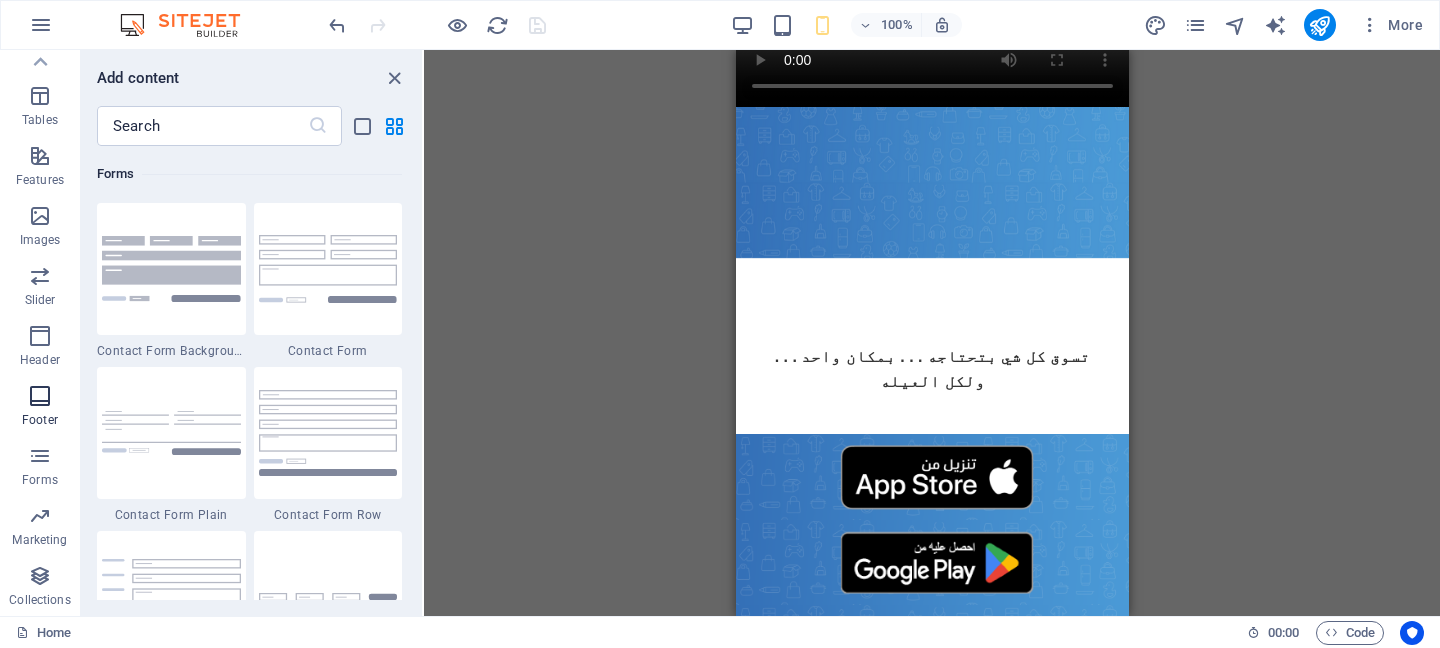 click on "Footer" at bounding box center [40, 408] 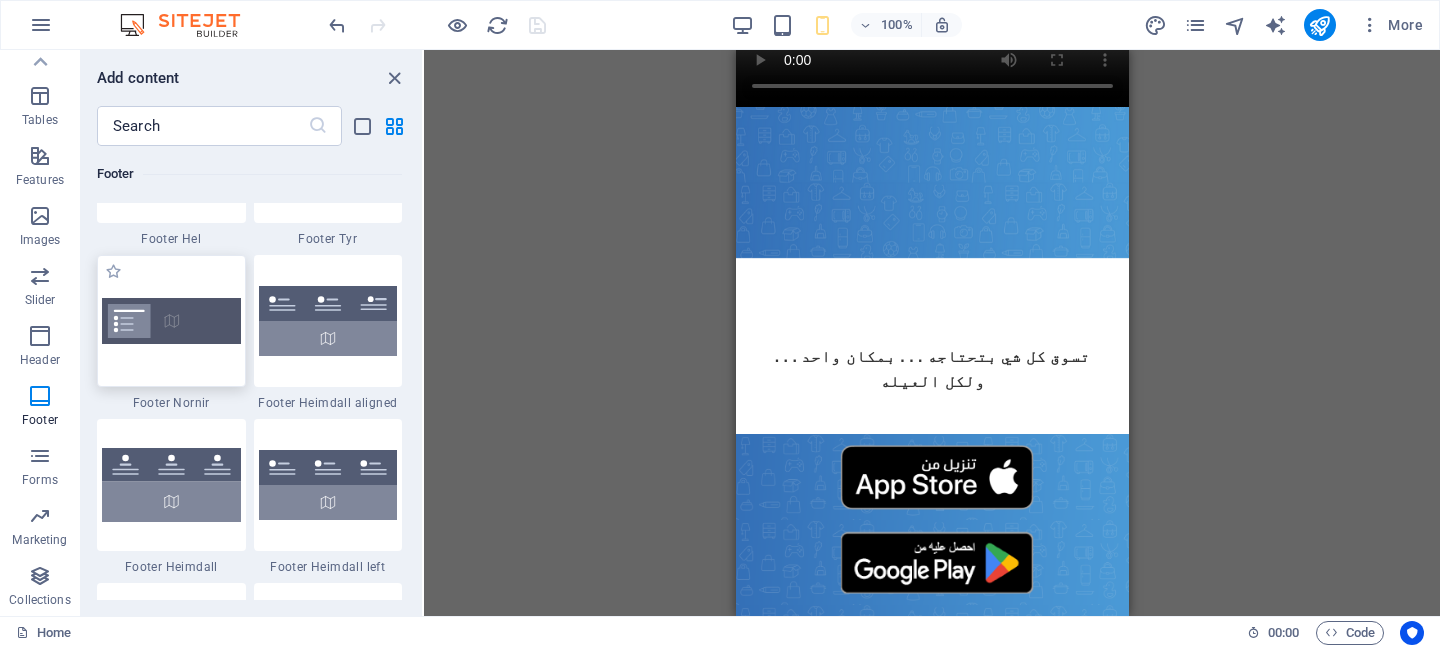 scroll, scrollTop: 13360, scrollLeft: 0, axis: vertical 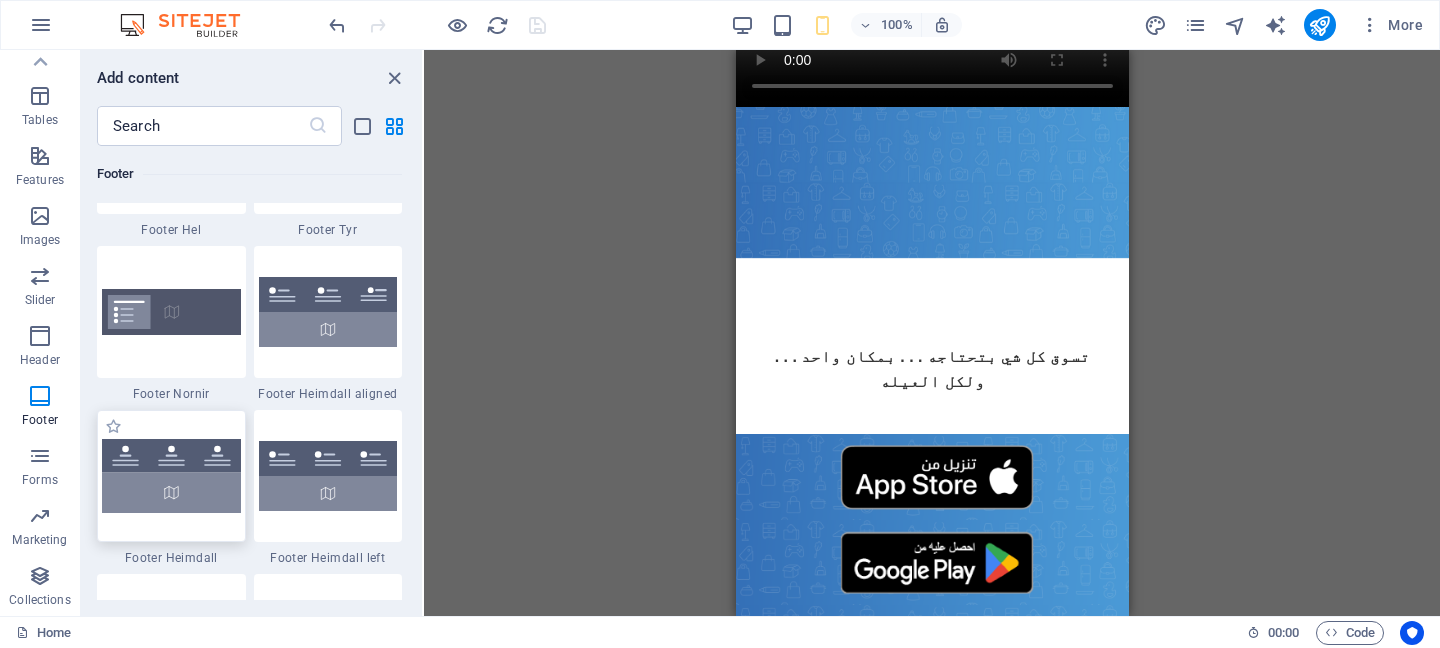 click at bounding box center (171, 475) 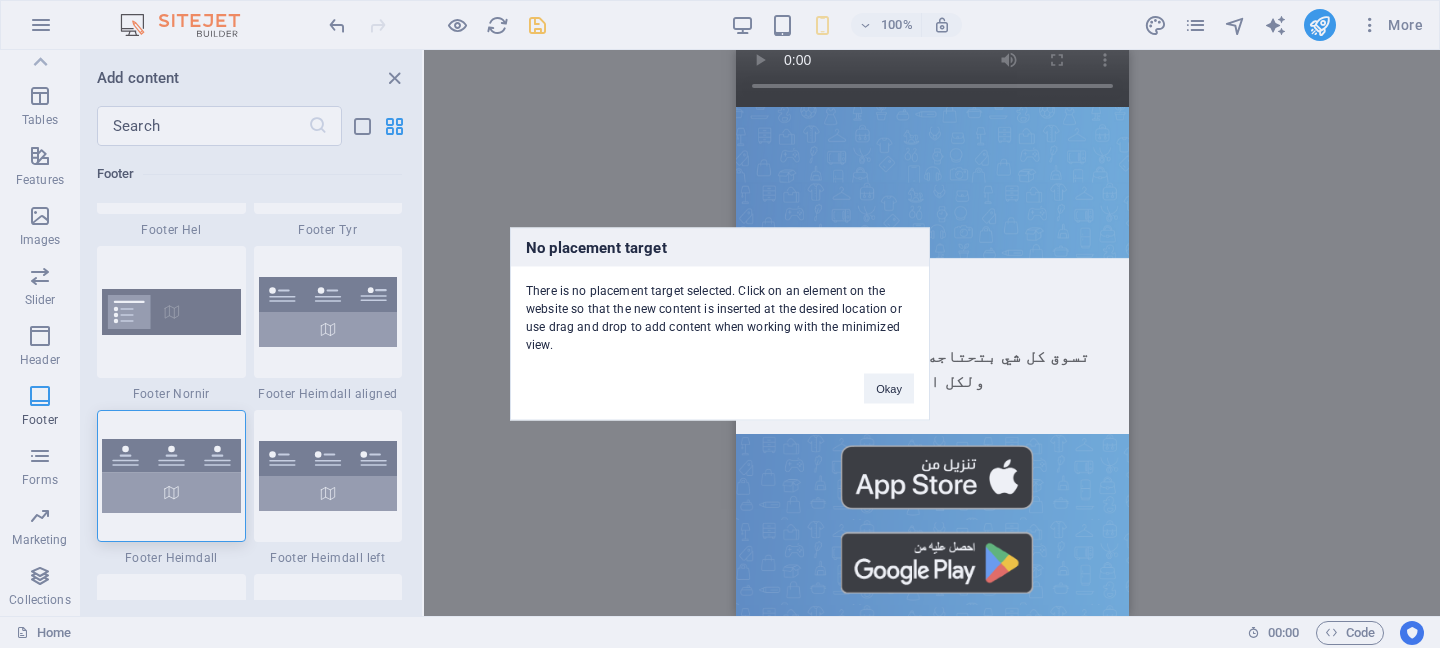 click on "No placement target There is no placement target selected. Click on an element on the website so that the new content is inserted at the desired location or use drag and drop to add content when working with the minimized view. Okay" at bounding box center [720, 324] 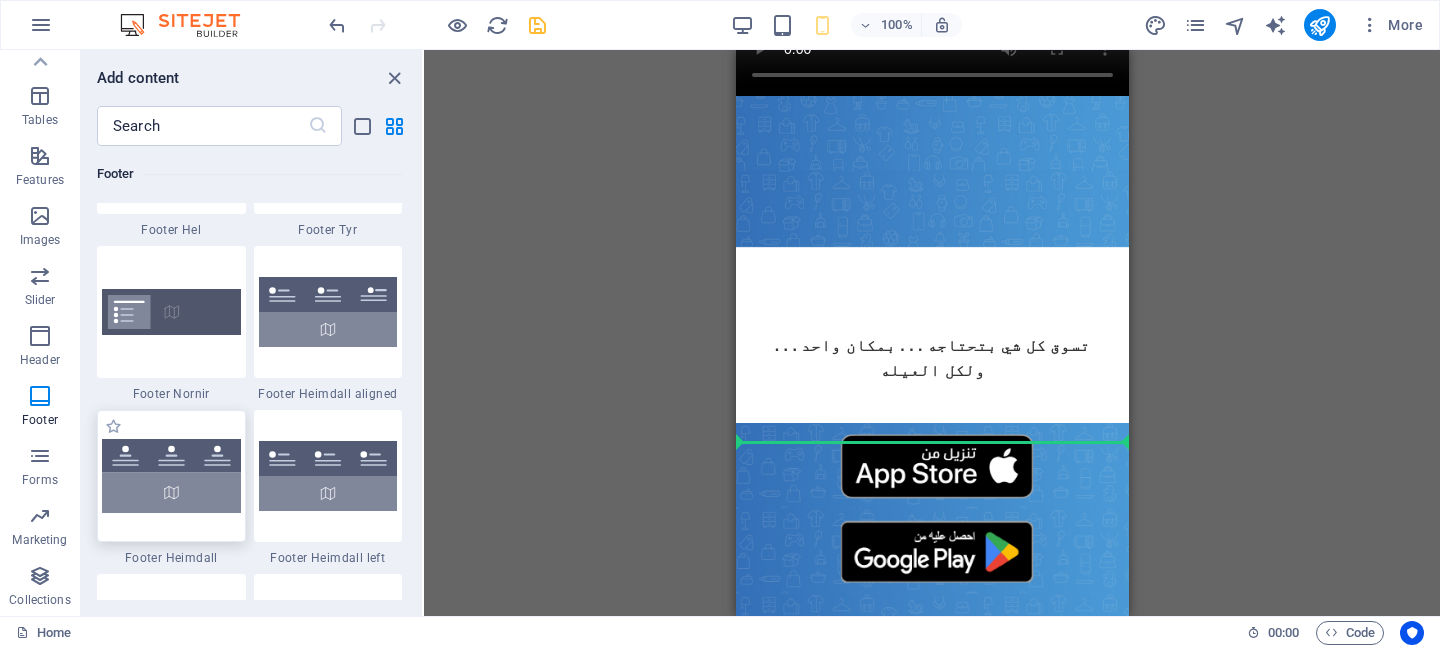 scroll, scrollTop: 224, scrollLeft: 0, axis: vertical 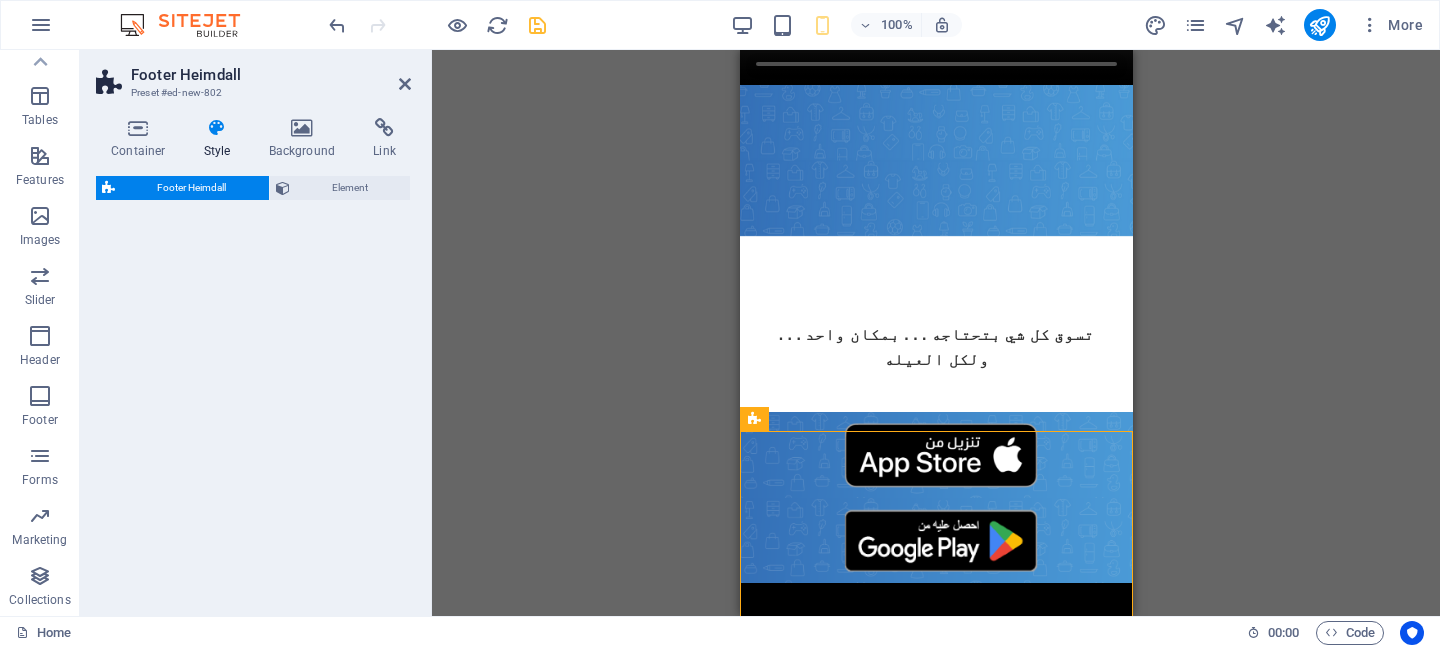 select on "rem" 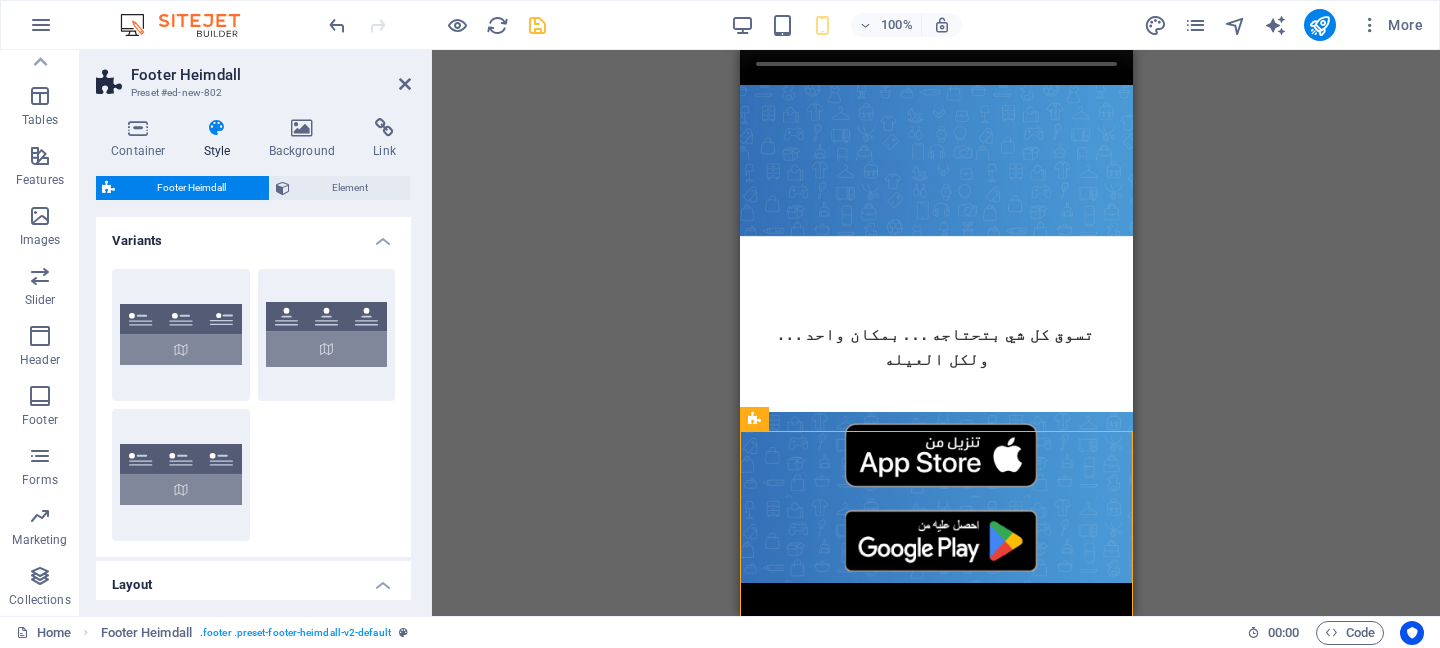 click on "Drag here to replace the existing content. Press “Ctrl” if you want to create a new element.
H2   Text   Video   Spacer   Image   Image   Image   Image   Text   WhatsApp   Footer Heimdall   Container   Container" at bounding box center [936, 333] 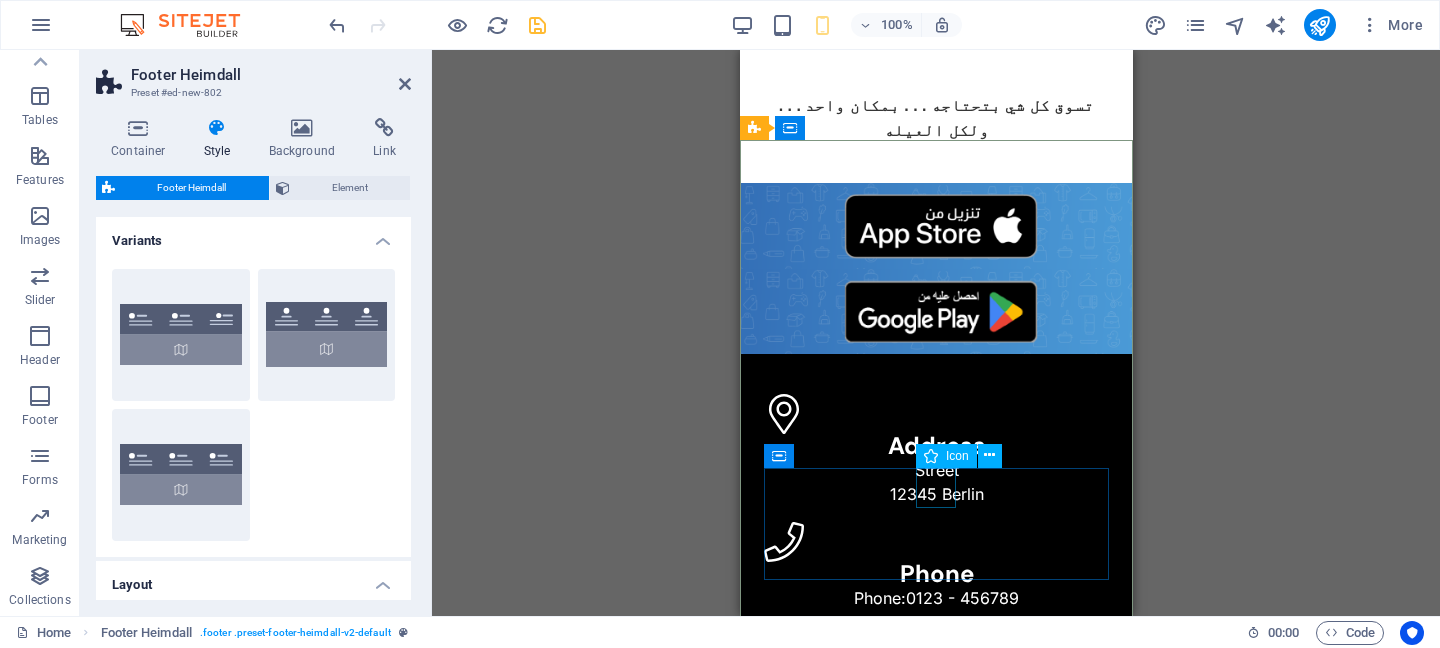 scroll, scrollTop: 515, scrollLeft: 0, axis: vertical 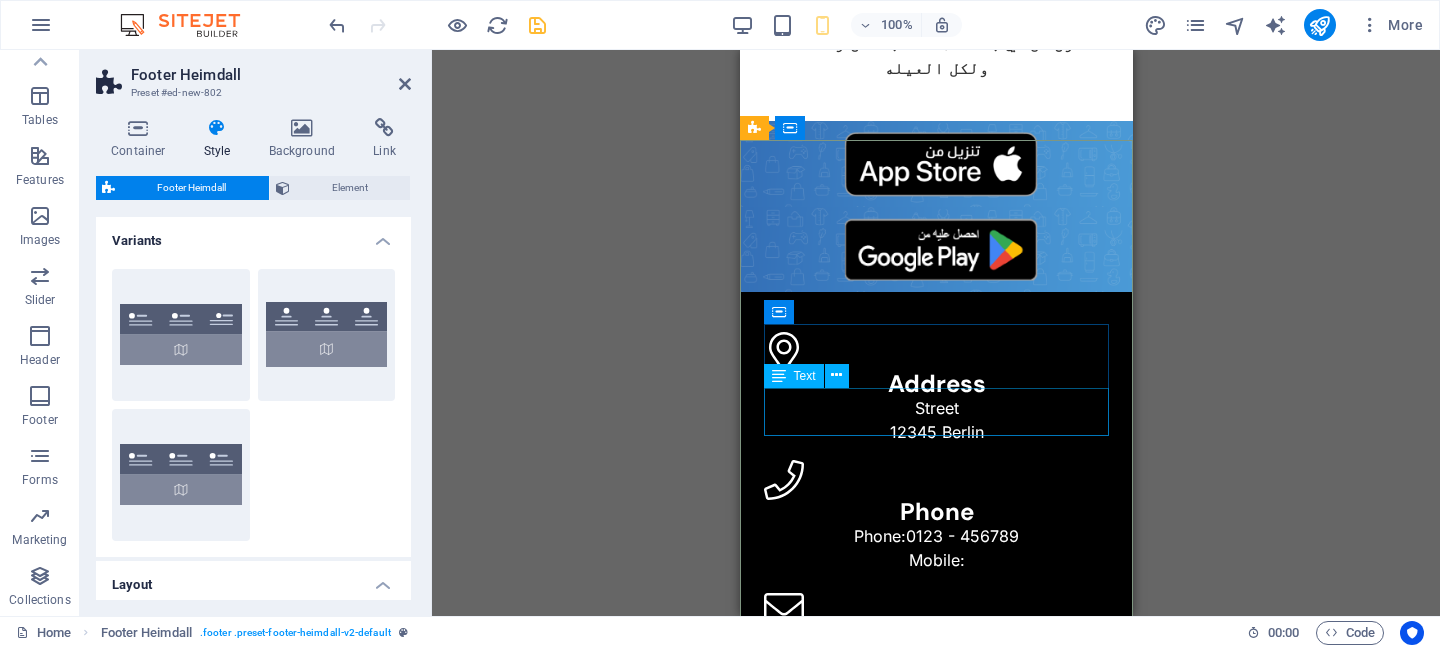 click on "0123 - 456789" at bounding box center (961, 536) 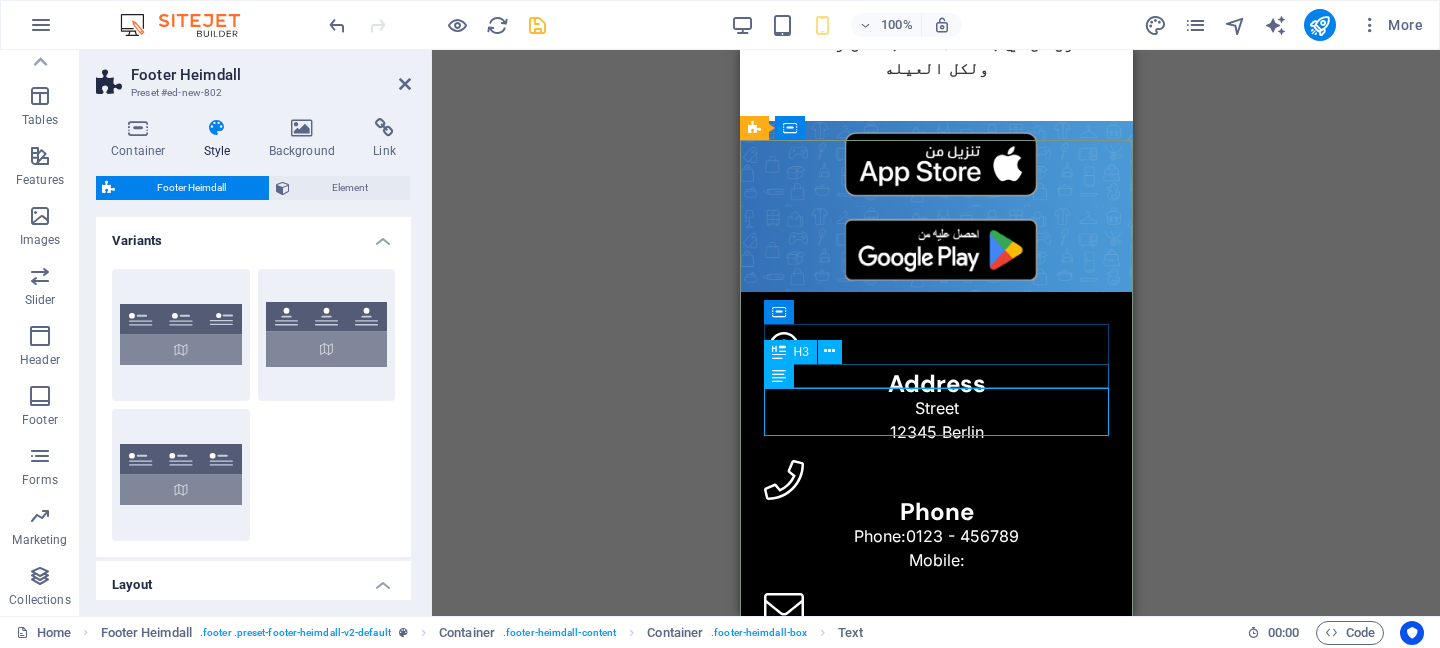 click on "Phone" at bounding box center (935, 512) 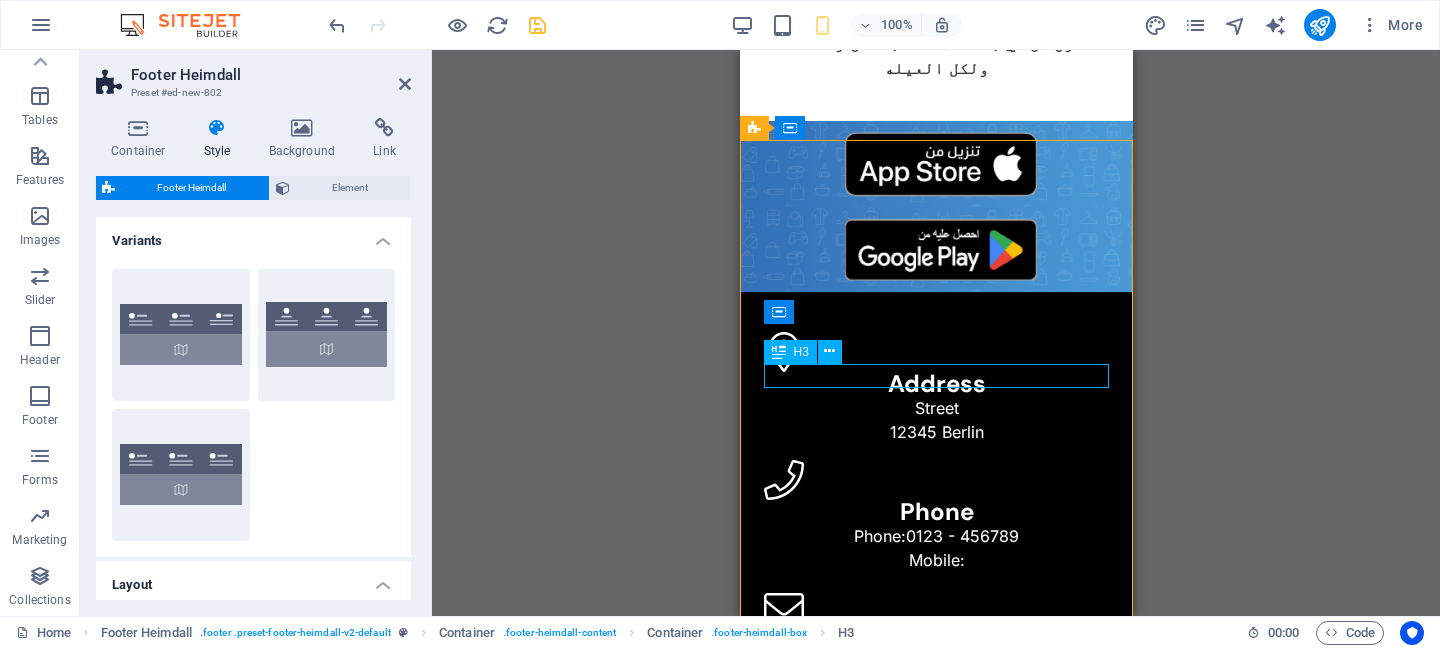click on "Phone" at bounding box center (935, 512) 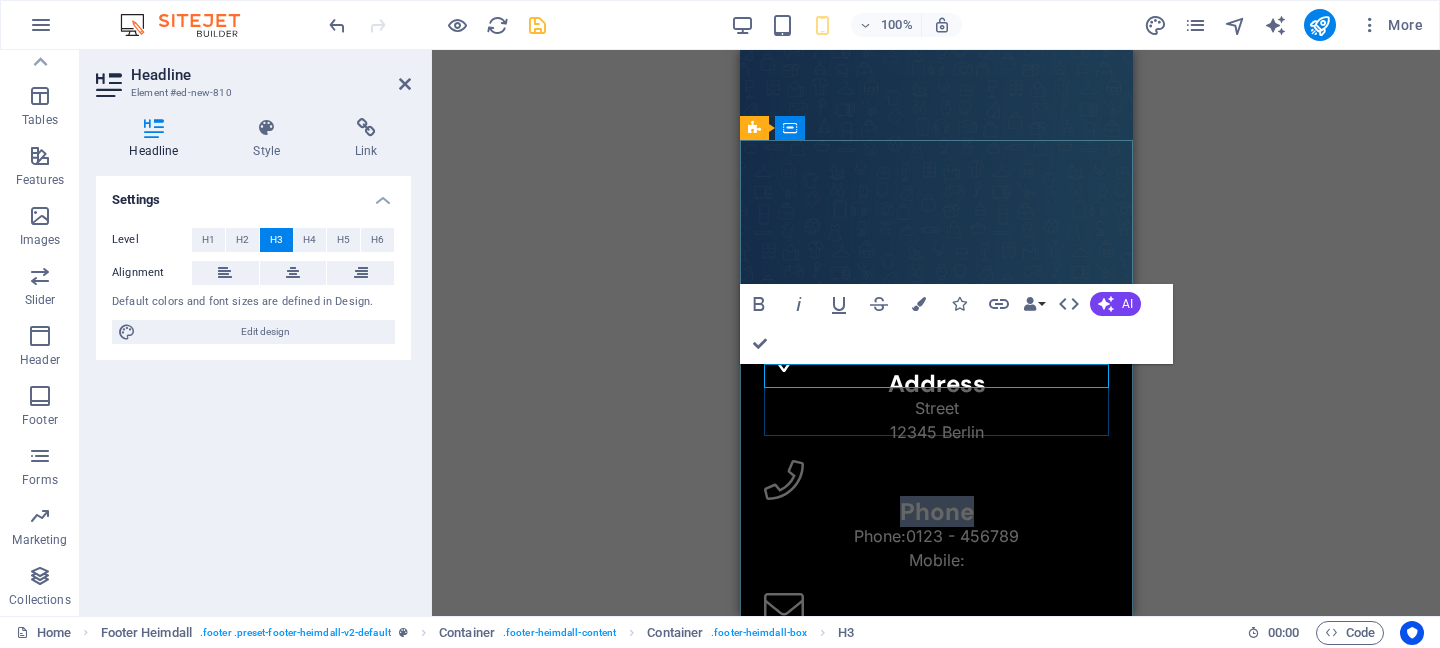 type 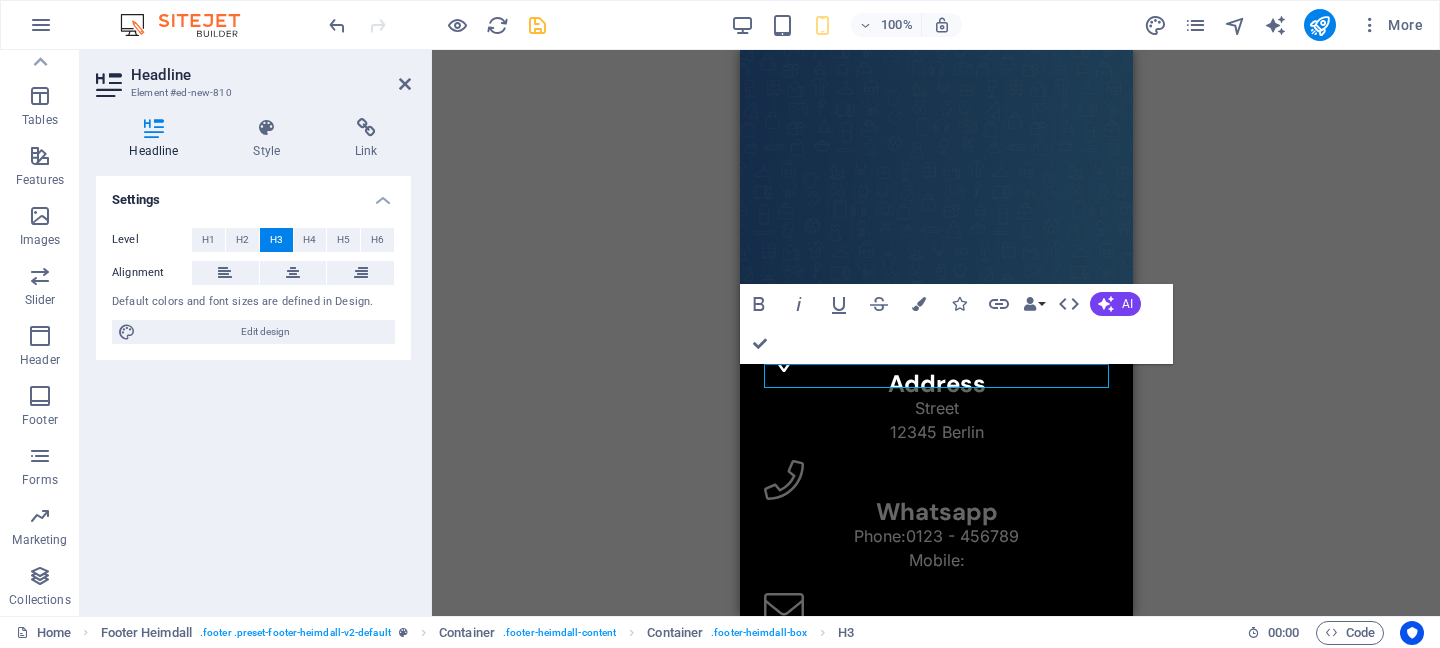 click on "H2   Text   Video   Spacer   Image   Image   Image   Image   Text   WhatsApp   Footer Heimdall   Container   Footer Heimdall   Container   Icon   Text   Icon   Container   H3   Text   Icon   Container Bold Italic Underline Strikethrough Colors Icons Link Data Bindings Company First name Last name Street ZIP code City Email Phone Mobile Fax Custom field 1 Custom field 2 Custom field 3 Custom field 4 Custom field 5 Custom field 6 HTML AI Improve Make shorter Make longer Fix spelling & grammar Translate to Arabic Generate text Confirm (⌘+⏎)" at bounding box center [936, 333] 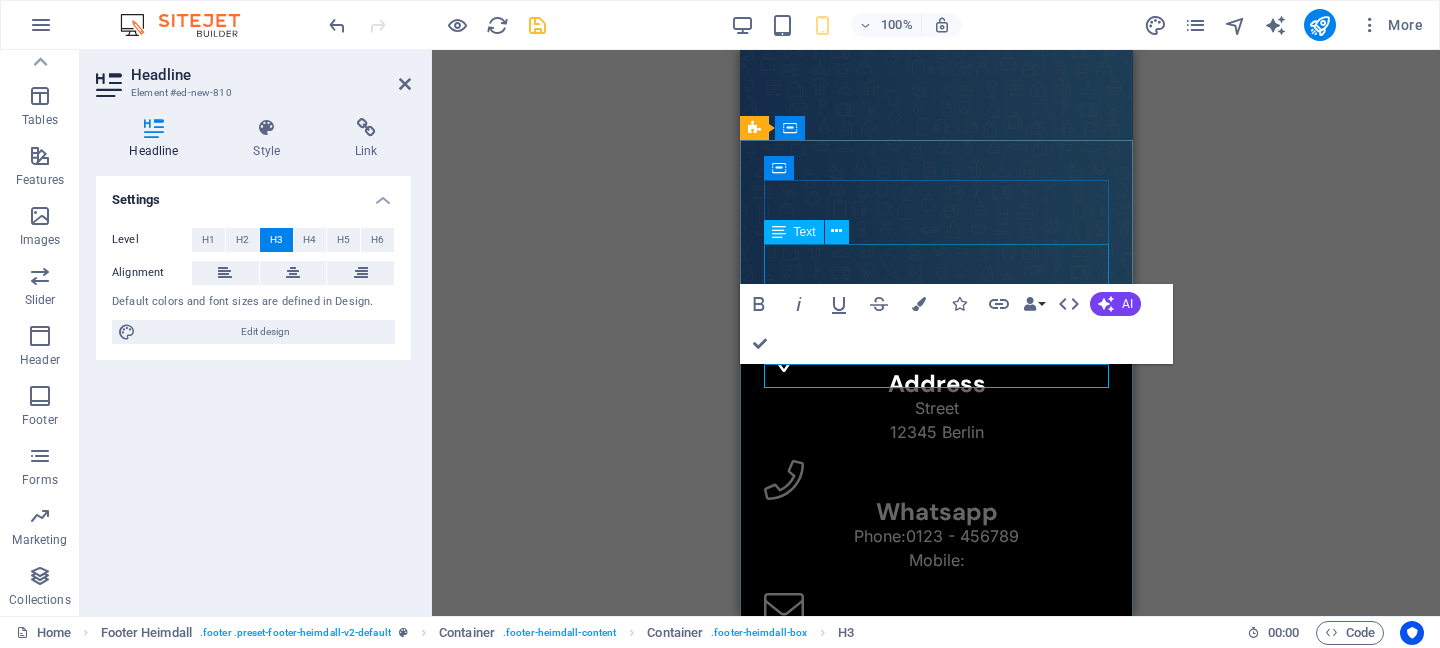 click on "Address" at bounding box center [935, 384] 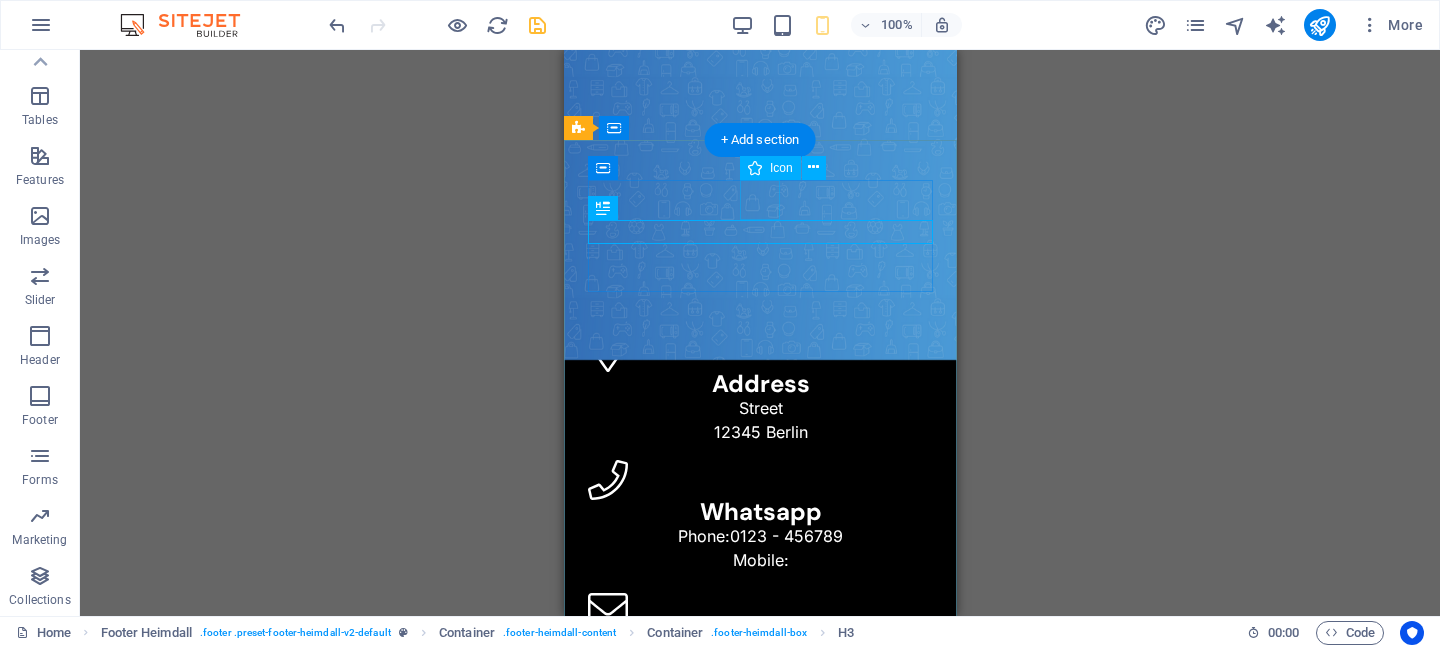 click at bounding box center (759, 352) 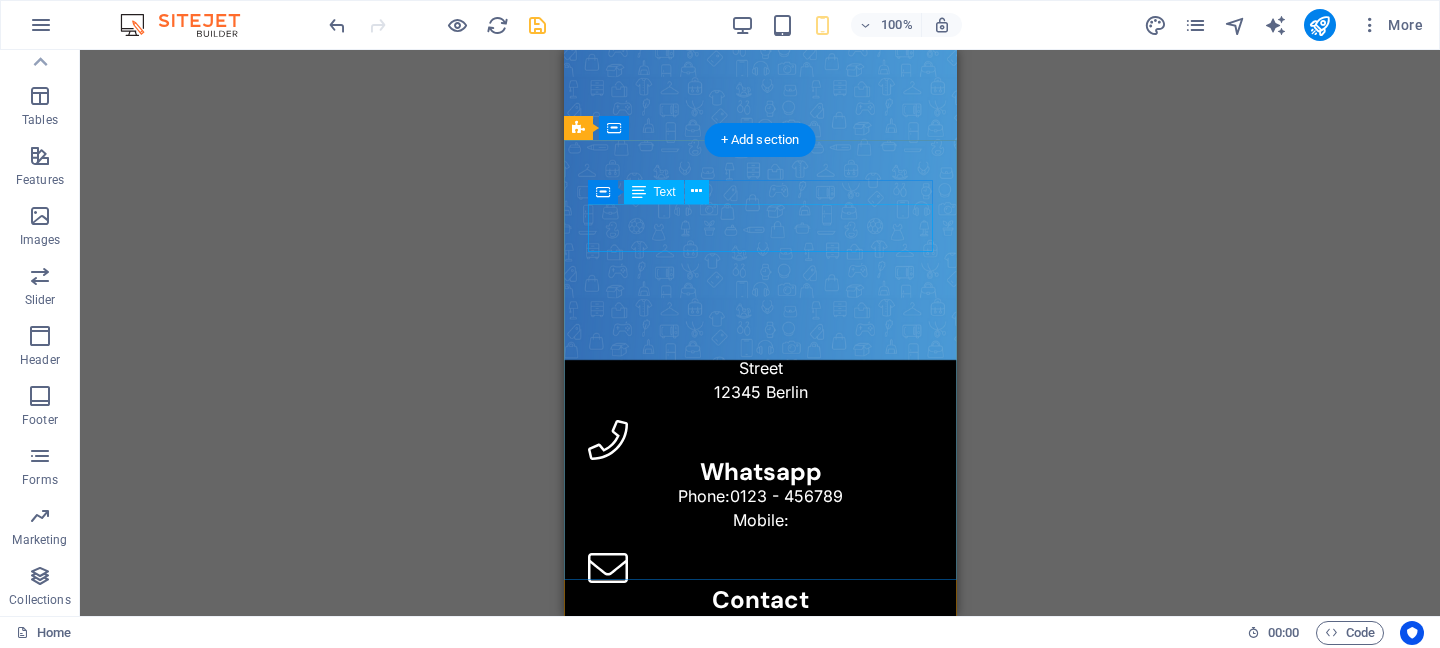 click on "Street 12345   Berlin" at bounding box center [759, 380] 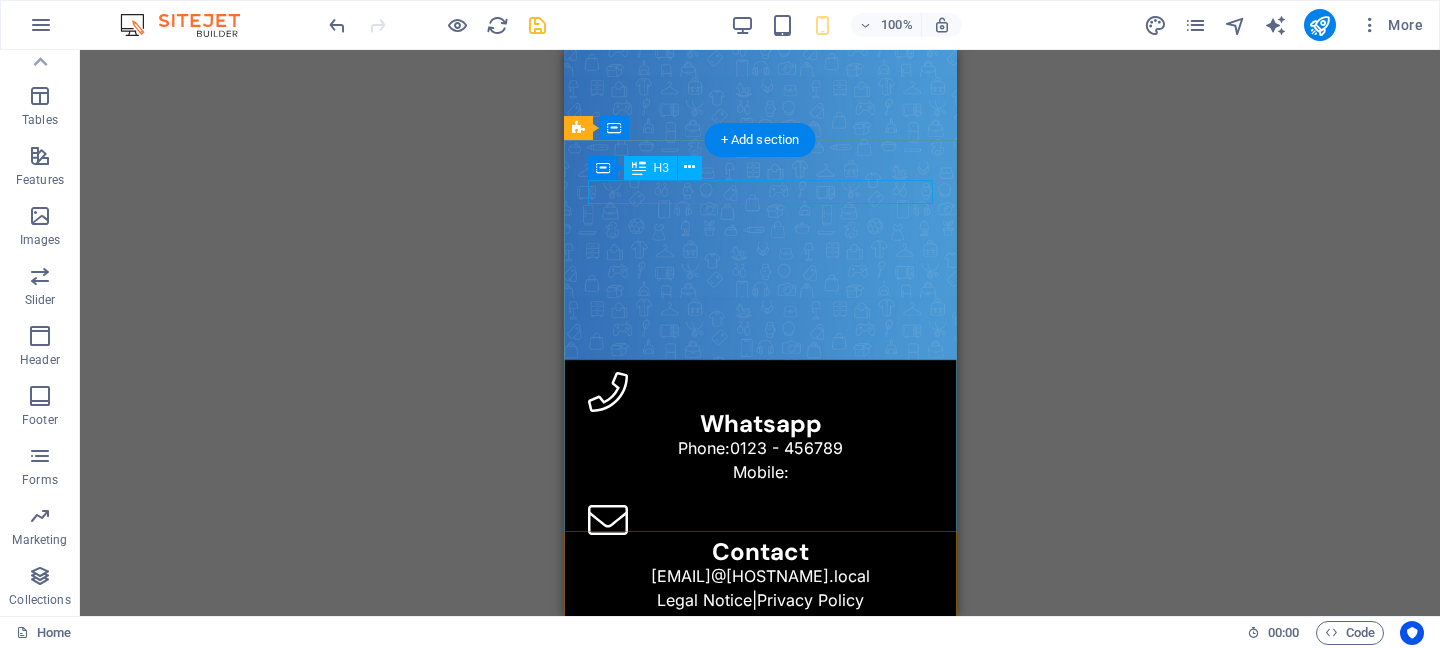 click on "Address" at bounding box center [759, 344] 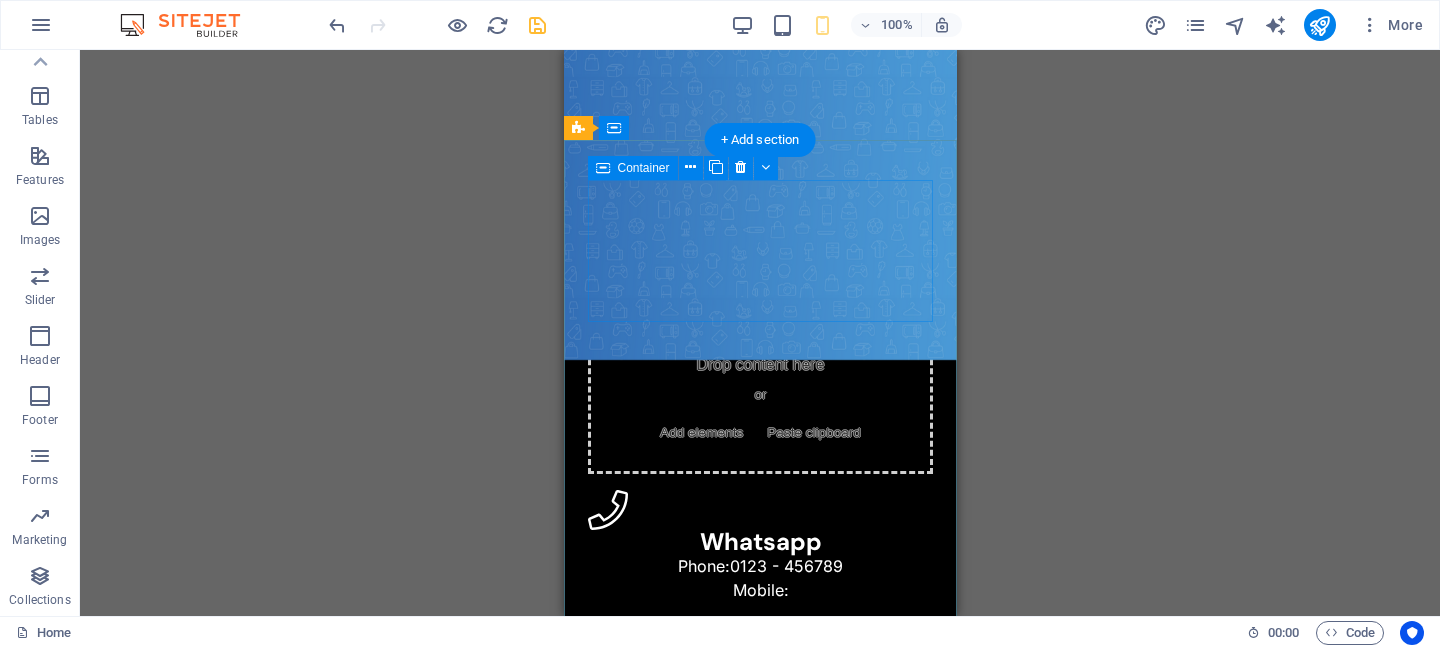 click on "Drop content here or  Add elements  Paste clipboard" at bounding box center (759, 403) 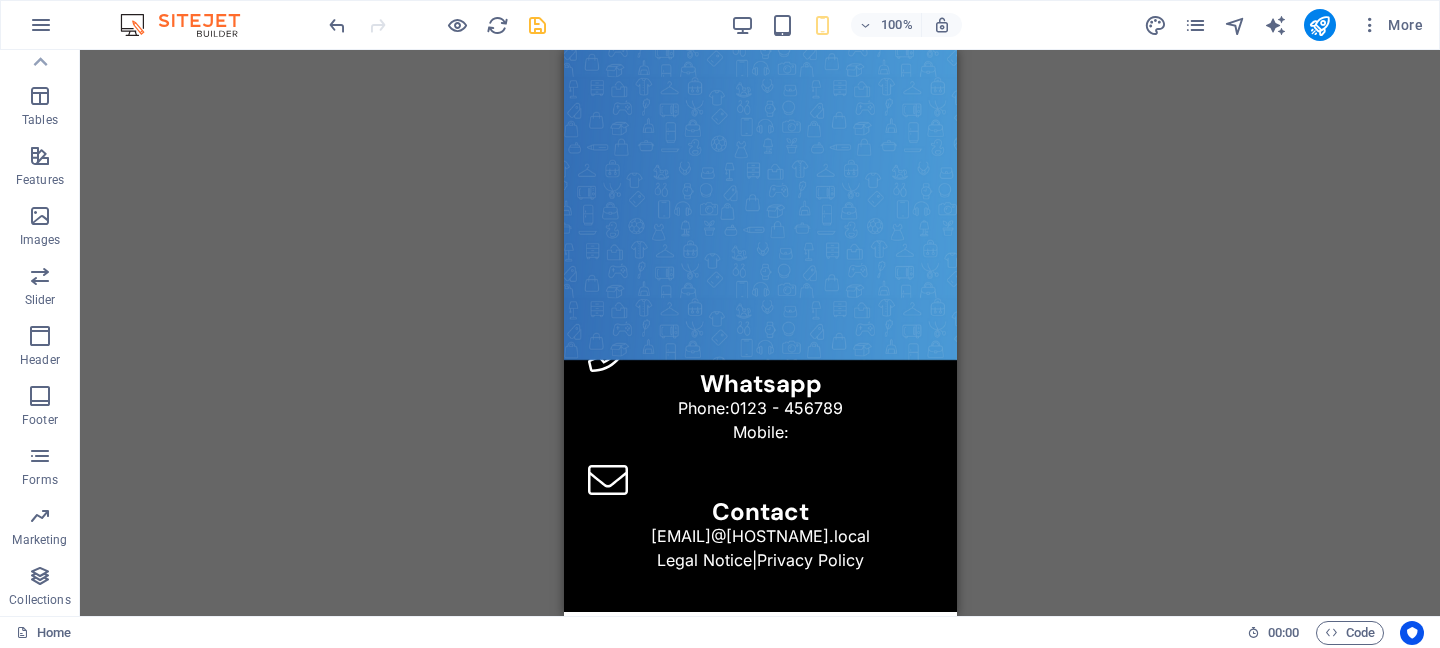 click on "H2   Text   Video   Spacer   Image   Image   Image   Image   Text   WhatsApp   Footer Heimdall   Container   Footer Heimdall   Container   Icon   Container   Text   Icon   Container   H3   Text   Icon   Container   H3   Placeholder" at bounding box center (760, 333) 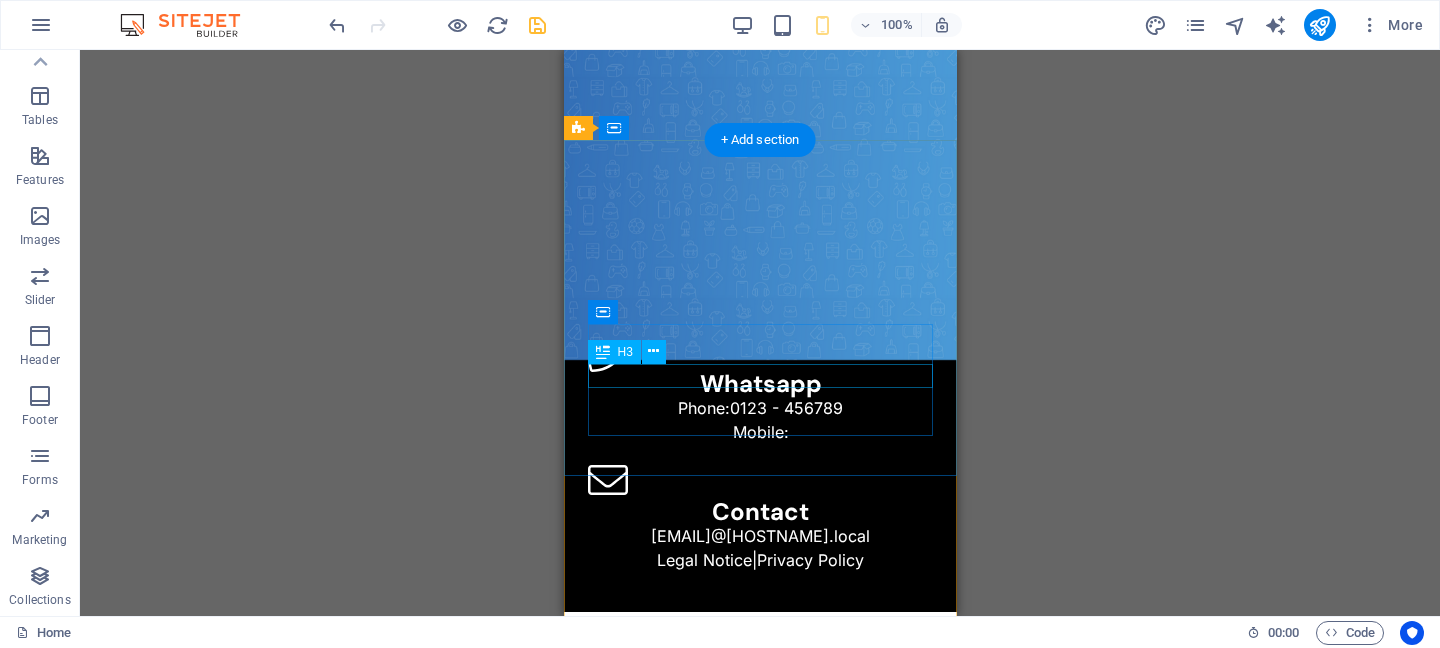 click on "Contact" at bounding box center (759, 512) 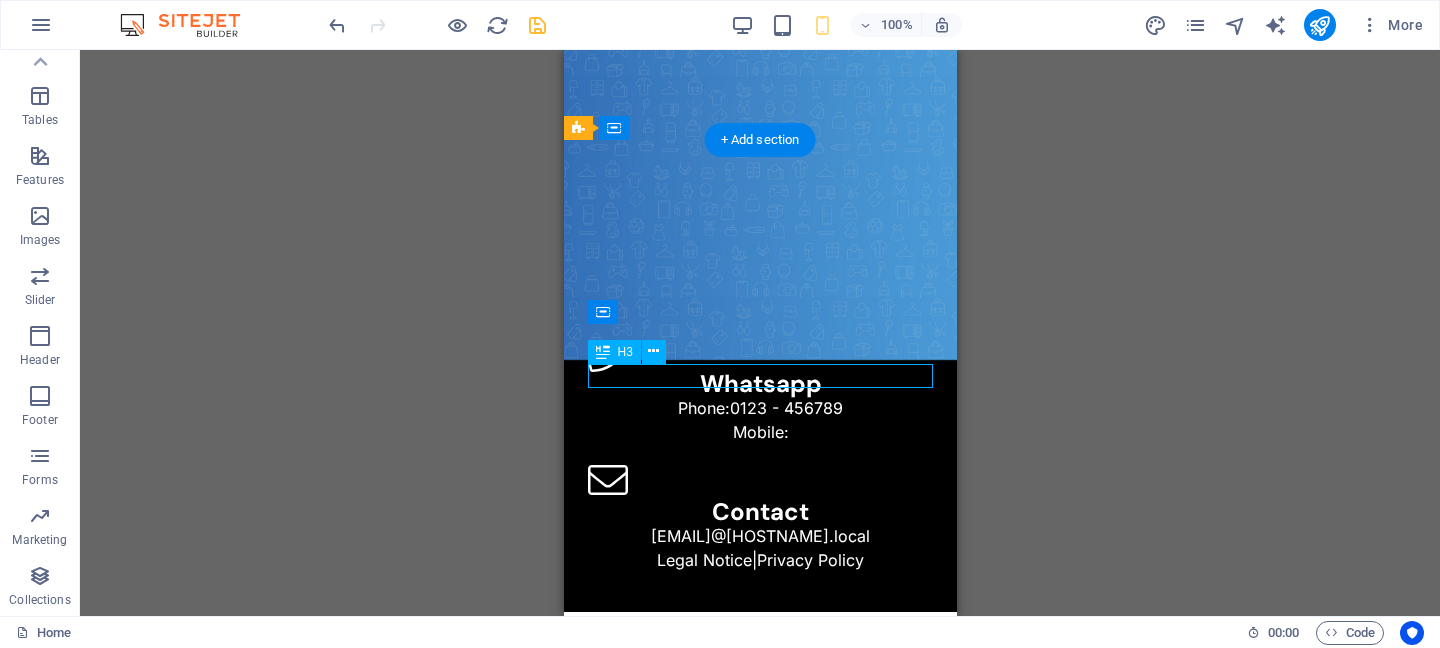 click on "Contact" at bounding box center [759, 512] 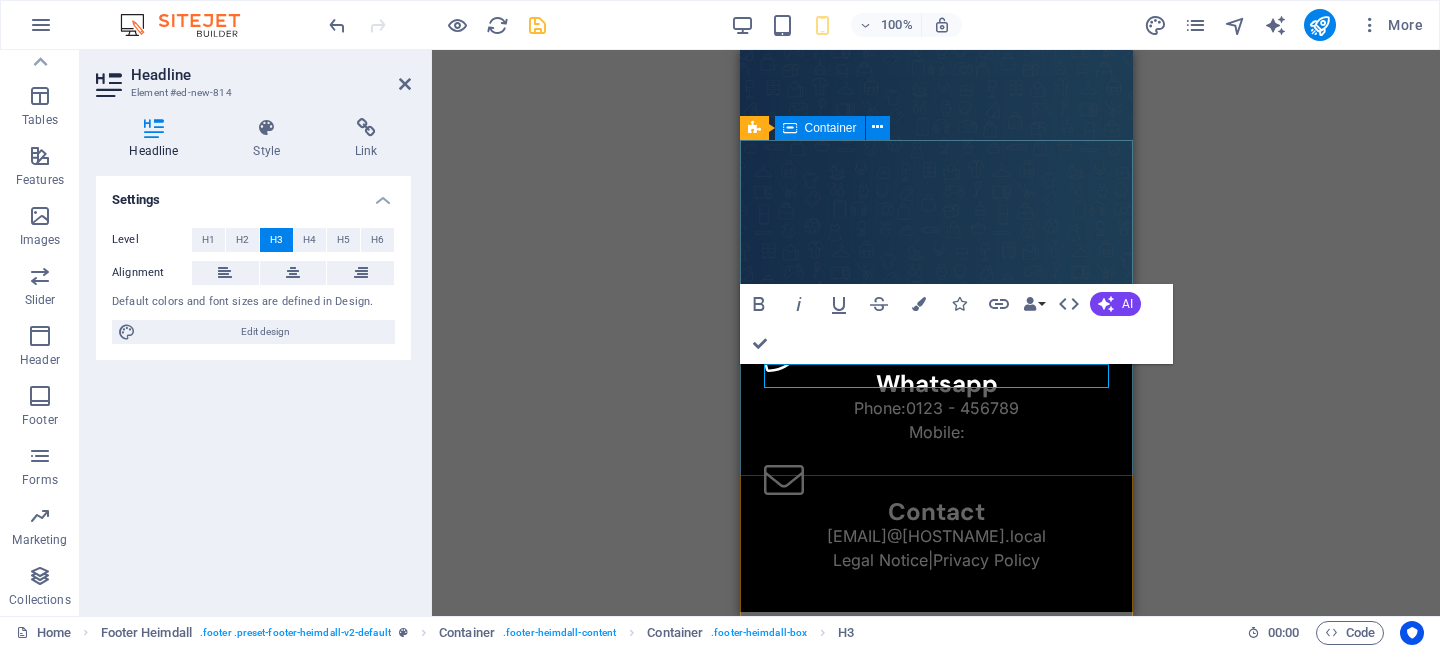 type 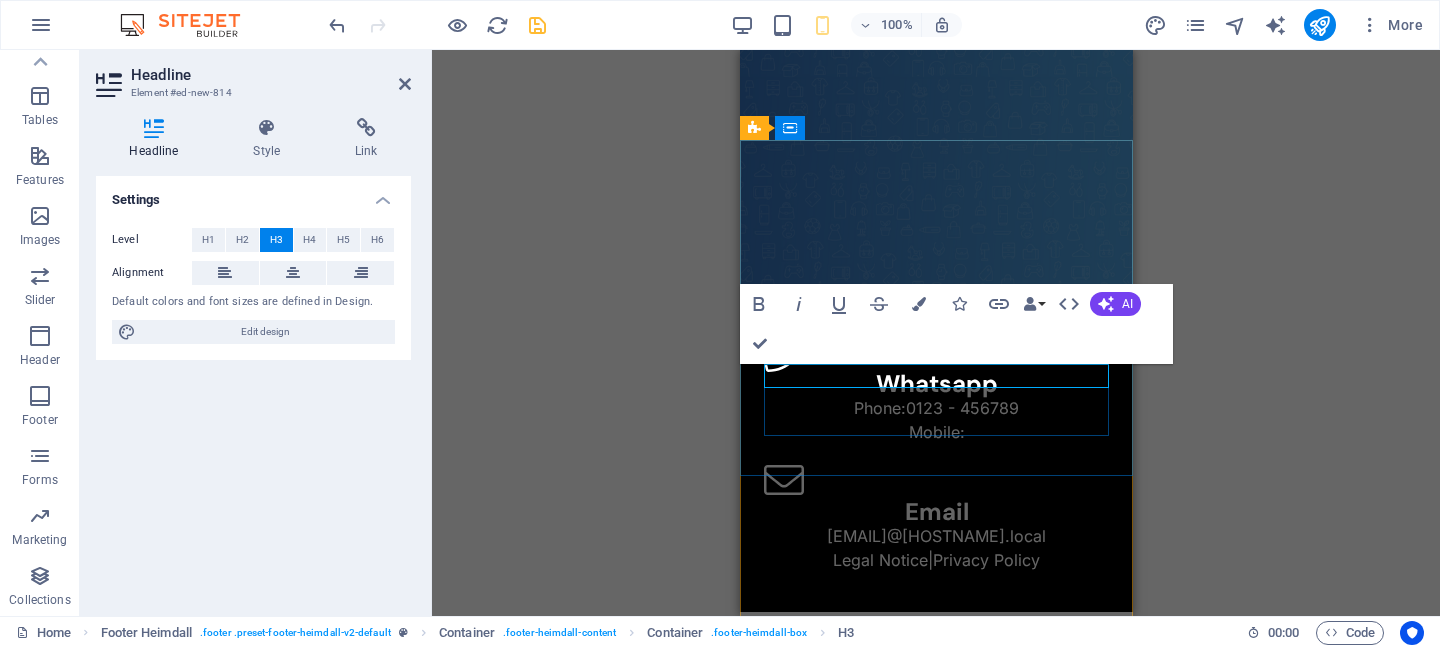 click on "Email" at bounding box center (935, 512) 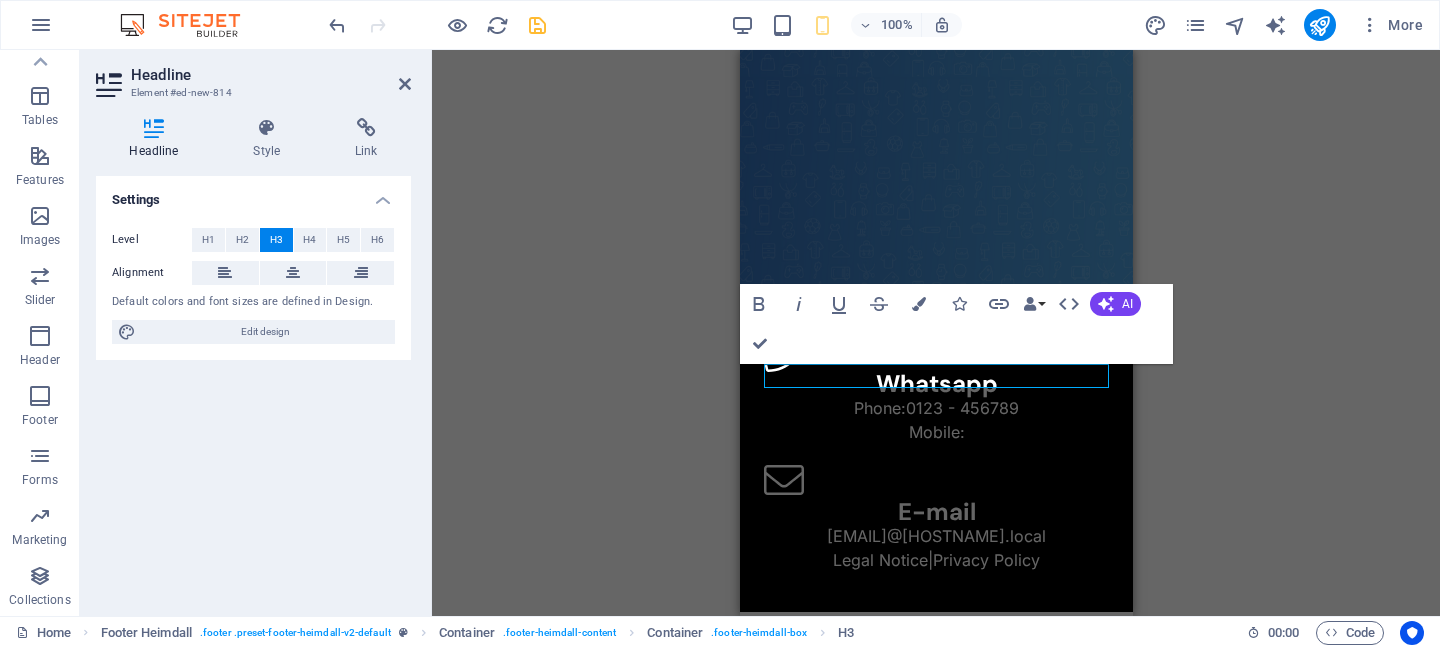 click on "H2   Text   Video   Spacer   Image   Image   Image   Image   Text   WhatsApp   Footer Heimdall   Container   Footer Heimdall   Container   Icon   Container   Text   Icon   Container   H3   Text   Icon   Container   H3   Placeholder   Text   H3 Bold Italic Underline Strikethrough Colors Icons Link Data Bindings Company First name Last name Street ZIP code City Email Phone Mobile Fax Custom field 1 Custom field 2 Custom field 3 Custom field 4 Custom field 5 Custom field 6 HTML AI Improve Make shorter Make longer Fix spelling & grammar Translate to Arabic Generate text Confirm (⌘+⏎)   Map" at bounding box center (936, 333) 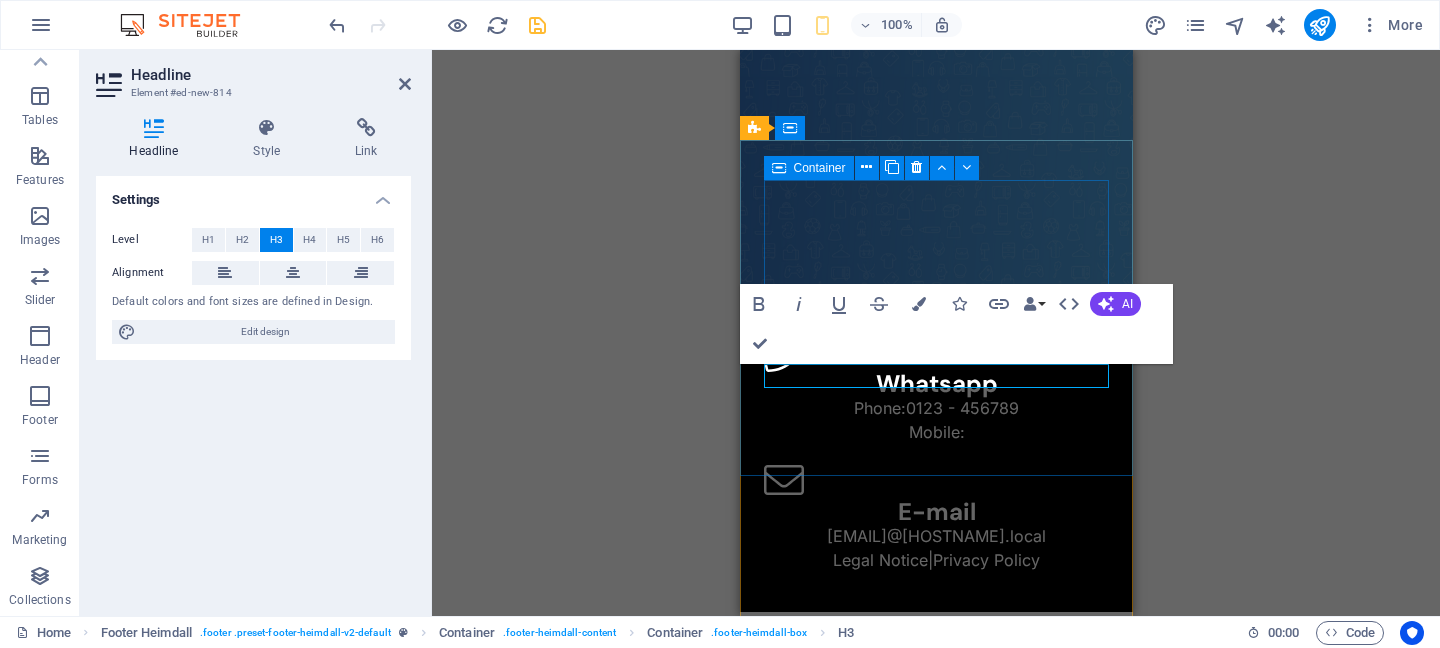 click on "Whatsapp Phone:  0123 - 456789 Mobile:" at bounding box center (935, 388) 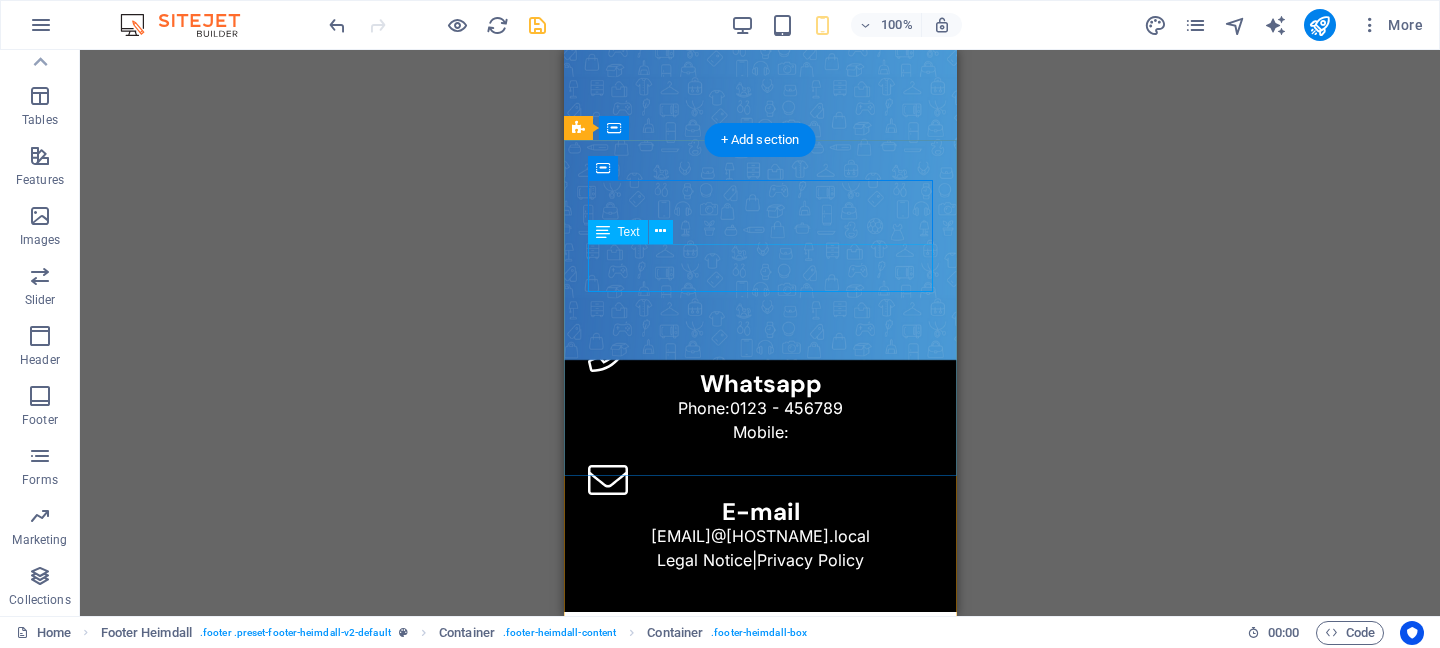 click on "0123 - 456789" at bounding box center (785, 408) 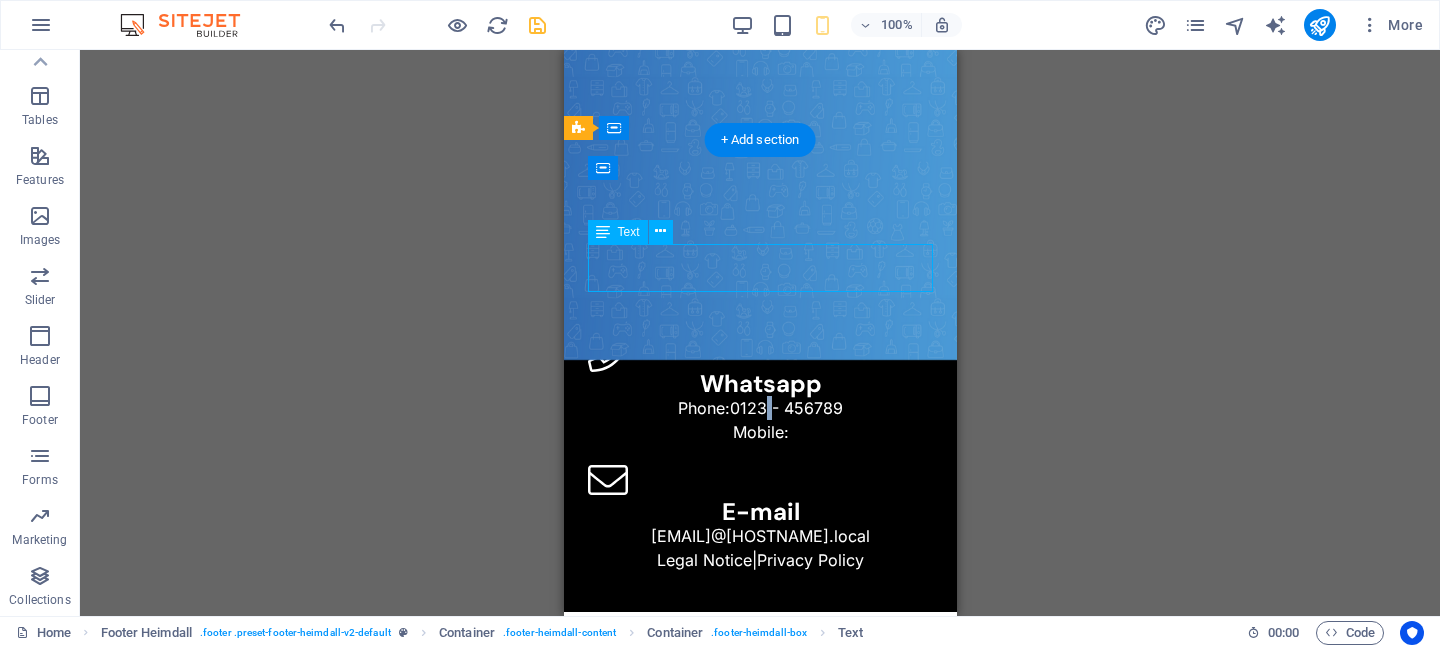 click on "0123 - 456789" at bounding box center [785, 408] 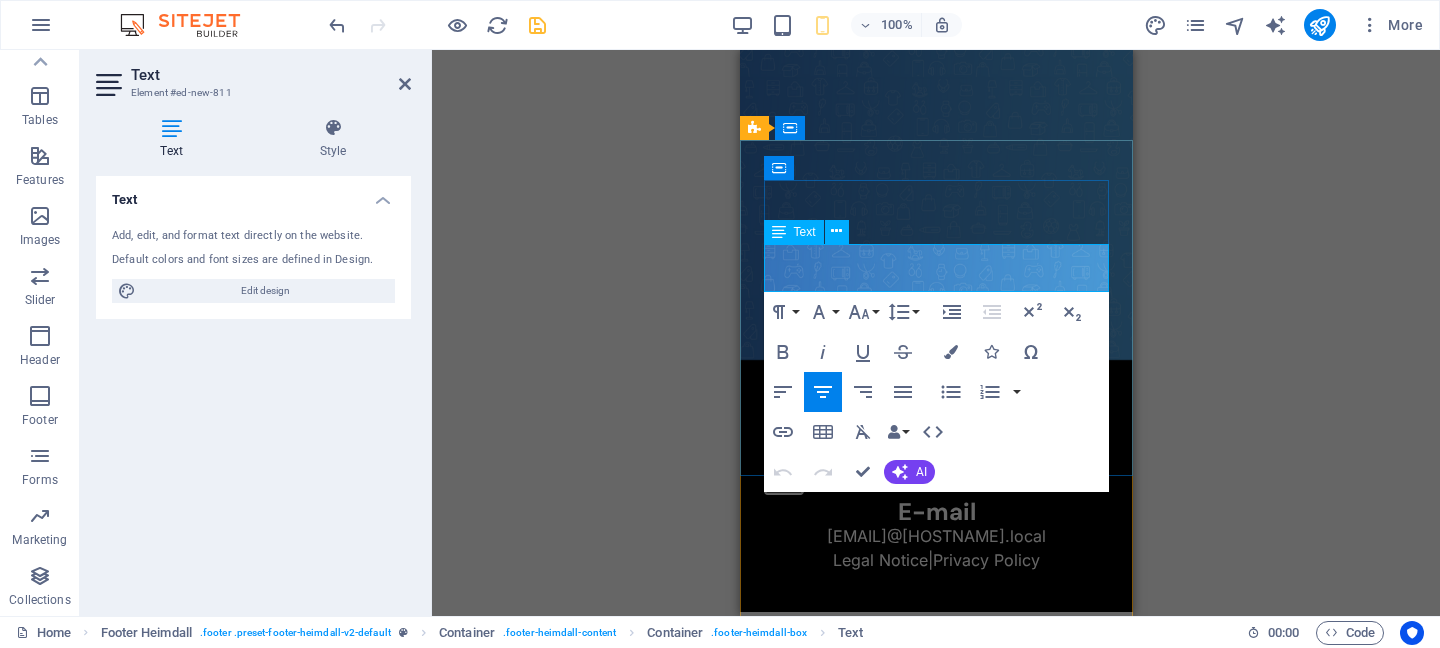 click on "Phone:  0123 - 456789" at bounding box center [935, 408] 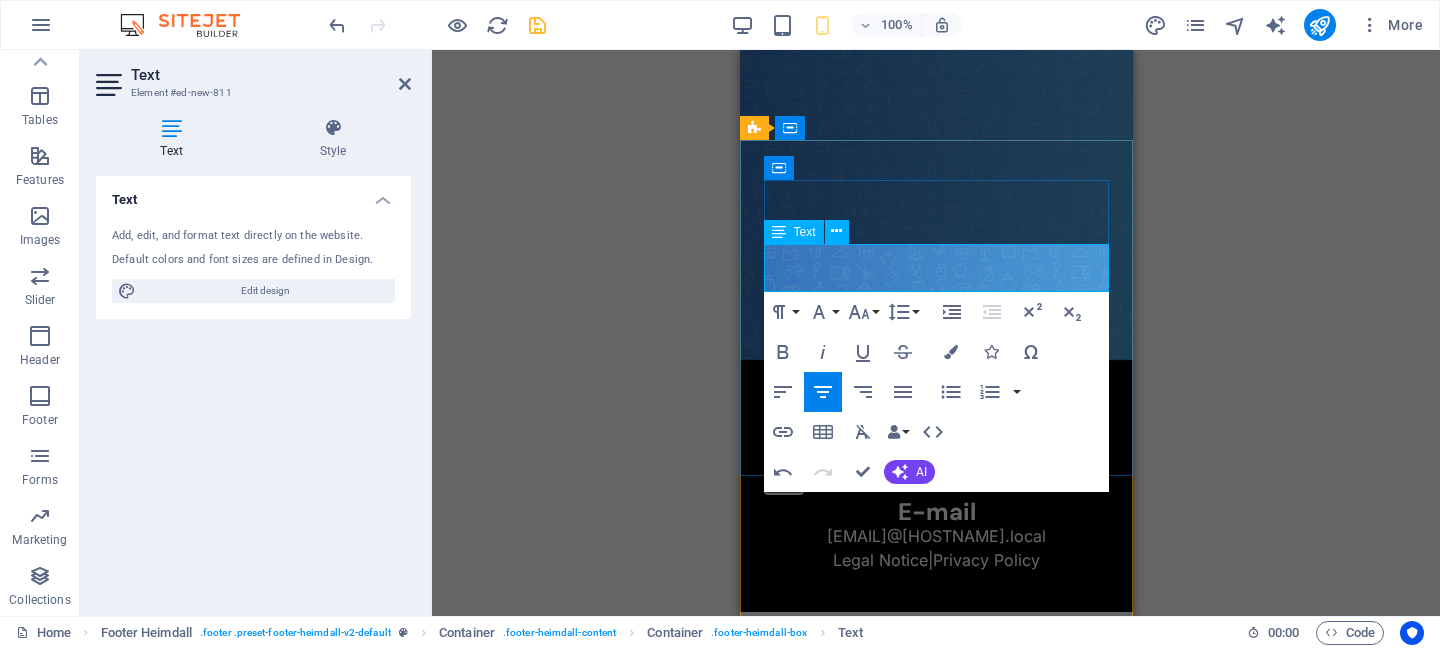 click on "0123 - 456789" at bounding box center (938, 408) 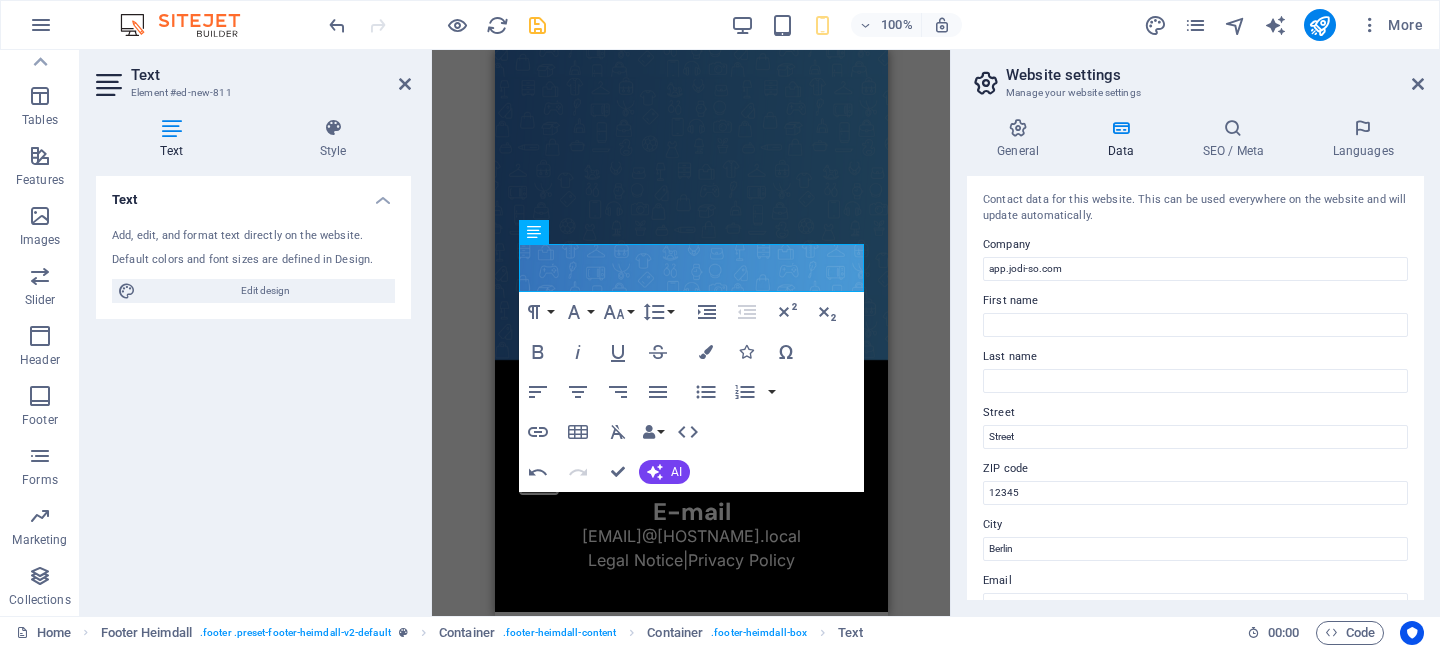 click on "H2   Text   Video   Spacer   Image   Image   Image   Image   Text   WhatsApp   Footer Heimdall   Container   Footer Heimdall   Container   Icon   Container   Text   Icon   Container   H3   Text   Icon   Container   H3   Placeholder   Text   H3   Map Paragraph Format Normal Heading 1 Heading 2 Heading 3 Heading 4 Heading 5 Heading 6 Code Font Family Arial Georgia Impact Tahoma Times New Roman Verdana DM Sans Inter Font Size 8 9 10 11 12 14 18 24 30 36 48 60 72 96 Line Height Default Single 1.15 1.5 Double Increase Indent Decrease Indent Superscript Subscript Bold Italic Underline Strikethrough Colors Icons Special Characters Align Left Align Center Align Right Align Justify Unordered List   Default Circle Disc Square    Ordered List   Default Lower Alpha Lower Greek Lower Roman Upper Alpha Upper Roman    Insert Link Insert Table Clear Formatting Data Bindings Company First name Last name Street ZIP code City Email Phone Mobile Fax Custom field 1 Custom field 2 Custom field 3 Custom field 4" at bounding box center (691, 333) 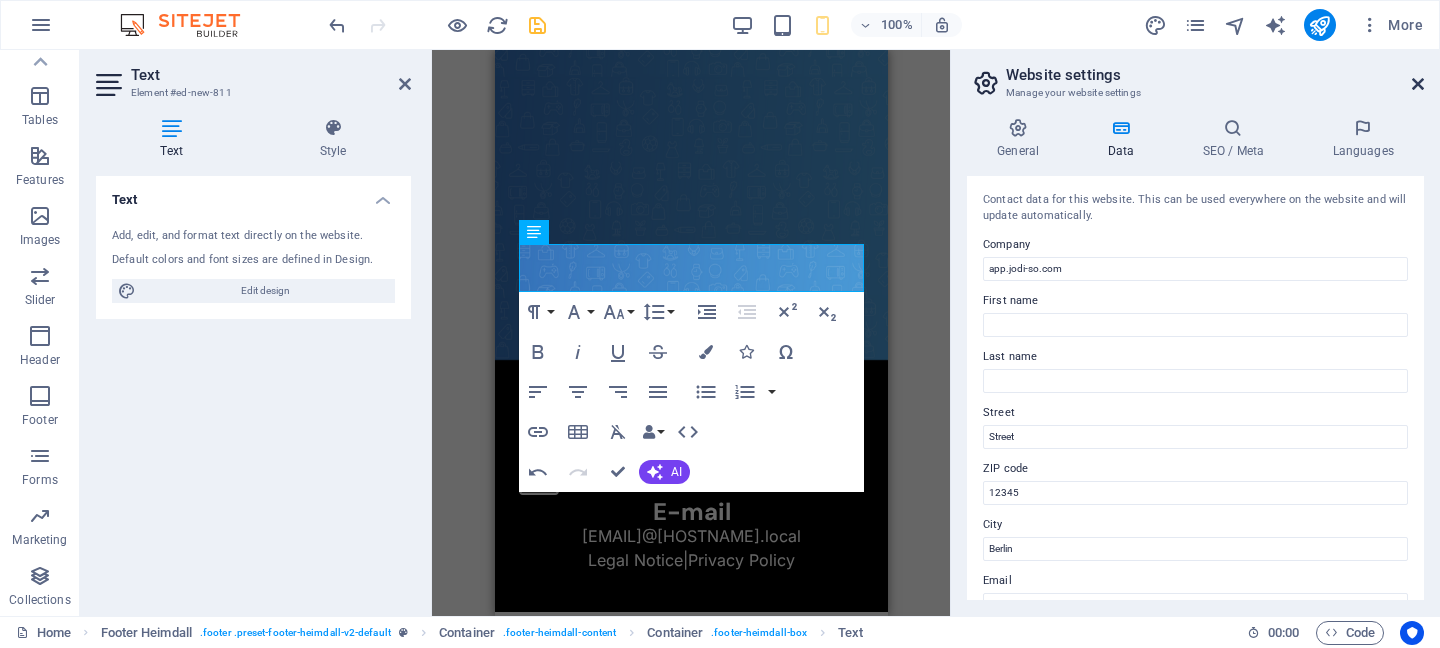 click at bounding box center (1418, 84) 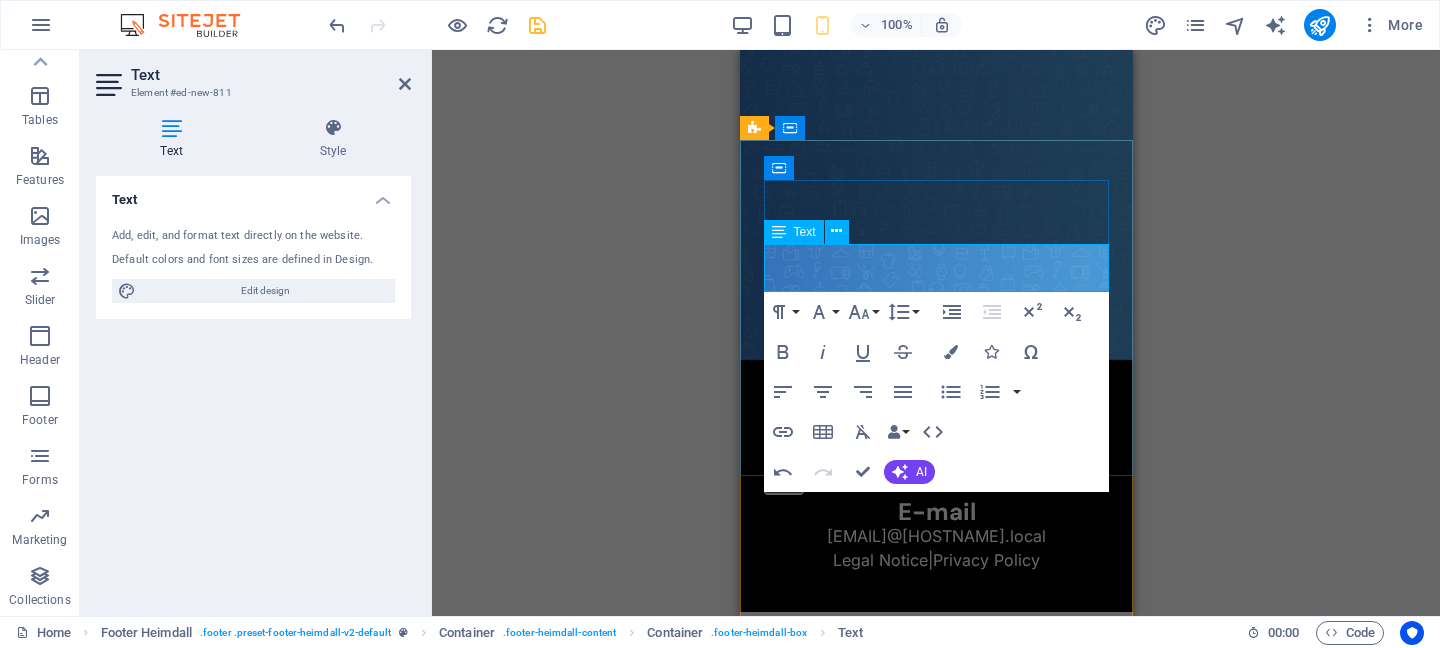 click on "0123 - 456789" at bounding box center (938, 408) 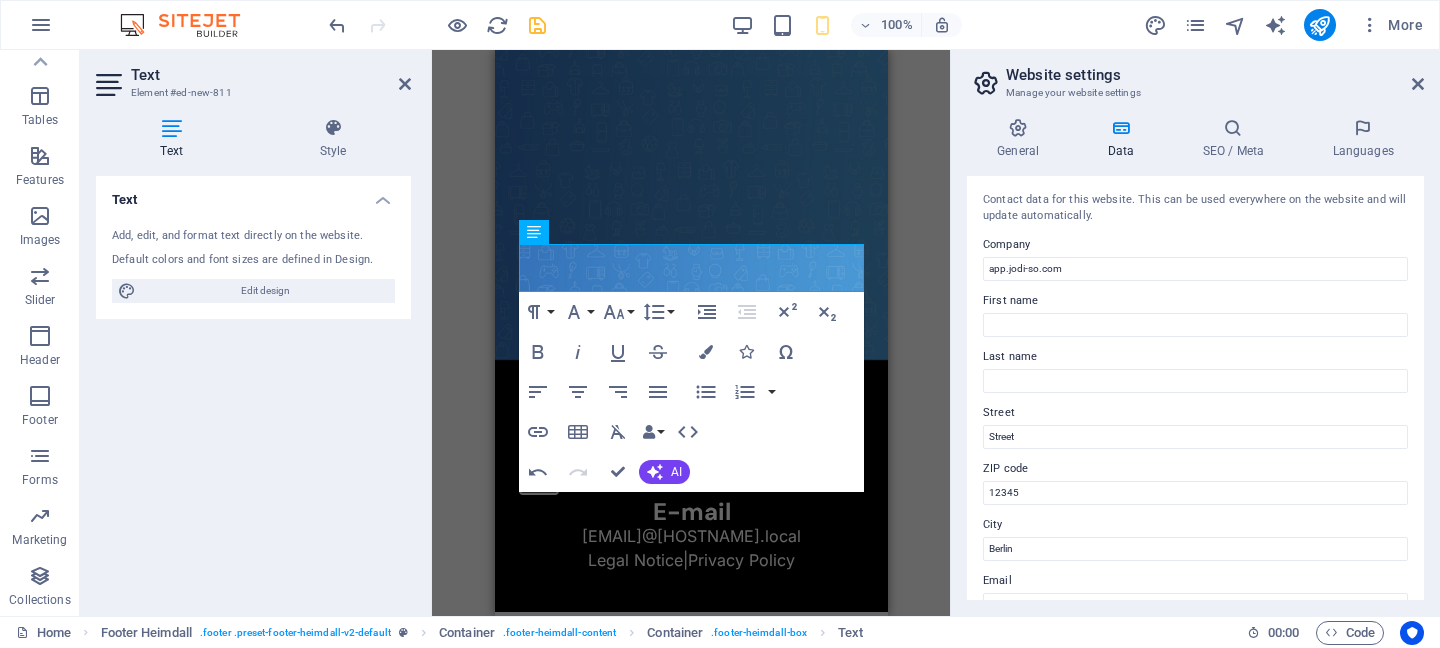 click on "H2   Text   Video   Spacer   Image   Image   Image   Image   Text   WhatsApp   Footer Heimdall   Container   Footer Heimdall   Container   Icon   Container   Text   Icon   Container   H3   Text   Icon   Container   H3   Placeholder   Text   H3   Map Paragraph Format Normal Heading 1 Heading 2 Heading 3 Heading 4 Heading 5 Heading 6 Code Font Family Arial Georgia Impact Tahoma Times New Roman Verdana DM Sans Inter Font Size 8 9 10 11 12 14 18 24 30 36 48 60 72 96 Line Height Default Single 1.15 1.5 Double Increase Indent Decrease Indent Superscript Subscript Bold Italic Underline Strikethrough Colors Icons Special Characters Align Left Align Center Align Right Align Justify Unordered List   Default Circle Disc Square    Ordered List   Default Lower Alpha Lower Greek Lower Roman Upper Alpha Upper Roman    Insert Link Insert Table Clear Formatting Data Bindings Company First name Last name Street ZIP code City Email Phone Mobile Fax Custom field 1 Custom field 2 Custom field 3 Custom field 4" at bounding box center (691, 333) 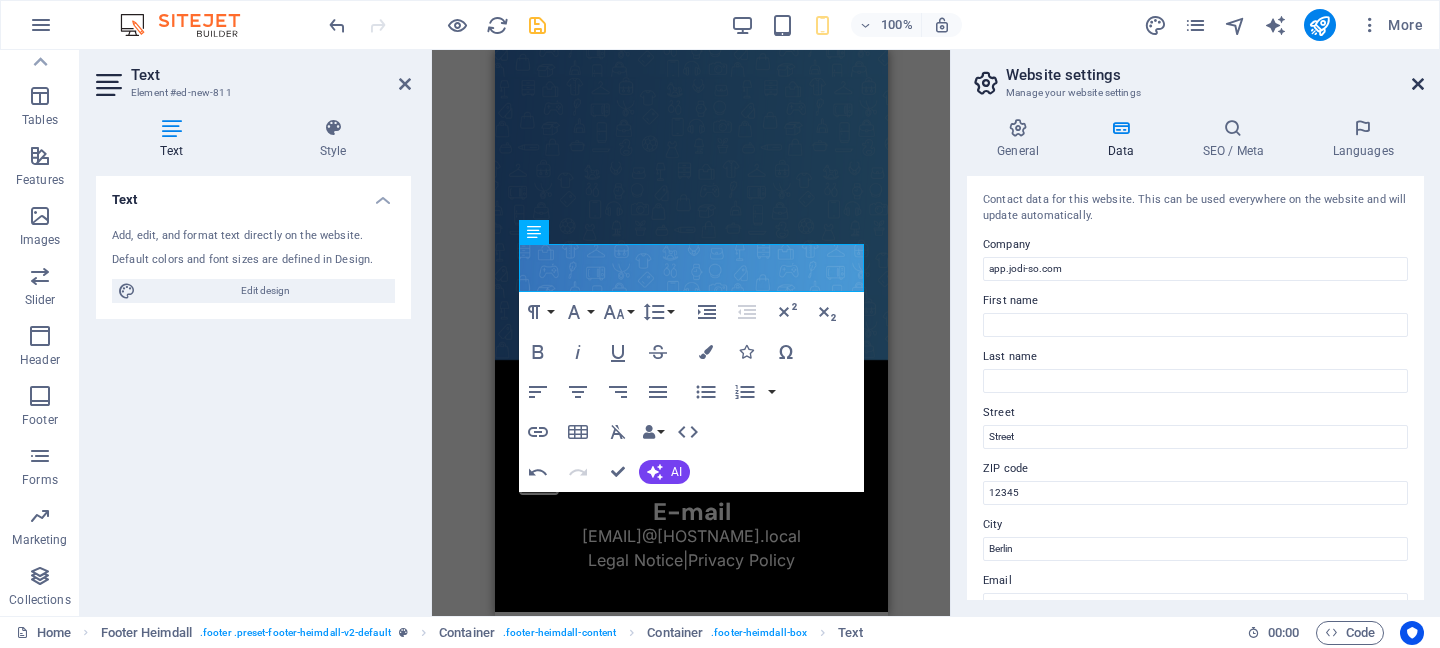 click at bounding box center [1418, 84] 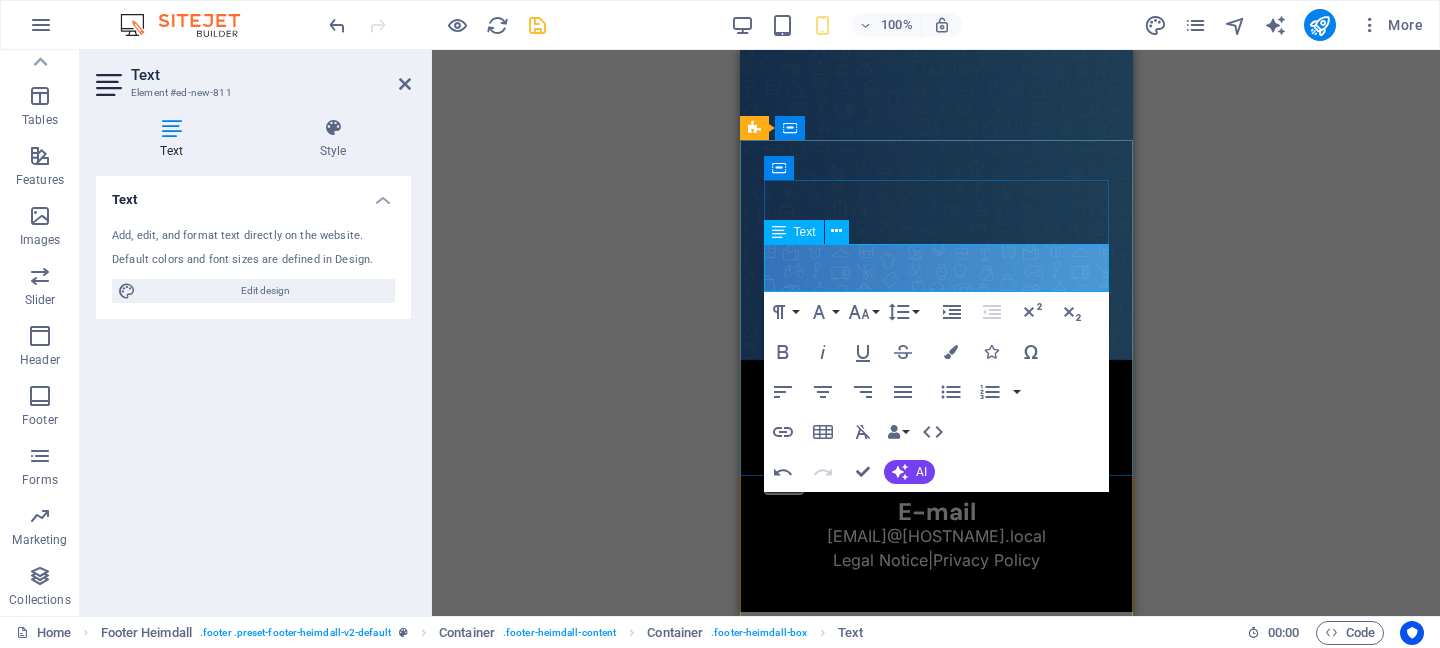 click on "Mobile:" at bounding box center (935, 432) 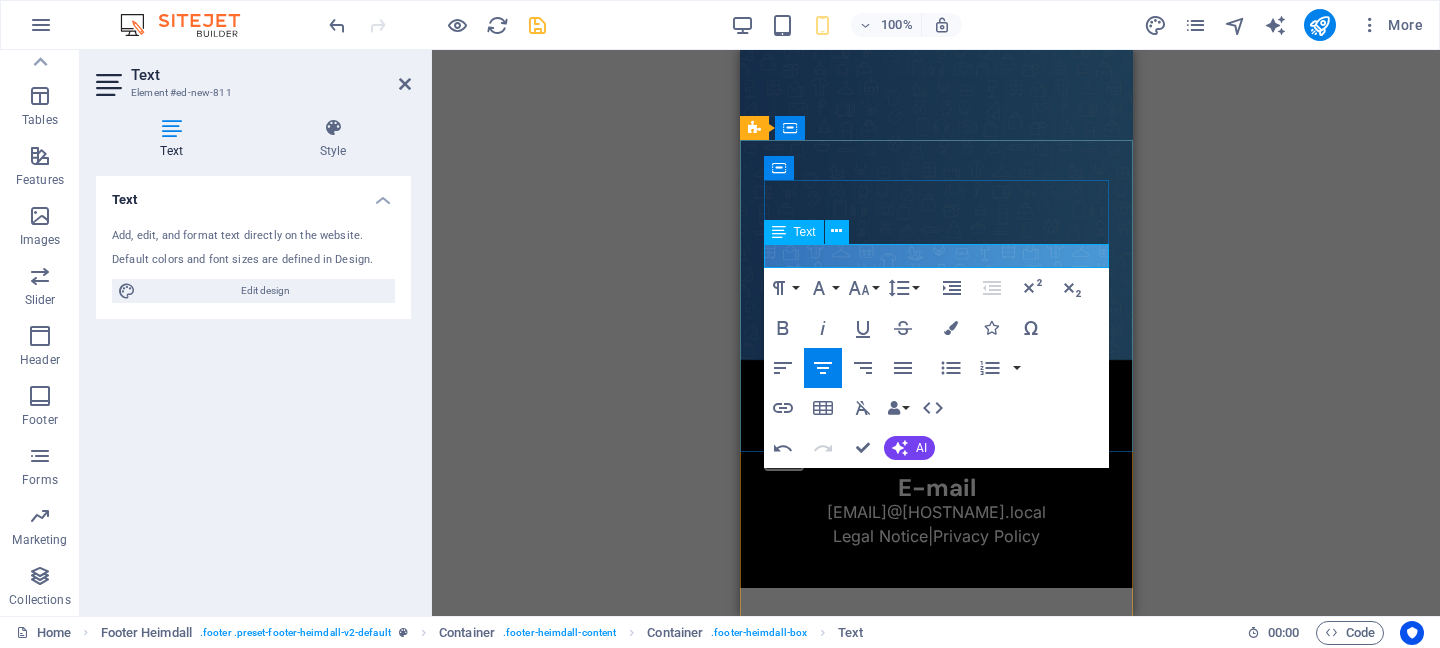 click on "0123 - 456789" at bounding box center [910, 408] 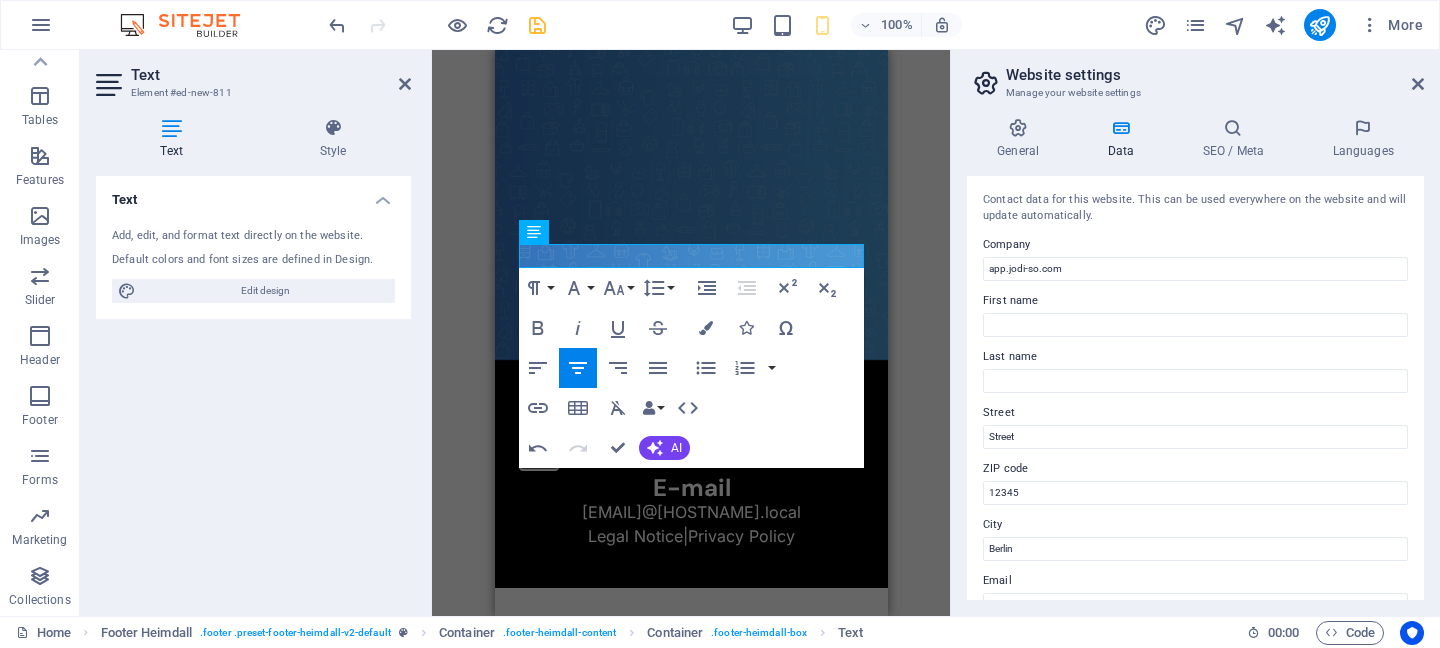 click on "H2   Text   Video   Spacer   Image   Image   Image   Image   Text   WhatsApp   Footer Heimdall   Container   Footer Heimdall   Container   Icon   Container   Text   Icon   Container   H3   Text   Icon   Container   H3   Placeholder   Text   H3   Map Paragraph Format Normal Heading 1 Heading 2 Heading 3 Heading 4 Heading 5 Heading 6 Code Font Family Arial Georgia Impact Tahoma Times New Roman Verdana DM Sans Inter Font Size 8 9 10 11 12 14 18 24 30 36 48 60 72 96 Line Height Default Single 1.15 1.5 Double Increase Indent Decrease Indent Superscript Subscript Bold Italic Underline Strikethrough Colors Icons Special Characters Align Left Align Center Align Right Align Justify Unordered List   Default Circle Disc Square    Ordered List   Default Lower Alpha Lower Greek Lower Roman Upper Alpha Upper Roman    Insert Link Insert Table Clear Formatting Data Bindings Company First name Last name Street ZIP code City Email Phone Mobile Fax Custom field 1 Custom field 2 Custom field 3 Custom field 4" at bounding box center (691, 333) 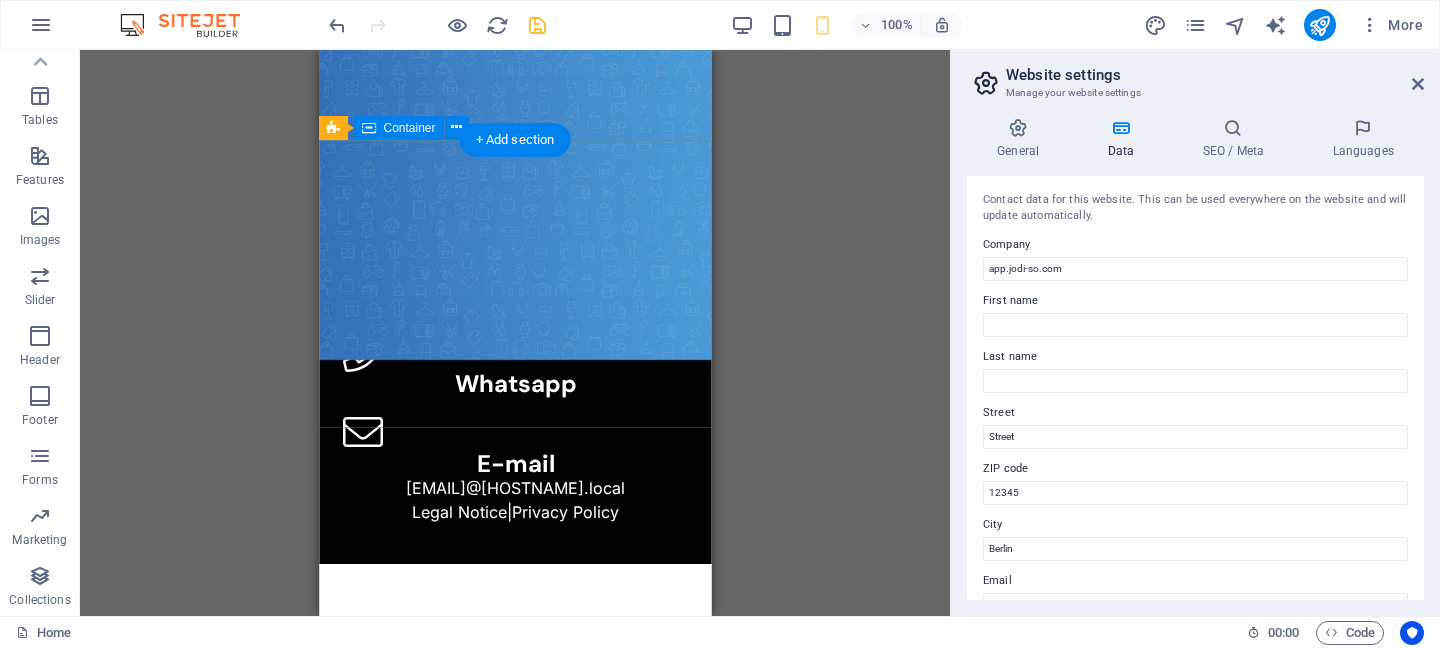 click on "Whatsapp E-mail  c0ea6315db95a686cbfdccf7e4b603@cpanel.local Legal Notice  |  Privacy Policy" at bounding box center [514, 428] 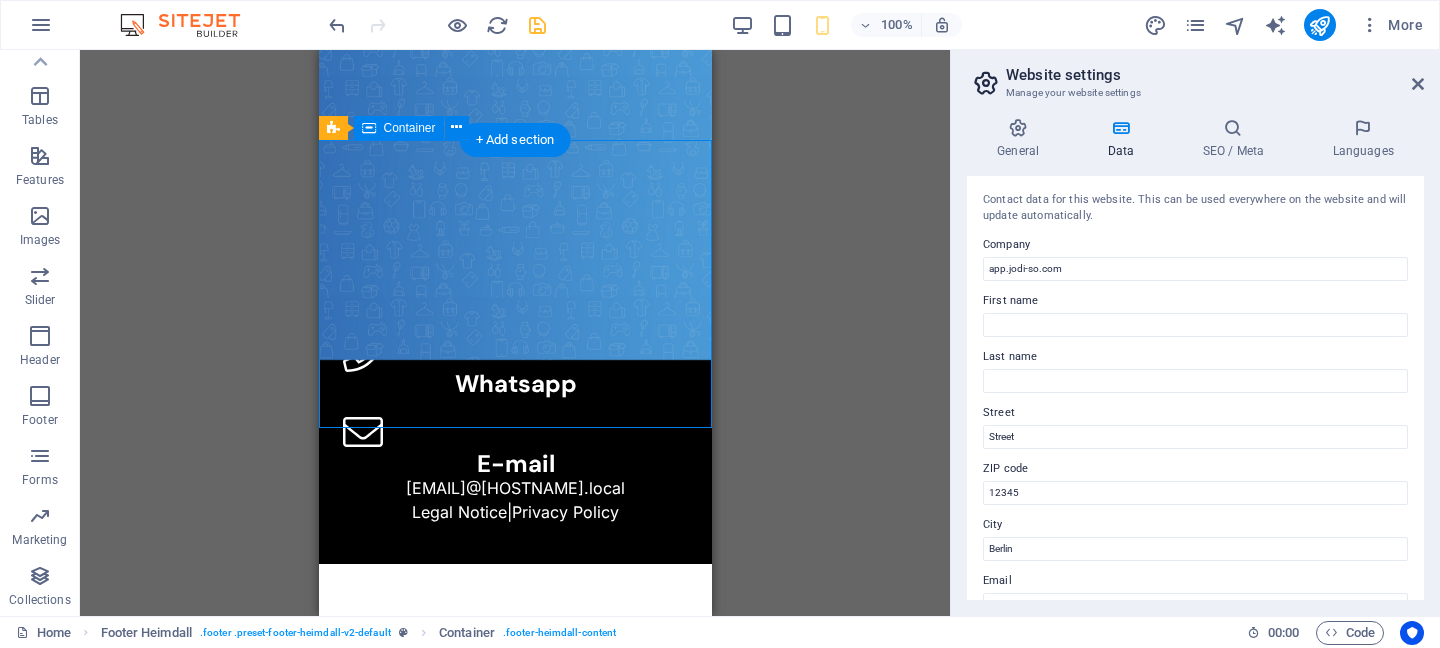 click on "Whatsapp E-mail  c0ea6315db95a686cbfdccf7e4b603@cpanel.local Legal Notice  |  Privacy Policy" at bounding box center (514, 428) 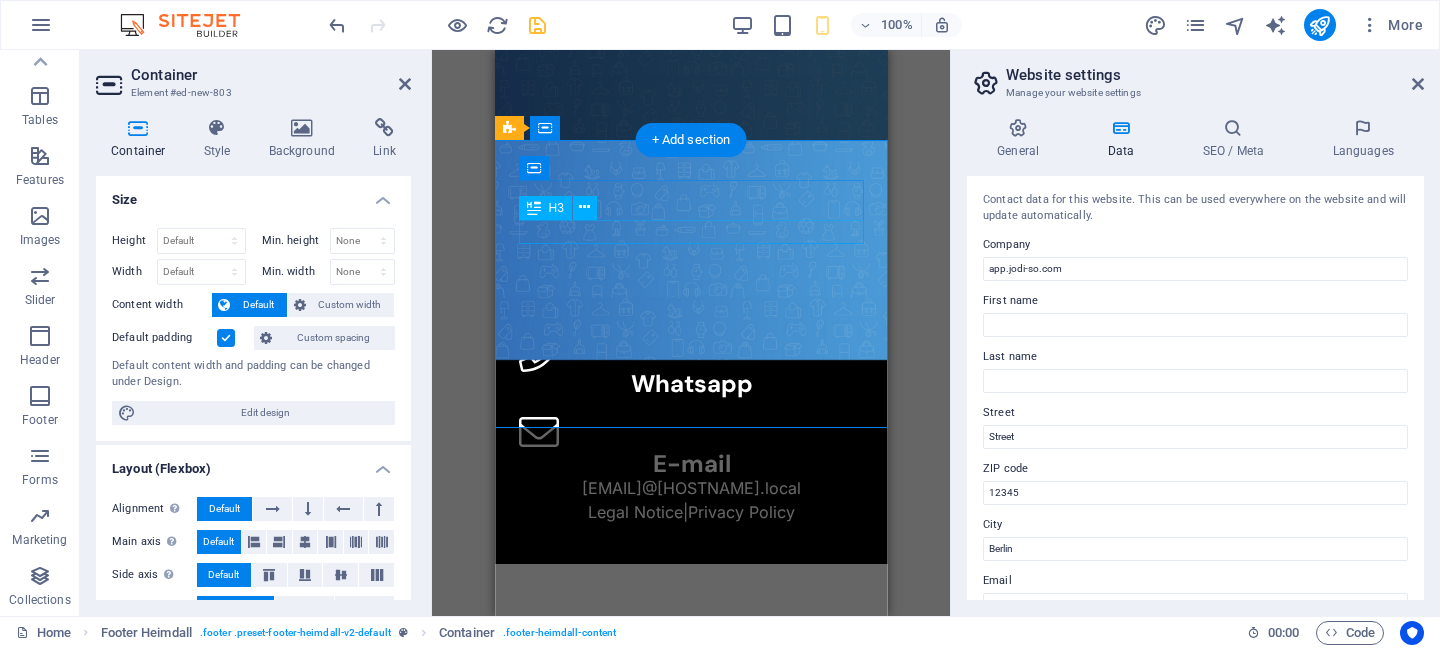 click on "Whatsapp" at bounding box center [690, 384] 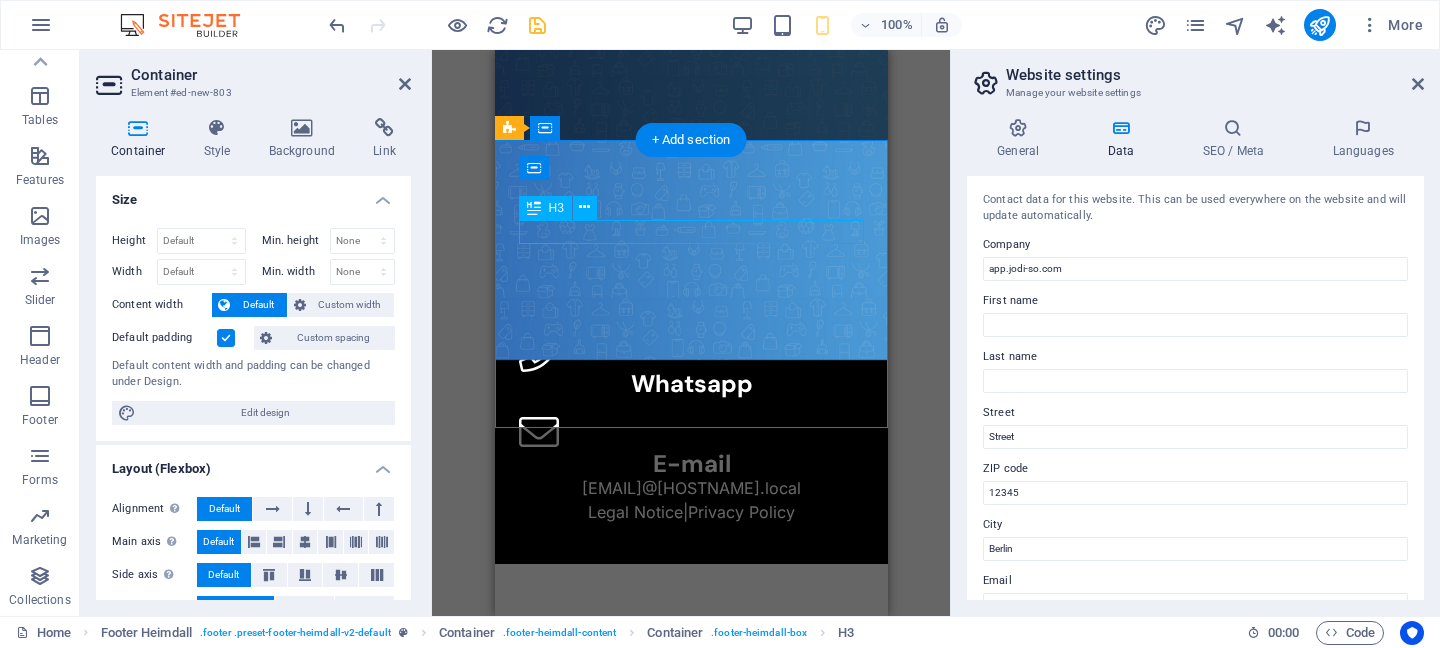 click on "Whatsapp" at bounding box center (690, 384) 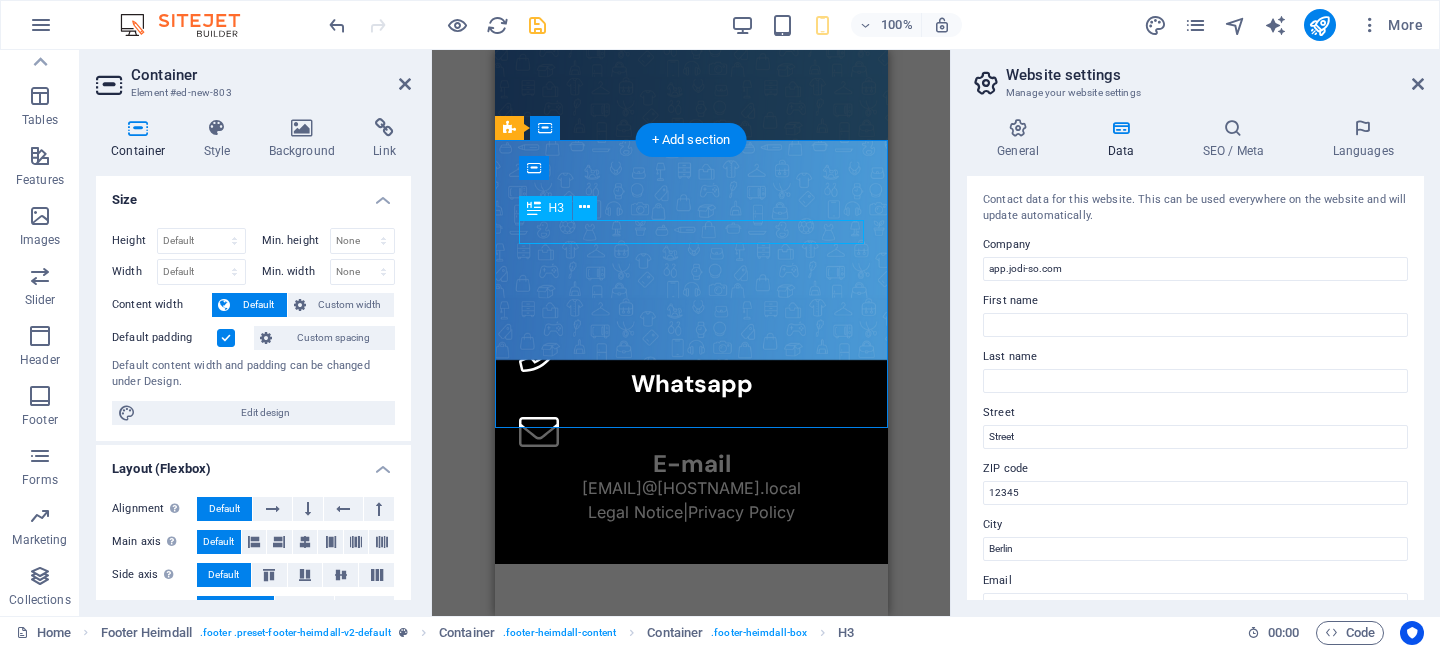 click on "Whatsapp" at bounding box center [690, 384] 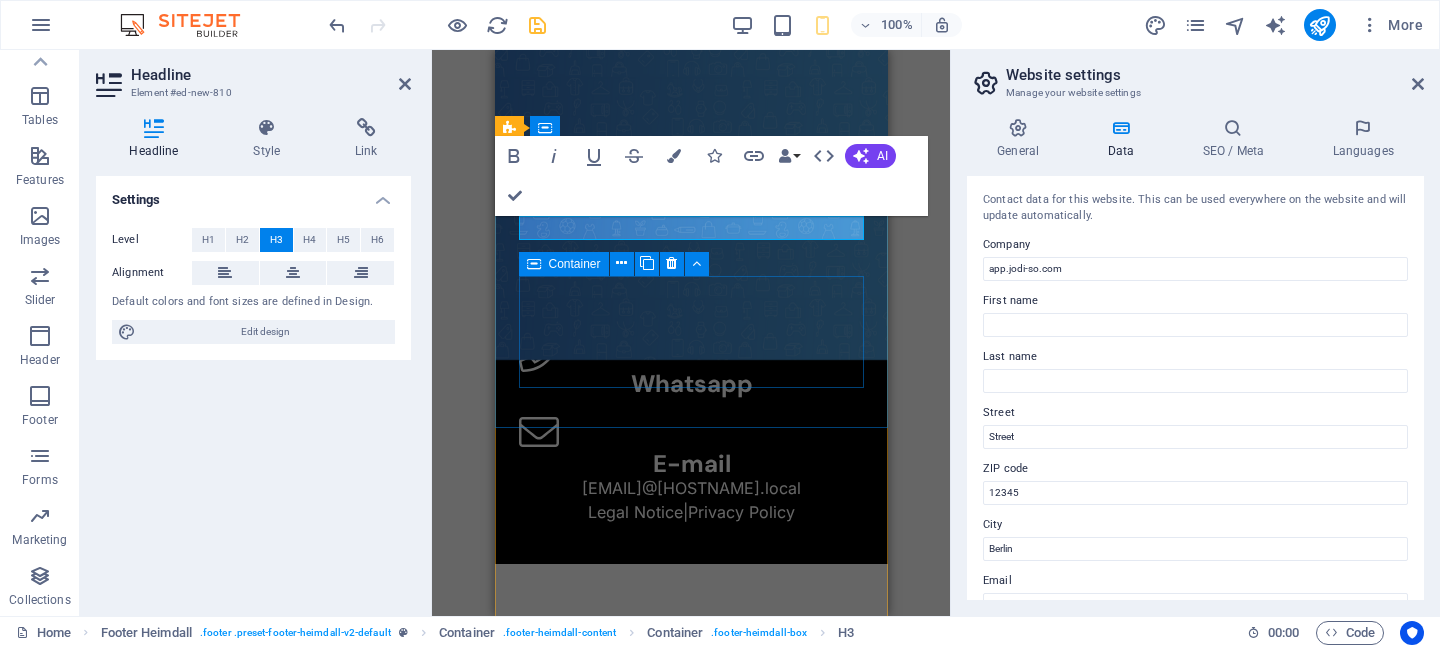 click on "E-mail  c0ea6315db95a686cbfdccf7e4b603@cpanel.local Legal Notice  |  Privacy Policy" at bounding box center [690, 468] 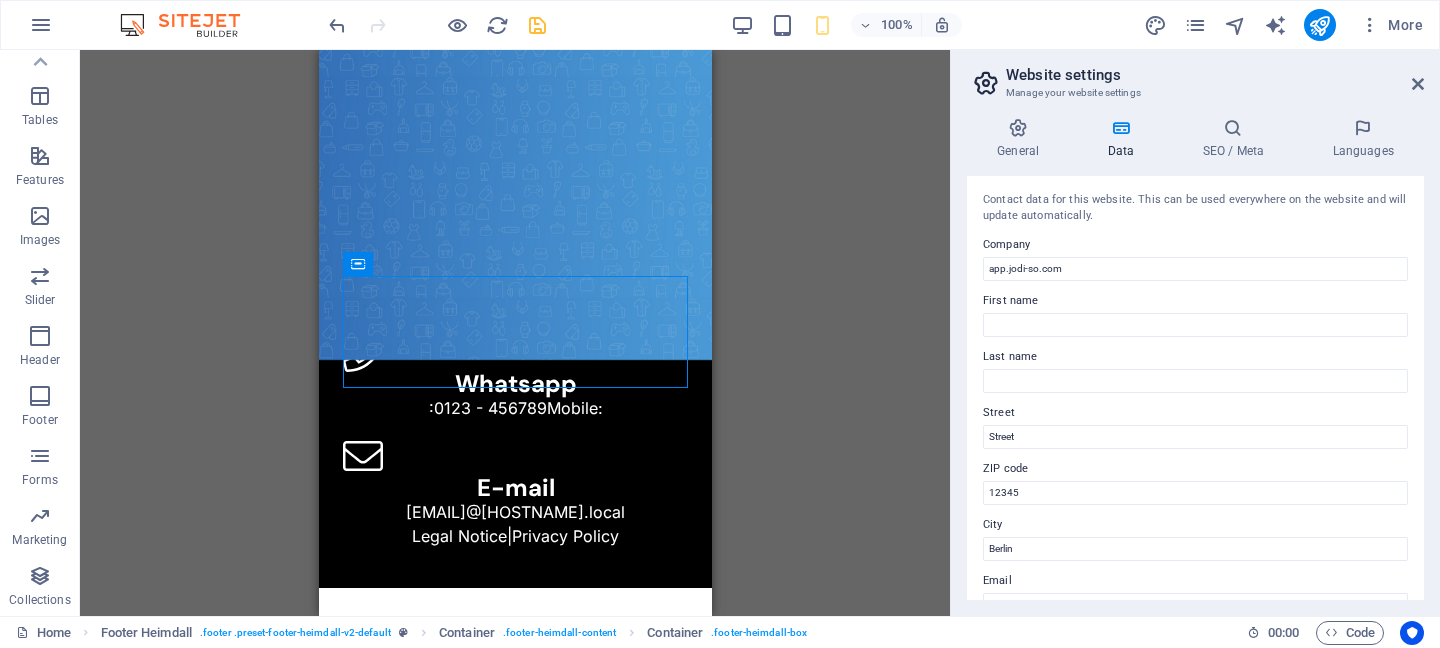scroll, scrollTop: 0, scrollLeft: 0, axis: both 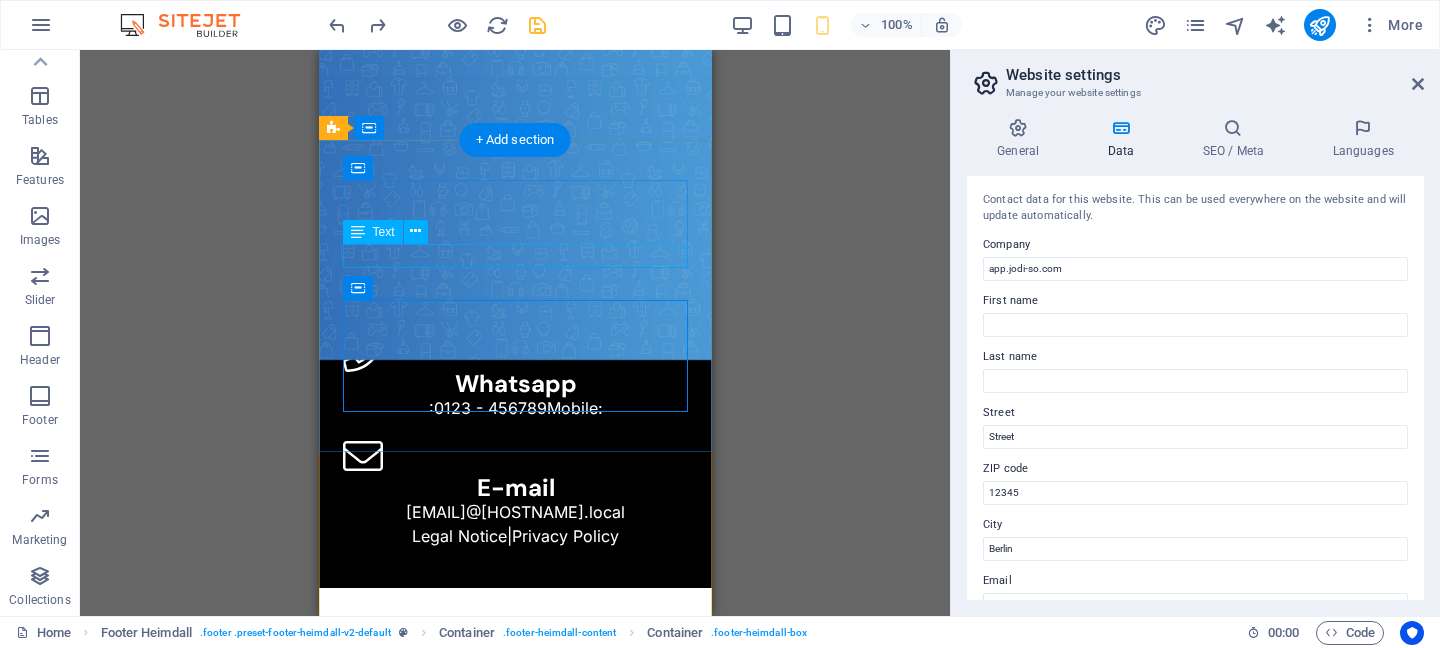 click on ":  0123 - 456789 Mobile:" at bounding box center [514, 408] 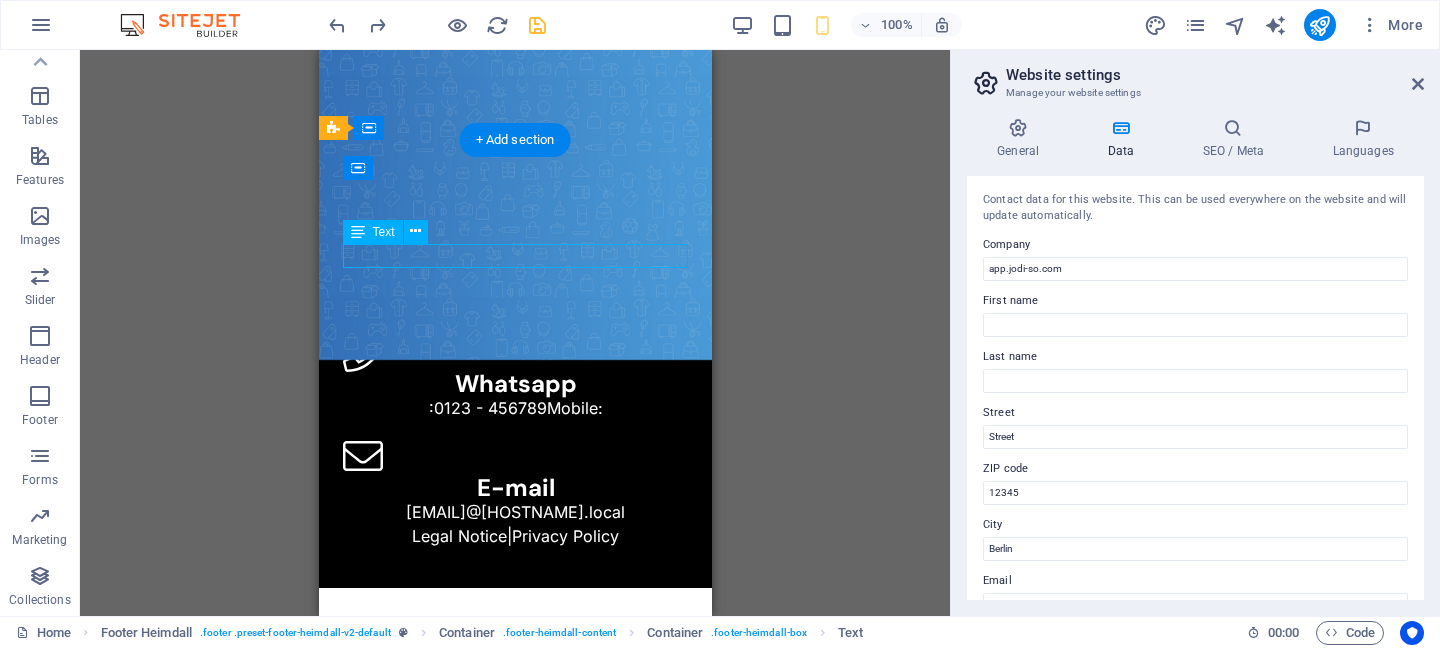 click on ":  0123 - 456789 Mobile:" at bounding box center [514, 408] 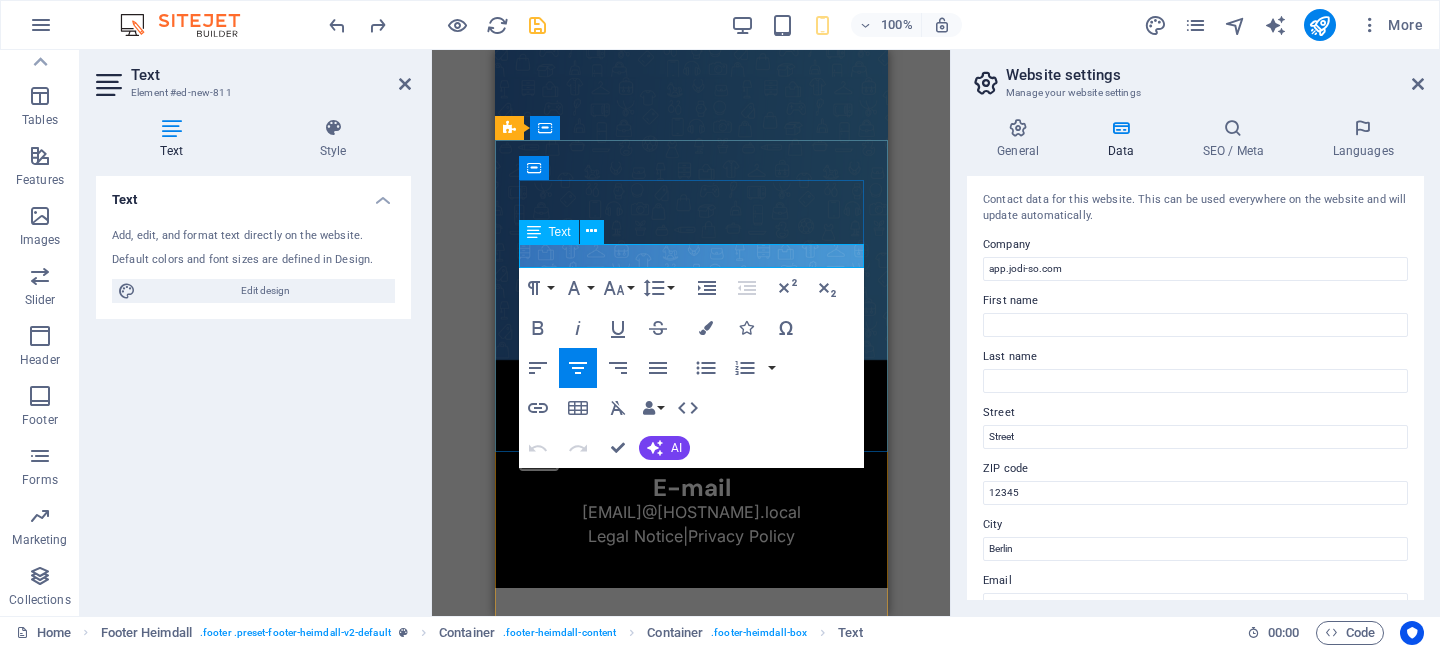 click on "0123 - 456789" 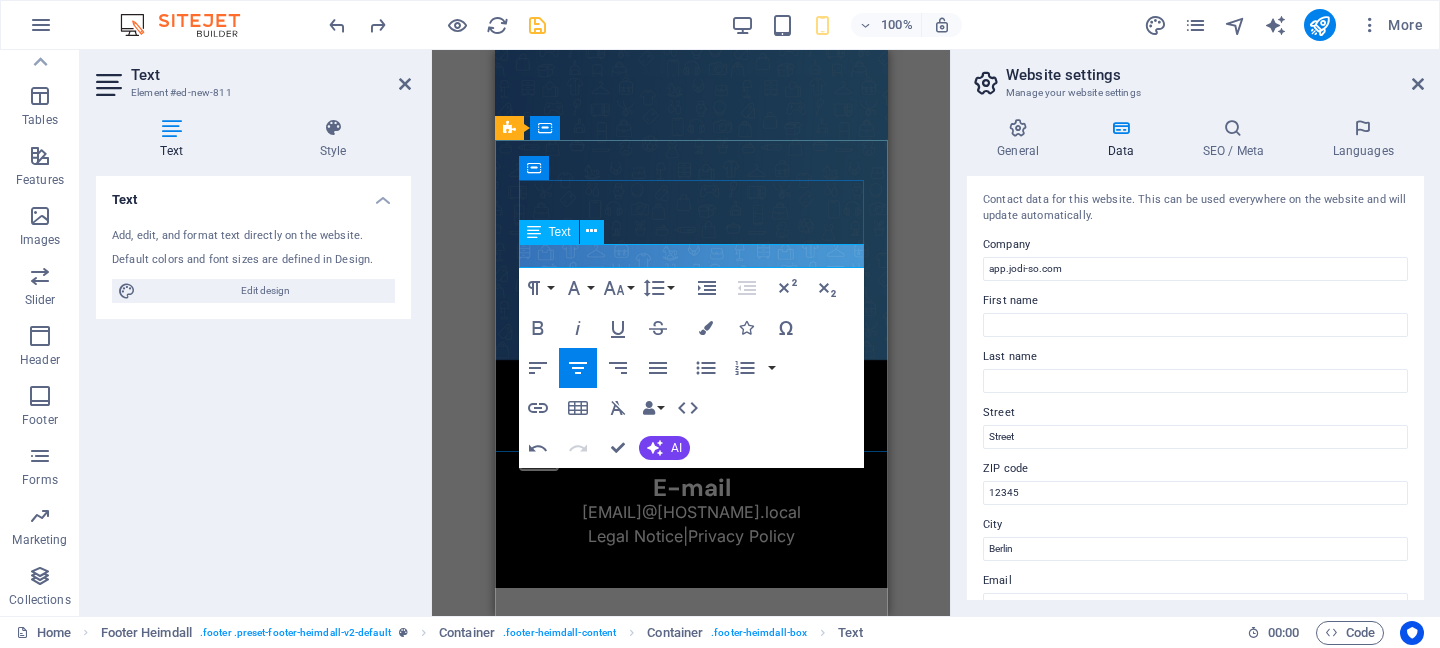 click on ": 0799044429  Mobile:" at bounding box center [690, 408] 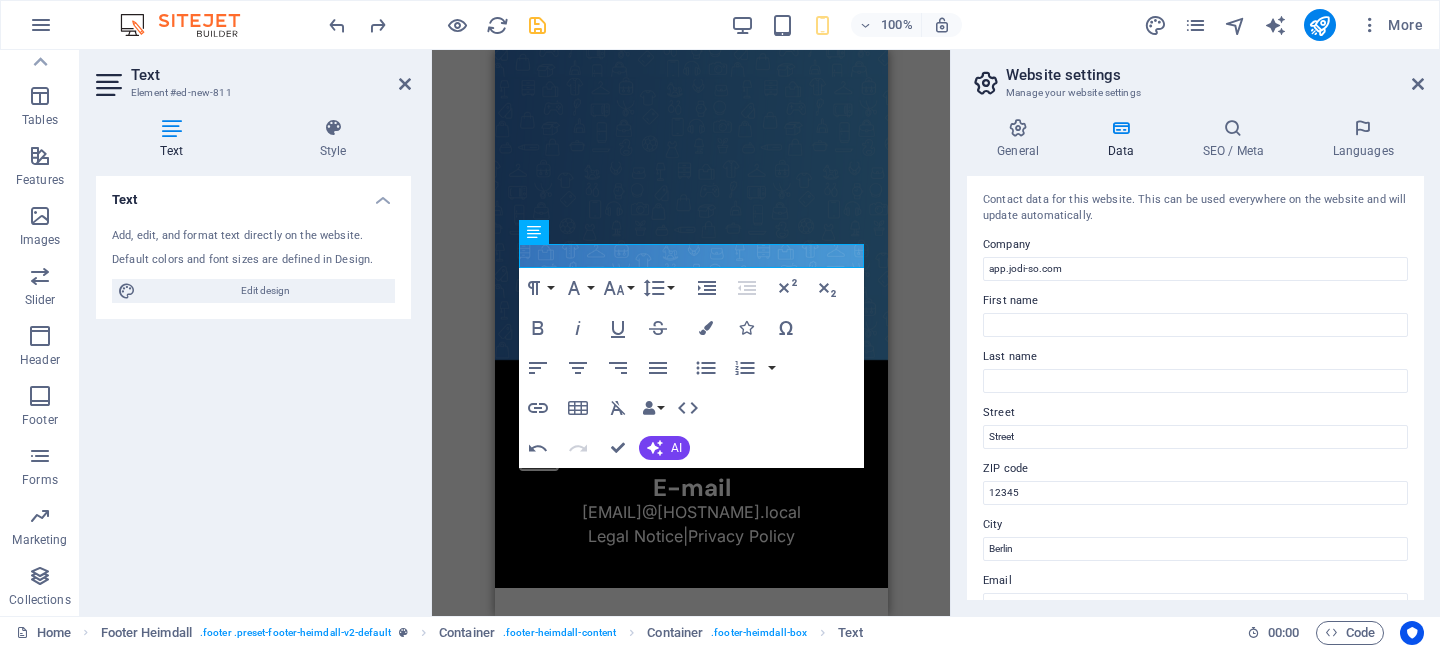 click on "H2   Text   Video   Spacer   Image   Image   Image   Image   Text   WhatsApp   Footer Heimdall   Container   Footer Heimdall   Container   Icon   Container   Text   Icon   Container   H3   Text   Icon   Container   H3   Placeholder   Text   H3   Map Paragraph Format Normal Heading 1 Heading 2 Heading 3 Heading 4 Heading 5 Heading 6 Code Font Family Arial Georgia Impact Tahoma Times New Roman Verdana DM Sans Inter Font Size 8 9 10 11 12 14 18 24 30 36 48 60 72 96 Line Height Default Single 1.15 1.5 Double Increase Indent Decrease Indent Superscript Subscript Bold Italic Underline Strikethrough Colors Icons Special Characters Align Left Align Center Align Right Align Justify Unordered List   Default Circle Disc Square    Ordered List   Default Lower Alpha Lower Greek Lower Roman Upper Alpha Upper Roman    Insert Link Insert Table Clear Formatting Data Bindings Company First name Last name Street ZIP code City Email Phone Mobile Fax Custom field 1 Custom field 2 Custom field 3 Custom field 4" at bounding box center (691, 333) 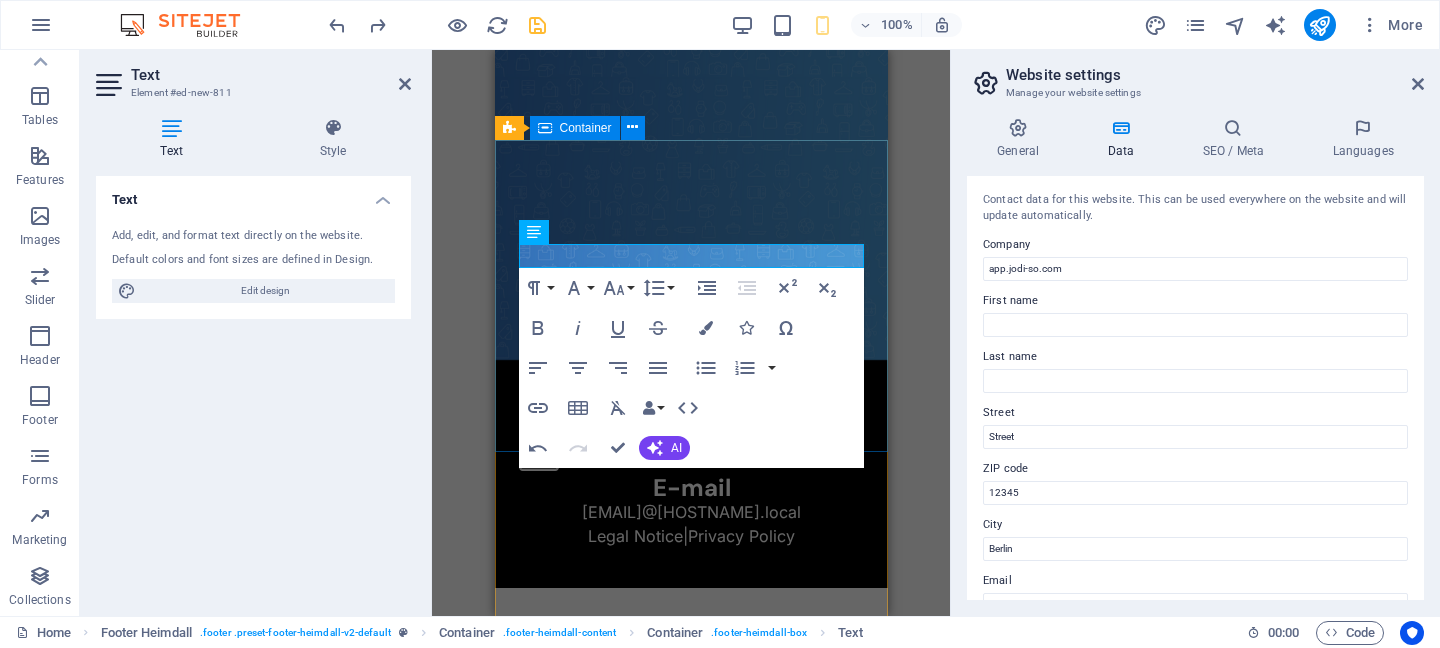 click on "Whatsapp  0799044429  E-mail  c0ea6315db95a686cbfdccf7e4b603@cpanel.local Legal Notice  |  Privacy Policy" at bounding box center [690, 440] 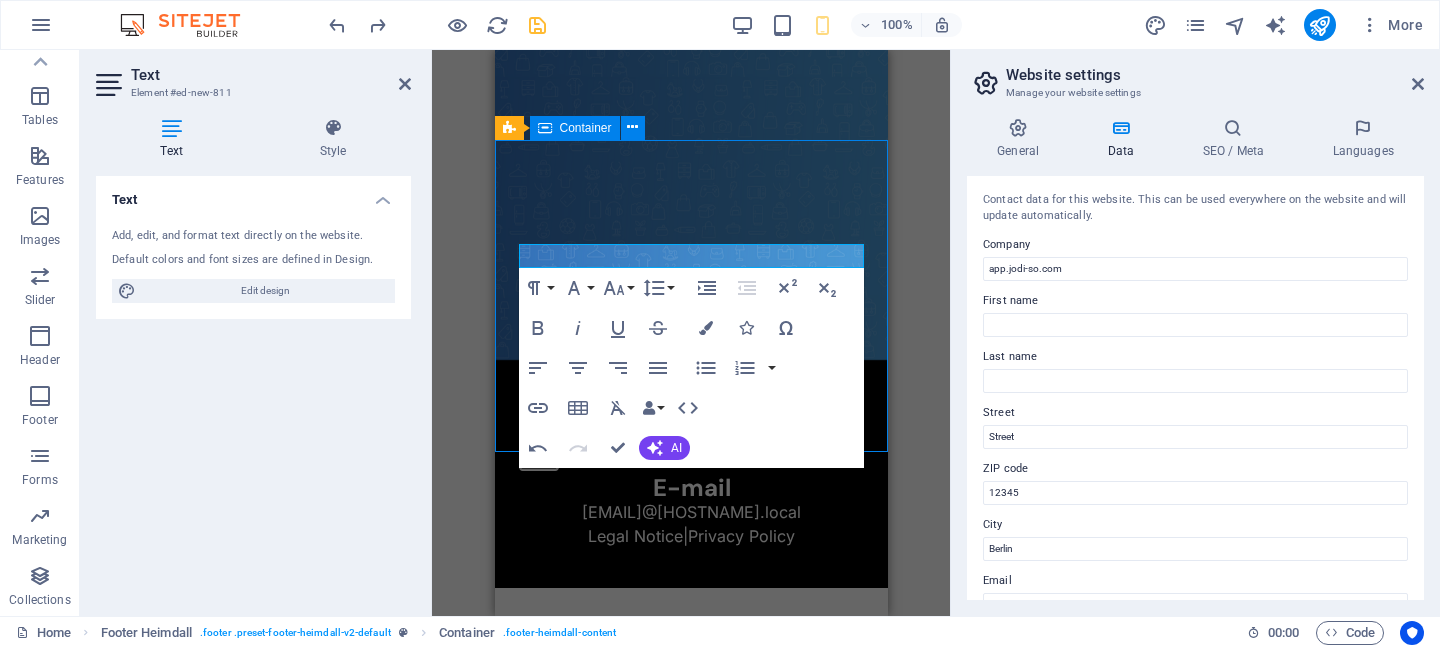 click on "Whatsapp  0799044429  E-mail  c0ea6315db95a686cbfdccf7e4b603@cpanel.local Legal Notice  |  Privacy Policy" at bounding box center (690, 440) 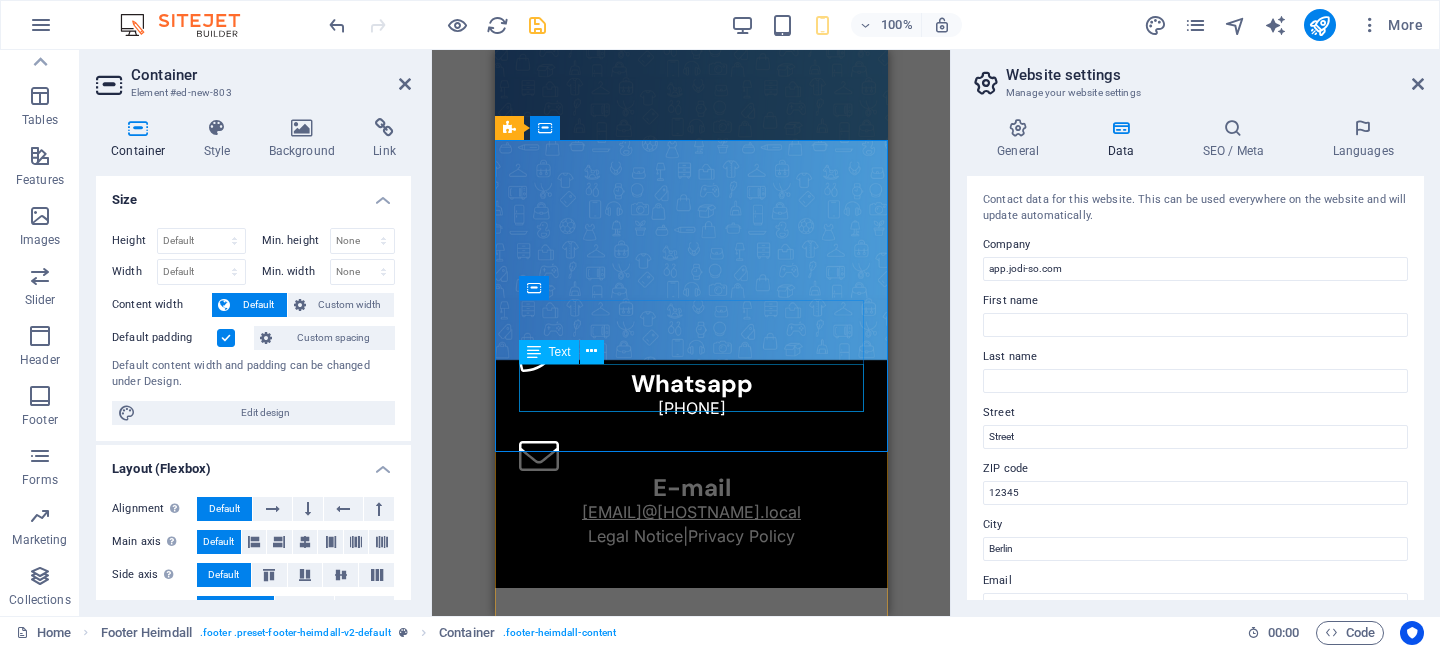 click on "c0ea6315db95a686cbfdccf7e4b603@cpanel.local" at bounding box center [690, 512] 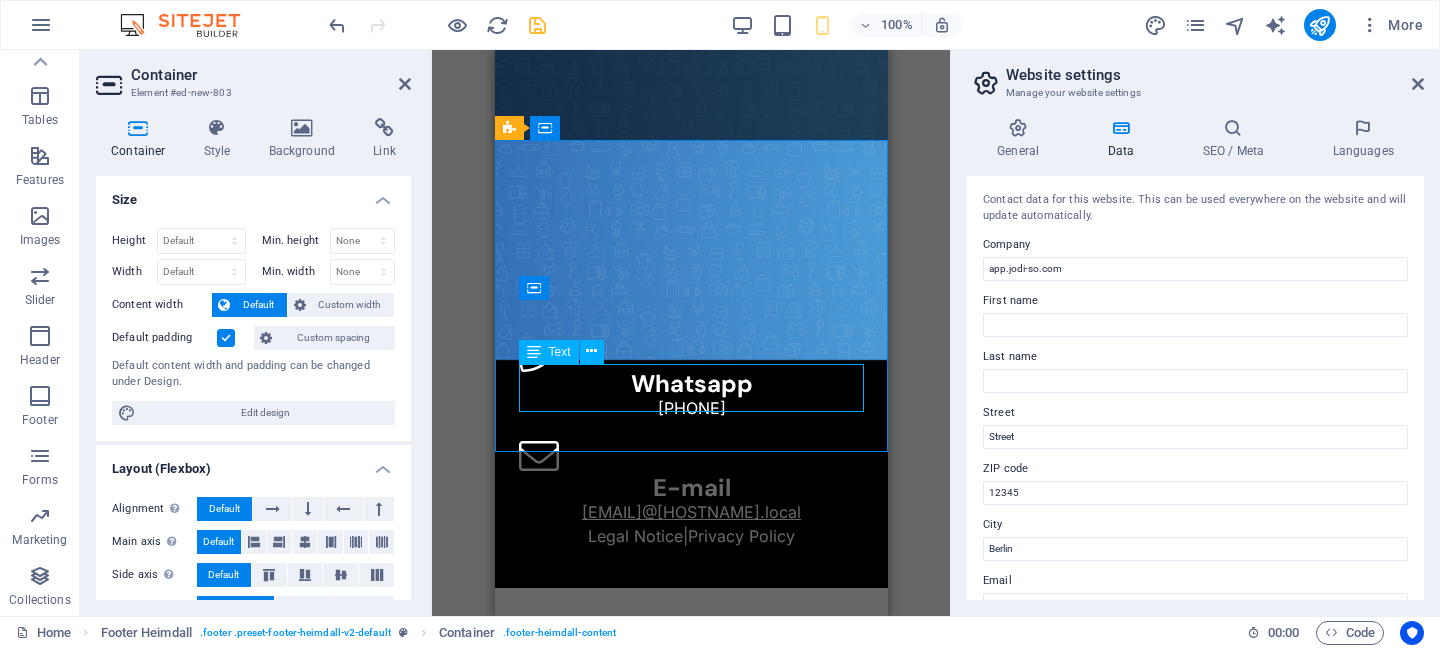 click on "c0ea6315db95a686cbfdccf7e4b603@cpanel.local" at bounding box center [690, 512] 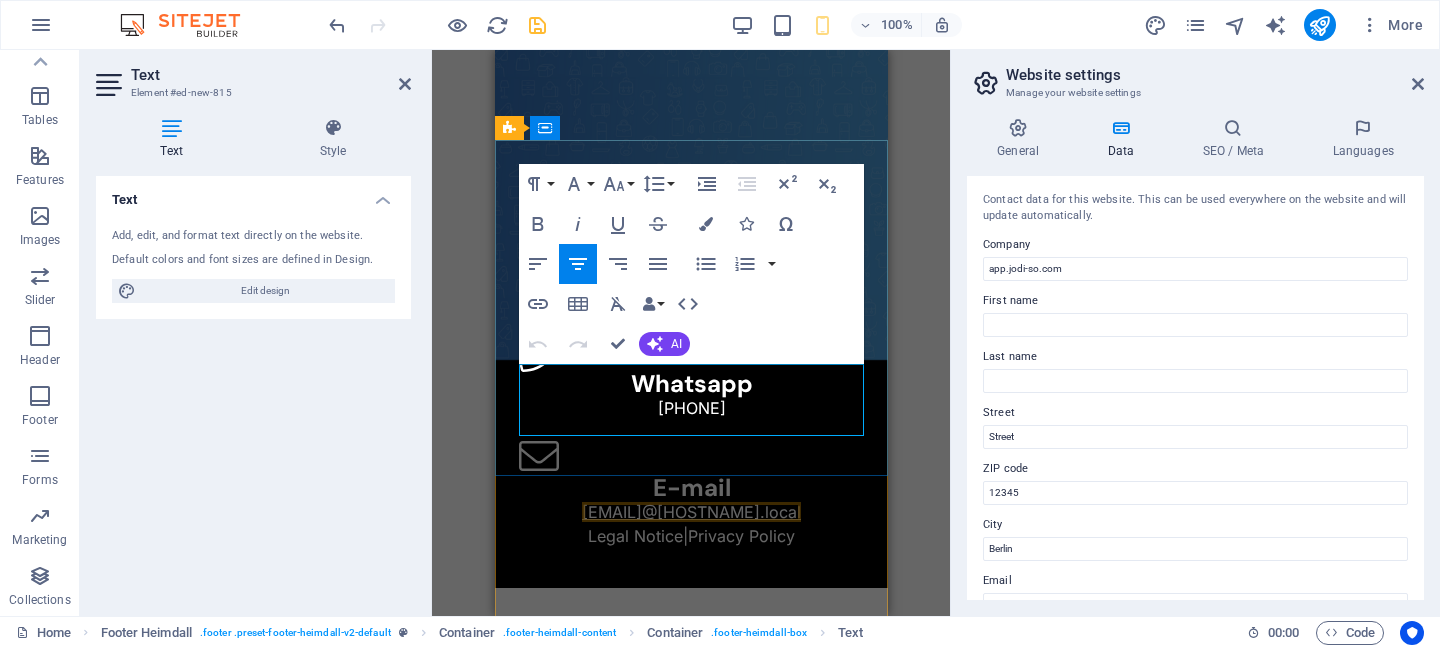 click on "c0ea6315db95a686cbfdccf7e4b603@cpanel.local" at bounding box center (690, 512) 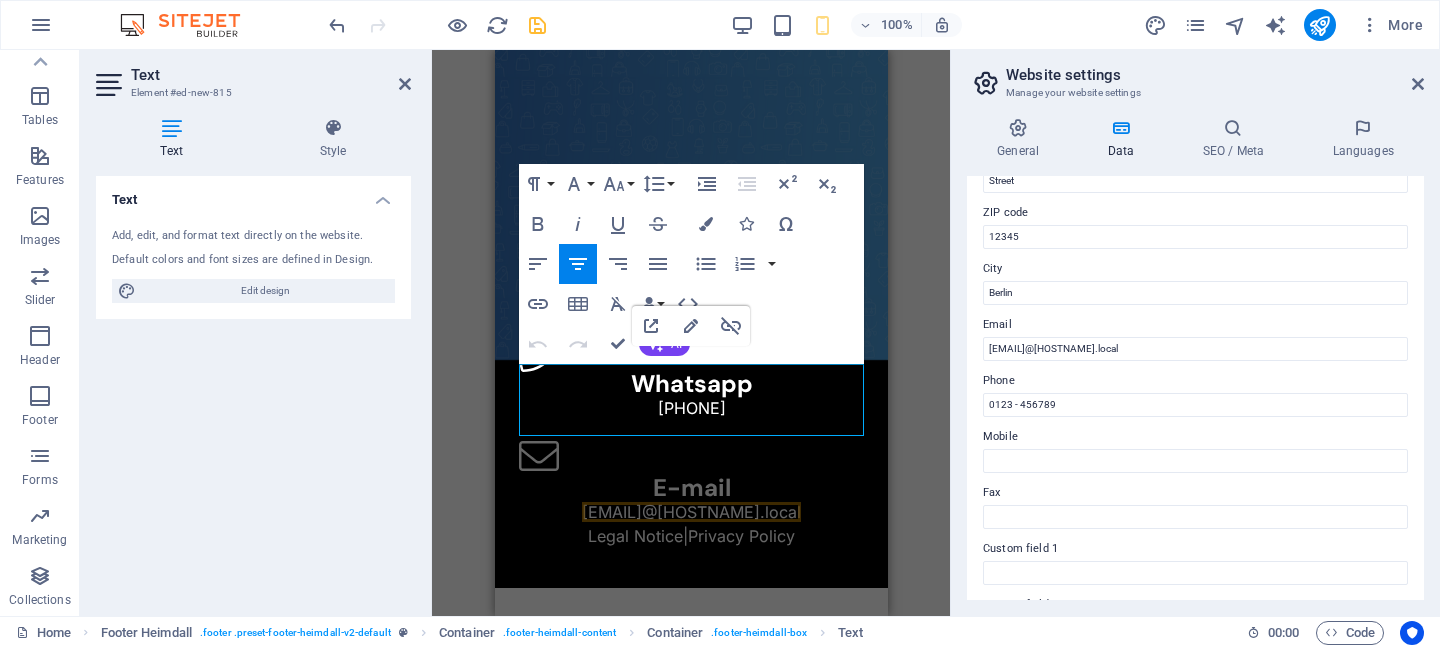 scroll, scrollTop: 257, scrollLeft: 0, axis: vertical 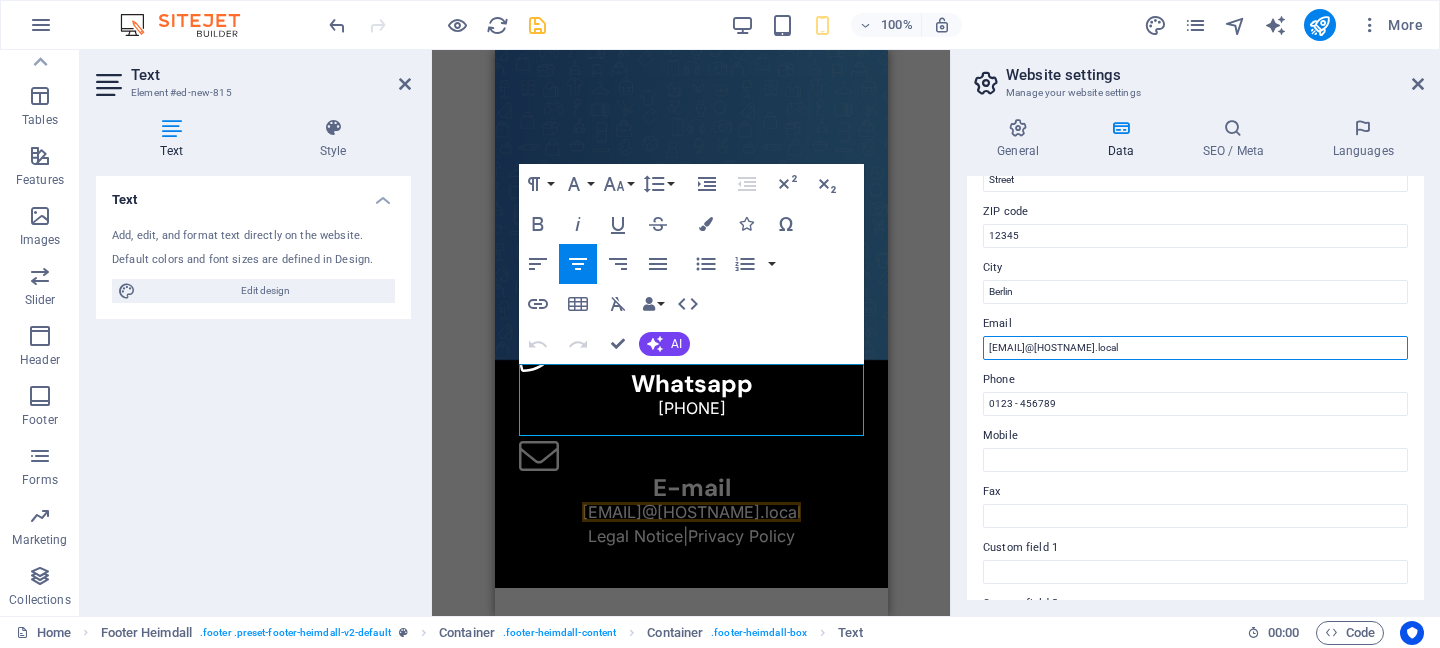 click on "c0ea6315db95a686cbfdccf7e4b603@cpanel.local" at bounding box center (1195, 348) 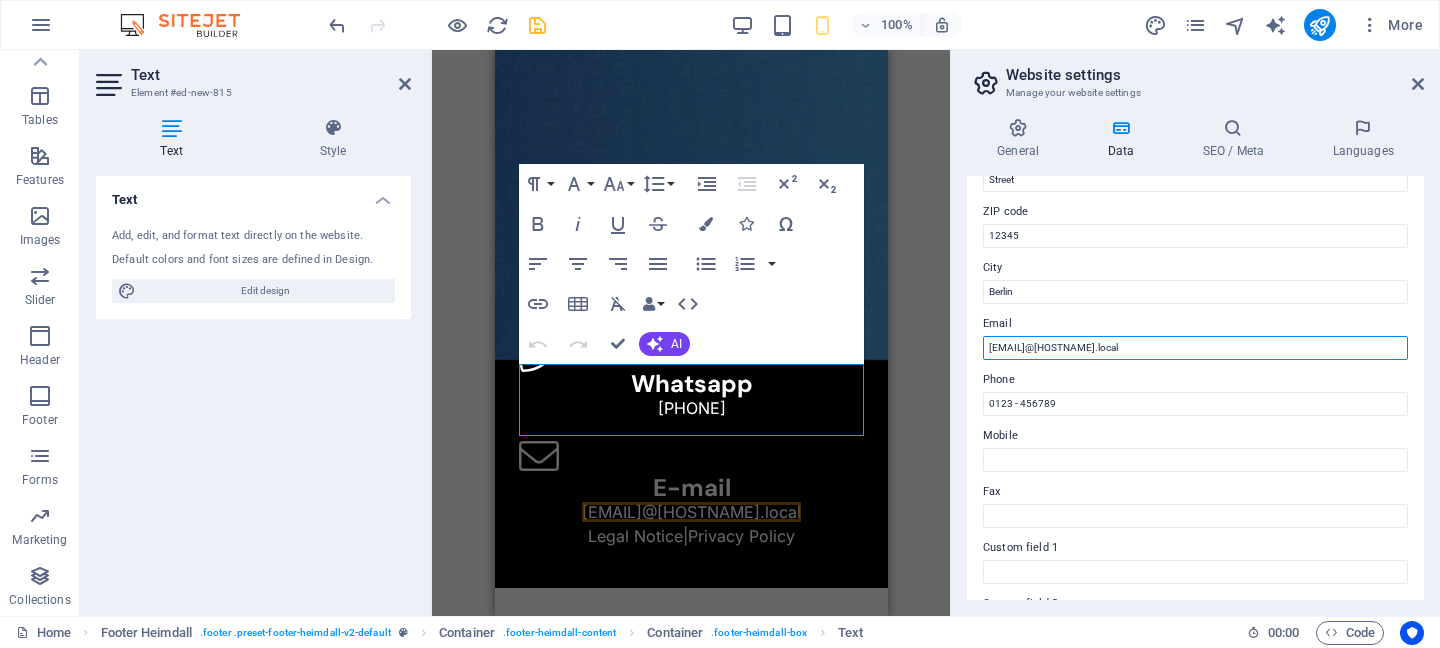 click on "c0ea6315db95a686cbfdccf7e4b603@cpanel.local" at bounding box center (1195, 348) 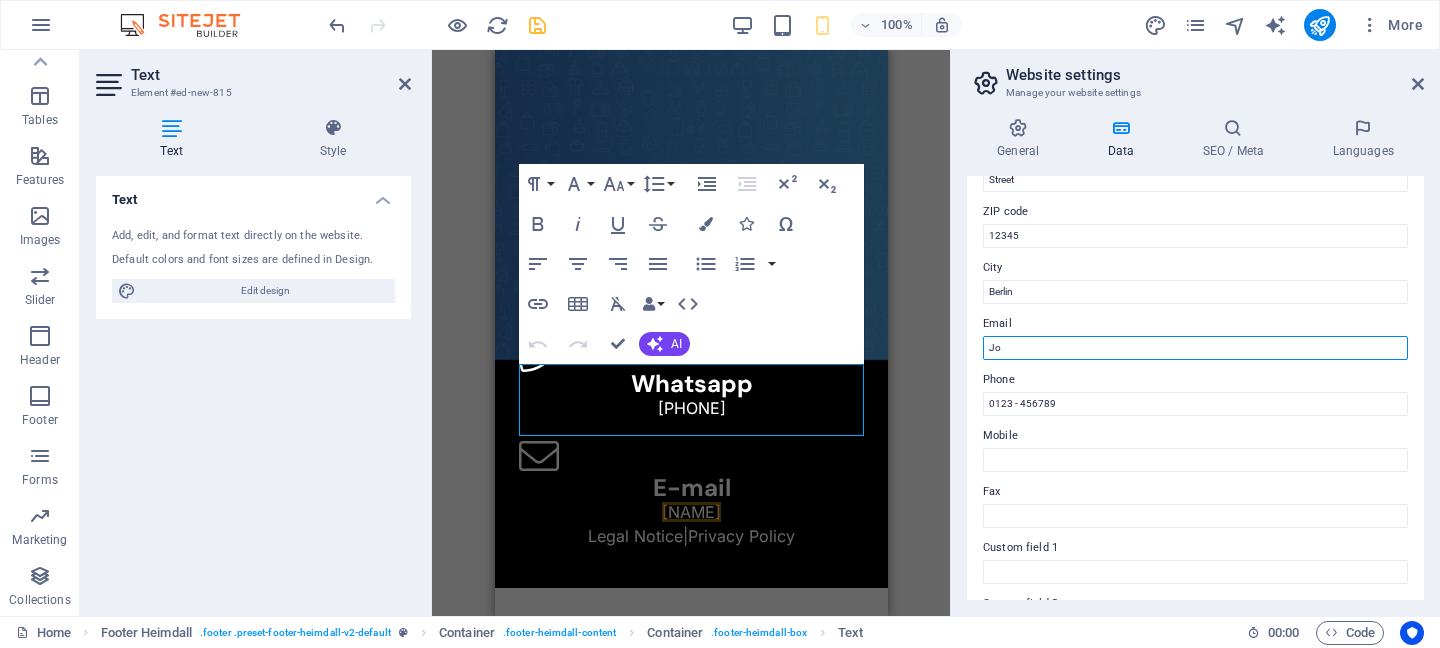 type on "J" 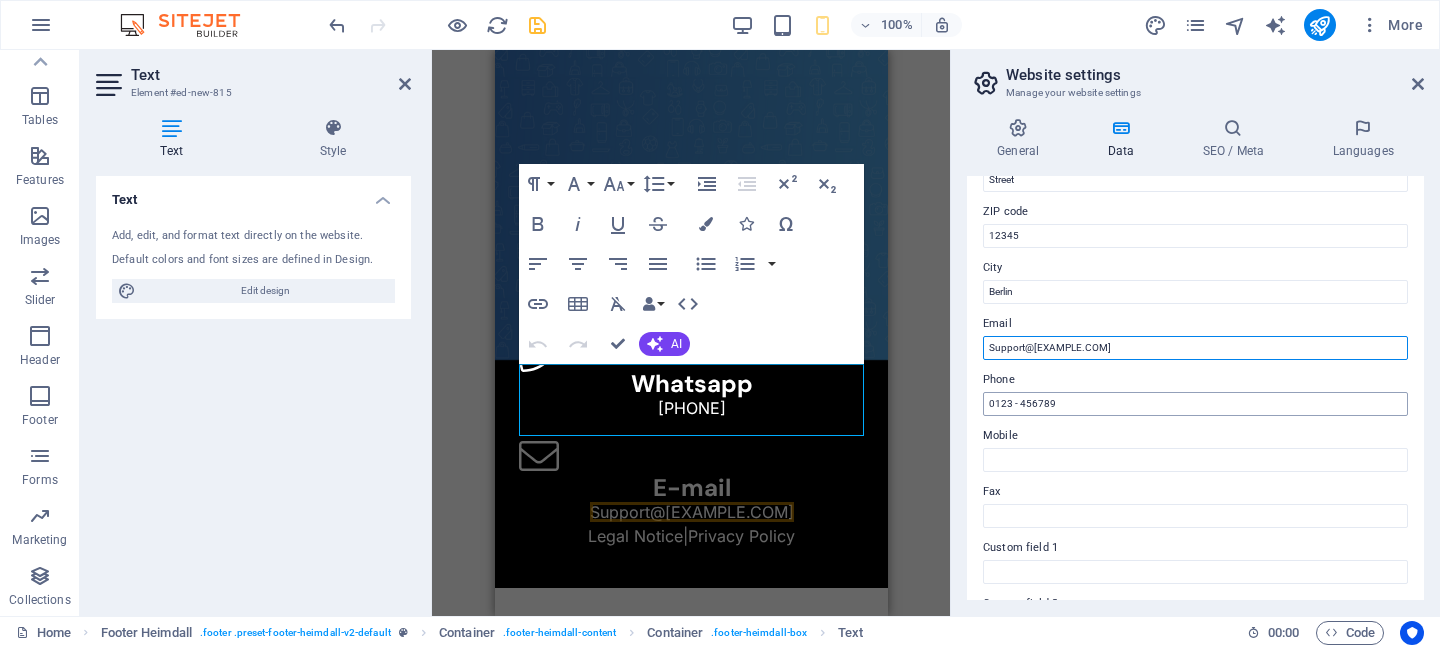 type on "Support@jodi-so.com" 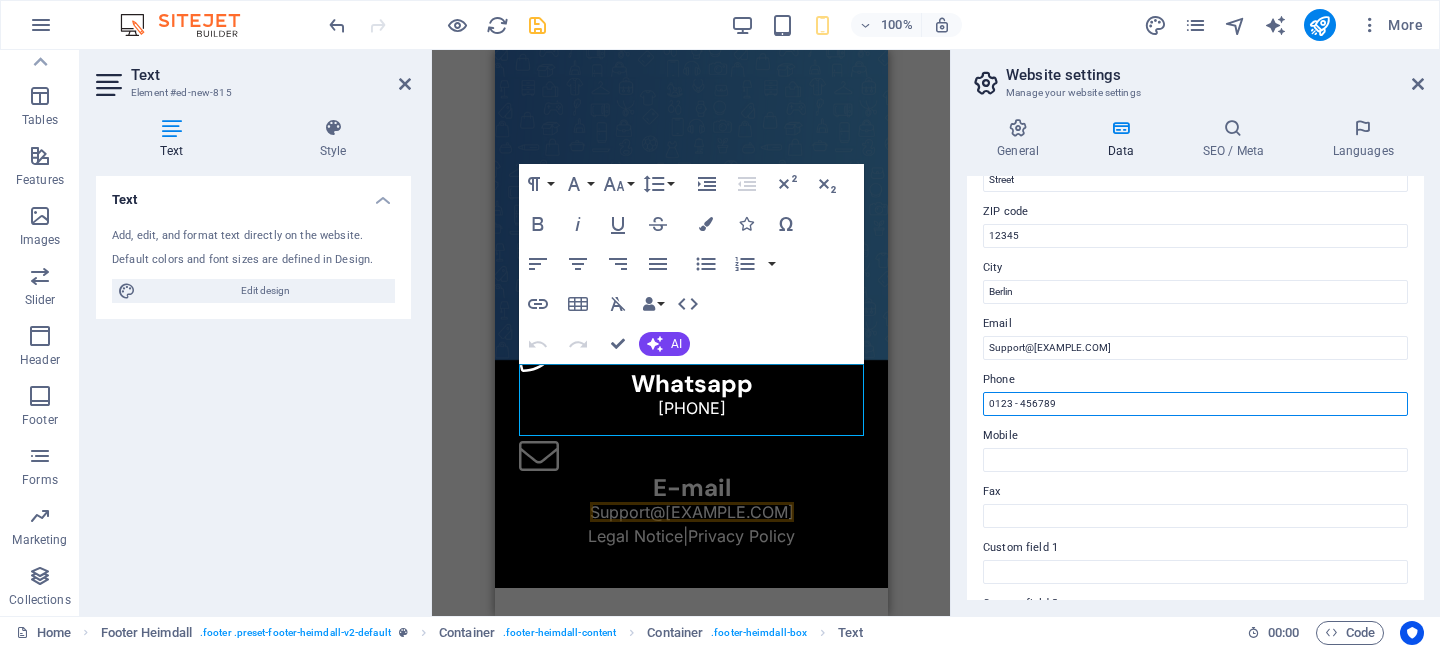 click on "0123 - 456789" at bounding box center (1195, 404) 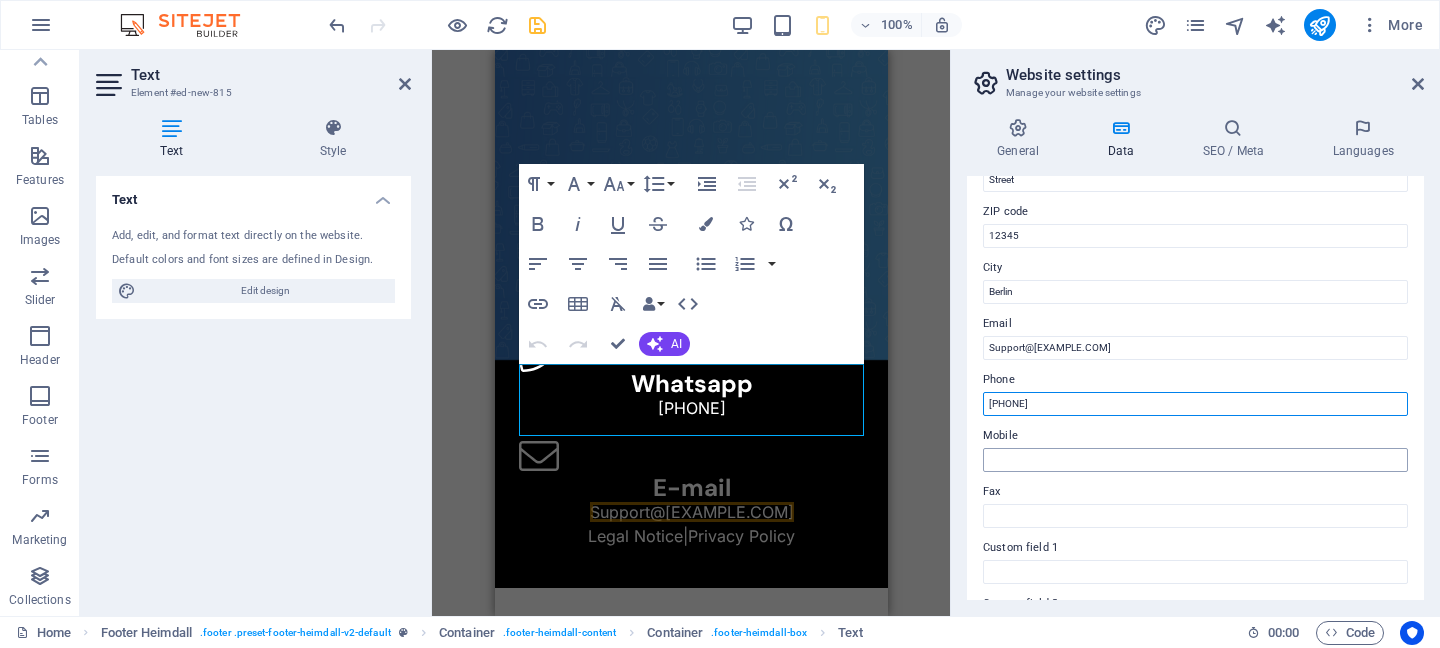 type on "0799044429" 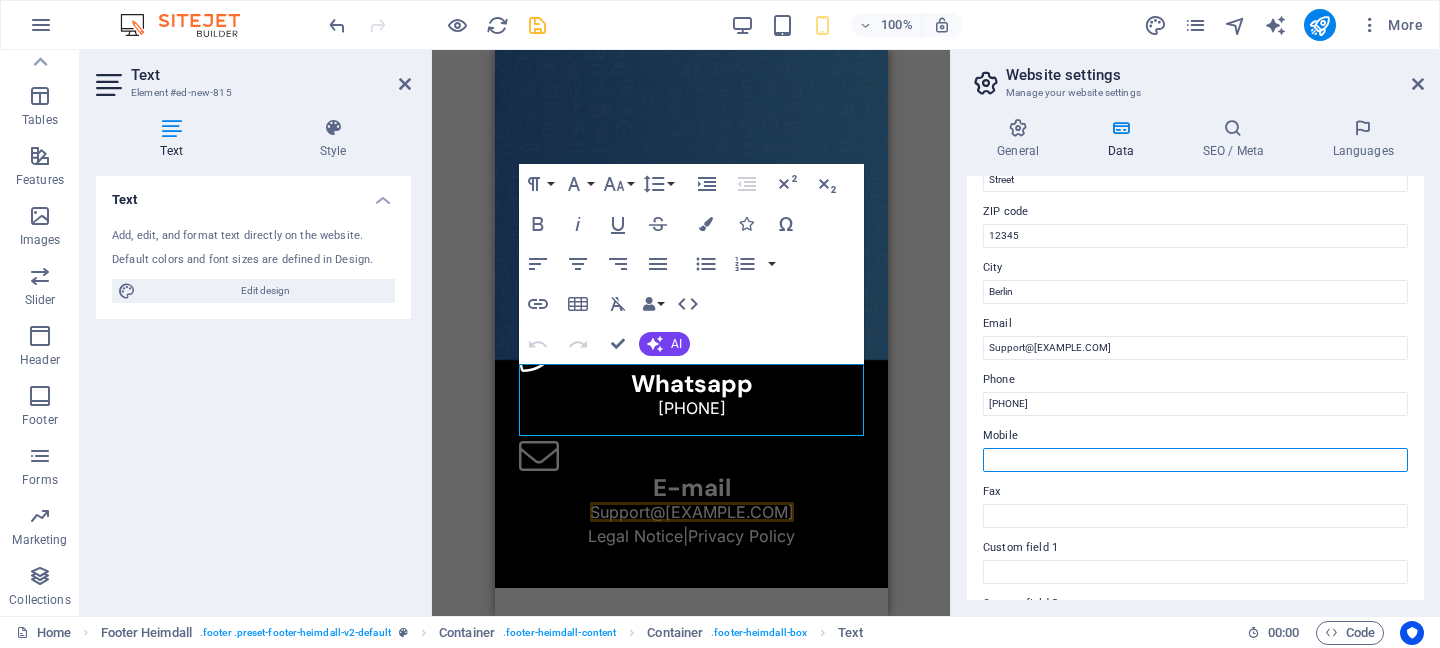 click on "Mobile" at bounding box center (1195, 460) 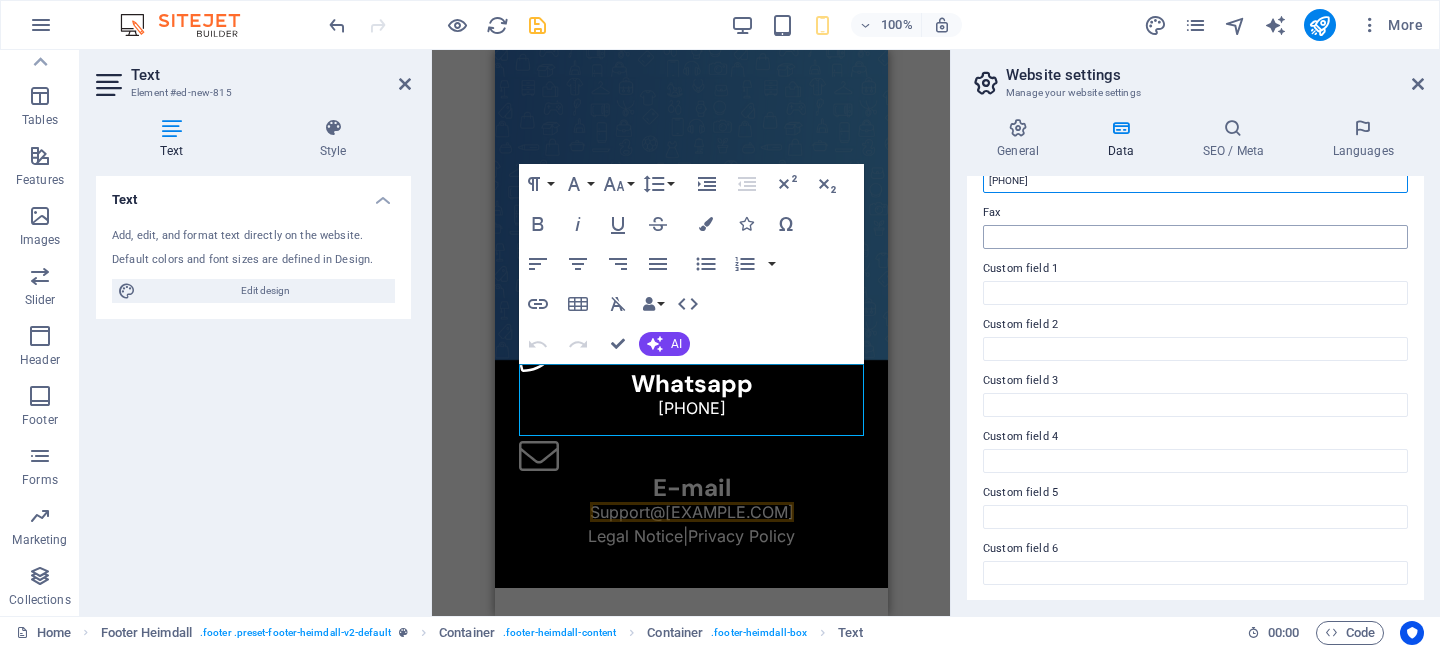 scroll, scrollTop: 0, scrollLeft: 0, axis: both 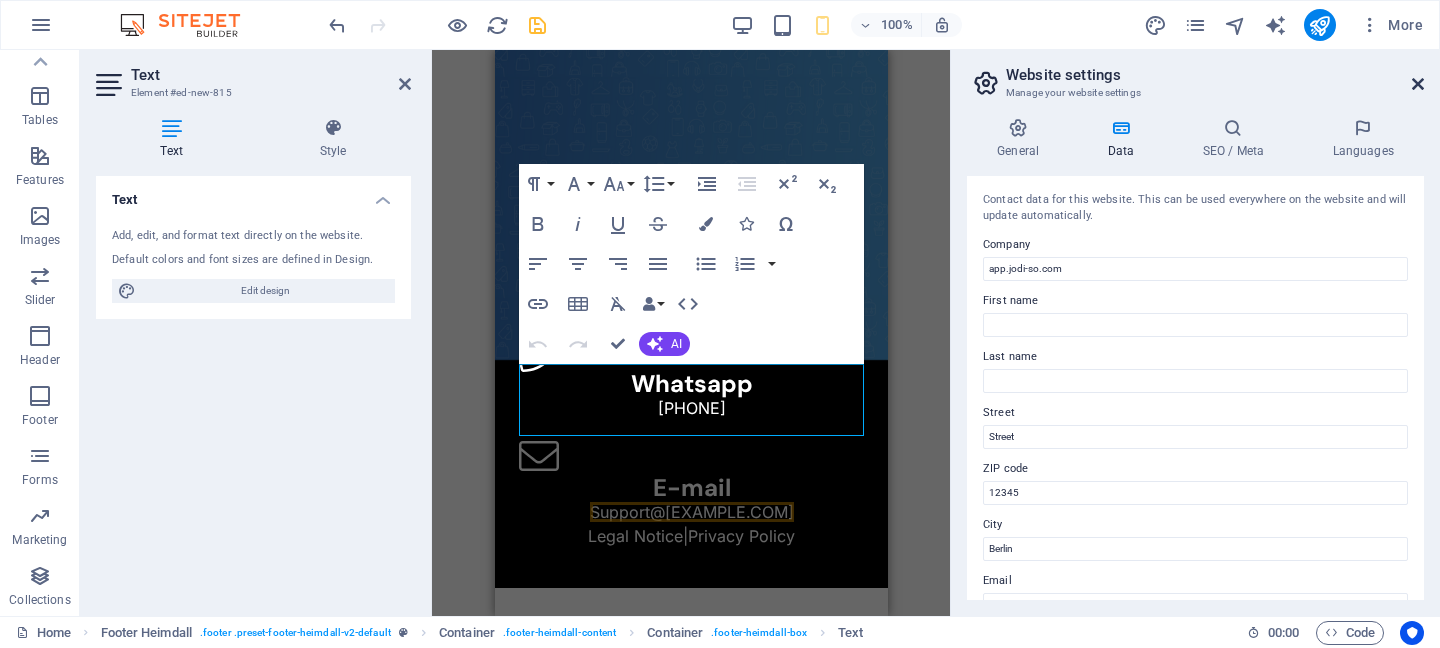 type on "[PHONE]" 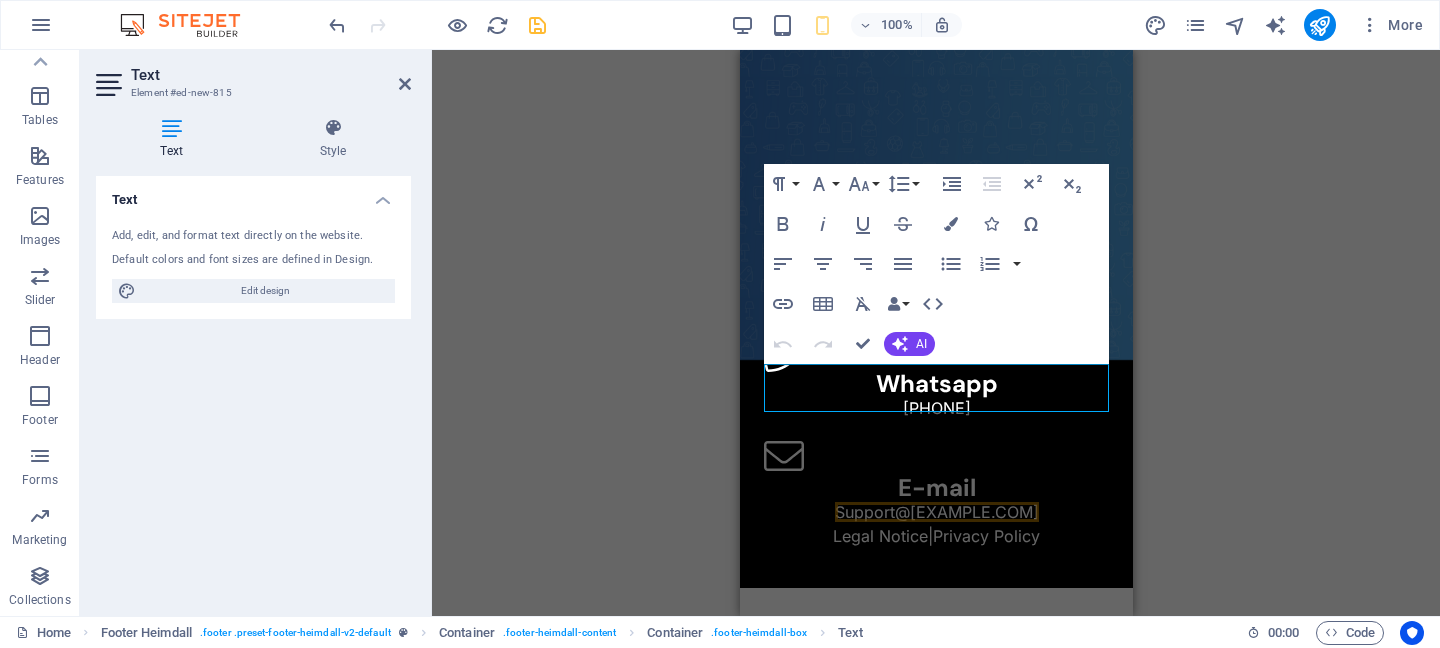 click on "H2   Text   Video   Spacer   Image   Image   Image   Image   Text   WhatsApp   Footer Heimdall   Container   Footer Heimdall   Container   Icon   Container   Text   Icon   Container   H3   Text   Icon   Container   H3   Placeholder   Text   H3   Map Paragraph Format Normal Heading 1 Heading 2 Heading 3 Heading 4 Heading 5 Heading 6 Code Font Family Arial Georgia Impact Tahoma Times New Roman Verdana DM Sans Inter Font Size 8 9 10 11 12 14 18 24 30 36 48 60 72 96 Line Height Default Single 1.15 1.5 Double Increase Indent Decrease Indent Superscript Subscript Bold Italic Underline Strikethrough Colors Icons Special Characters Align Left Align Center Align Right Align Justify Unordered List   Default Circle Disc Square    Ordered List   Default Lower Alpha Lower Greek Lower Roman Upper Alpha Upper Roman    Insert Link Insert Table Clear Formatting Data Bindings Company First name Last name Street ZIP code City Email Phone Mobile Fax Custom field 1 Custom field 2 Custom field 3 Custom field 4" at bounding box center [936, 333] 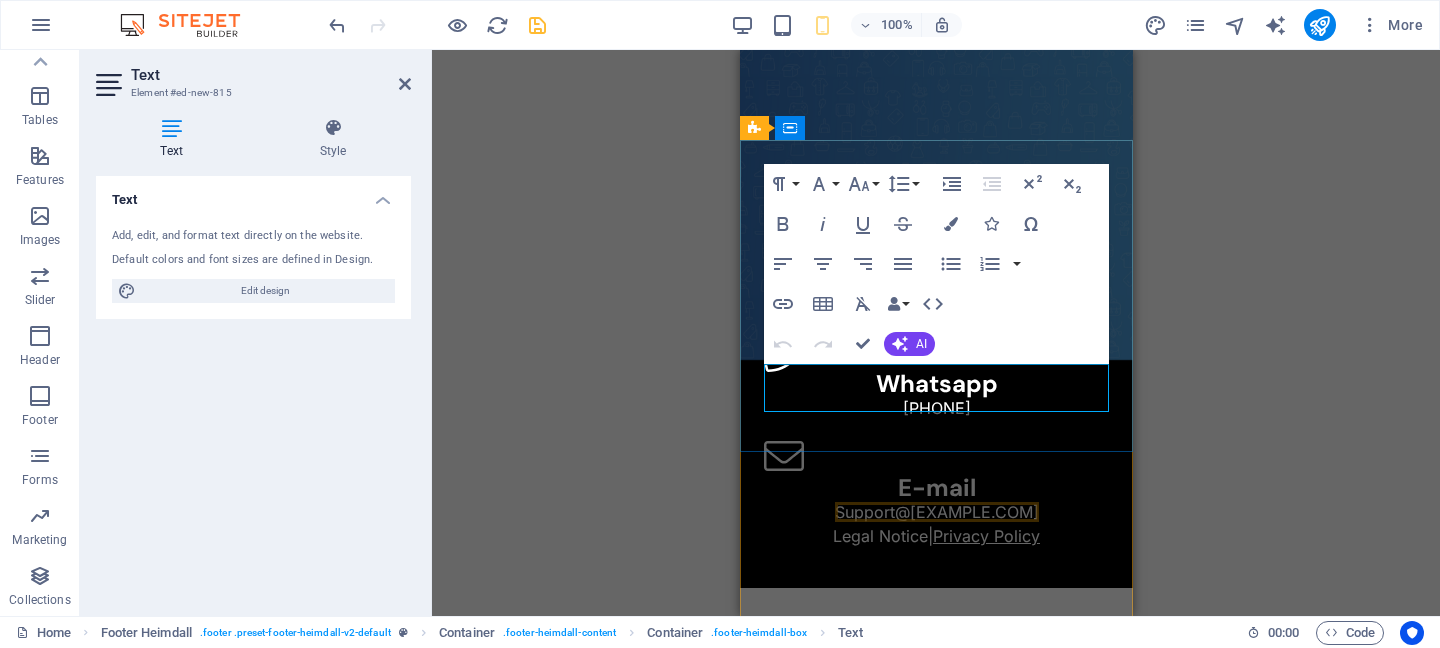 click on "Privacy Policy" at bounding box center (985, 536) 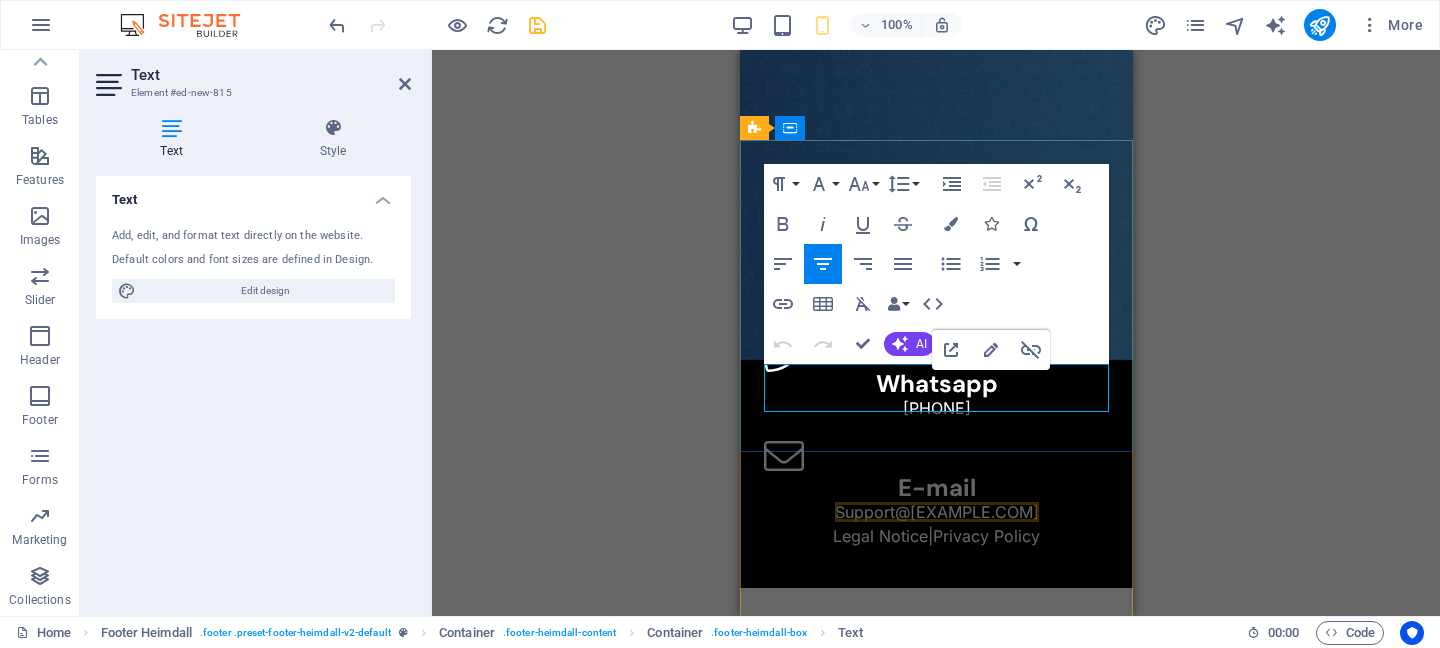 click on "Legal Notice  |  Privacy Policy" at bounding box center [935, 536] 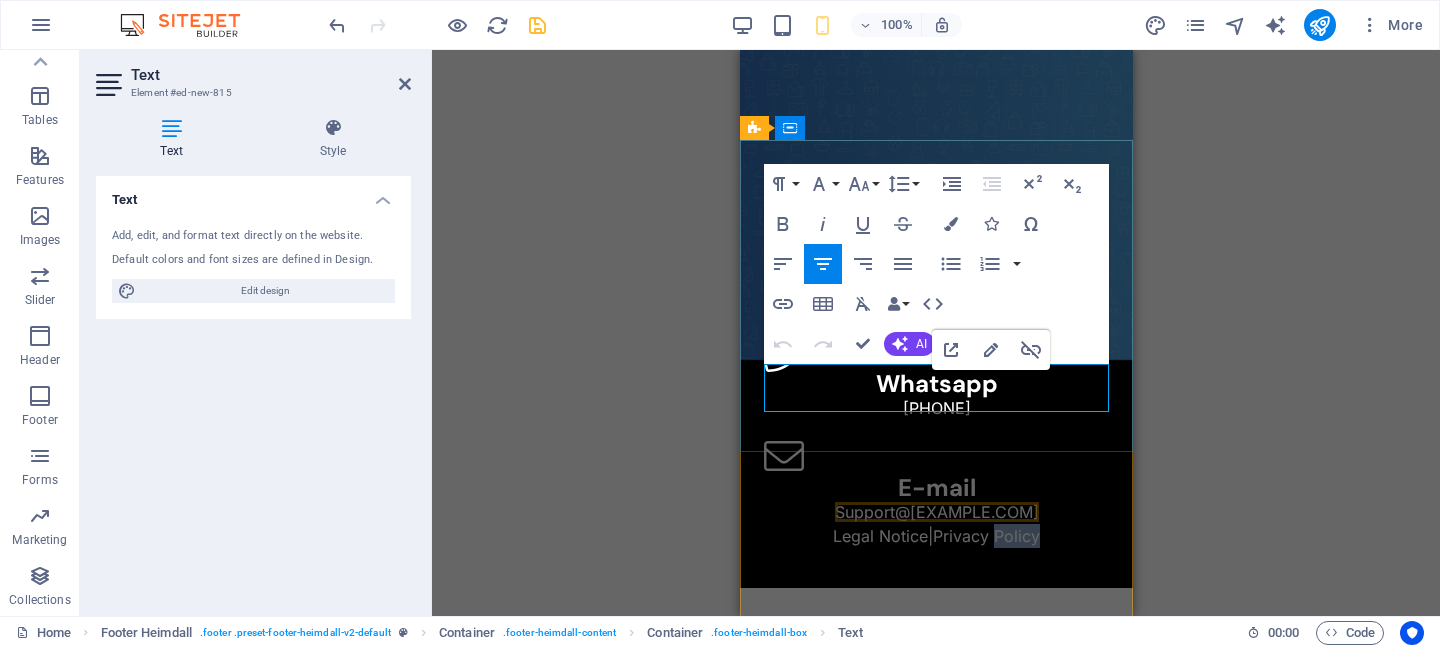 click on "Legal Notice  |  Privacy Policy" at bounding box center [935, 536] 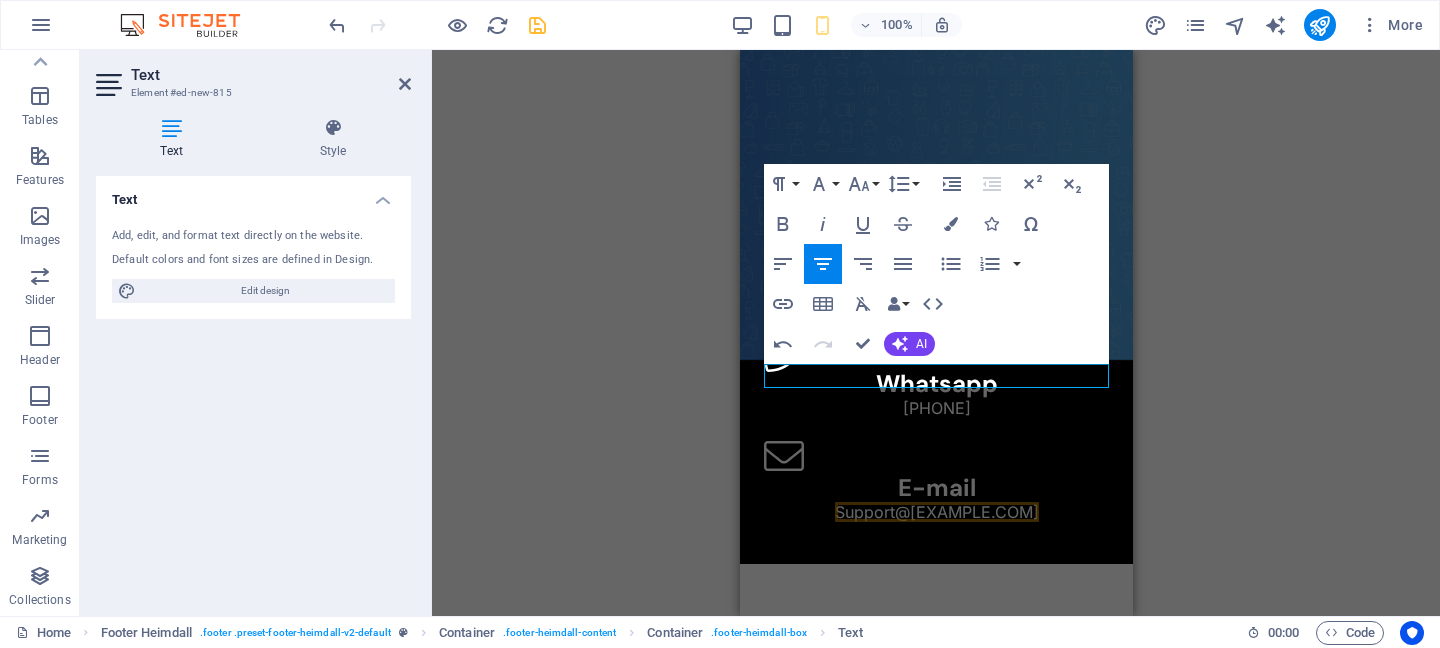 click on "H2   Text   Video   Spacer   Image   Image   Image   Image   Text   WhatsApp   Footer Heimdall   Container   Footer Heimdall   Container   Icon   Container   Text   Icon   Container   H3   Text   Icon   Container   H3   Placeholder   Text   H3   Map Paragraph Format Normal Heading 1 Heading 2 Heading 3 Heading 4 Heading 5 Heading 6 Code Font Family Arial Georgia Impact Tahoma Times New Roman Verdana DM Sans Inter Font Size 8 9 10 11 12 14 18 24 30 36 48 60 72 96 Line Height Default Single 1.15 1.5 Double Increase Indent Decrease Indent Superscript Subscript Bold Italic Underline Strikethrough Colors Icons Special Characters Align Left Align Center Align Right Align Justify Unordered List   Default Circle Disc Square    Ordered List   Default Lower Alpha Lower Greek Lower Roman Upper Alpha Upper Roman    Insert Link Insert Table Clear Formatting Data Bindings Company First name Last name Street ZIP code City Email Phone Mobile Fax Custom field 1 Custom field 2 Custom field 3 Custom field 4" at bounding box center (936, 333) 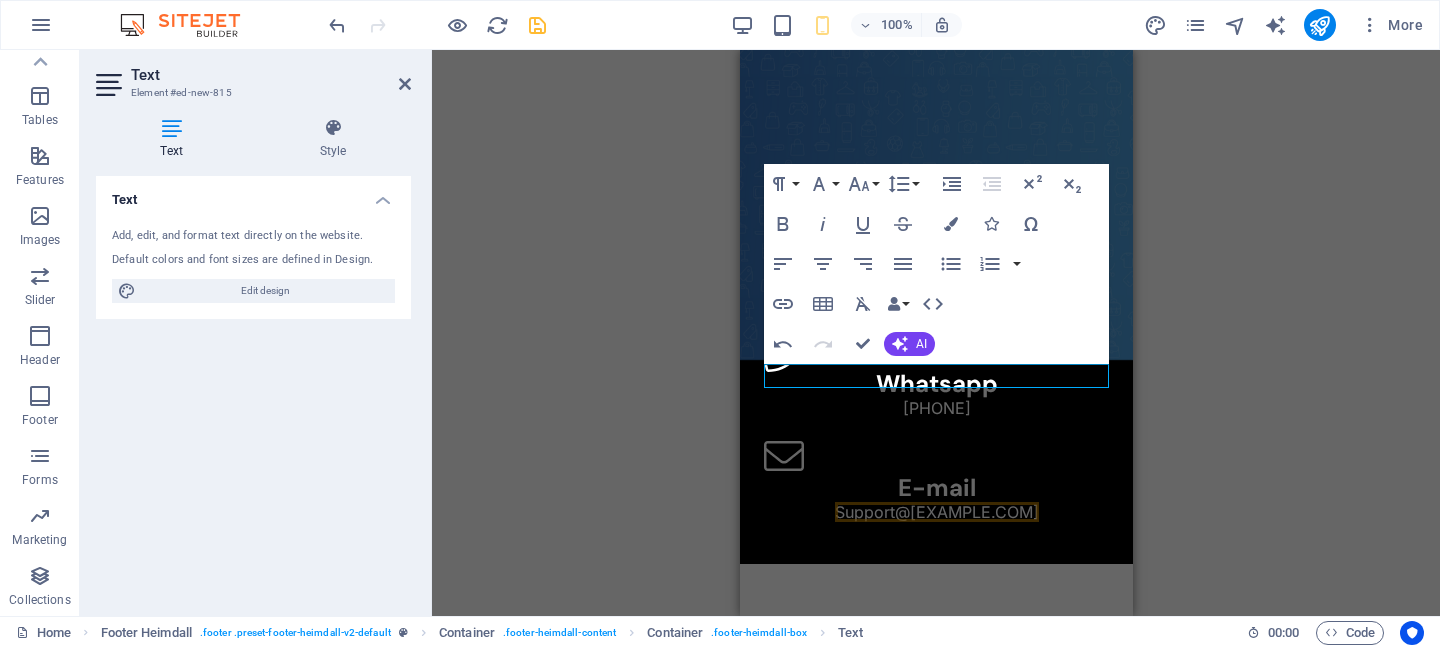 click on "H2   Text   Video   Spacer   Image   Image   Image   Image   Text   WhatsApp   Footer Heimdall   Container   Footer Heimdall   Container   Icon   Container   Text   Icon   Container   H3   Text   Icon   Container   H3   Placeholder   Text   H3   Map Paragraph Format Normal Heading 1 Heading 2 Heading 3 Heading 4 Heading 5 Heading 6 Code Font Family Arial Georgia Impact Tahoma Times New Roman Verdana DM Sans Inter Font Size 8 9 10 11 12 14 18 24 30 36 48 60 72 96 Line Height Default Single 1.15 1.5 Double Increase Indent Decrease Indent Superscript Subscript Bold Italic Underline Strikethrough Colors Icons Special Characters Align Left Align Center Align Right Align Justify Unordered List   Default Circle Disc Square    Ordered List   Default Lower Alpha Lower Greek Lower Roman Upper Alpha Upper Roman    Insert Link Insert Table Clear Formatting Data Bindings Company First name Last name Street ZIP code City Email Phone Mobile Fax Custom field 1 Custom field 2 Custom field 3 Custom field 4" at bounding box center (936, 333) 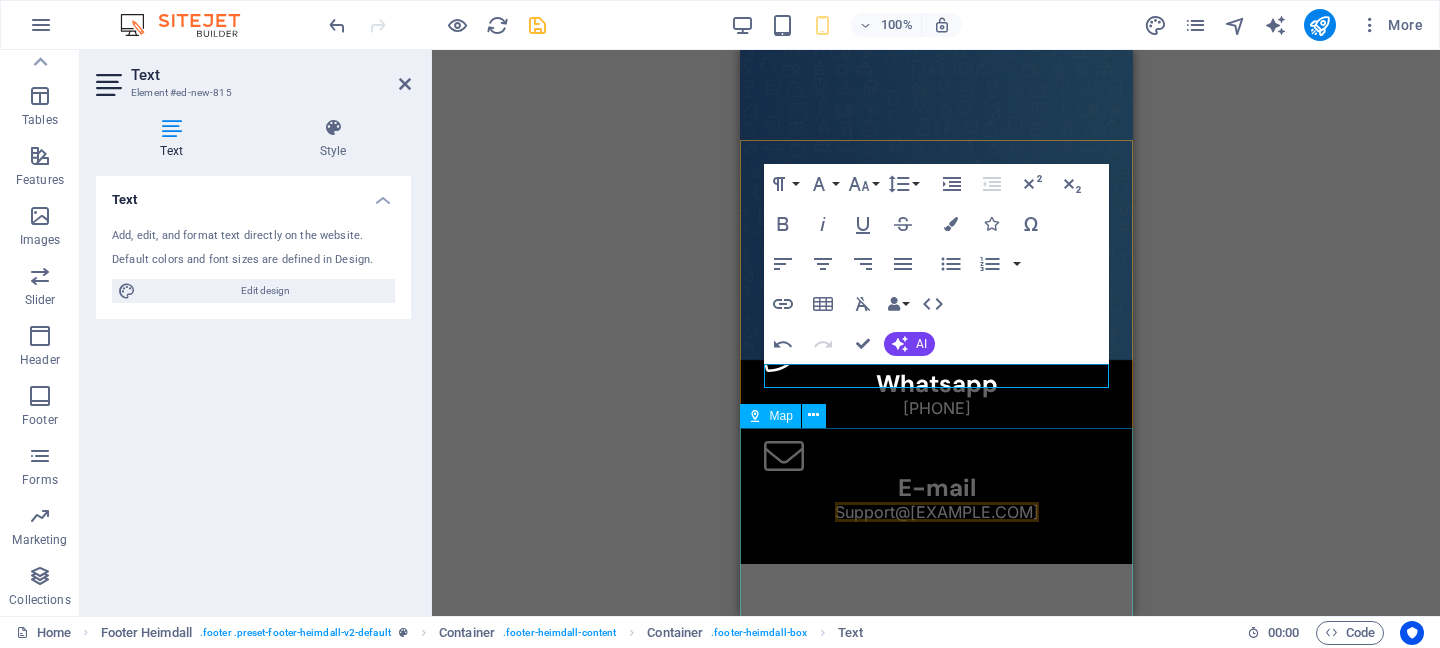 click at bounding box center [935, 744] 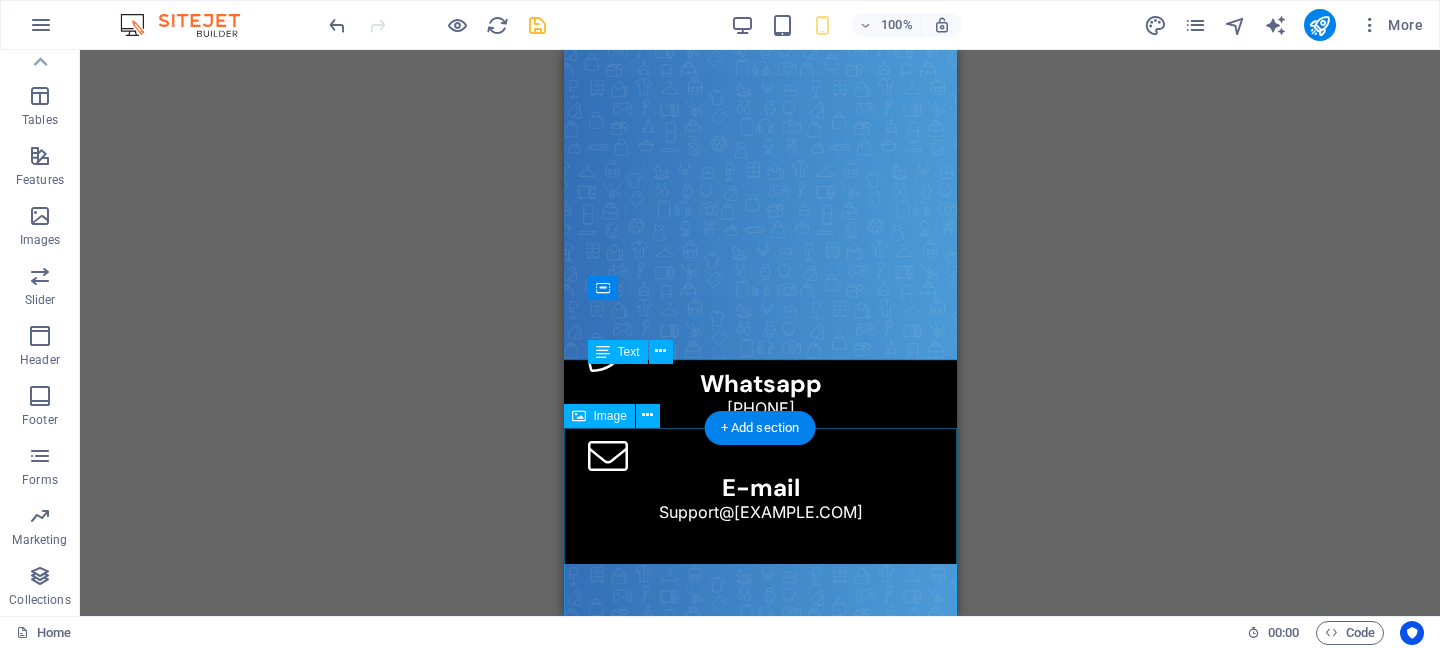 click at bounding box center [759, 1006] 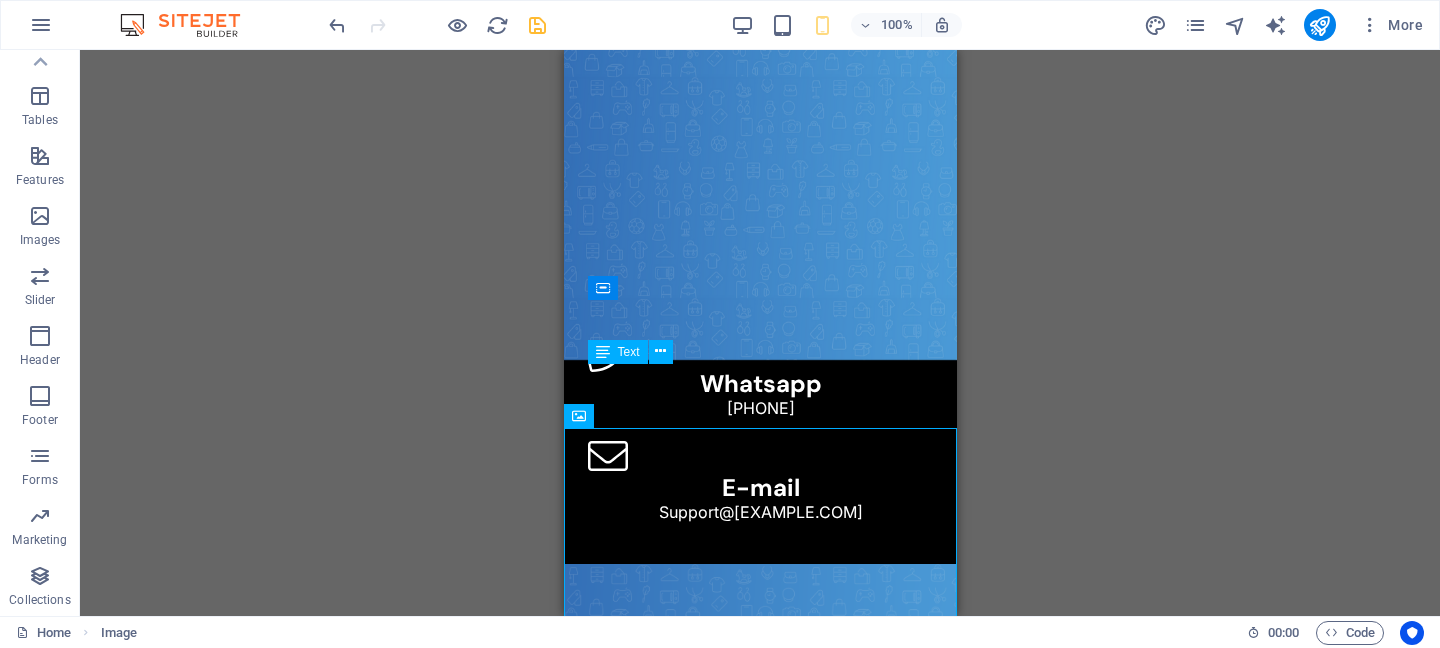 click on "H2   Text   Video   Spacer   Image   Image   Image   Image   Text   WhatsApp   Footer Heimdall   Container   Footer Heimdall   Container   Icon   Container   Text   Icon   Container   H3   Text   Icon   Container   H3   Placeholder   Text   H3   Map" at bounding box center [760, 333] 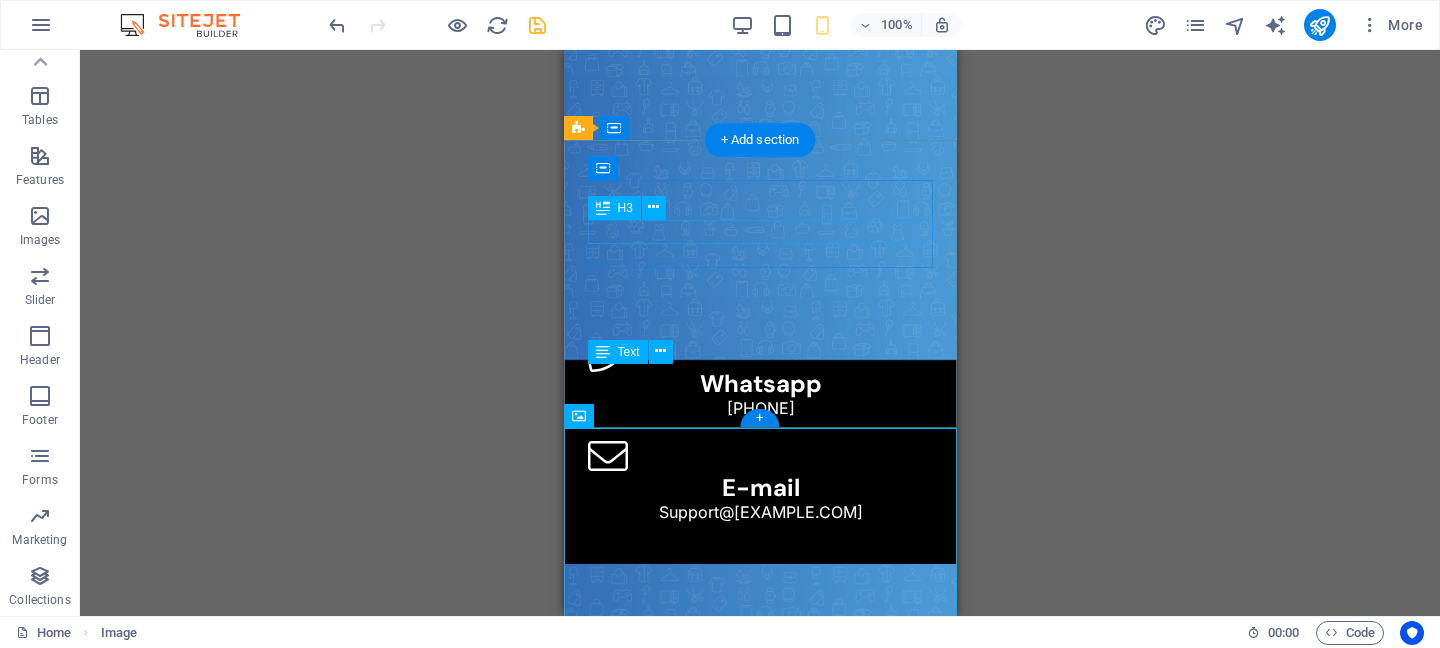 click on "Whatsapp" at bounding box center [759, 384] 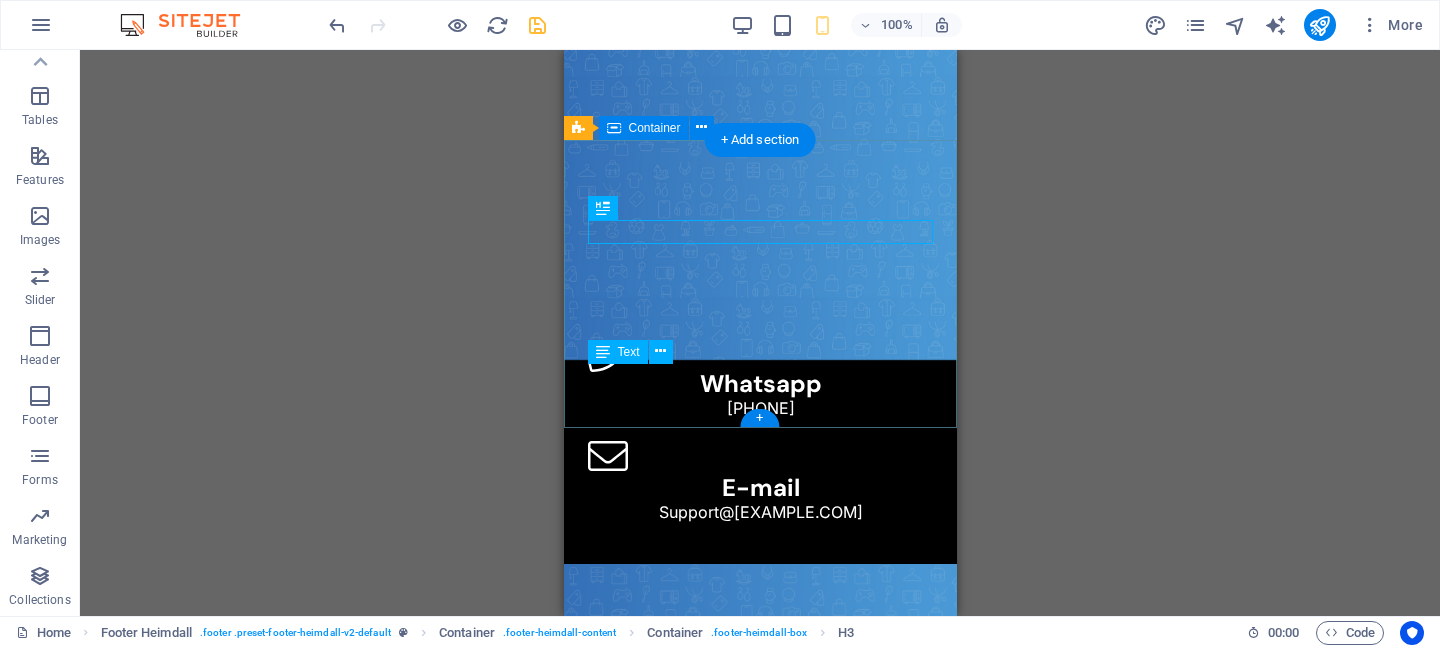 click on "Whatsapp  0799044429  E-mail  Support@jodi-so.com" at bounding box center (759, 428) 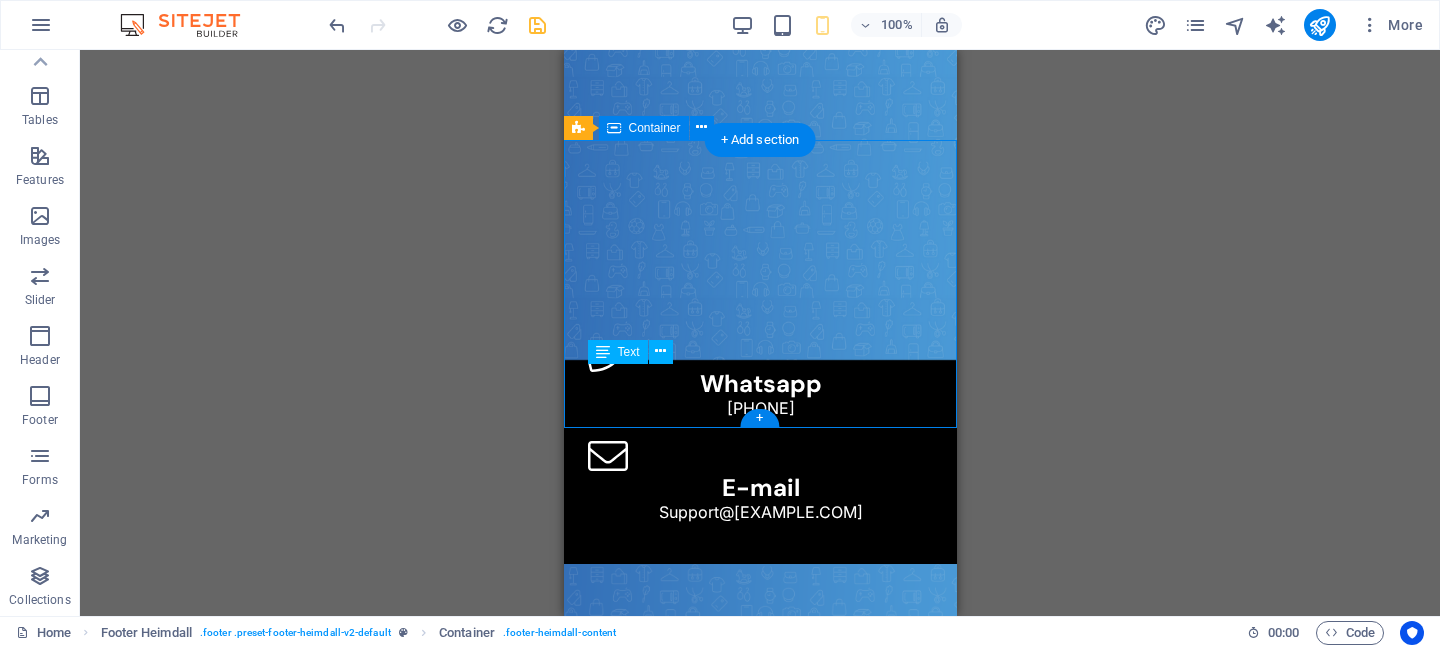 click on "Whatsapp  0799044429  E-mail  Support@jodi-so.com" at bounding box center (759, 428) 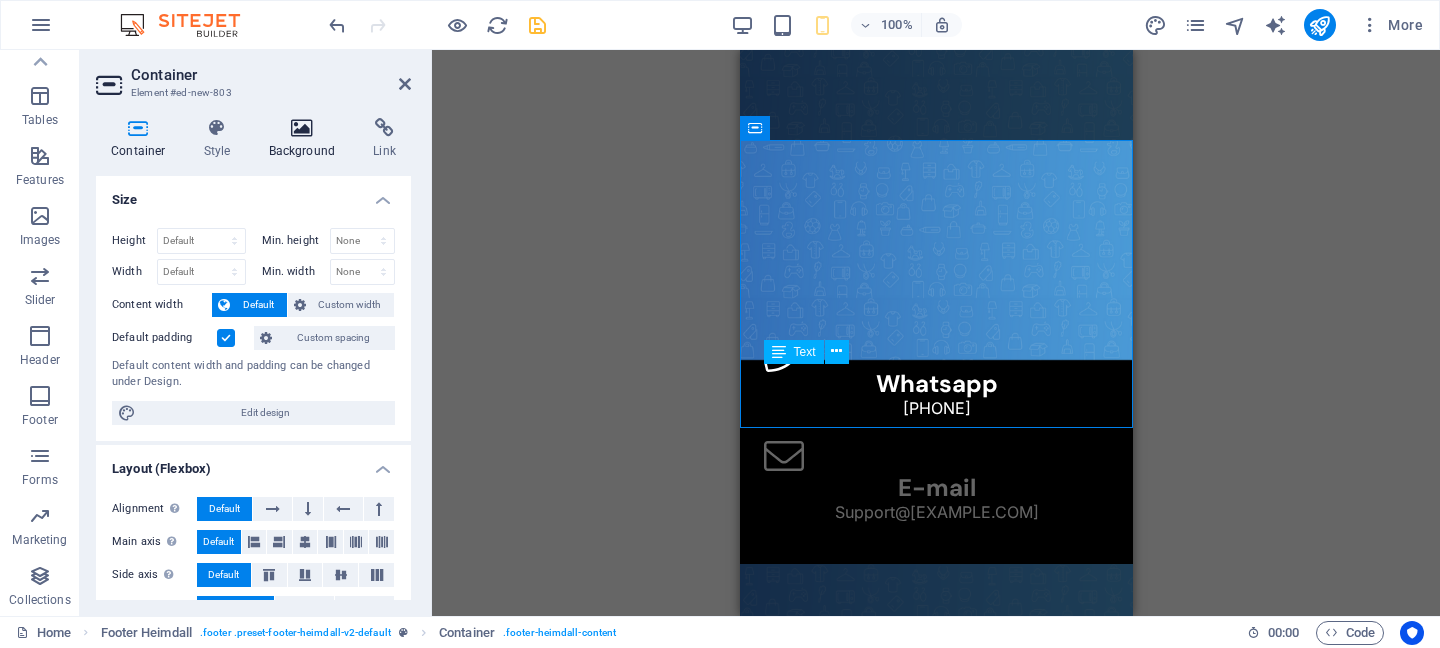 click at bounding box center (302, 128) 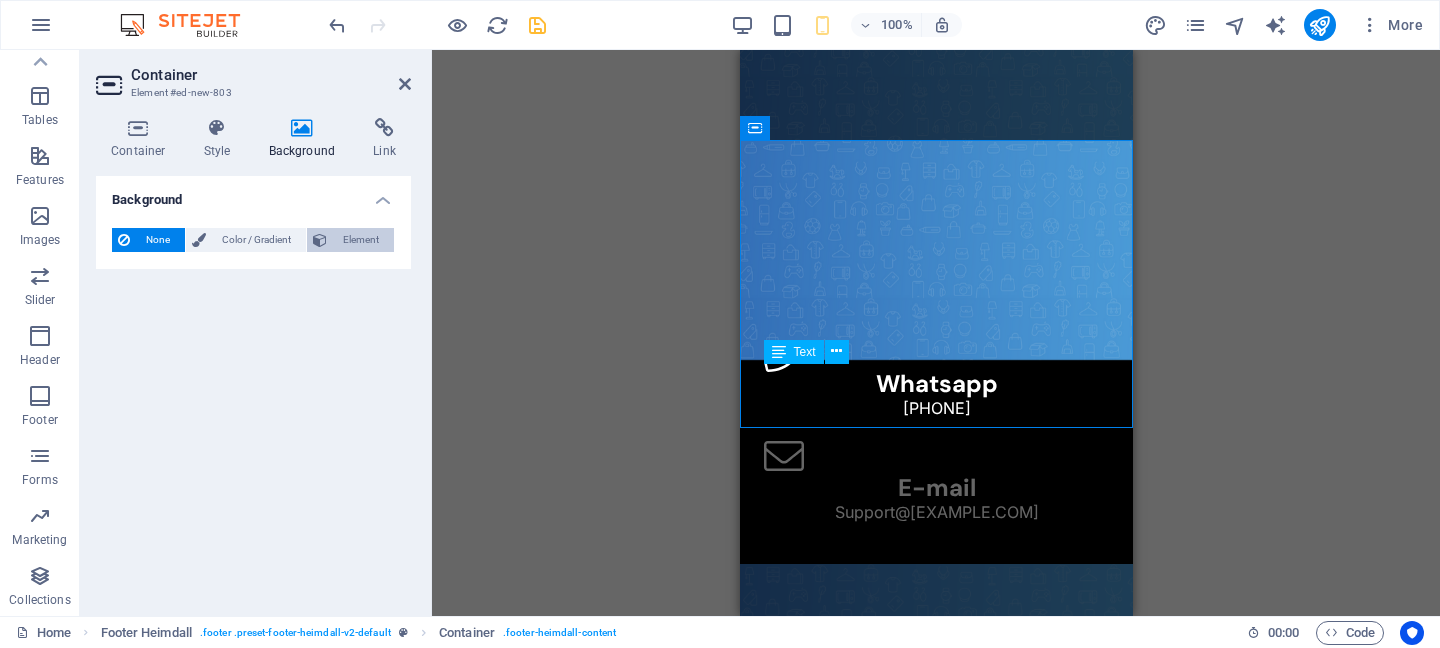 click on "Element" at bounding box center [350, 240] 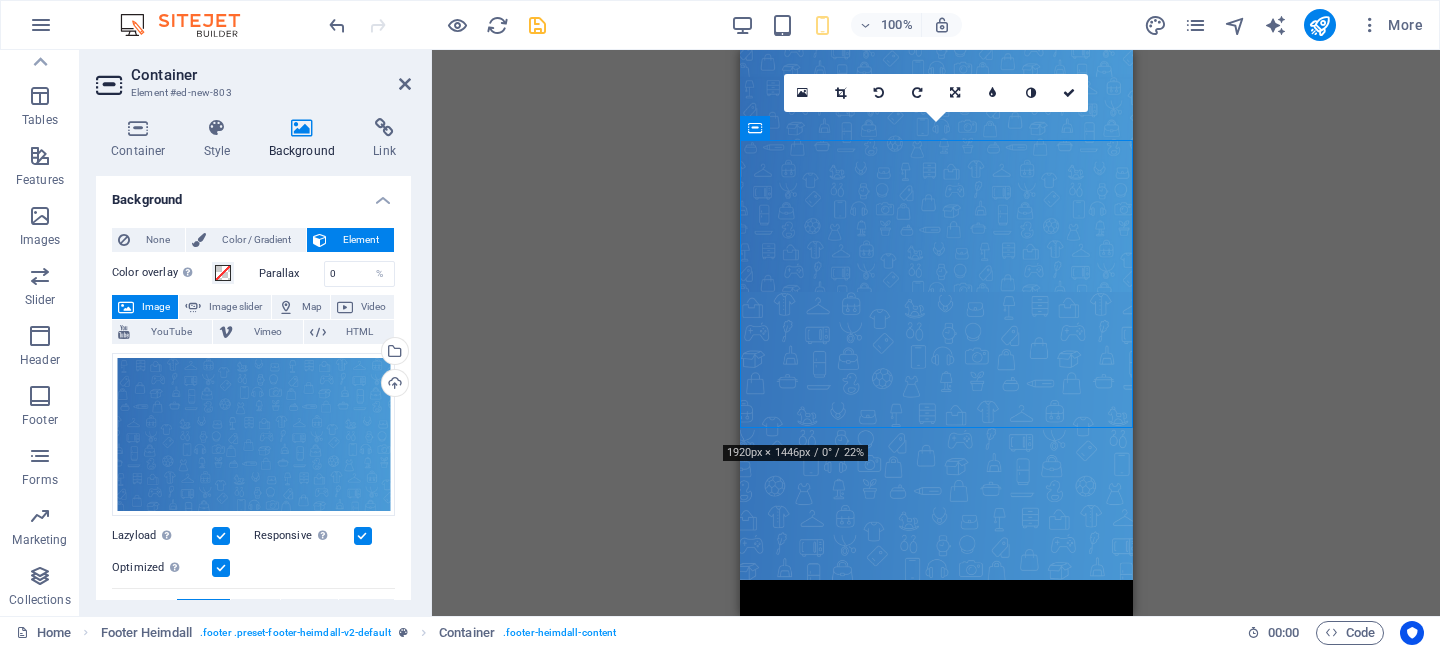 click on "Drag here to replace the existing content. Press “Ctrl” if you want to create a new element.
H2   Text   Video   Spacer   Image   Image   Image   Image   Text   WhatsApp   Footer Heimdall   Container   Footer Heimdall   Container   Icon   Container   Text   Icon   Container   H3   Text   Icon   Container   H3   Placeholder   Text   H3   Map 180 170 160 150 140 130 120 110 100 90 80 70 60 50 40 30 20 10 0 -10 -20 -30 -40 -50 -60 -70 -80 -90 -100 -110 -120 -130 -140 -150 -160 -170 1920px × 1446px / 0° / 22% 16:10 16:9 4:3 1:1 1:2 0" at bounding box center (936, 333) 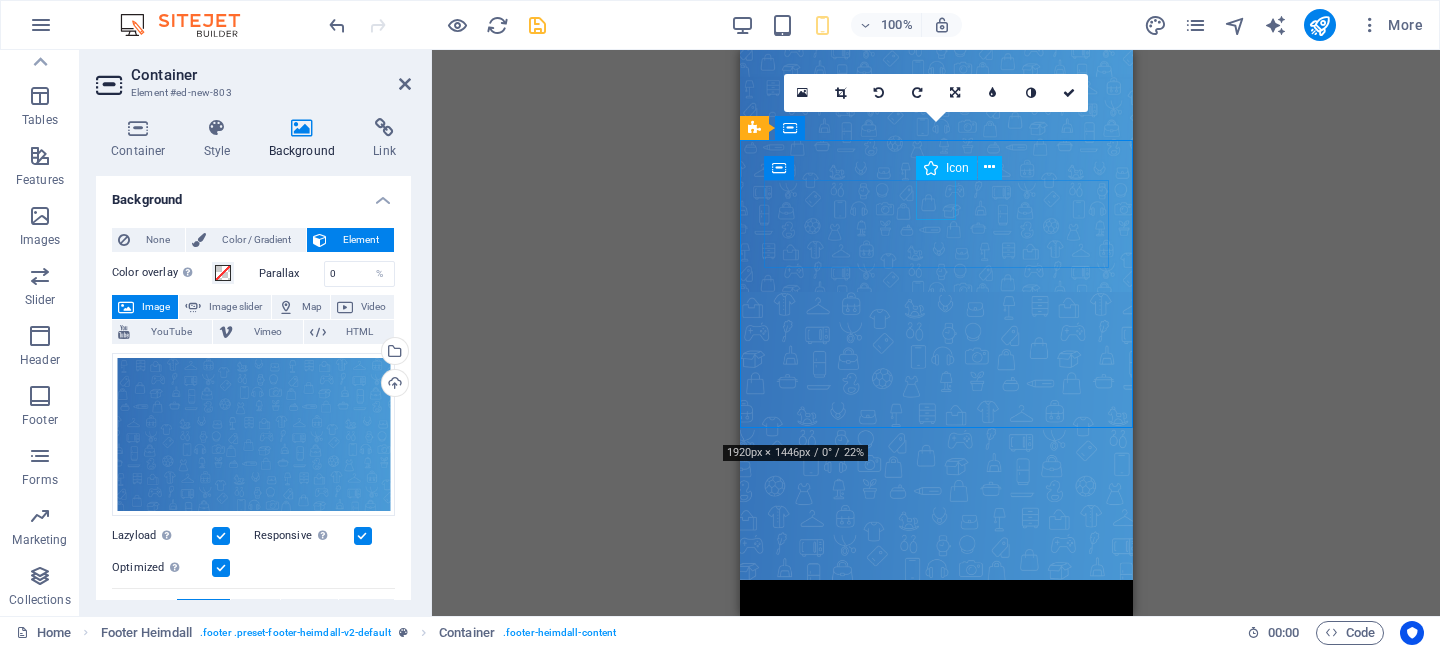 click at bounding box center (935, 640) 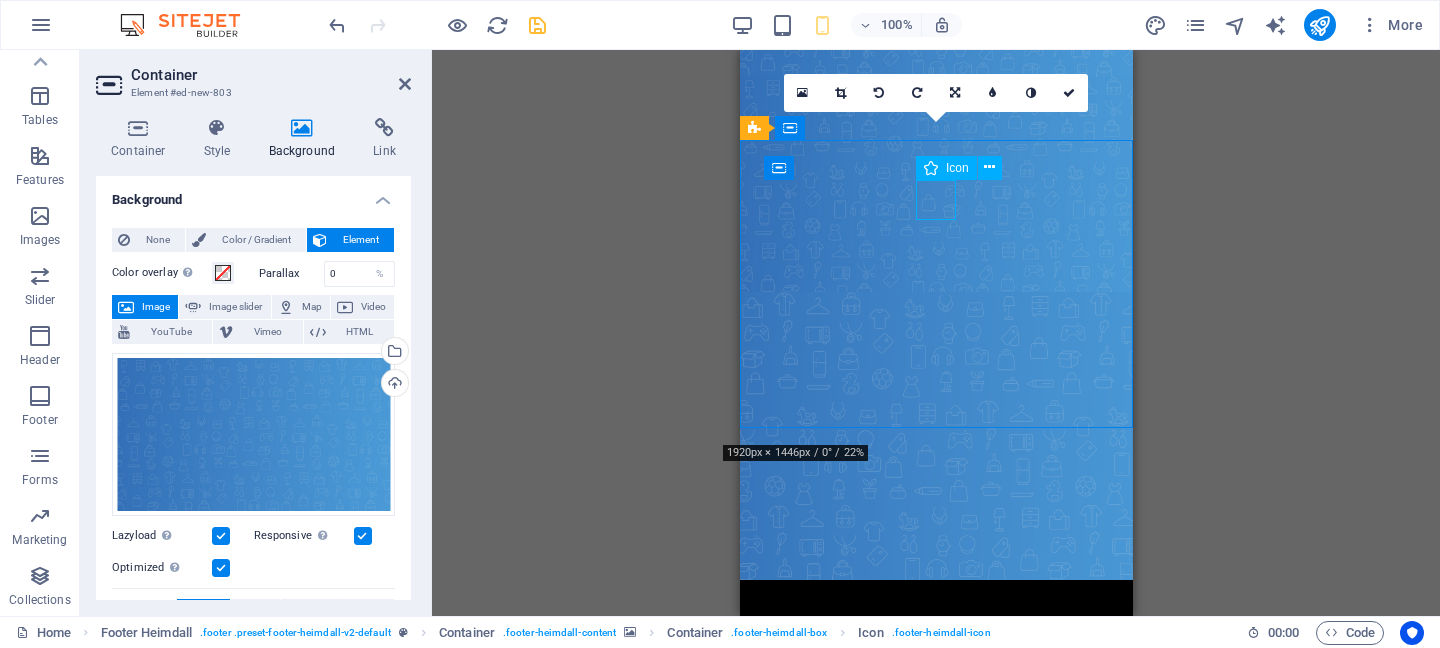 click at bounding box center (935, 640) 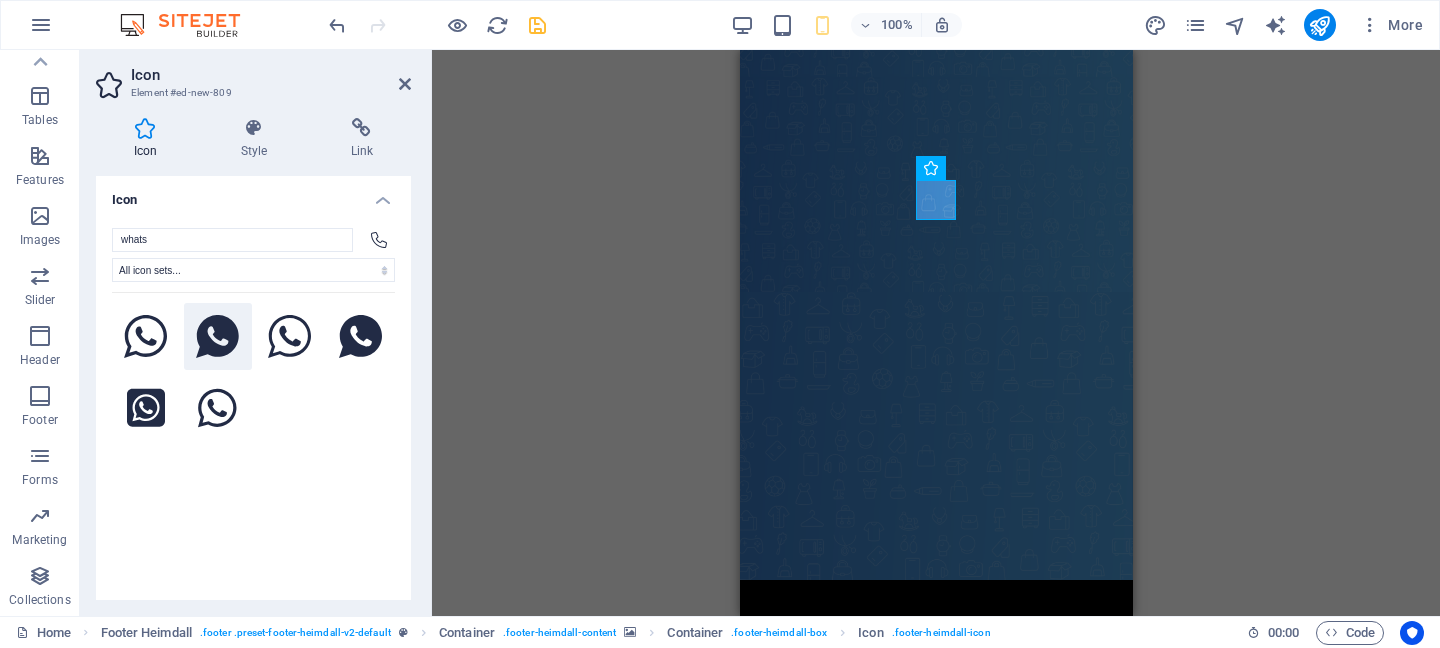 type on "whats" 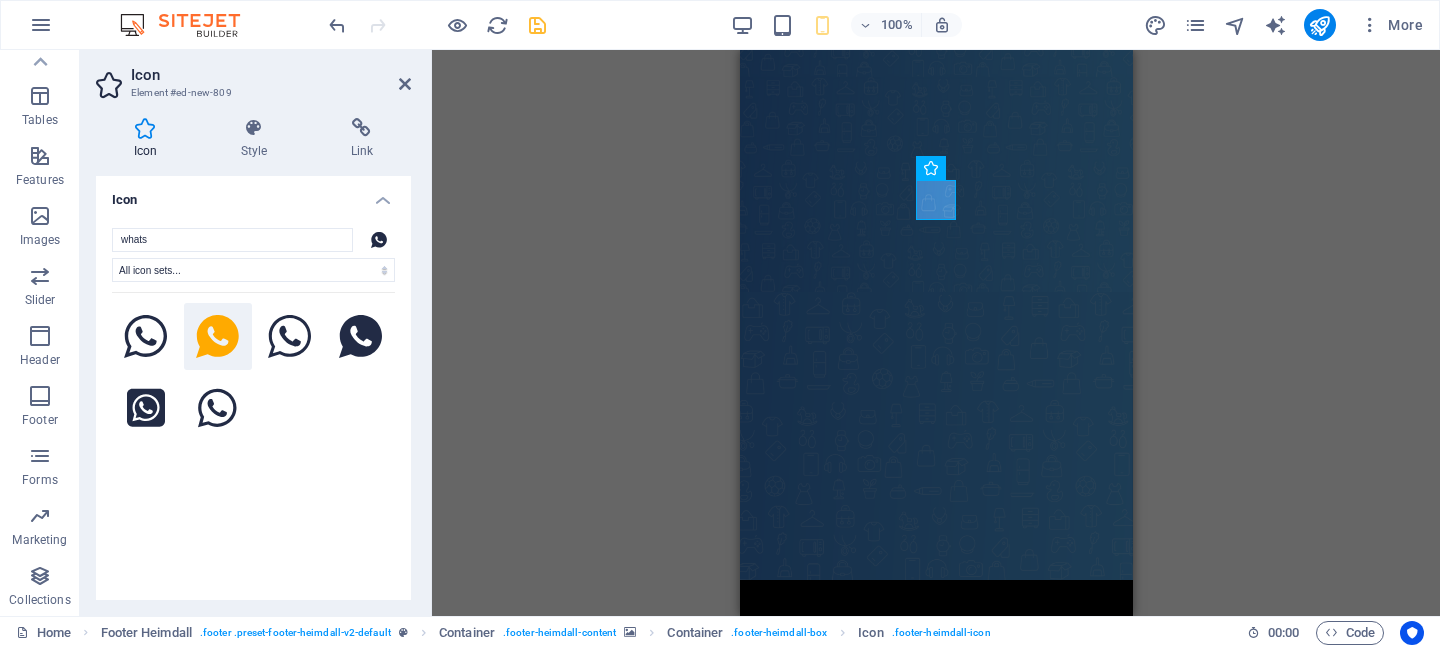 click on "H2   Text   Video   Spacer   Image   Image   Image   Image   Text   WhatsApp   Footer Heimdall   Container   Footer Heimdall   Container   Icon   Container   Text   Icon   Container   H3   Text   Icon   Container   H3   Placeholder   Text   H3   Map" at bounding box center (936, 333) 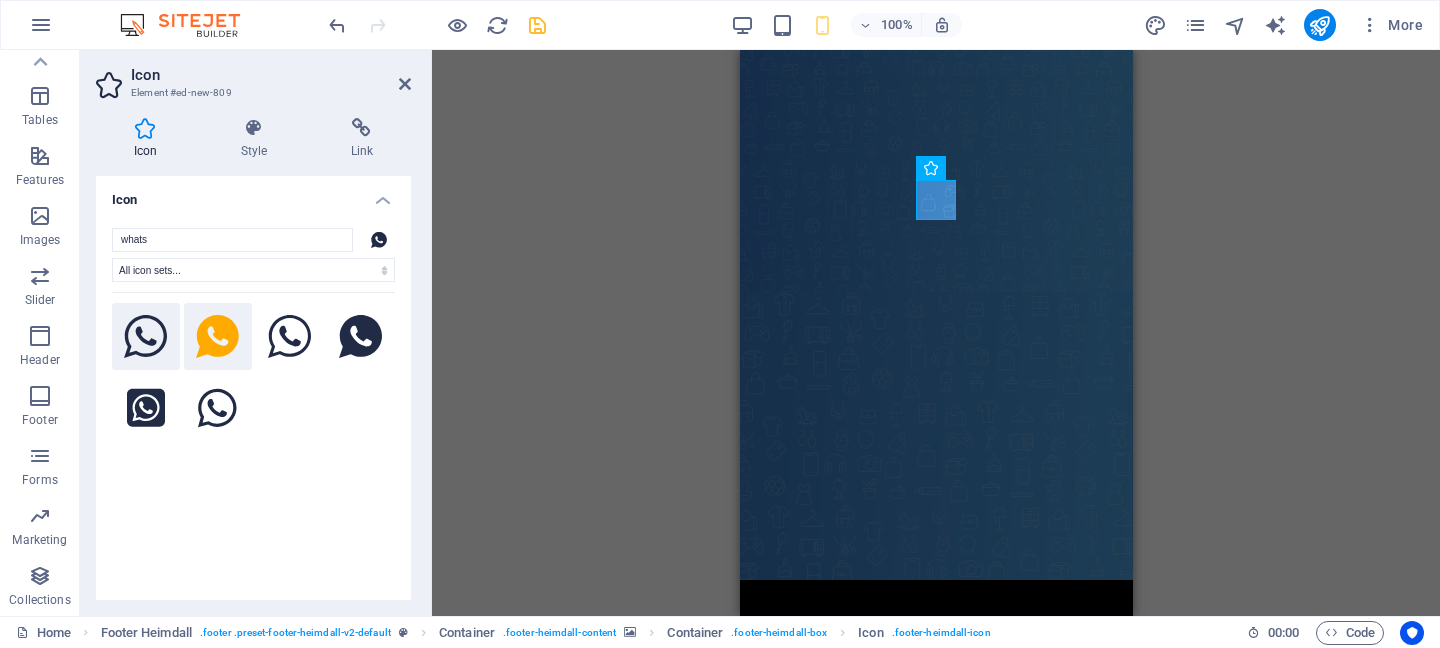 click 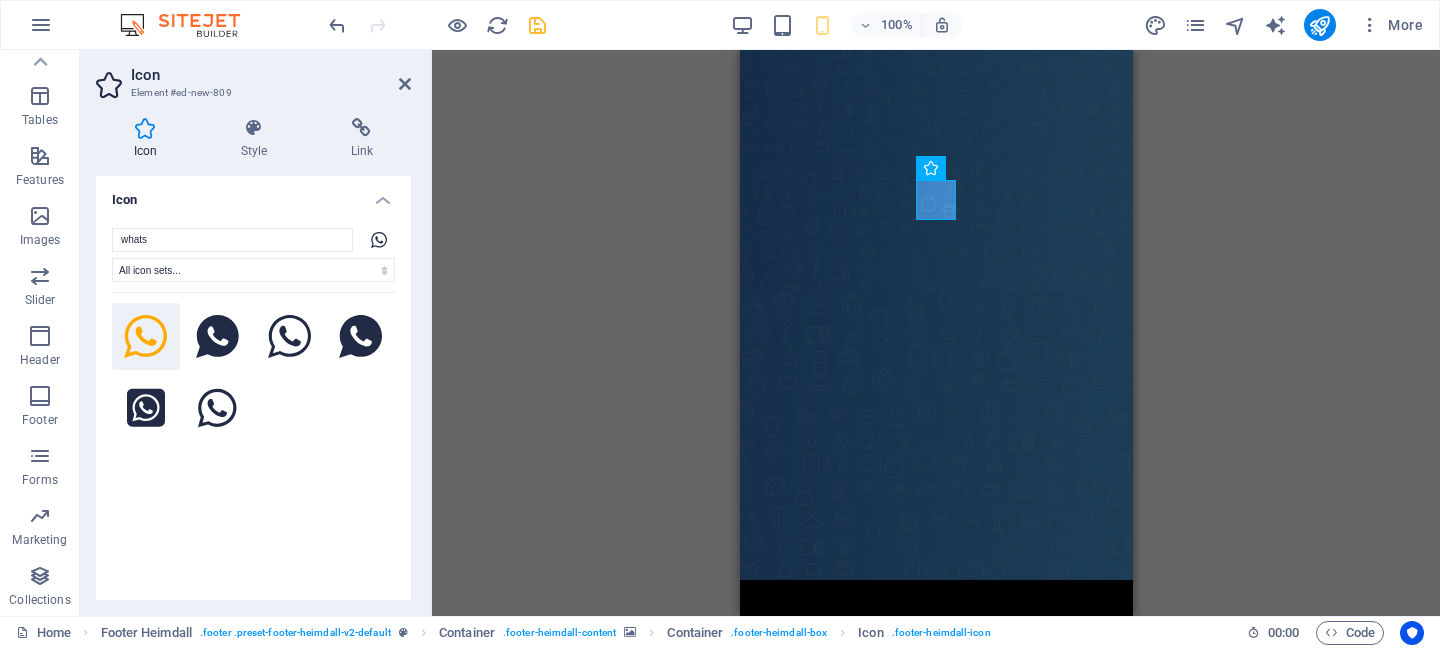 click on "H2   Text   Video   Spacer   Image   Image   Image   Image   Text   WhatsApp   Footer Heimdall   Container   Footer Heimdall   Container   Icon   Container   Text   Icon   Container   H3   Text   Icon   Container   H3   Placeholder   Text   H3   Map" at bounding box center [936, 333] 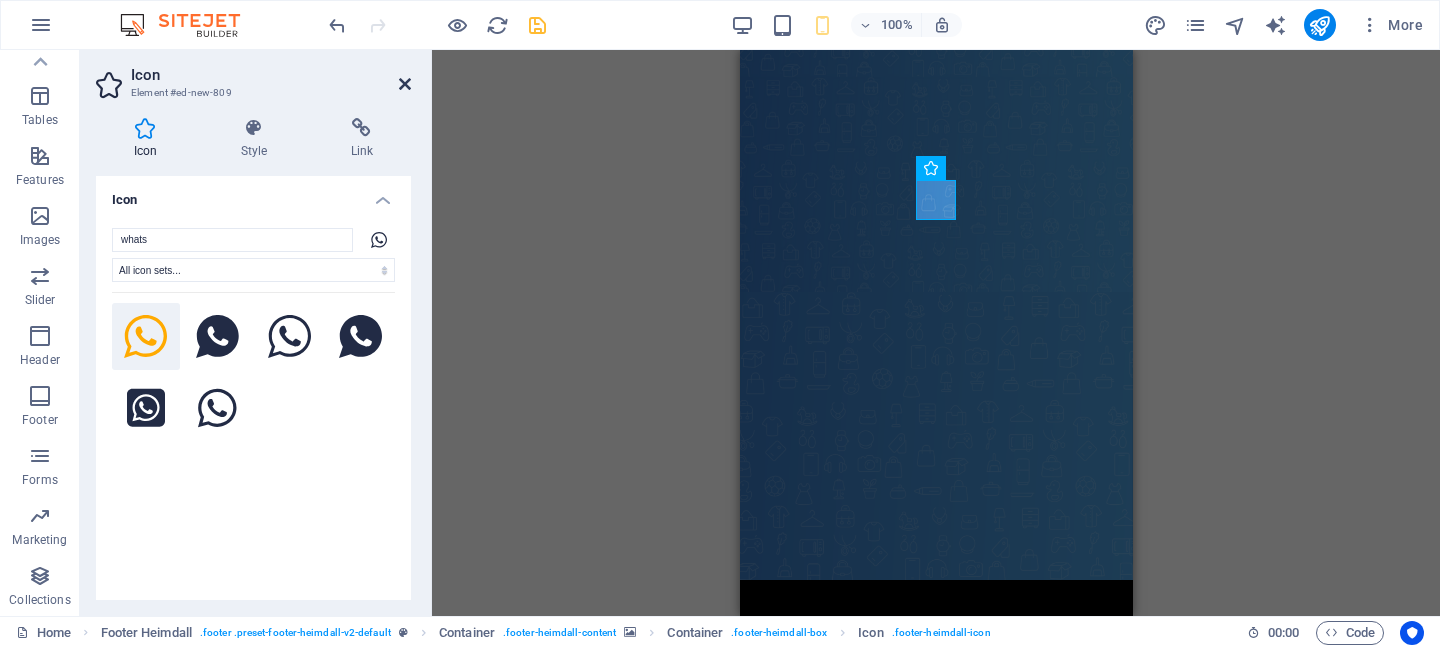 click at bounding box center [405, 84] 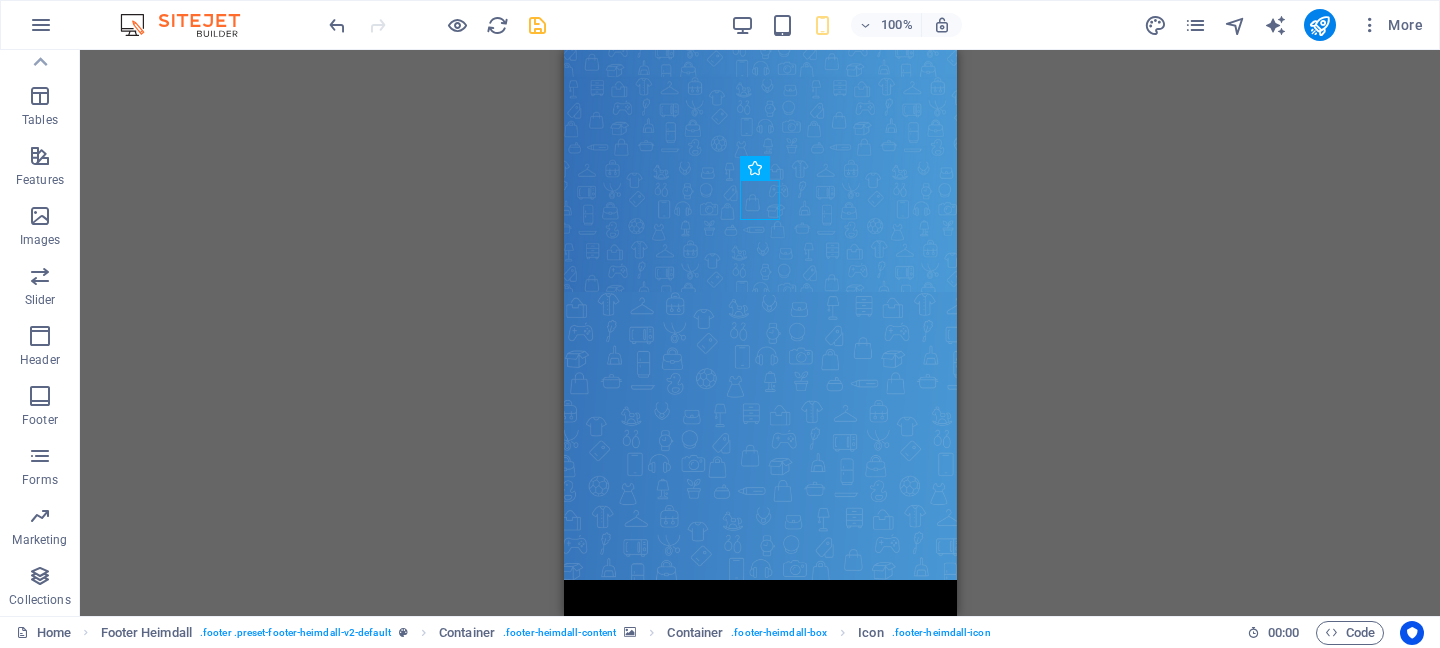 drag, startPoint x: 366, startPoint y: 210, endPoint x: 997, endPoint y: 271, distance: 633.94165 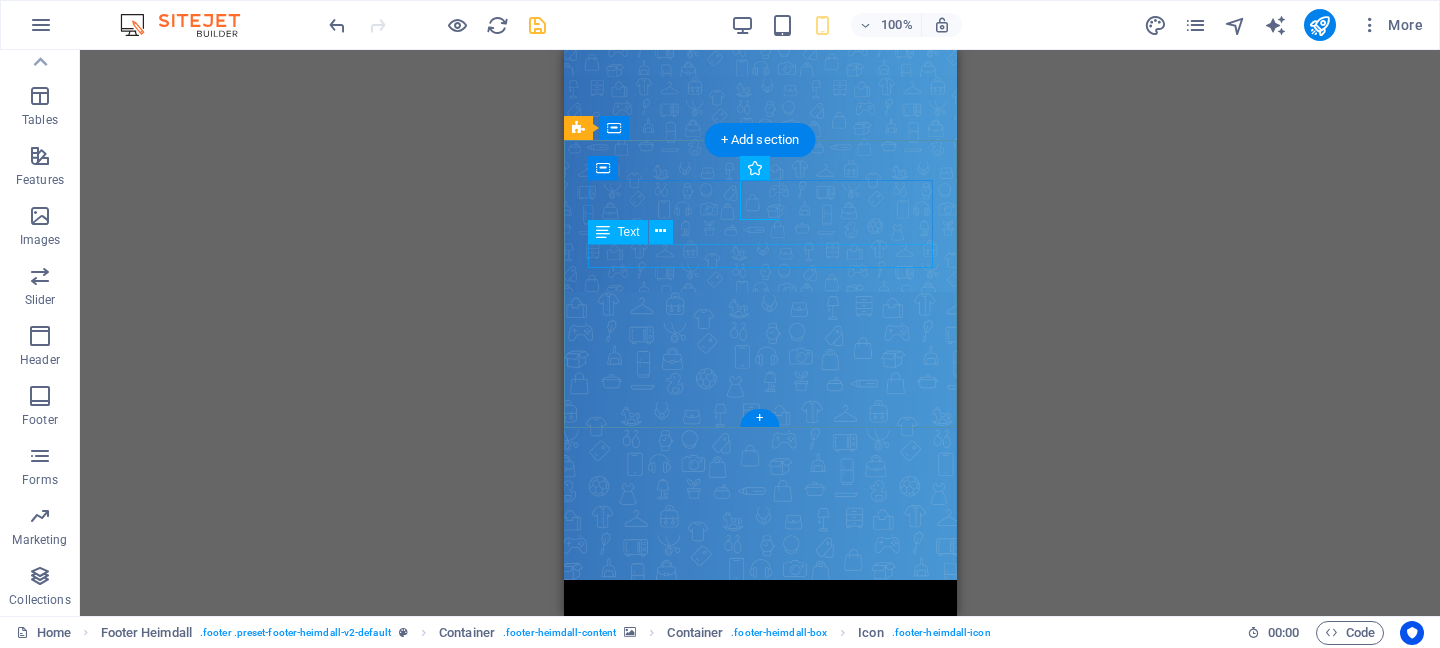 click on "[PHONE]" at bounding box center [759, 696] 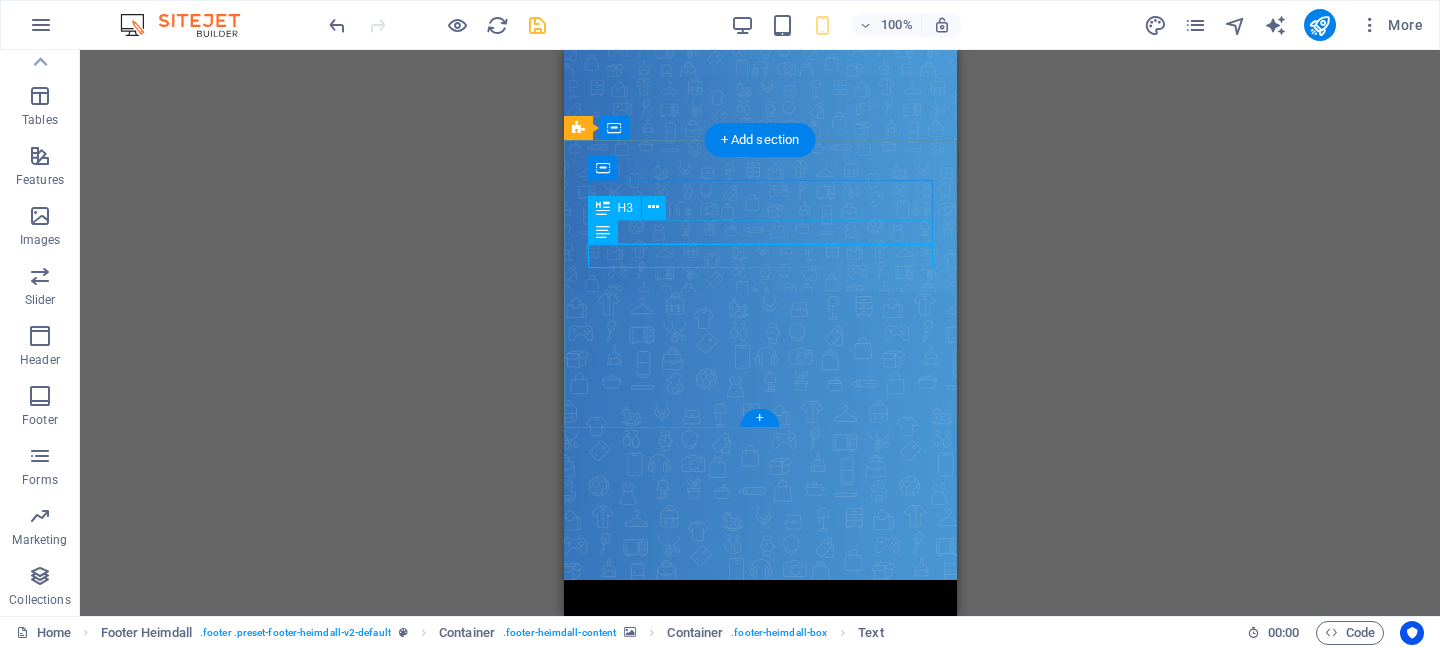 click on "Whatsapp" at bounding box center [759, 672] 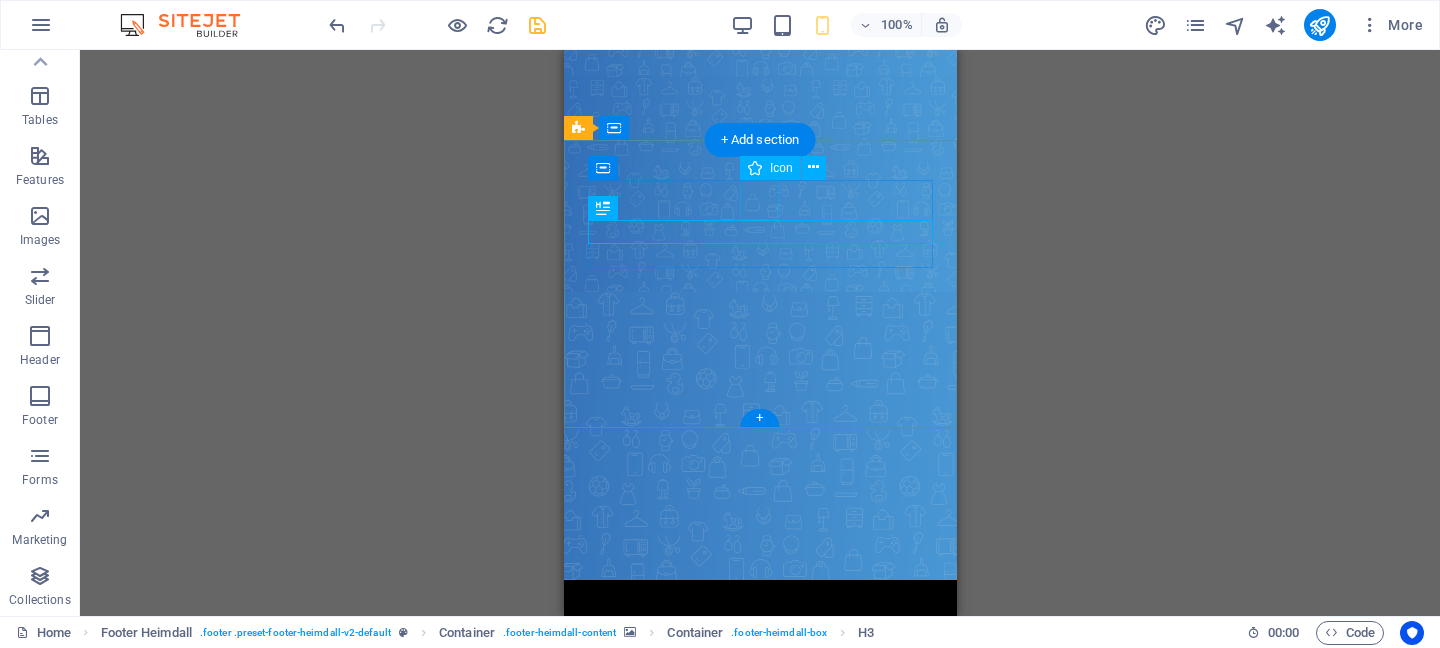 click at bounding box center [759, 640] 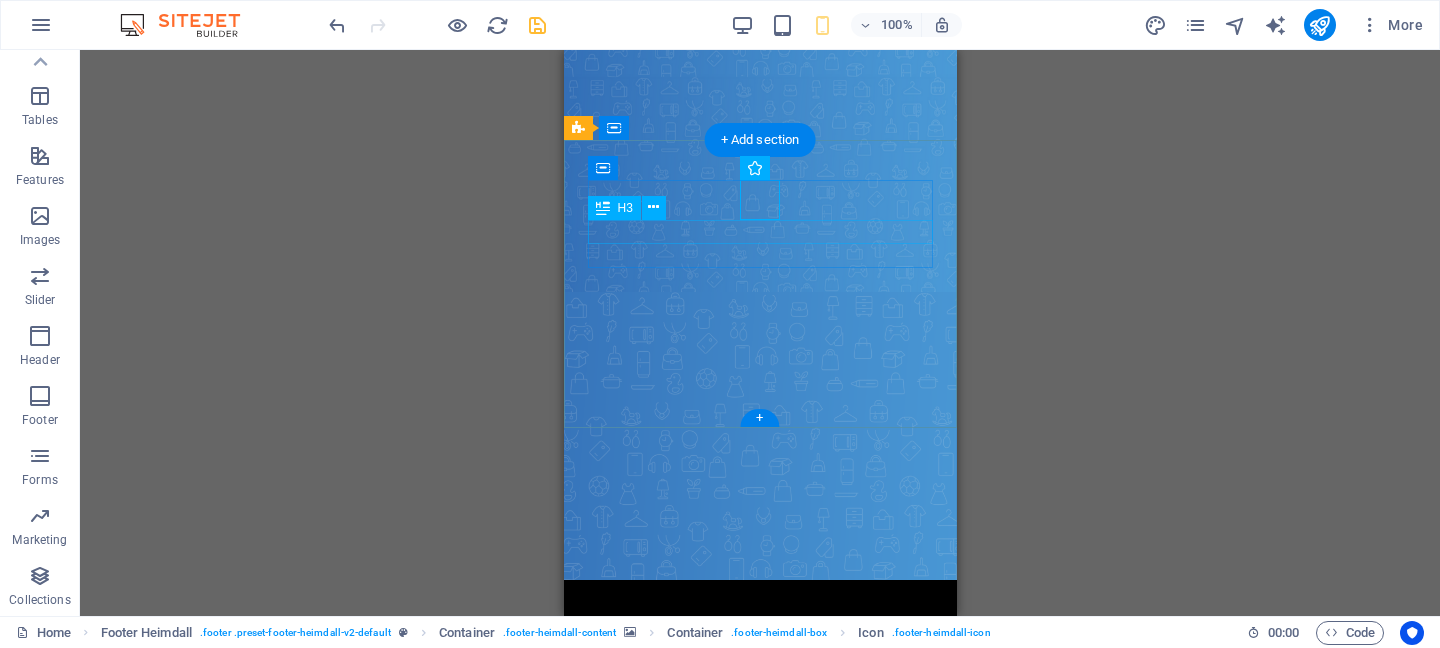 click on "Whatsapp" at bounding box center (759, 672) 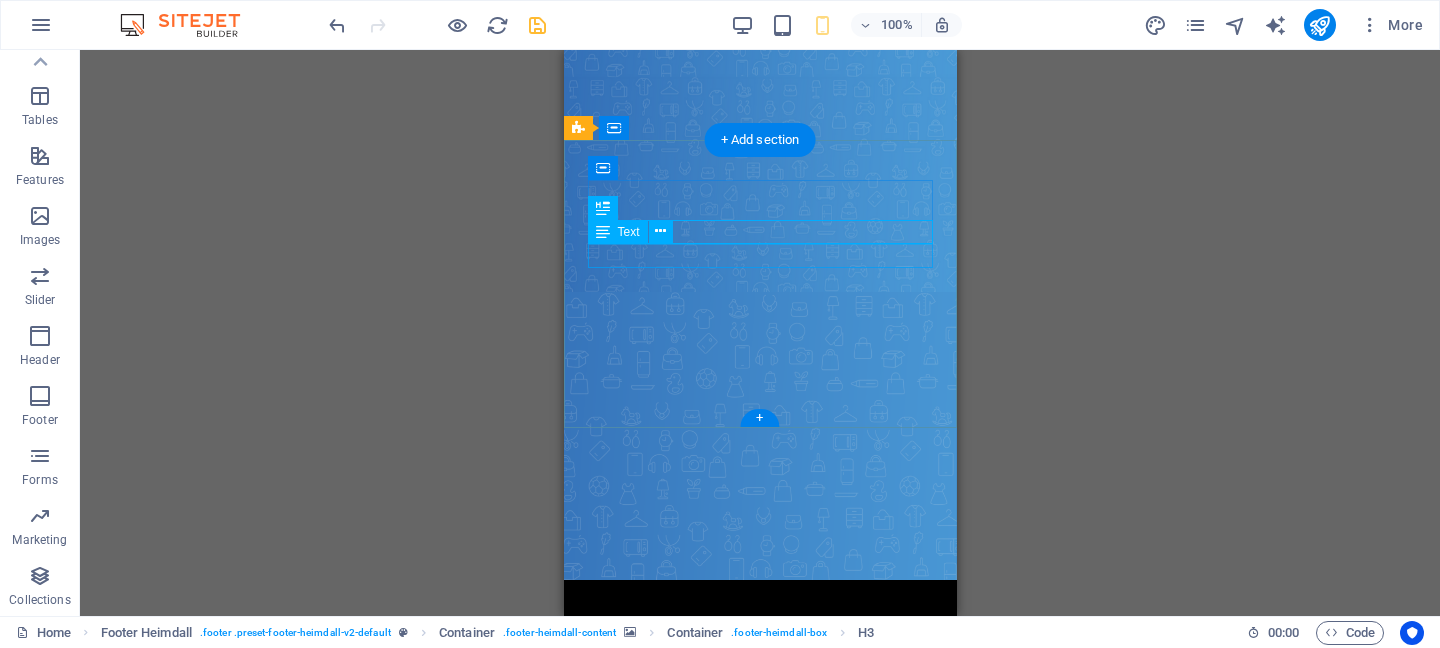 click on "[PHONE]" at bounding box center (759, 696) 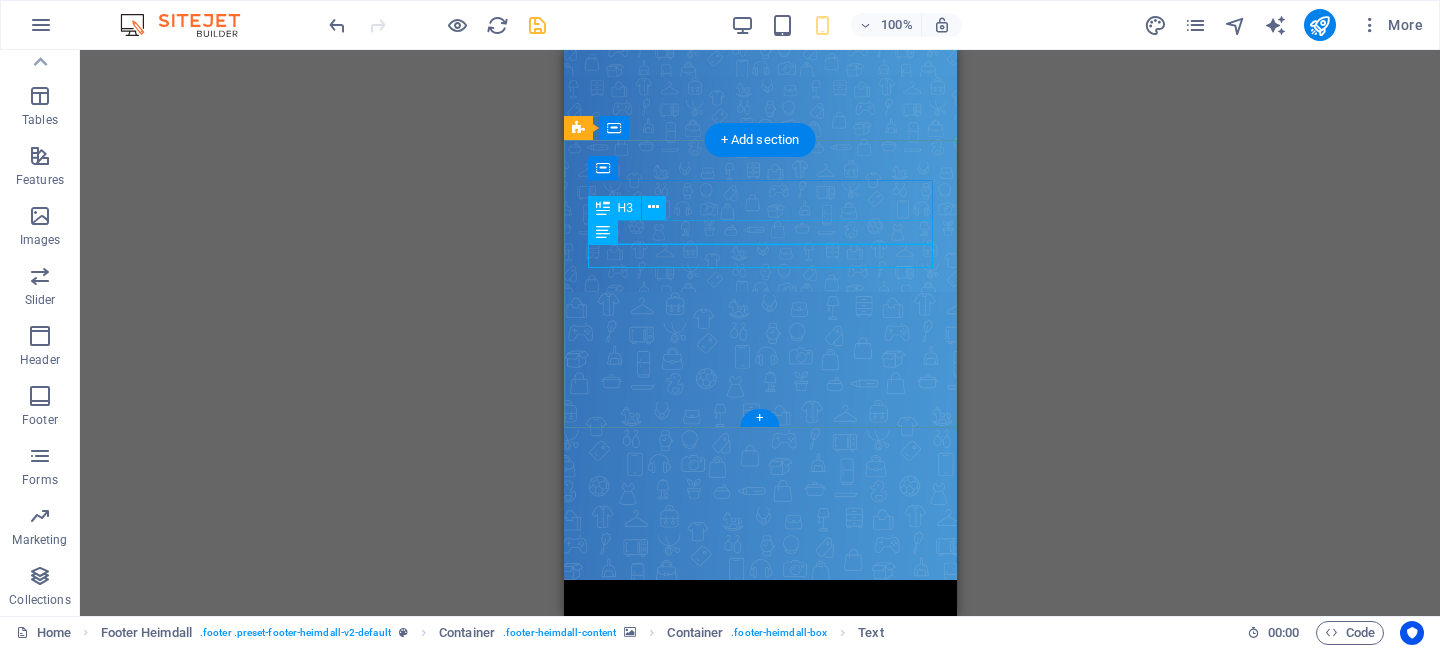 click on "Whatsapp" at bounding box center [759, 672] 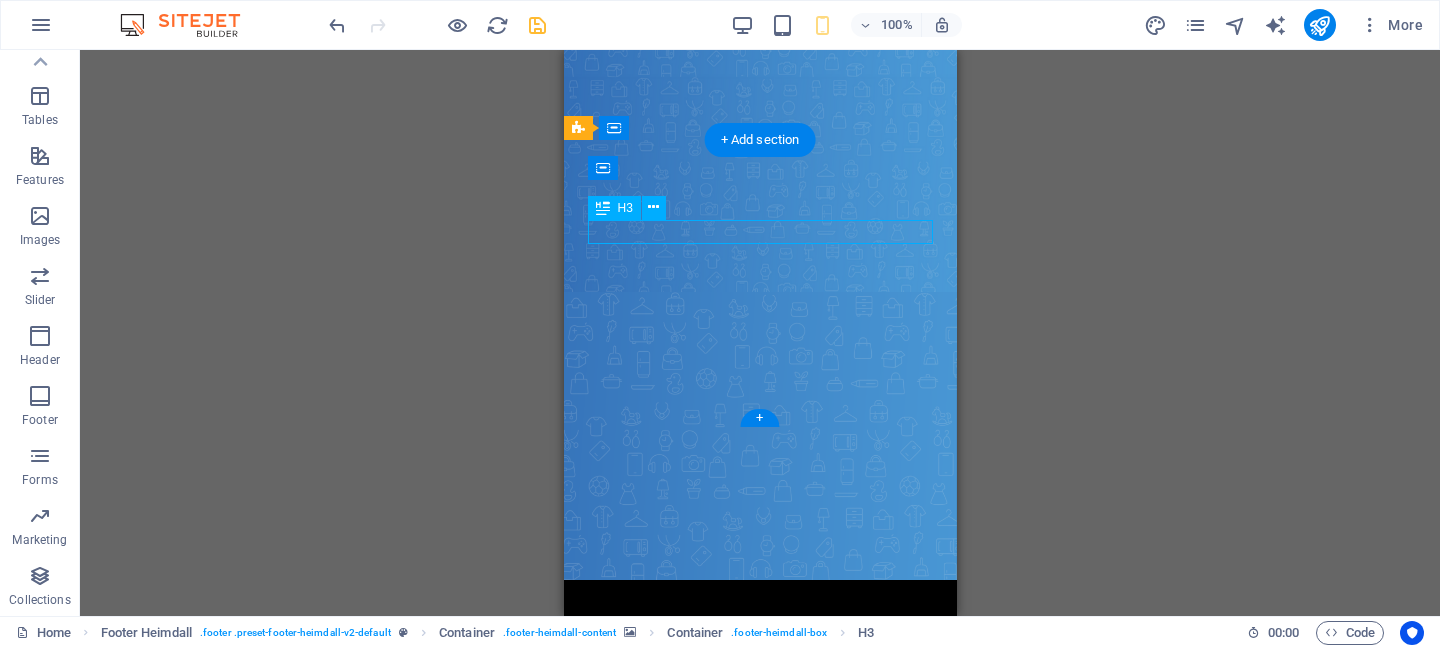 click on "Whatsapp" at bounding box center (759, 672) 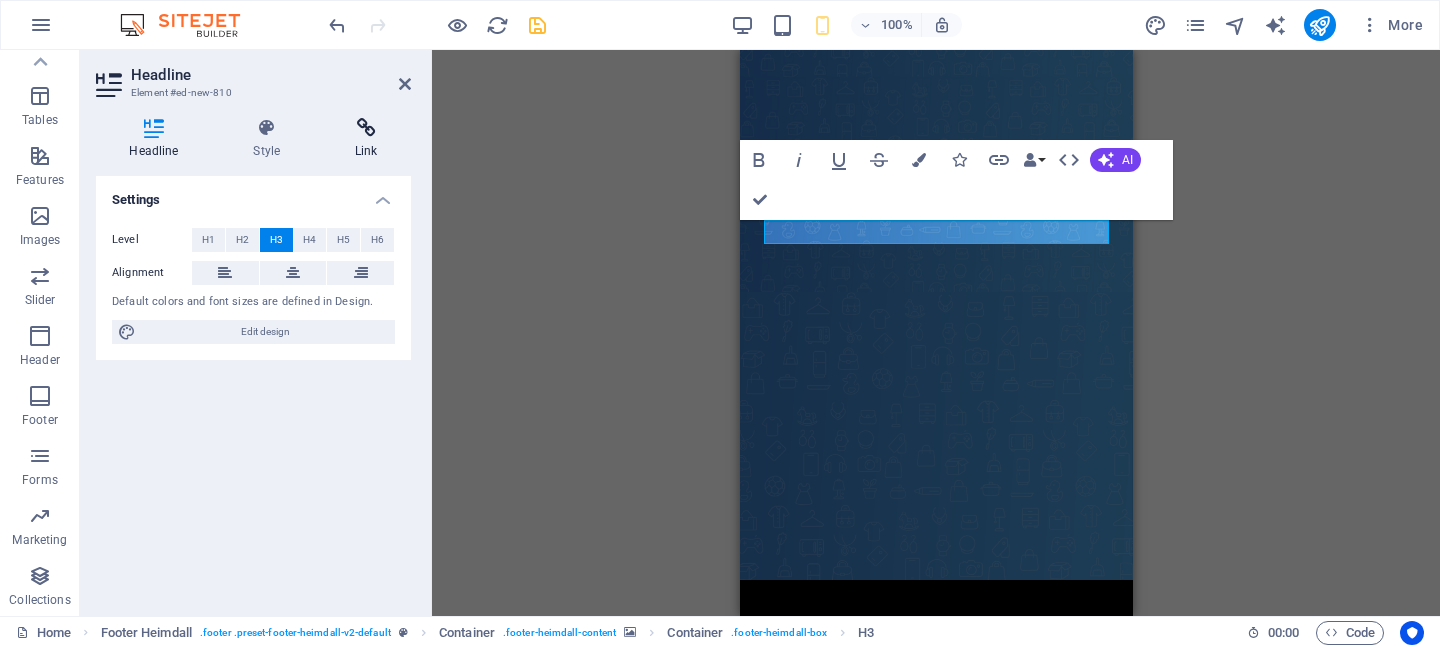 click on "Link" at bounding box center (366, 139) 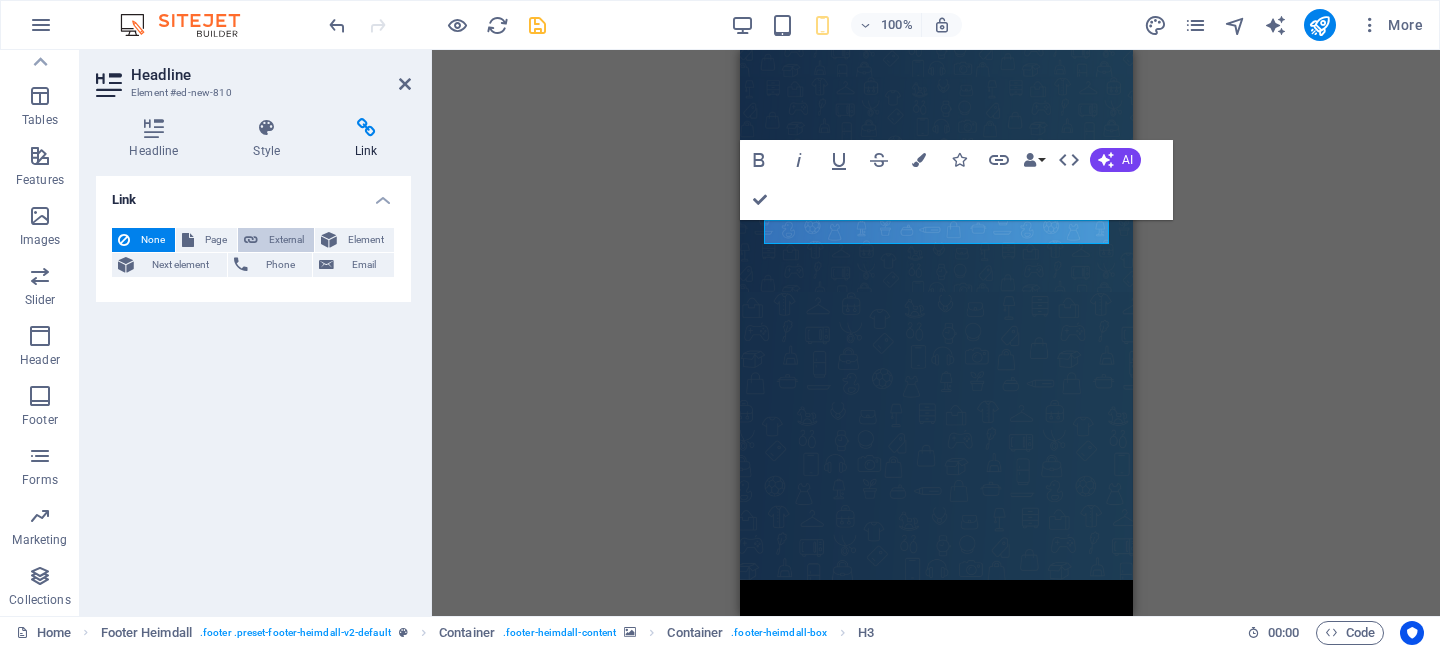 click on "External" at bounding box center [286, 240] 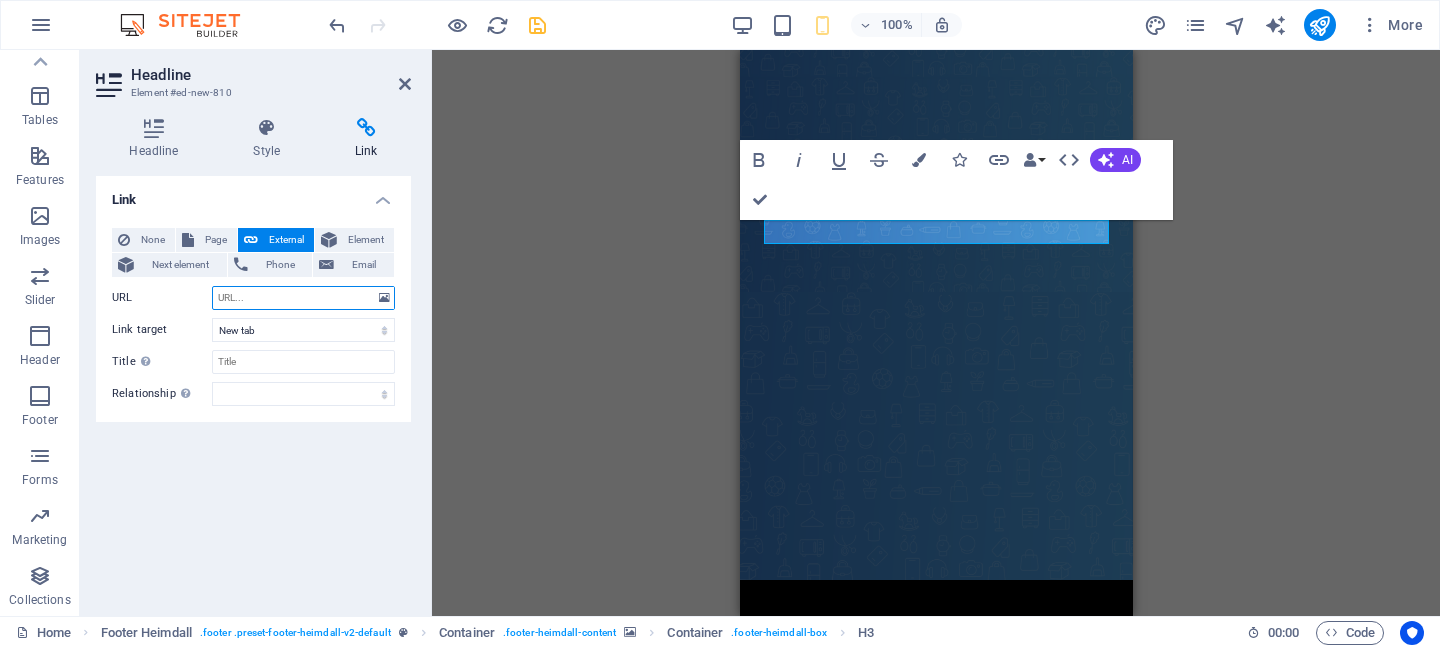 click on "URL" at bounding box center [303, 298] 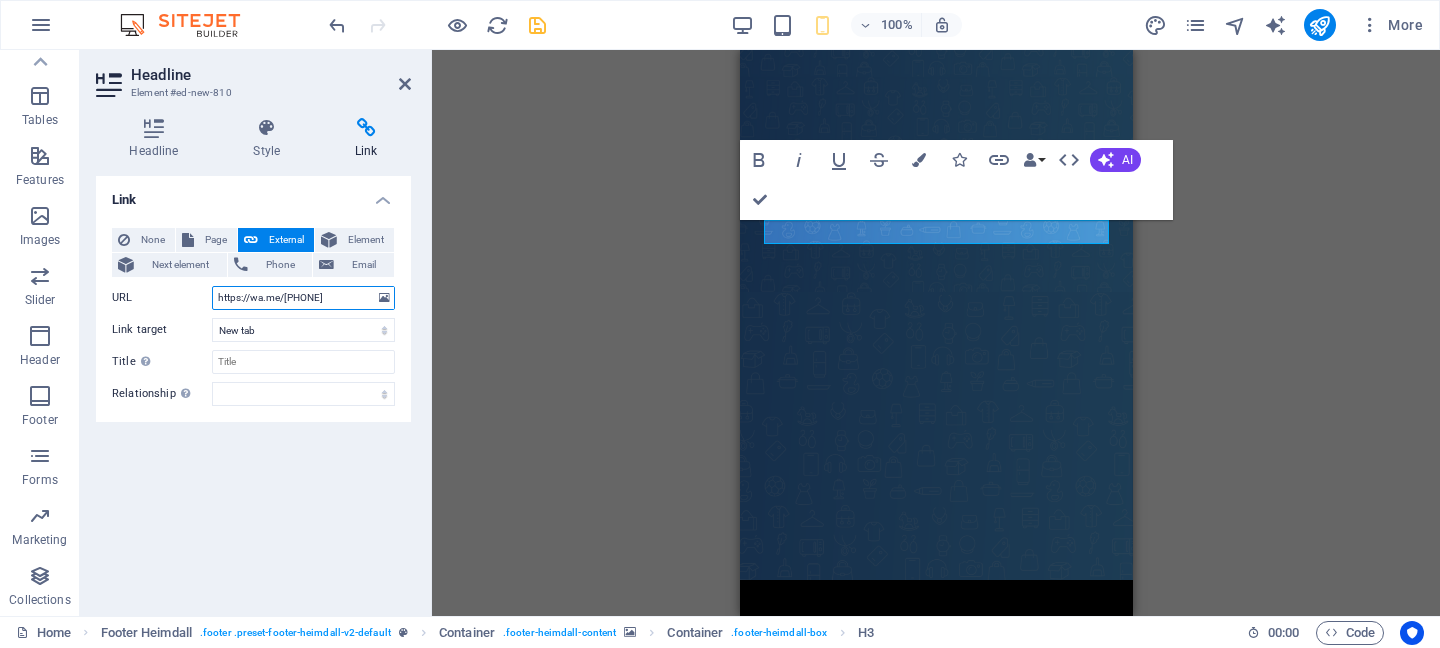 type on "https://wa.me/962799044429" 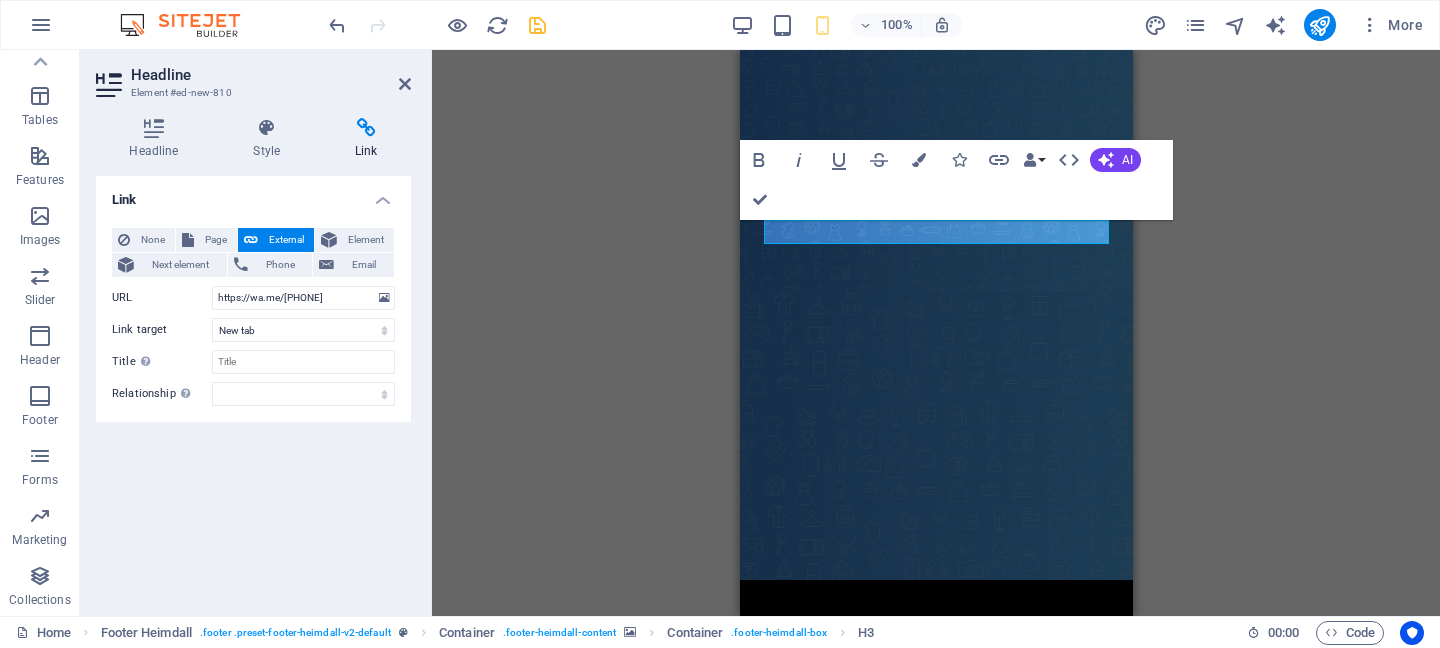 type 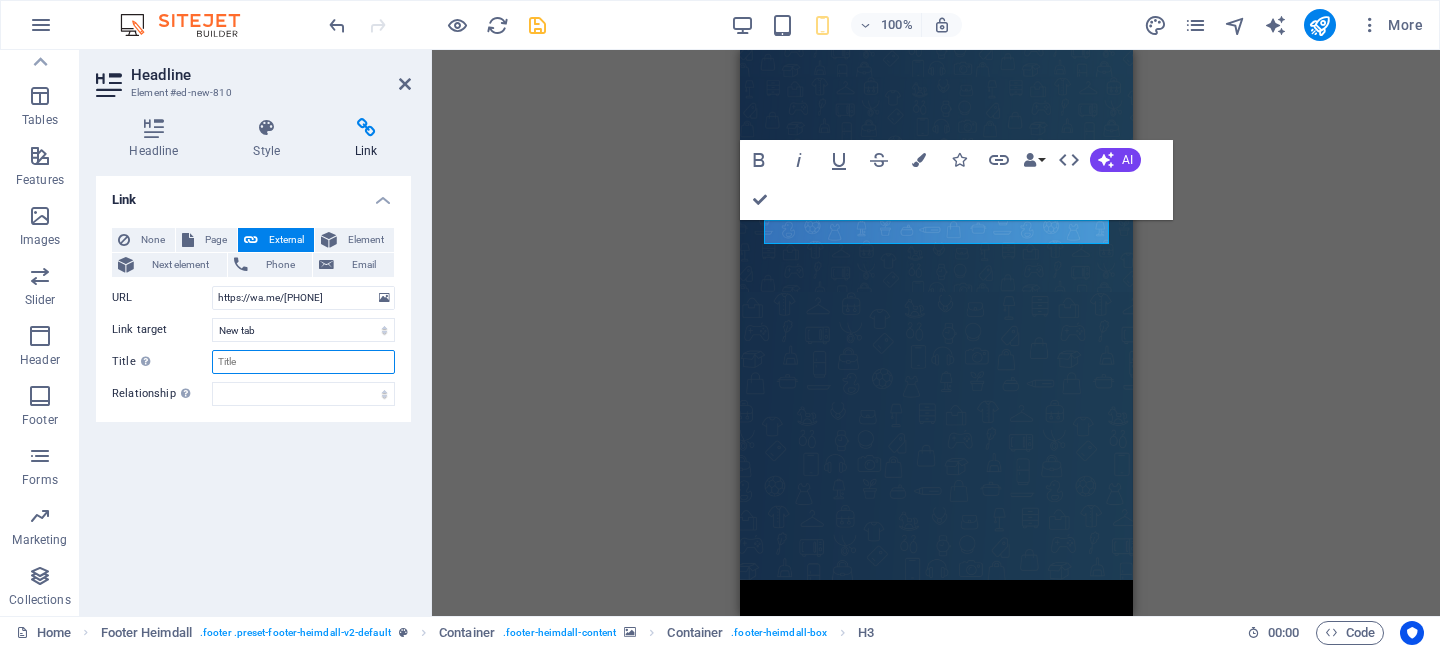 click on "Title Additional link description, should not be the same as the link text. The title is most often shown as a tooltip text when the mouse moves over the element. Leave empty if uncertain." at bounding box center [303, 362] 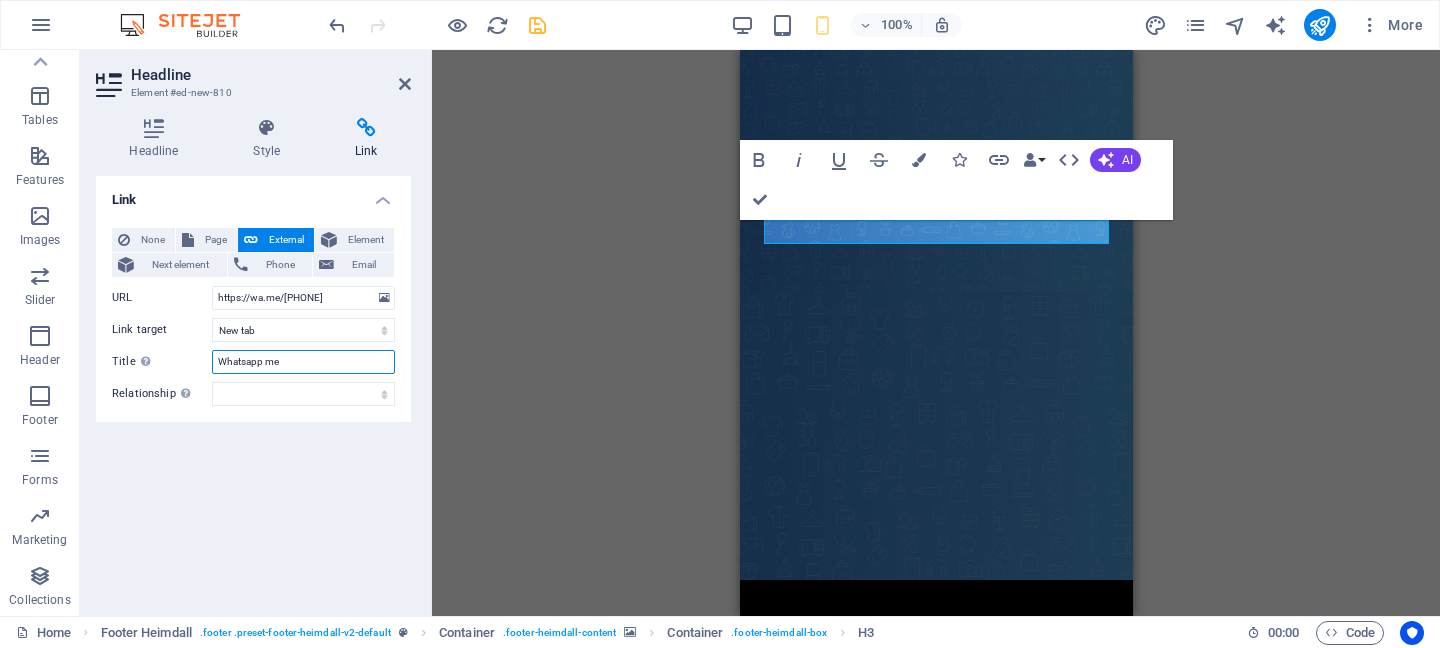 type on "Whatsapp me" 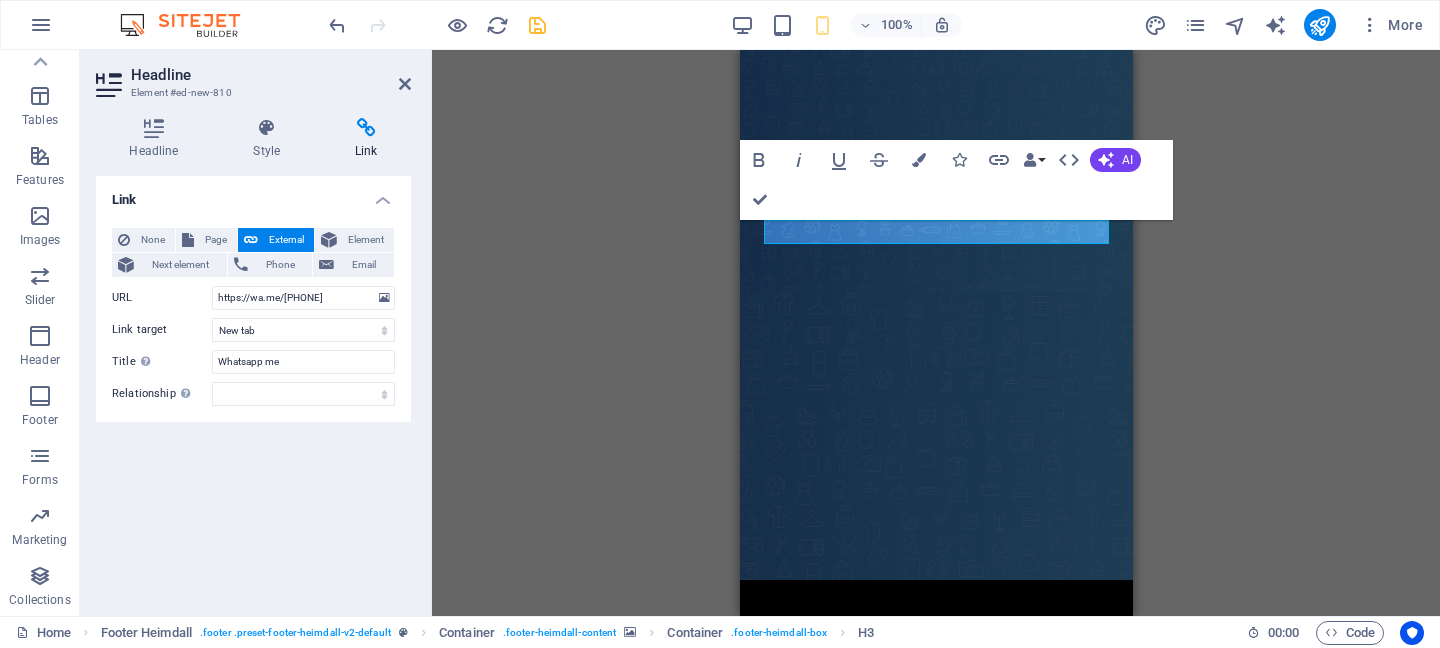 click on "Link None Page External Element Next element Phone Email Page Home Features Pricing Blog Contact Privacy Legal Notice Element
URL https://wa.me/962799044429 Phone Email Link target New tab Same tab Overlay Title Additional link description, should not be the same as the link text. The title is most often shown as a tooltip text when the mouse moves over the element. Leave empty if uncertain. Whatsapp me Relationship Sets the  relationship of this link to the link target . For example, the value "nofollow" instructs search engines not to follow the link. Can be left empty. alternate author bookmark external help license next nofollow noreferrer noopener prev search tag" at bounding box center [253, 388] 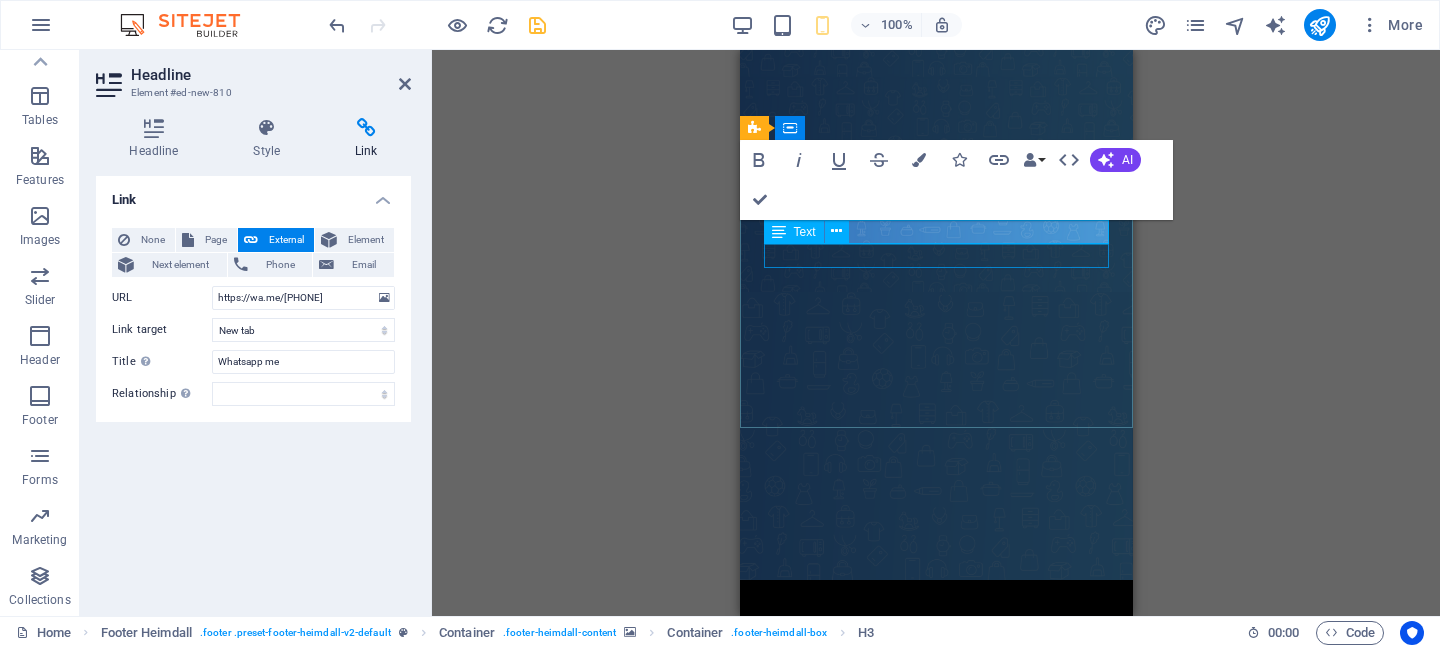 click on "[PHONE]" at bounding box center (935, 696) 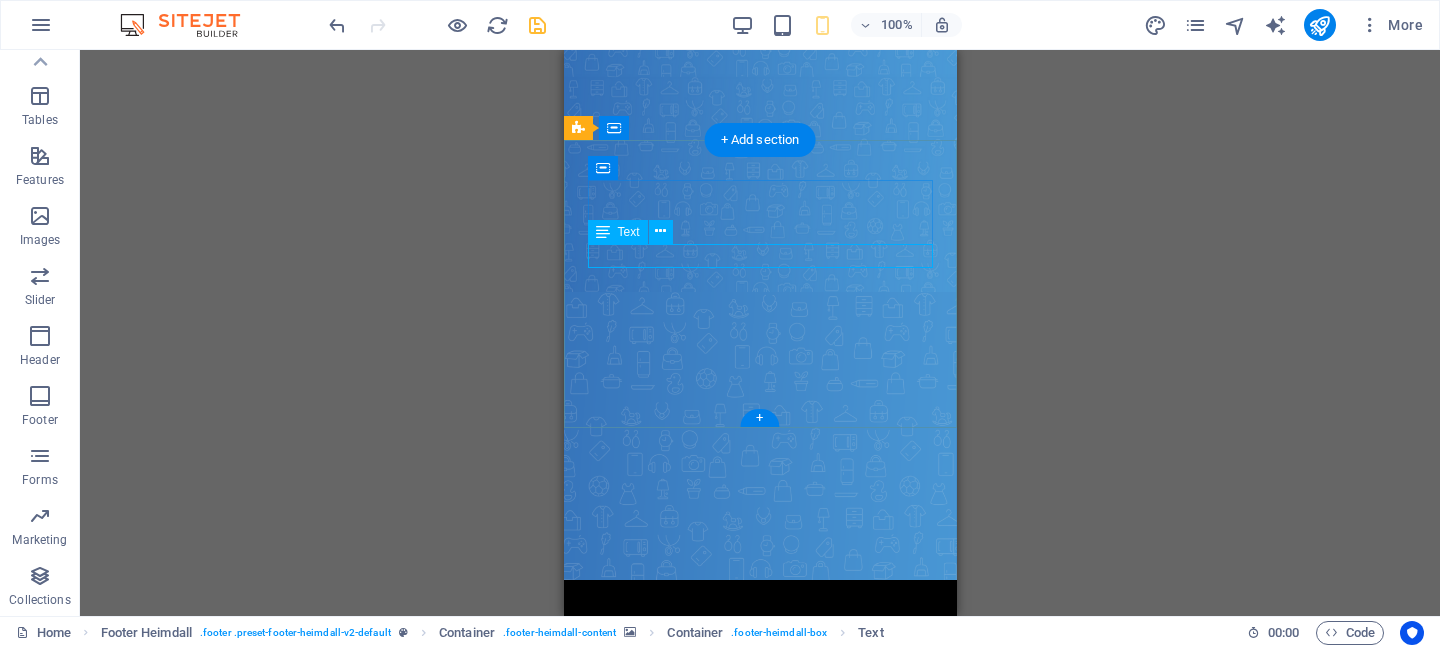 click on "[PHONE]" at bounding box center (759, 696) 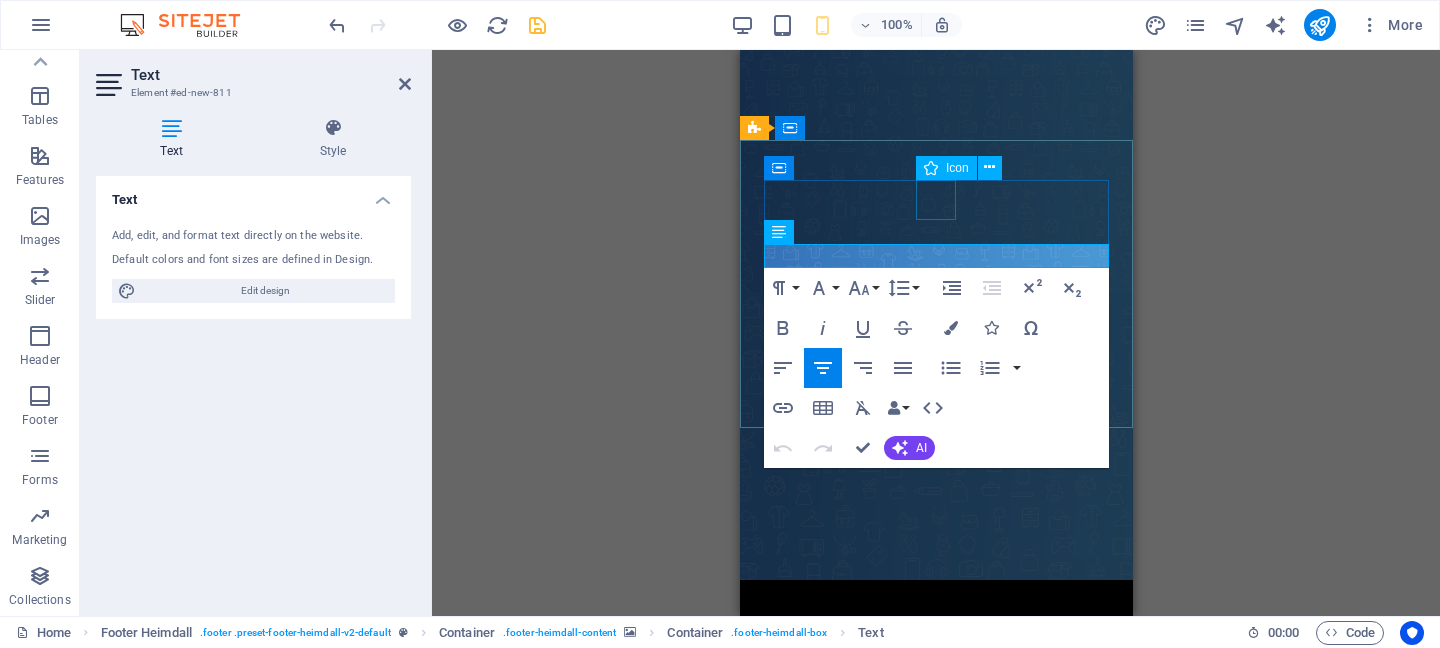 click at bounding box center (935, 640) 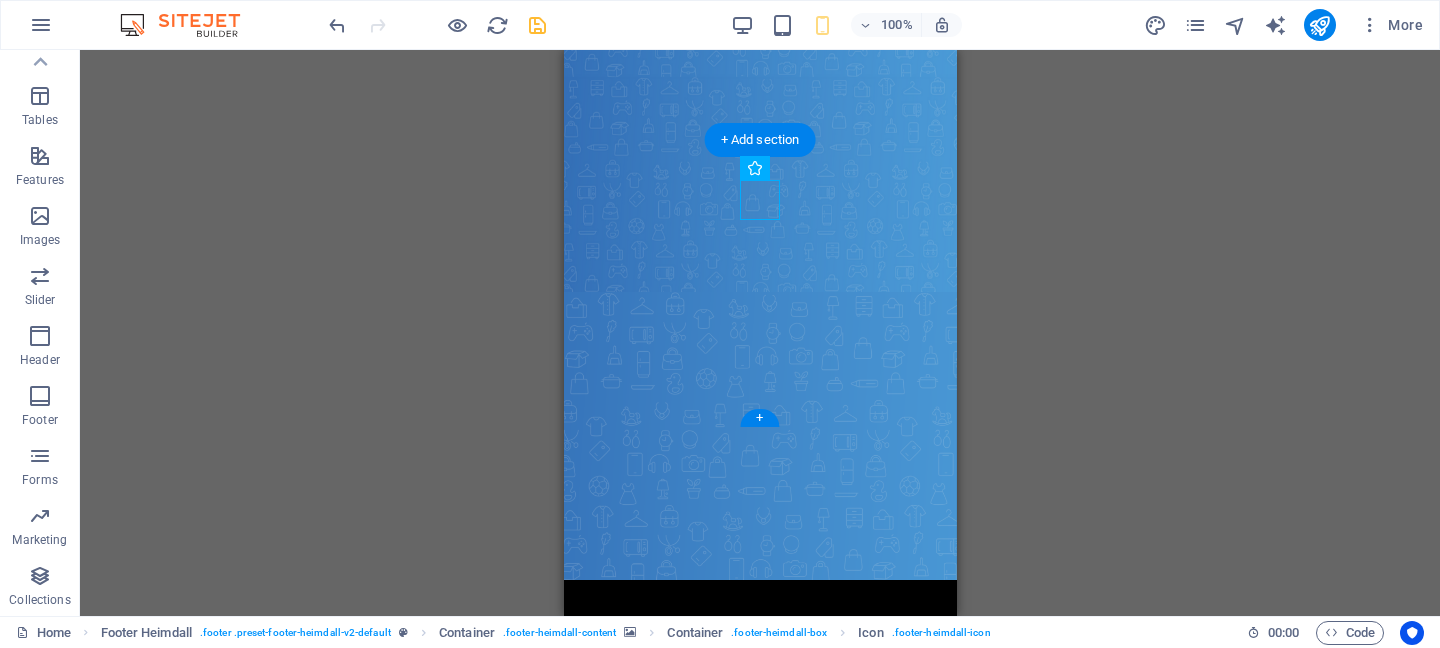 click on "Whatsapp  0799044429  E-mail  Support@jodi-so.com" at bounding box center (759, 572) 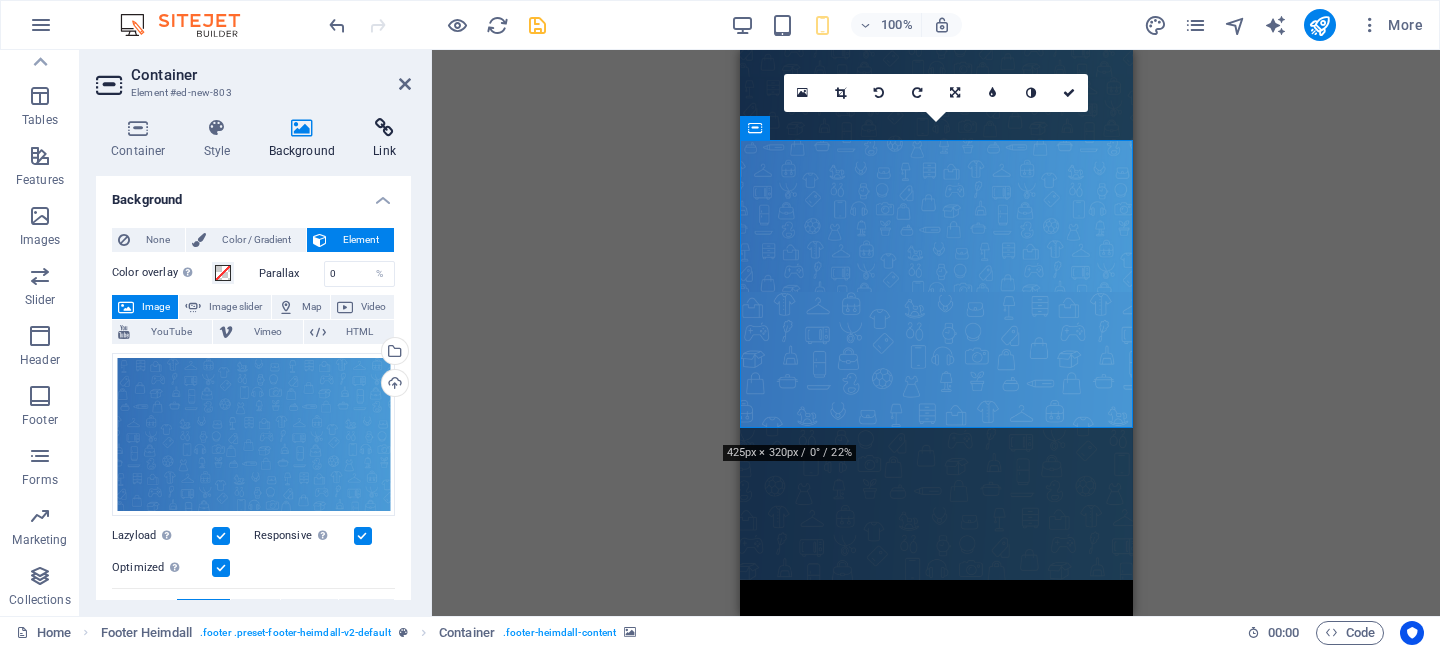 click at bounding box center [384, 128] 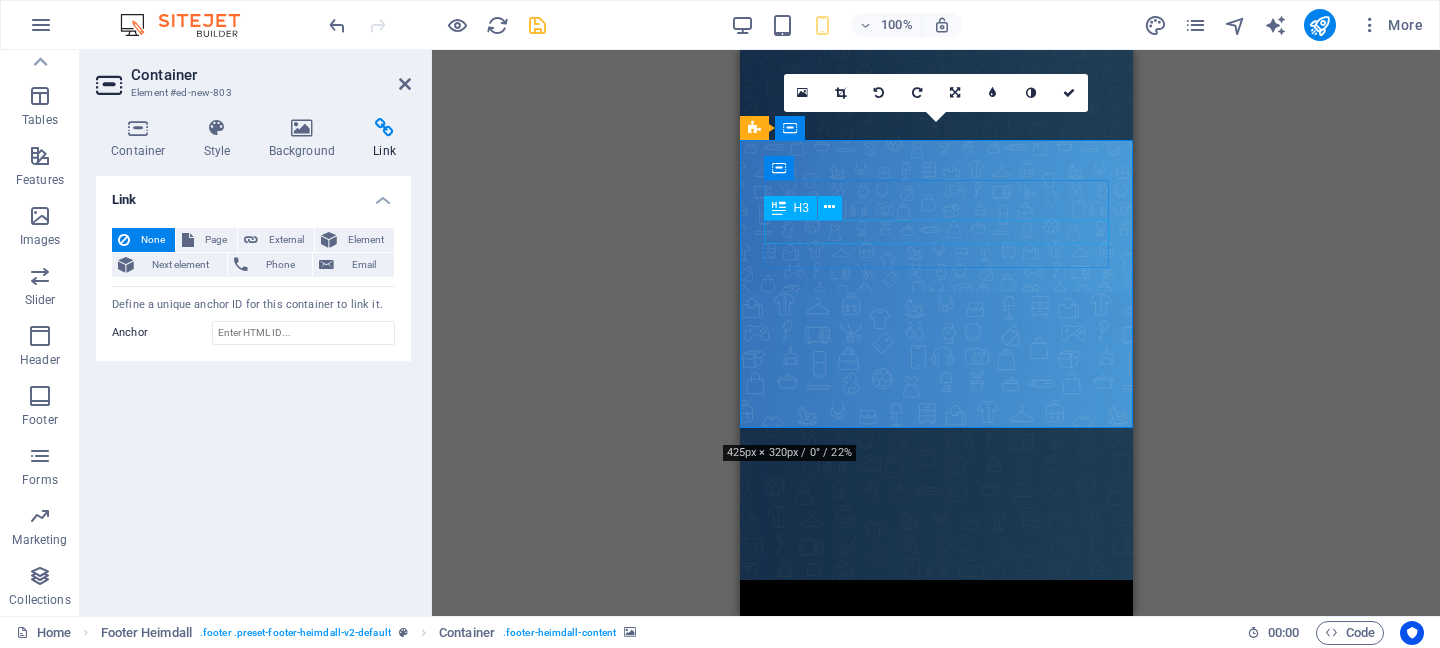 click on "Whatsapp" at bounding box center [935, 672] 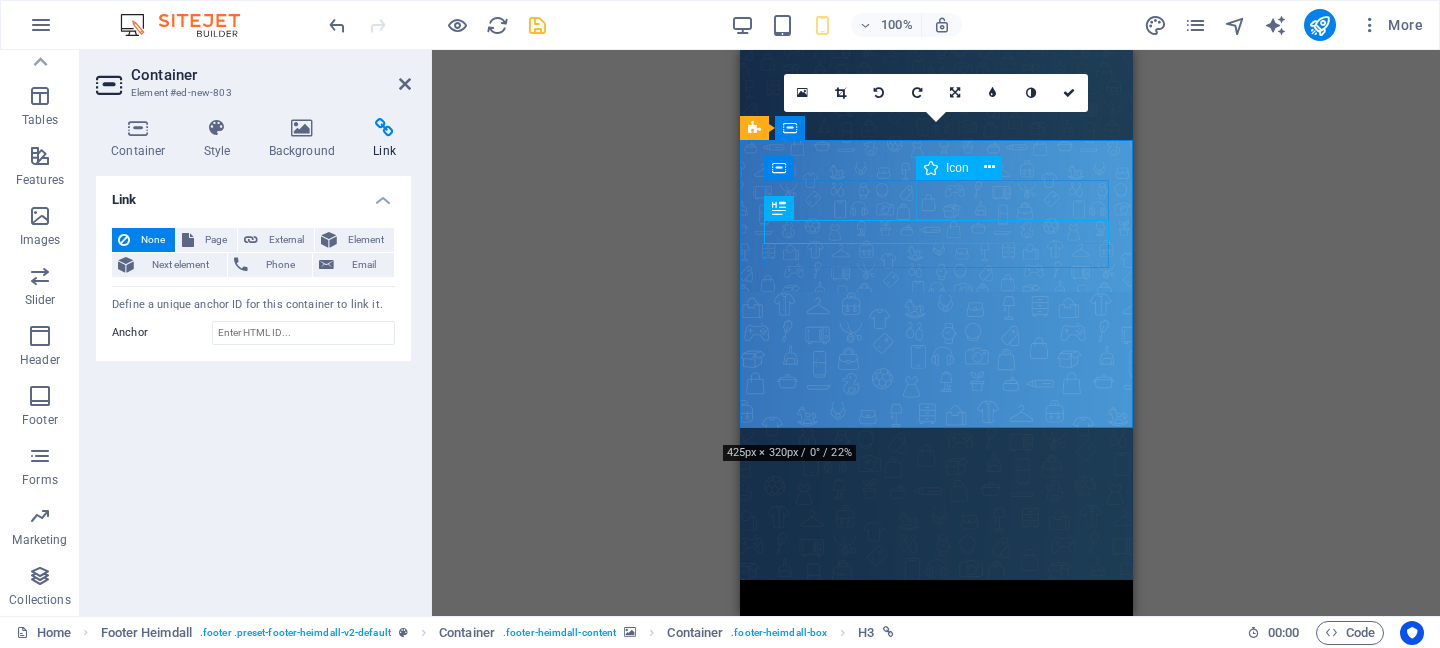 click at bounding box center (935, 640) 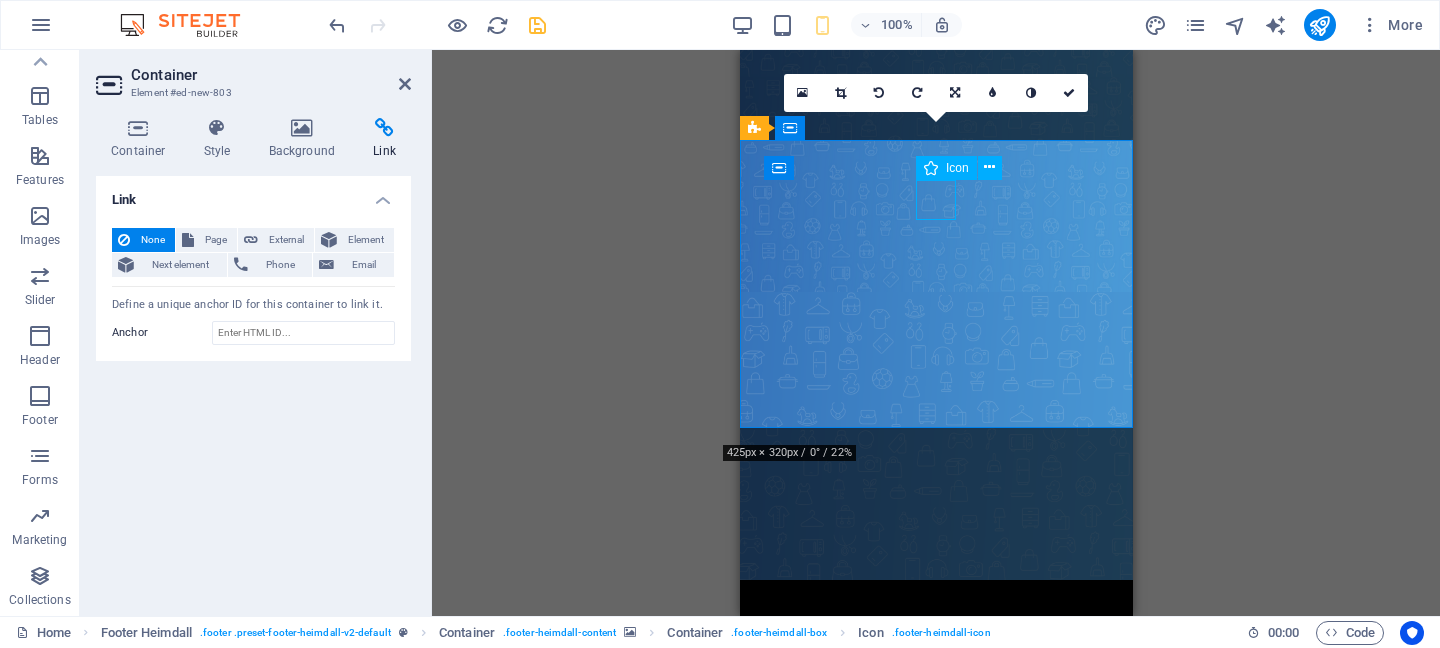 click at bounding box center [935, 640] 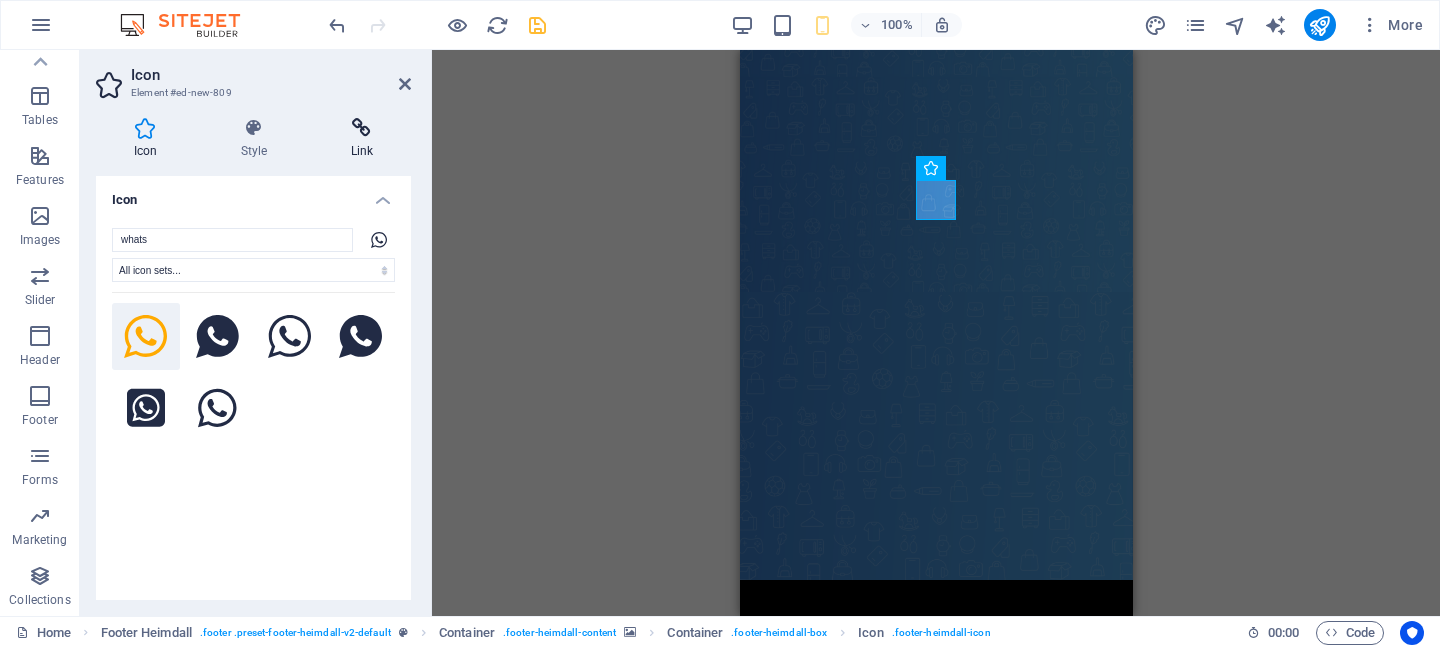 click at bounding box center (362, 128) 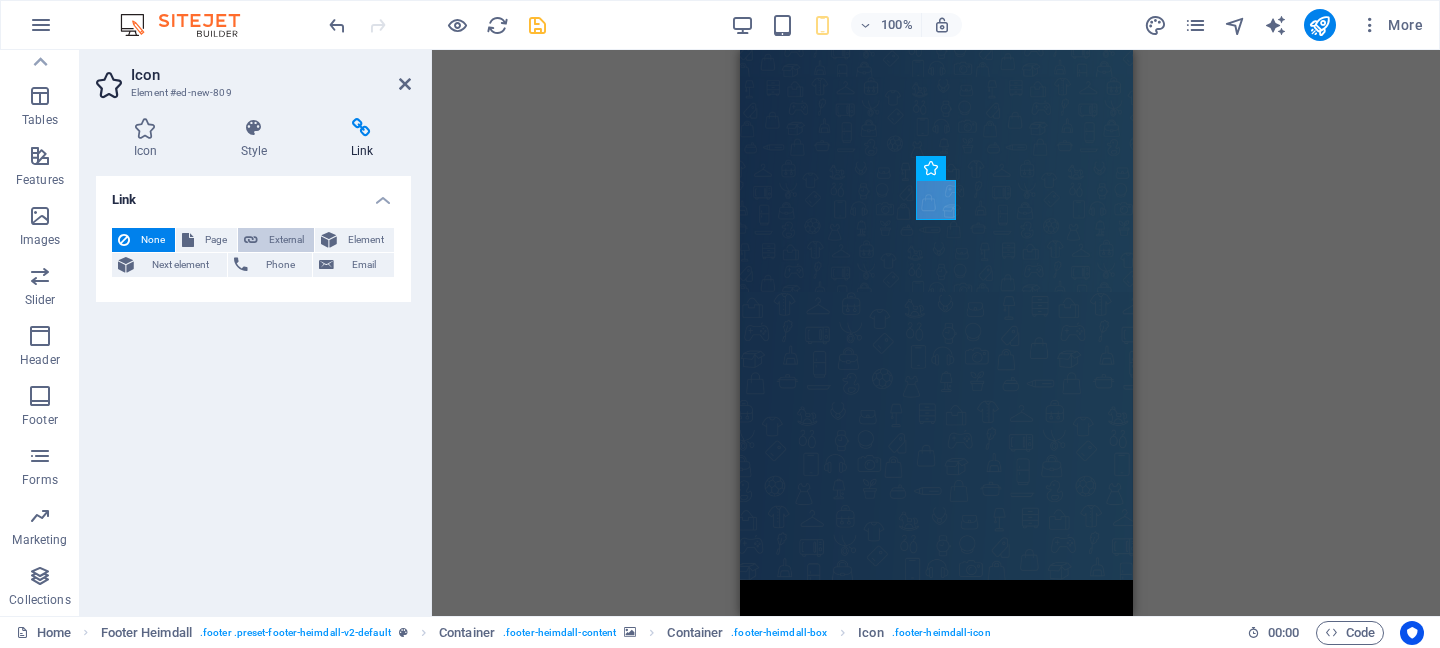 click on "External" at bounding box center [286, 240] 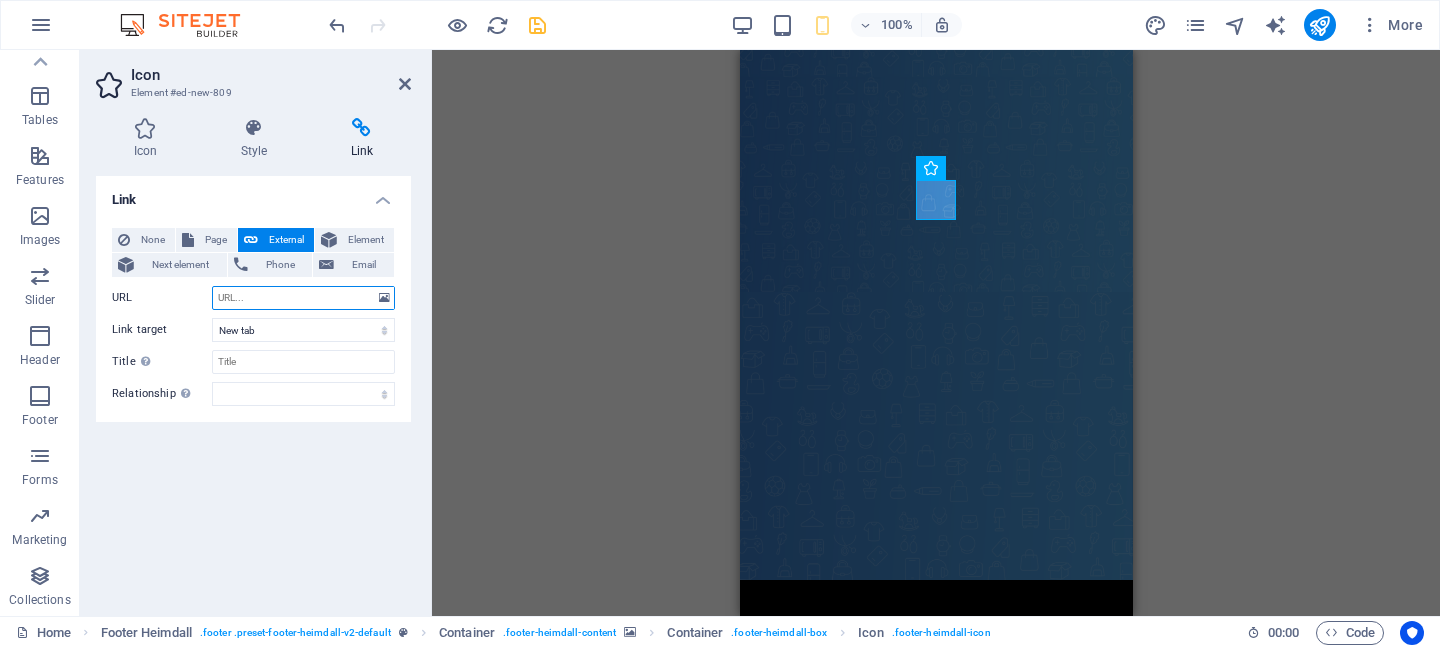 paste on "https://wa.me/962799044429" 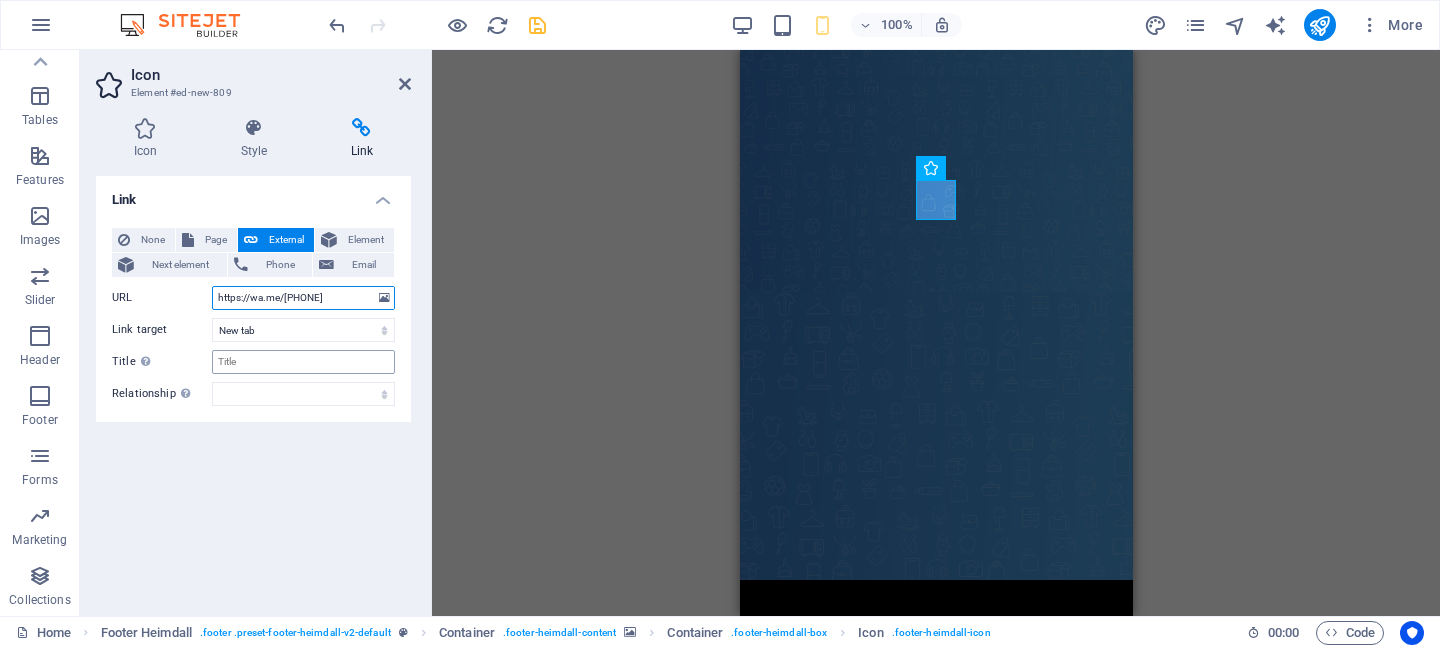 type on "https://wa.me/962799044429" 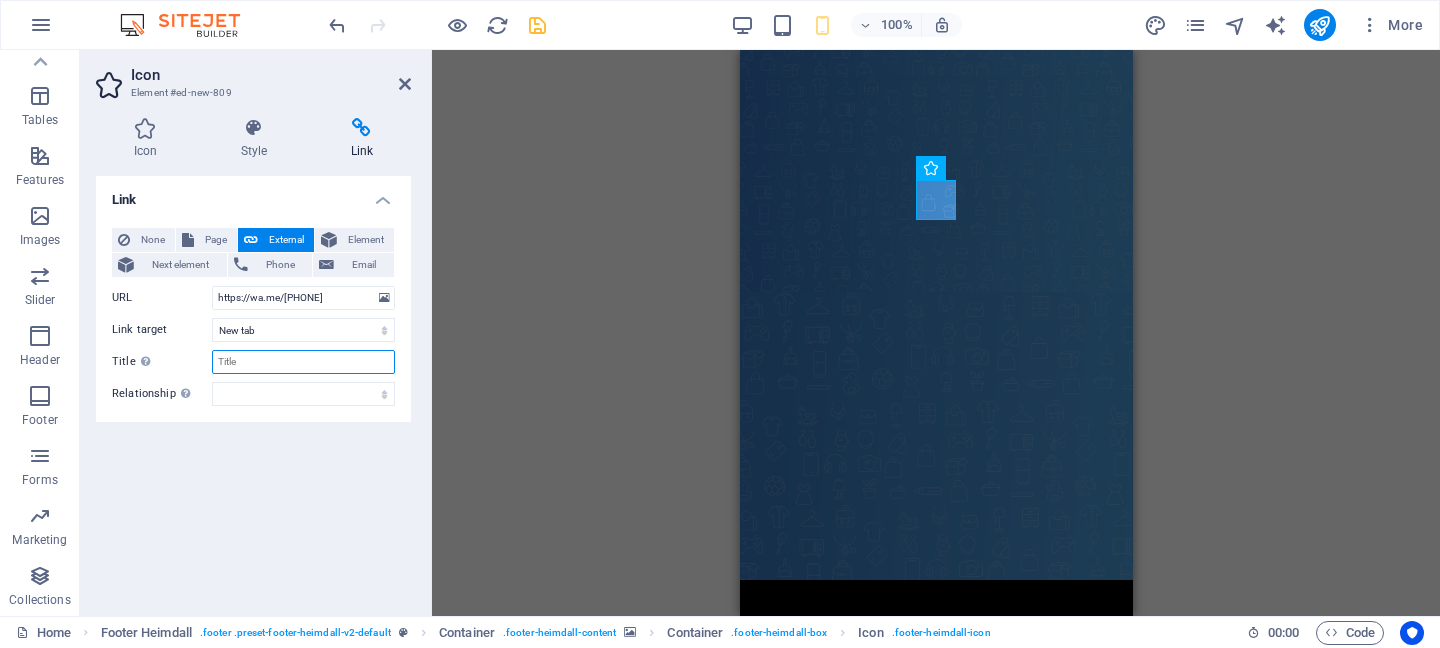 click on "Title Additional link description, should not be the same as the link text. The title is most often shown as a tooltip text when the mouse moves over the element. Leave empty if uncertain." at bounding box center (303, 362) 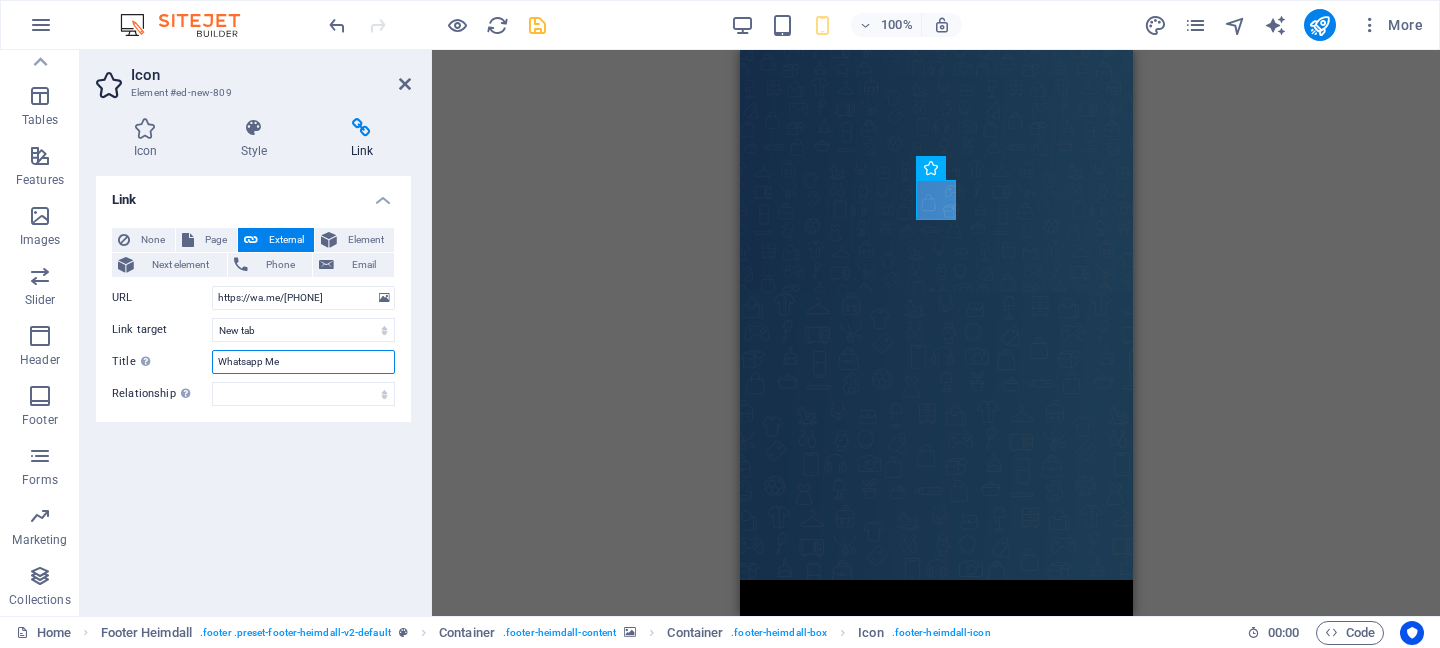 type on "Whatsapp Me" 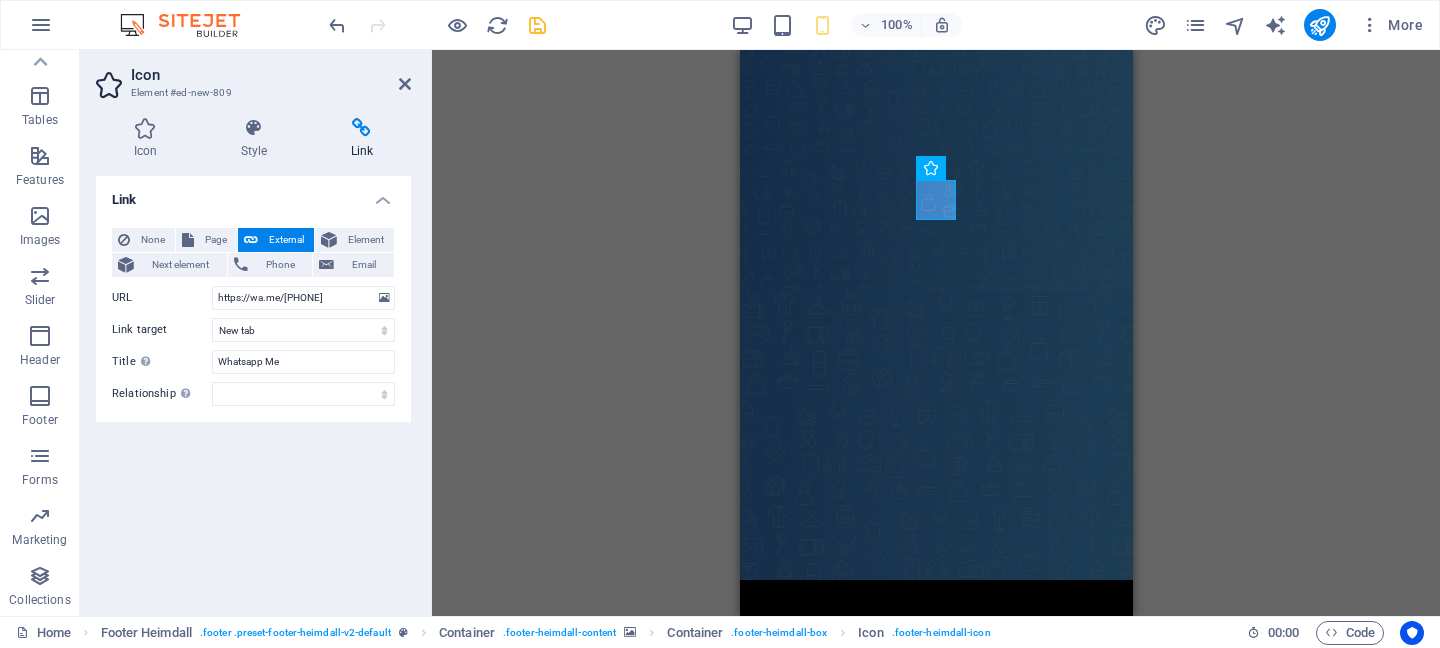 click on "100% More" at bounding box center [878, 25] 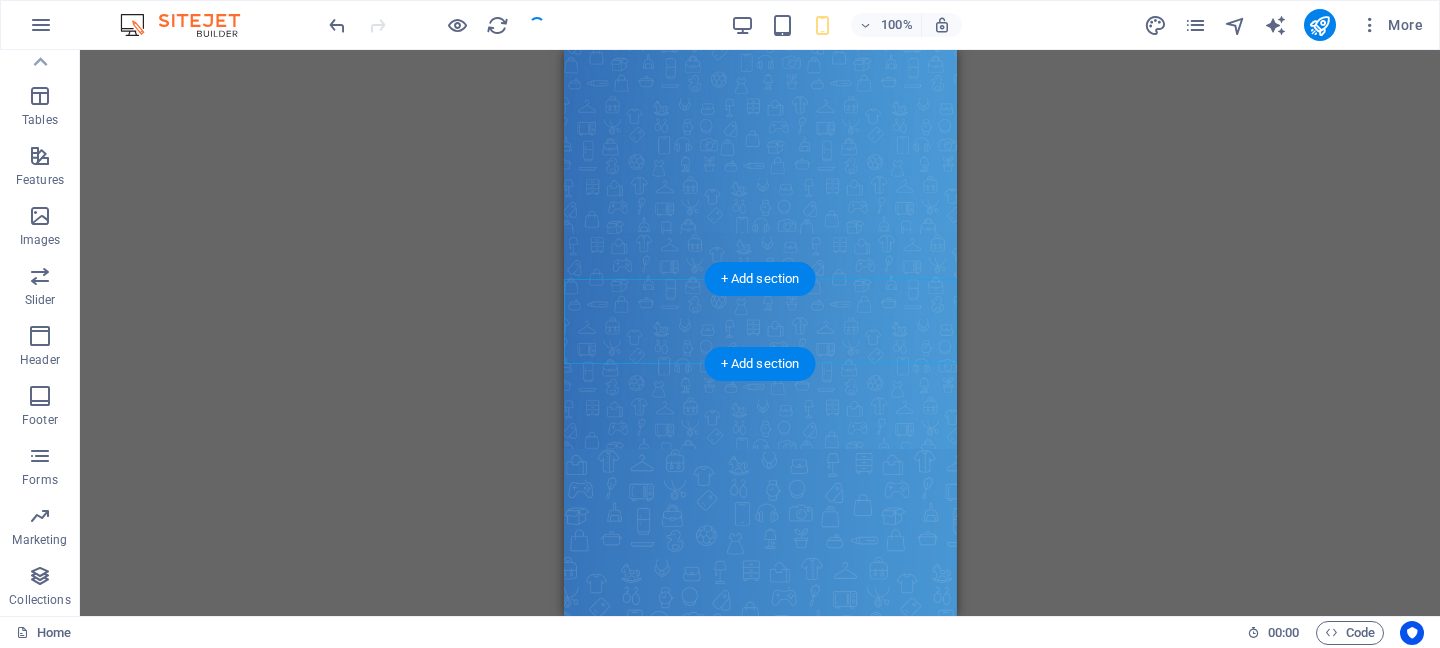 scroll, scrollTop: 0, scrollLeft: 0, axis: both 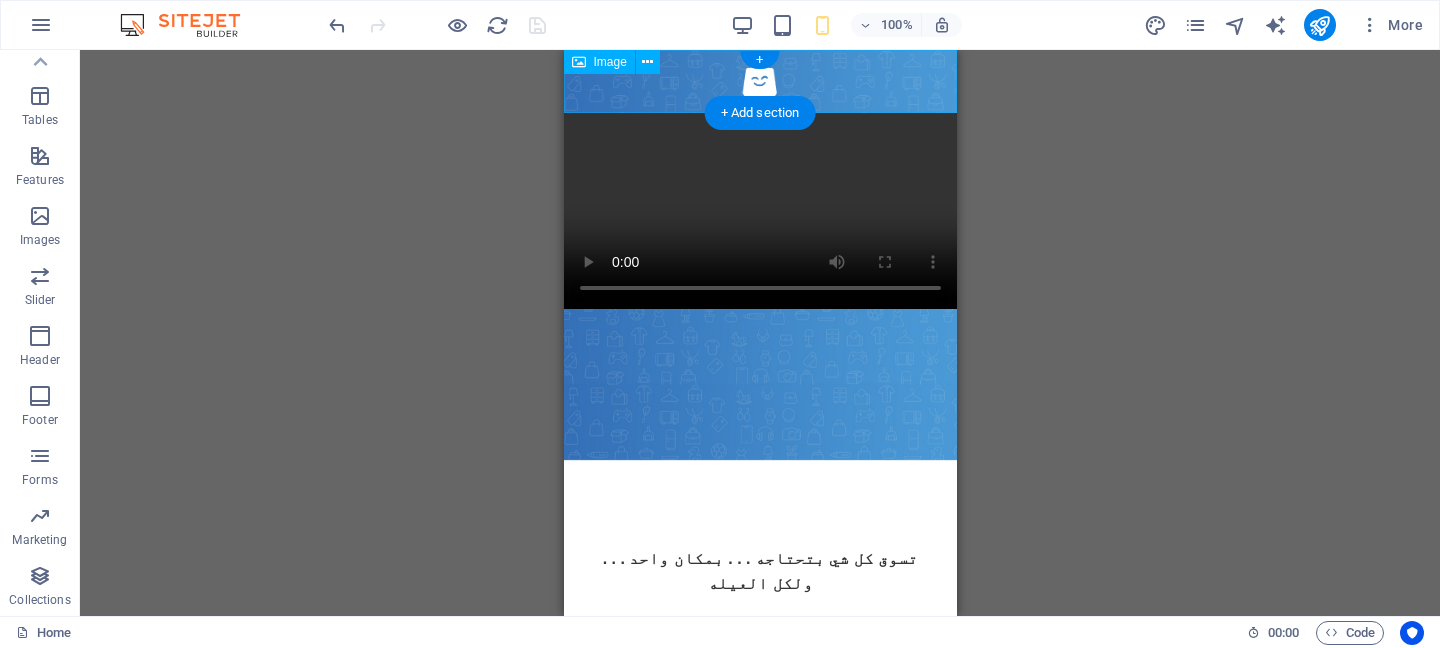 click at bounding box center (759, 81) 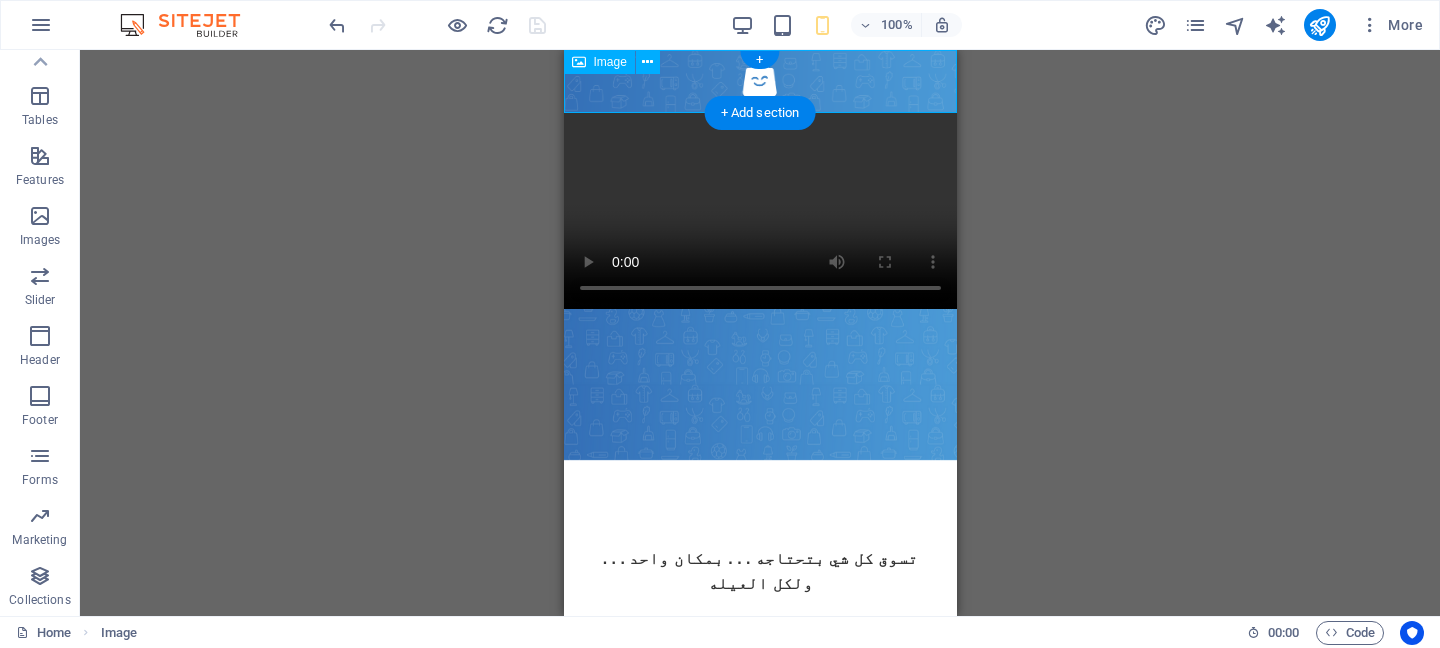 click at bounding box center [759, 81] 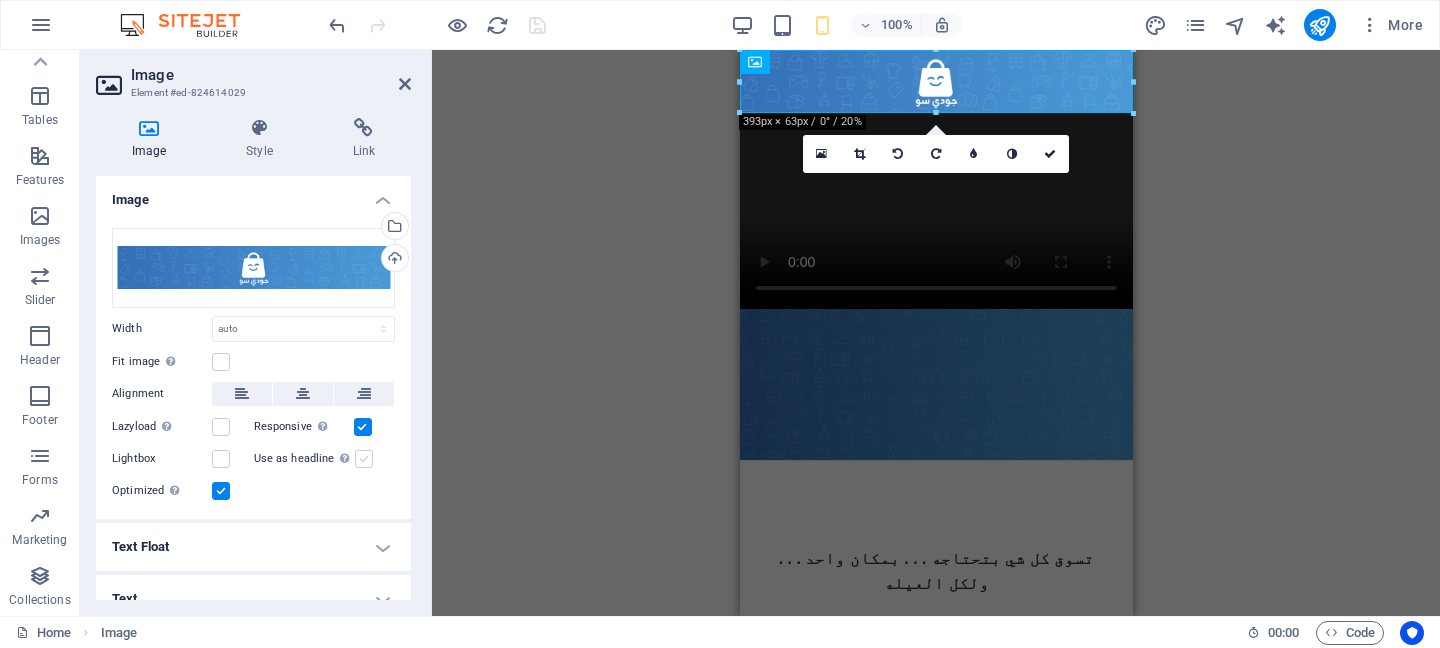 click at bounding box center (364, 459) 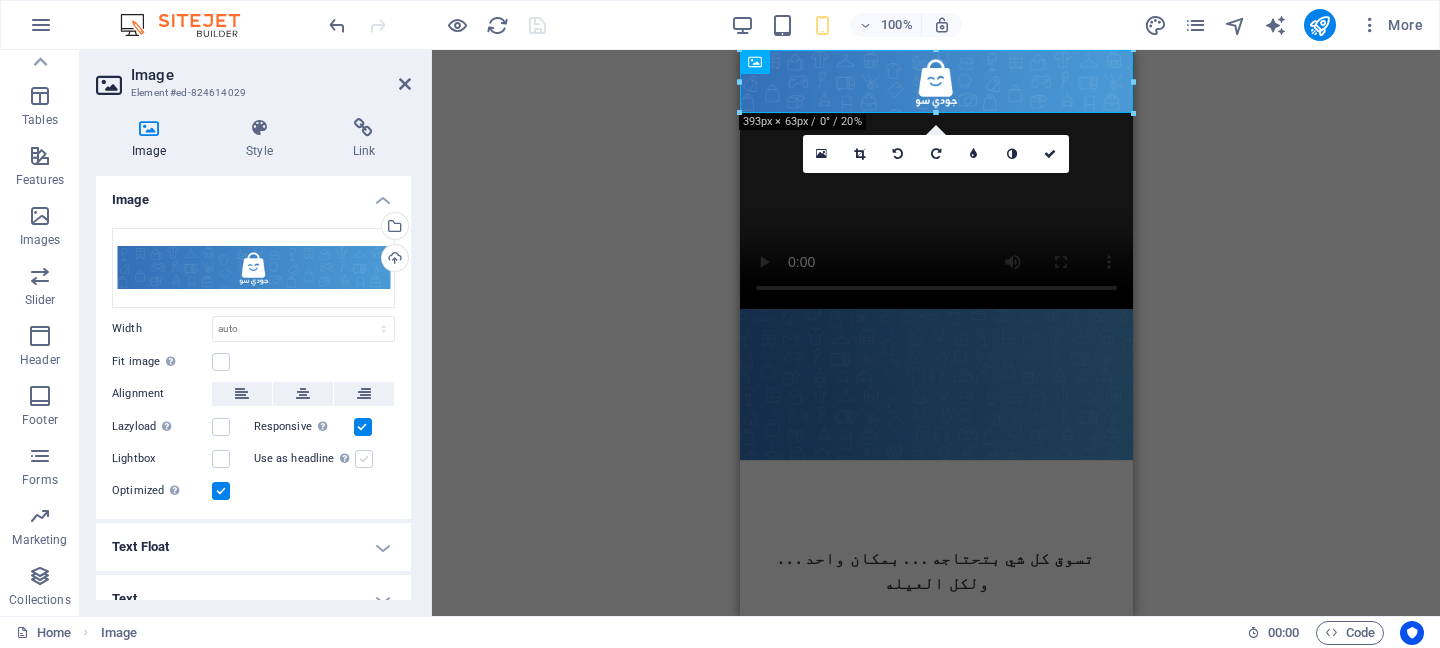 click on "Use as headline The image will be wrapped in an H1 headline tag. Useful for giving alternative text the weight of an H1 headline, e.g. for the logo. Leave unchecked if uncertain." at bounding box center [0, 0] 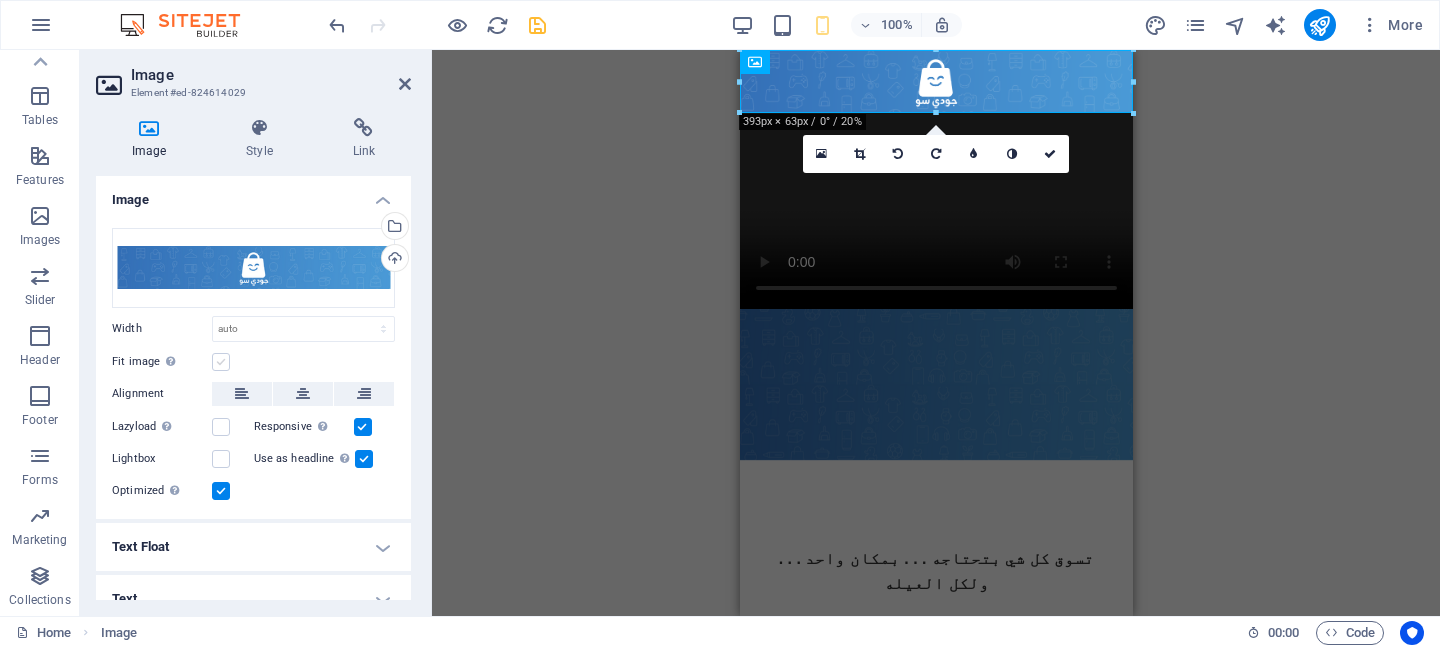 click at bounding box center [221, 362] 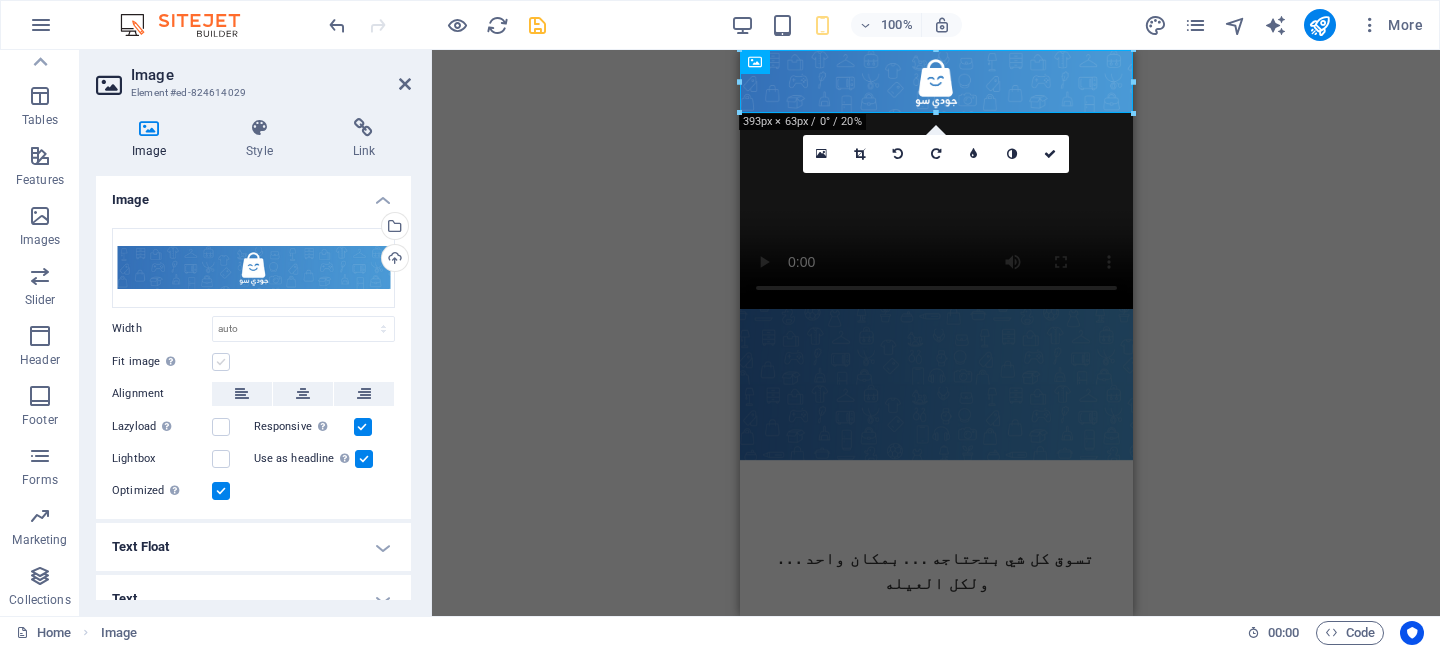 click on "Fit image Automatically fit image to a fixed width and height" at bounding box center (0, 0) 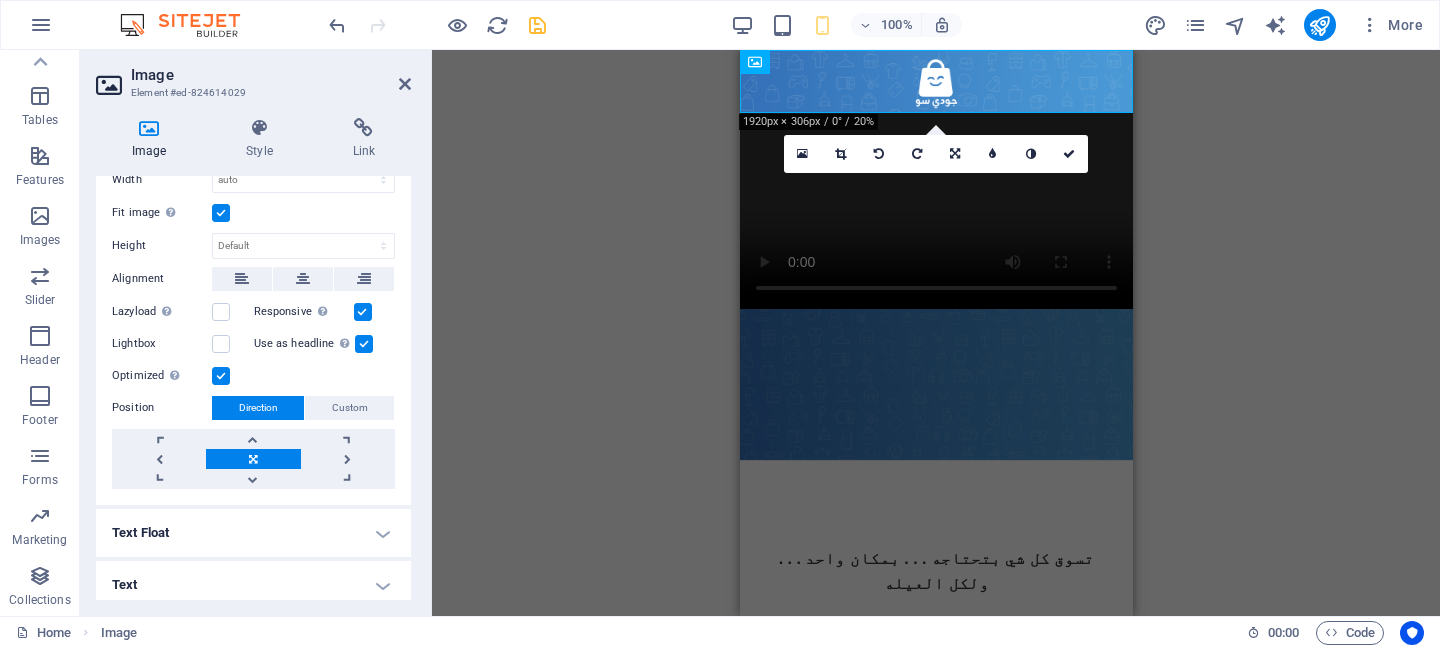 scroll, scrollTop: 157, scrollLeft: 0, axis: vertical 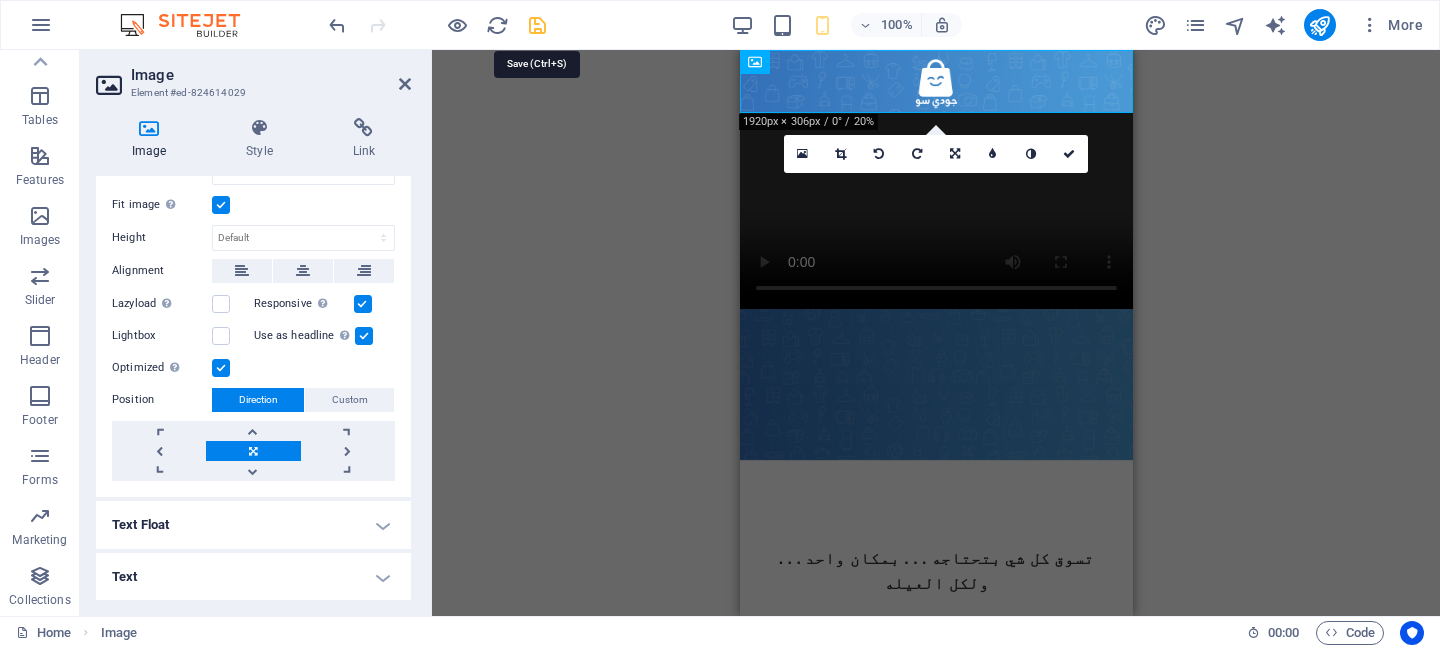 click at bounding box center [537, 25] 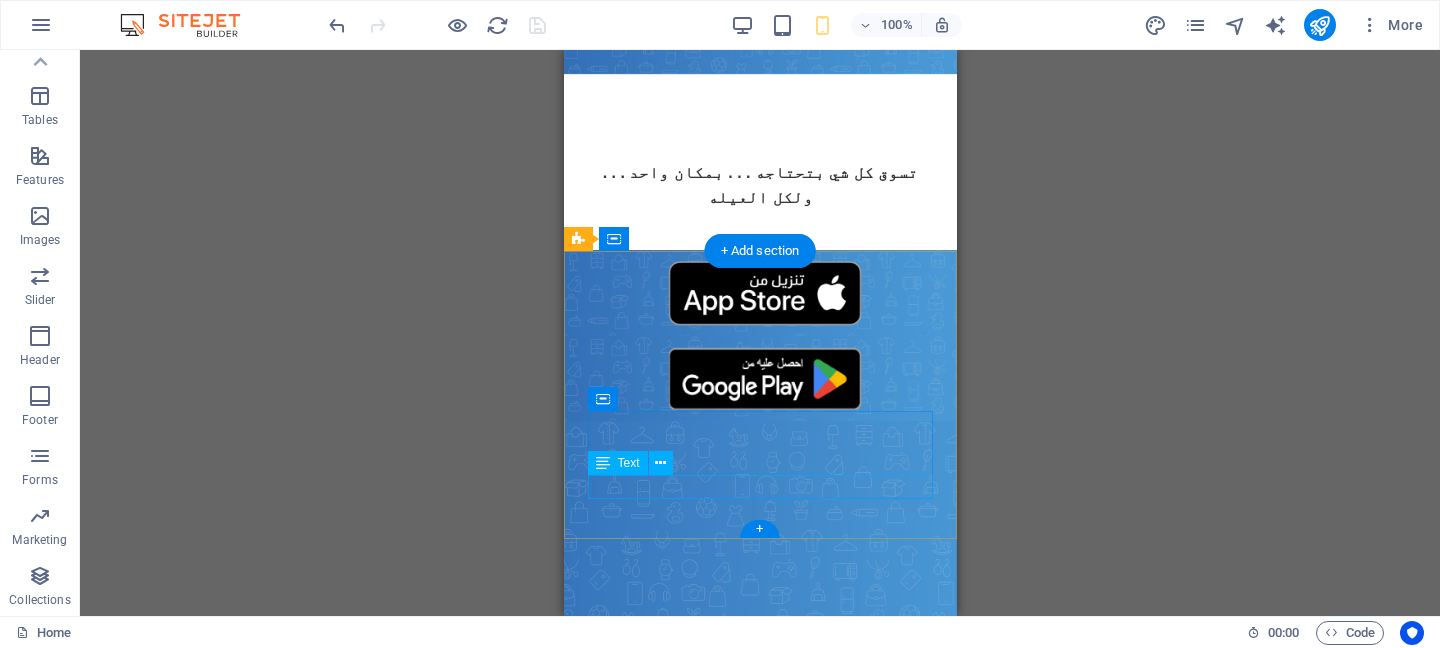 scroll, scrollTop: 426, scrollLeft: 0, axis: vertical 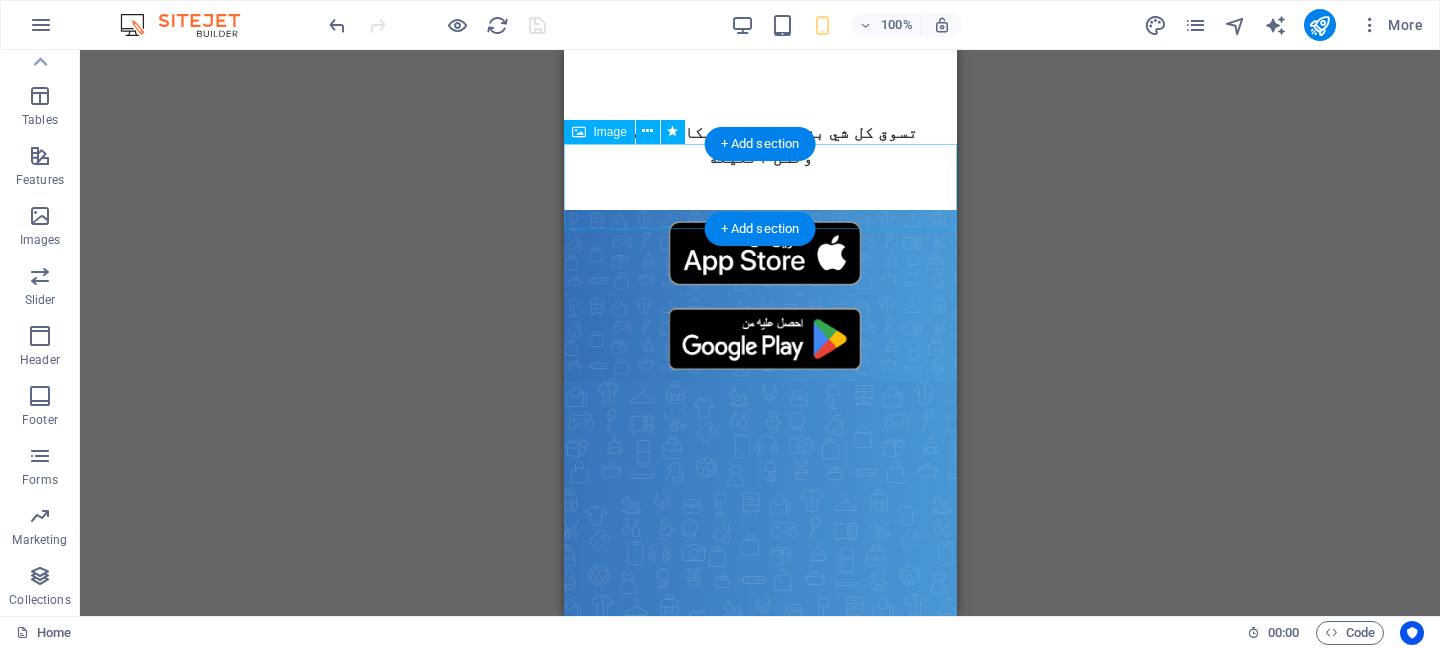 click at bounding box center (759, 339) 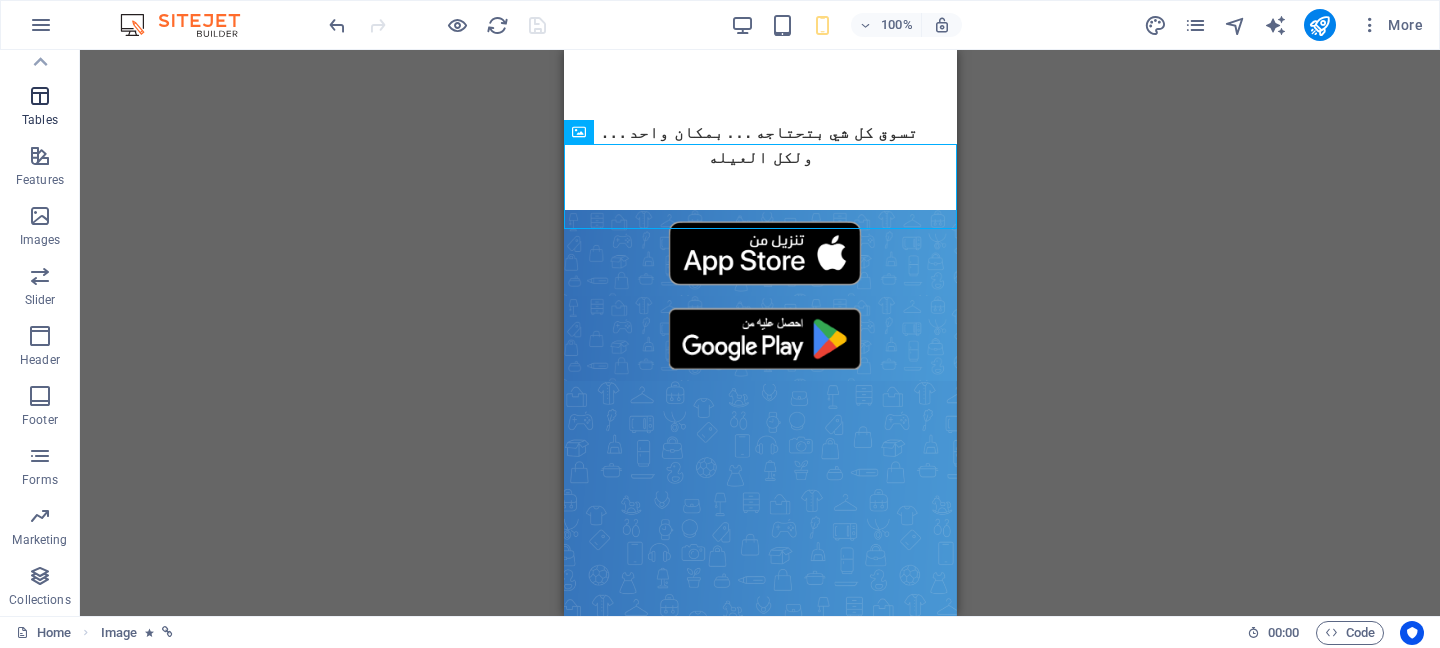 click on "Tables" at bounding box center (40, 120) 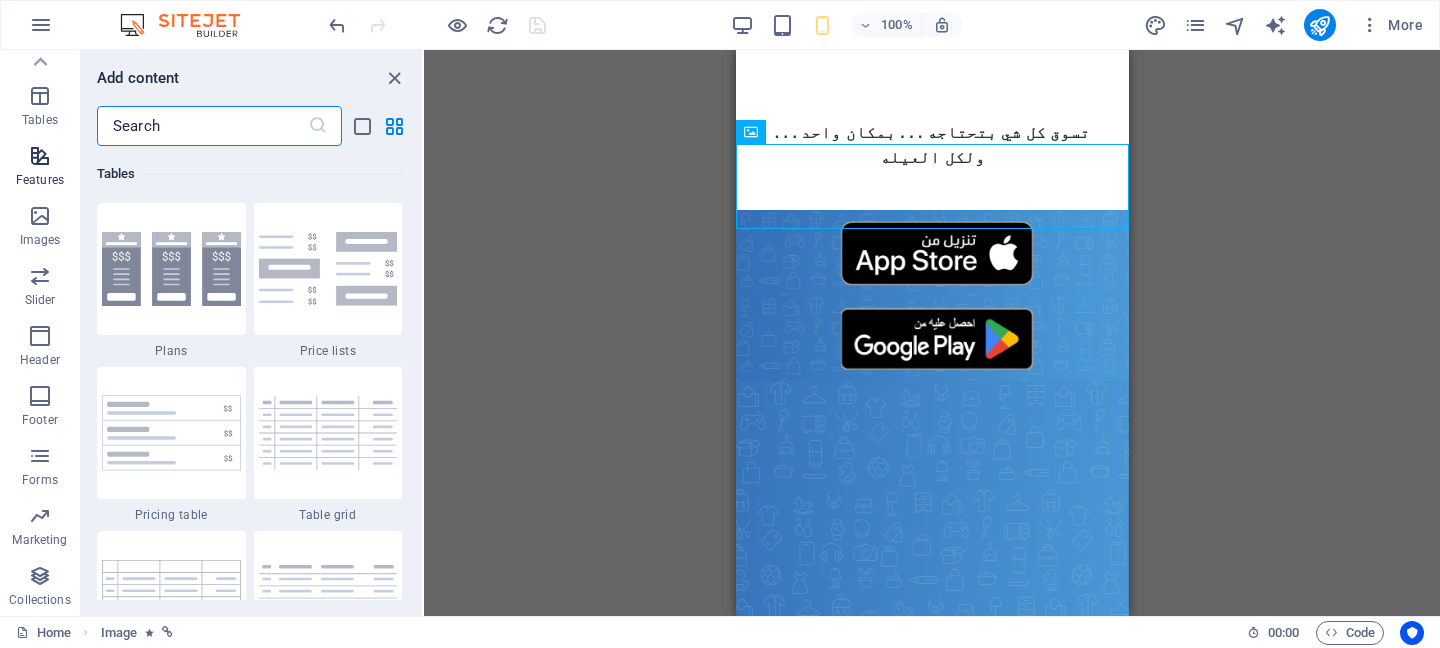 click at bounding box center [40, 156] 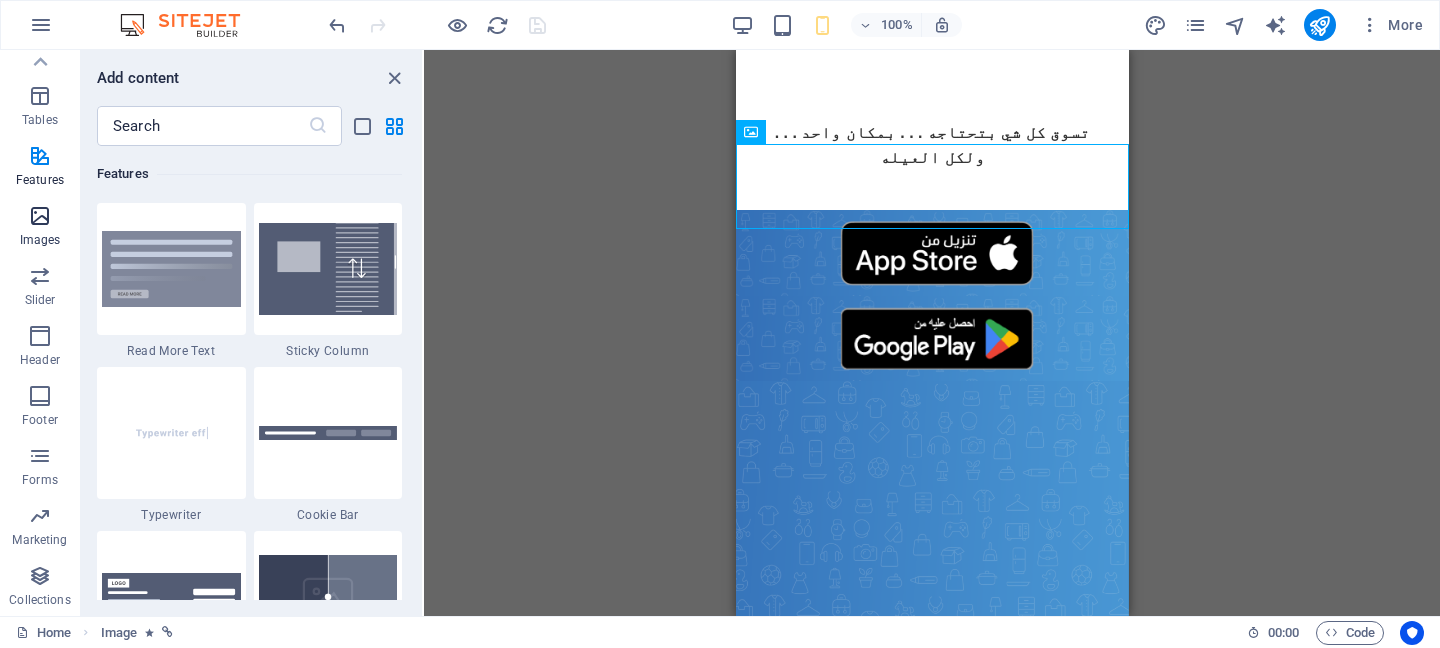 click on "Images" at bounding box center (40, 240) 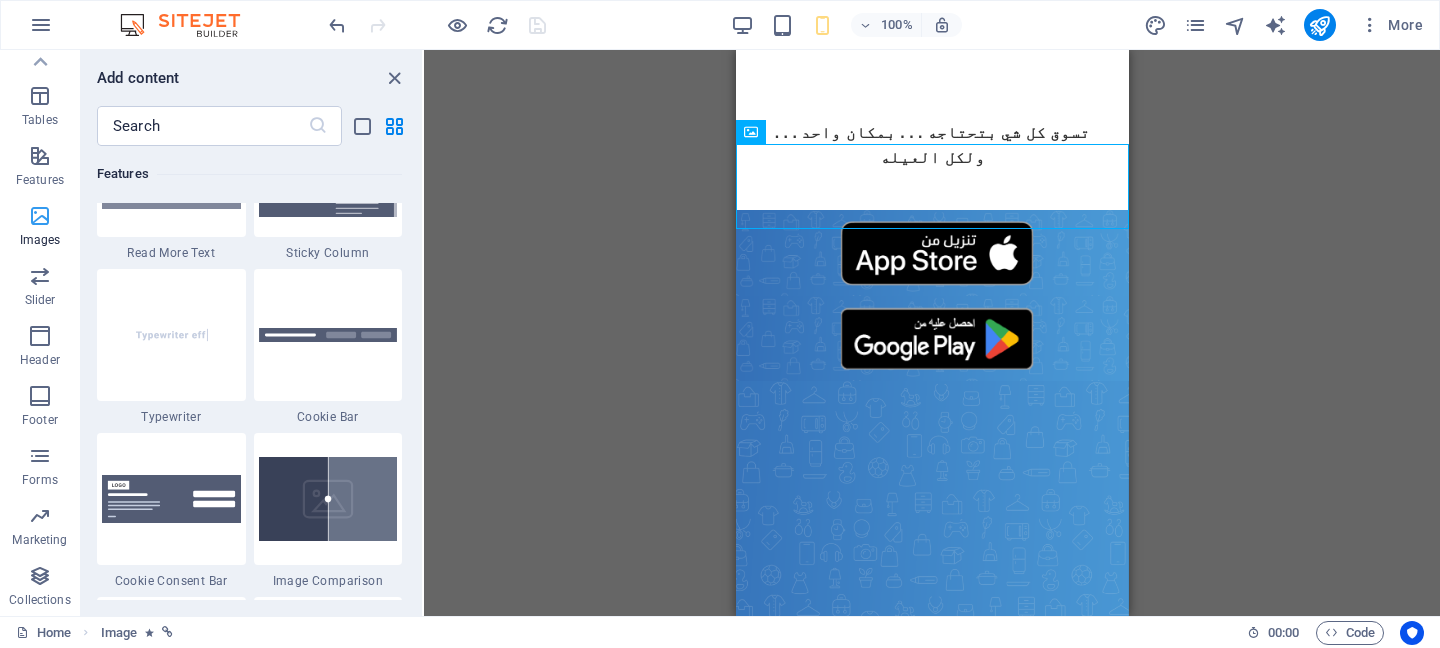 scroll, scrollTop: 8700, scrollLeft: 0, axis: vertical 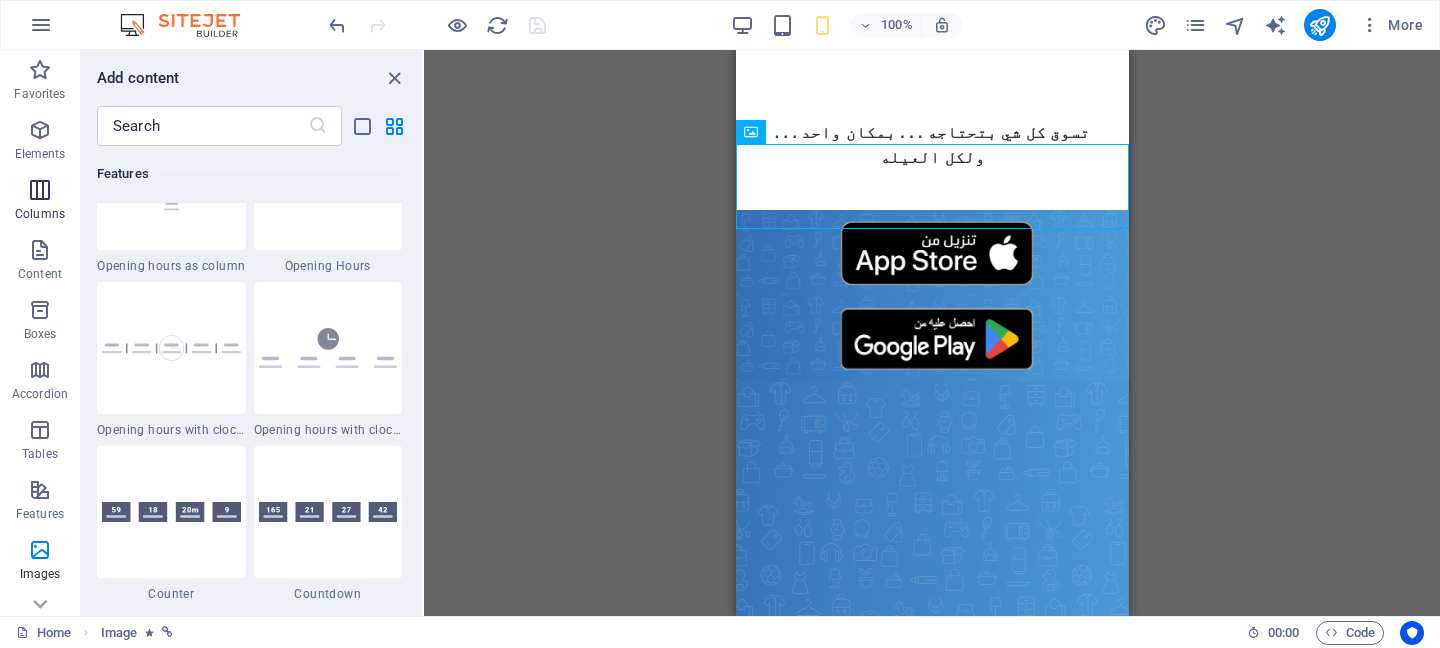 click at bounding box center [40, 190] 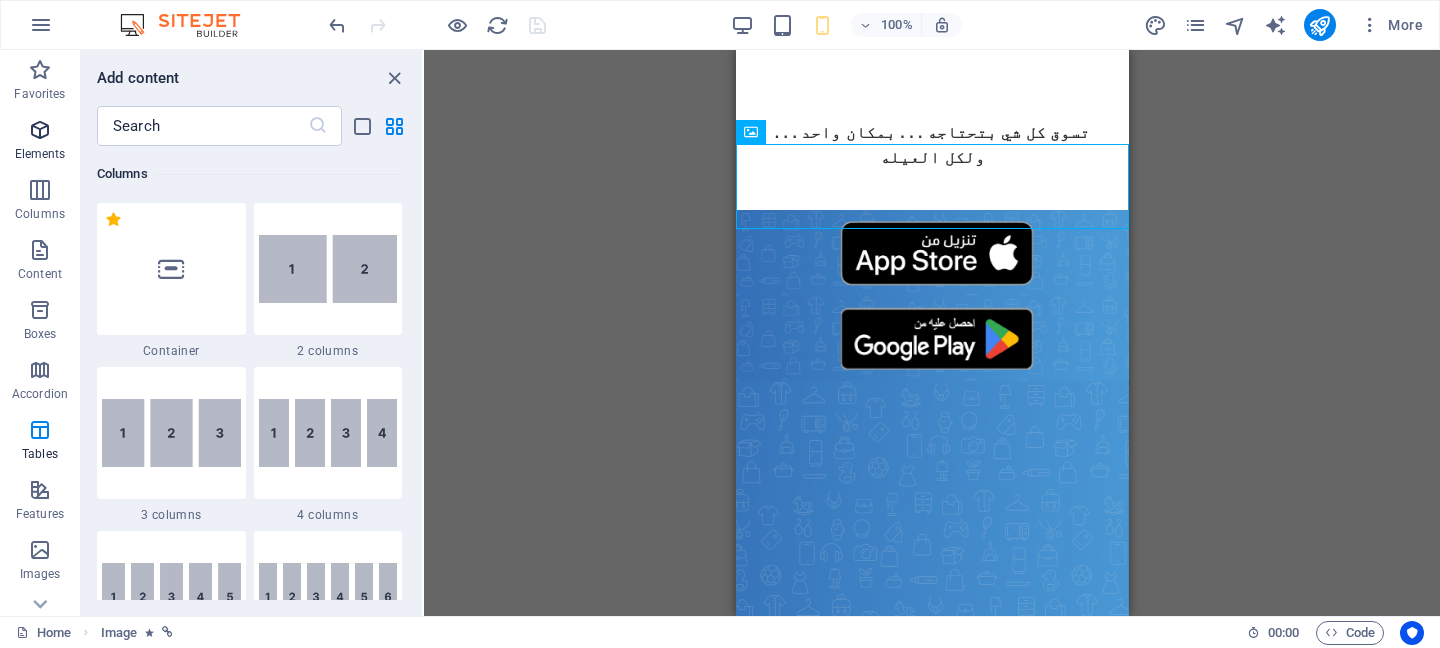 click on "Elements" at bounding box center (40, 154) 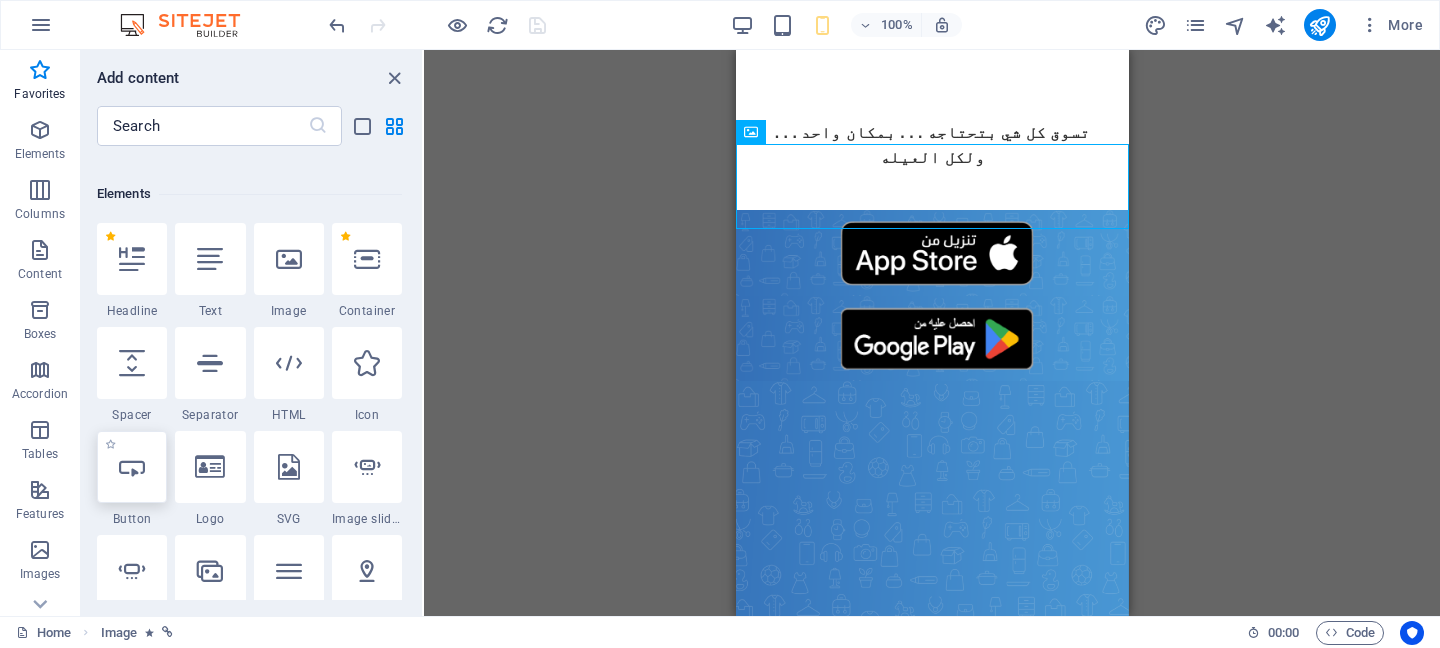 scroll, scrollTop: 186, scrollLeft: 0, axis: vertical 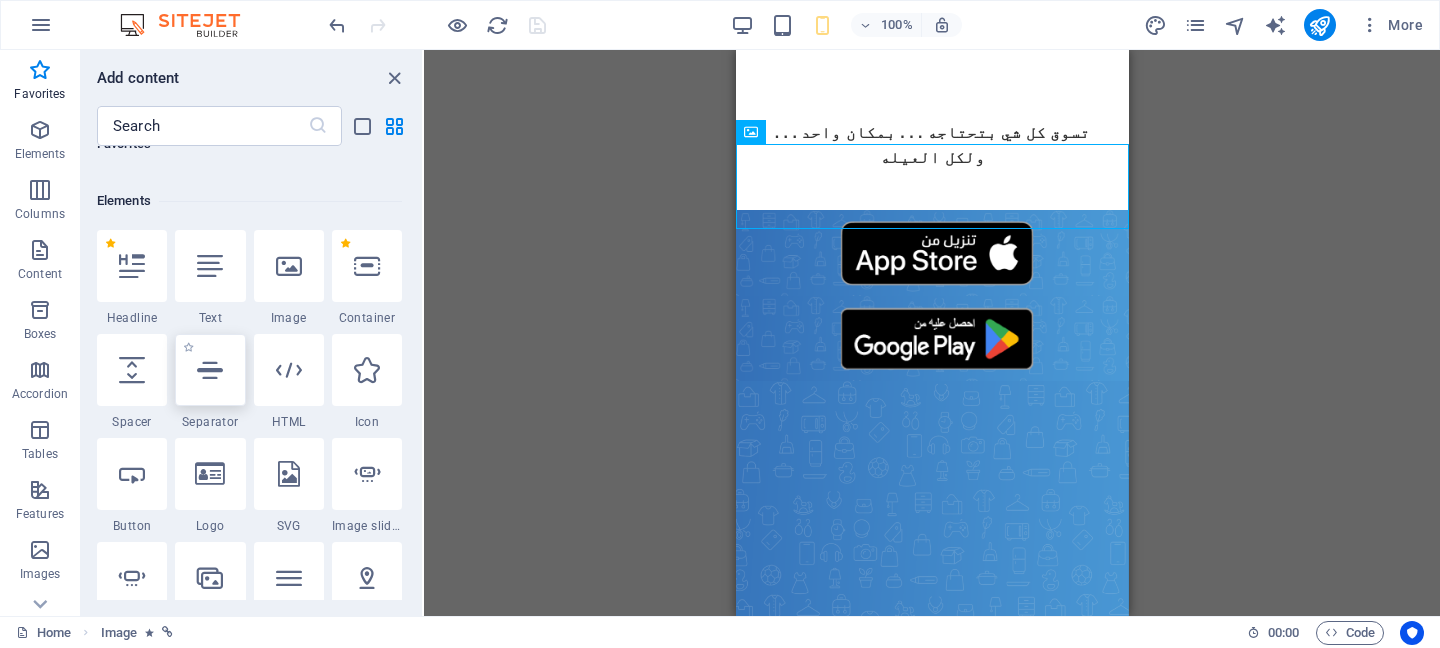 click at bounding box center (210, 370) 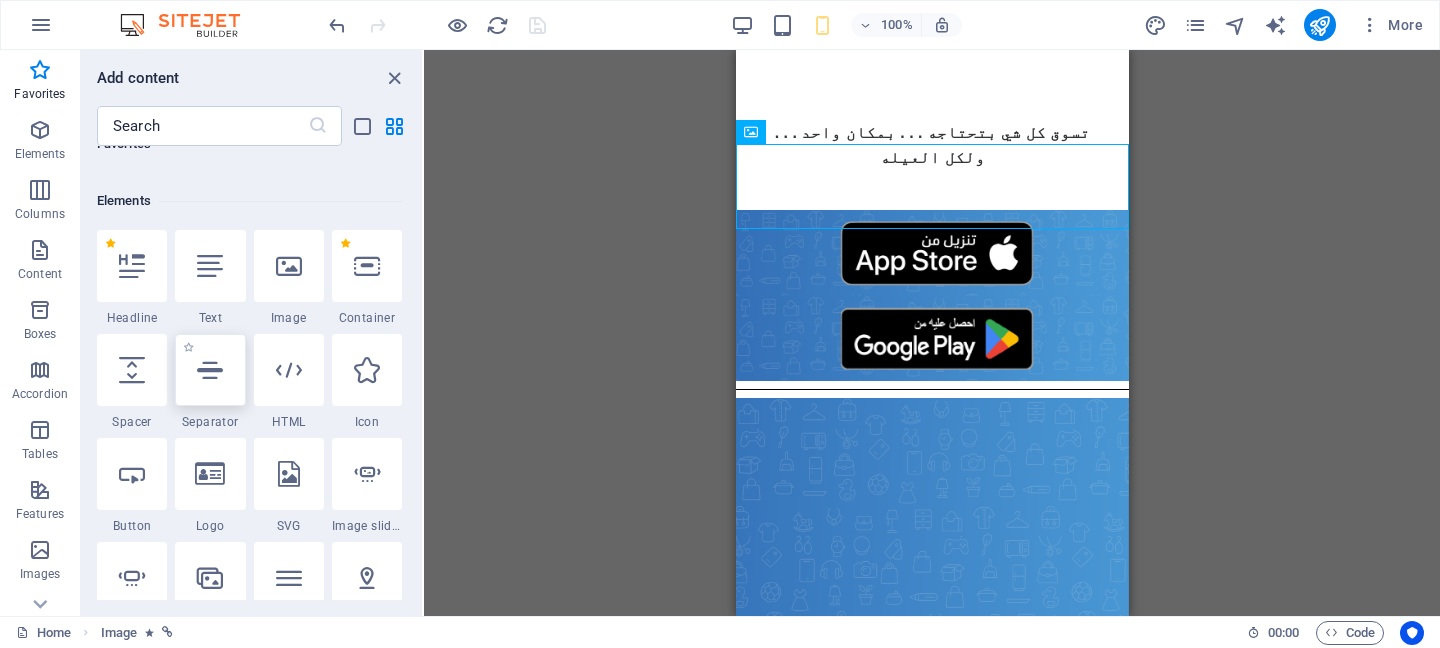 select on "%" 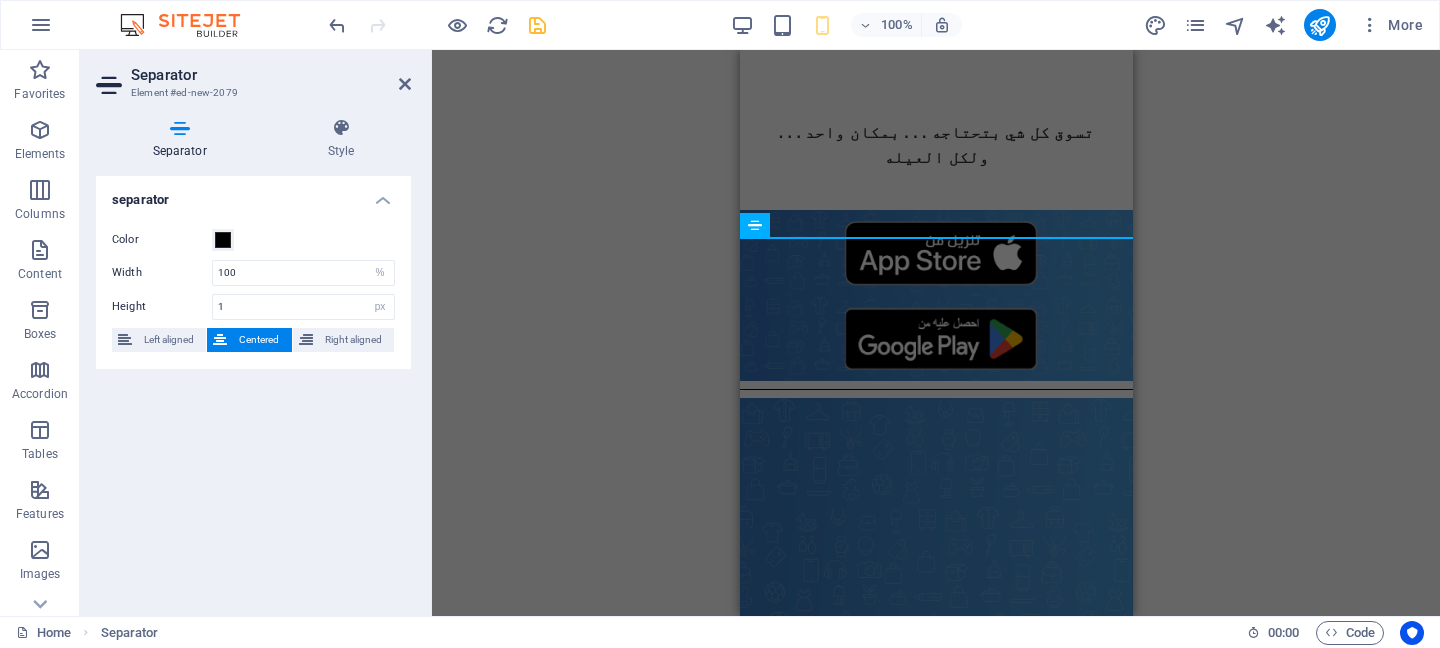click on "H2   Text   Video   Spacer   Image   Image   Image   Image   Text   WhatsApp   Footer Heimdall   Container   Footer Heimdall   Container   Icon   Container   Text   Icon   Container   H3   Text   Icon   Container   H3   Placeholder   Text   H3   Map   Footer Heimdall   Footer Heimdall   Container   Container   Container   H3   Text   Text   H3   Icon   Separator" at bounding box center (936, 333) 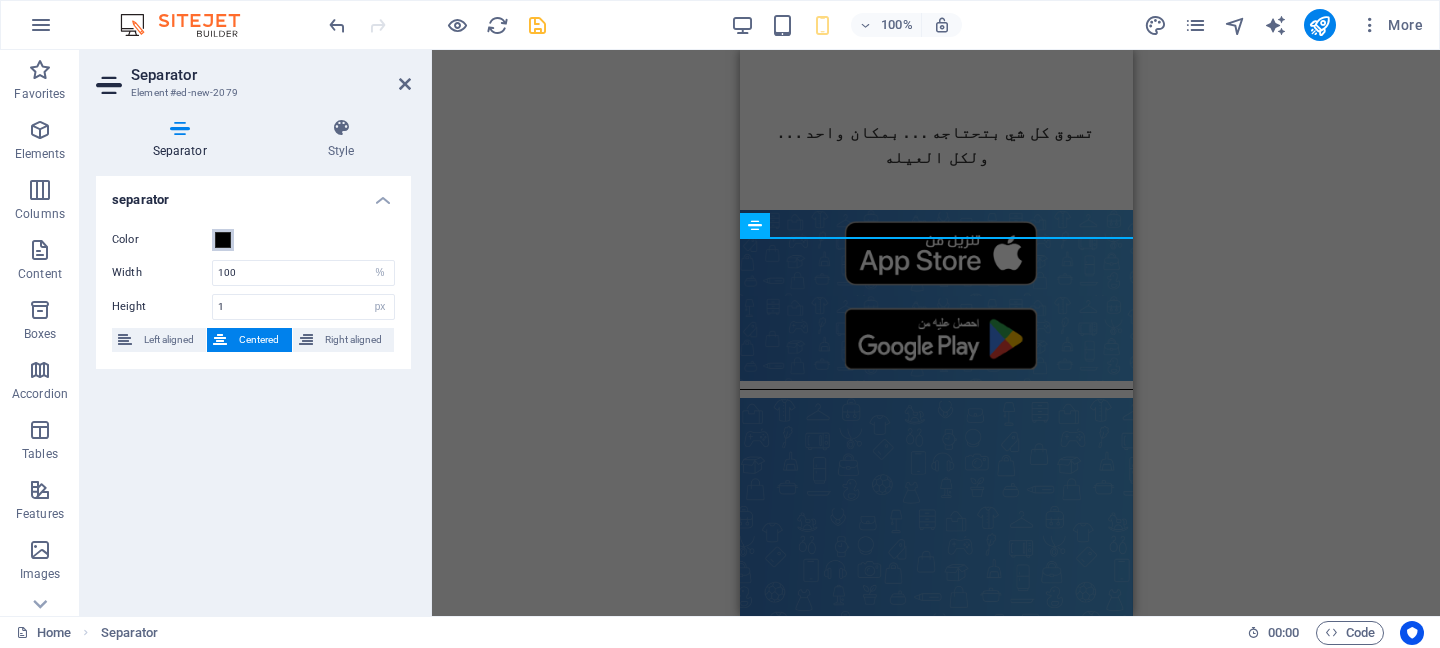 click at bounding box center [223, 240] 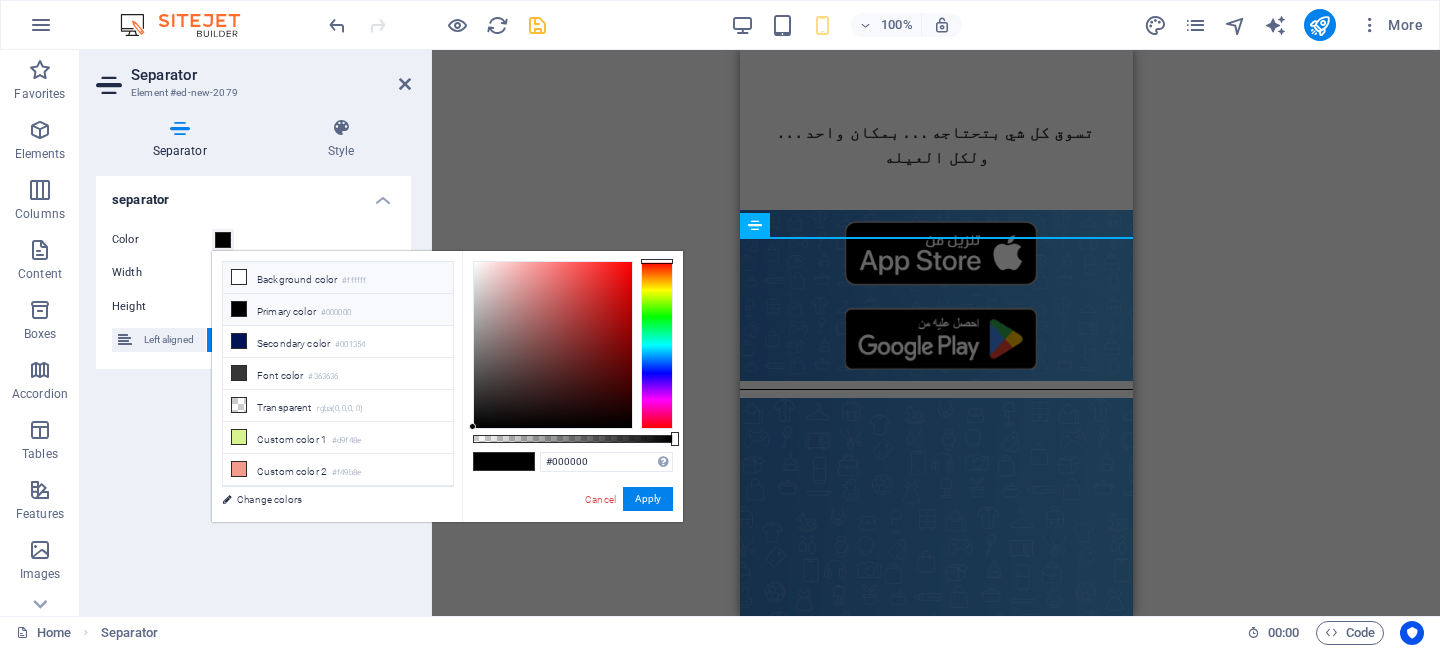 click on "Background color
#ffffff" at bounding box center (338, 278) 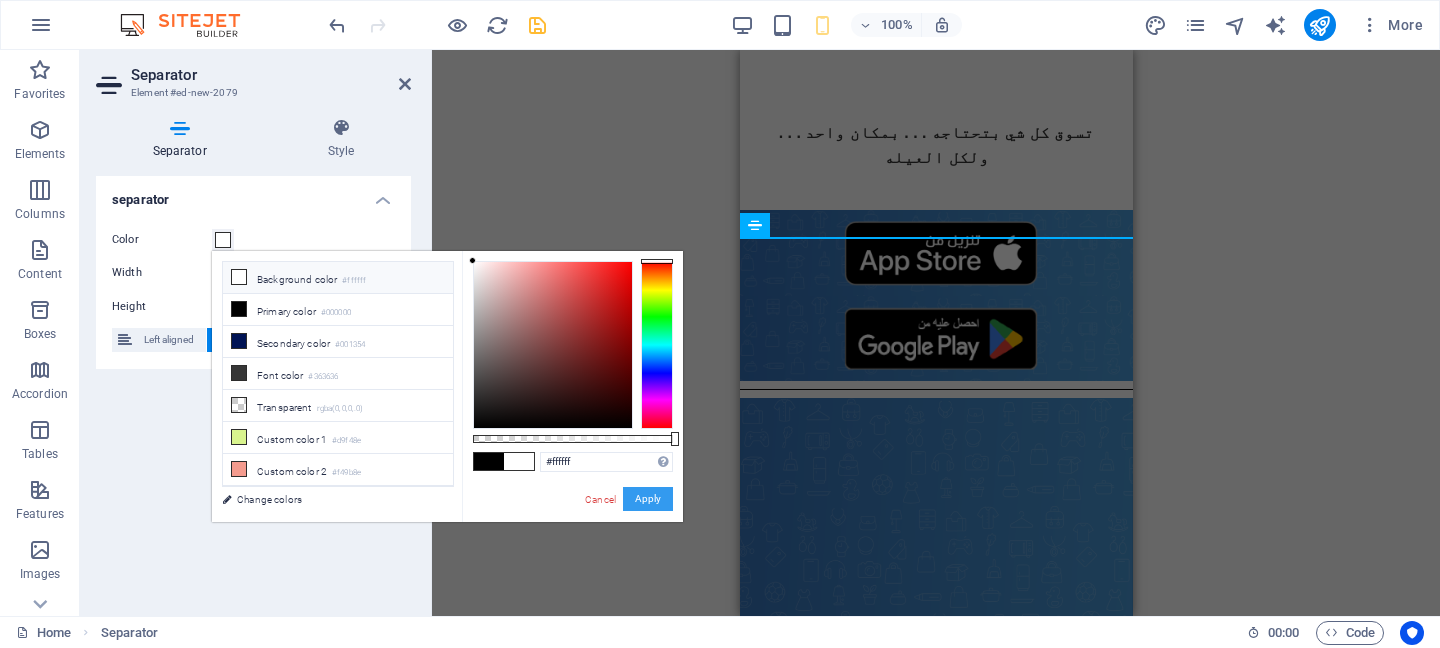 click on "Apply" at bounding box center [648, 499] 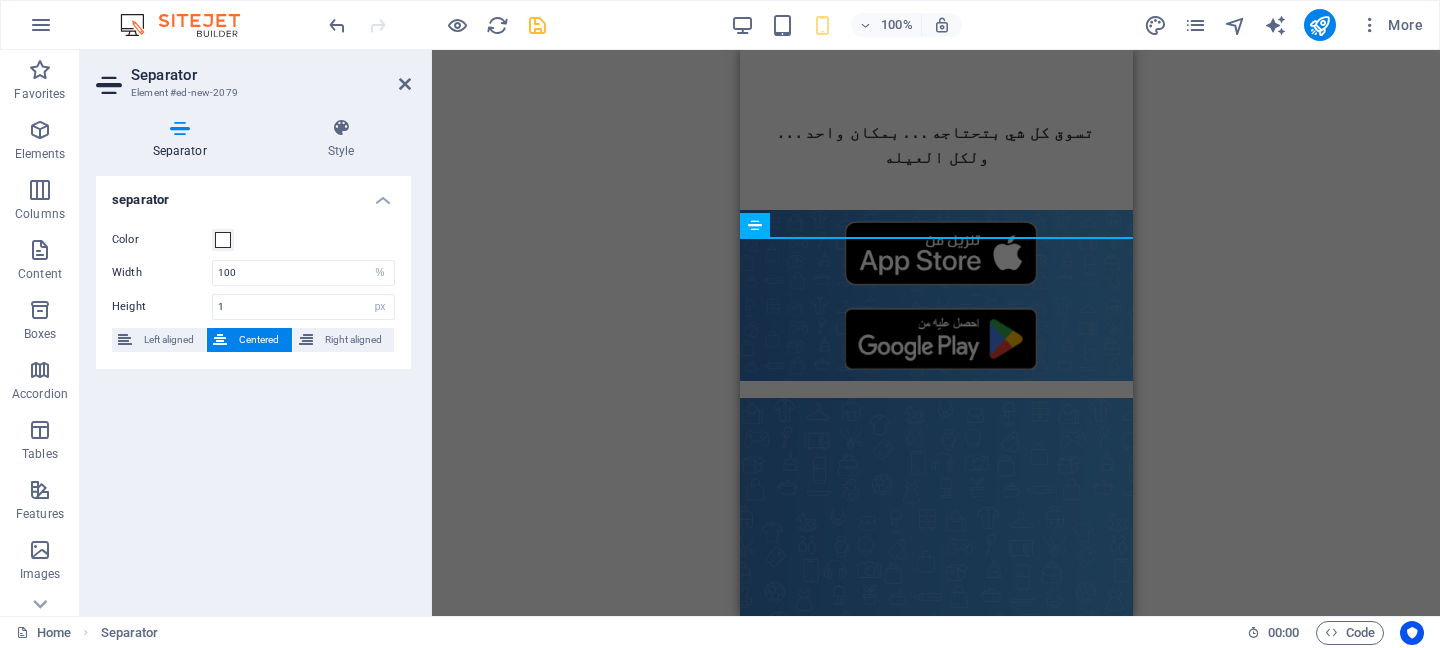 click on "H2   Text   Video   Spacer   Image   Image   Image   Image   Text   WhatsApp   Footer Heimdall   Container   Footer Heimdall   Container   Icon   Container   Text   Icon   Container   H3   Text   Icon   Container   H3   Placeholder   Text   H3   Map   Footer Heimdall   Footer Heimdall   Container   Container   Container   H3   Text   Text   H3   Icon   Separator" at bounding box center (936, 333) 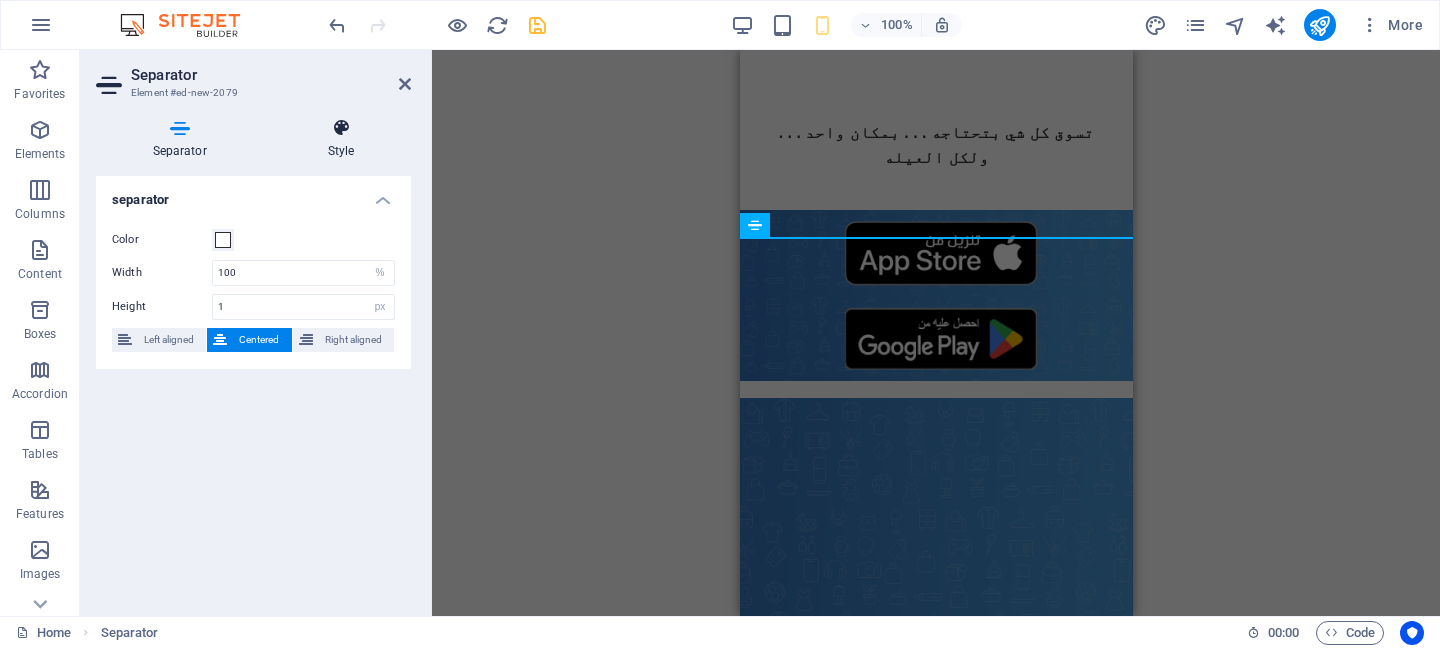 click at bounding box center [341, 128] 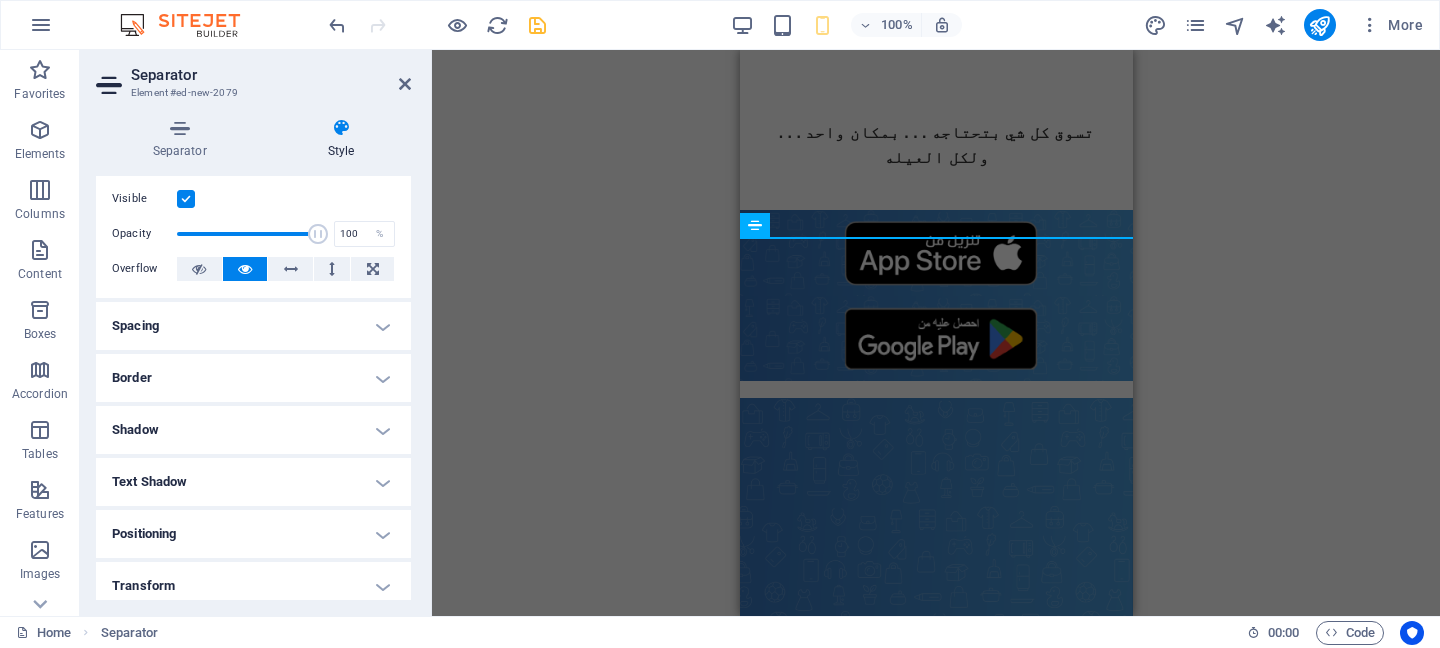 scroll, scrollTop: 0, scrollLeft: 0, axis: both 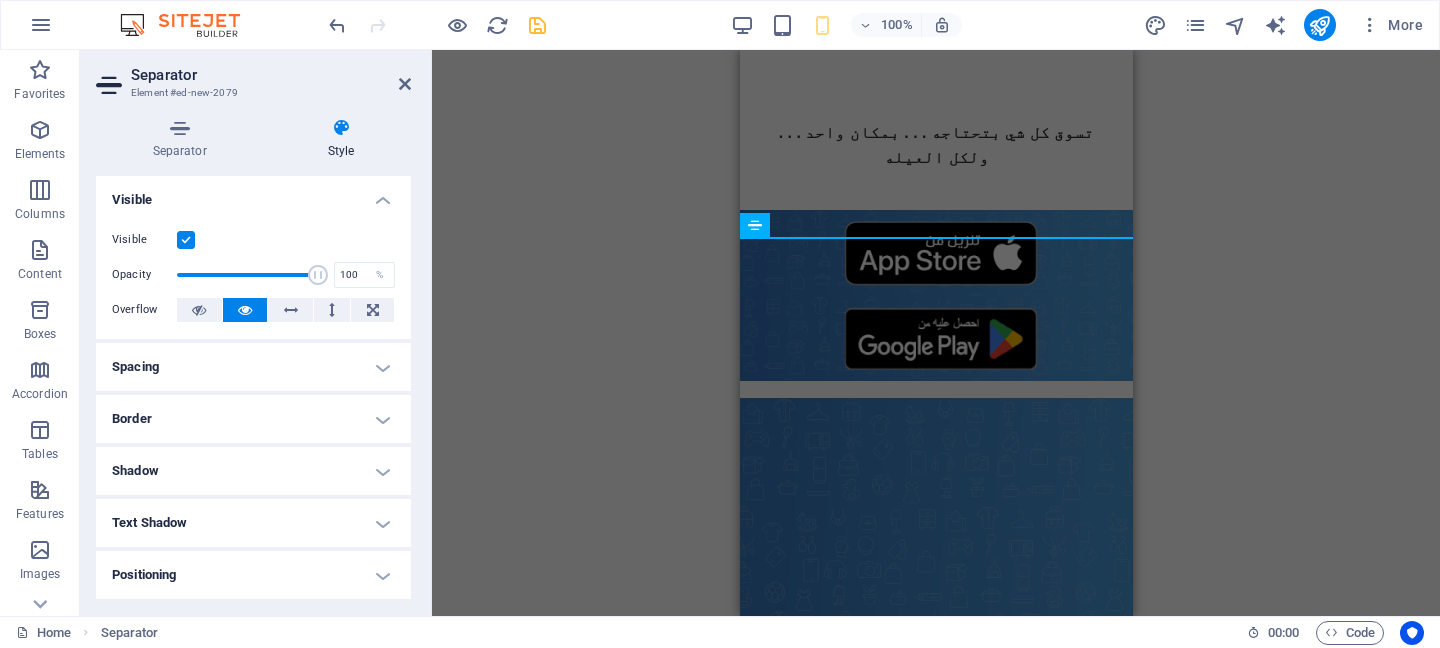 click on "H2   Text   Video   Spacer   Image   Image   Image   Image   Text   WhatsApp   Footer Heimdall   Container   Footer Heimdall   Container   Icon   Container   Text   Icon   Container   H3   Text   Icon   Container   H3   Placeholder   Text   H3   Map   Footer Heimdall   Footer Heimdall   Container   Container   Container   H3   Text   Text   H3   Icon   Separator" at bounding box center [936, 333] 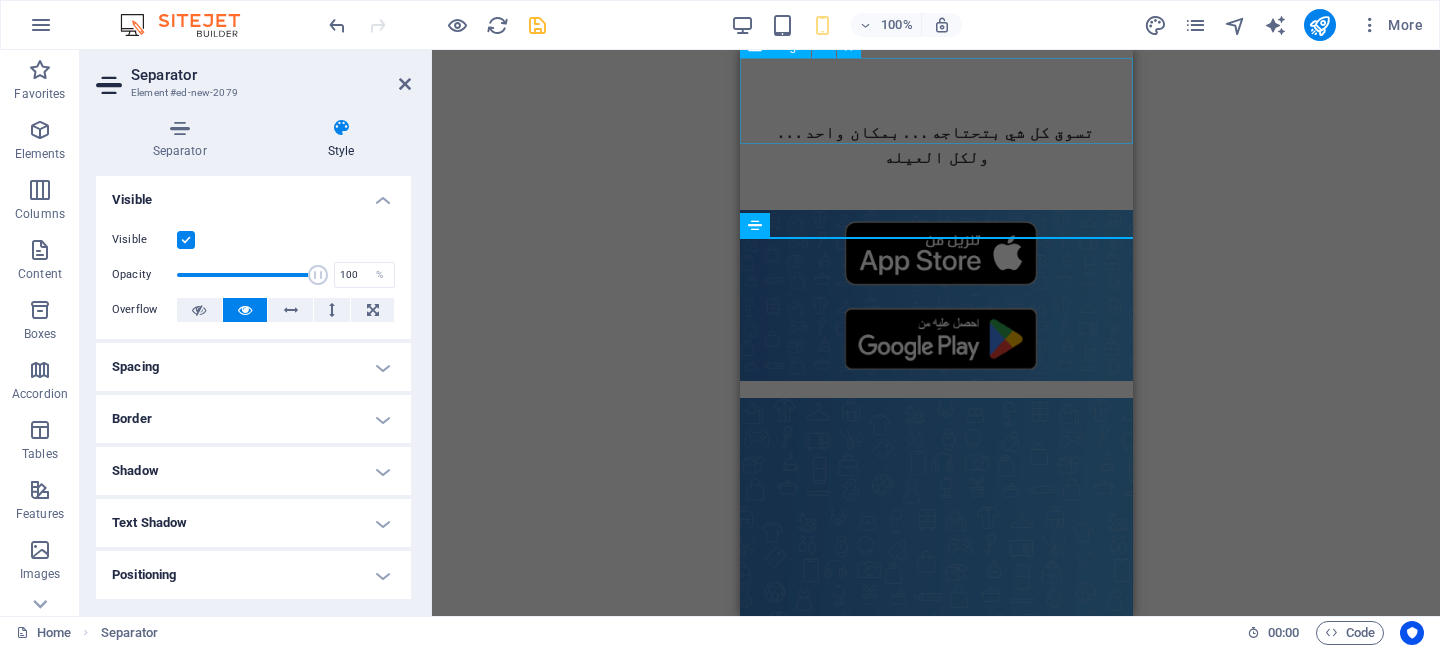 click at bounding box center (935, 253) 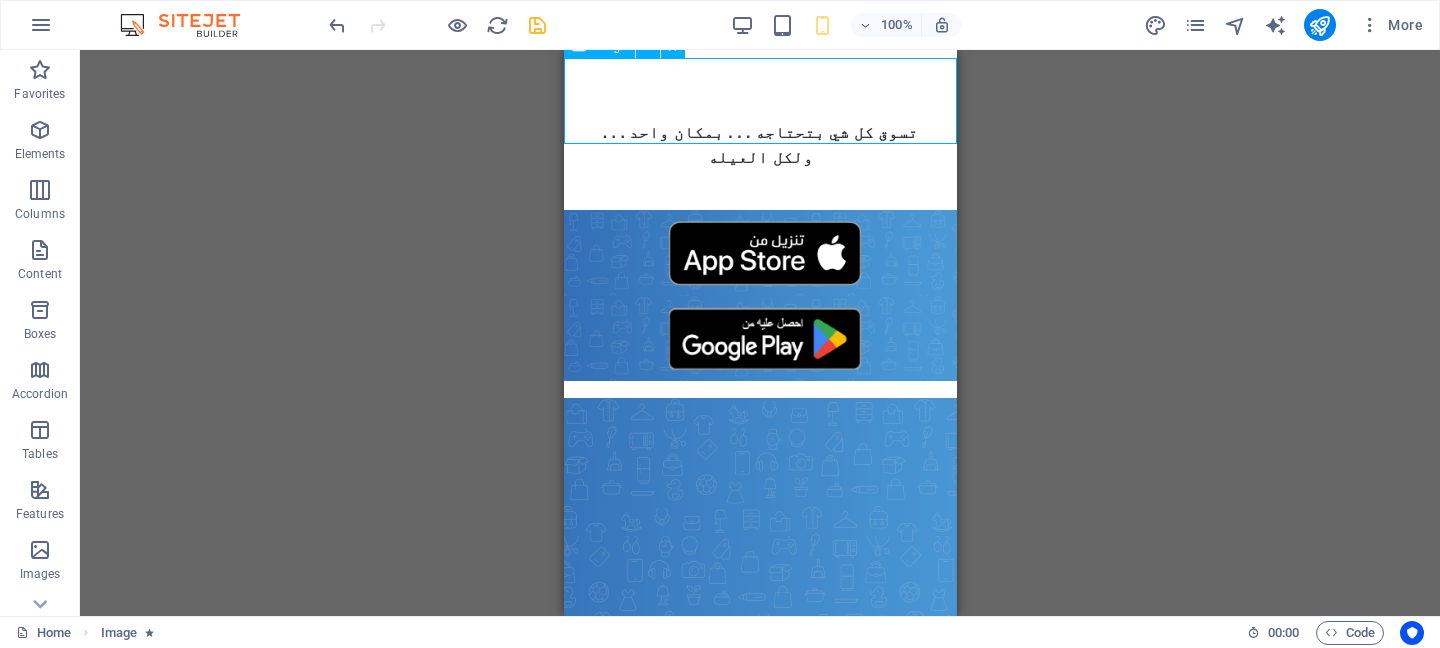 click at bounding box center (759, 253) 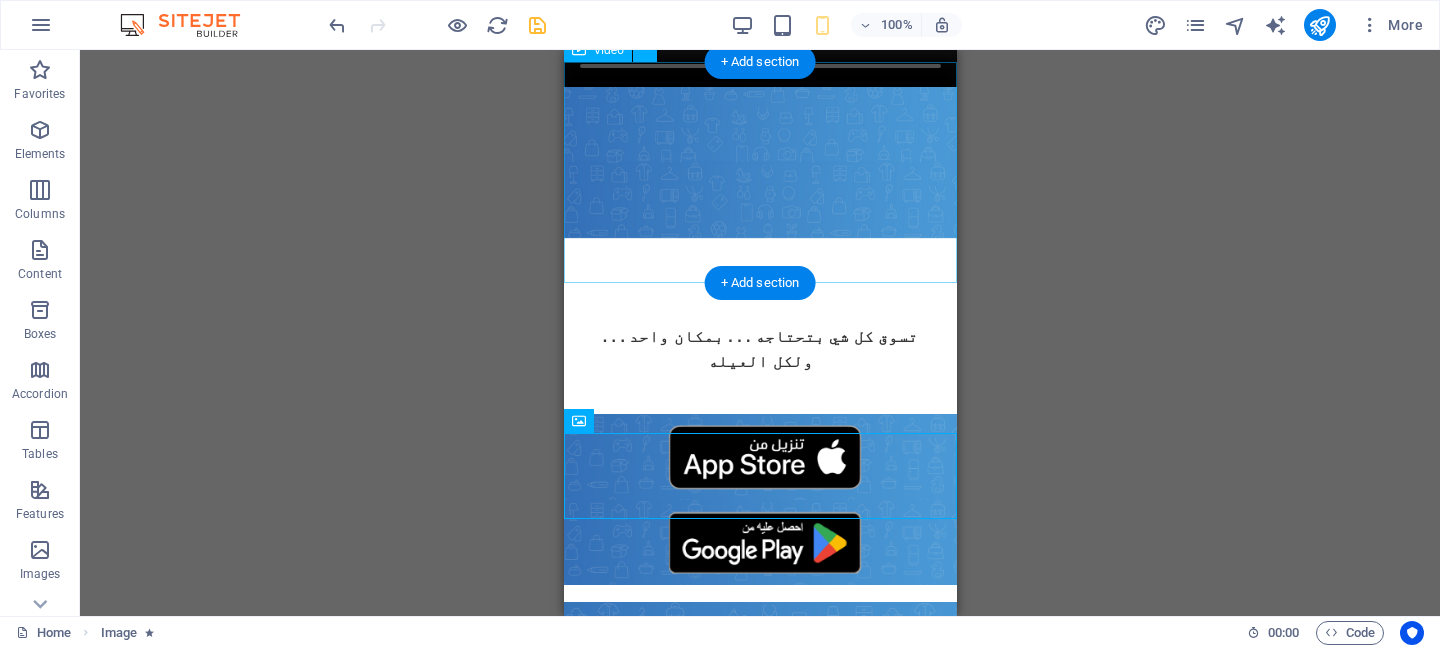 scroll, scrollTop: 0, scrollLeft: 0, axis: both 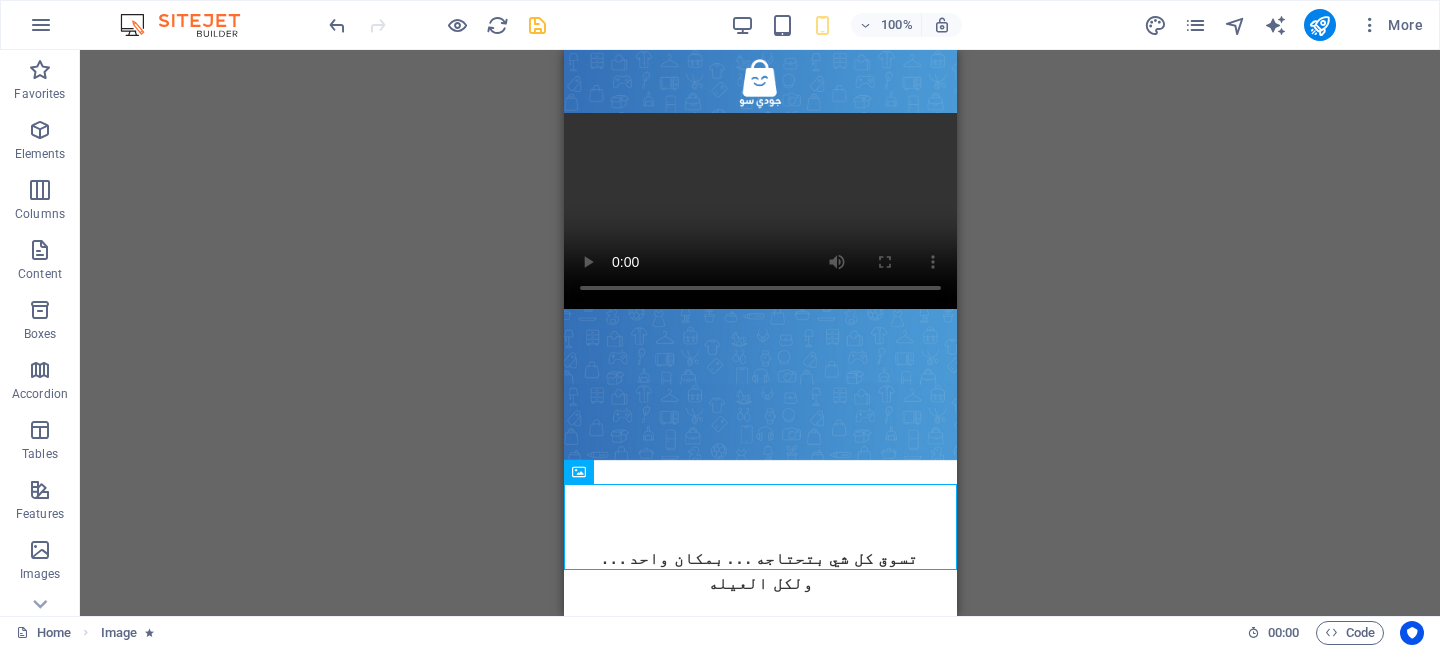 click on "100% More" at bounding box center [878, 25] 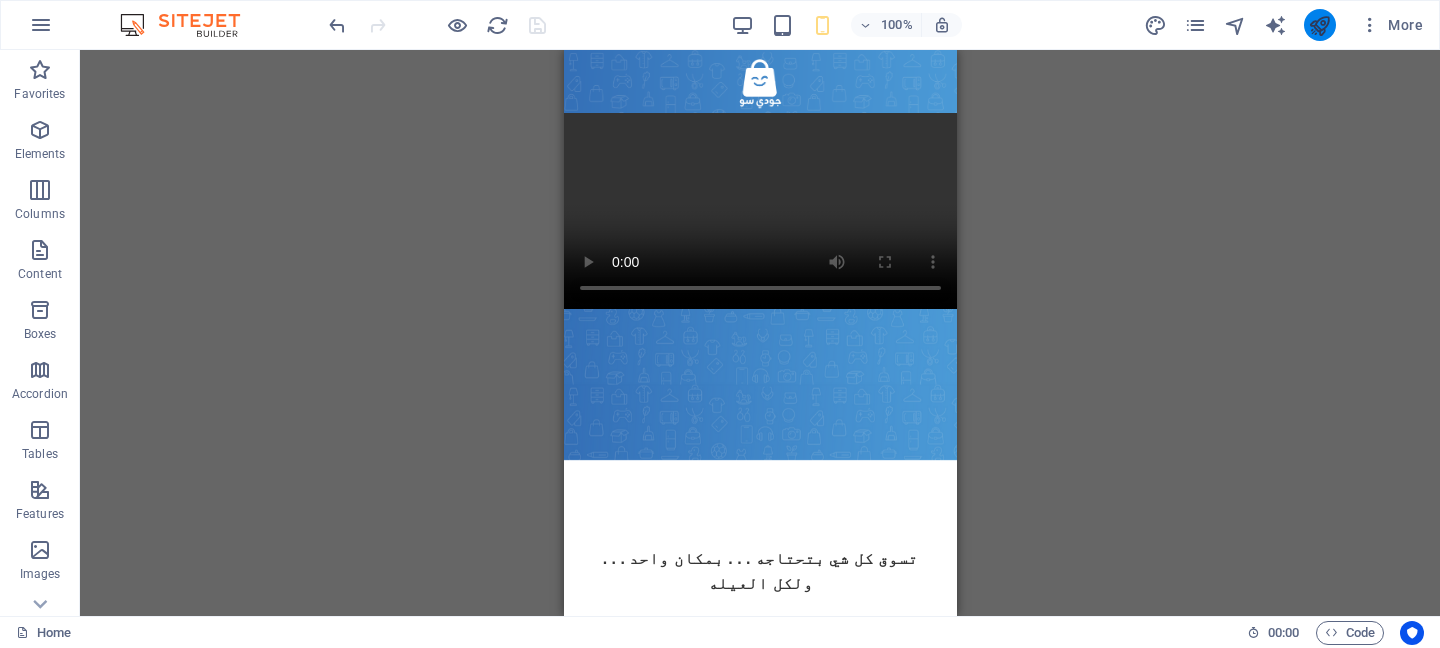 click at bounding box center [1320, 25] 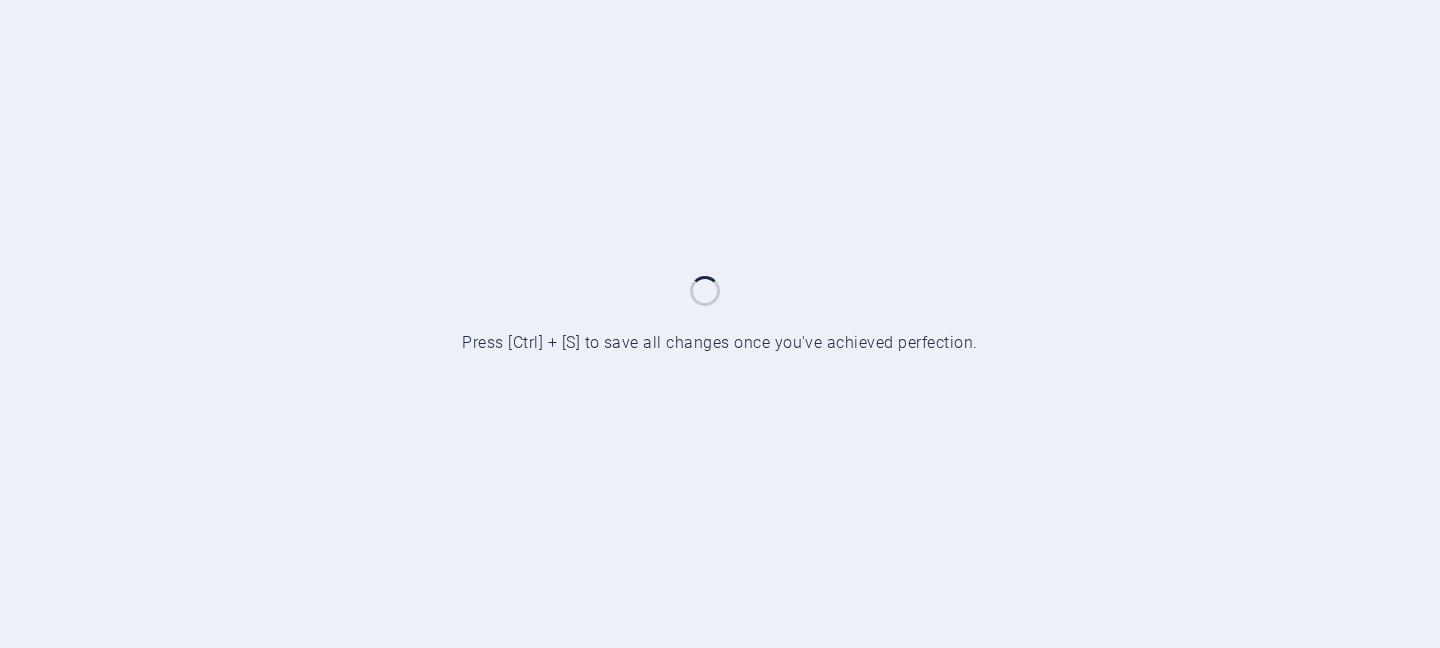 scroll, scrollTop: 0, scrollLeft: 0, axis: both 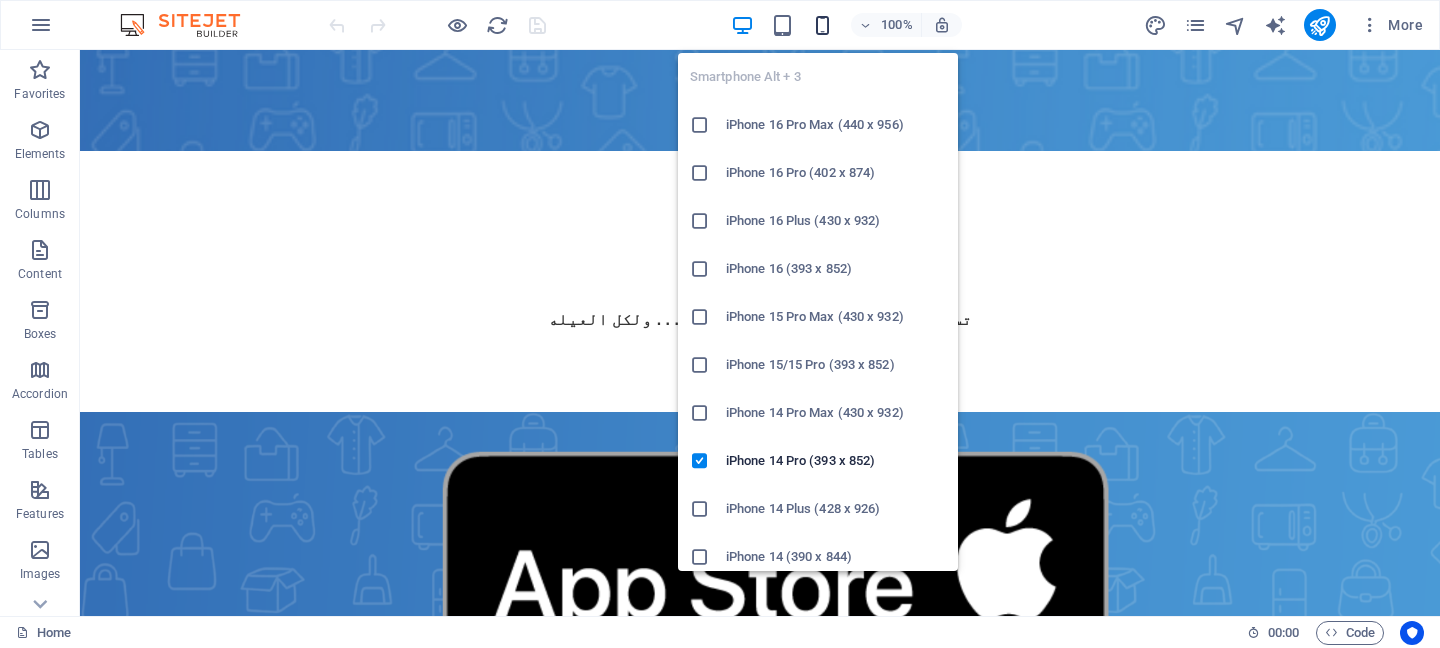 click at bounding box center [822, 25] 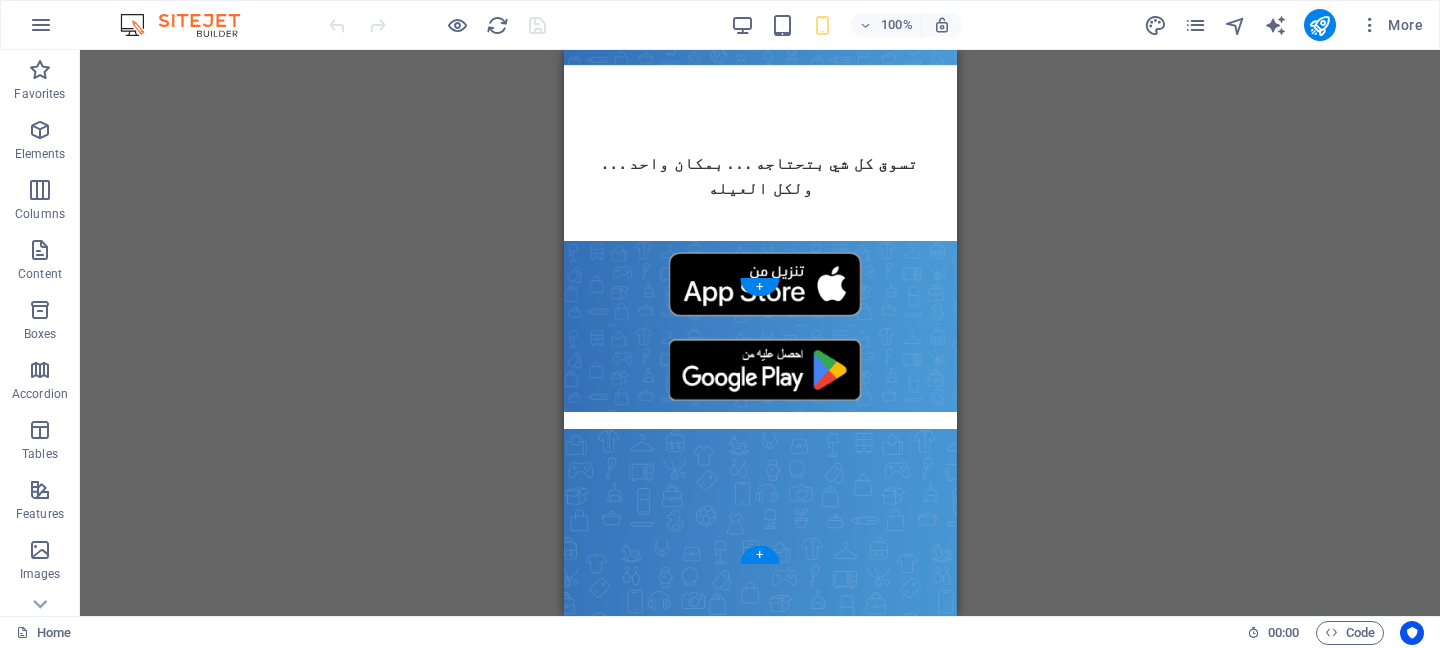 scroll, scrollTop: 381, scrollLeft: 0, axis: vertical 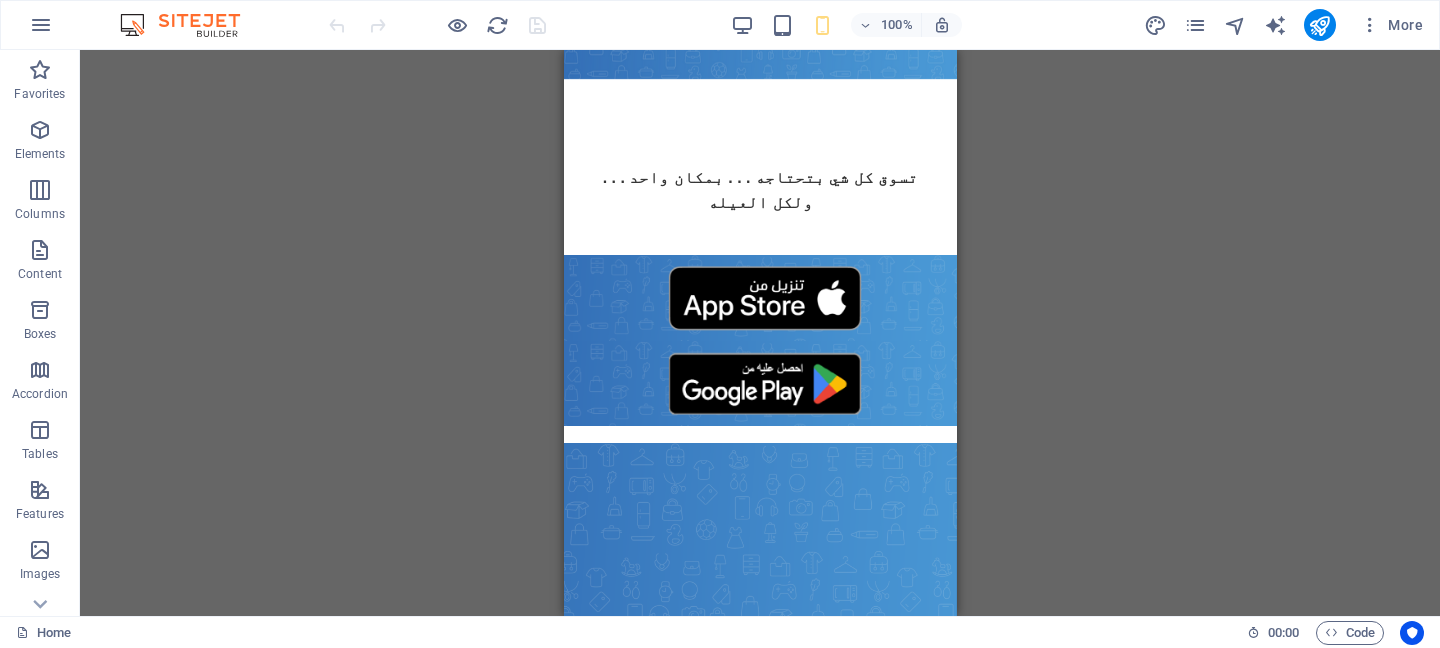 click on "حمّل تطبيق جودي سو تسوق كل شي بتحتاجه . . . بمكان واحد . . . ولكل العيله Whatsapp  [PHONE]  E-mail  [EMAIL]" at bounding box center [759, 778] 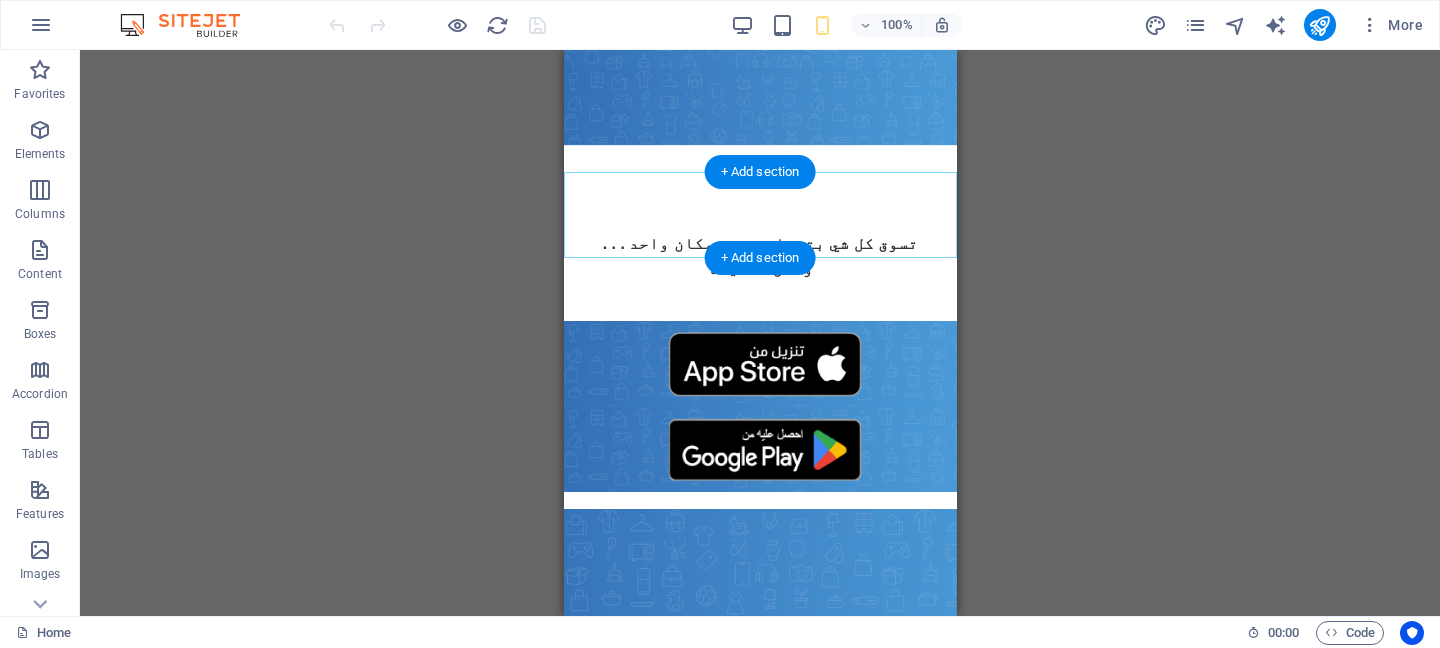 scroll, scrollTop: 309, scrollLeft: 0, axis: vertical 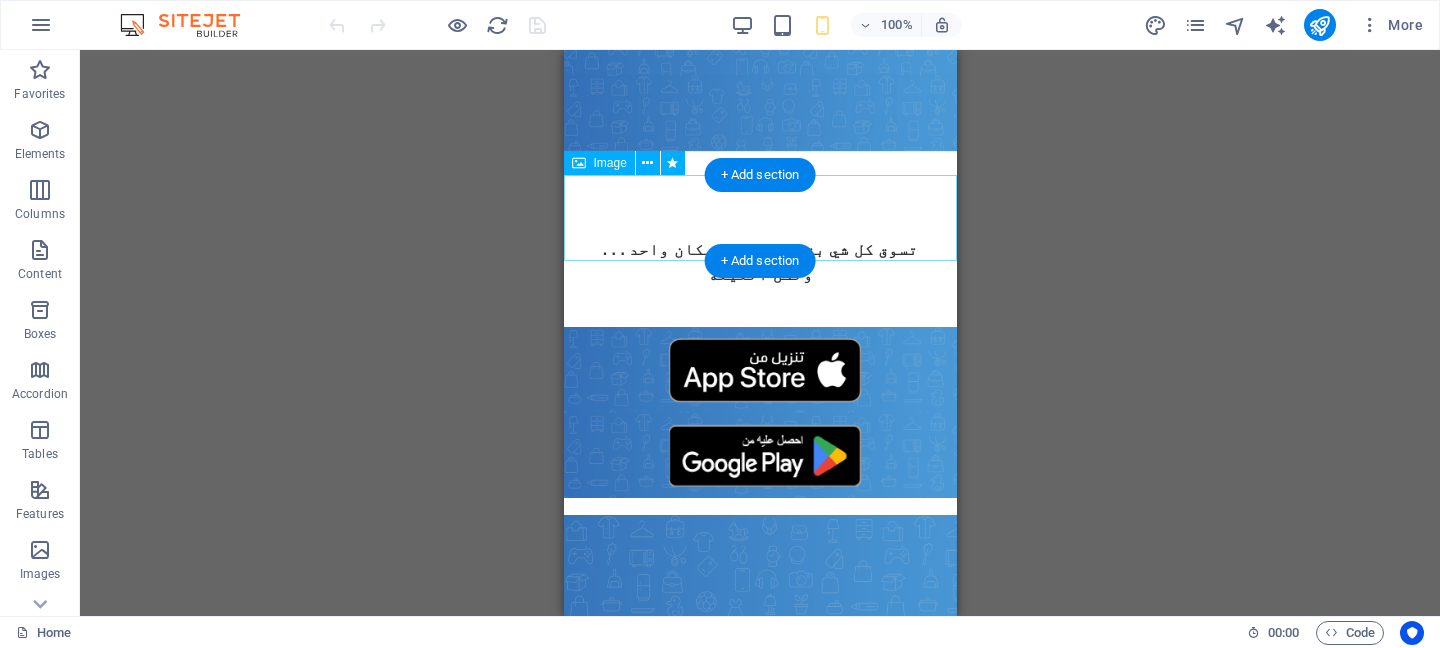 click at bounding box center (759, 370) 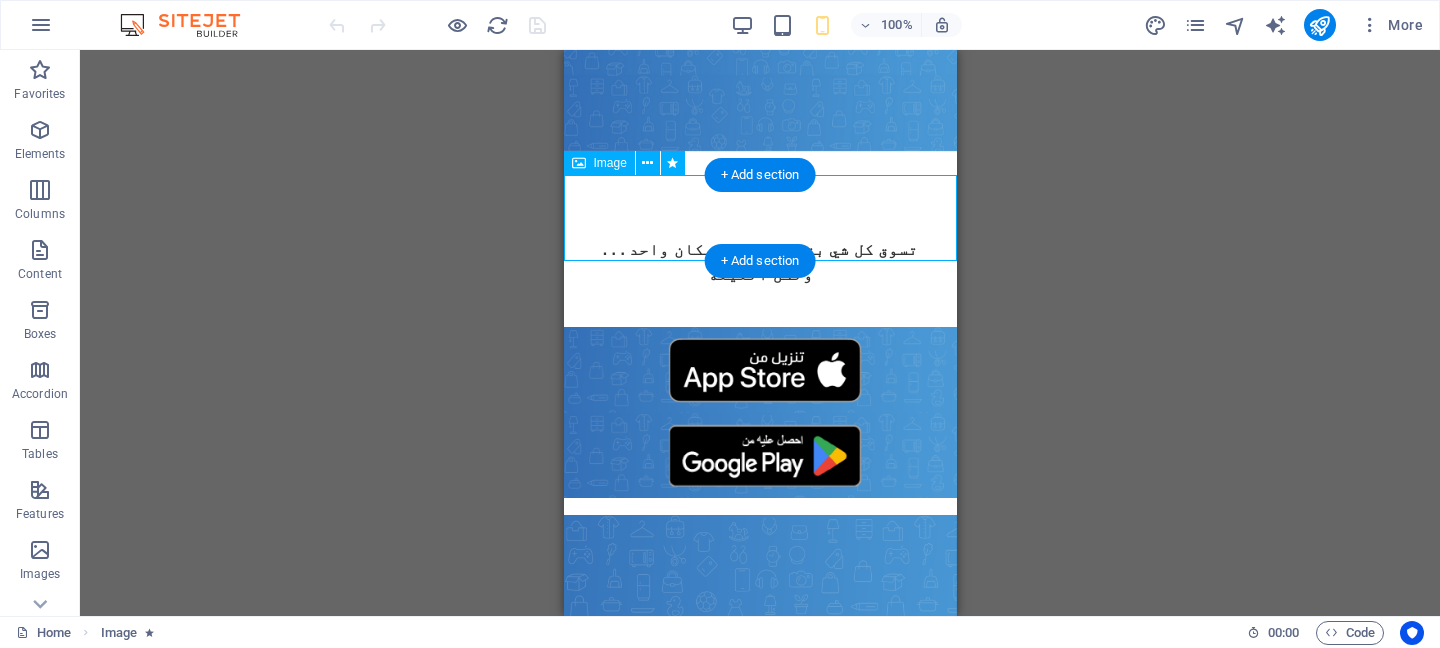 click at bounding box center (759, 370) 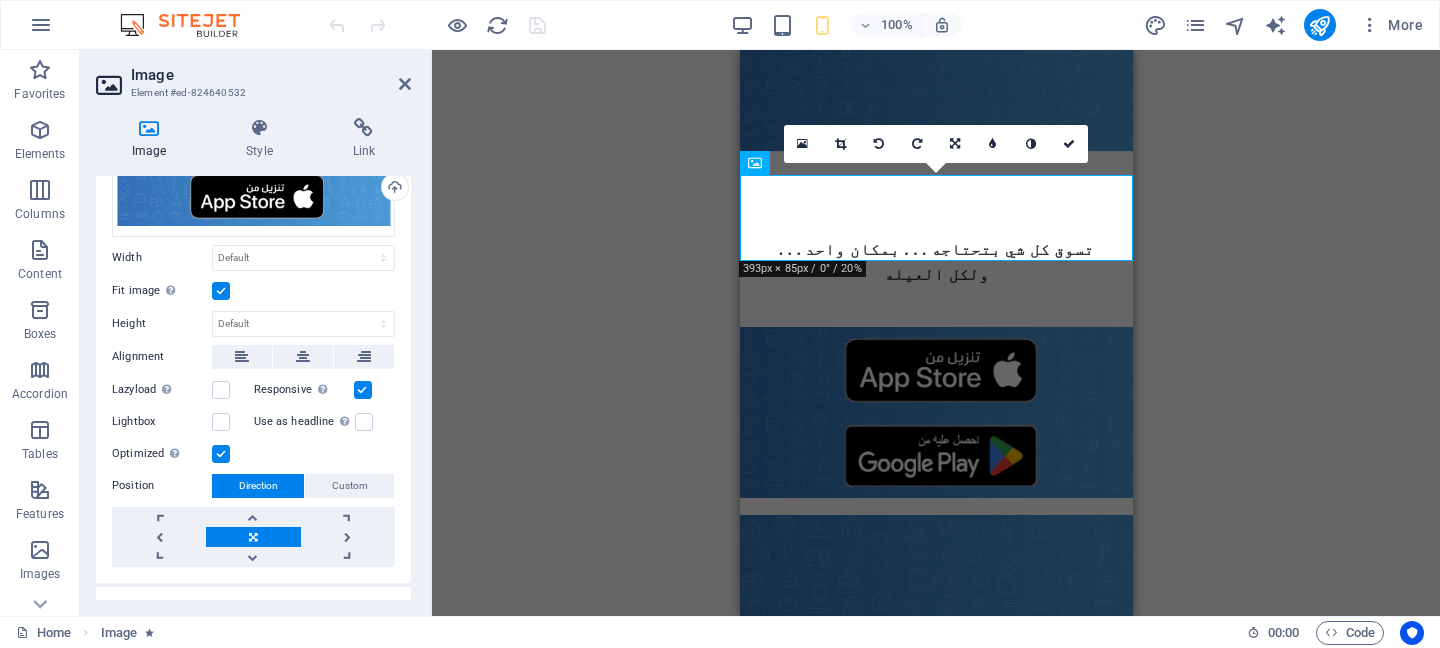 scroll, scrollTop: 0, scrollLeft: 0, axis: both 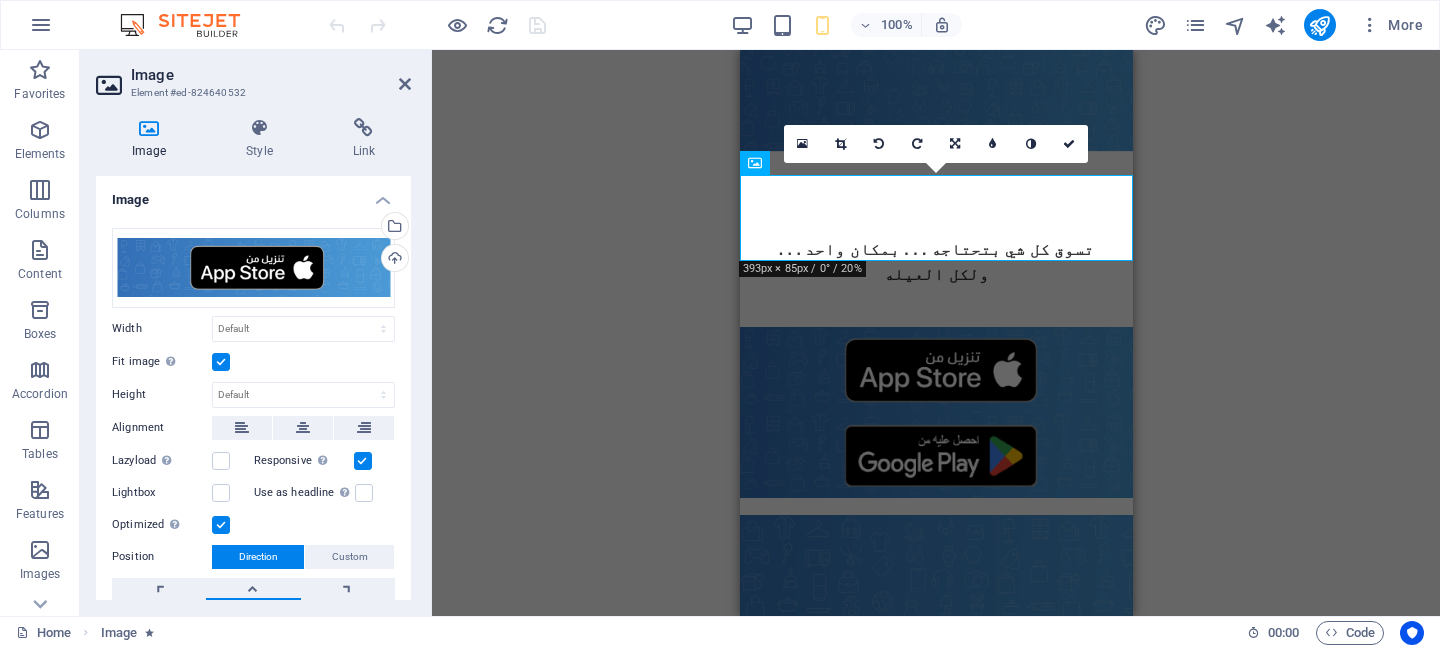 click on "Image" at bounding box center [153, 139] 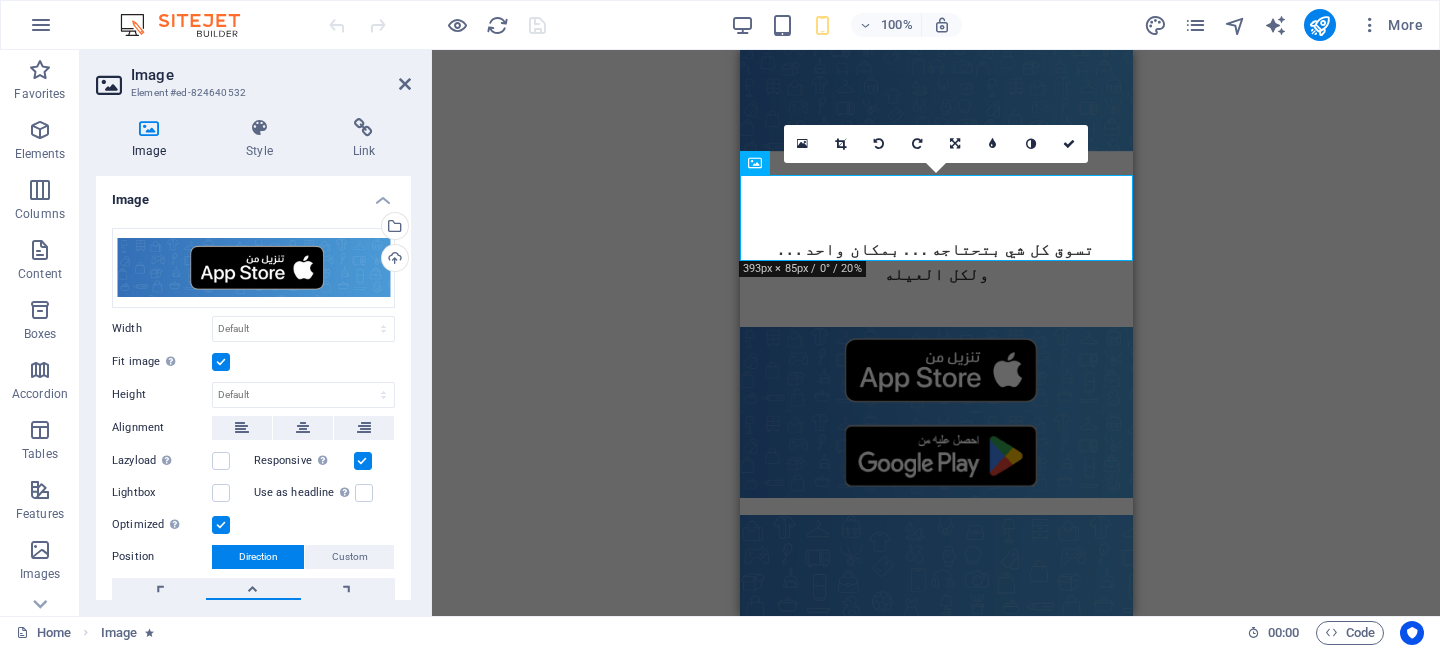 scroll, scrollTop: 12, scrollLeft: 0, axis: vertical 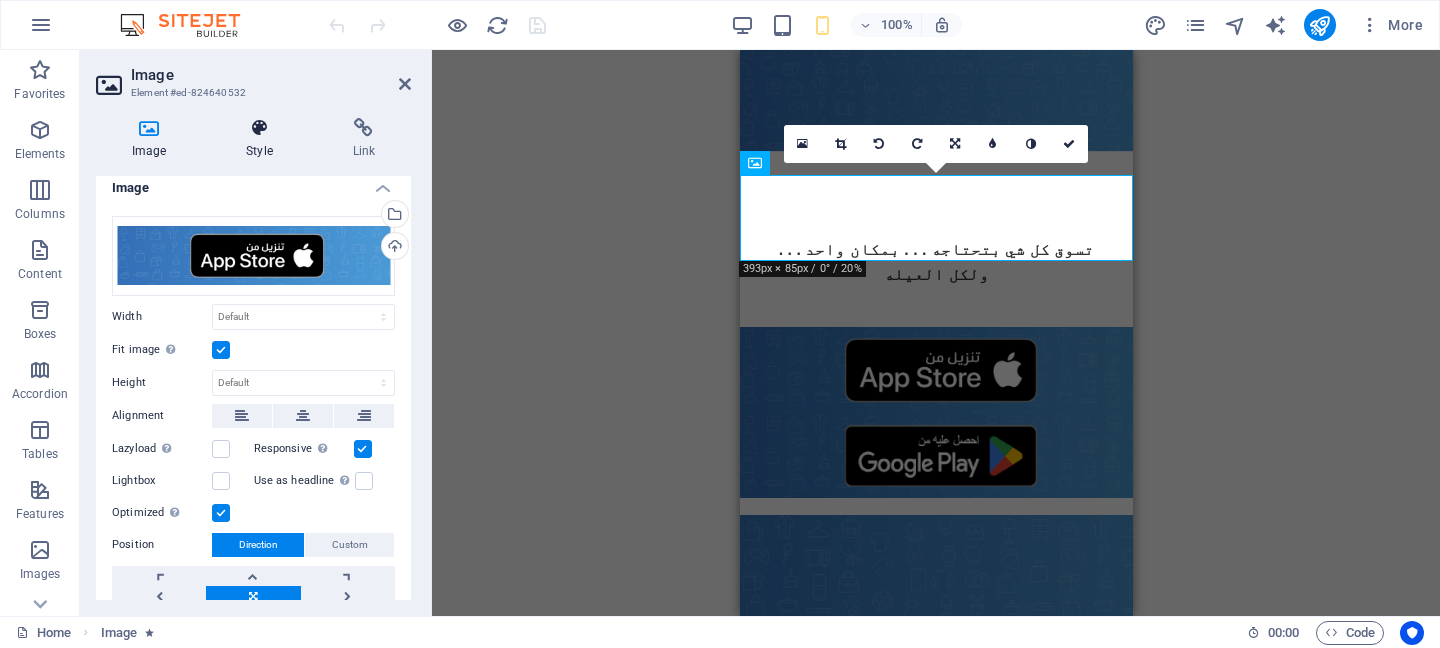 click at bounding box center [259, 128] 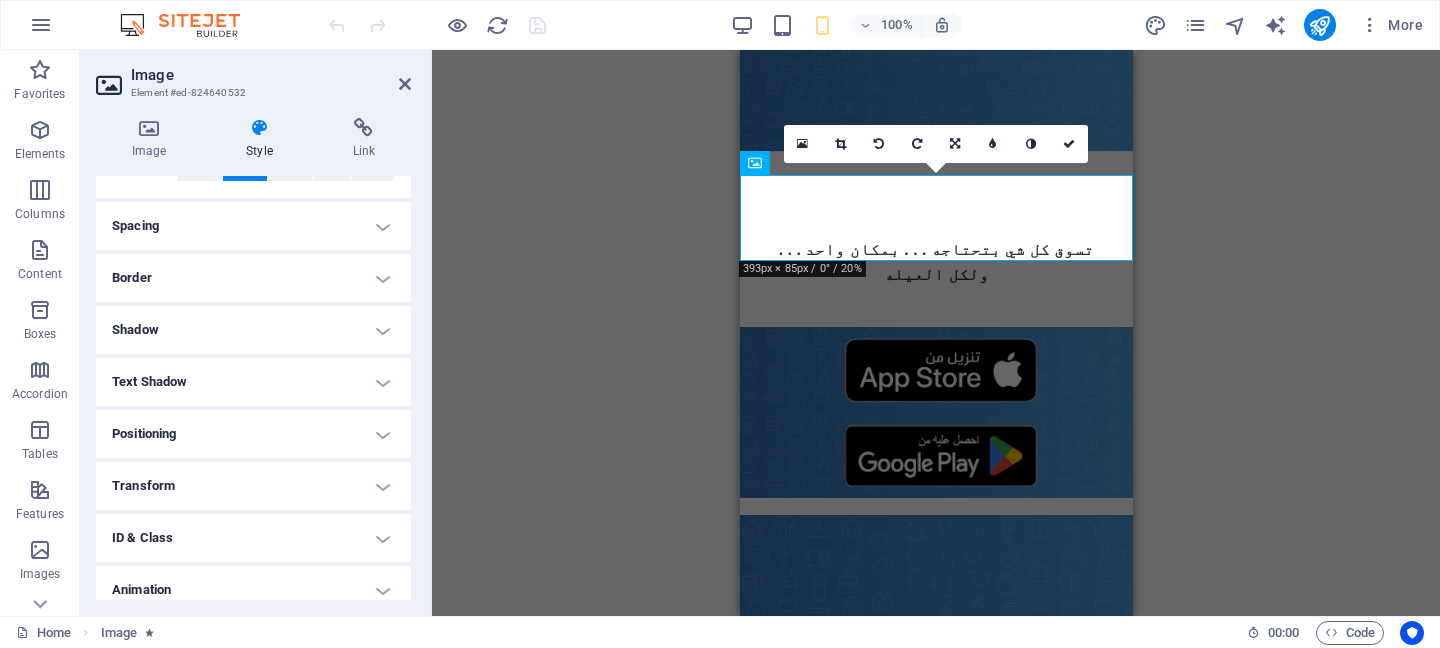 scroll, scrollTop: 206, scrollLeft: 0, axis: vertical 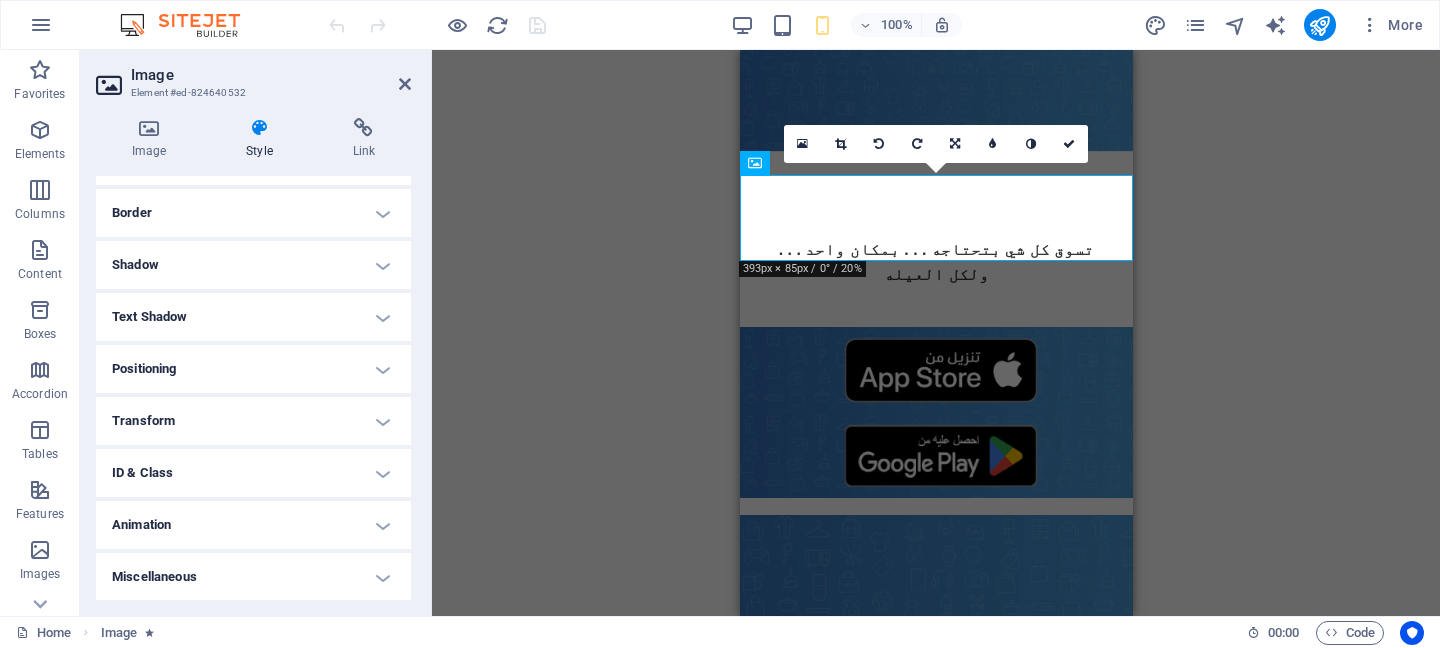 click on "Animation" at bounding box center (253, 525) 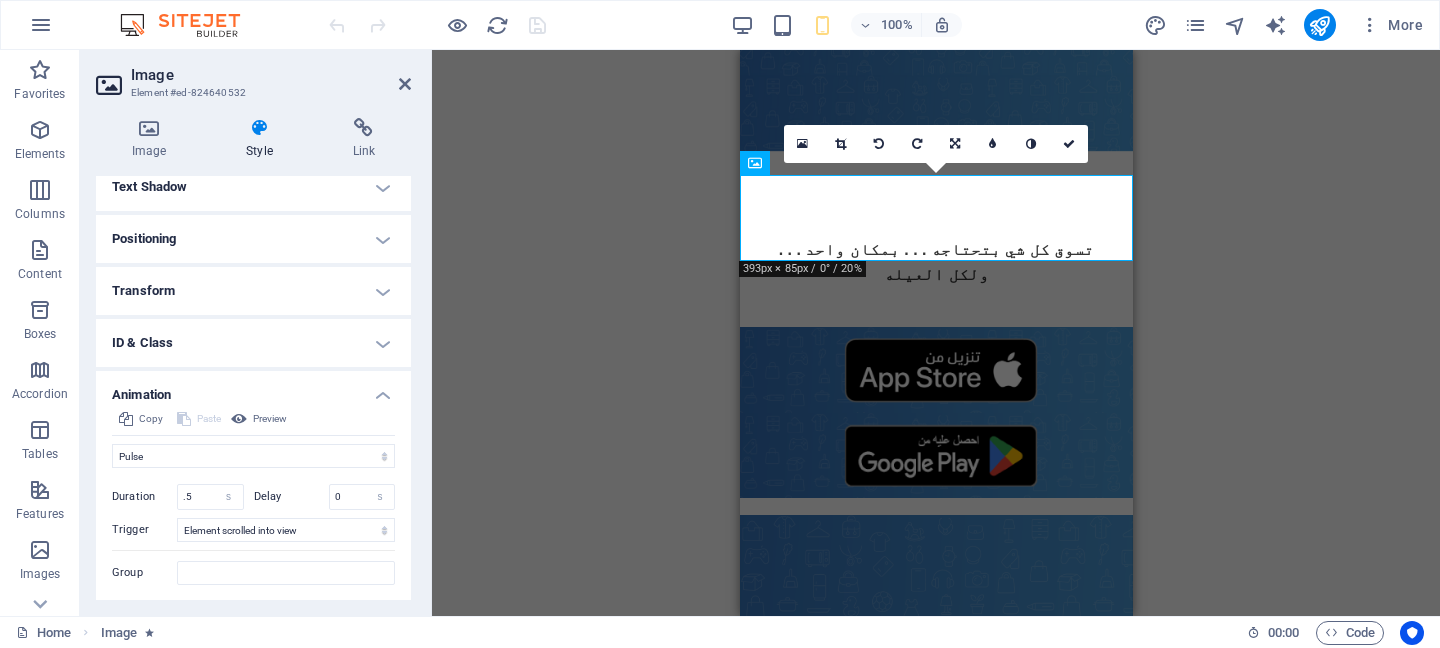 scroll, scrollTop: 388, scrollLeft: 0, axis: vertical 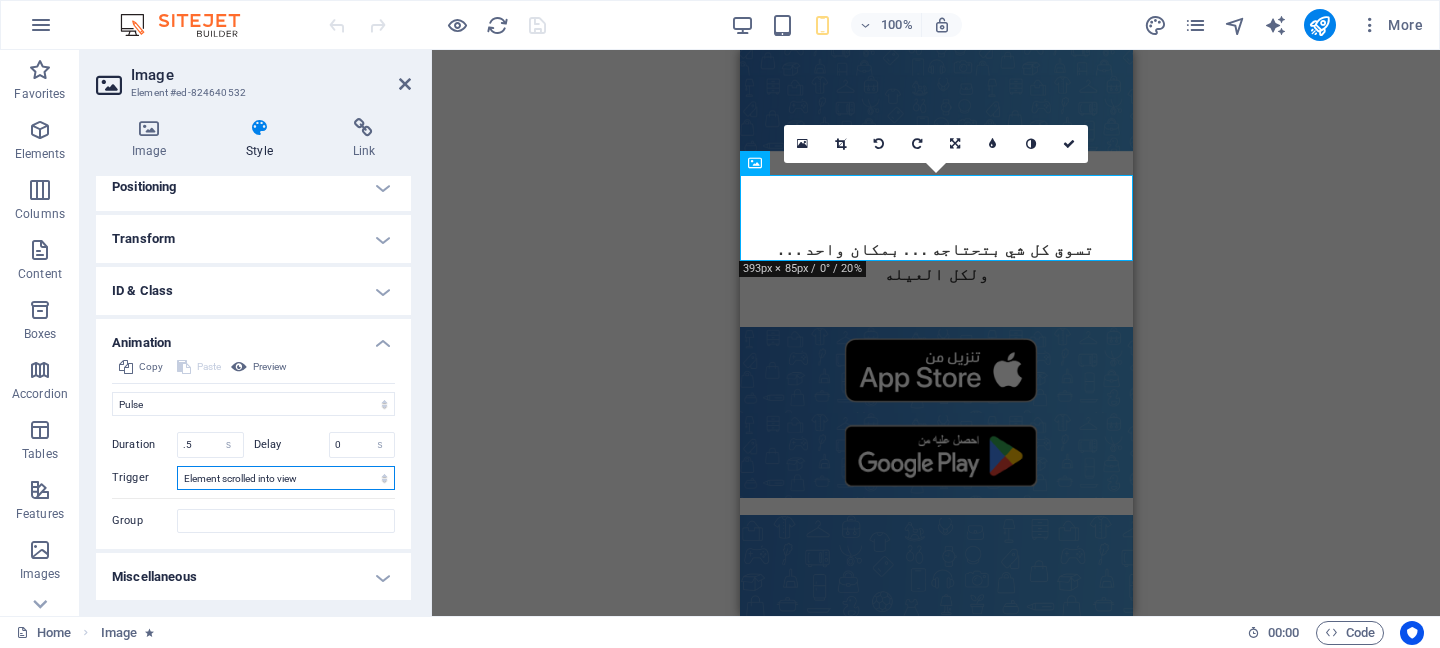 click on "No automatic trigger On page load Element scrolled into view" at bounding box center (286, 478) 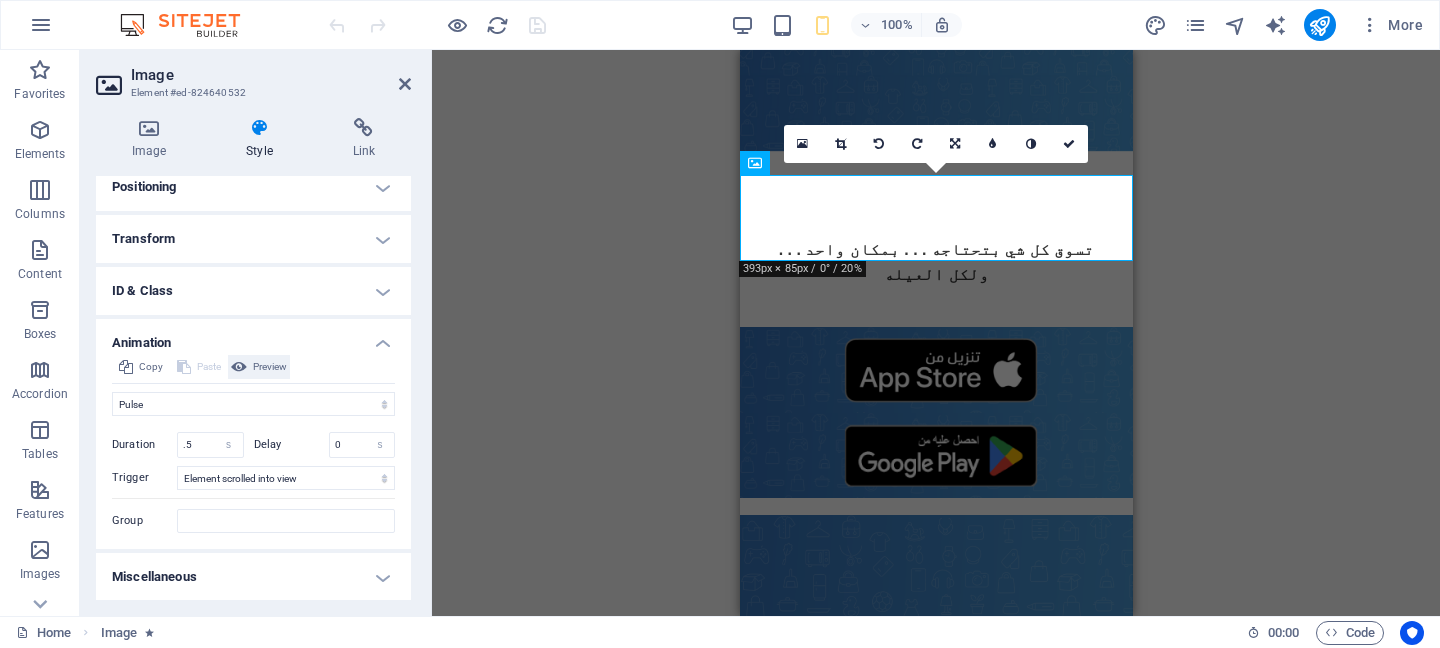click on "Preview" at bounding box center [270, 367] 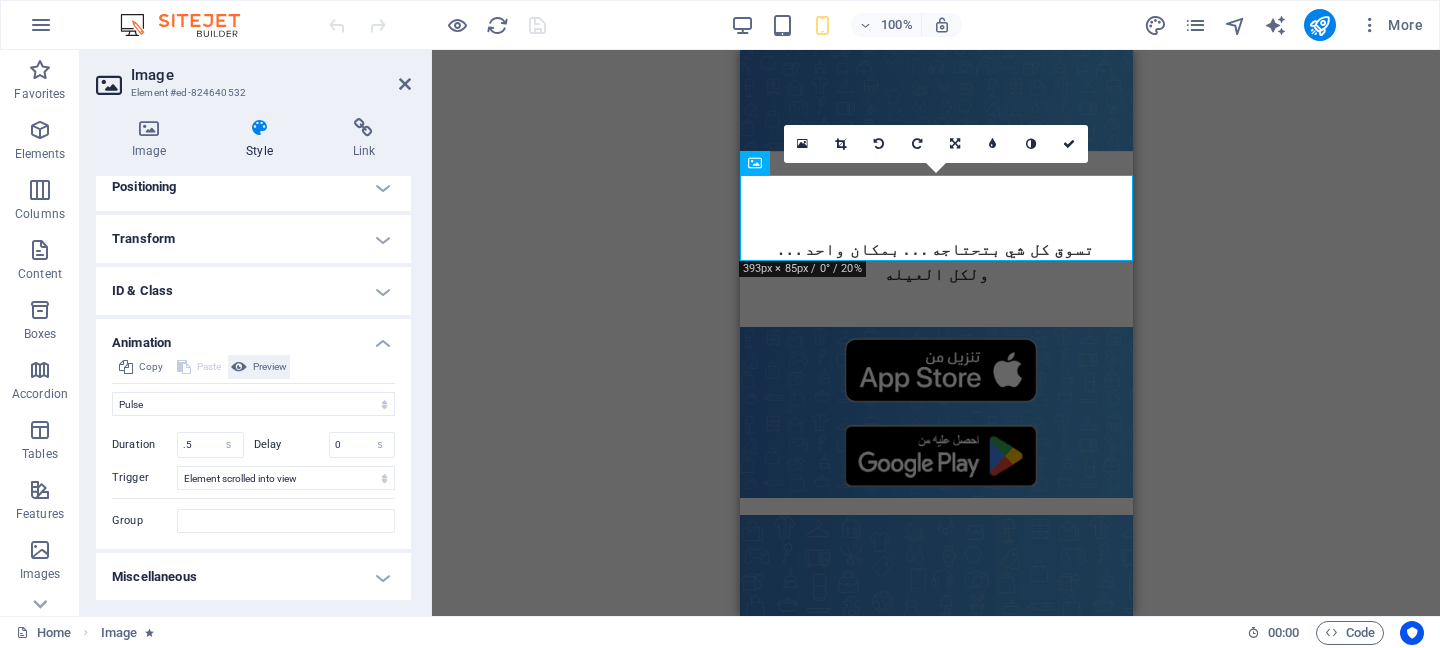 click on "Preview" at bounding box center [270, 367] 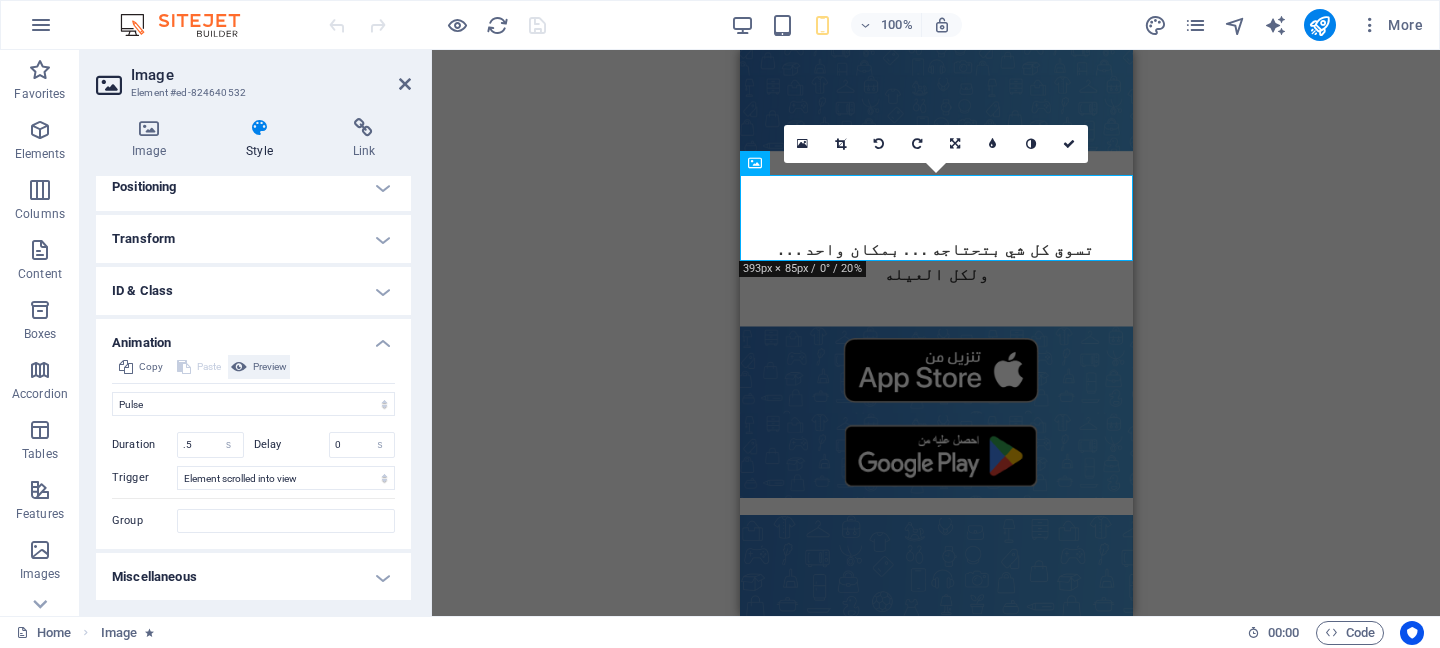 click on "Preview" at bounding box center (270, 367) 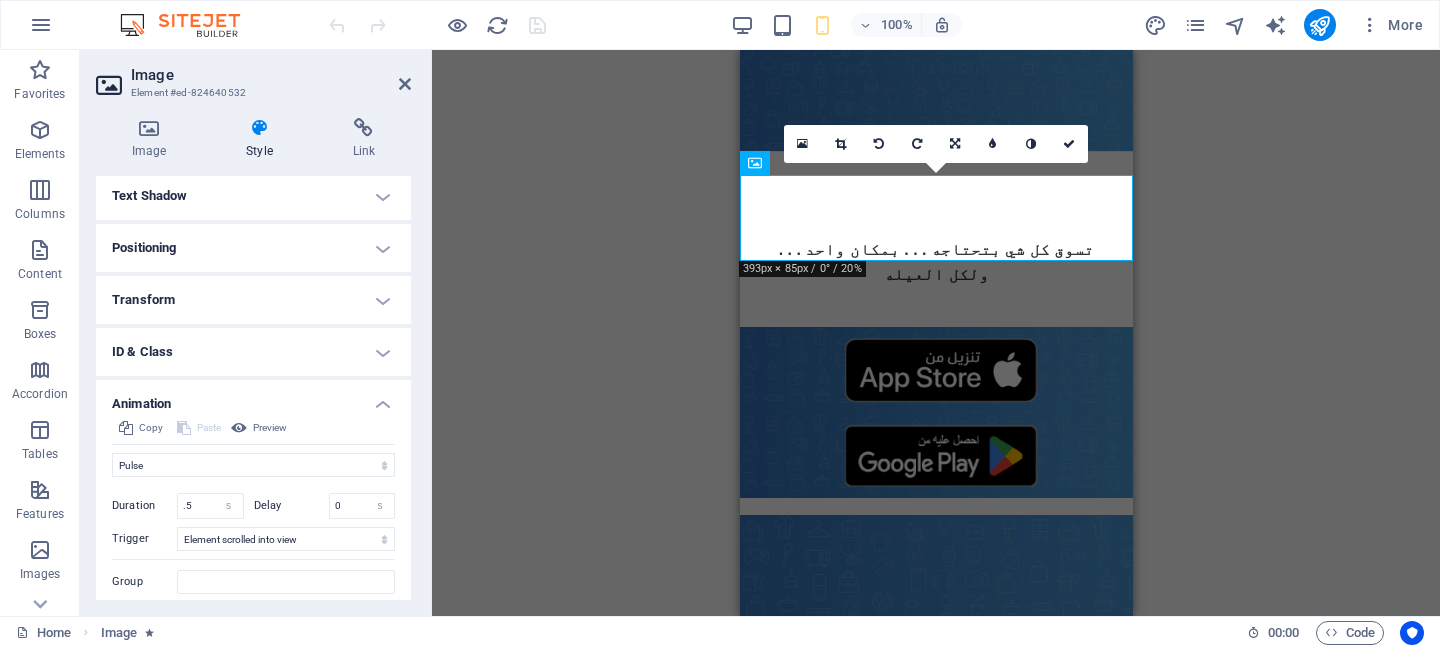 scroll, scrollTop: 324, scrollLeft: 0, axis: vertical 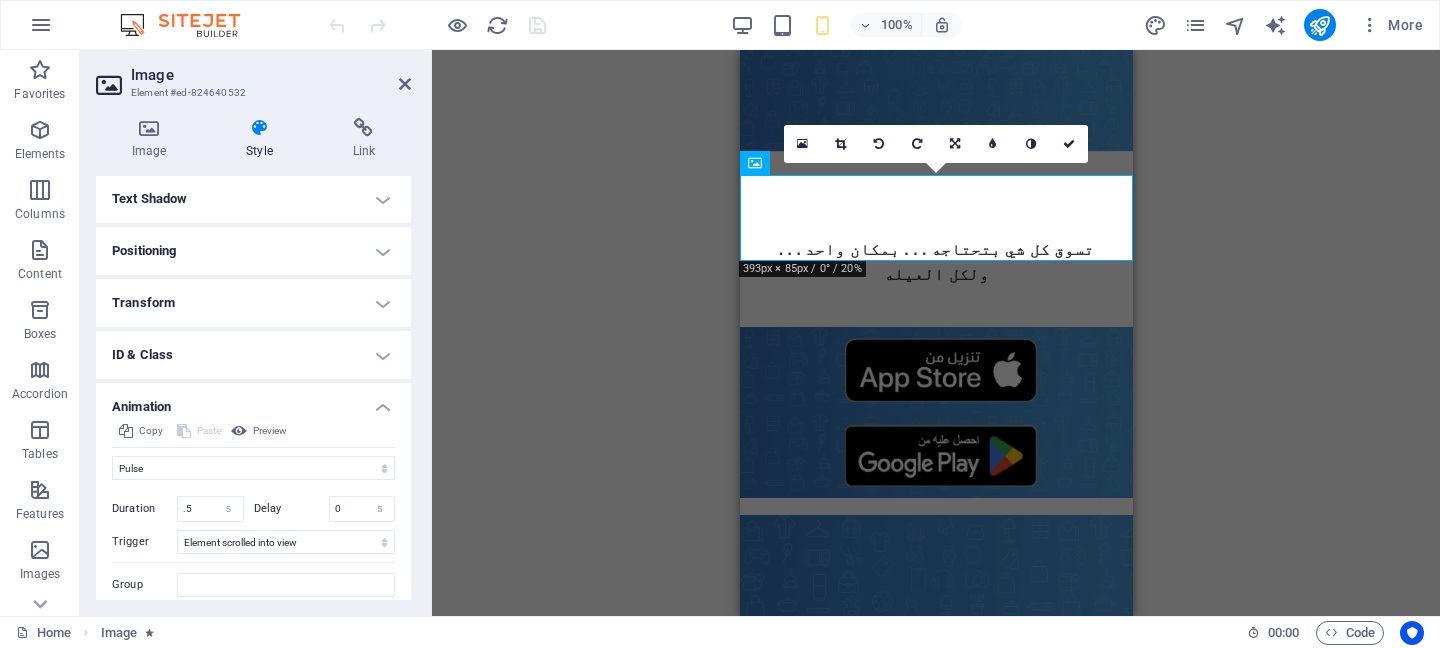 click on "ID & Class" at bounding box center (253, 355) 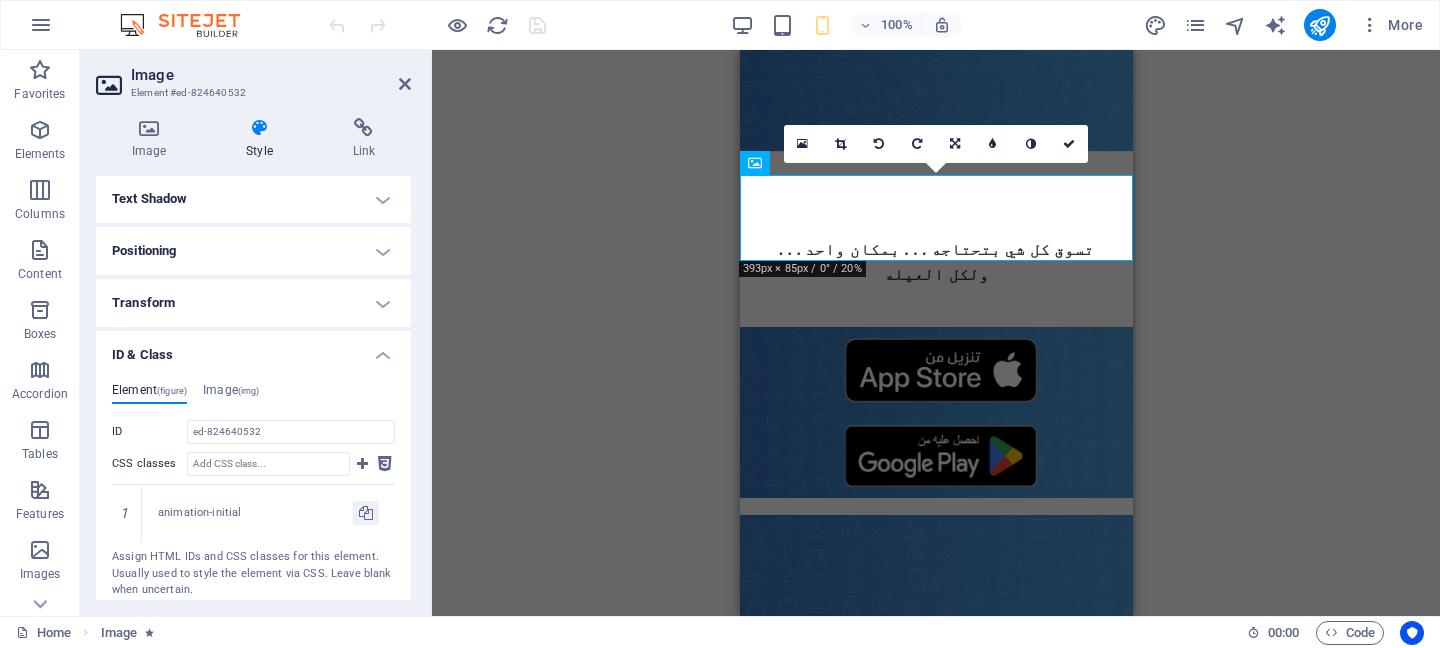 click on "ID & Class" at bounding box center (253, 349) 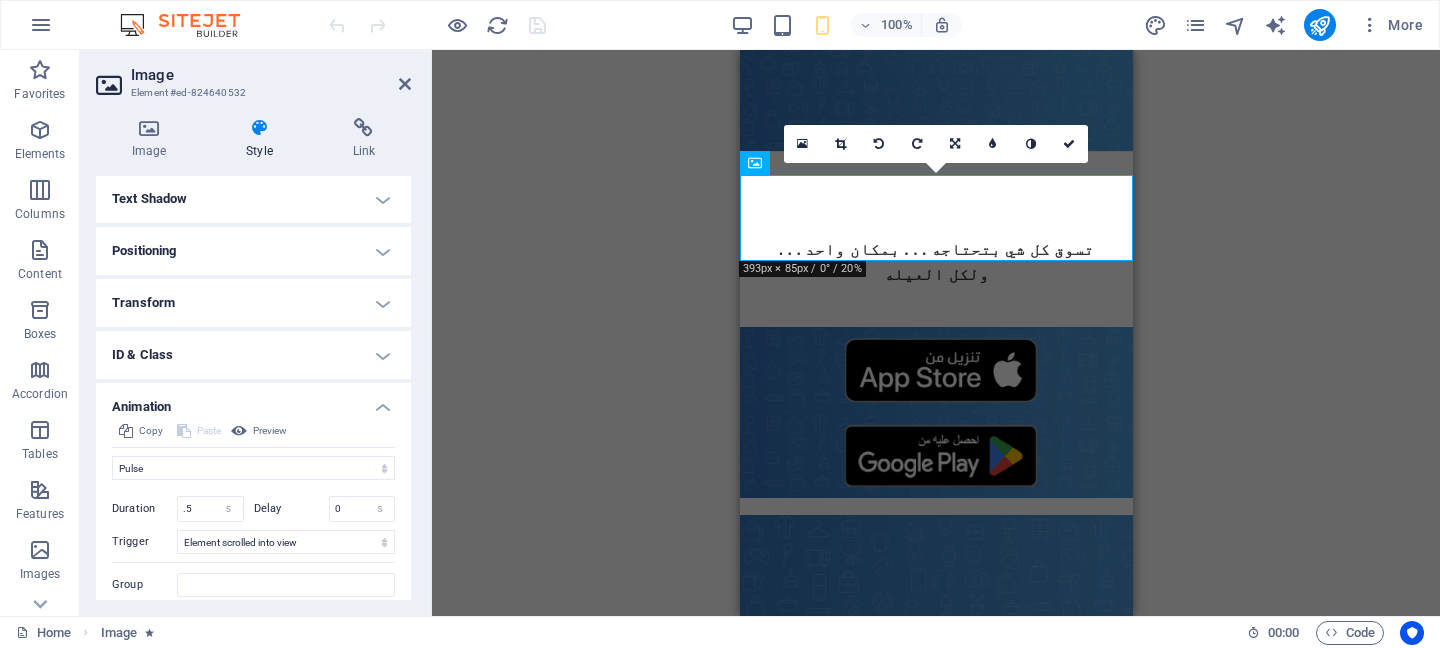 click on "Transform" at bounding box center [253, 303] 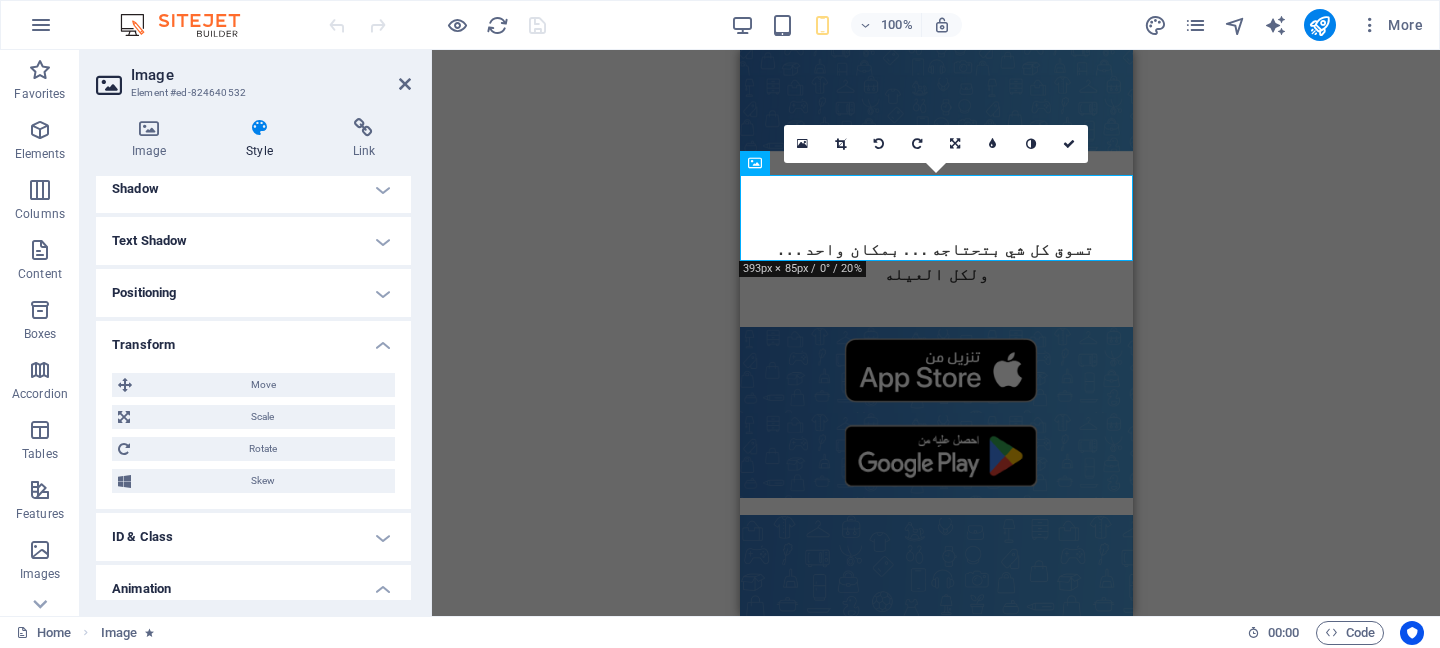 scroll, scrollTop: 278, scrollLeft: 0, axis: vertical 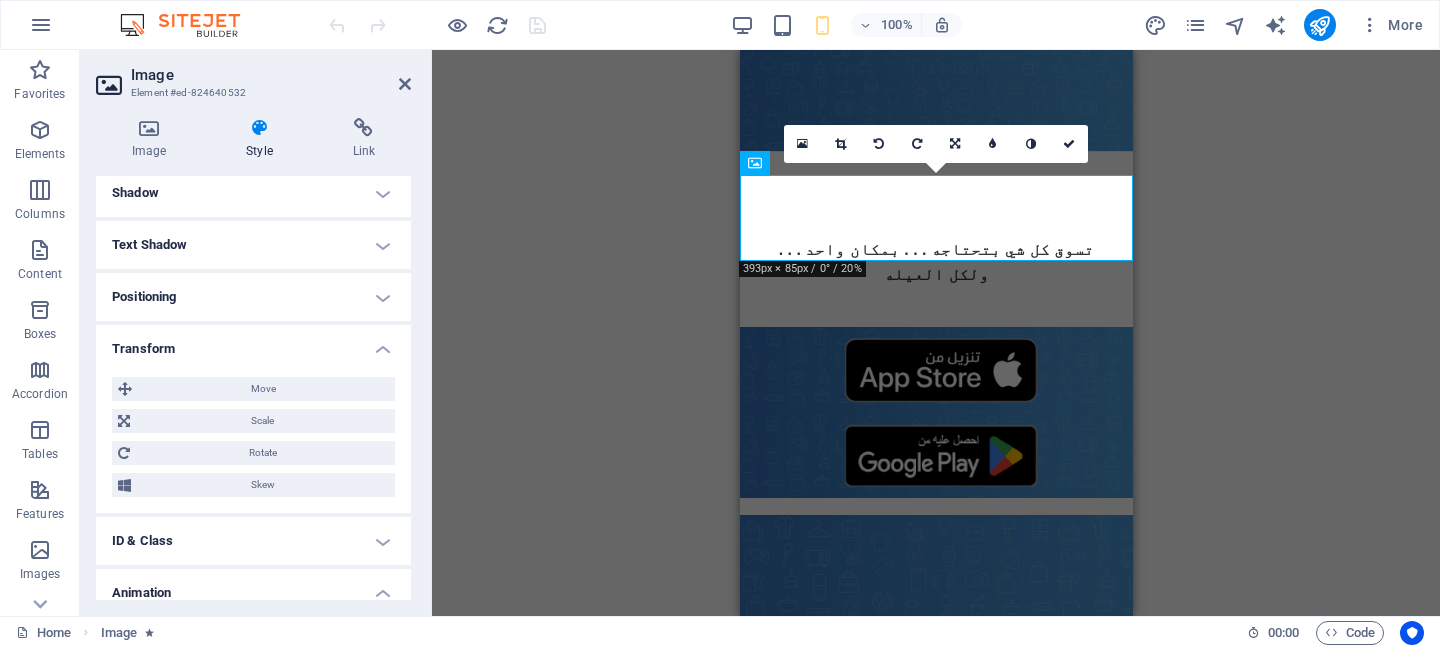 click on "Positioning" at bounding box center (253, 297) 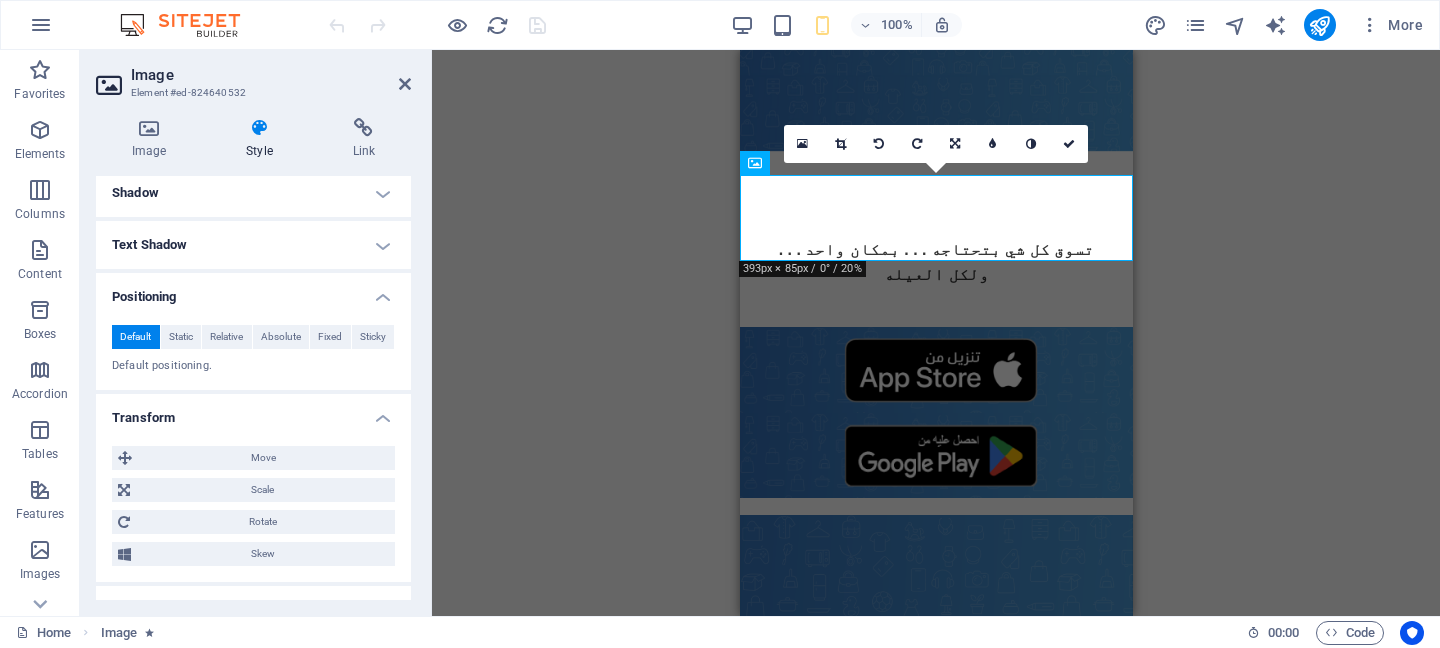 scroll, scrollTop: 264, scrollLeft: 0, axis: vertical 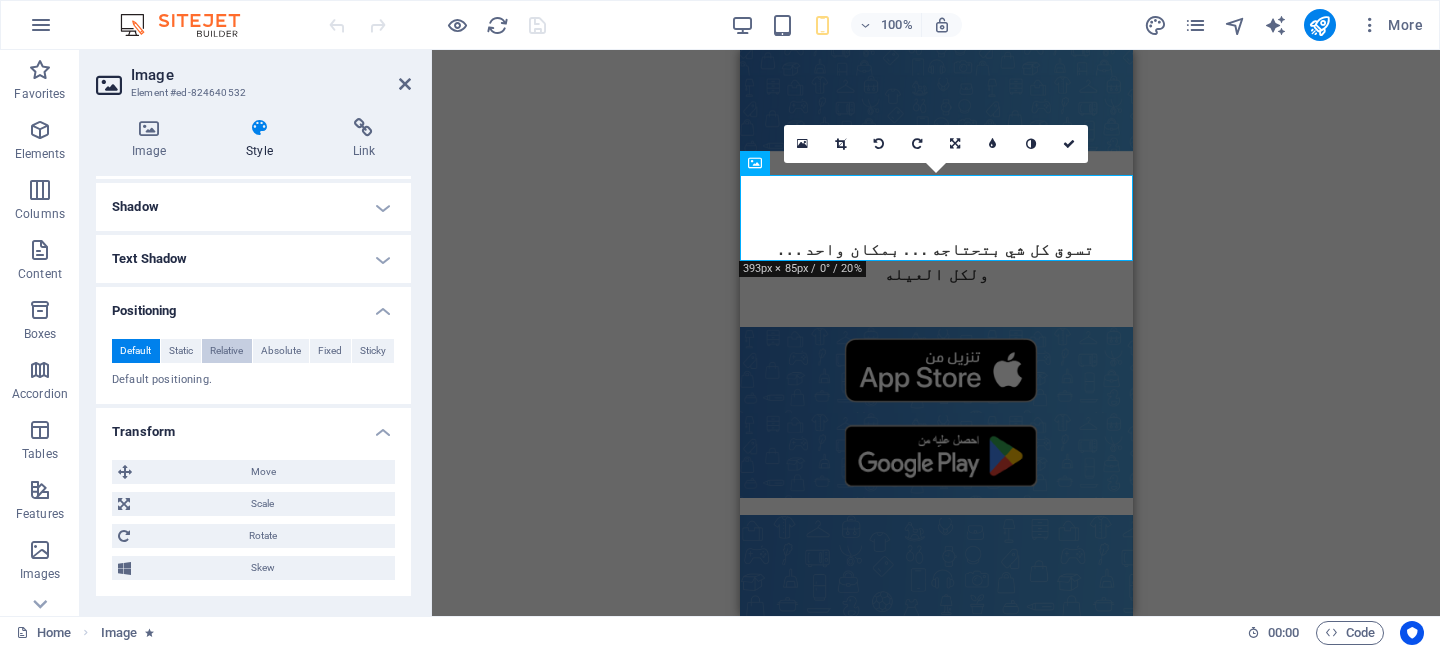 click on "Relative" at bounding box center [226, 351] 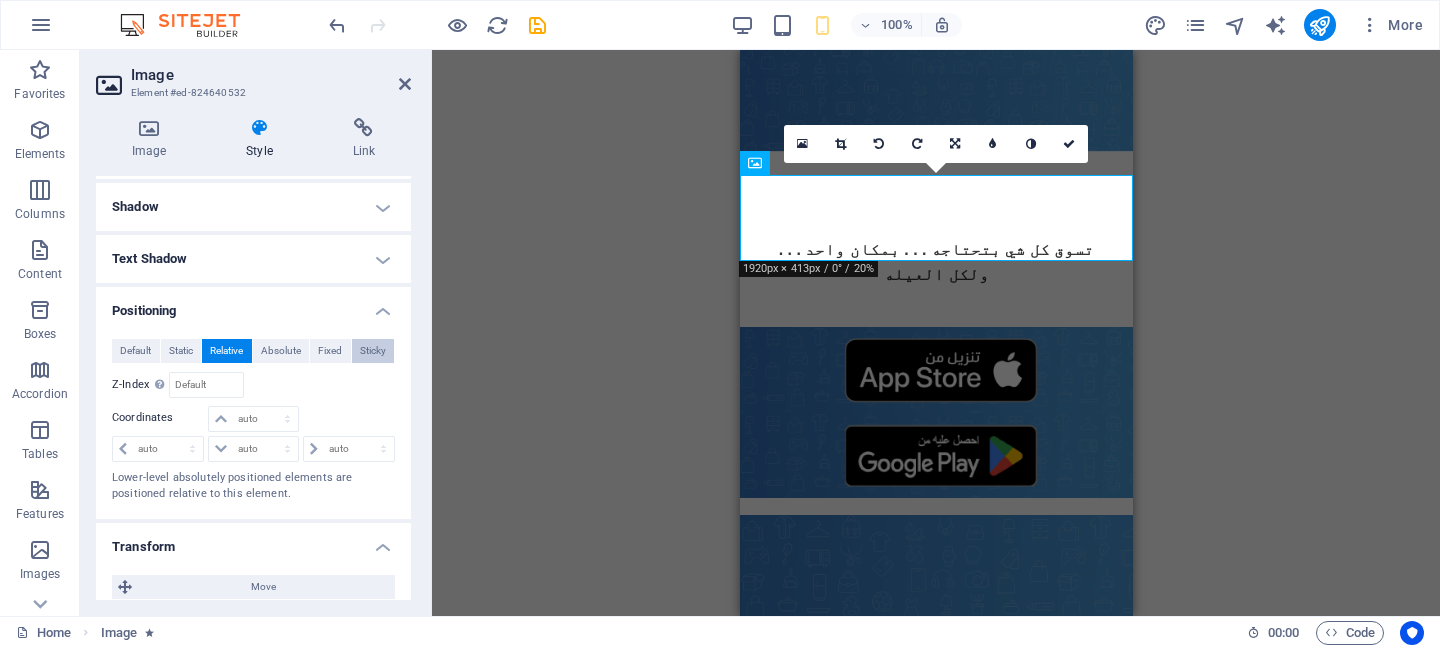 click on "Sticky" at bounding box center (373, 351) 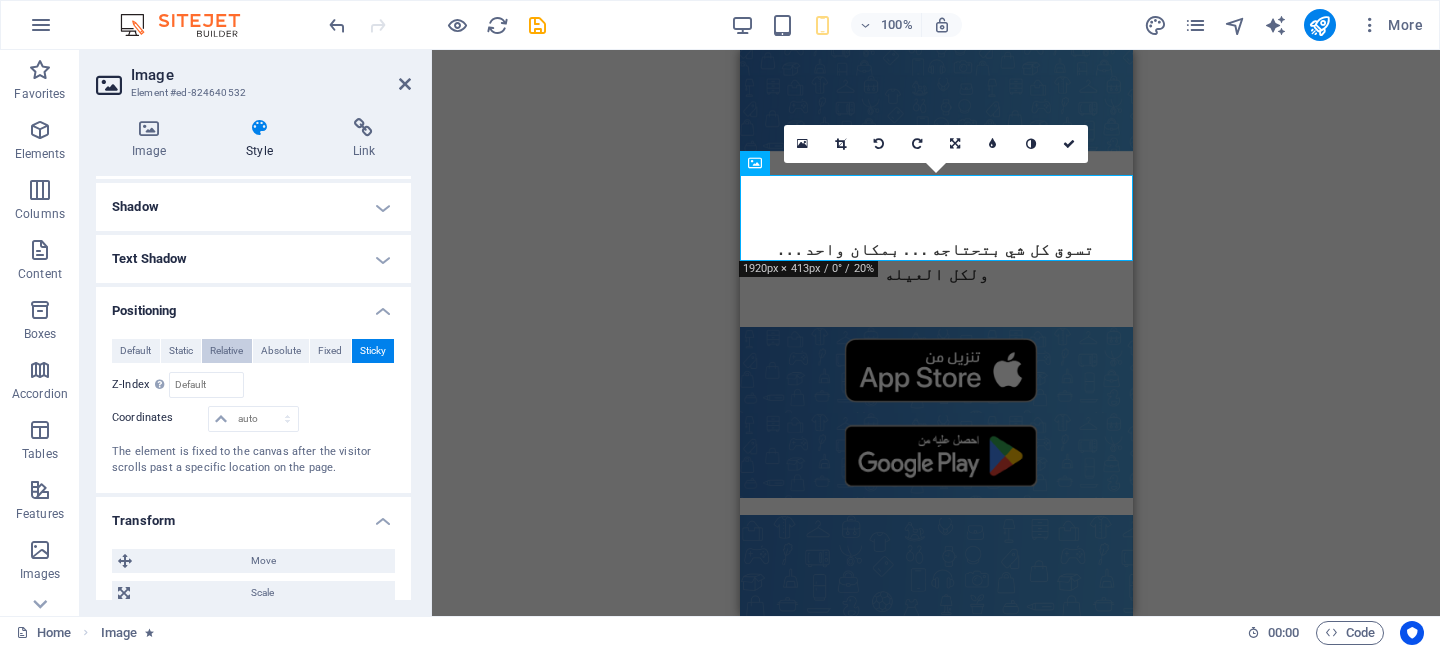 click on "Relative" at bounding box center (226, 351) 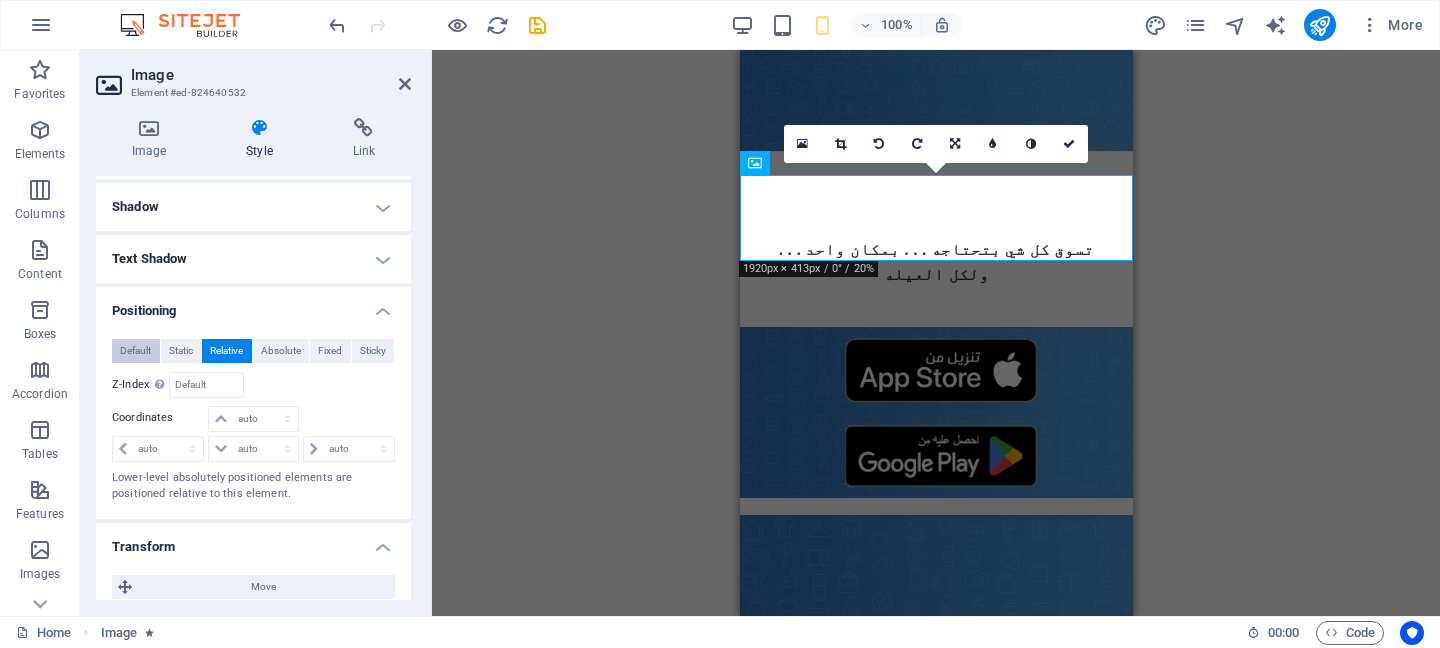 click on "Default" at bounding box center (135, 351) 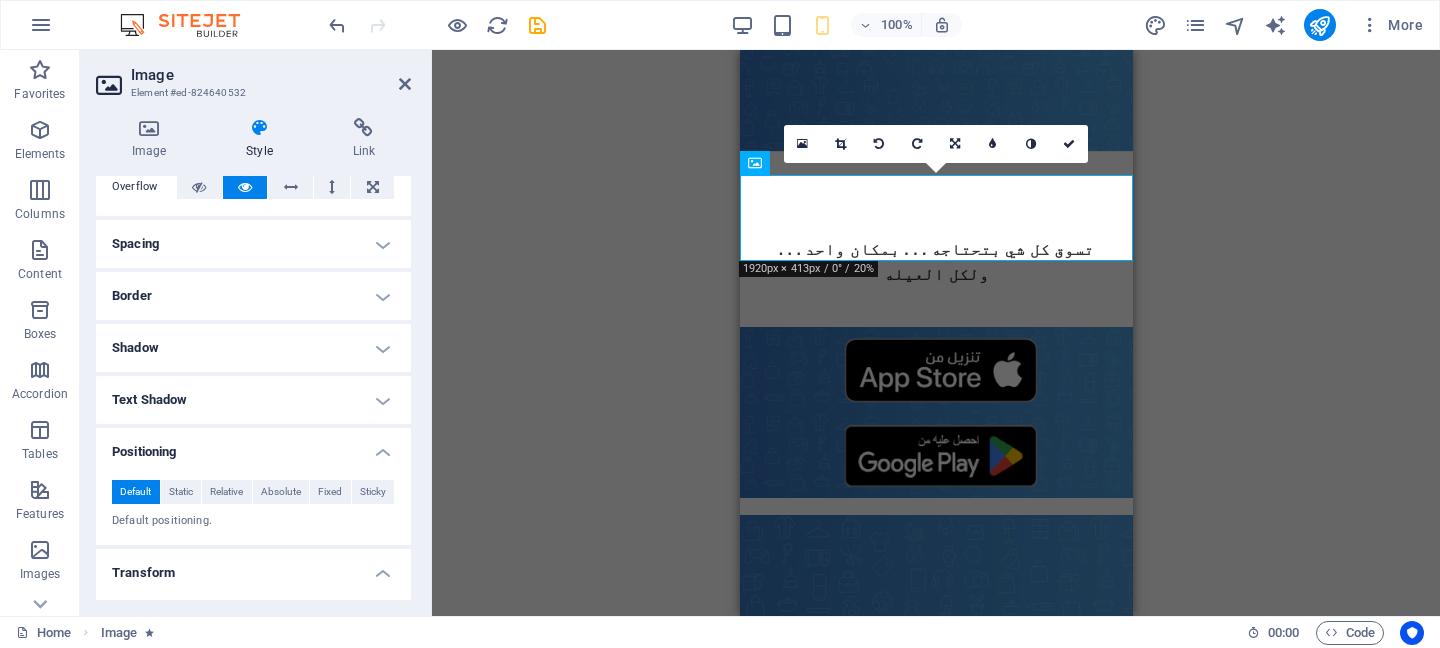 scroll, scrollTop: 113, scrollLeft: 0, axis: vertical 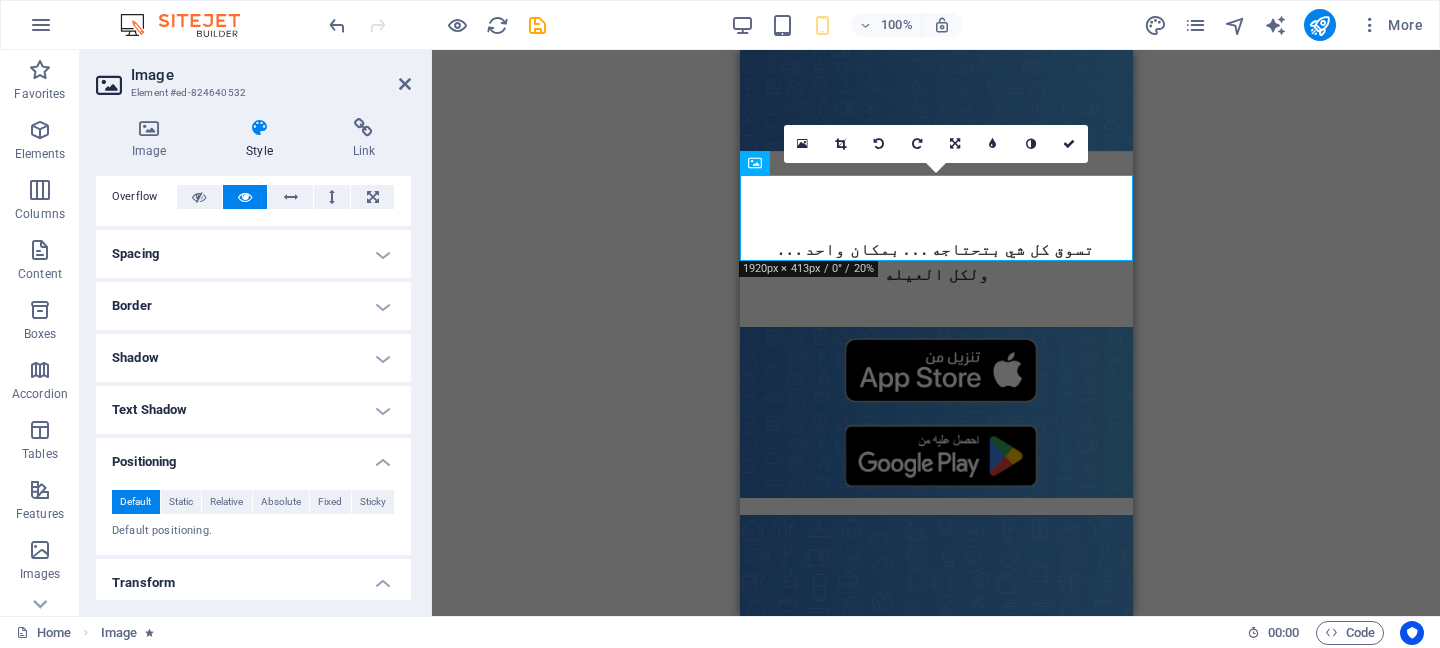 click on "Text Shadow" at bounding box center (253, 410) 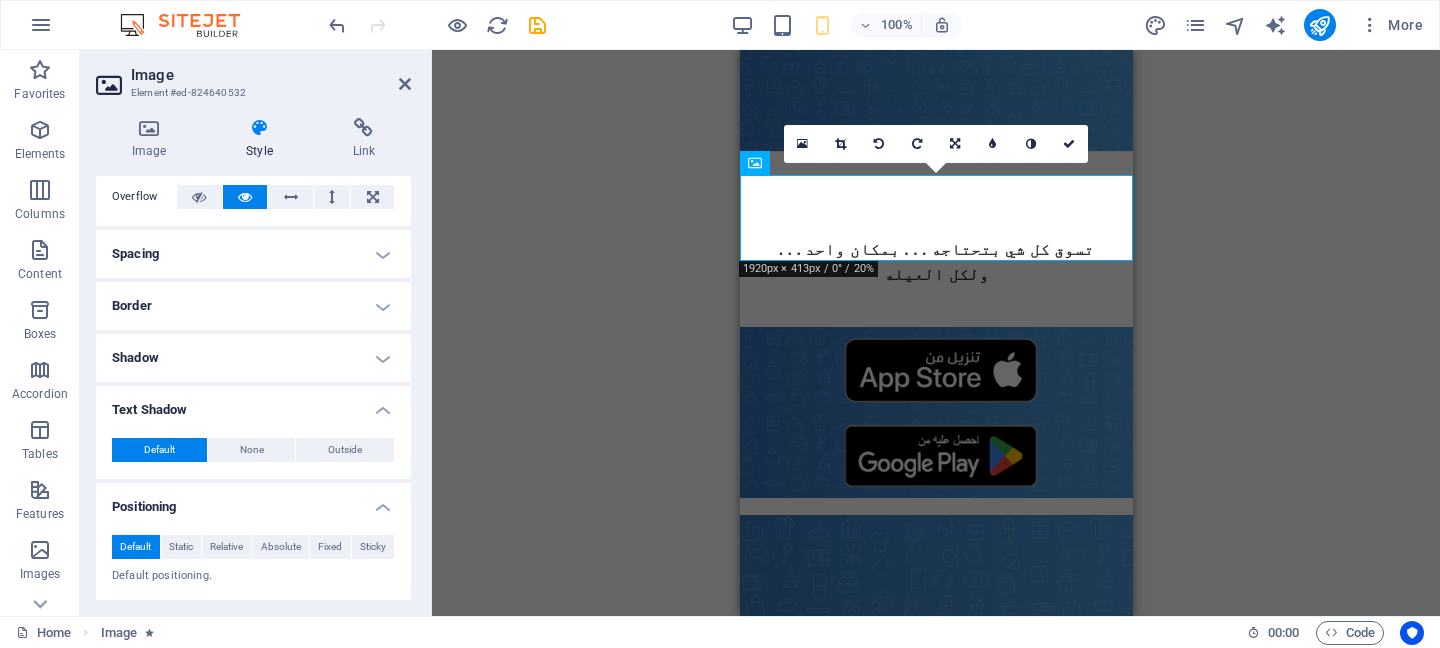 click on "Shadow" at bounding box center (253, 358) 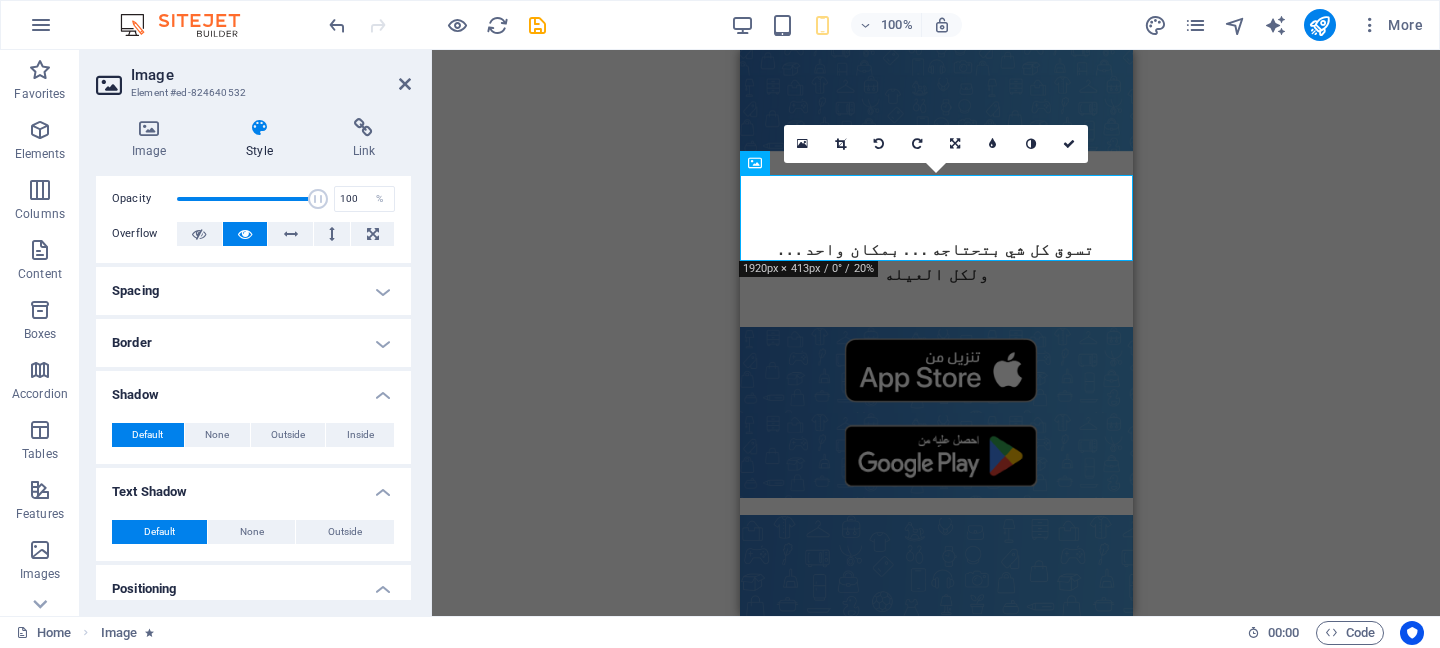 scroll, scrollTop: 74, scrollLeft: 0, axis: vertical 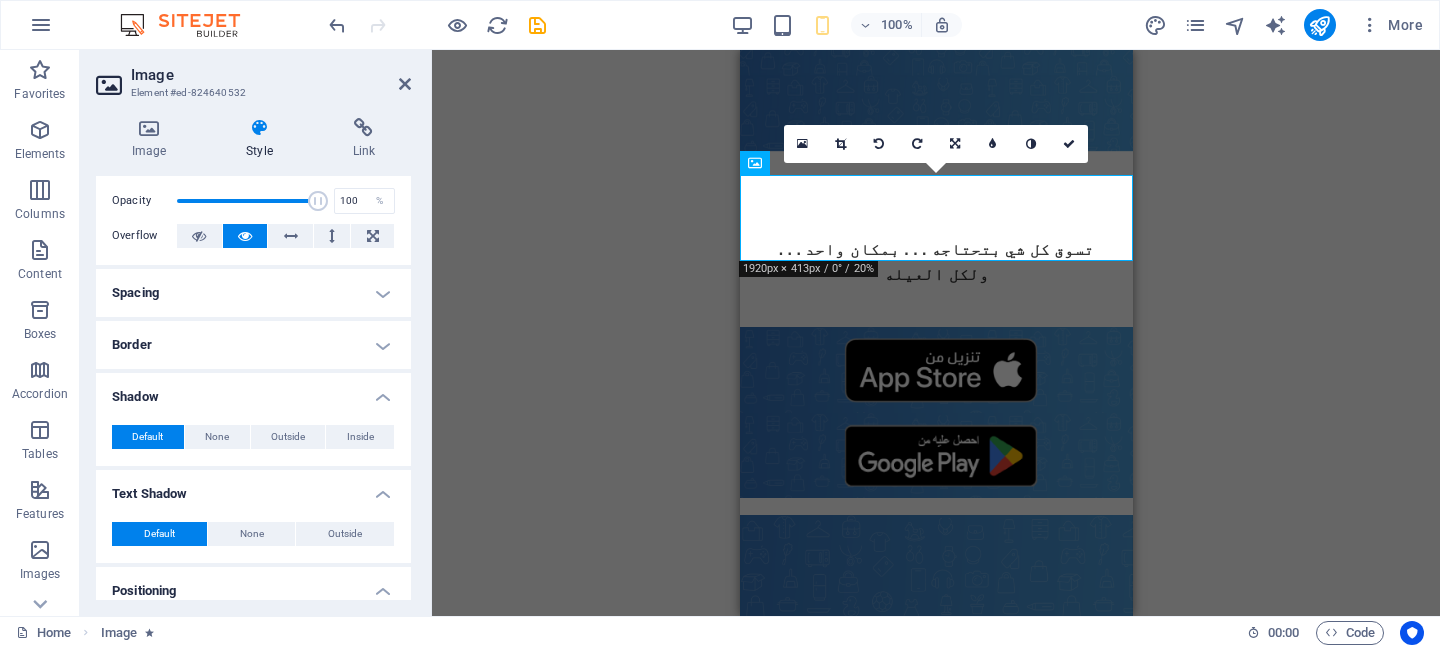 click on "Default None Outside Inside Color X offset 0 px rem vh vw Y offset 0 px rem vh vw Blur 0 px rem % vh vw Spread 0 px rem vh vw" at bounding box center (253, 437) 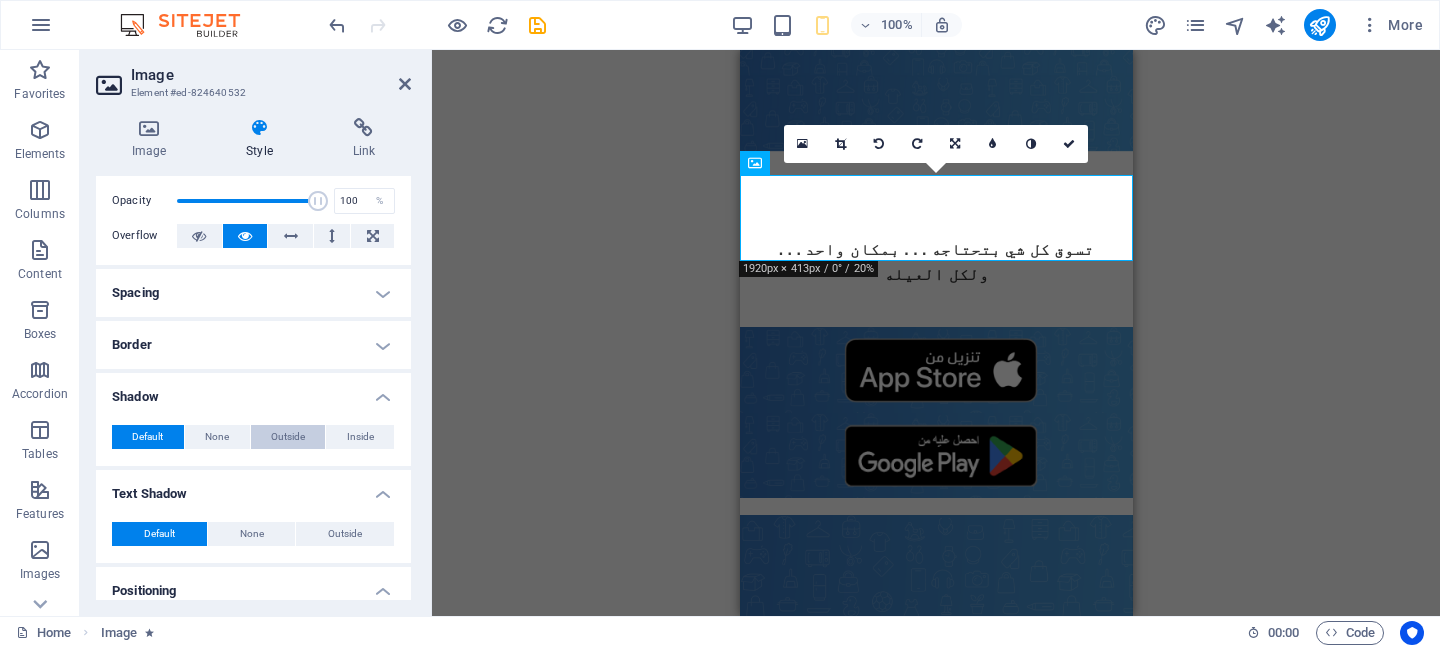 click on "Outside" at bounding box center [288, 437] 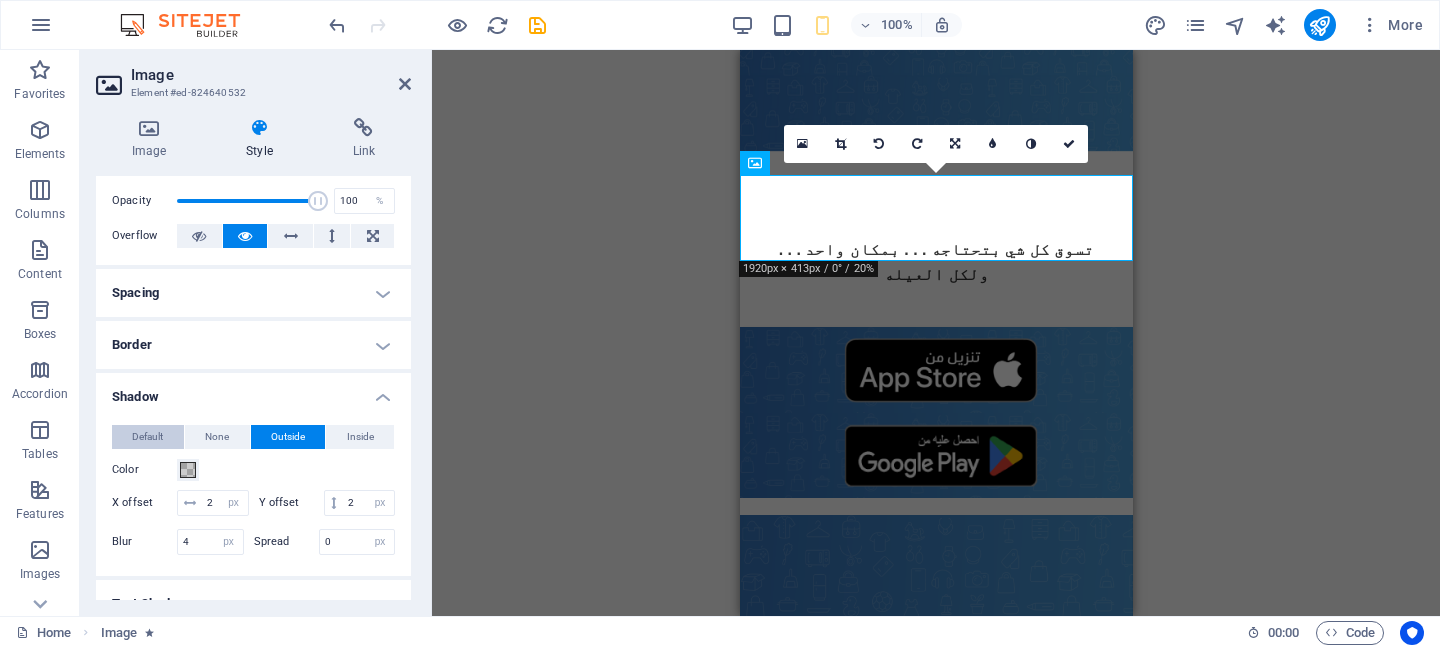 click on "Default" at bounding box center (147, 437) 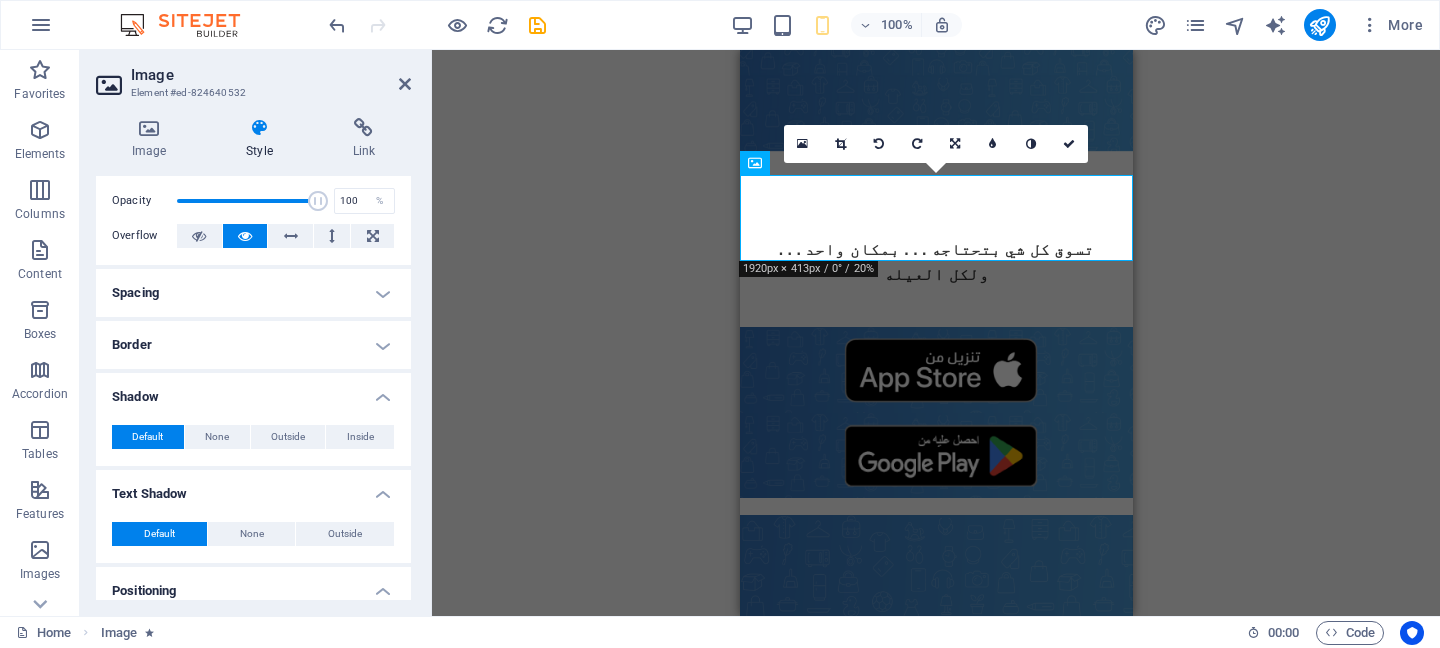 click on "Border" at bounding box center (253, 345) 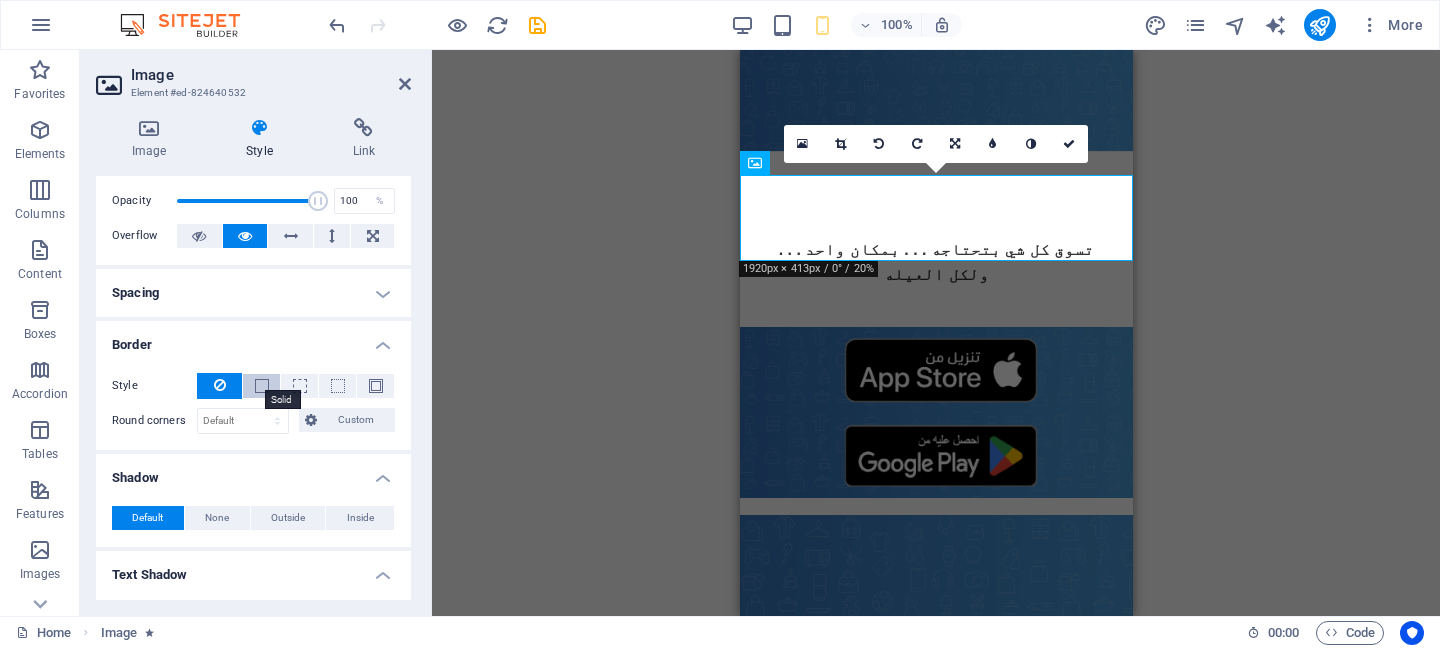 click at bounding box center (262, 386) 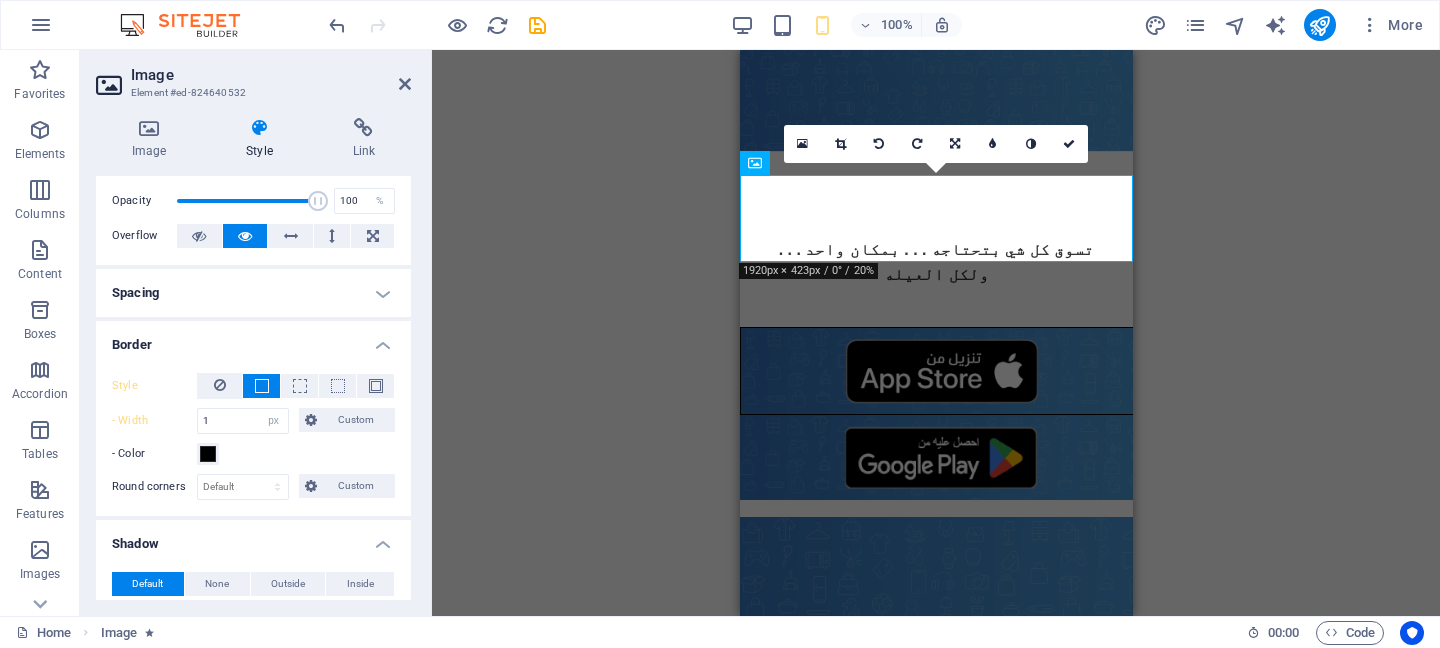 click on "H2 Text Video Text Image Spacer Image H3 Footer Heimdall Footer Heimdall Container Container Text Container H3 Image Text Separator 180 170 160 150 140 130 120 110 100 90 80 70 60 50 40 30 20 10 0 -10 -20 -30 -40 -50 -60 -70 -80 -90 -100 -110 -120 -130 -140 -150 -160 -170 1920px × 423px / 0° / 20% 16:10 16:9 4:3 1:1 1:2 0" at bounding box center (936, 333) 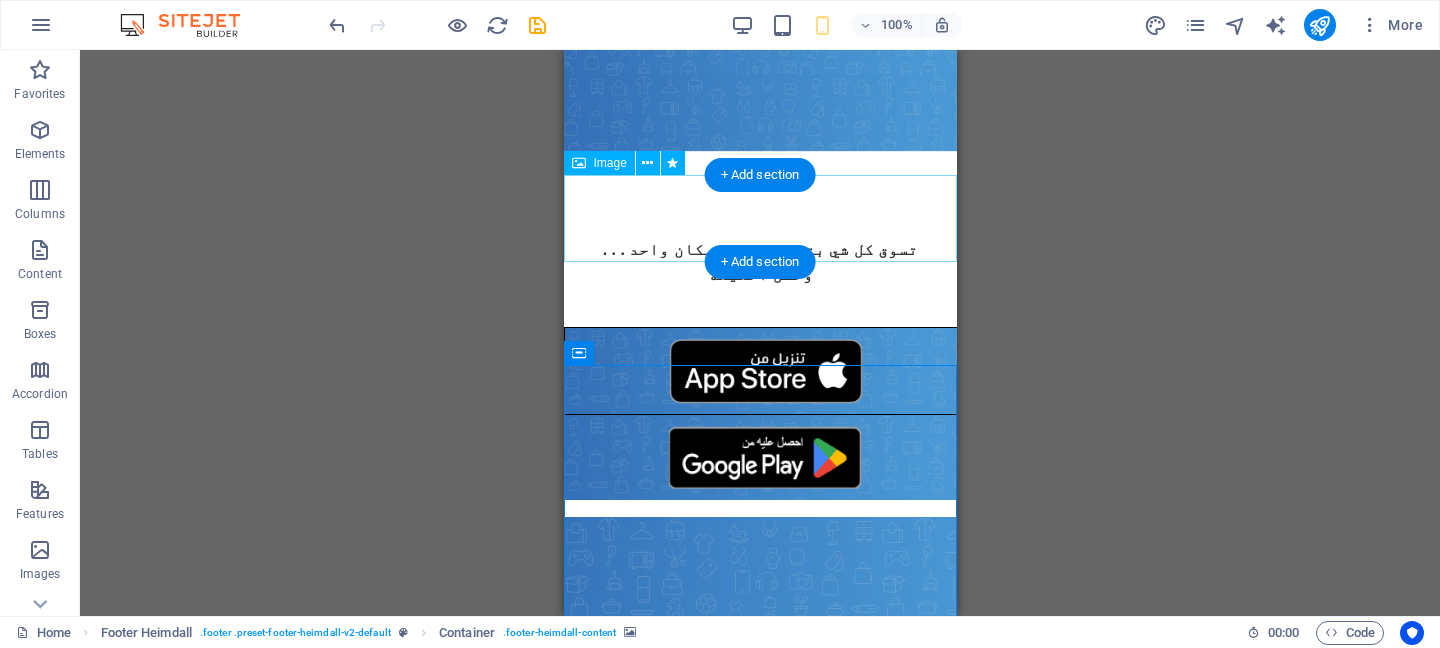 click at bounding box center [759, 371] 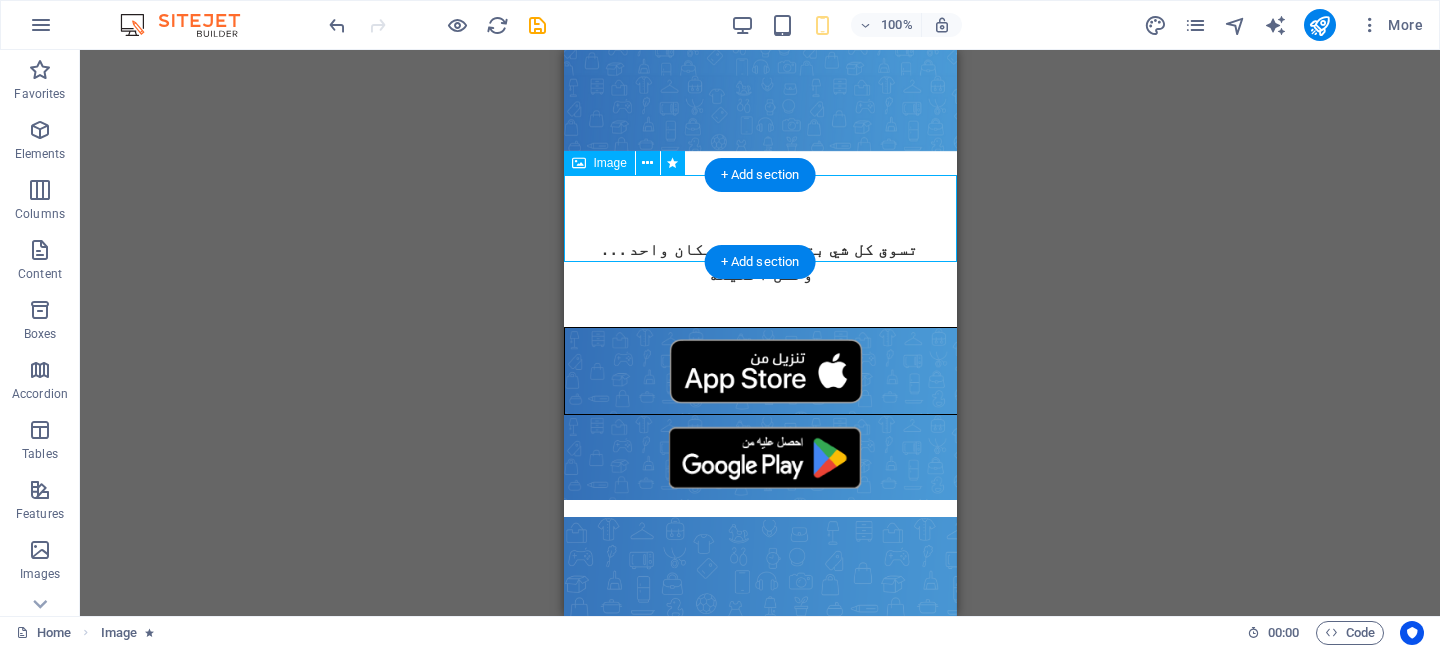 click at bounding box center (759, 371) 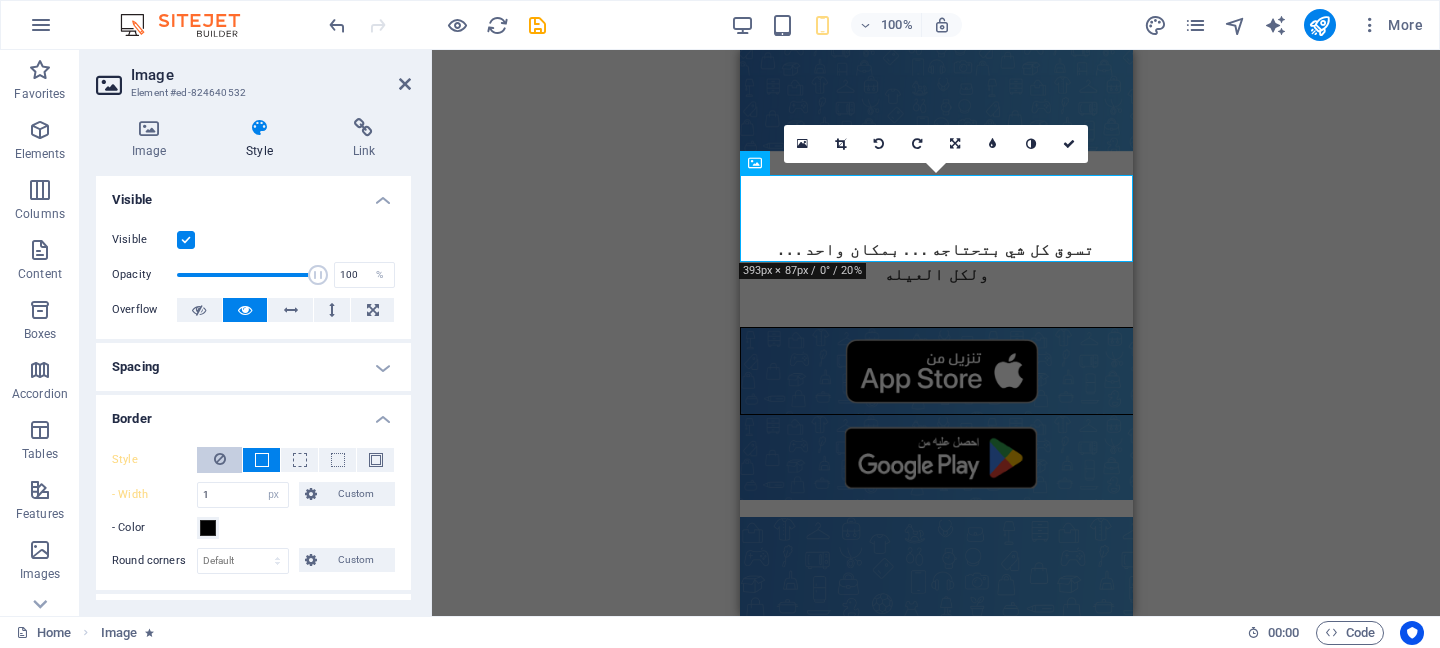 click at bounding box center (219, 460) 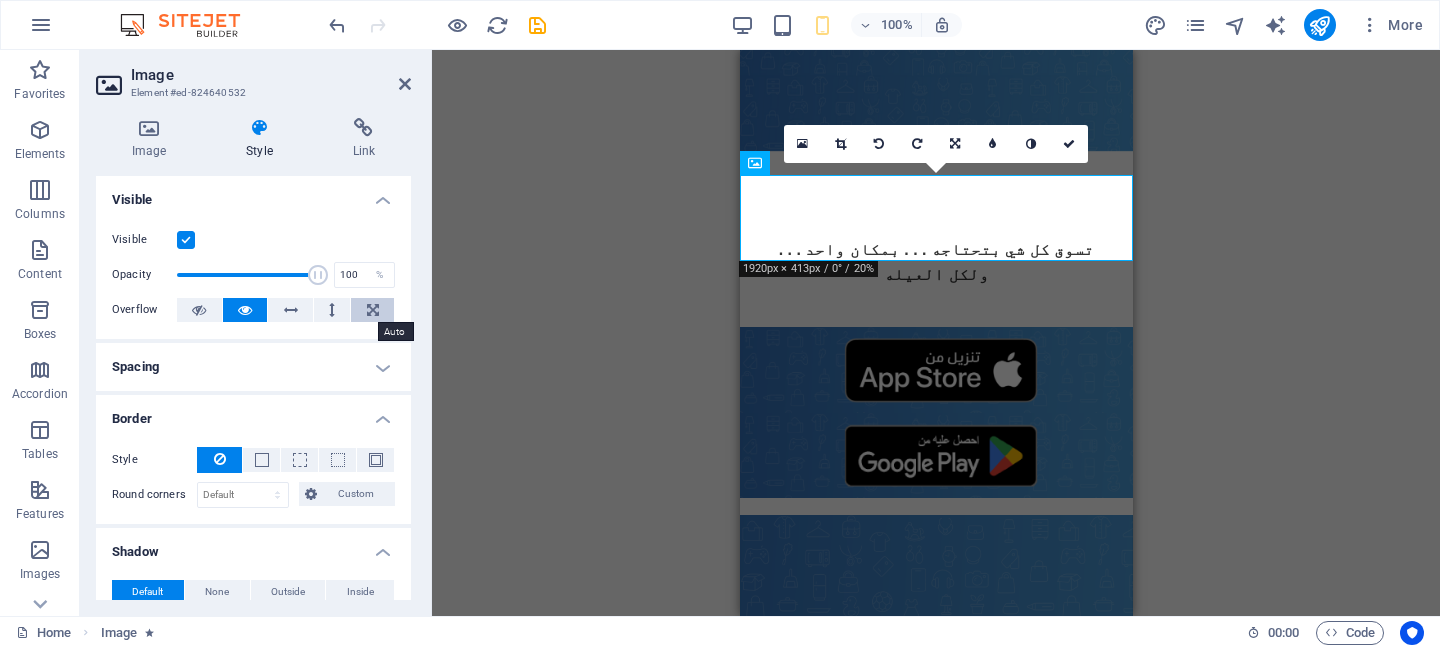 click at bounding box center [373, 310] 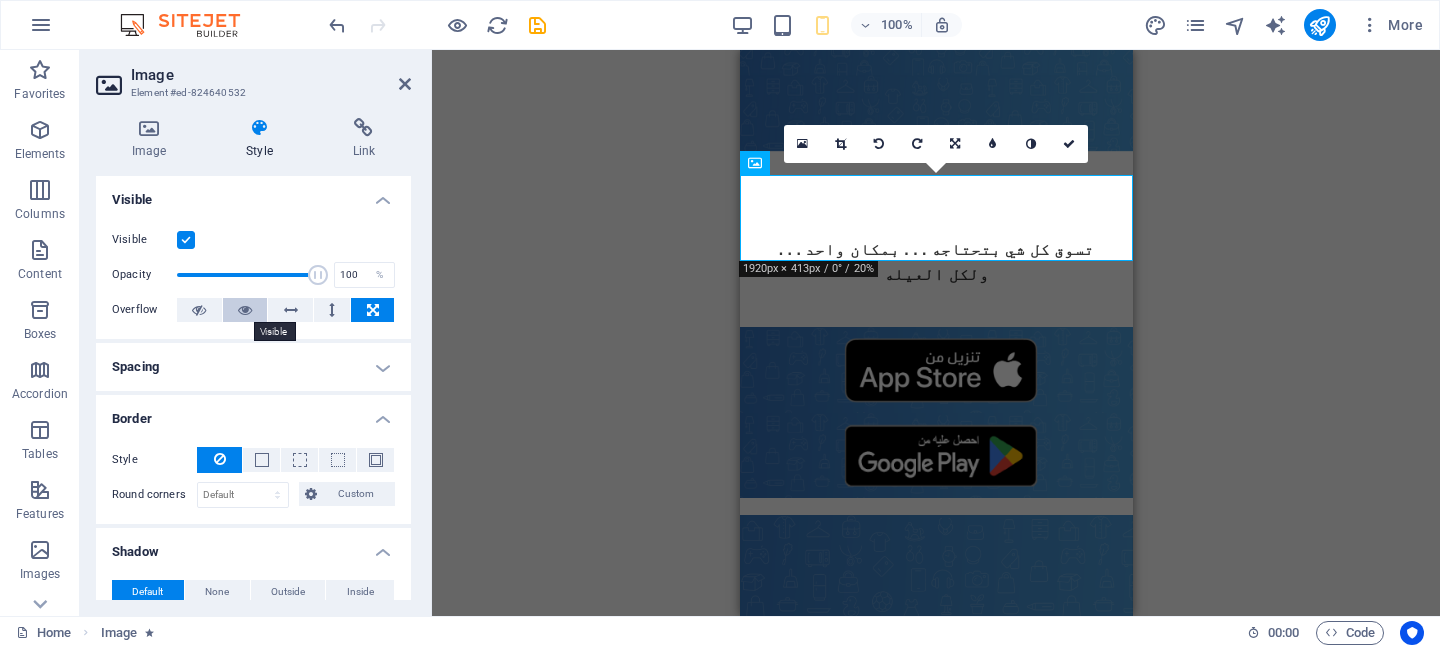 click at bounding box center (245, 310) 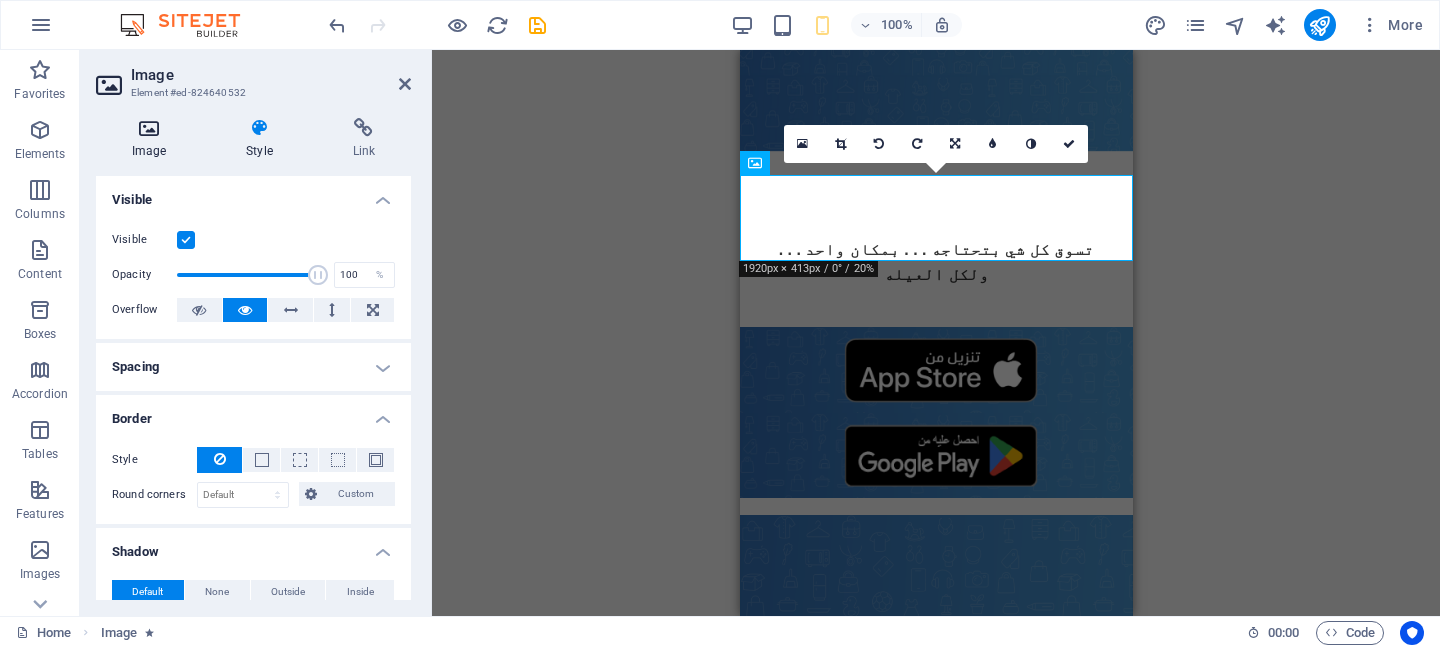 click at bounding box center [149, 128] 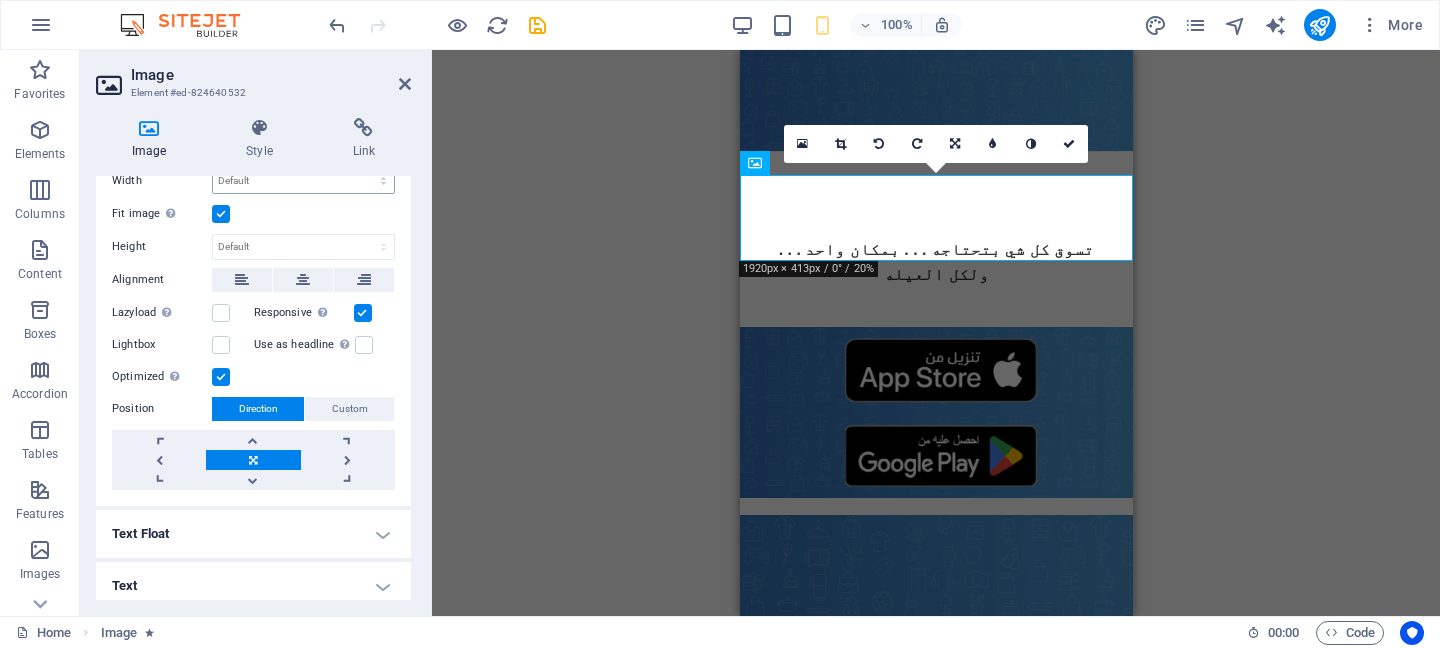 scroll, scrollTop: 157, scrollLeft: 0, axis: vertical 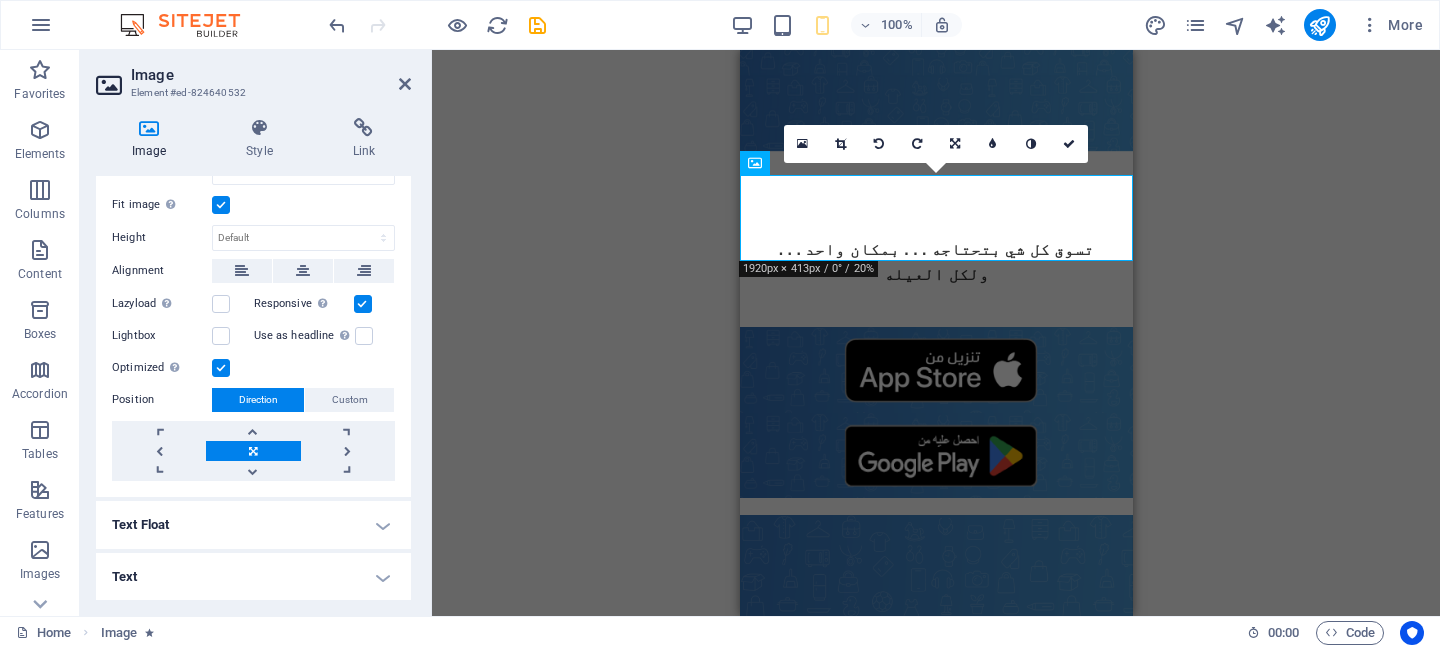 click on "Text" at bounding box center [253, 577] 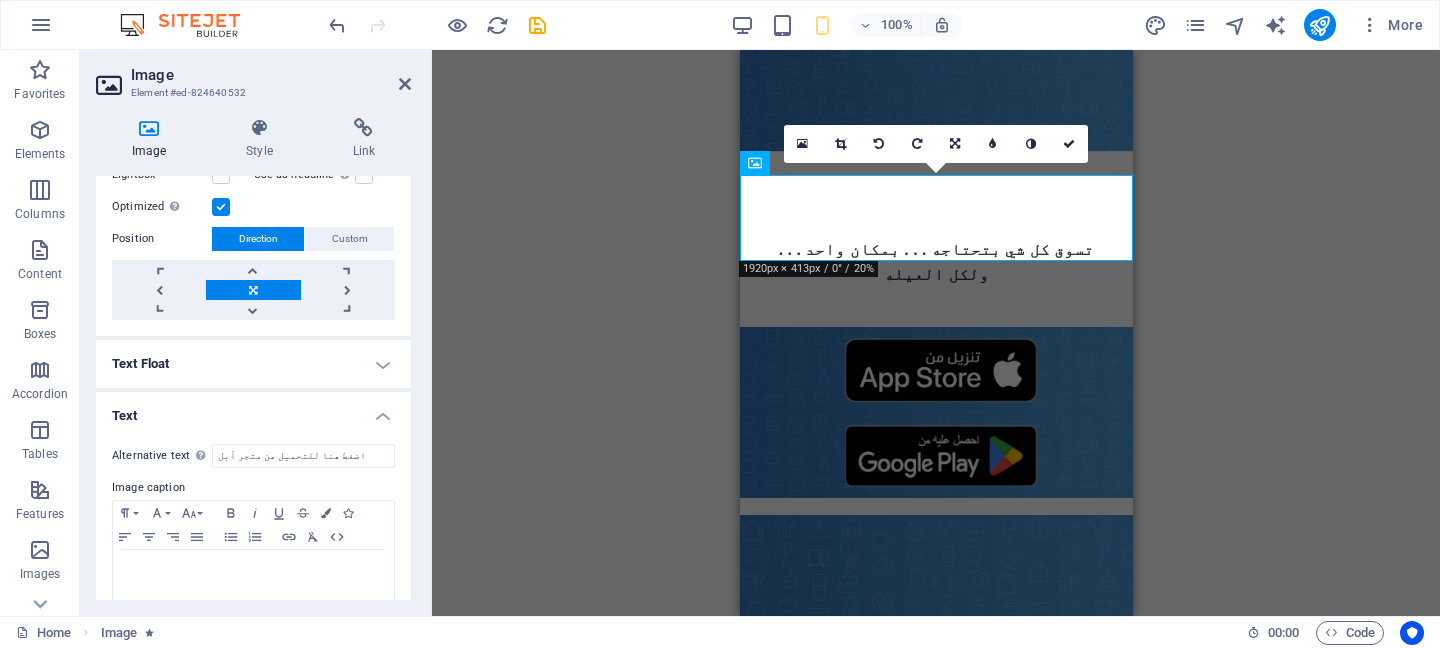 scroll, scrollTop: 345, scrollLeft: 0, axis: vertical 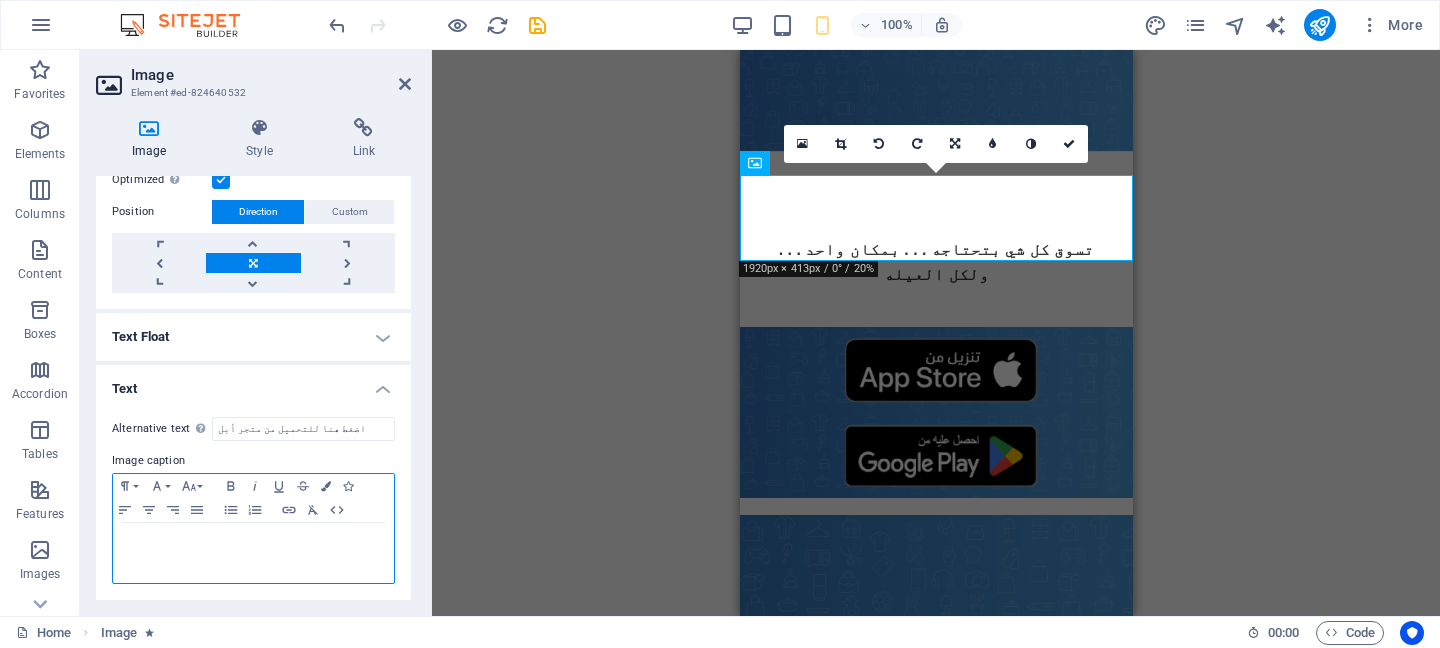 click at bounding box center [253, 553] 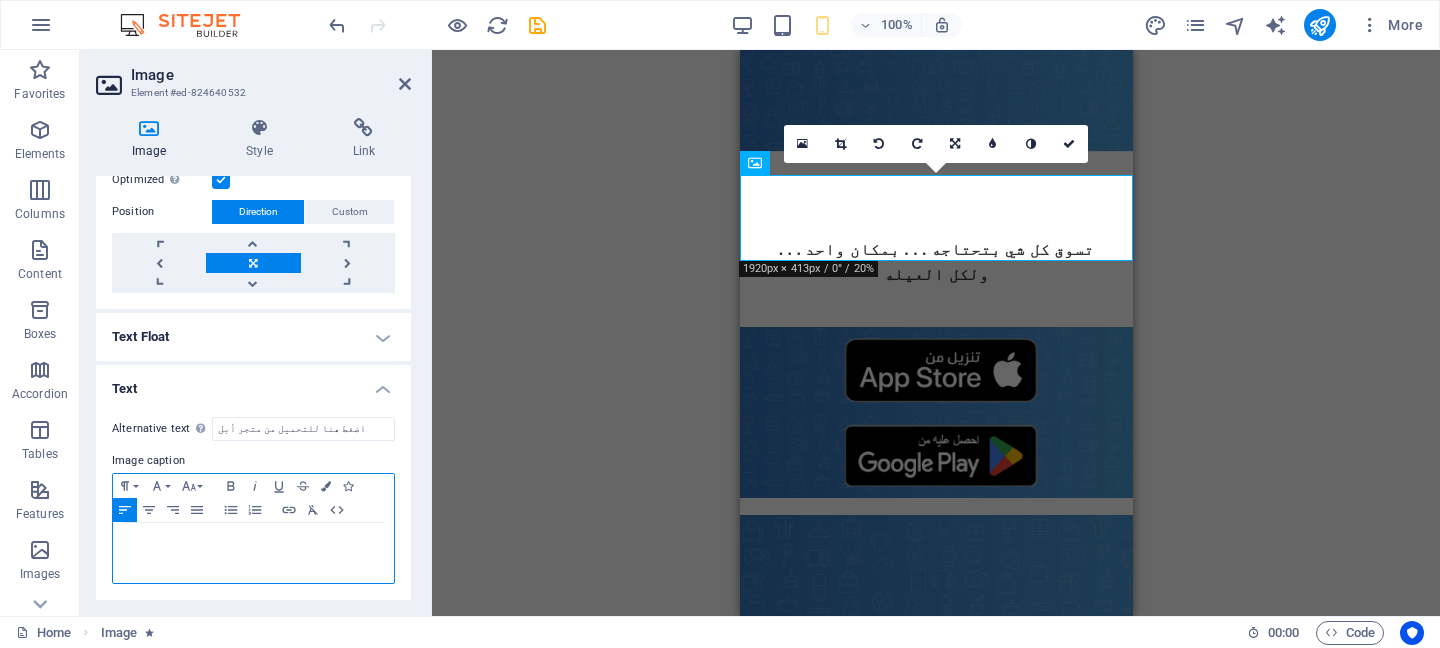 type 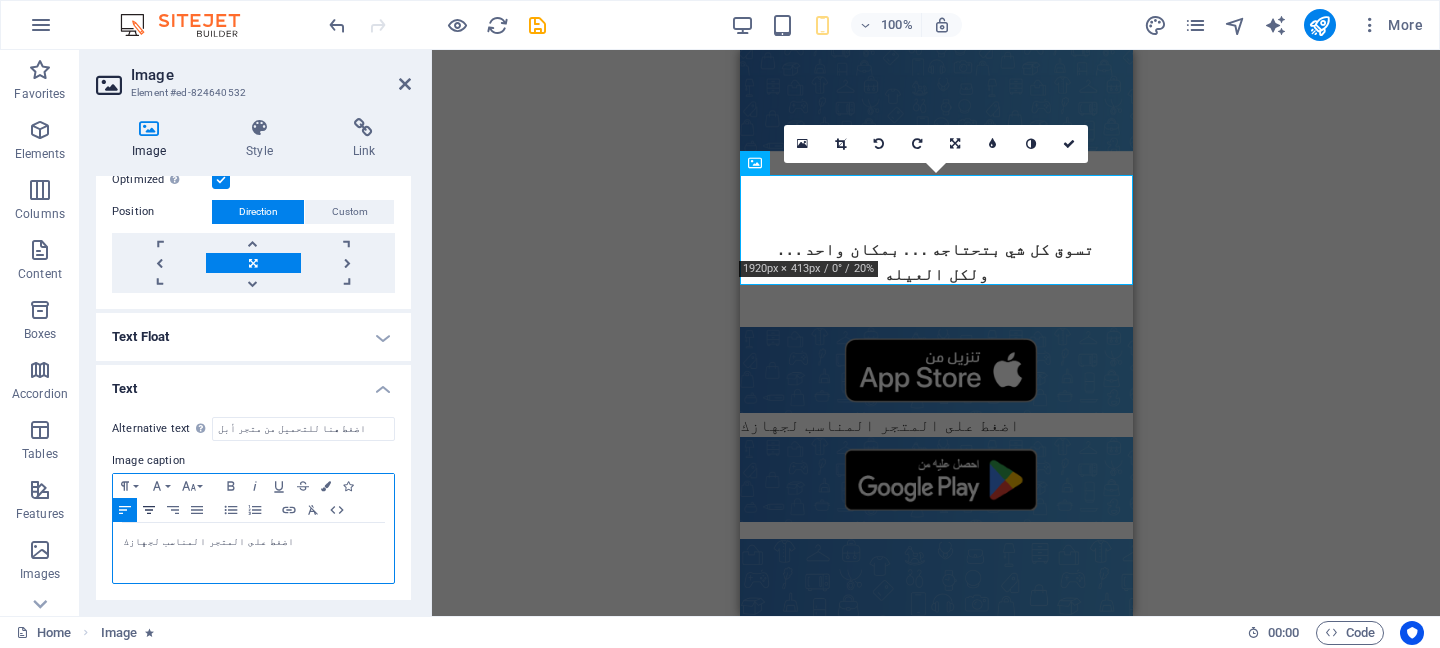 click 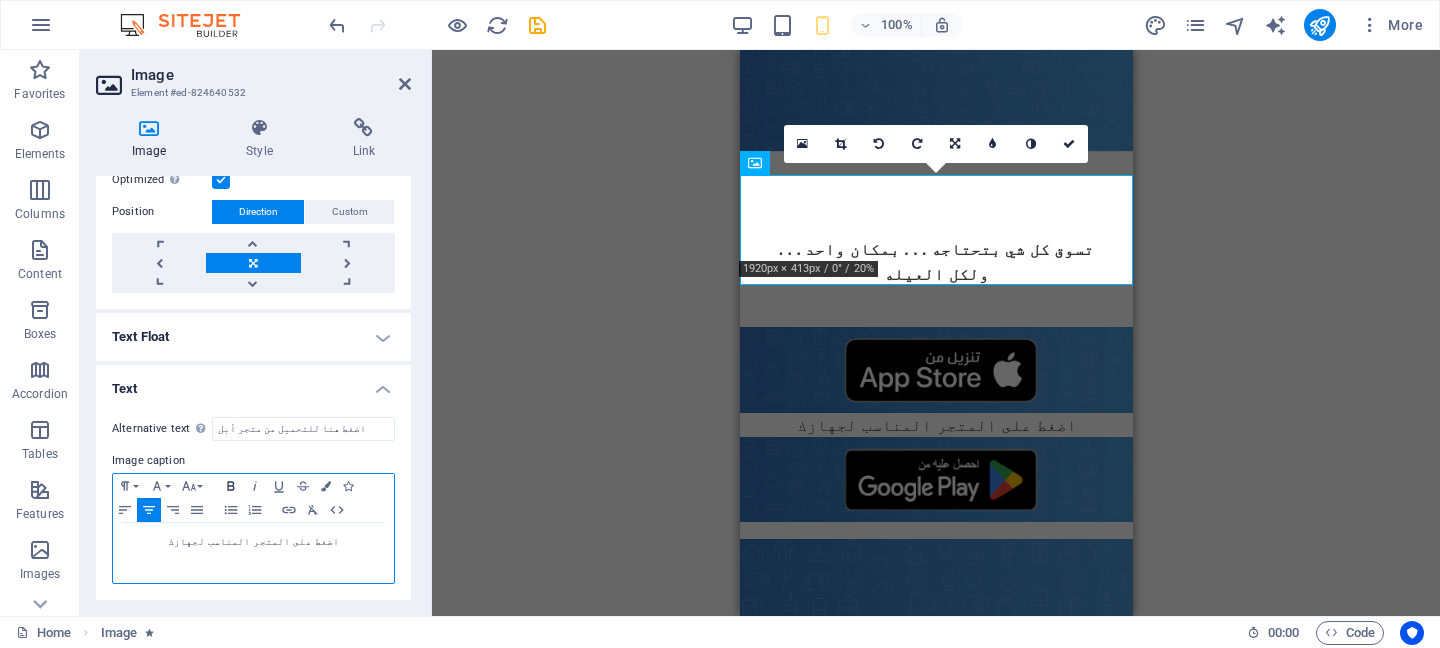 click 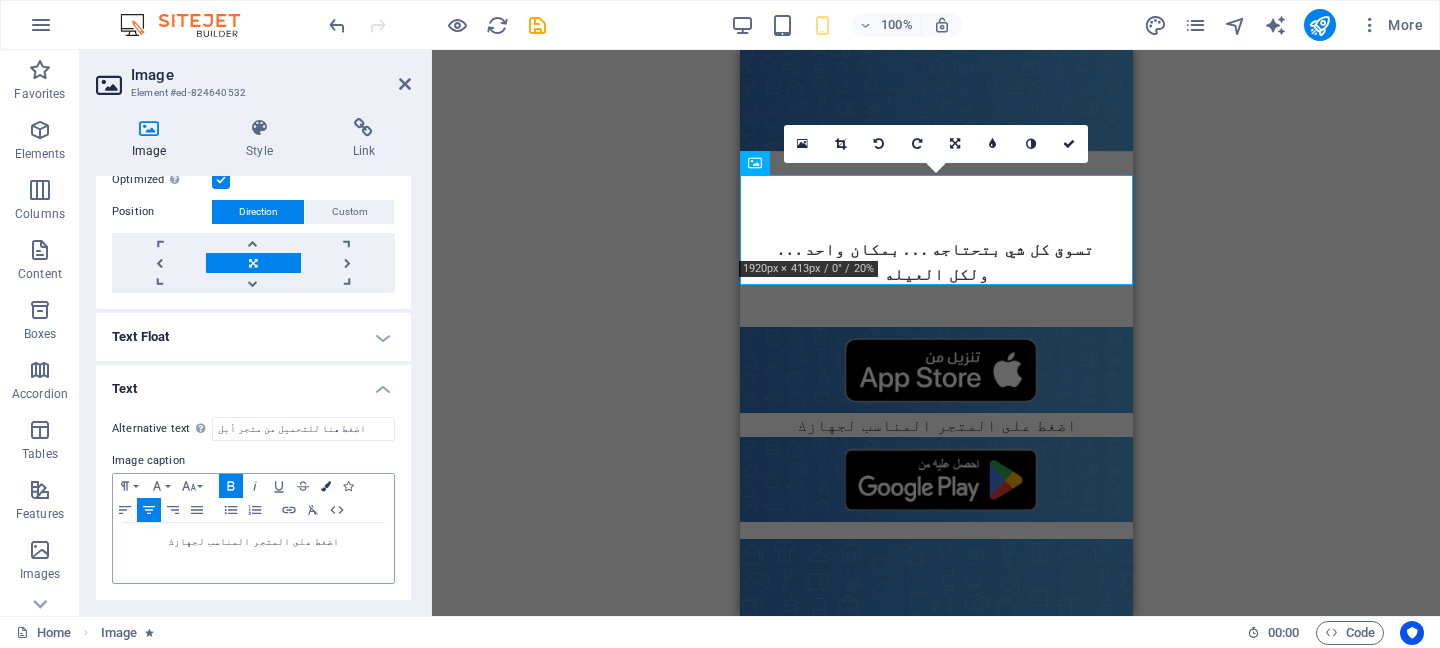 click at bounding box center (326, 486) 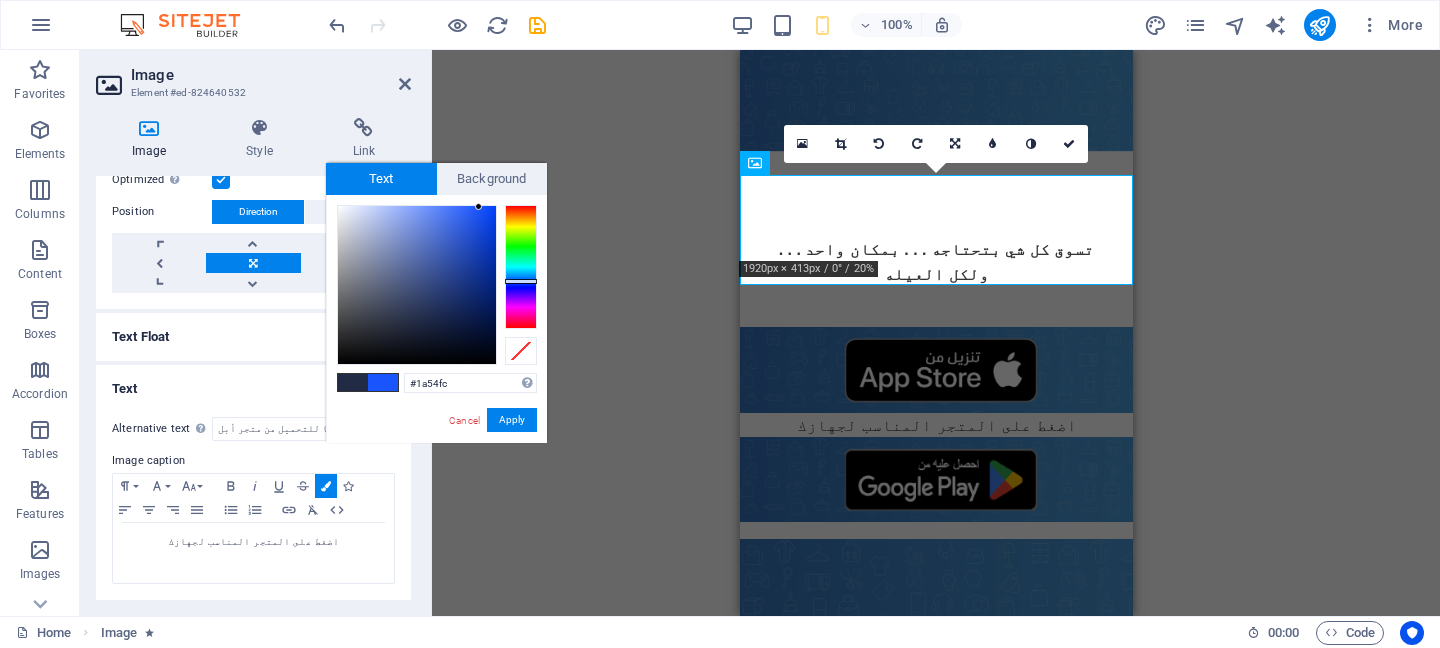 drag, startPoint x: 421, startPoint y: 231, endPoint x: 478, endPoint y: 207, distance: 61.846584 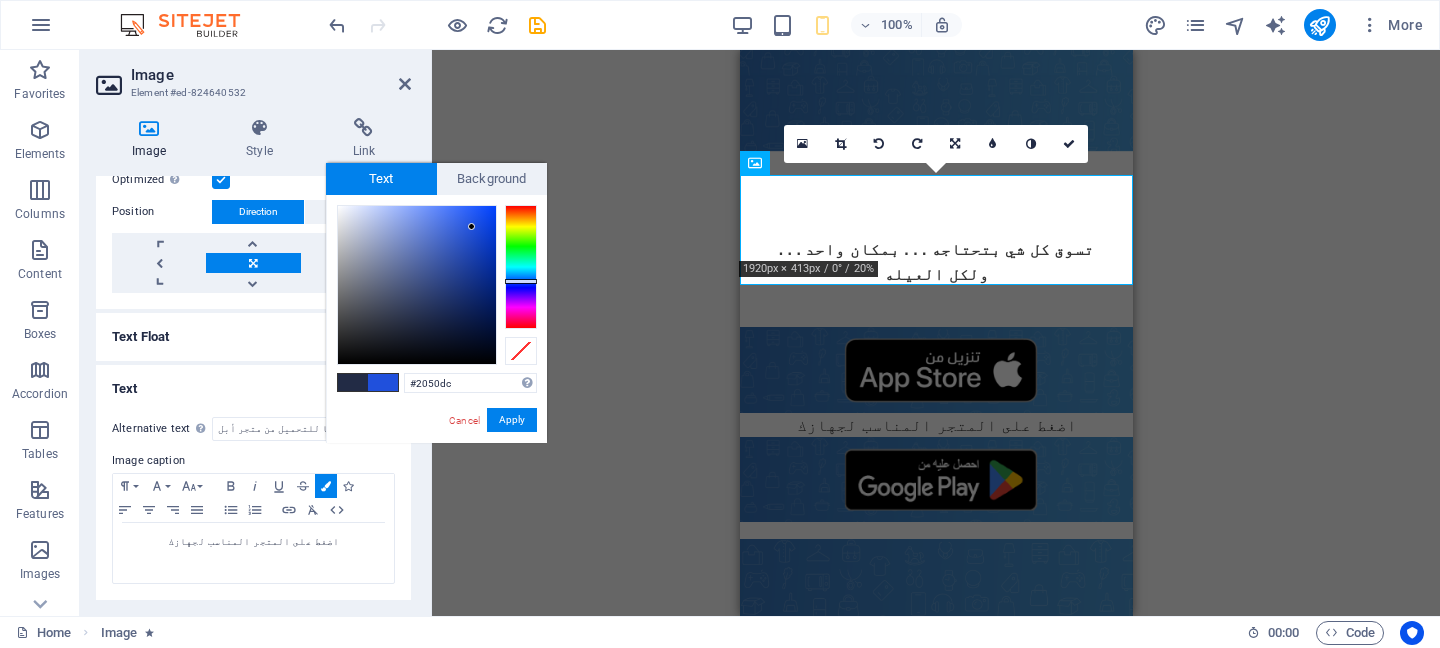 click at bounding box center [417, 285] 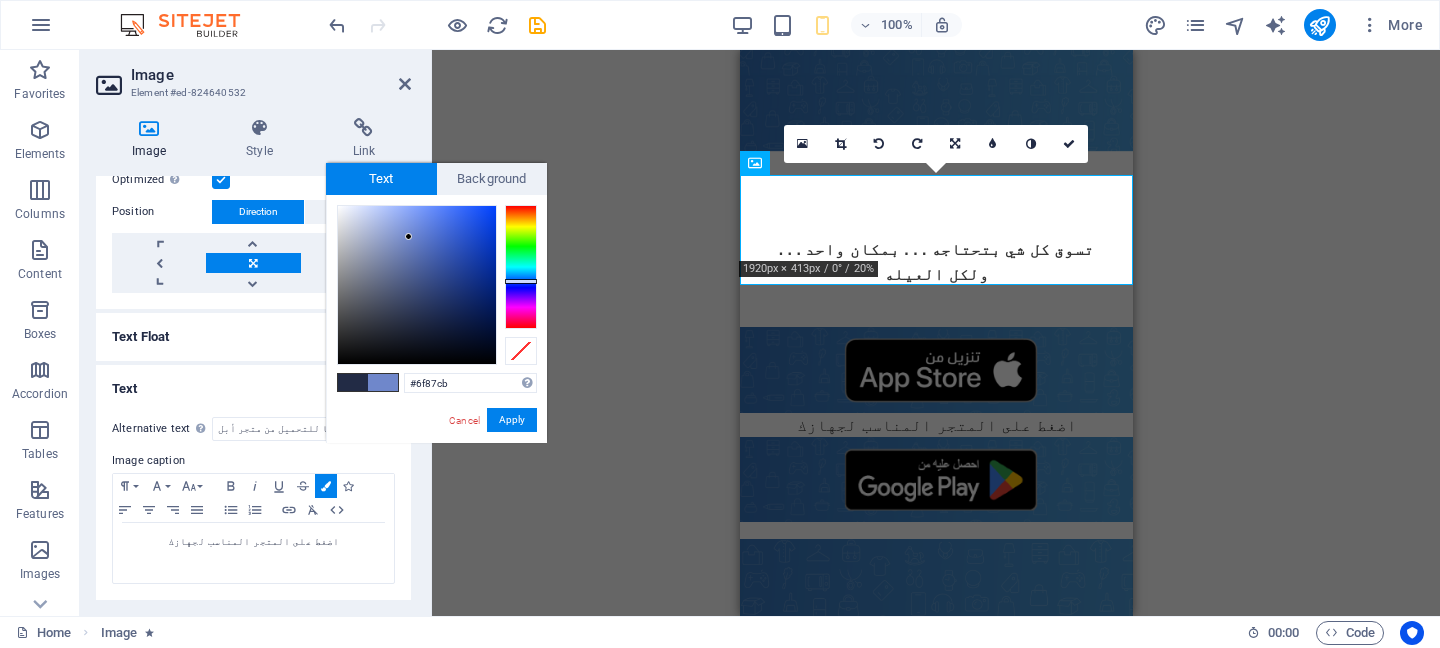 click at bounding box center (417, 285) 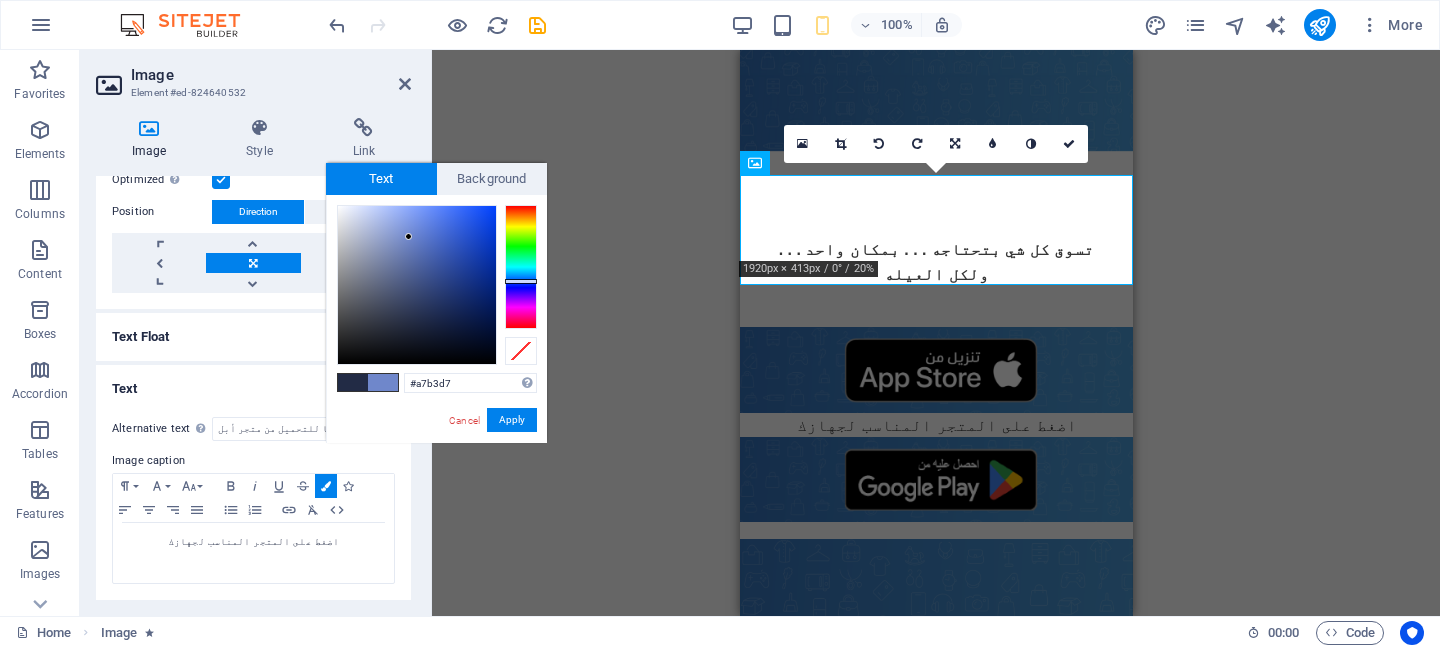 click at bounding box center (417, 285) 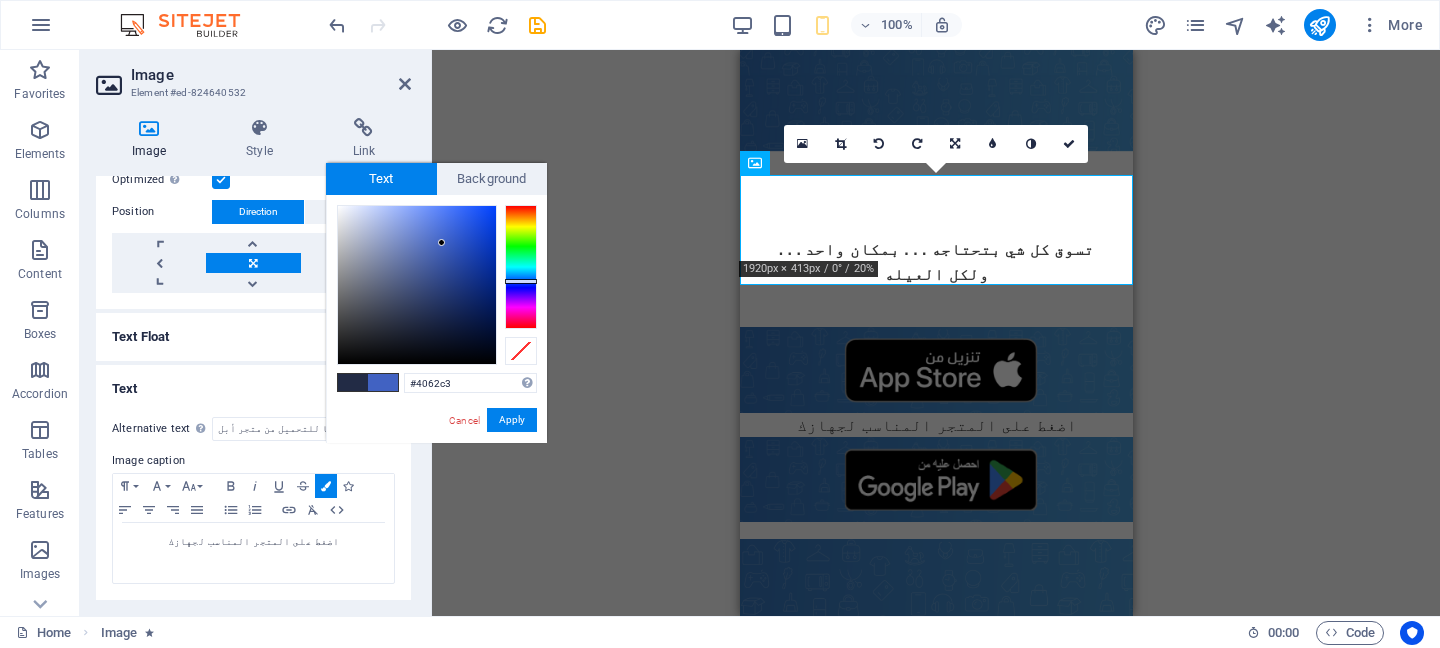 drag, startPoint x: 372, startPoint y: 227, endPoint x: 443, endPoint y: 242, distance: 72.56721 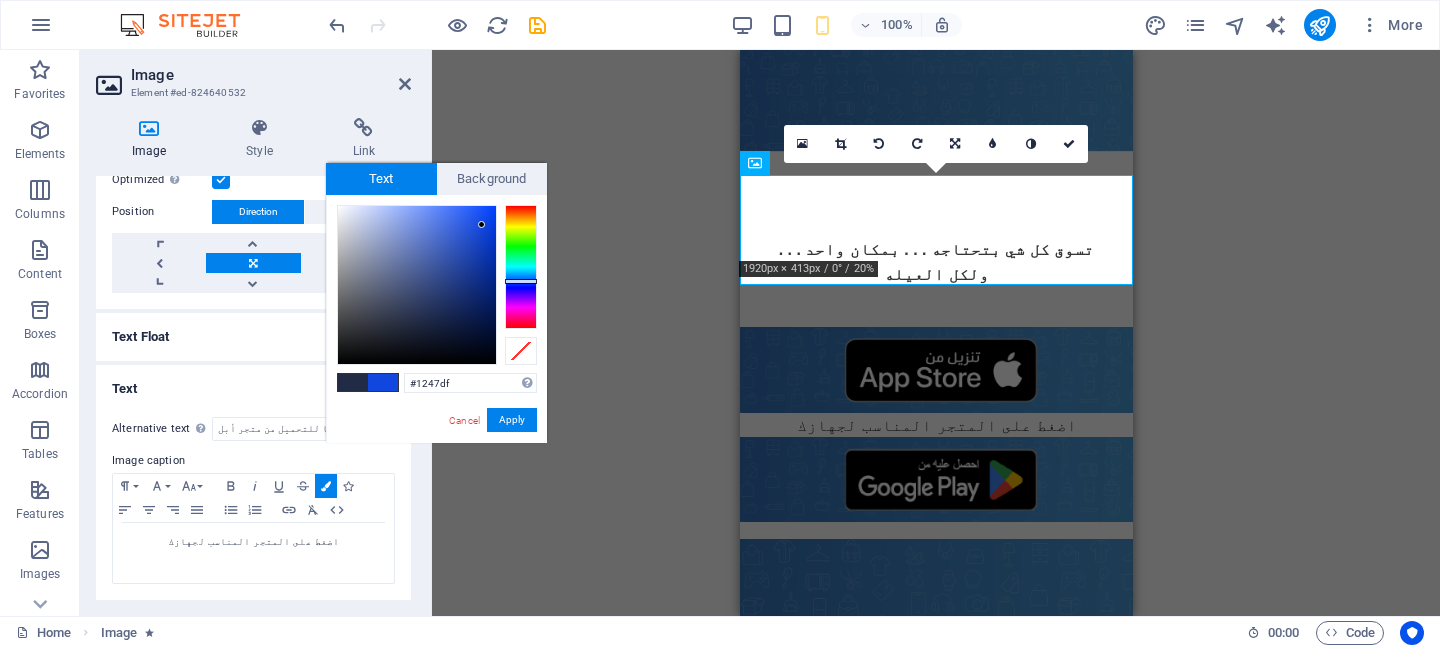 click at bounding box center [417, 285] 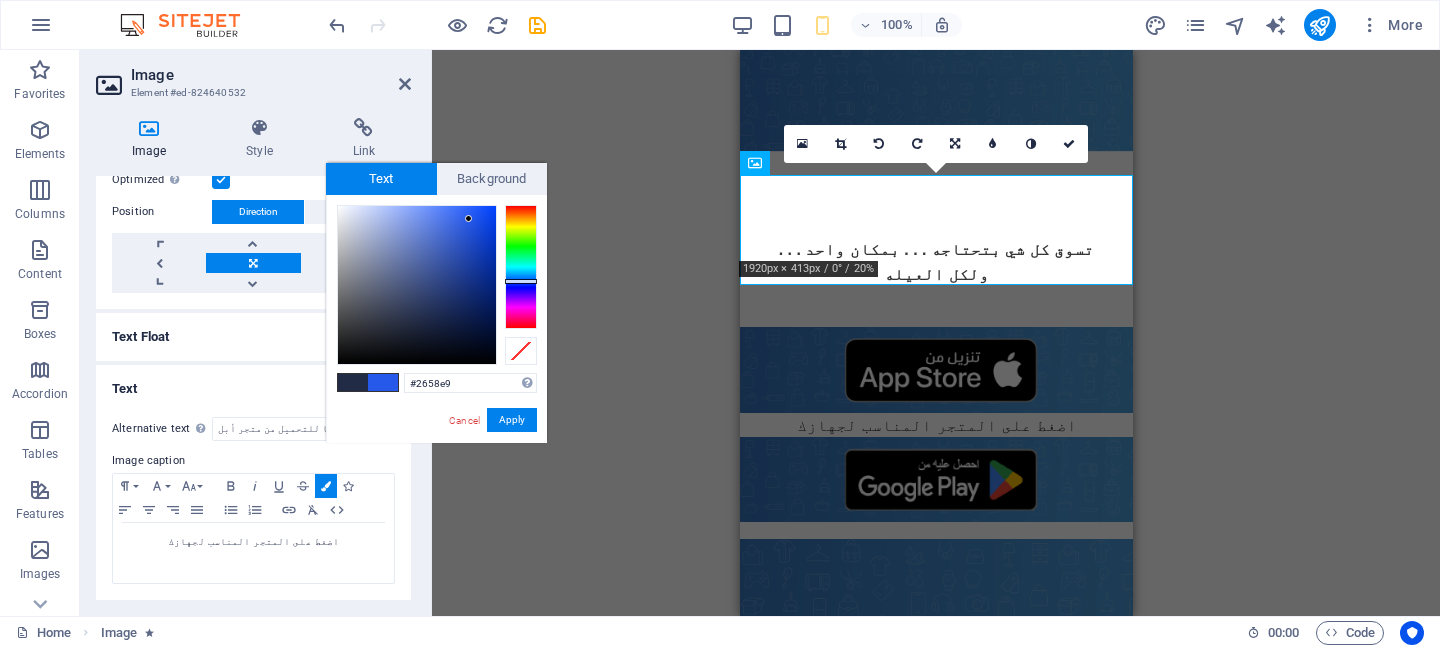 click at bounding box center (417, 285) 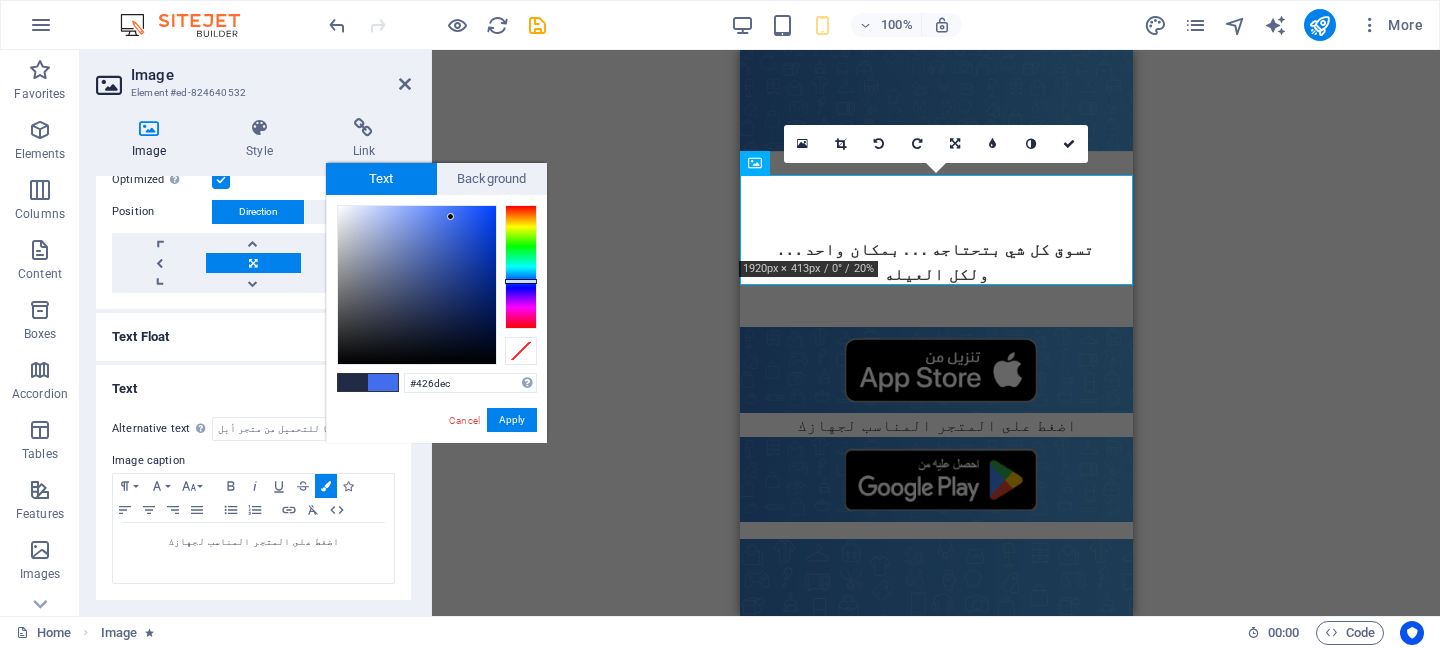 click at bounding box center [417, 285] 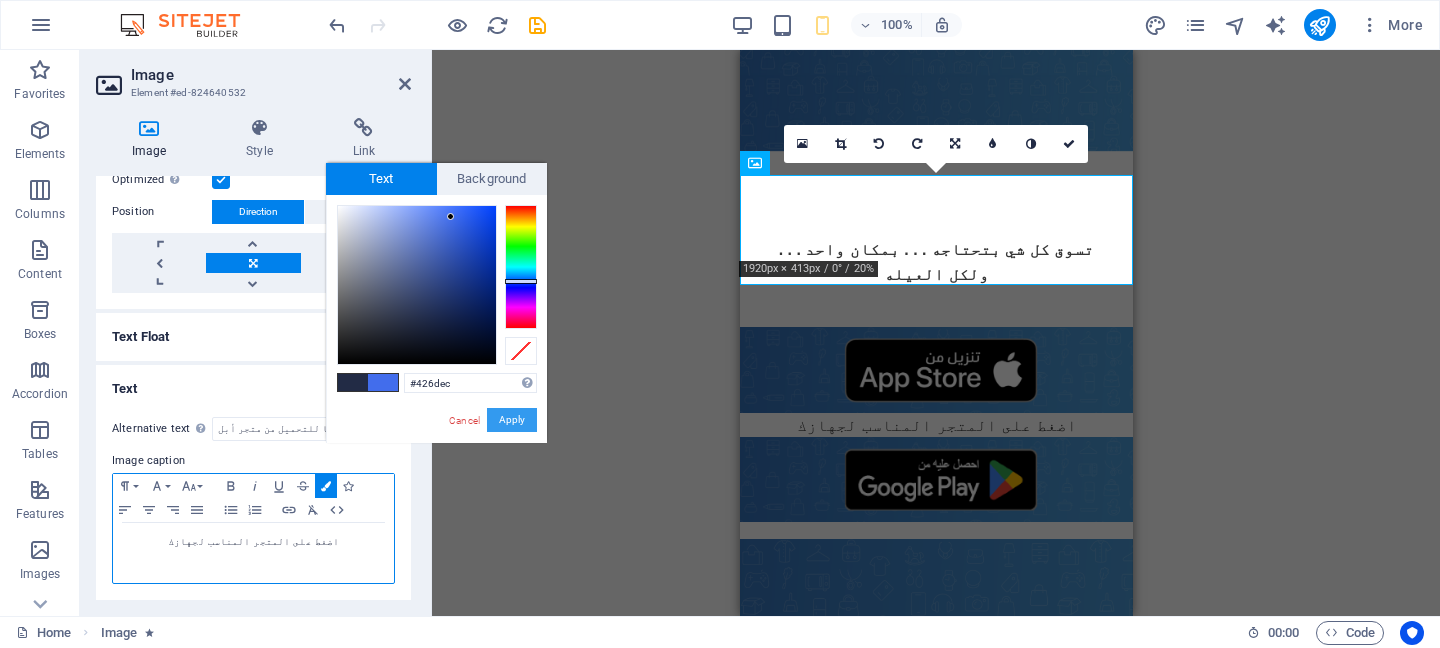 click on "Apply" at bounding box center (512, 420) 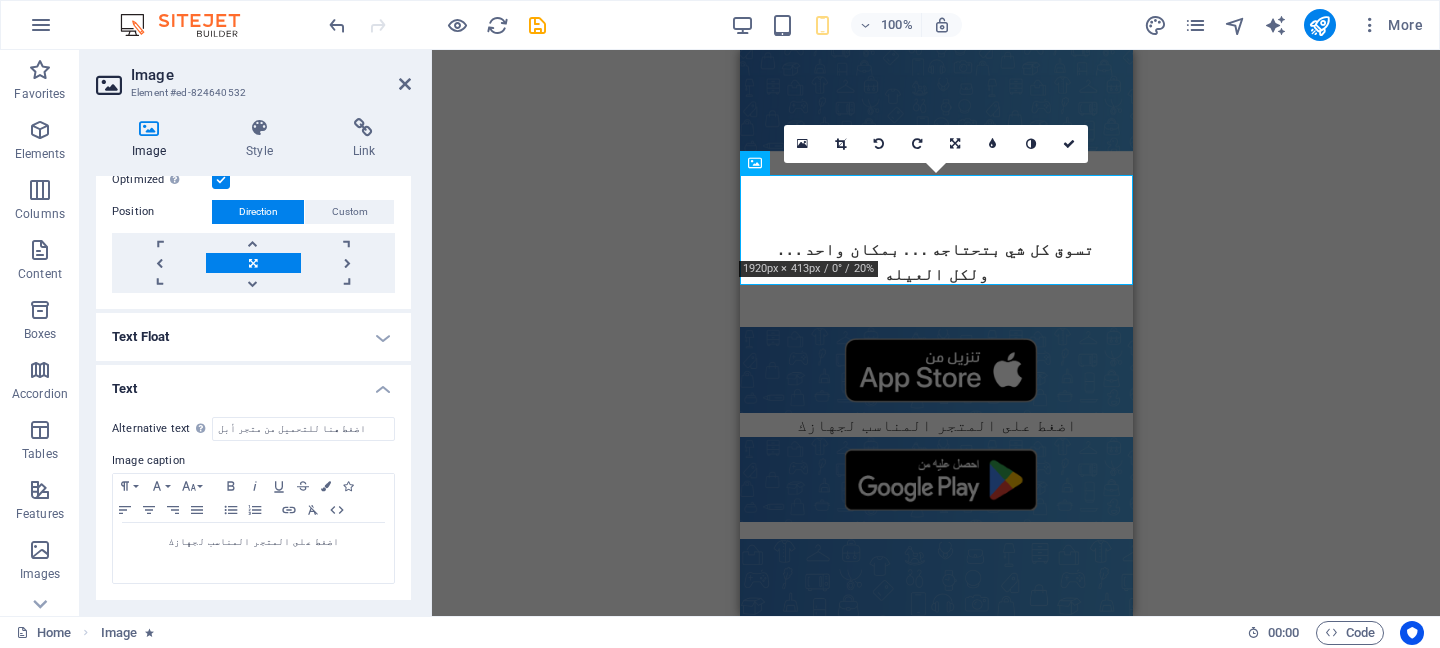 click on "H2 Text Video Text Image Spacer Image H3 Footer Heimdall Footer Heimdall Container Container Text Container H3 Image Text Separator Icon 180 170 160 150 140 130 120 110 100 90 80 70 60 50 40 30 20 10 0 -10 -20 -30 -40 -50 -60 -70 -80 -90 -100 -110 -120 -130 -140 -150 -160 -170 1920px × 413px / 0° / 20% 16:10 16:9 4:3 1:1 1:2 0" at bounding box center (936, 333) 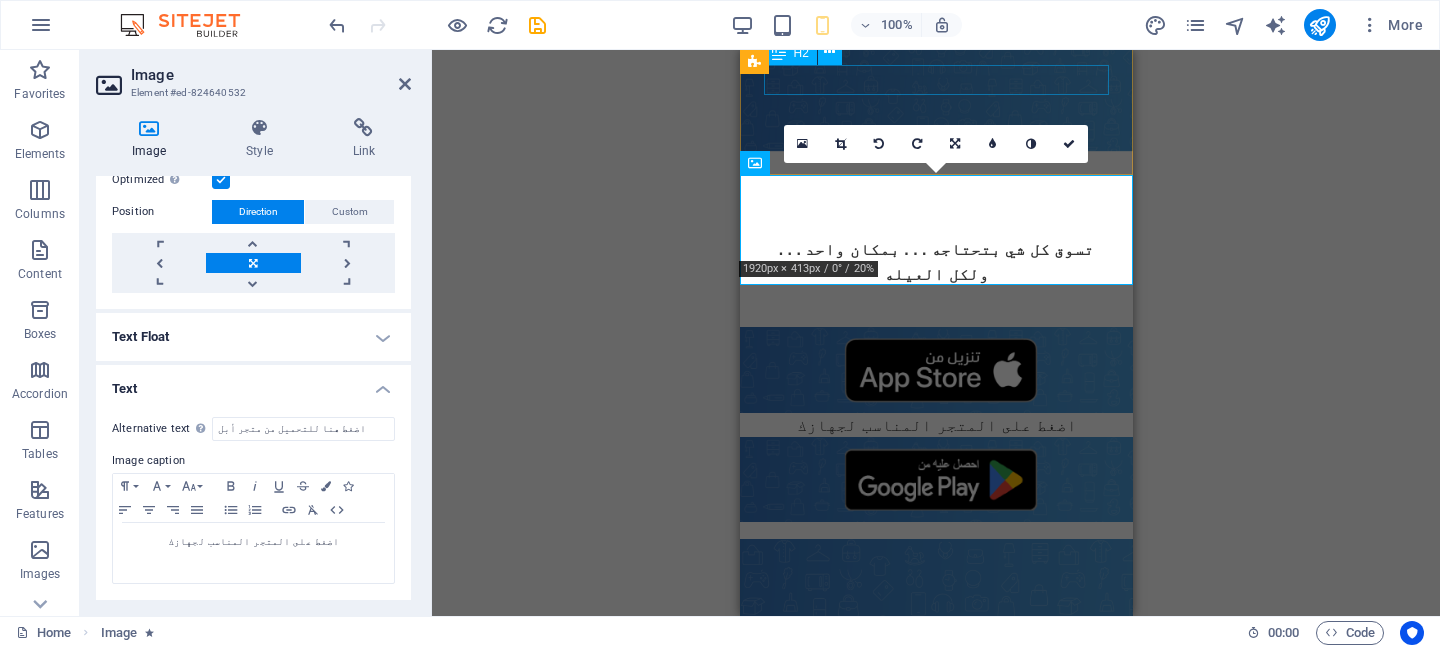 click on "حمّل تطبيق جودي سو" at bounding box center (935, 206) 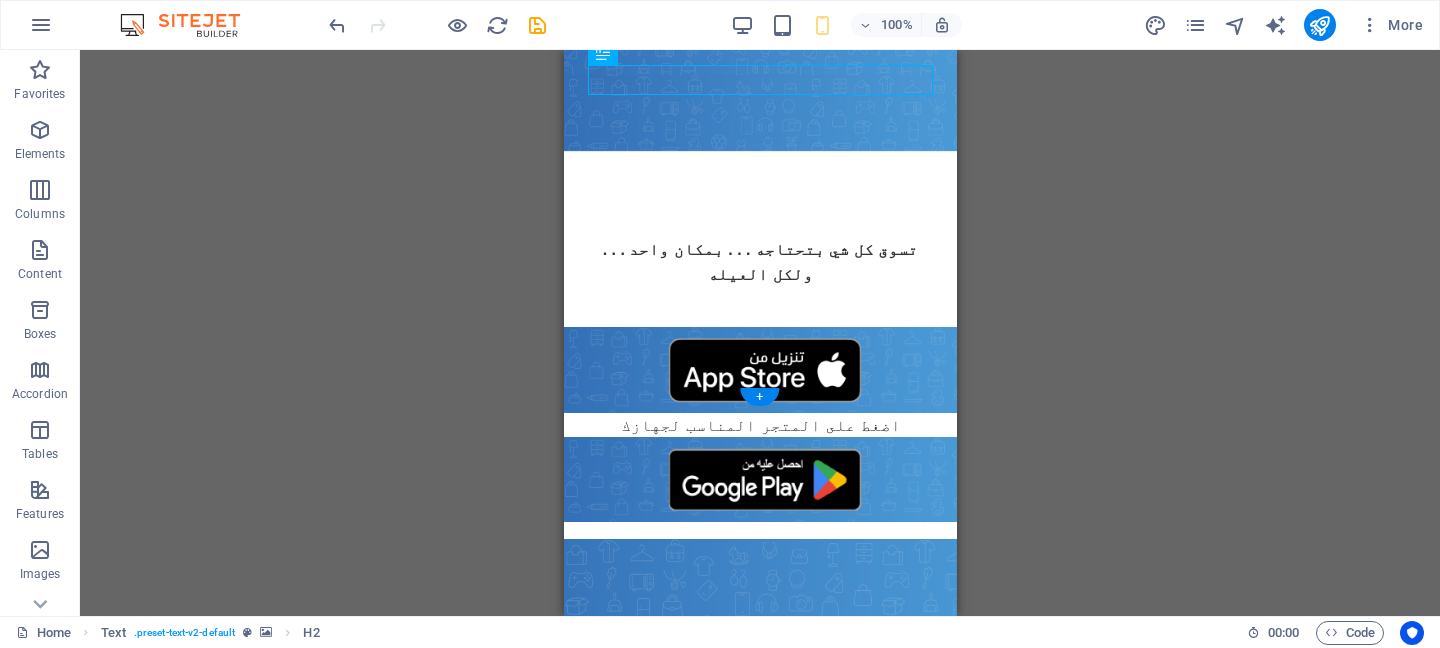 click at bounding box center [759, 683] 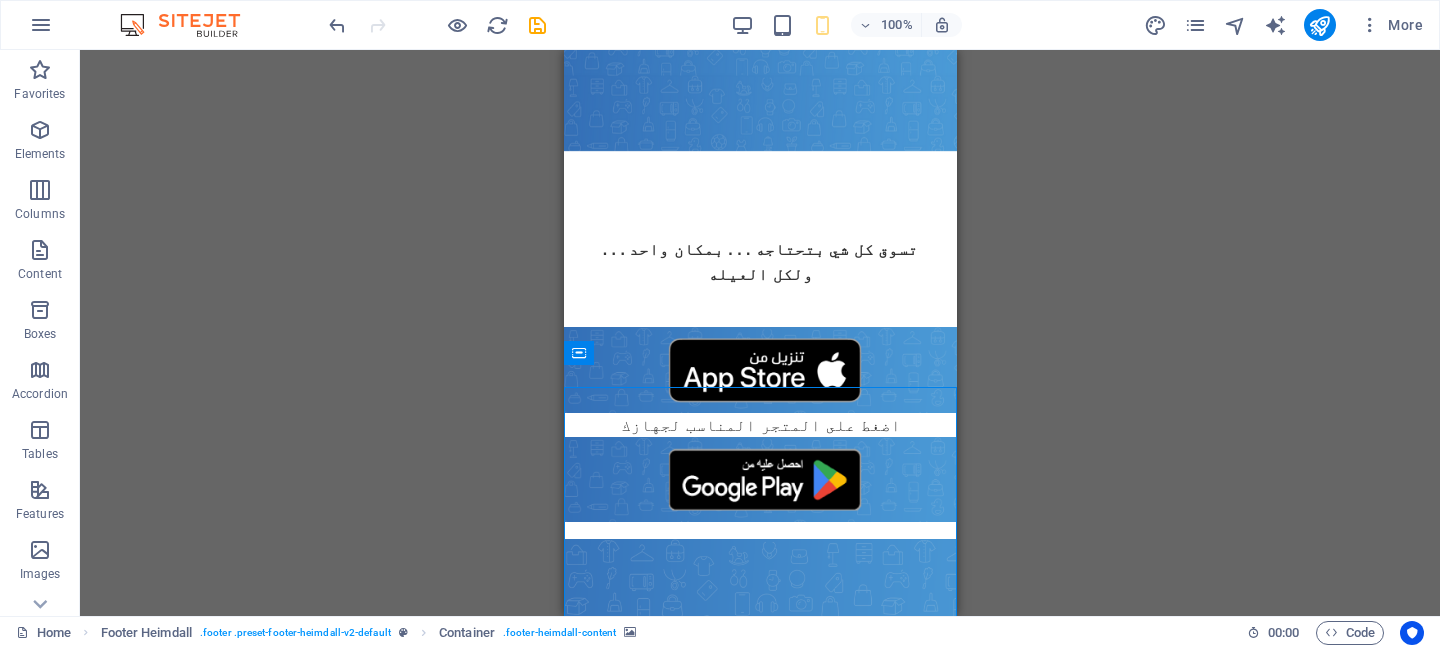 click on "حمّل تطبيق جودي سو تسوق كل شي بتحتاجه . . . بمكان واحد . . . ولكل العيله اضغط على المتجر المناسب لجهازك Whatsapp  [PHONE]  E-mail  [EMAIL]" at bounding box center [759, 862] 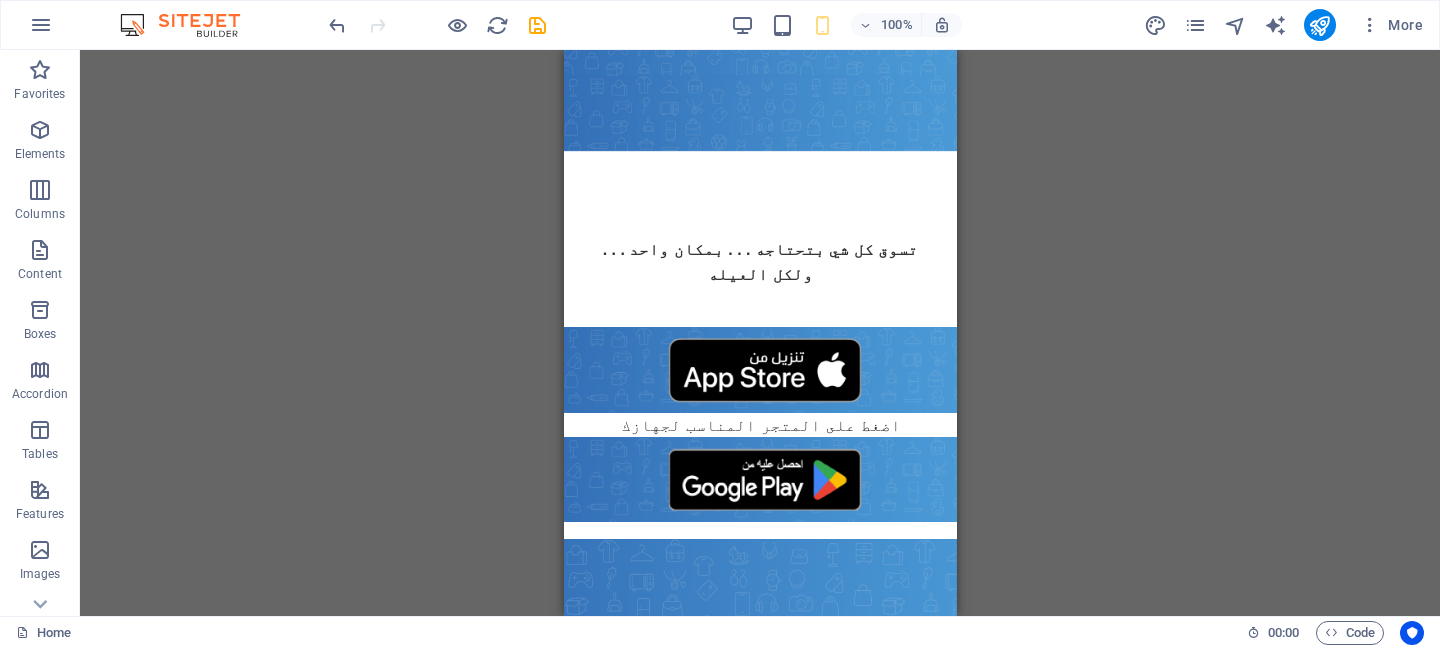 click on "حمّل تطبيق جودي سو تسوق كل شي بتحتاجه . . . بمكان واحد . . . ولكل العيله اضغط على المتجر المناسب لجهازك Whatsapp  [PHONE]  E-mail  [EMAIL]" at bounding box center (759, 862) 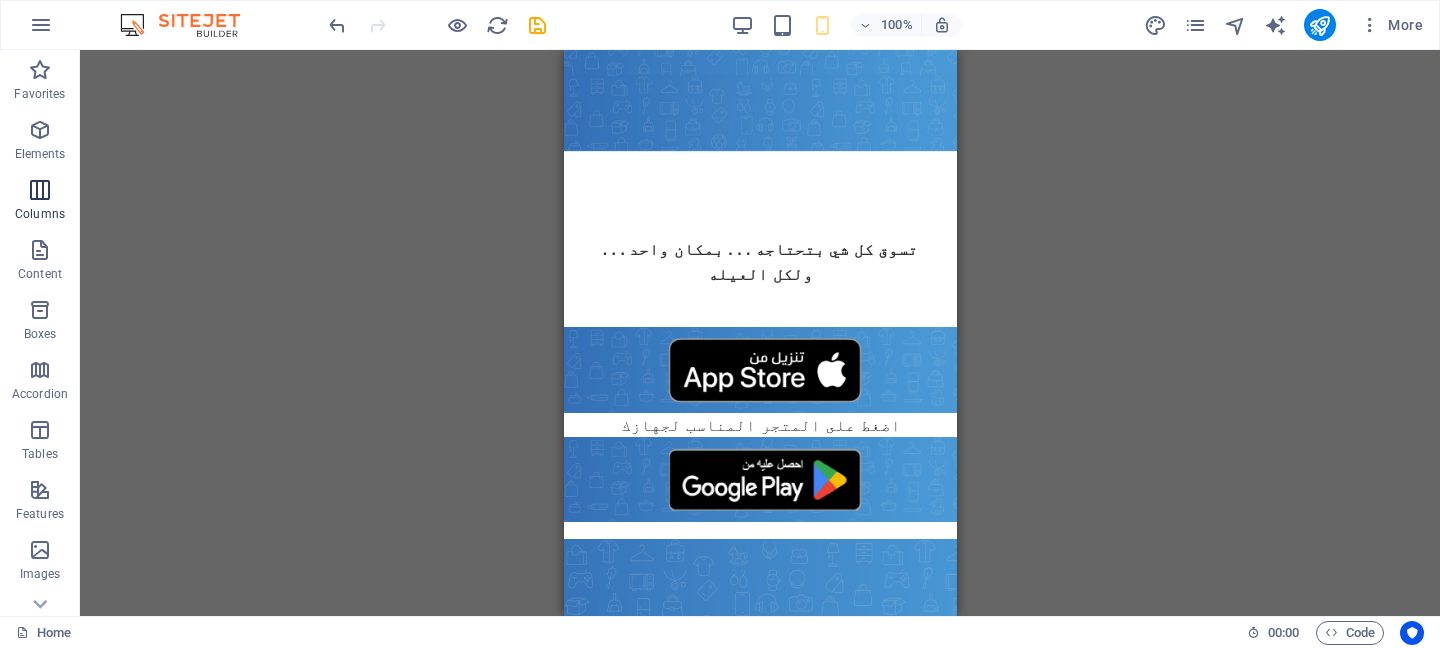 click at bounding box center (40, 190) 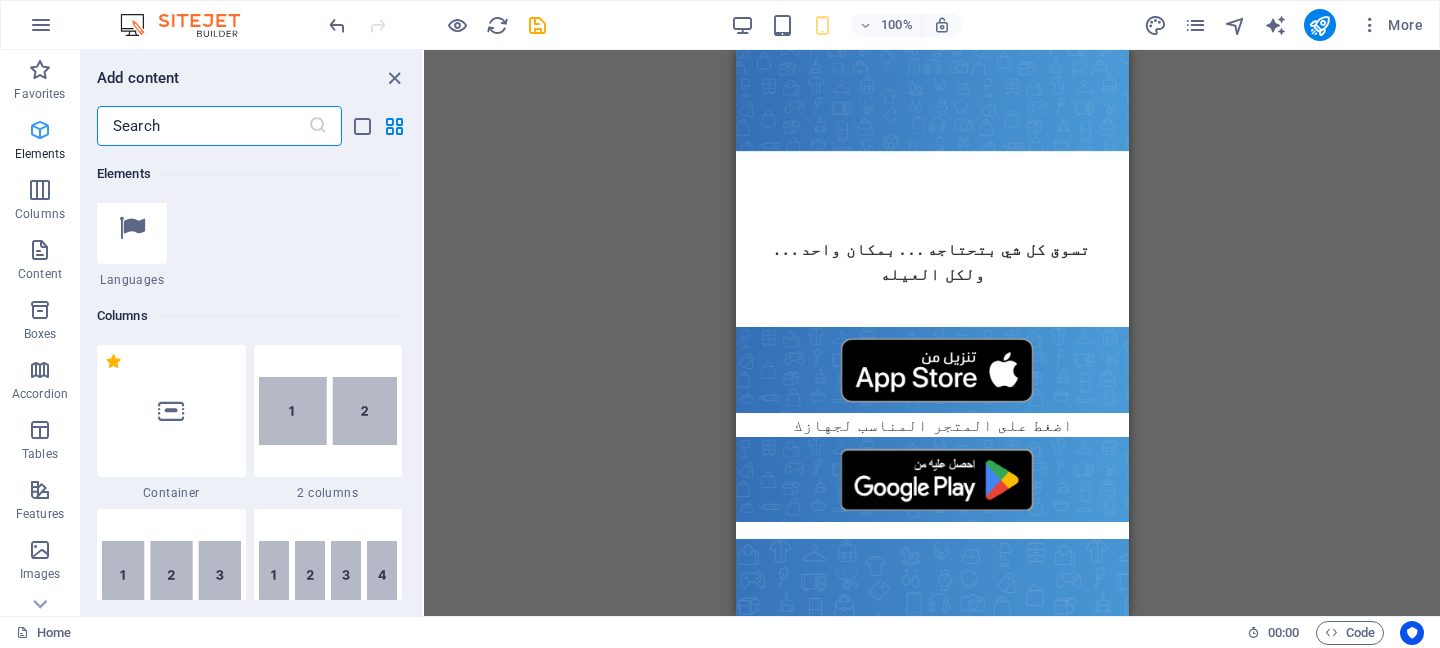 scroll, scrollTop: 990, scrollLeft: 0, axis: vertical 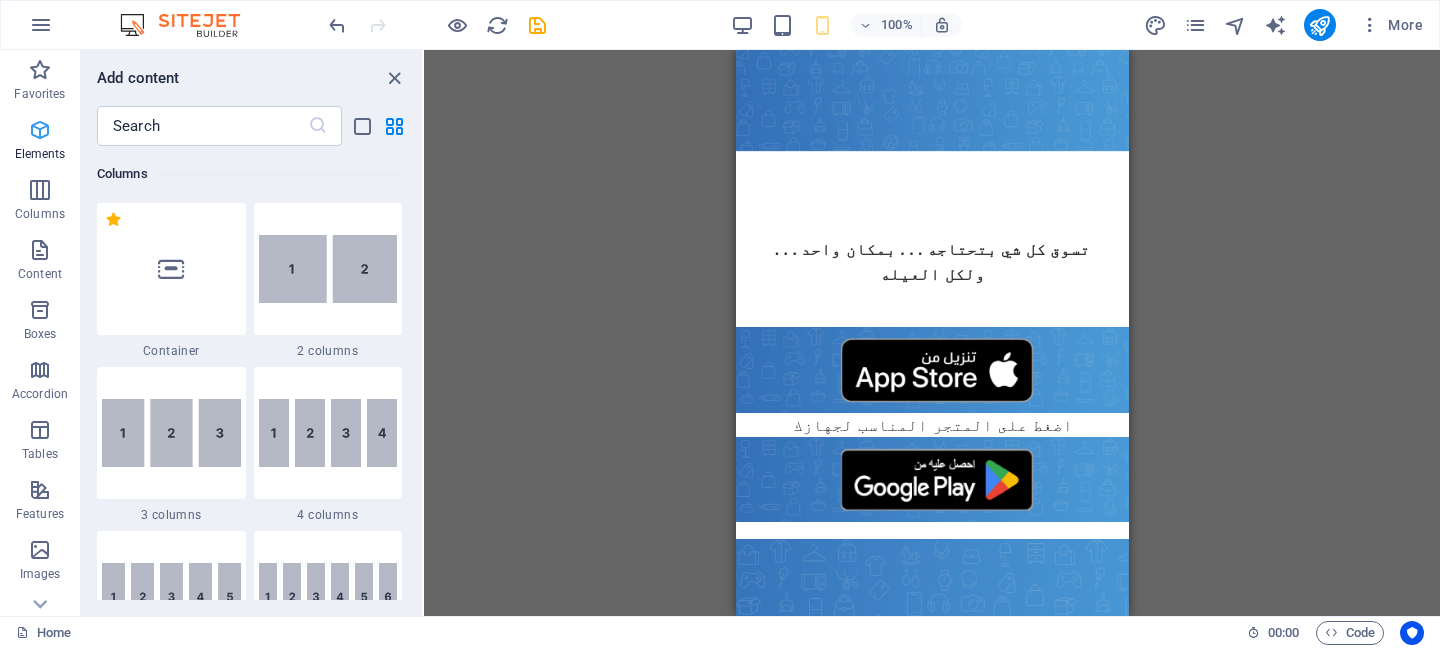 click on "Elements" at bounding box center (40, 154) 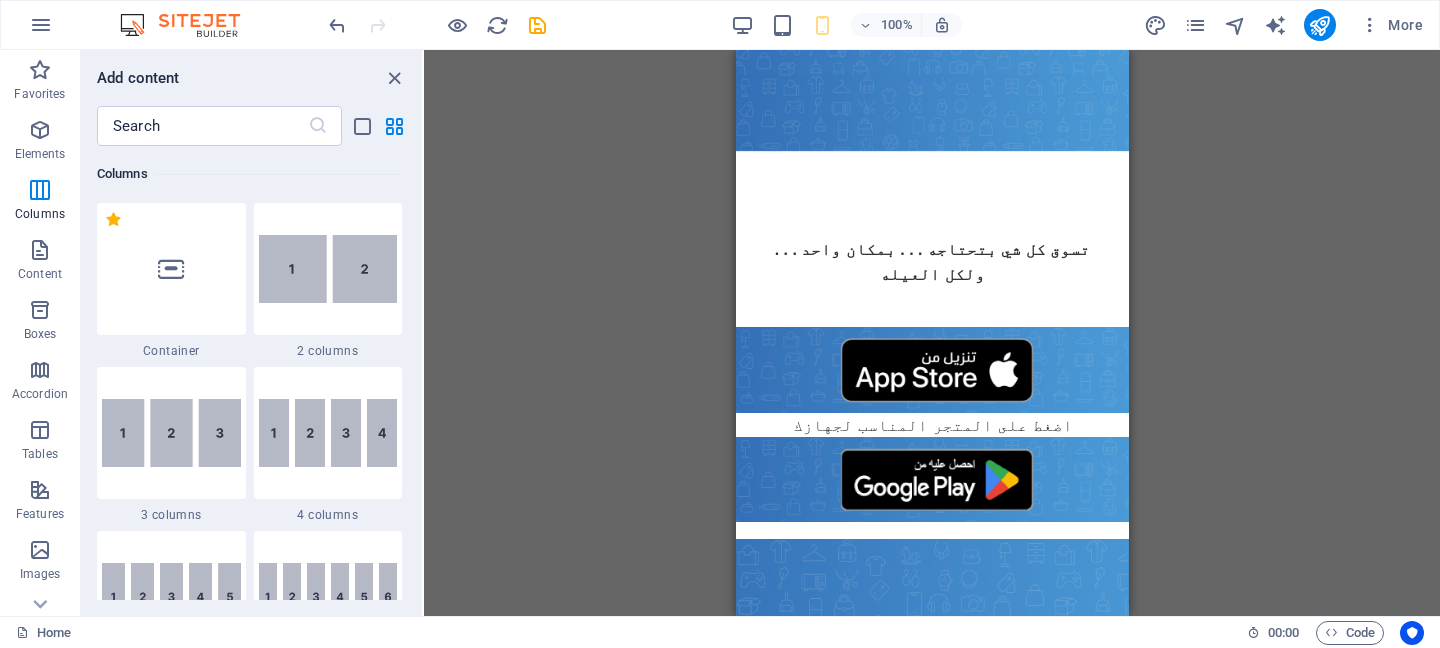 click on "حمّل تطبيق جودي سو تسوق كل شي بتحتاجه . . . بمكان واحد . . . ولكل العيله اضغط على المتجر المناسب لجهازك Whatsapp  [PHONE]  E-mail  [EMAIL]" at bounding box center (931, 862) 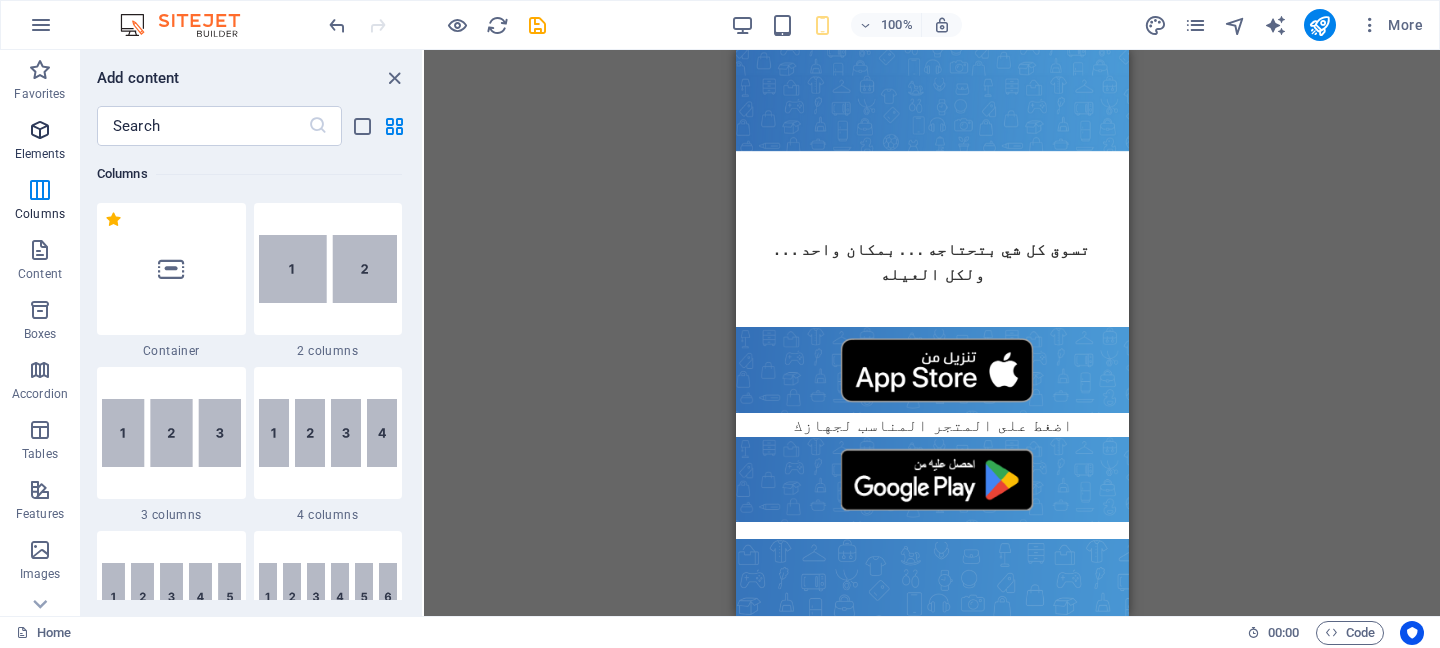 click at bounding box center [40, 130] 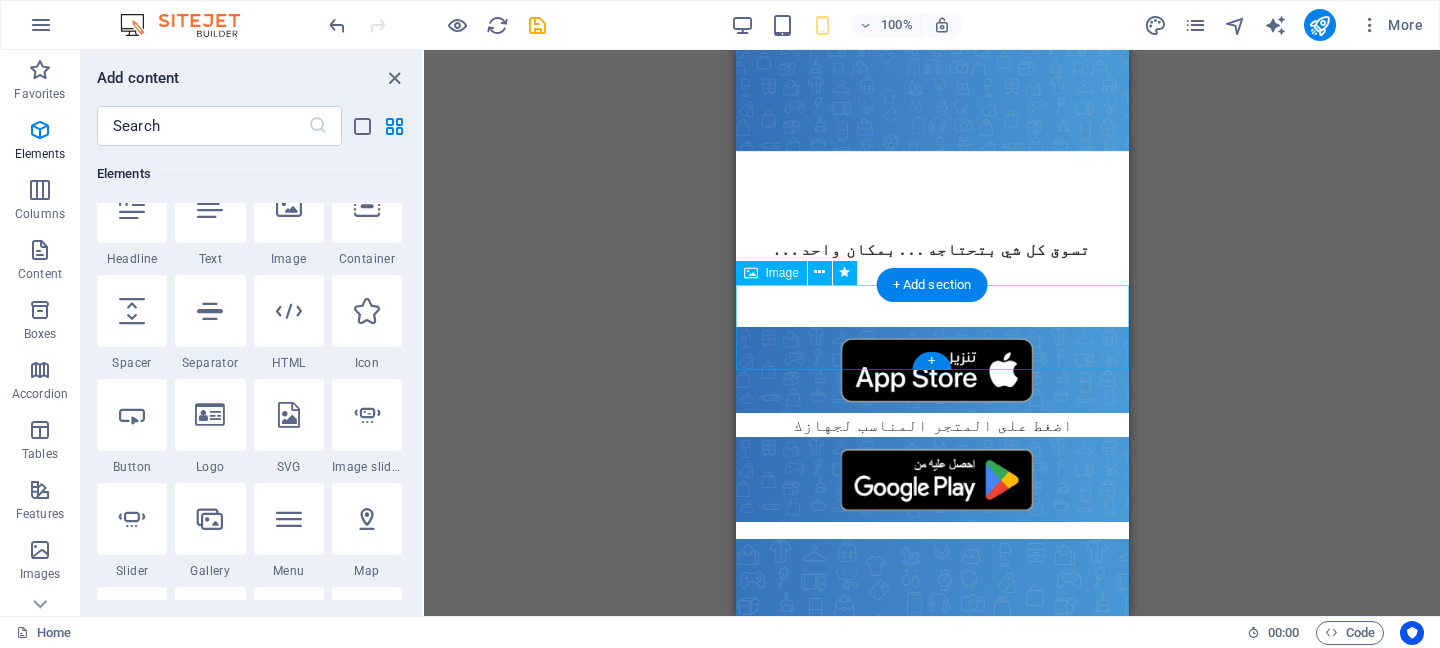 scroll, scrollTop: 213, scrollLeft: 0, axis: vertical 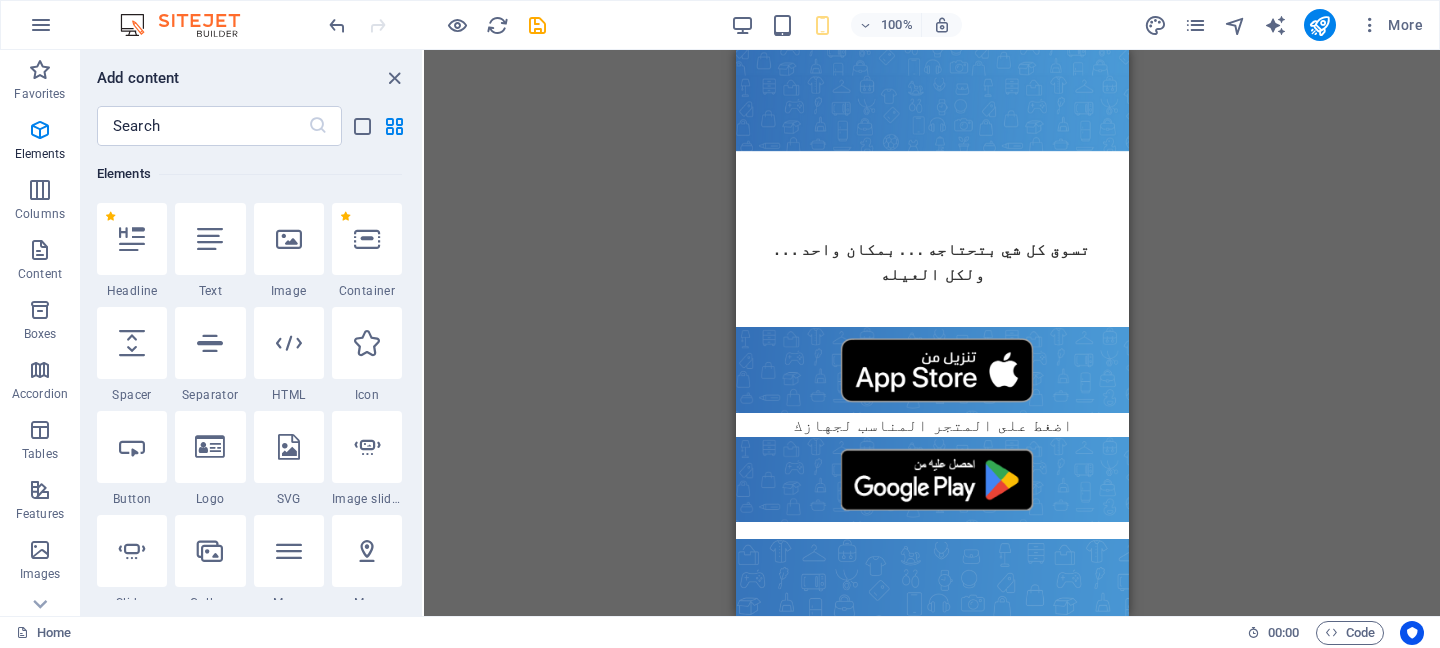 click on "حمّل تطبيق جودي سو تسوق كل شي بتحتاجه . . . بمكان واحد . . . ولكل العيله اضغط على المتجر المناسب لجهازك Whatsapp  [PHONE]  E-mail  [EMAIL]" at bounding box center (931, 862) 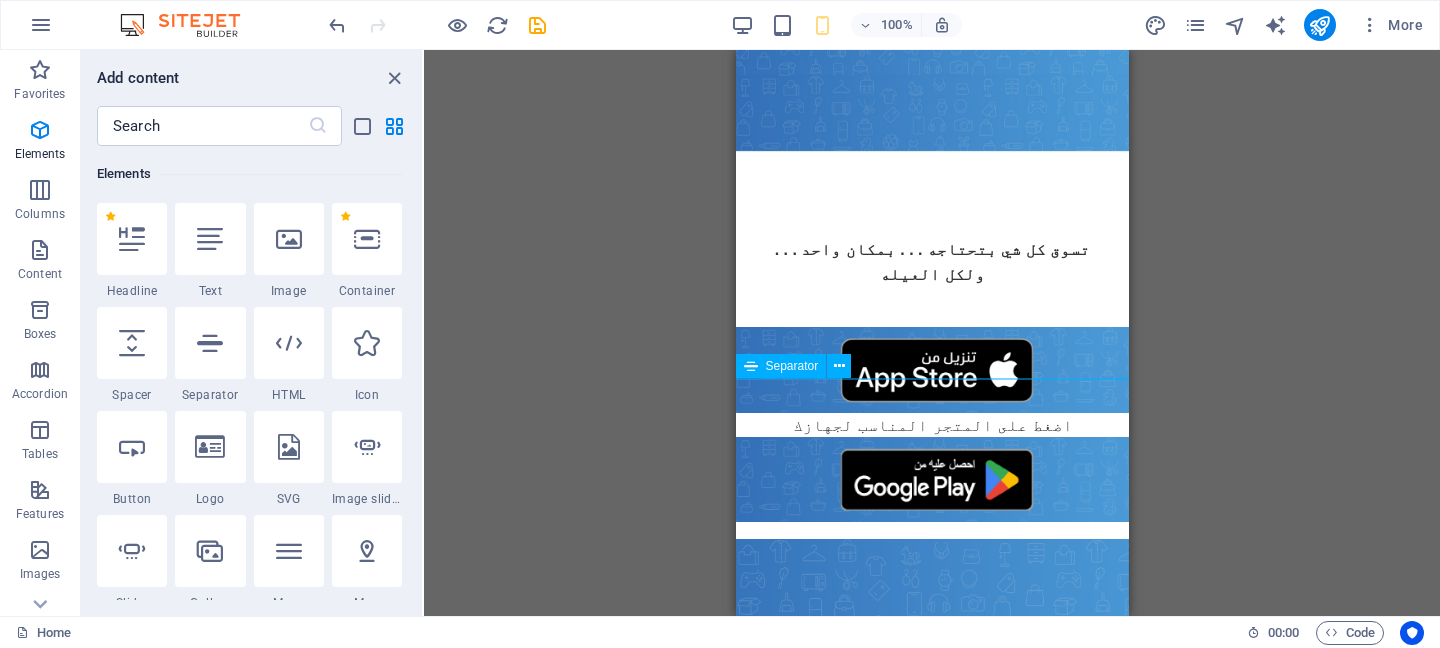 click on "Separator" at bounding box center (800, 366) 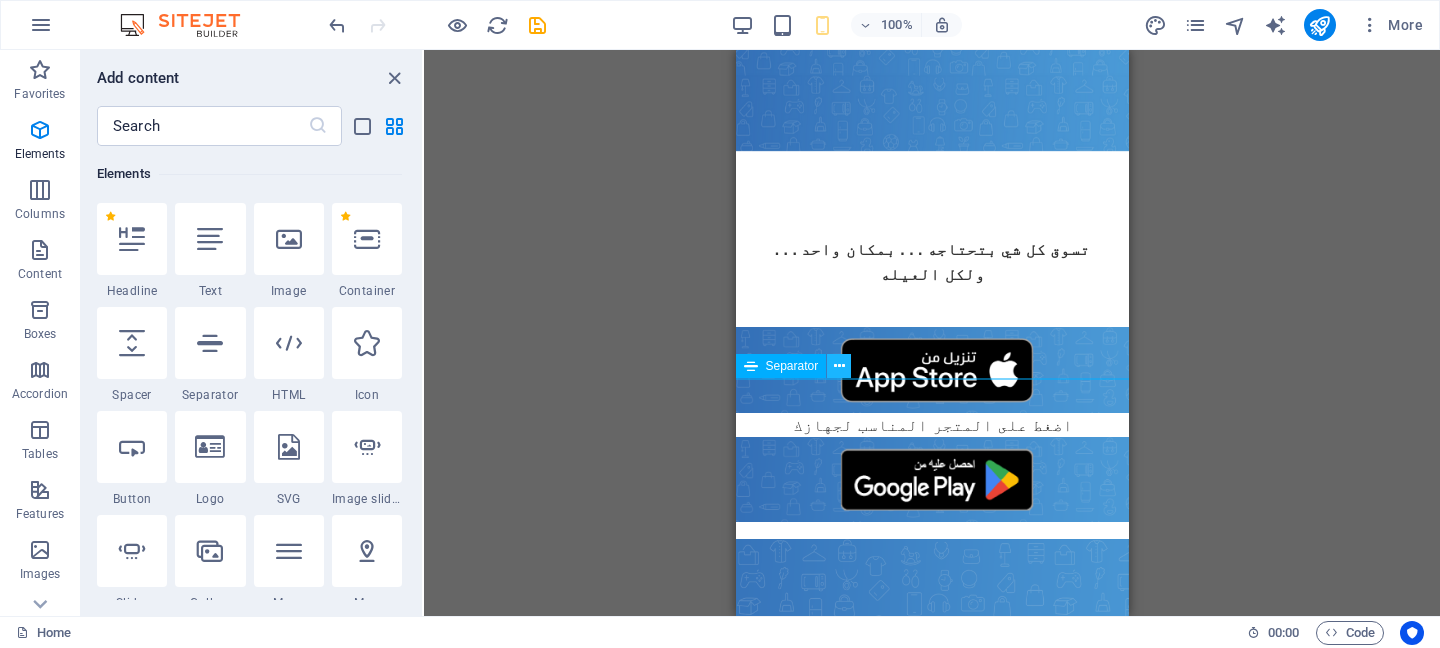 click at bounding box center (839, 366) 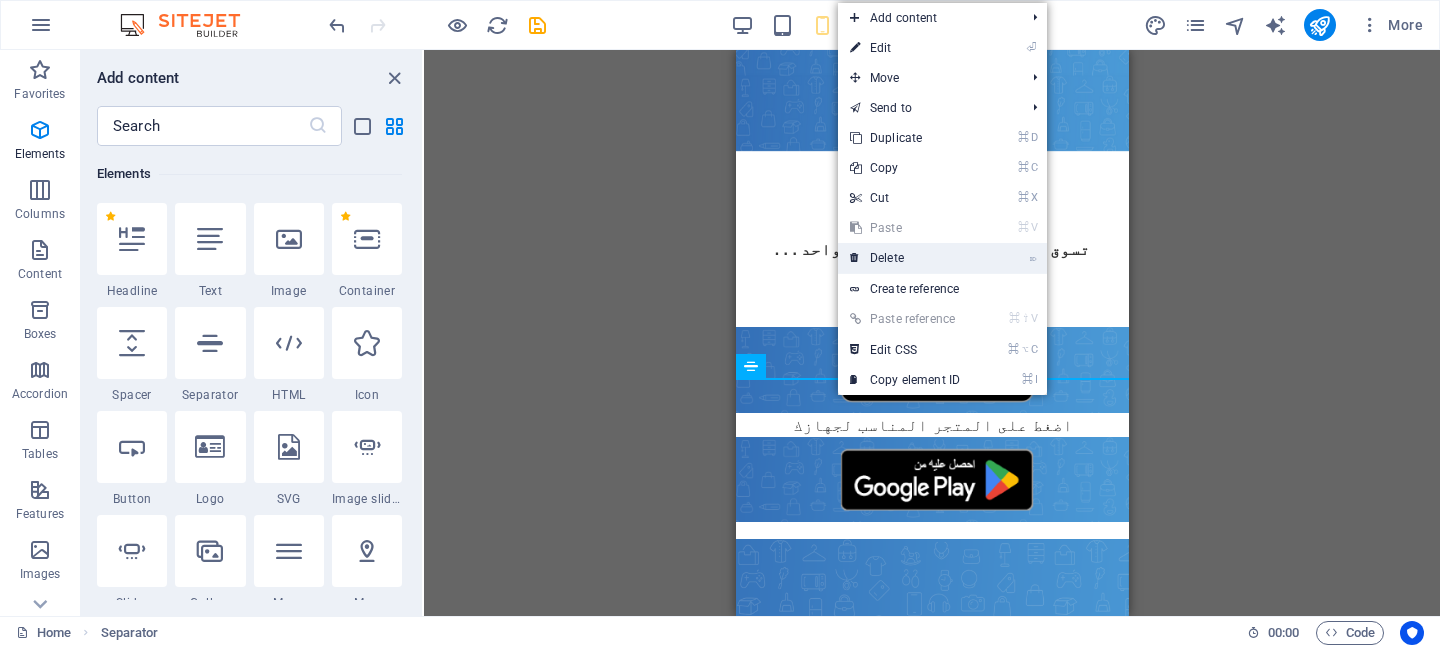 click on "⌦  Delete" at bounding box center [905, 258] 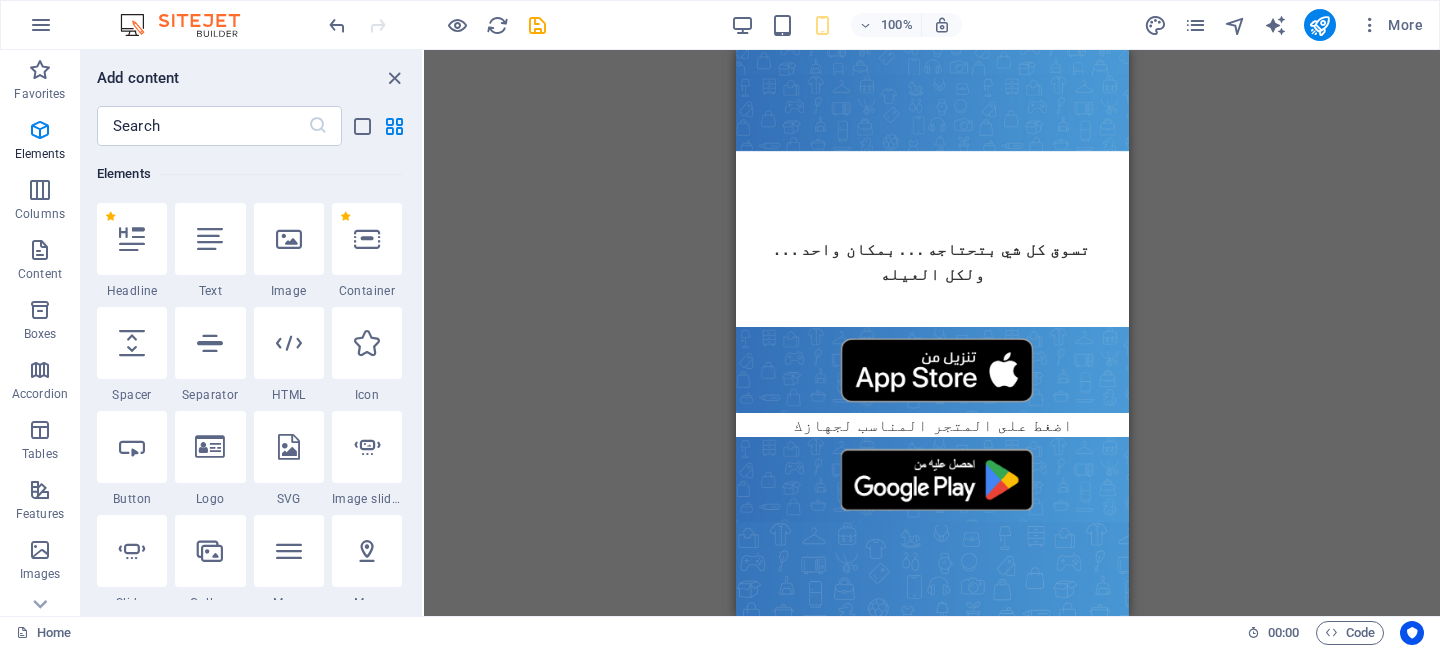 click on "H2 Text Video Text Image Spacer Image H3 Footer Heimdall Footer Heimdall Container Container Text Container H3 Image Text Separator Icon" at bounding box center (932, 333) 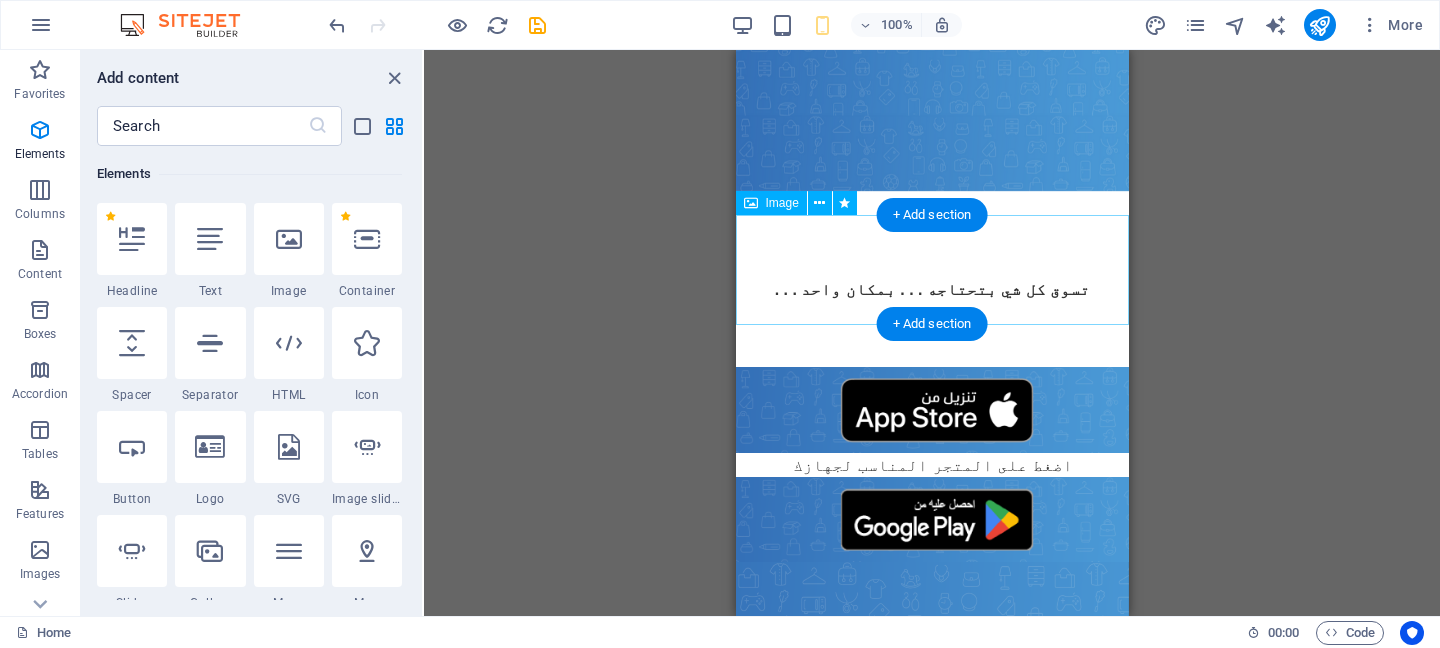 scroll, scrollTop: 265, scrollLeft: 0, axis: vertical 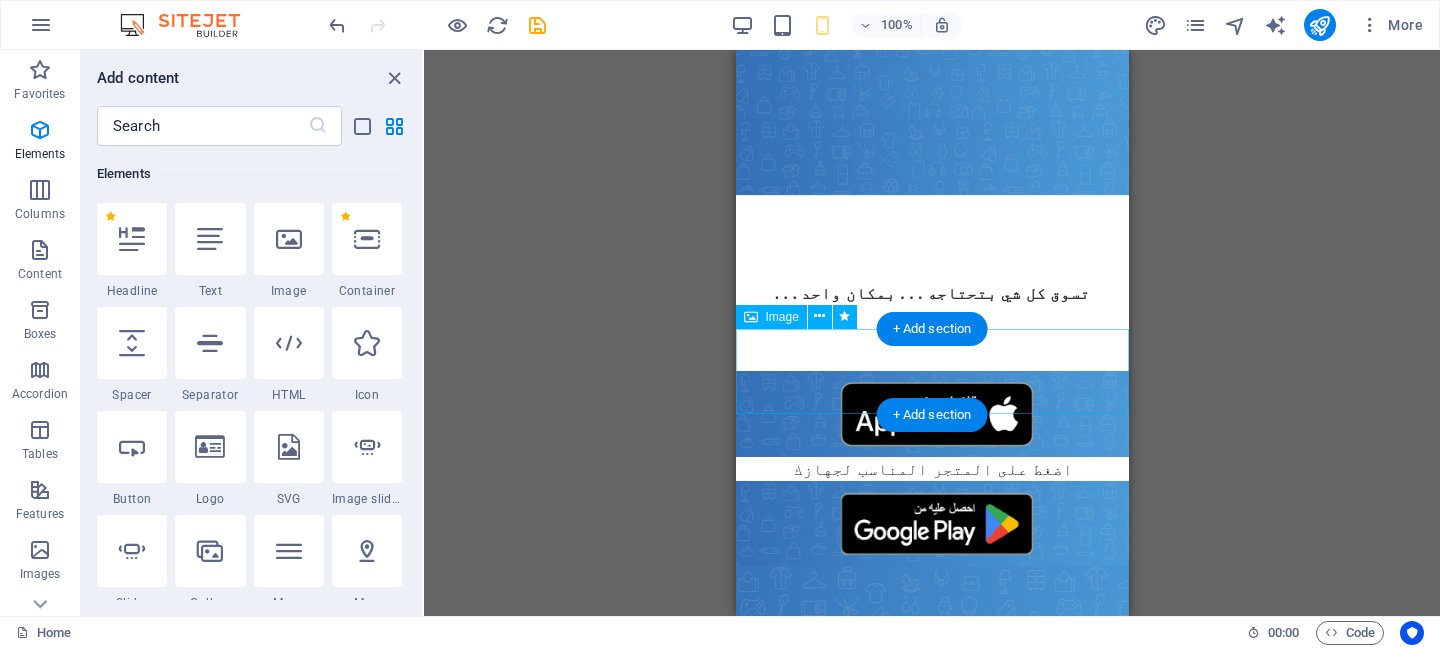 click at bounding box center (931, 524) 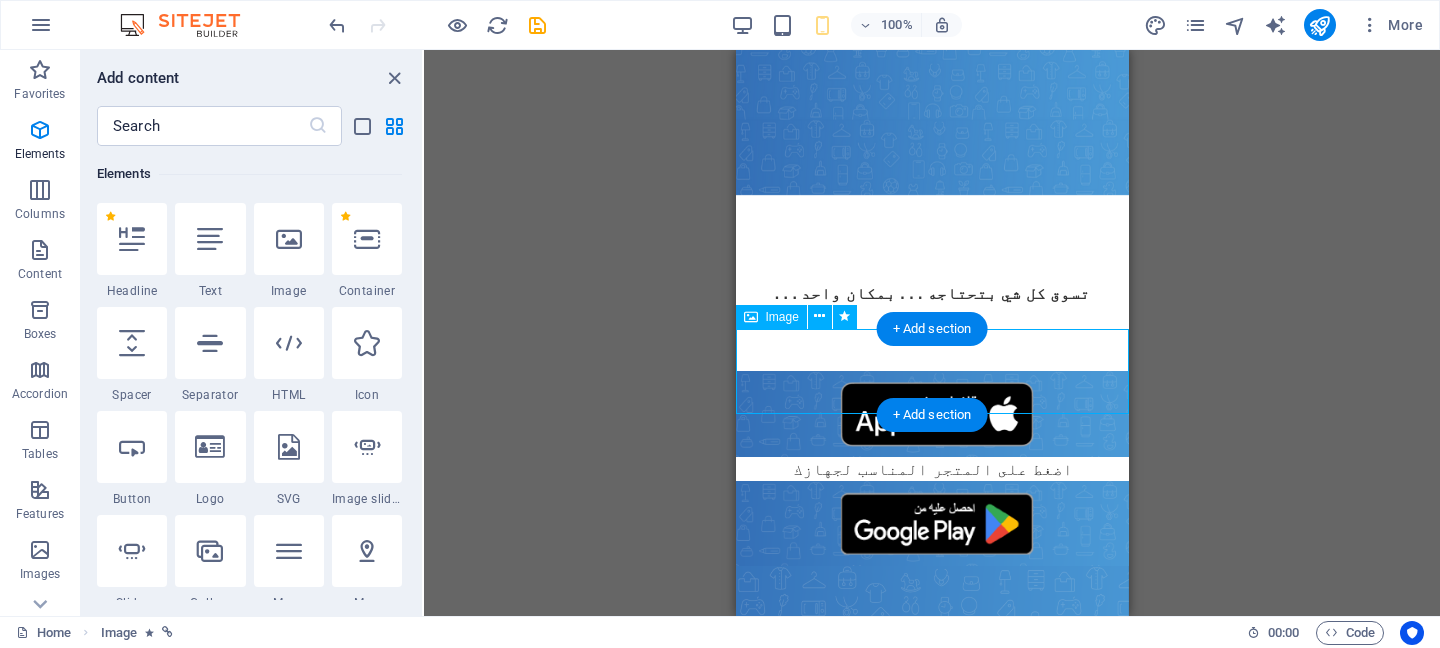 click at bounding box center (931, 524) 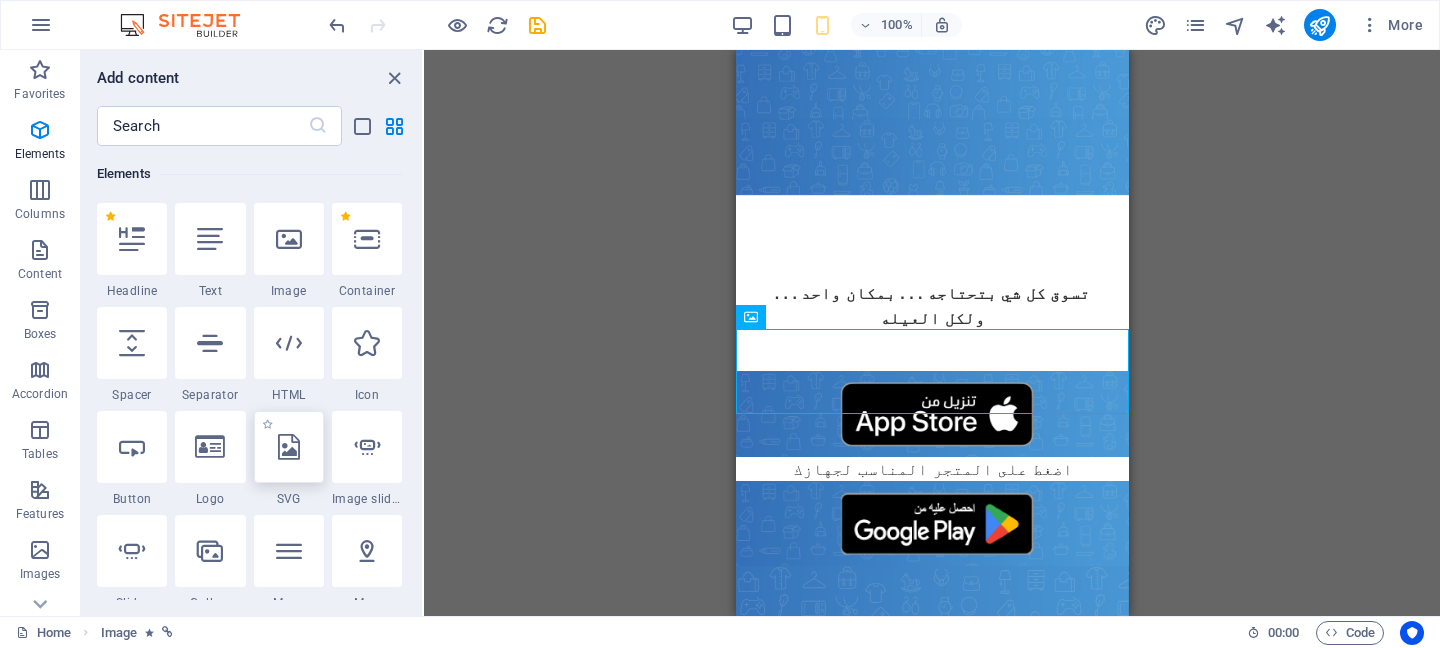 scroll, scrollTop: 223, scrollLeft: 0, axis: vertical 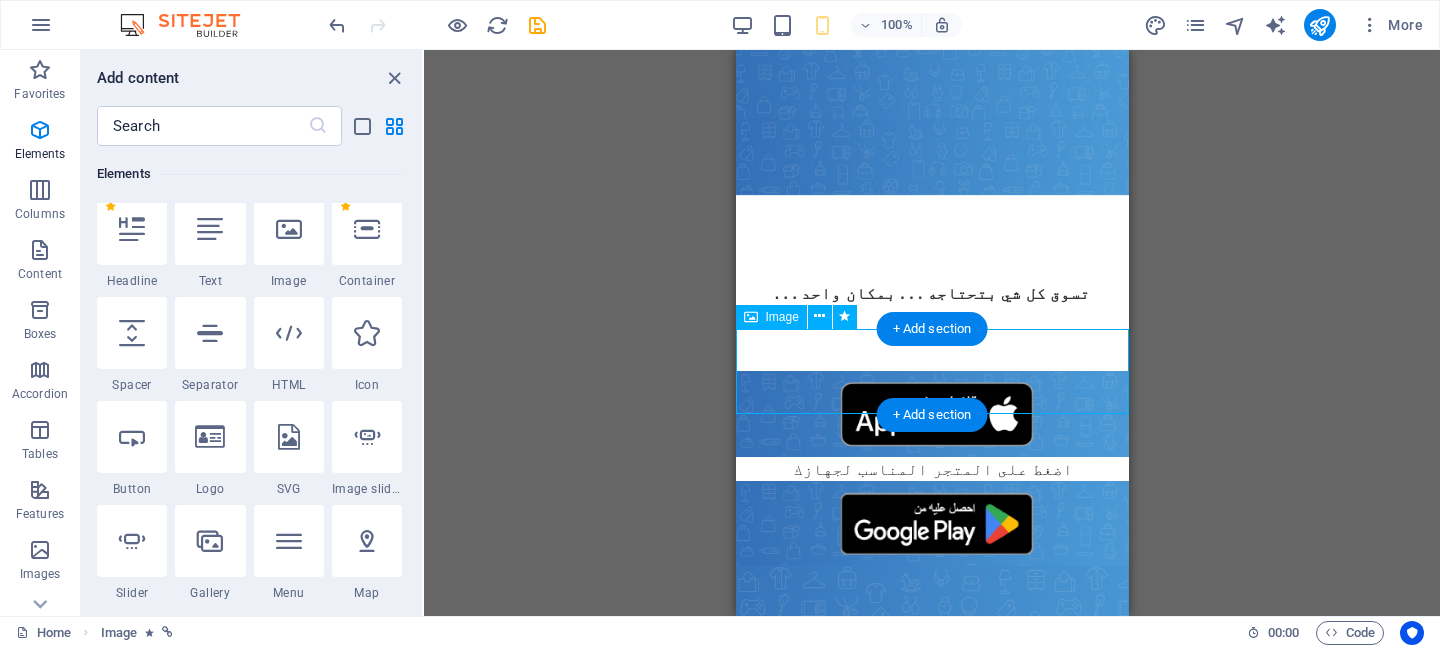 click at bounding box center (931, 524) 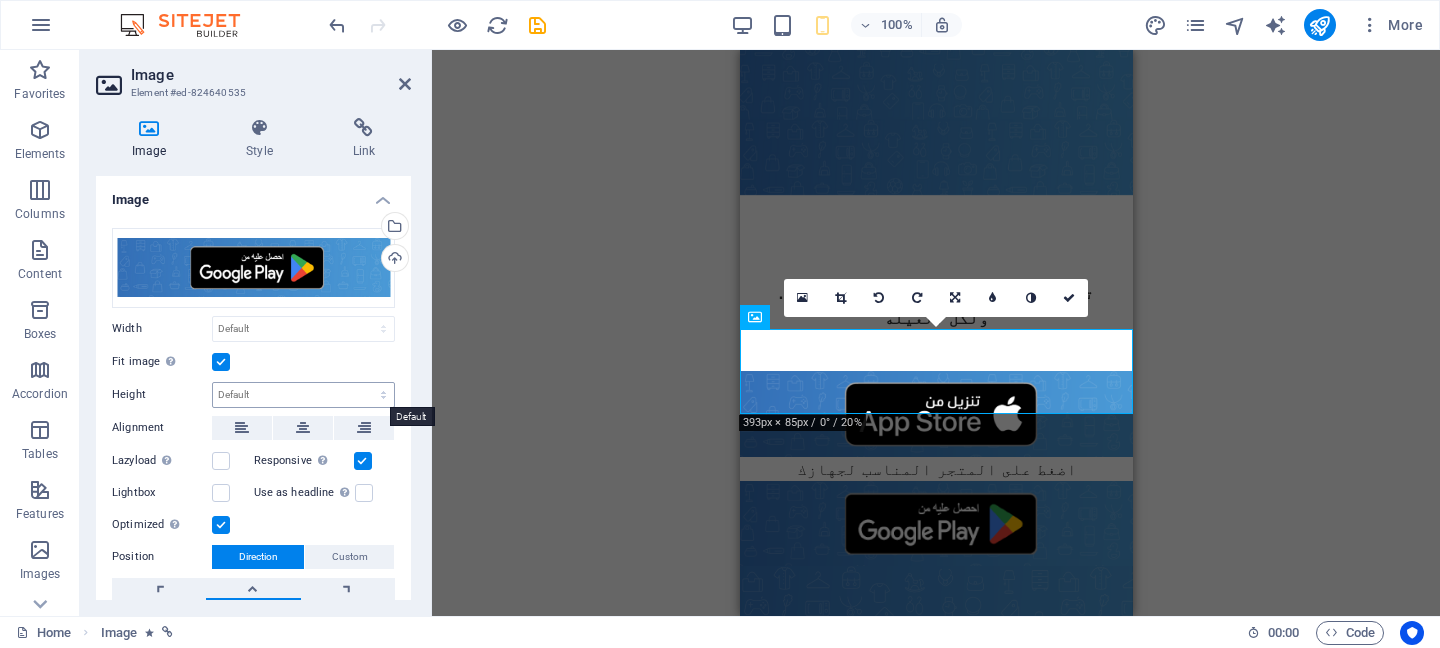 scroll, scrollTop: 157, scrollLeft: 0, axis: vertical 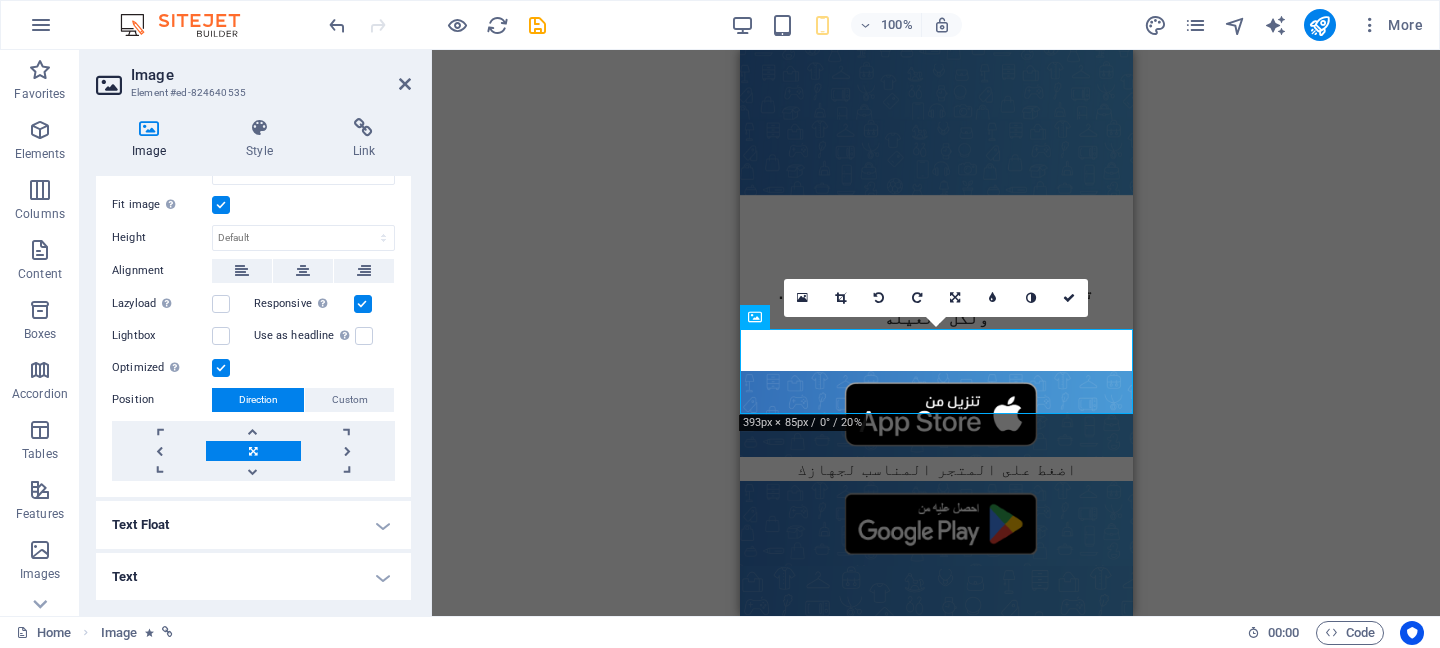 click on "Text" at bounding box center [253, 577] 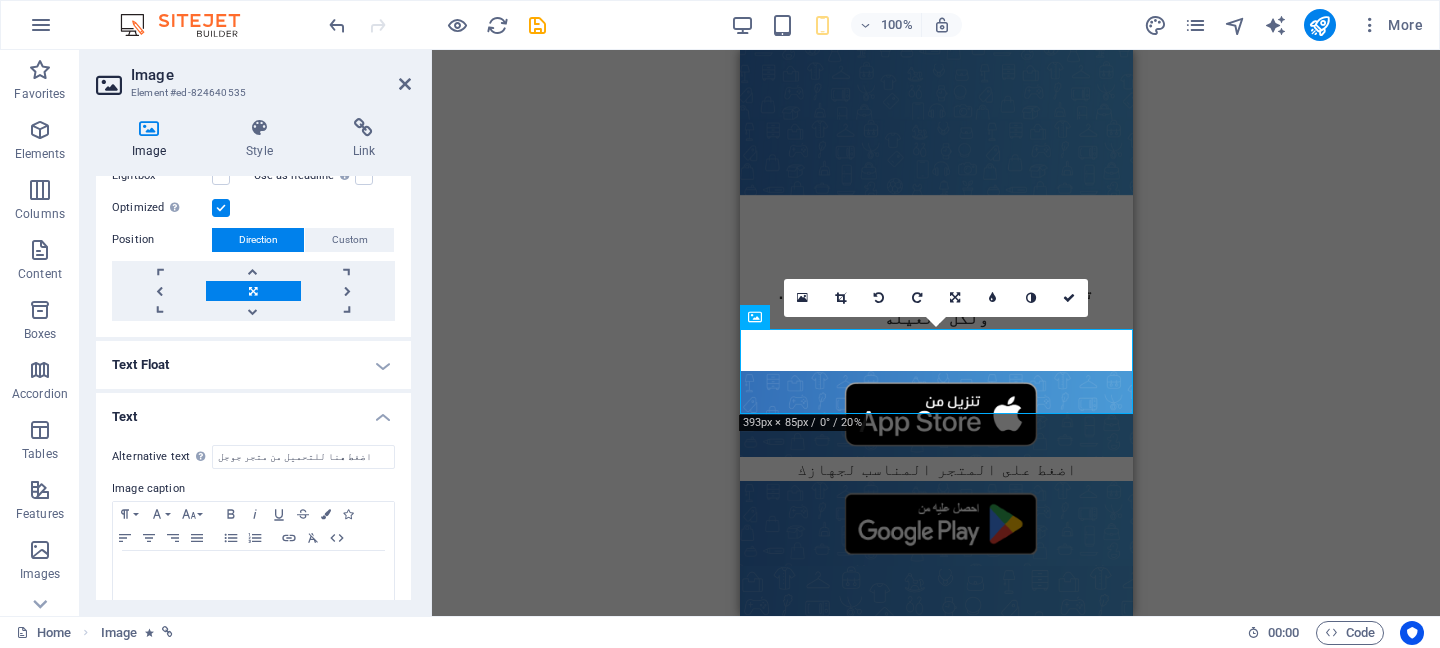 scroll, scrollTop: 345, scrollLeft: 0, axis: vertical 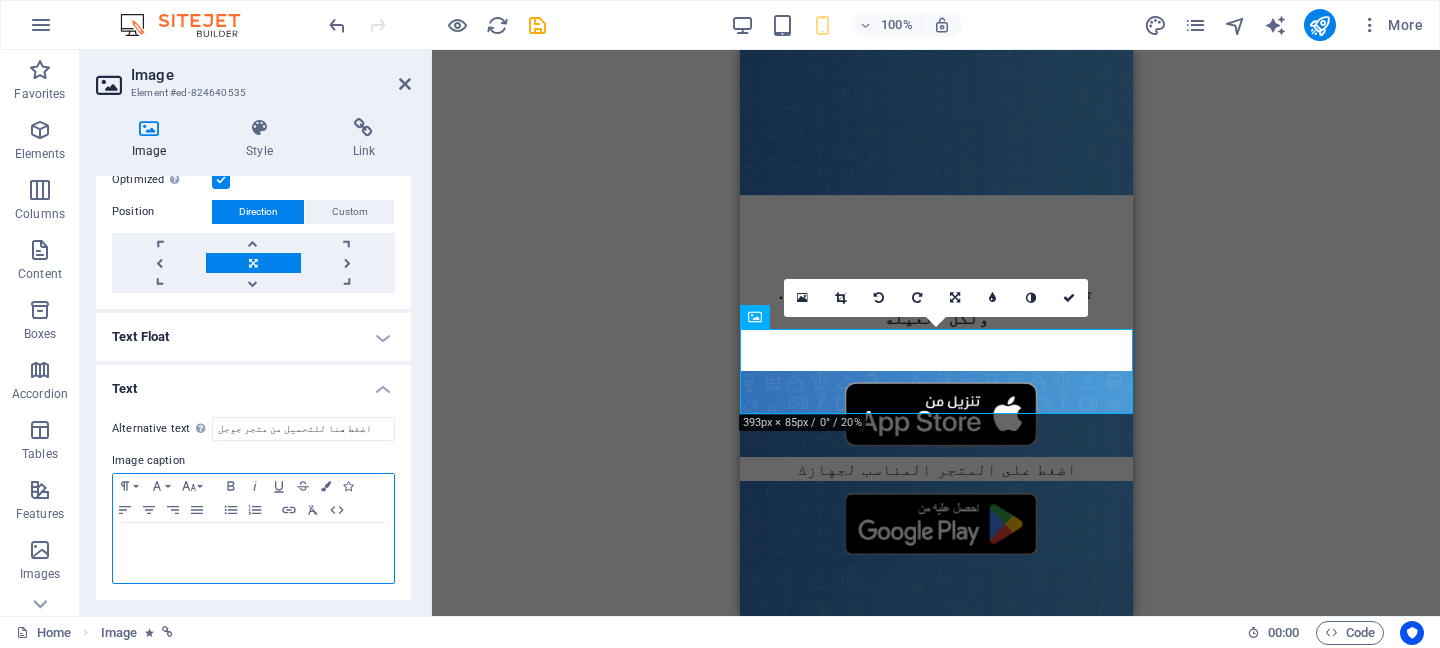 click at bounding box center [253, 542] 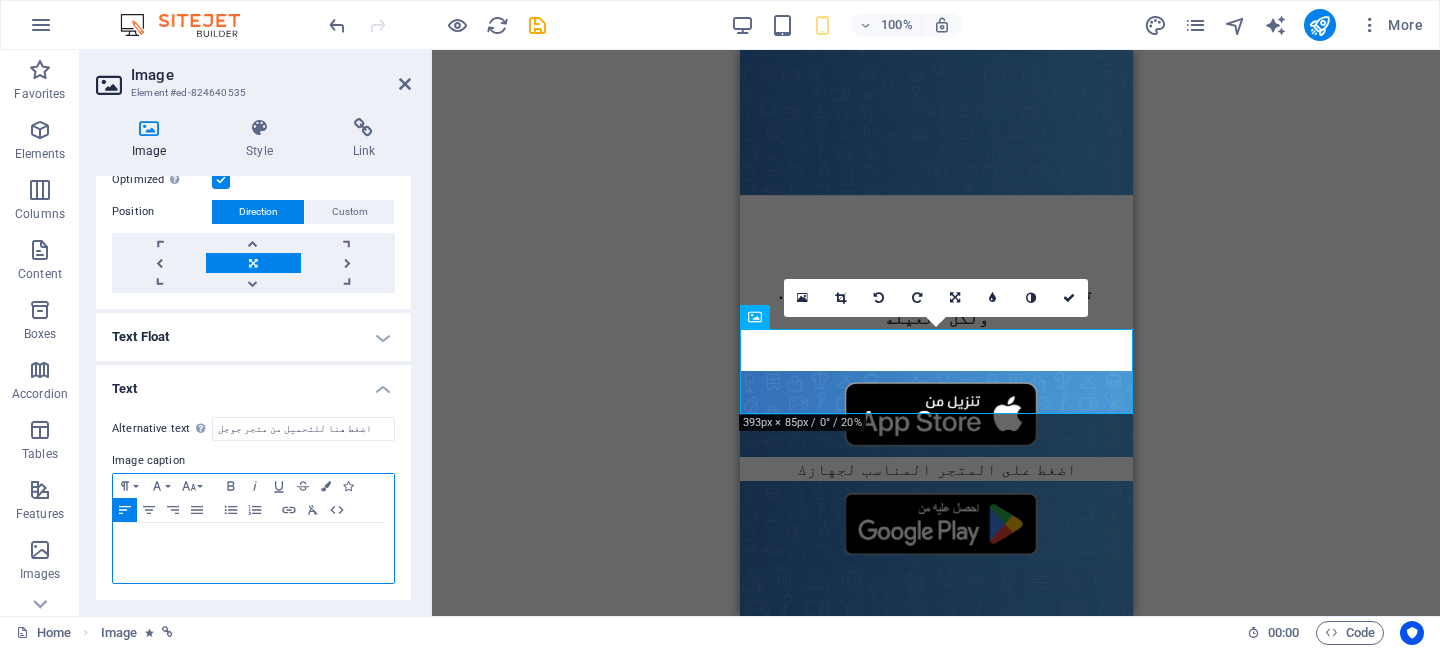 type 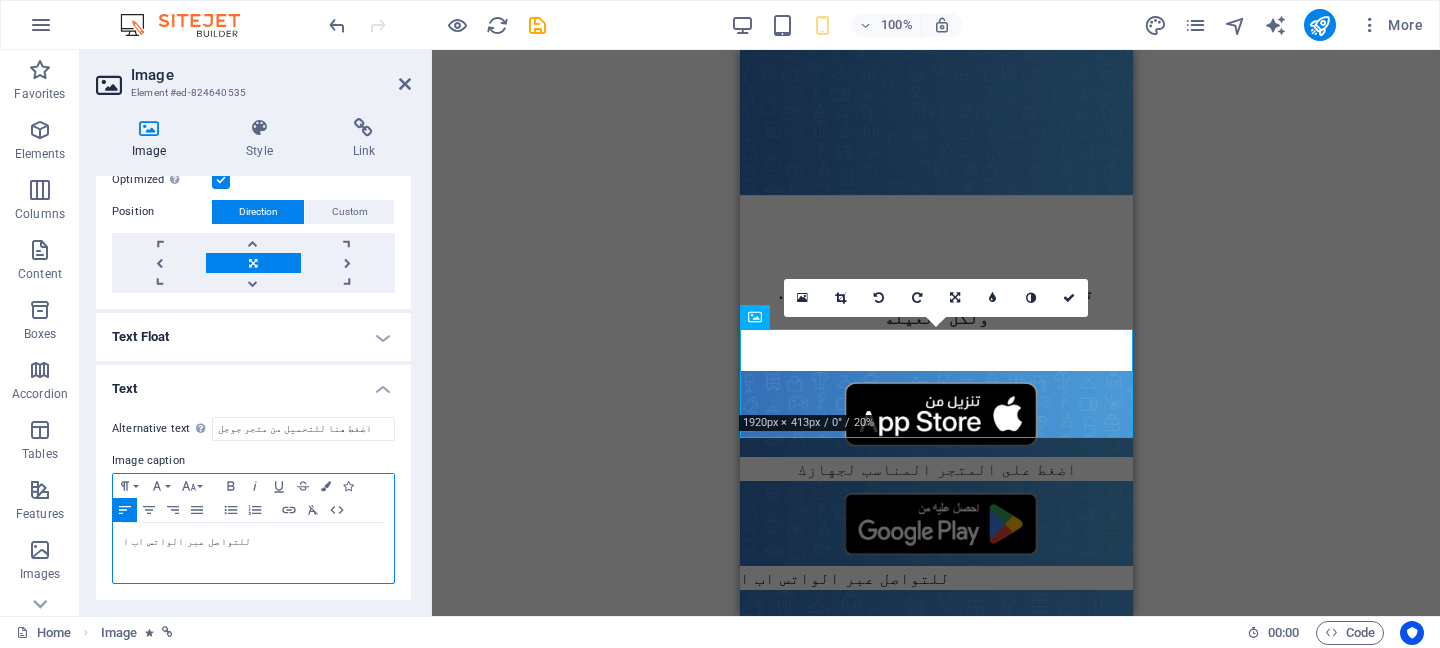 click on "للتواصل عبر الواتس اب ا" at bounding box center [253, 553] 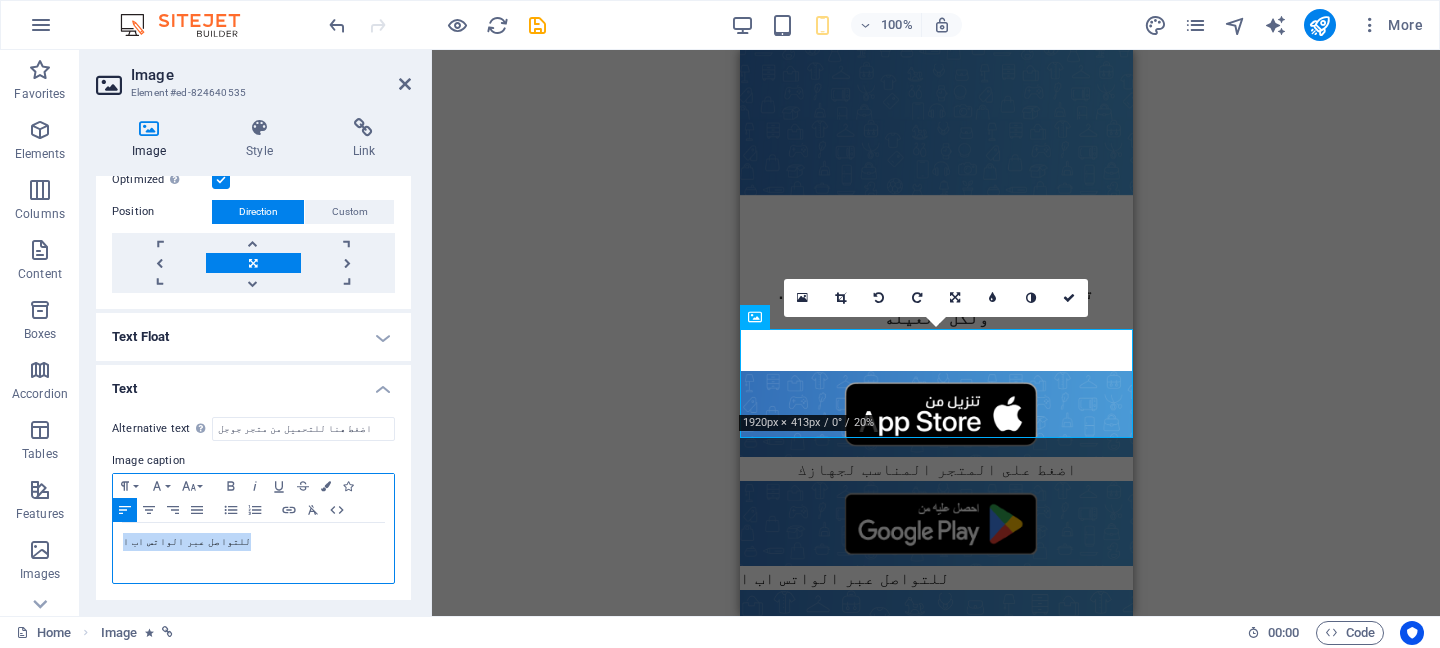 click on "للتواصل عبر الواتس اب ا" at bounding box center [253, 553] 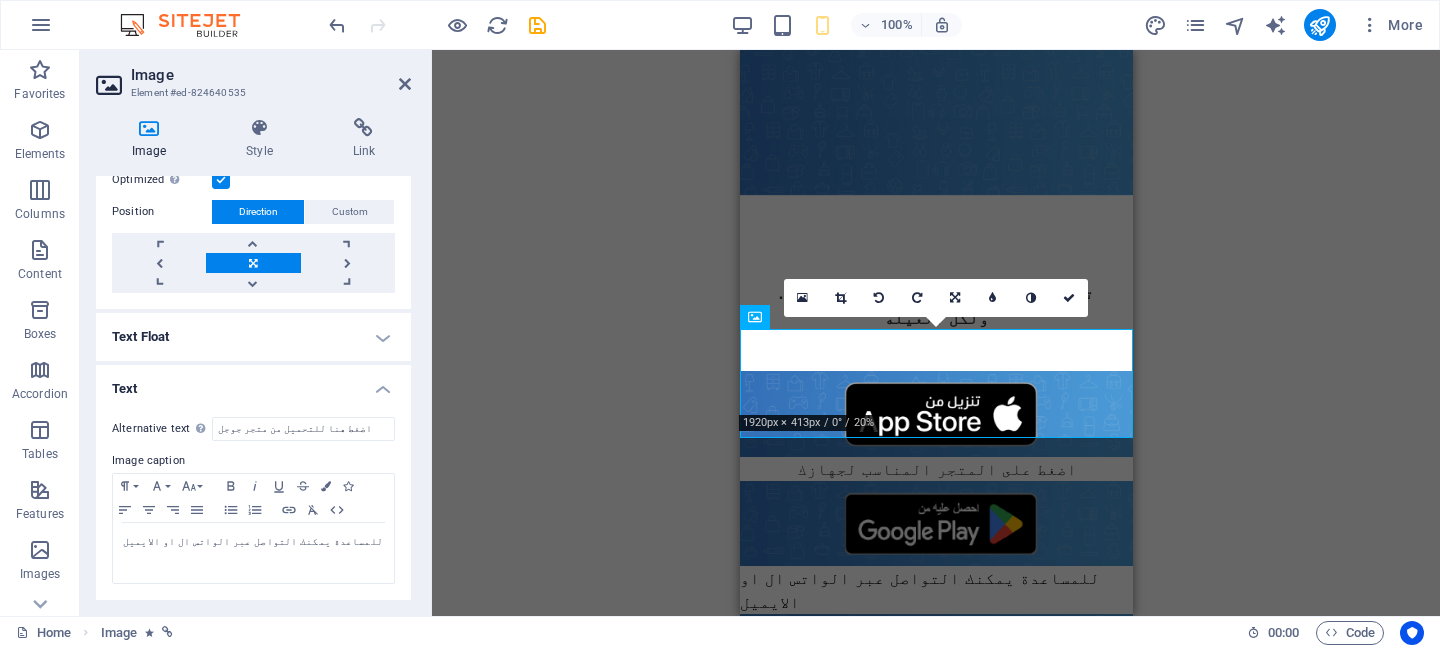 click on "H2 Text Video Text Image Spacer Image H3 Footer Heimdall Footer Heimdall Container Container Text Container H3 Image Text Separator Icon 180 170 160 150 140 130 120 110 100 90 80 70 60 50 40 30 20 10 0 -10 -20 -30 -40 -50 -60 -70 -80 -90 -100 -110 -120 -130 -140 -150 -160 -170 1920px × 413px / 0° / 20% 16:10 16:9 4:3 1:1 1:2 0" at bounding box center [936, 333] 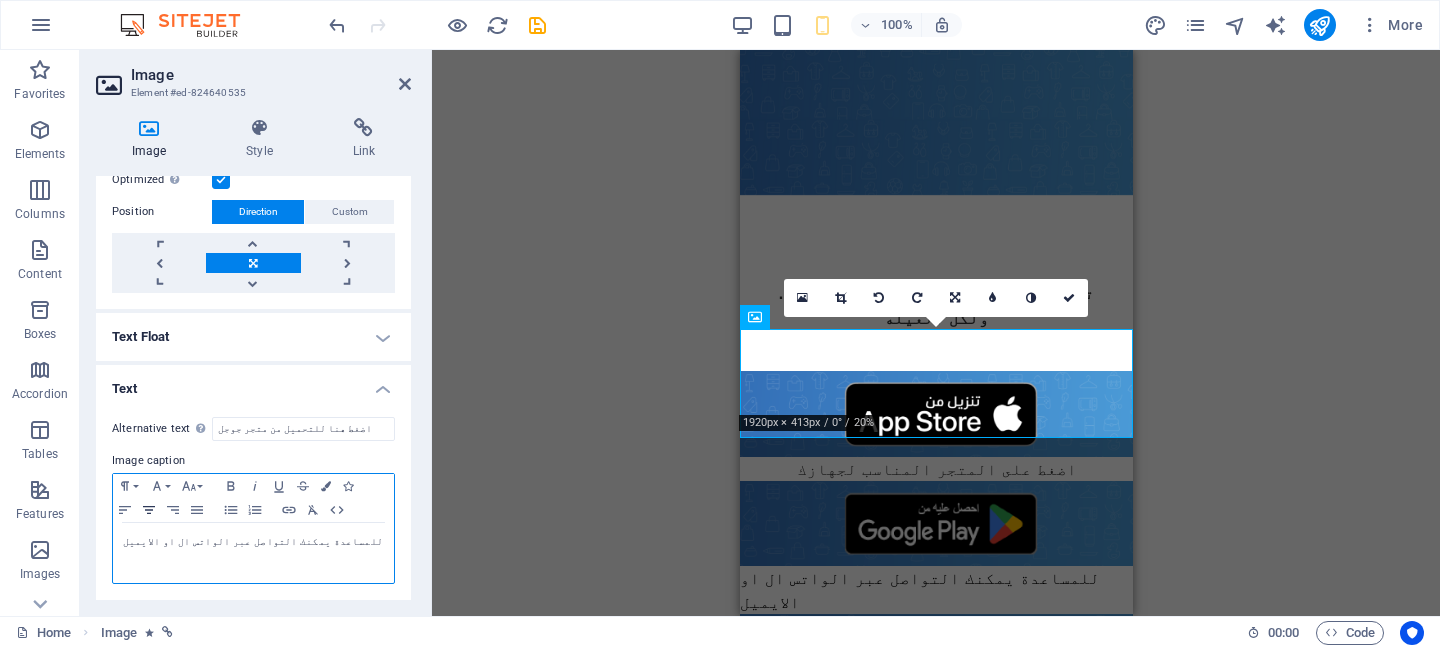 click 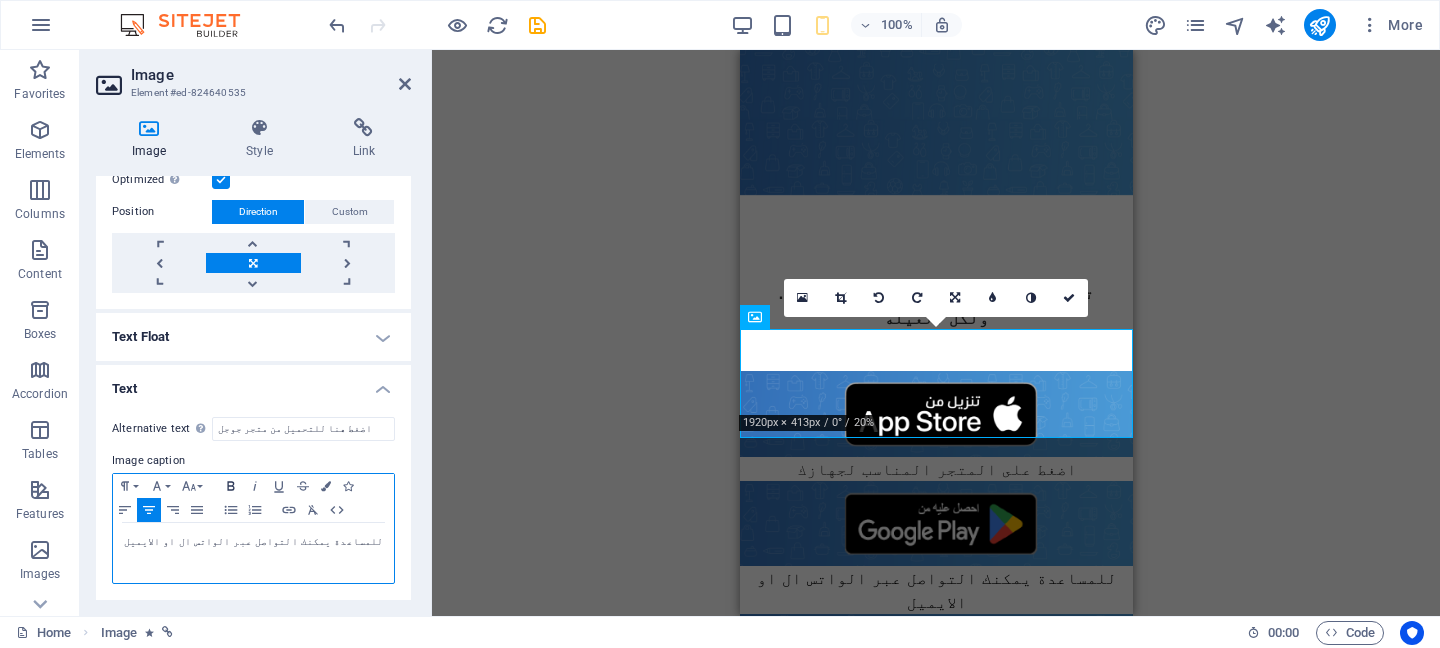 click 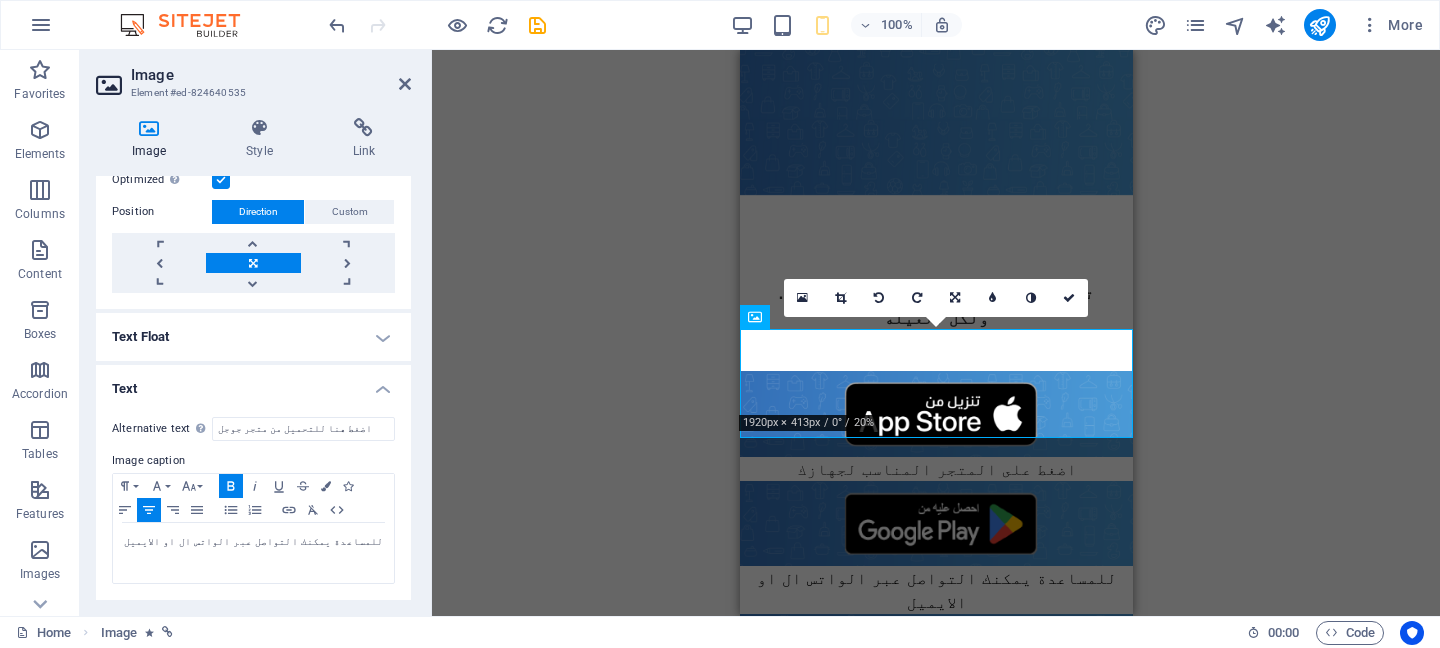 click on "H2 Text Video Text Image Spacer Image H3 Footer Heimdall Footer Heimdall Container Container Text Container H3 Image Text Separator Icon 180 170 160 150 140 130 120 110 100 90 80 70 60 50 40 30 20 10 0 -10 -20 -30 -40 -50 -60 -70 -80 -90 -100 -110 -120 -130 -140 -150 -160 -170 1920px × 413px / 0° / 20% 16:10 16:9 4:3 1:1 1:2 0" at bounding box center (936, 333) 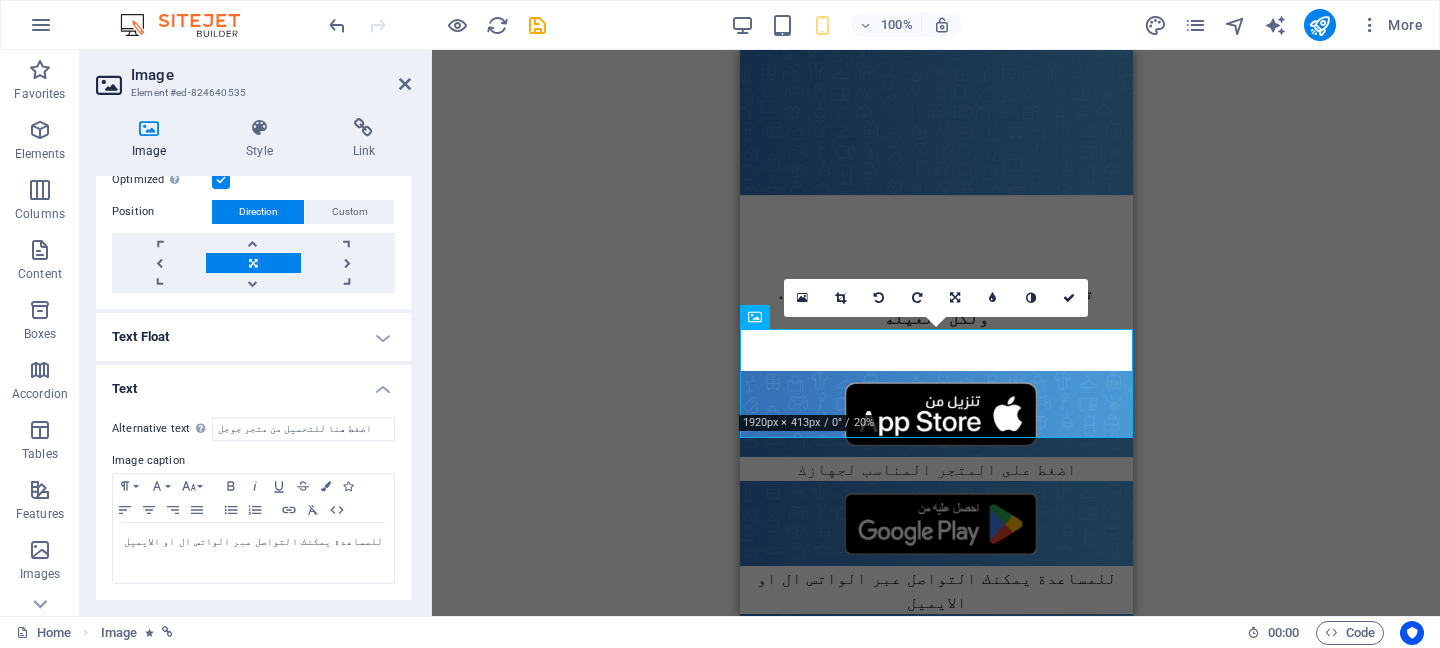 click on "H2 Text Video Text Image Spacer Image H3 Footer Heimdall Footer Heimdall Container Container Text Container H3 Image Text Separator Icon 180 170 160 150 140 130 120 110 100 90 80 70 60 50 40 30 20 10 0 -10 -20 -30 -40 -50 -60 -70 -80 -90 -100 -110 -120 -130 -140 -150 -160 -170 1920px × 413px / 0° / 20% 16:10 16:9 4:3 1:1 1:2 0" at bounding box center (936, 333) 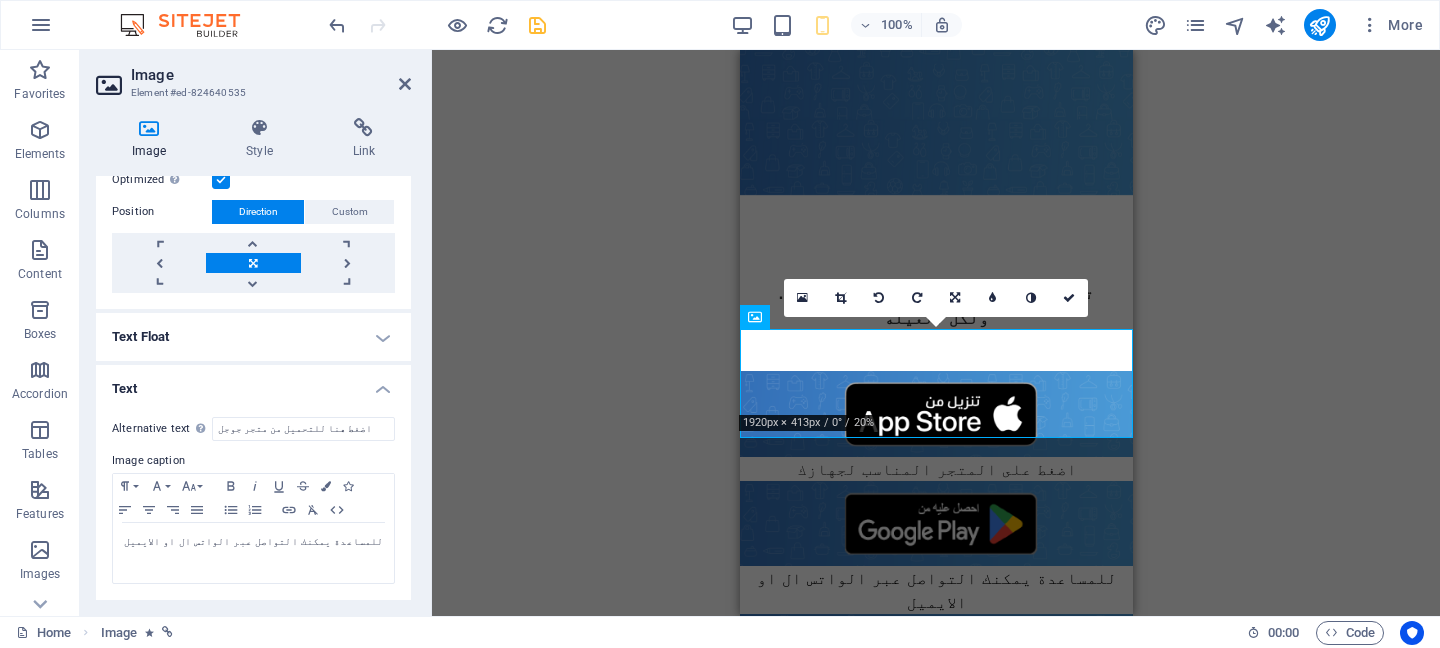 click at bounding box center [537, 25] 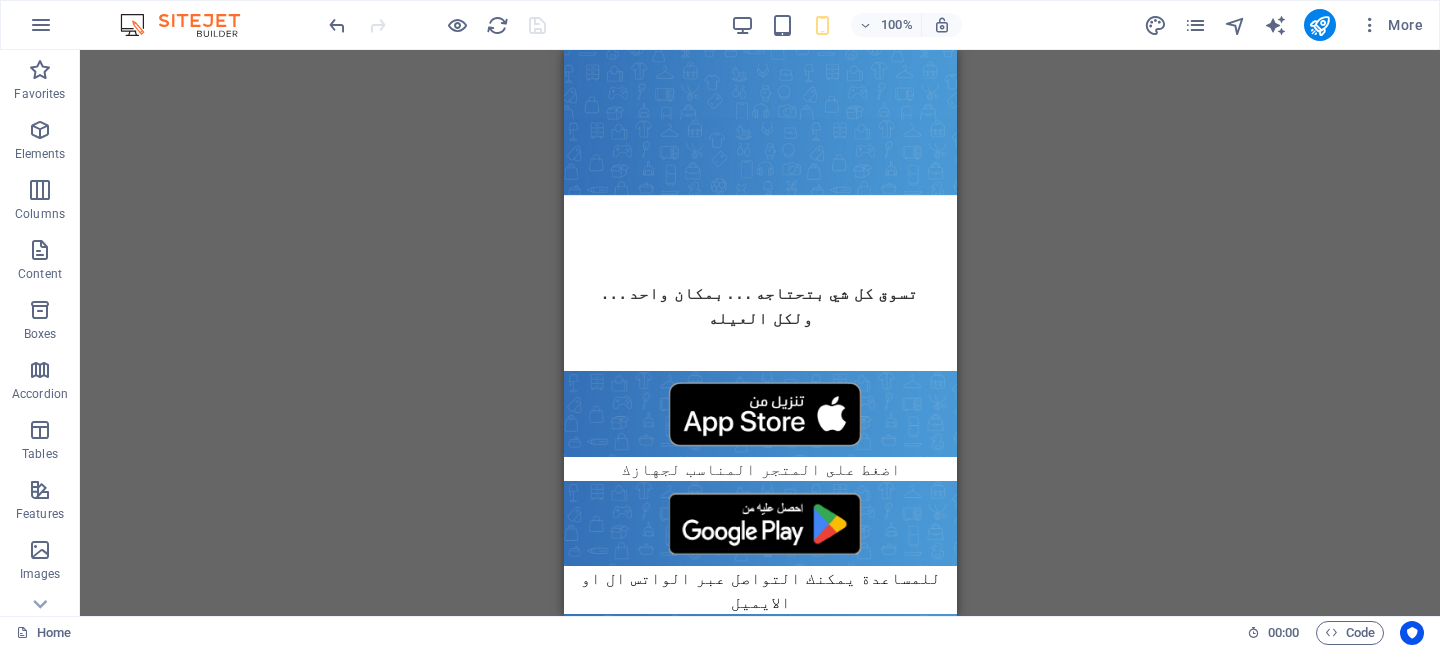 click on "H2 Text Video Text Image Spacer Image H3 Footer Heimdall Footer Heimdall Container Container Text Container H3 Image Text Separator Icon" at bounding box center (760, 333) 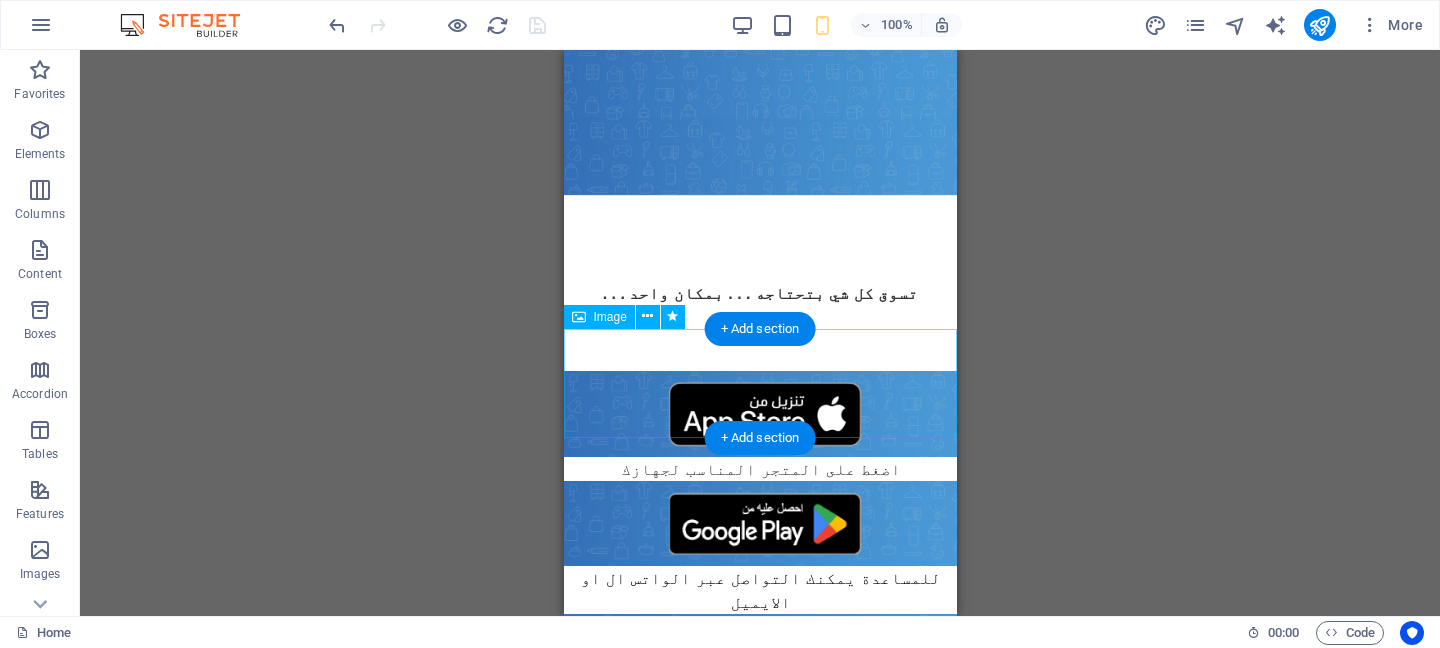 click on "للمساعدة يمكنك التواصل عبر الواتس ال او الايميل" at bounding box center (759, 548) 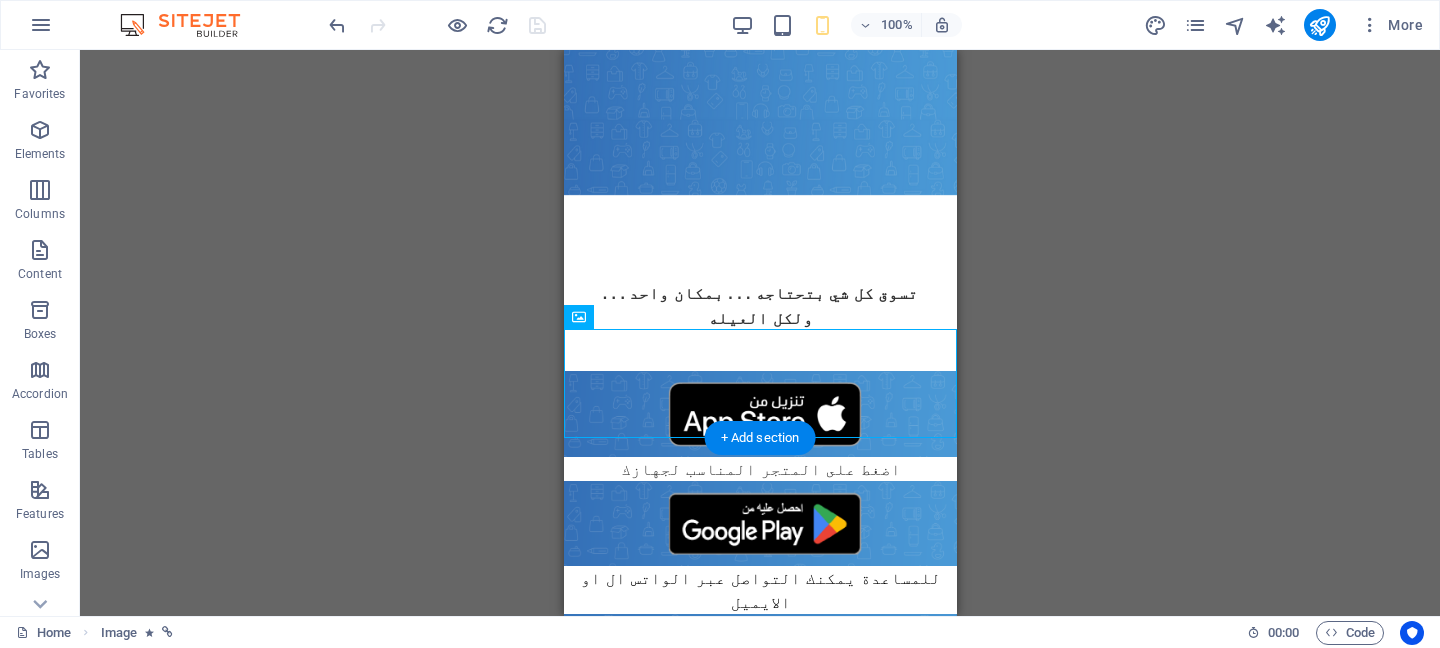 click at bounding box center (759, 758) 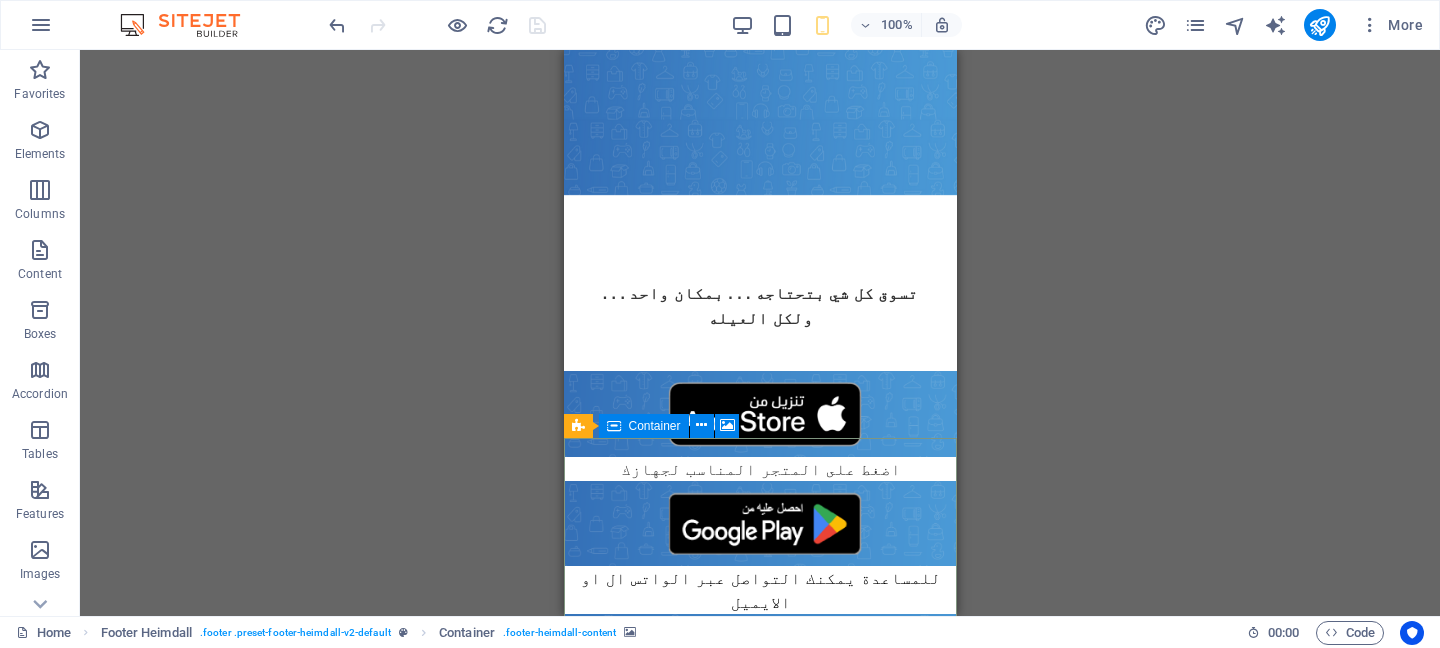 click at bounding box center (614, 426) 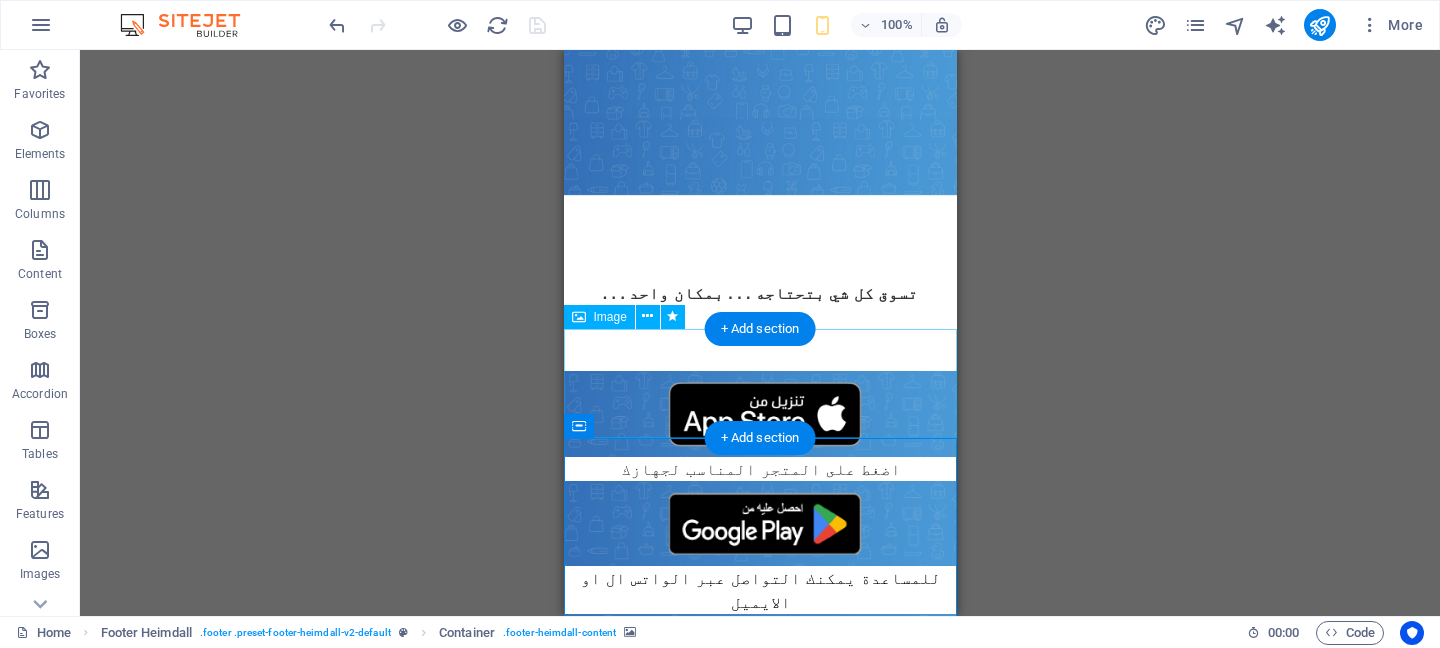 click on "للمساعدة يمكنك التواصل عبر الواتس ال او الايميل" at bounding box center [759, 548] 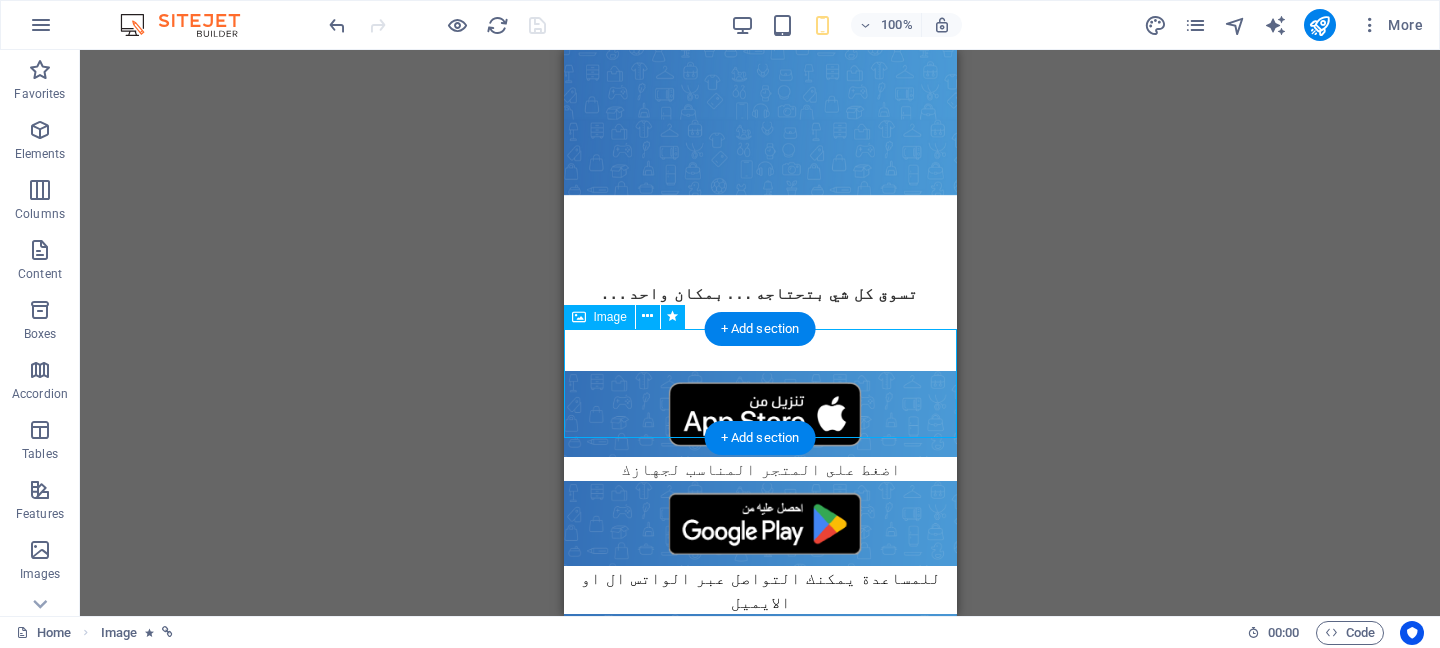 click on "للمساعدة يمكنك التواصل عبر الواتس ال او الايميل" at bounding box center [759, 548] 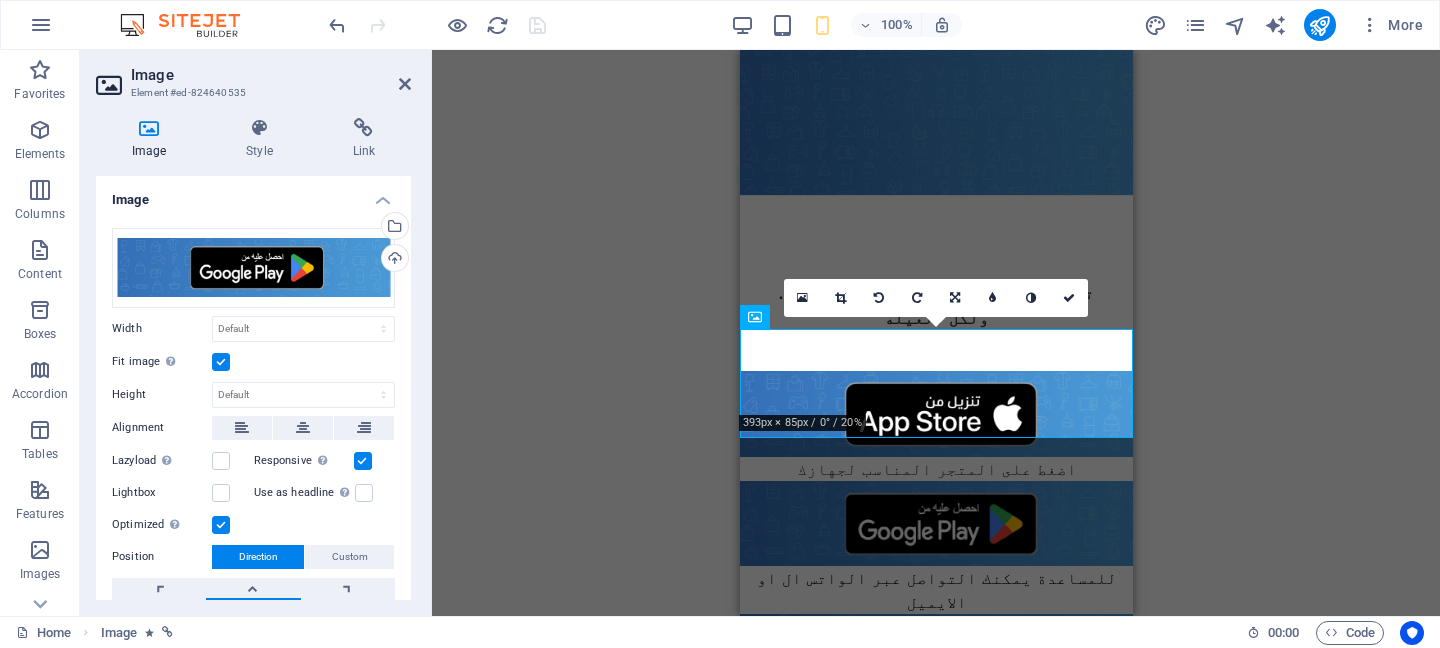 scroll, scrollTop: 345, scrollLeft: 0, axis: vertical 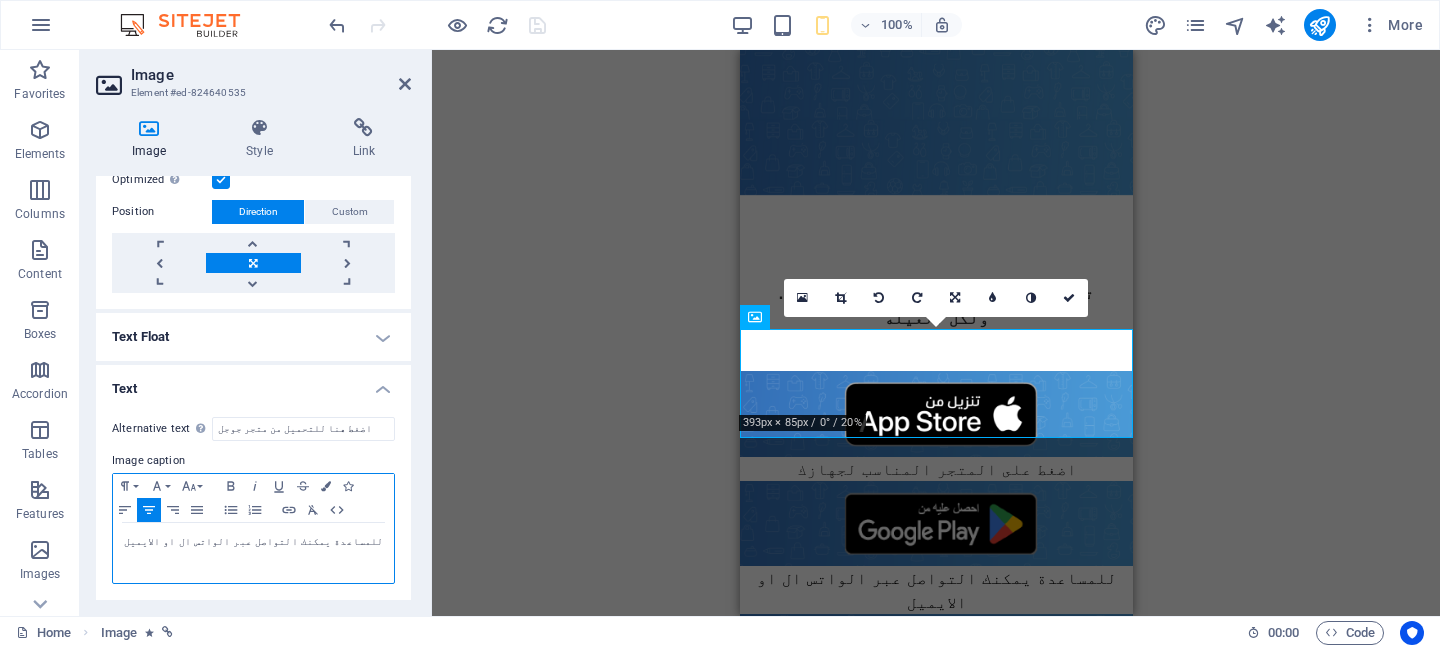 click on "​ للمساعدة يمكنك التواصل عبر الواتس ال او الايميل" at bounding box center [253, 542] 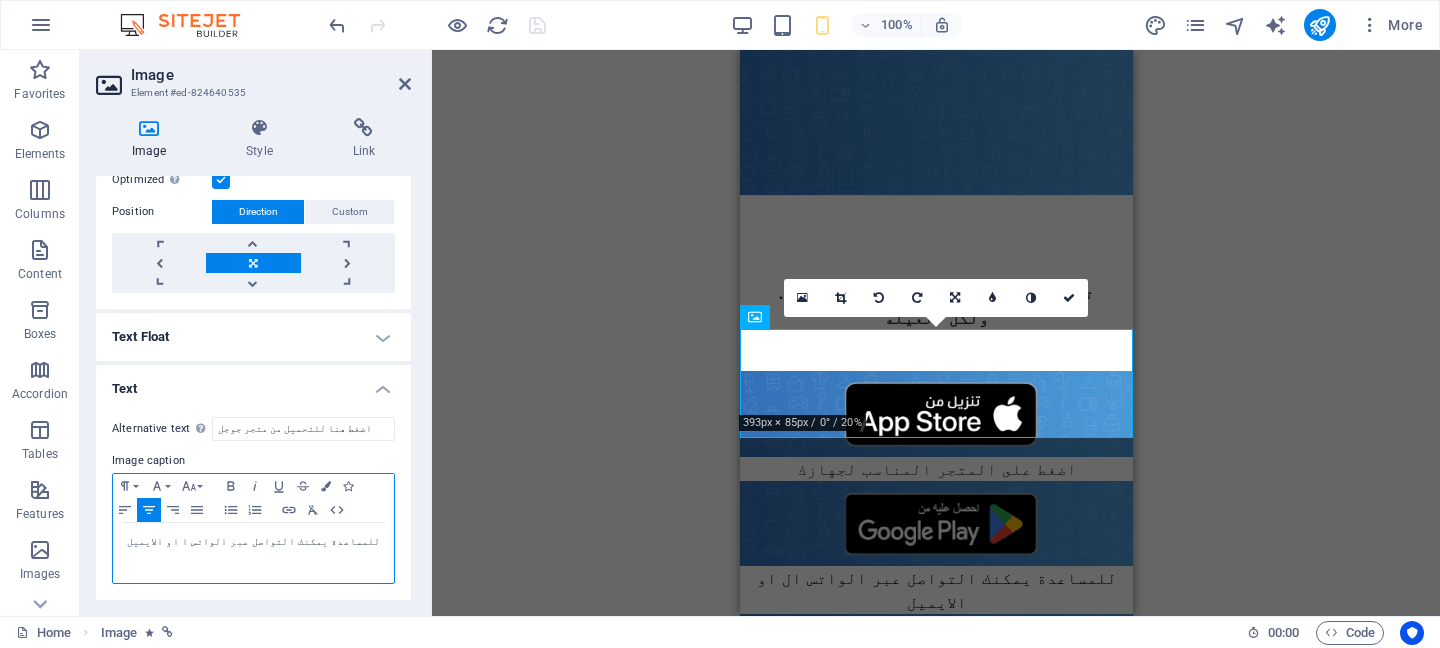 type 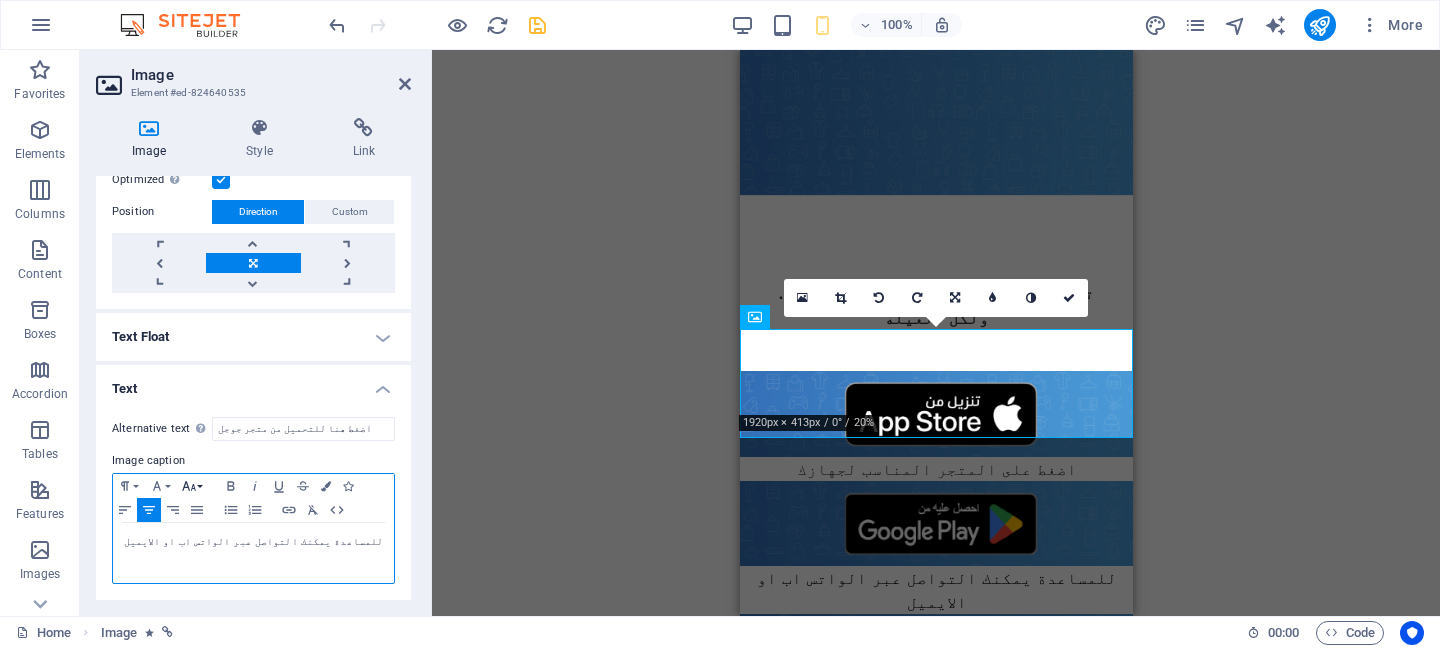 click 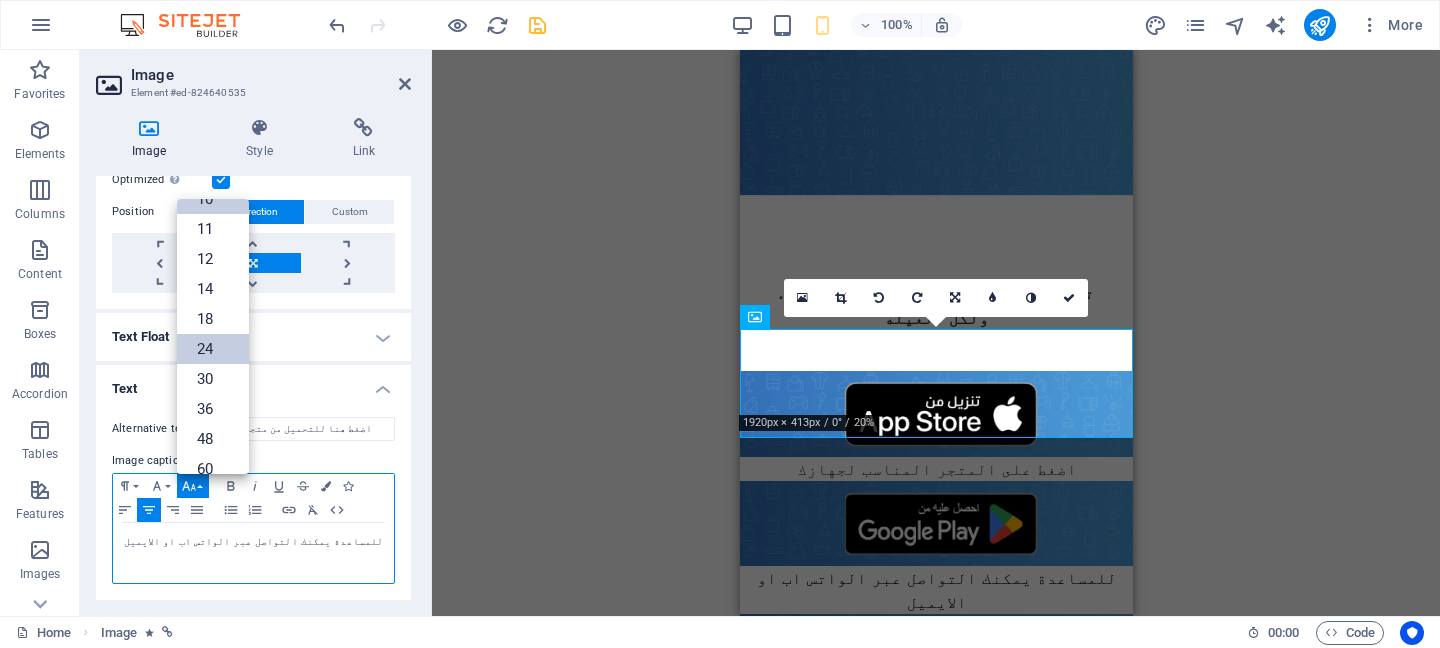 scroll, scrollTop: 0, scrollLeft: 0, axis: both 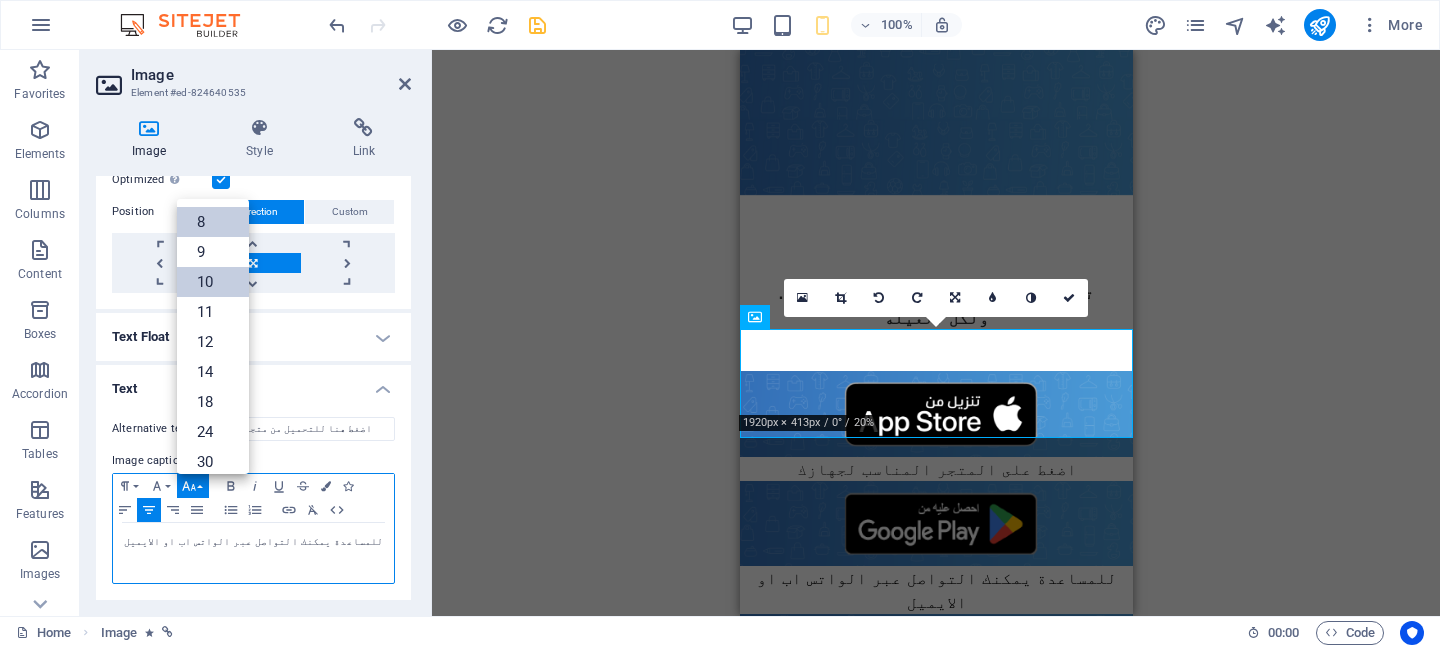 click on "8" at bounding box center (213, 222) 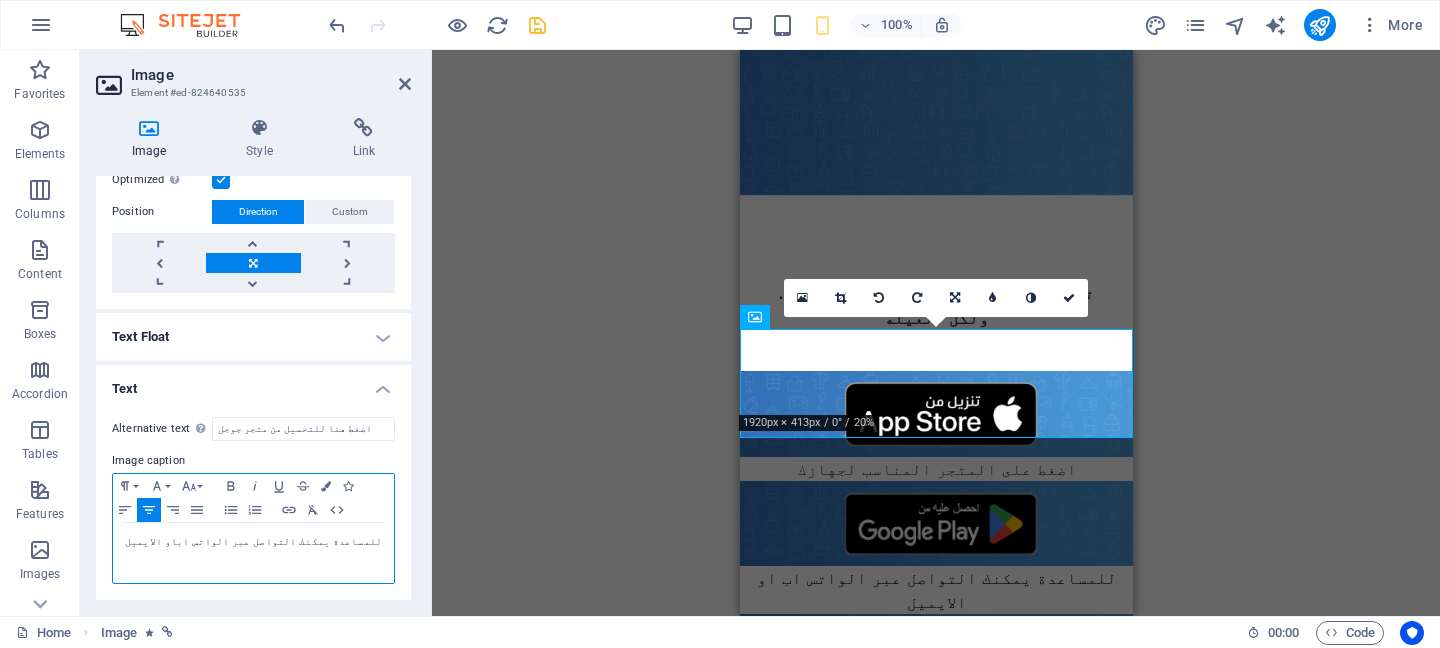 click on "للمساعدة يمكنك التواصل عبر الواتس اب ​  او الايميل" at bounding box center [253, 542] 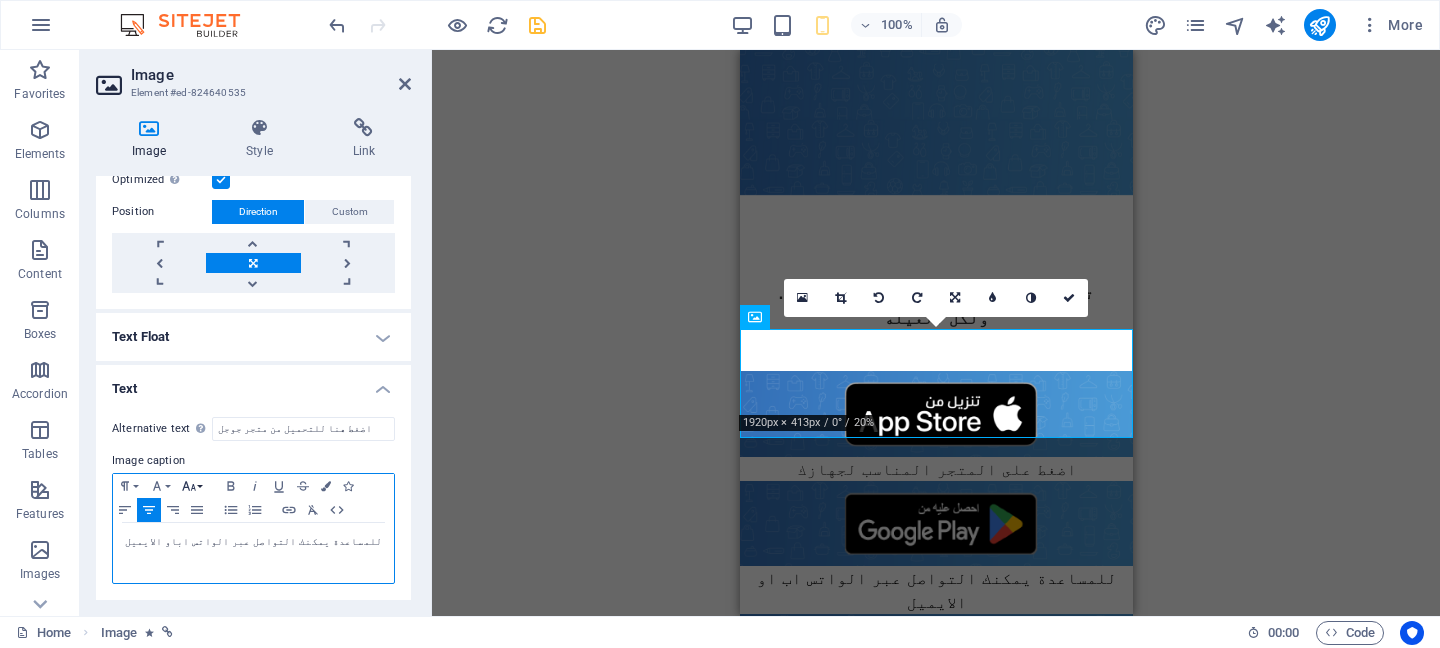 click 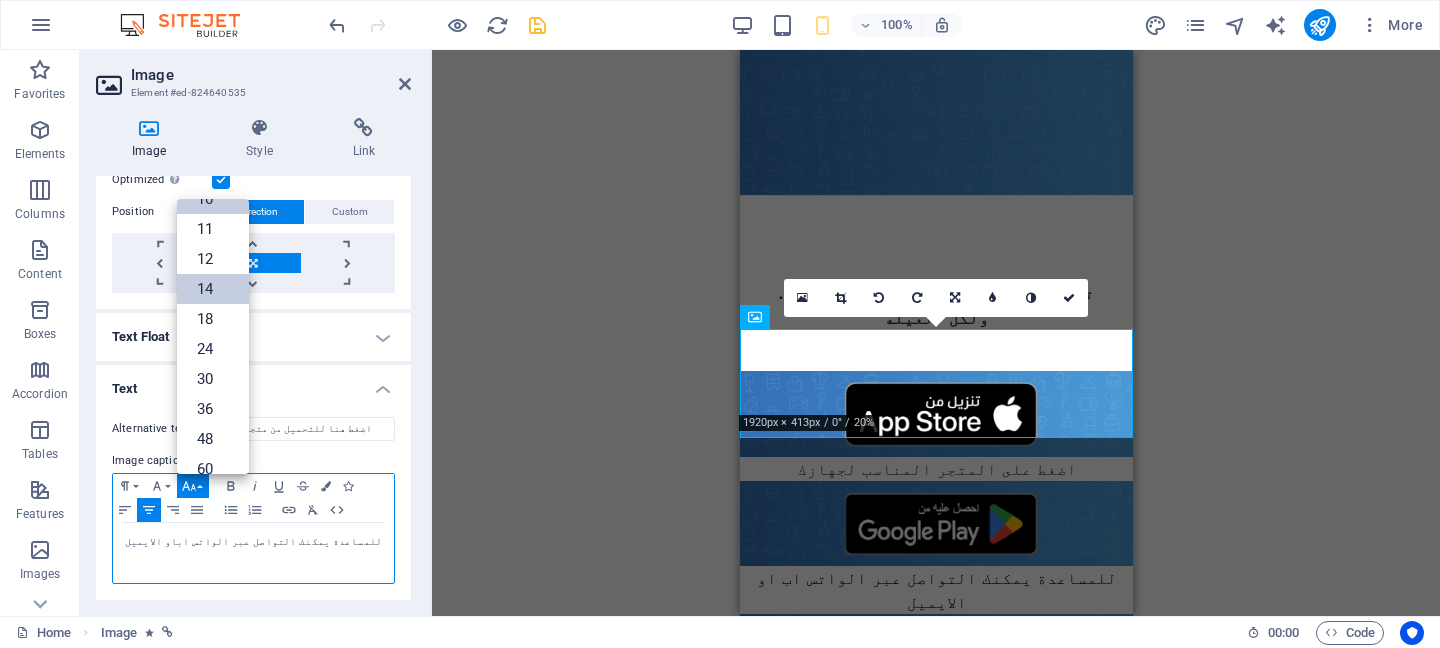 scroll, scrollTop: 0, scrollLeft: 0, axis: both 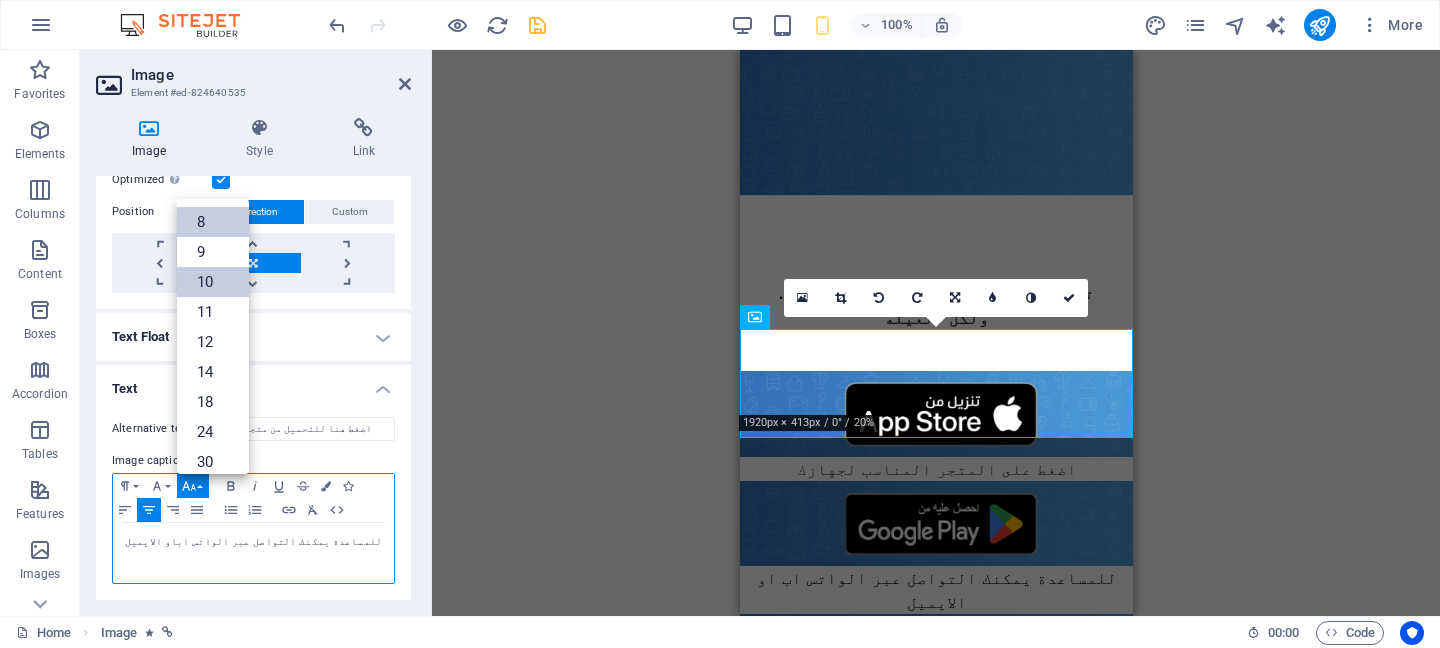 click on "8" at bounding box center (213, 222) 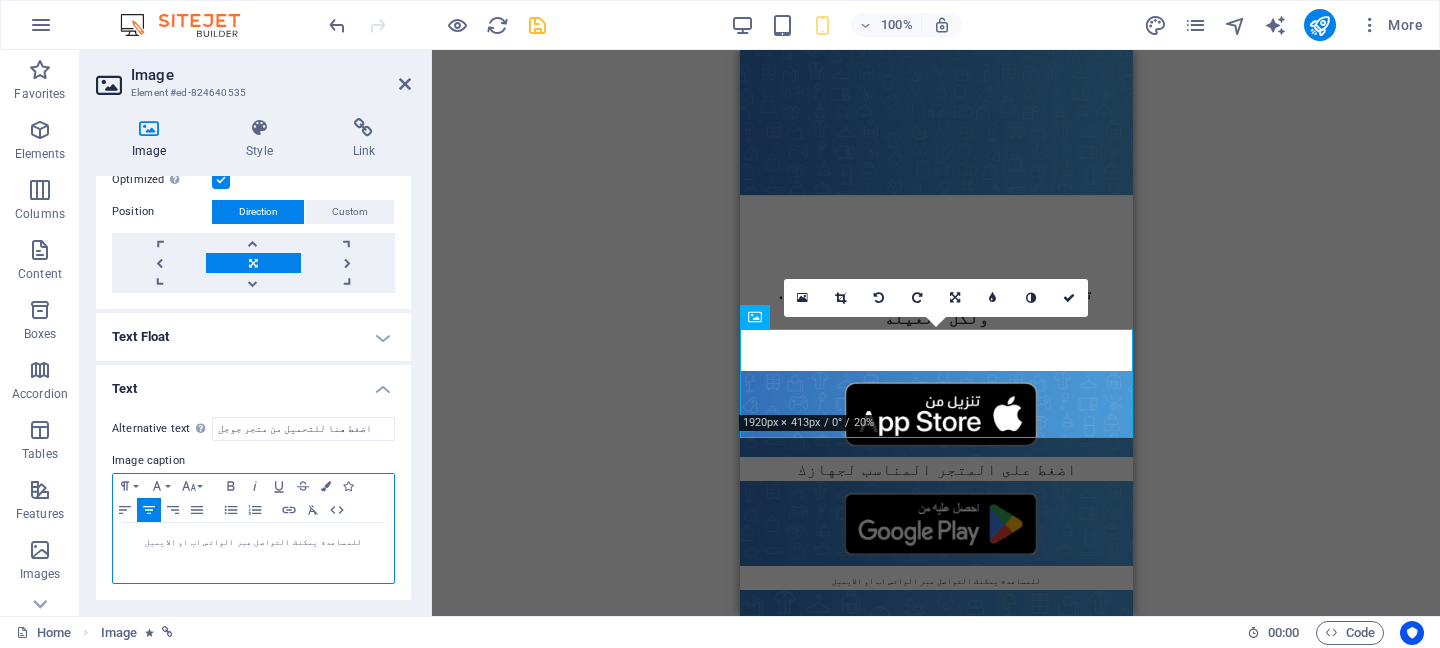 click 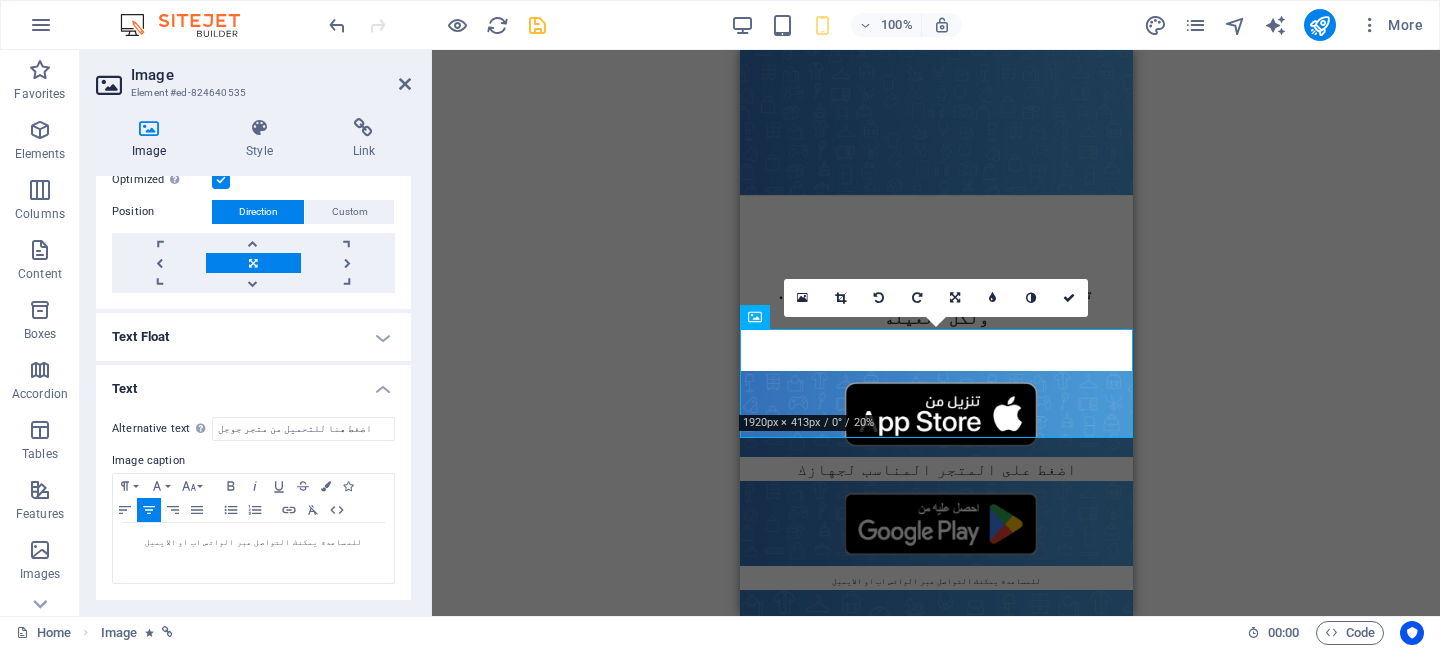 click on "H2 Text Video Text Image Spacer Image H3 Footer Heimdall Footer Heimdall Container Container Text Container H3 Image Text Separator Icon 180 170 160 150 140 130 120 110 100 90 80 70 60 50 40 30 20 10 0 -10 -20 -30 -40 -50 -60 -70 -80 -90 -100 -110 -120 -130 -140 -150 -160 -170 1920px × 413px / 0° / 20% 16:10 16:9 4:3 1:1 1:2 0" at bounding box center [936, 333] 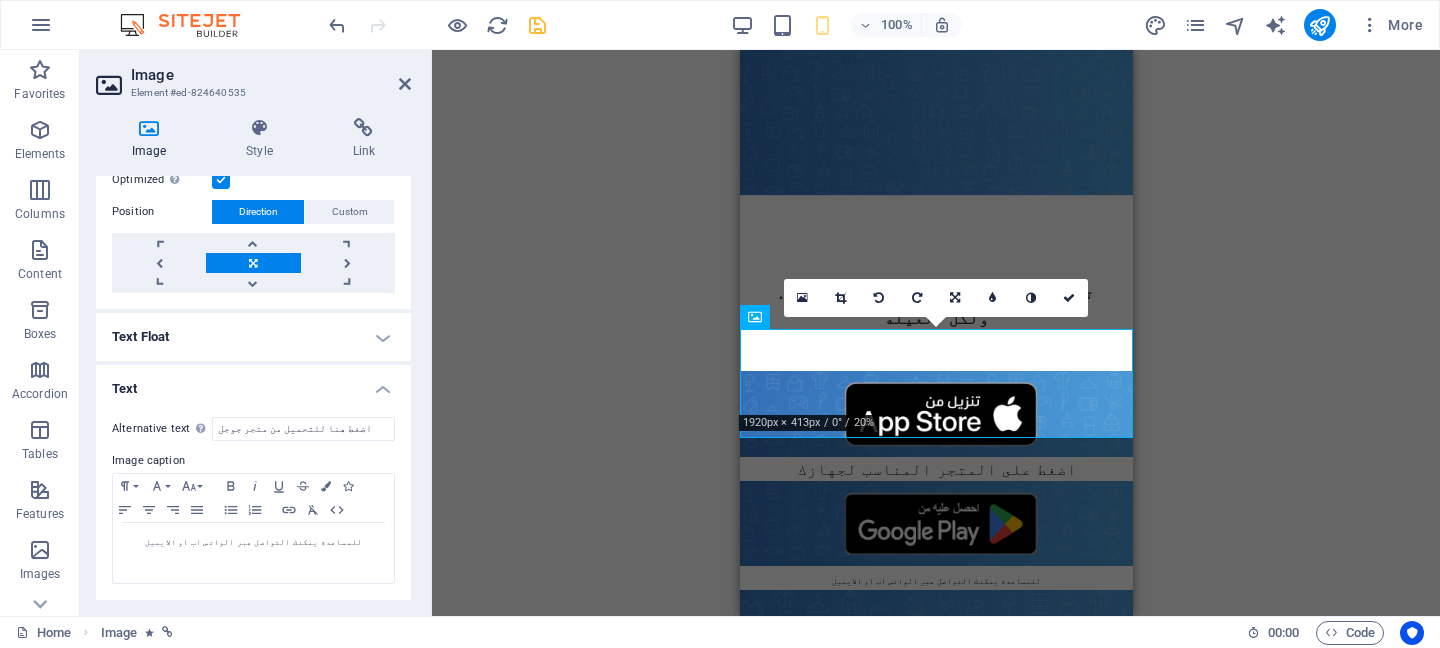 click on "H2 Text Video Text Image Spacer Image H3 Footer Heimdall Footer Heimdall Container Container Text Container H3 Image Text Separator Icon 180 170 160 150 140 130 120 110 100 90 80 70 60 50 40 30 20 10 0 -10 -20 -30 -40 -50 -60 -70 -80 -90 -100 -110 -120 -130 -140 -150 -160 -170 1920px × 413px / 0° / 20% 16:10 16:9 4:3 1:1 1:2 0" at bounding box center [936, 333] 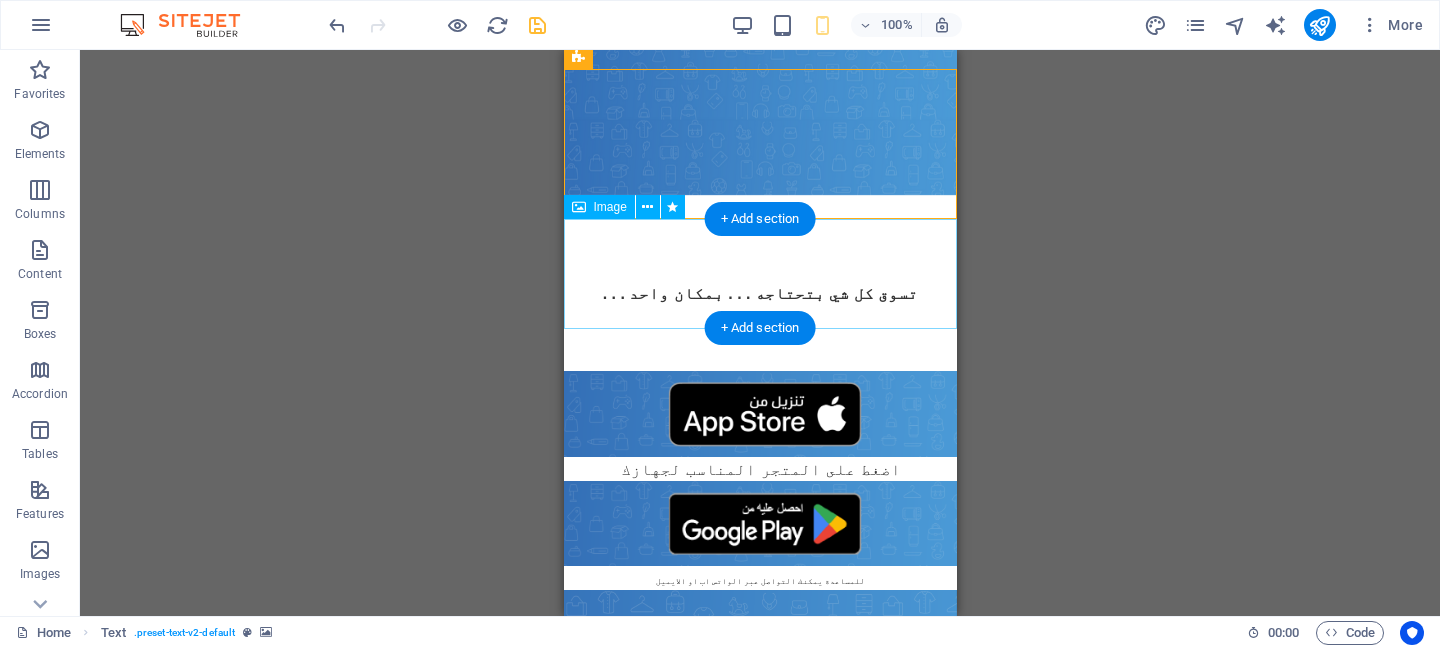click on "اضغط على المتجر المناسب لجهازك" at bounding box center (759, 426) 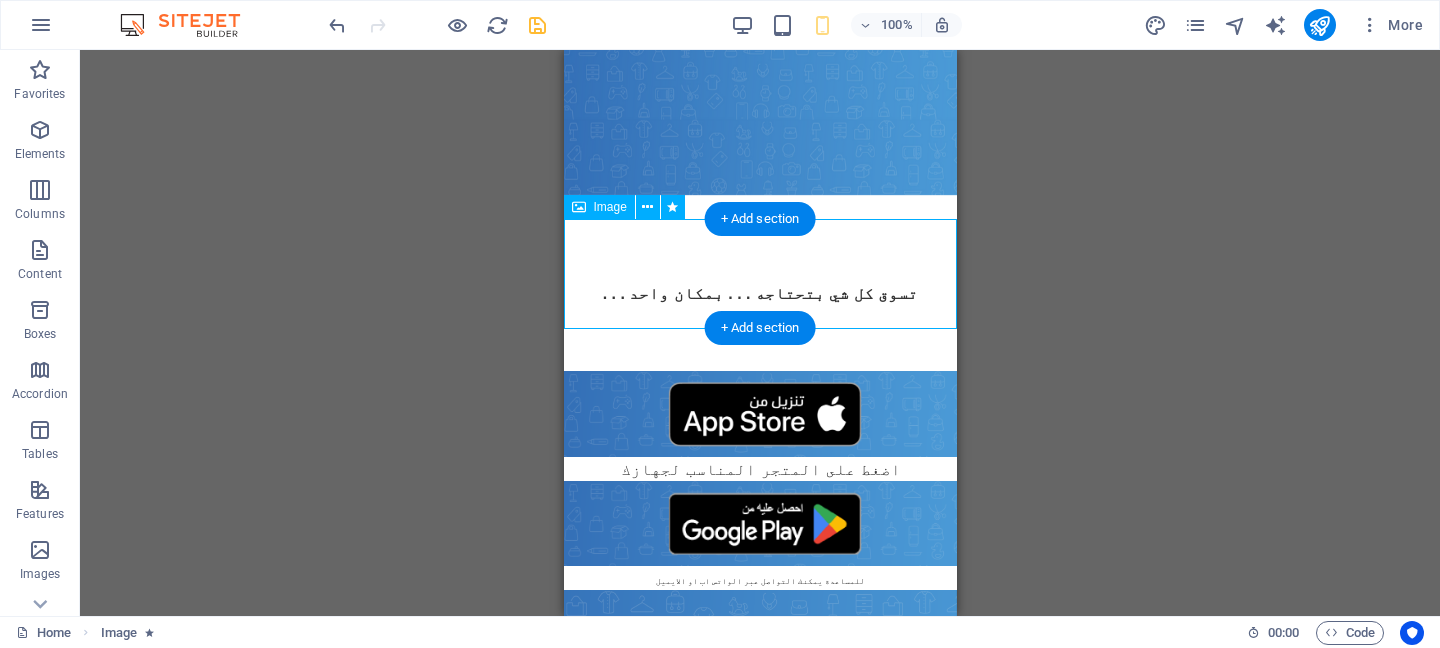 click on "اضغط على المتجر المناسب لجهازك" at bounding box center [759, 426] 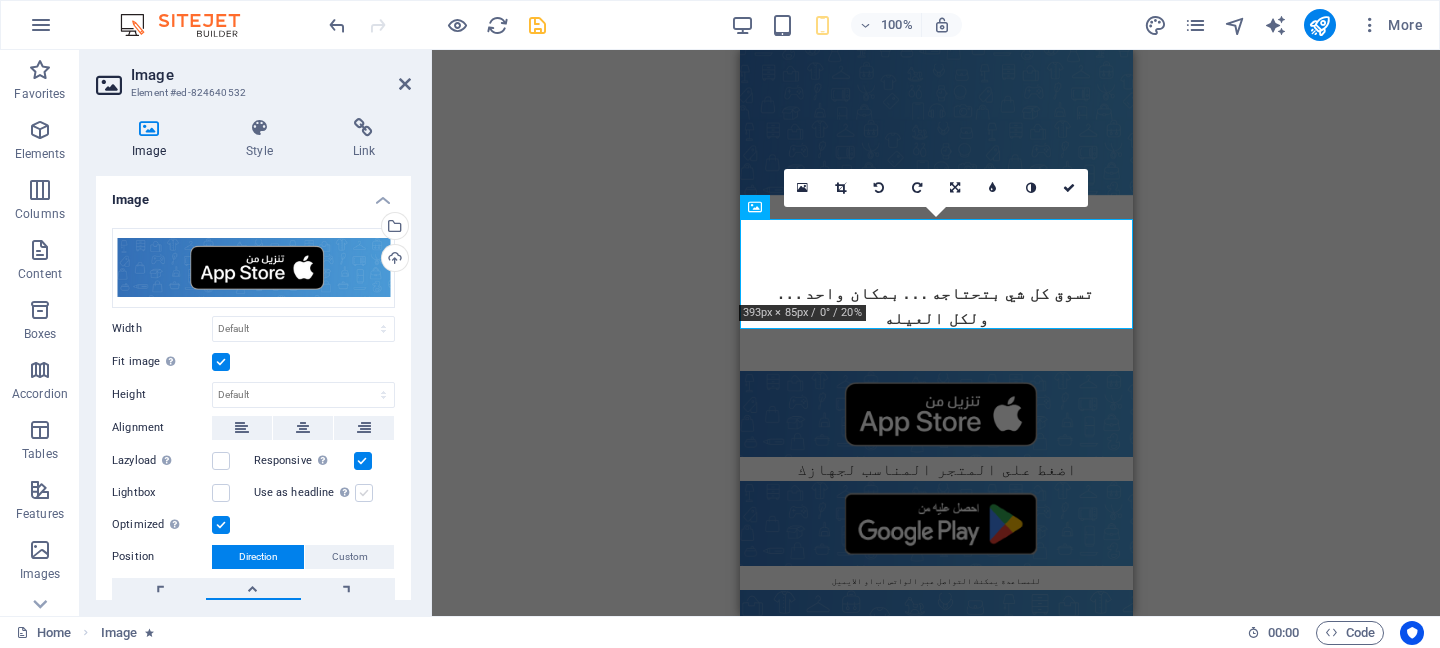 scroll, scrollTop: 345, scrollLeft: 0, axis: vertical 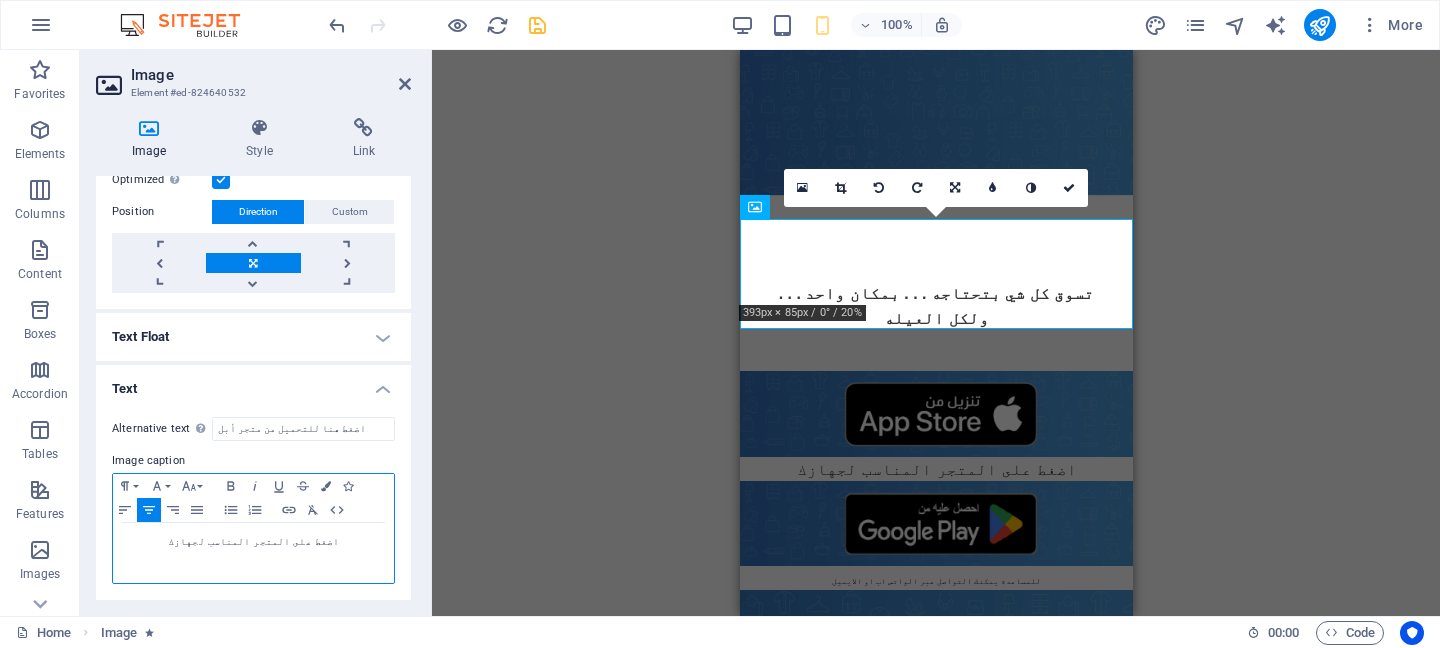 click on "اضغط على المتجر المناسب لجهازك  ​​ ​" at bounding box center [253, 542] 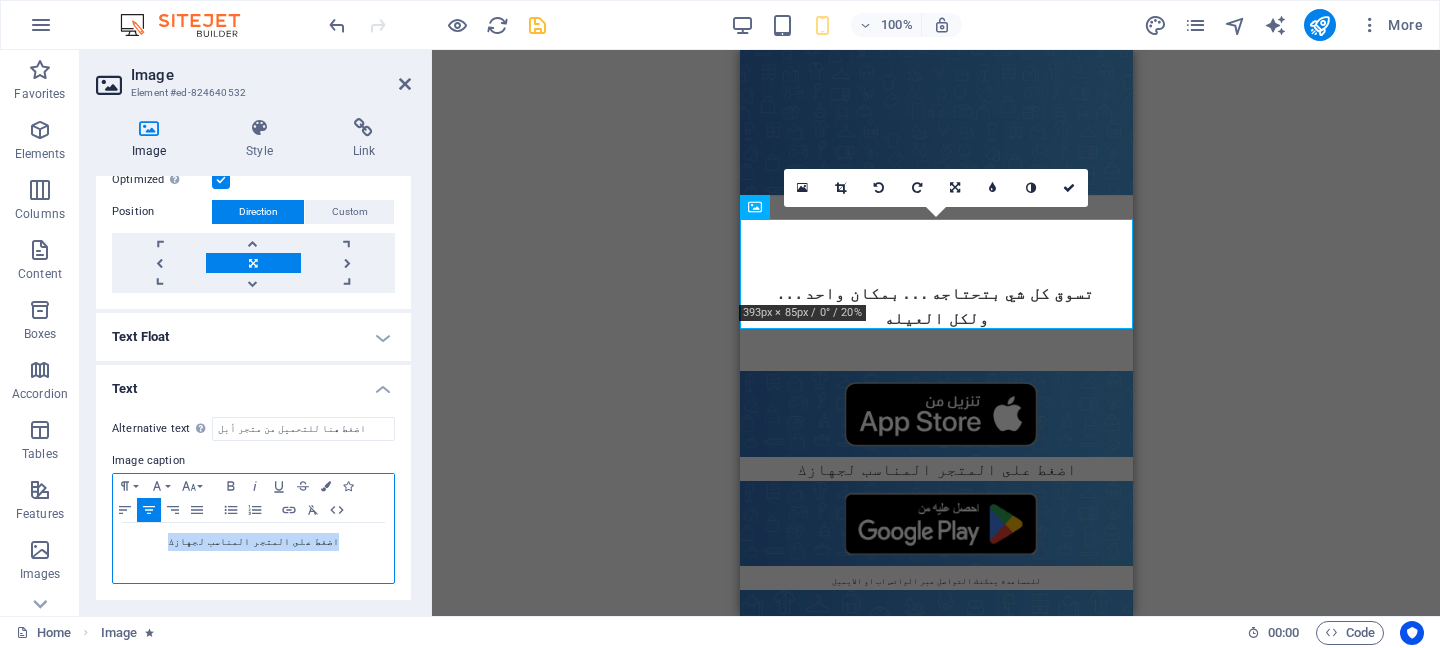 click on "اضغط على المتجر المناسب لجهازك  ​​ ​" at bounding box center [253, 542] 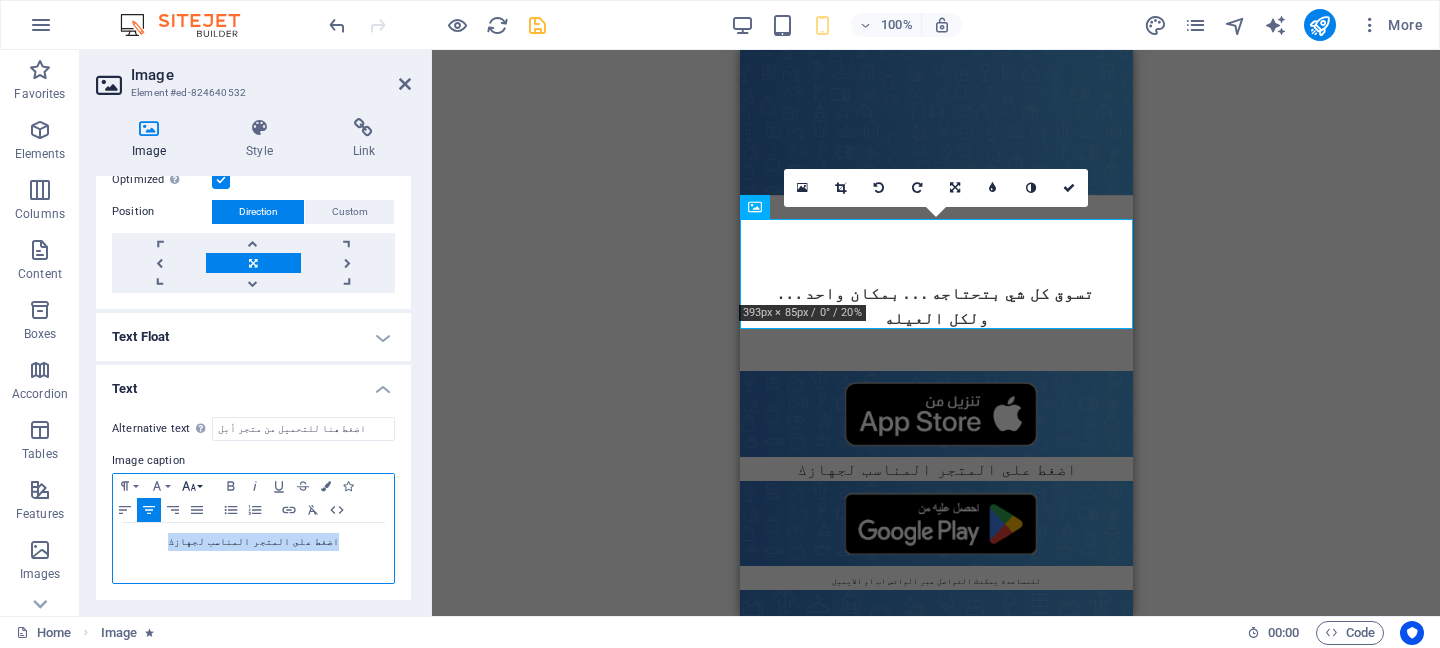 click 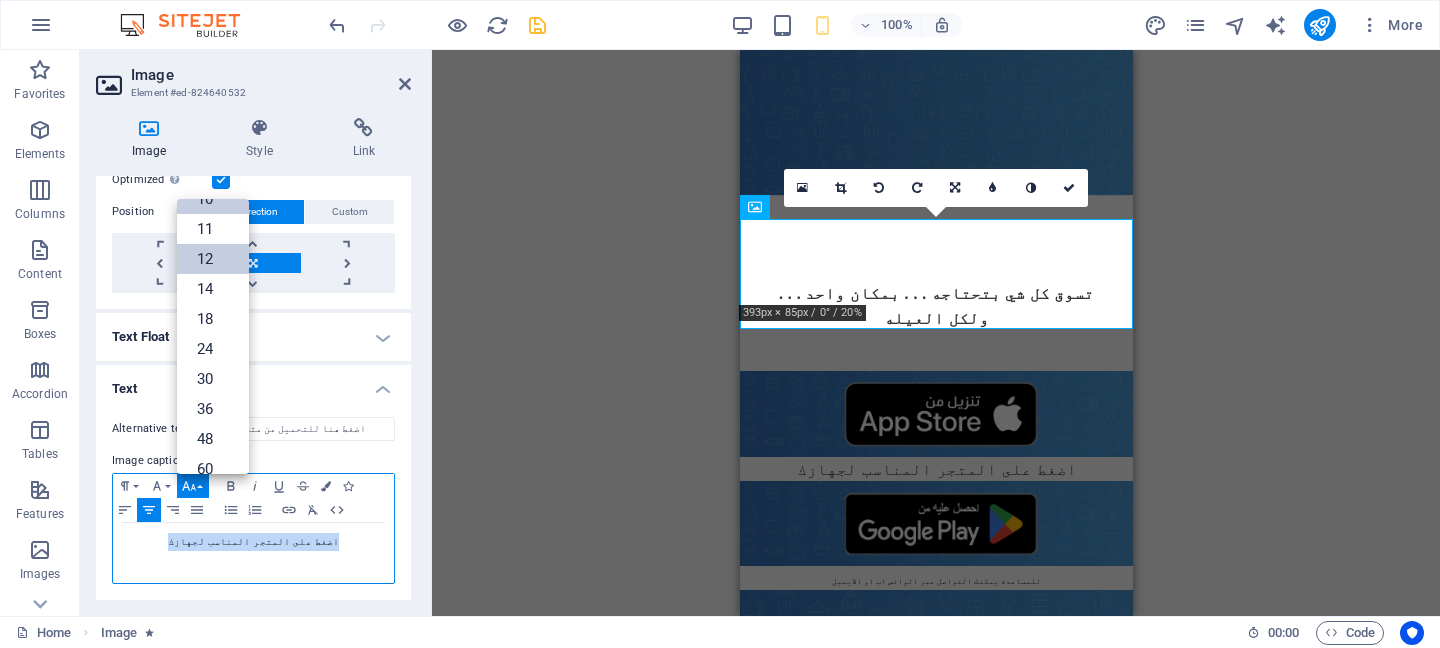 scroll, scrollTop: 0, scrollLeft: 0, axis: both 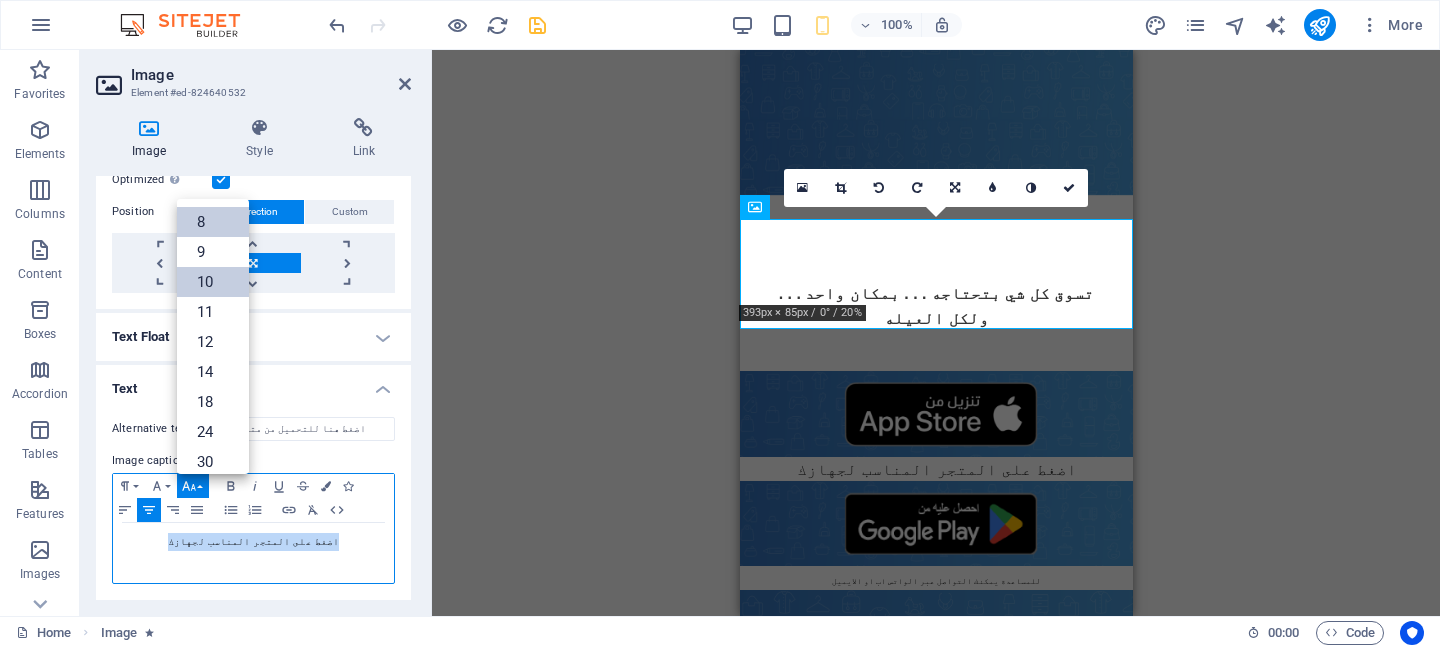 click on "8" at bounding box center (213, 222) 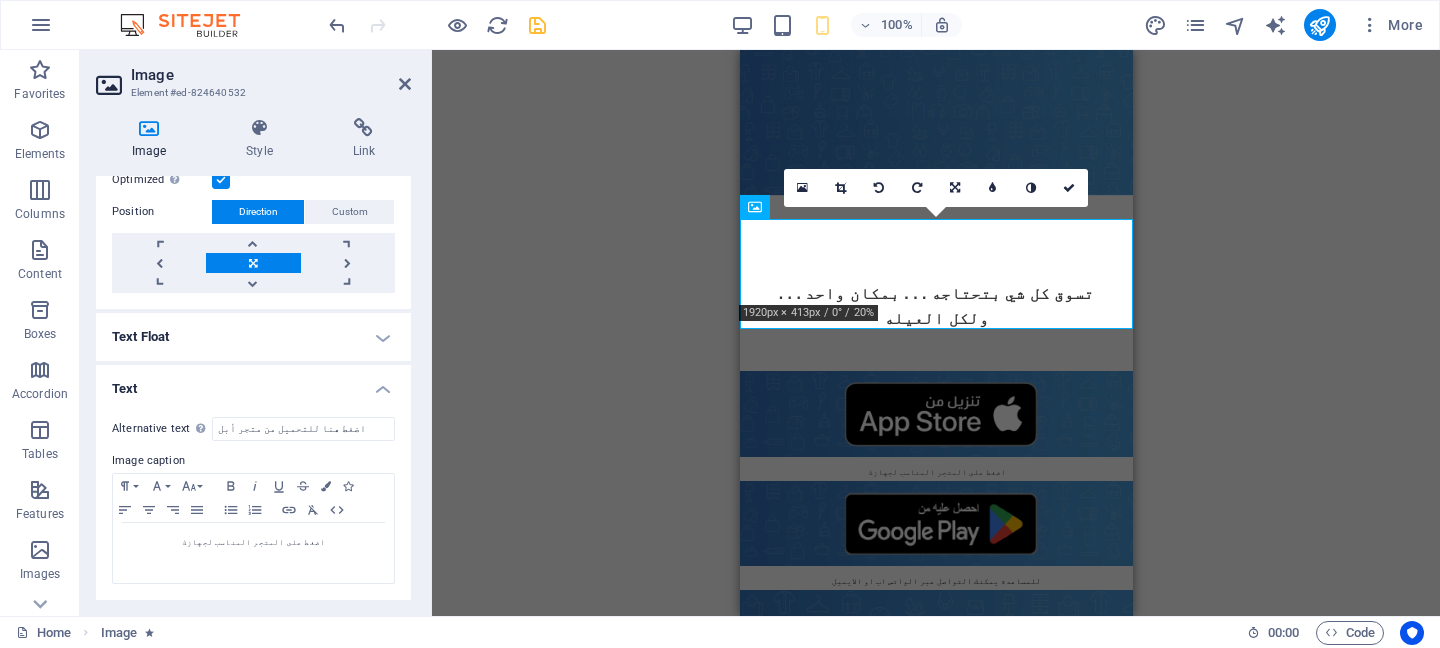 click on "H2 Text Video Text Image Spacer Image H3 Footer Heimdall Footer Heimdall Container Container Text Container H3 Image Text Separator Icon 180 170 160 150 140 130 120 110 100 90 80 70 60 50 40 30 20 10 0 -10 -20 -30 -40 -50 -60 -70 -80 -90 -100 -110 -120 -130 -140 -150 -160 -170 1920px × 413px / 0° / 20% 16:10 16:9 4:3 1:1 1:2 0" at bounding box center (936, 333) 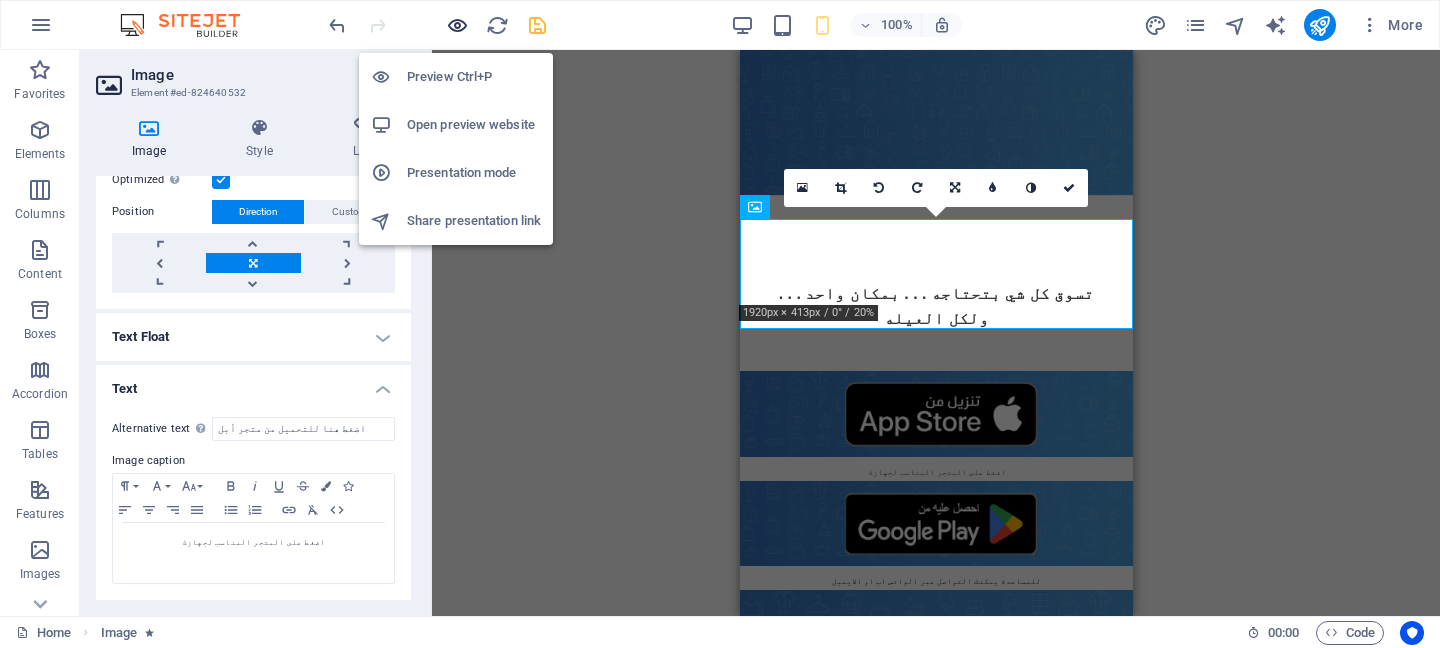 click at bounding box center [457, 25] 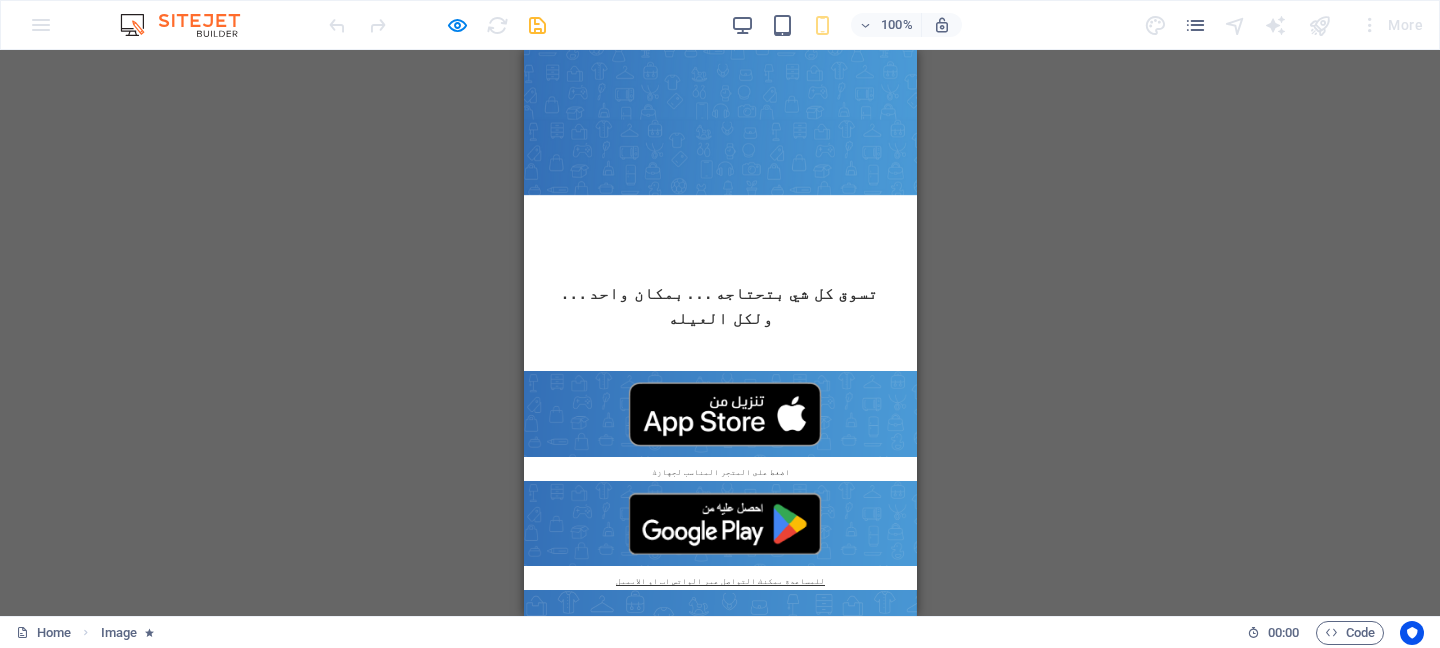 click on "للمساعدة يمكنك التواصل عبر الواتس اب او الايميل" at bounding box center [719, 581] 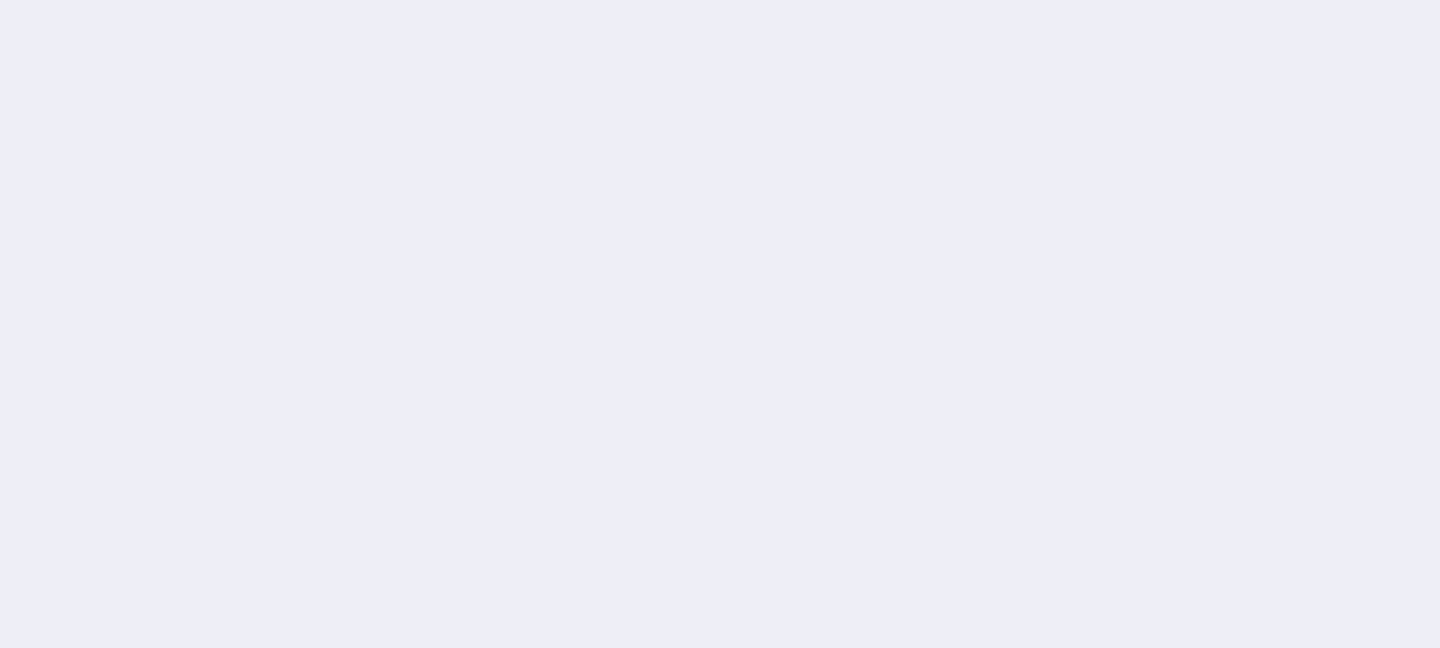 scroll, scrollTop: 0, scrollLeft: 0, axis: both 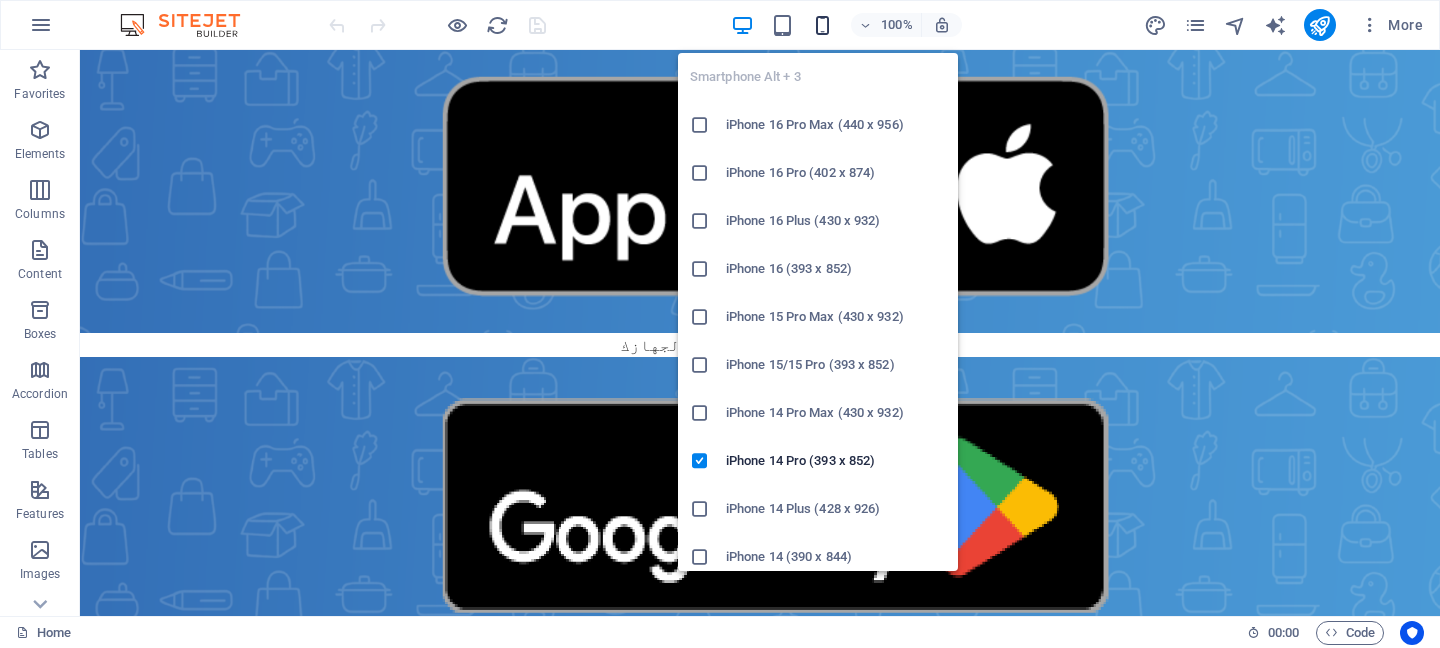 click at bounding box center (822, 25) 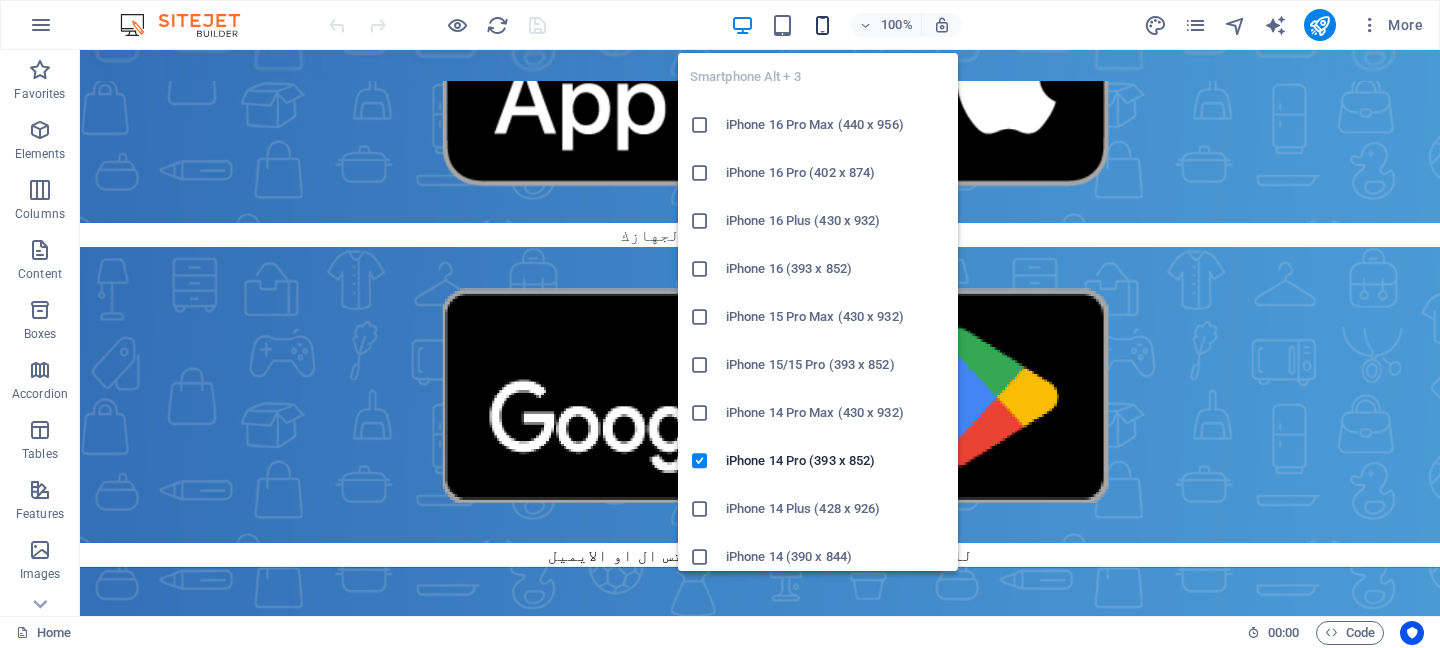 scroll, scrollTop: 623, scrollLeft: 0, axis: vertical 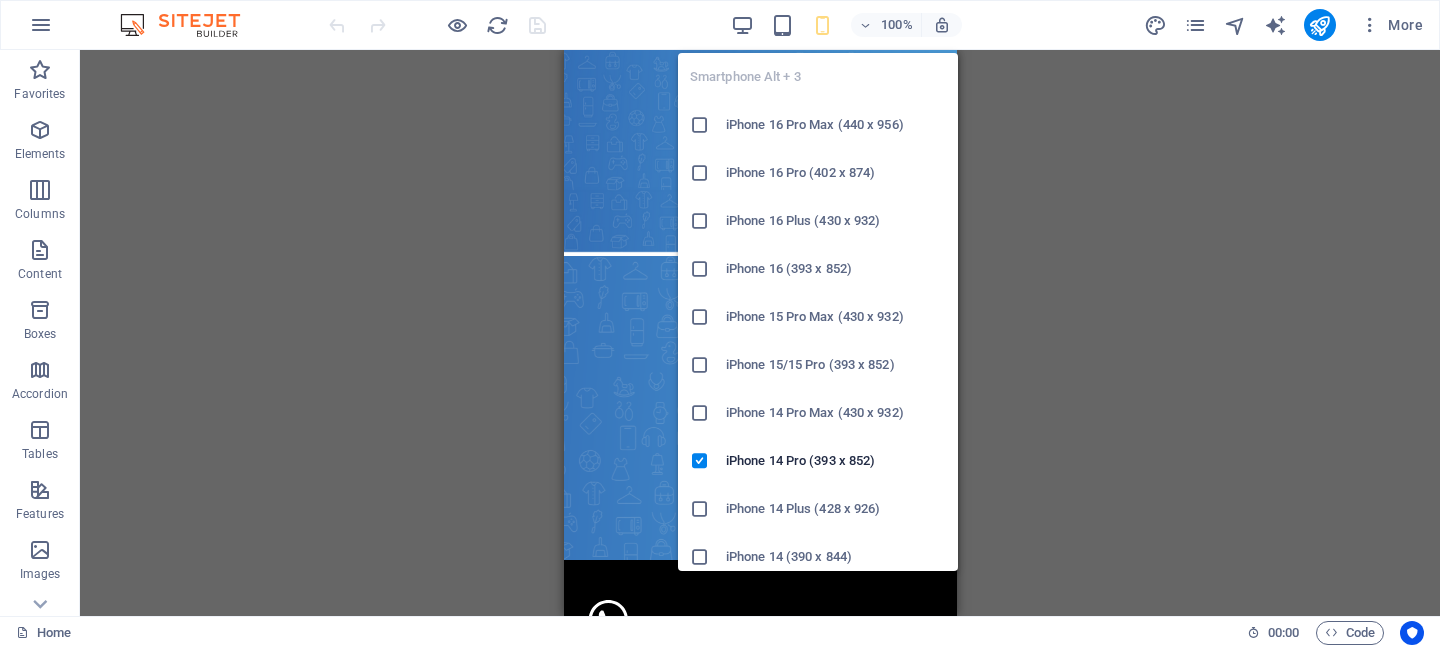 click at bounding box center (822, 25) 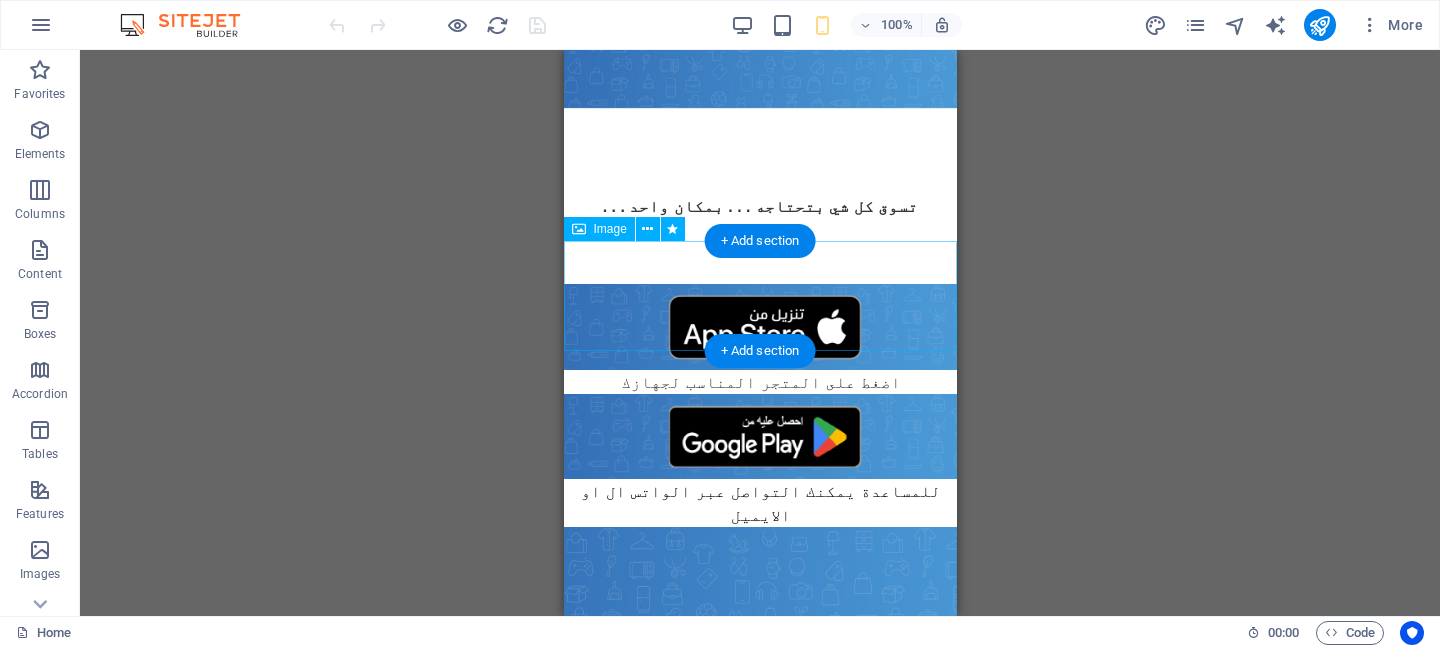 scroll, scrollTop: 333, scrollLeft: 0, axis: vertical 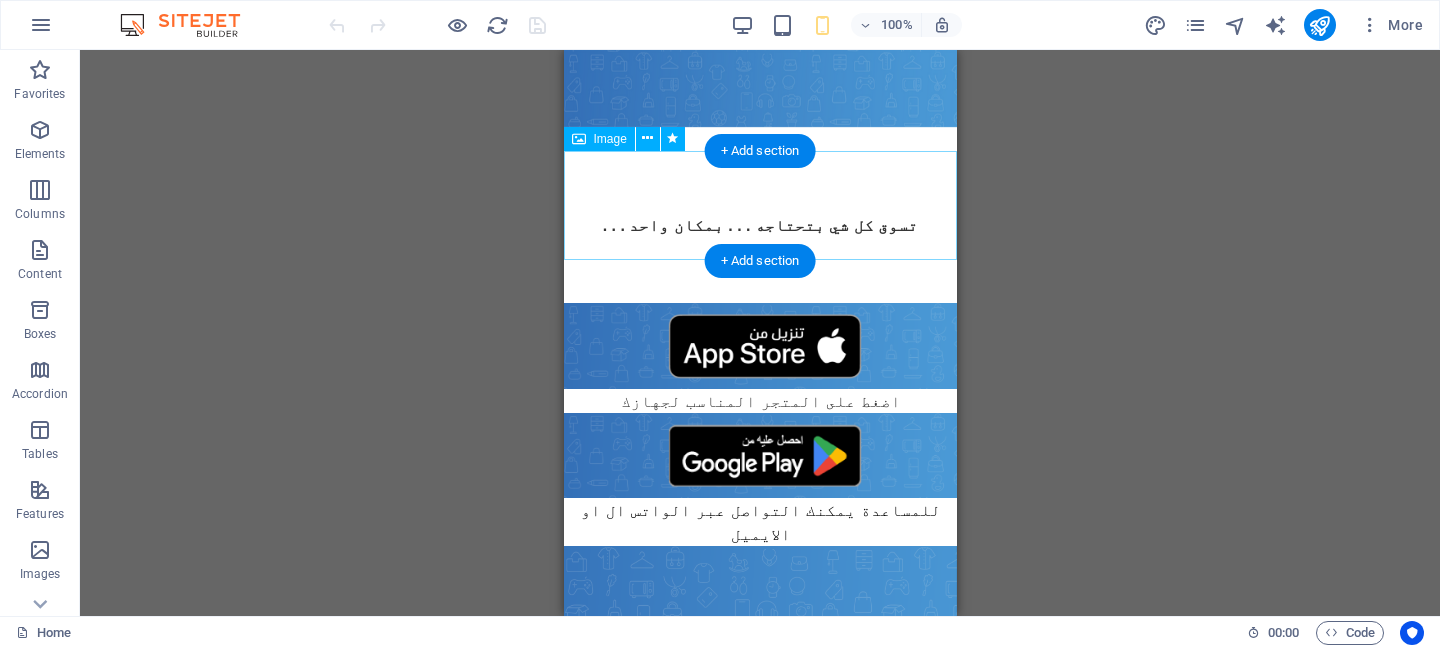 click on "اضغط على المتجر المناسب لجهازك" at bounding box center [759, 358] 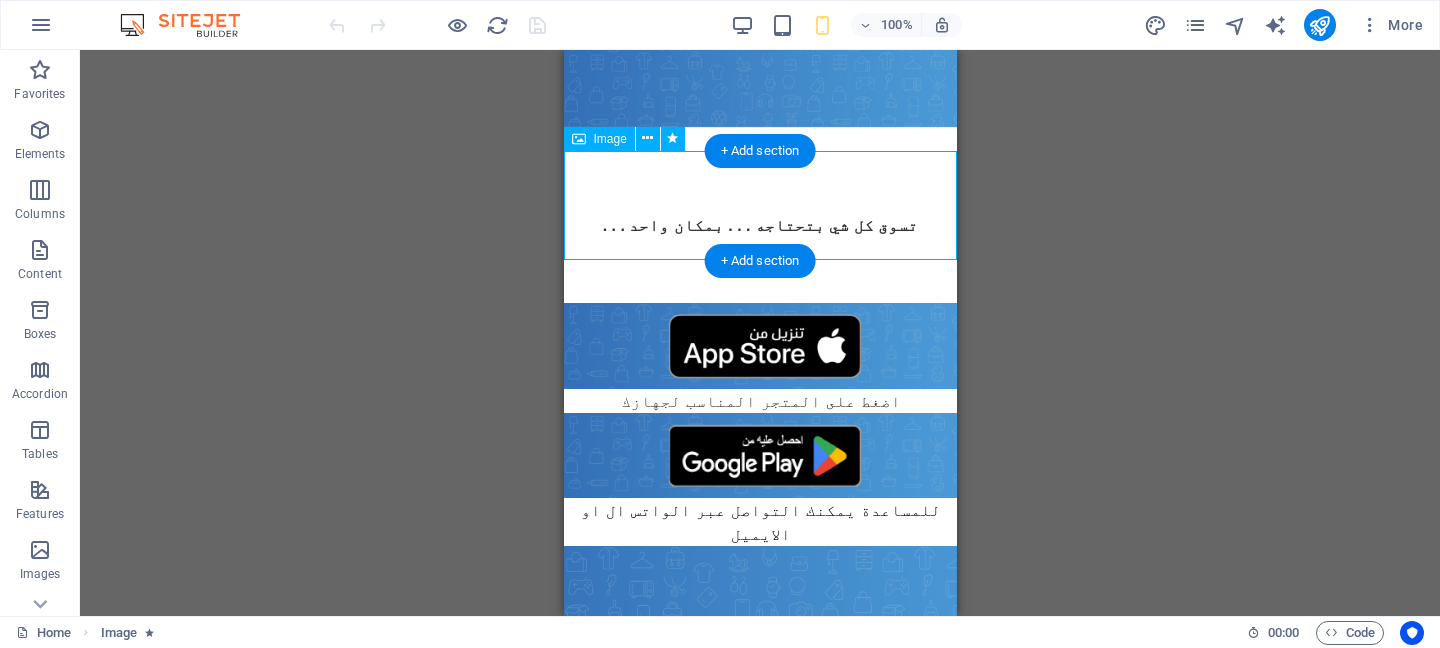click on "اضغط على المتجر المناسب لجهازك" at bounding box center [759, 358] 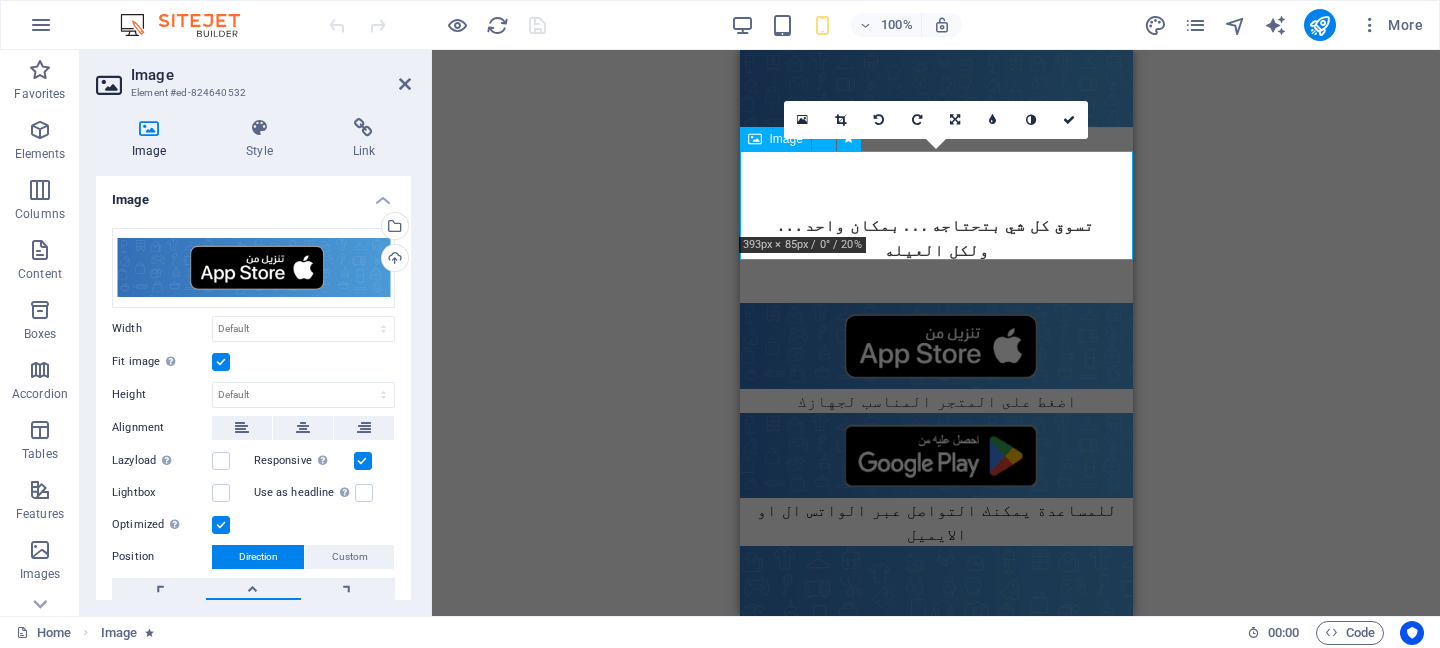 click on "اضغط على المتجر المناسب لجهازك" at bounding box center (935, 358) 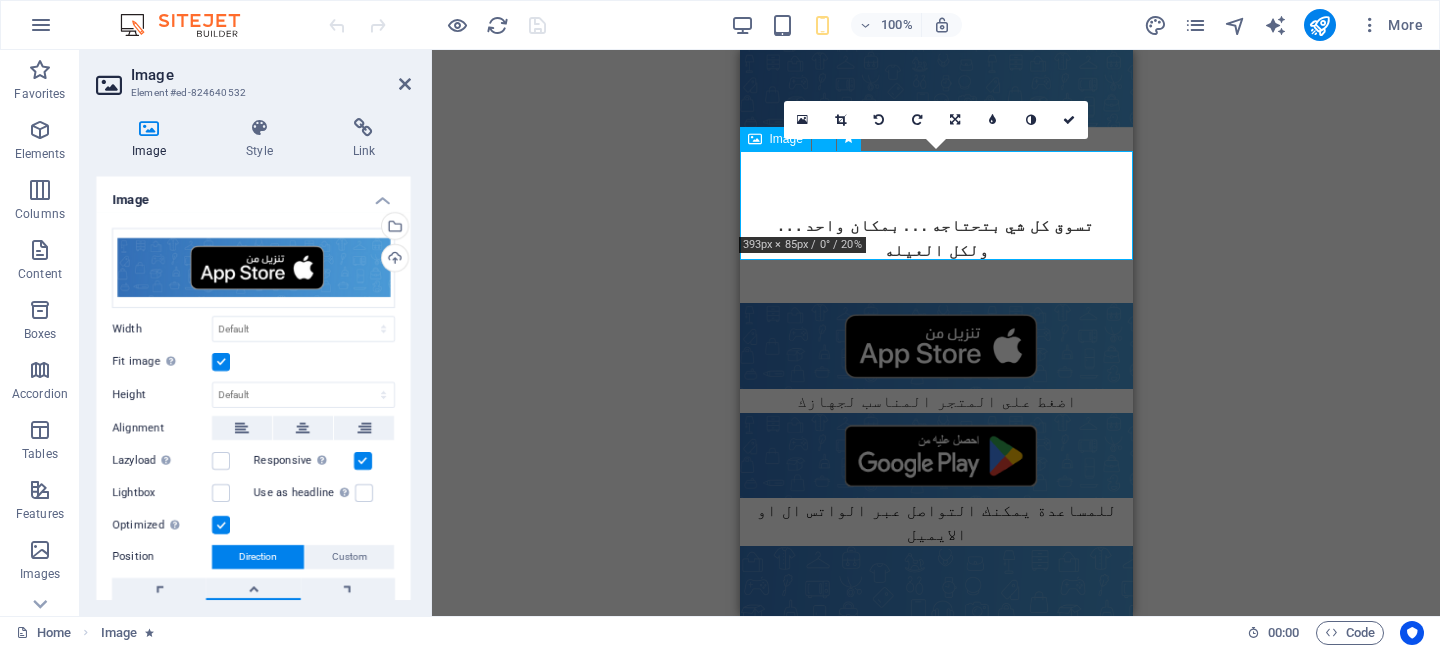 click on "اضغط على المتجر المناسب لجهازك" at bounding box center (935, 358) 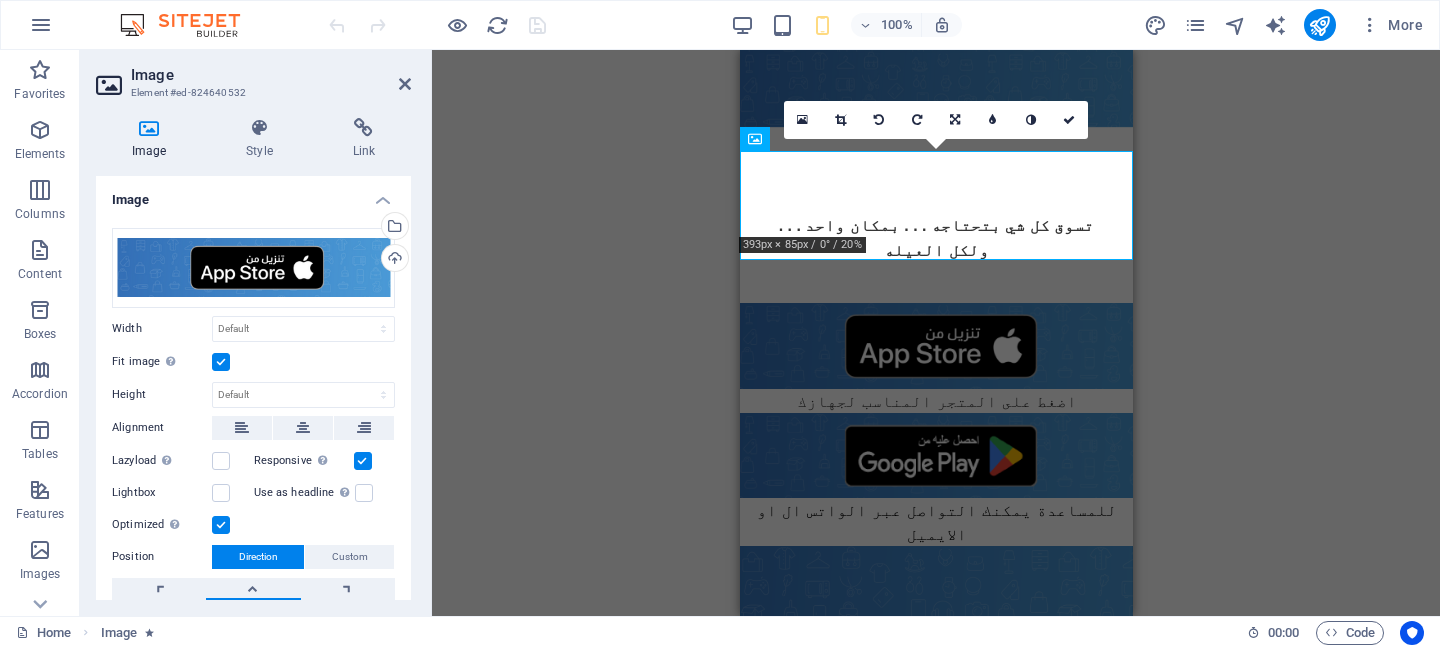 scroll, scrollTop: 157, scrollLeft: 0, axis: vertical 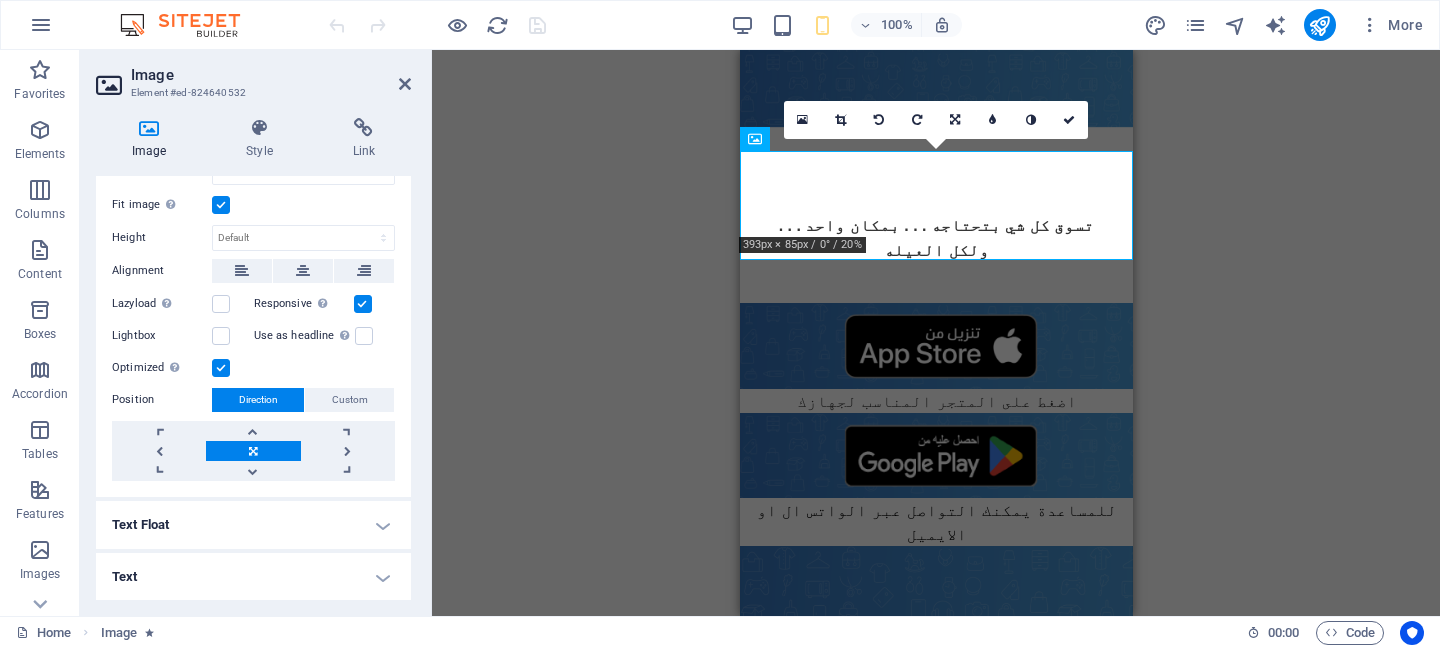 click on "Text" at bounding box center [253, 577] 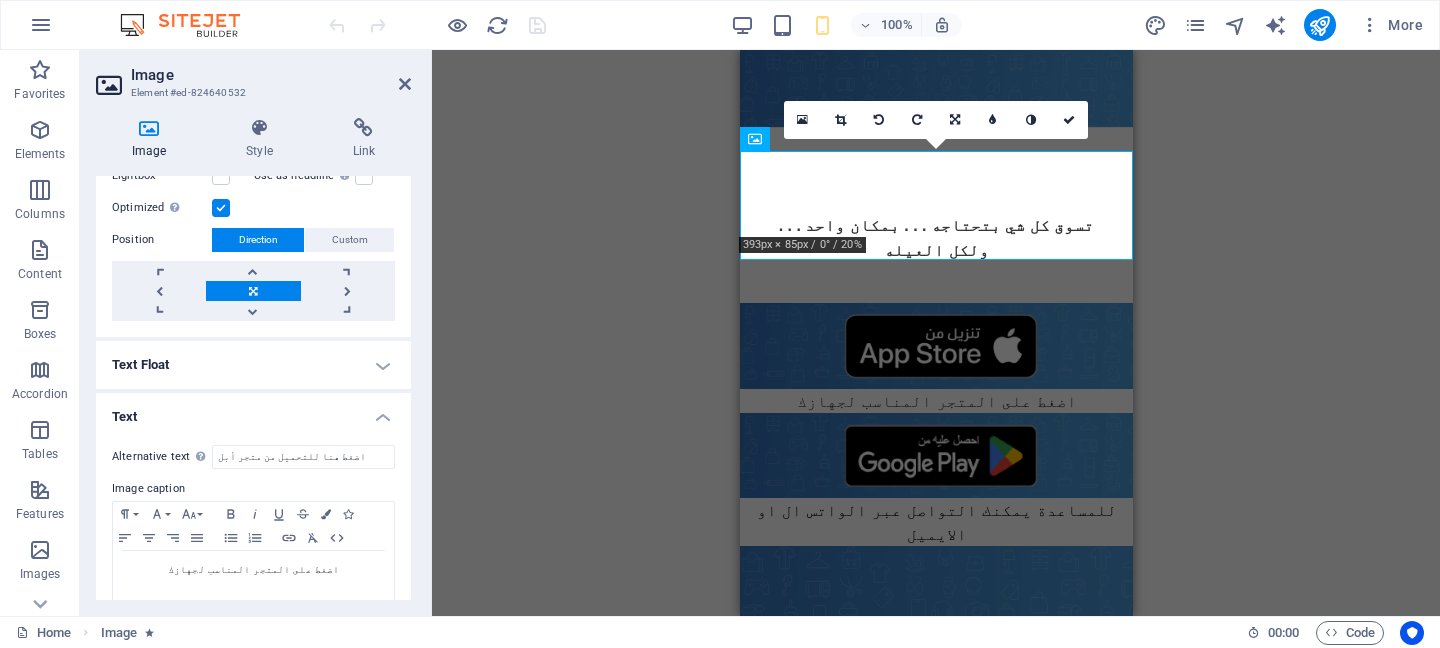 scroll, scrollTop: 345, scrollLeft: 0, axis: vertical 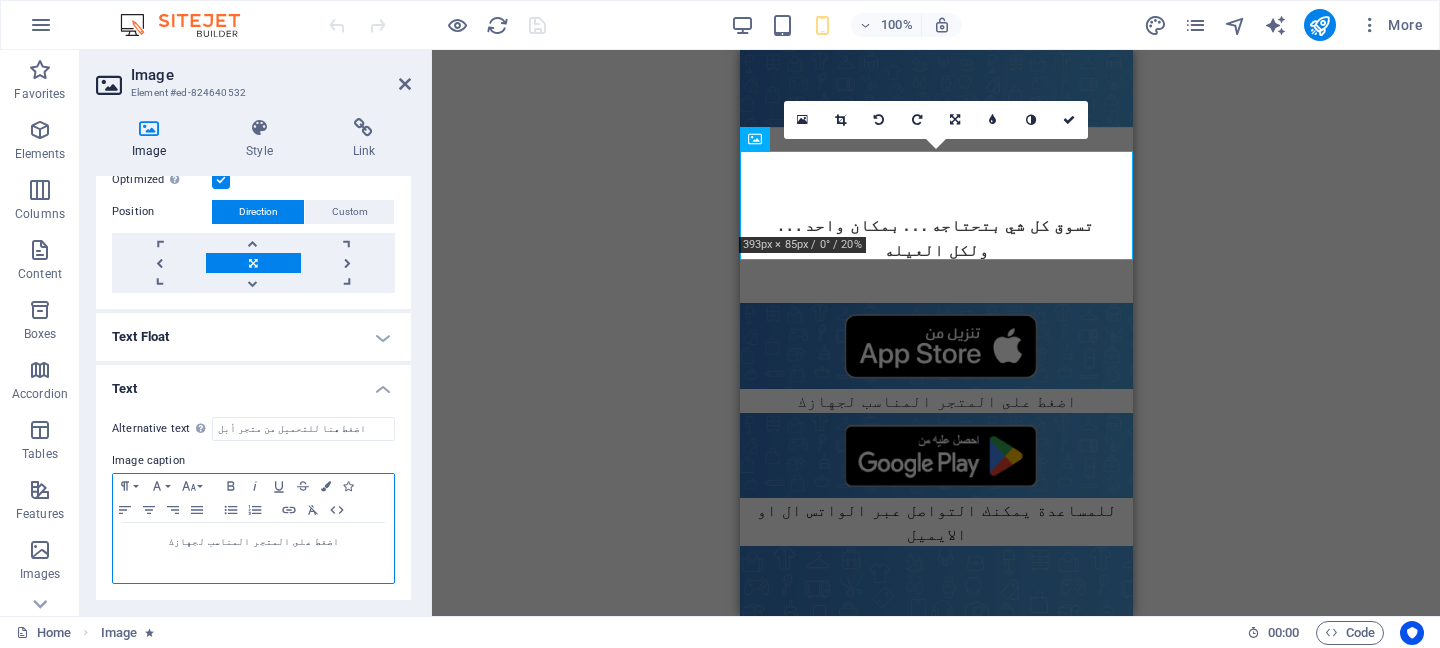 click on "اضغط على المتجر المناسب لجهازك" at bounding box center (253, 542) 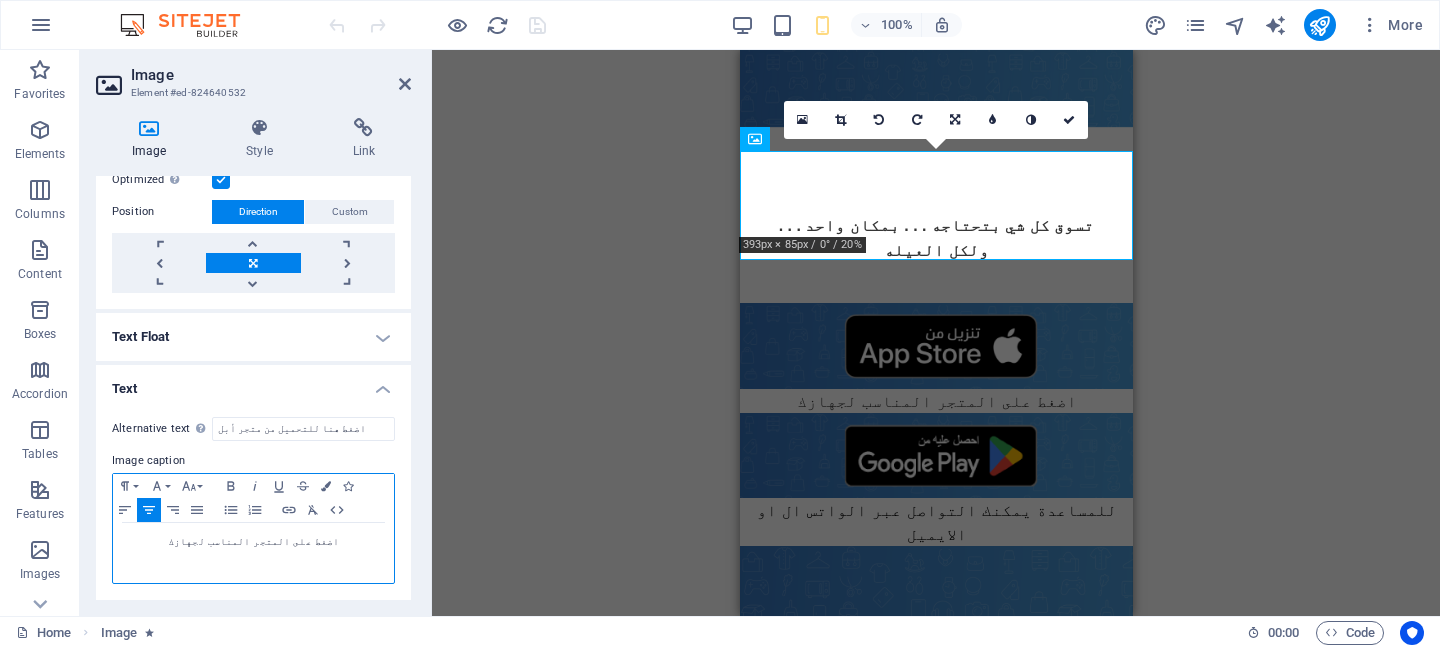 click on "اضغط على المتجر المناسب لجهازك" at bounding box center [253, 542] 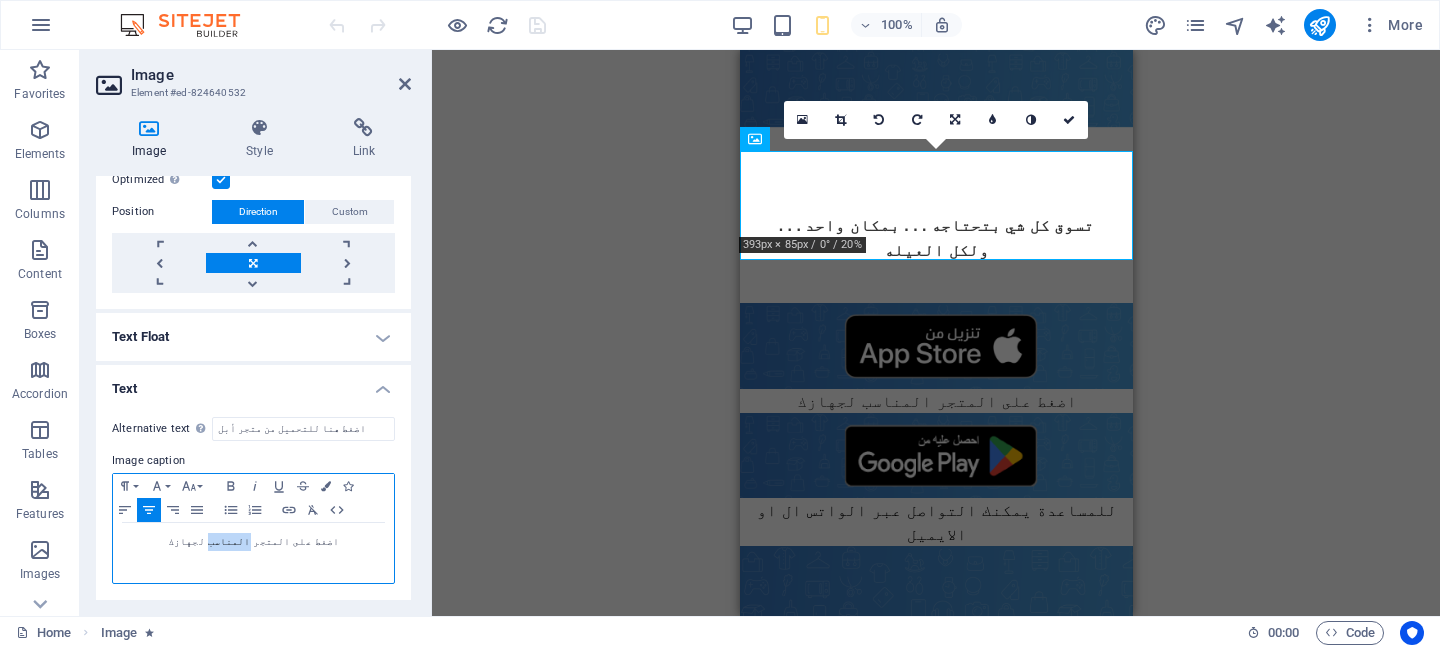 click on "اضغط على المتجر المناسب لجهازك" at bounding box center [253, 542] 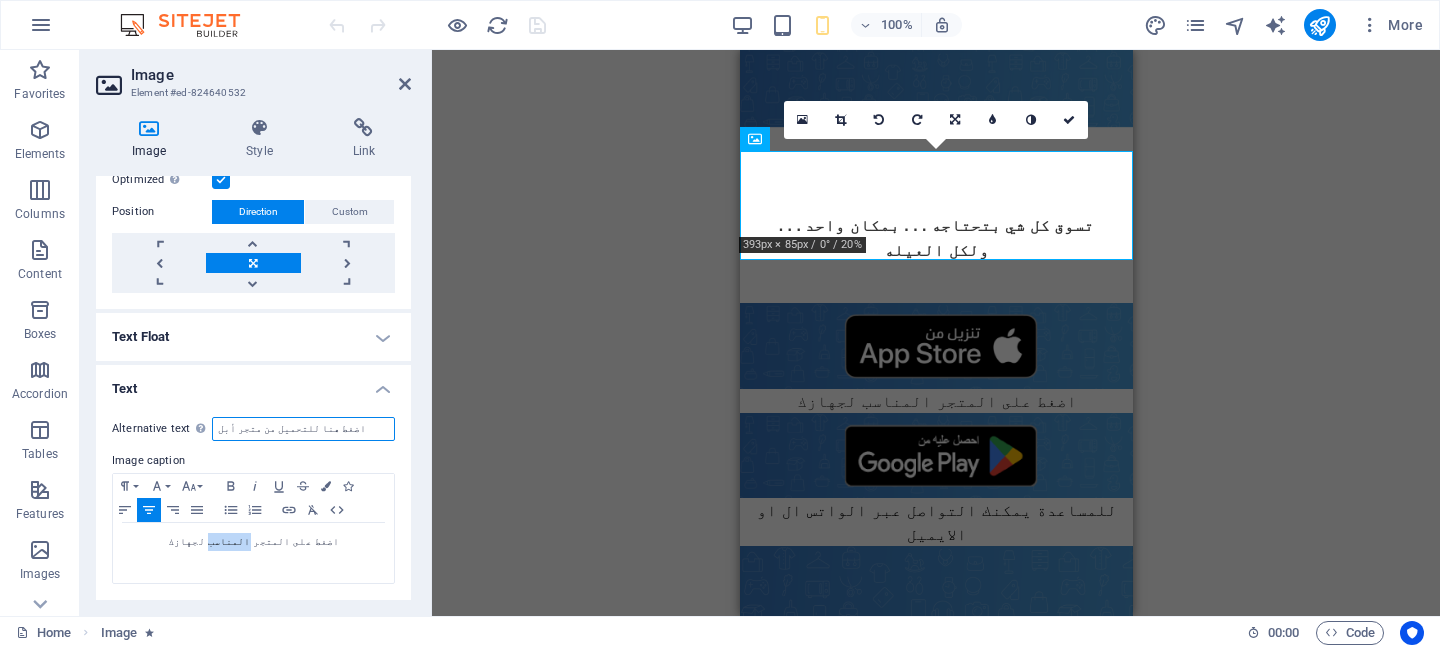click on "اضغط هنا للتحميل من متجر أبل" at bounding box center [303, 429] 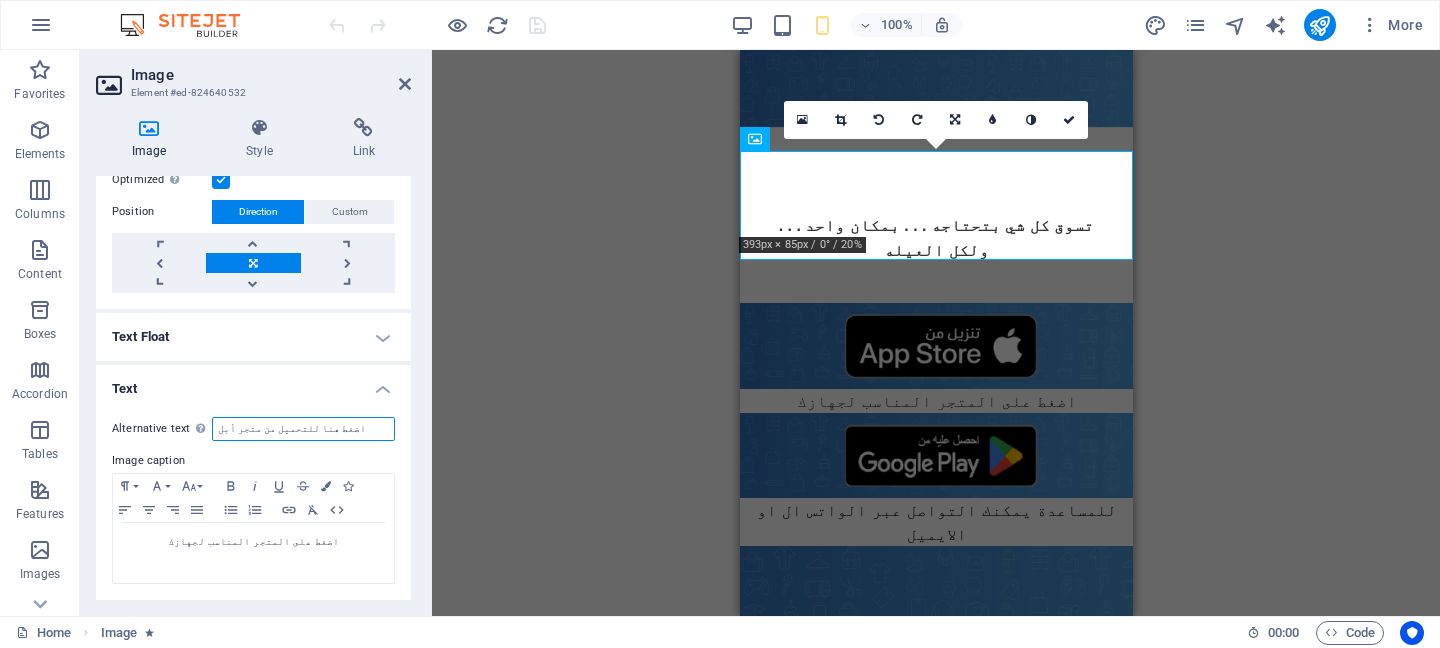 click on "اضغط هنا للتحميل من متجر أبل" at bounding box center [303, 429] 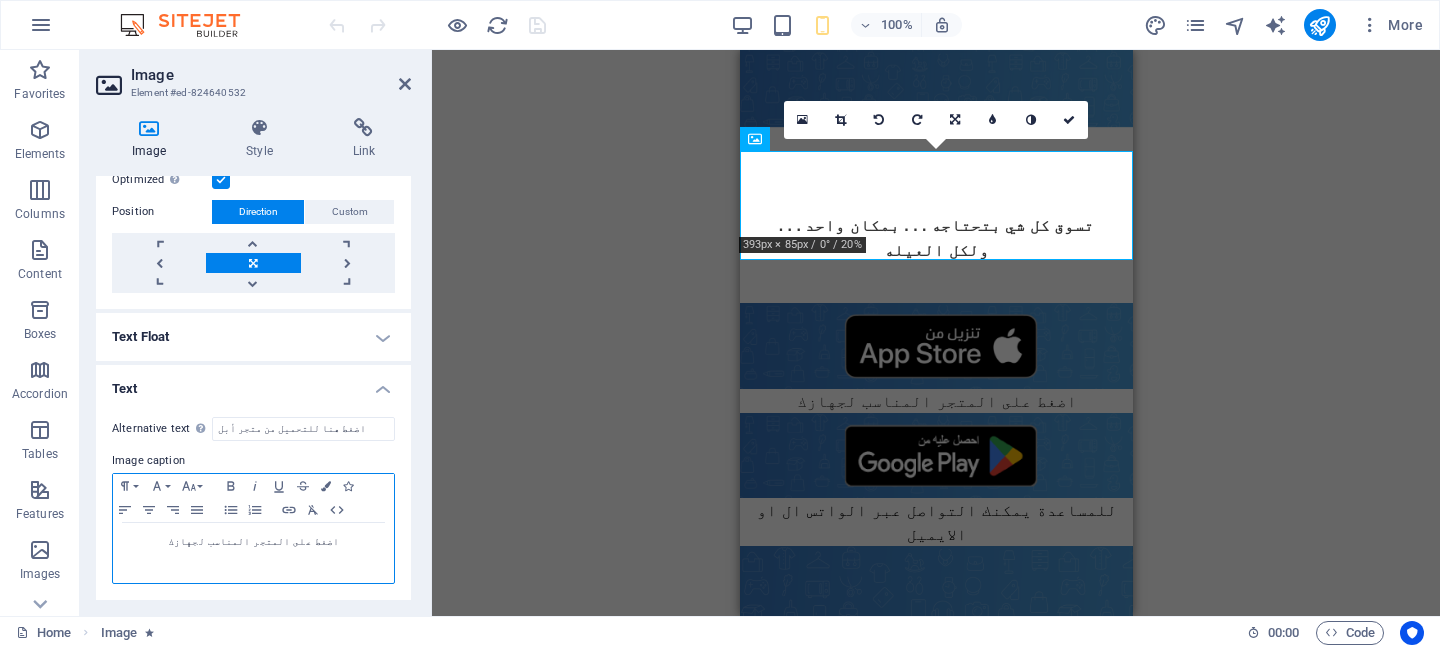 click on "اضغط على المتجر المناسب لجهازك" at bounding box center [253, 542] 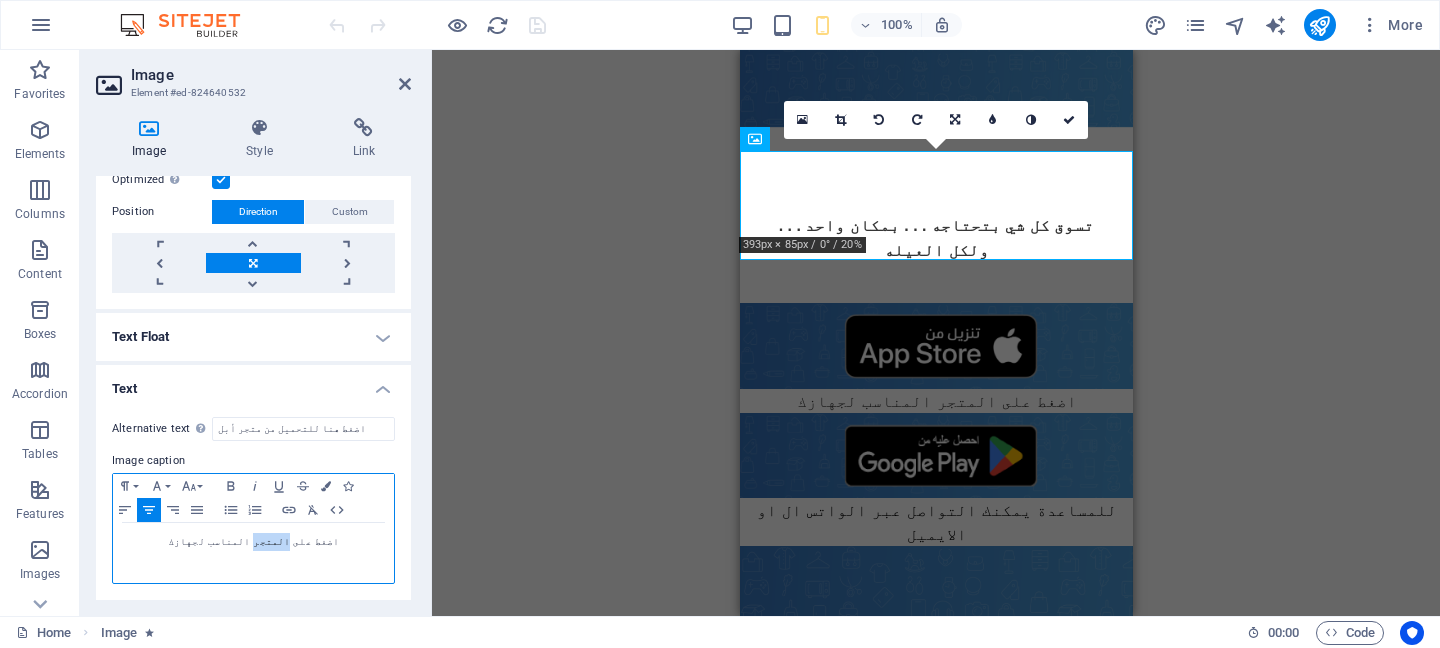 click on "اضغط على المتجر المناسب لجهازك" at bounding box center [253, 542] 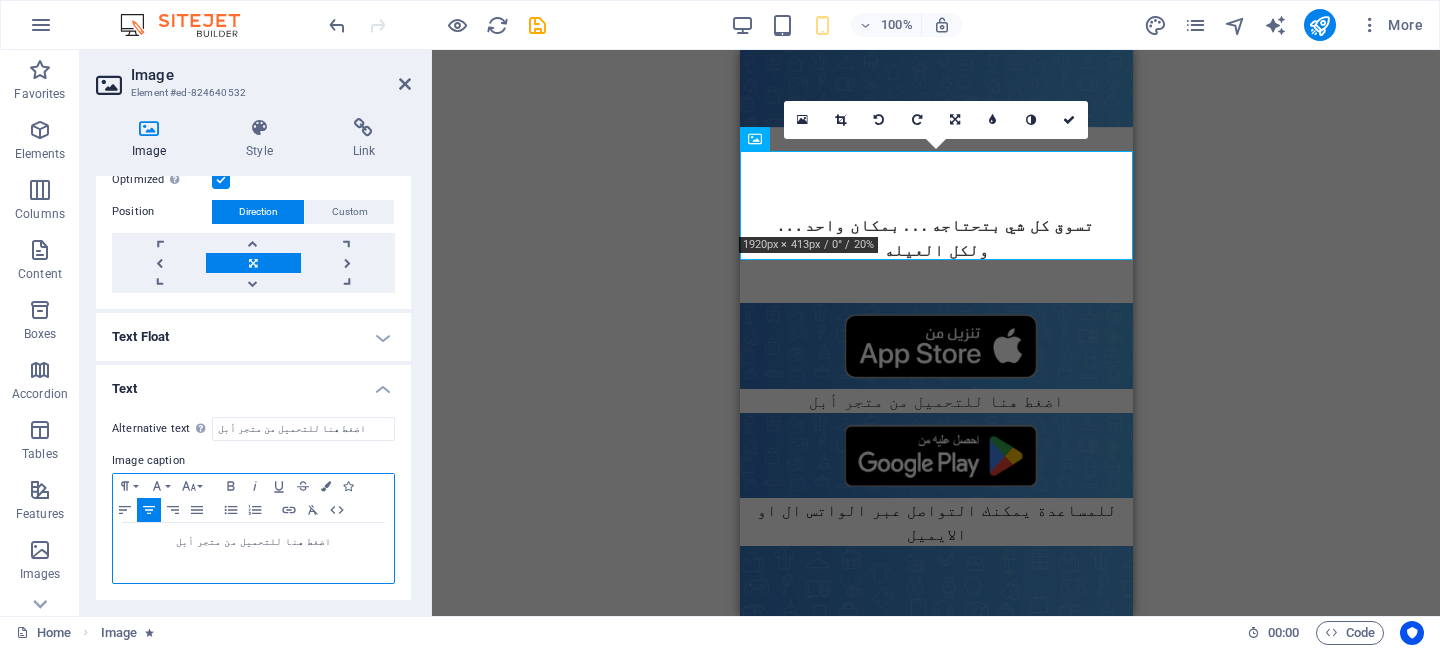 scroll, scrollTop: 0, scrollLeft: -1, axis: horizontal 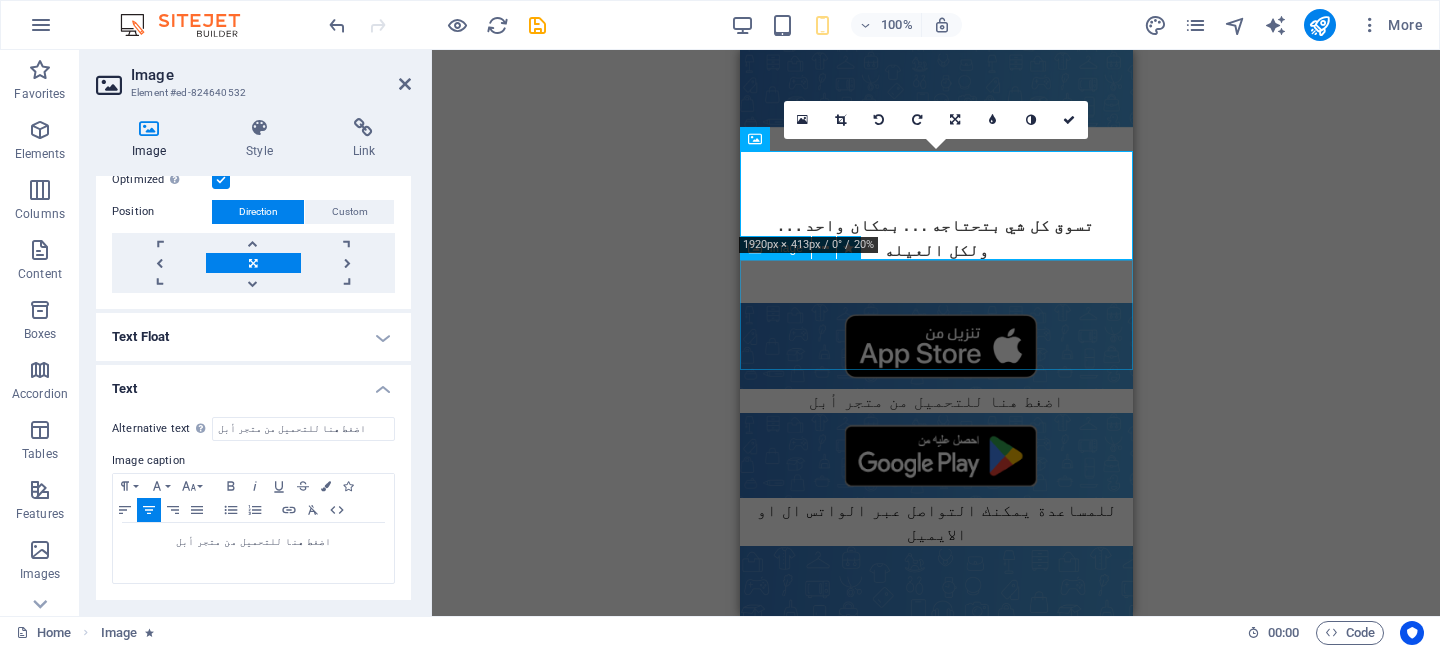 click on "للمساعدة يمكنك التواصل عبر الواتس ال او الايميل" at bounding box center [935, 480] 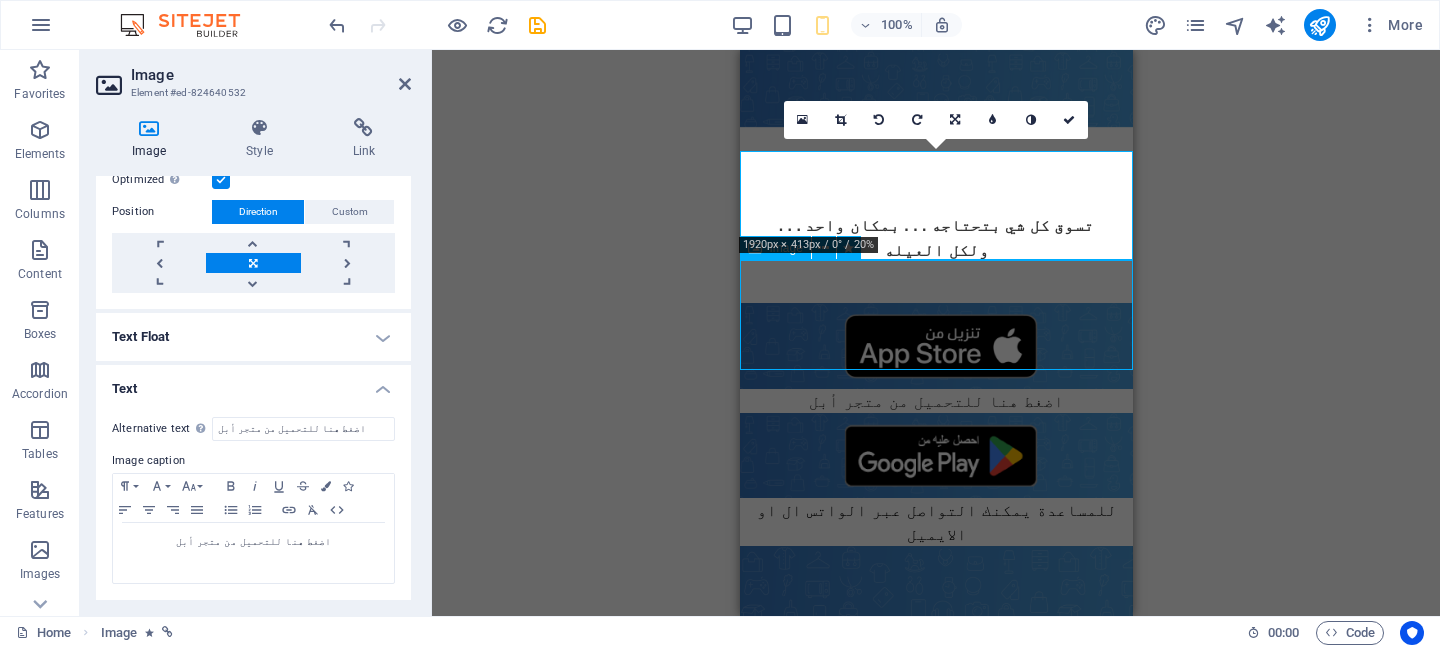 click on "للمساعدة يمكنك التواصل عبر الواتس ال او الايميل" at bounding box center [935, 480] 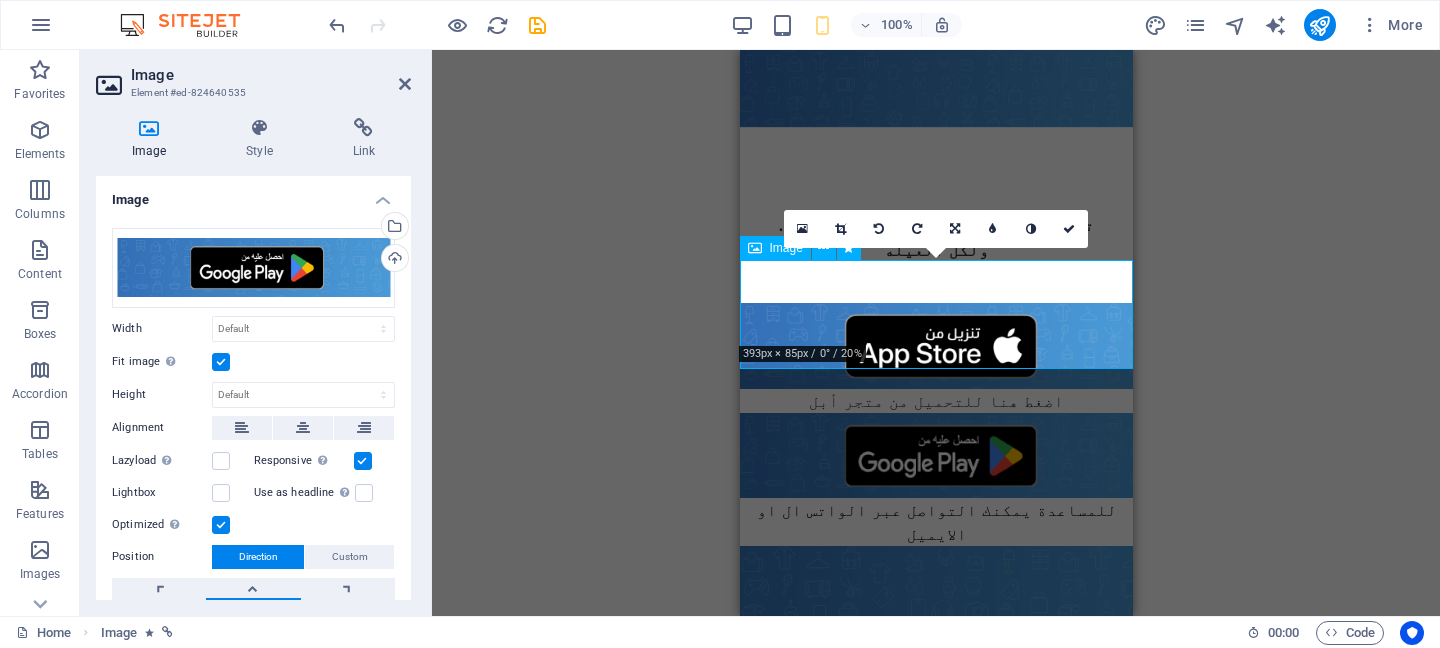 click on "للمساعدة يمكنك التواصل عبر الواتس ال او الايميل" at bounding box center [935, 480] 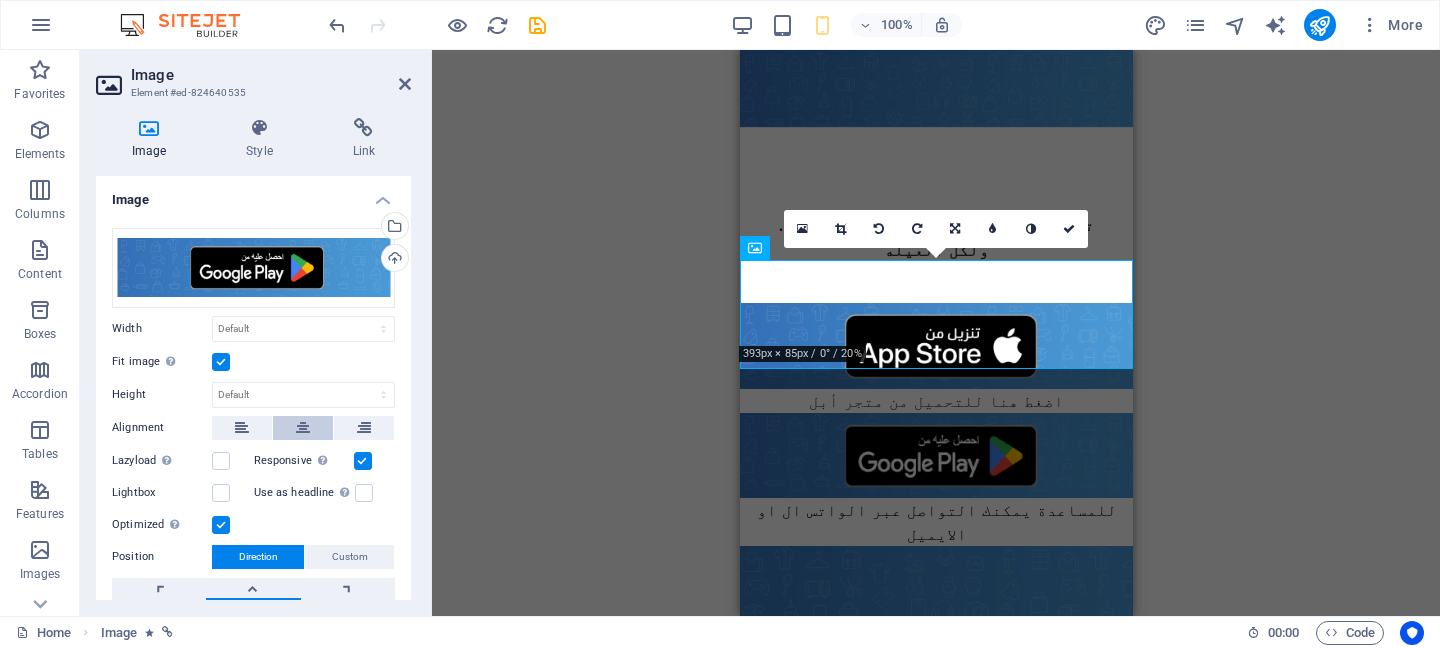 scroll, scrollTop: 157, scrollLeft: 0, axis: vertical 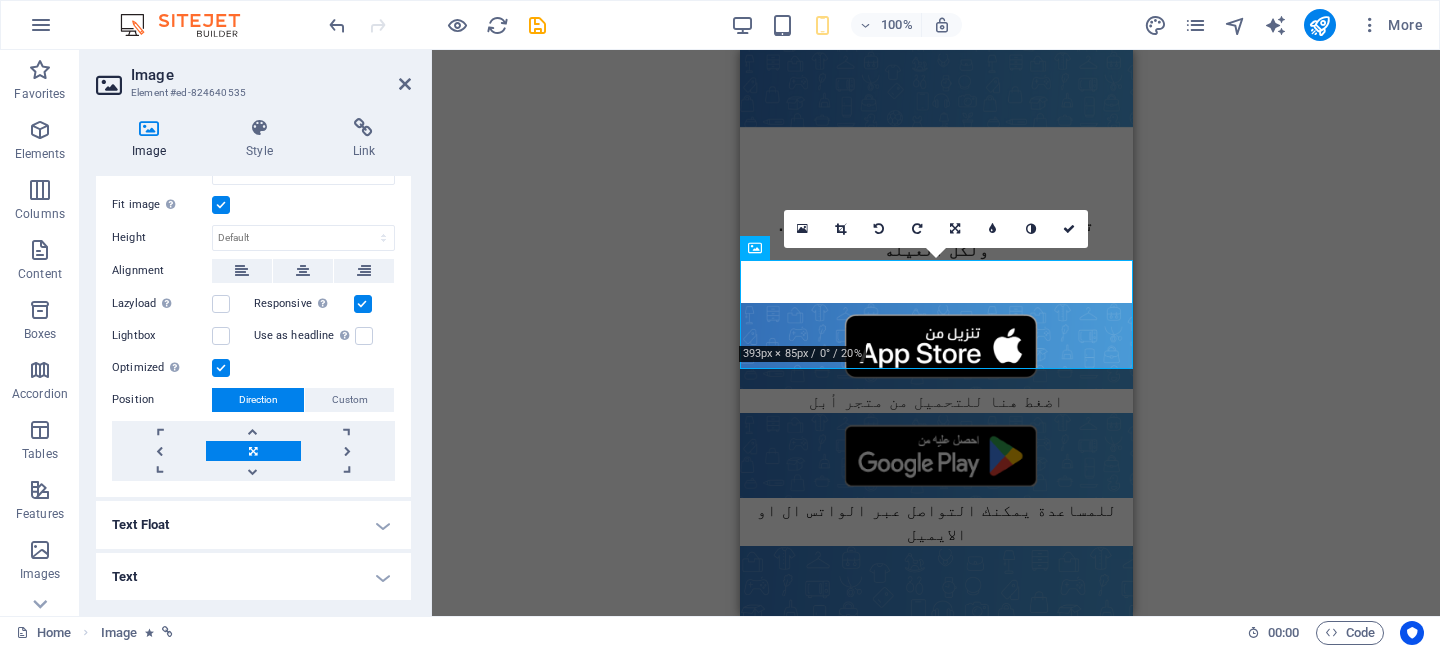 click on "Text" at bounding box center (253, 577) 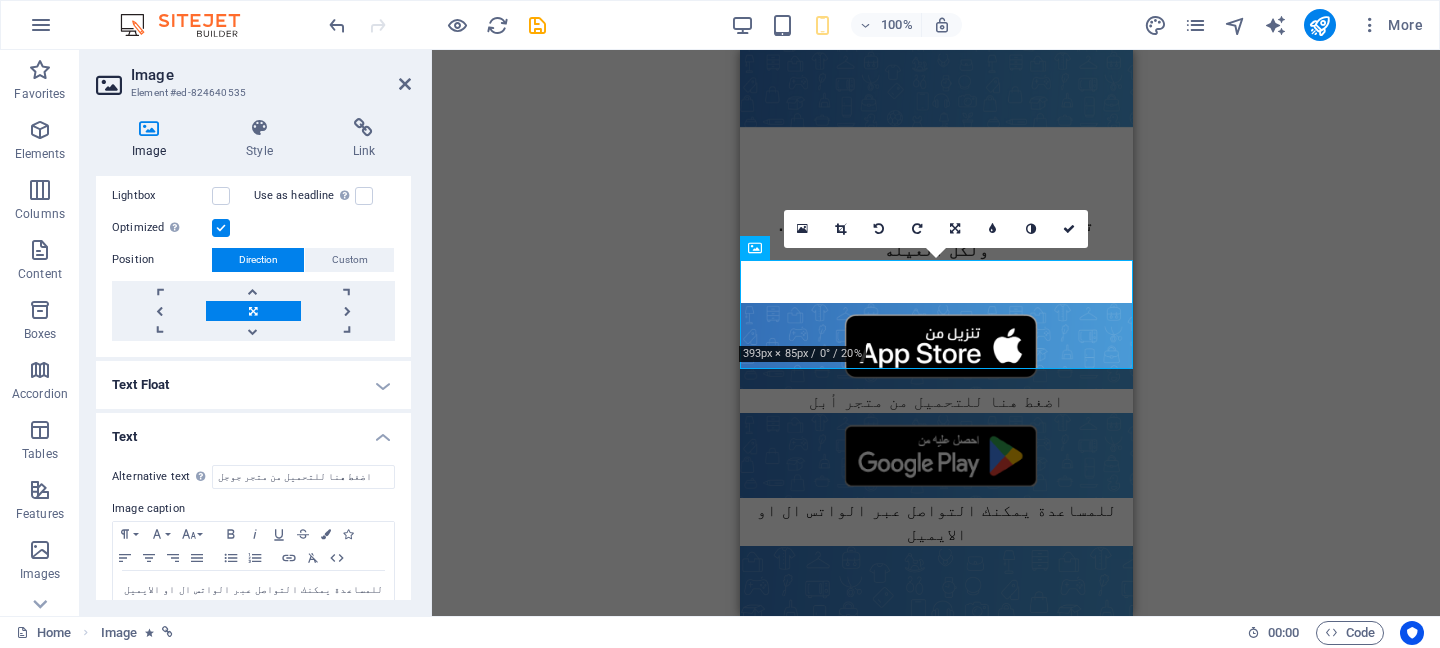 scroll, scrollTop: 345, scrollLeft: 0, axis: vertical 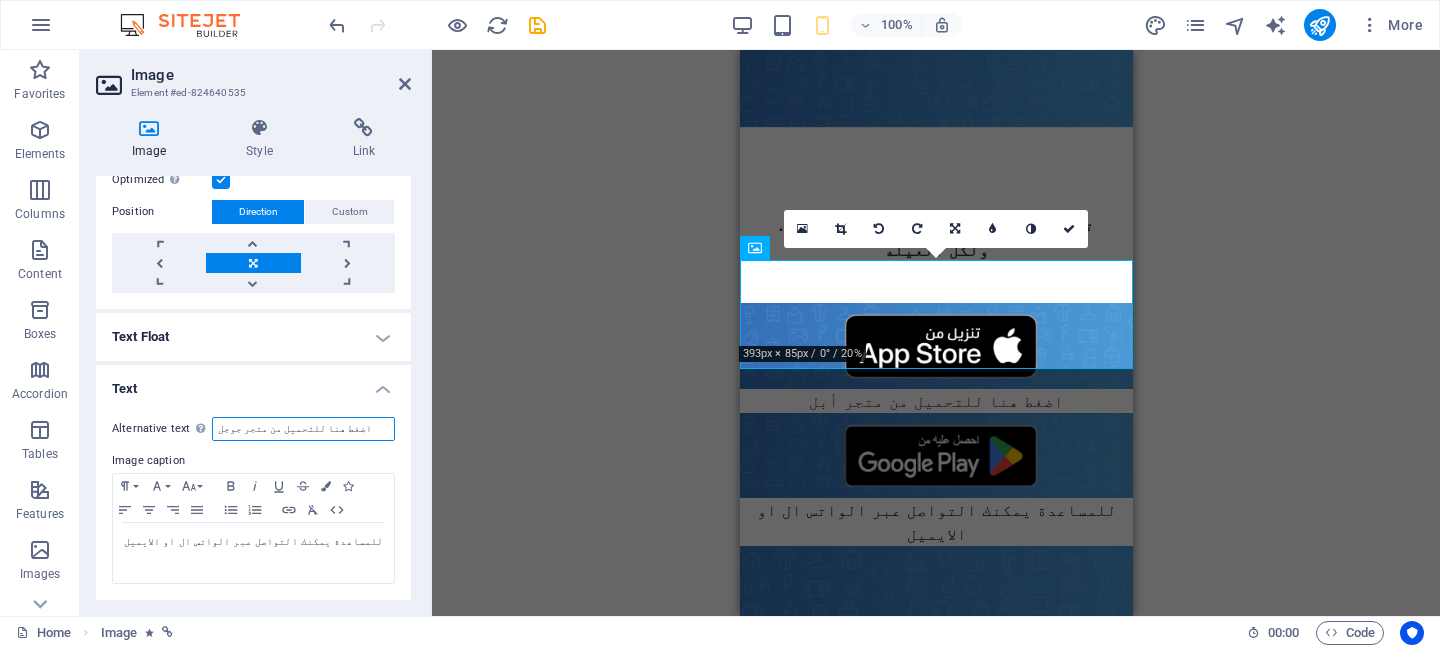 click on "اضغط هنا للتحميل من متجر جوجل" at bounding box center [303, 429] 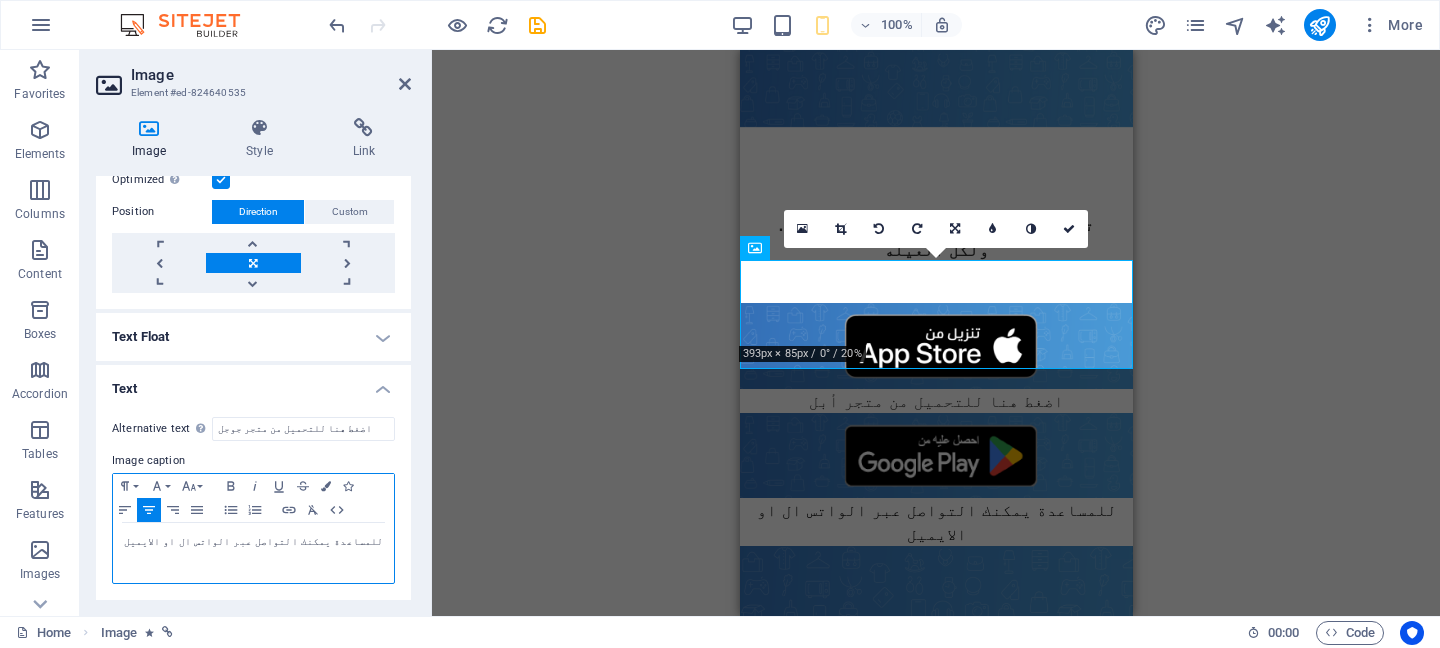 click on "للمساعدة يمكنك التواصل عبر الواتس ال او الايميل" at bounding box center [253, 542] 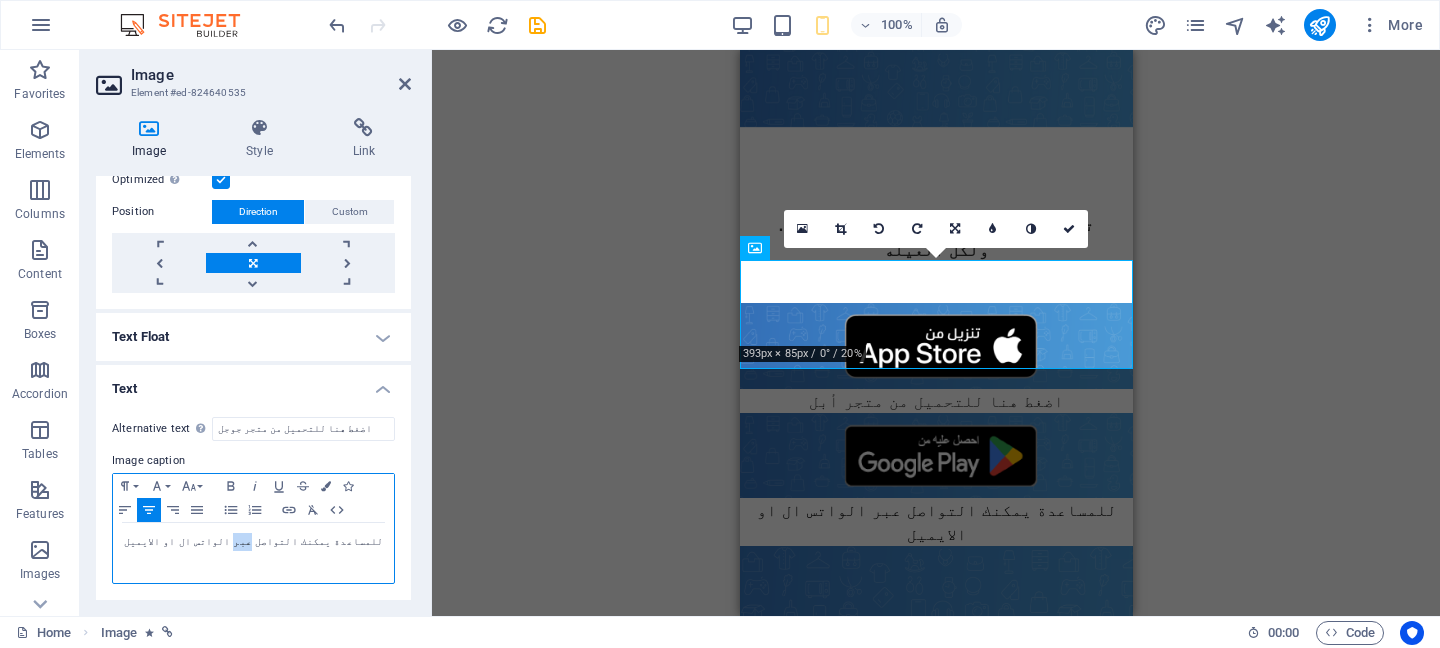 click on "للمساعدة يمكنك التواصل عبر الواتس ال او الايميل" at bounding box center [253, 542] 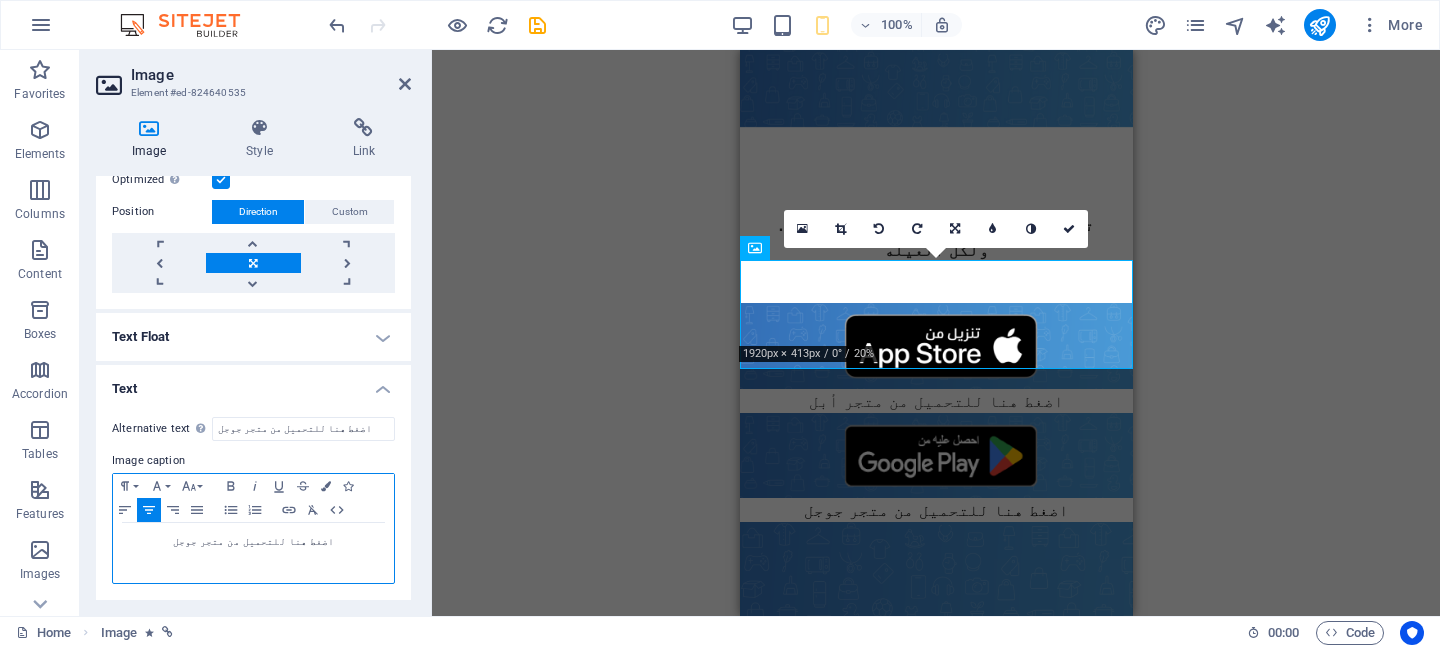 scroll, scrollTop: 0, scrollLeft: -1, axis: horizontal 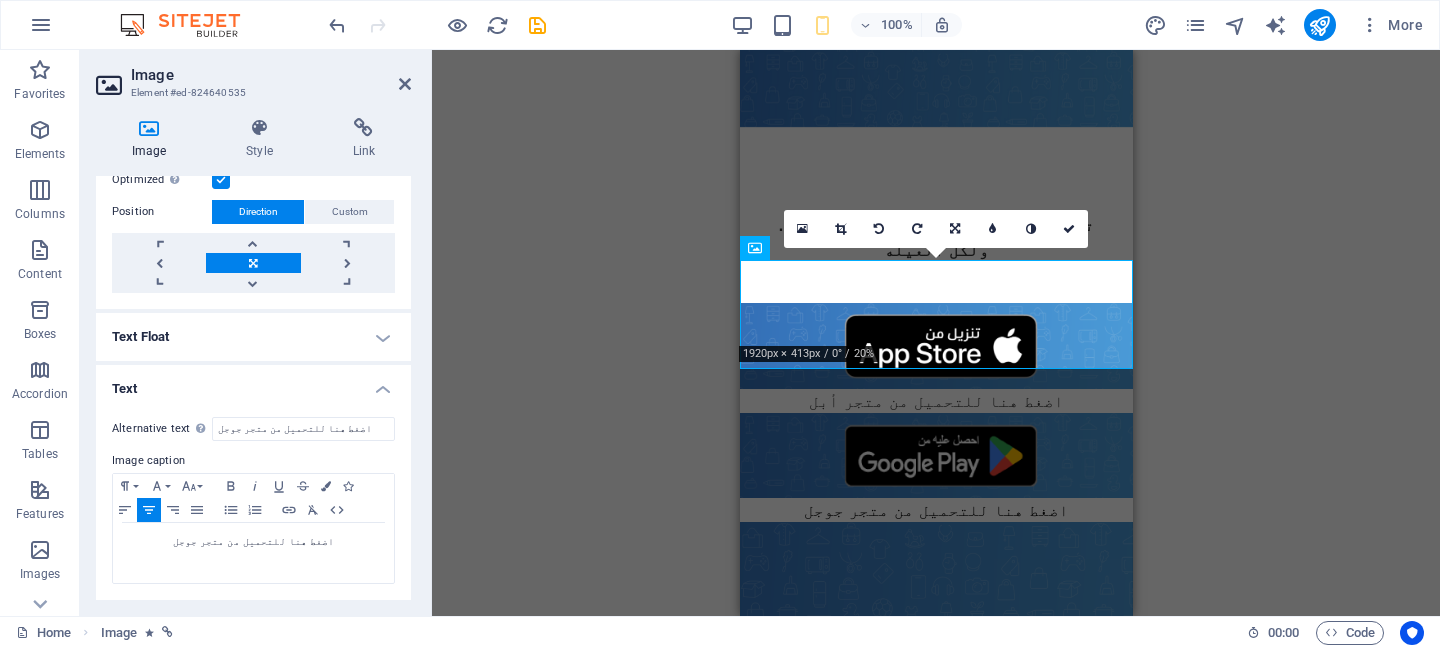 click on "H2   Text   Video   Image   Image   Icon   Footer Heimdall   Footer Heimdall   Container   Container   H3   Text   Container   H3 180 170 160 150 140 130 120 110 100 90 80 70 60 50 40 30 20 10 0 -10 -20 -30 -40 -50 -60 -70 -80 -90 -100 -110 -120 -130 -140 -150 -160 -170 1920px × 413px / 0° / 20% 16:10 16:9 4:3 1:1 1:2 0" at bounding box center [936, 333] 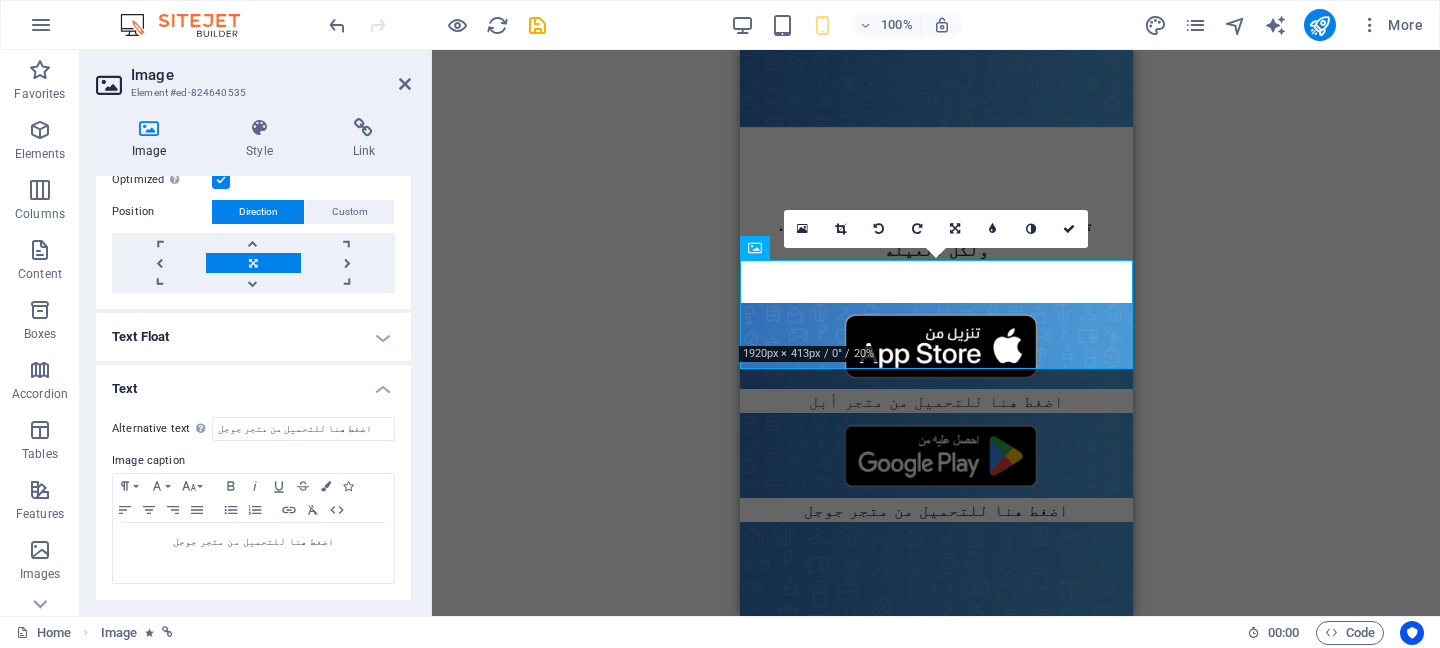 click on "H2   Text   Video   Image   Image   Icon   Footer Heimdall   Footer Heimdall   Container   Container   H3   Text   Container   H3 180 170 160 150 140 130 120 110 100 90 80 70 60 50 40 30 20 10 0 -10 -20 -30 -40 -50 -60 -70 -80 -90 -100 -110 -120 -130 -140 -150 -160 -170 1920px × 413px / 0° / 20% 16:10 16:9 4:3 1:1 1:2 0" at bounding box center [936, 333] 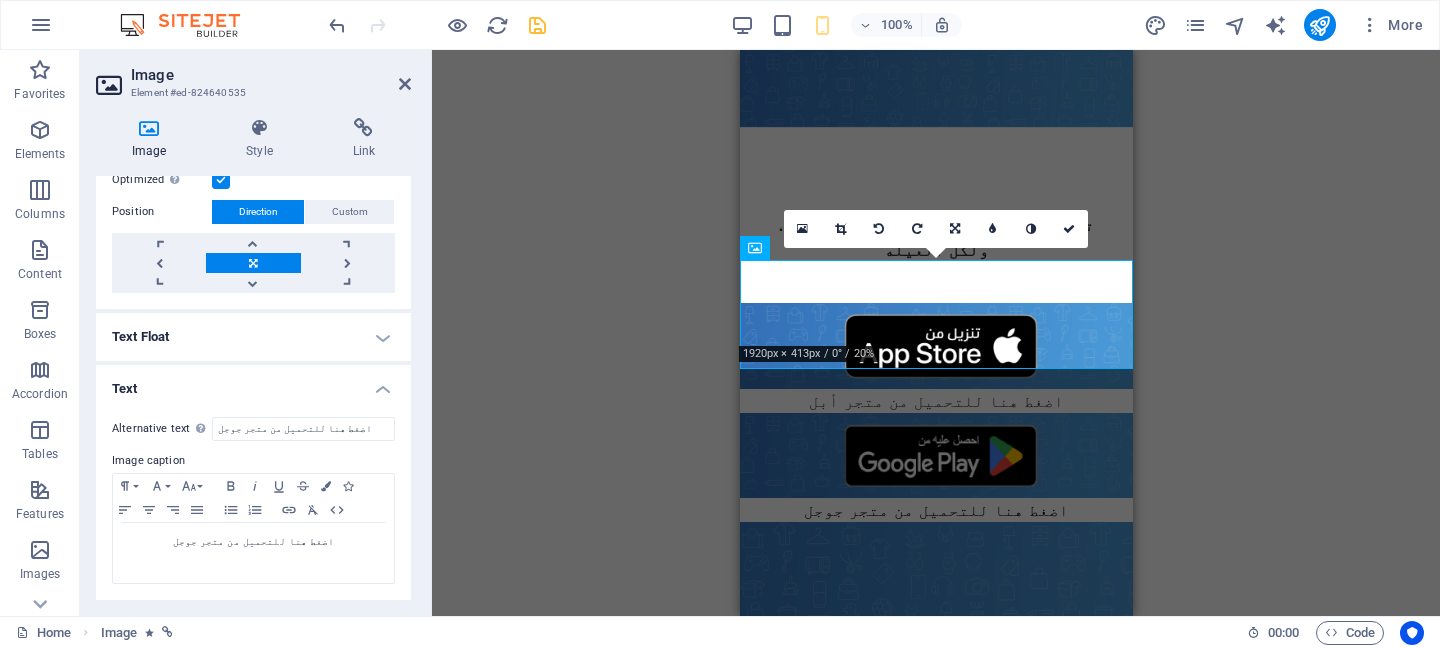 click at bounding box center [537, 25] 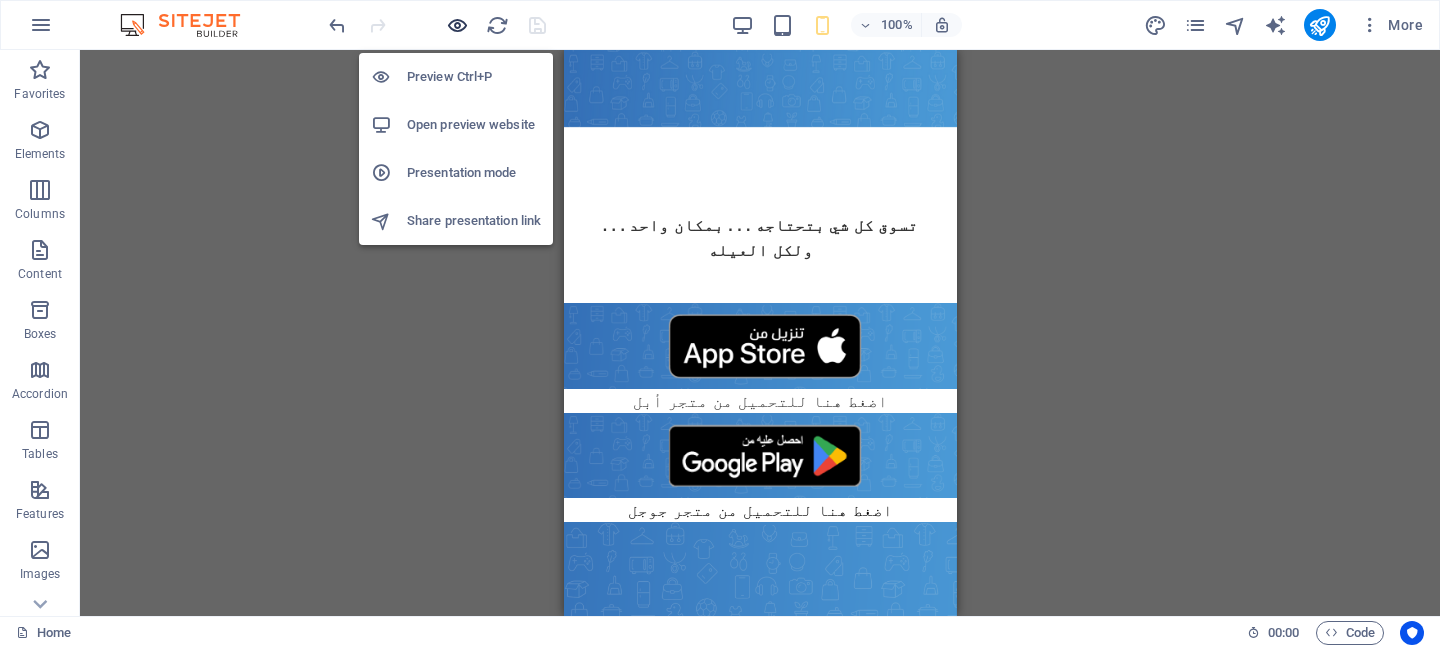 click at bounding box center (457, 25) 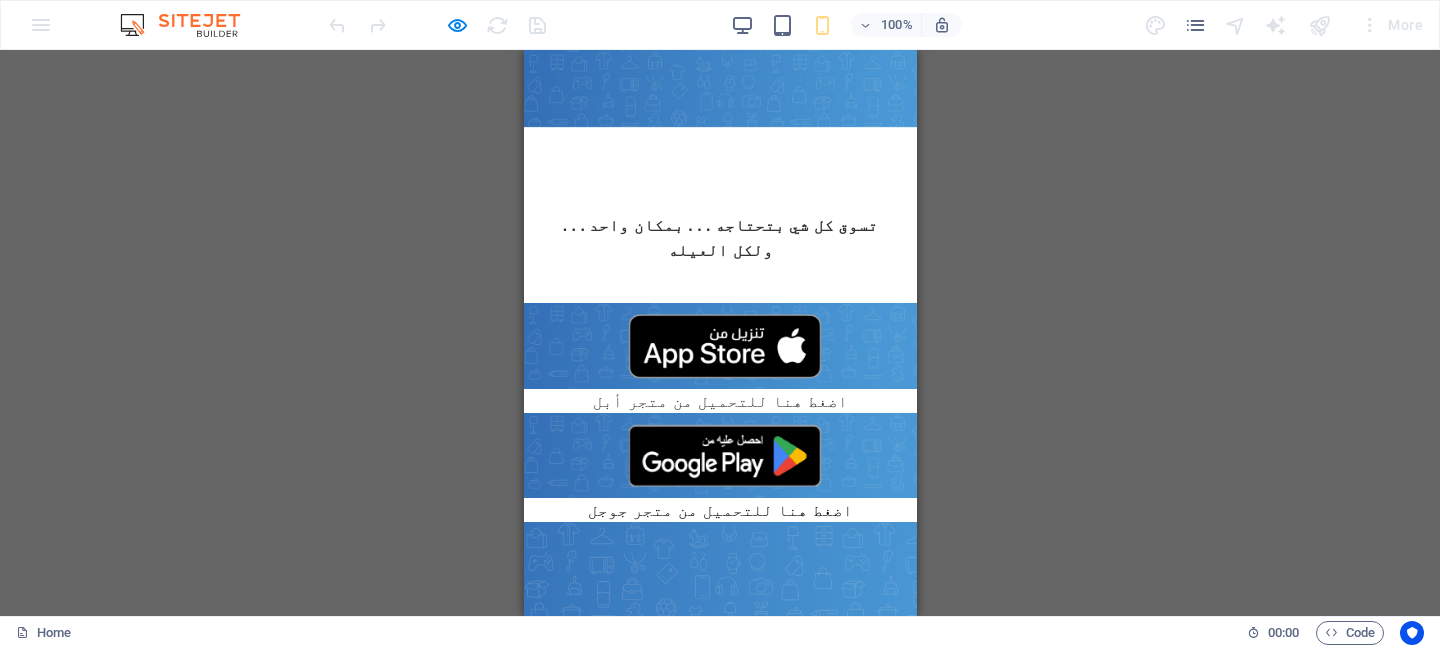 click on "اضغط هنا للتحميل من متجر أبل" at bounding box center [719, 401] 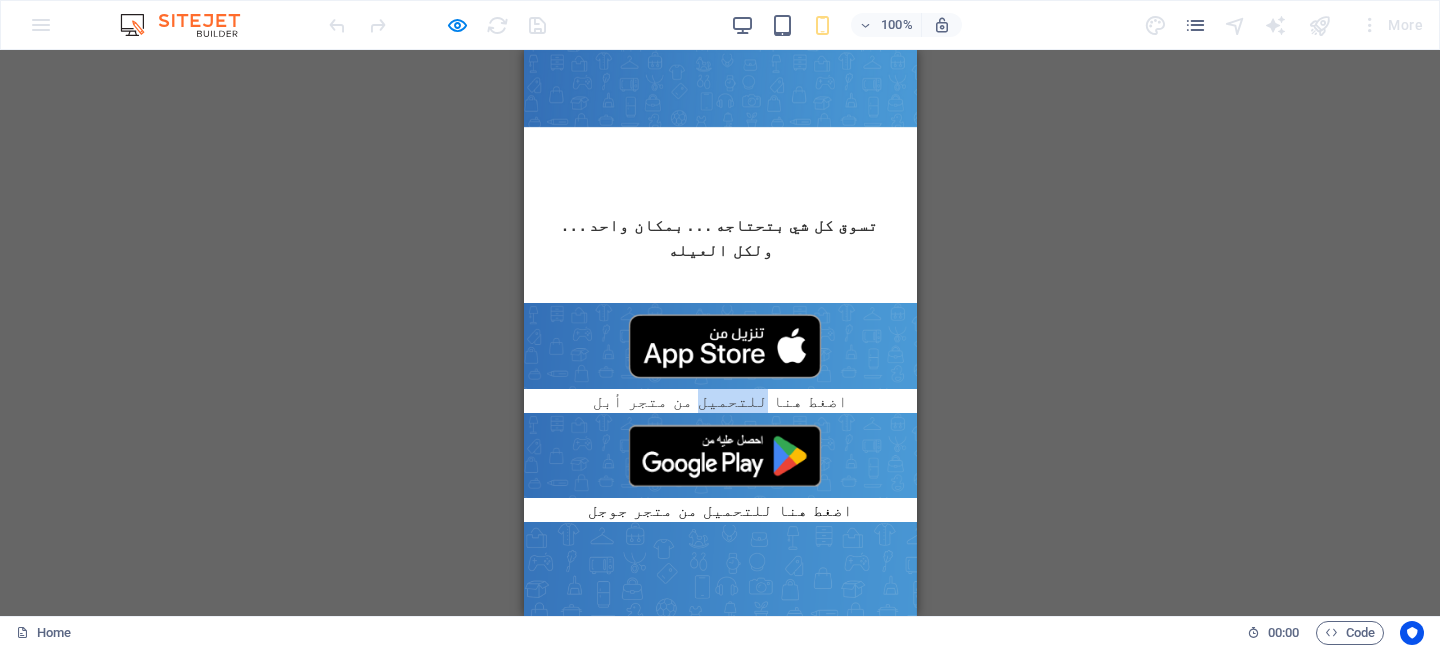 click on "اضغط هنا للتحميل من متجر أبل" at bounding box center (719, 401) 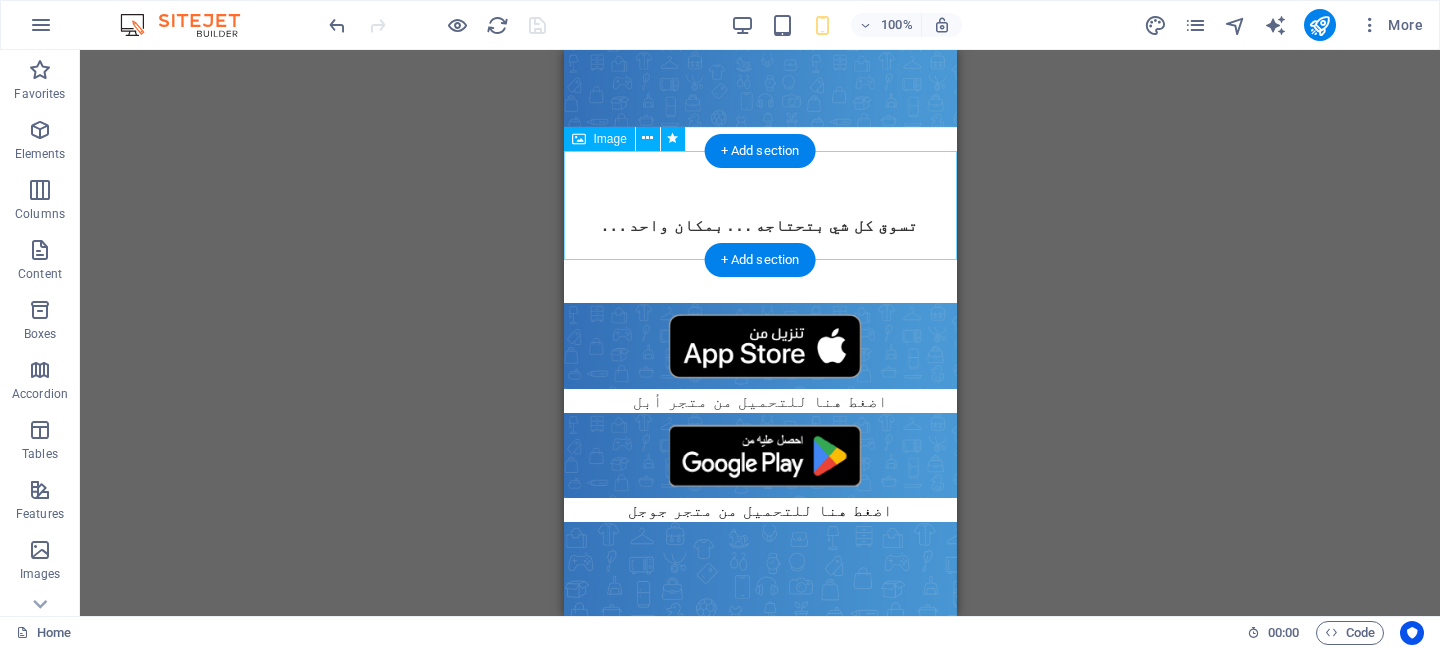 click on "اضغط هنا للتحميل من متجر أبل" at bounding box center (759, 358) 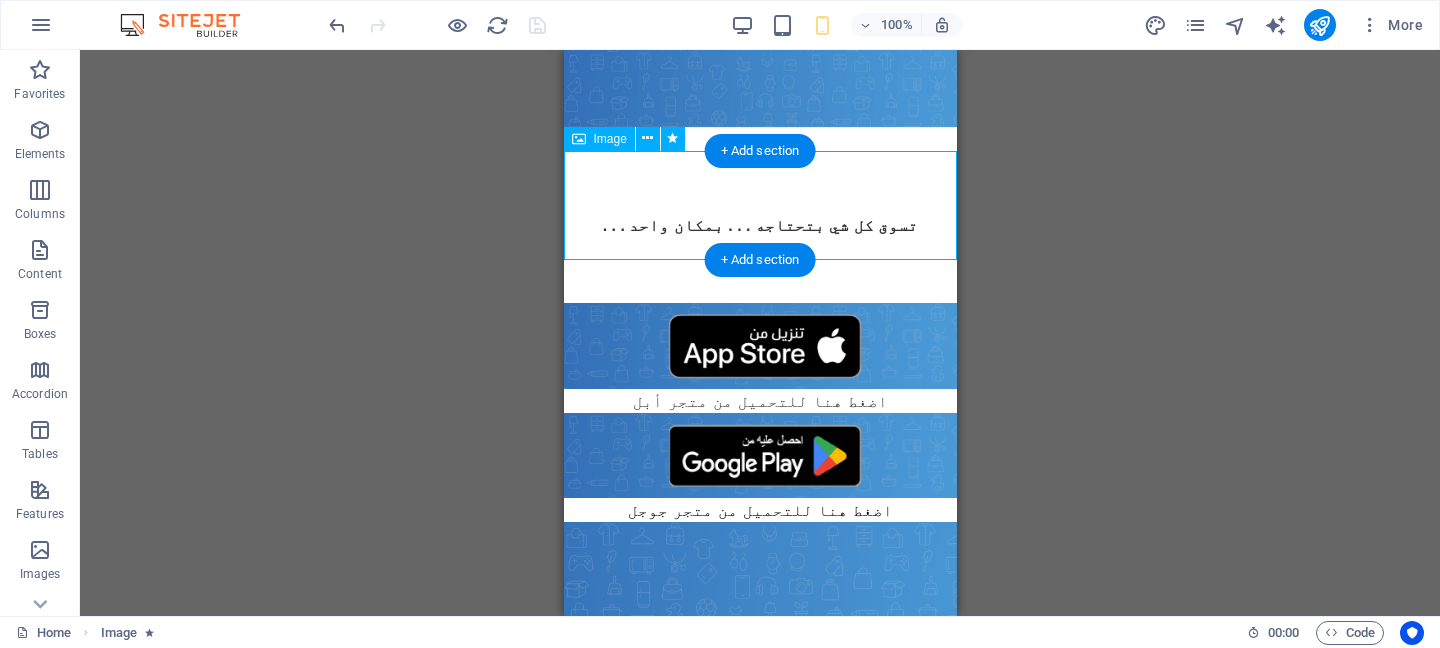 click on "اضغط هنا للتحميل من متجر أبل" at bounding box center (759, 358) 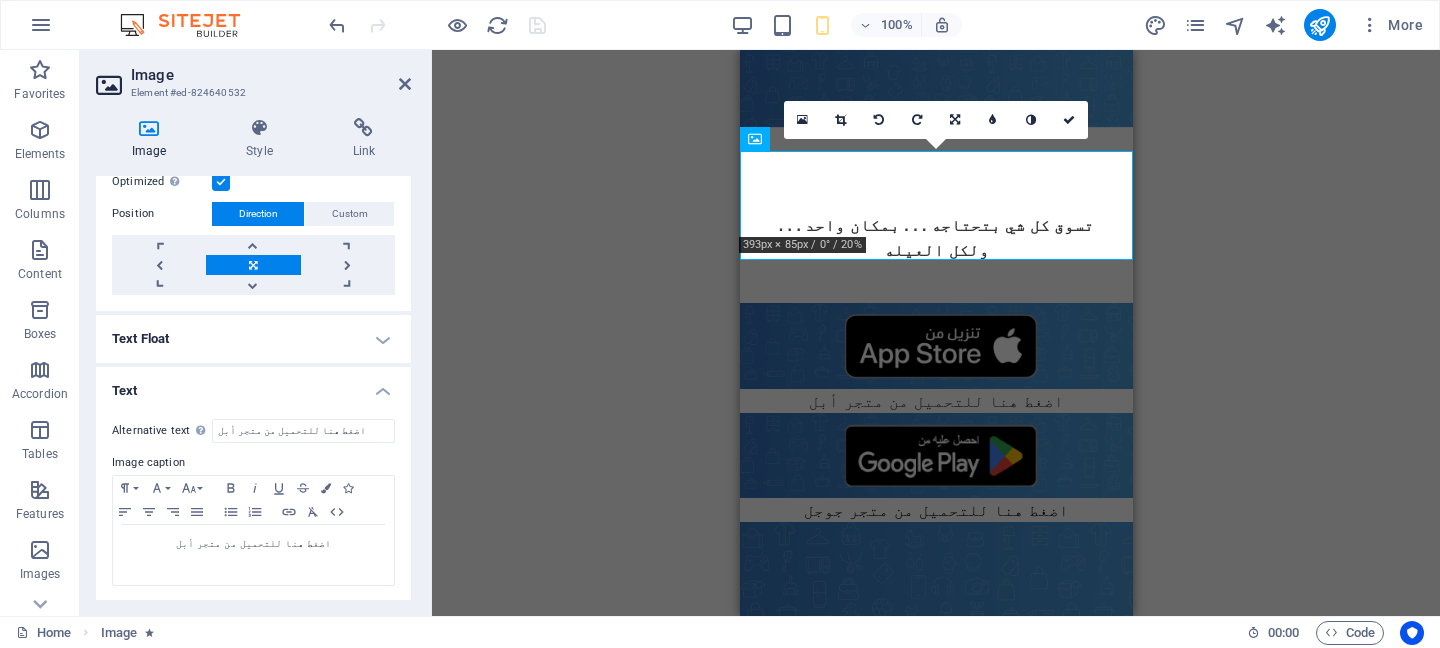scroll, scrollTop: 345, scrollLeft: 0, axis: vertical 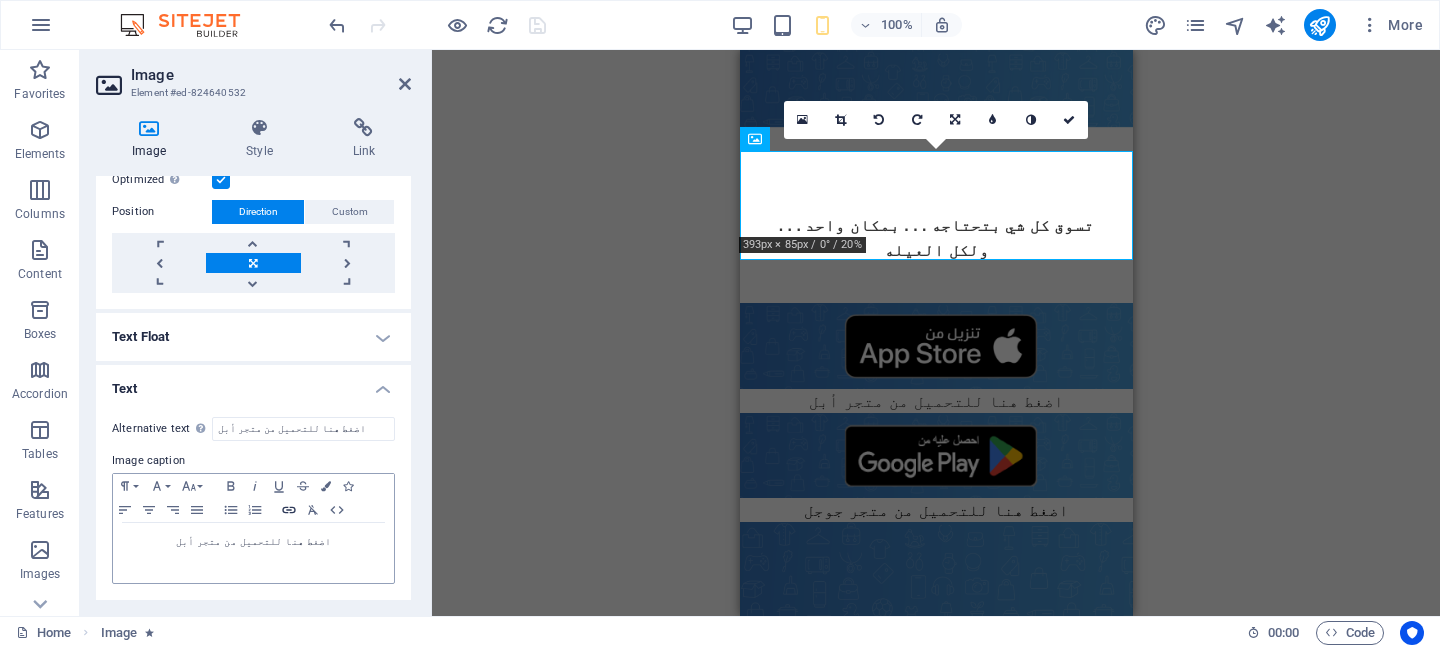 click 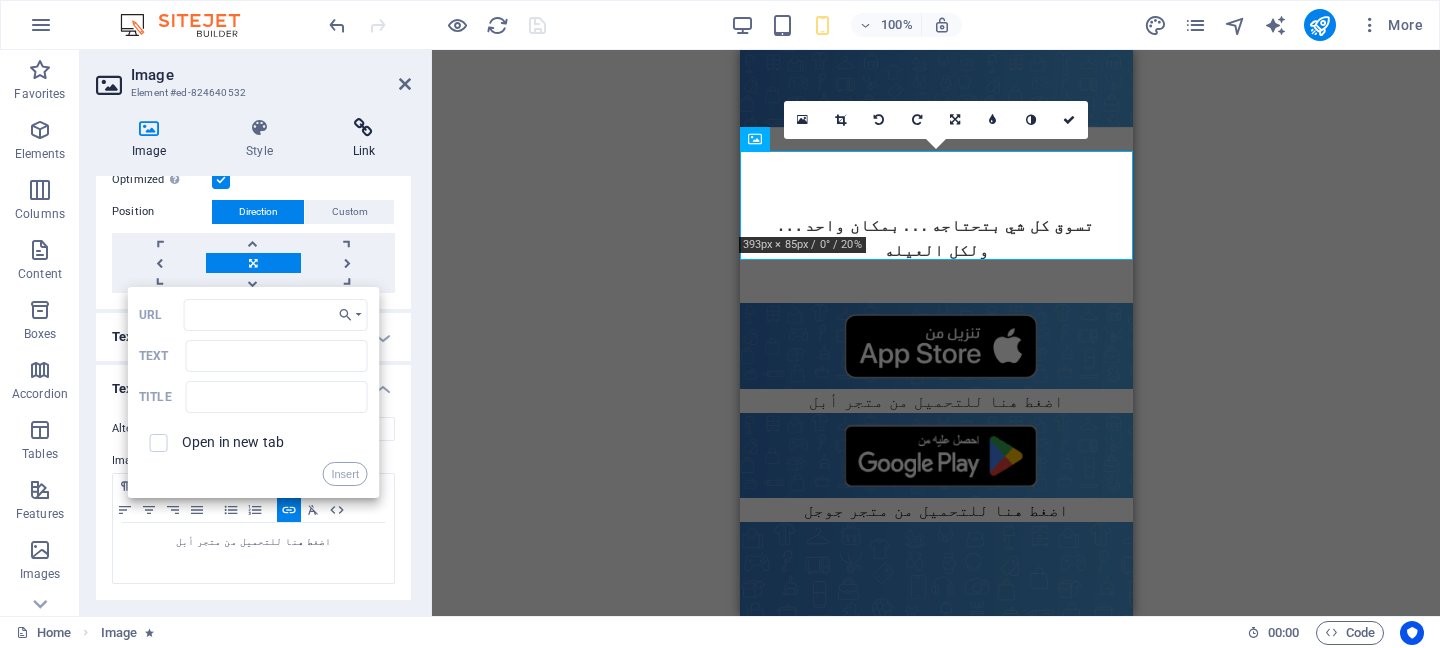 click on "Link" at bounding box center [364, 139] 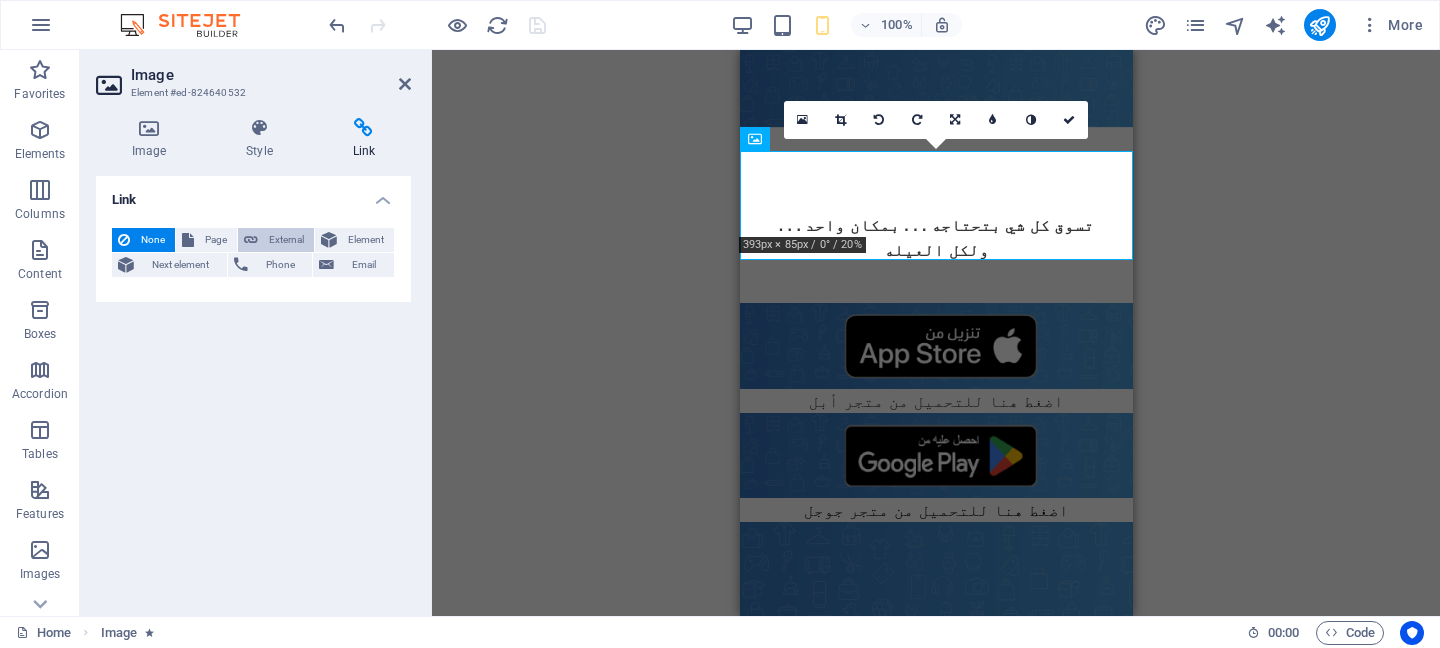 click on "External" at bounding box center (286, 240) 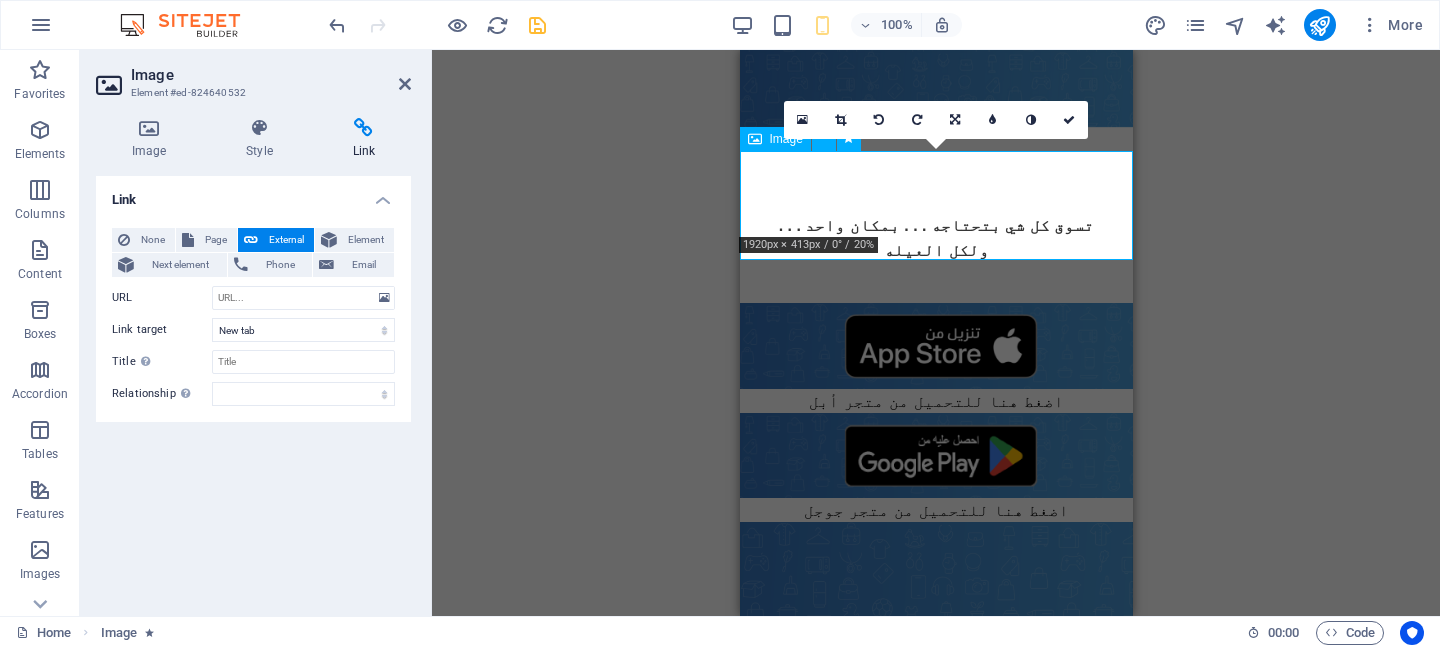 click on "اضغط هنا للتحميل من متجر أبل" at bounding box center (935, 358) 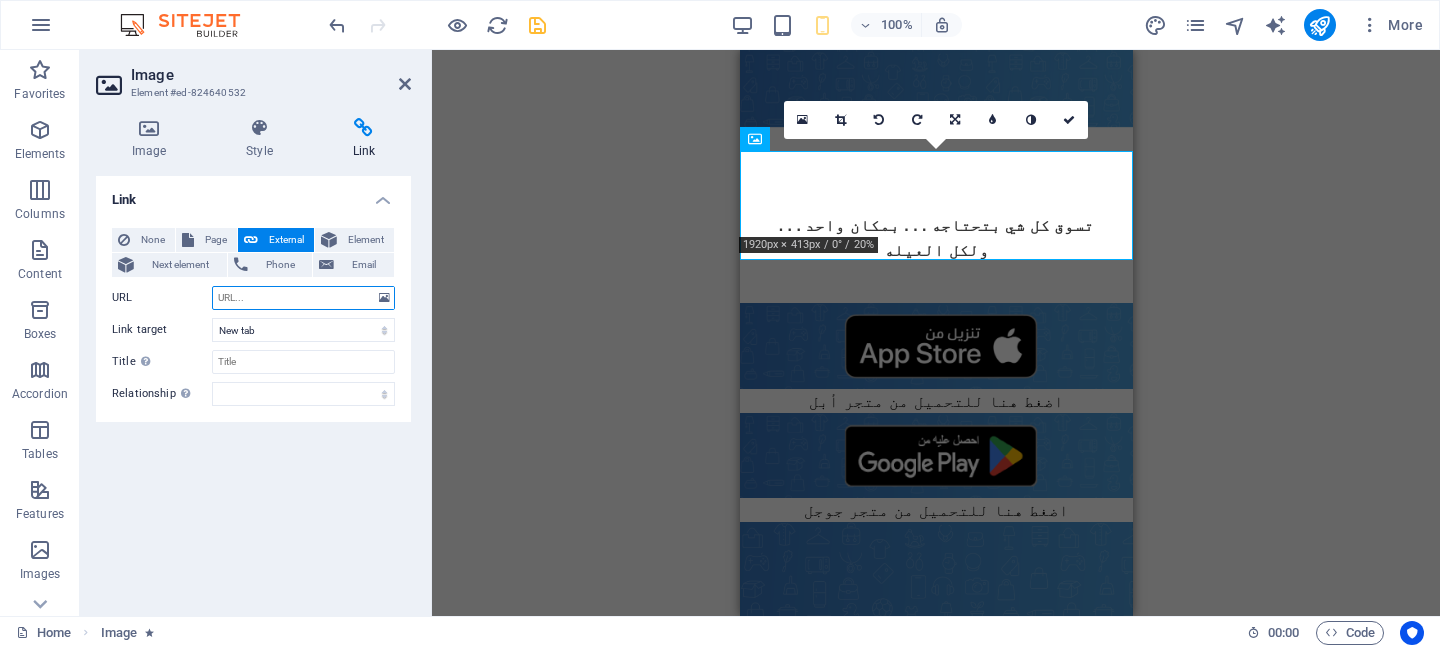 click on "URL" at bounding box center (303, 298) 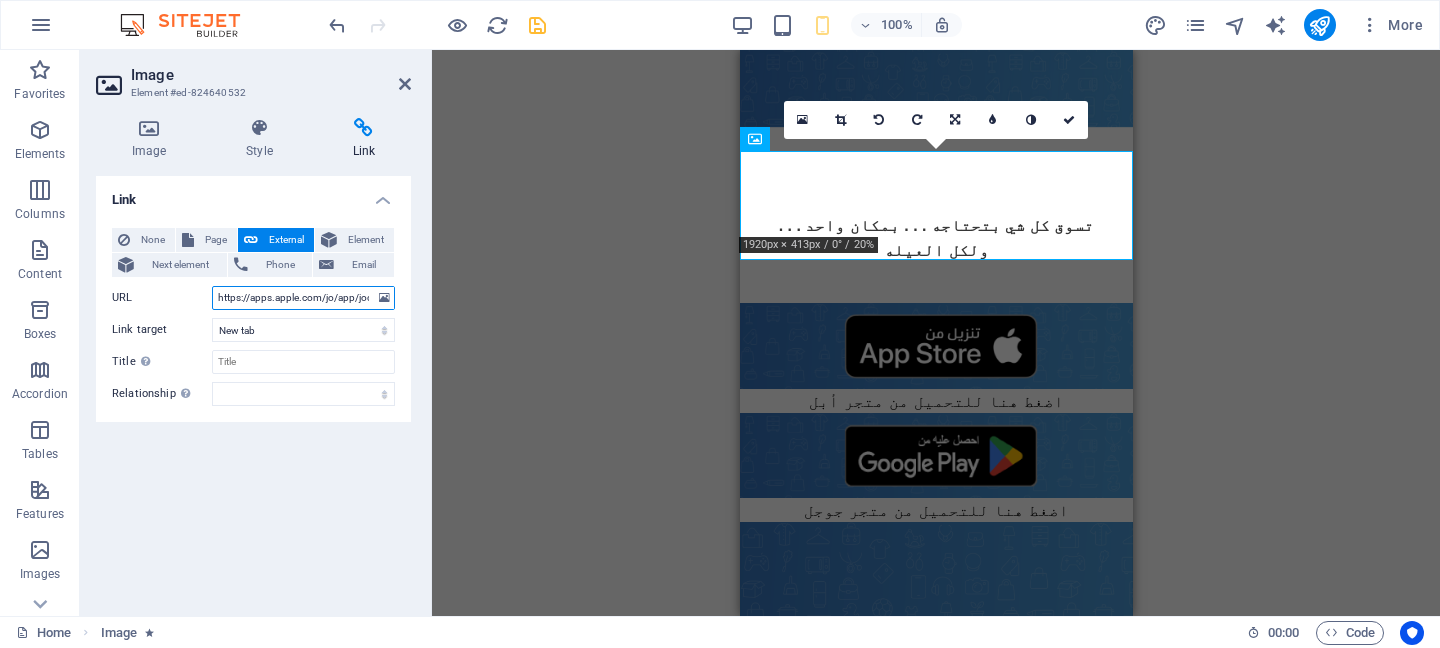 scroll, scrollTop: 0, scrollLeft: 85, axis: horizontal 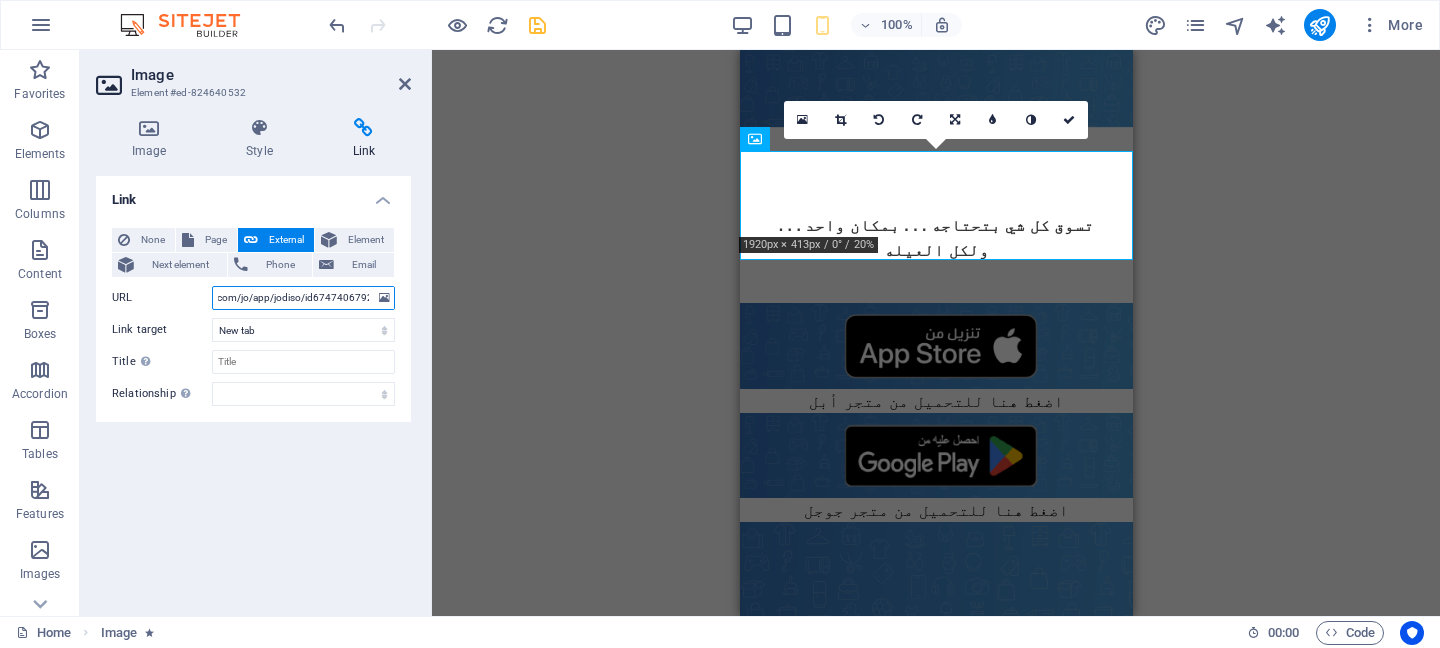 type on "https://apps.apple.com/jo/app/jodiso/id6747406792" 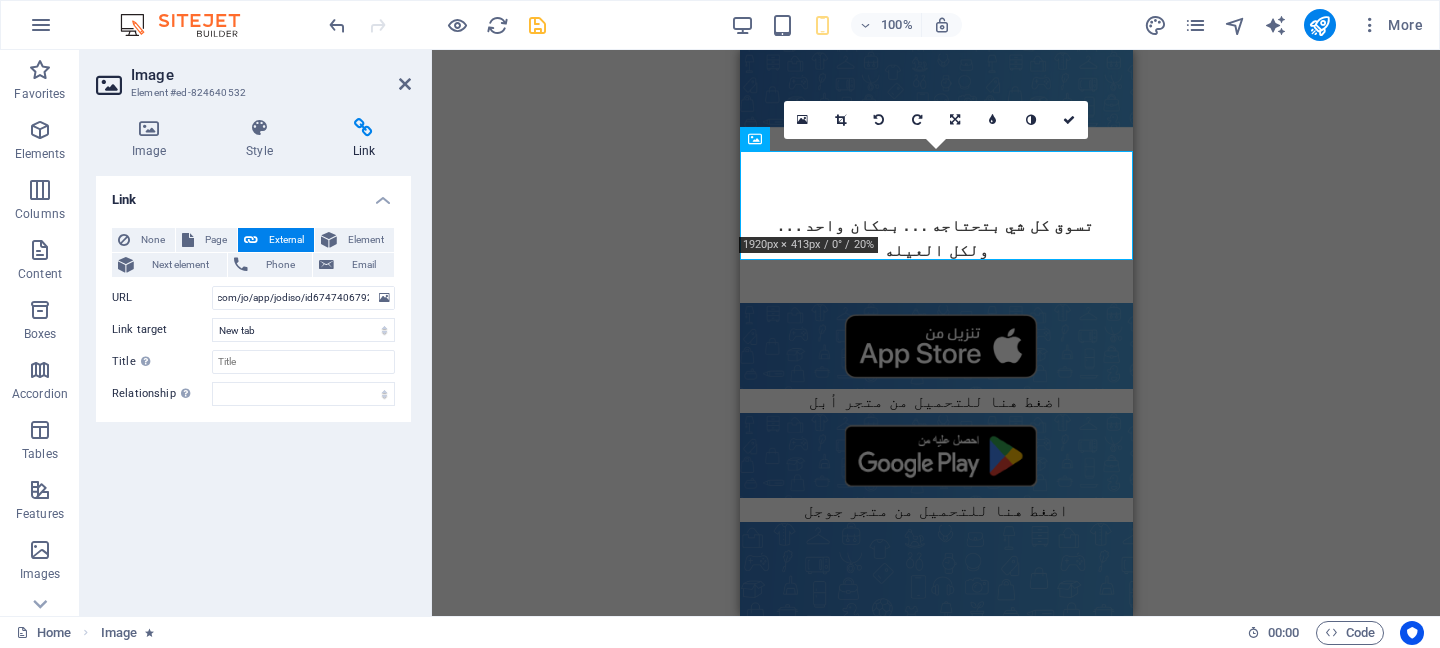 scroll, scrollTop: 0, scrollLeft: 0, axis: both 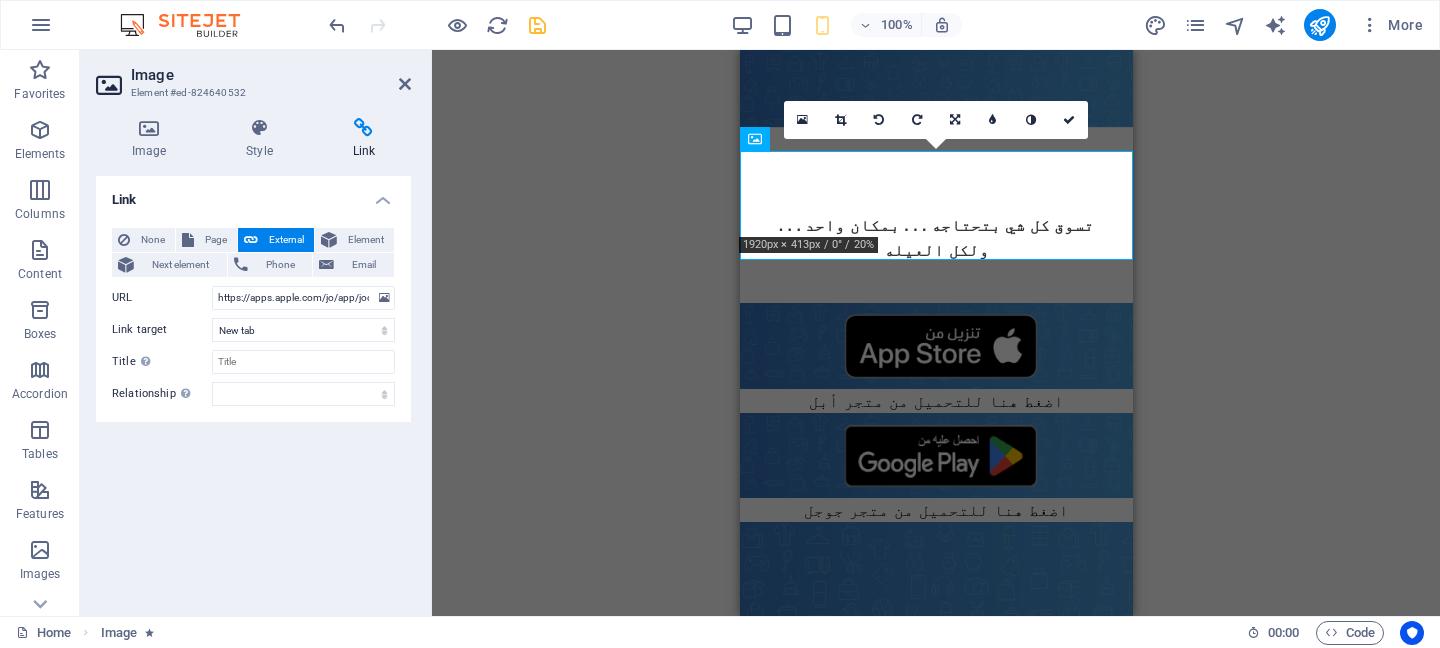 click on "Text   H2   Text   Video   Image   Image   Icon   Footer Heimdall   Footer Heimdall   Container   Container   H3   Text   Container   H3   Text   Spacer 180 170 160 150 140 130 120 110 100 90 80 70 60 50 40 30 20 10 0 -10 -20 -30 -40 -50 -60 -70 -80 -90 -100 -110 -120 -130 -140 -150 -160 -170 1920px × 413px / 0° / 20% 16:10 16:9 4:3 1:1 1:2 0" at bounding box center [936, 333] 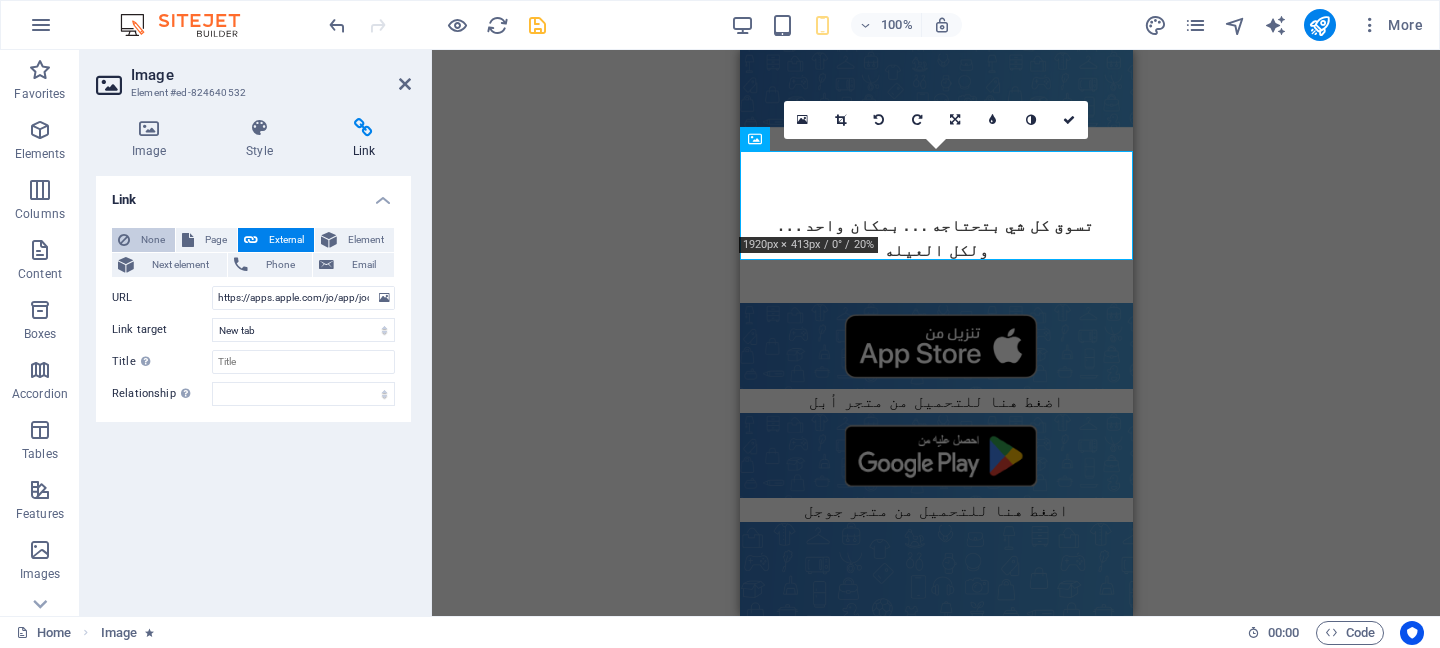 click on "None" at bounding box center [152, 240] 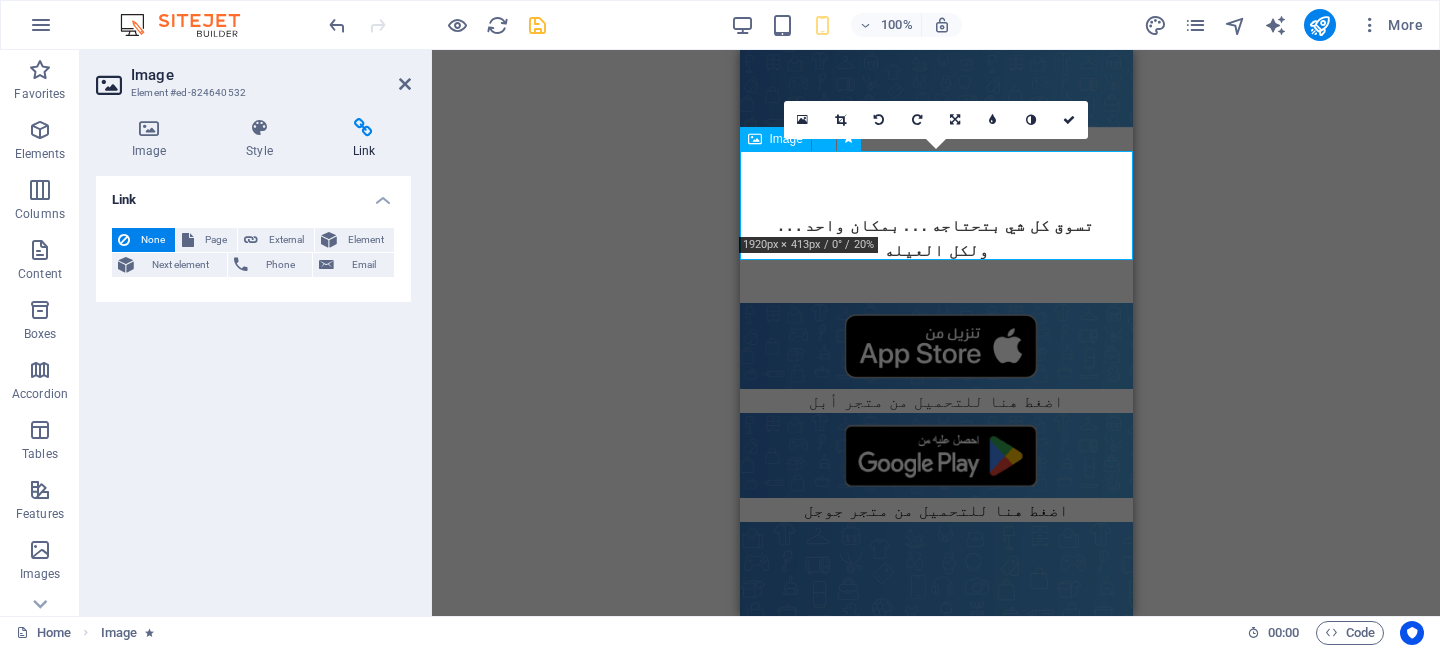 click on "اضغط هنا للتحميل من متجر أبل" at bounding box center (935, 358) 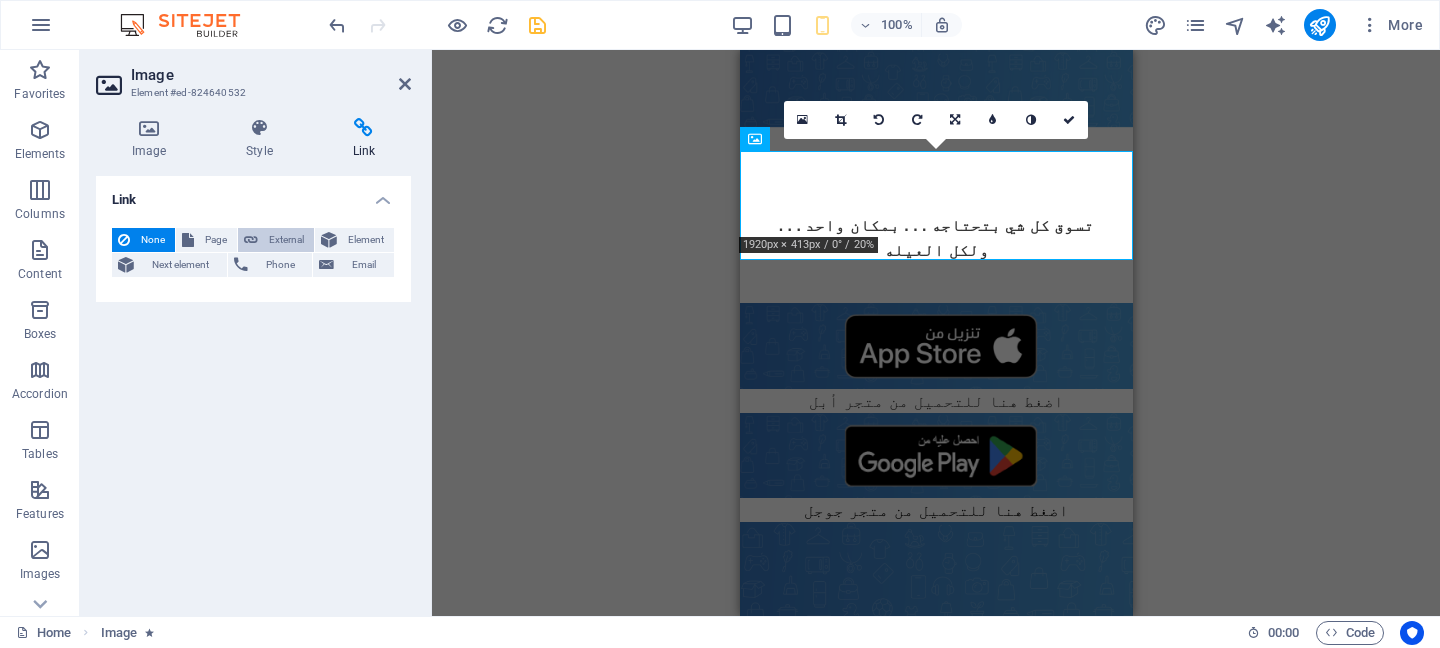 click on "External" at bounding box center [286, 240] 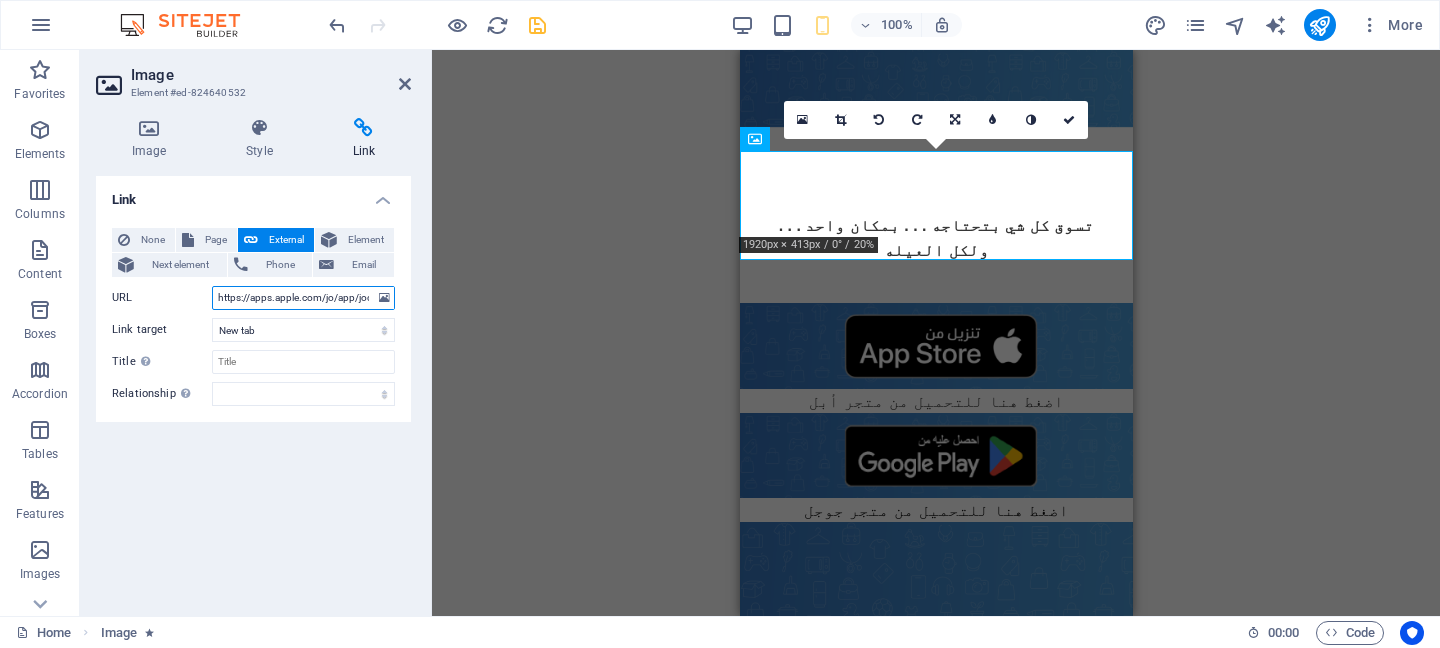 scroll, scrollTop: 0, scrollLeft: 85, axis: horizontal 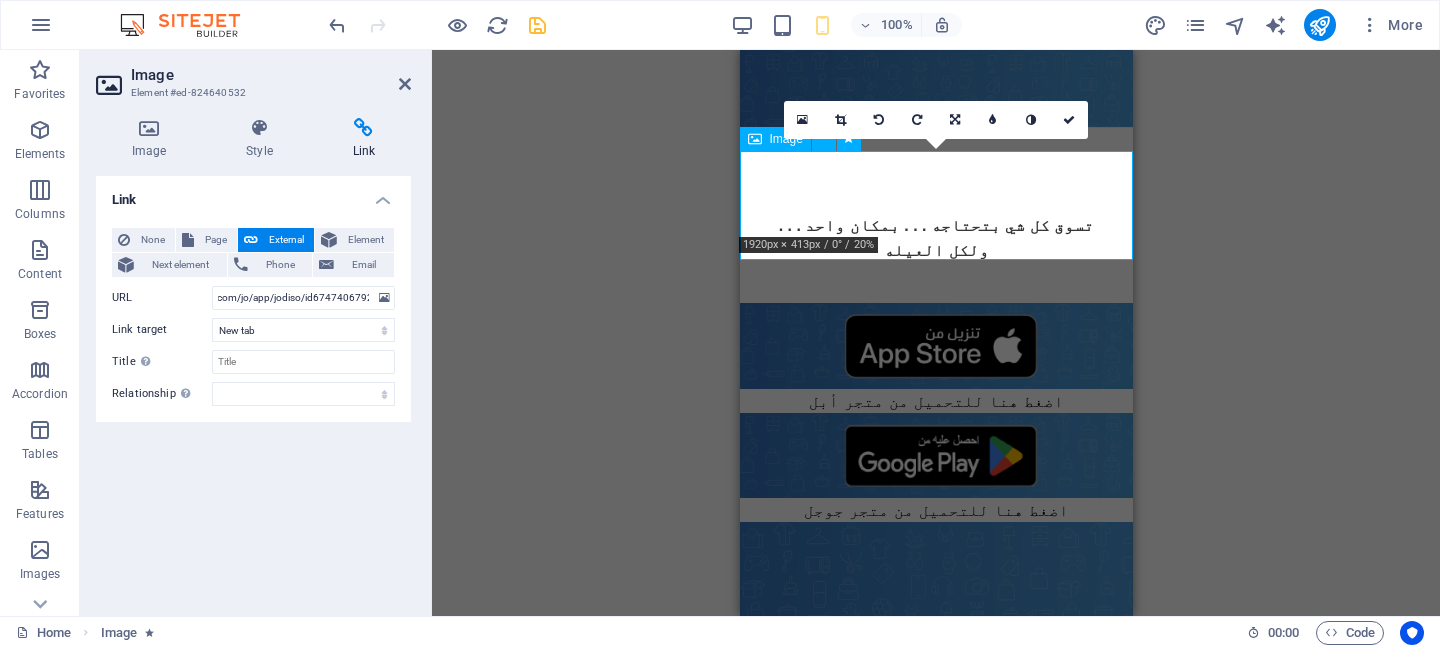 click on "اضغط هنا للتحميل من متجر أبل" at bounding box center (935, 358) 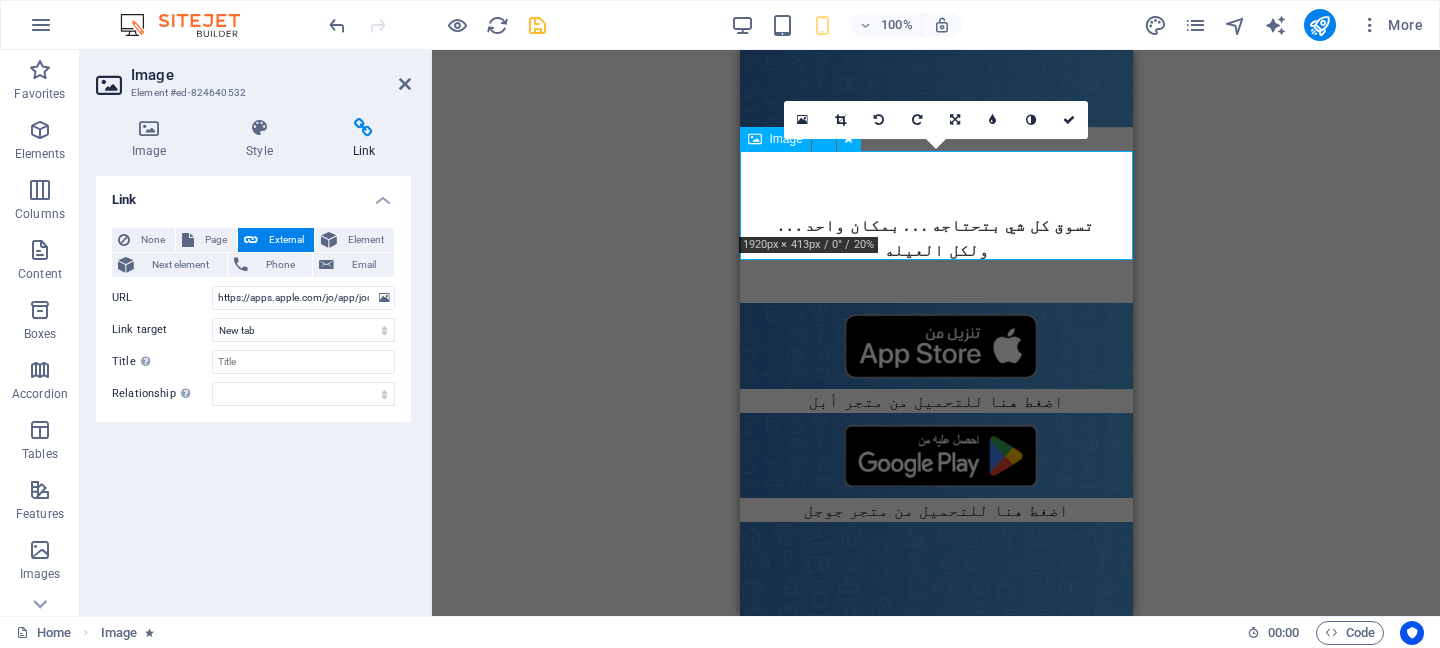 click on "اضغط هنا للتحميل من متجر أبل" at bounding box center [935, 358] 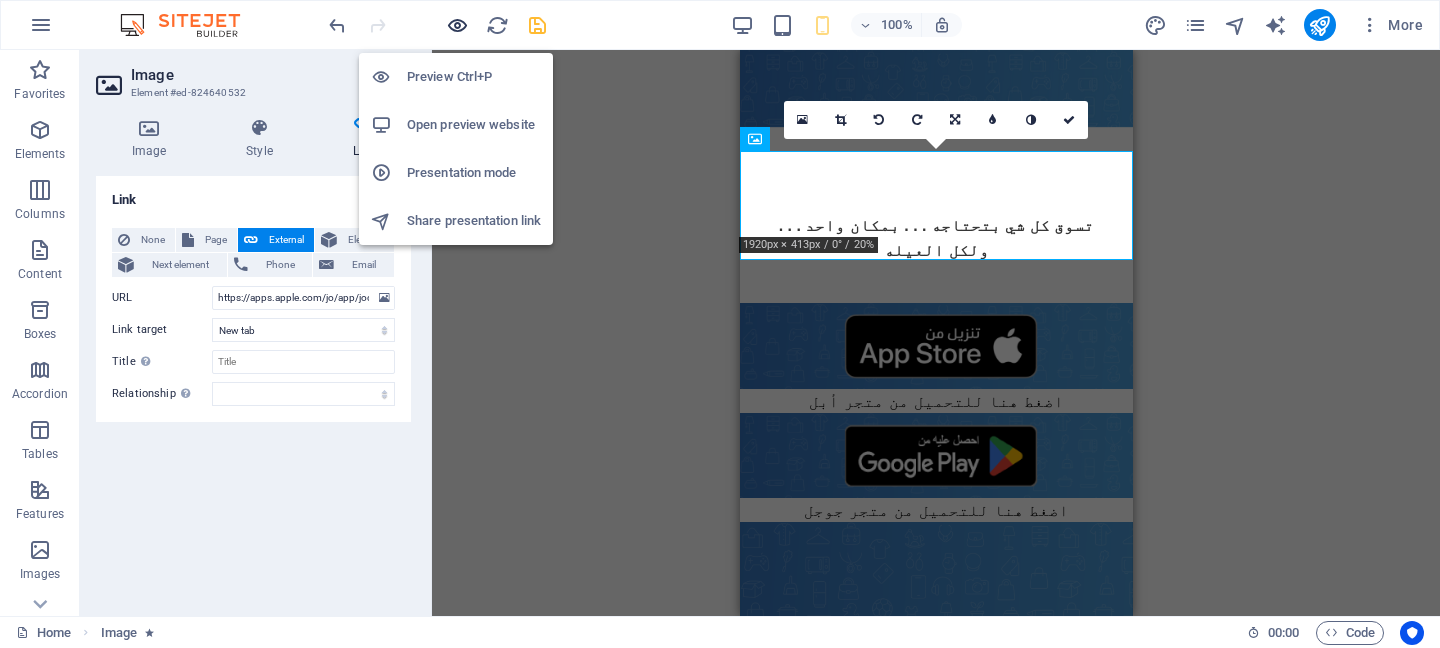 click at bounding box center (457, 25) 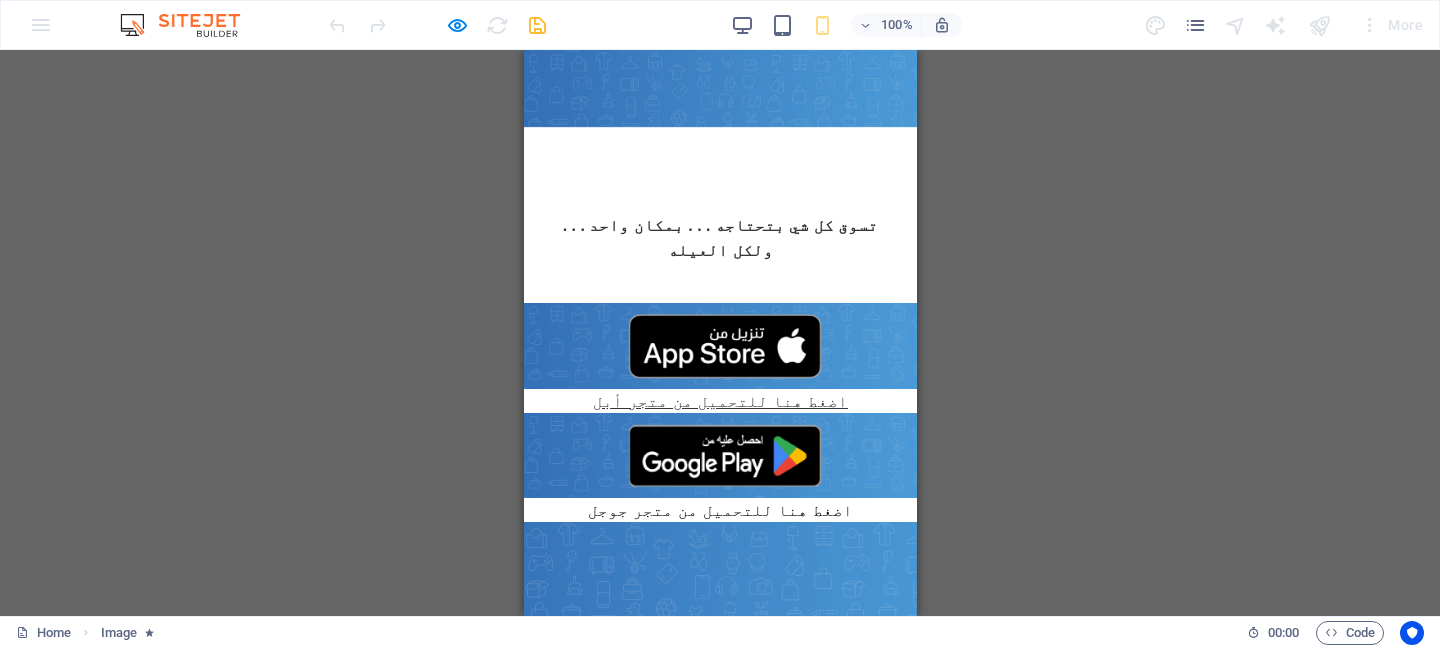 click on "اضغط هنا للتحميل من متجر أبل" at bounding box center [719, 401] 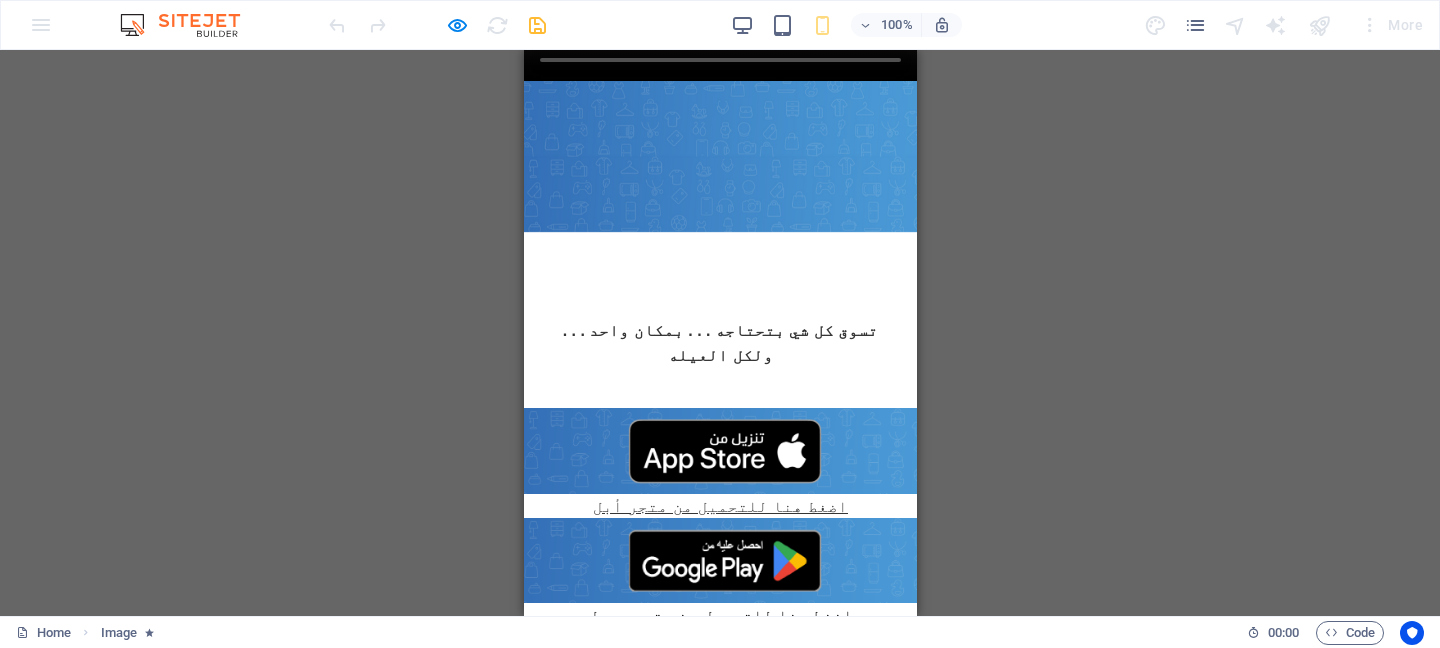 scroll, scrollTop: 213, scrollLeft: 0, axis: vertical 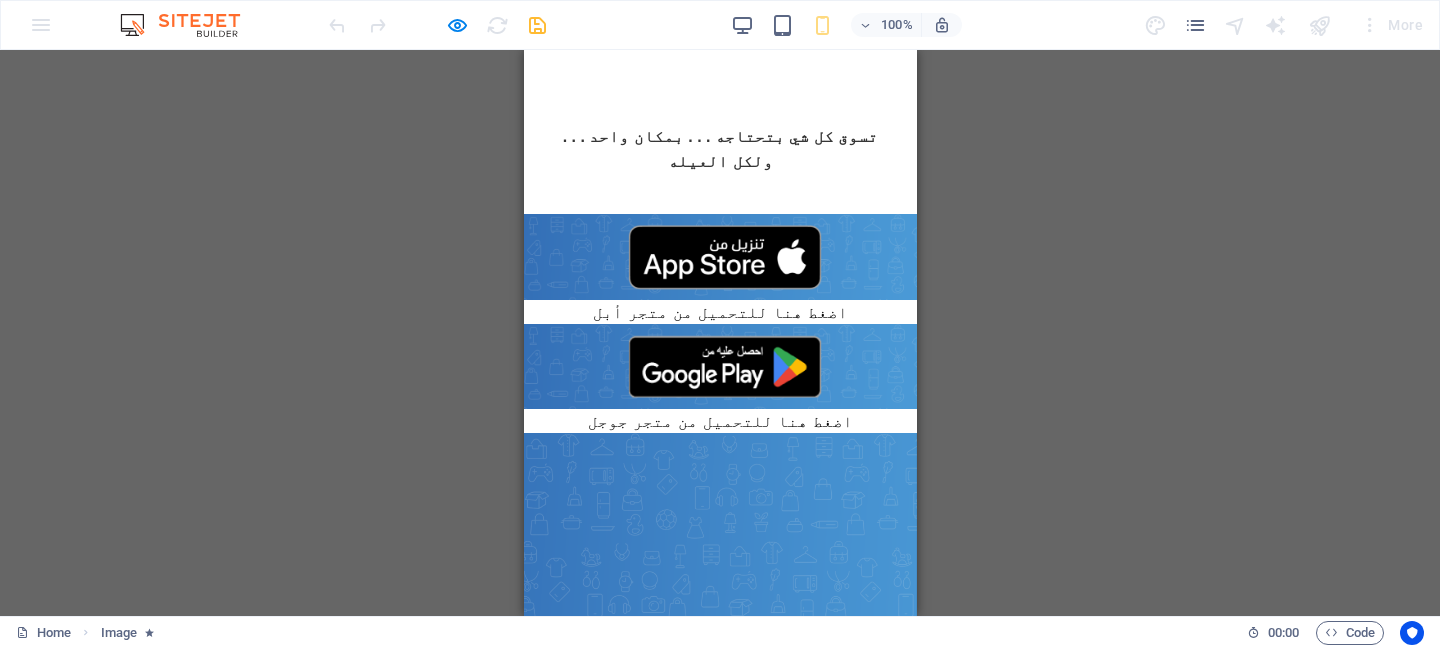 click 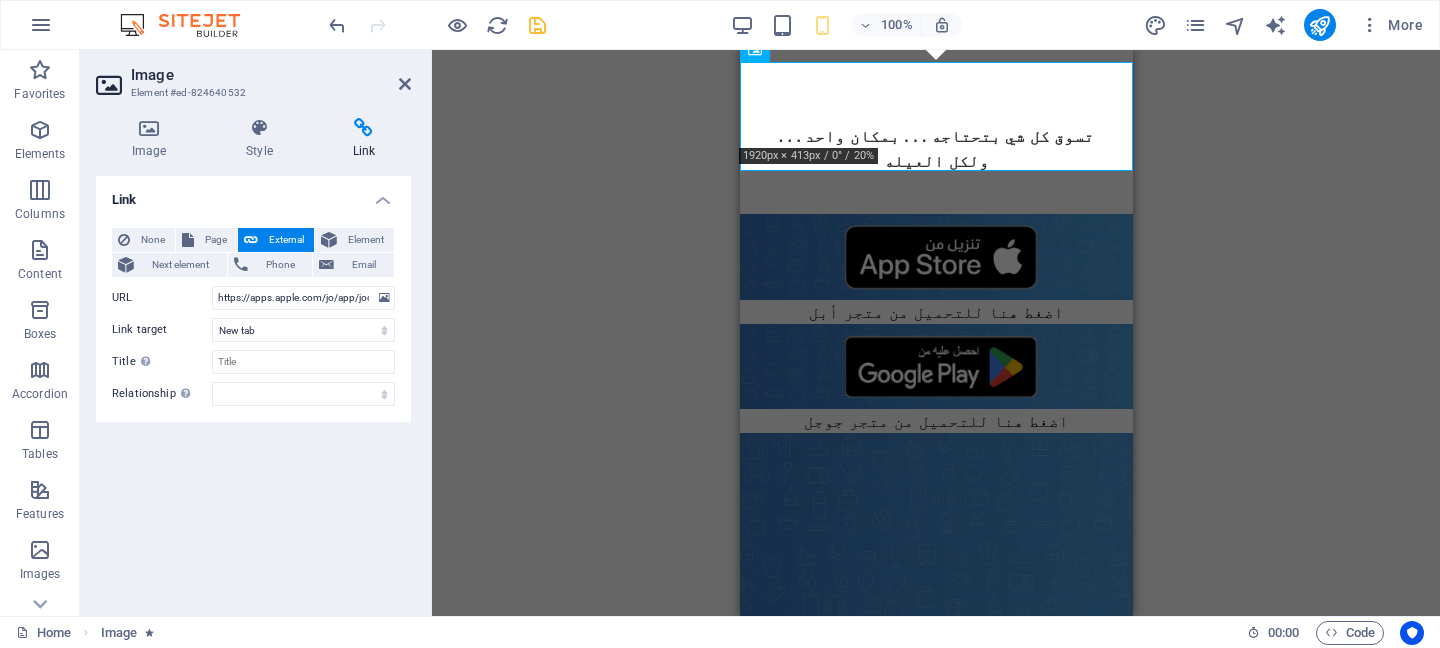 click at bounding box center [935, 577] 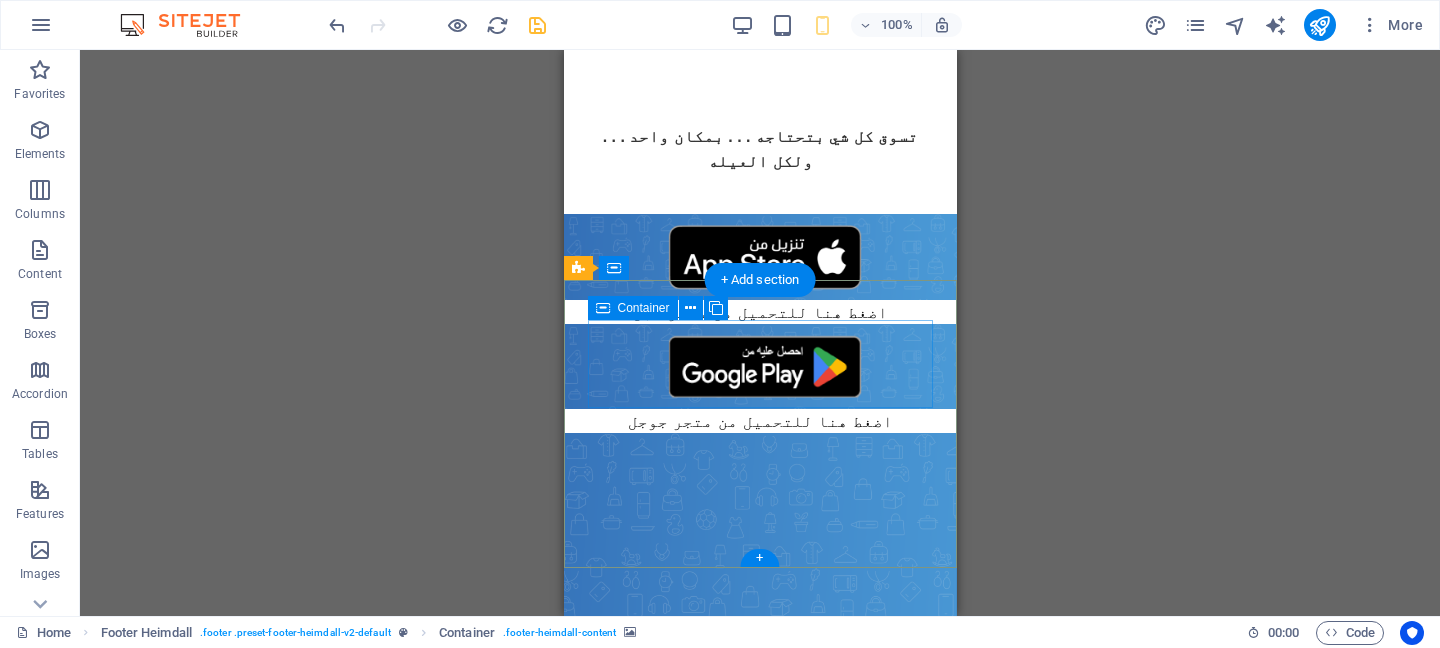 click on "Whatsapp  0799044429" at bounding box center [759, 805] 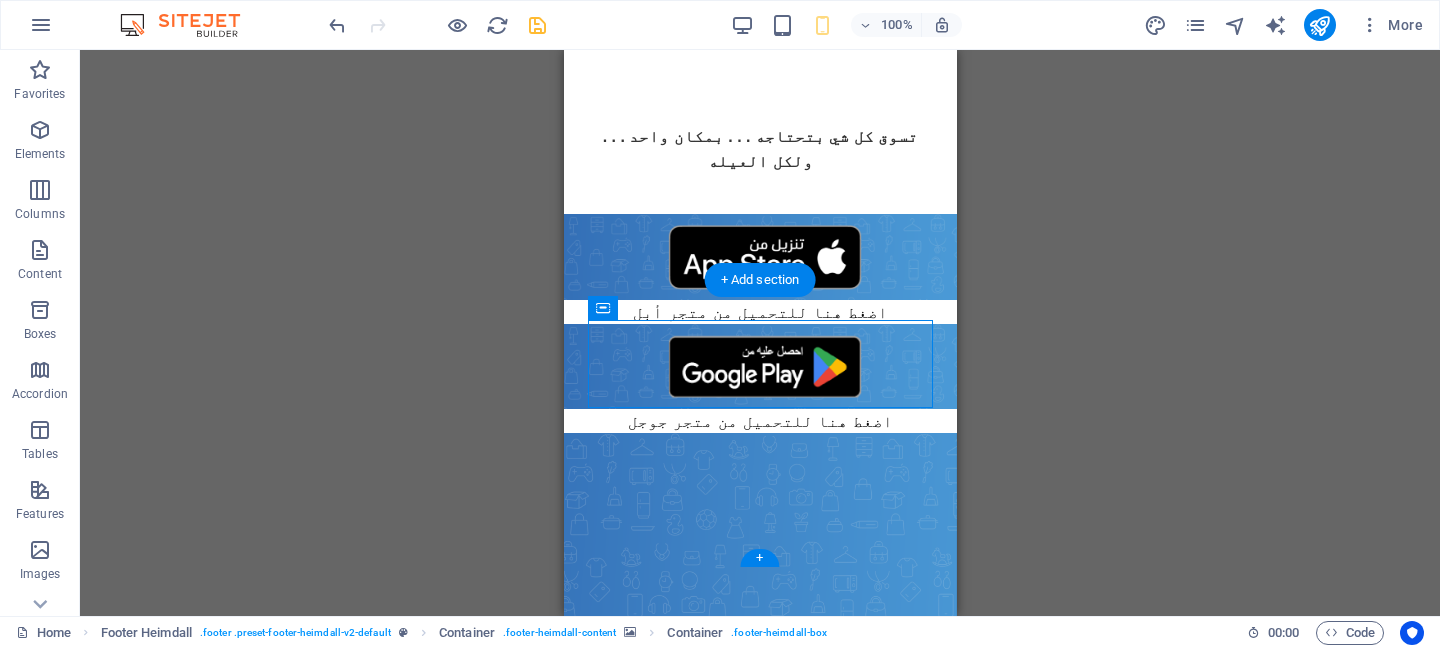 click at bounding box center (759, 577) 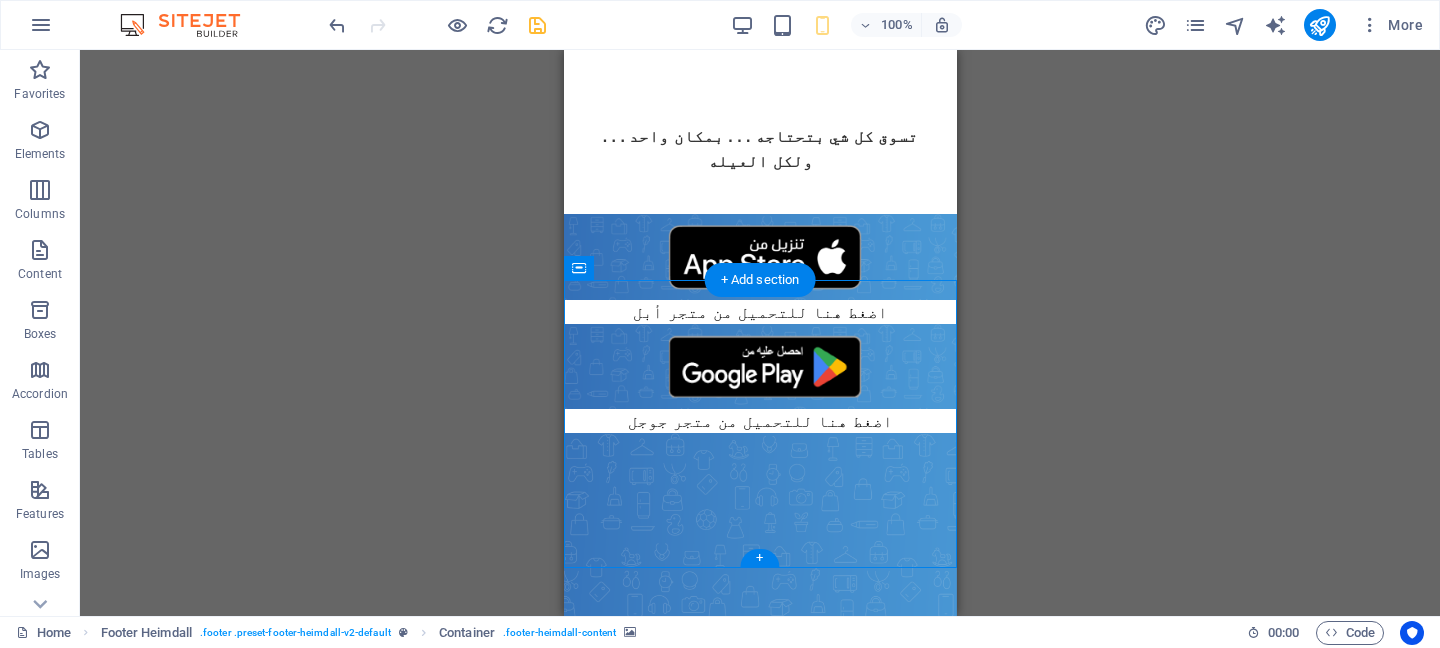 click at bounding box center (759, 577) 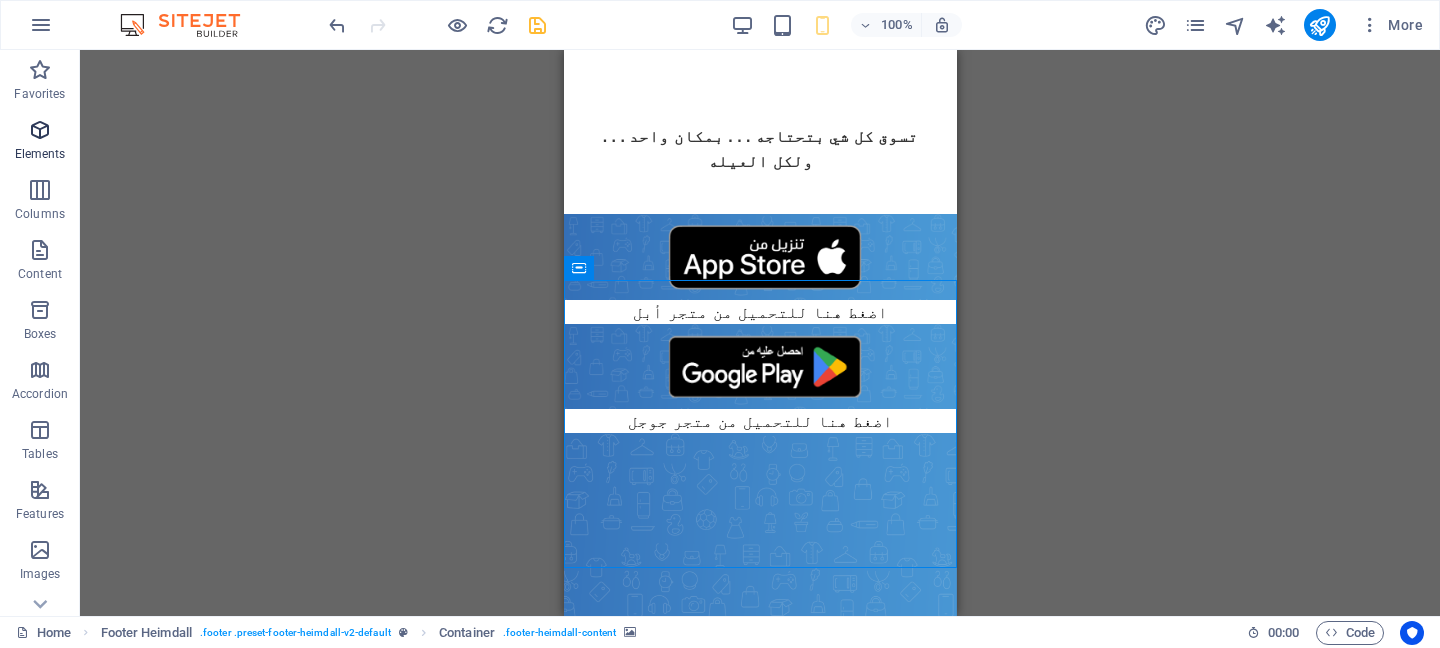 click on "Elements" at bounding box center (40, 154) 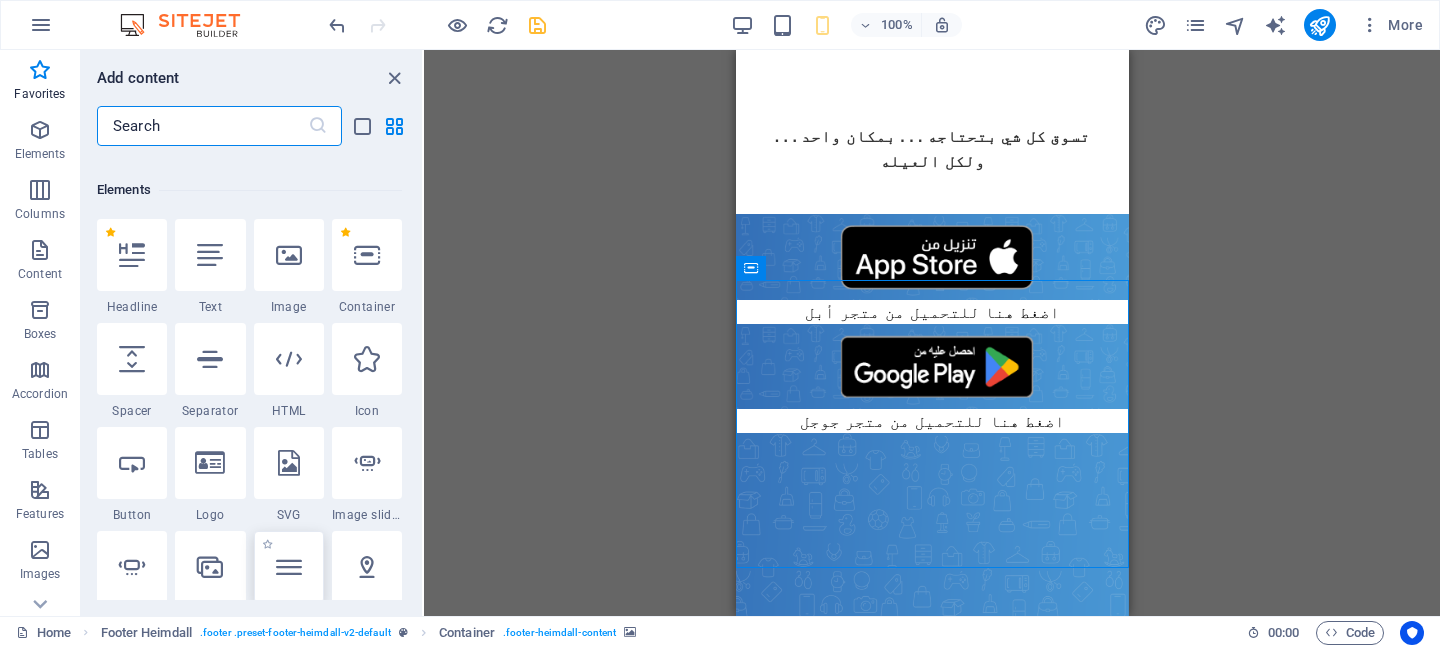 scroll, scrollTop: 193, scrollLeft: 0, axis: vertical 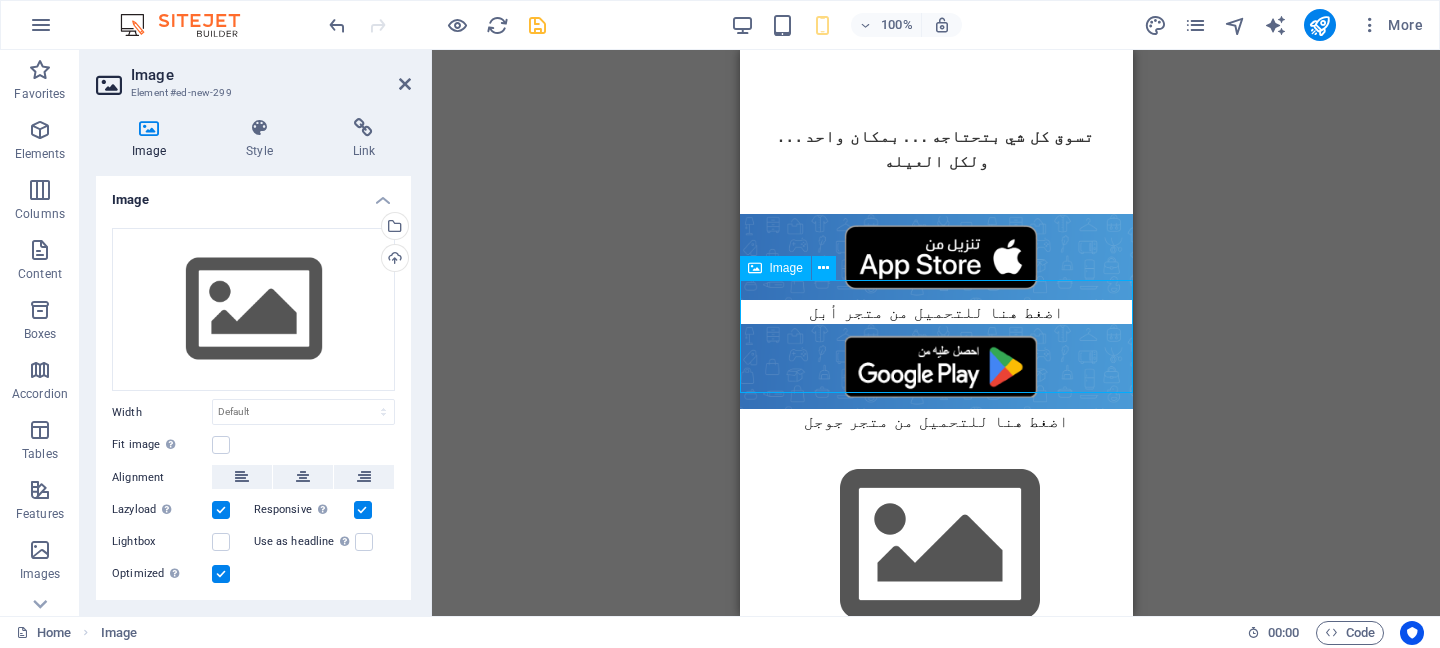 click at bounding box center [935, 545] 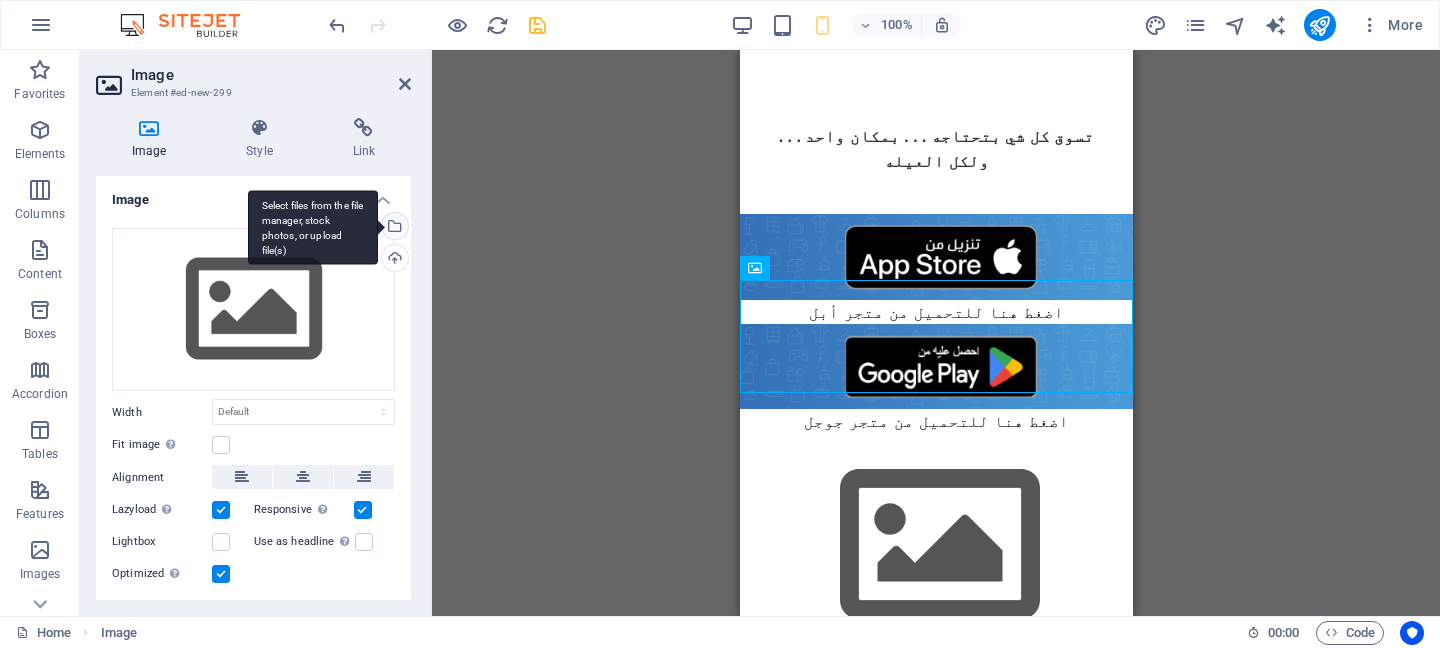 click on "Select files from the file manager, stock photos, or upload file(s)" at bounding box center (393, 228) 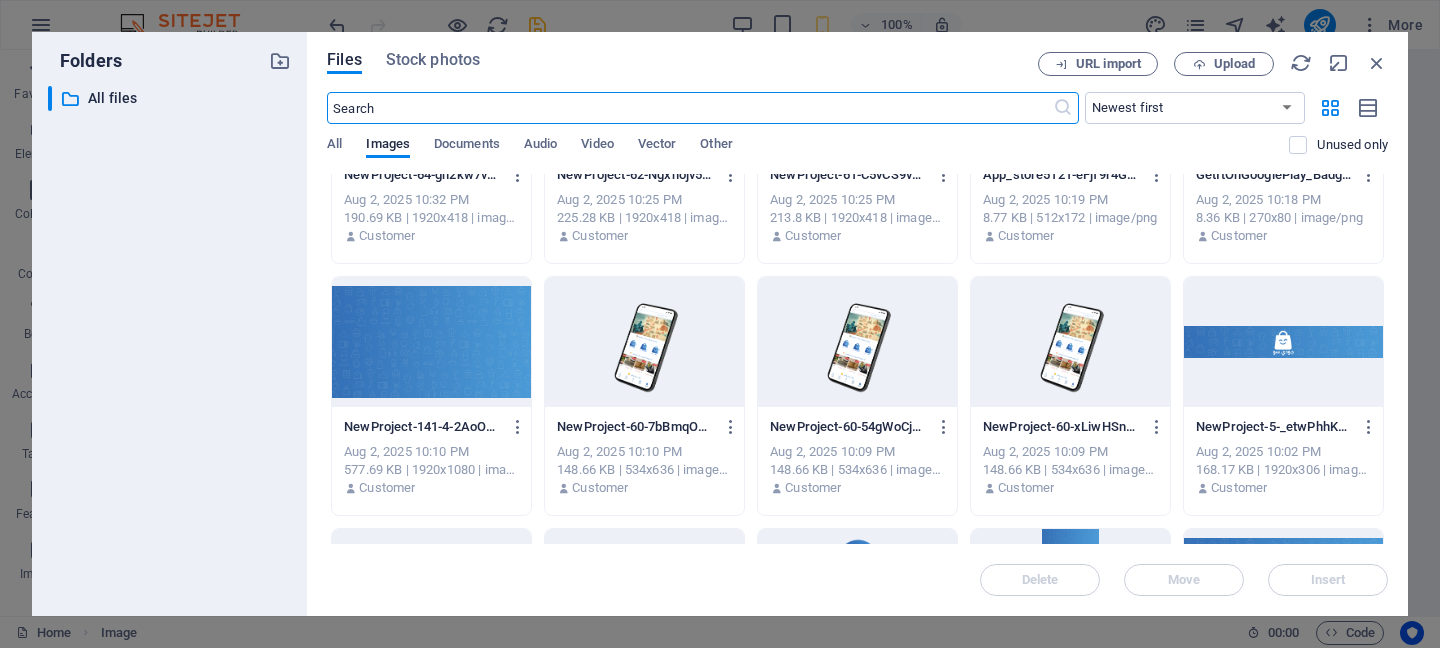 scroll, scrollTop: 527, scrollLeft: 0, axis: vertical 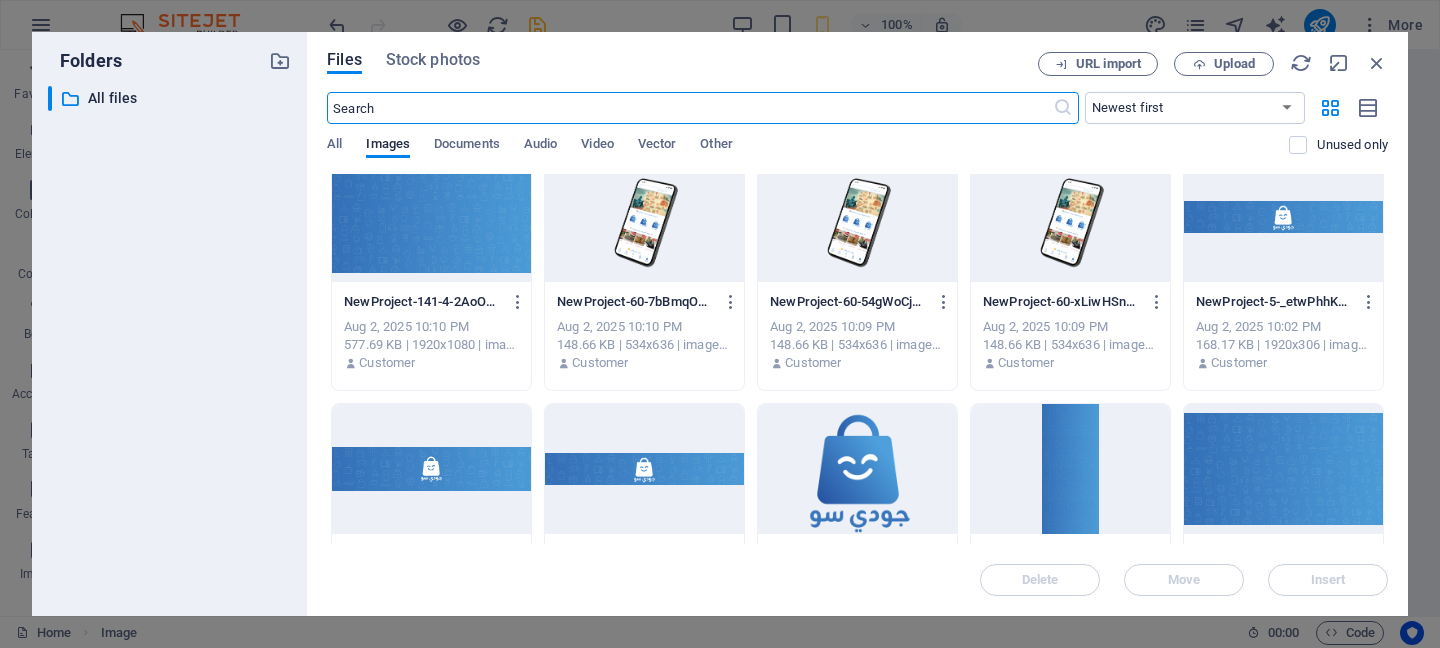 click at bounding box center (431, 217) 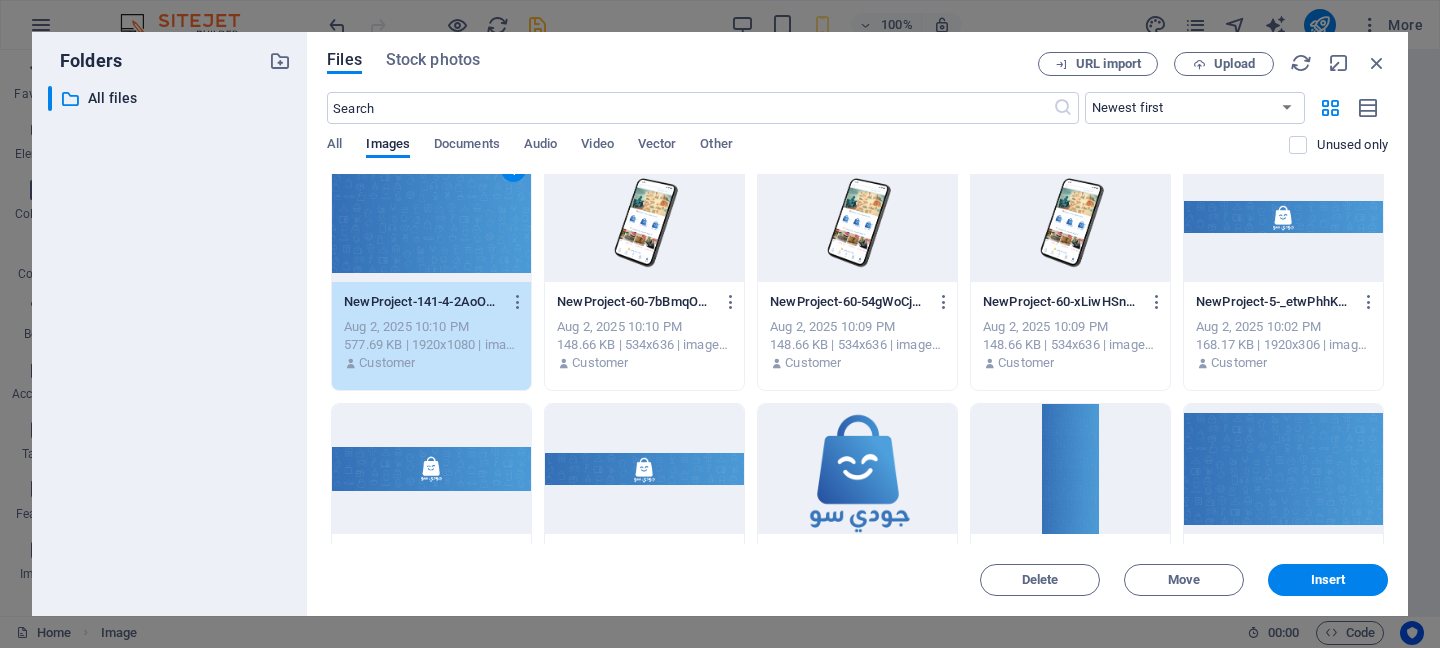 click on "1" at bounding box center [431, 217] 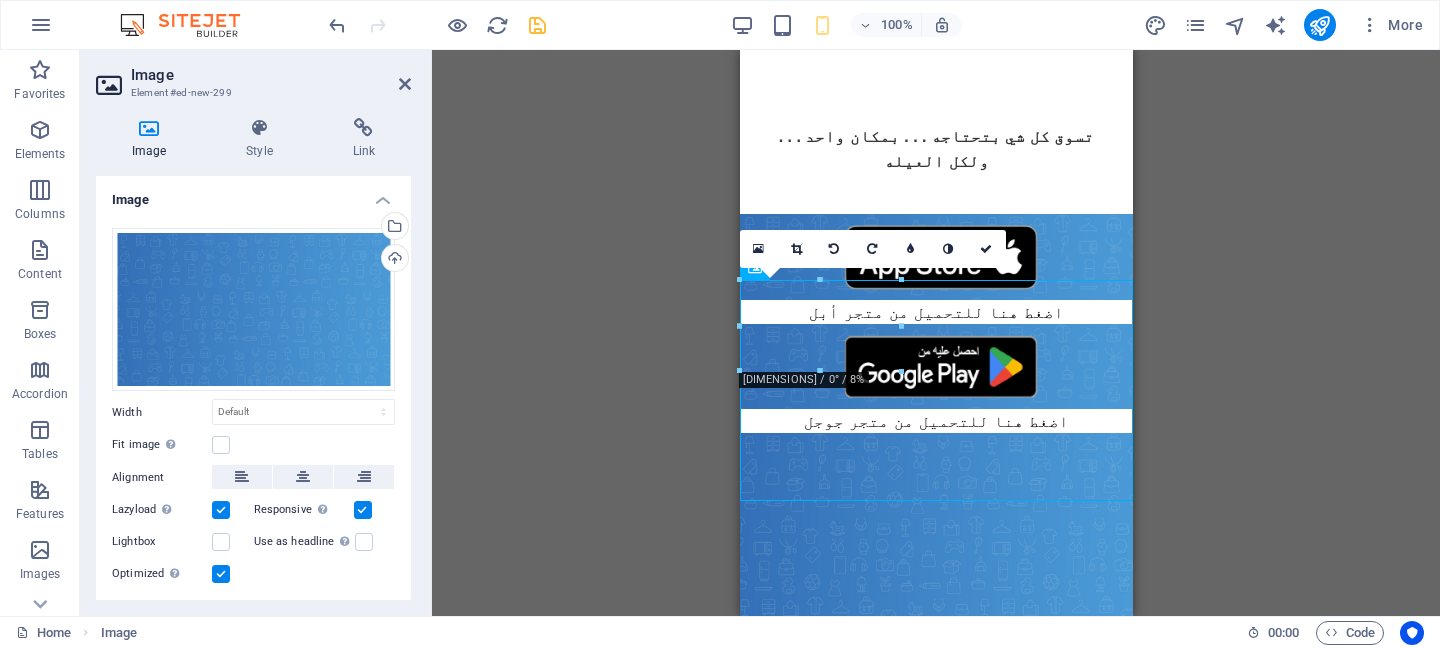 click on "Text   H2   Text   Video   Image   Image   Icon   Footer Heimdall   Footer Heimdall   Container   Container   H3   Text   Container   H3   Text   Spacer   Icon   Image 180 170 160 150 140 130 120 110 100 90 80 70 60 50 40 30 20 10 0 -10 -20 -30 -40 -50 -60 -70 -80 -90 -100 -110 -120 -130 -140 -150 -160 -170 161px × 91px / 0° / 8% 16:10 16:9 4:3 1:1 1:2 0" at bounding box center [936, 333] 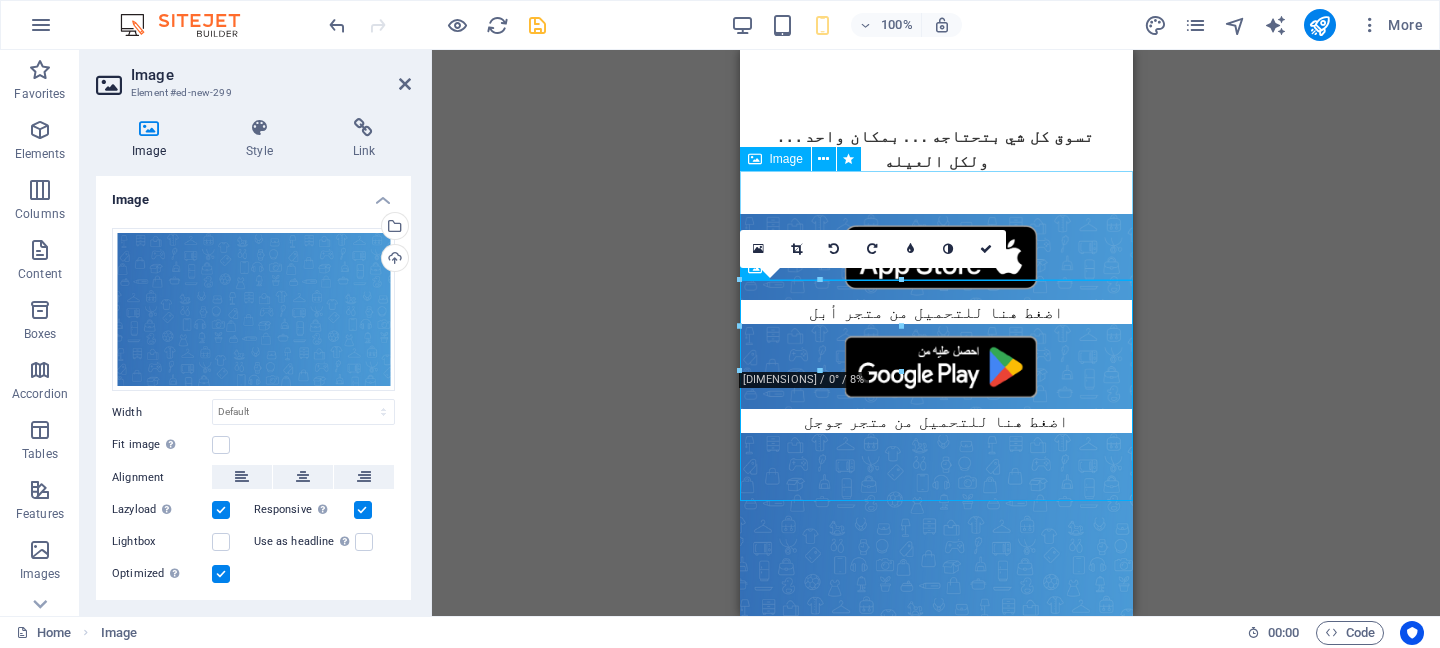click on "اضغط هنا للتحميل من متجر جوجل" at bounding box center (935, 379) 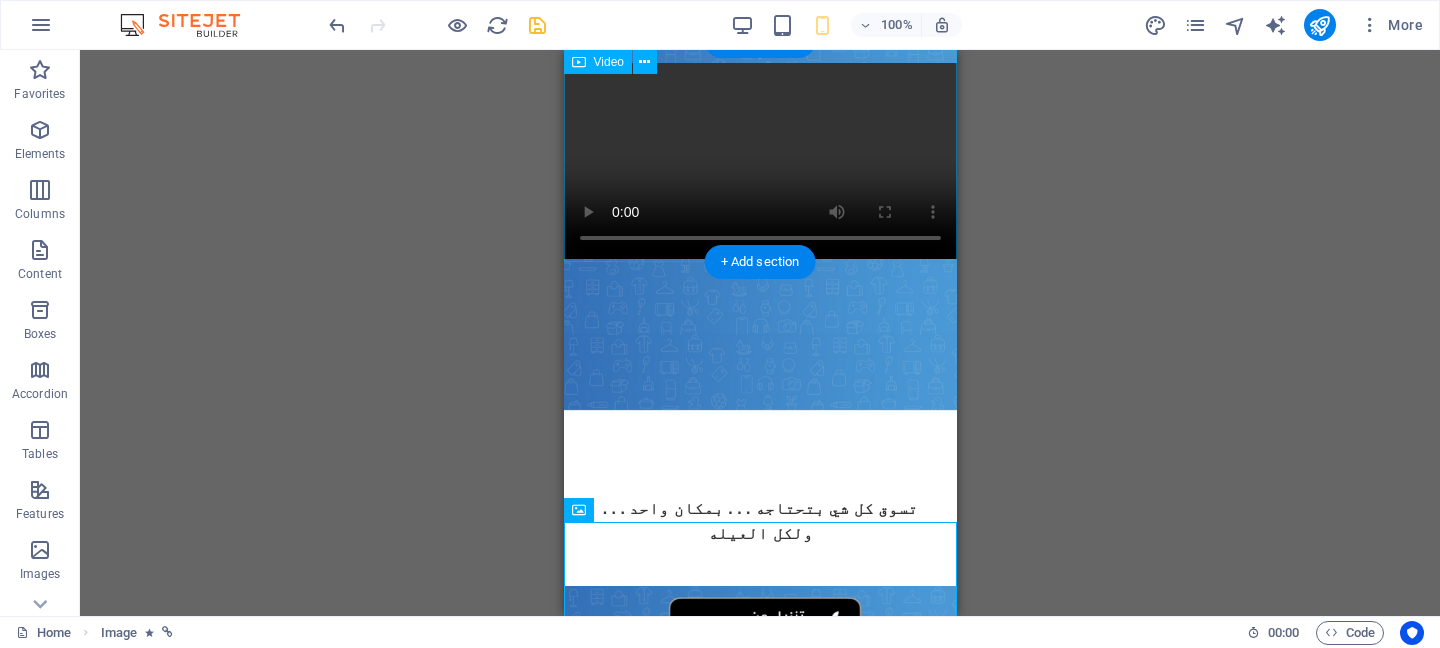 scroll, scrollTop: 31, scrollLeft: 0, axis: vertical 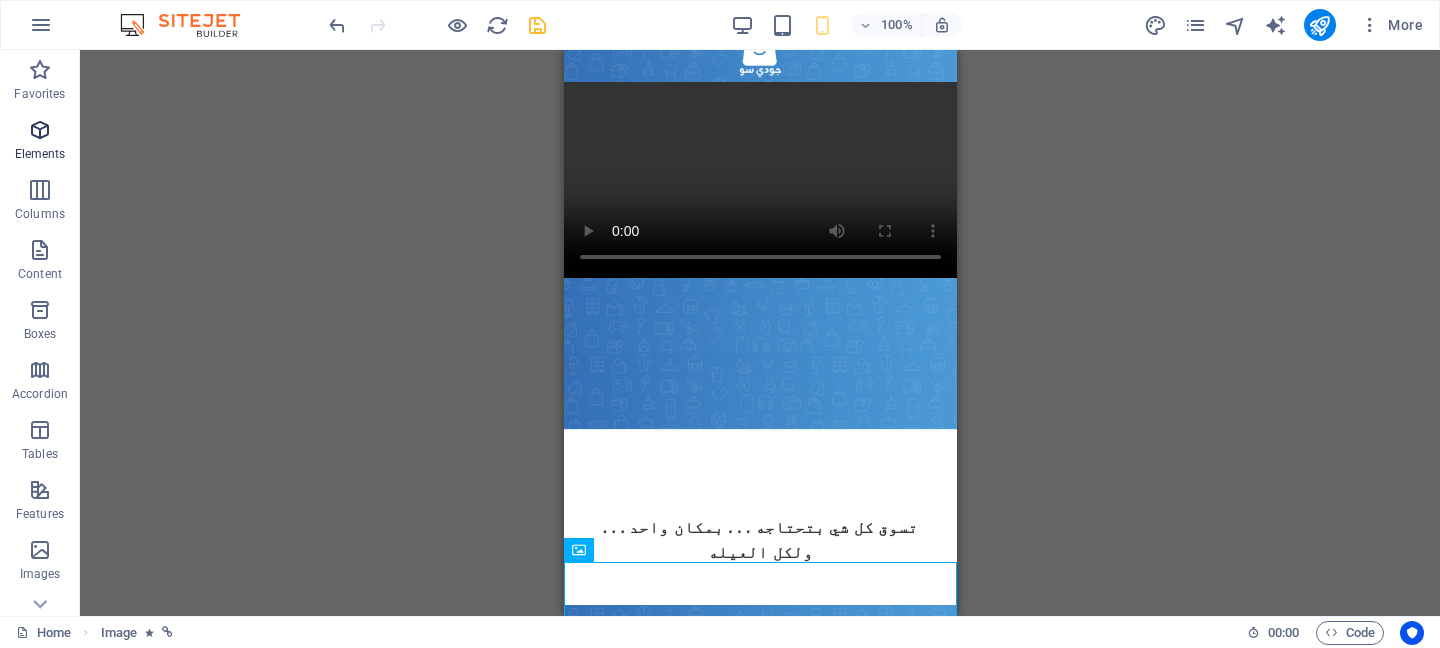 click on "Elements" at bounding box center (40, 142) 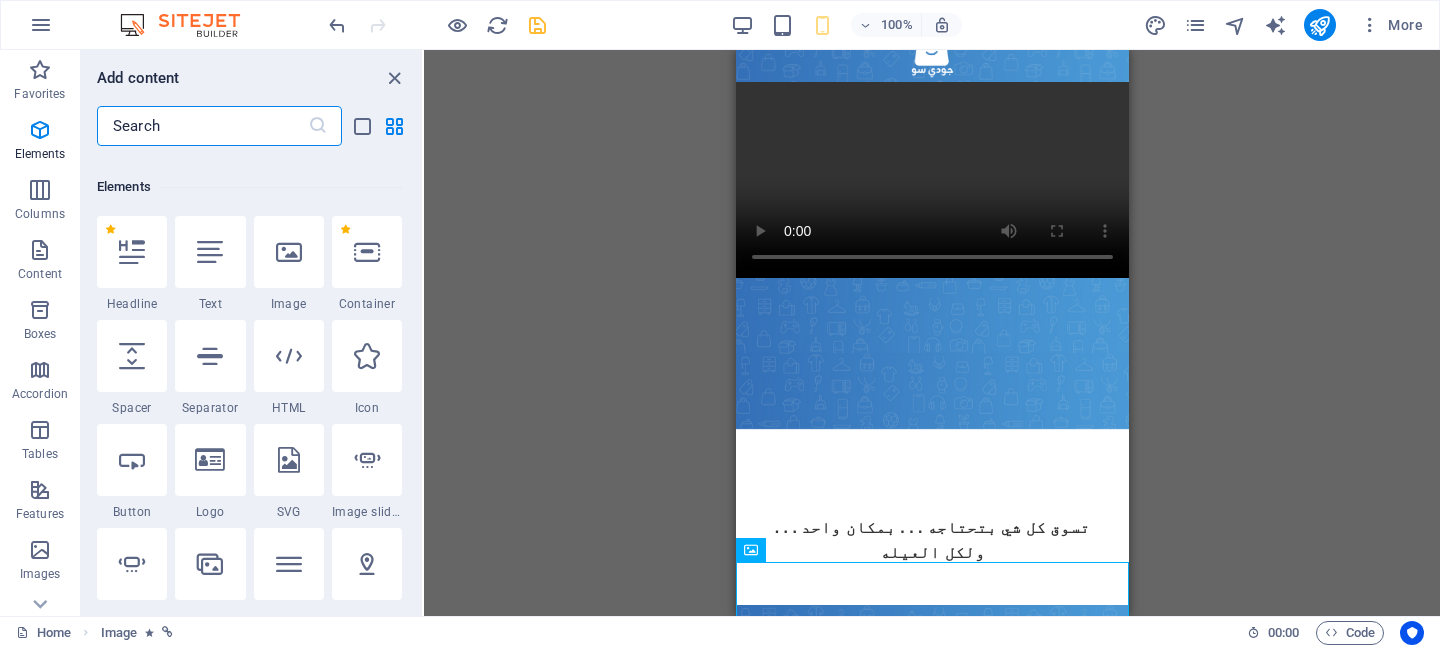 scroll, scrollTop: 213, scrollLeft: 0, axis: vertical 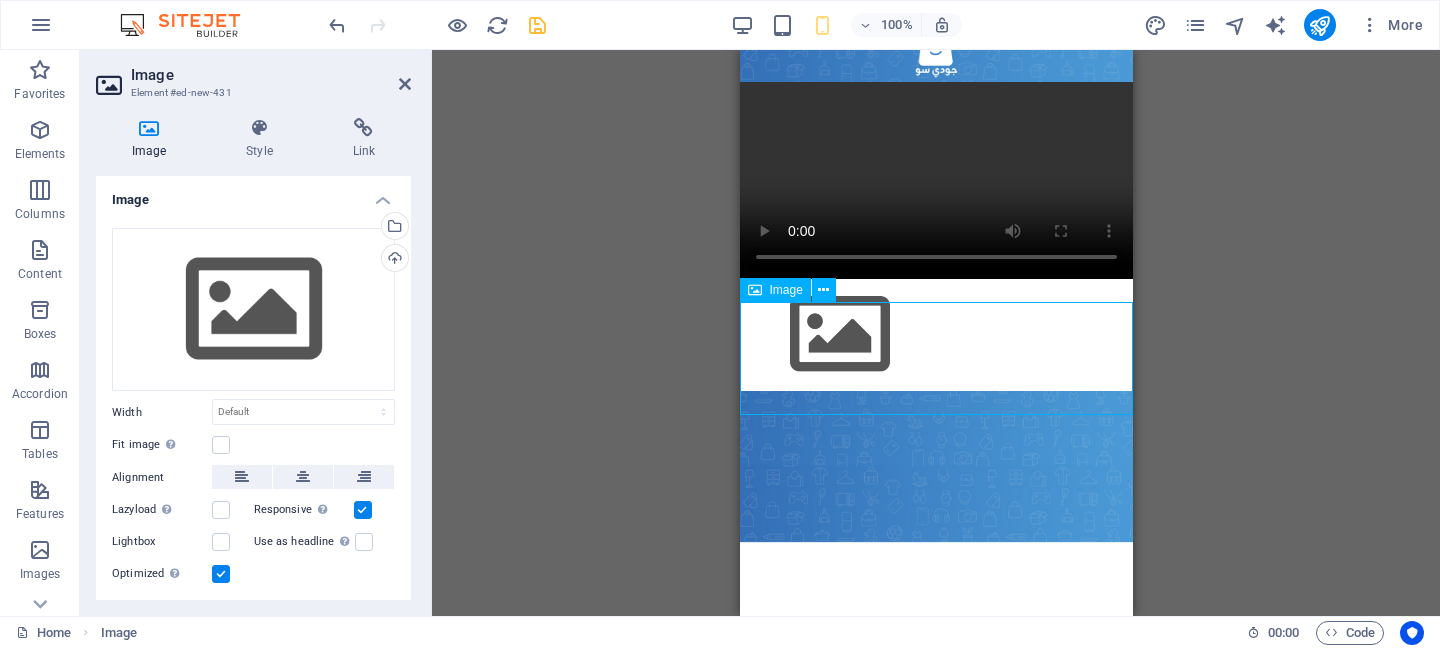 click at bounding box center (935, 334) 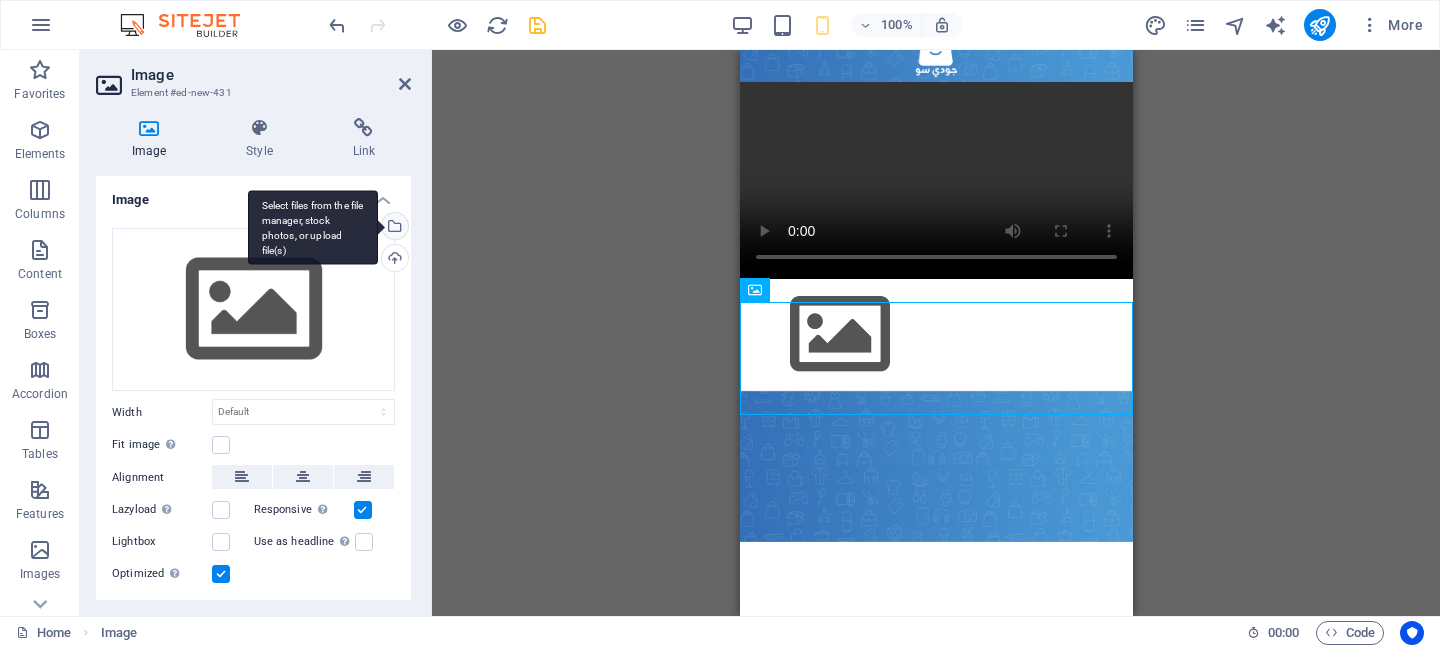 click on "Select files from the file manager, stock photos, or upload file(s)" at bounding box center (393, 228) 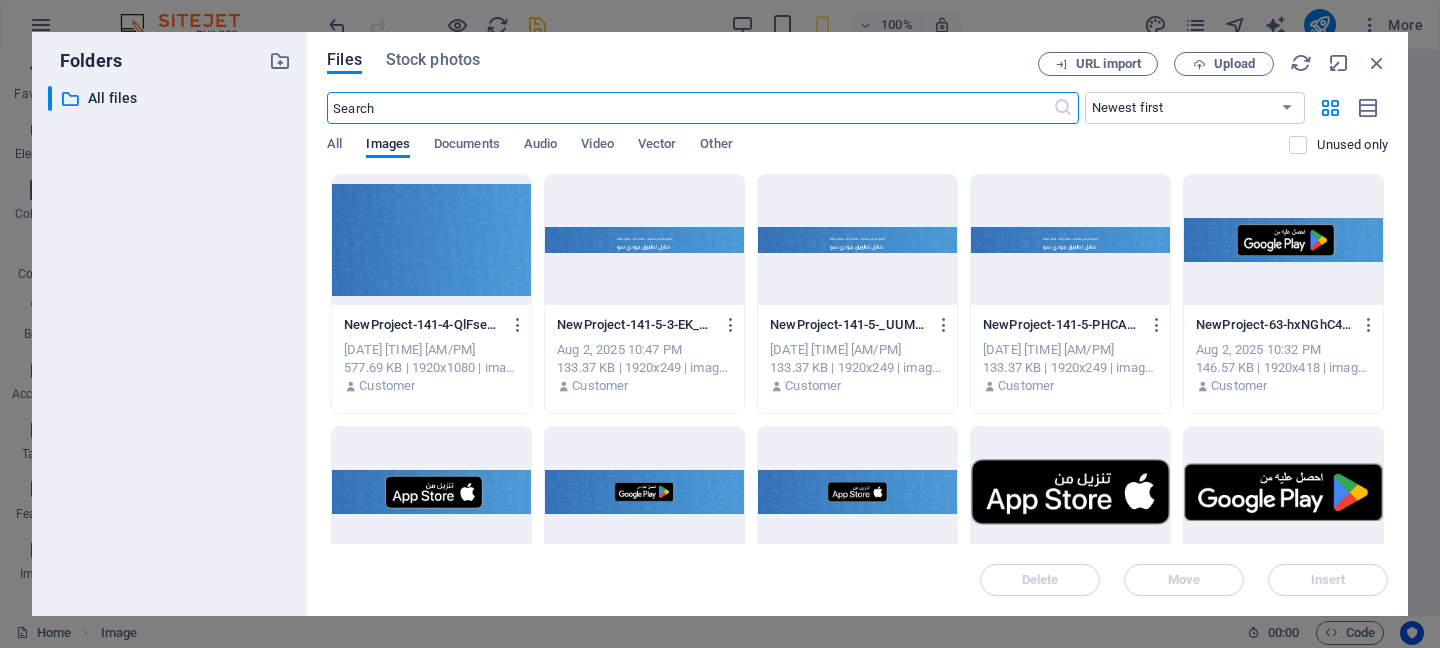 click at bounding box center (644, 240) 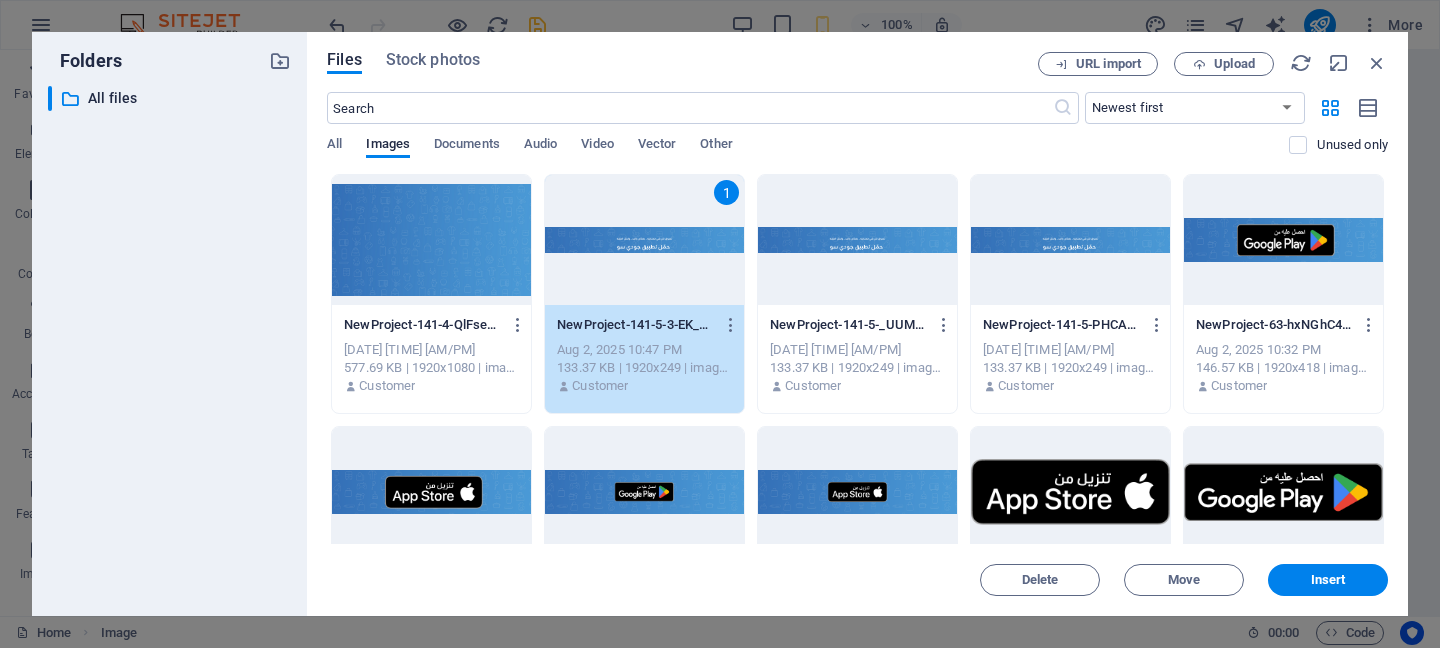 click on "1" at bounding box center [644, 240] 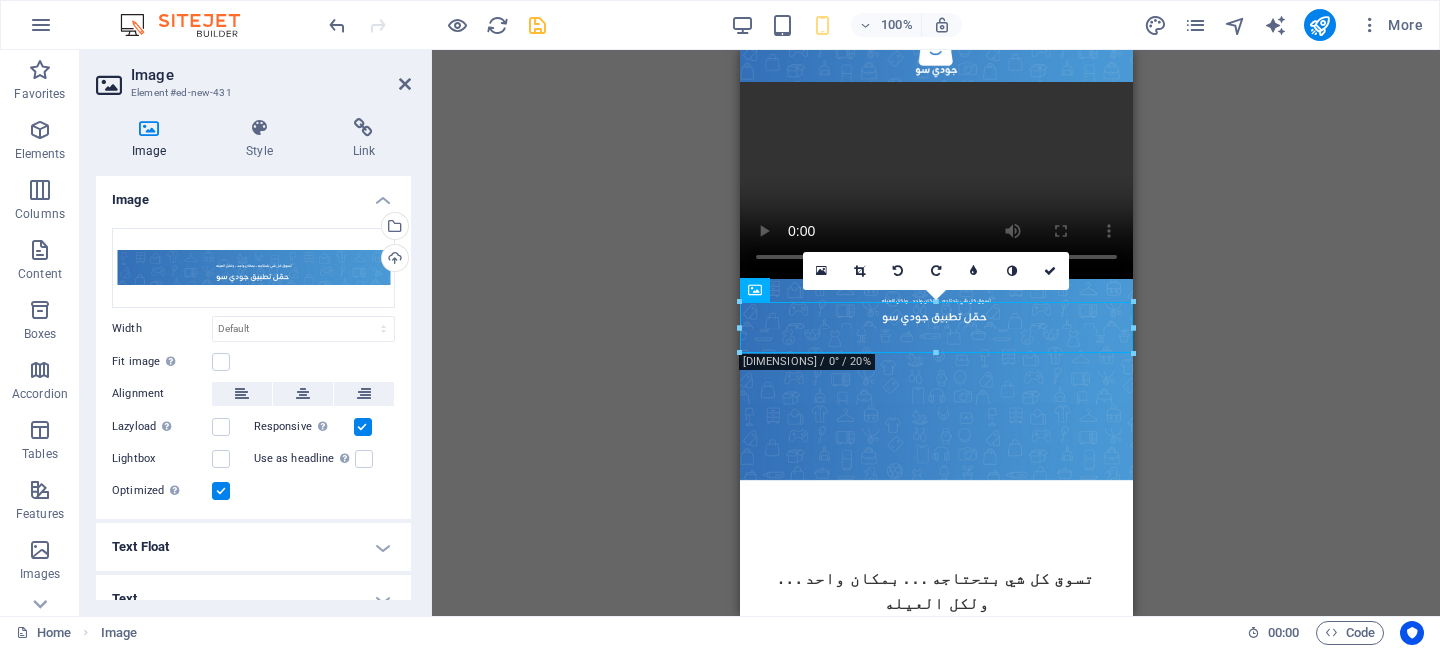click on "H2   Text   Video   Image   Image   Icon   Footer Heimdall   Footer Heimdall   Container   Container   H3   Text   Container   H3   Text   Spacer   Icon   Image   Image 180 170 160 150 140 130 120 110 100 90 80 70 60 50 40 30 20 10 0 -10 -20 -30 -40 -50 -60 -70 -80 -90 -100 -110 -120 -130 -140 -150 -160 -170 393px × 51px / 0° / 20% 16:10 16:9 4:3 1:1 1:2 0" at bounding box center [936, 333] 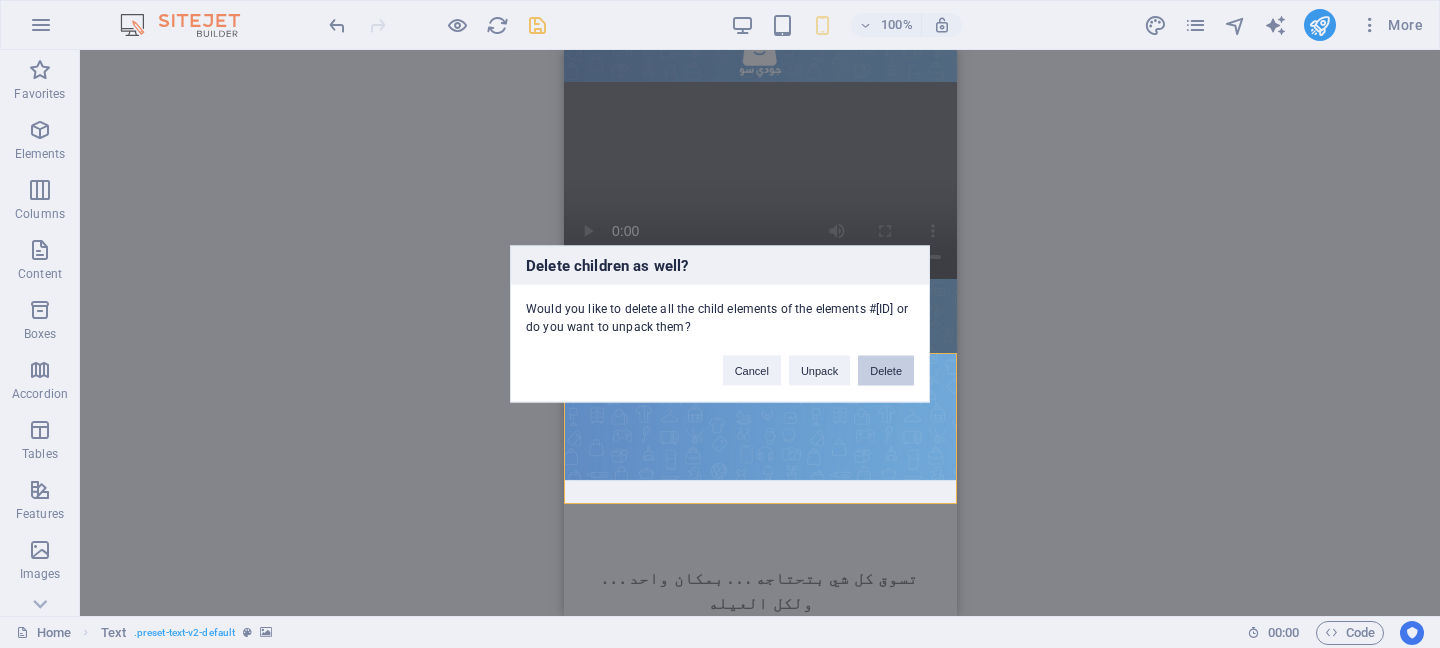 click on "Delete" at bounding box center (886, 371) 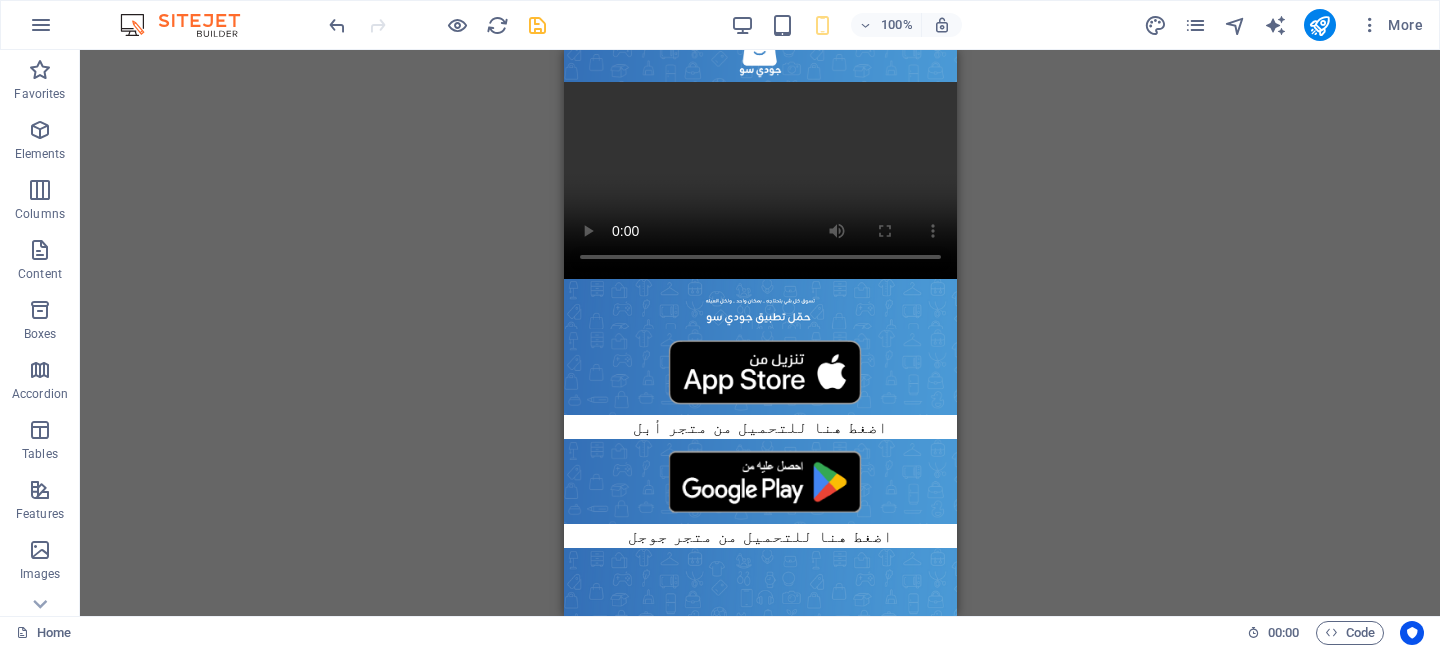 click on "Drag here to replace the existing content. Press “Ctrl” if you want to create a new element.
H2   Text   Video   Image   Image   Icon   Footer Heimdall   Footer Heimdall   Container   Container   H3   Text   Container   H3   Text   Spacer   Icon   Image   Image" at bounding box center [760, 333] 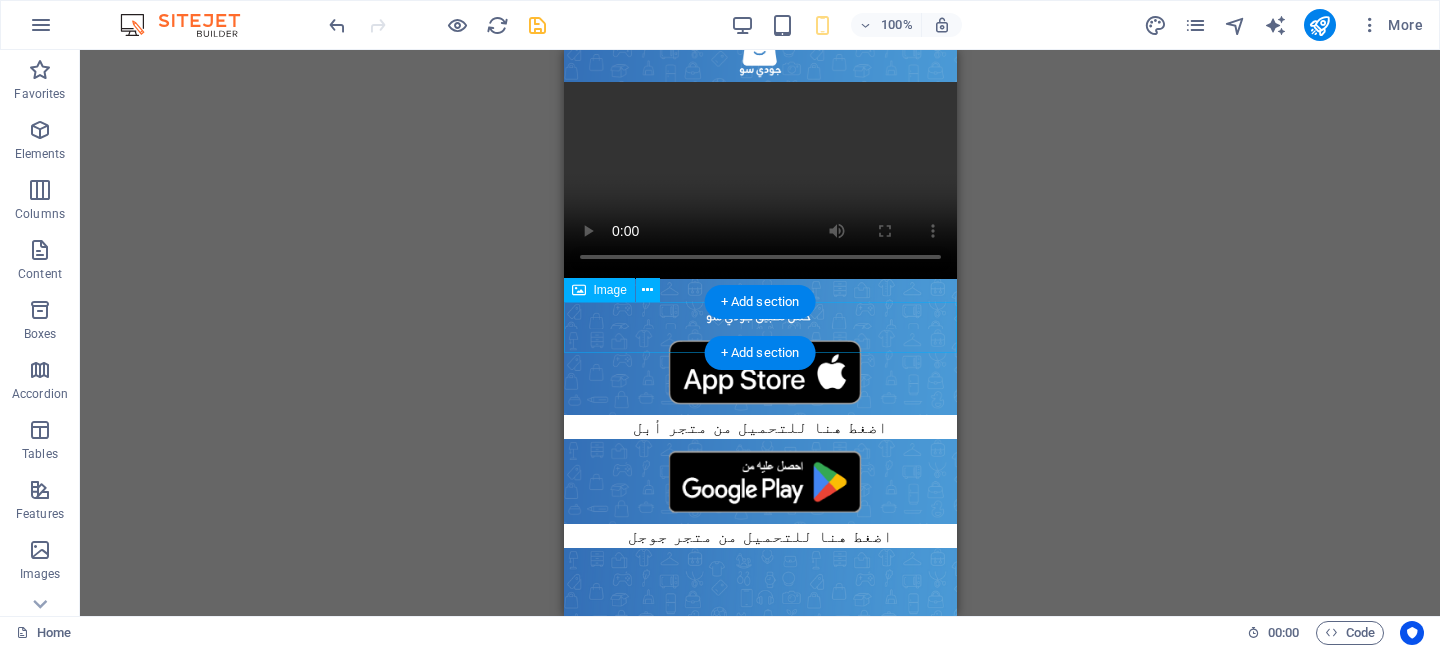 click at bounding box center [759, 303] 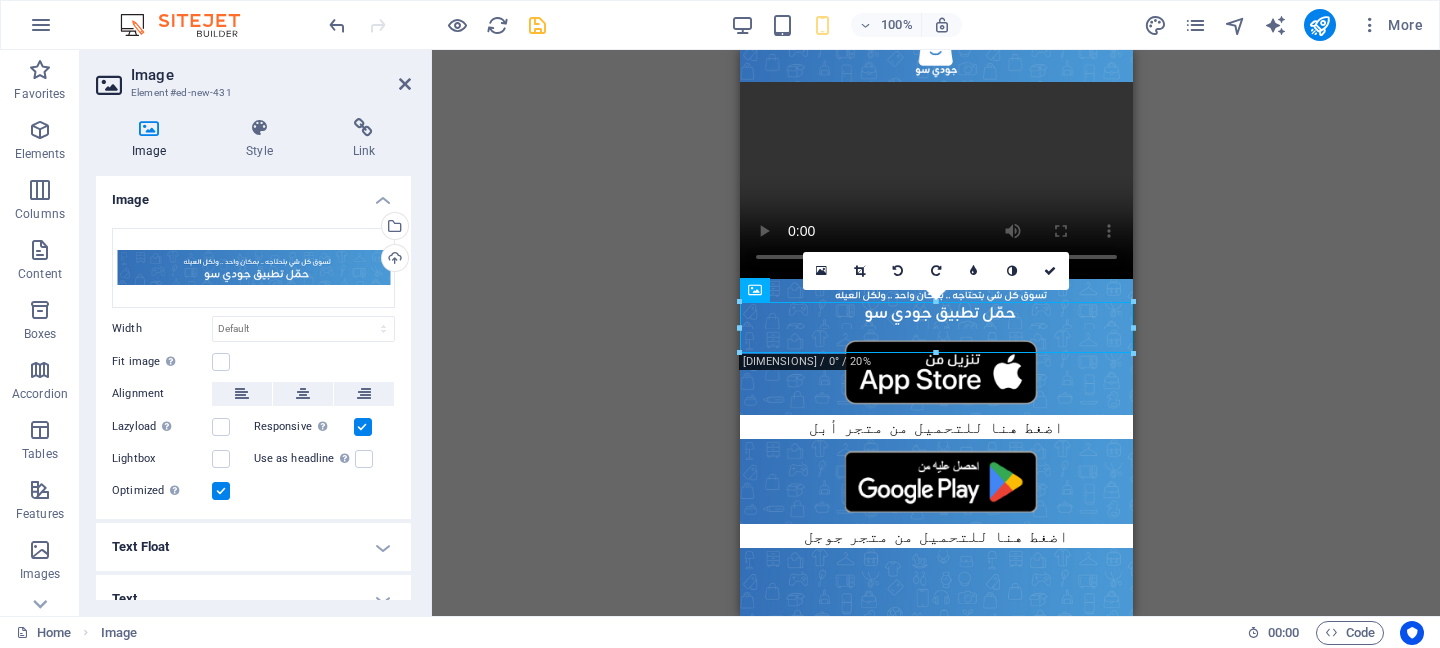click on "H2   Text   Video   Image   Image   Icon   Footer Heimdall   Footer Heimdall   Container   Container   H3   Text   Container   H3   Text   Spacer   Icon   Image   Image 180 170 160 150 140 130 120 110 100 90 80 70 60 50 40 30 20 10 0 -10 -20 -30 -40 -50 -60 -70 -80 -90 -100 -110 -120 -130 -140 -150 -160 -170 393px × 51px / 0° / 20% 16:10 16:9 4:3 1:1 1:2 0" at bounding box center (936, 333) 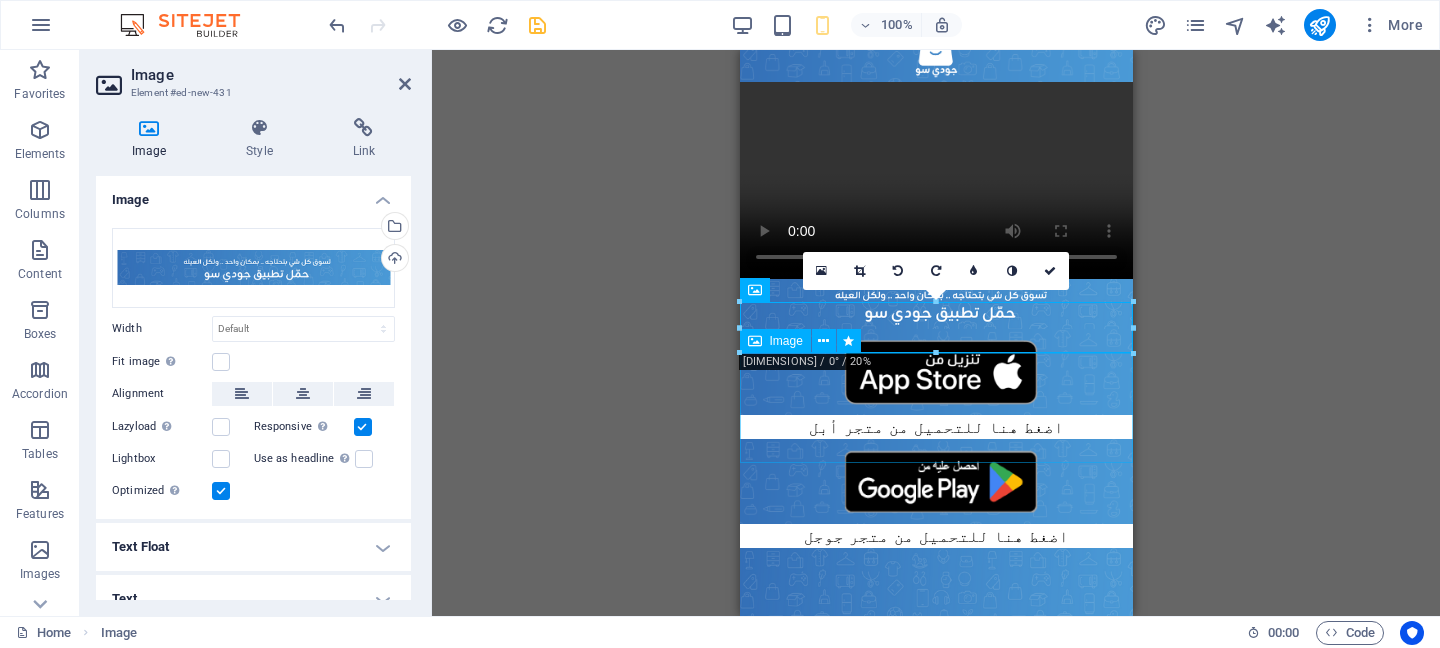 click on "اضغط هنا للتحميل من متجر أبل" at bounding box center (935, 384) 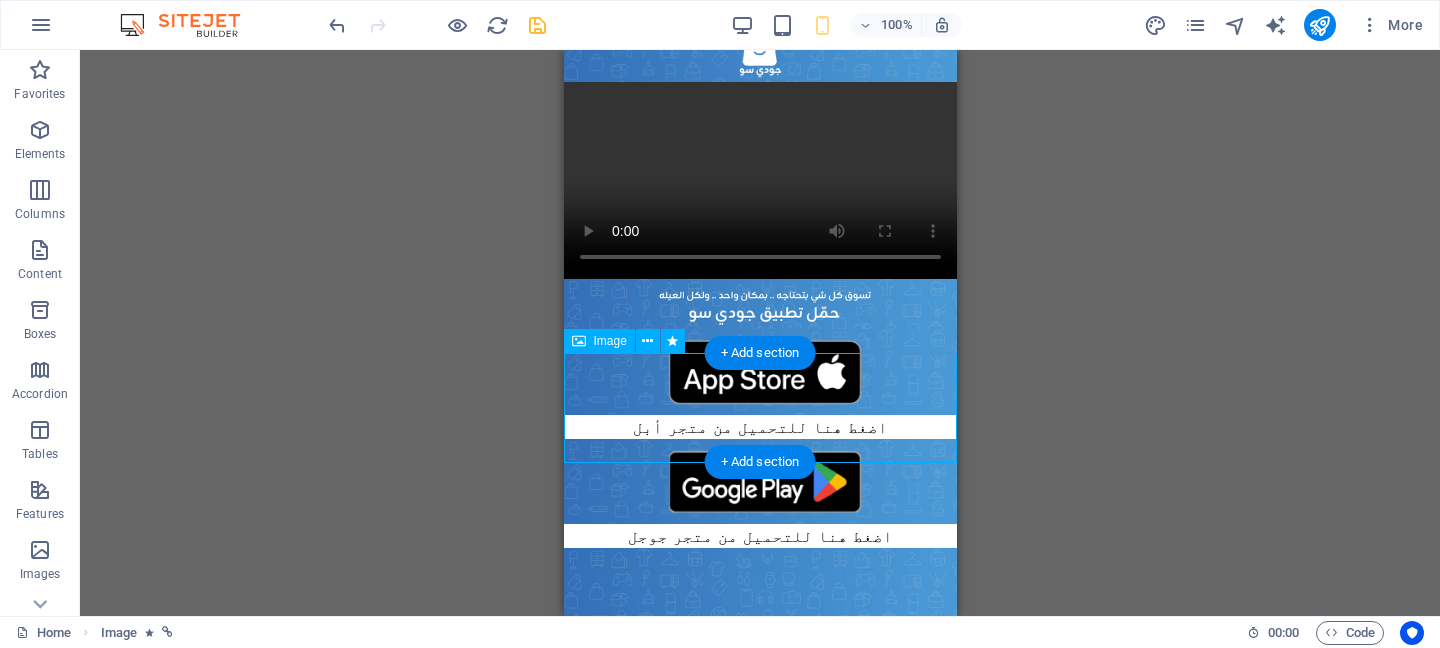 click on "اضغط هنا للتحميل من متجر أبل" at bounding box center [759, 384] 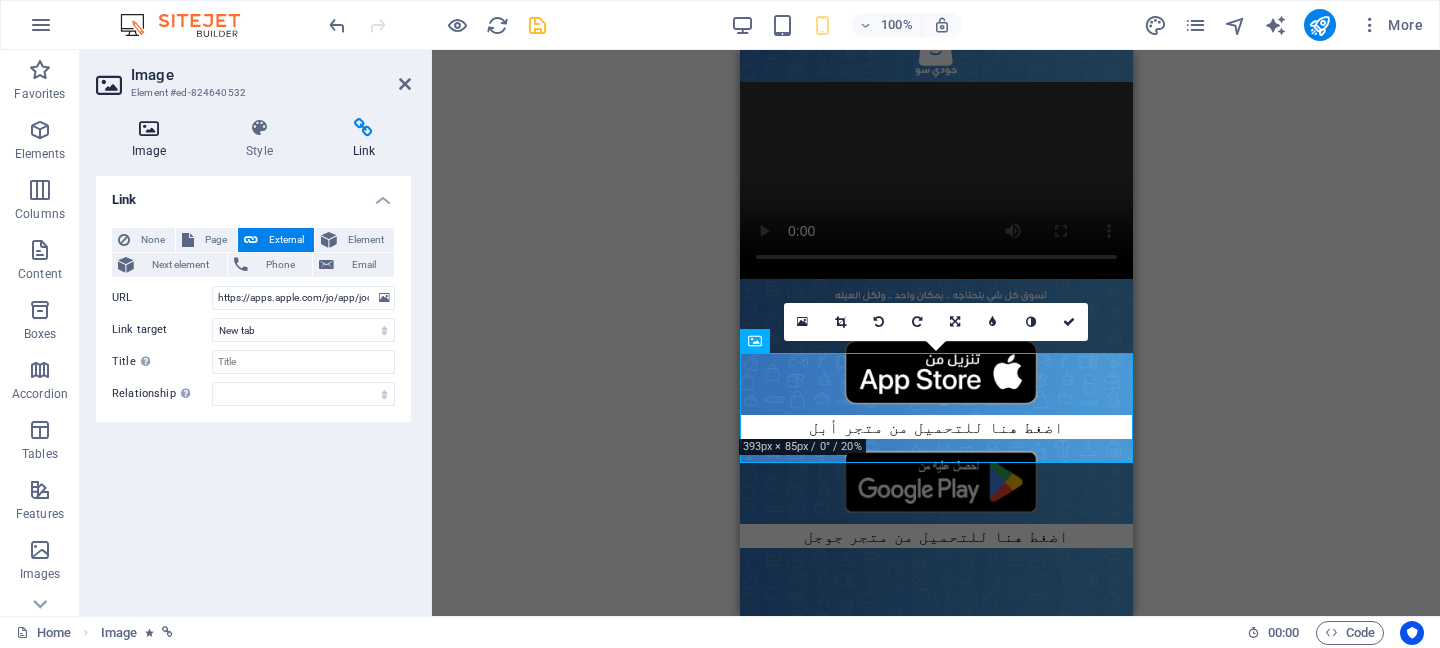 click on "Image" at bounding box center (153, 139) 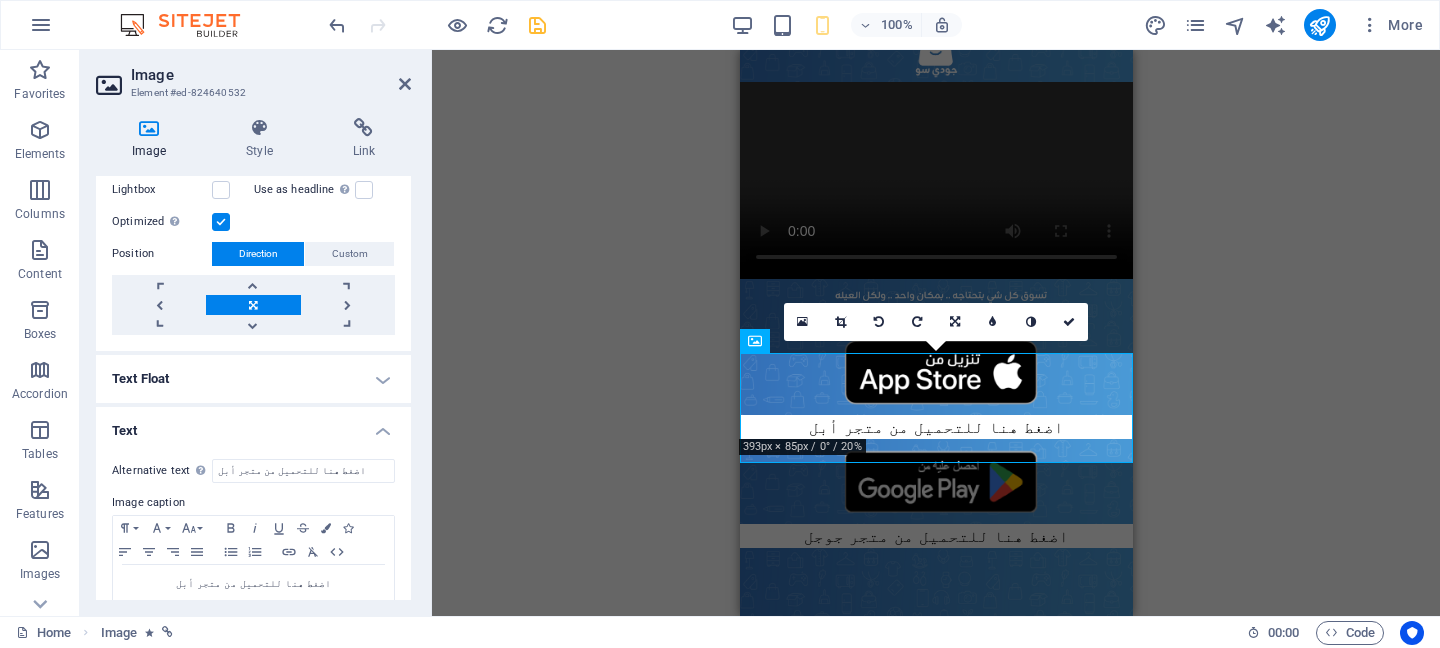 scroll, scrollTop: 345, scrollLeft: 0, axis: vertical 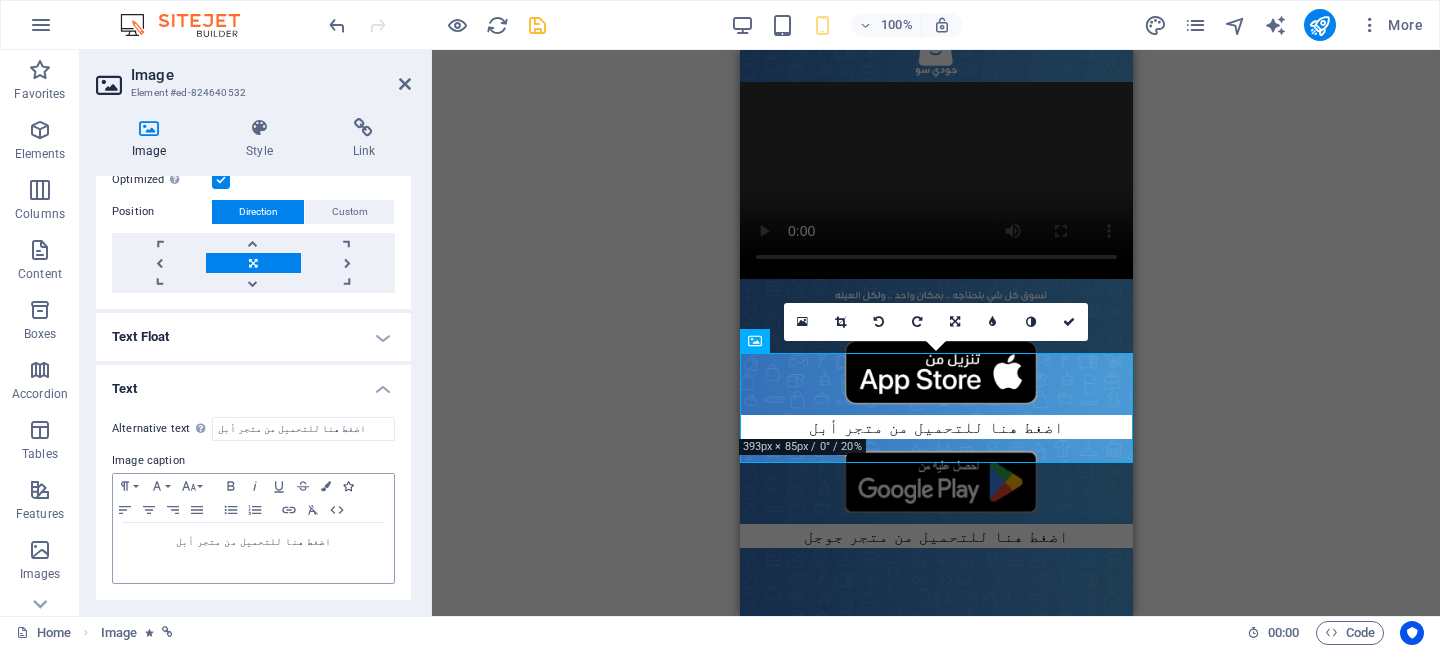 click at bounding box center (348, 486) 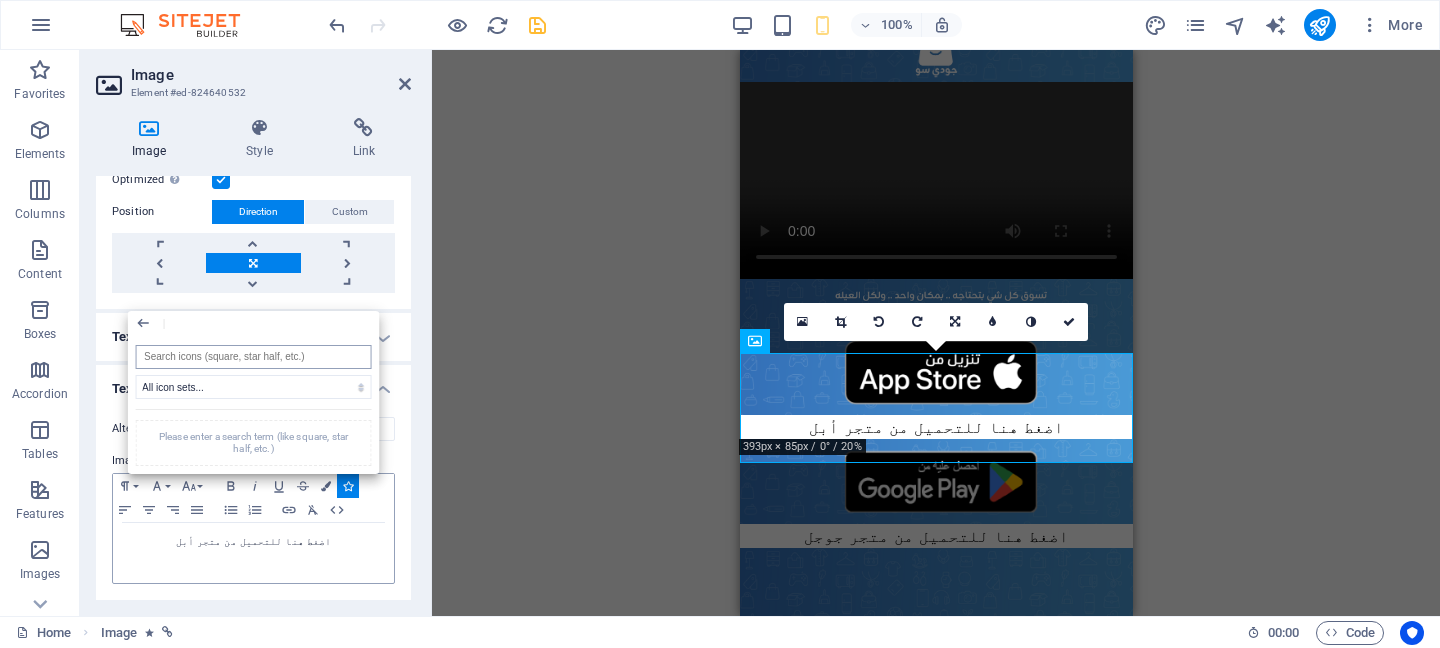 click at bounding box center (253, 357) 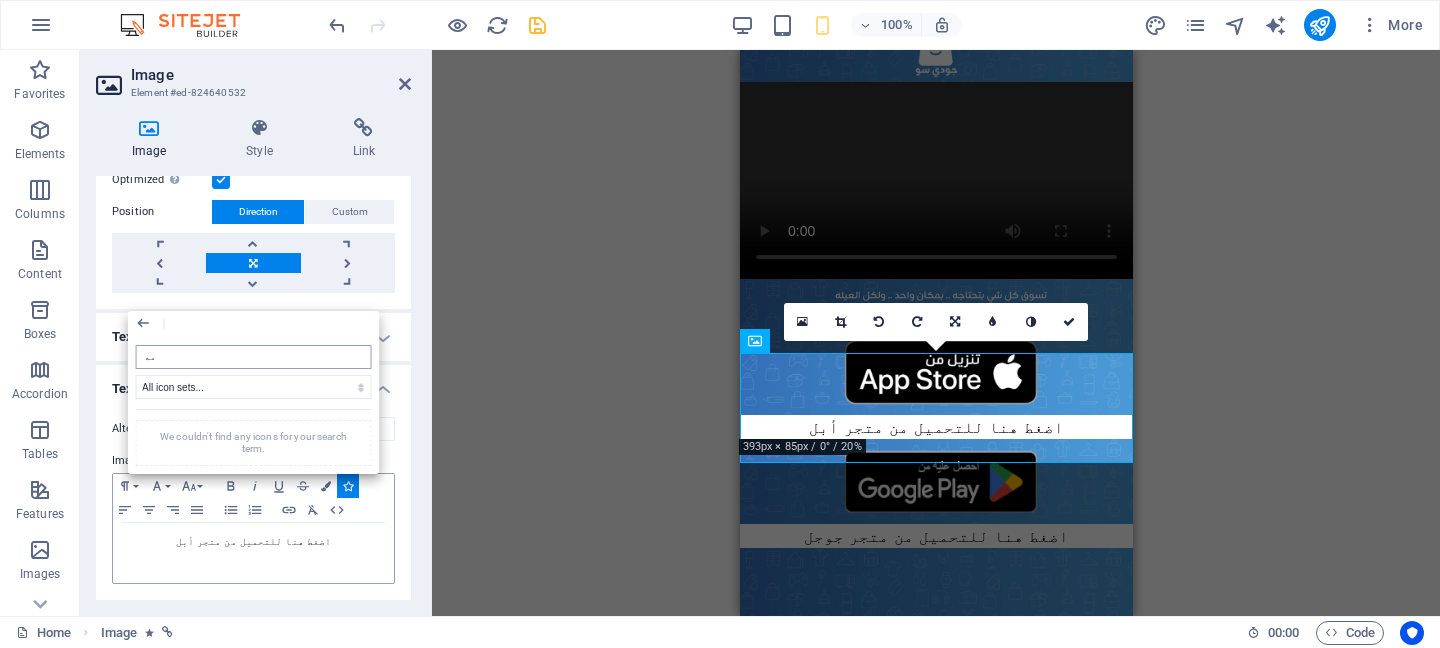 type on "م" 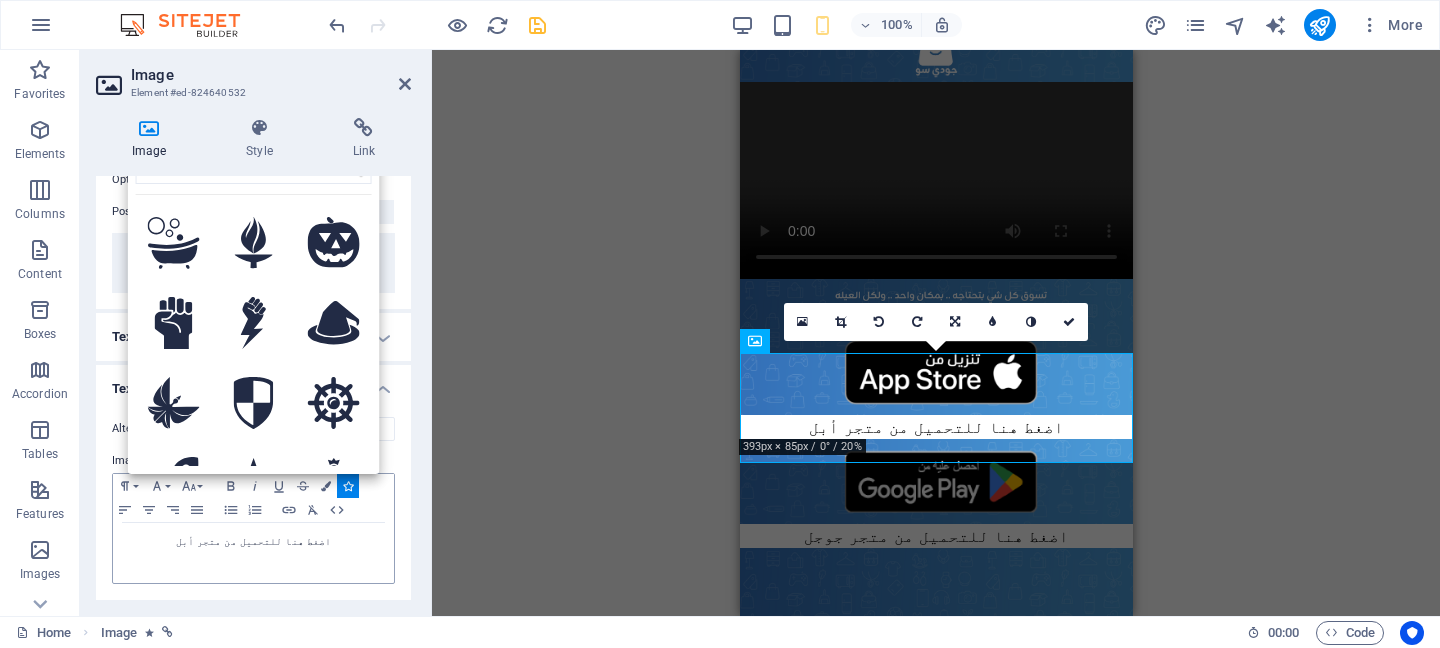 scroll, scrollTop: 305, scrollLeft: 0, axis: vertical 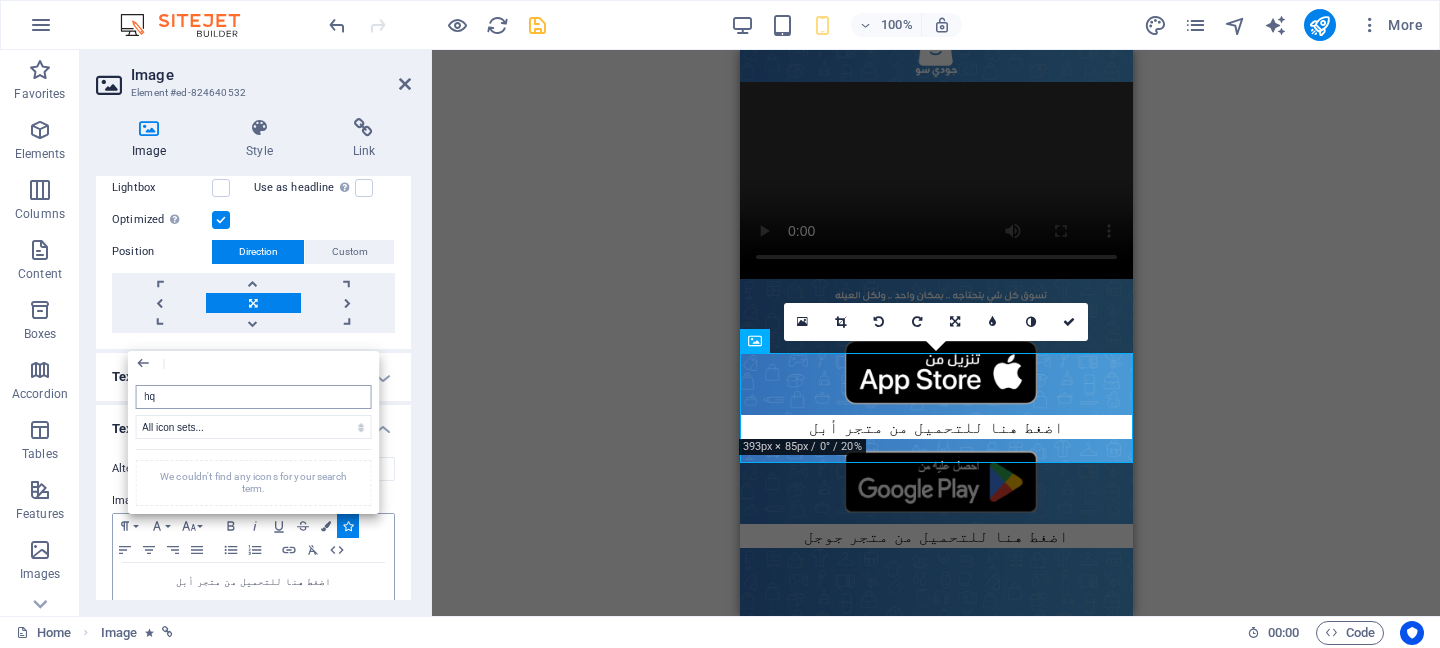 type on "h" 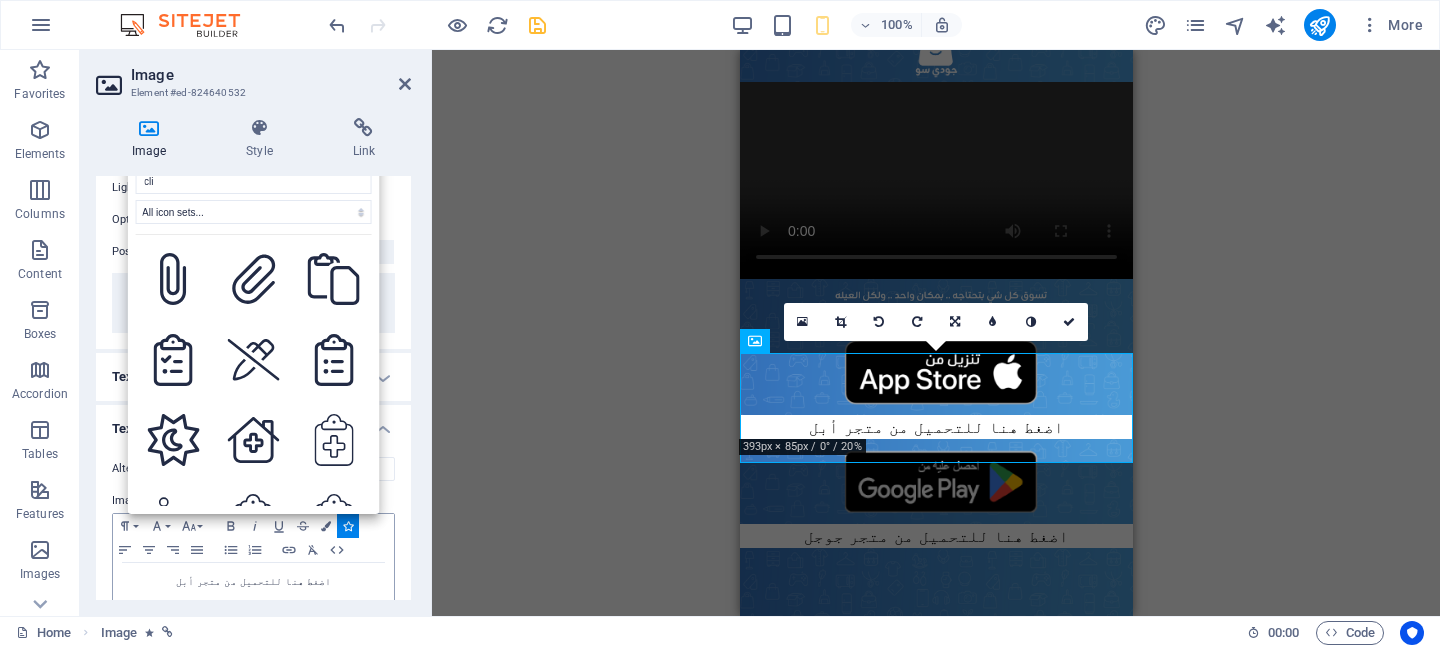 scroll, scrollTop: 2098, scrollLeft: 0, axis: vertical 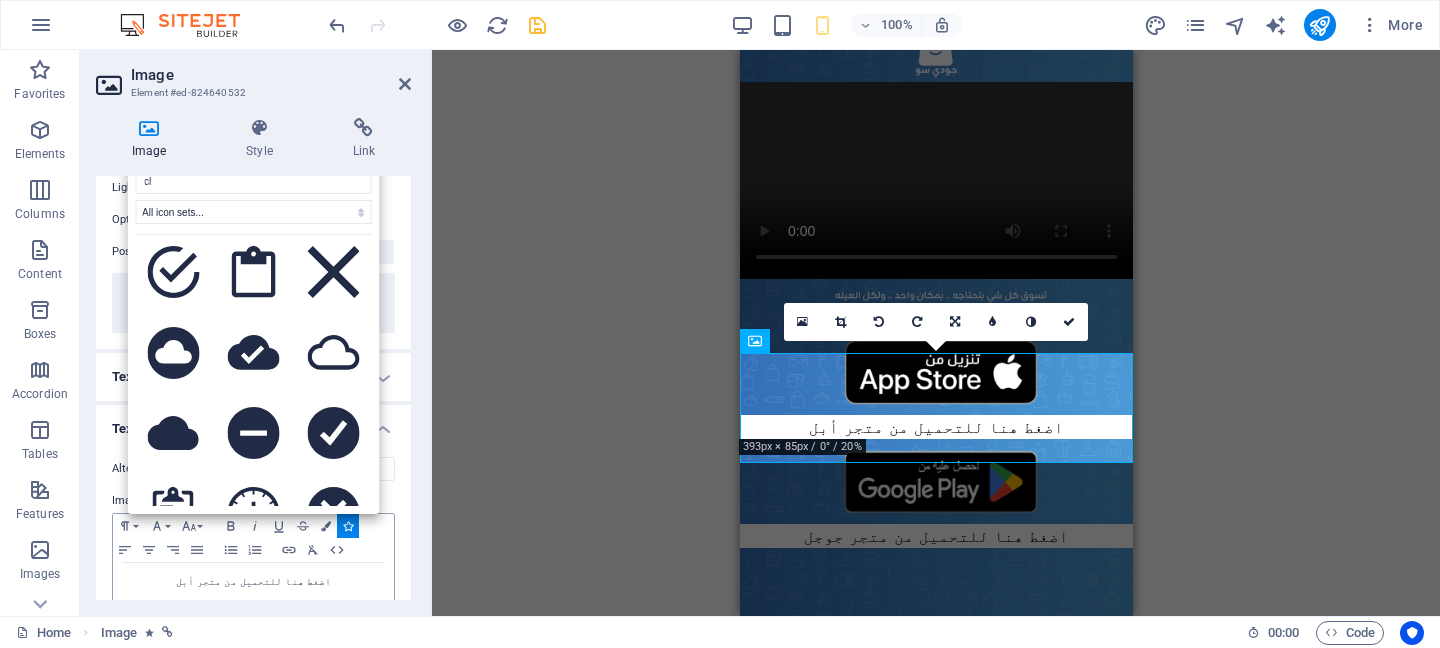 type on "c" 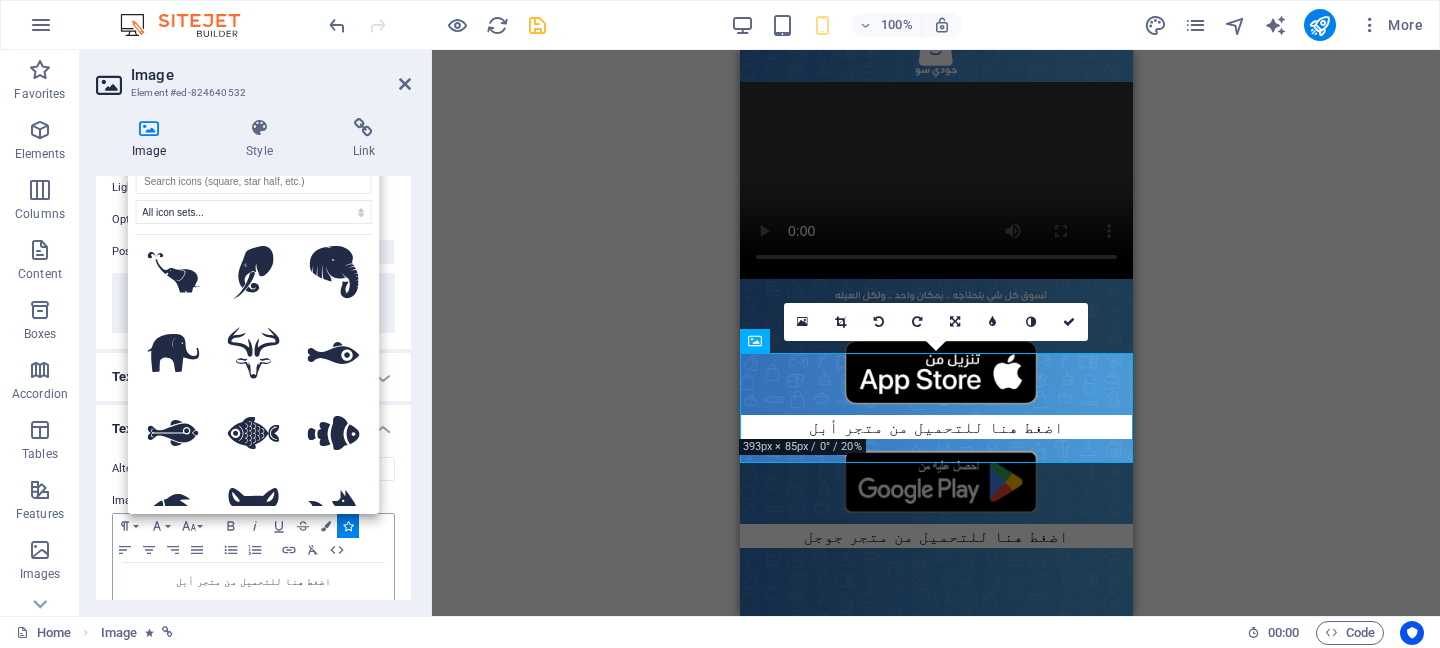 scroll, scrollTop: 0, scrollLeft: 0, axis: both 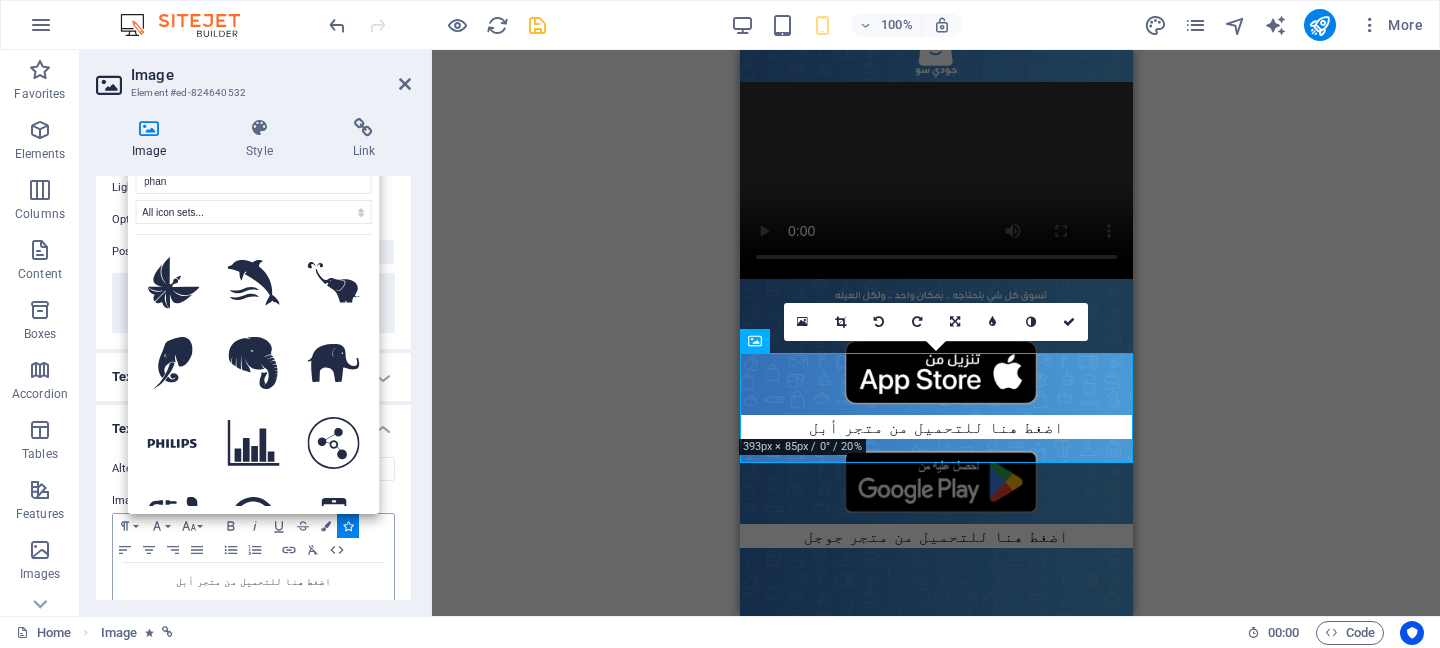 type on "phand" 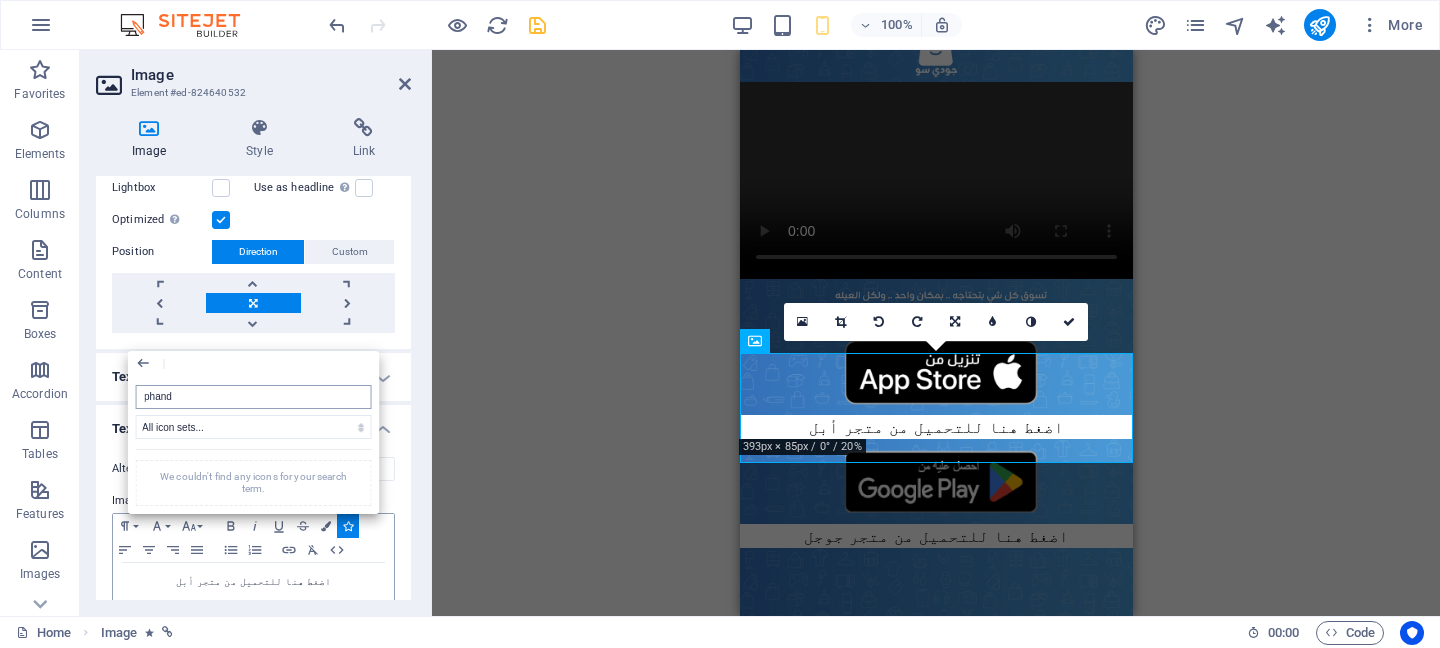click on "phand" at bounding box center [253, 397] 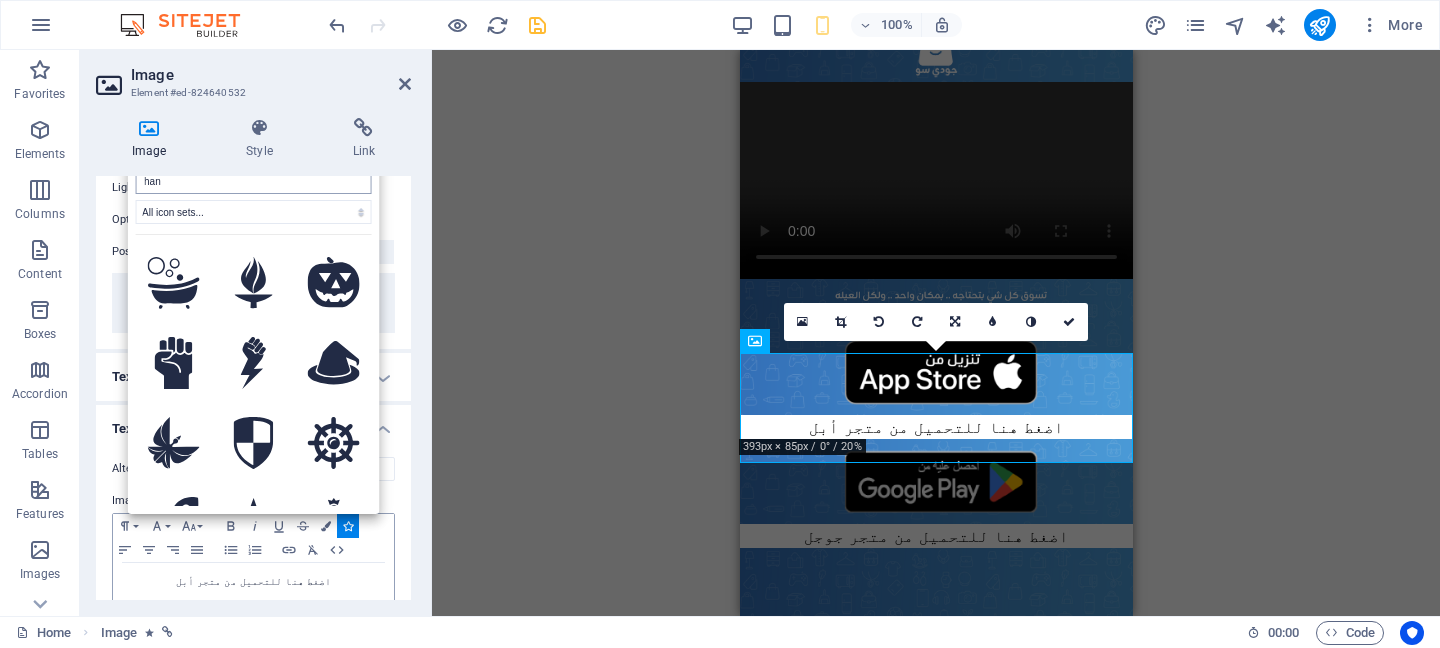 type on "hand" 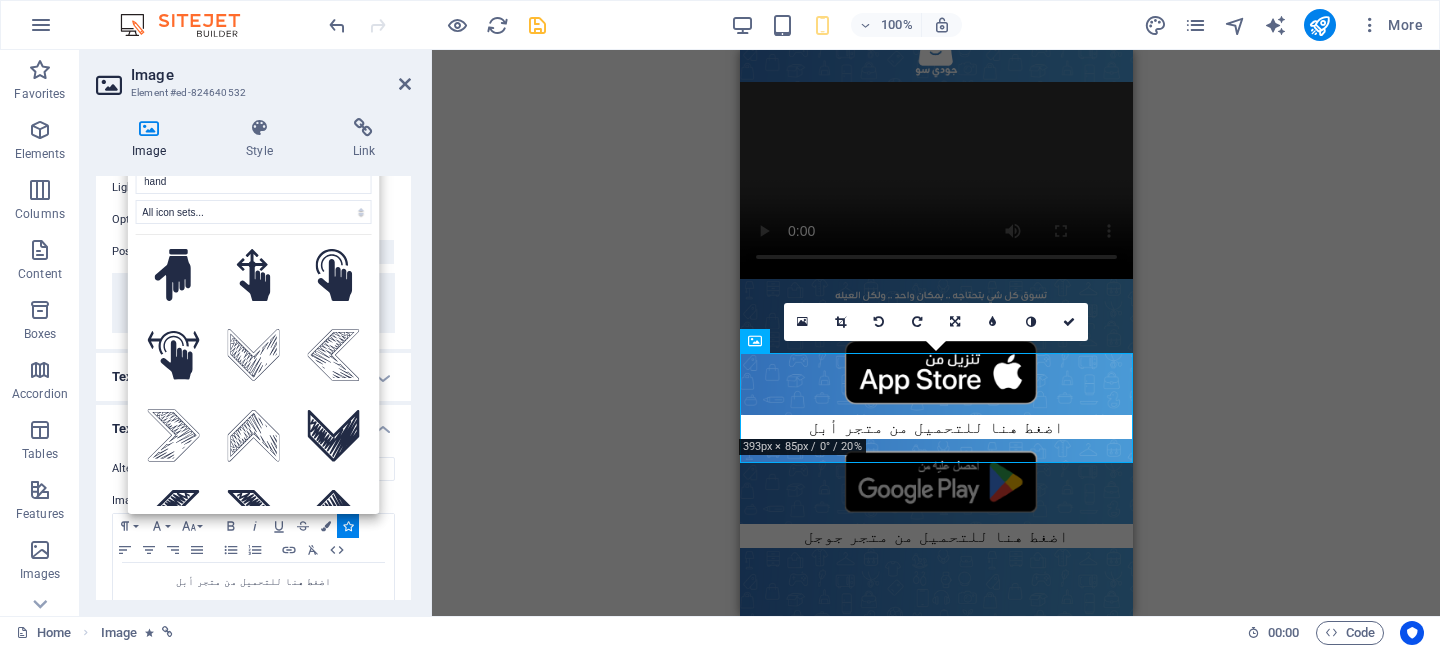 scroll, scrollTop: 93, scrollLeft: 0, axis: vertical 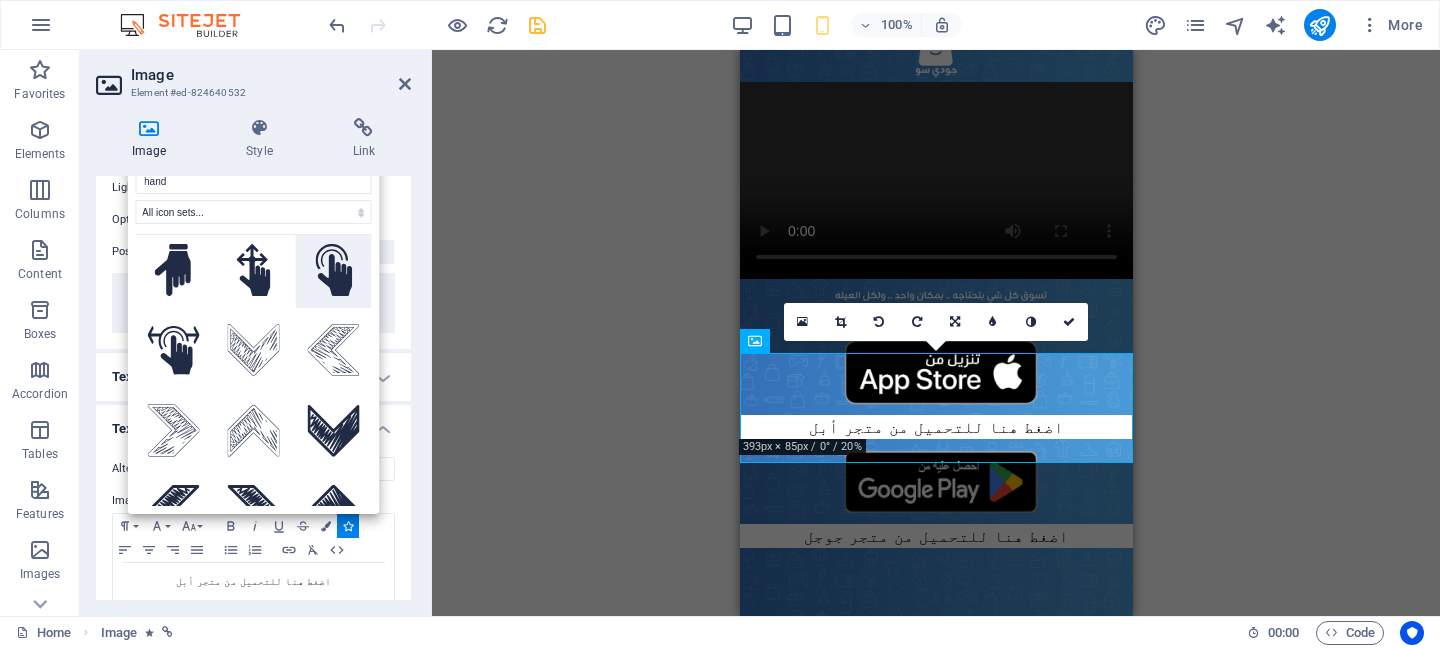 click 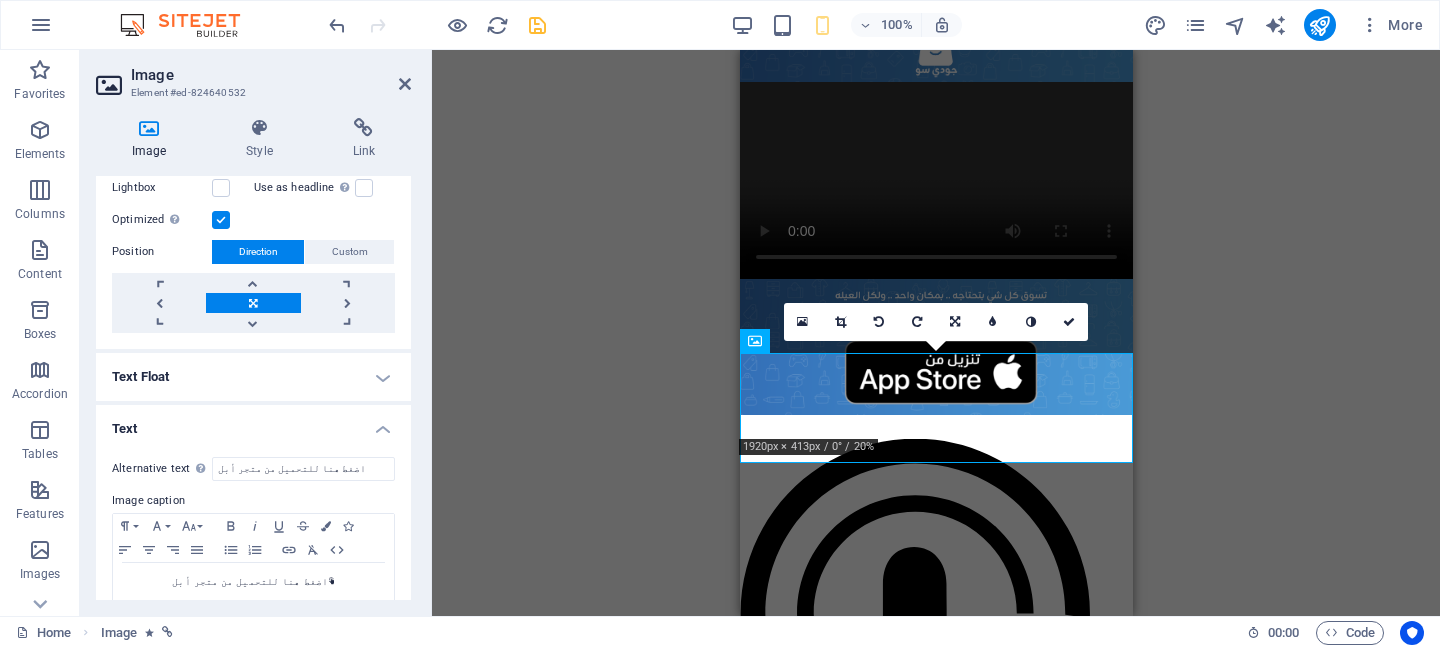 click on "H2   Text   Video   Image   Image   Icon   Footer Heimdall   Footer Heimdall   Container   Container   H3   Text   Container   H3   Text   Spacer   Icon   Image   Image 180 170 160 150 140 130 120 110 100 90 80 70 60 50 40 30 20 10 0 -10 -20 -30 -40 -50 -60 -70 -80 -90 -100 -110 -120 -130 -140 -150 -160 -170 1920px × 413px / 0° / 20% 16:10 16:9 4:3 1:1 1:2 0" at bounding box center [936, 333] 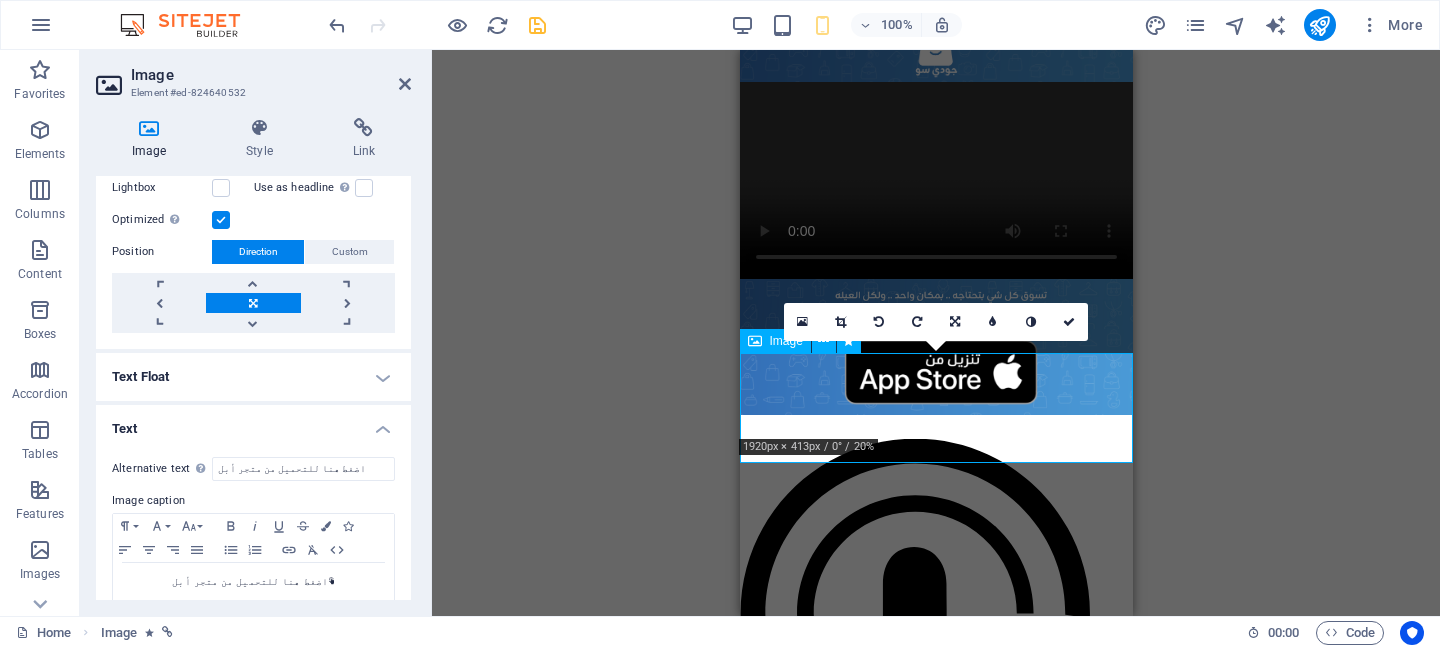 click on "اضغط هنا للتحميل من متجر أبل" at bounding box center [935, 679] 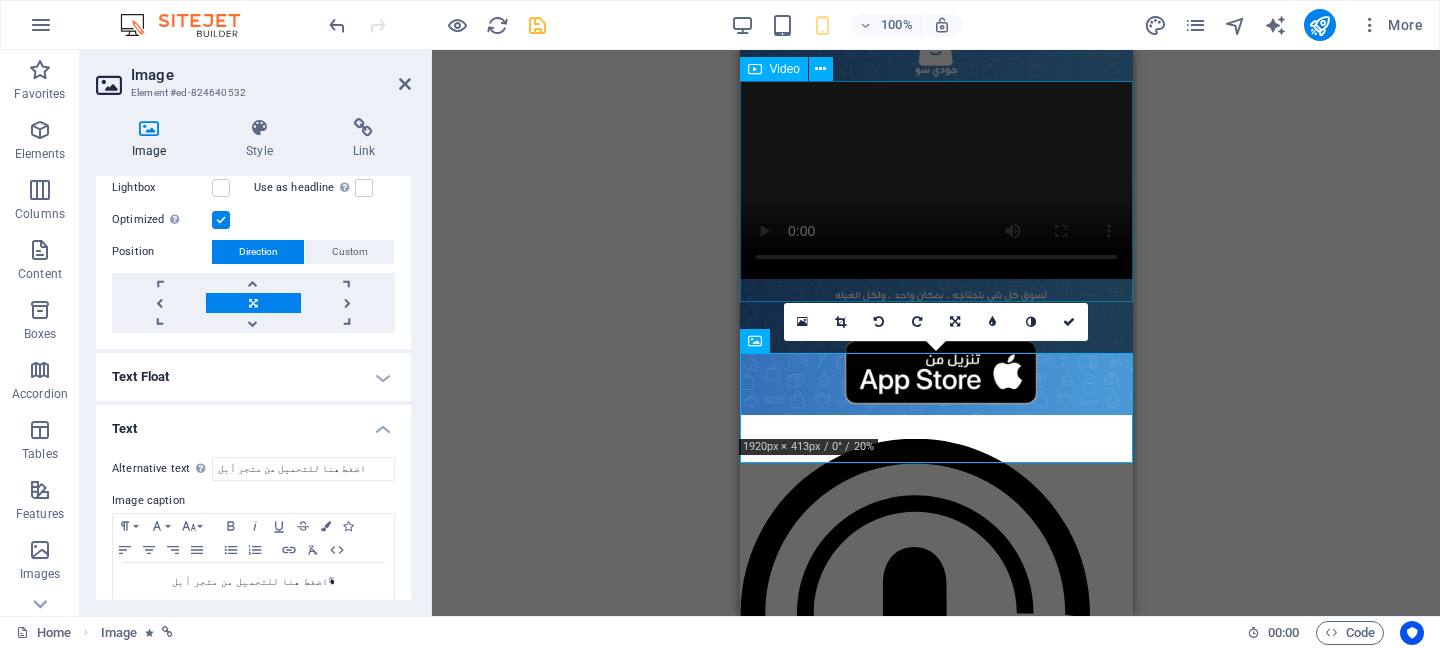 click at bounding box center (935, 180) 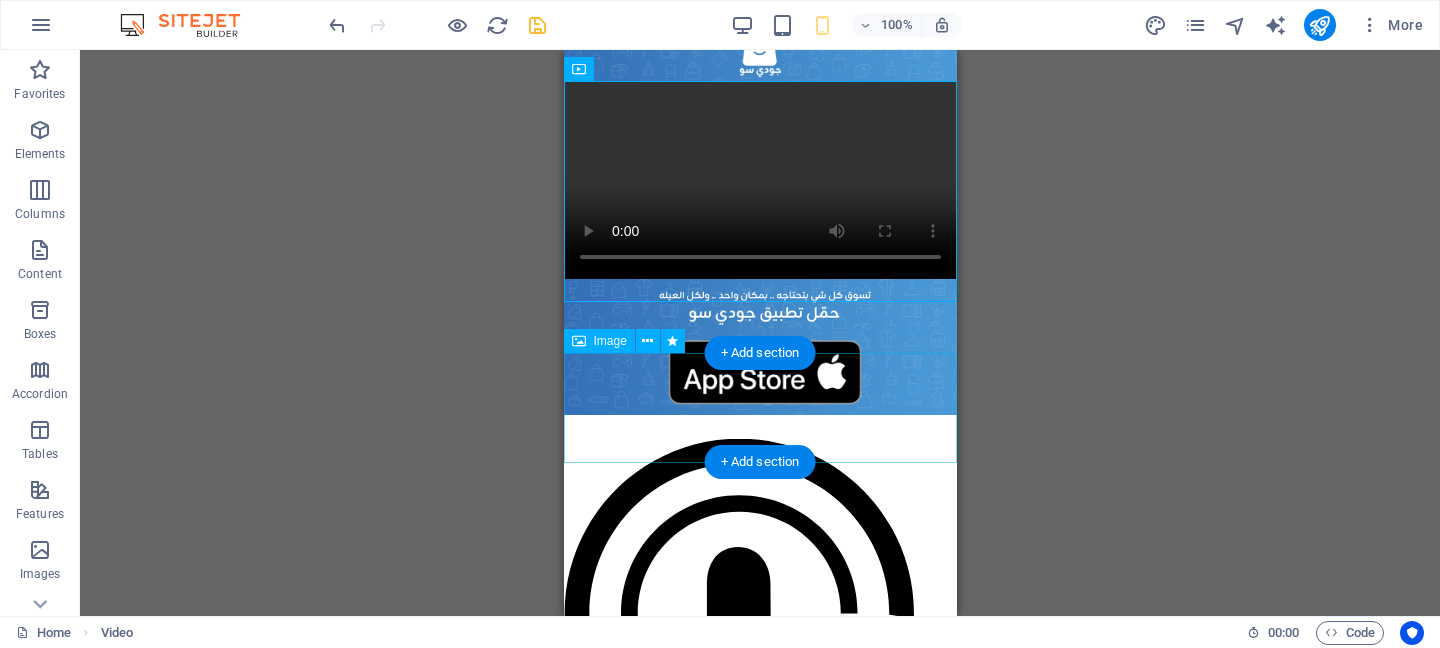 click on "اضغط هنا للتحميل من متجر أبل" at bounding box center (759, 679) 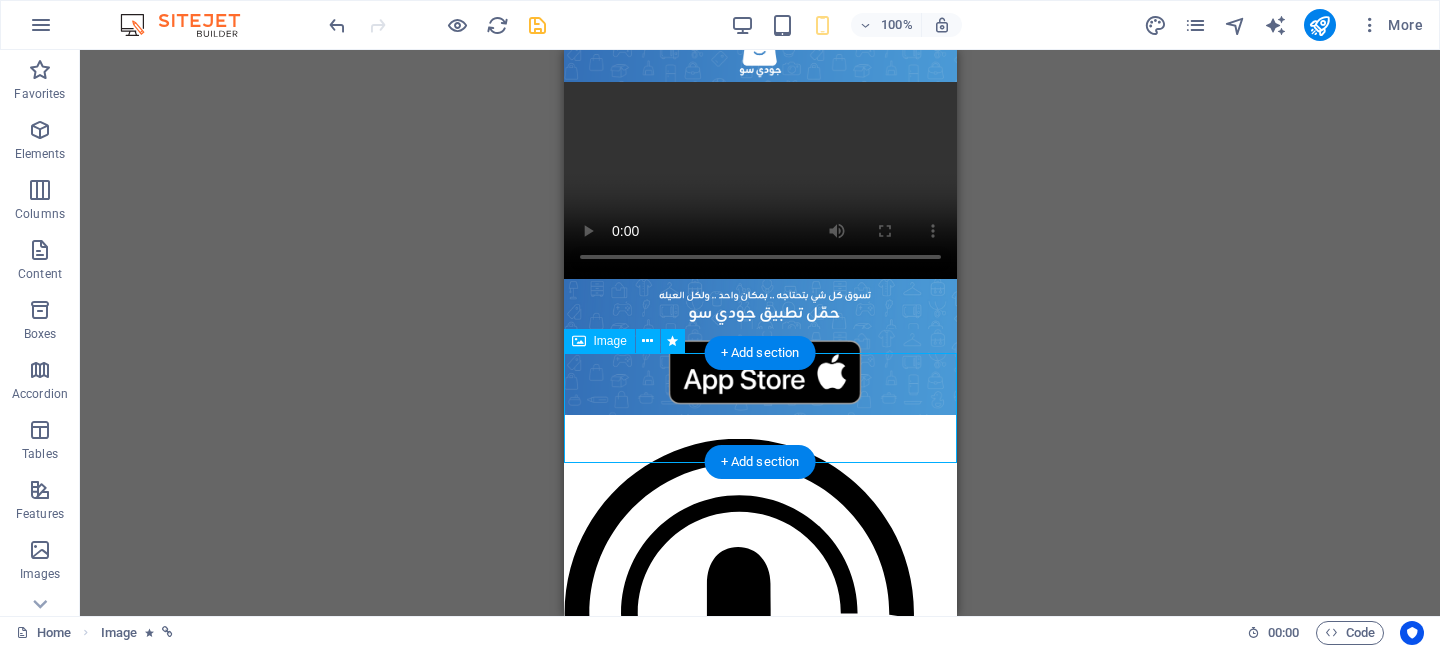click on "اضغط هنا للتحميل من متجر أبل" at bounding box center (759, 679) 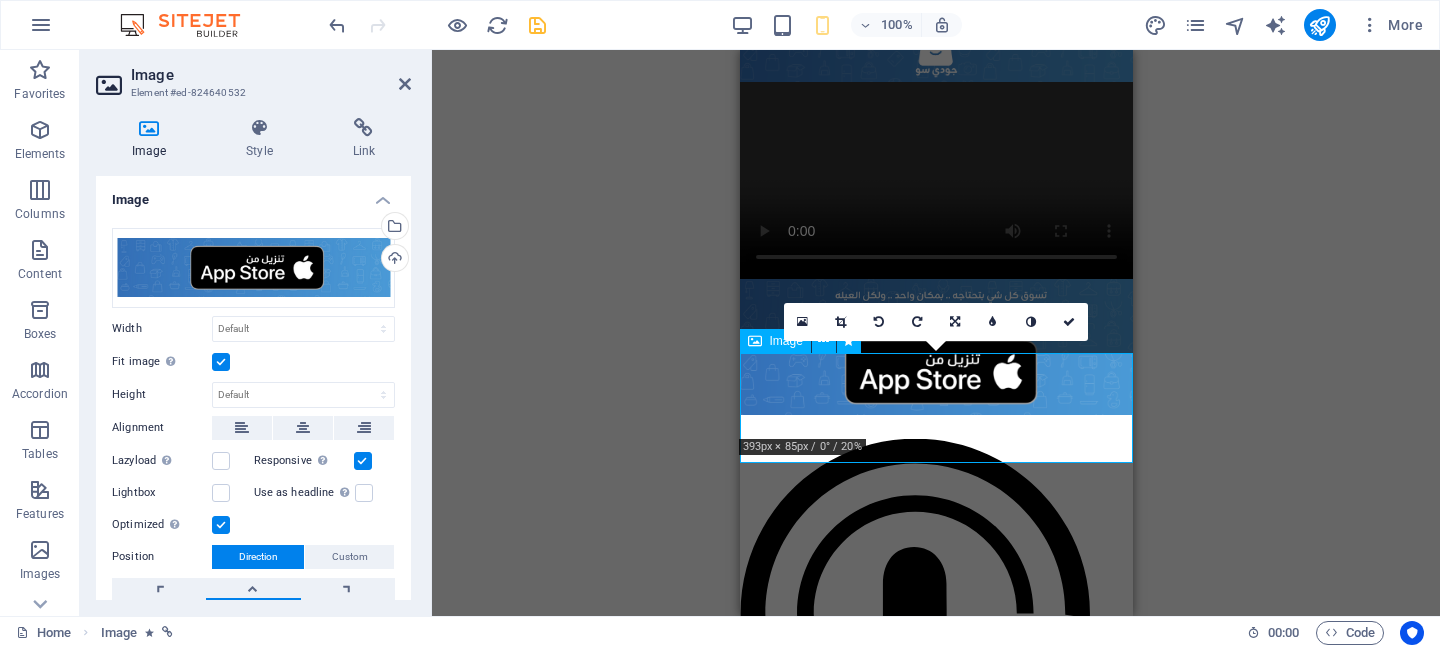 click on "اضغط هنا للتحميل من متجر أبل" at bounding box center (935, 679) 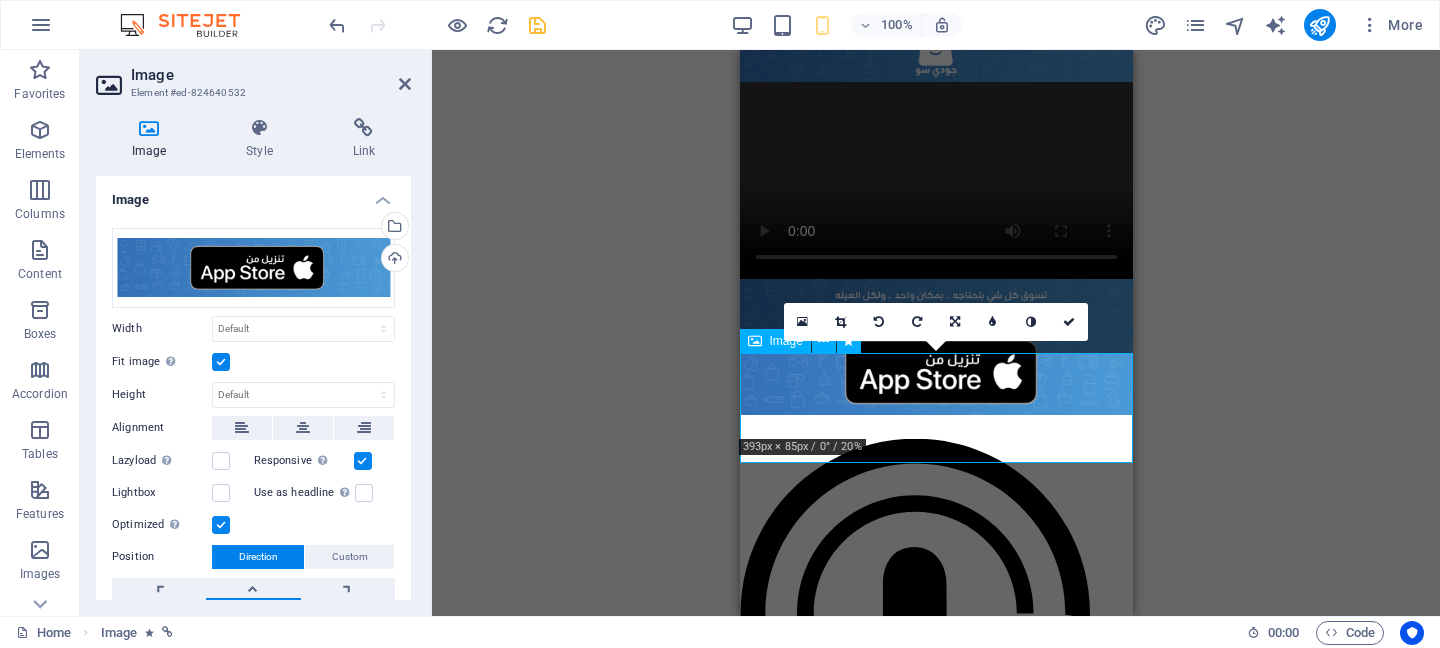 click on "اضغط هنا للتحميل من متجر أبل" at bounding box center [935, 679] 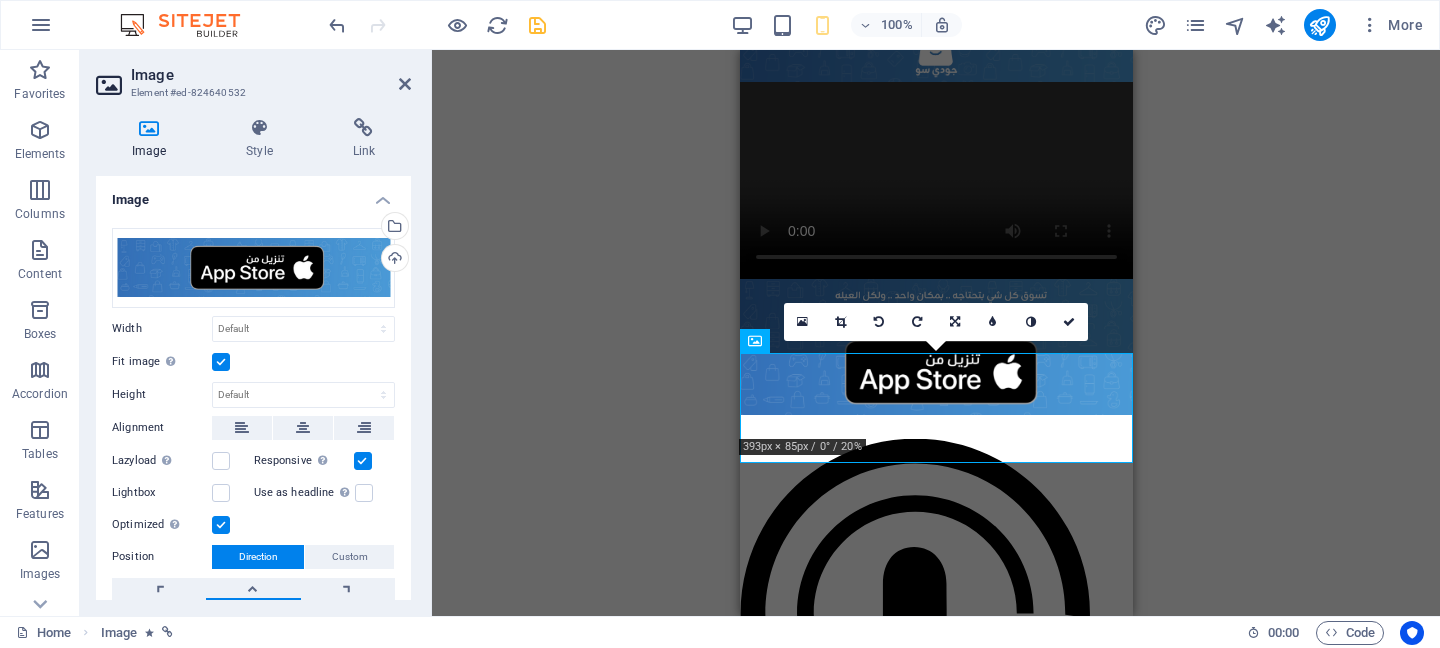 click on "Image" at bounding box center (153, 139) 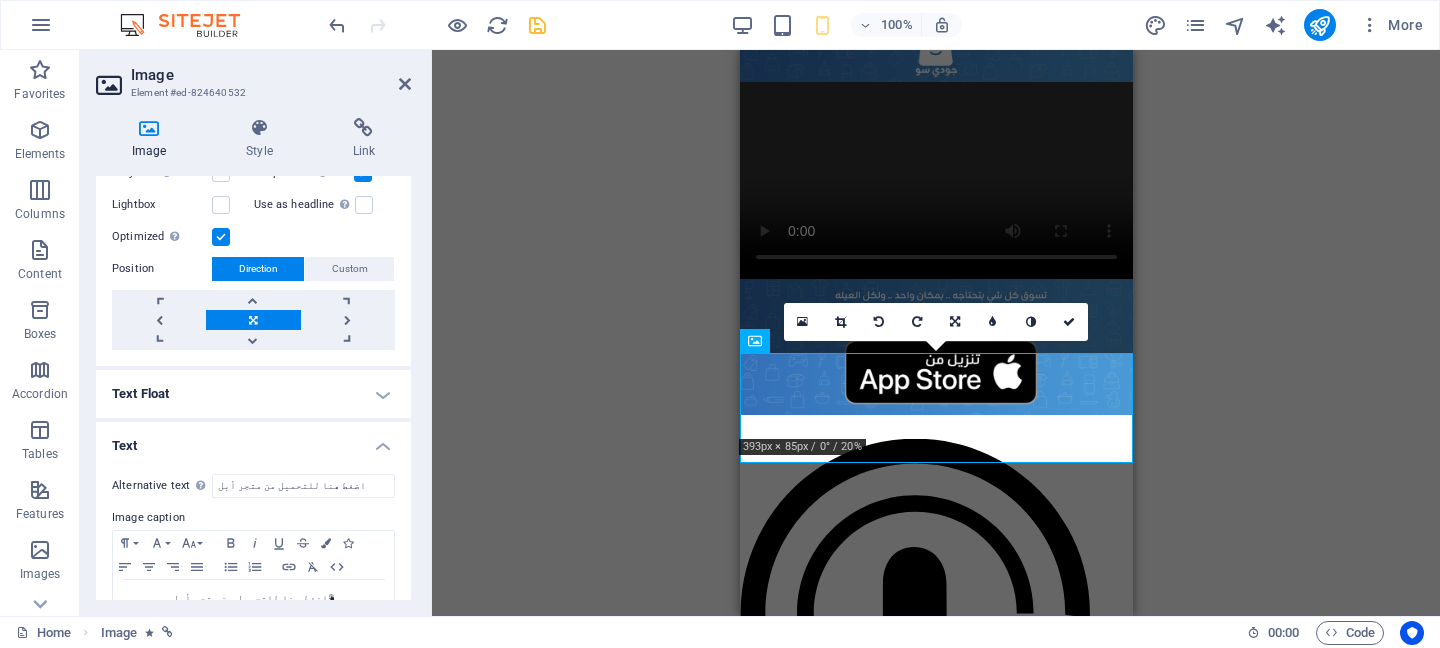 scroll, scrollTop: 345, scrollLeft: 0, axis: vertical 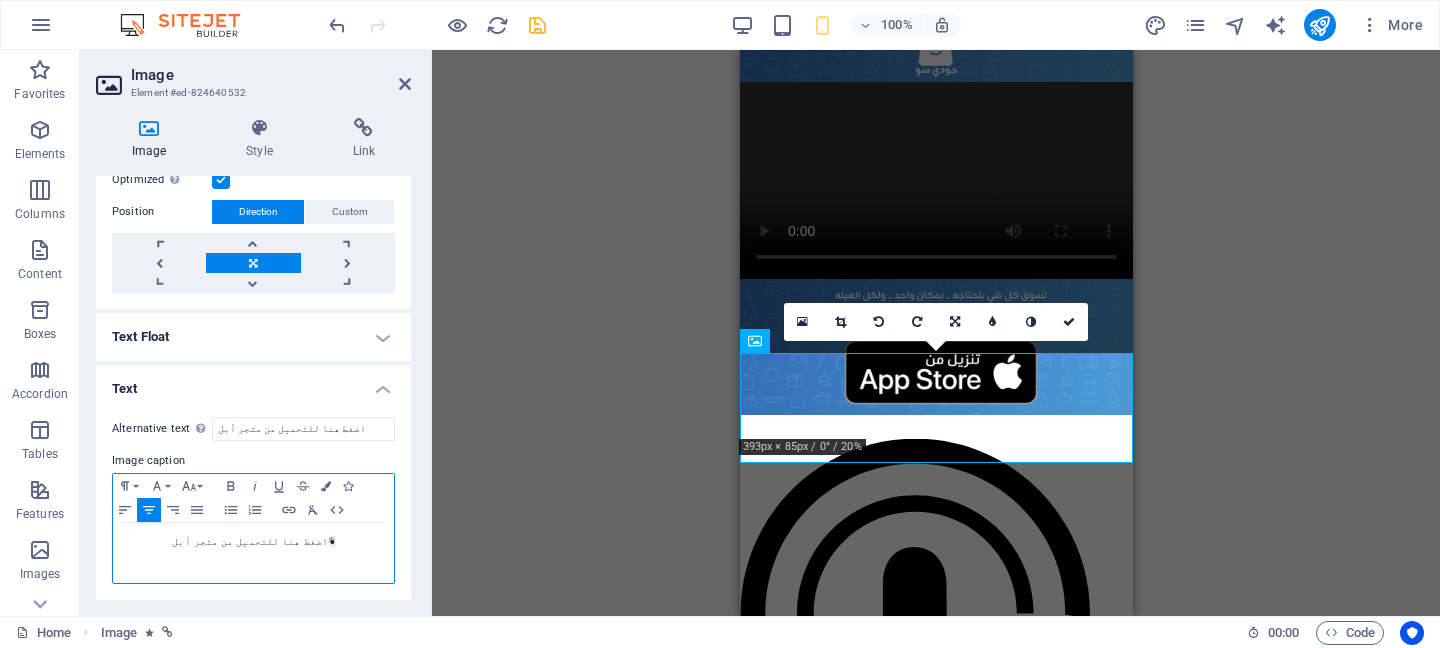 click on "اضغط هنا للتحميل من متجر أبل" at bounding box center (253, 542) 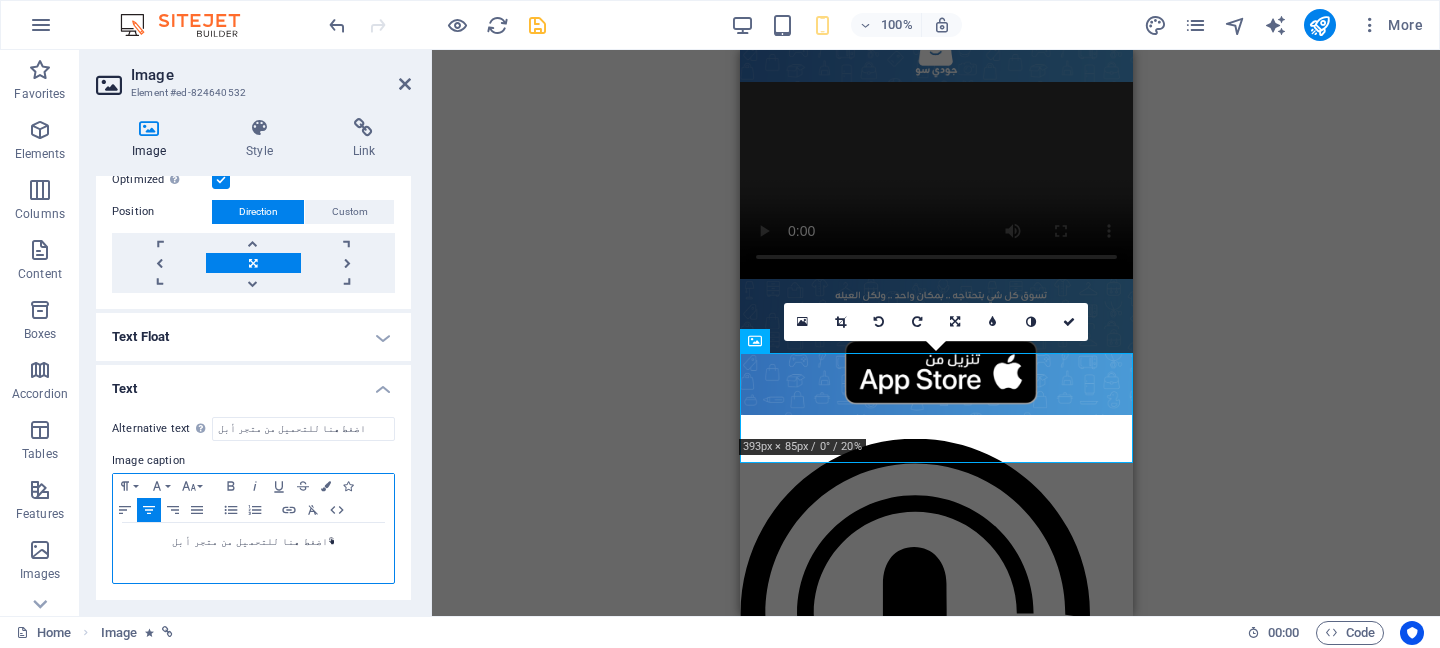 click on "اضغط هنا للتحميل من متجر أبل" at bounding box center [253, 542] 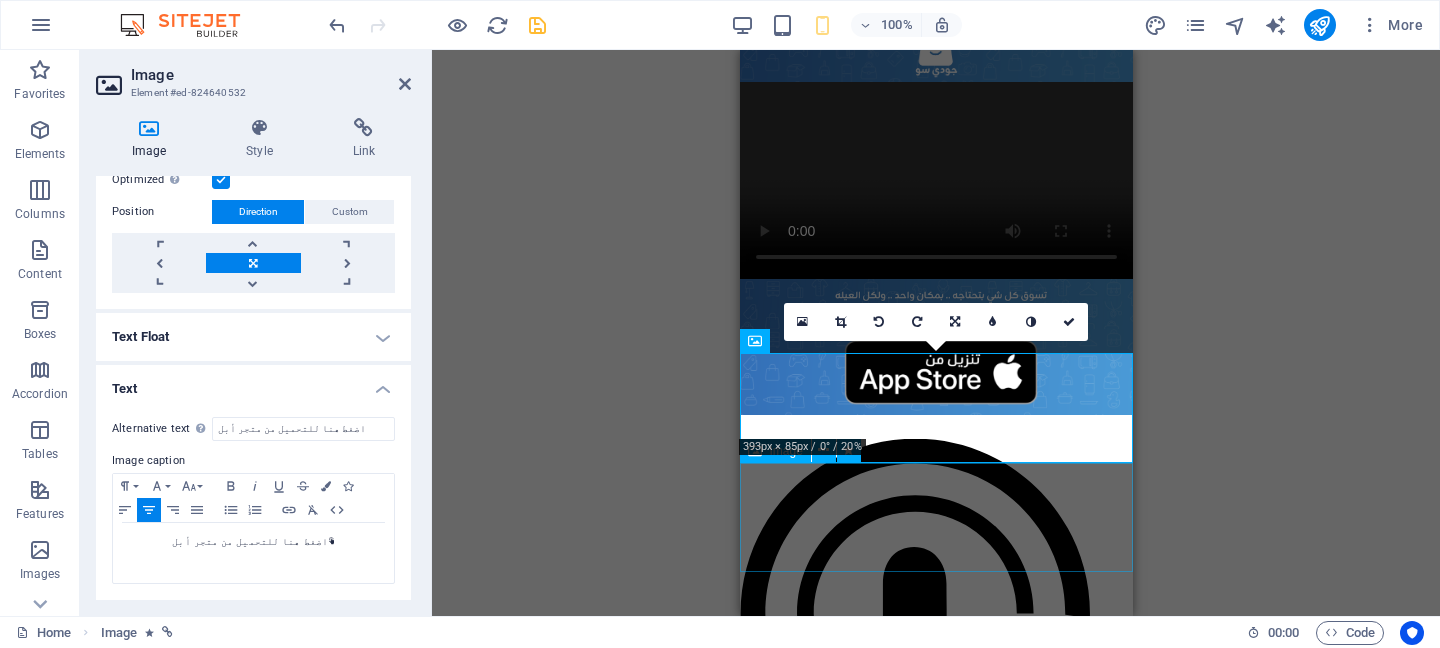 click on "اضغط هنا للتحميل من متجر جوجل" at bounding box center [935, 1084] 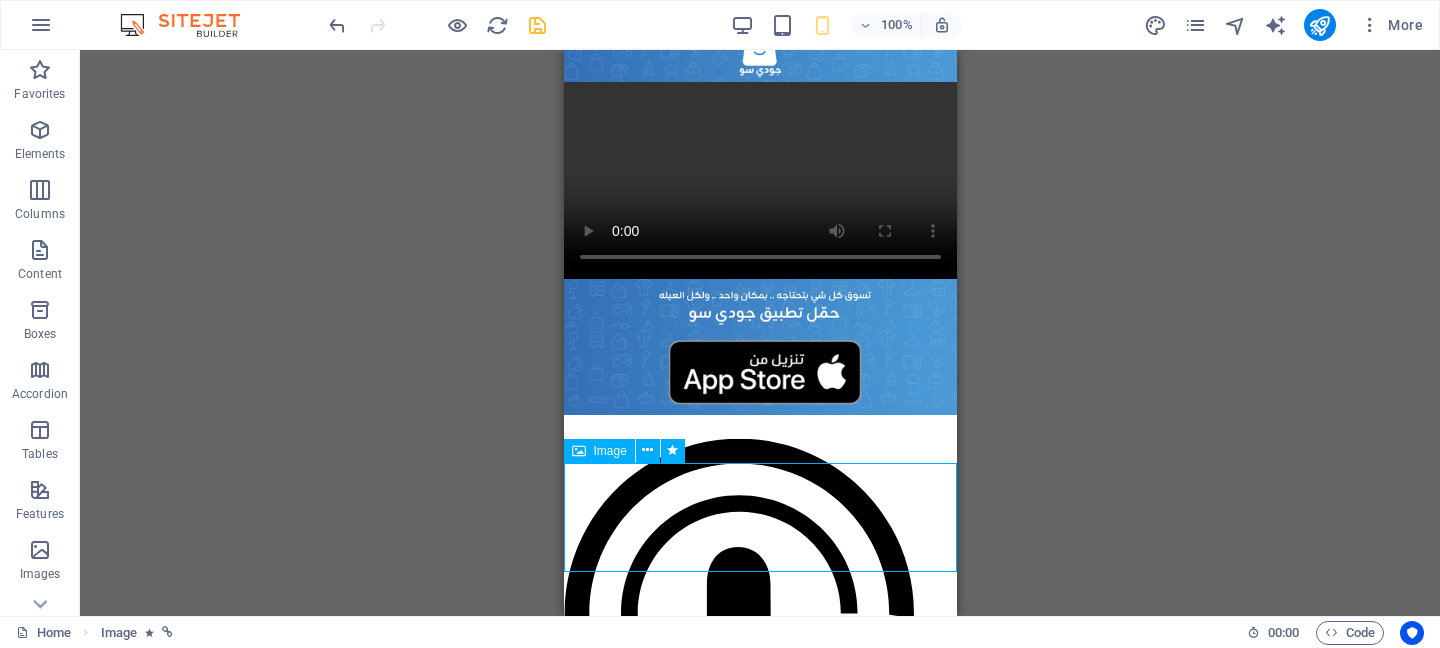 click on "اضغط هنا للتحميل من متجر جوجل" at bounding box center [759, 1084] 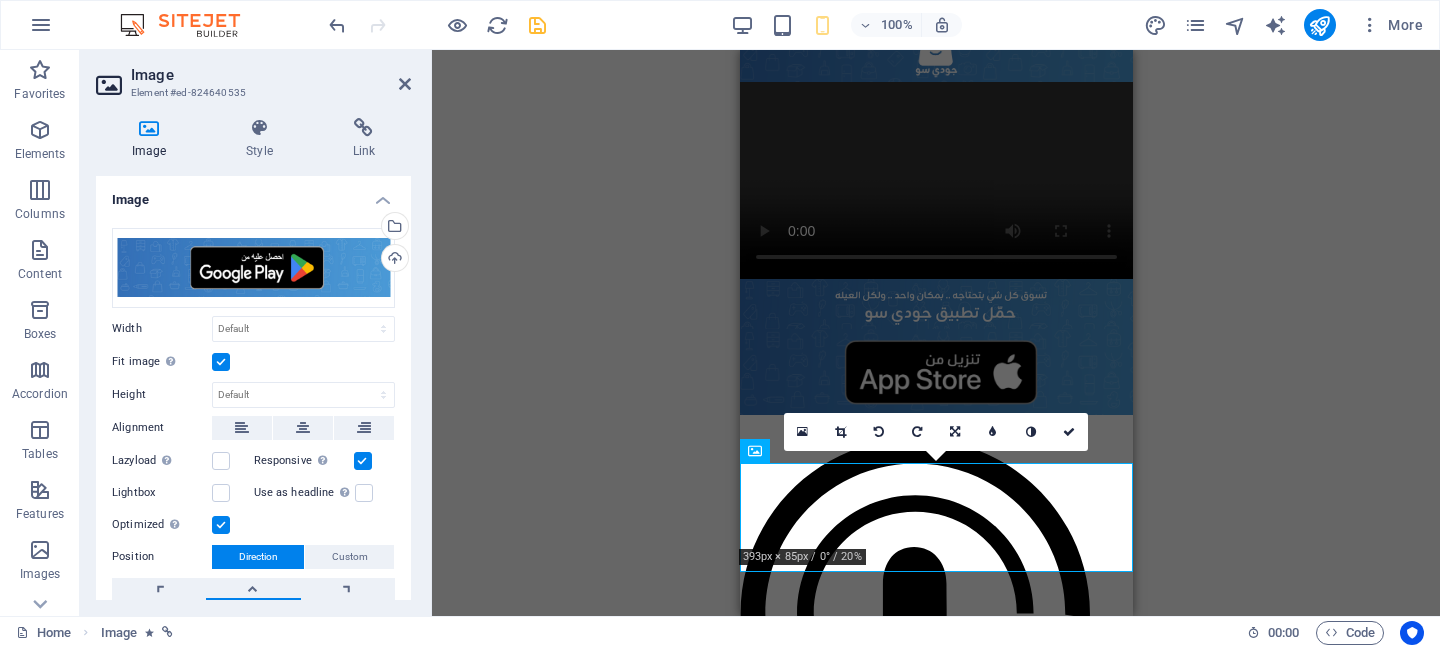 scroll, scrollTop: 345, scrollLeft: 0, axis: vertical 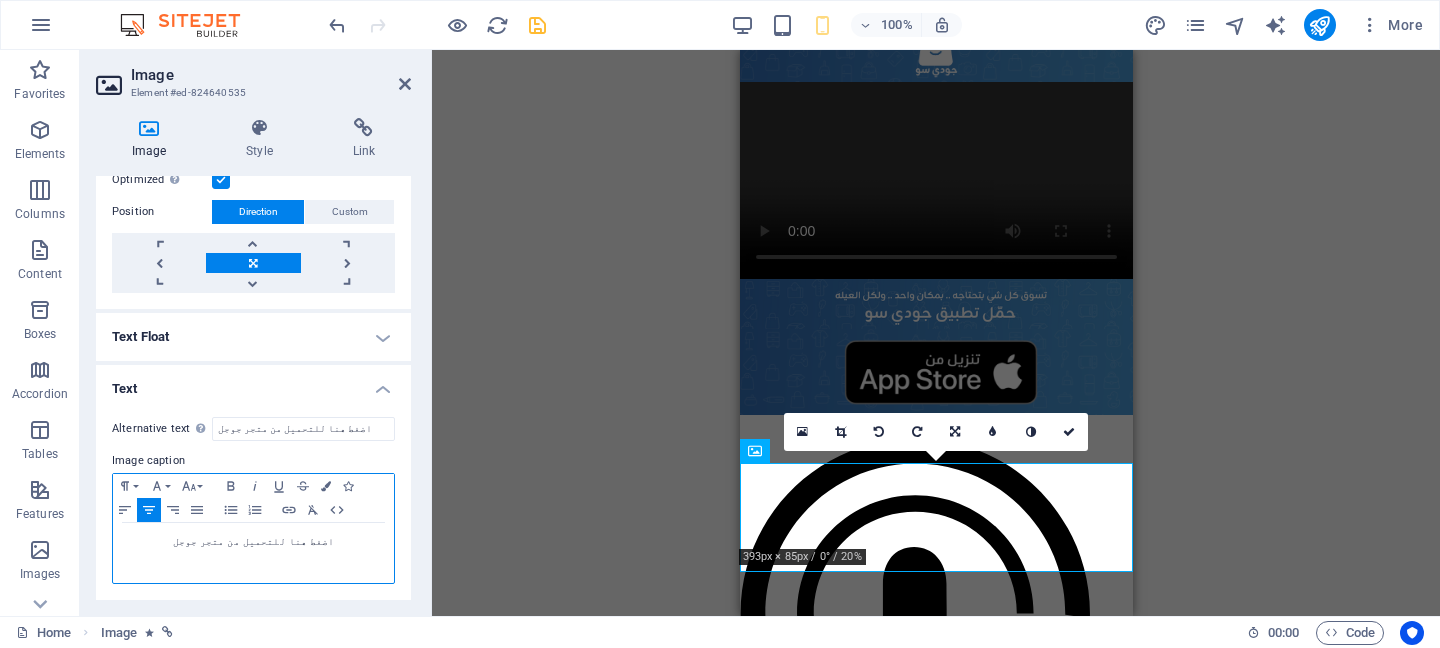 click on "اضغط هنا للتحميل من متجر جوجل" at bounding box center (253, 542) 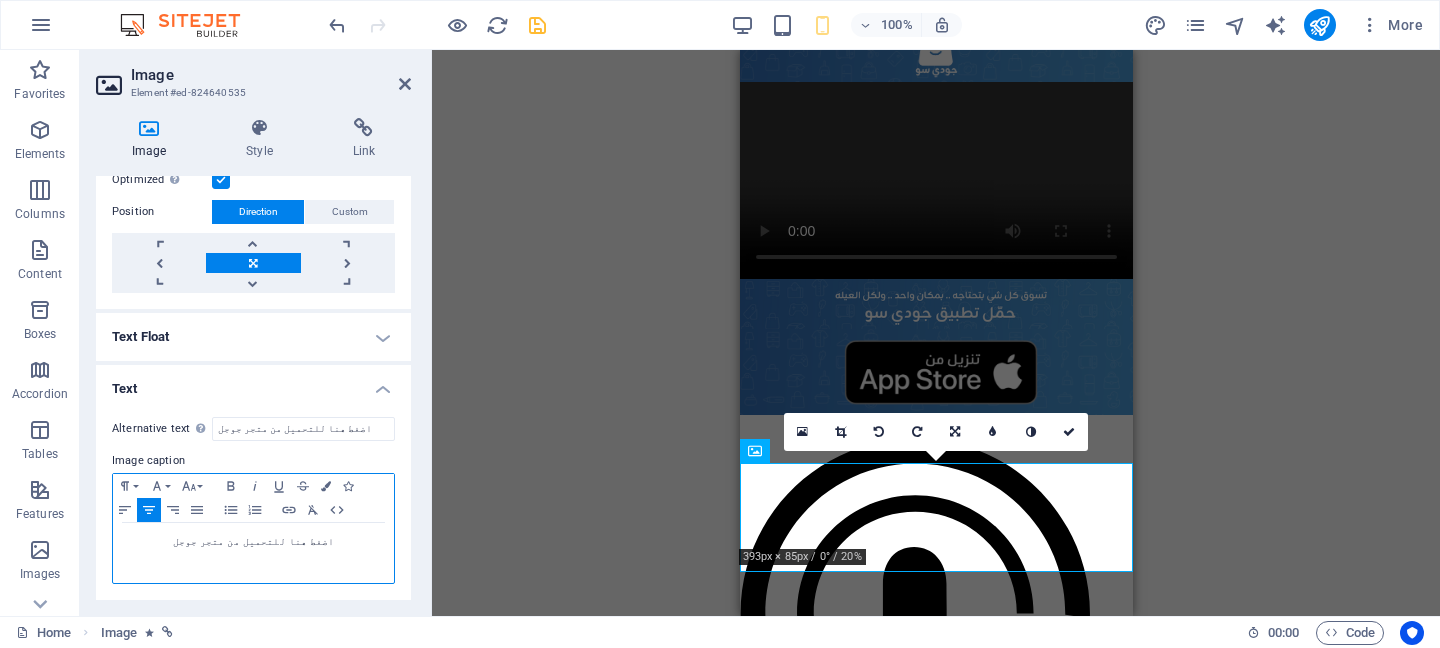 click on "اضغط هنا للتحميل من متجر جوجل" at bounding box center [253, 542] 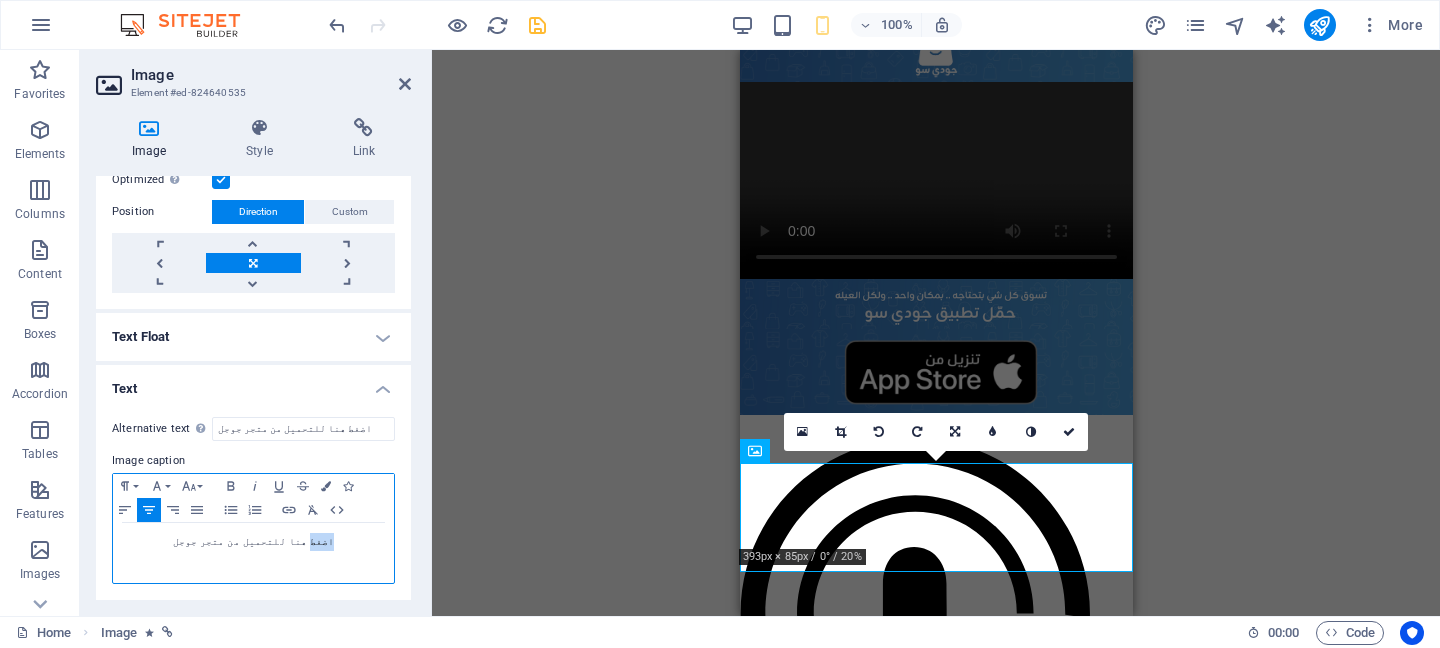 click on "اضغط هنا للتحميل من متجر جوجل" at bounding box center (253, 542) 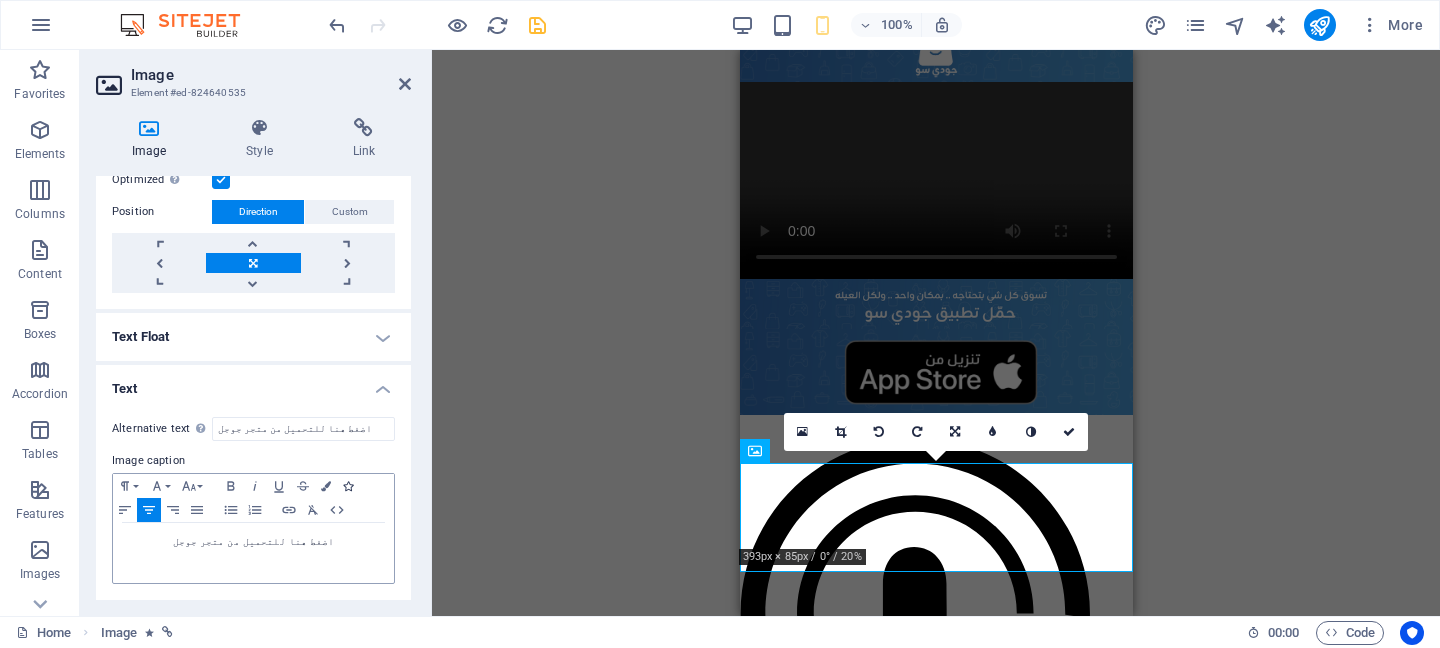 click at bounding box center (348, 486) 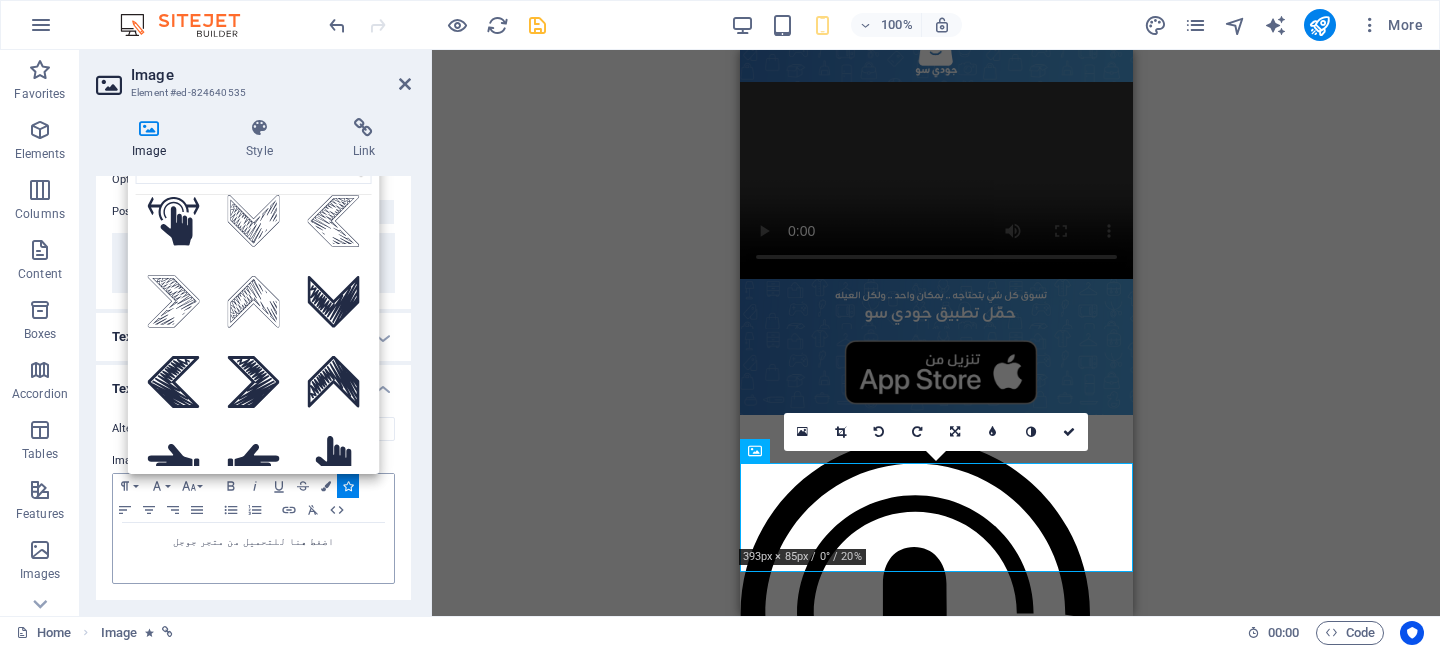 scroll, scrollTop: 186, scrollLeft: 0, axis: vertical 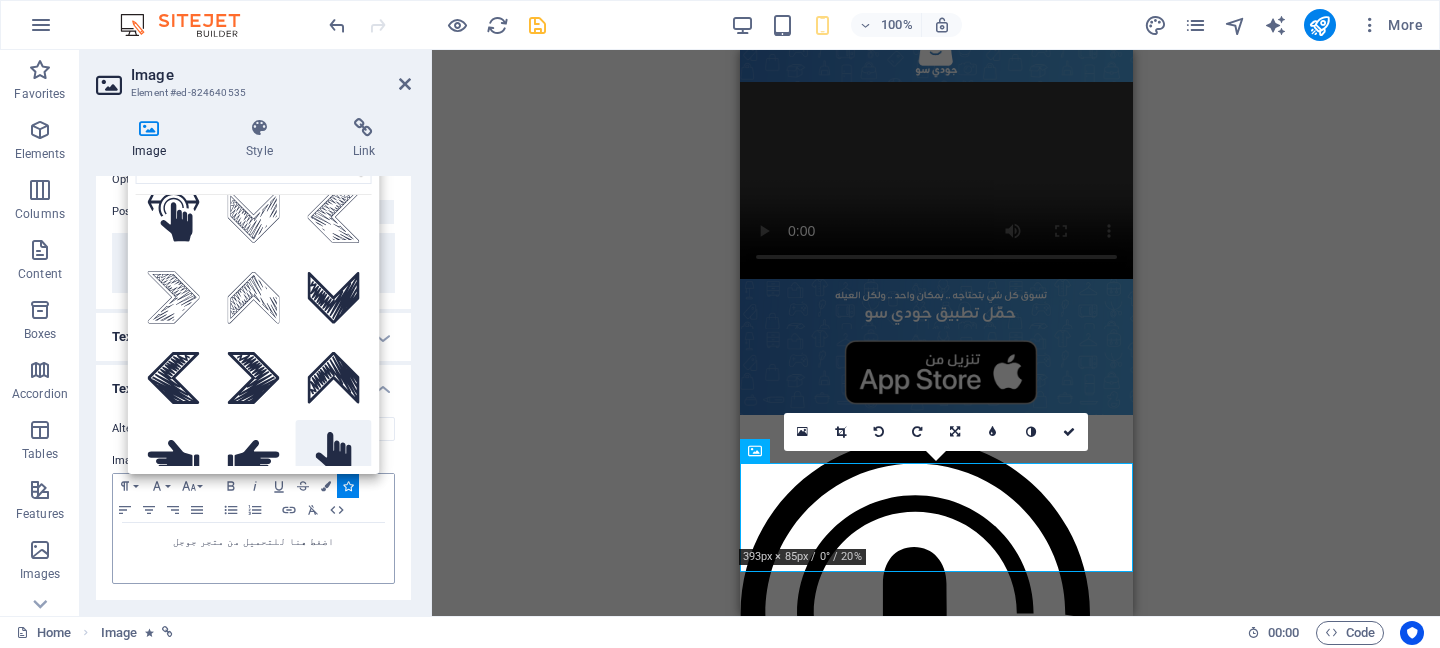 click 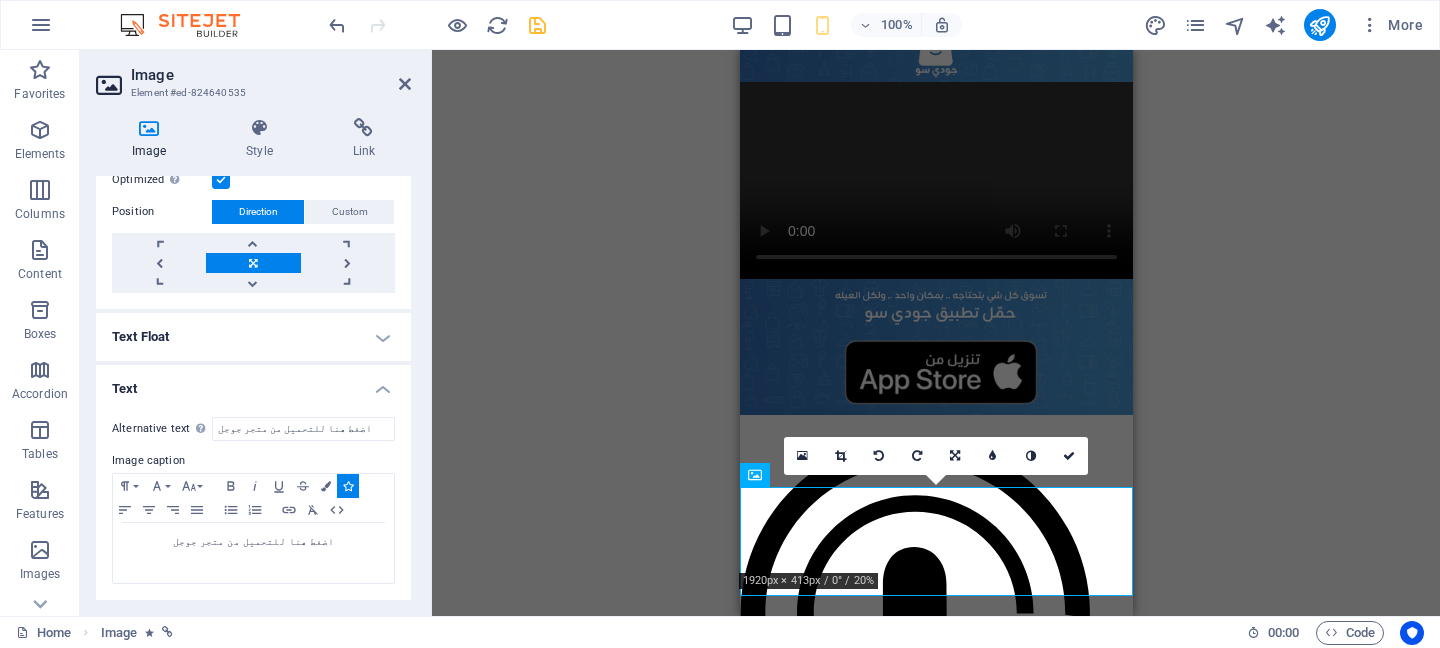 click at bounding box center (1069, 456) 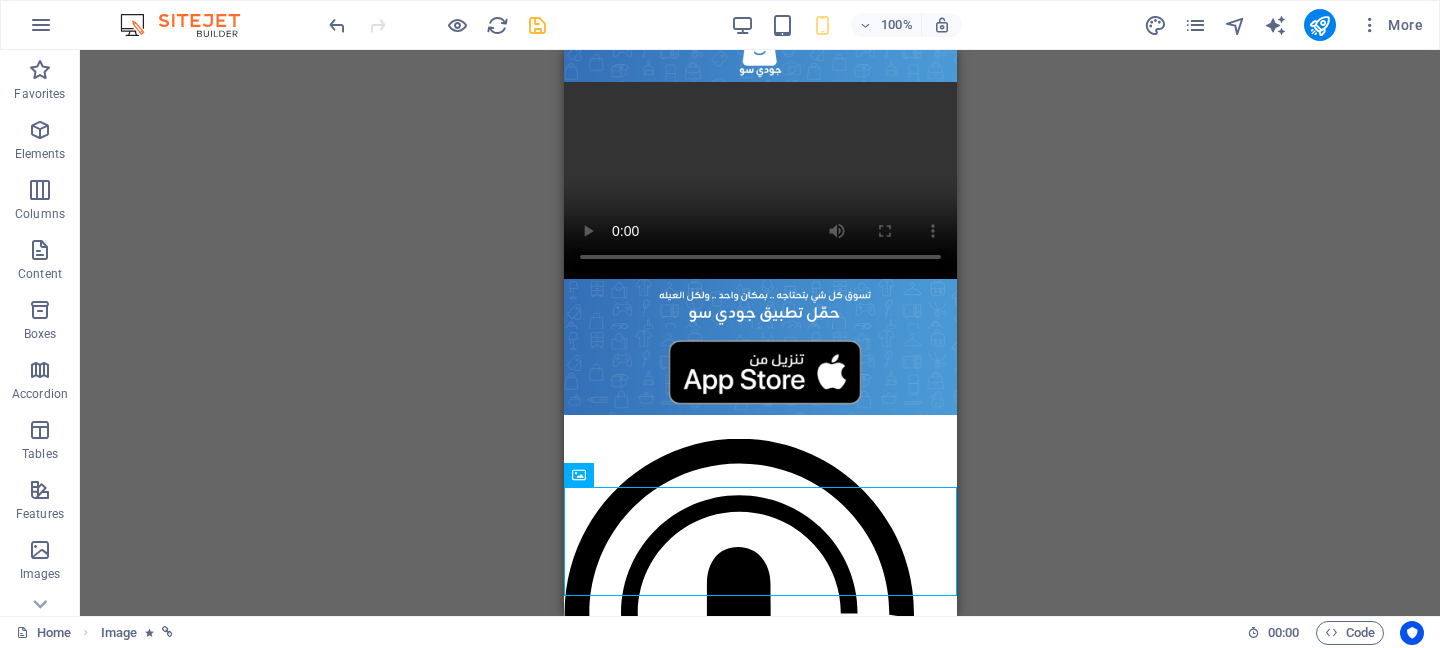 click on "H2   Text   Video   Image   Image   Icon   Footer Heimdall   Footer Heimdall   Container   Container   H3   Text   Container   H3   Text   Spacer   Icon   Image   Image" at bounding box center [760, 333] 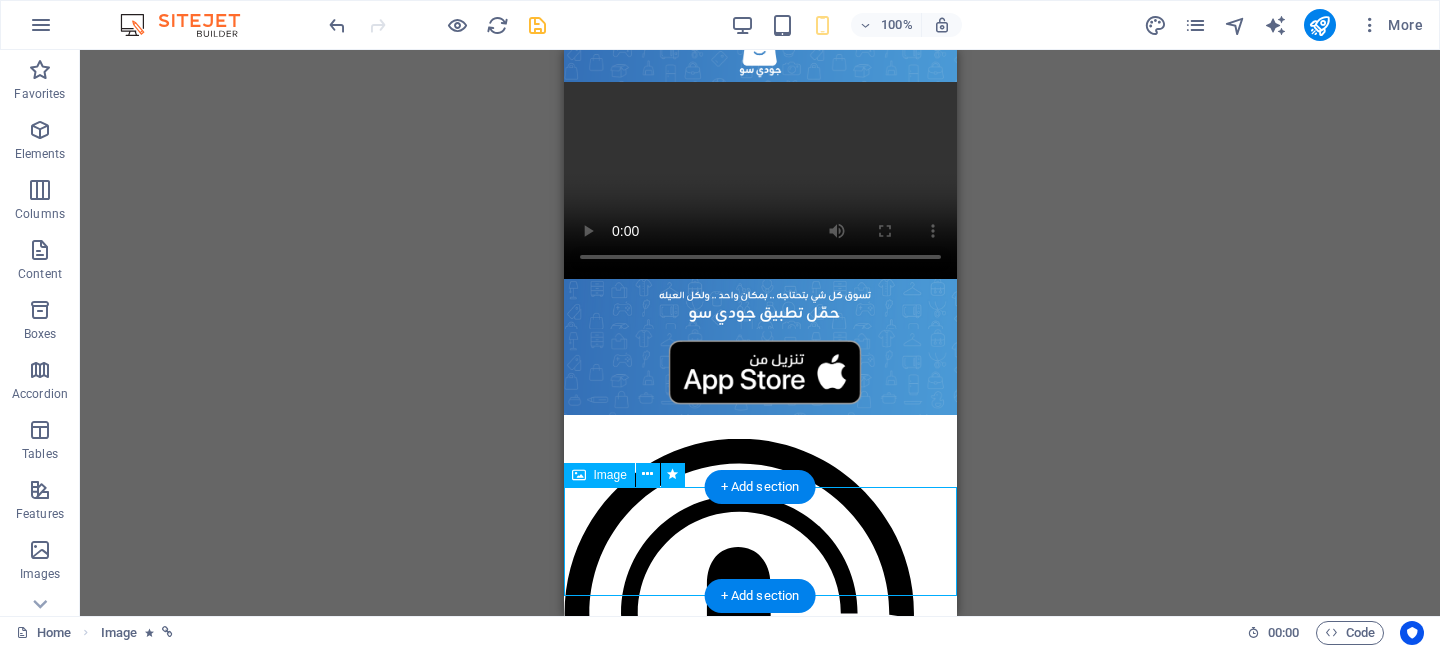 click on "اضغط هنا للتحميل من متجر جوجل" at bounding box center (759, 1704) 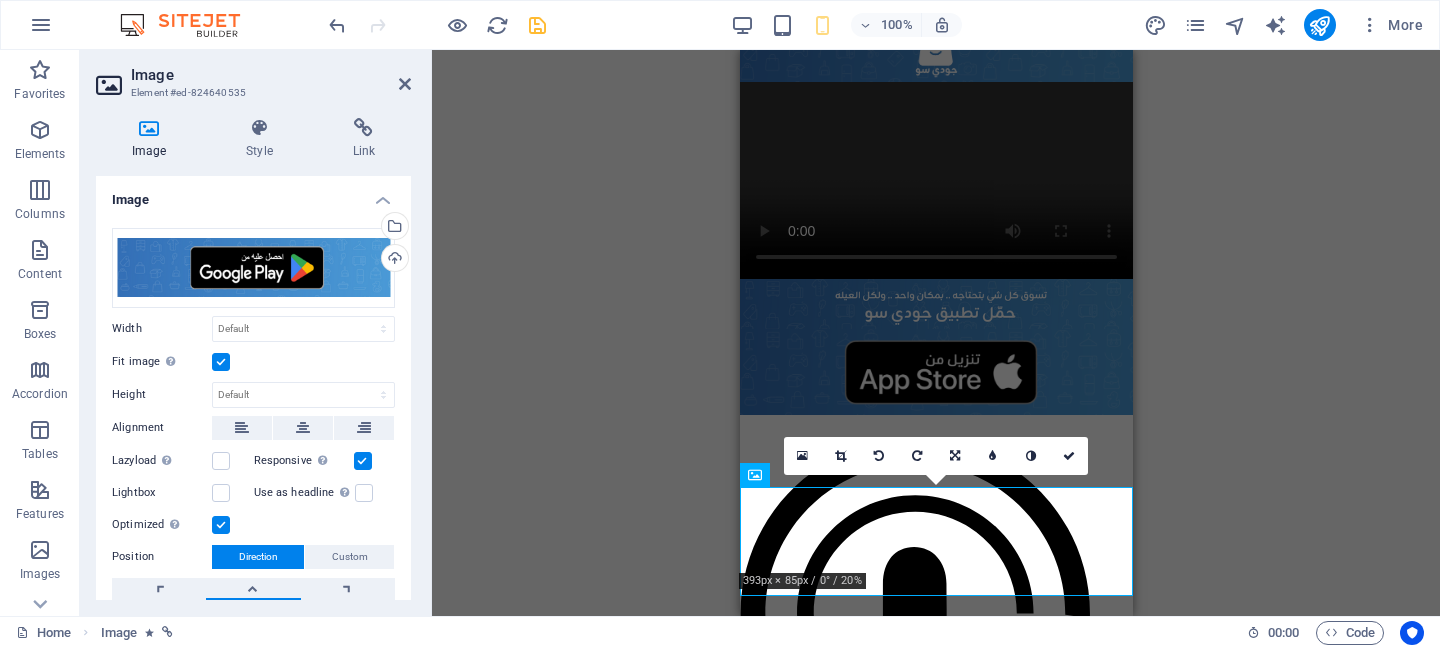 scroll, scrollTop: 345, scrollLeft: 0, axis: vertical 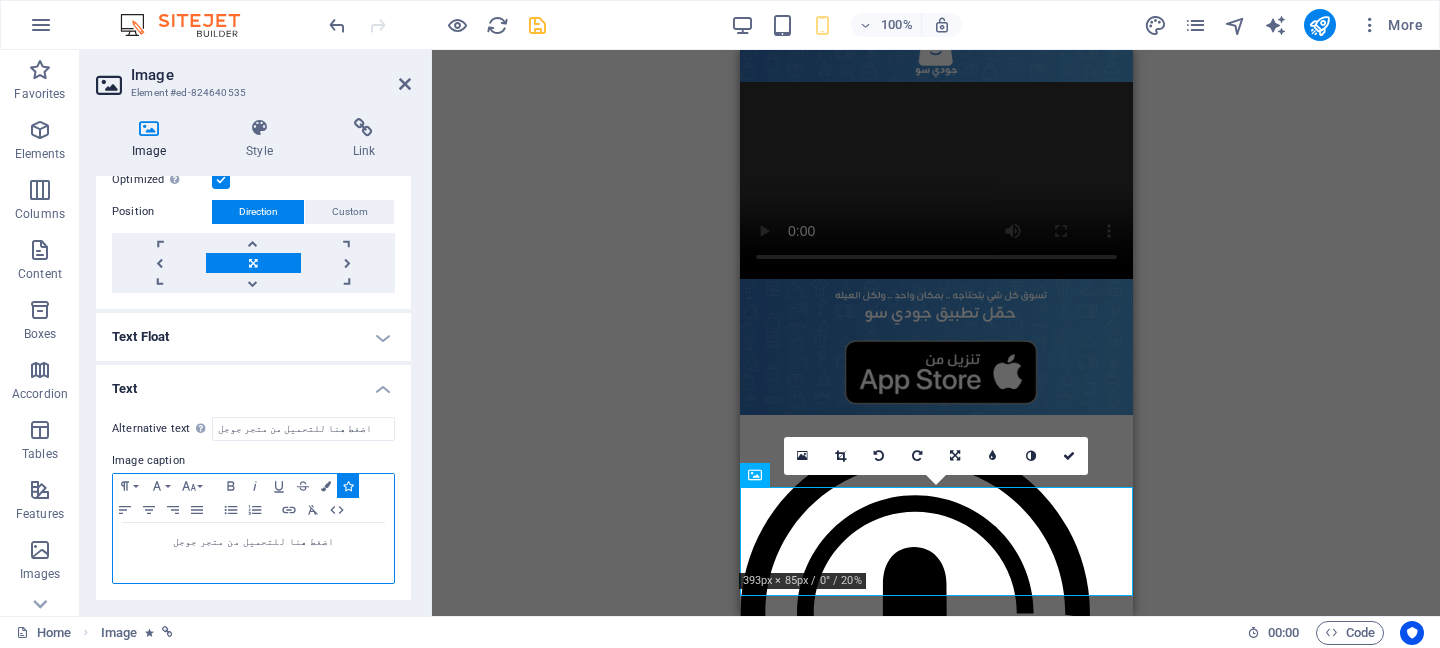 click on "اضغط هنا للتحميل من متجر جوجل" at bounding box center (253, 542) 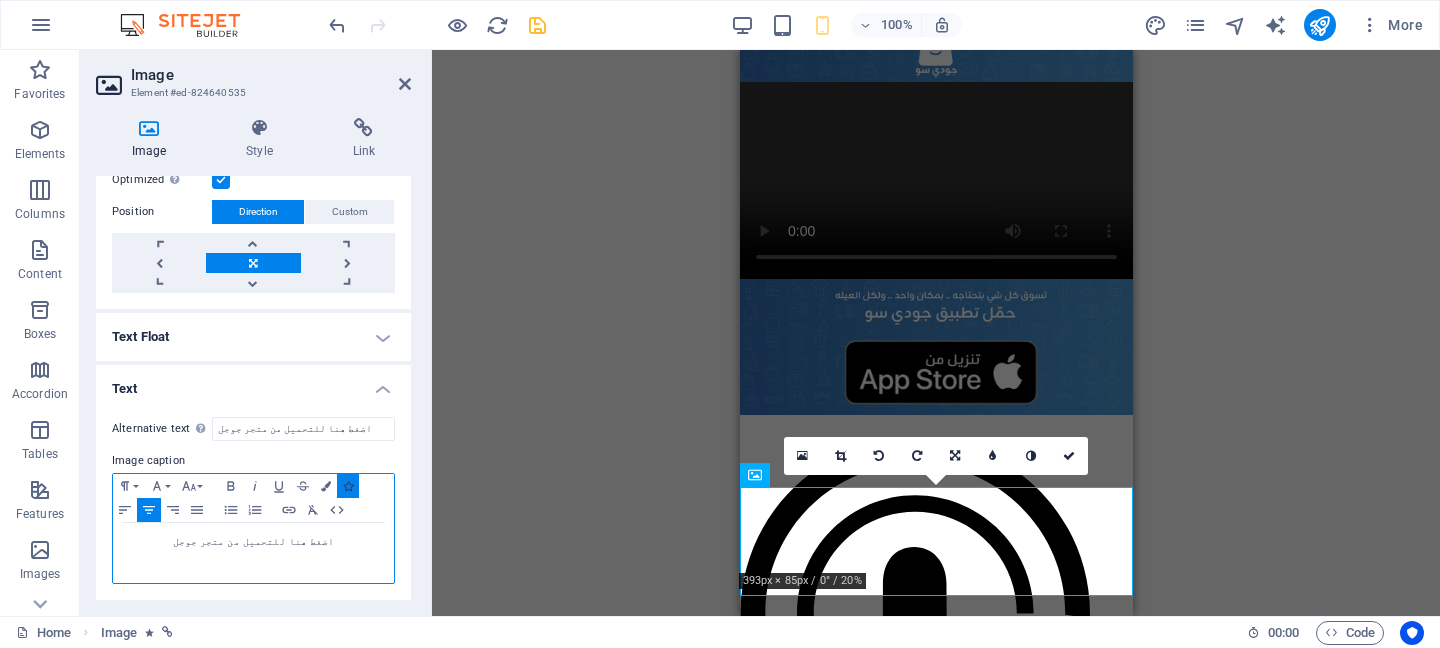 click at bounding box center (348, 486) 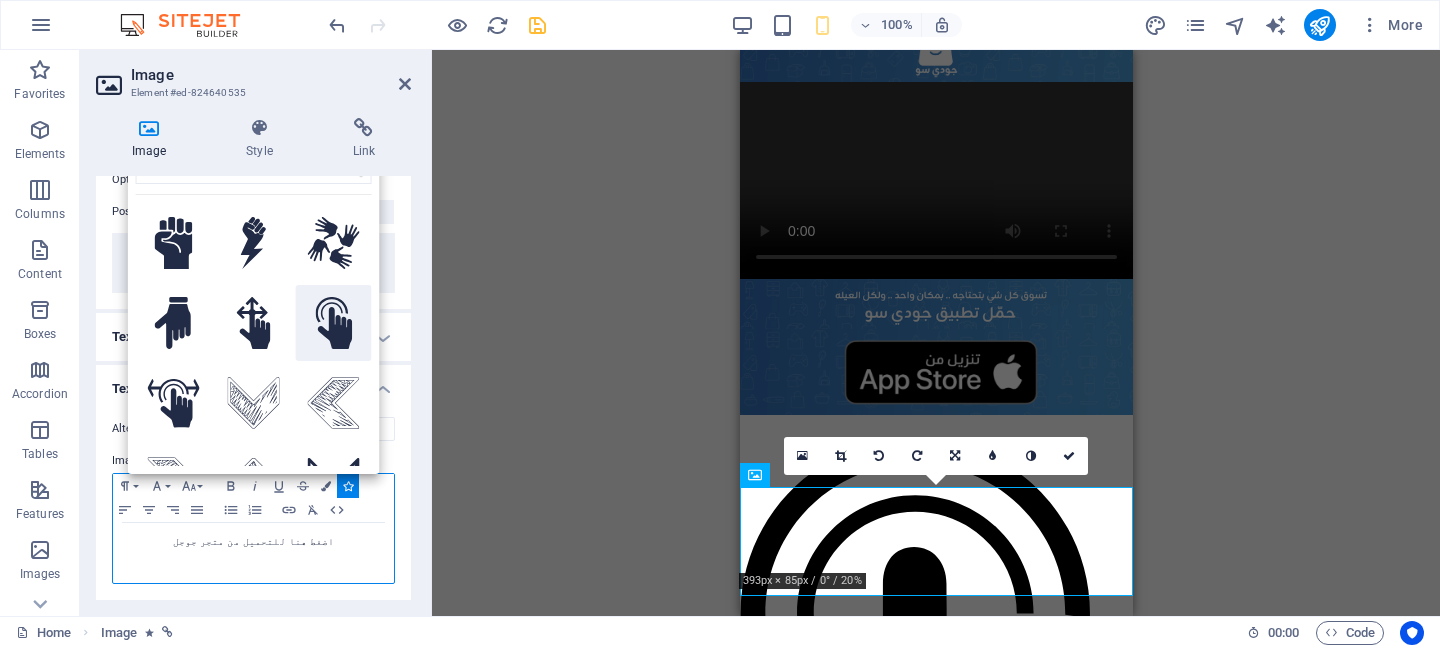 click 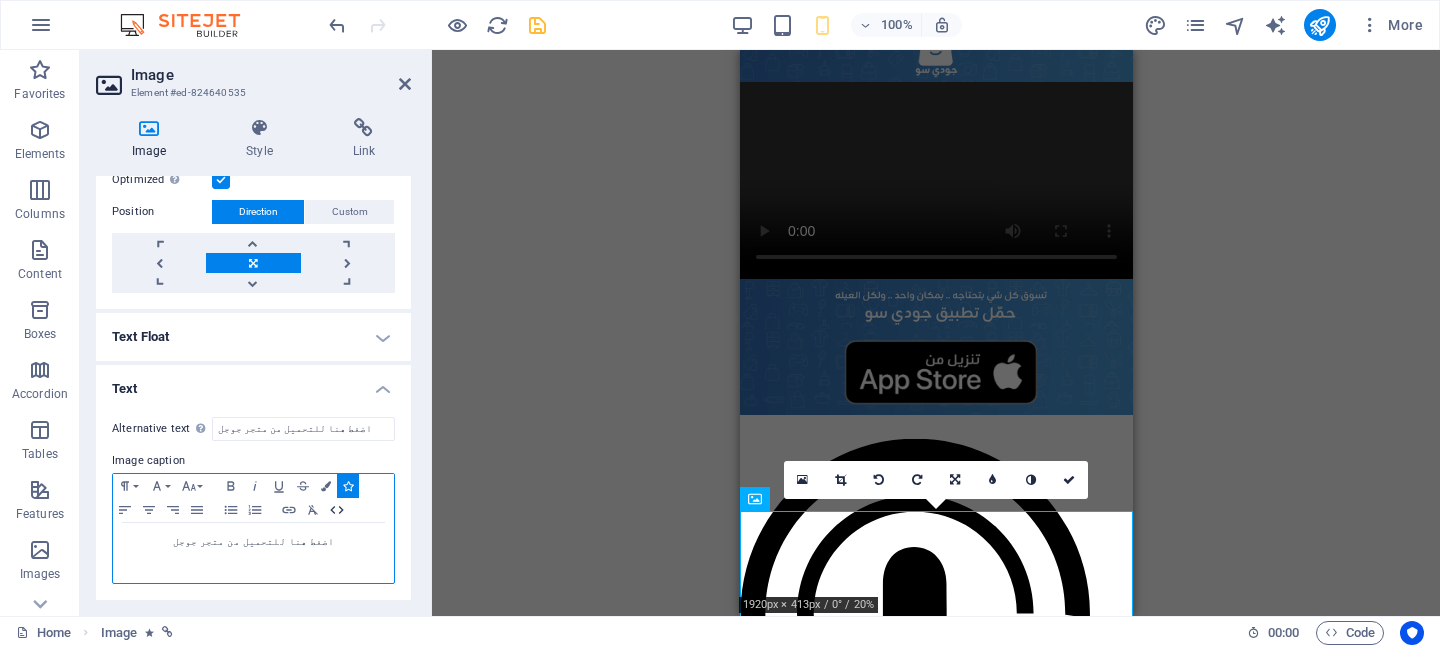 scroll, scrollTop: 344, scrollLeft: 0, axis: vertical 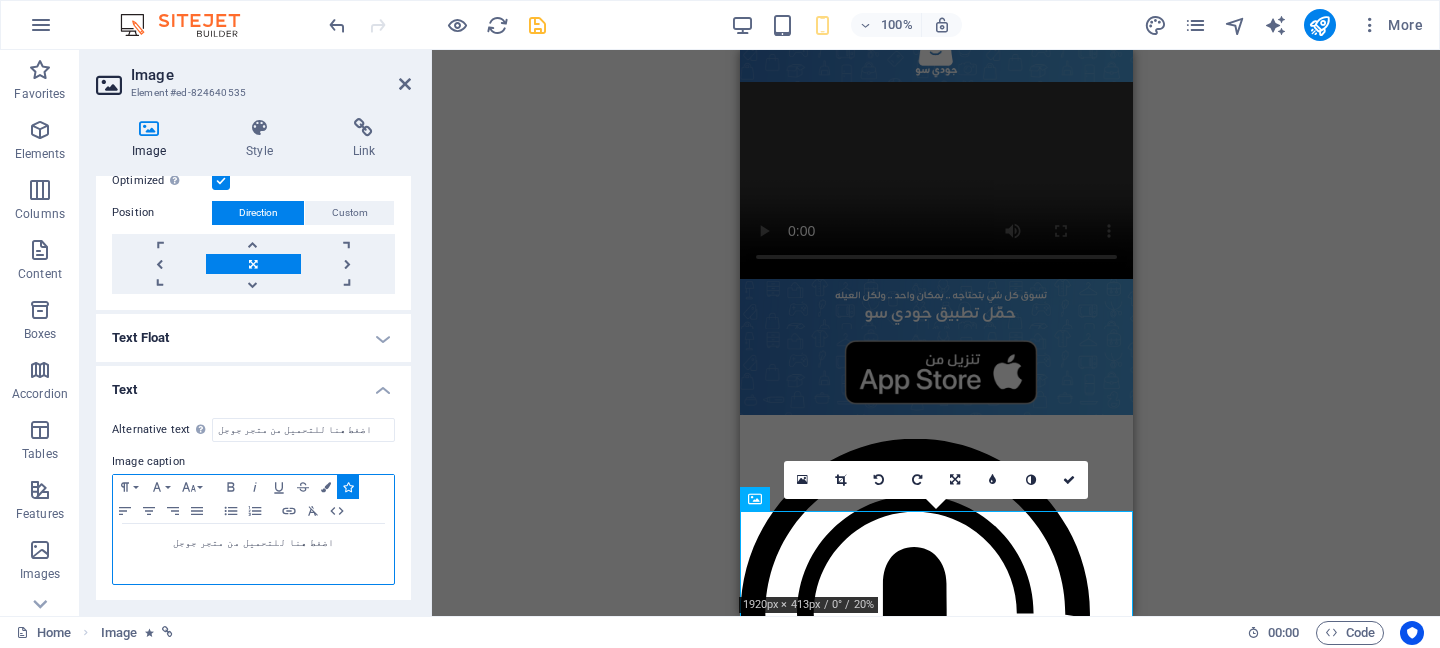 click on "اضغط هنا للتحميل من متجر جوجل" at bounding box center [253, 543] 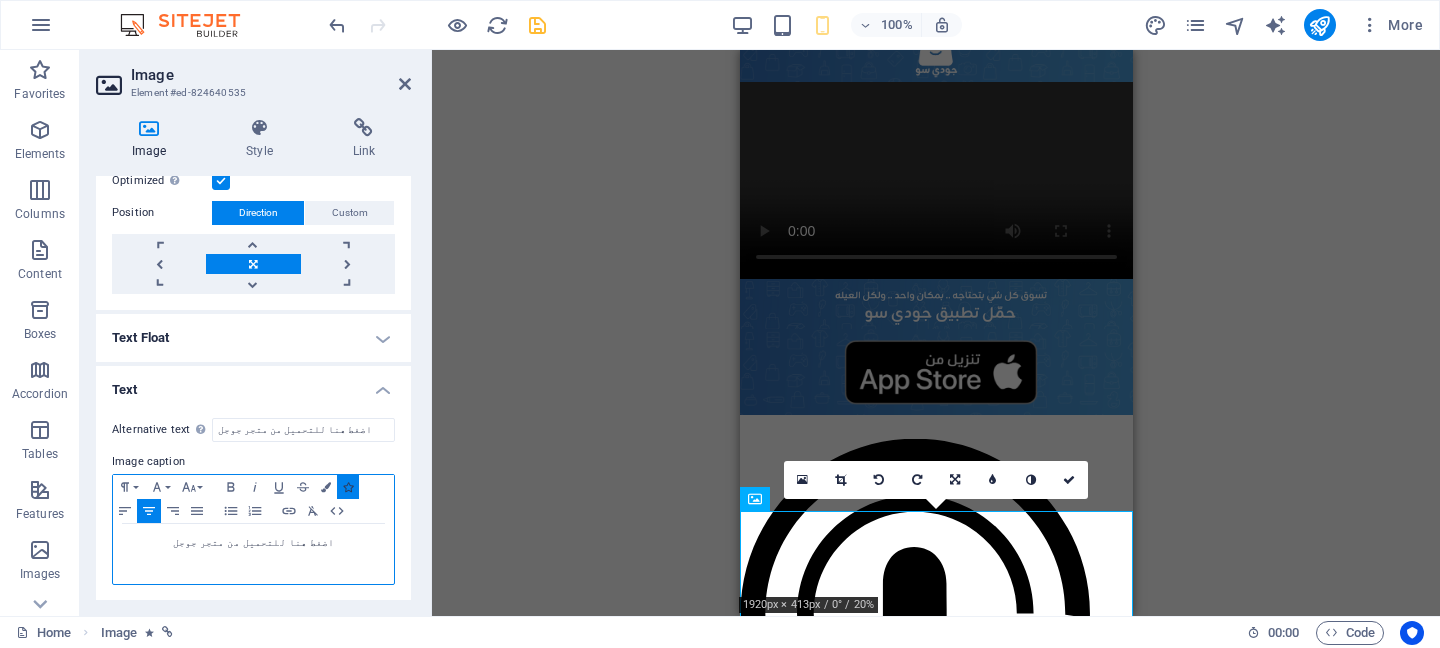 click at bounding box center [348, 487] 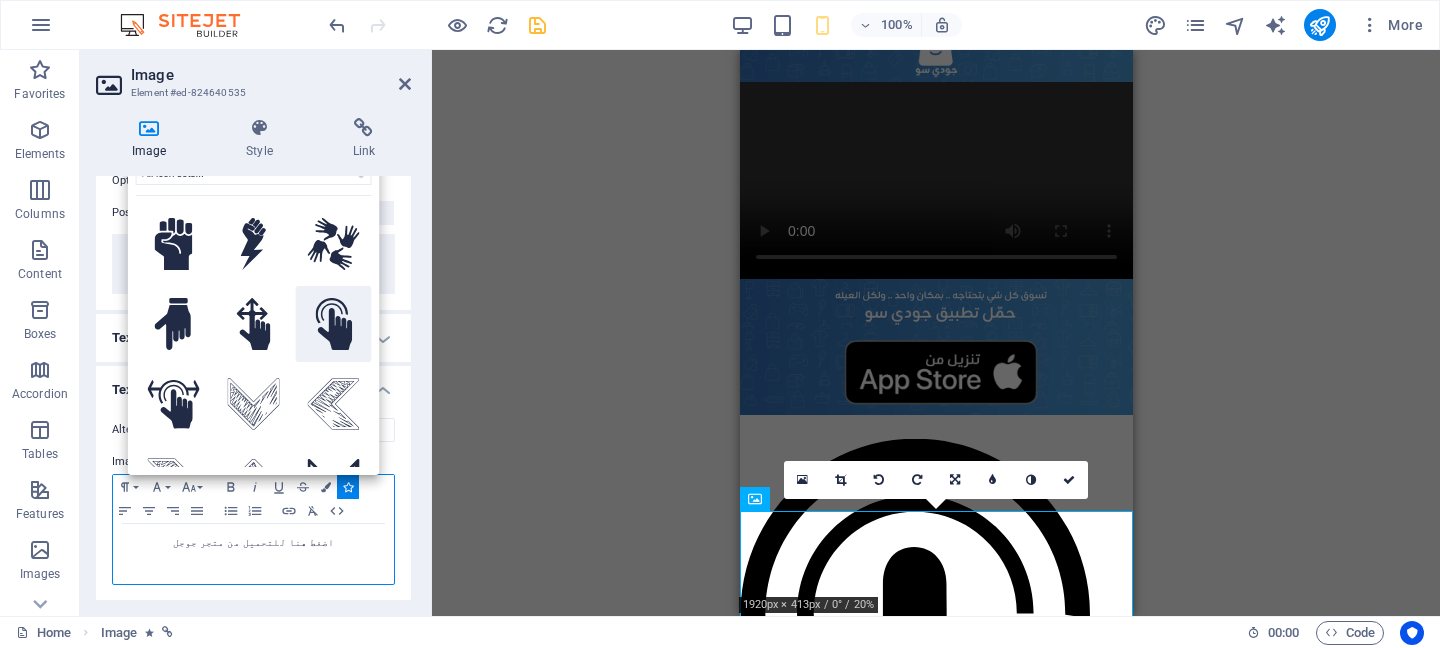click 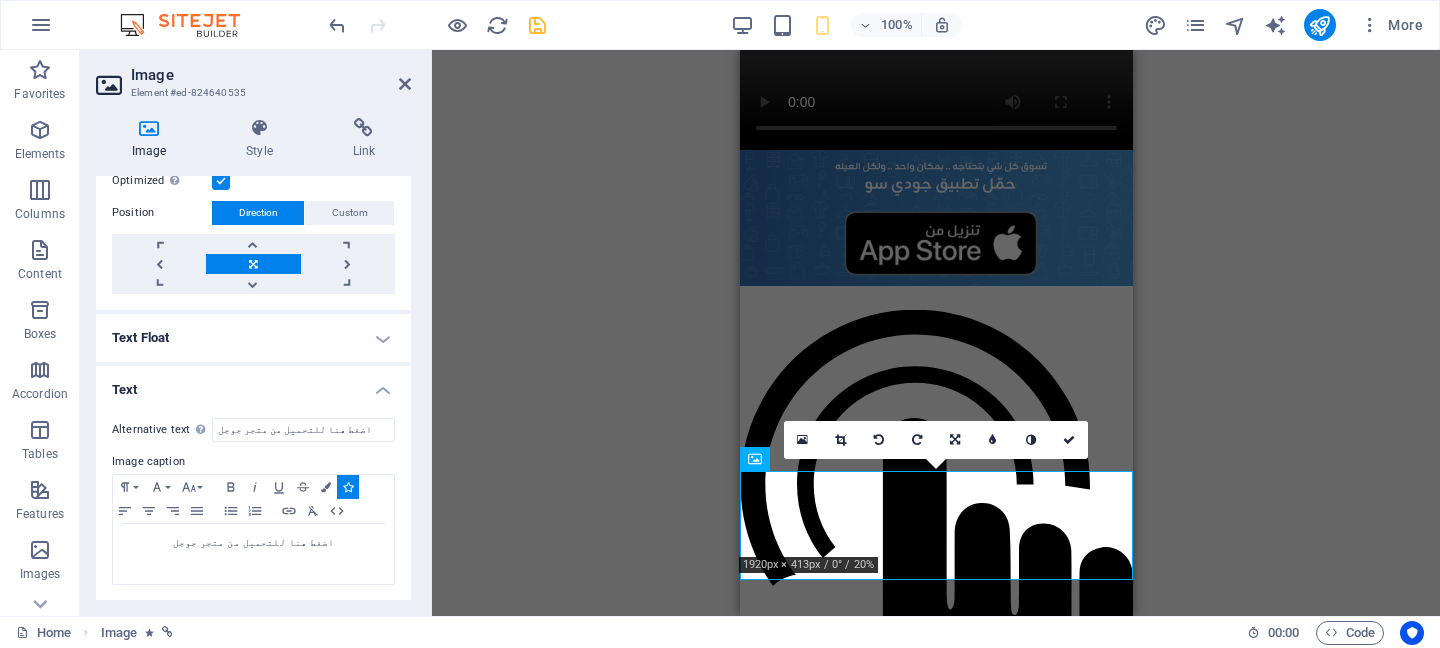 scroll, scrollTop: 162, scrollLeft: 0, axis: vertical 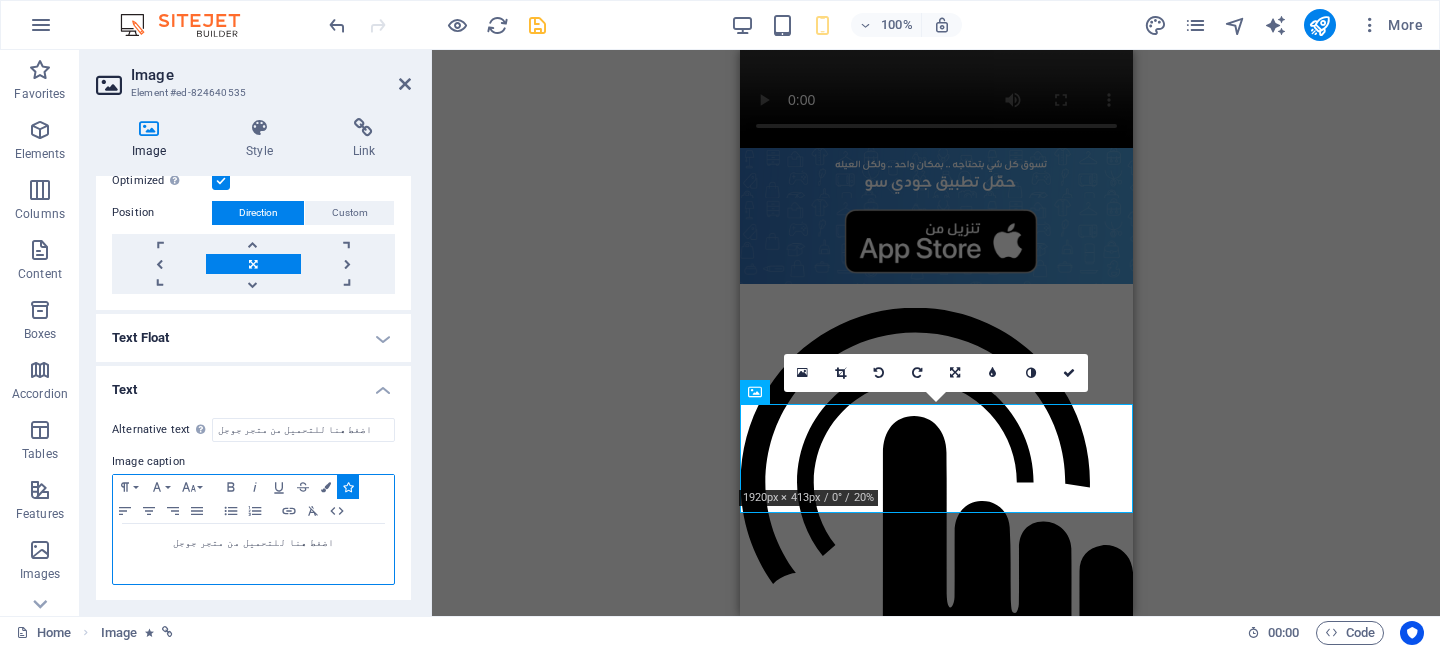 click on "اضغط هنا للتحميل من متجر جوجل" at bounding box center (253, 554) 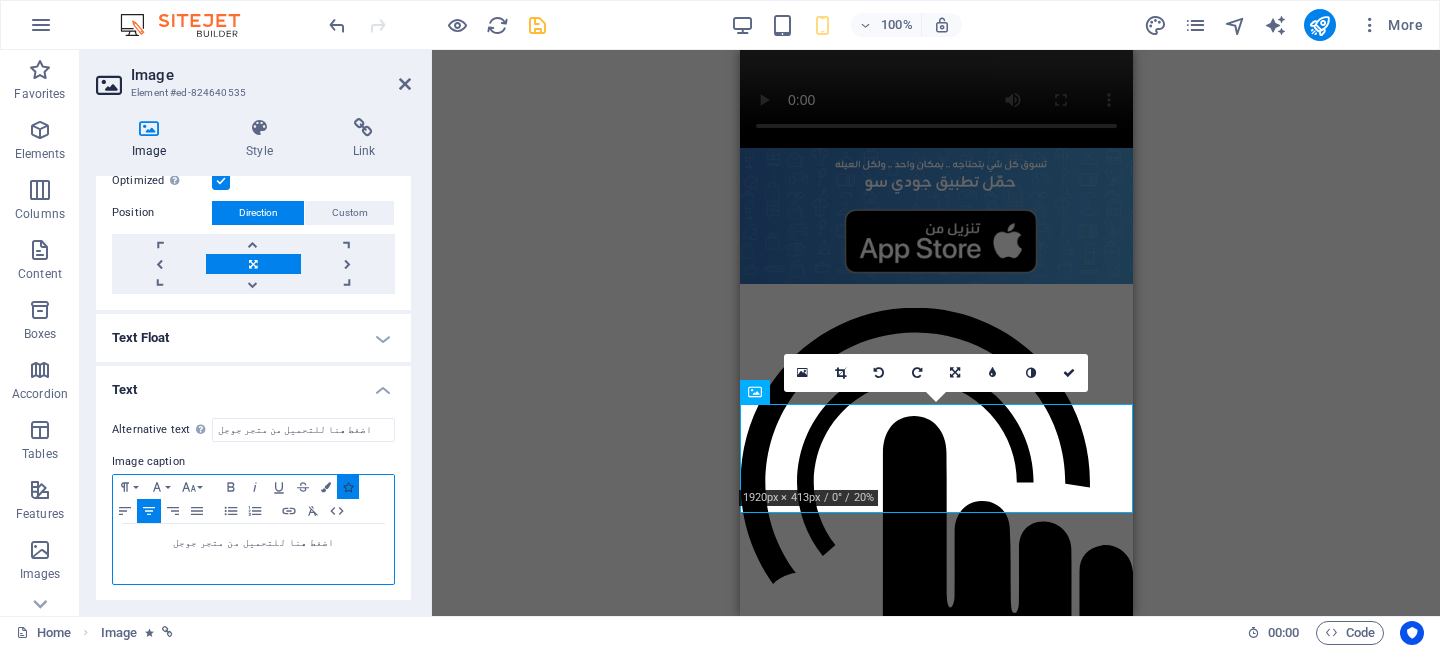 click at bounding box center [348, 487] 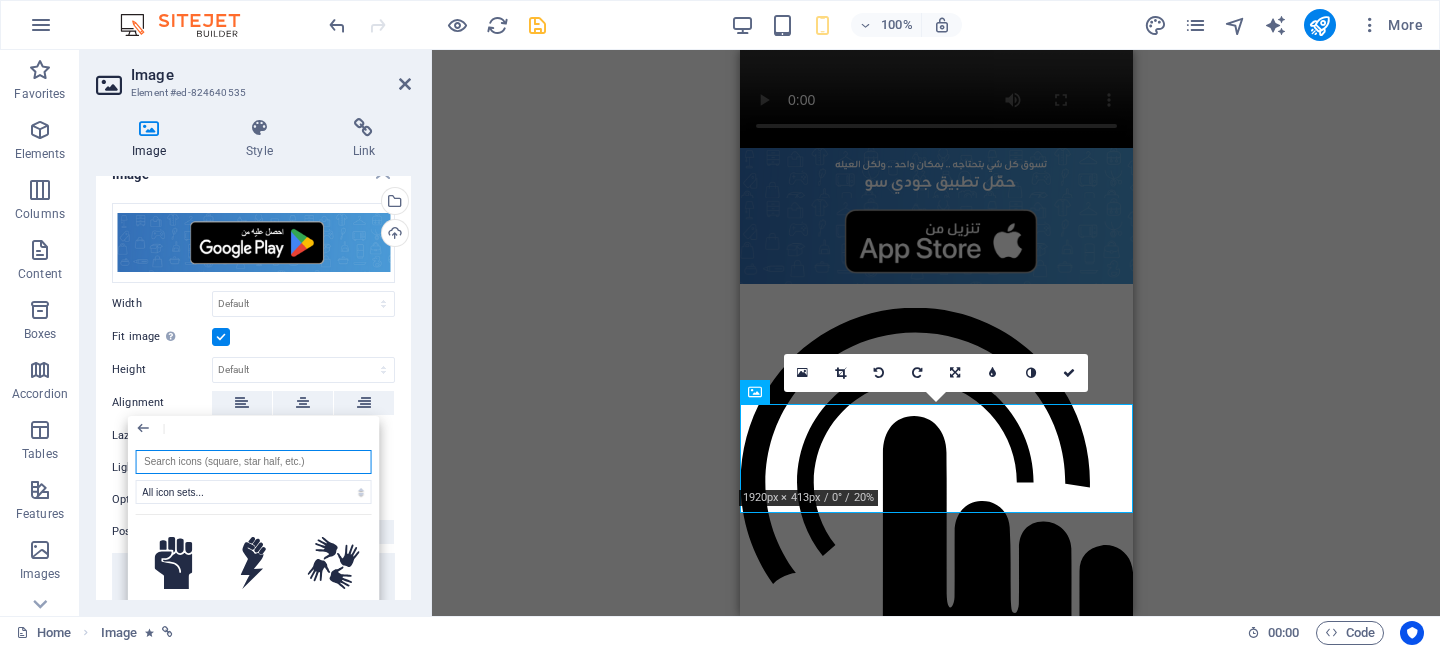 scroll, scrollTop: 0, scrollLeft: 0, axis: both 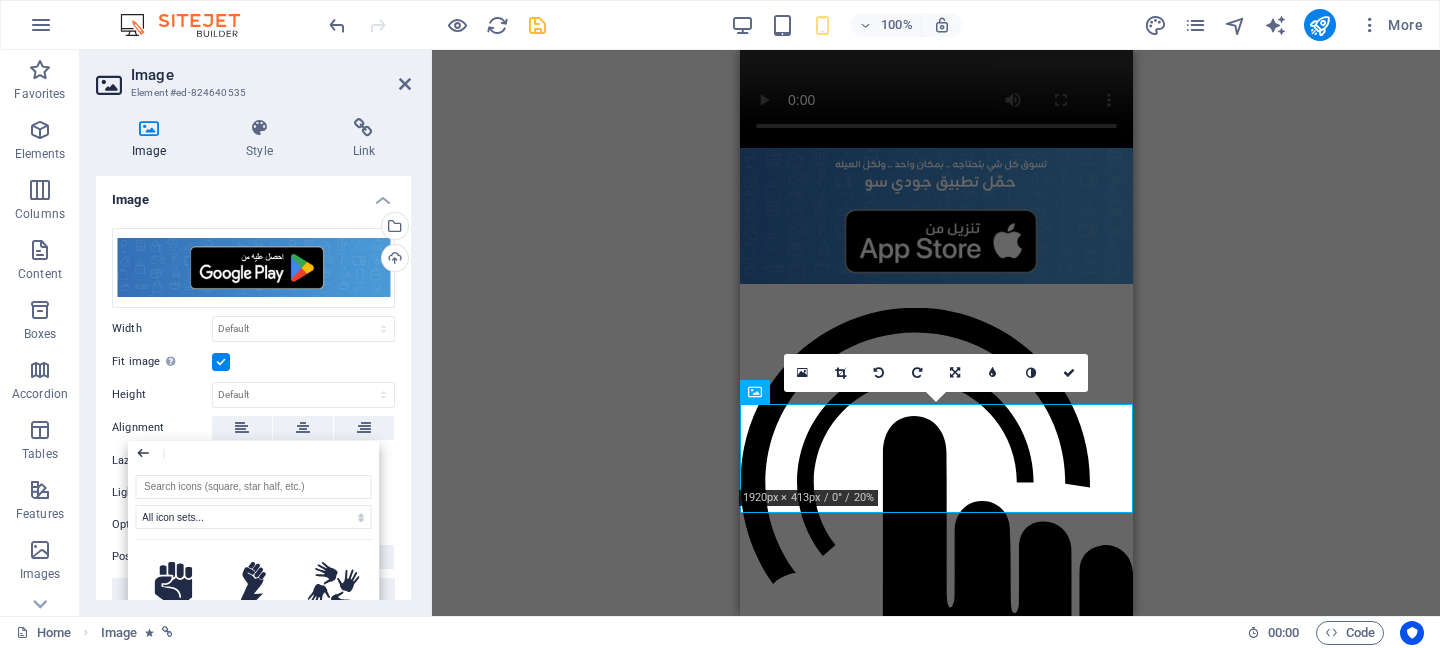 click 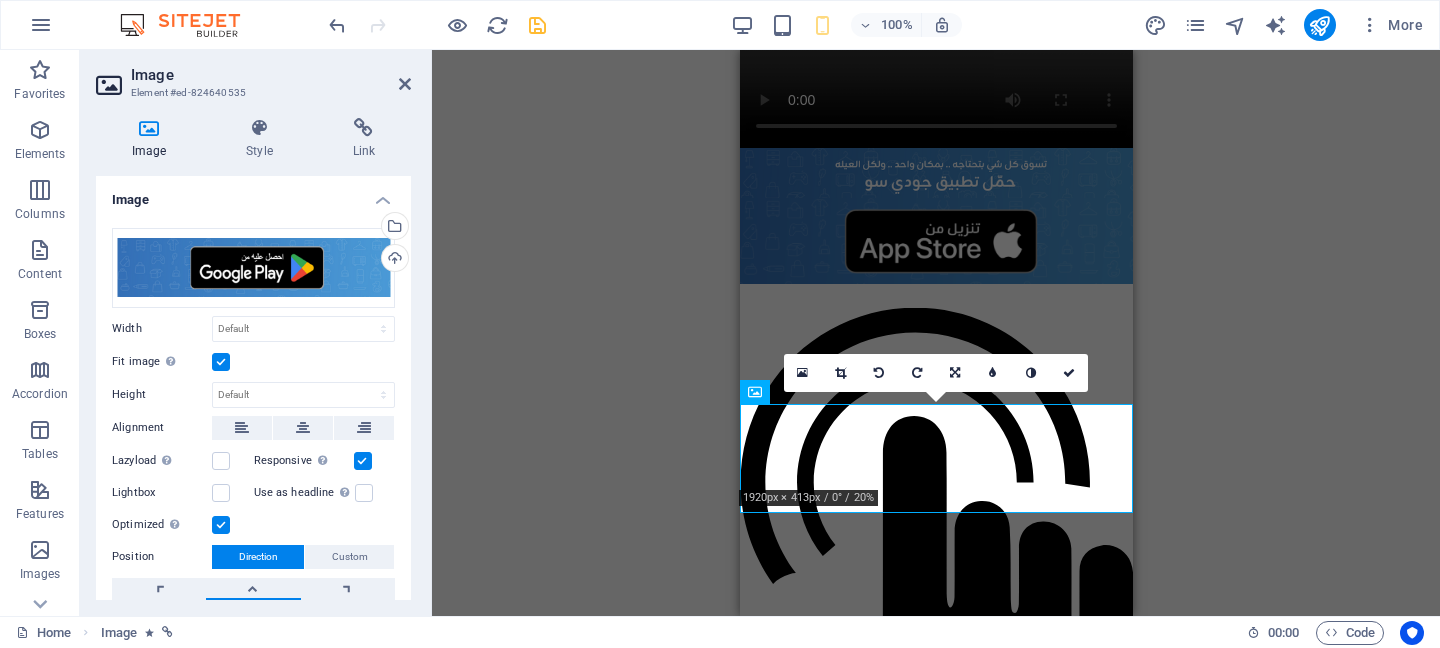 click on "H2   Text   Video   Image   Image   Icon   Footer Heimdall   Footer Heimdall   Container   Container   H3   Text   Container   H3   Text   Spacer   Icon   Image   Image 180 170 160 150 140 130 120 110 100 90 80 70 60 50 40 30 20 10 0 -10 -20 -30 -40 -50 -60 -70 -80 -90 -100 -110 -120 -130 -140 -150 -160 -170 1920px × 413px / 0° / 20% 16:10 16:9 4:3 1:1 1:2 0" at bounding box center [936, 333] 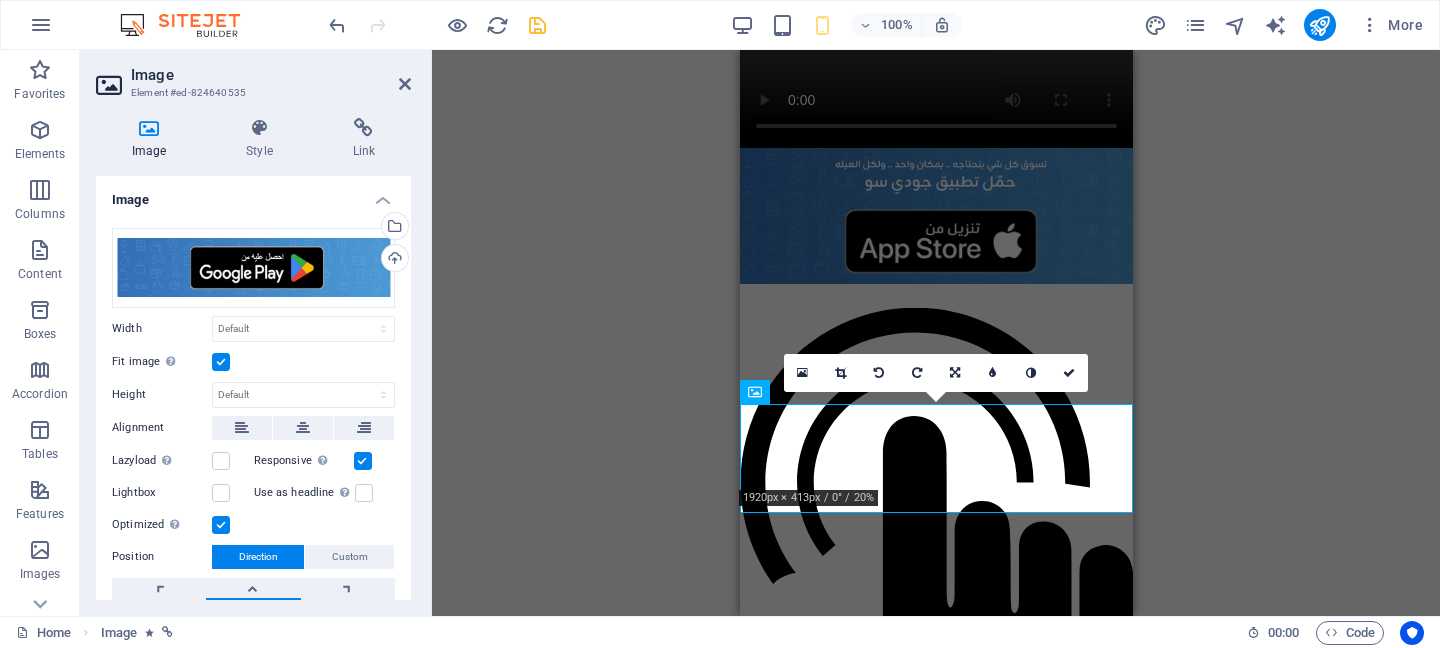 click on "H2   Text   Video   Image   Image   Icon   Footer Heimdall   Footer Heimdall   Container   Container   H3   Text   Container   H3   Text   Spacer   Icon   Image   Image 180 170 160 150 140 130 120 110 100 90 80 70 60 50 40 30 20 10 0 -10 -20 -30 -40 -50 -60 -70 -80 -90 -100 -110 -120 -130 -140 -150 -160 -170 1920px × 413px / 0° / 20% 16:10 16:9 4:3 1:1 1:2 0" at bounding box center [936, 333] 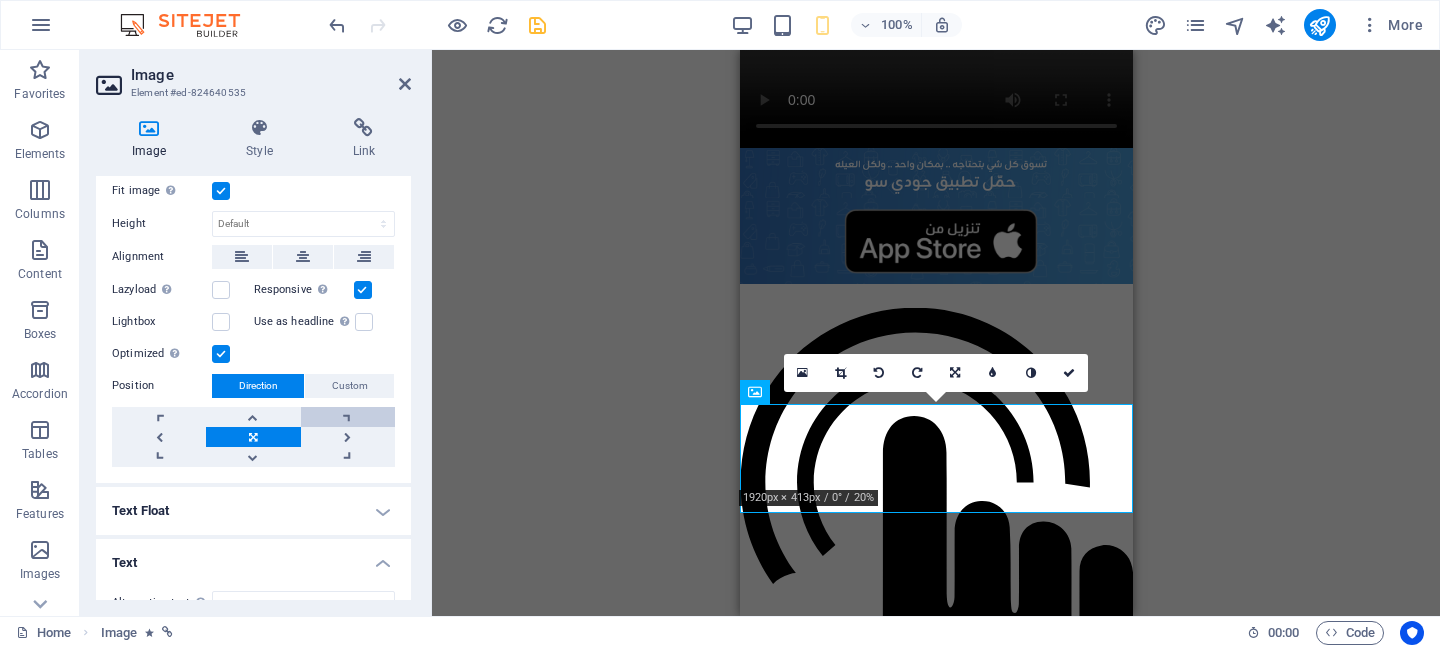 scroll, scrollTop: 345, scrollLeft: 0, axis: vertical 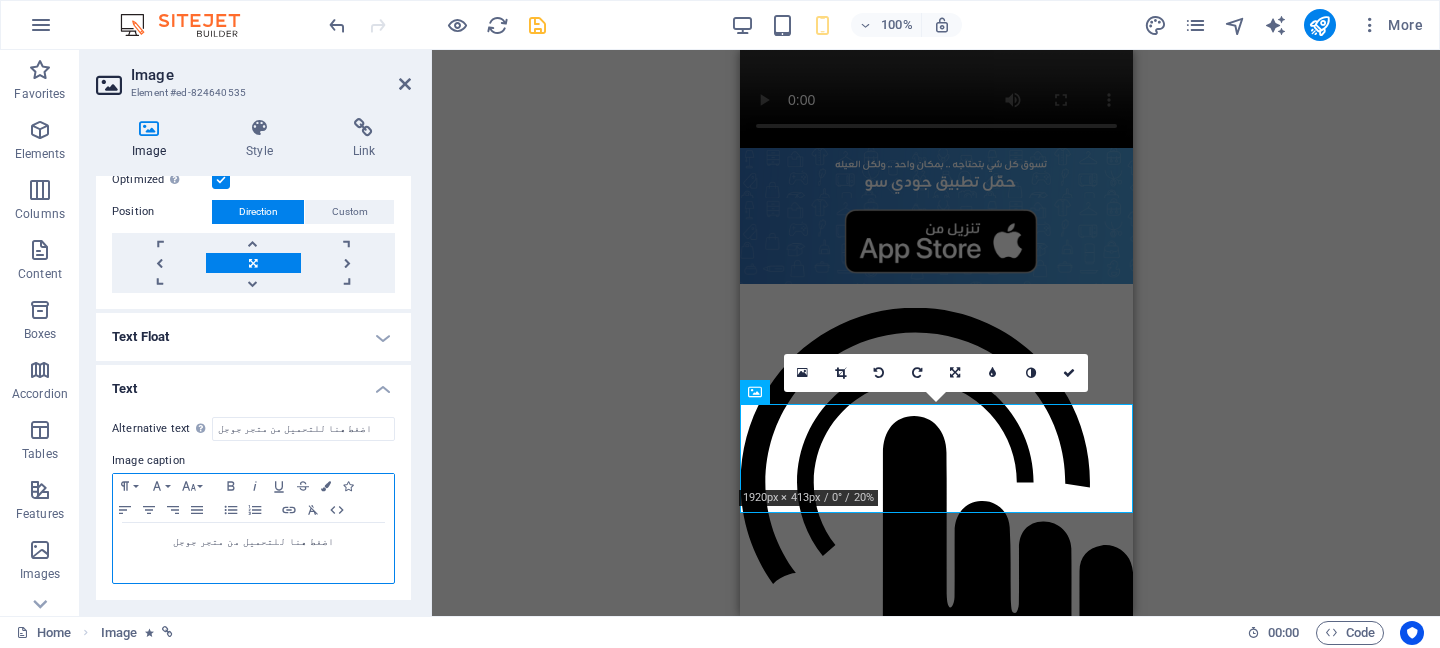 click on "اضغط هنا للتحميل من متجر جوجل  ​ ​" at bounding box center (253, 542) 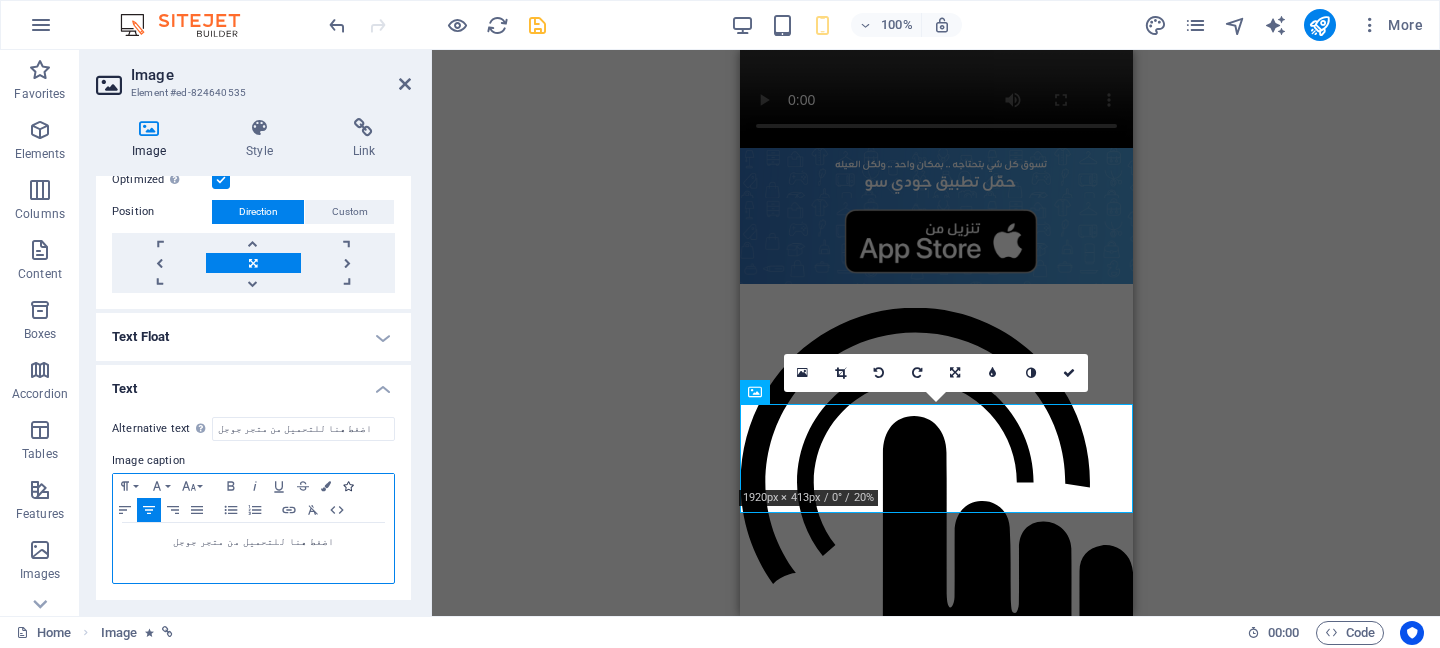click at bounding box center [348, 486] 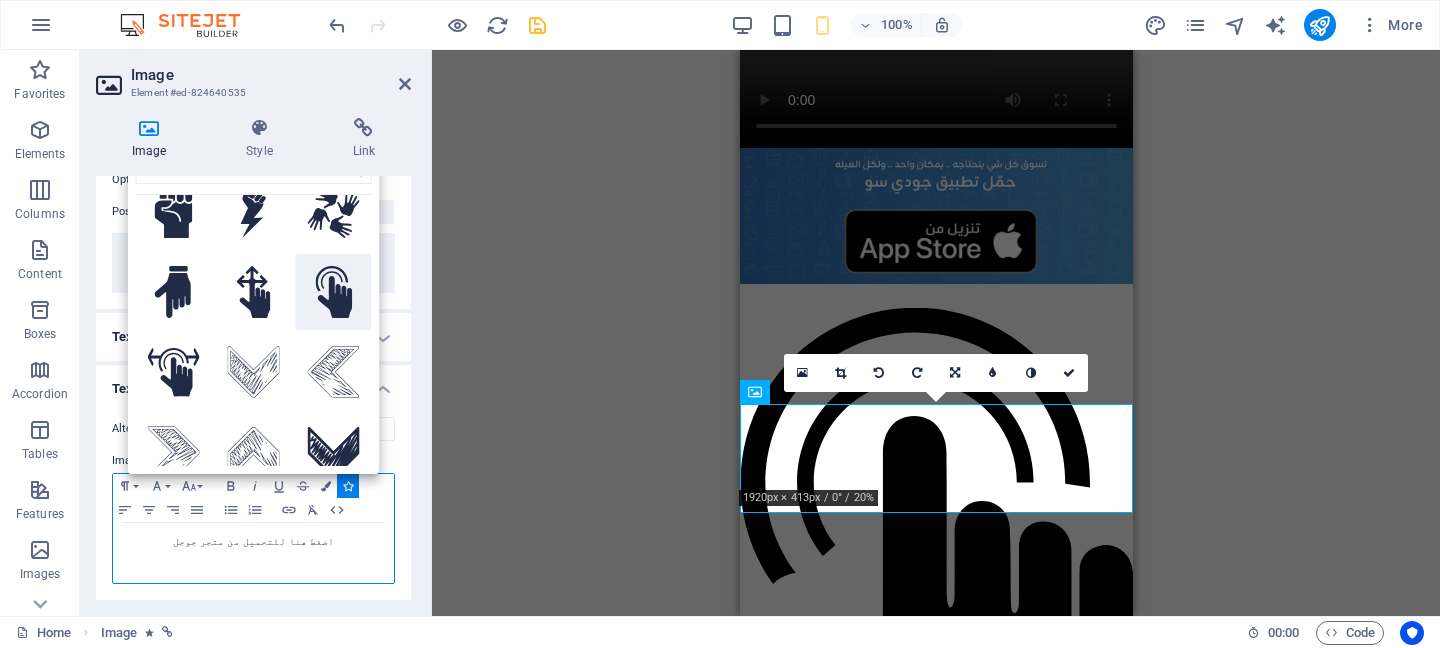 scroll, scrollTop: 28, scrollLeft: 0, axis: vertical 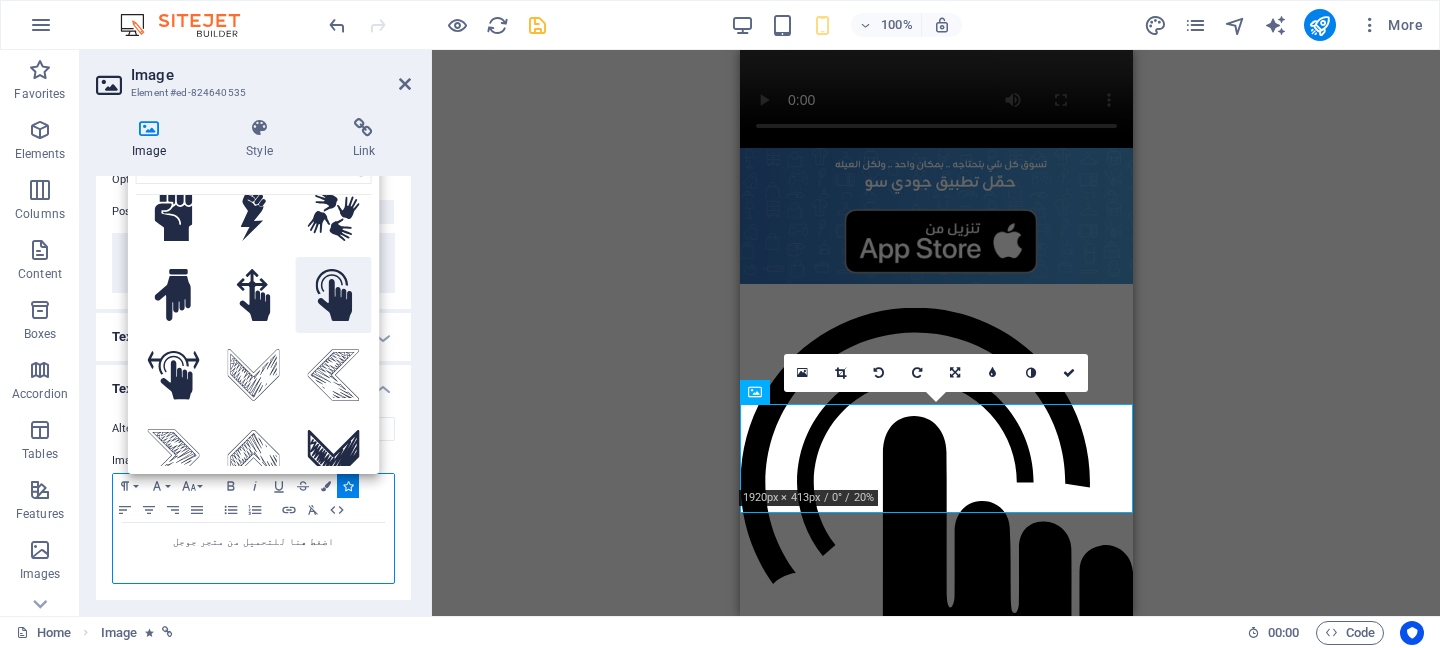 click 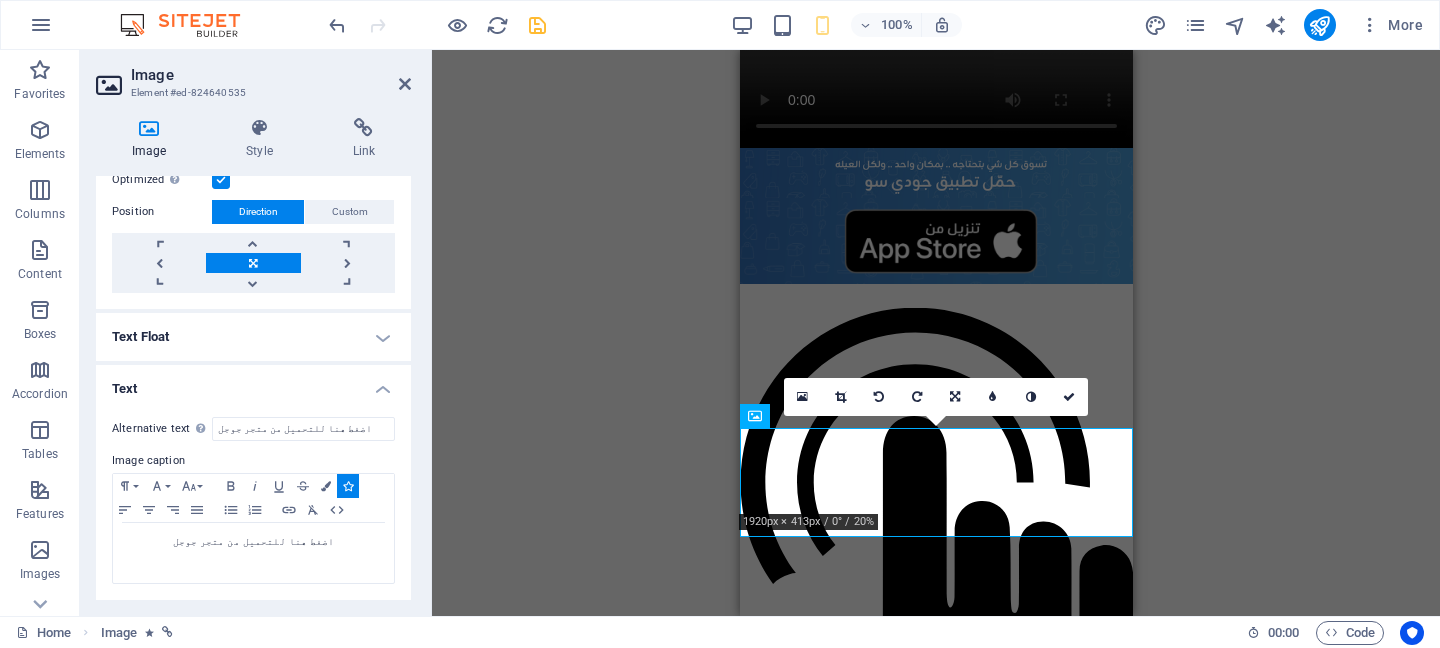 click on "H2   Text   Video   Image   Image   Icon   Footer Heimdall   Footer Heimdall   Container   Container   H3   Text   Container   H3   Text   Spacer   Icon   Image   Image 180 170 160 150 140 130 120 110 100 90 80 70 60 50 40 30 20 10 0 -10 -20 -30 -40 -50 -60 -70 -80 -90 -100 -110 -120 -130 -140 -150 -160 -170 1920px × 413px / 0° / 20% 16:10 16:9 4:3 1:1 1:2 0" at bounding box center [936, 333] 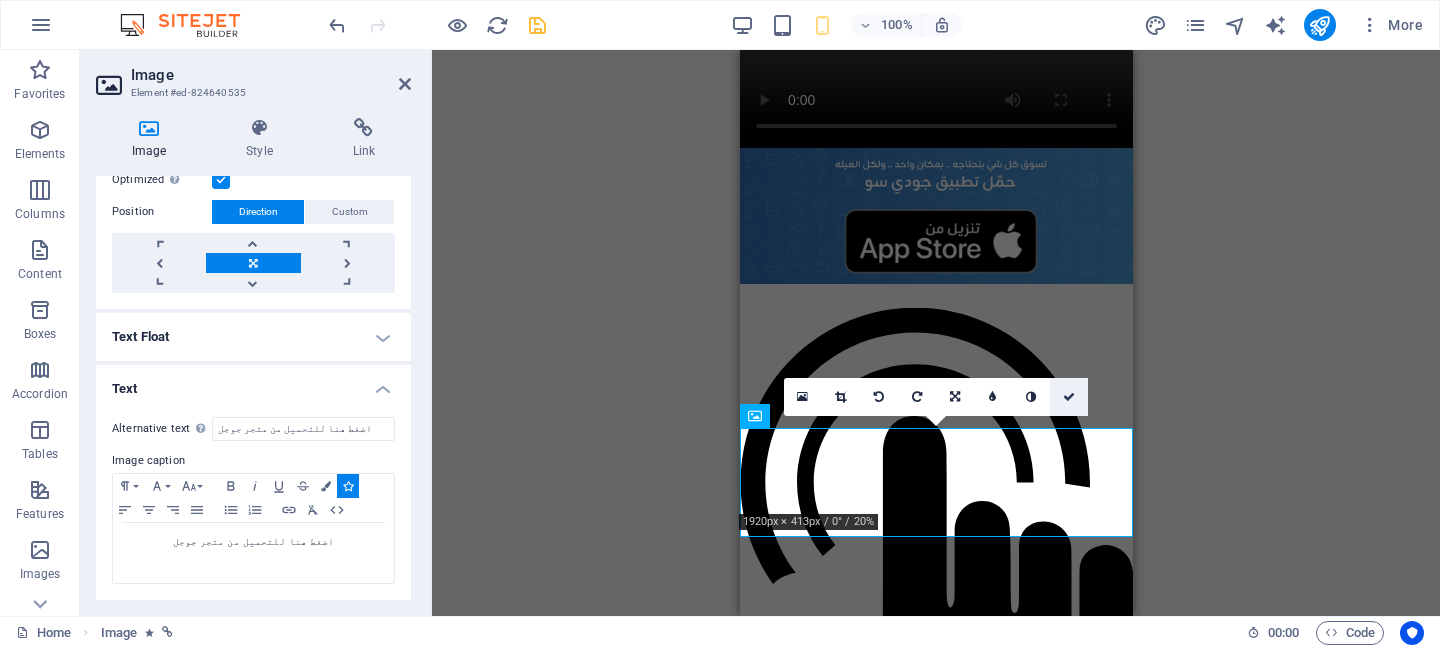 click at bounding box center (1069, 397) 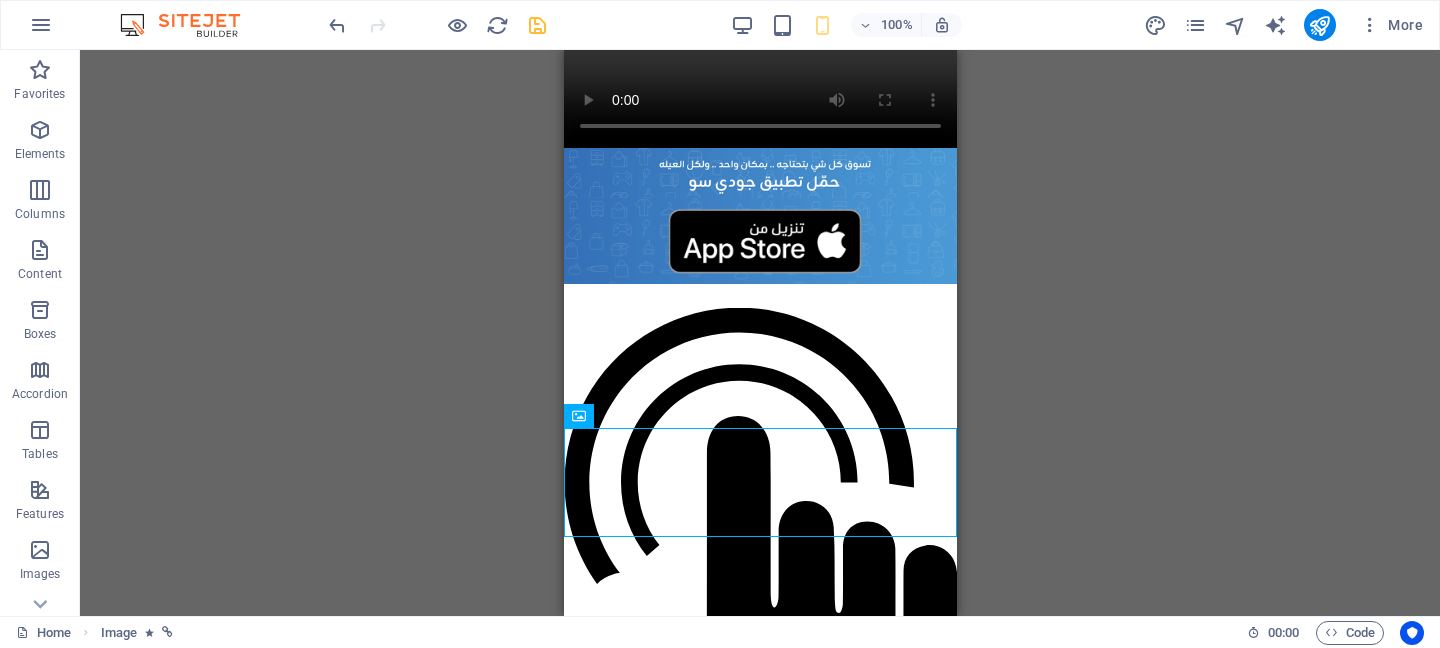 click on "H2   Text   Video   Image   Image   Icon   Footer Heimdall   Footer Heimdall   Container   Container   H3   Text   Container   H3   Text   Spacer   Icon   Image   Image" at bounding box center (760, 333) 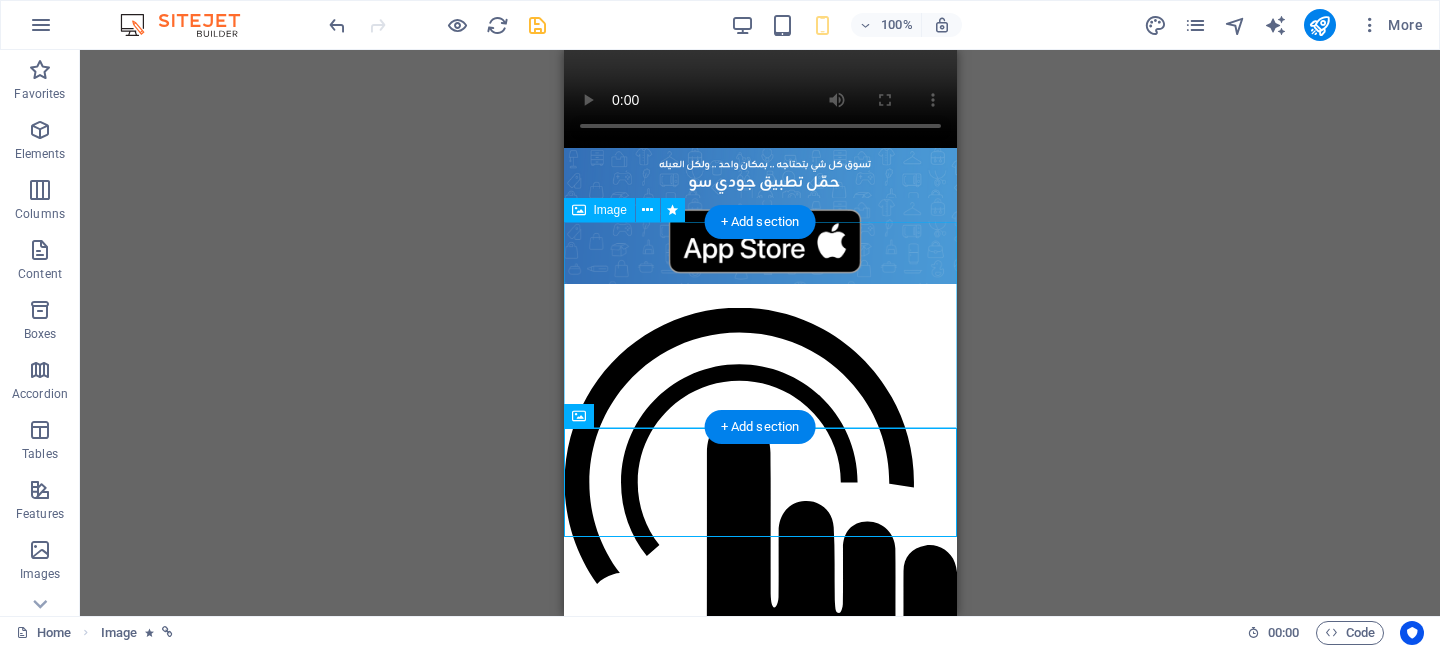 click on "اضغط هنا للتحميل من متجر أبل" at bounding box center [759, 1779] 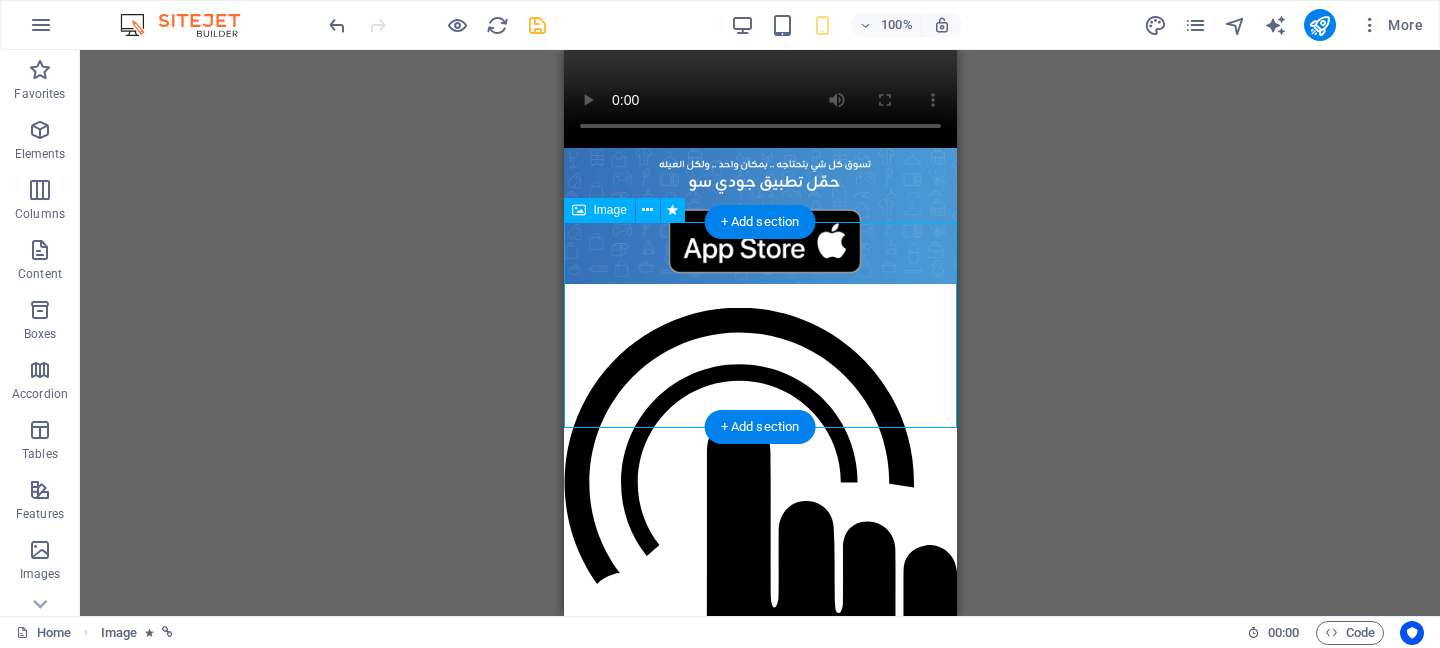 click on "اضغط هنا للتحميل من متجر أبل" at bounding box center [759, 1779] 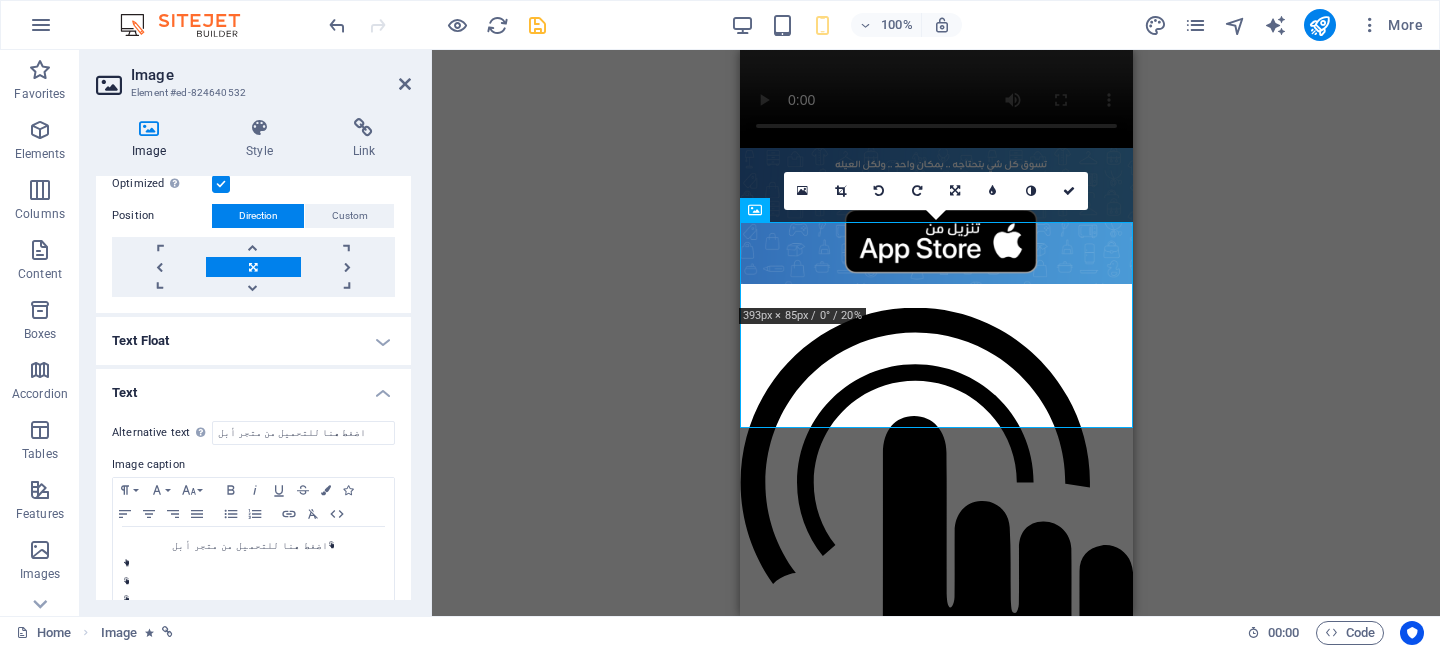 scroll, scrollTop: 395, scrollLeft: 0, axis: vertical 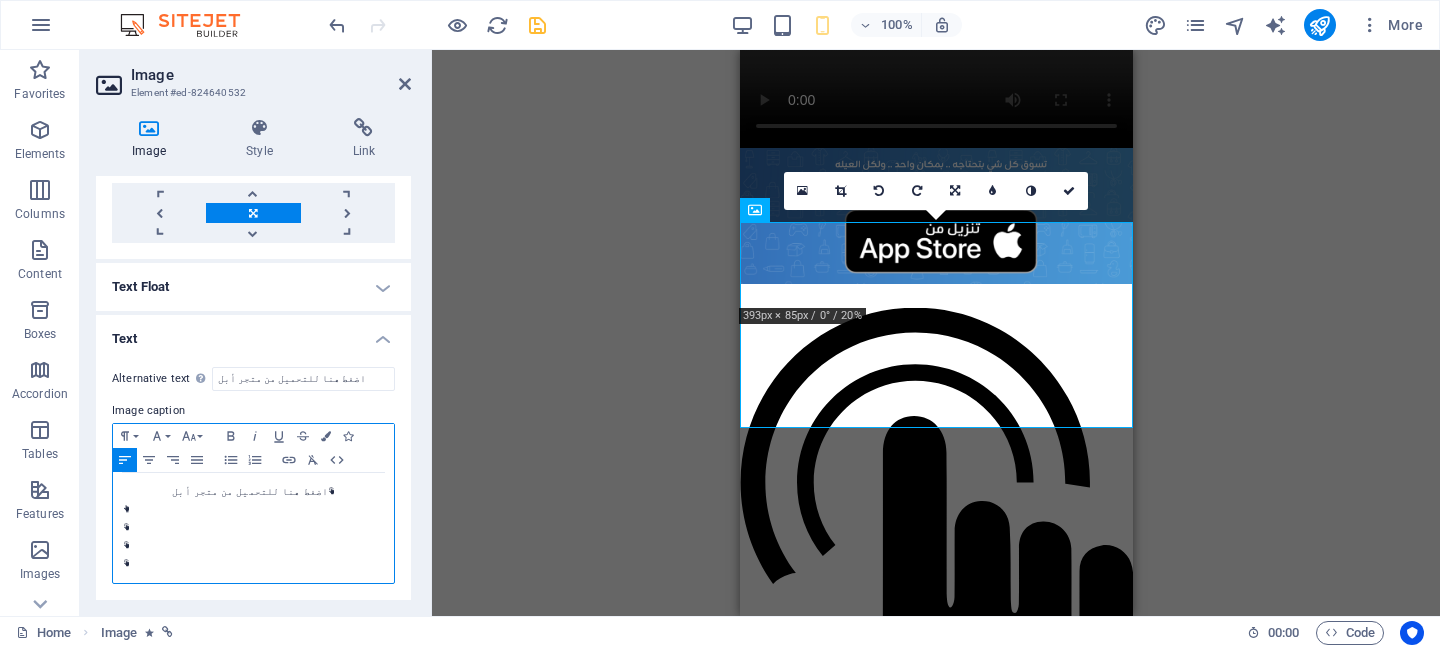 drag, startPoint x: 247, startPoint y: 552, endPoint x: 231, endPoint y: 543, distance: 18.35756 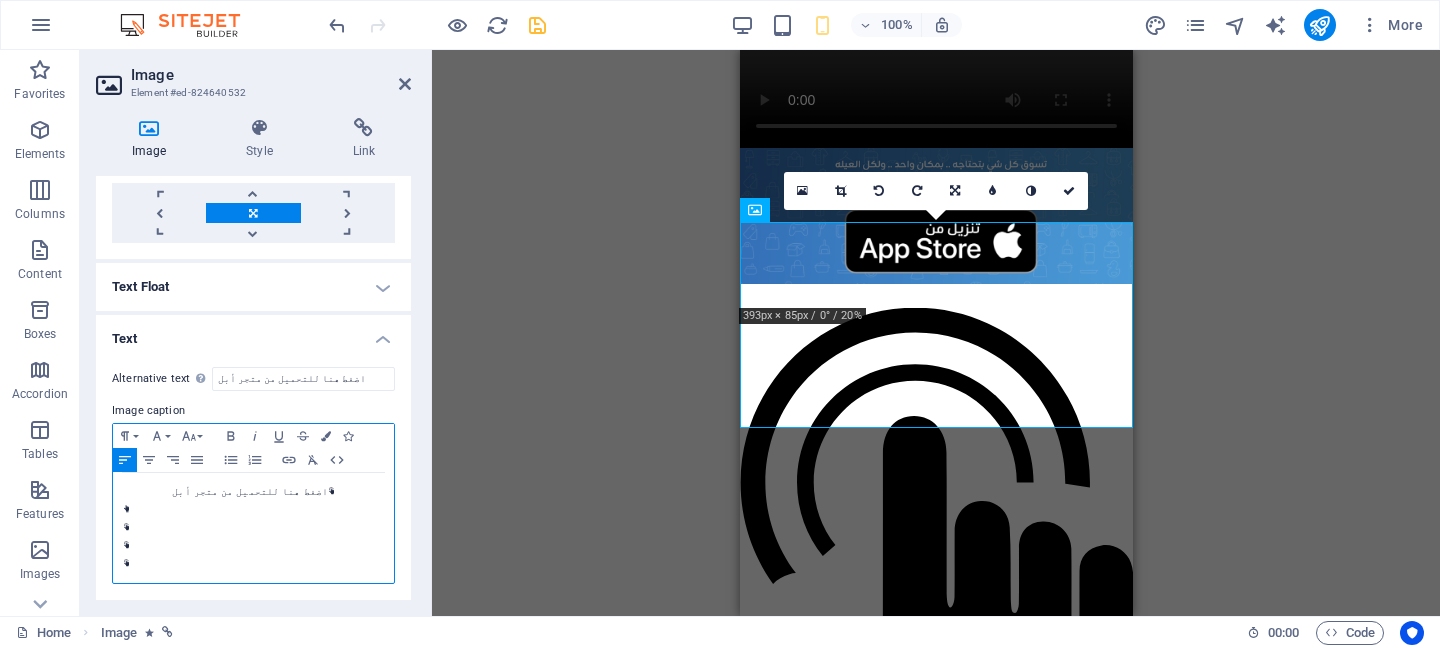click at bounding box center [253, 546] 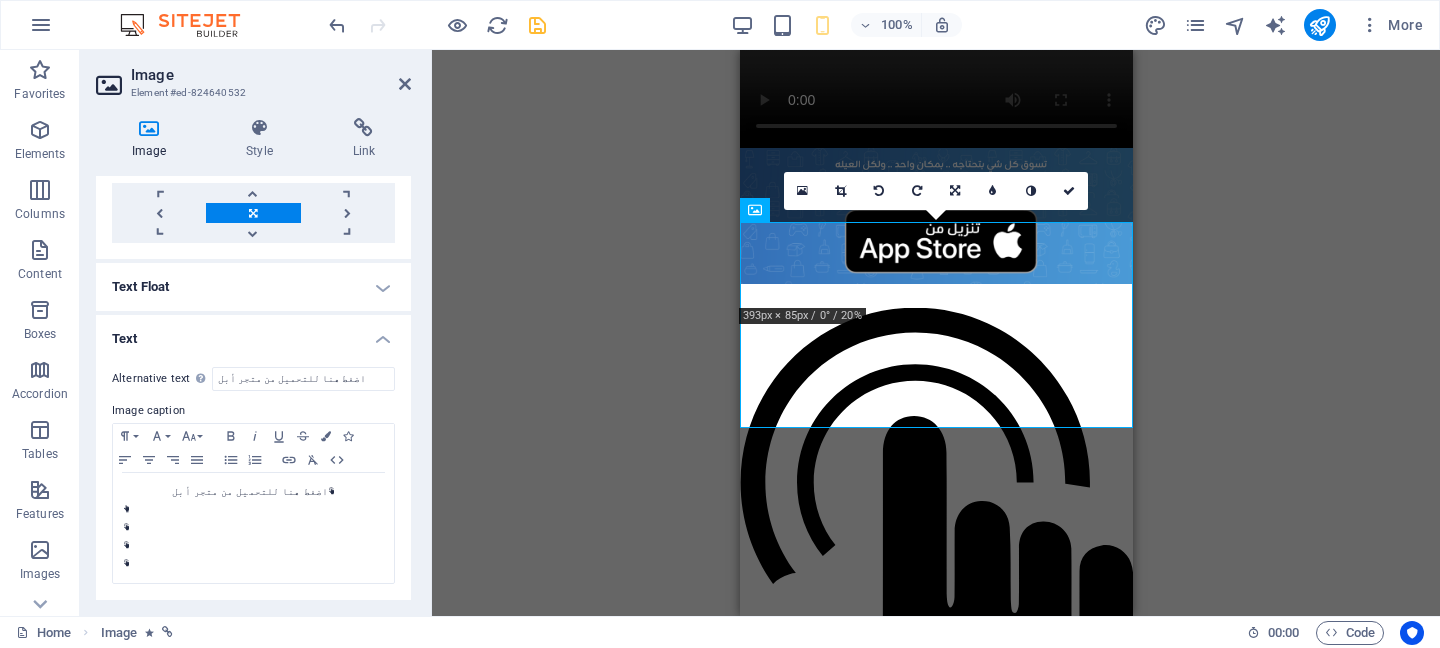 click on "Alternative text The alternative text is used by devices that cannot display images (e.g. image search engines) and should be added to every image to improve website accessibility. اضغط هنا للتحميل من متجر أبل Image caption Paragraph Format Normal Heading 1 Heading 2 Heading 3 Heading 4 Heading 5 Heading 6 Code Font Family Arial Georgia Impact Tahoma Times New Roman Verdana Font Size 8 9 10 11 12 14 18 24 30 36 48 60 72 96 Bold Italic Underline Strikethrough Colors Icons Align Left Align Center Align Right Align Justify Unordered List Ordered List Insert Link Clear Formatting HTML Back Choose Link Home Features Pricing Blog Contact Privacy Legal Notice Choose file ... URL Text Title Open in new tab Insert     اضغط هنا للتحميل من متجر أبل                  اضغط هنا للتحميل من متجر أبل" at bounding box center [253, 476] 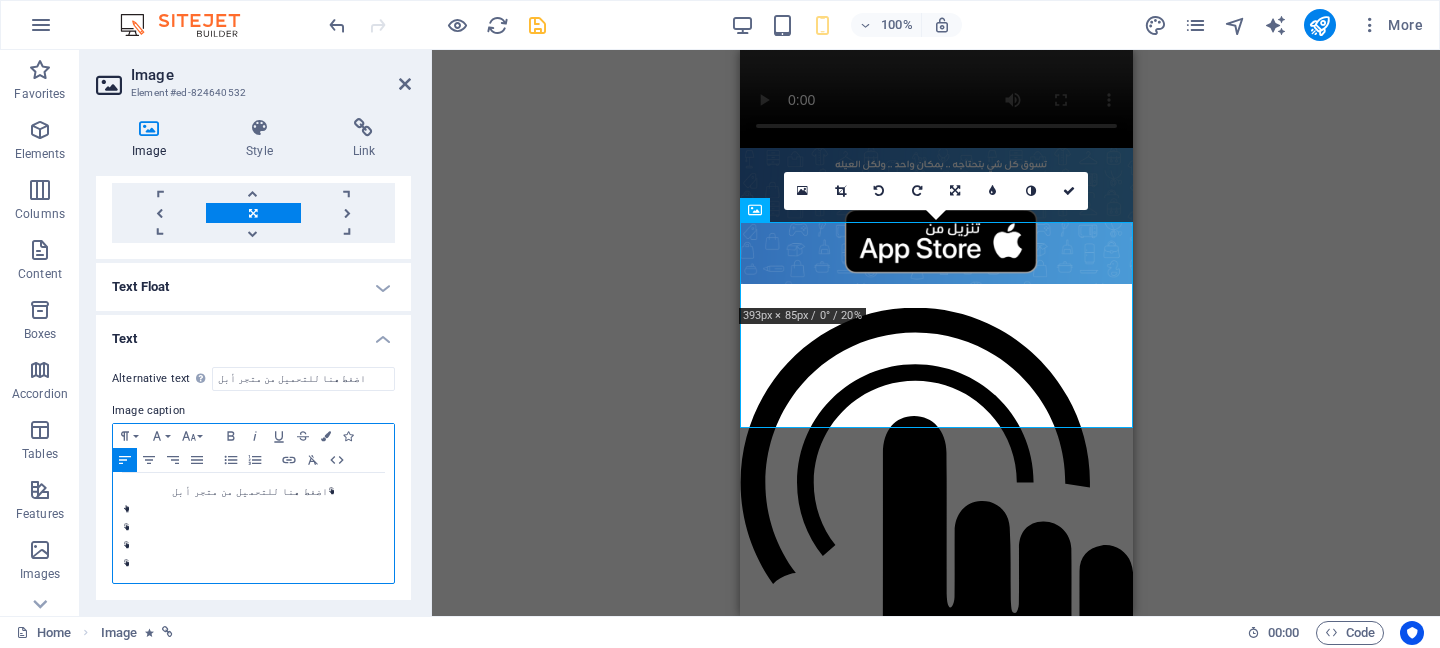 click at bounding box center (253, 564) 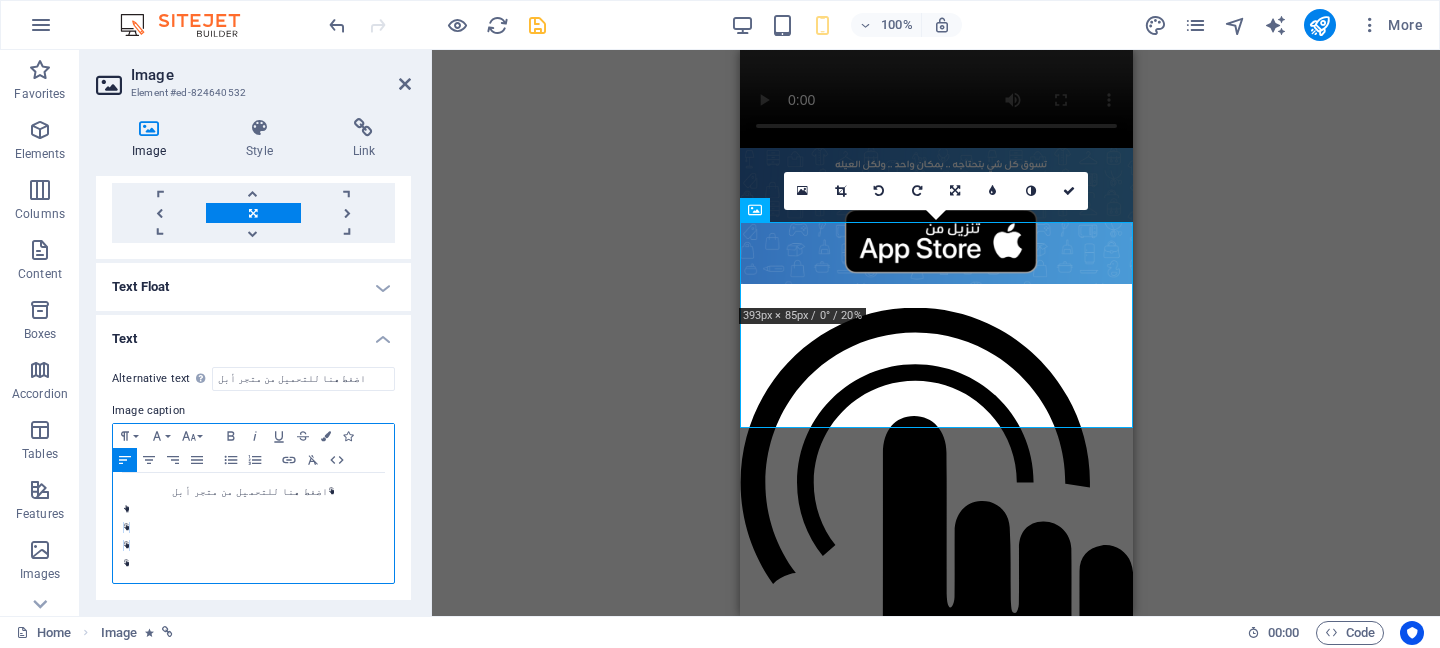 drag, startPoint x: 150, startPoint y: 563, endPoint x: 123, endPoint y: 508, distance: 61.269894 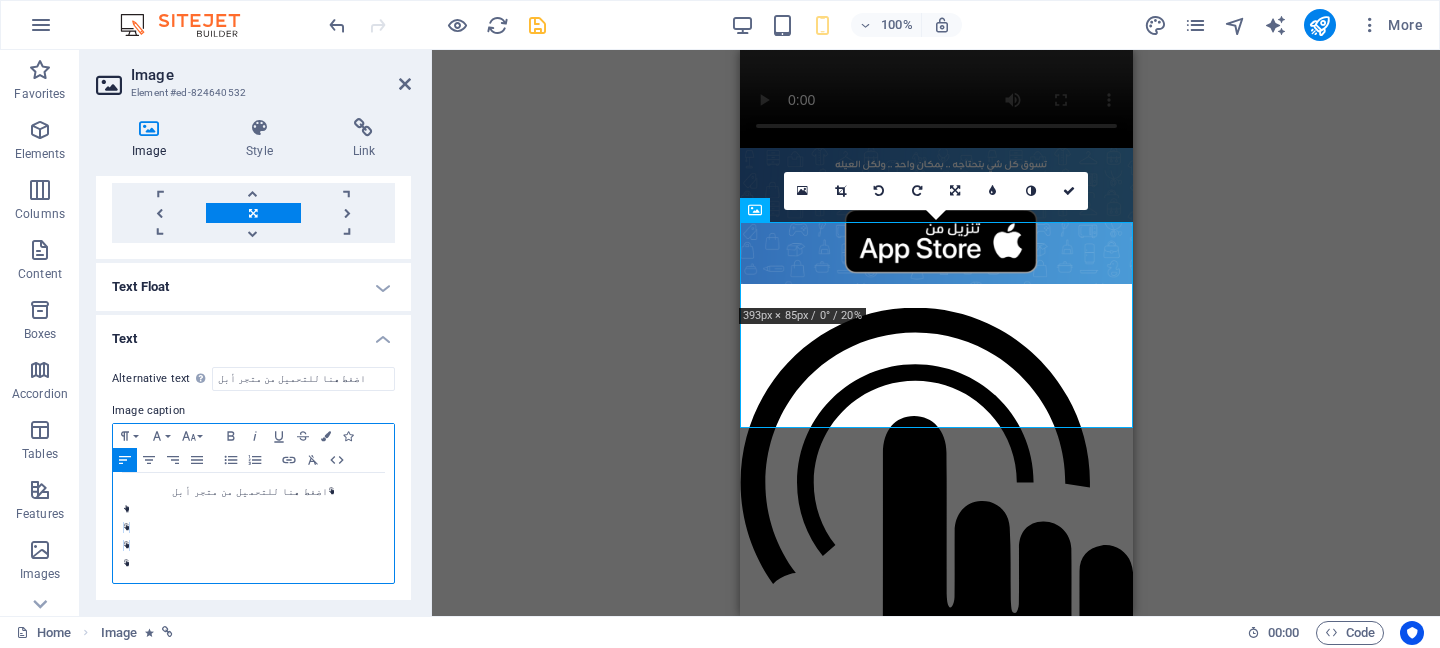 click on "اضغط هنا للتحميل من متجر أبل" at bounding box center (253, 528) 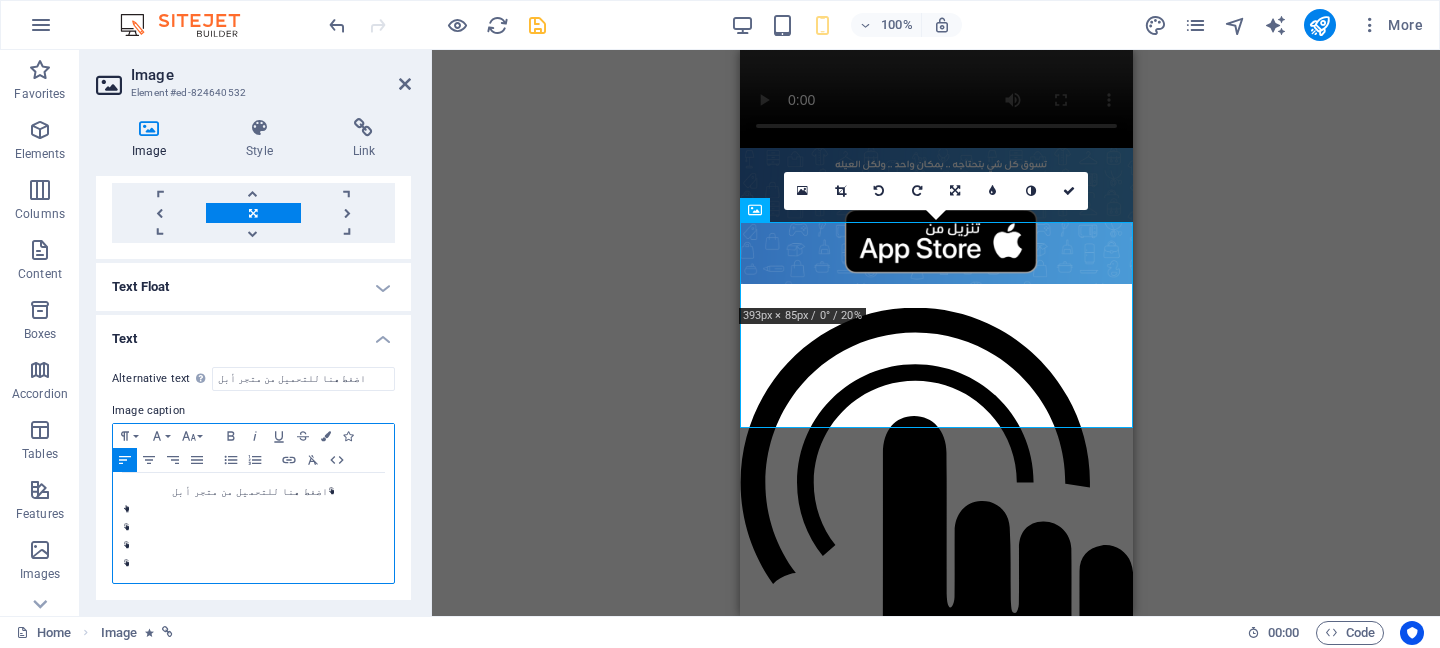 click at bounding box center [126, 510] 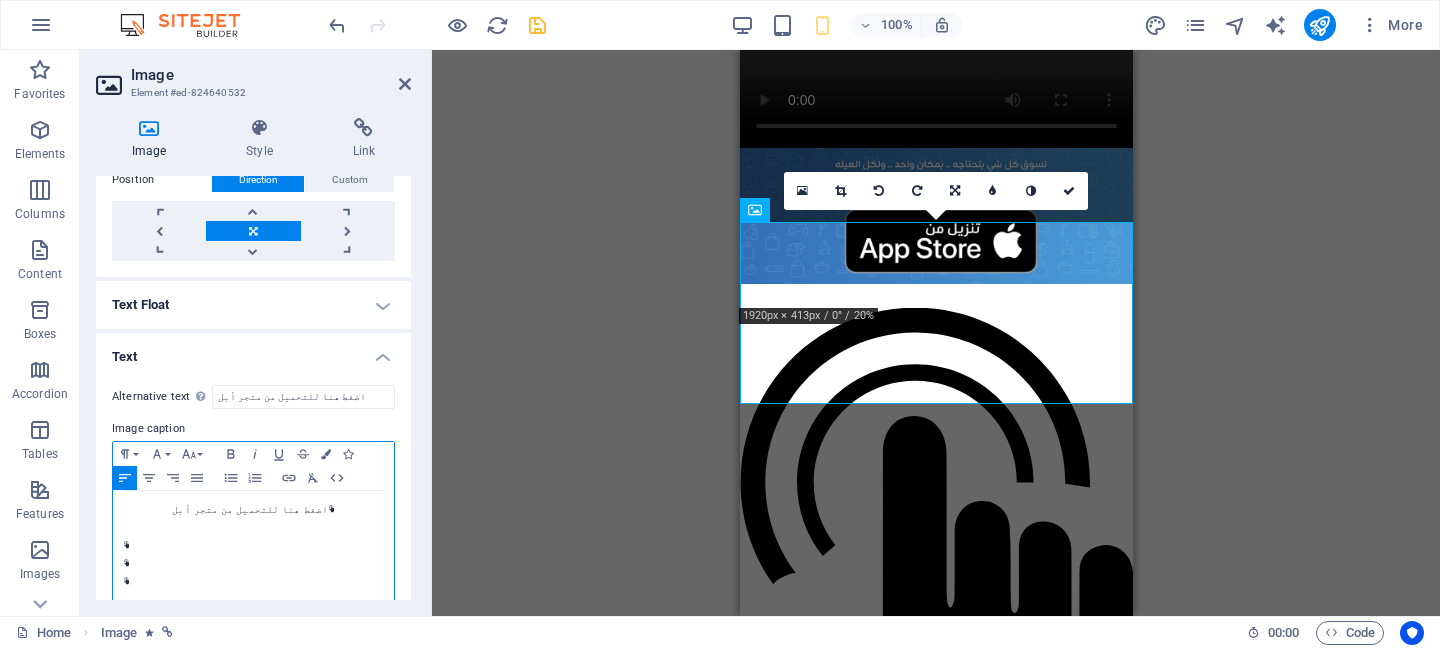 scroll, scrollTop: 395, scrollLeft: 0, axis: vertical 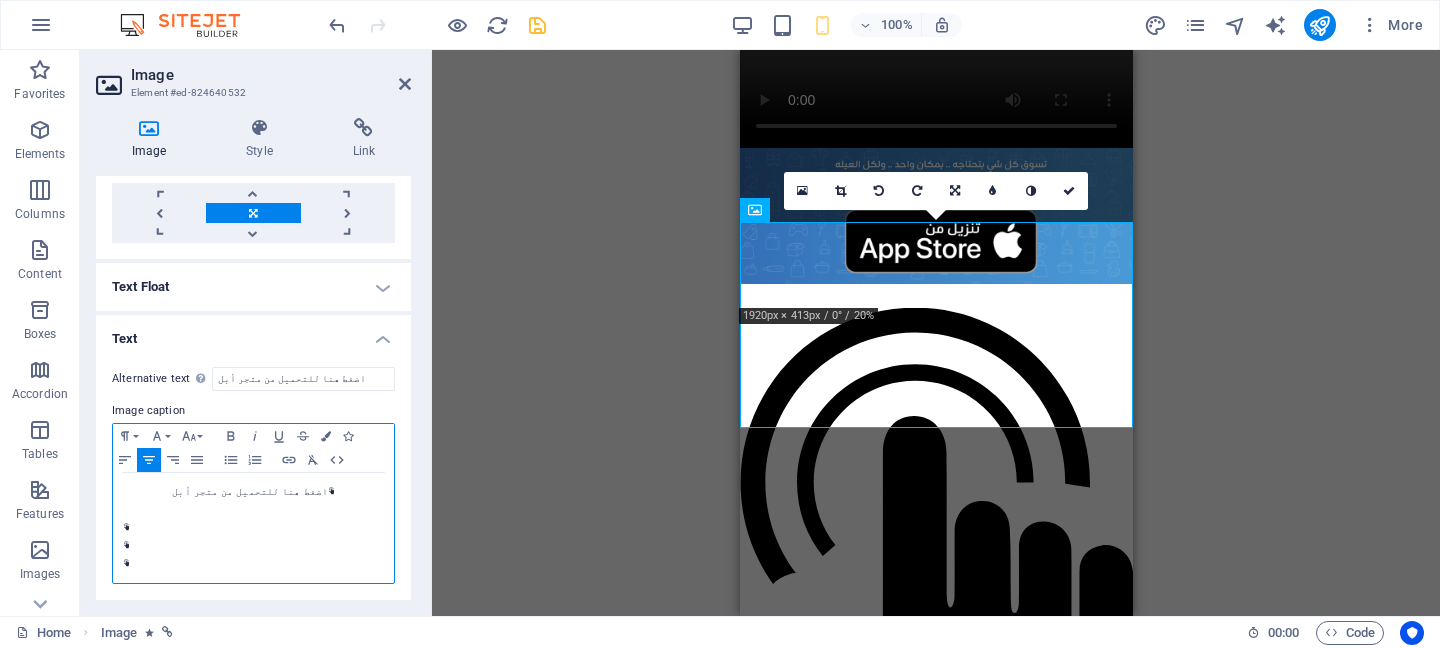 click 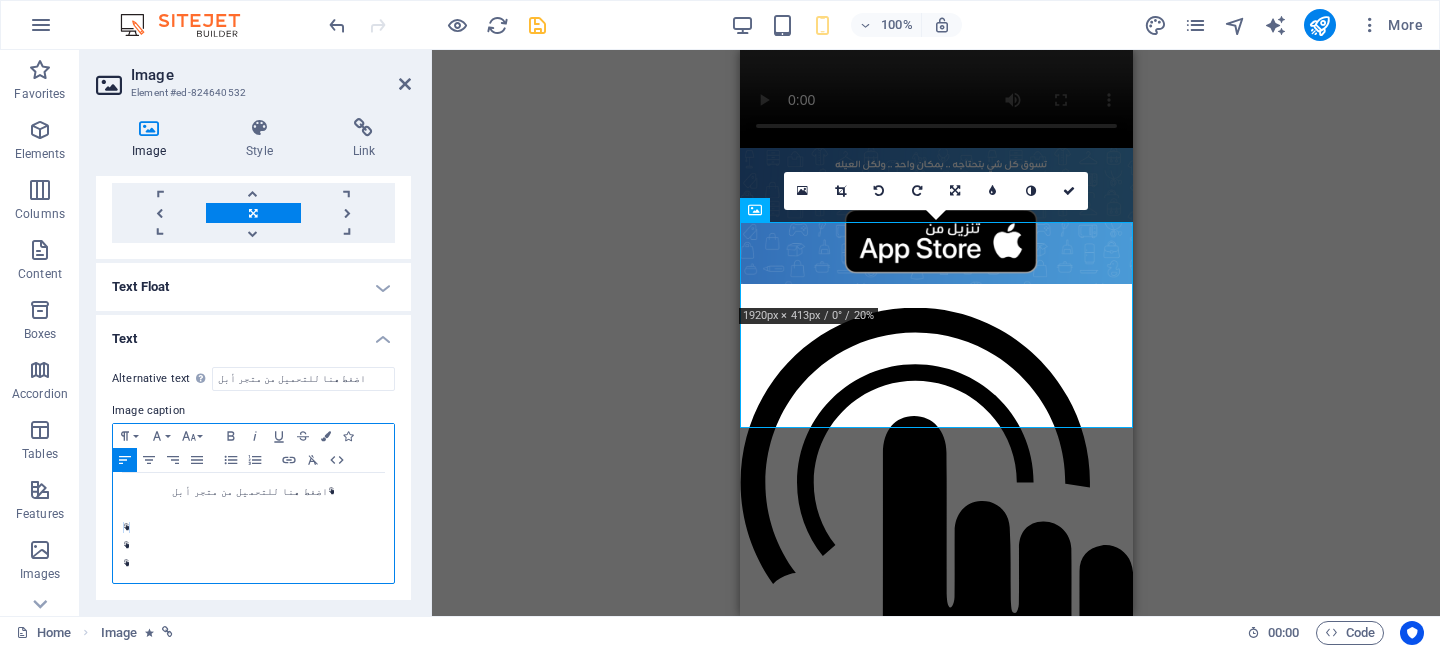 click 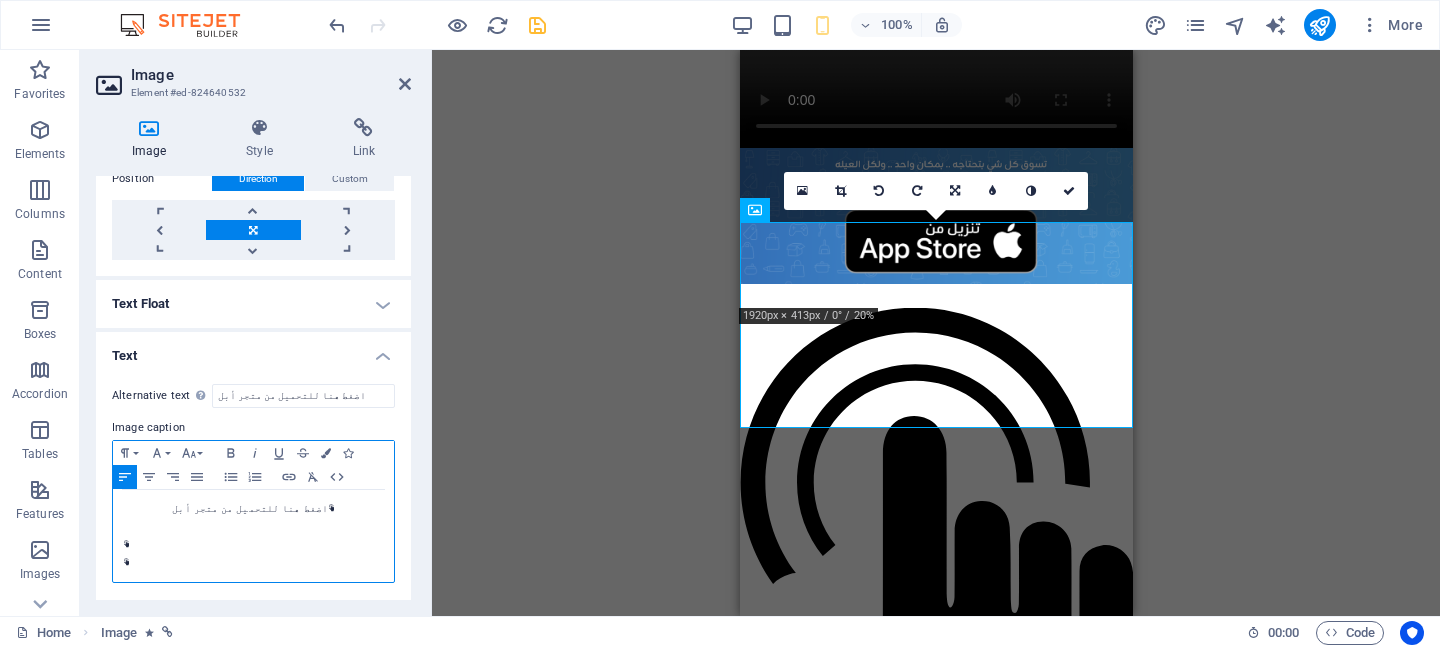 scroll, scrollTop: 377, scrollLeft: 0, axis: vertical 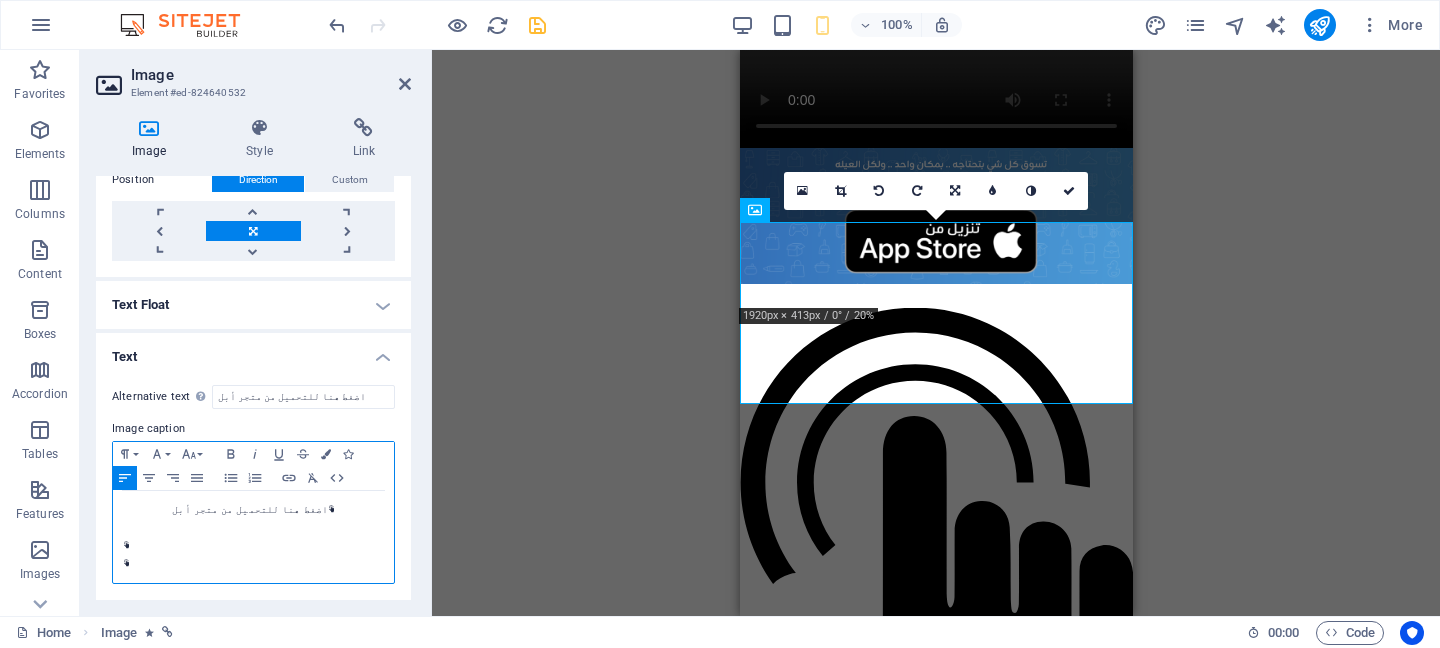click at bounding box center [253, 546] 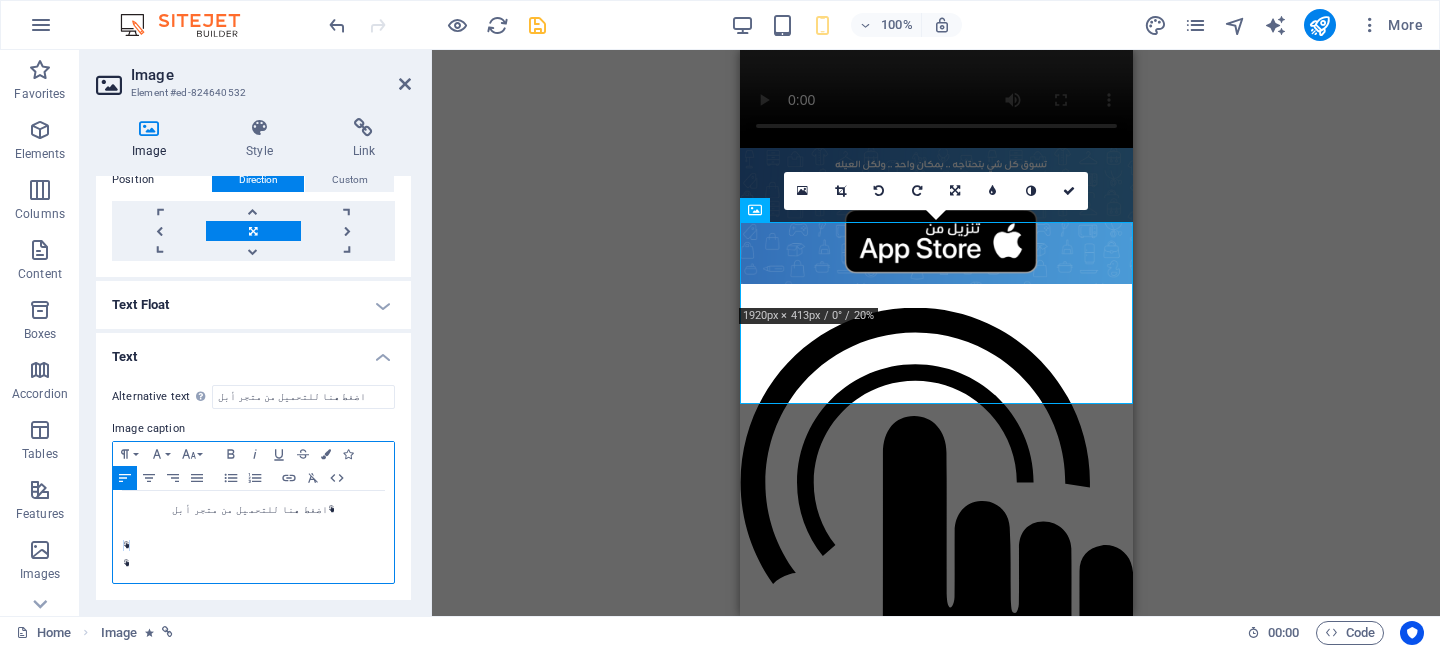 click at bounding box center (253, 546) 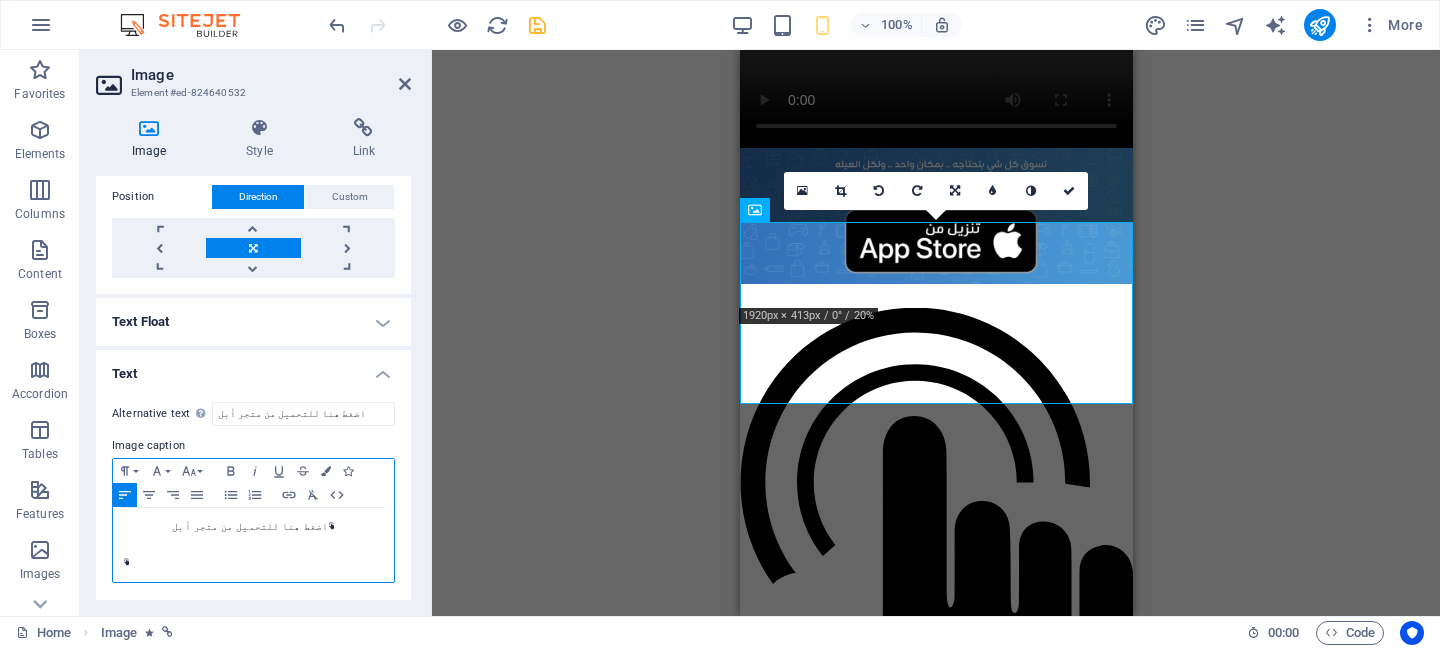 scroll, scrollTop: 359, scrollLeft: 0, axis: vertical 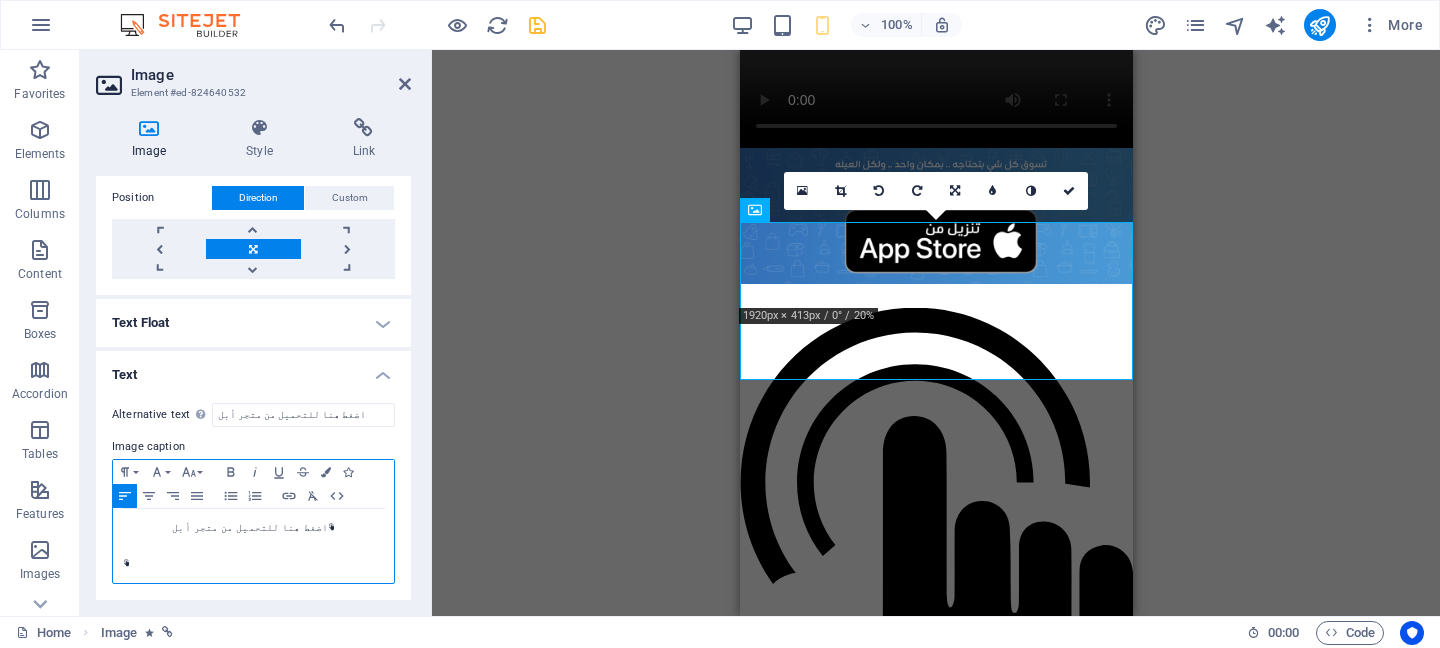 click at bounding box center (253, 564) 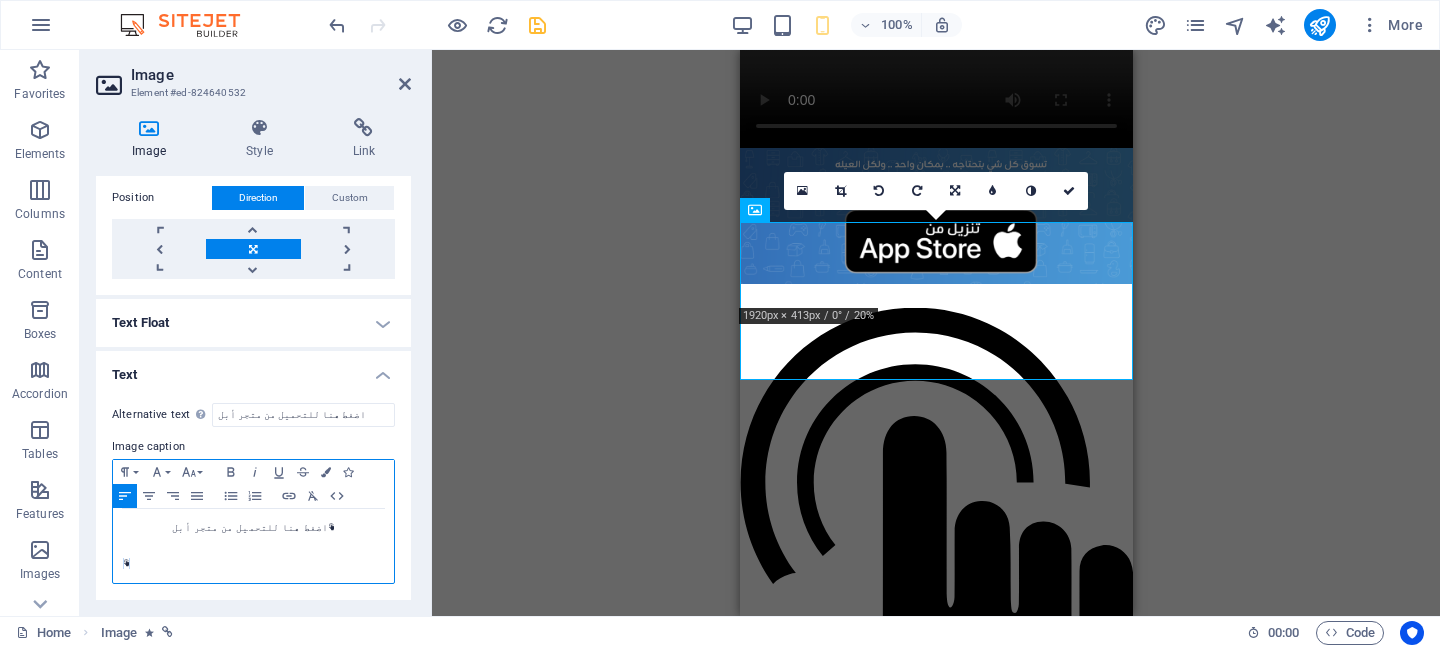 click at bounding box center (253, 564) 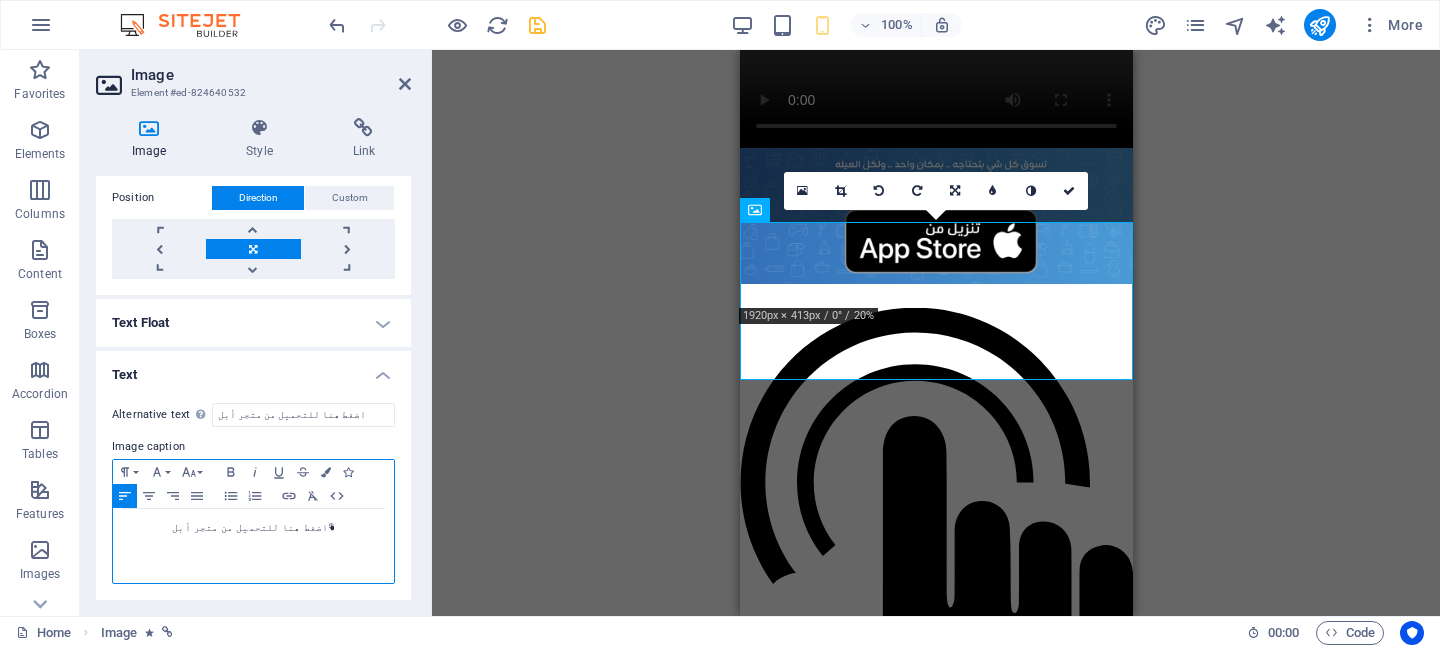 scroll, scrollTop: 345, scrollLeft: 0, axis: vertical 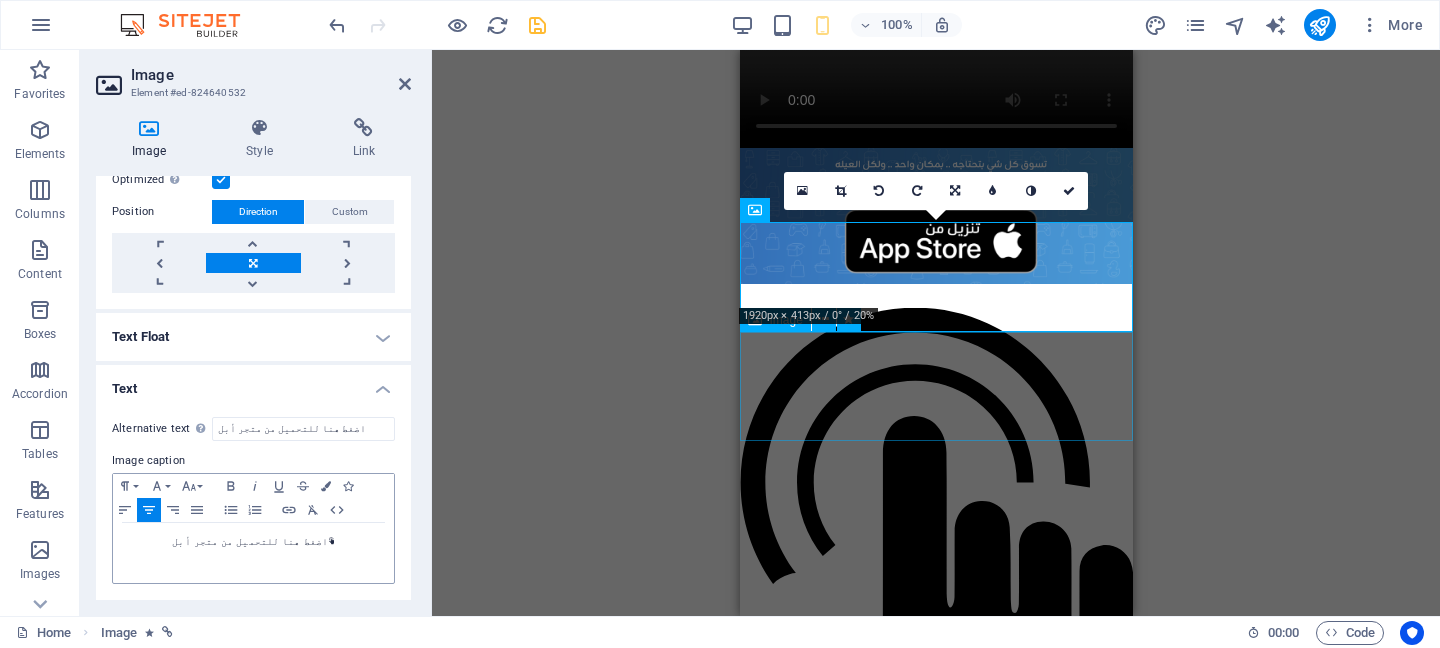 click on "اضغط هنا للتحميل من متجر جوجل" at bounding box center [935, 953] 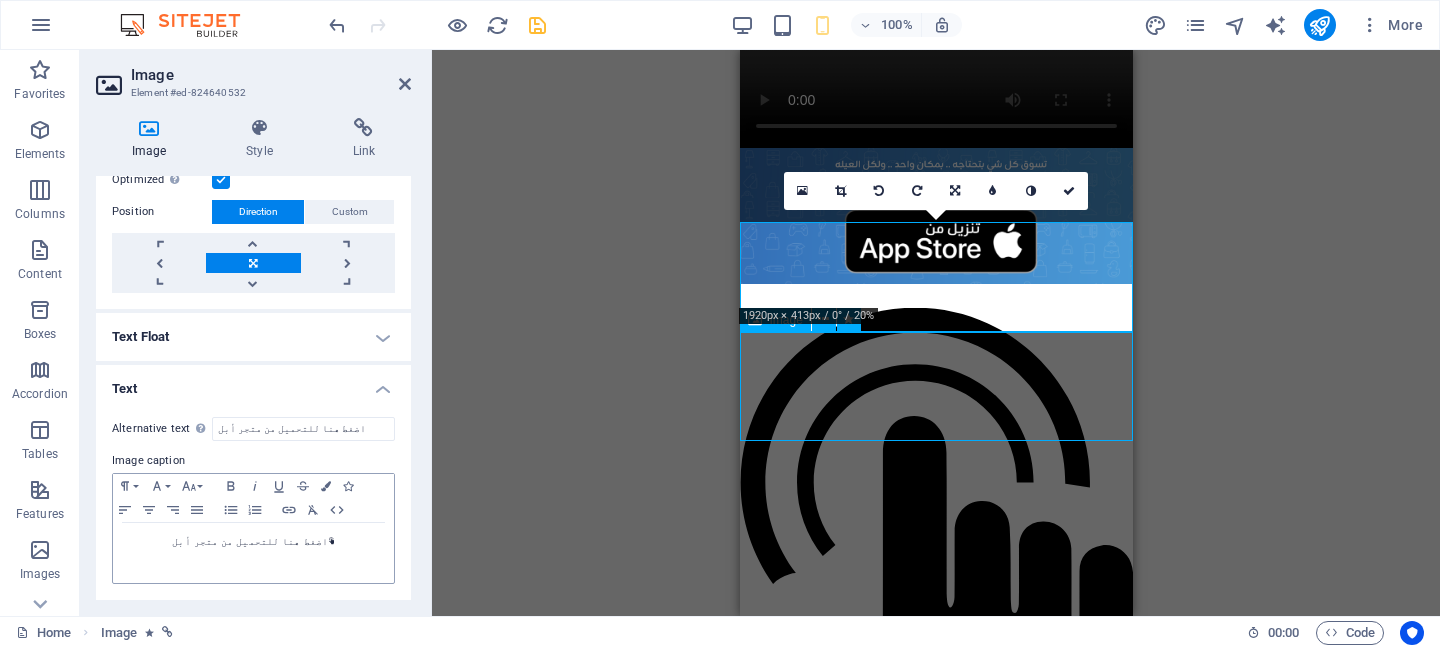click on "اضغط هنا للتحميل من متجر جوجل" at bounding box center [935, 953] 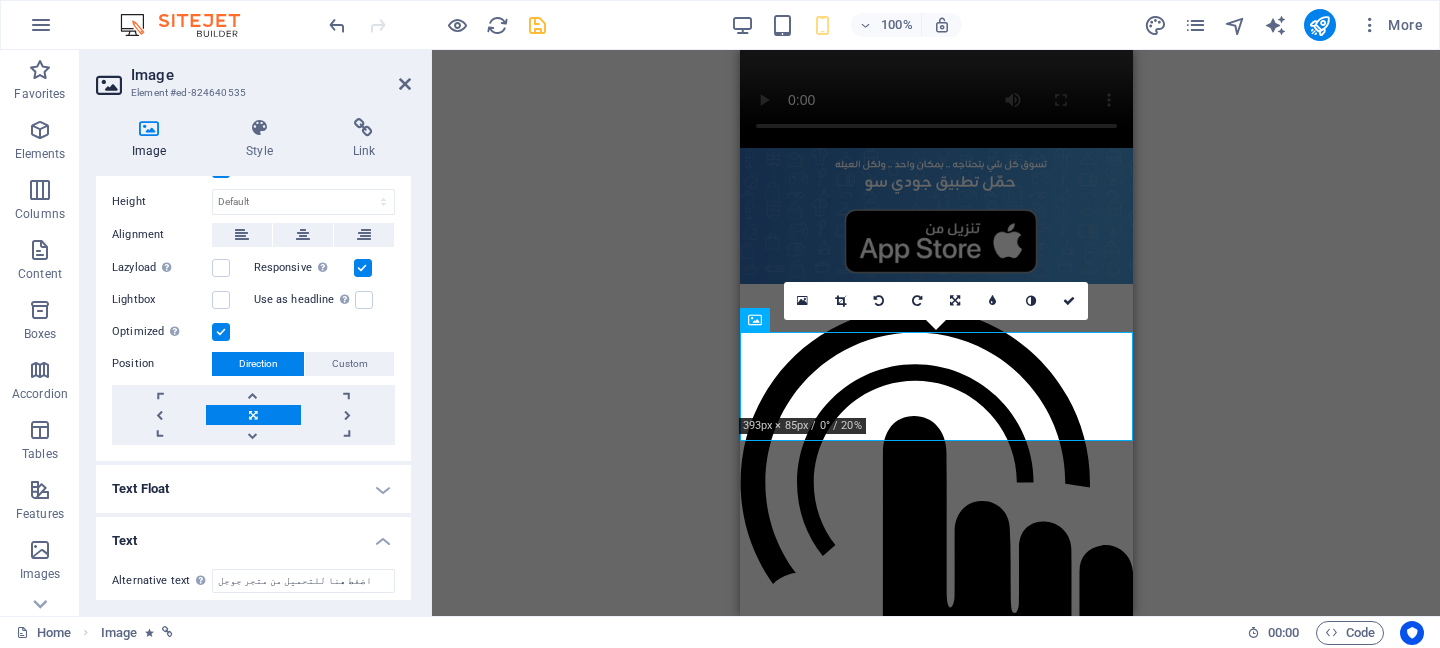 scroll, scrollTop: 345, scrollLeft: 0, axis: vertical 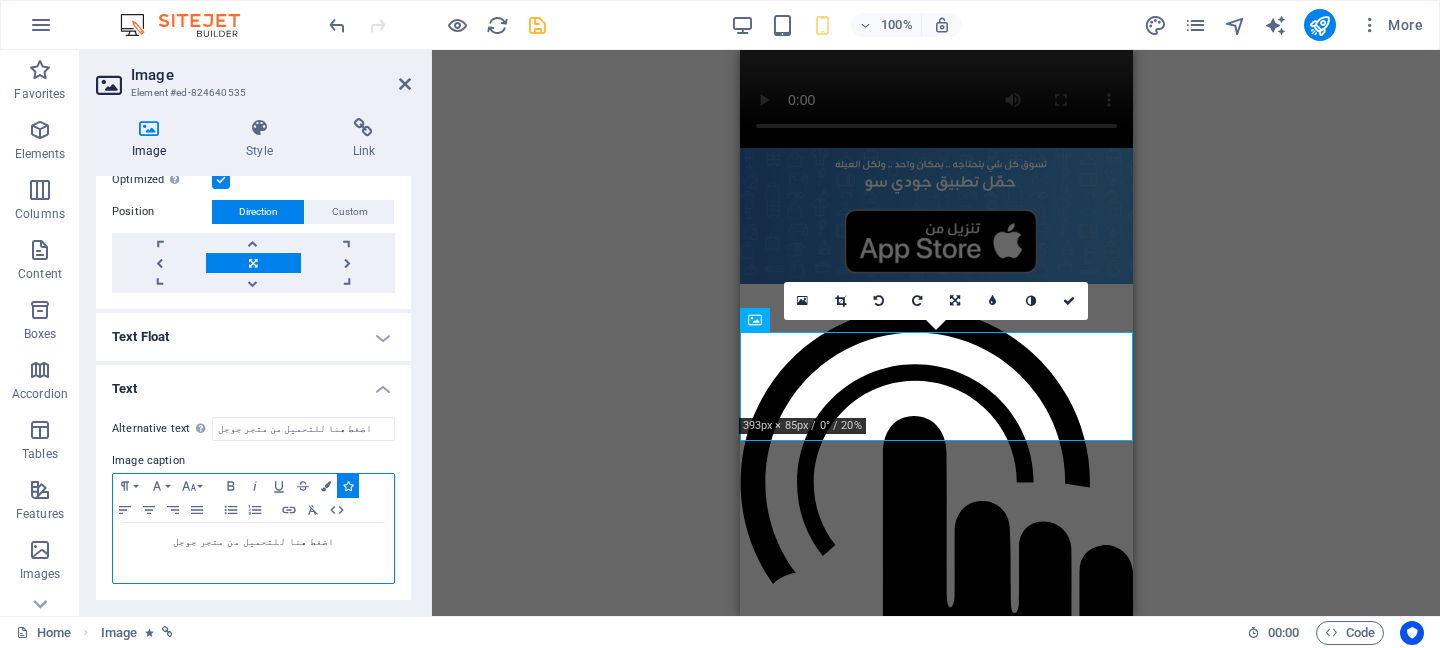 click on "اضغط هنا للتحميل من متجر جوجل" at bounding box center [253, 553] 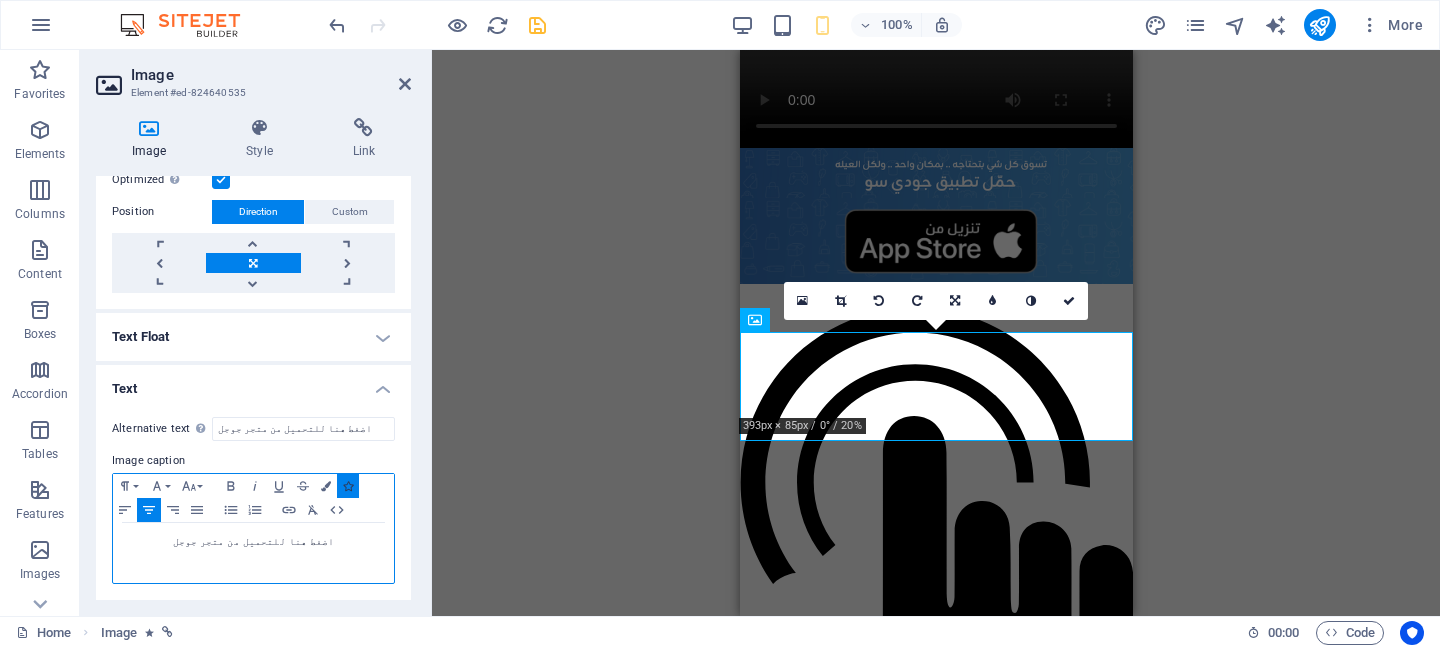 click on "Icons" at bounding box center (348, 486) 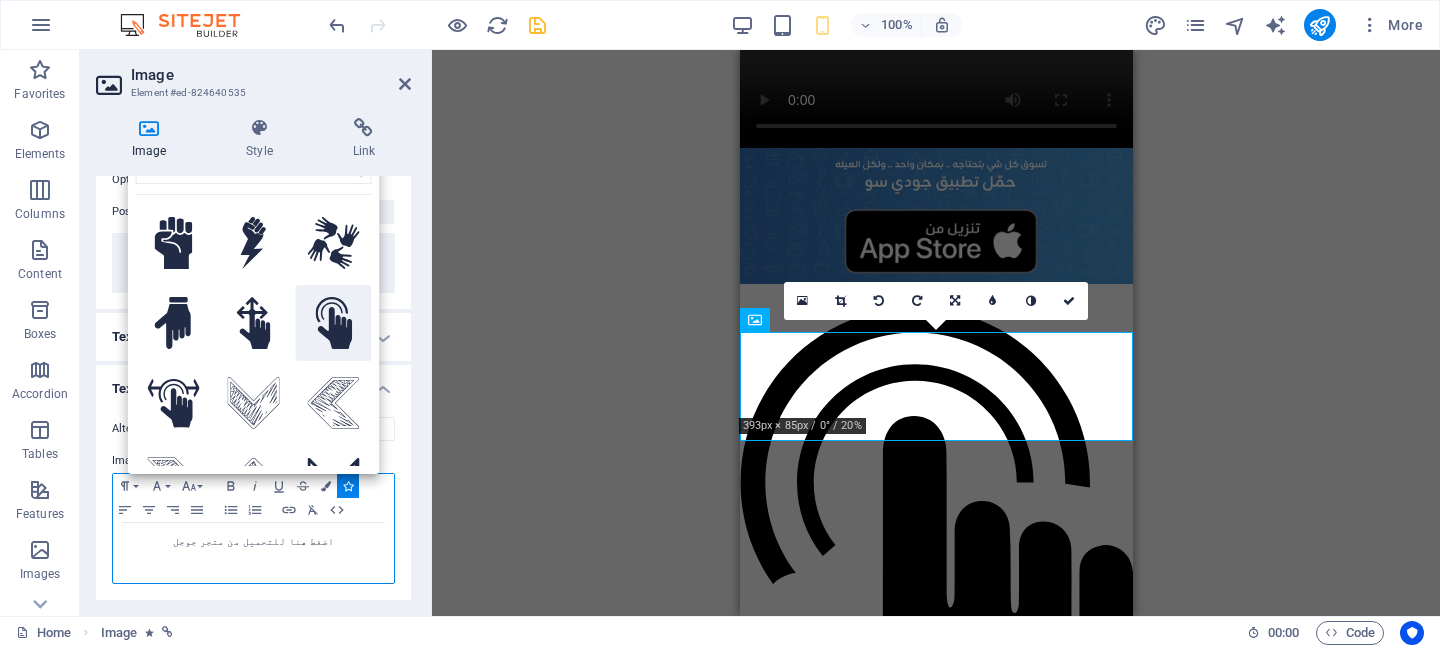 click 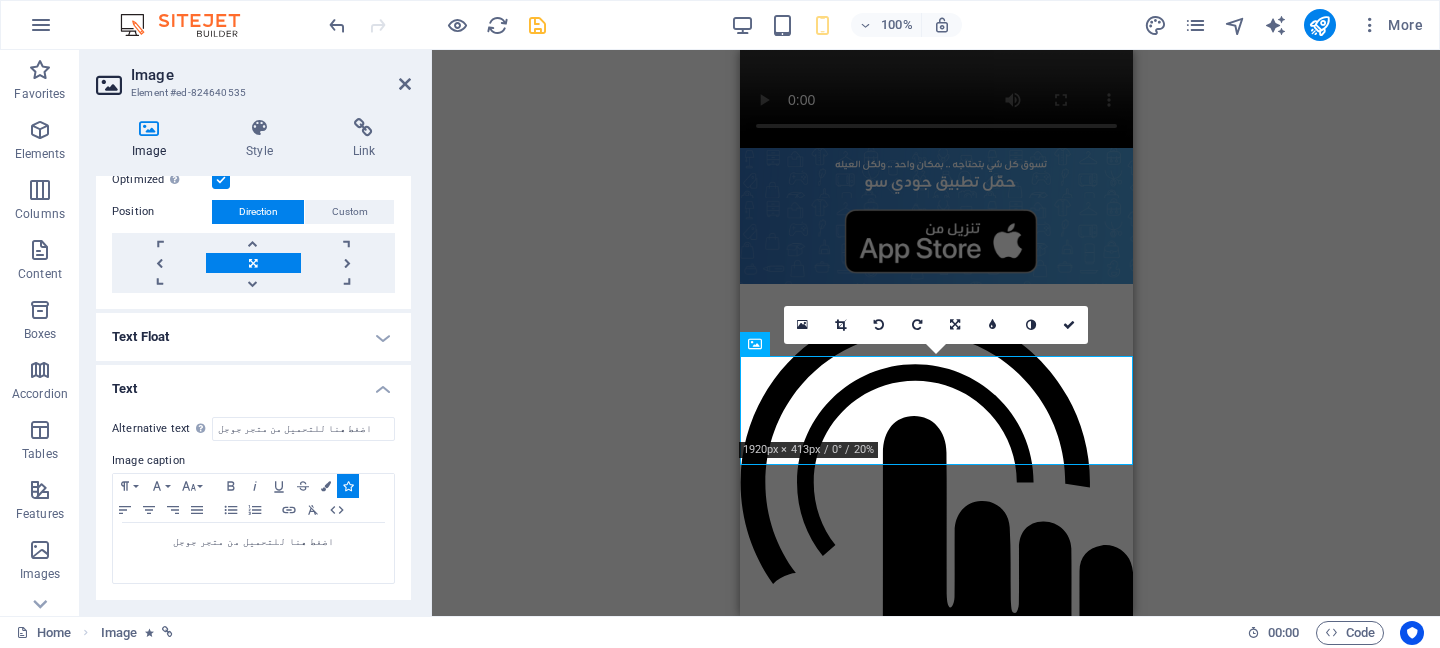 click on "H2   Text   Video   Image   Image   Icon   Footer Heimdall   Footer Heimdall   Container   Container   H3   Text   Container   H3   Text   Spacer   Icon   Image   Image 180 170 160 150 140 130 120 110 100 90 80 70 60 50 40 30 20 10 0 -10 -20 -30 -40 -50 -60 -70 -80 -90 -100 -110 -120 -130 -140 -150 -160 -170 1920px × 413px / 0° / 20% 16:10 16:9 4:3 1:1 1:2 0" at bounding box center [936, 333] 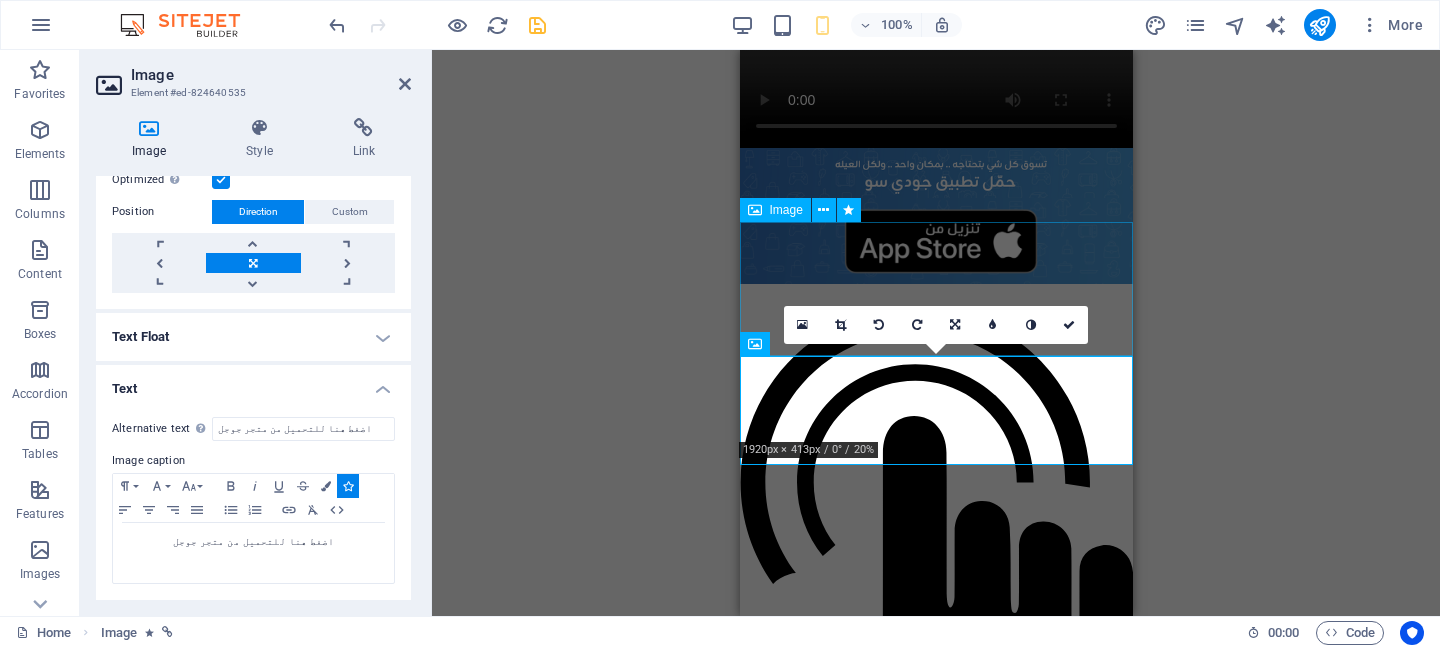 click on "اضغط هنا للتحميل من متجر أبل" at bounding box center [935, 855] 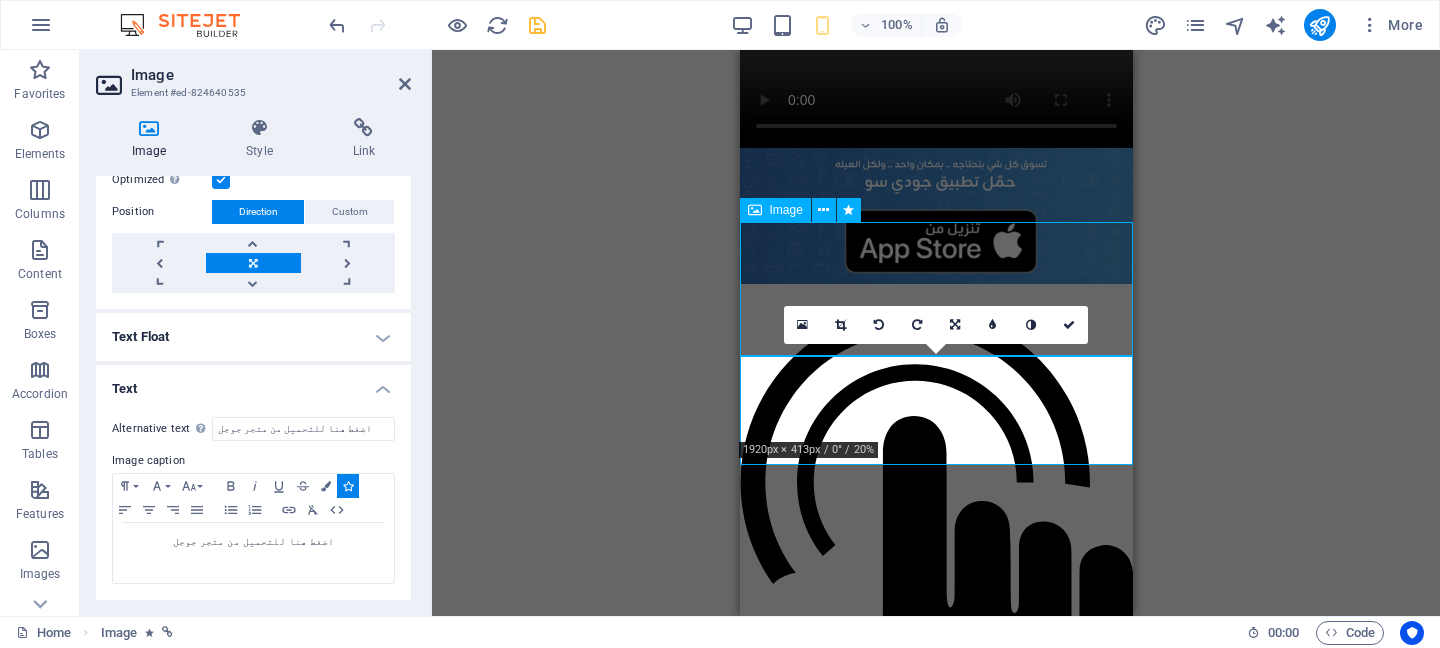 click on "اضغط هنا للتحميل من متجر أبل" at bounding box center (935, 855) 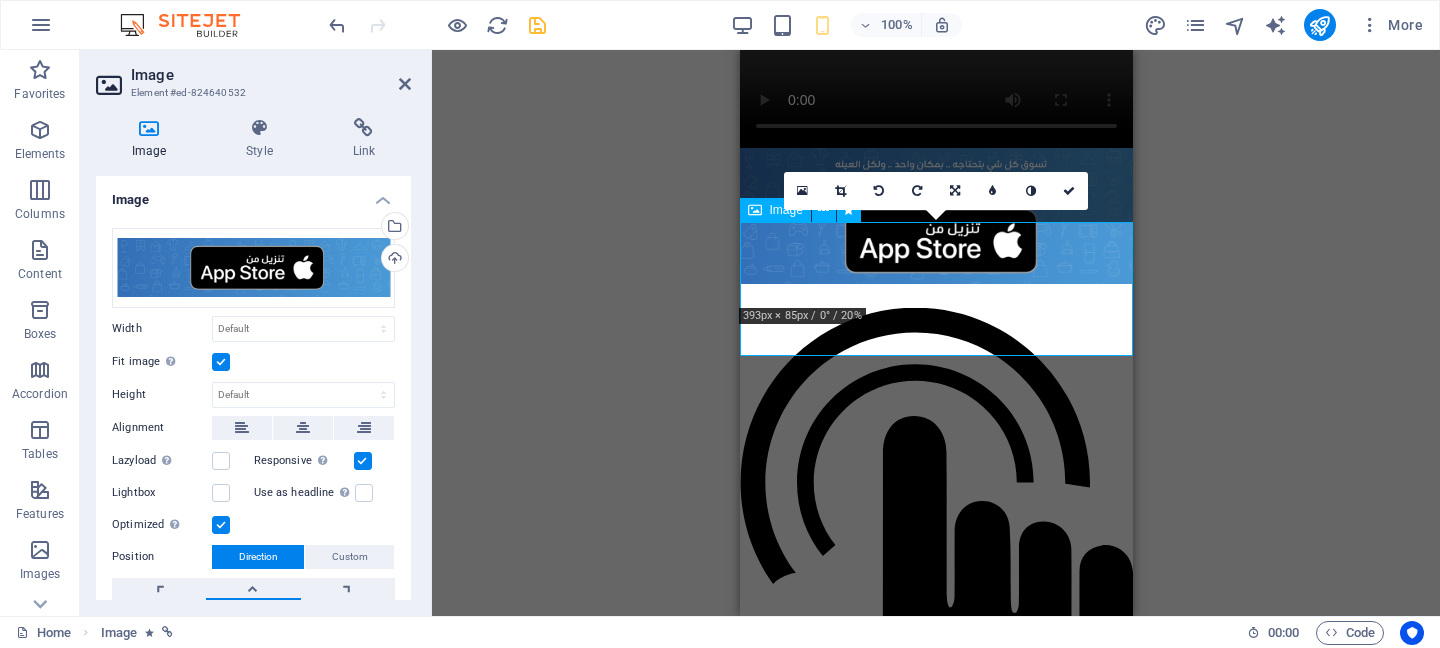 click on "اضغط هنا للتحميل من متجر أبل" at bounding box center [935, 855] 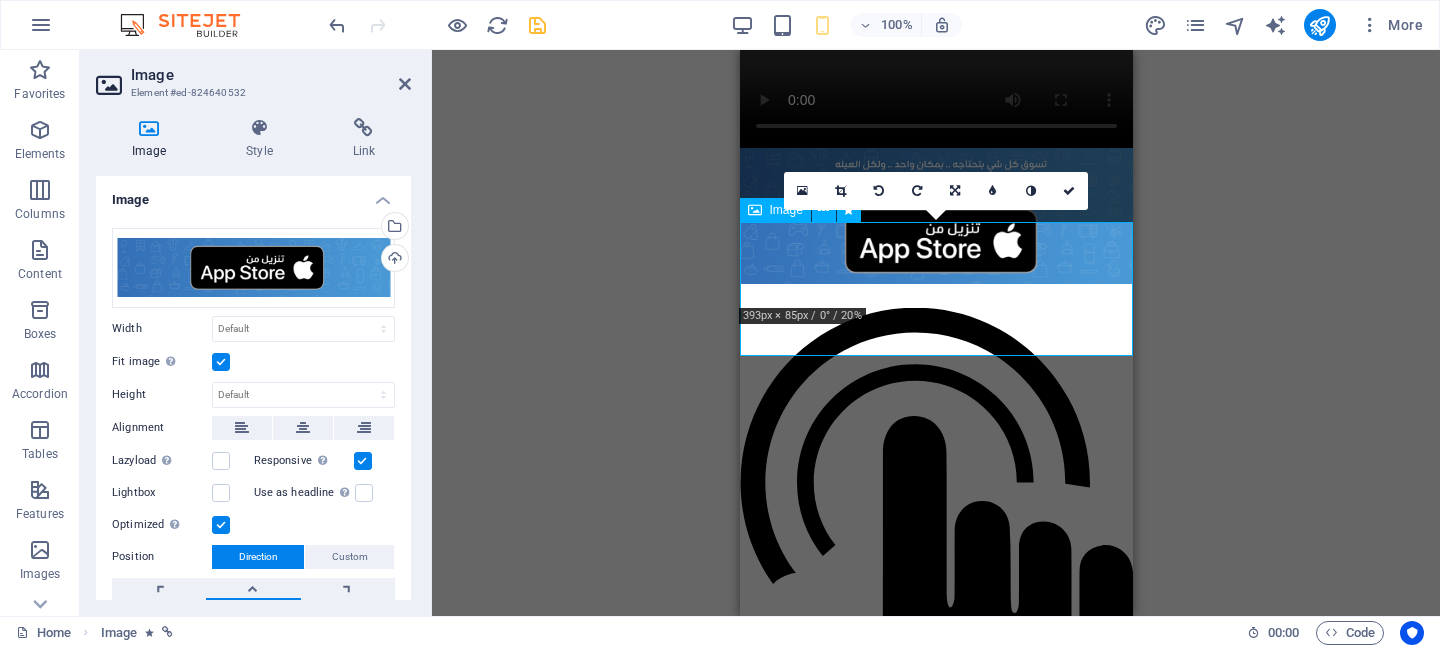 click on "اضغط هنا للتحميل من متجر أبل" at bounding box center (935, 855) 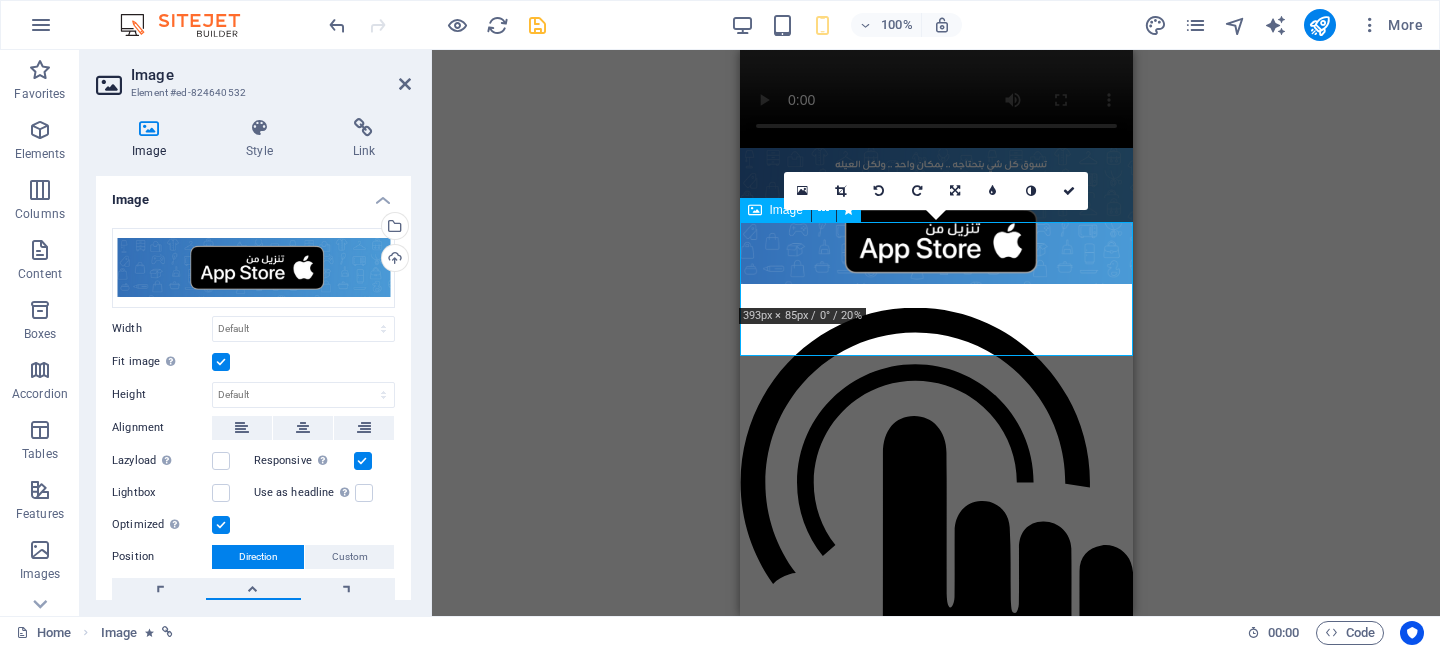 click on "اضغط هنا للتحميل من متجر أبل" at bounding box center [935, 855] 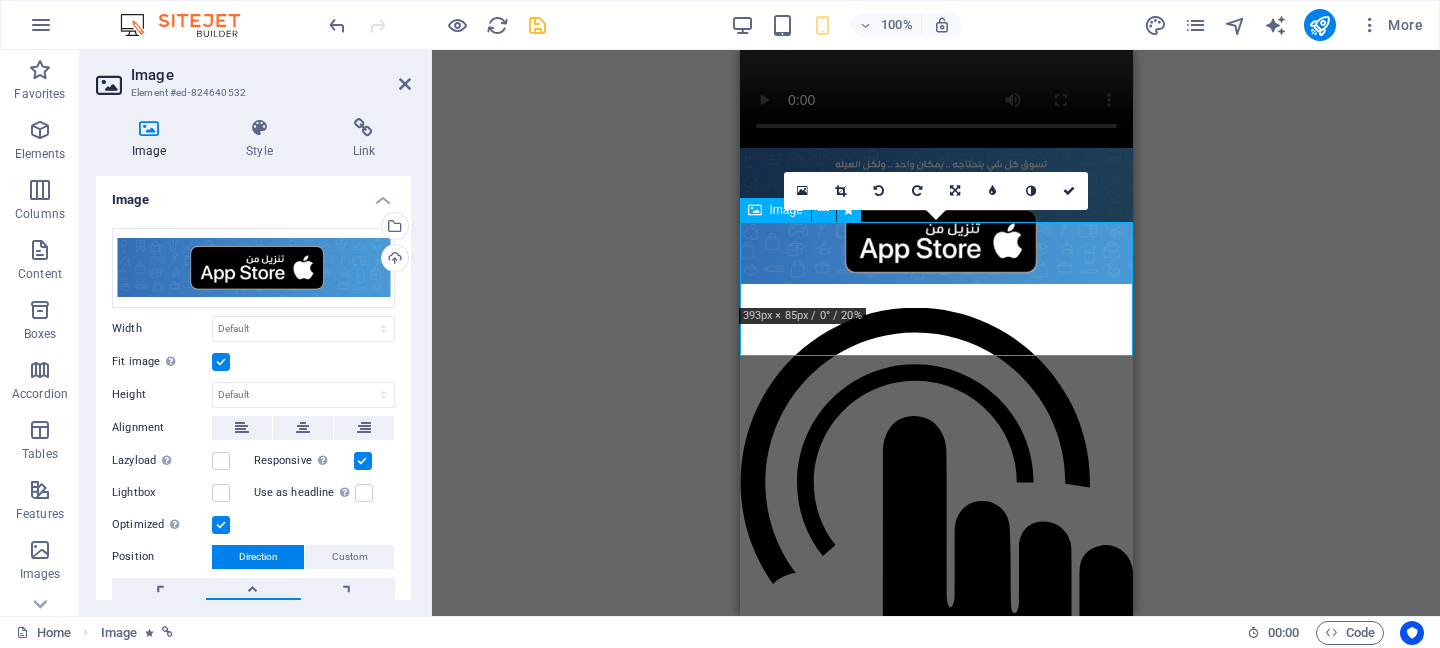 click on "اضغط هنا للتحميل من متجر أبل" at bounding box center (935, 855) 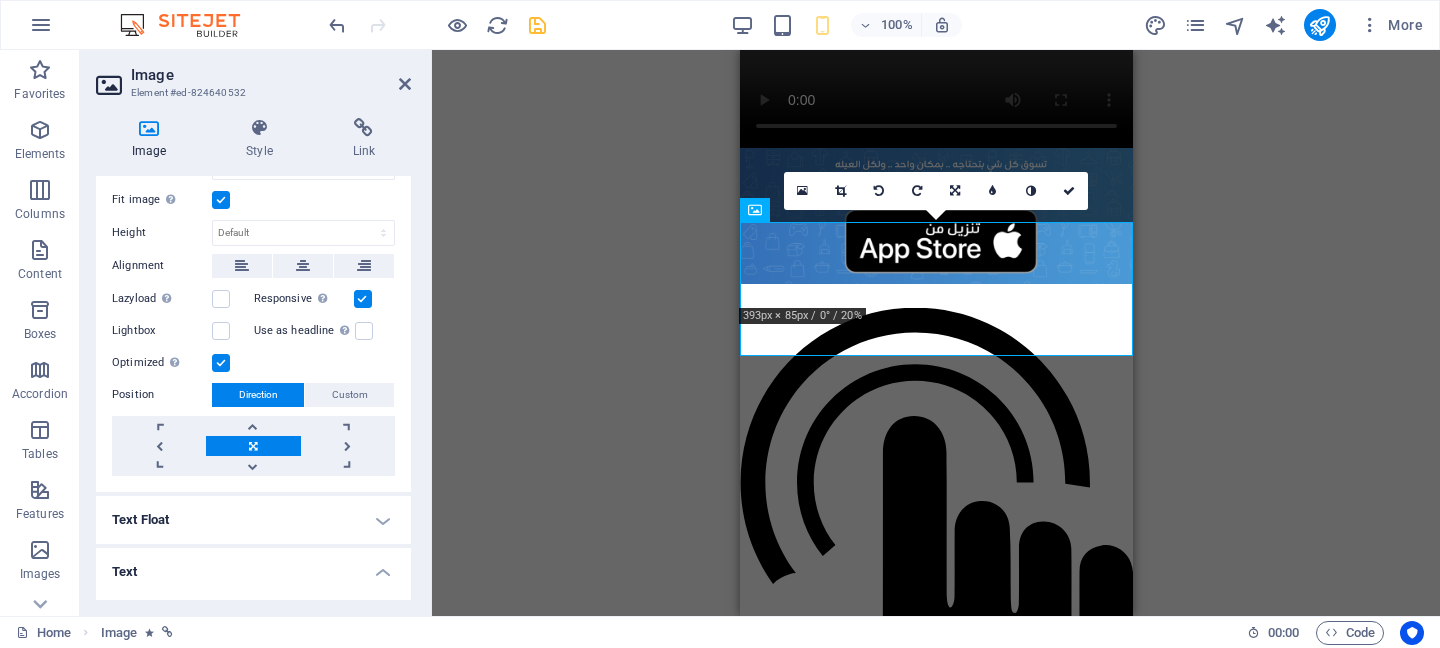 scroll, scrollTop: 345, scrollLeft: 0, axis: vertical 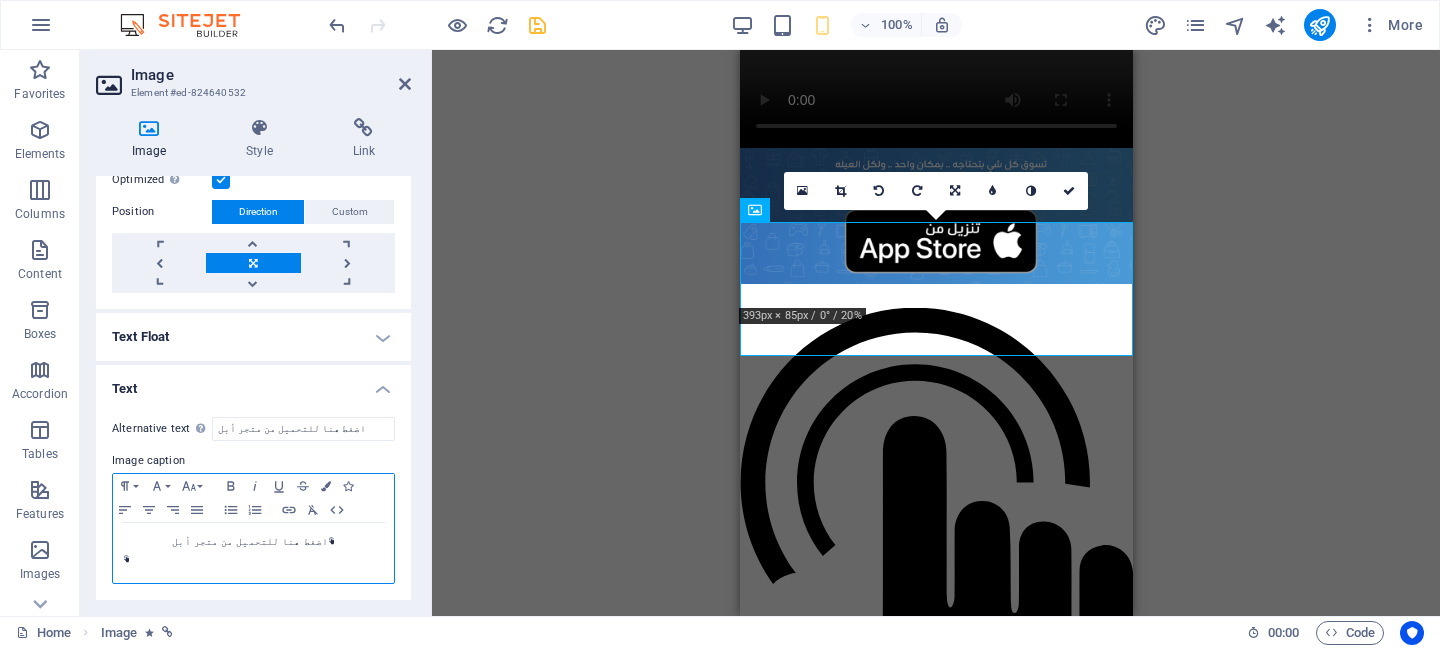 click at bounding box center [253, 560] 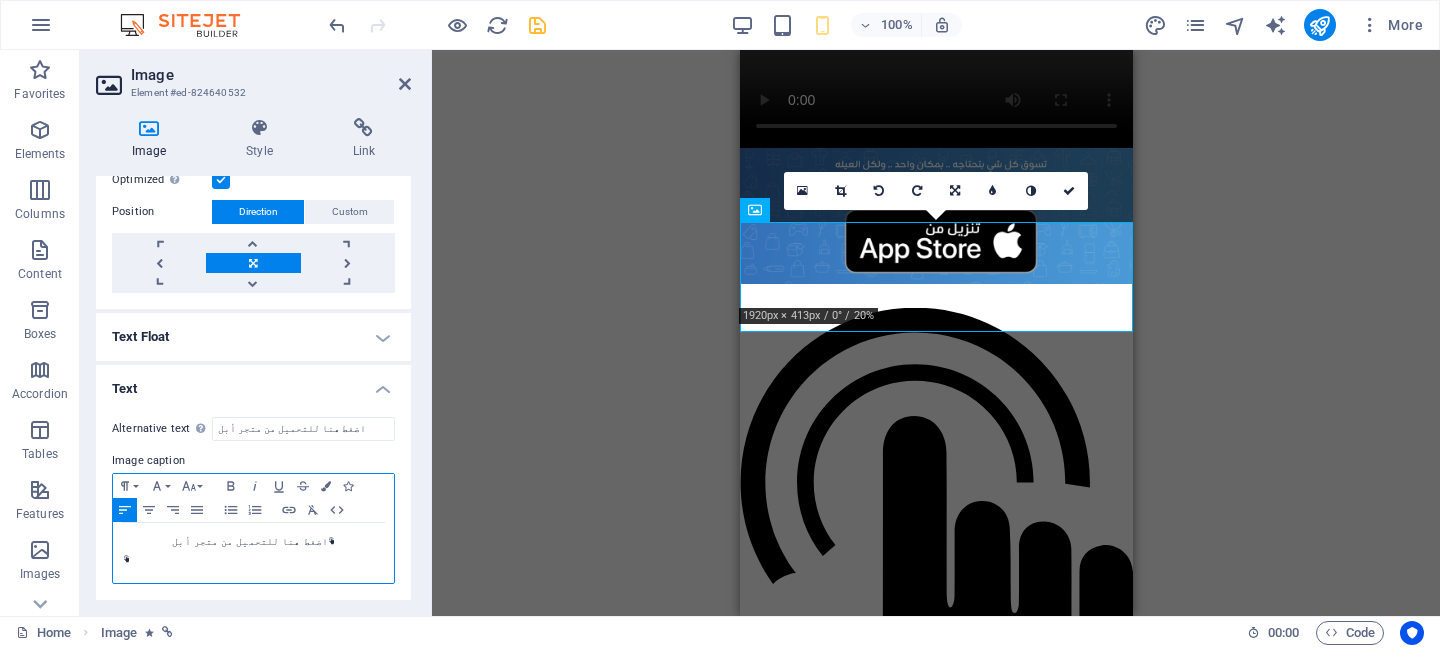 click 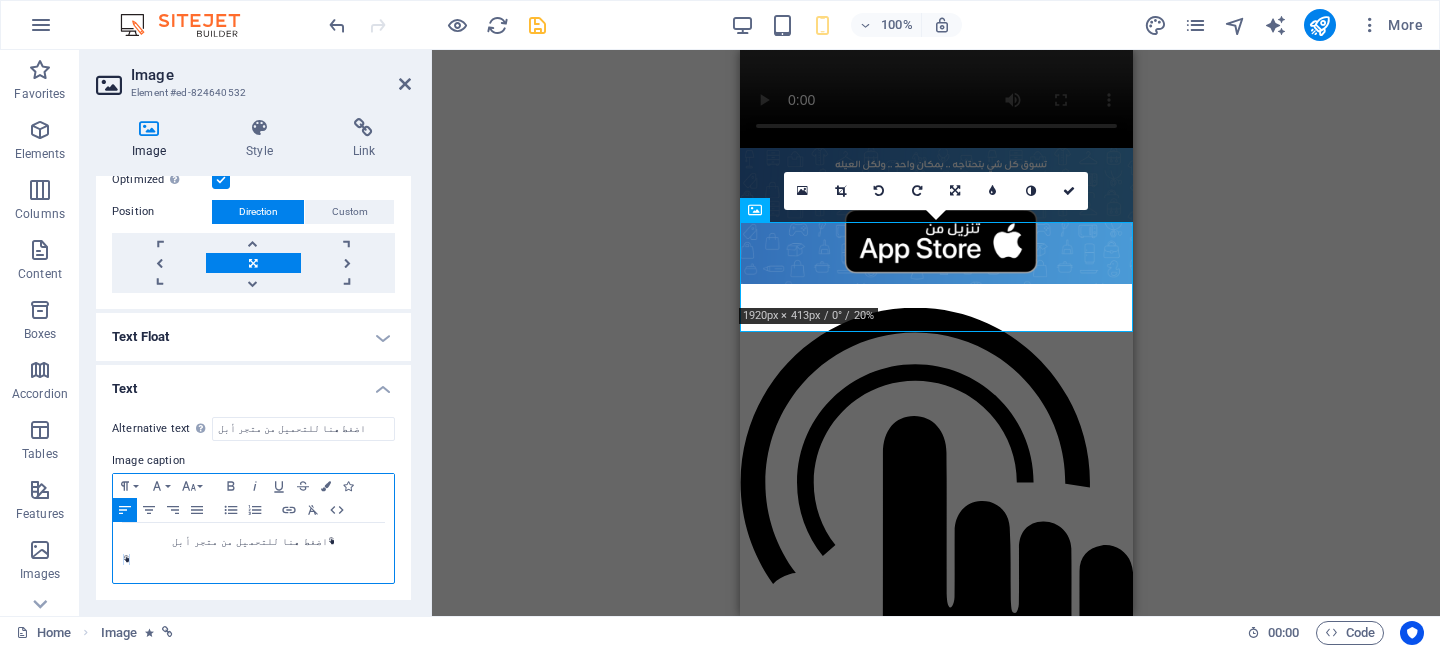click 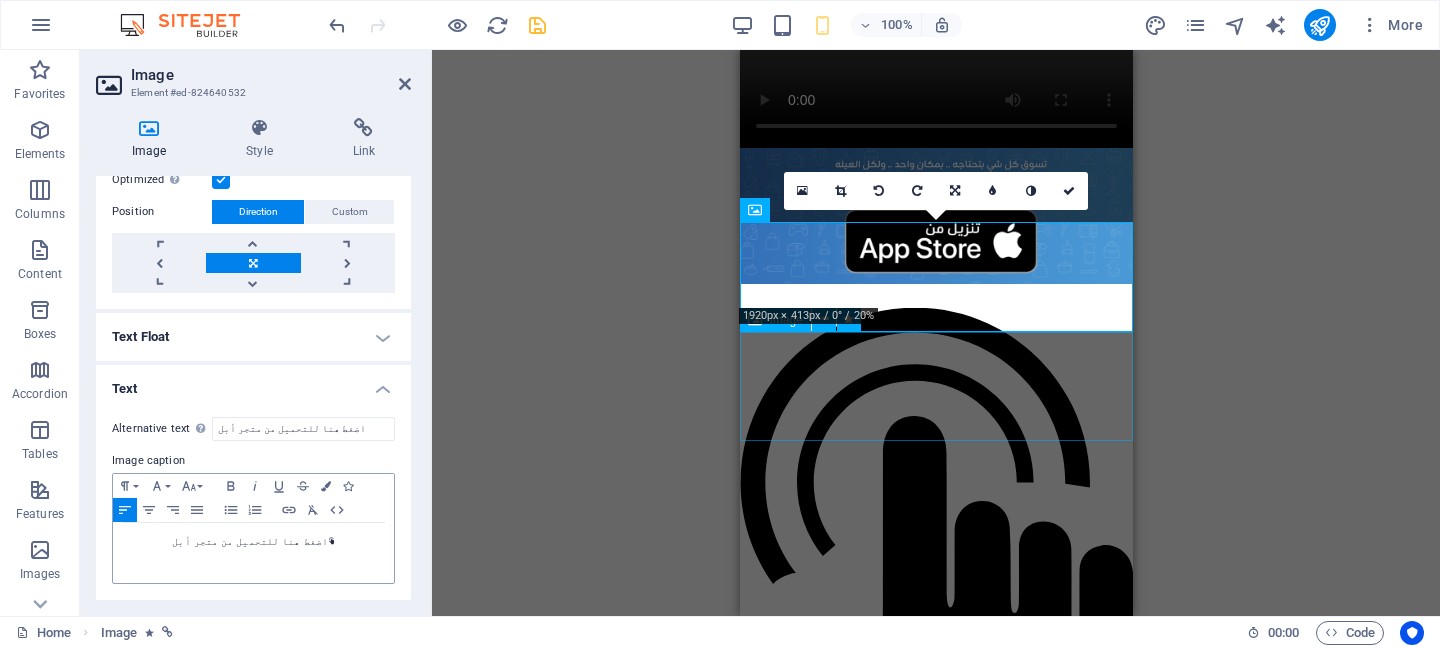 click on "اضغط هنا للتحميل من متجر جوجل" at bounding box center (935, 953) 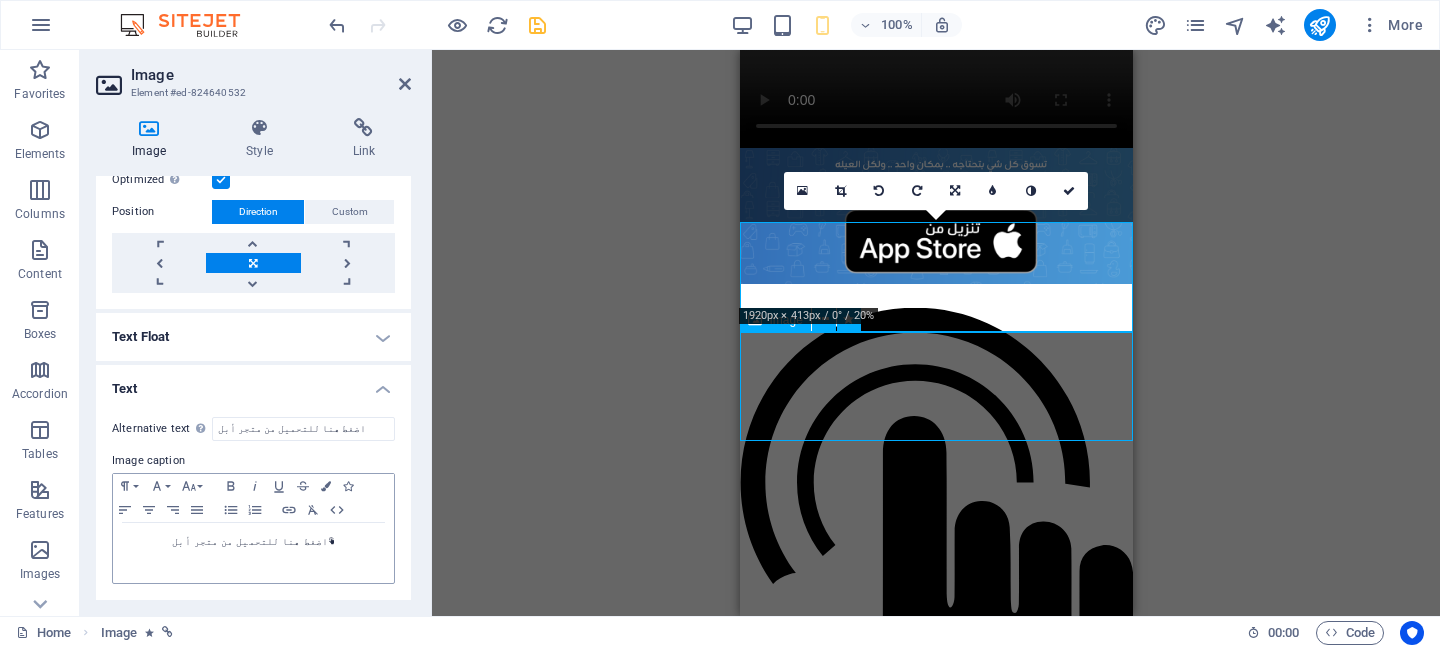 click on "اضغط هنا للتحميل من متجر جوجل" at bounding box center (935, 953) 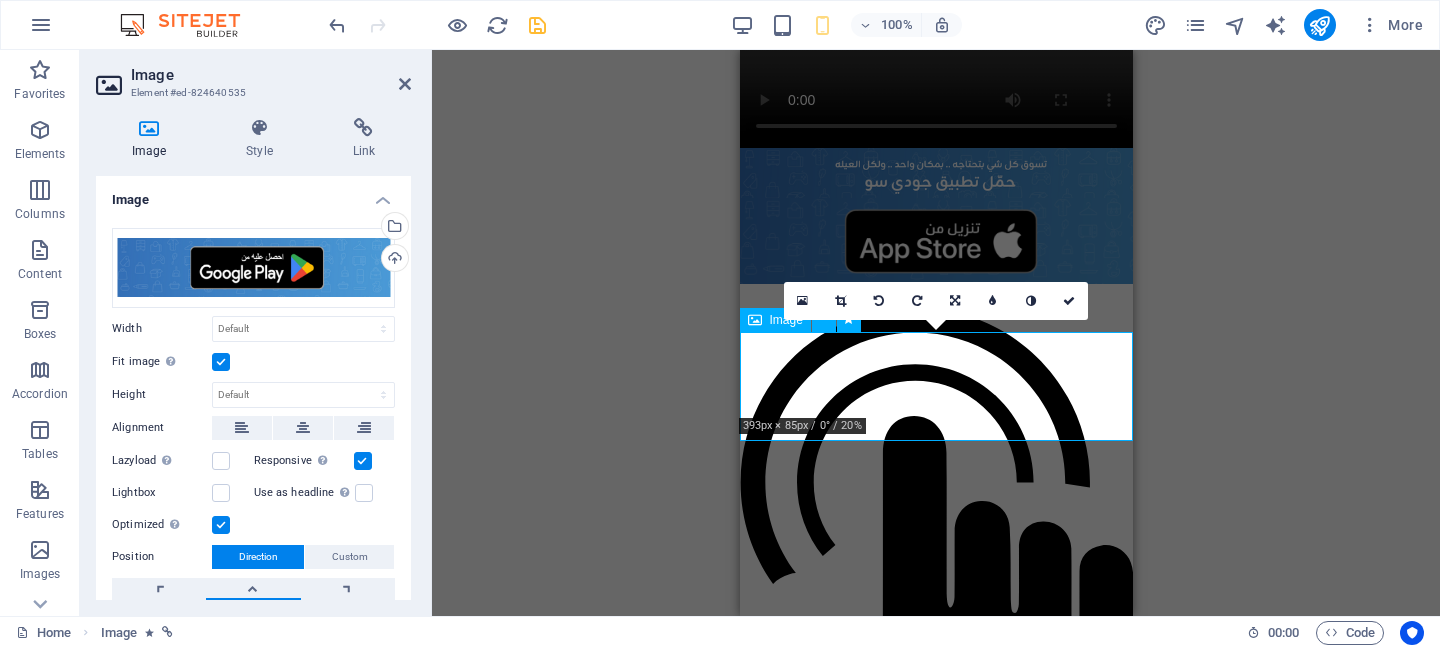 click on "اضغط هنا للتحميل من متجر جوجل" at bounding box center (935, 953) 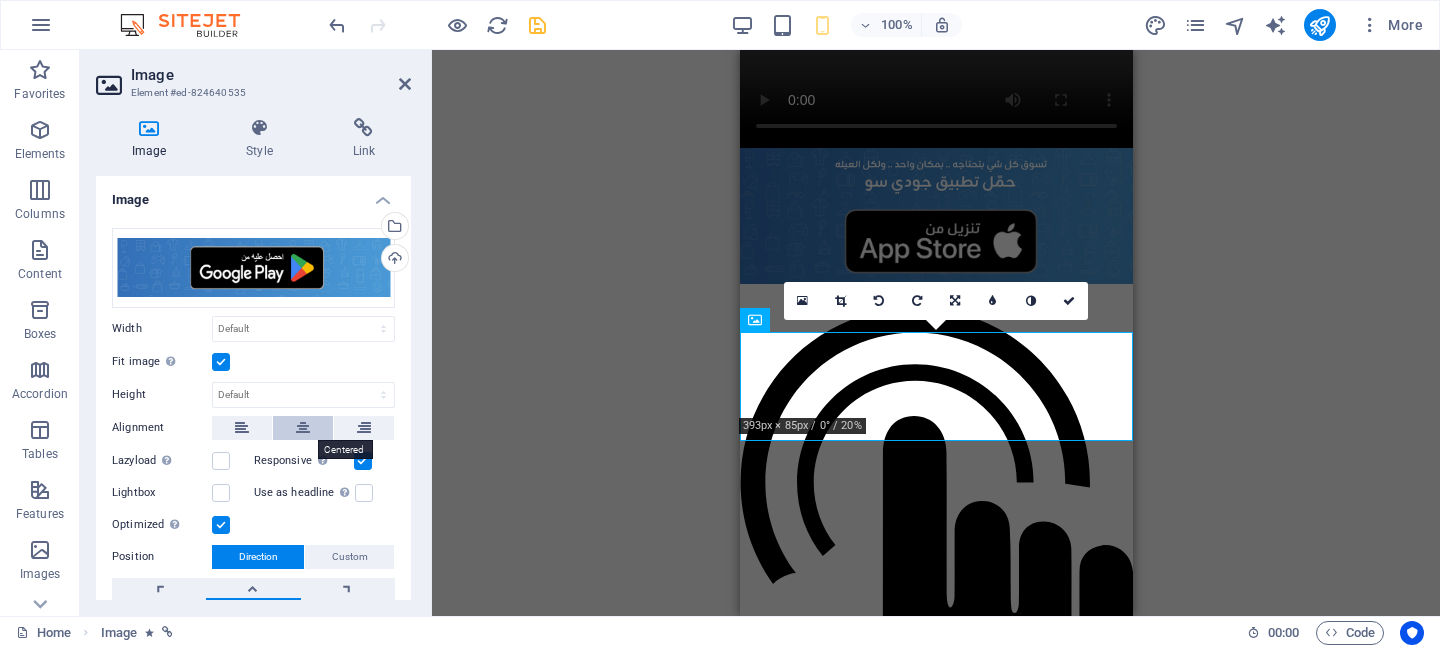 scroll, scrollTop: 345, scrollLeft: 0, axis: vertical 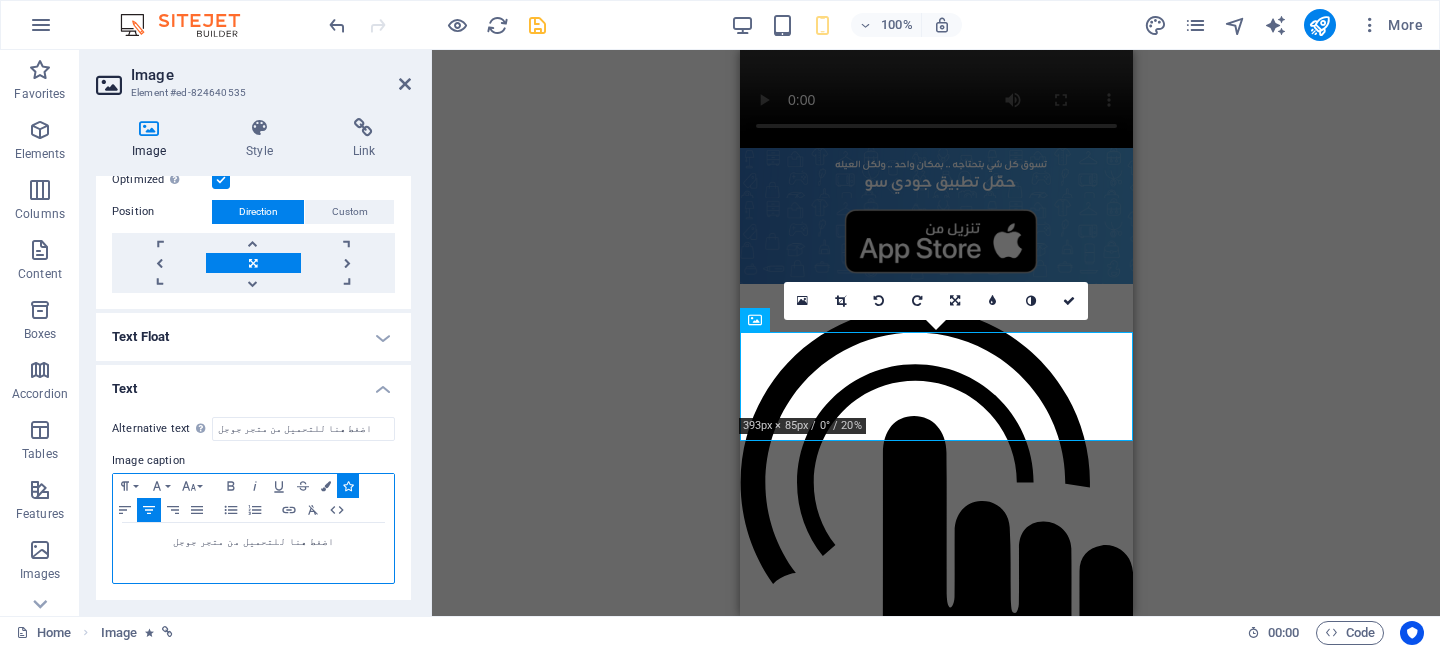 click on "اضغط هنا للتحميل من متجر جوجل" at bounding box center [253, 542] 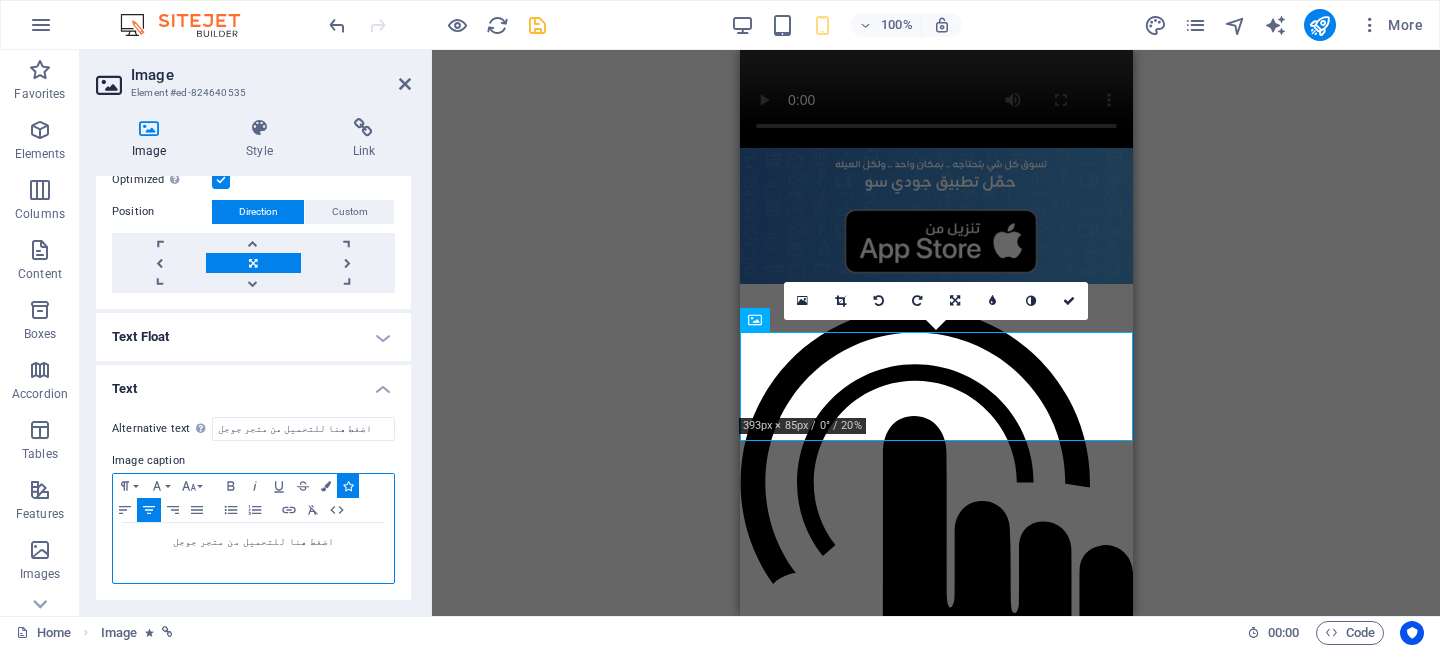 type 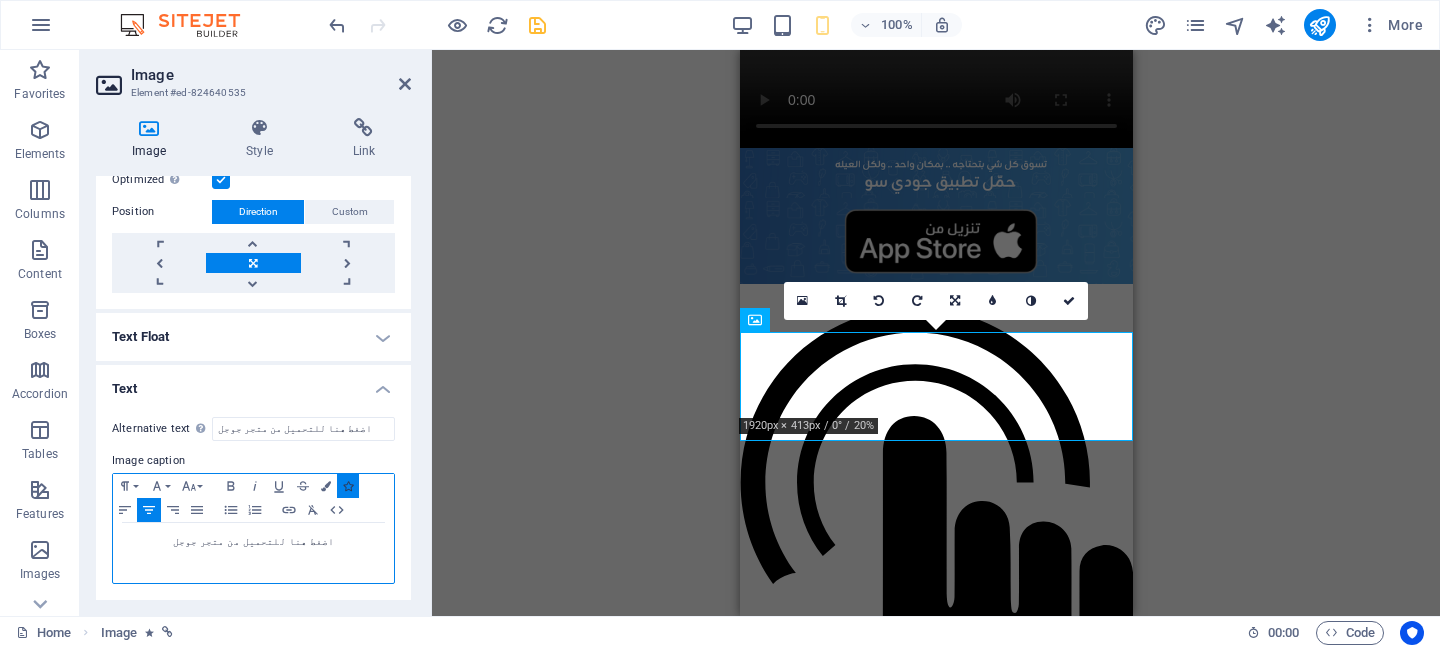 click on "Icons" at bounding box center (348, 486) 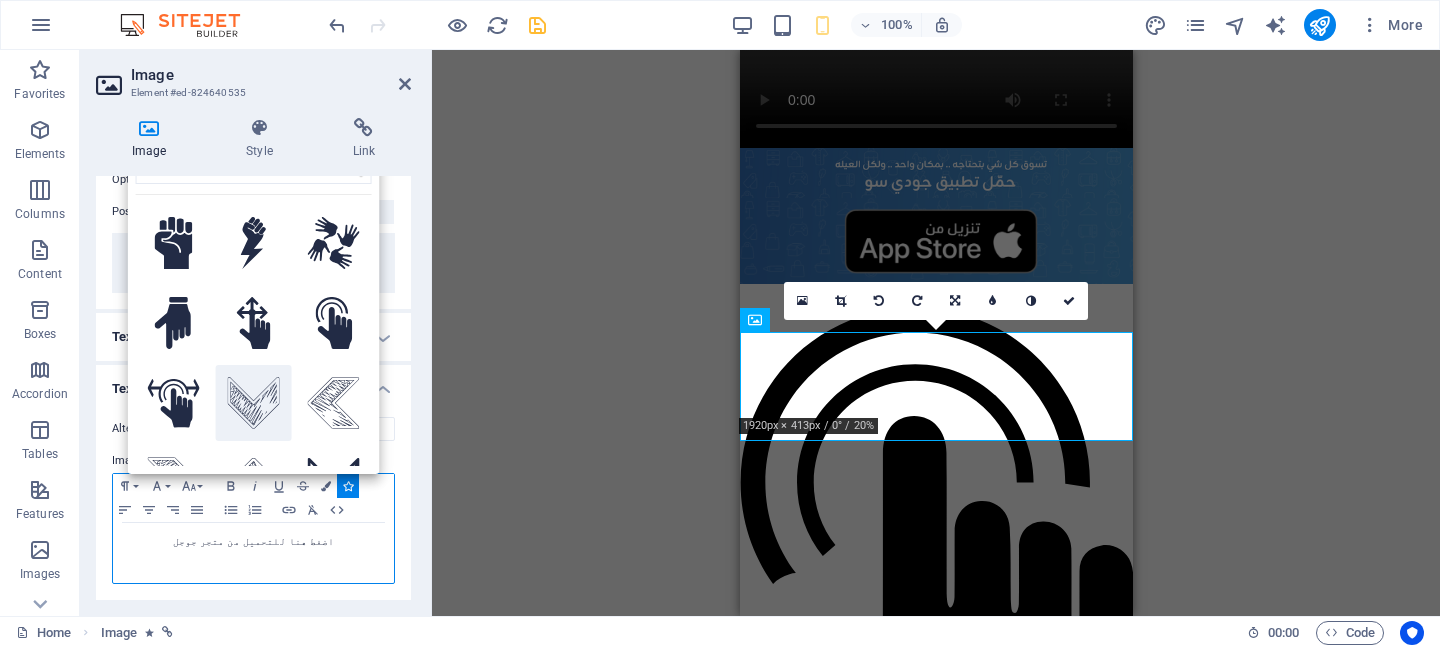 click 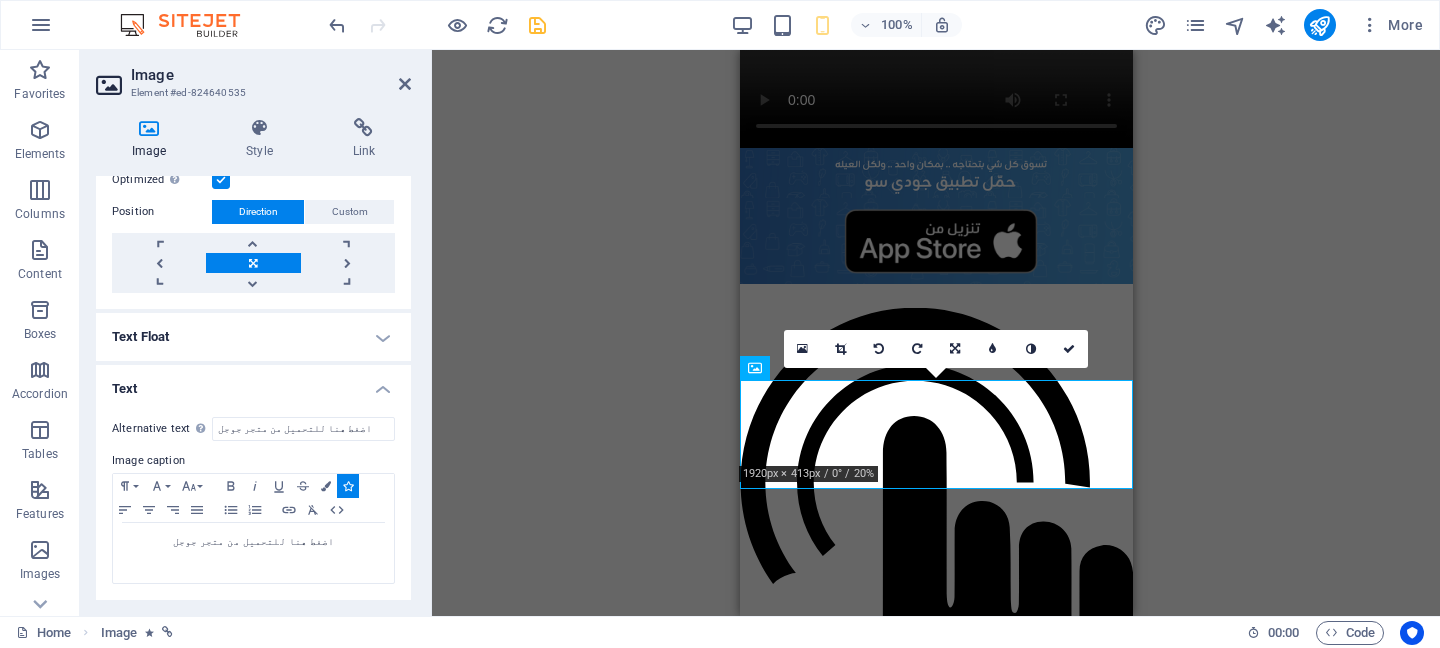 click on "H2   Text   Video   Image   Image   Icon   Footer Heimdall   Footer Heimdall   Container   Container   H3   Text   Container   H3   Text   Spacer   Icon   Image   Image 180 170 160 150 140 130 120 110 100 90 80 70 60 50 40 30 20 10 0 -10 -20 -30 -40 -50 -60 -70 -80 -90 -100 -110 -120 -130 -140 -150 -160 -170 1920px × 413px / 0° / 20% 16:10 16:9 4:3 1:1 1:2 0" at bounding box center (936, 333) 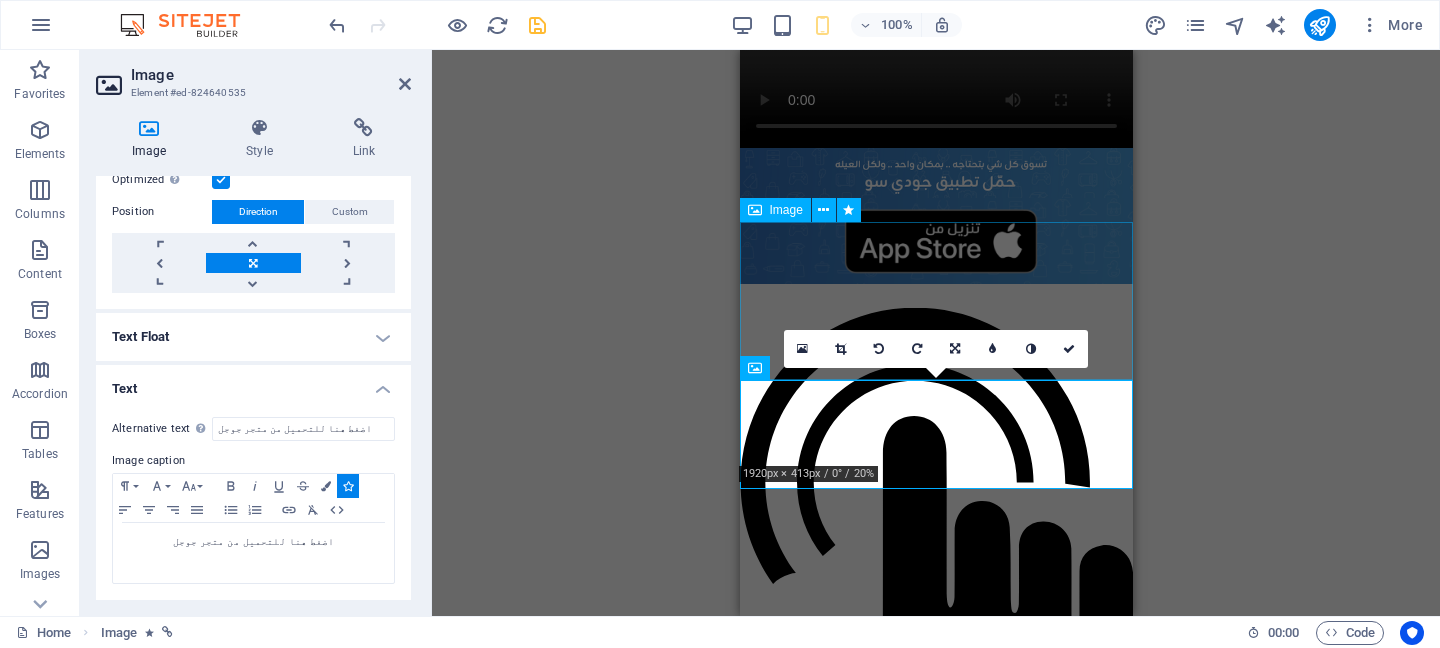 click on "اضغط هنا للتحميل من متجر أبل" at bounding box center [935, 781] 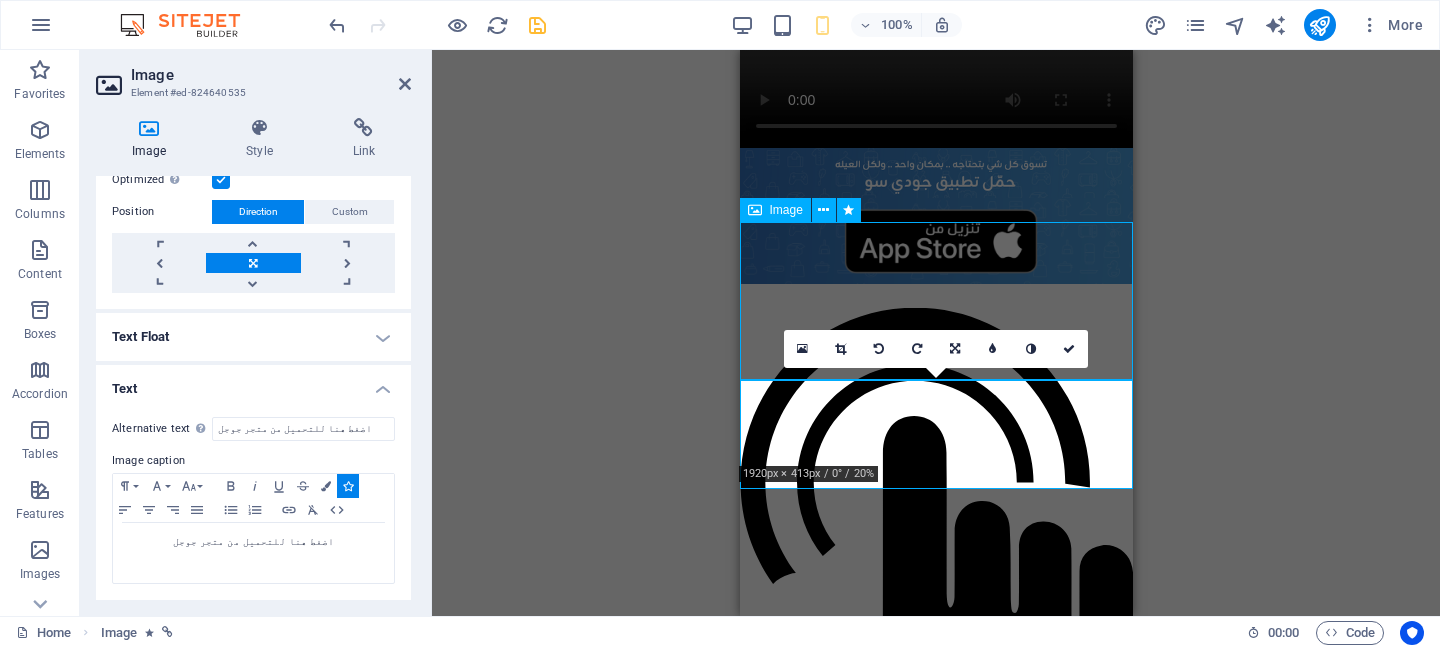 click on "اضغط هنا للتحميل من متجر أبل" at bounding box center (935, 781) 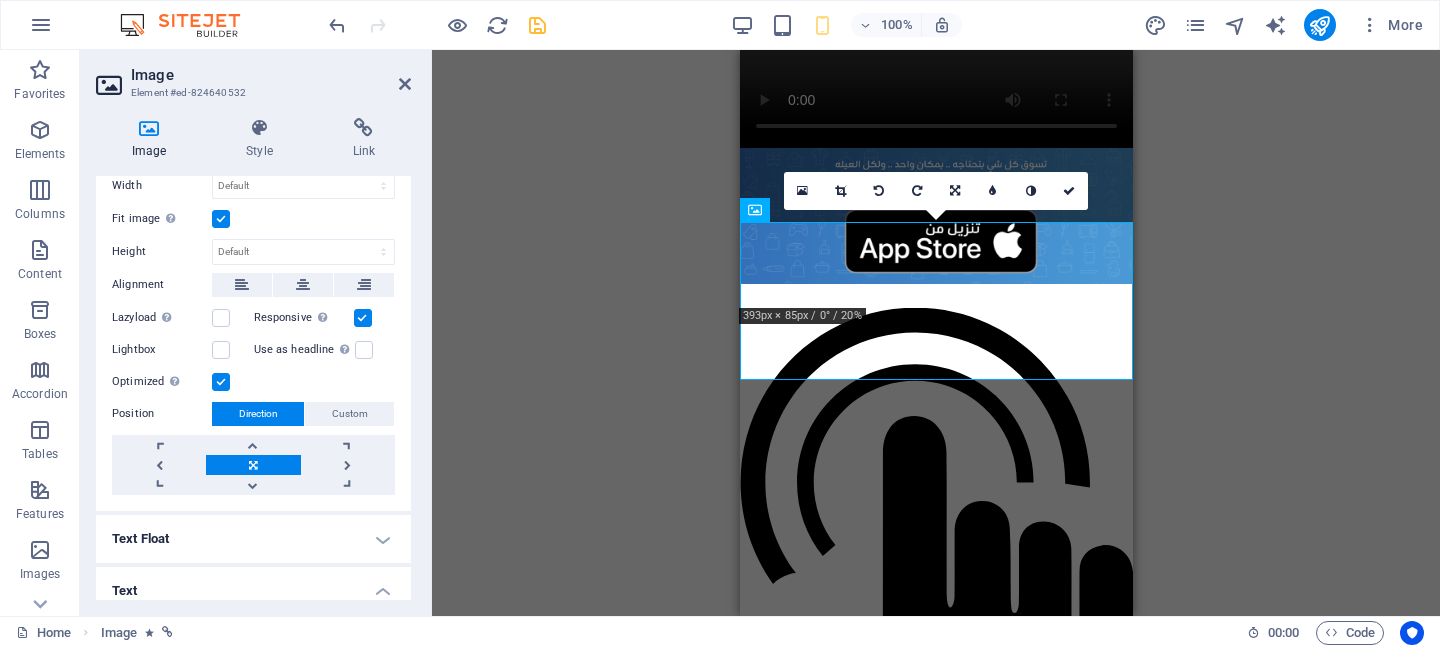 scroll, scrollTop: 359, scrollLeft: 0, axis: vertical 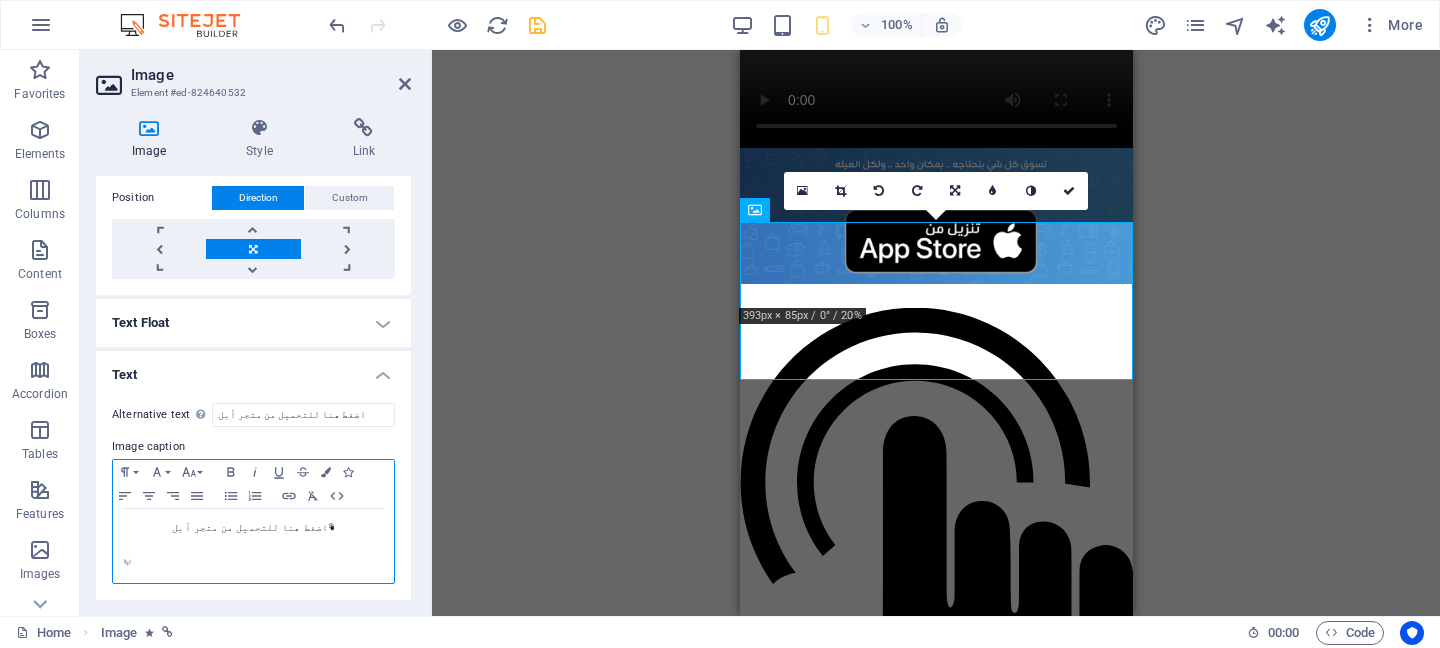 click at bounding box center (253, 564) 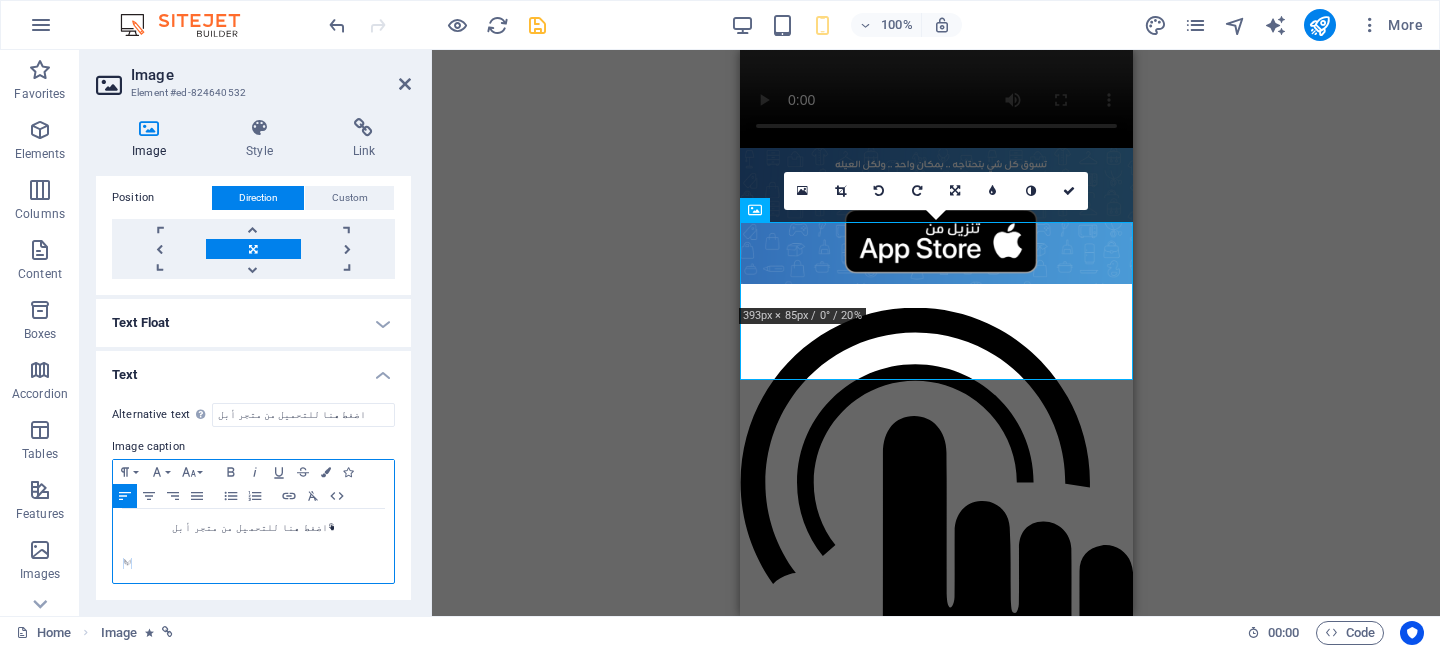 click at bounding box center (253, 564) 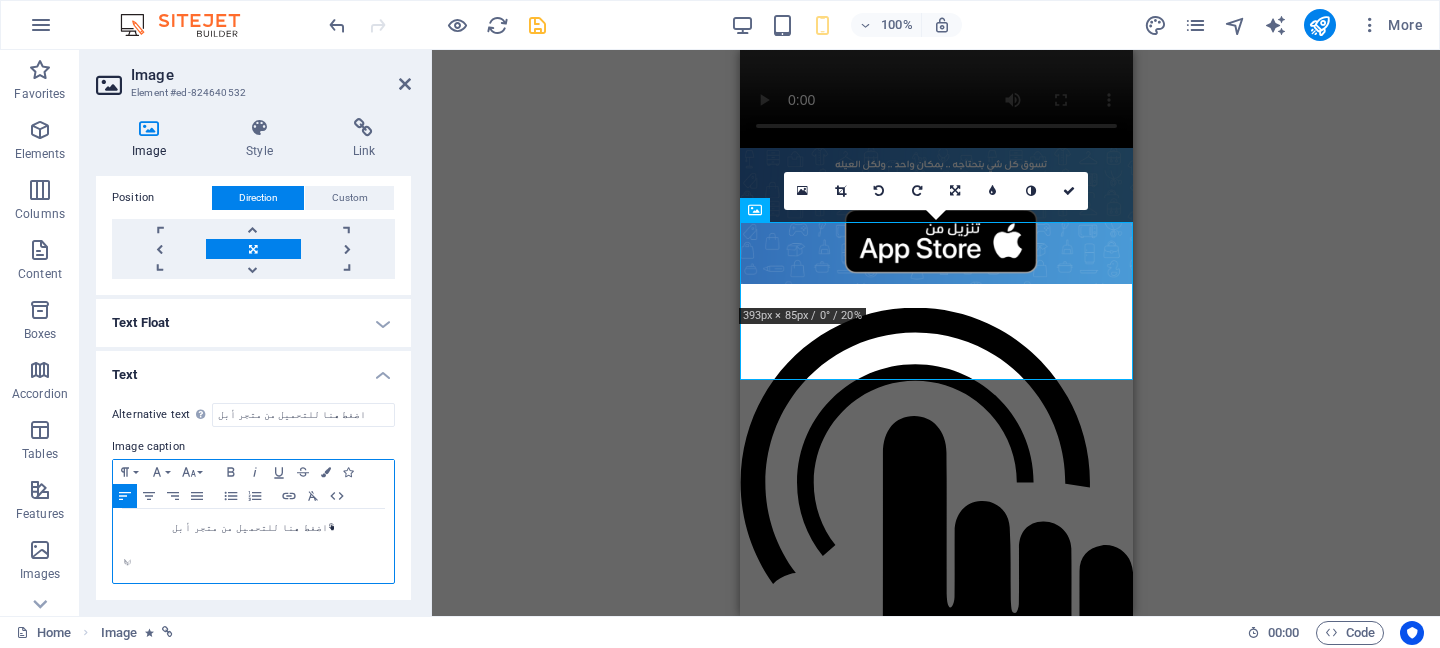 scroll, scrollTop: 345, scrollLeft: 0, axis: vertical 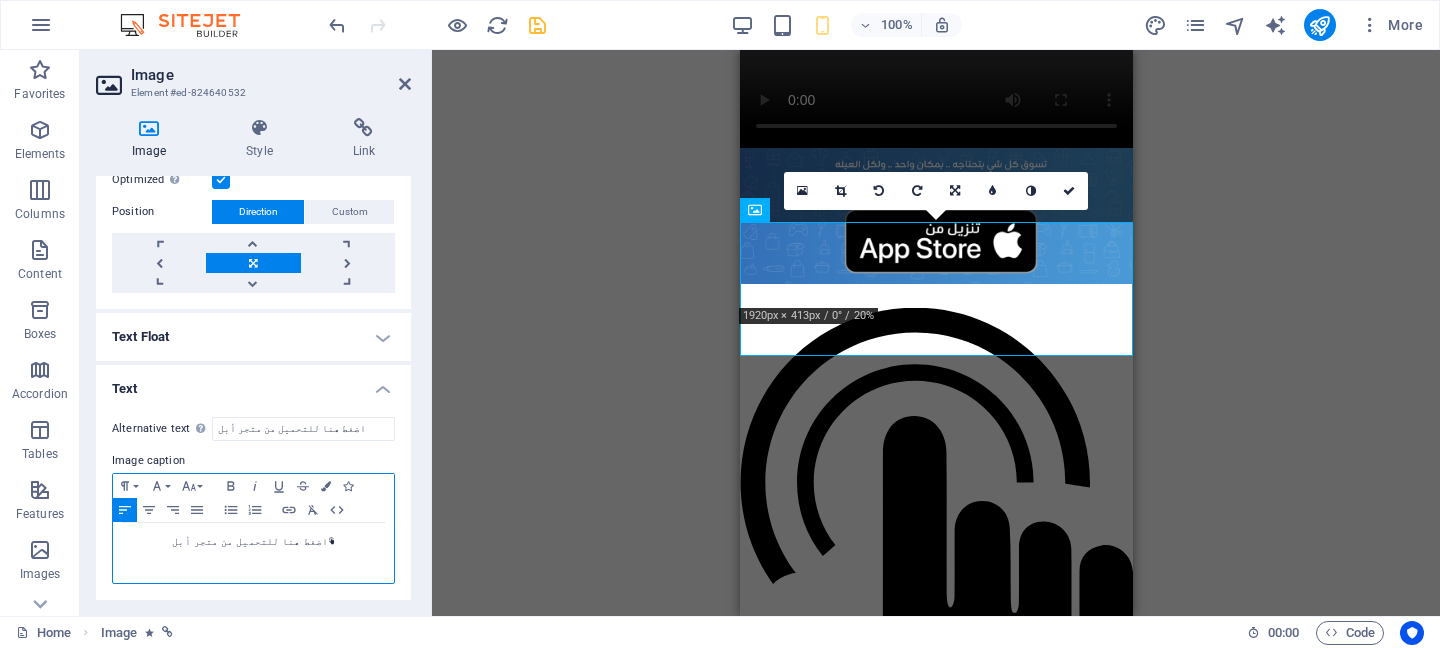 click on "اضغط هنا للتحميل من متجر أبل" at bounding box center [253, 542] 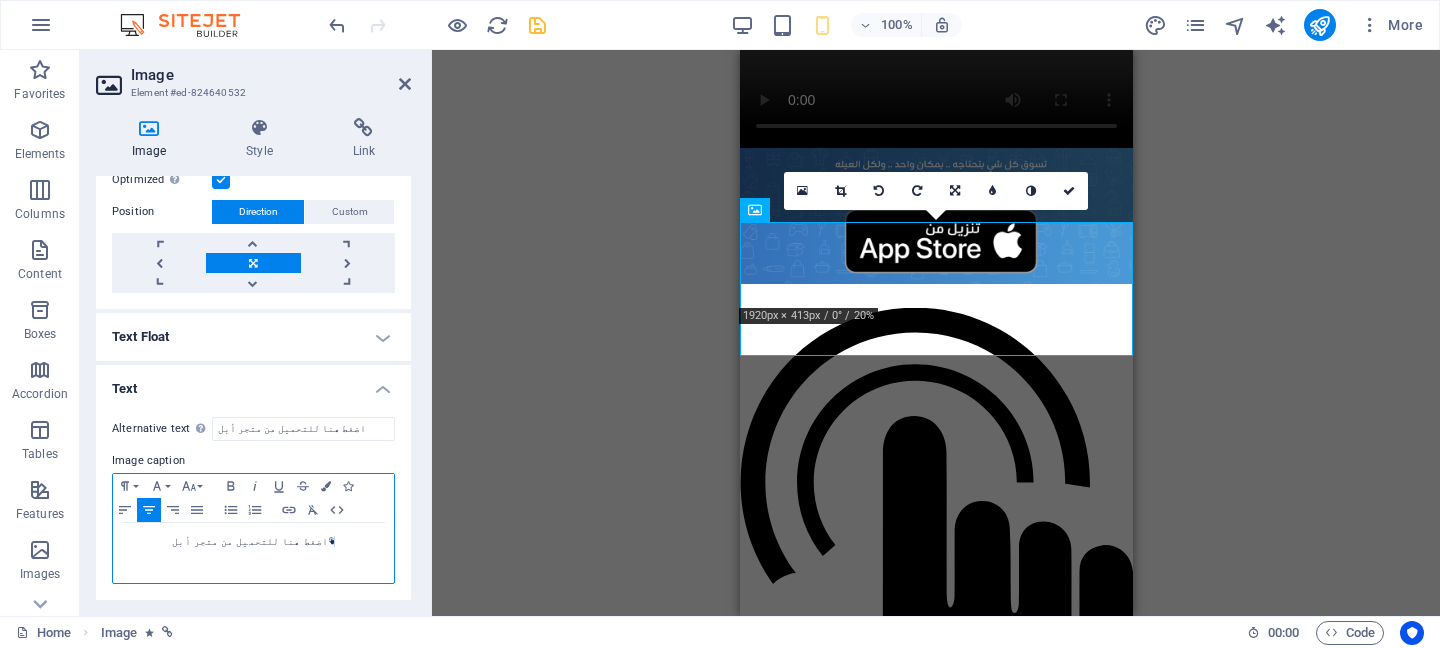 click on "اضغط هنا للتحميل من متجر أبل" at bounding box center (253, 542) 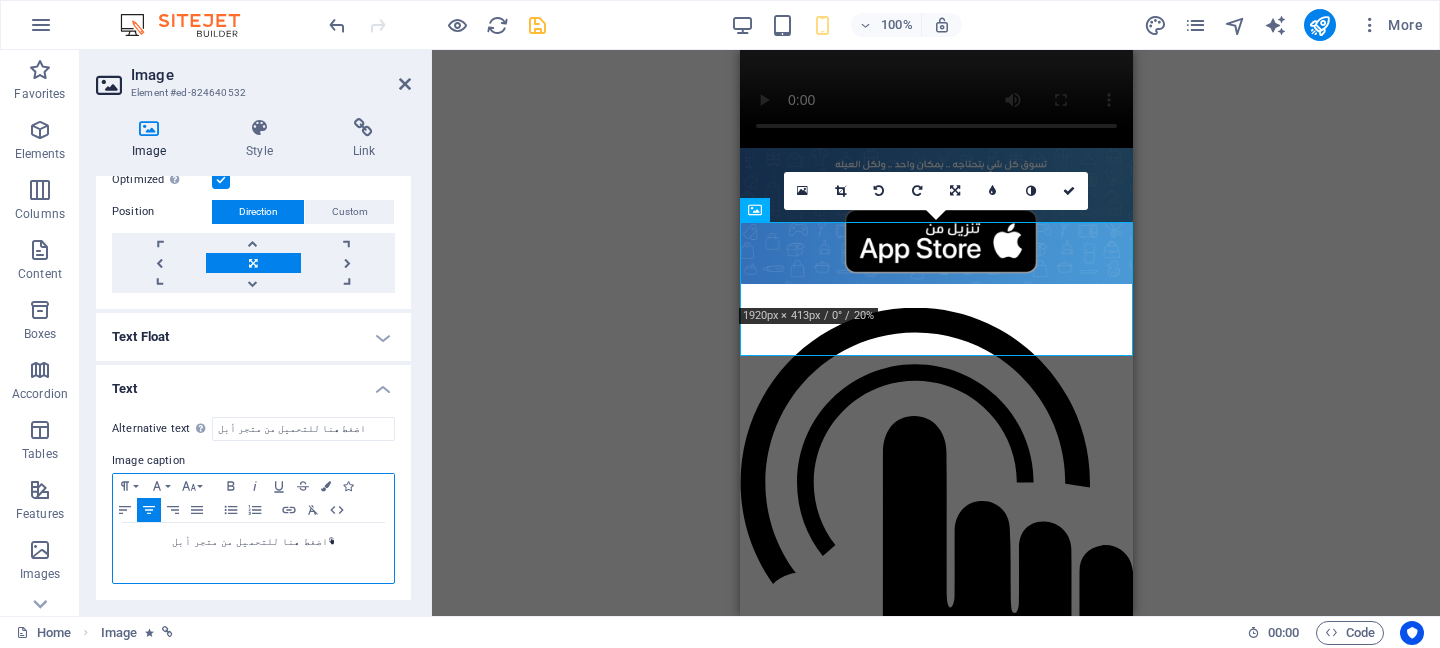 click on "اضغط هنا للتحميل من متجر أبل" at bounding box center [253, 542] 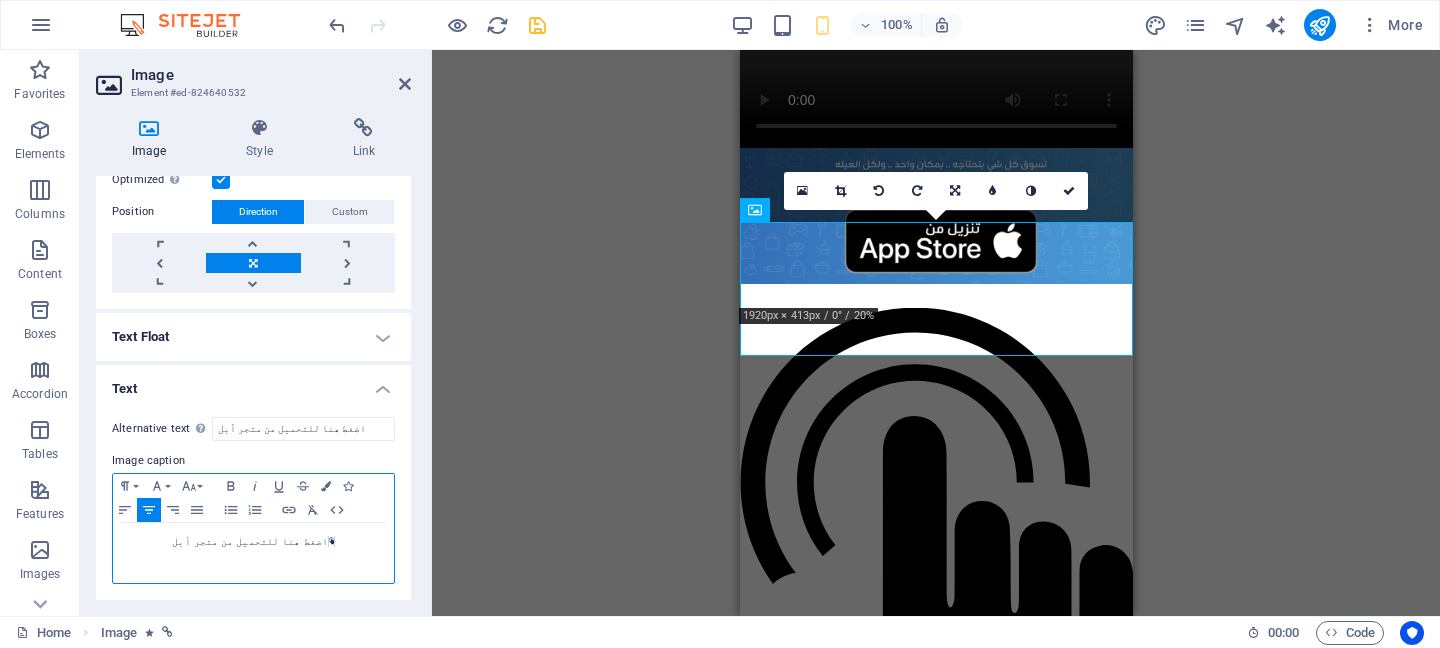 click on "اضغط هنا للتحميل من متجر أبل" at bounding box center (253, 542) 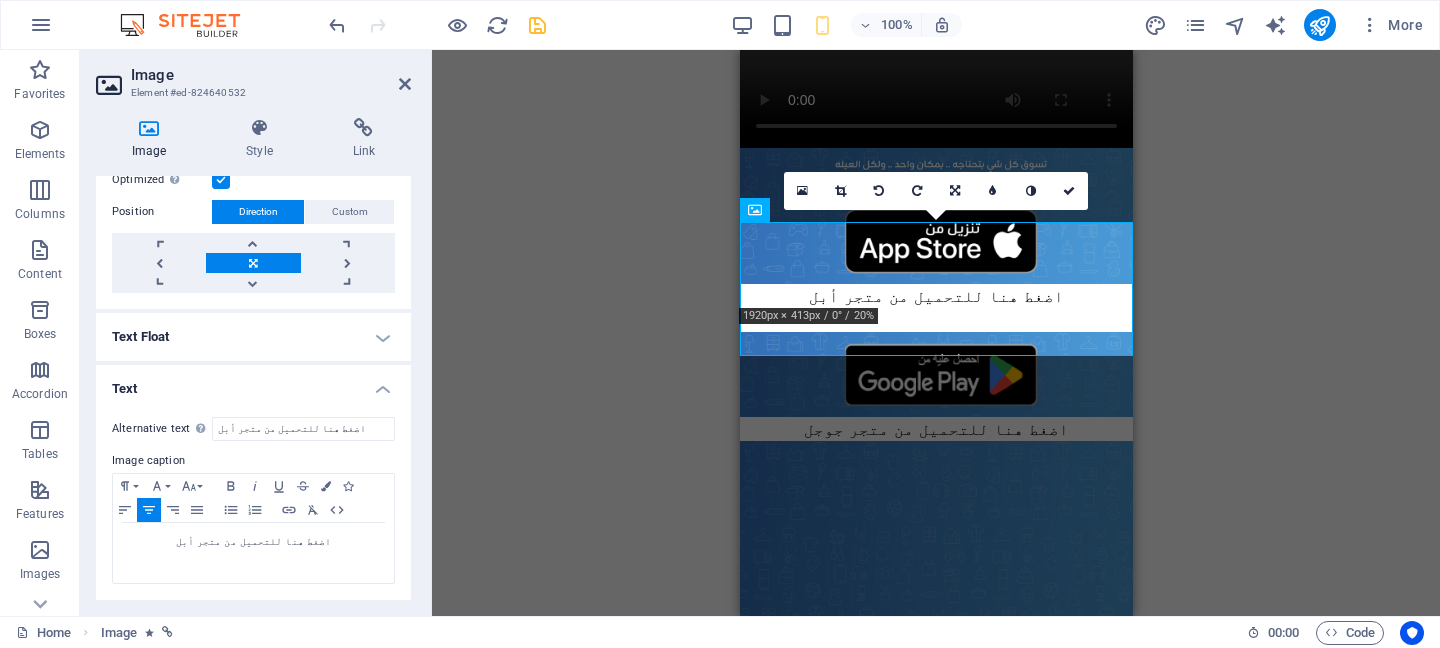 click on "Drag here to replace the existing content. Press “Ctrl” if you want to create a new element.
H2   Text   Video   Image   Image   Icon   Footer Heimdall   Footer Heimdall   Container   Container   H3   Text   Container   H3   Text   Spacer   Icon   Image   Image 180 170 160 150 140 130 120 110 100 90 80 70 60 50 40 30 20 10 0 -10 -20 -30 -40 -50 -60 -70 -80 -90 -100 -110 -120 -130 -140 -150 -160 -170 1920px × 413px / 0° / 20% 16:10 16:9 4:3 1:1 1:2 0" at bounding box center [936, 333] 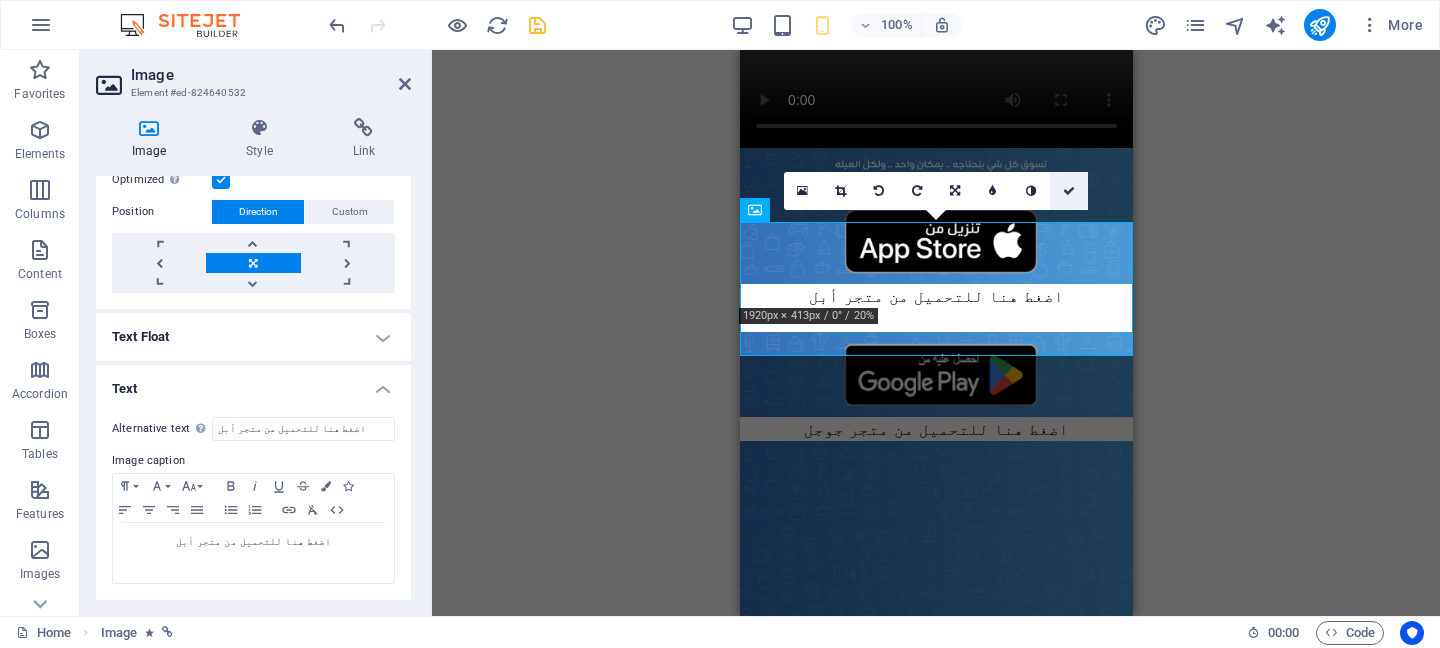 click at bounding box center (1069, 191) 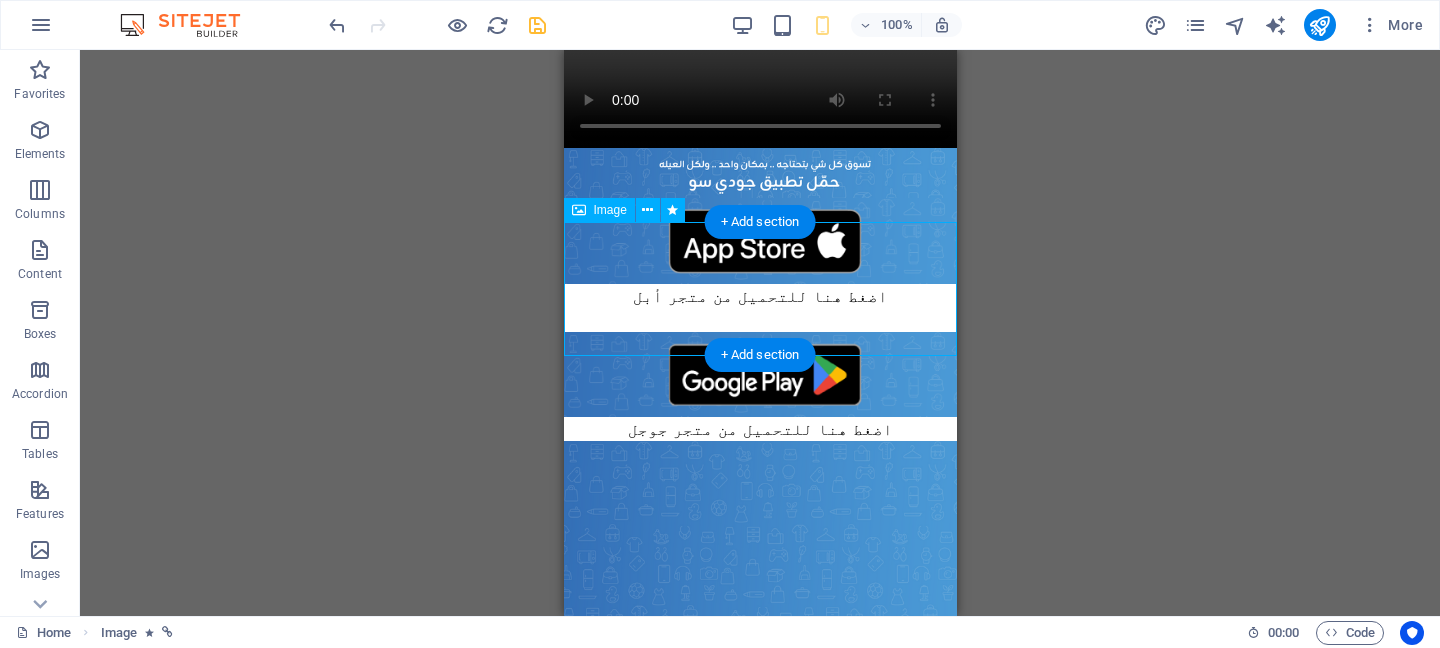 click on "اضغط هنا للتحميل من متجر أبل" at bounding box center [759, 265] 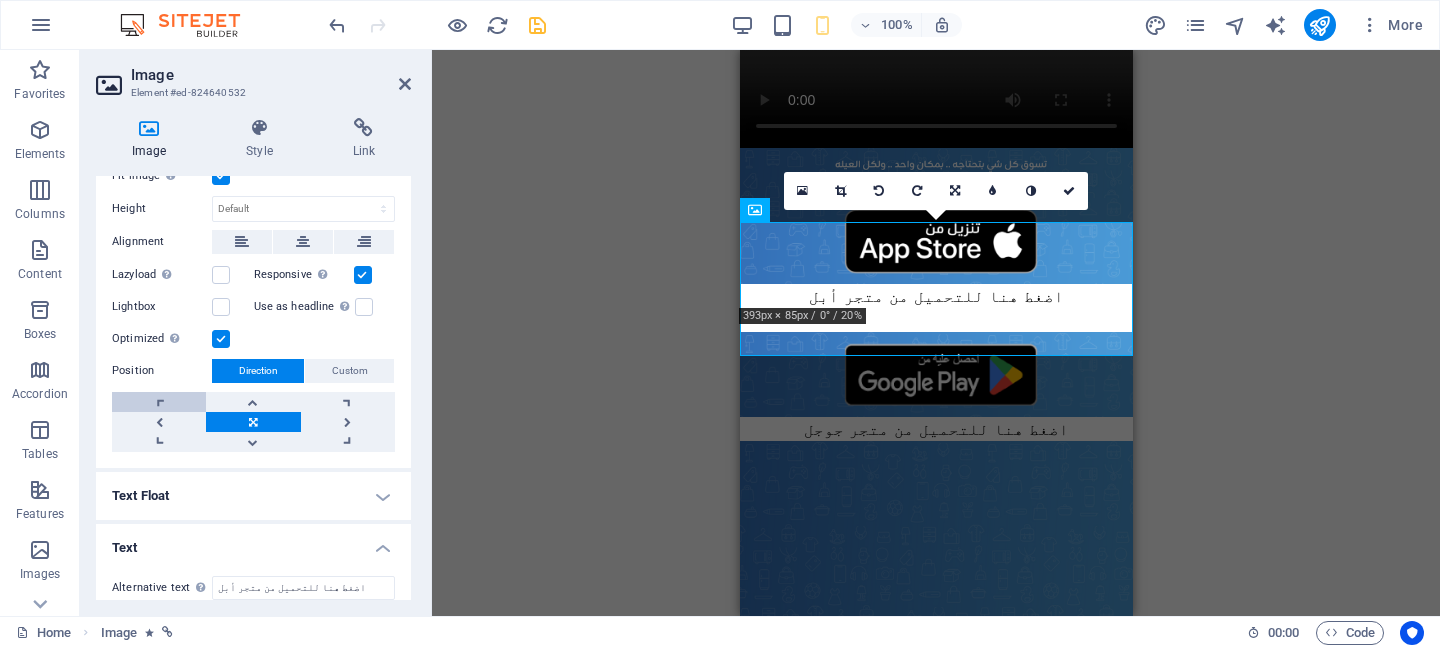 scroll, scrollTop: 345, scrollLeft: 0, axis: vertical 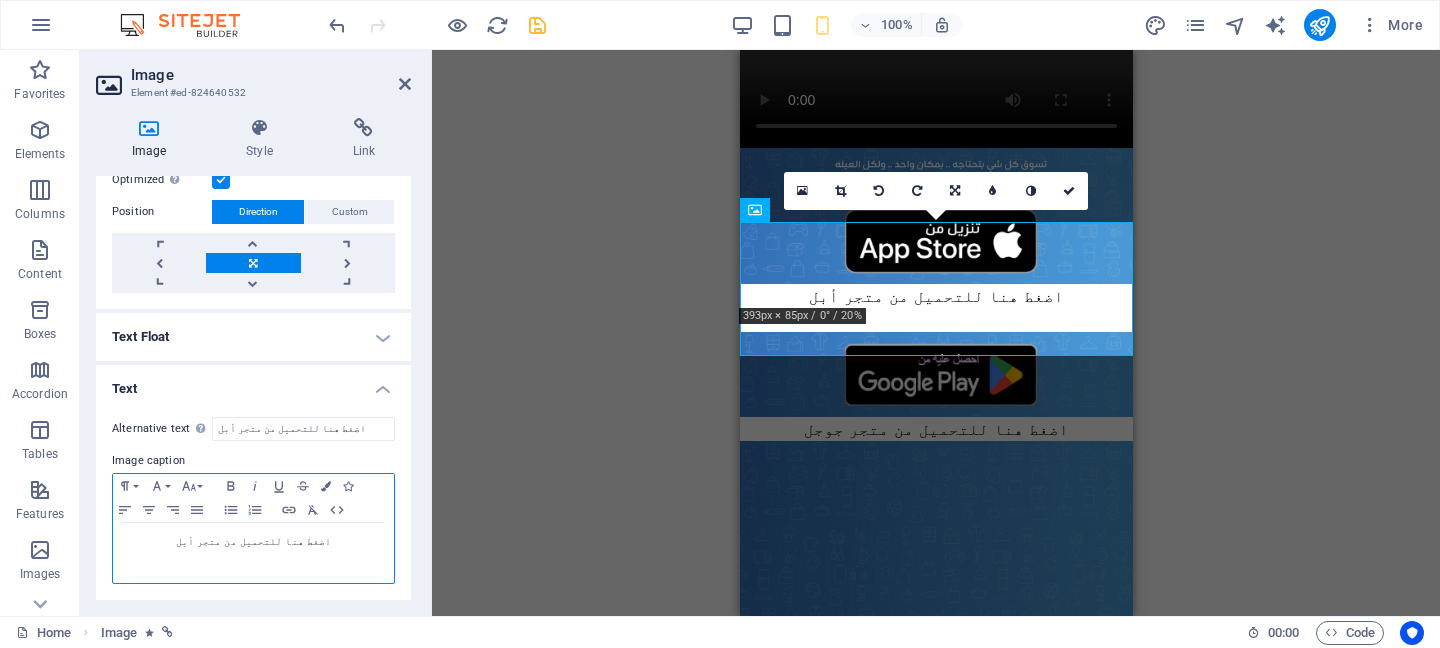 click at bounding box center [253, 560] 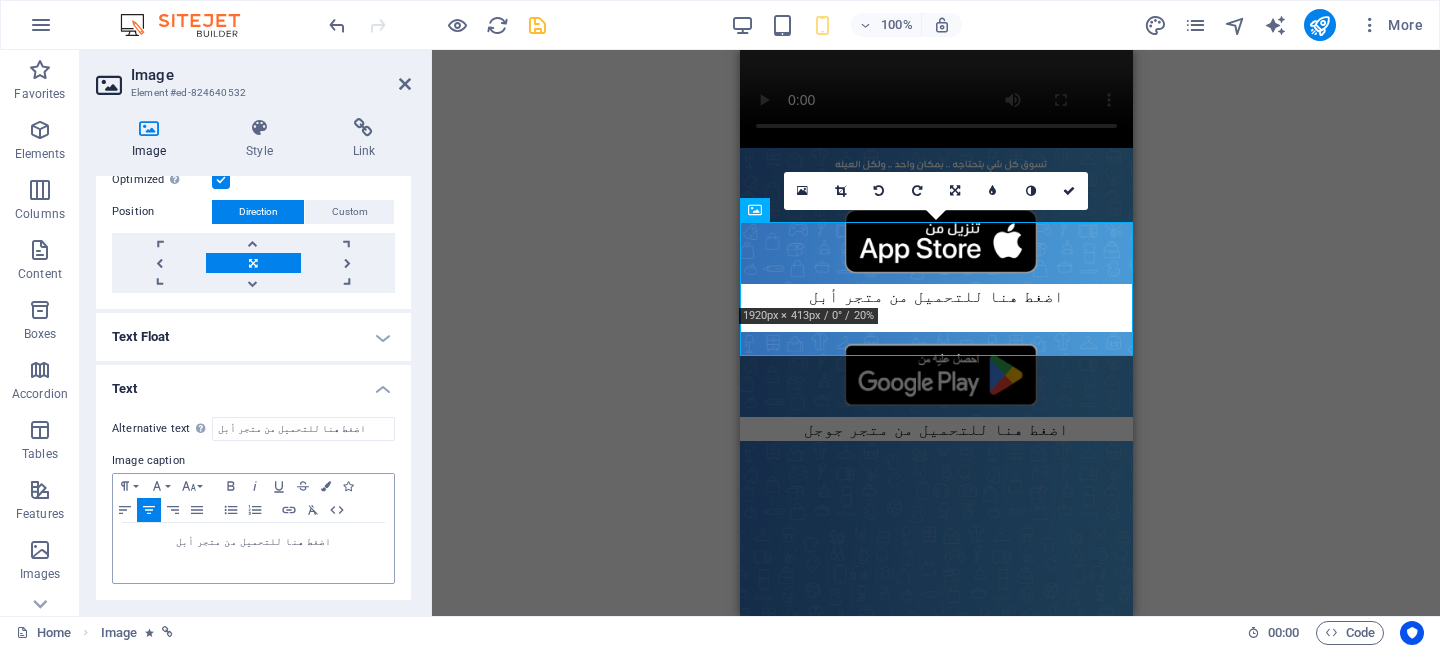 click on "Alternative text The alternative text is used by devices that cannot display images (e.g. image search engines) and should be added to every image to improve website accessibility. اضغط هنا للتحميل من متجر أبل Image caption Paragraph Format Normal Heading 1 Heading 2 Heading 3 Heading 4 Heading 5 Heading 6 Code Font Family Arial Georgia Impact Tahoma Times New Roman Verdana Font Size 8 9 10 11 12 14 18 24 30 36 48 60 72 96 Bold Italic Underline Strikethrough Colors Icons Align Left Align Center Align Right Align Justify Unordered List Ordered List Insert Link Clear Formatting HTML Back Choose Link Home Features Pricing Blog Contact Privacy Legal Notice Choose file ... URL Text Title Open in new tab Insert اضغط هنا للتحميل من متجر أبل اضغط هنا للتحميل من متجر أبل" at bounding box center [253, 501] 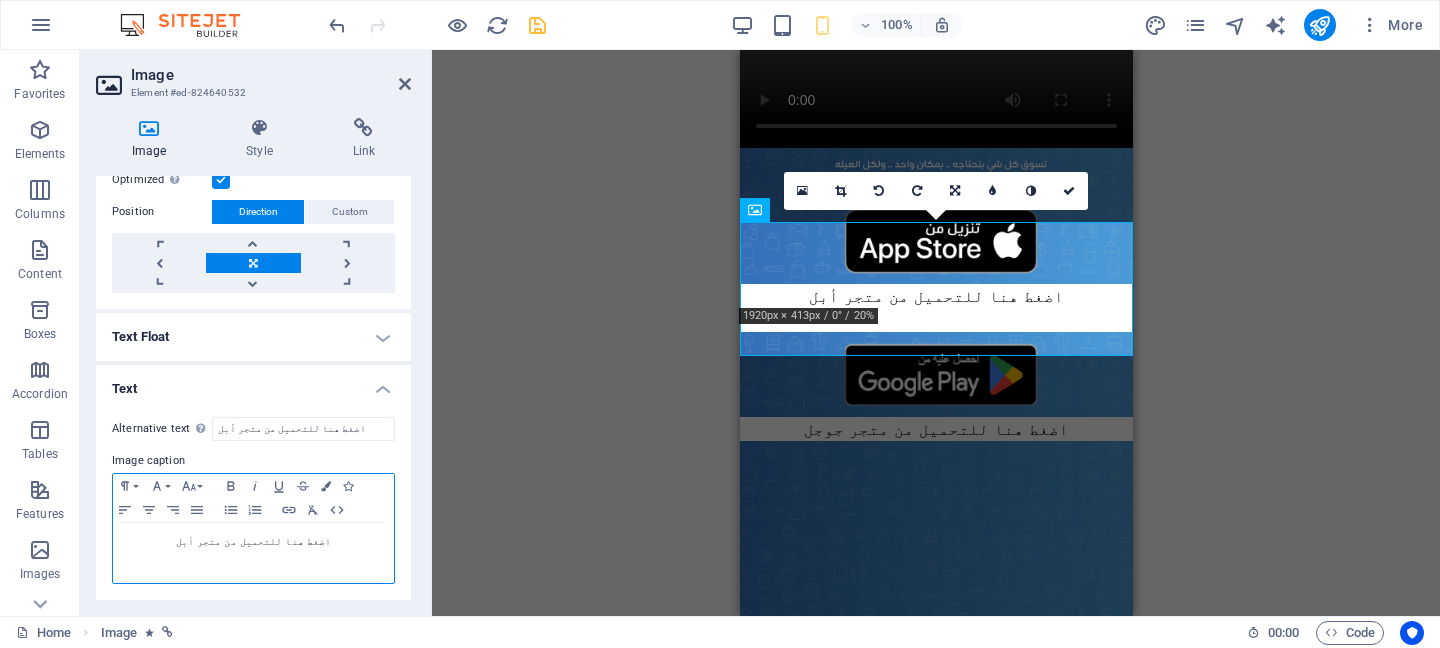 click on "اضغط هنا للتحميل من متجر أبل" at bounding box center (253, 553) 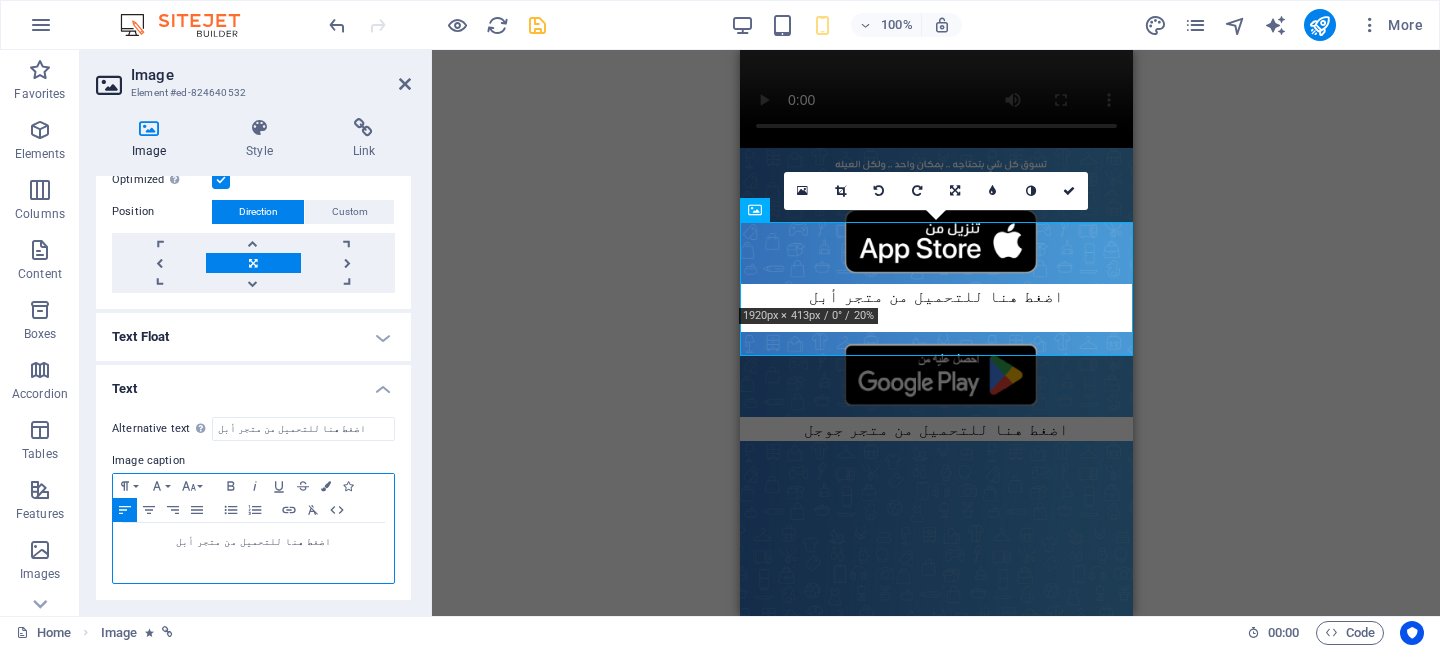 click on "اضغط هنا للتحميل من متجر أبل" at bounding box center [253, 553] 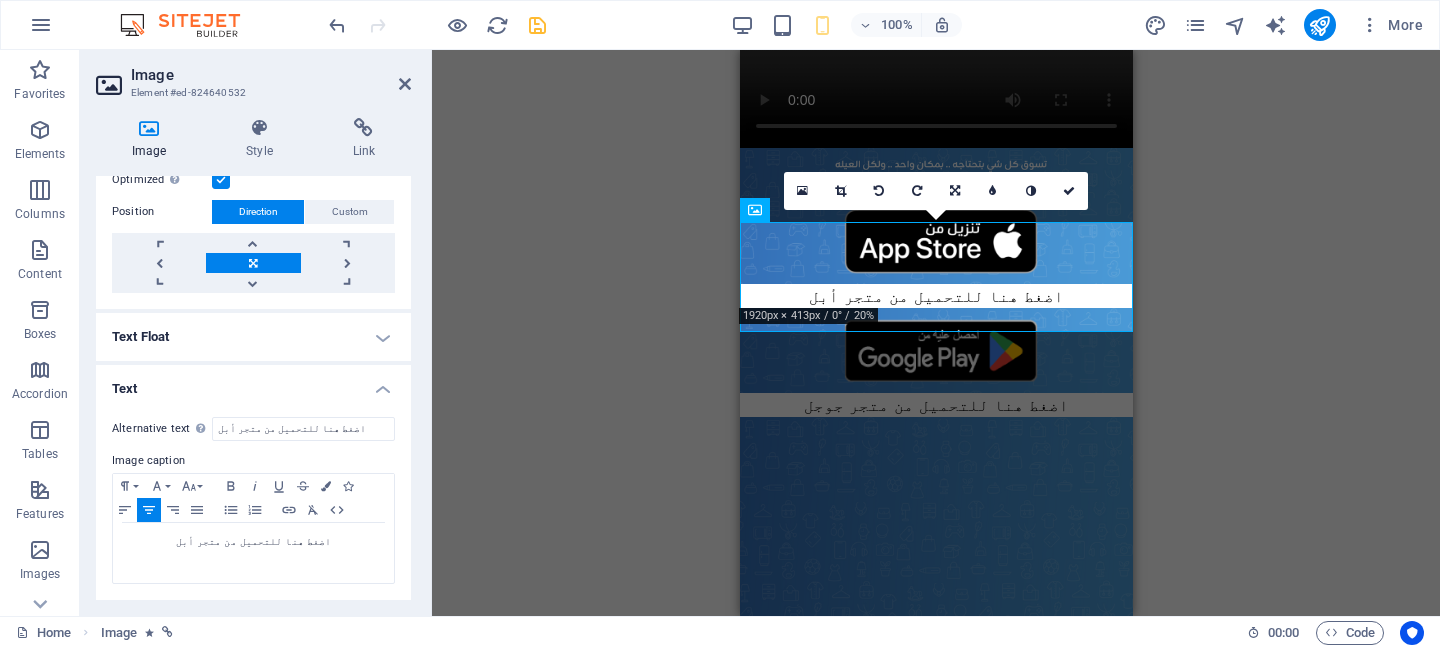 click on "H2   Text   Video   Image   Image   Icon   Footer Heimdall   Footer Heimdall   Container   Container   H3   Text   Container   H3   Text   Spacer   Icon   Image   Image 180 170 160 150 140 130 120 110 100 90 80 70 60 50 40 30 20 10 0 -10 -20 -30 -40 -50 -60 -70 -80 -90 -100 -110 -120 -130 -140 -150 -160 -170 1920px × 413px / 0° / 20% 16:10 16:9 4:3 1:1 1:2 0" at bounding box center (936, 333) 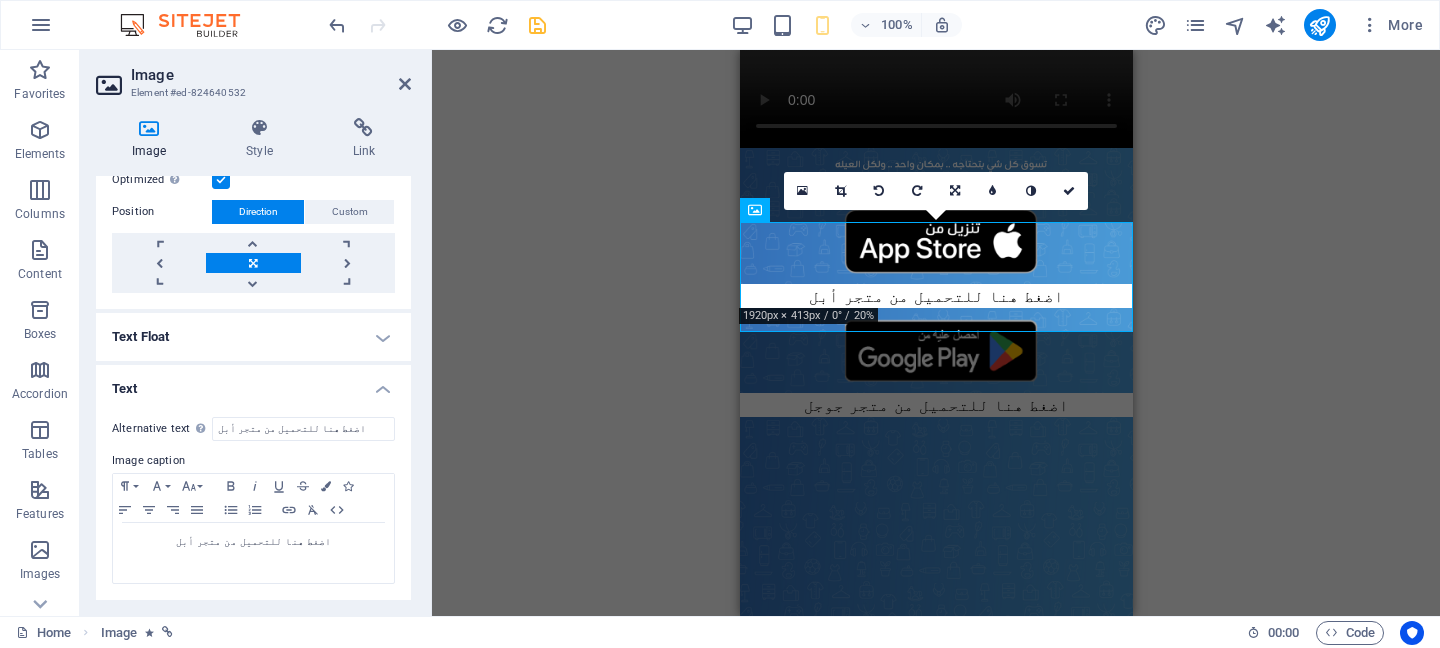 click on "H2   Text   Video   Image   Image   Icon   Footer Heimdall   Footer Heimdall   Container   Container   H3   Text   Container   H3   Text   Spacer   Icon   Image   Image 180 170 160 150 140 130 120 110 100 90 80 70 60 50 40 30 20 10 0 -10 -20 -30 -40 -50 -60 -70 -80 -90 -100 -110 -120 -130 -140 -150 -160 -170 1920px × 413px / 0° / 20% 16:10 16:9 4:3 1:1 1:2 0" at bounding box center (936, 333) 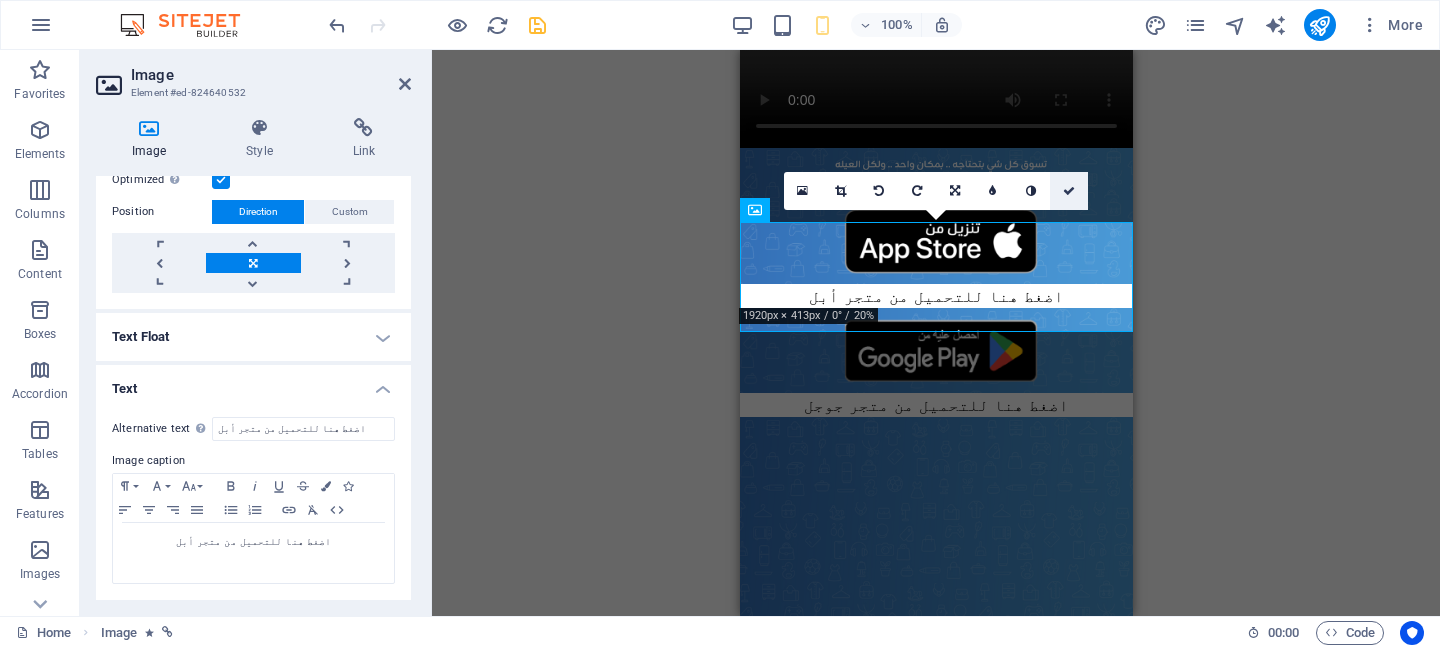 click at bounding box center [1069, 191] 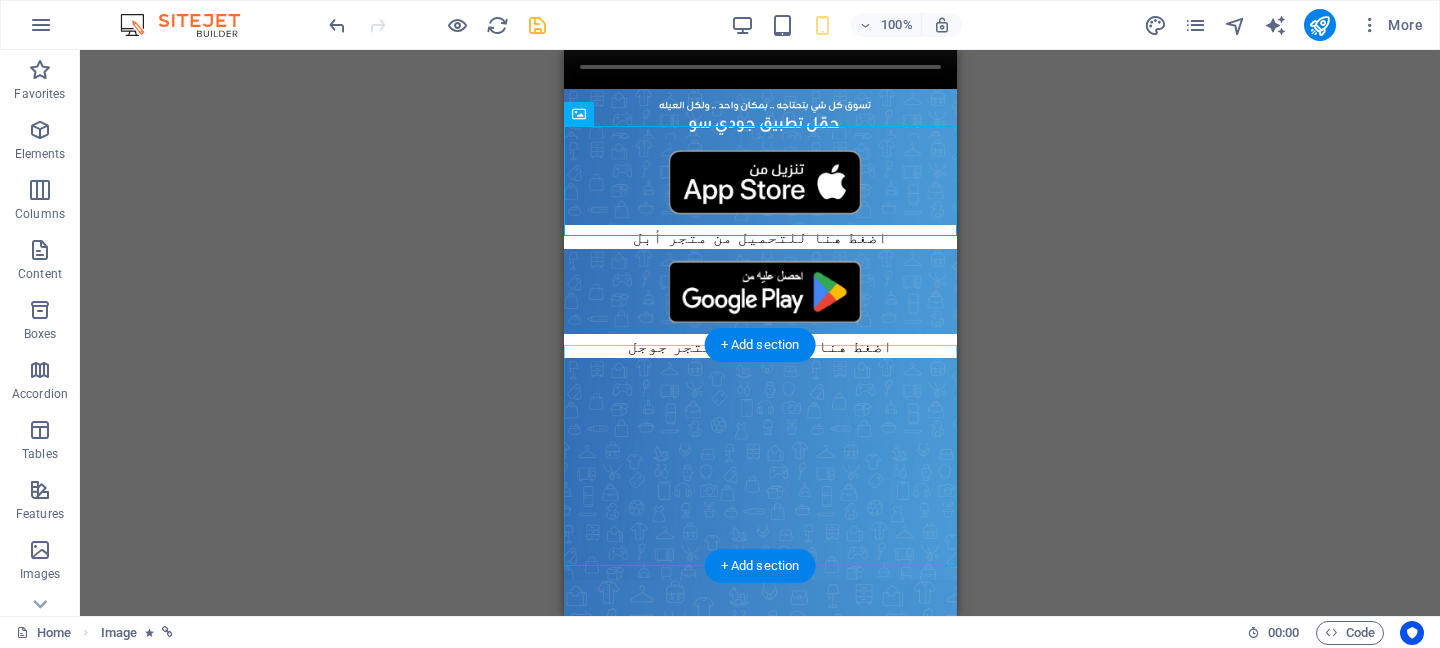 scroll, scrollTop: 0, scrollLeft: 0, axis: both 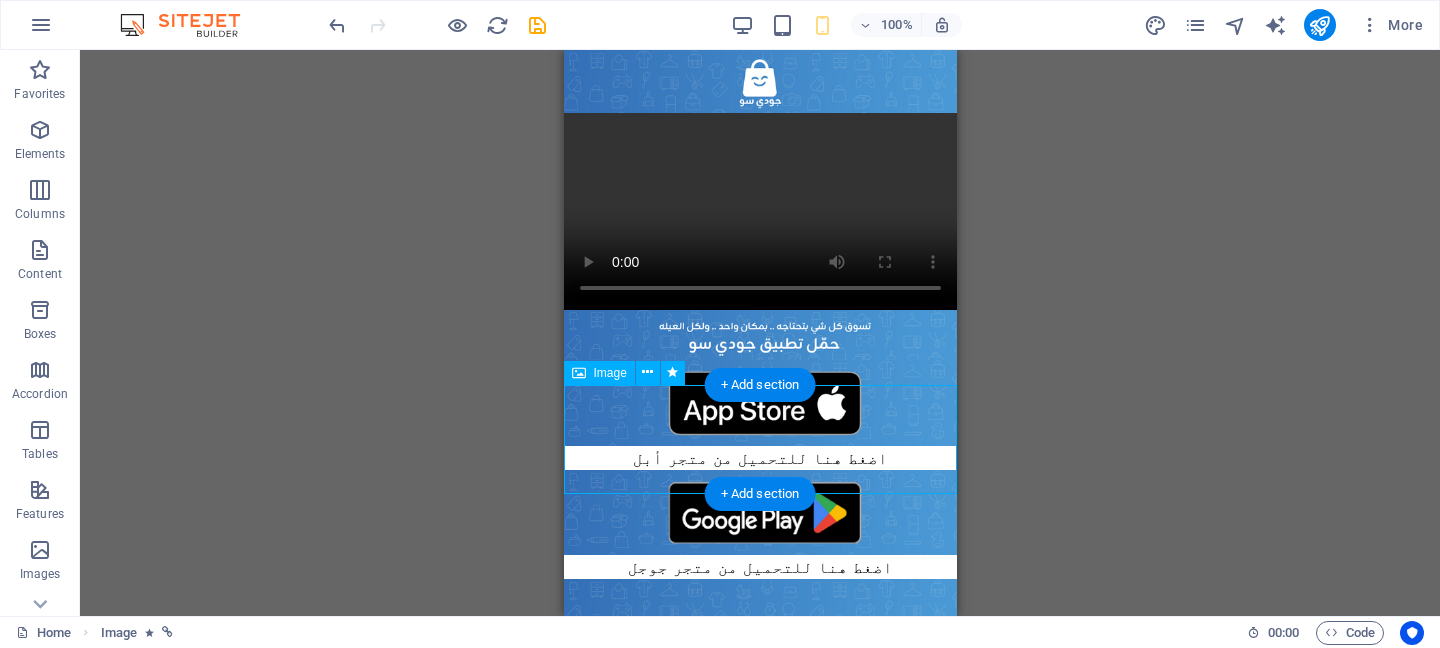 click on "اضغط هنا للتحميل من متجر أبل" at bounding box center [759, 414] 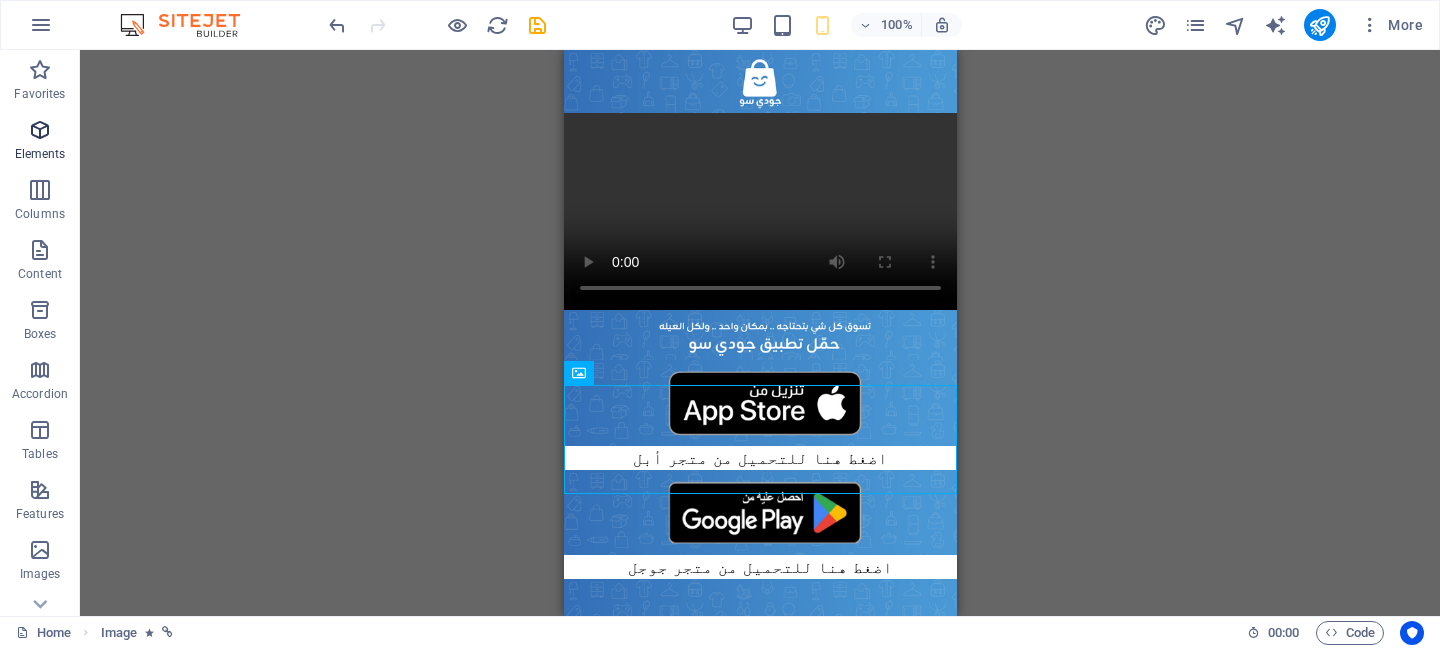 click on "Elements" at bounding box center (40, 154) 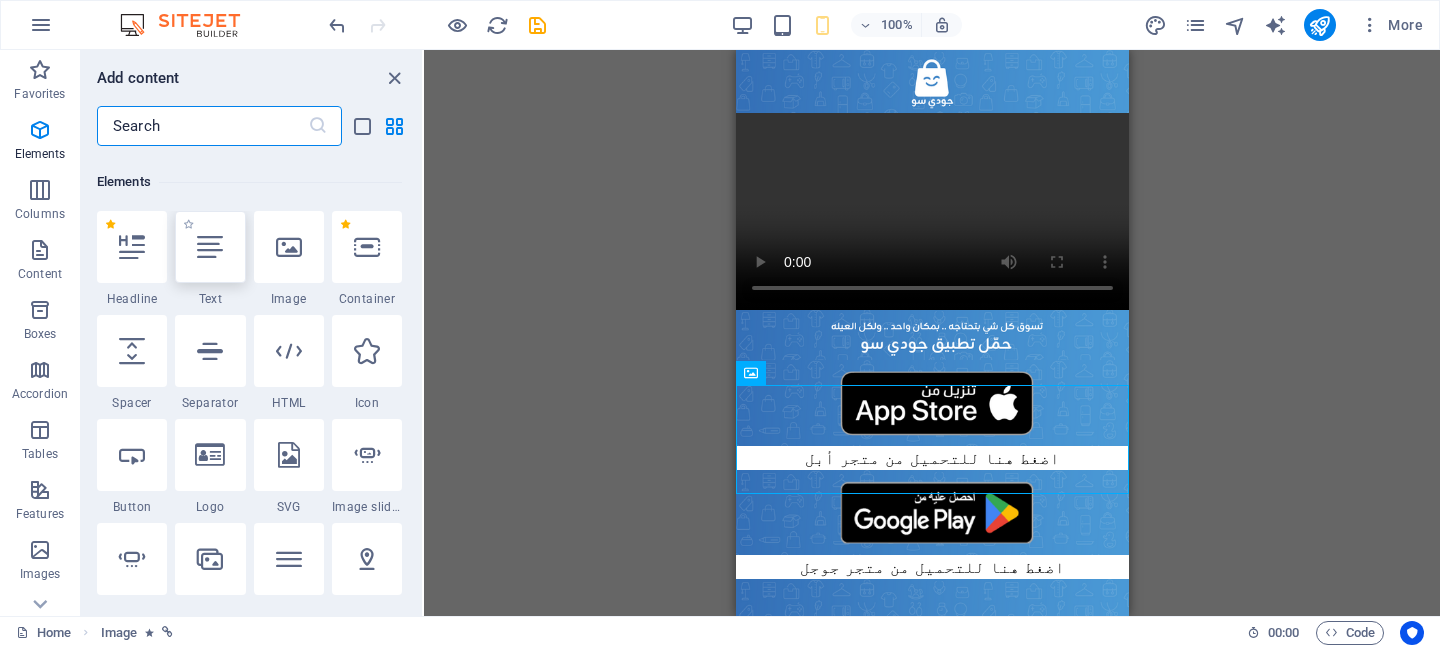 scroll, scrollTop: 213, scrollLeft: 0, axis: vertical 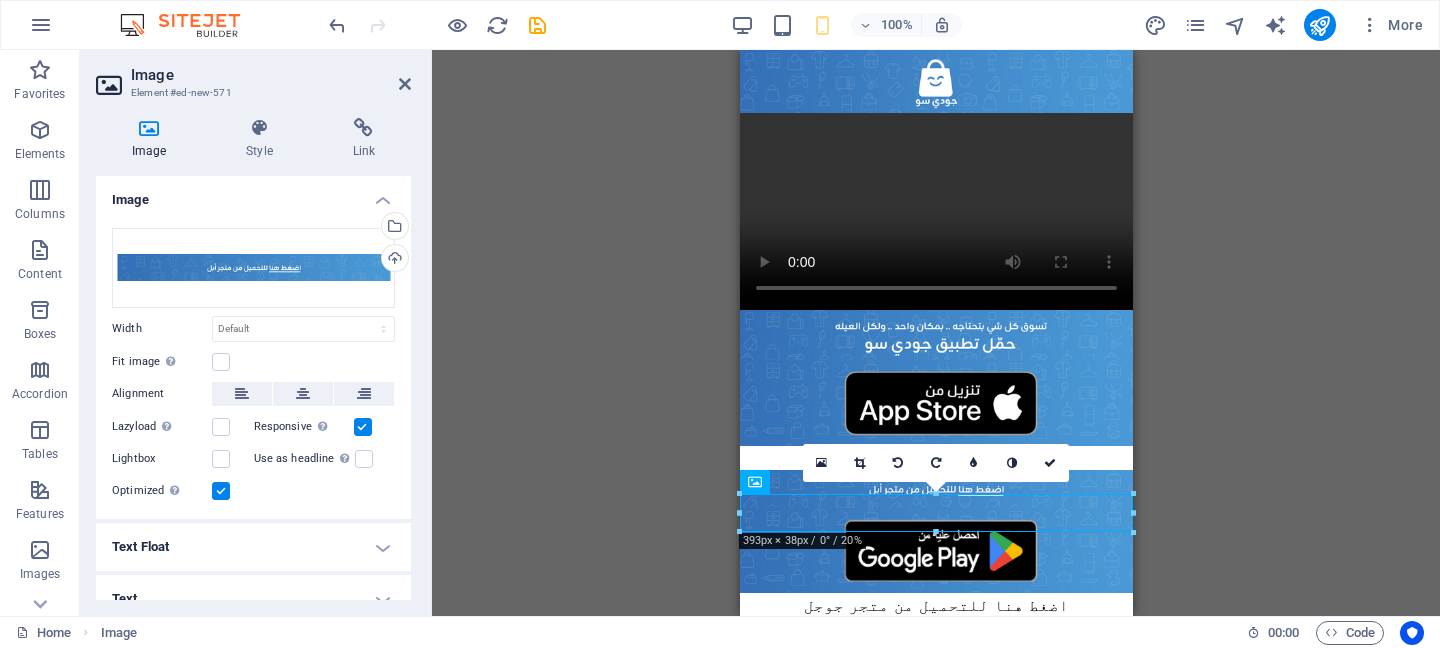 click on "H2   Text   Video   Image   Image   Icon   Footer Heimdall   Footer Heimdall   Container   Container   H3   Text   Container   H3   Text   Spacer   Icon   Image   Image   Text   Image   Image 180 170 160 150 140 130 120 110 100 90 80 70 60 50 40 30 20 10 0 -10 -20 -30 -40 -50 -60 -70 -80 -90 -100 -110 -120 -130 -140 -150 -160 -170 393px × 38px / 0° / 20% 16:10 16:9 4:3 1:1 1:2 0" at bounding box center (936, 333) 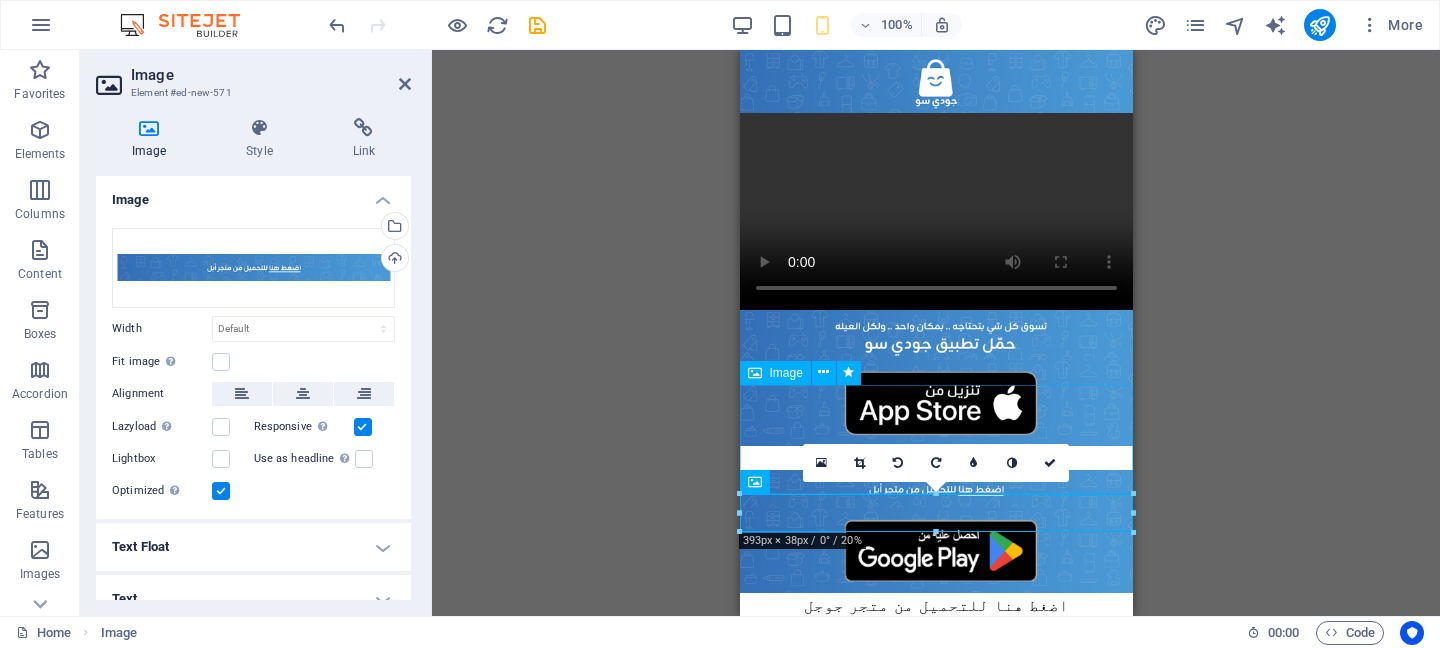click on "اضغط هنا للتحميل من متجر أبل" at bounding box center [935, 414] 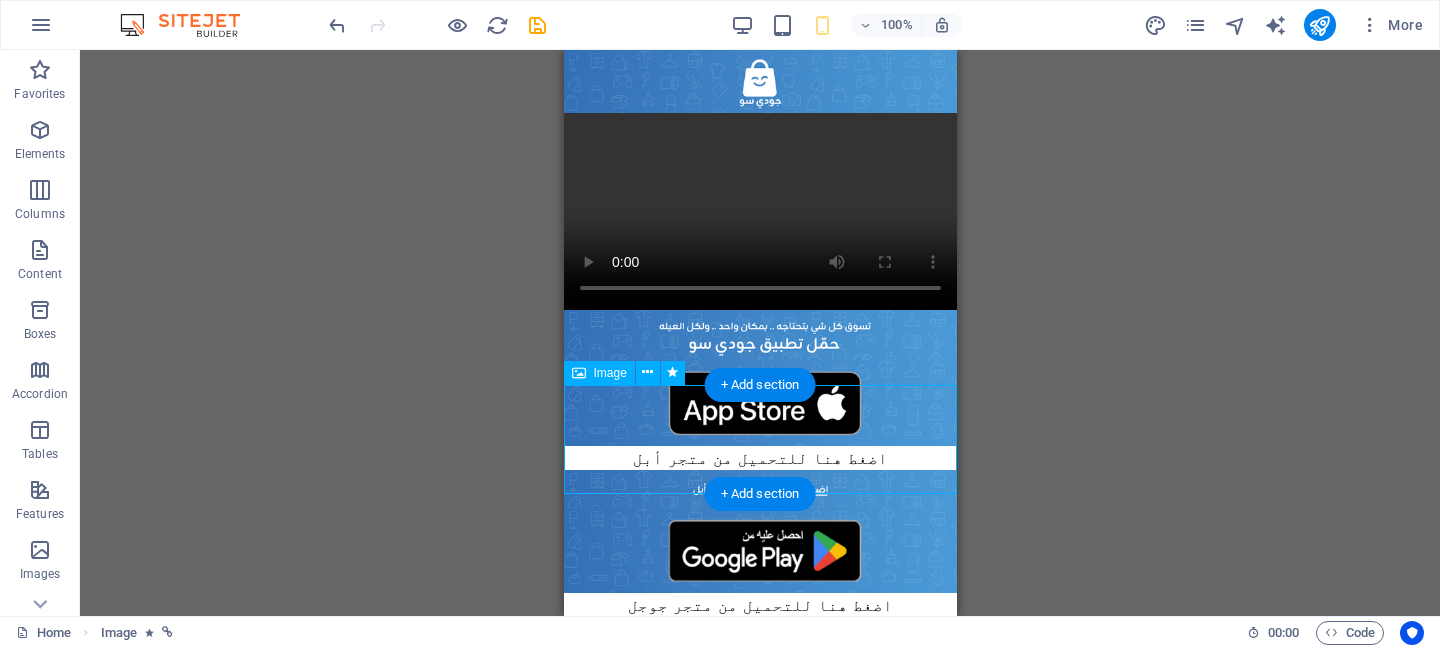 click on "اضغط هنا للتحميل من متجر أبل" at bounding box center [759, 414] 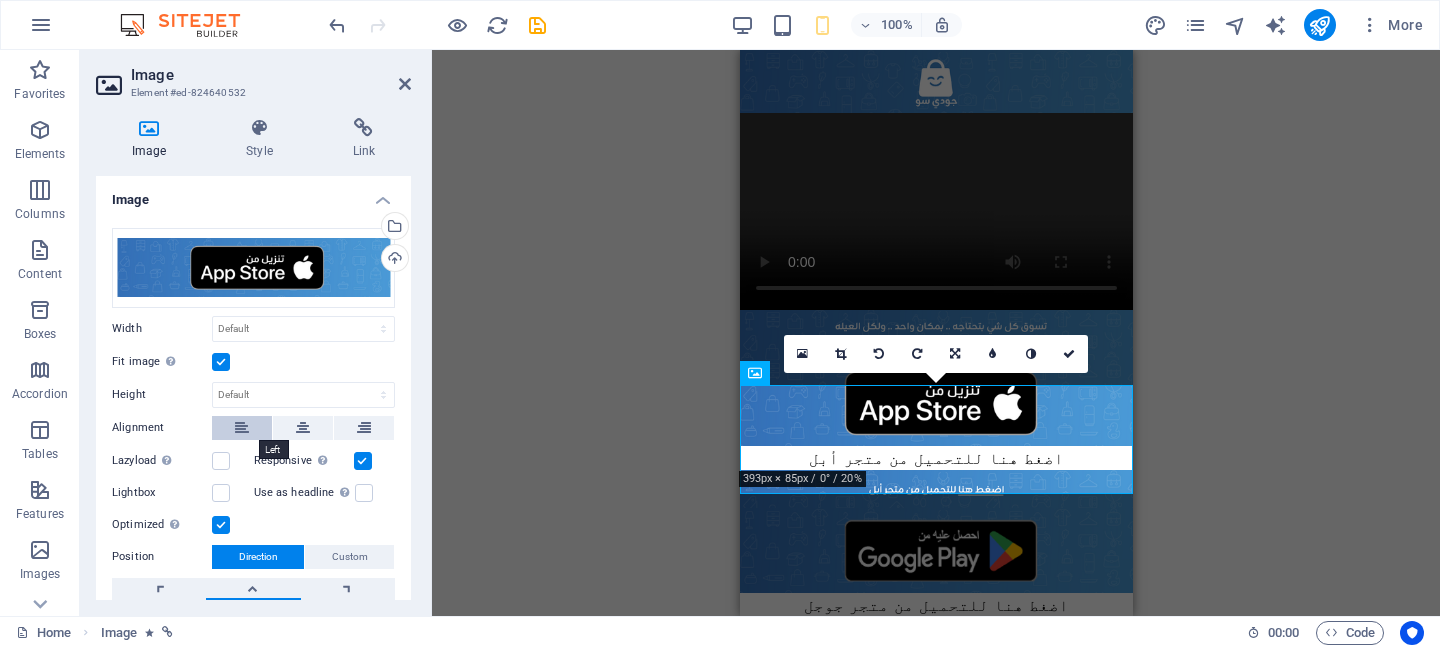 scroll, scrollTop: 345, scrollLeft: 0, axis: vertical 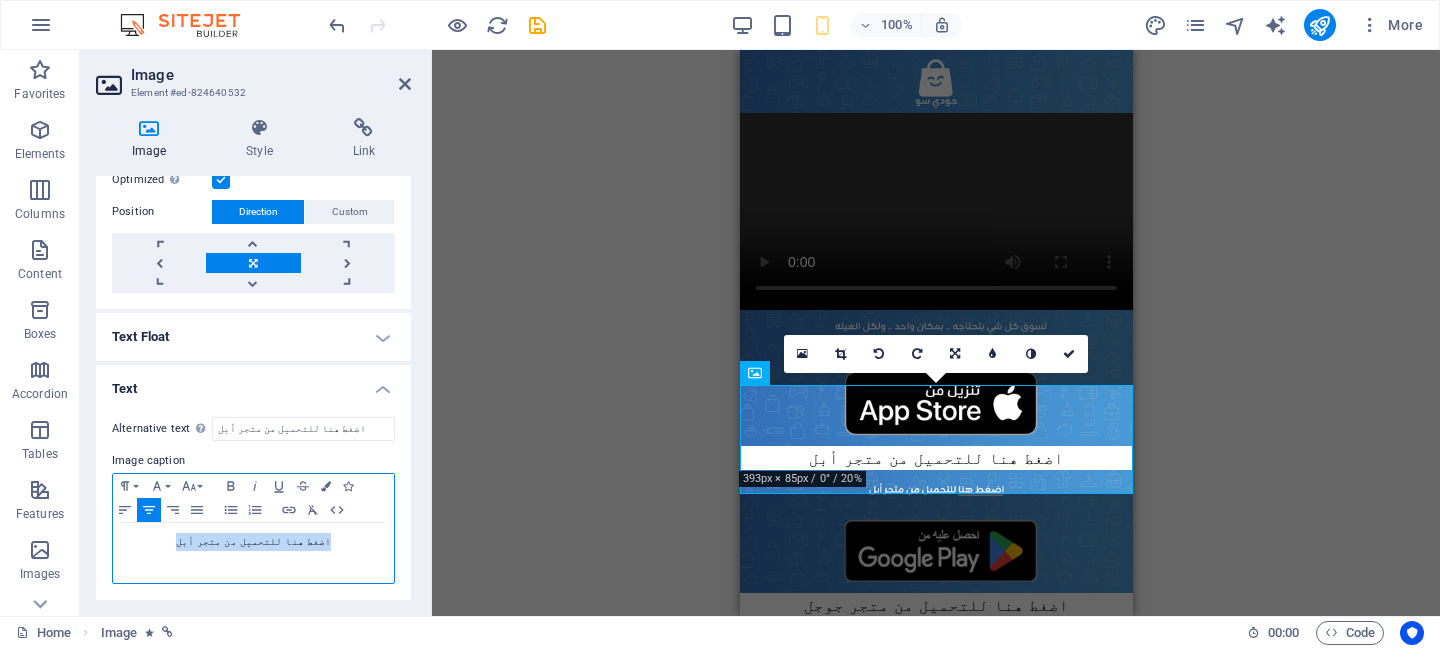 drag, startPoint x: 176, startPoint y: 536, endPoint x: 346, endPoint y: 546, distance: 170.29387 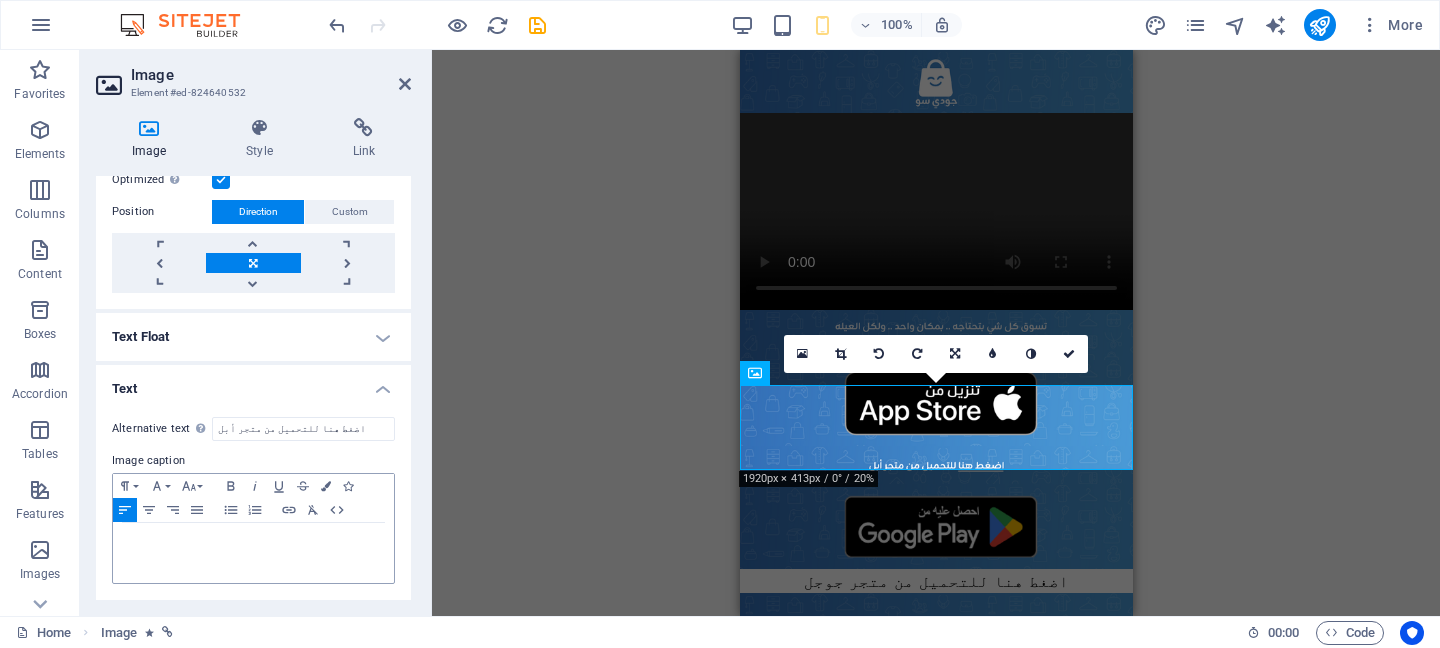 click on "H2   Text   Video   Image   Image   Icon   Footer Heimdall   Footer Heimdall   Container   Container   H3   Text   Container   H3   Text   Spacer   Icon   Image   Image   Text   Image   Image 180 170 160 150 140 130 120 110 100 90 80 70 60 50 40 30 20 10 0 -10 -20 -30 -40 -50 -60 -70 -80 -90 -100 -110 -120 -130 -140 -150 -160 -170 1920px × 413px / 0° / 20% 16:10 16:9 4:3 1:1 1:2 0" at bounding box center [936, 333] 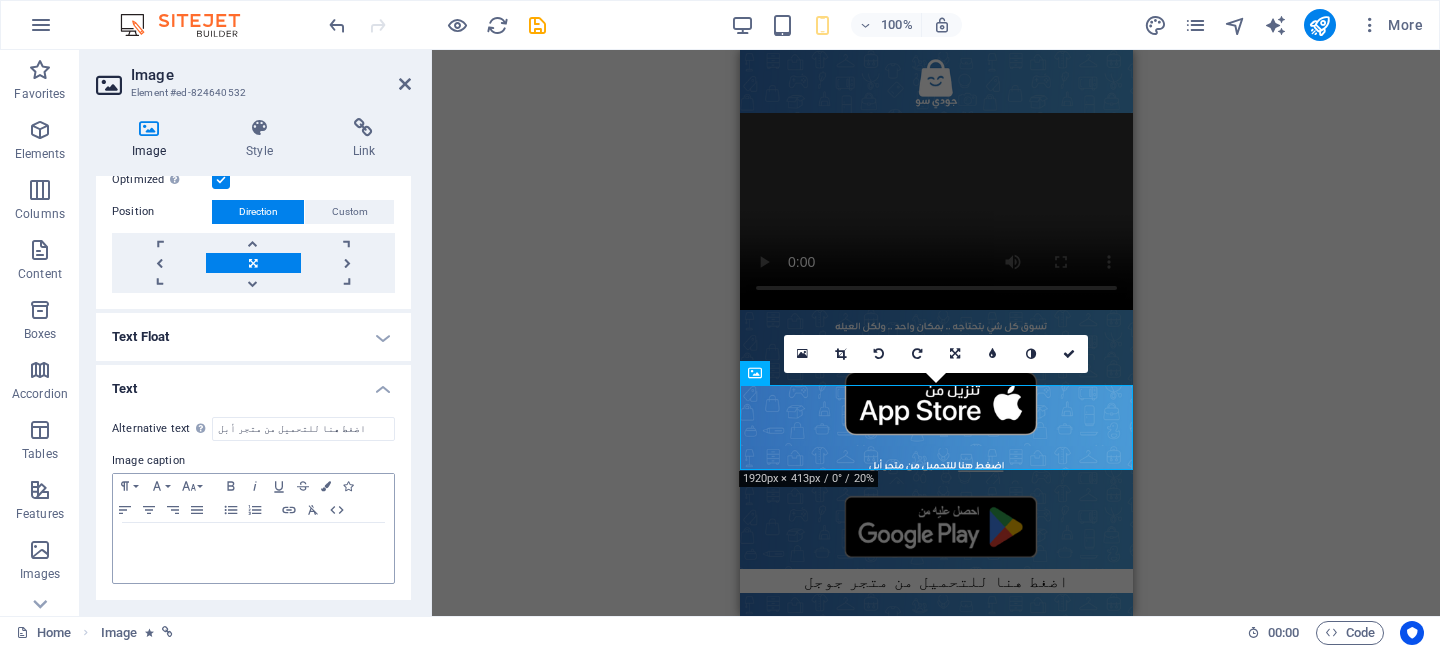 click on "H2   Text   Video   Image   Image   Icon   Footer Heimdall   Footer Heimdall   Container   Container   H3   Text   Container   H3   Text   Spacer   Icon   Image   Image   Text   Image   Image 180 170 160 150 140 130 120 110 100 90 80 70 60 50 40 30 20 10 0 -10 -20 -30 -40 -50 -60 -70 -80 -90 -100 -110 -120 -130 -140 -150 -160 -170 1920px × 413px / 0° / 20% 16:10 16:9 4:3 1:1 1:2 0" at bounding box center [936, 333] 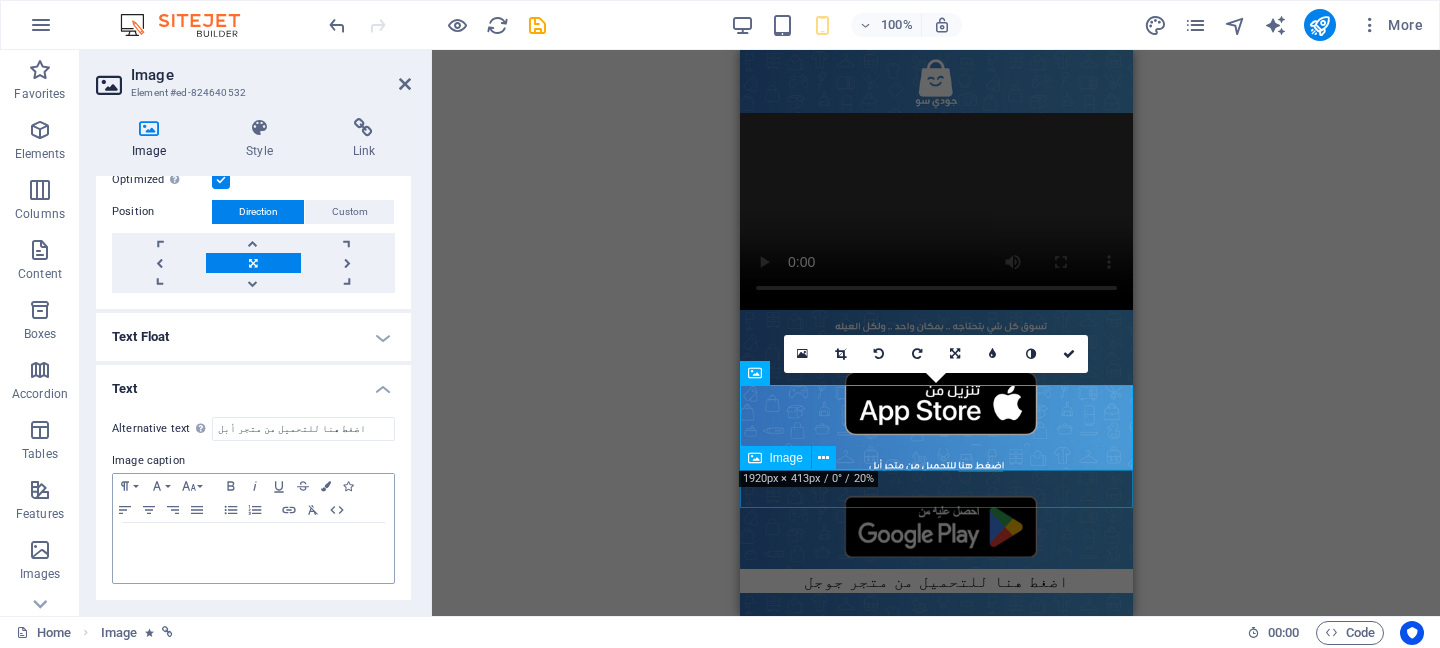 click at bounding box center (935, 465) 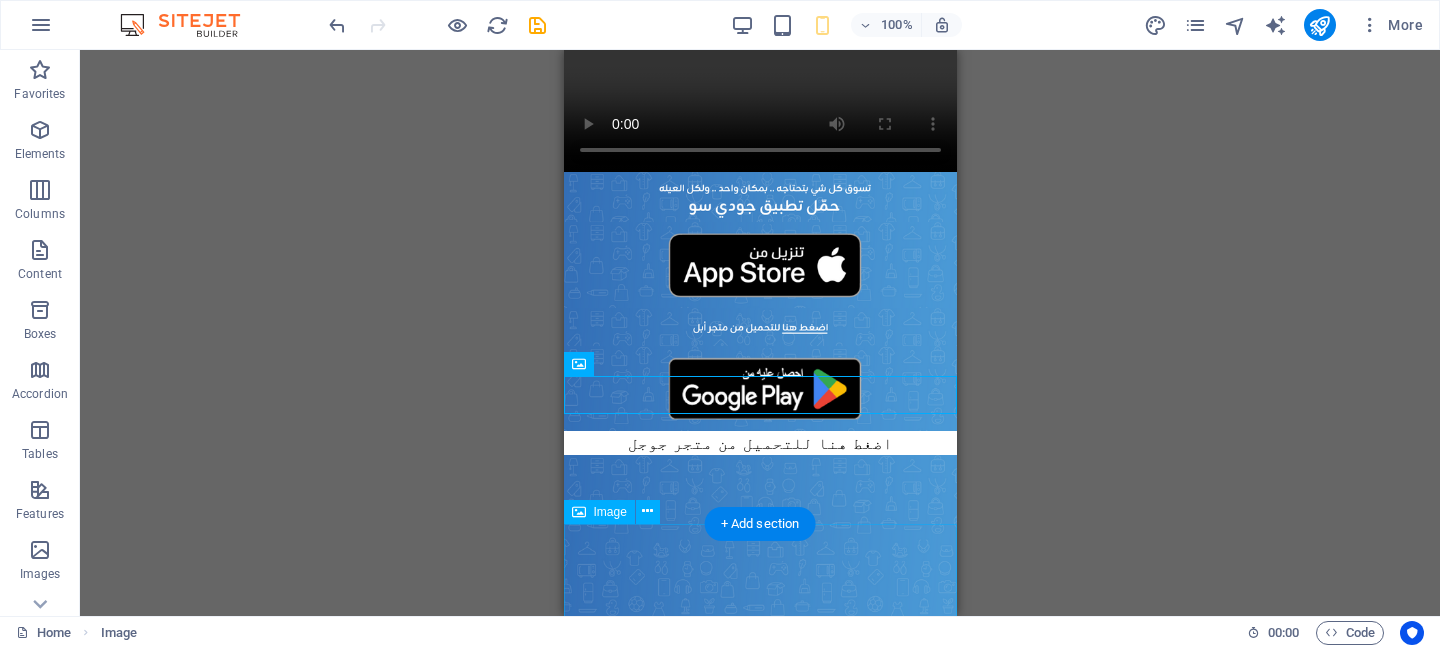 scroll, scrollTop: 140, scrollLeft: 0, axis: vertical 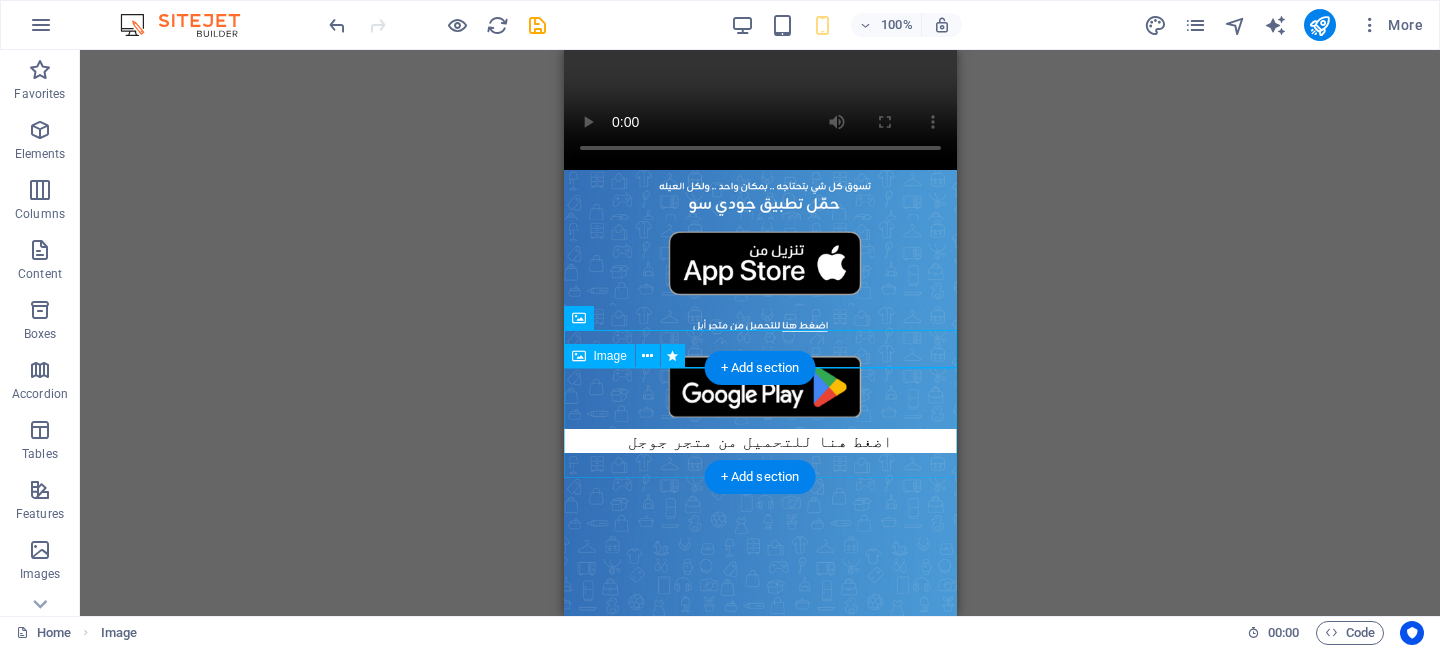 click on "اضغط هنا للتحميل من متجر جوجل" at bounding box center [759, 398] 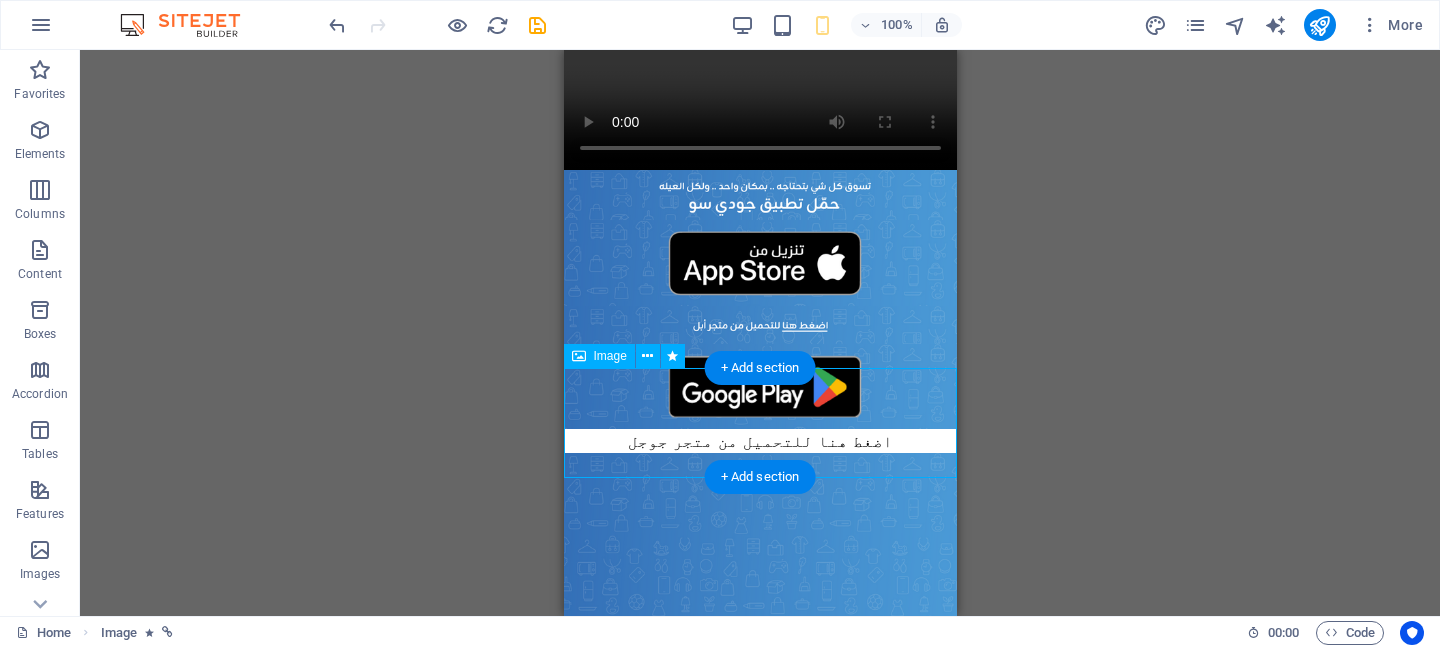 click on "اضغط هنا للتحميل من متجر جوجل" at bounding box center (759, 398) 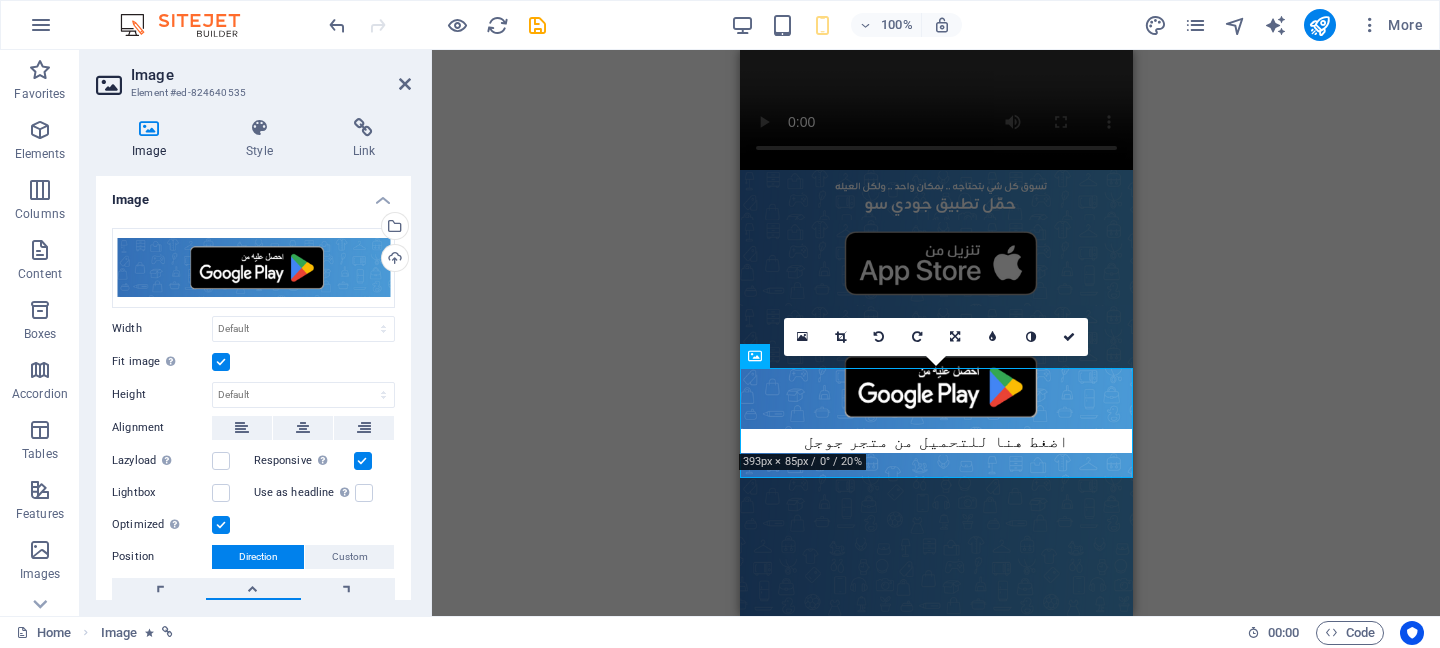 scroll, scrollTop: 345, scrollLeft: 0, axis: vertical 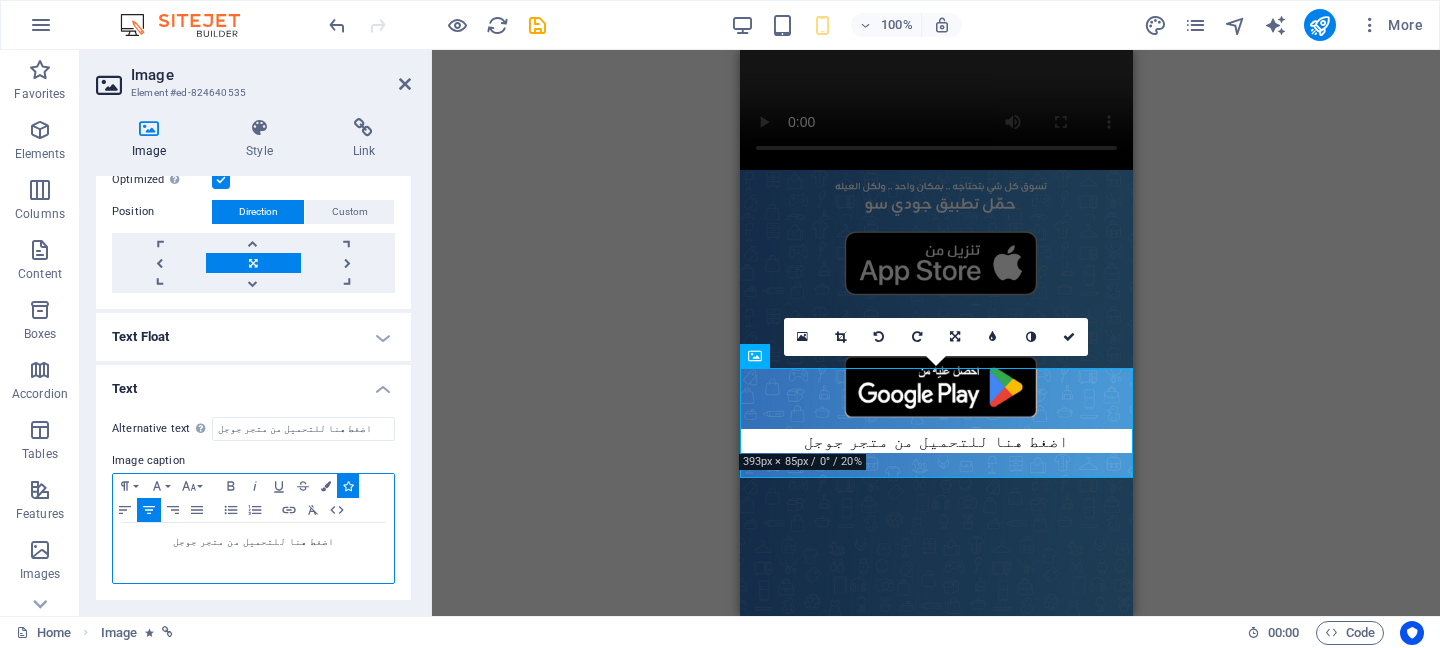 drag, startPoint x: 154, startPoint y: 551, endPoint x: 482, endPoint y: 557, distance: 328.05487 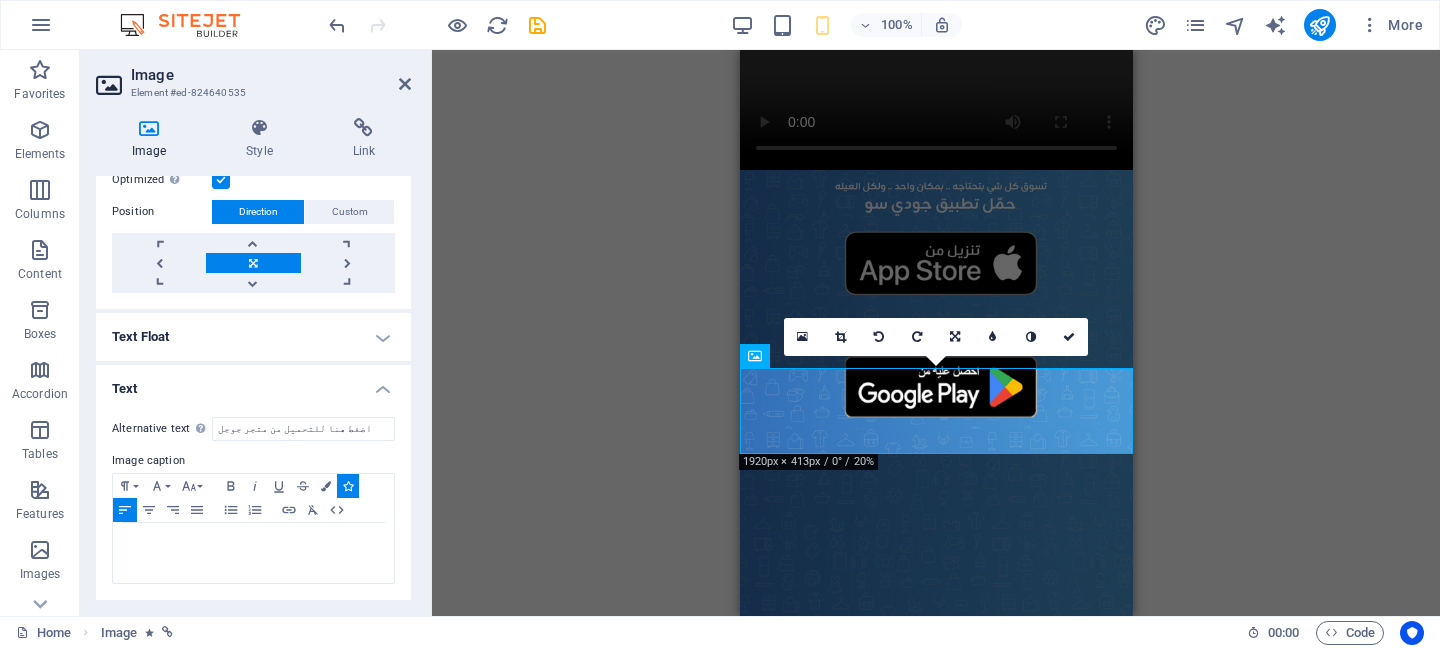 click on "H2   Text   Video   Image   Image   Icon   Footer Heimdall   Footer Heimdall   Container   Container   H3   Text   Container   H3   Text   Spacer   Icon   Image   Image   Text   Image   Image 180 170 160 150 140 130 120 110 100 90 80 70 60 50 40 30 20 10 0 -10 -20 -30 -40 -50 -60 -70 -80 -90 -100 -110 -120 -130 -140 -150 -160 -170 1920px × 413px / 0° / 20% 16:10 16:9 4:3 1:1 1:2 0" at bounding box center [936, 333] 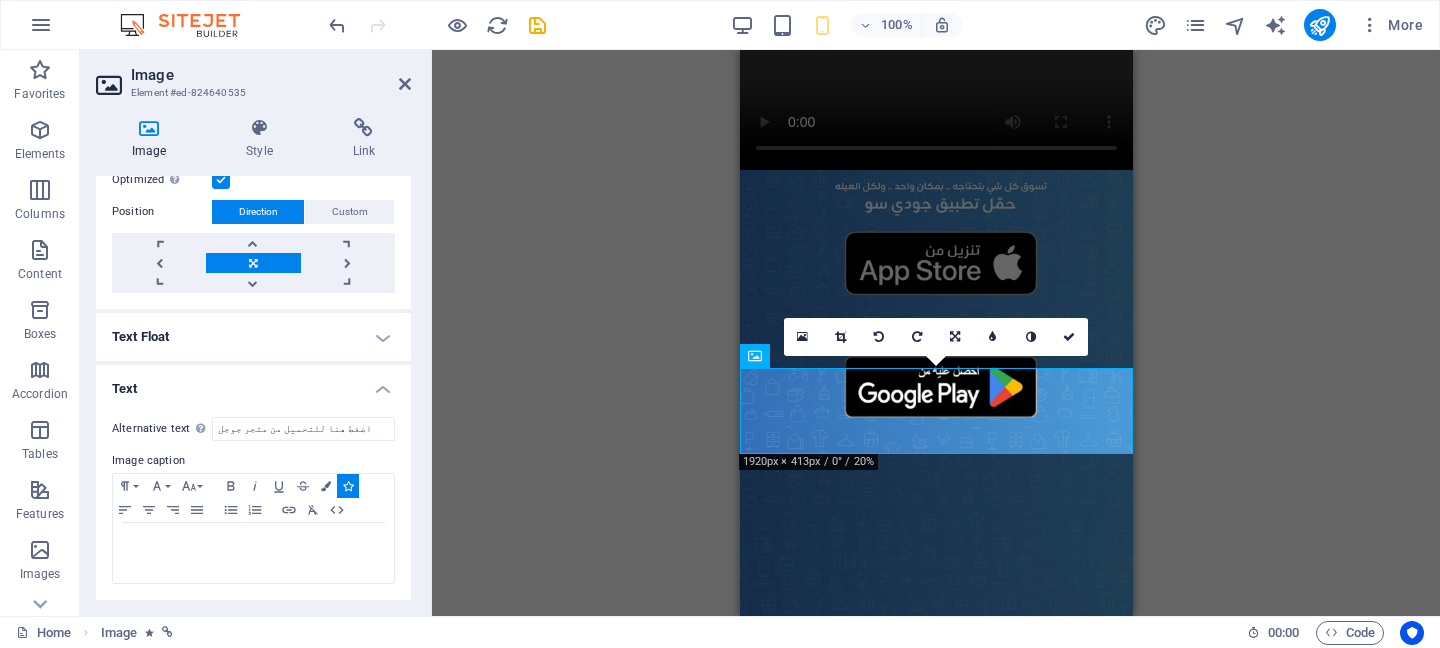 click on "H2   Text   Video   Image   Image   Icon   Footer Heimdall   Footer Heimdall   Container   Container   H3   Text   Container   H3   Text   Spacer   Icon   Image   Image   Text   Image   Image 180 170 160 150 140 130 120 110 100 90 80 70 60 50 40 30 20 10 0 -10 -20 -30 -40 -50 -60 -70 -80 -90 -100 -110 -120 -130 -140 -150 -160 -170 1920px × 413px / 0° / 20% 16:10 16:9 4:3 1:1 1:2 0" at bounding box center [936, 333] 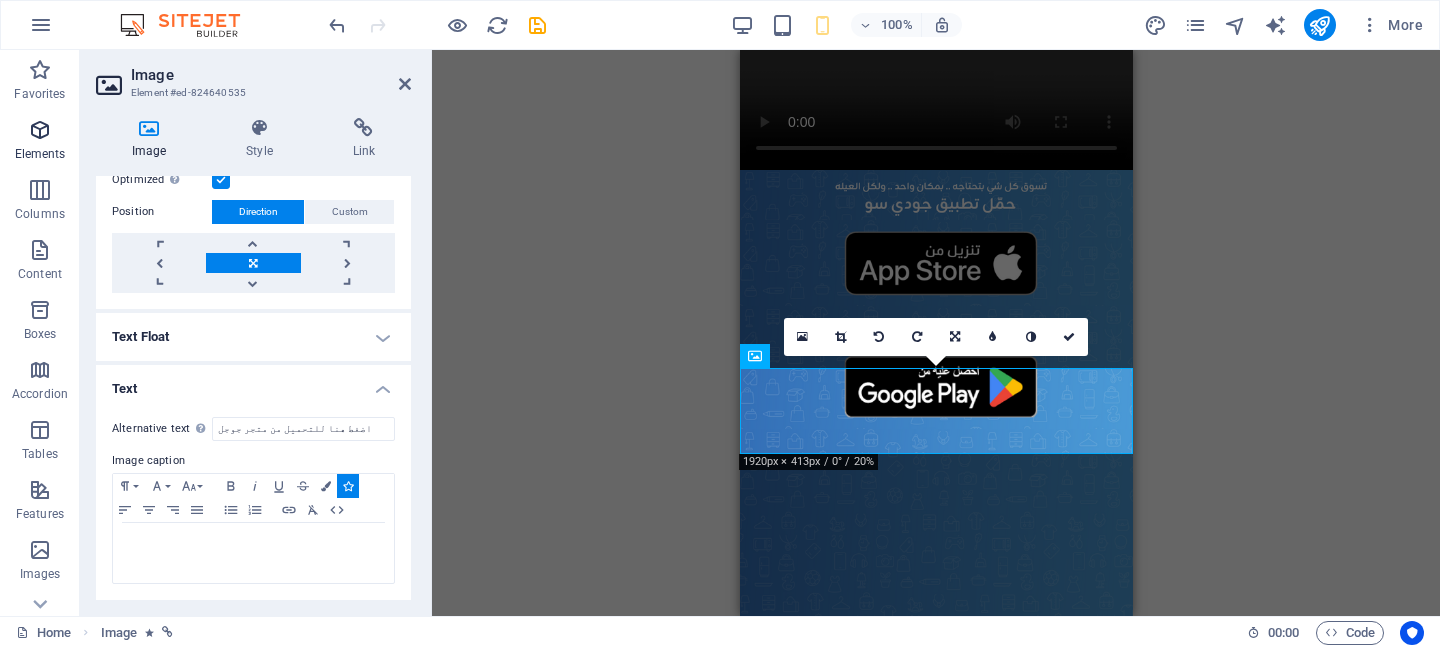 click on "Elements" at bounding box center (40, 154) 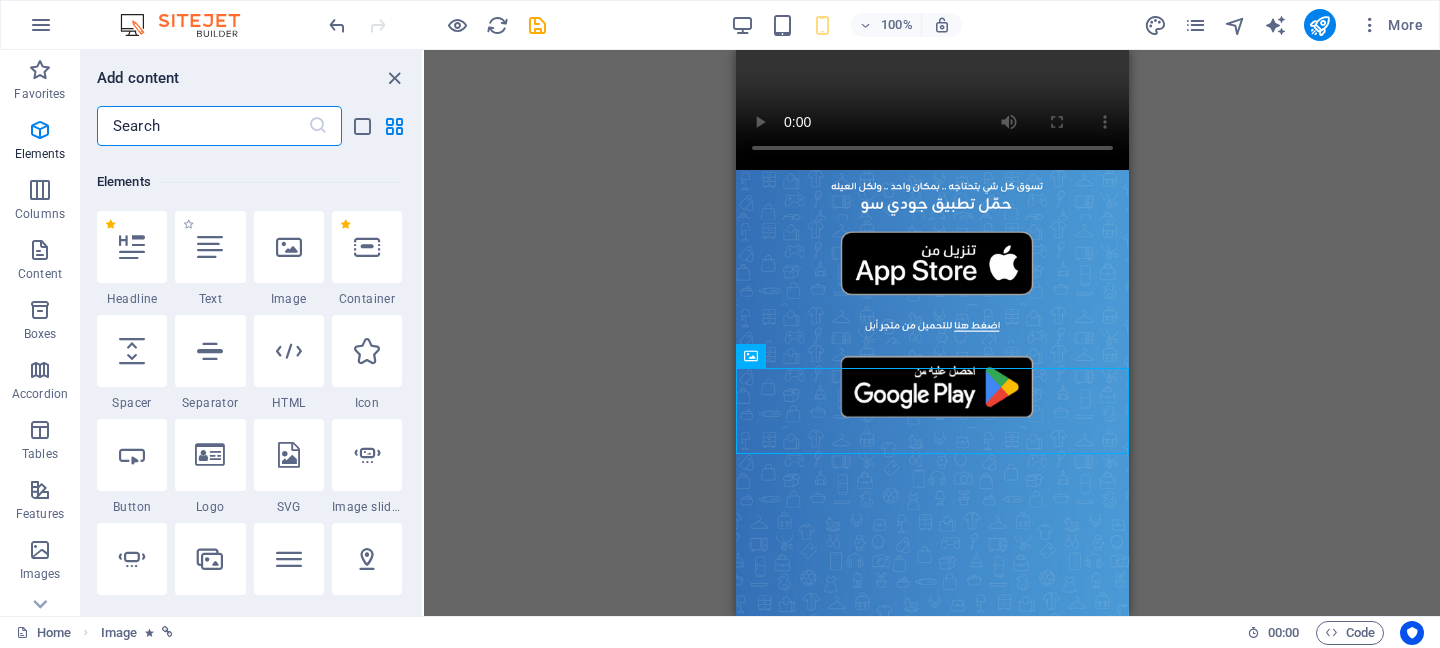 scroll, scrollTop: 213, scrollLeft: 0, axis: vertical 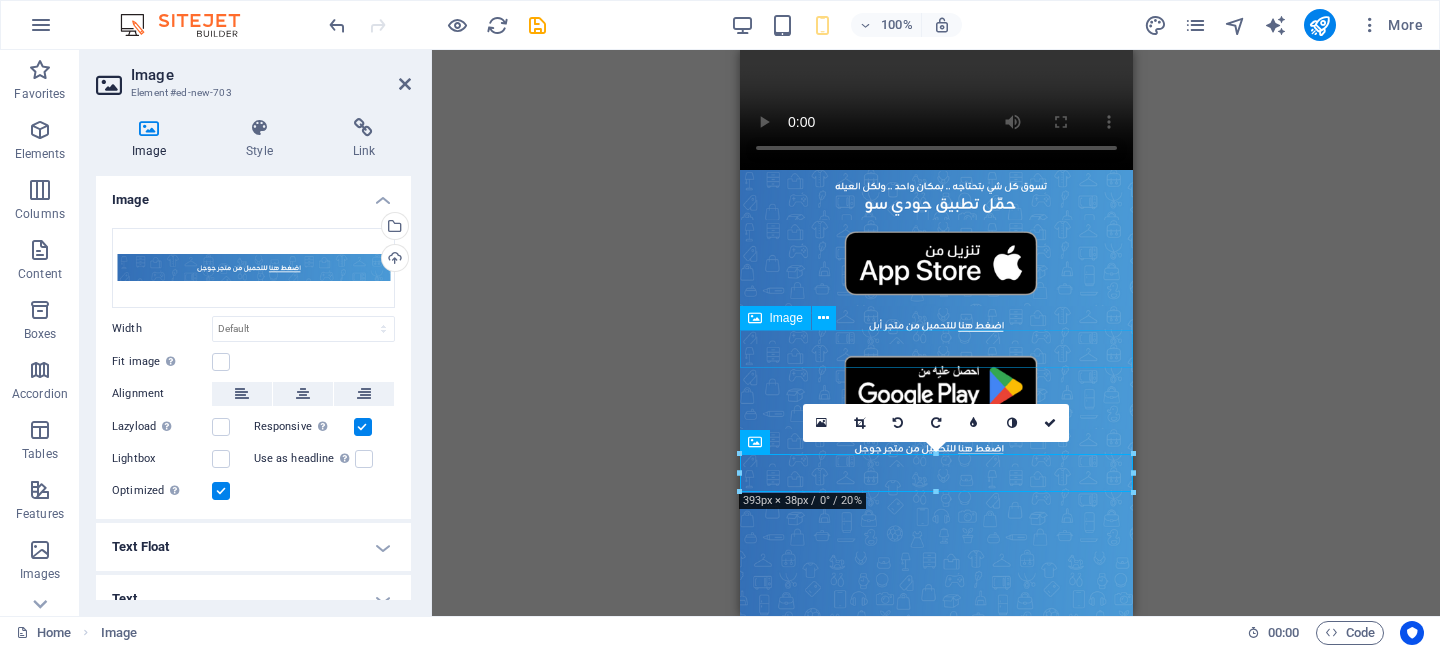 click at bounding box center (935, 325) 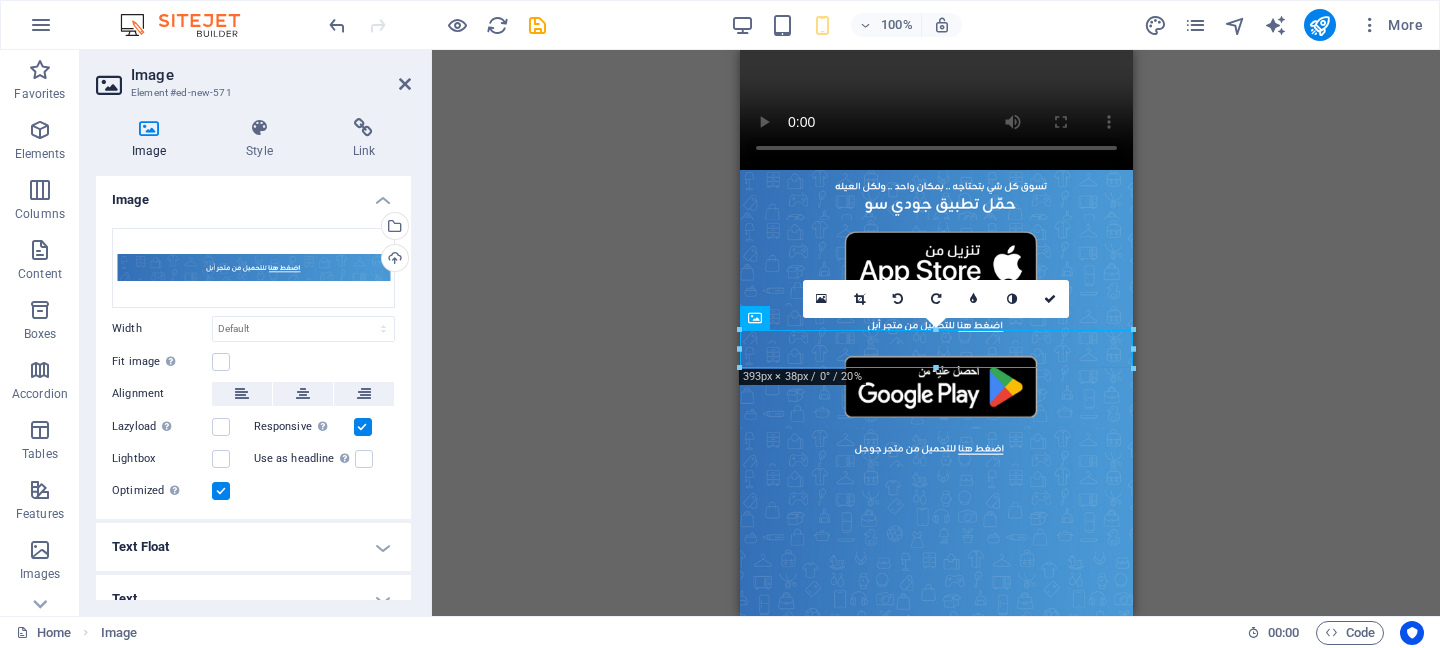 click on "H2   Text   Video   Image   Image   Icon   Footer Heimdall   Footer Heimdall   Container   Container   H3   Text   Container   H3   Text   Spacer   Icon   Image   Image   Text   Image   Image   Image 180 170 160 150 140 130 120 110 100 90 80 70 60 50 40 30 20 10 0 -10 -20 -30 -40 -50 -60 -70 -80 -90 -100 -110 -120 -130 -140 -150 -160 -170 393px × 38px / 0° / 20% 16:10 16:9 4:3 1:1 1:2 0" at bounding box center [936, 333] 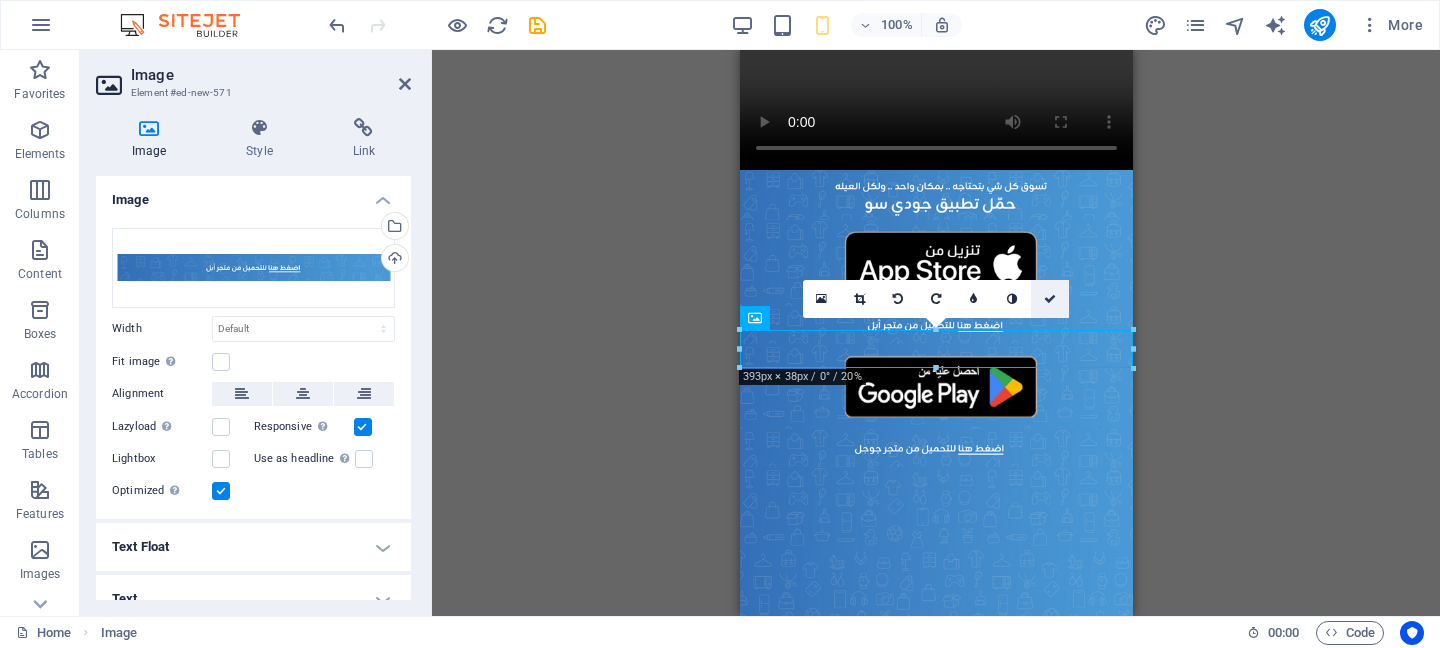 click at bounding box center [1050, 299] 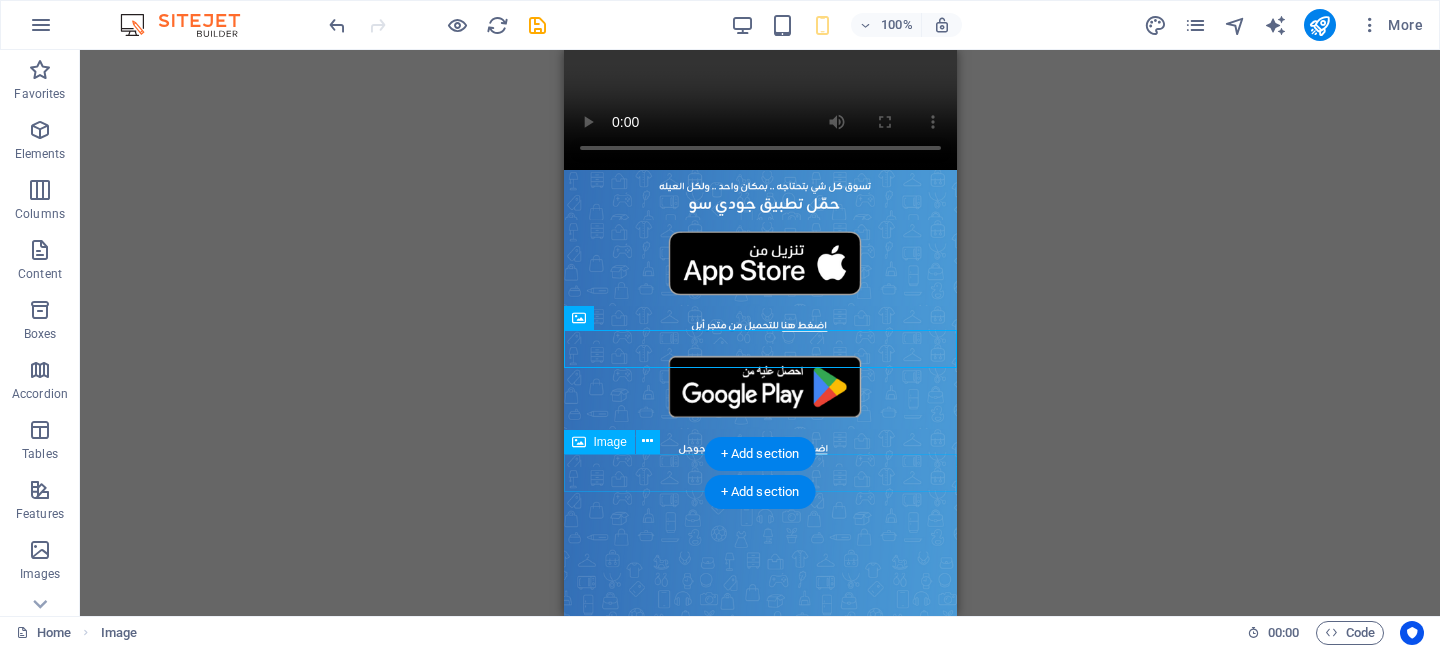 click at bounding box center (759, 448) 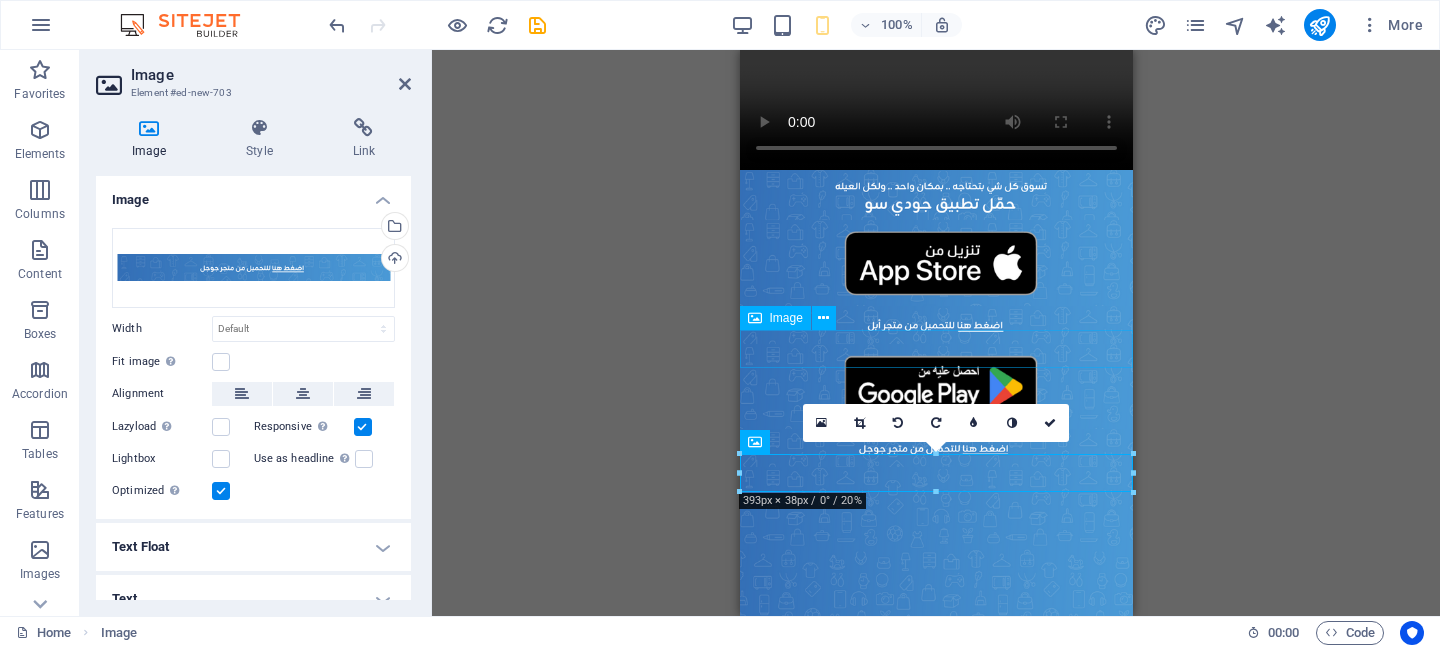 click at bounding box center [935, 325] 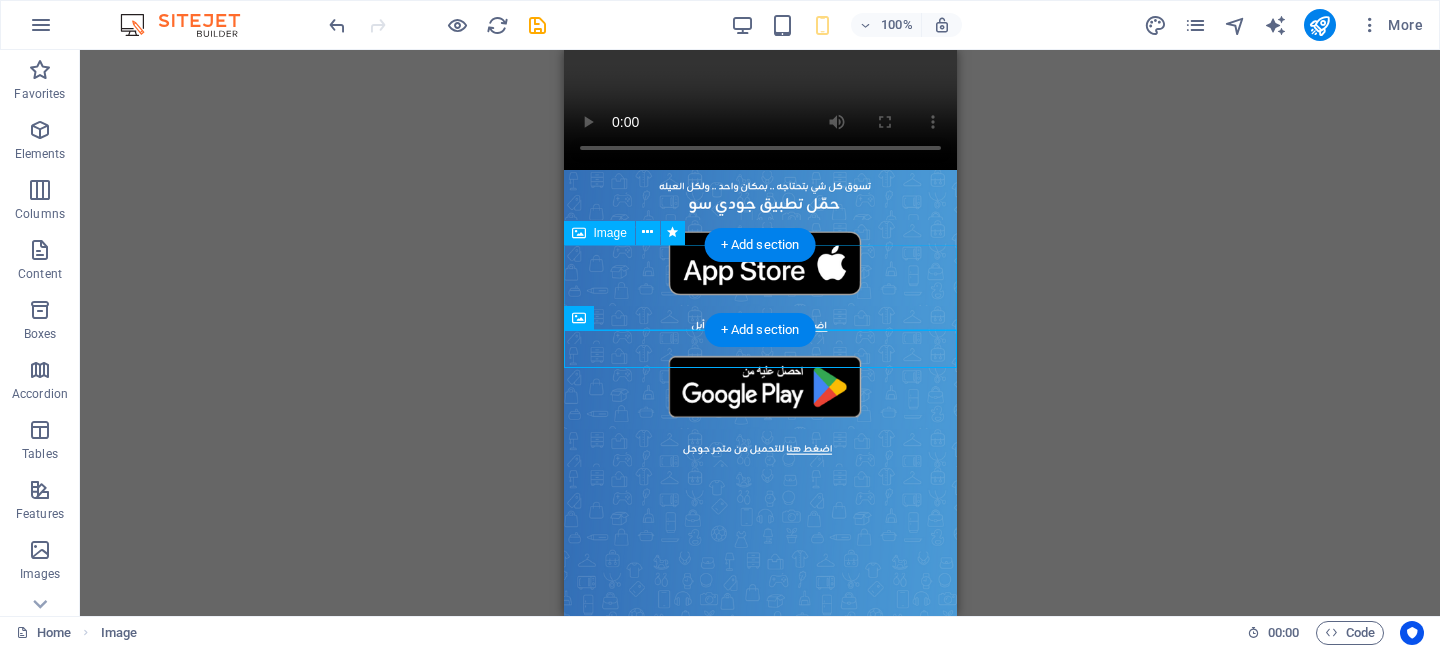 click at bounding box center (759, 262) 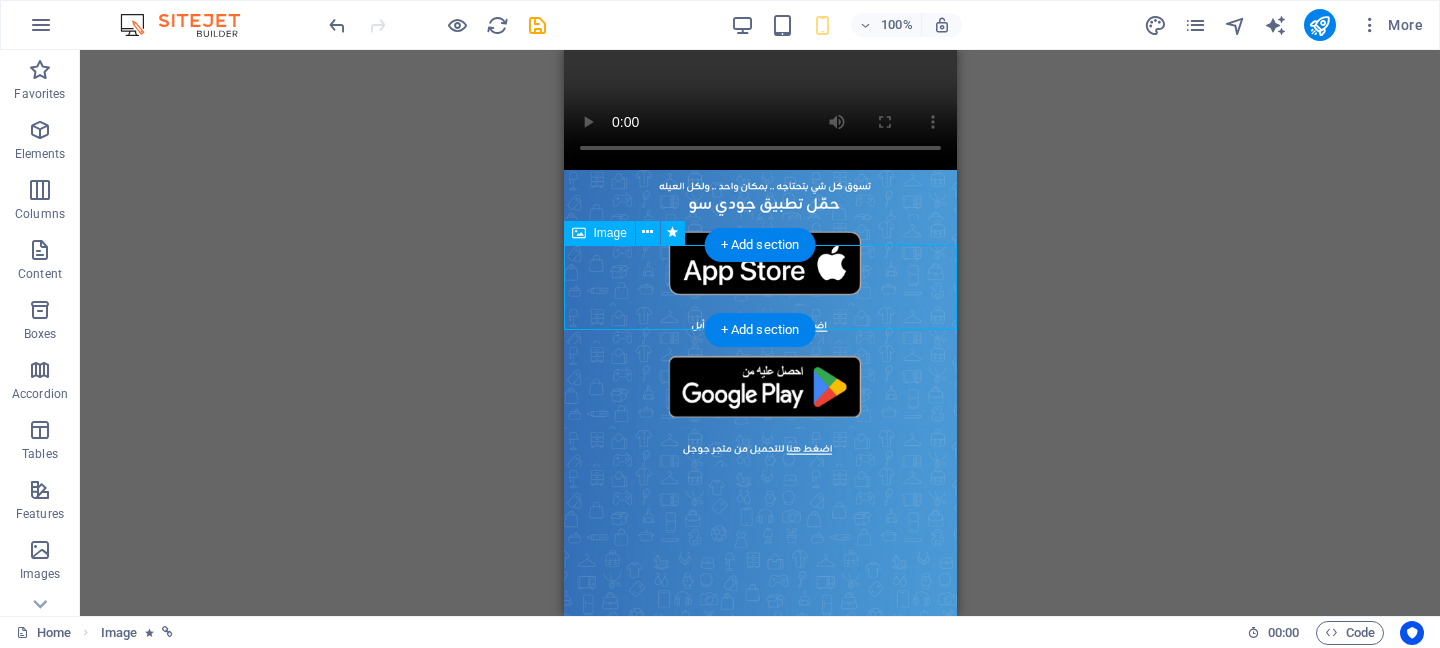 click at bounding box center [759, 262] 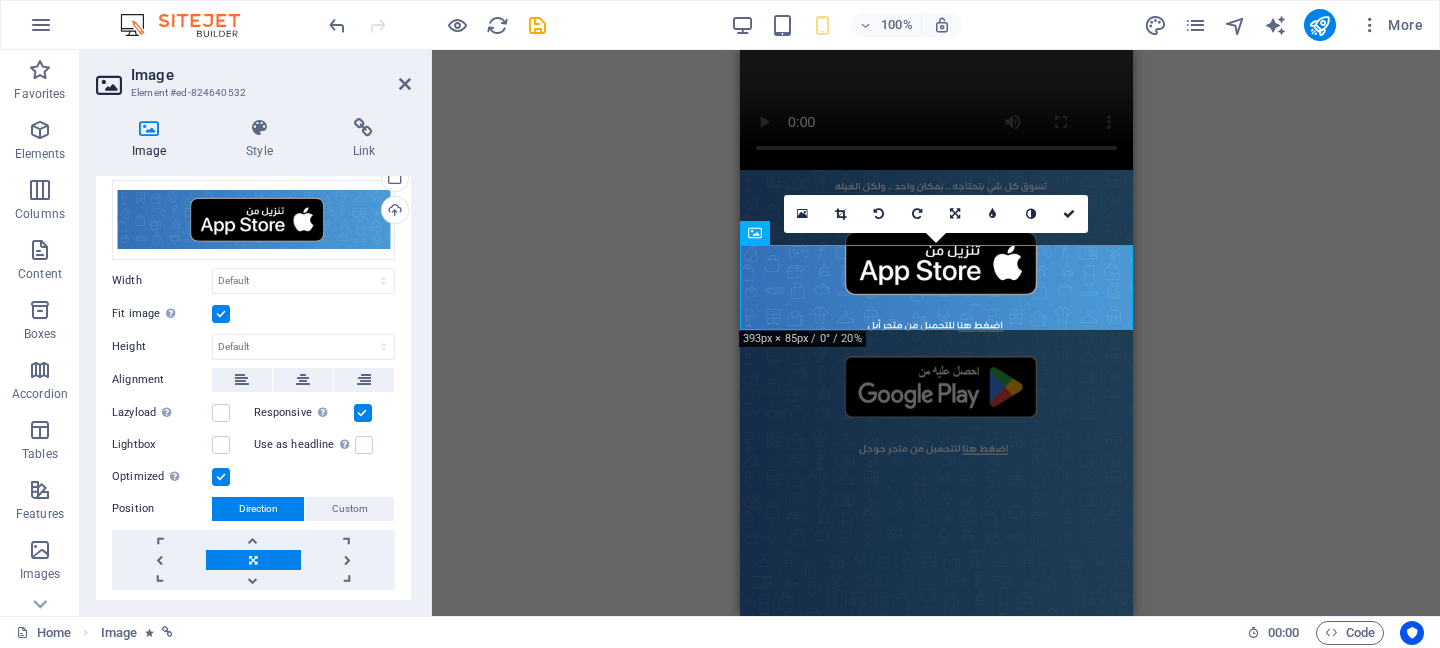 scroll, scrollTop: 43, scrollLeft: 0, axis: vertical 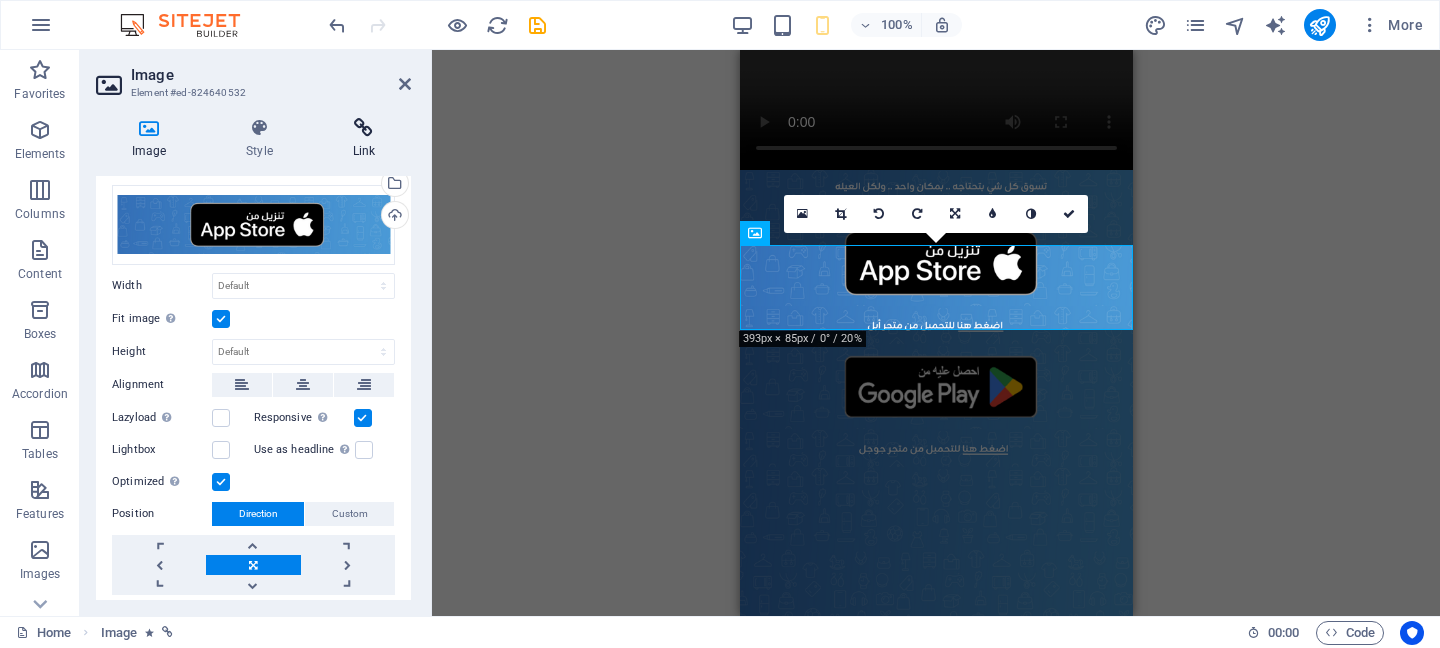 click on "Link" at bounding box center (364, 139) 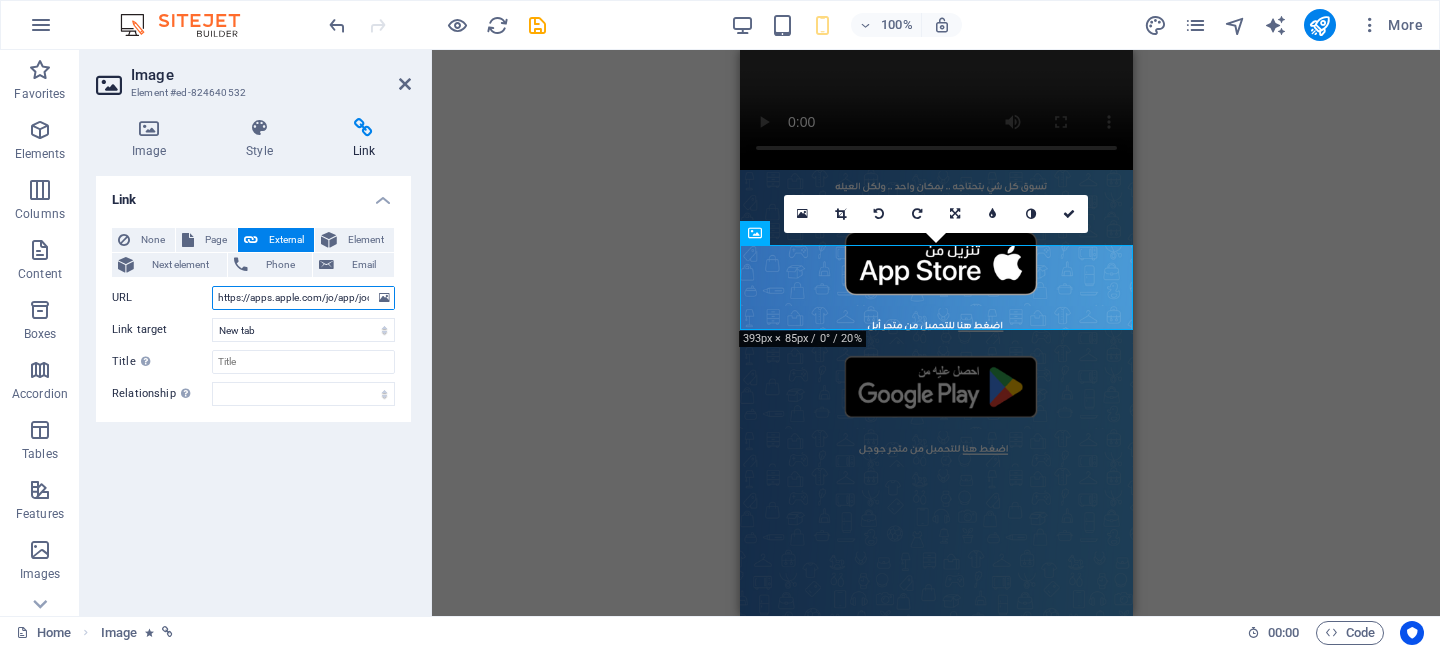 click on "https://apps.apple.com/jo/app/jodiso/id6747406792" at bounding box center (303, 298) 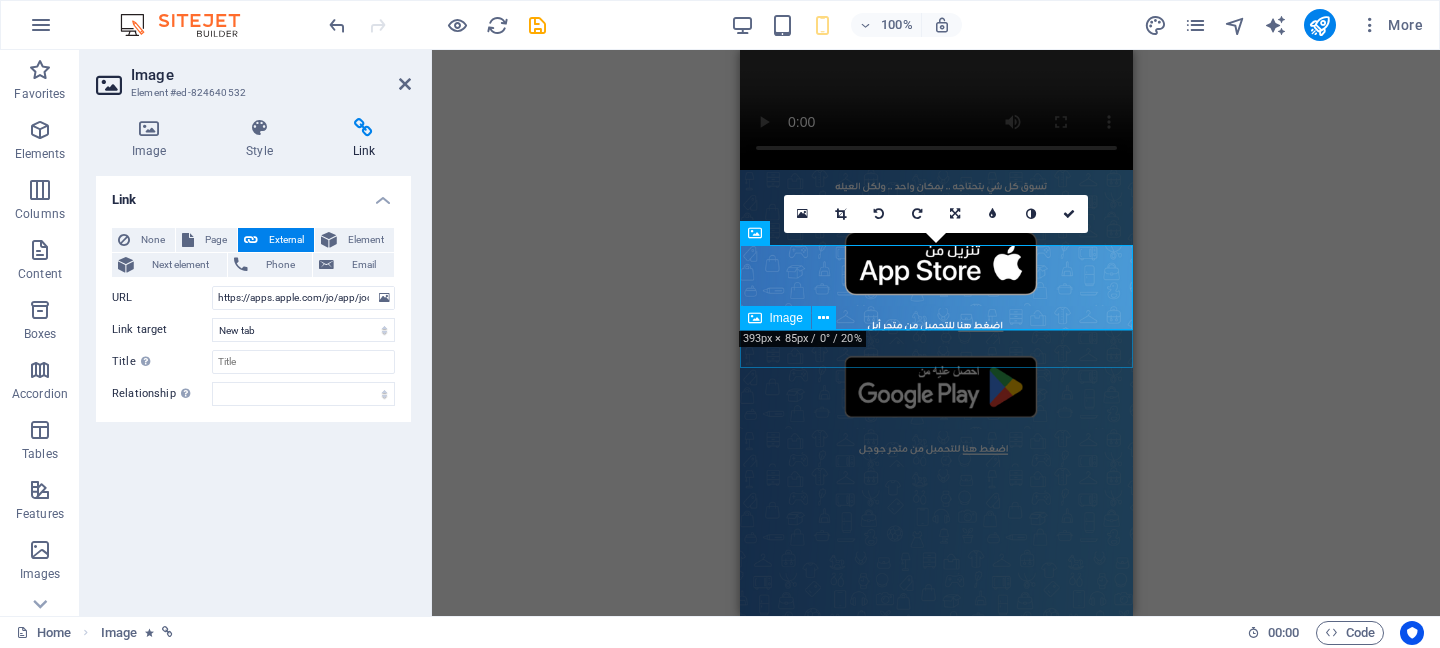 click at bounding box center (935, 325) 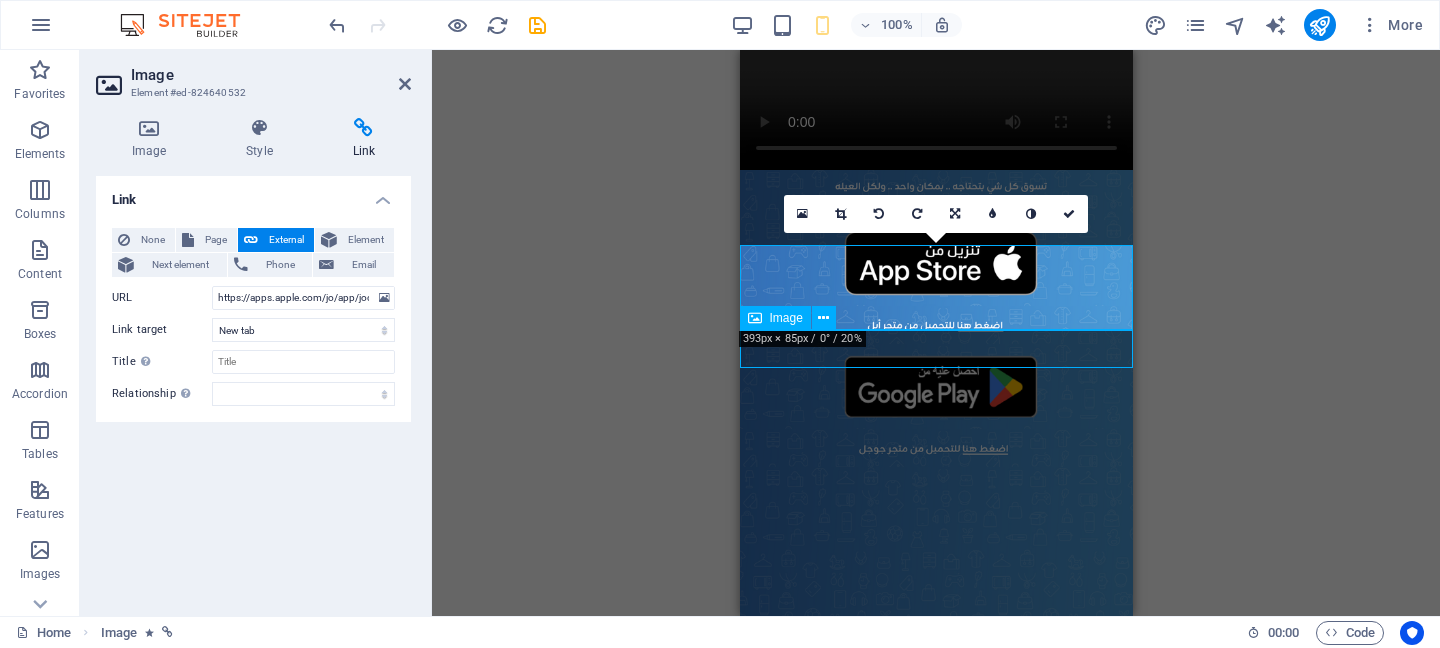 click at bounding box center [935, 325] 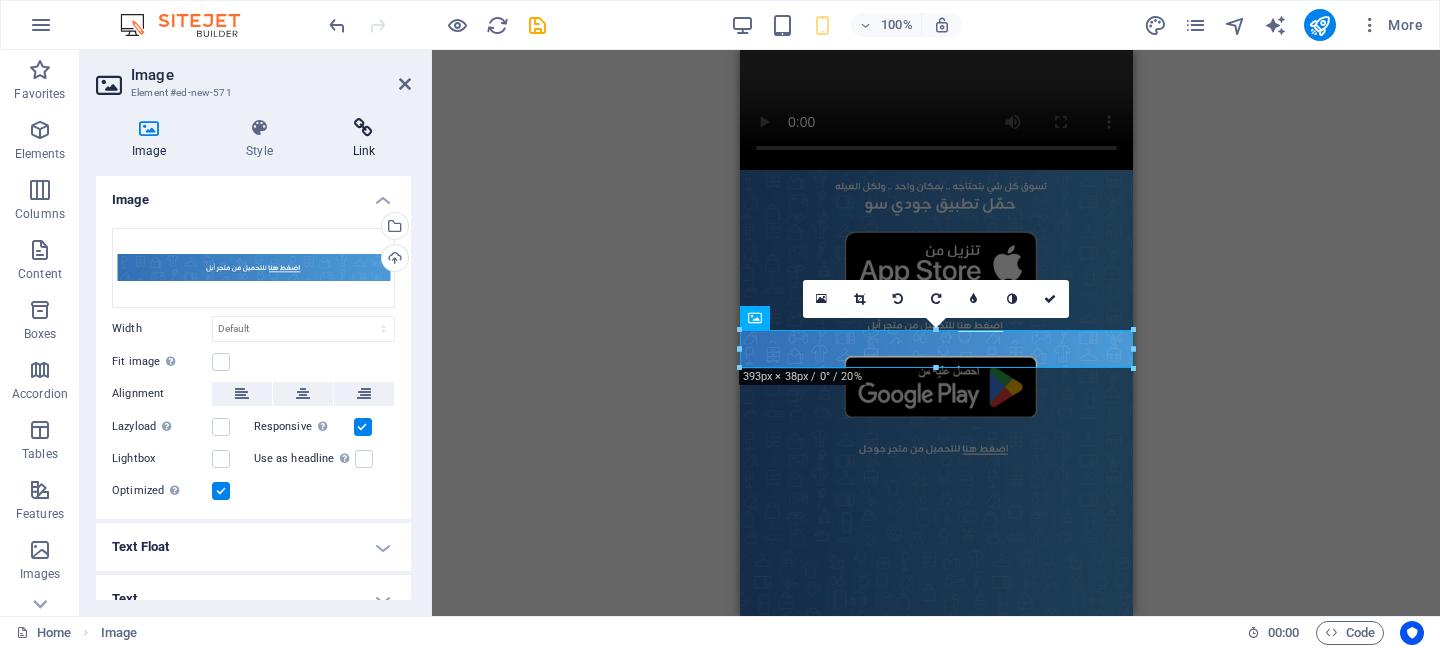click at bounding box center [364, 128] 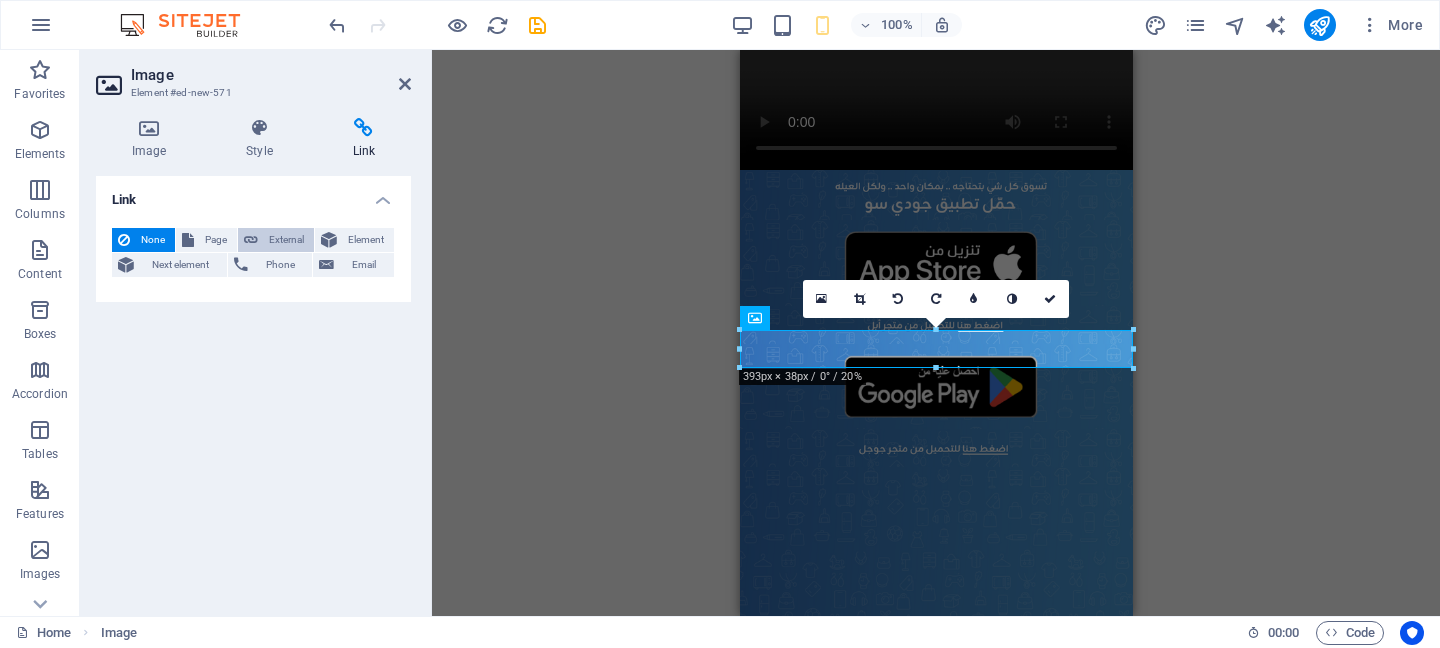 click on "External" at bounding box center [286, 240] 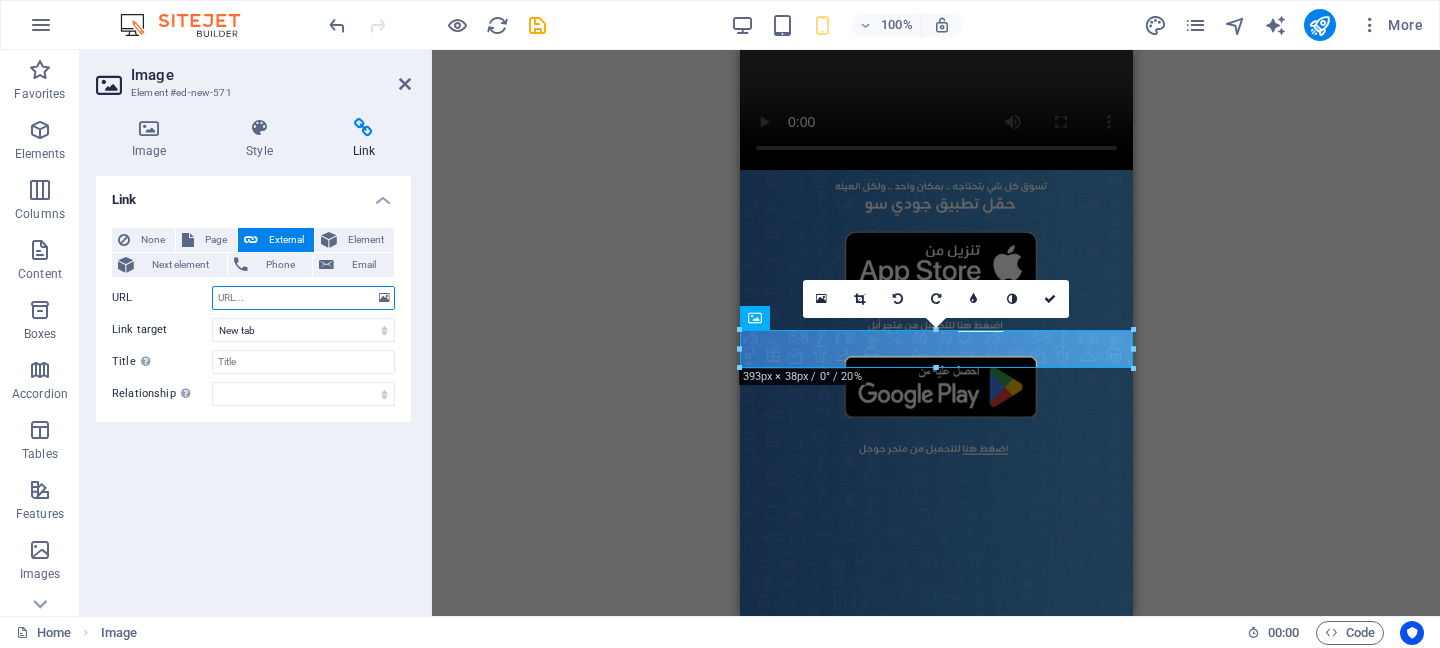 paste on "https://apps.apple.com/jo/app/jodiso/id6747406792" 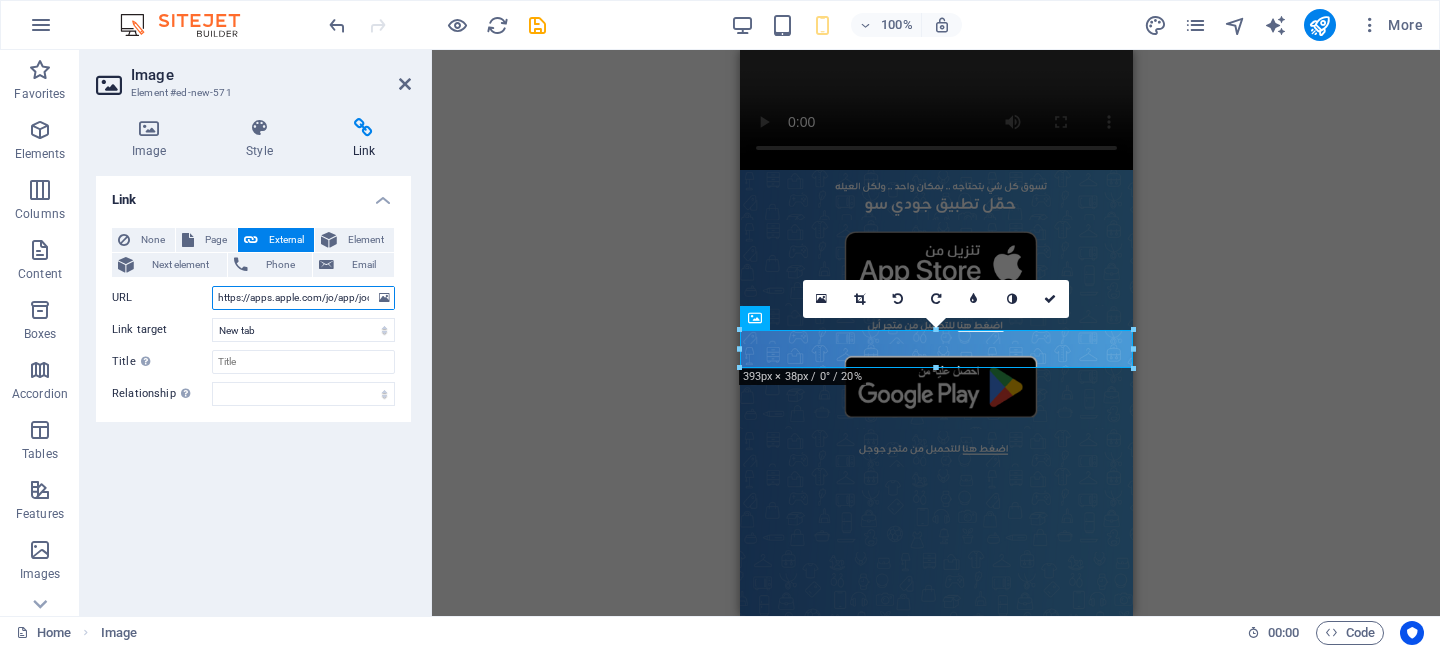 scroll, scrollTop: 0, scrollLeft: 85, axis: horizontal 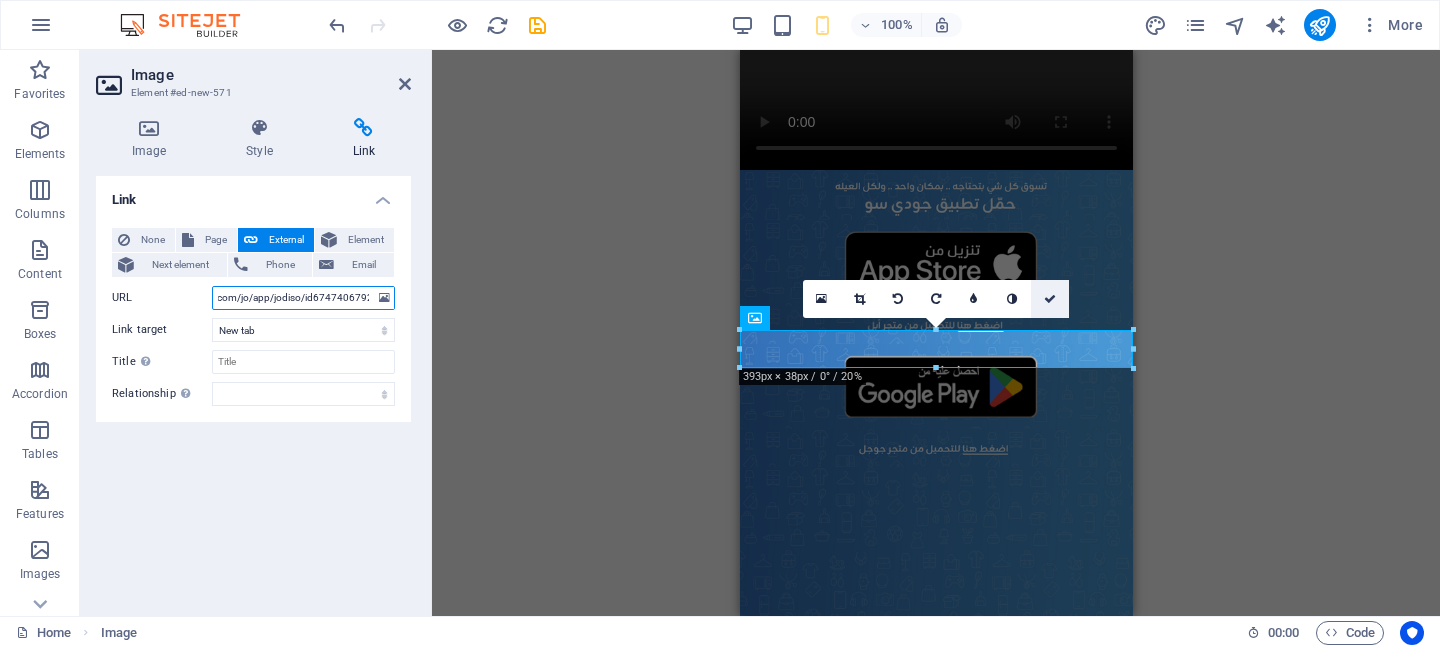 type on "https://apps.apple.com/jo/app/jodiso/id6747406792" 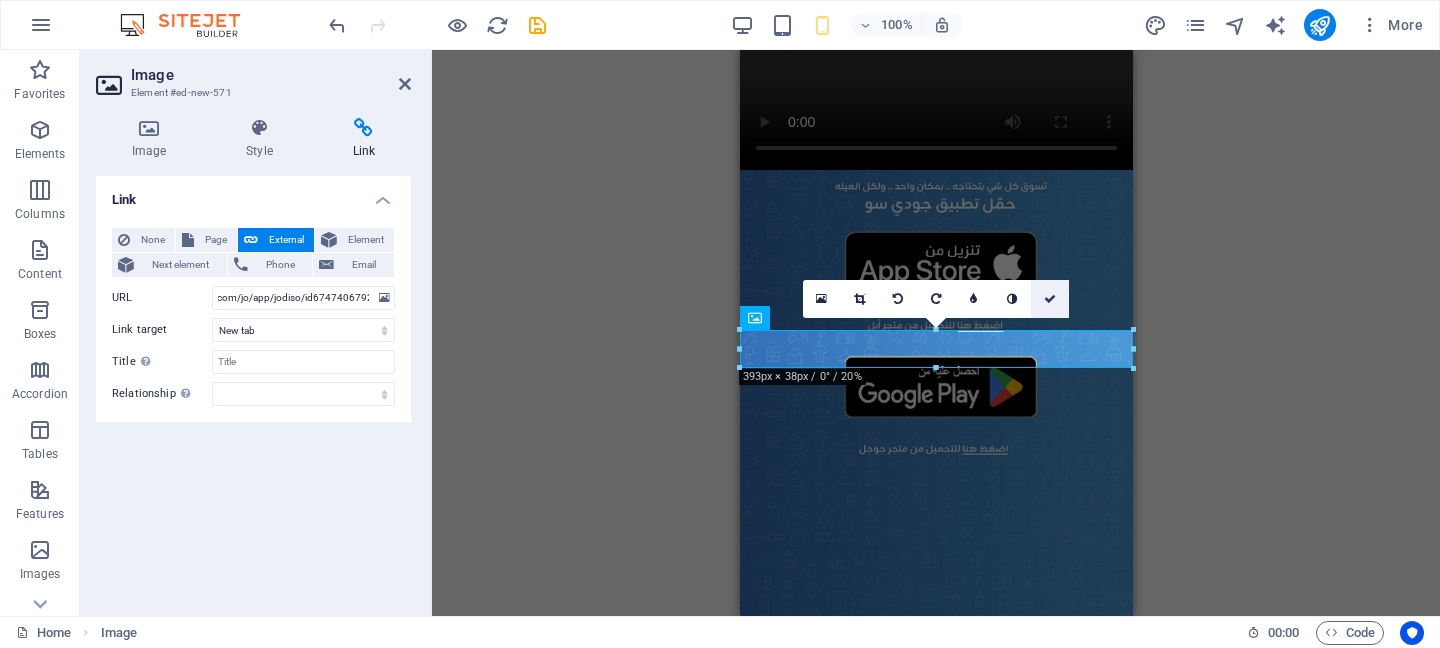 click at bounding box center (1050, 299) 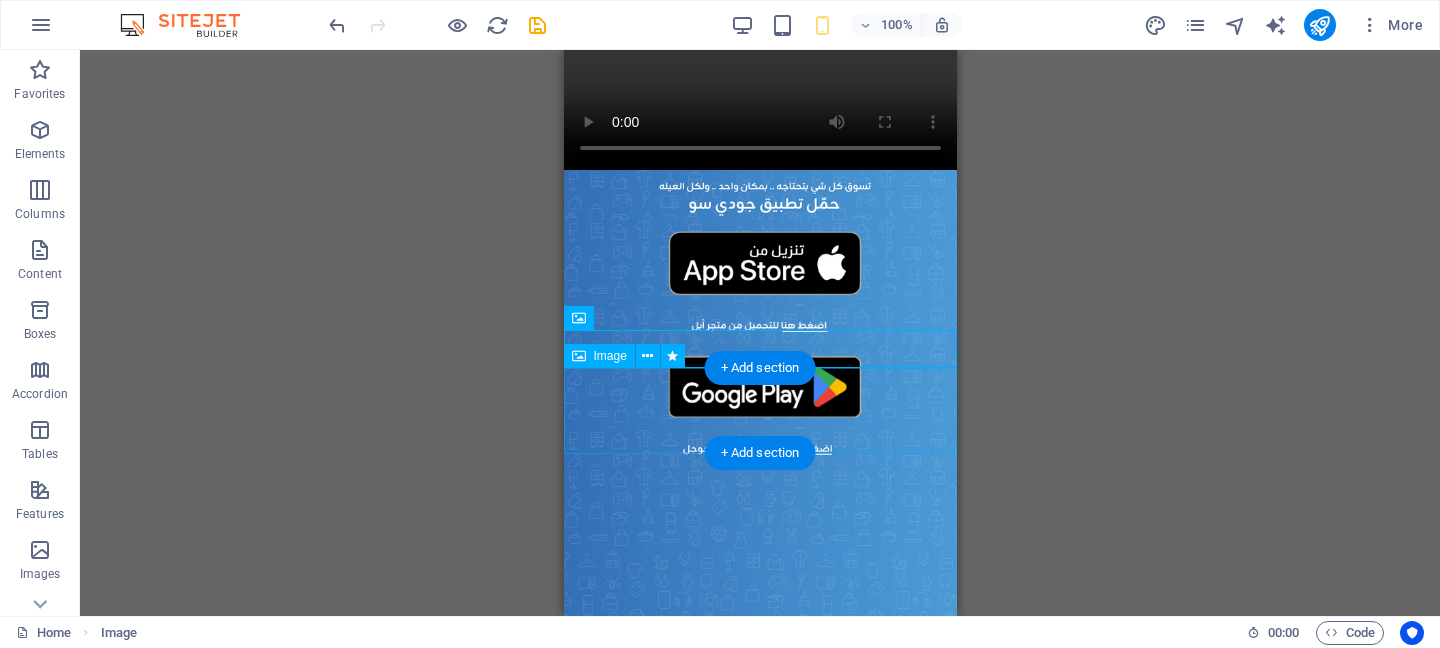 click at bounding box center [759, 386] 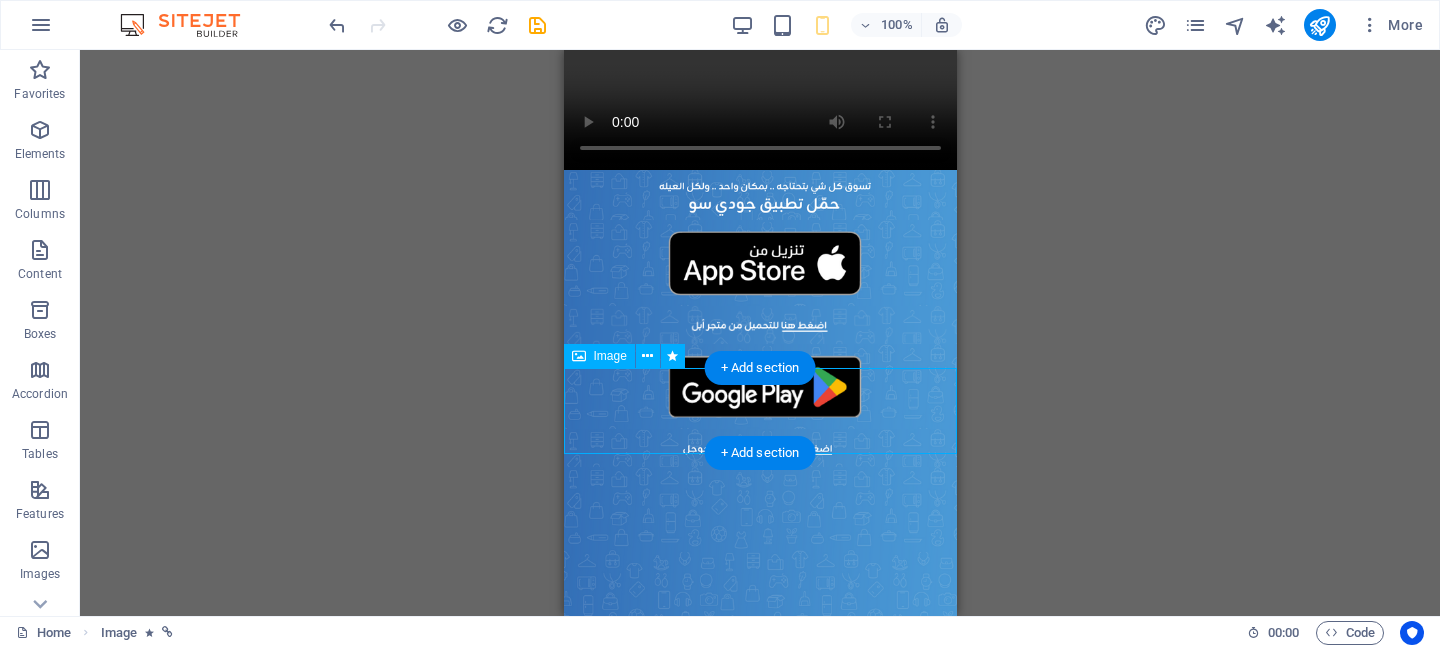 click at bounding box center (759, 386) 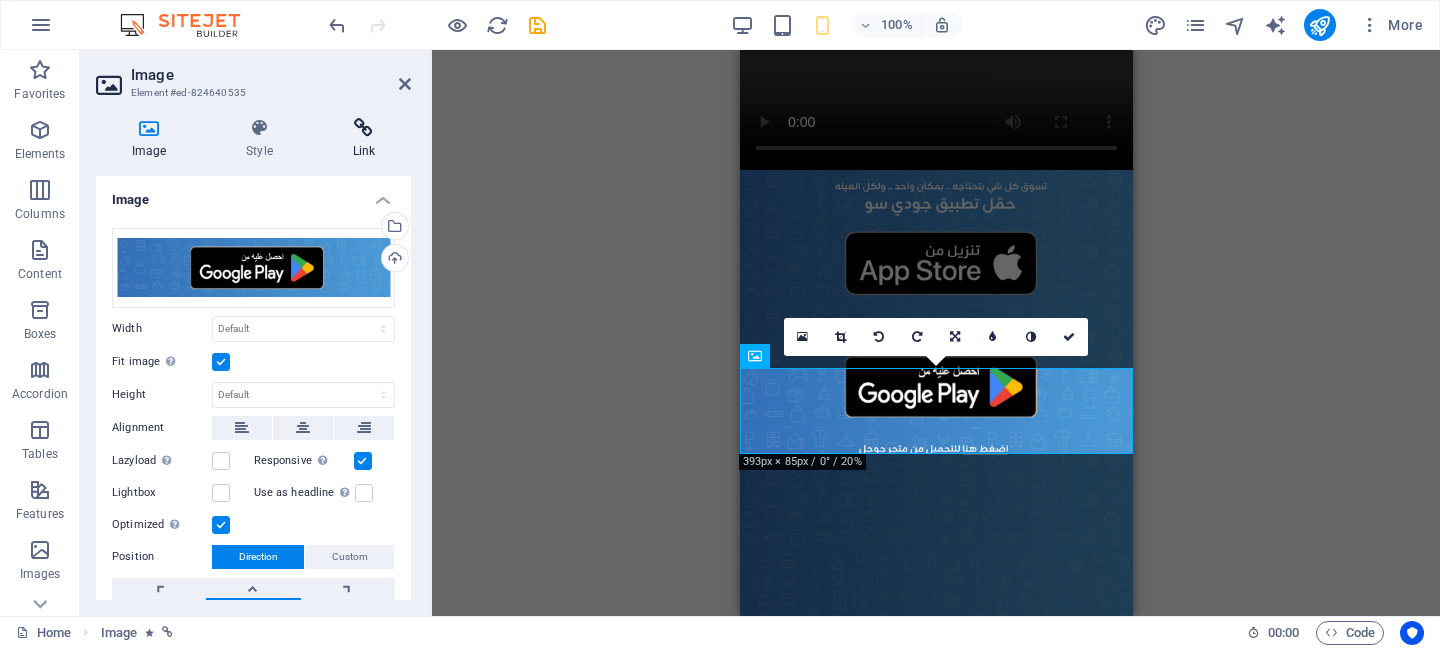click on "Link" at bounding box center (364, 139) 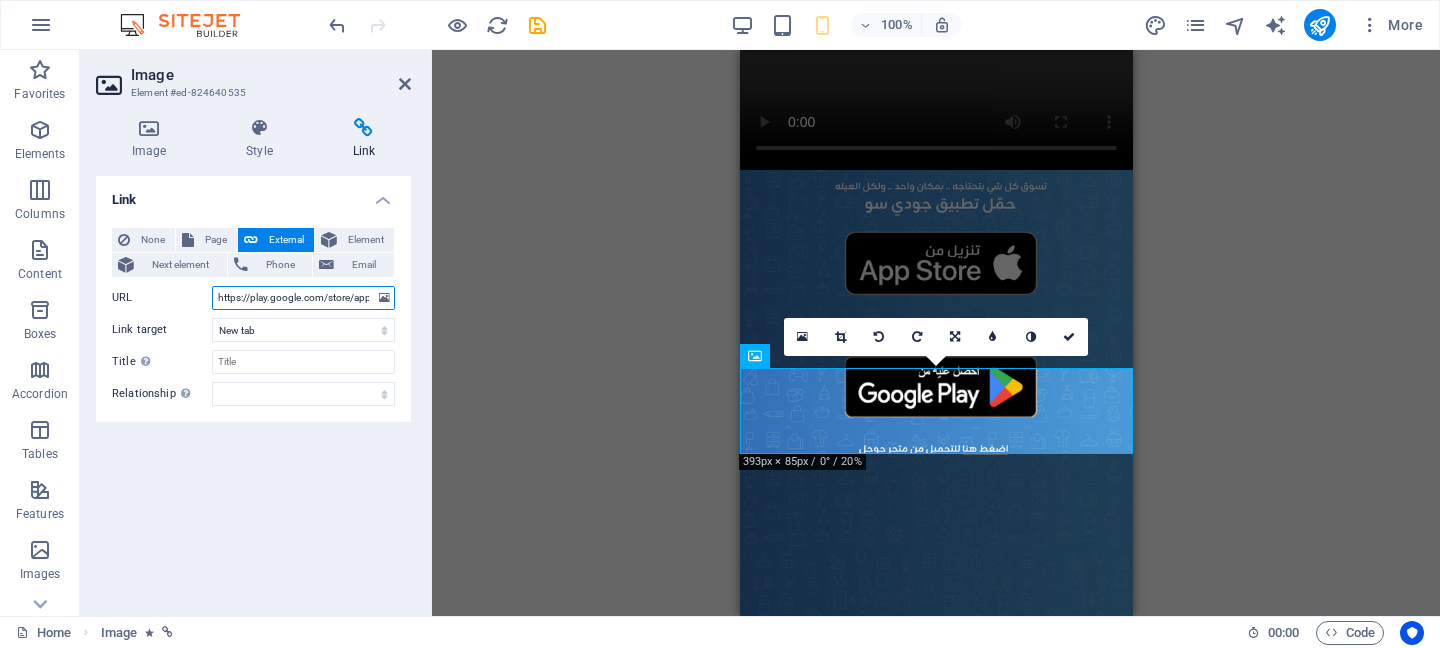 click on "https://play.google.com/store/apps/details?id=com.jodiso" at bounding box center [303, 298] 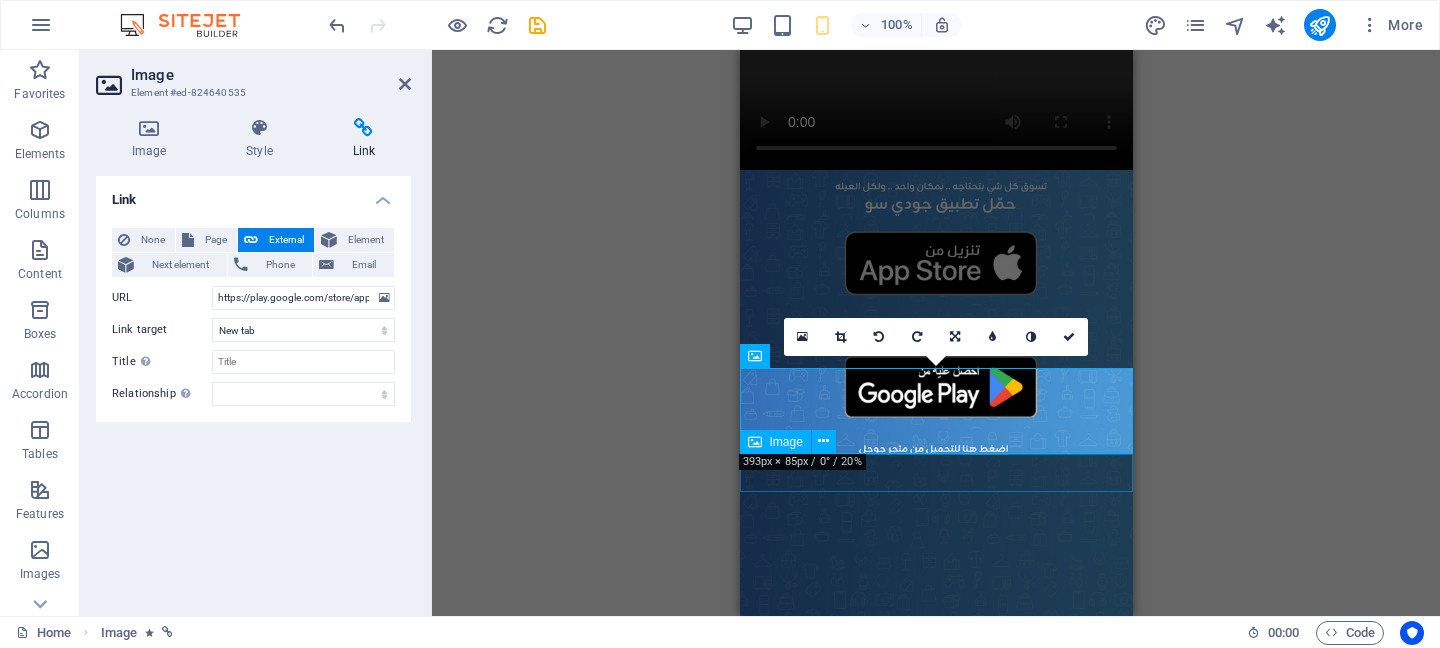 click at bounding box center [935, 448] 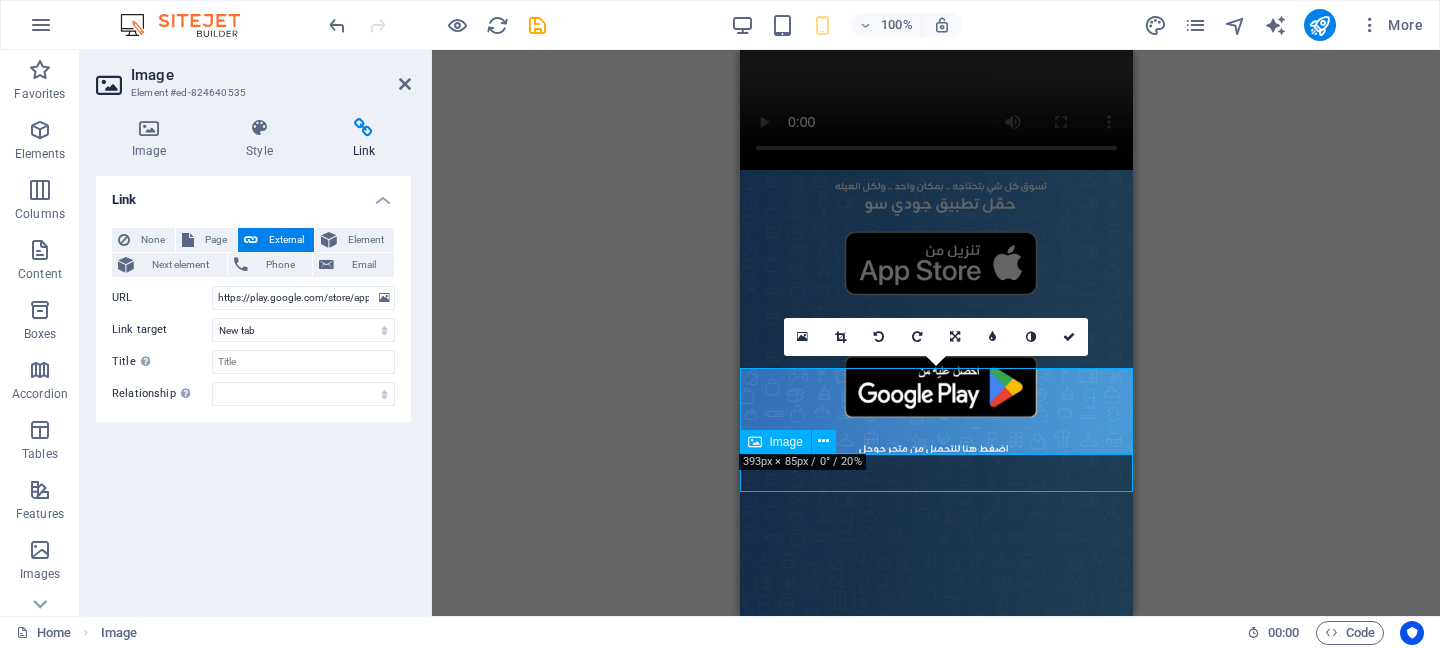 click at bounding box center (935, 448) 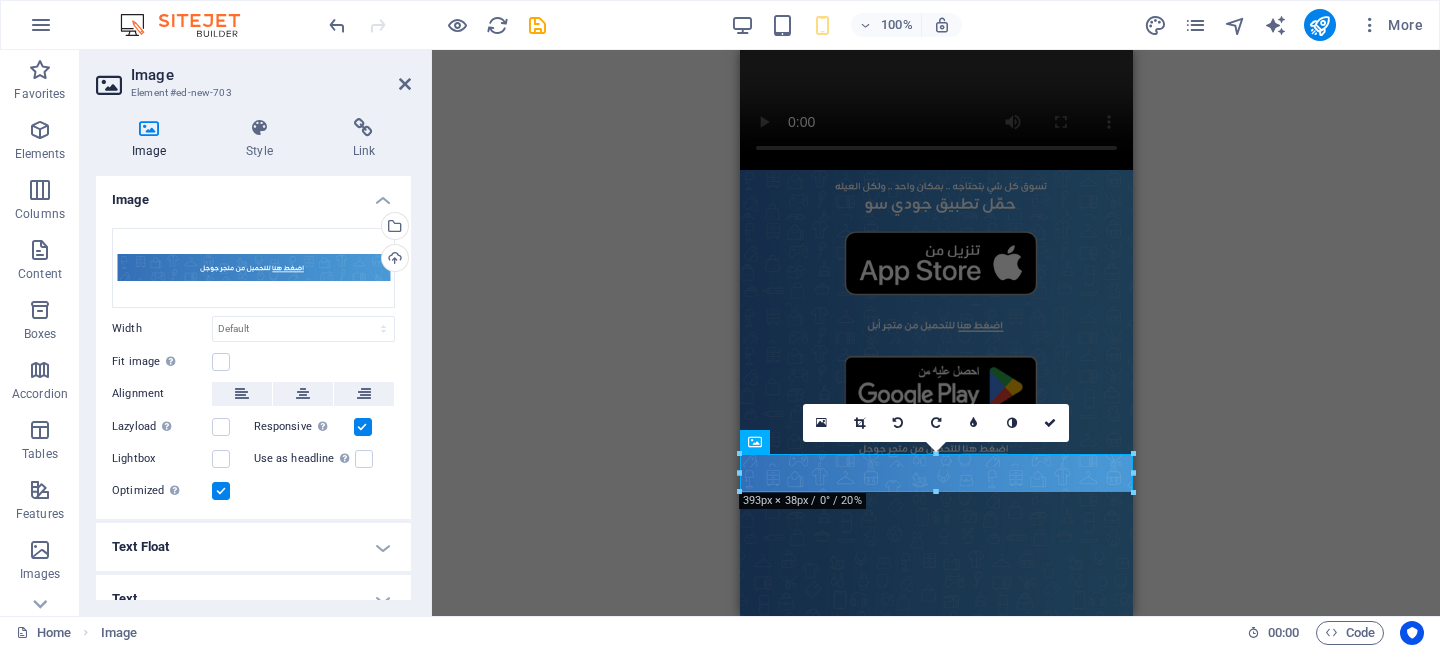 scroll, scrollTop: 22, scrollLeft: 0, axis: vertical 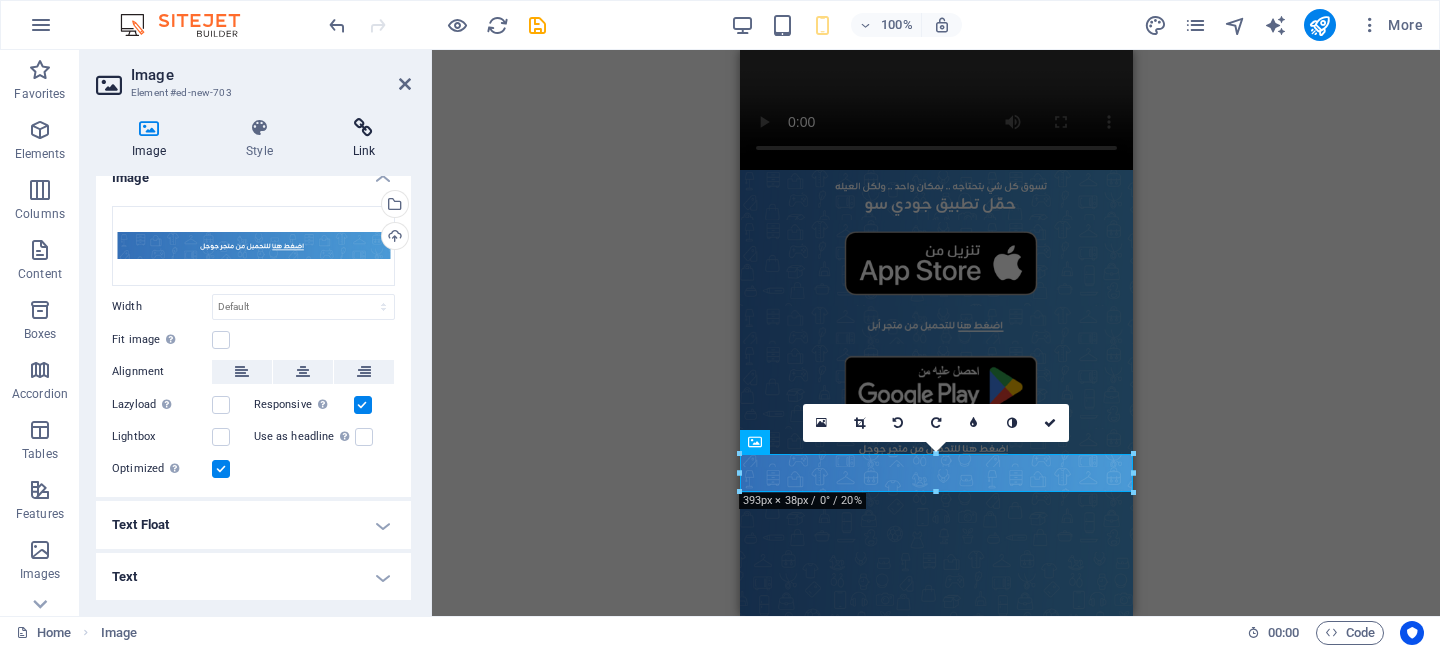 click at bounding box center [364, 128] 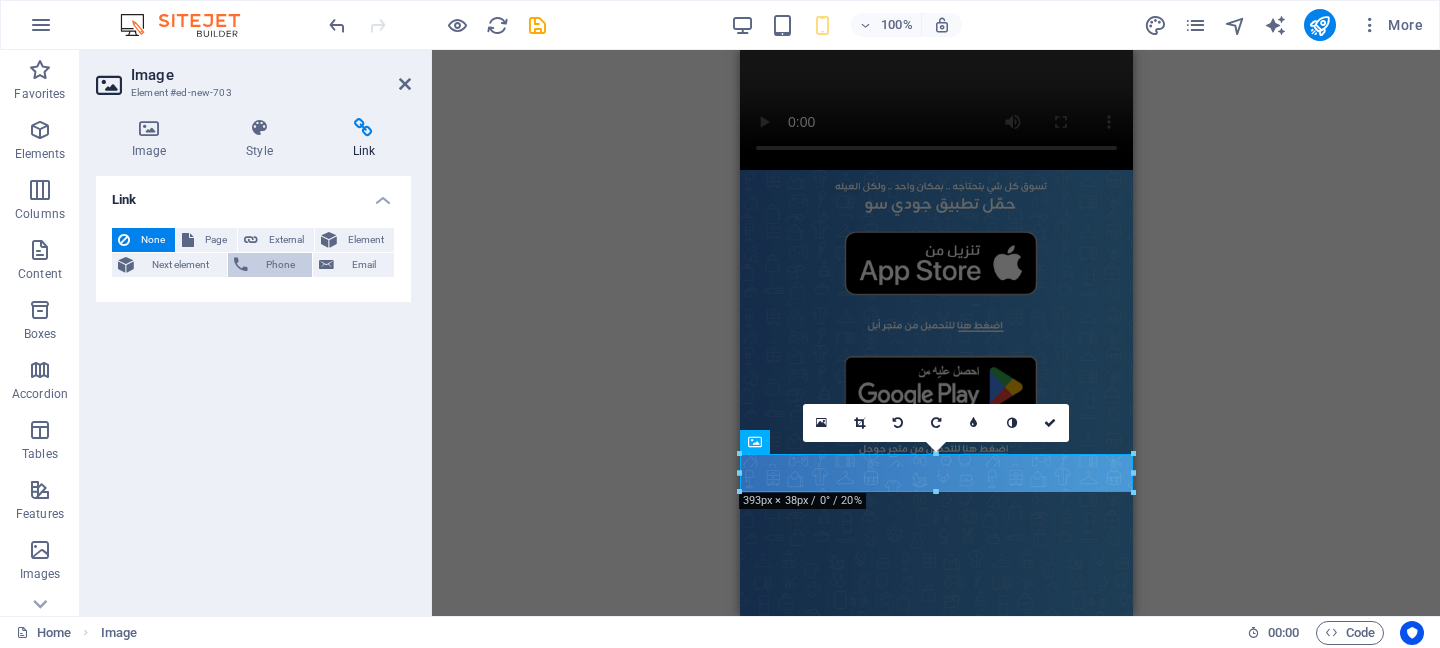 click on "External" at bounding box center [286, 240] 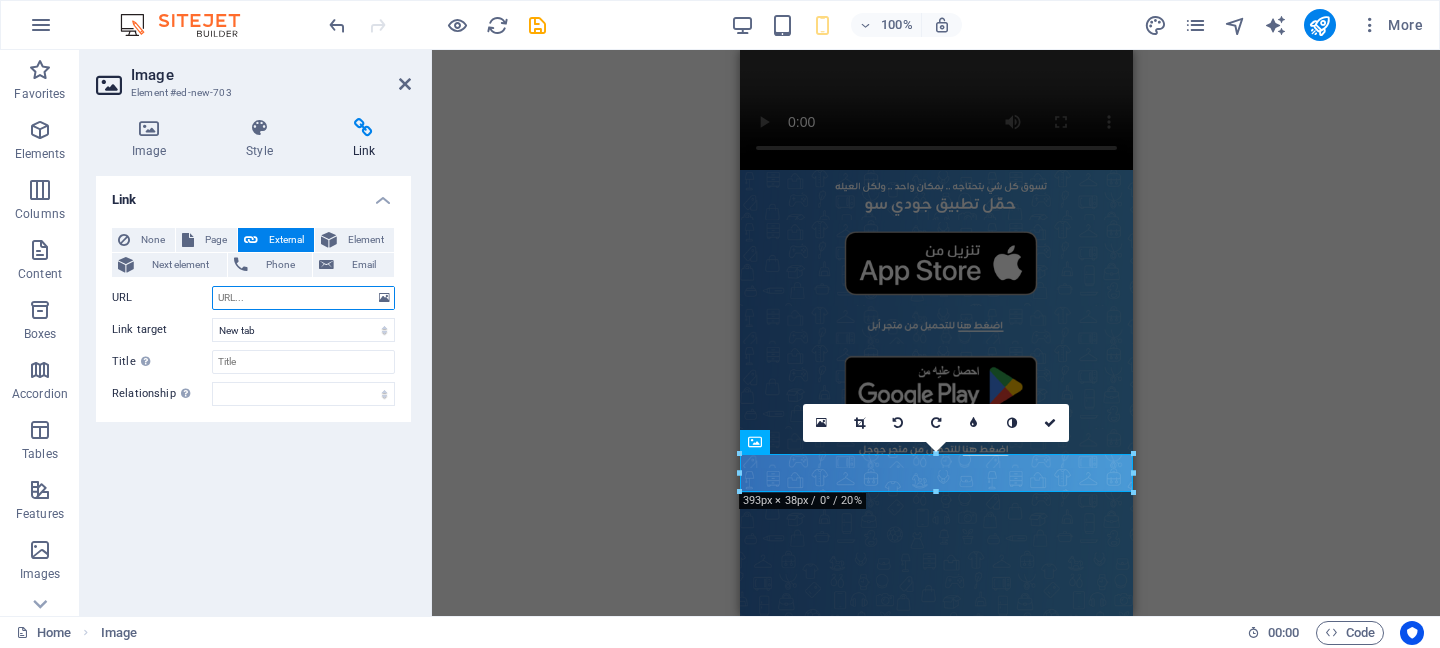 paste on "https://play.google.com/store/apps/details?id=com.jodiso" 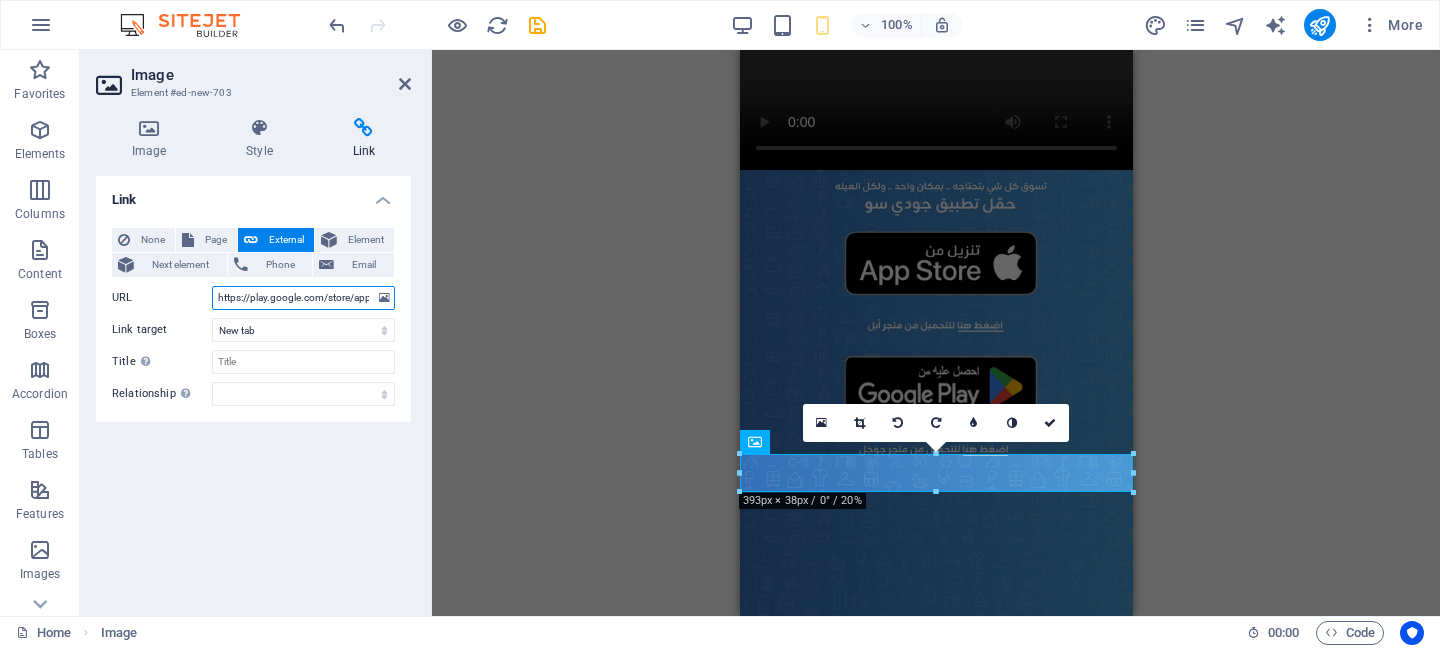 scroll, scrollTop: 0, scrollLeft: 108, axis: horizontal 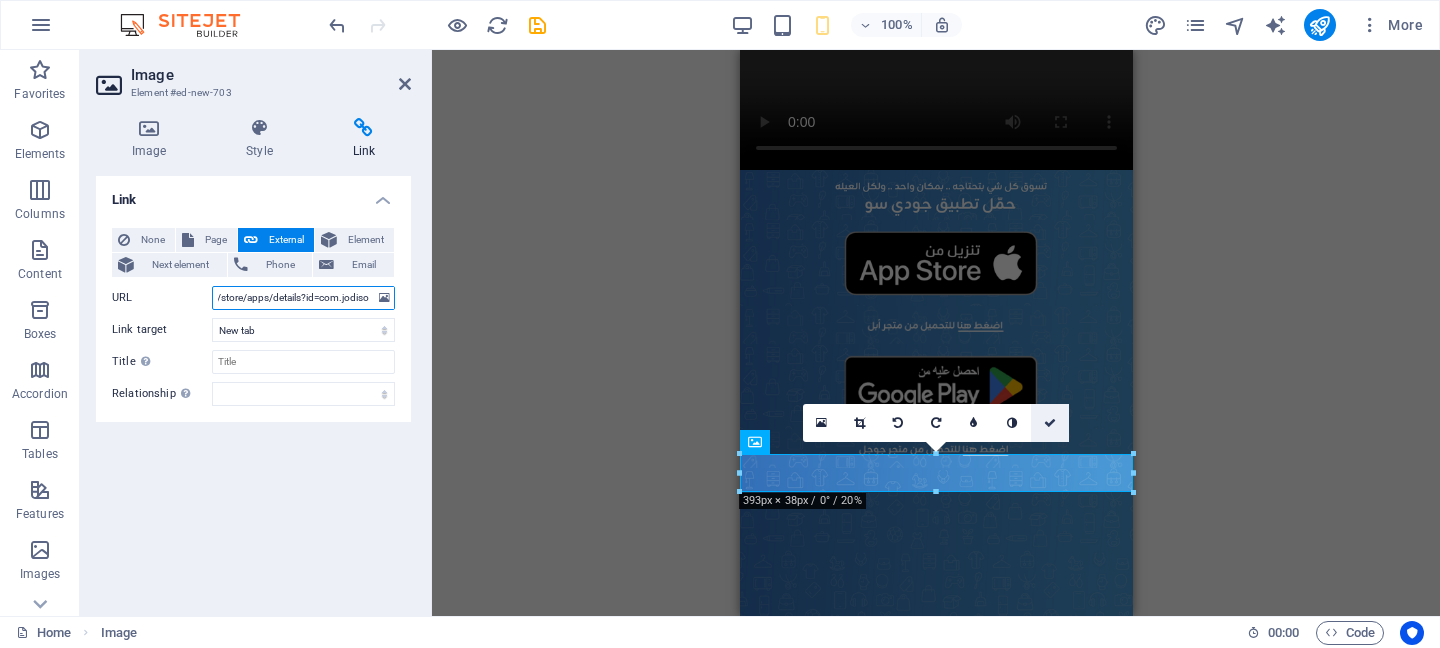 type on "https://play.google.com/store/apps/details?id=com.jodiso" 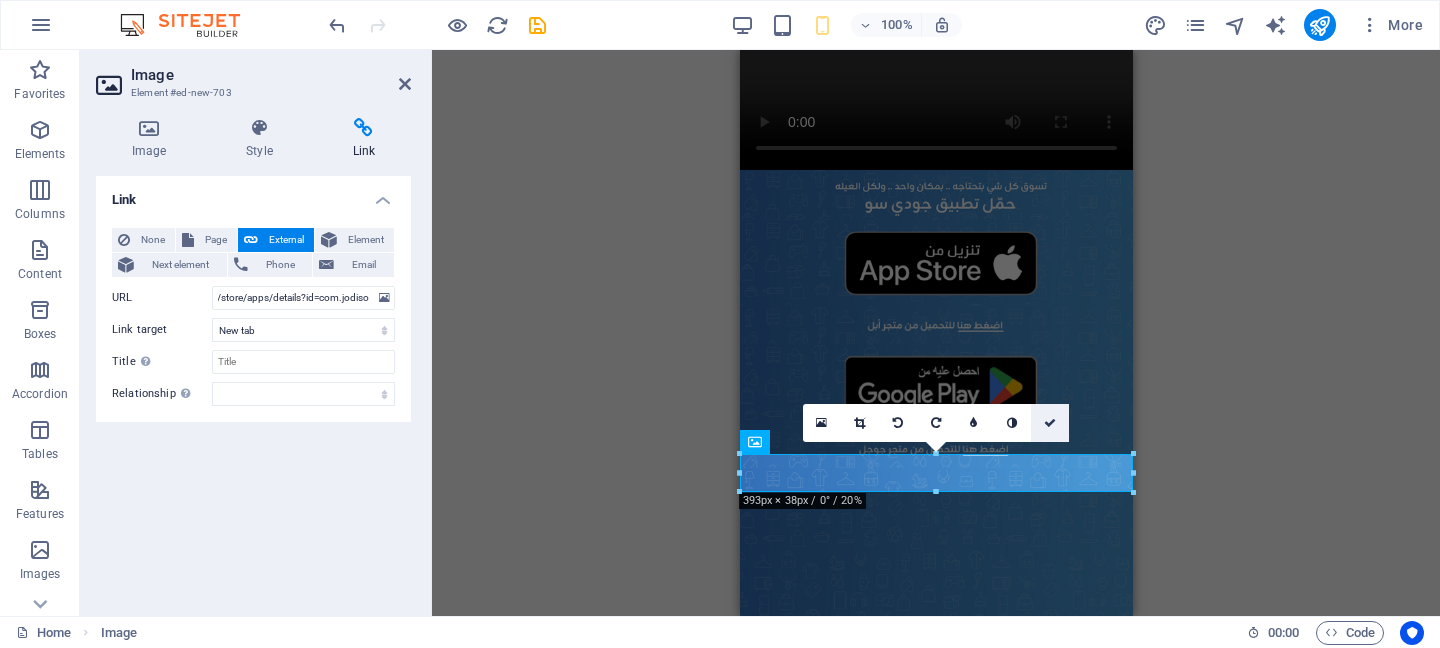 click at bounding box center (1050, 423) 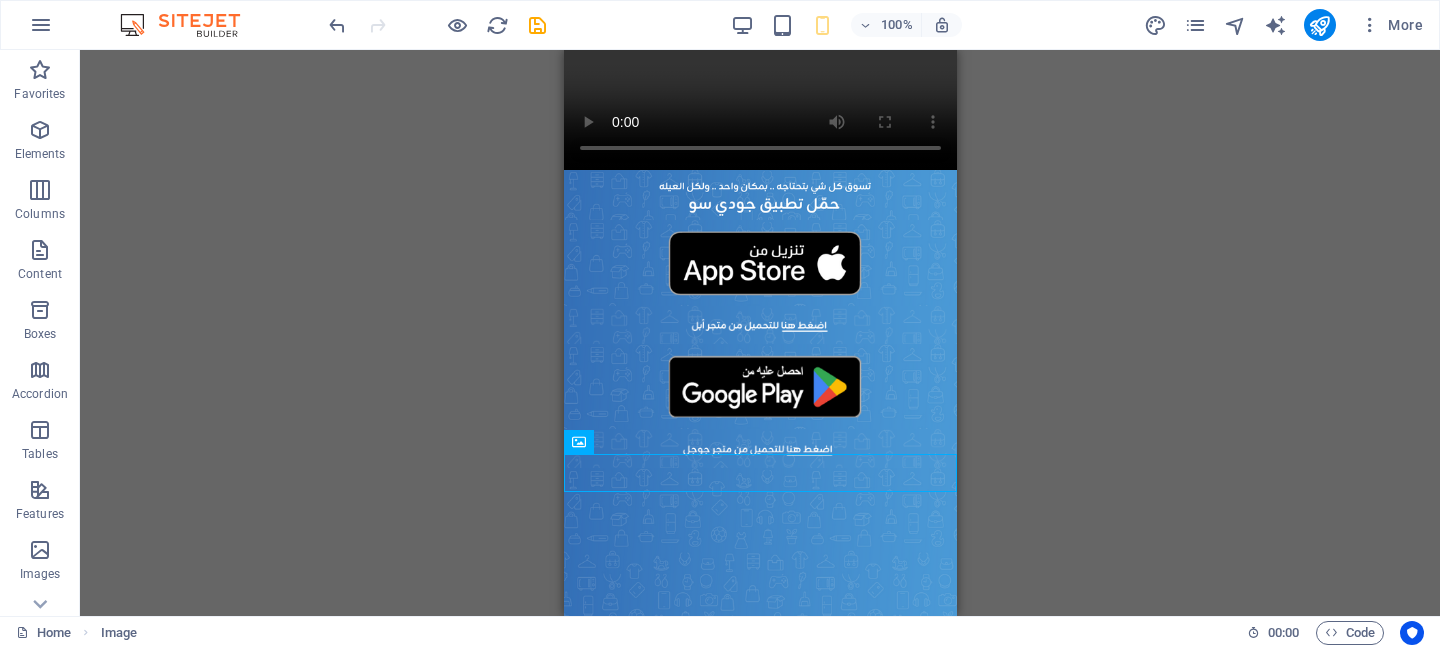 click on "H2   Text   Video   Image   Image   Icon   Footer Heimdall   Footer Heimdall   Container   Container   H3   Text   Container   H3   Text   Spacer   Icon   Image   Image   Text   Image   Image   Image" at bounding box center (760, 333) 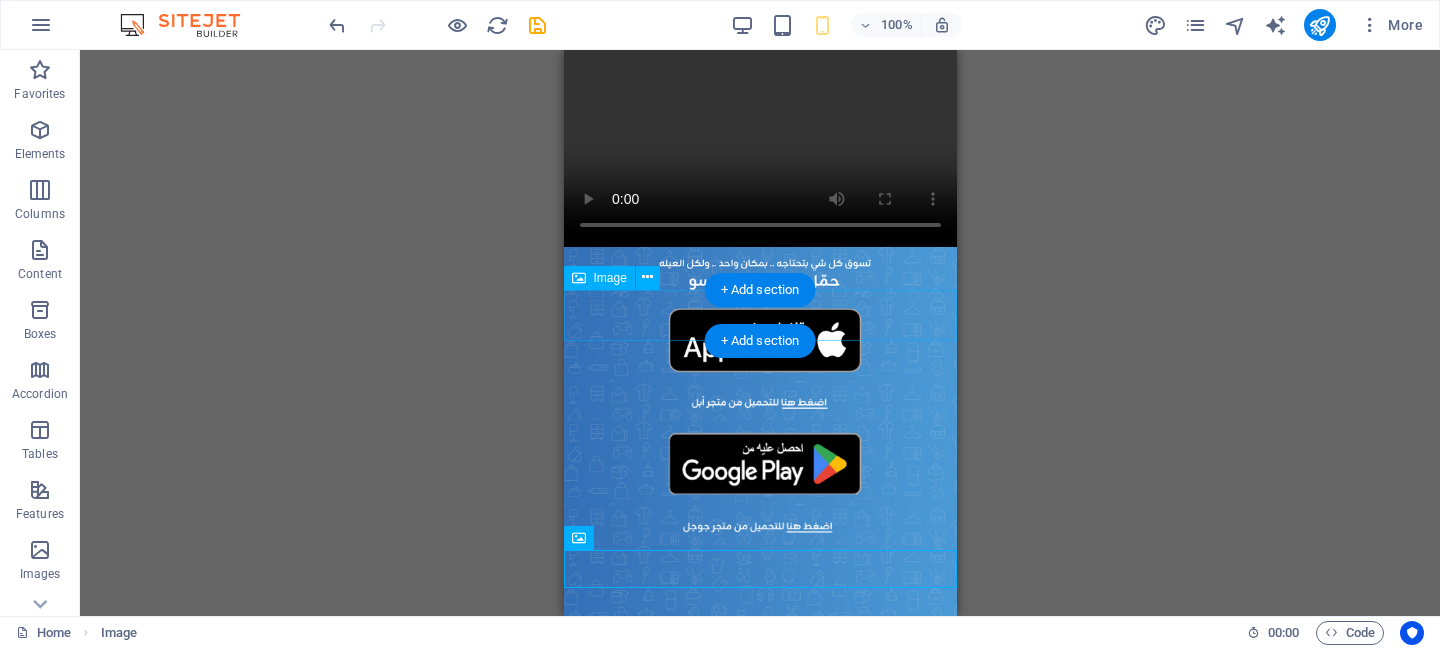 scroll, scrollTop: 0, scrollLeft: 0, axis: both 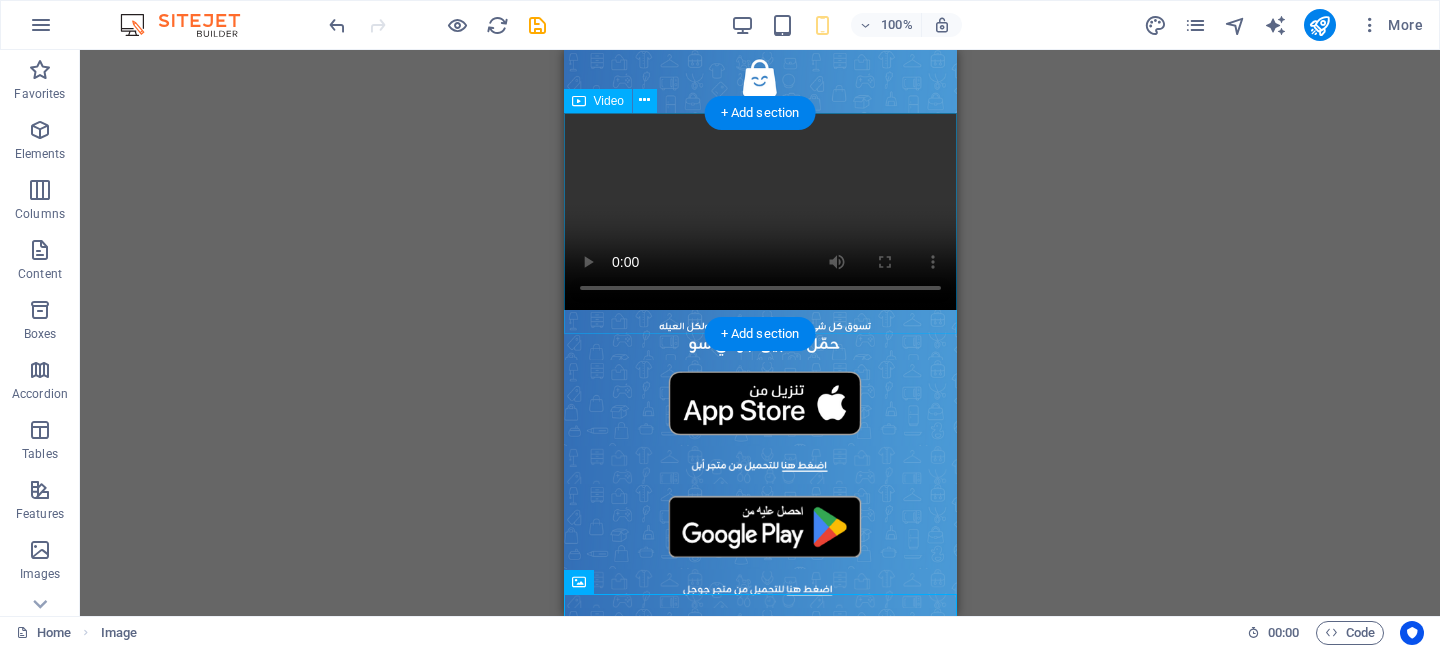 click at bounding box center [759, 211] 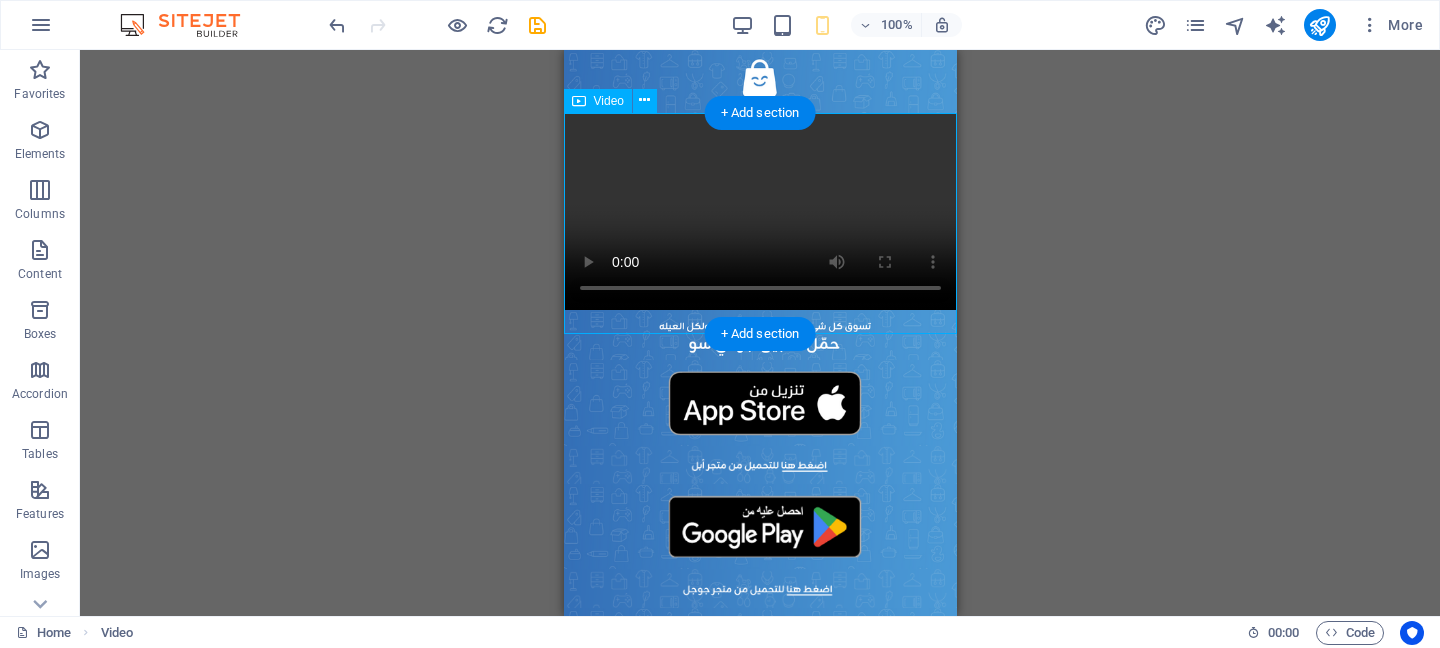 click at bounding box center (759, 211) 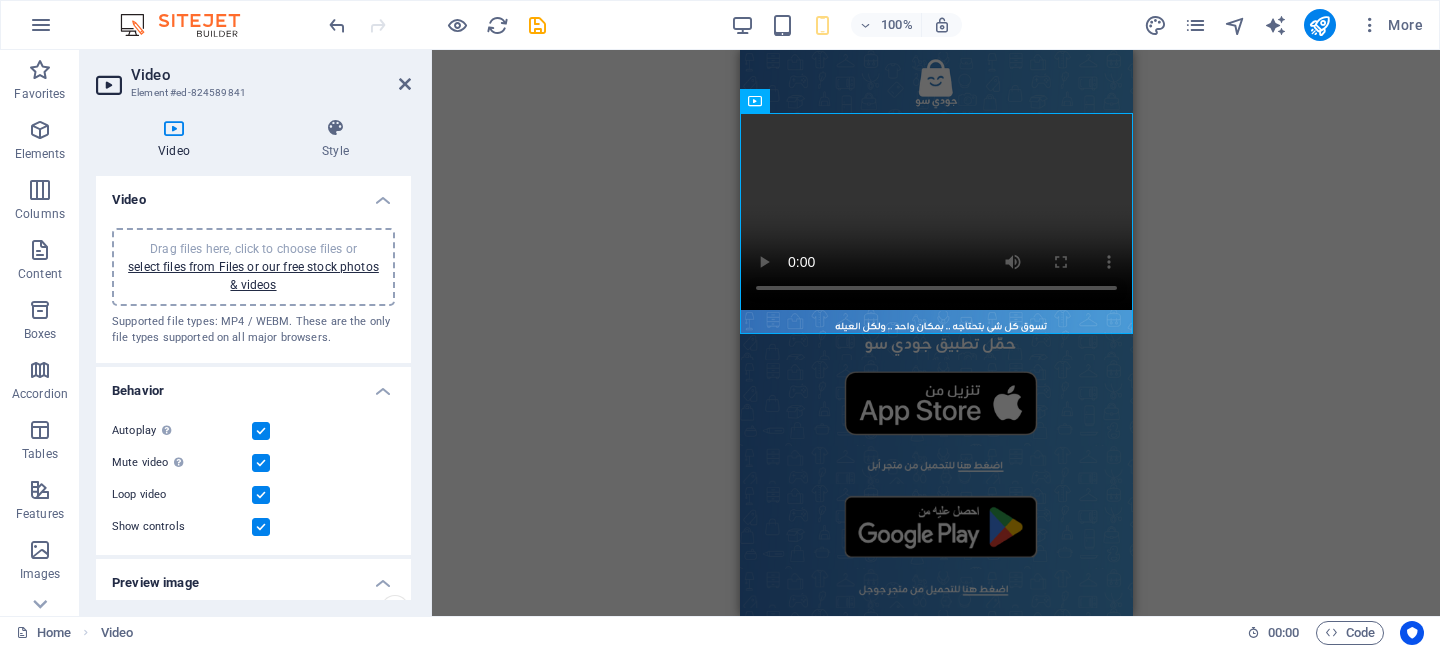 click at bounding box center [261, 463] 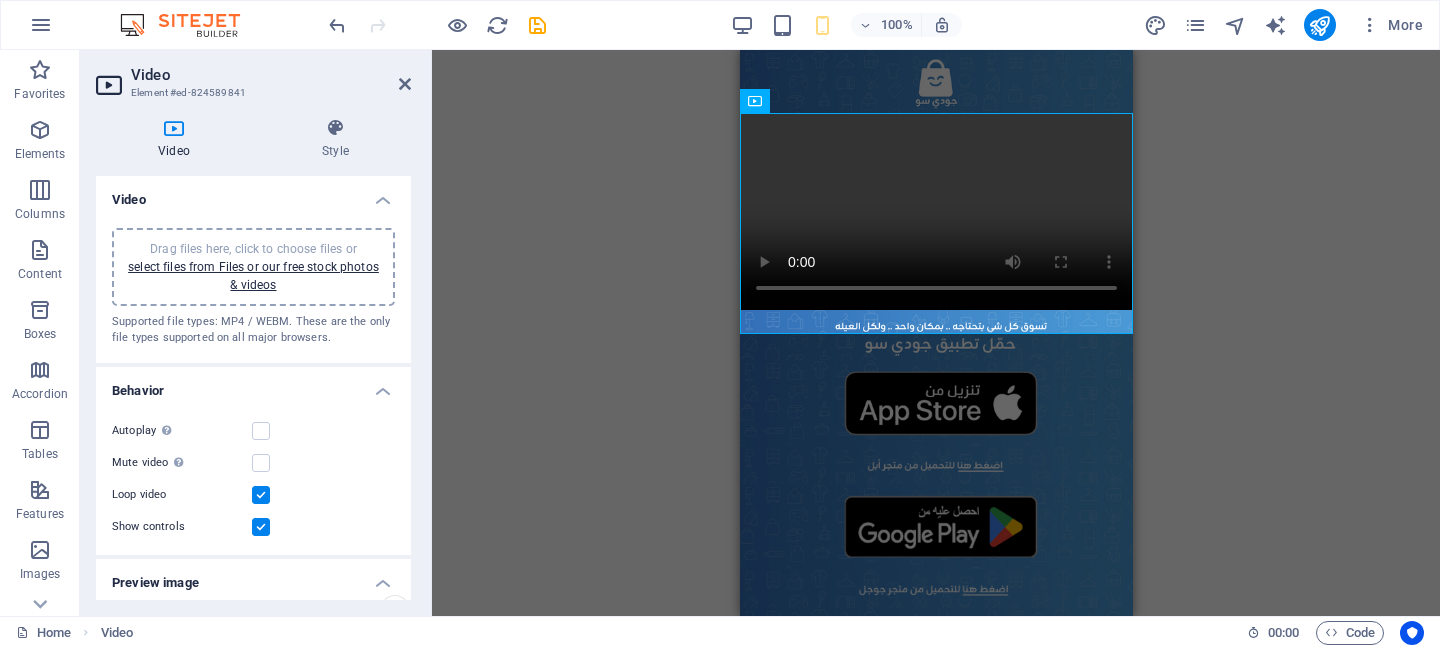 click at bounding box center (261, 495) 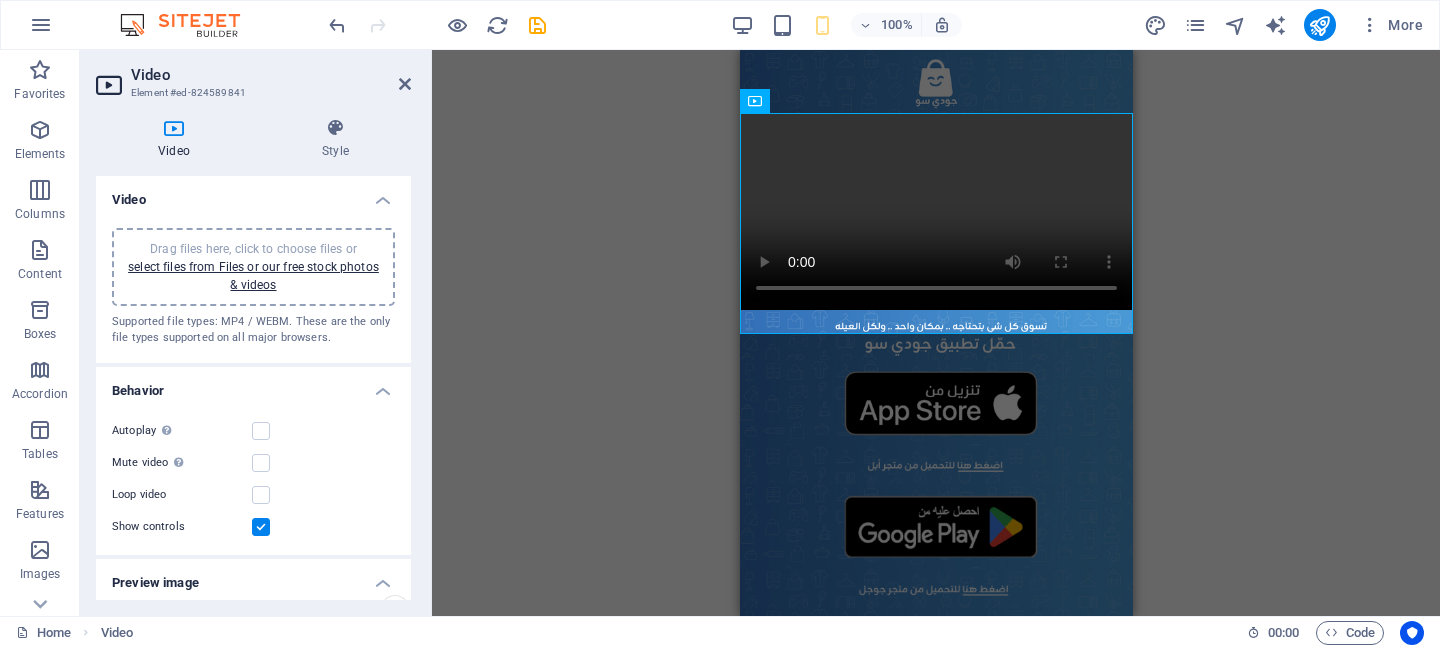 click on "Autoplay Autoplay is only available if muted is checked" at bounding box center (253, 431) 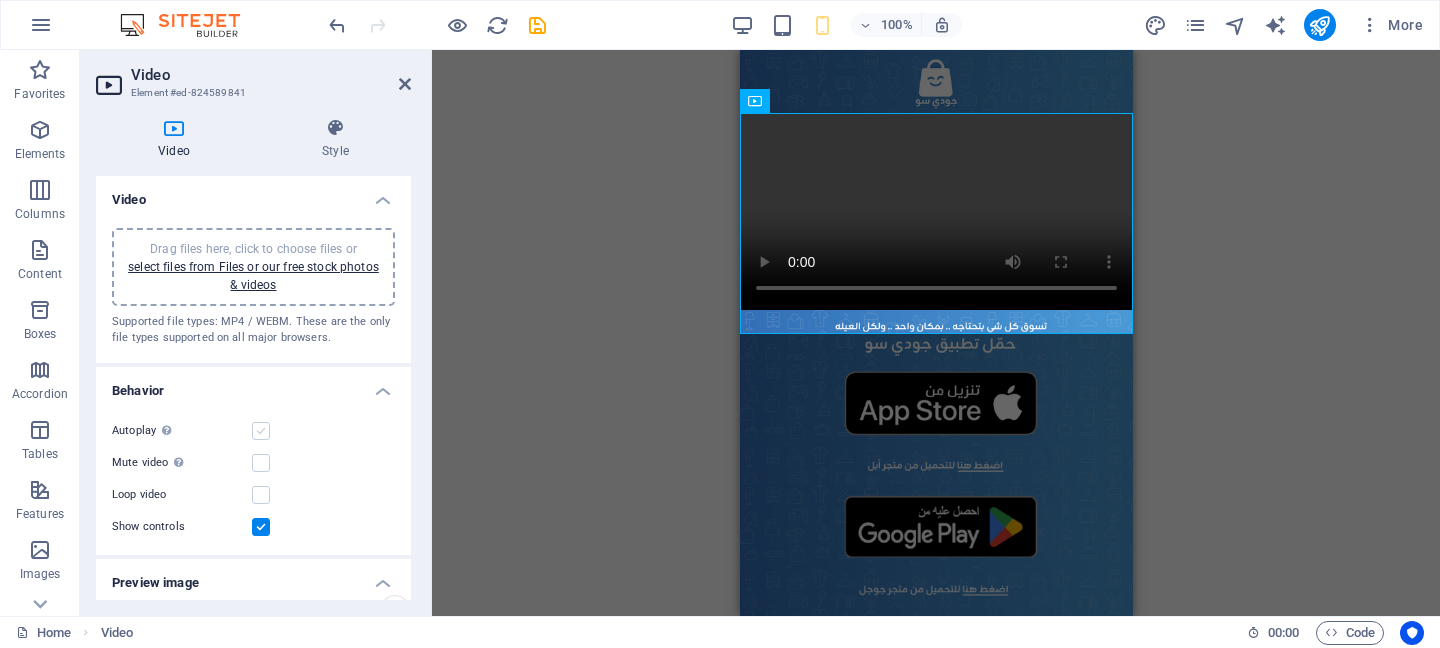 click at bounding box center (261, 431) 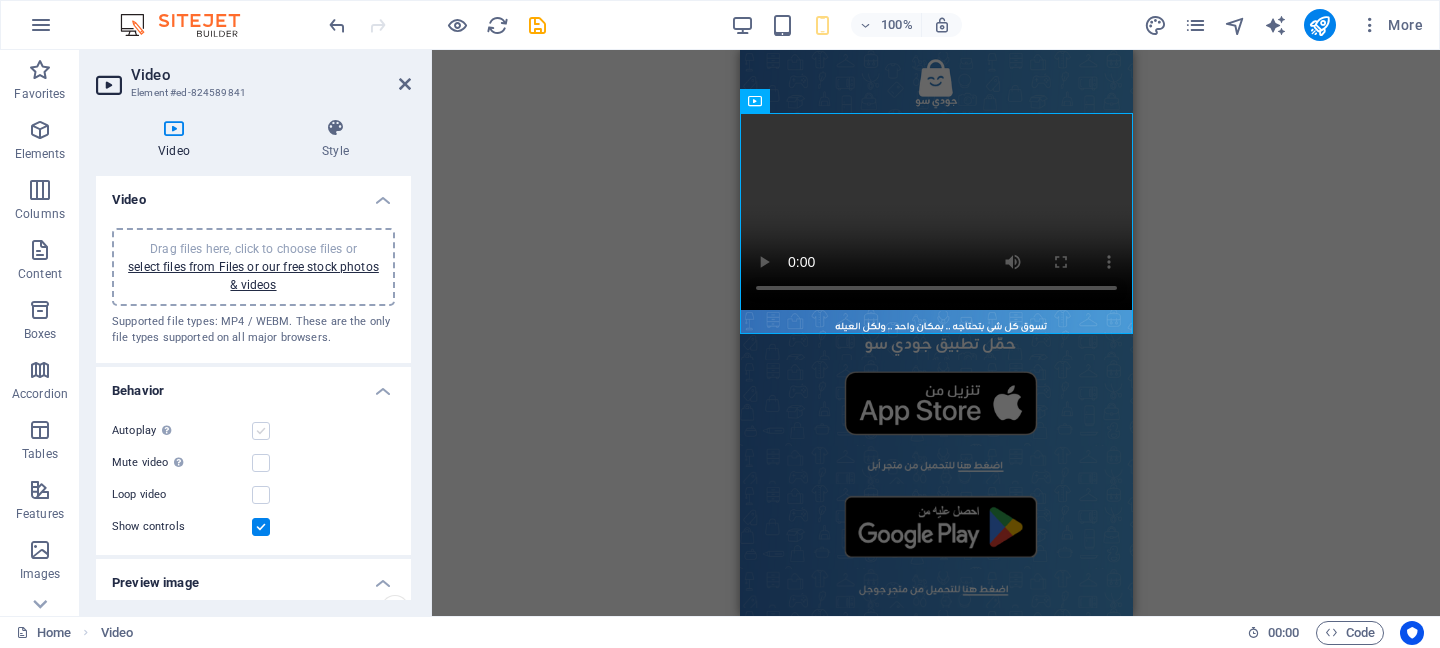 click at bounding box center [261, 431] 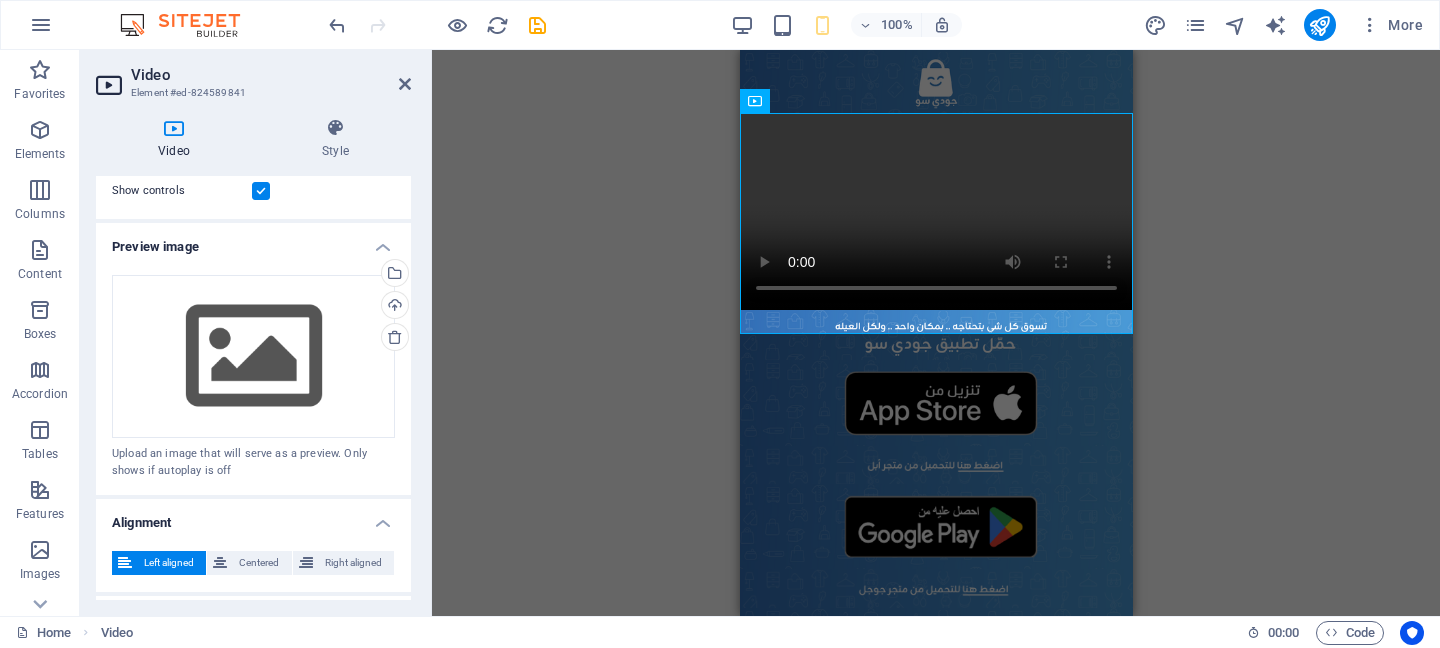 scroll, scrollTop: 339, scrollLeft: 0, axis: vertical 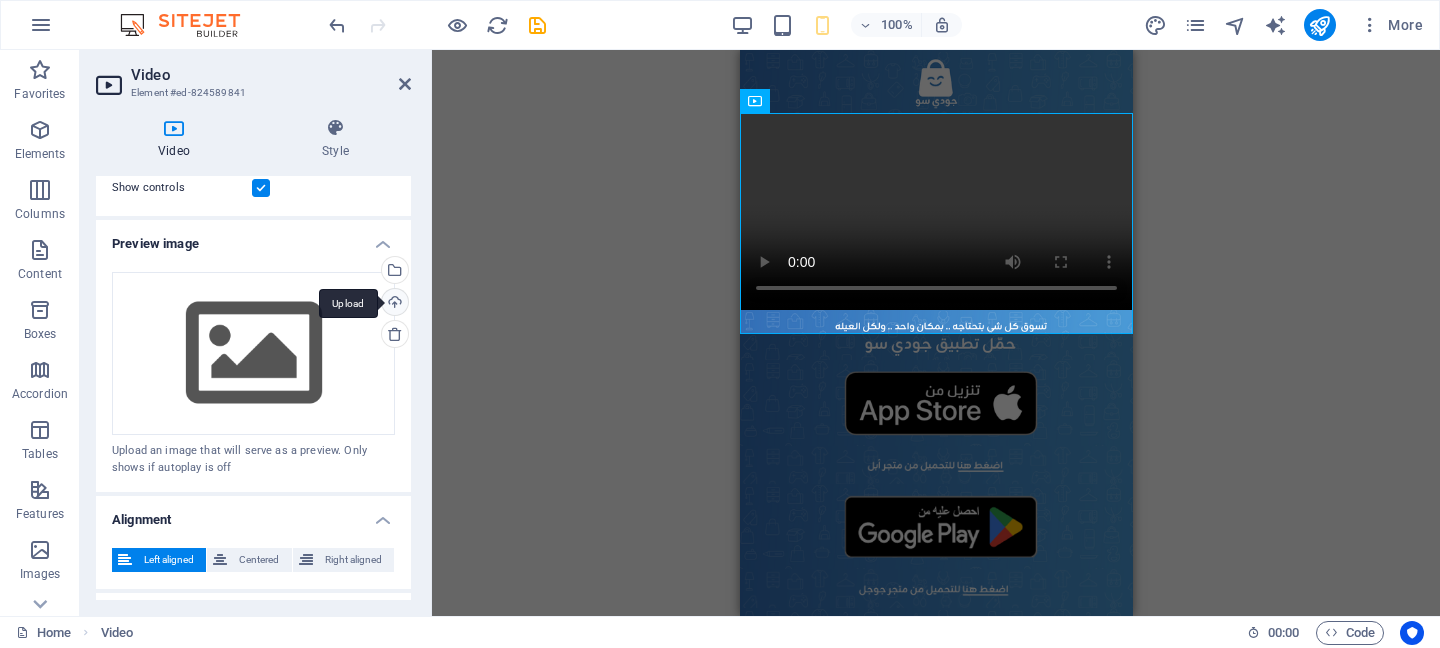 click on "Upload" at bounding box center [393, 304] 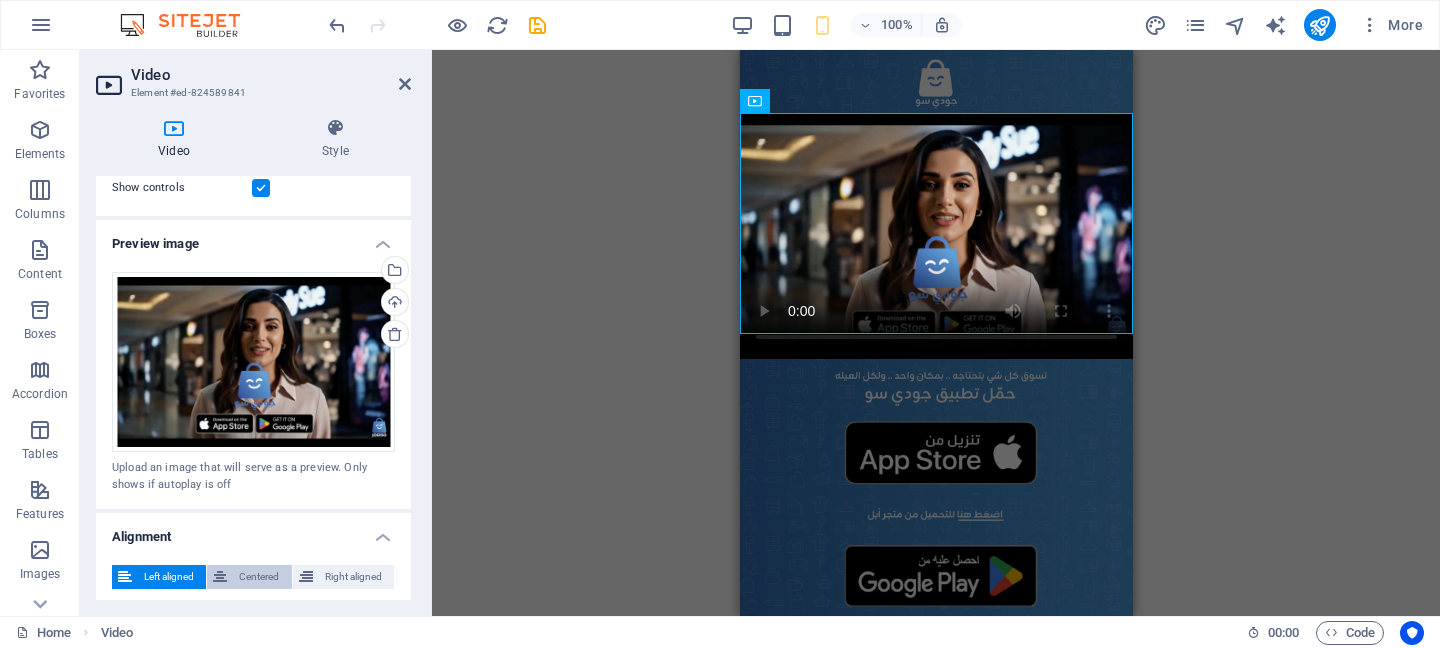 click on "Centered" at bounding box center [259, 577] 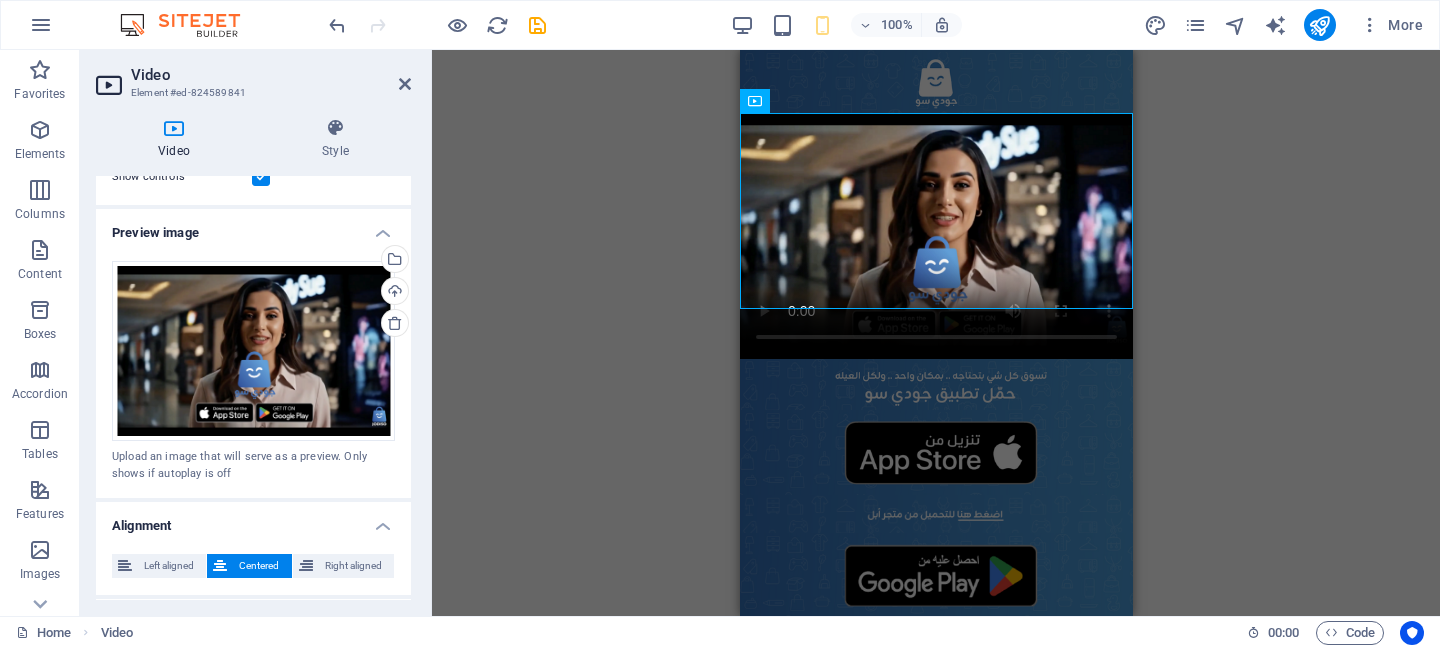scroll, scrollTop: 428, scrollLeft: 0, axis: vertical 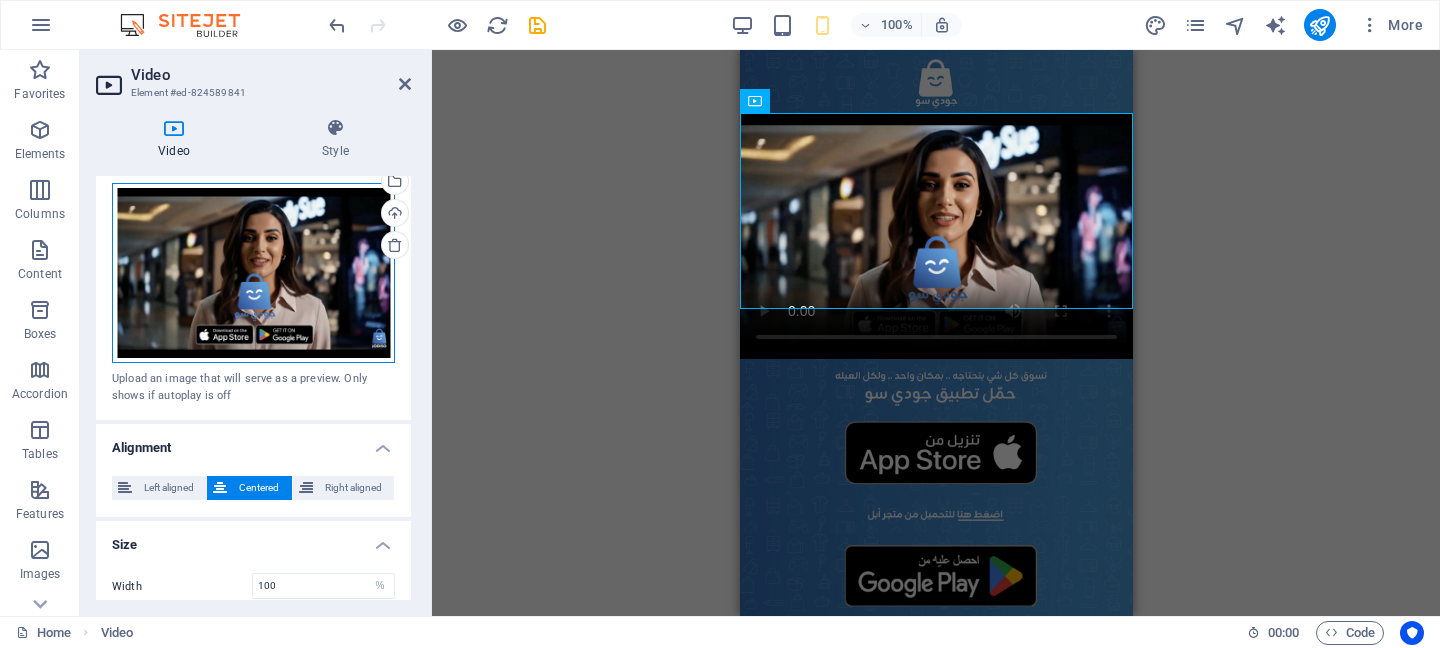 click on "Drag files here, click to choose files or select files from Files or our free stock photos & videos" at bounding box center (253, 273) 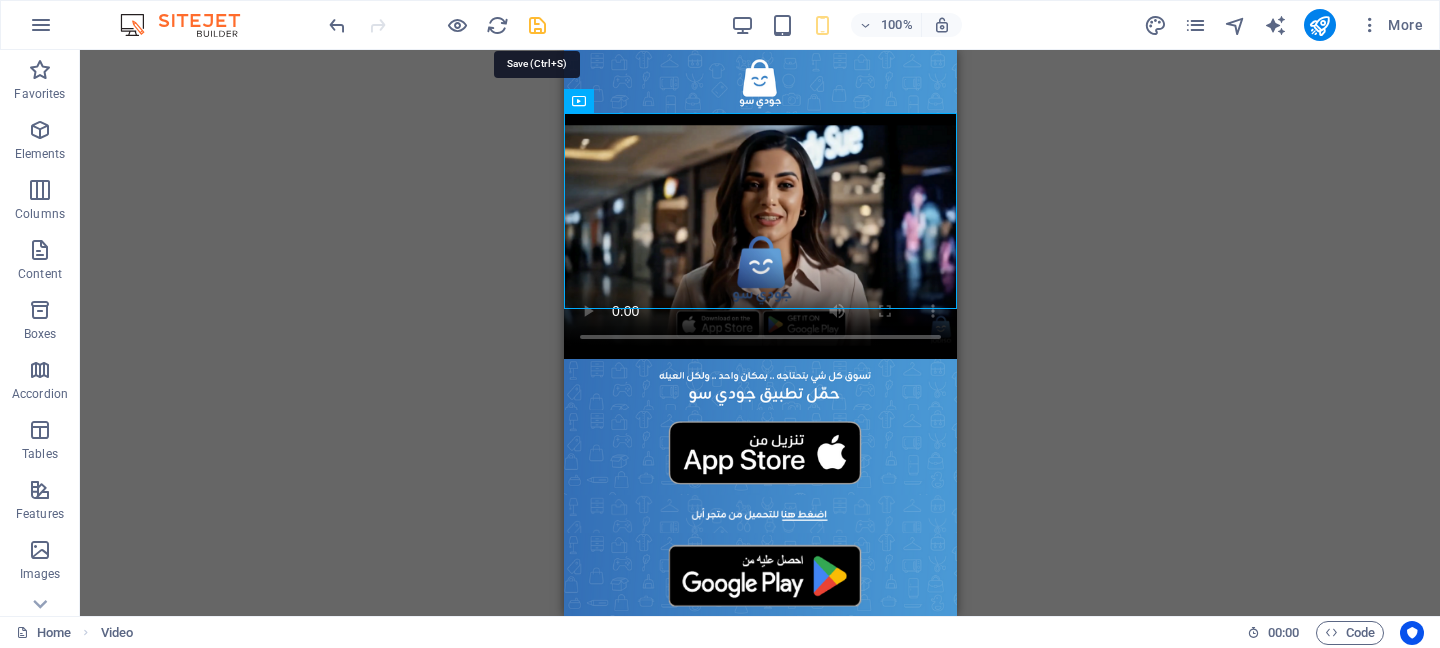 click at bounding box center (537, 25) 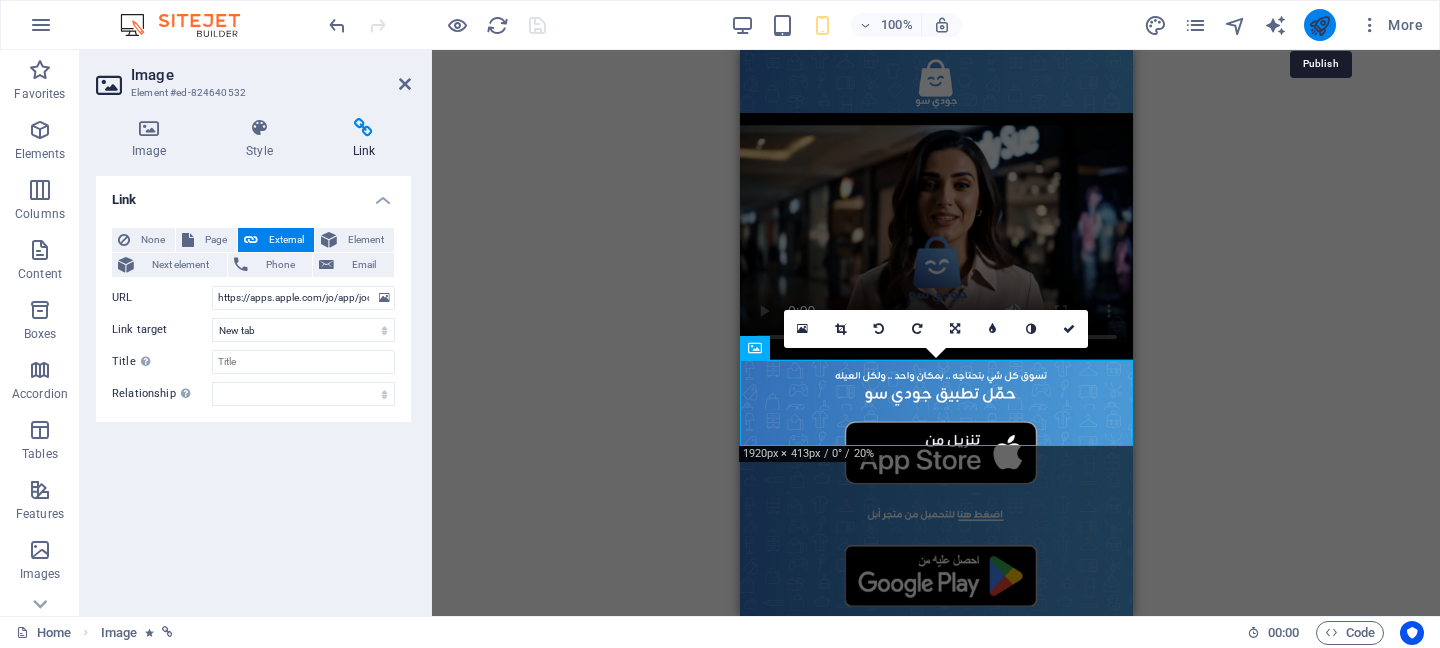 click at bounding box center [1319, 25] 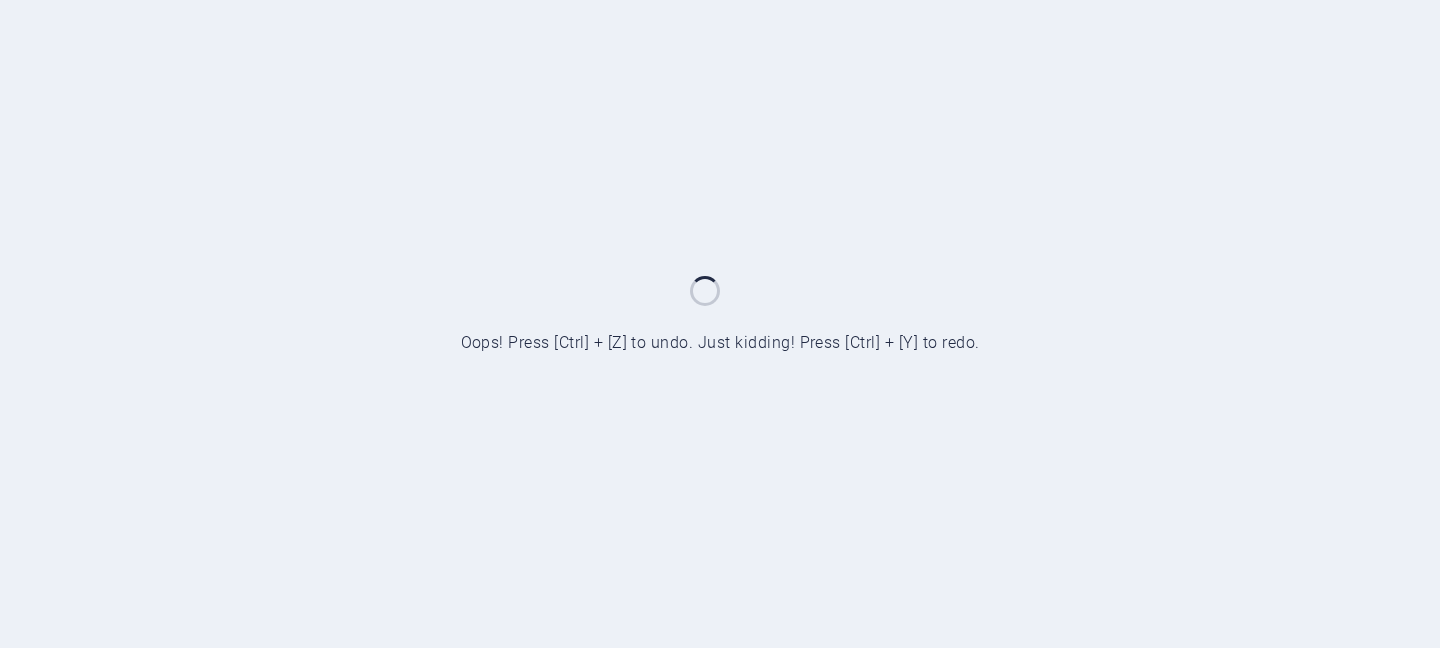 scroll, scrollTop: 0, scrollLeft: 0, axis: both 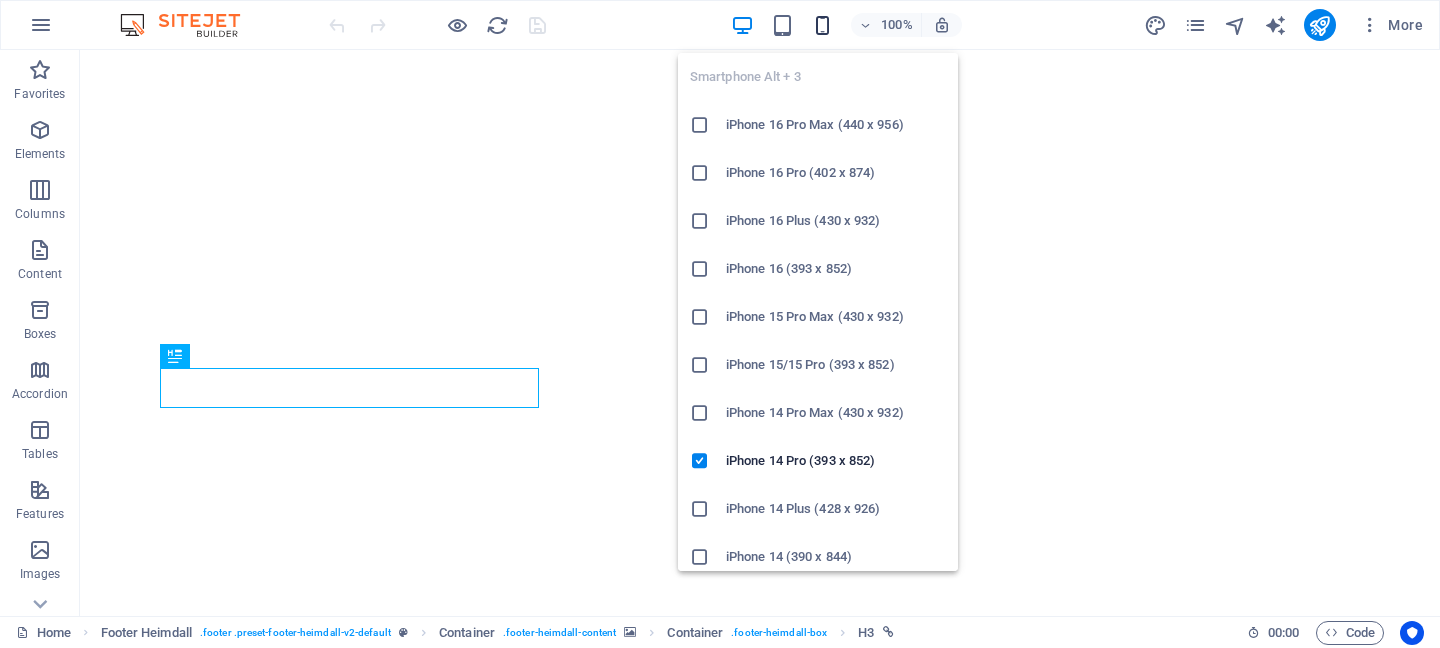 click at bounding box center [822, 25] 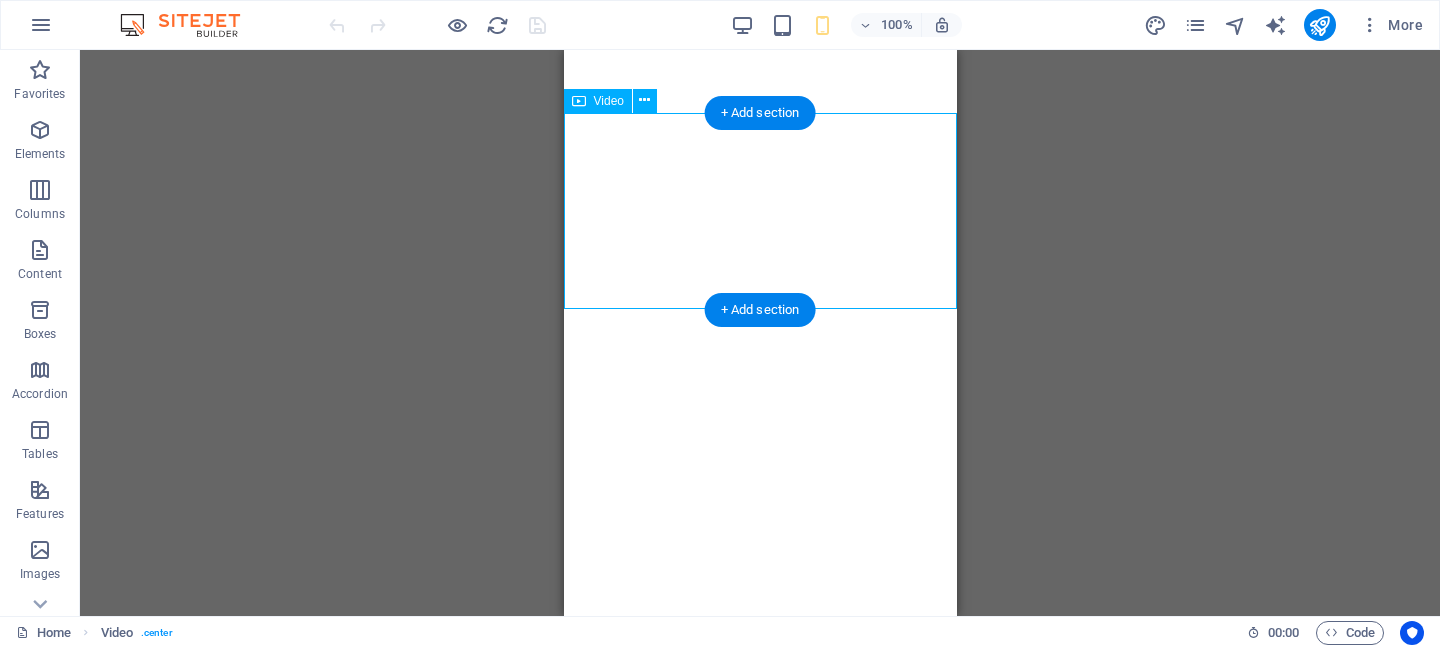 select on "%" 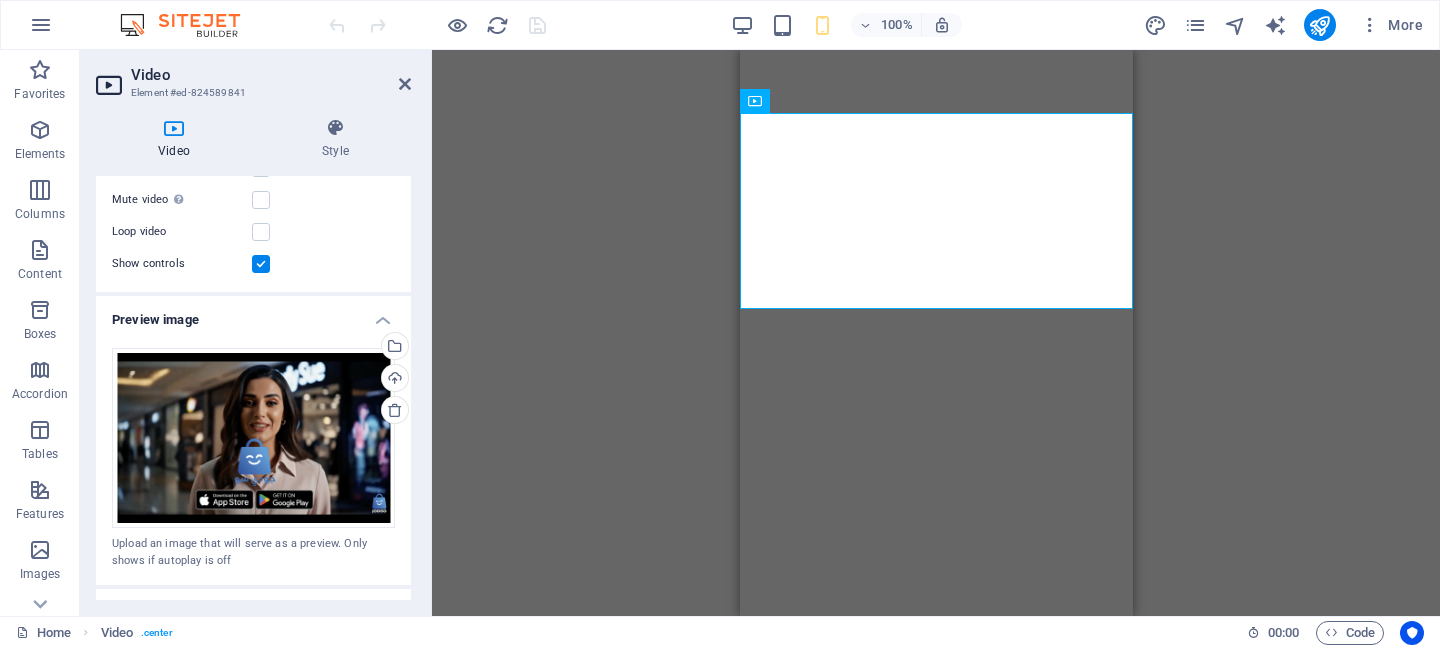 scroll, scrollTop: 281, scrollLeft: 0, axis: vertical 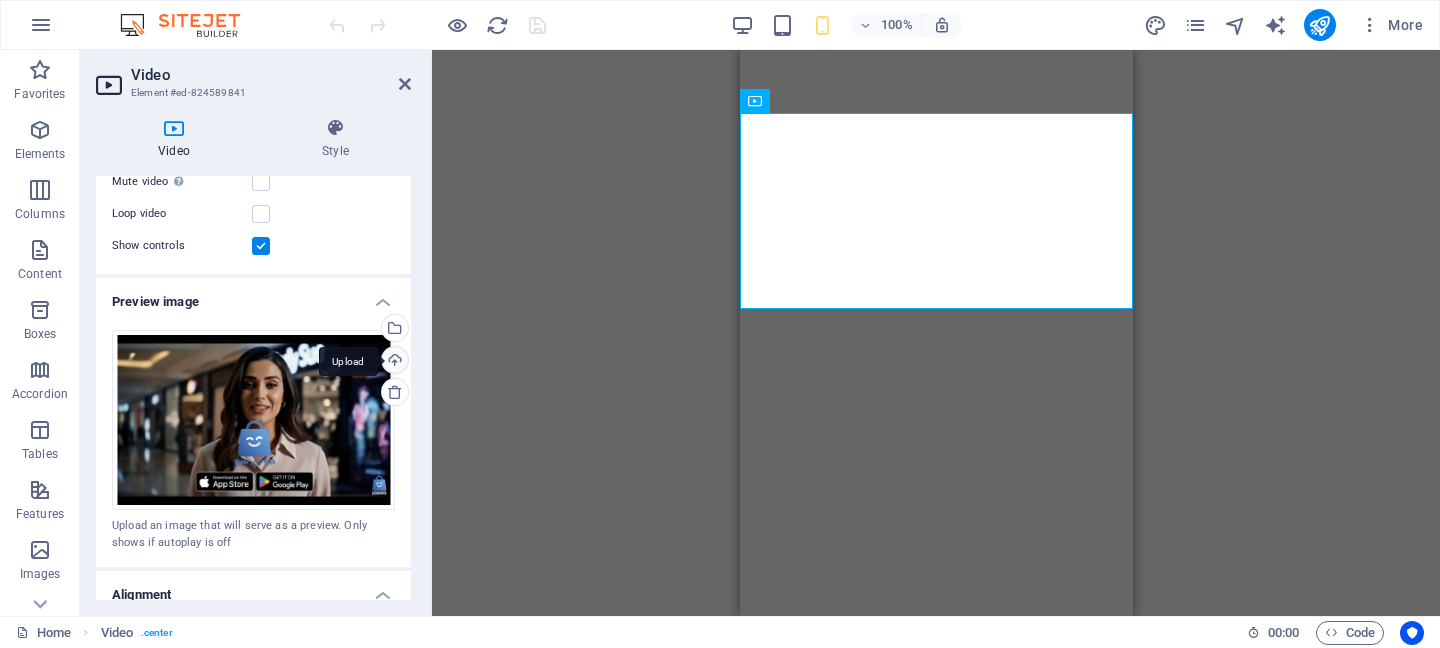 click on "Upload" at bounding box center (393, 362) 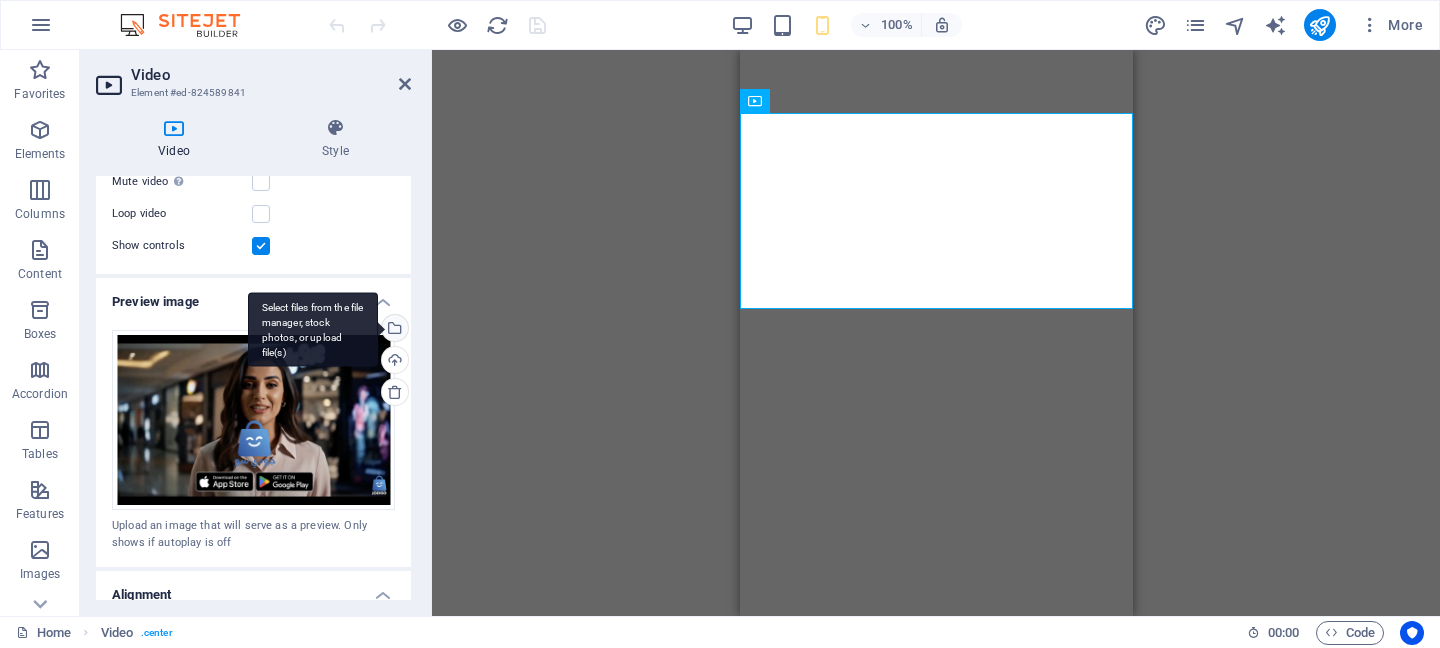click on "Select files from the file manager, stock photos, or upload file(s)" at bounding box center [393, 330] 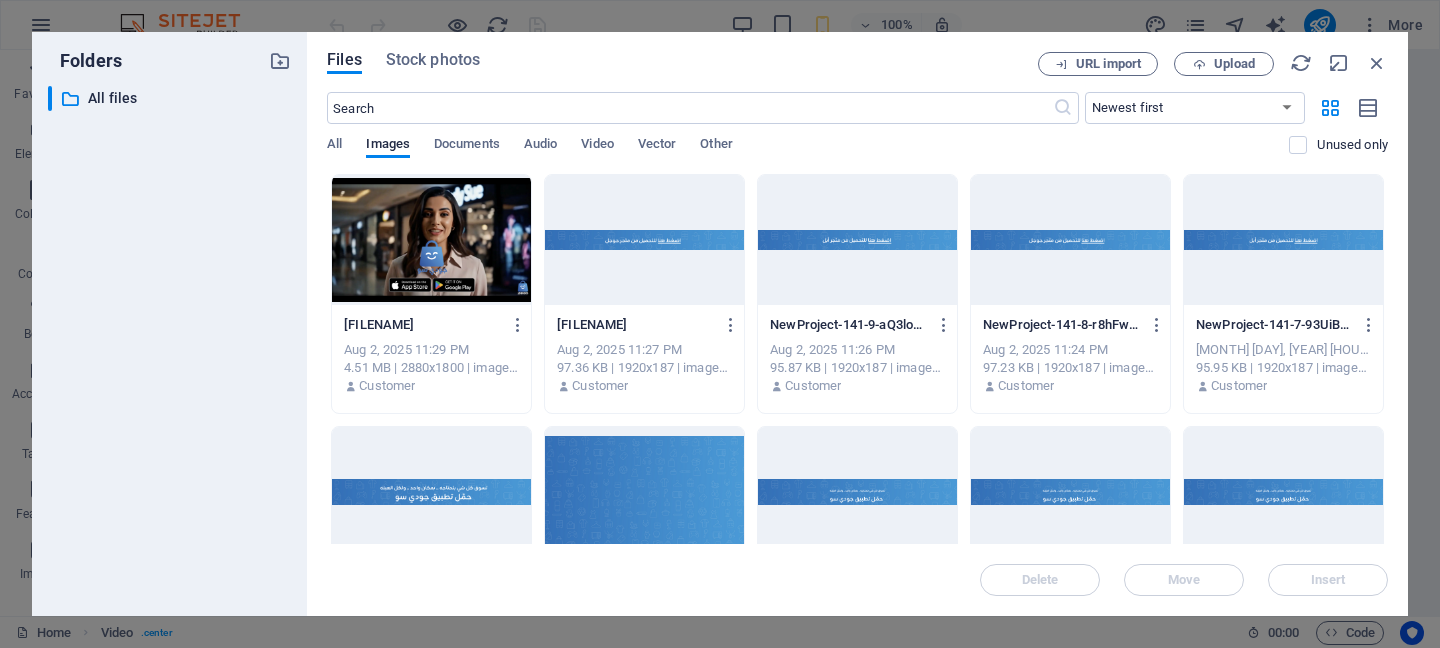 click at bounding box center [431, 240] 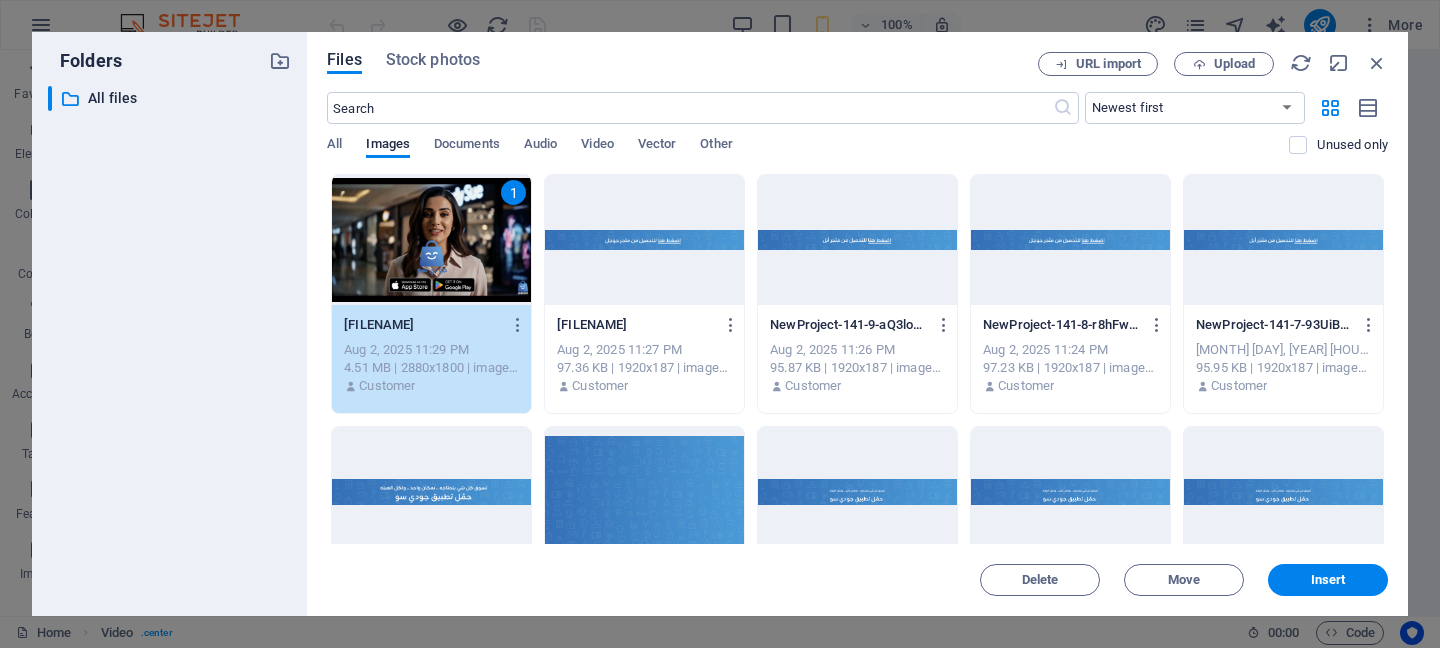click on "1" at bounding box center [431, 240] 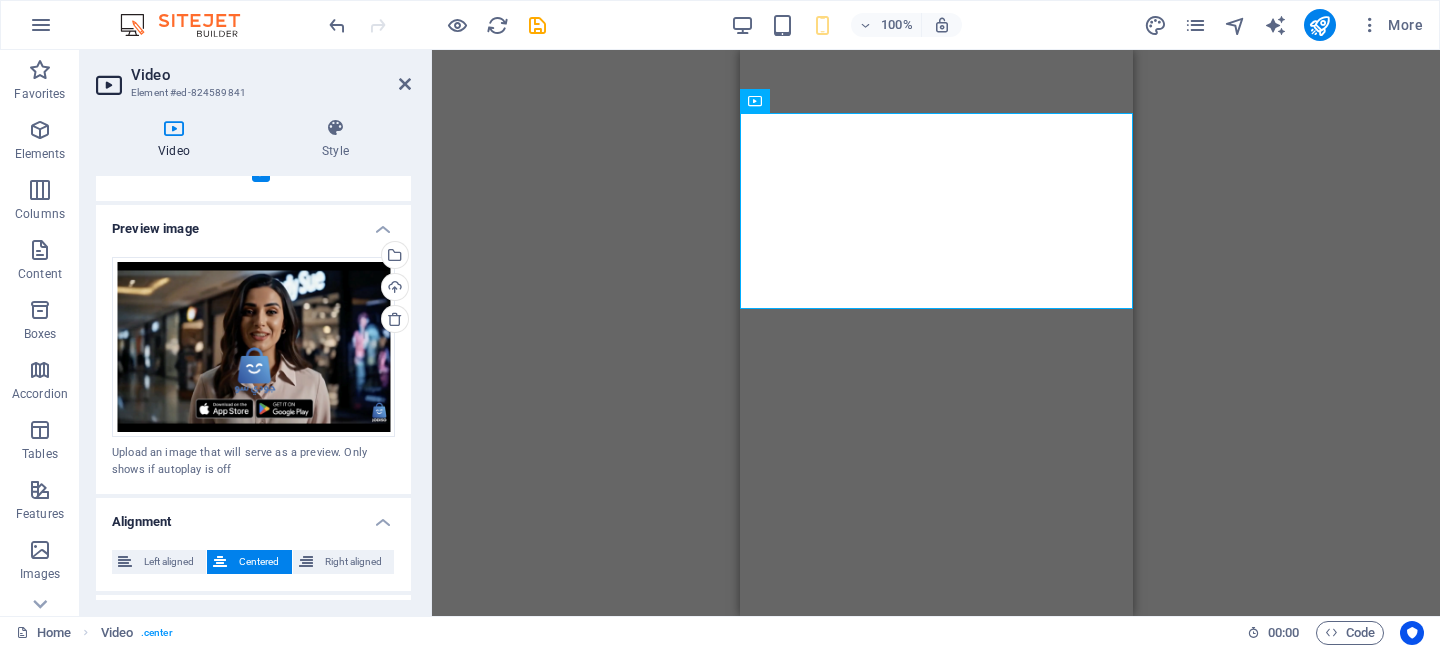 scroll, scrollTop: 428, scrollLeft: 0, axis: vertical 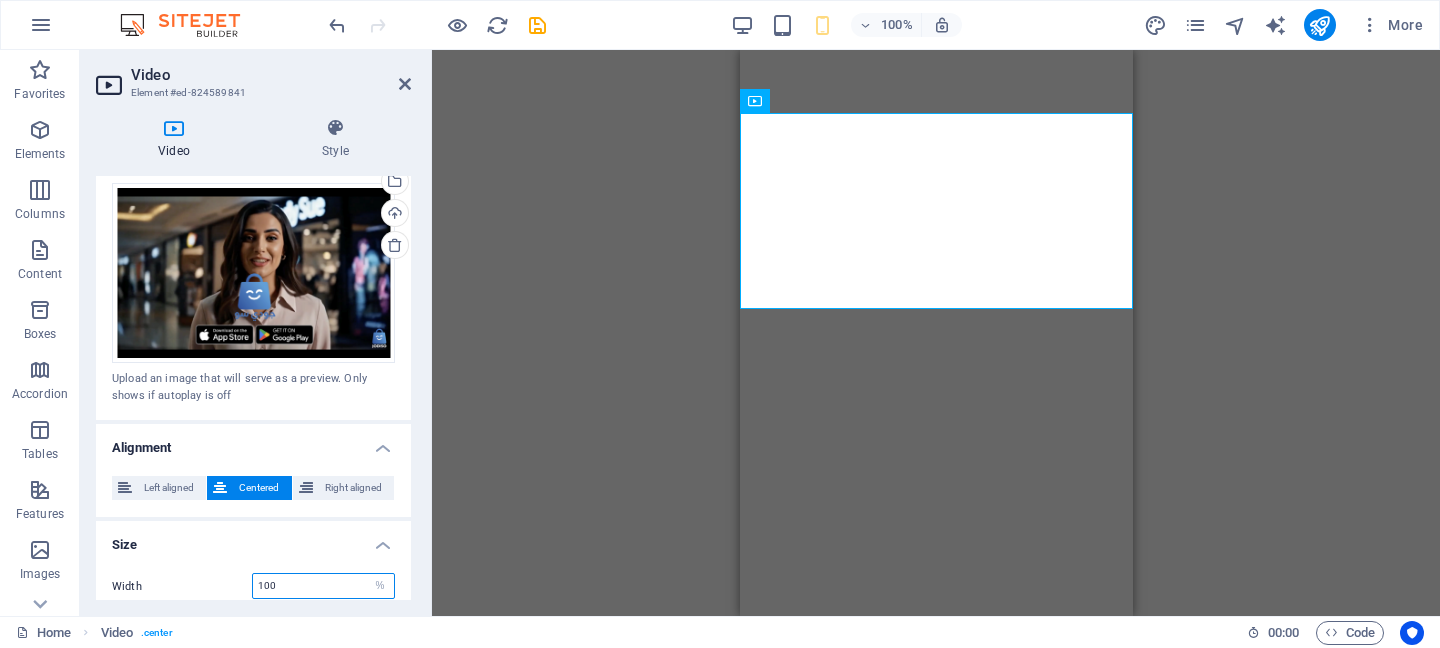 click on "100" at bounding box center (323, 586) 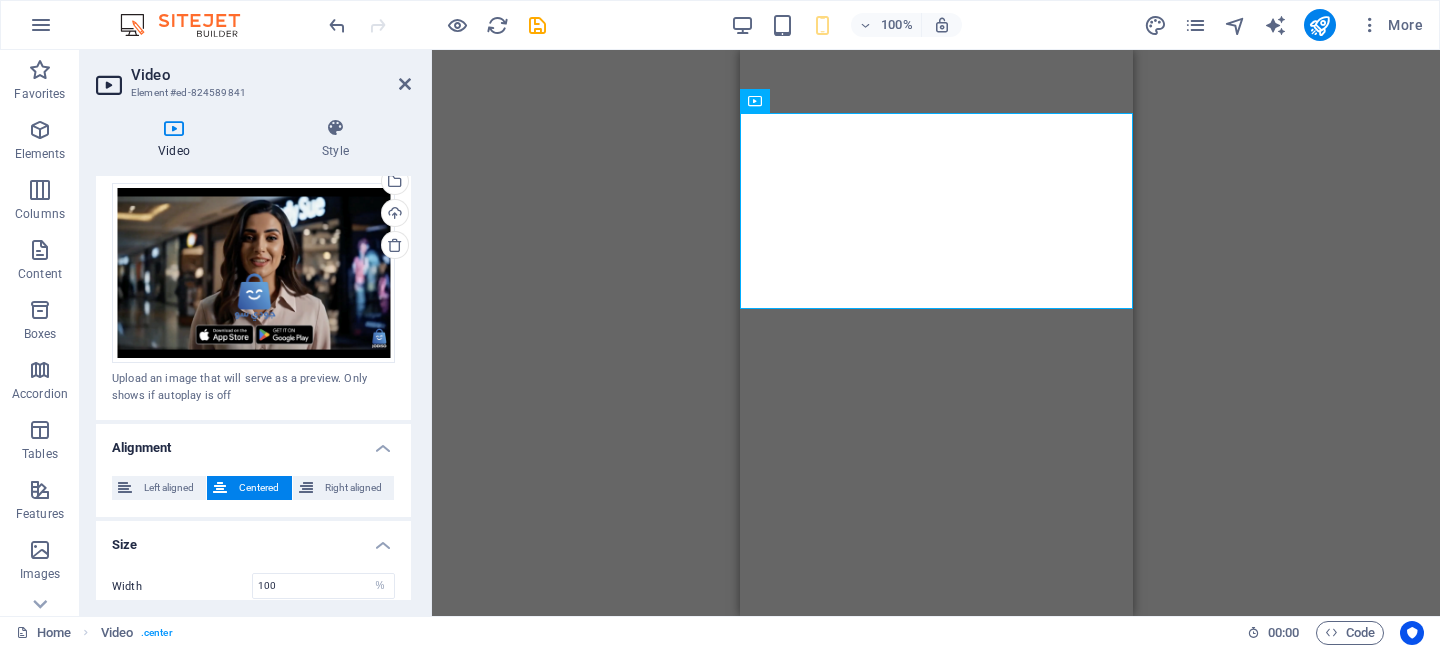 click on "auto px" at bounding box center (323, 620) 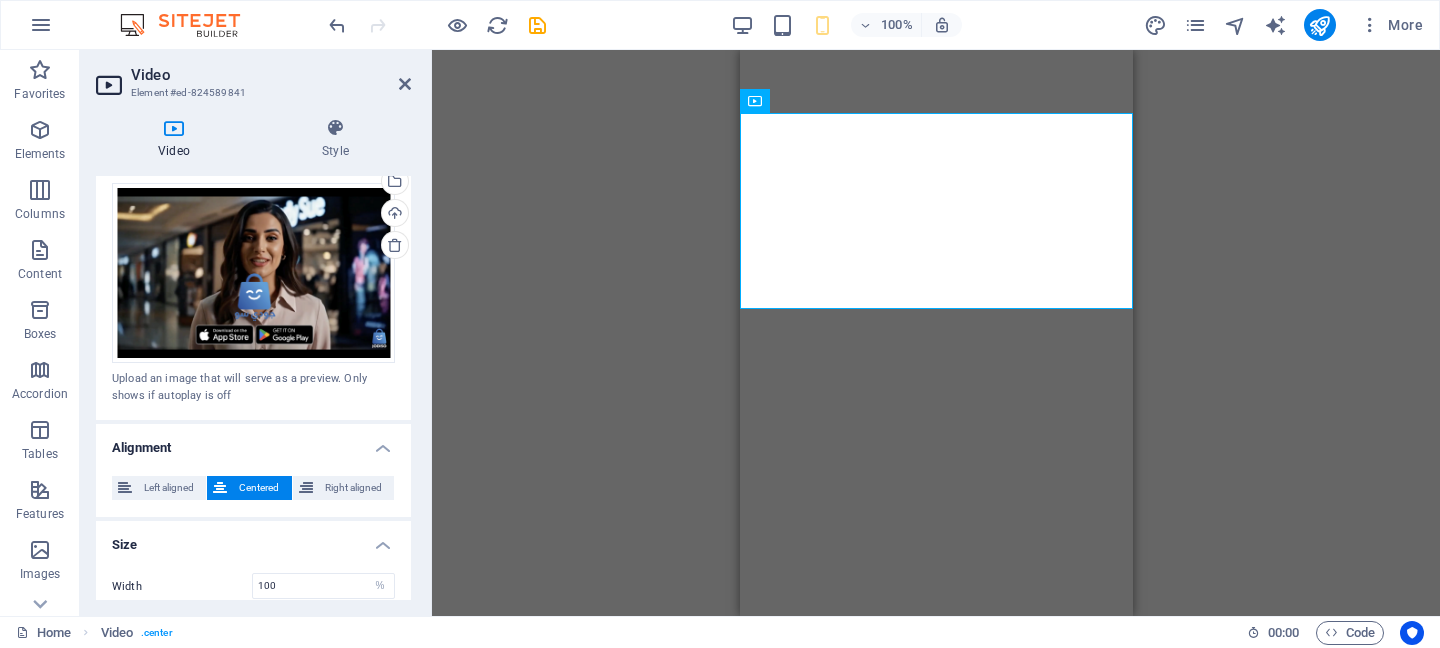 click on "Text" at bounding box center [253, 677] 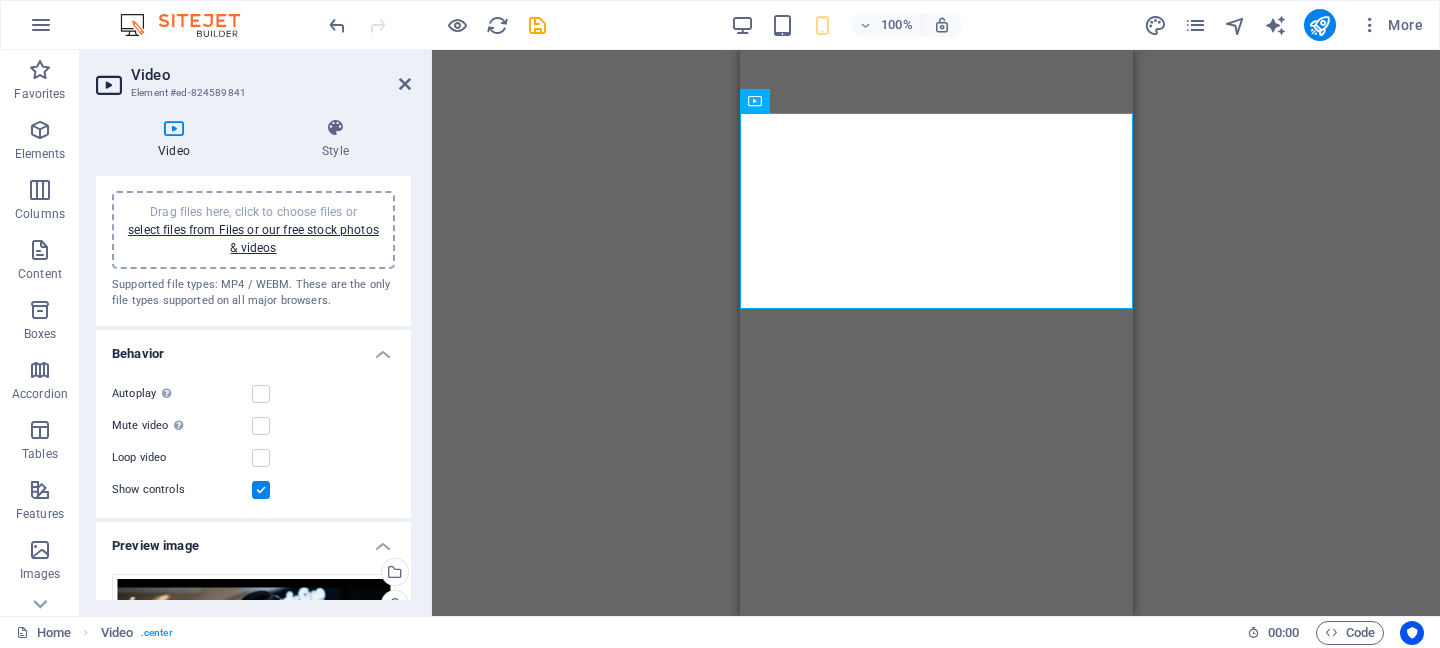 scroll, scrollTop: 0, scrollLeft: 0, axis: both 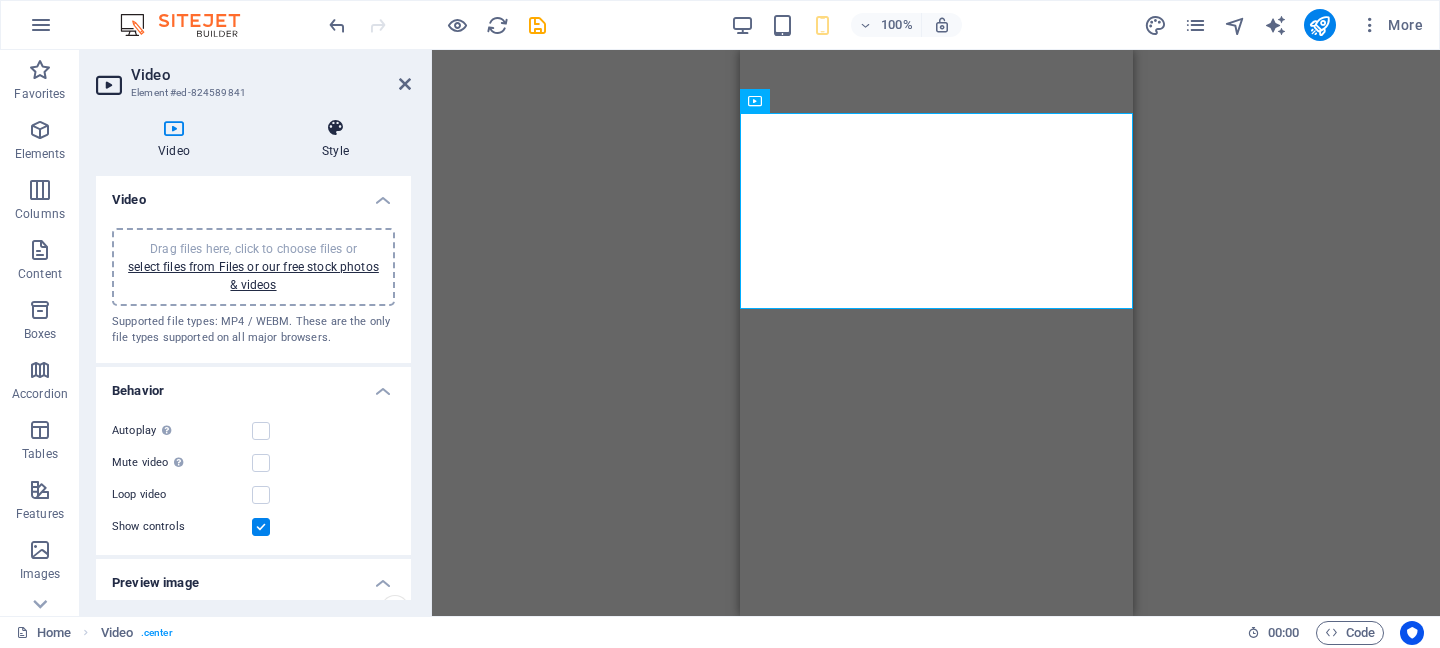 click on "Style" at bounding box center (335, 139) 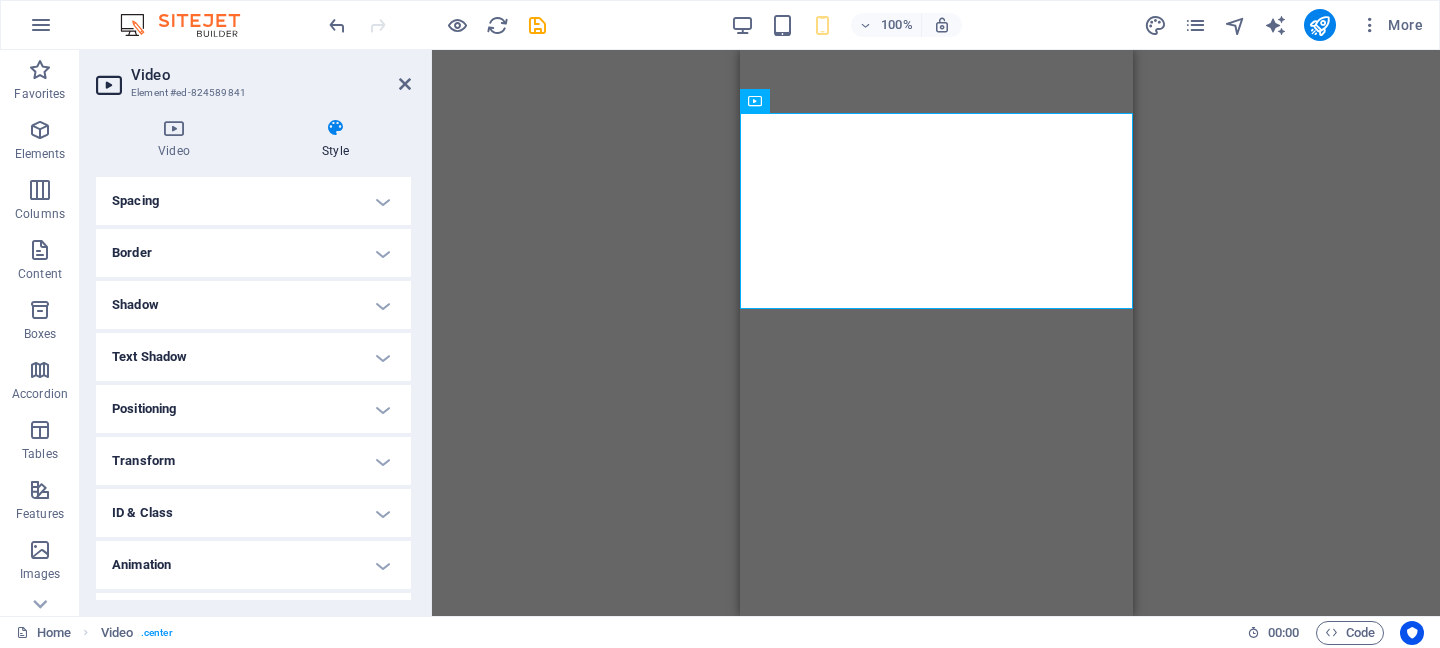 scroll, scrollTop: 206, scrollLeft: 0, axis: vertical 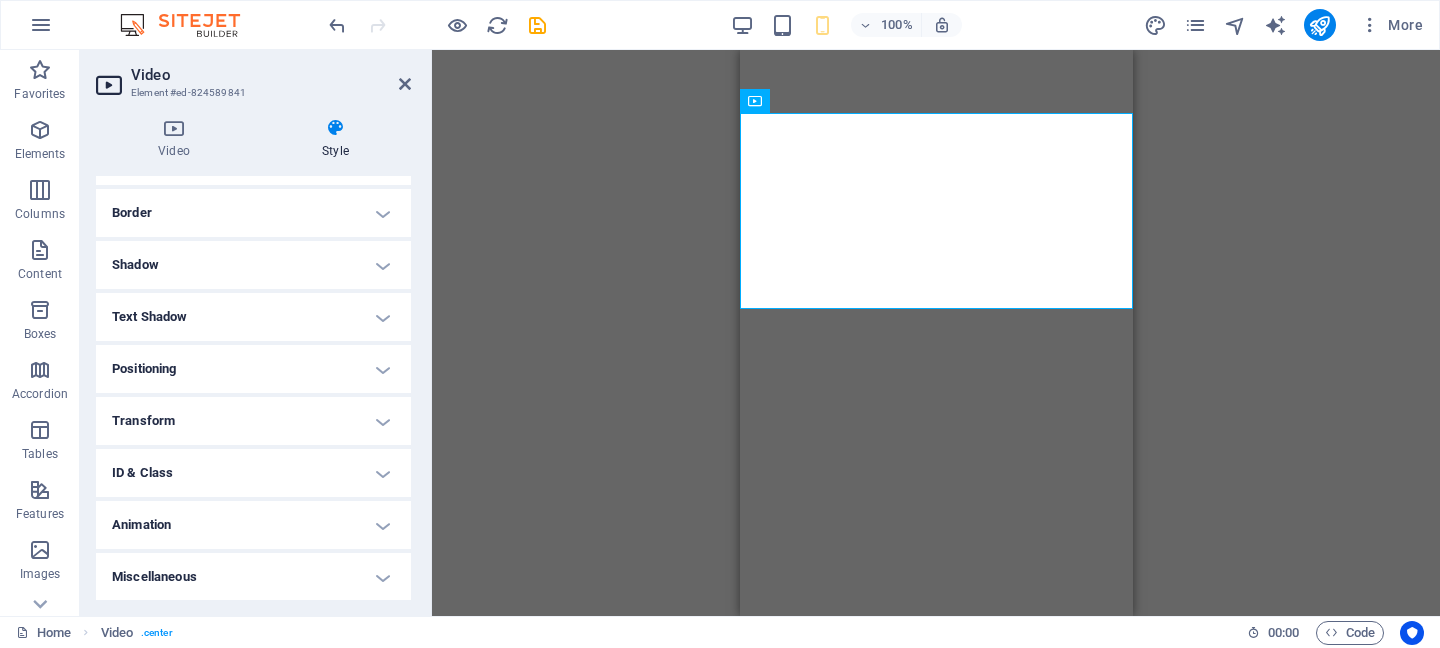 click on "Positioning" at bounding box center [253, 369] 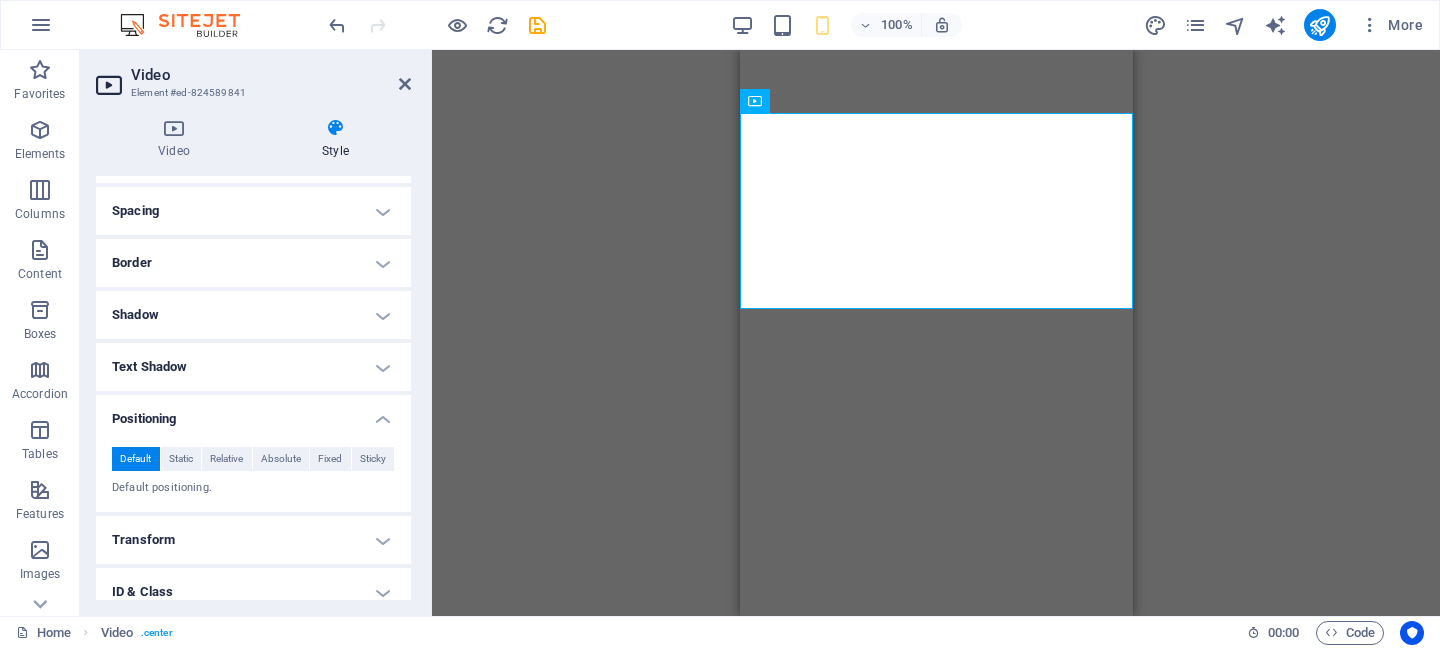 scroll, scrollTop: 276, scrollLeft: 0, axis: vertical 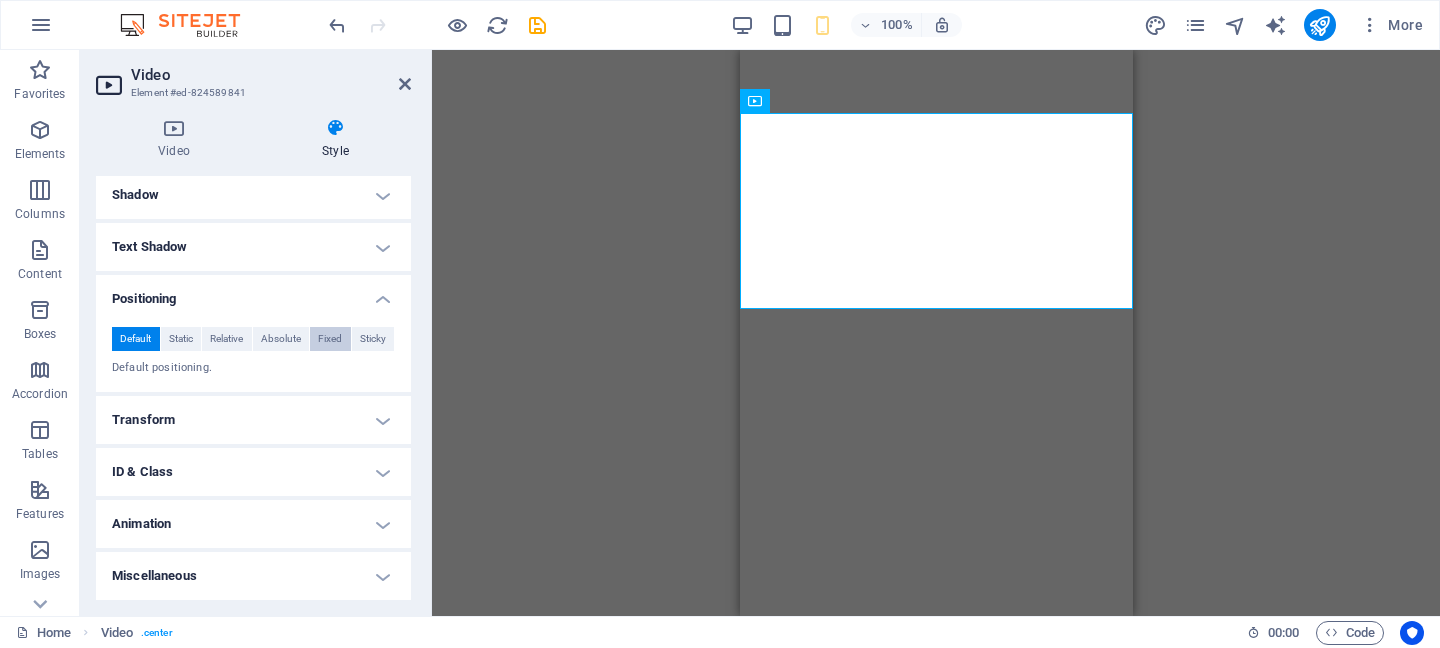 click on "Fixed" at bounding box center [330, 339] 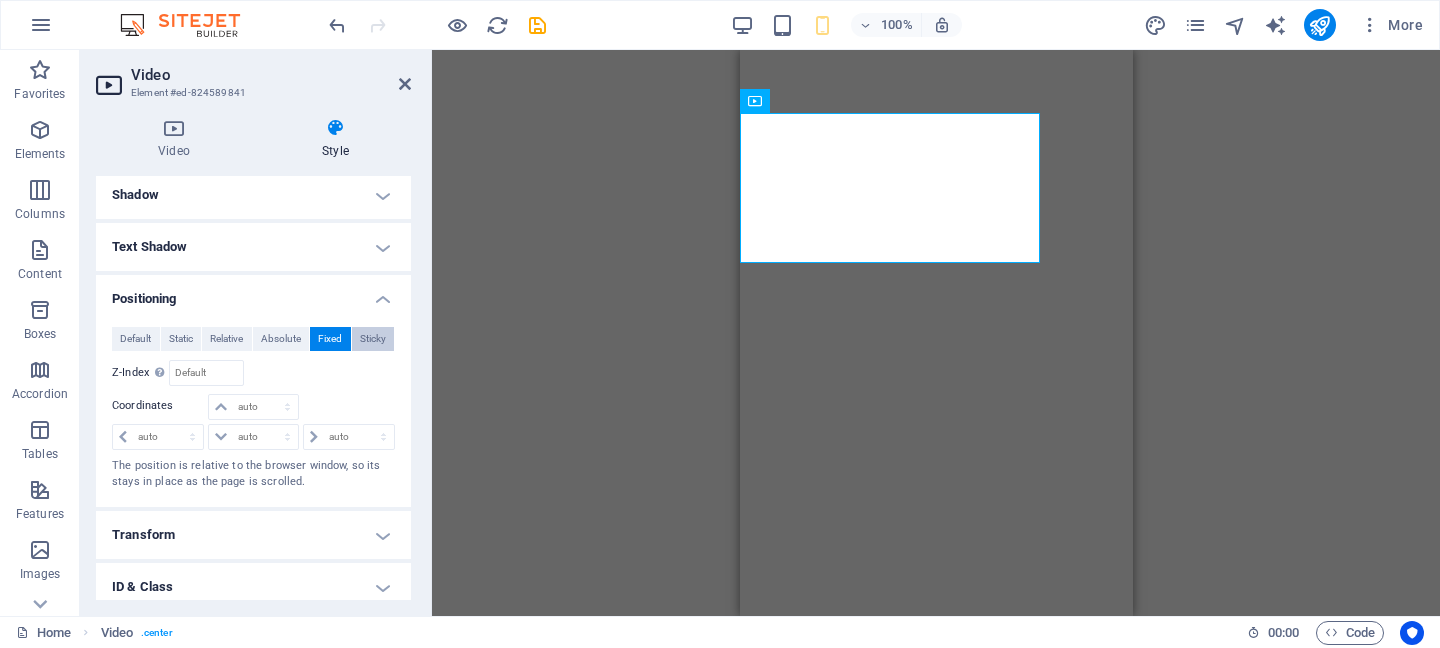 click on "Sticky" at bounding box center (373, 339) 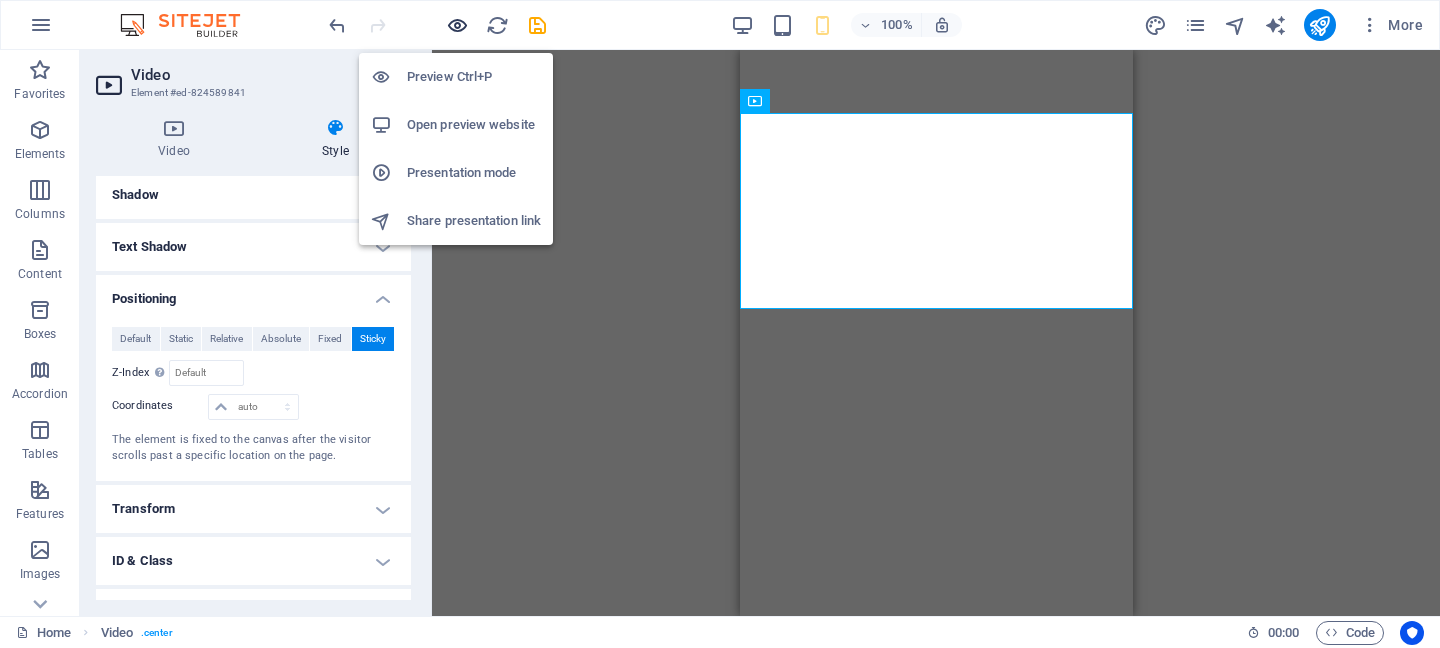 click at bounding box center (457, 25) 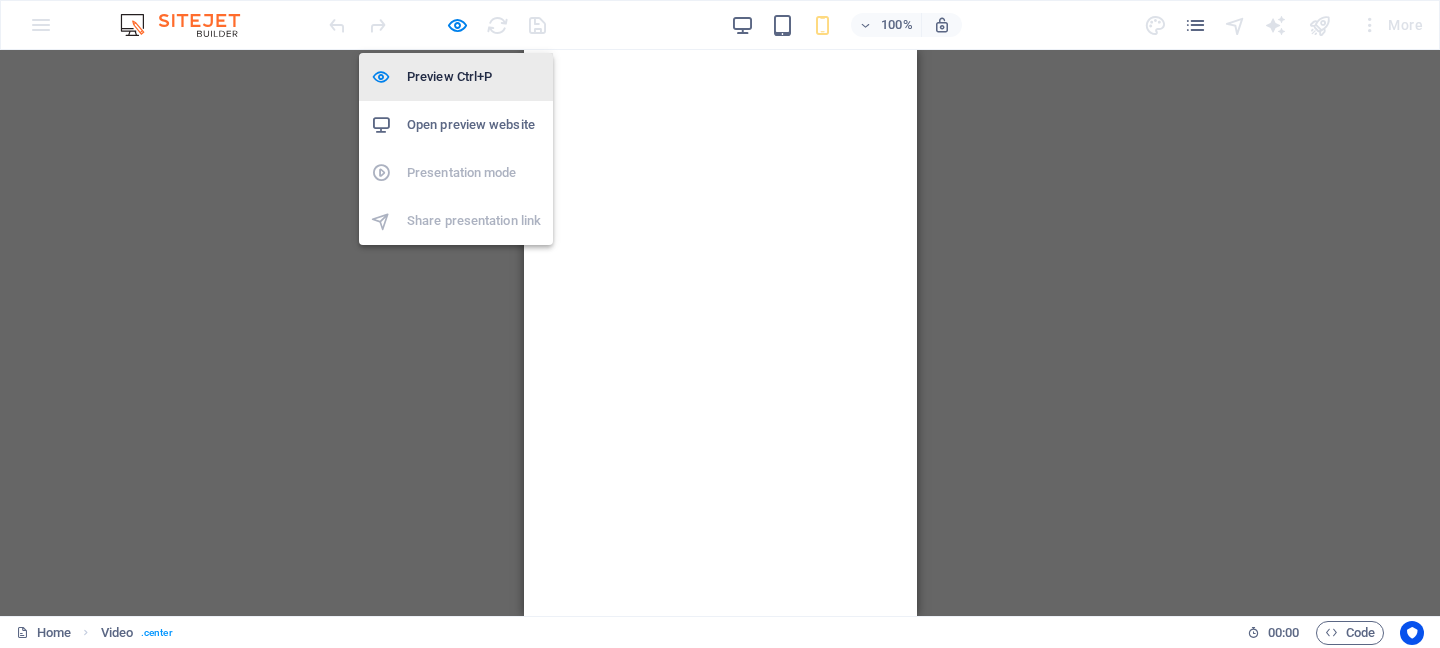click on "Preview Ctrl+P" at bounding box center [474, 77] 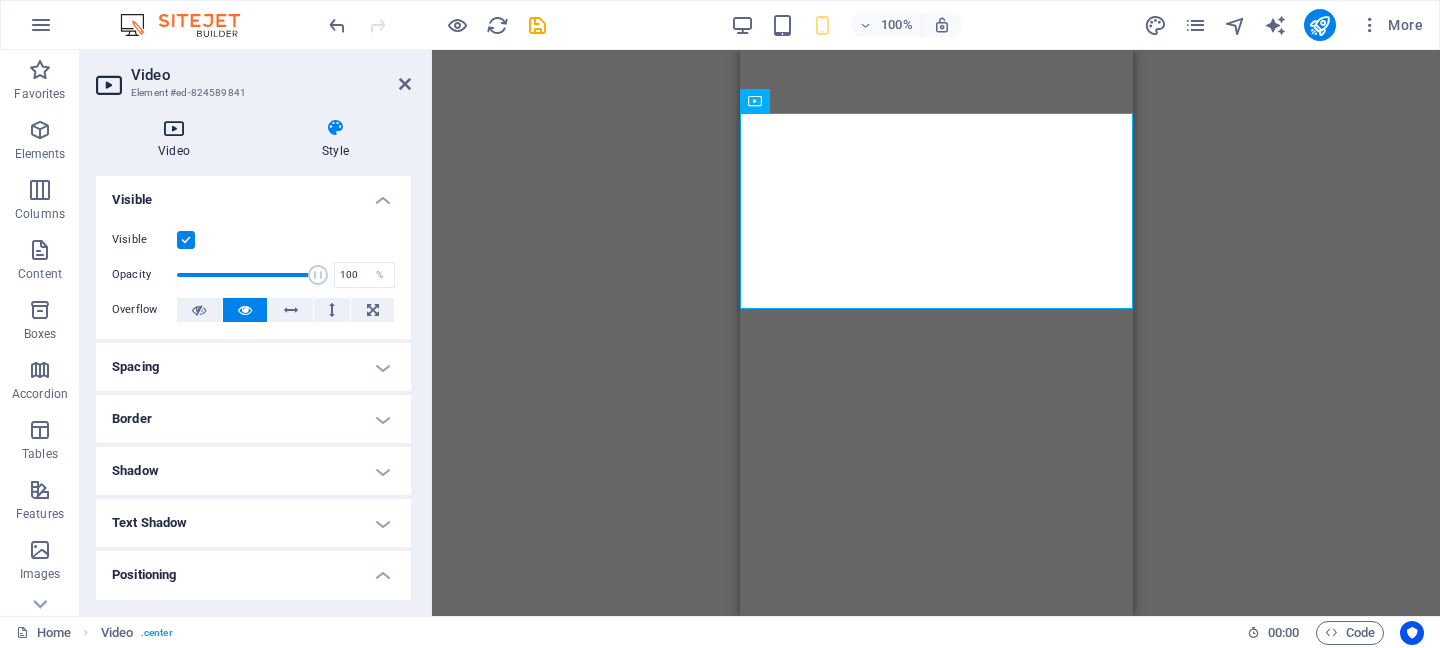 click on "Video" at bounding box center (178, 139) 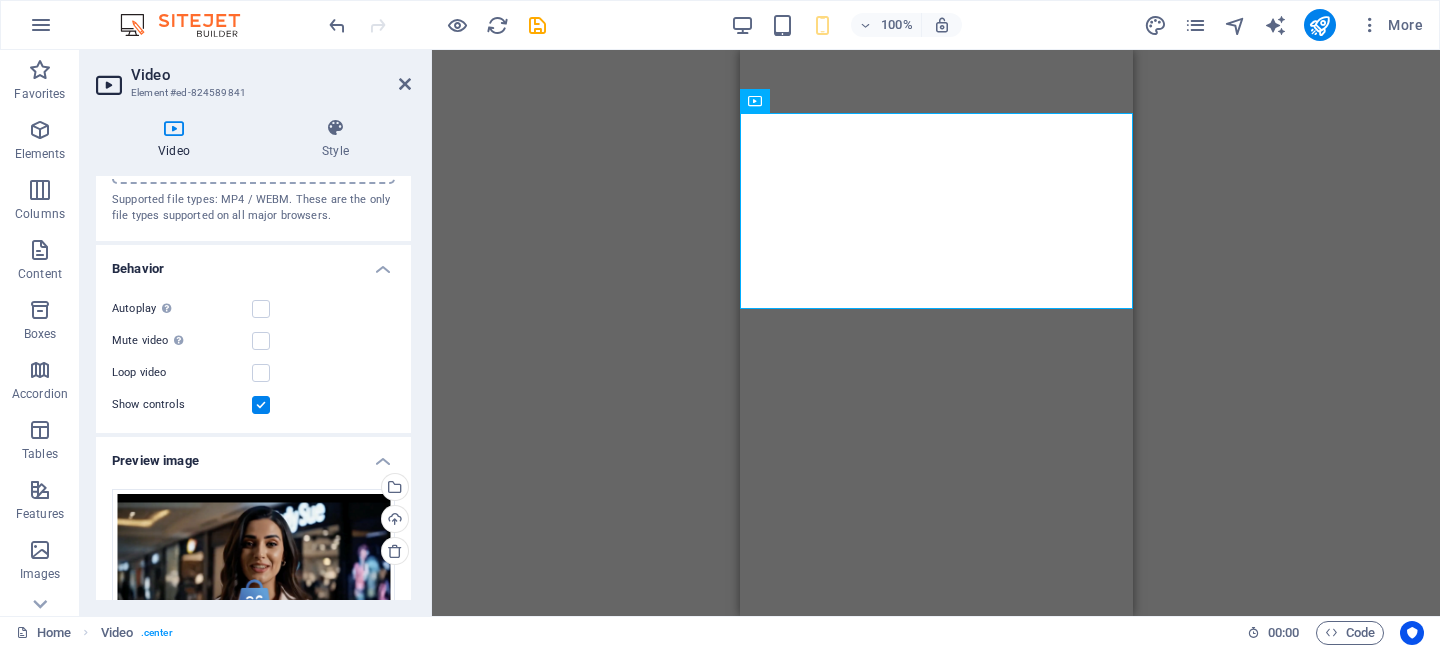 scroll, scrollTop: 279, scrollLeft: 0, axis: vertical 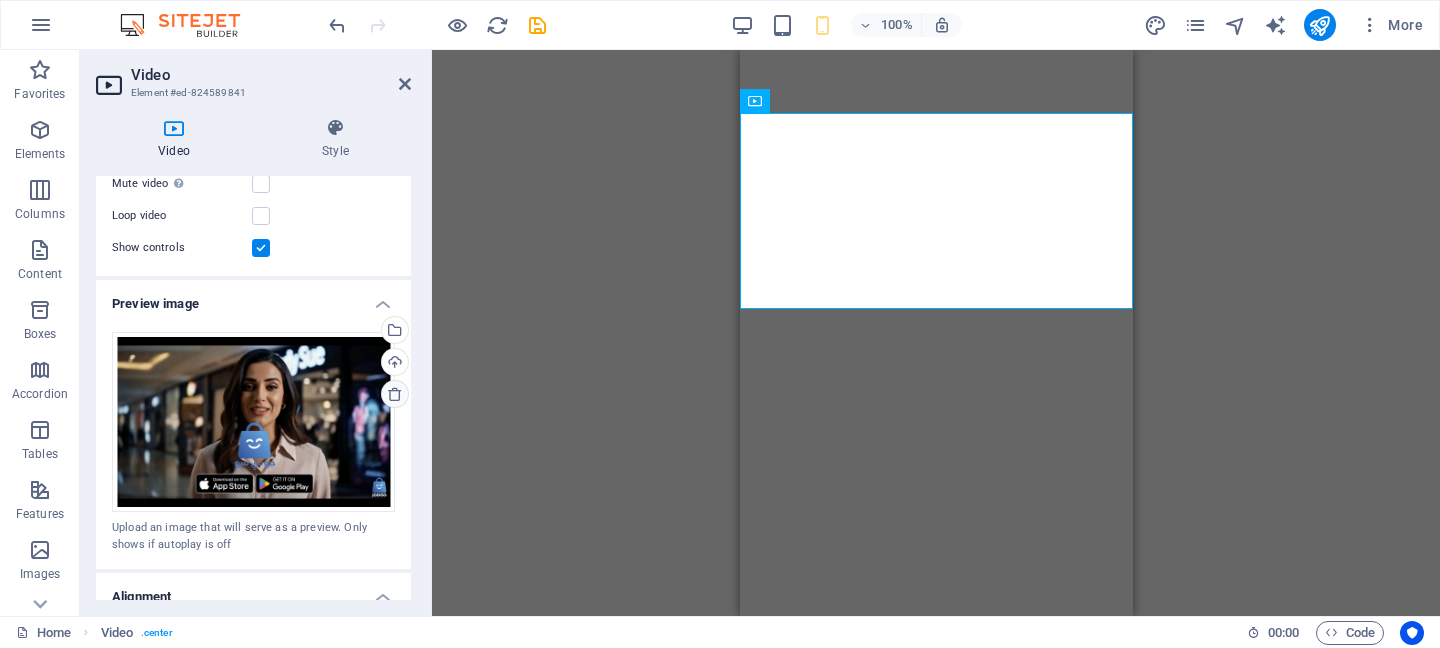 click at bounding box center [395, 394] 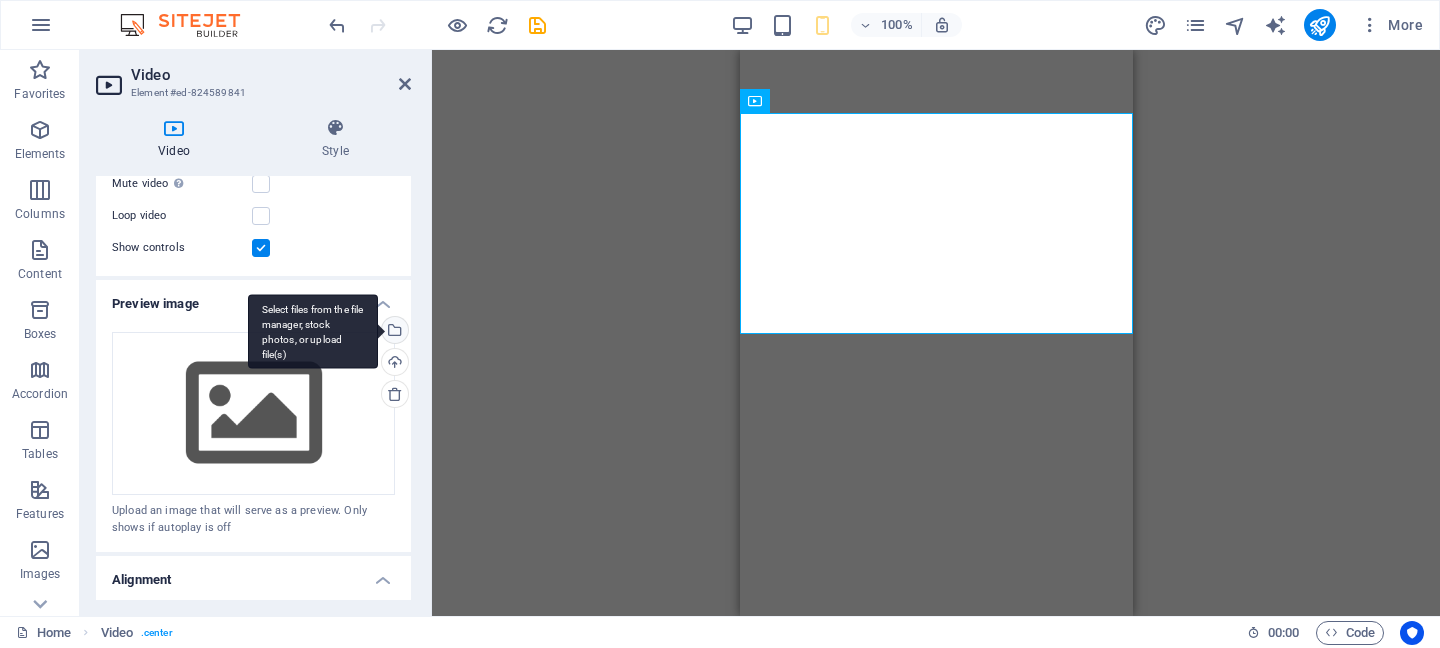 click on "Select files from the file manager, stock photos, or upload file(s)" at bounding box center [393, 332] 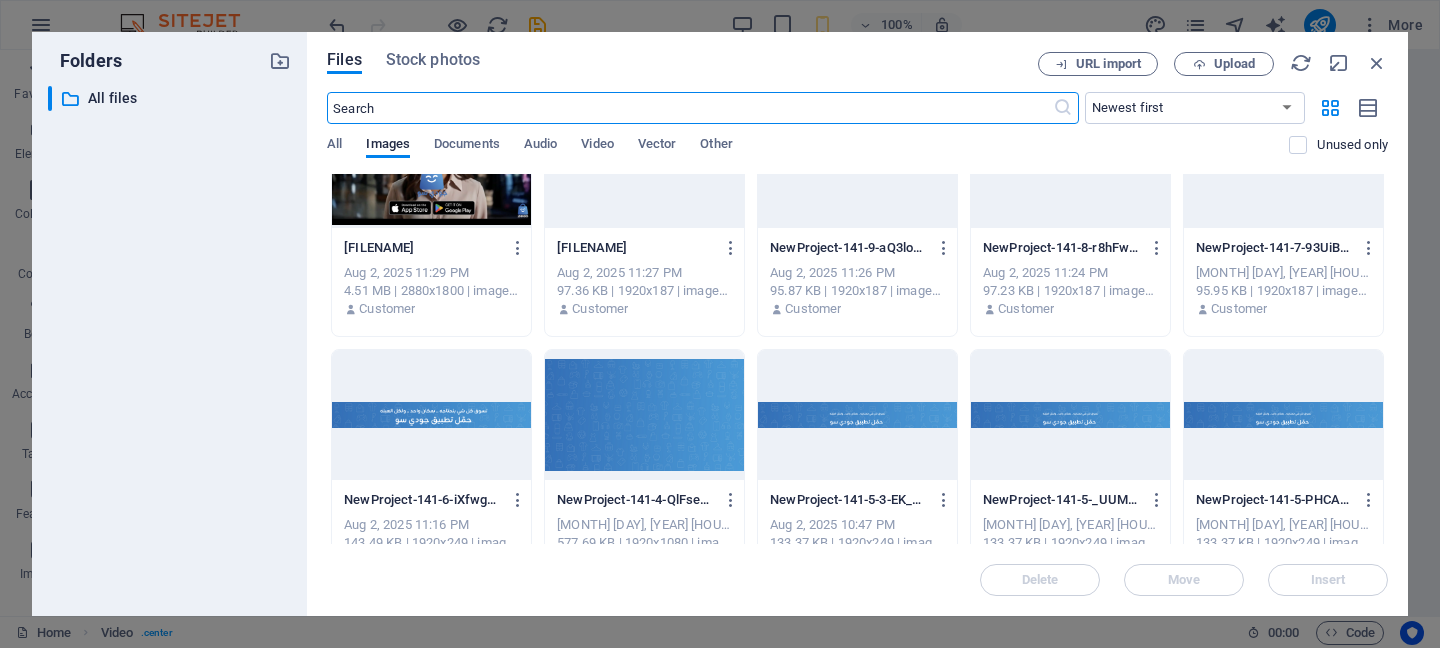 scroll, scrollTop: 0, scrollLeft: 0, axis: both 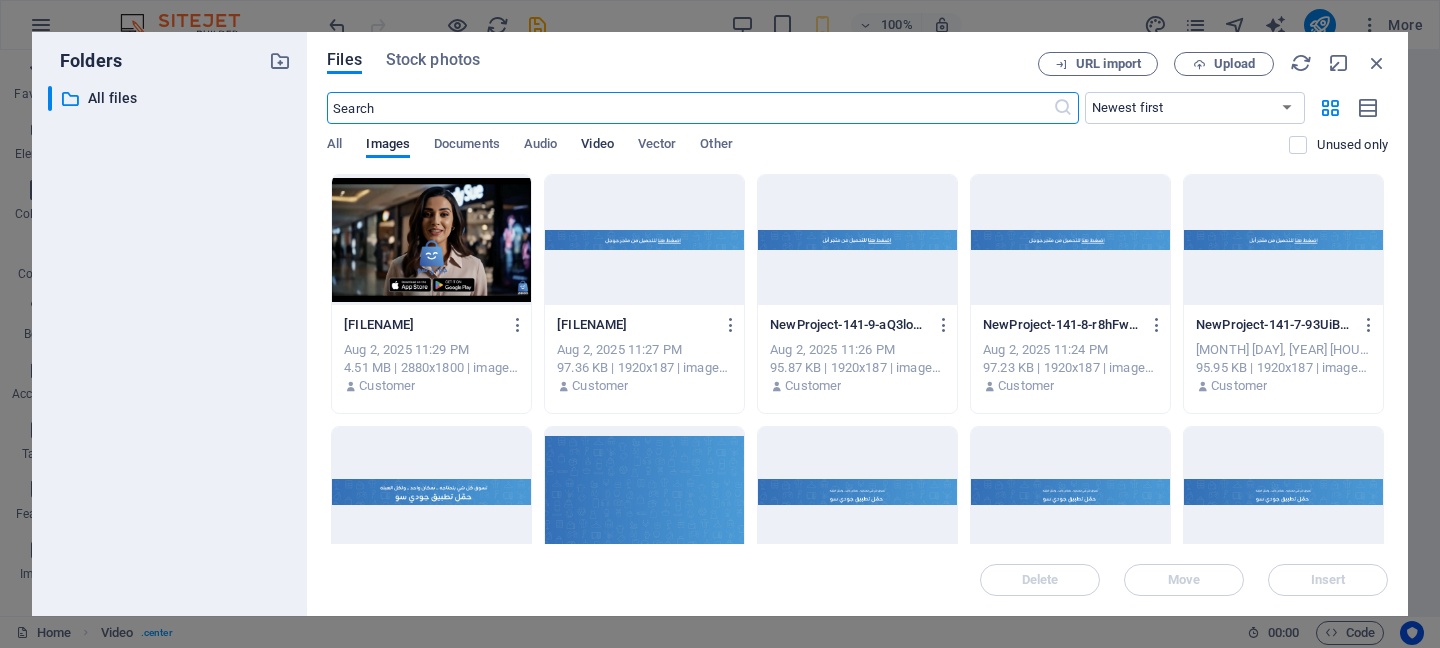 click on "Video" at bounding box center (597, 146) 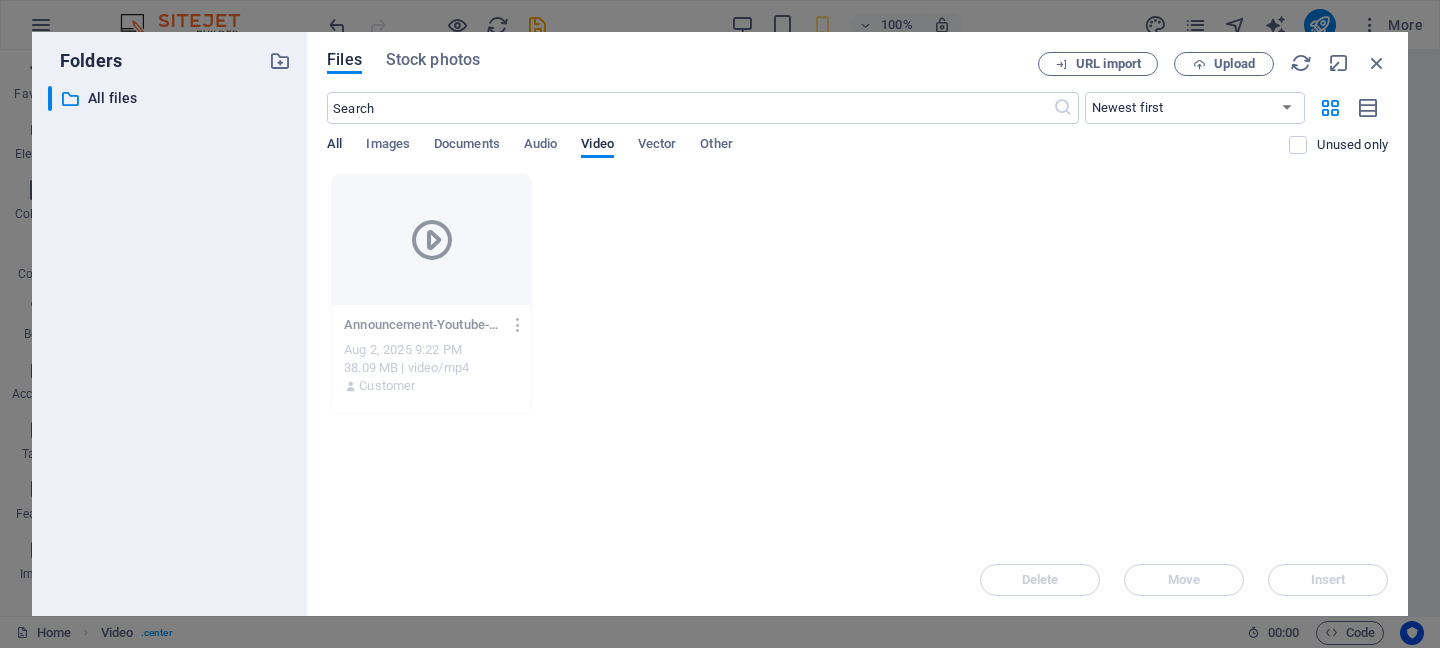 click on "All" at bounding box center [334, 146] 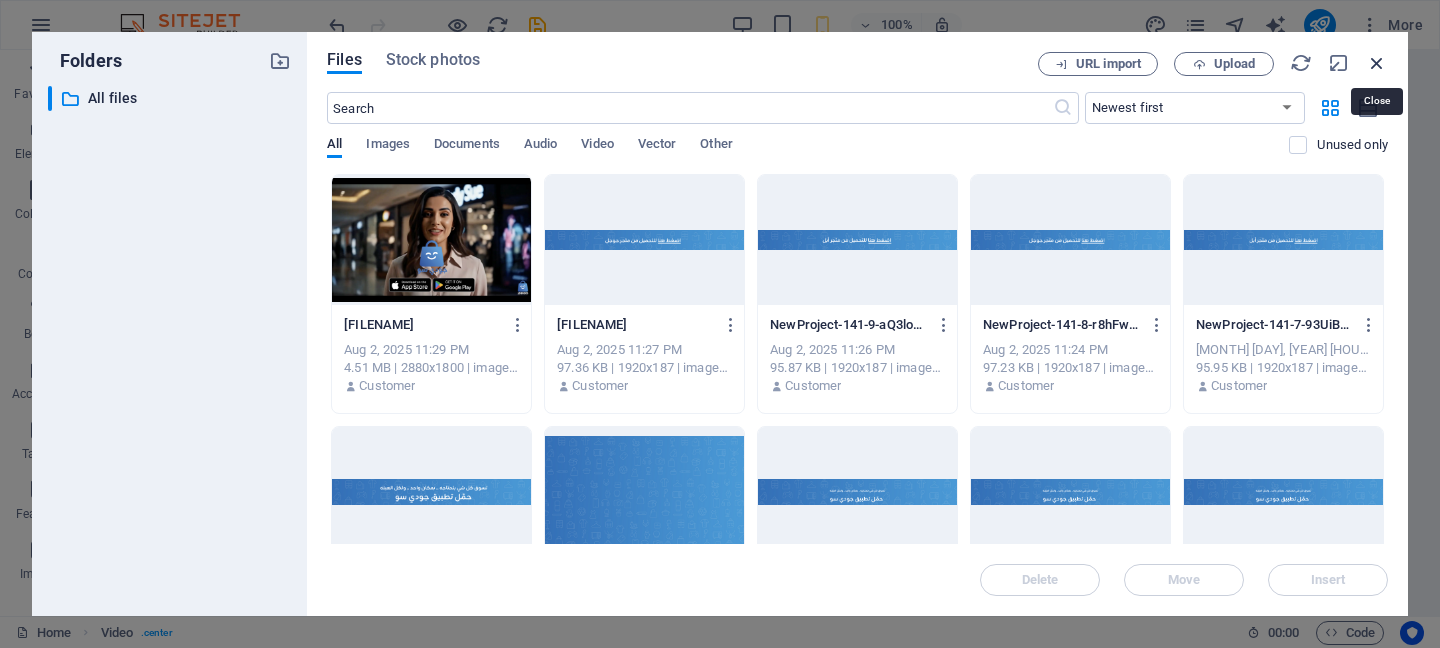 click at bounding box center (1377, 63) 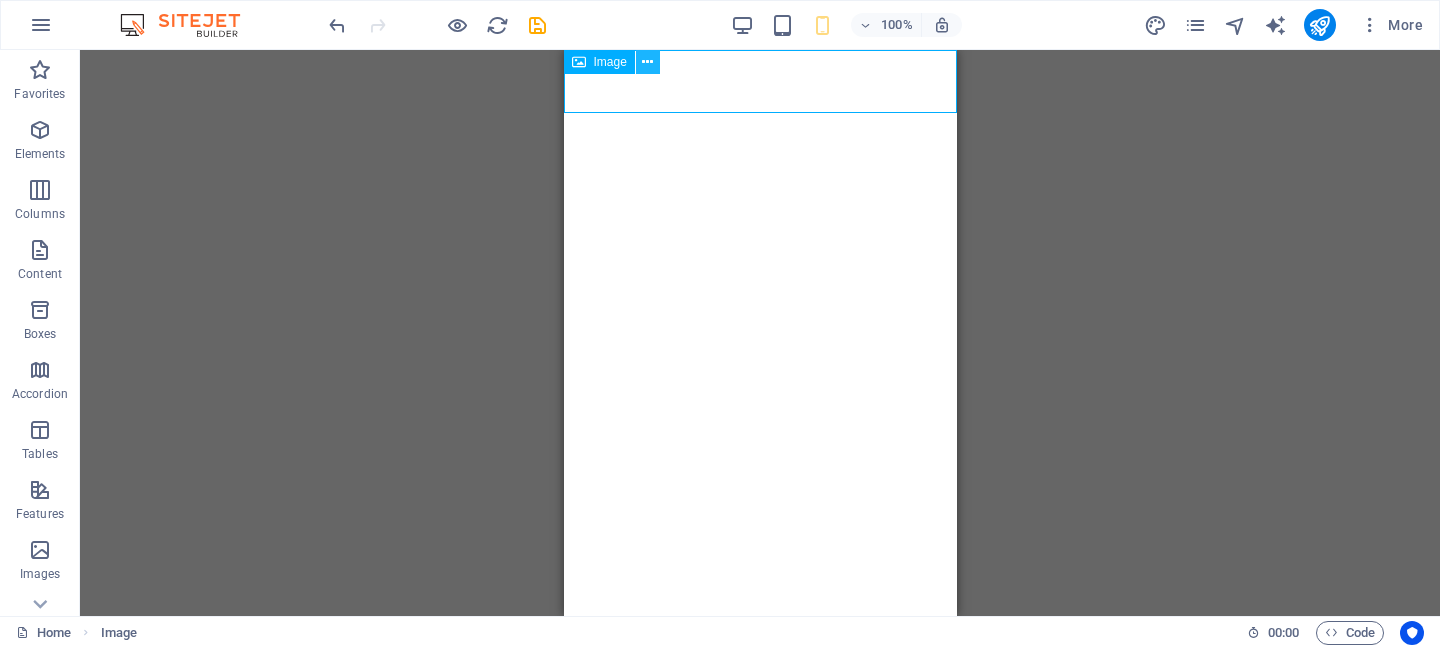 click at bounding box center [648, 62] 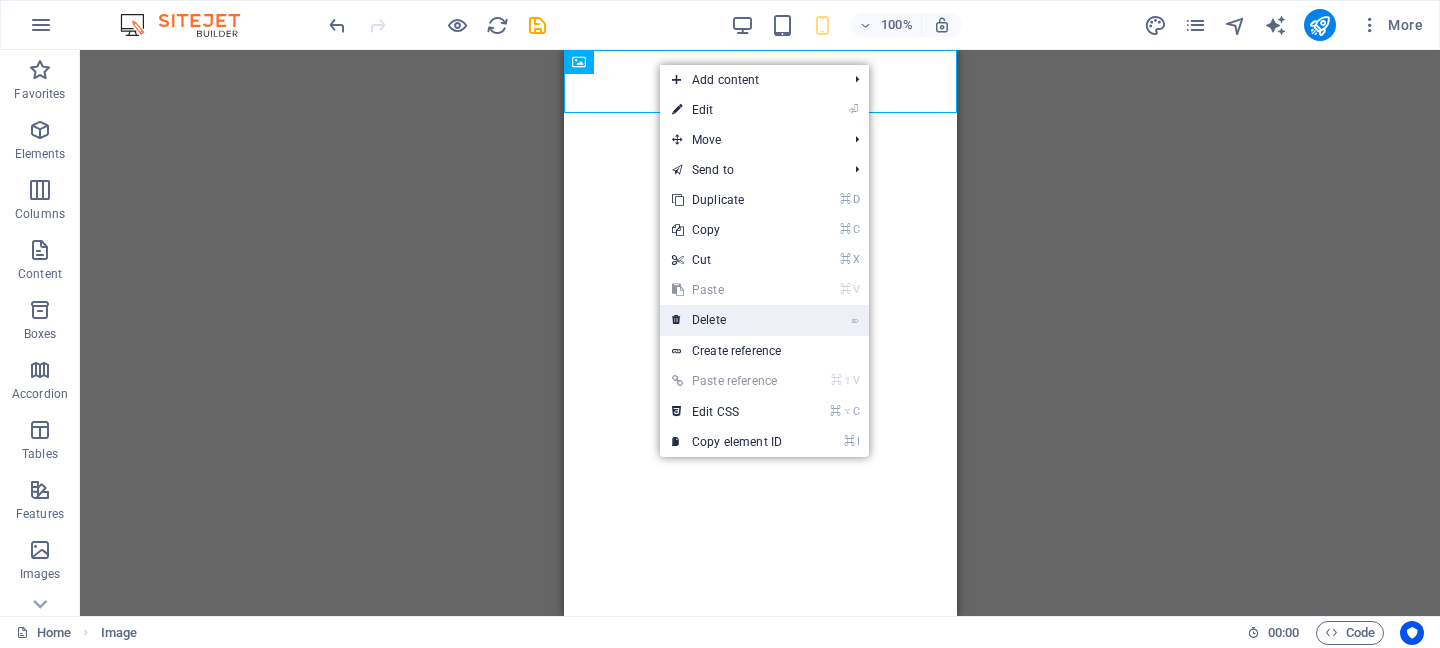 click on "⌦  Delete" at bounding box center [727, 320] 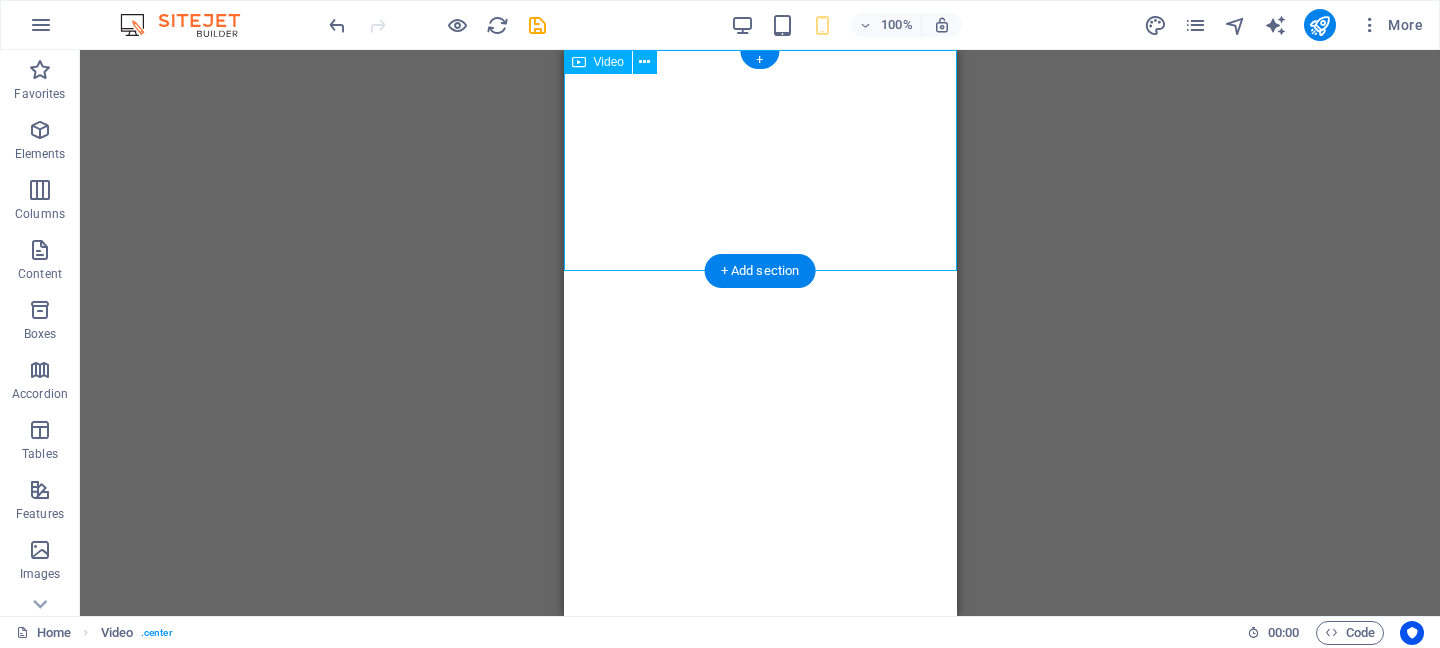 select on "%" 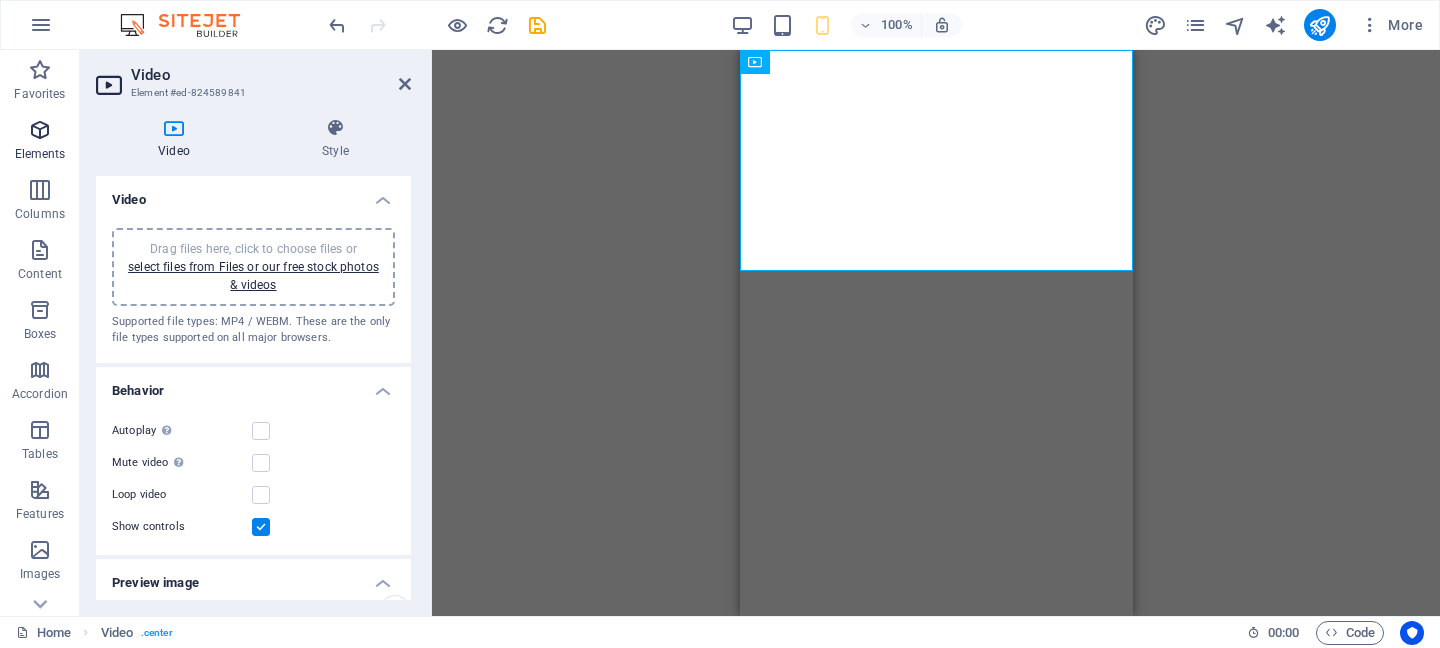 click at bounding box center [40, 130] 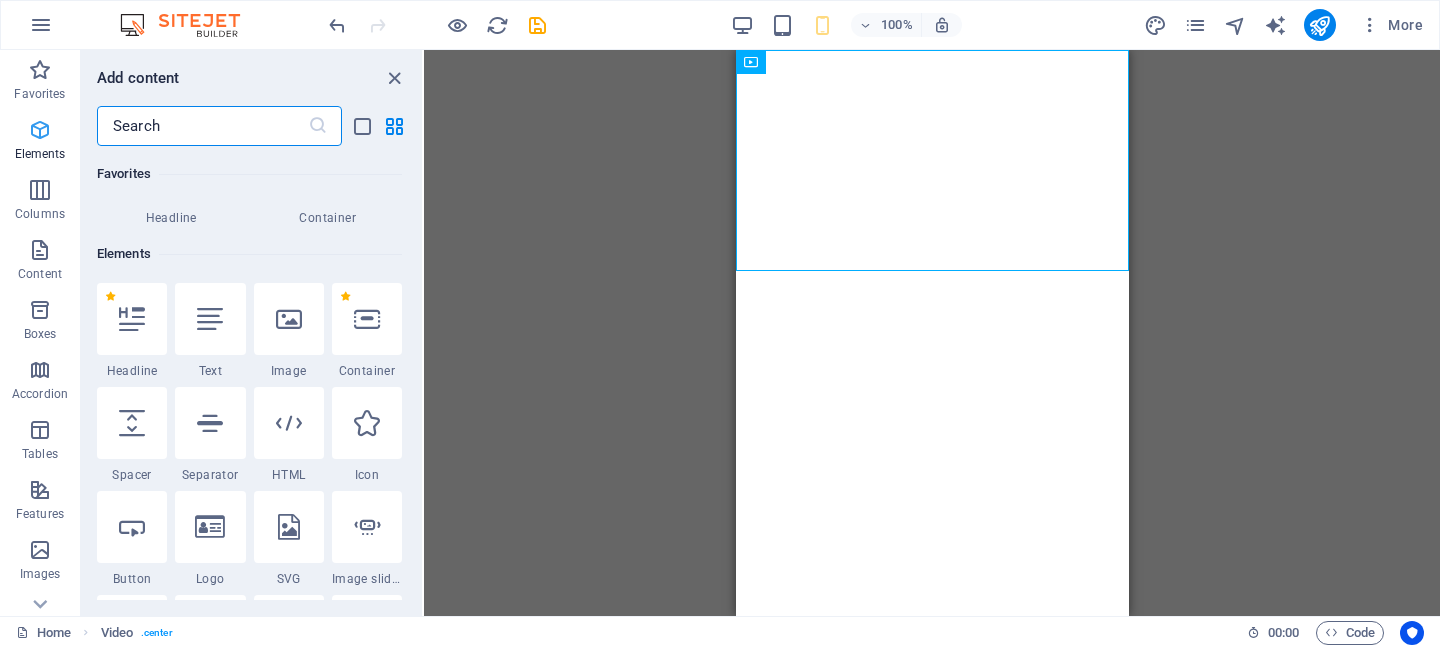 scroll, scrollTop: 213, scrollLeft: 0, axis: vertical 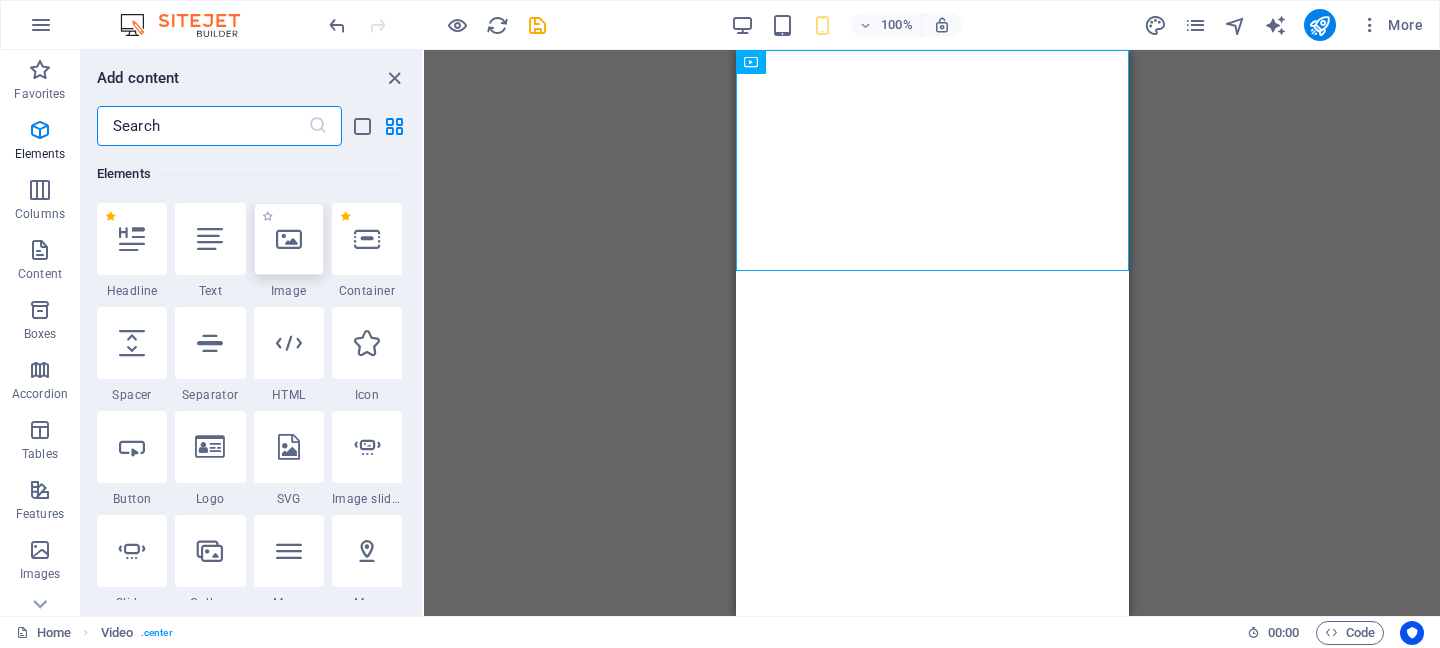 click at bounding box center [289, 239] 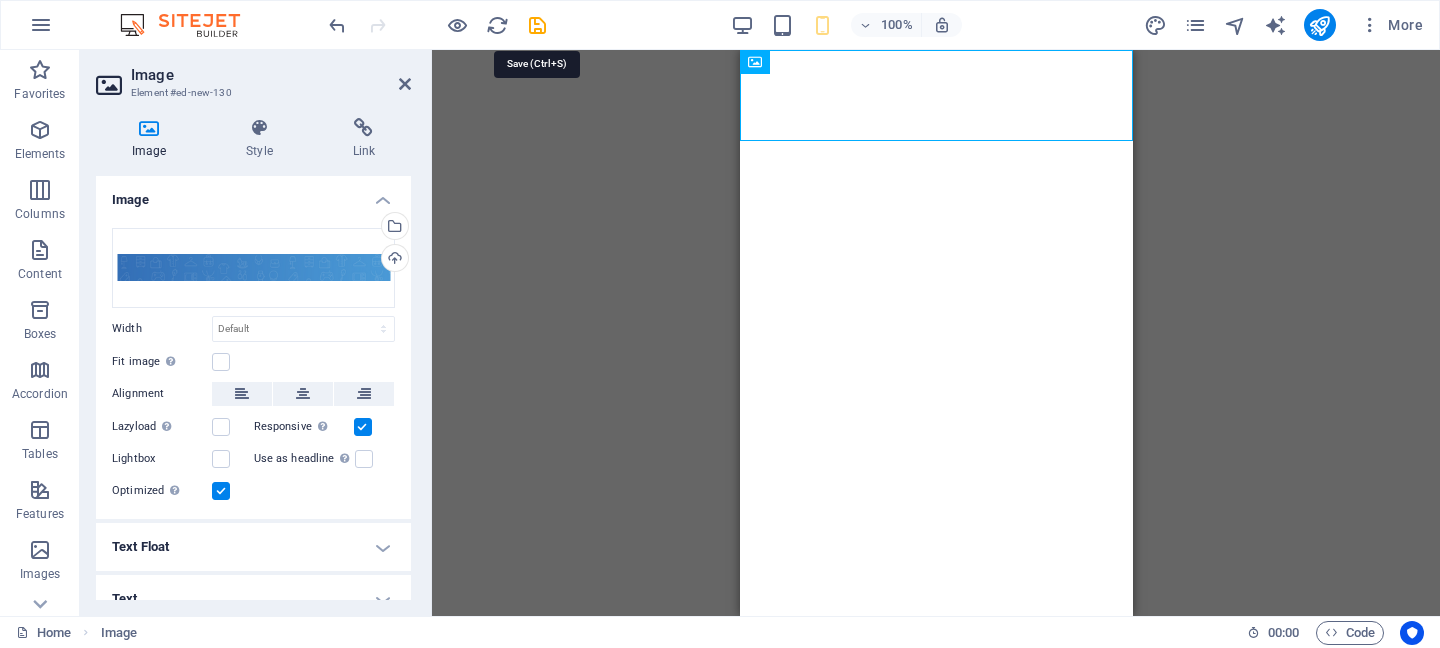 click at bounding box center [437, 25] 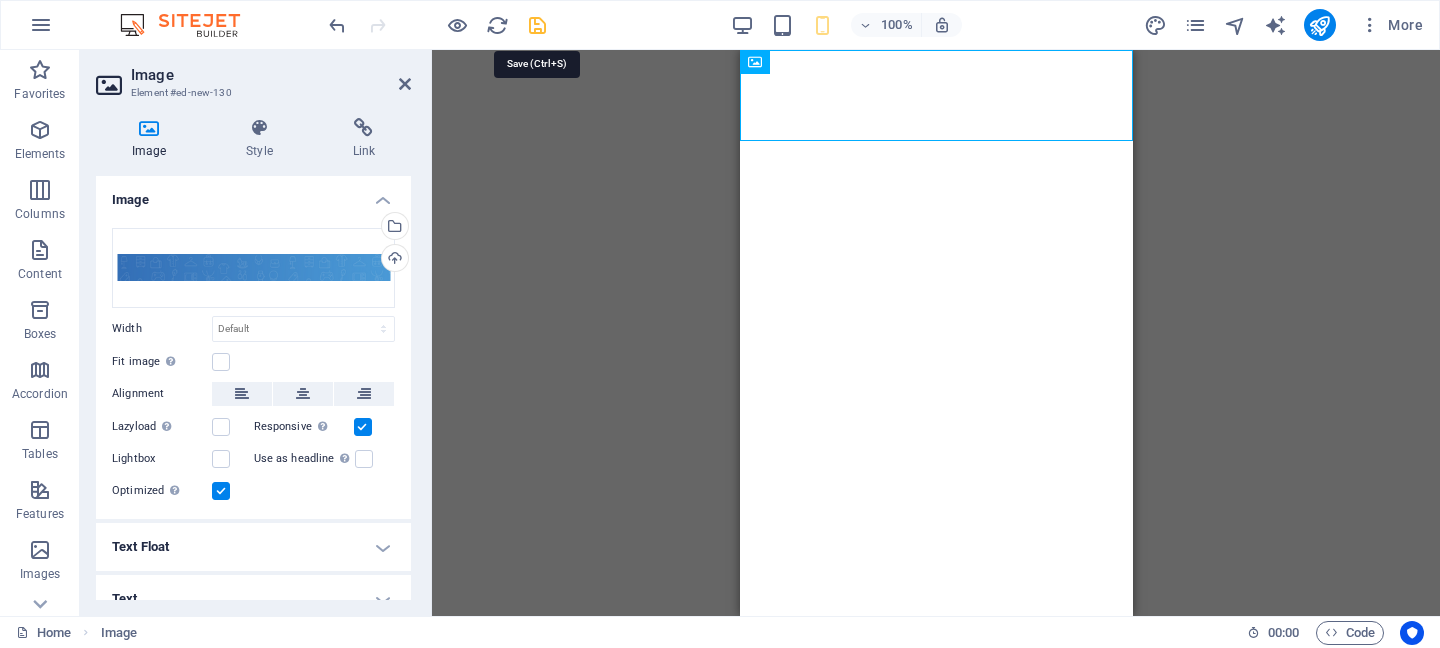 click at bounding box center [537, 25] 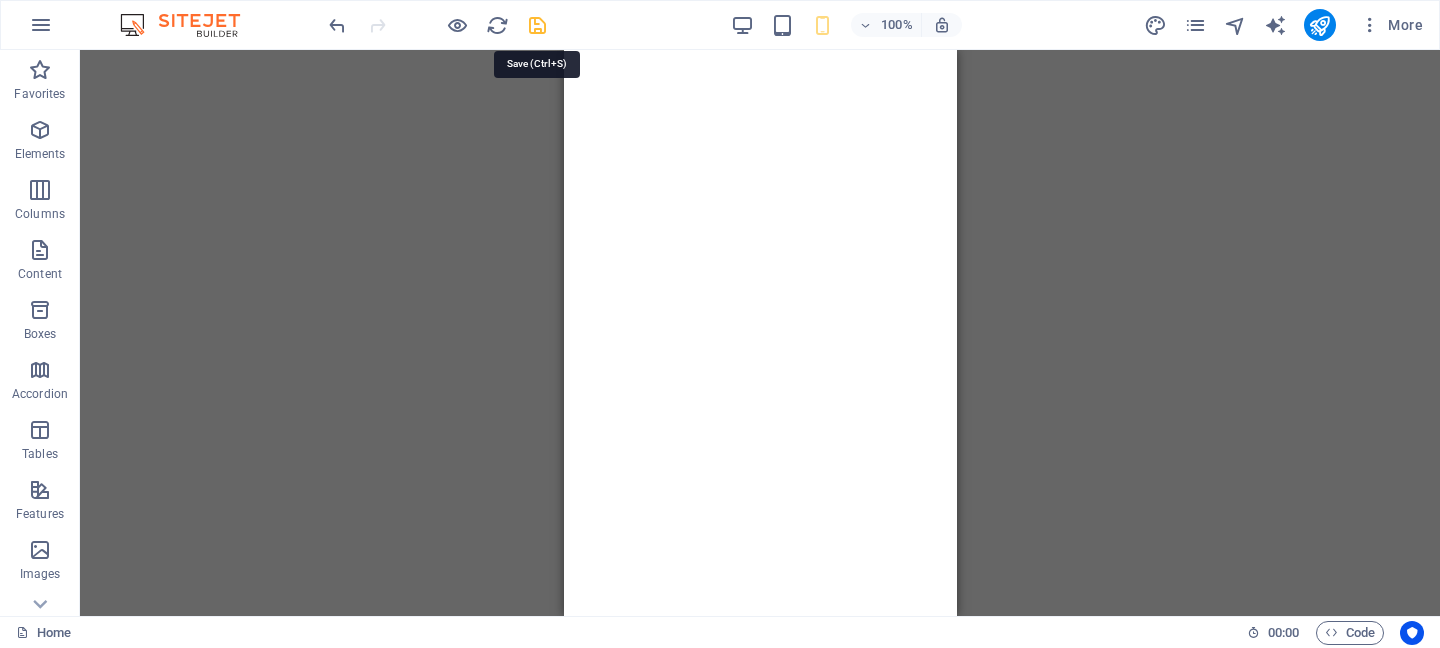 click at bounding box center [537, 25] 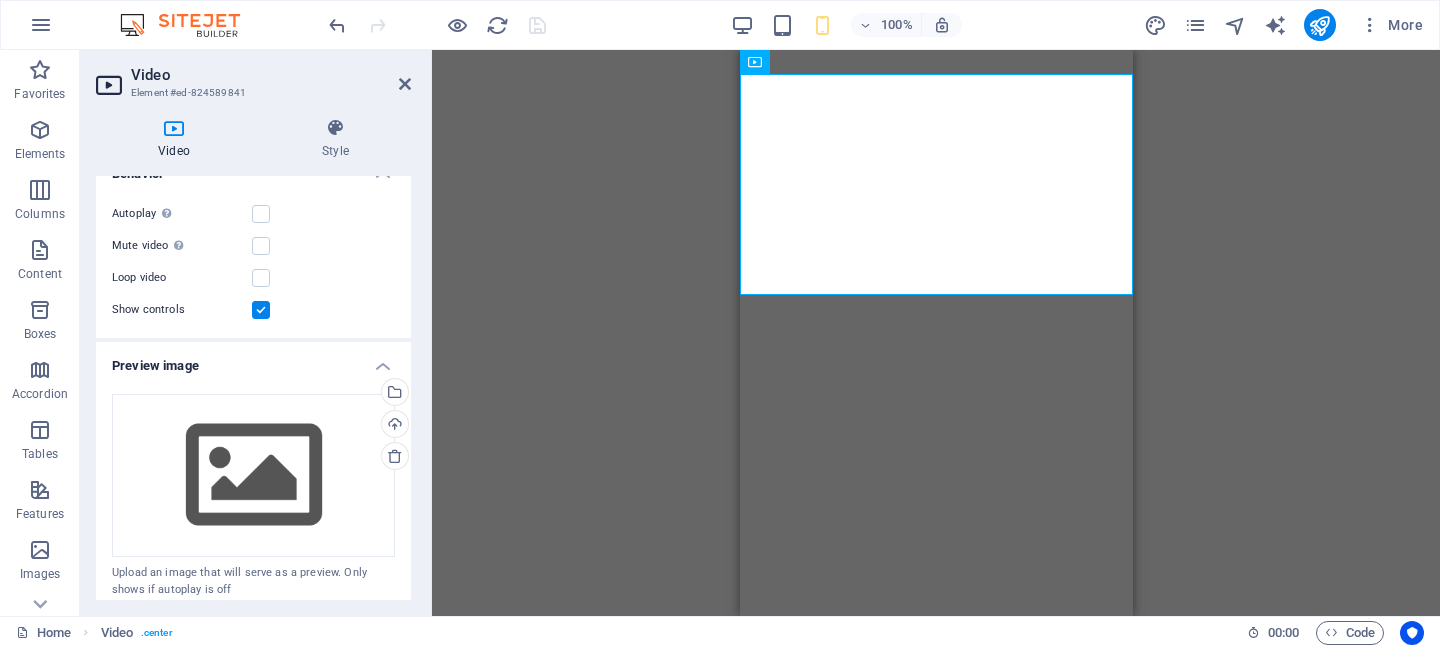scroll, scrollTop: 311, scrollLeft: 0, axis: vertical 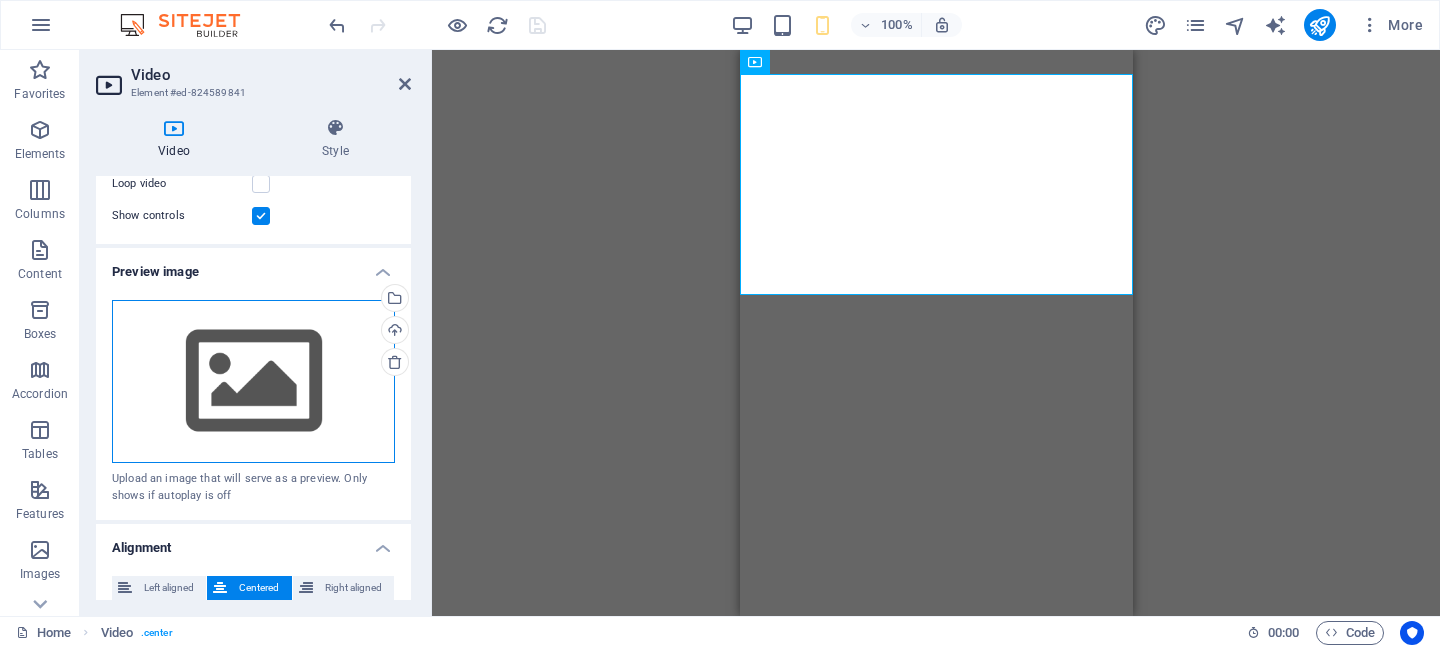 click on "Drag files here, click to choose files or select files from Files or our free stock photos & videos" at bounding box center [253, 382] 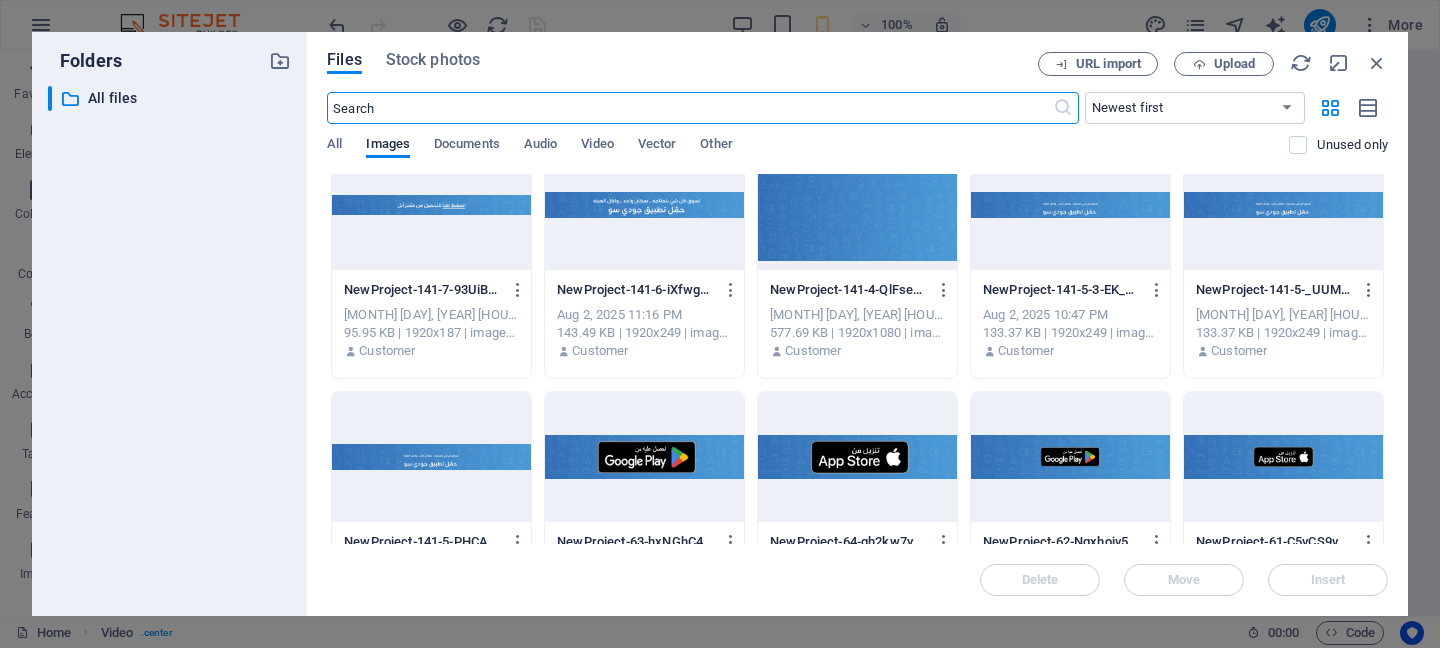 scroll, scrollTop: 0, scrollLeft: 0, axis: both 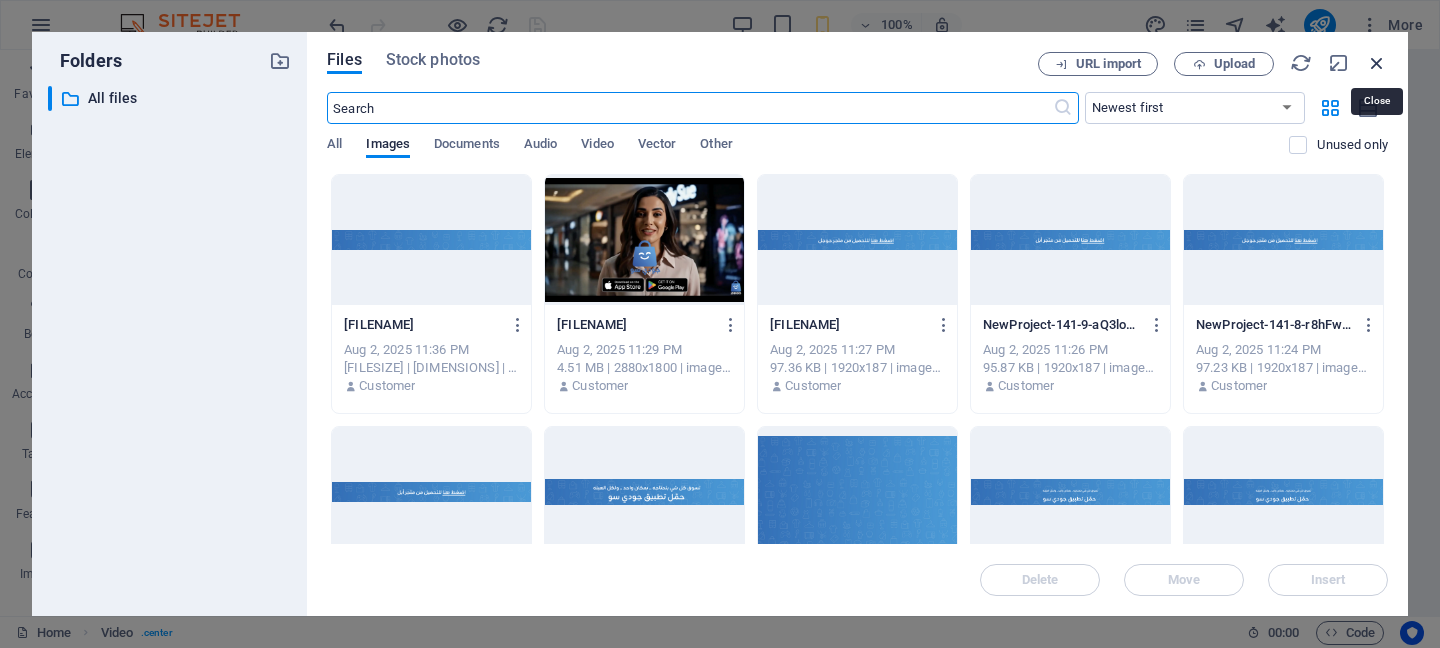 click at bounding box center (1377, 63) 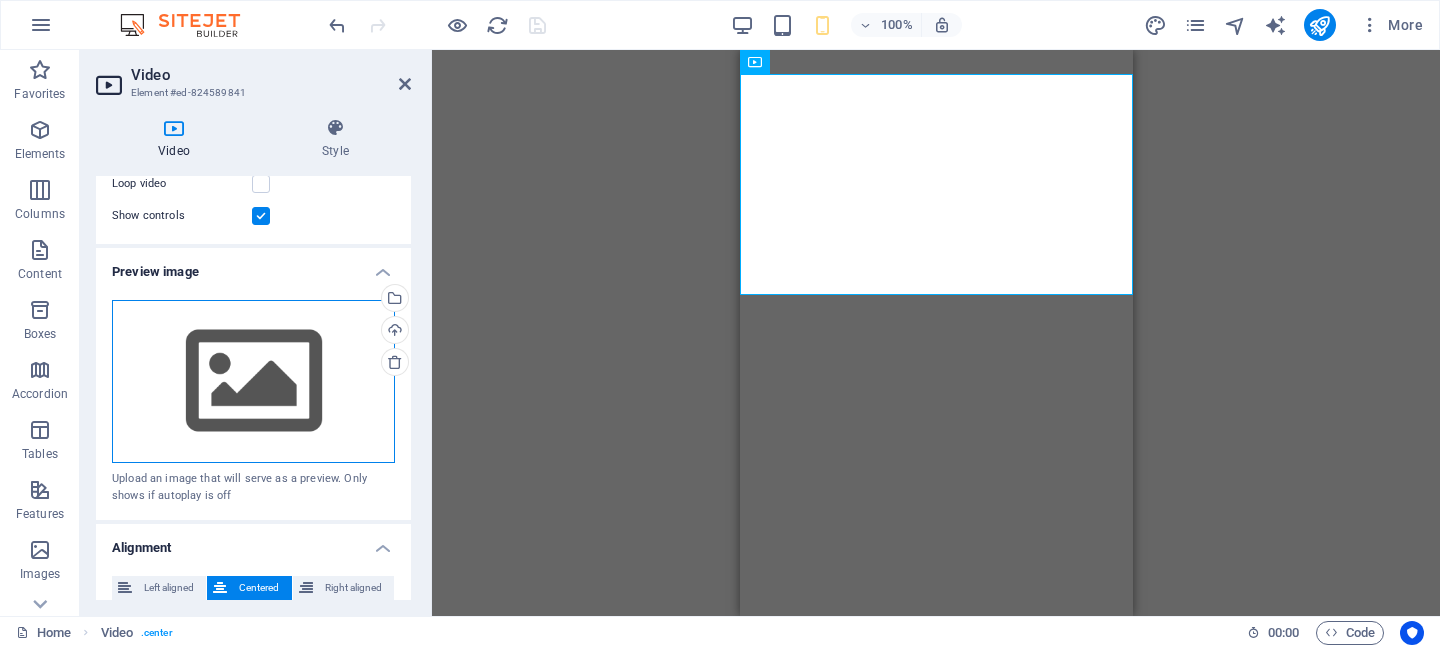click on "Drag files here, click to choose files or select files from Files or our free stock photos & videos" at bounding box center [253, 382] 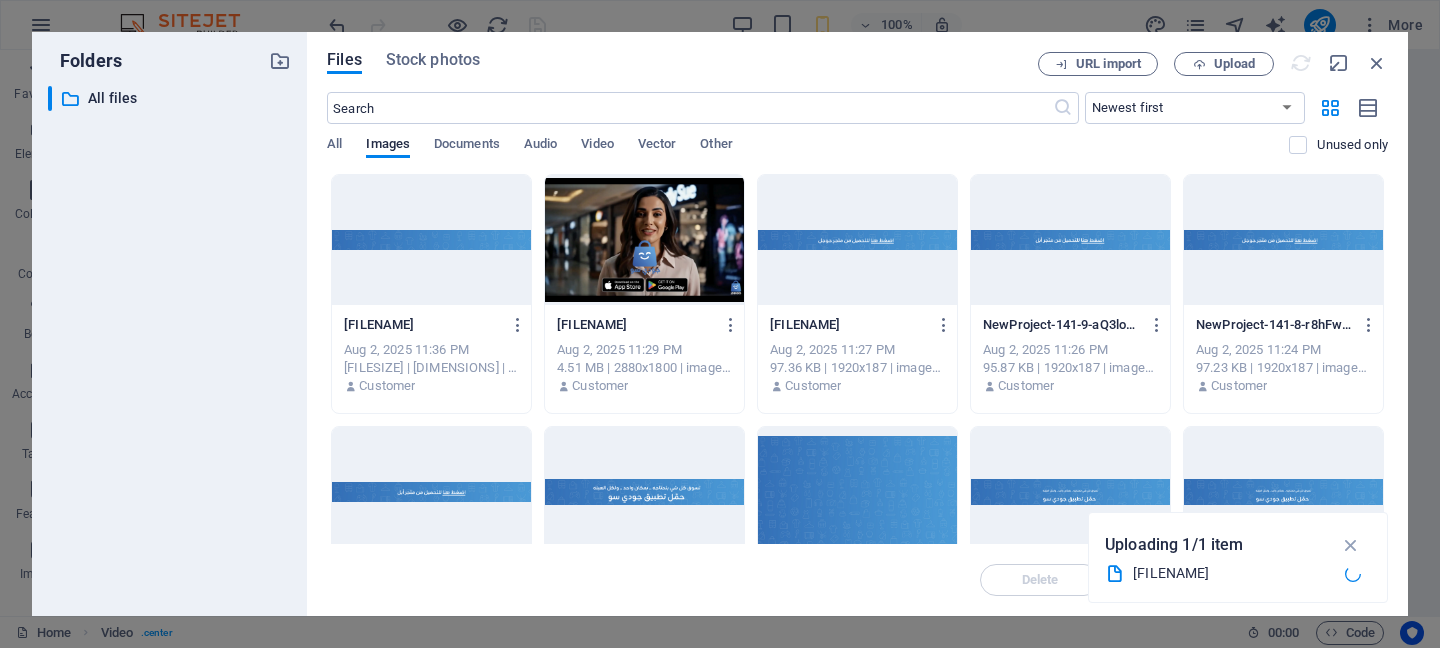 click on "[FILENAME]" at bounding box center (635, 325) 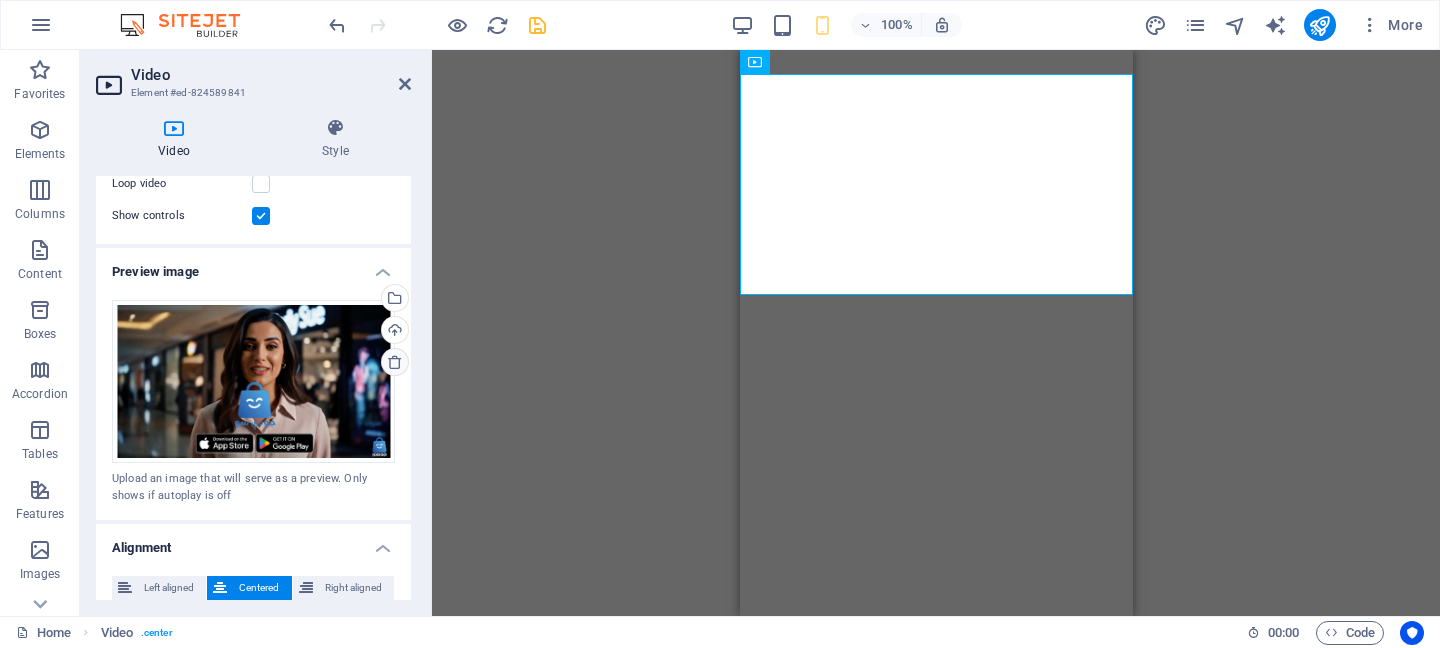 click at bounding box center [395, 362] 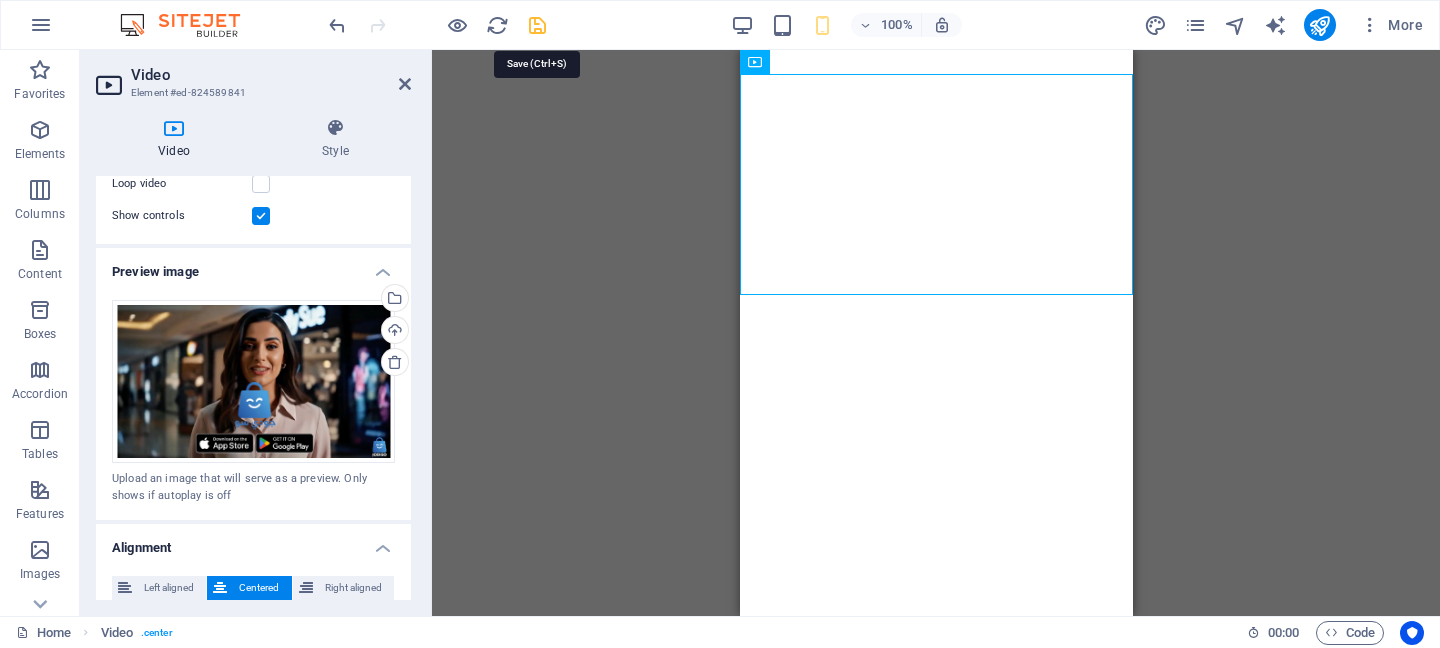click at bounding box center (537, 25) 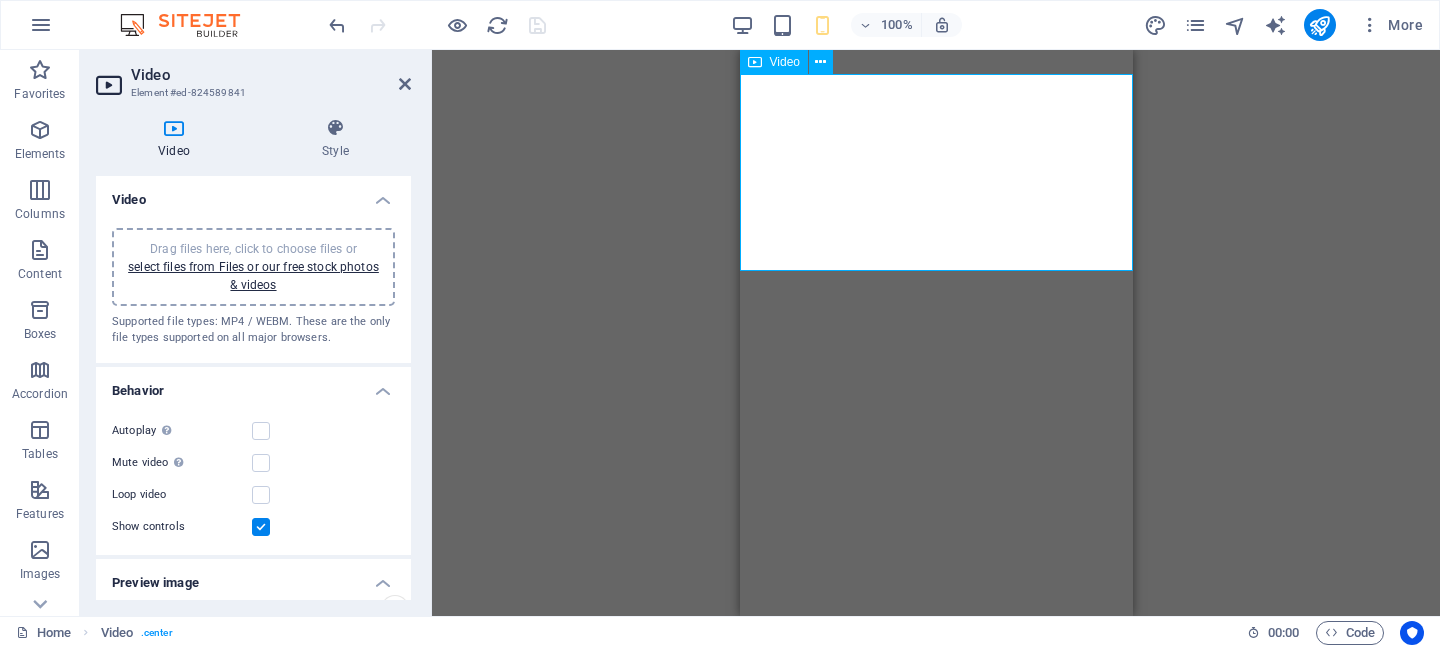 click on "Video" at bounding box center [785, 62] 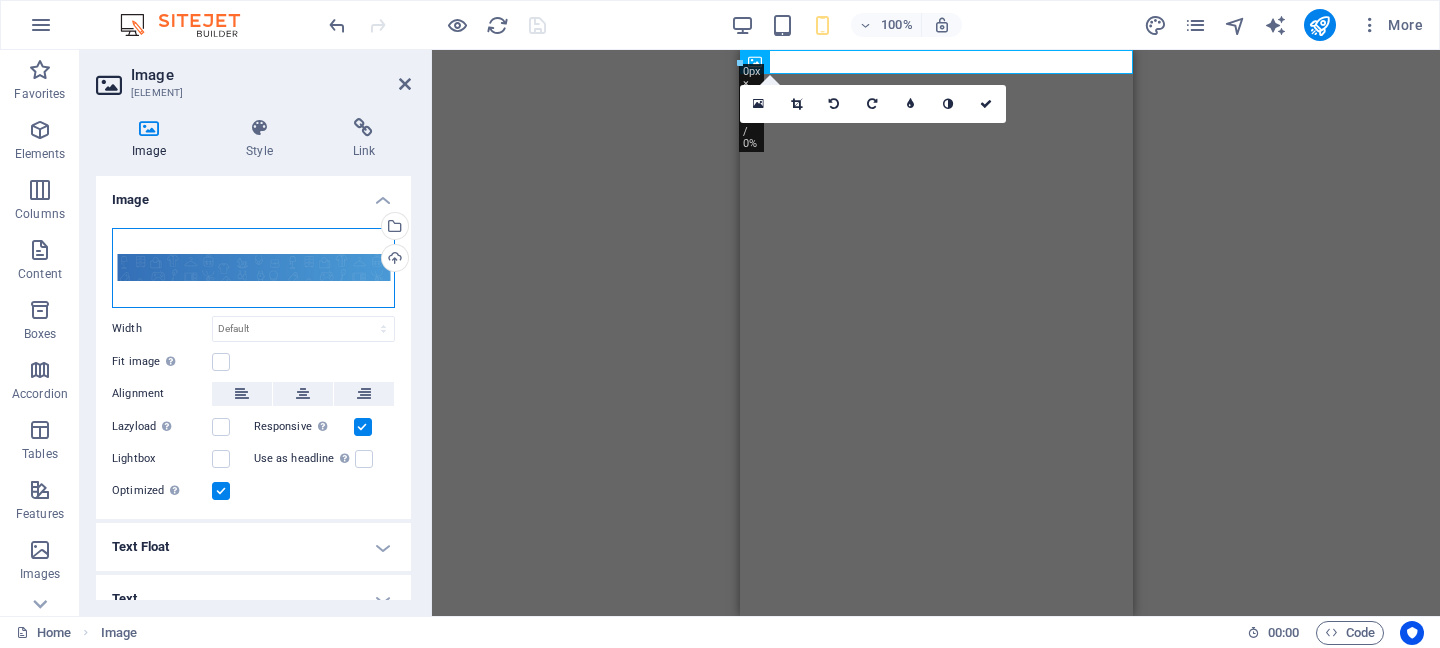 click on "Drag files here, click to choose files or select files from Files or our free stock photos & videos" at bounding box center (253, 268) 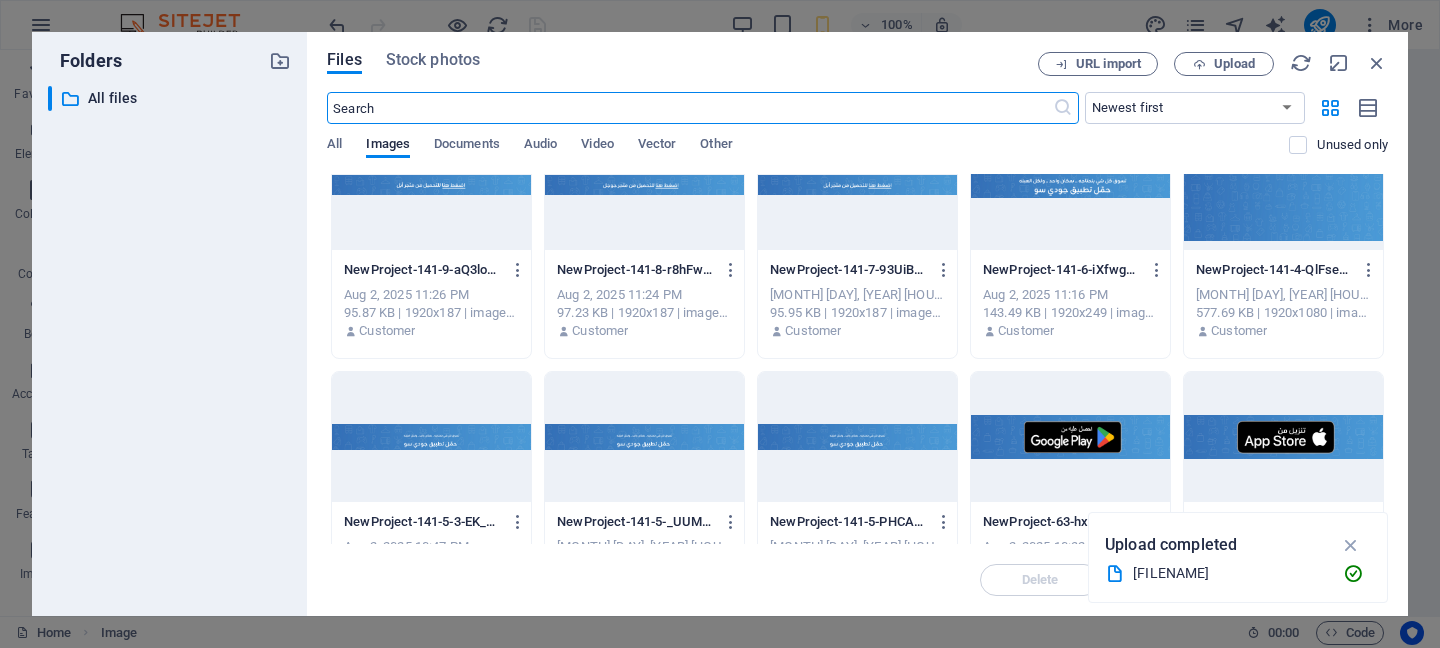 scroll, scrollTop: 448, scrollLeft: 0, axis: vertical 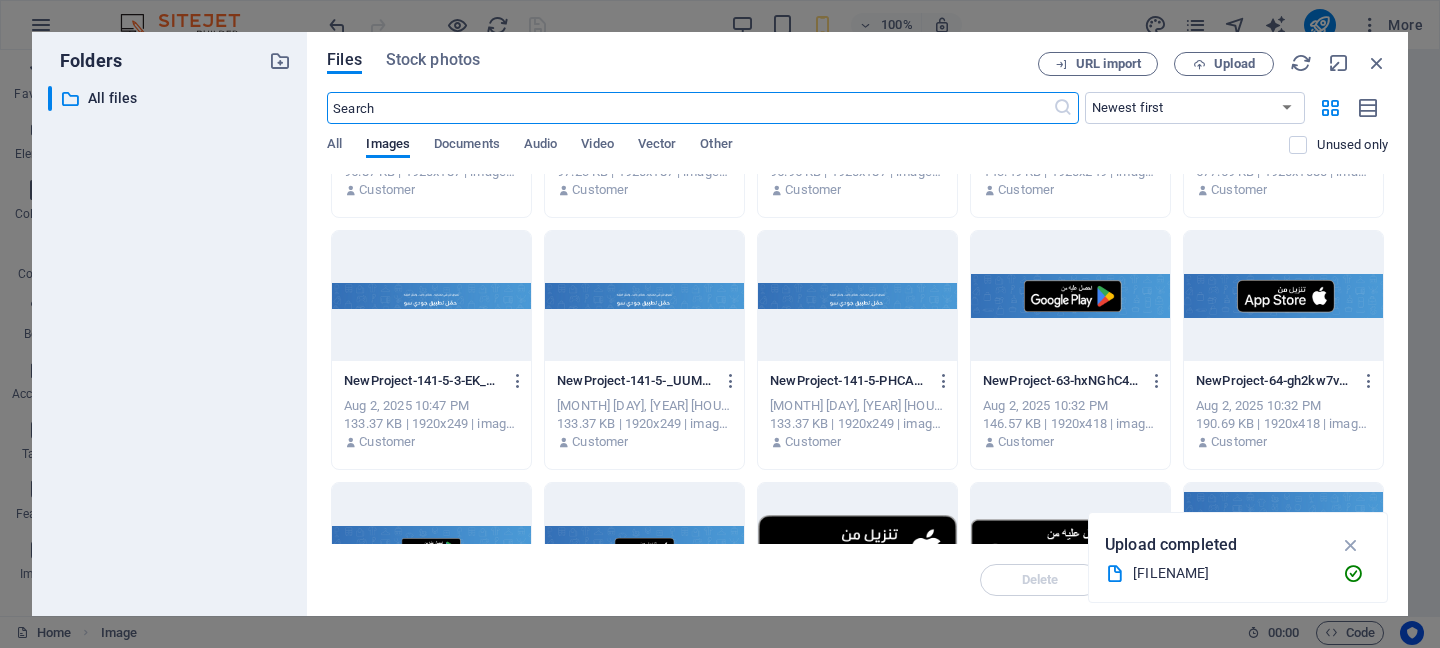 click at bounding box center (644, 296) 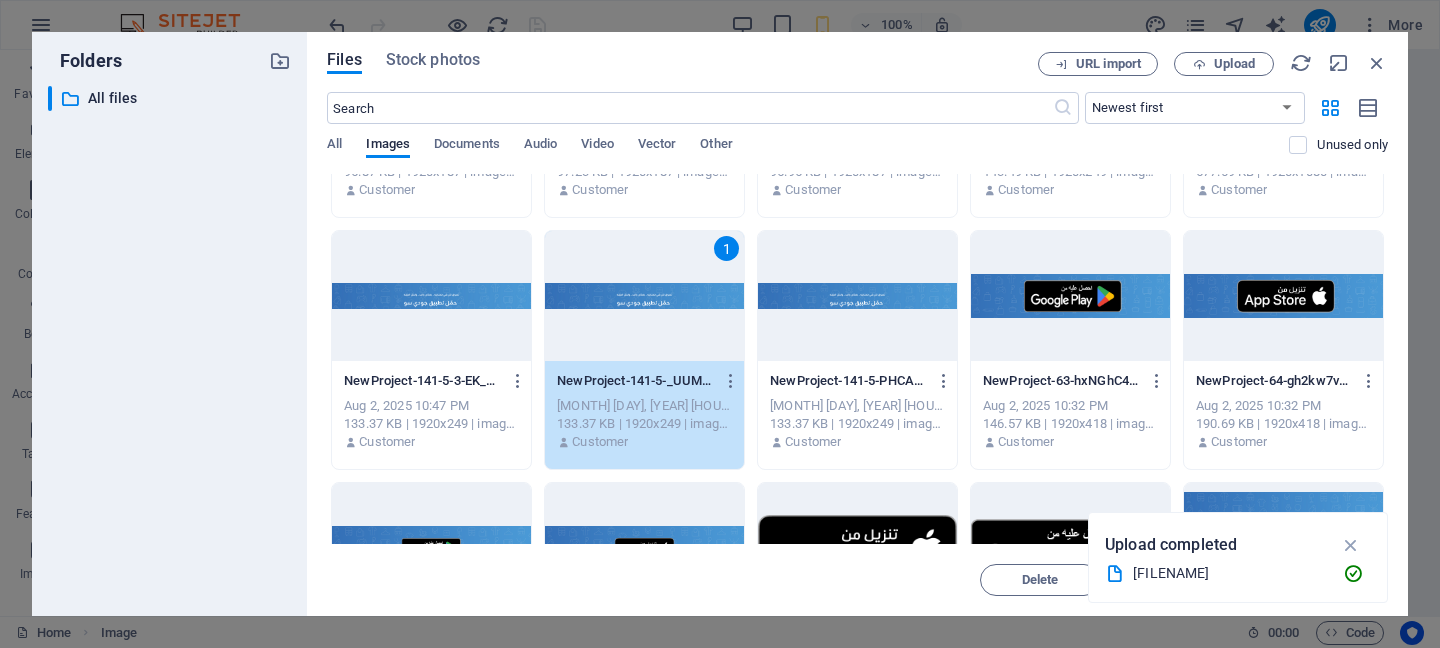 click on "1" at bounding box center (644, 296) 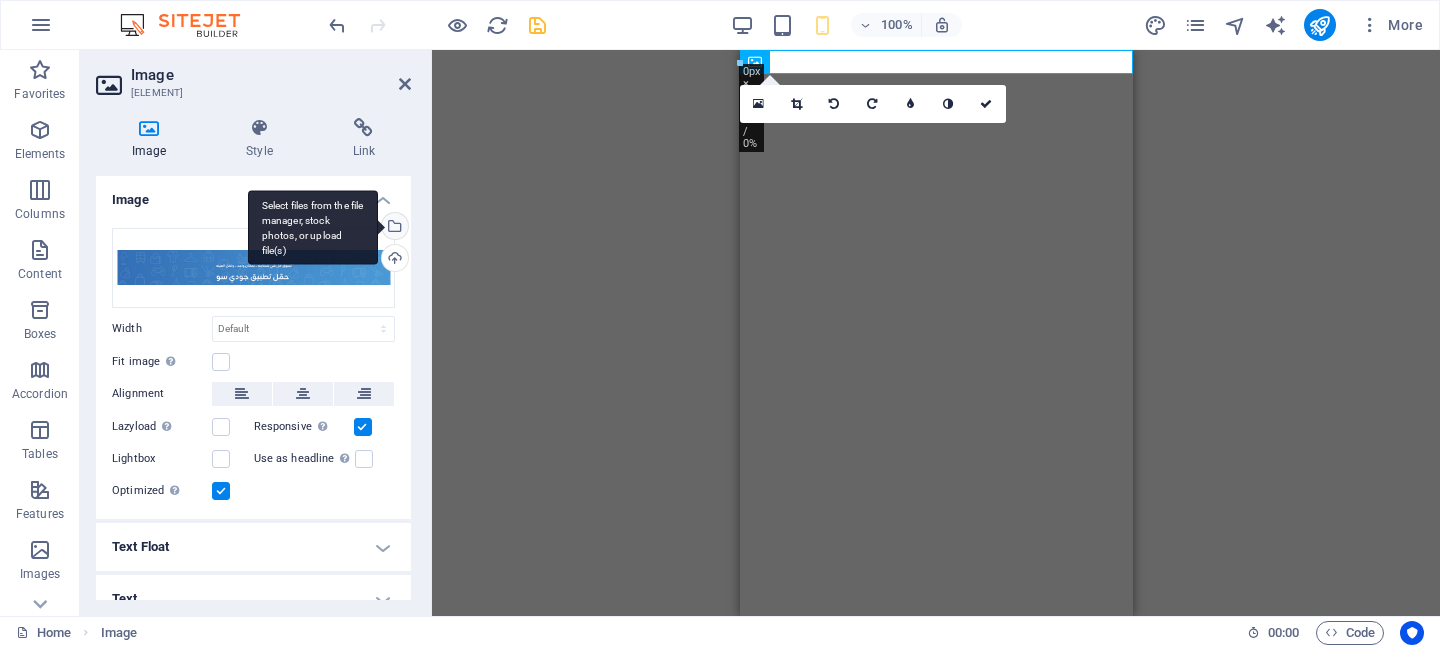 click on "Select files from the file manager, stock photos, or upload file(s)" at bounding box center (393, 228) 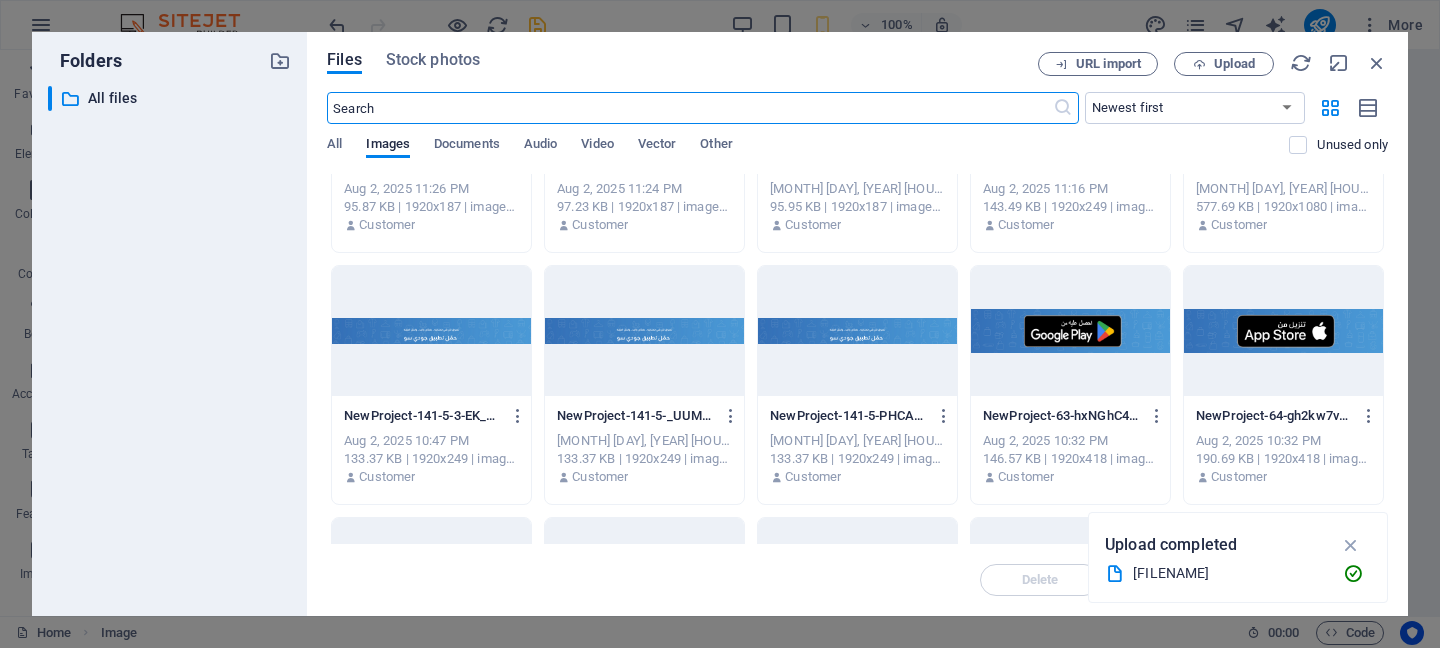 scroll, scrollTop: 426, scrollLeft: 0, axis: vertical 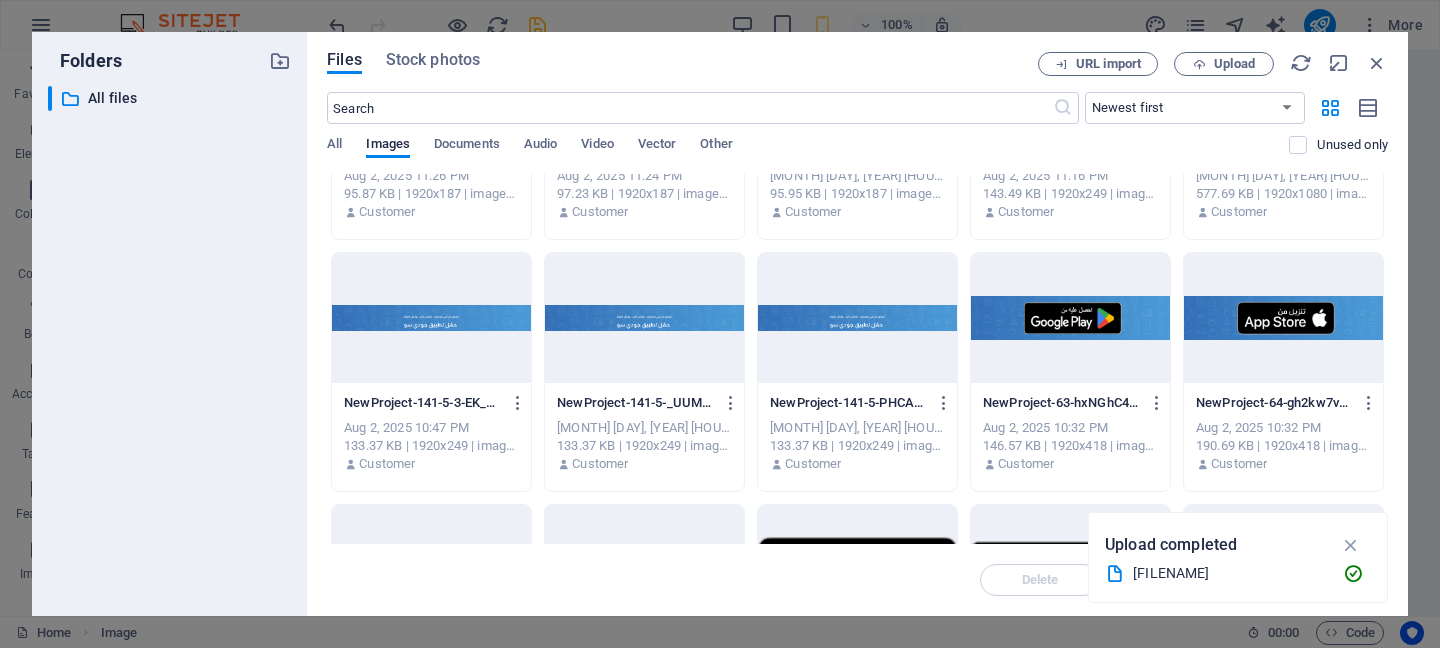 click at bounding box center [431, 318] 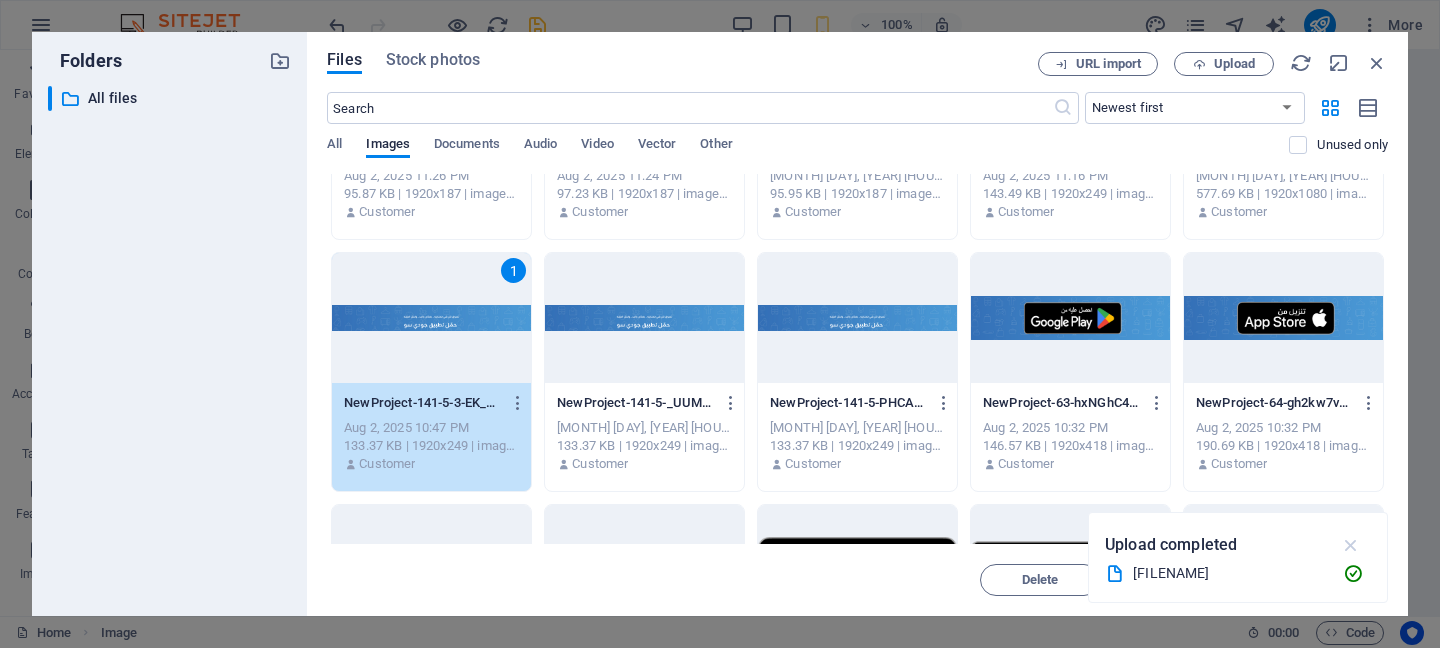 click at bounding box center (1351, 545) 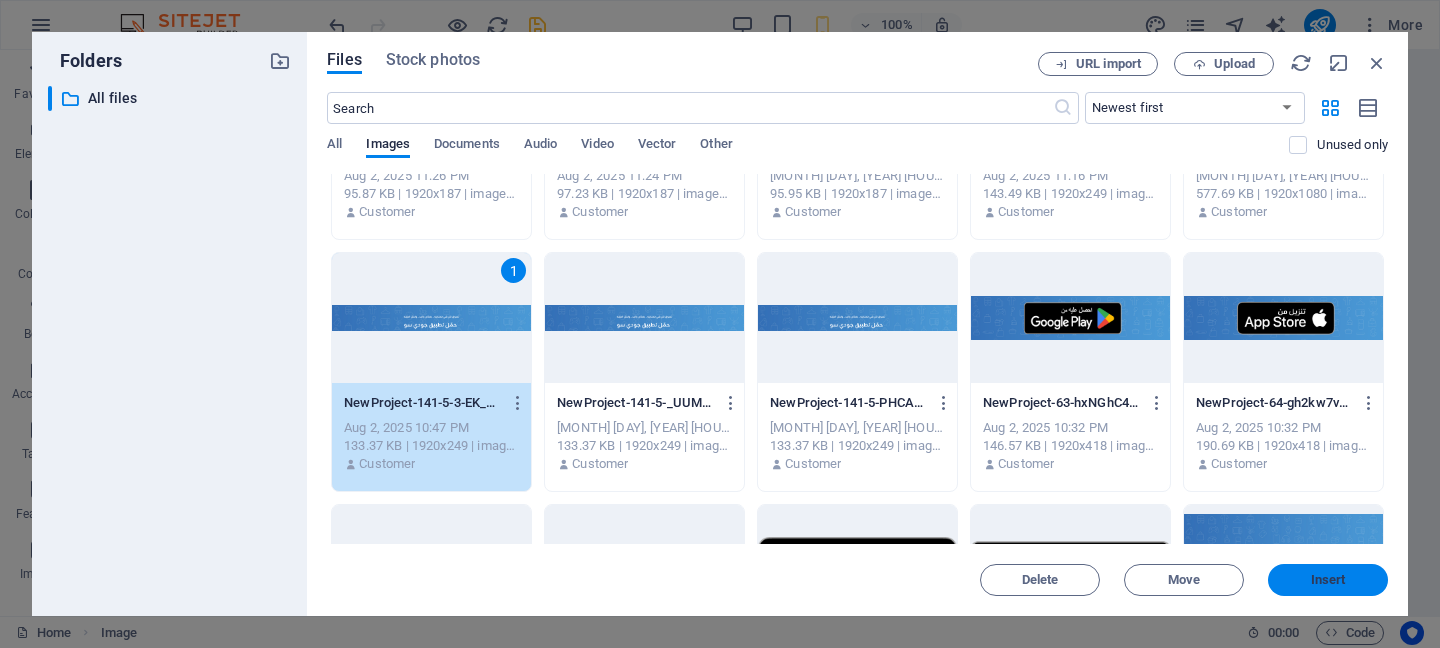 click on "Insert" at bounding box center (1328, 580) 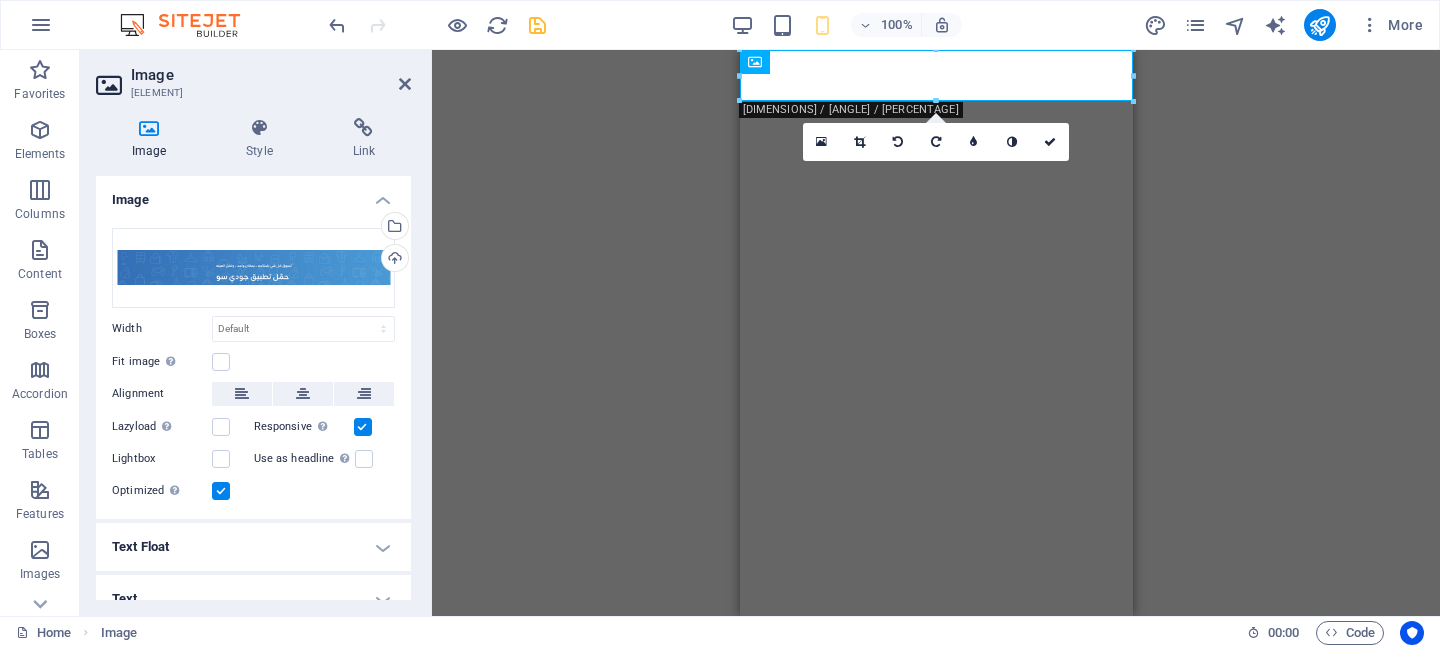 click on "H3   Footer Heimdall   Footer Heimdall   Container   Container   Image   Image   Image   Image   Image   Image   Video   Image   Image   Image   Text   Container   H3   Text   Image 180 170 160 150 140 130 120 110 100 90 80 70 60 50 40 30 20 10 0 -10 -20 -30 -40 -50 -60 -70 -80 -90 -100 -110 -120 -130 -140 -150 -160 -170 393px × 51px / 0° / 0% 16:10 16:9 4:3 1:1 1:2 0" at bounding box center [936, 333] 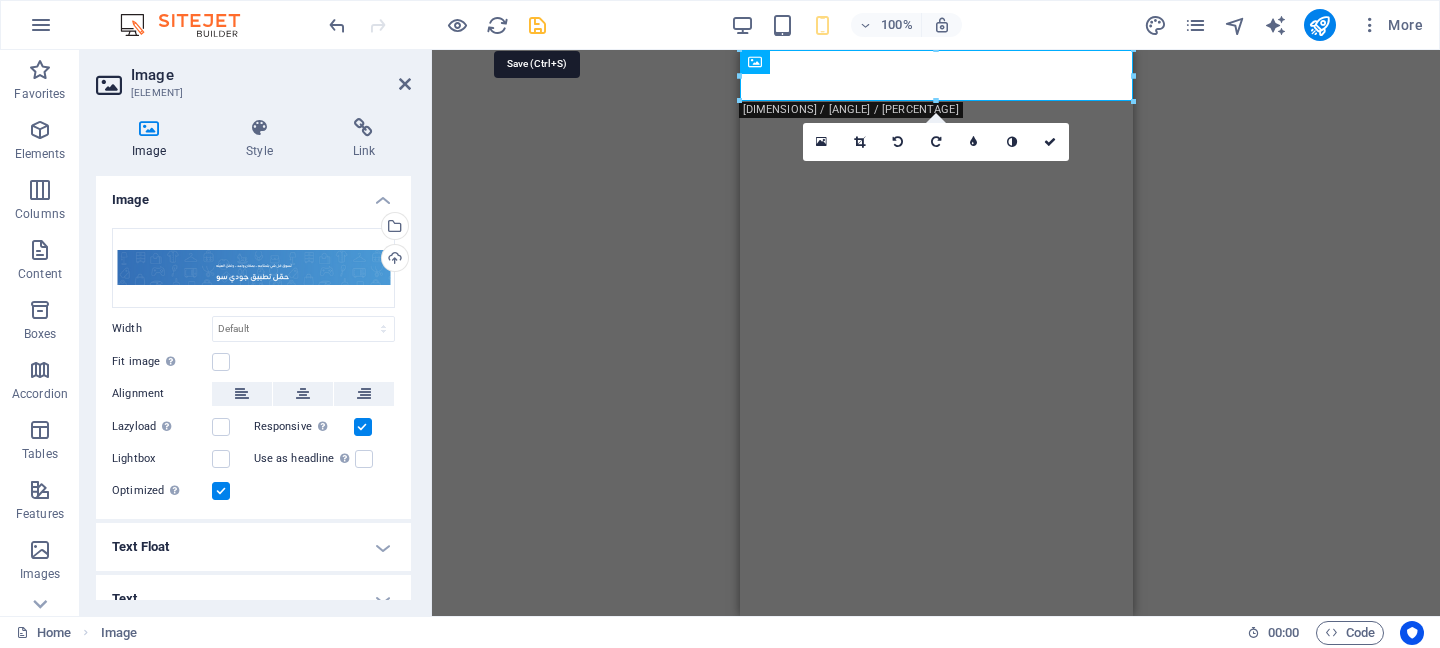 click at bounding box center (537, 25) 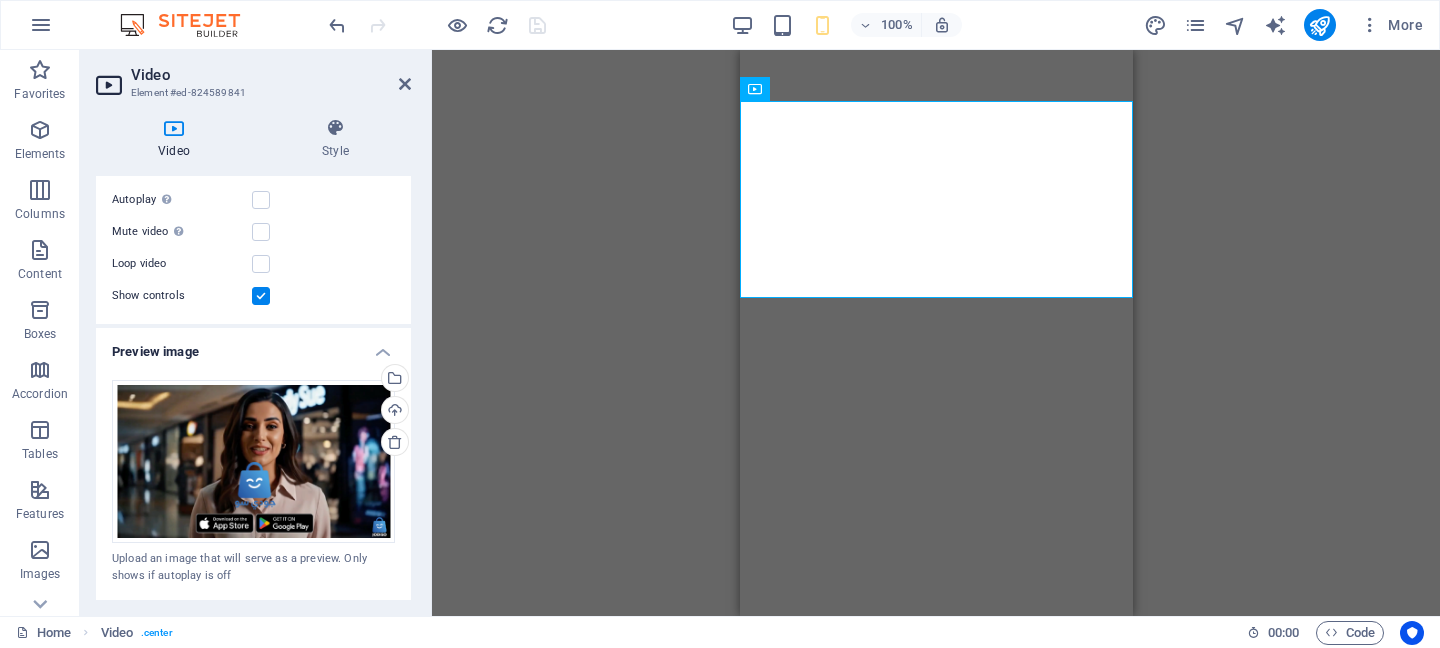scroll, scrollTop: 315, scrollLeft: 0, axis: vertical 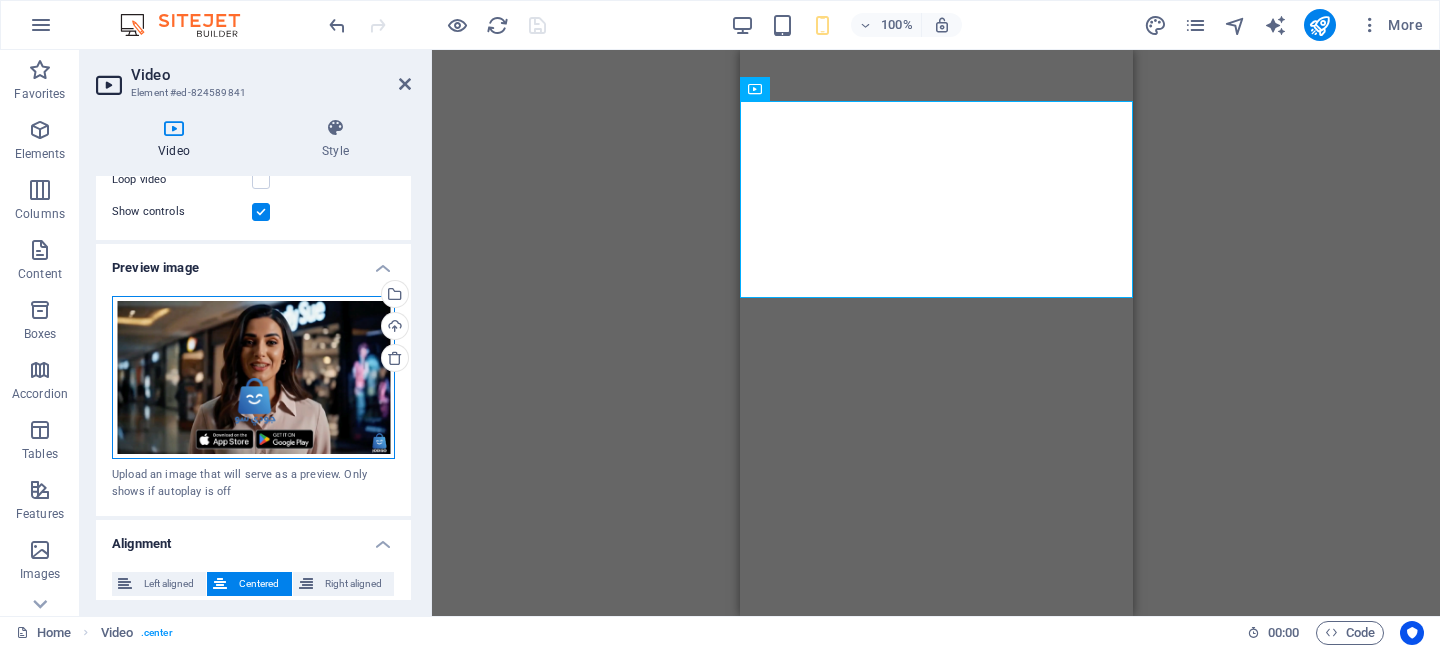 click on "Drag files here, click to choose files or select files from Files or our free stock photos & videos" at bounding box center (253, 378) 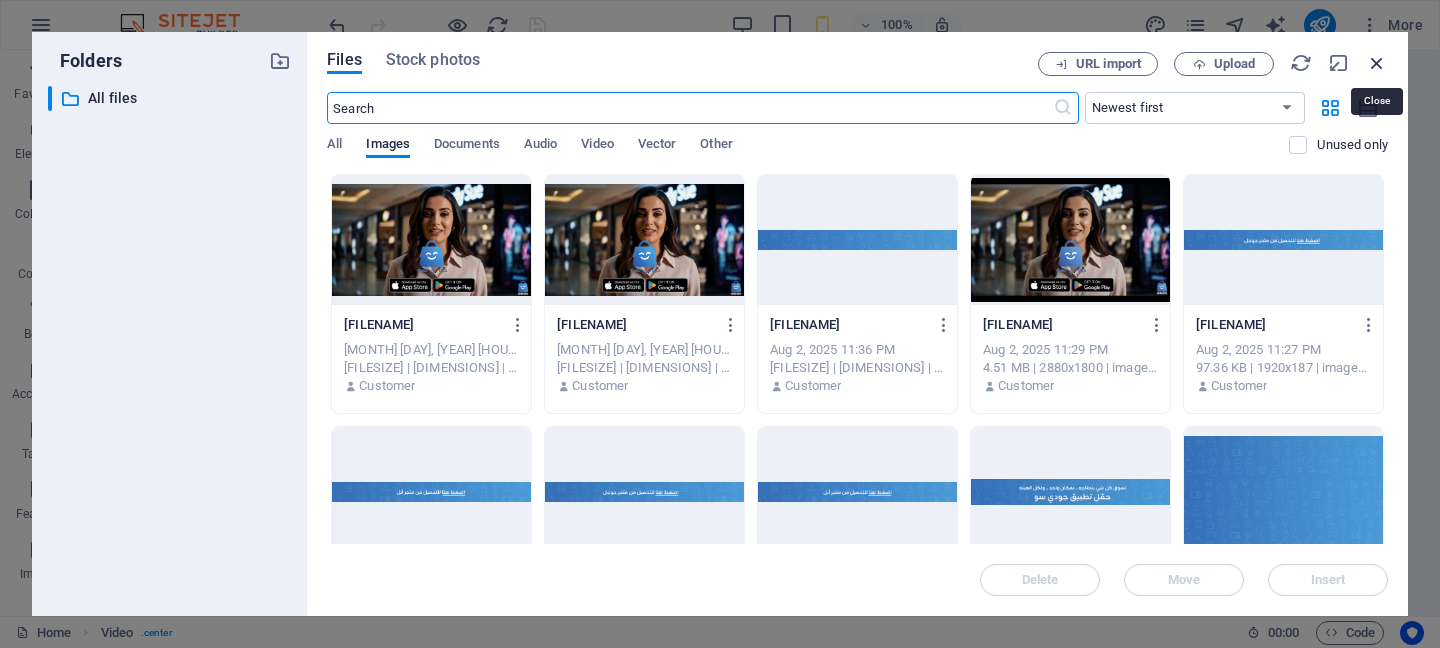 click at bounding box center (1377, 63) 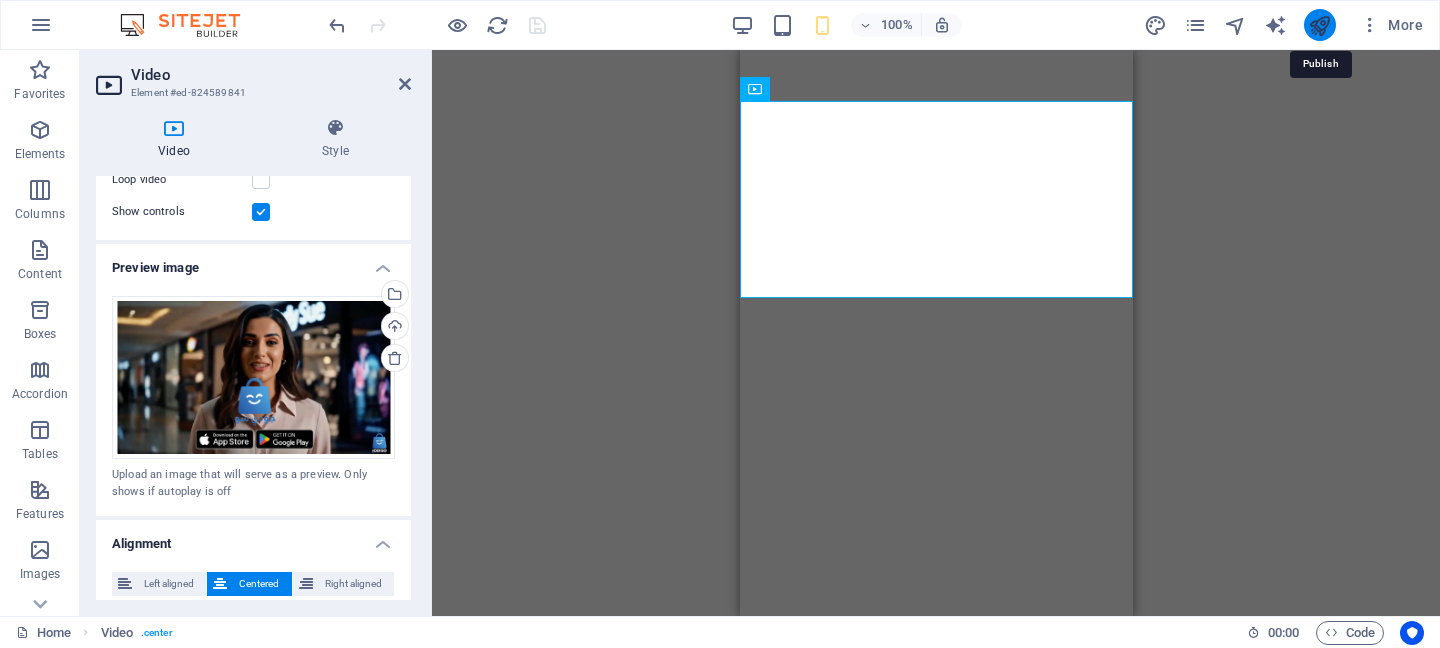 click at bounding box center [1319, 25] 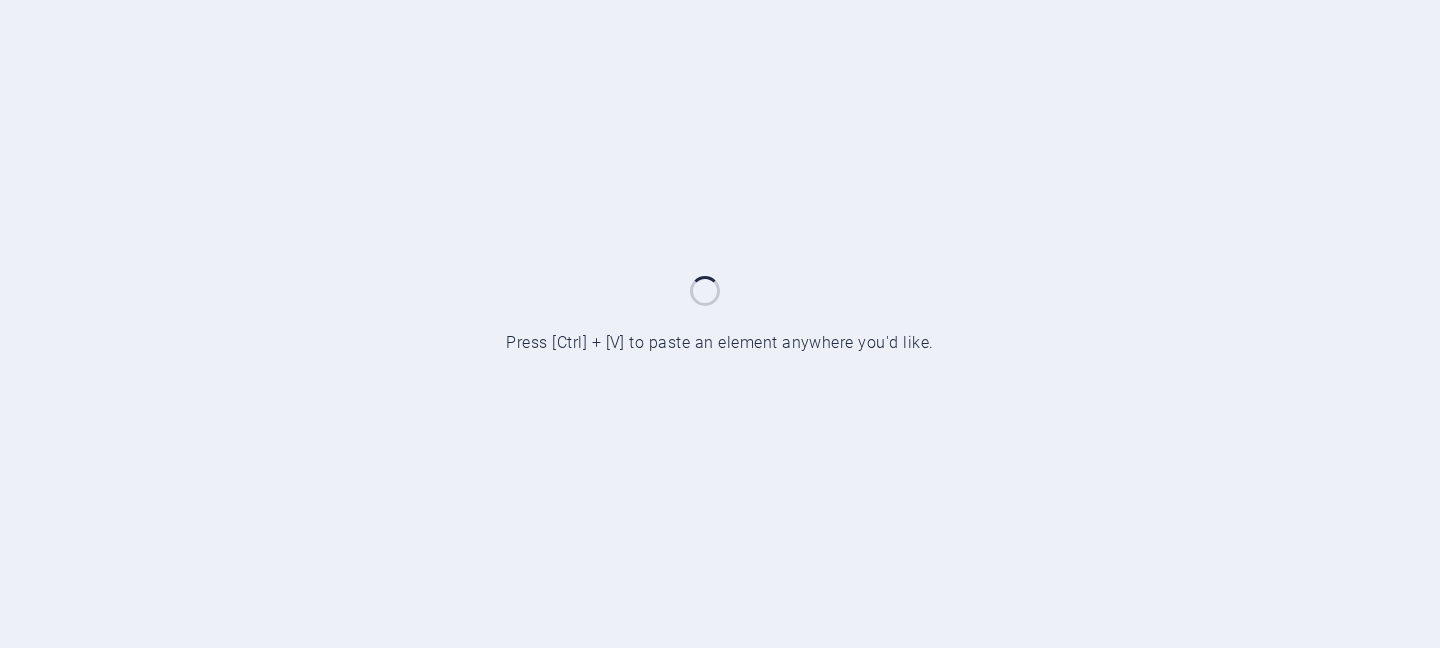 scroll, scrollTop: 0, scrollLeft: 0, axis: both 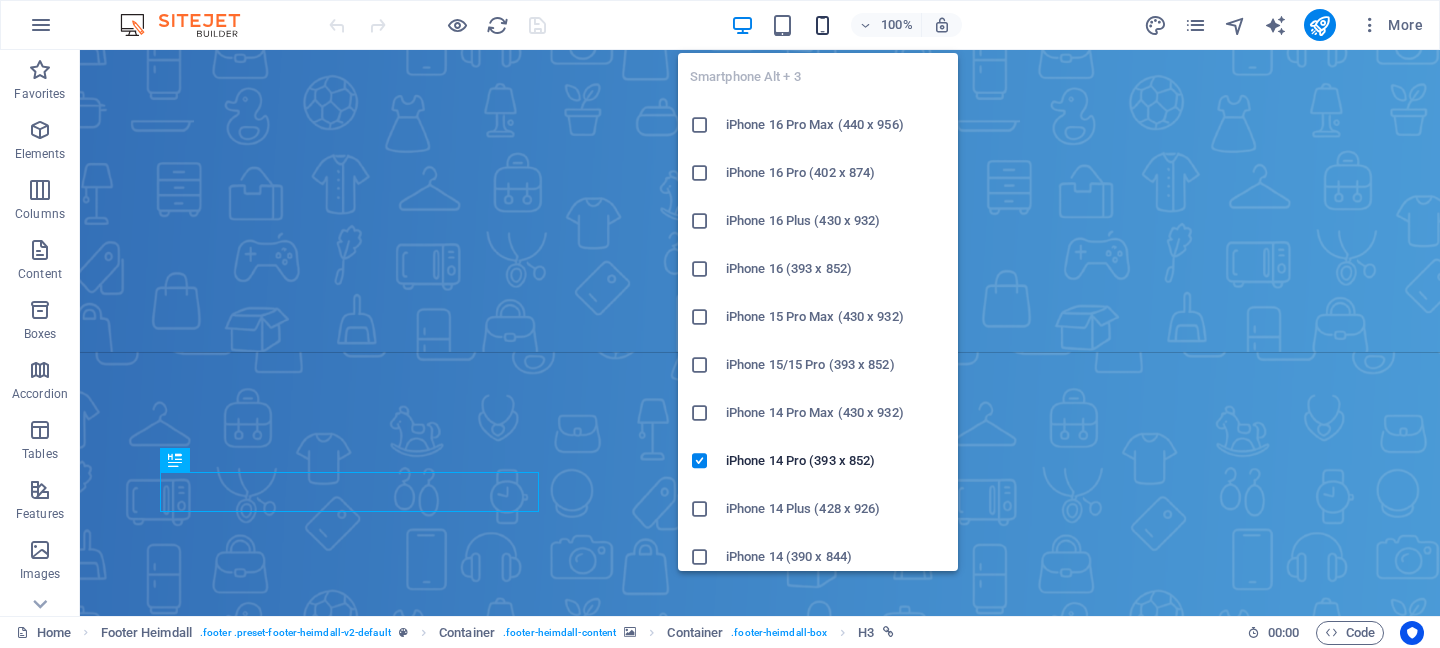 click at bounding box center (822, 25) 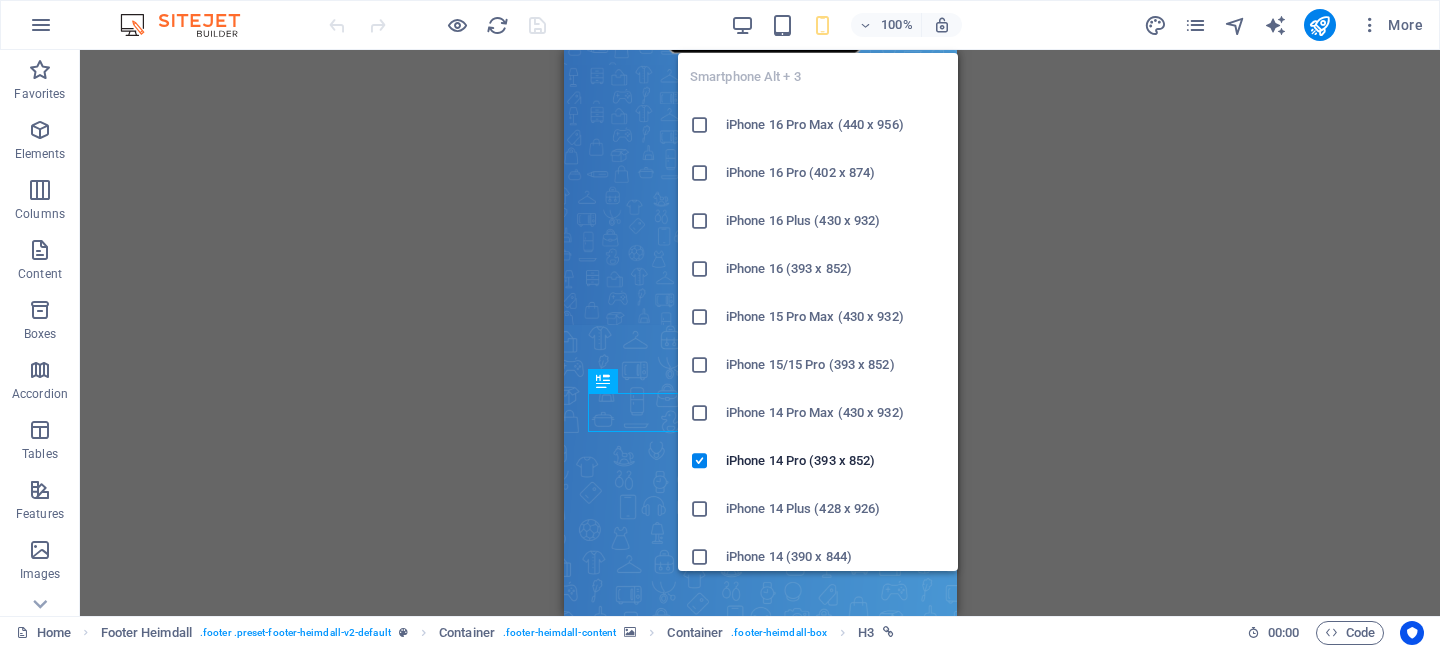 scroll, scrollTop: 513, scrollLeft: 0, axis: vertical 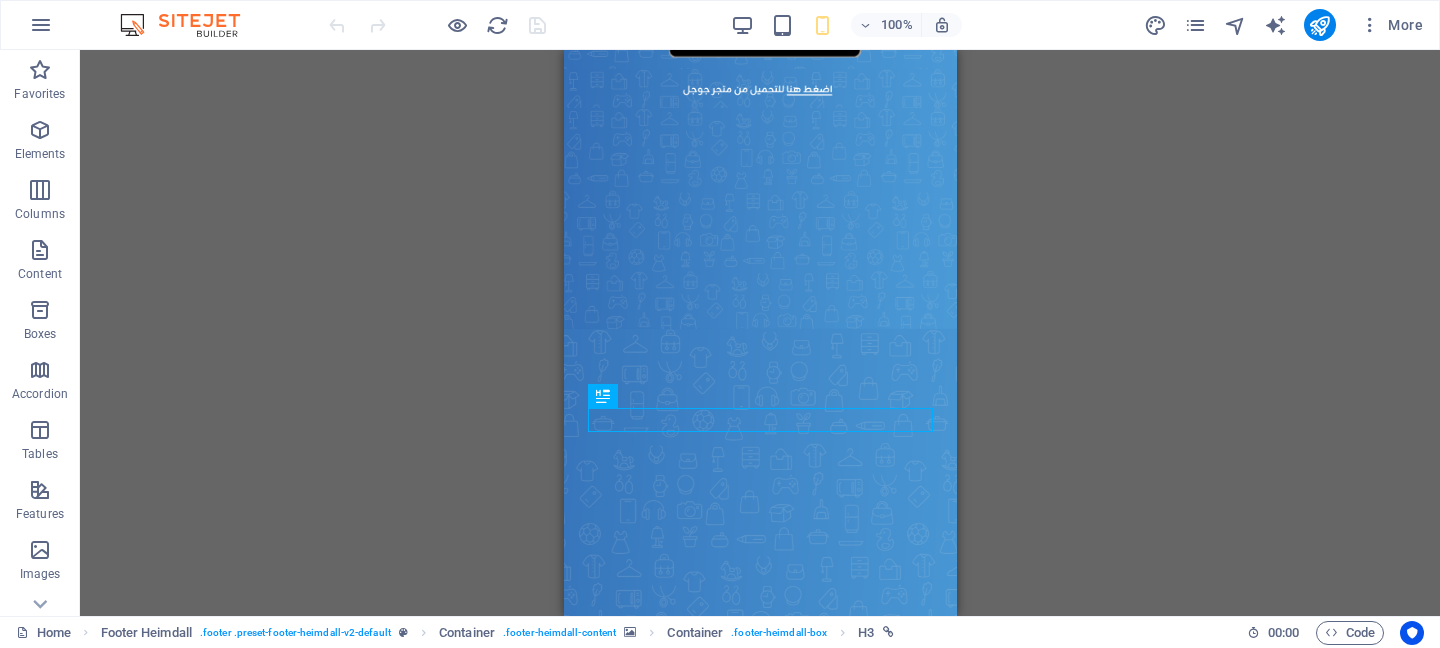 click on "Drag here to replace the existing content. Press “Ctrl” if you want to create a new element.
H3   Footer Heimdall   Container   Container   Image   Image" at bounding box center [760, 333] 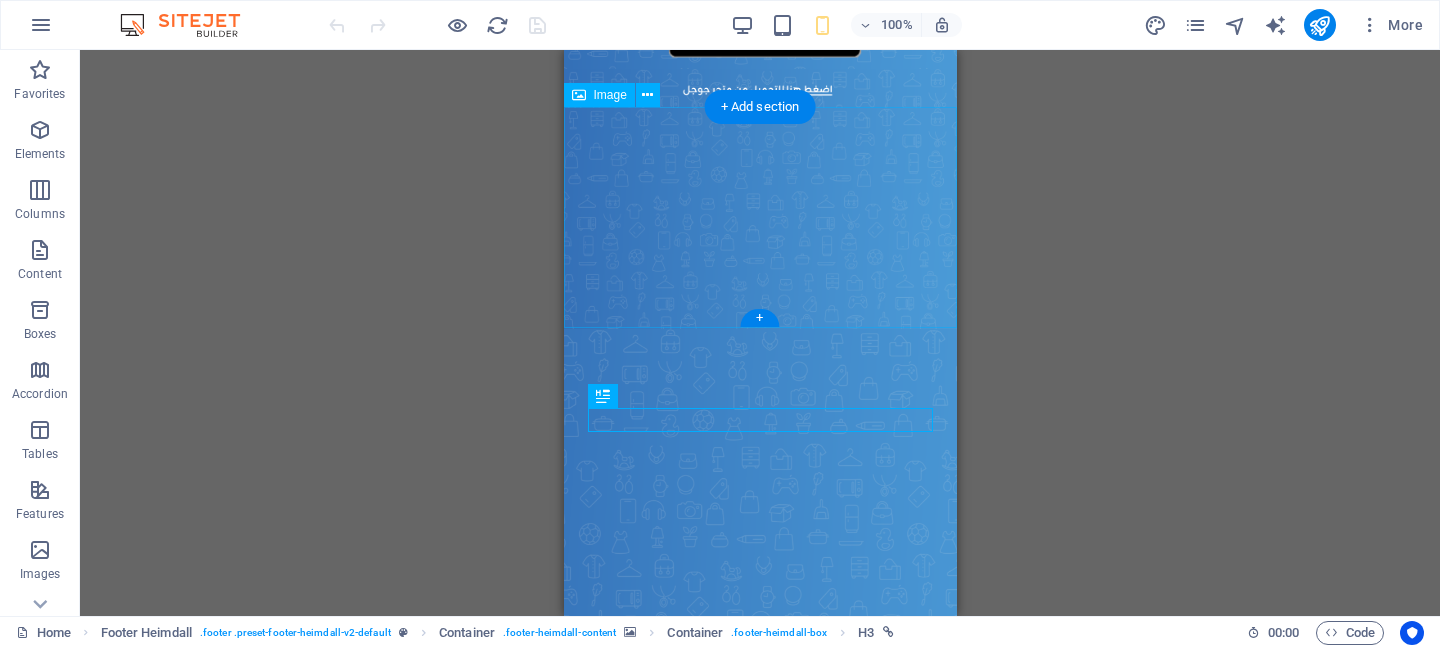 click at bounding box center [759, 218] 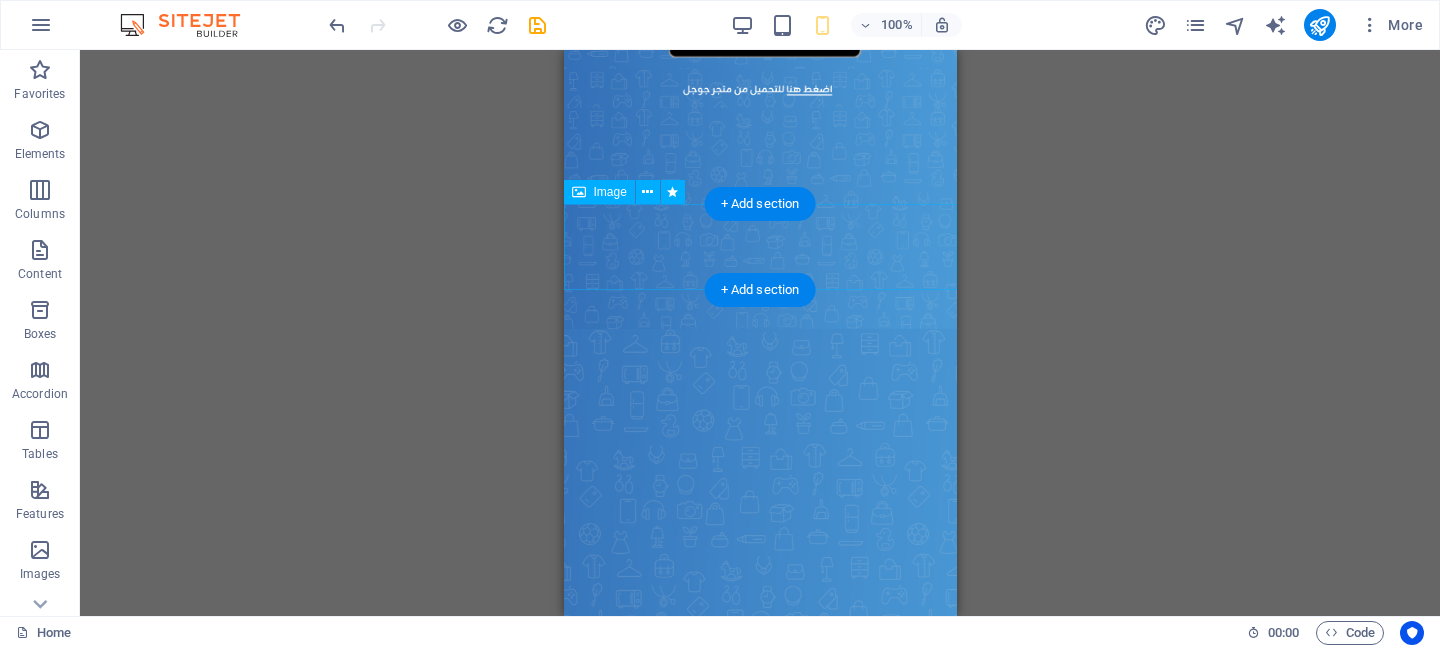 scroll, scrollTop: 292, scrollLeft: 0, axis: vertical 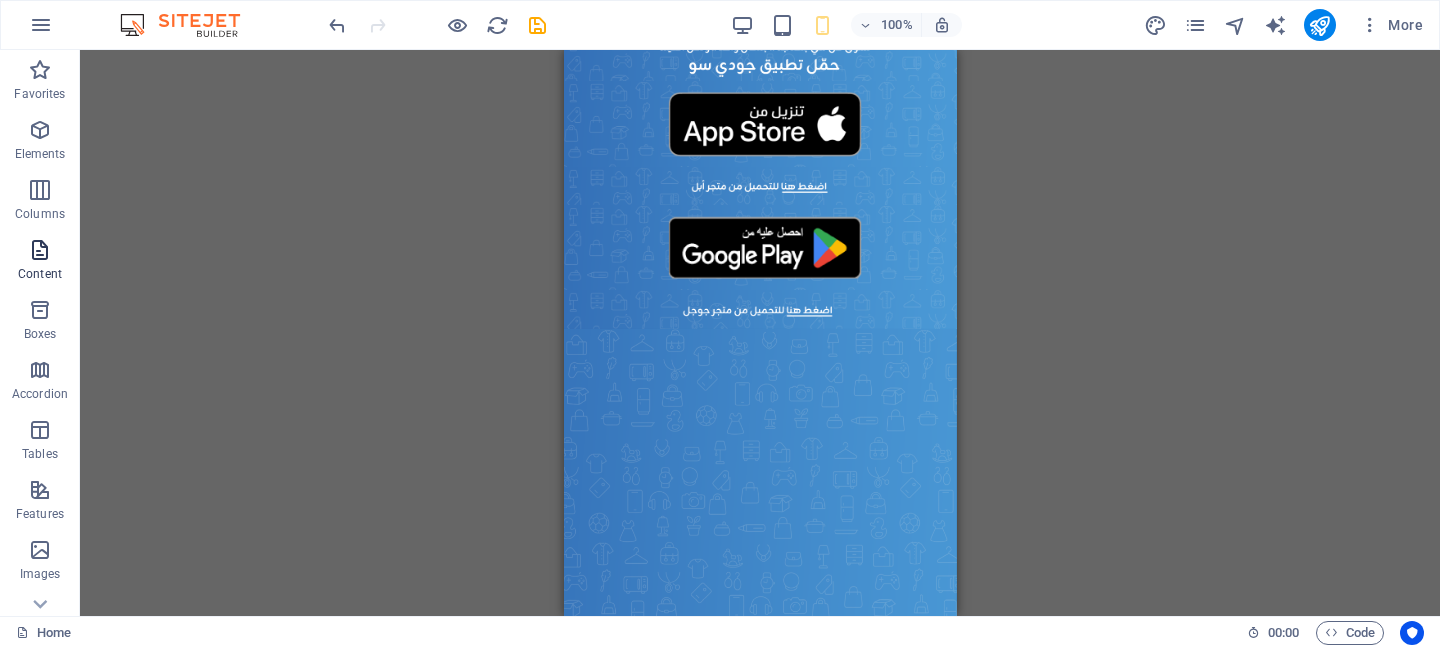 click at bounding box center (40, 250) 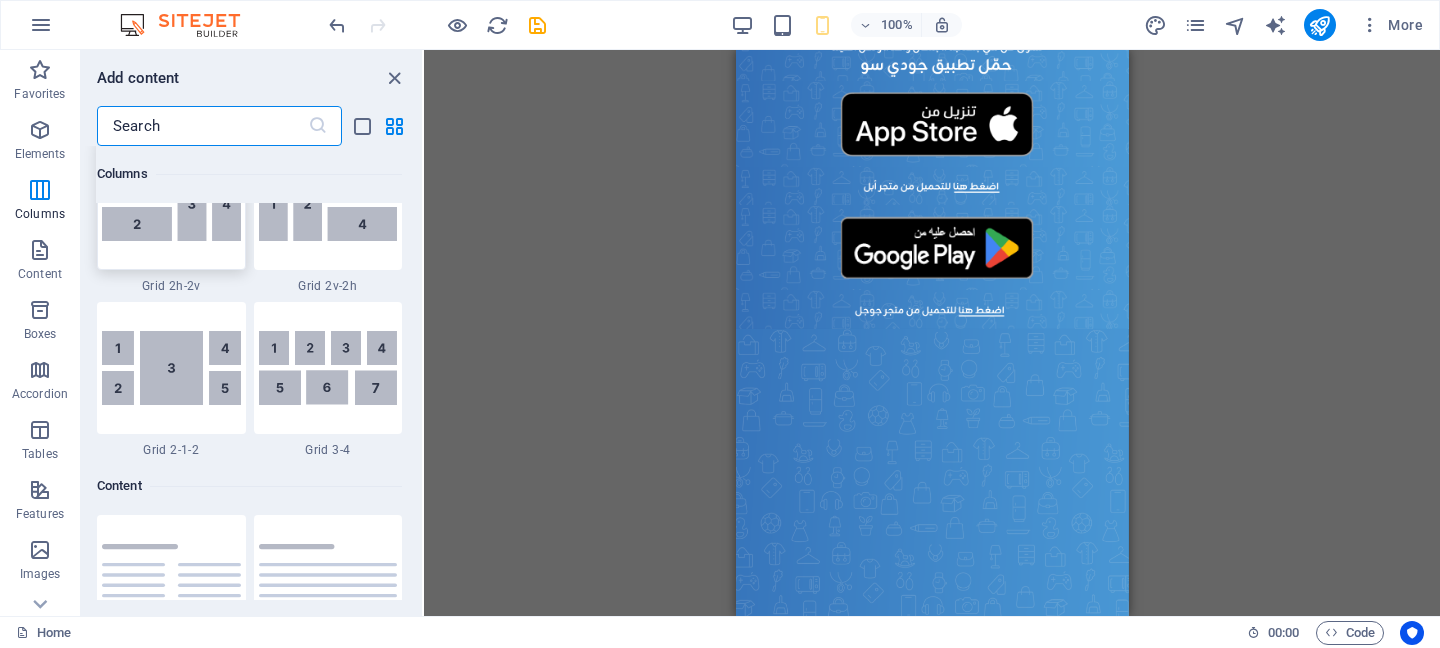 scroll, scrollTop: 2437, scrollLeft: 0, axis: vertical 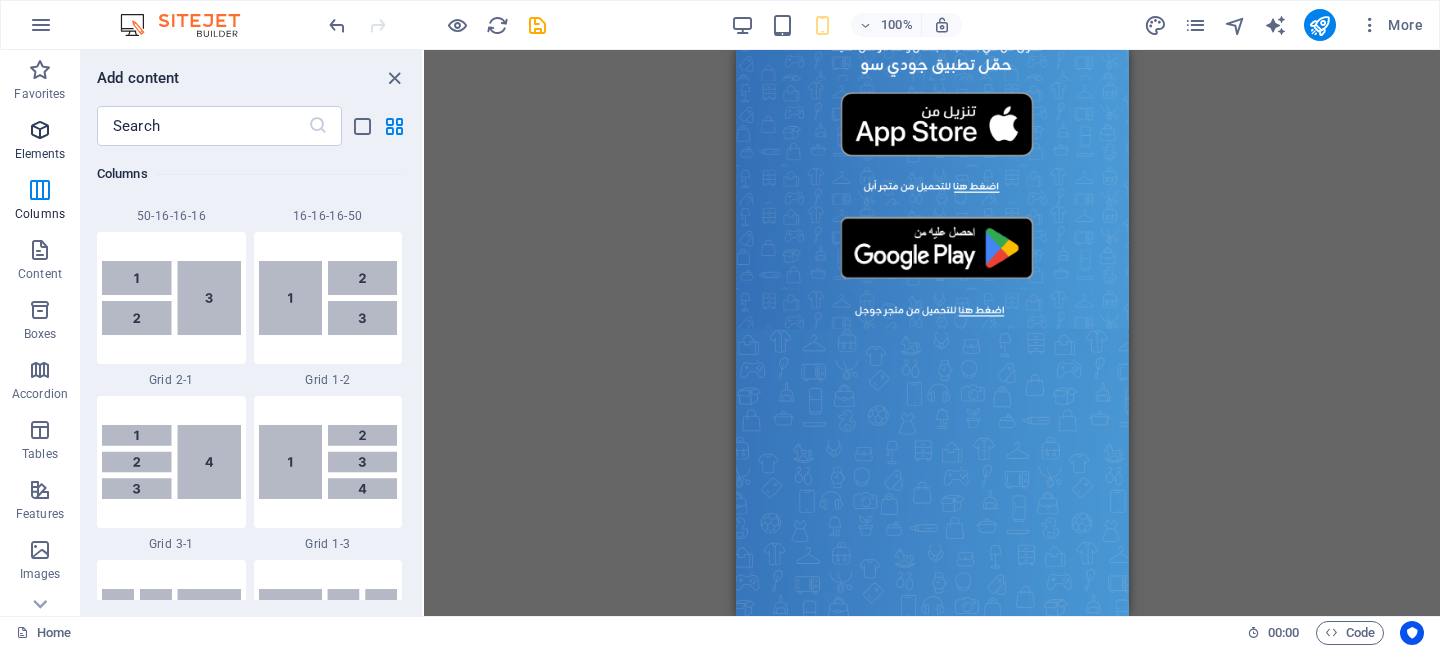 click at bounding box center [40, 130] 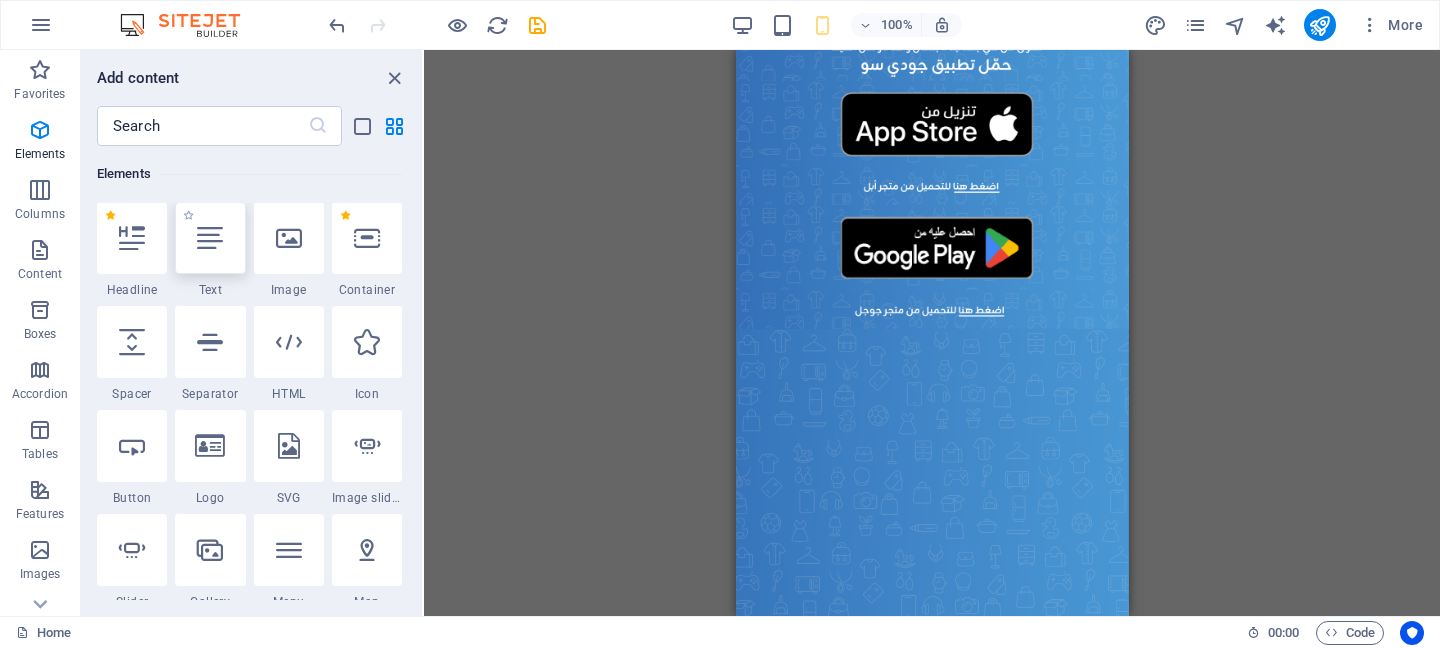 scroll, scrollTop: 213, scrollLeft: 0, axis: vertical 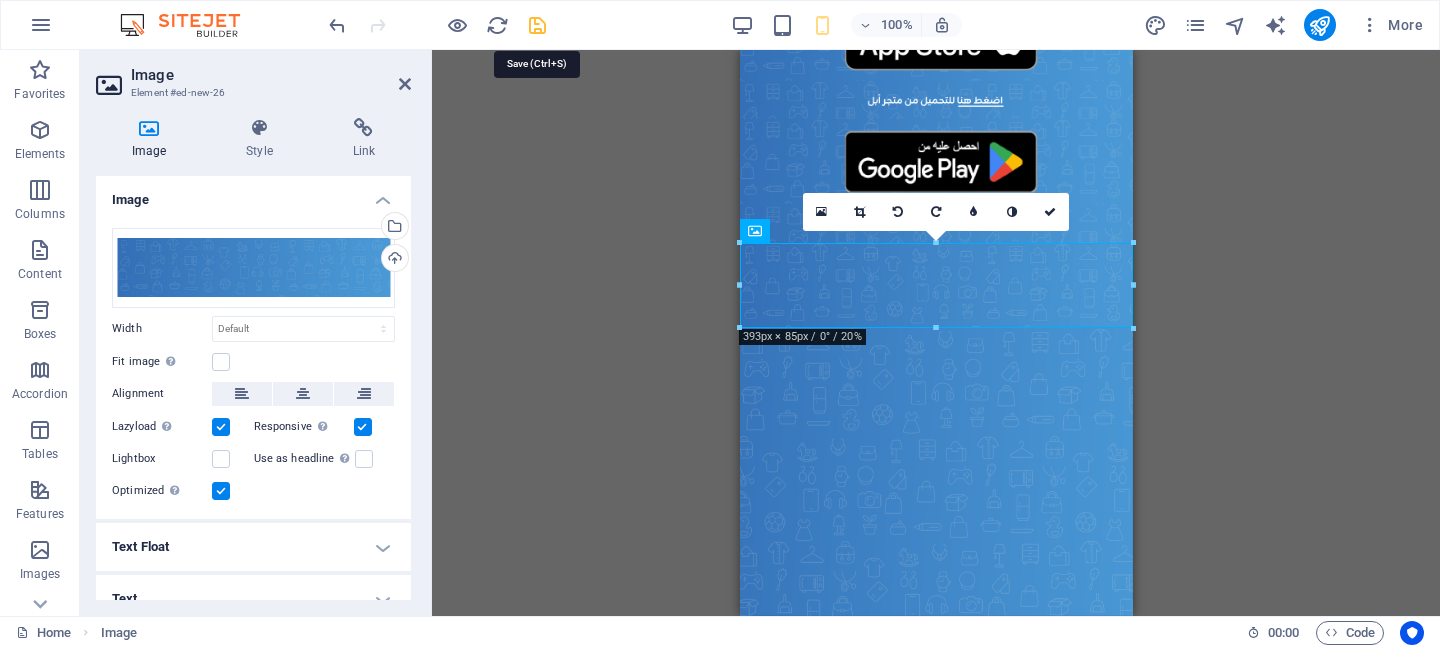 click at bounding box center [537, 25] 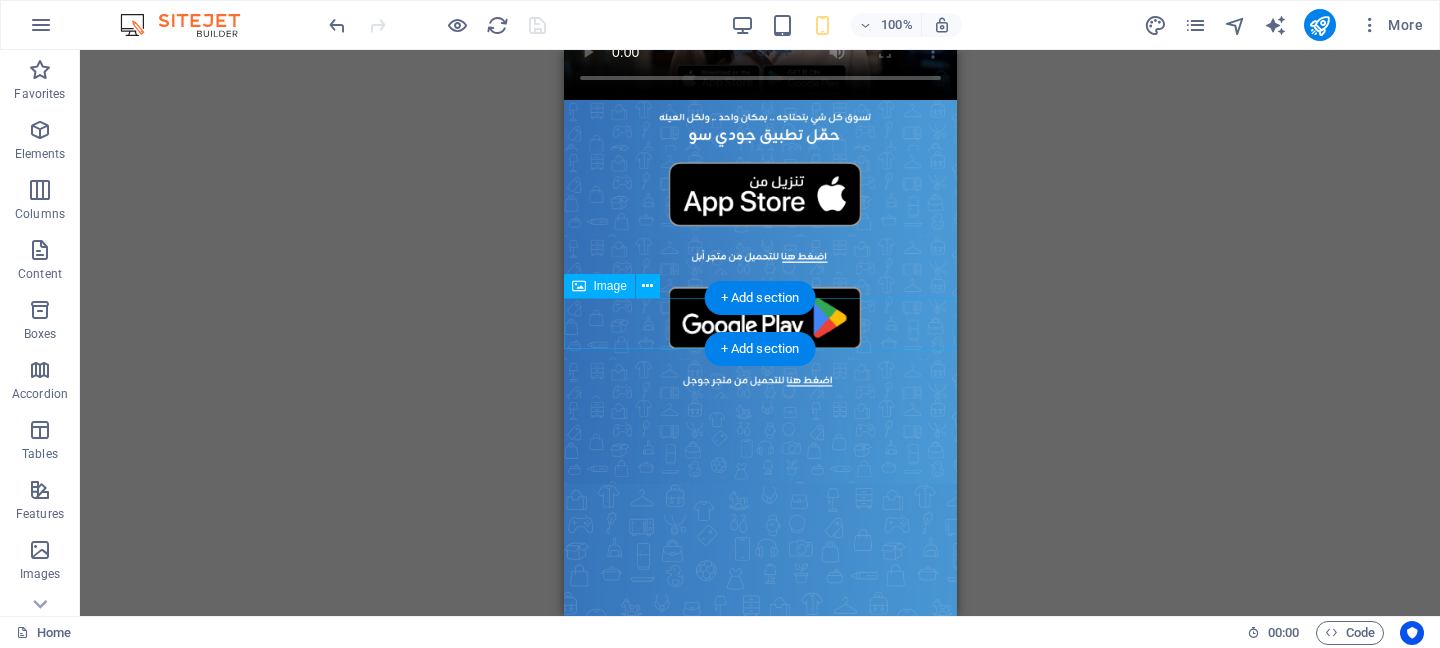 scroll, scrollTop: 0, scrollLeft: 0, axis: both 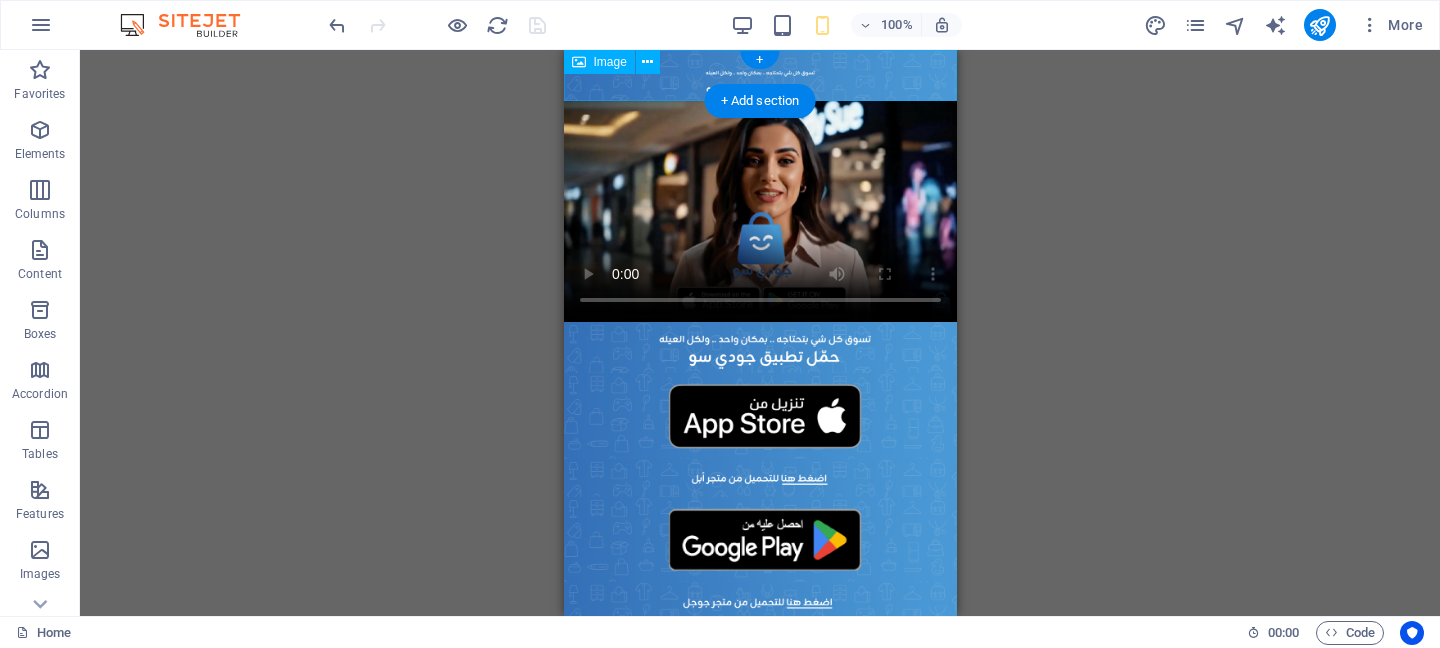 click at bounding box center [759, 75] 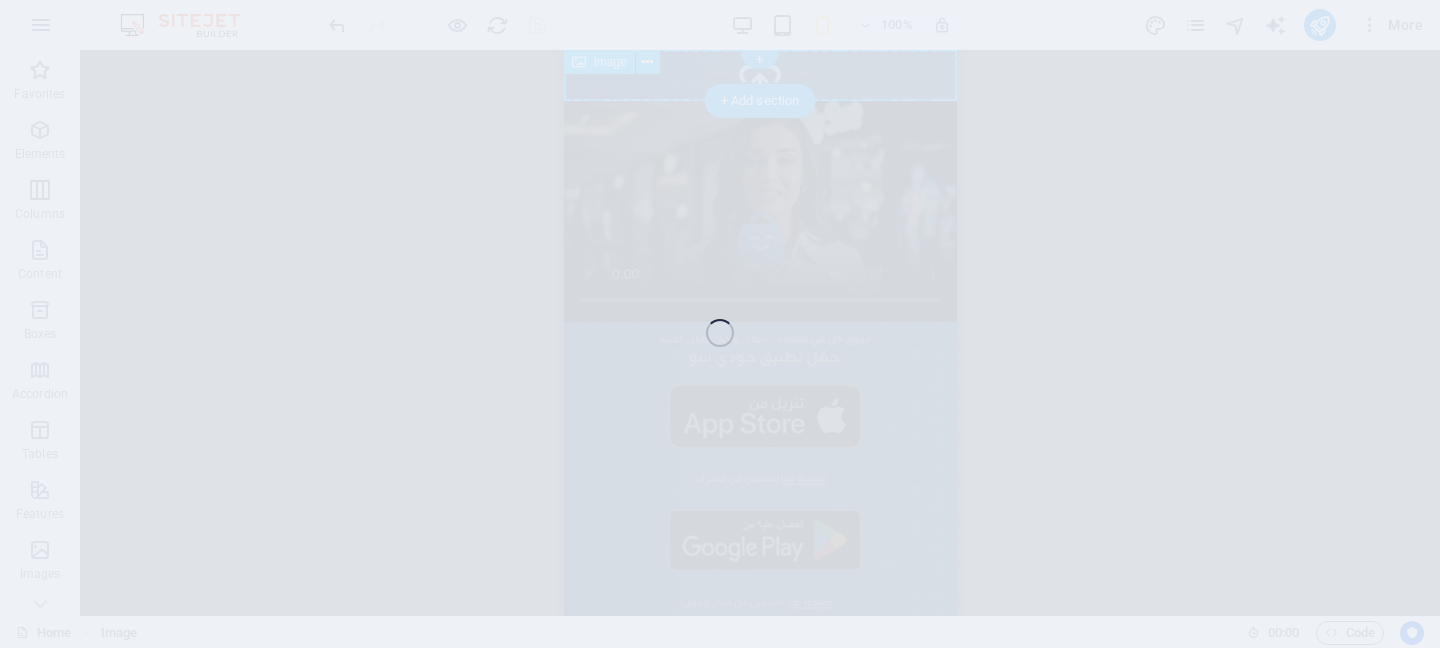 click on "Favorites Elements Columns Content Boxes Accordion Tables Features Images Slider Header Footer Forms Marketing Collections
H3   Footer Heimdall   Container   Container   Image   Image   Image   Image   Image   Image   Image   Icon   Image   Video   Image + + Add section 100% More Home Image 00 : 00 Code" at bounding box center (720, 333) 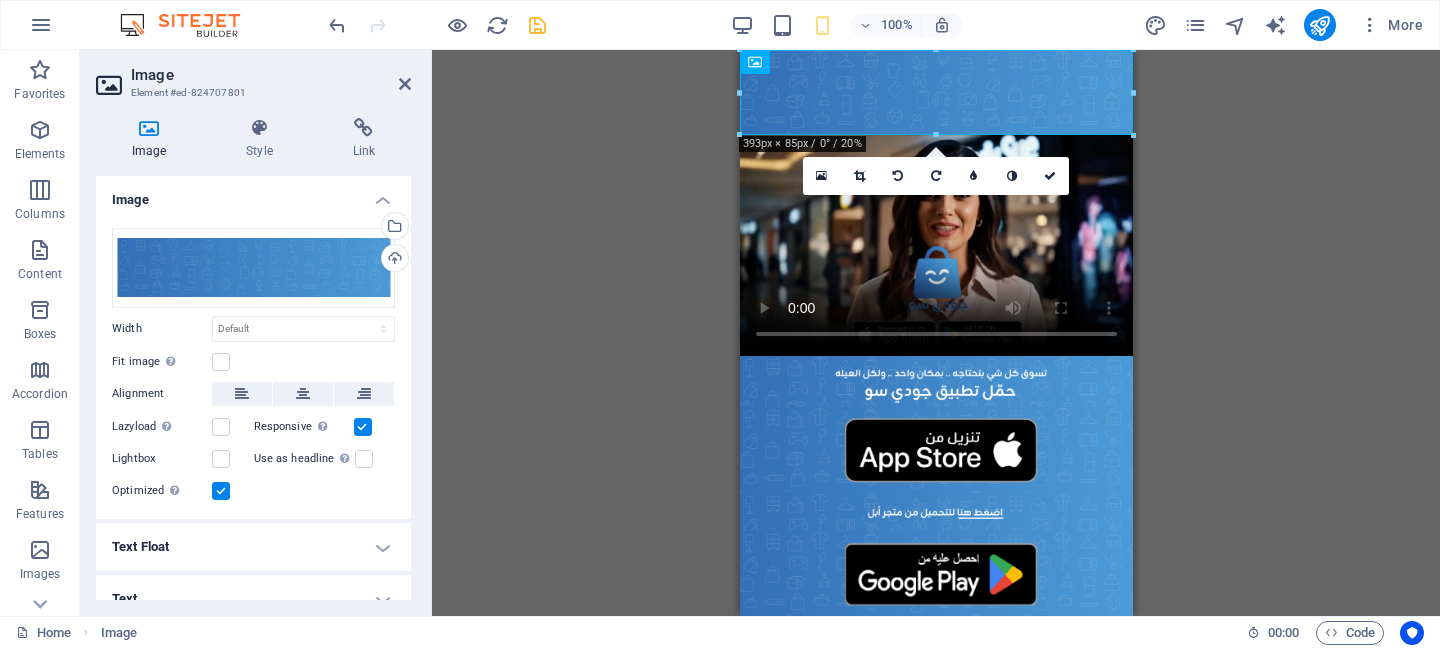 click on "H3   Footer Heimdall   Container   Container   Image   Image   Image   Image   Image   Image   Image   Icon   Image   Video   Image 180 170 160 150 140 130 120 110 100 90 80 70 60 50 40 30 20 10 0 -10 -20 -30 -40 -50 -60 -70 -80 -90 -100 -110 -120 -130 -140 -150 -160 -170 393px × 85px / 0° / 20% 16:10 16:9 4:3 1:1 1:2 0" at bounding box center [936, 333] 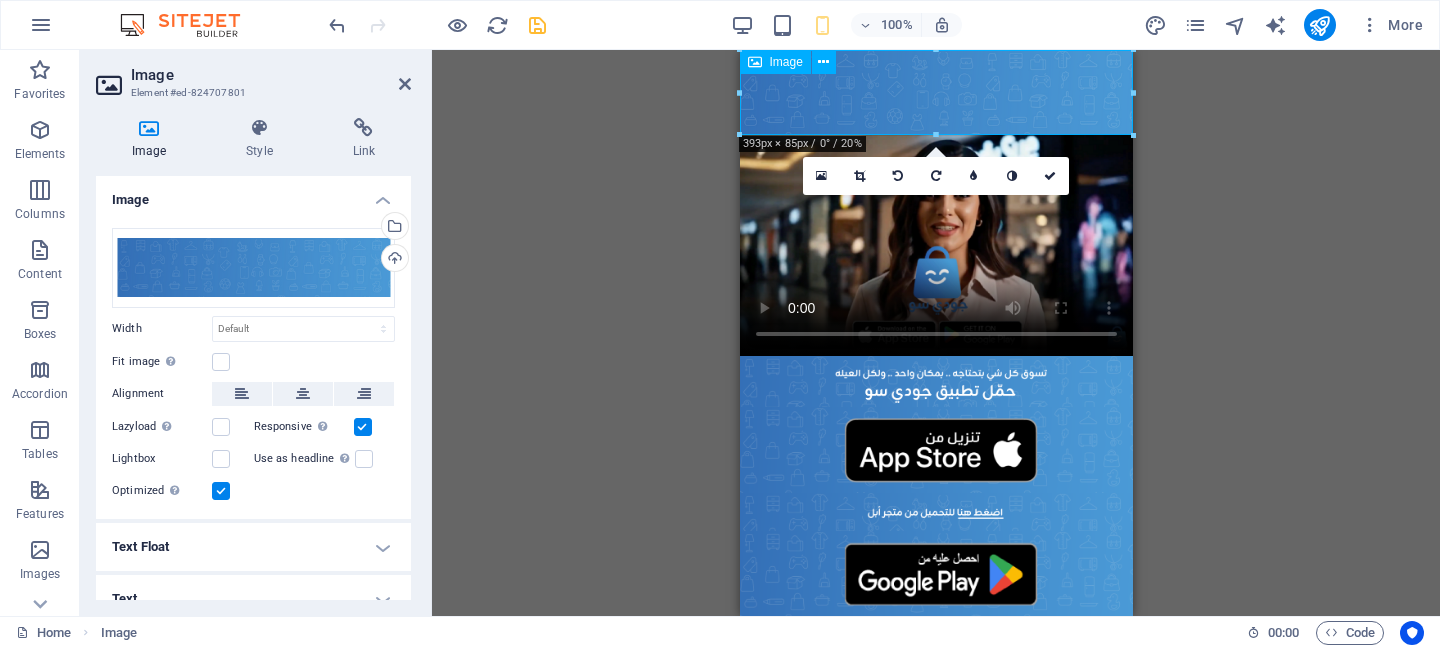 click at bounding box center [935, 92] 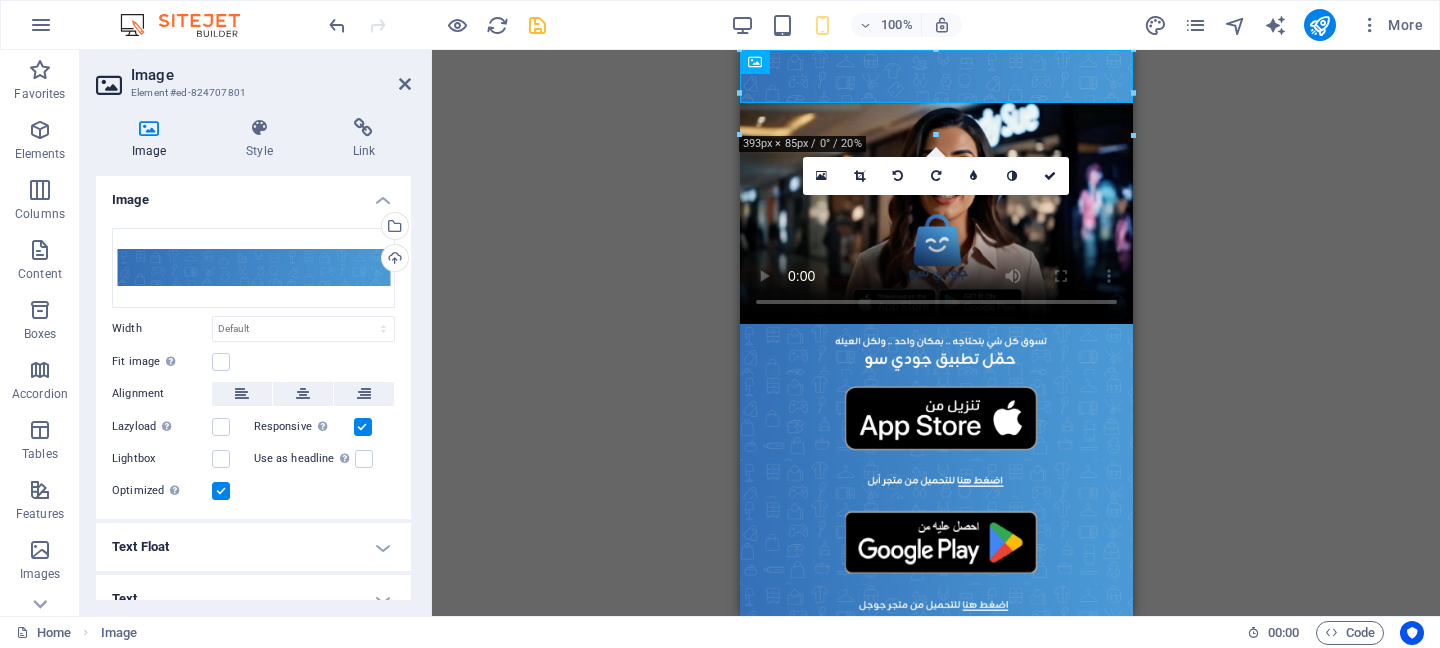 click at bounding box center (537, 25) 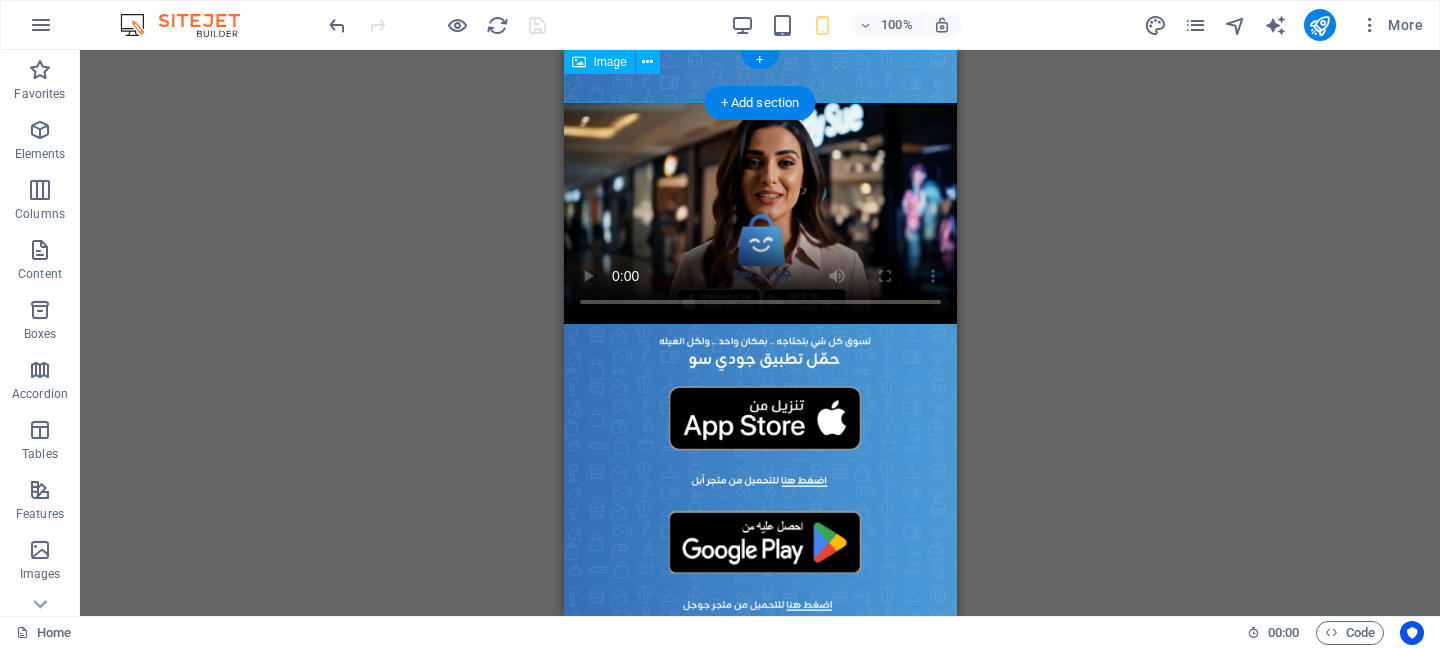 click at bounding box center [759, 76] 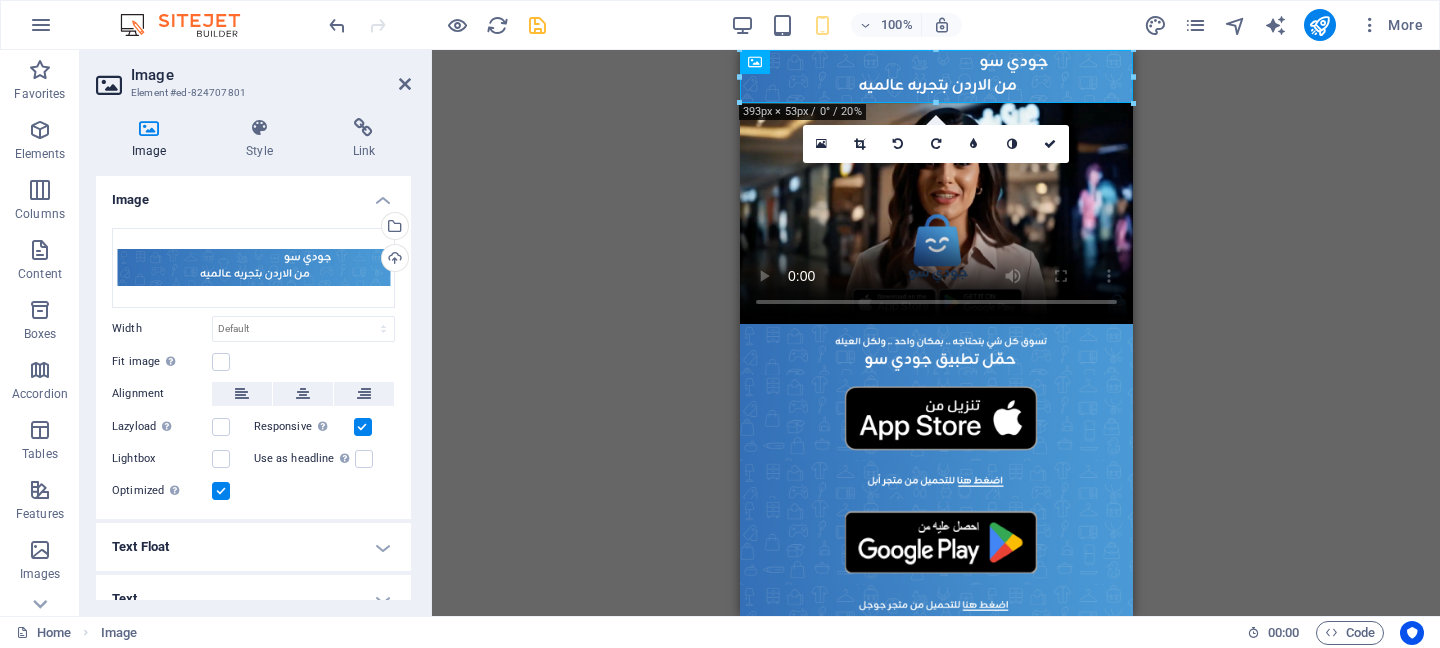 click on "H3   Footer Heimdall   Container   Container   Image   Image   Image   Image   Image   Image   Image   Icon   Image   Video   Image 180 170 160 150 140 130 120 110 100 90 80 70 60 50 40 30 20 10 0 -10 -20 -30 -40 -50 -60 -70 -80 -90 -100 -110 -120 -130 -140 -150 -160 -170 393px × 53px / 0° / 20% 16:10 16:9 4:3 1:1 1:2 0" at bounding box center [936, 333] 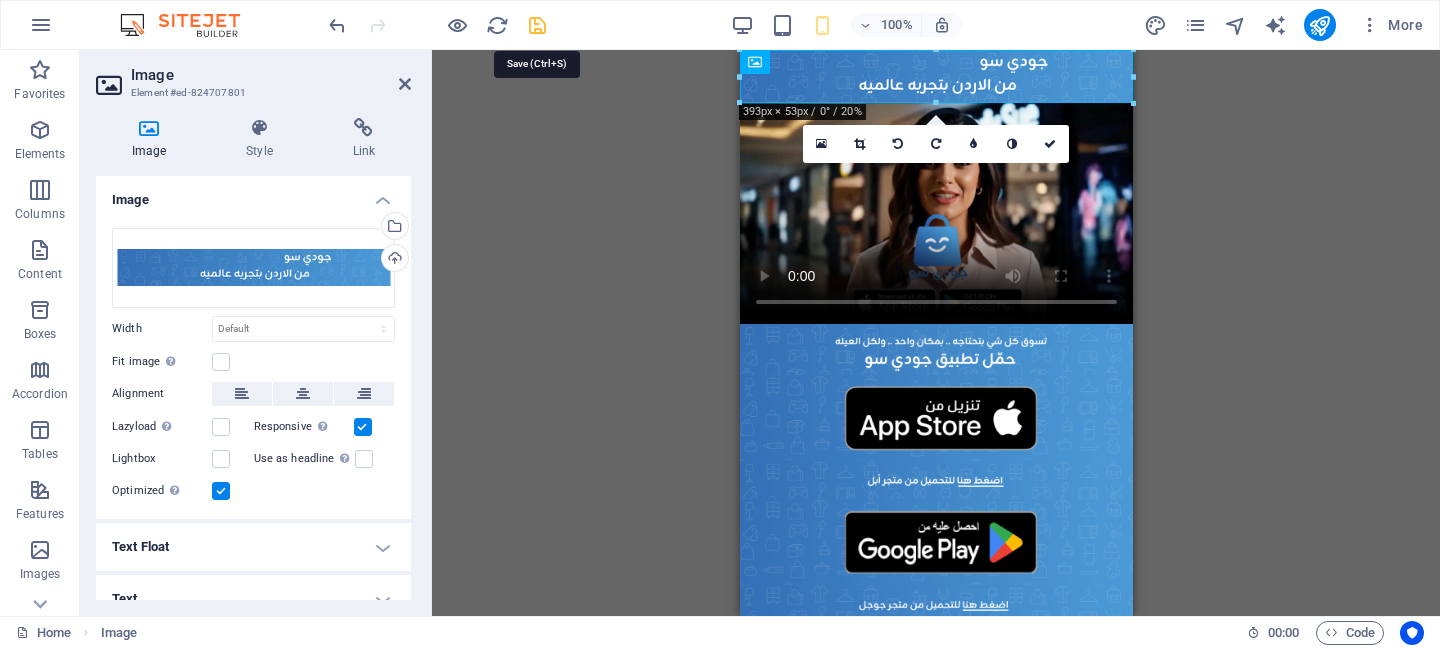 click at bounding box center [537, 25] 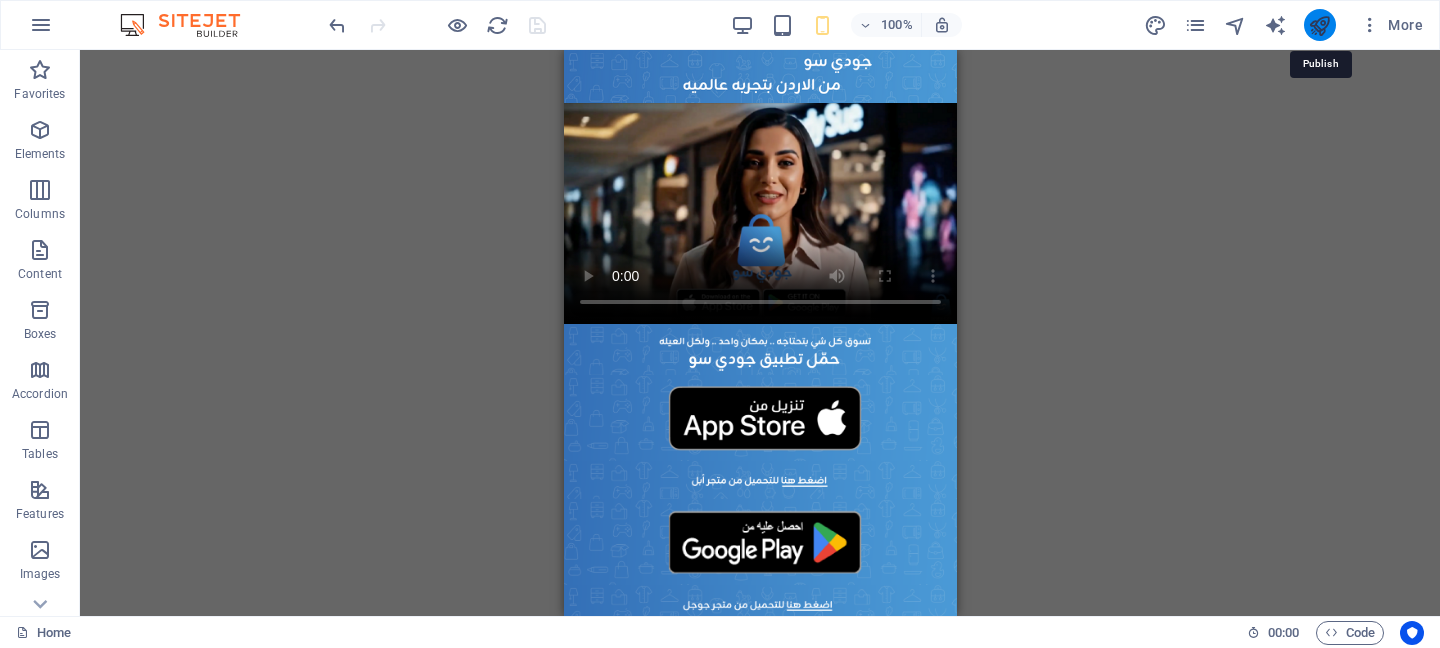 click at bounding box center (1319, 25) 